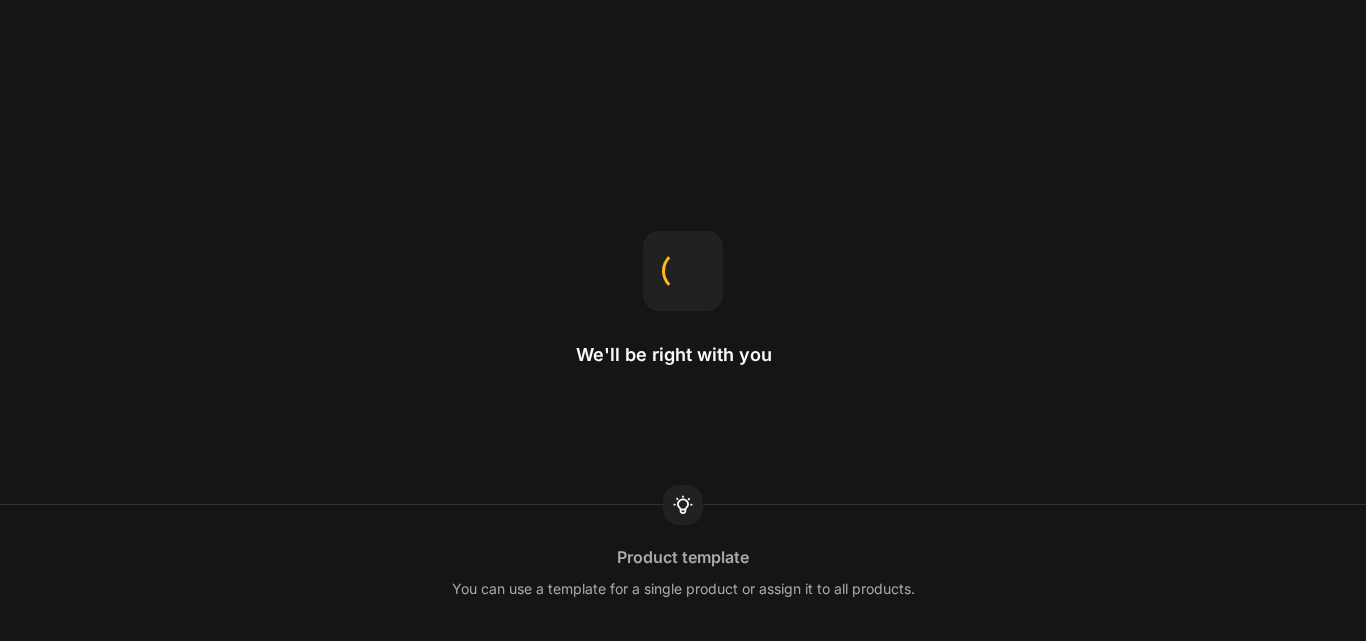 scroll, scrollTop: 0, scrollLeft: 0, axis: both 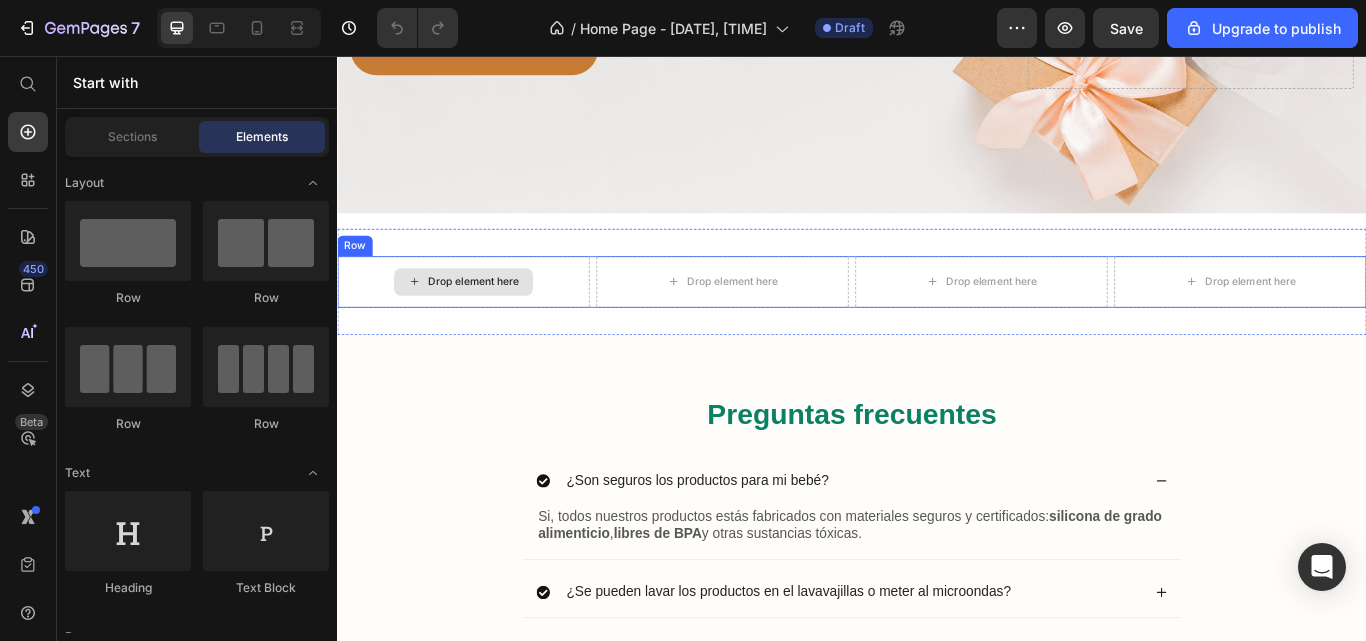 click on "Drop element here" at bounding box center [484, 320] 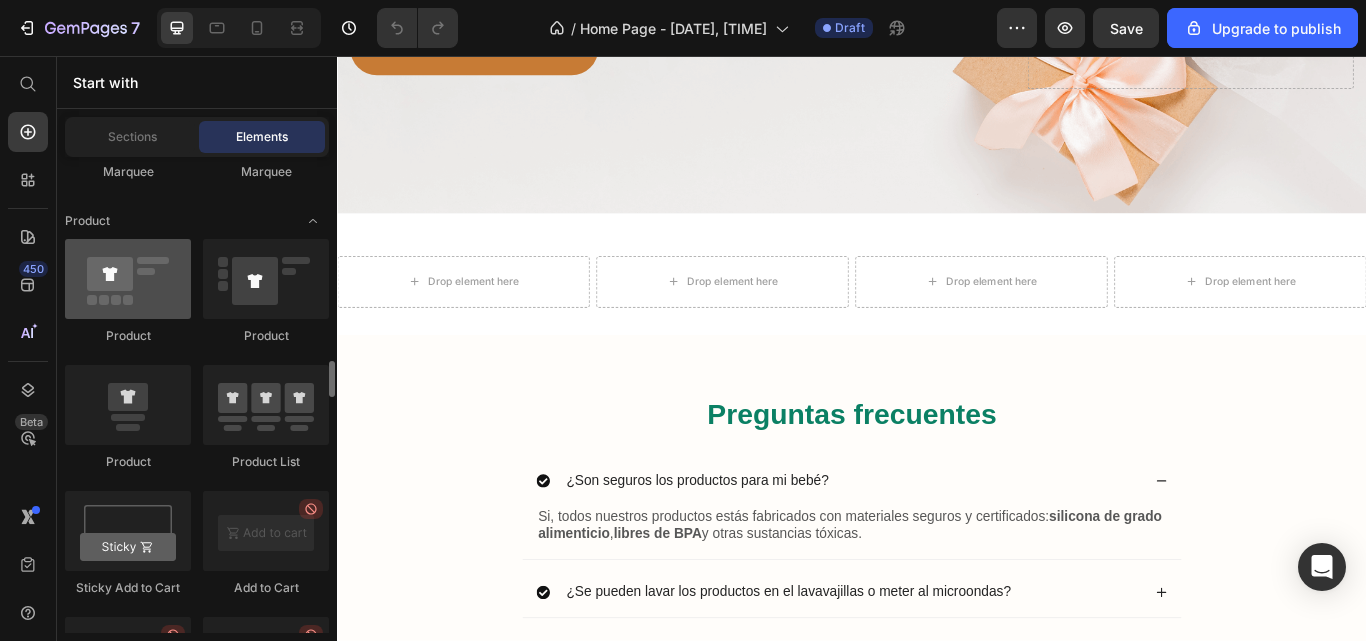 scroll, scrollTop: 2636, scrollLeft: 0, axis: vertical 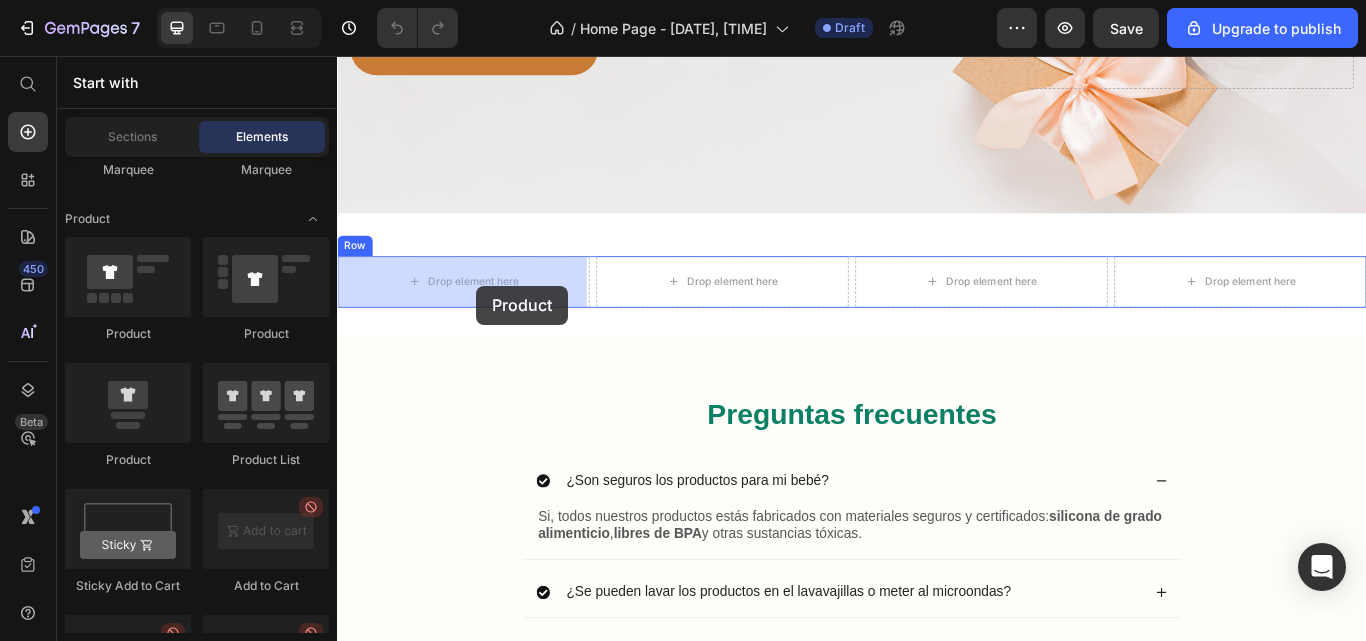 drag, startPoint x: 451, startPoint y: 471, endPoint x: 499, endPoint y: 324, distance: 154.63829 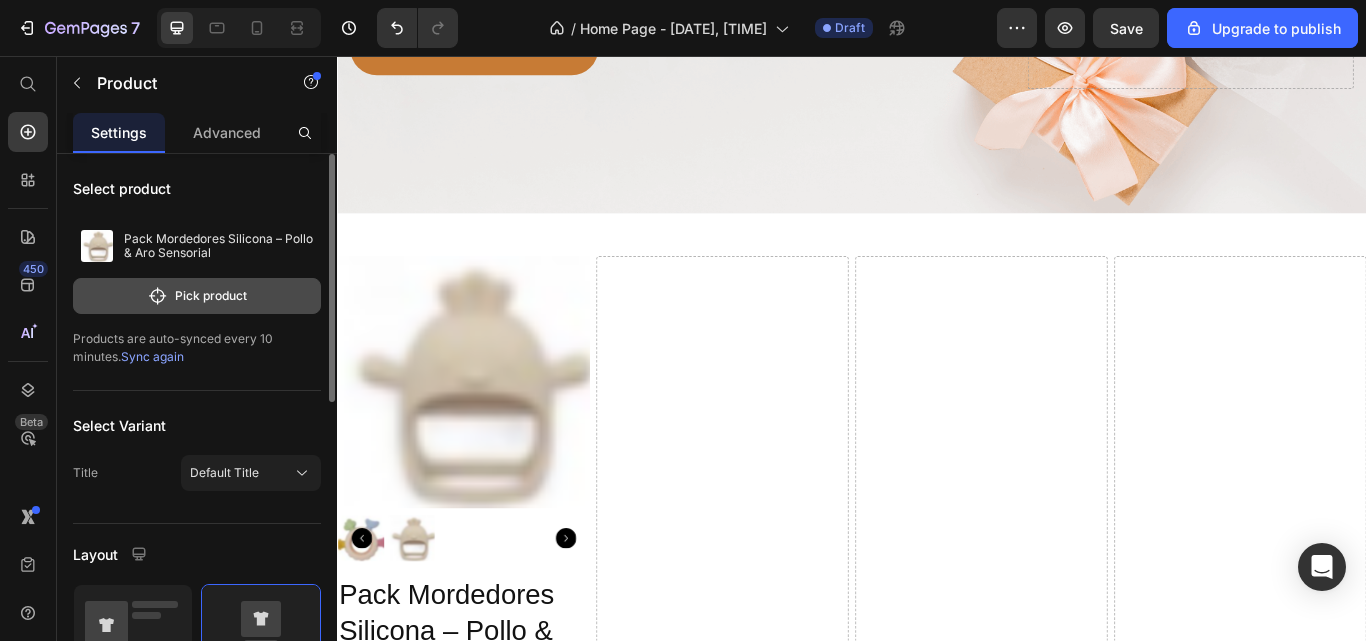 click on "Pick product" at bounding box center [197, 296] 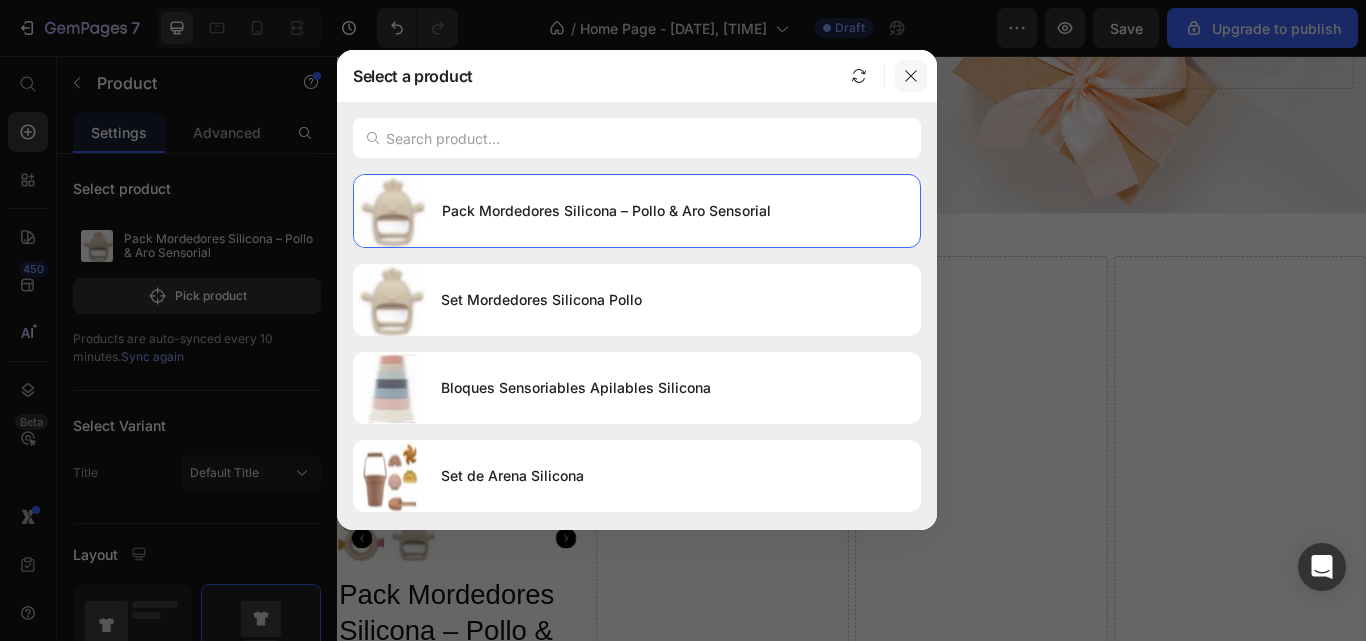 click 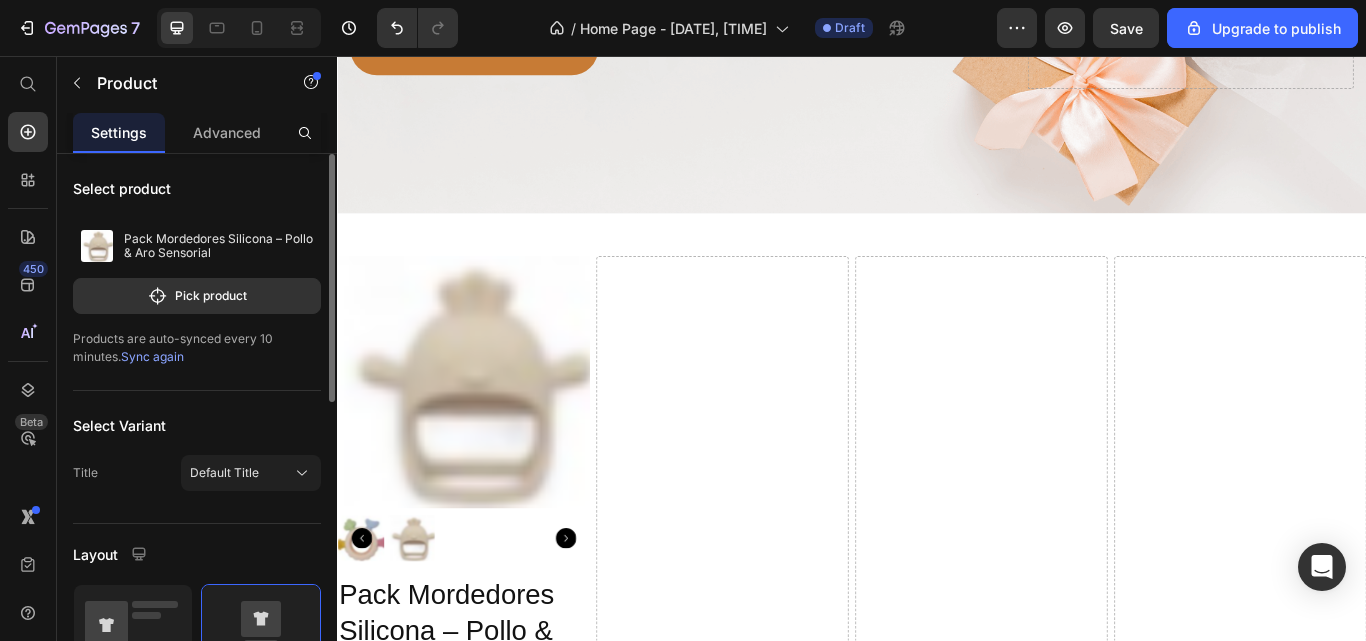 click on "Sync again" at bounding box center (152, 356) 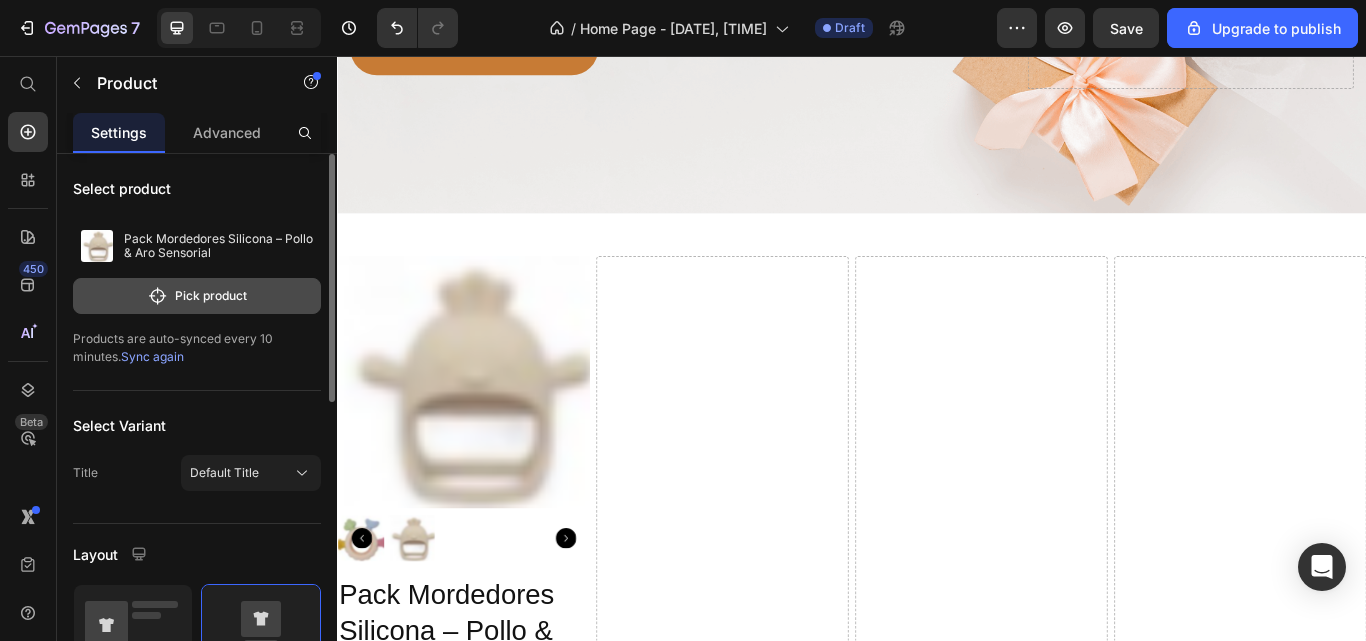 click on "Pick product" at bounding box center [197, 296] 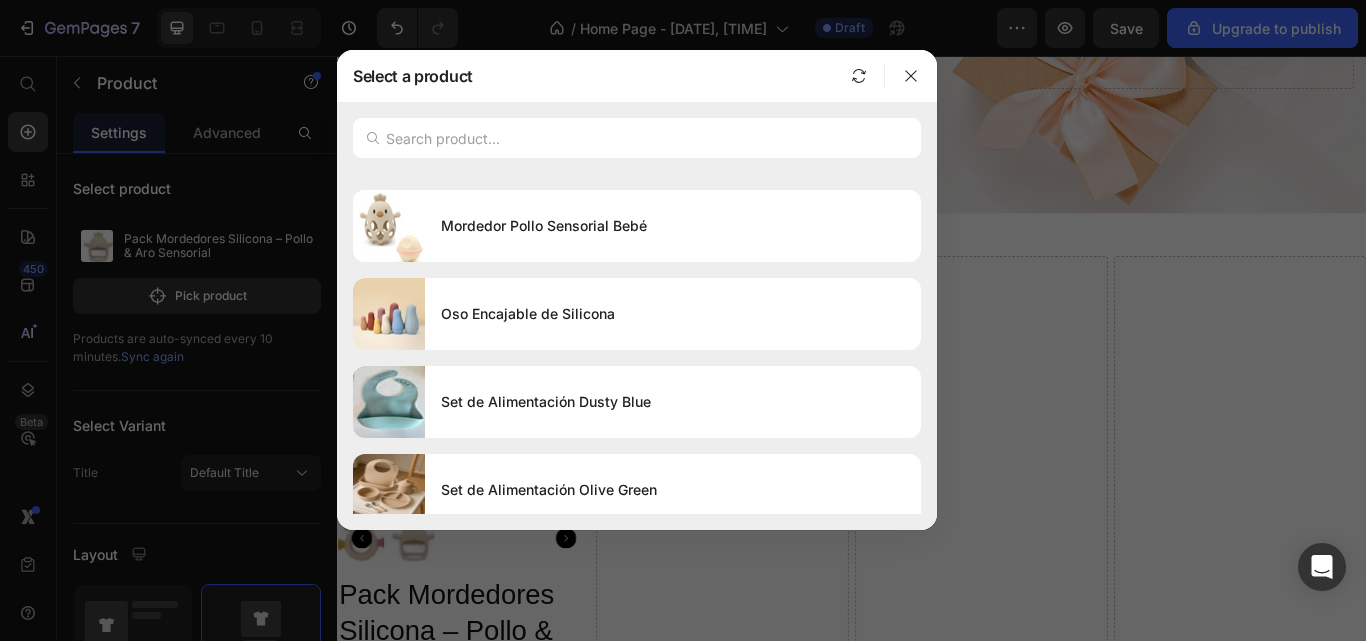 scroll, scrollTop: 790, scrollLeft: 0, axis: vertical 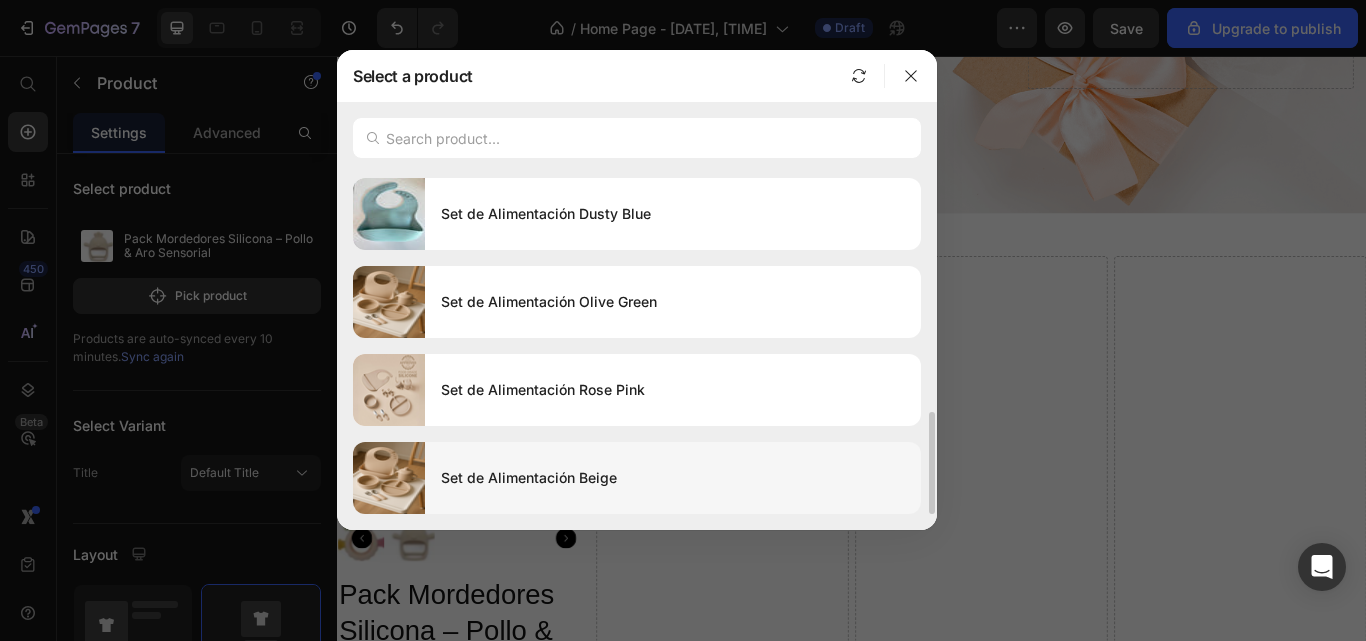 click on "Set de Alimentación Beige" at bounding box center [673, 478] 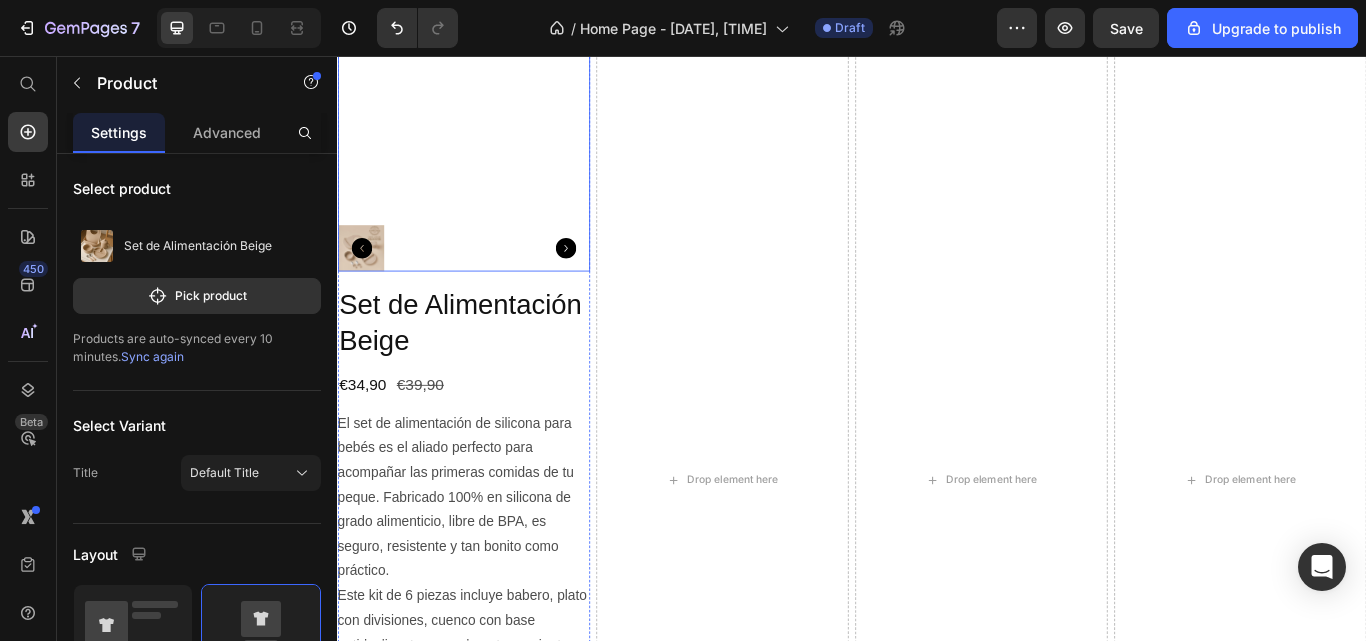 scroll, scrollTop: 704, scrollLeft: 0, axis: vertical 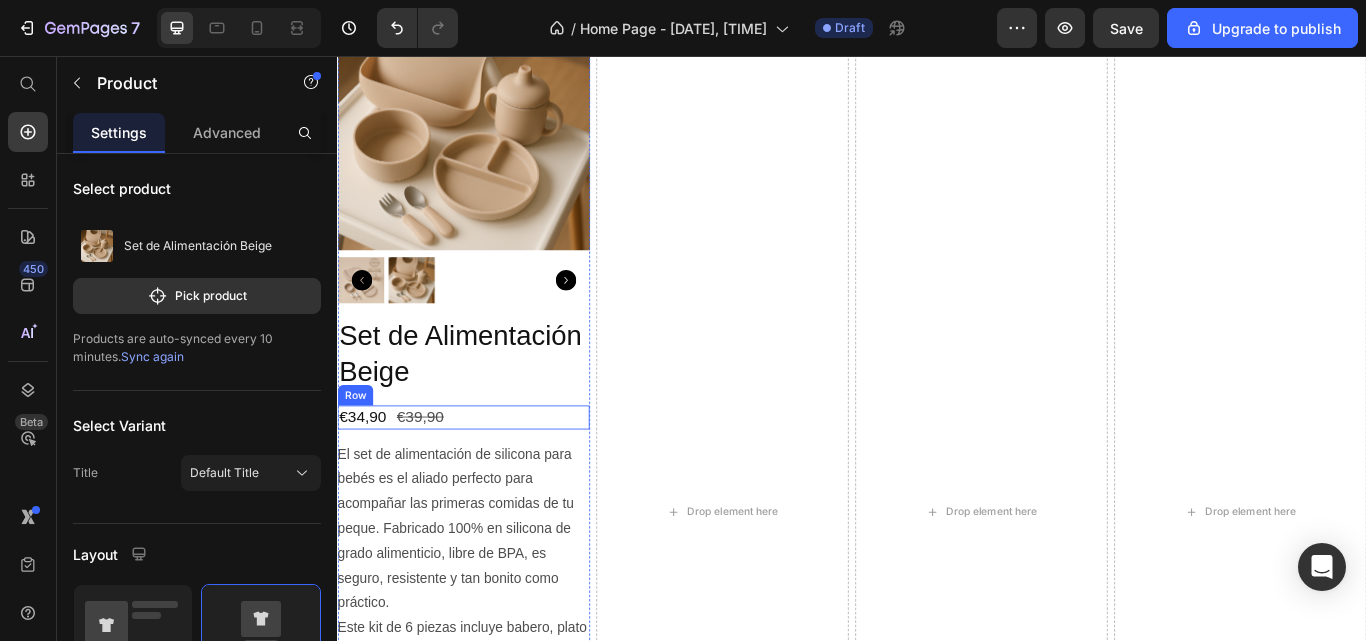 click on "Drop element here" at bounding box center [786, 588] 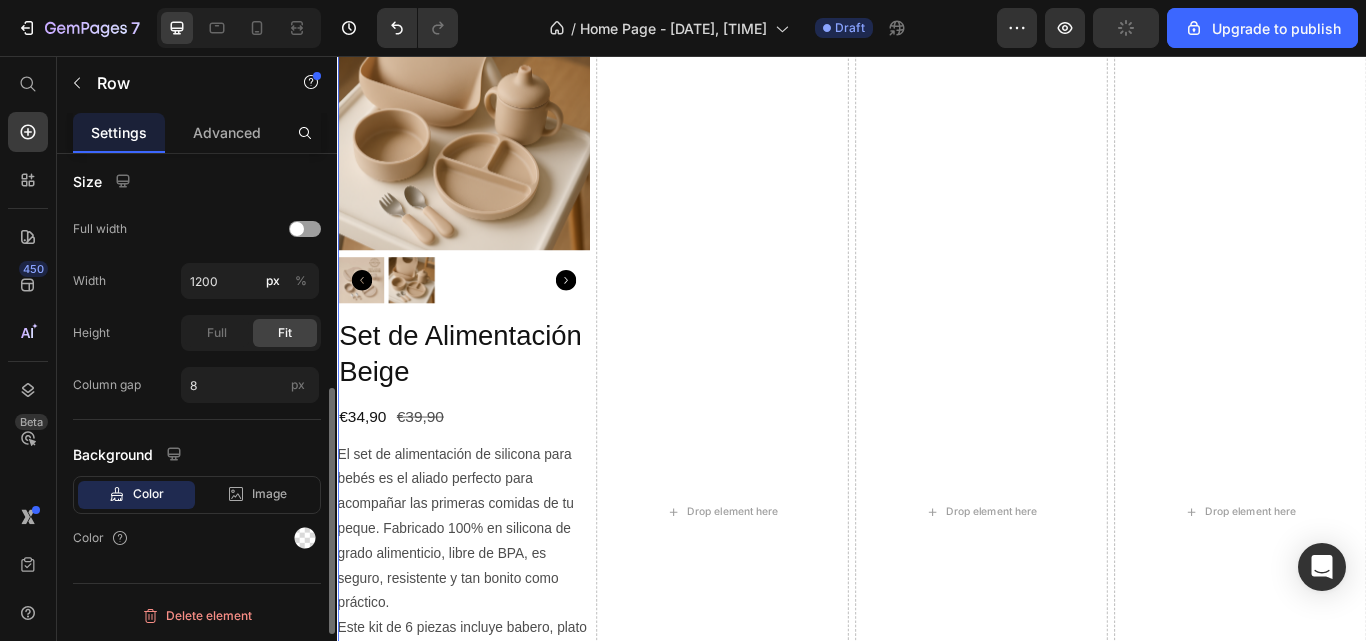 scroll, scrollTop: 0, scrollLeft: 0, axis: both 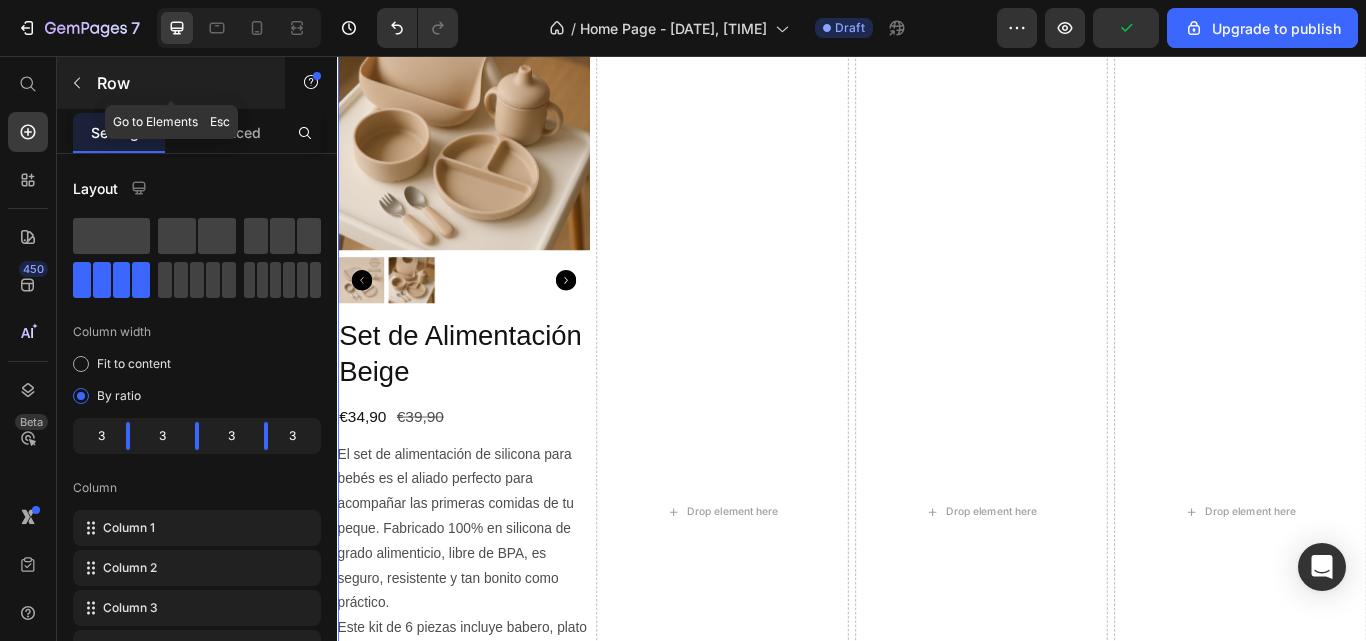 click 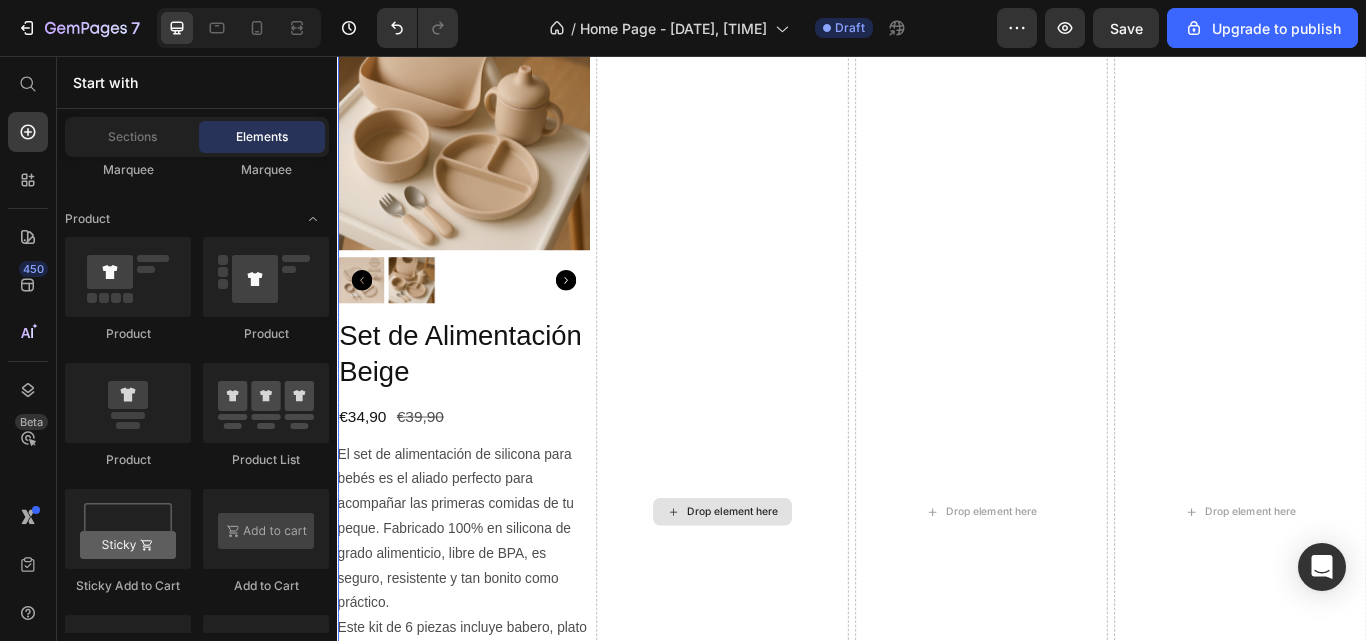 click on "Drop element here" at bounding box center [798, 588] 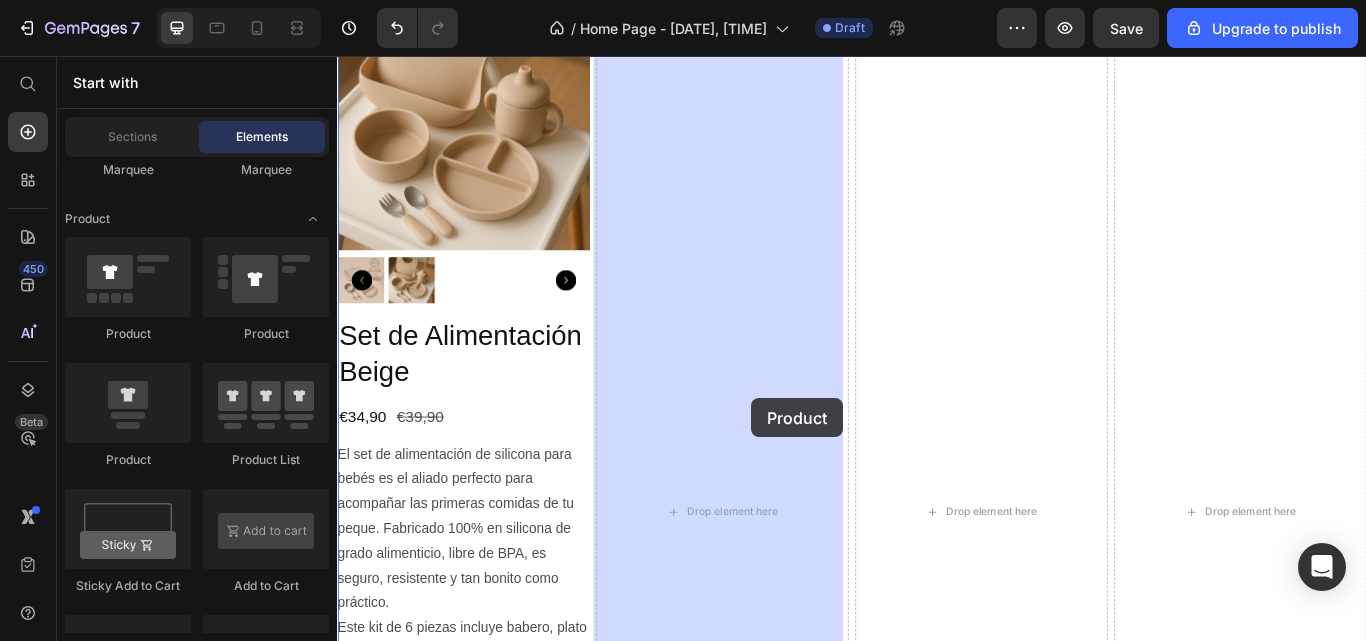 drag, startPoint x: 545, startPoint y: 437, endPoint x: 820, endPoint y: 455, distance: 275.58847 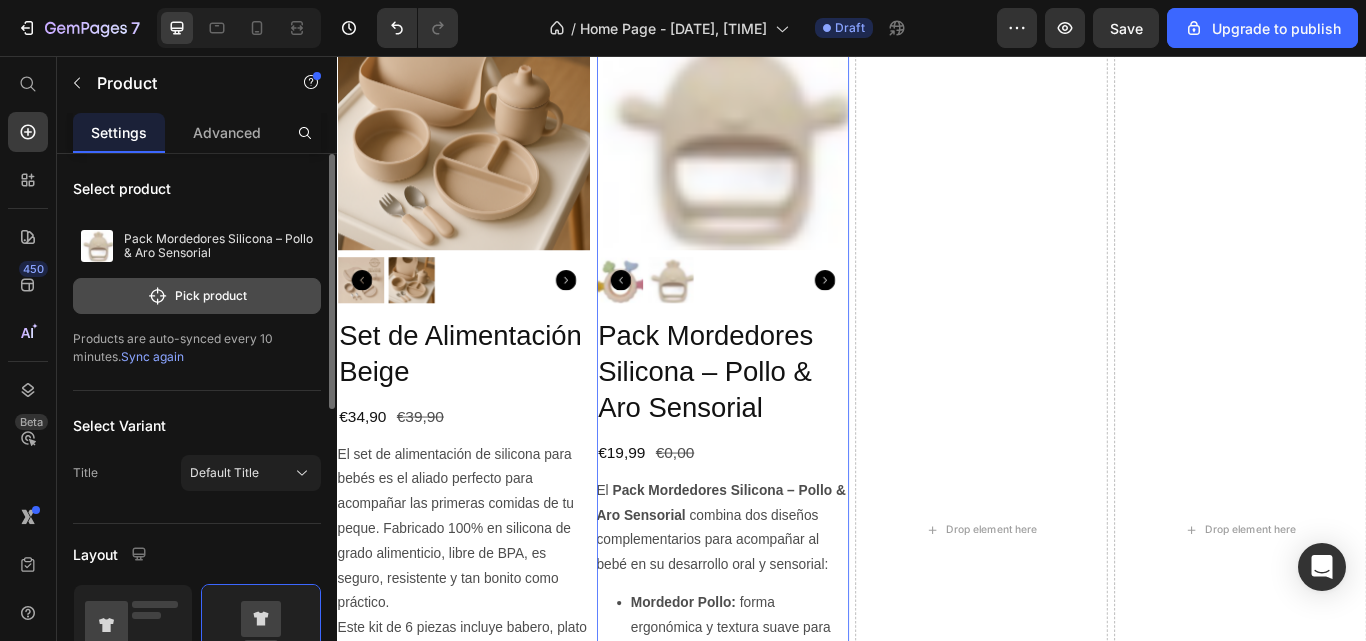 click on "Pick product" at bounding box center [197, 296] 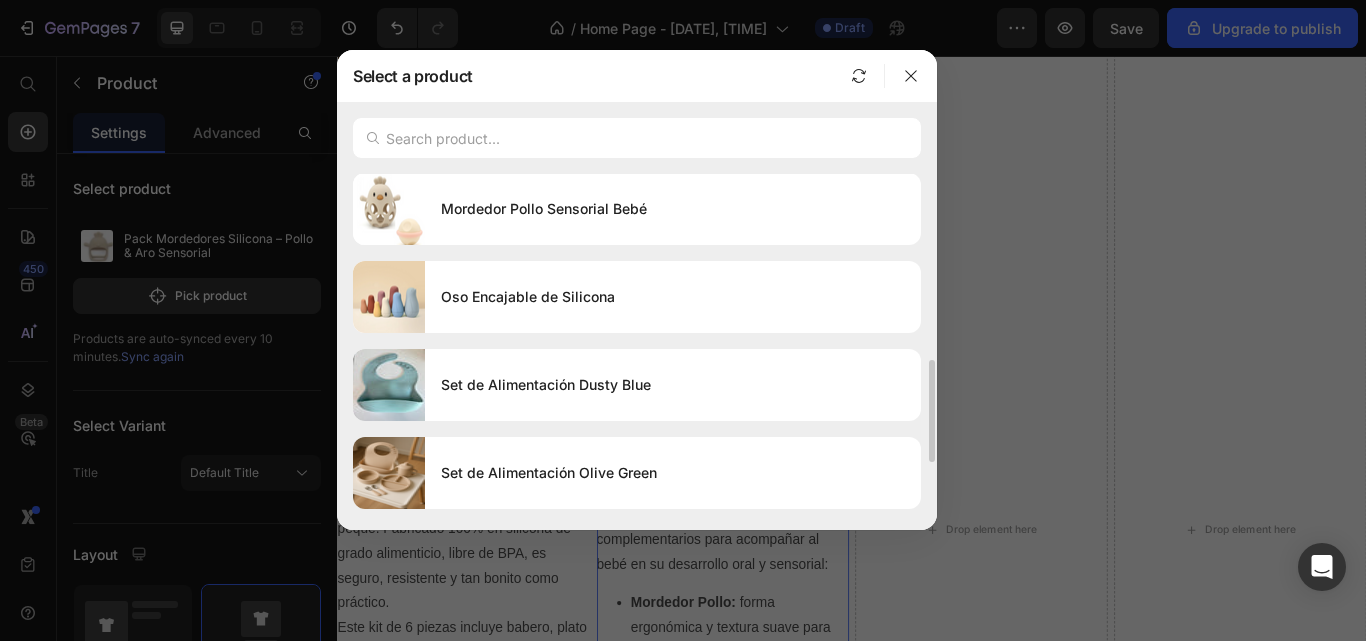 scroll, scrollTop: 790, scrollLeft: 0, axis: vertical 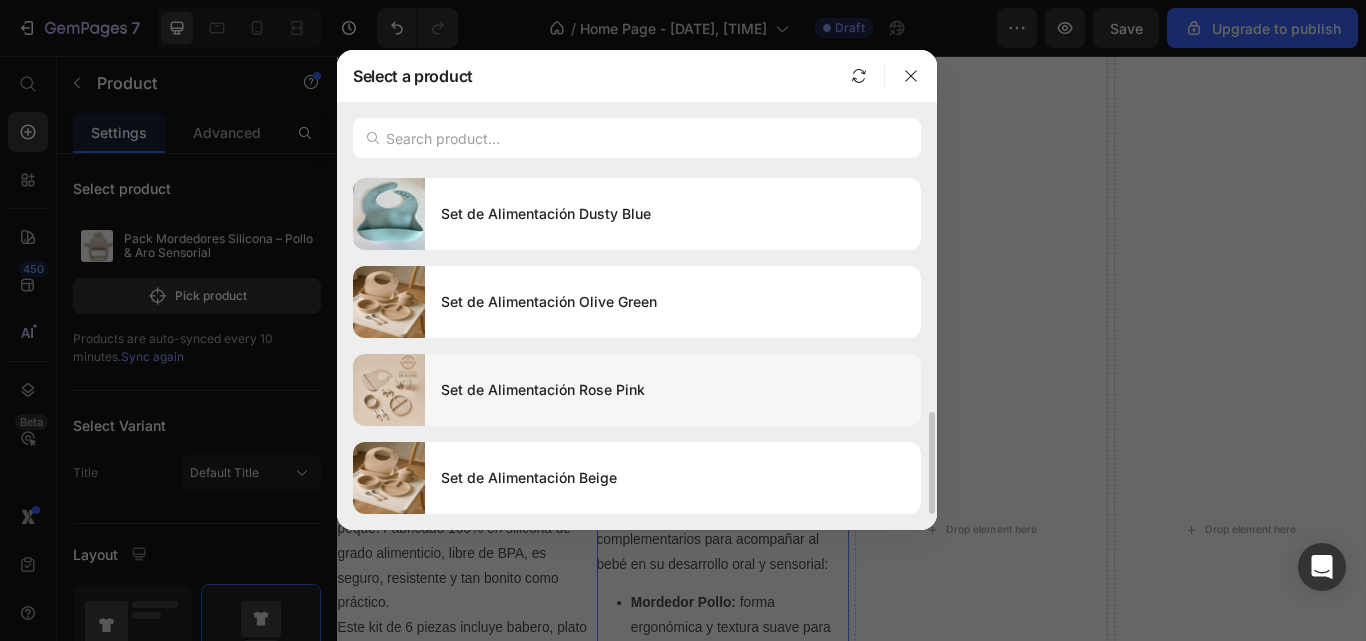 click on "Set de Alimentación Rose Pink" at bounding box center [673, 390] 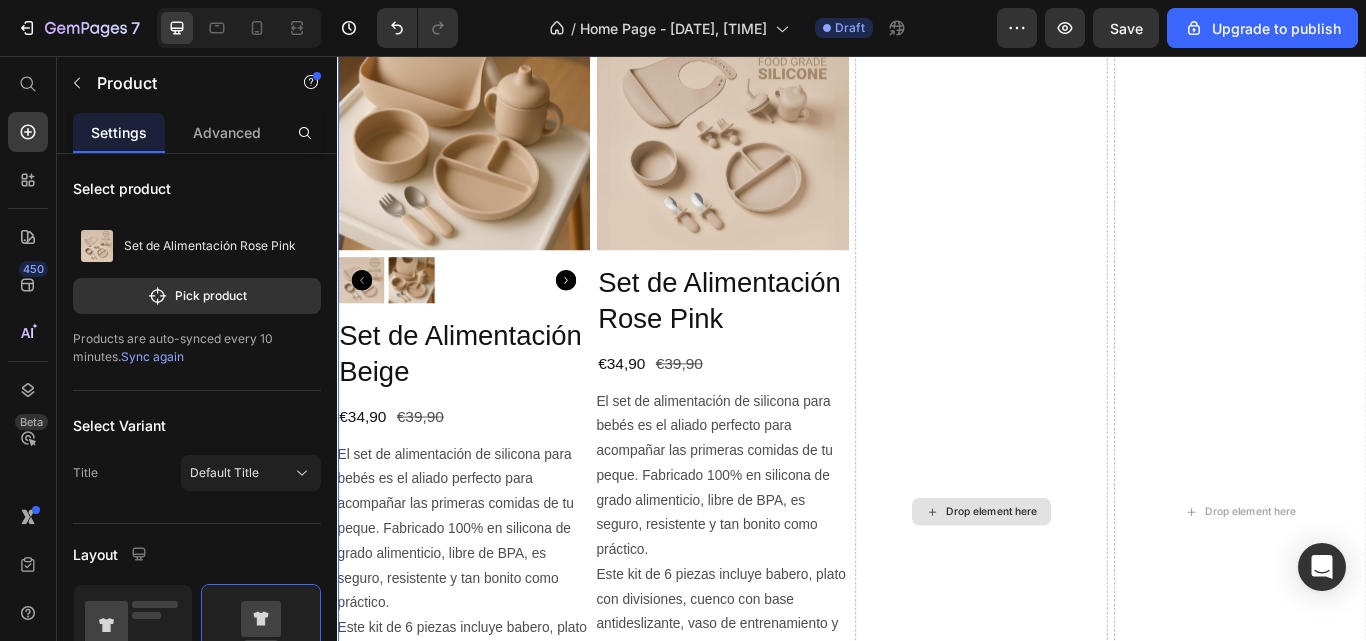 click on "Drop element here" at bounding box center (1100, 588) 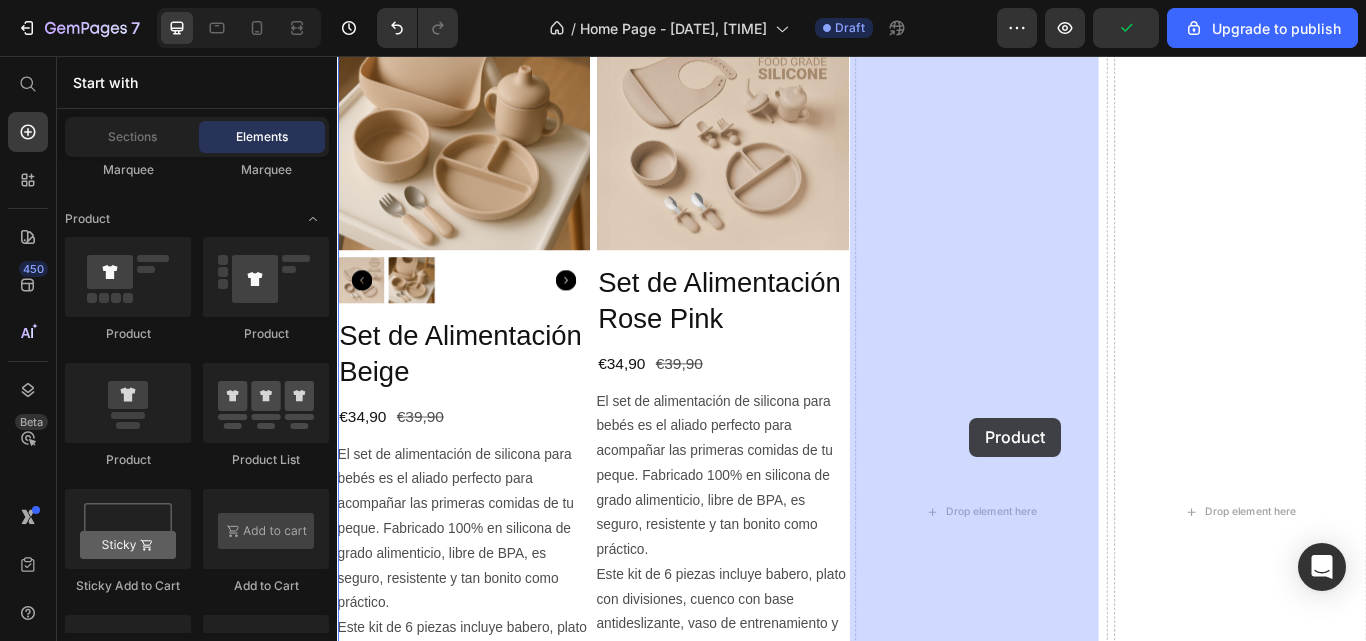 drag, startPoint x: 424, startPoint y: 475, endPoint x: 1074, endPoint y: 478, distance: 650.0069 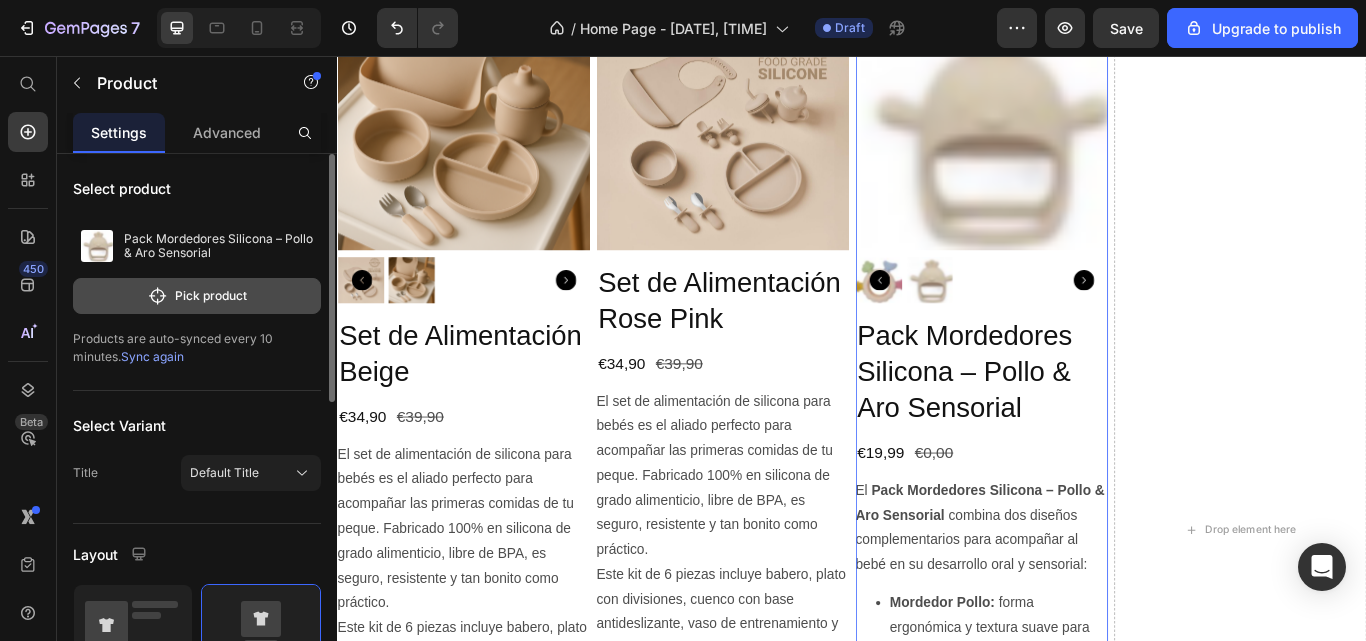click on "Pick product" at bounding box center [197, 296] 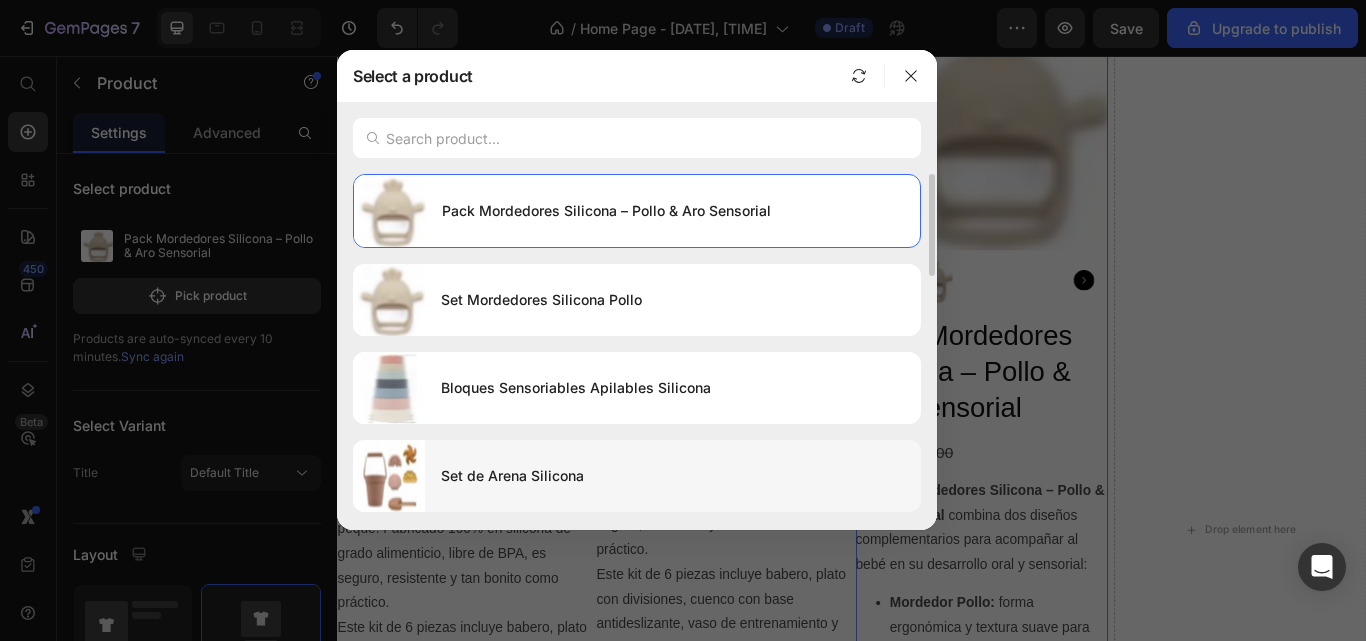 scroll, scrollTop: 790, scrollLeft: 0, axis: vertical 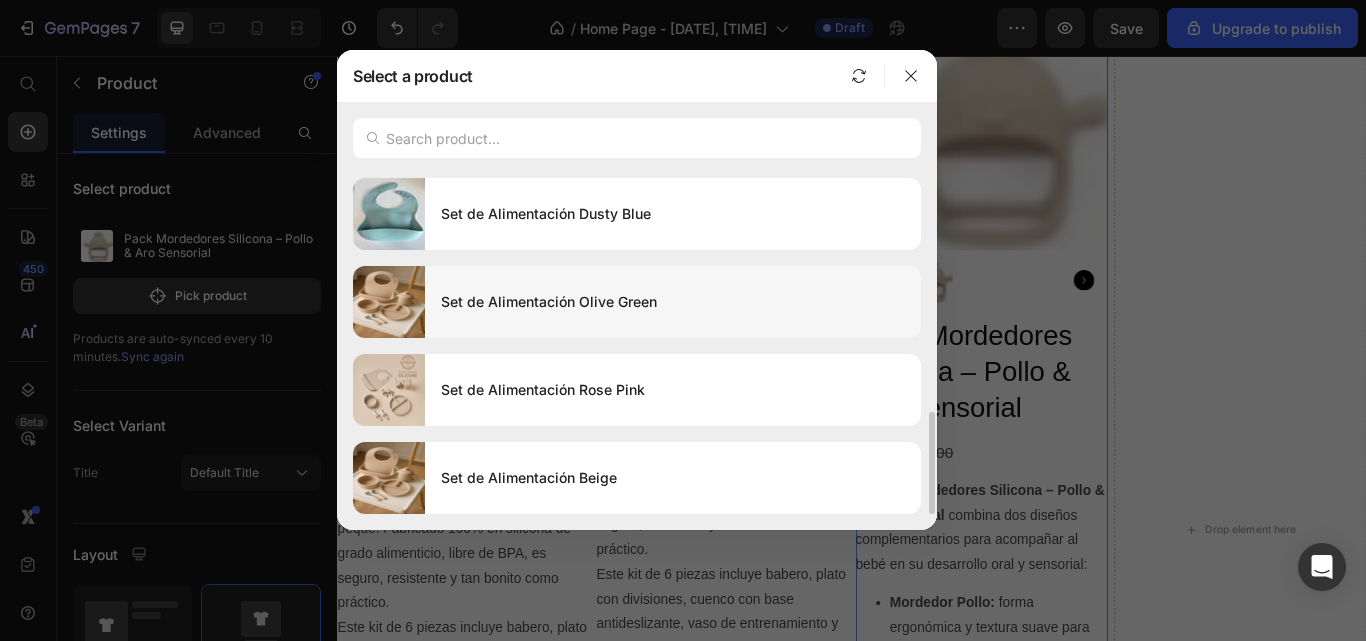 click on "Set de Alimentación Olive Green" at bounding box center (673, 302) 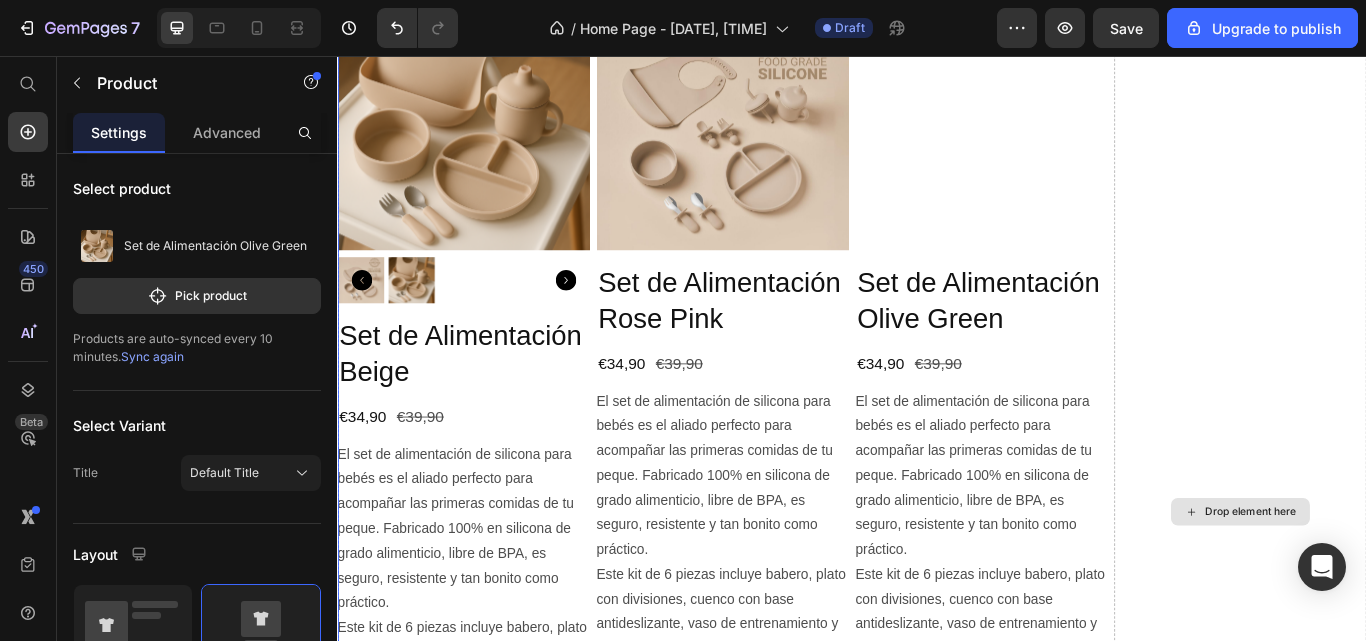 click on "Drop element here" at bounding box center [1402, 588] 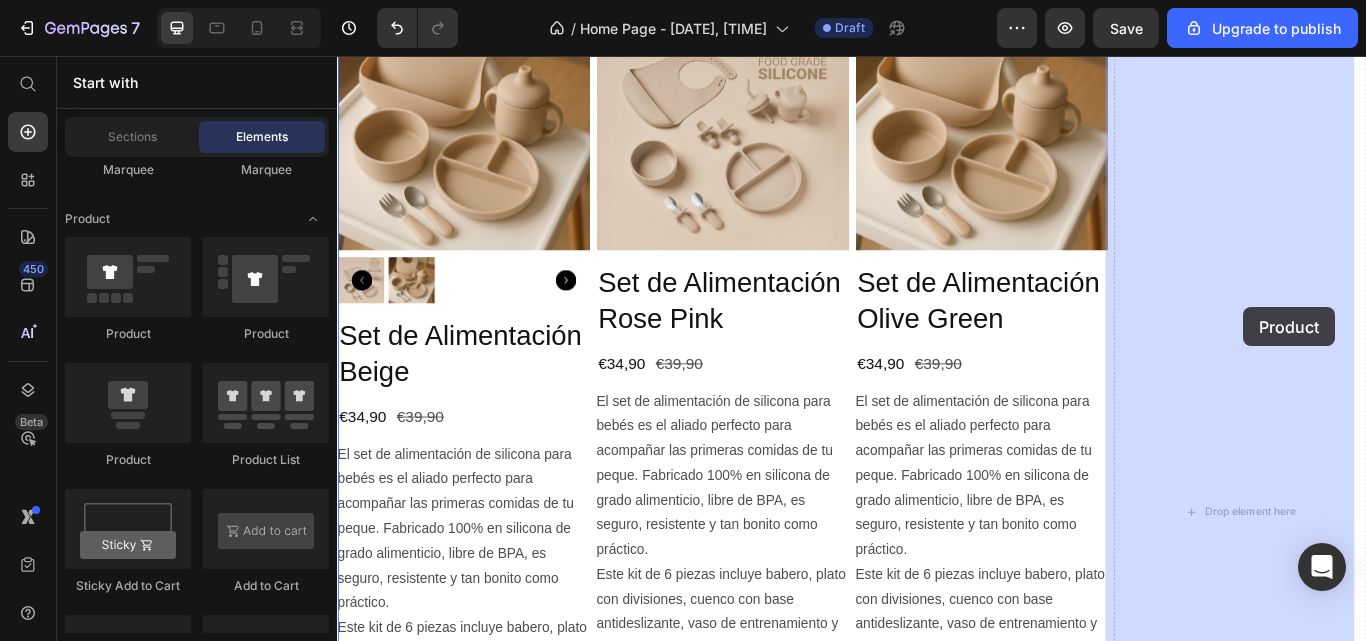 drag, startPoint x: 973, startPoint y: 411, endPoint x: 1394, endPoint y: 349, distance: 425.54083 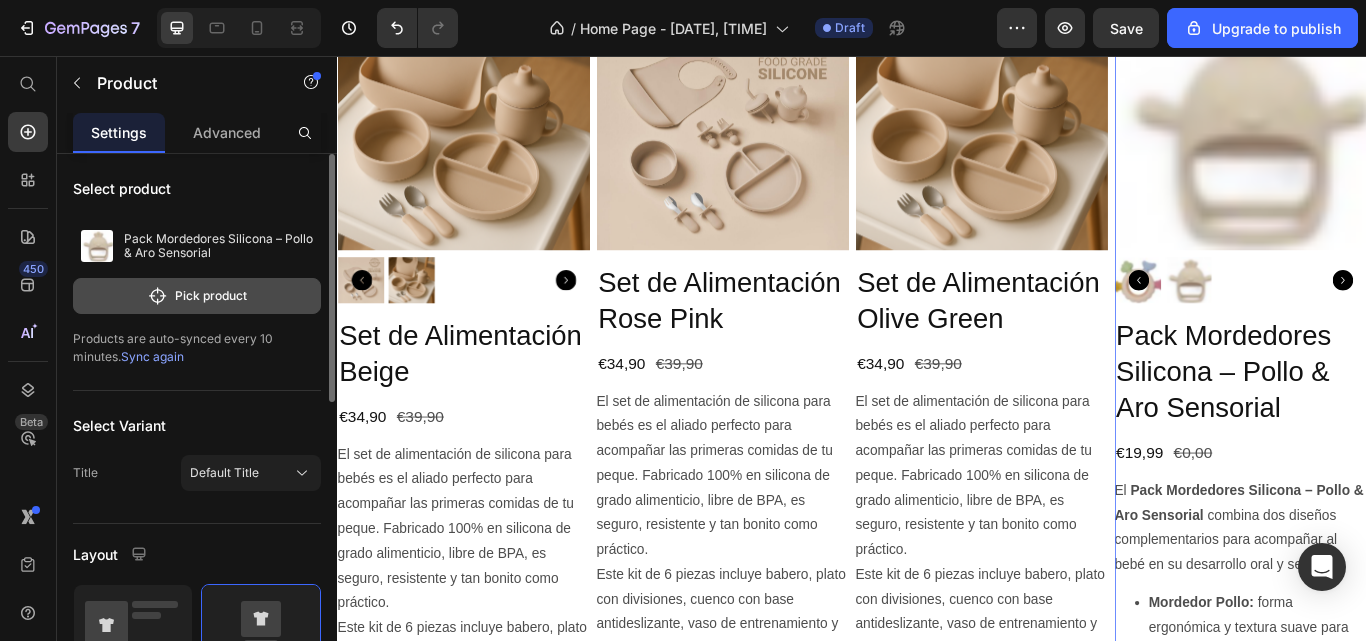 click on "Pick product" 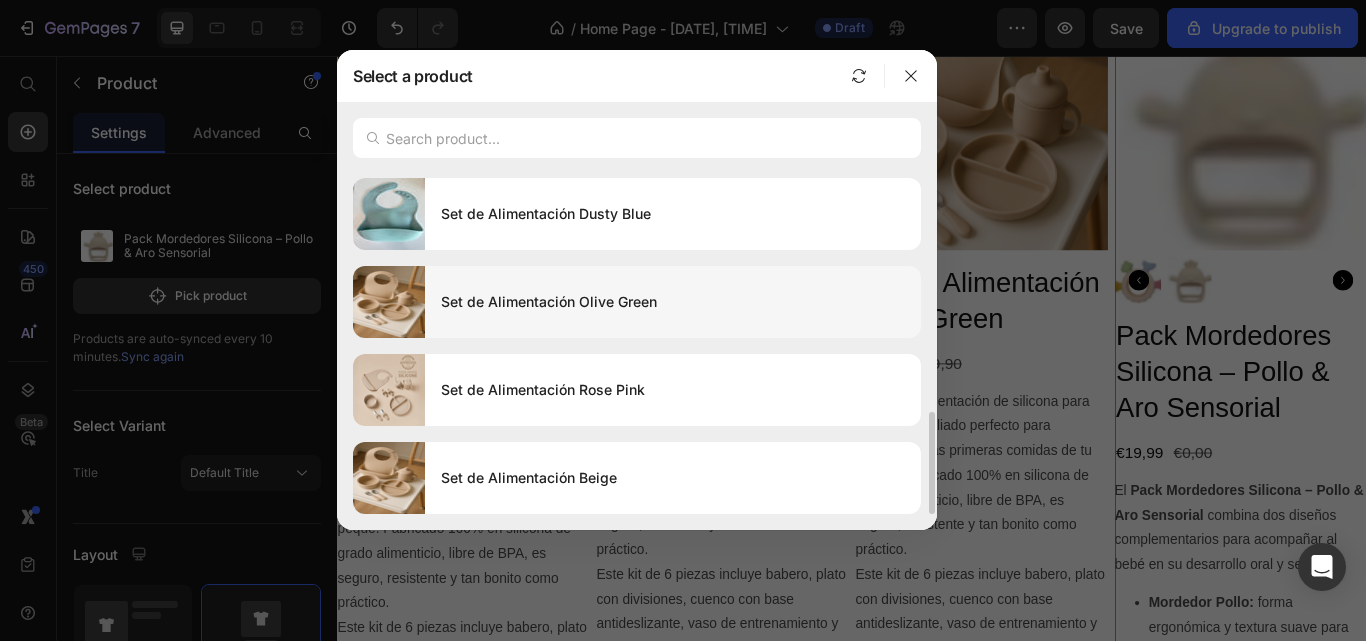 scroll, scrollTop: 0, scrollLeft: 0, axis: both 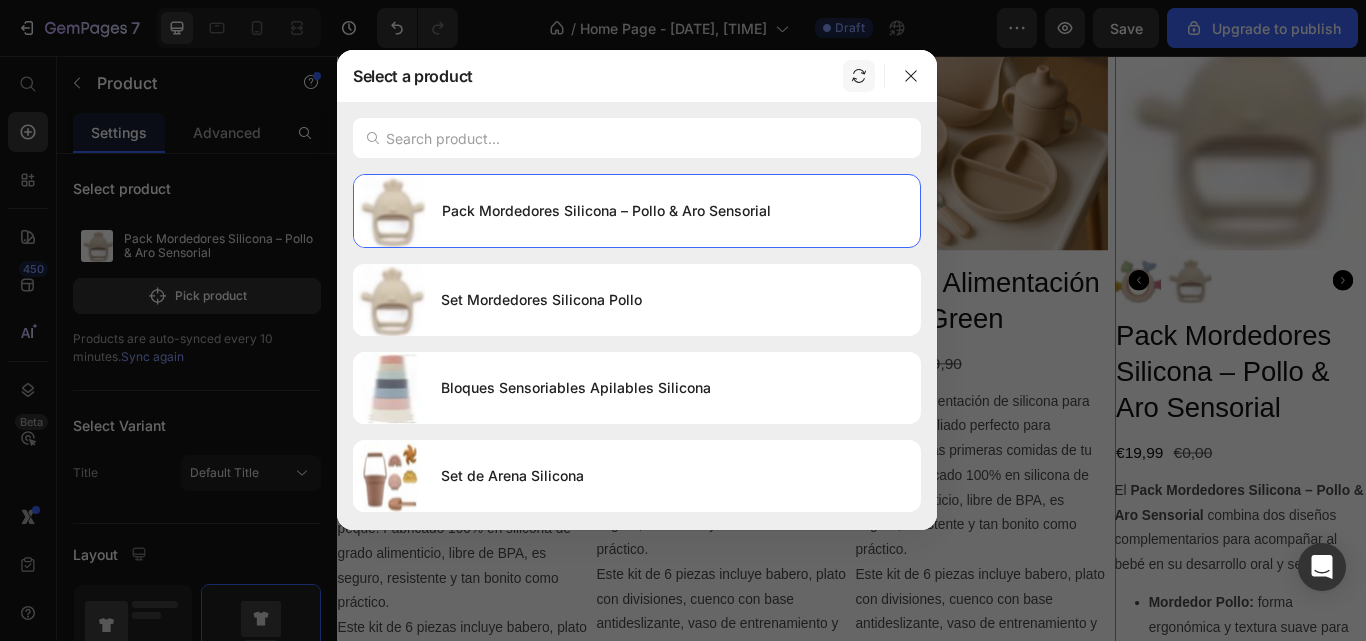 click at bounding box center (859, 76) 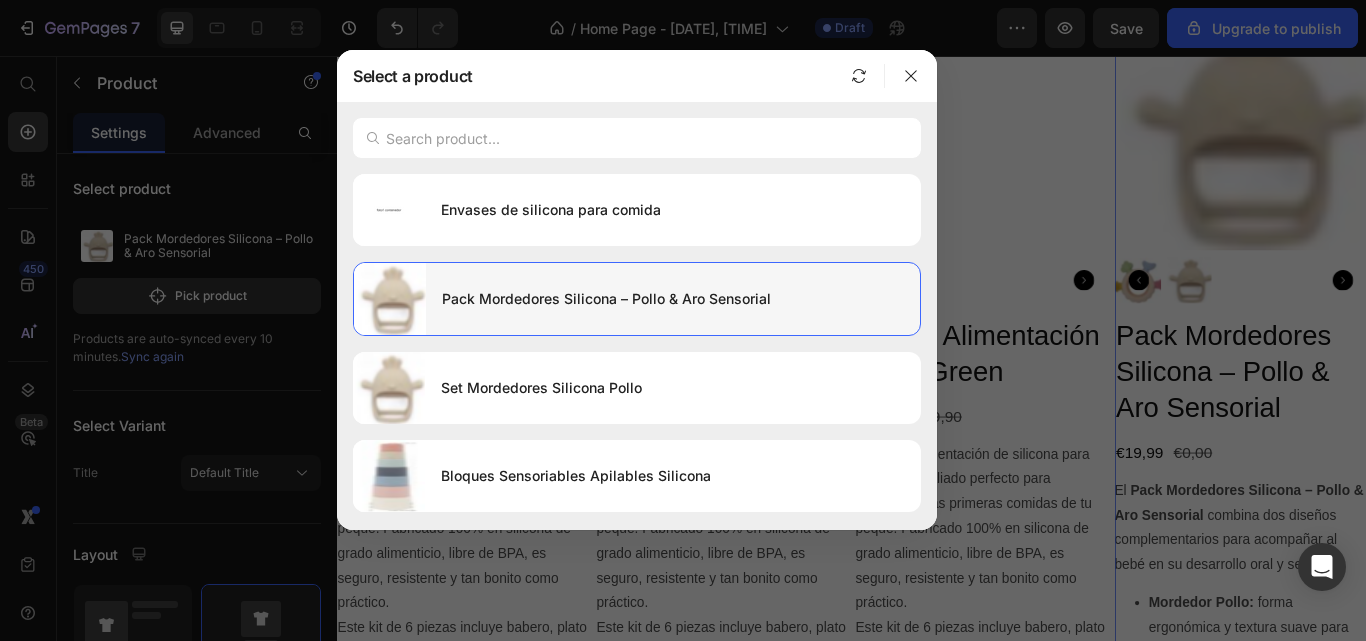 scroll, scrollTop: 878, scrollLeft: 0, axis: vertical 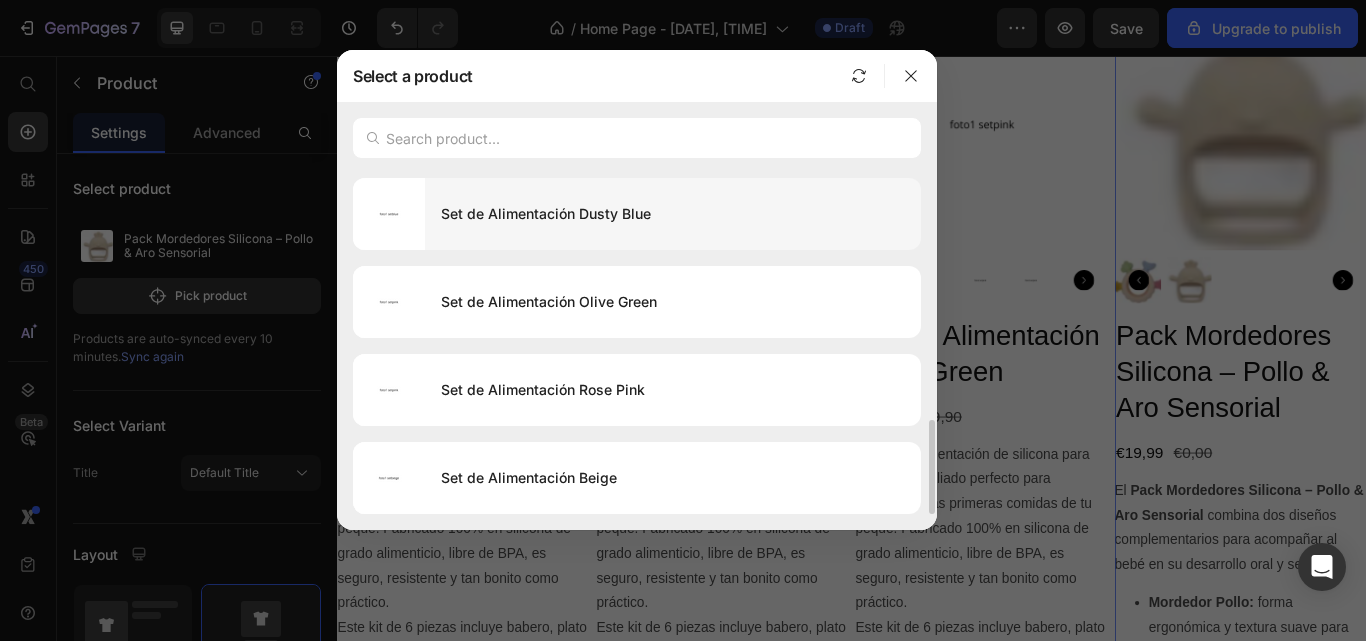 click on "Set de Alimentación Dusty Blue" at bounding box center [673, 214] 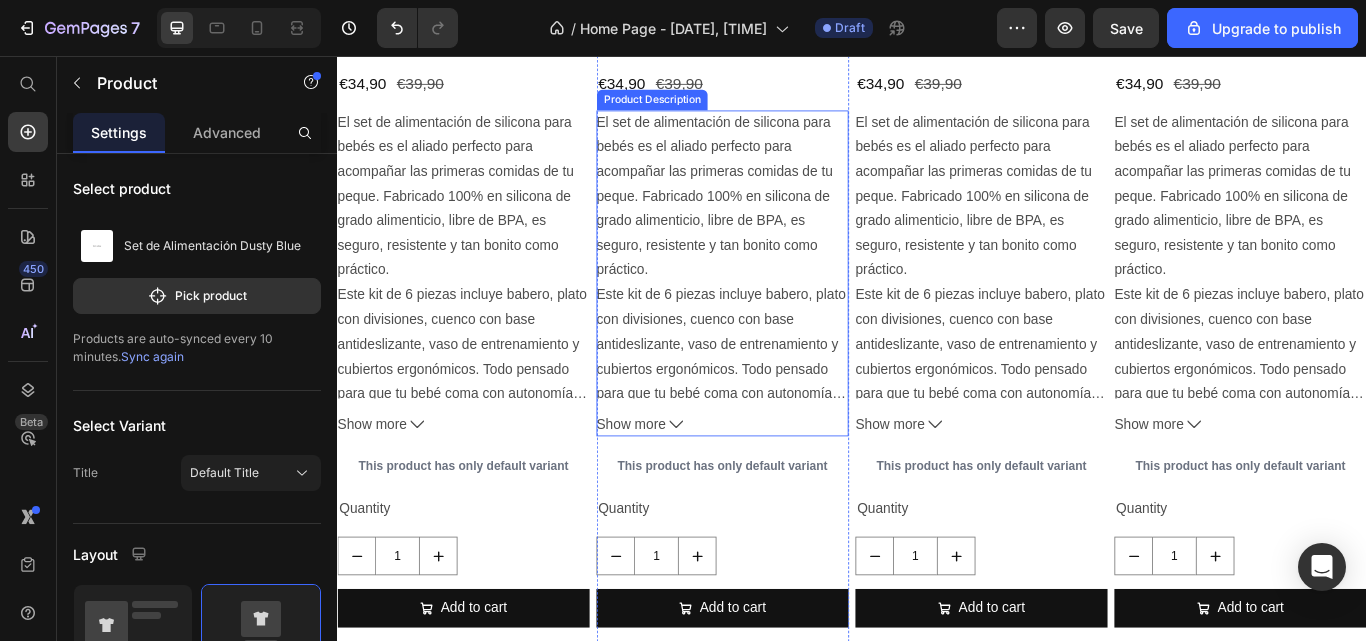 scroll, scrollTop: 1093, scrollLeft: 0, axis: vertical 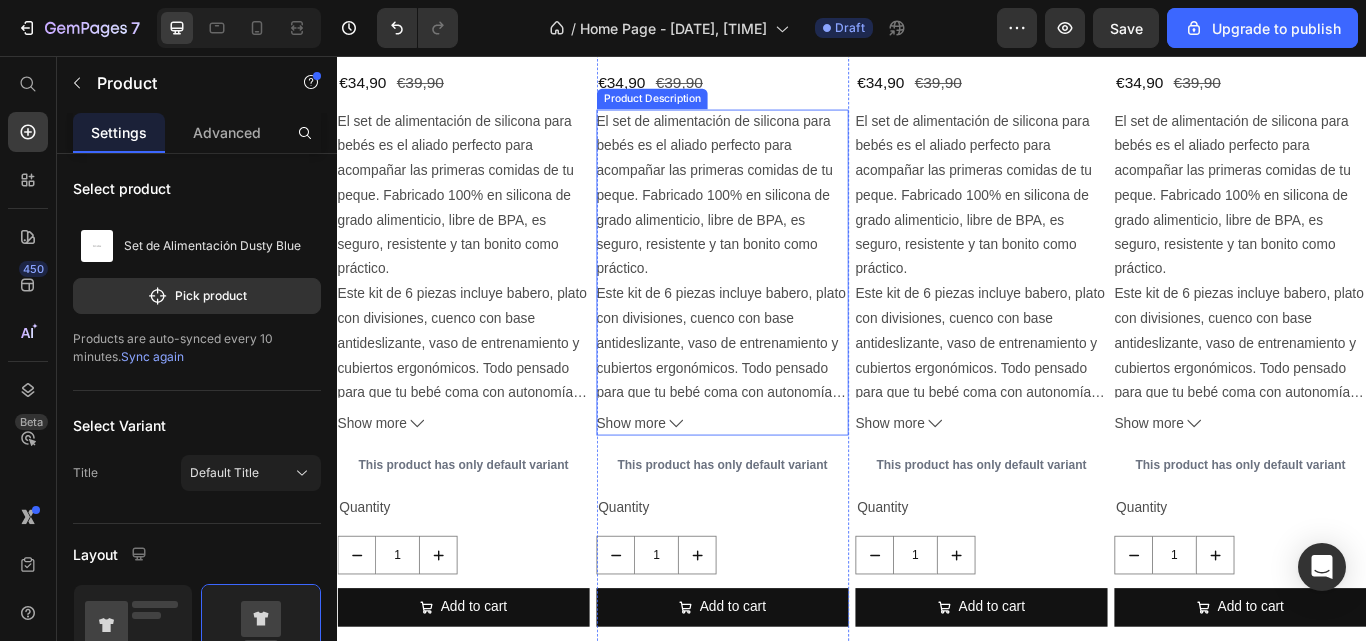 click on "Este kit de 6 piezas incluye babero, plato con divisiones, cuenco con base antideslizante, vaso de entrenamiento y cubiertos ergonómicos. Todo pensado para que tu bebé coma con autonomía… y tú disfrutes sin preocupaciones." at bounding box center (784, 405) 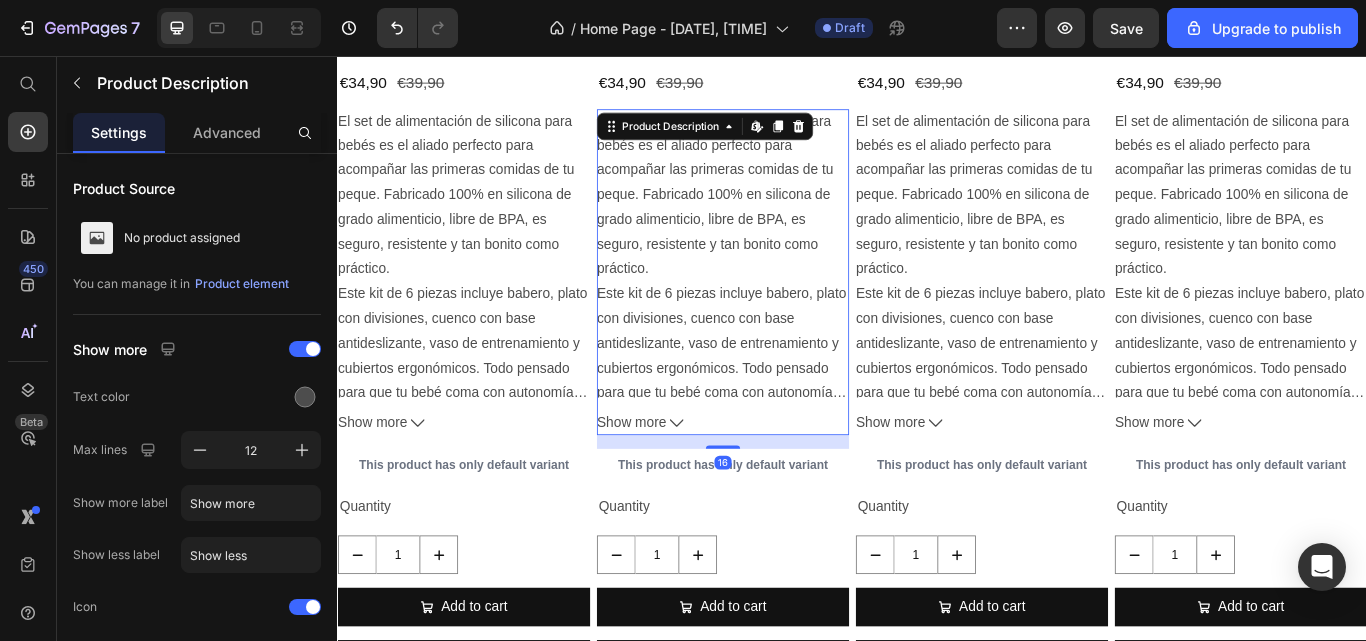 scroll, scrollTop: 973, scrollLeft: 0, axis: vertical 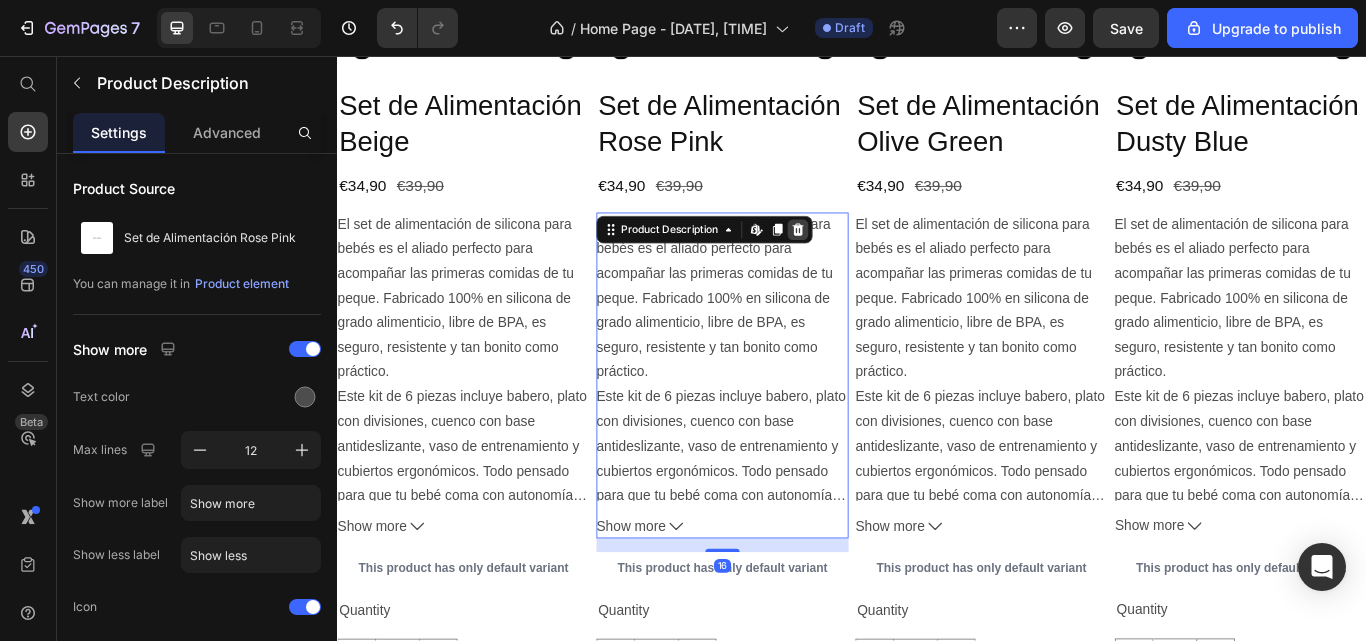 click 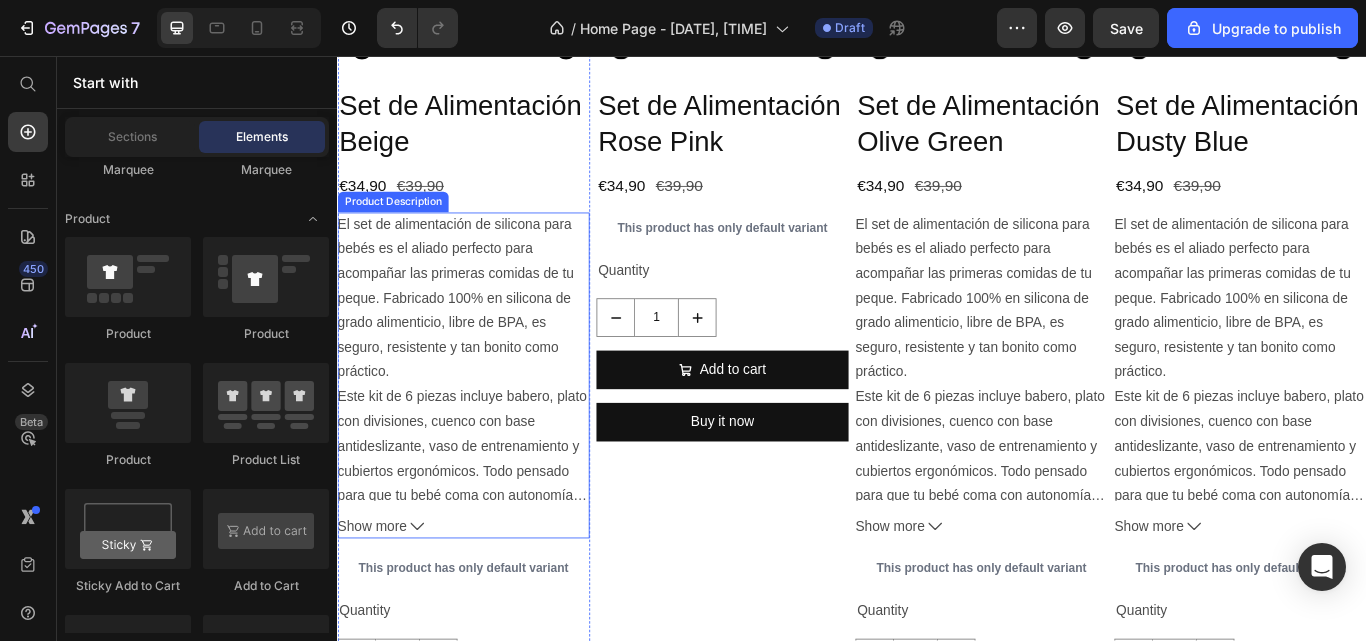 click on "El set de alimentación de silicona para bebés es el aliado perfecto para acompañar las primeras comidas de tu peque. Fabricado 100% en silicona de grado alimenticio, libre de BPA, es seguro, resistente y tan bonito como práctico." at bounding box center (475, 339) 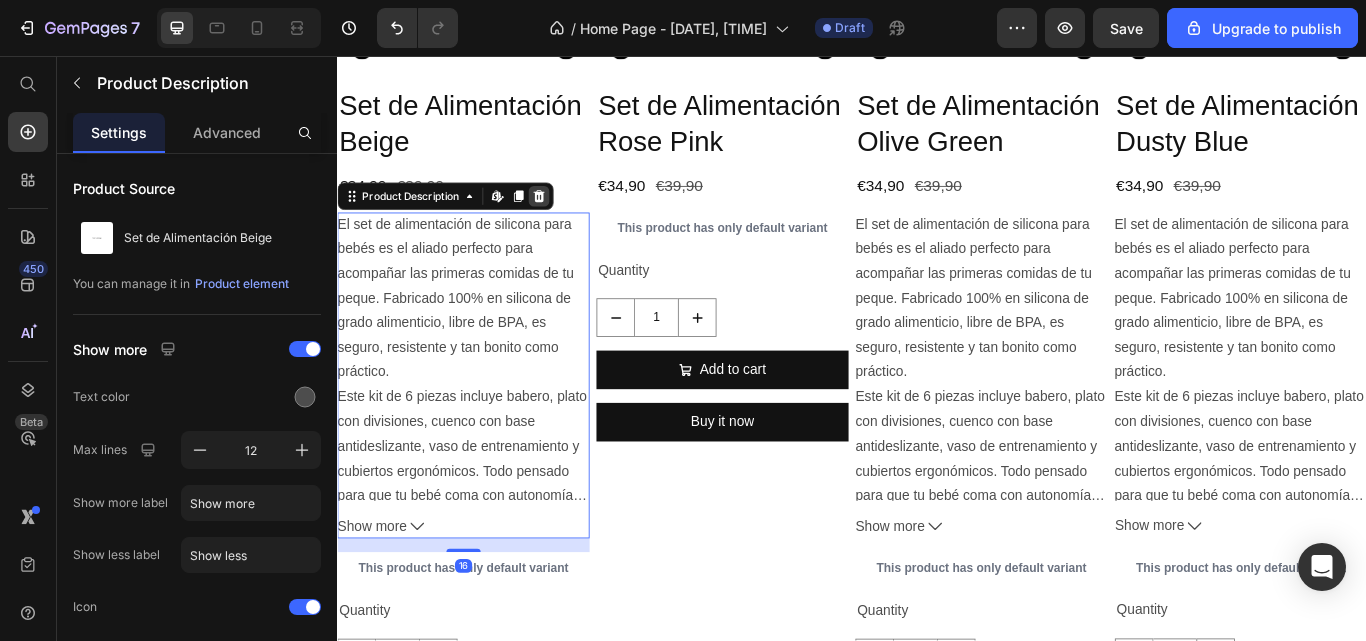 click 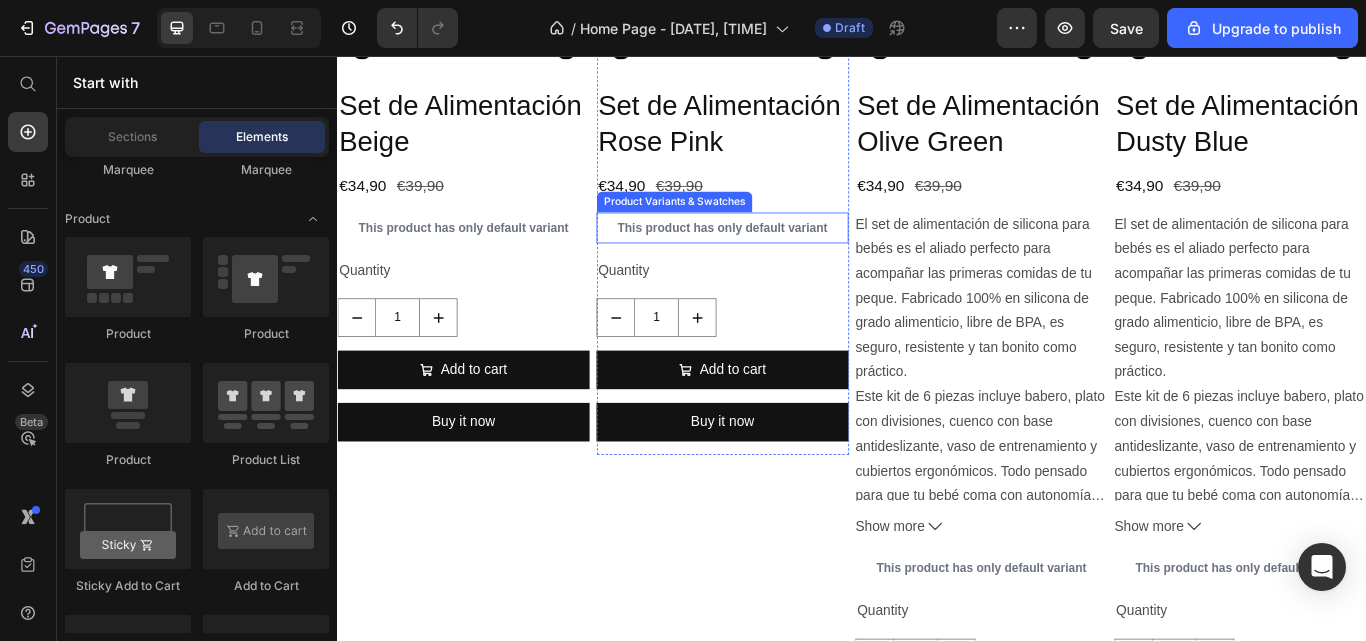 click on "This product has only default variant" at bounding box center [786, 257] 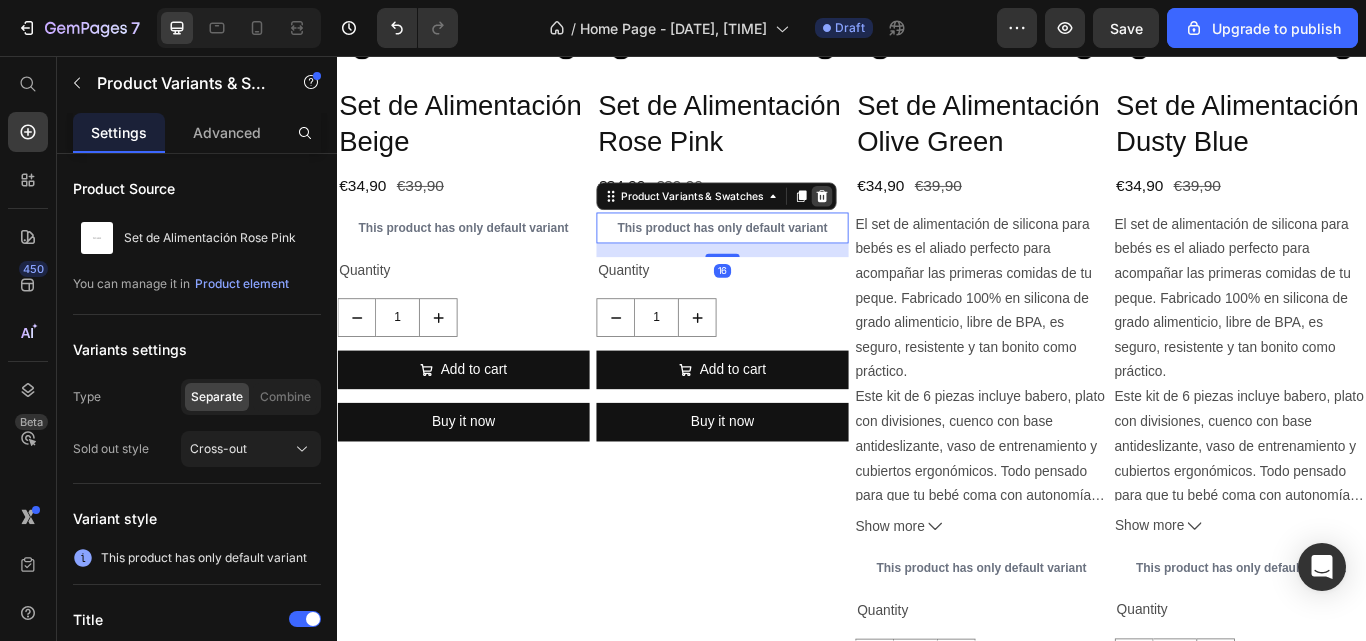 click 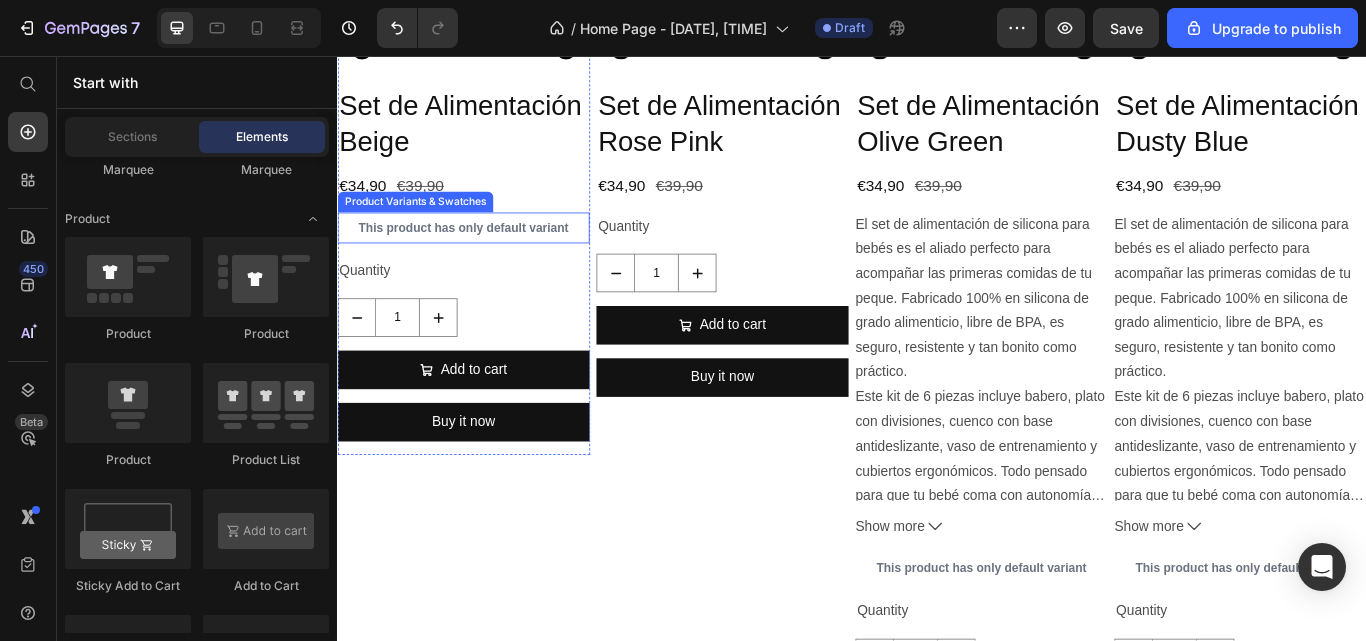 click on "This product has only default variant" at bounding box center [484, 257] 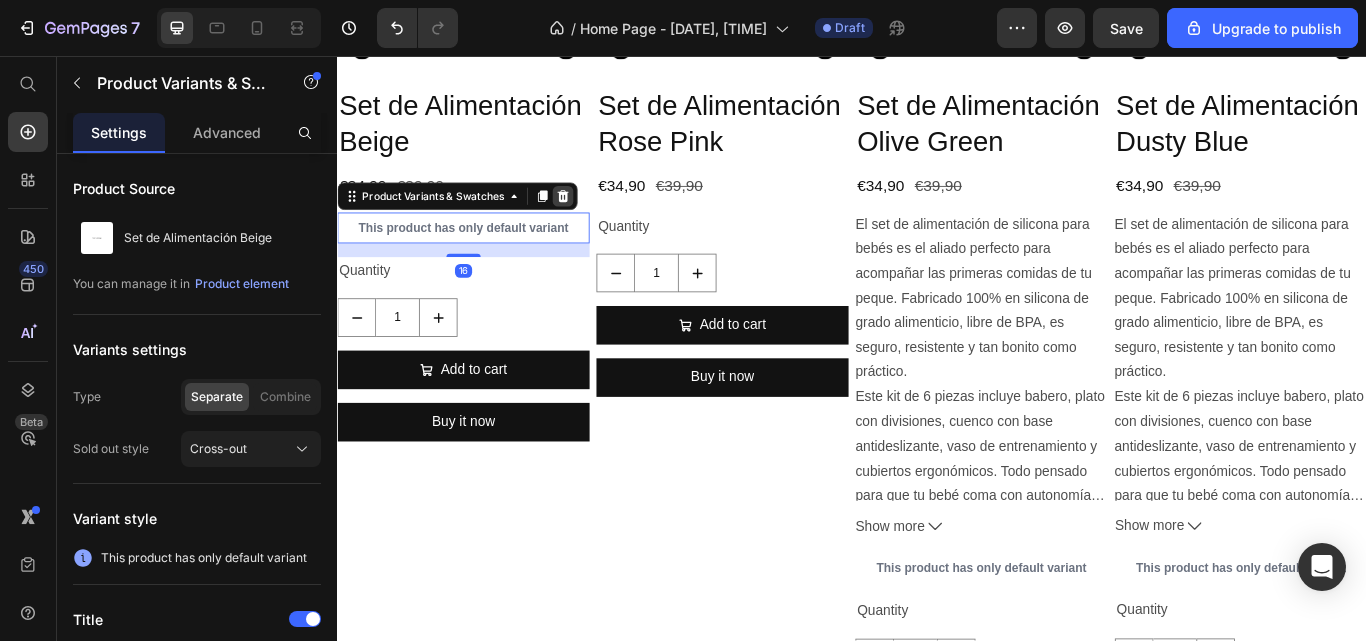 click 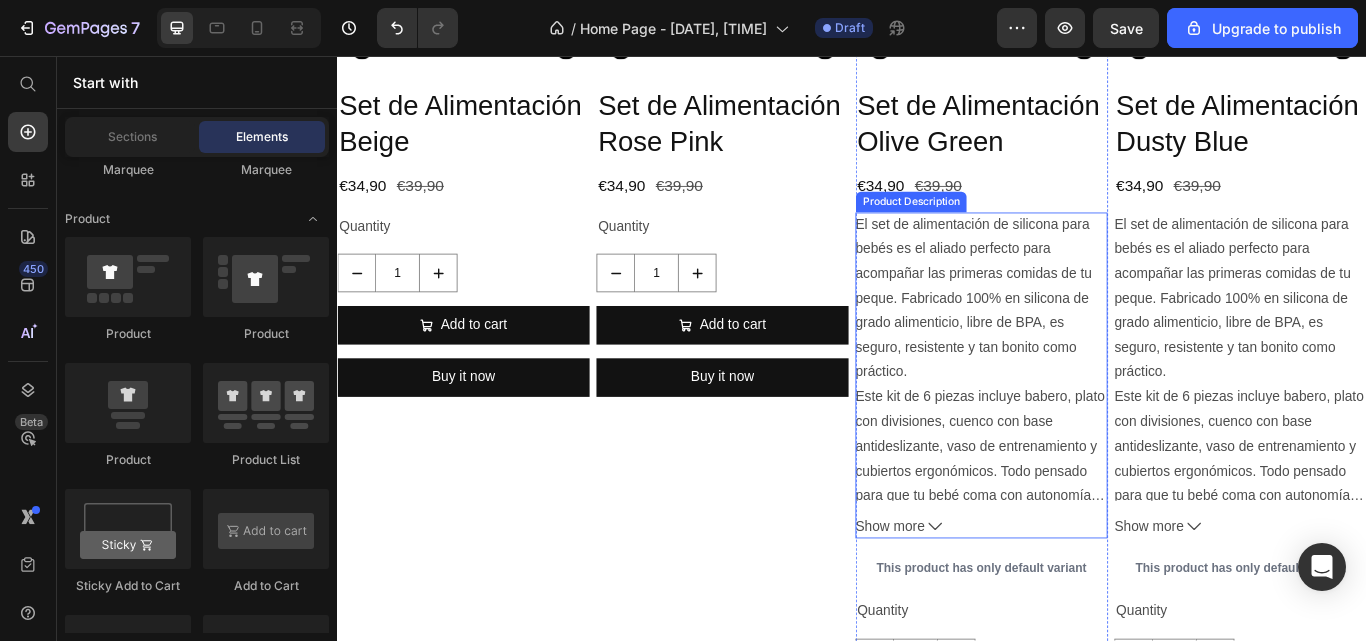 click on "El set de alimentación de silicona para bebés es el aliado perfecto para acompañar las primeras comidas de tu peque. Fabricado 100% en silicona de grado alimenticio, libre de BPA, es seguro, resistente y tan bonito como práctico.
Este kit de 6 piezas incluye babero, plato con divisiones, cuenco con base antideslizante, vaso de entrenamiento y cubiertos ergonómicos. Todo pensado para que tu bebé coma con autonomía… y tú disfrutes sin preocupaciones.
Ideal para bebés a partir de 6 meses y perfecto como regalo para baby showers 🎁." at bounding box center (1088, 407) 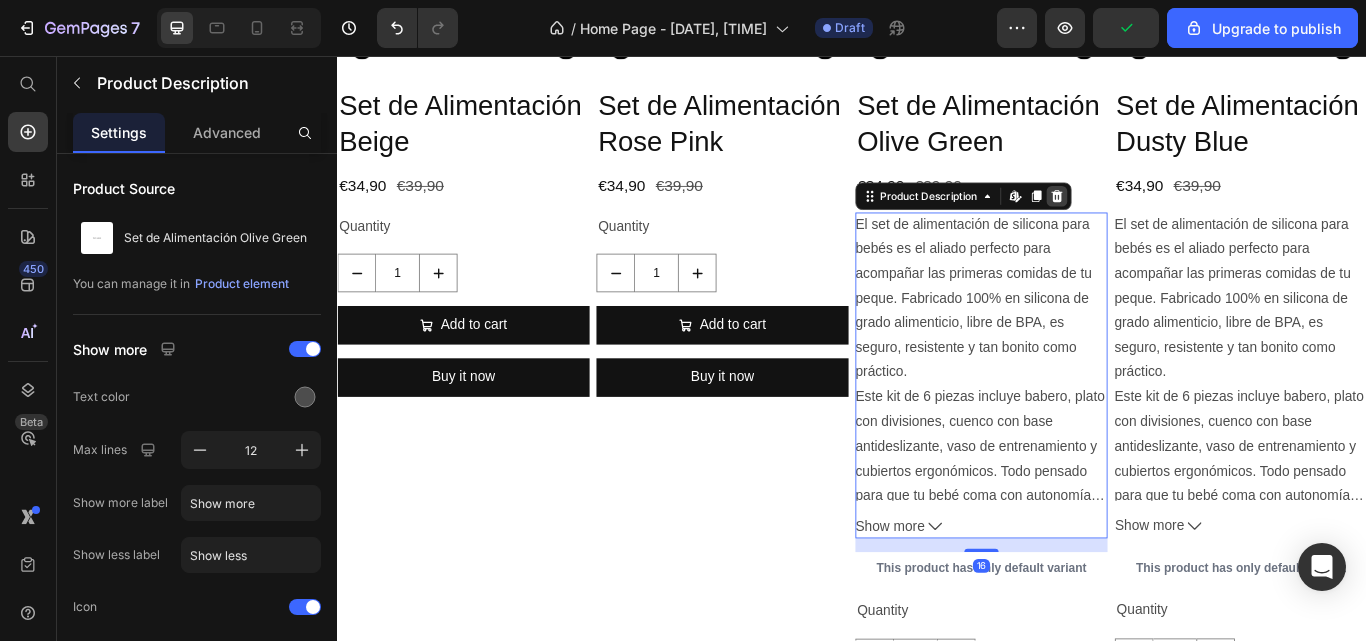 click 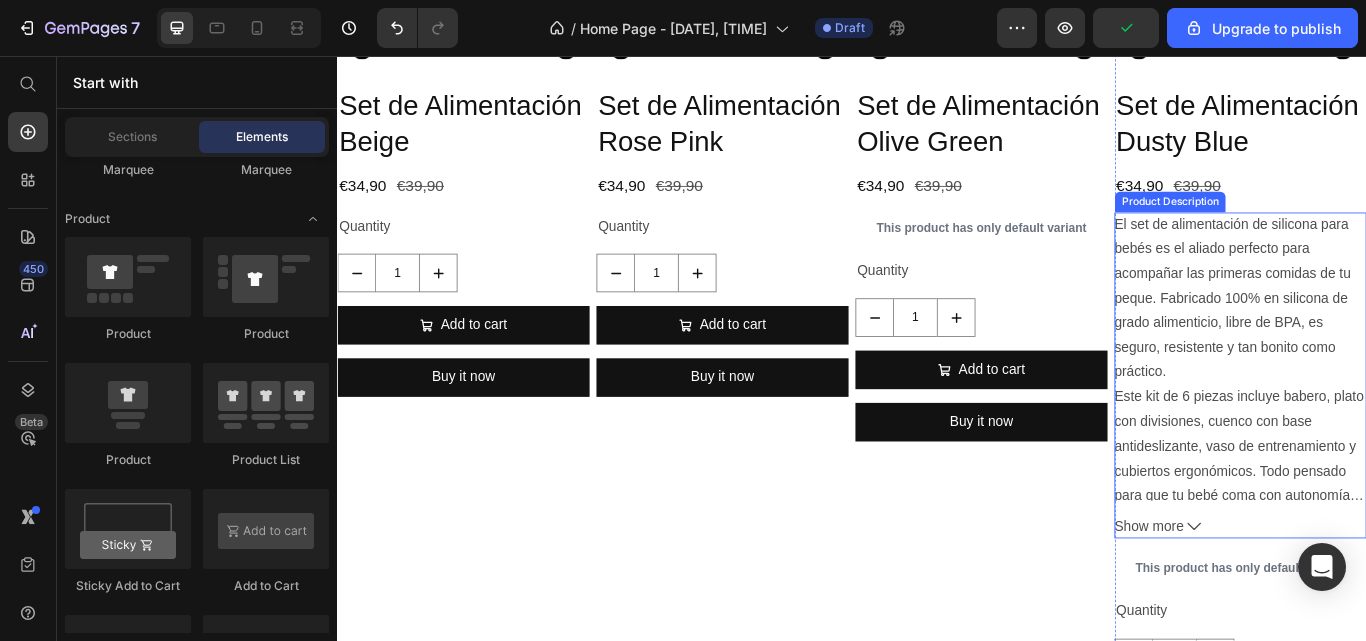 click on "El set de alimentación de silicona para bebés es el aliado perfecto para acompañar las primeras comidas de tu peque. Fabricado 100% en silicona de grado alimenticio, libre de BPA, es seguro, resistente y tan bonito como práctico." at bounding box center (1381, 339) 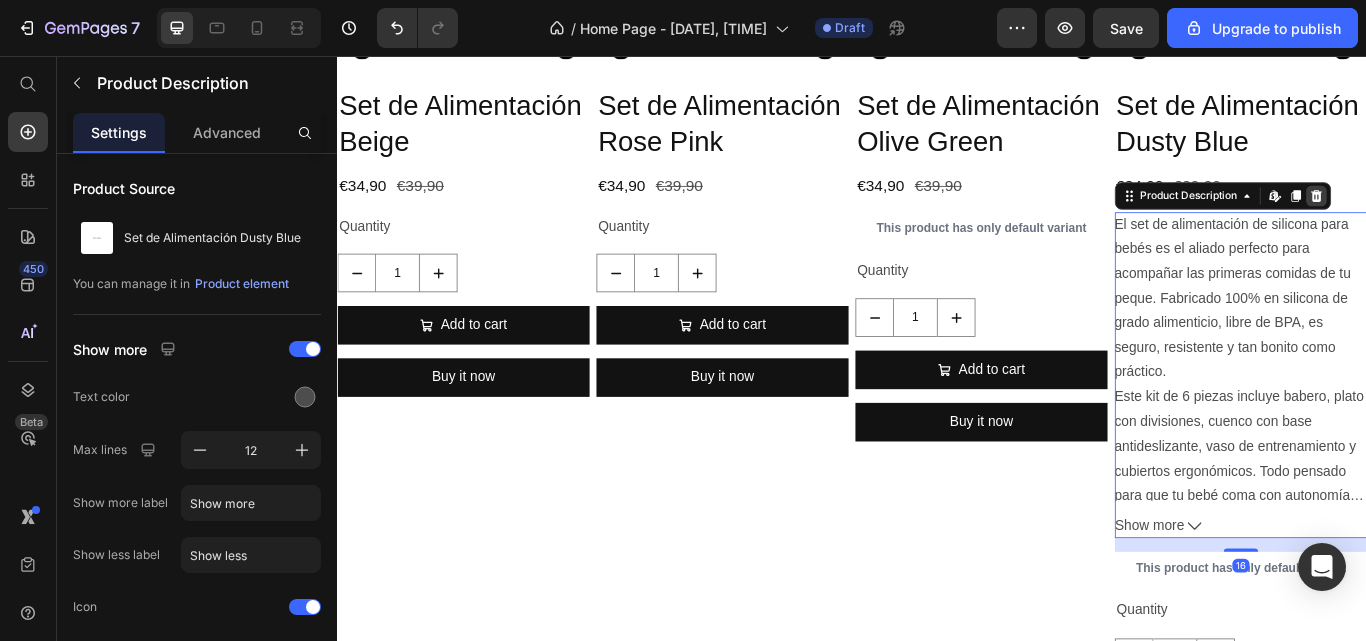 click 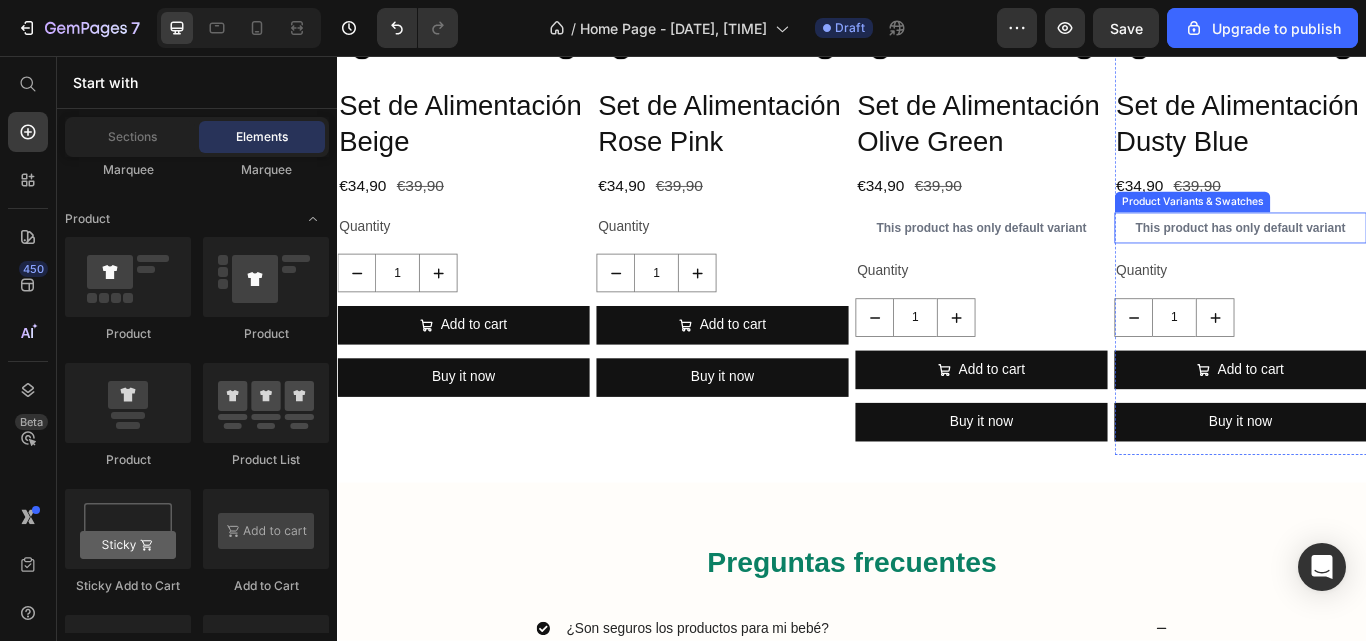 click on "This product has only default variant" at bounding box center (1390, 257) 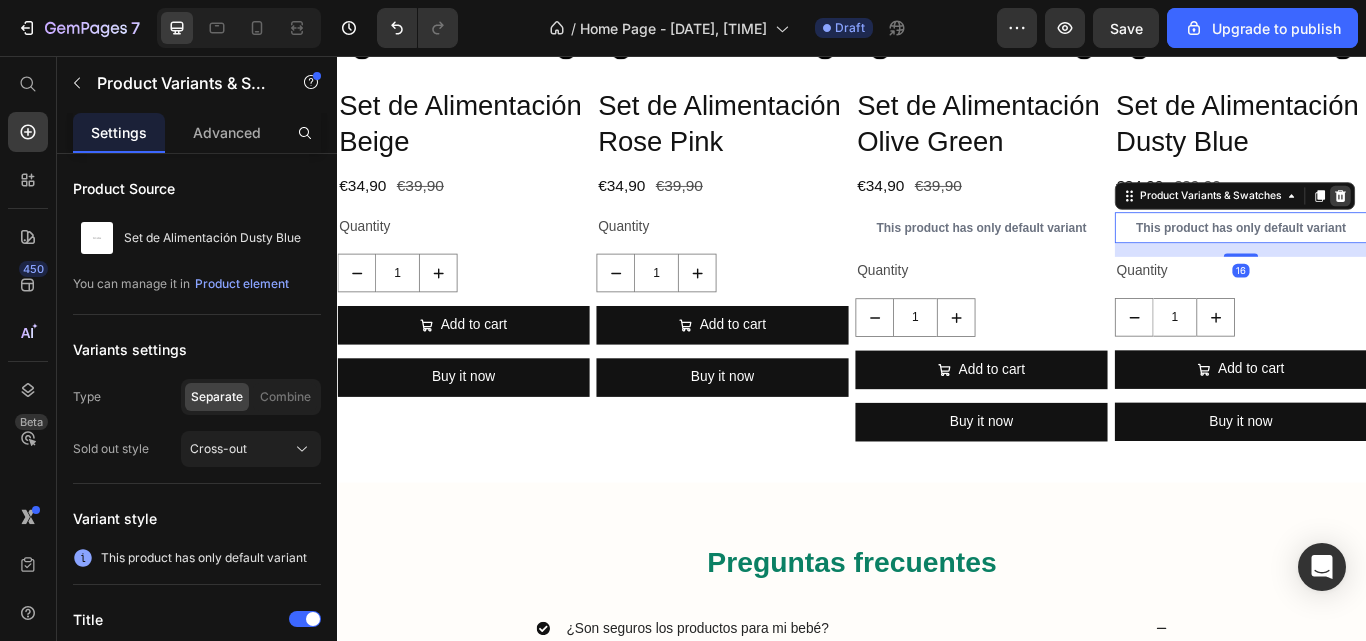 click 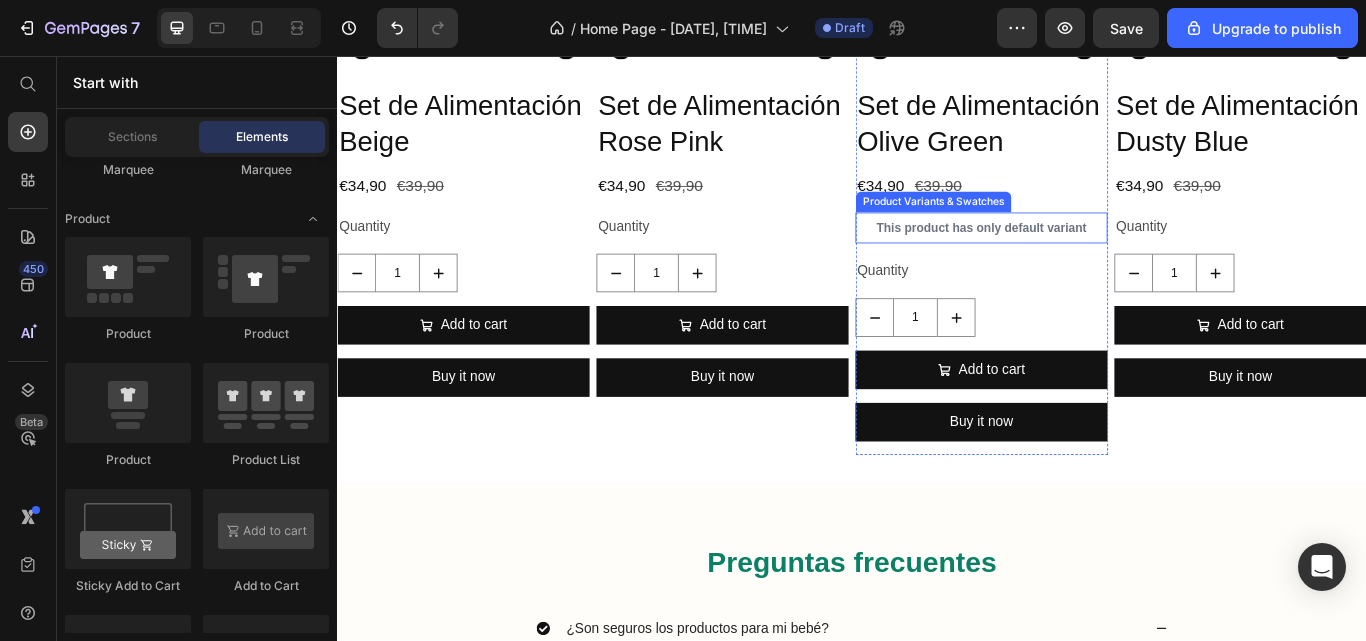 click on "This product has only default variant" at bounding box center [1088, 257] 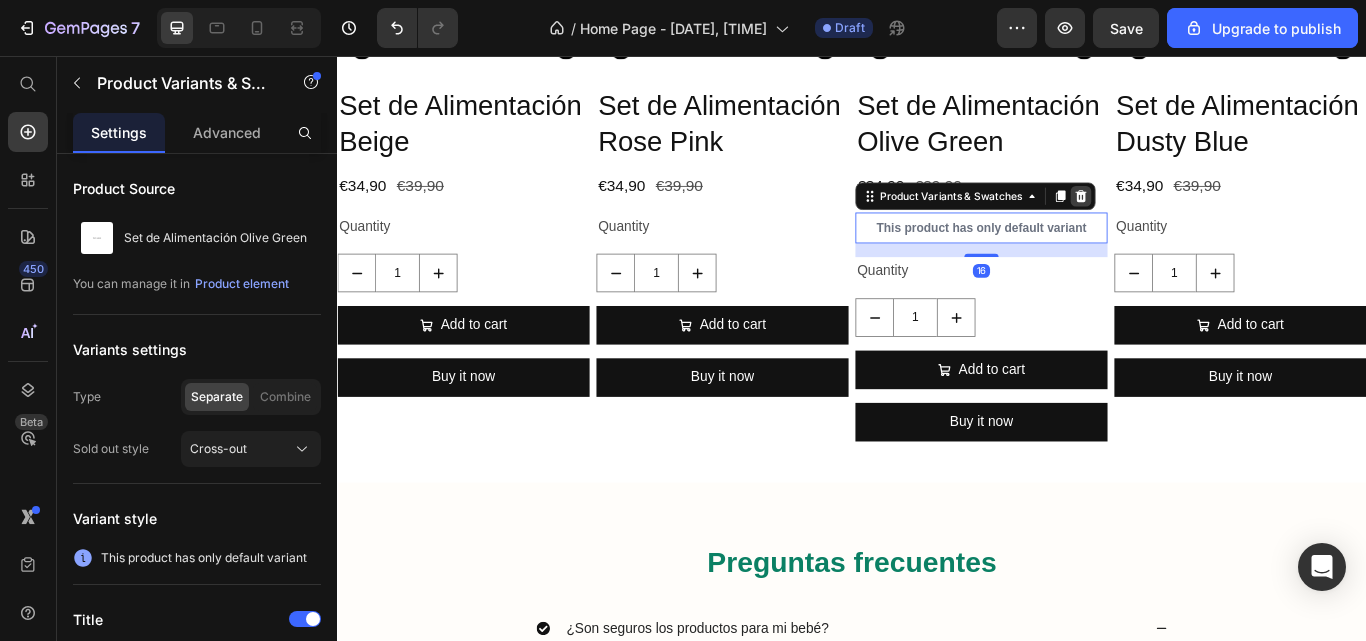 click 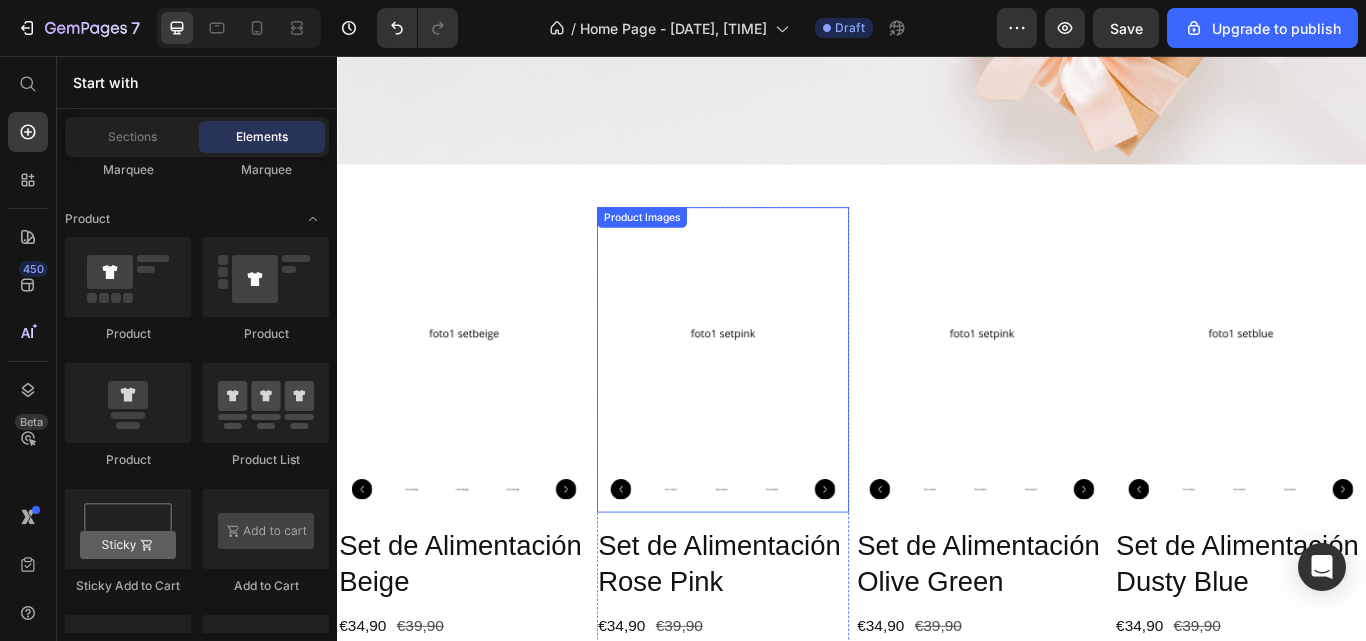scroll, scrollTop: 467, scrollLeft: 0, axis: vertical 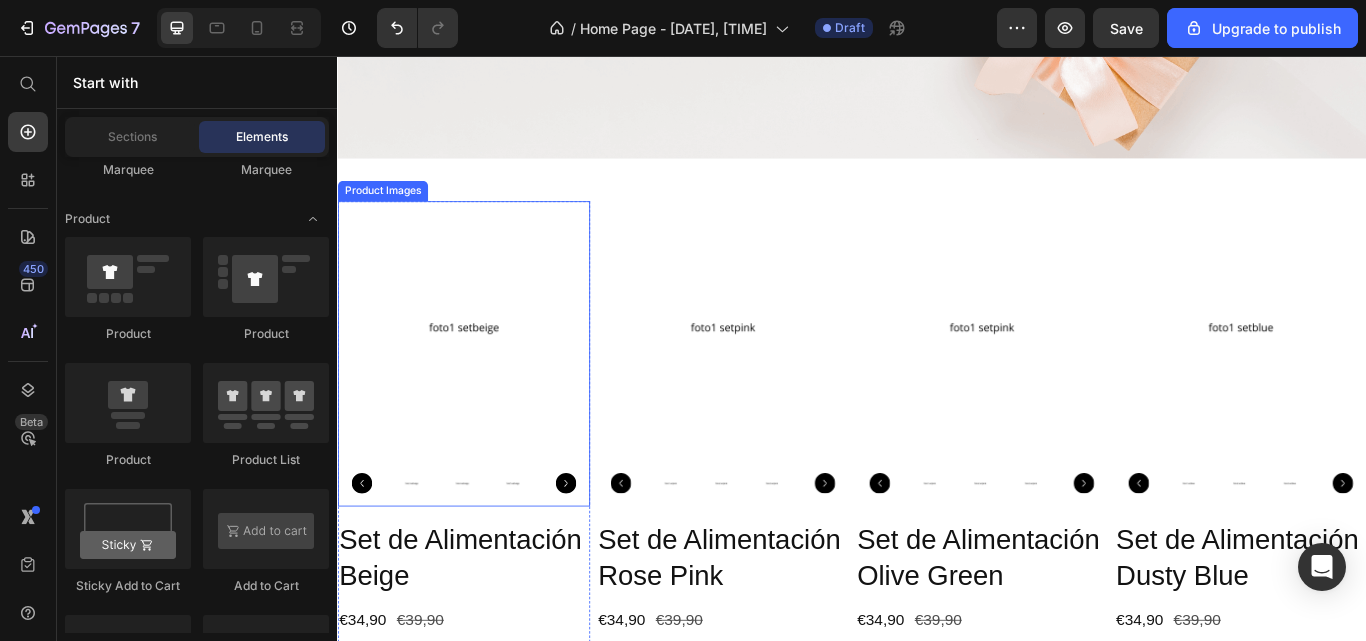 click at bounding box center (484, 373) 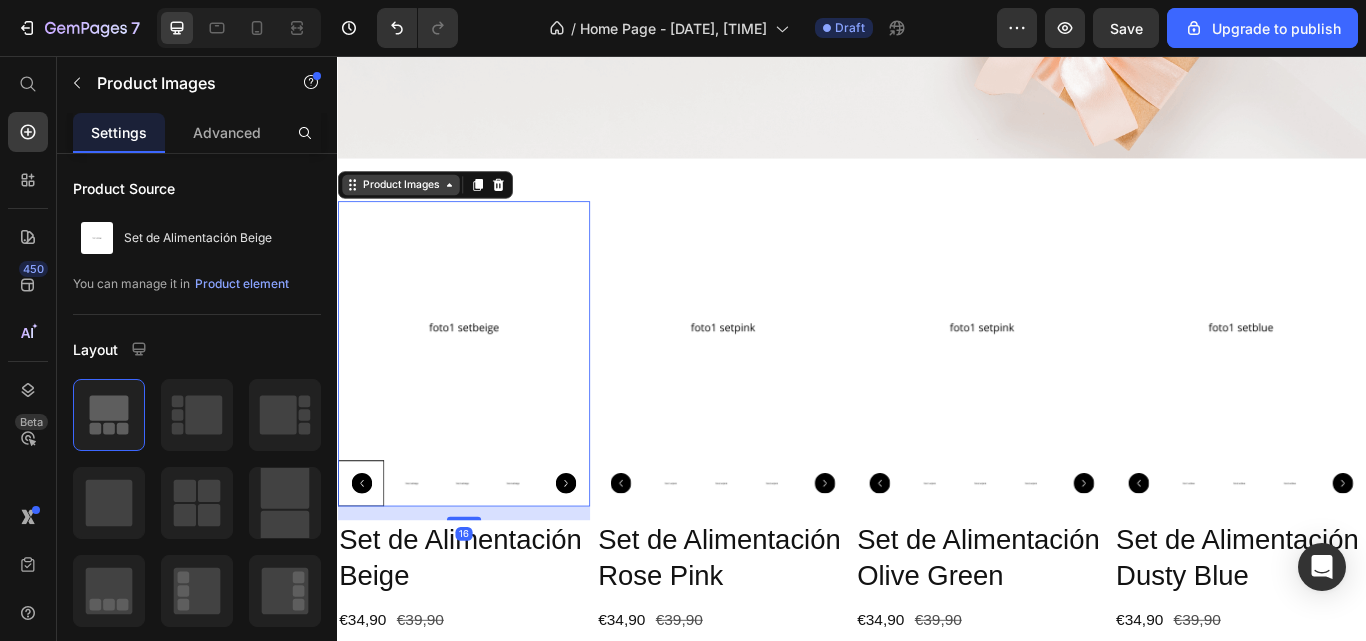 click 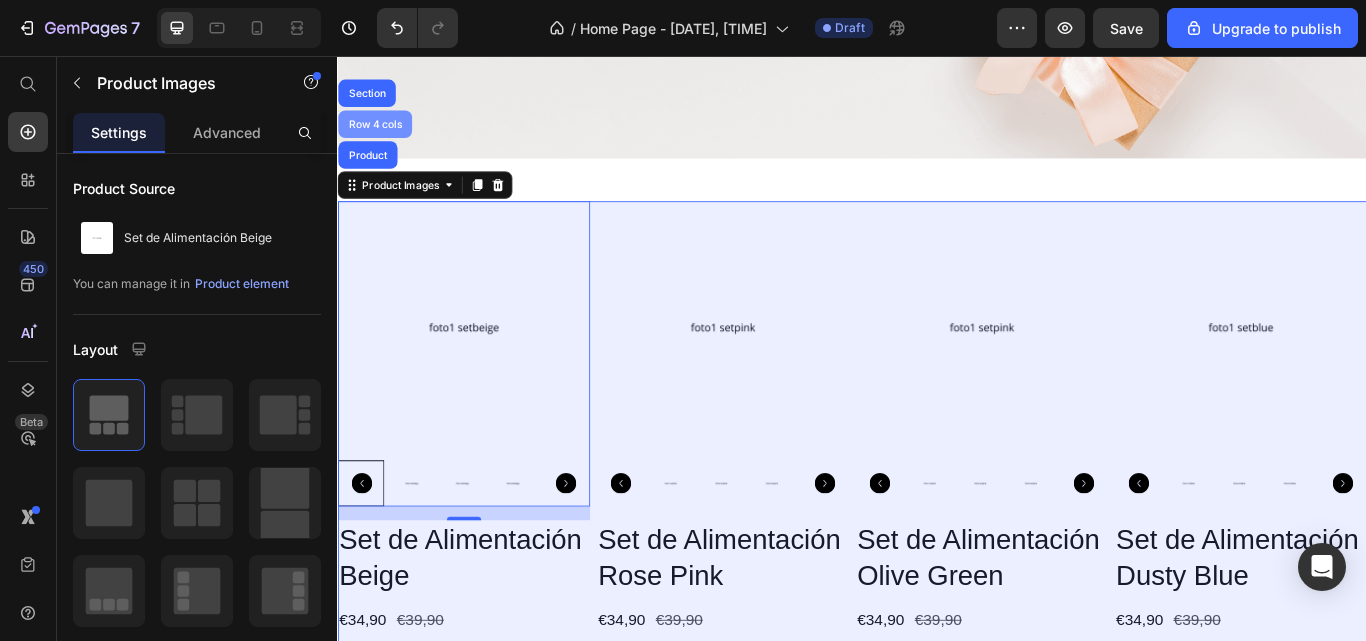 click on "Row 4 cols" at bounding box center (381, 136) 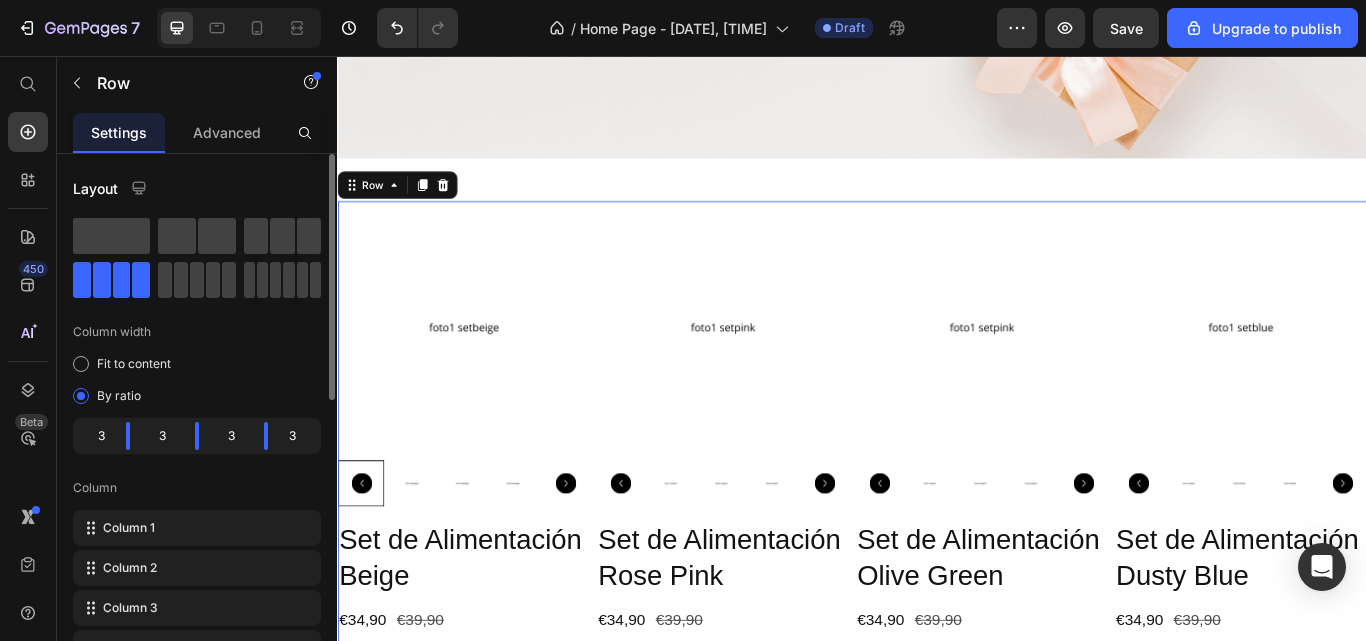 click on "3" 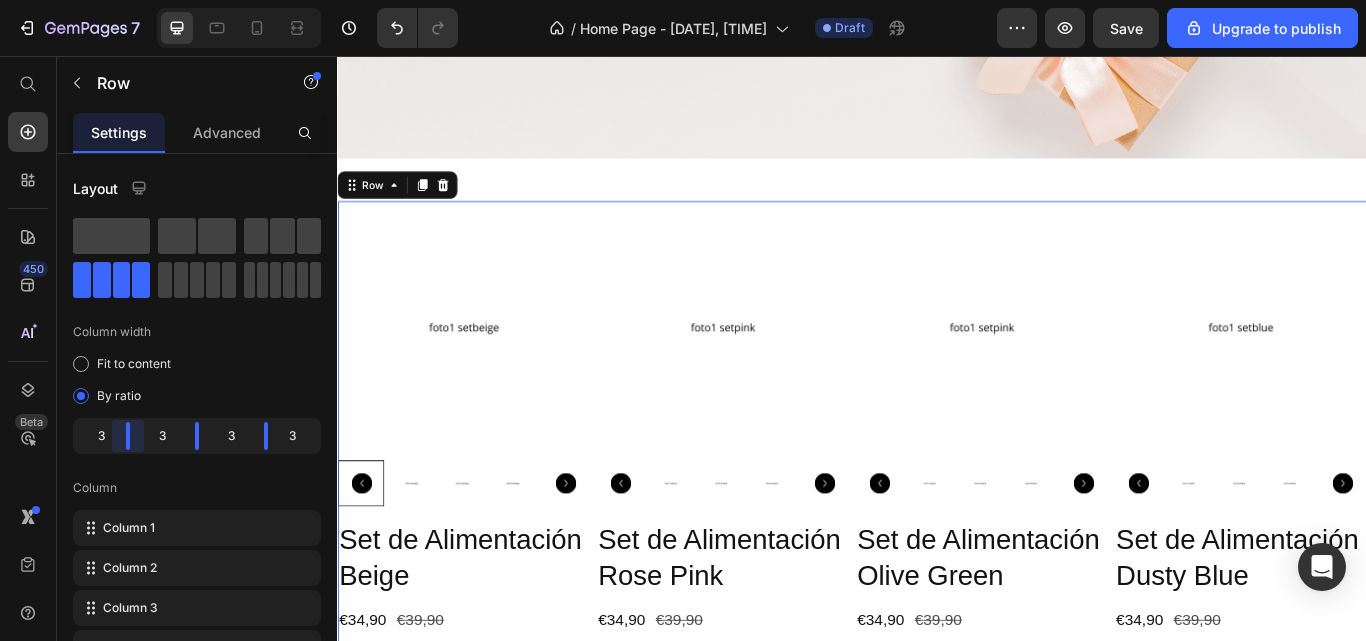 drag, startPoint x: 127, startPoint y: 433, endPoint x: 140, endPoint y: 434, distance: 13.038404 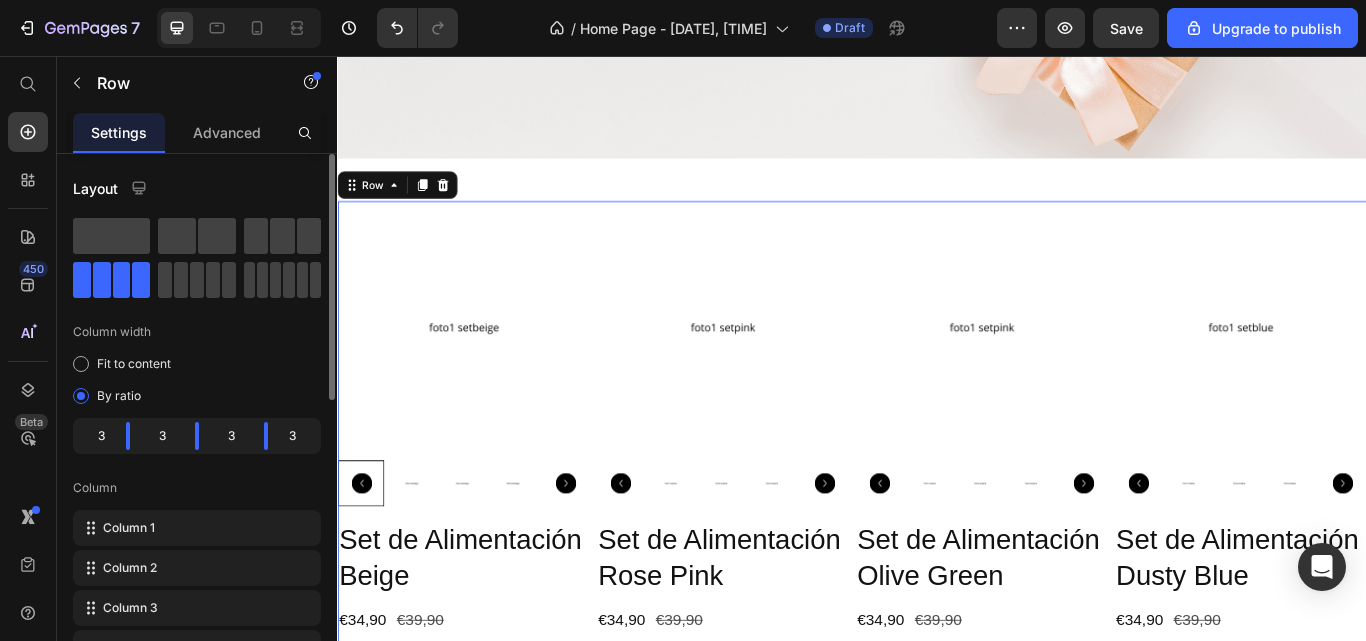 click on "3" 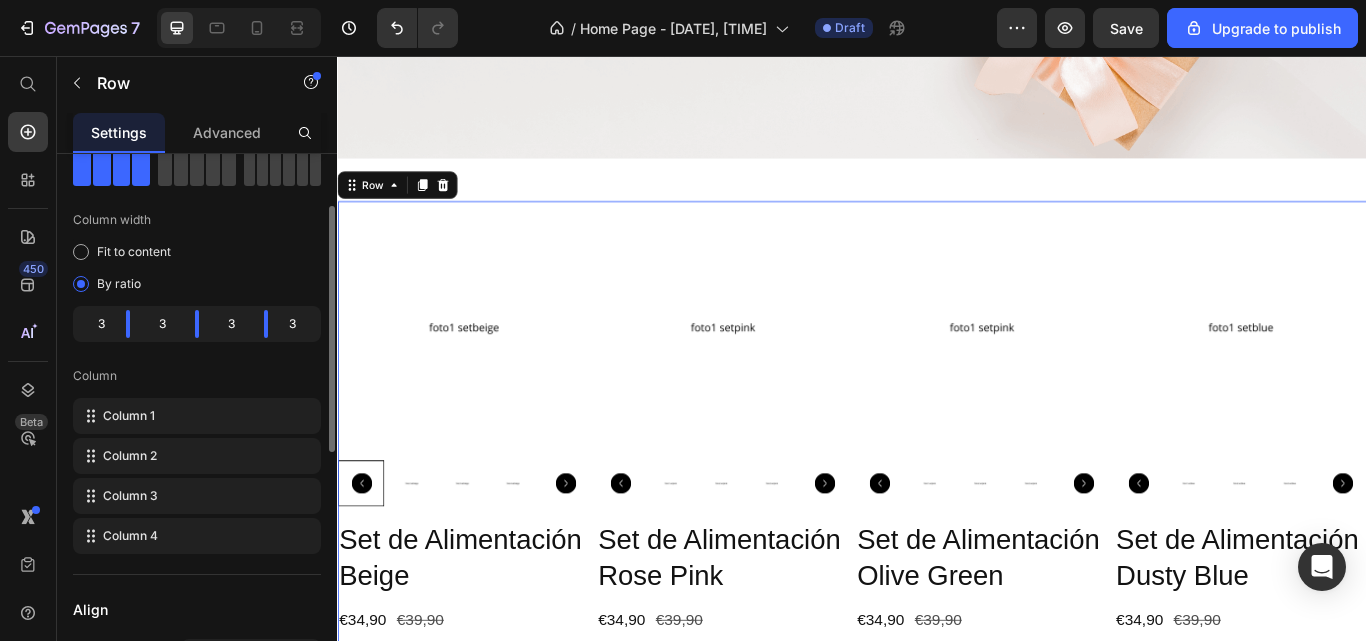 scroll, scrollTop: 114, scrollLeft: 0, axis: vertical 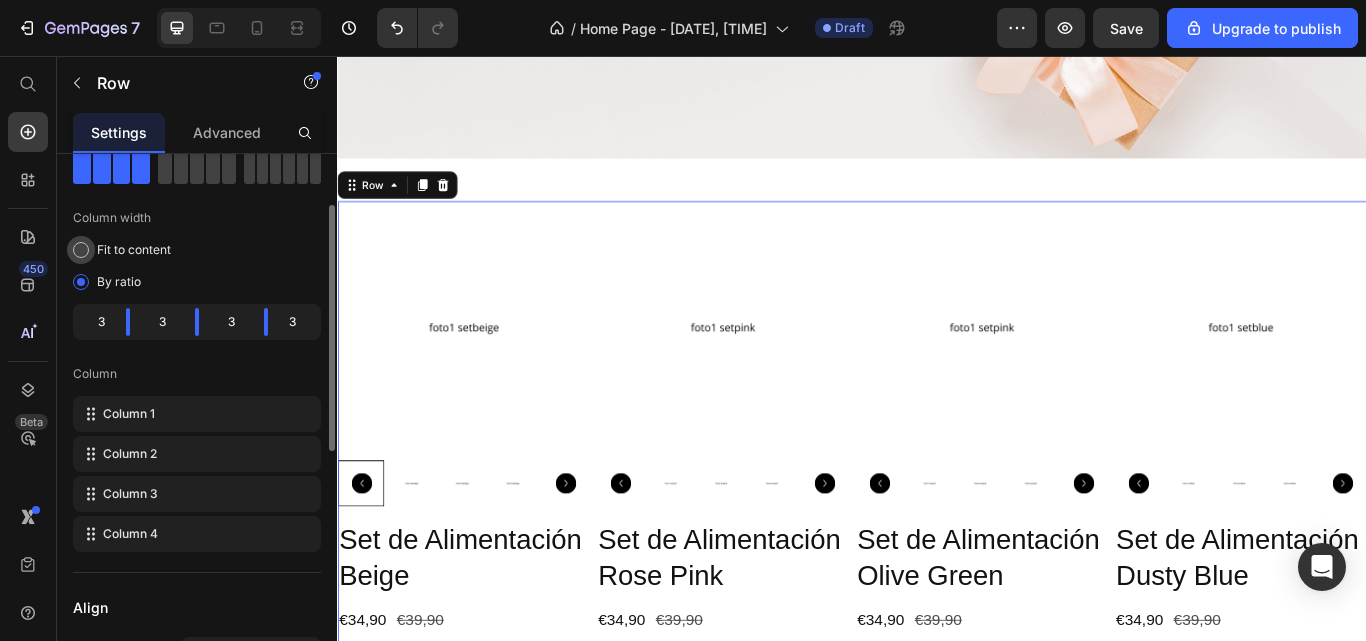 click at bounding box center (81, 250) 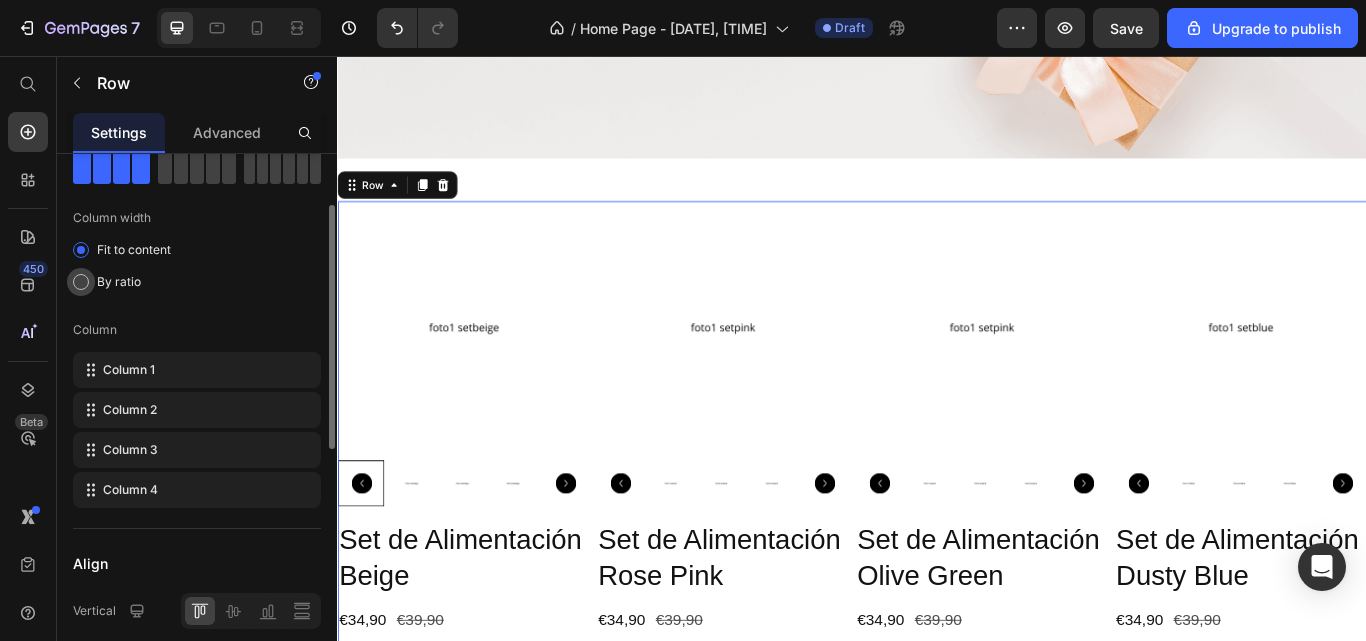 click at bounding box center [81, 282] 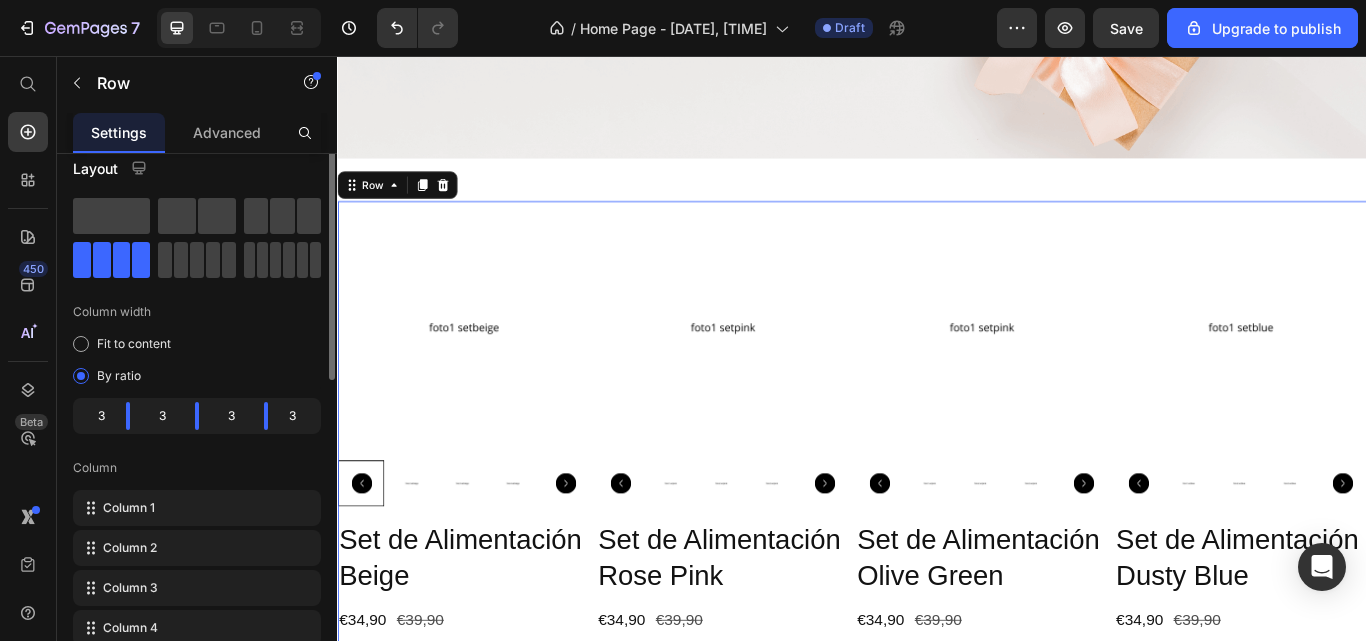 scroll, scrollTop: 0, scrollLeft: 0, axis: both 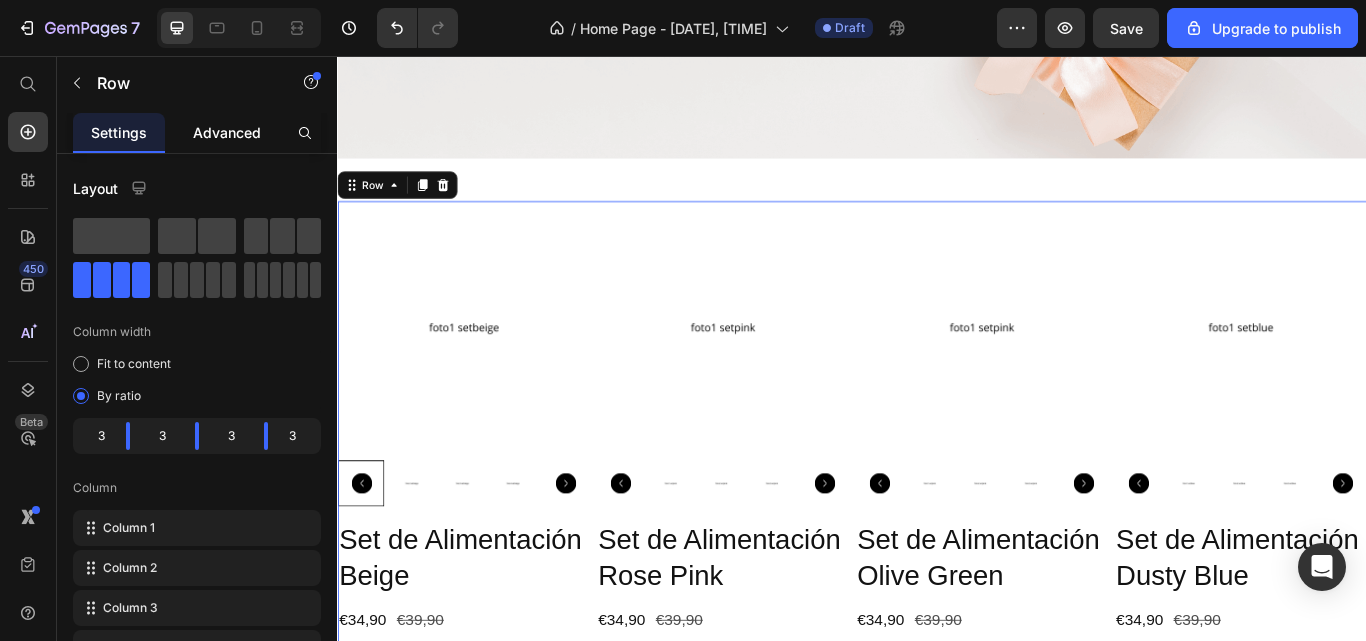 click on "Advanced" at bounding box center [227, 132] 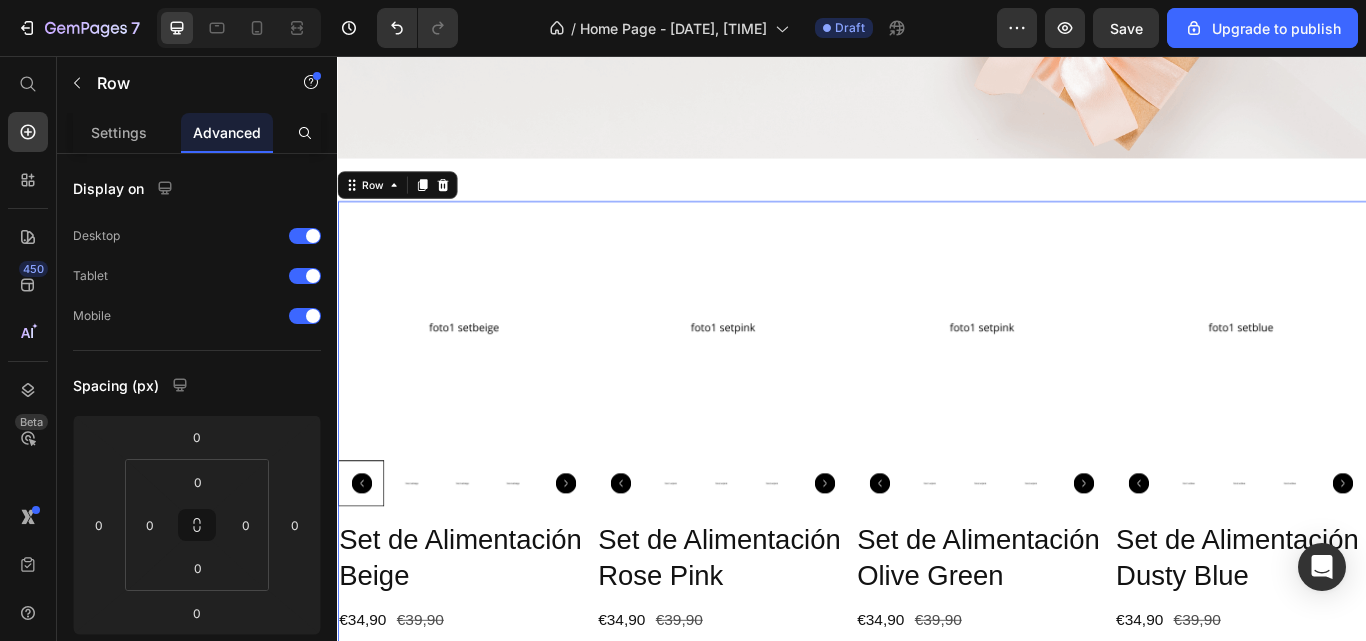 click on "Advanced" at bounding box center [227, 132] 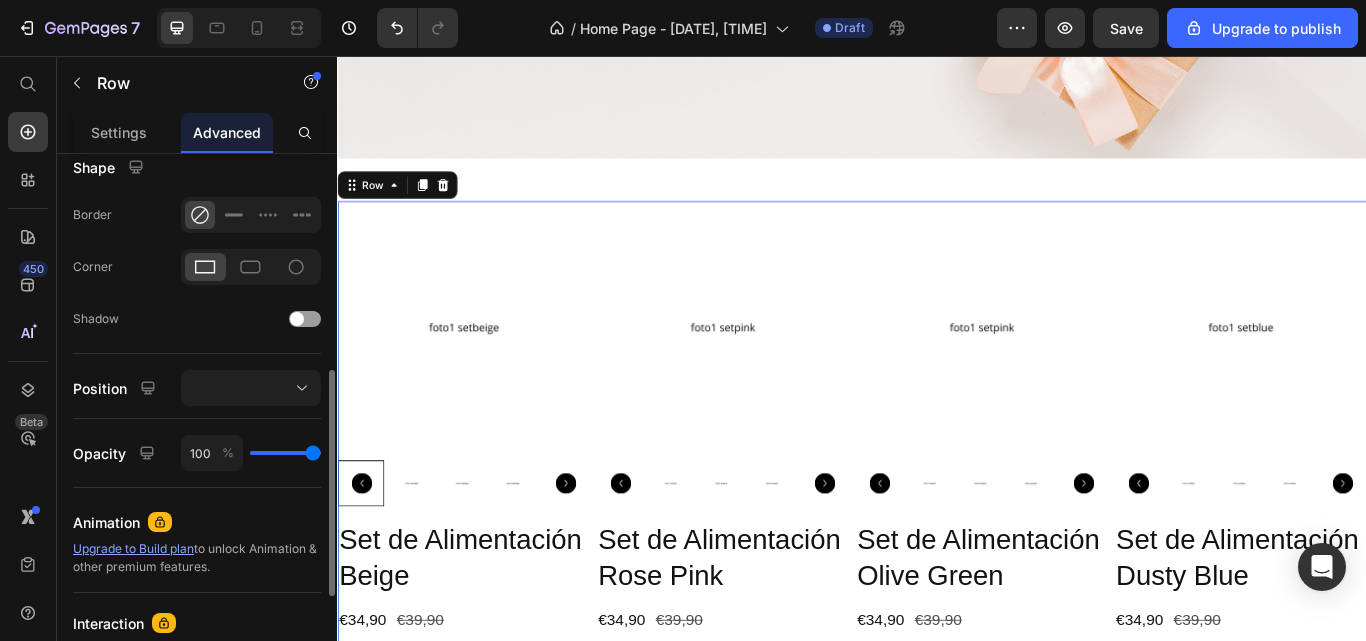 scroll, scrollTop: 520, scrollLeft: 0, axis: vertical 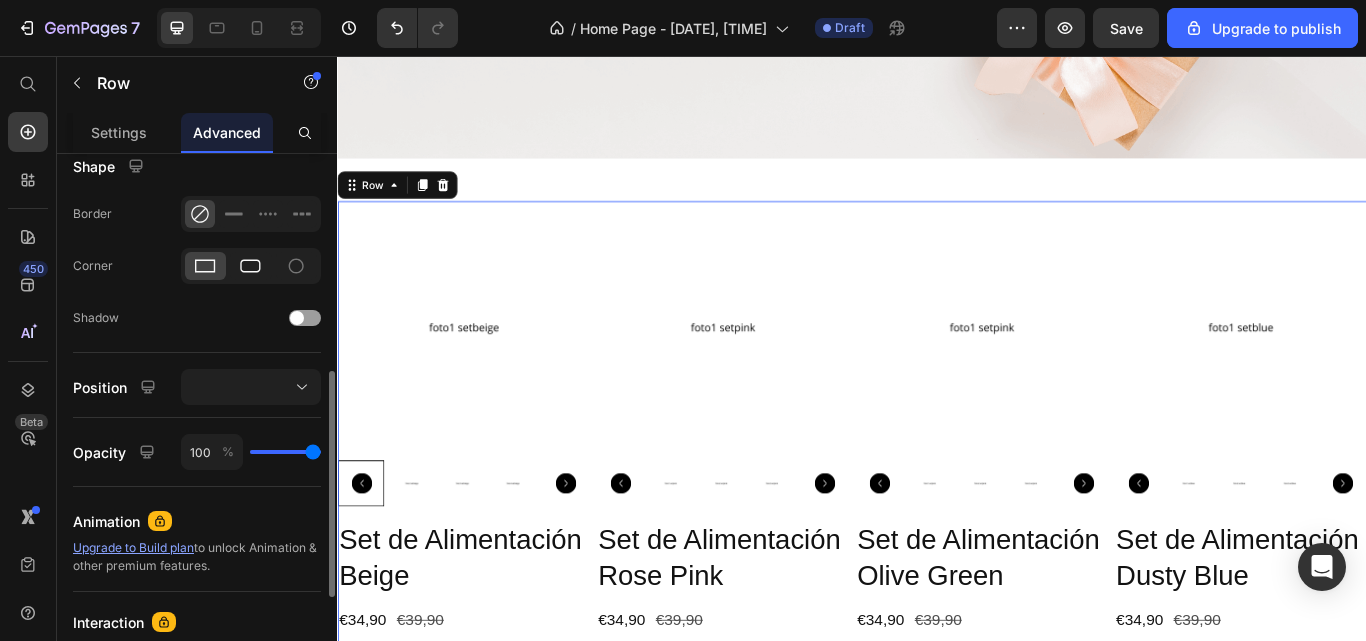 click 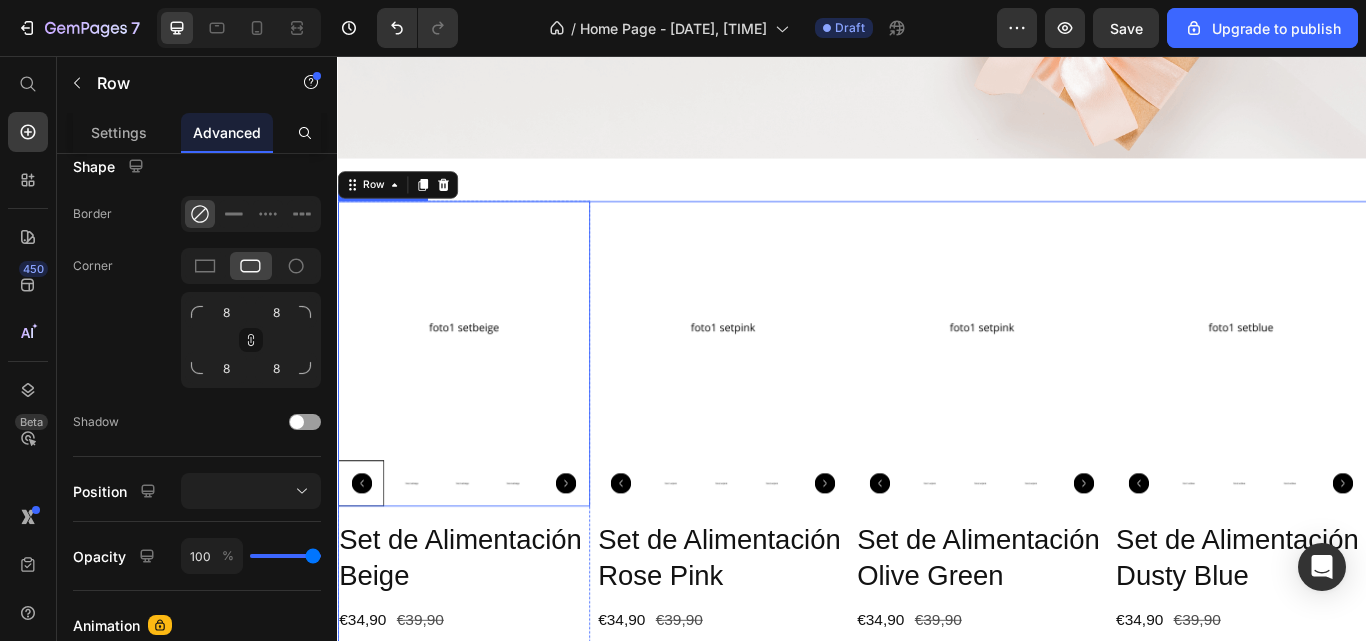 click at bounding box center (484, 373) 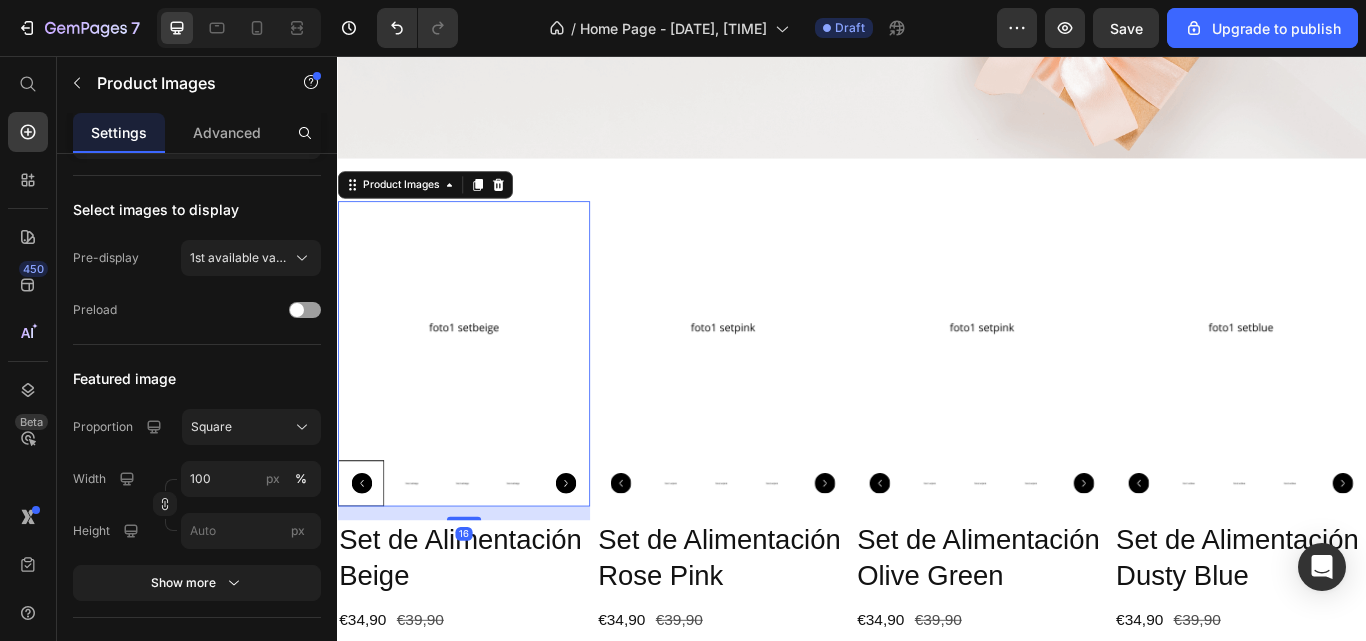 scroll, scrollTop: 0, scrollLeft: 0, axis: both 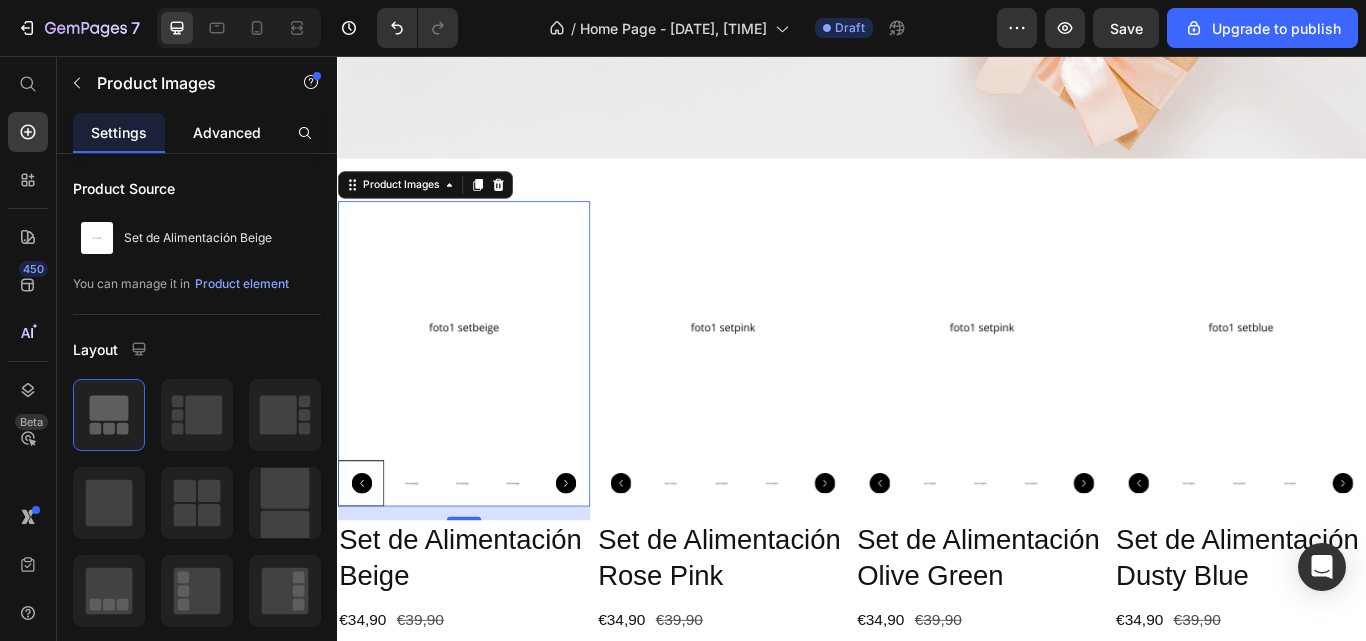 click on "Advanced" at bounding box center (227, 132) 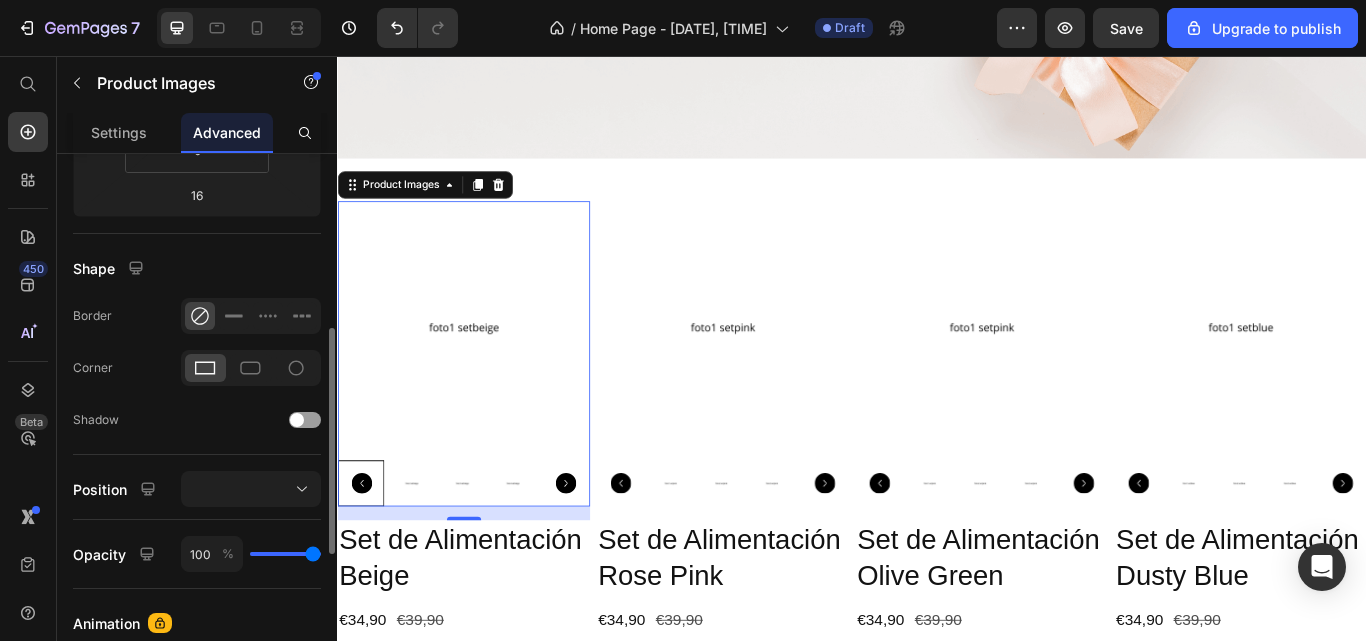 scroll, scrollTop: 422, scrollLeft: 0, axis: vertical 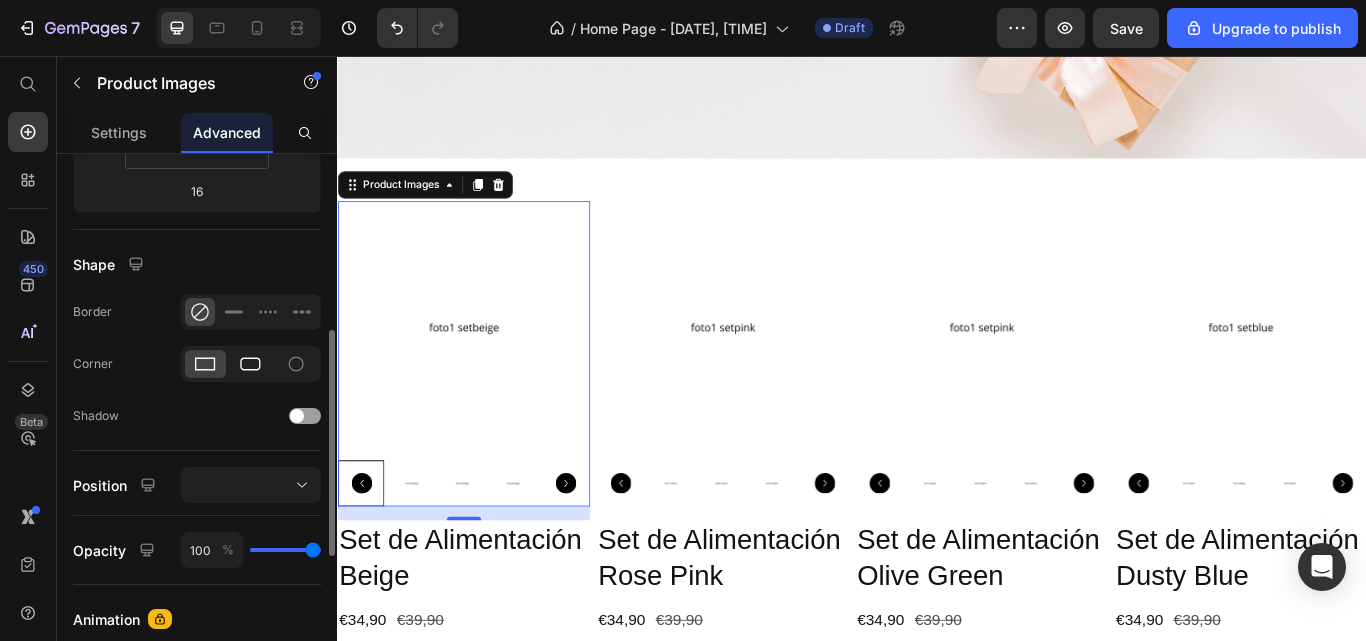 click 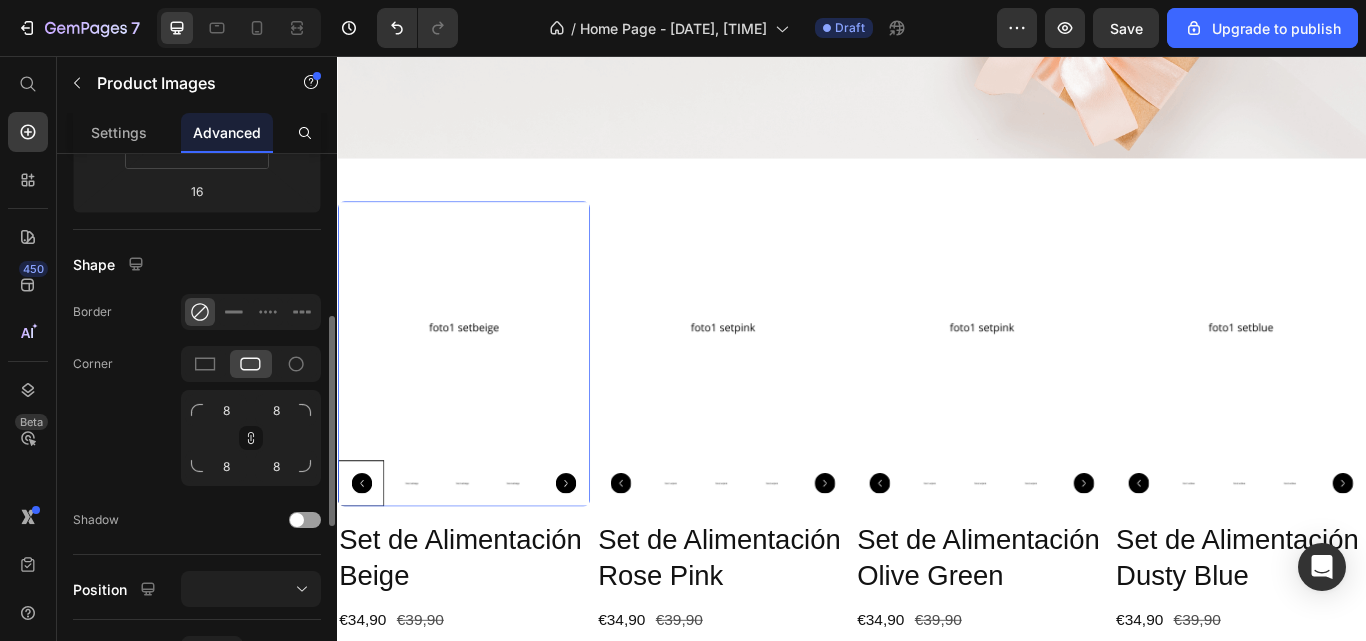 click 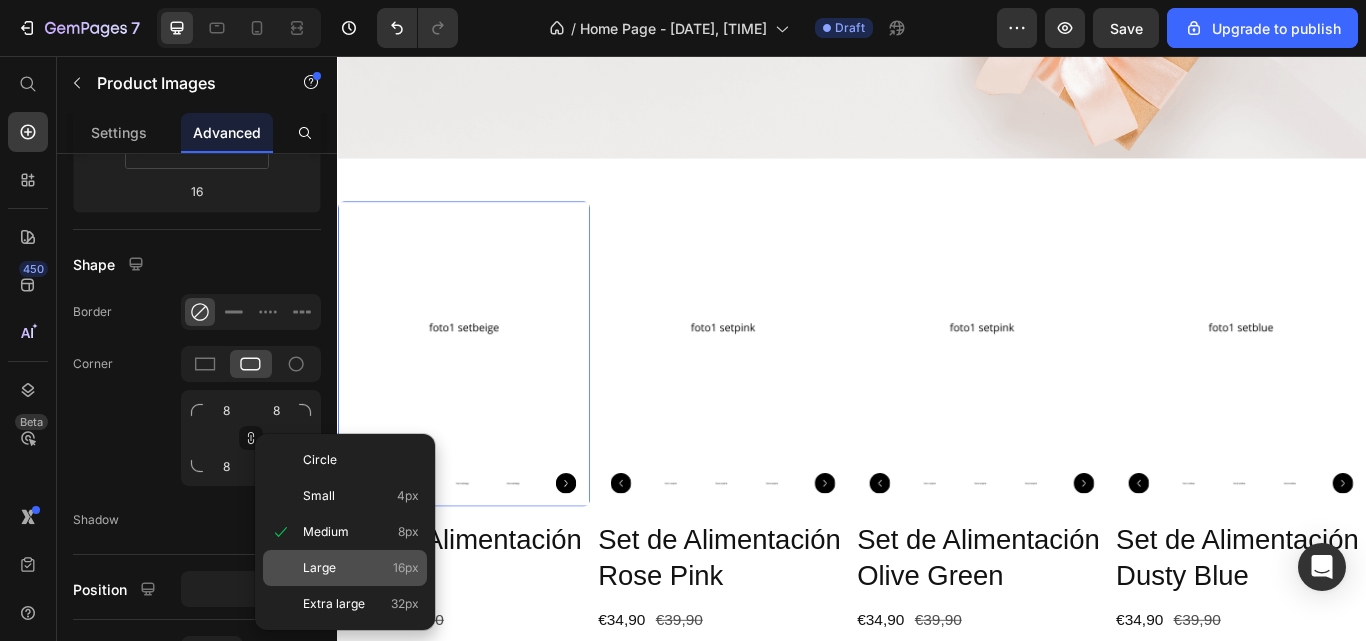 click on "Large" at bounding box center (319, 568) 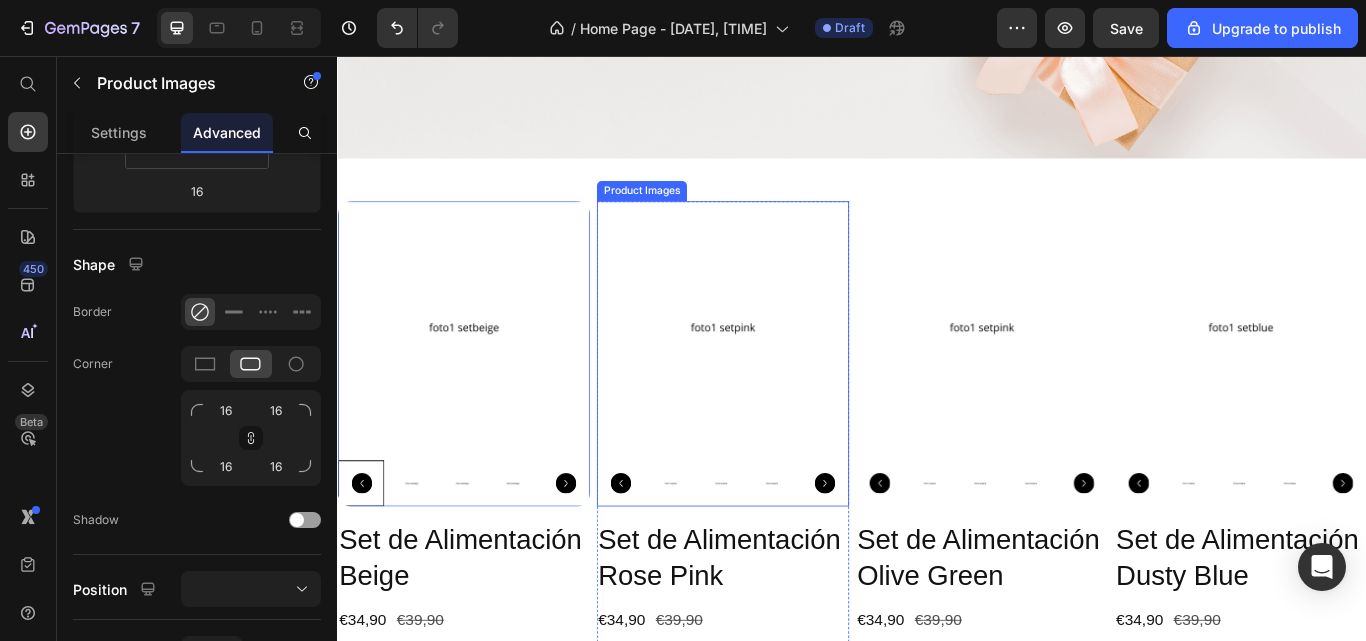 click at bounding box center (786, 373) 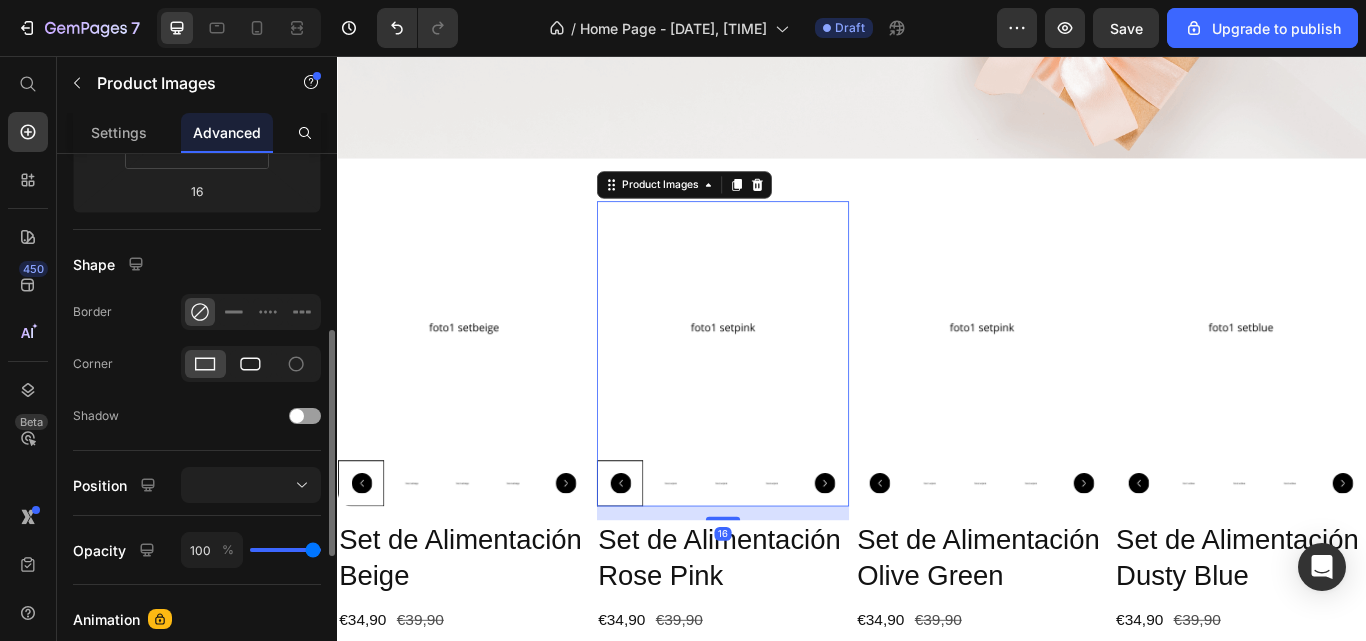 click 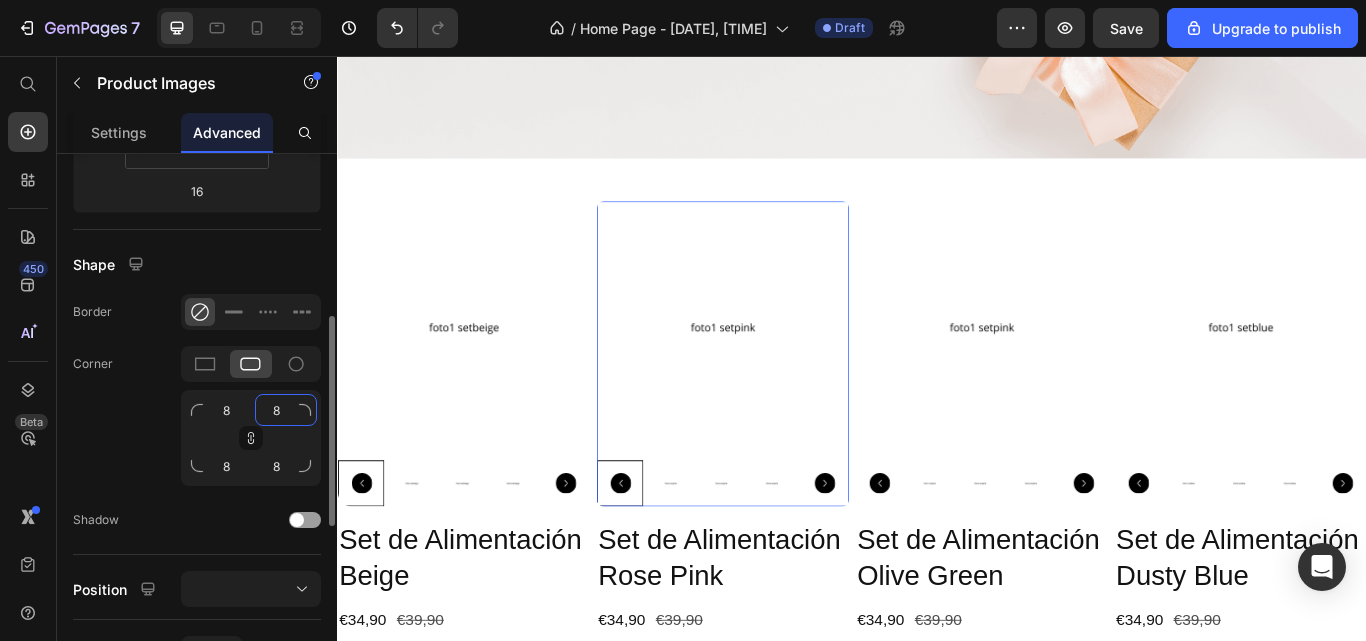 click on "8" 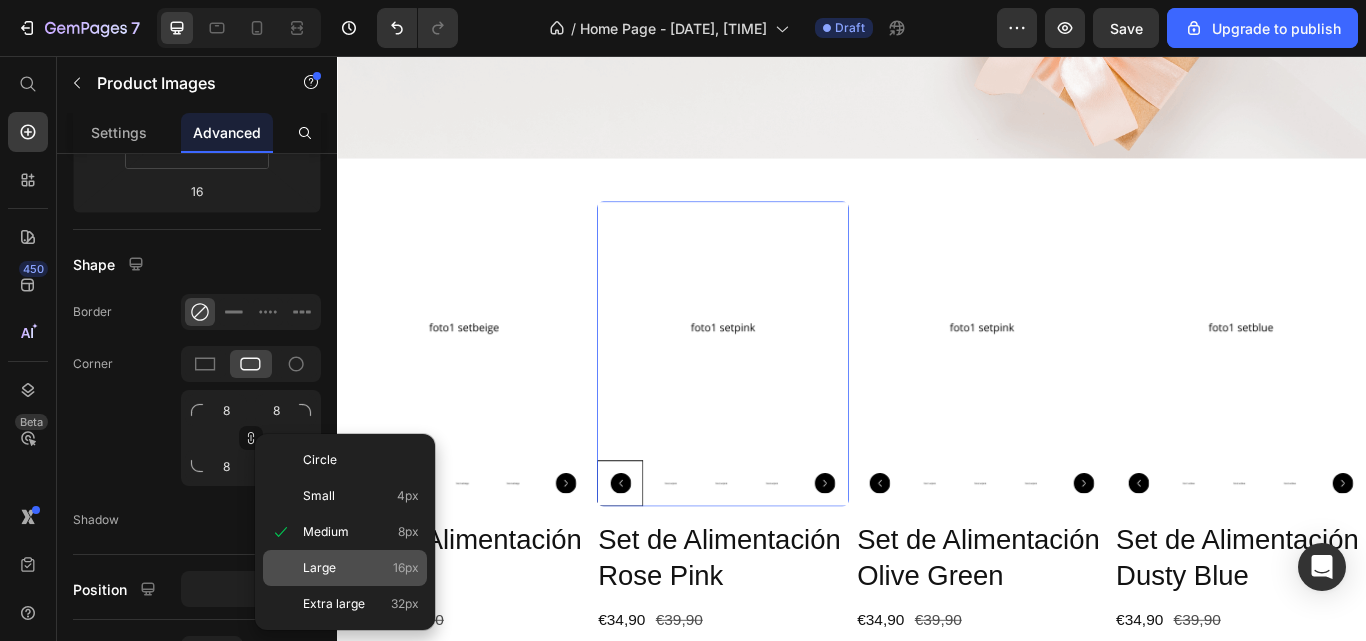 click on "Large" at bounding box center (319, 568) 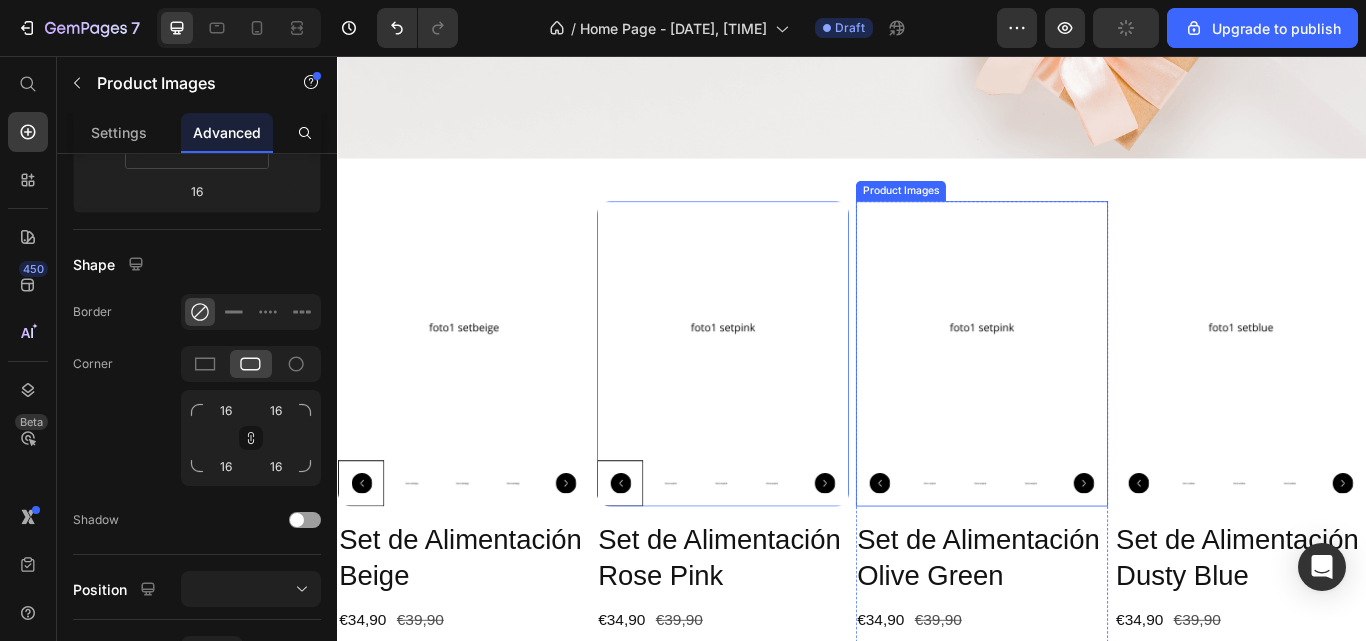 click at bounding box center [1088, 373] 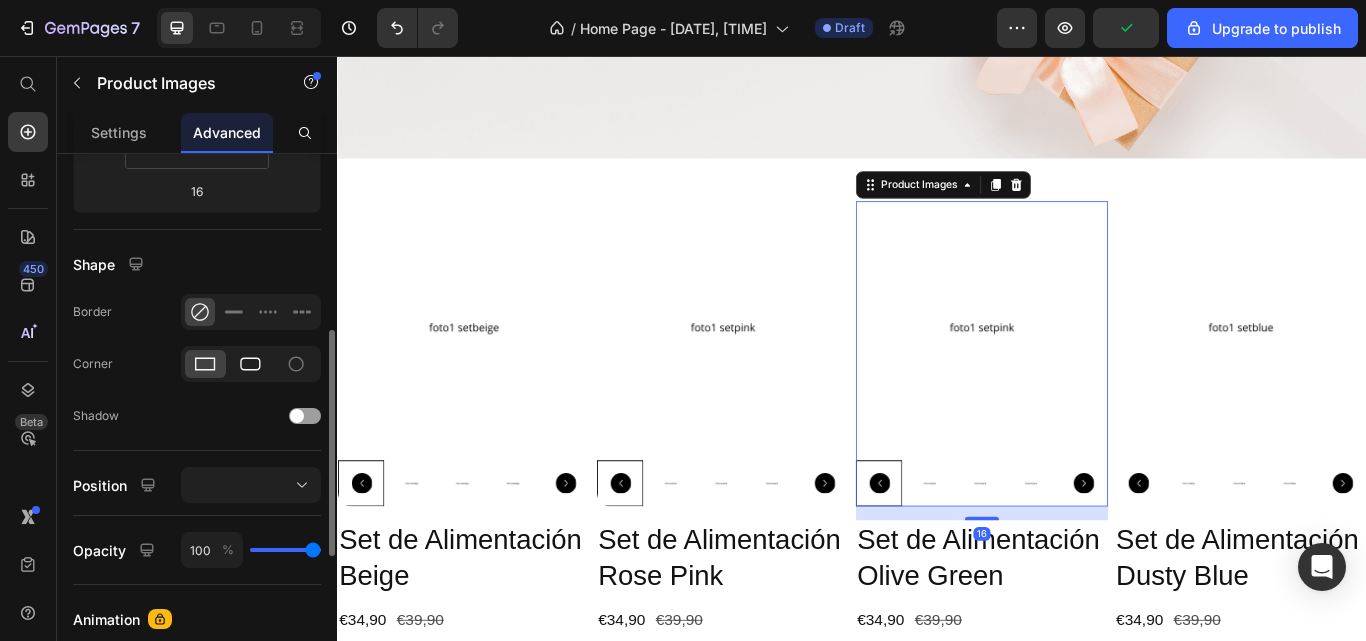click 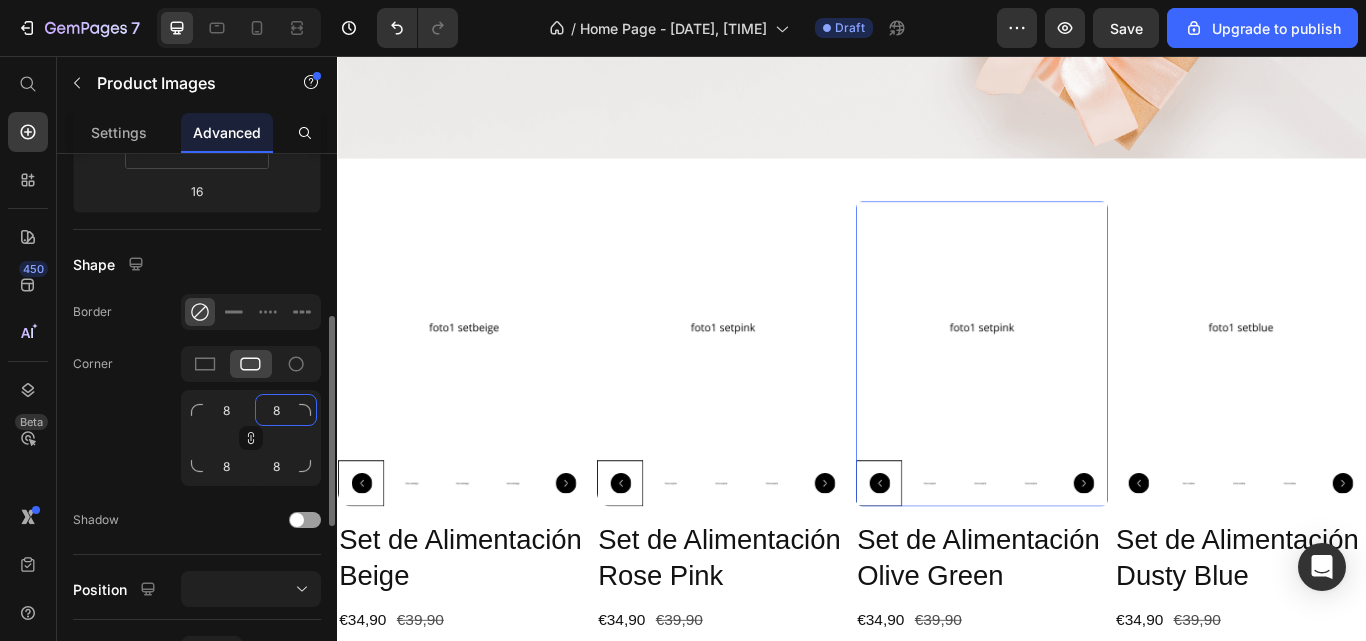 click on "8" 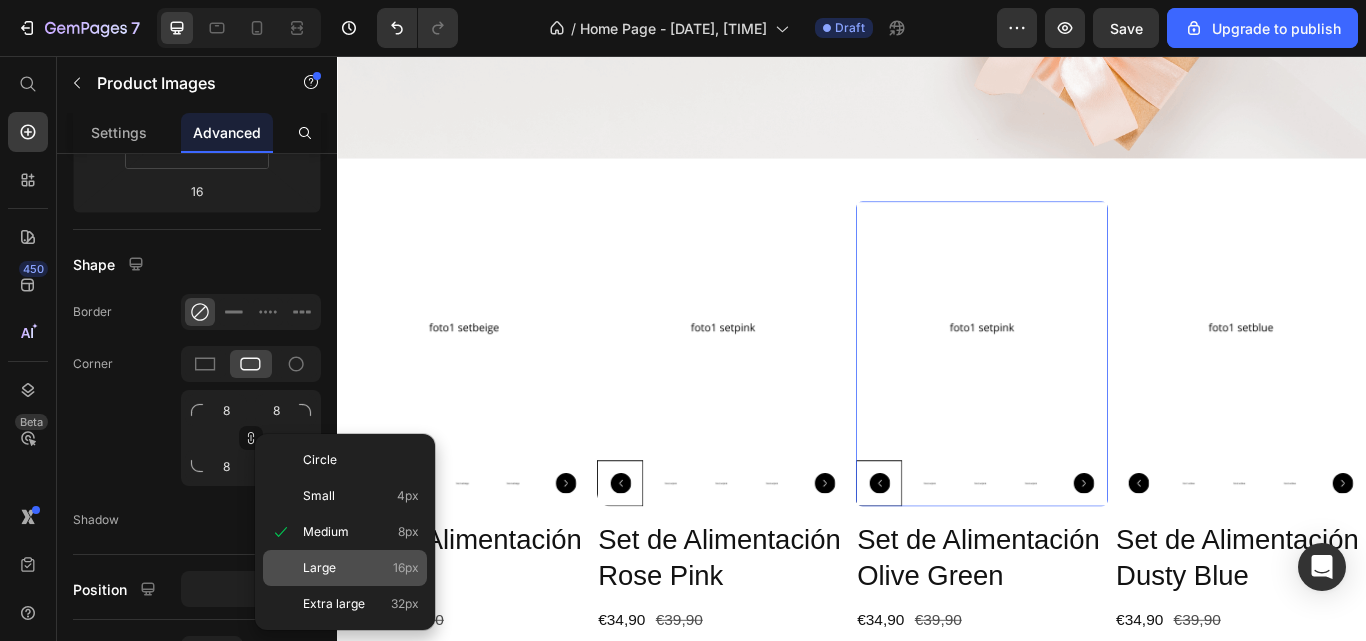 click on "Large" at bounding box center [319, 568] 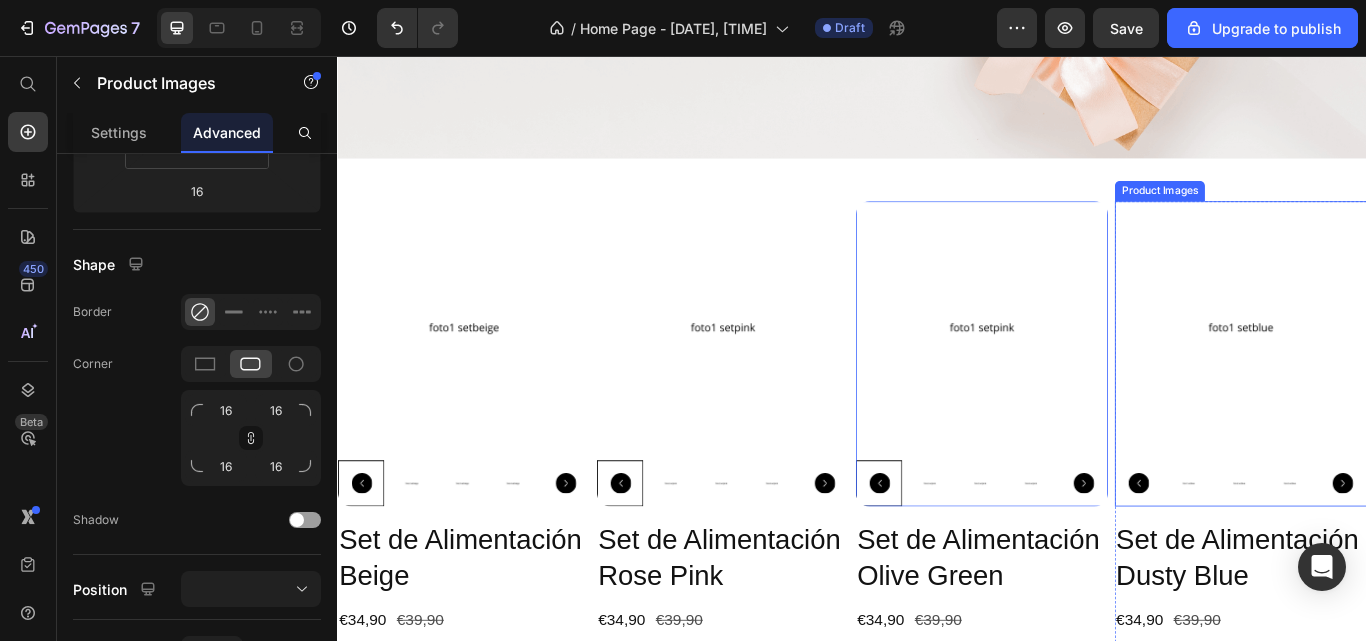 click at bounding box center [1390, 373] 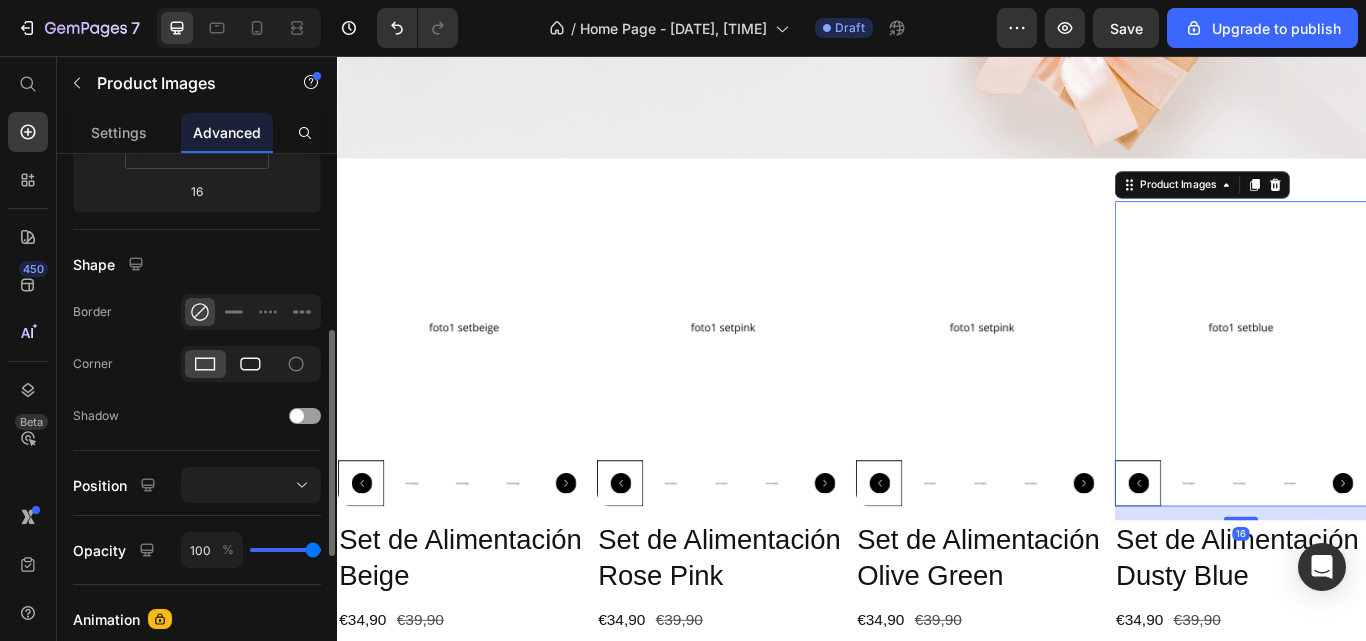 click 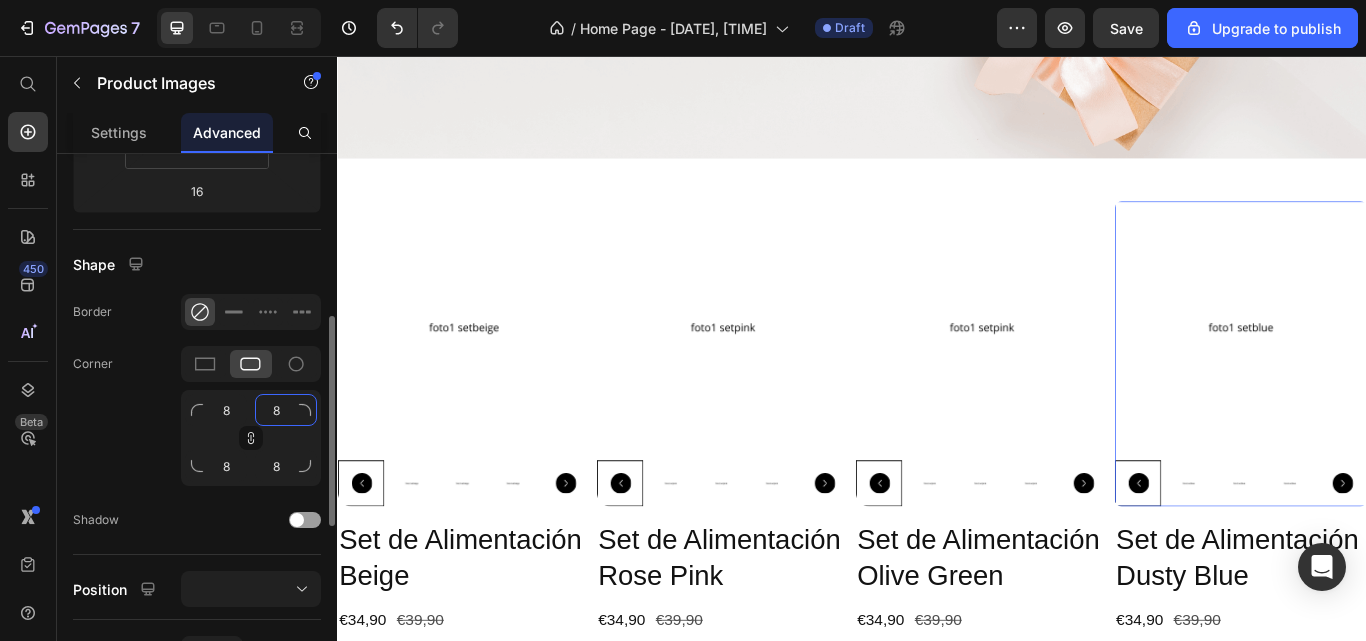 click on "8" 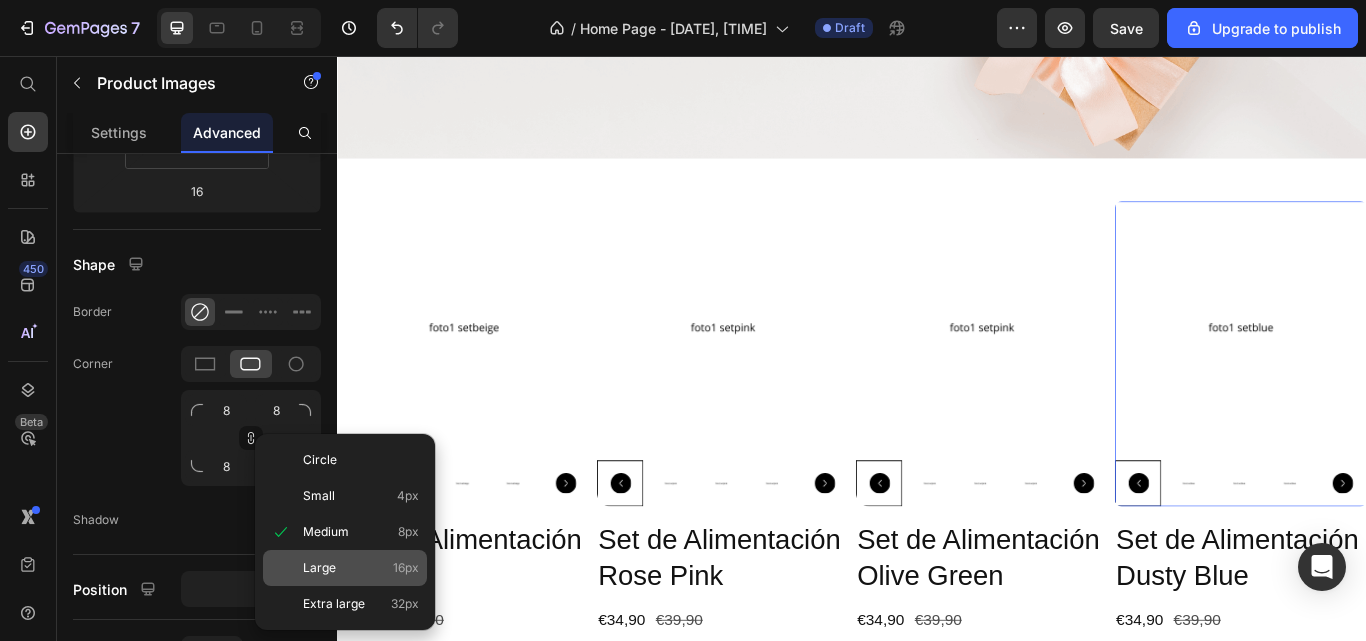 click on "Large" at bounding box center [319, 568] 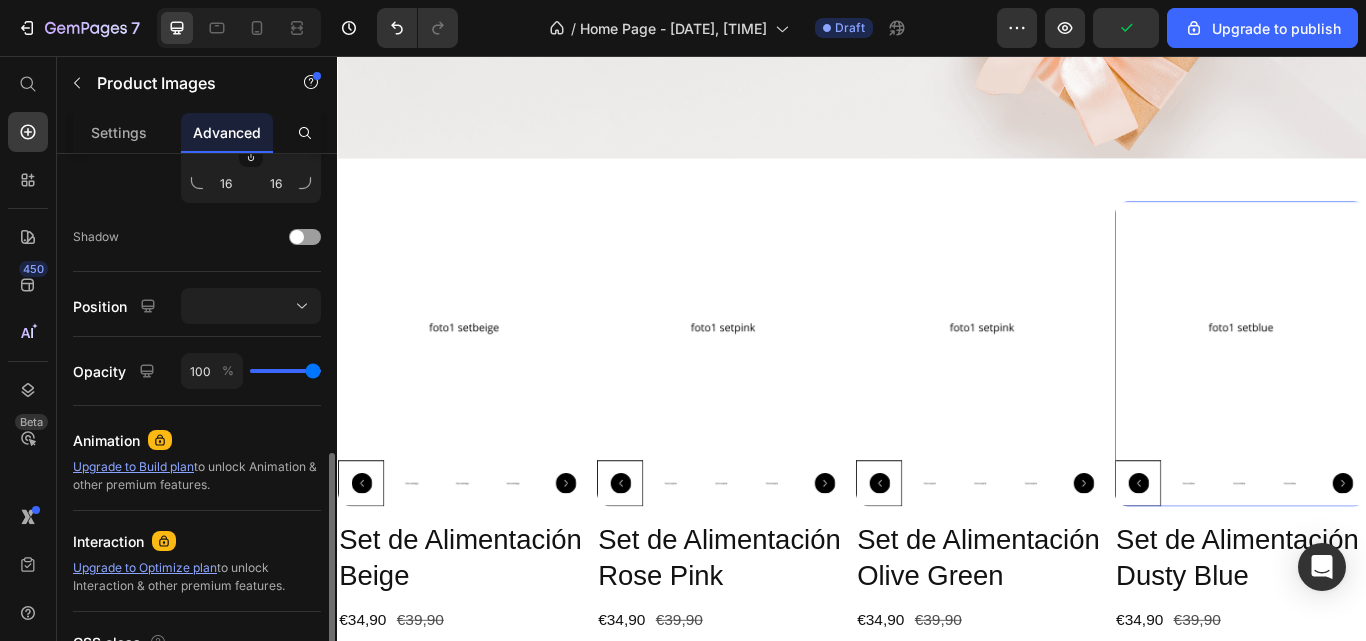 scroll, scrollTop: 725, scrollLeft: 0, axis: vertical 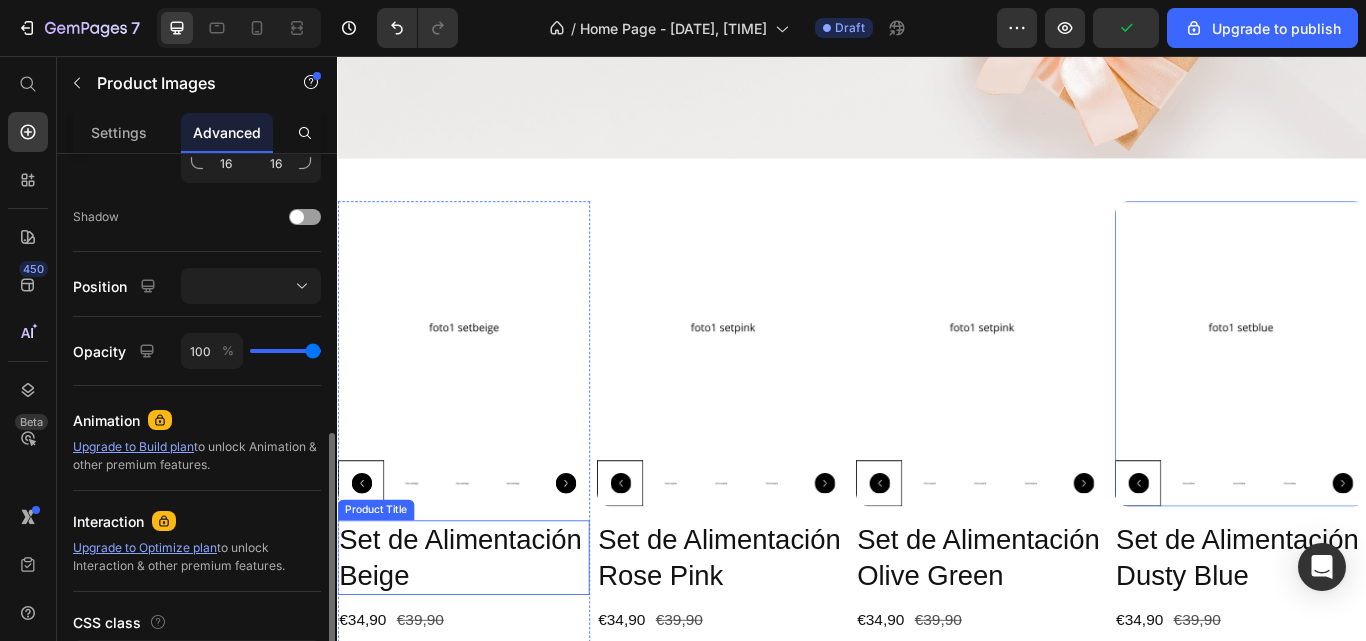 click on "Set de Alimentación Beige" at bounding box center (484, 641) 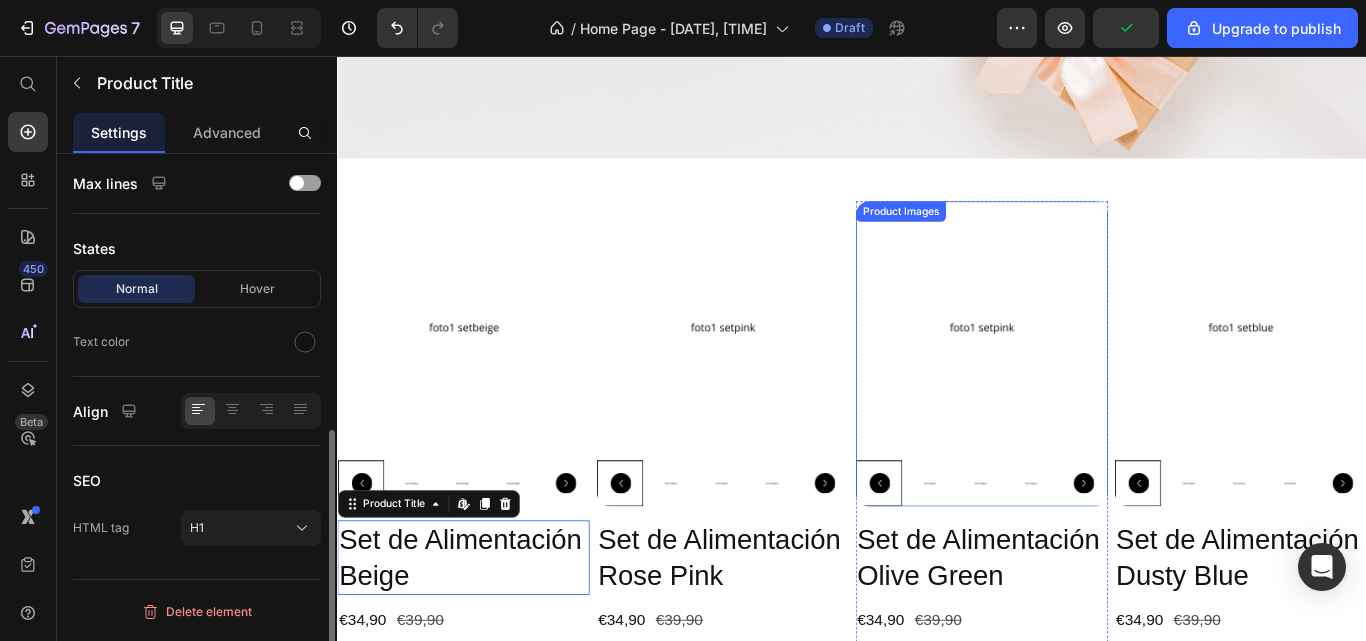 scroll, scrollTop: 0, scrollLeft: 0, axis: both 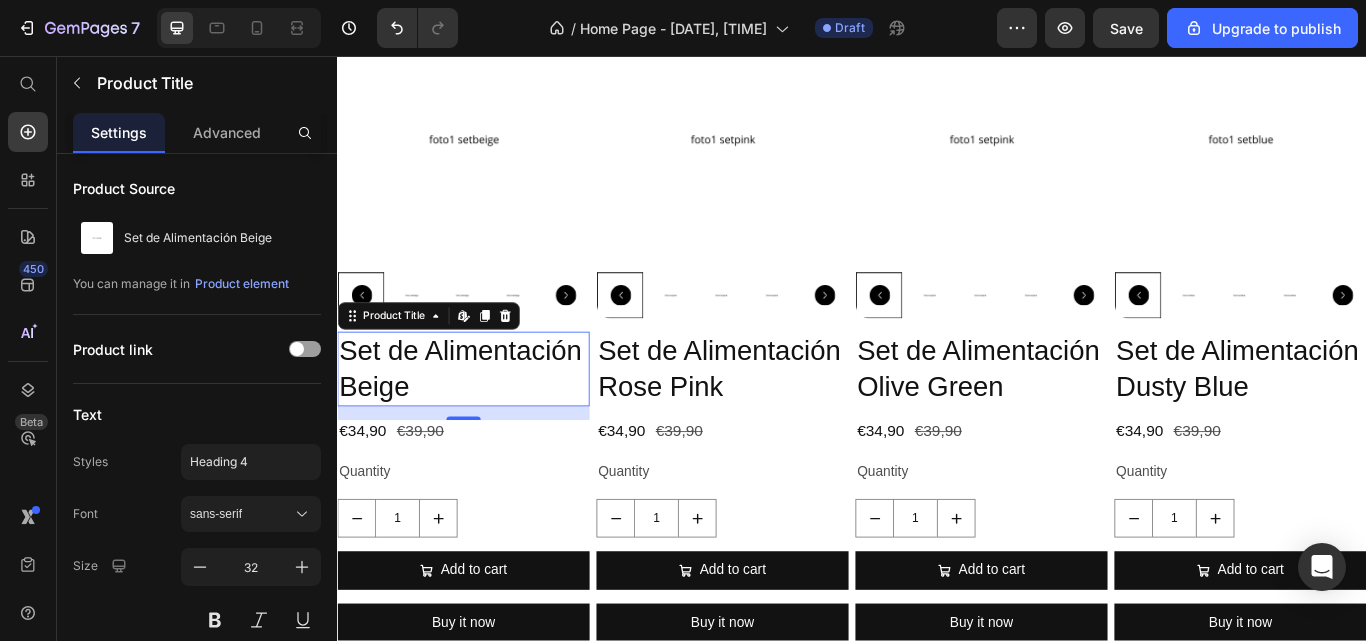 click on "Set de Alimentación Beige" at bounding box center (484, 421) 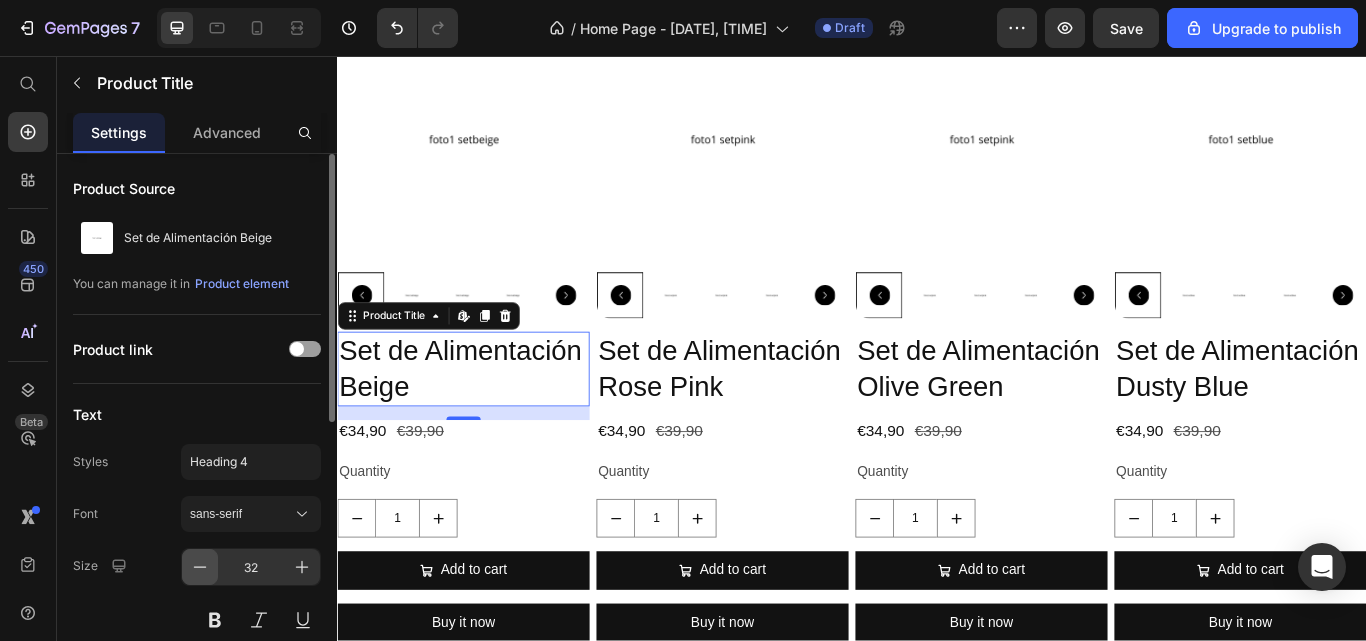 click 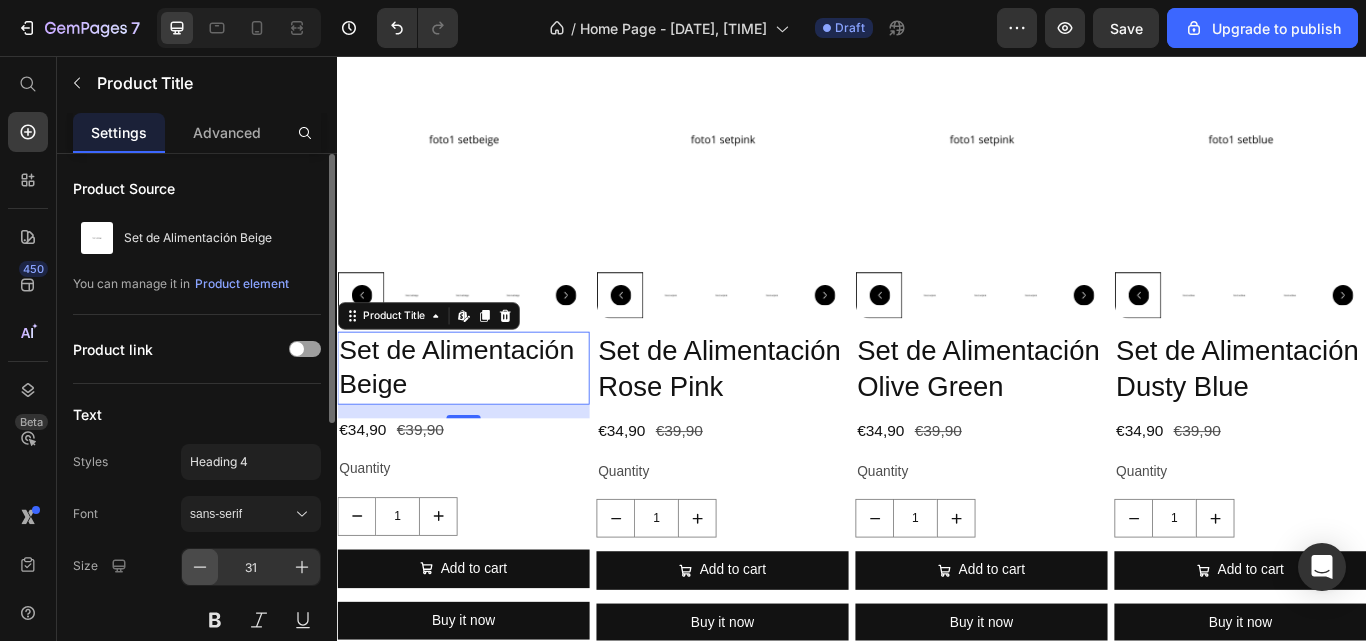 click 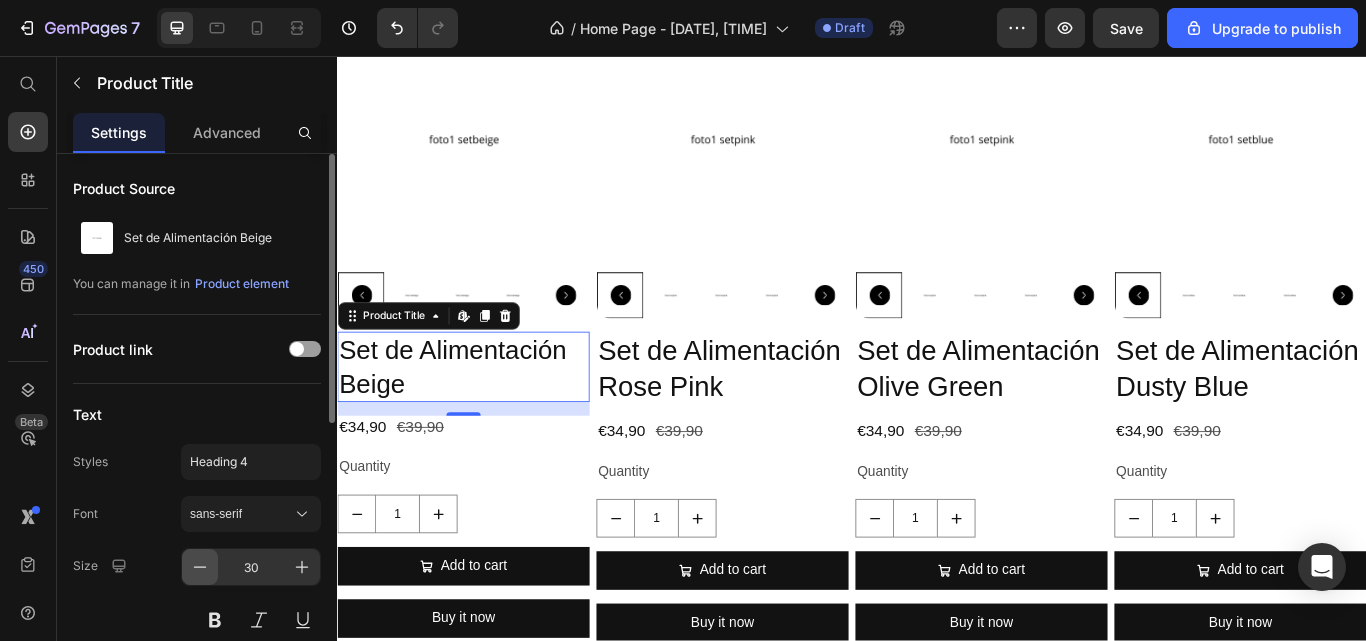 click 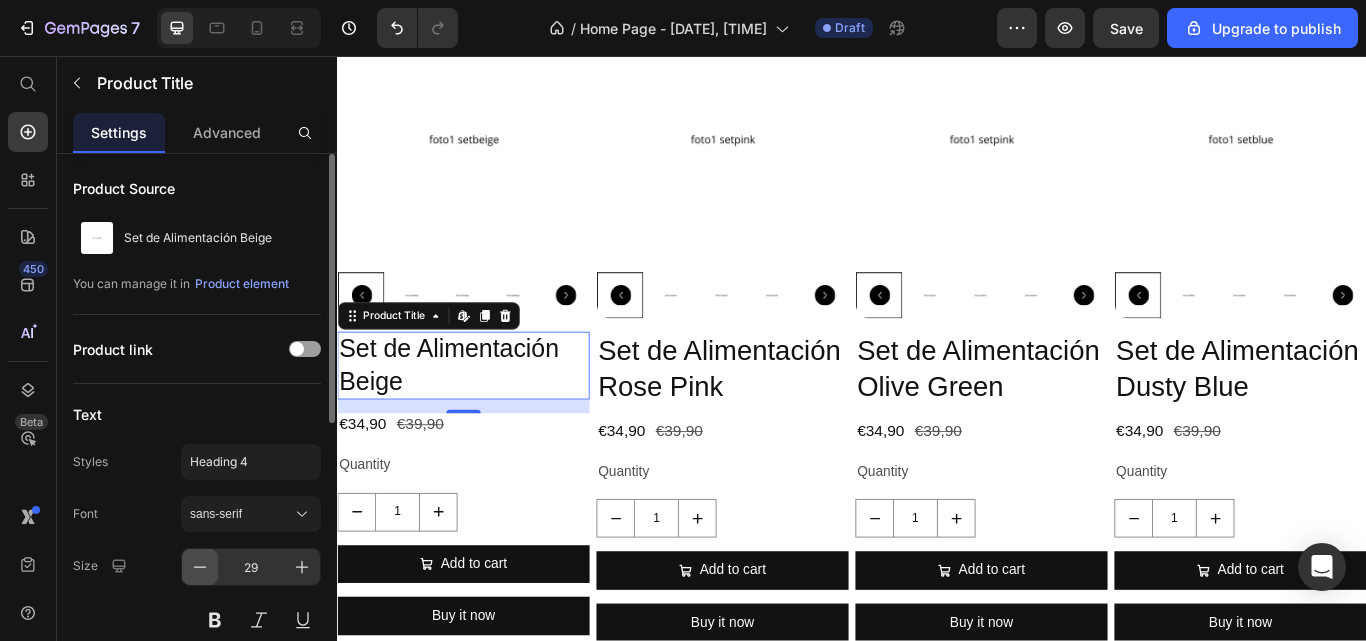 click 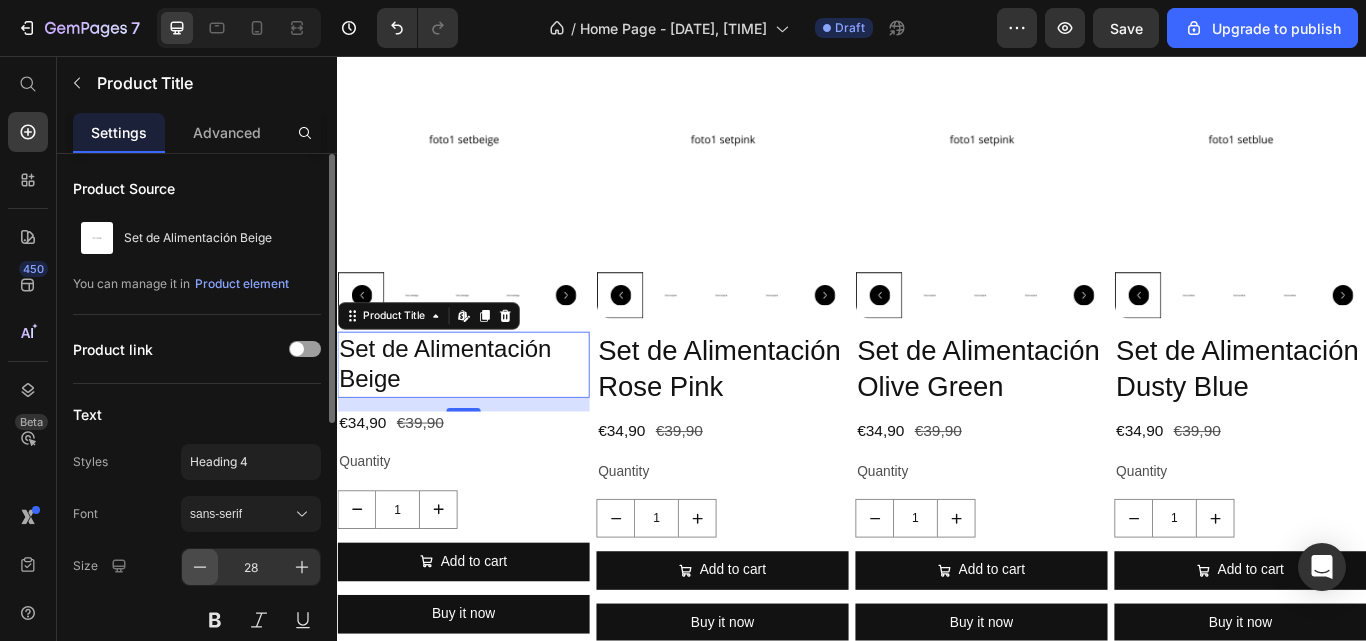 click 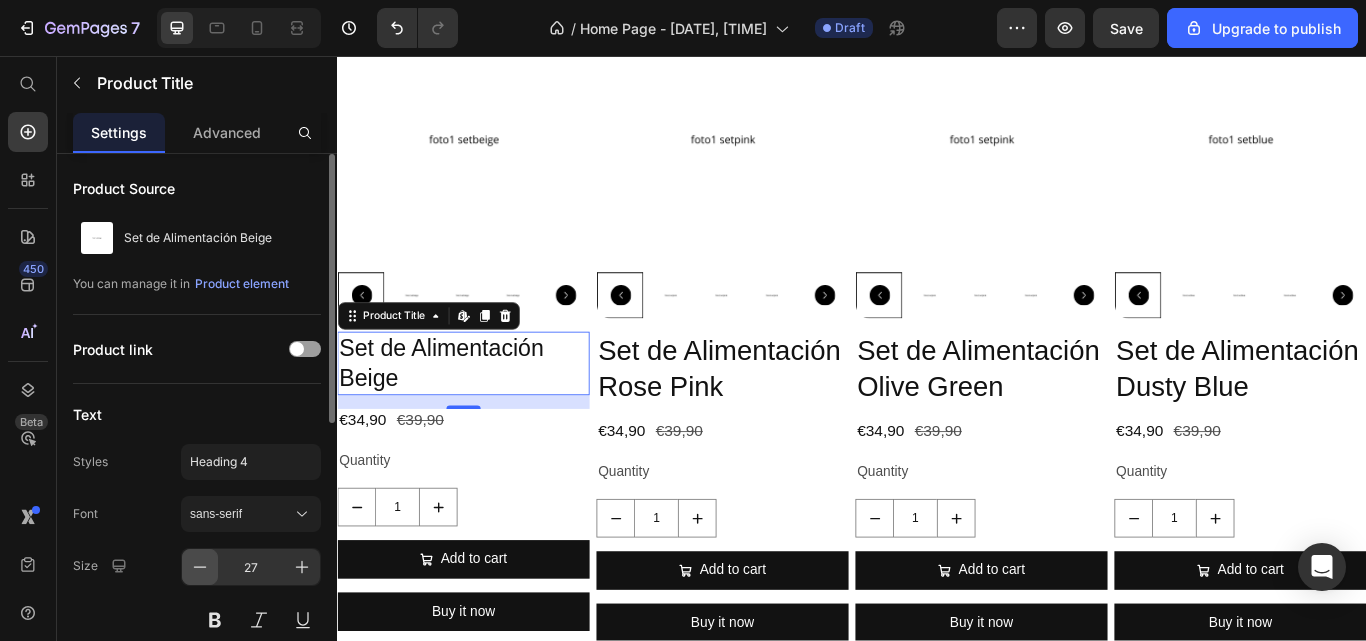 click 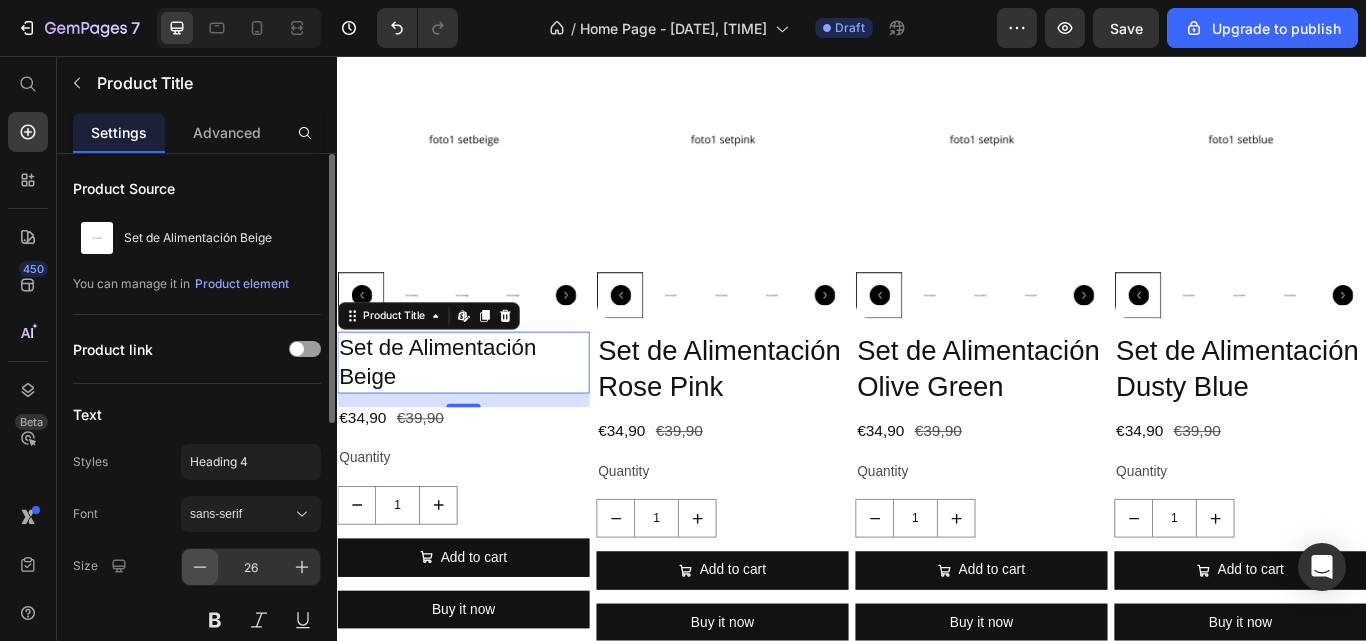 click 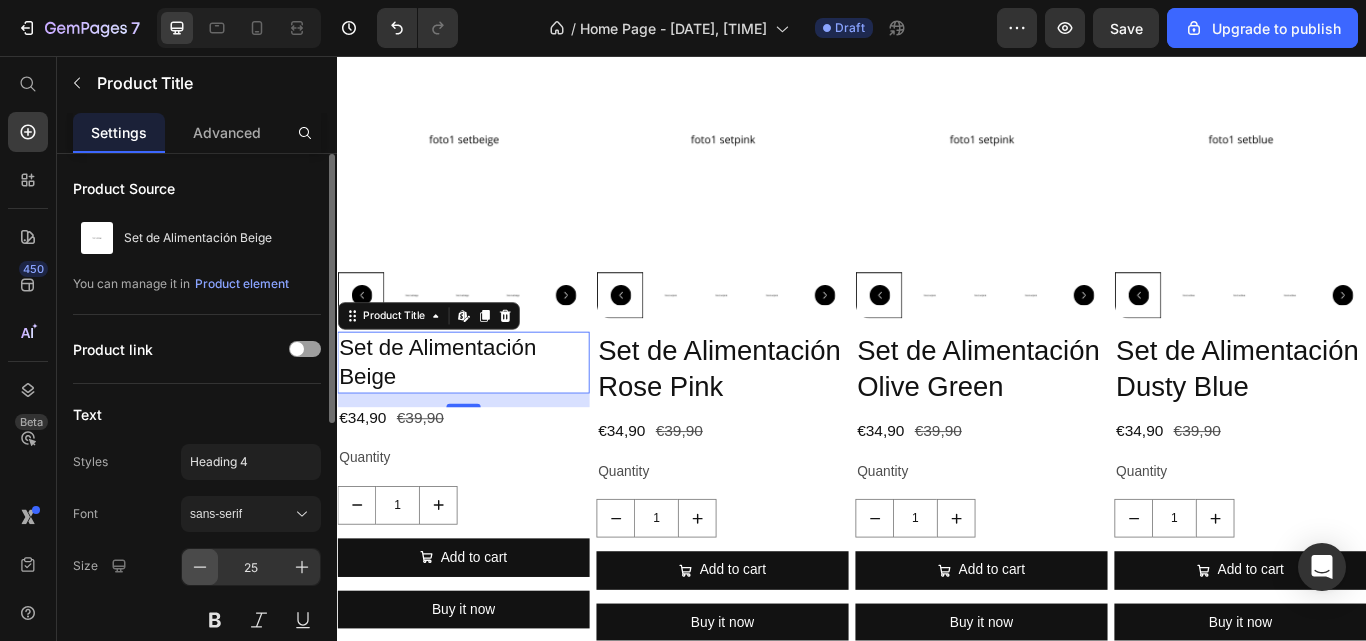 click 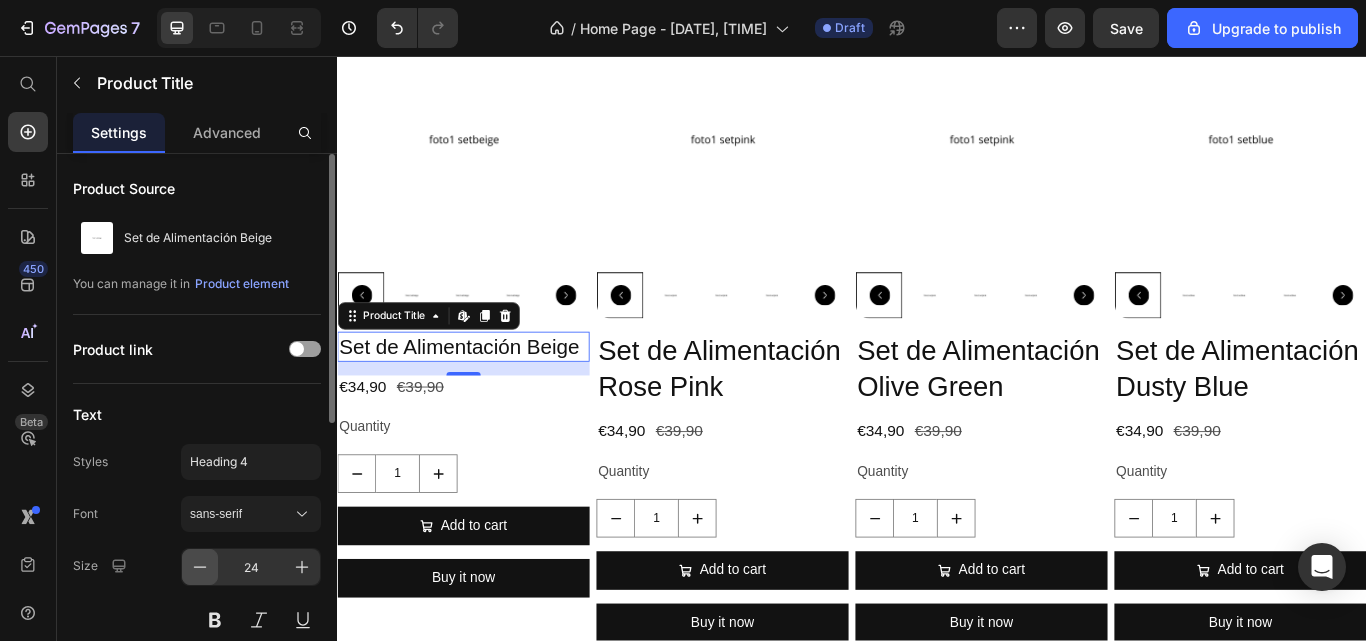click 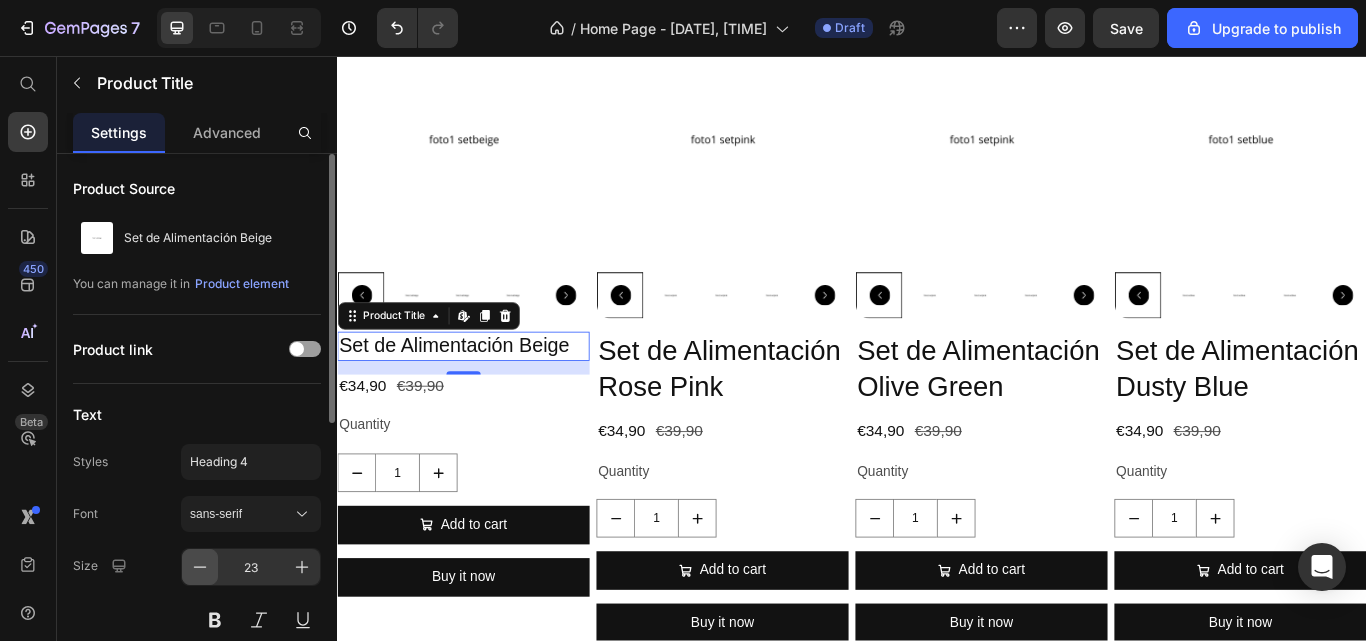 click 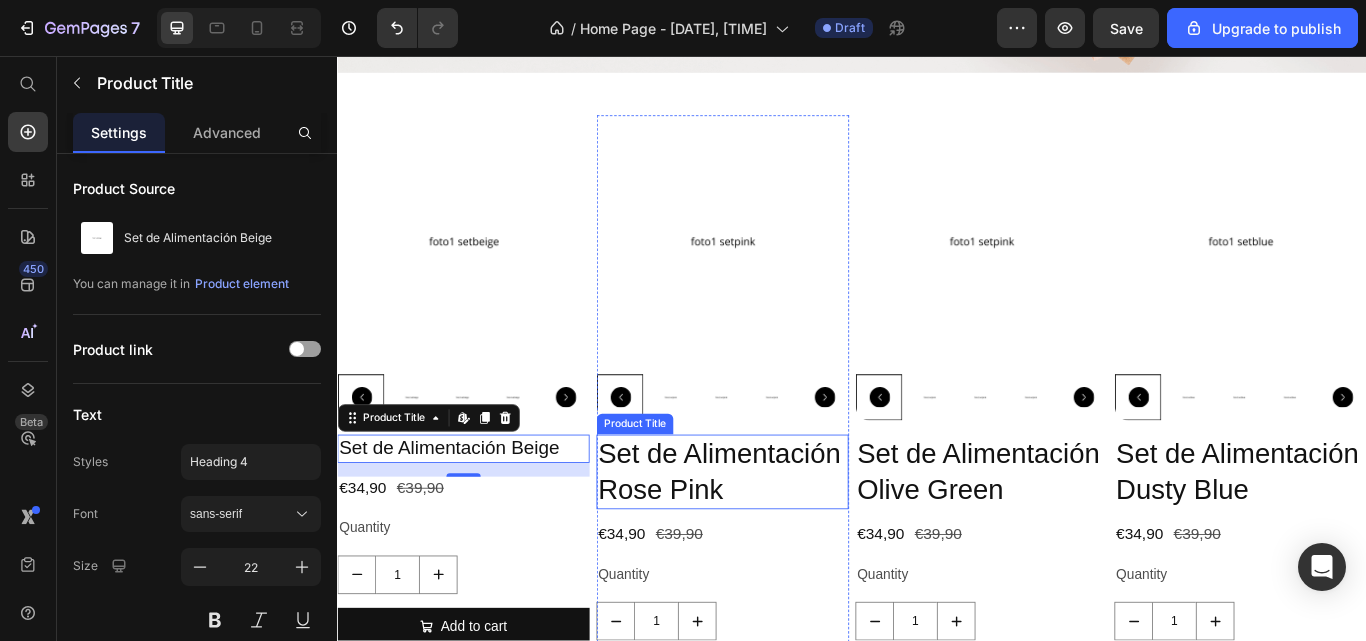 scroll, scrollTop: 566, scrollLeft: 0, axis: vertical 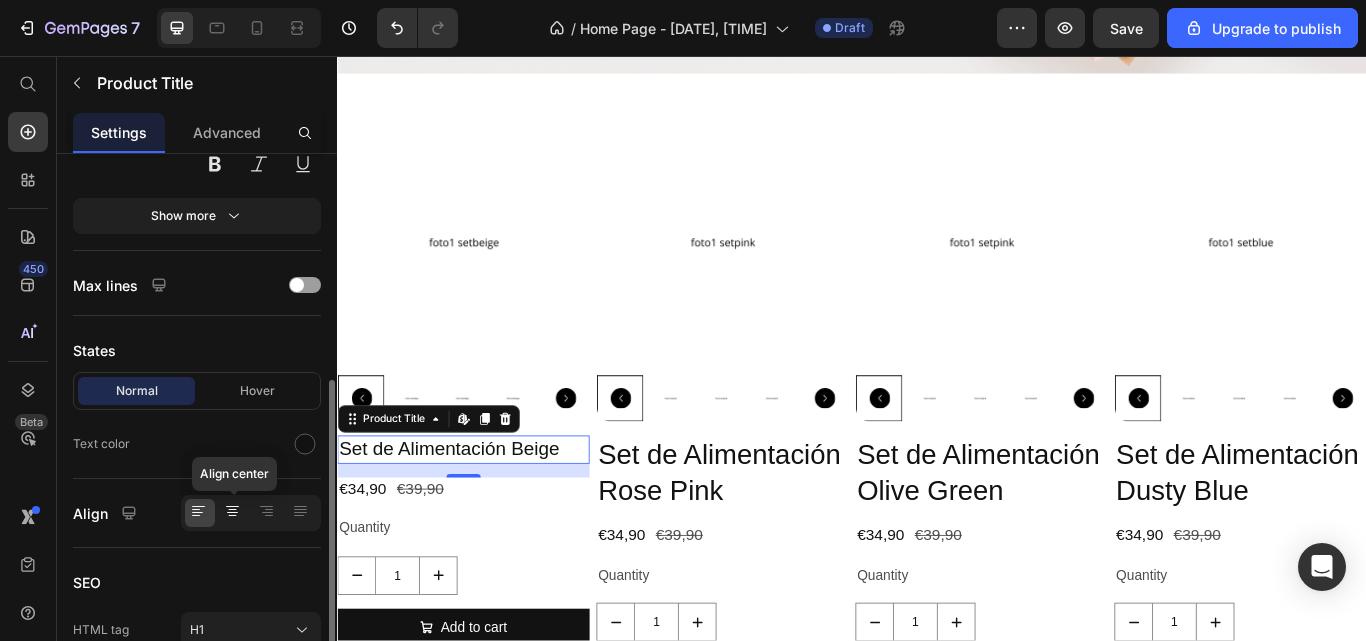 click 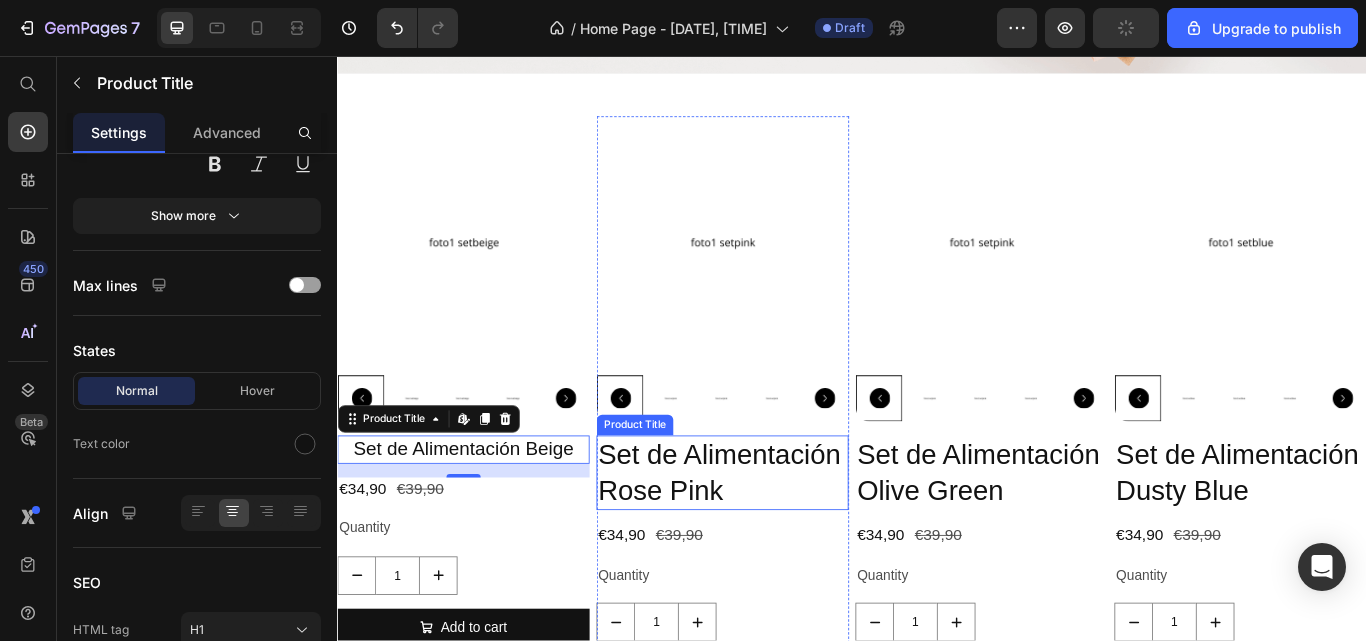 click on "Set de Alimentación Rose Pink" at bounding box center [786, 542] 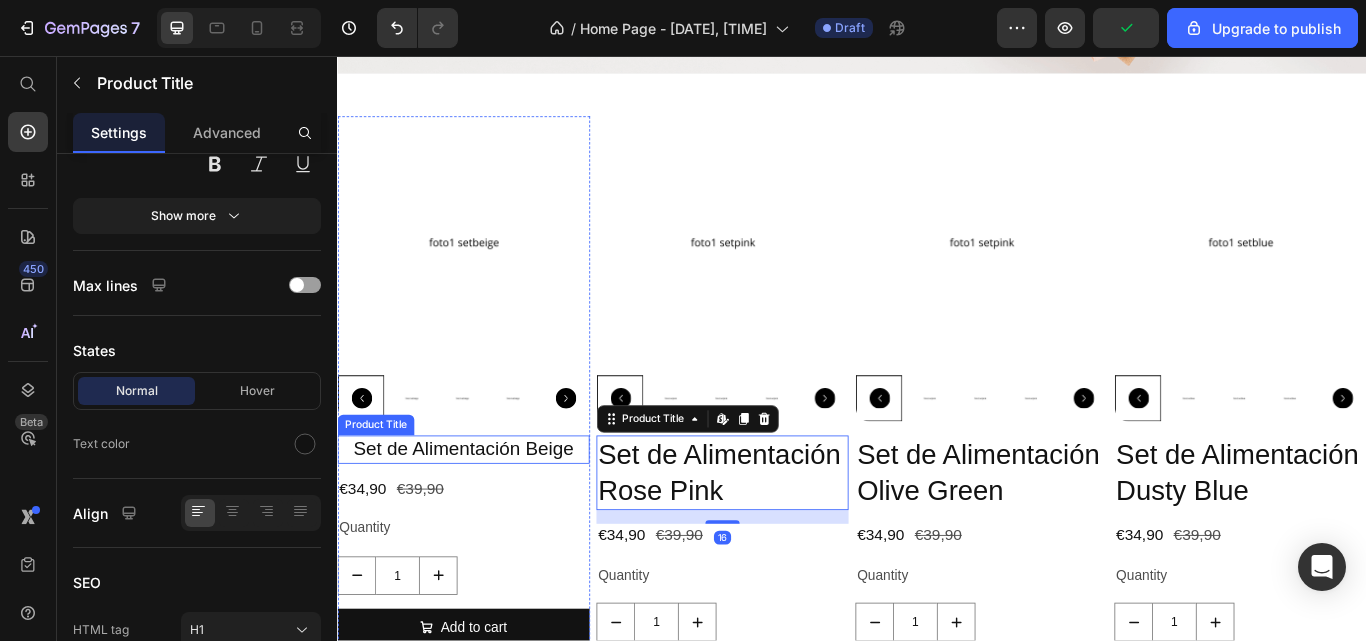 click on "Set de Alimentación Beige" at bounding box center [484, 515] 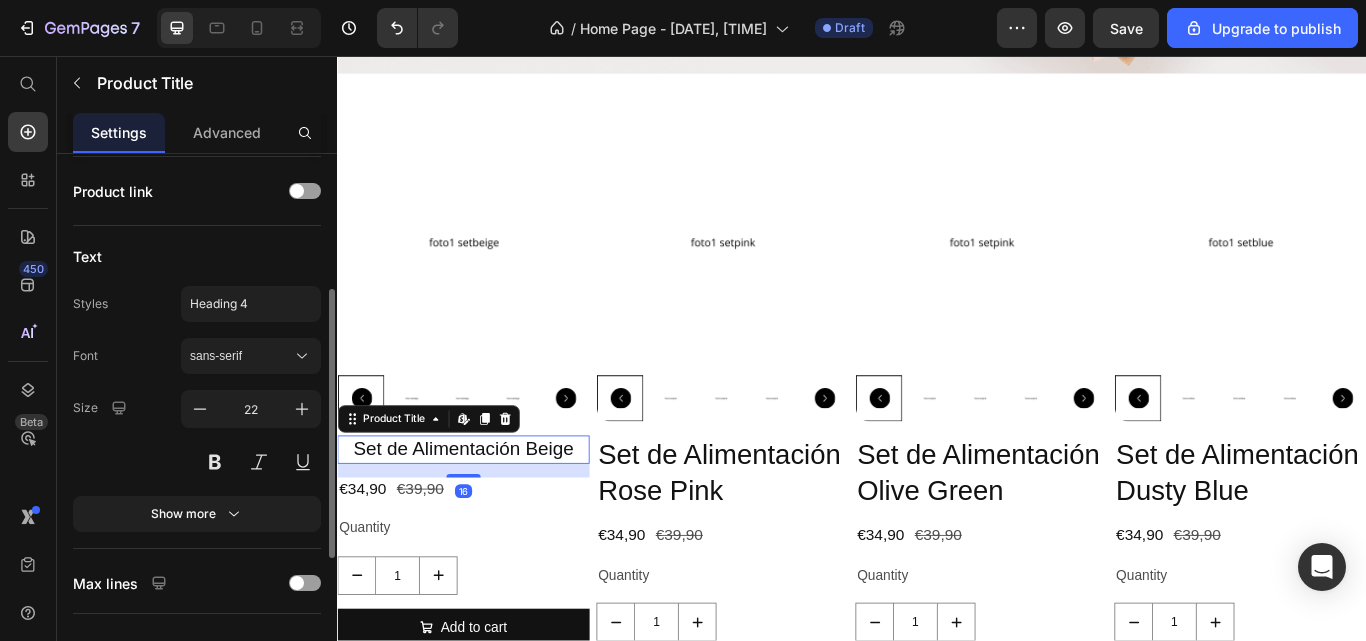 scroll, scrollTop: 196, scrollLeft: 0, axis: vertical 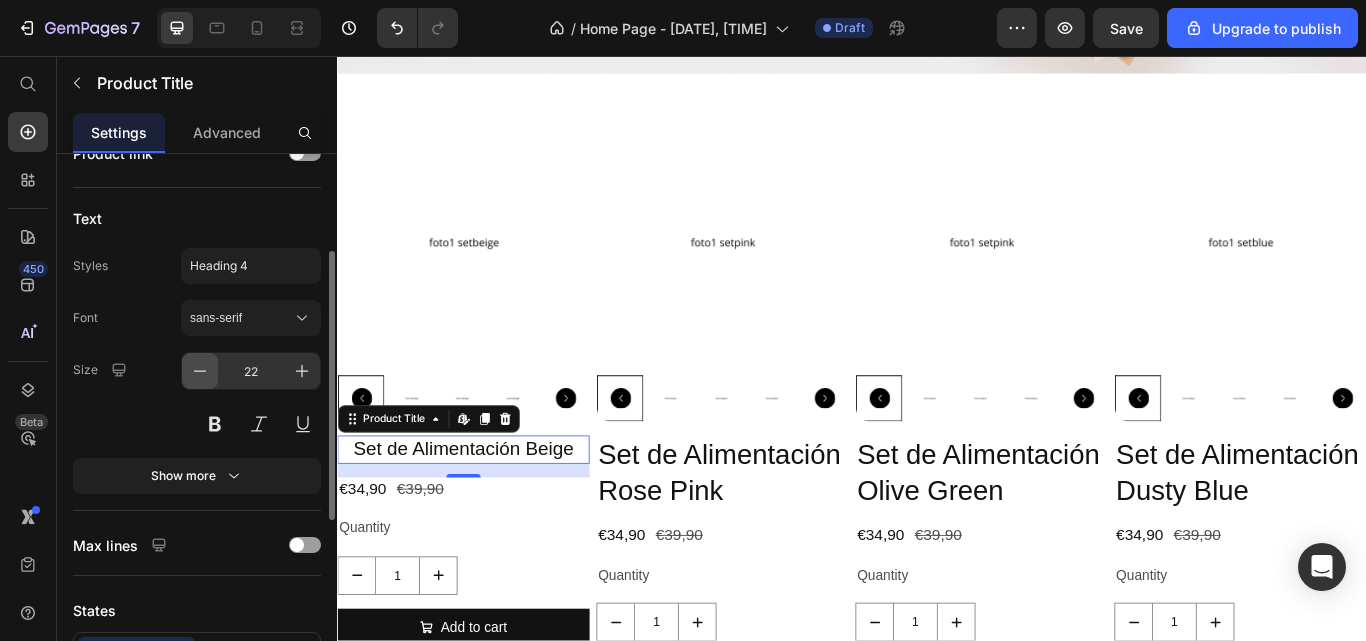 click 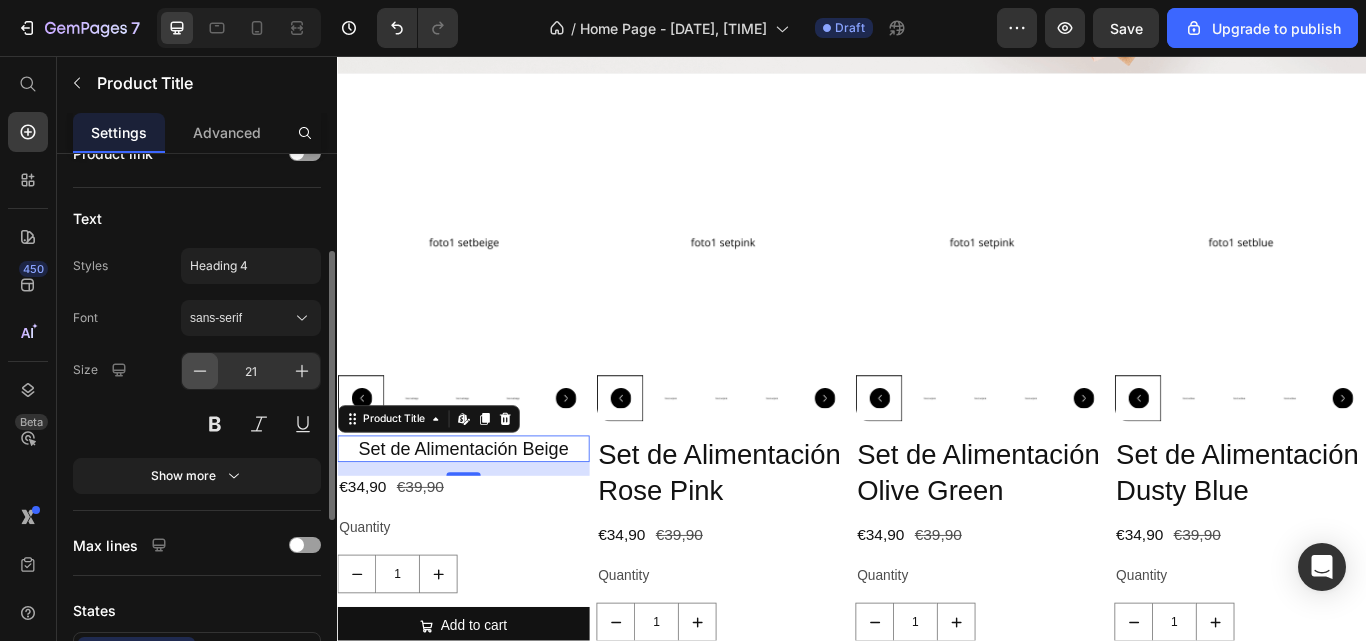 click 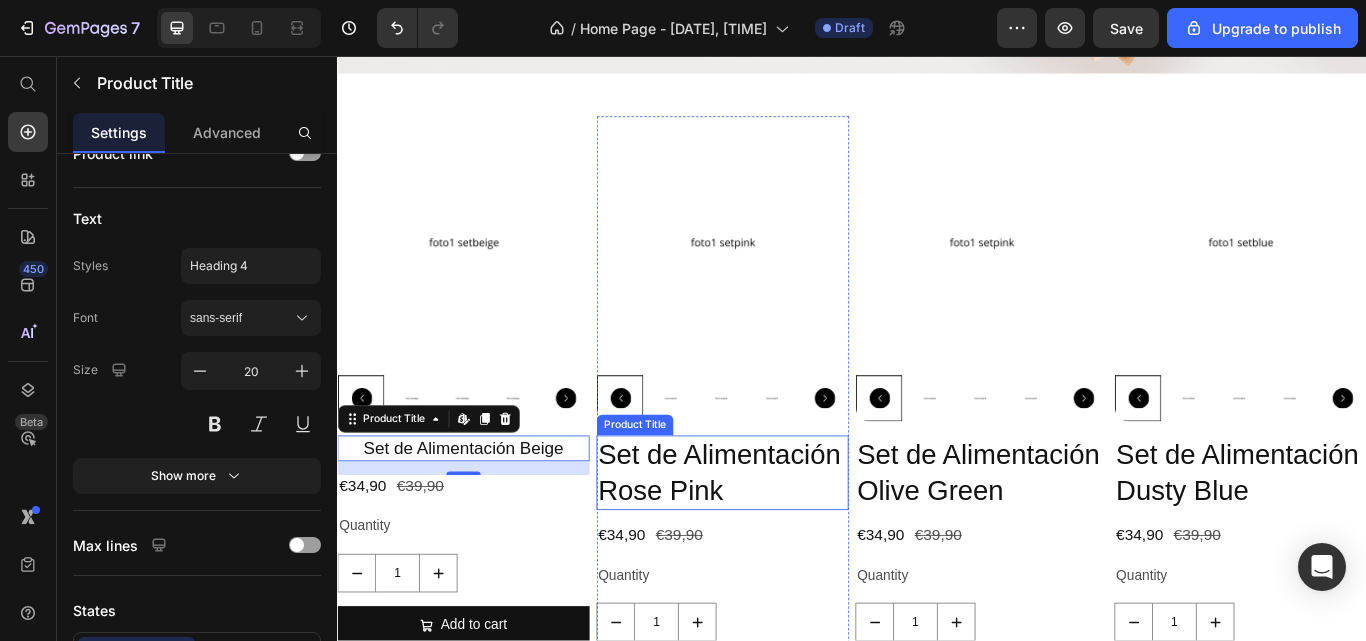 click on "Set de Alimentación Rose Pink" at bounding box center [786, 542] 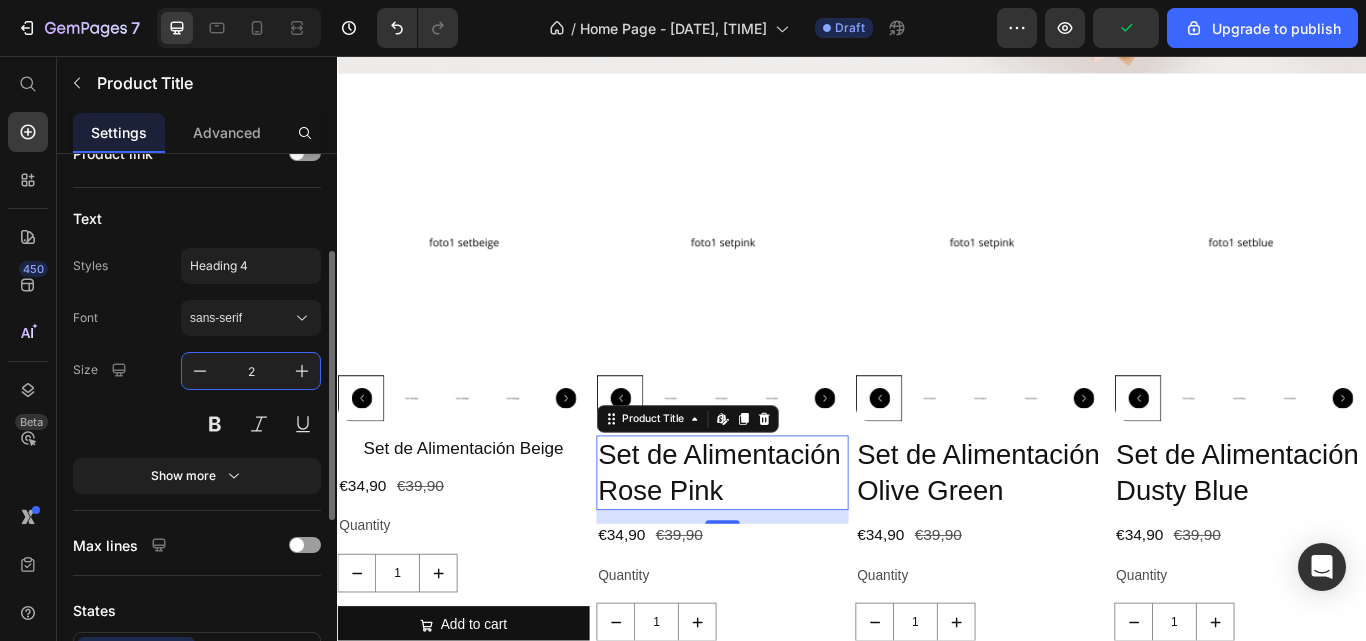 type on "20" 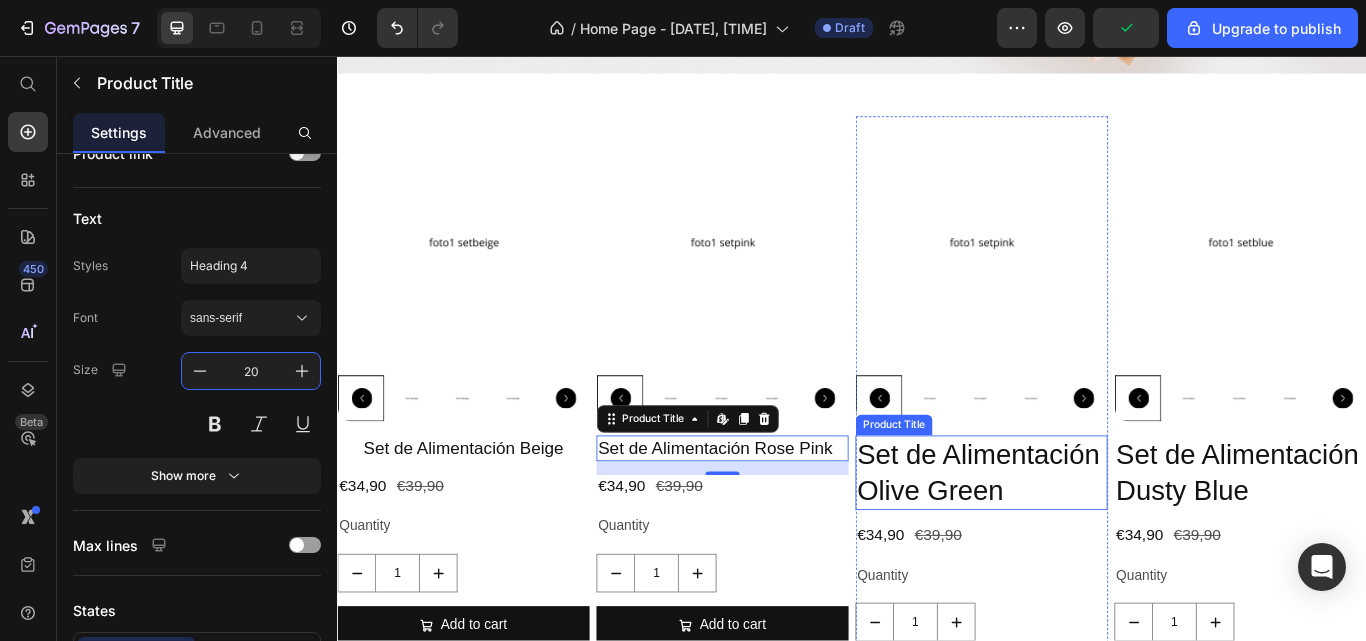 click on "Set de Alimentación Olive Green" at bounding box center [1088, 542] 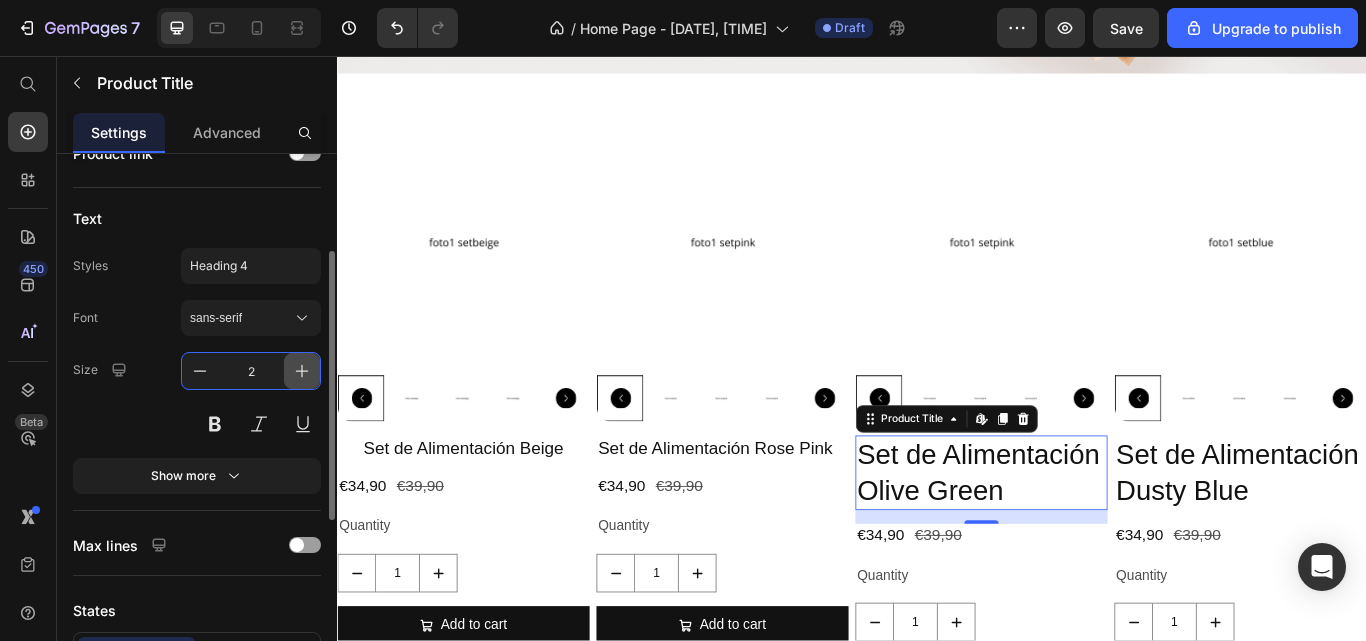 type on "20" 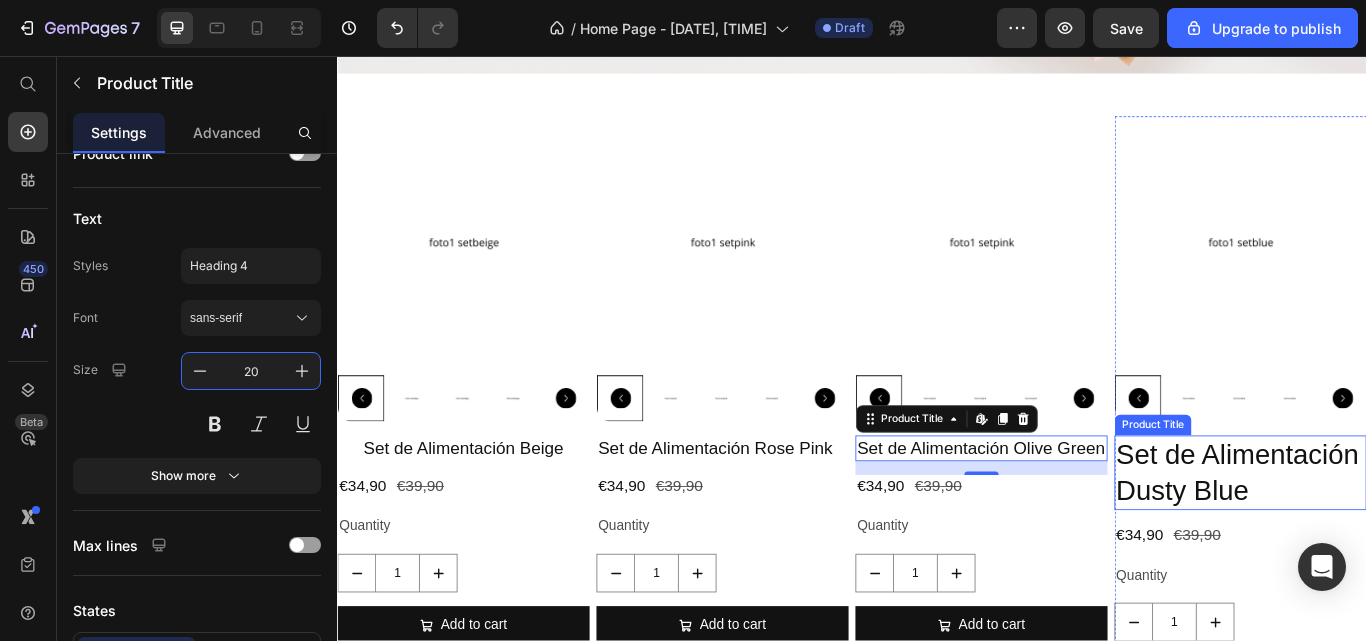 click on "Set de Alimentación Dusty Blue" at bounding box center [1390, 542] 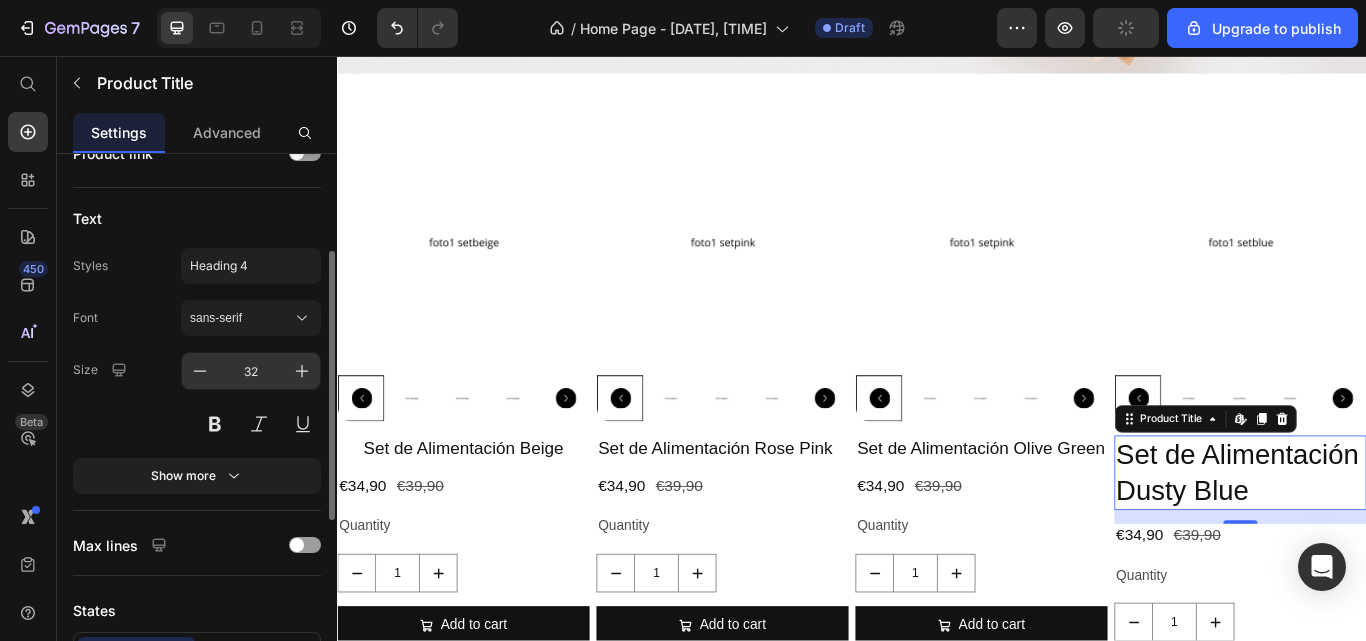 click on "32" at bounding box center (251, 371) 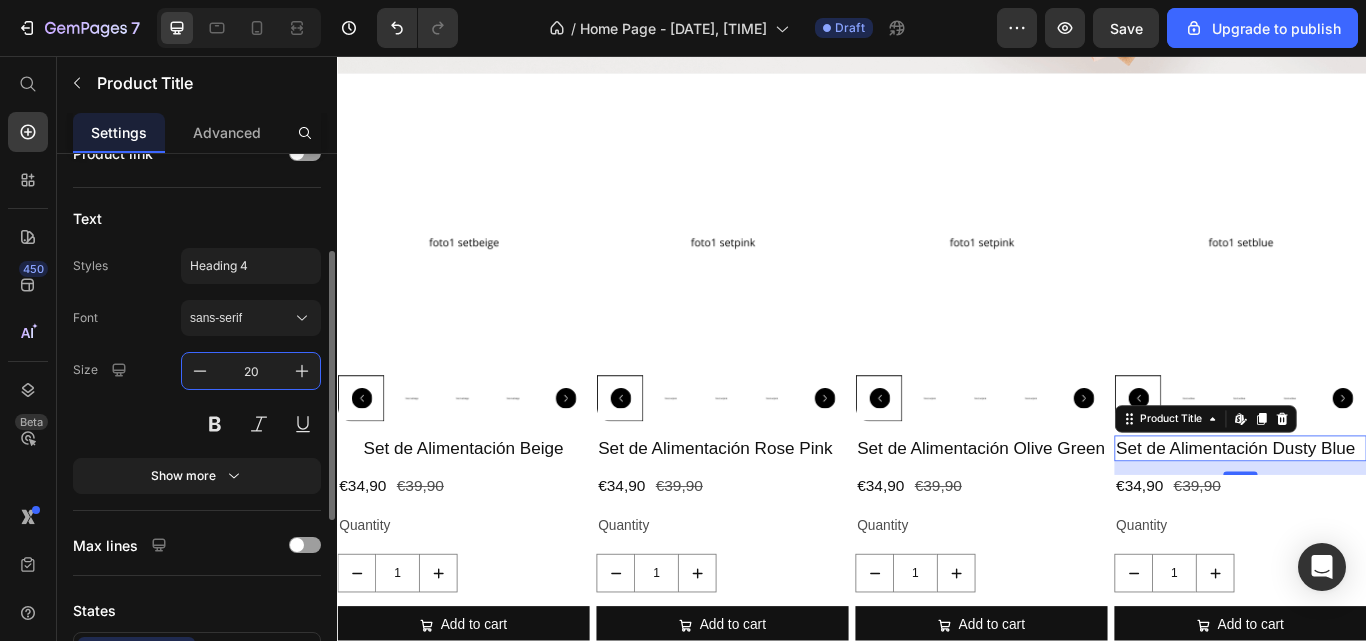 type on "20" 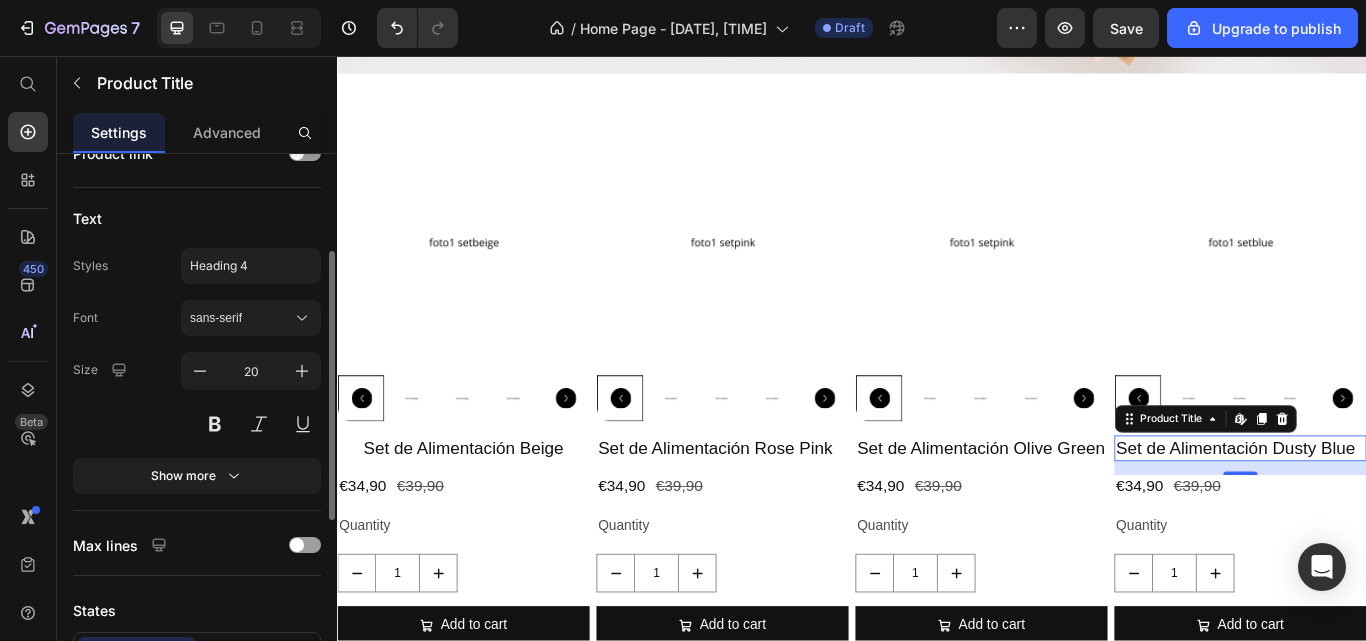 click on "Size 20" at bounding box center (197, 397) 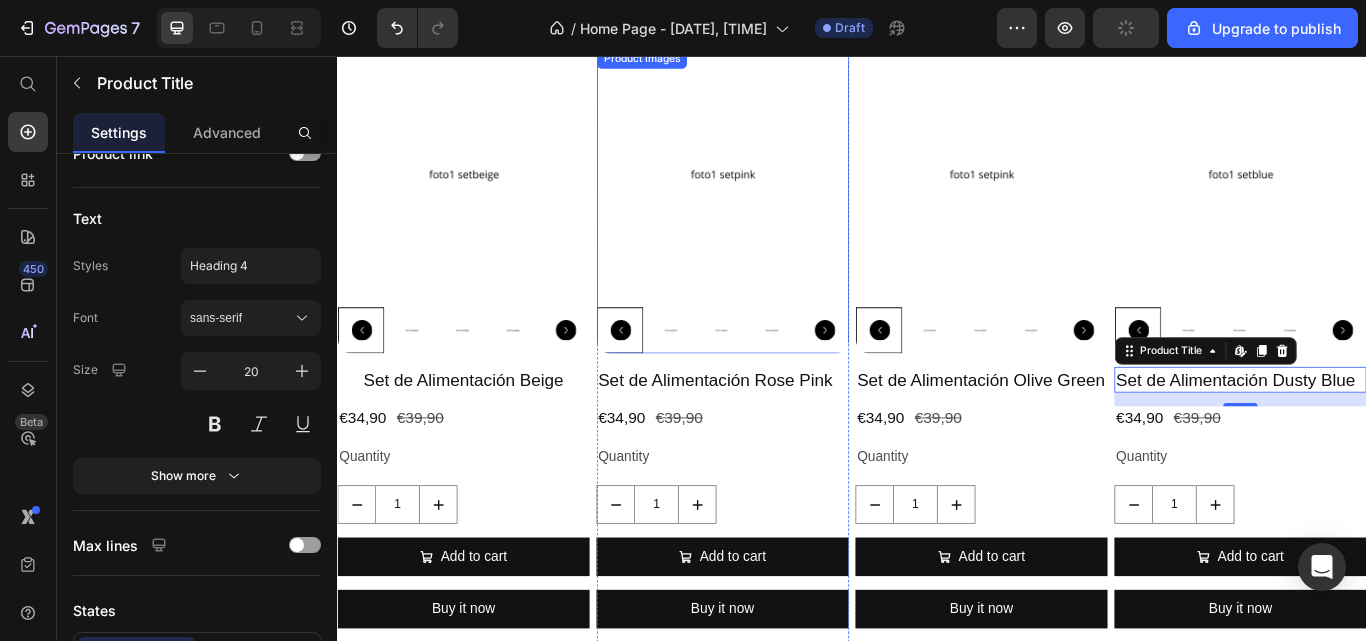 scroll, scrollTop: 622, scrollLeft: 0, axis: vertical 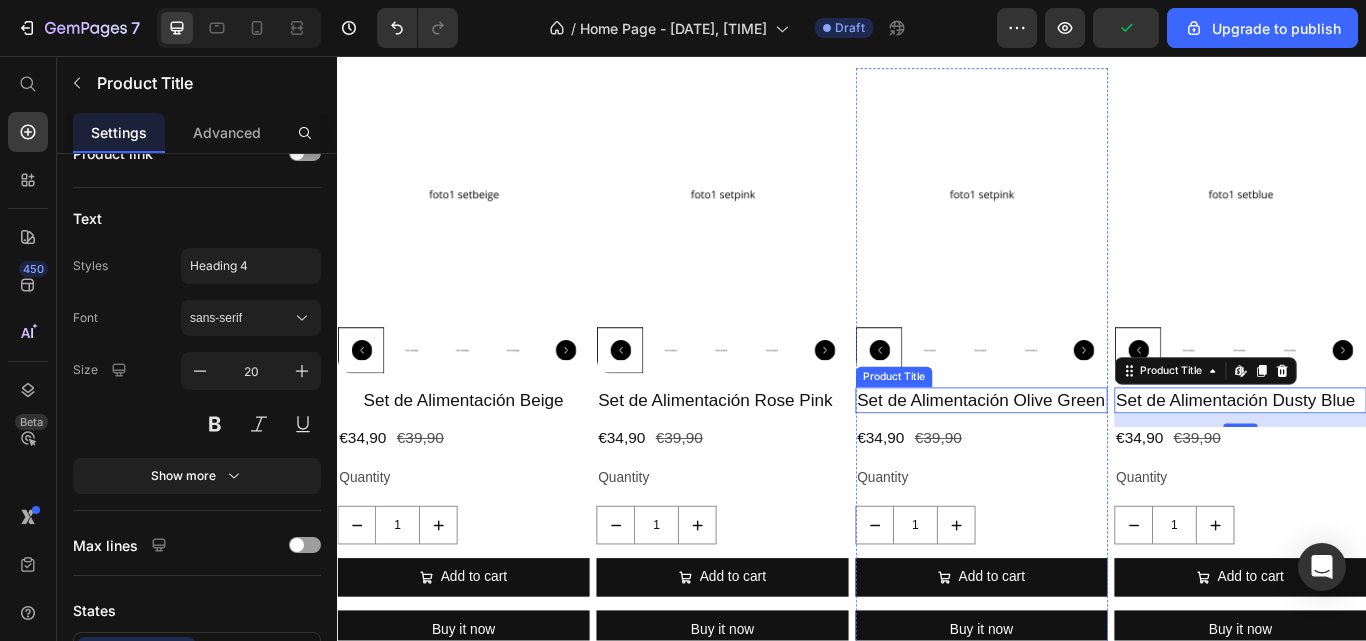 click on "Set de Alimentación Olive Green" at bounding box center (1088, 458) 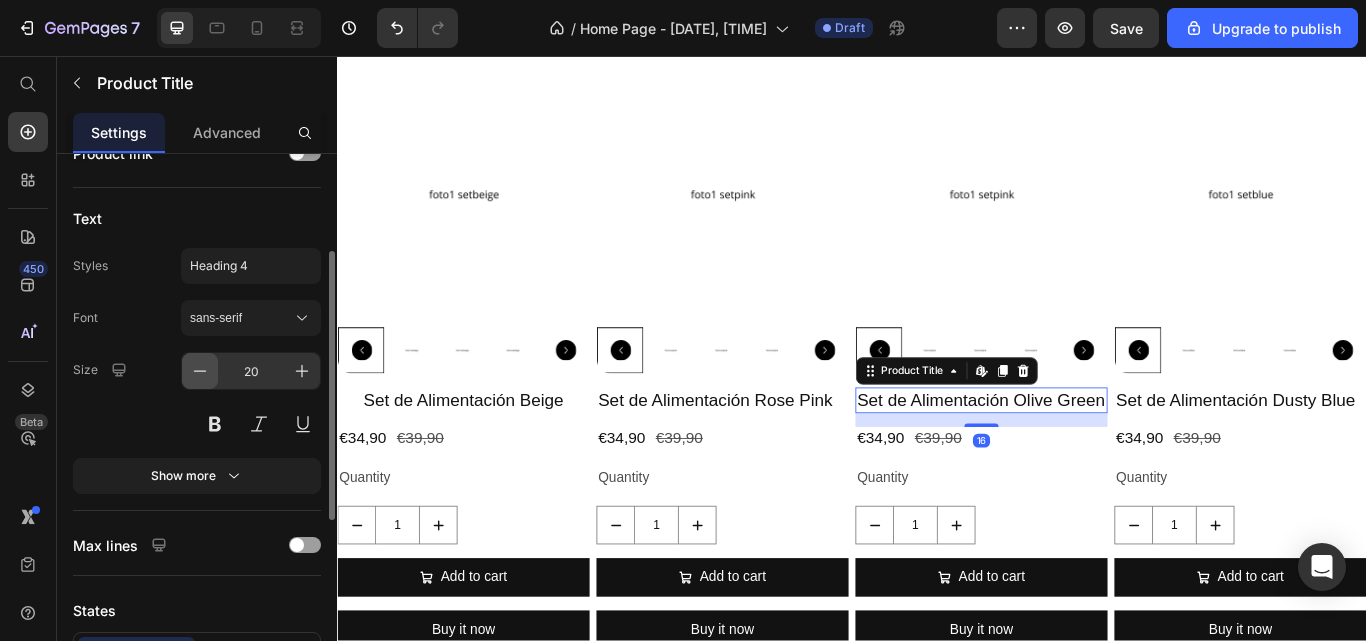 click 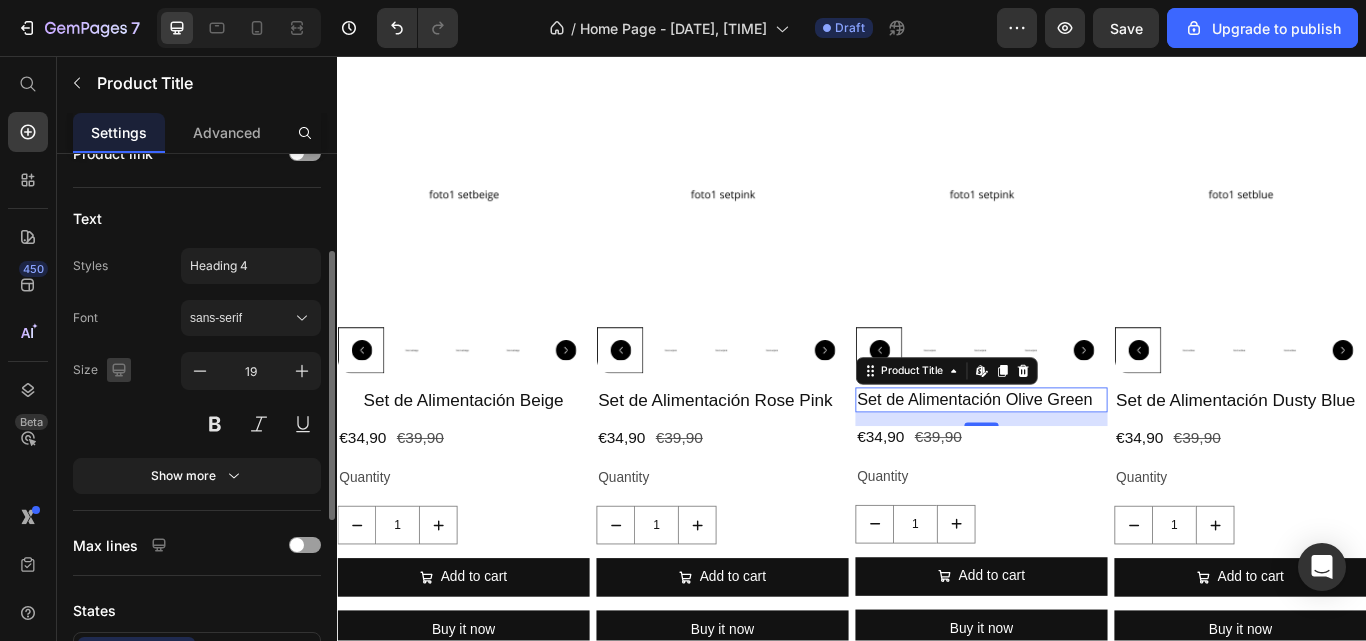 click 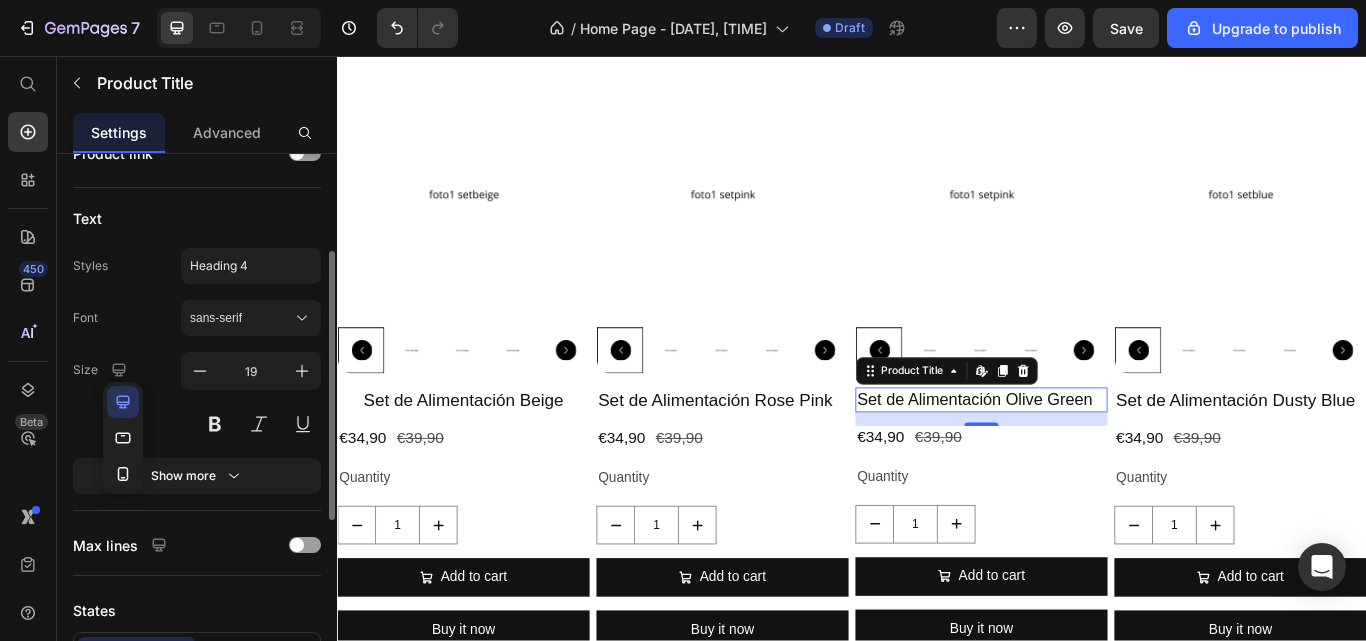 click on "Size 19" at bounding box center [197, 397] 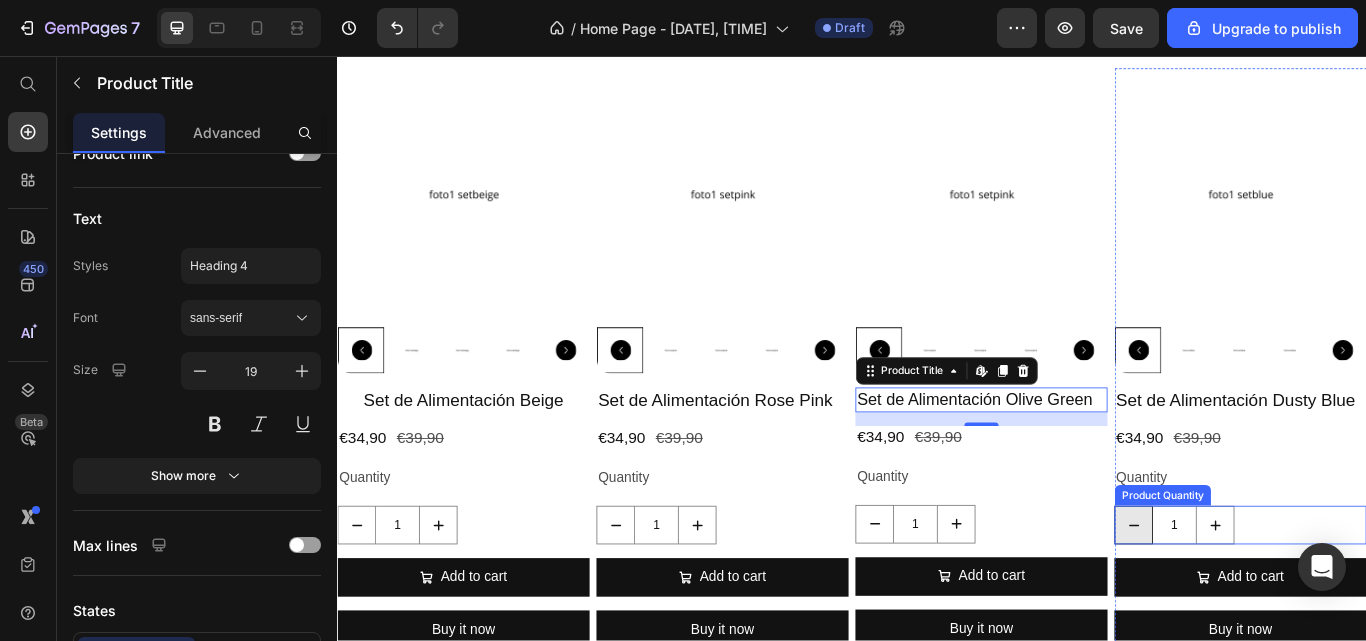 click at bounding box center (1265, 603) 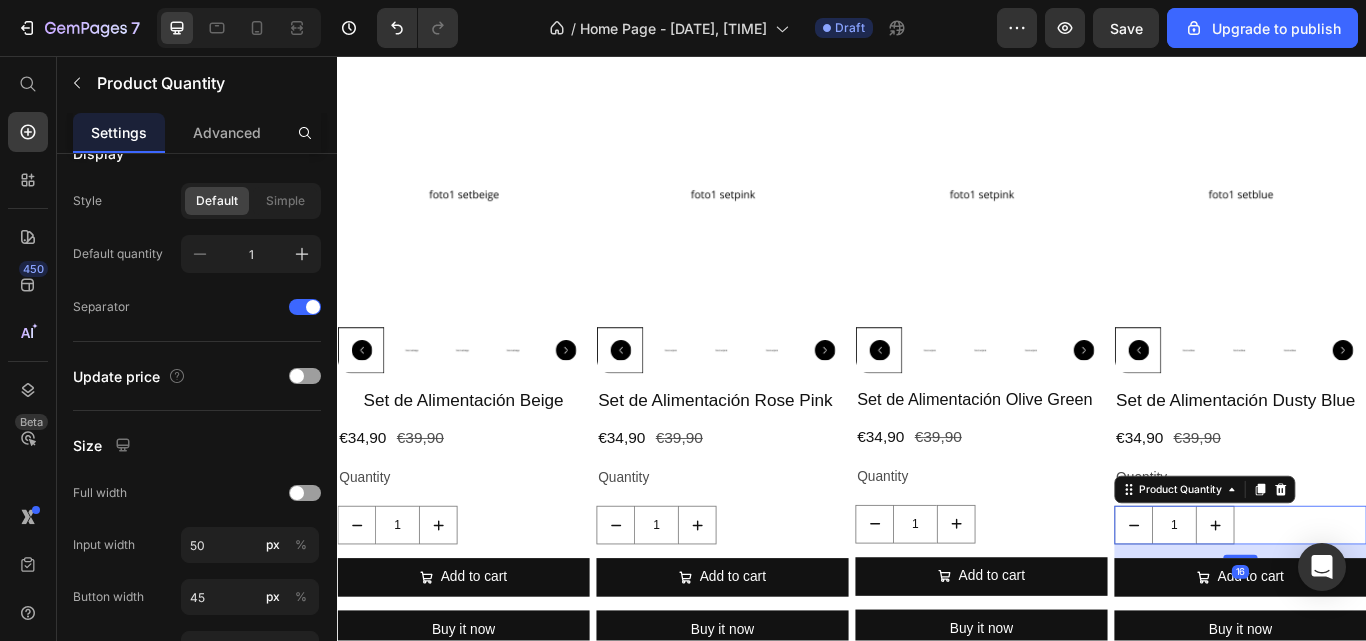 scroll, scrollTop: 0, scrollLeft: 0, axis: both 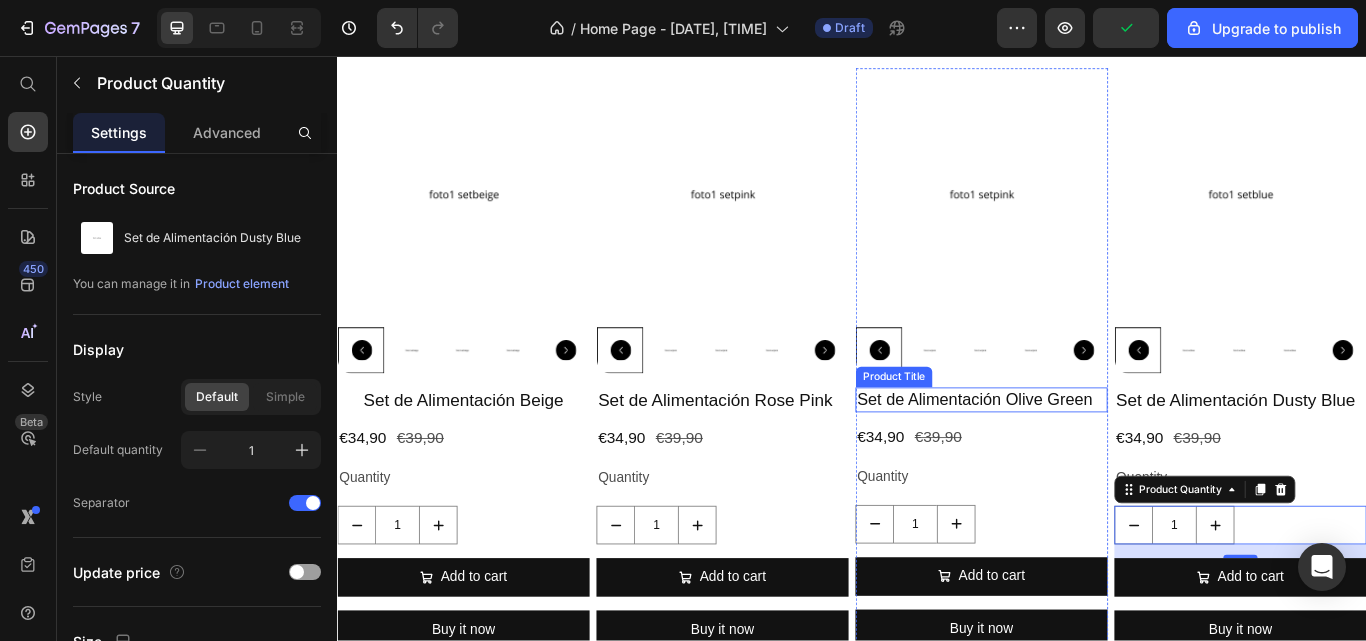 click on "Set de Alimentación Olive Green" at bounding box center [1088, 457] 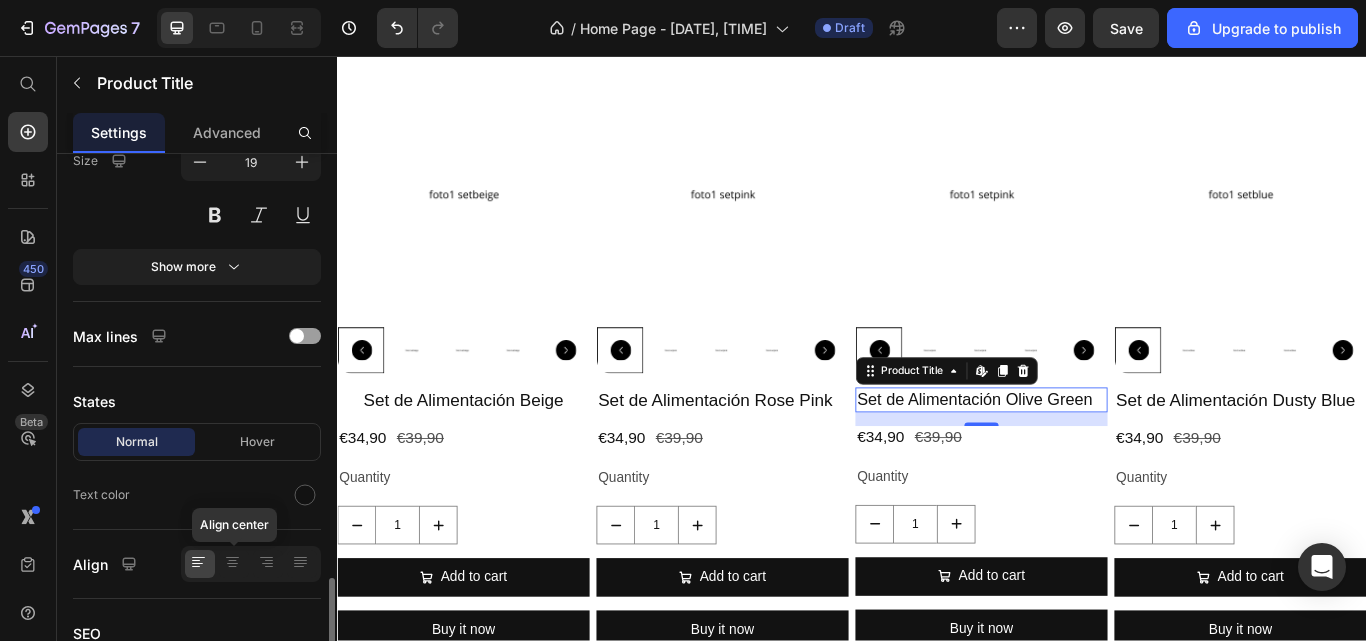 scroll, scrollTop: 554, scrollLeft: 0, axis: vertical 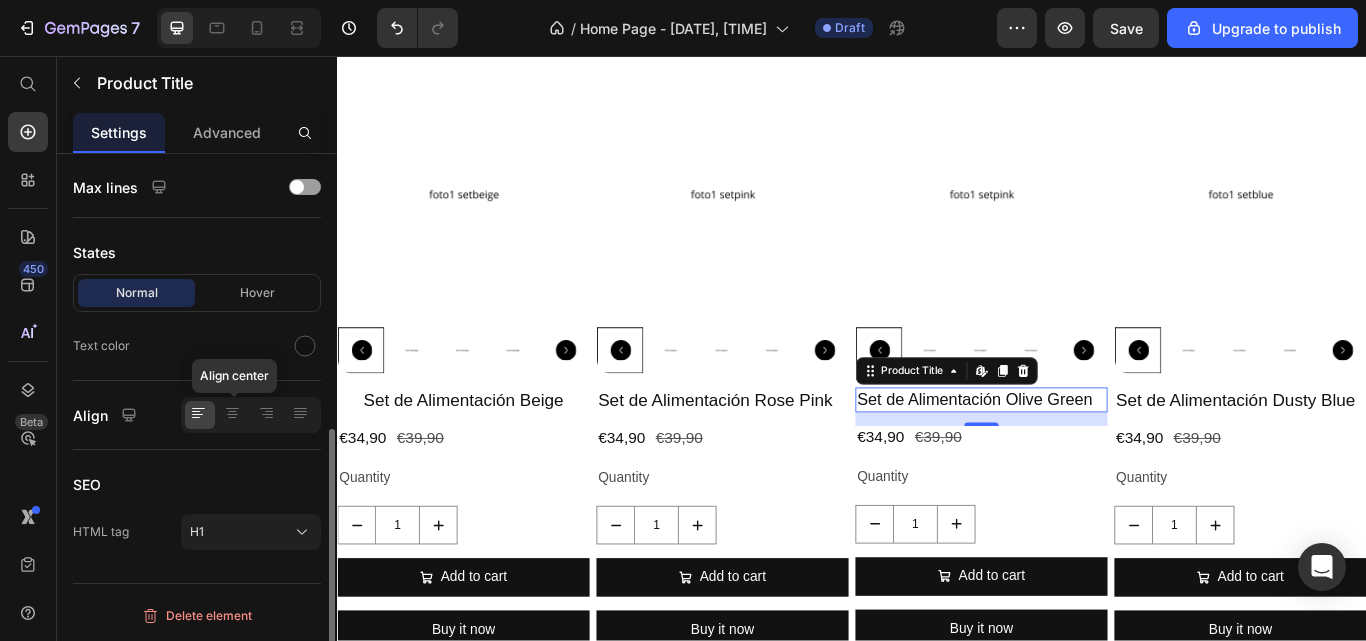 click 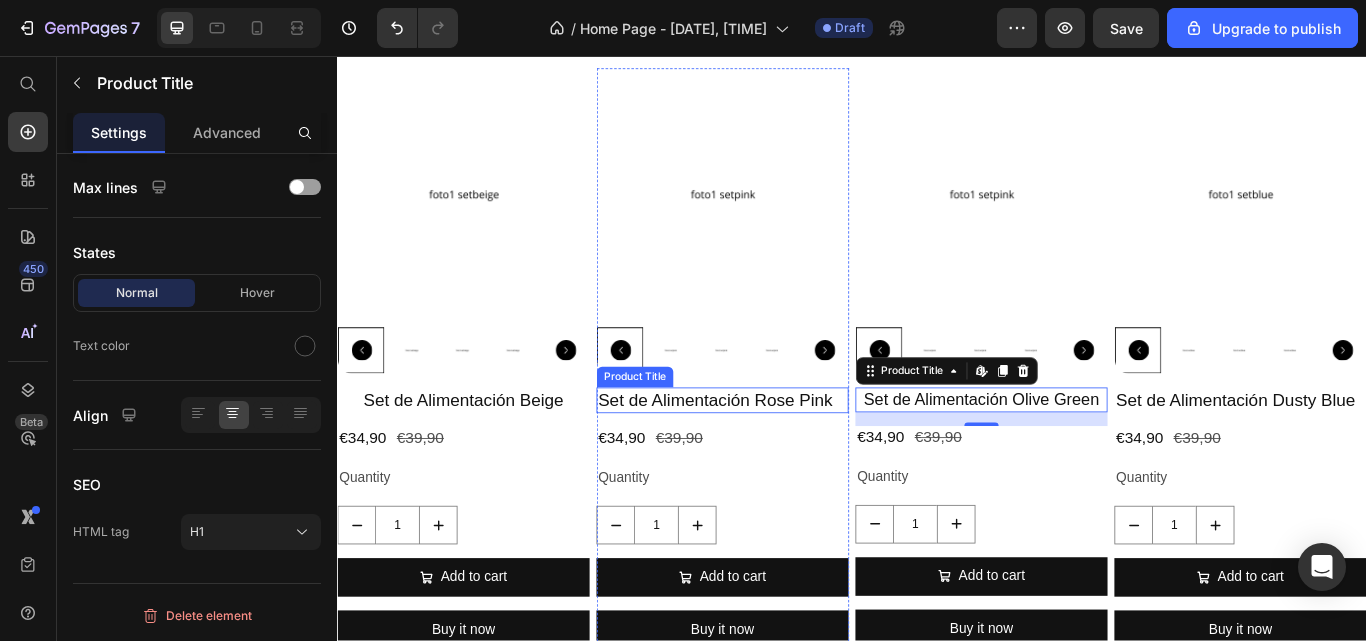 click on "Set de Alimentación Rose Pink" at bounding box center [786, 458] 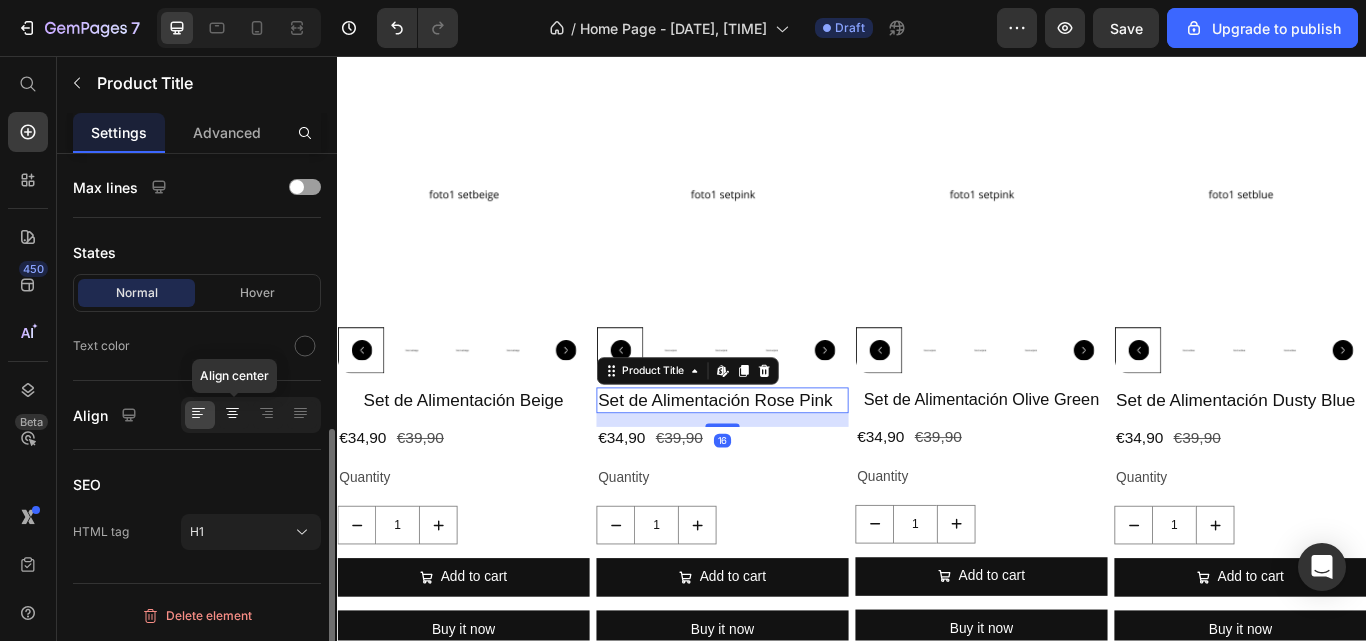 click 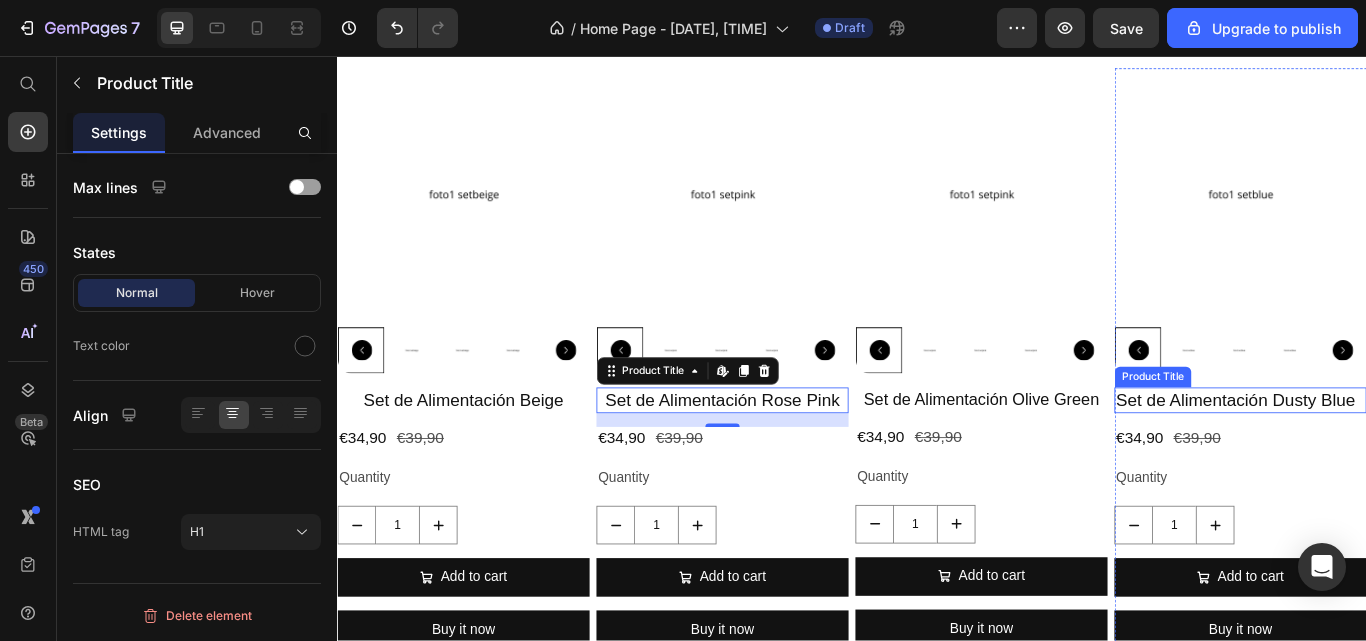 click on "Set de Alimentación Dusty Blue" at bounding box center (1390, 458) 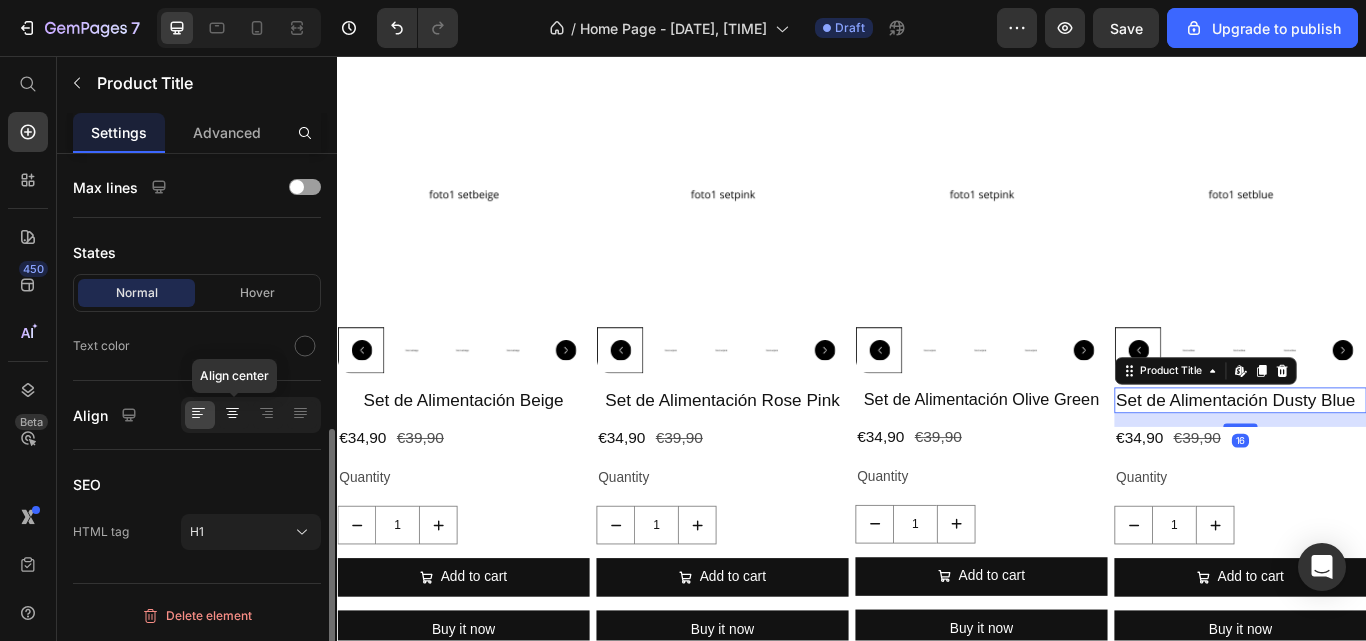 click 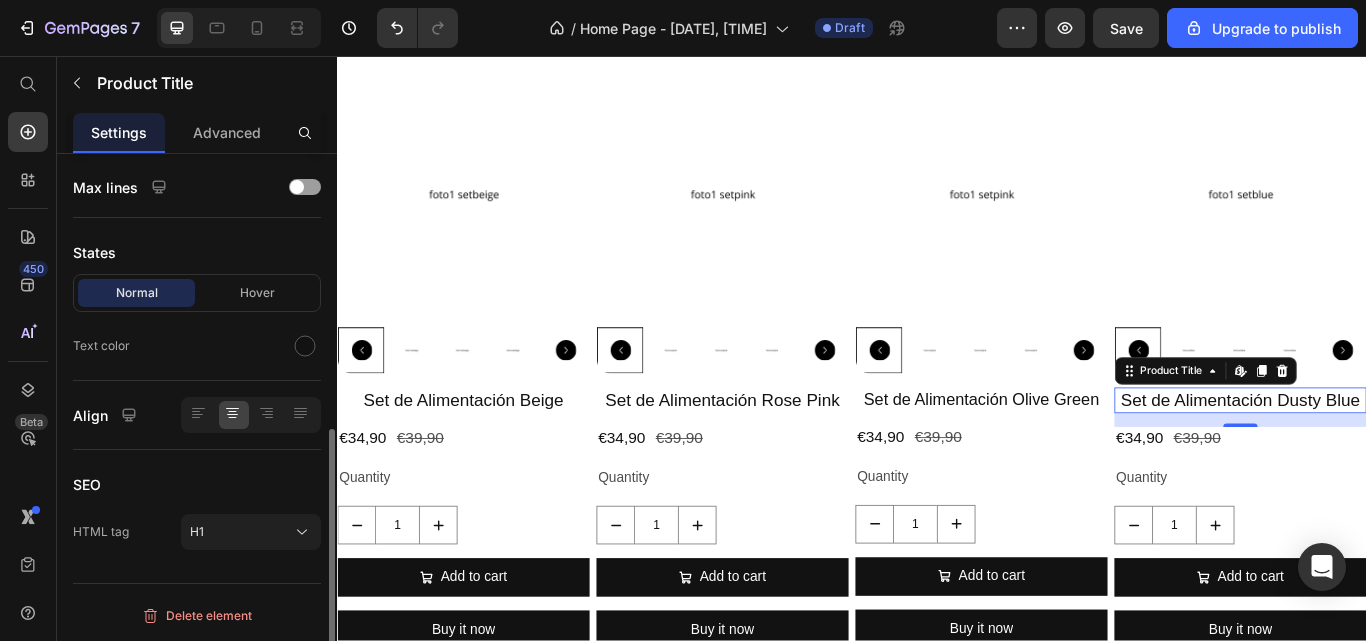 click on "Text color" 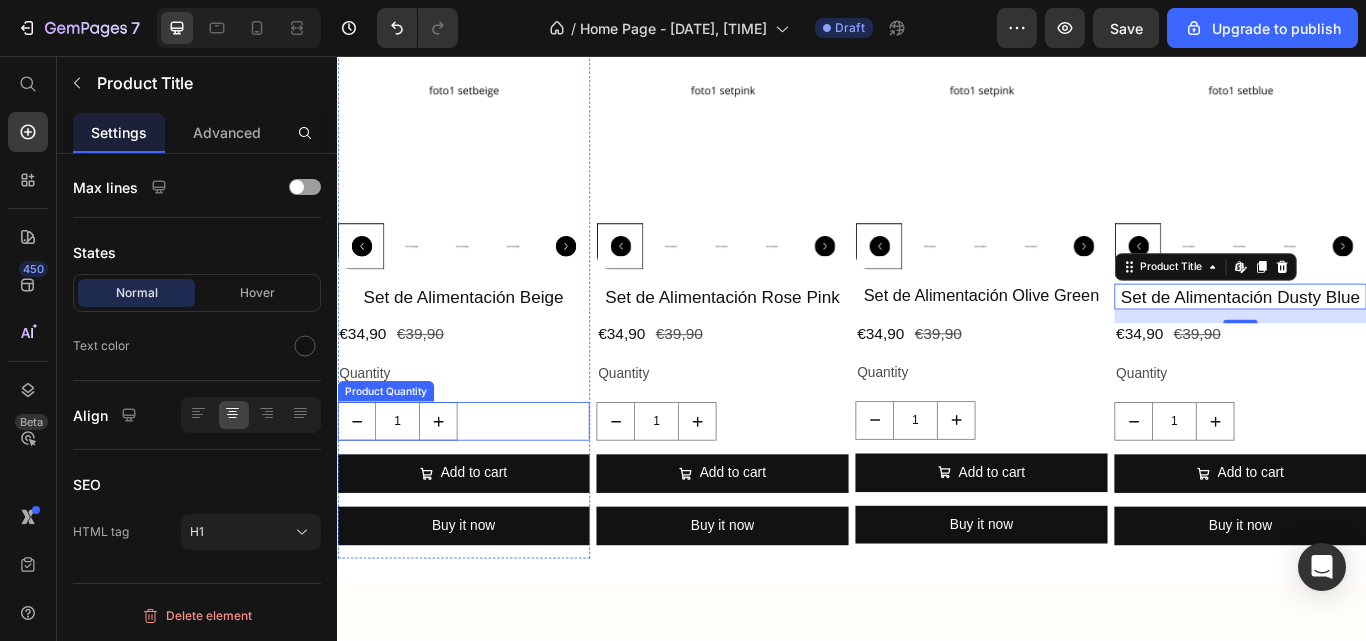 scroll, scrollTop: 734, scrollLeft: 0, axis: vertical 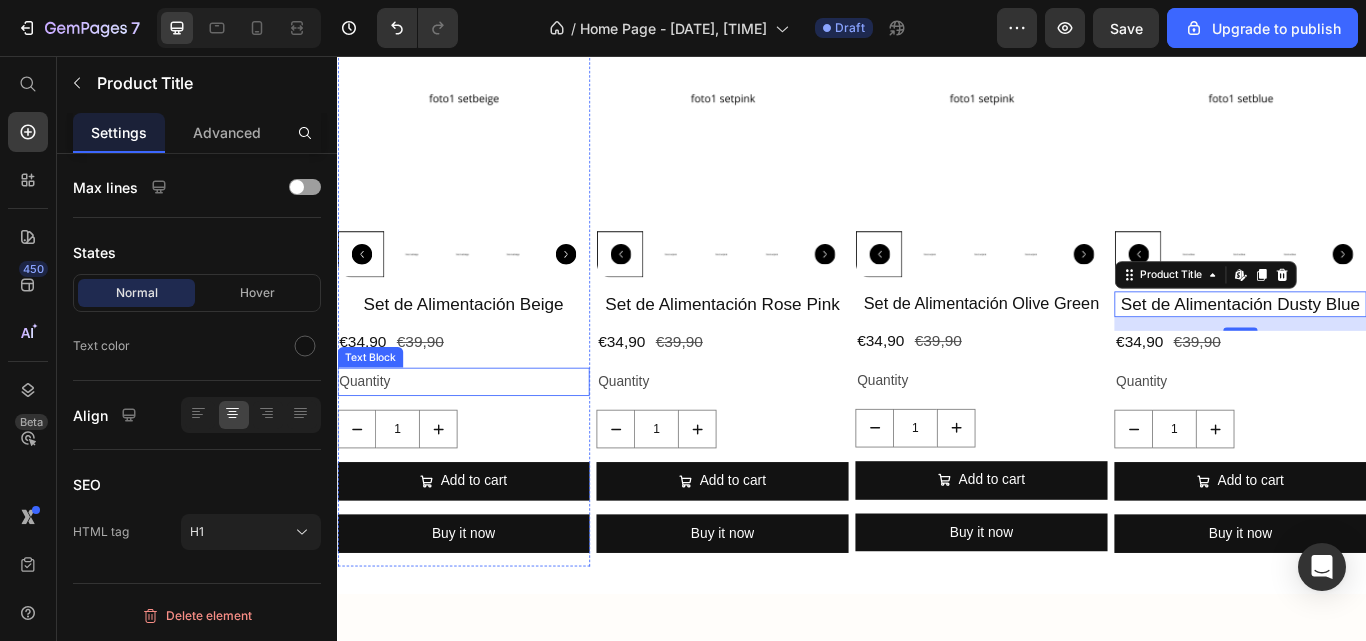 click on "Quantity" at bounding box center [484, 436] 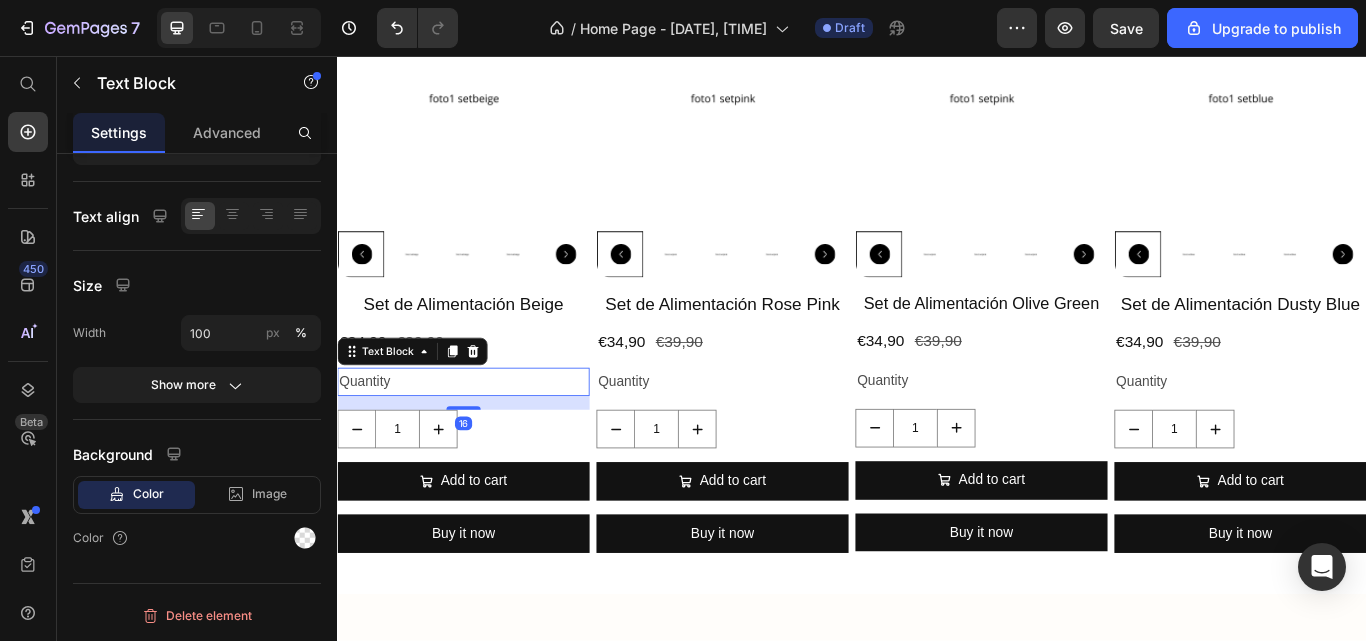 scroll, scrollTop: 0, scrollLeft: 0, axis: both 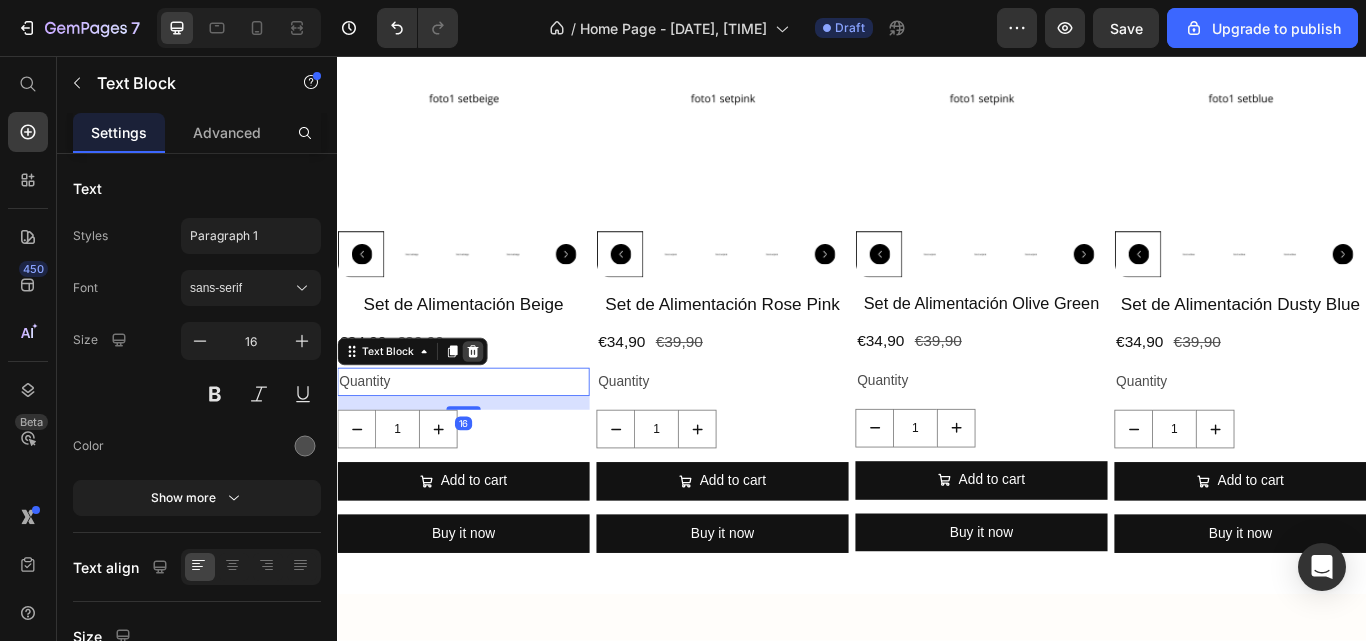 click 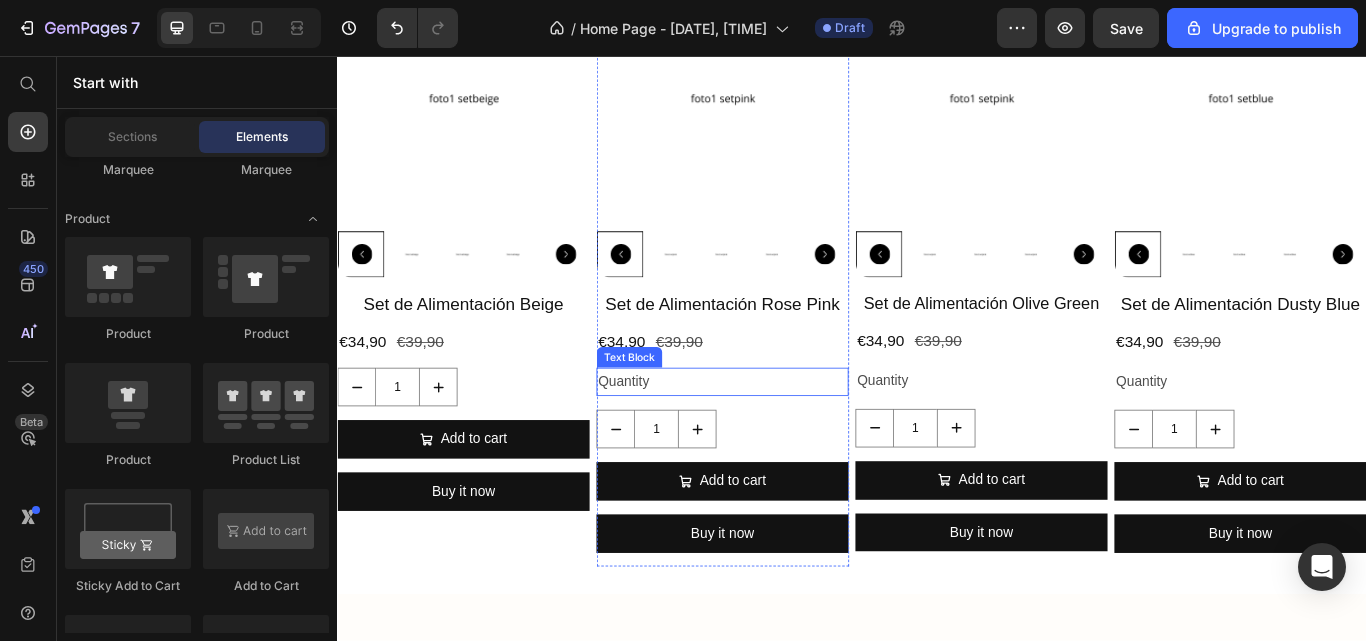 click on "Quantity" at bounding box center [786, 436] 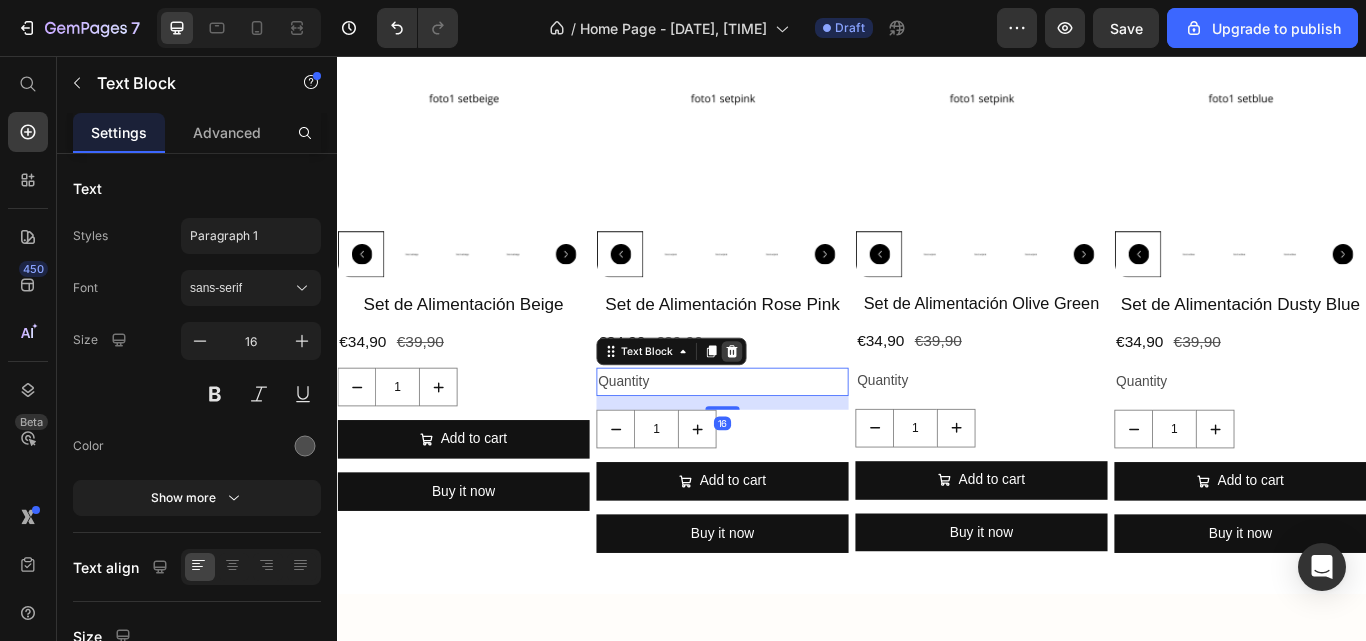 click 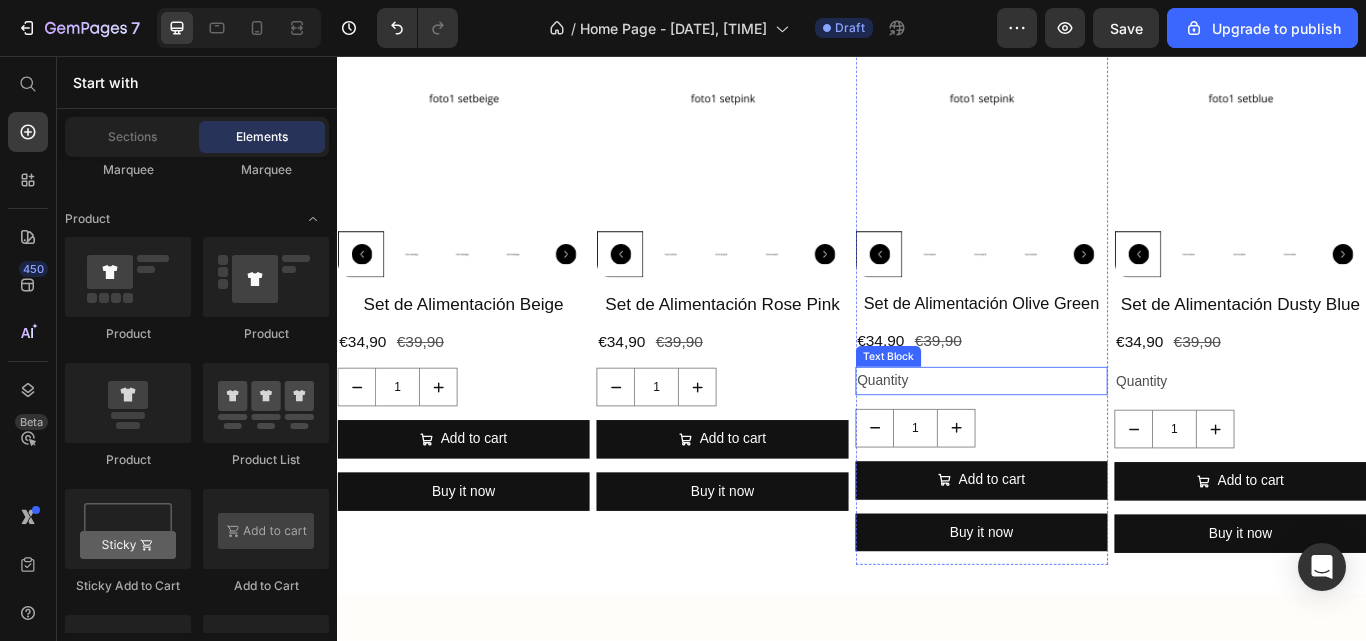 click on "Quantity" at bounding box center [1088, 435] 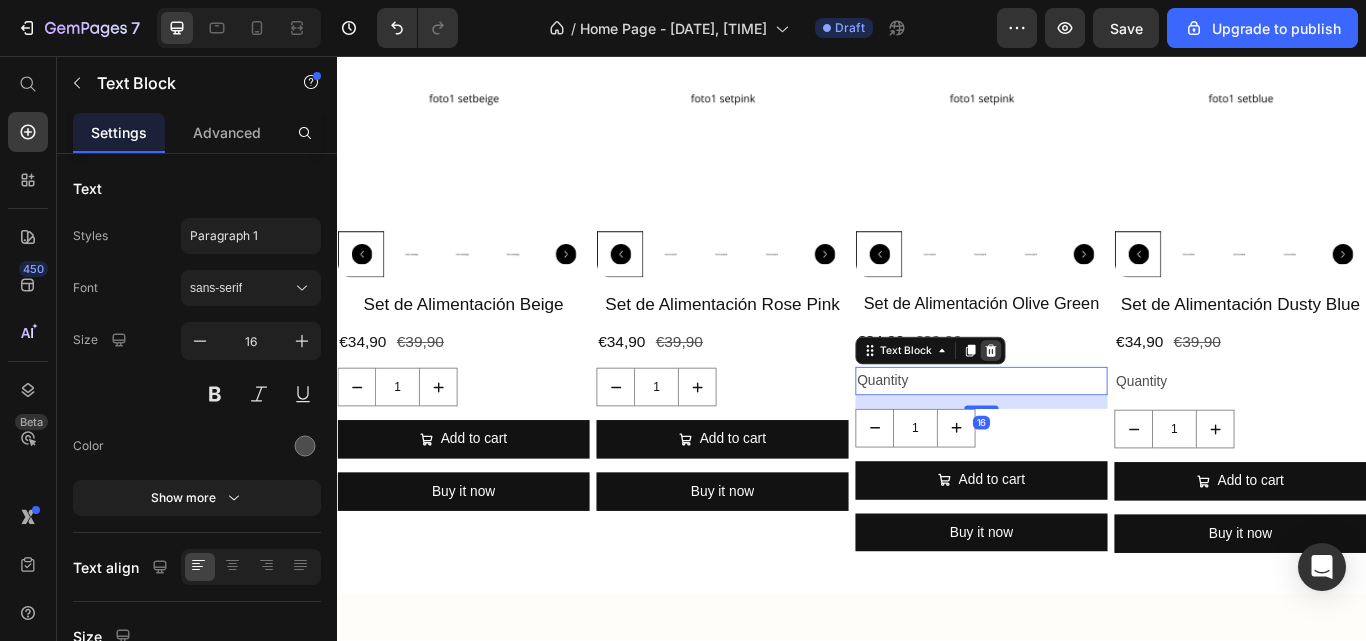 click 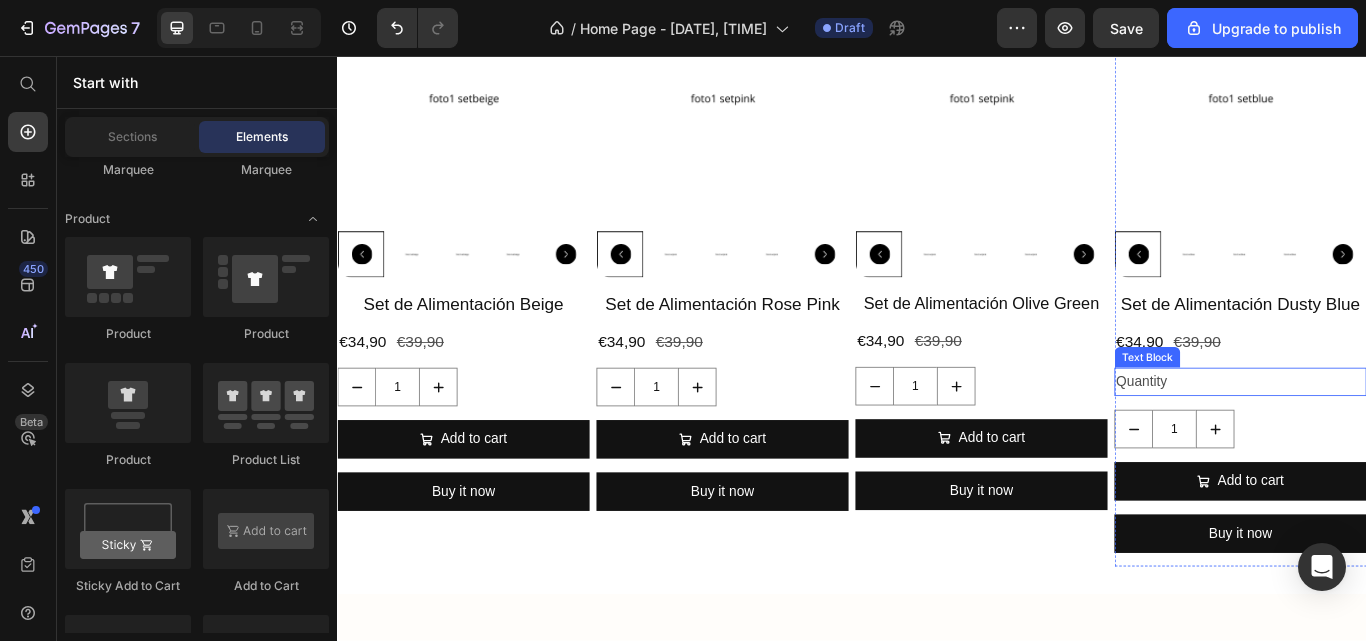 click on "Quantity" at bounding box center [1390, 436] 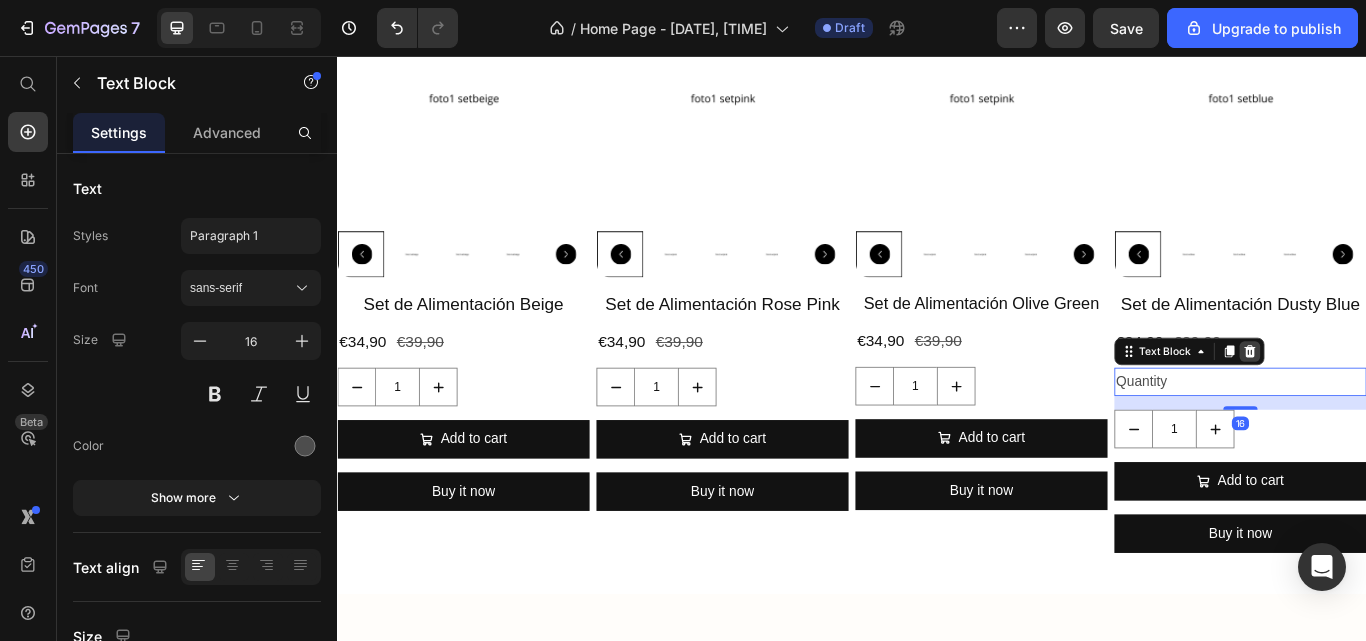 click at bounding box center [1401, 401] 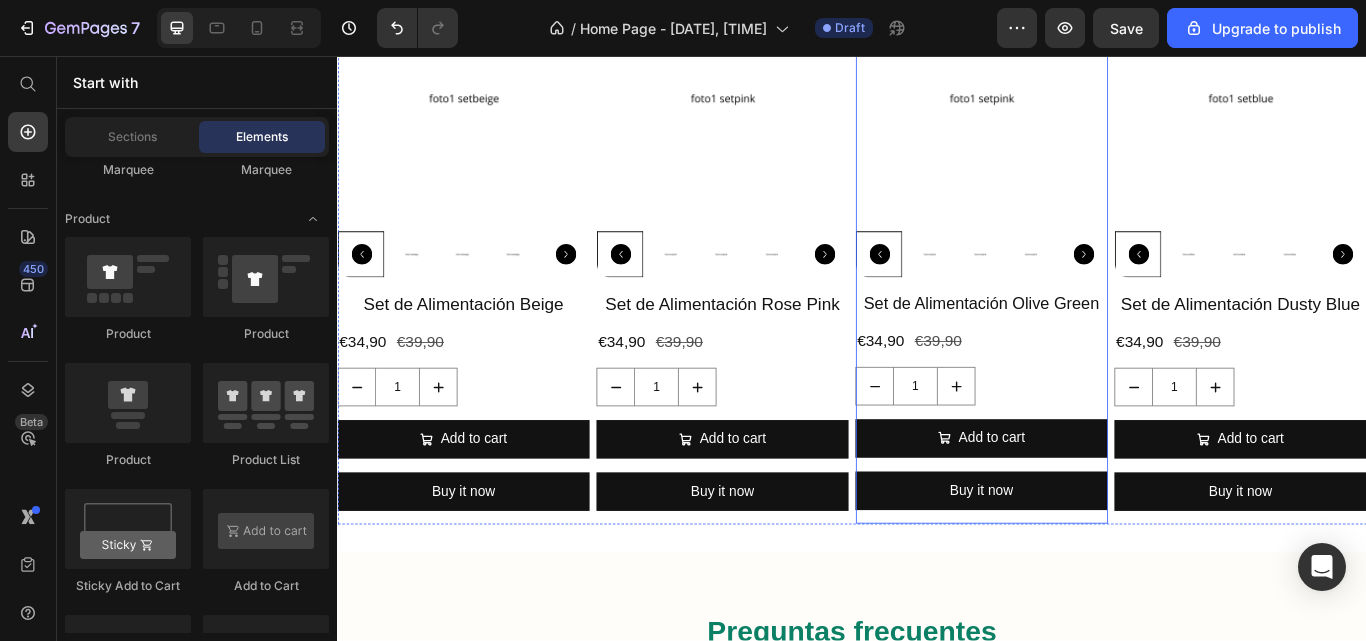 click on "Set de Alimentación Olive Green Product Title €34,90 Product Price €39,90 Product Price Row 1 Product Quantity
Add to cart Add to Cart Buy it now Dynamic Checkout" at bounding box center [1088, 466] 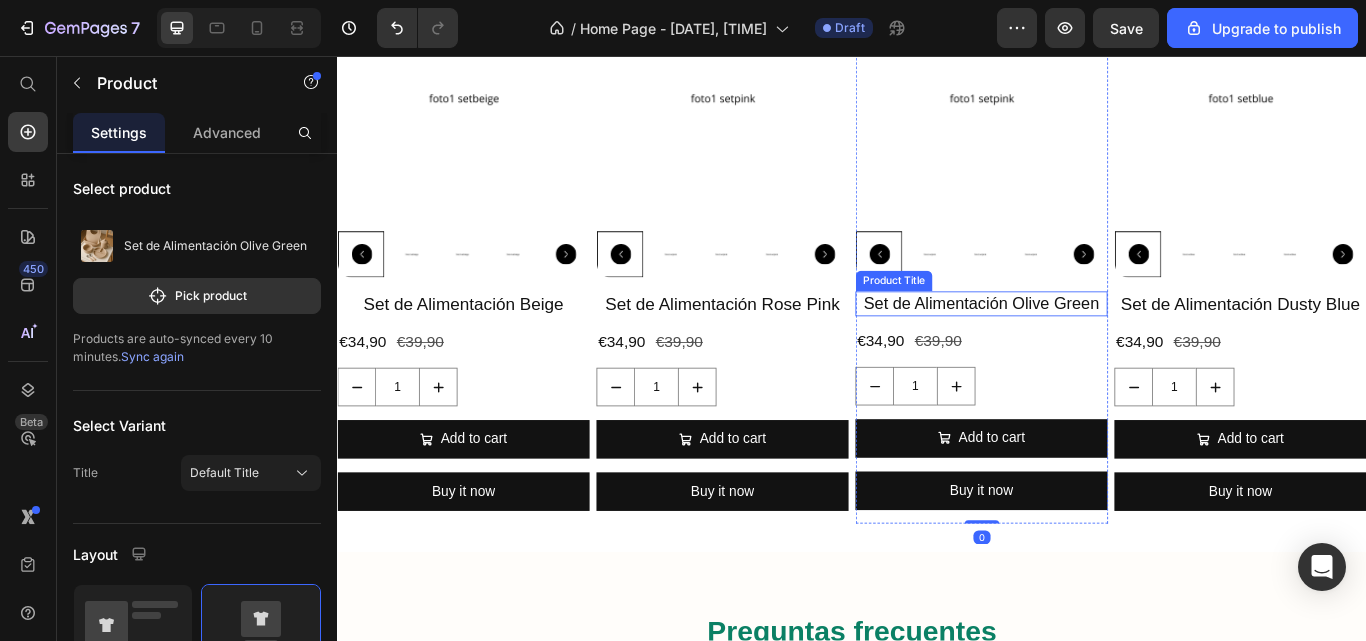 click on "Set de Alimentación Olive Green" at bounding box center [1088, 345] 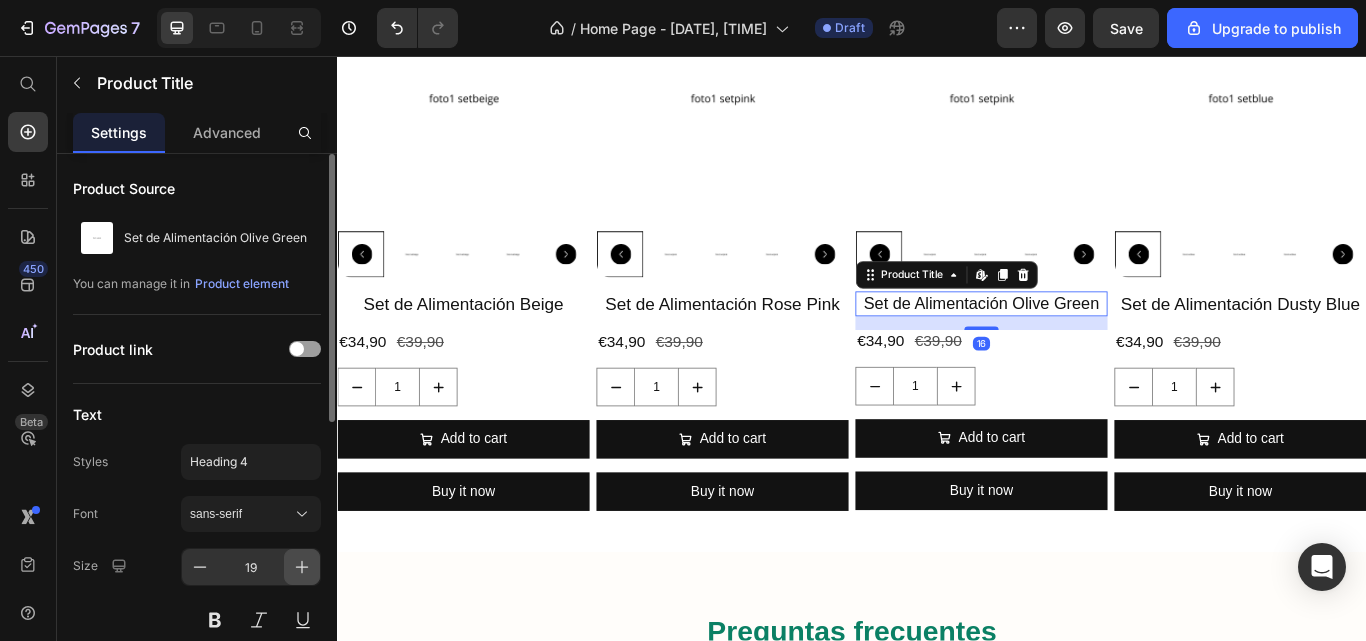 click 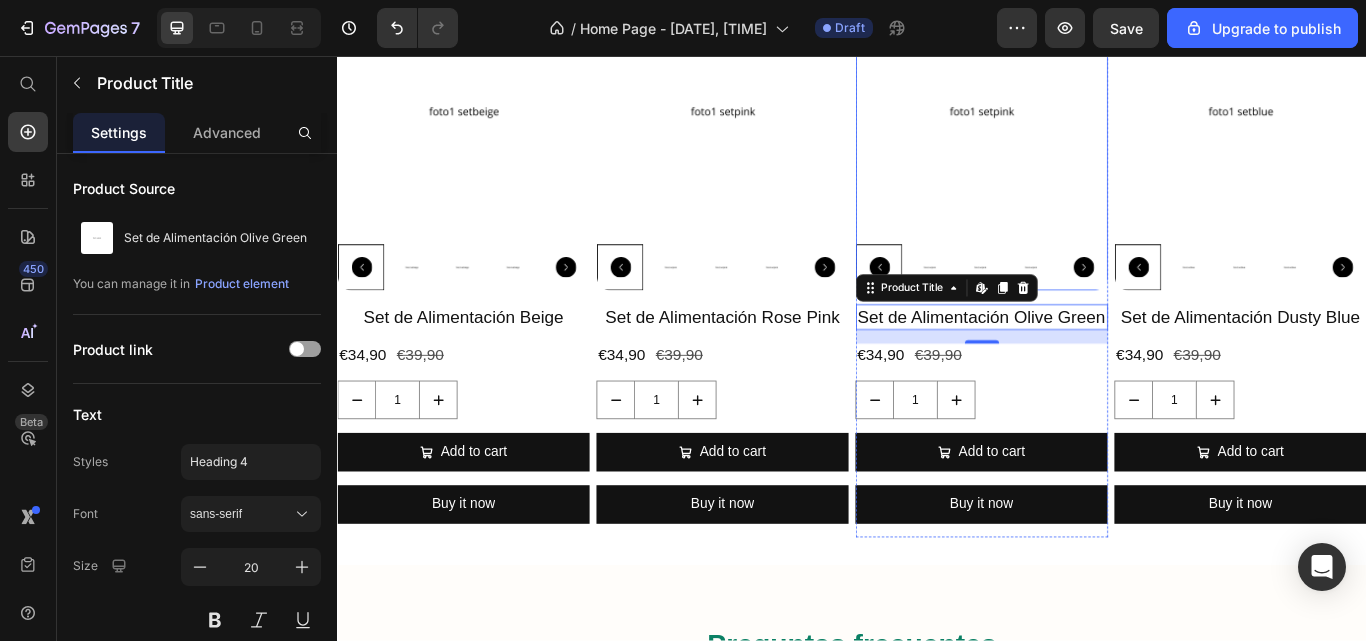 scroll, scrollTop: 724, scrollLeft: 0, axis: vertical 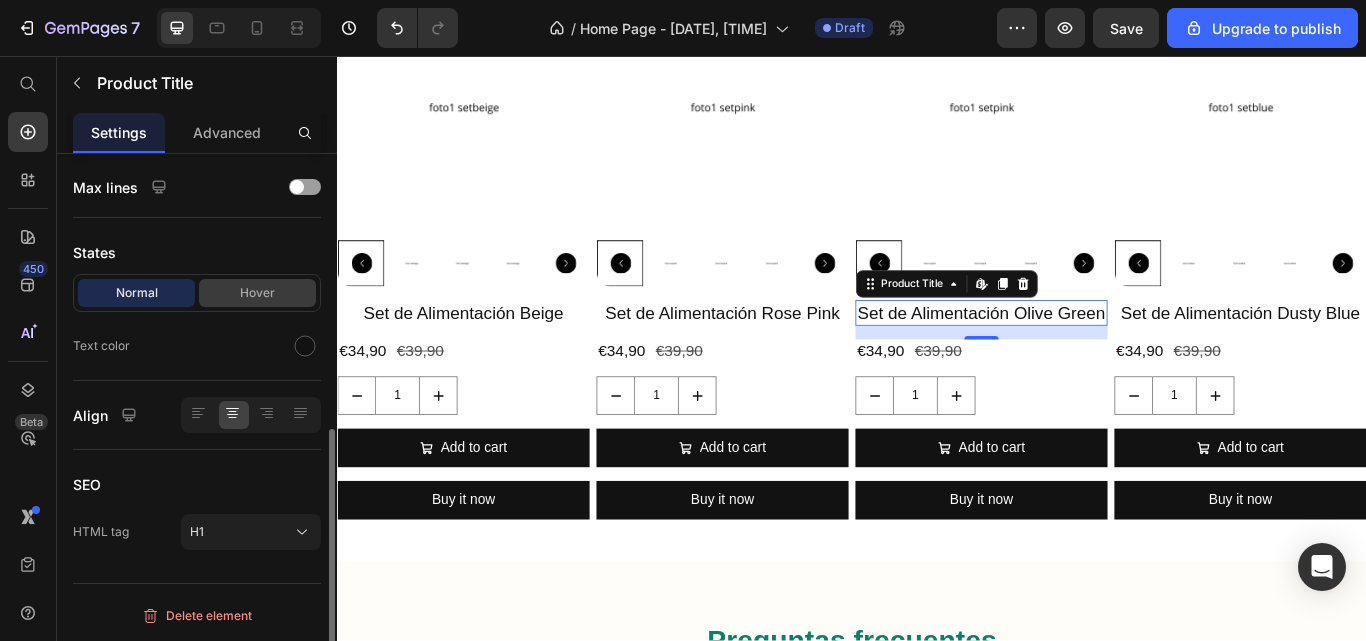 click on "Hover" at bounding box center [257, 293] 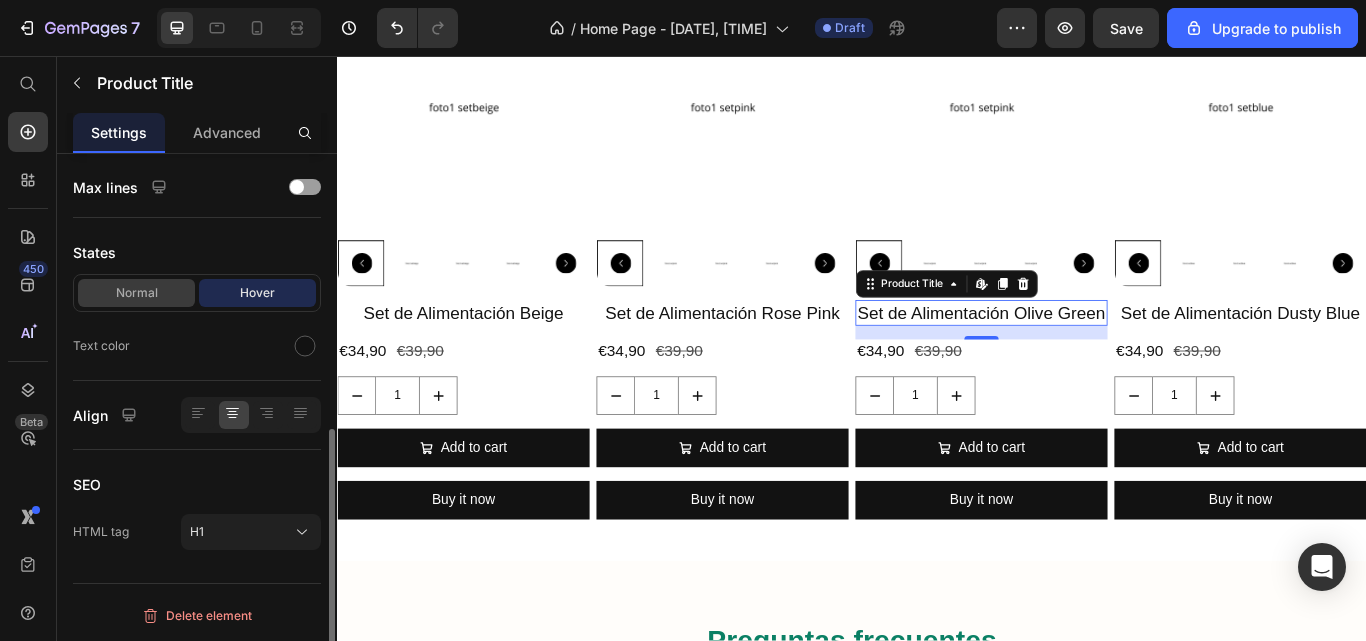 click on "Normal" at bounding box center [136, 293] 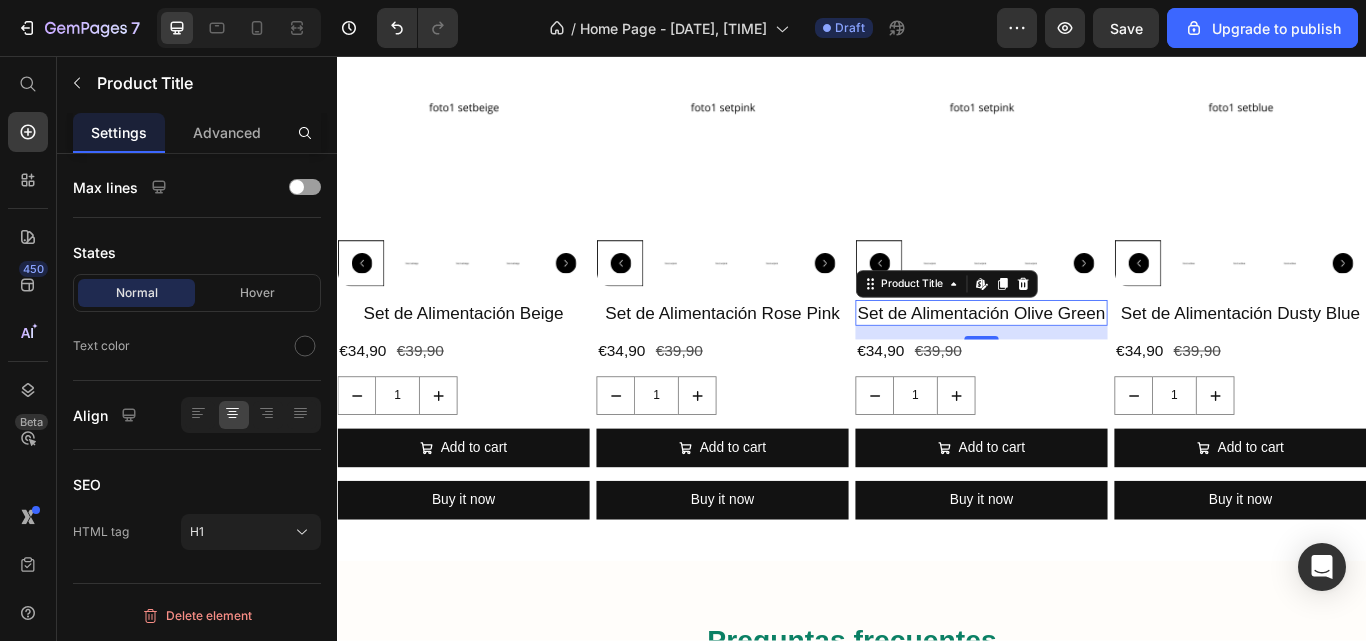 scroll, scrollTop: 0, scrollLeft: 0, axis: both 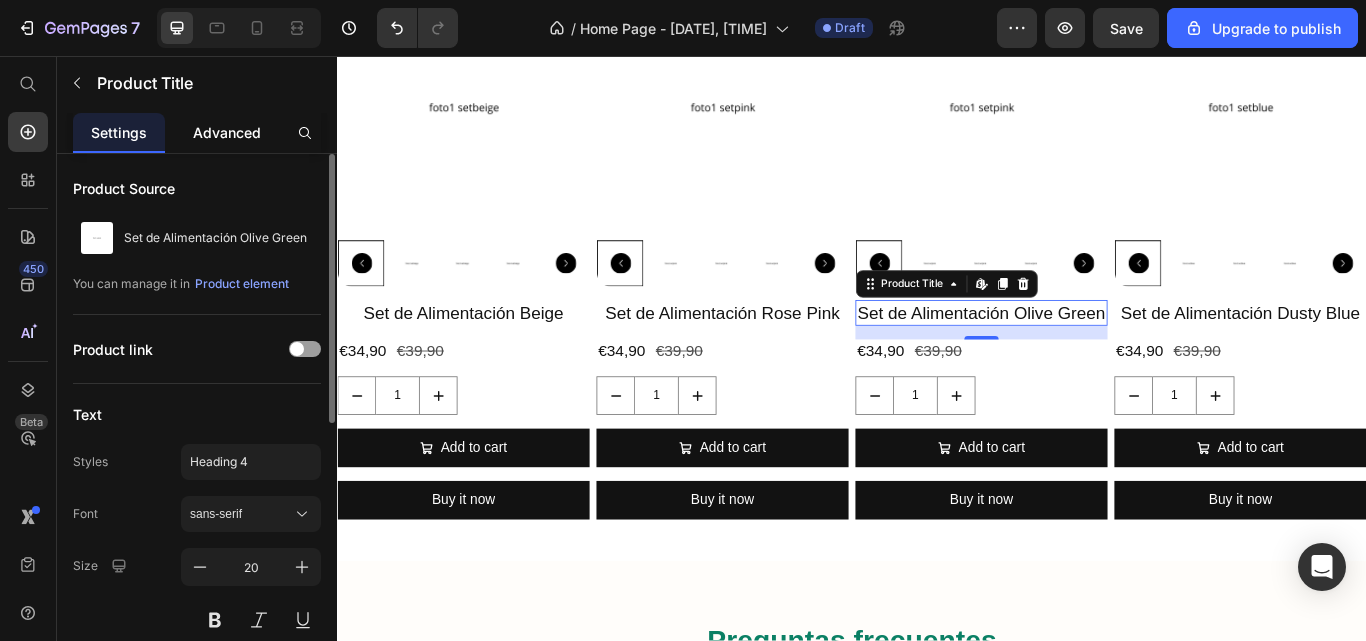 click on "Advanced" at bounding box center (227, 132) 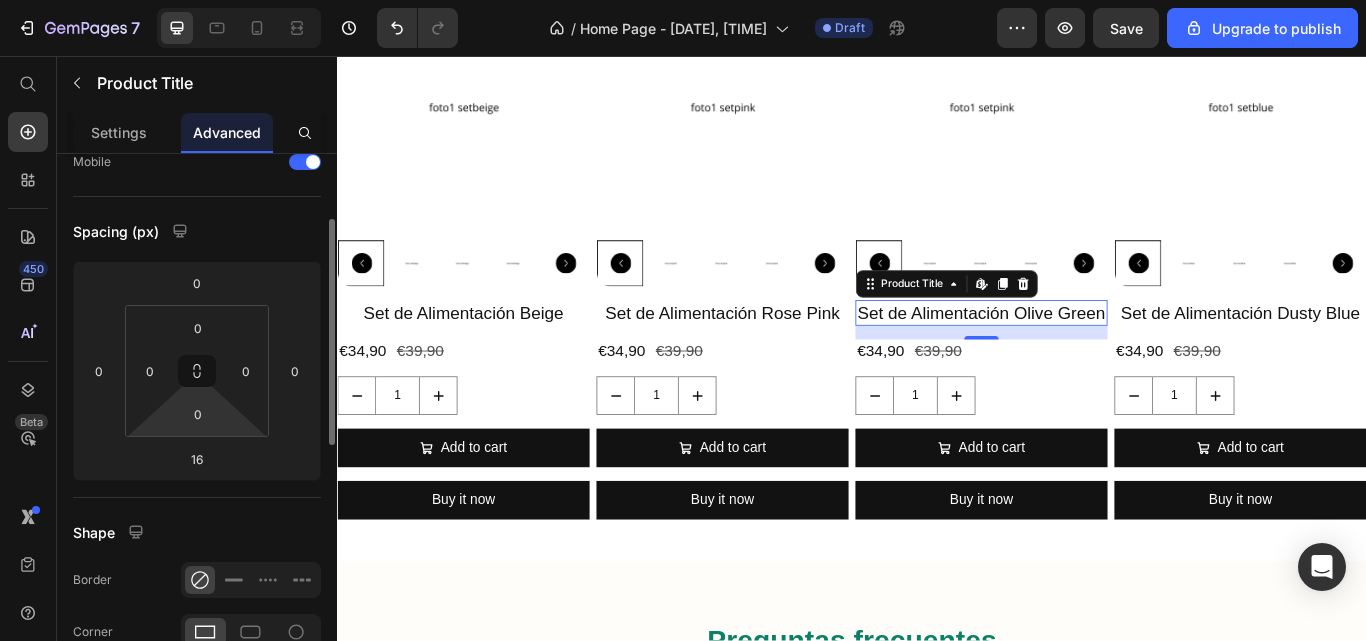 scroll, scrollTop: 155, scrollLeft: 0, axis: vertical 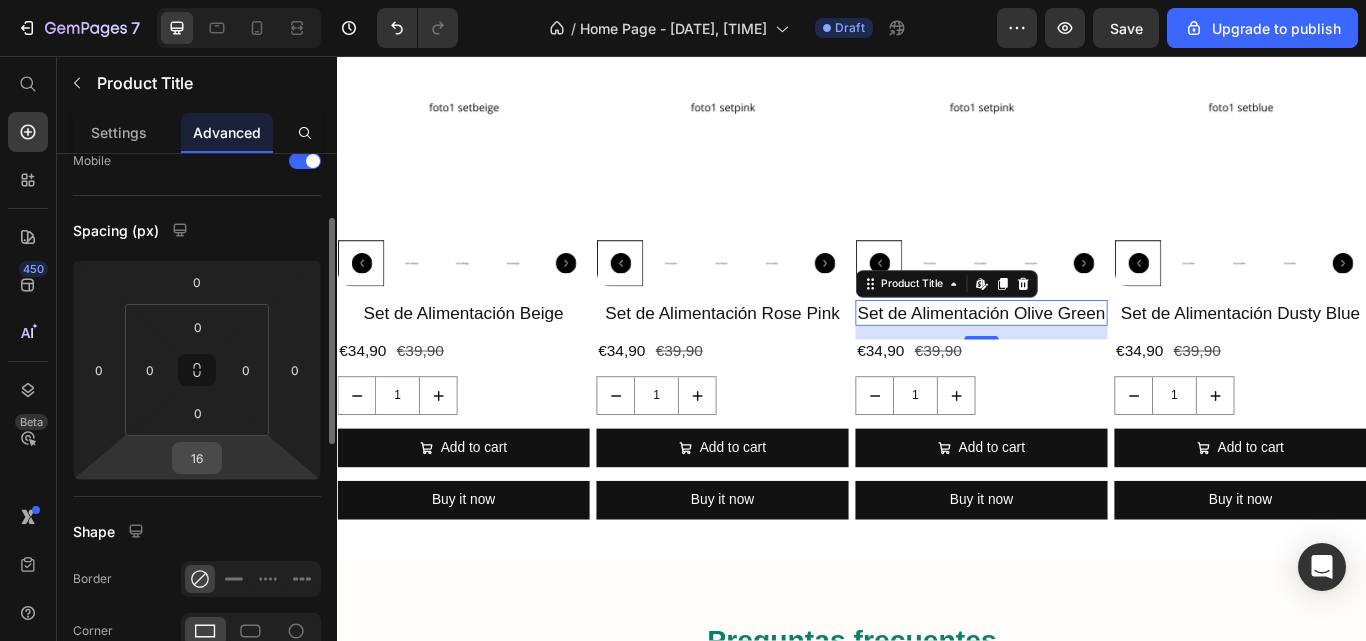 click on "16" at bounding box center [197, 458] 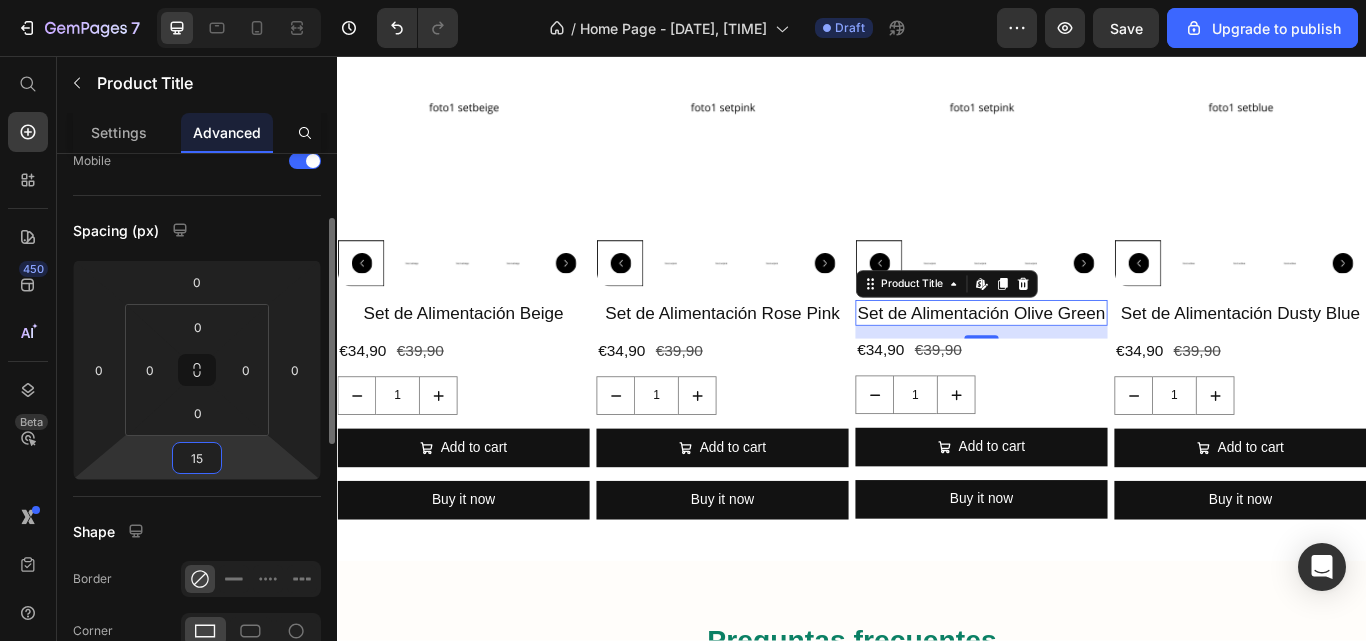 click on "Display on Desktop Tablet Mobile Spacing (px) 0 0 15 0 0 0 0 0 Shape Border Corner Shadow Position Opacity 100 % Animation Upgrade to Build plan  to unlock Animation & other premium features. Interaction Upgrade to Optimize plan  to unlock Interaction & other premium features. CSS class" at bounding box center [197, 602] 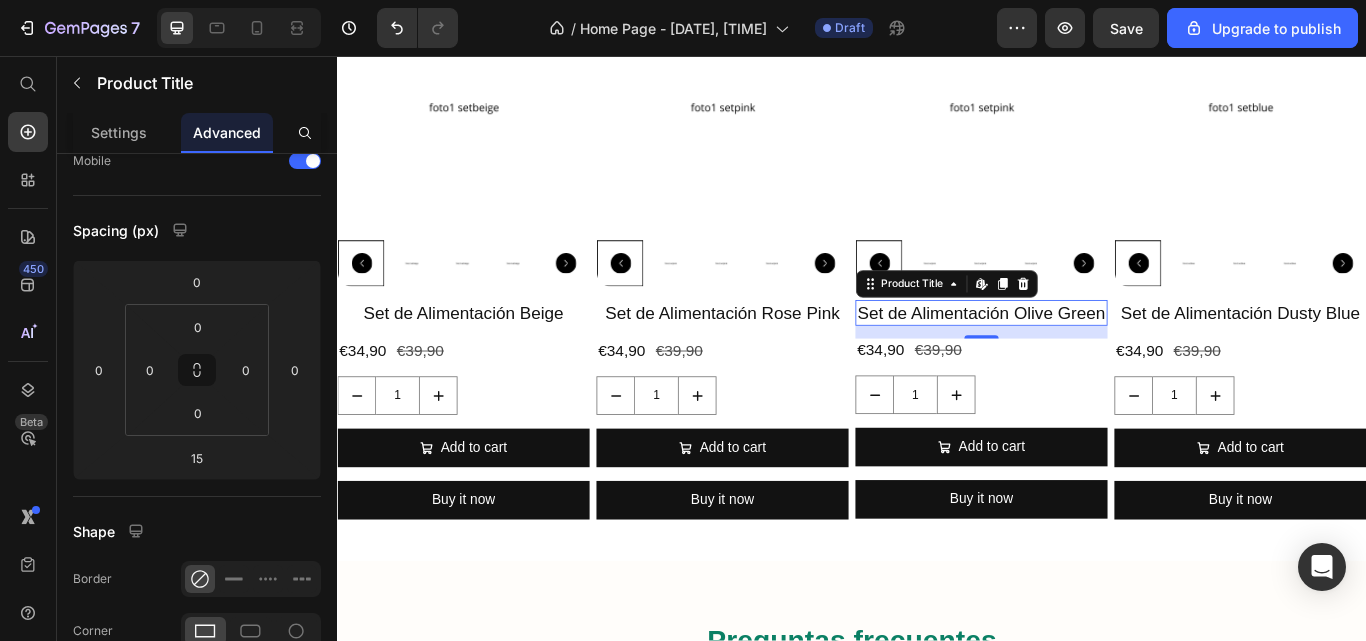 click on "Set de Alimentación Olive Green" at bounding box center [1088, 356] 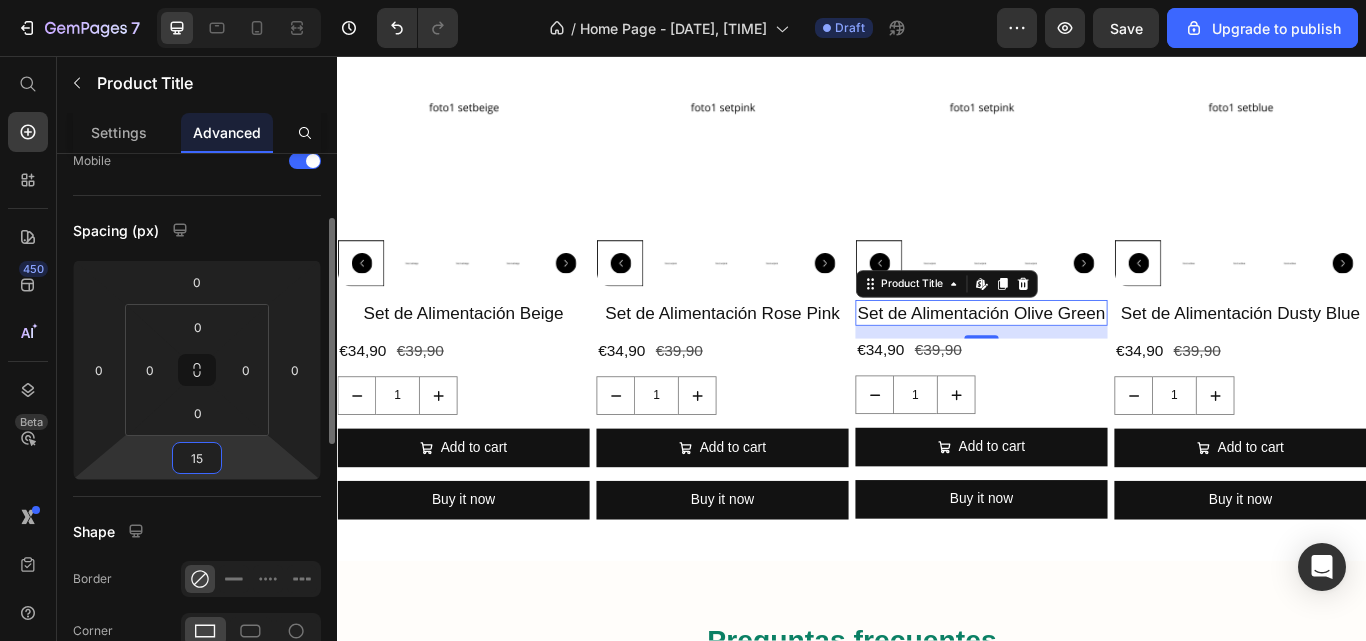 click on "15" at bounding box center (197, 458) 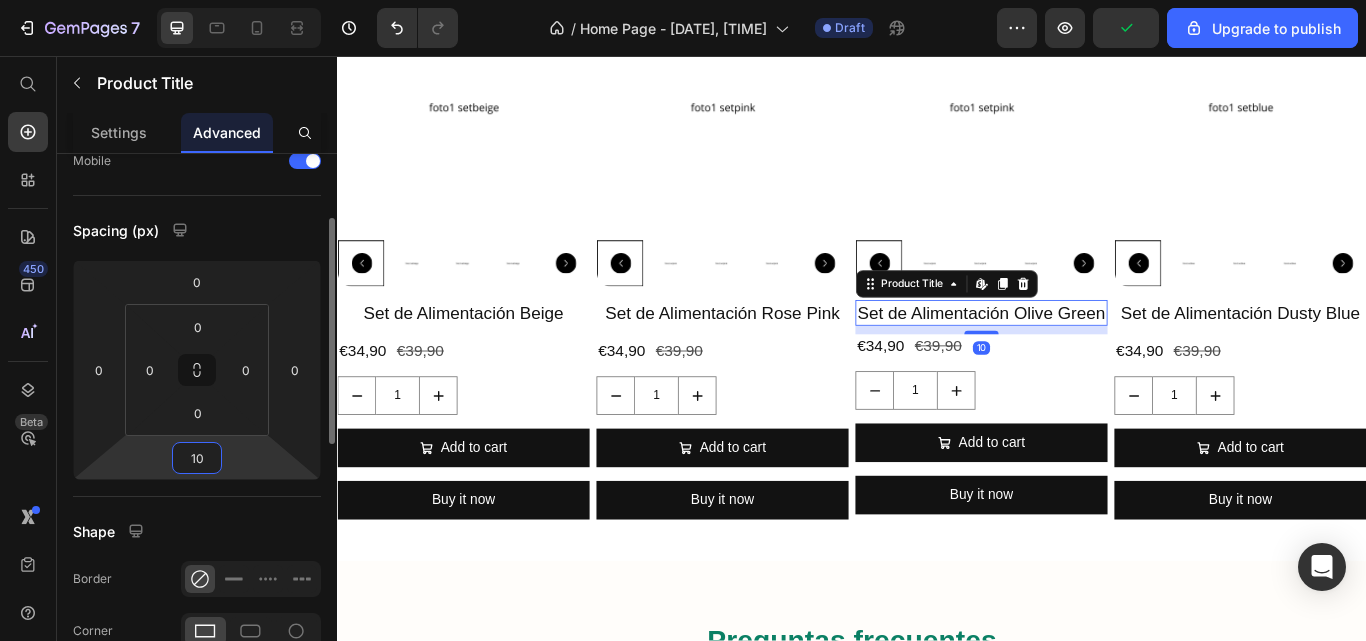 click on "Shape" at bounding box center [197, 531] 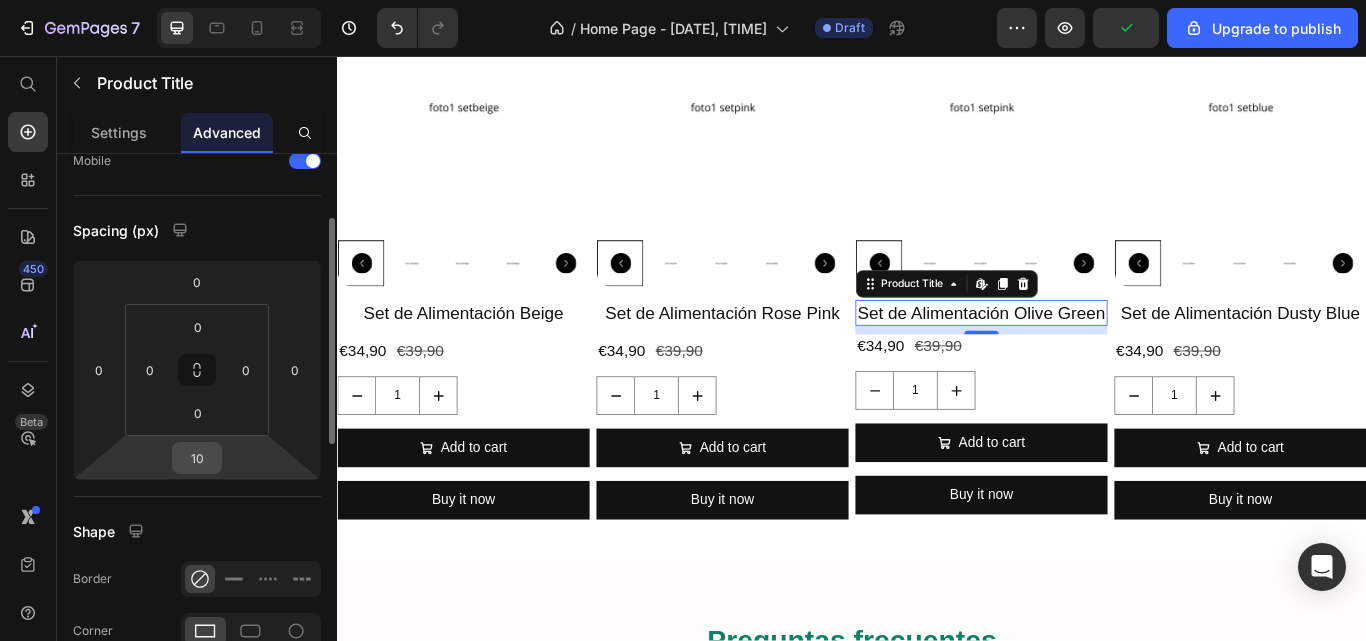 click on "10" at bounding box center (197, 458) 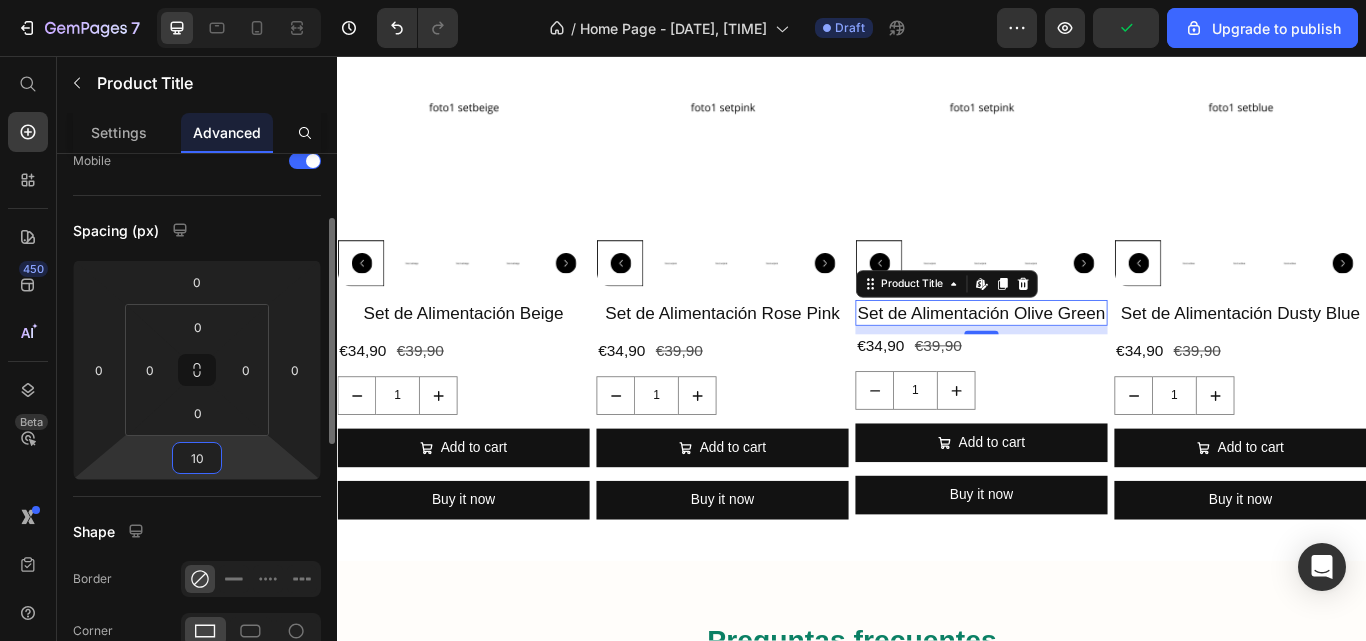 click on "10" at bounding box center [197, 458] 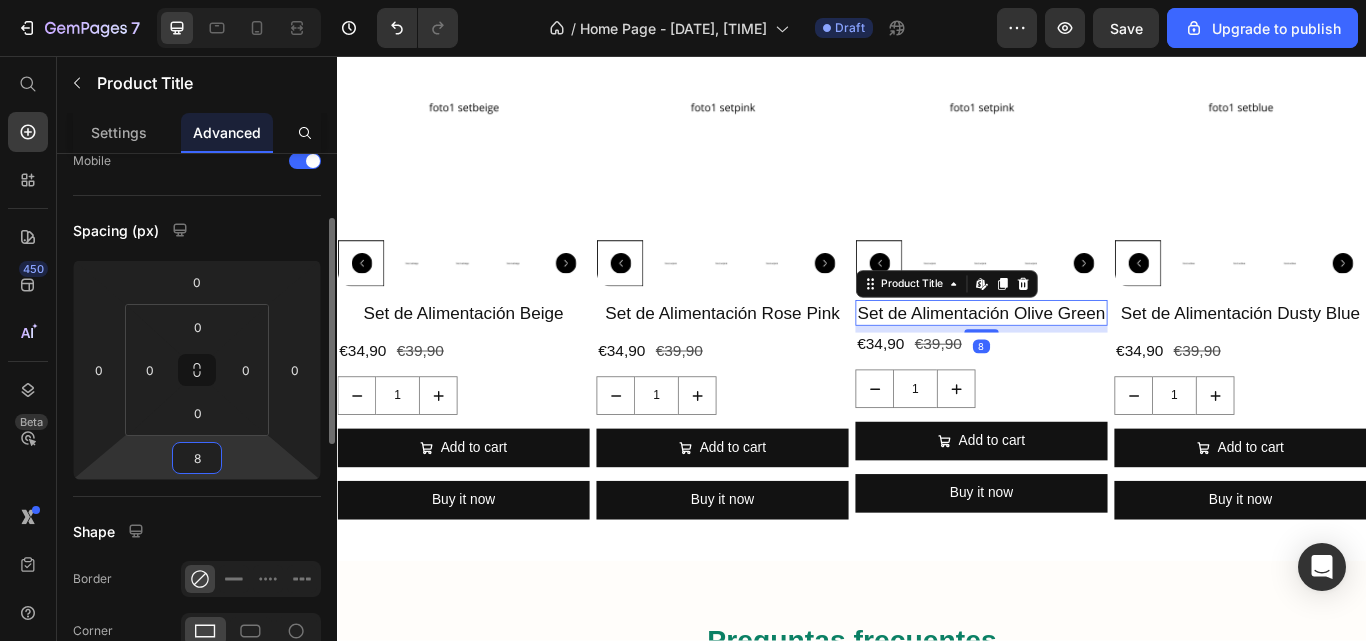 click on "Spacing (px) 0 0 8 0 0 0 0 0" 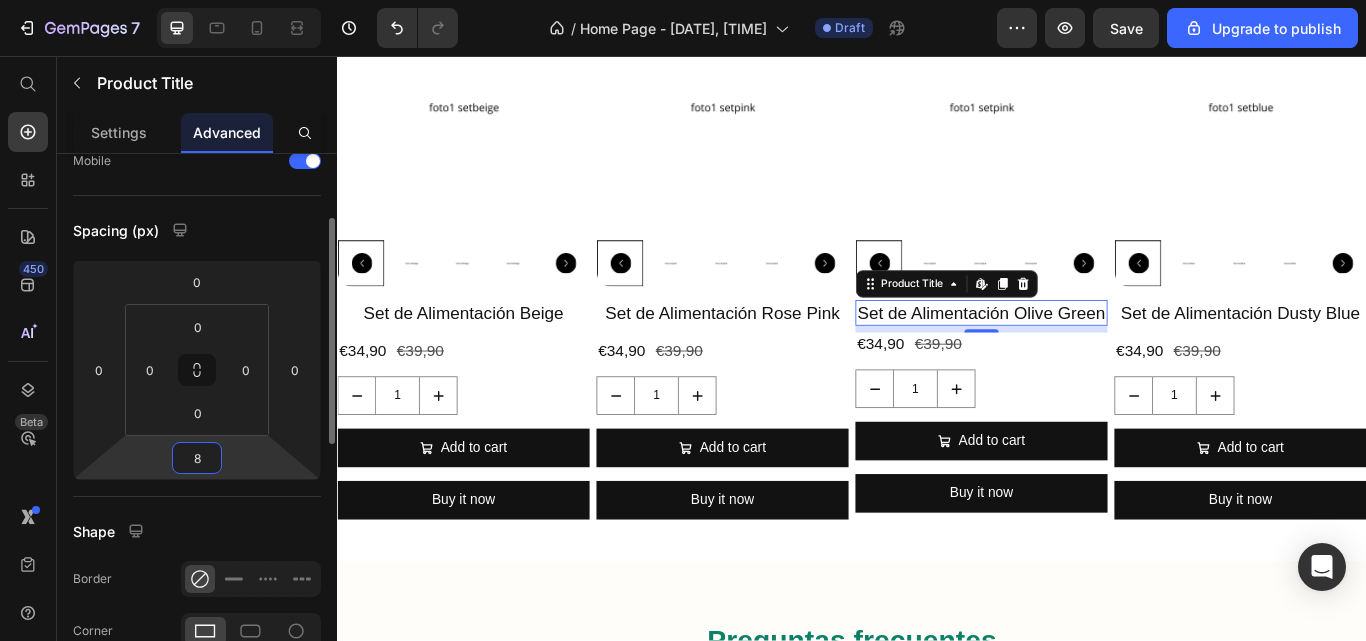 click on "8" at bounding box center [197, 458] 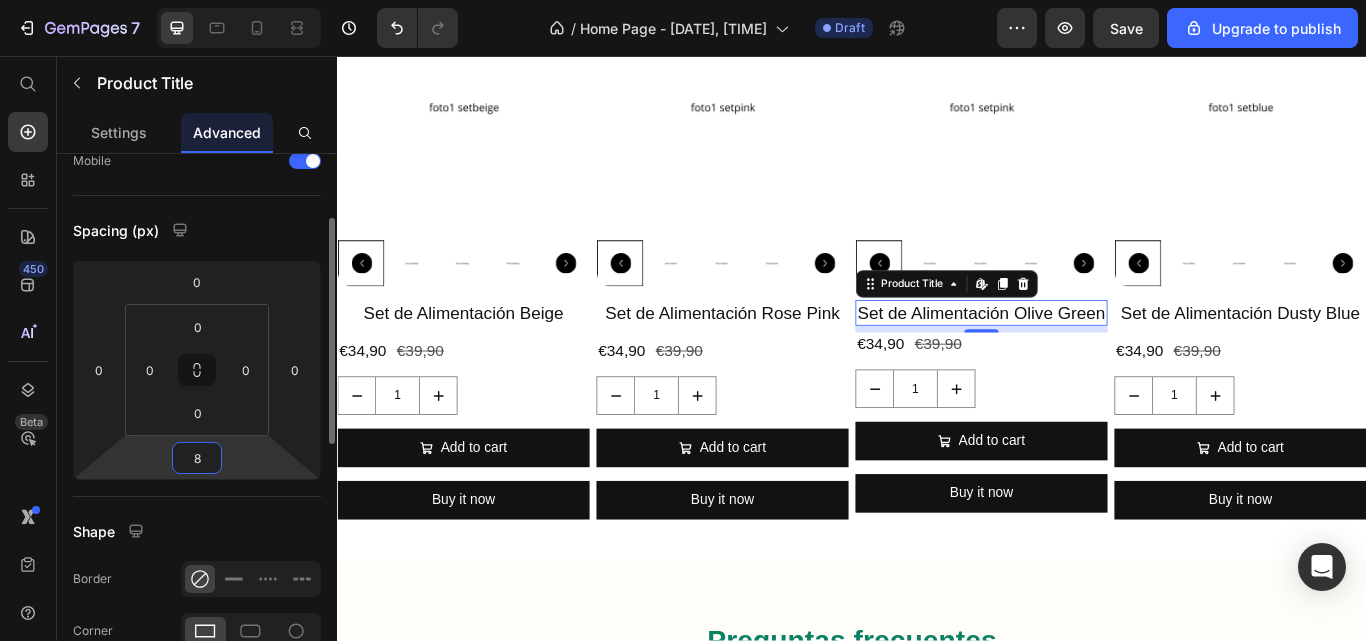 click on "8" at bounding box center [197, 458] 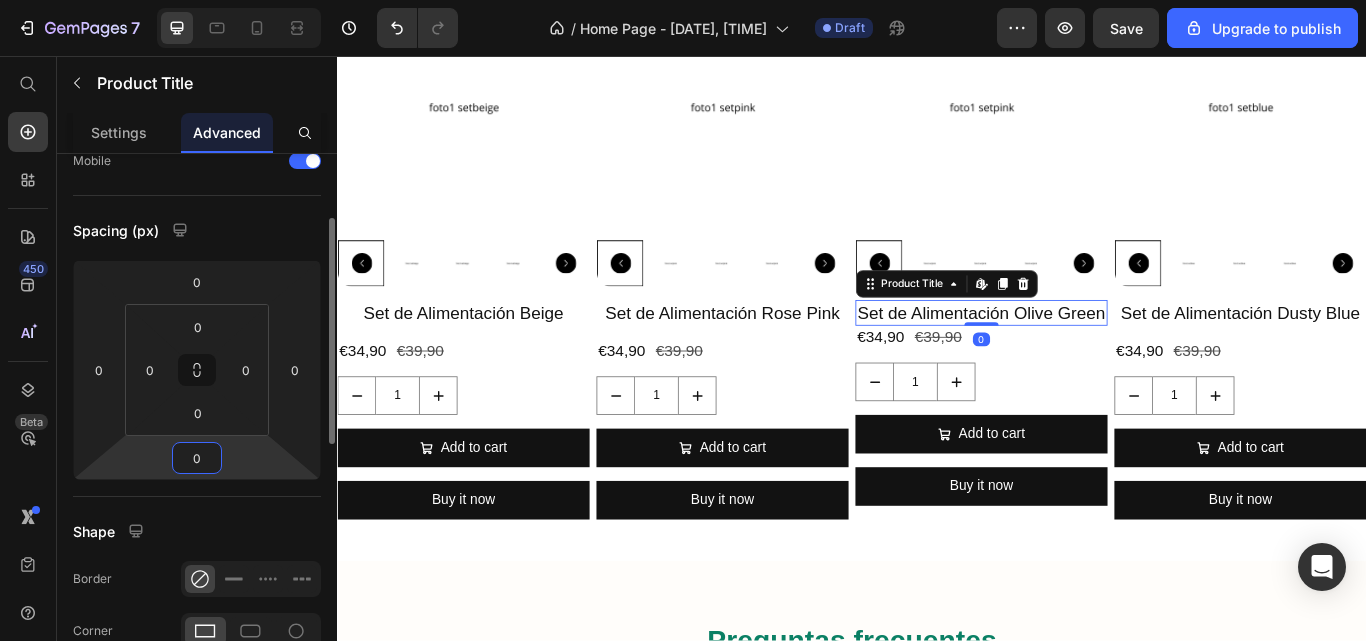 type on "0" 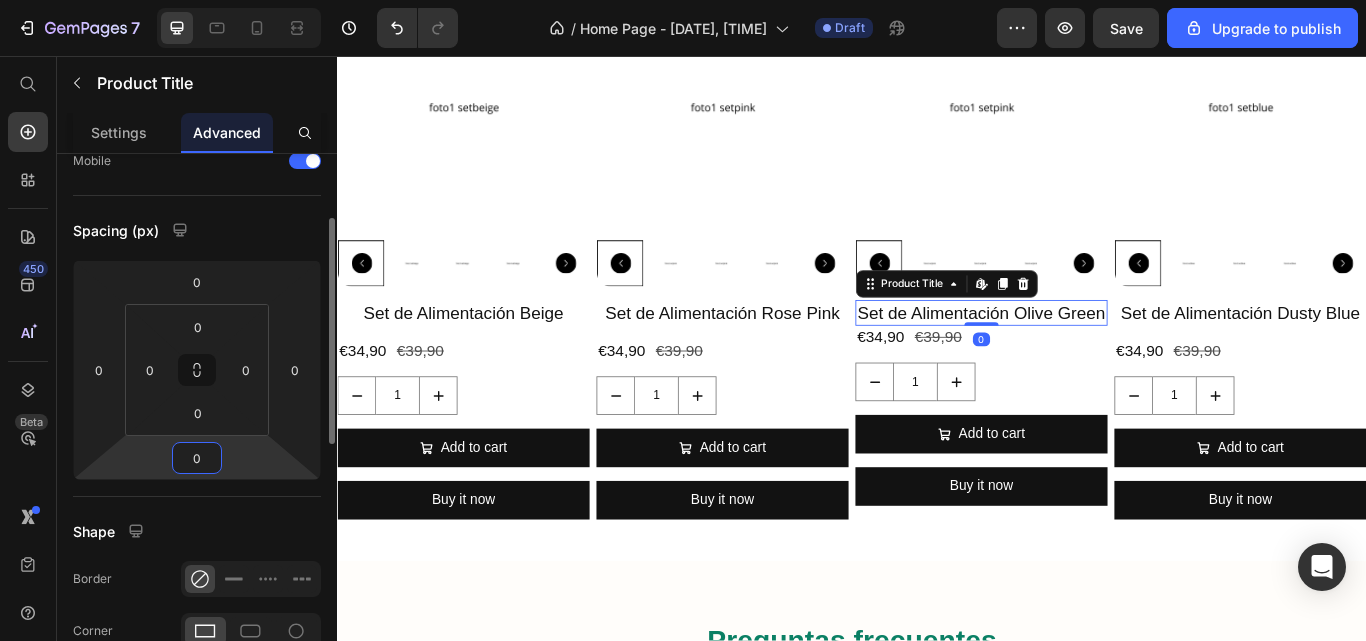 click on "Display on Desktop Tablet Mobile Spacing (px) 0 0 0 0 0 0 0 0 Shape Border Corner Shadow Position Opacity 100 % Animation Upgrade to Build plan  to unlock Animation & other premium features. Interaction Upgrade to Optimize plan  to unlock Interaction & other premium features. CSS class" at bounding box center [197, 602] 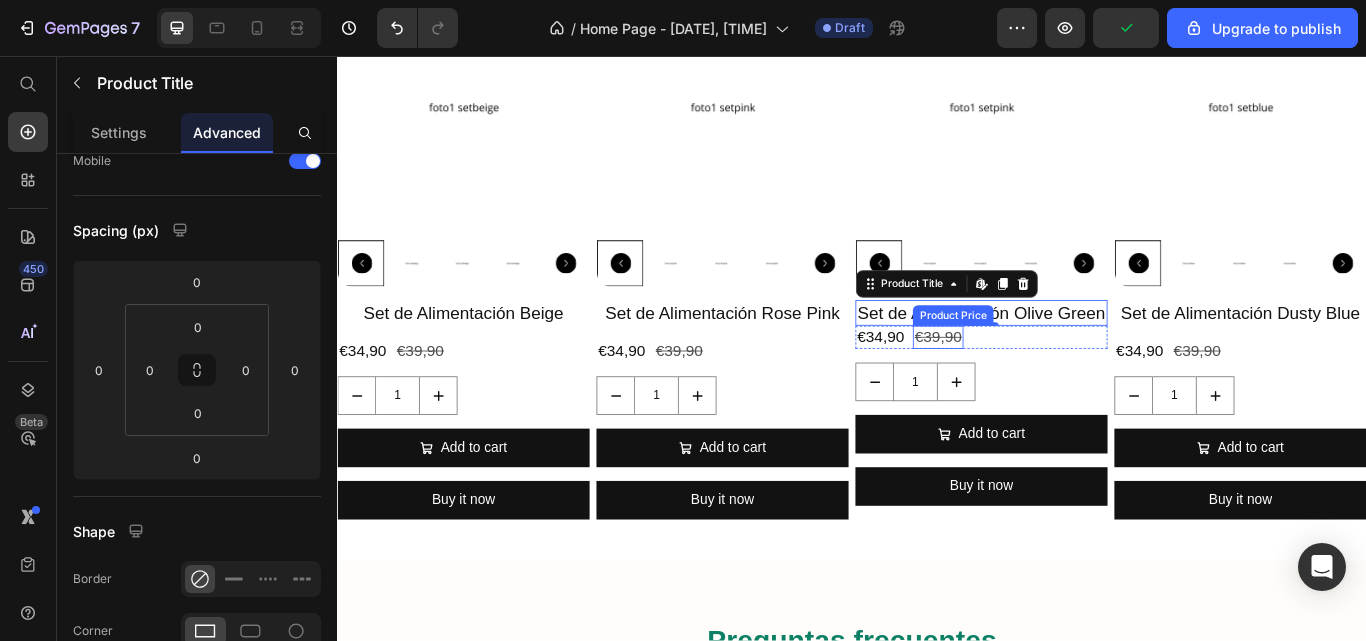 click on "€39,90" at bounding box center (1037, 384) 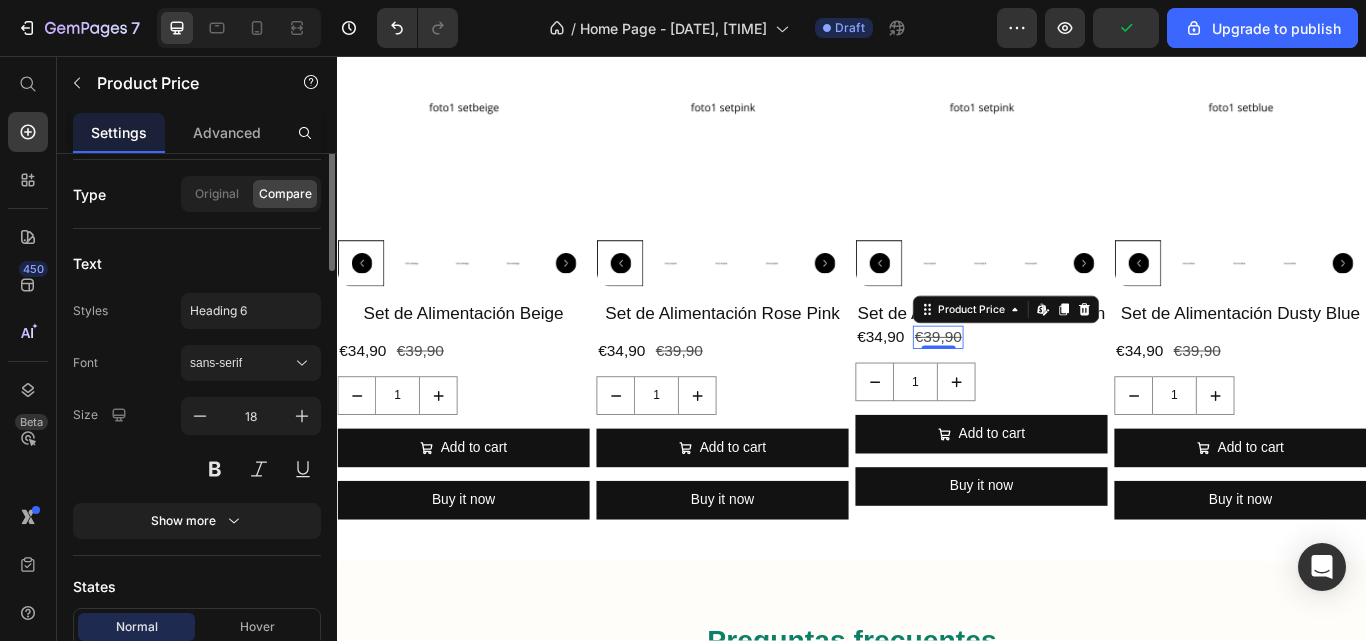 scroll, scrollTop: 0, scrollLeft: 0, axis: both 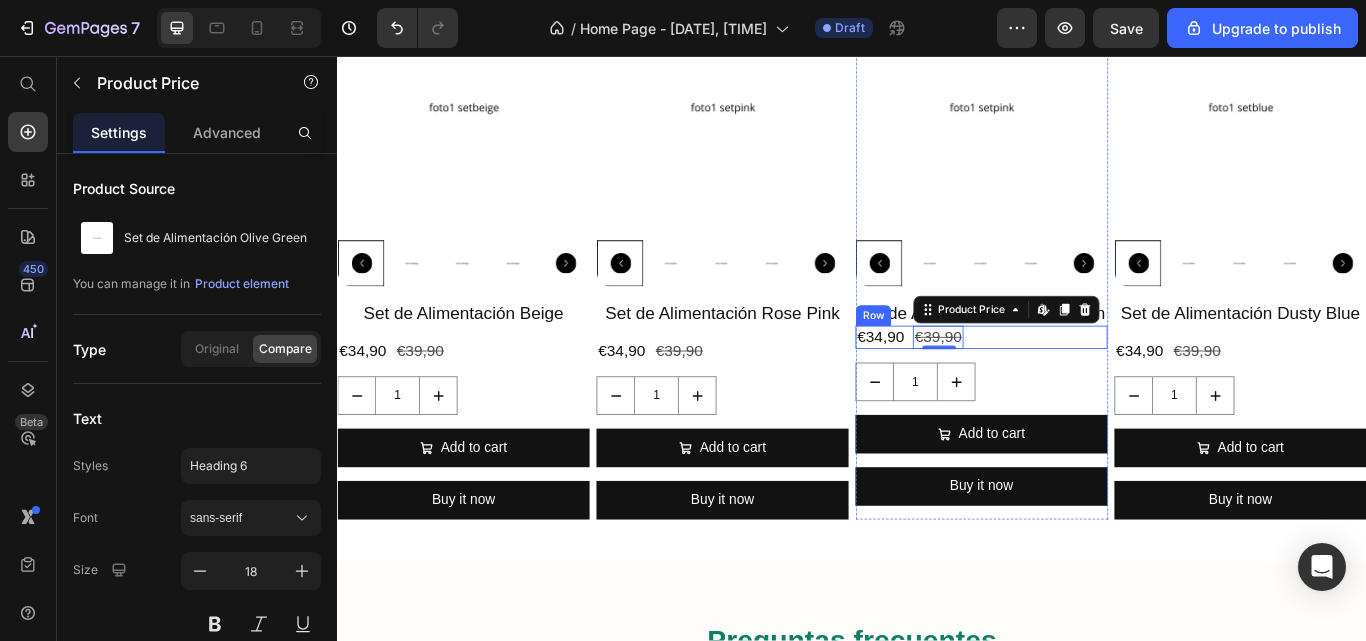 click on "€34,90 Product Price €39,90 Product Price   Edit content in Shopify 0 Row" at bounding box center (1088, 384) 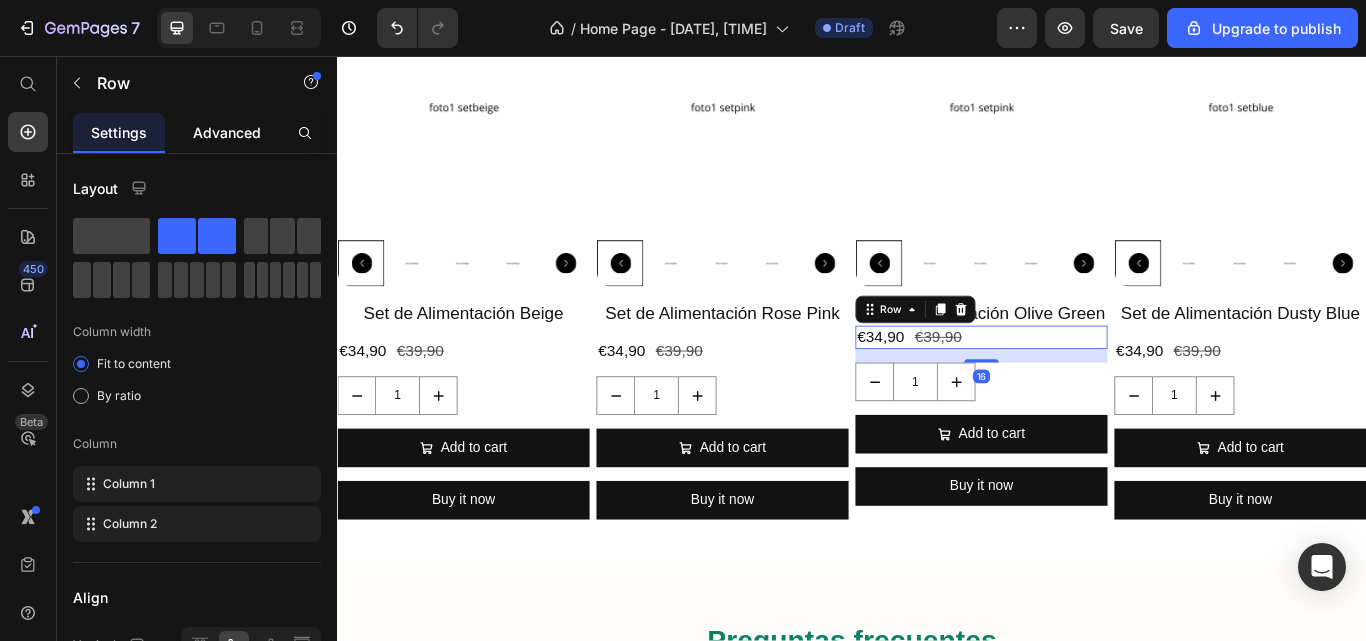 click on "Advanced" at bounding box center (227, 132) 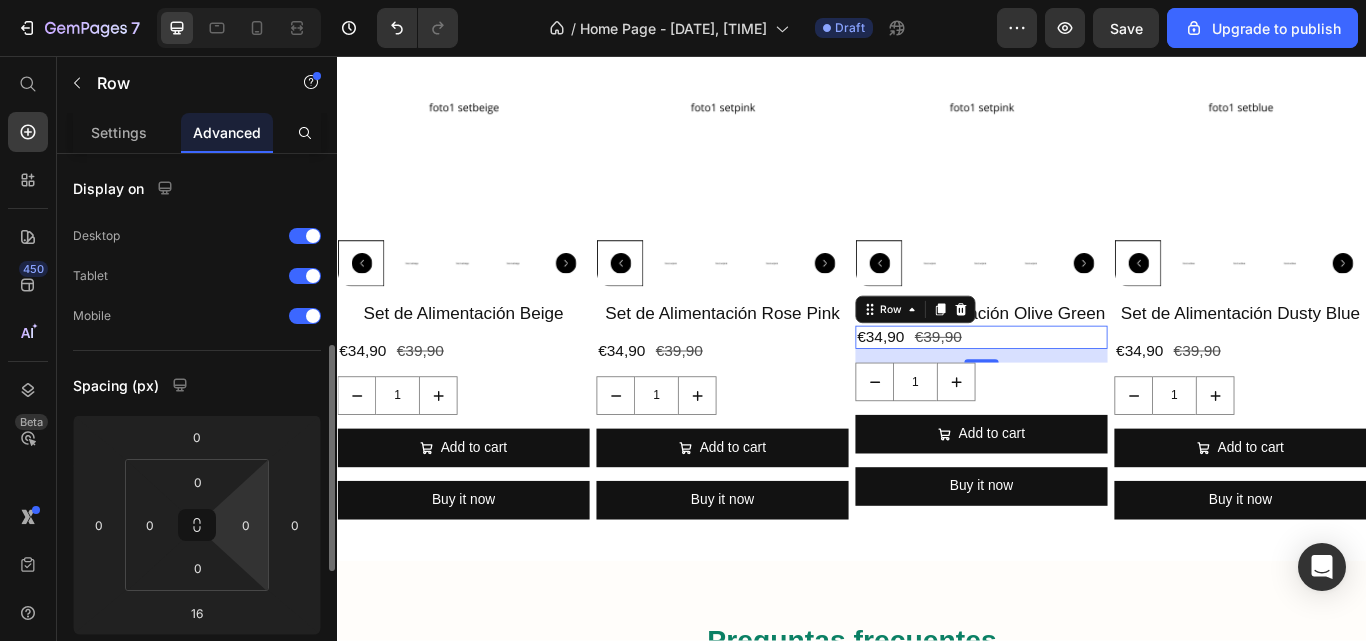 scroll, scrollTop: 138, scrollLeft: 0, axis: vertical 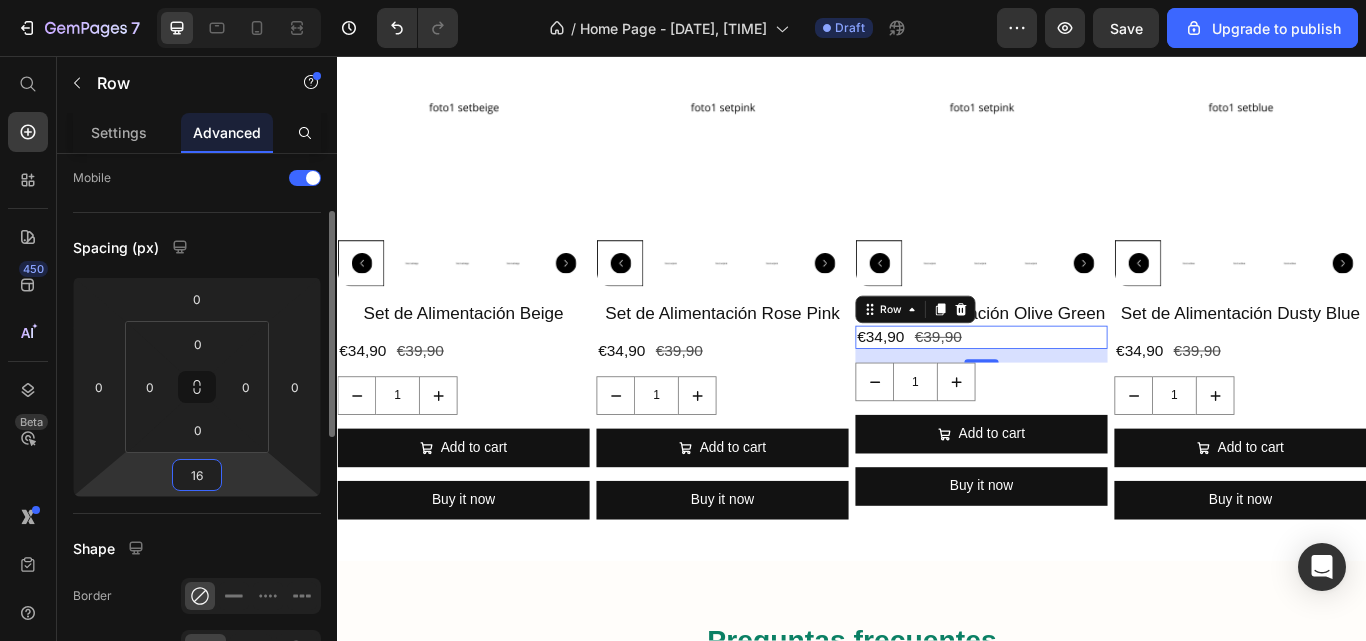 click on "16" at bounding box center [197, 475] 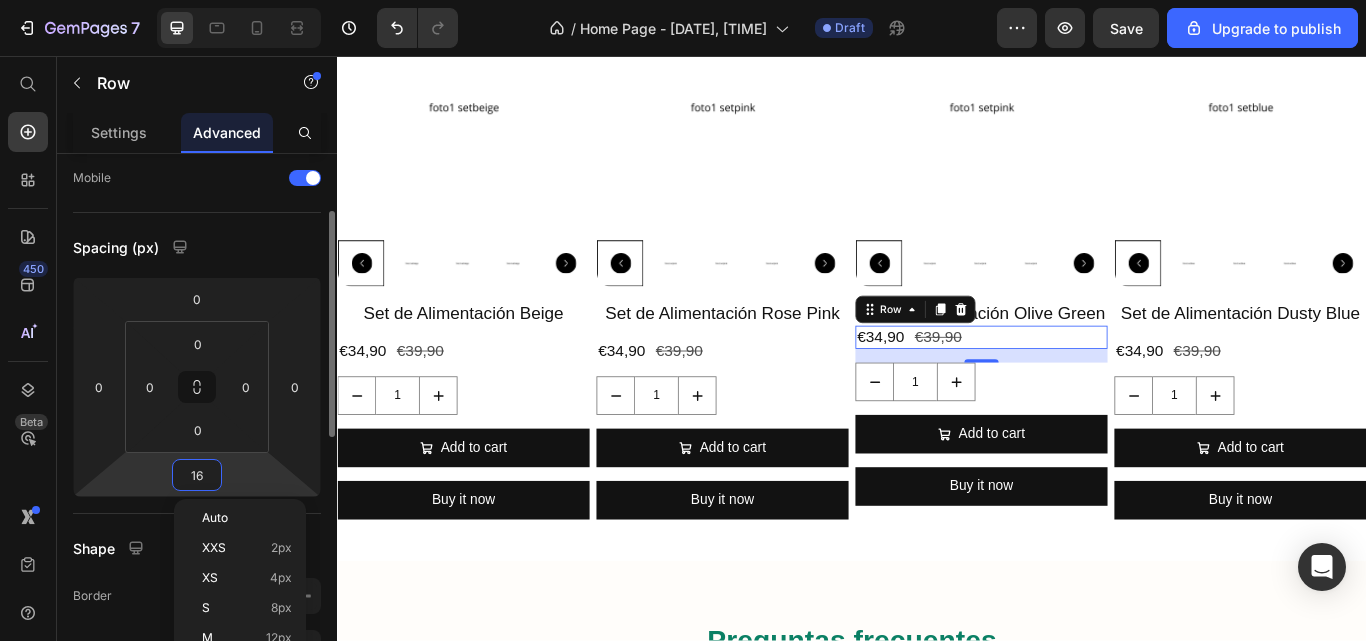 type on "8" 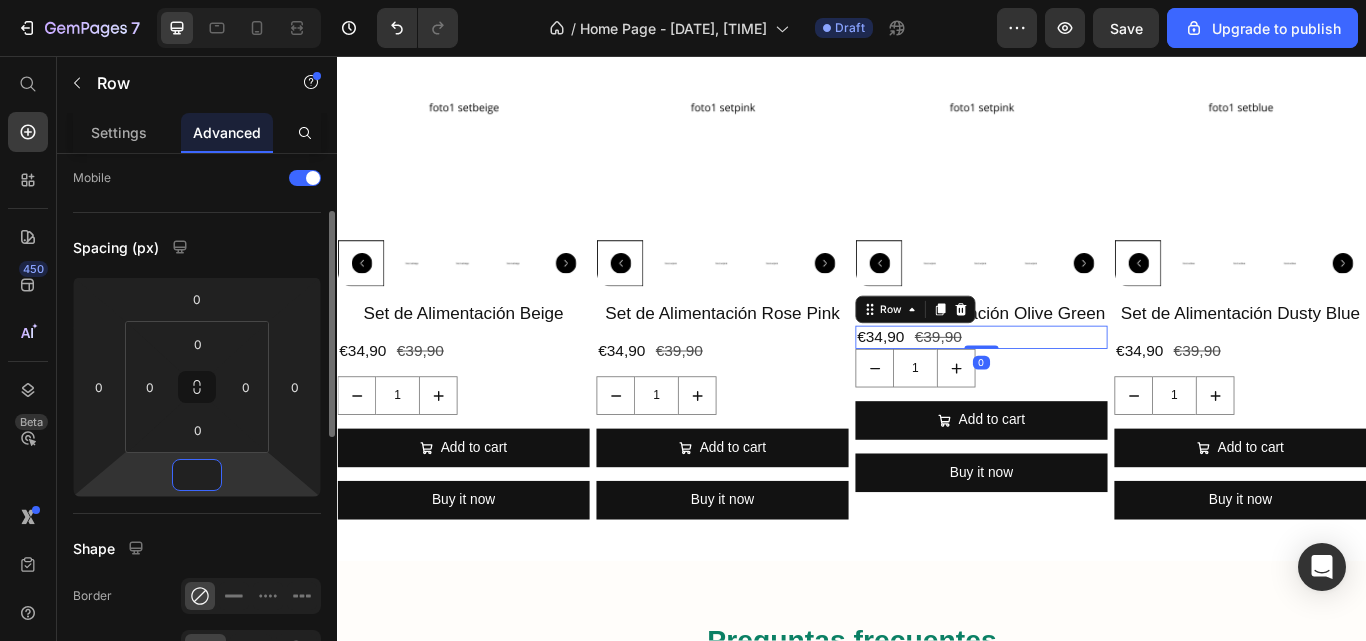 type on "7" 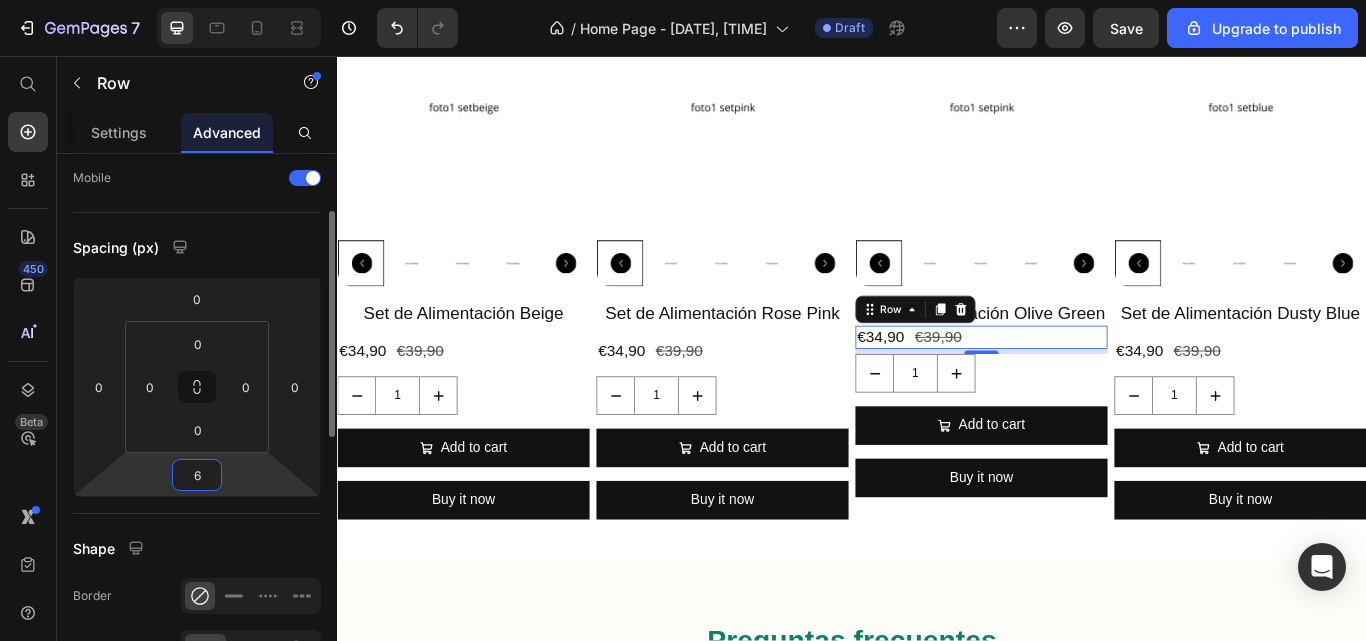 type on "6" 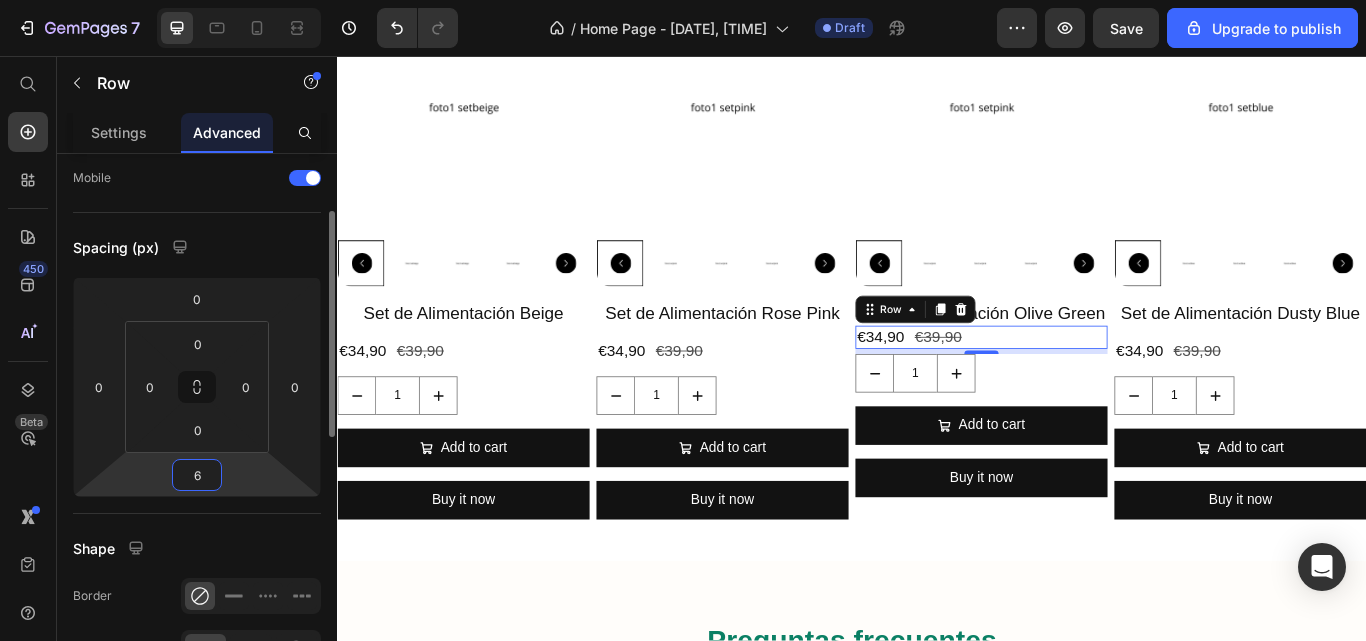 click on "Display on Desktop Tablet Mobile" 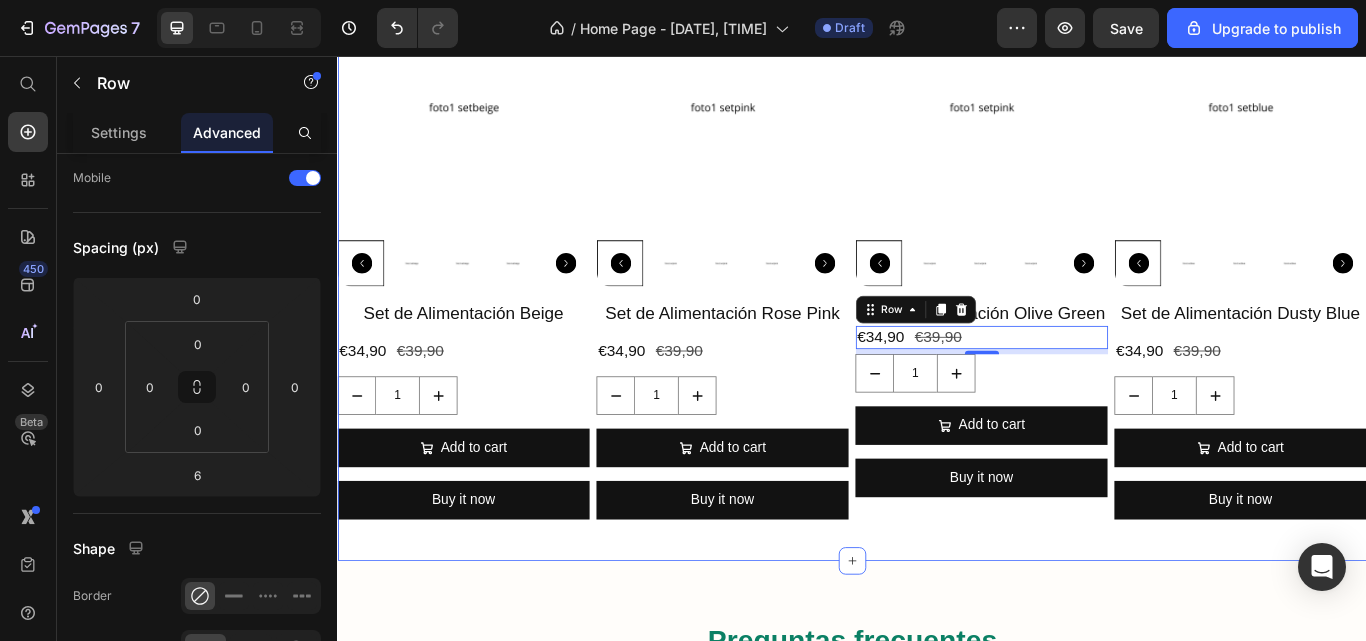 click on "Product Images Set de Alimentación Beige Product Title €34,90 Product Price €39,90 Product Price Row 1 Product Quantity
Add to cart Add to Cart Buy it now Dynamic Checkout Product
Product Images Set de Alimentación Rose Pink Product Title €34,90 Product Price €39,90 Product Price Row 1 Product Quantity
Add to cart Add to Cart Buy it now Dynamic Checkout Product
Product Images Set de Alimentación Olive Green Product Title €34,90 Product Price €39,90 Product Price Row   6 1 Product Quantity
Add to cart Add to Cart Buy it now Dynamic Checkout Product
Product Images Set de Alimentación Dusty Blue Product Title €34,90 Product Price €39,90 Product Price Row 1 Product Quantity
Add to cart Add to Cart Buy it now Dynamic Checkout Product Row Section 2" at bounding box center [937, 291] 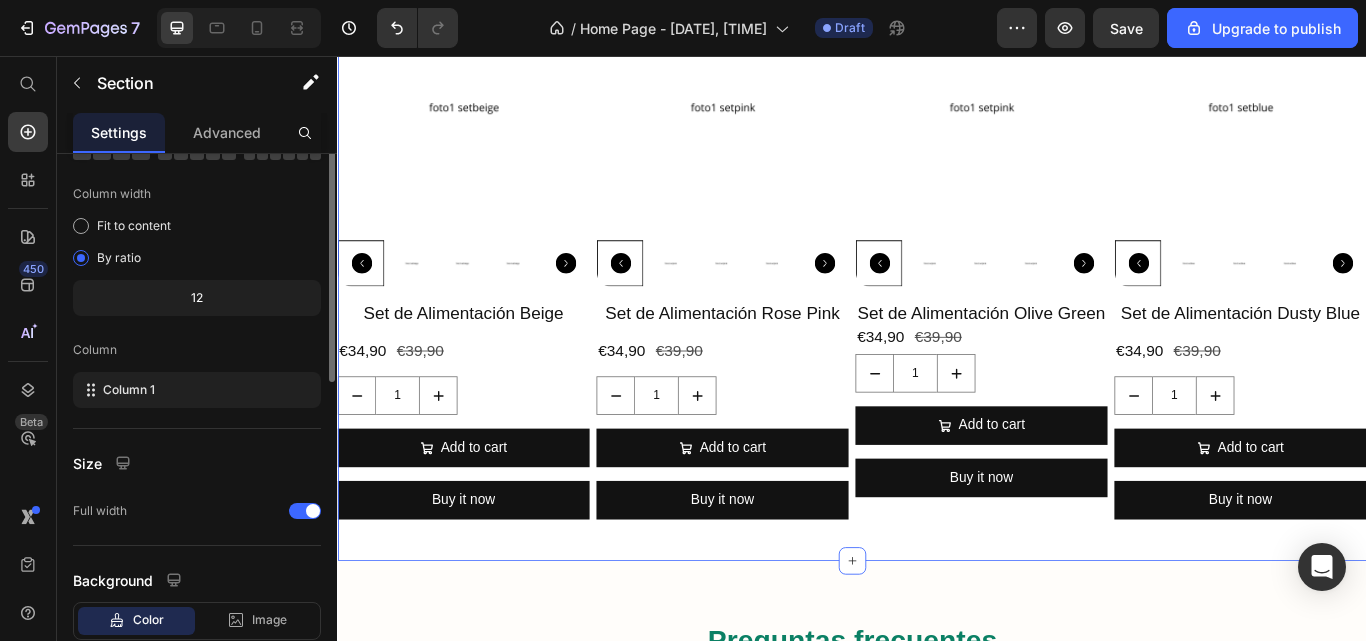 scroll, scrollTop: 0, scrollLeft: 0, axis: both 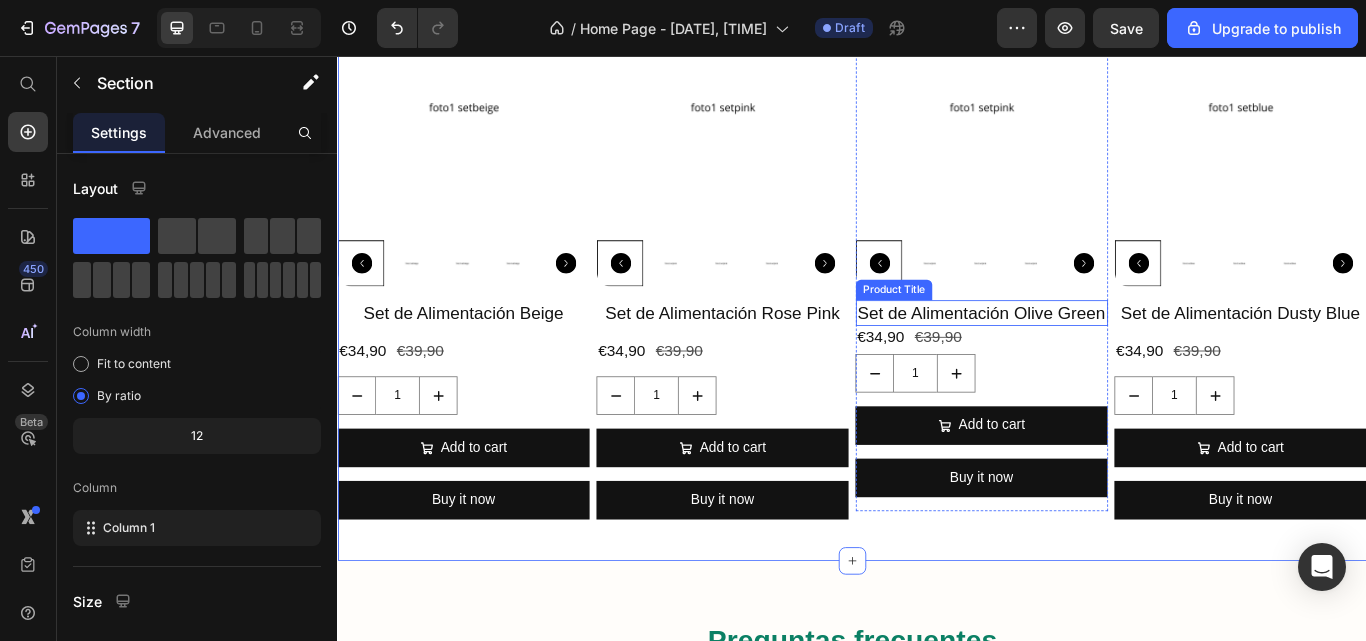 click on "Set de Alimentación Olive Green" at bounding box center (1088, 356) 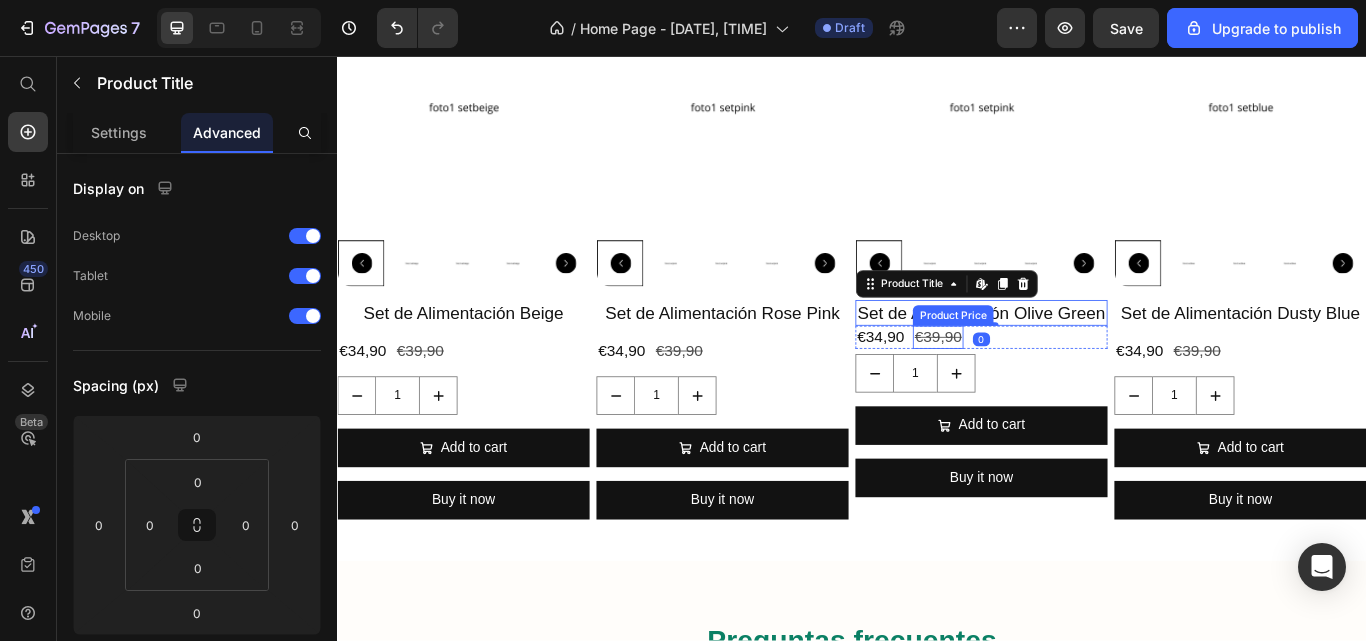 click on "€39,90" at bounding box center (1037, 384) 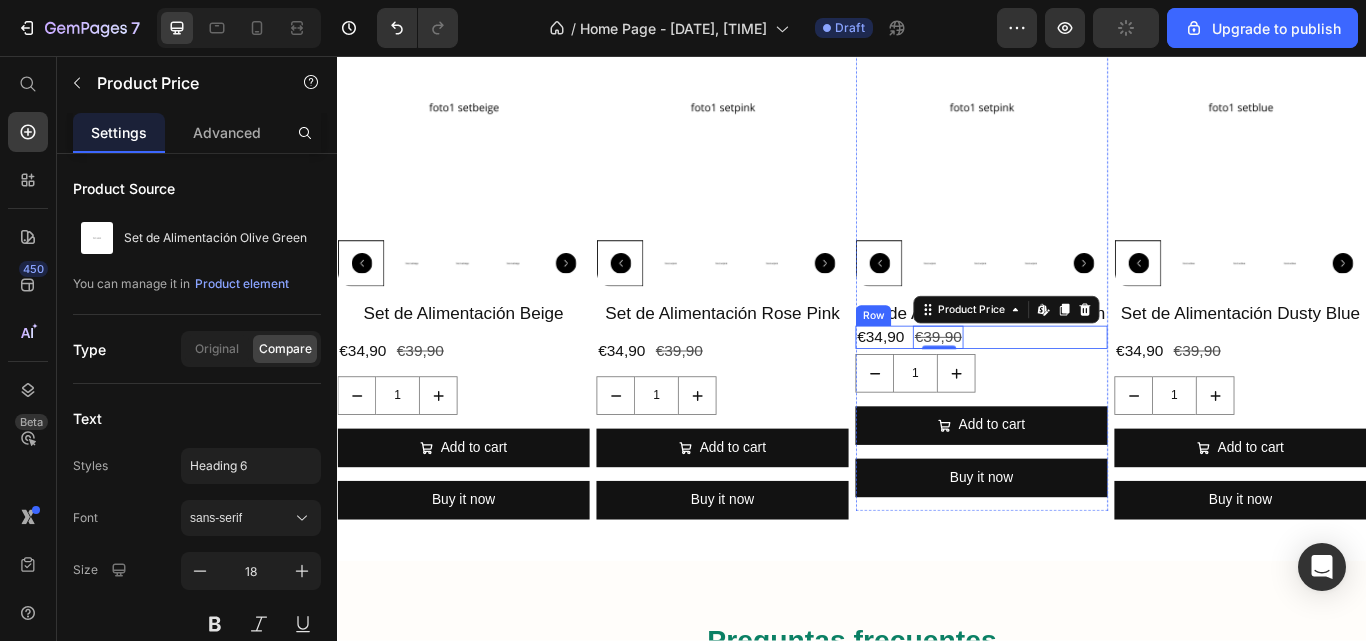 click on "€34,90 Product Price €39,90 Product Price   Edit content in Shopify 0 Row" at bounding box center [1088, 384] 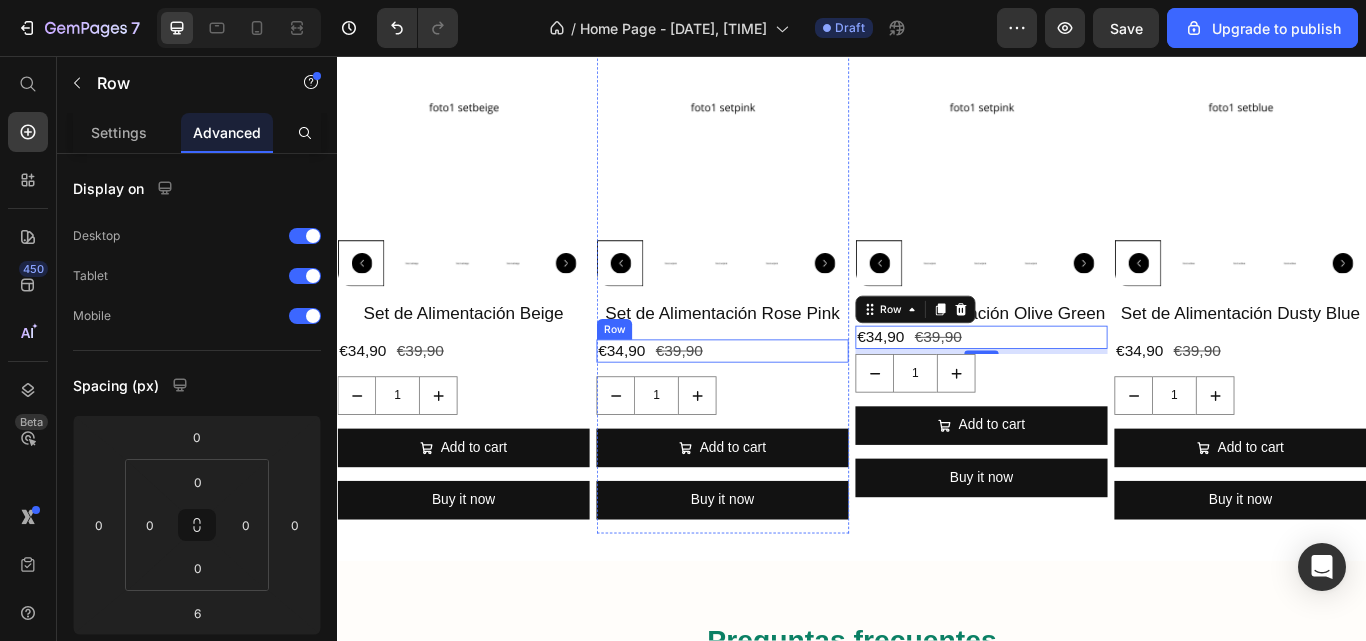 click on "€34,90 Product Price €39,90 Product Price Row" at bounding box center (786, 400) 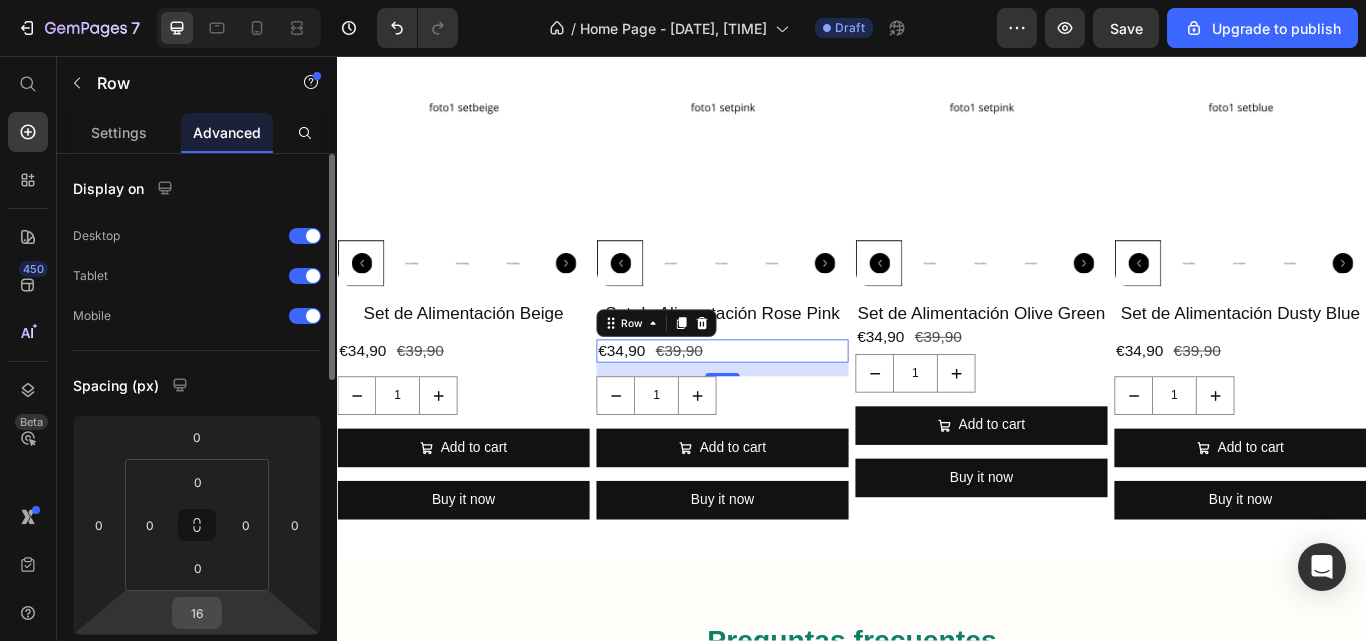 click on "16" at bounding box center [197, 613] 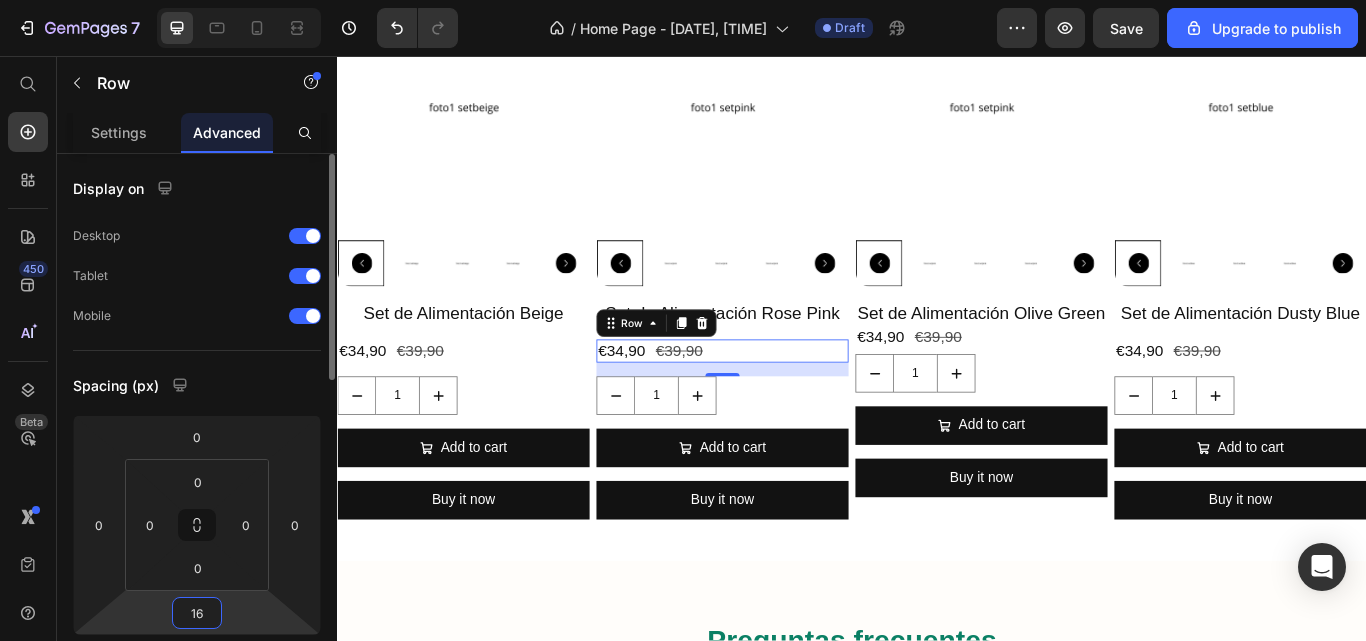 click on "16" at bounding box center (197, 613) 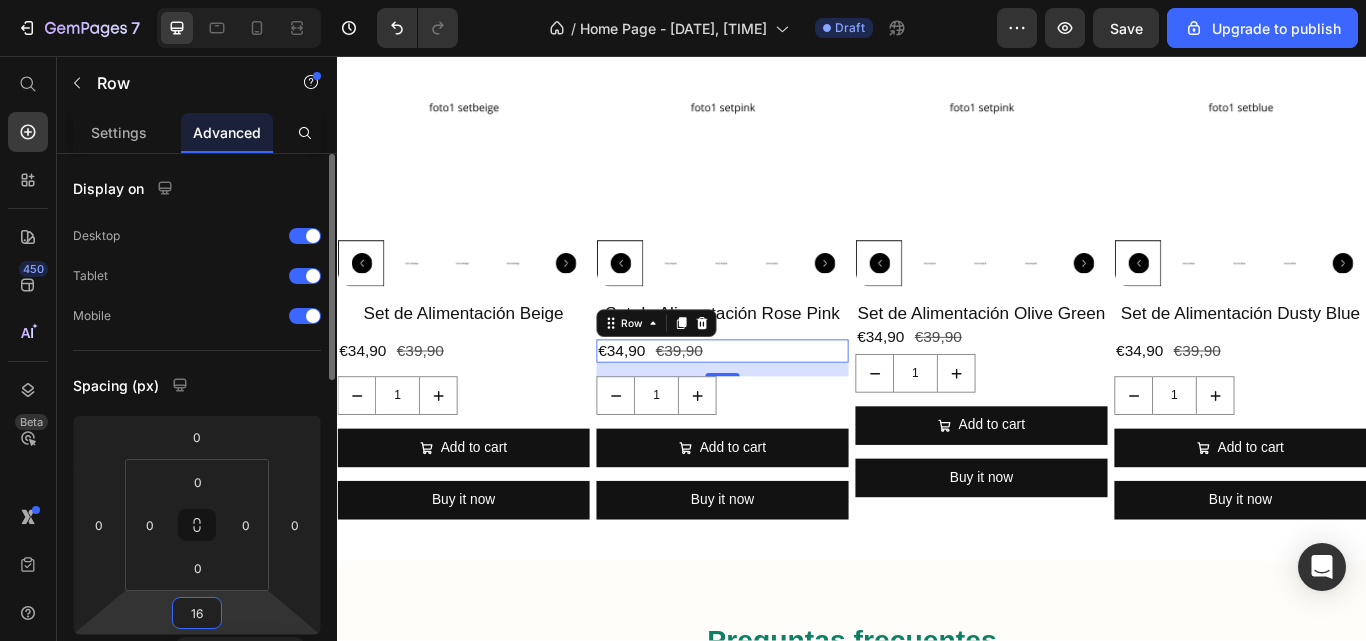 type on "8" 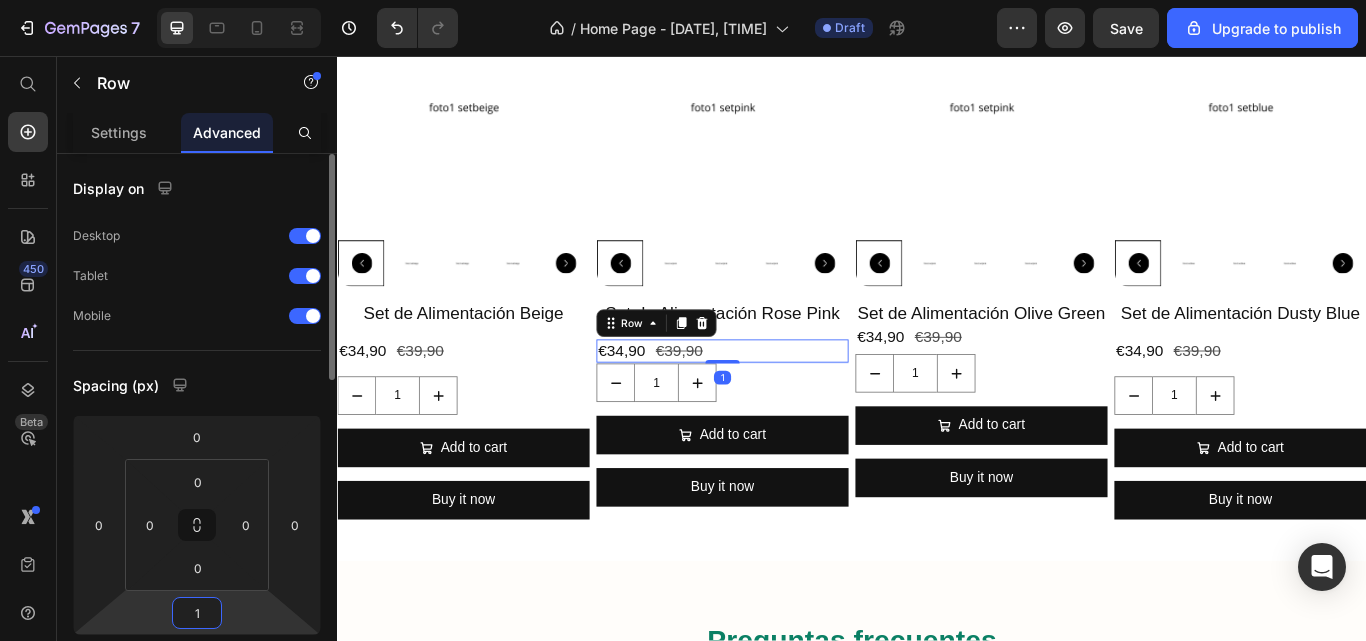 type on "16" 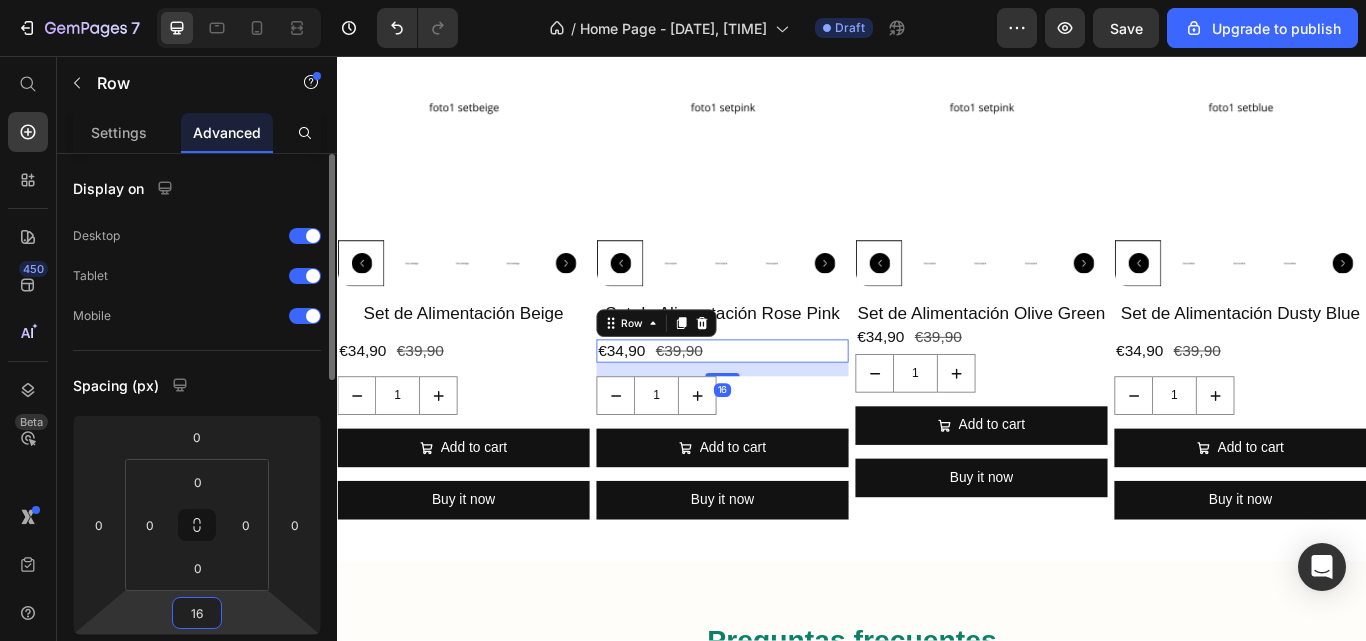 click on "Spacing (px) 0 0 16 0 0 0 0 0" 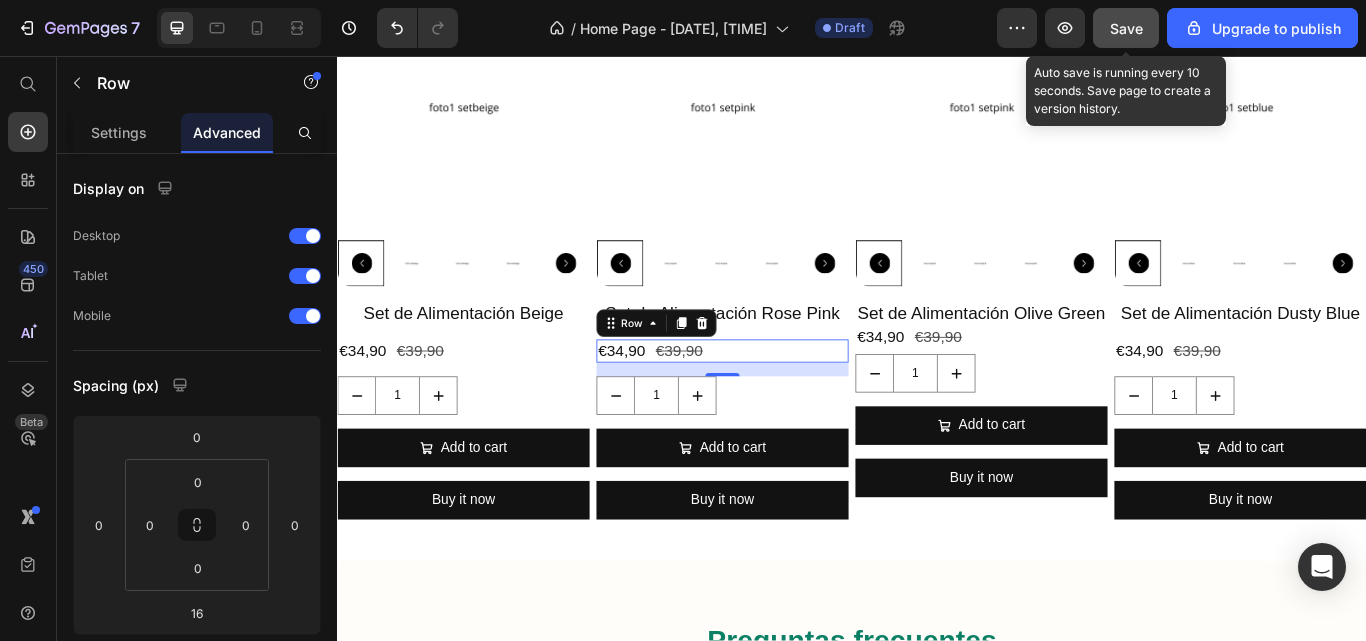 click on "Save" at bounding box center (1126, 28) 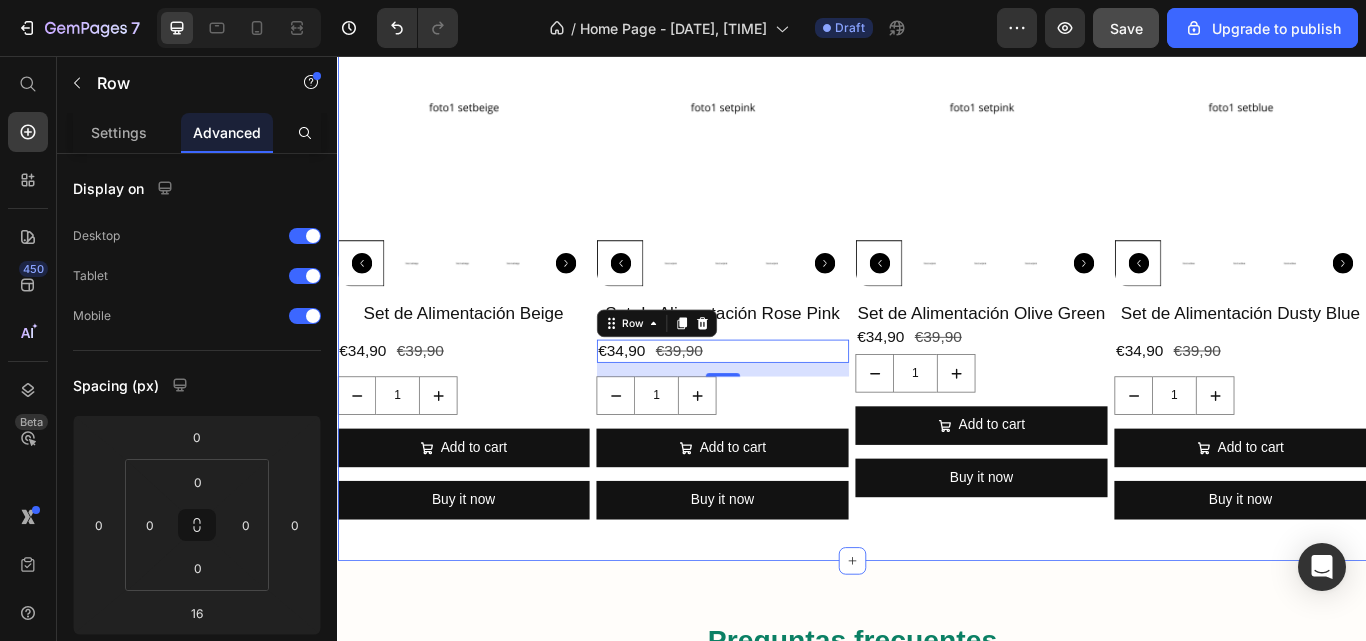 click on "Preguntas frecuentes Heading
¿Son seguros los productos para mi bebé? Si, todos nuestros productos estás fabricados con materiales seguros y certificados:  silicona de grado alimenticio ,  libres de BPA  y otras sustancias tóxicas. Text Block
¿Se pueden lavar los productos en el lavavajillas o meter al microondas?
¿Desde dónde se envían los pedidos?
¿Cuanto tarda en llegar mi pedido?
¿Puedo devolver un producto? Accordion Row Section 3" at bounding box center (937, 950) 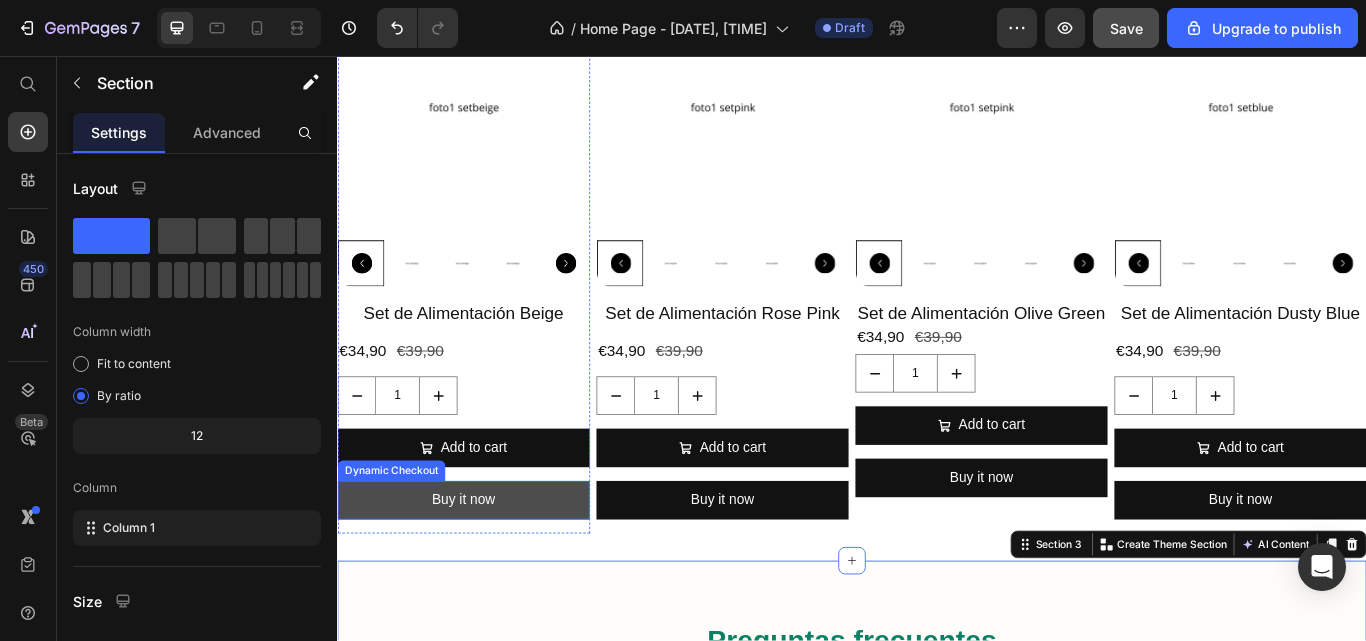 click on "Buy it now" at bounding box center (484, 574) 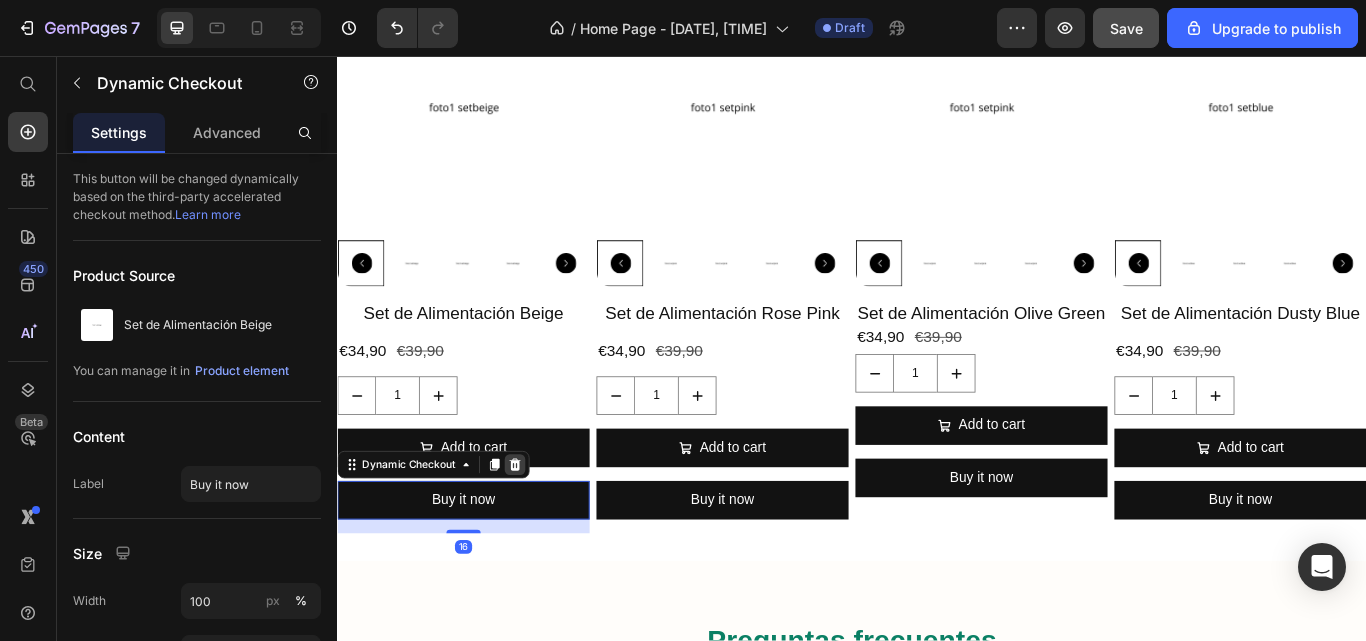click 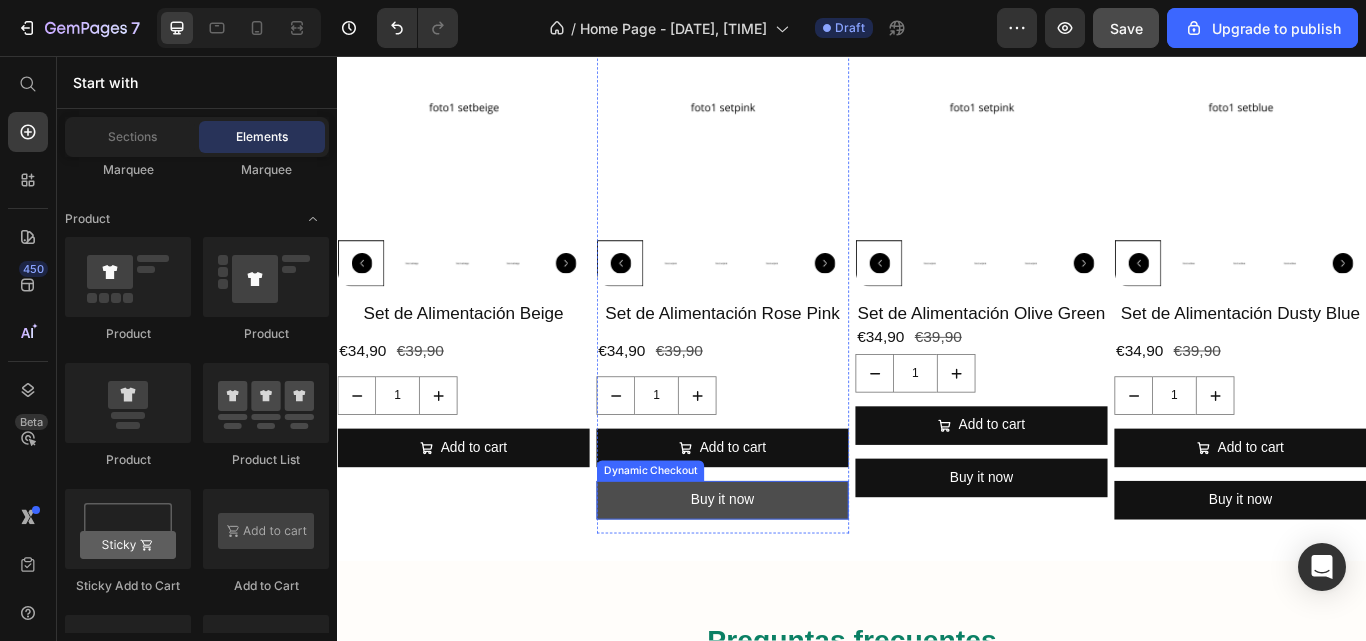 click on "Buy it now" at bounding box center [786, 574] 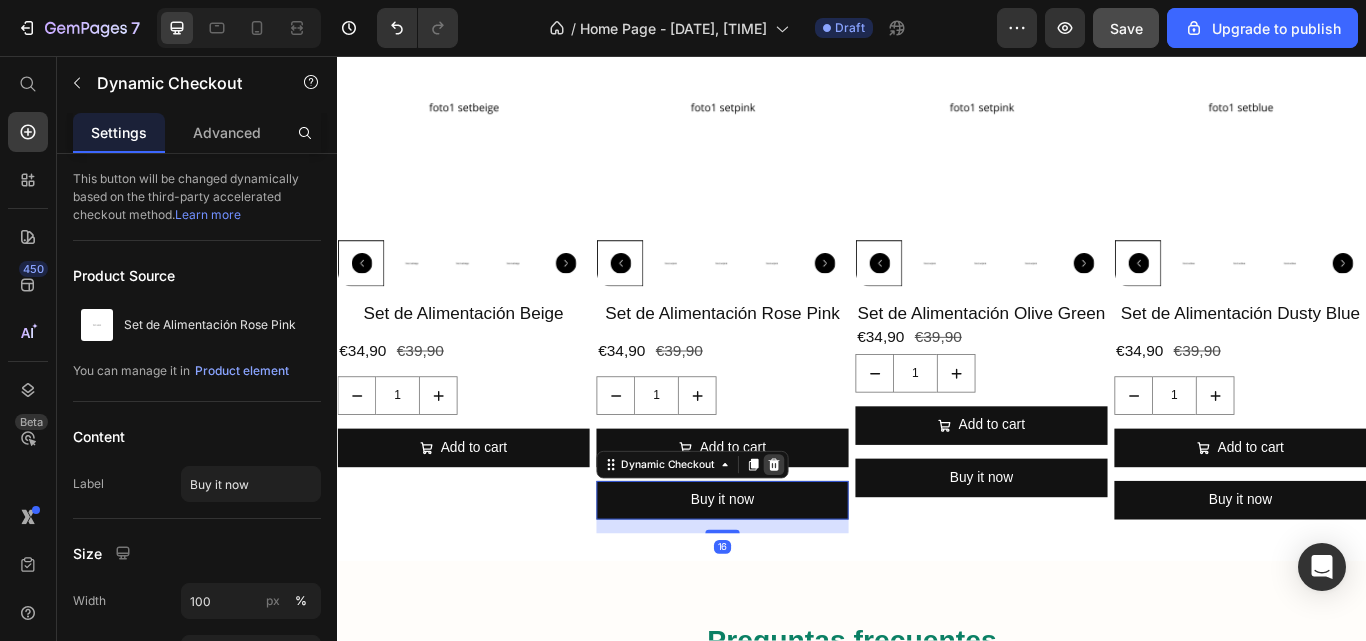 click 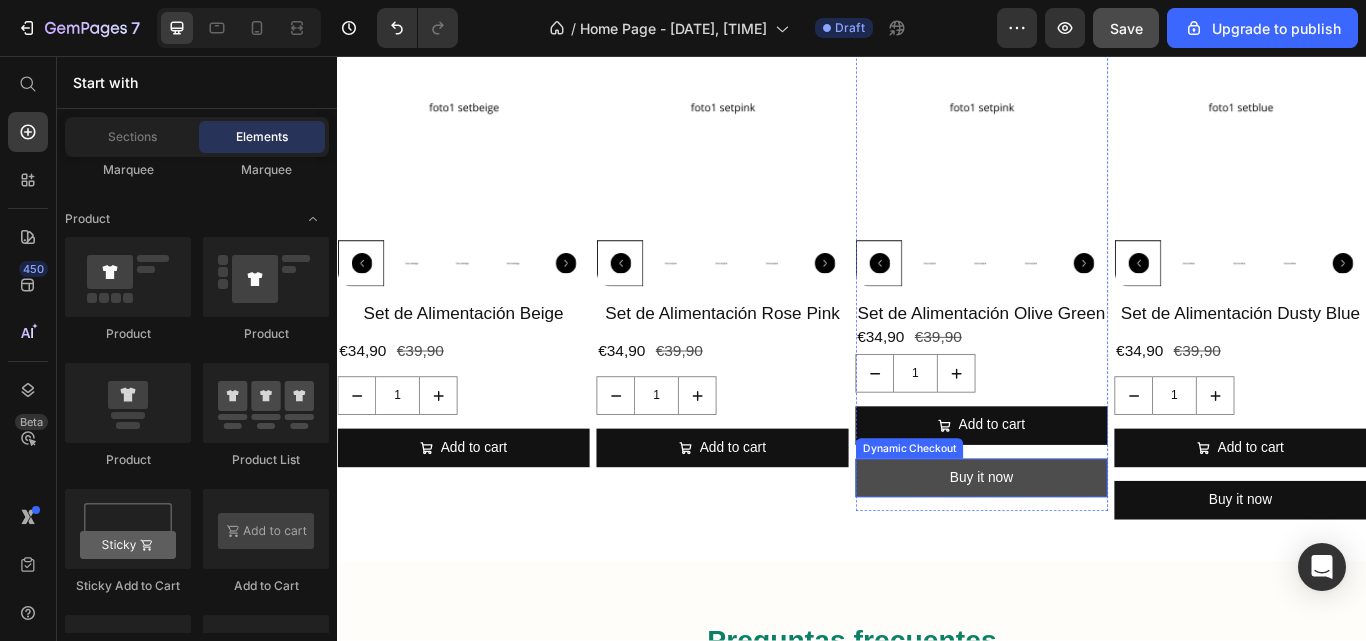 click on "Buy it now" at bounding box center [1088, 548] 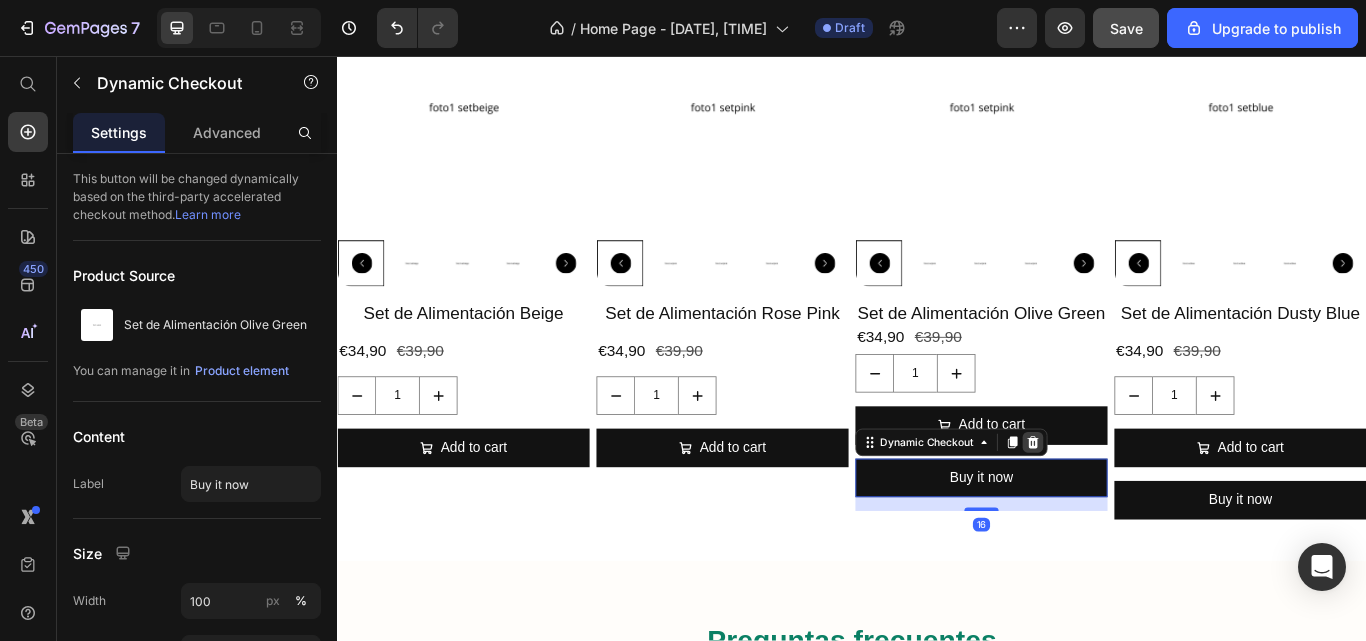 click 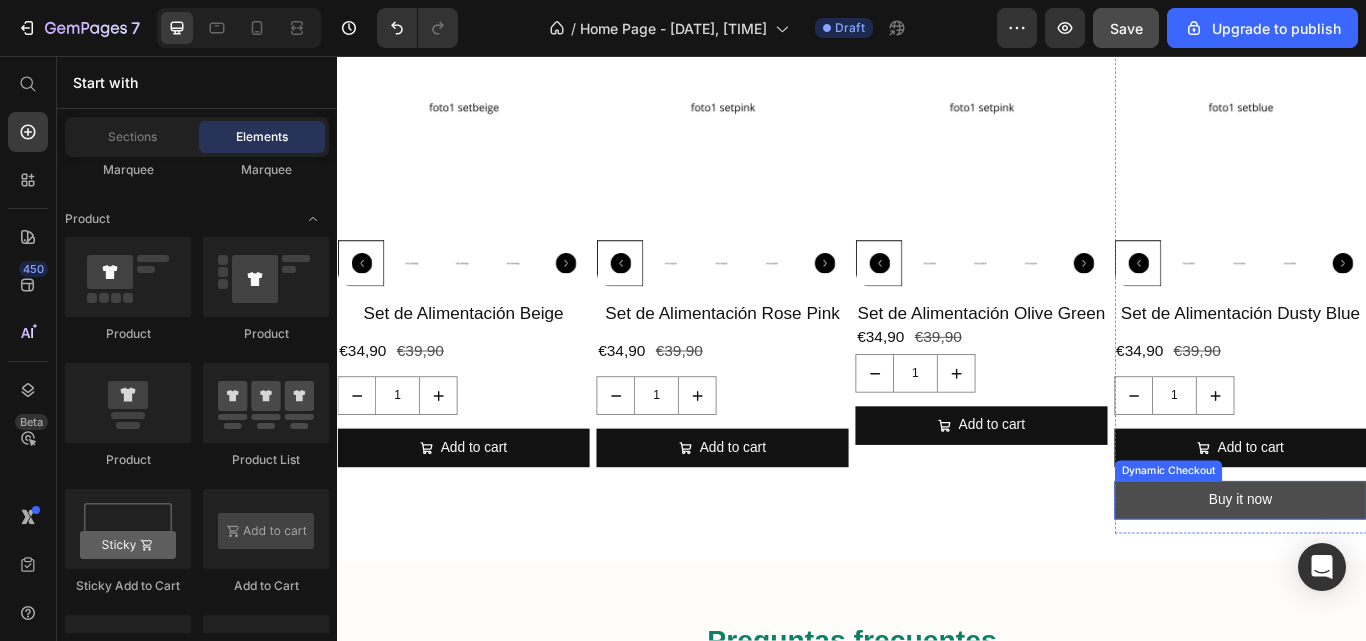 click on "Buy it now" at bounding box center [1390, 574] 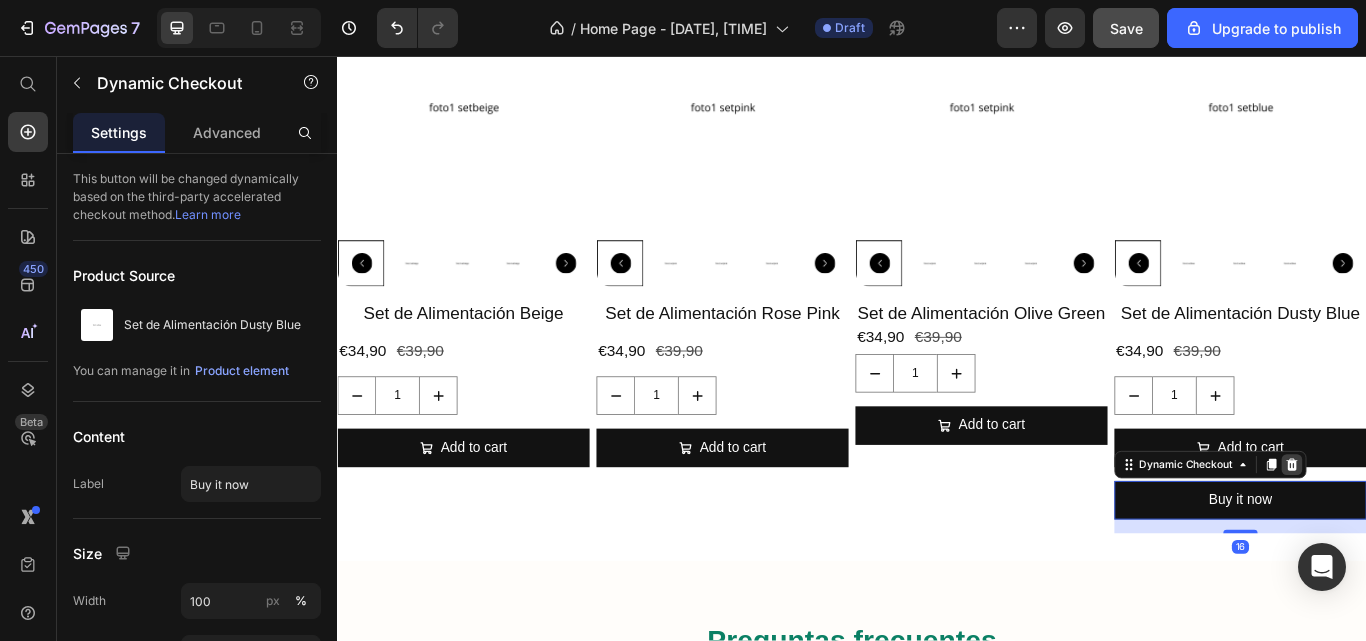 click 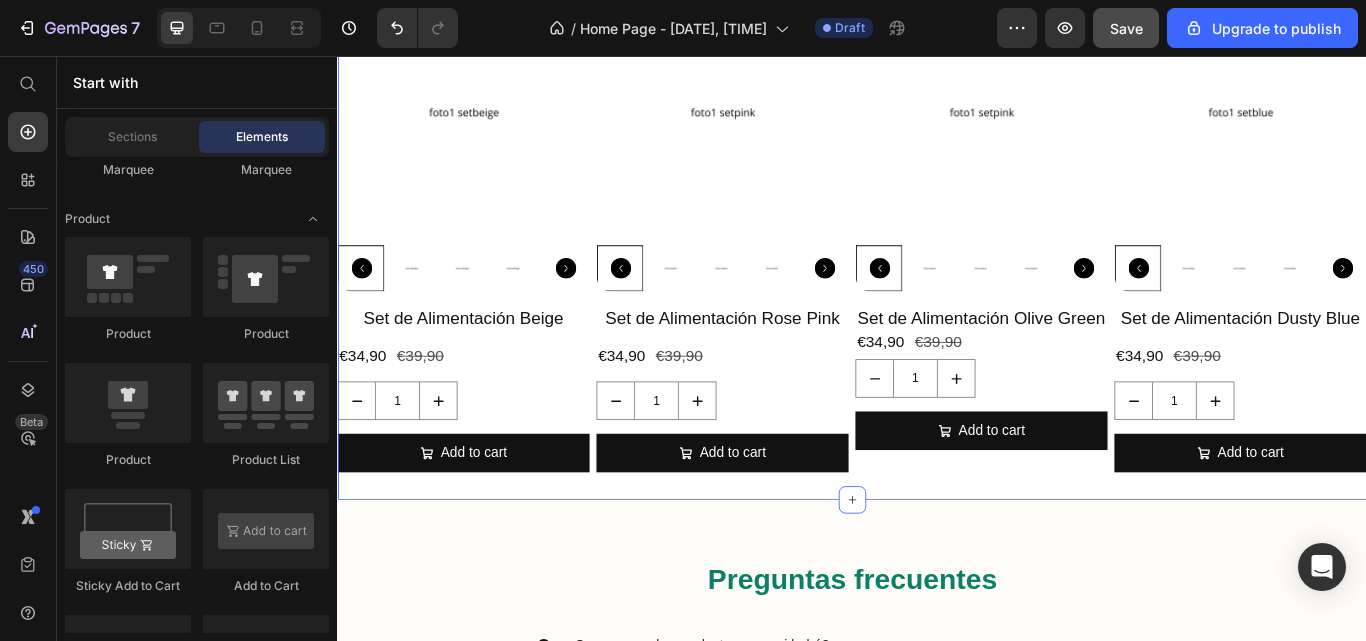 scroll, scrollTop: 717, scrollLeft: 0, axis: vertical 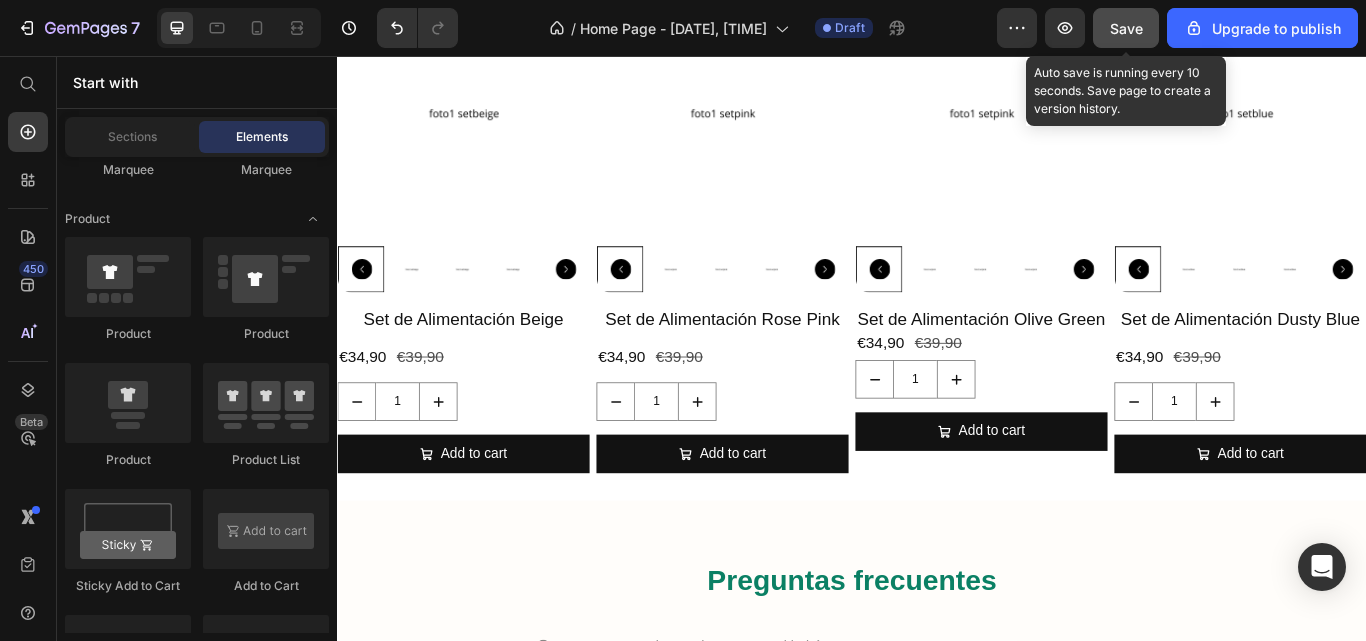 click on "Save" at bounding box center (1126, 28) 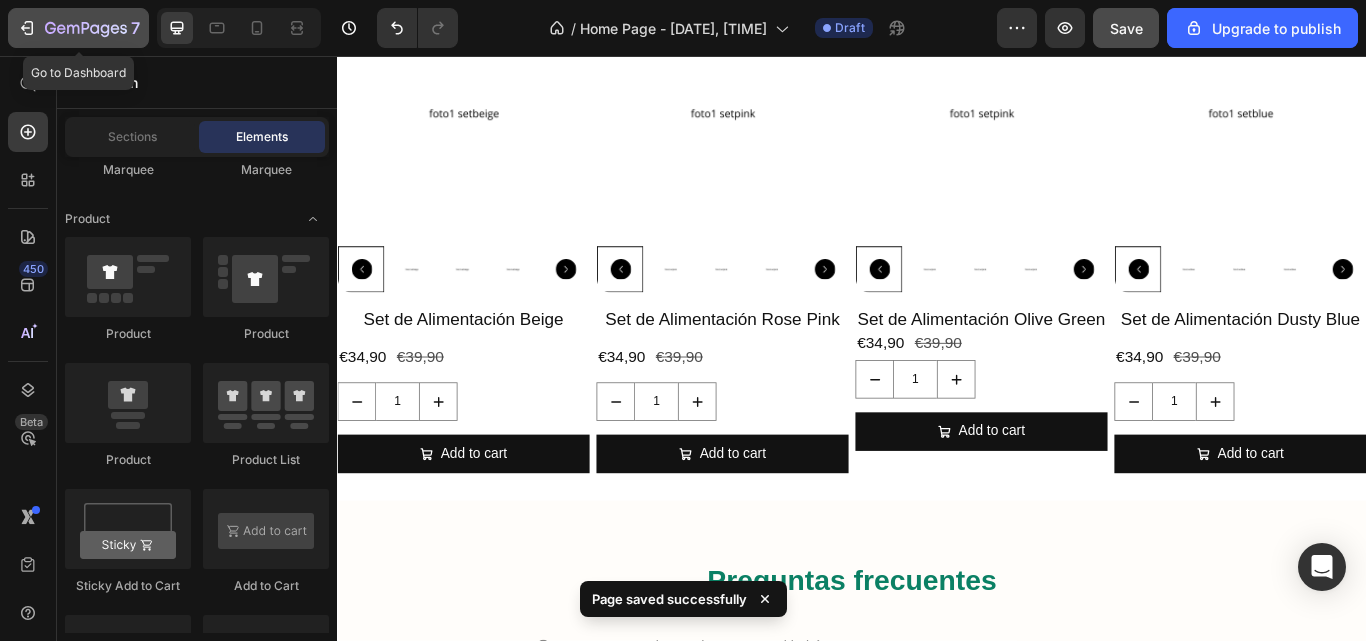 click 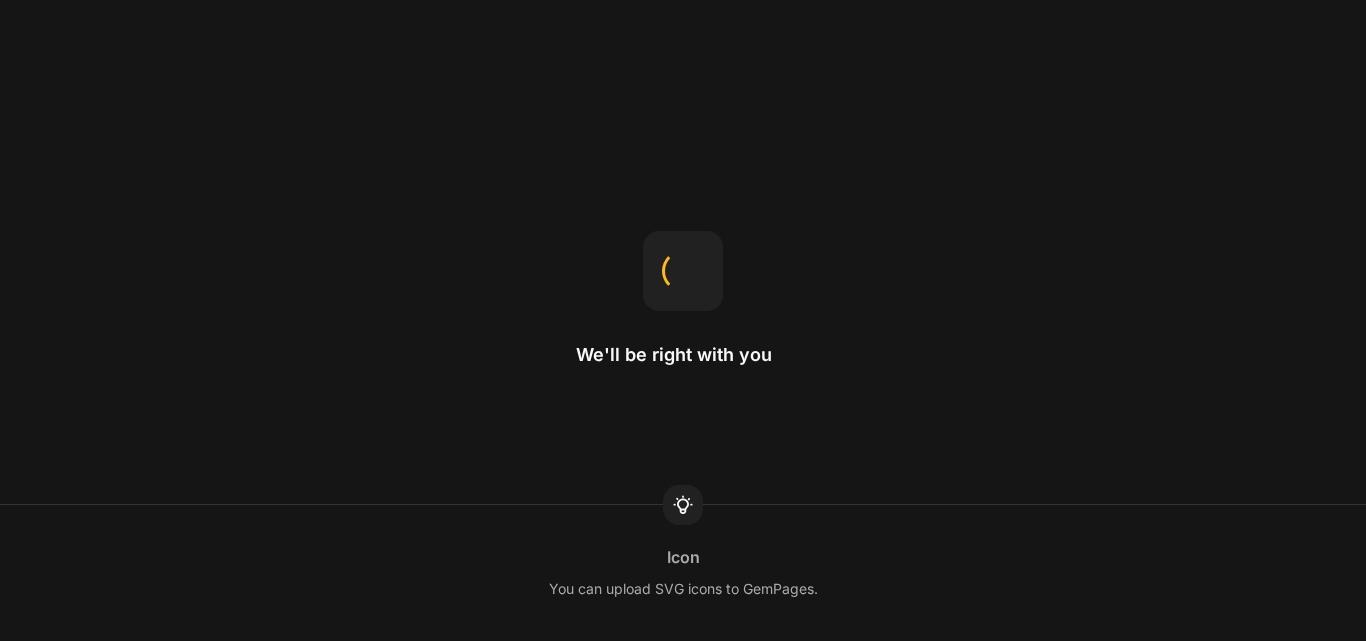scroll, scrollTop: 0, scrollLeft: 0, axis: both 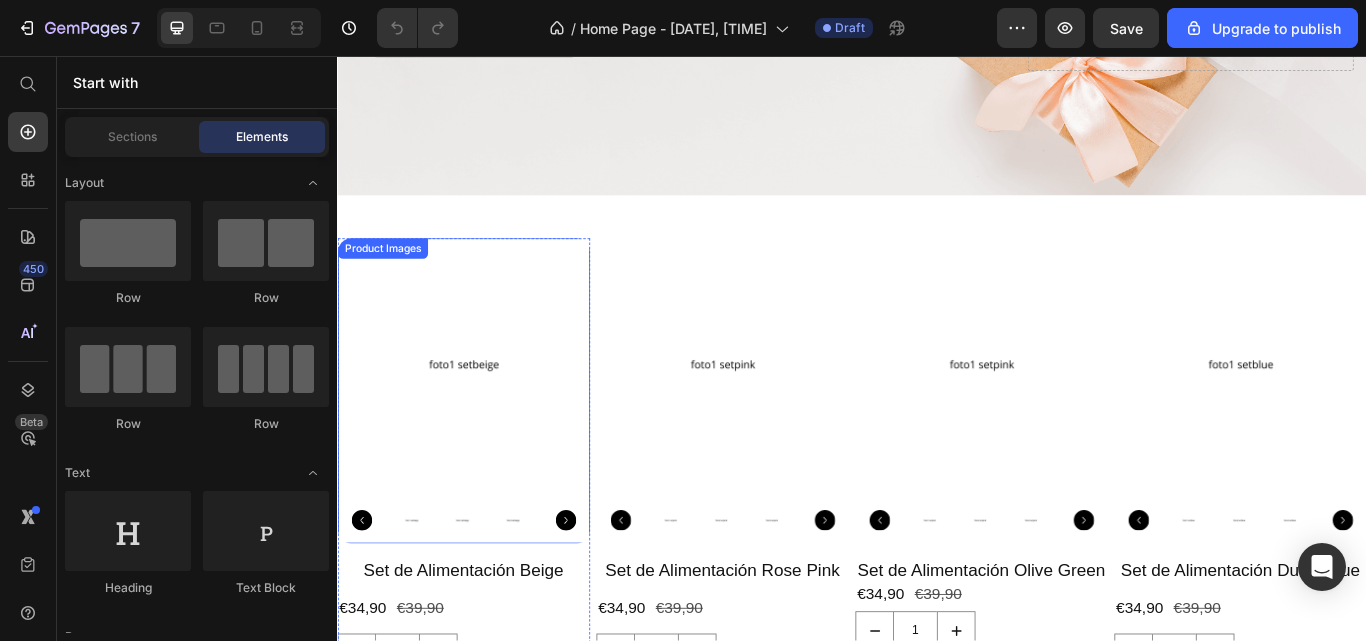 click at bounding box center (484, 416) 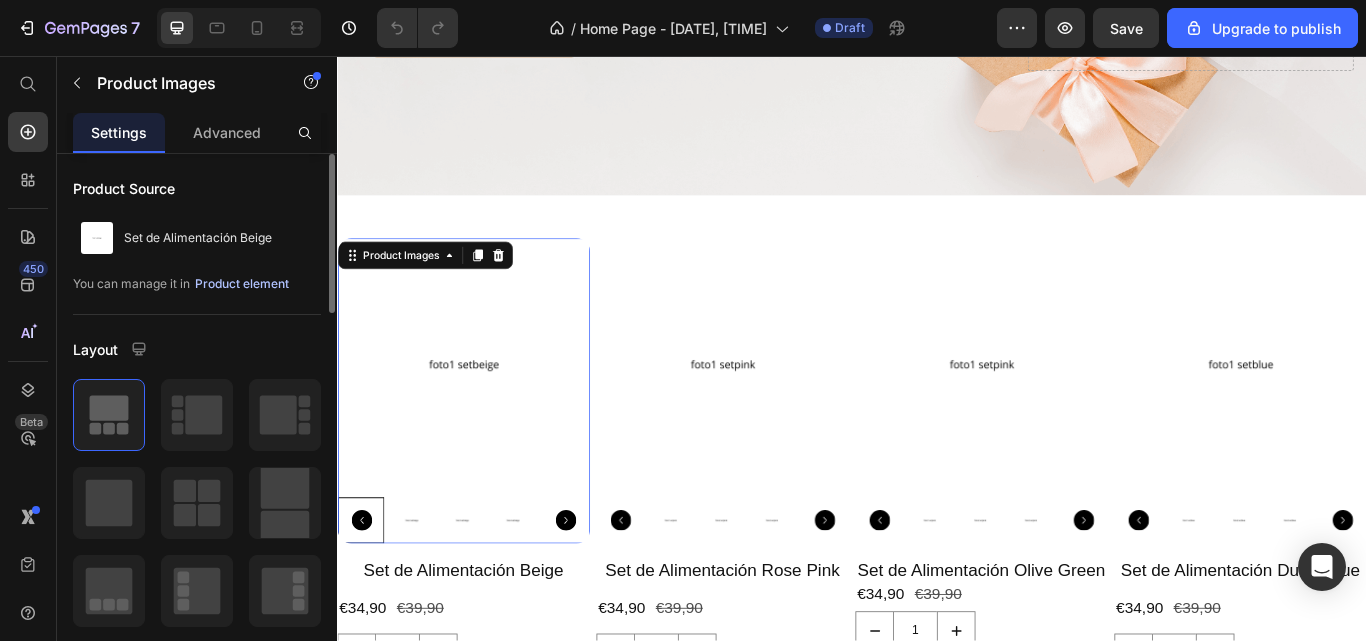 click on "Product element" at bounding box center [242, 284] 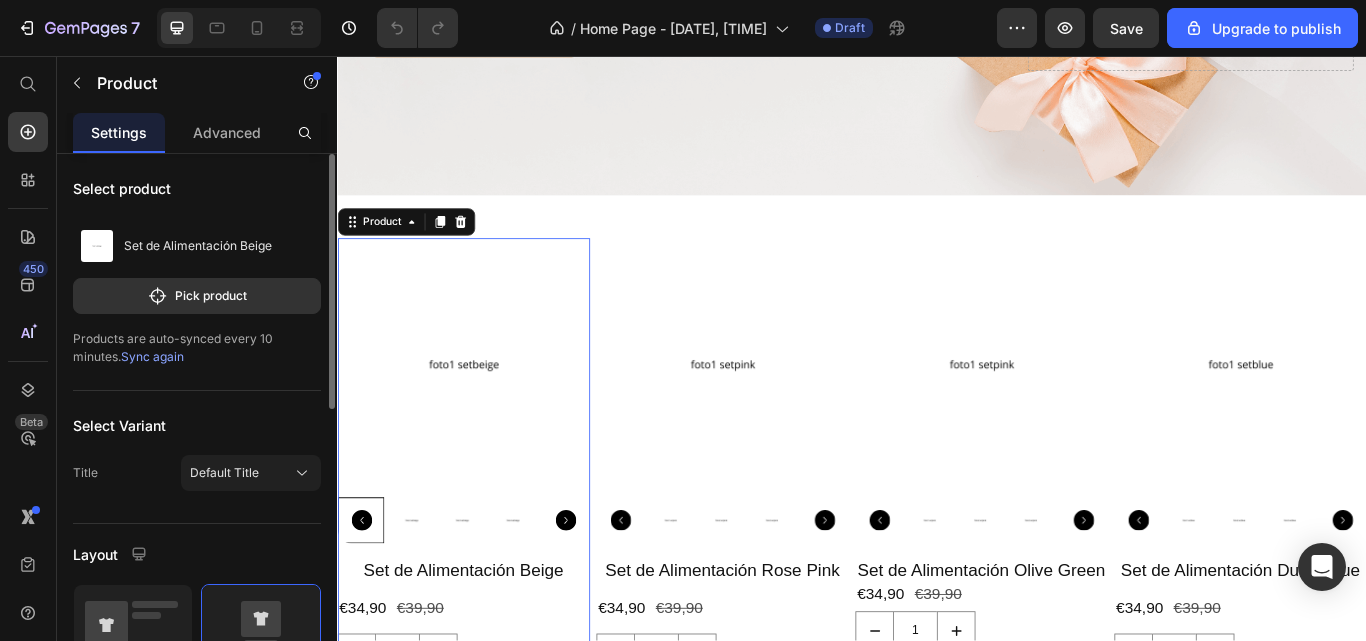 click on "Sync again" at bounding box center [152, 356] 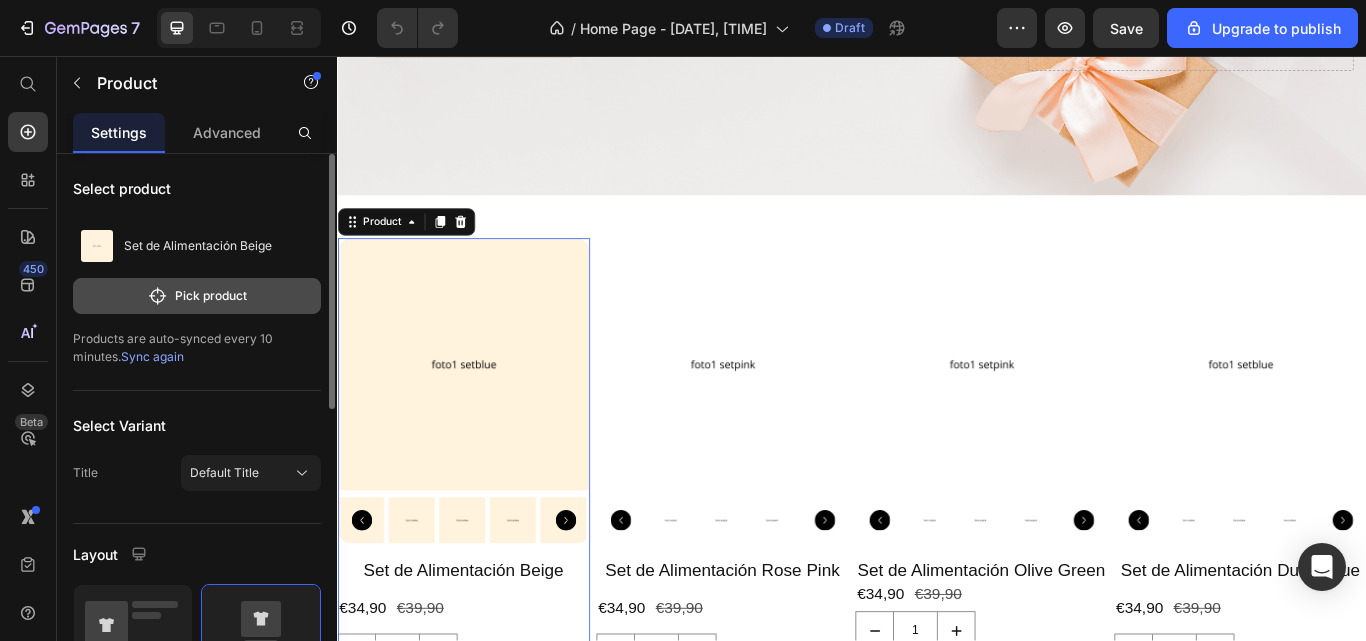 click on "Pick product" 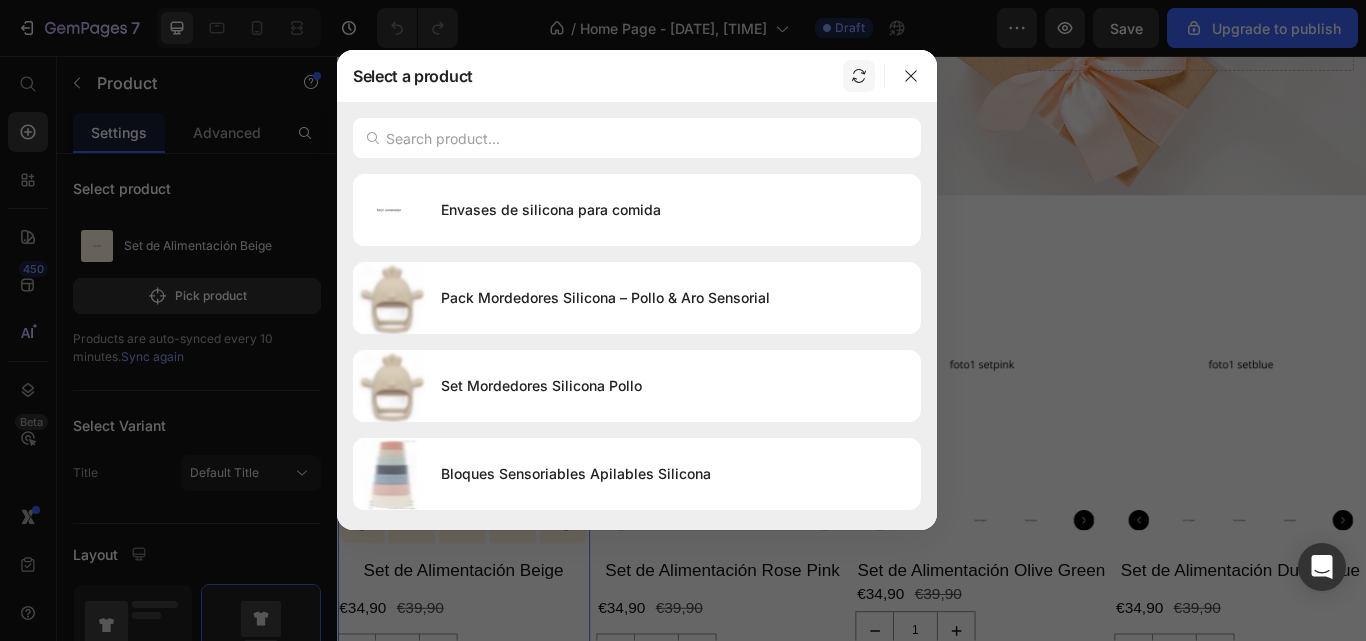 click 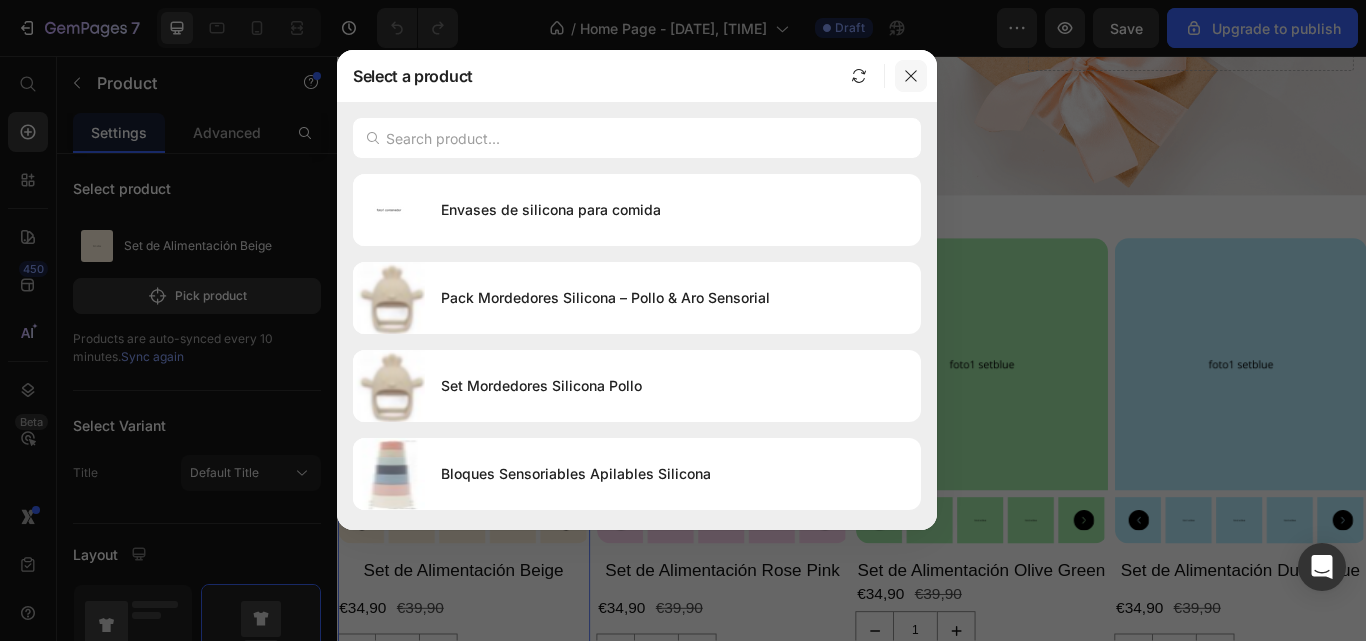 click 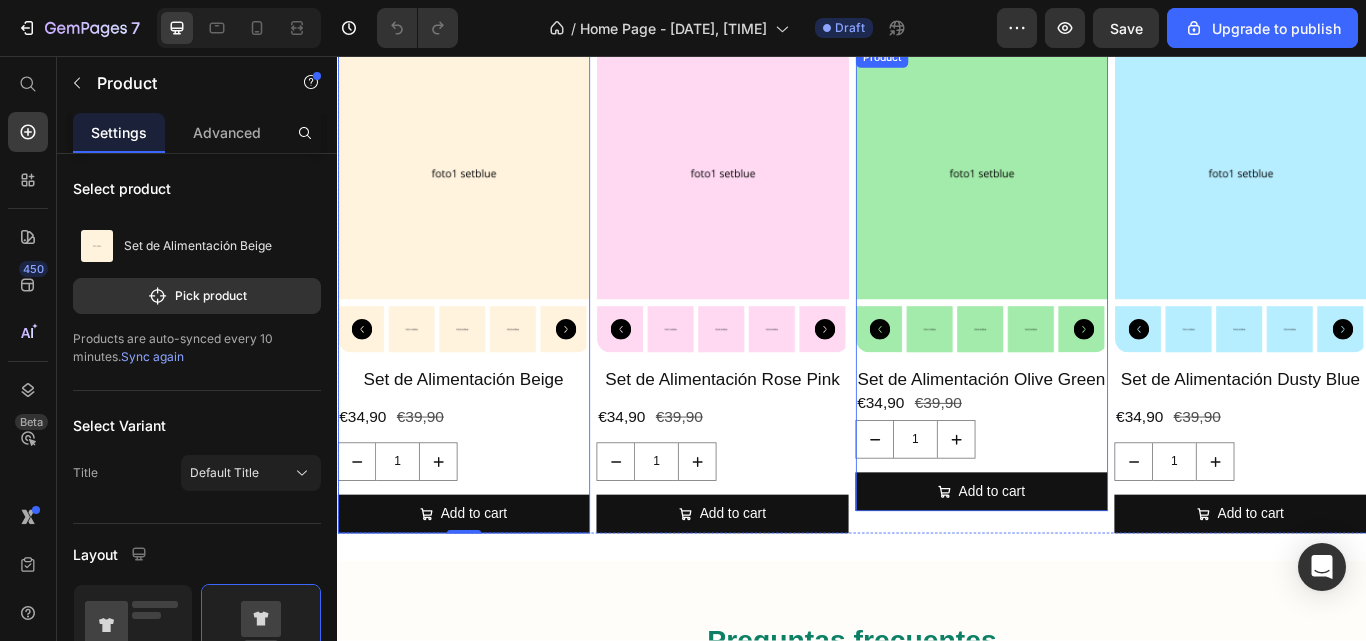 scroll, scrollTop: 608, scrollLeft: 0, axis: vertical 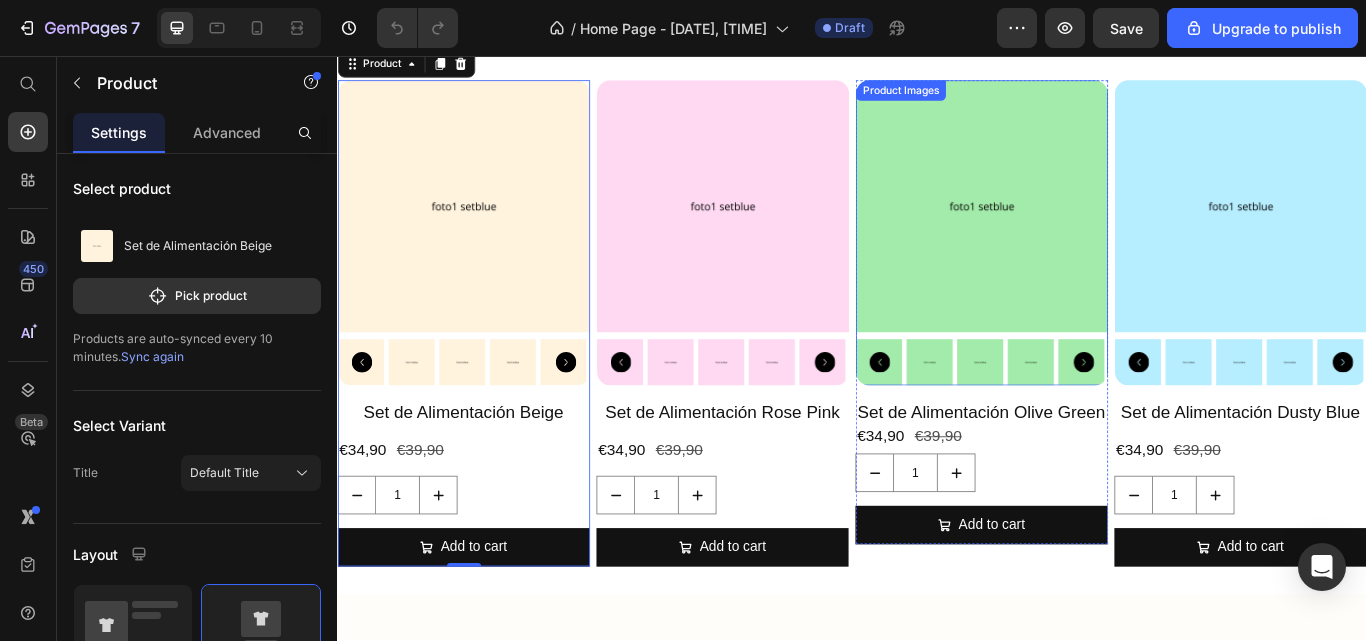 click at bounding box center (1088, 232) 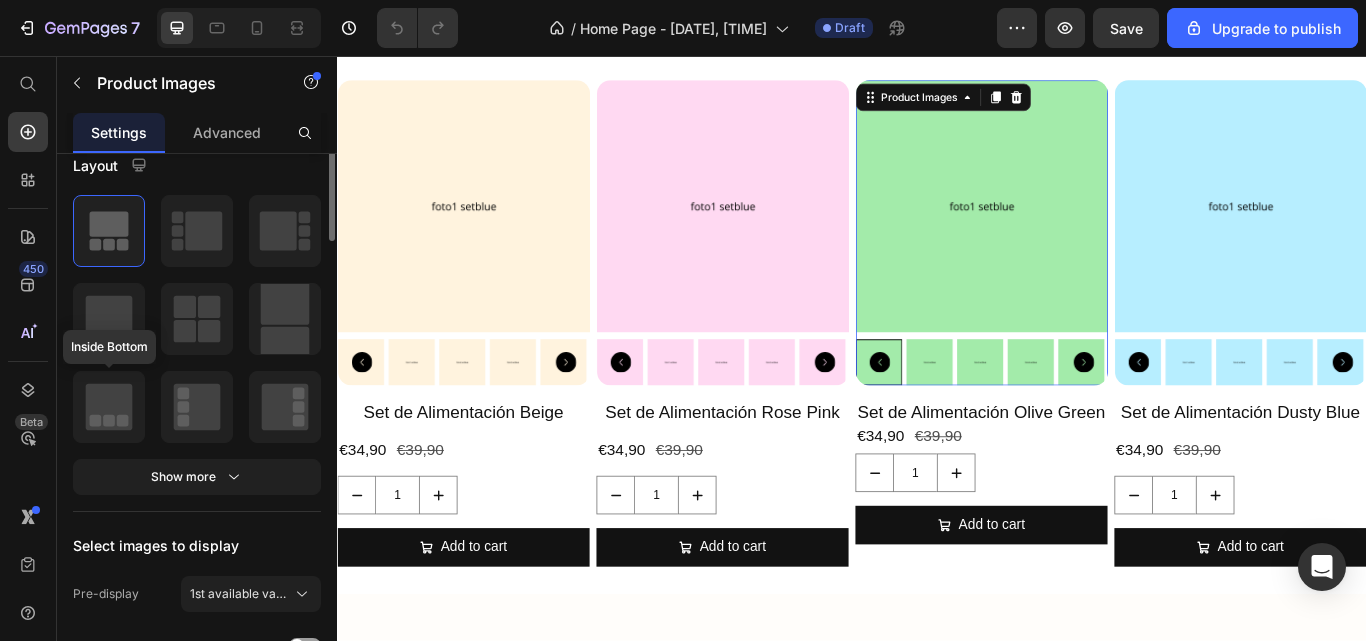scroll, scrollTop: 0, scrollLeft: 0, axis: both 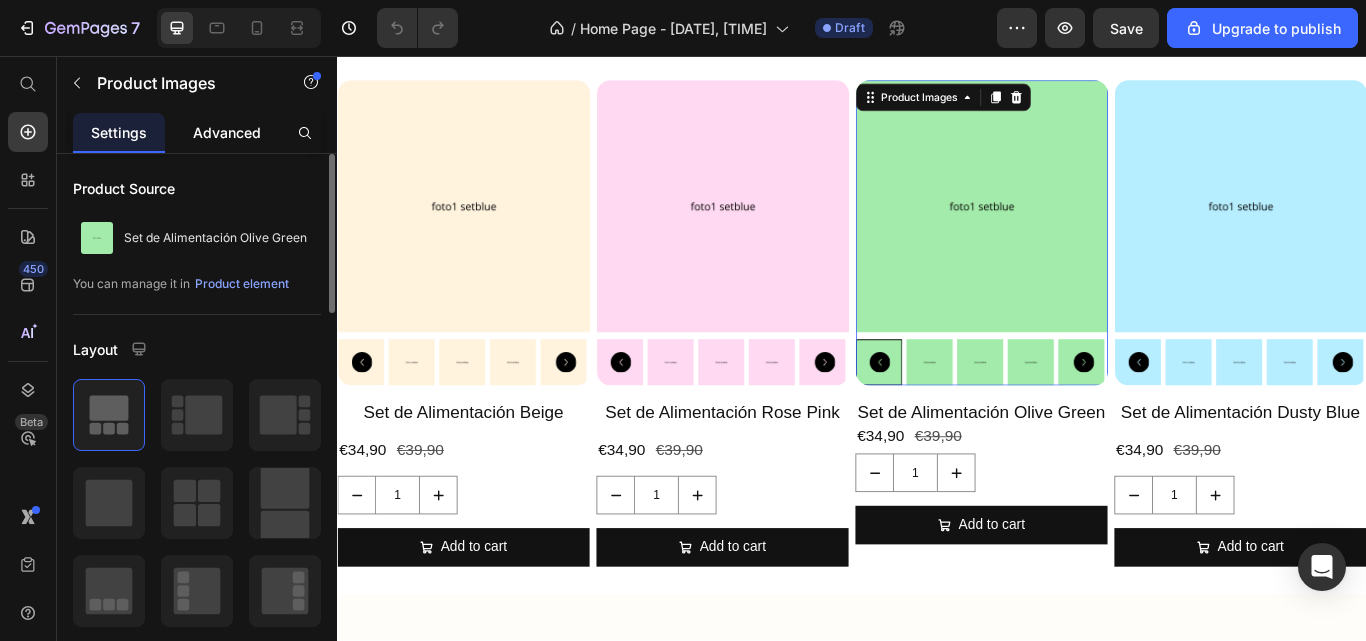 click on "Advanced" at bounding box center [227, 132] 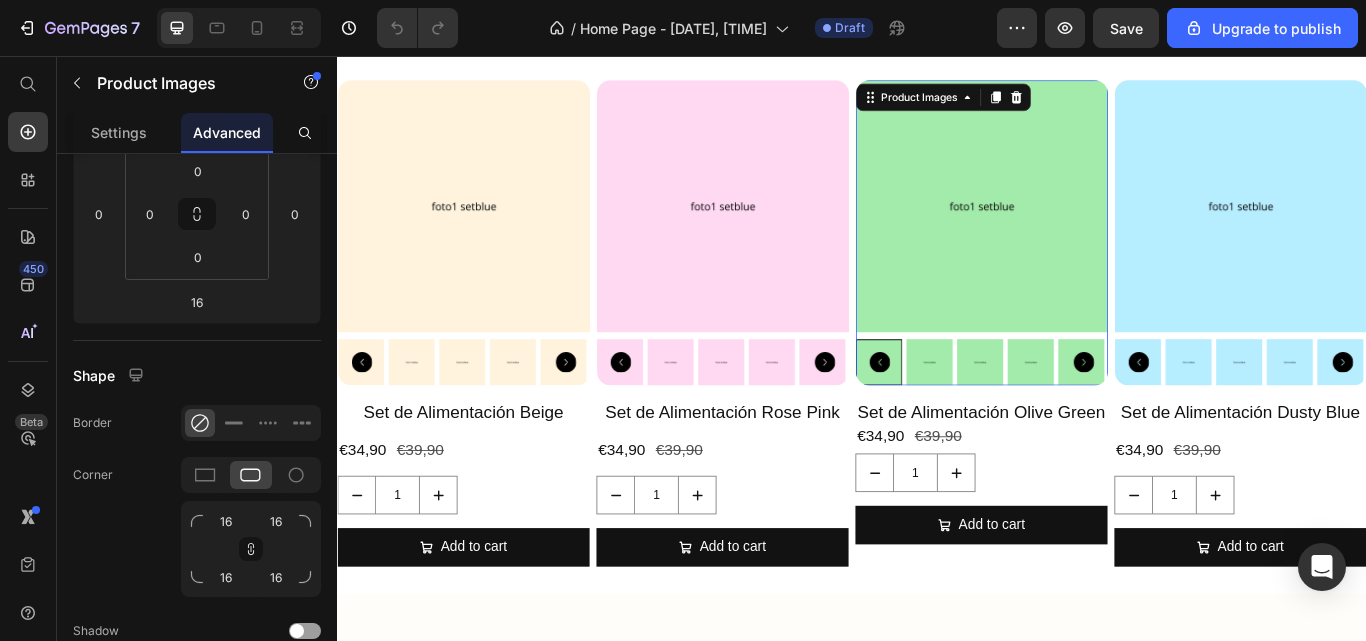 scroll, scrollTop: 0, scrollLeft: 0, axis: both 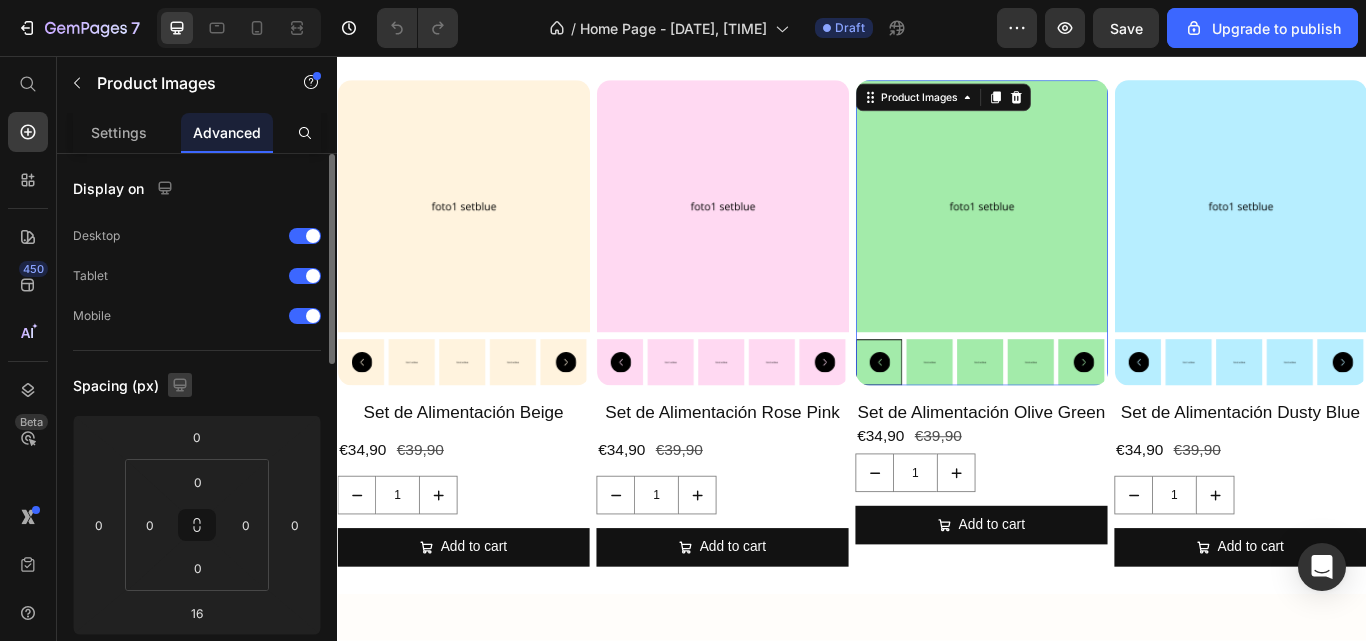 click 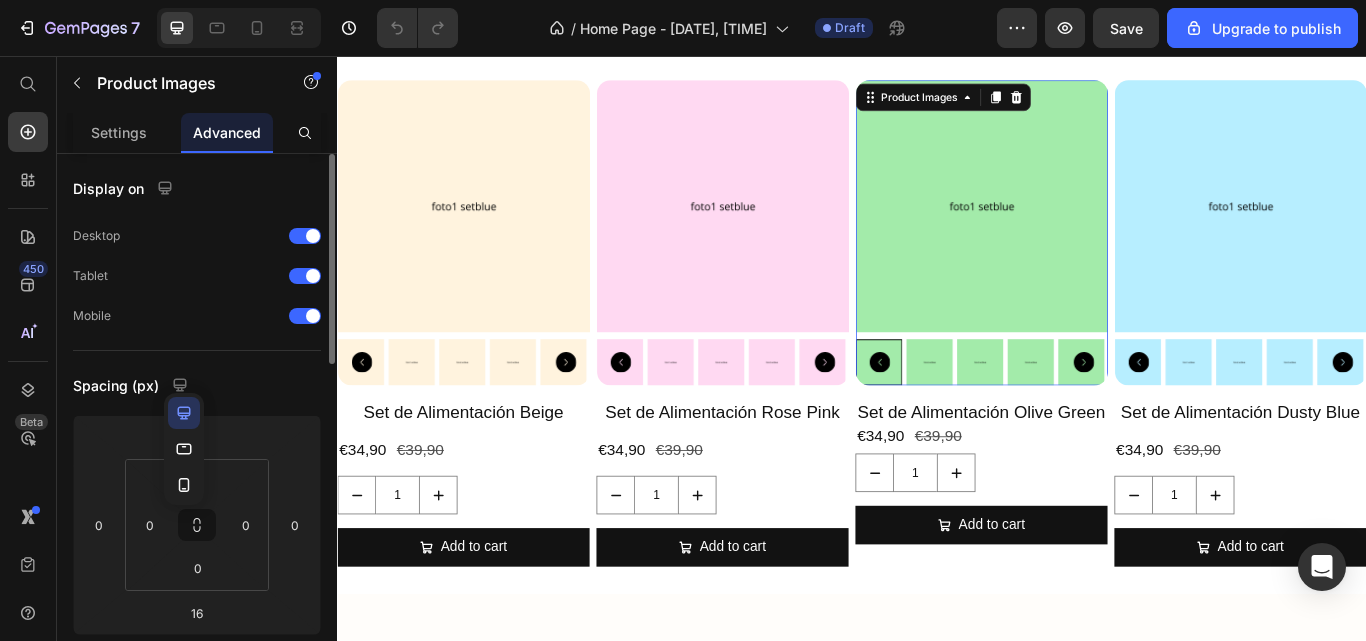 click on "Spacing (px)" at bounding box center [197, 385] 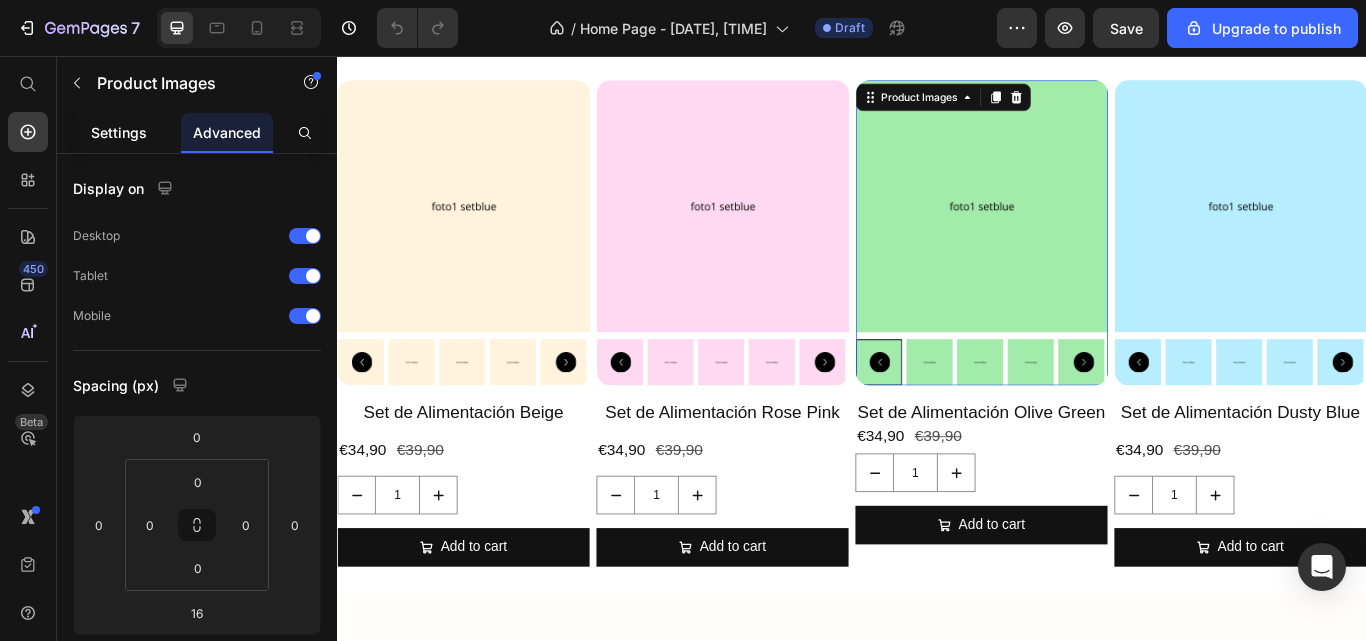 drag, startPoint x: 136, startPoint y: 147, endPoint x: 58, endPoint y: 174, distance: 82.5409 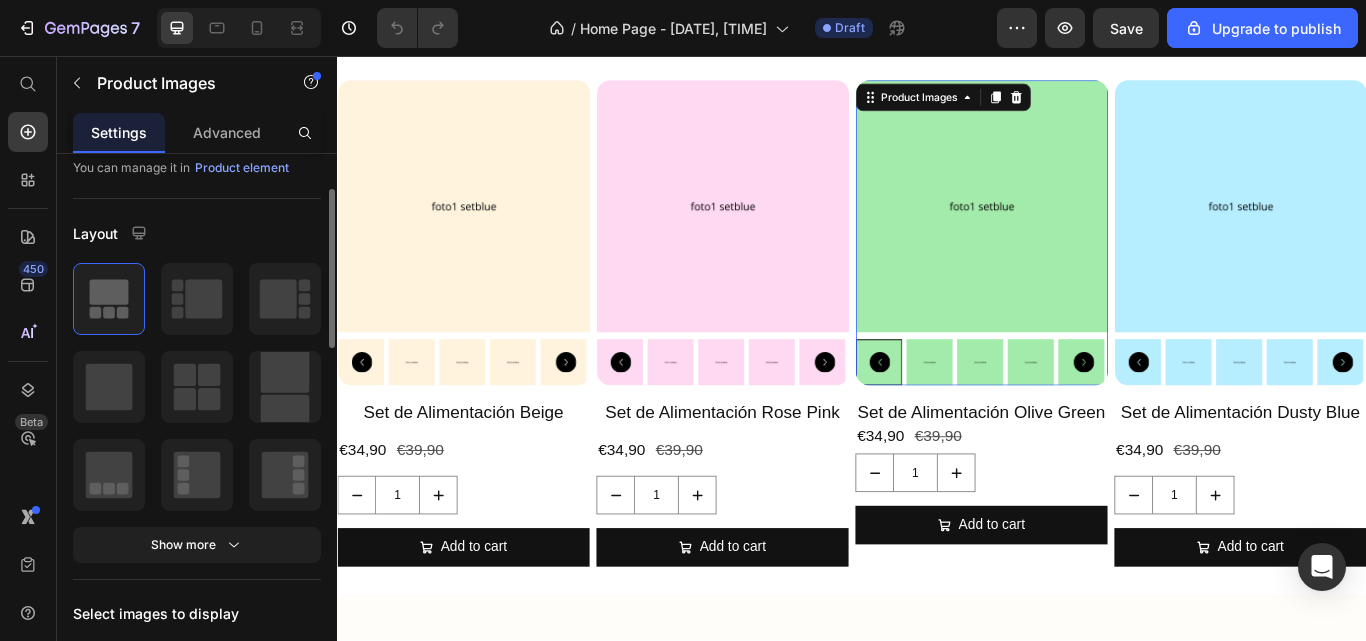 scroll, scrollTop: 117, scrollLeft: 0, axis: vertical 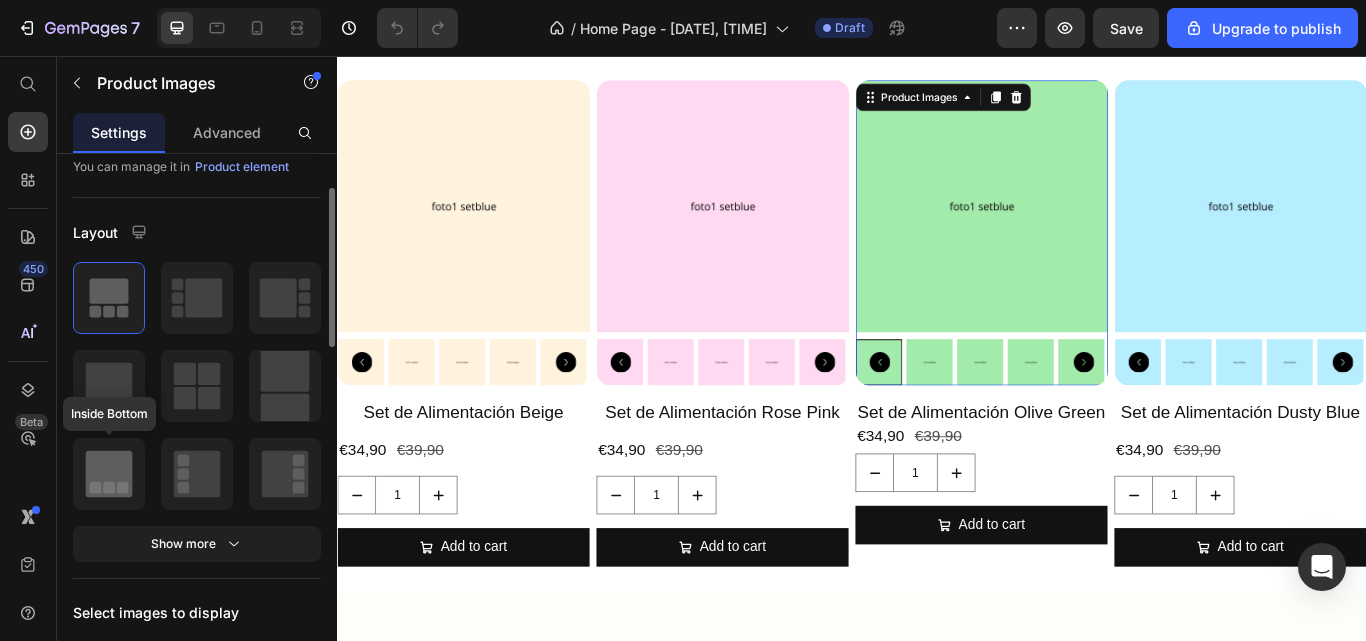click 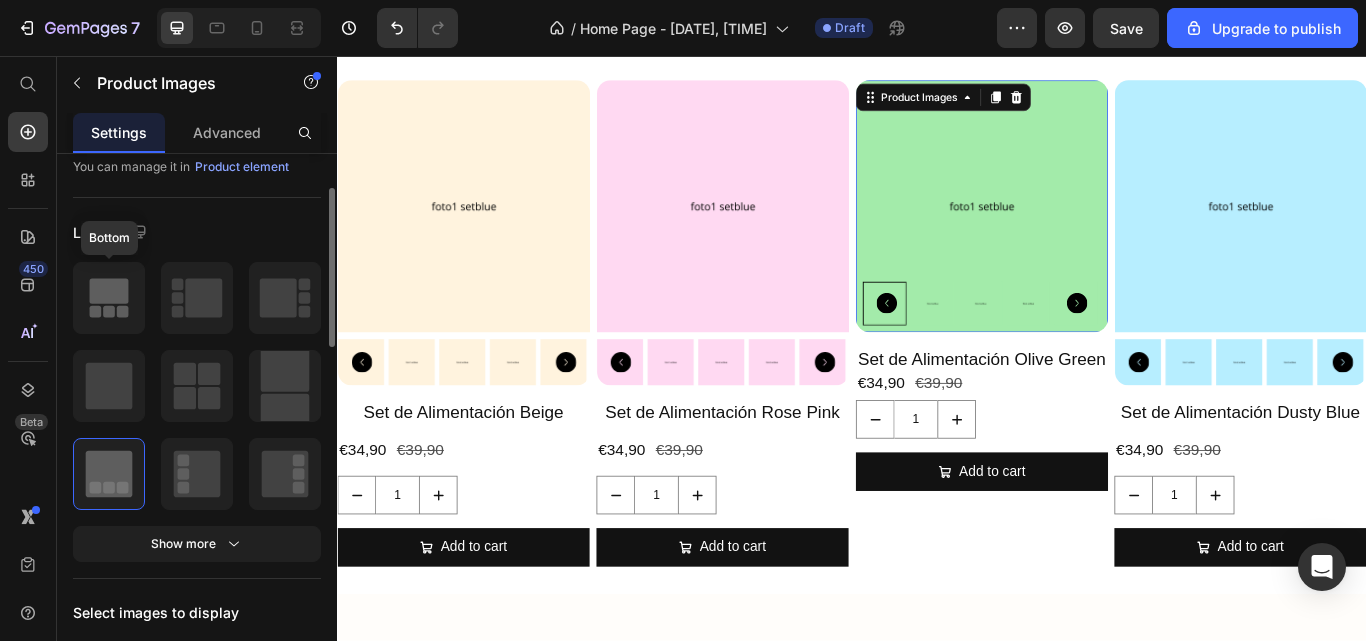 click 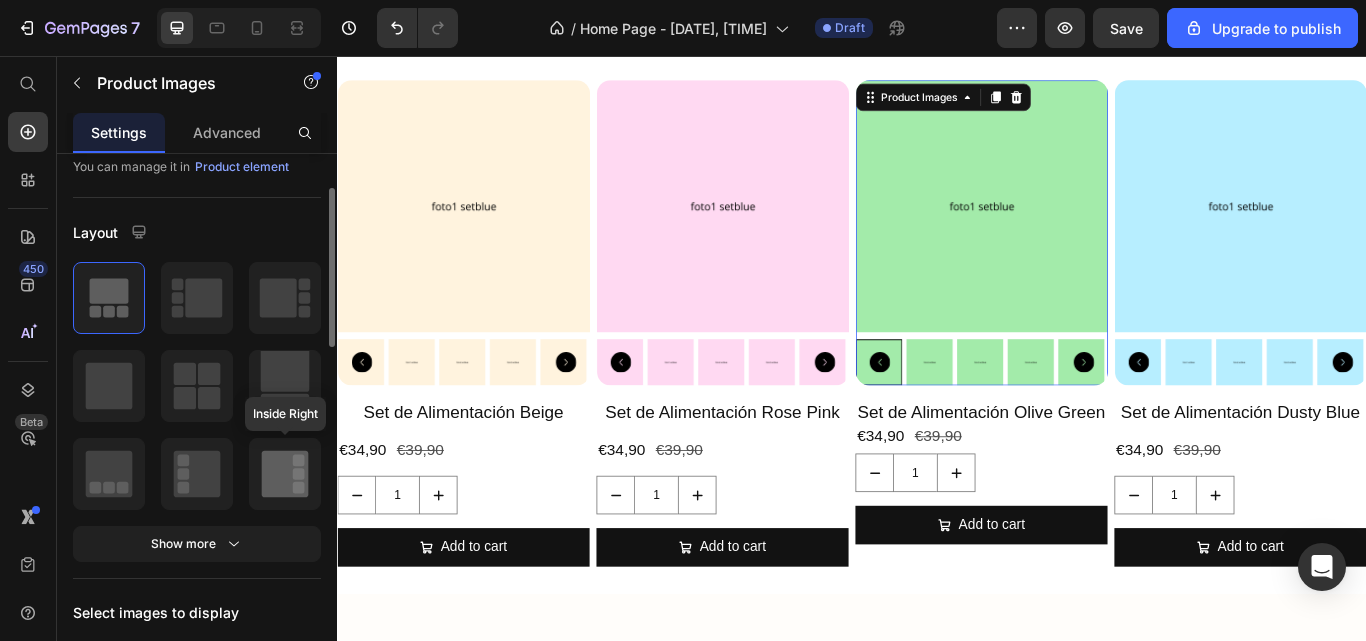 scroll, scrollTop: 234, scrollLeft: 0, axis: vertical 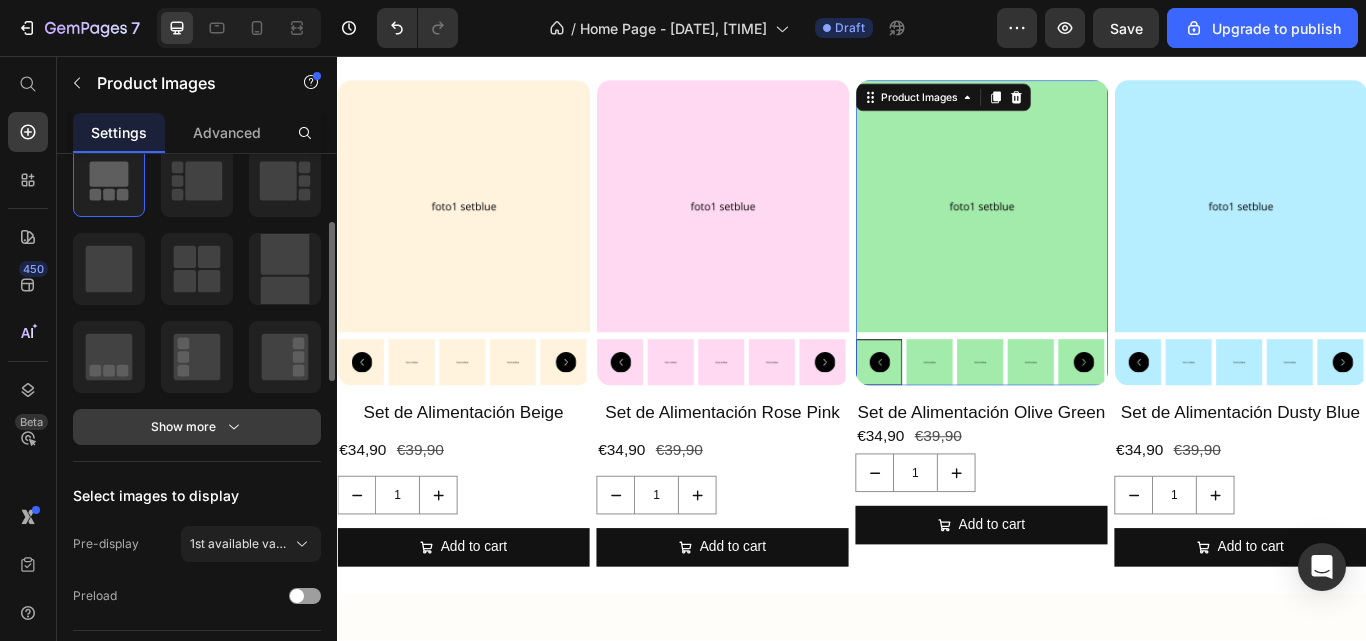 click 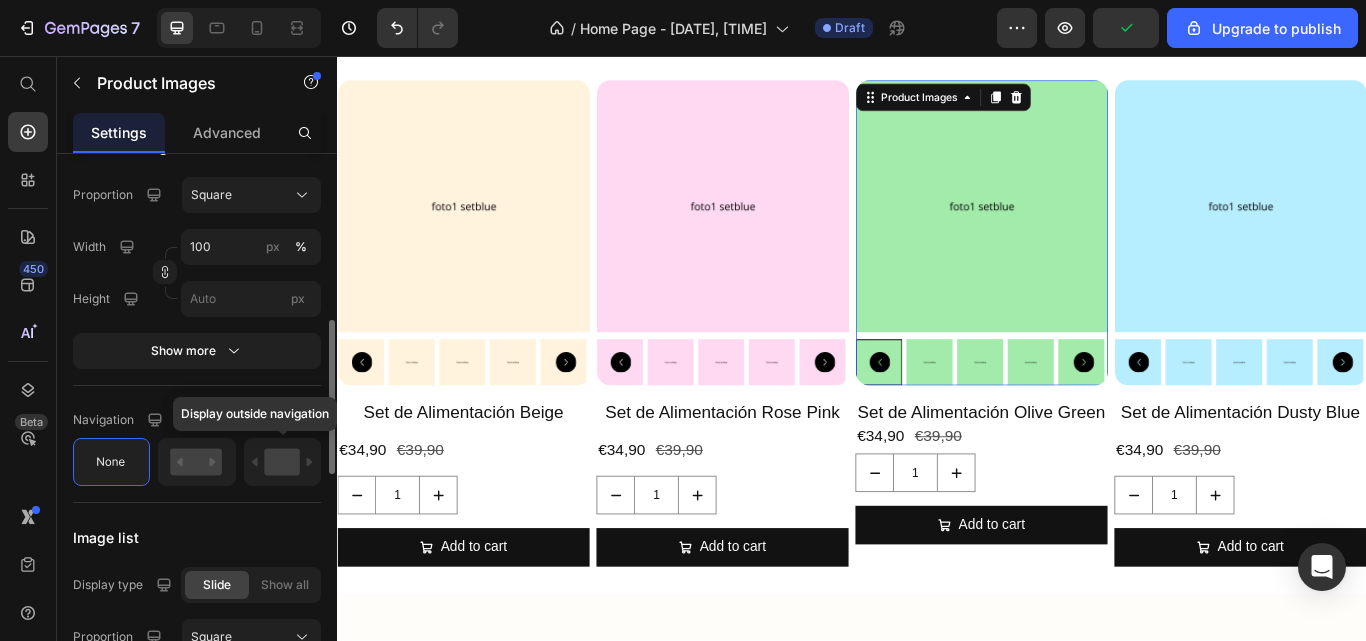 scroll, scrollTop: 755, scrollLeft: 0, axis: vertical 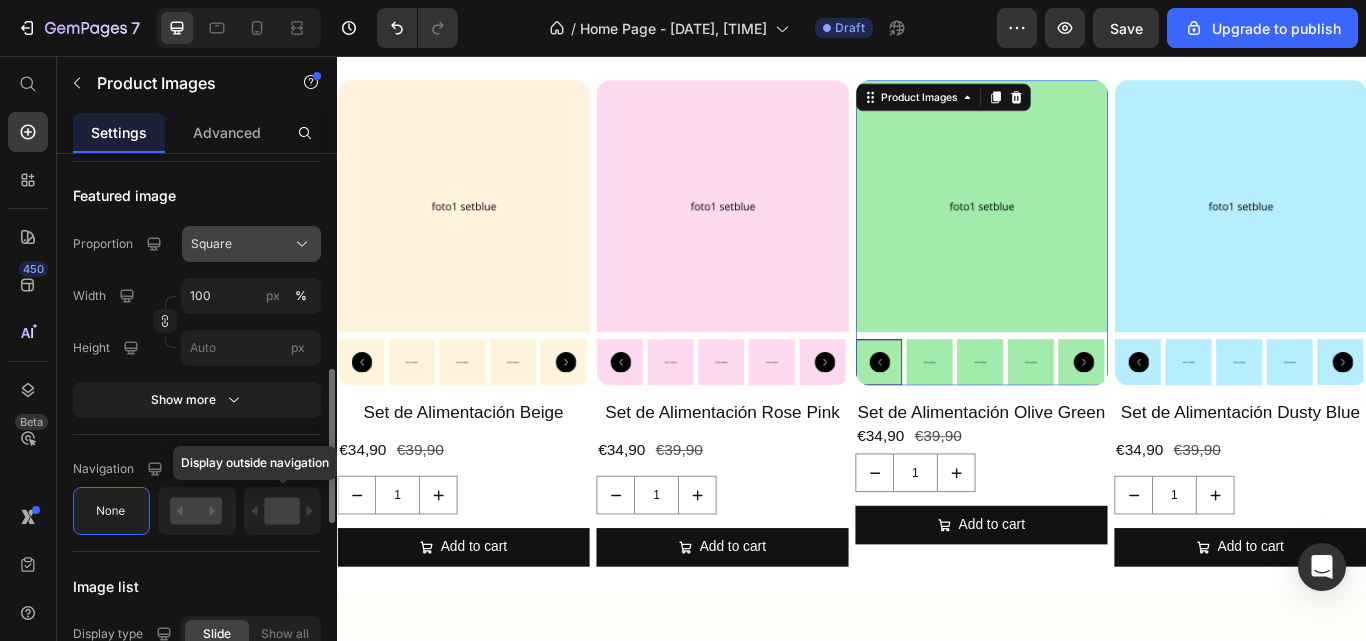 click 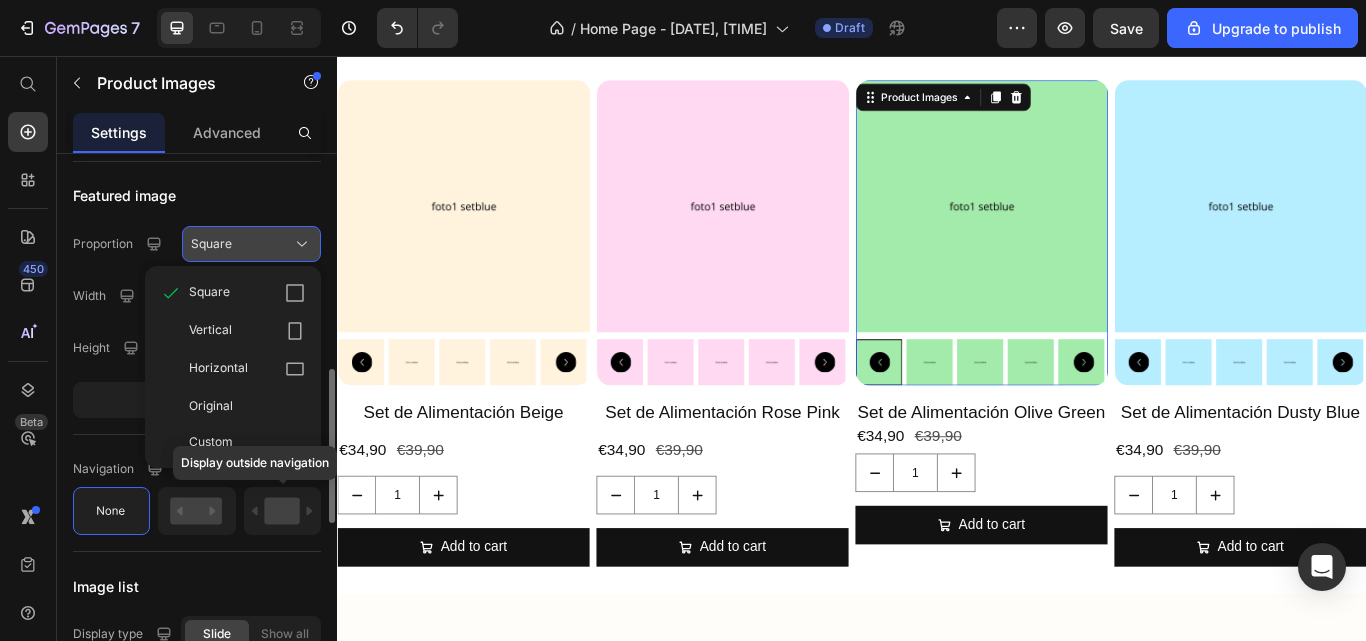 click 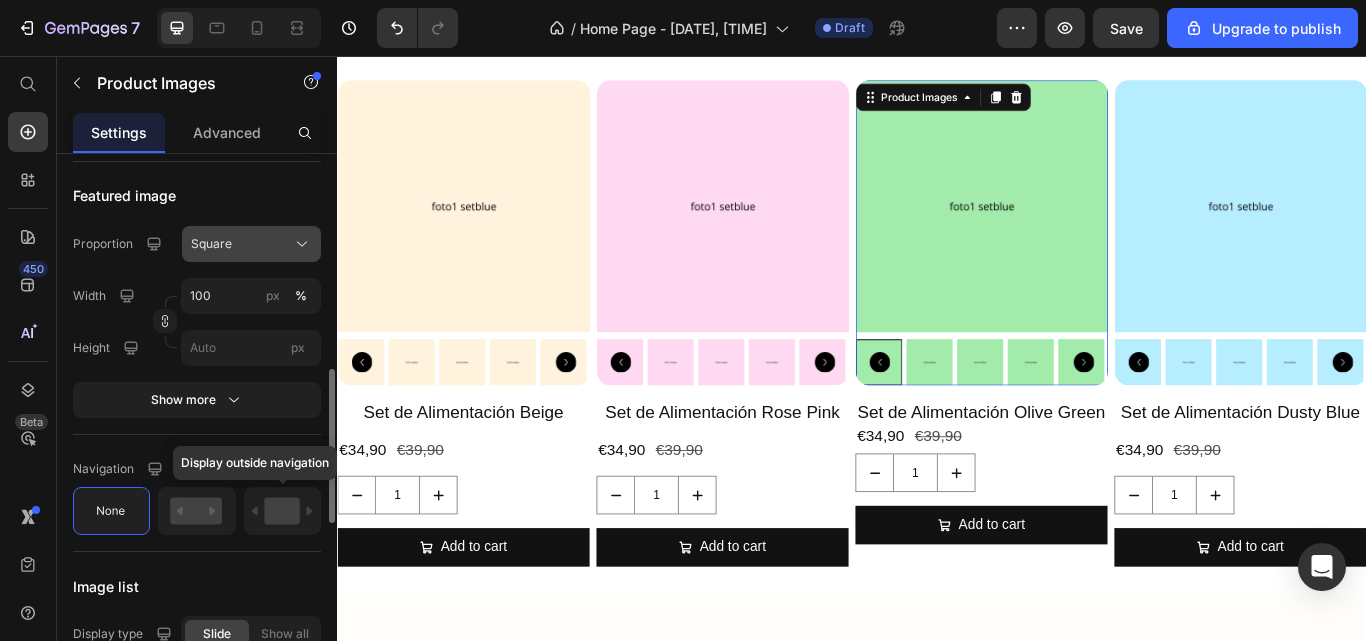 click 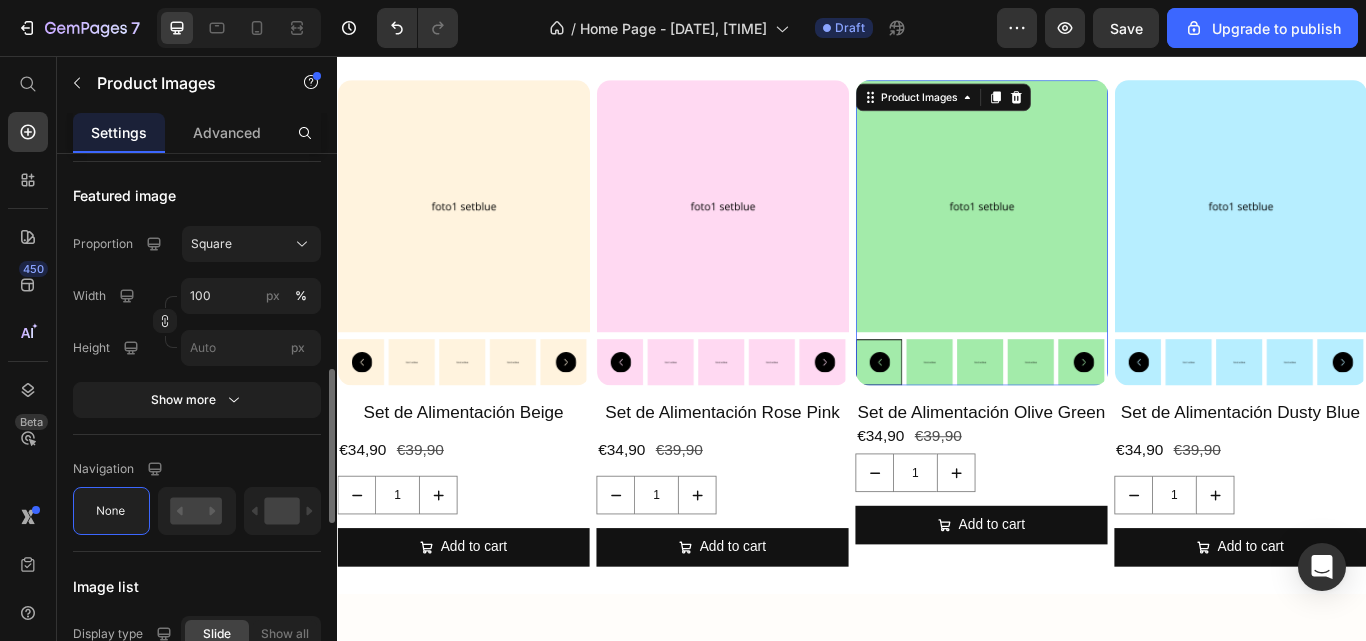 click on "Image list" at bounding box center [197, 586] 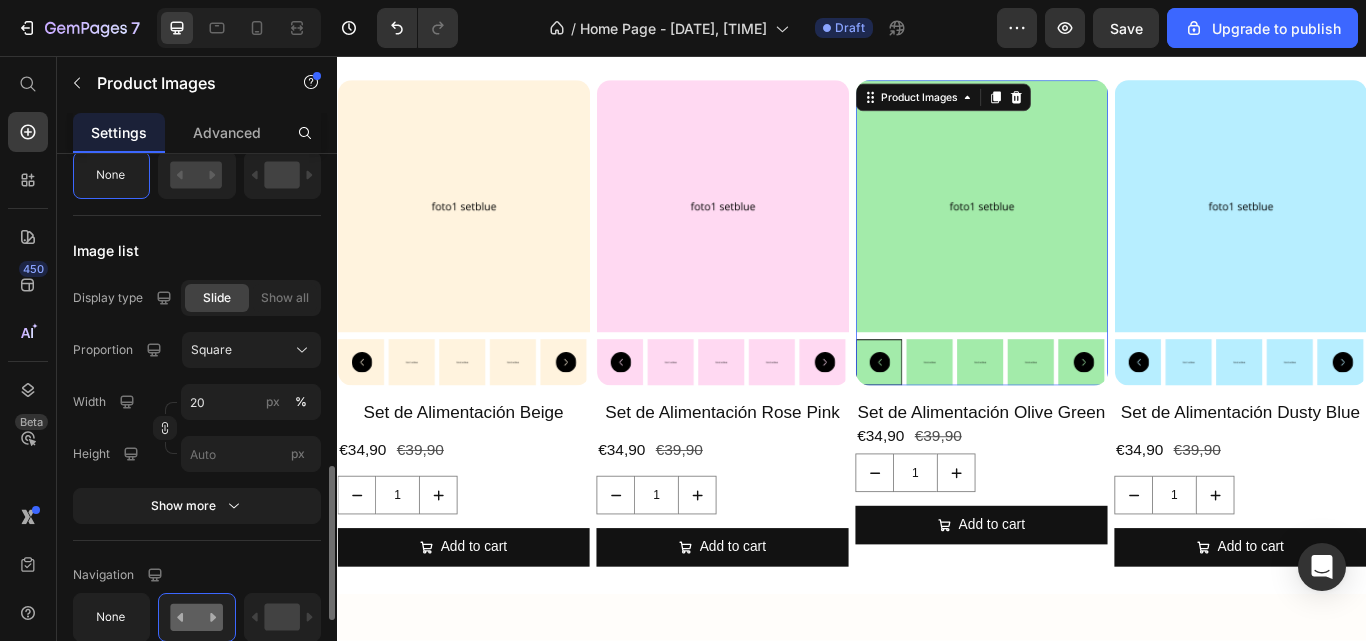 scroll, scrollTop: 1092, scrollLeft: 0, axis: vertical 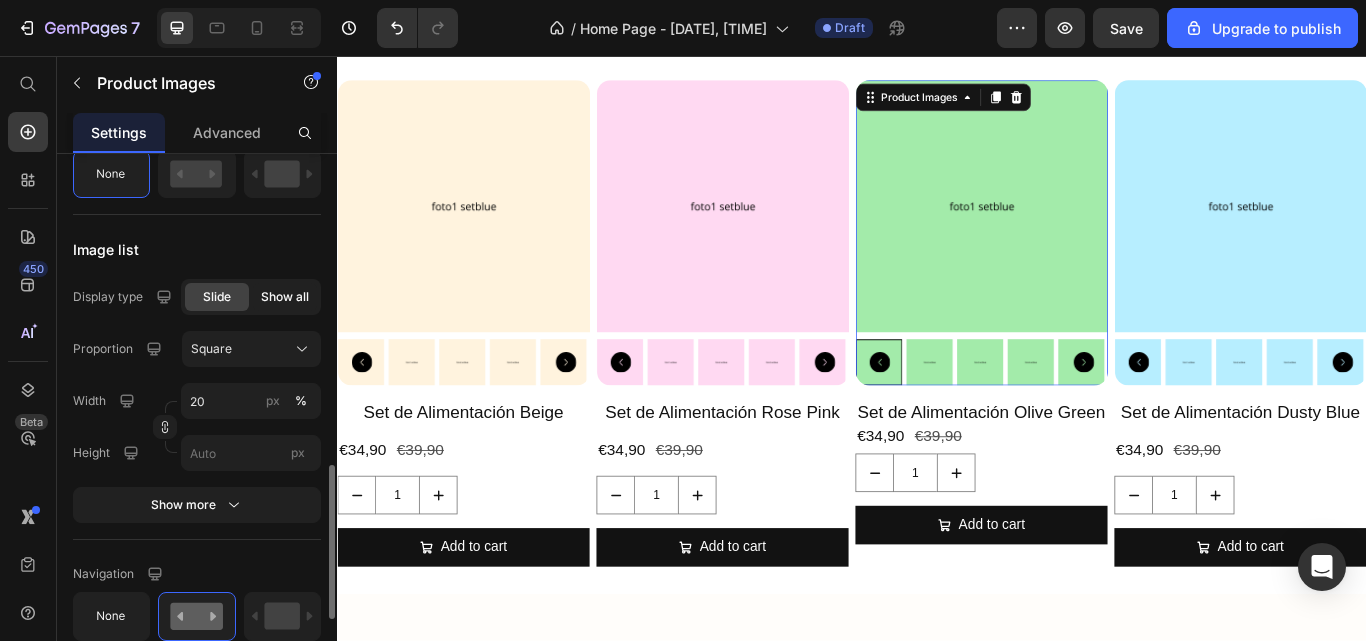 click on "Show all" 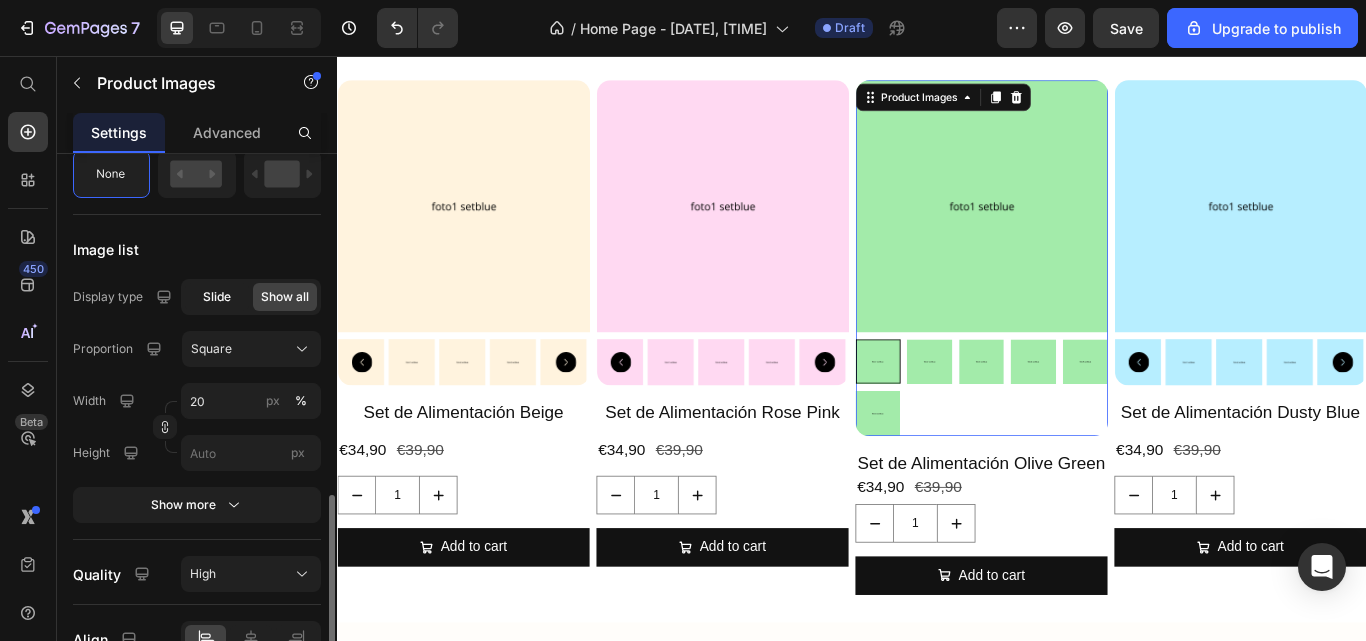 click on "Slide" 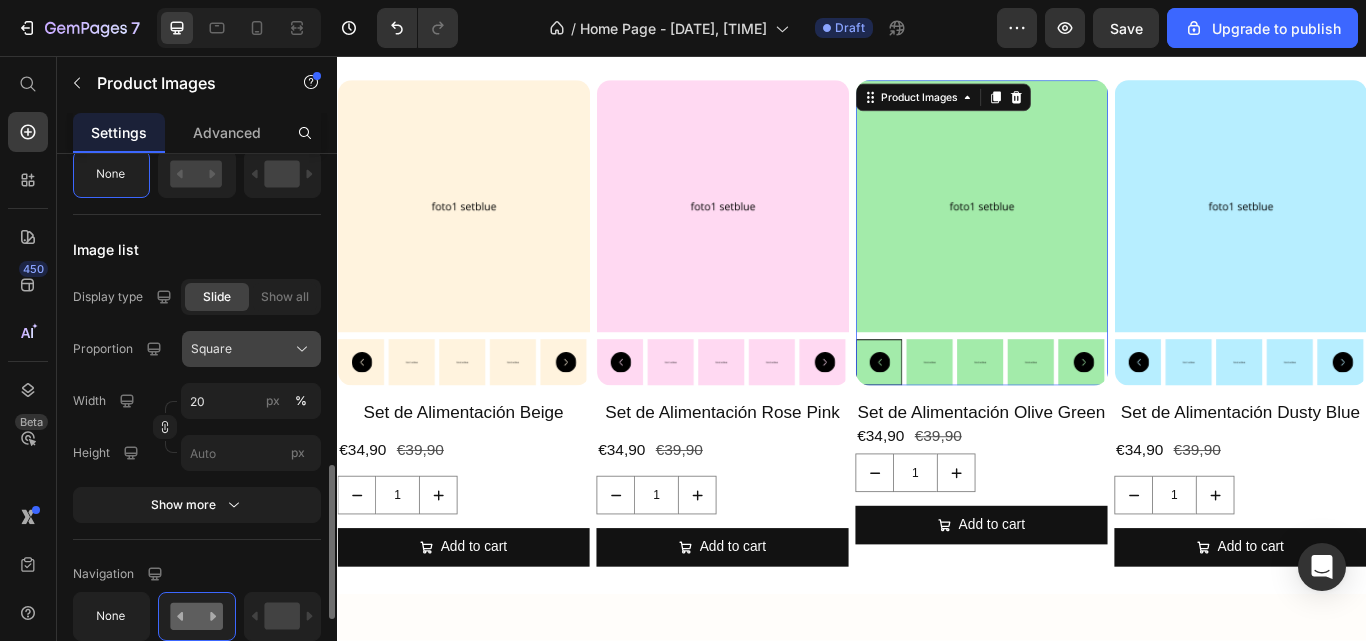 click 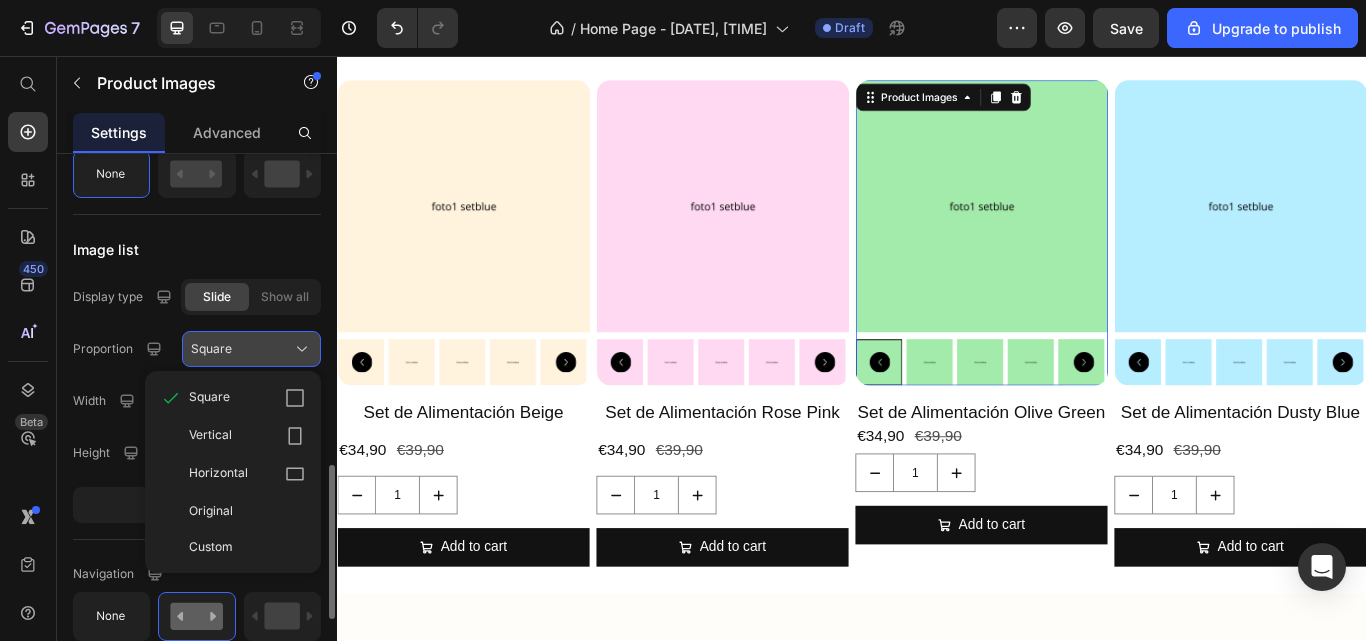 click 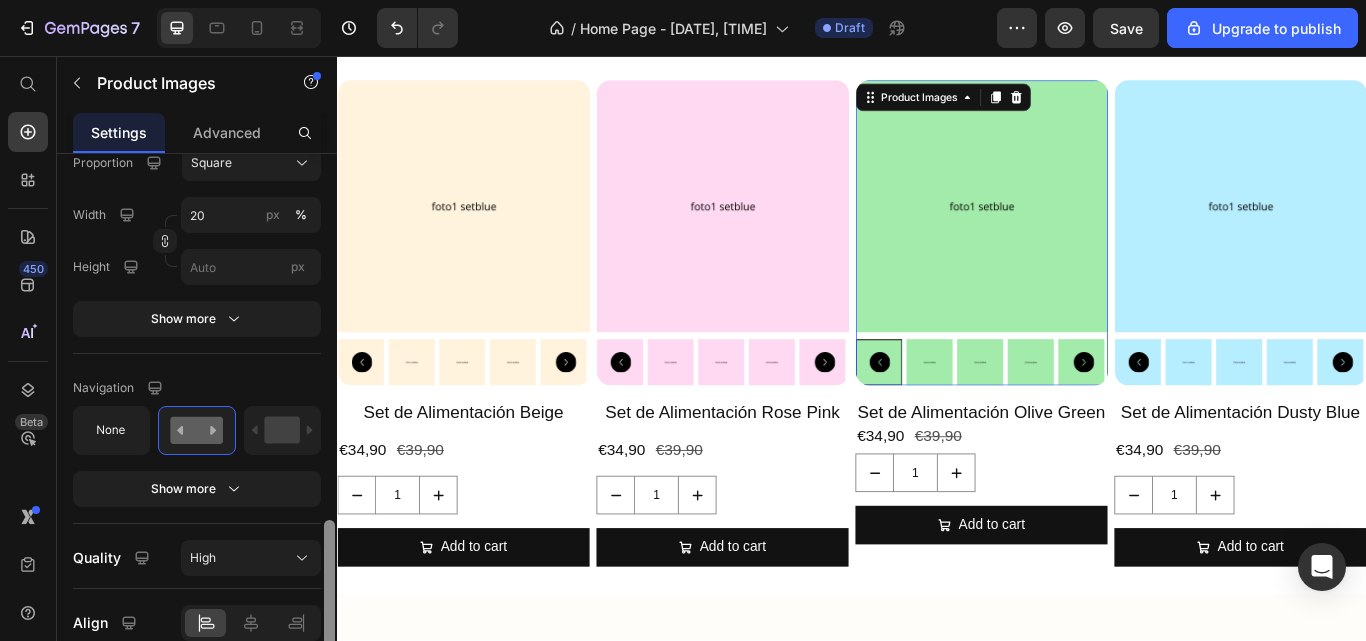 scroll, scrollTop: 1280, scrollLeft: 0, axis: vertical 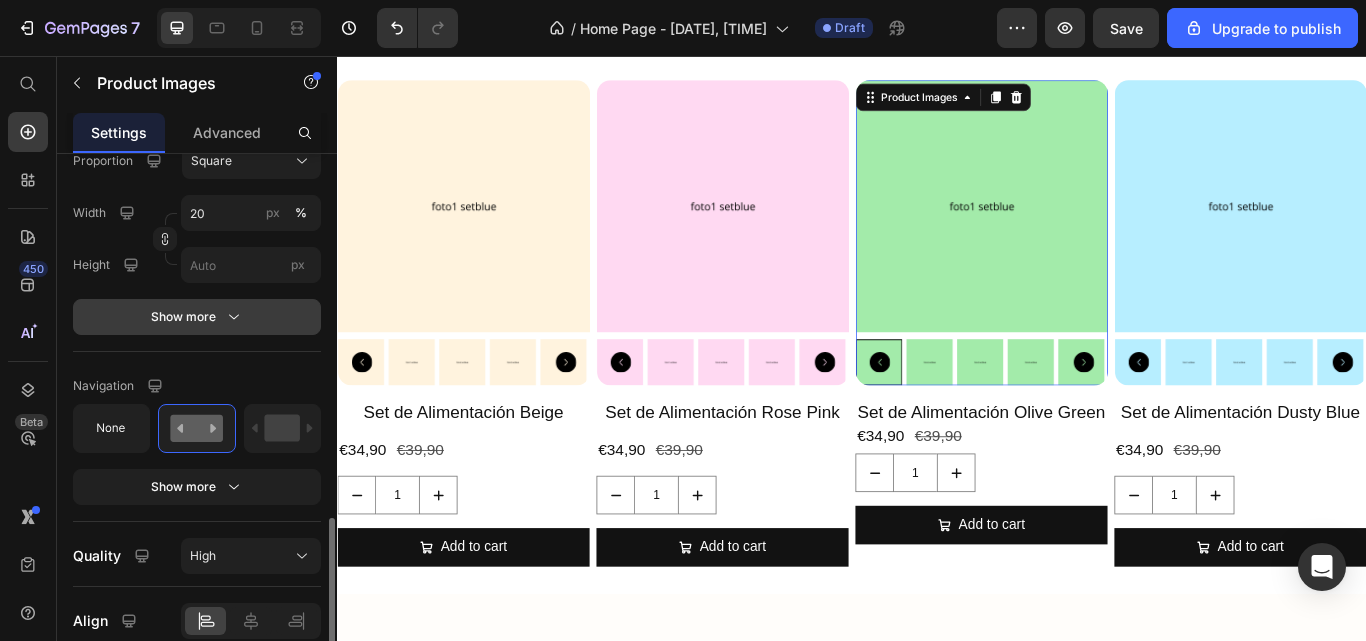 click 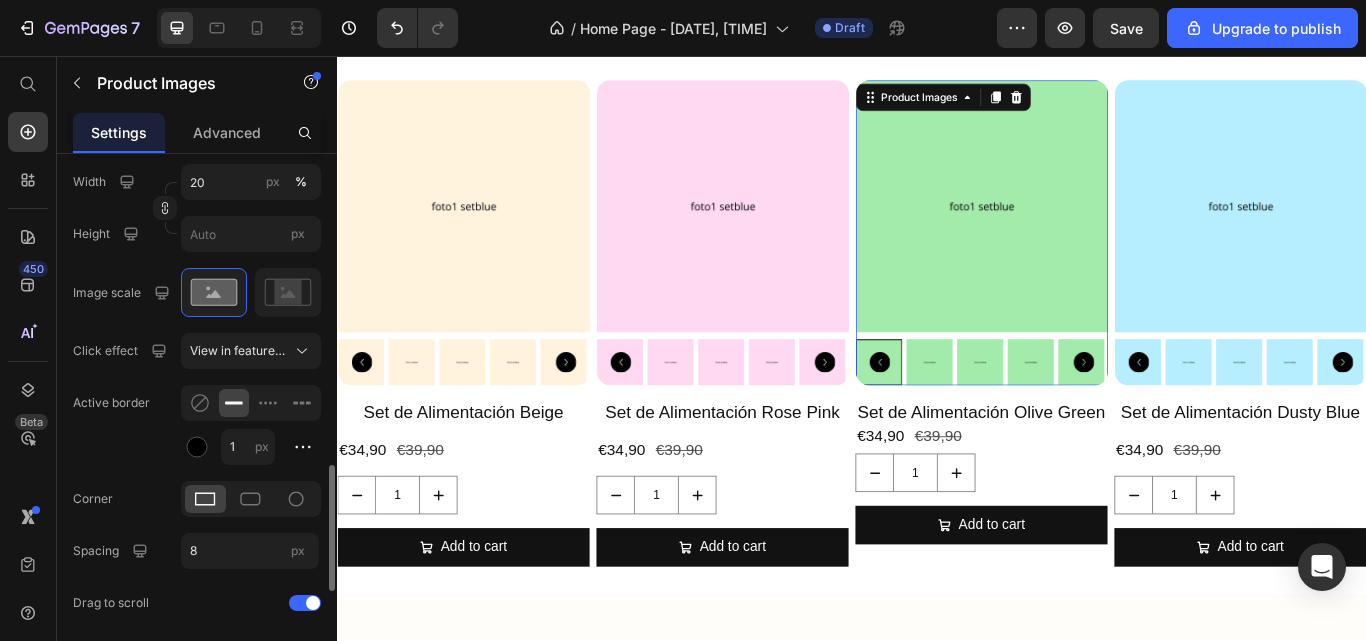 scroll, scrollTop: 1315, scrollLeft: 0, axis: vertical 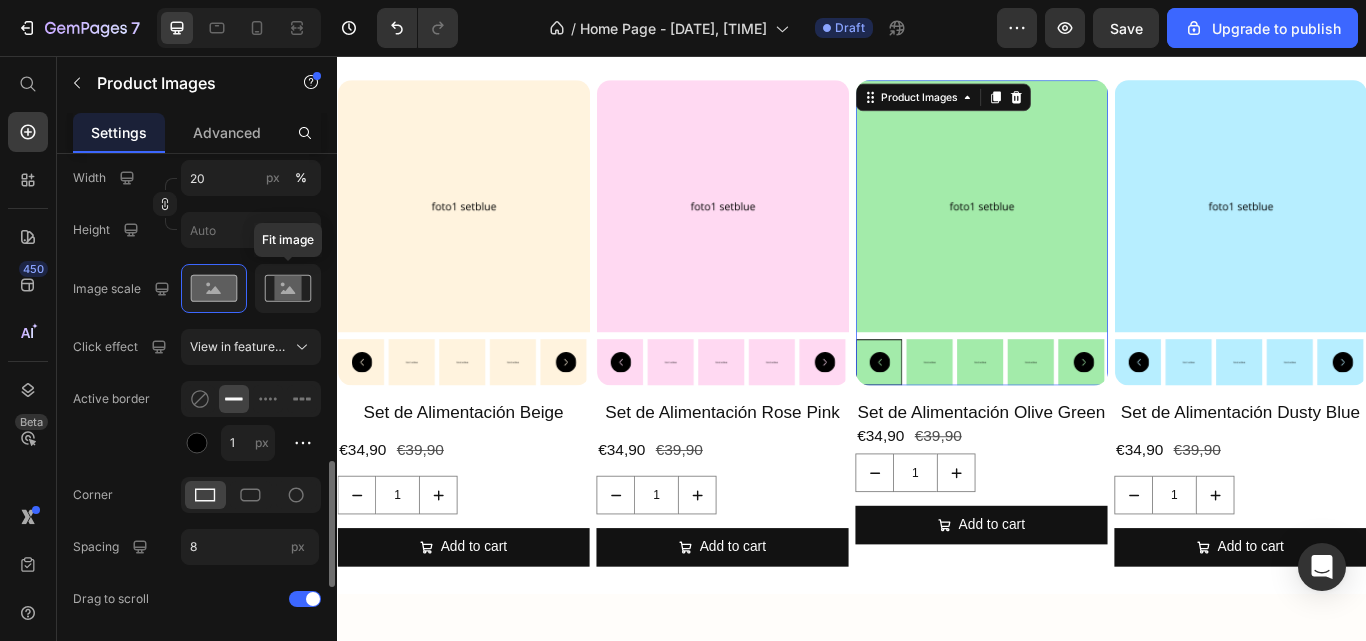 click 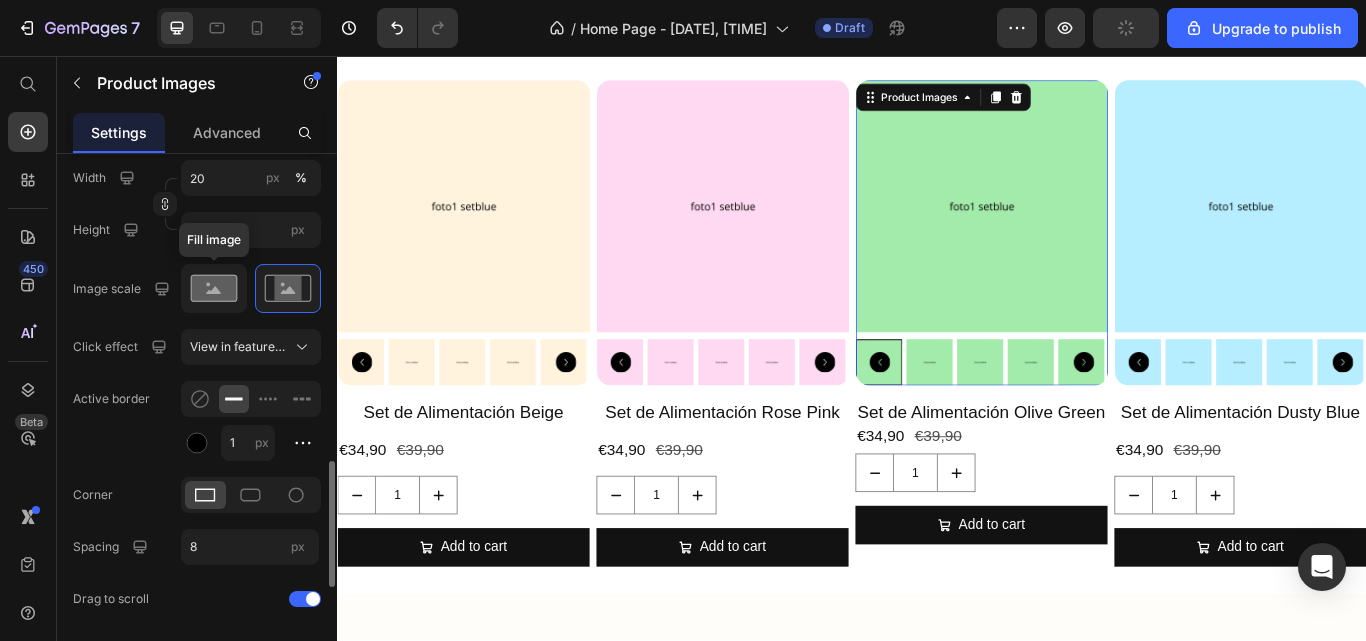 click 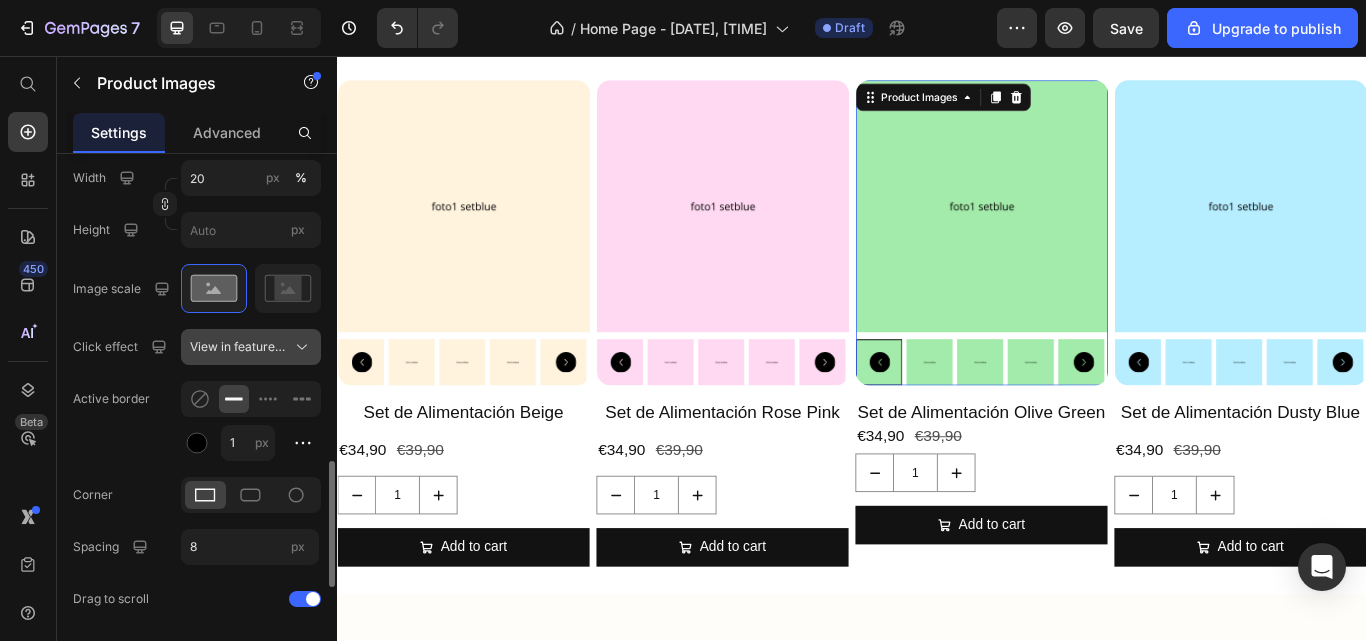 click 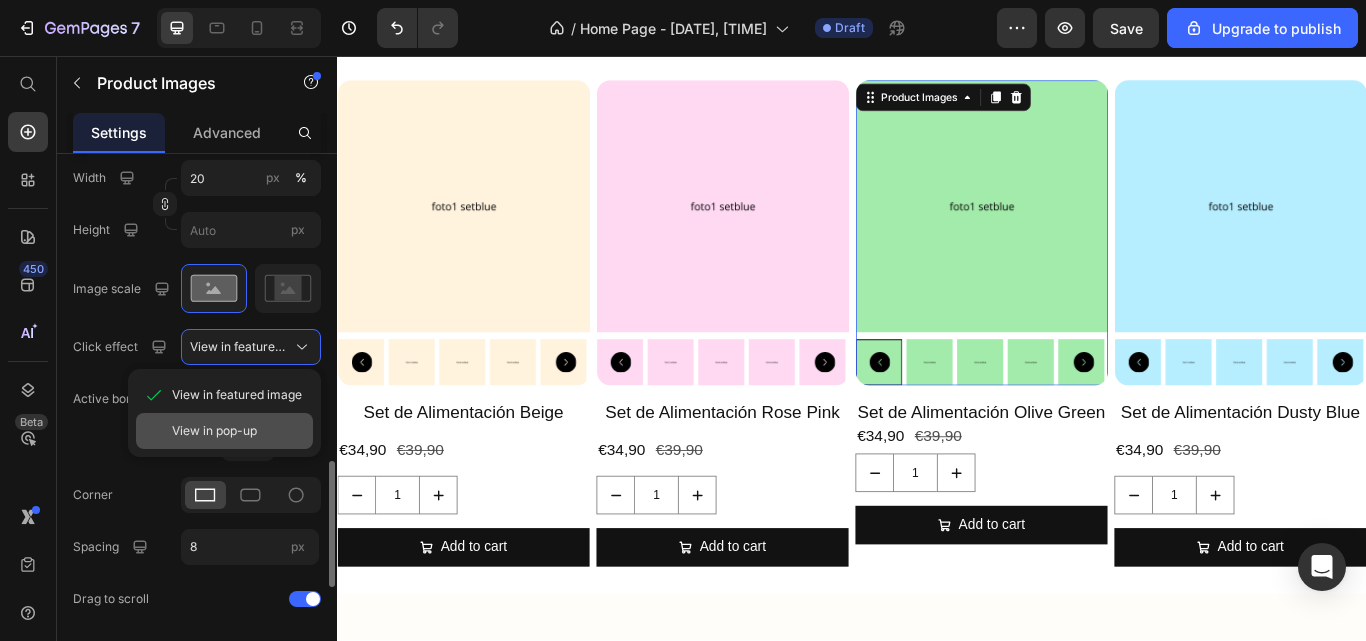 click on "View in pop-up" at bounding box center (214, 431) 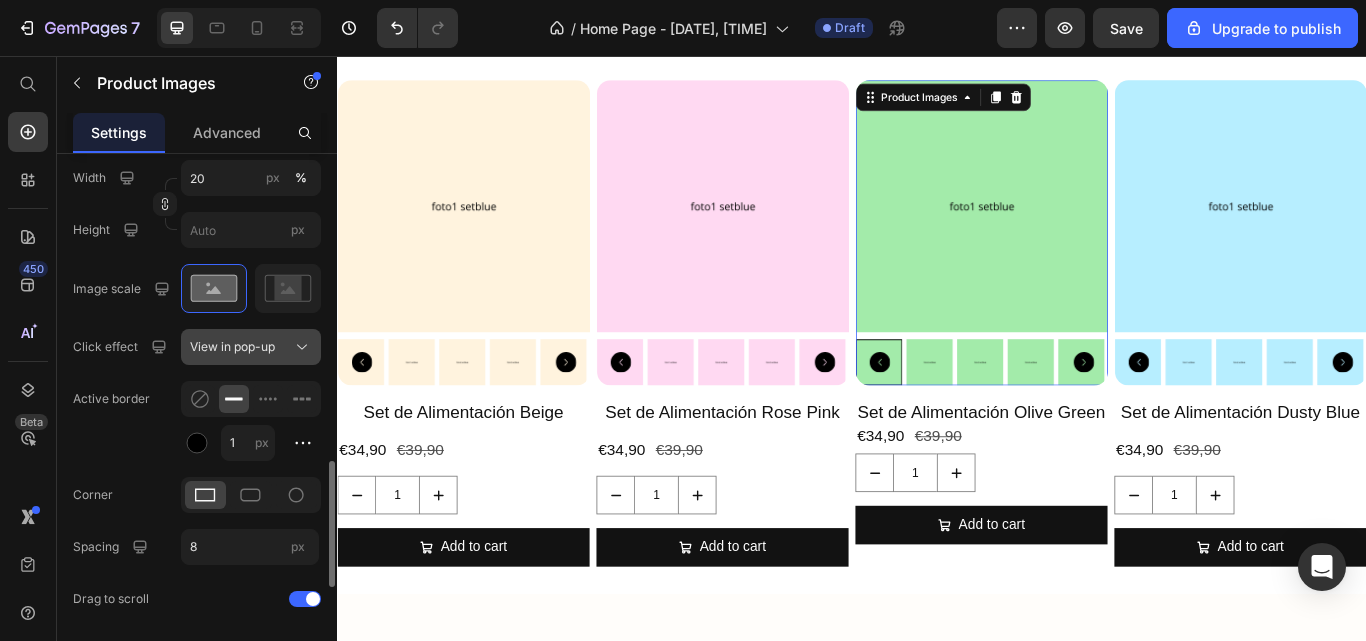 click 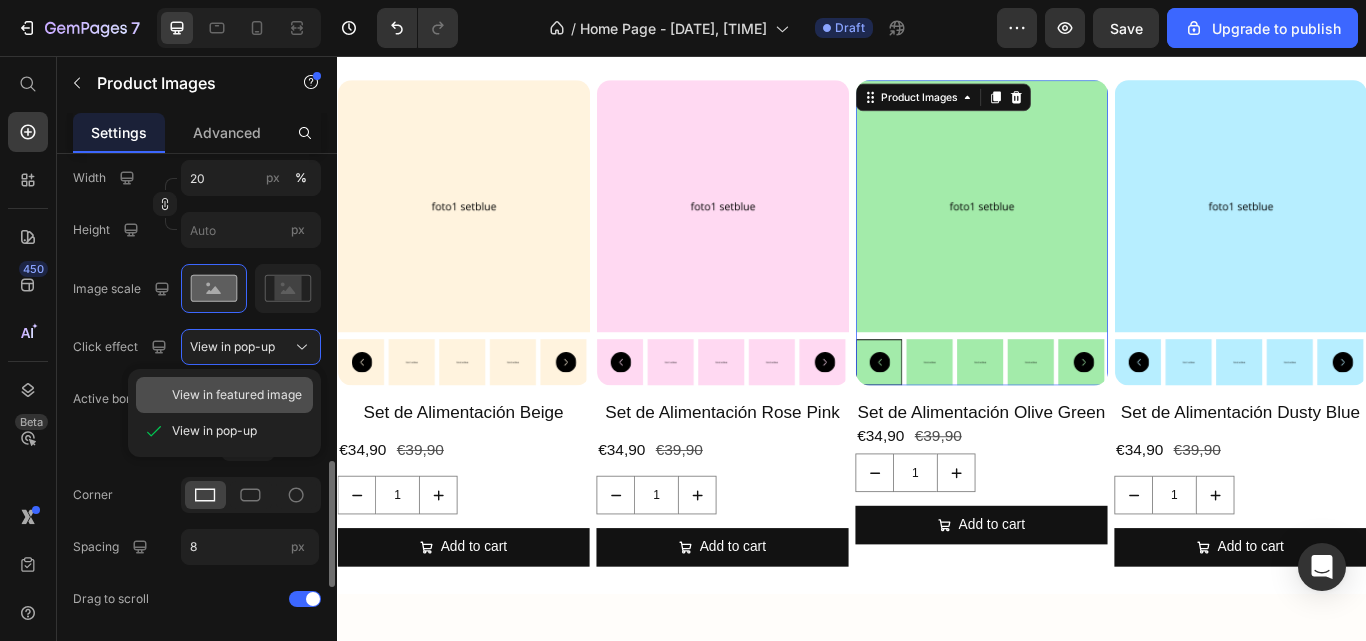 click on "View in featured image" at bounding box center (237, 395) 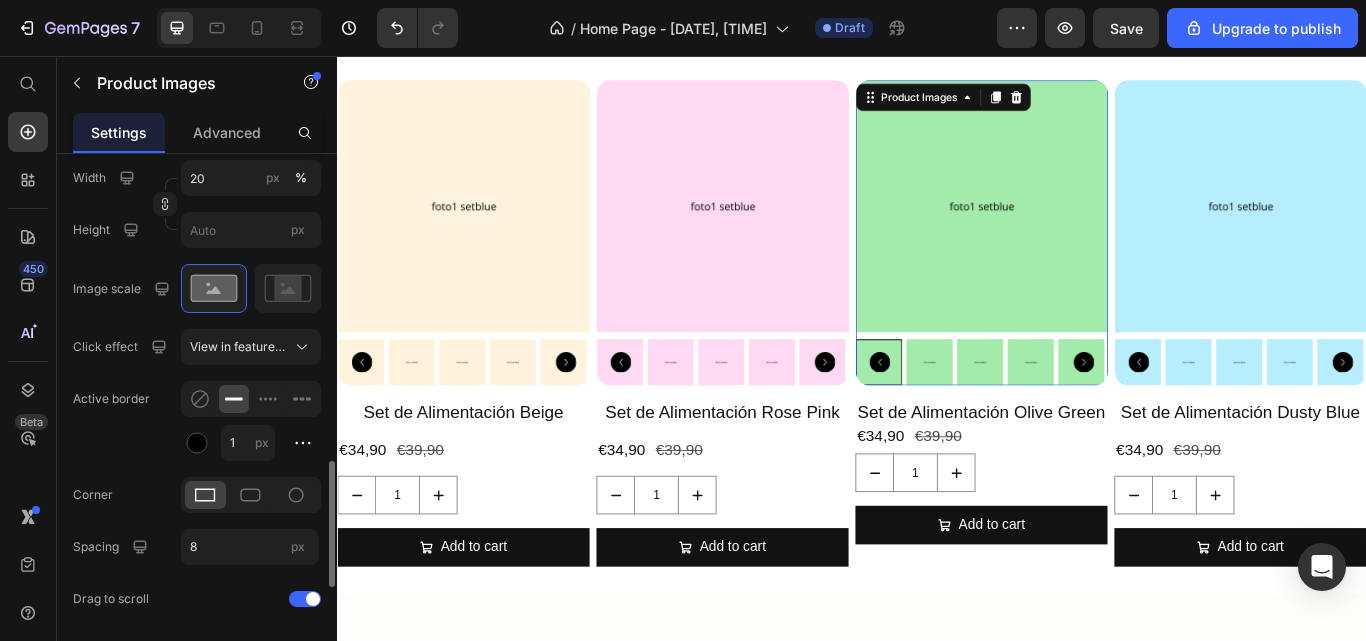 click on "Active border 1 px" 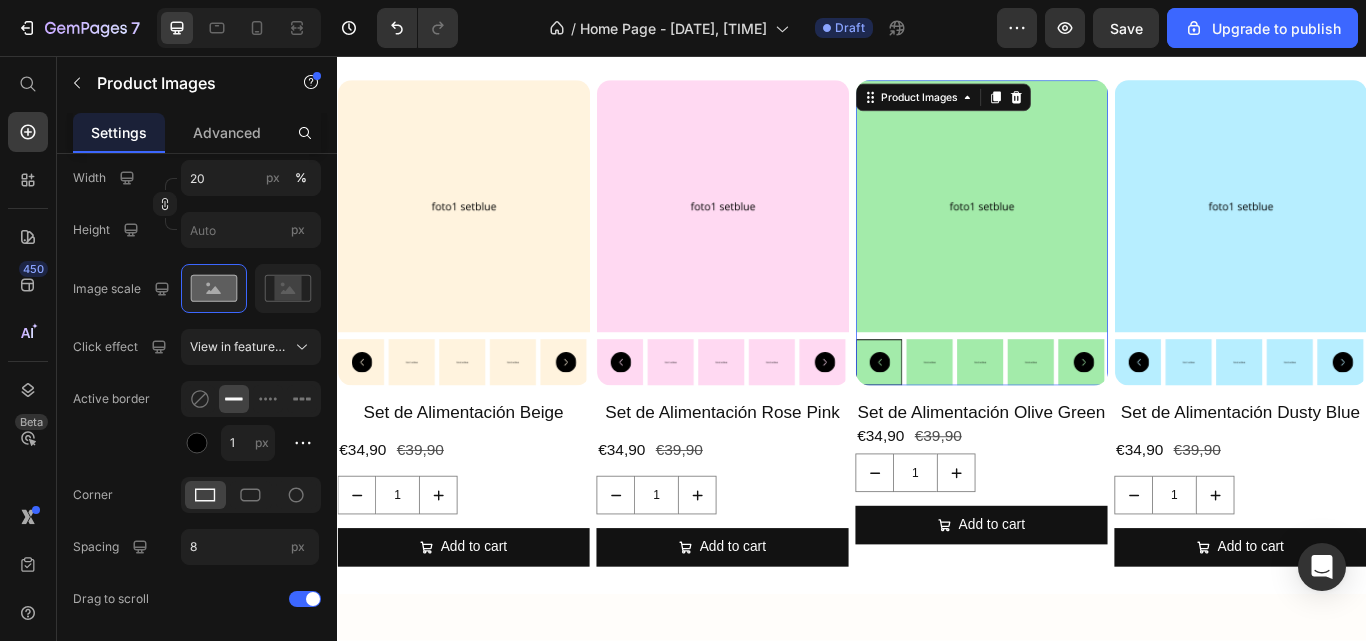 scroll, scrollTop: 1476, scrollLeft: 0, axis: vertical 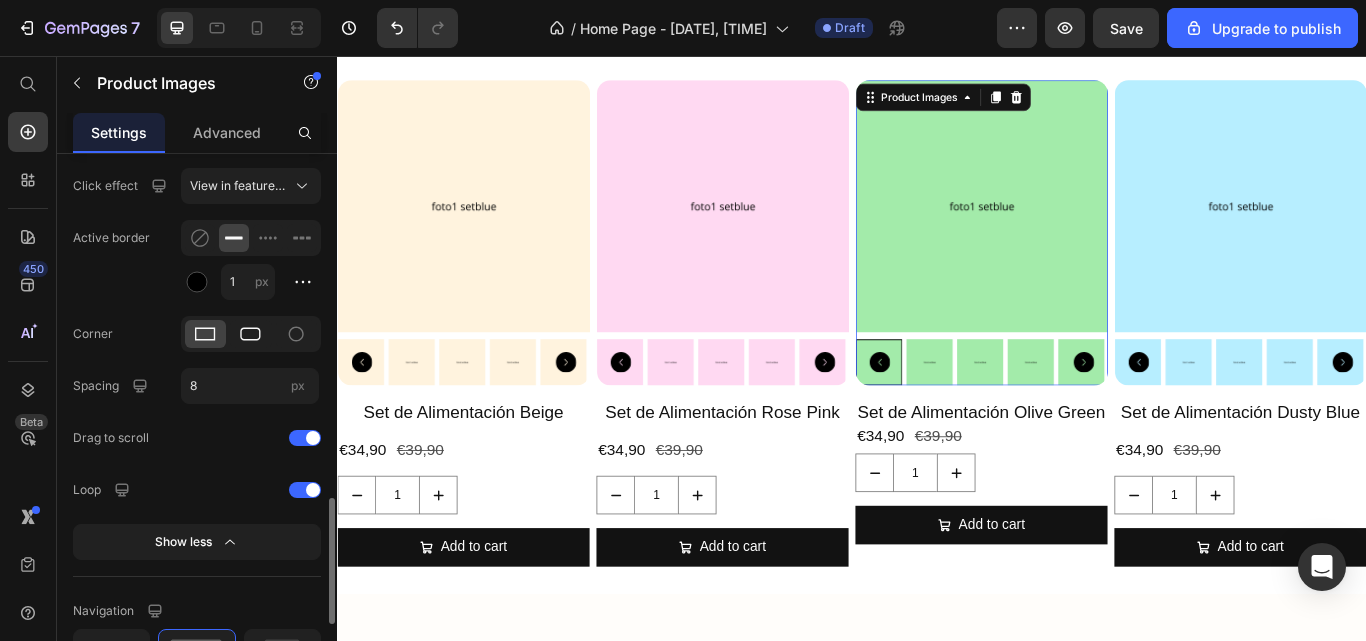 click 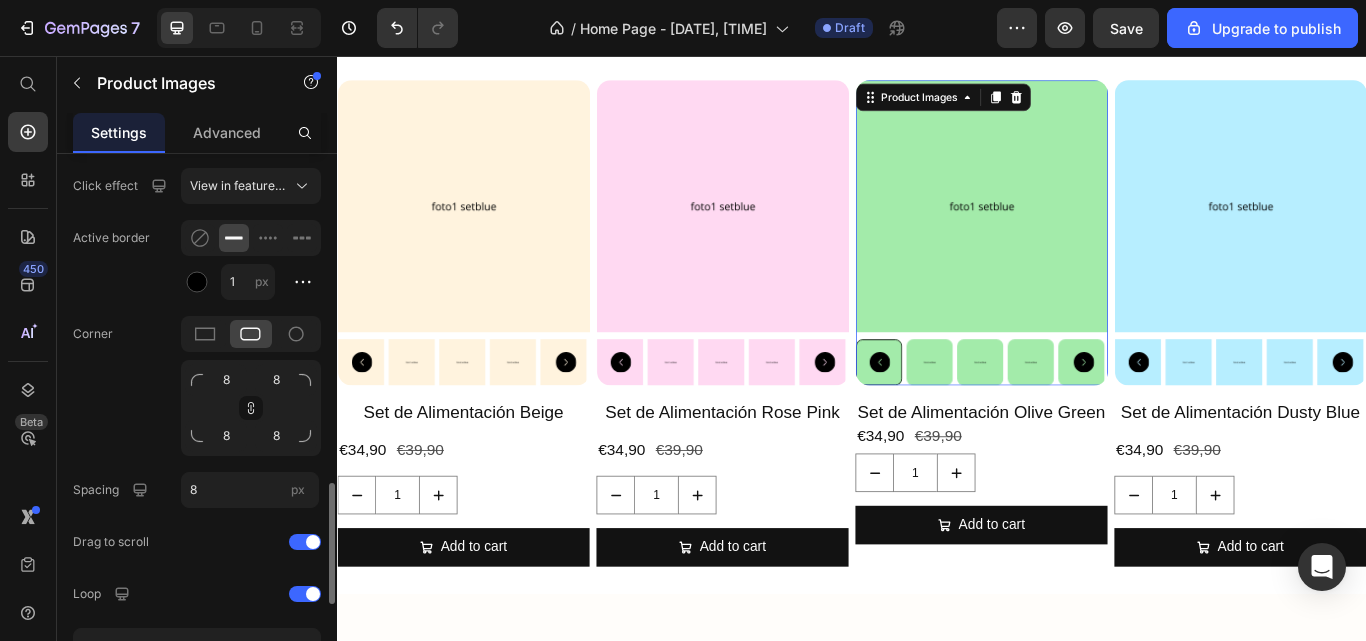 click on "Corner 8 8 8 8" 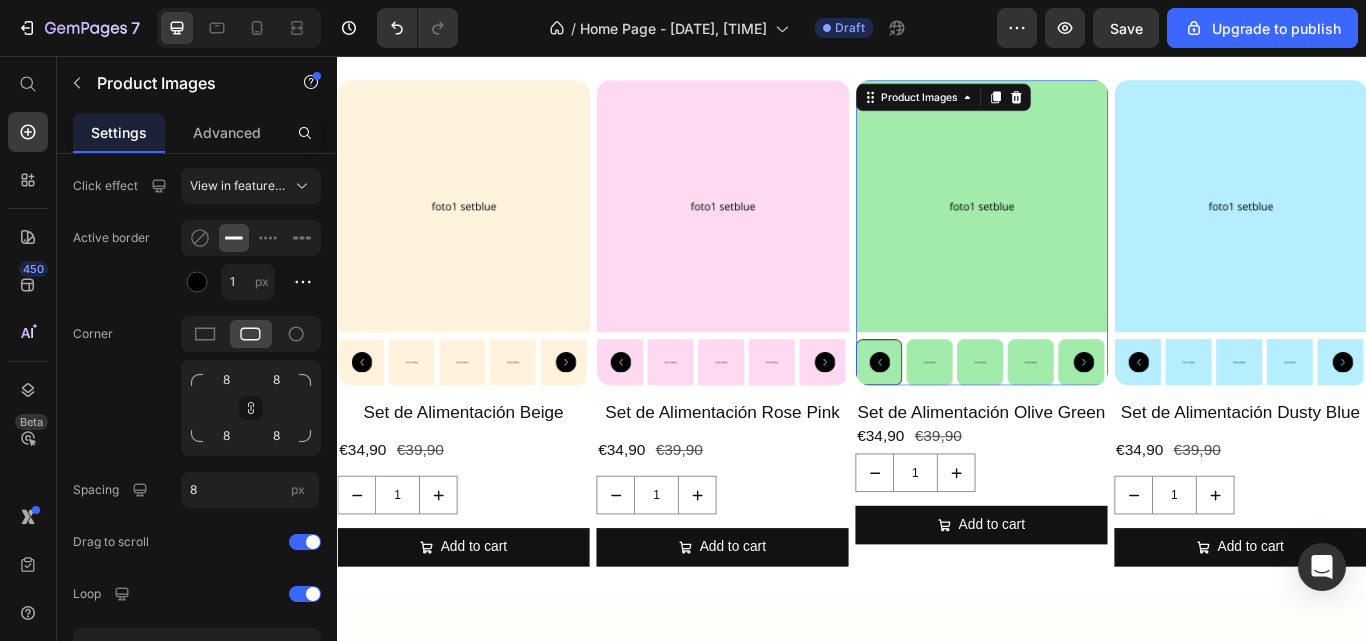 click at bounding box center [1088, 232] 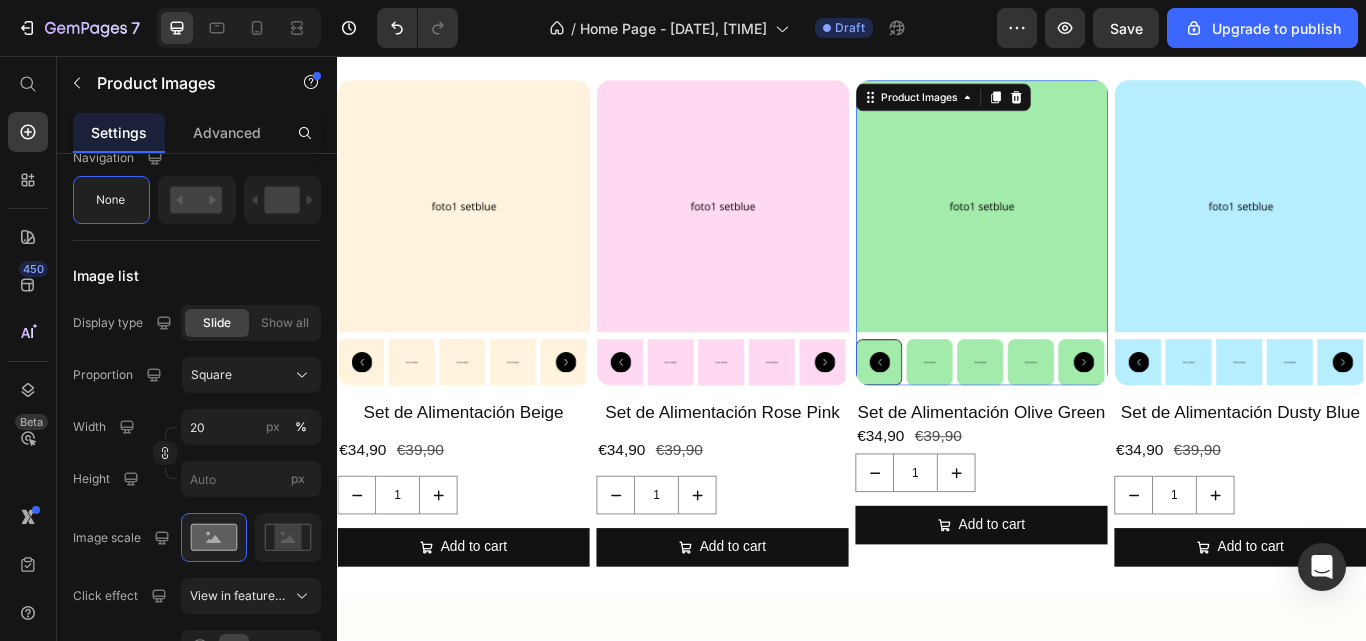 scroll, scrollTop: 430, scrollLeft: 0, axis: vertical 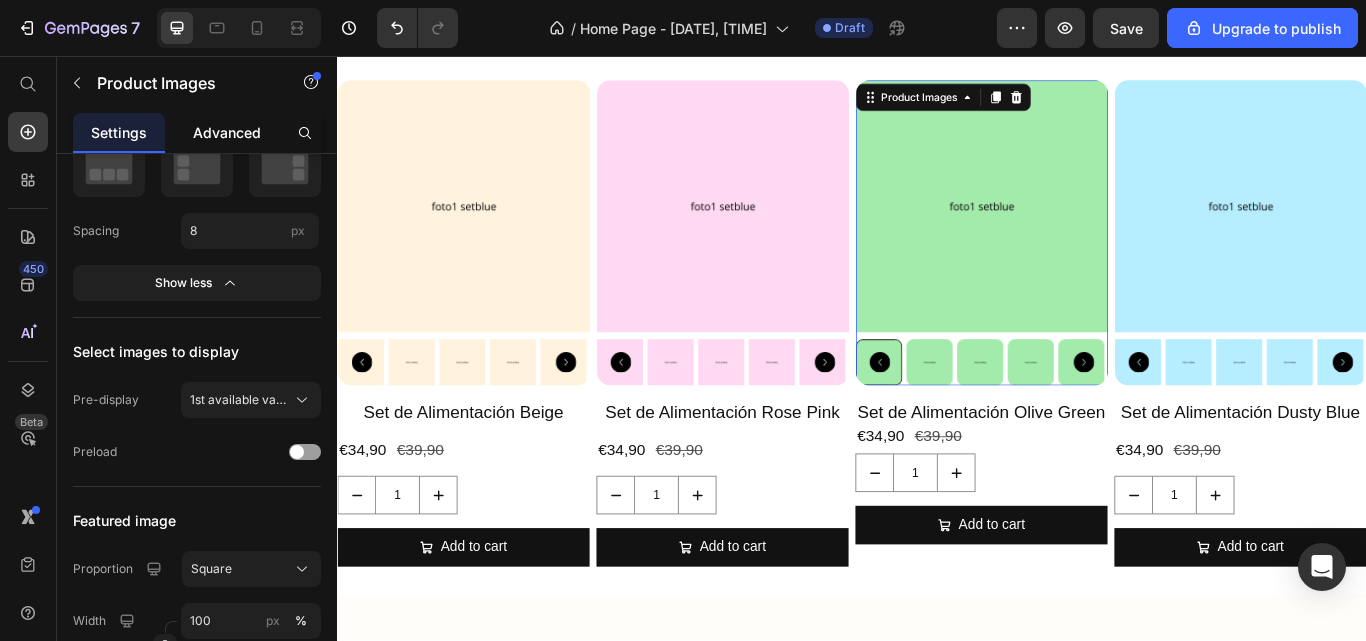 click on "Advanced" 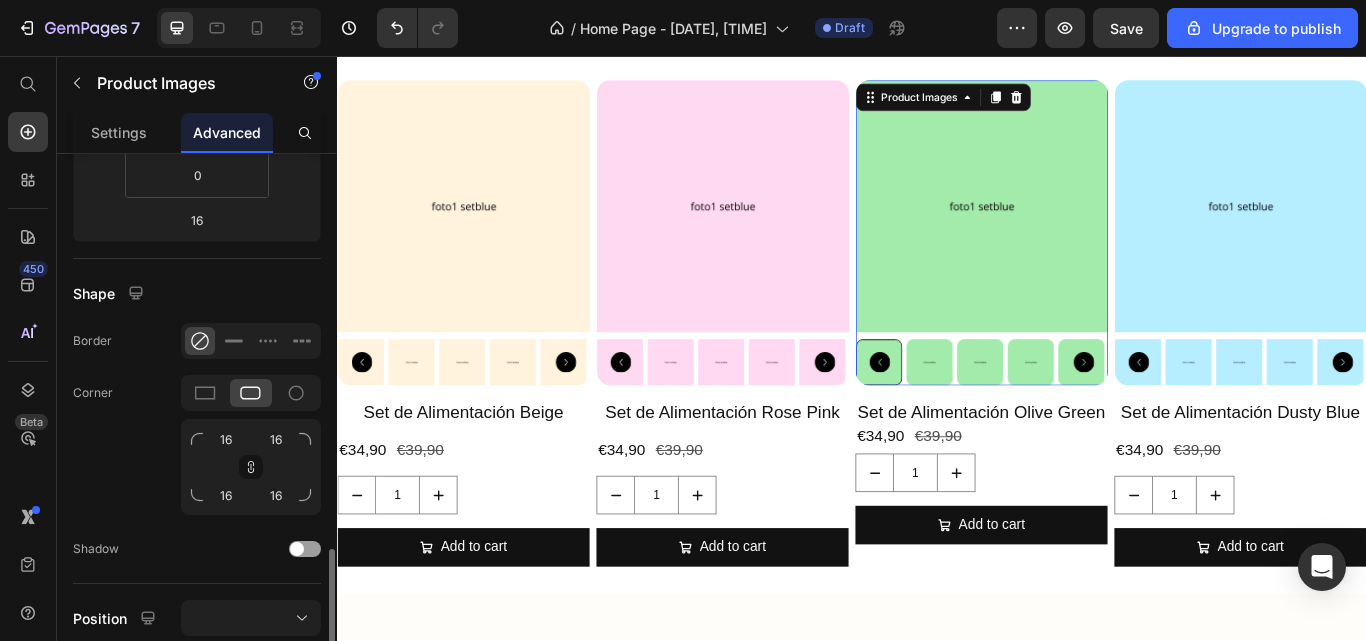 scroll, scrollTop: 569, scrollLeft: 0, axis: vertical 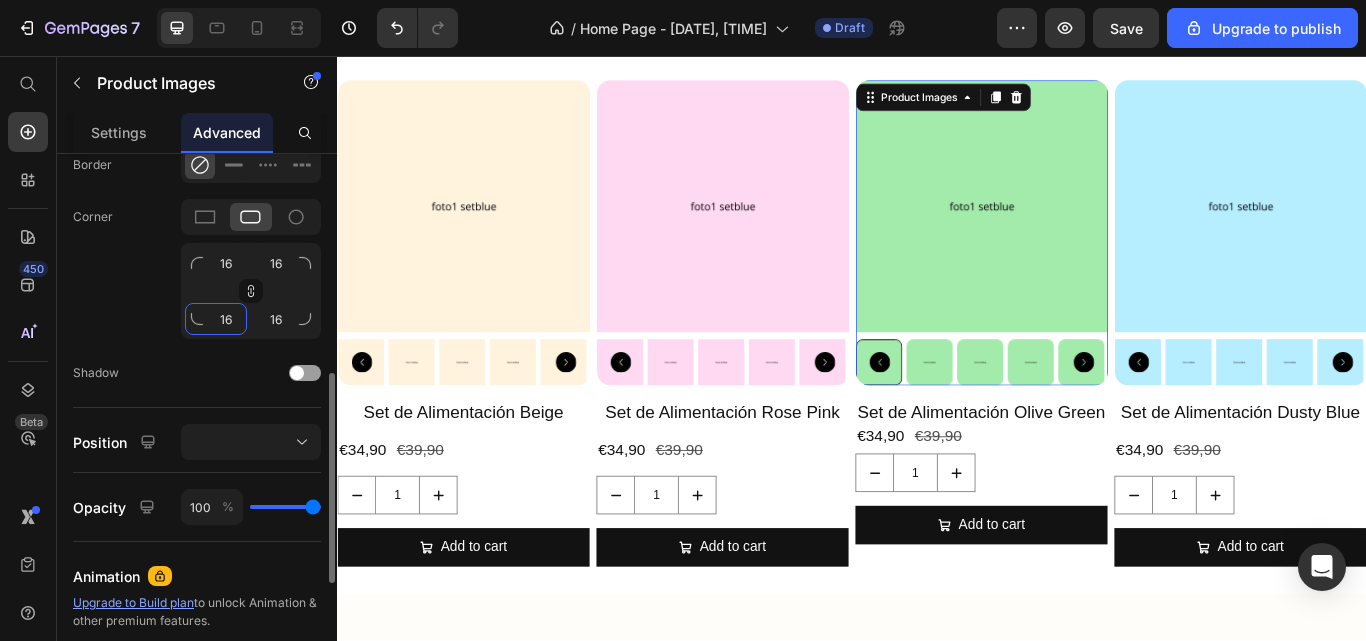 click on "16" 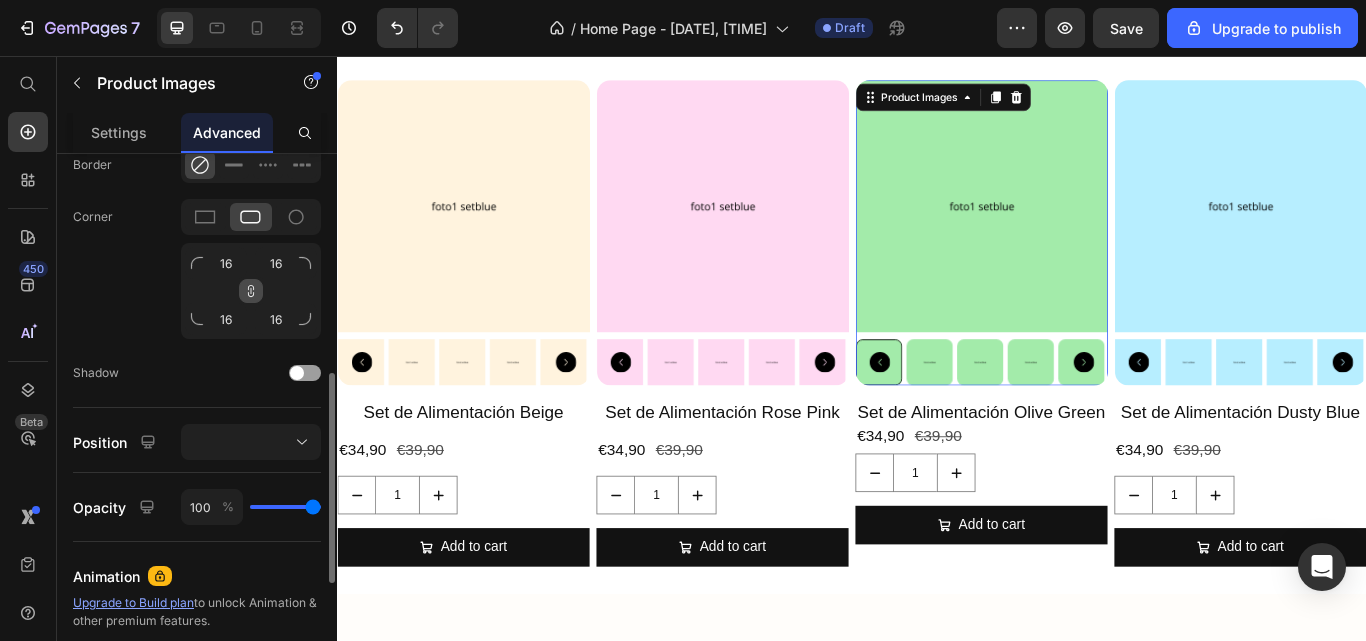click at bounding box center [251, 291] 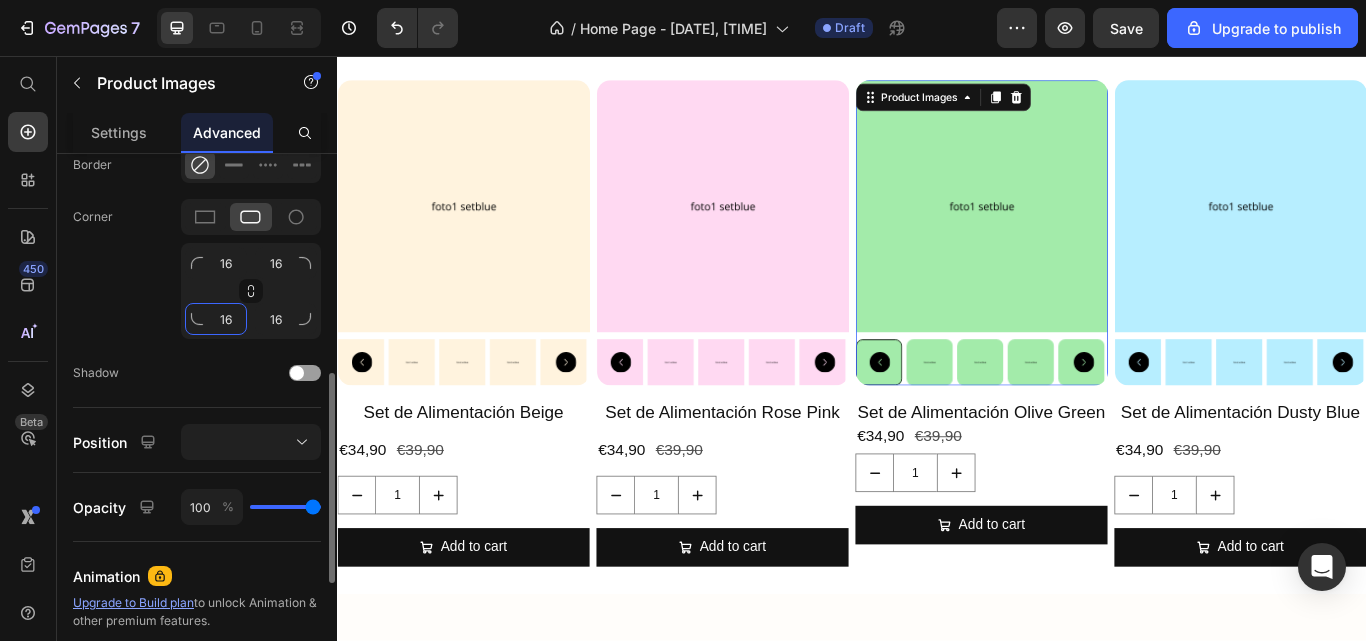 click on "16" 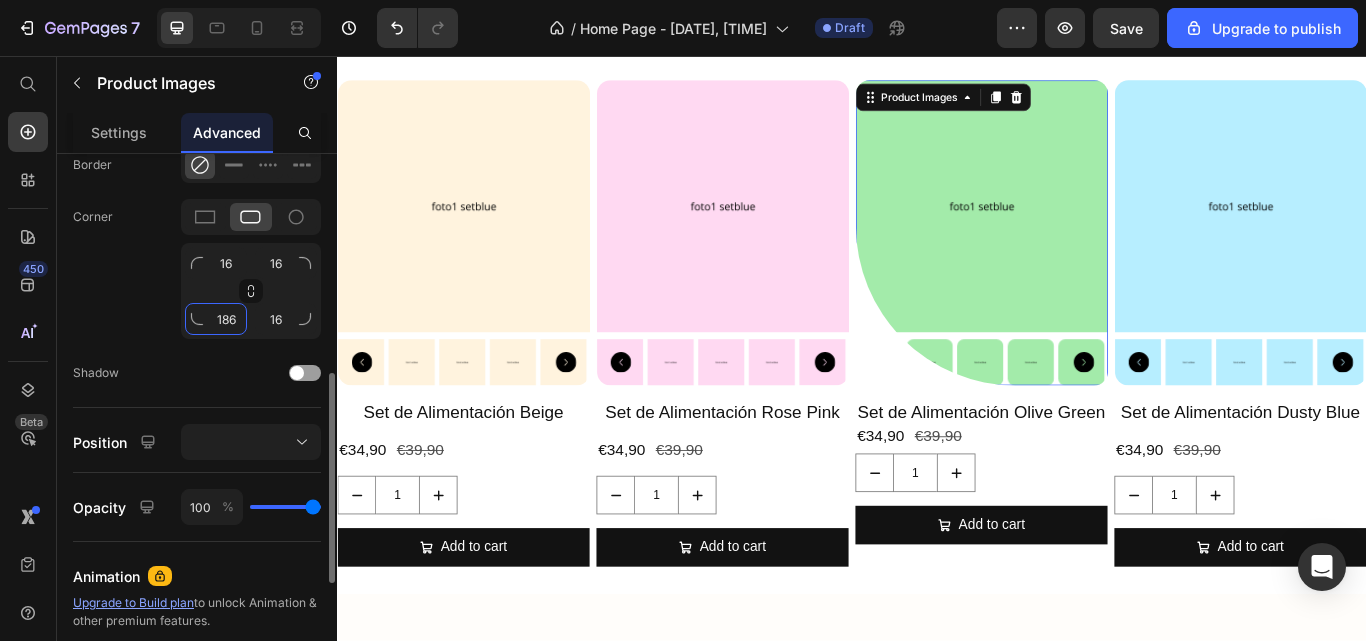 click on "186" 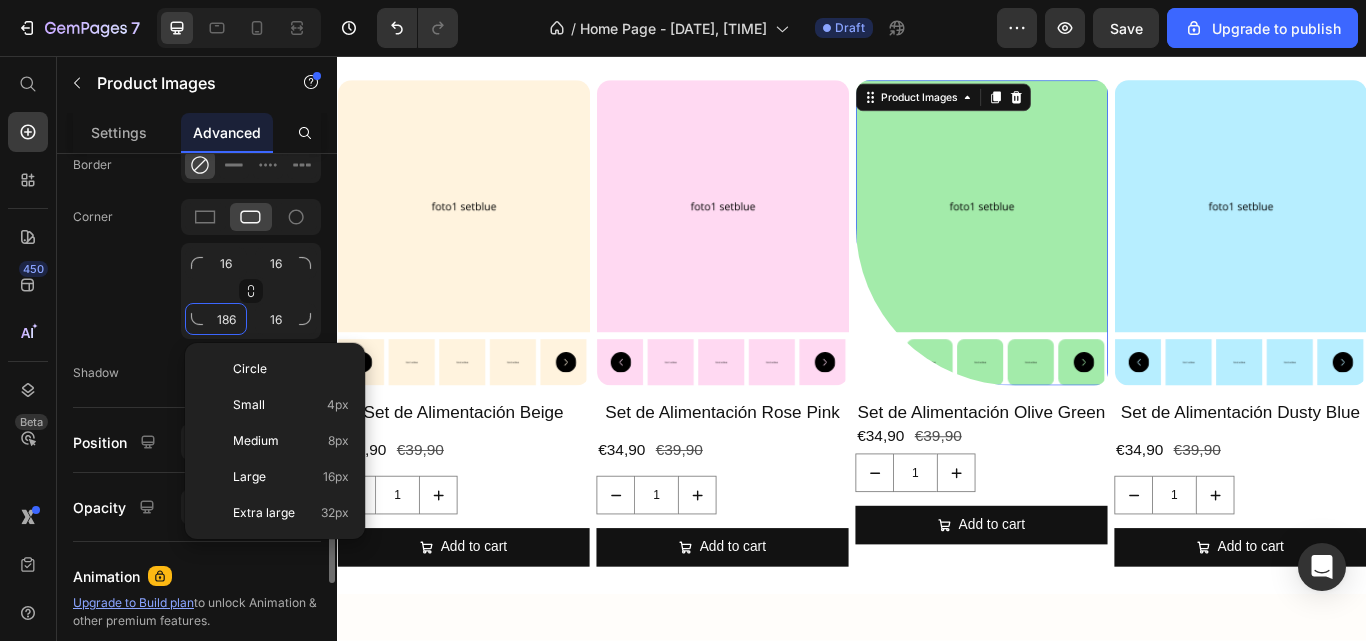click on "186" 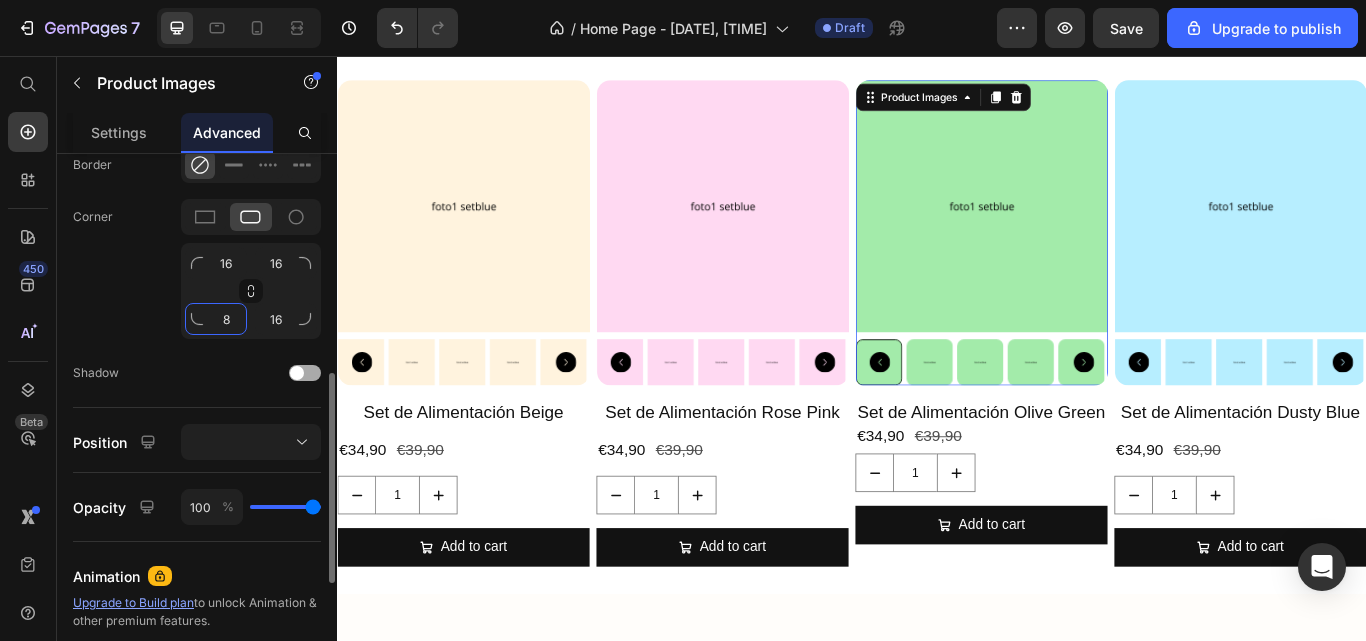 type on "8" 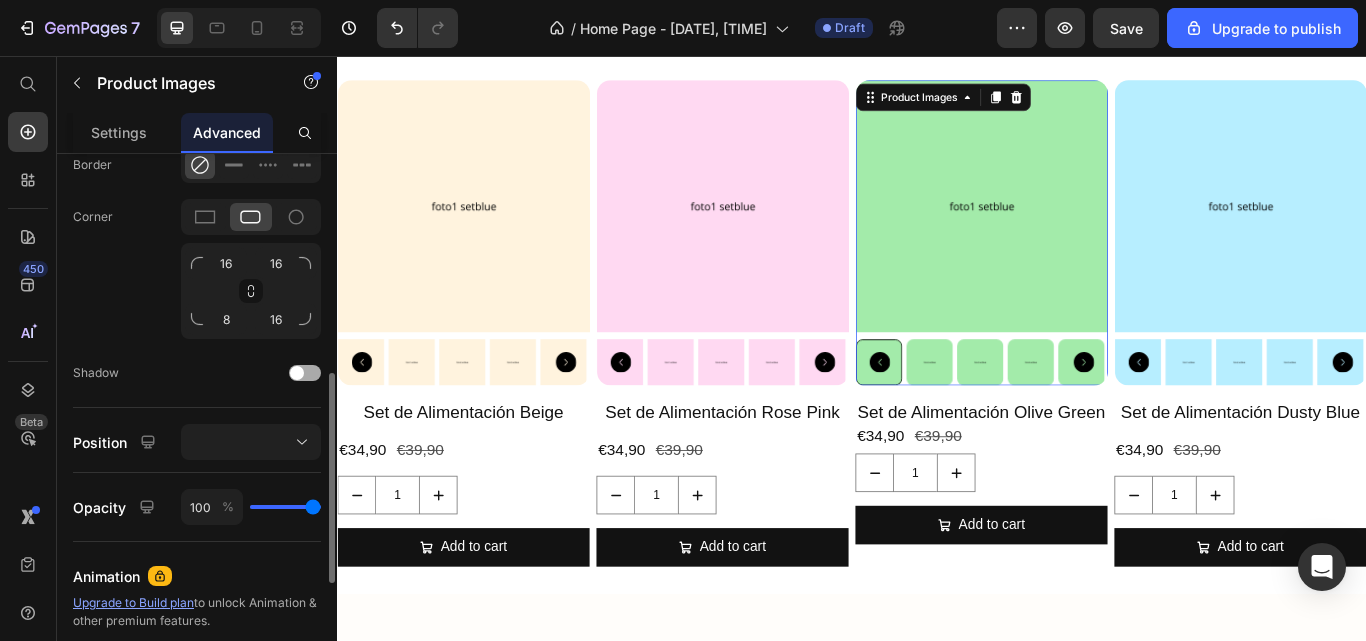 click on "Shadow" 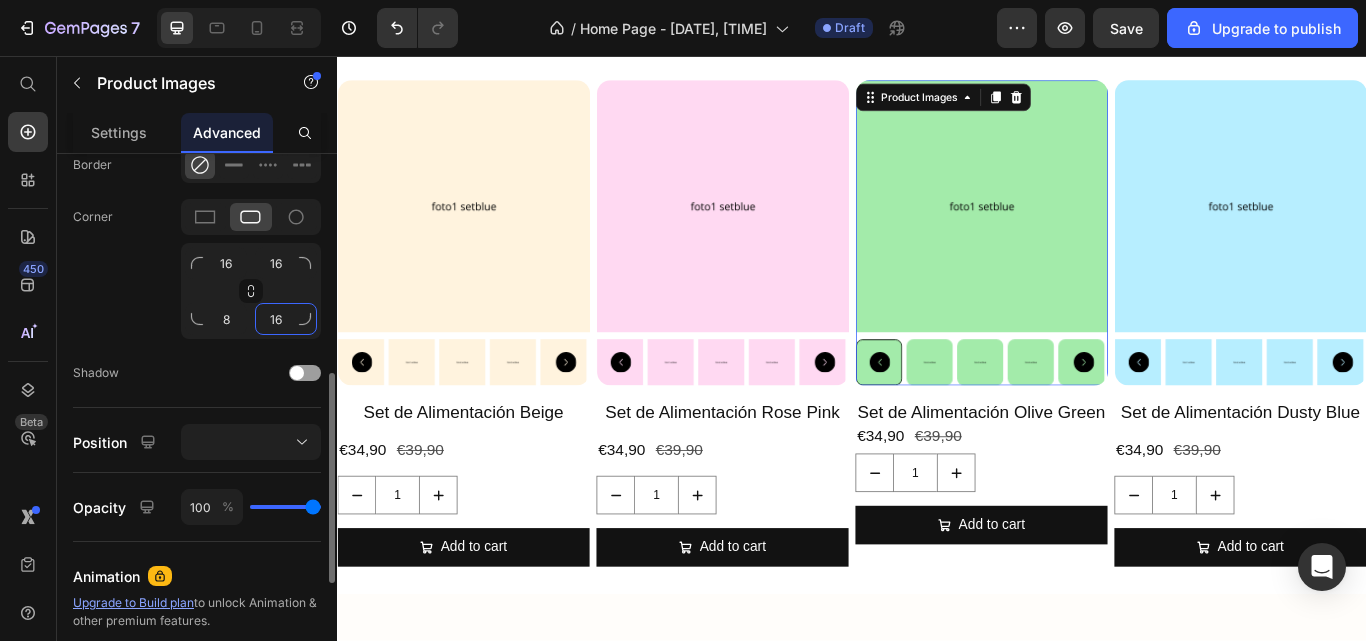 click on "16" 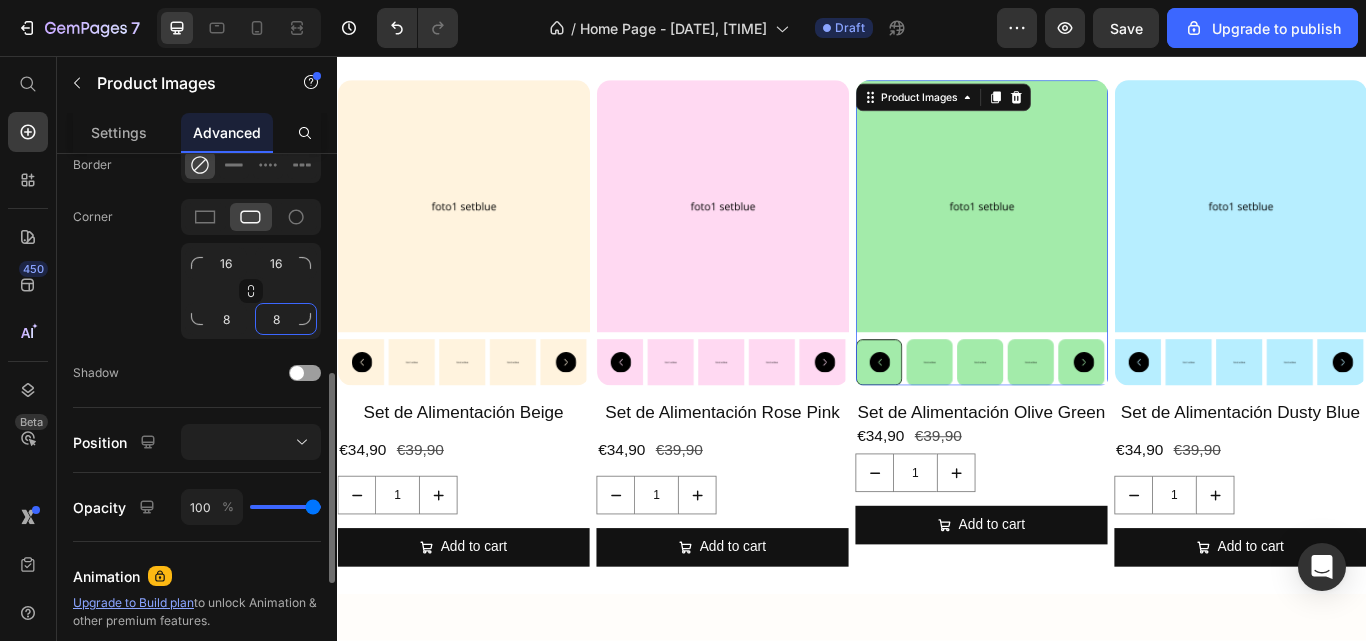 type on "8" 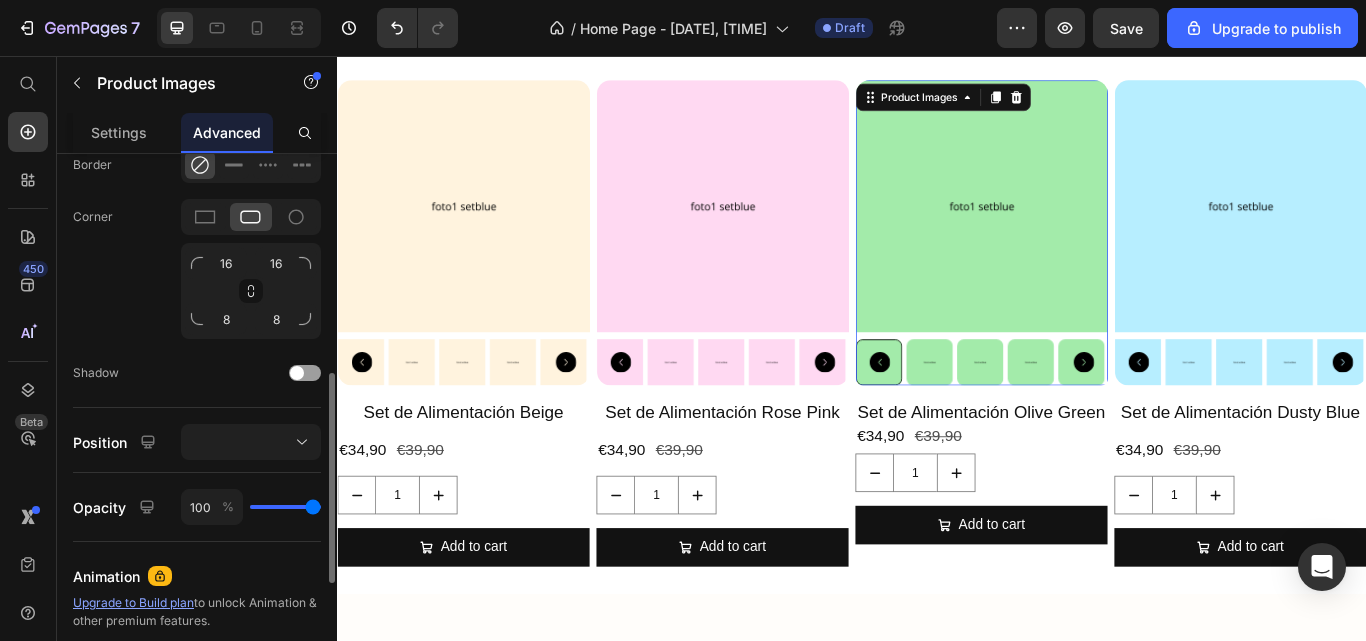 click on "Shape Border Corner 16 16 8 8 Shadow" 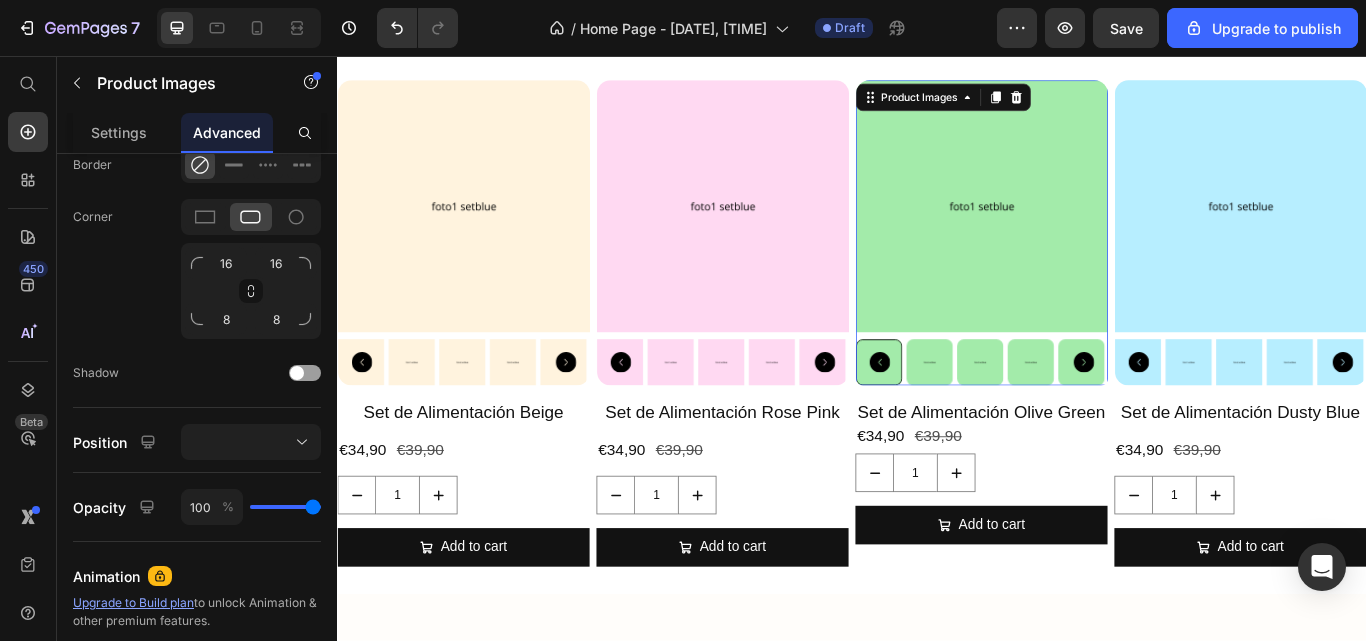 click at bounding box center (1088, 232) 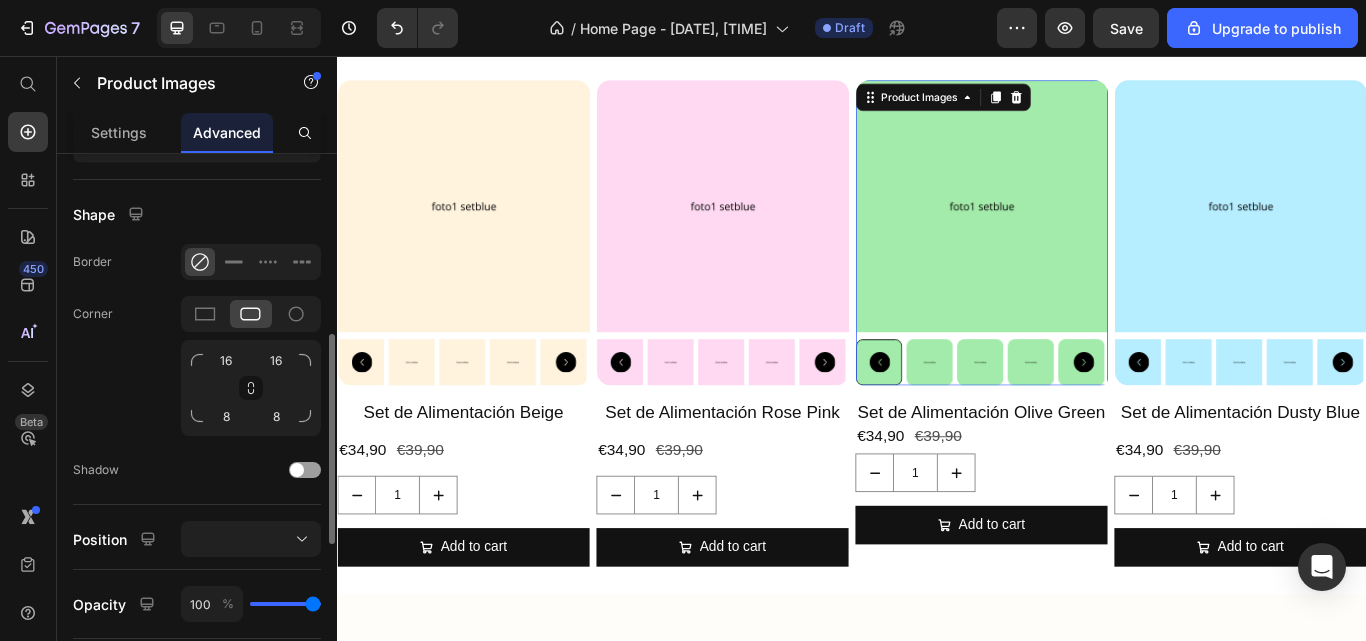 scroll, scrollTop: 469, scrollLeft: 0, axis: vertical 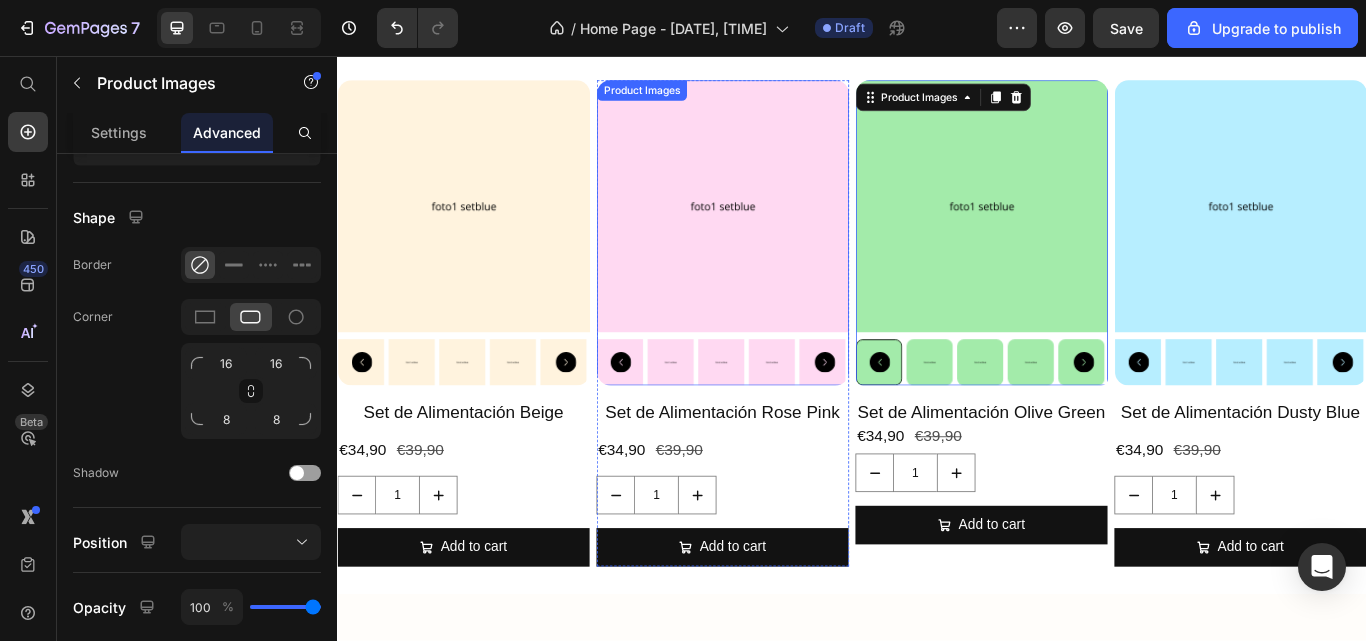 click at bounding box center [786, 232] 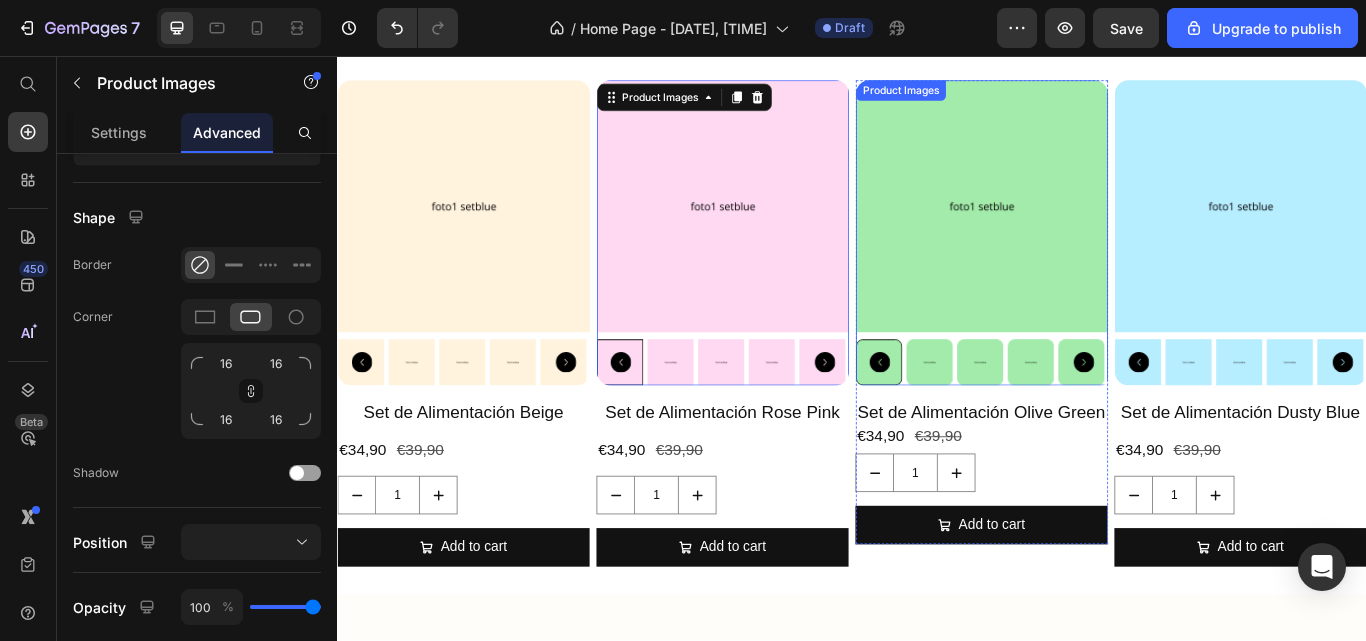 click at bounding box center [1088, 232] 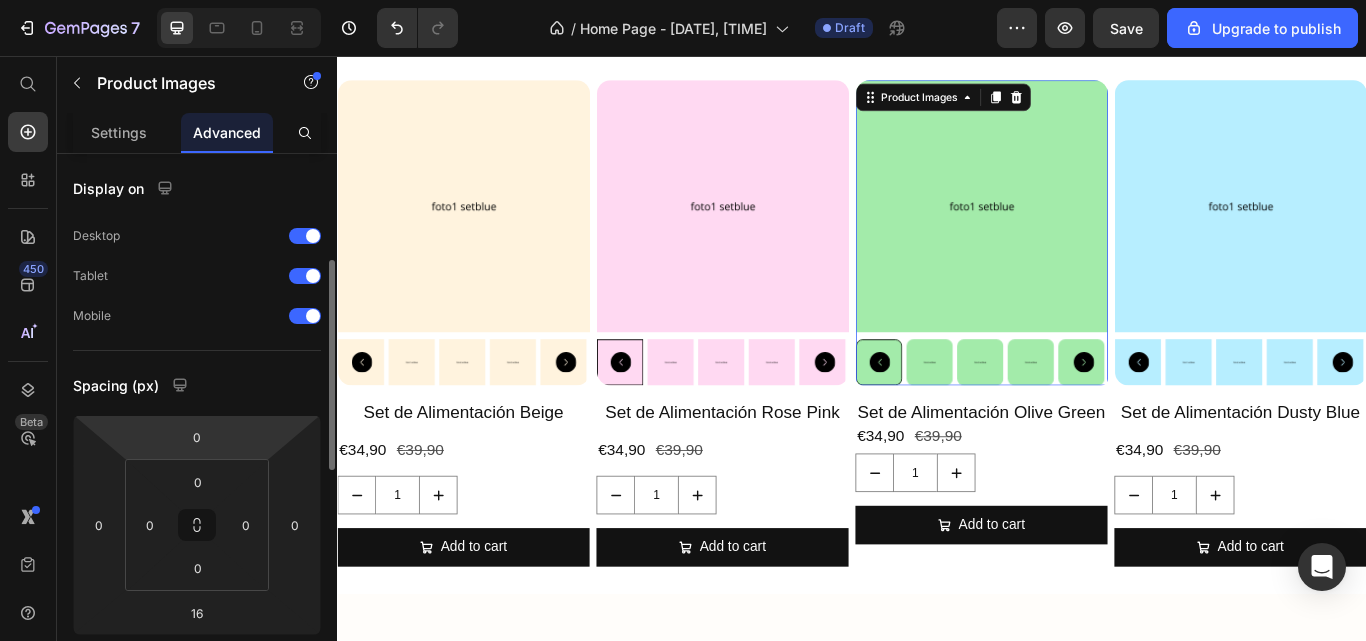 scroll, scrollTop: 0, scrollLeft: 0, axis: both 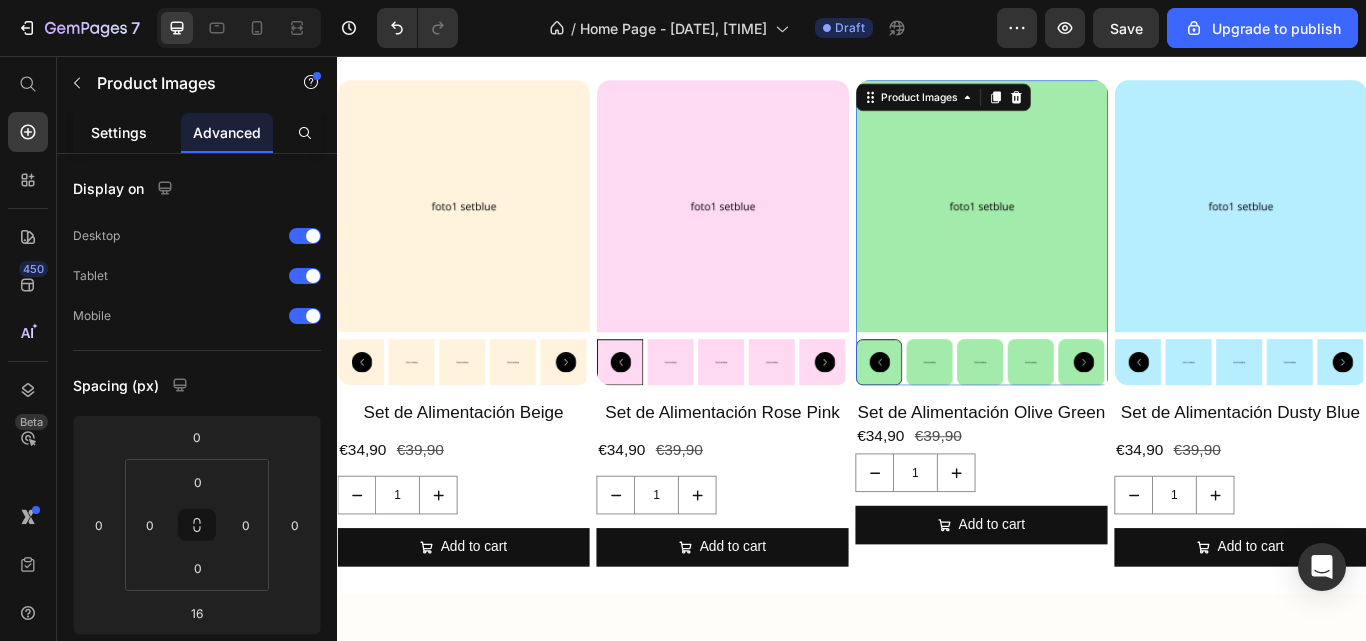 click on "Settings" at bounding box center [119, 132] 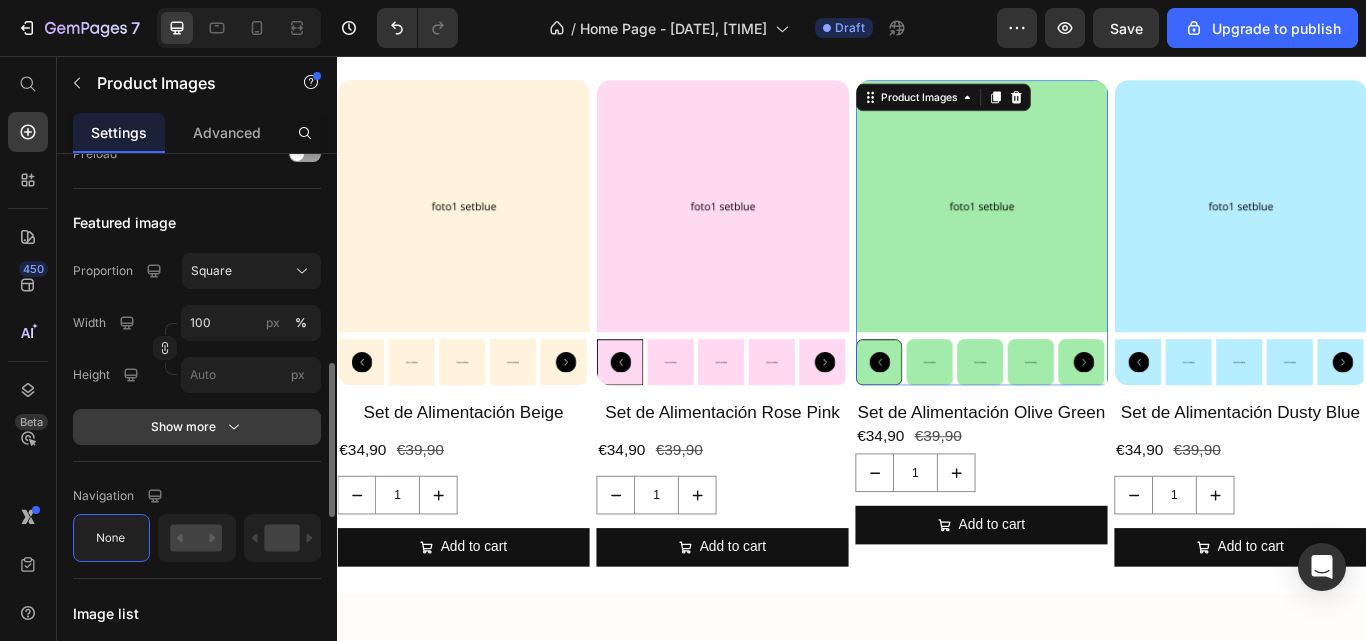 scroll, scrollTop: 730, scrollLeft: 0, axis: vertical 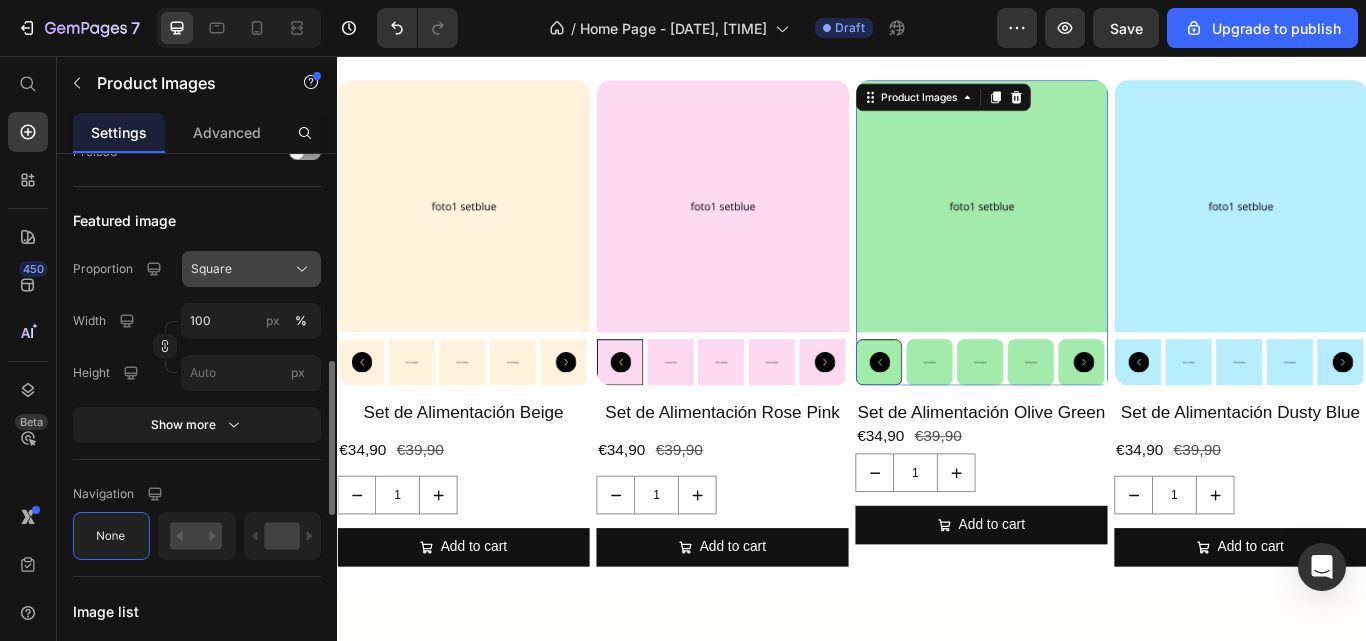 click on "Square" at bounding box center (251, 269) 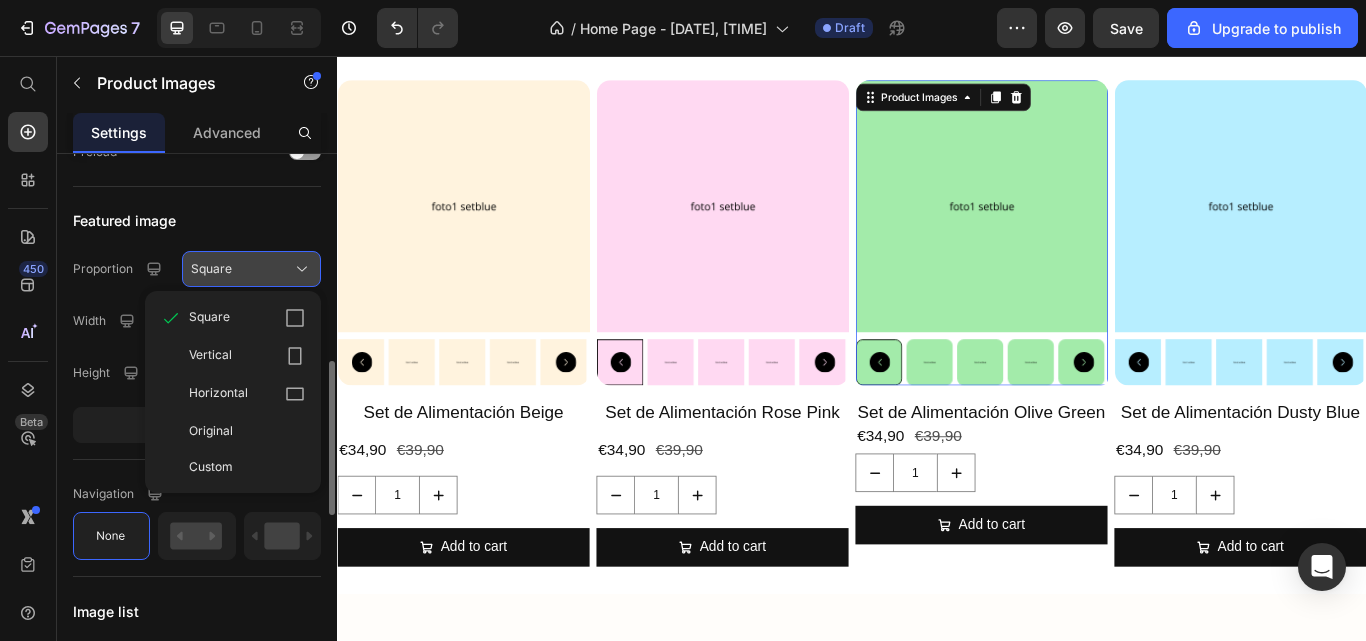click on "Square" at bounding box center (251, 269) 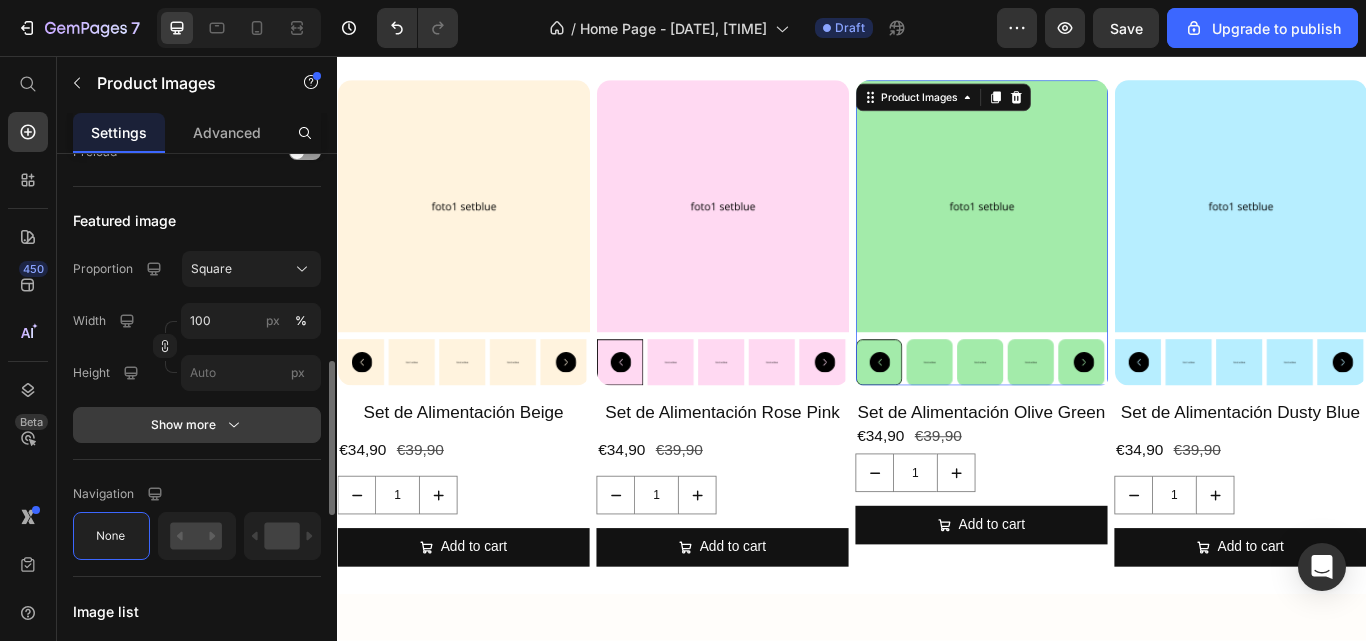 click on "Show more" at bounding box center (197, 425) 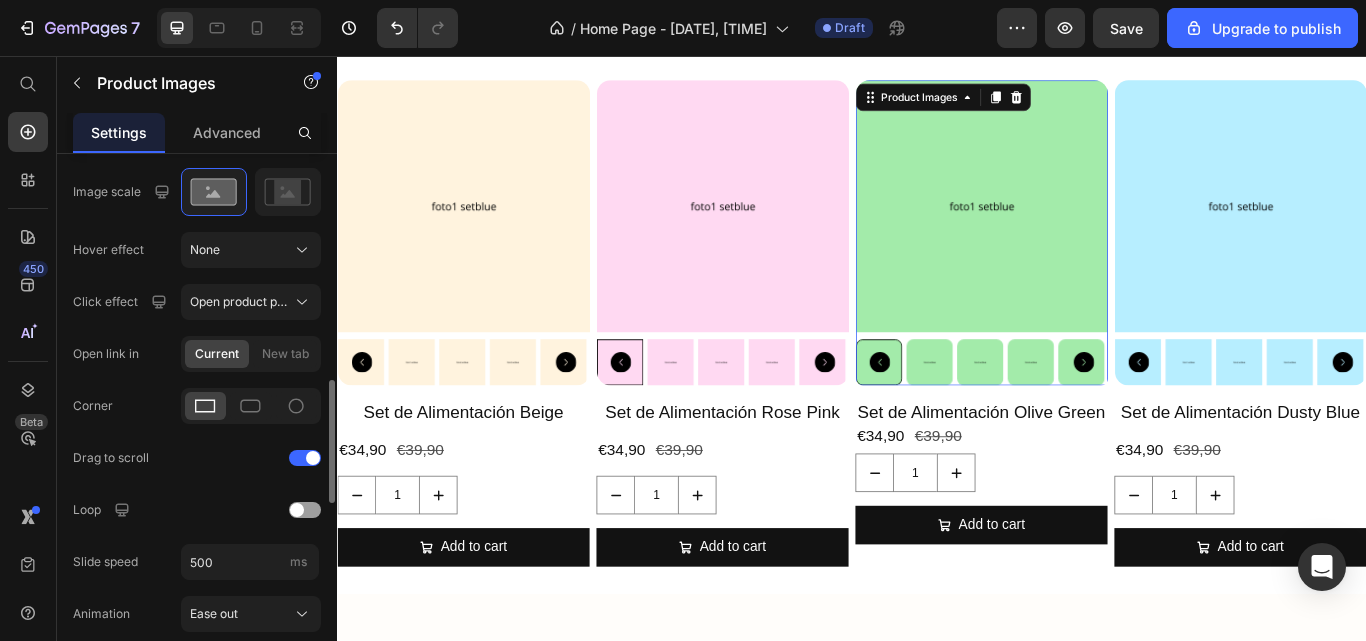 scroll, scrollTop: 974, scrollLeft: 0, axis: vertical 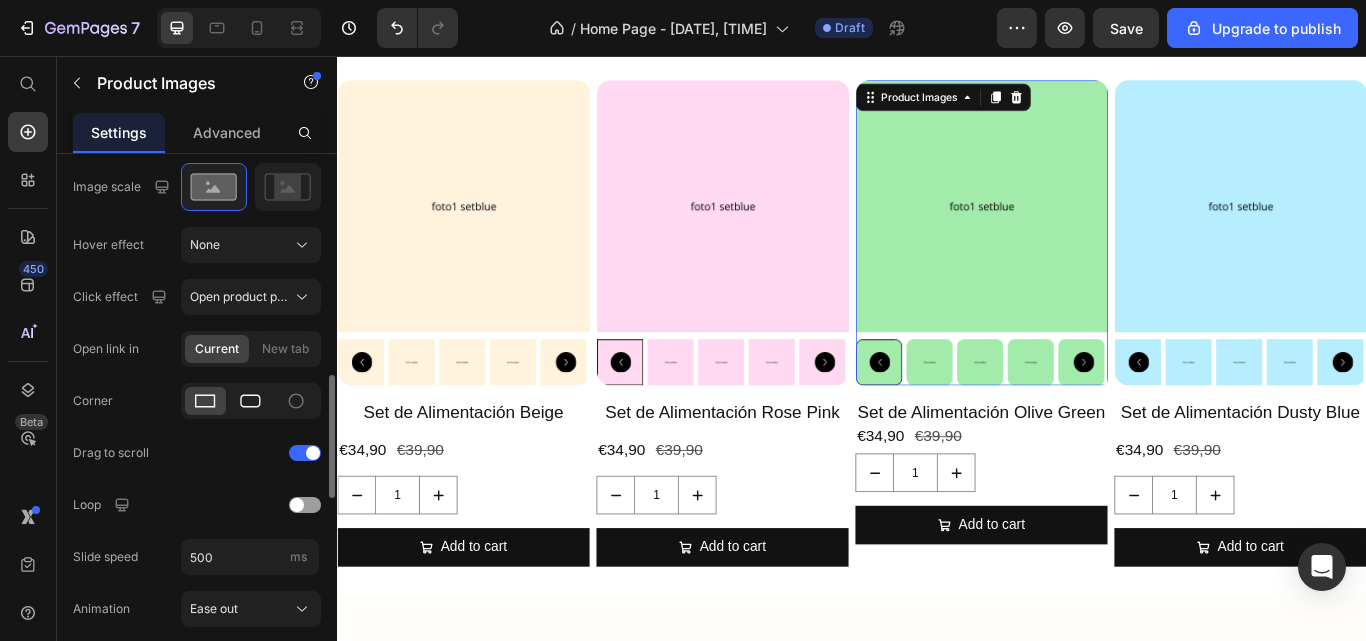 click 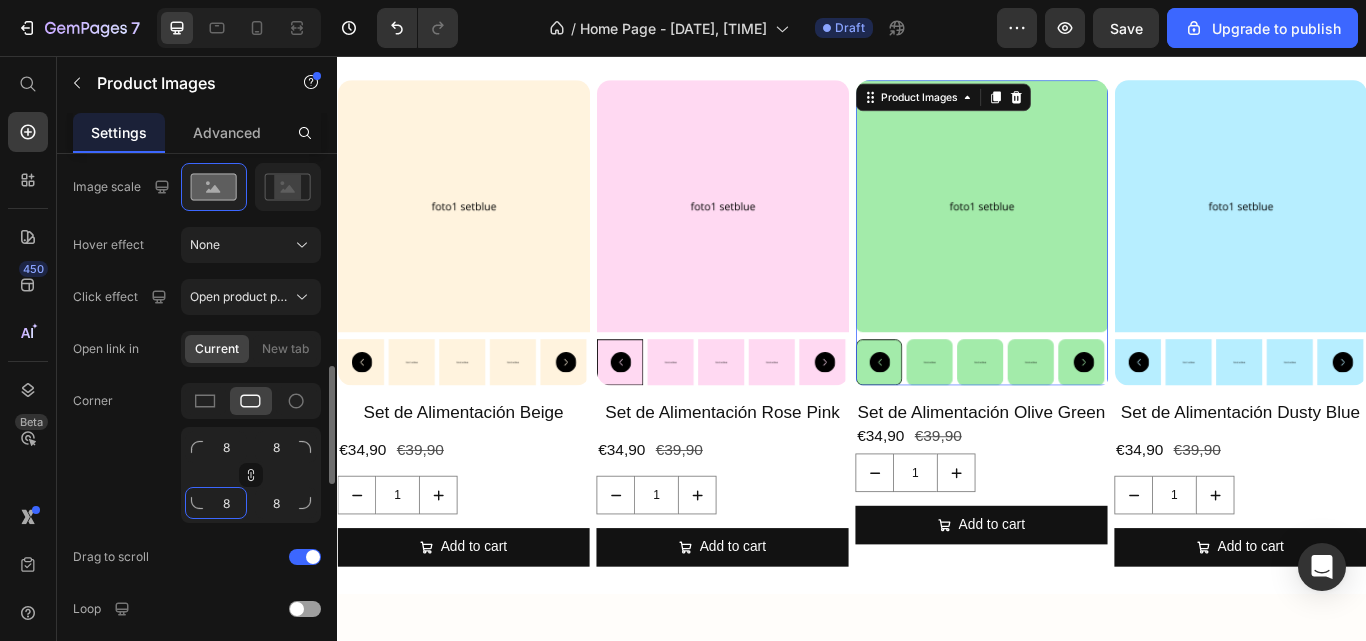 click on "8" 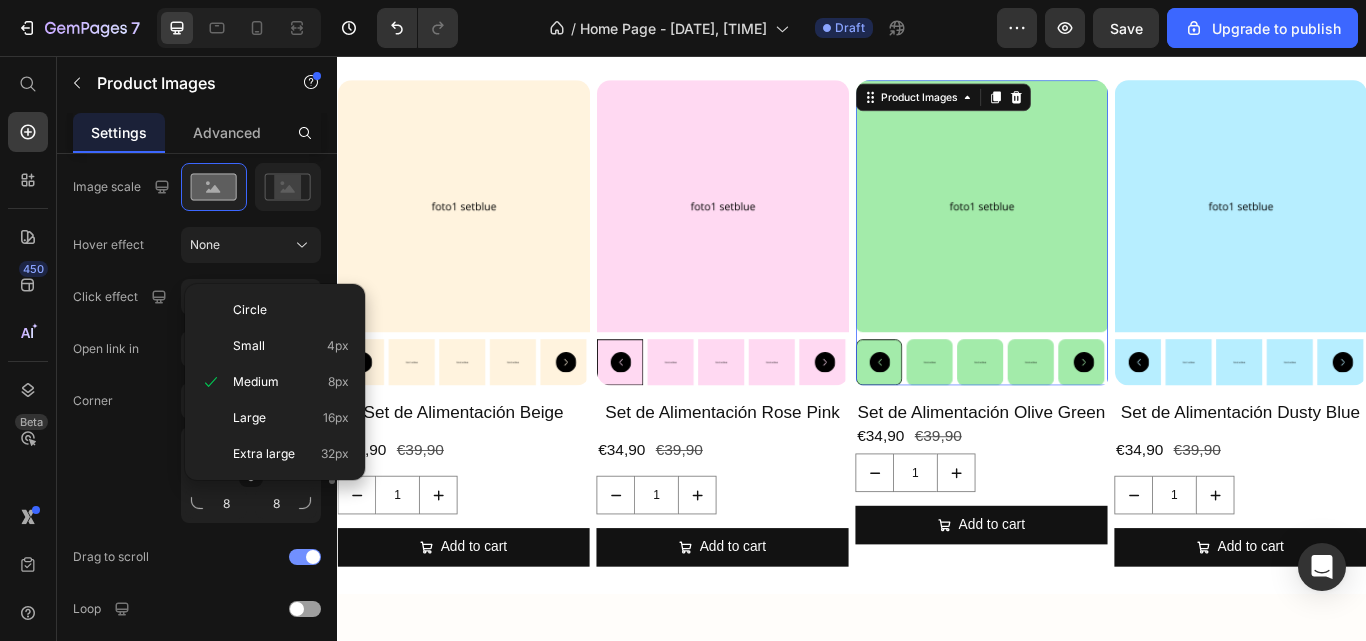 click on "Drag to scroll" 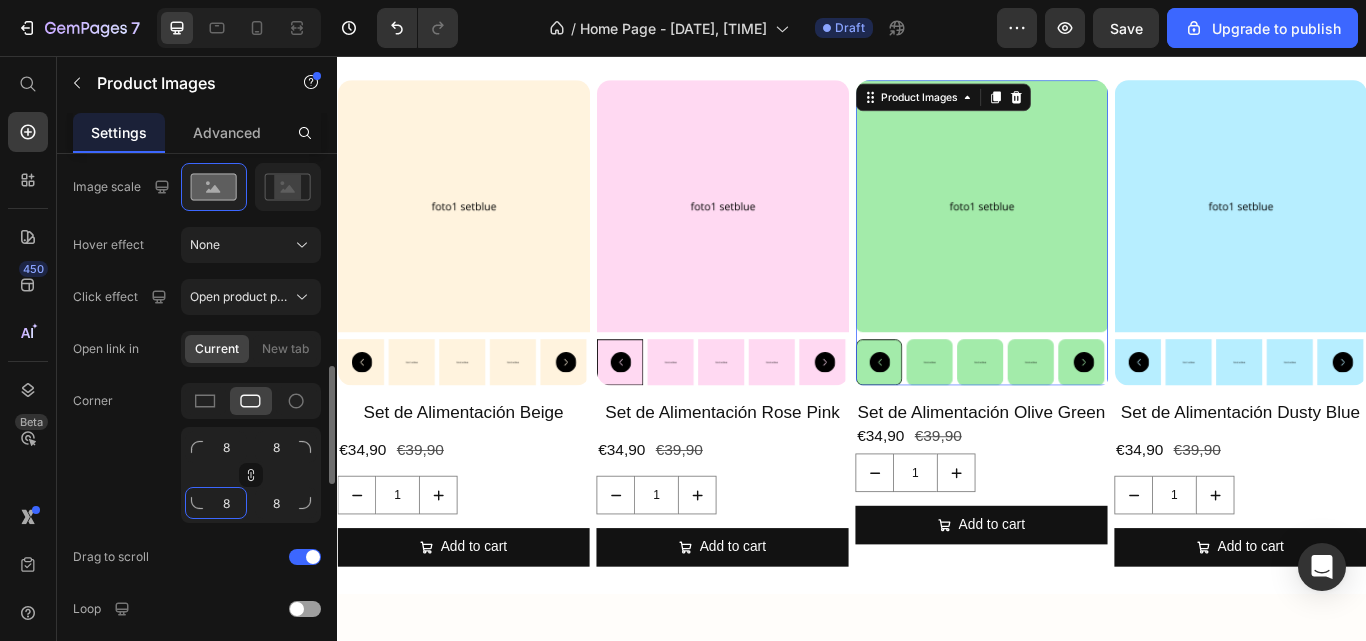 click on "8" 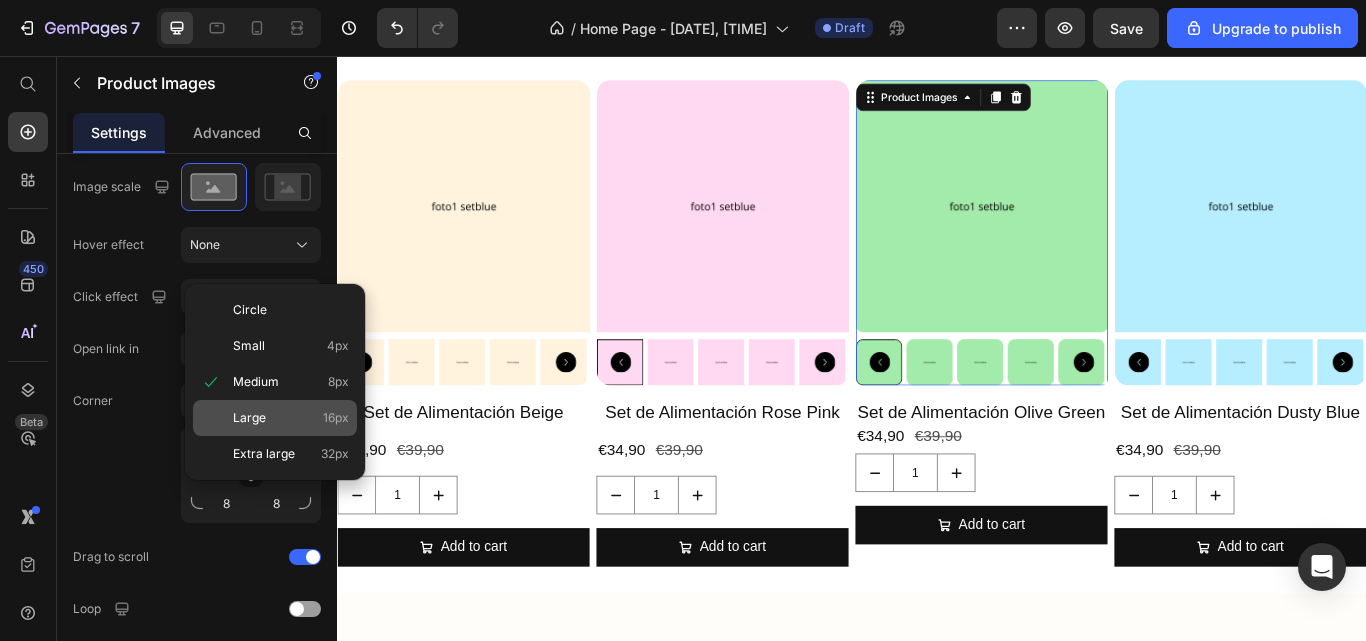 click on "Large 16px" at bounding box center (291, 418) 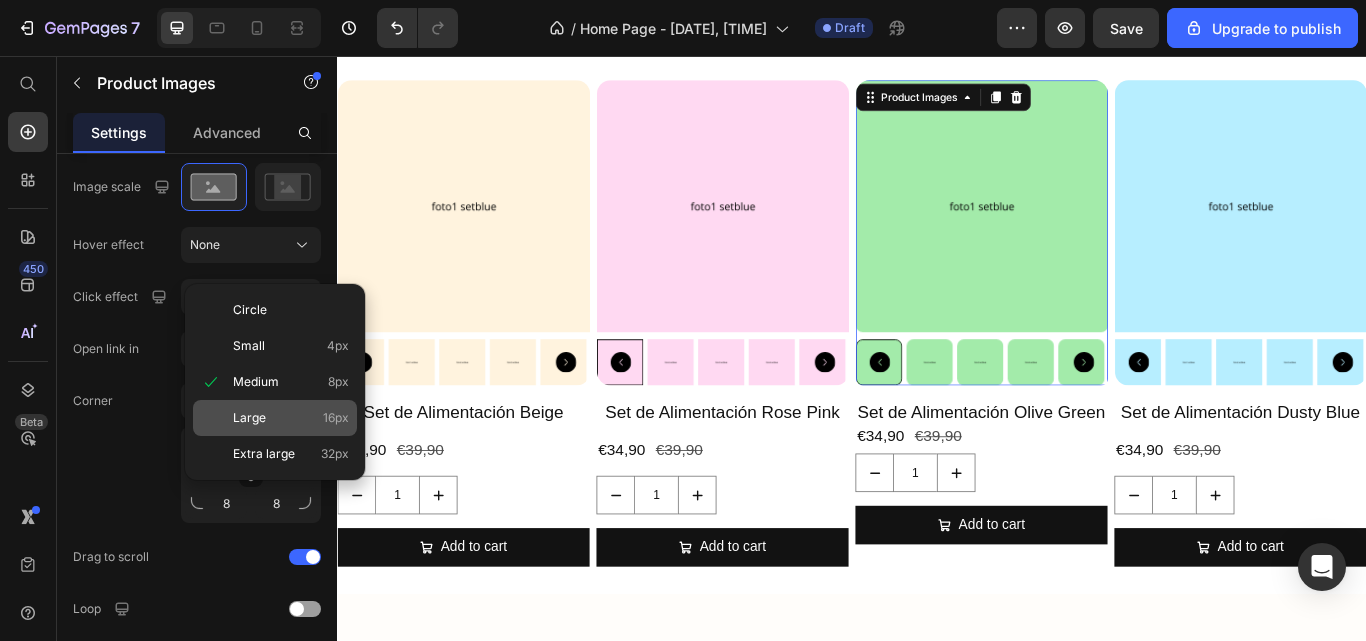 type on "16" 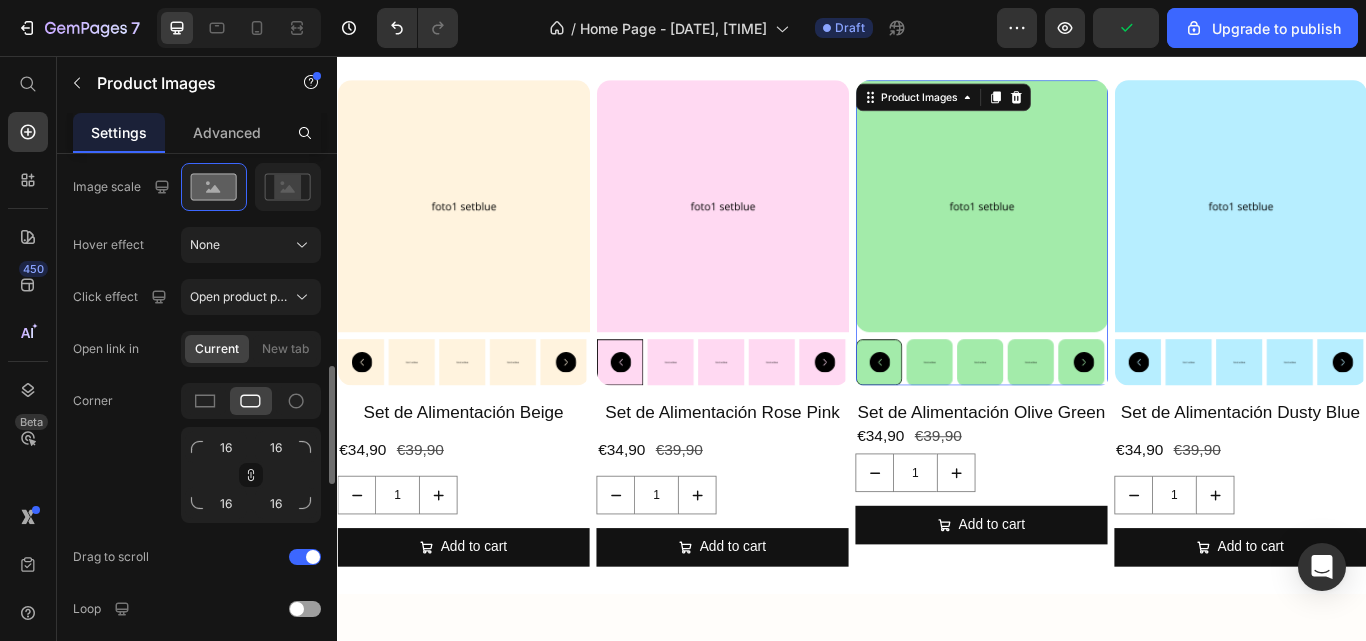 click on "Corner 16 16 16 16" 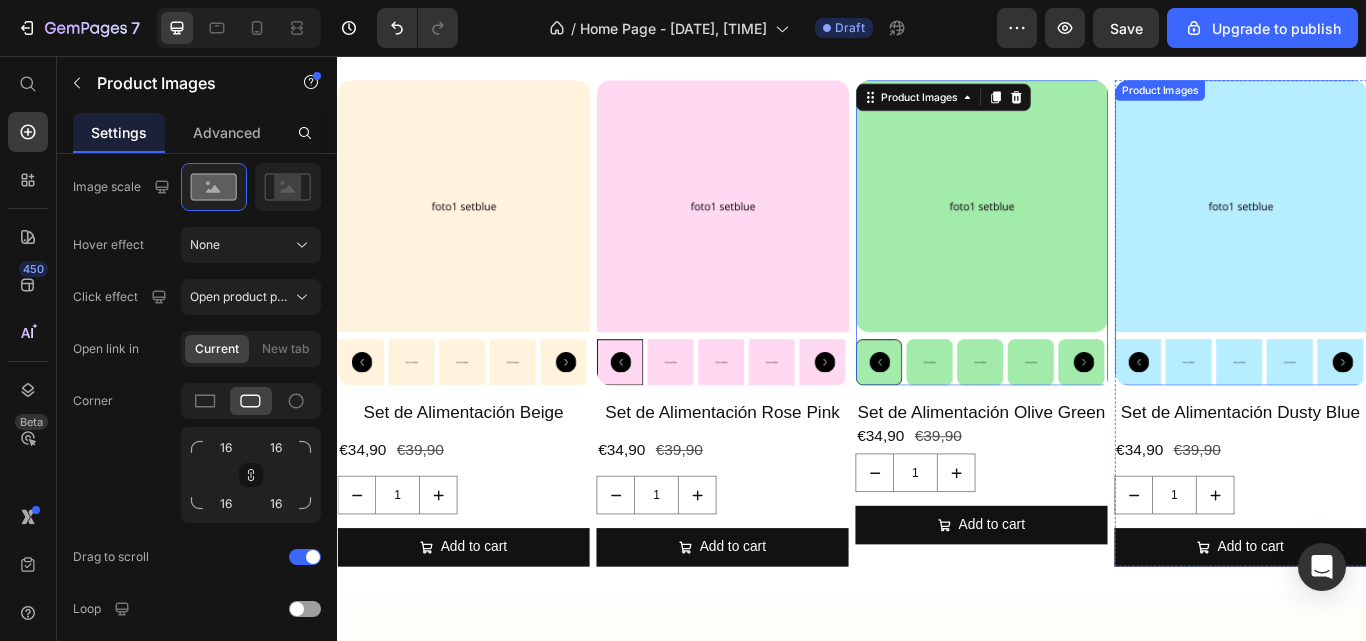 click at bounding box center (1390, 232) 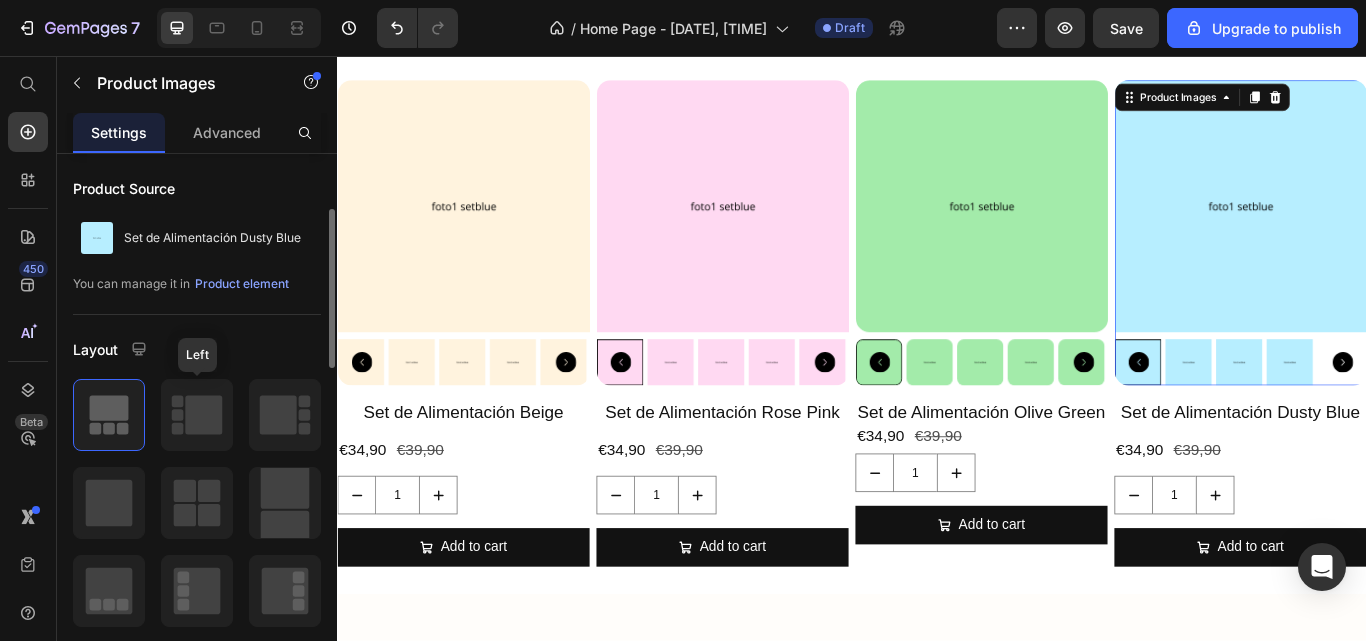 scroll, scrollTop: 60, scrollLeft: 0, axis: vertical 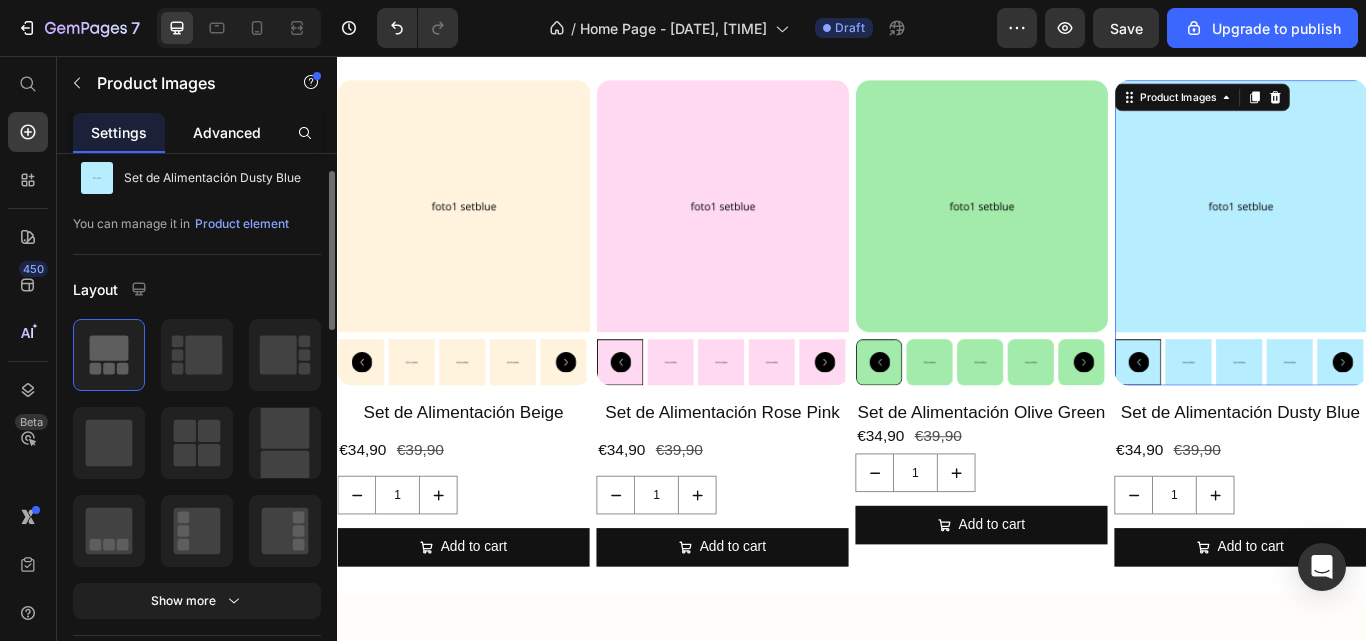 click on "Advanced" at bounding box center [227, 132] 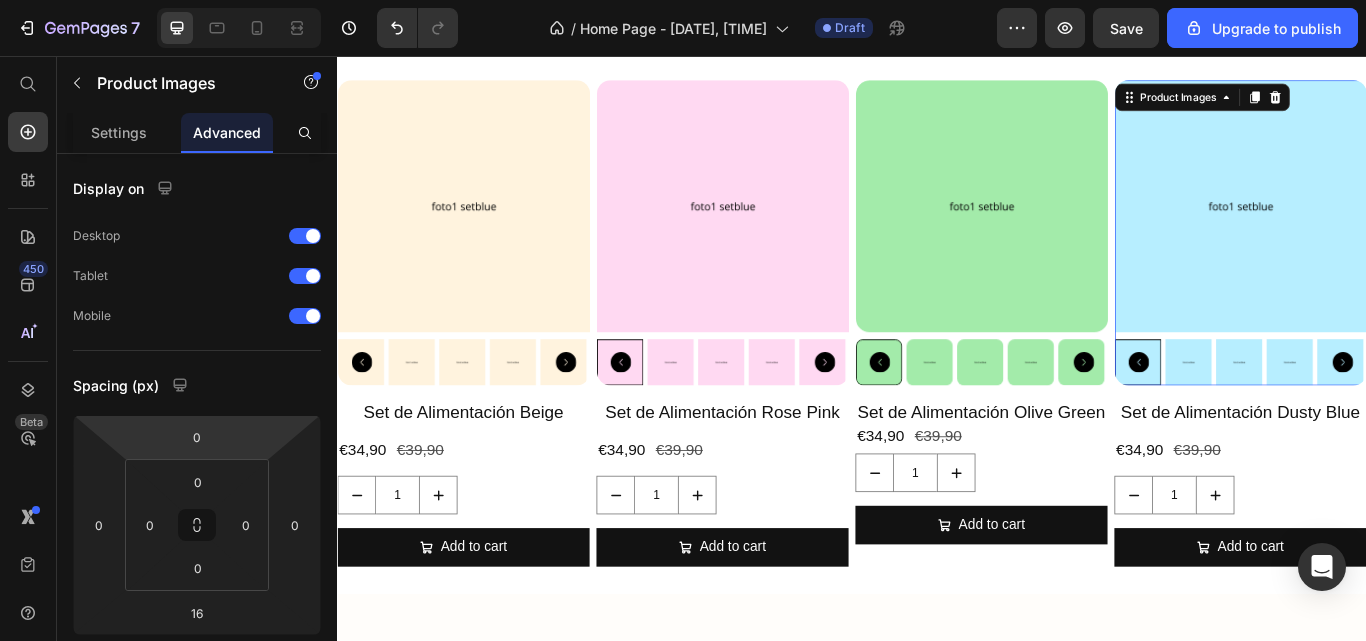 scroll, scrollTop: 478, scrollLeft: 0, axis: vertical 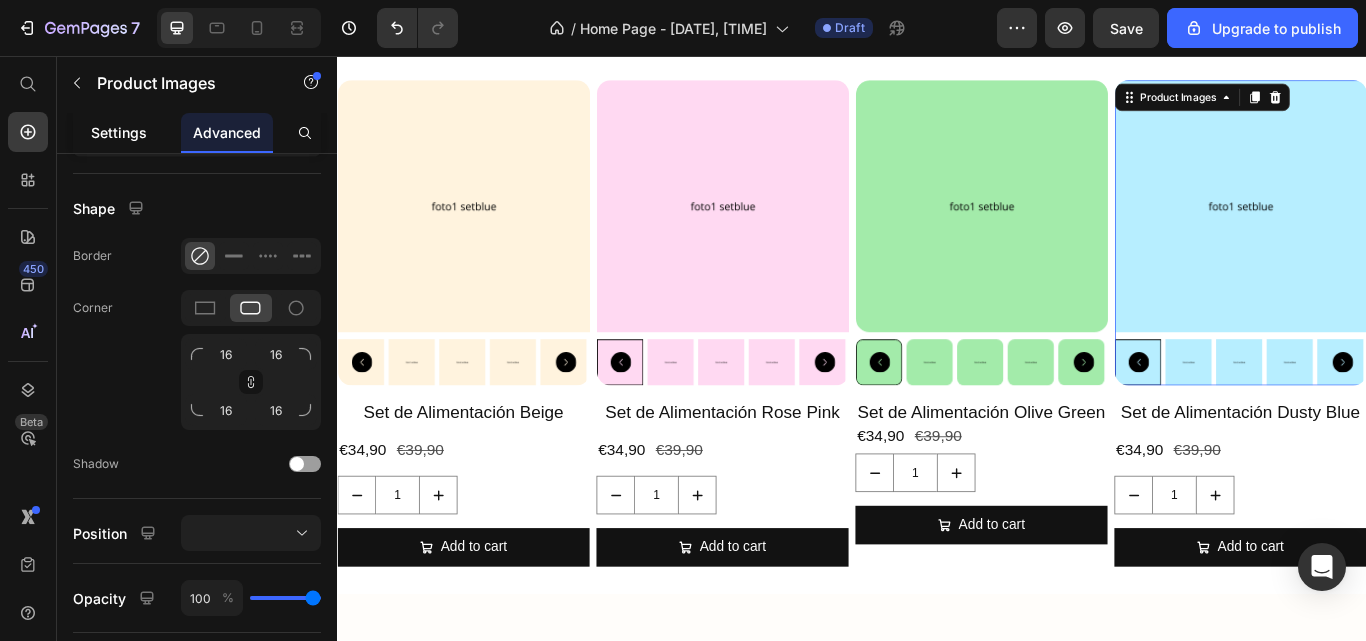 click on "Settings" at bounding box center [119, 132] 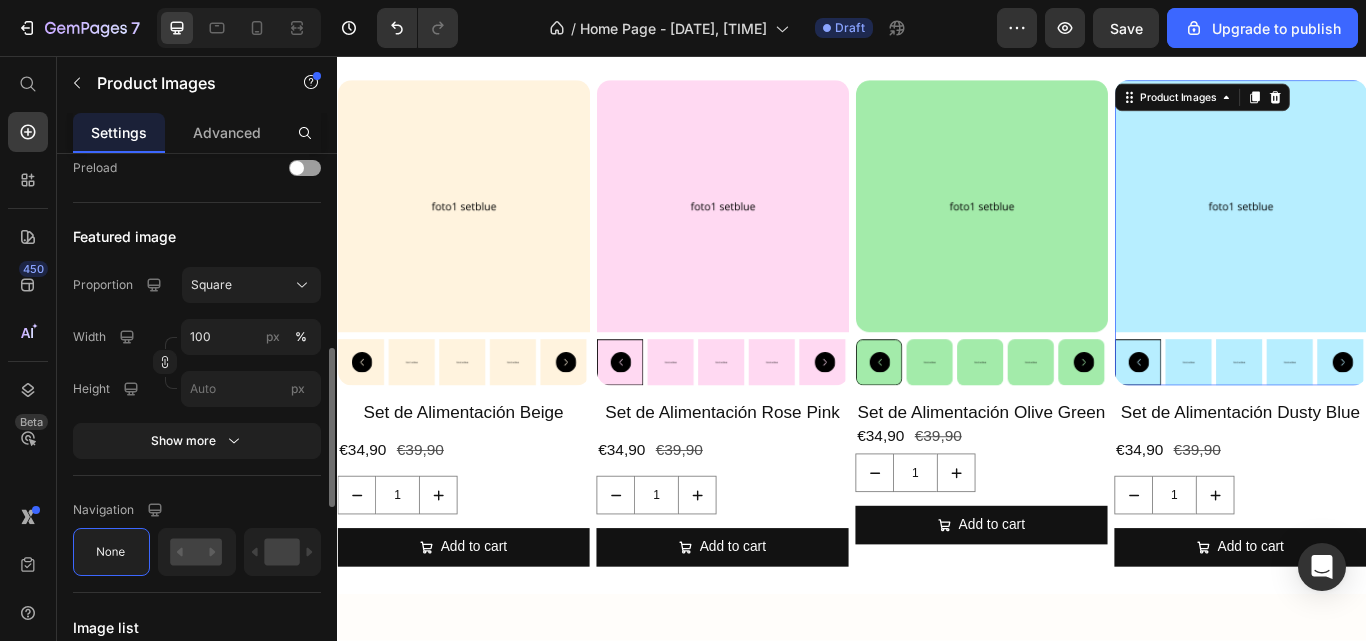 scroll, scrollTop: 661, scrollLeft: 0, axis: vertical 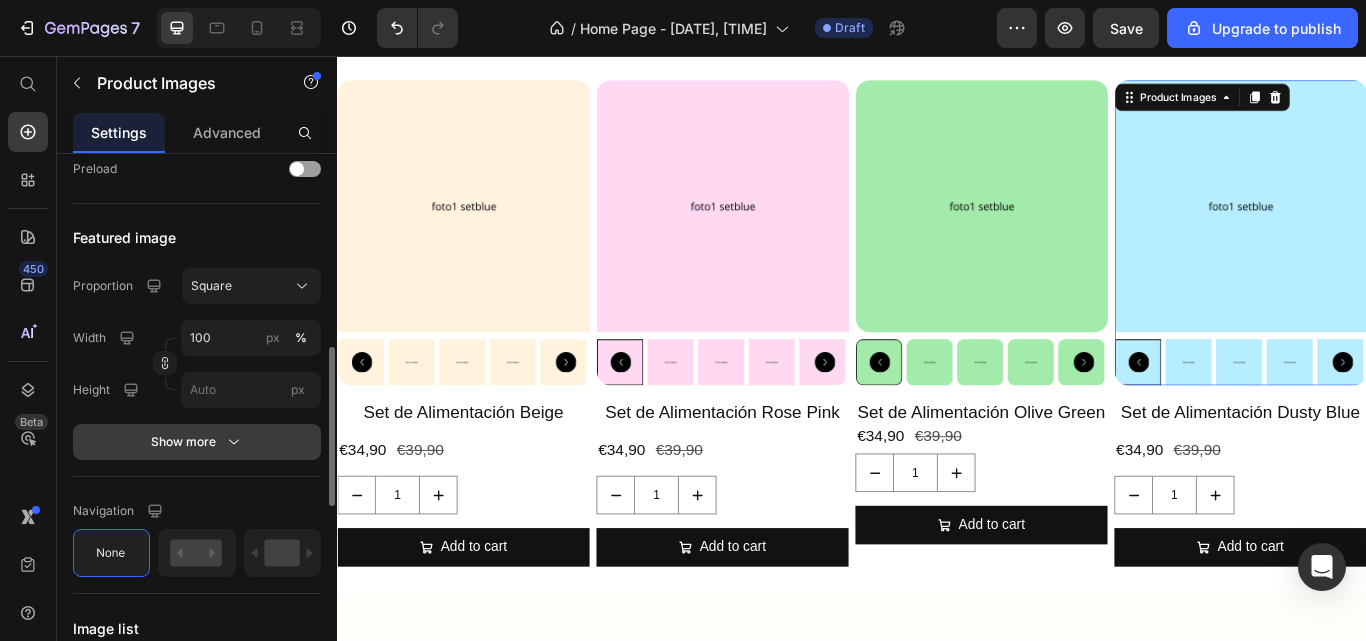 click on "Show more" at bounding box center [197, 442] 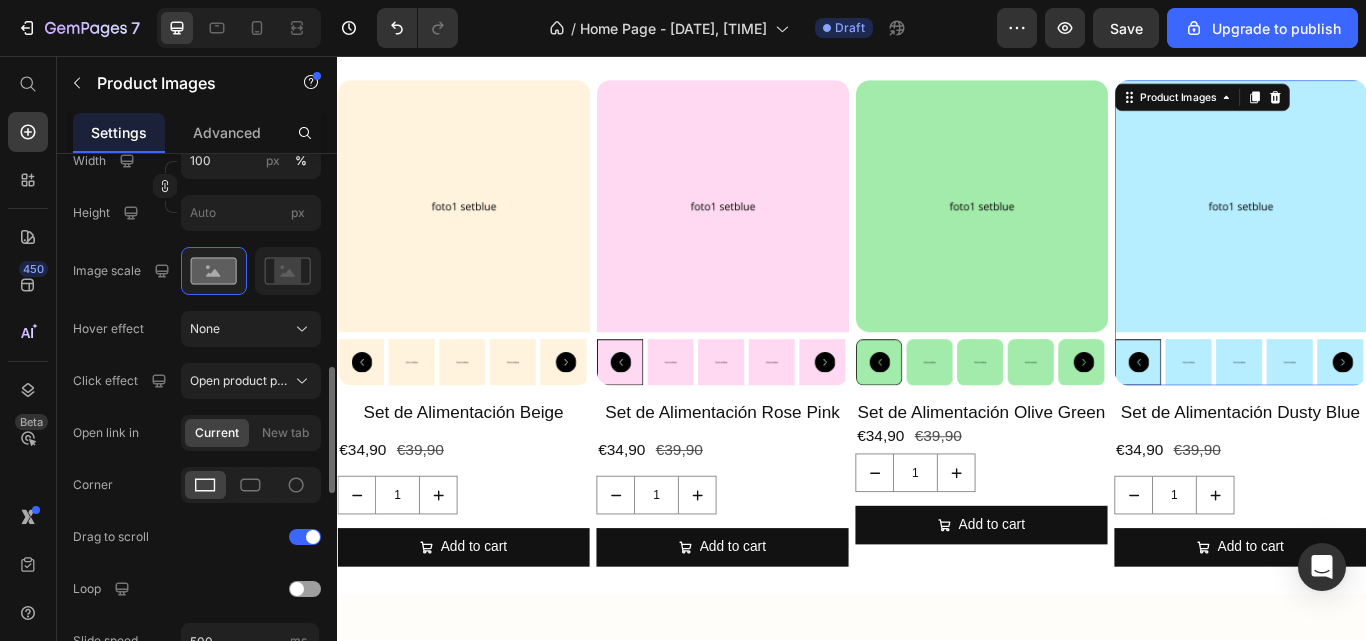 scroll, scrollTop: 863, scrollLeft: 0, axis: vertical 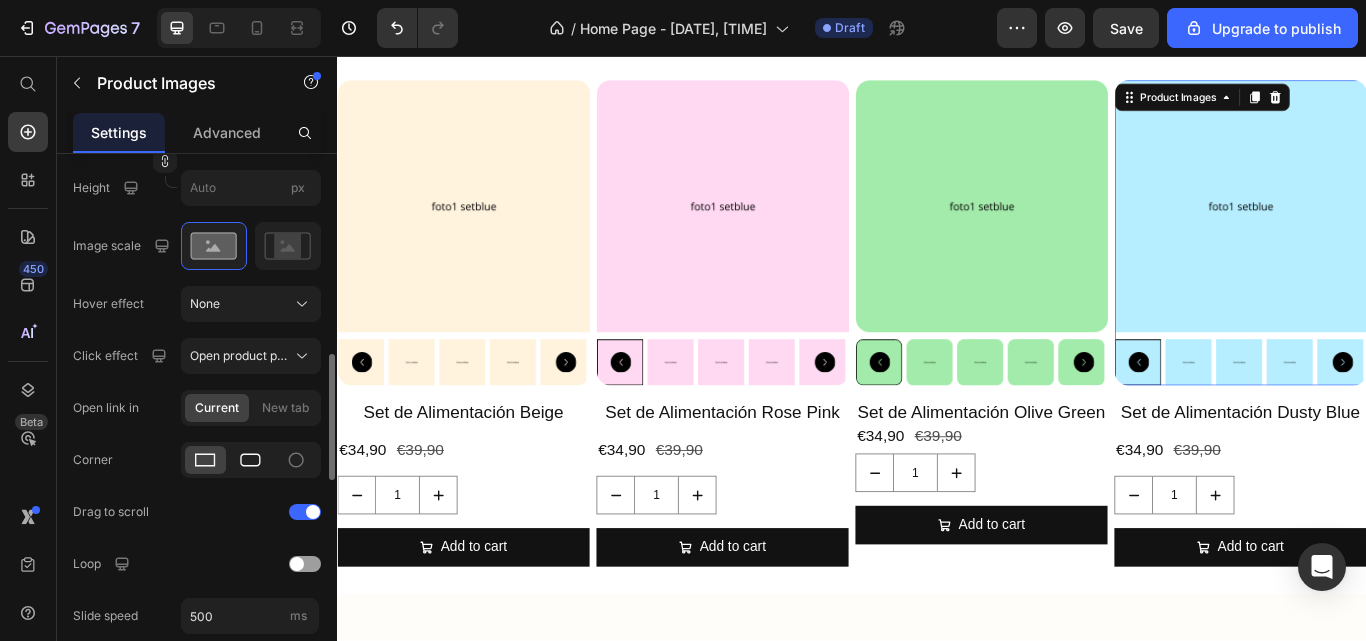 click 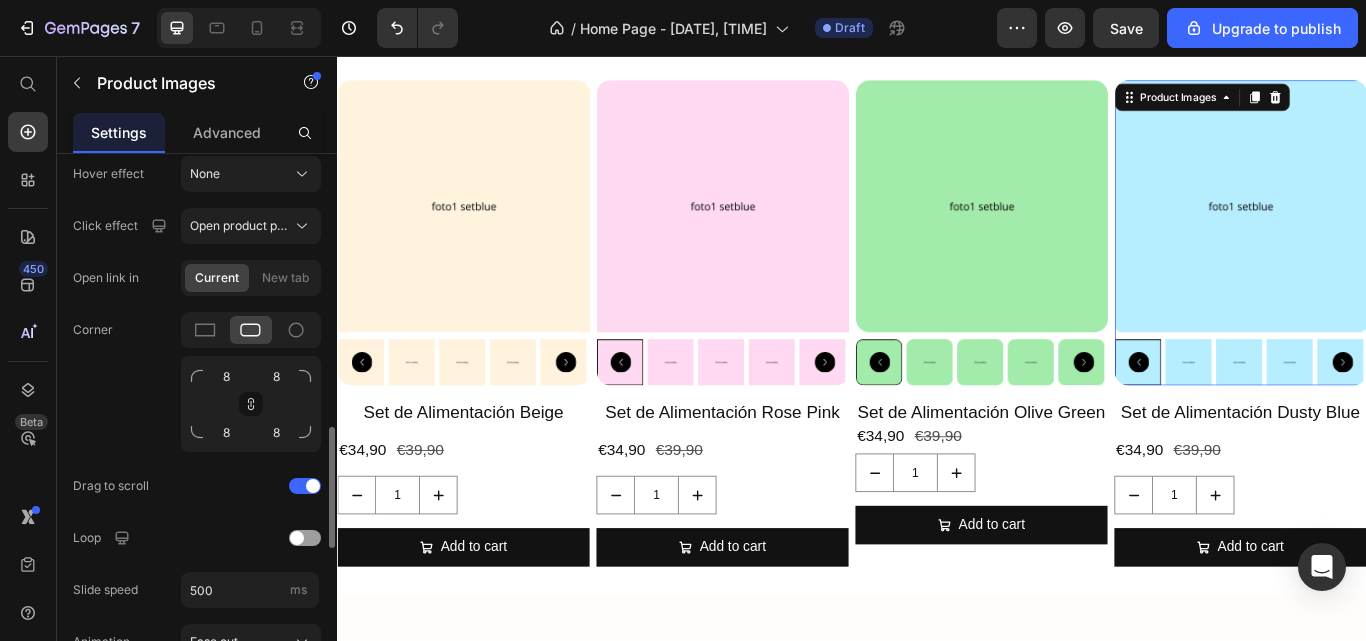 scroll, scrollTop: 1038, scrollLeft: 0, axis: vertical 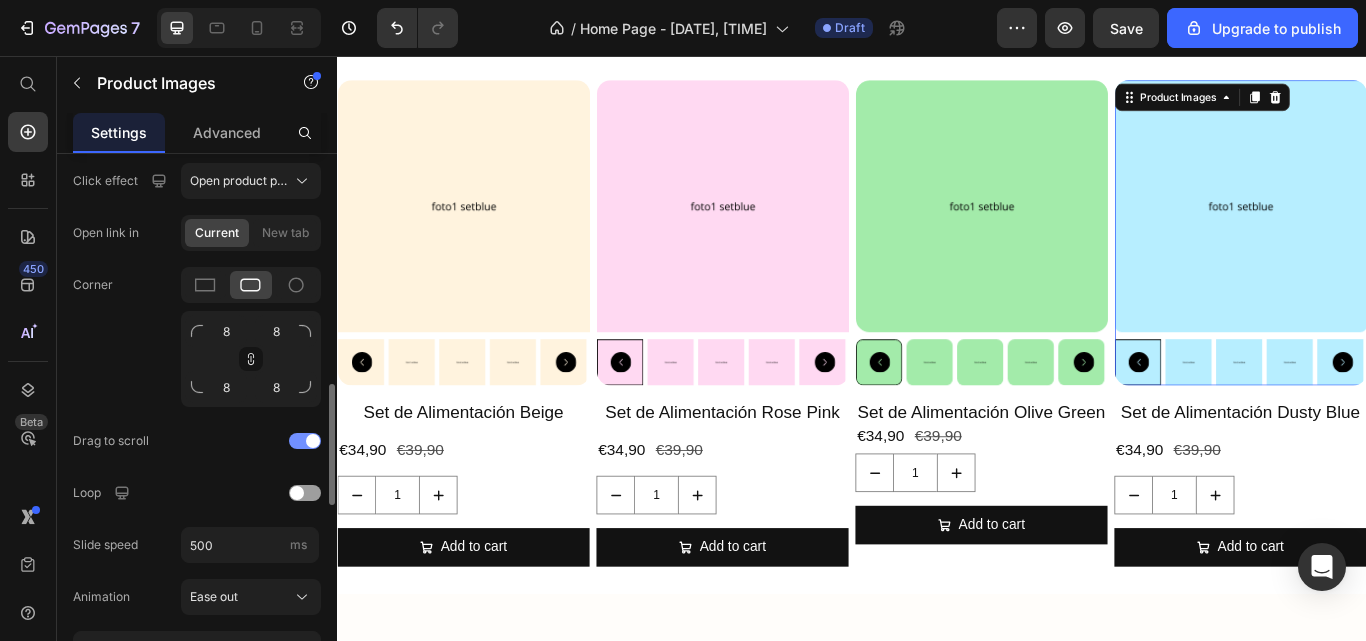 click on "Drag to scroll" 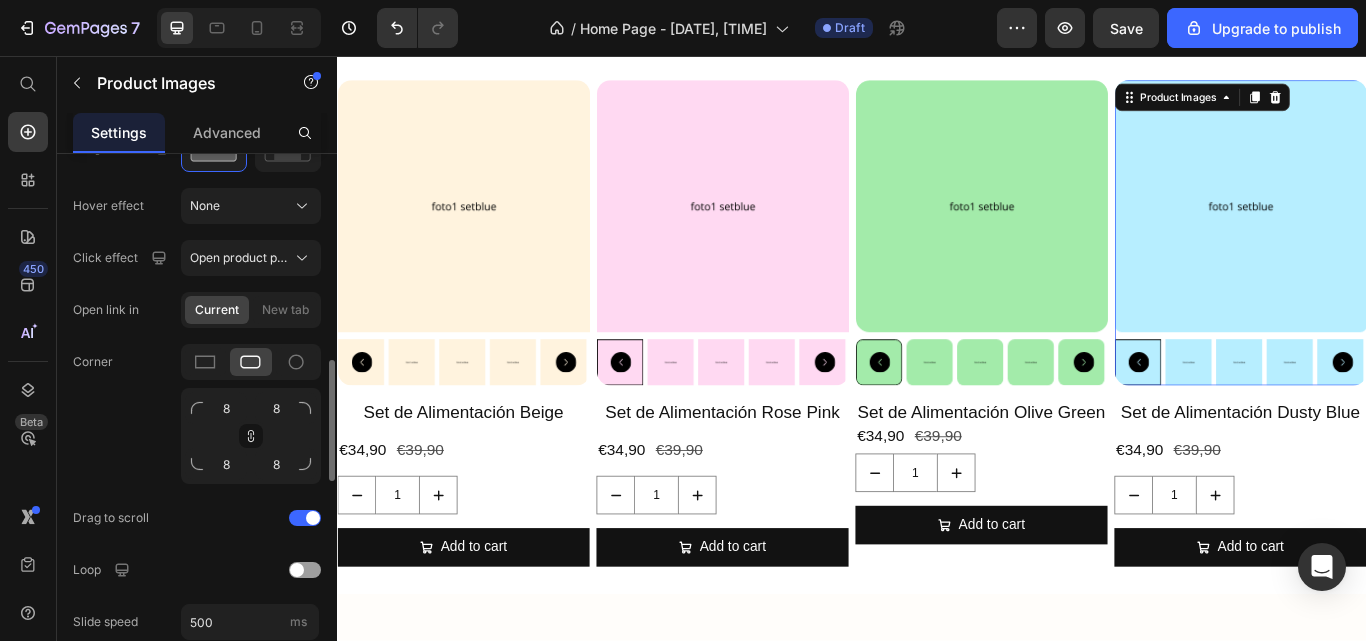 scroll, scrollTop: 955, scrollLeft: 0, axis: vertical 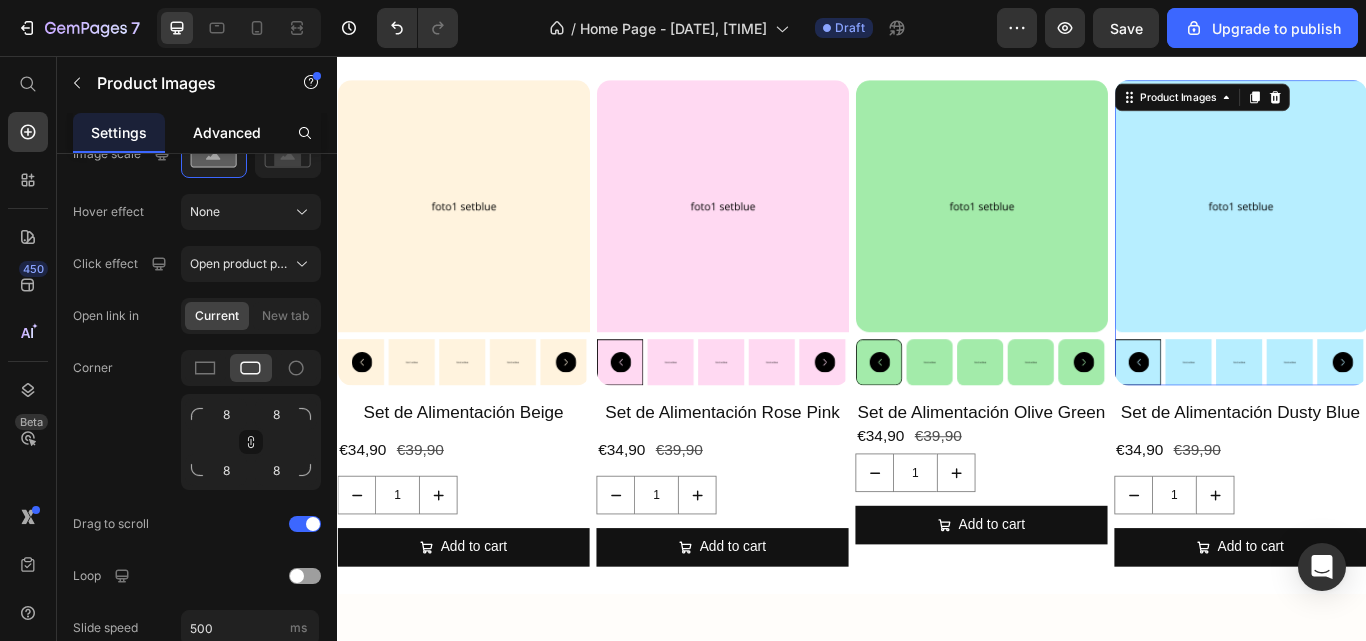 click on "Advanced" 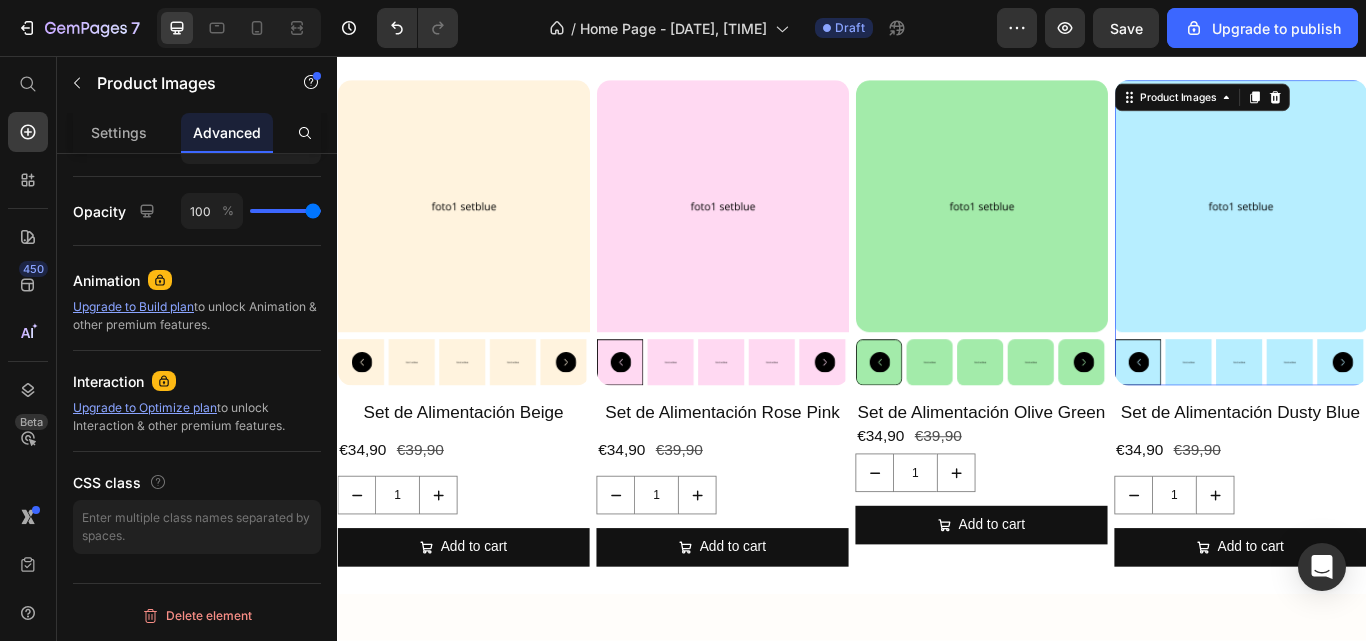 scroll, scrollTop: 0, scrollLeft: 0, axis: both 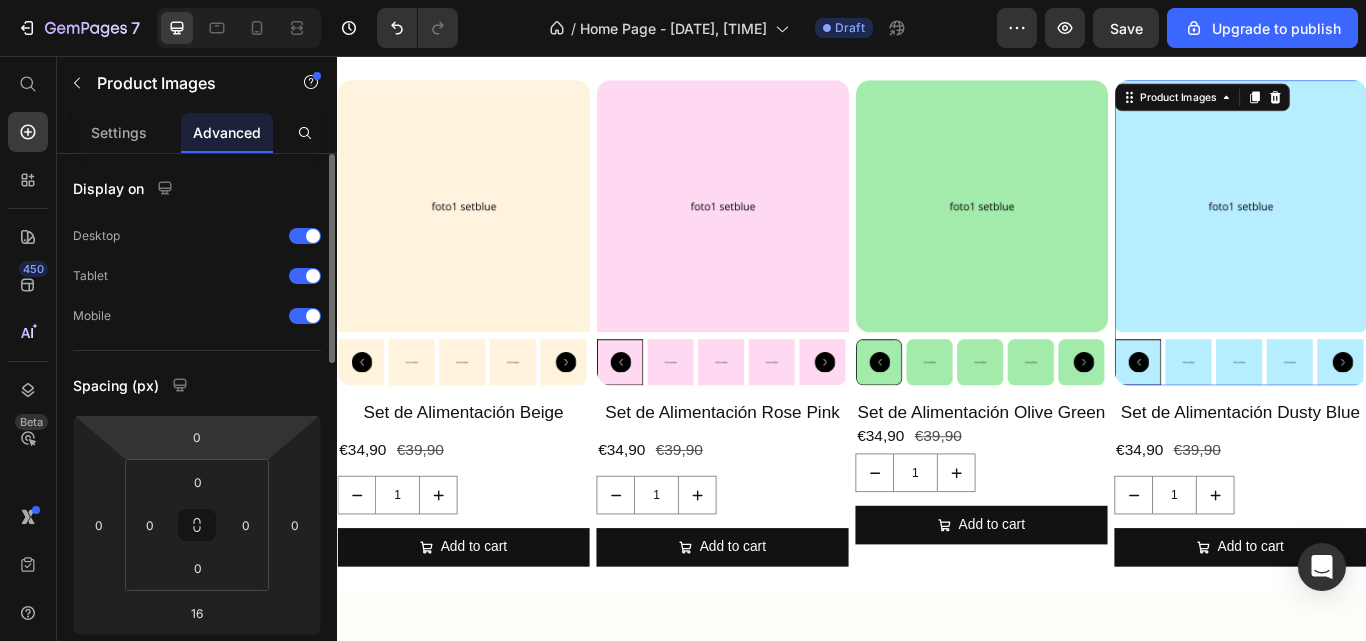 drag, startPoint x: 256, startPoint y: 443, endPoint x: 268, endPoint y: 529, distance: 86.833176 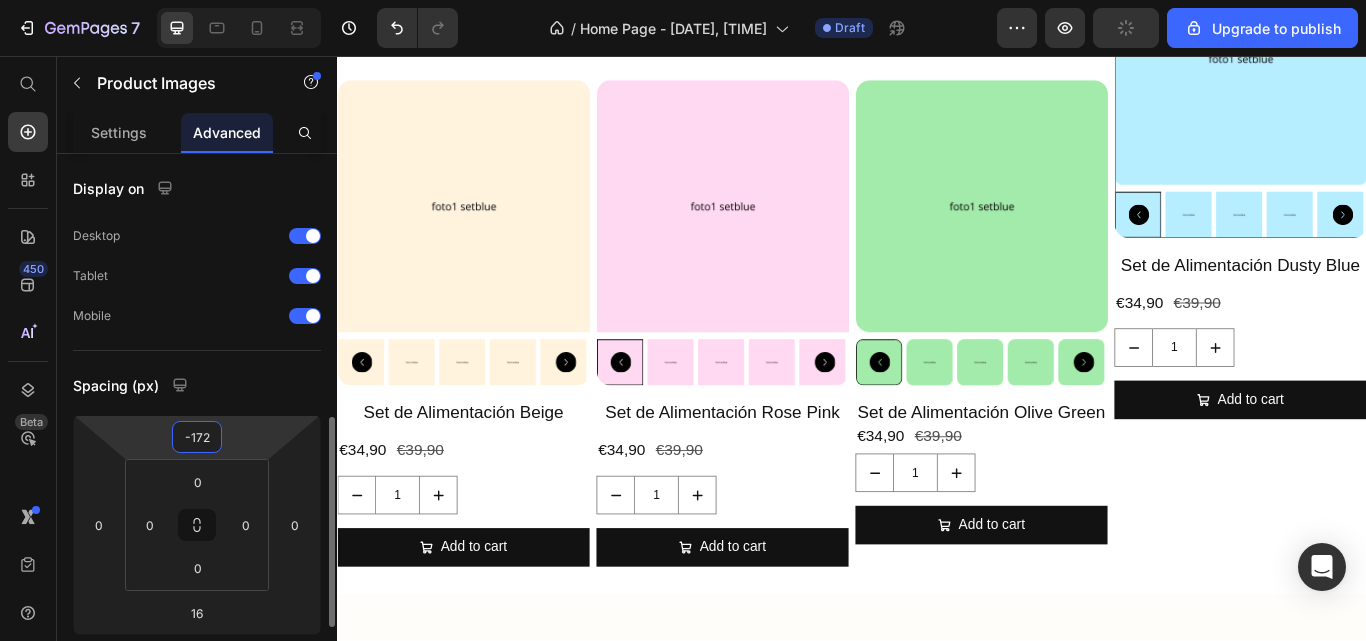 scroll, scrollTop: 194, scrollLeft: 0, axis: vertical 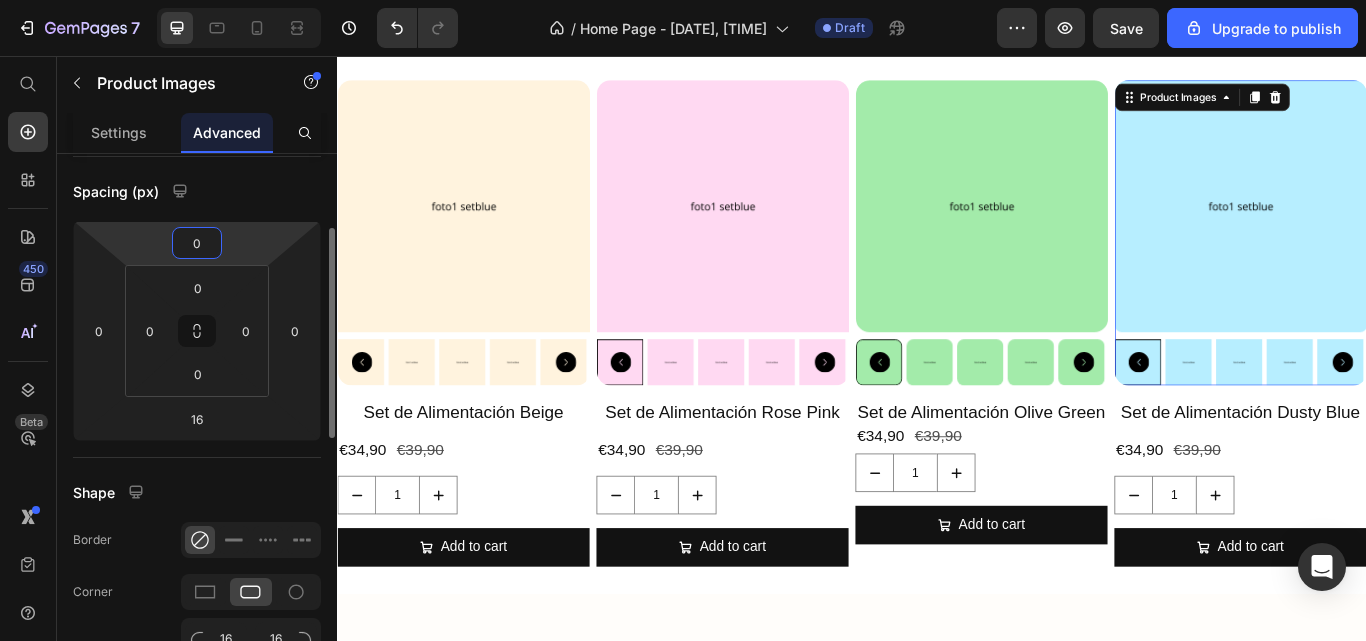 type on "0" 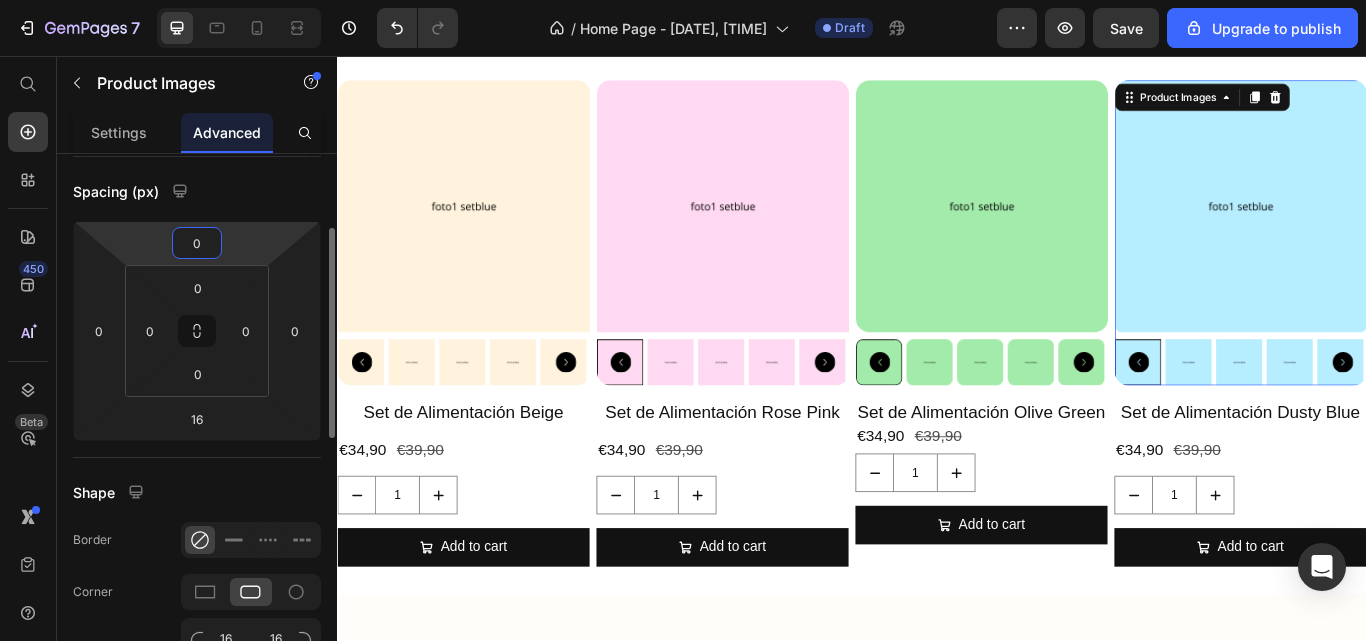 click on "Shape" at bounding box center [197, 492] 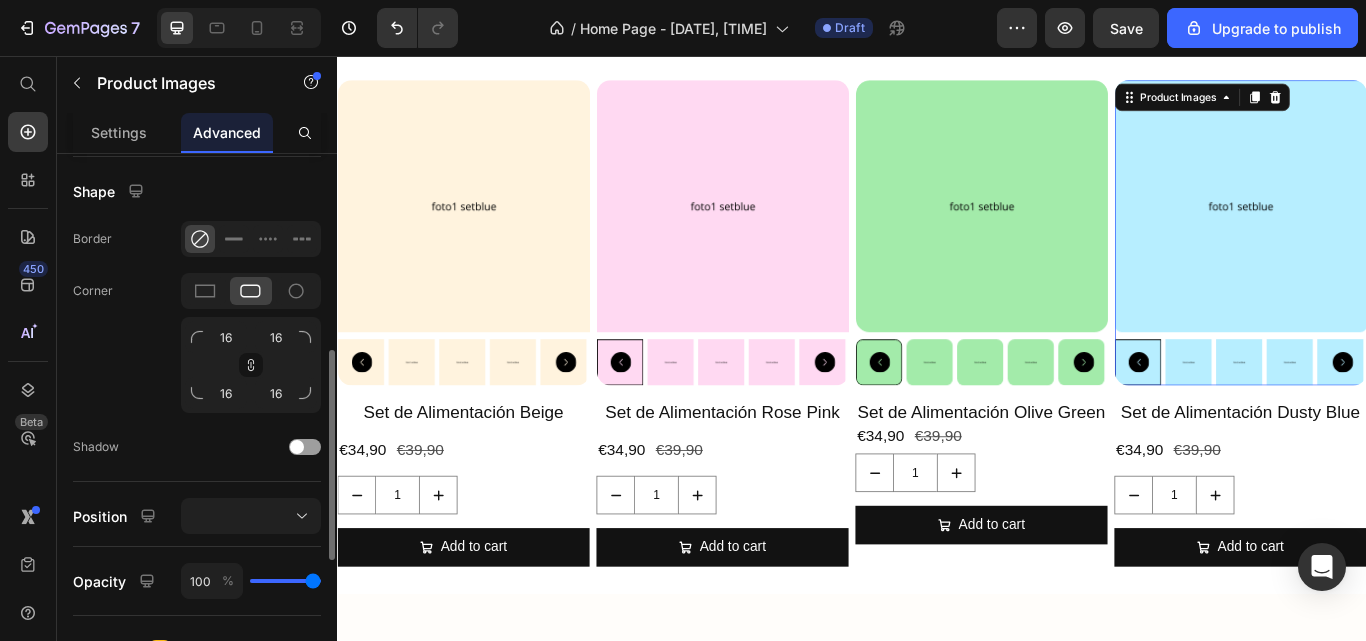 scroll, scrollTop: 499, scrollLeft: 0, axis: vertical 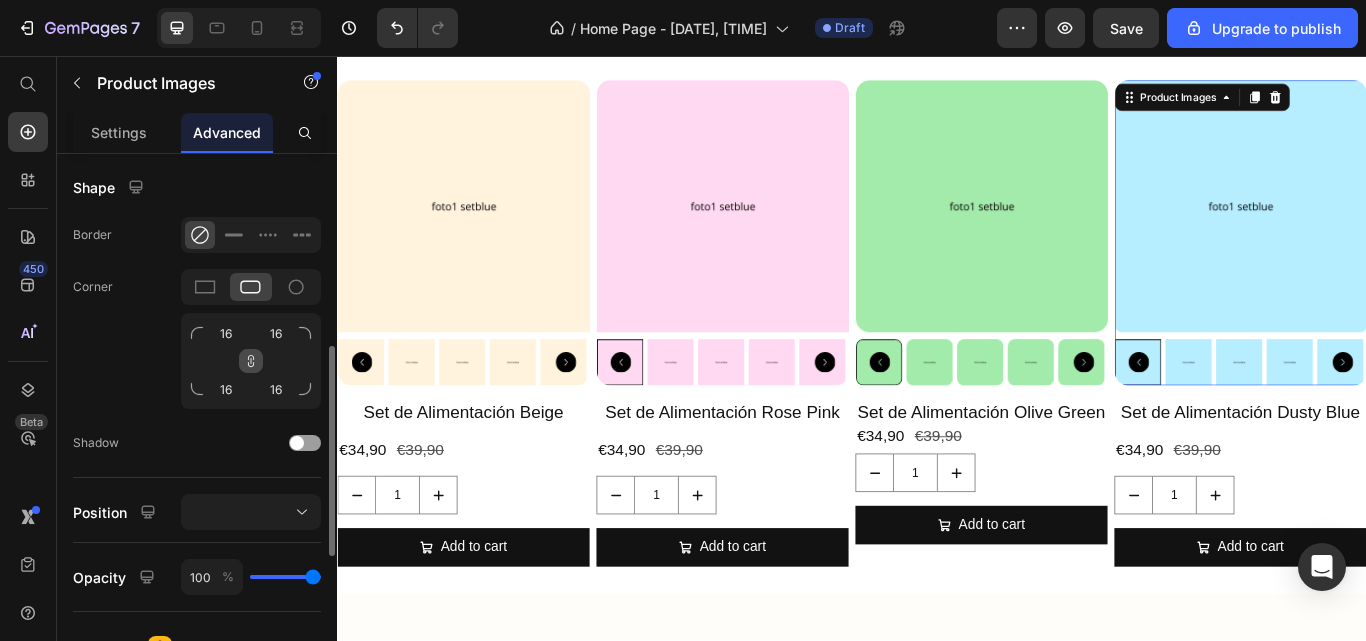 click at bounding box center (251, 361) 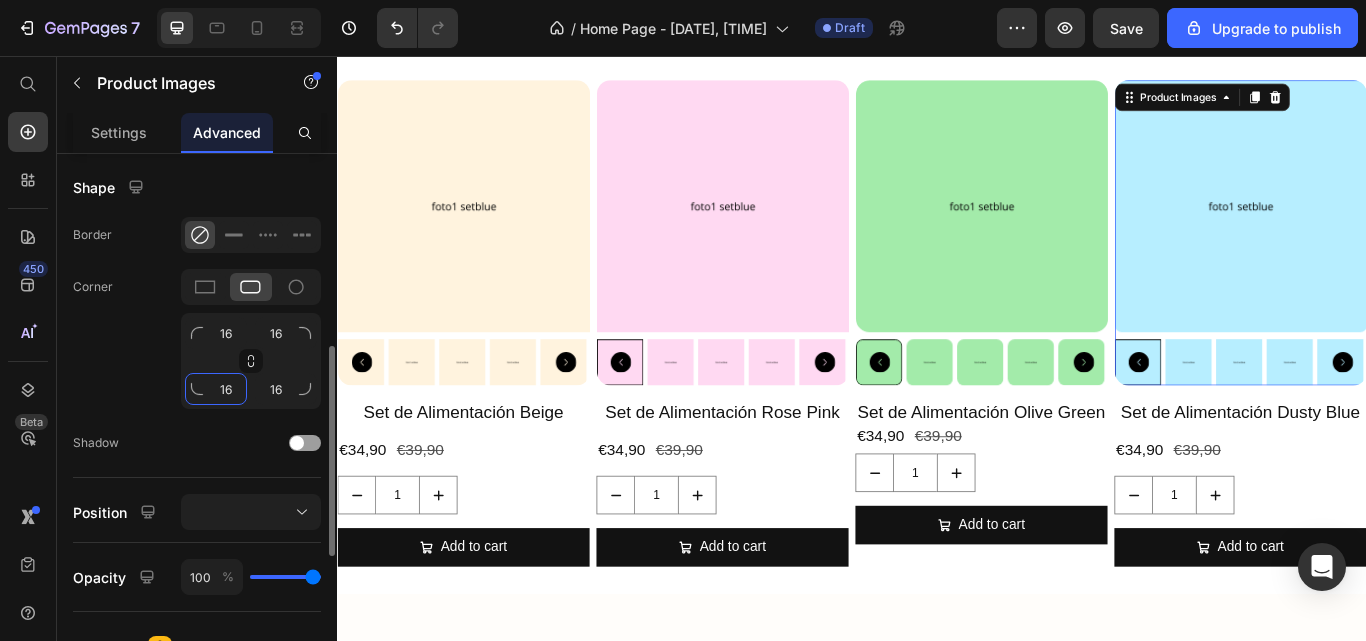 click on "16" 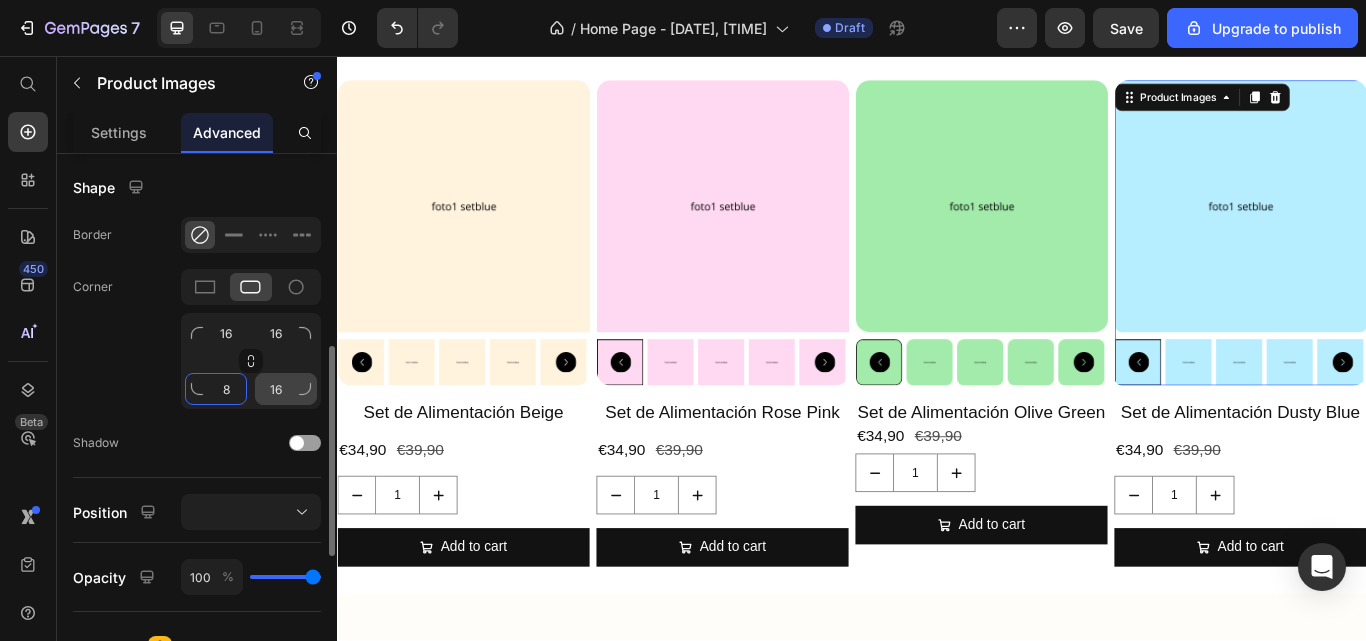 type on "8" 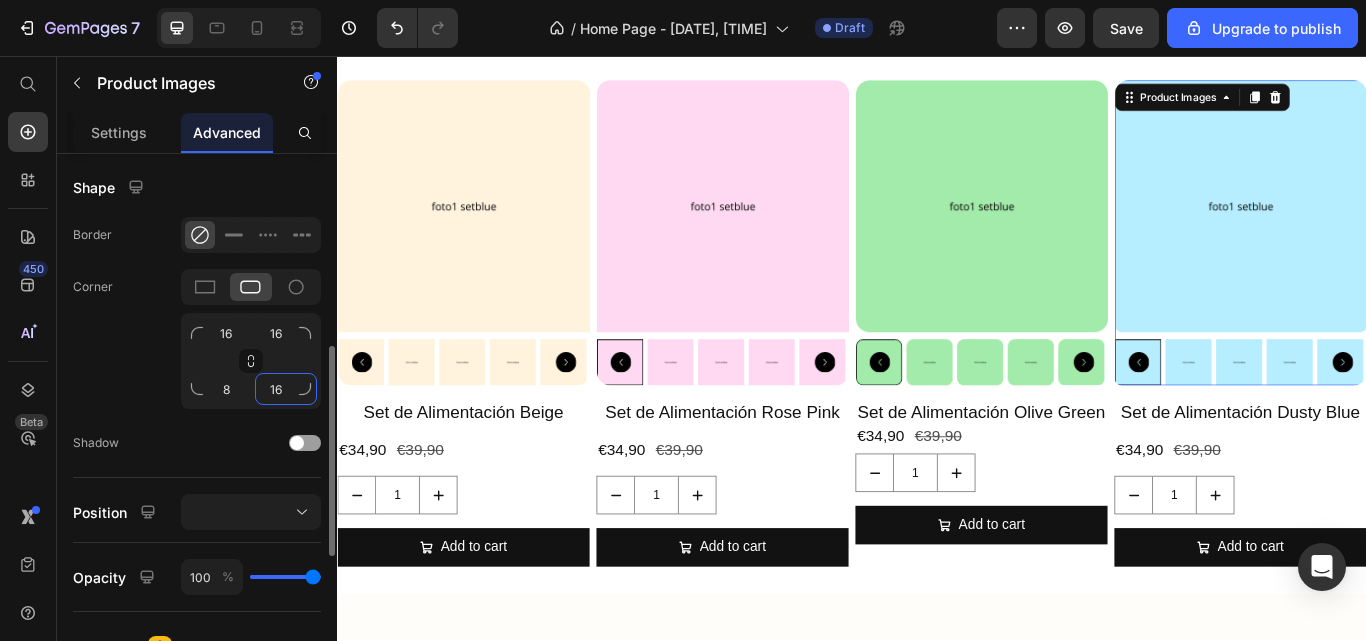 click on "16" 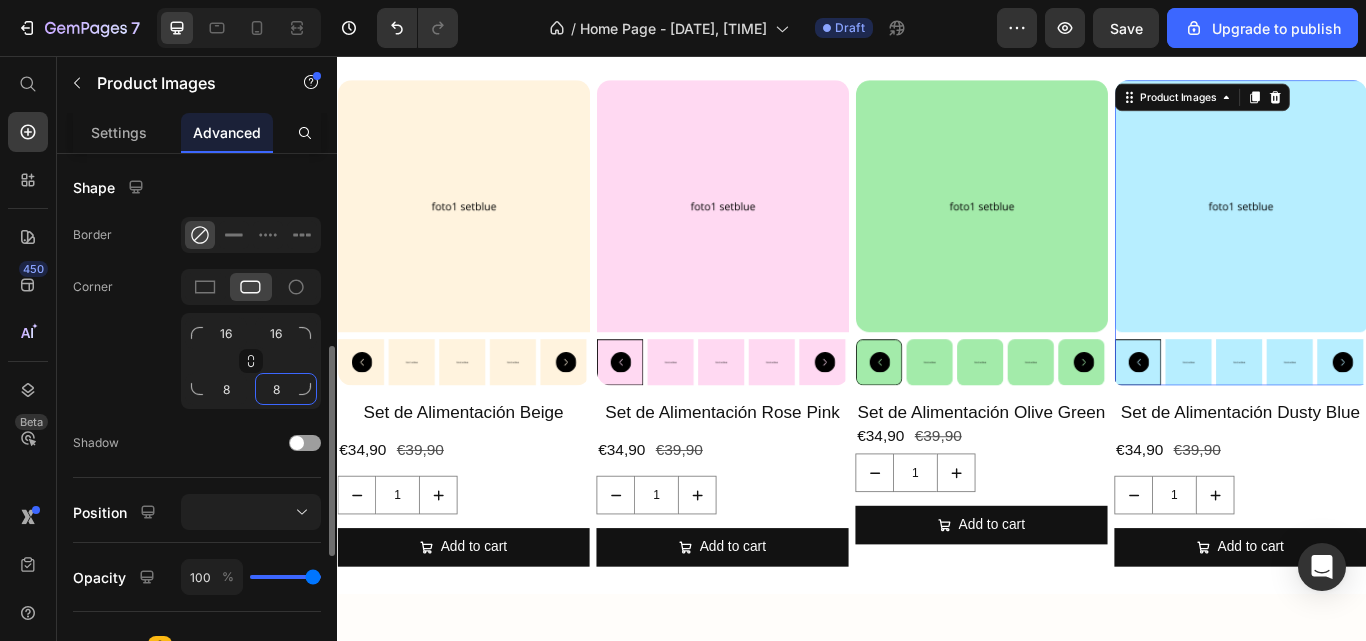 type on "8" 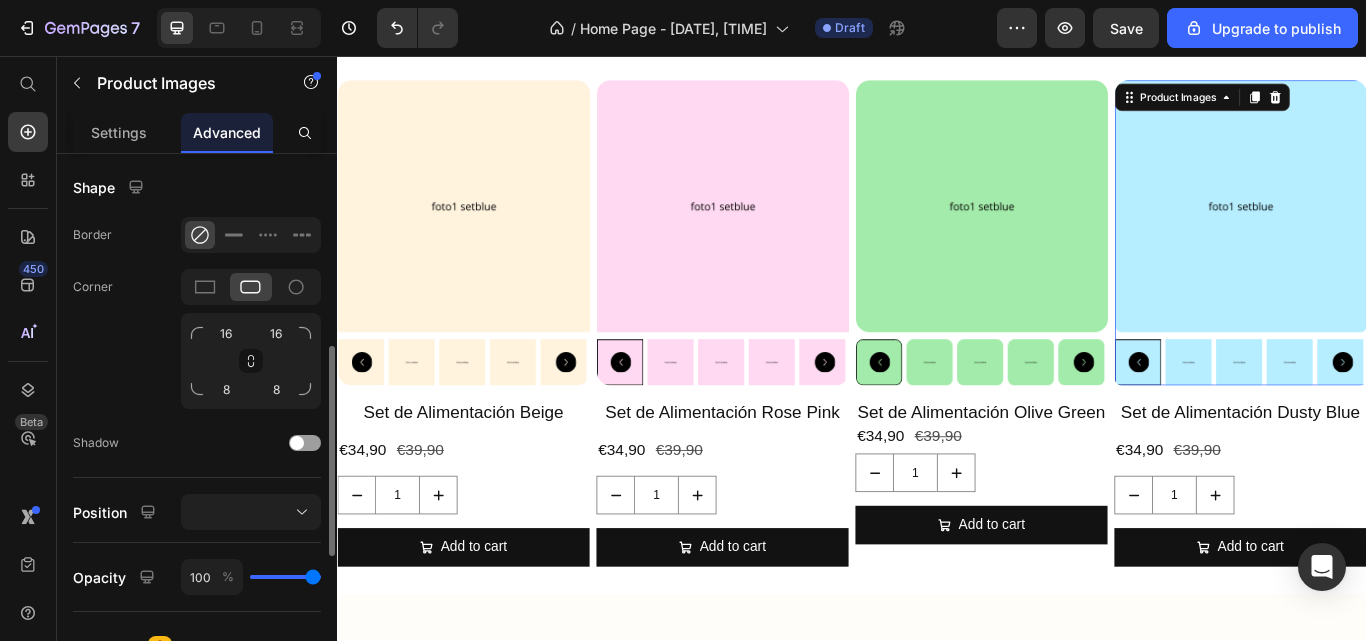 click on "Corner 16 16 8 8" 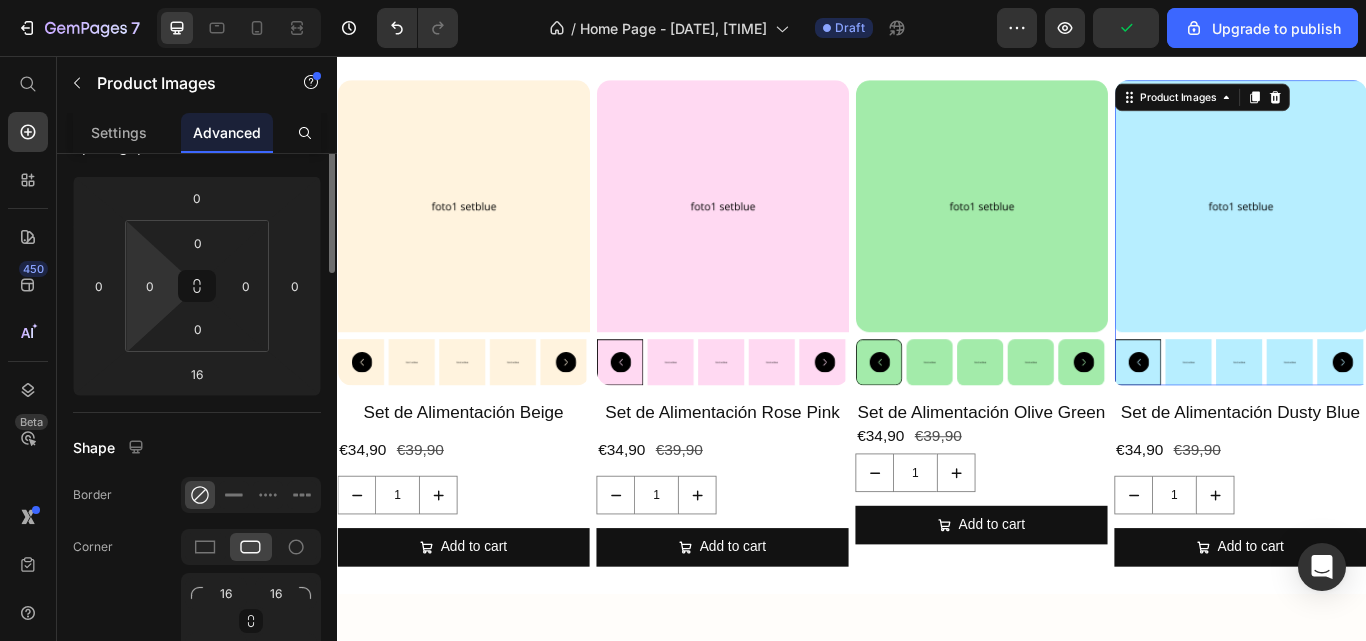 scroll, scrollTop: 0, scrollLeft: 0, axis: both 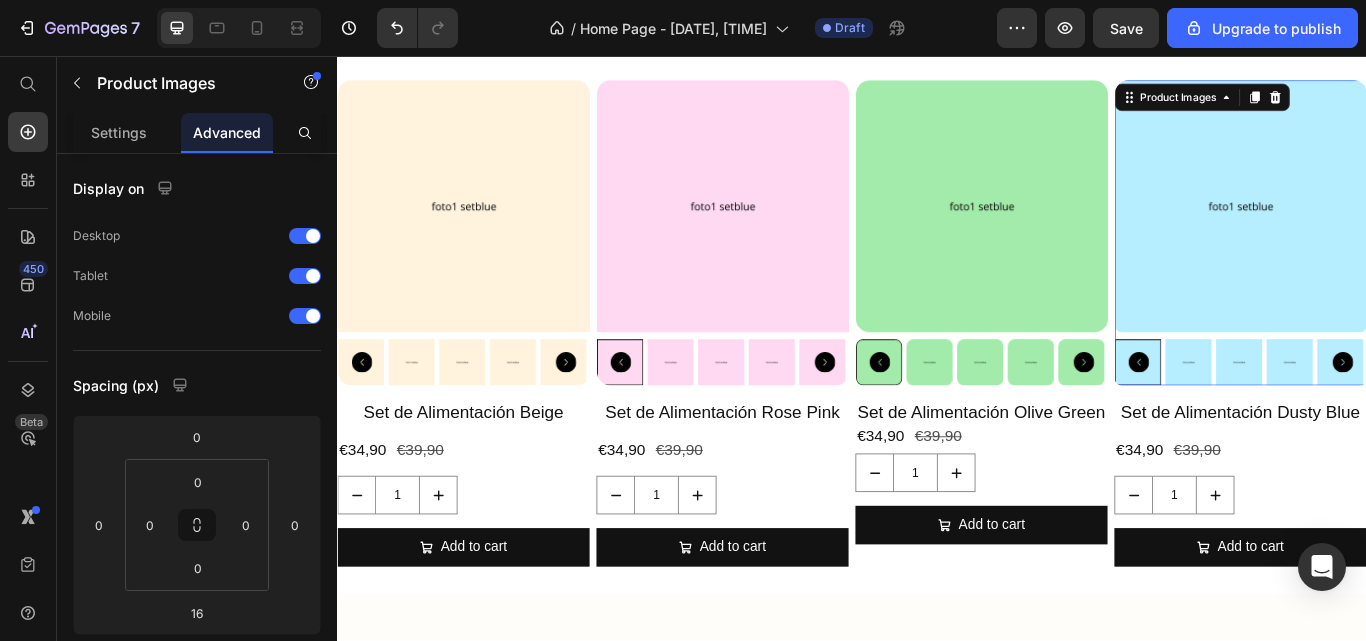 click at bounding box center (1388, 414) 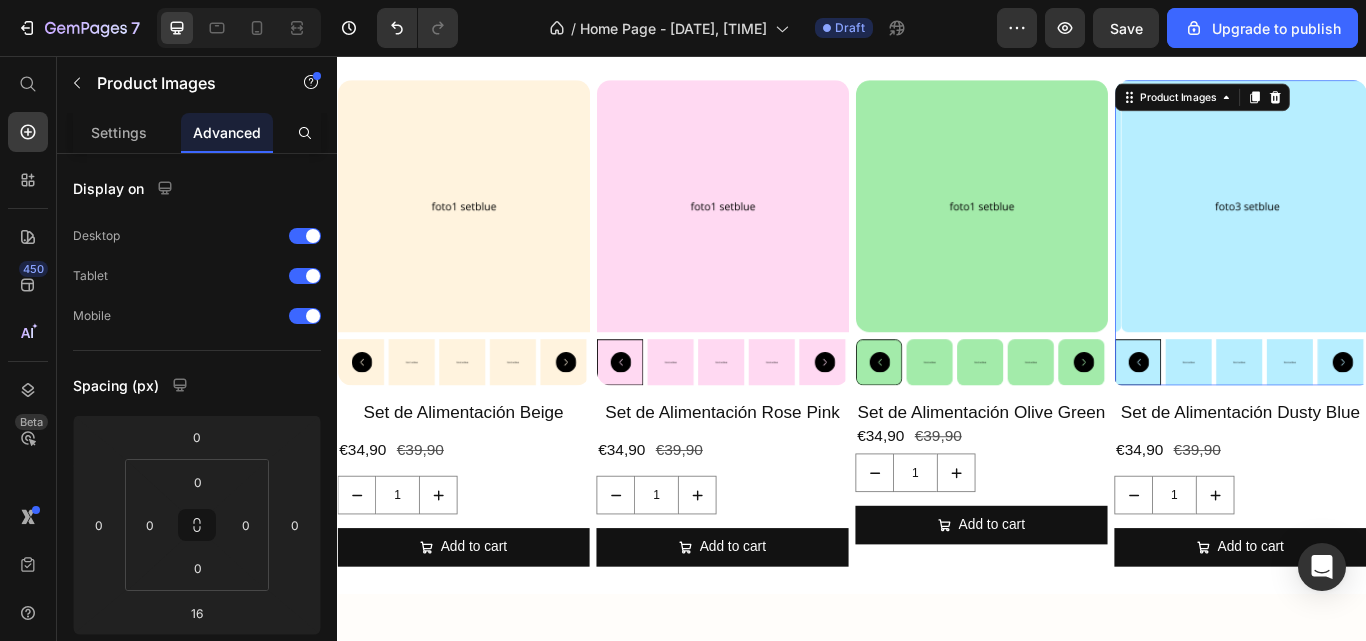 click 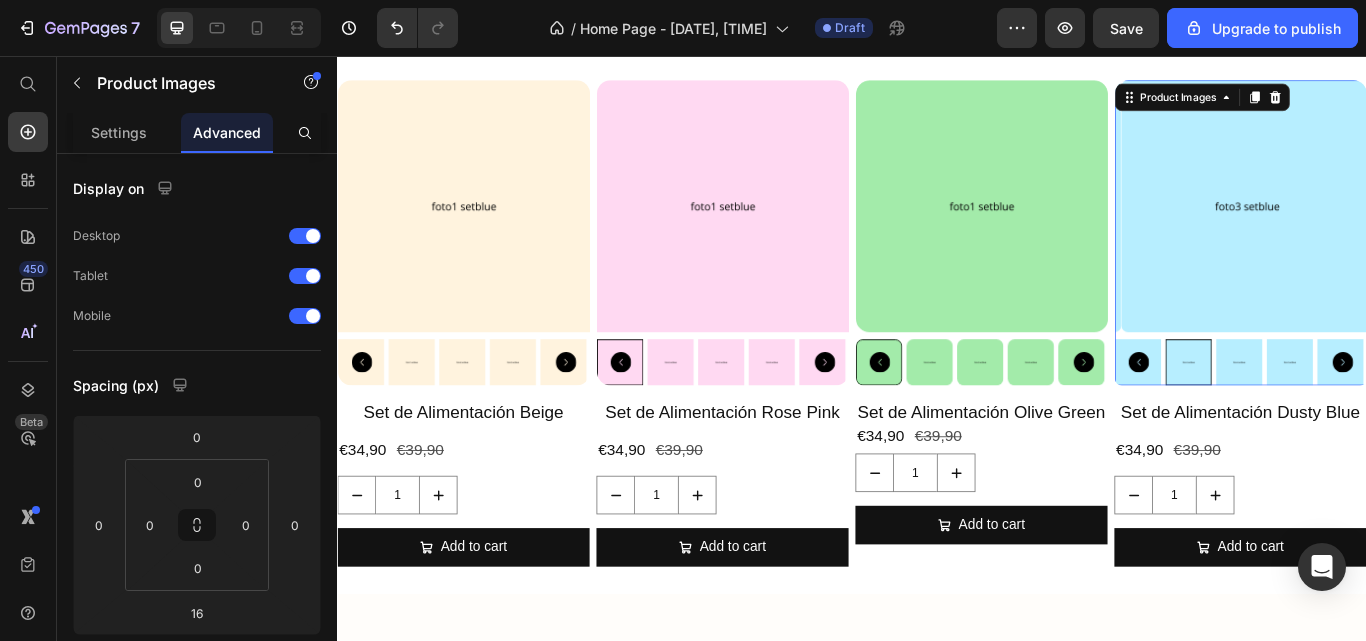 click 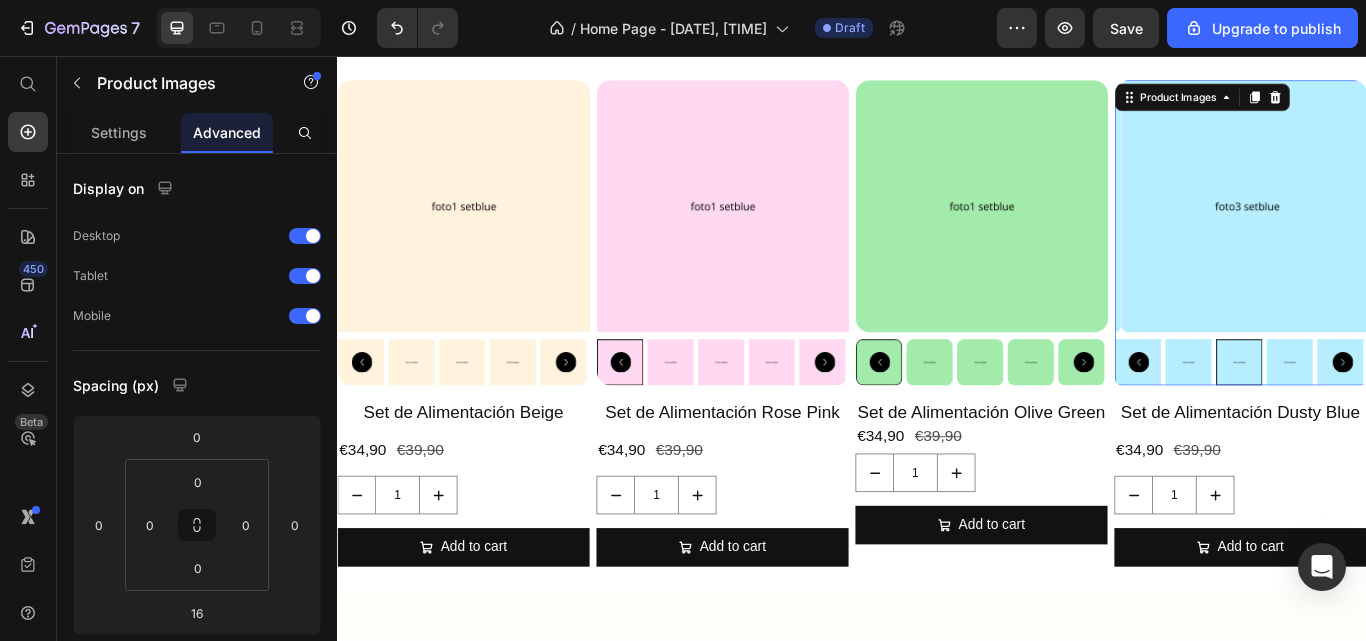 click at bounding box center (1329, 414) 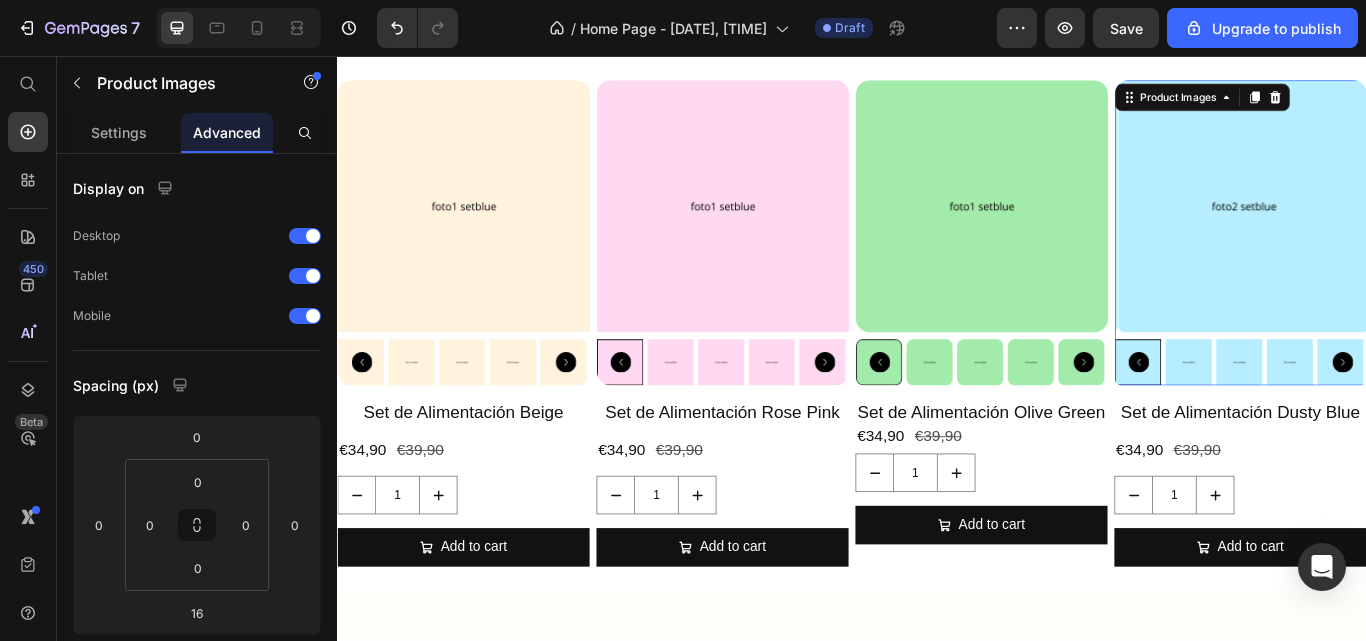 click 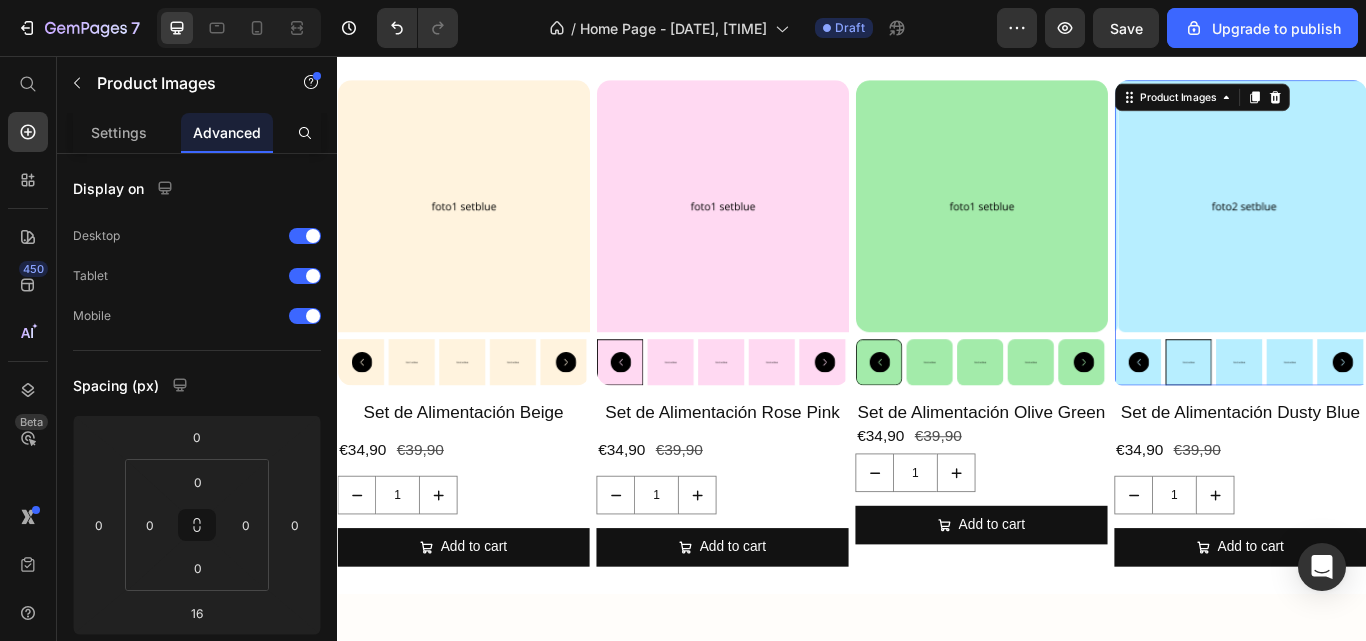 click at bounding box center (1270, 414) 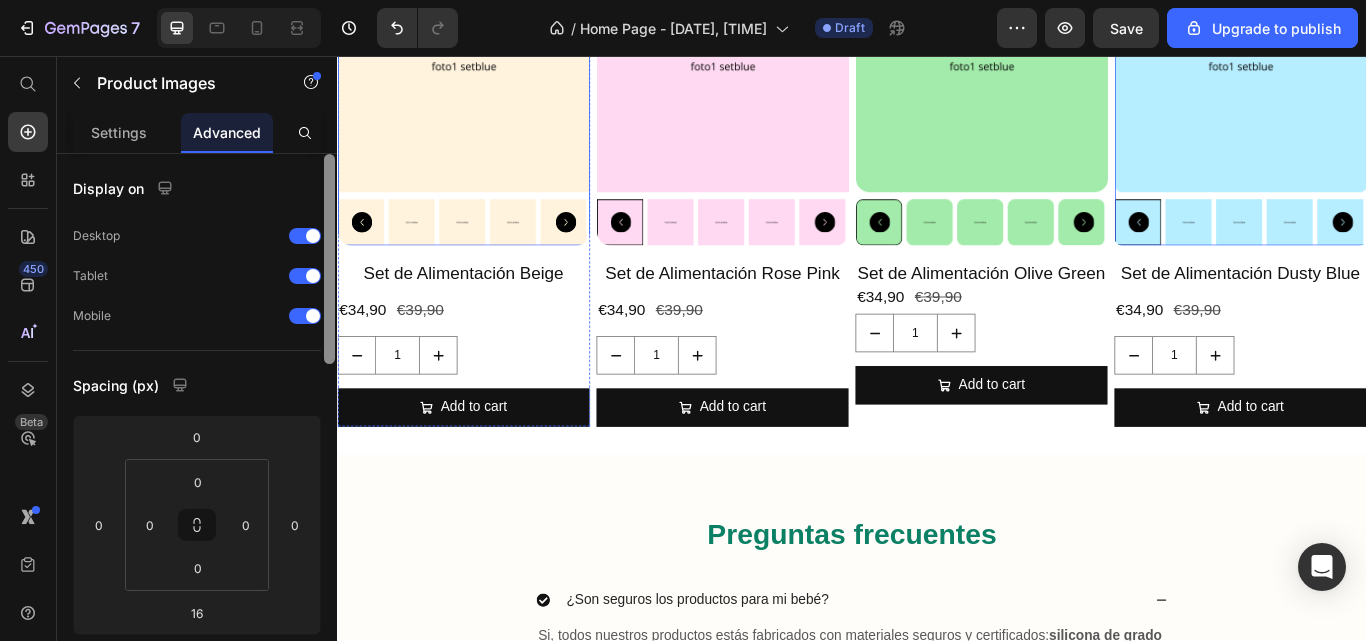 scroll, scrollTop: 772, scrollLeft: 0, axis: vertical 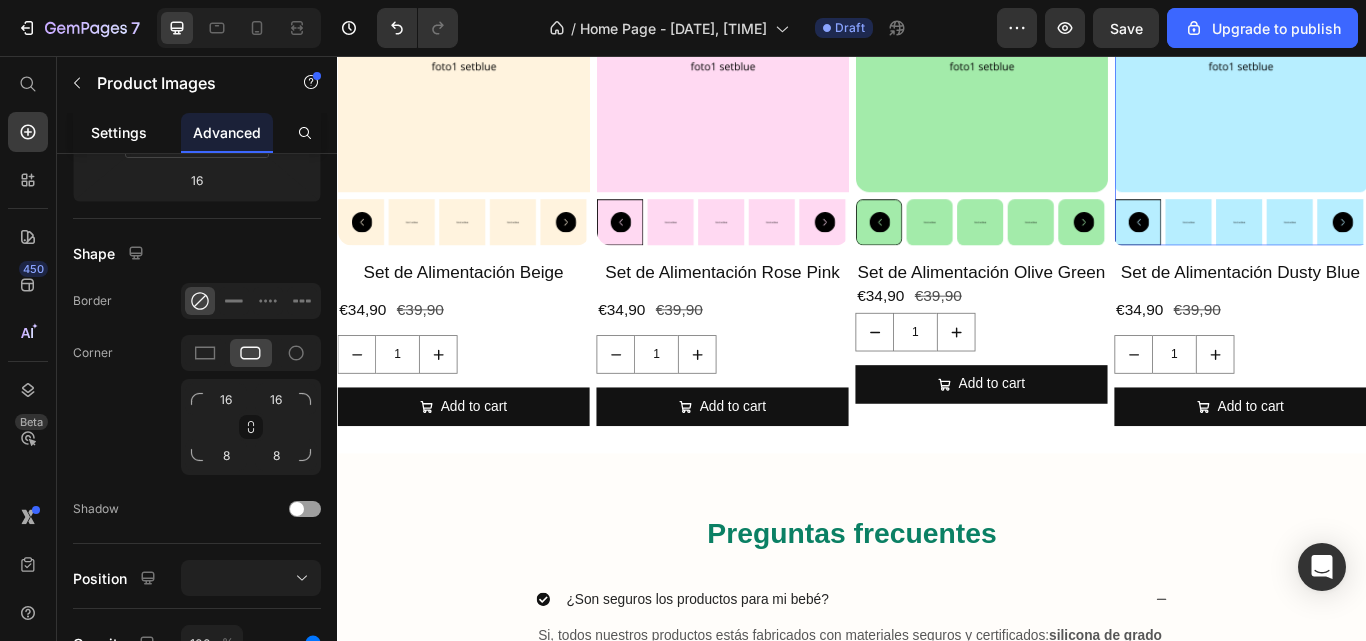 click on "Settings" at bounding box center (119, 132) 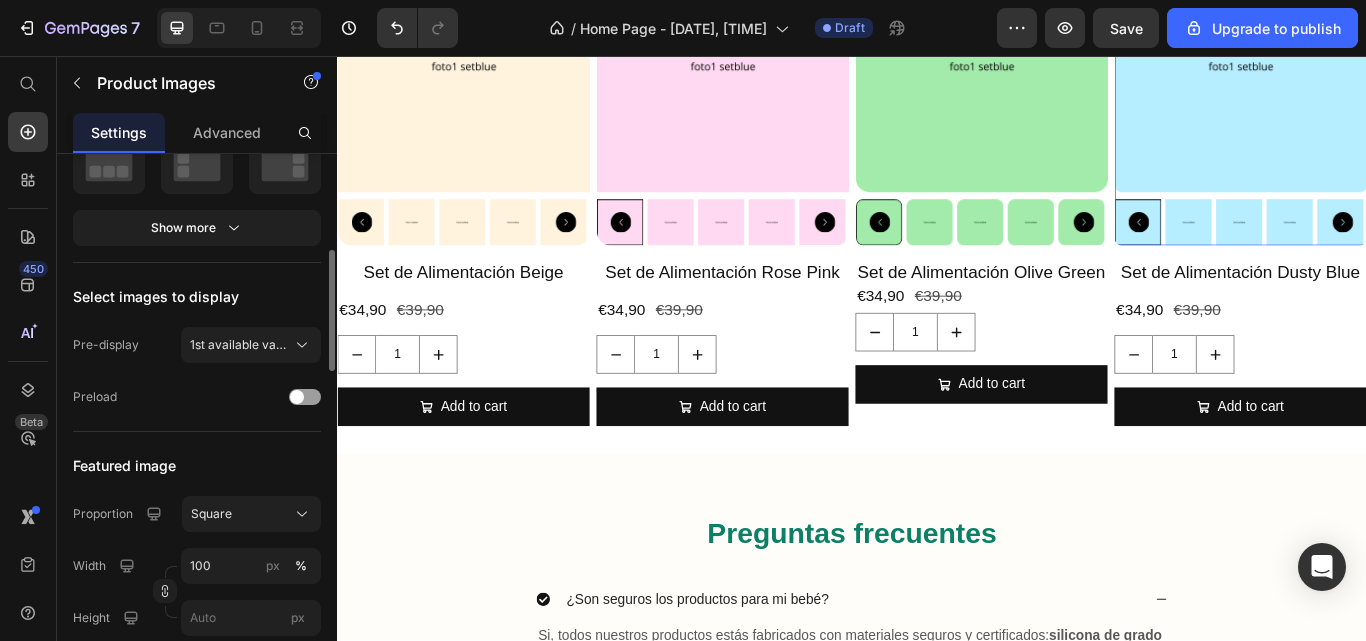 scroll, scrollTop: 0, scrollLeft: 0, axis: both 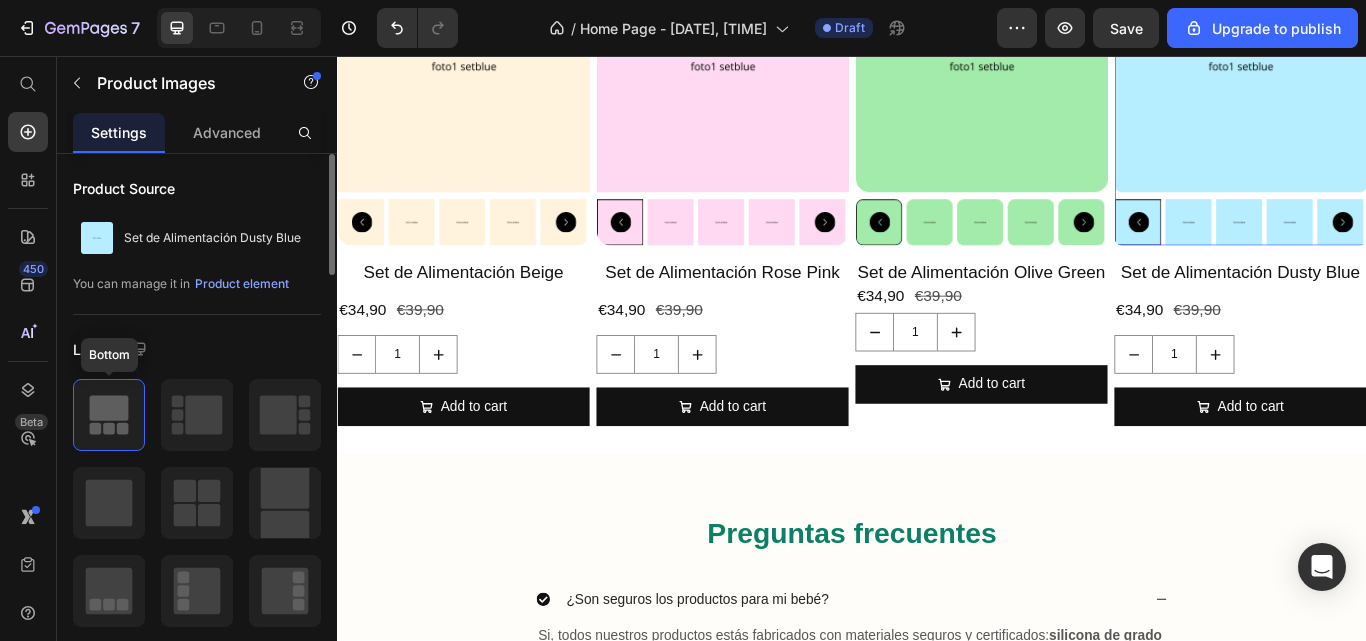 click 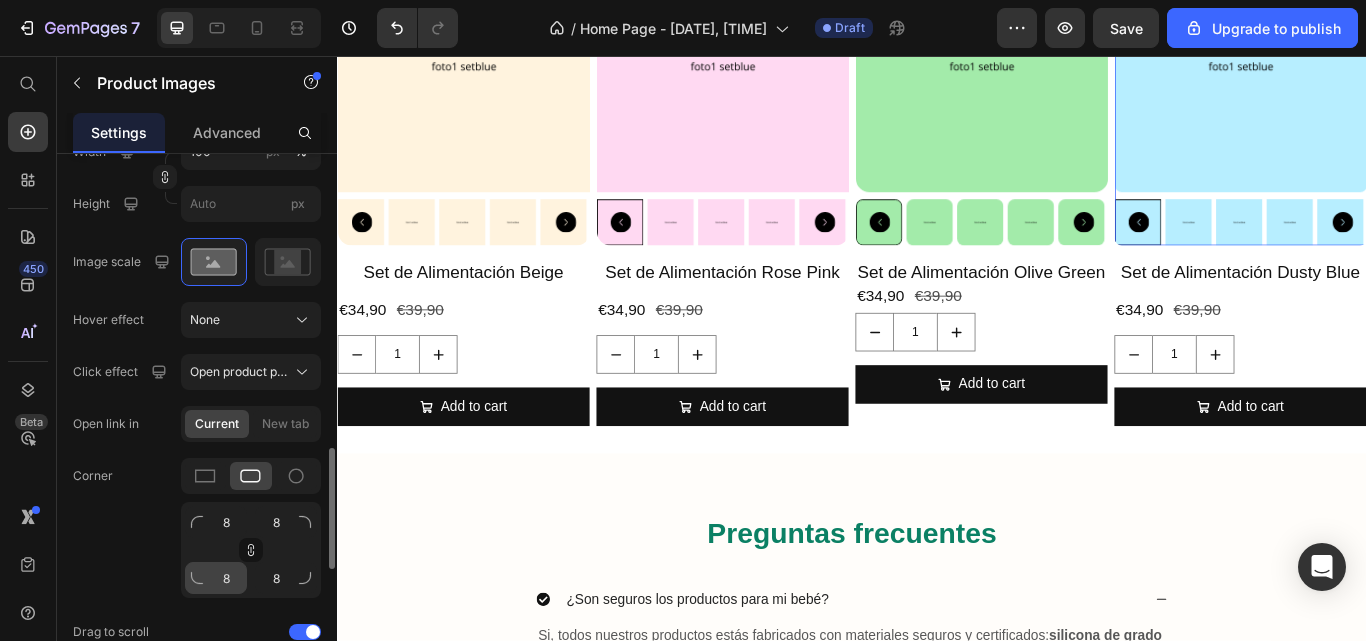 scroll, scrollTop: 937, scrollLeft: 0, axis: vertical 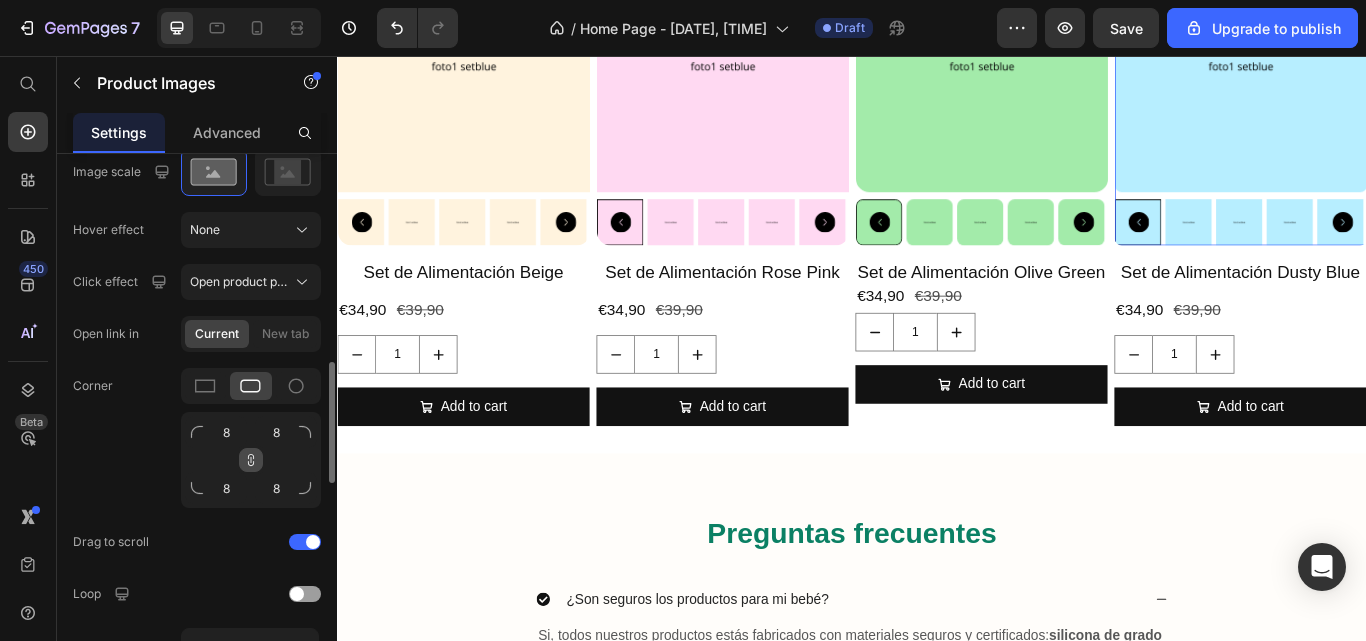 click 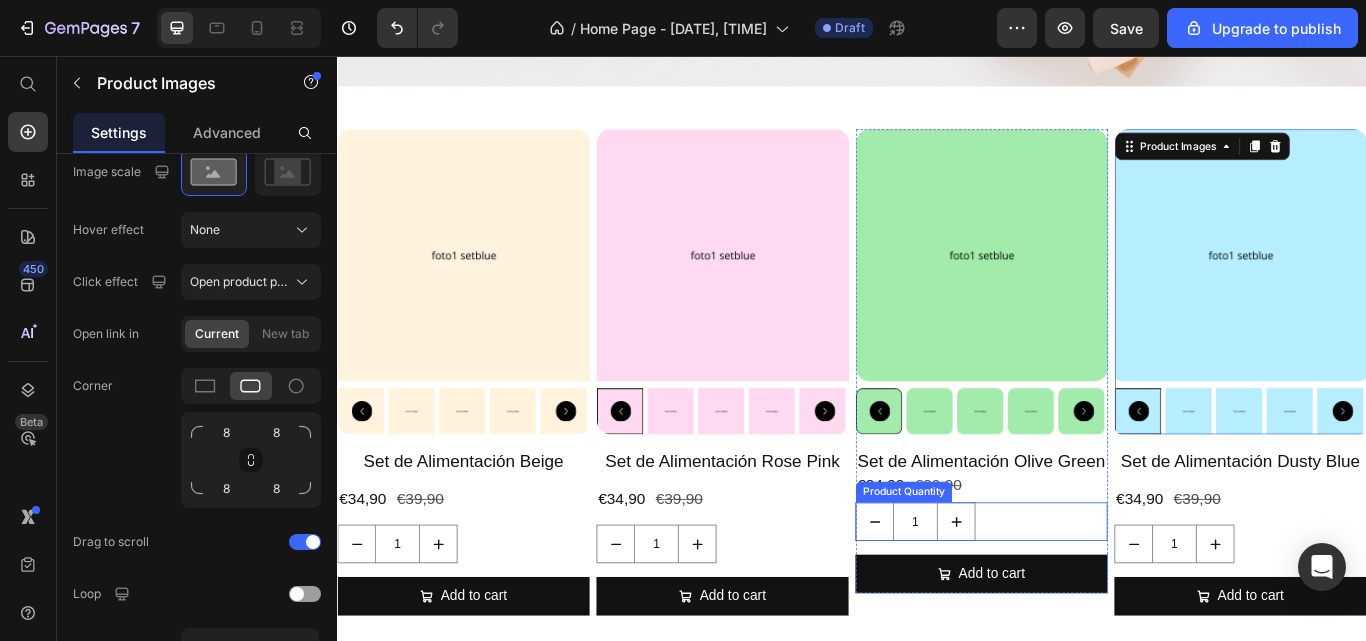 scroll, scrollTop: 549, scrollLeft: 0, axis: vertical 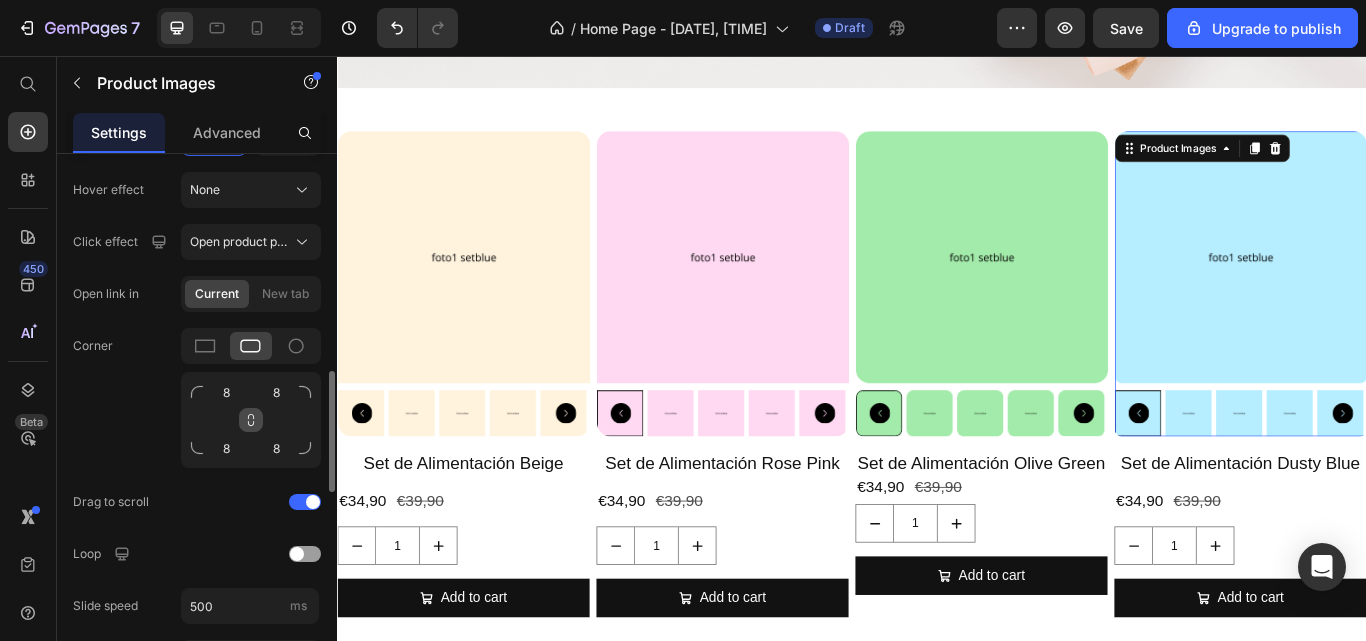 click 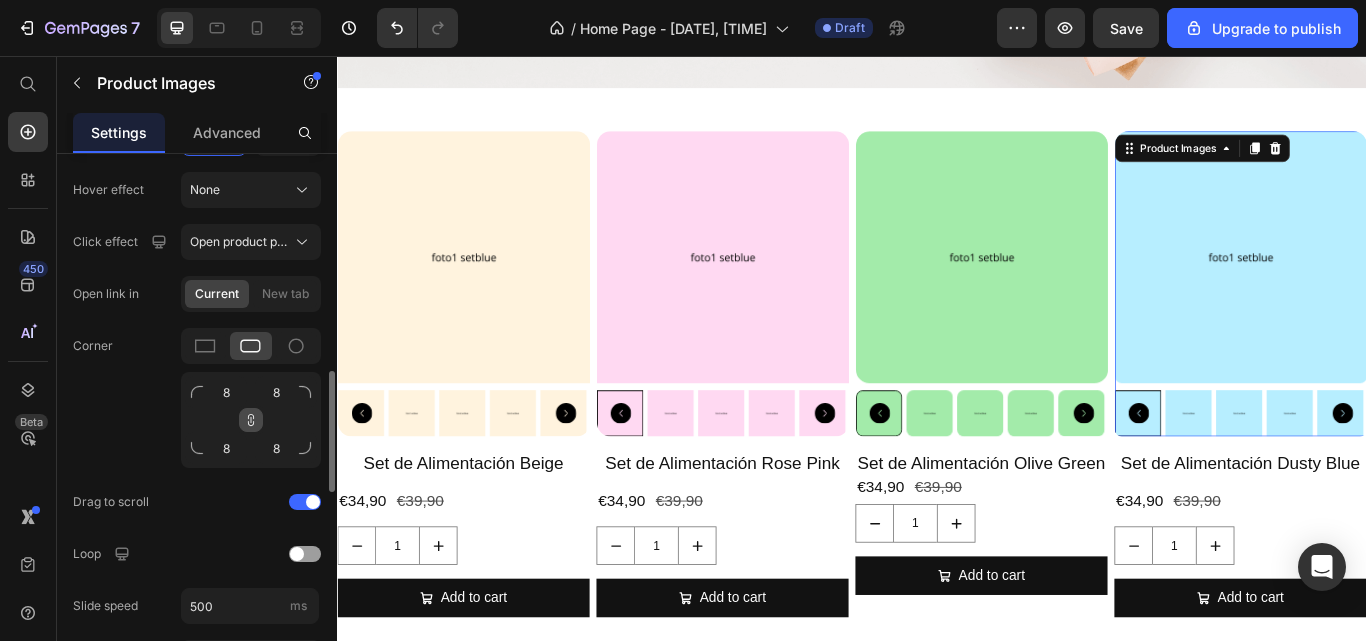 click 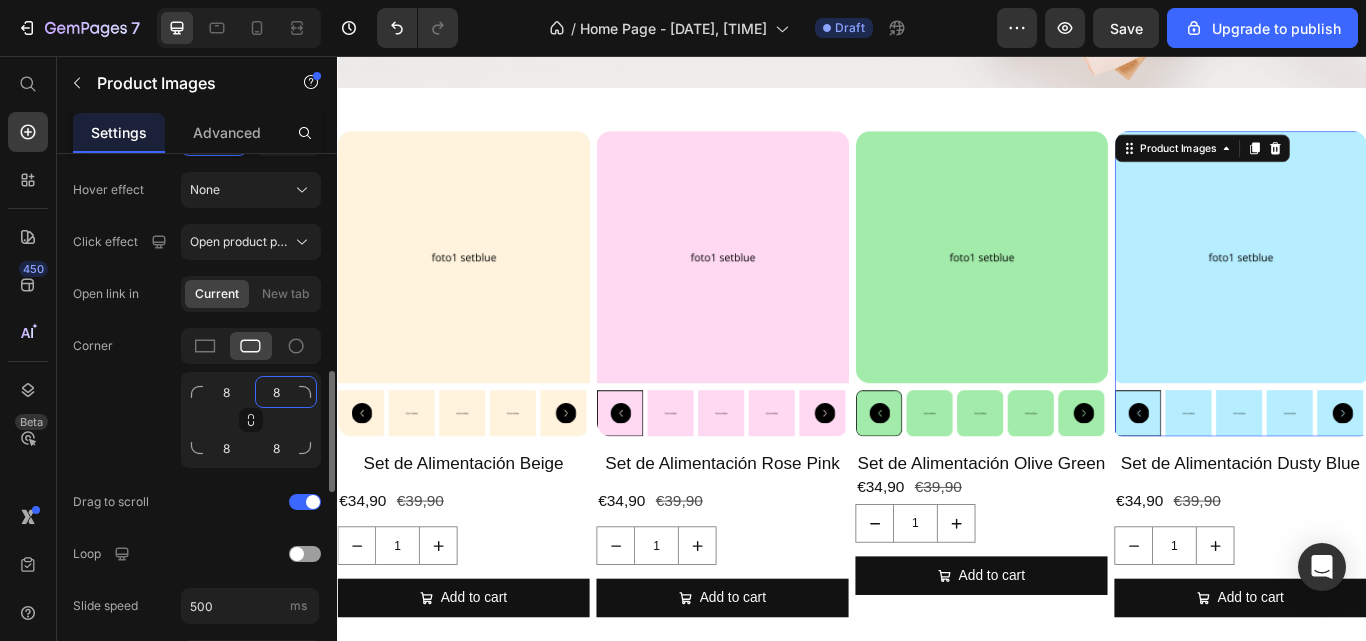 click on "8" 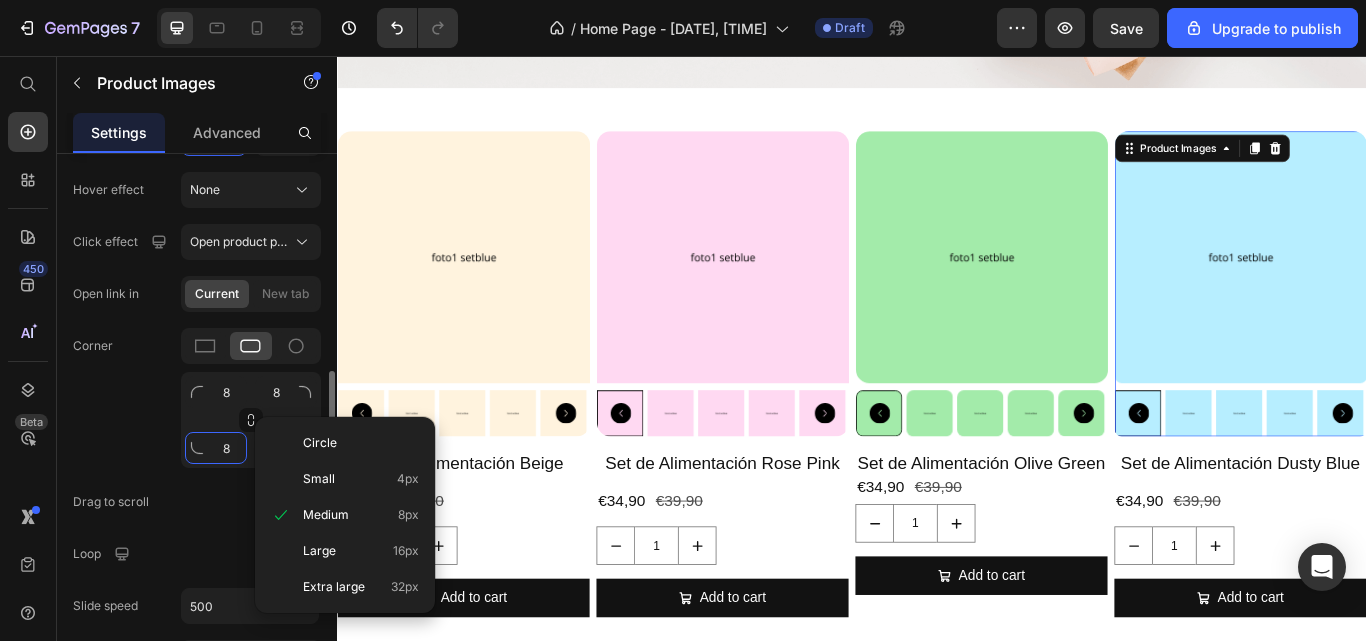 click on "8" 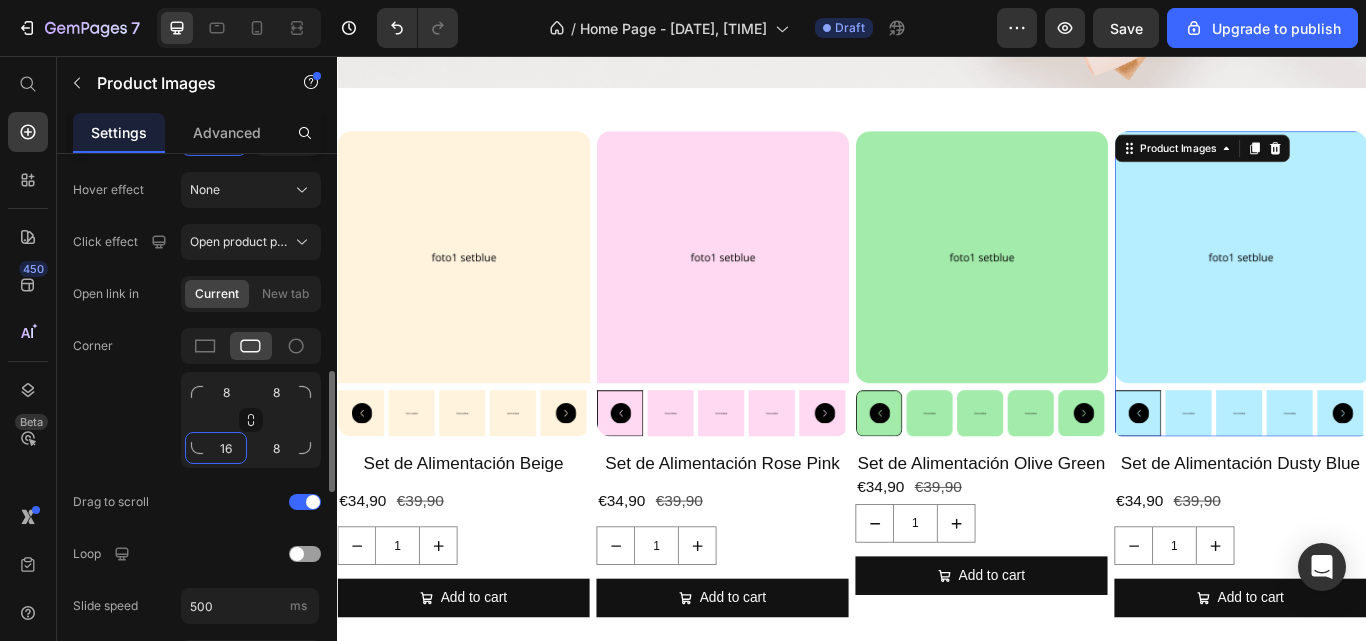 type on "16" 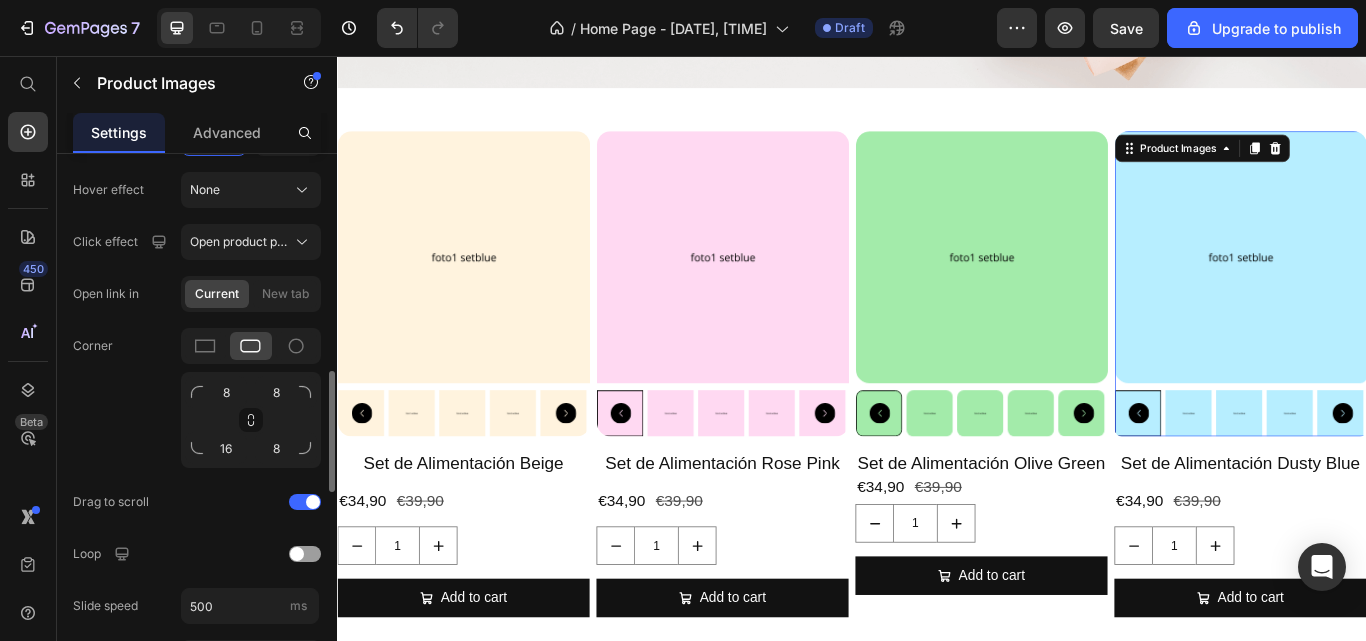 click on "Corner 8 8 16 8" 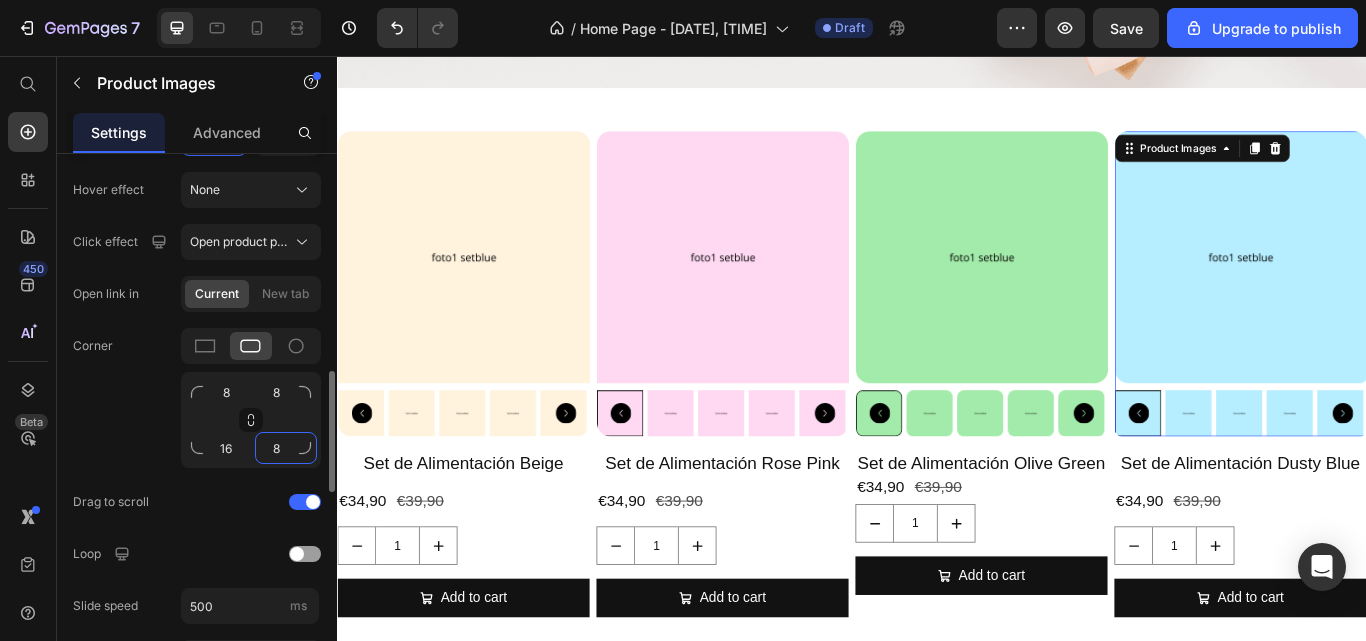click on "8" 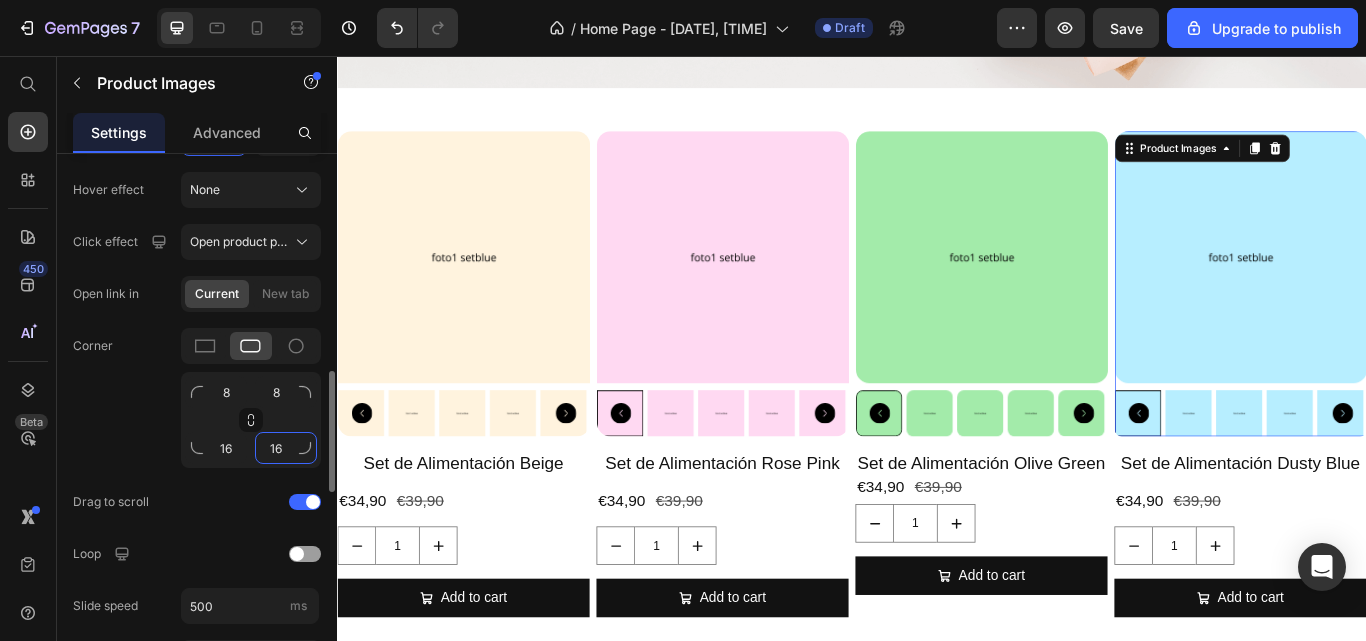type on "16" 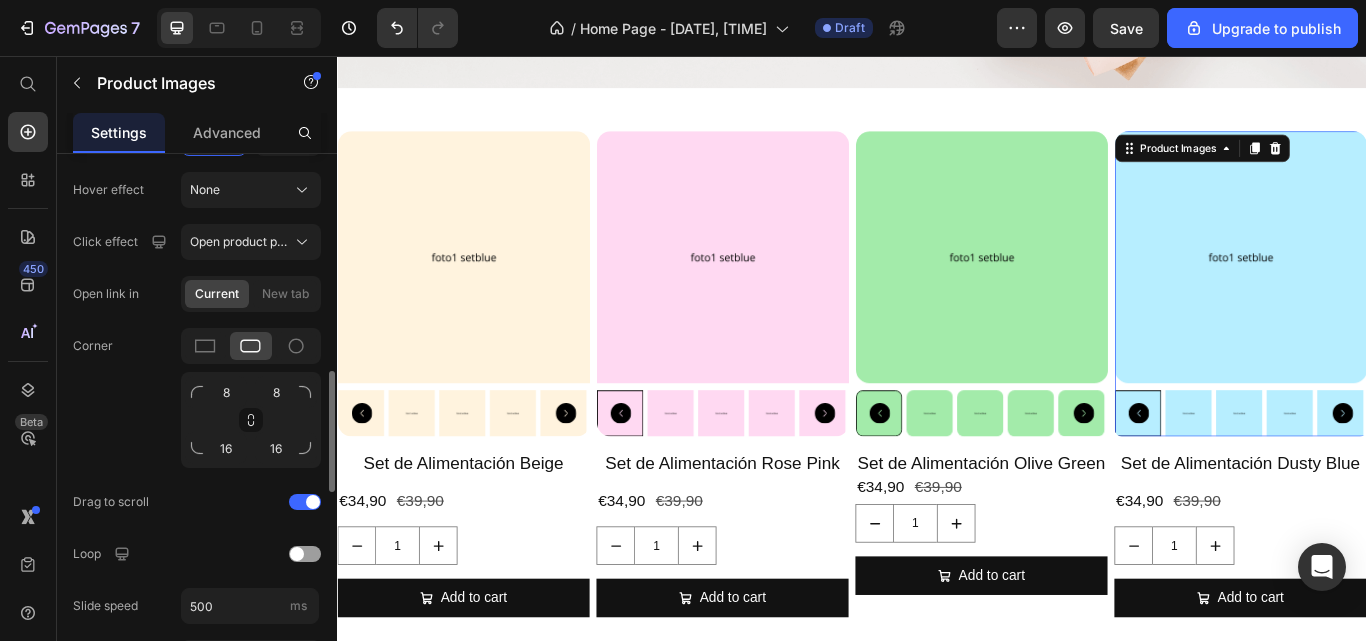 click on "Corner 8 8 16 16" 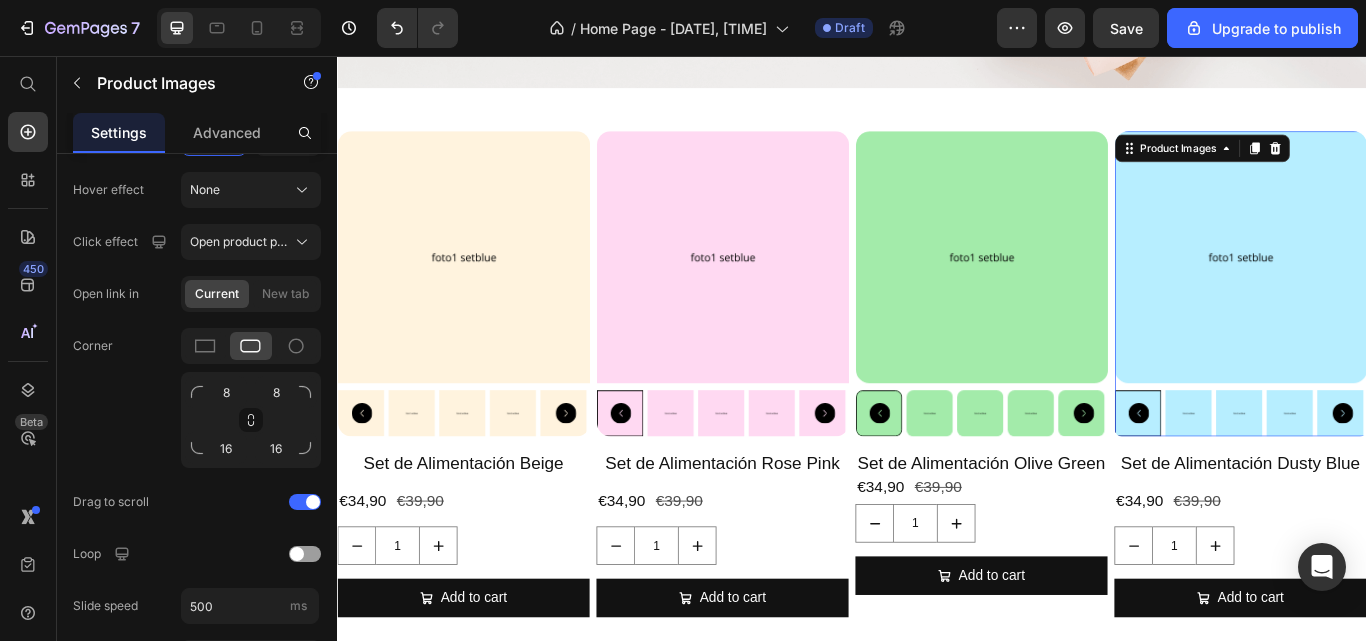 click at bounding box center (1388, 473) 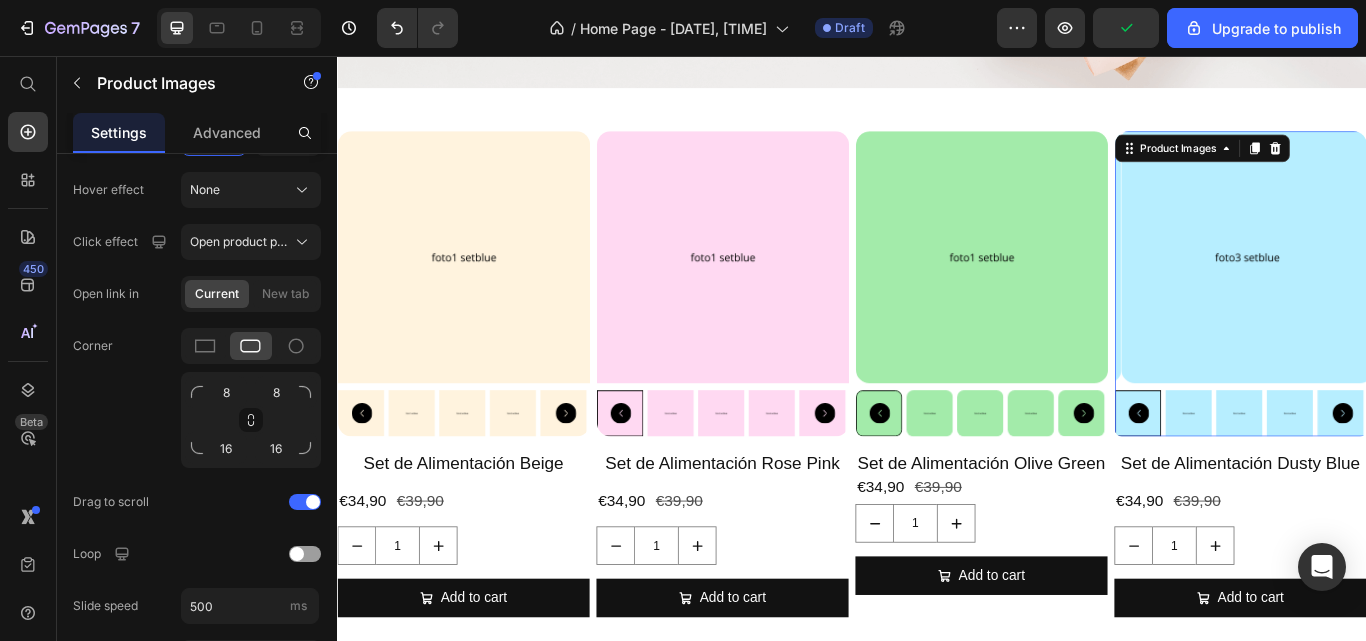 click 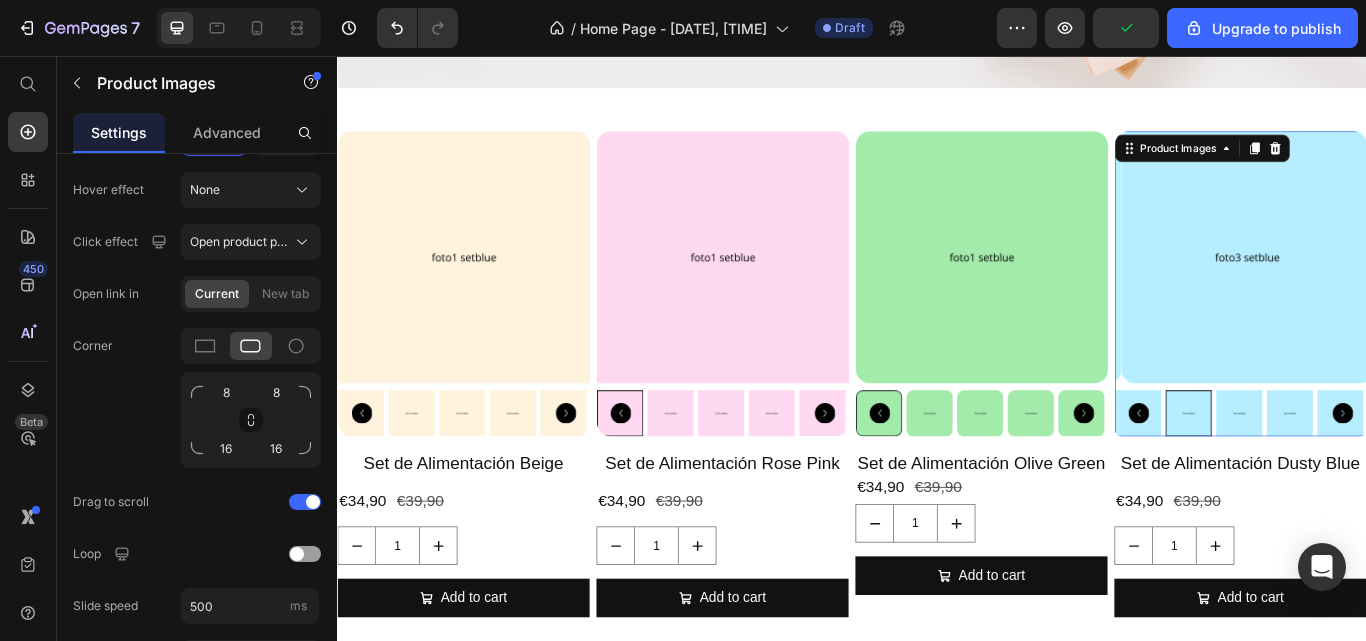 click 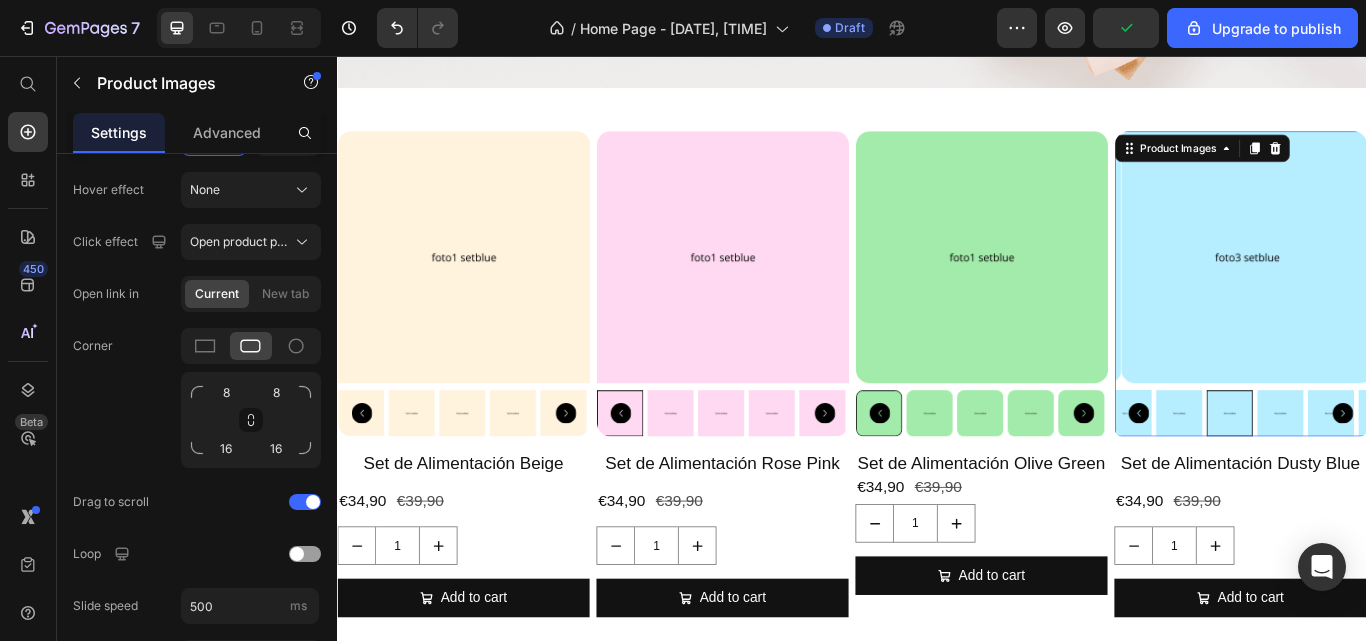click 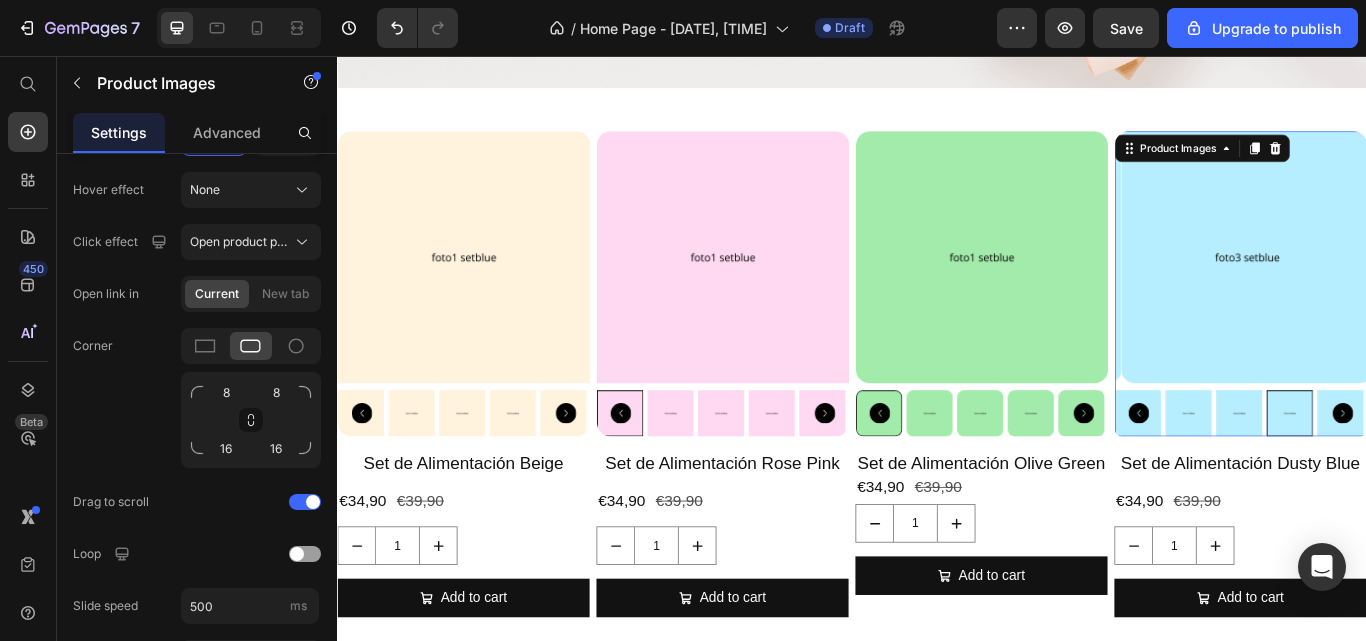 click at bounding box center [1329, 473] 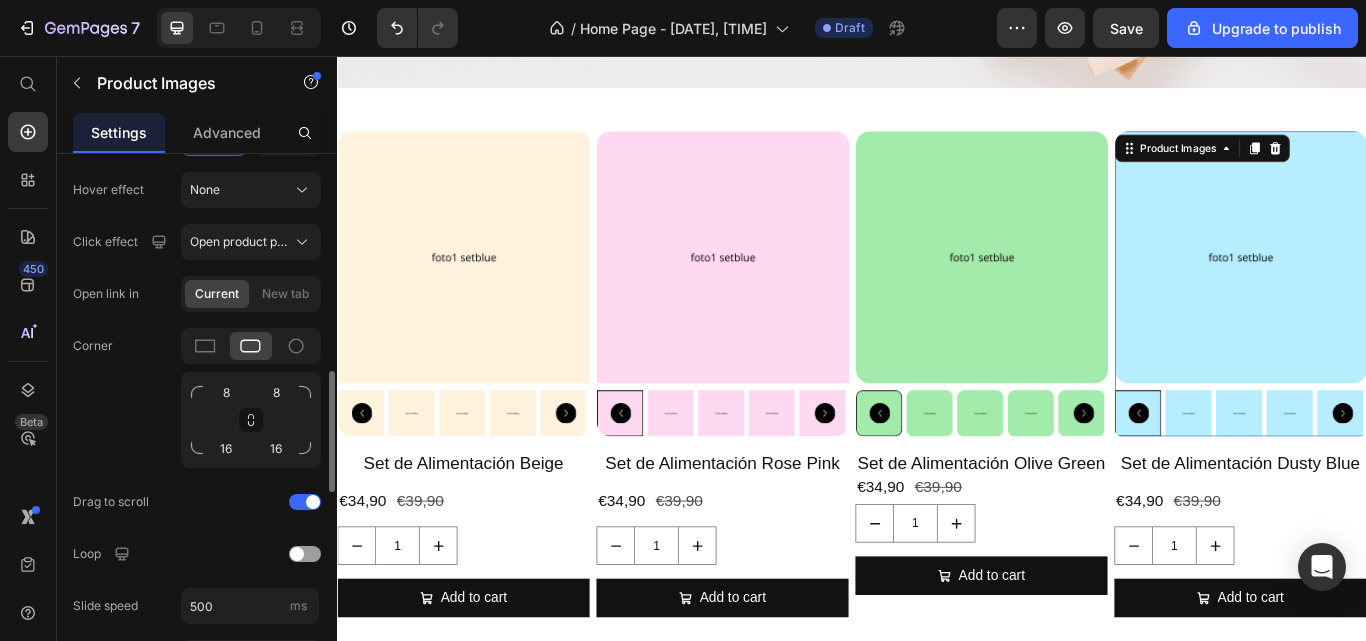 click on "Corner 8 8 16 16" 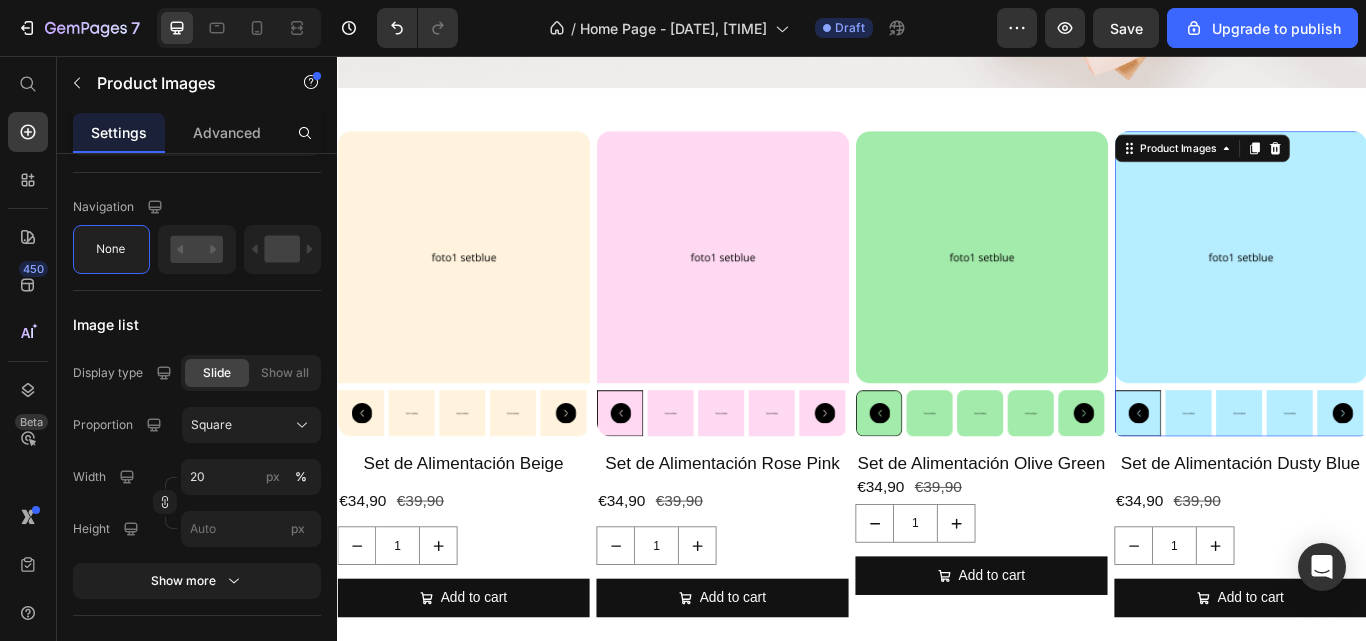 scroll, scrollTop: 1780, scrollLeft: 0, axis: vertical 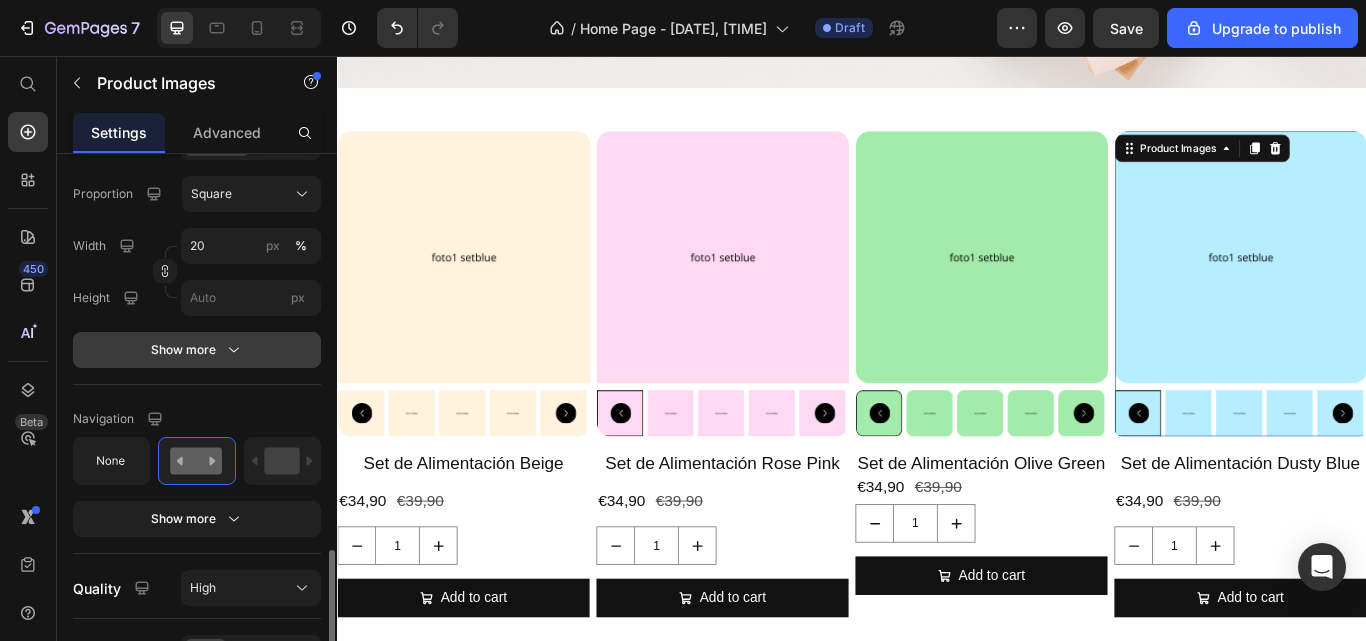 click 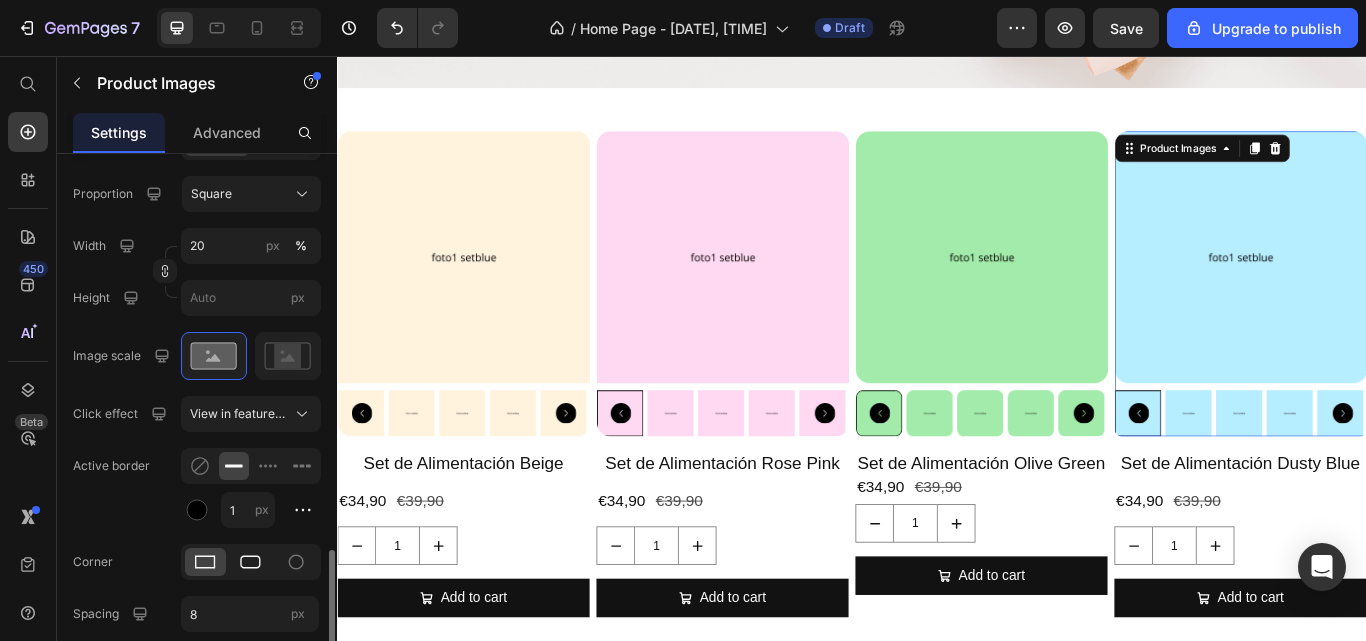 click 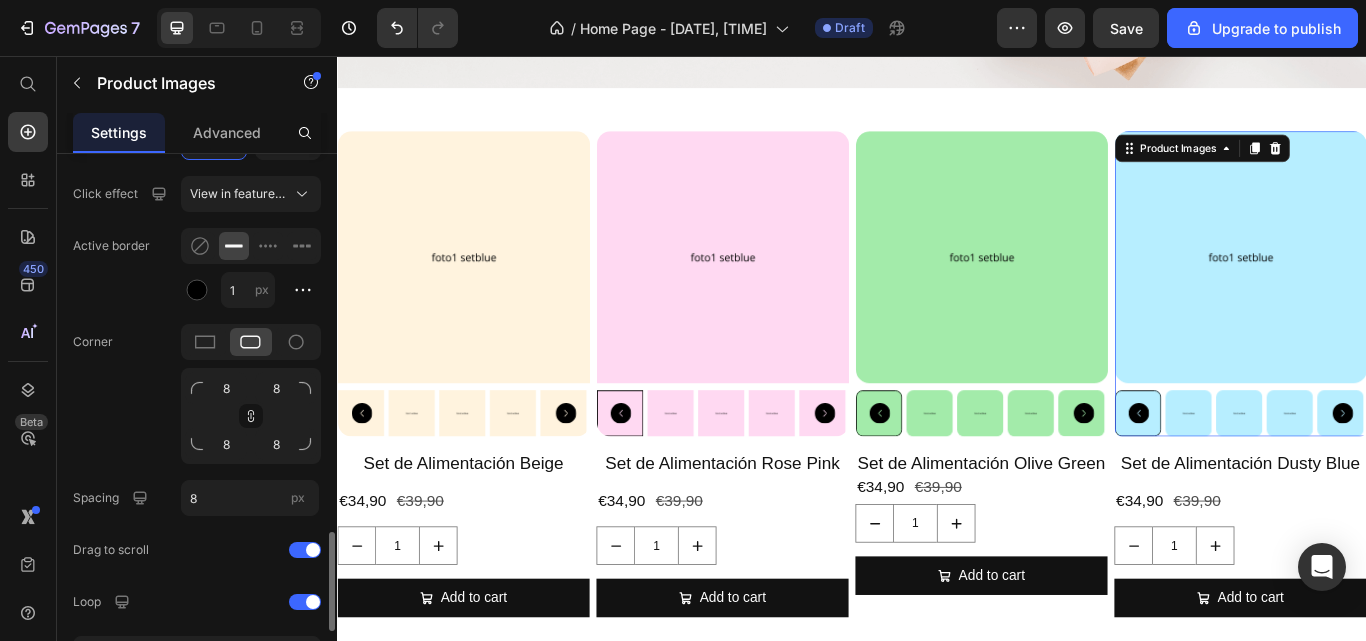 scroll, scrollTop: 2011, scrollLeft: 0, axis: vertical 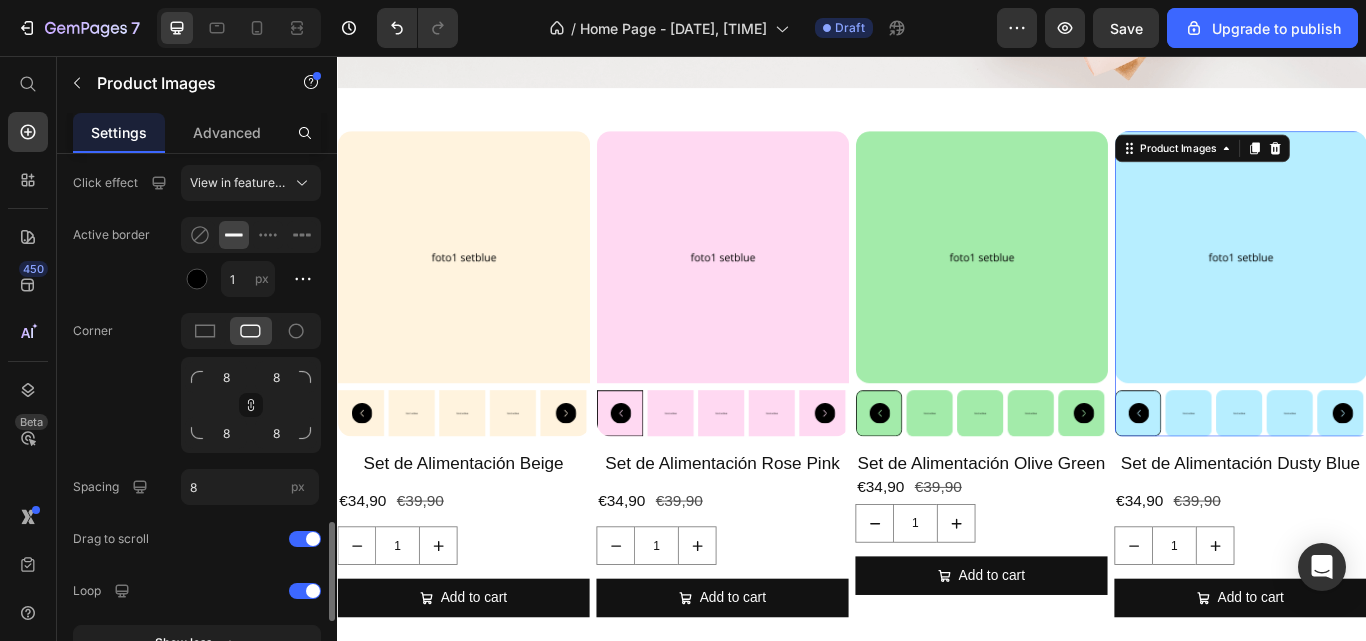 click on "Corner 8 8 8 8" 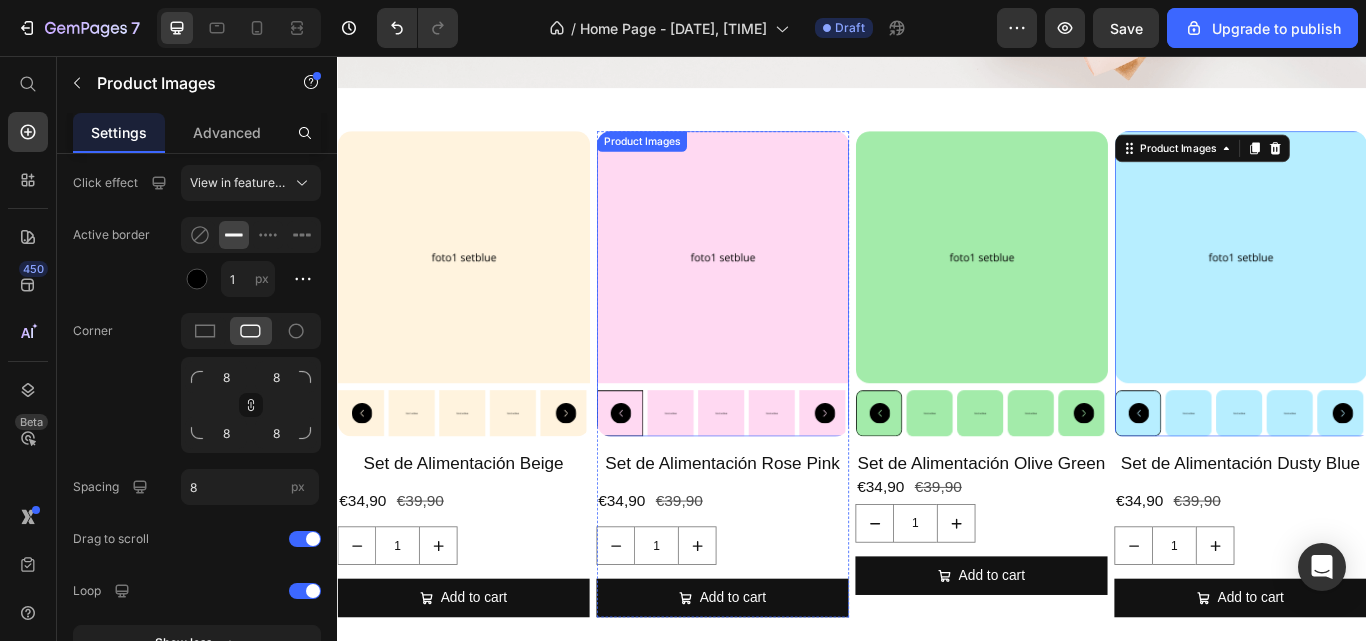 click at bounding box center (786, 291) 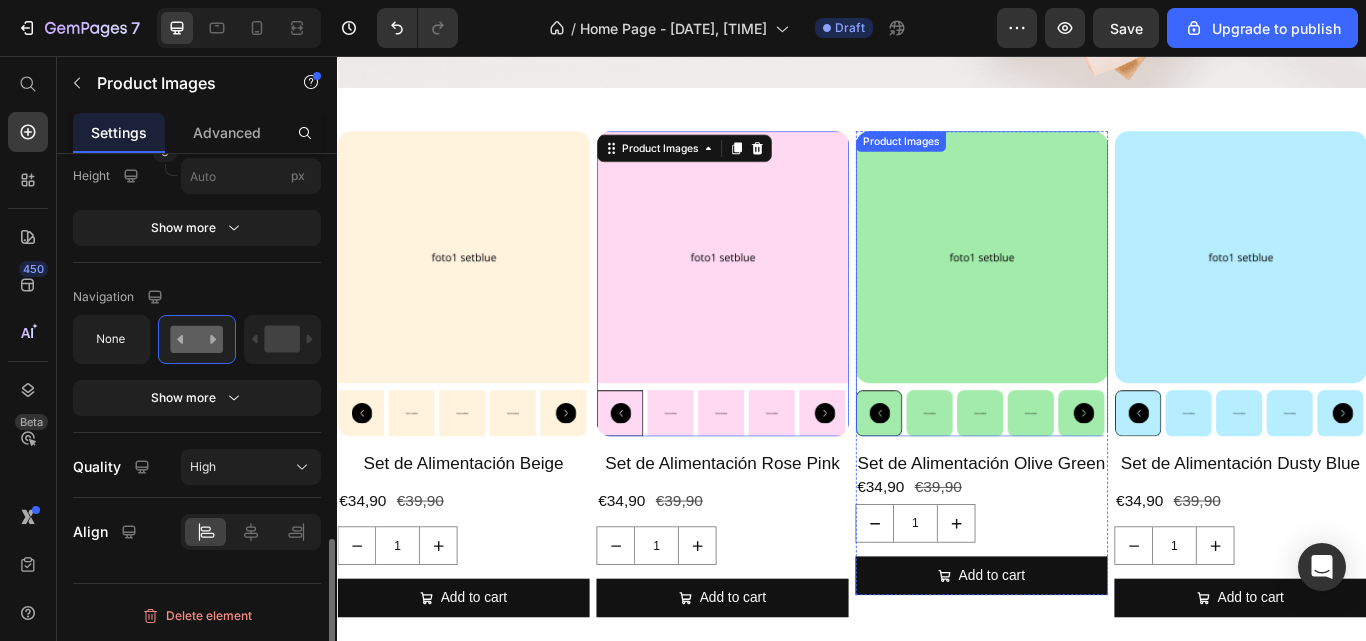 scroll, scrollTop: 1317, scrollLeft: 0, axis: vertical 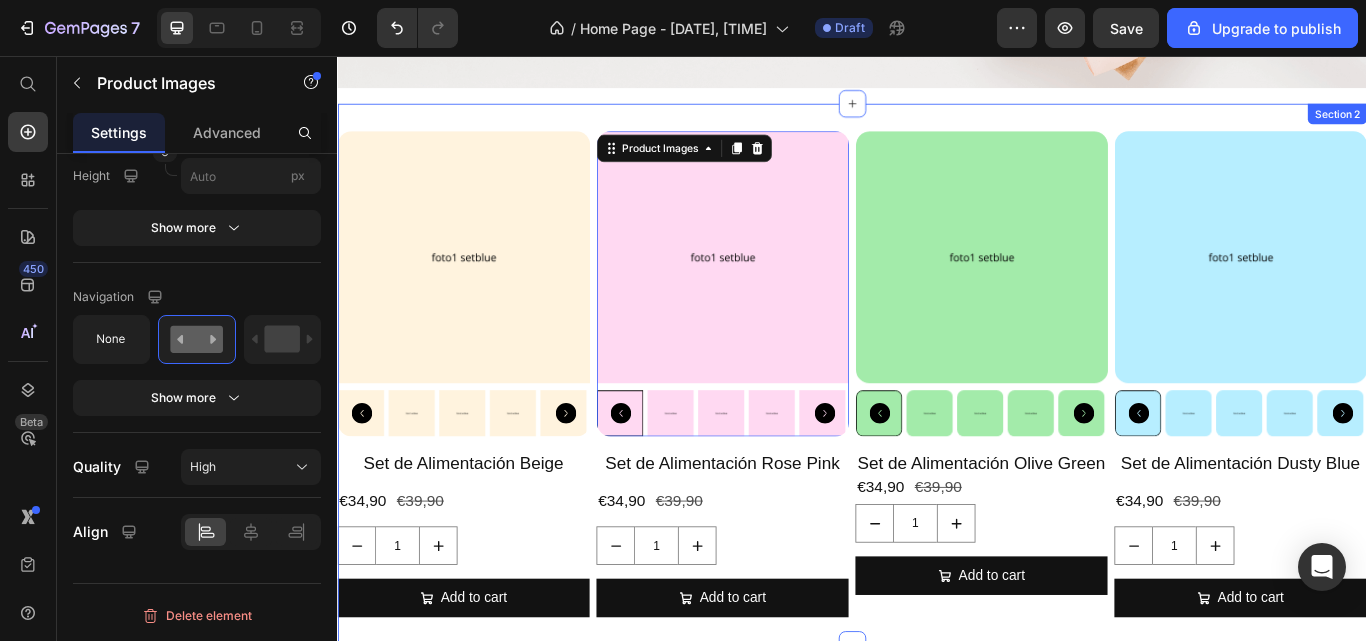 click on "Product Images Set de Alimentación Beige Product Title €34,90 Product Price €39,90 Product Price Row 1 Product Quantity
Add to cart Add to Cart Product
Product Images   16 Set de Alimentación Rose Pink Product Title €34,90 Product Price €39,90 Product Price Row 1 Product Quantity
Add to cart Add to Cart Product
Product Images Set de Alimentación Olive Green Product Title €34,90 Product Price €39,90 Product Price Row 1 Product Quantity
Add to cart Add to Cart Product
Product Images Set de Alimentación Dusty Blue Product Title €34,90 Product Price €39,90 Product Price Row 1 Product Quantity
Add to cart Add to Cart Product Row Section 2" at bounding box center (937, 427) 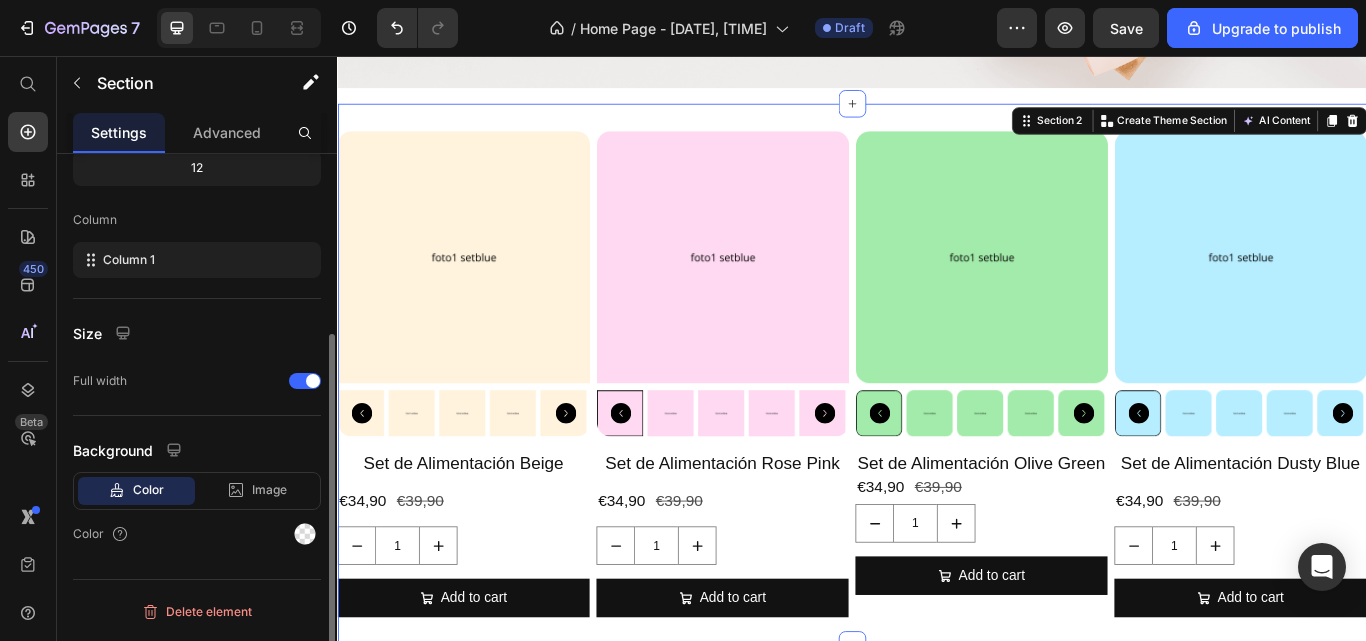scroll, scrollTop: 0, scrollLeft: 0, axis: both 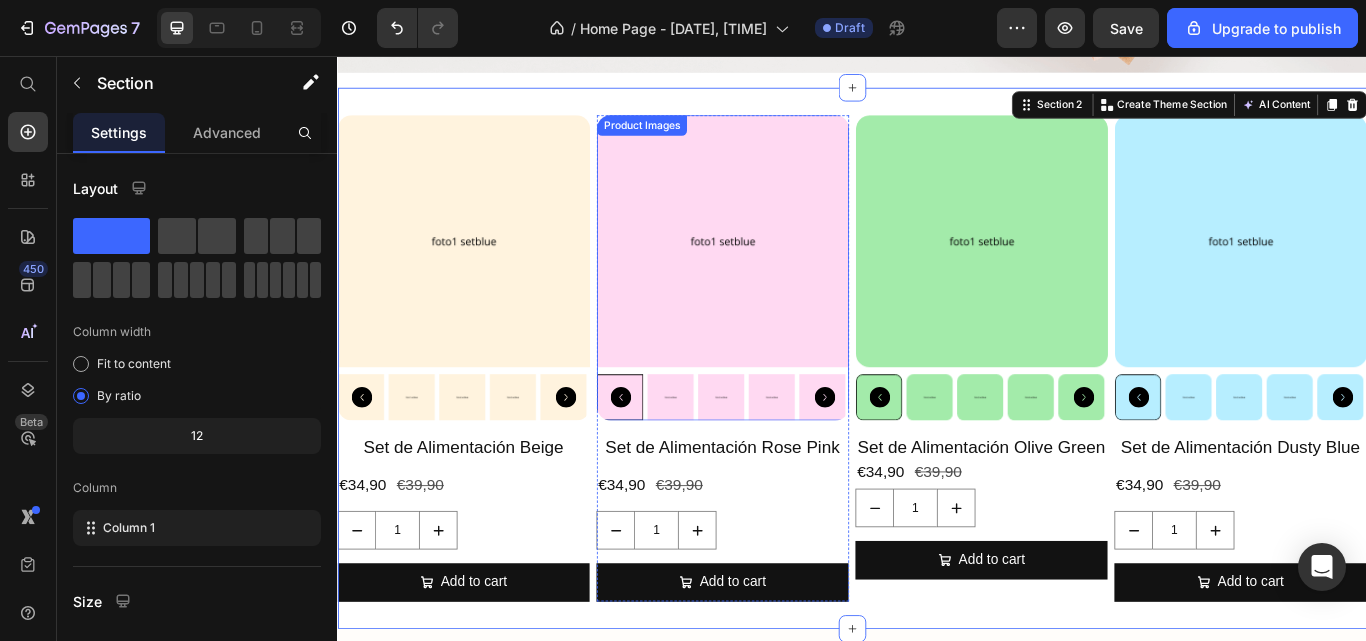 click at bounding box center (786, 273) 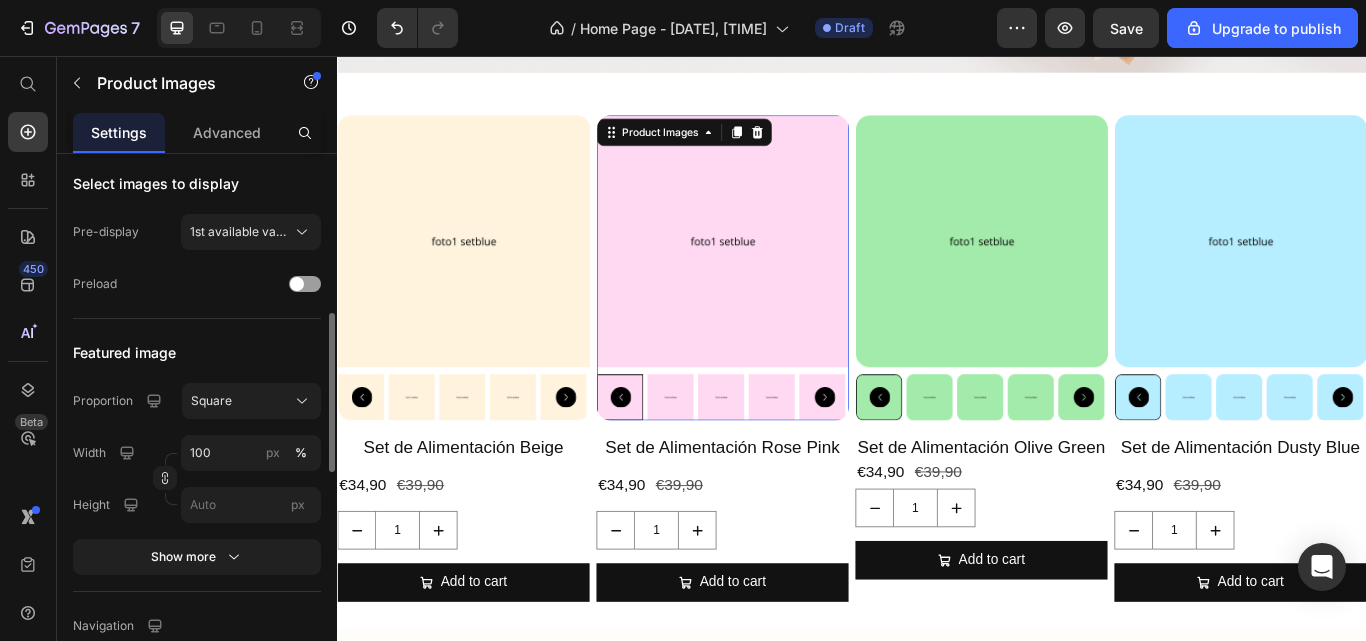 click on "Proportion Square" 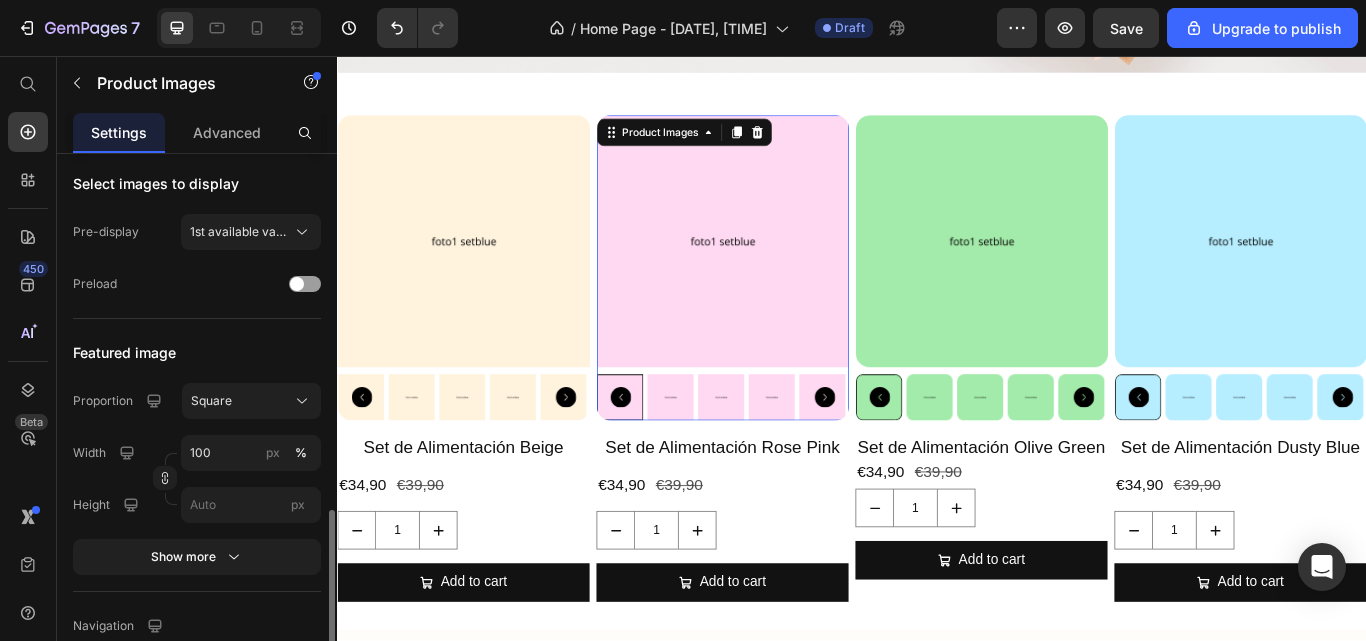 scroll, scrollTop: 700, scrollLeft: 0, axis: vertical 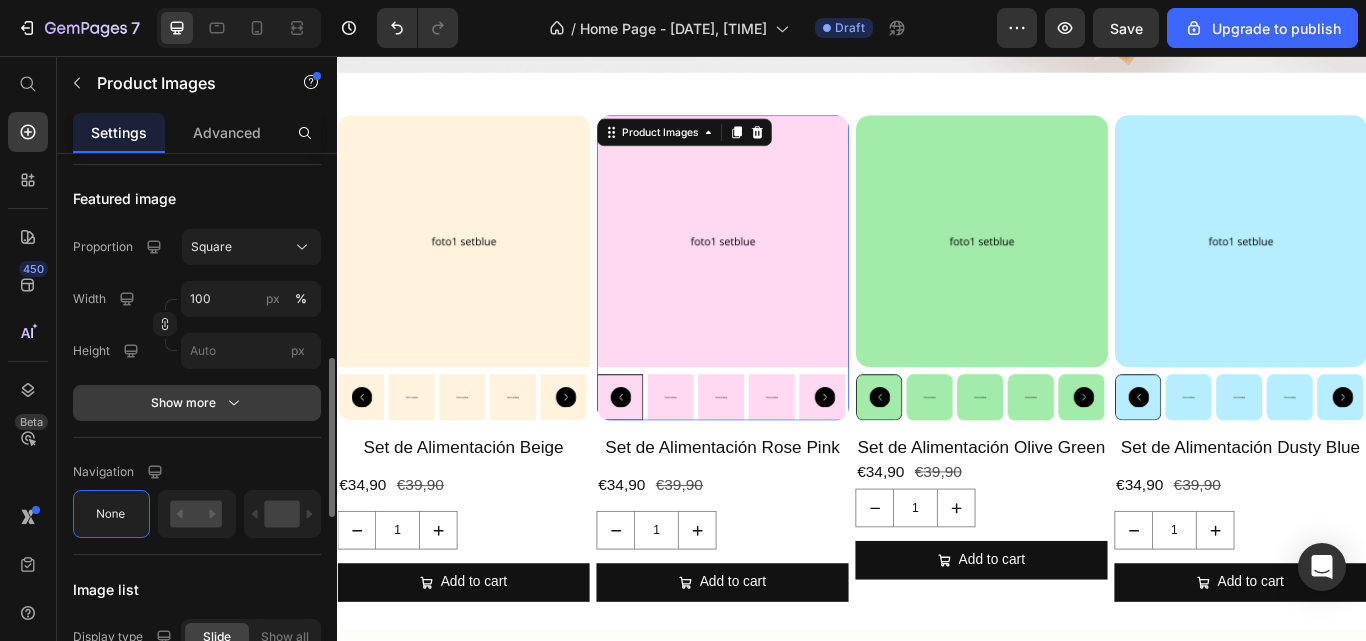 click on "Show more" at bounding box center [197, 403] 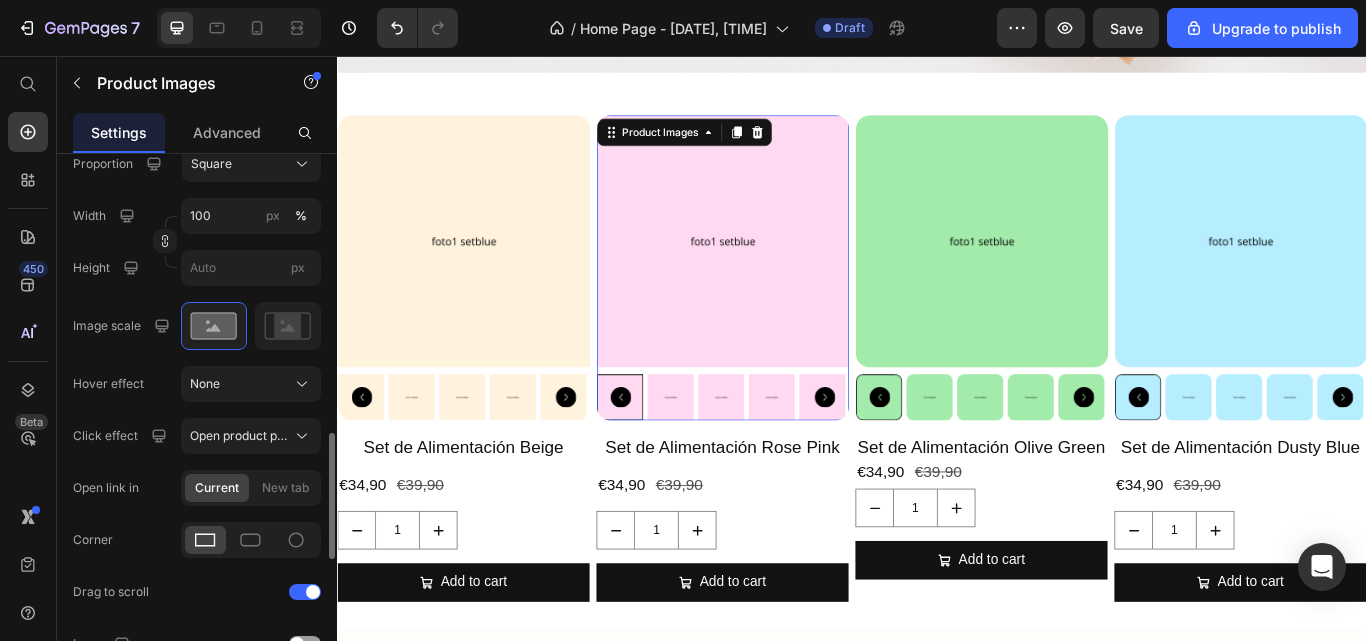 scroll, scrollTop: 866, scrollLeft: 0, axis: vertical 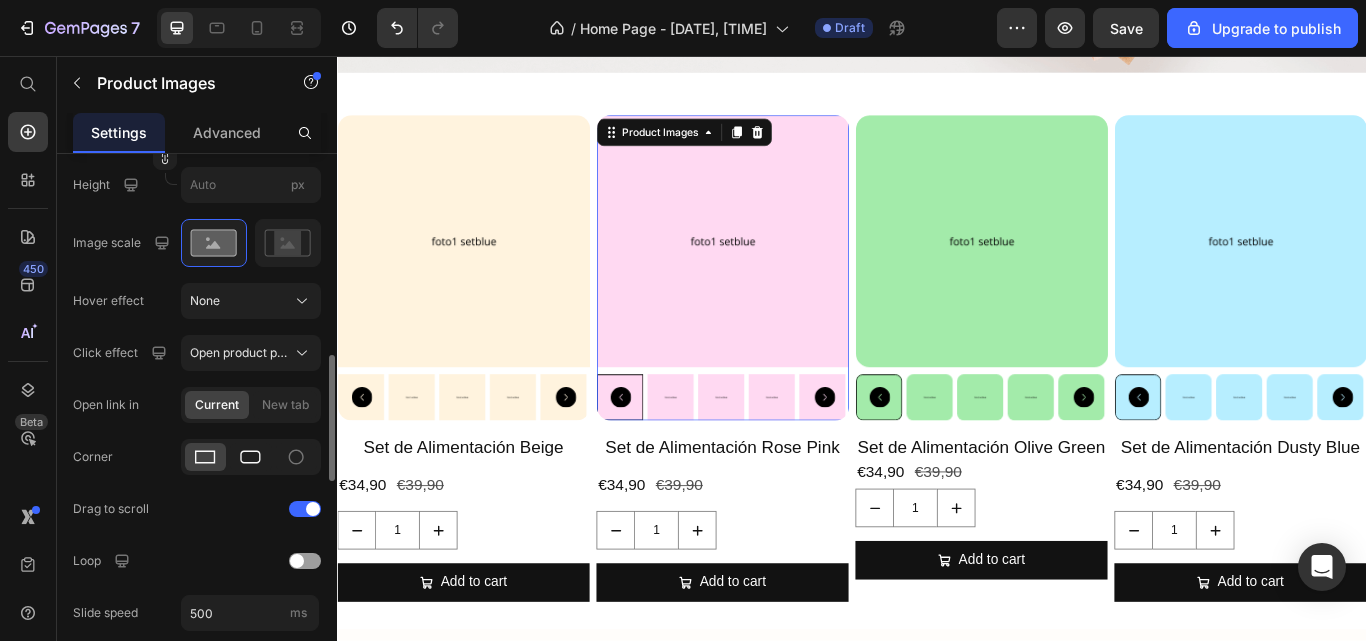 click 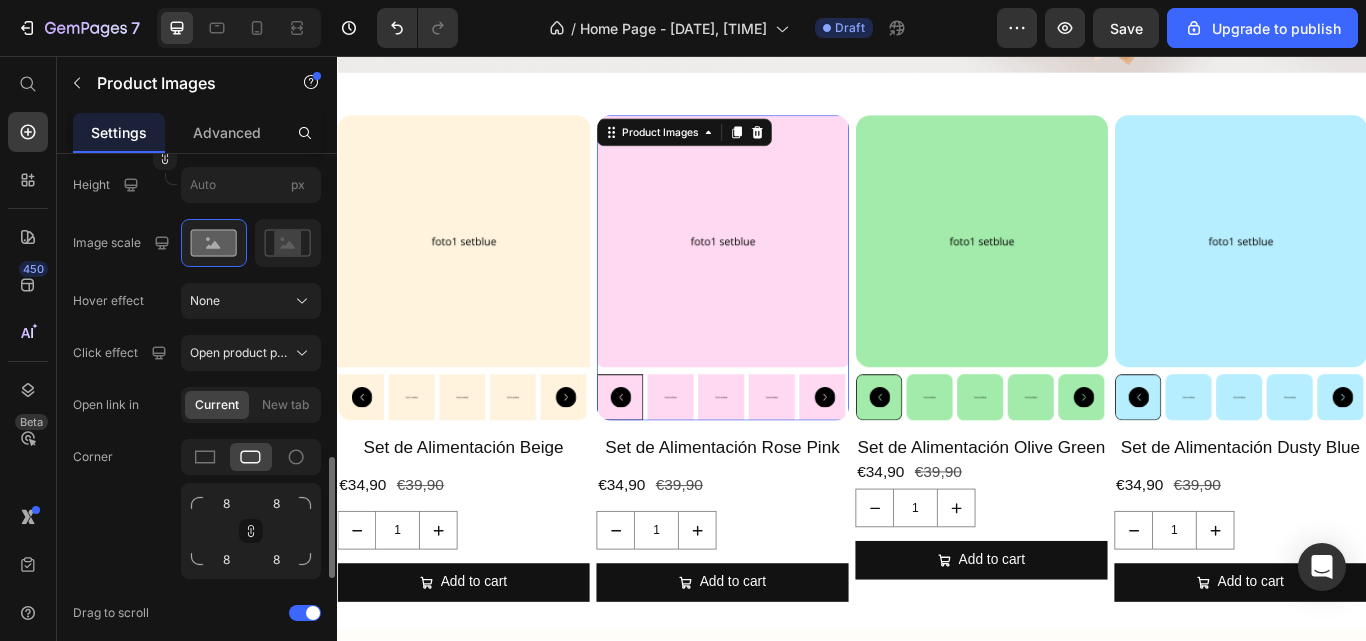 scroll, scrollTop: 967, scrollLeft: 0, axis: vertical 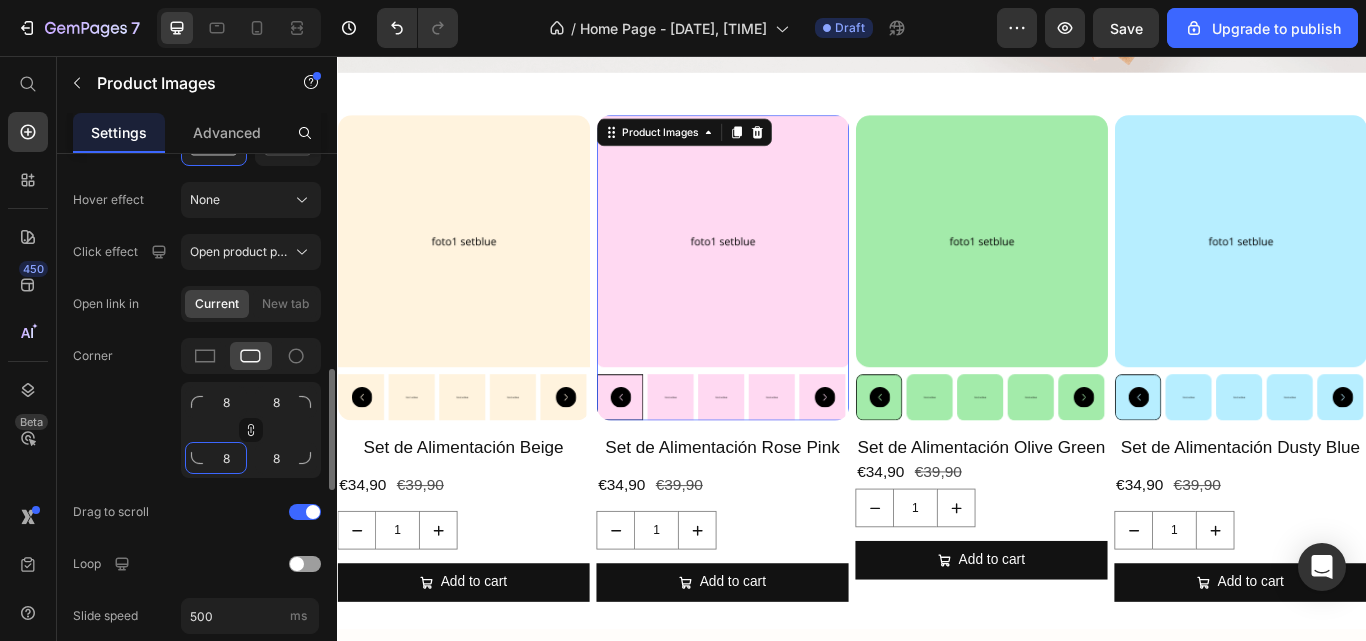 click on "8" 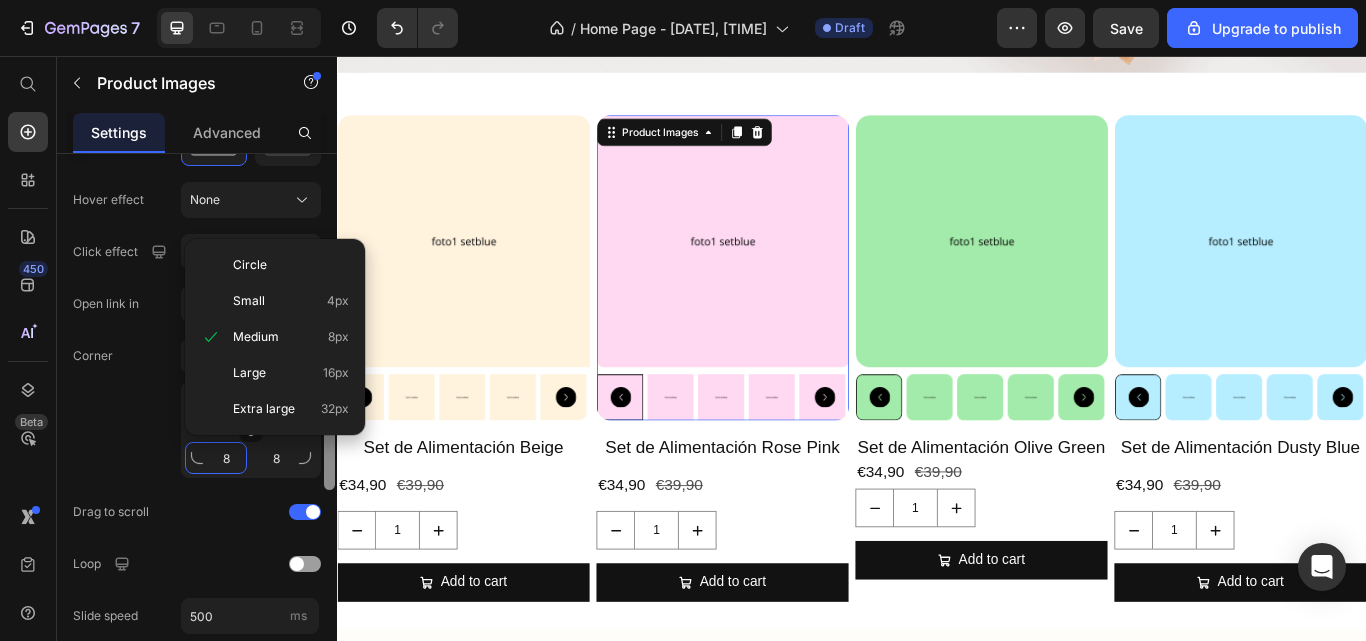 click at bounding box center (329, 429) 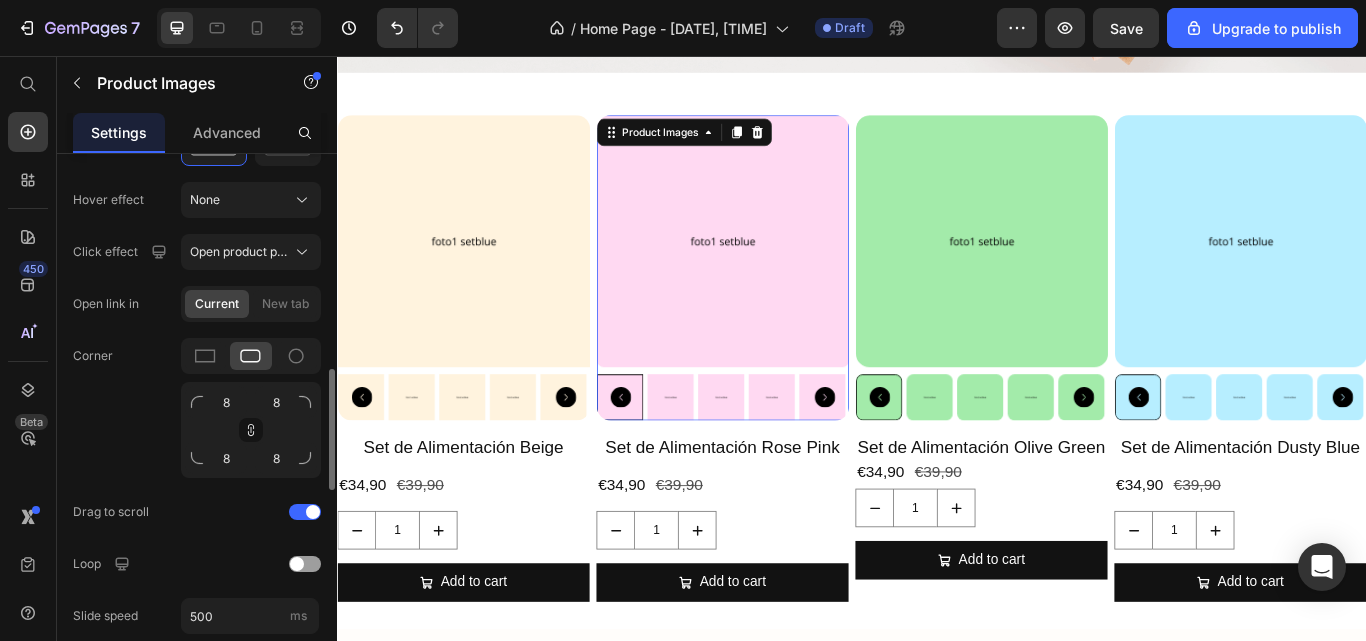click on "Corner 8 8 8 8" 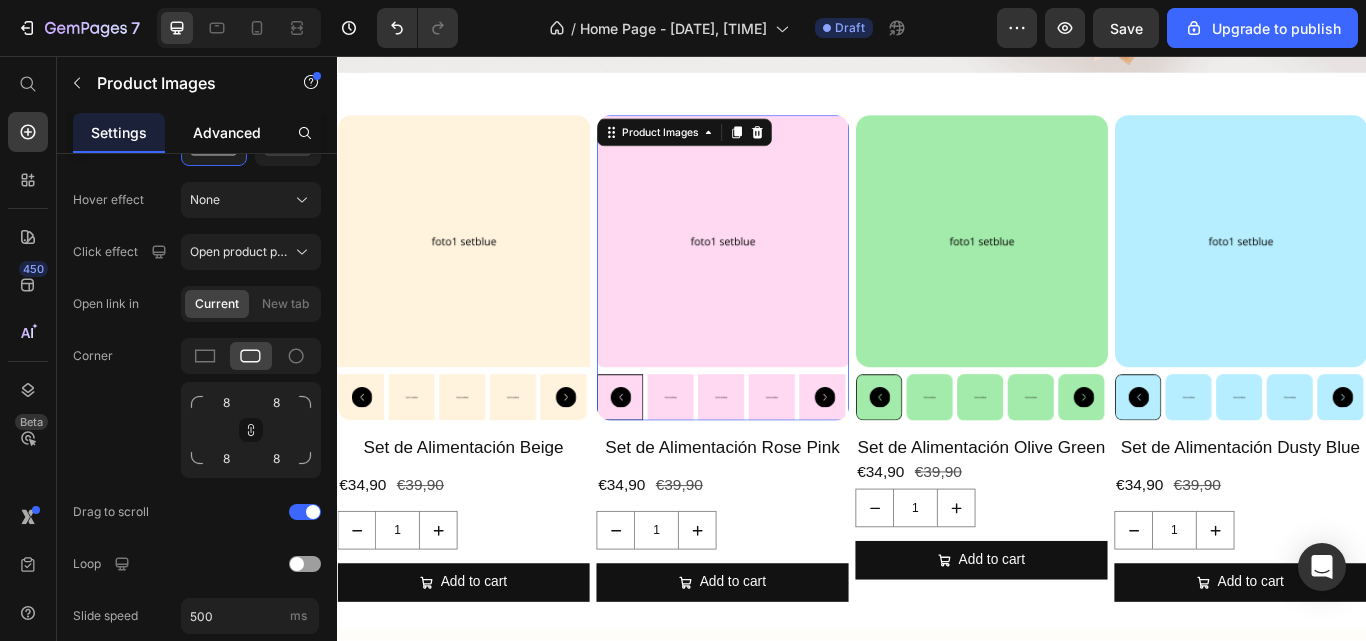 click on "Advanced" at bounding box center [227, 132] 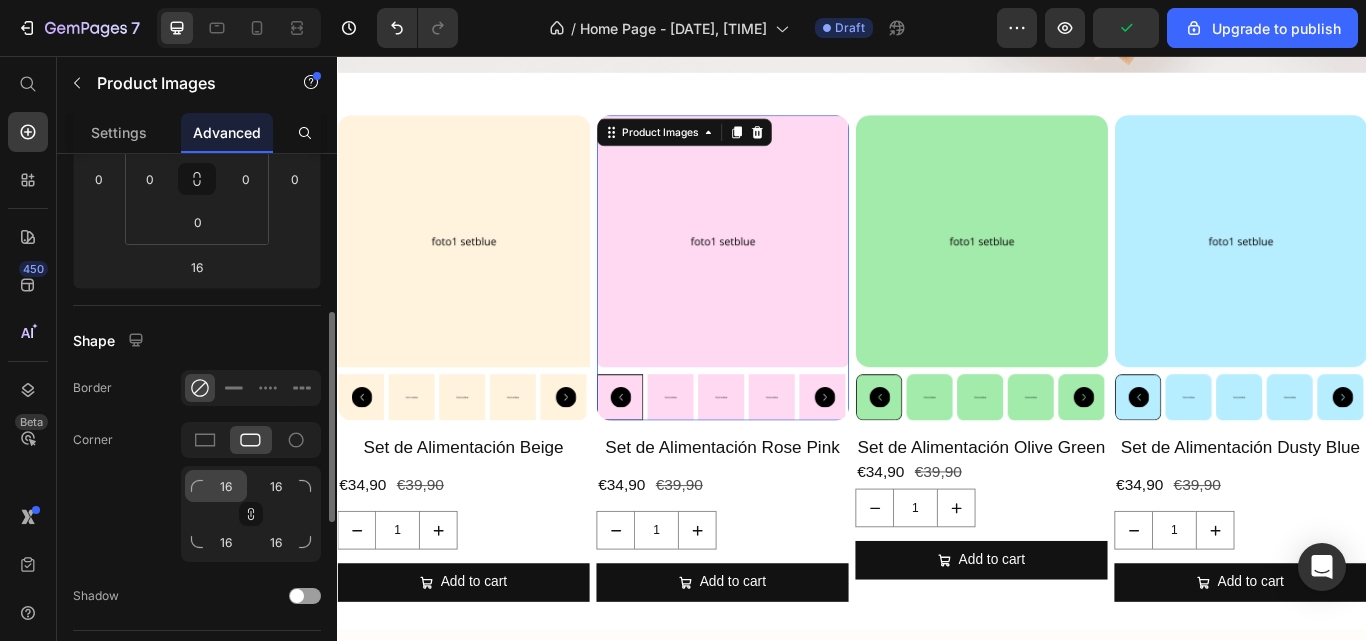 scroll, scrollTop: 364, scrollLeft: 0, axis: vertical 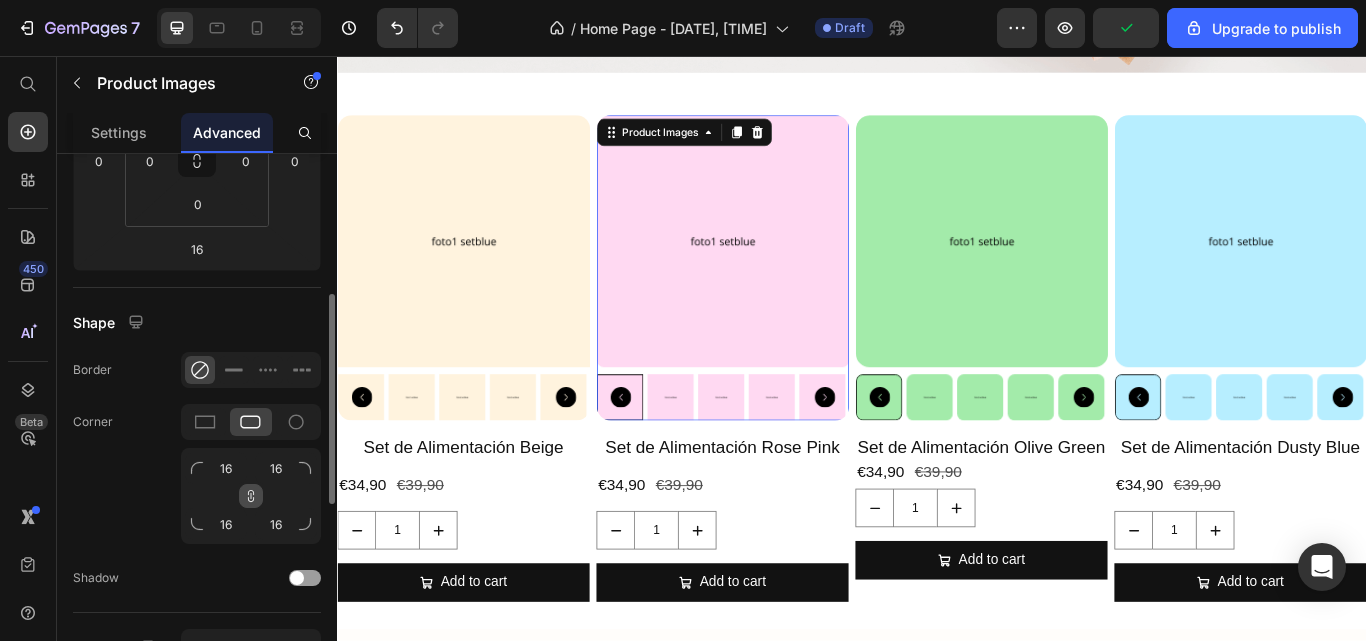 click 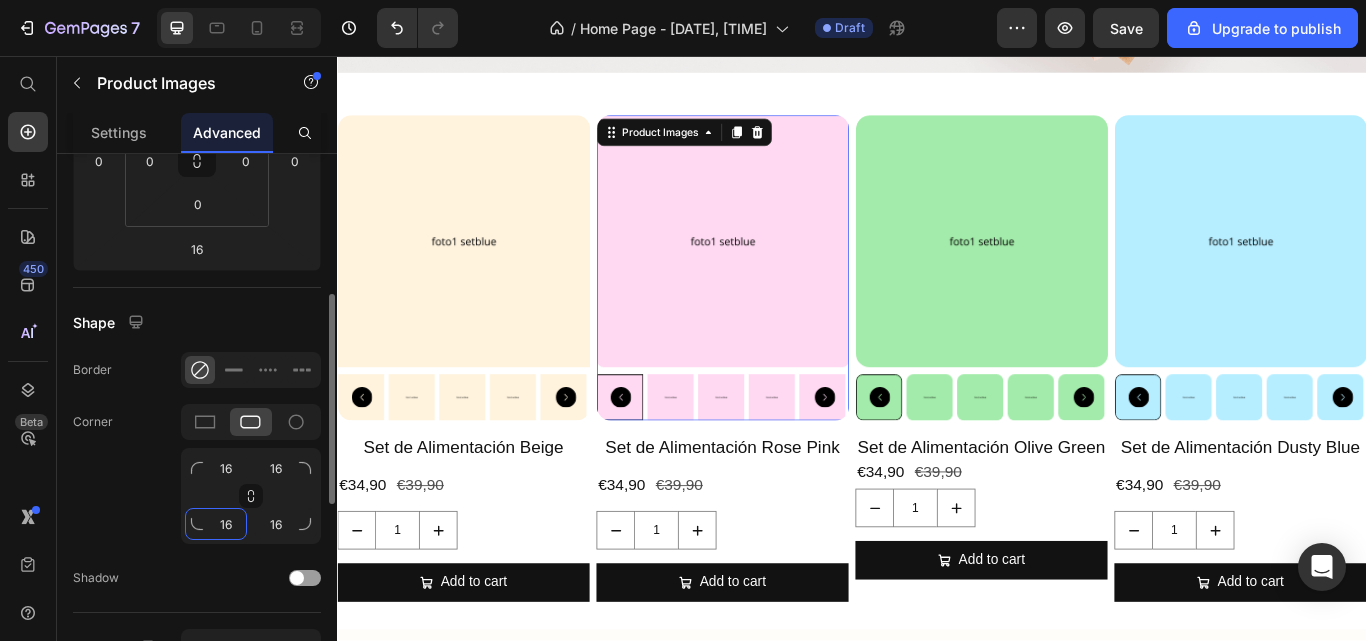 click on "16" 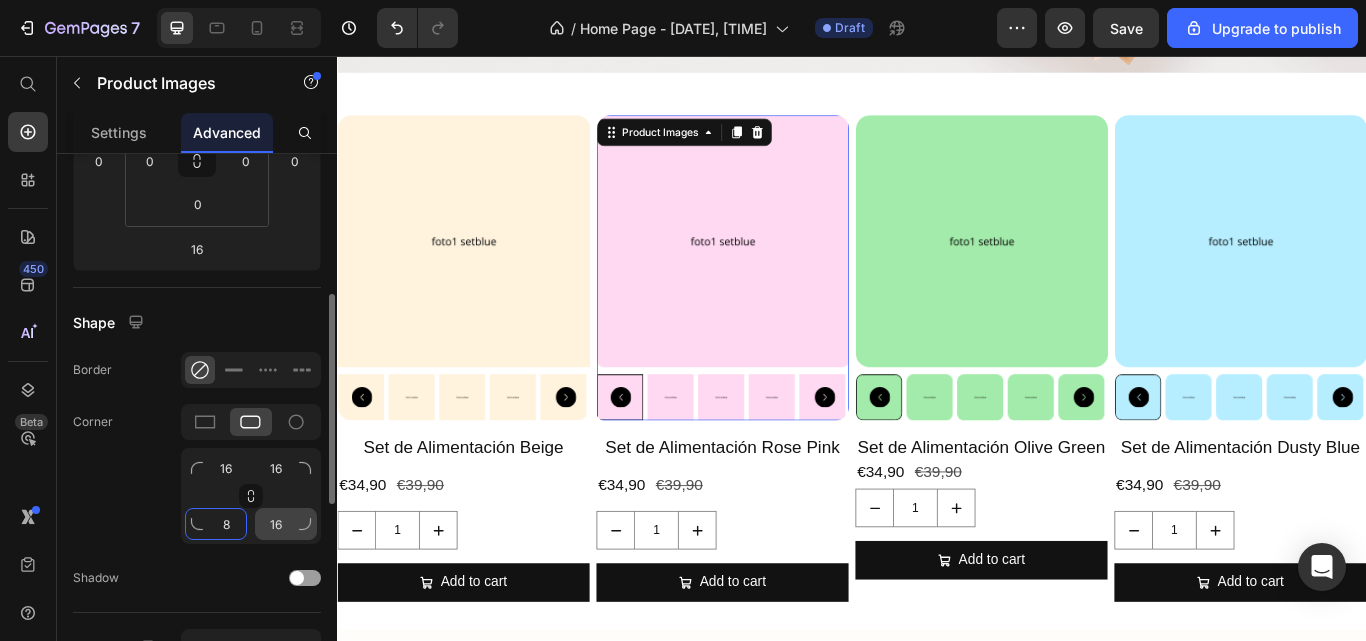 type on "8" 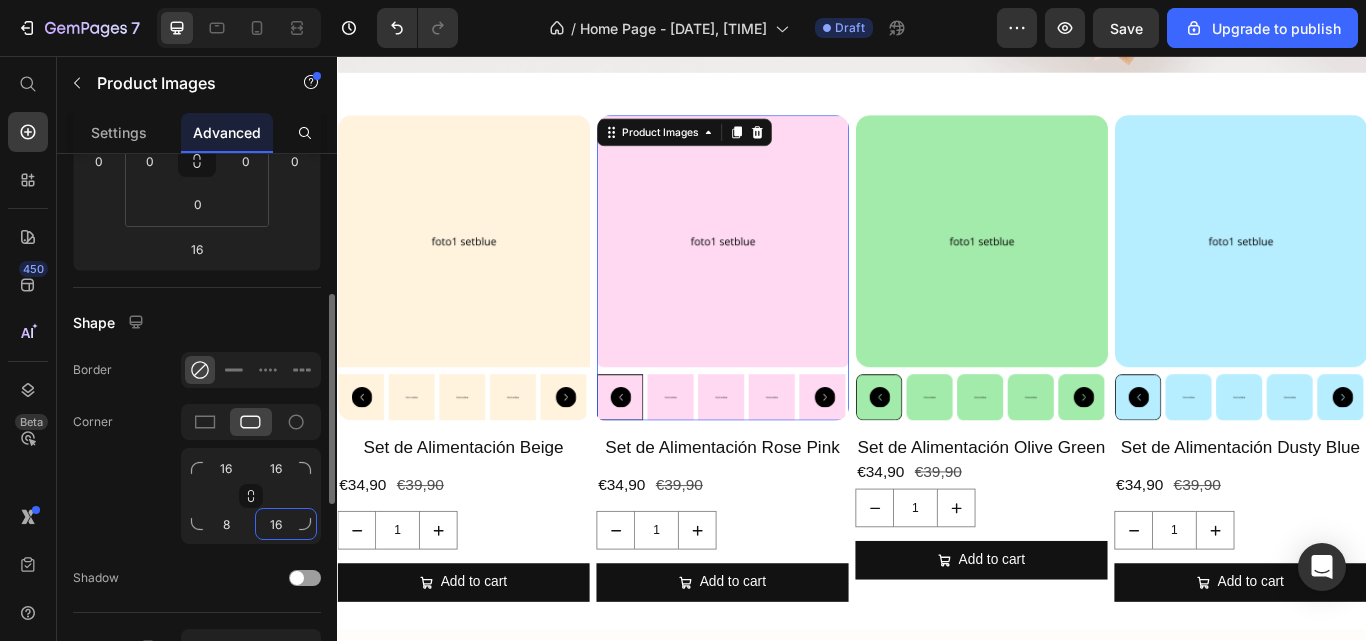 click on "16" 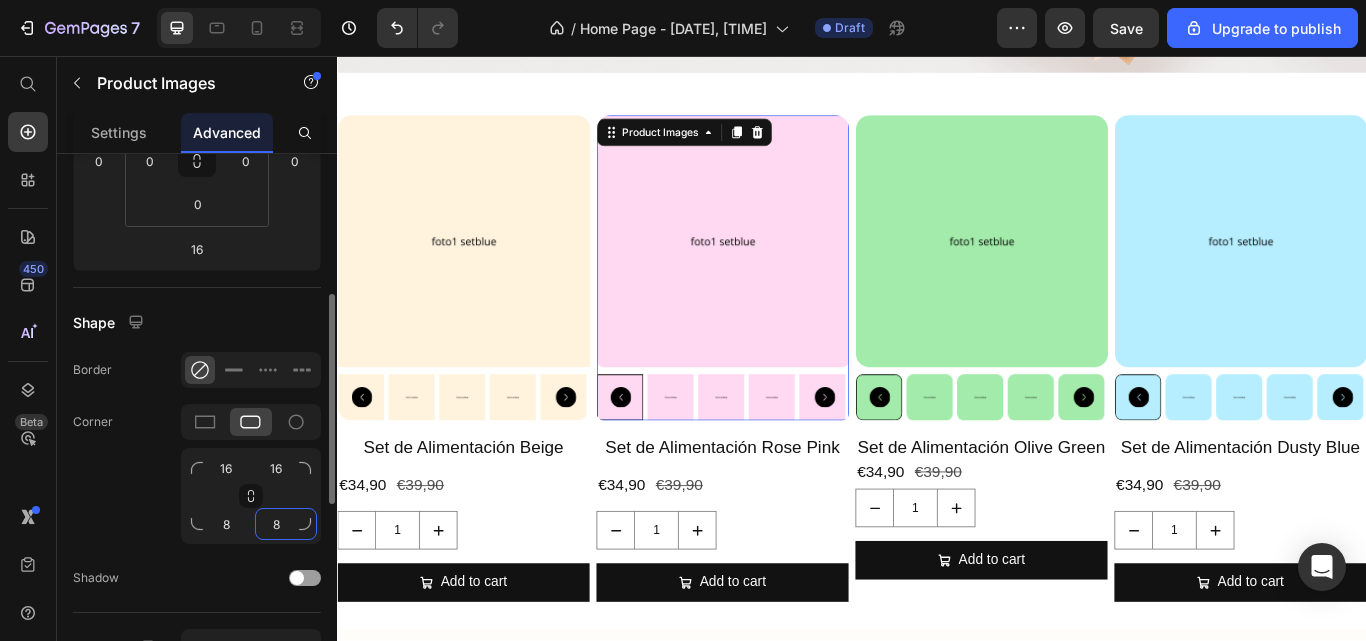 type on "8" 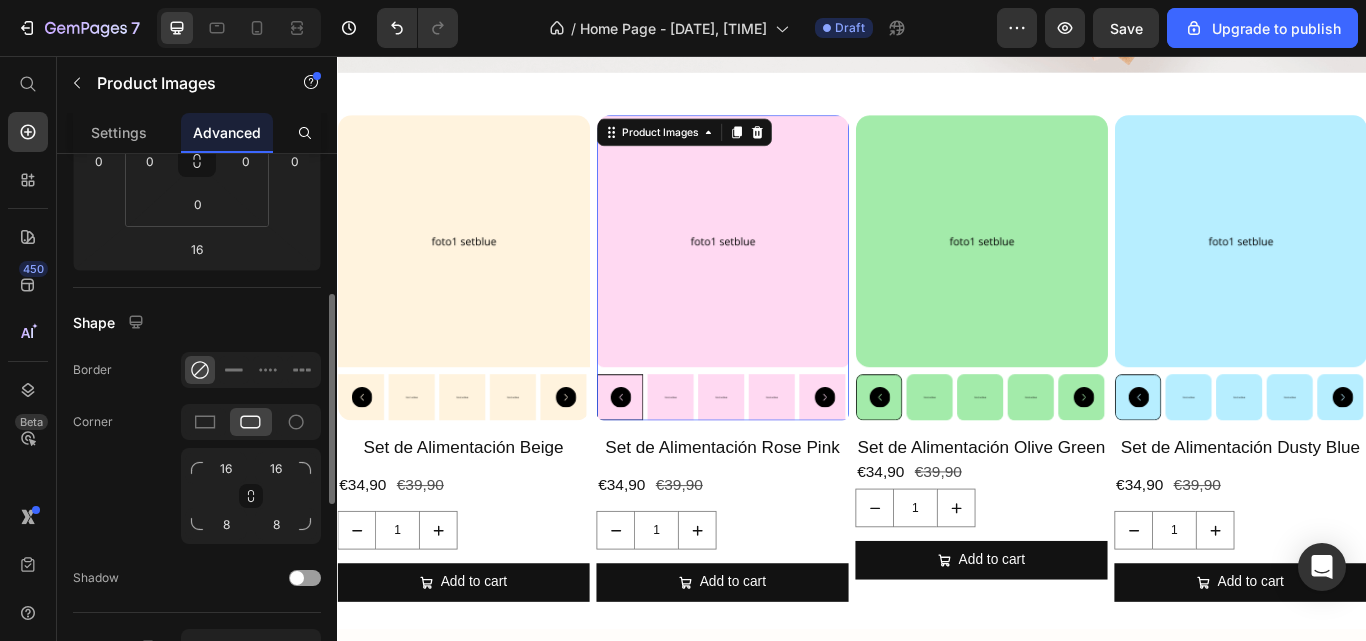 click on "Corner 16 16 8 8" 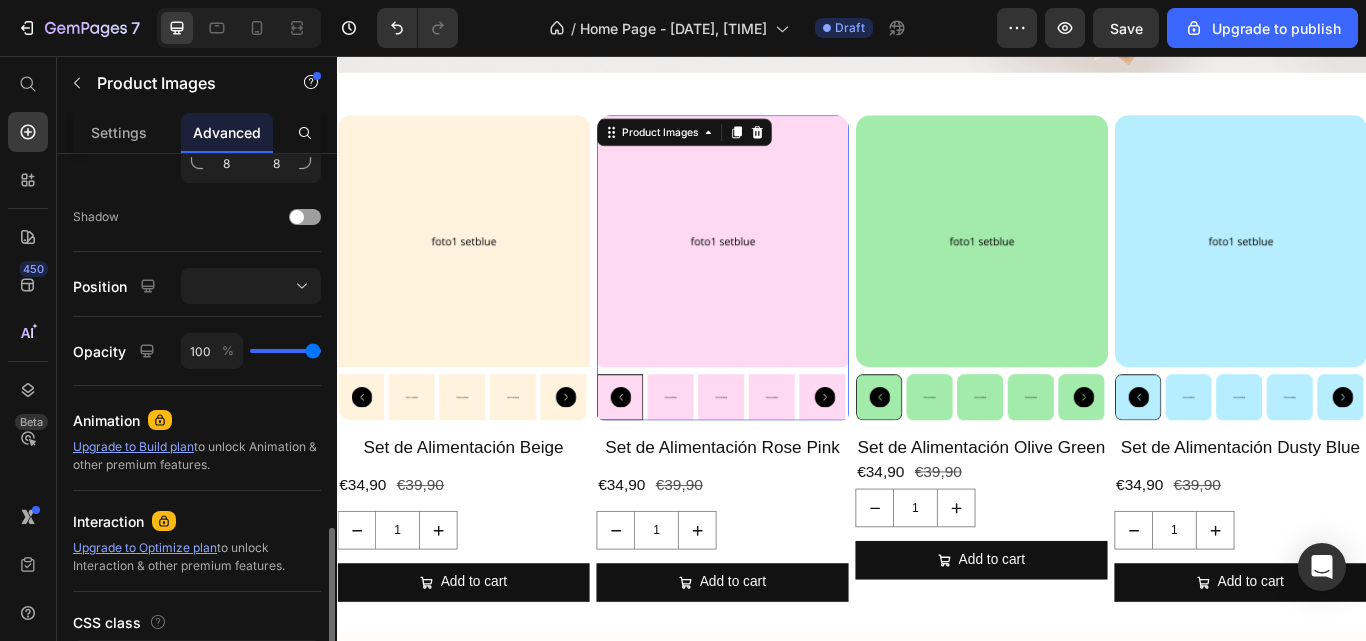 scroll, scrollTop: 794, scrollLeft: 0, axis: vertical 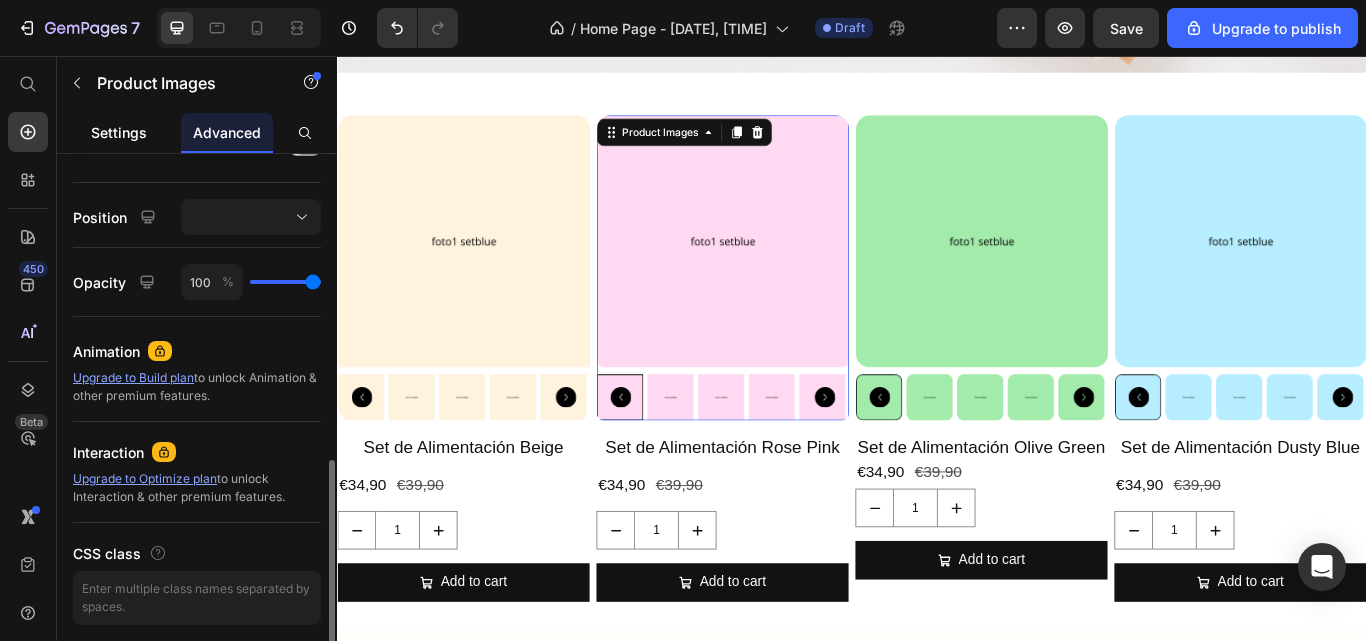 click on "Settings" at bounding box center [119, 132] 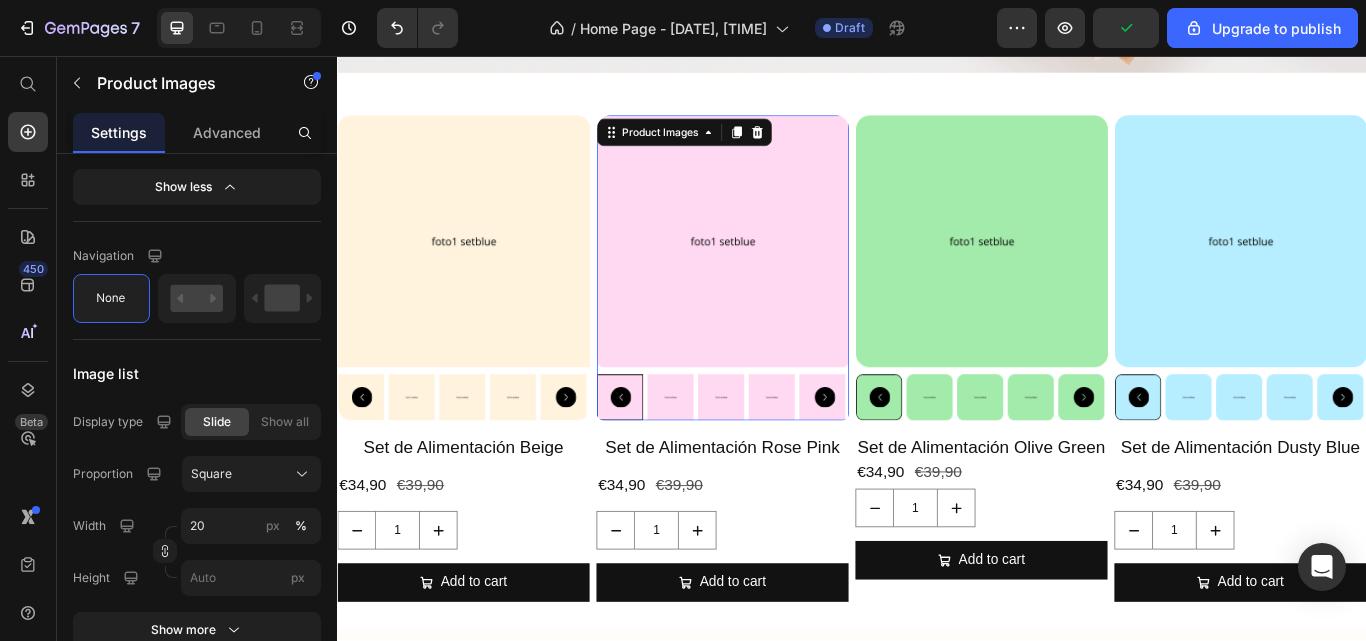 scroll, scrollTop: 1670, scrollLeft: 0, axis: vertical 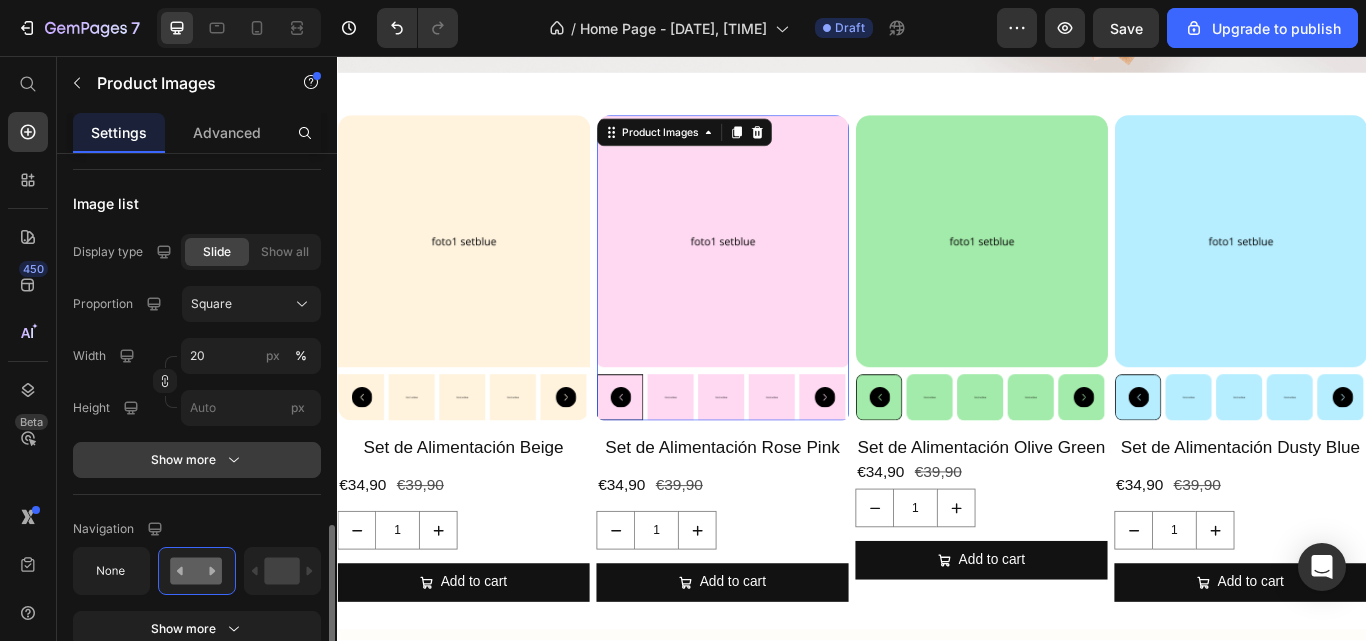 click on "Show more" at bounding box center [197, 460] 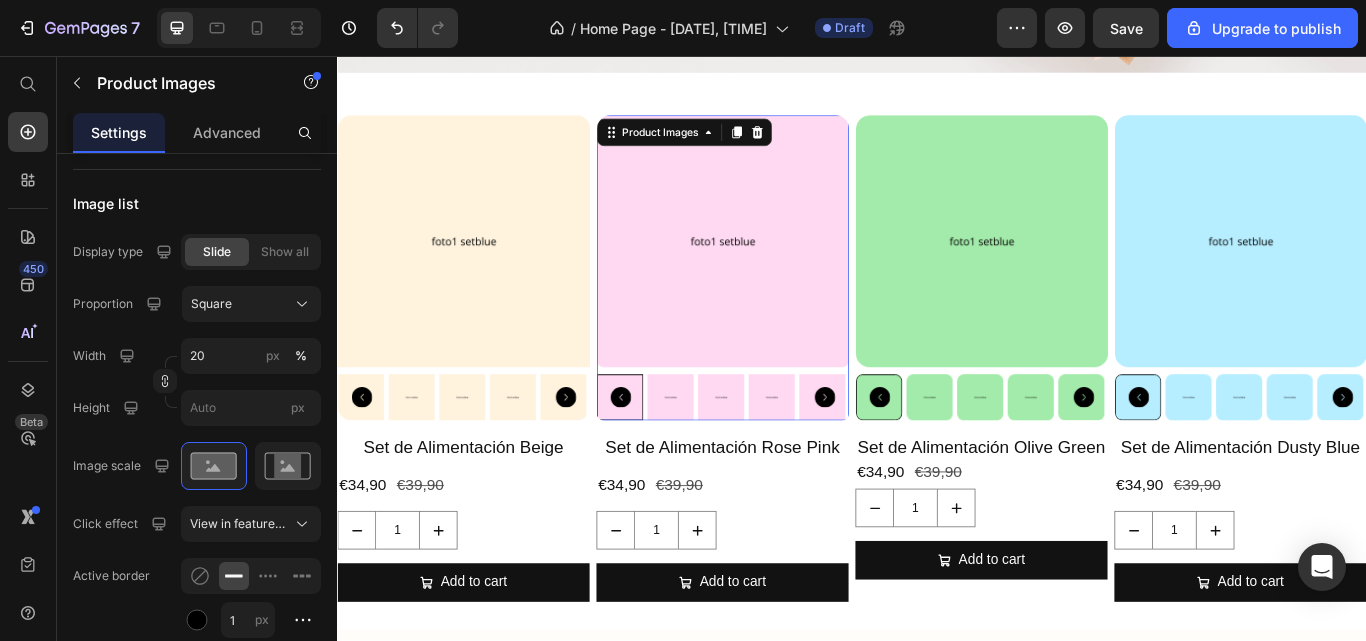 scroll, scrollTop: 1819, scrollLeft: 0, axis: vertical 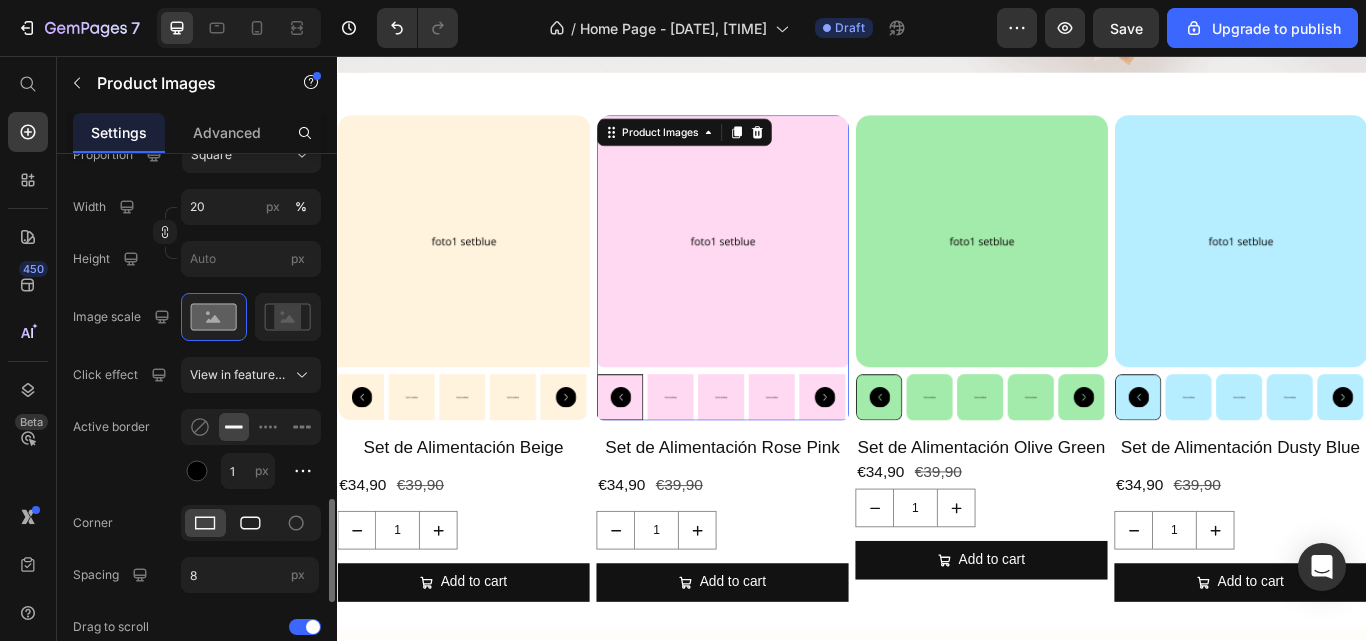 click 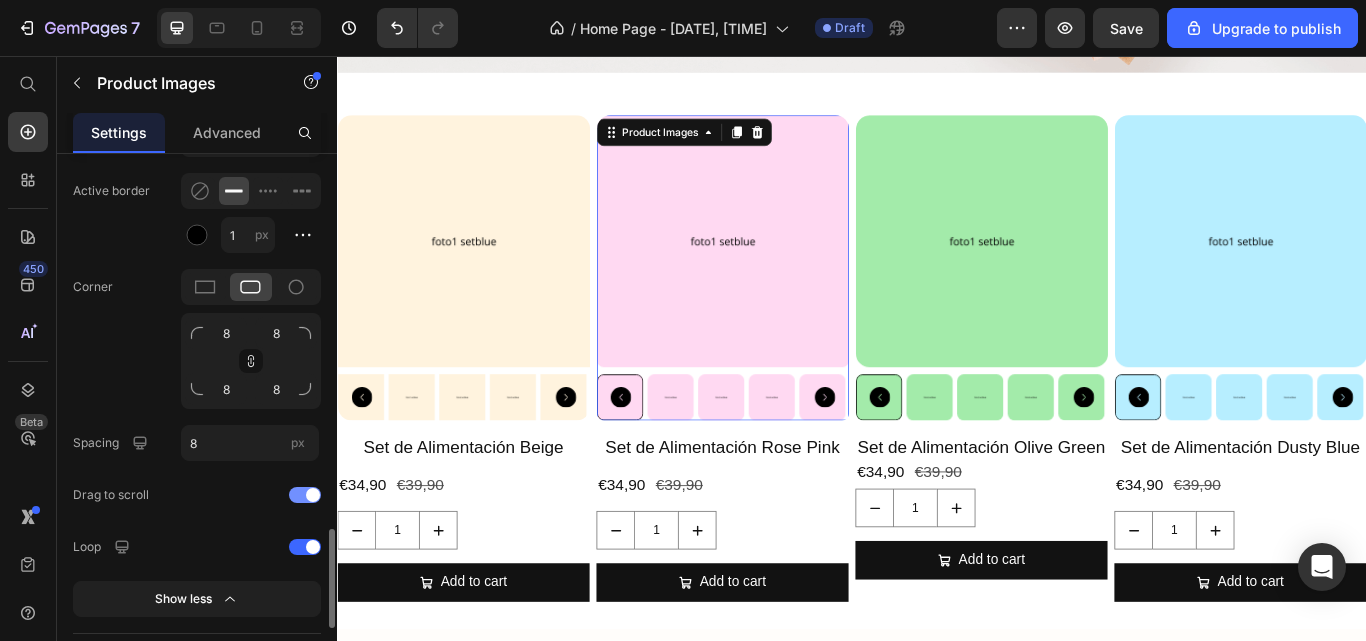 scroll, scrollTop: 2054, scrollLeft: 0, axis: vertical 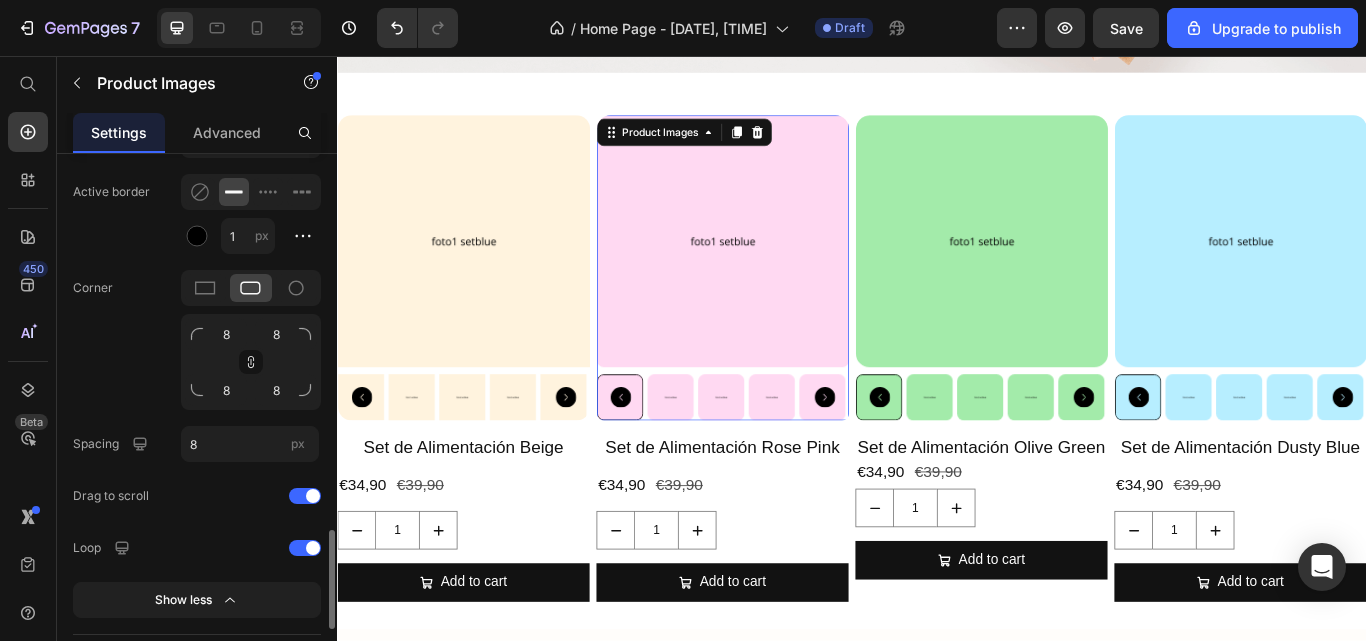 click on "Corner 8 8 8 8" 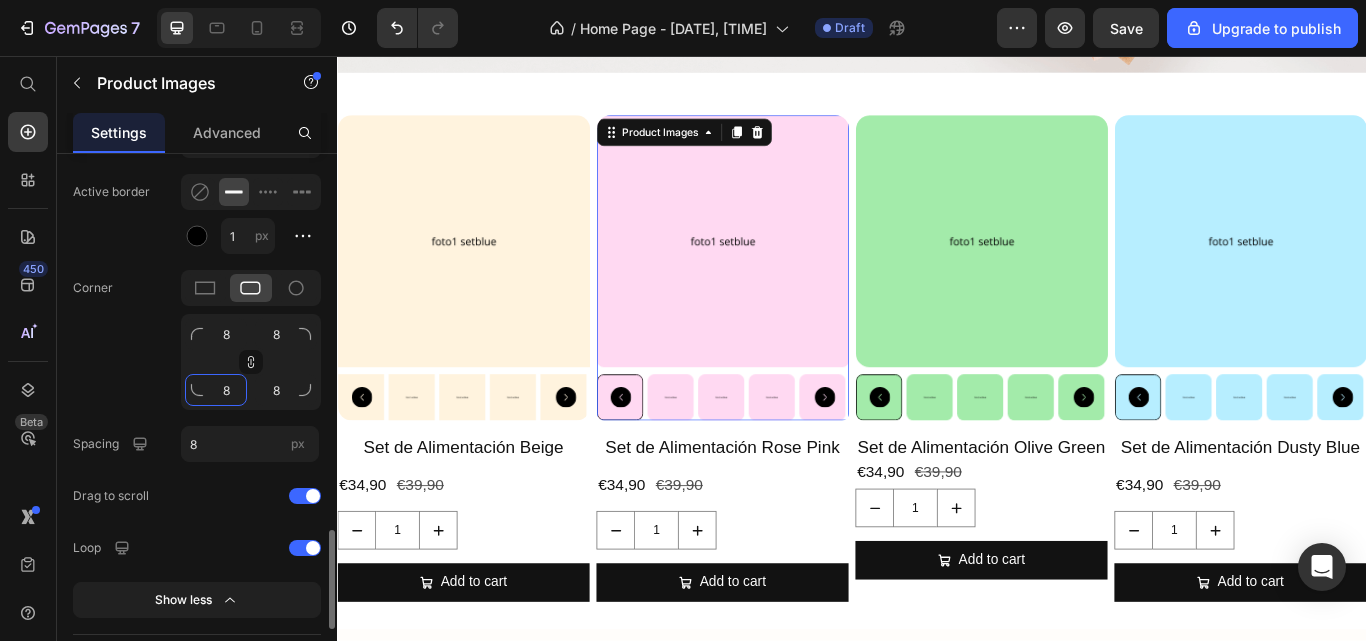 click on "8" 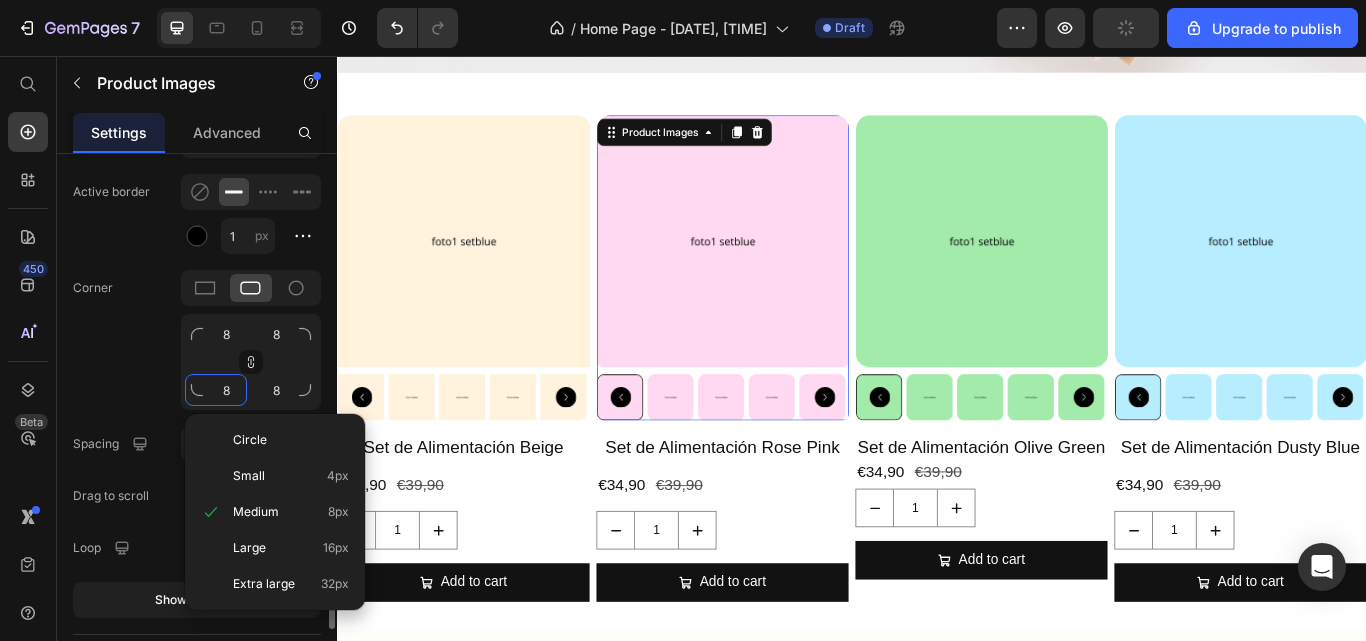 type on "1" 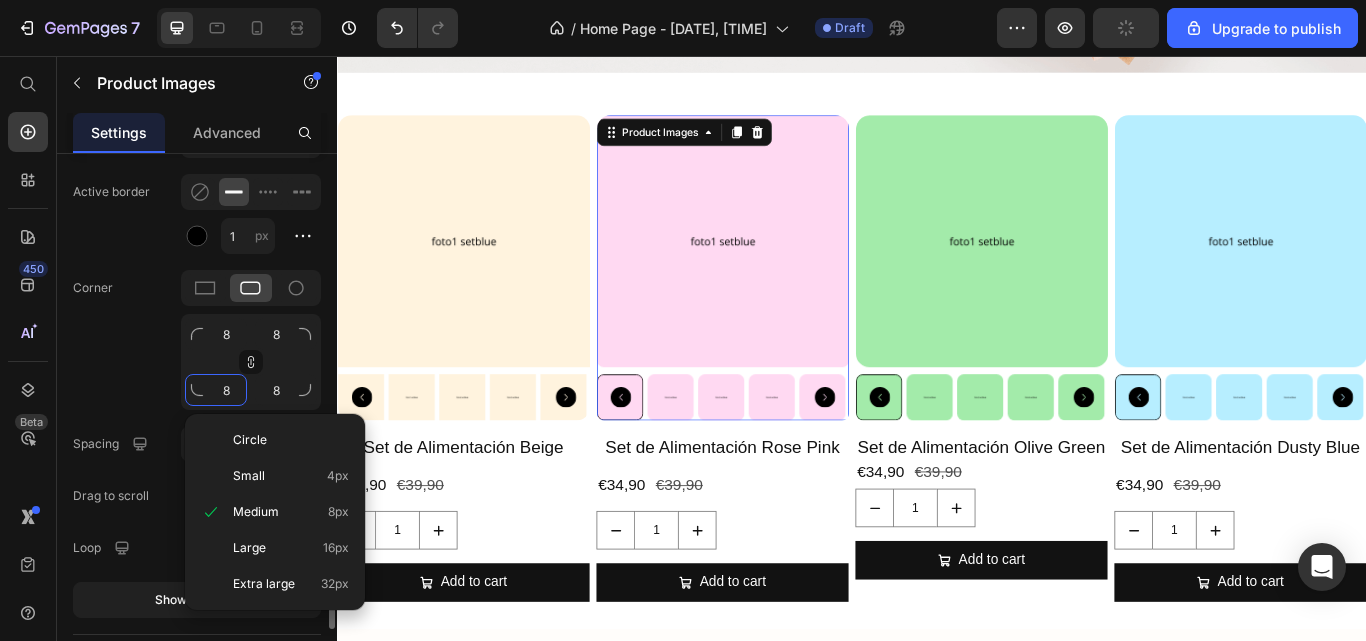 type on "1" 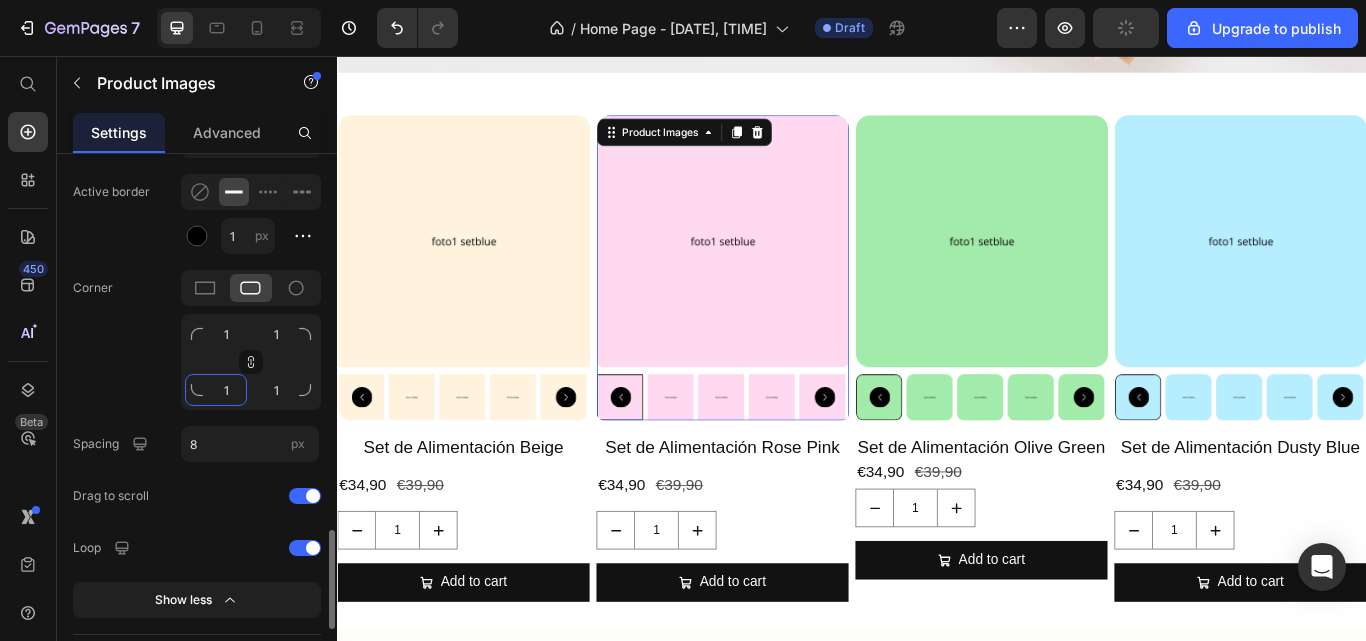type on "16" 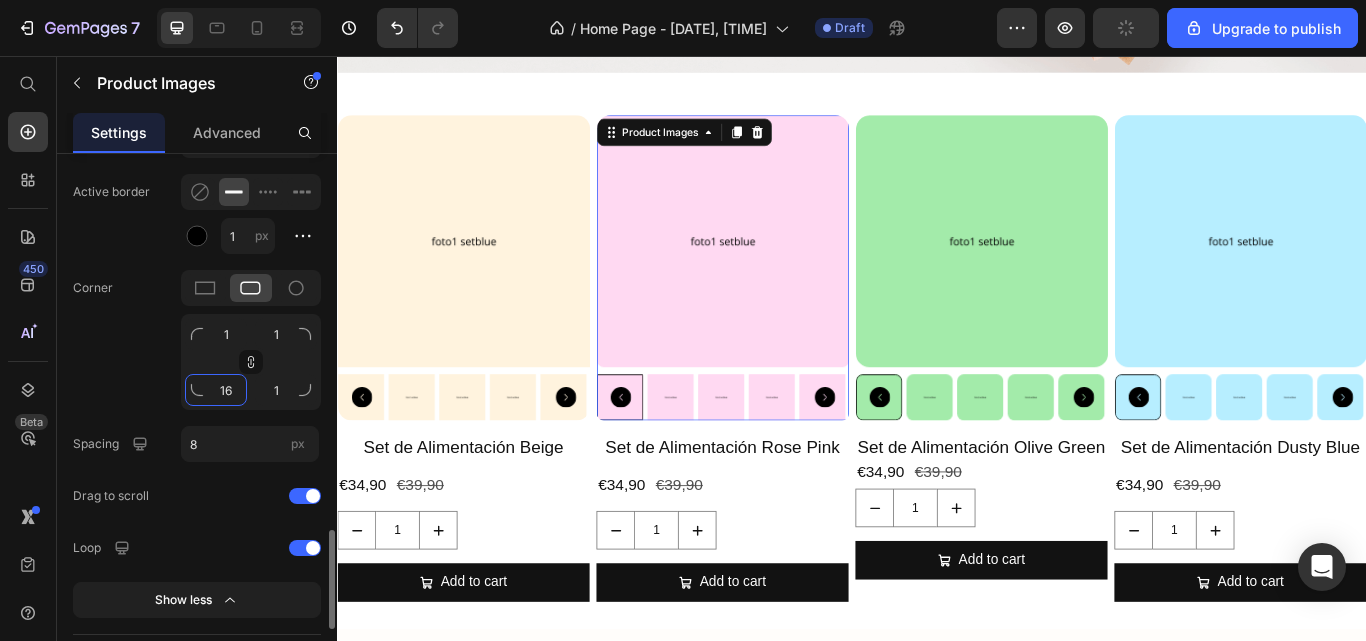 type on "16" 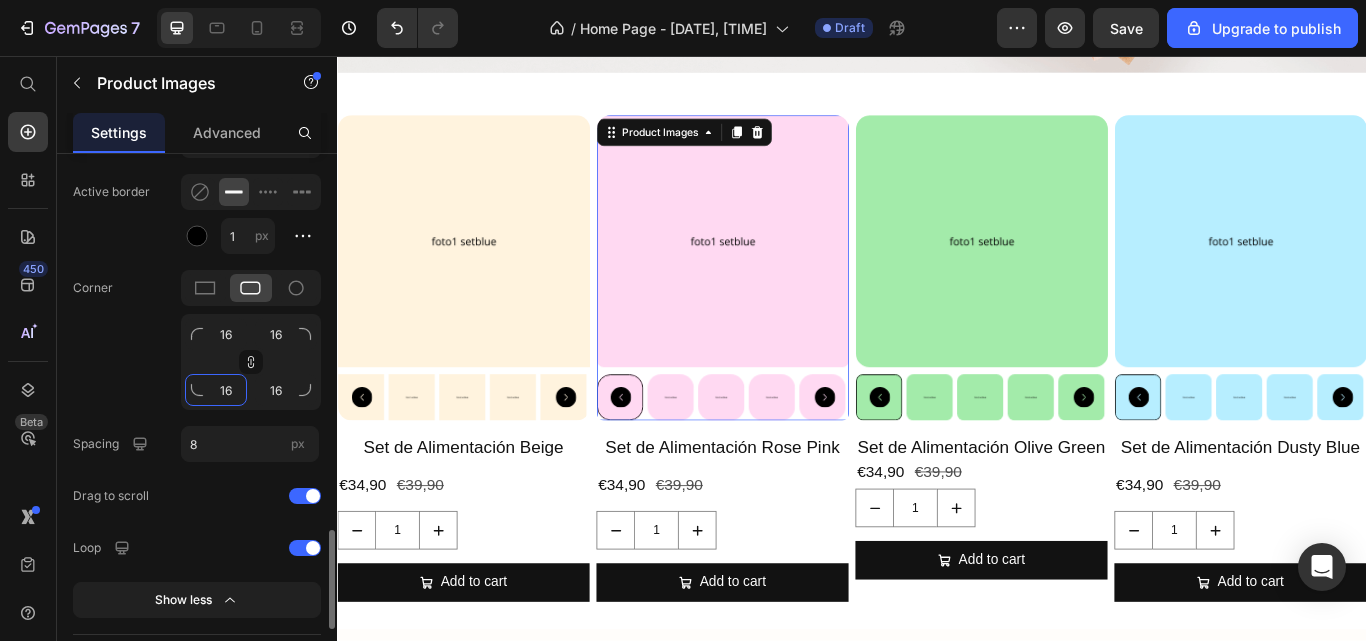 type on "1" 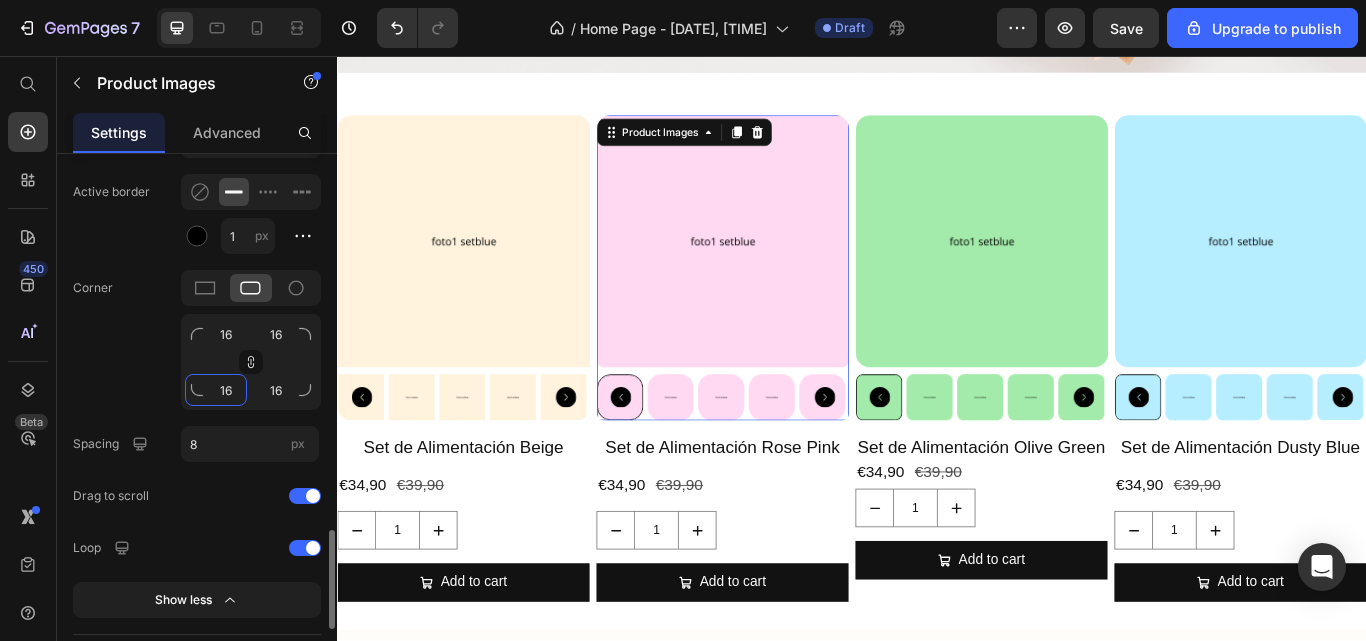 type on "1" 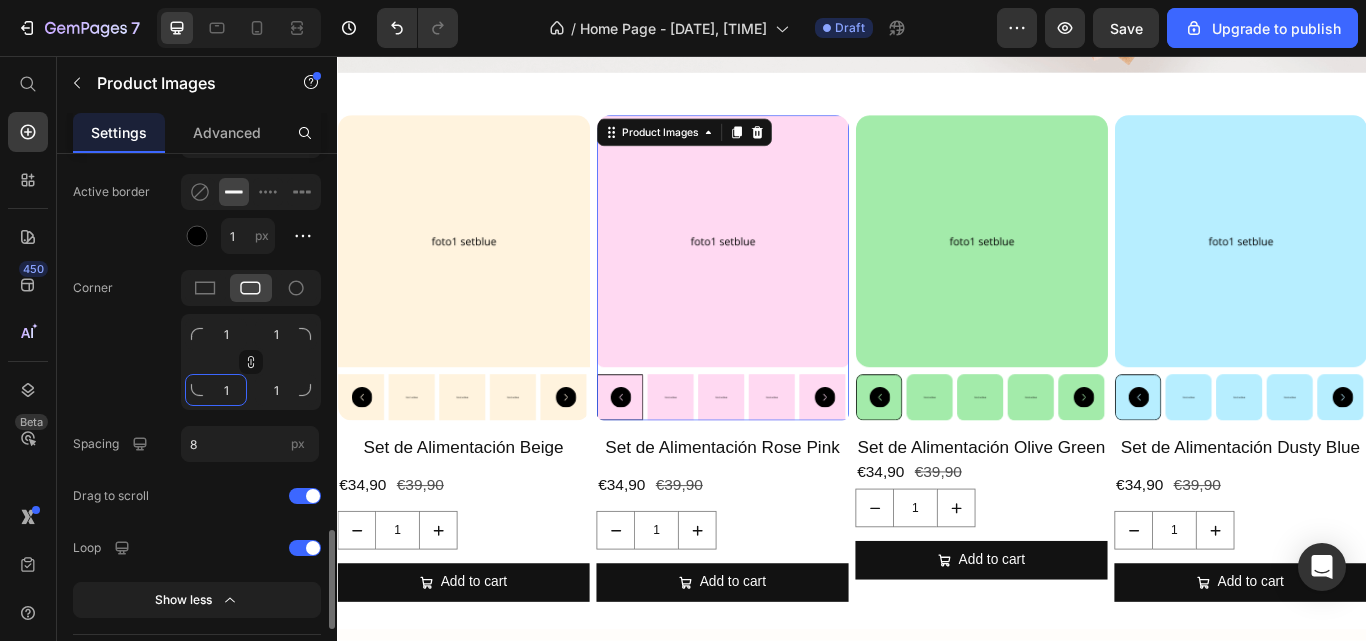 type 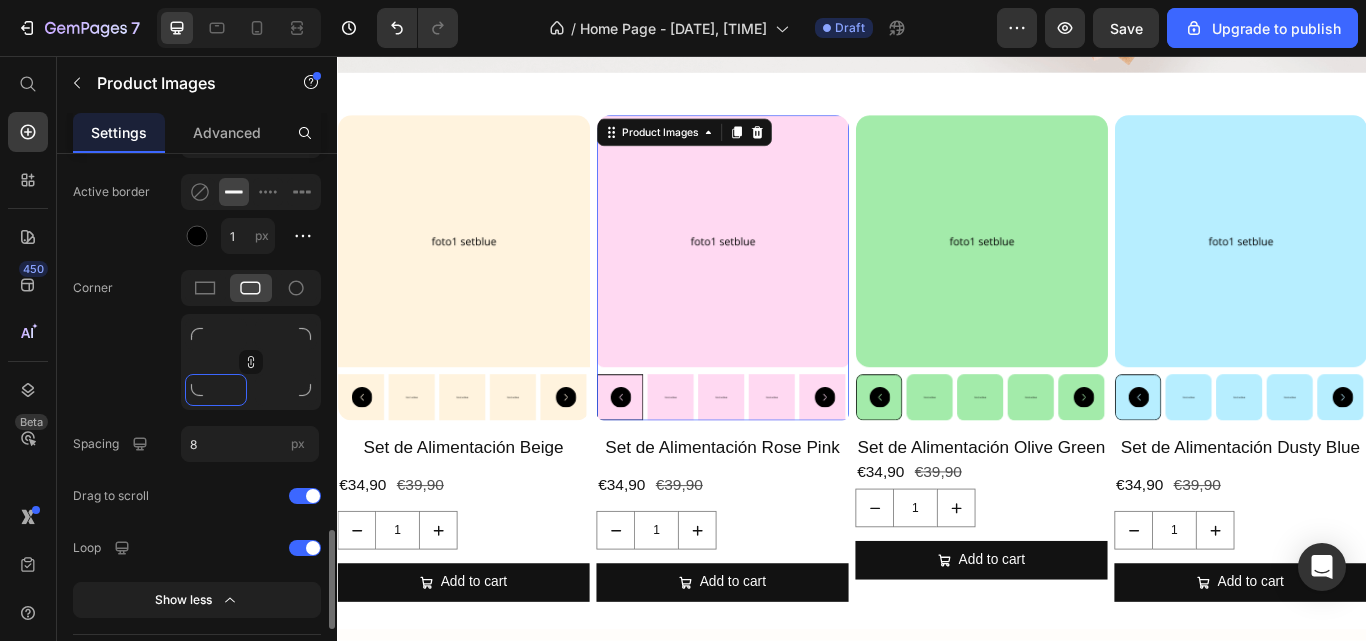 type on "8" 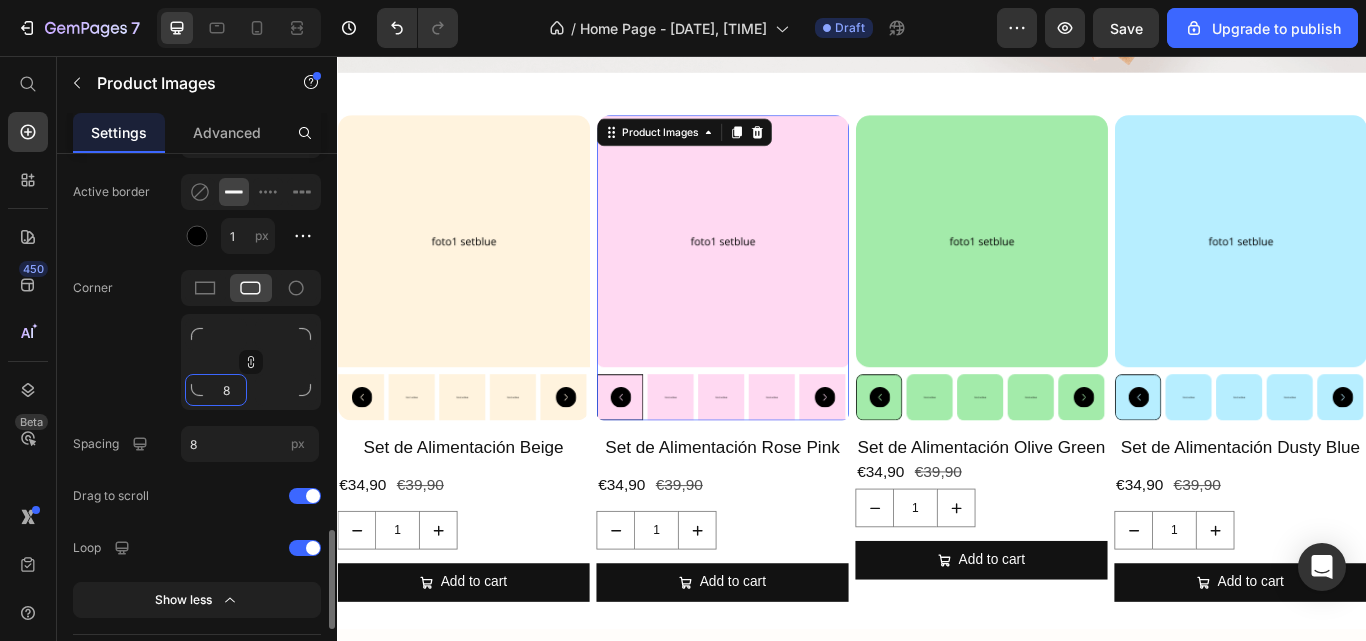 type on "8" 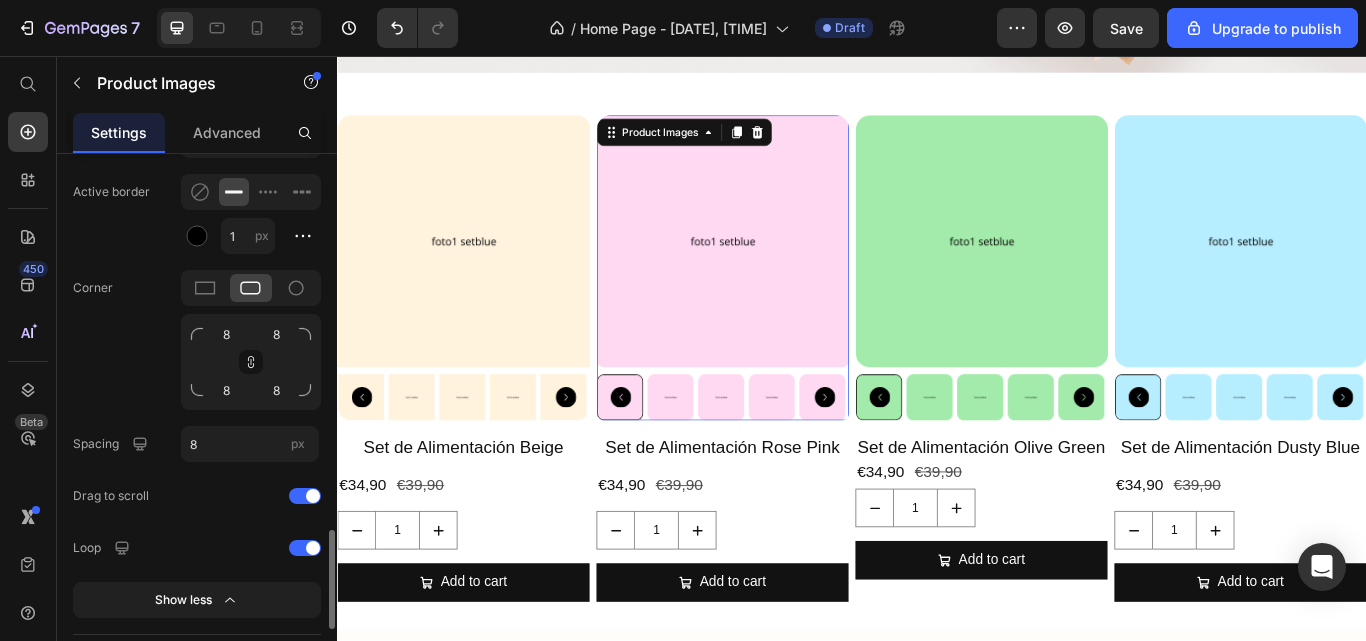 click on "Corner 8 8 8 8" 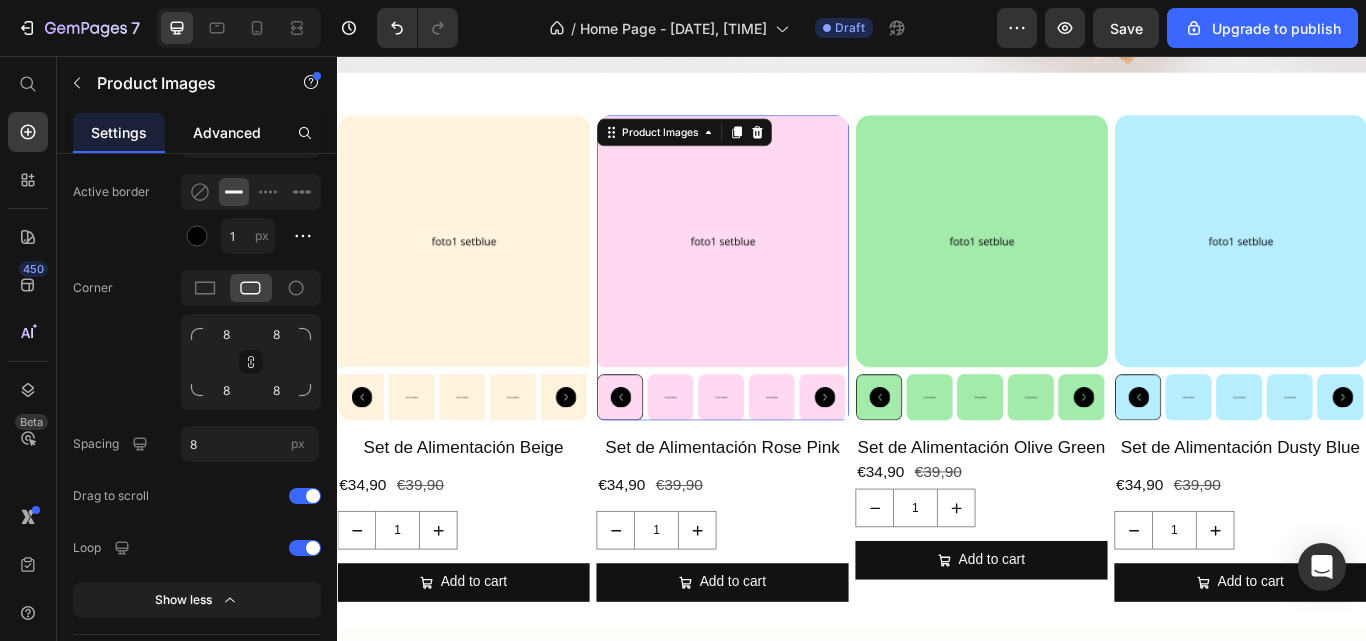 drag, startPoint x: 155, startPoint y: 368, endPoint x: 240, endPoint y: 127, distance: 255.55038 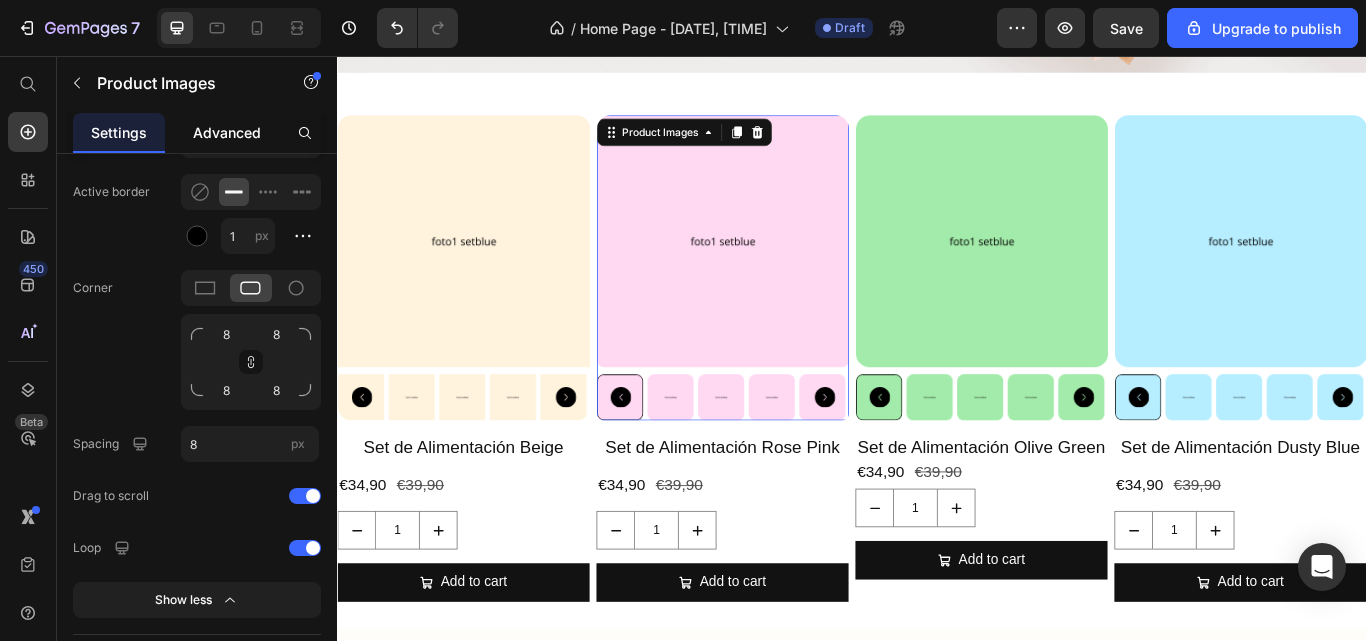 click on "Settings Advanced Product Source Set de Alimentación Rose Pink  You can manage it in   Product element  Layout Show more Select images to display Pre-display 1st available variant Preload Featured image Proportion Square Width 100 px % Height px Image scale Hover effect None Click effect Open product page Open link in Current New tab Corner 8 8 8 8 Drag to scroll Loop Slide speed 500 ms Animation Ease out Show less Navigation Image list Display type Slide Show all Proportion Square Width 20 px % Height px Image scale Click effect View in featured image Active border 1 px Corner 8 8 8 8 Spacing 8 px Drag to scroll Loop Show less Navigation Show more Quality High Align  Delete element" at bounding box center [197, 405] 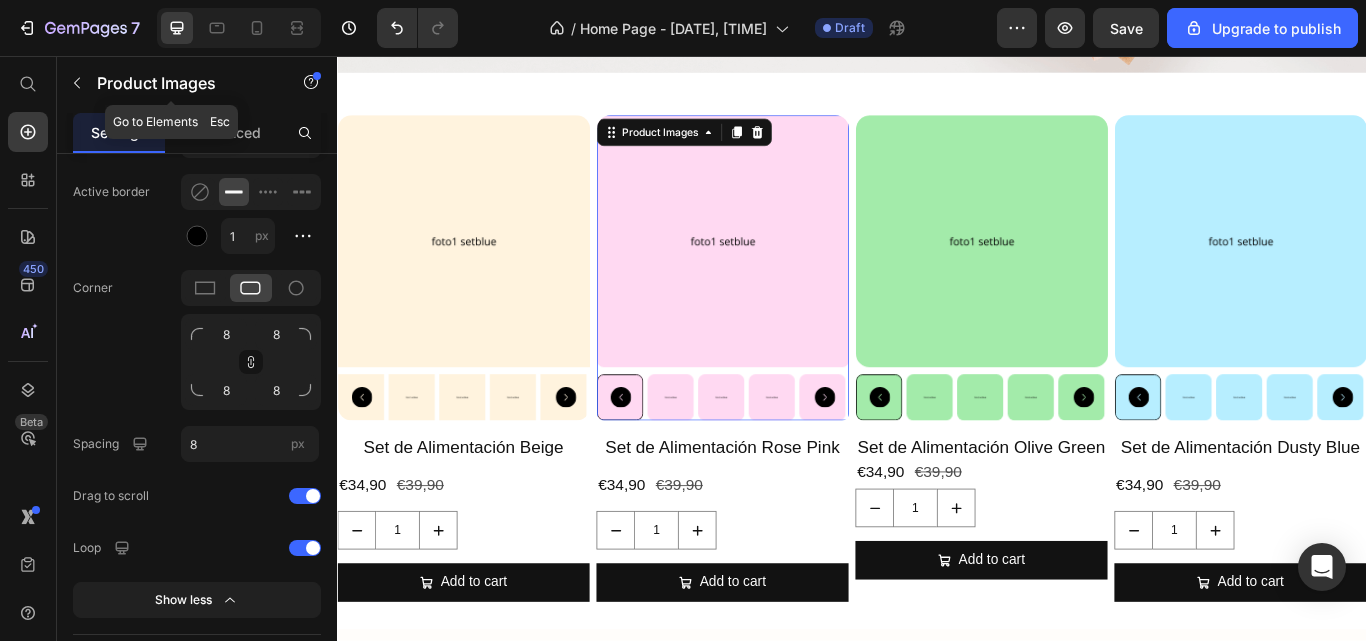 click on "Product Images" 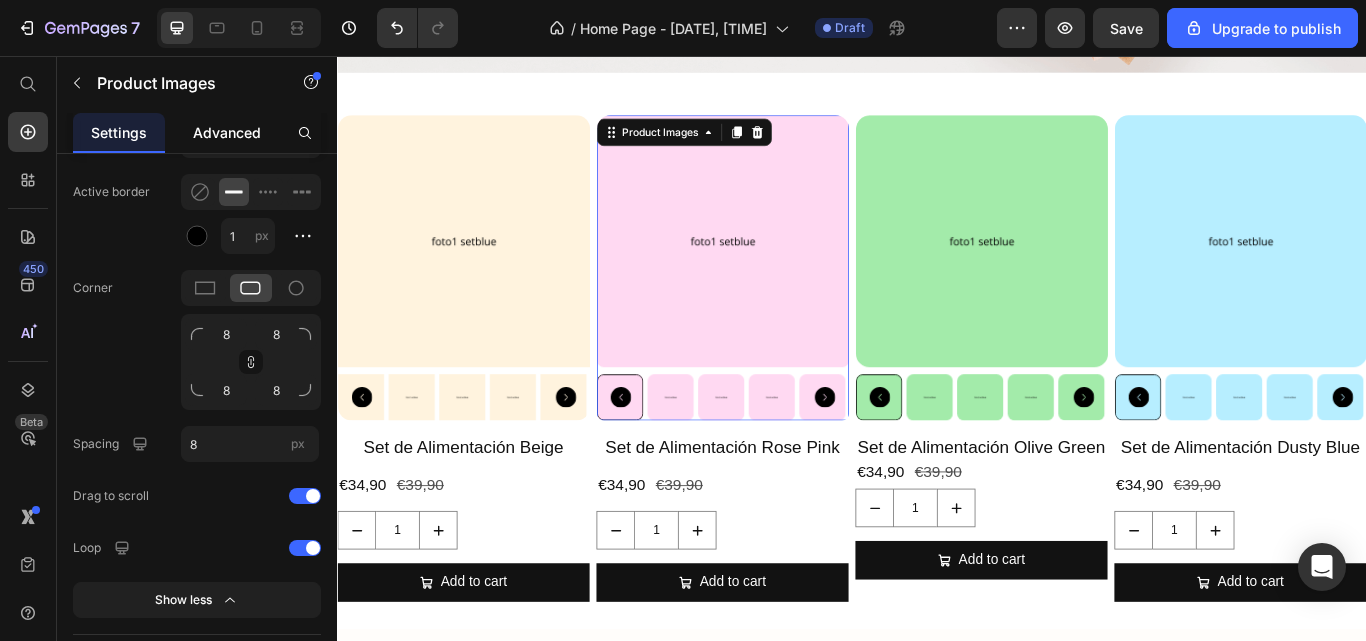 click on "Advanced" at bounding box center [227, 132] 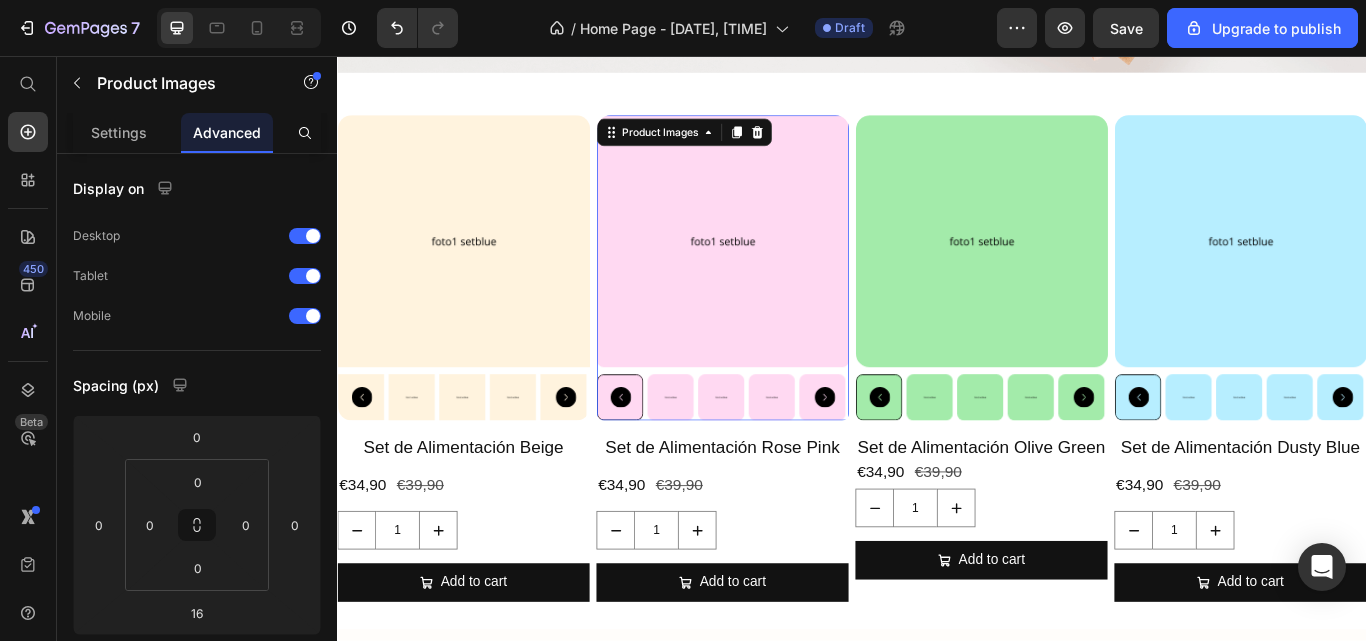 scroll, scrollTop: 419, scrollLeft: 0, axis: vertical 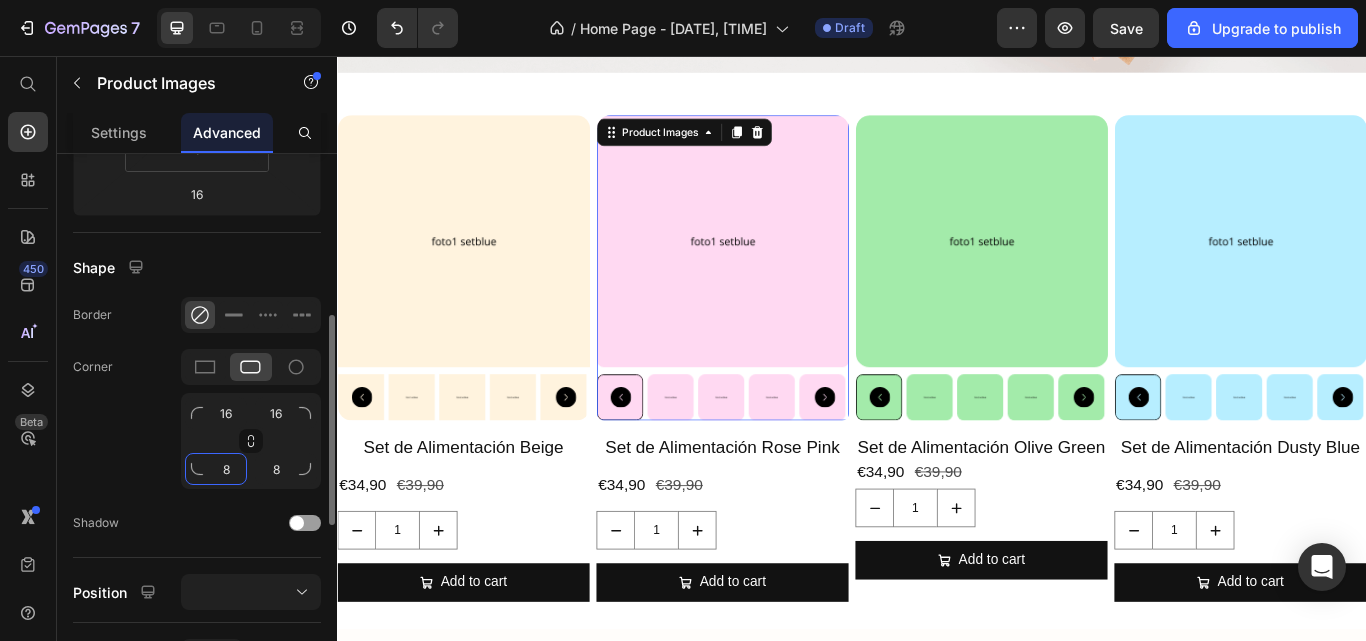click on "8" 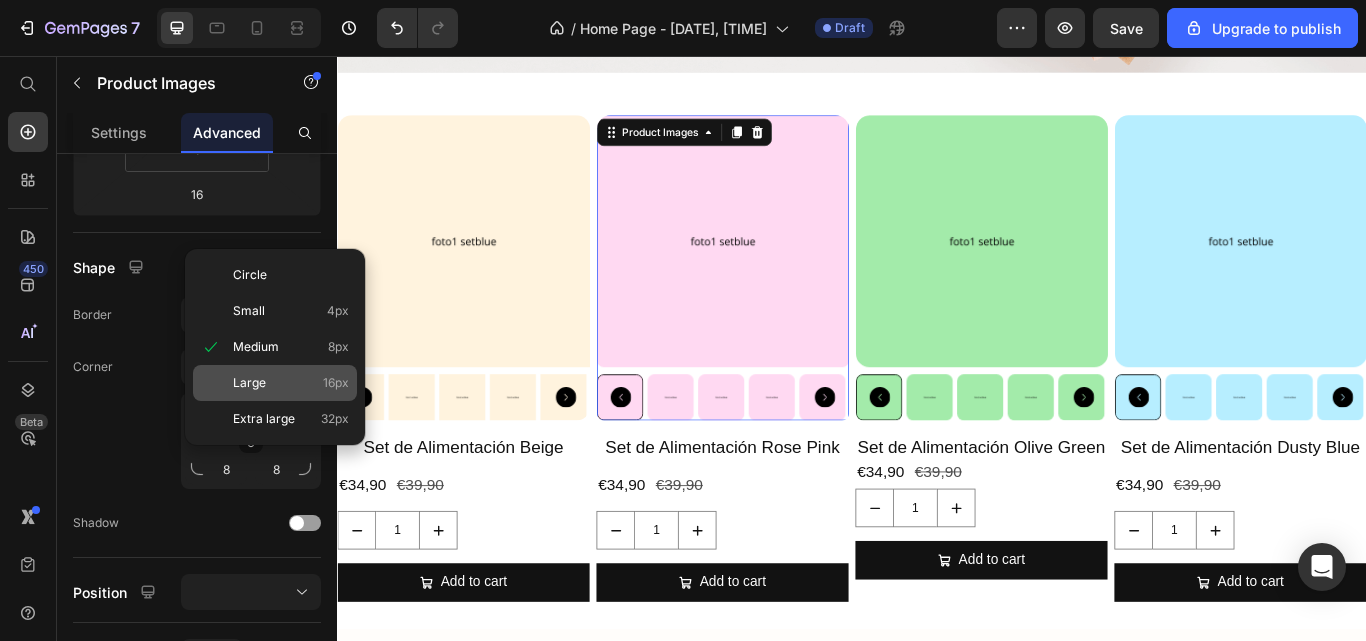 click on "Large 16px" 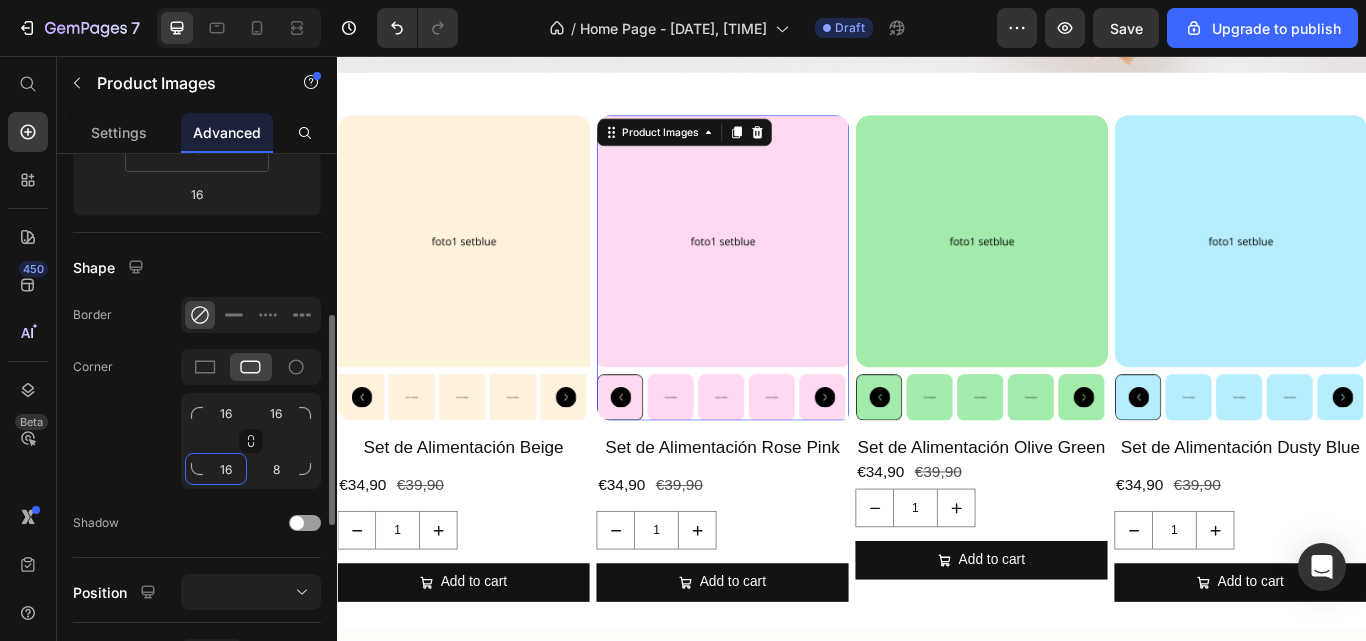 click on "16" 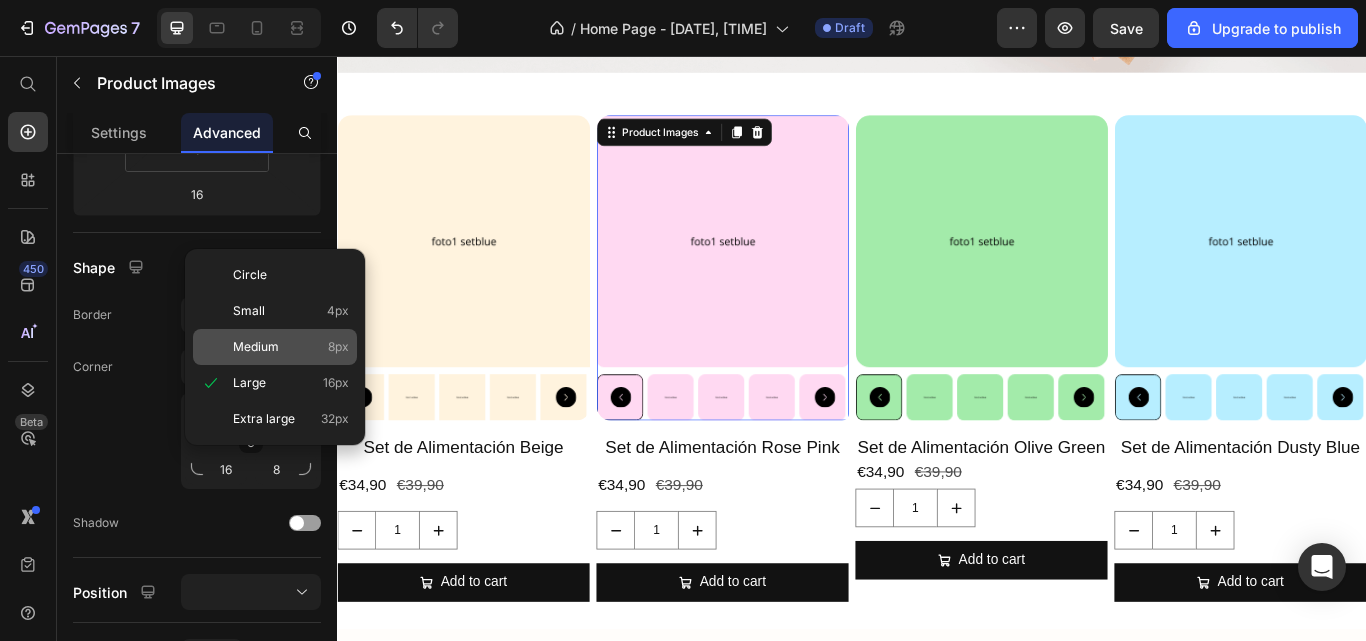 click on "Medium" at bounding box center (256, 347) 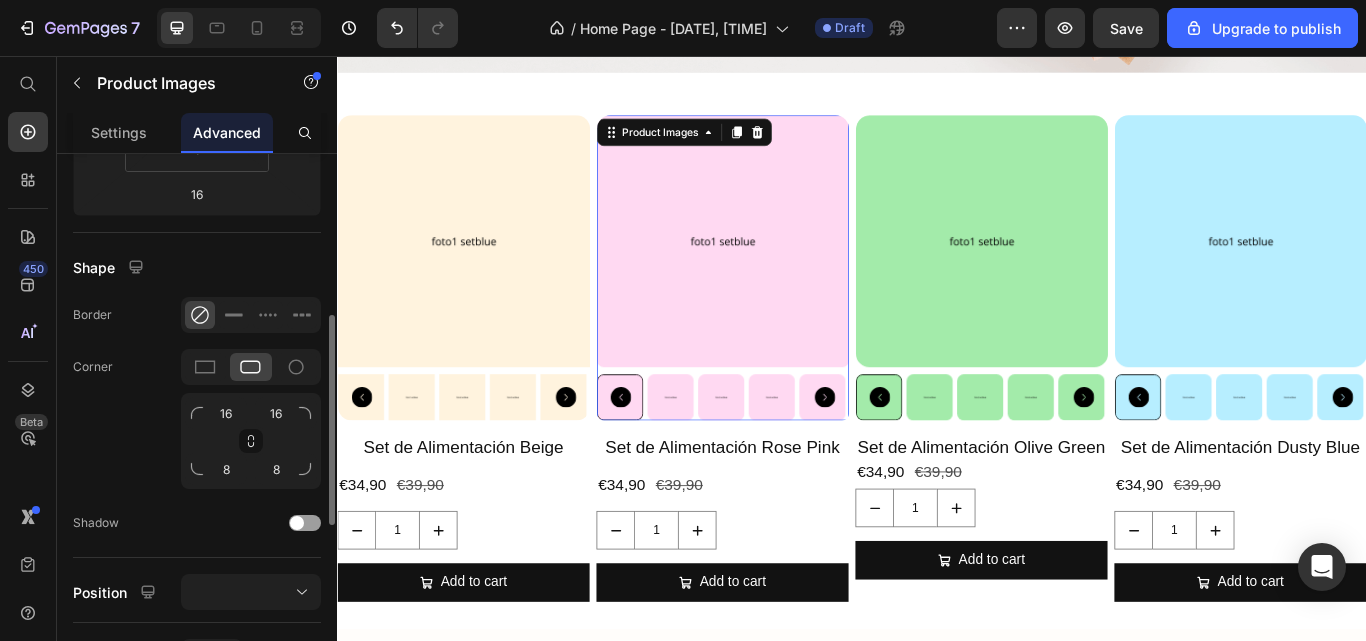 click on "Corner 16 16 8 8" 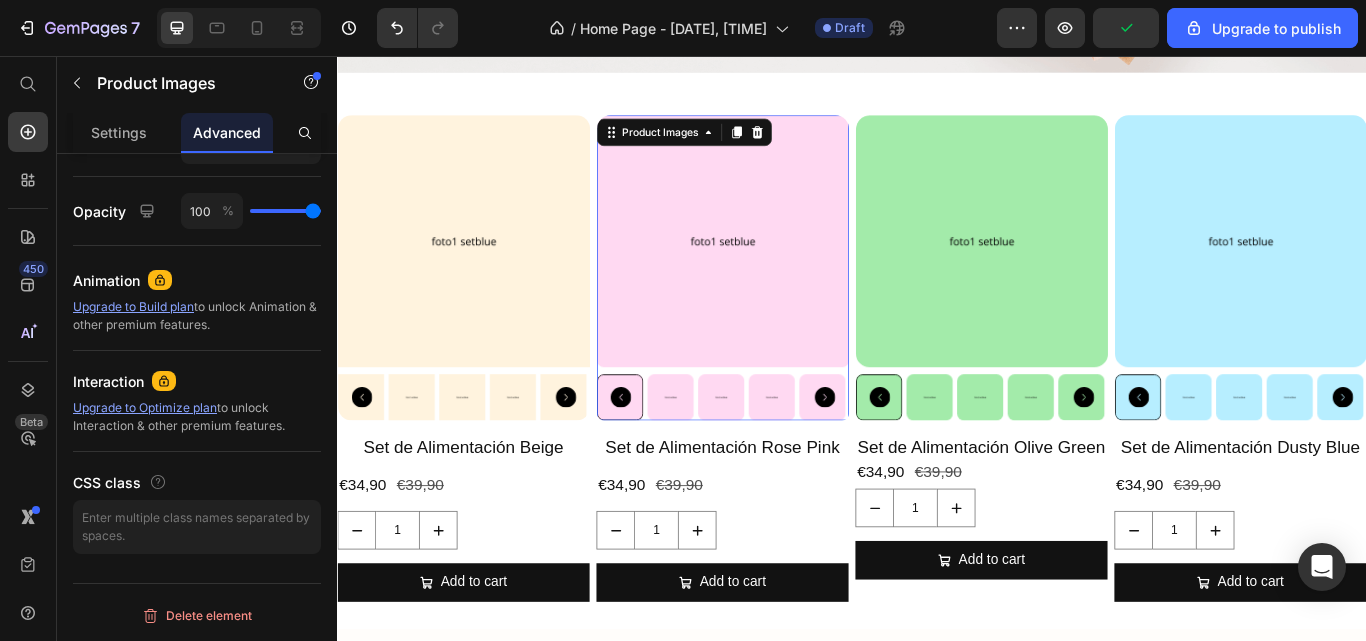 scroll, scrollTop: 0, scrollLeft: 0, axis: both 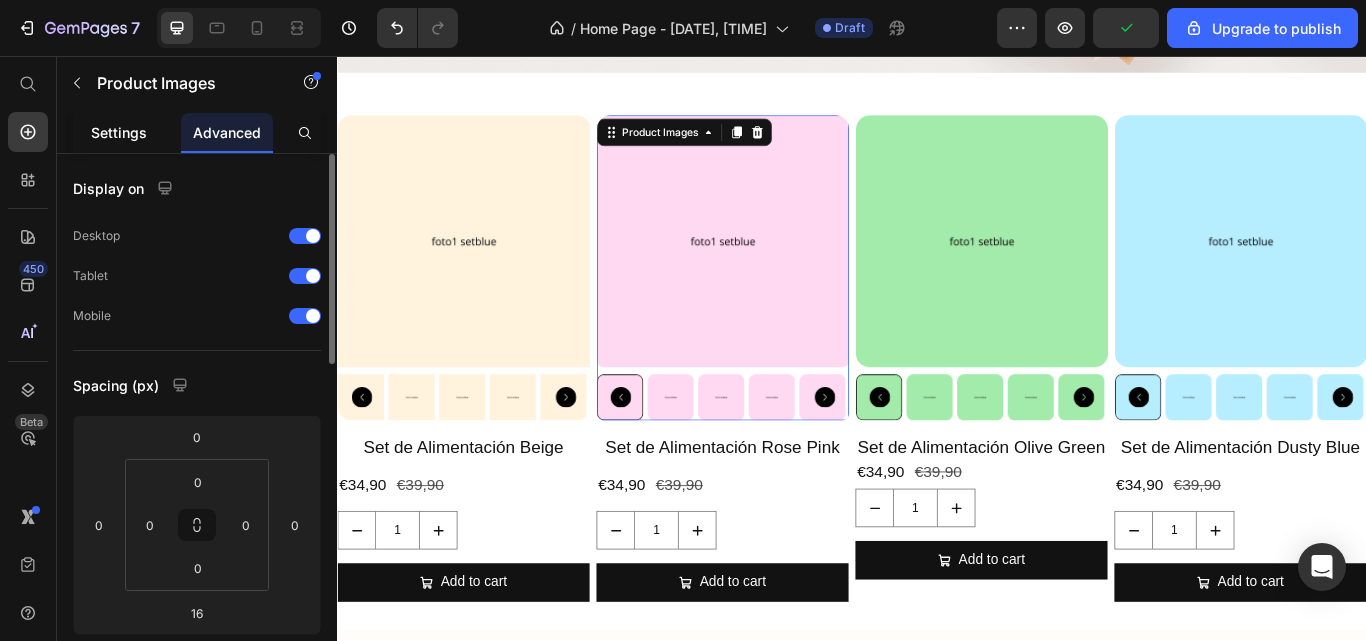 click on "Settings" 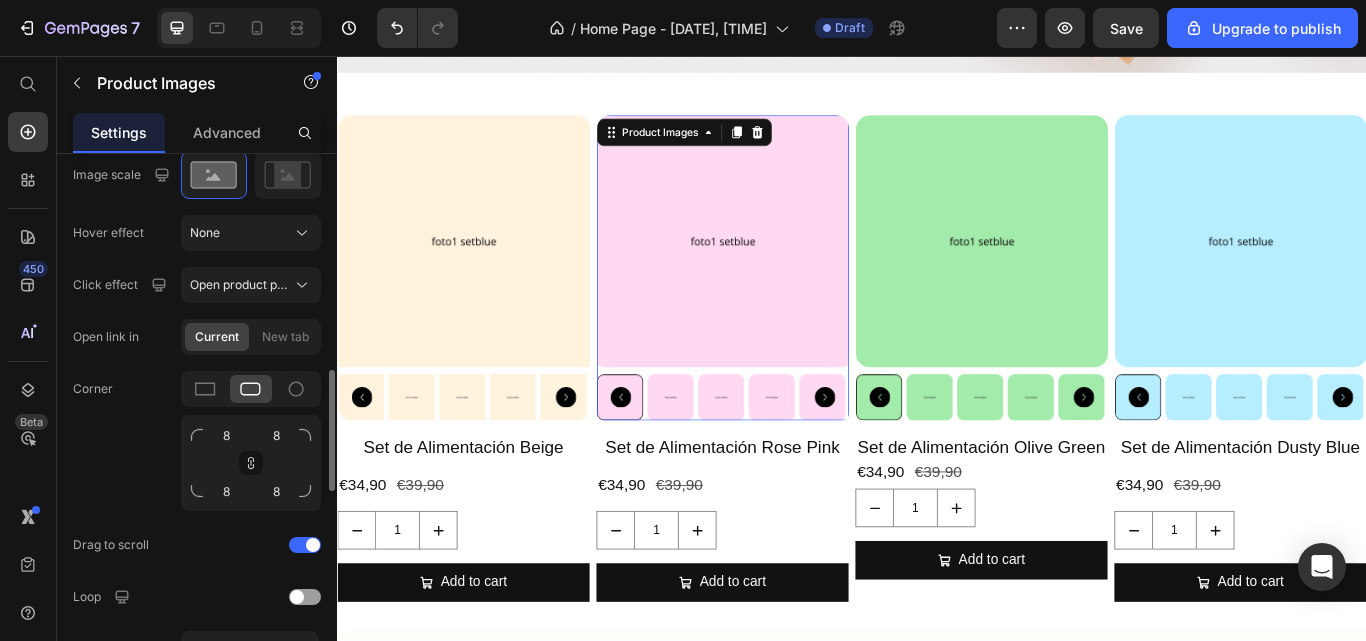 scroll, scrollTop: 944, scrollLeft: 0, axis: vertical 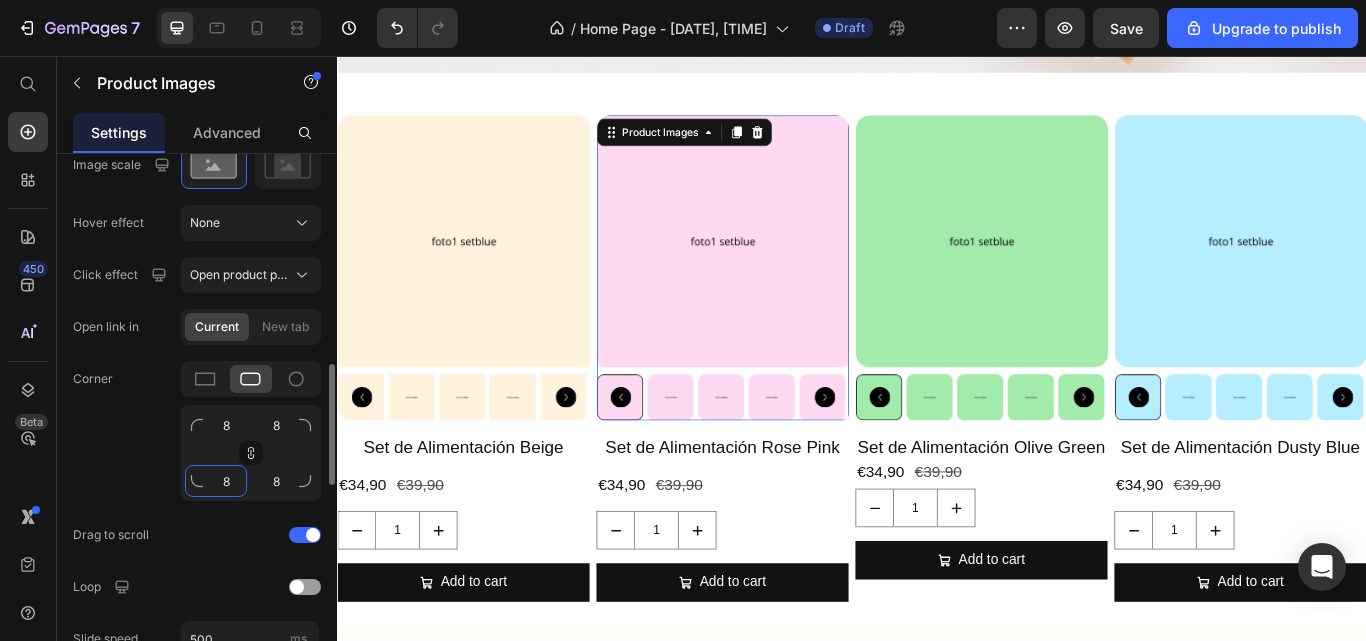 click on "8" 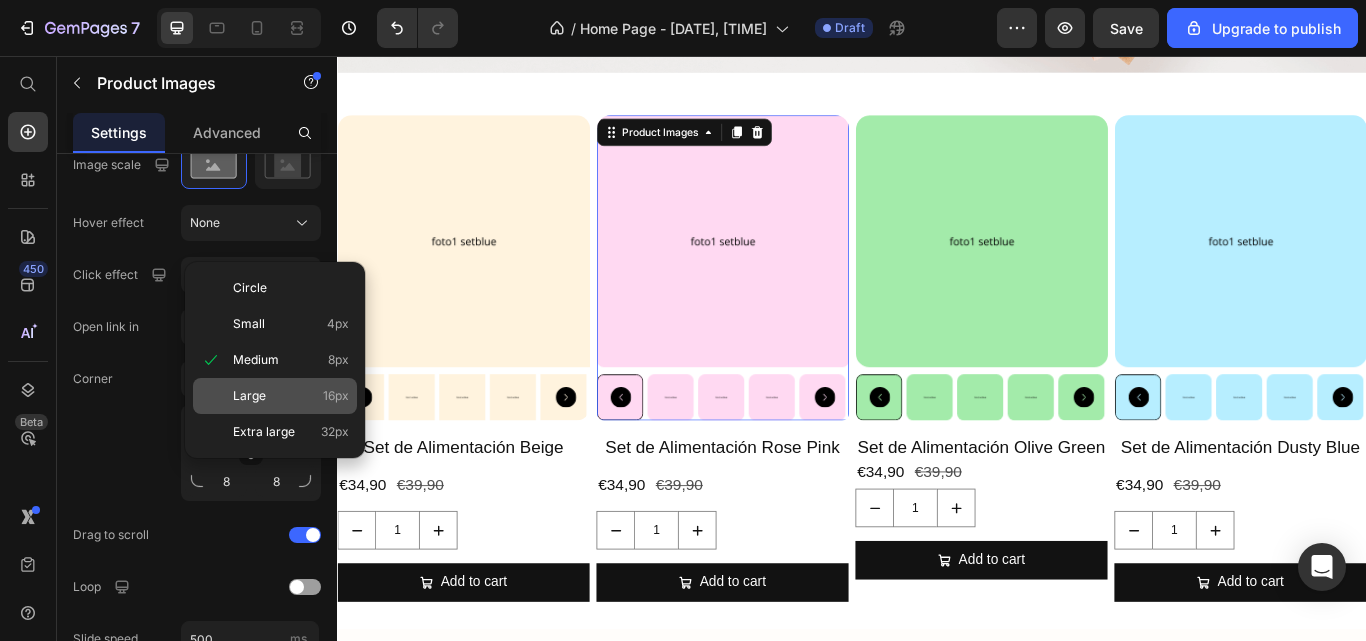 click on "Large 16px" 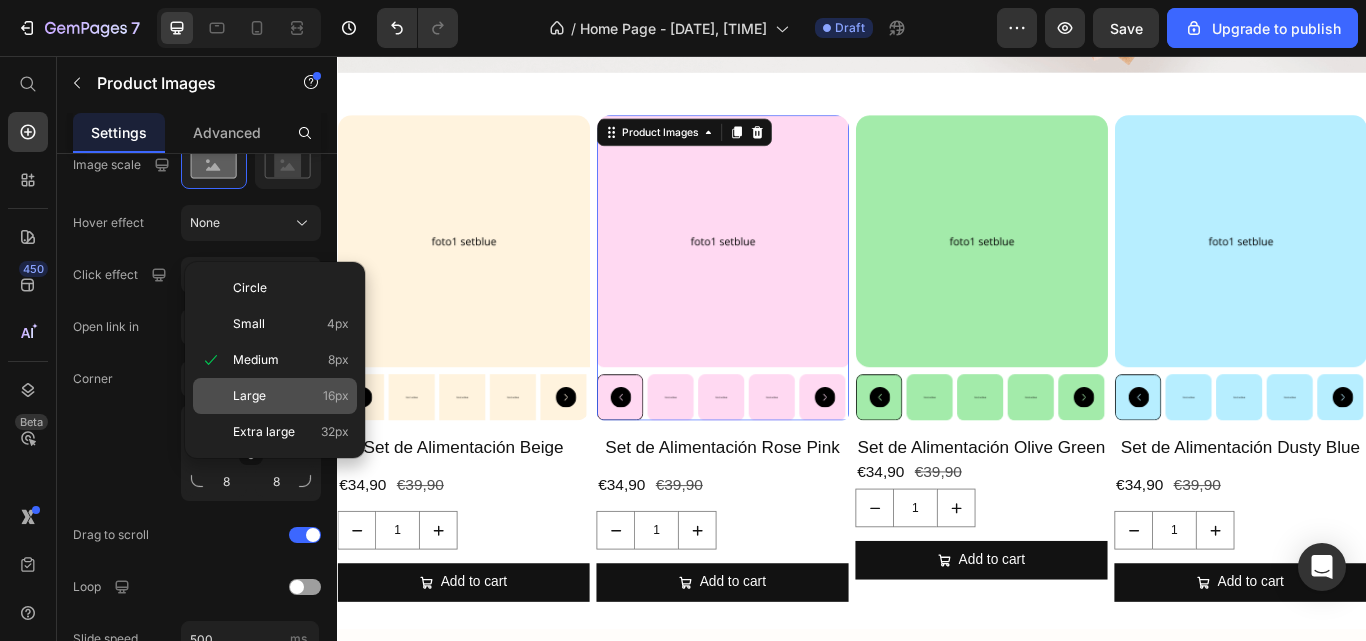type on "16" 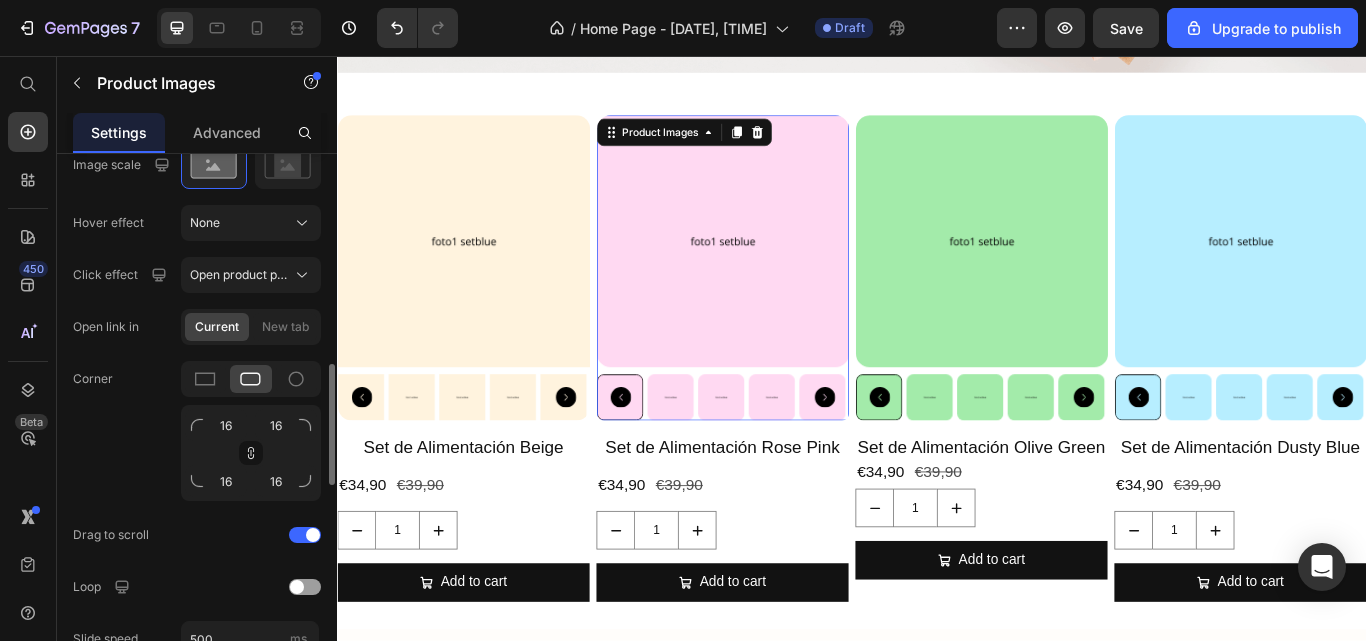 click on "Corner 16 16 16 16" 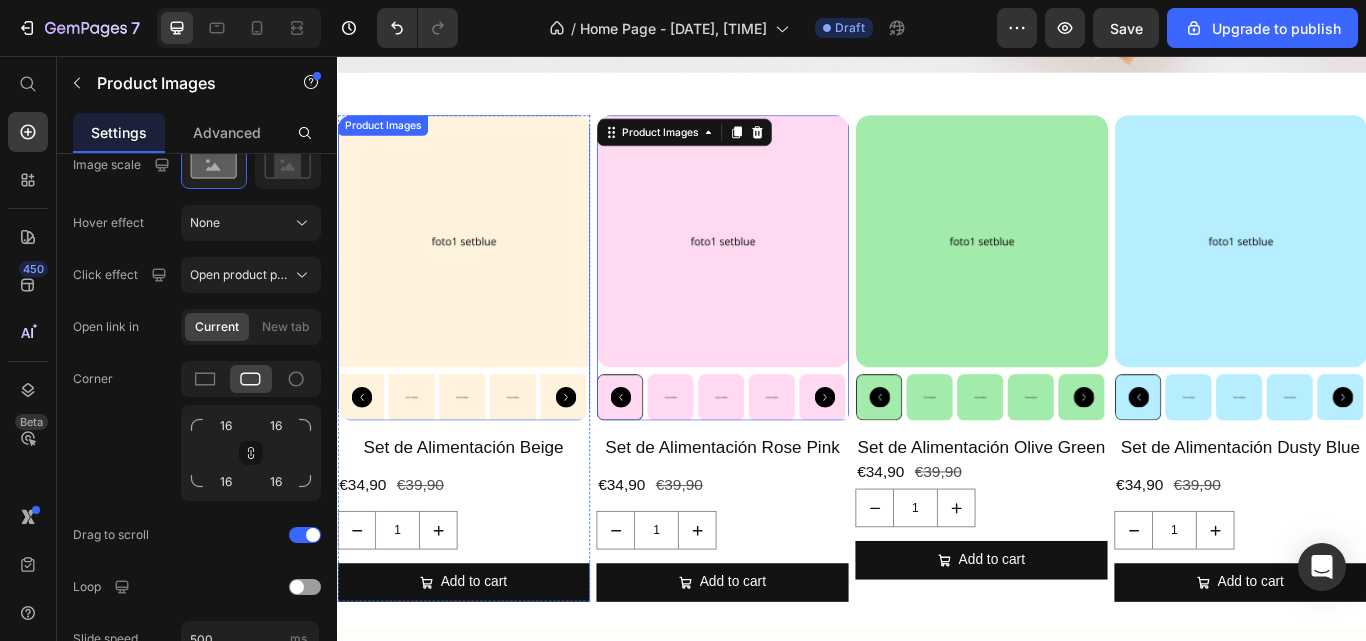 click at bounding box center (484, 273) 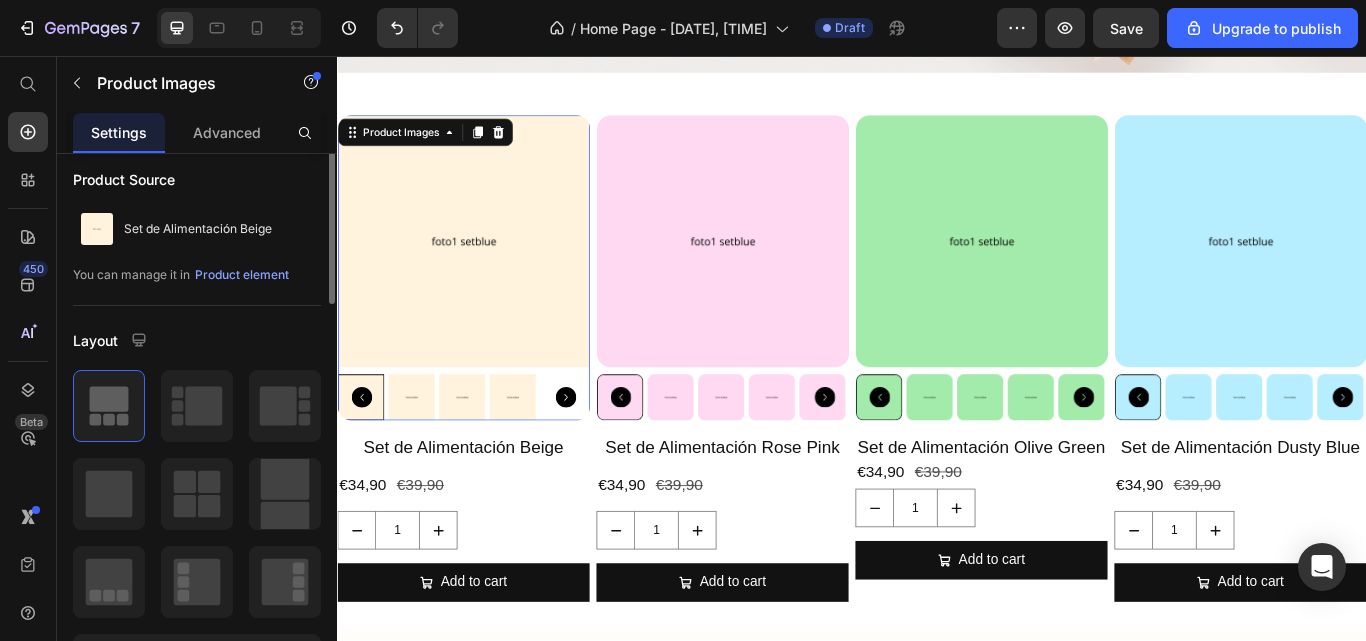scroll, scrollTop: 0, scrollLeft: 0, axis: both 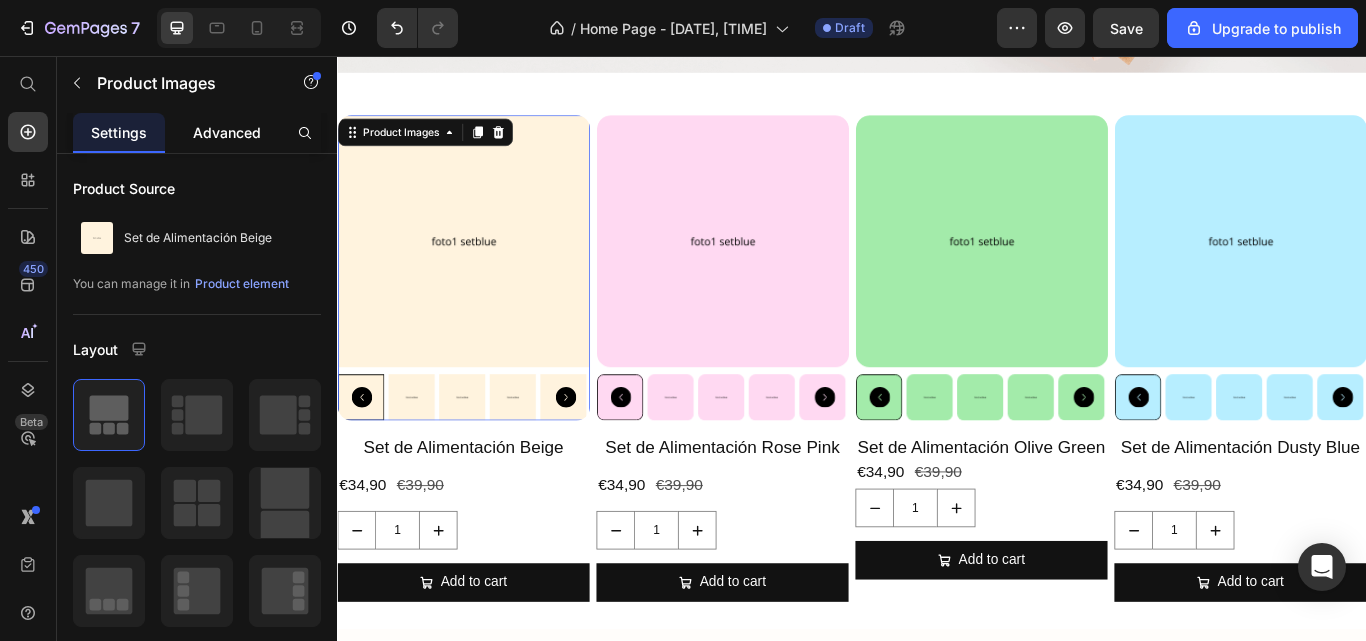 click on "Advanced" at bounding box center [227, 132] 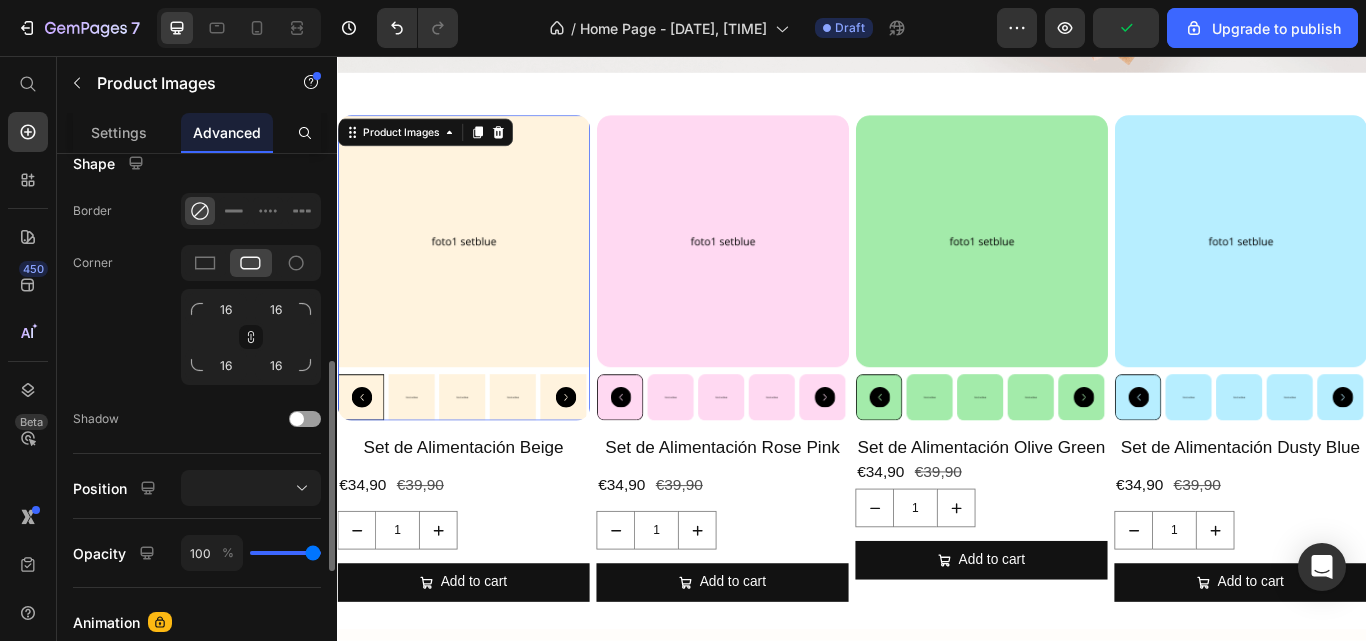 scroll, scrollTop: 527, scrollLeft: 0, axis: vertical 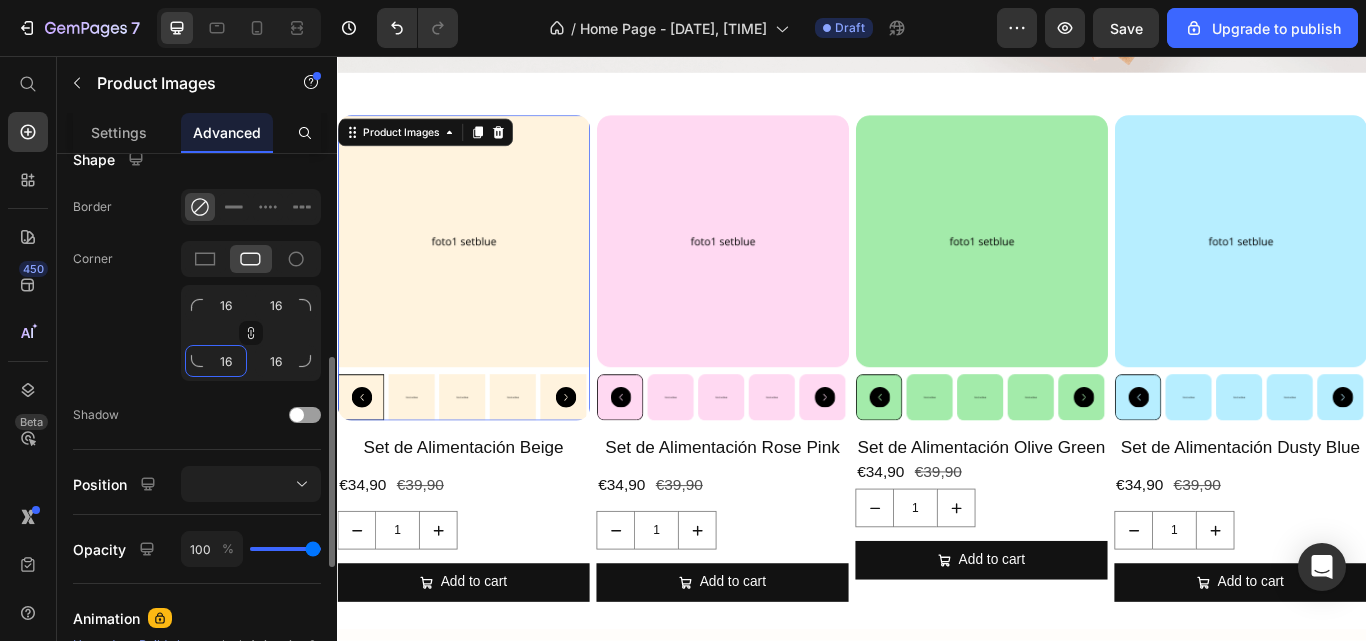 type on "8" 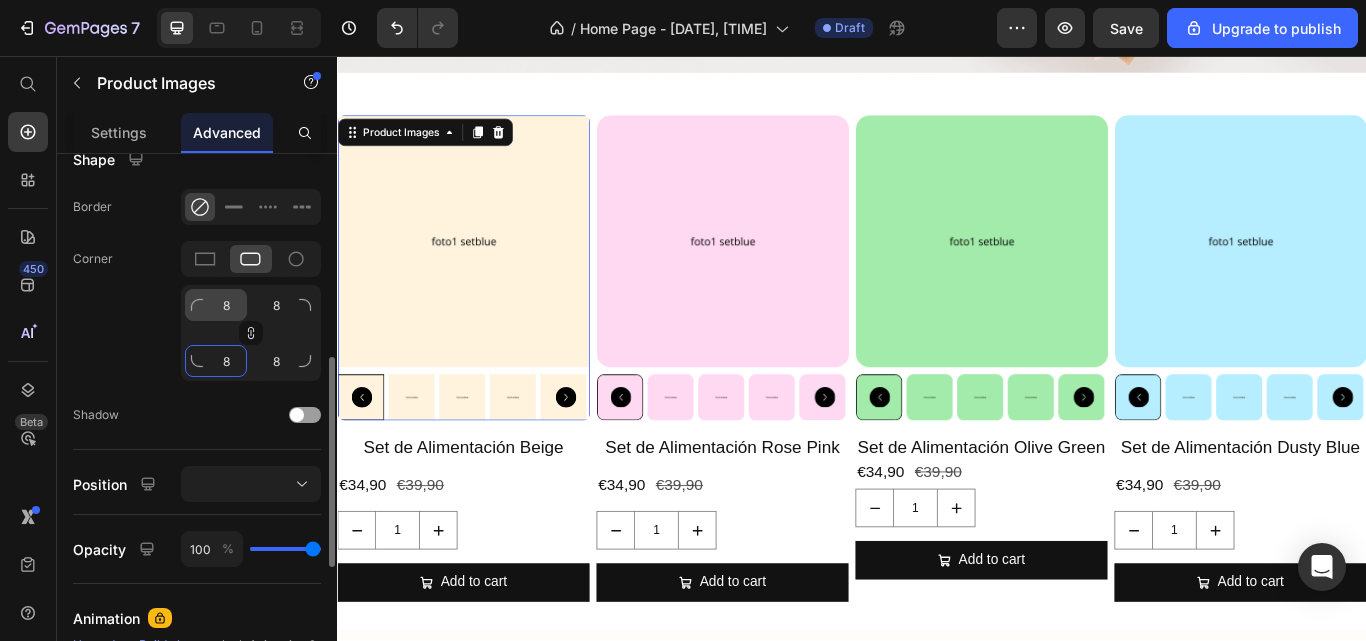type on "8" 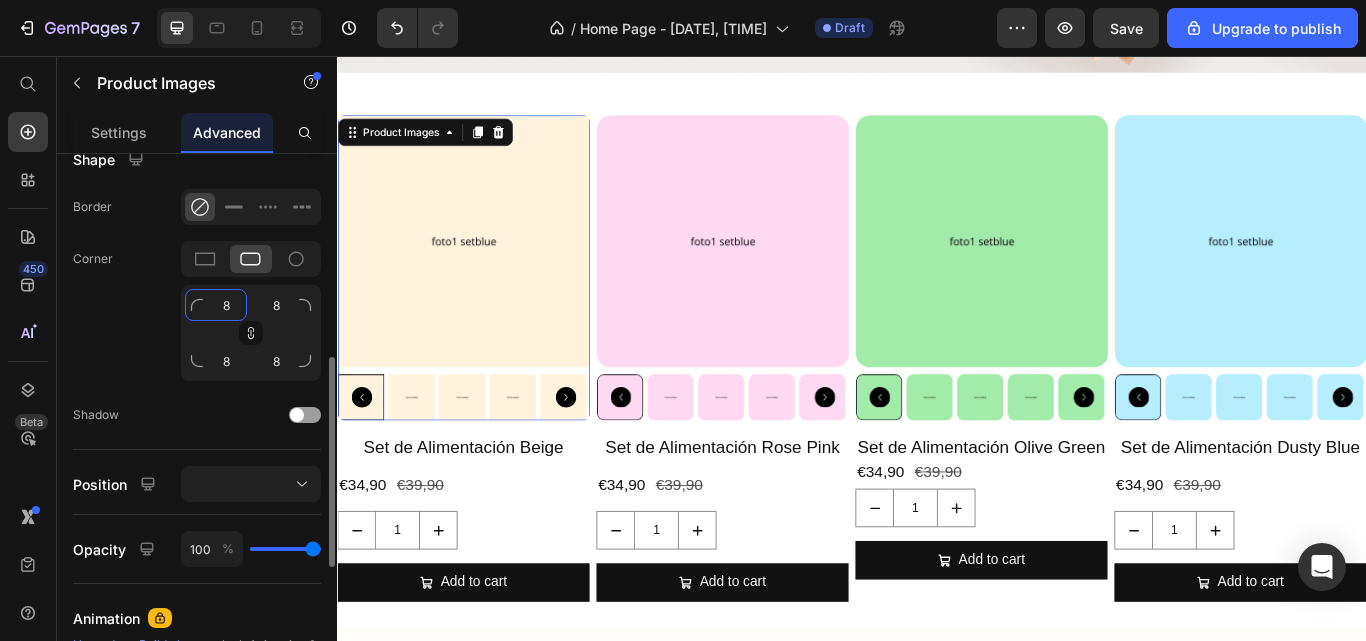 click on "8" 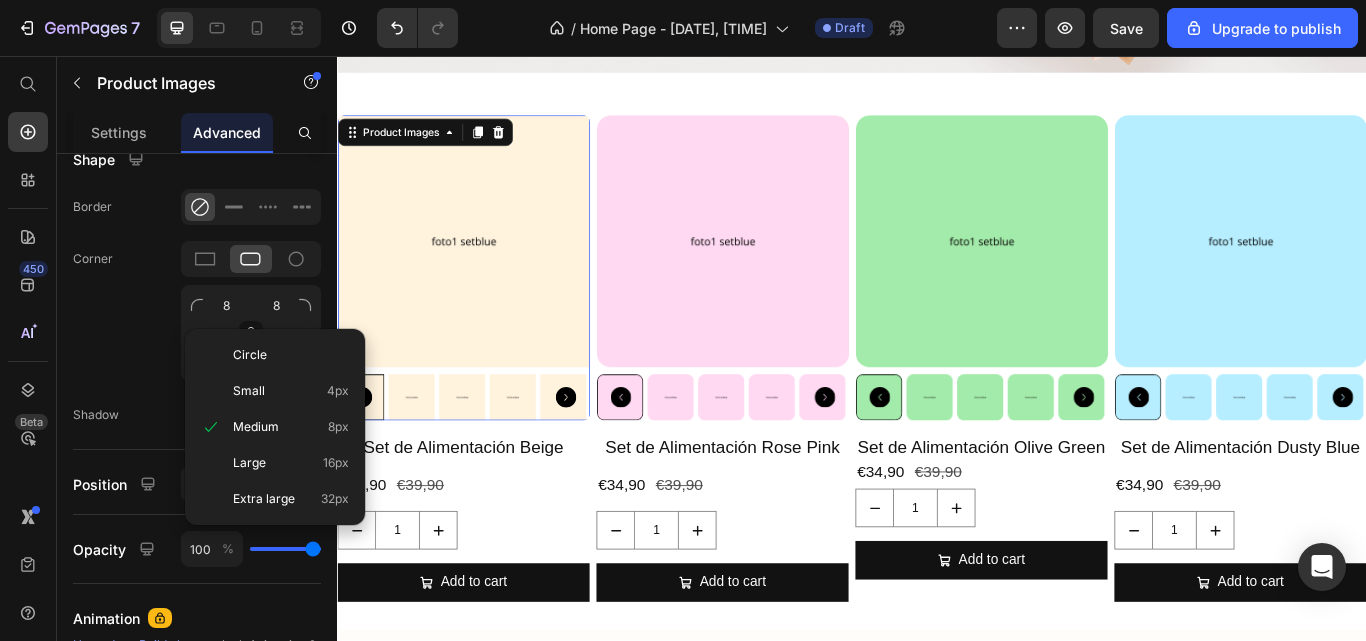 click on "Circle Small 4px Medium 8px Large 16px Extra large 32px" at bounding box center [275, 427] 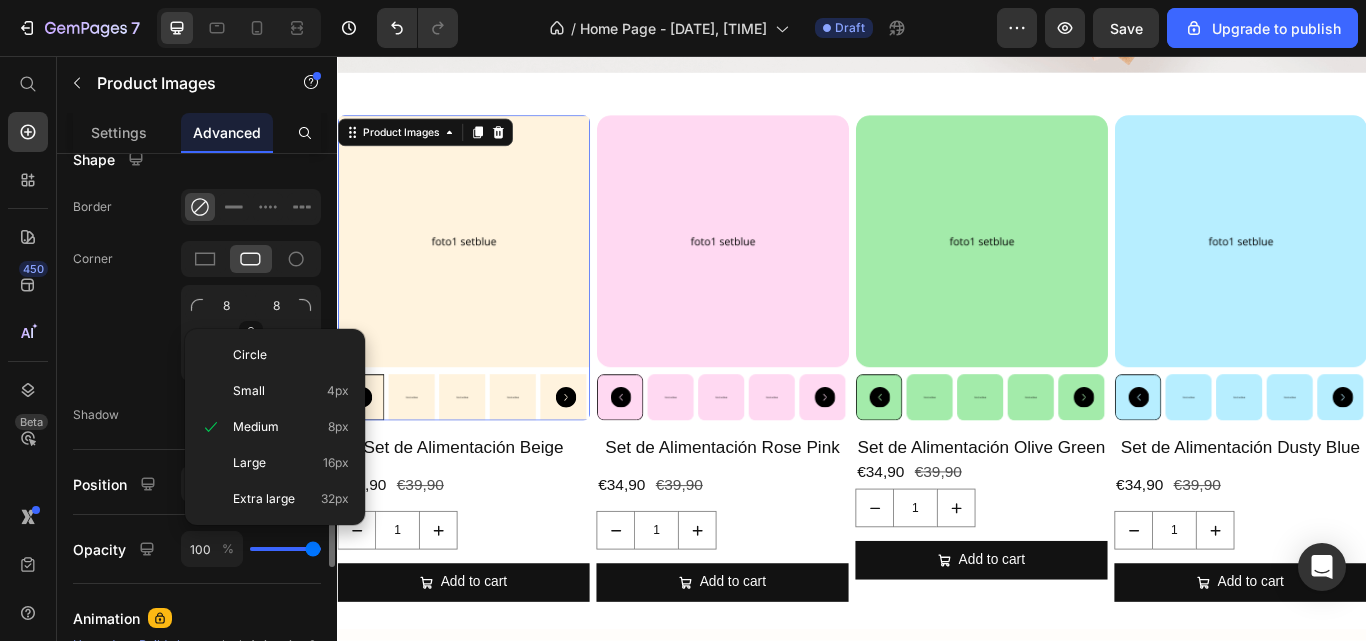 click on "Corner 8 8 8 8" 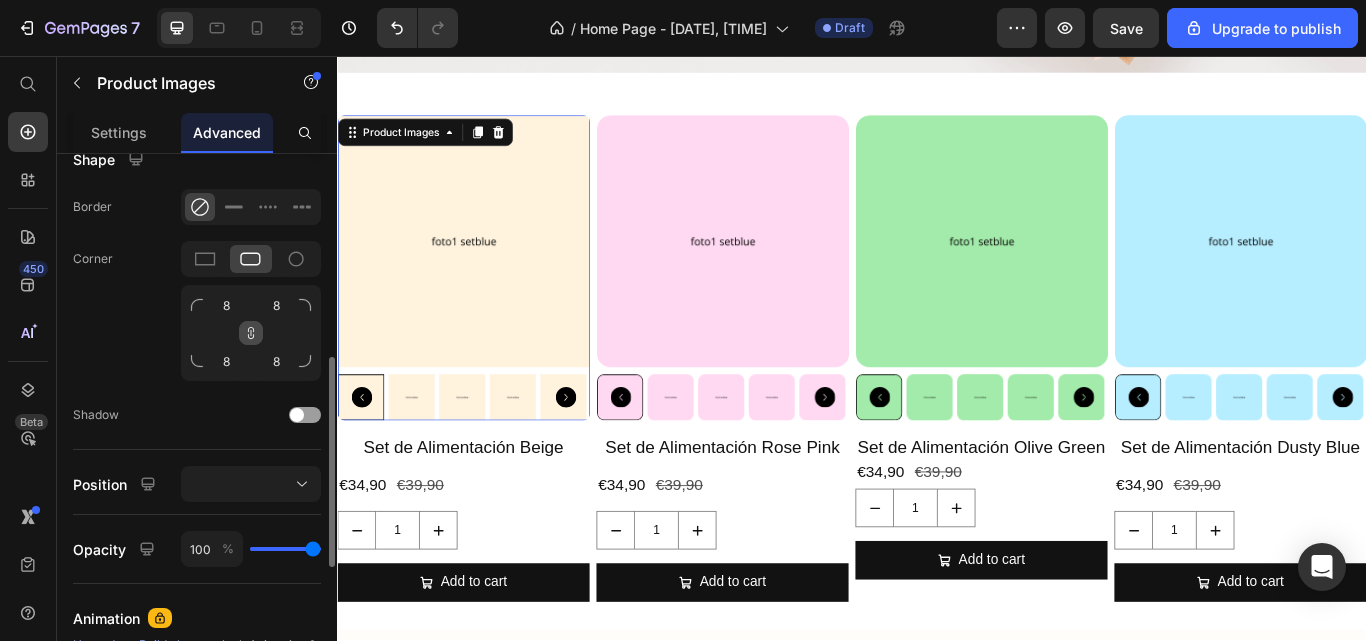 click 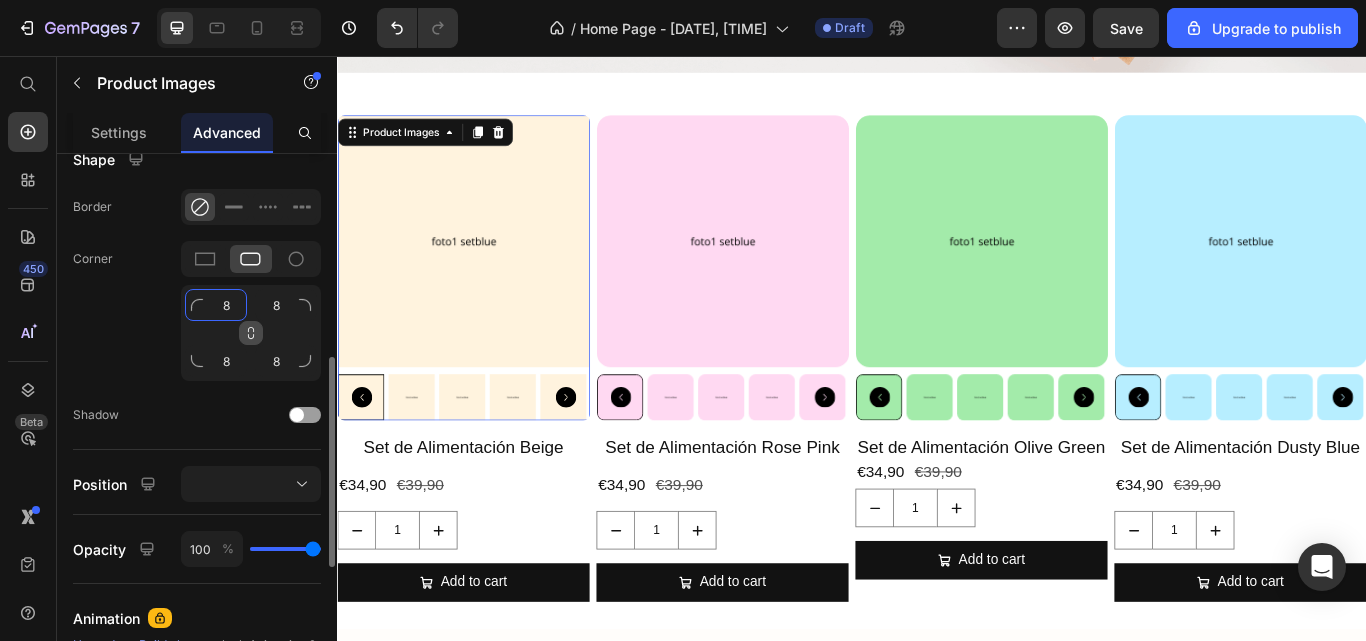 click on "8" 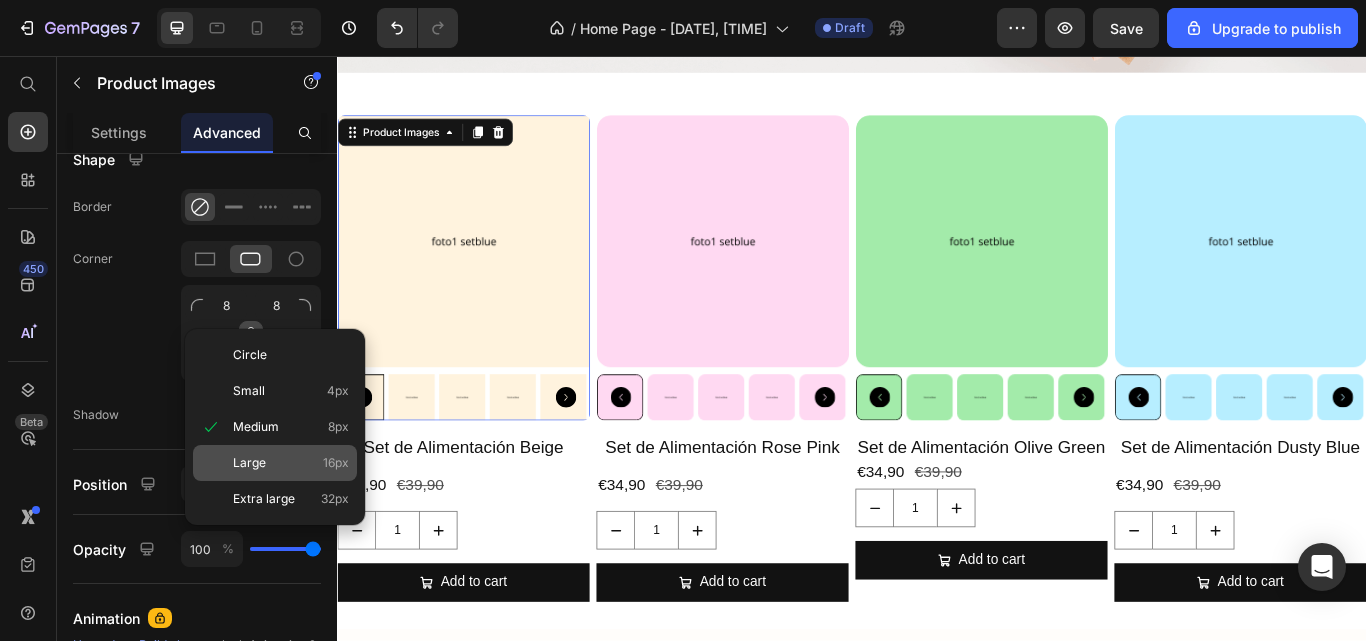 click on "Large 16px" 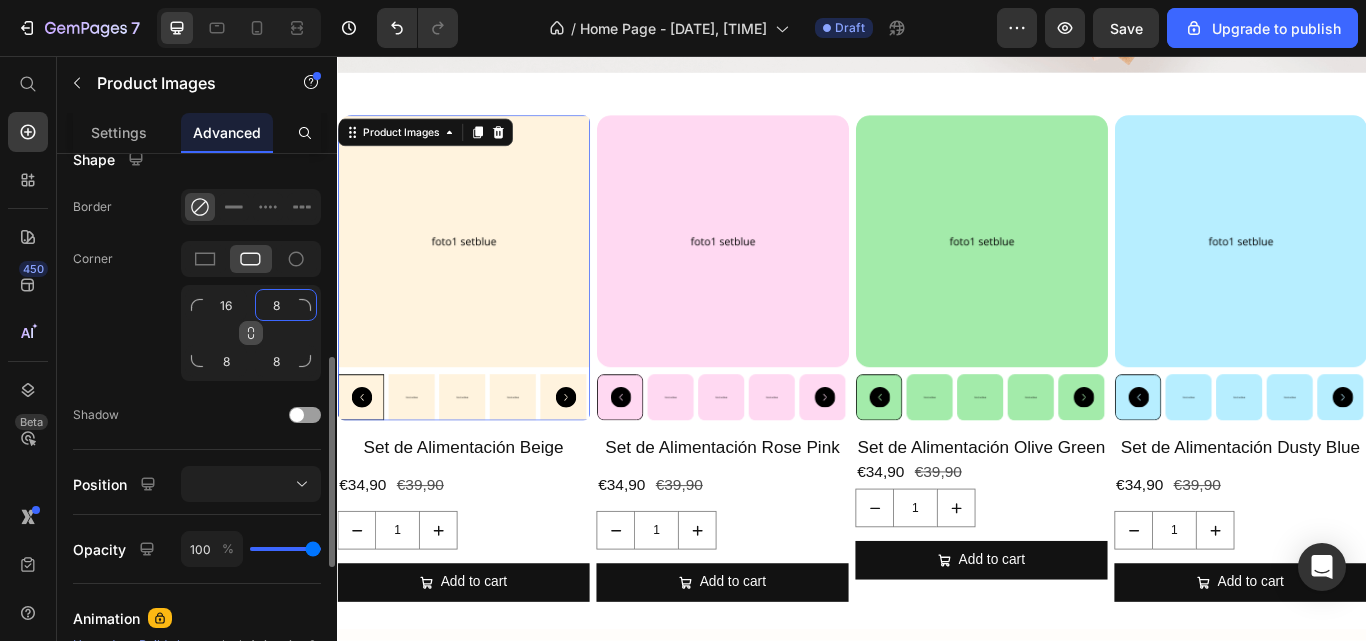 click on "8" 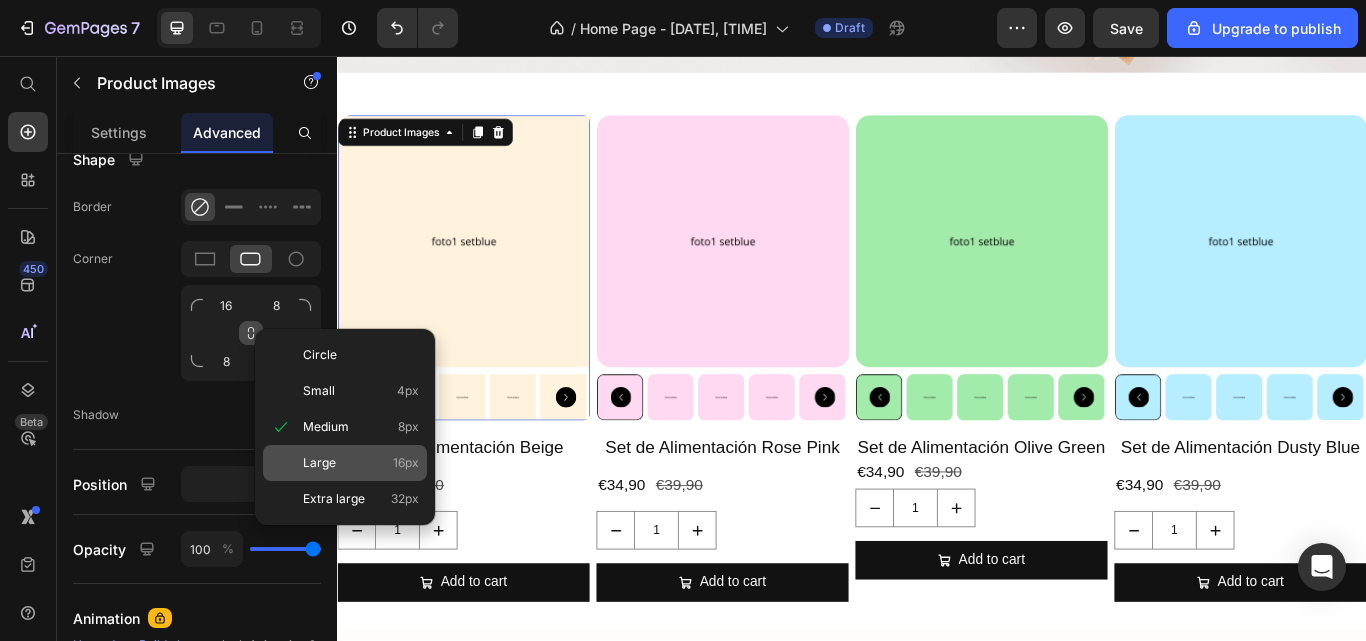 click on "Large" at bounding box center (319, 463) 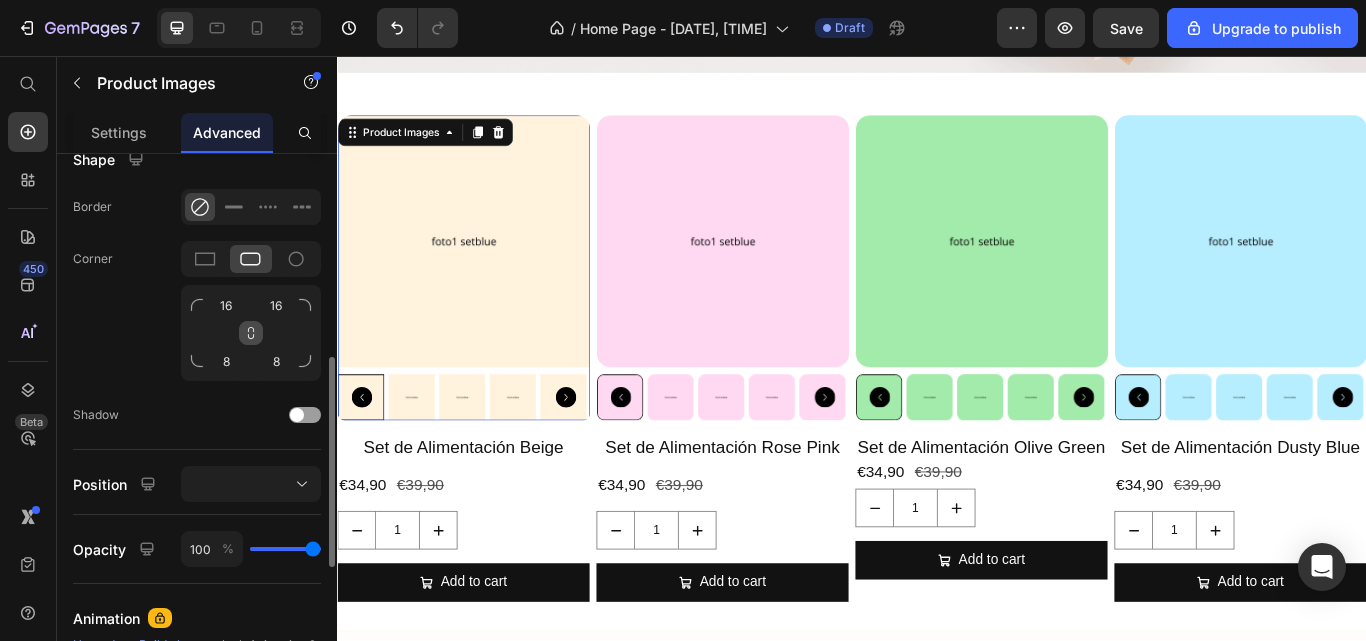 click on "Corner 16 16 8 8" 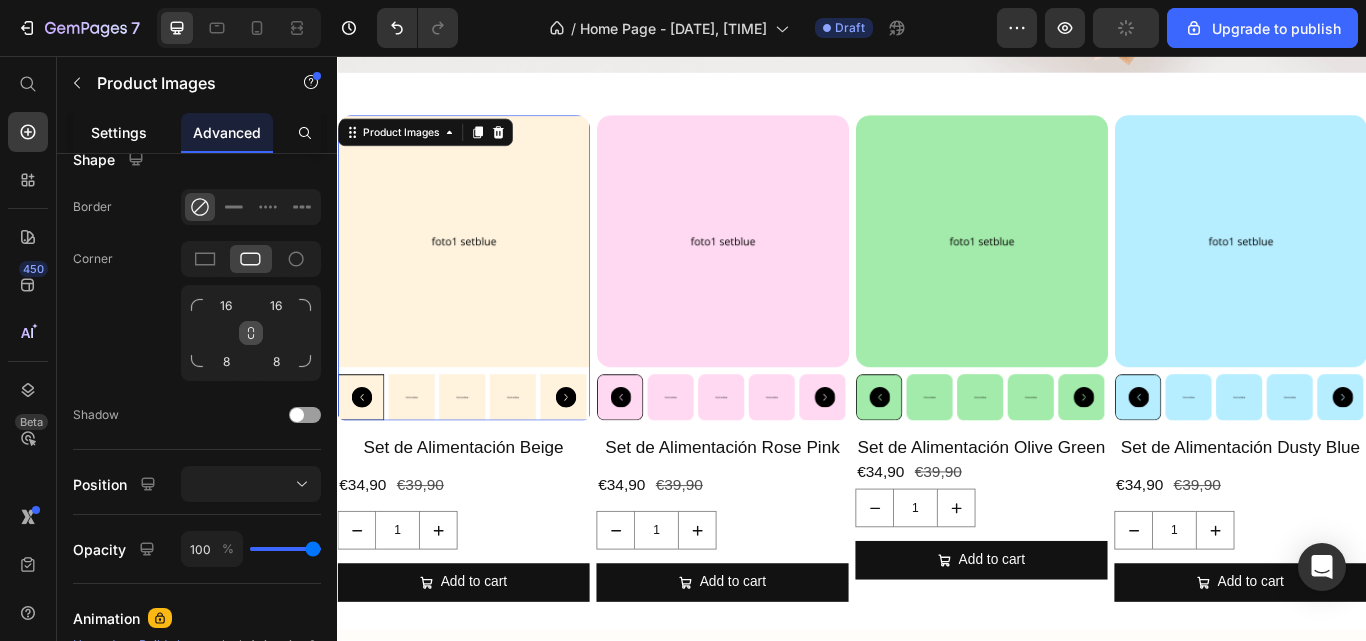 click on "Settings" at bounding box center (119, 132) 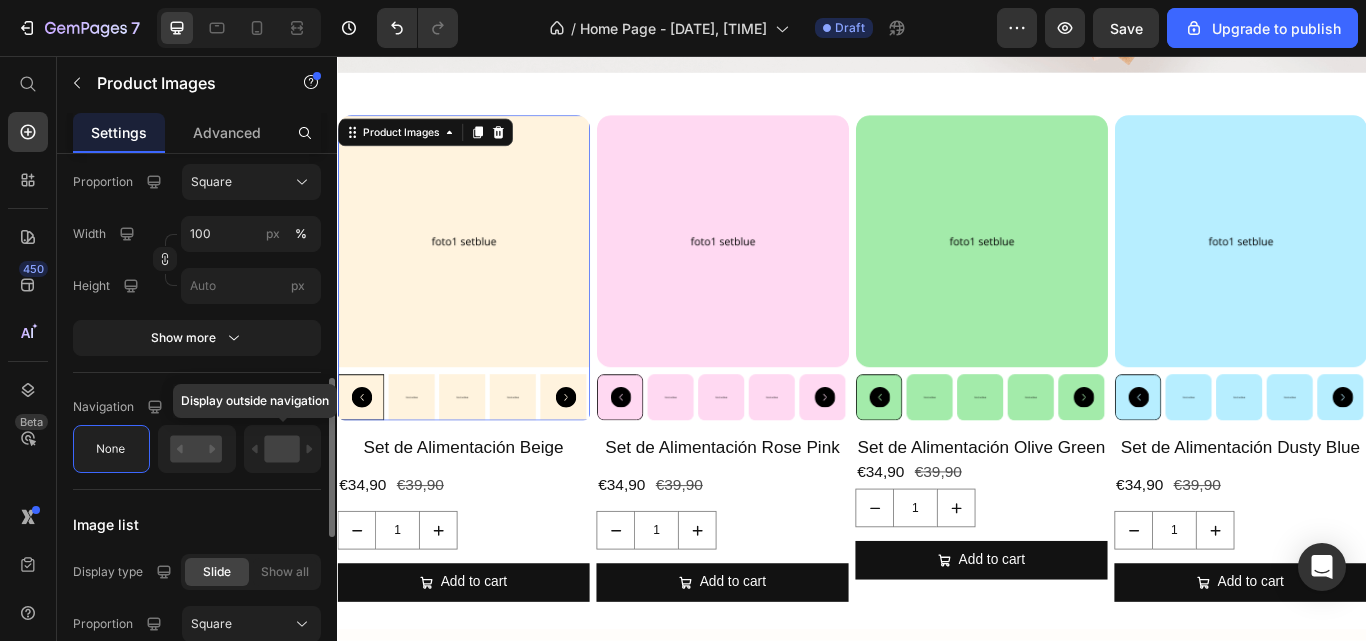 scroll, scrollTop: 766, scrollLeft: 0, axis: vertical 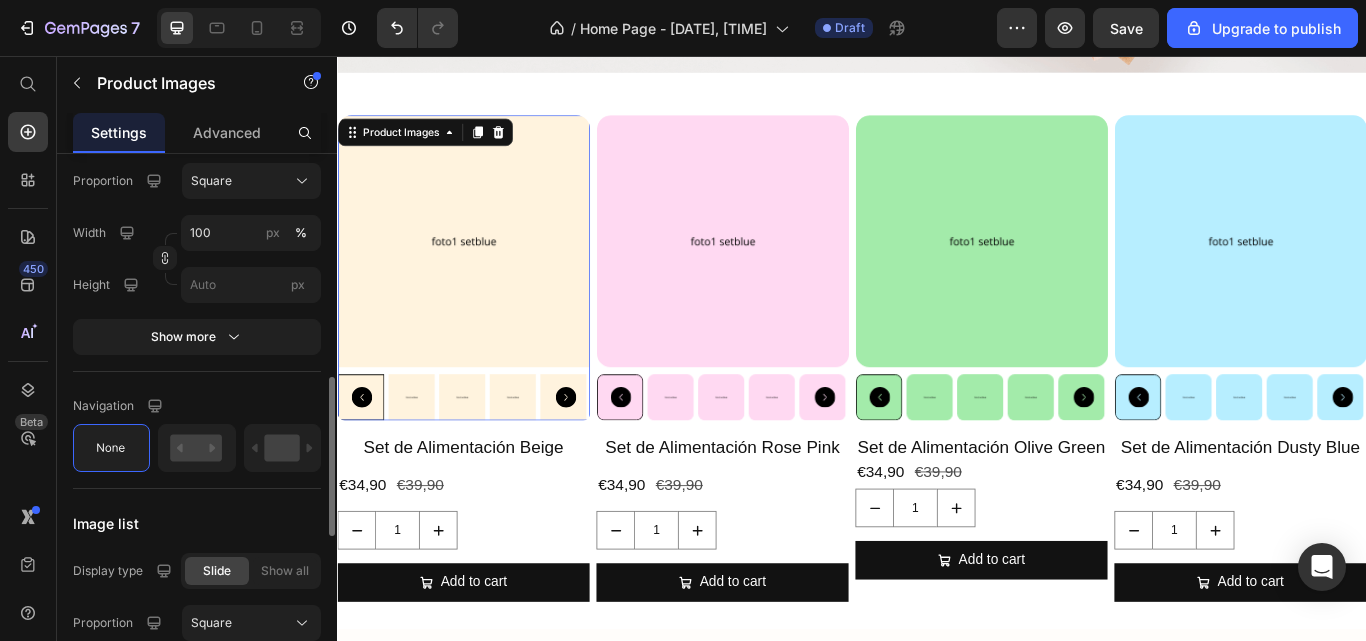 click on "Featured image Proportion Square Width 100 px % Height px Show more" 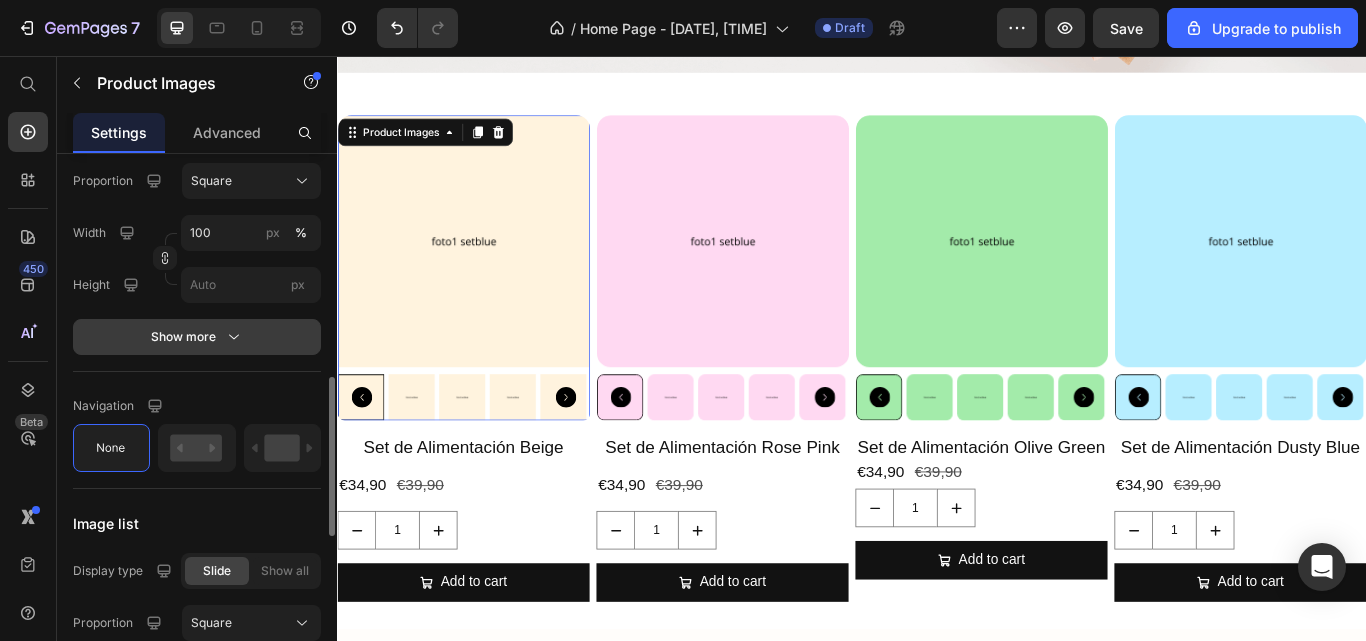 click 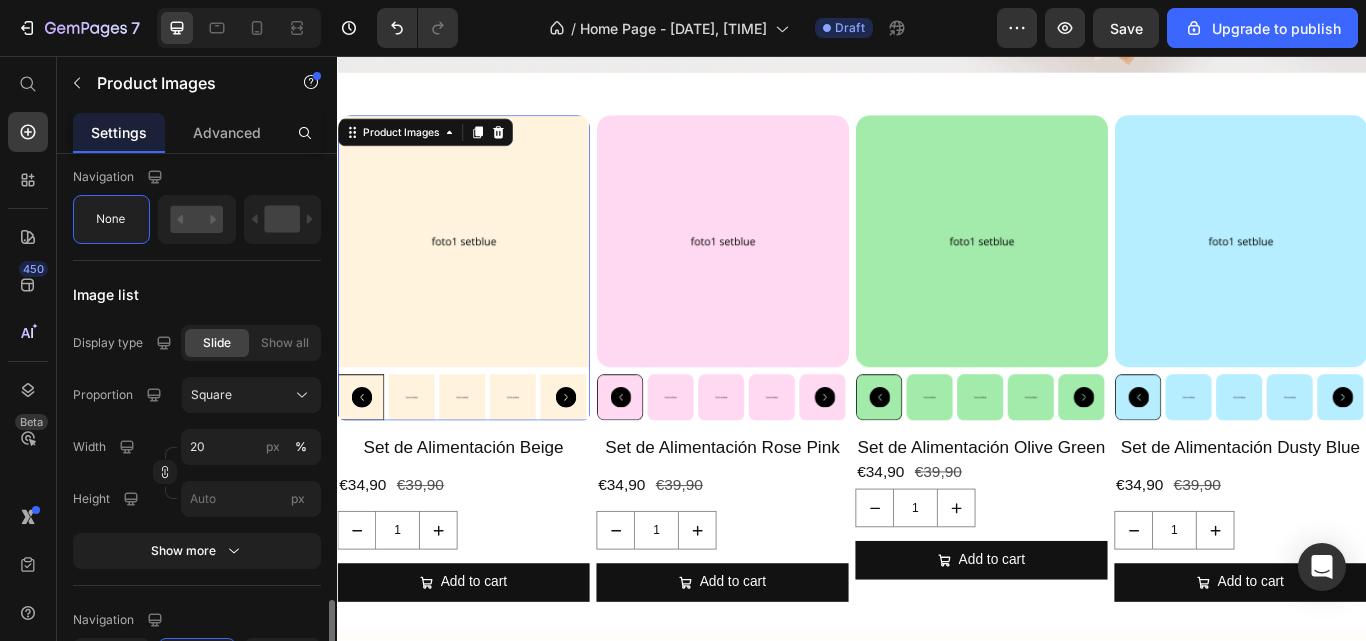 scroll, scrollTop: 1559, scrollLeft: 0, axis: vertical 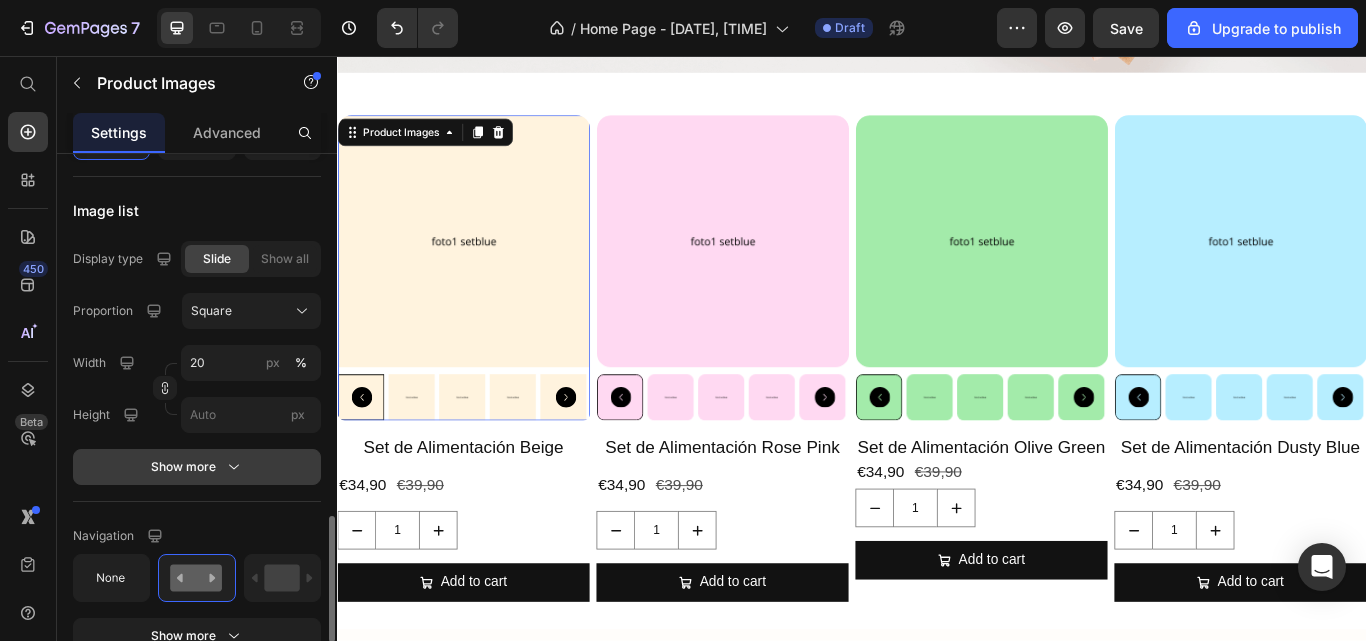 click 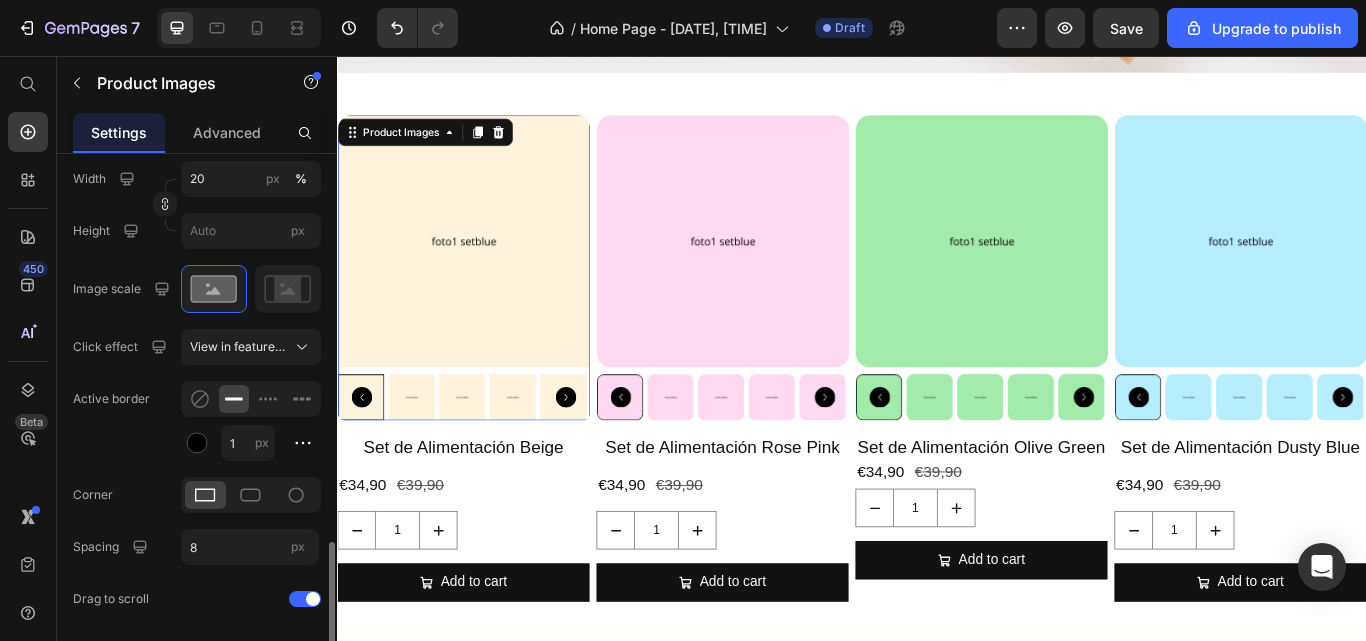 scroll, scrollTop: 1799, scrollLeft: 0, axis: vertical 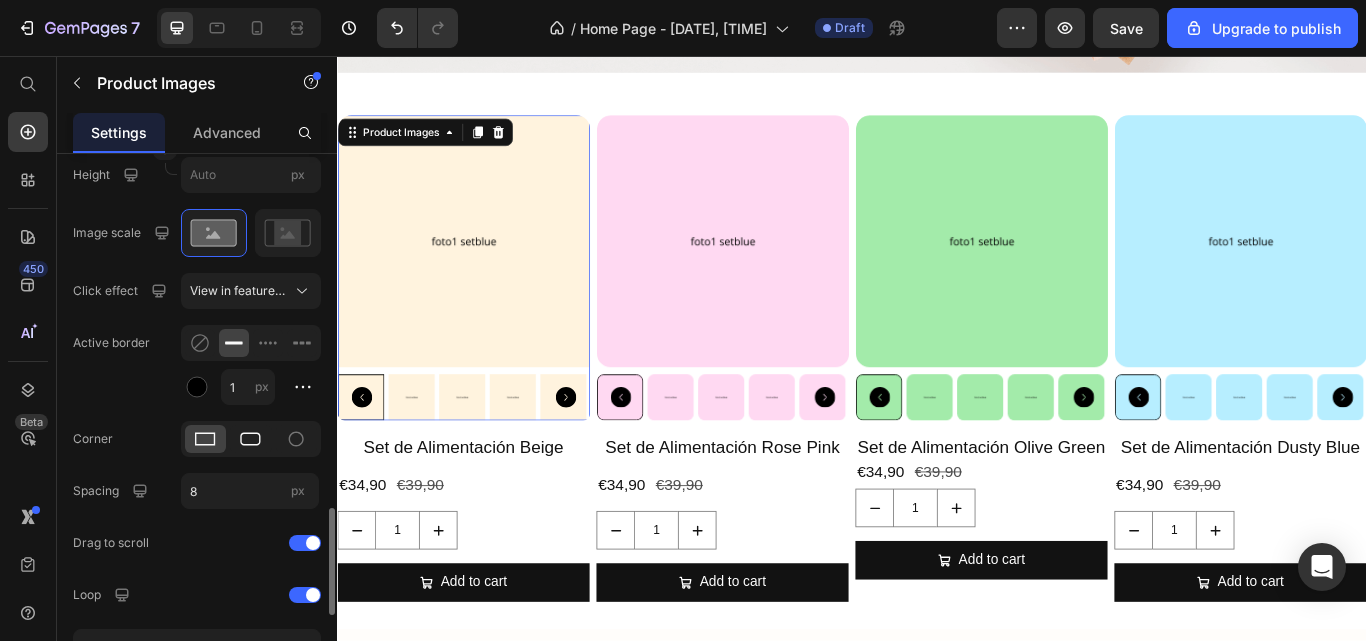 click 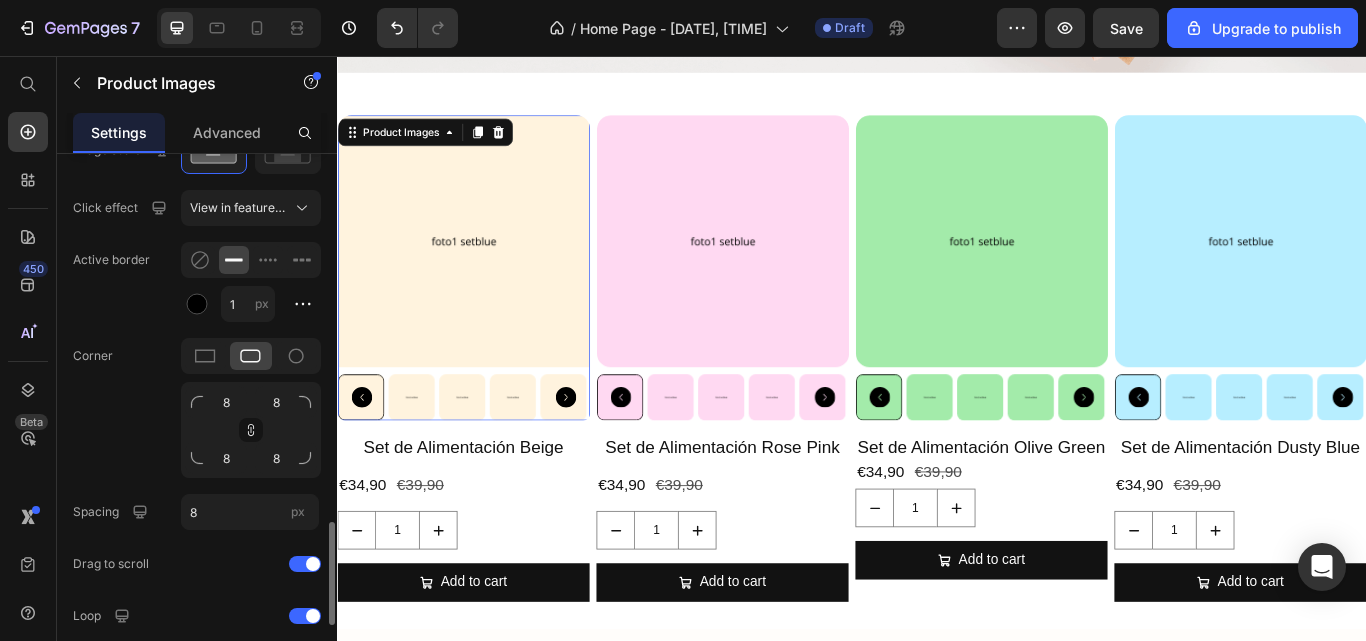 scroll, scrollTop: 1895, scrollLeft: 0, axis: vertical 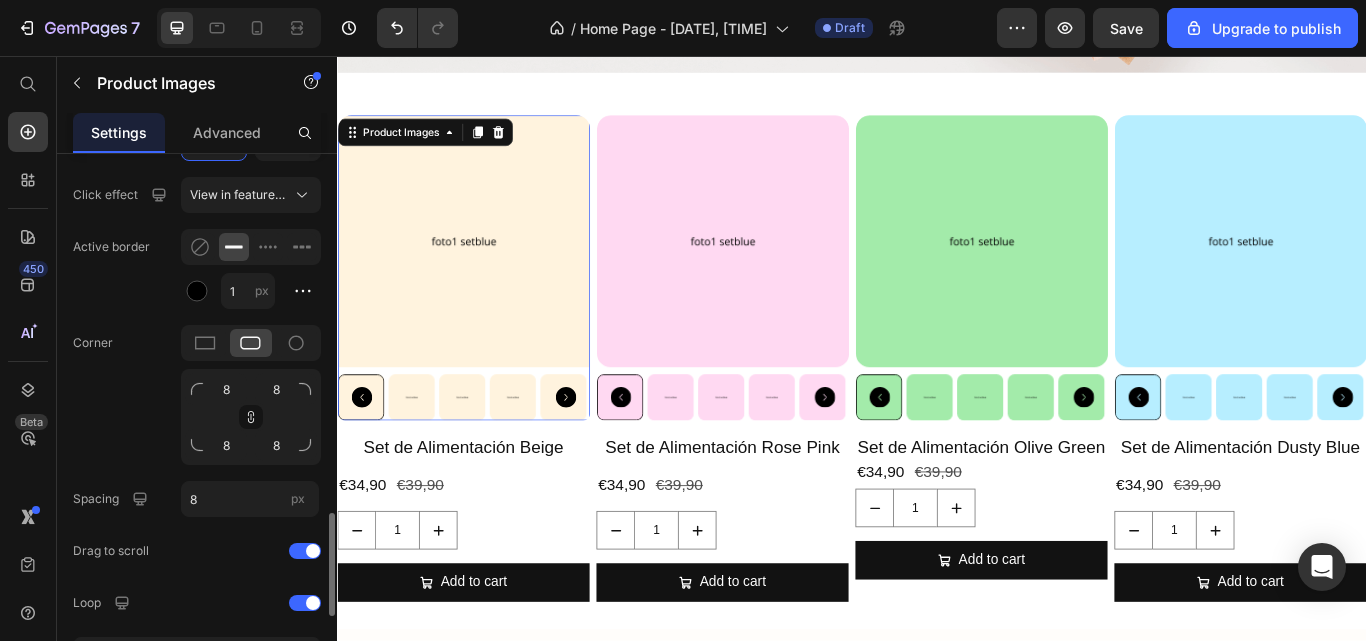 click on "Corner 8 8 8 8" 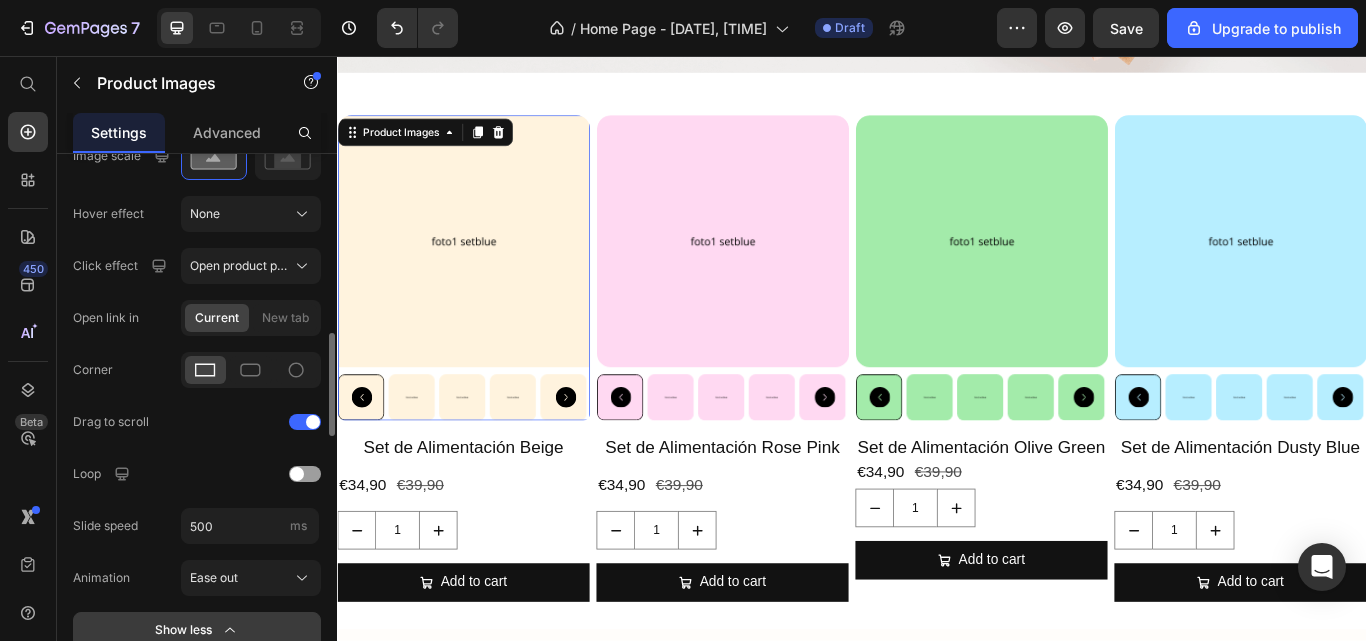 scroll, scrollTop: 952, scrollLeft: 0, axis: vertical 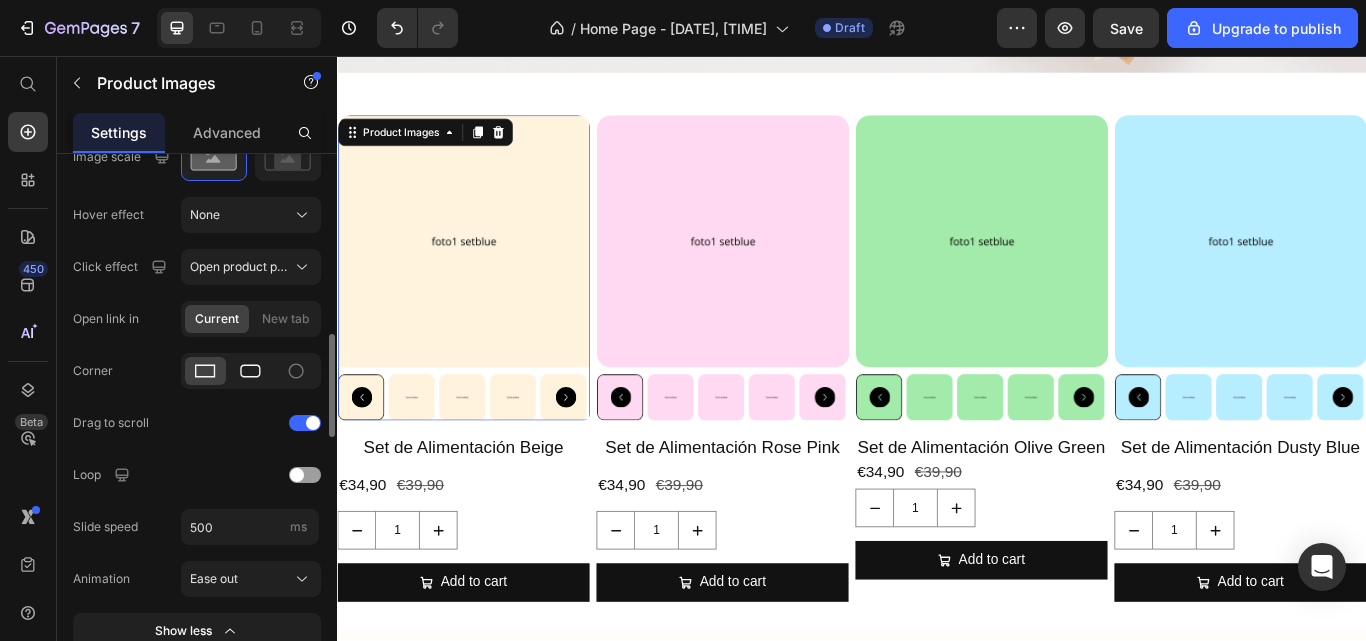 click 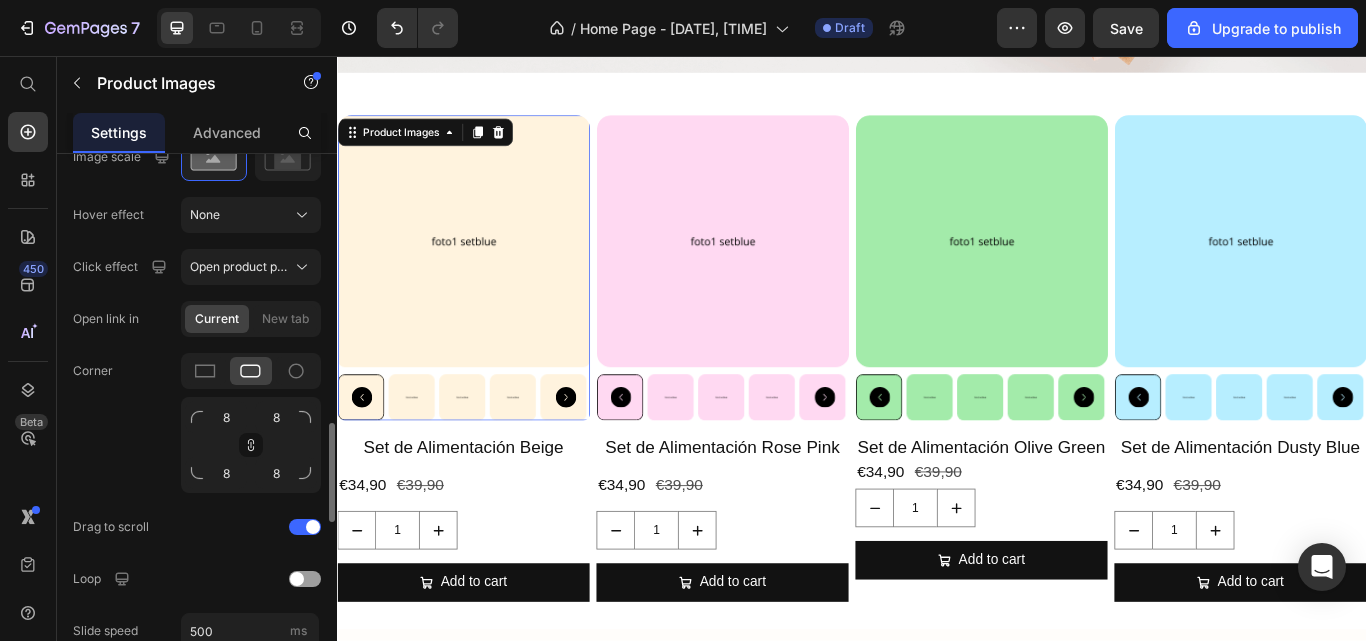 scroll, scrollTop: 1032, scrollLeft: 0, axis: vertical 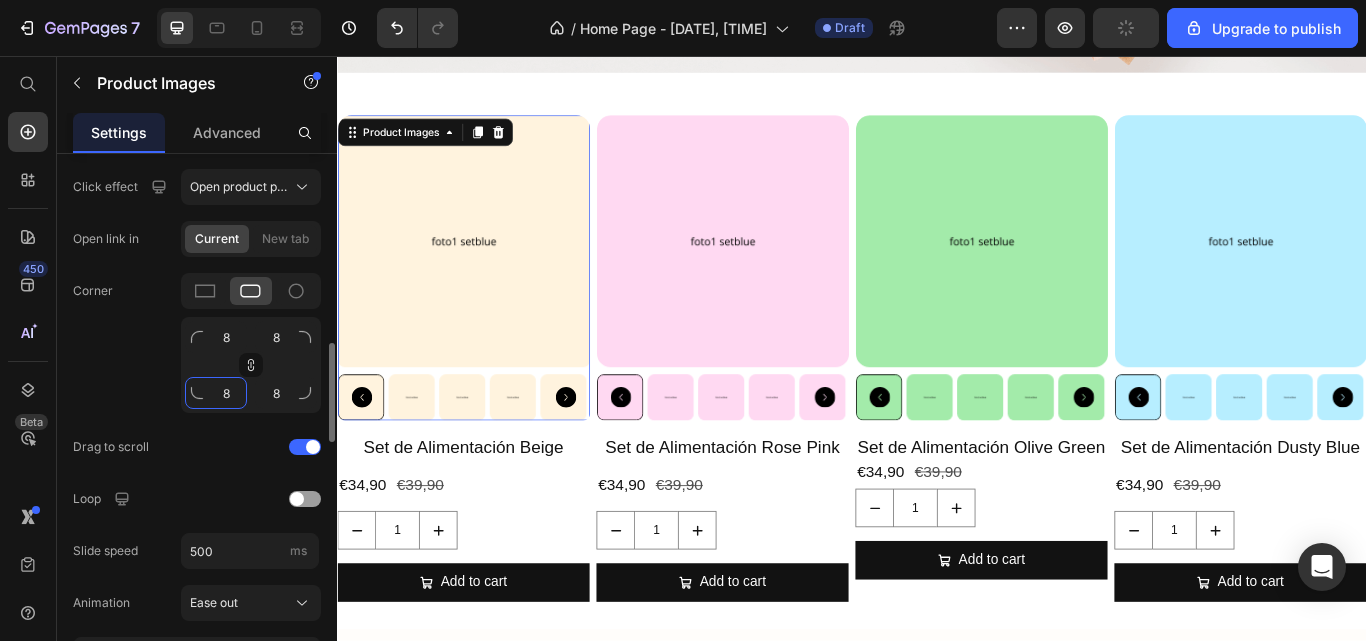 click on "8" 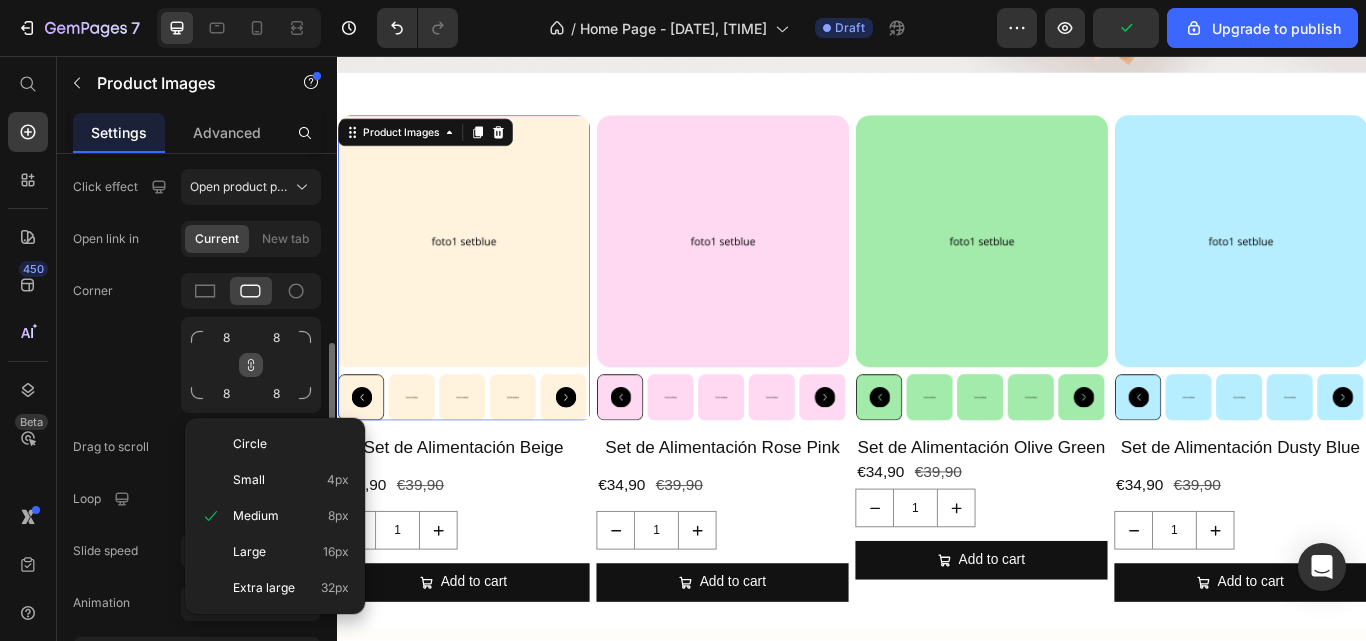 click 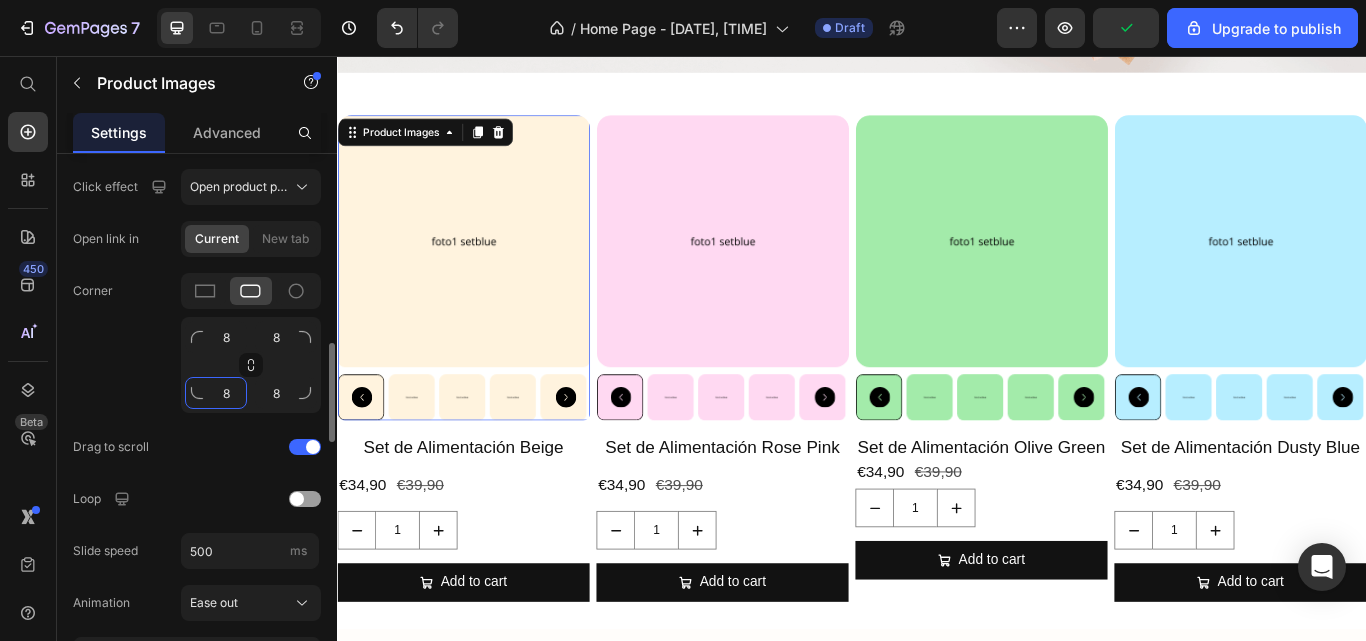 click on "8" 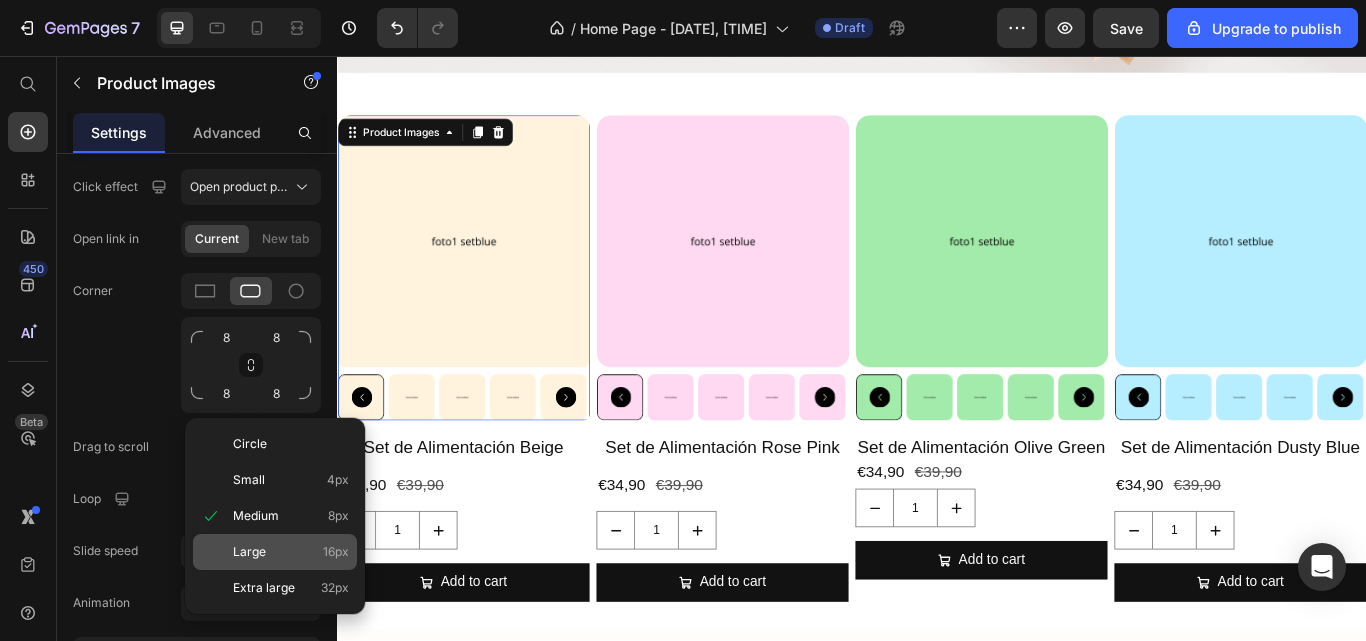click on "Large 16px" at bounding box center [291, 552] 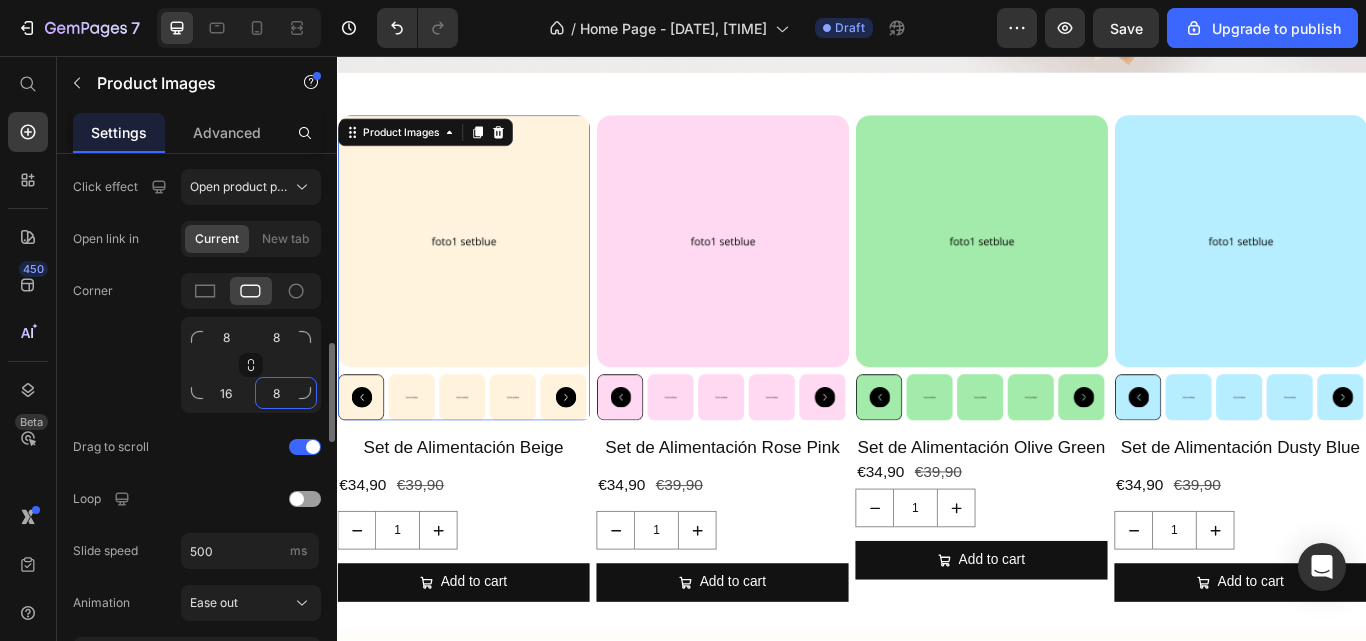 click on "8" 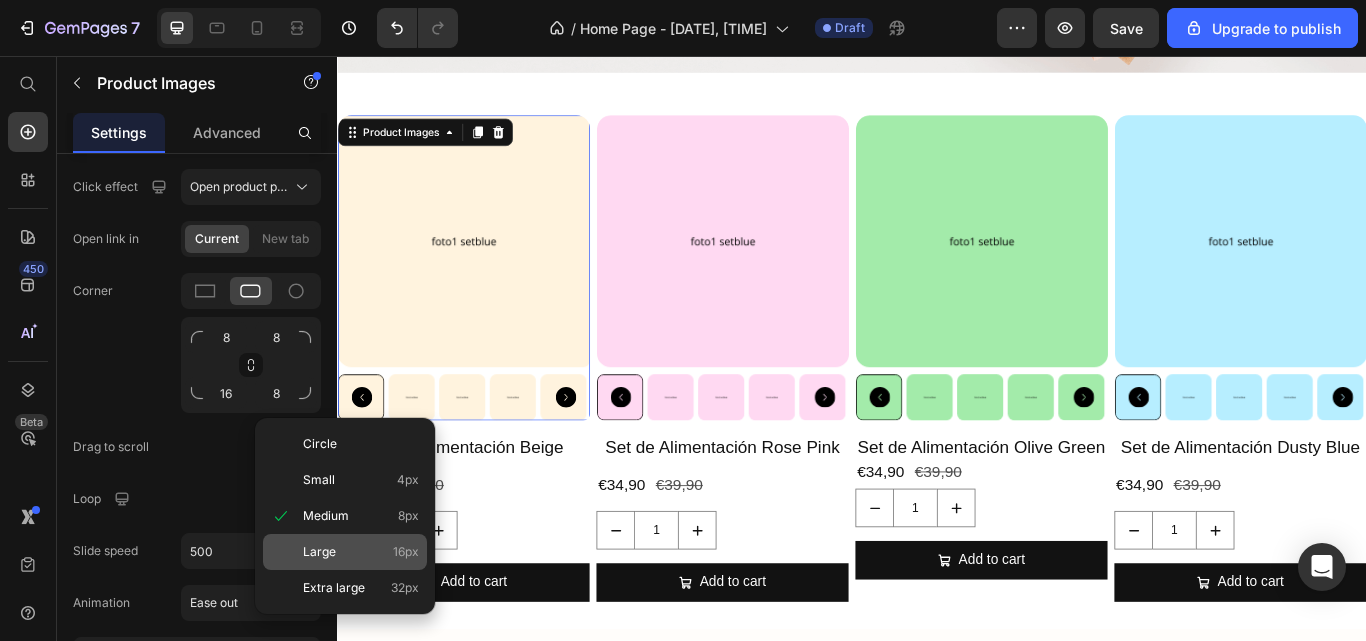 click on "Large" at bounding box center (319, 552) 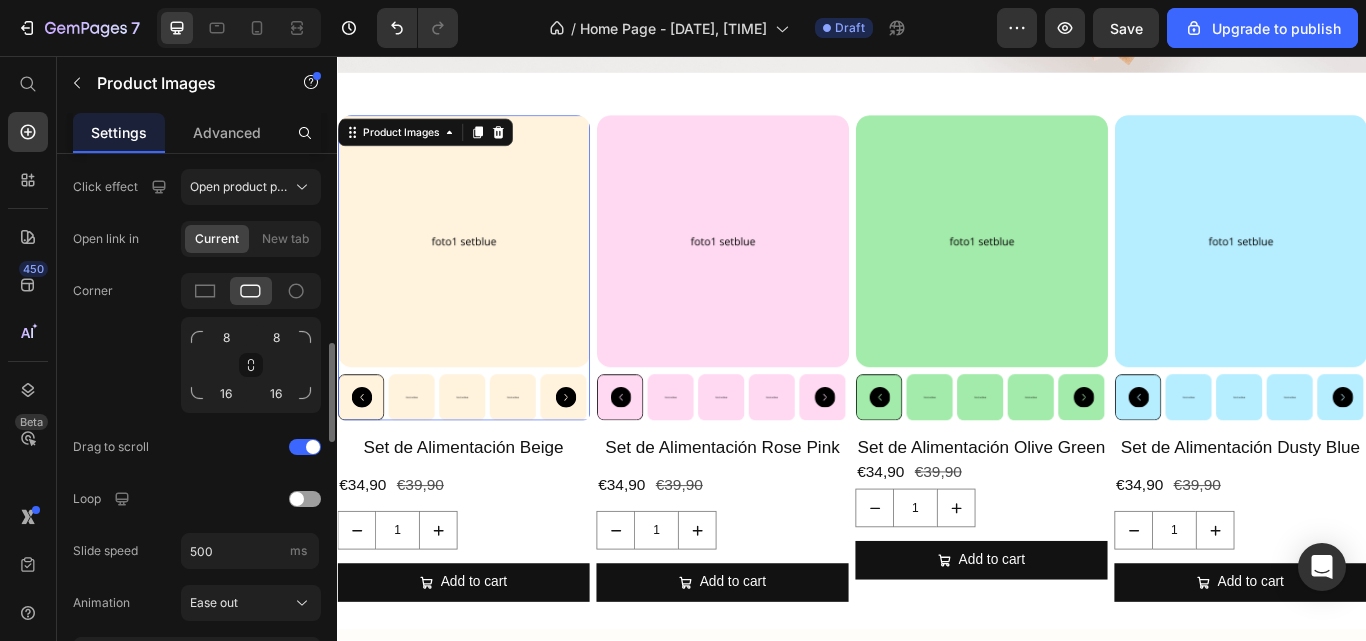 click on "Corner 8 8 16 16" 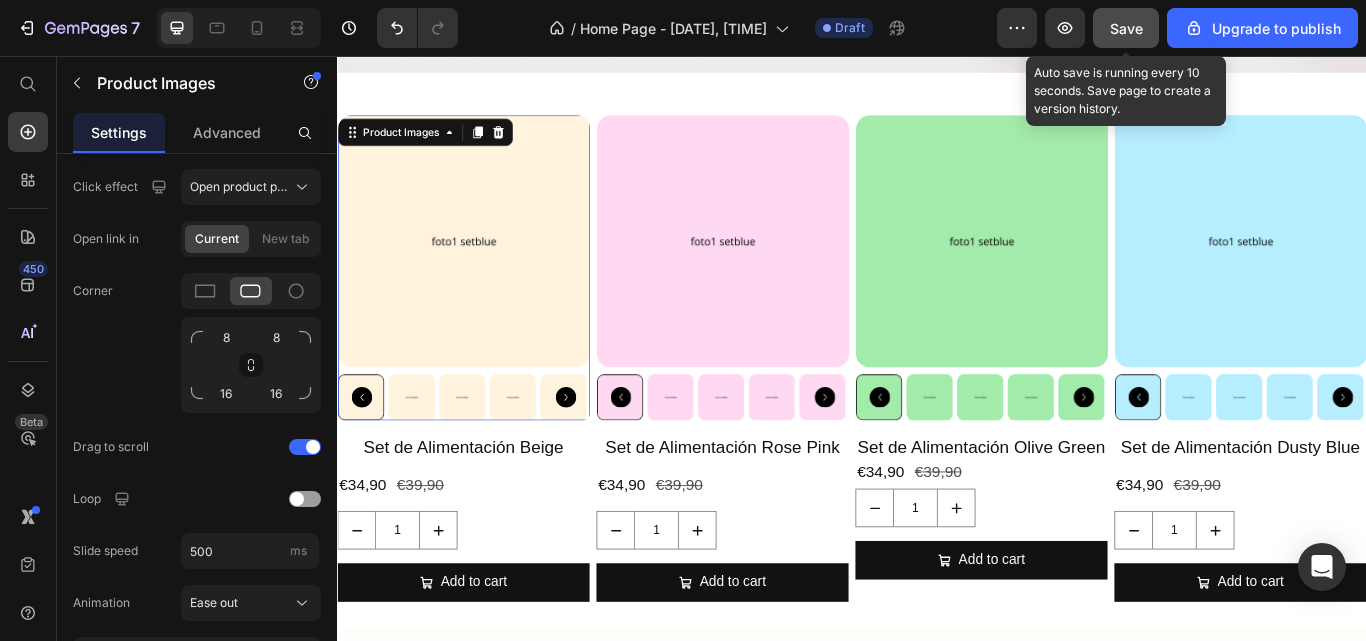 click on "Save" 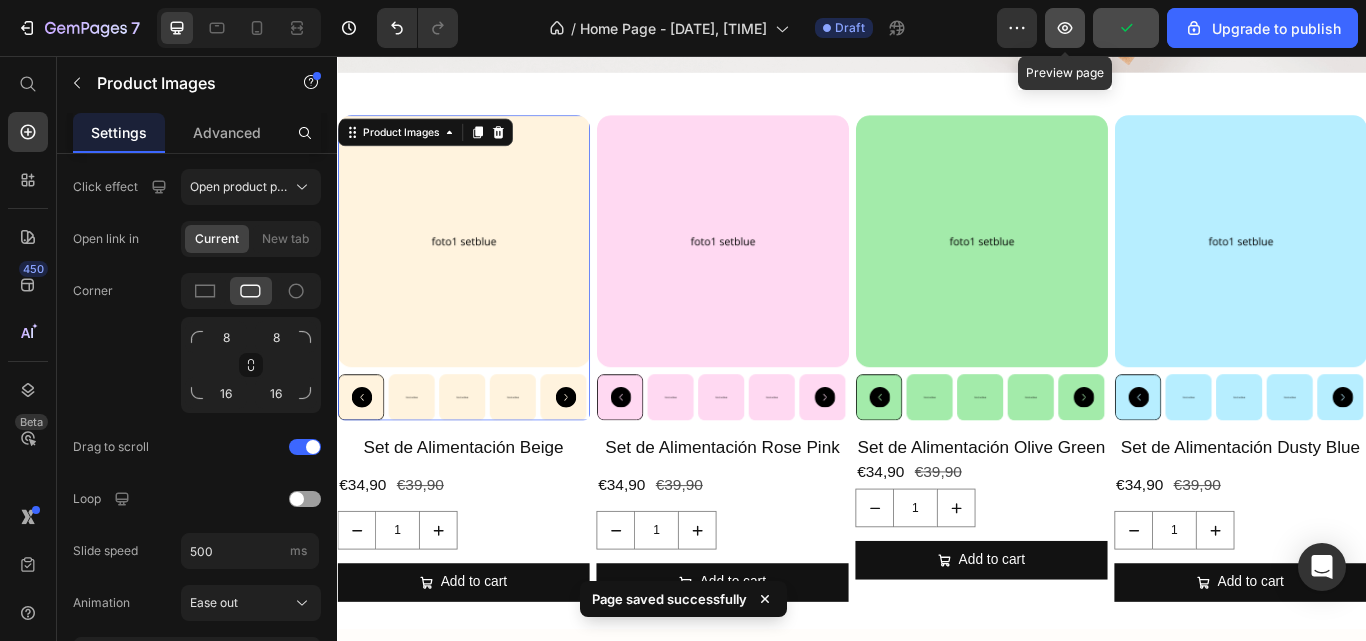 click 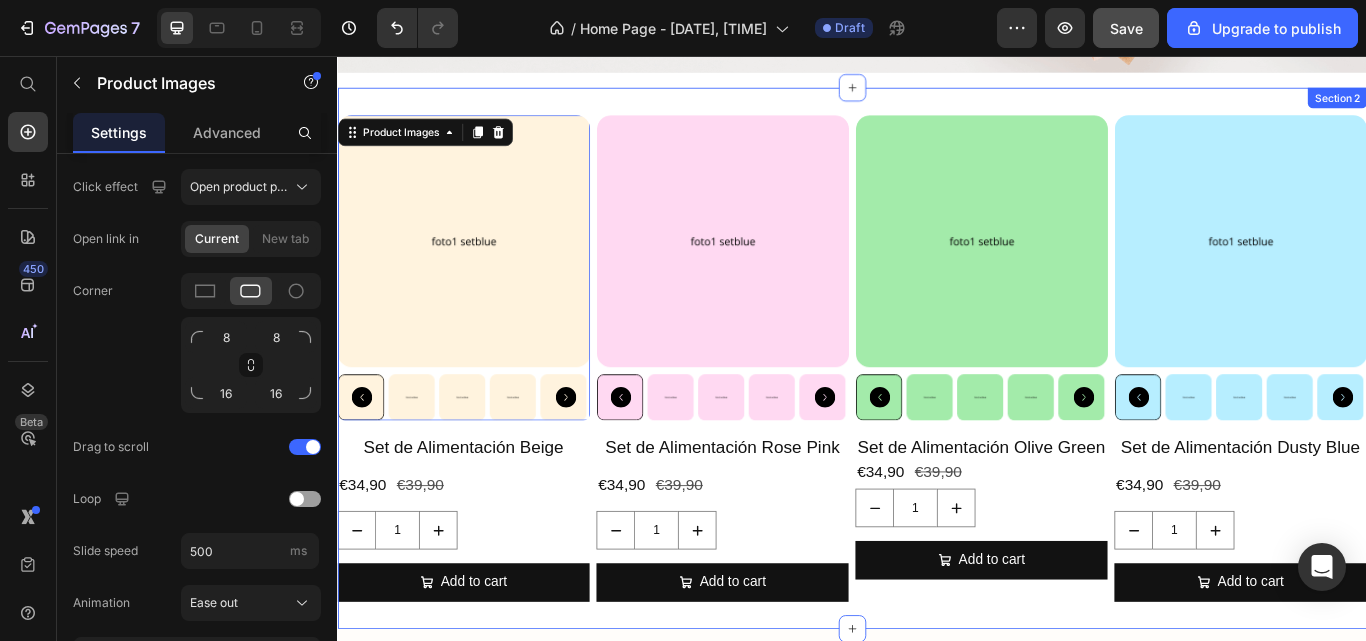 click on "Product Images   16 Set de Alimentación Beige Product Title €34,90 Product Price €39,90 Product Price Row 1 Product Quantity
Add to cart Add to Cart Product
Product Images Set de Alimentación Rose Pink Product Title €34,90 Product Price €39,90 Product Price Row 1 Product Quantity
Add to cart Add to Cart Product
Product Images Set de Alimentación Olive Green Product Title €34,90 Product Price €39,90 Product Price Row 1 Product Quantity
Add to cart Add to Cart Product
Product Images Set de Alimentación Dusty Blue Product Title €34,90 Product Price €39,90 Product Price Row 1 Product Quantity
Add to cart Add to Cart Product Row Section 2" at bounding box center [937, 409] 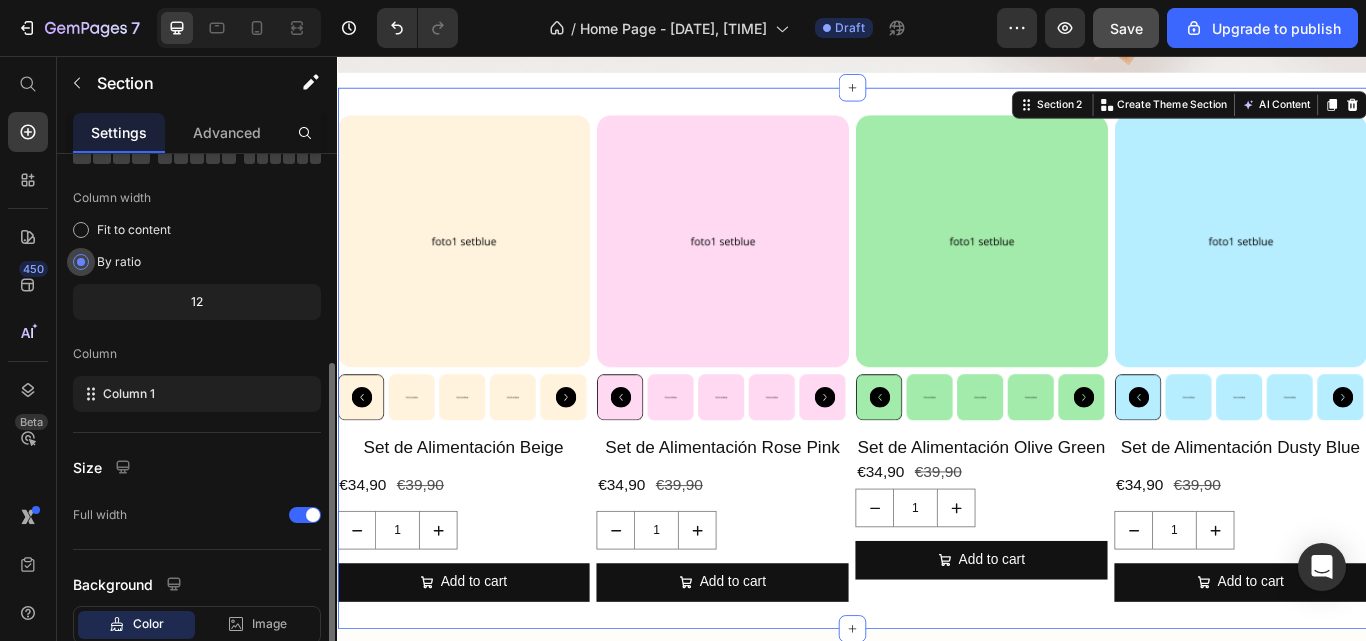scroll, scrollTop: 264, scrollLeft: 0, axis: vertical 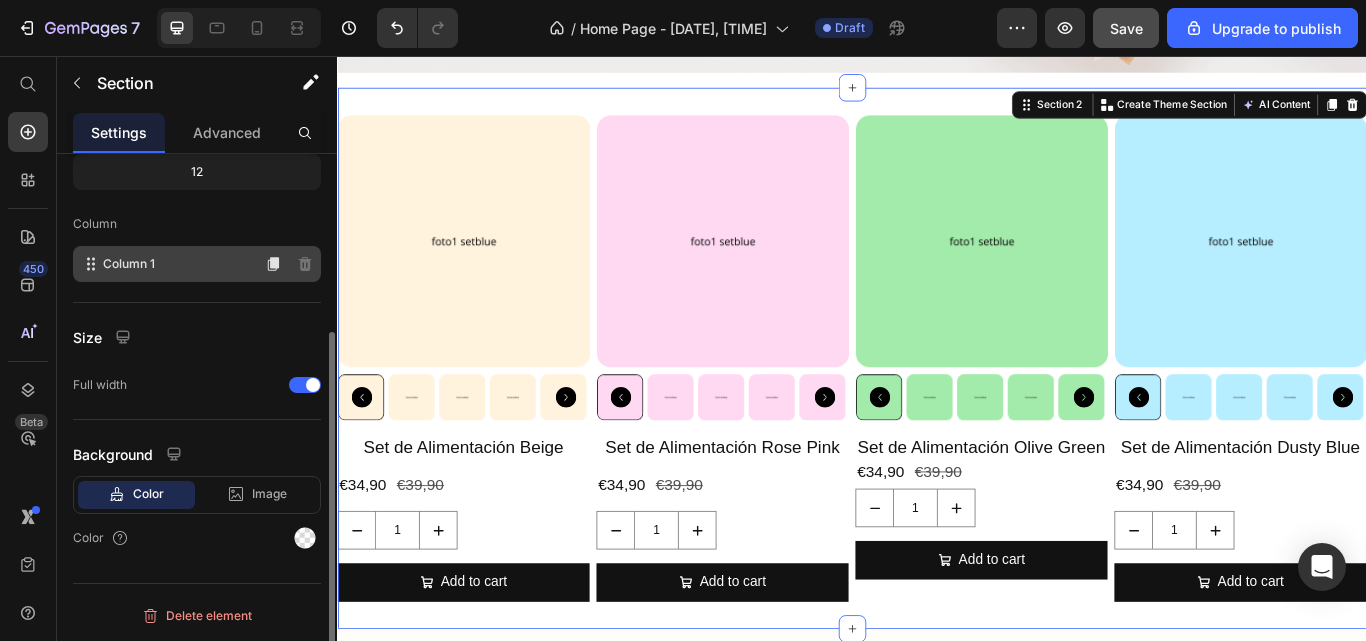 click on "Column 1" at bounding box center (129, 264) 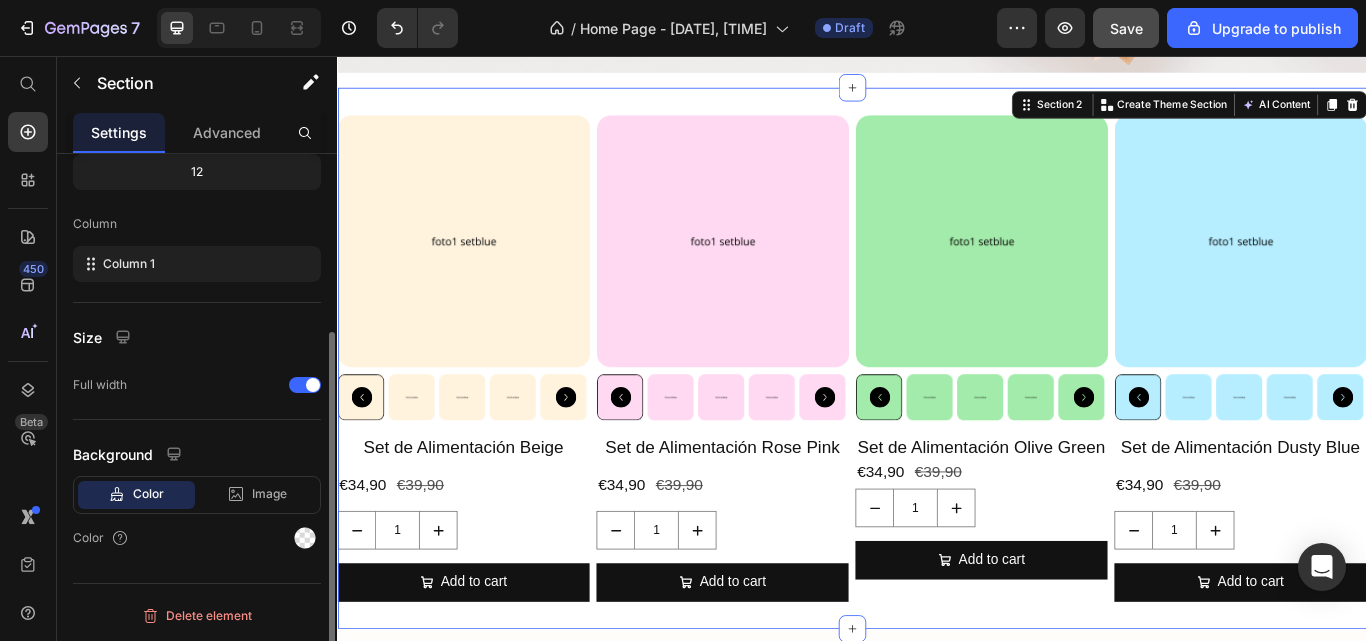 scroll, scrollTop: 0, scrollLeft: 0, axis: both 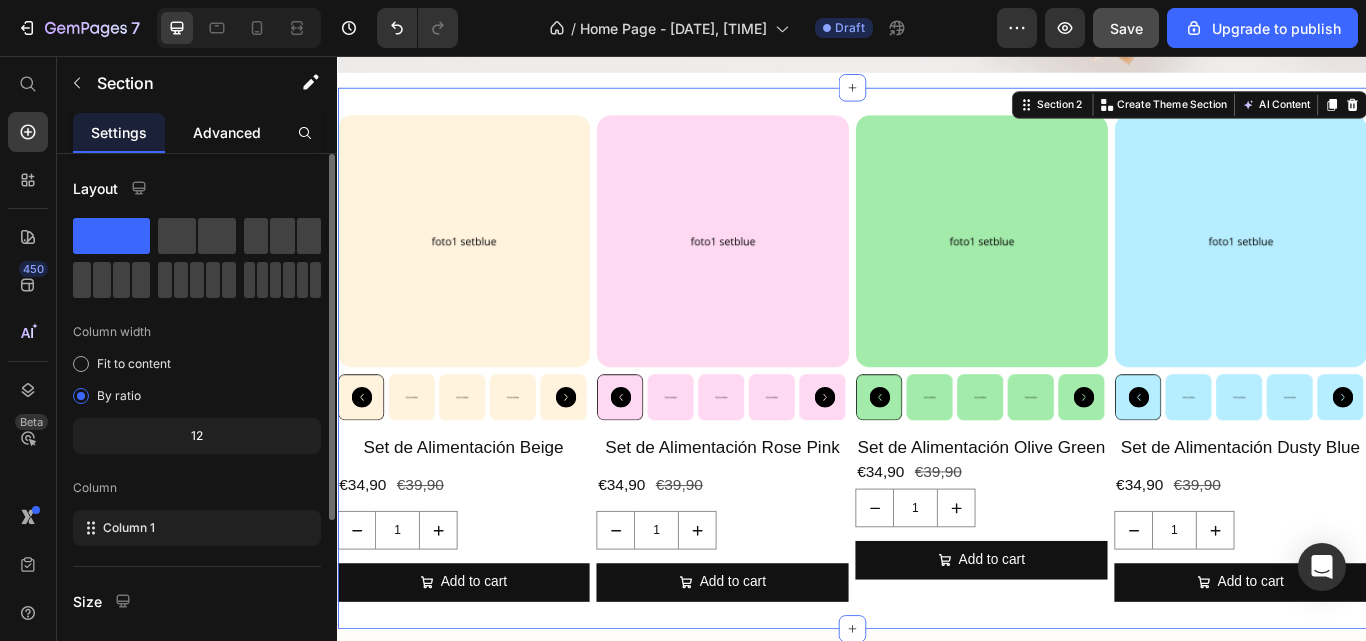 click on "Advanced" at bounding box center (227, 132) 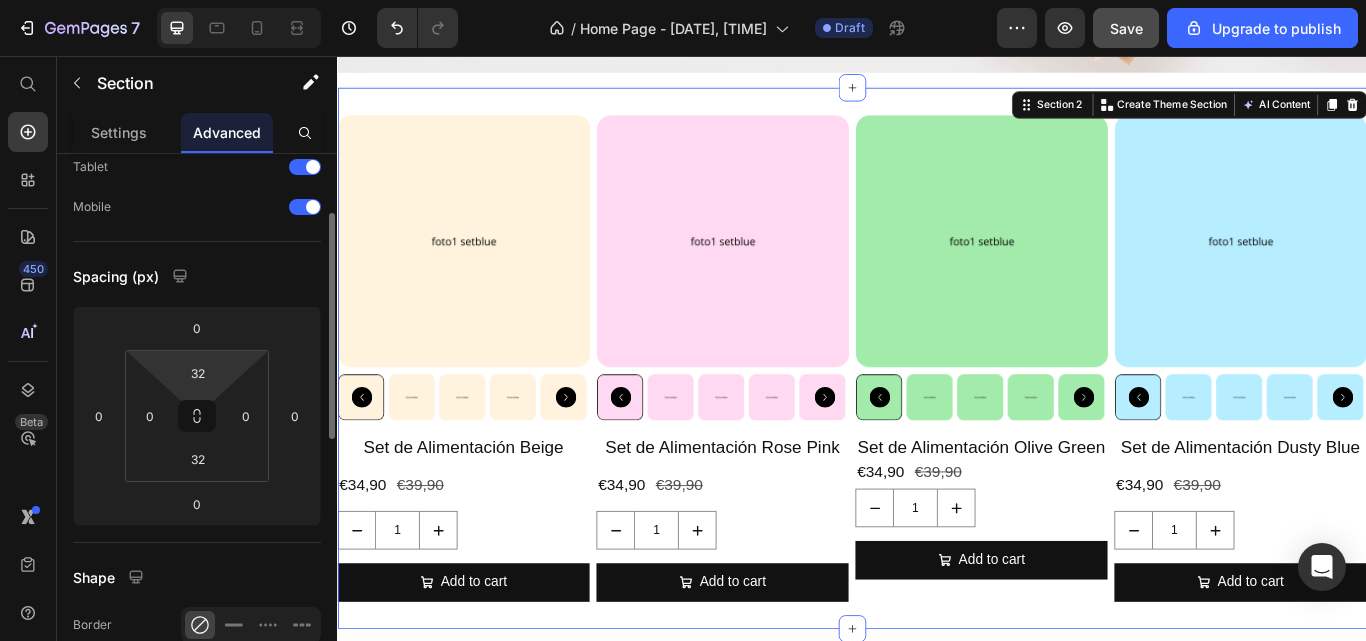 scroll, scrollTop: 121, scrollLeft: 0, axis: vertical 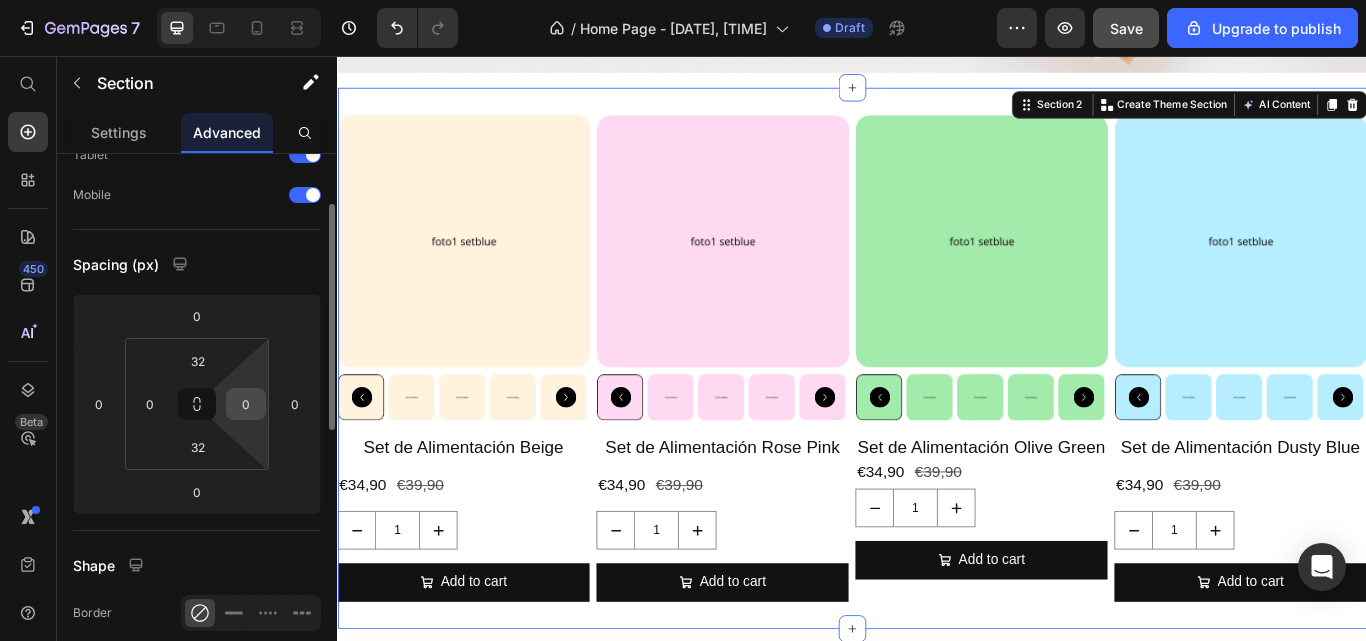 click on "0" at bounding box center [246, 404] 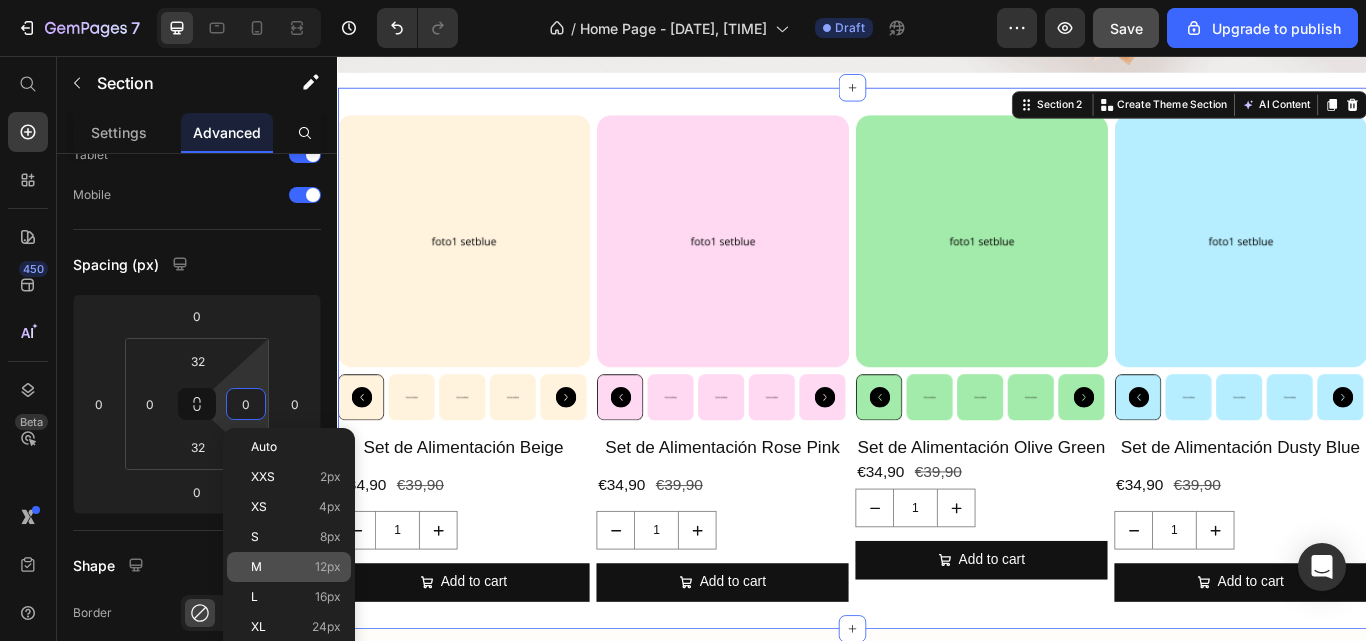 click on "M 12px" at bounding box center [296, 567] 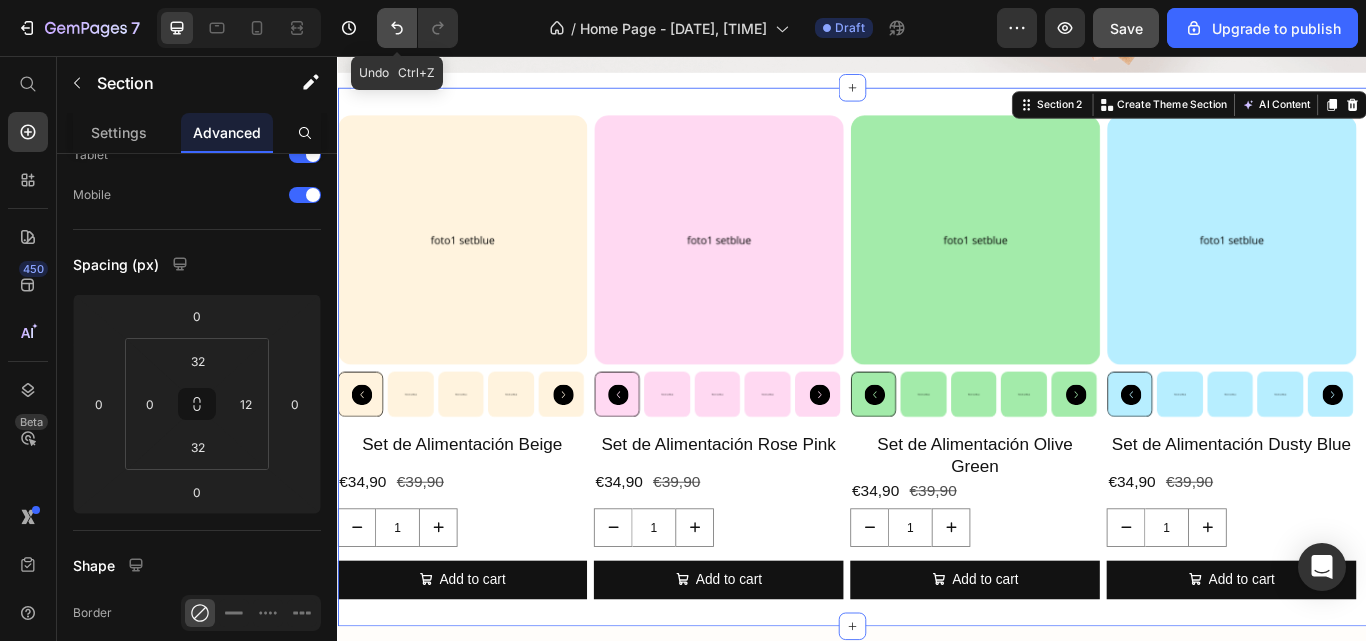 click 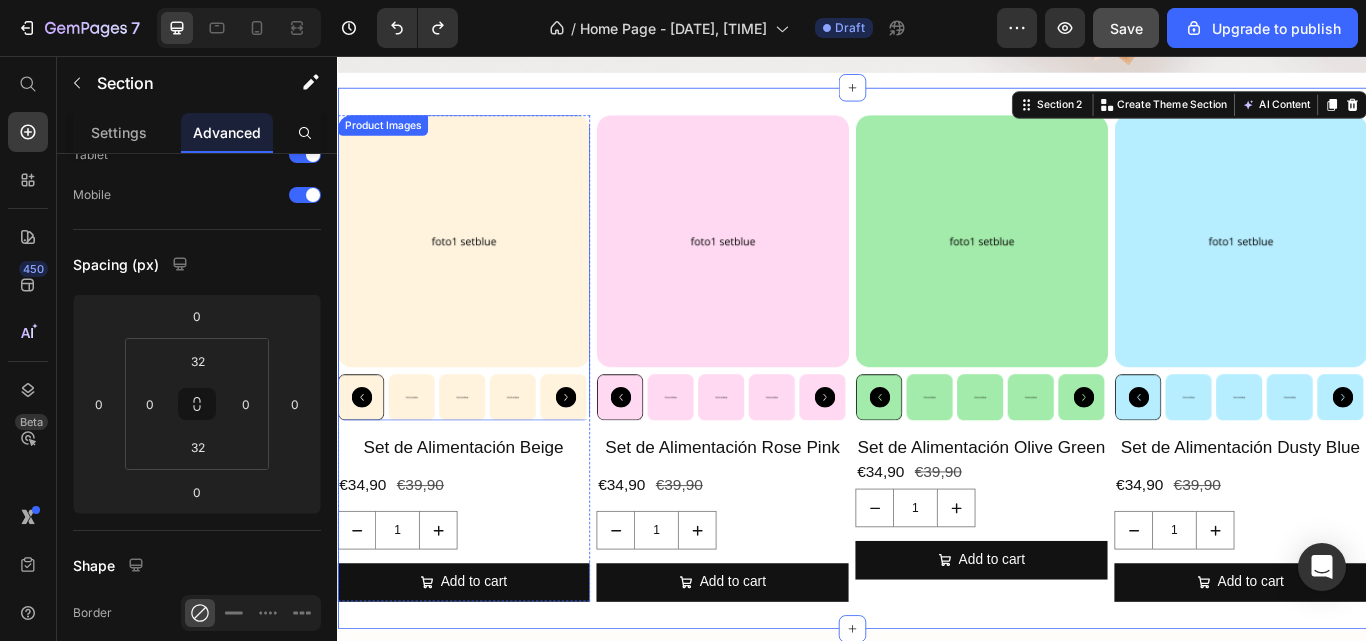 click at bounding box center [484, 273] 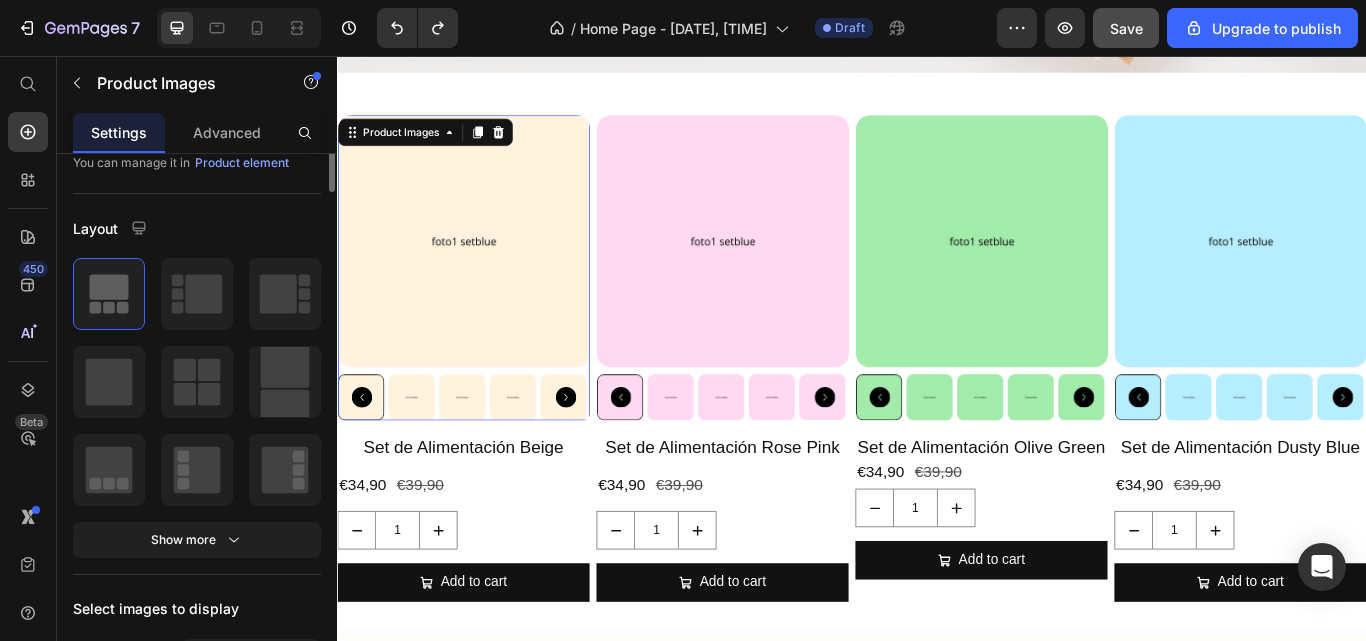 scroll, scrollTop: 0, scrollLeft: 0, axis: both 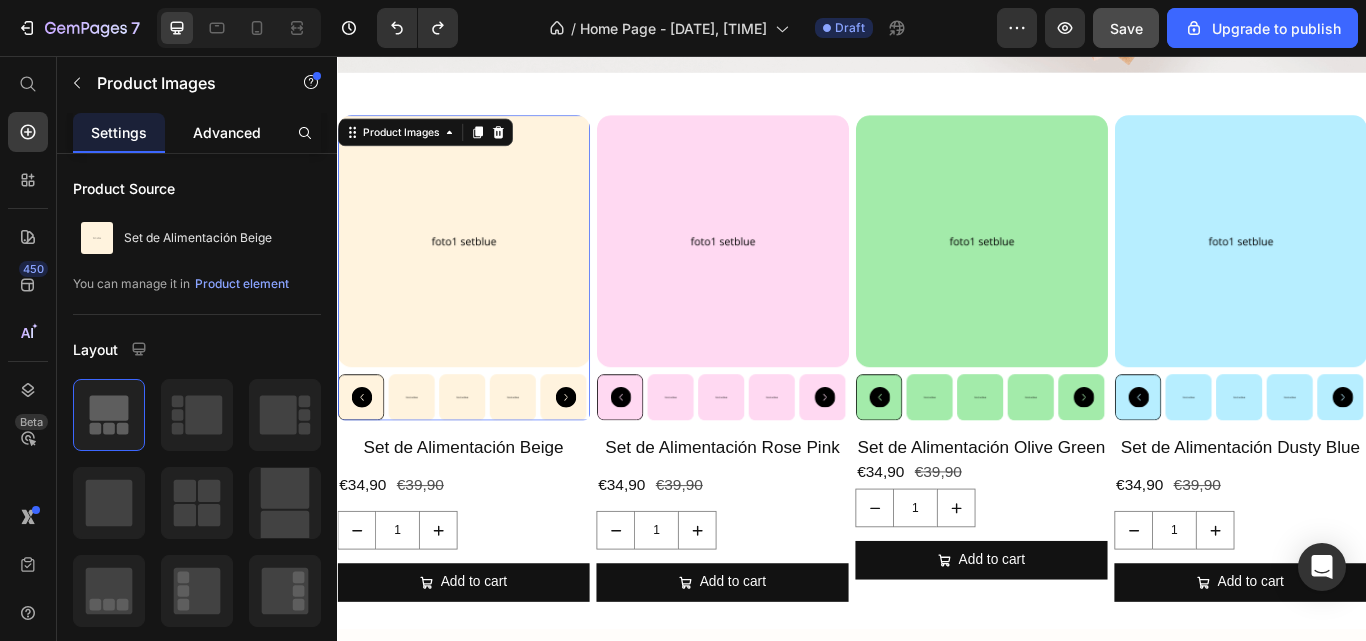 click on "Advanced" at bounding box center (227, 132) 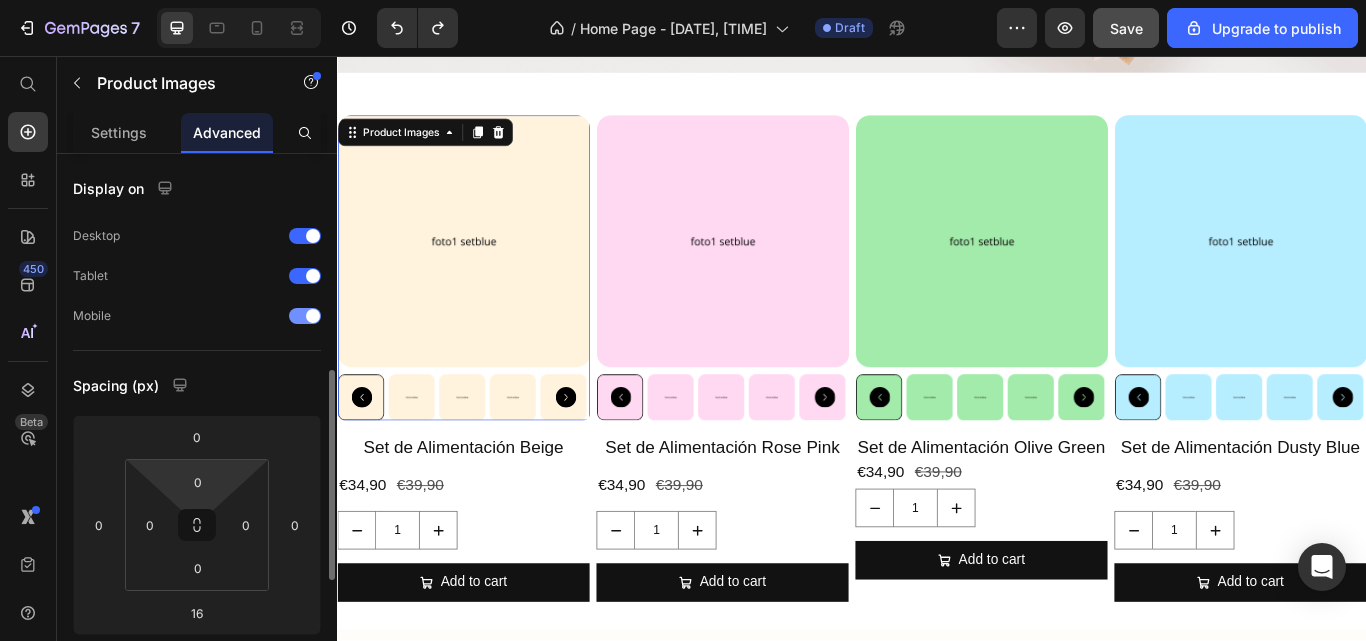 scroll, scrollTop: 156, scrollLeft: 0, axis: vertical 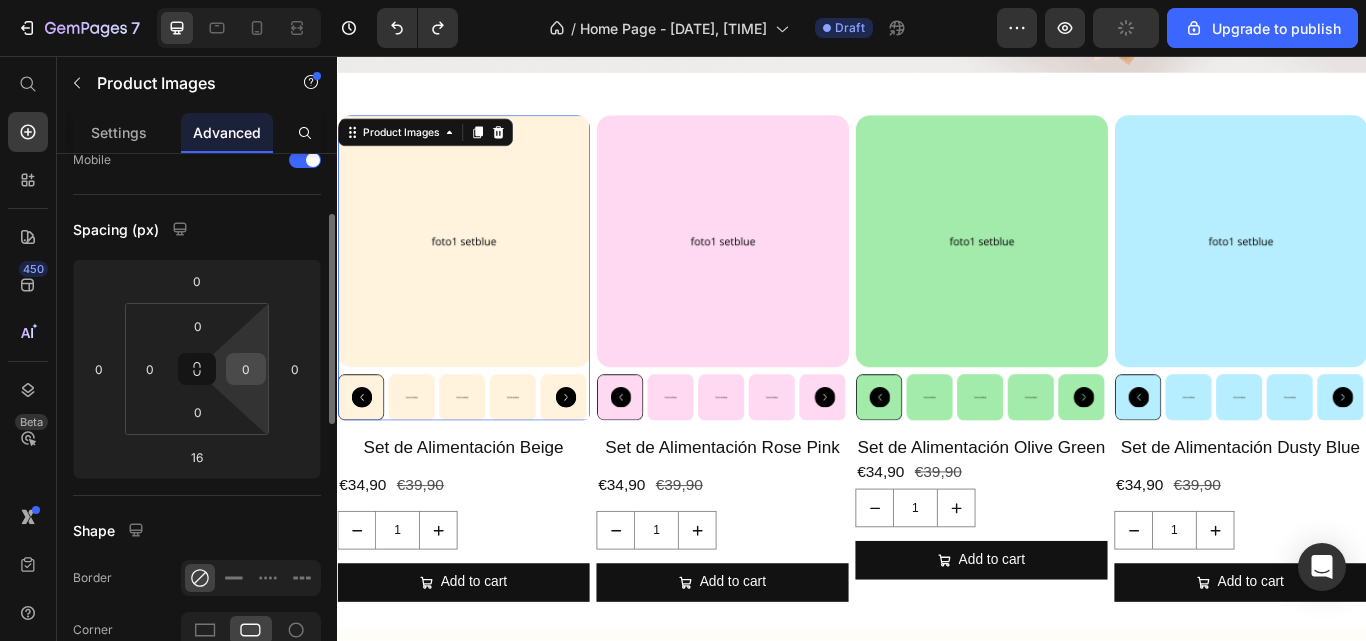click on "0" at bounding box center [246, 369] 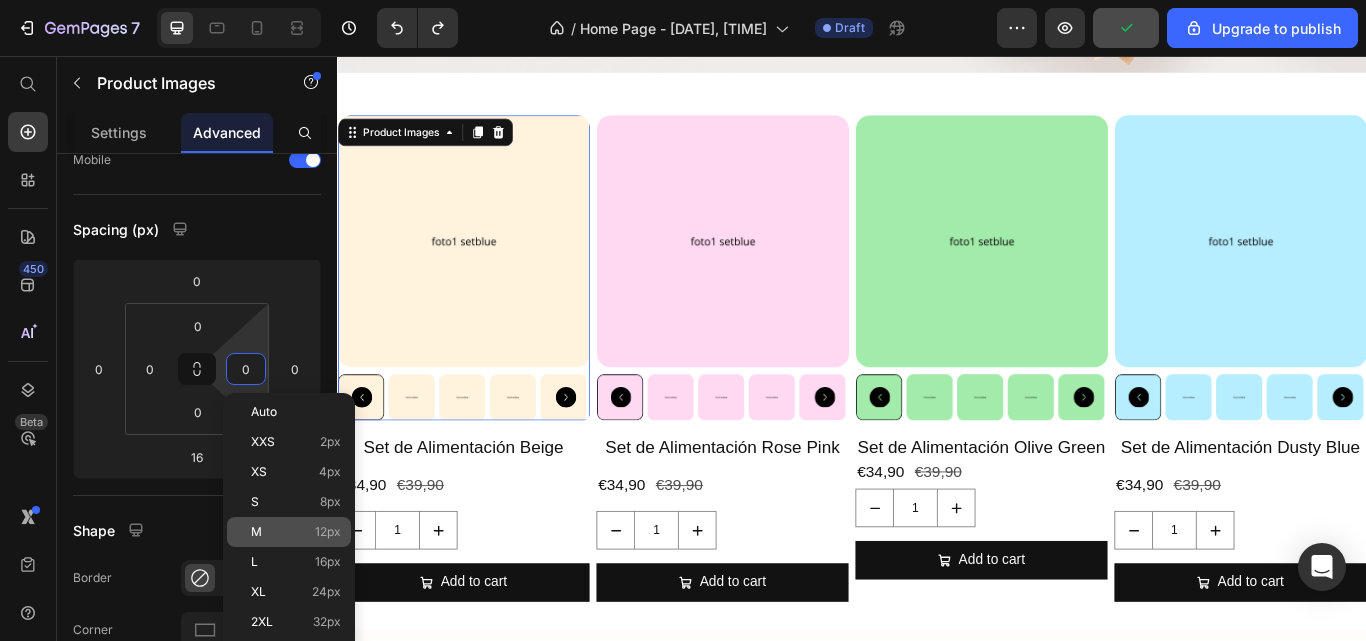 click on "M 12px" 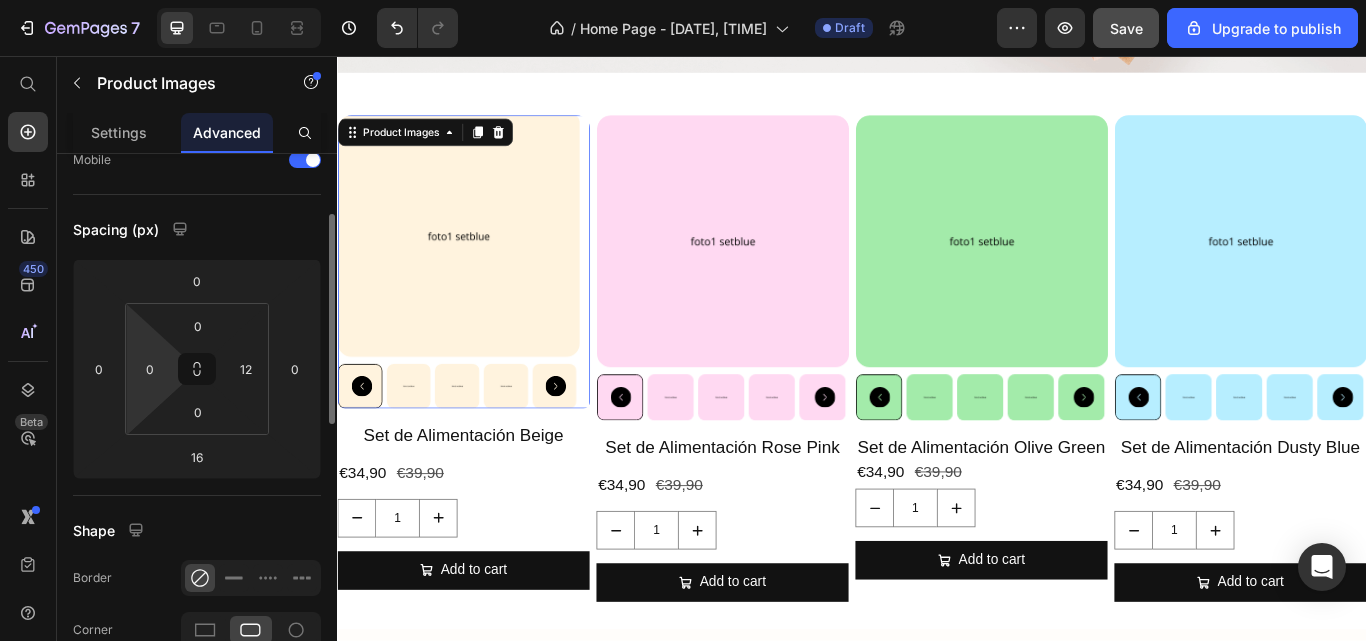click on "7   /  Home Page - Jun 11, 11:44:05 Draft Preview  Save  Upgrade to publish 450 Beta Start with Sections Elements Hero Section Product Detail Brands Trusted Badges Guarantee Product Breakdown How to use Testimonials Compare Bundle FAQs Social Proof Brand Story Product List Collection Blog List Contact Sticky Add to Cart Custom Footer Browse Library 450 Layout
Row
Row
Row
Row Text
Heading
Text Block Button
Button
Button
Sticky Back to top Media
Image
Image" at bounding box center [683, 0] 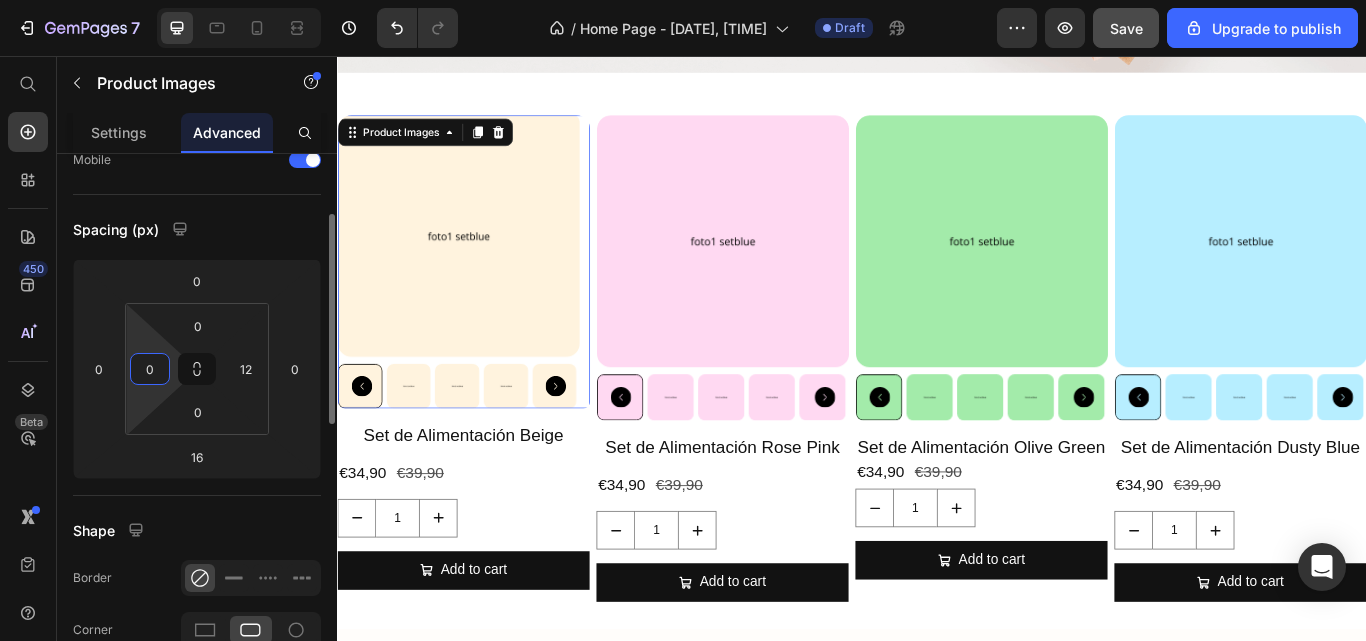 click on "0" at bounding box center [150, 369] 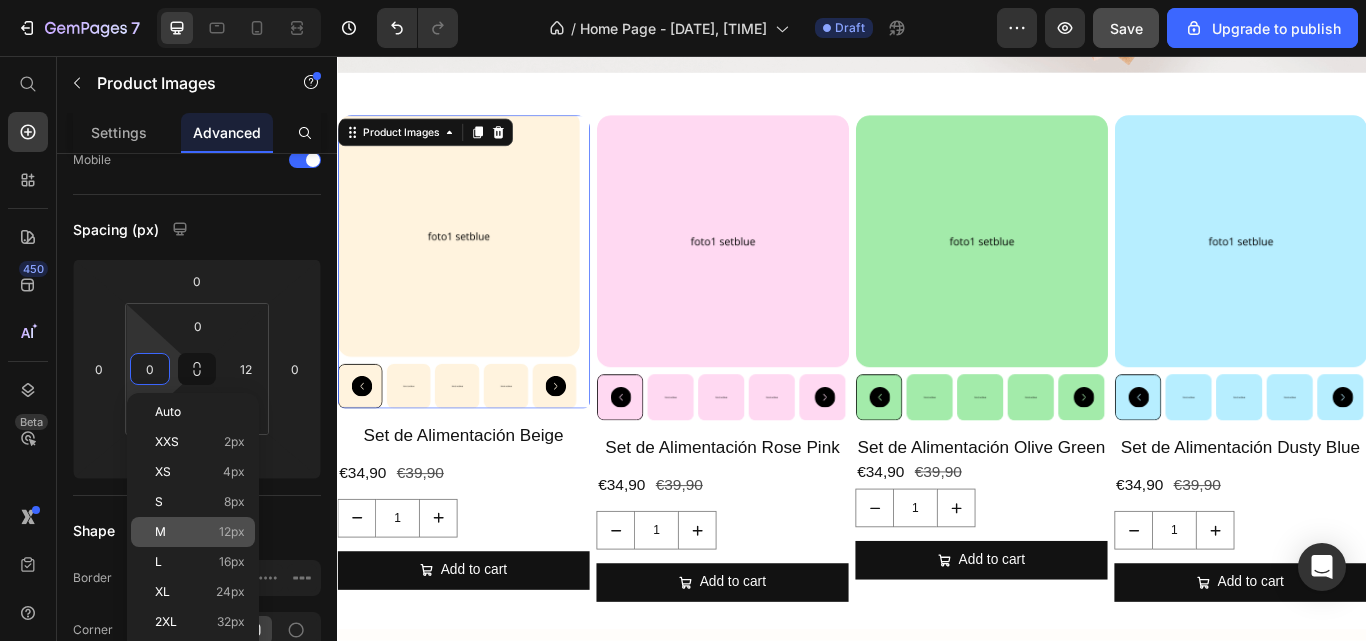 click on "M 12px" at bounding box center [200, 532] 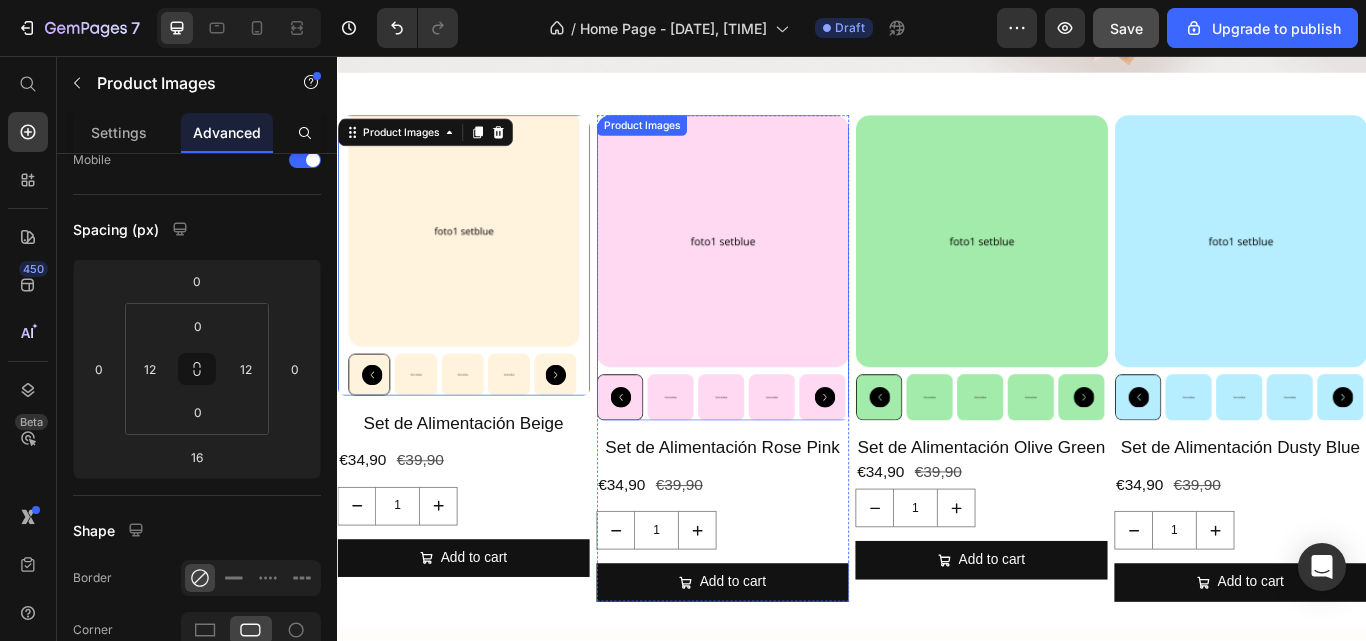click at bounding box center [786, 273] 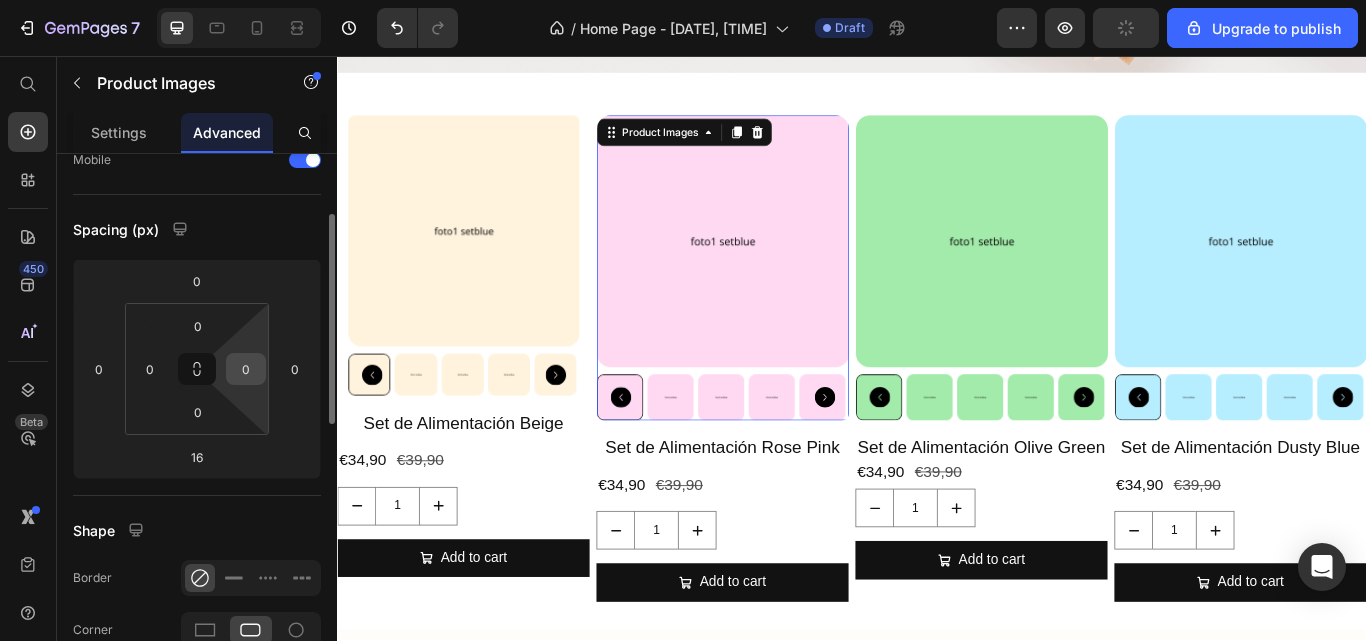 click on "0" at bounding box center (246, 369) 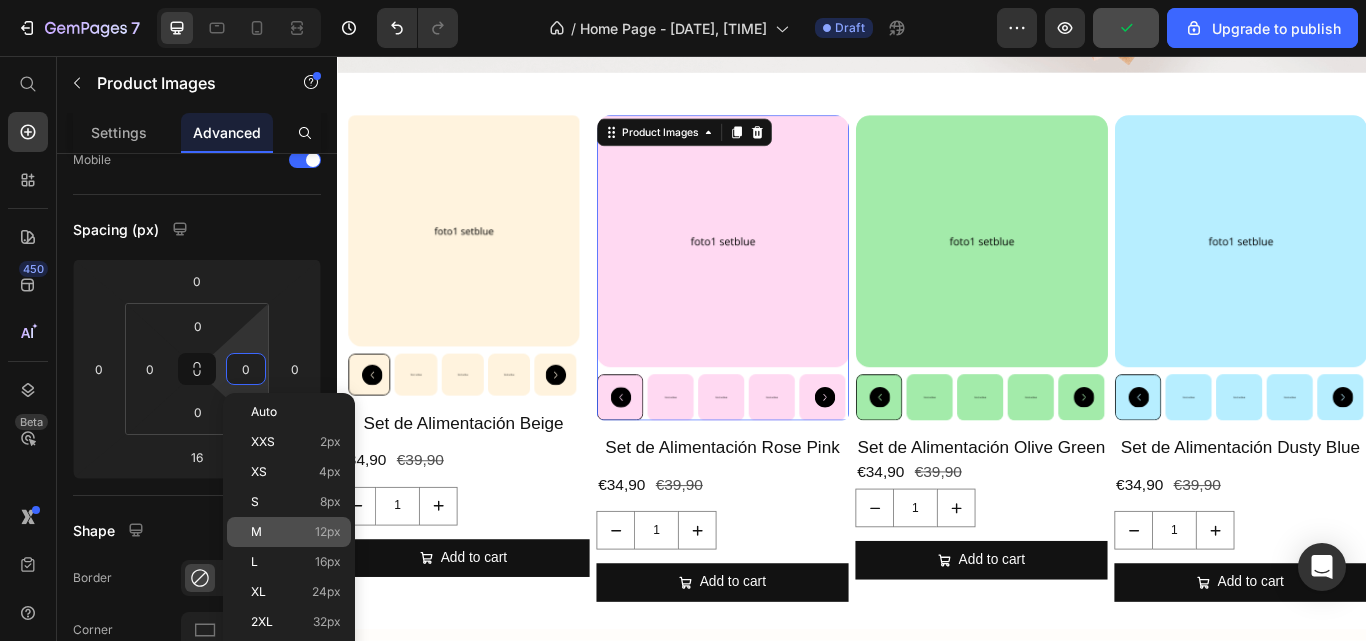 click on "M 12px" 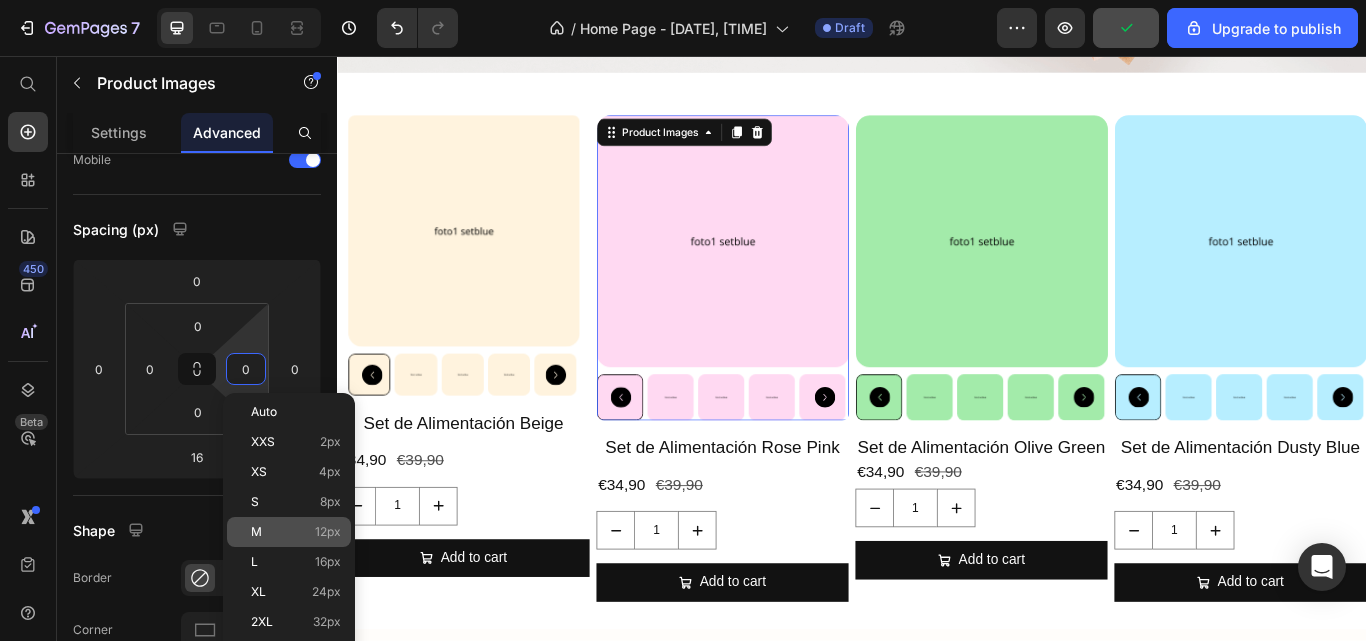 type on "12" 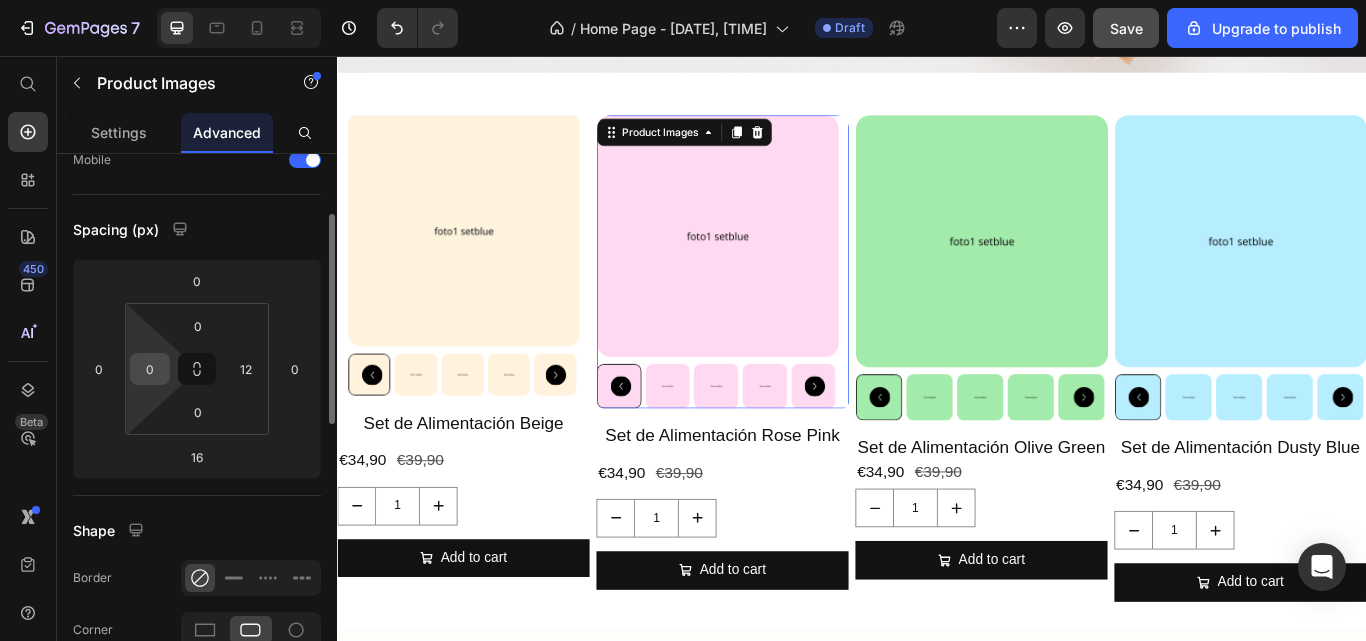 click on "0" at bounding box center (150, 369) 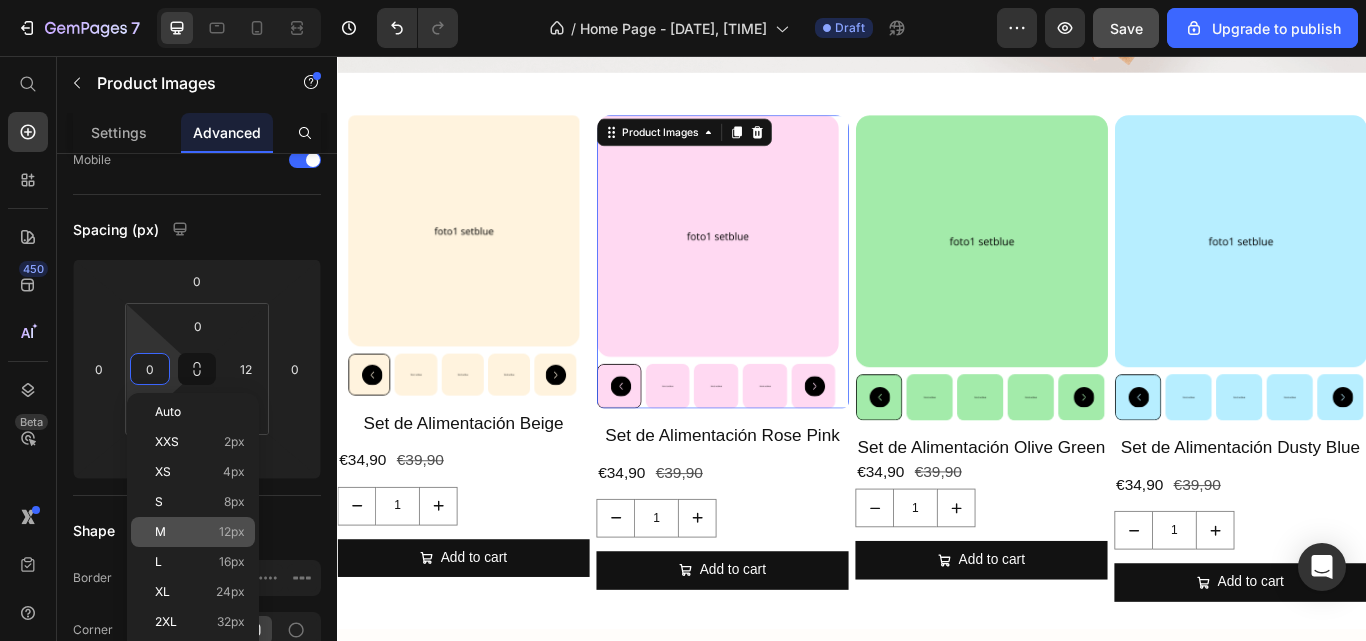 click on "M 12px" at bounding box center (200, 532) 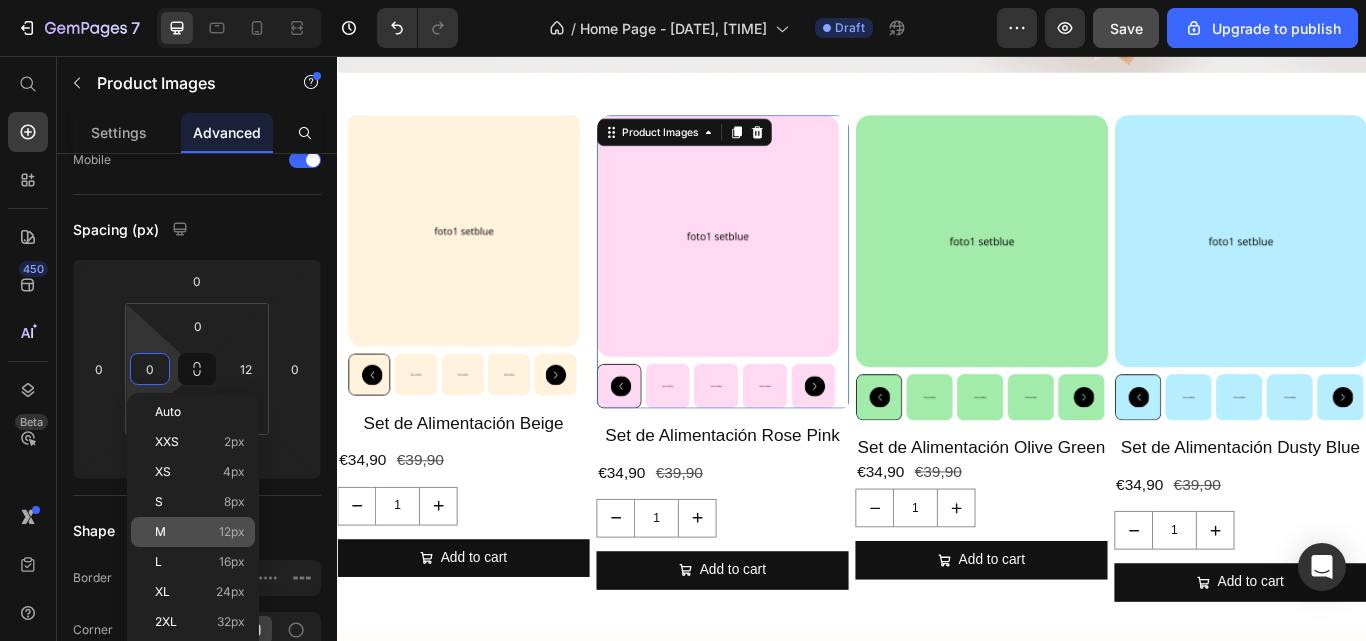 type on "12" 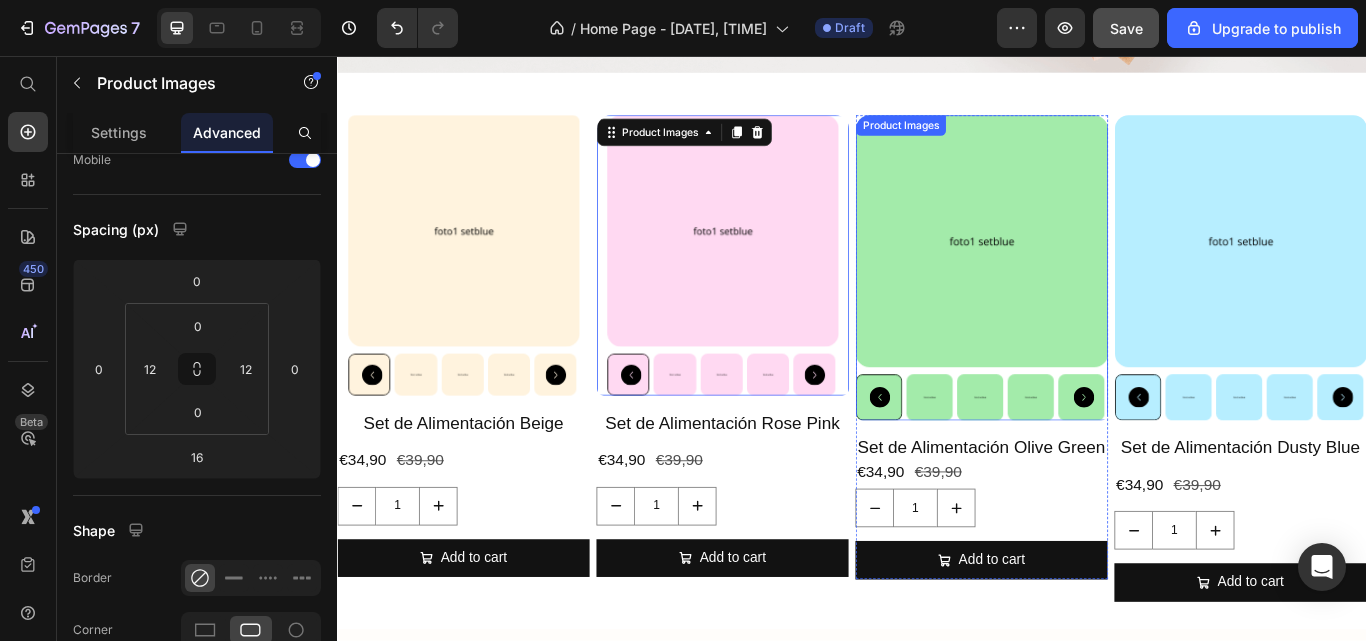 click at bounding box center (1088, 273) 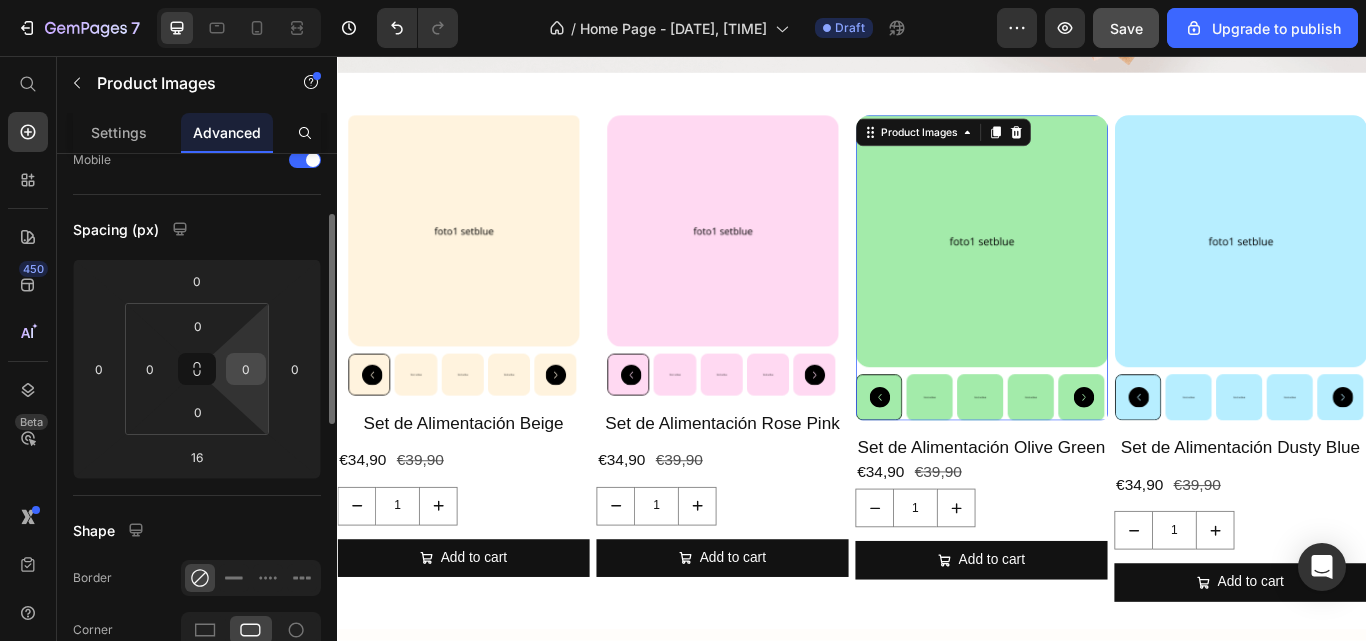 click on "0" at bounding box center [246, 369] 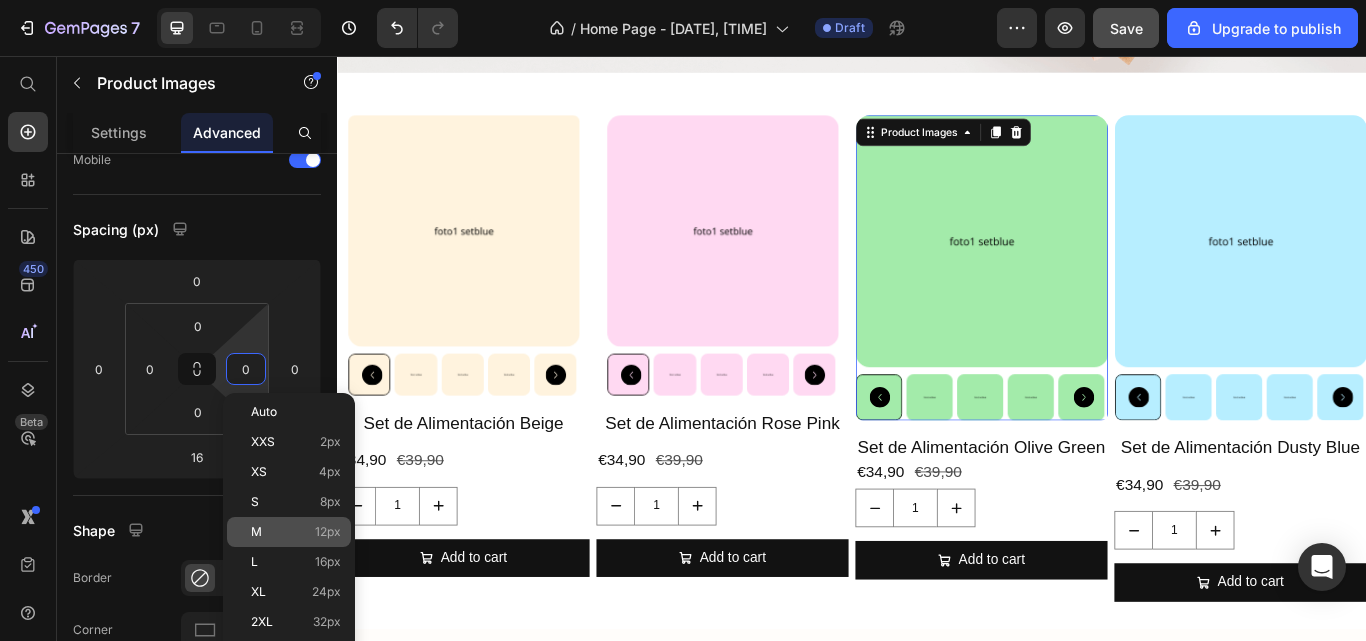 click on "M 12px" at bounding box center (296, 532) 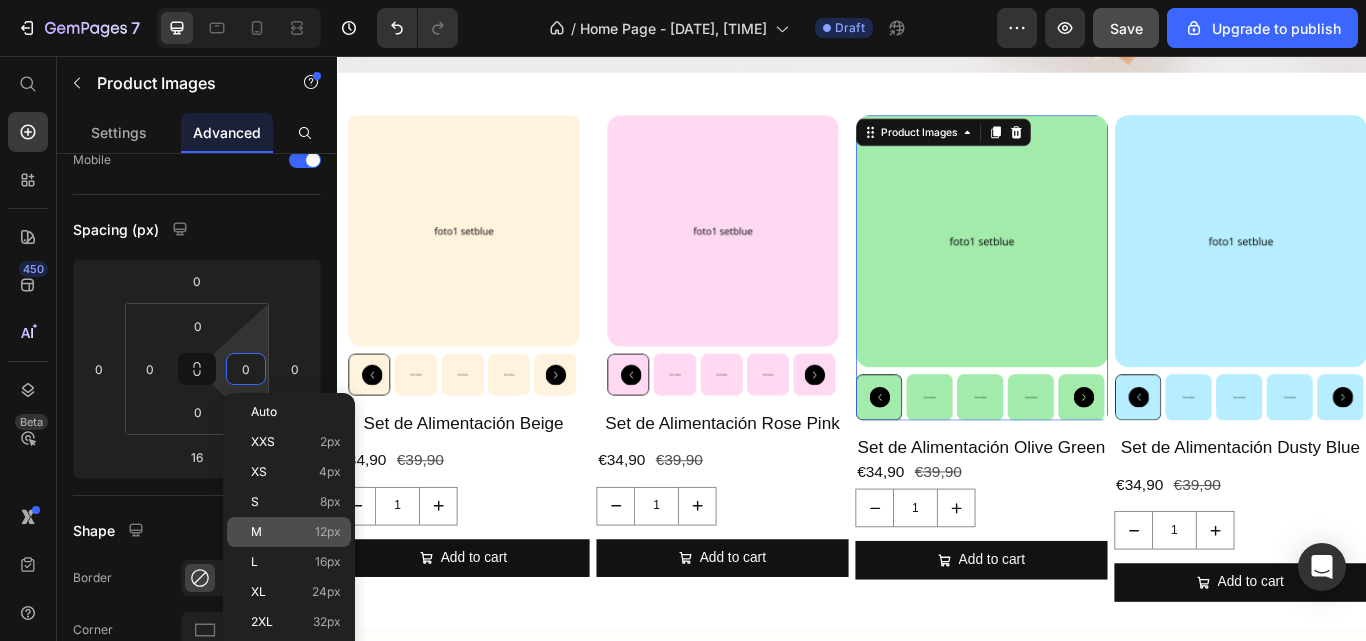 type on "12" 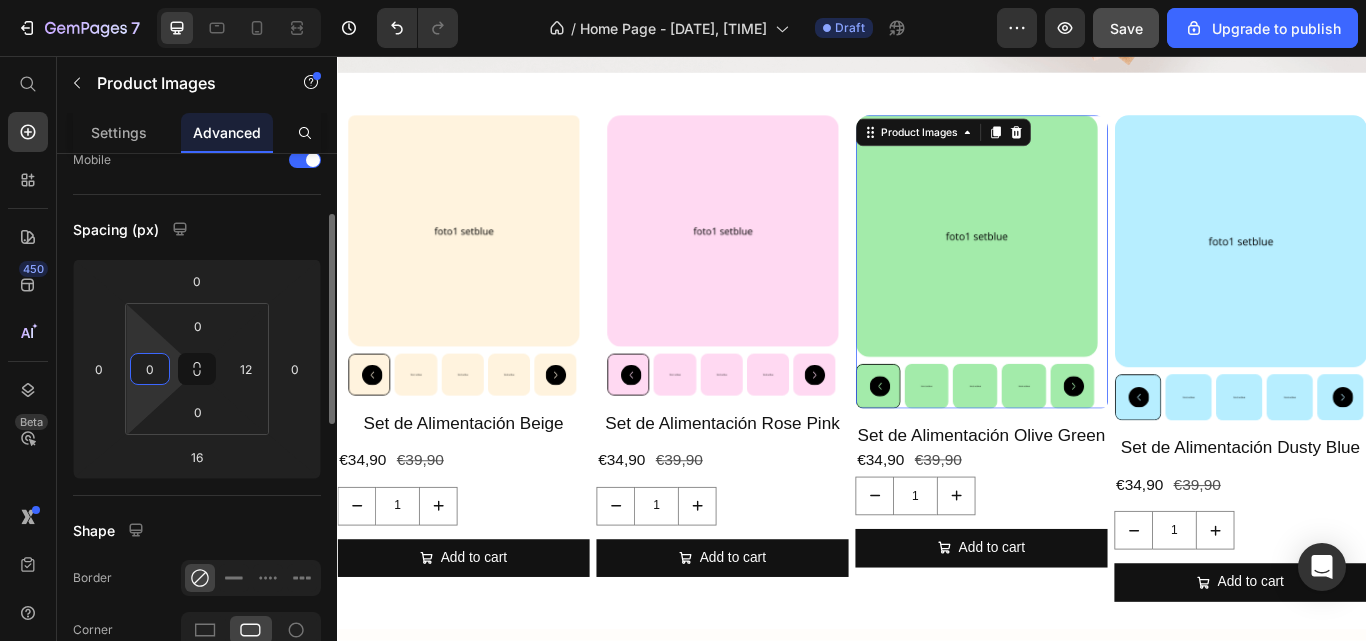 click on "0" at bounding box center [150, 369] 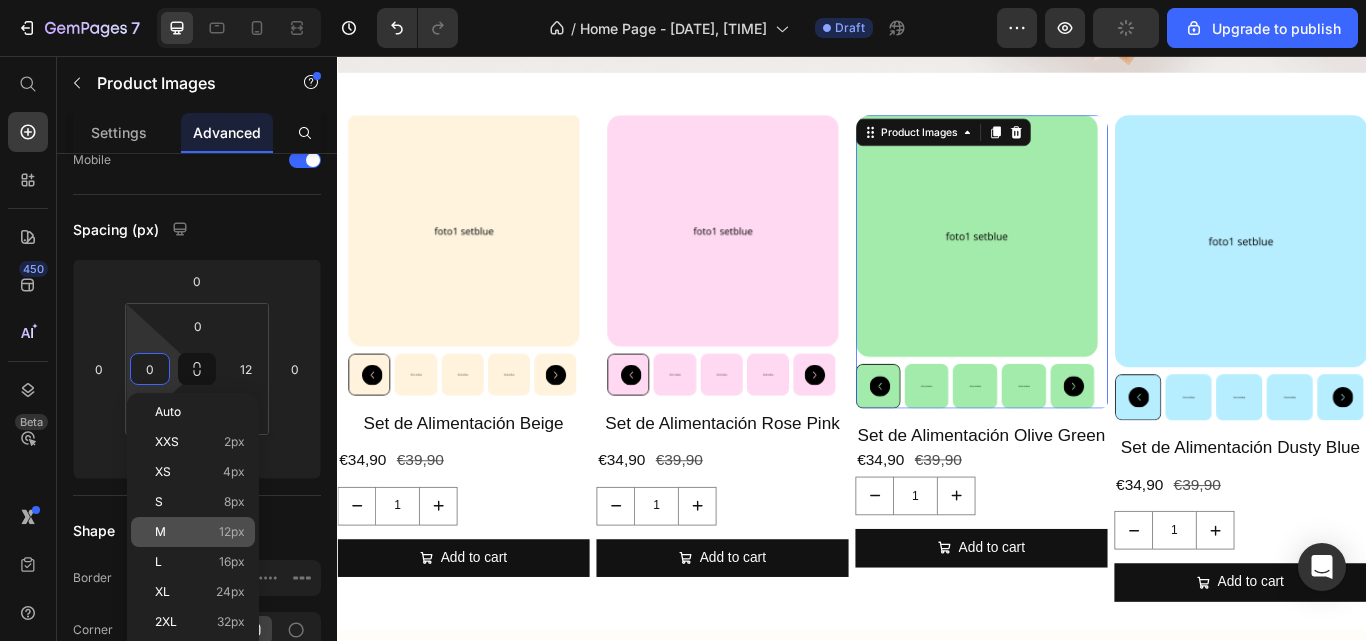 click on "M 12px" at bounding box center [200, 532] 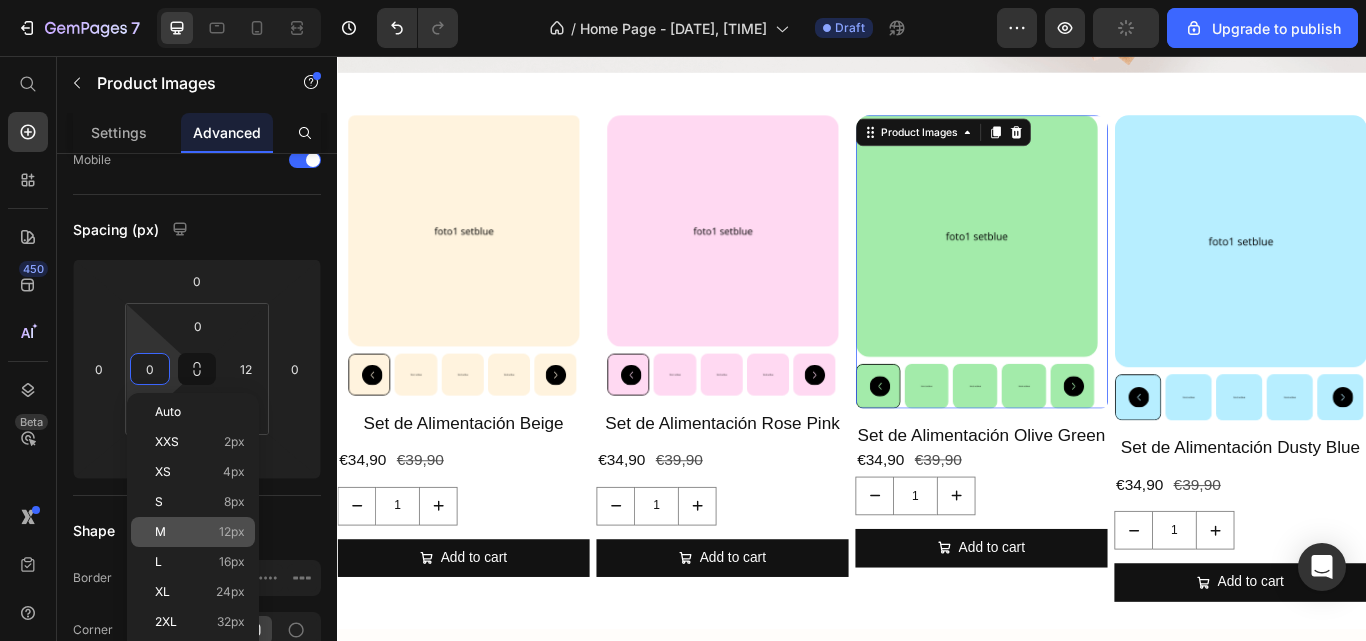 type on "12" 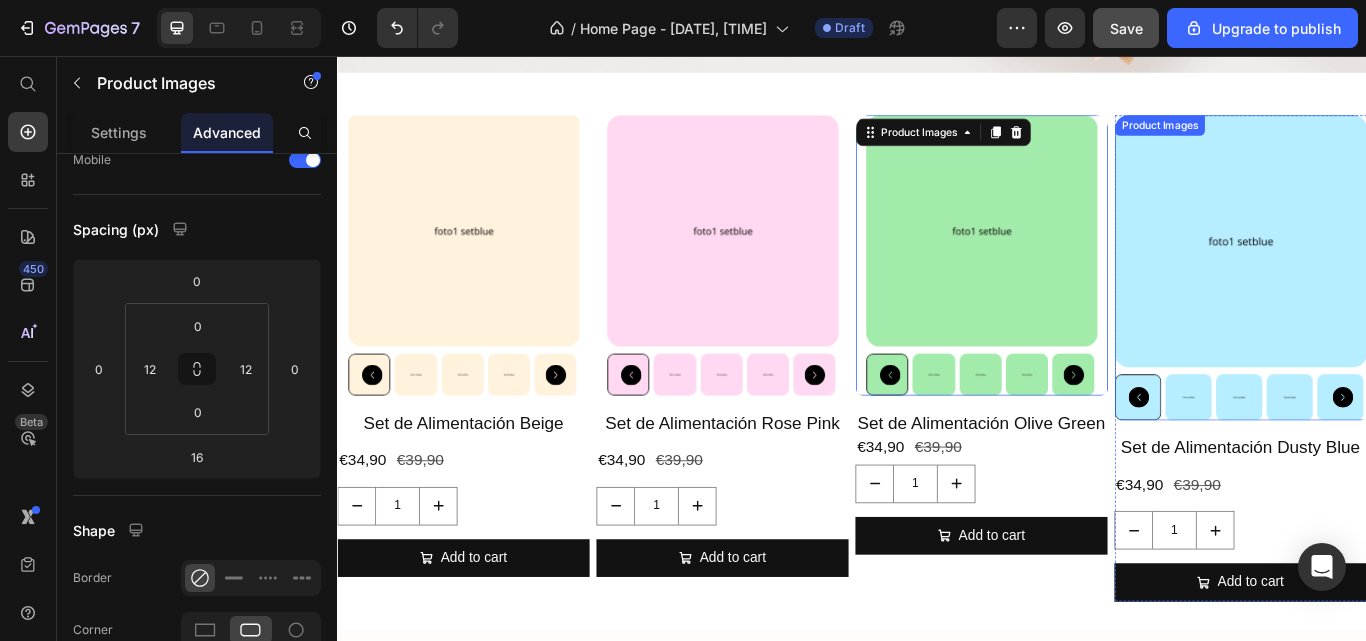 click at bounding box center (1390, 273) 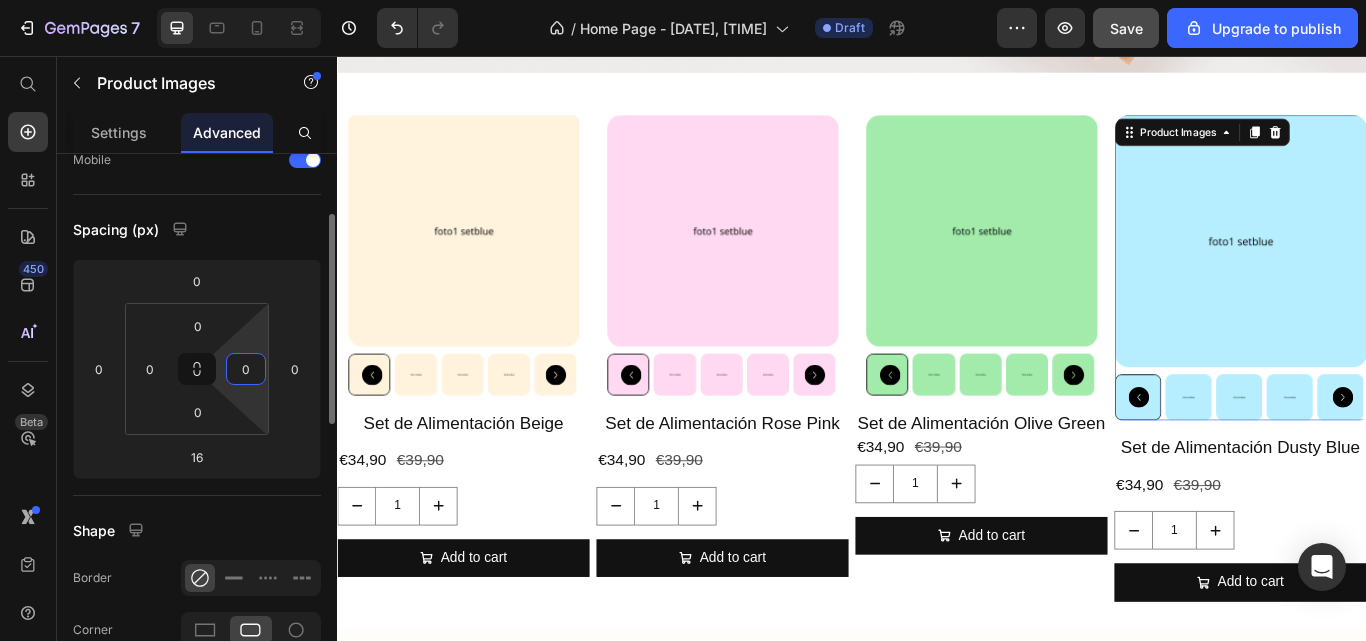 click on "0" at bounding box center (246, 369) 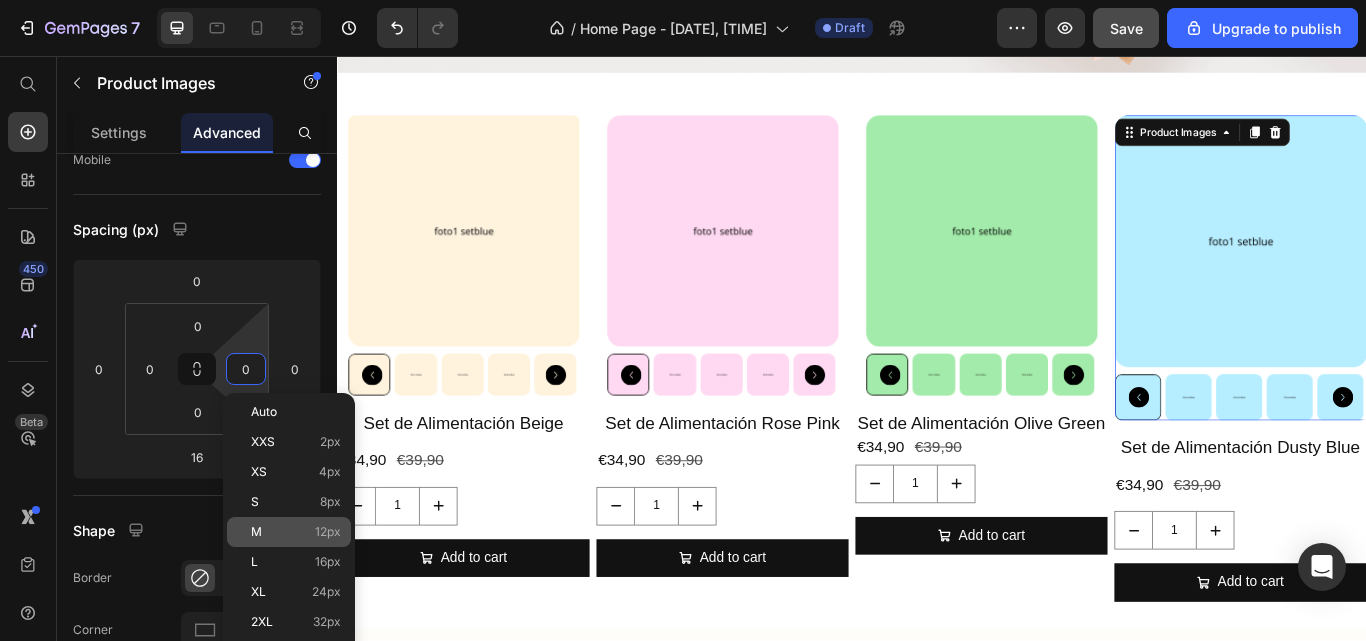 click on "M 12px" at bounding box center (296, 532) 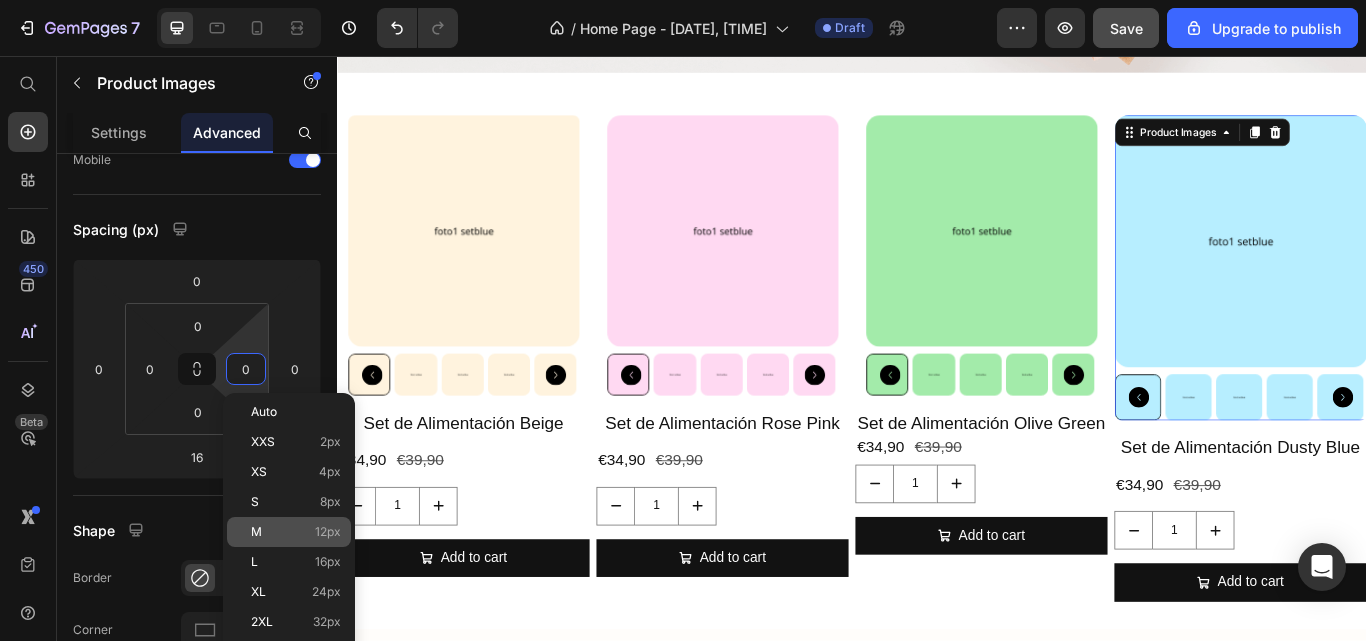 type on "12" 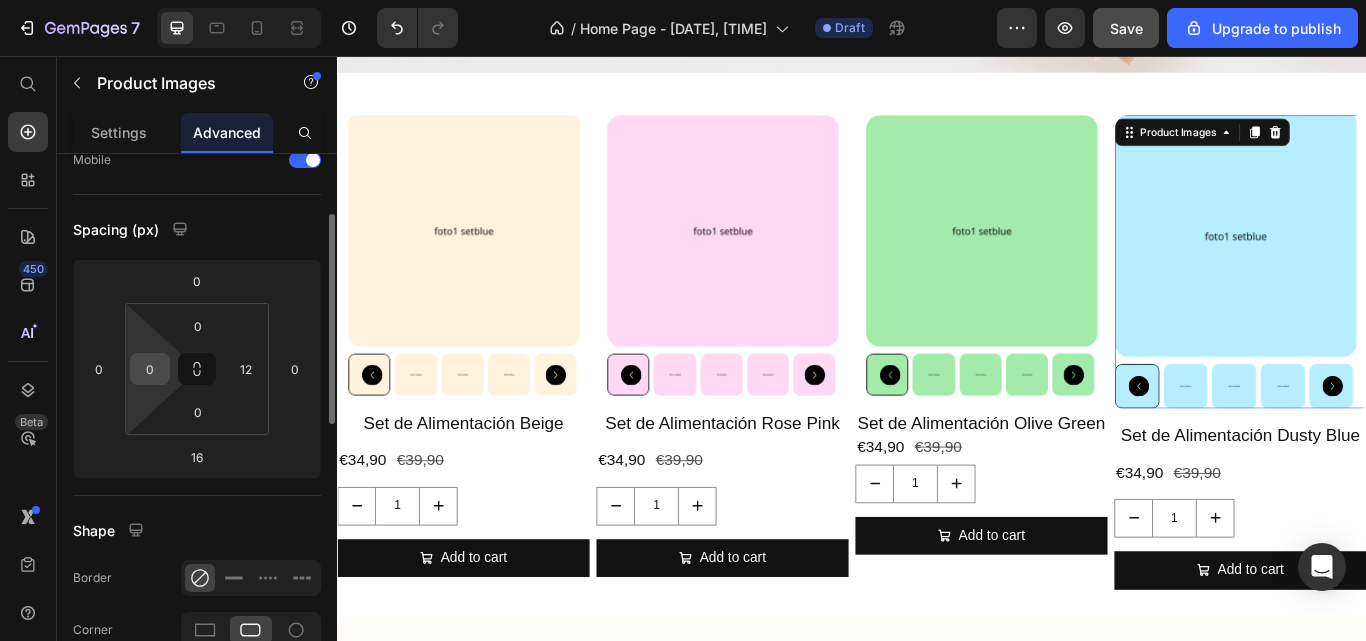 click on "0" at bounding box center [150, 369] 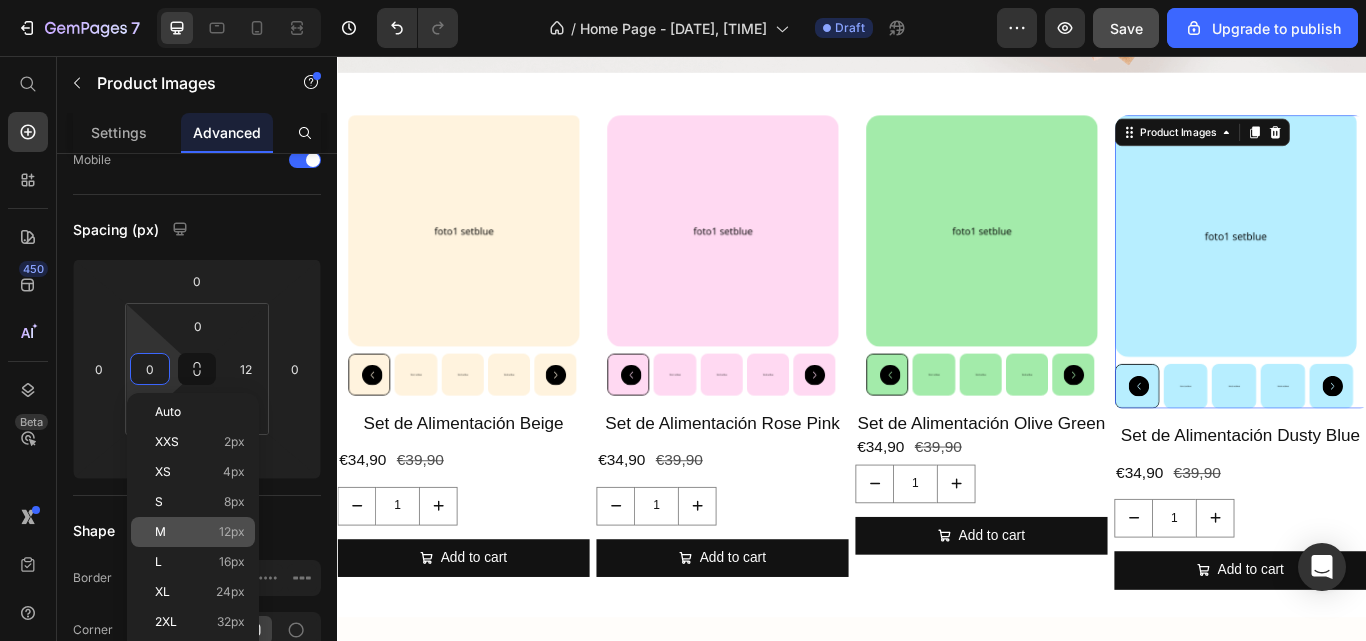 click on "12px" at bounding box center [232, 532] 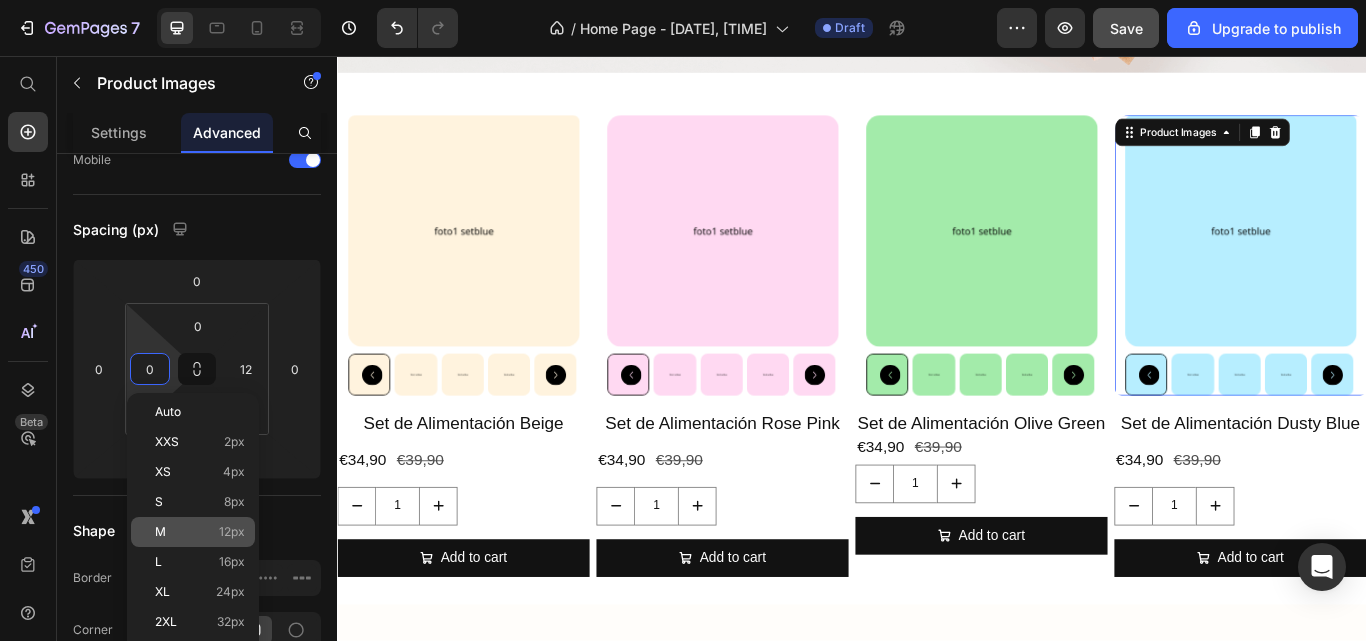 type on "12" 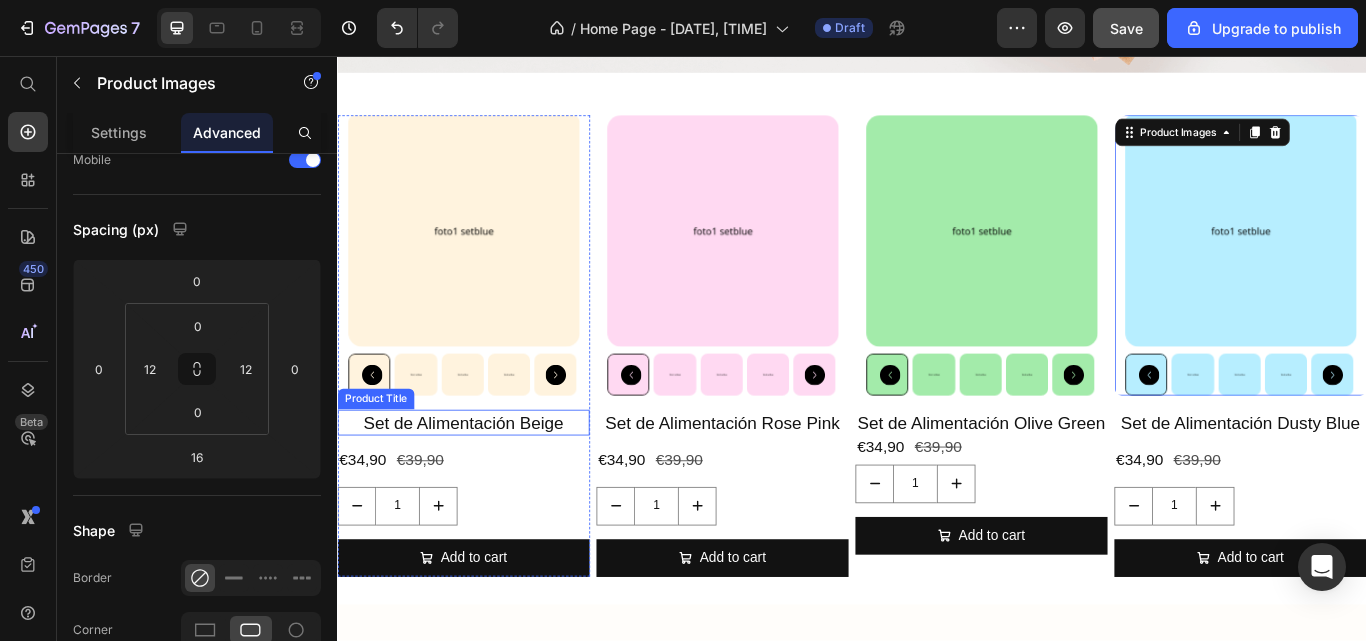 click on "Set de Alimentación Beige" at bounding box center [484, 484] 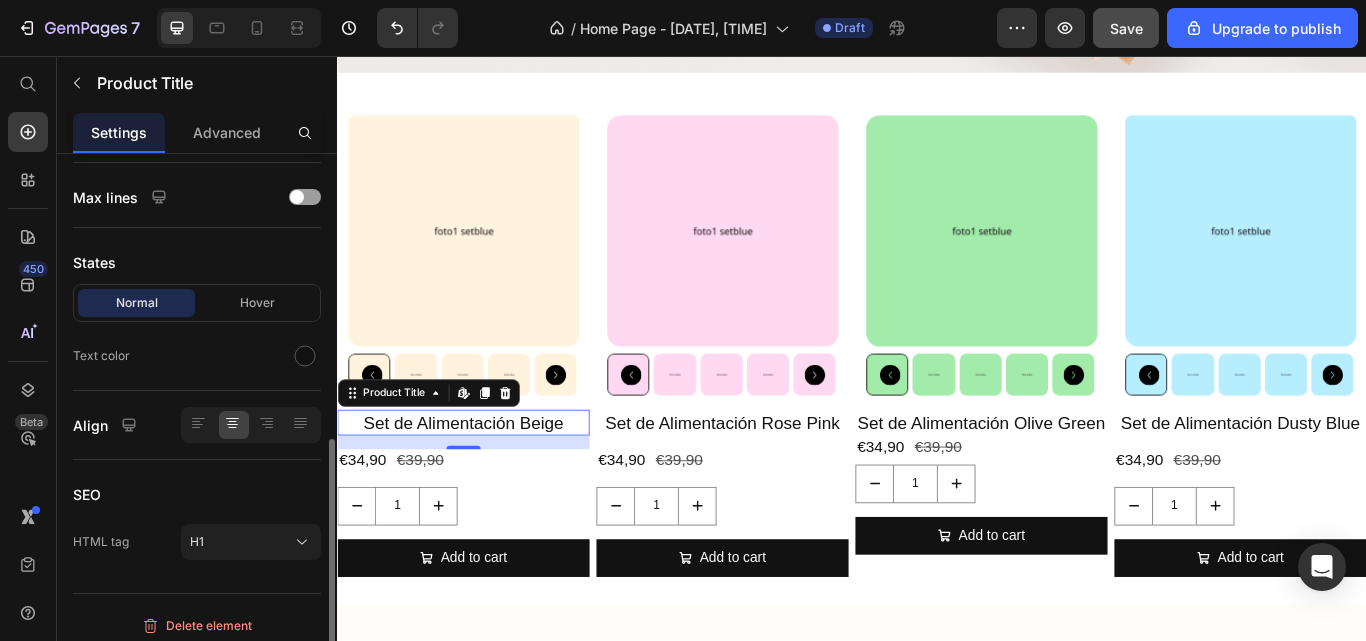 scroll, scrollTop: 554, scrollLeft: 0, axis: vertical 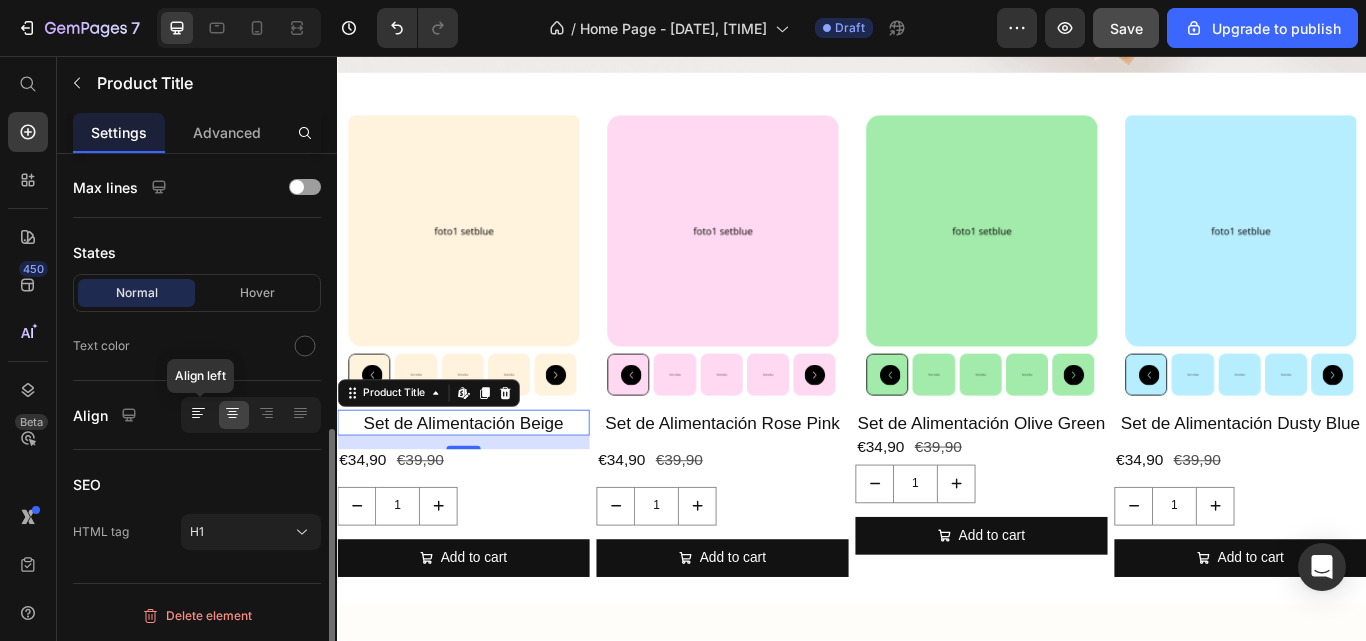 click 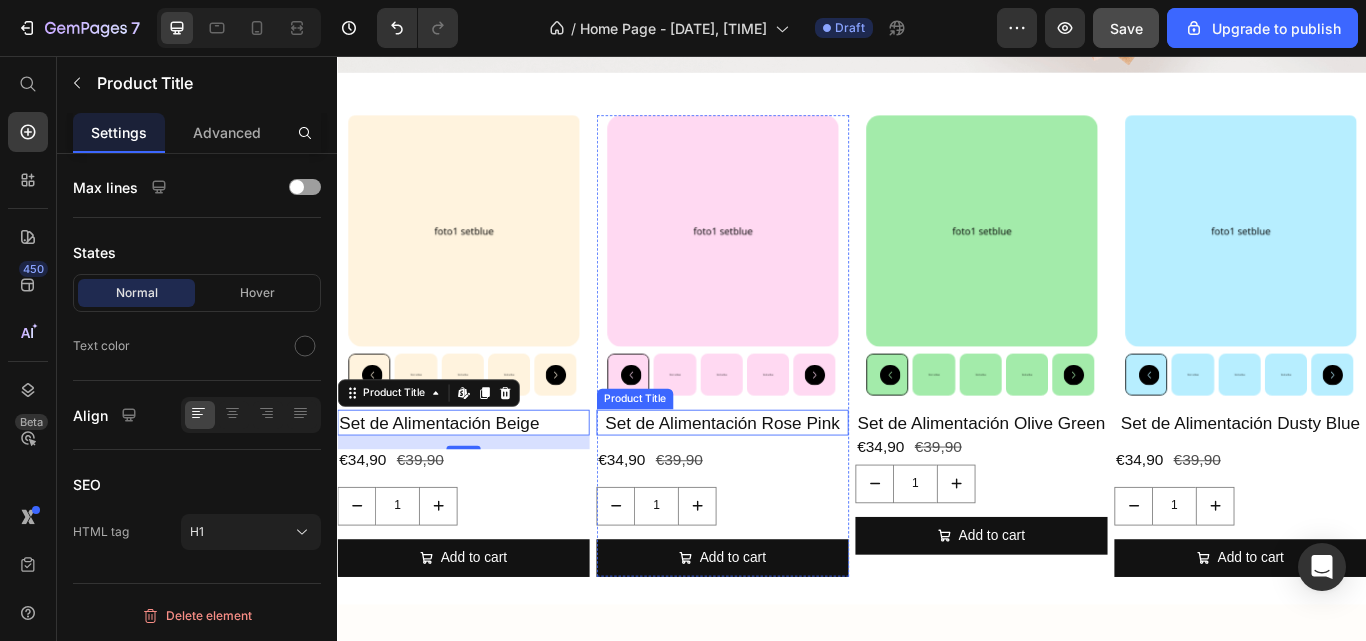 click on "Set de Alimentación Rose Pink" at bounding box center [786, 484] 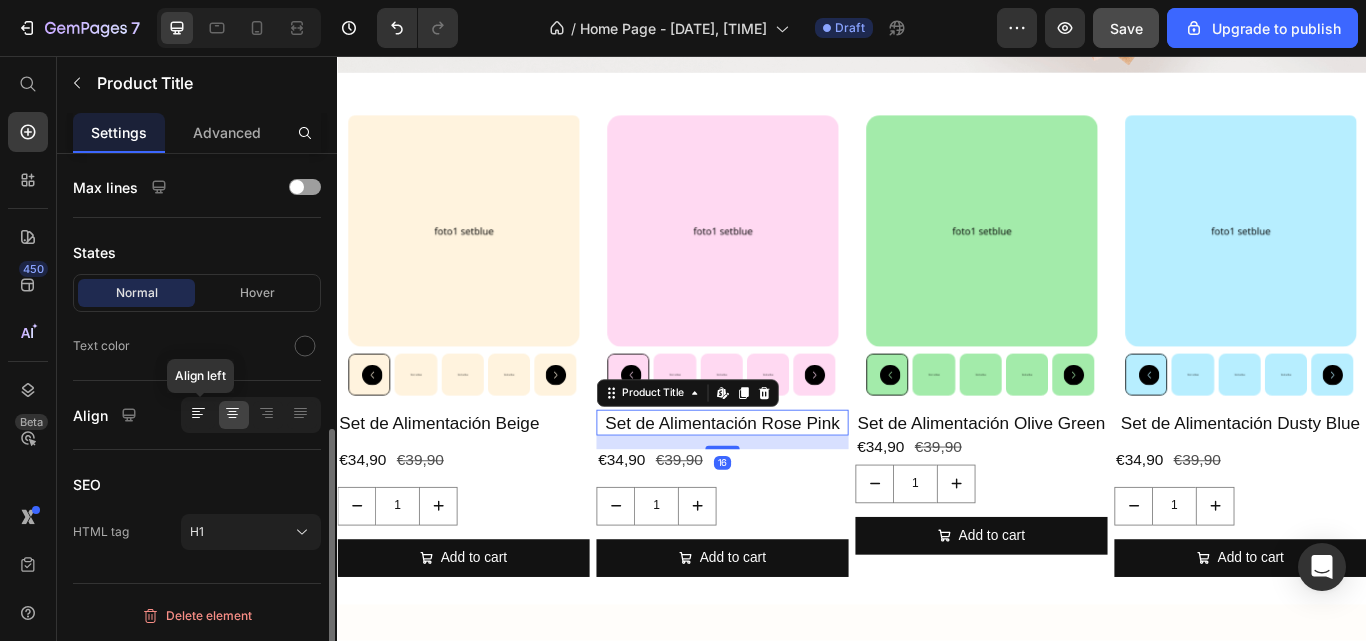 click 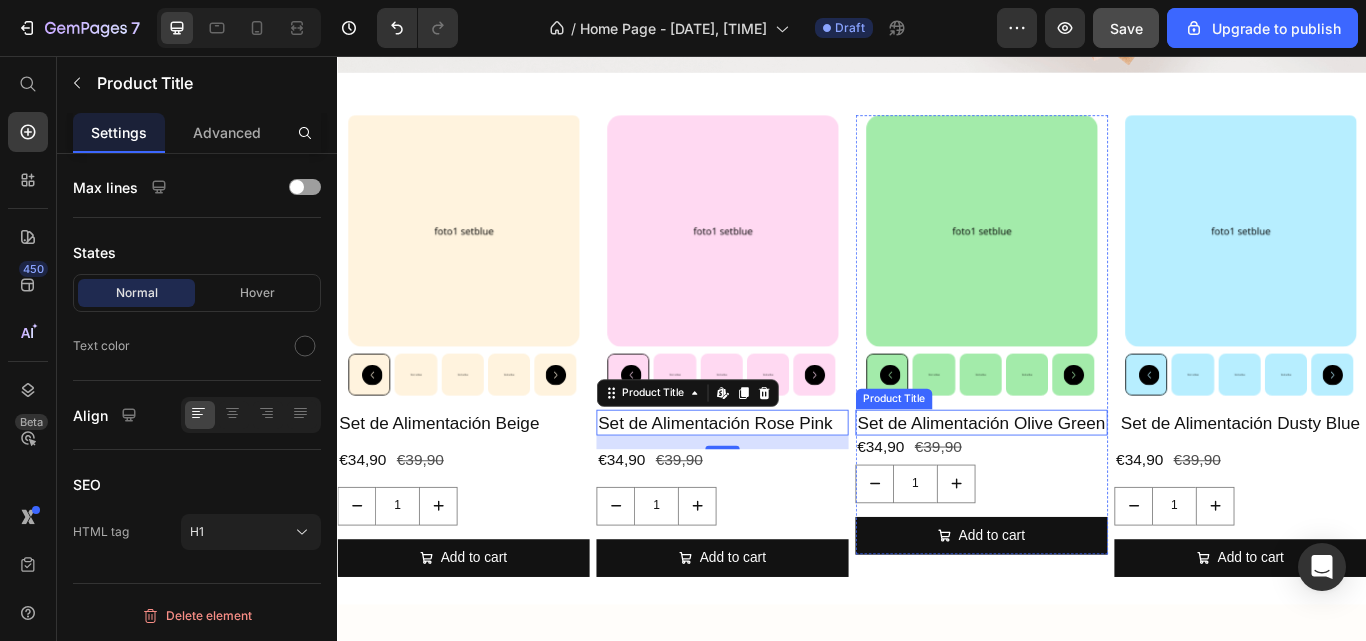click on "Set de Alimentación Olive Green" at bounding box center [1088, 484] 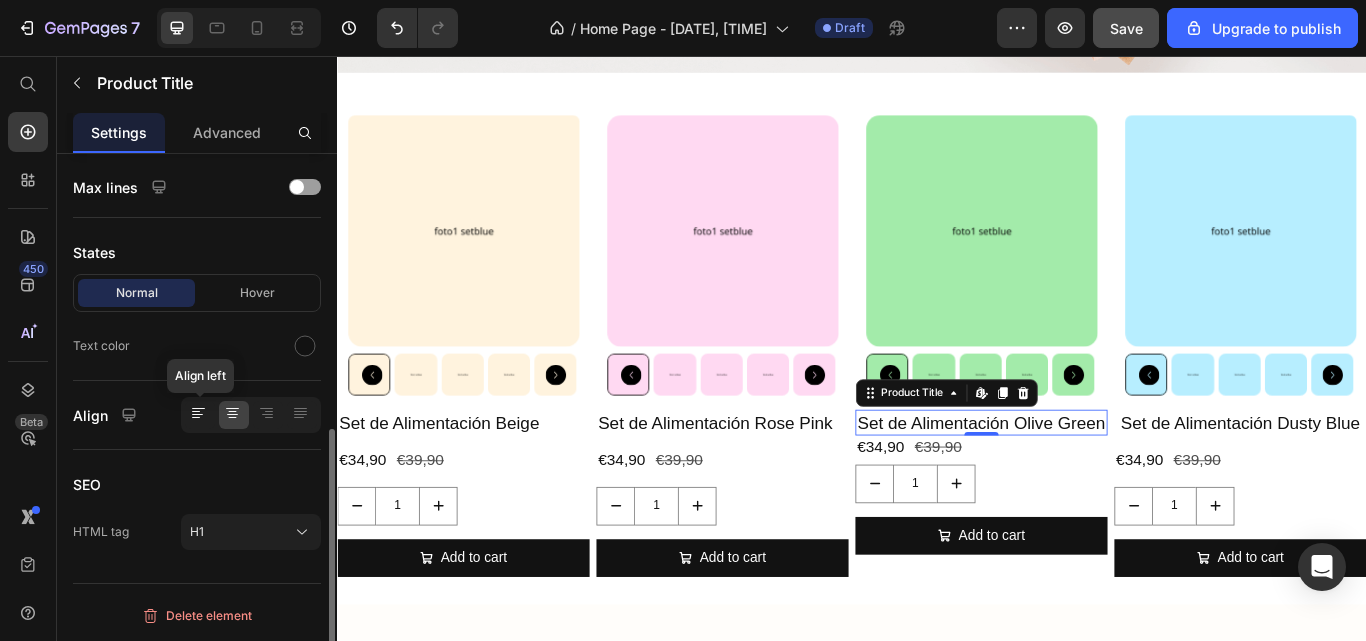click 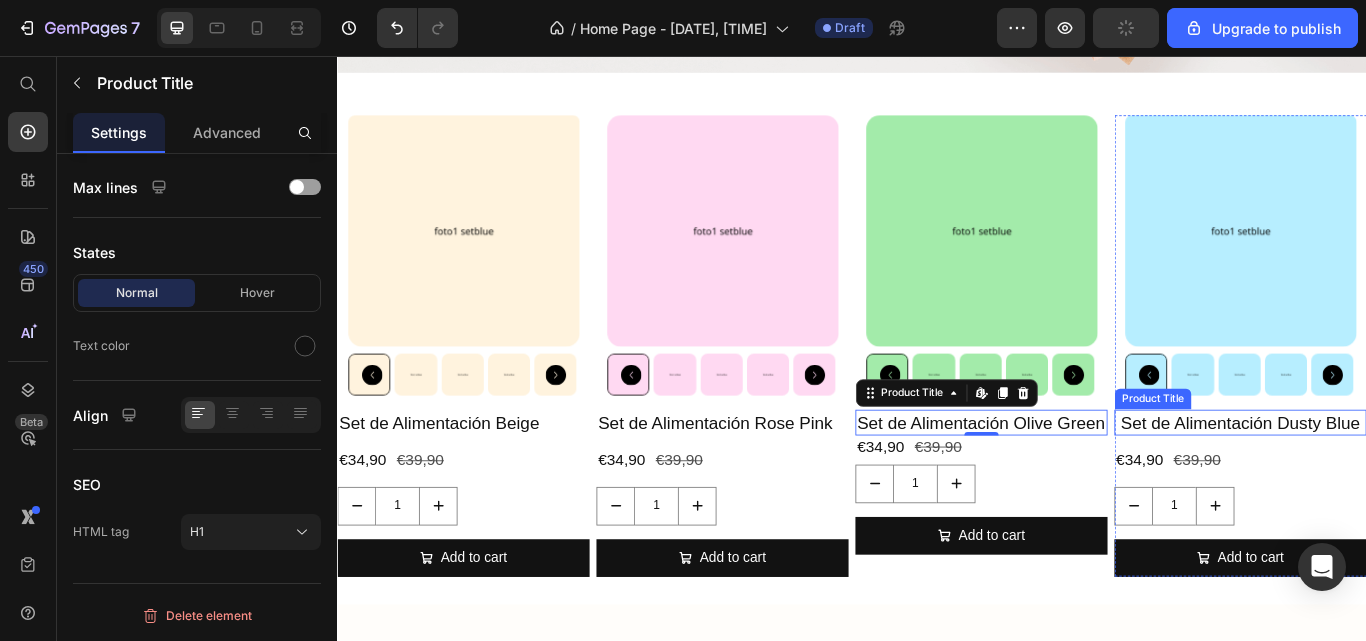 click on "Set de Alimentación Dusty Blue" at bounding box center [1390, 484] 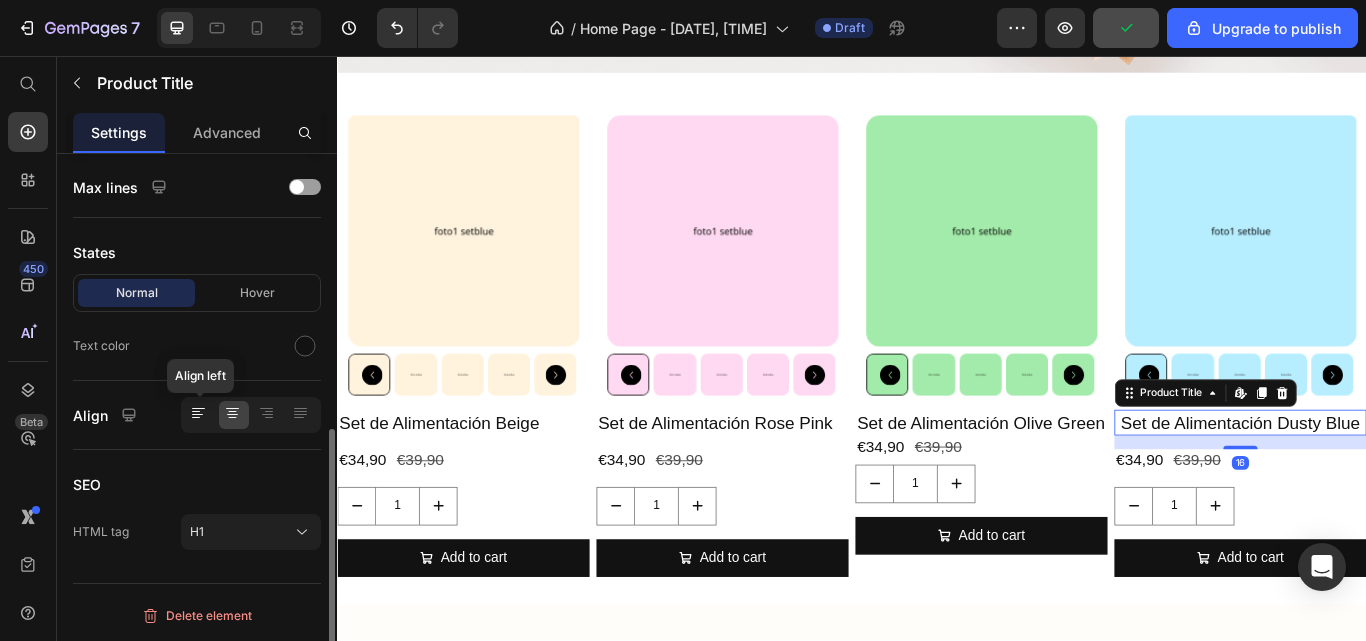 click 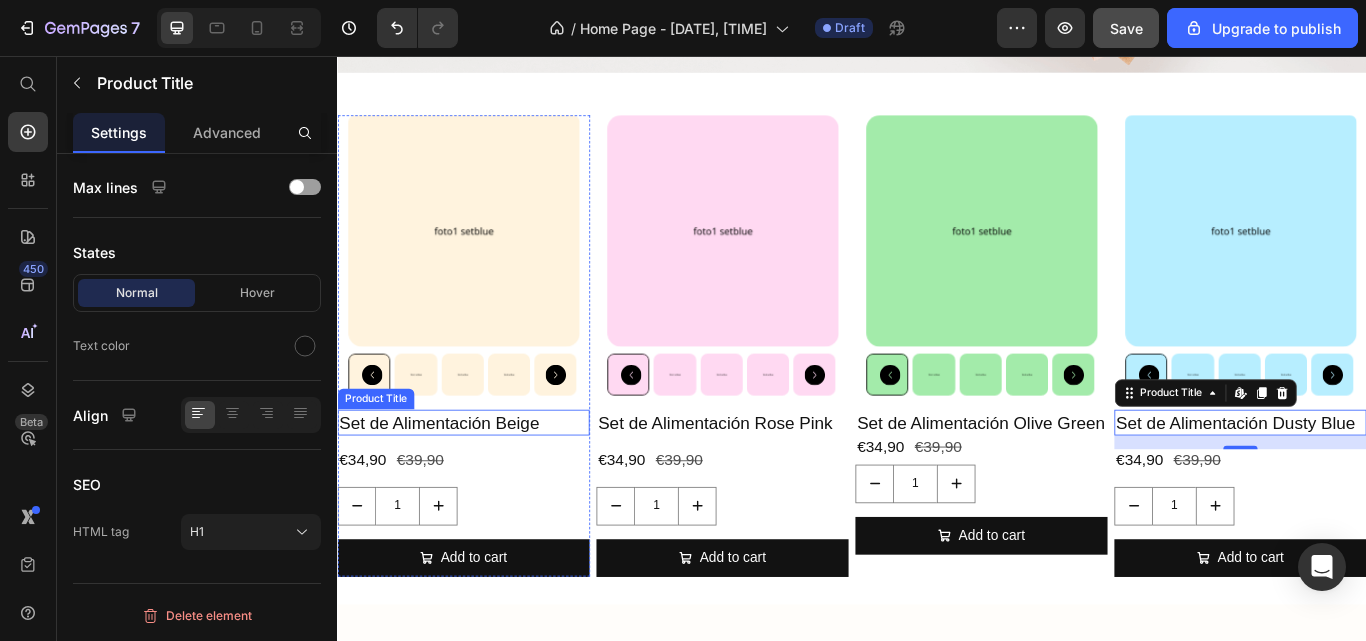 click on "Set de Alimentación Beige" at bounding box center [484, 484] 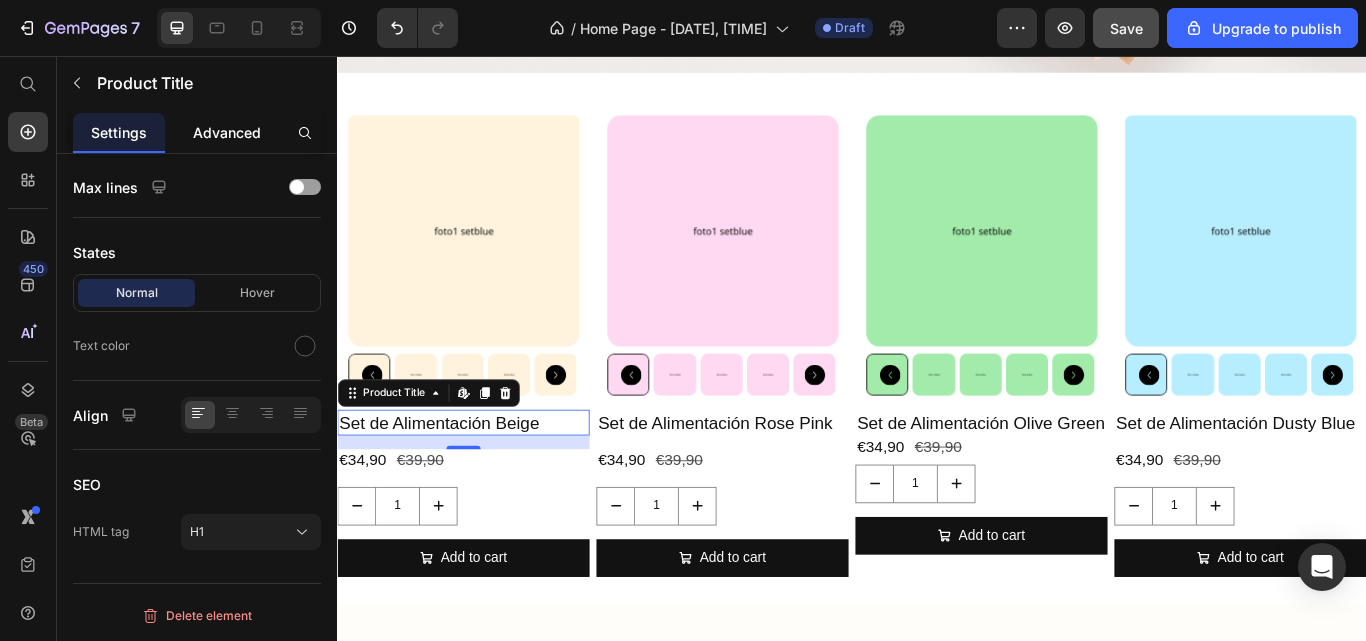 click on "Advanced" at bounding box center (227, 132) 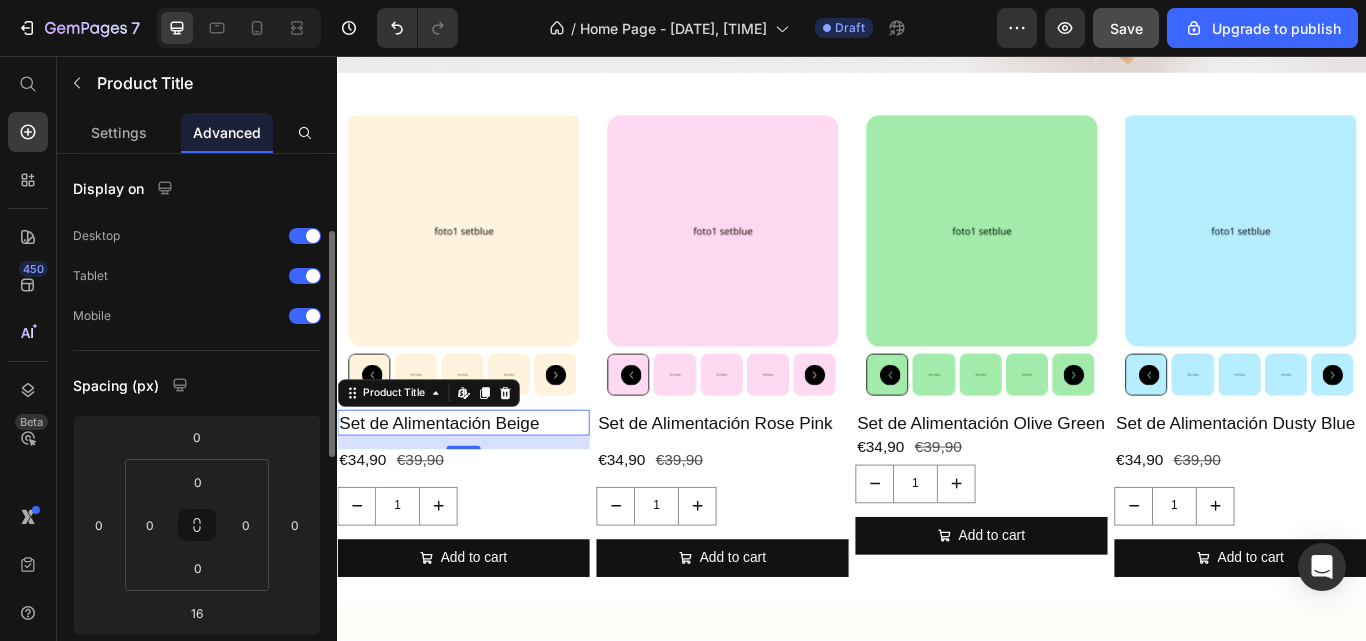 scroll, scrollTop: 55, scrollLeft: 0, axis: vertical 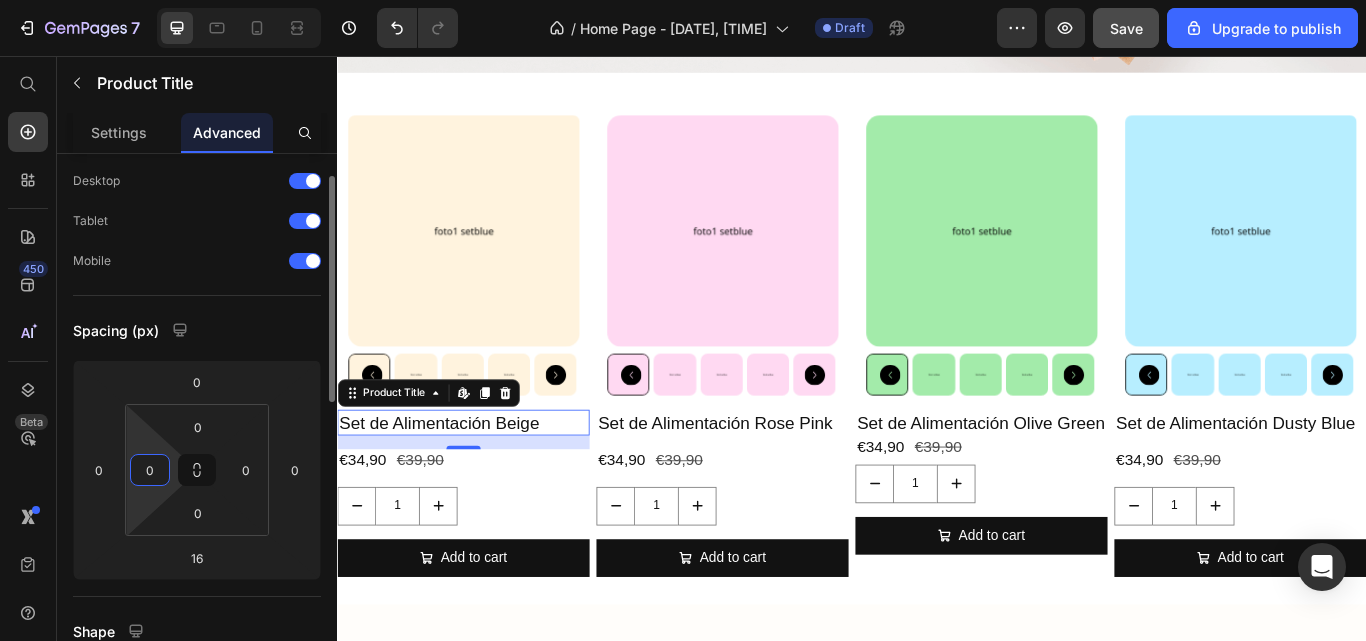 click on "0" at bounding box center (150, 470) 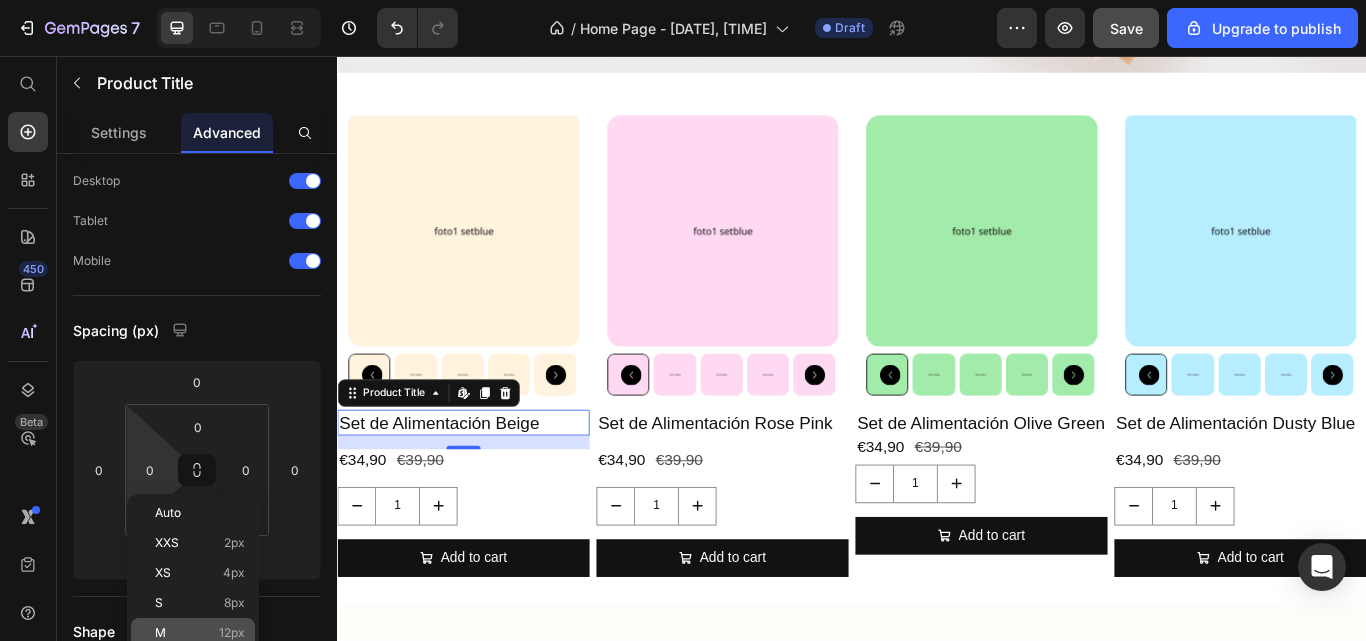 click on "12px" at bounding box center [232, 633] 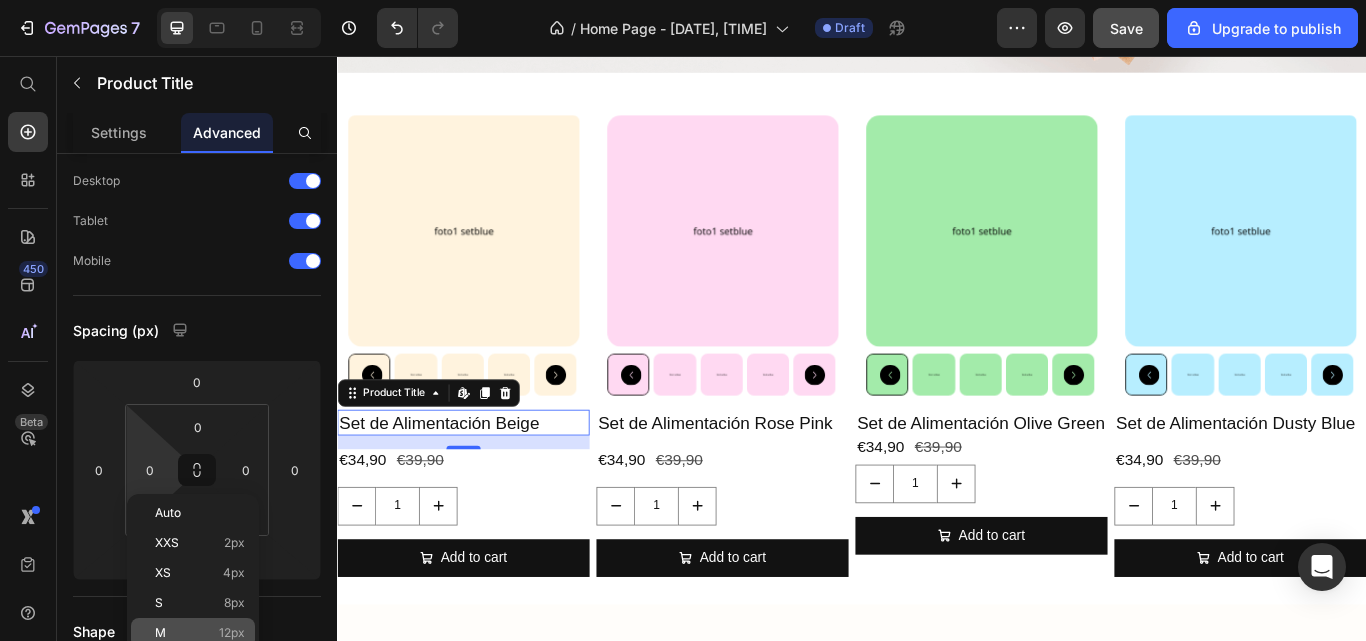 type on "12" 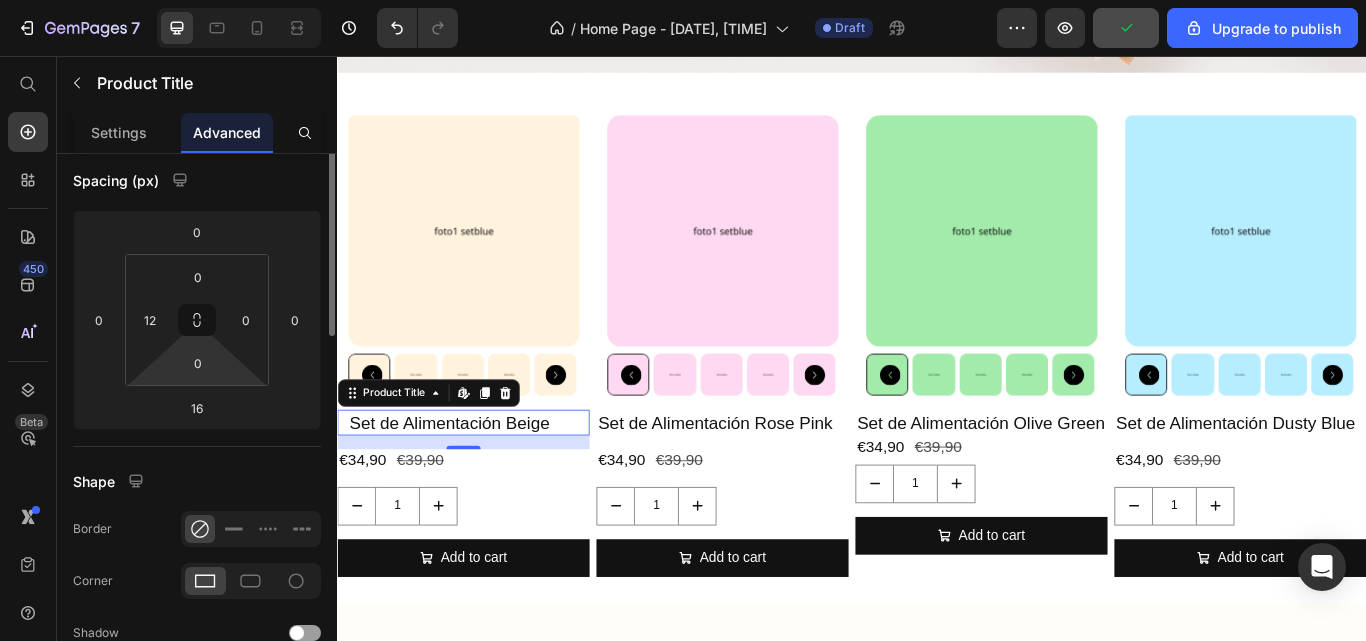 scroll, scrollTop: 113, scrollLeft: 0, axis: vertical 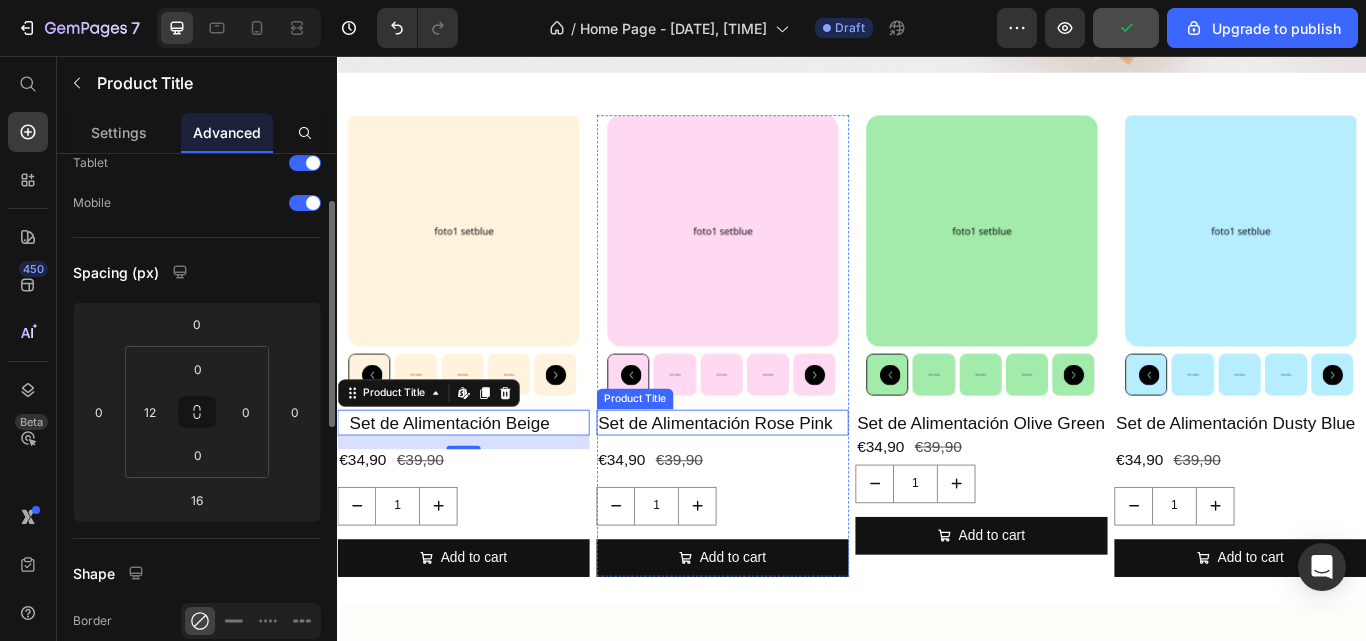 click on "Set de Alimentación Rose Pink" at bounding box center (786, 484) 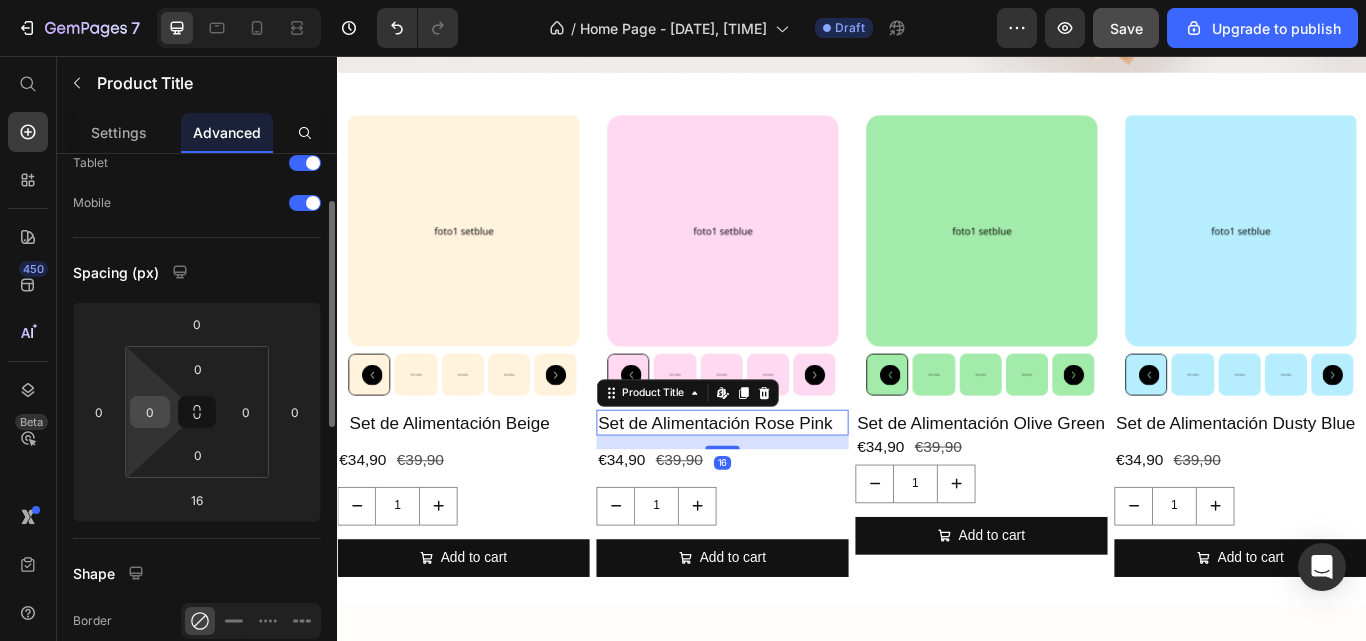 click on "0" at bounding box center (150, 412) 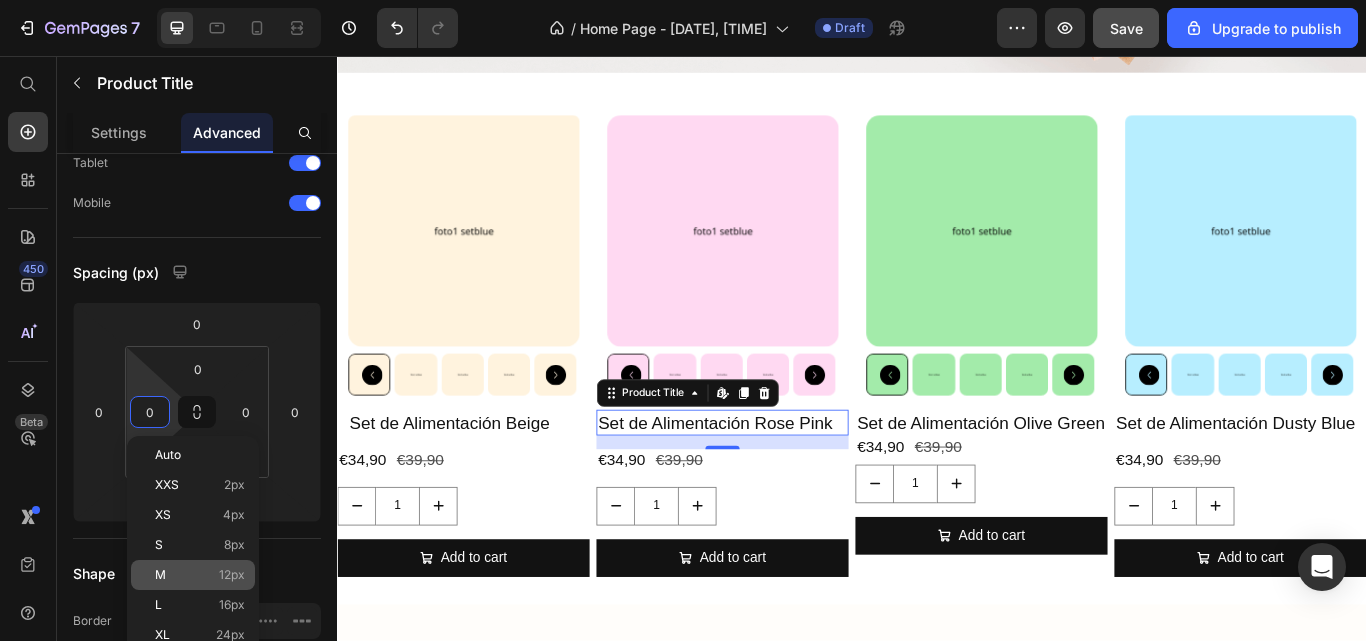 click on "M 12px" 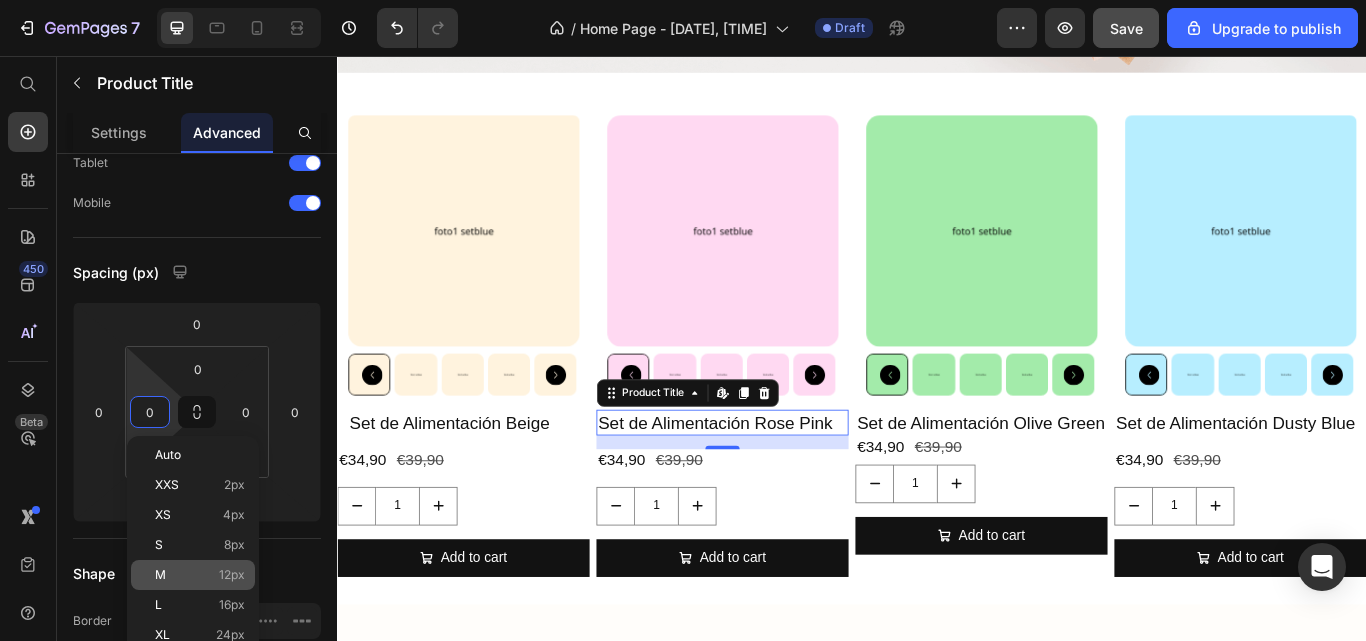 type on "12" 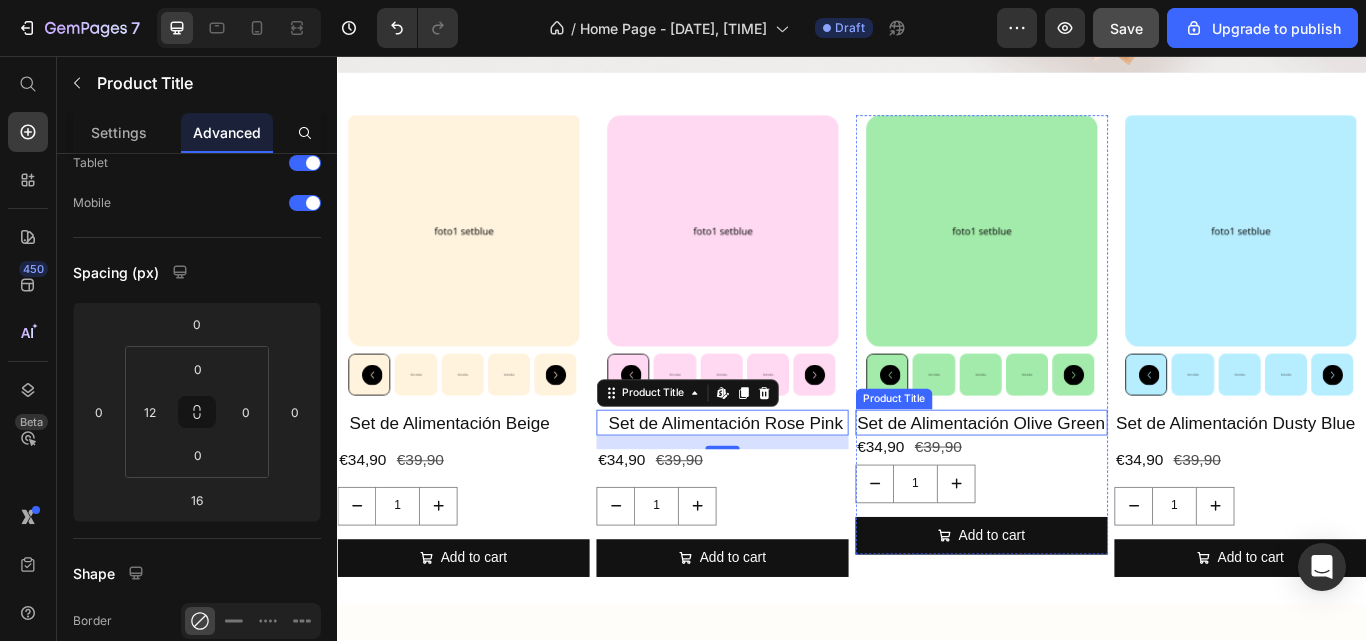 click on "Set de Alimentación Olive Green" at bounding box center (1088, 484) 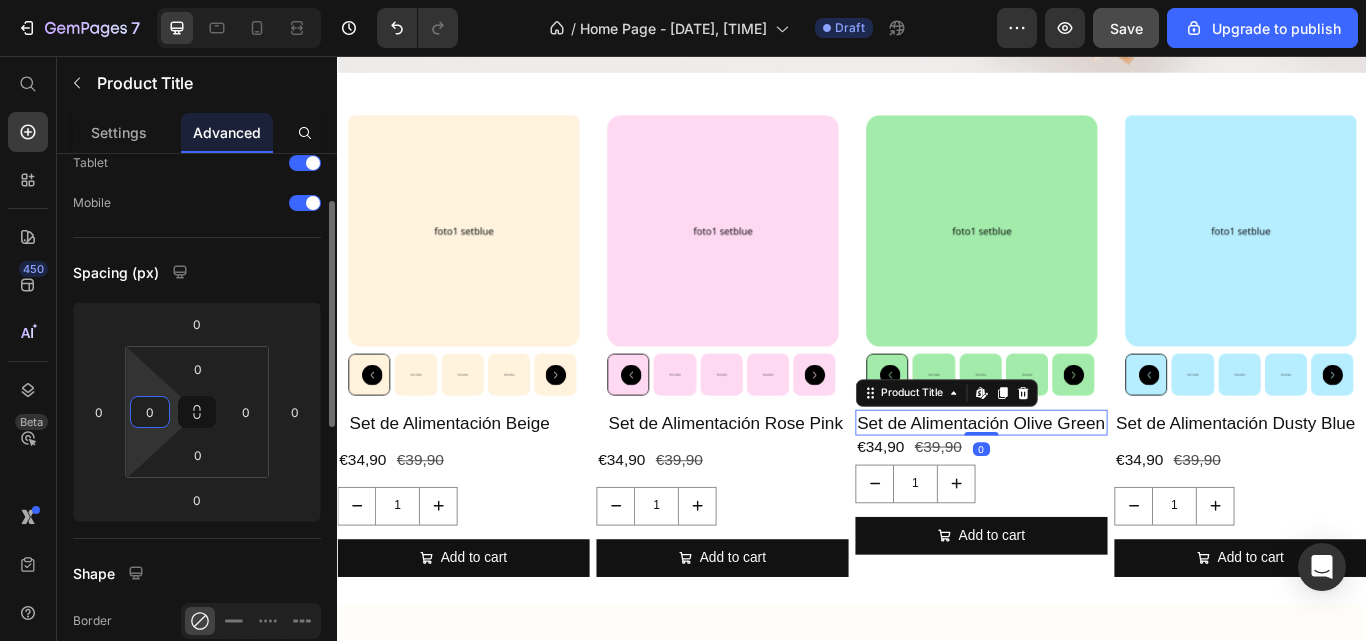 click on "0" at bounding box center [150, 412] 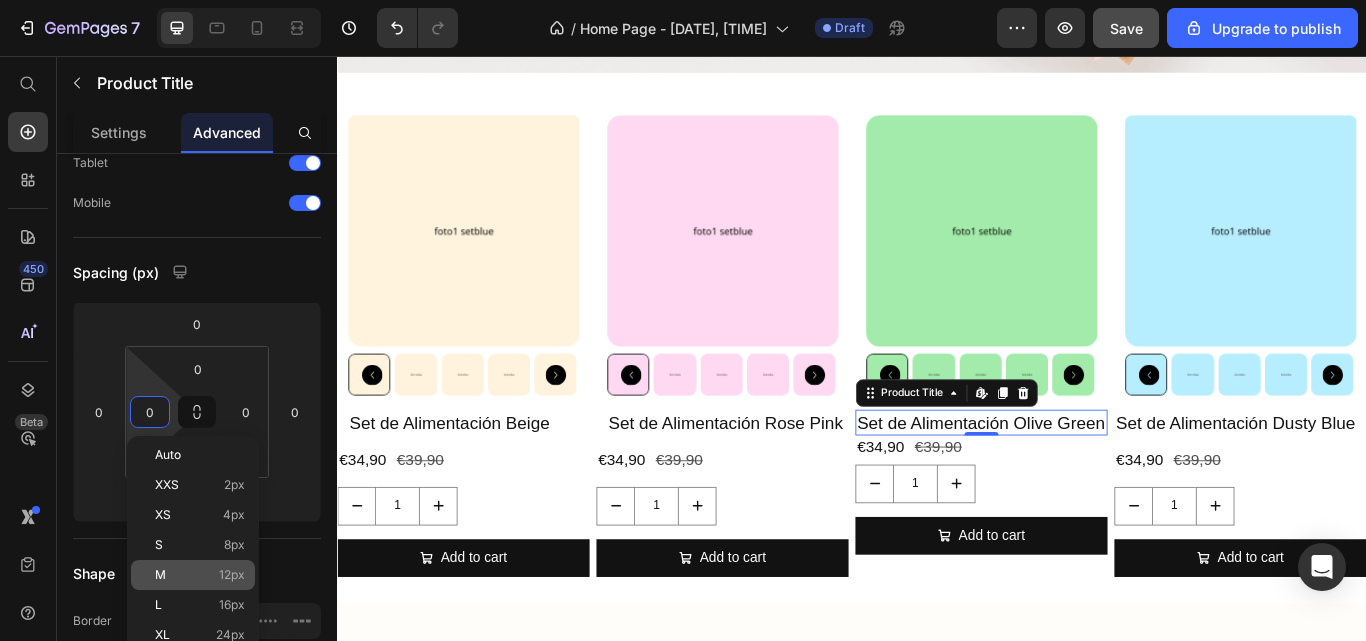 click on "M 12px" at bounding box center (200, 575) 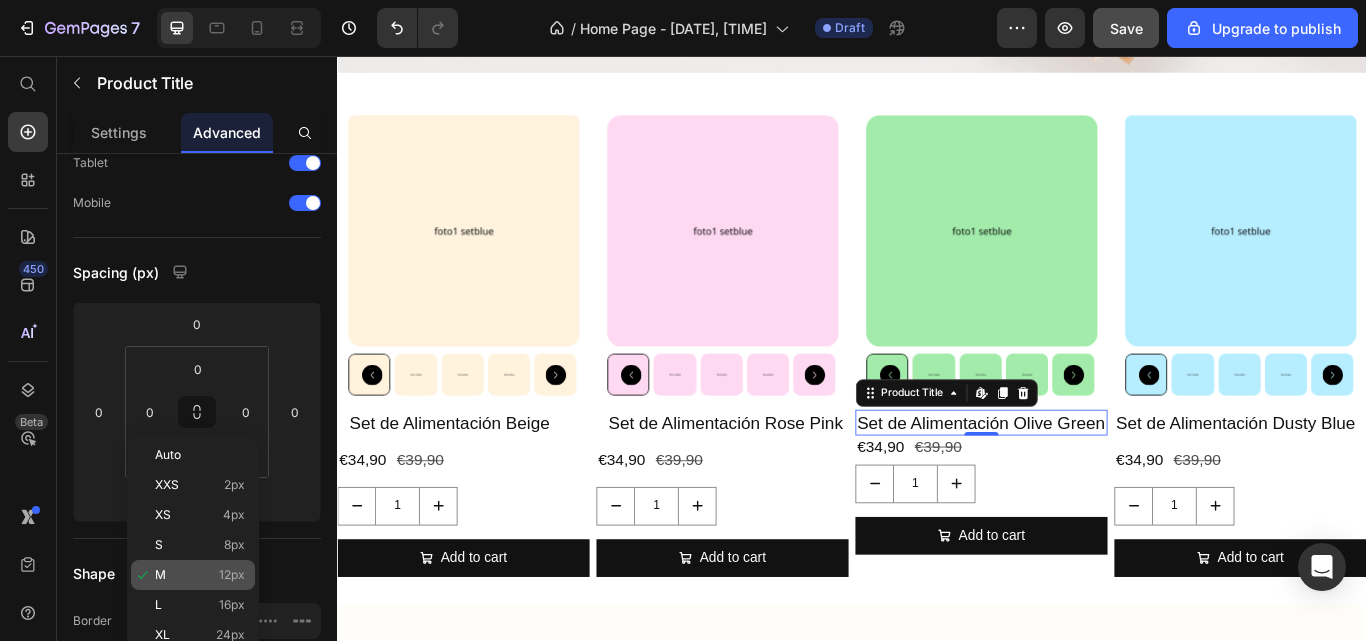 type on "12" 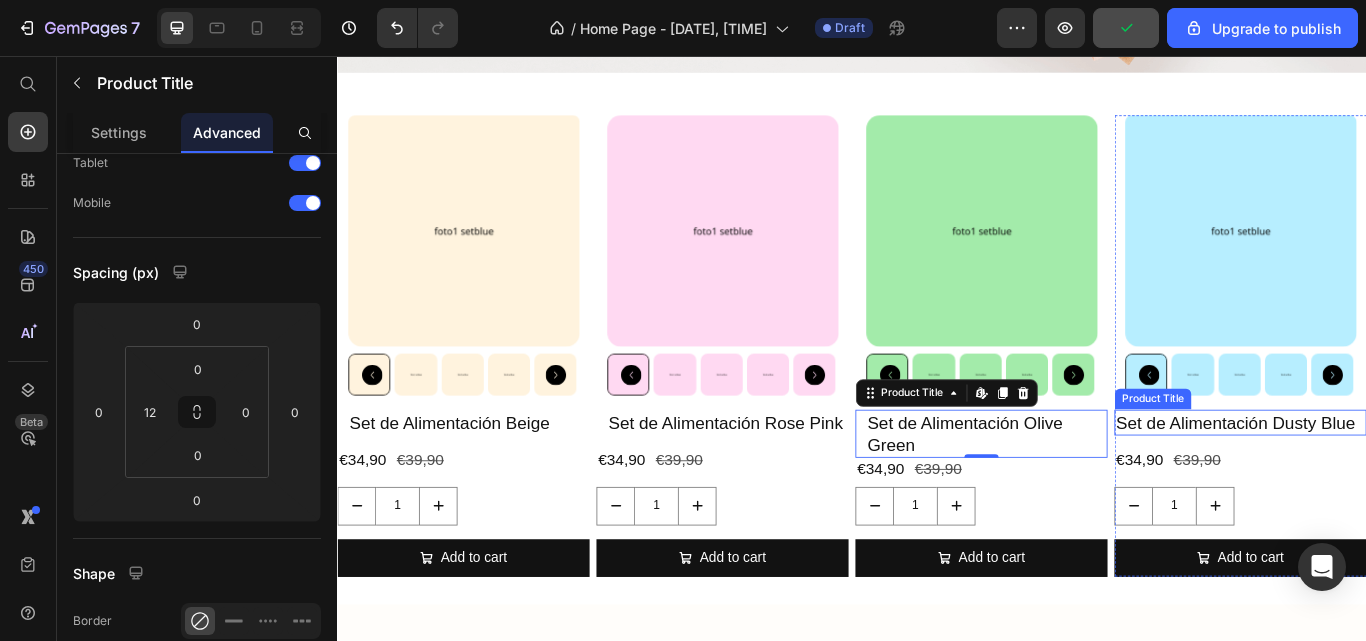 click on "Set de Alimentación Dusty Blue" at bounding box center [1390, 484] 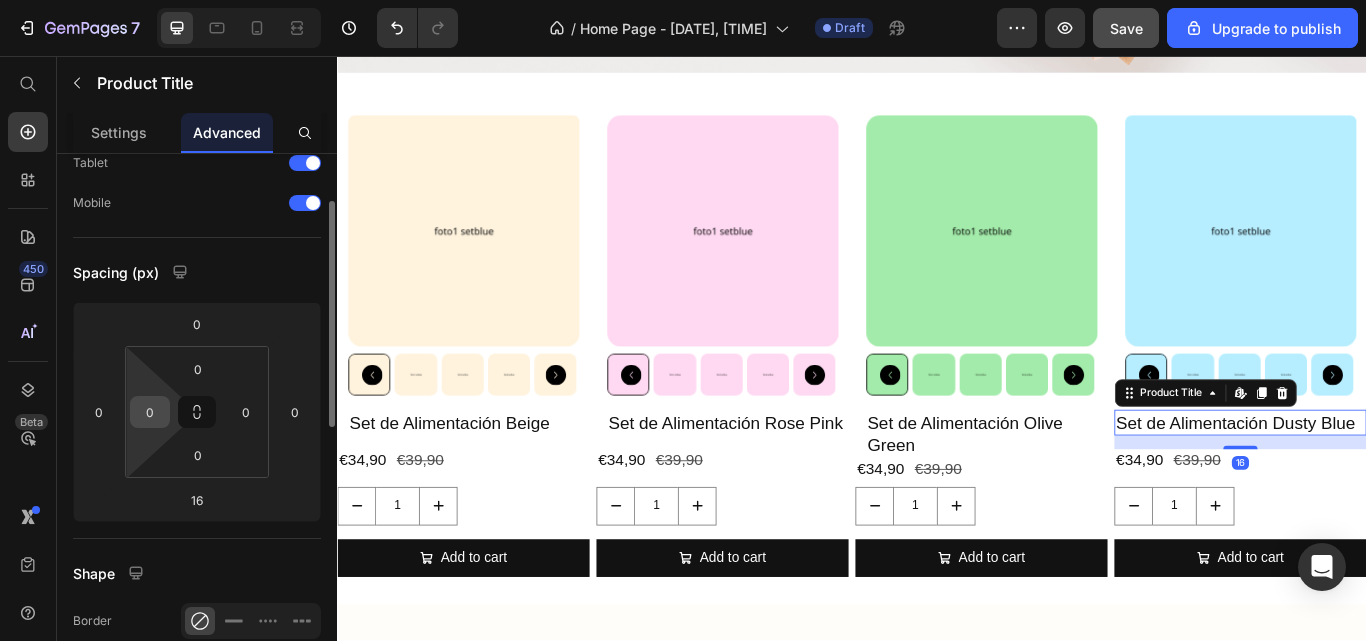 click on "0" at bounding box center (150, 412) 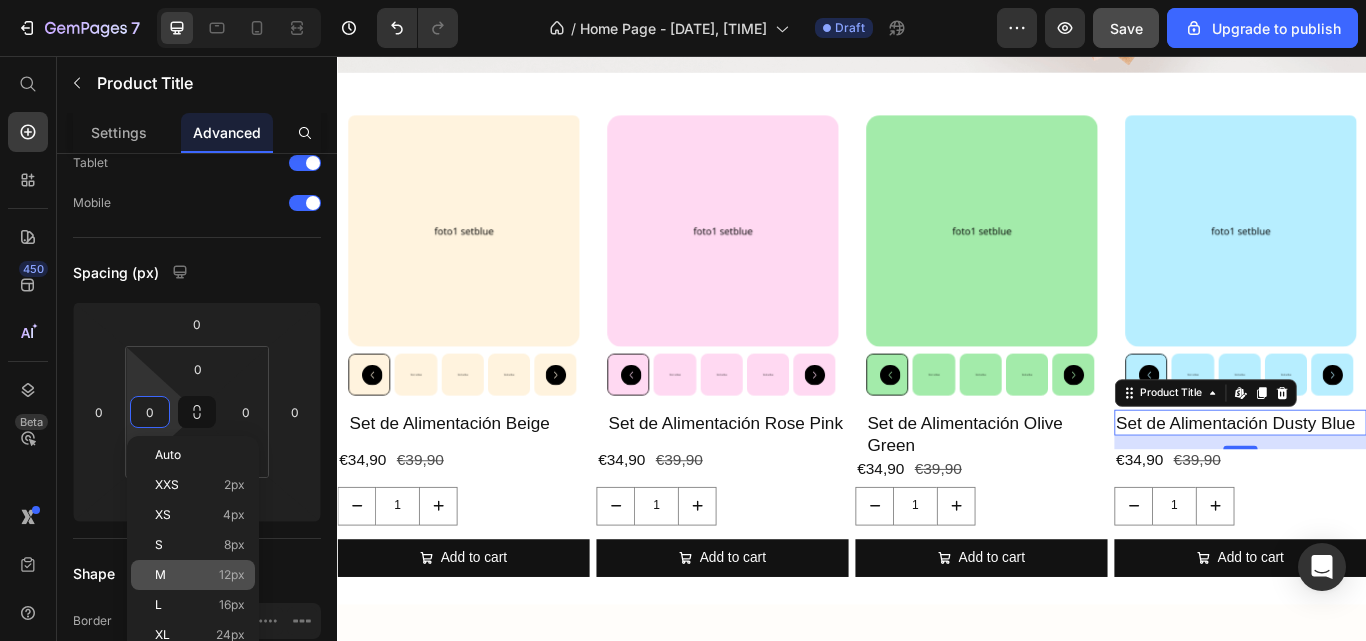 click on "M 12px" at bounding box center (200, 575) 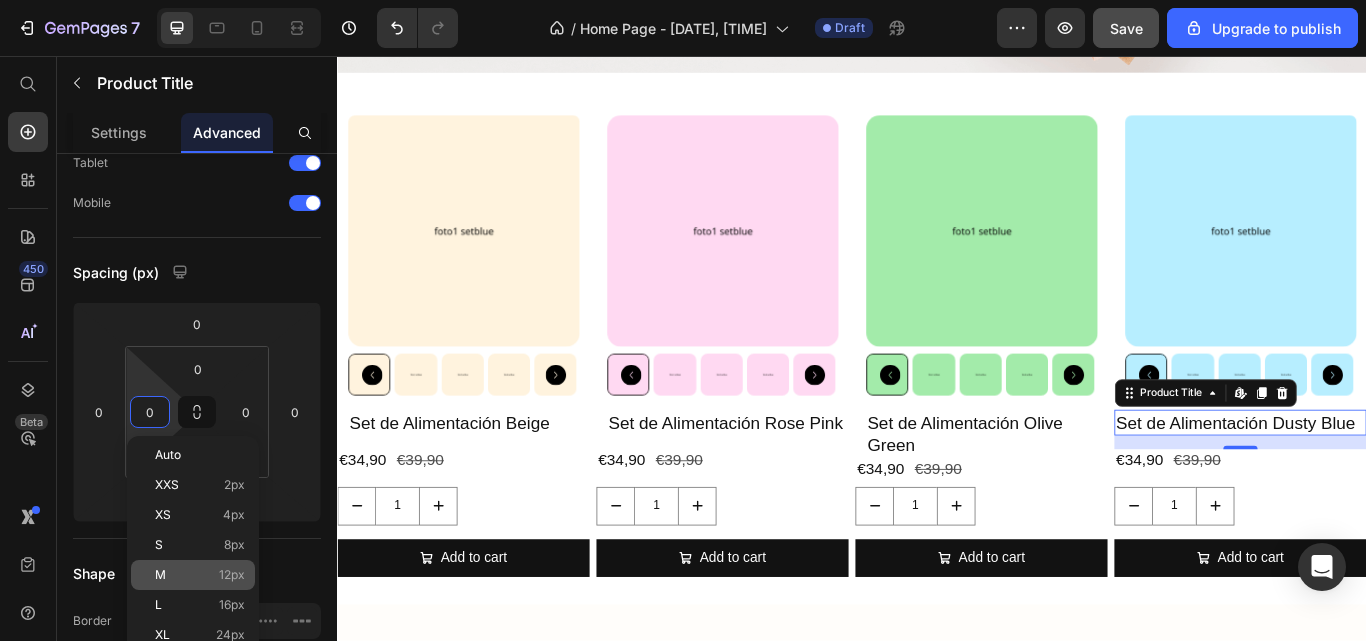 type on "12" 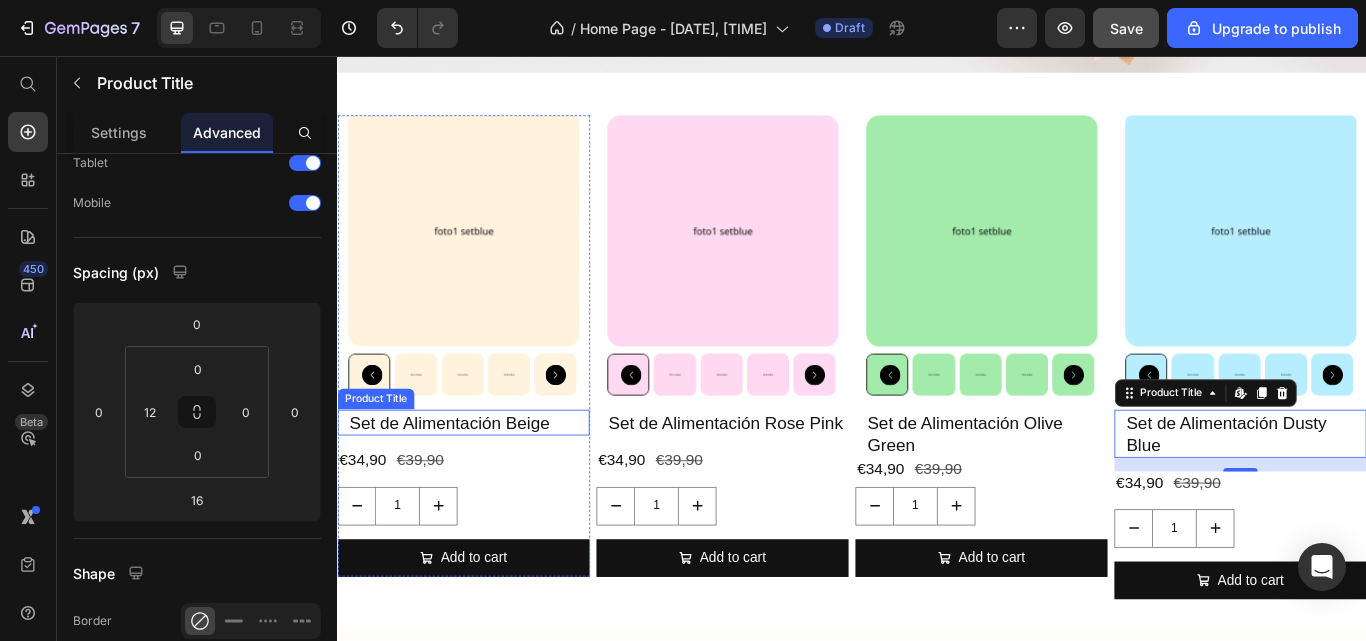 click on "Set de Alimentación Beige" at bounding box center (490, 484) 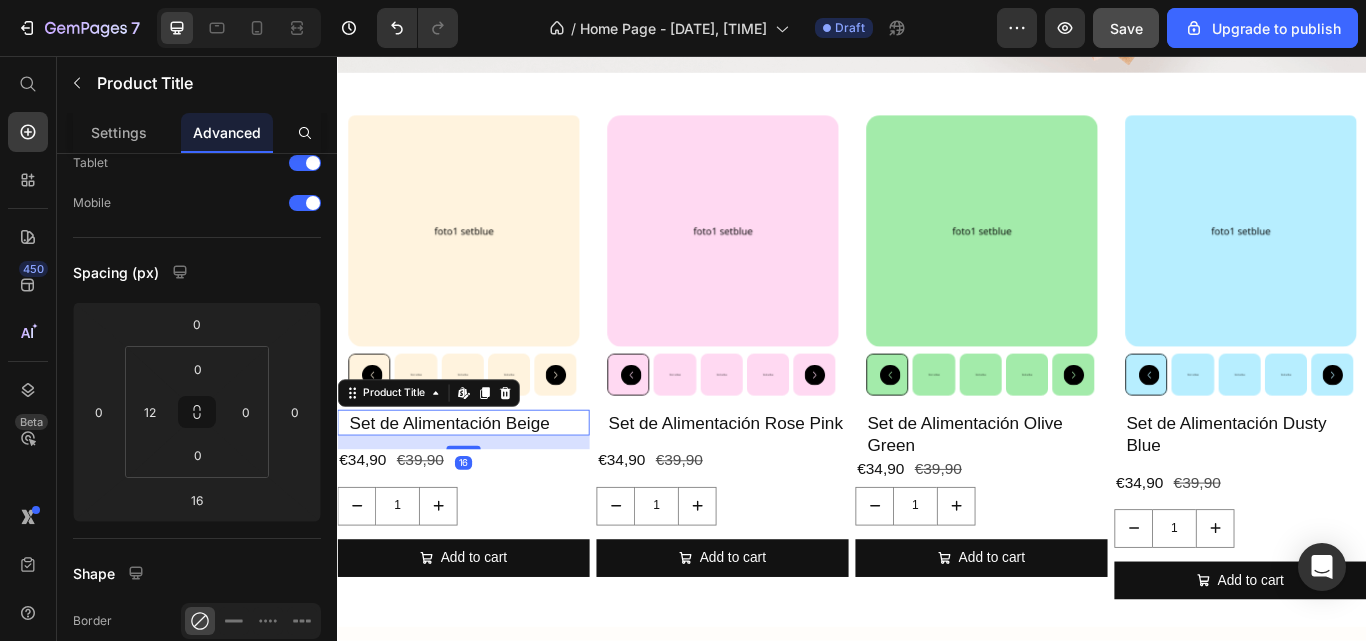 click on "Set de Alimentación Beige" at bounding box center [490, 484] 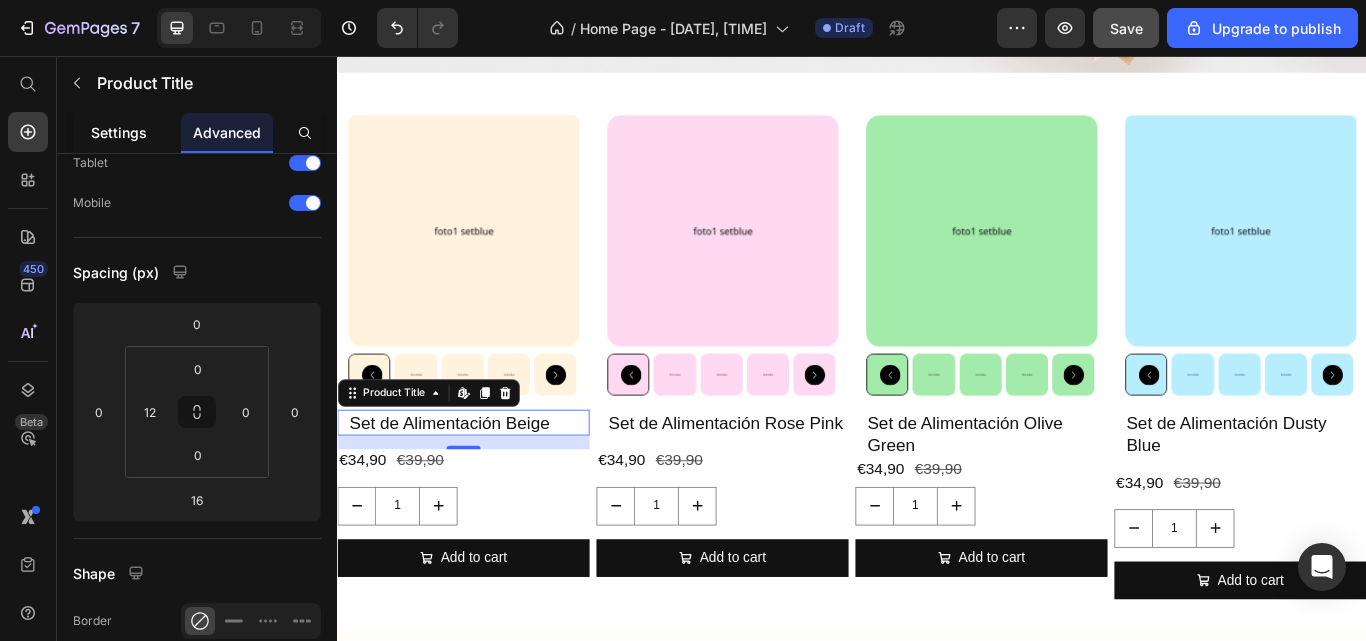 click on "Settings" at bounding box center (119, 132) 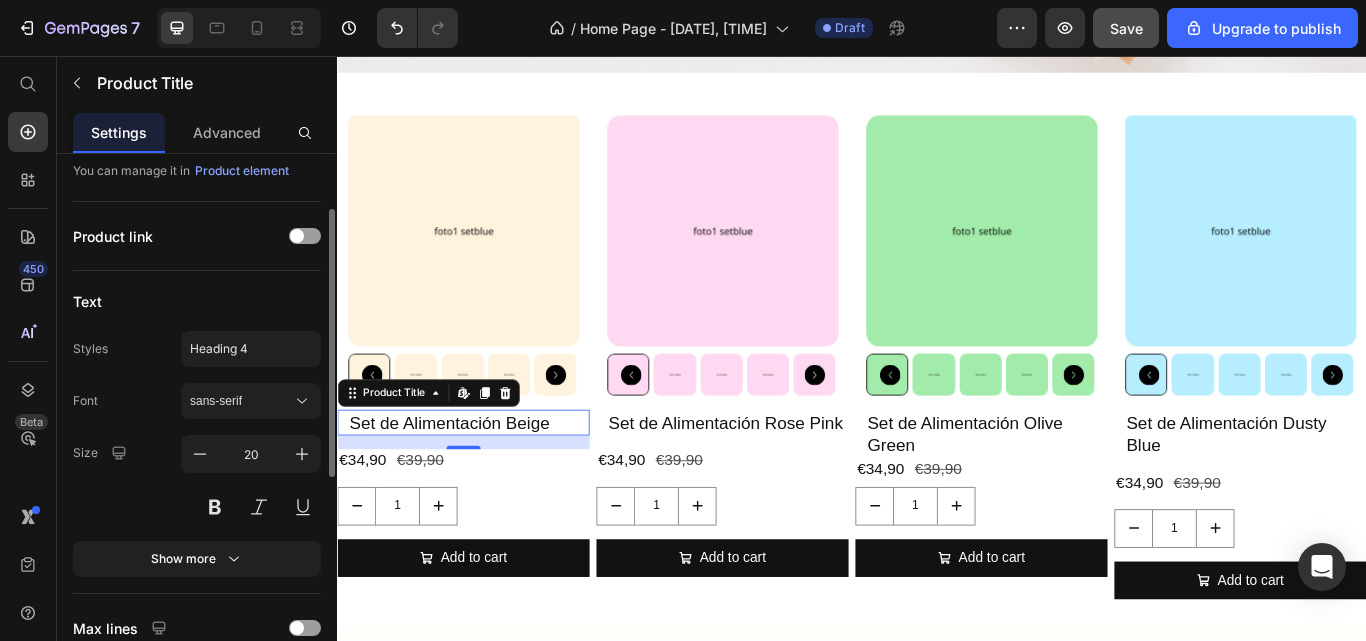 scroll, scrollTop: 0, scrollLeft: 0, axis: both 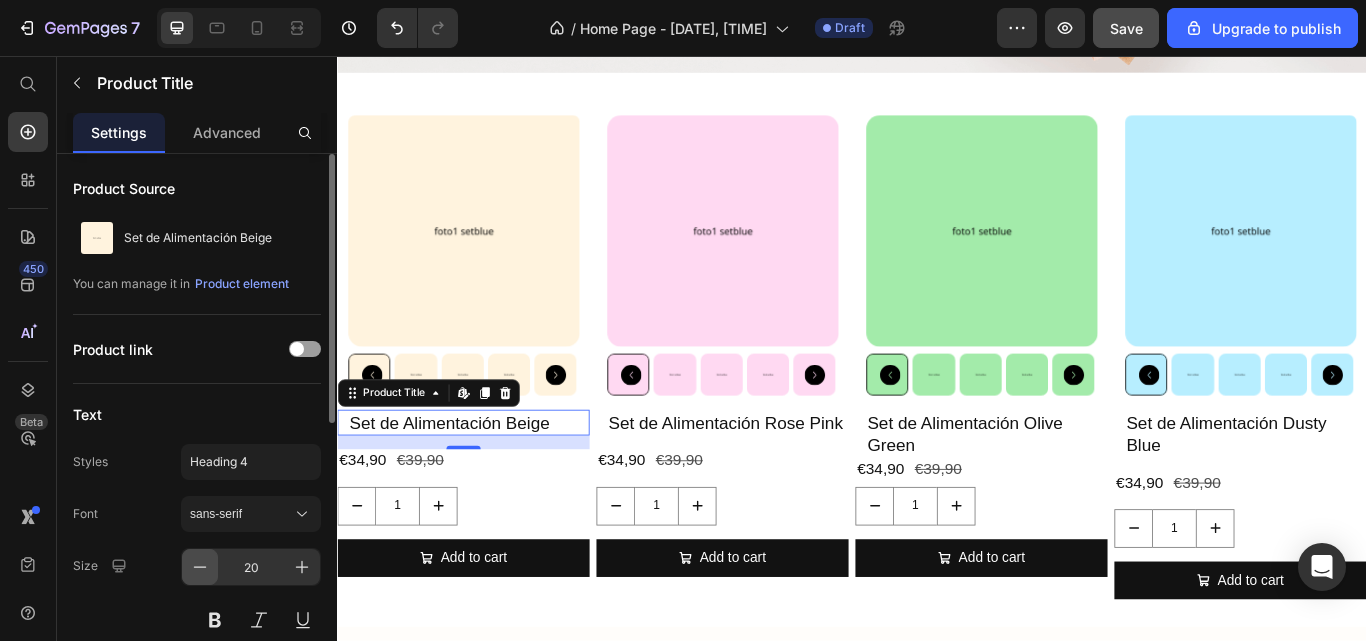 click 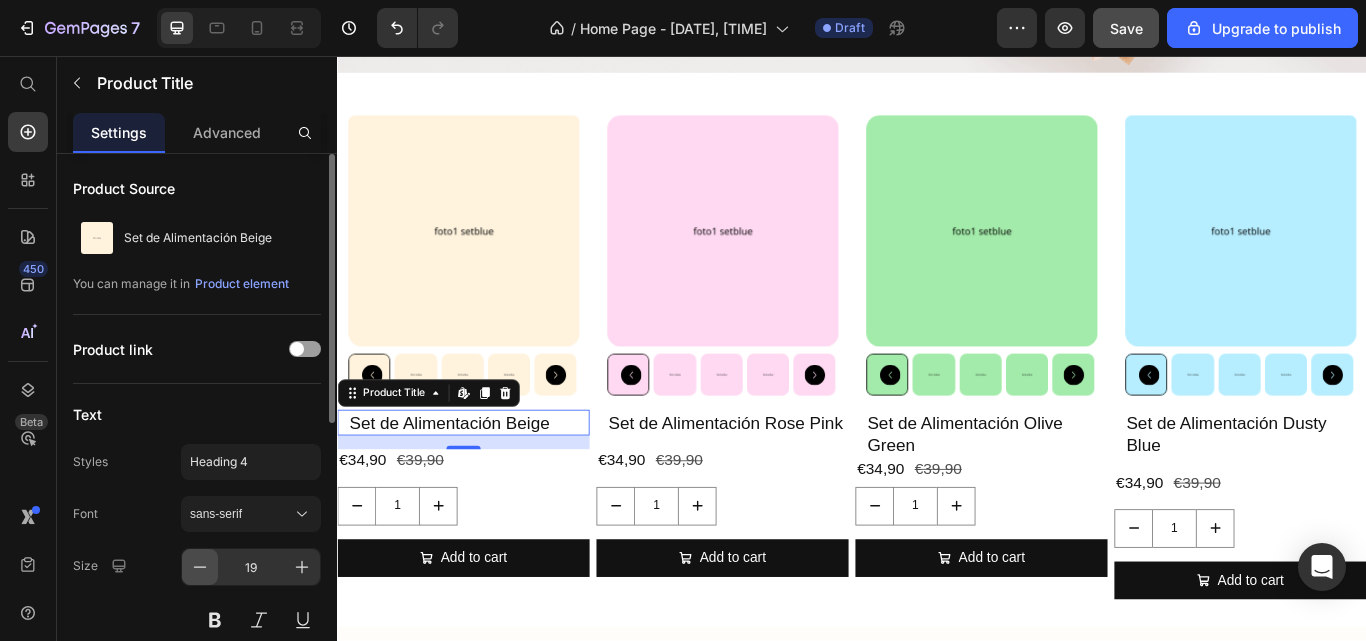 click 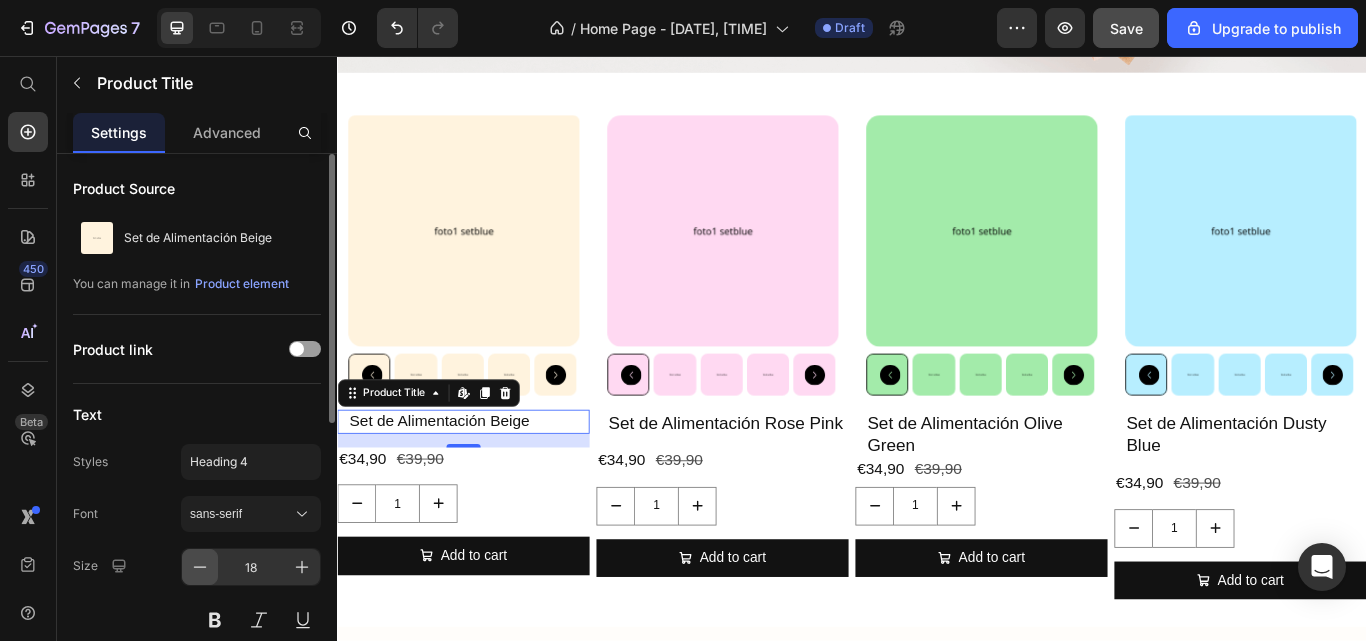 click 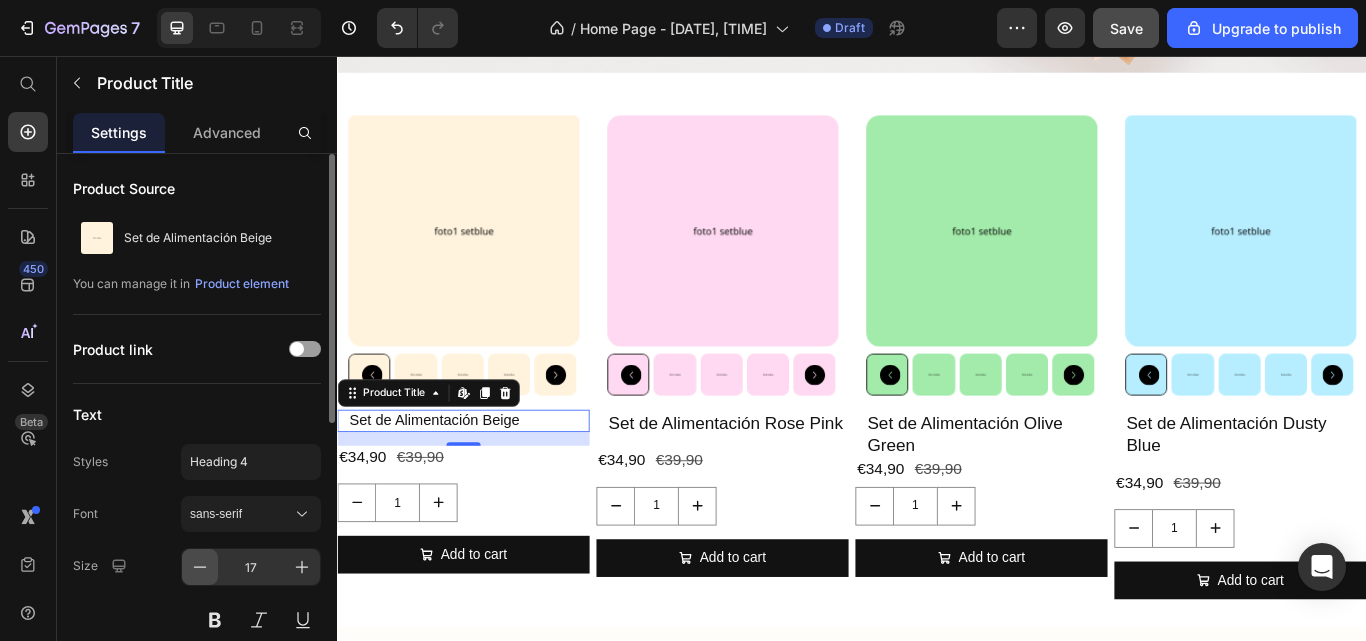 click 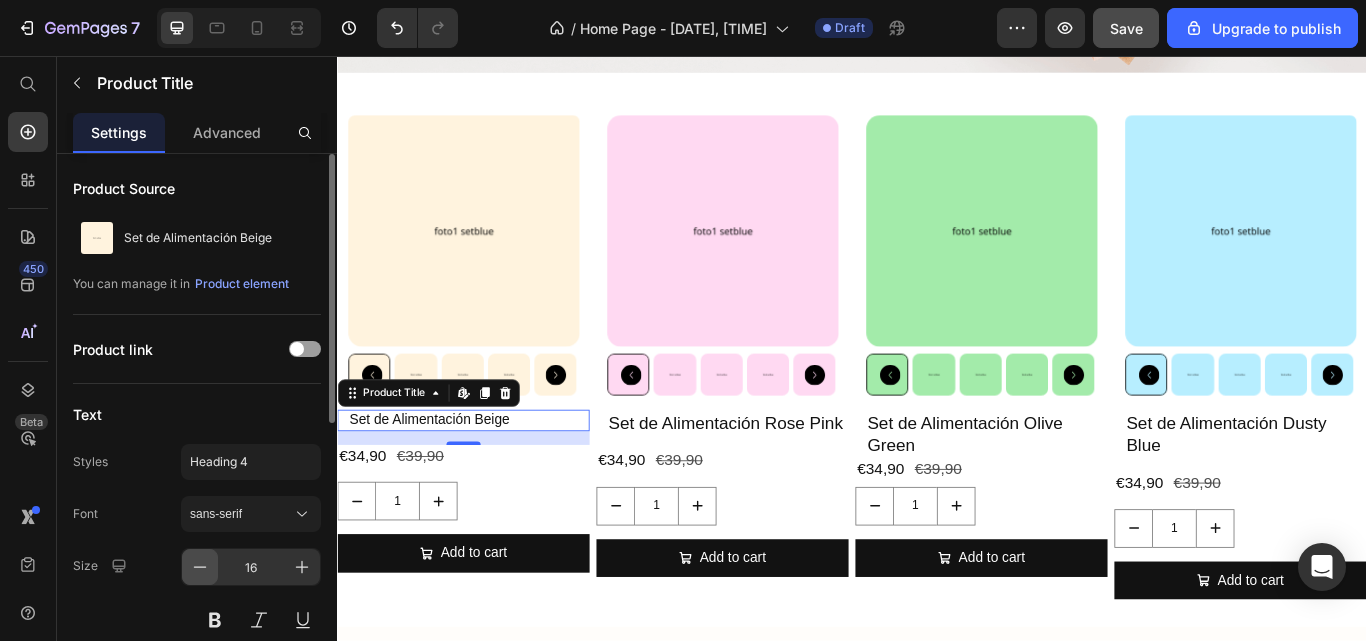 click 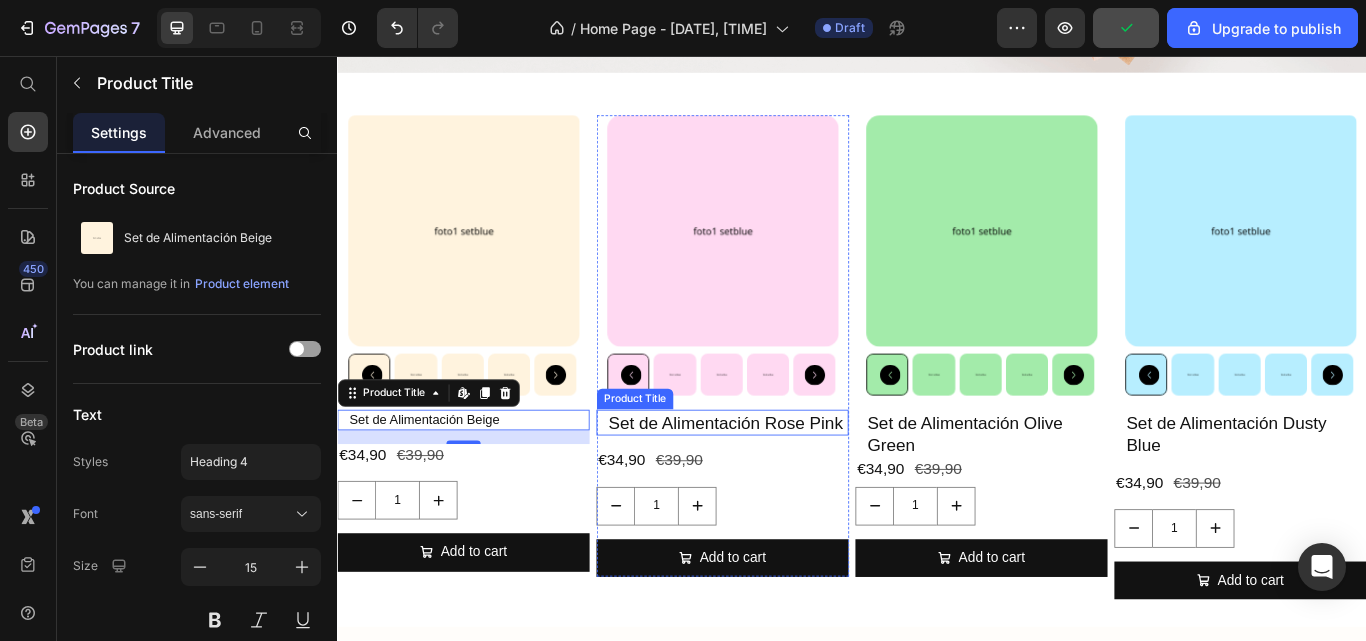 click on "Set de Alimentación Rose Pink" at bounding box center [792, 484] 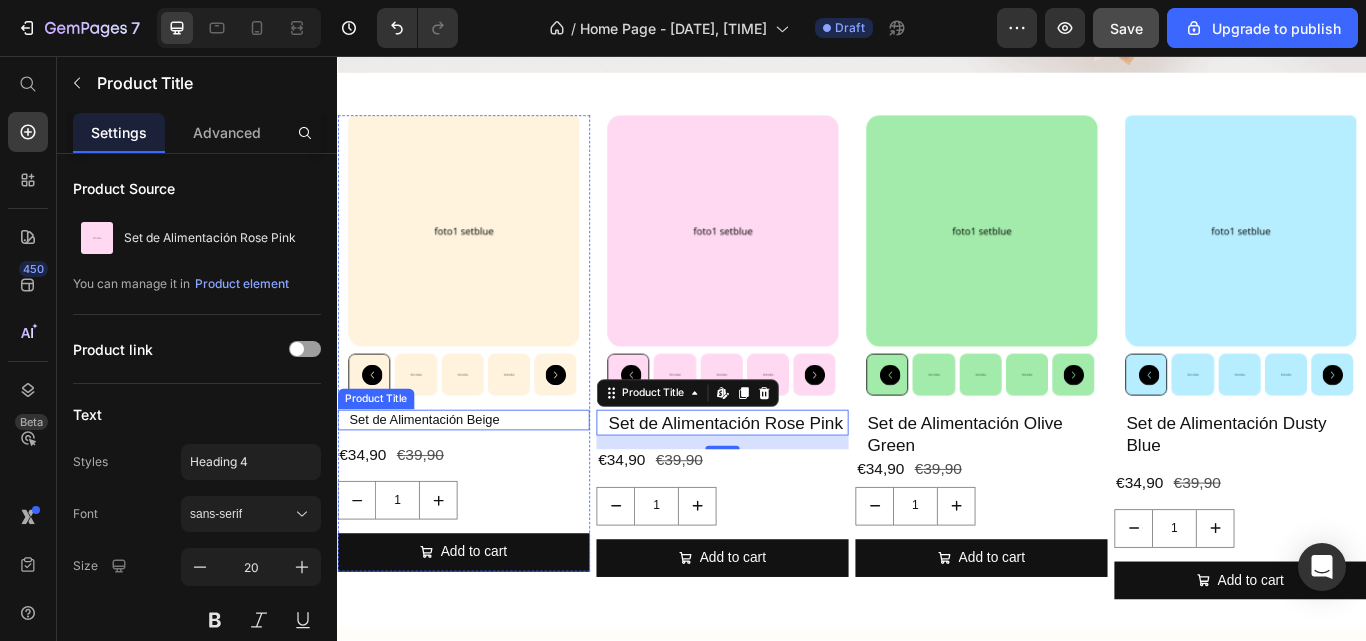 click on "Set de Alimentación Beige" at bounding box center [490, 481] 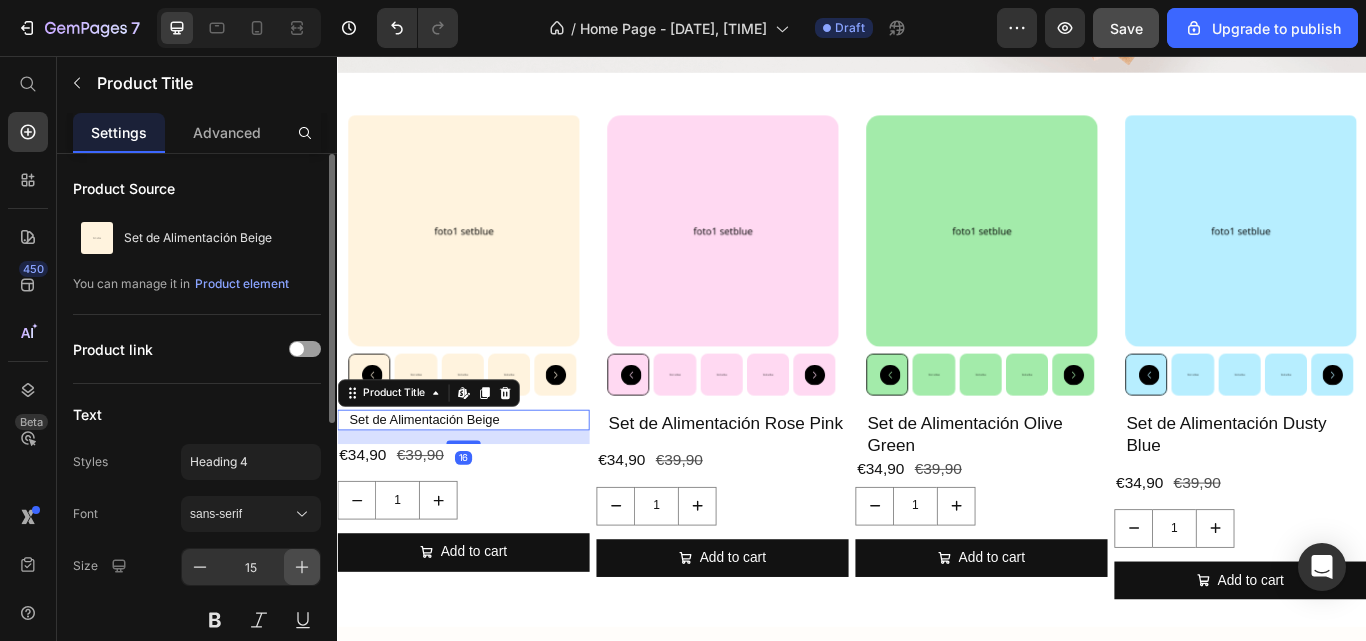 click 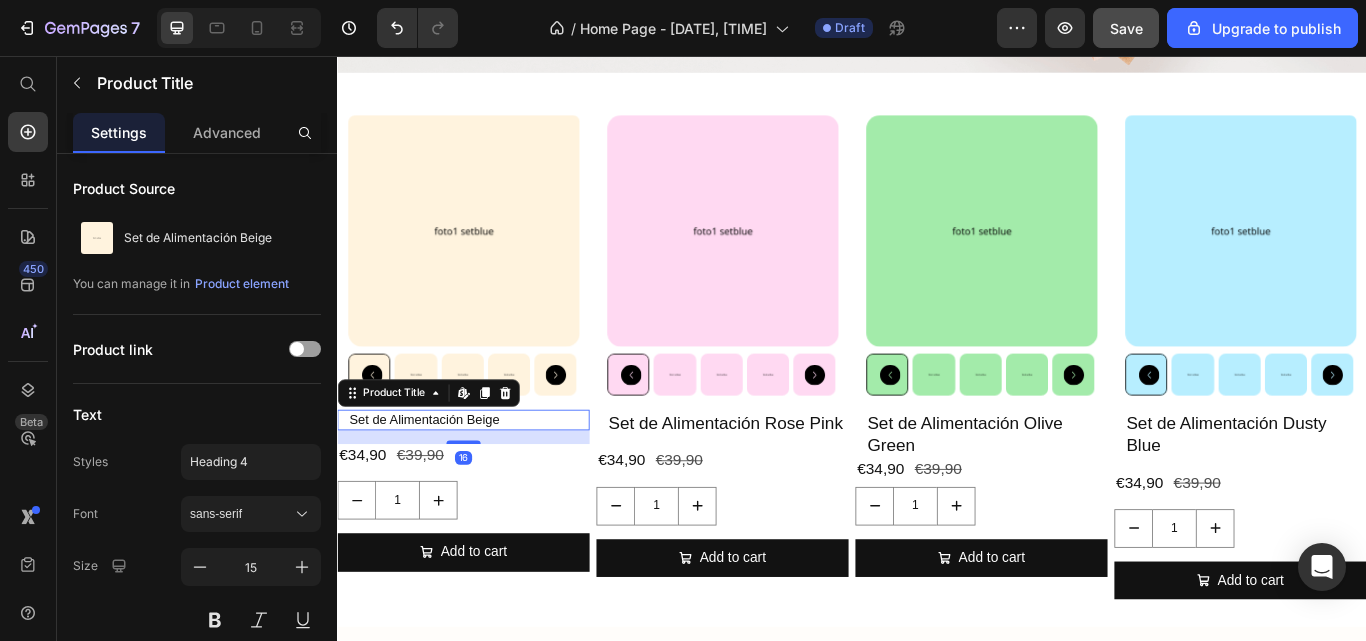 type on "16" 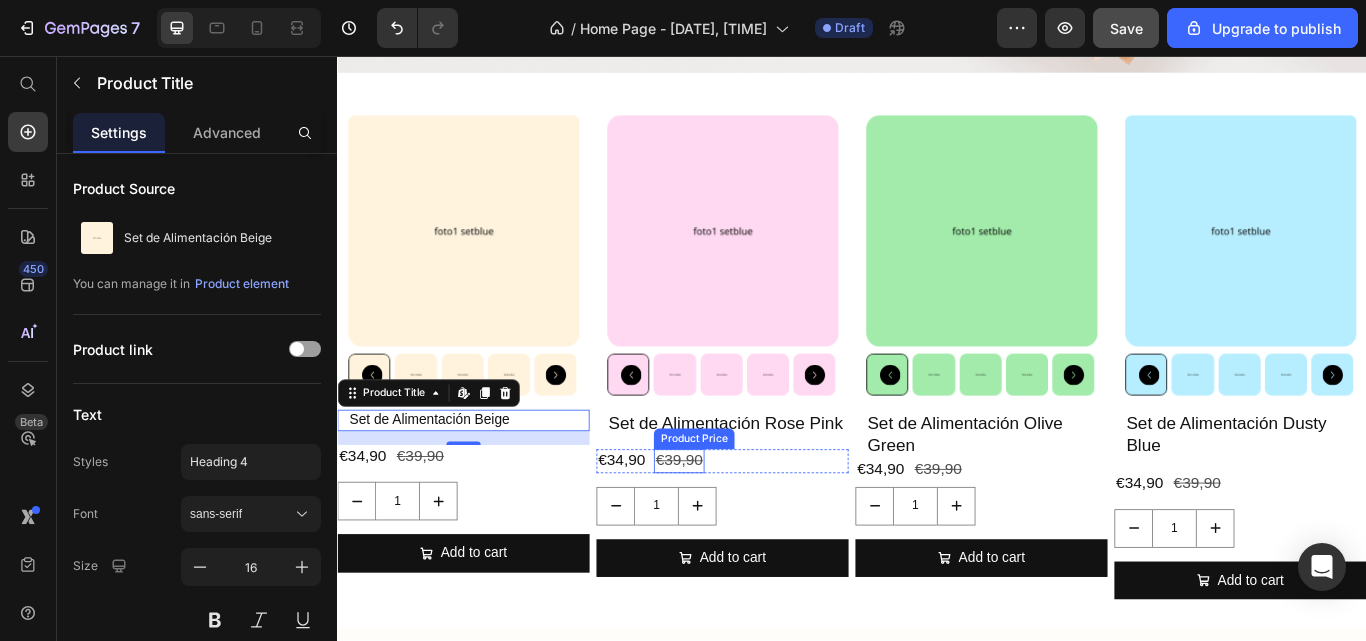 click on "Product Price" at bounding box center [753, 503] 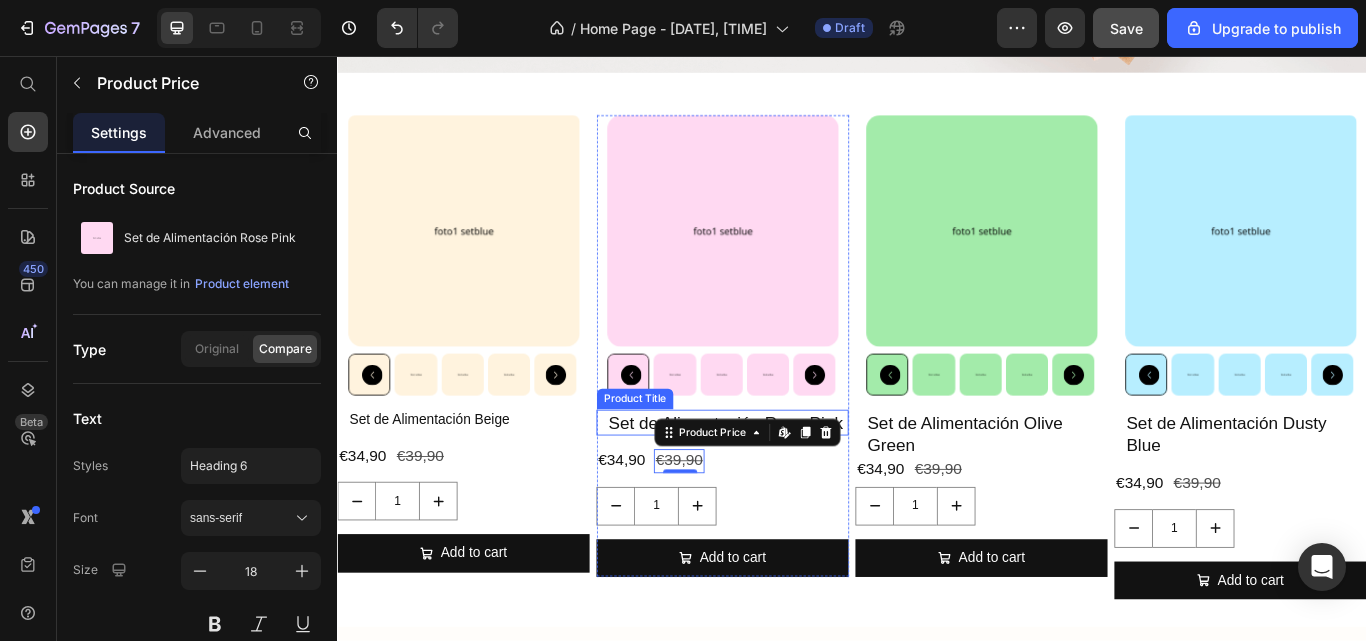 click on "Set de Alimentación Rose Pink" at bounding box center (792, 484) 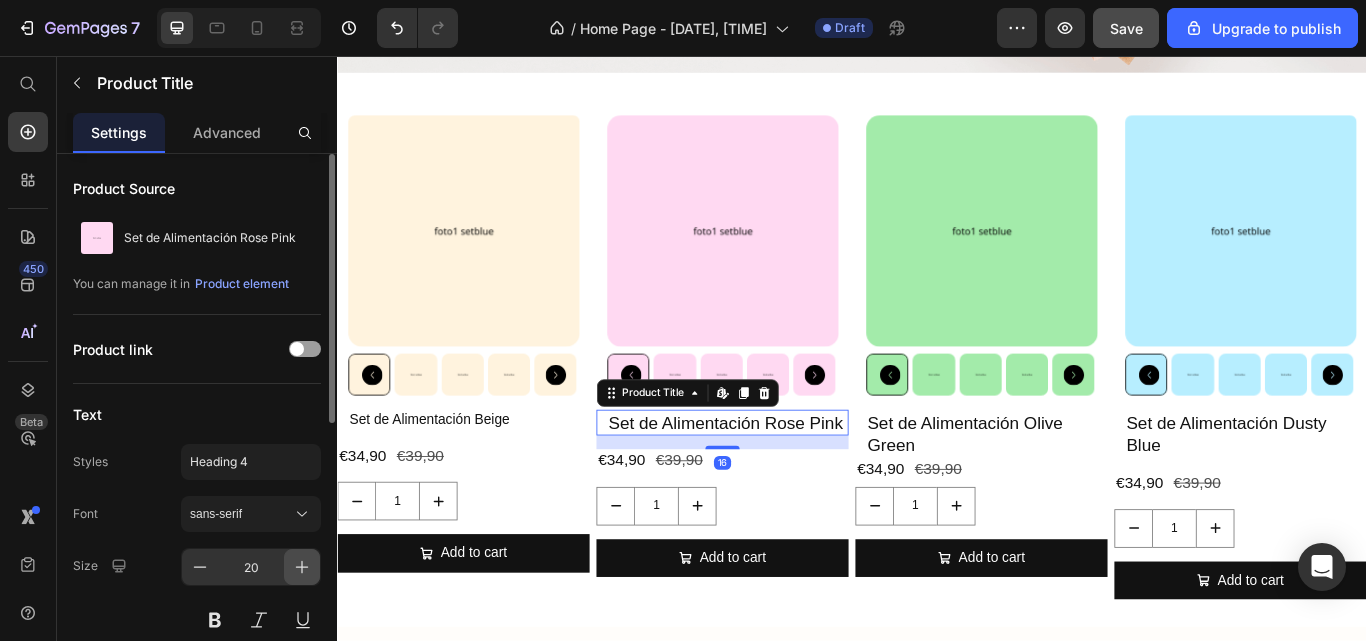 click 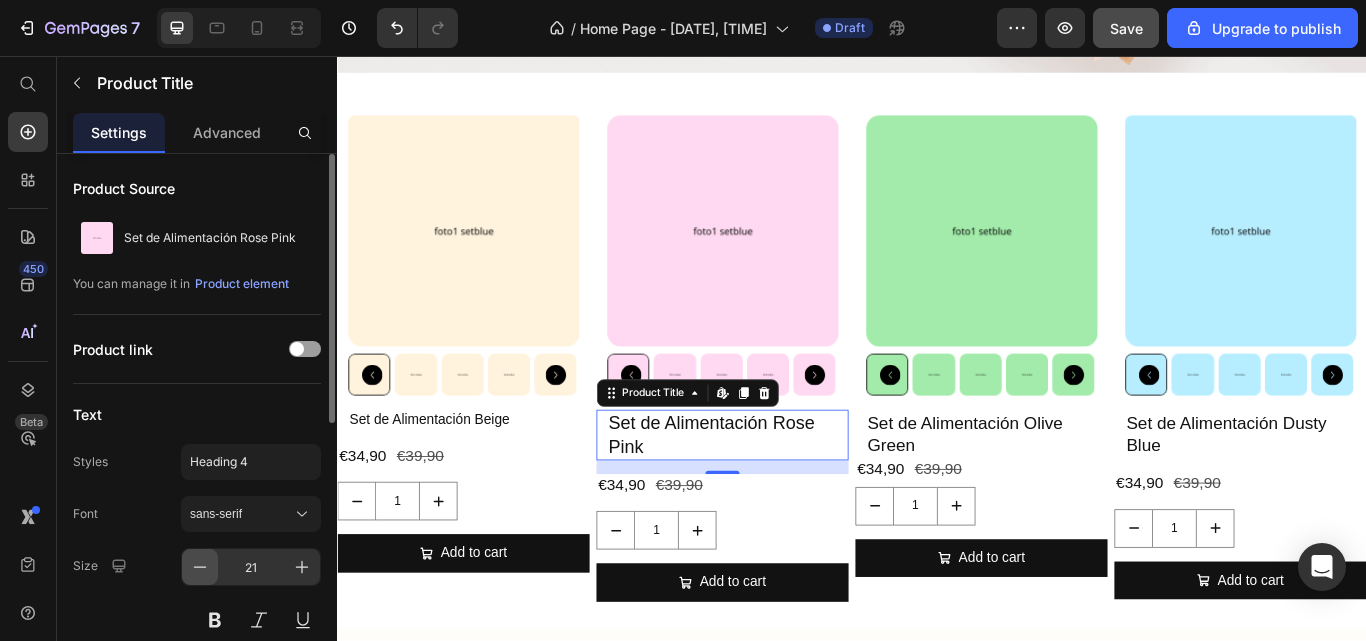 click at bounding box center (200, 567) 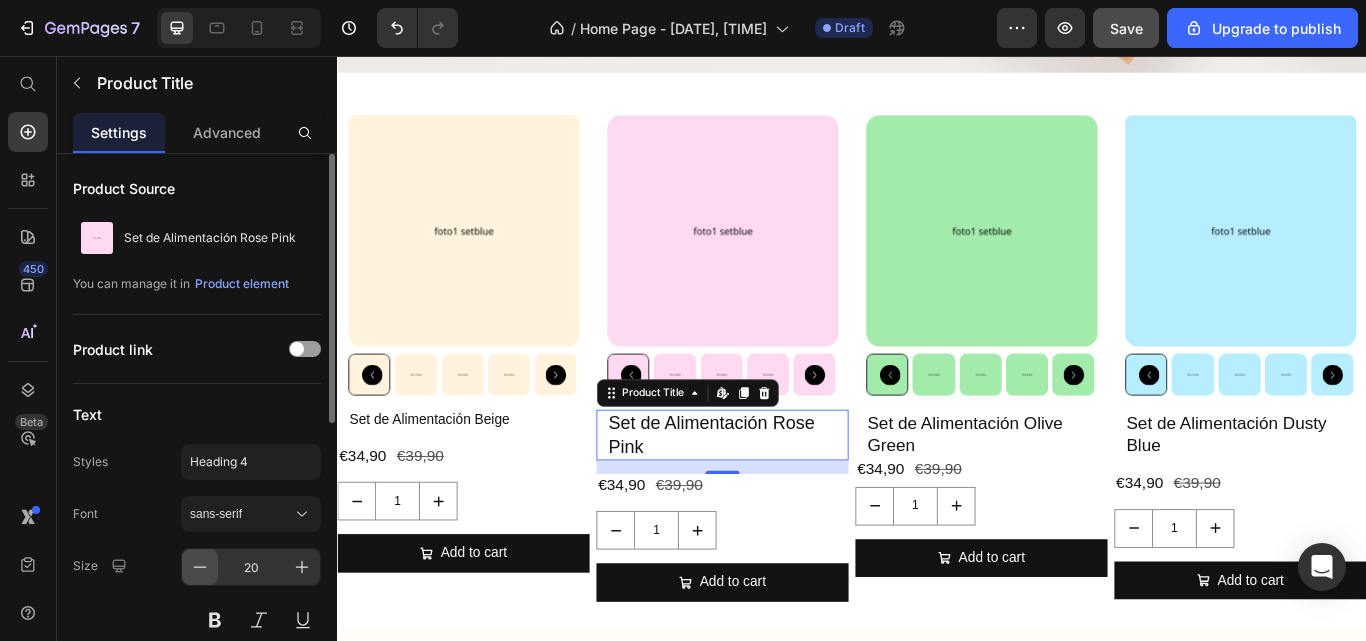 click at bounding box center [200, 567] 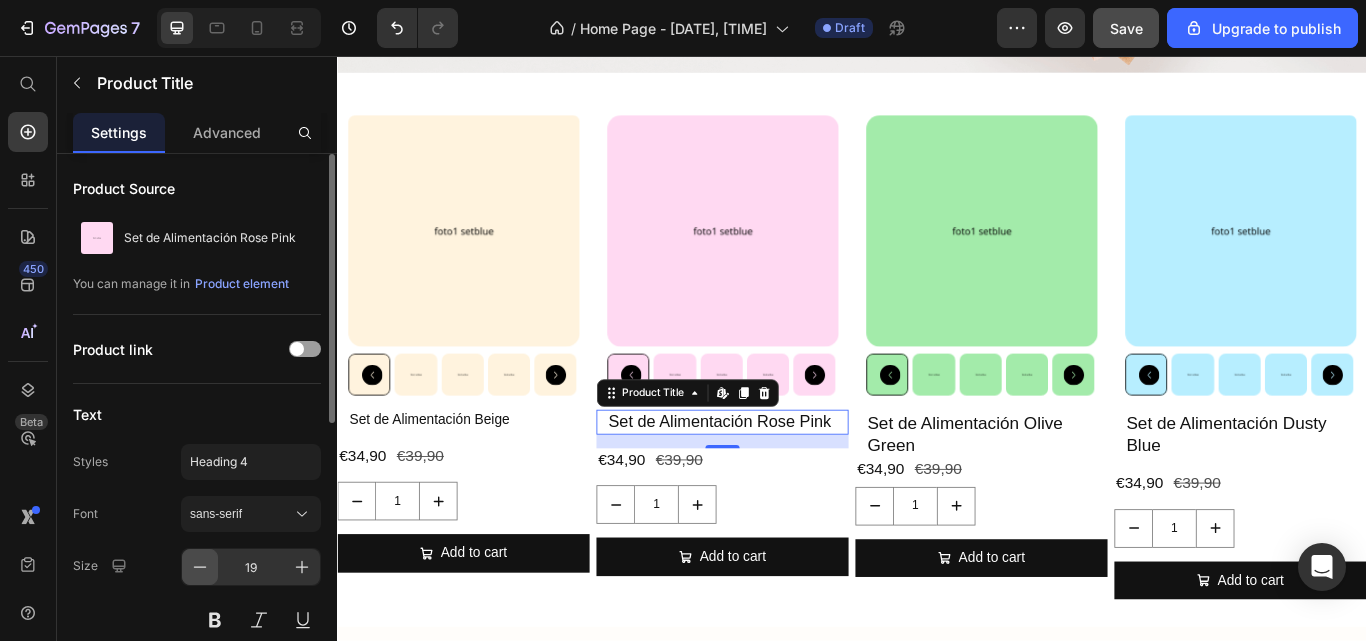 click at bounding box center (200, 567) 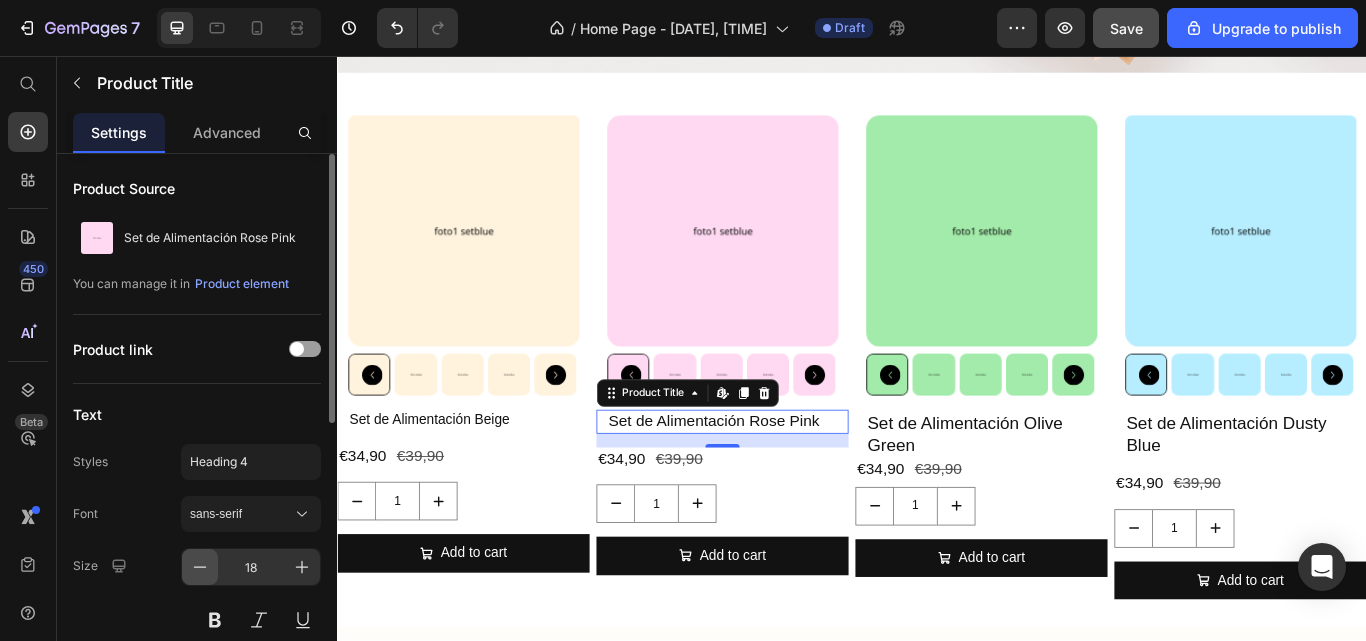 click at bounding box center [200, 567] 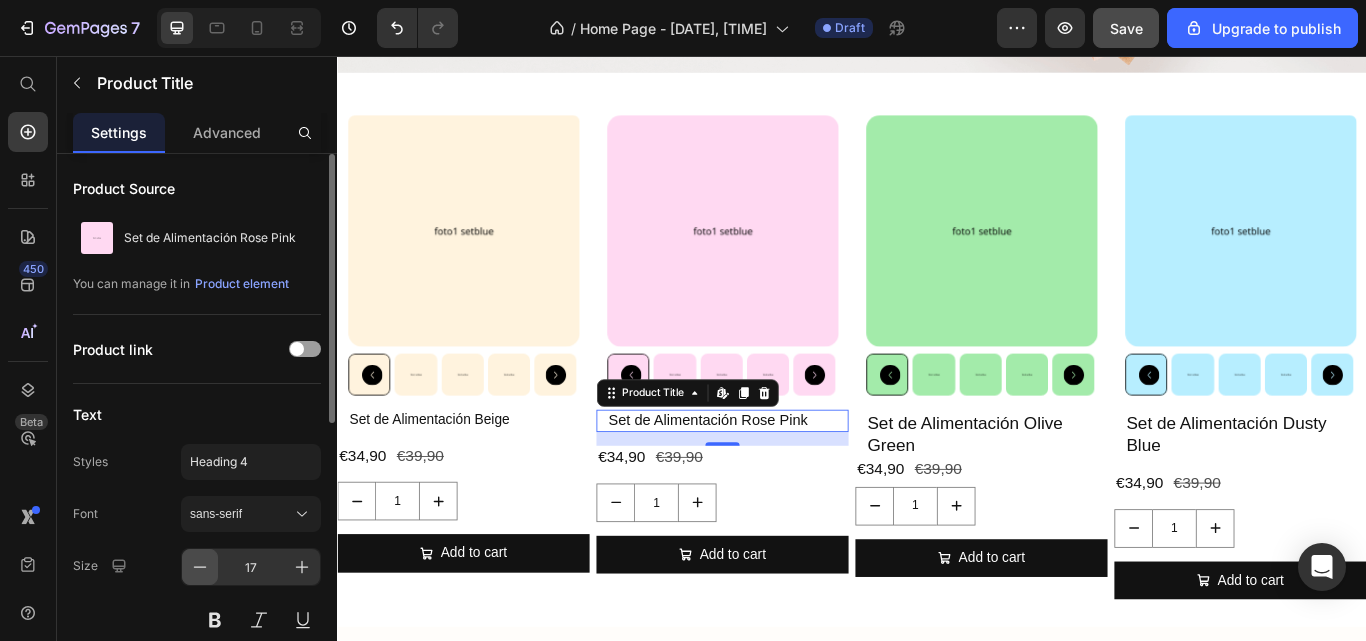 click at bounding box center [200, 567] 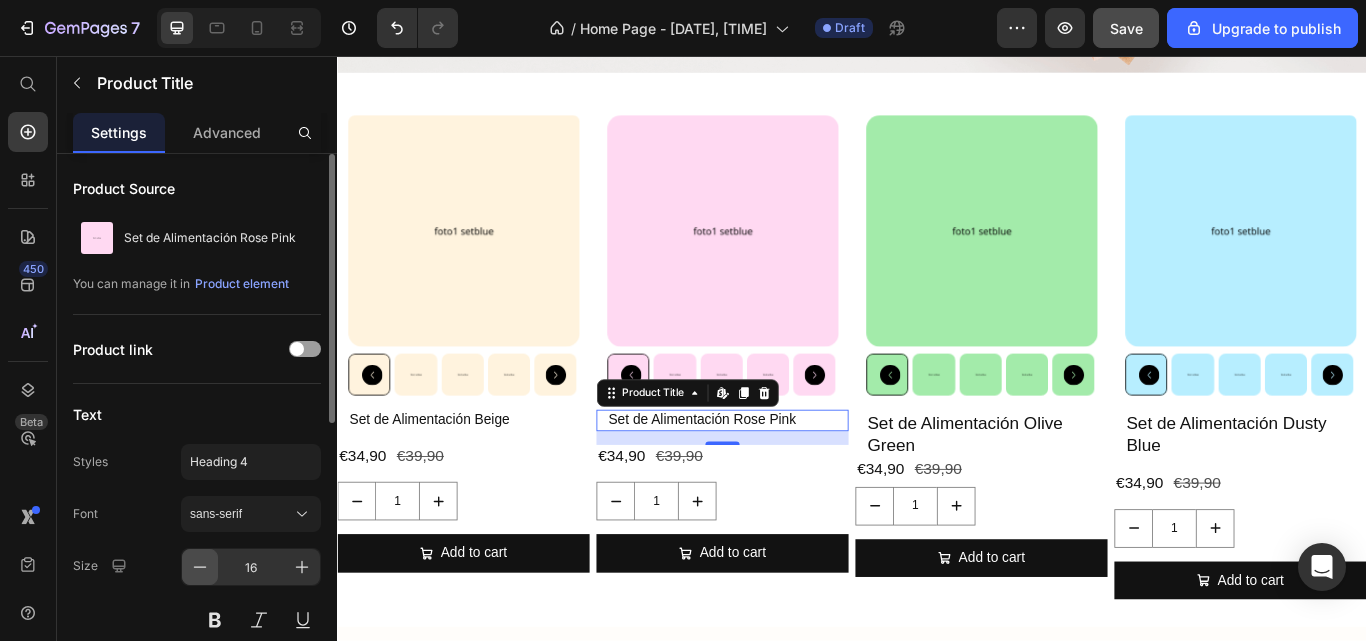 click at bounding box center (200, 567) 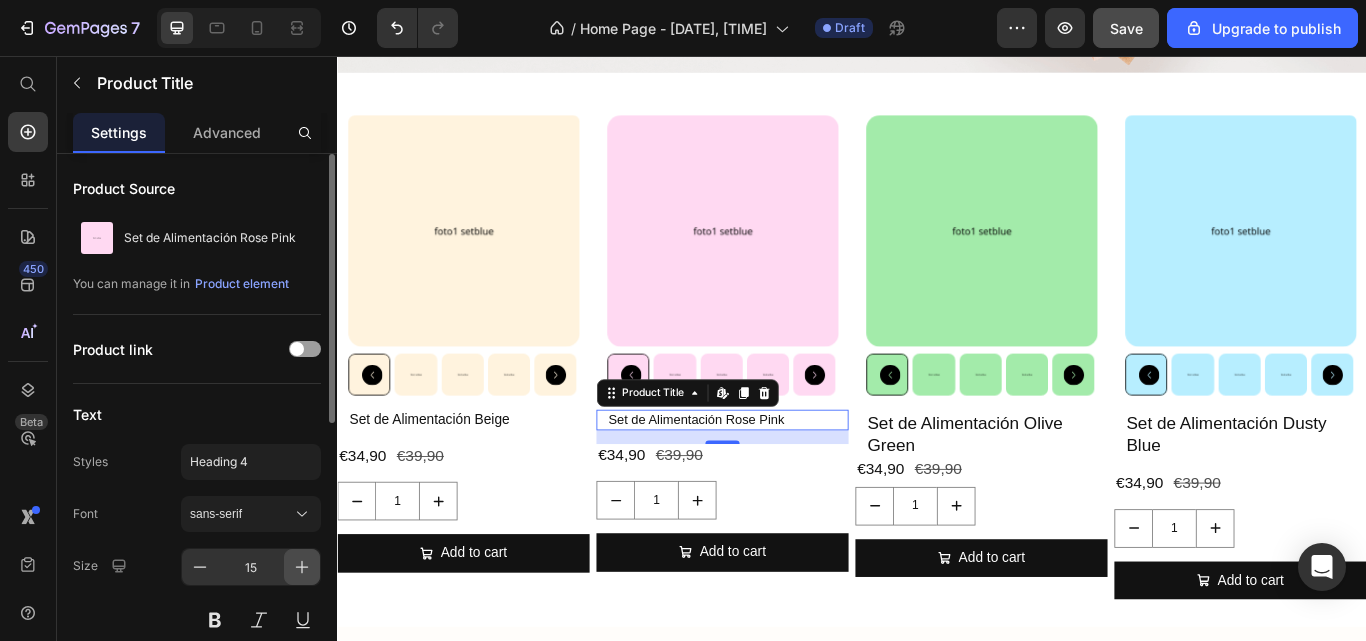 click 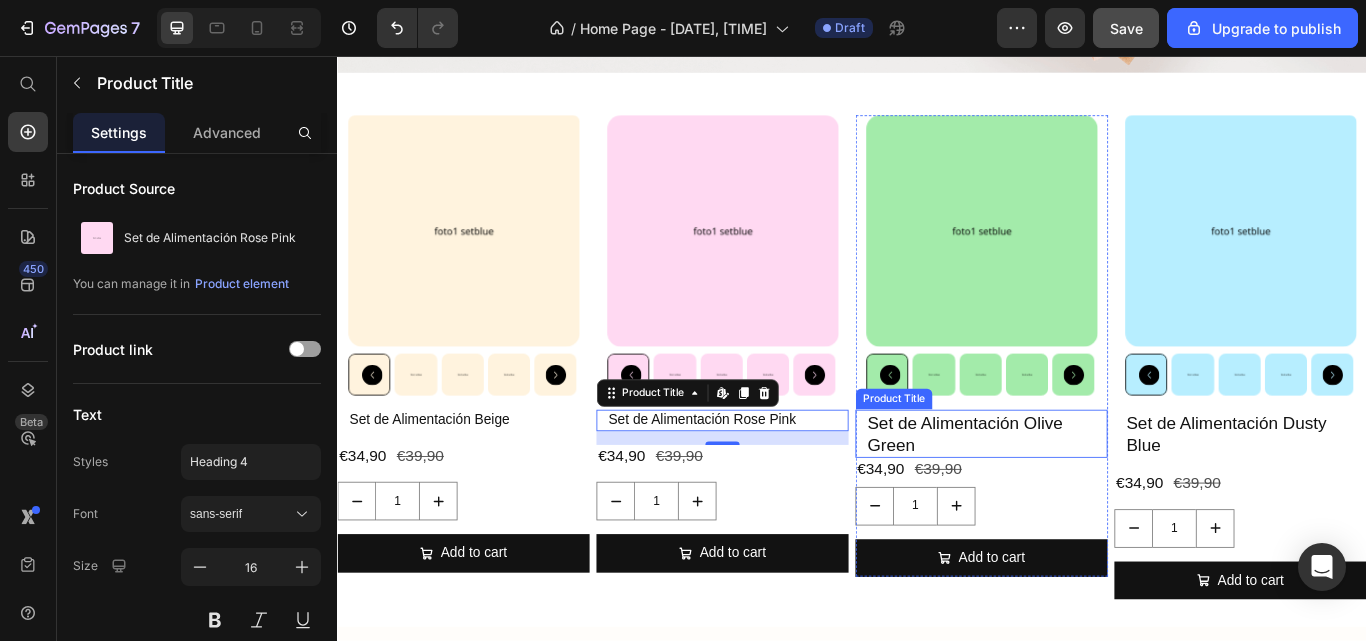 click on "Set de Alimentación Olive Green" at bounding box center [1094, 497] 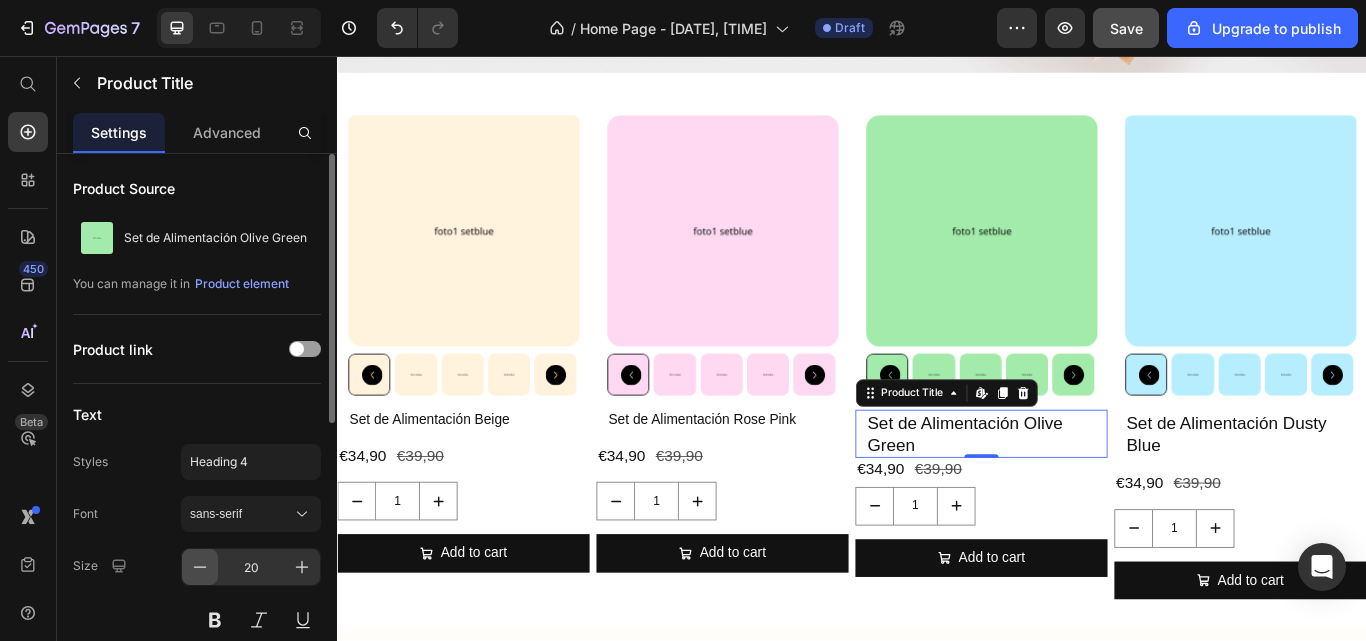 click 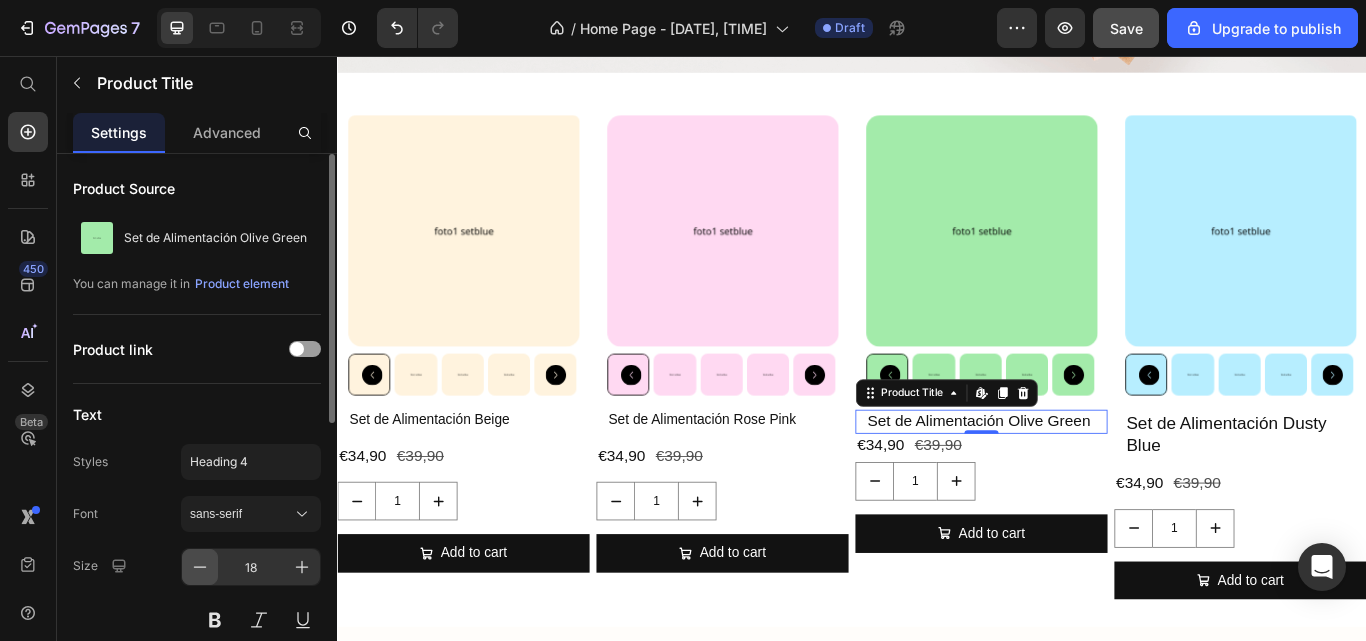 click 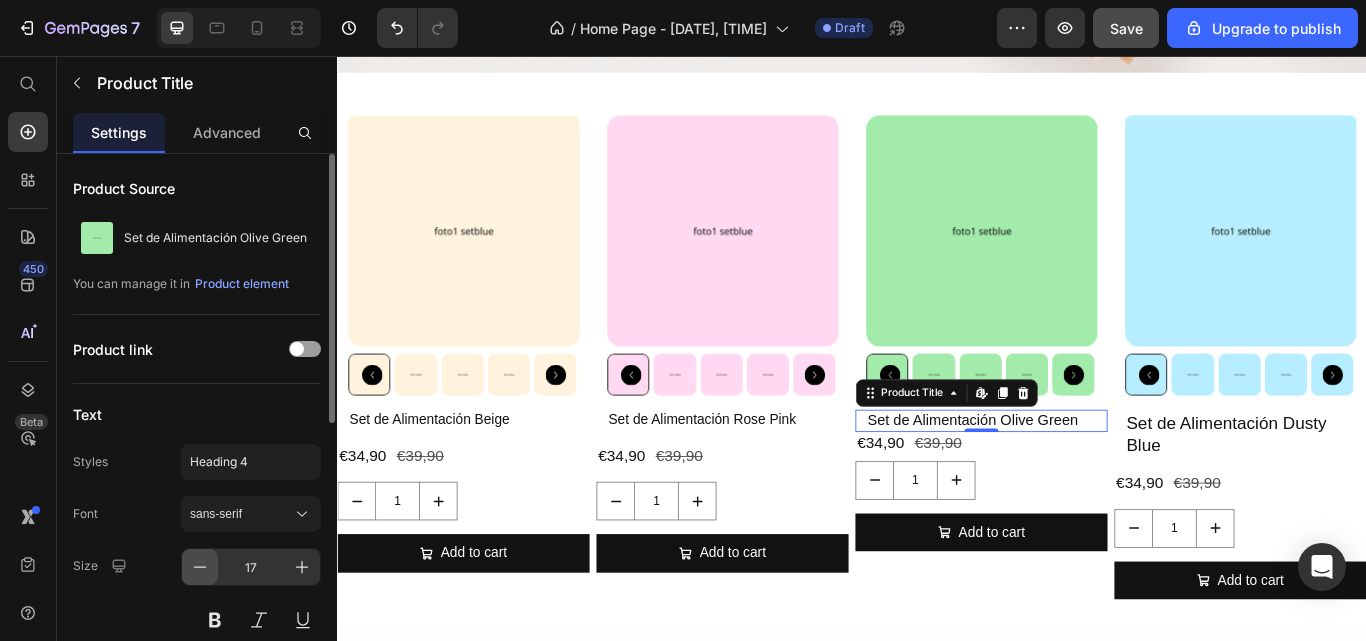 click 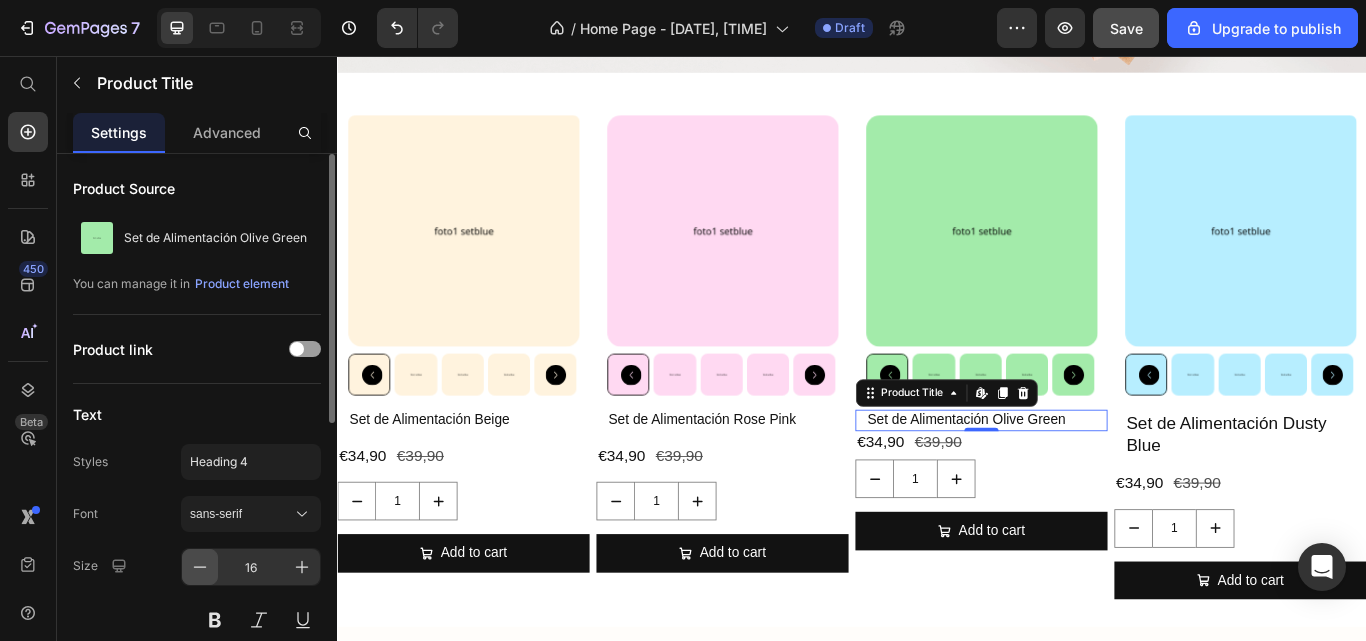 click 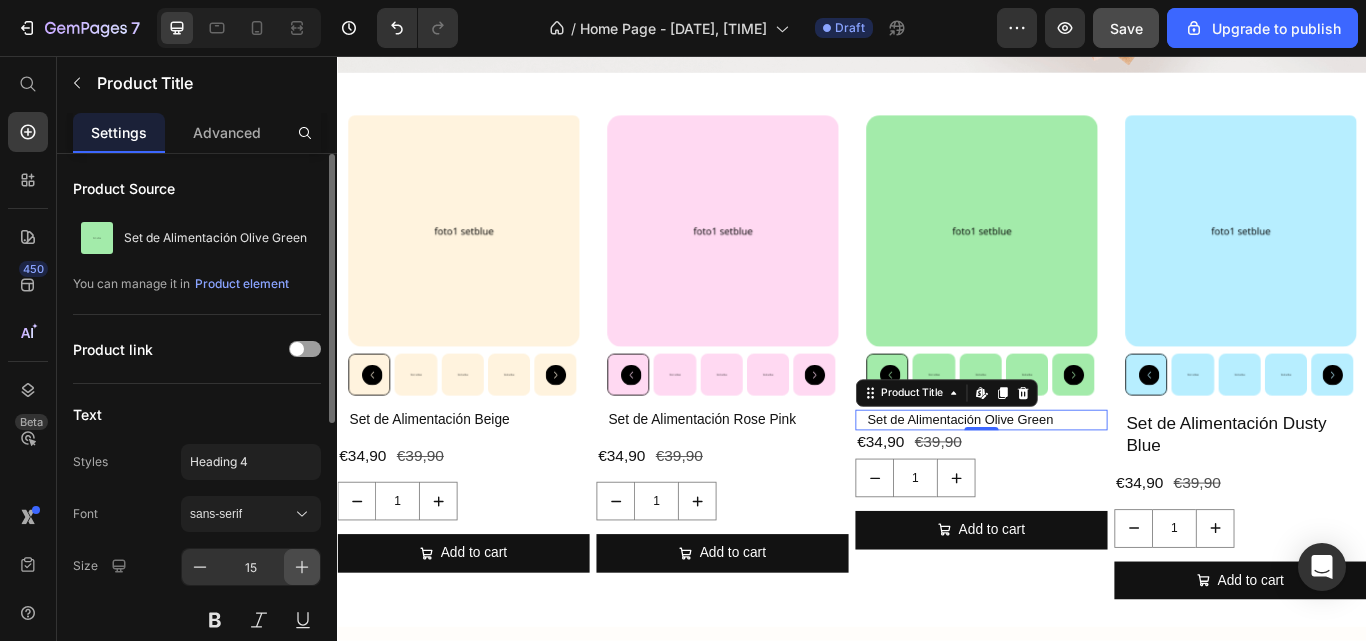 click 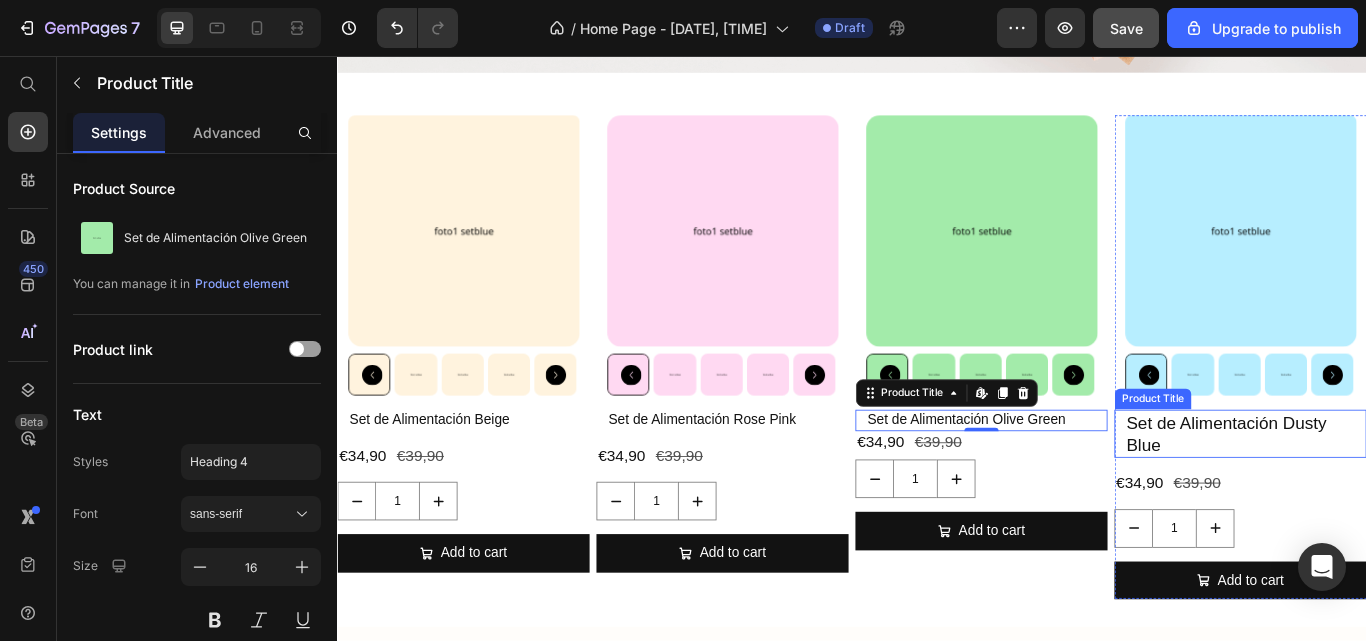 click on "Set de Alimentación Dusty Blue" at bounding box center [1396, 497] 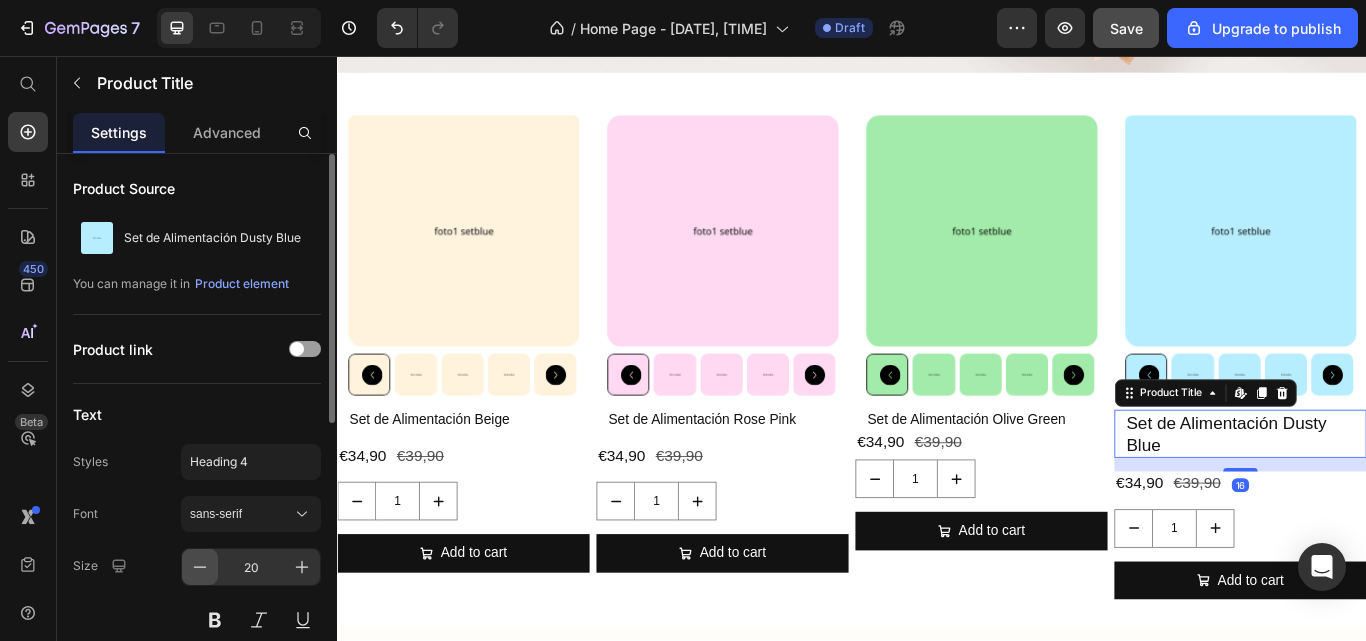 click 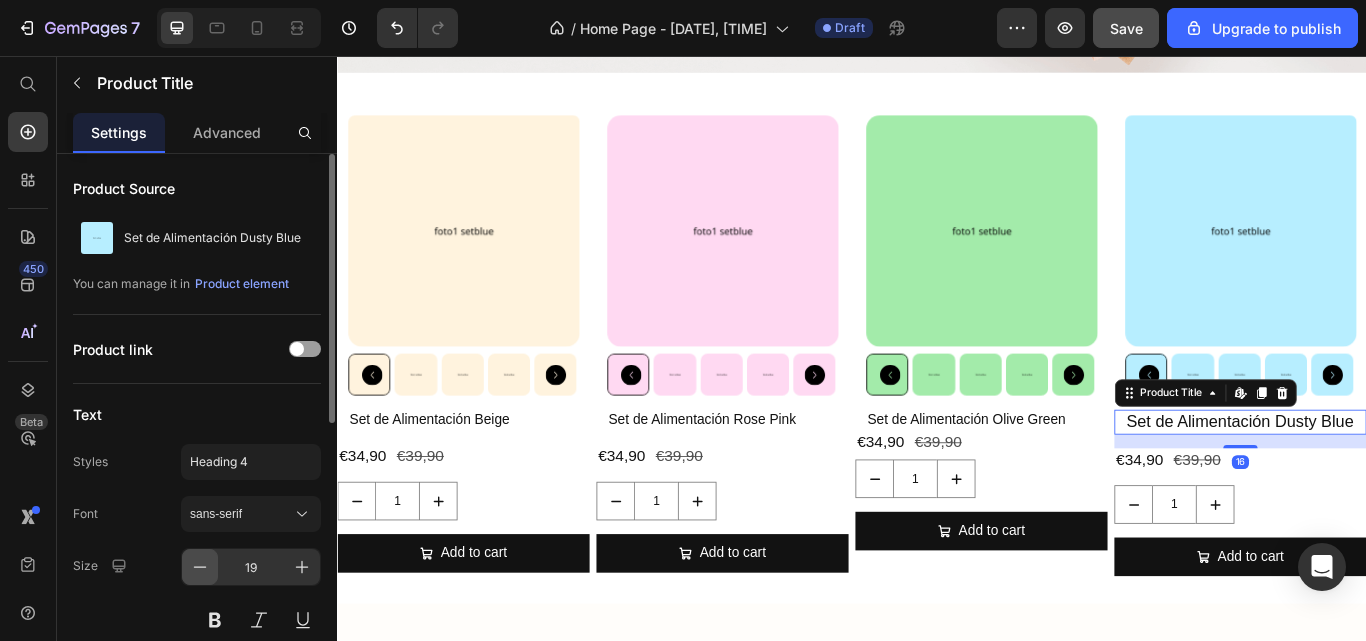 click 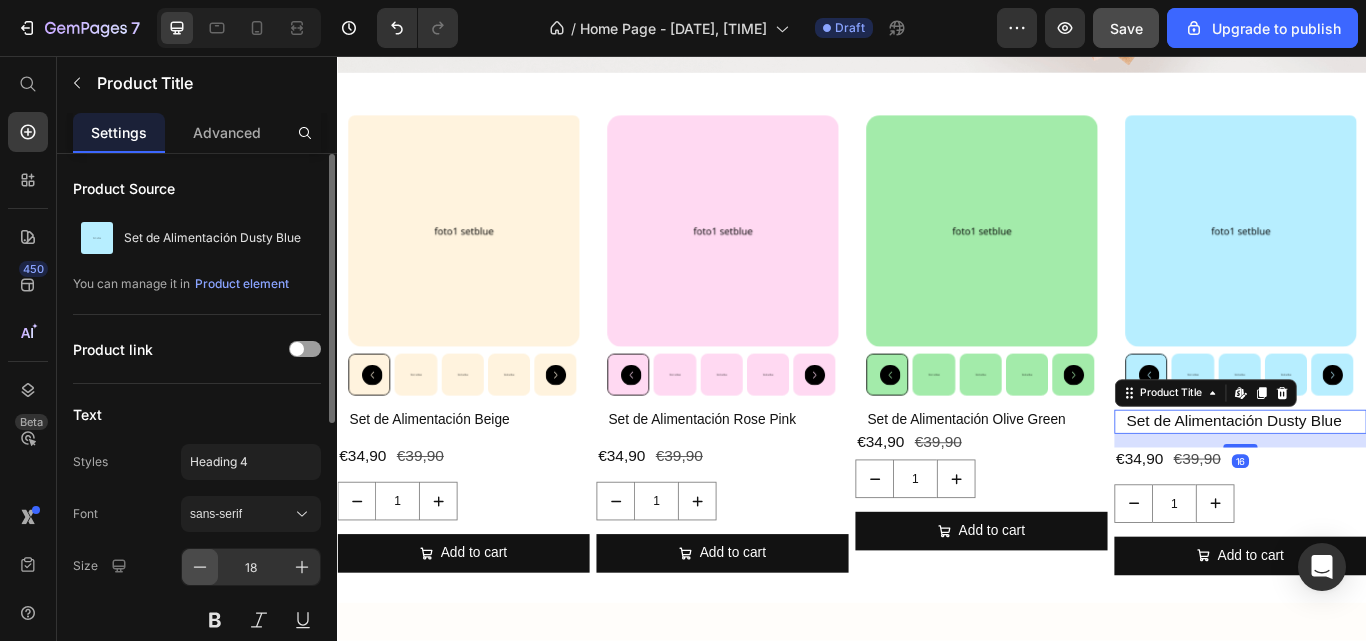click 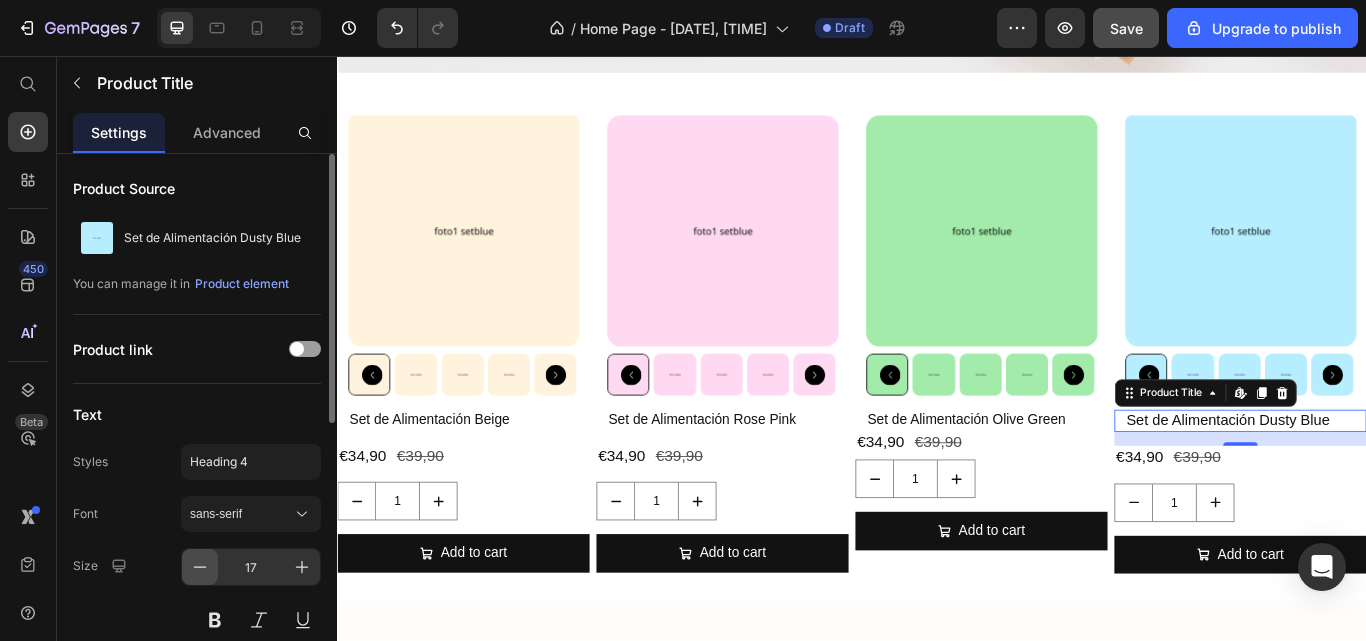 click 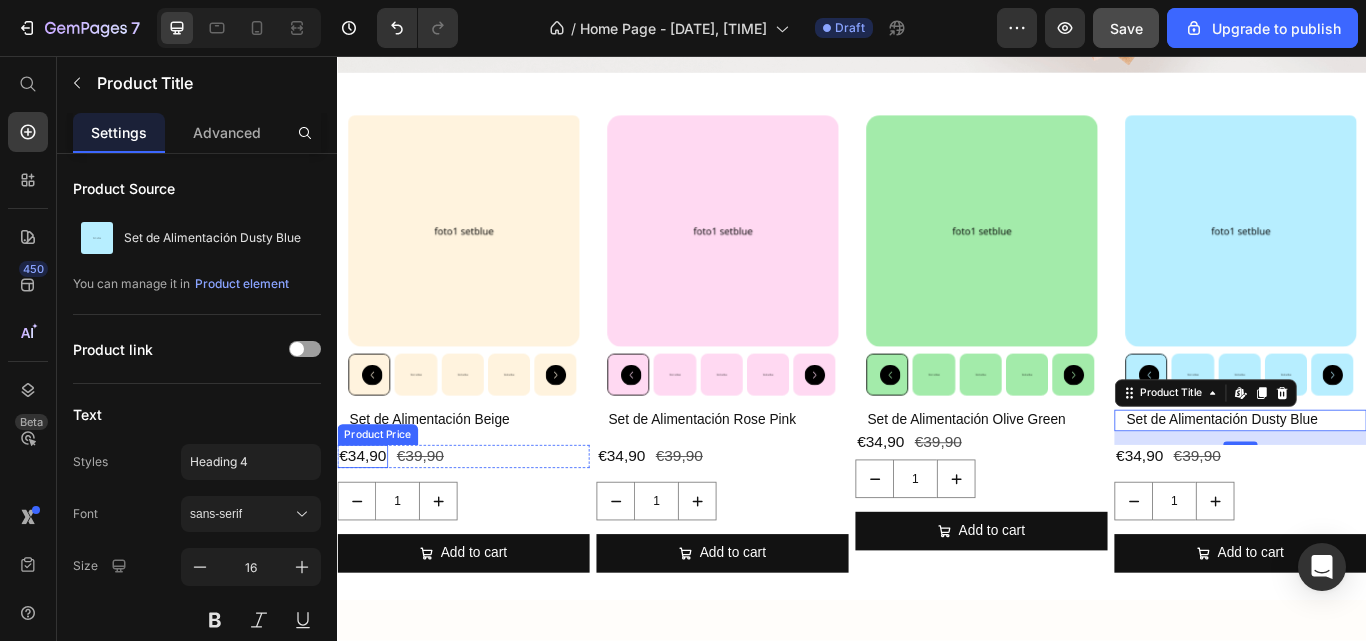 click on "€34,90" at bounding box center [366, 523] 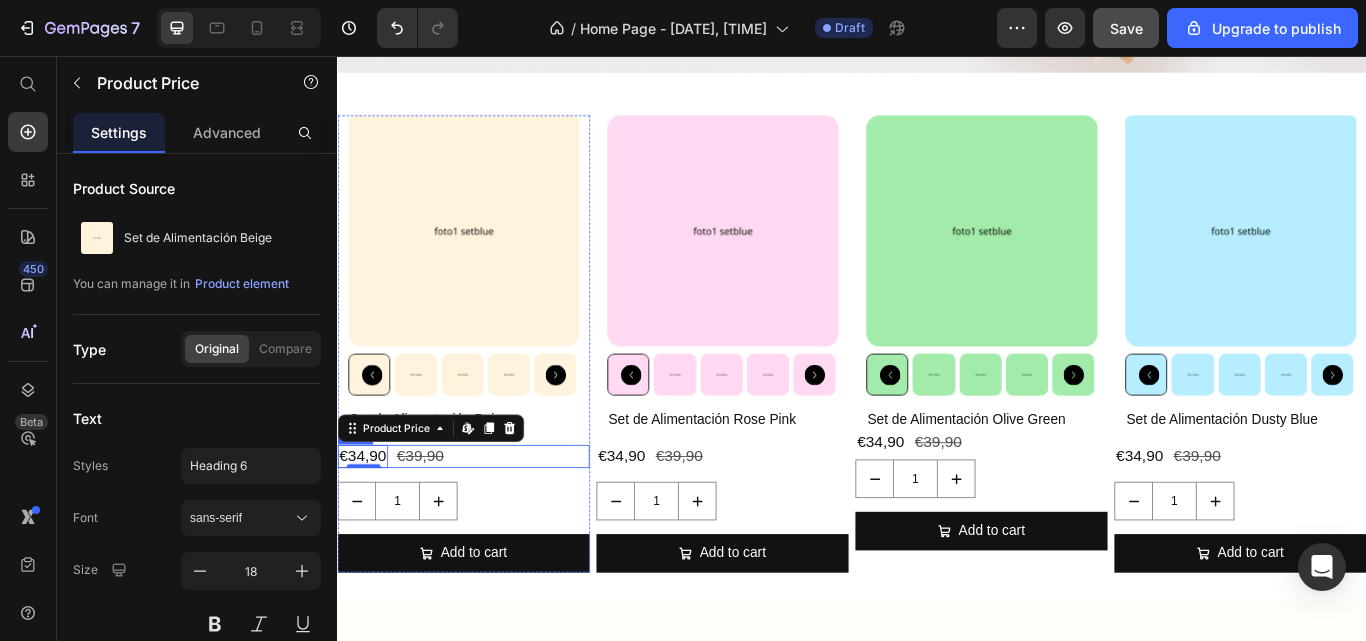 click on "€34,90 Product Price   Edit content in Shopify 0 €39,90 Product Price Row" at bounding box center (484, 523) 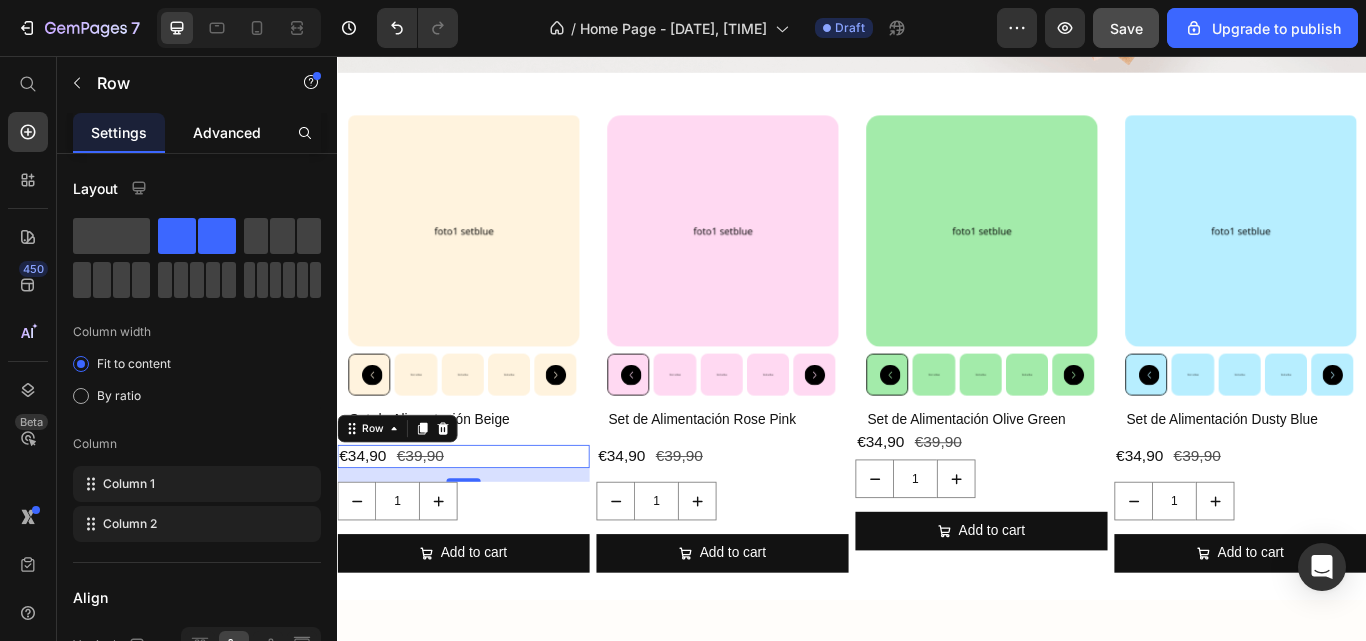 click on "Advanced" at bounding box center [227, 132] 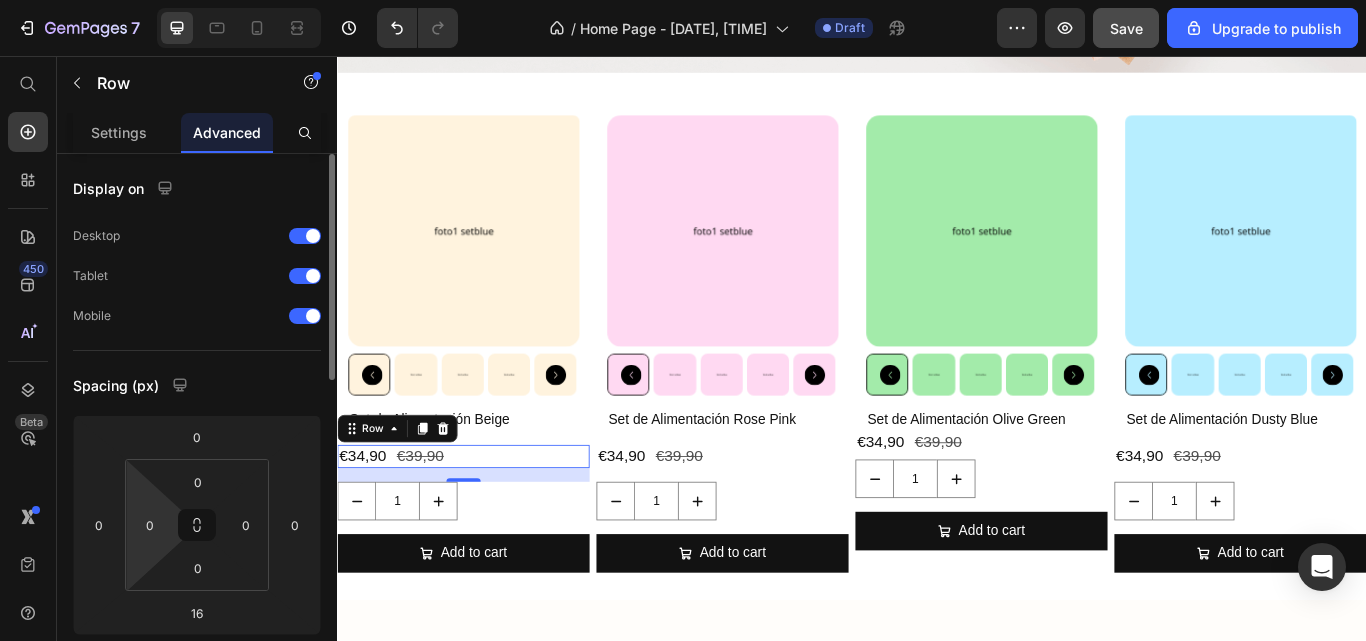 click on "7   /  Home Page - Jun 11, 11:44:05 Draft Preview  Save  Upgrade to publish 450 Beta Start with Sections Elements Hero Section Product Detail Brands Trusted Badges Guarantee Product Breakdown How to use Testimonials Compare Bundle FAQs Social Proof Brand Story Product List Collection Blog List Contact Sticky Add to Cart Custom Footer Browse Library 450 Layout
Row
Row
Row
Row Text
Heading
Text Block Button
Button
Button
Sticky Back to top Media
Image
Image" at bounding box center [683, 0] 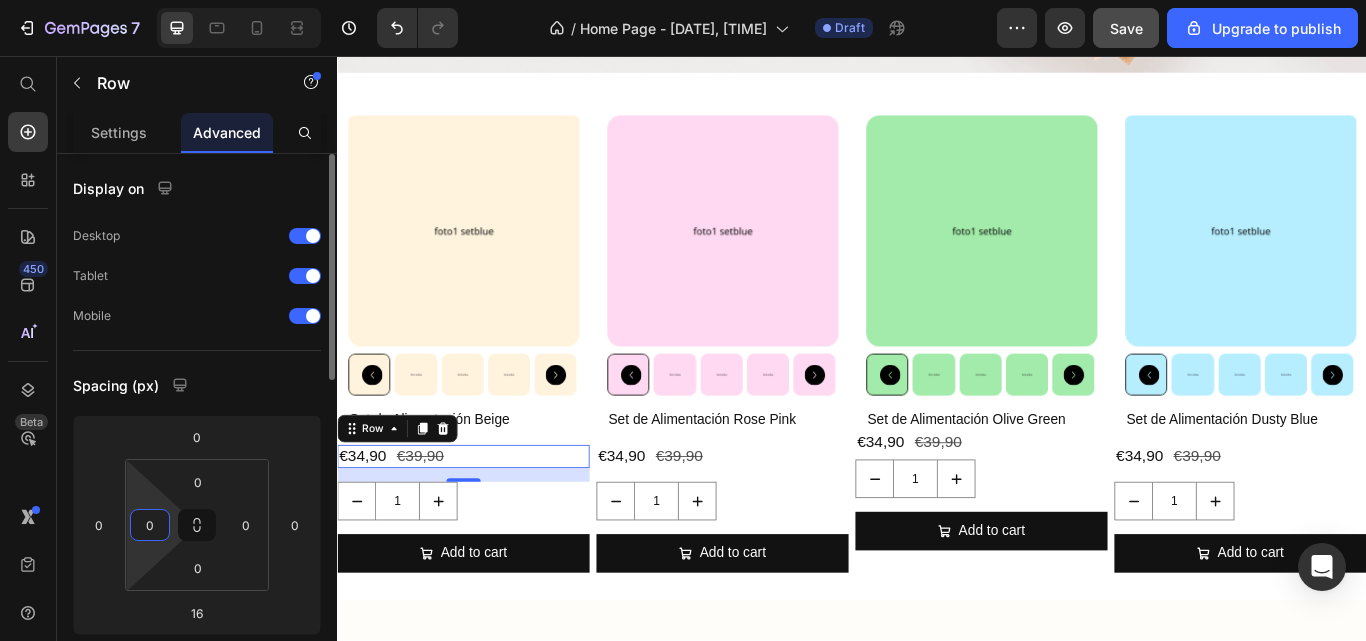 click on "0" at bounding box center (150, 525) 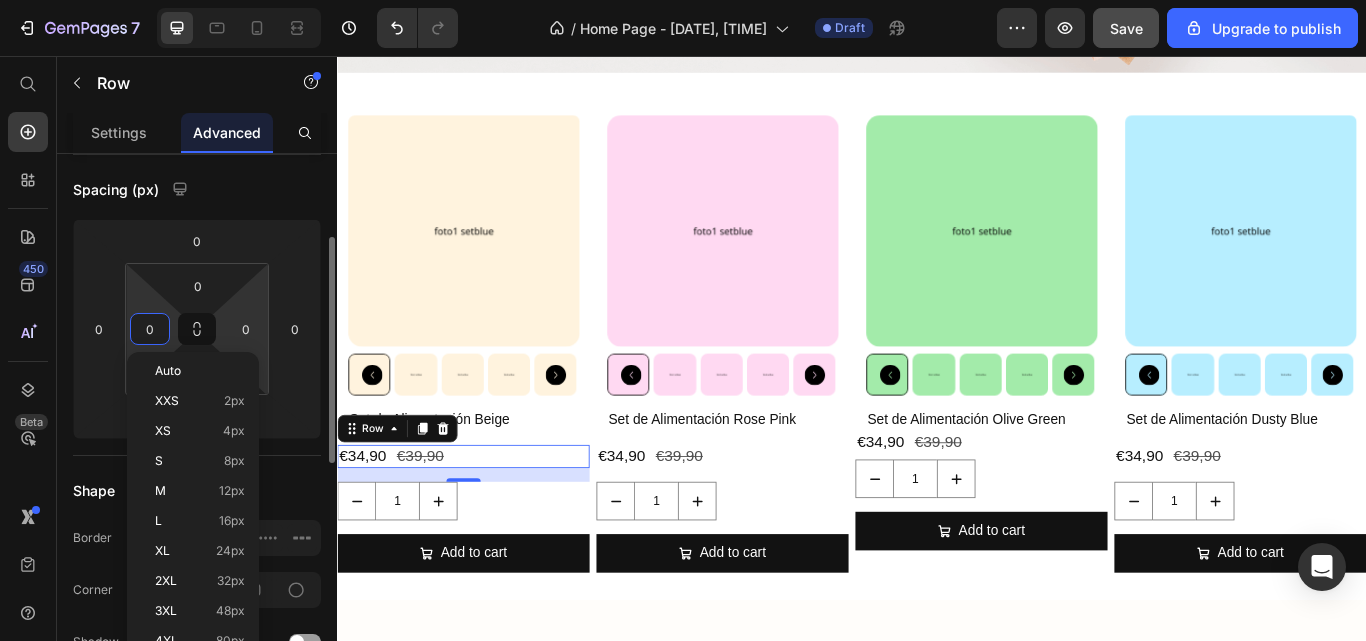 scroll, scrollTop: 197, scrollLeft: 0, axis: vertical 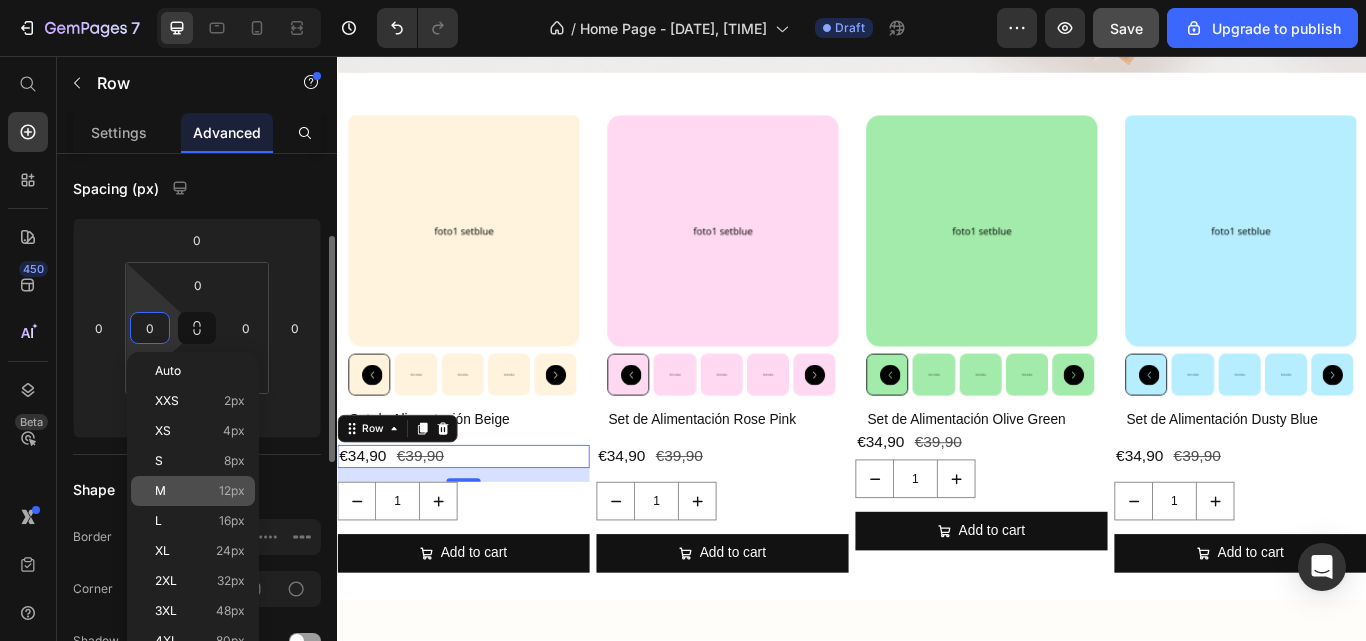 click on "M 12px" at bounding box center (200, 491) 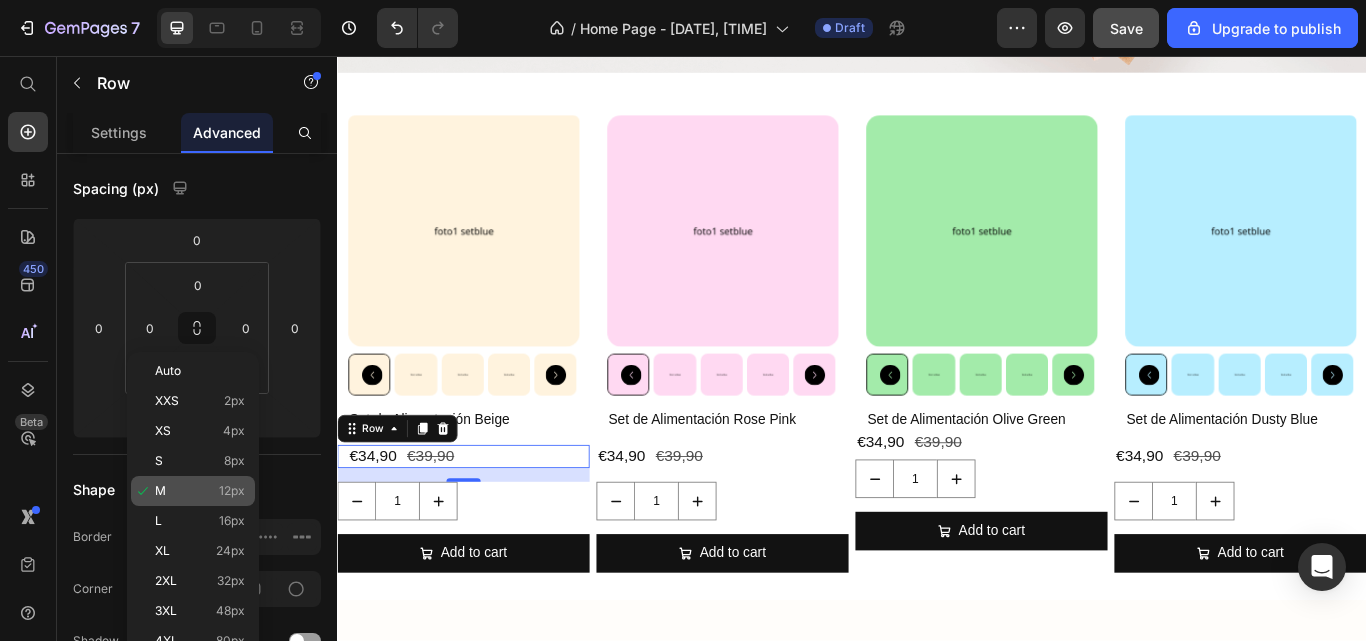 type on "12" 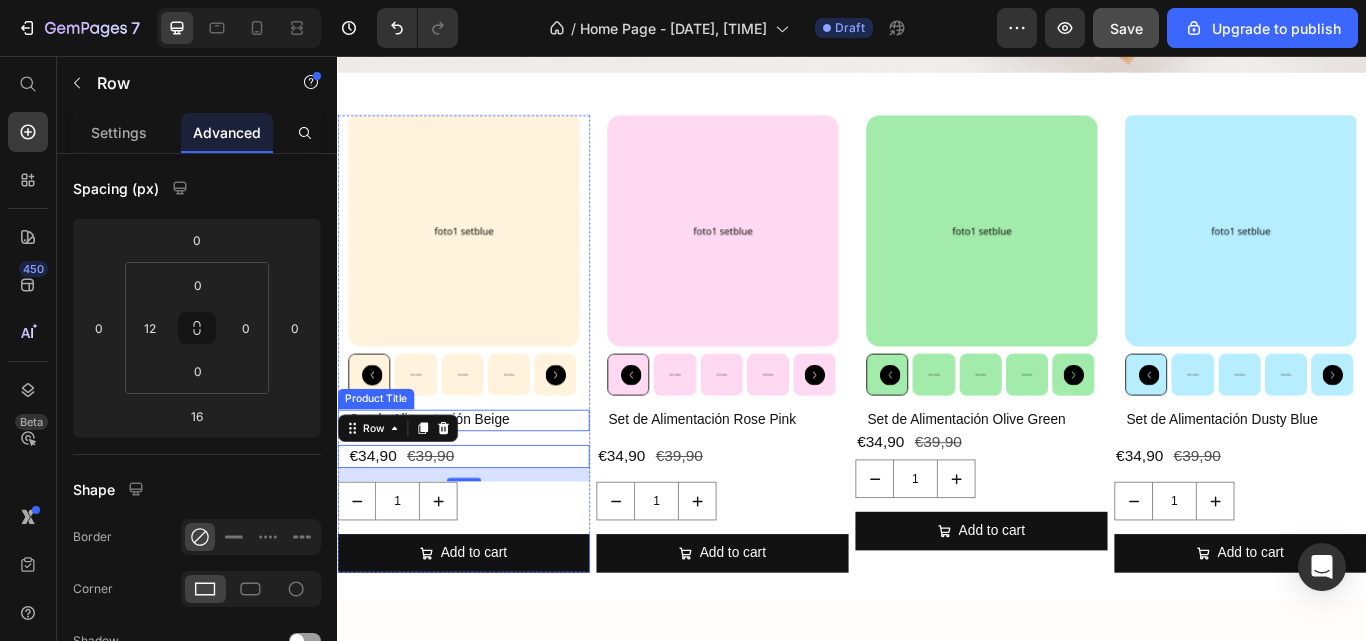 click on "Set de Alimentación Beige" at bounding box center (490, 481) 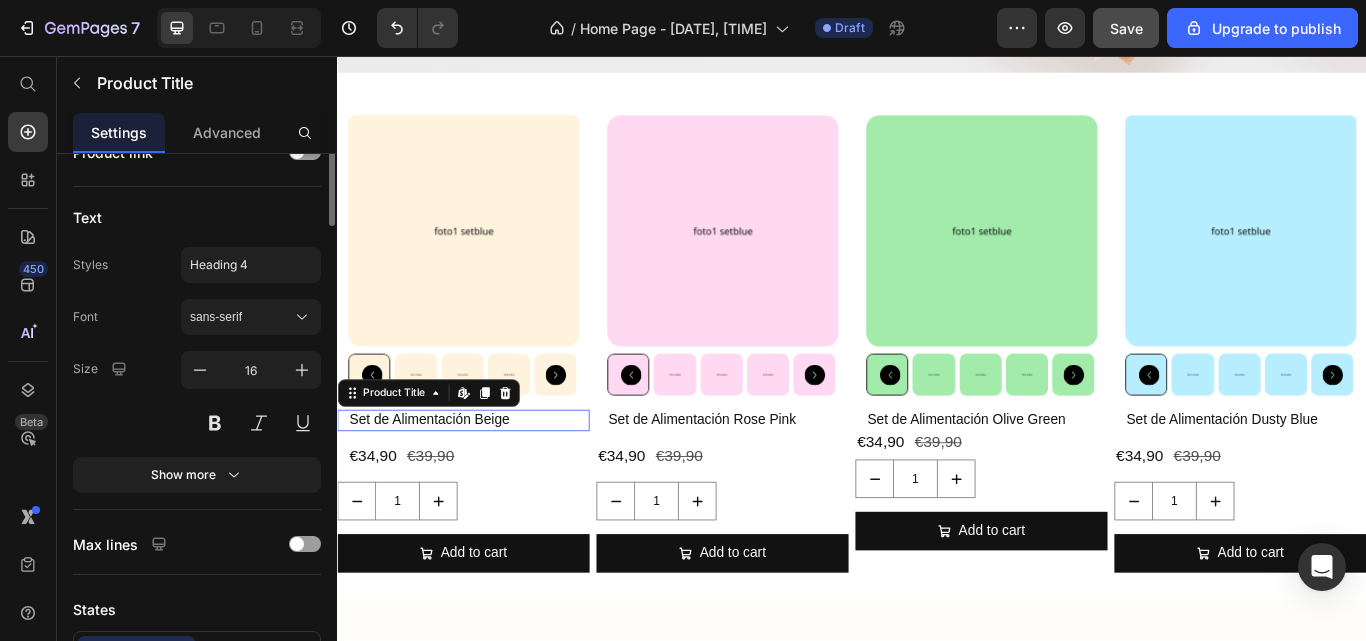scroll, scrollTop: 0, scrollLeft: 0, axis: both 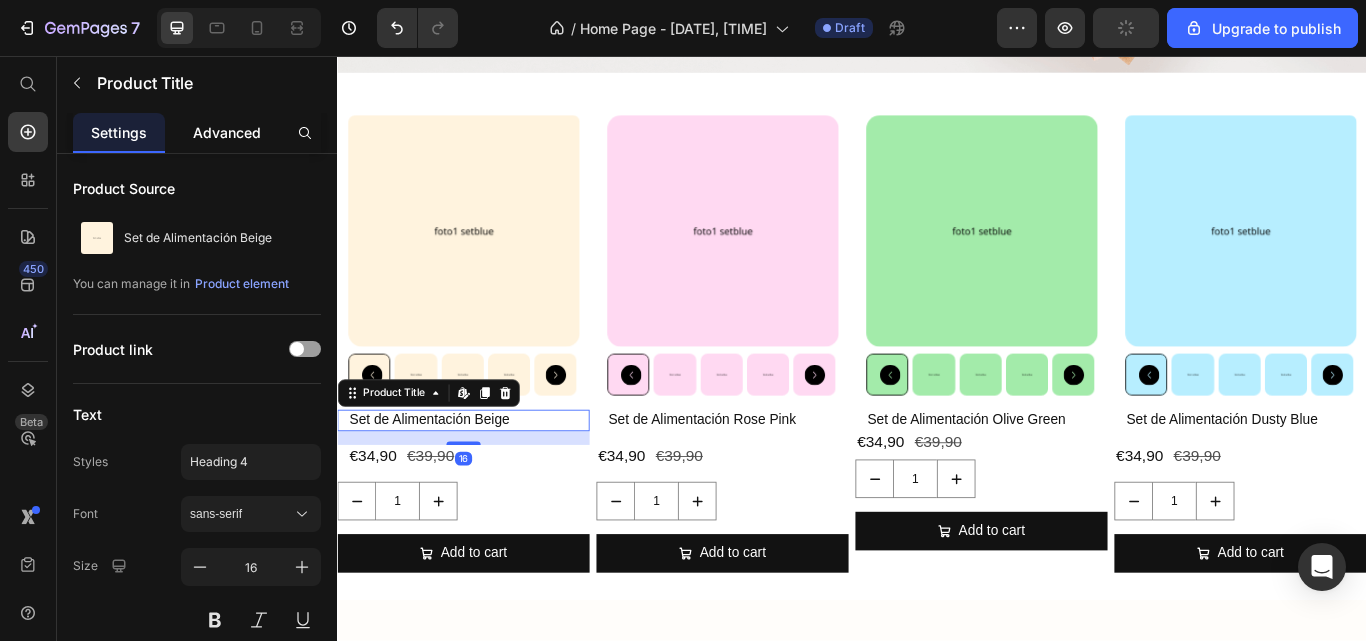 click on "Advanced" at bounding box center (227, 132) 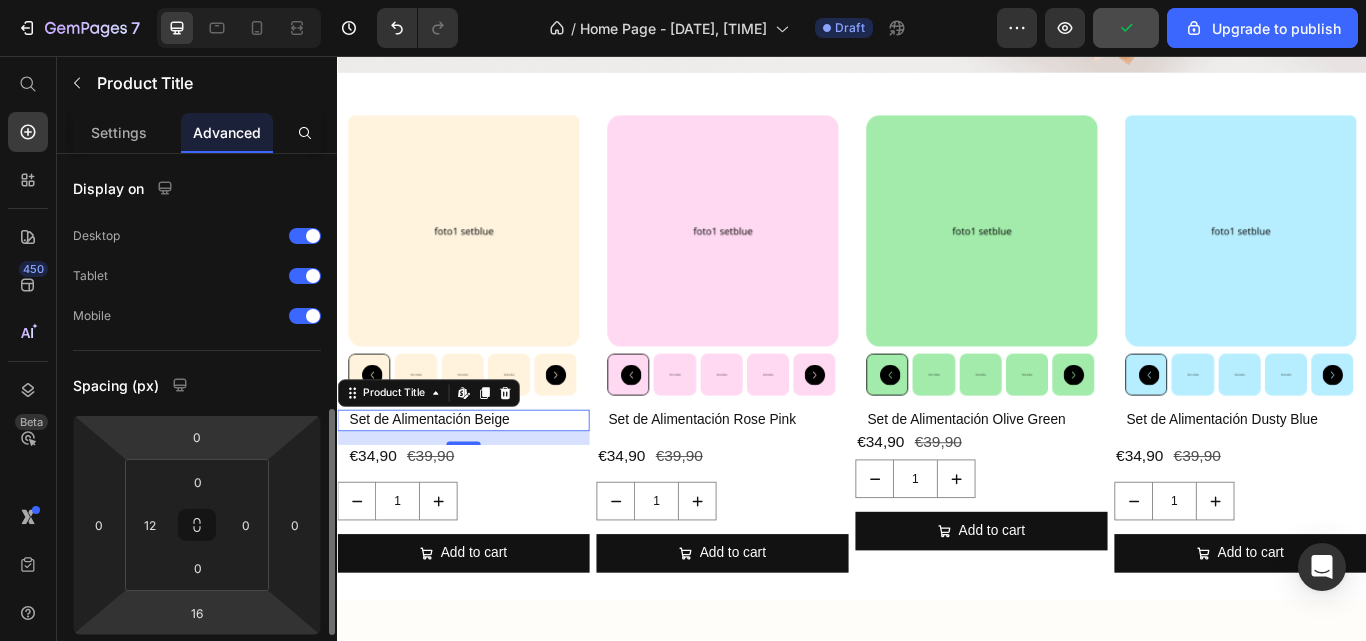 scroll, scrollTop: 180, scrollLeft: 0, axis: vertical 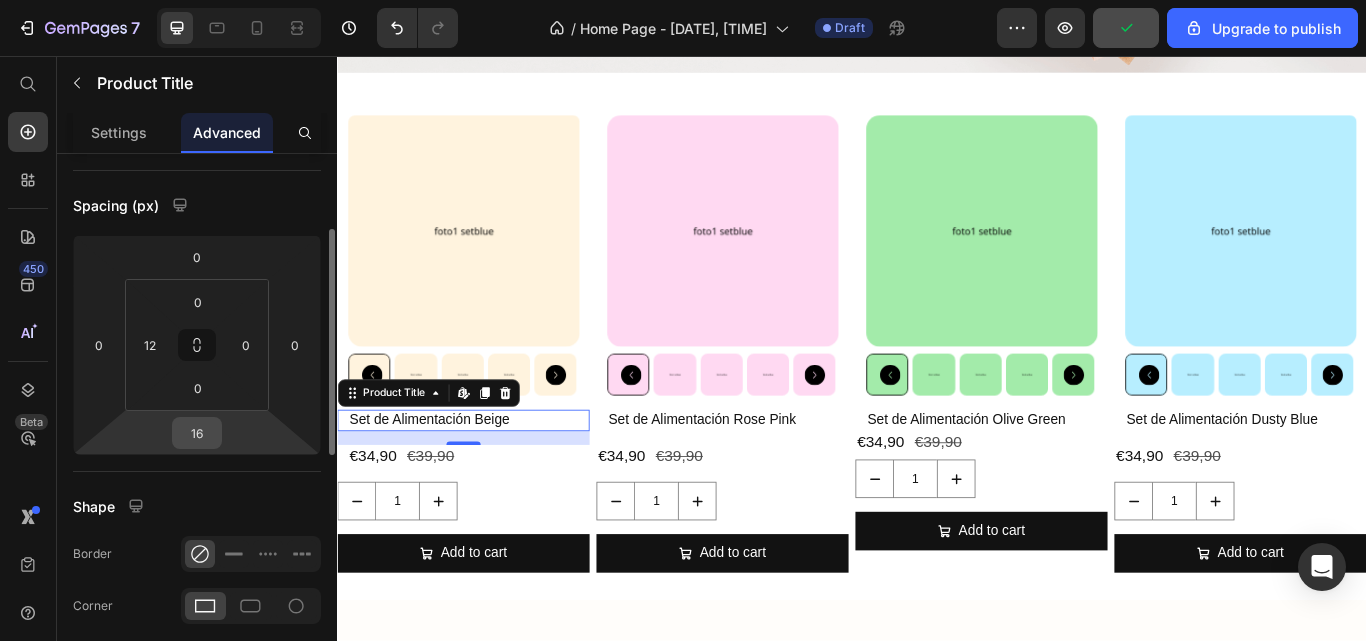 click on "16" at bounding box center (197, 433) 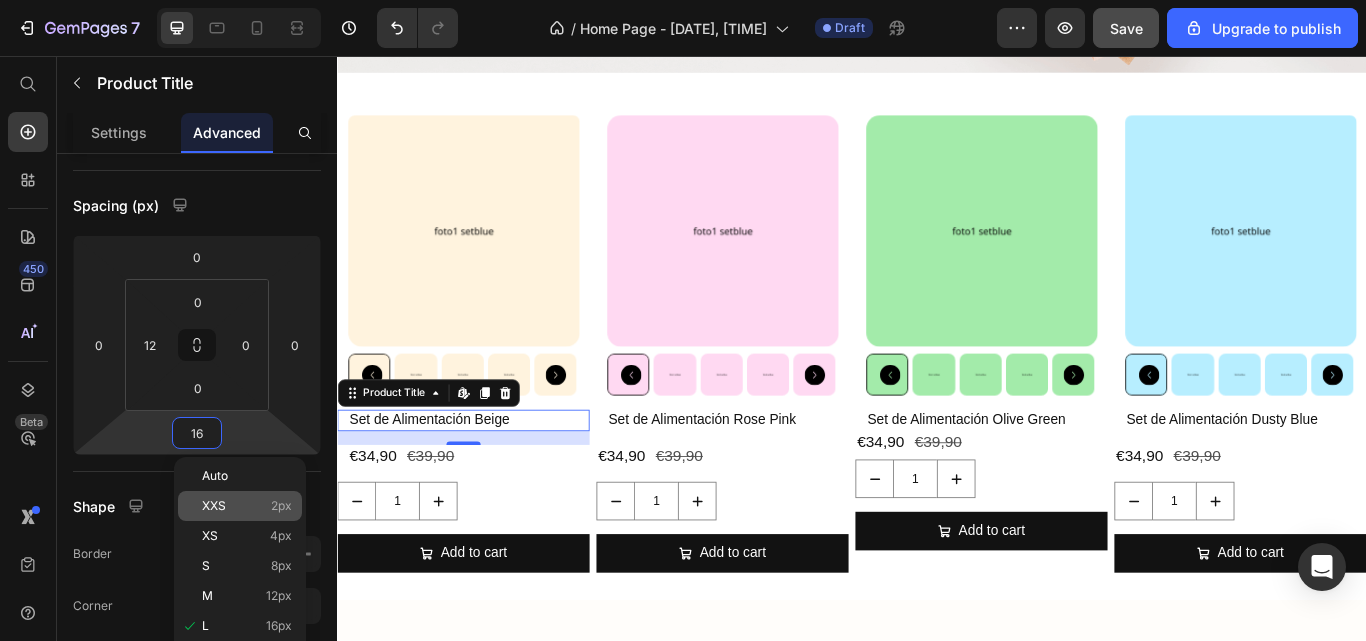 click on "XXS" at bounding box center (214, 506) 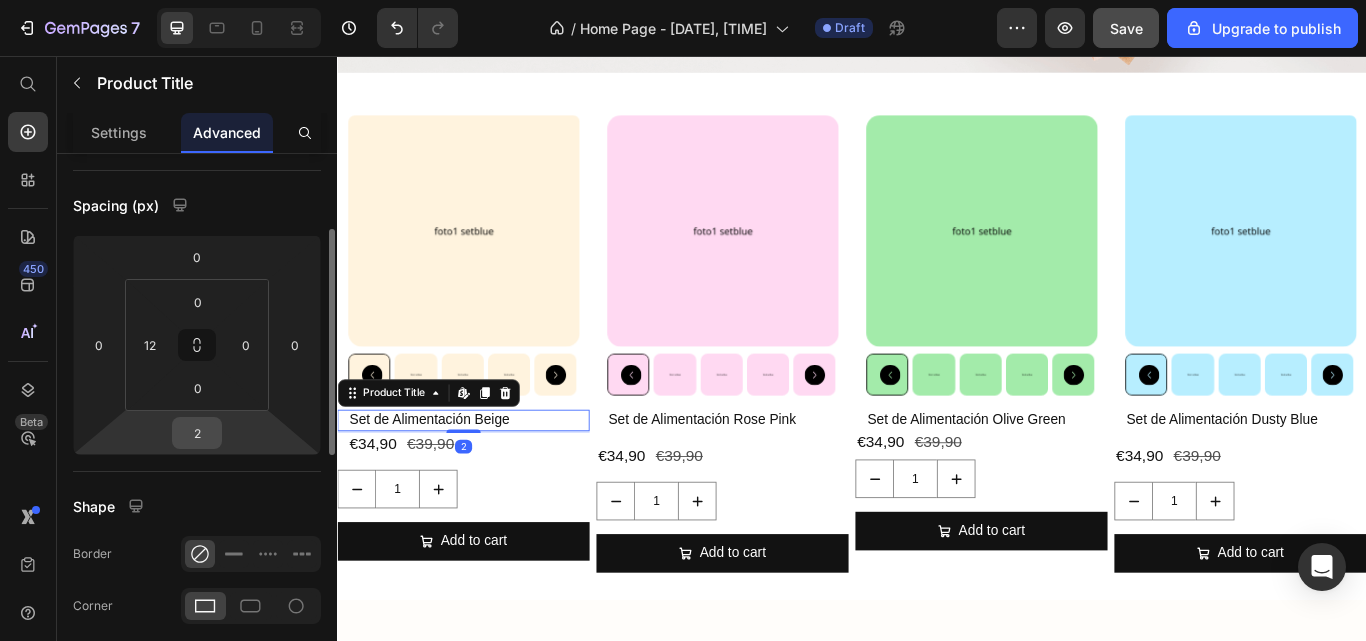 click on "2" at bounding box center [197, 433] 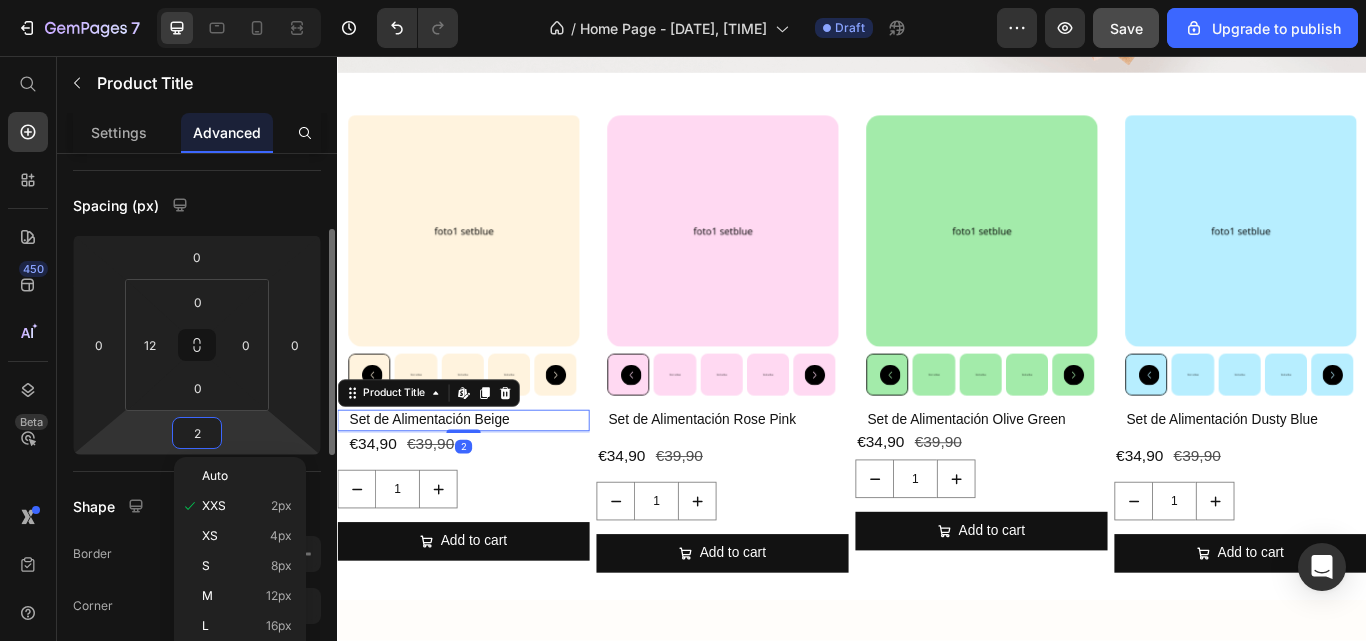 type on "0" 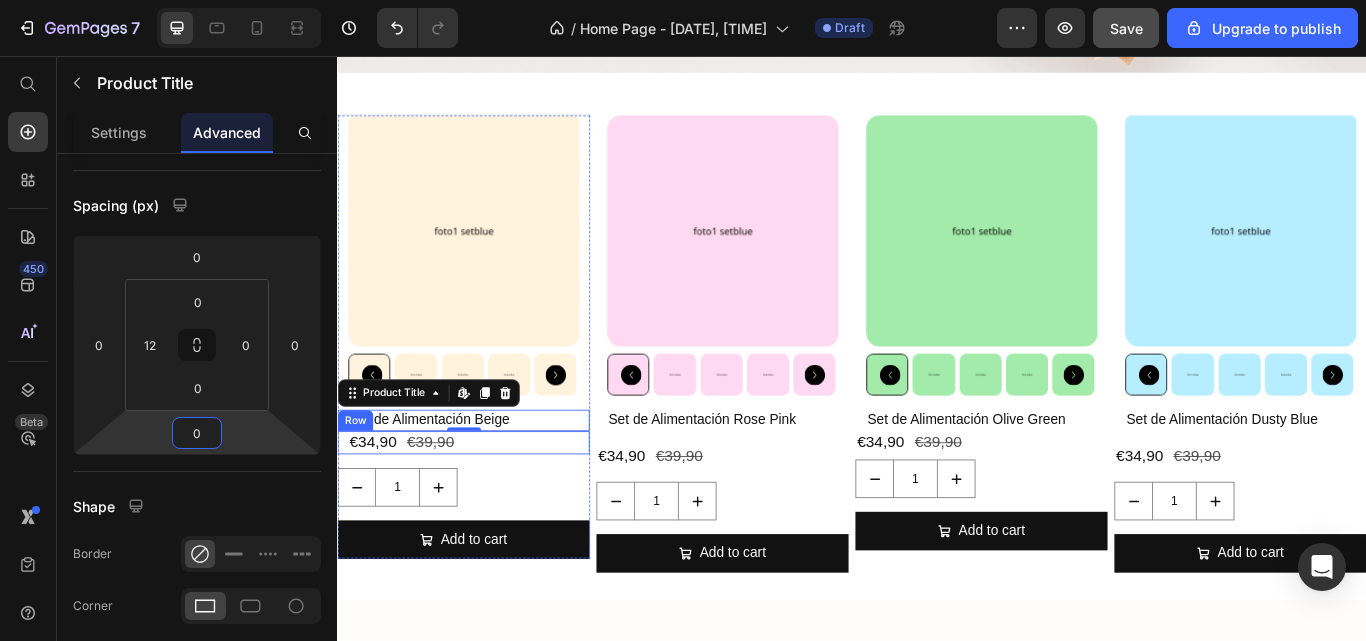 click on "€34,90 Product Price €39,90 Product Price Row" at bounding box center [484, 507] 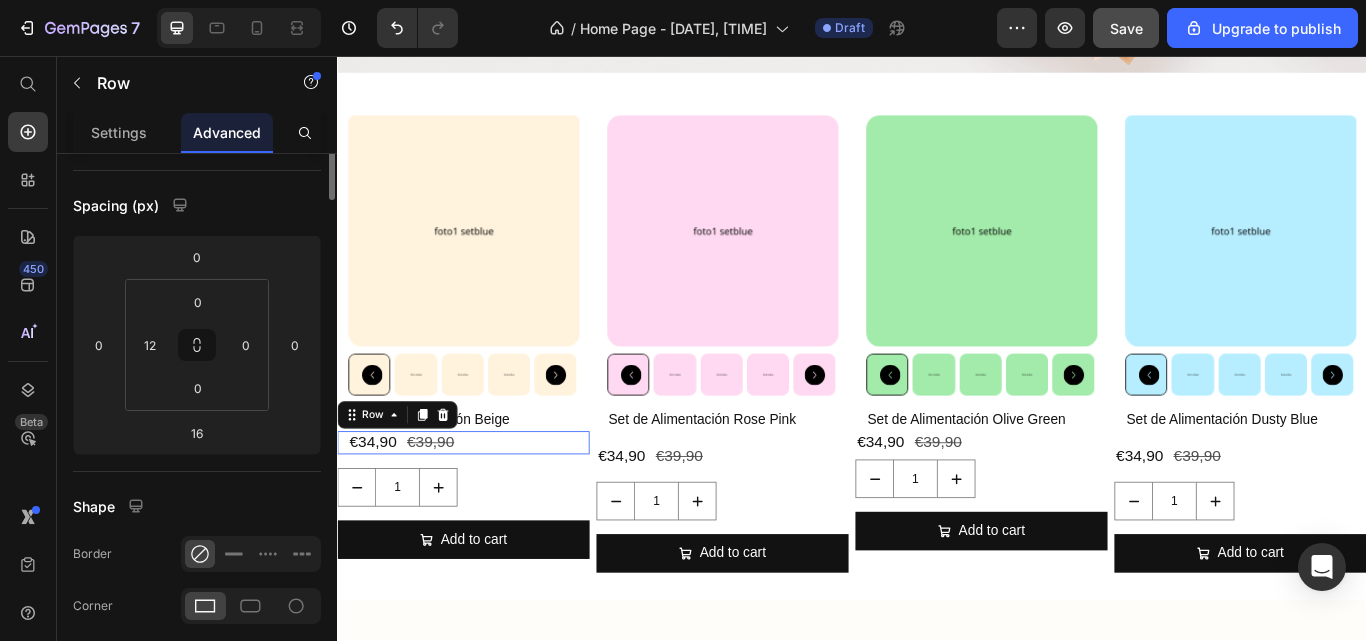 scroll, scrollTop: 0, scrollLeft: 0, axis: both 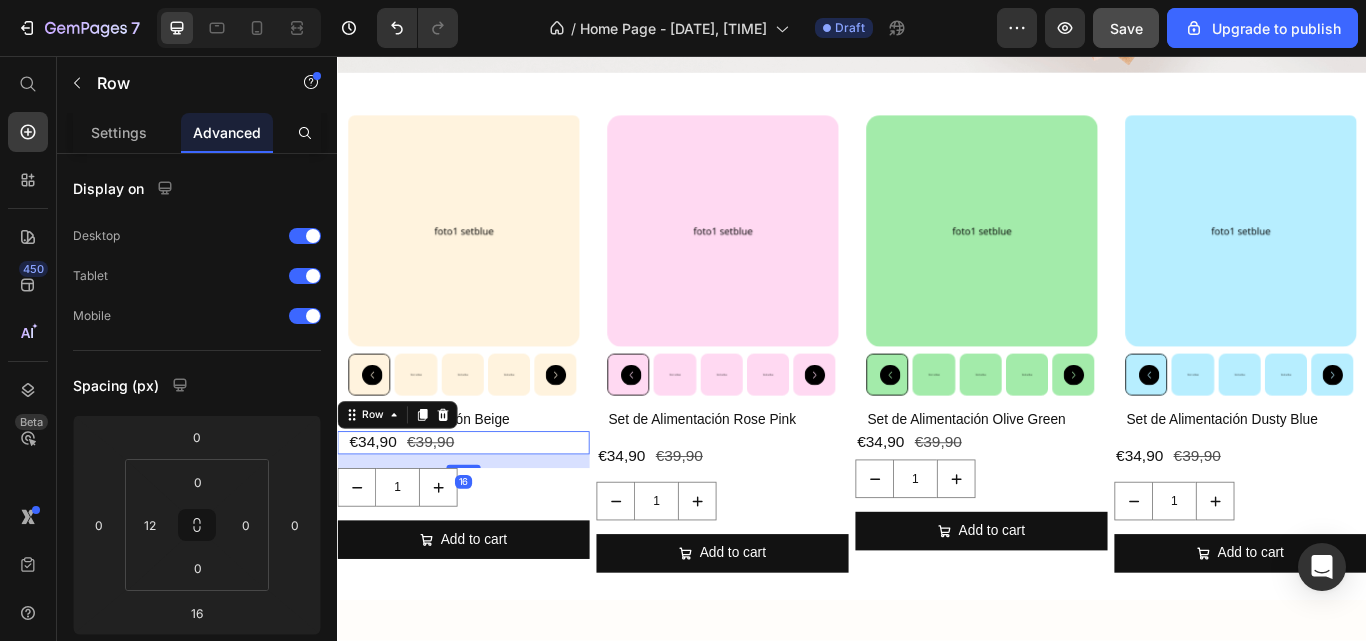 click on "€34,90 Product Price €39,90 Product Price Row   16" at bounding box center (484, 507) 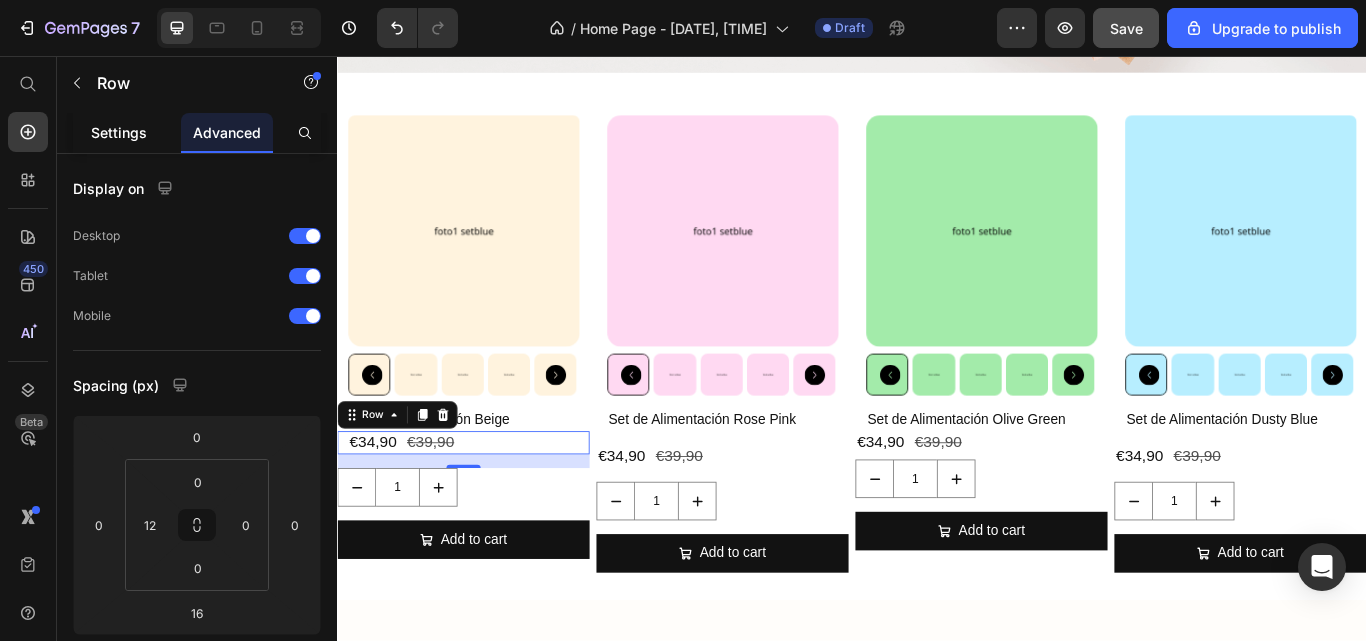 click on "Settings" at bounding box center (119, 132) 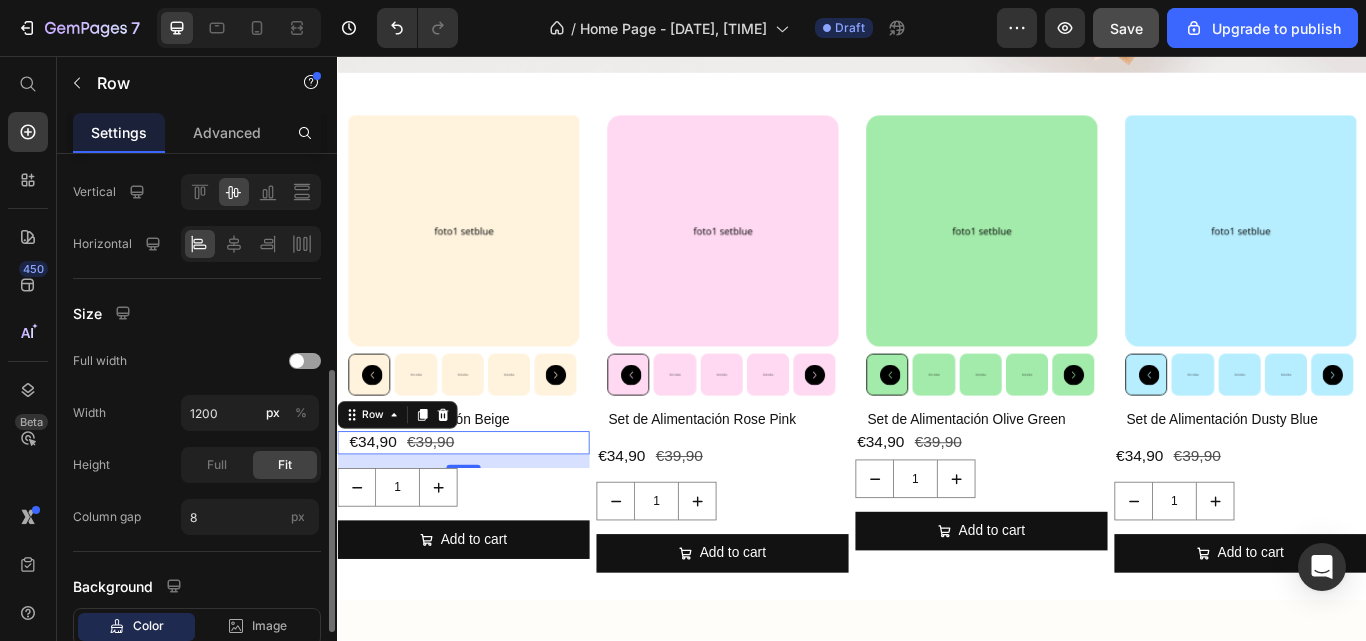 scroll, scrollTop: 454, scrollLeft: 0, axis: vertical 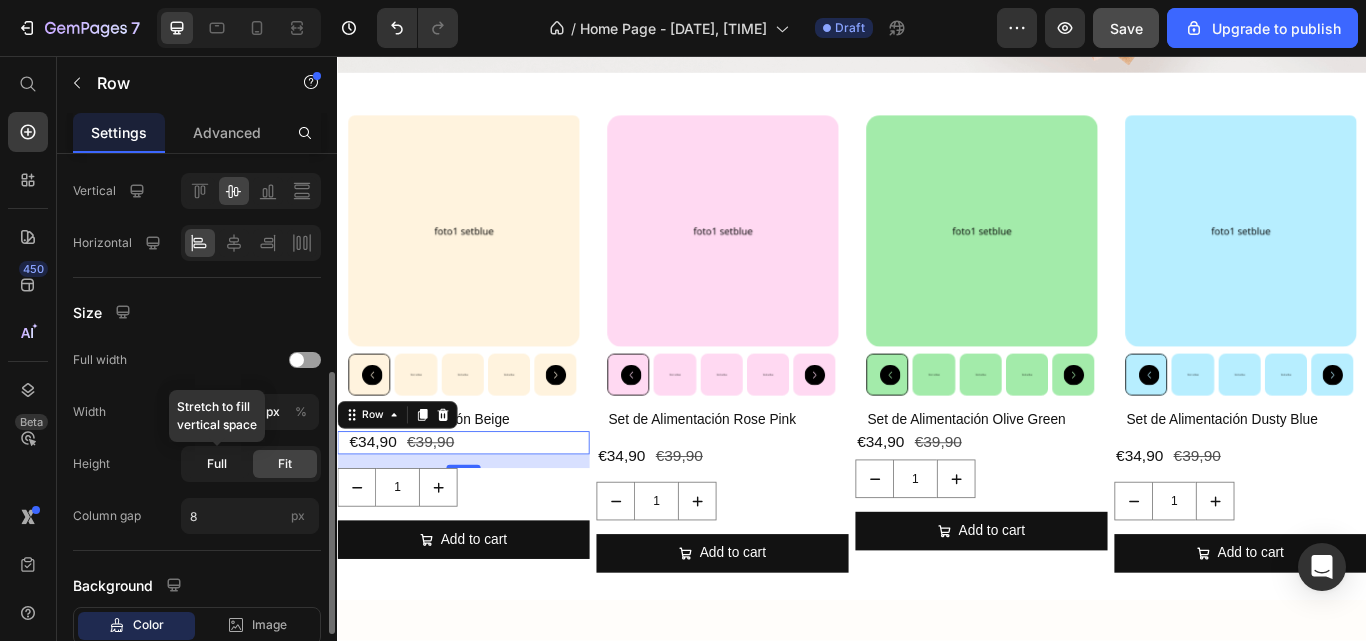 click on "Full" 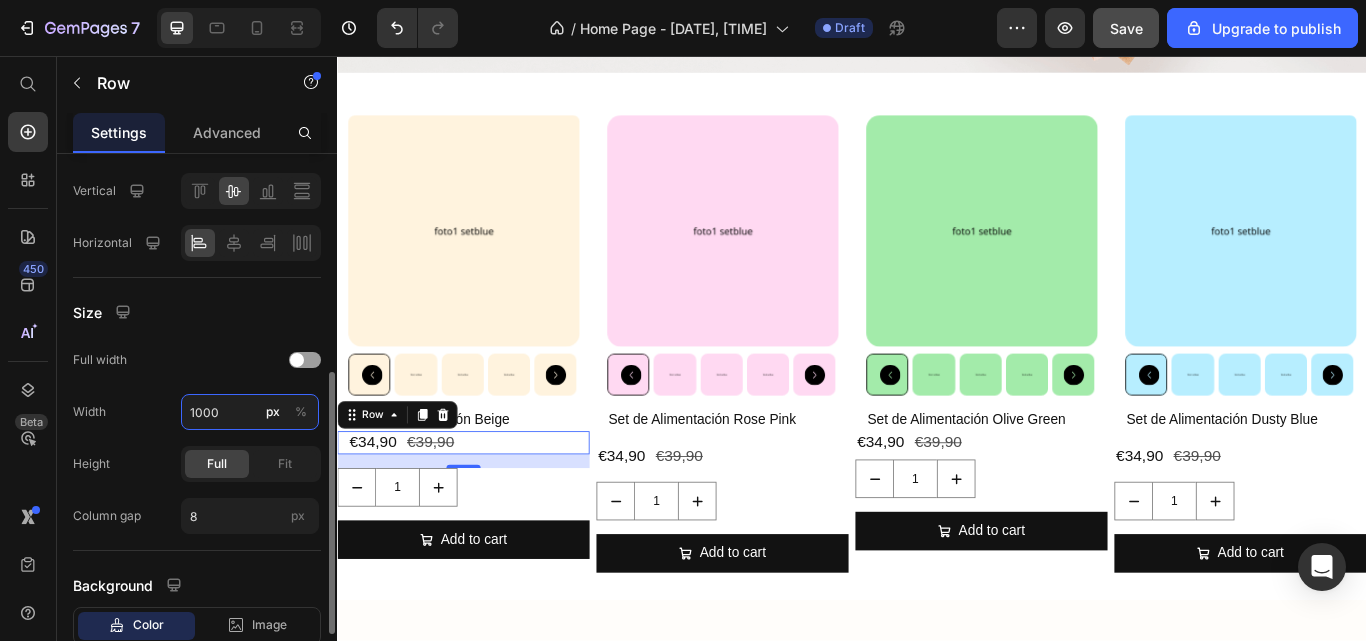click on "1000" at bounding box center (250, 412) 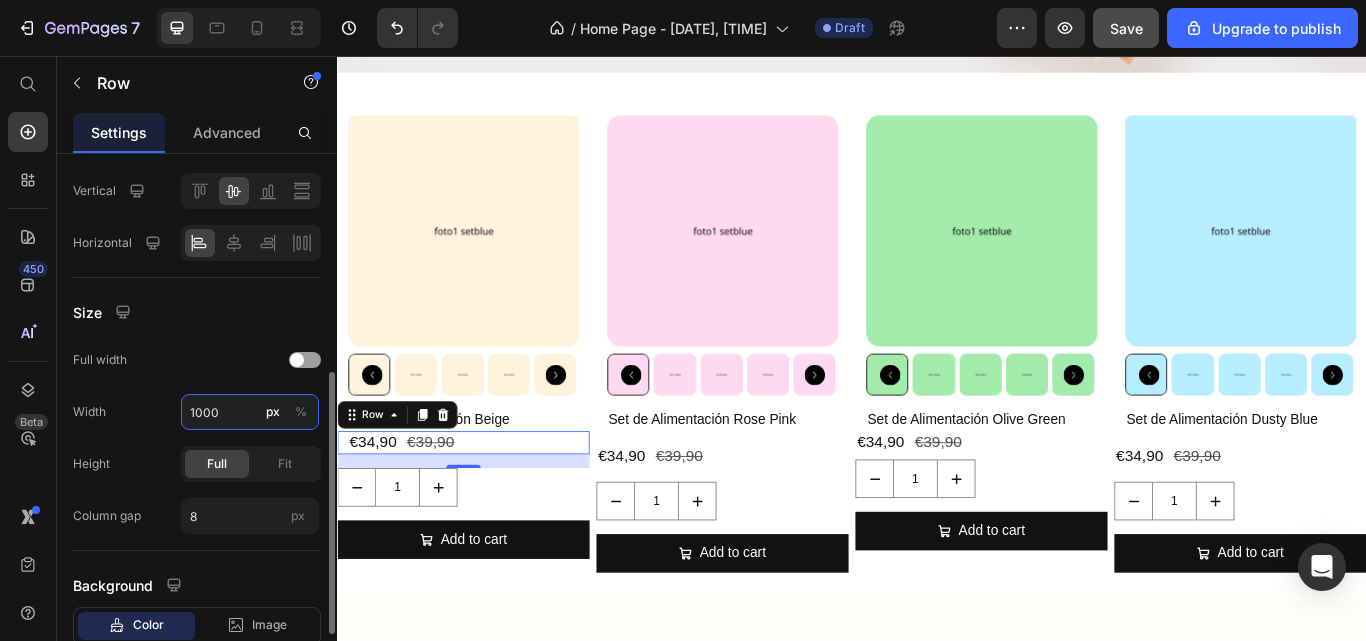 click on "1000" at bounding box center (250, 412) 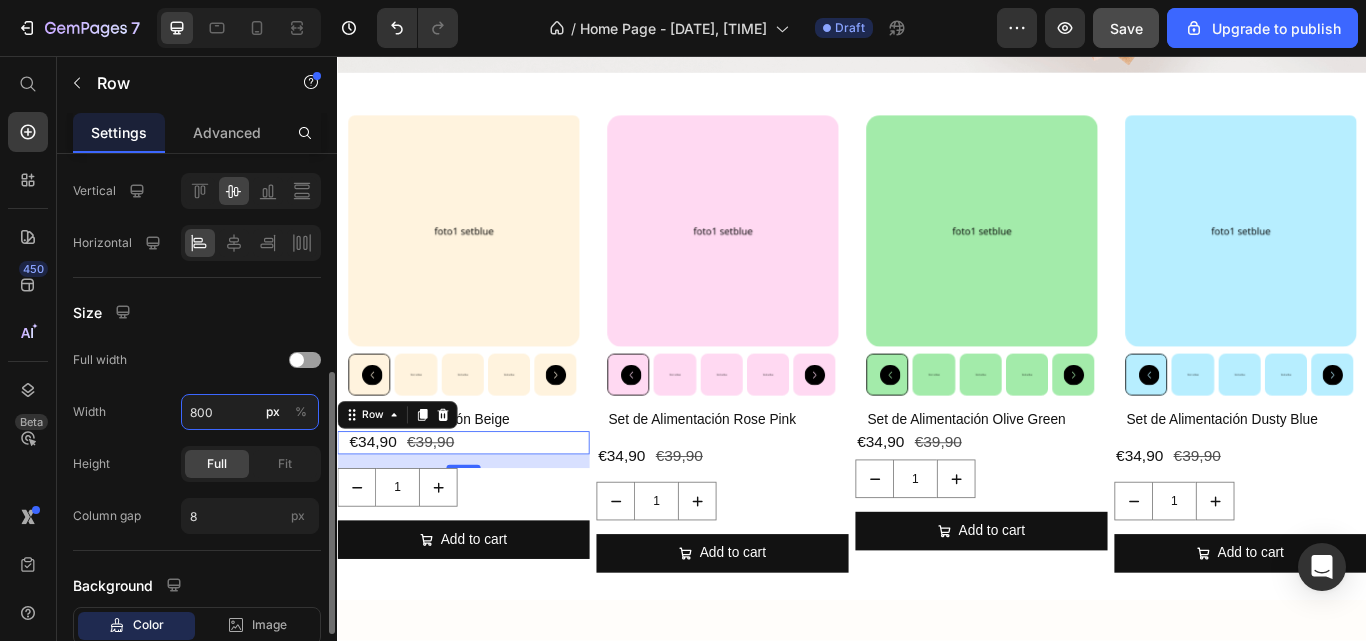 type on "800" 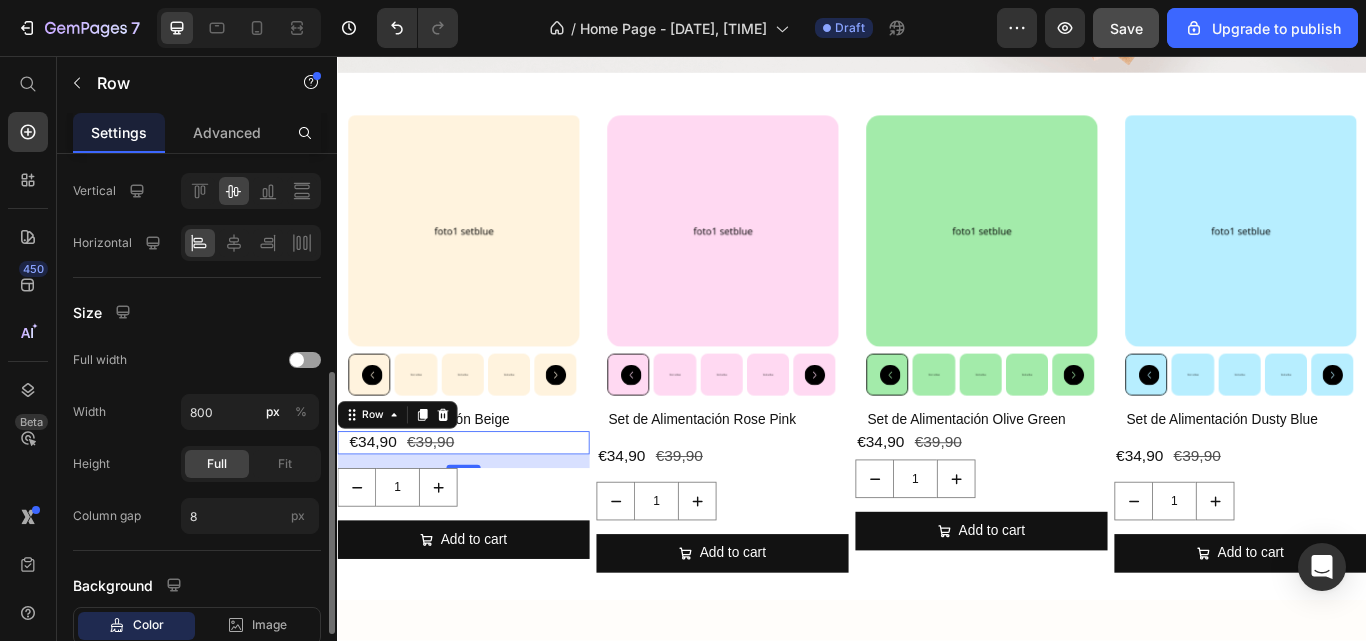 click on "Size Full width Width 800 px % Height Full Fit Column gap 8 px" 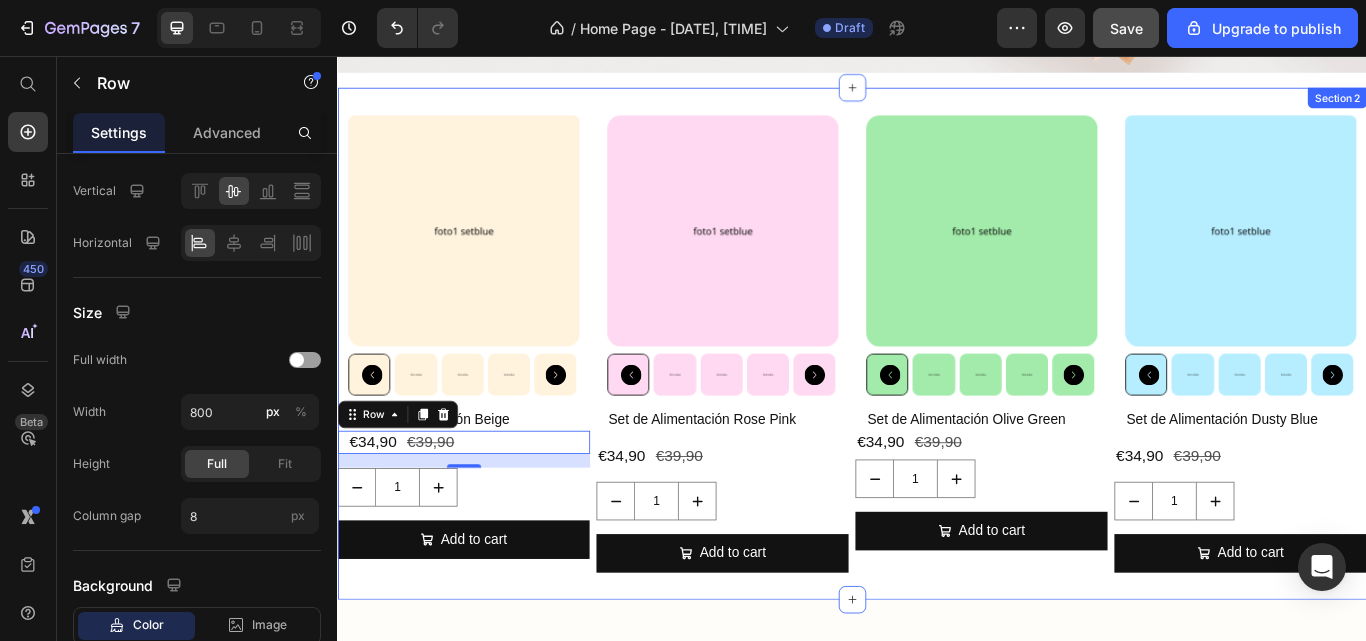 click on "Product Images Set de Alimentación Beige Product Title €34,90 Product Price €39,90 Product Price Row   16 1 Product Quantity
Add to cart Add to Cart Product
Product Images Set de Alimentación Rose Pink Product Title €34,90 Product Price €39,90 Product Price Row 1 Product Quantity
Add to cart Add to Cart Product
Product Images Set de Alimentación Olive Green Product Title €34,90 Product Price €39,90 Product Price Row 1 Product Quantity
Add to cart Add to Cart Product
Product Images Set de Alimentación Dusty Blue Product Title €34,90 Product Price €39,90 Product Price Row 1 Product Quantity
Add to cart Add to Cart Product Row Section 2" at bounding box center (937, 392) 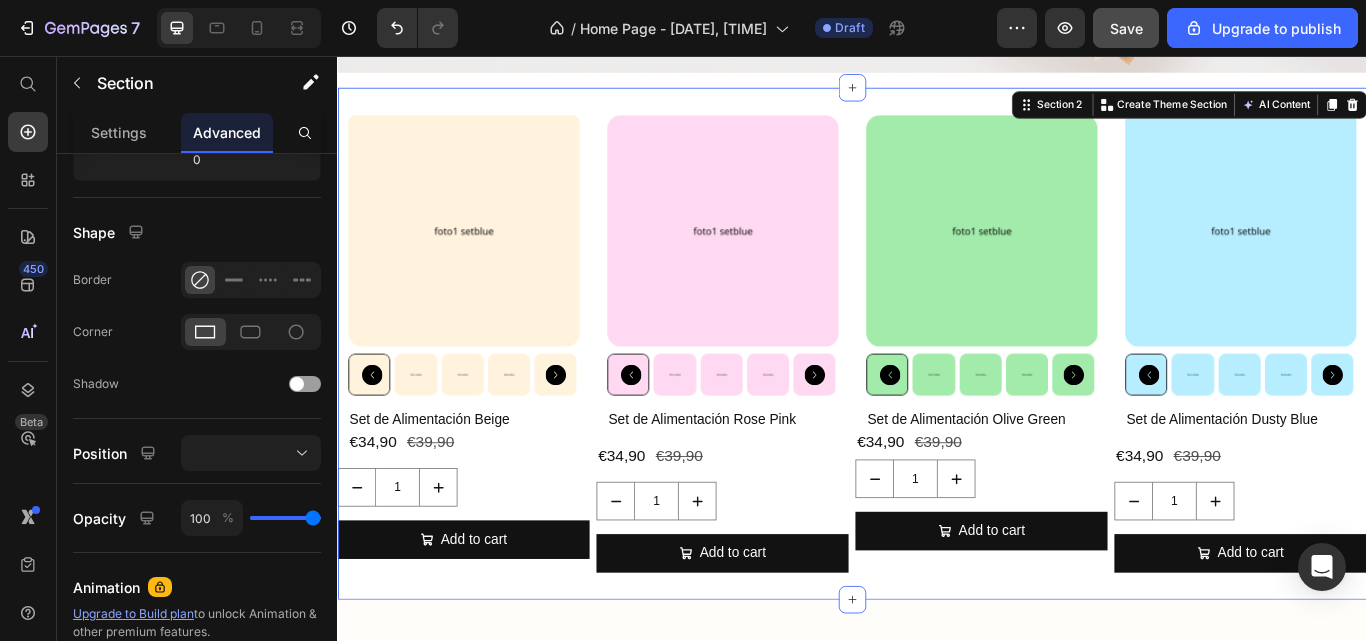 scroll, scrollTop: 0, scrollLeft: 0, axis: both 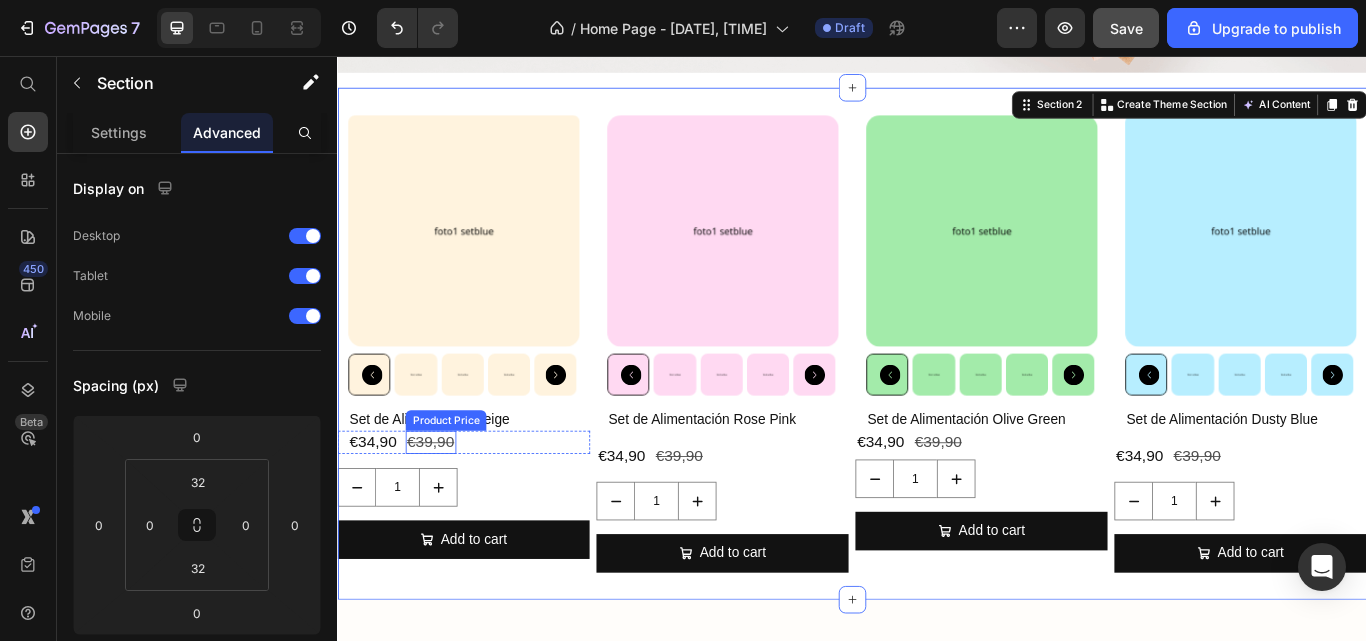 click on "€39,90" at bounding box center (445, 507) 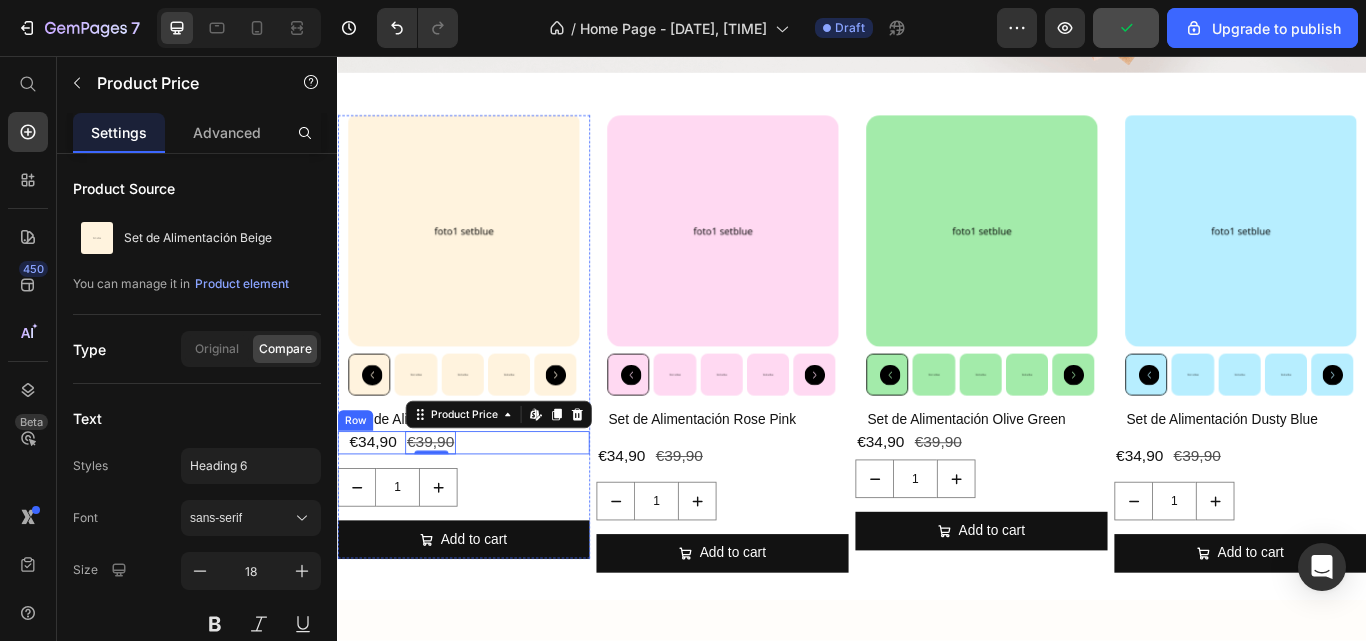 click on "€34,90 Product Price €39,90 Product Price   Edit content in Shopify 0 Row" at bounding box center [484, 507] 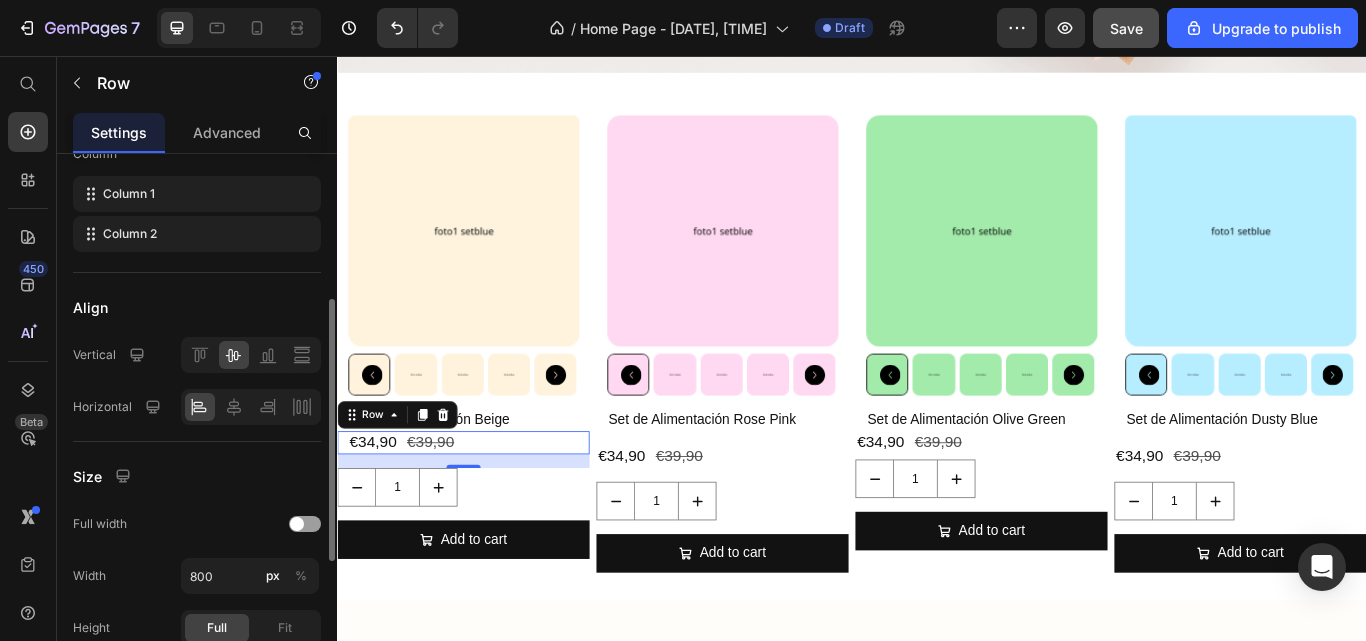 scroll, scrollTop: 302, scrollLeft: 0, axis: vertical 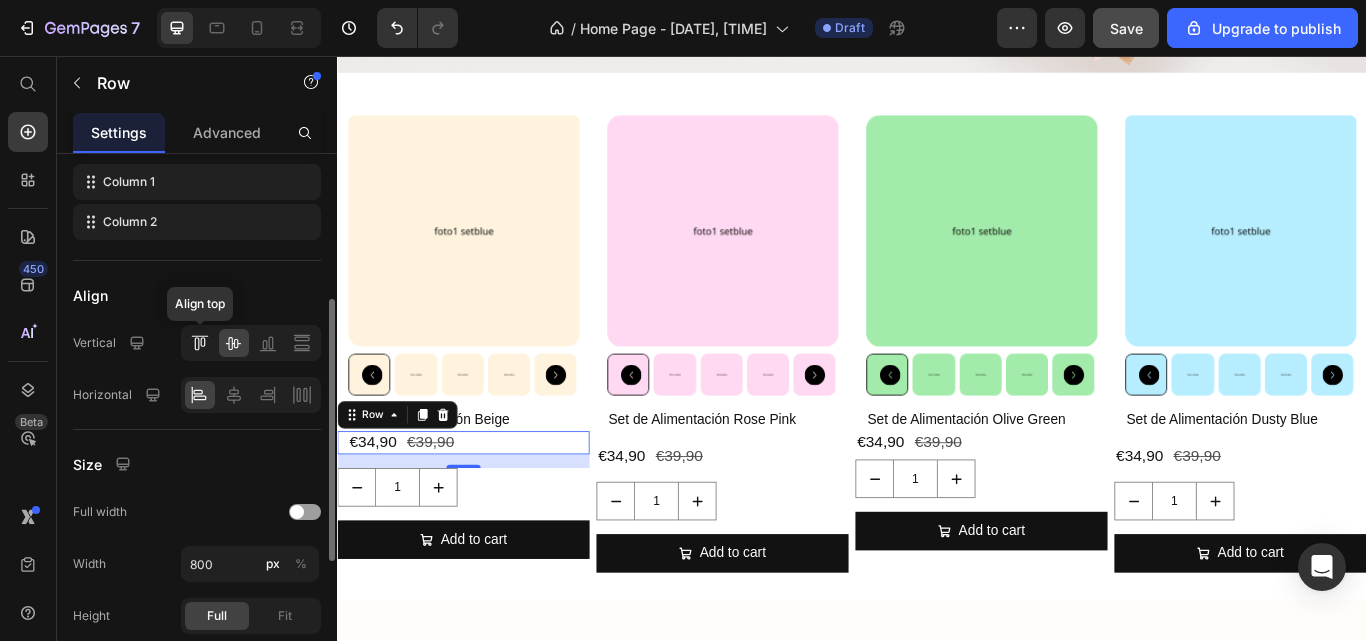 click 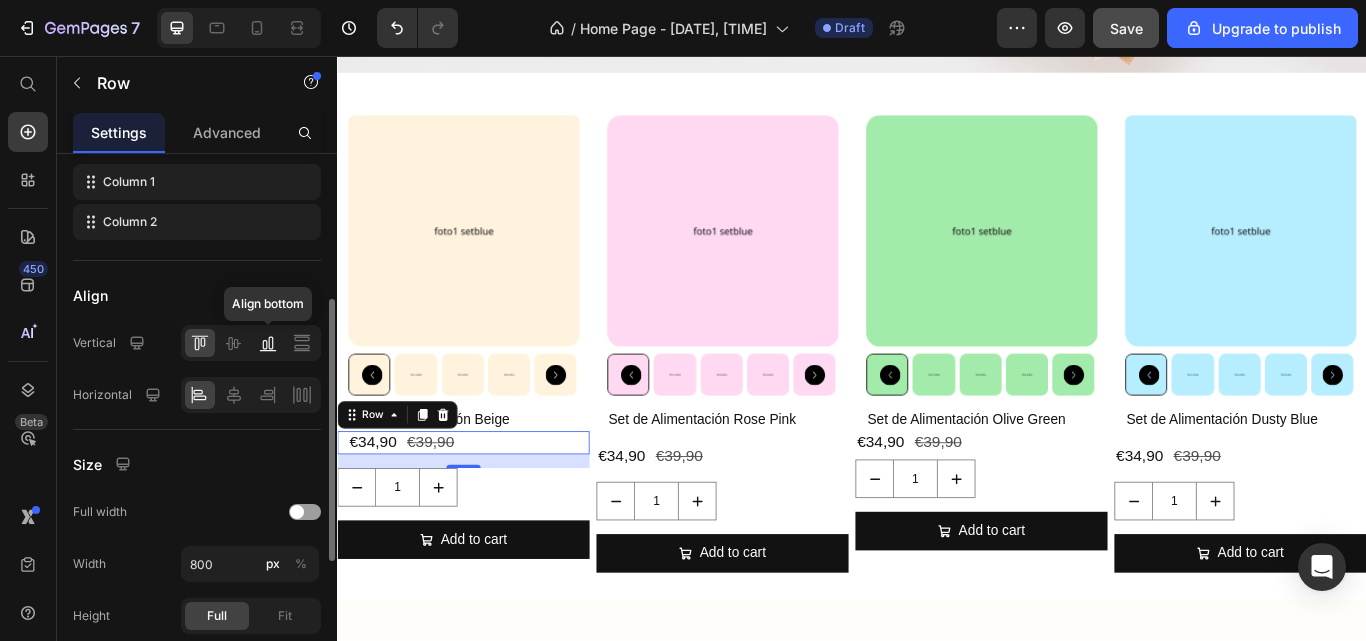 click 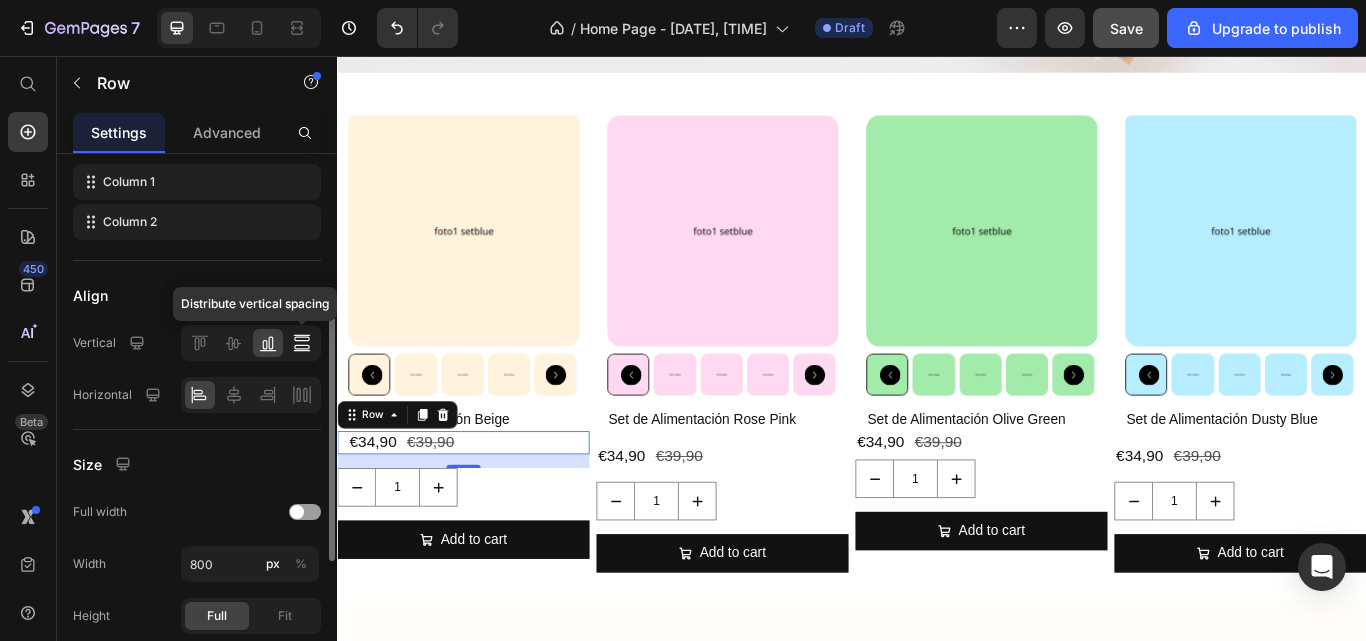 click 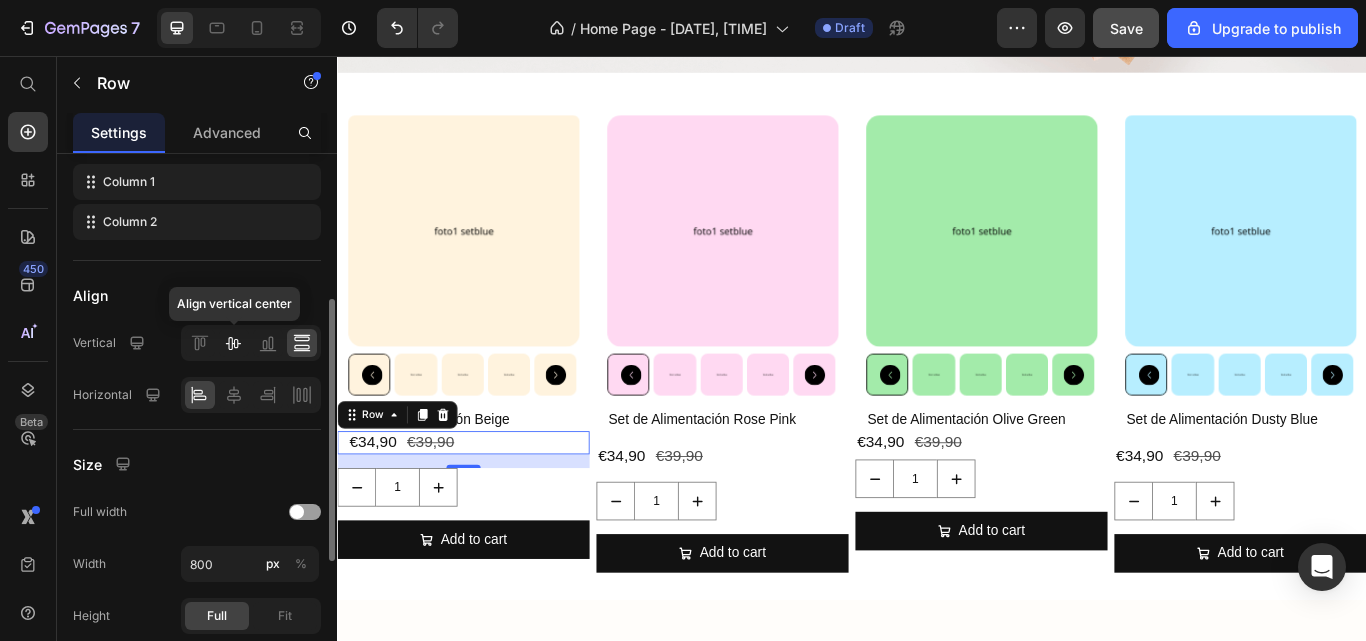 click 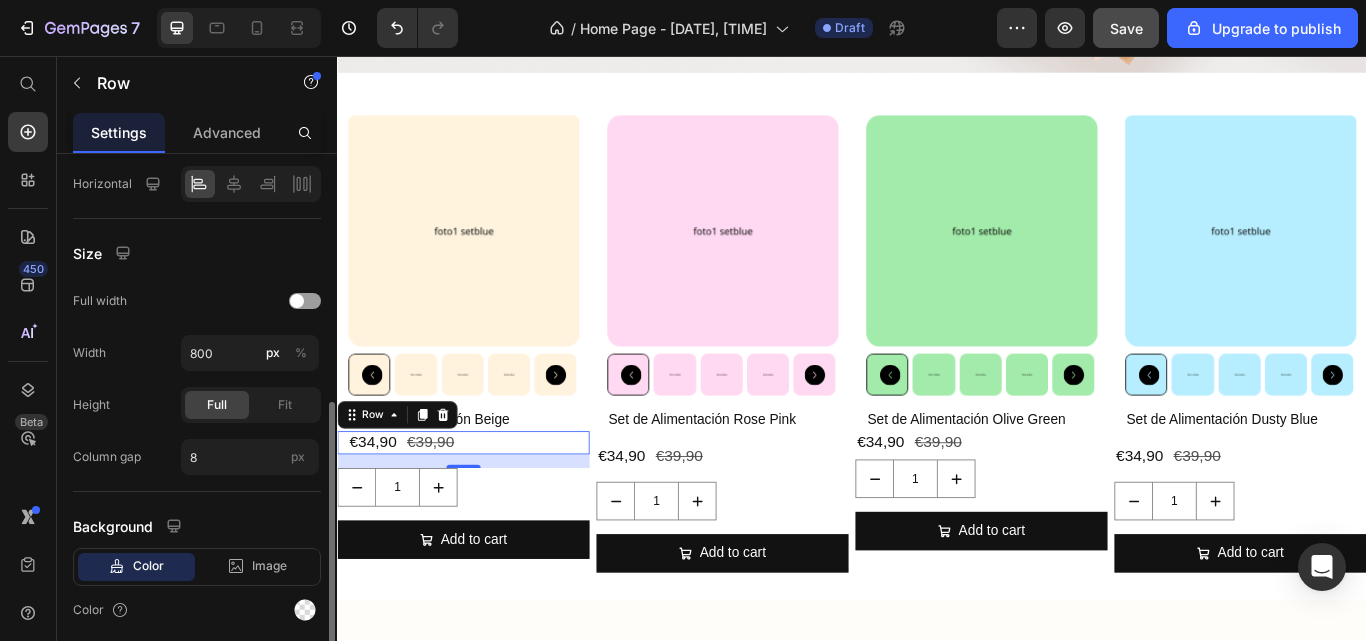 scroll, scrollTop: 518, scrollLeft: 0, axis: vertical 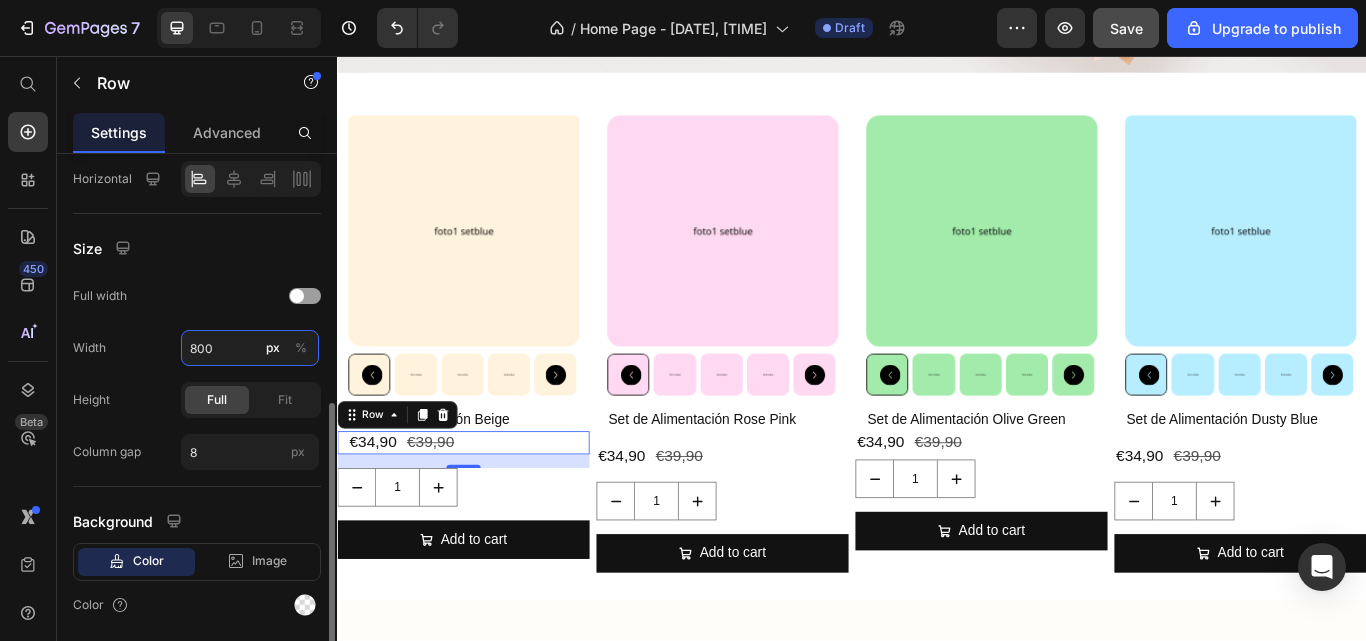 click on "800" at bounding box center [250, 348] 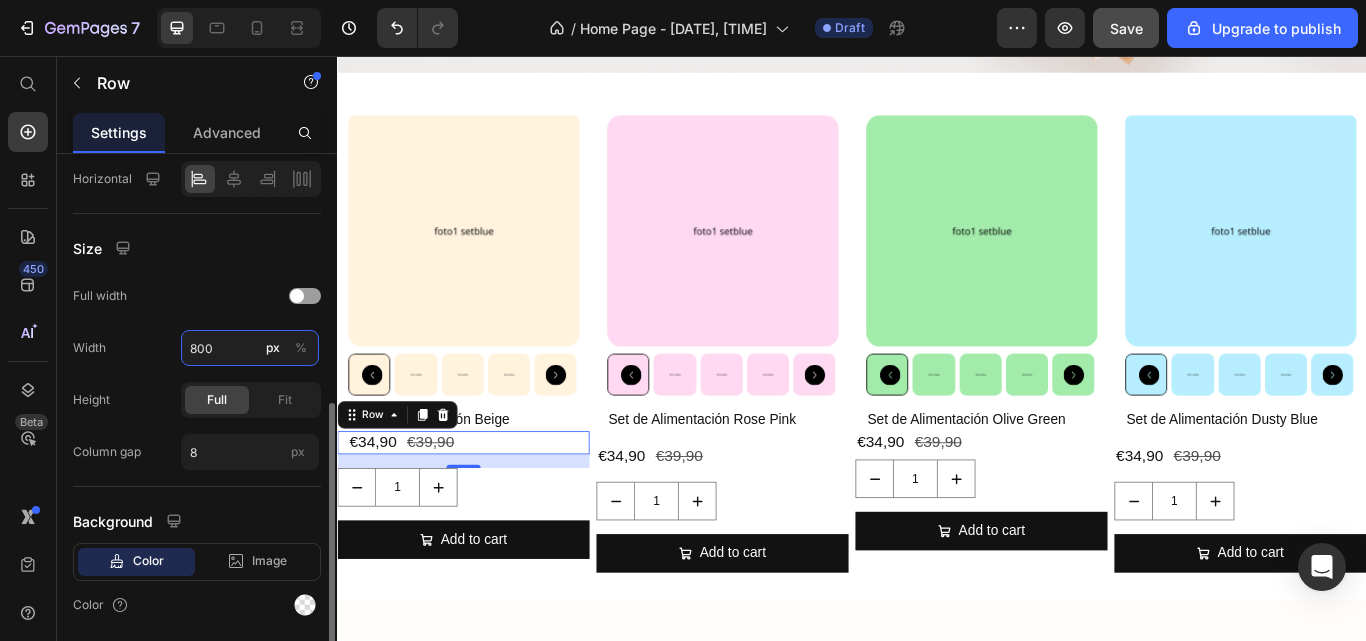 click on "800" at bounding box center [250, 348] 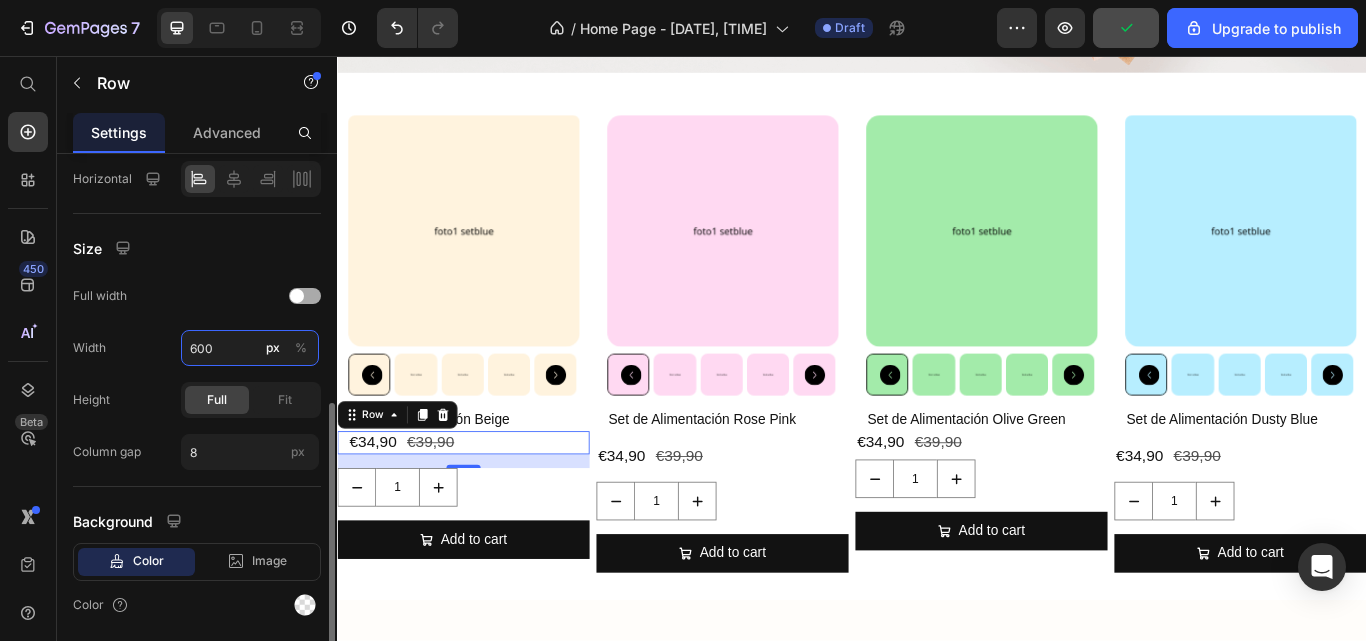 type on "600" 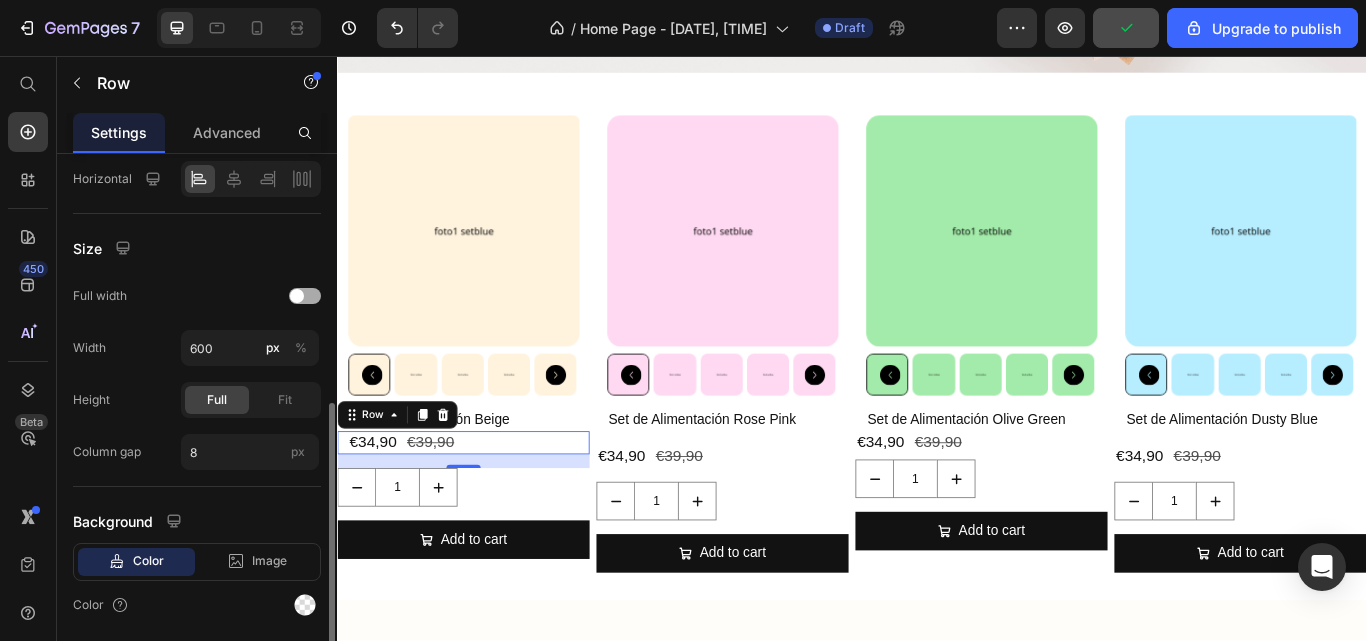 click on "Full width" 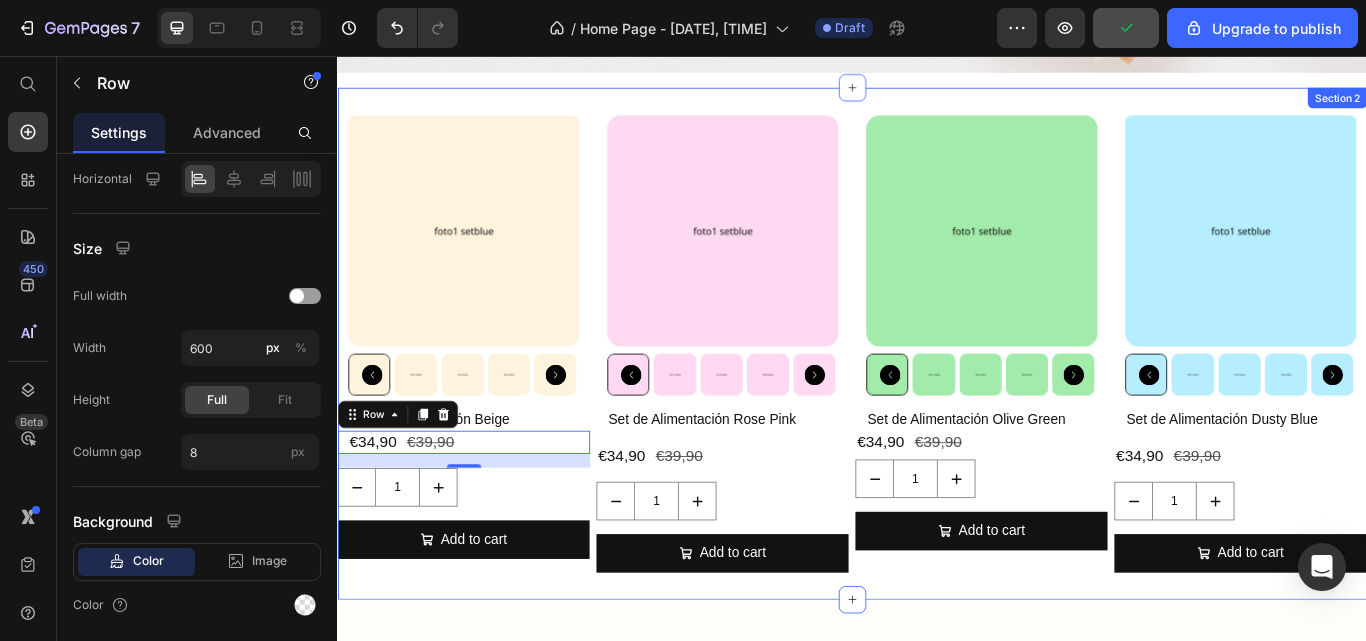 click on "Product Images Set de Alimentación Beige Product Title €34,90 Product Price €39,90 Product Price Row   16 1 Product Quantity
Add to cart Add to Cart Product
Product Images Set de Alimentación Rose Pink Product Title €34,90 Product Price €39,90 Product Price Row 1 Product Quantity
Add to cart Add to Cart Product
Product Images Set de Alimentación Olive Green Product Title €34,90 Product Price €39,90 Product Price Row 1 Product Quantity
Add to cart Add to Cart Product
Product Images Set de Alimentación Dusty Blue Product Title €34,90 Product Price €39,90 Product Price Row 1 Product Quantity
Add to cart Add to Cart Product Row Section 2" at bounding box center (937, 392) 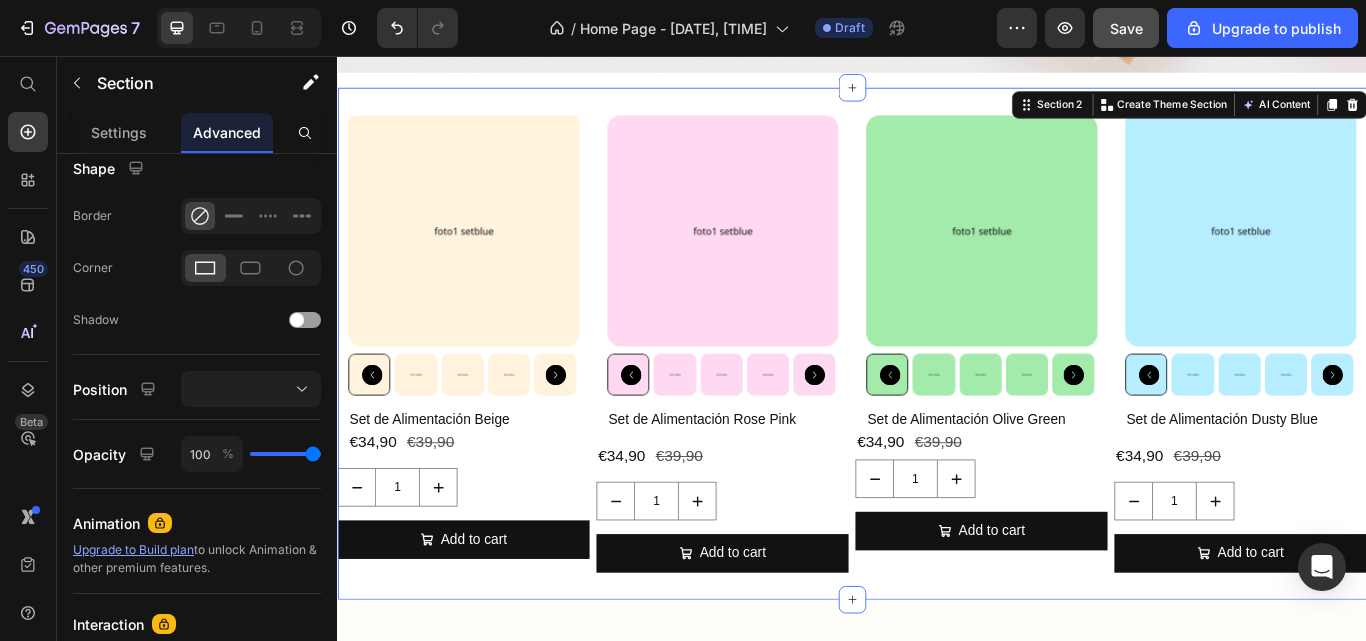 scroll, scrollTop: 0, scrollLeft: 0, axis: both 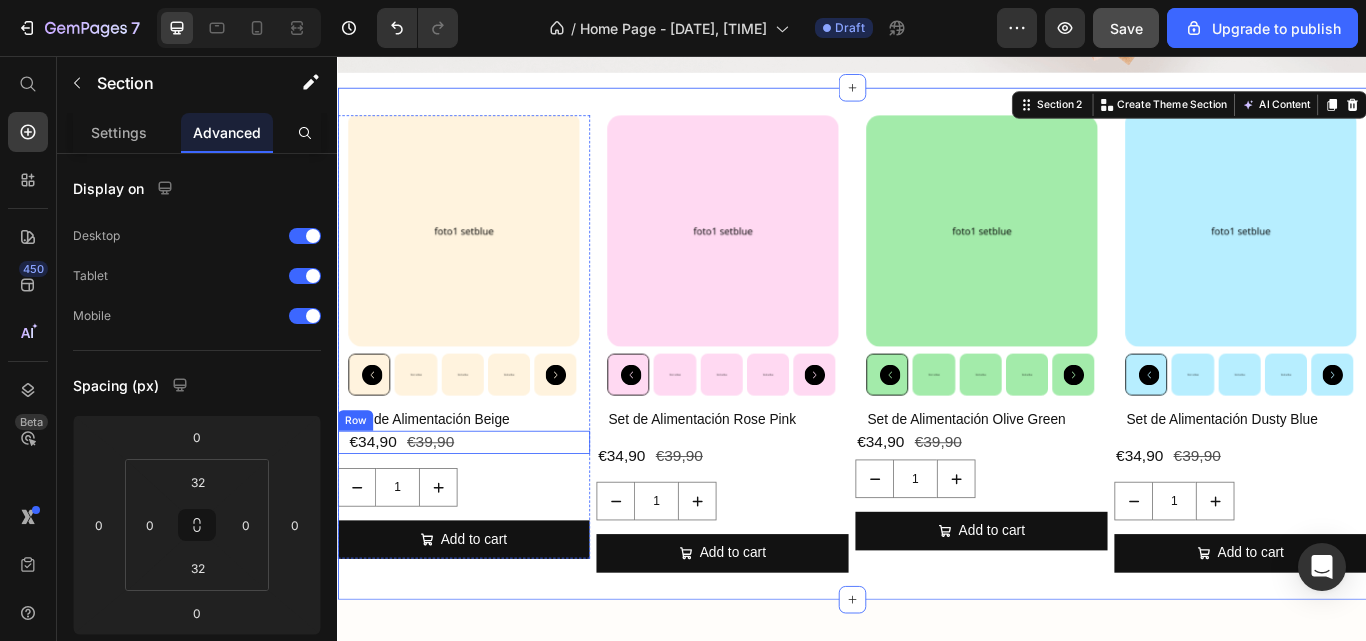 click on "€34,90 Product Price €39,90 Product Price Row" at bounding box center [484, 507] 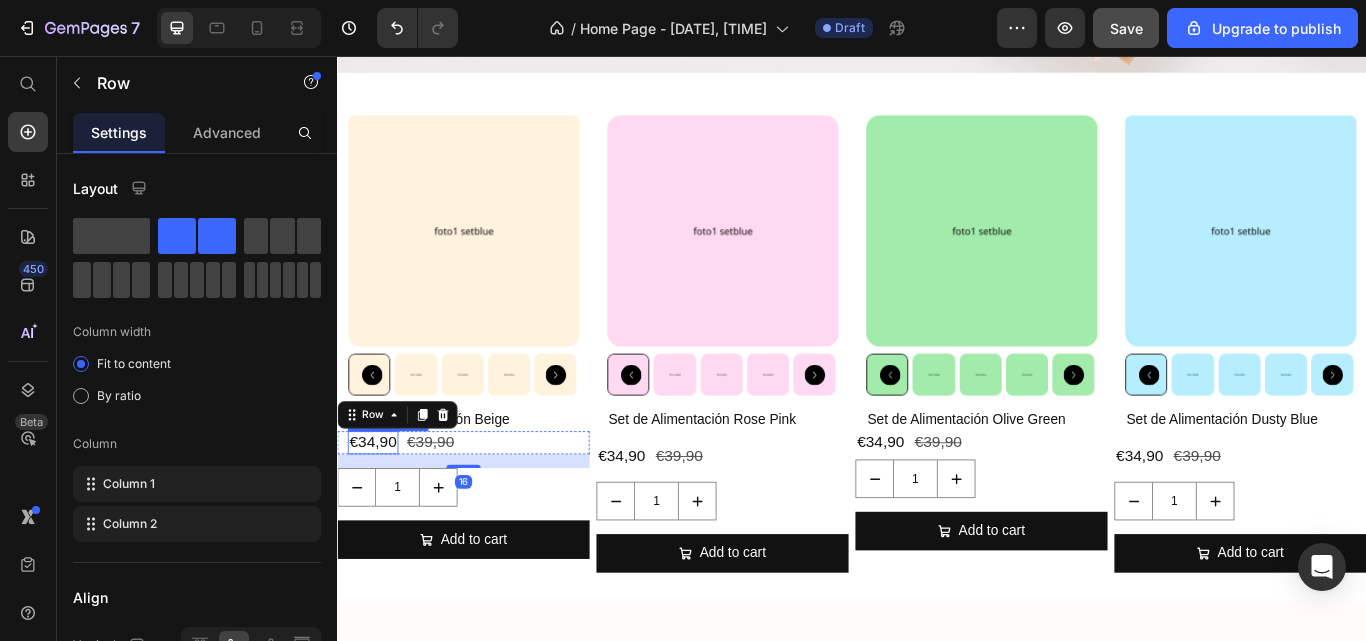 click on "€34,90" at bounding box center [378, 507] 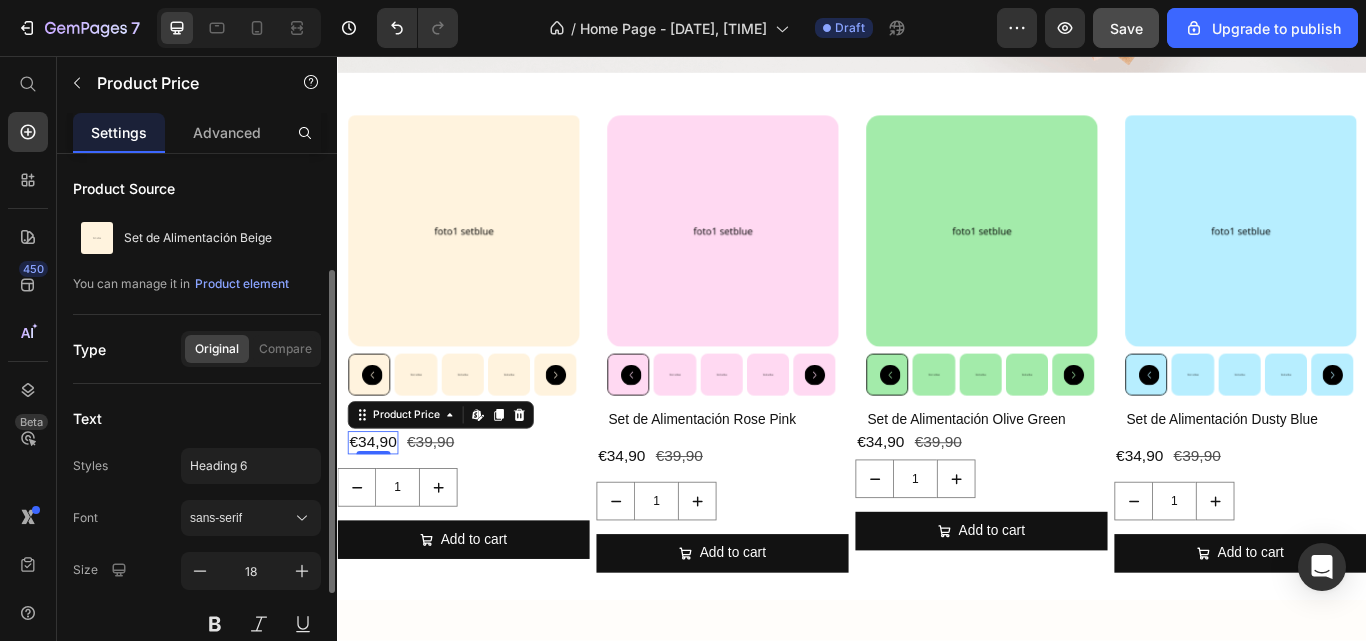 scroll, scrollTop: 73, scrollLeft: 0, axis: vertical 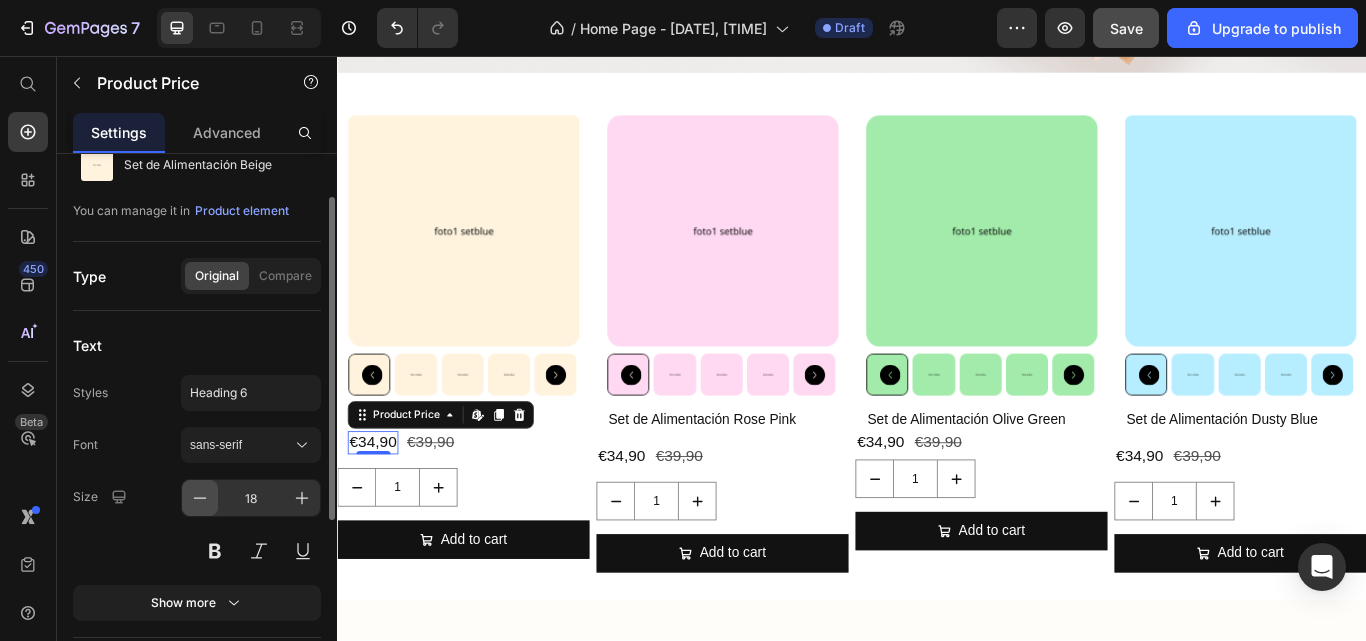 click 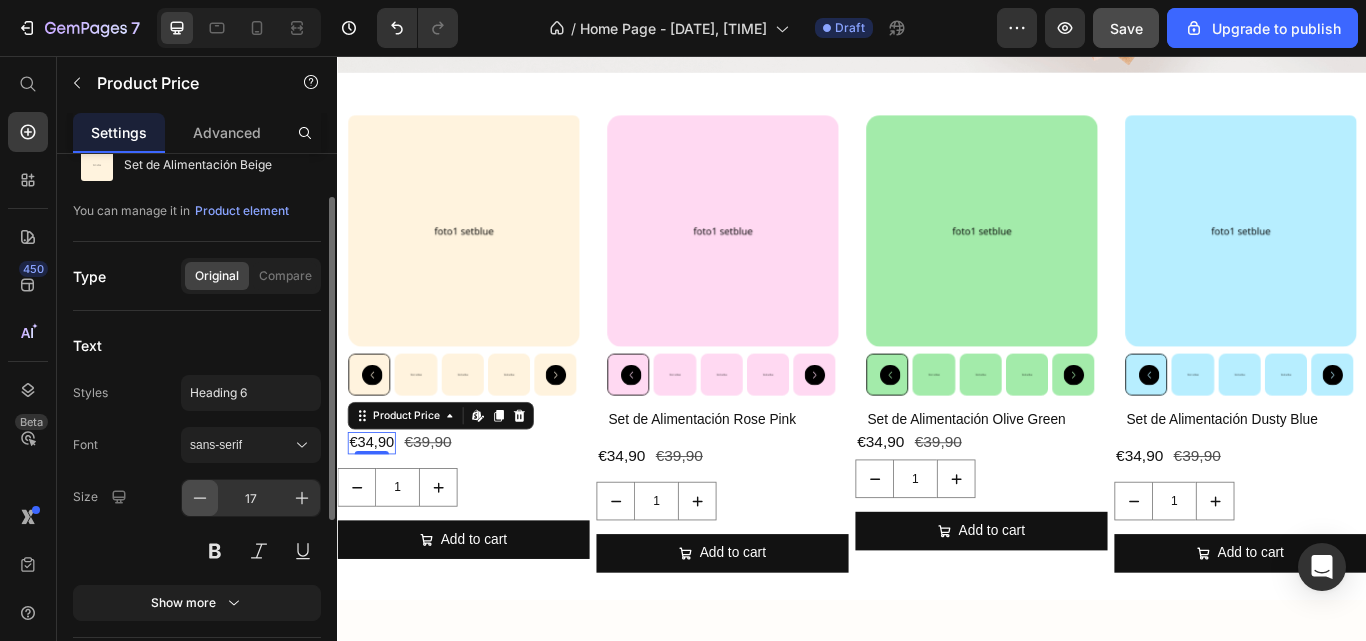 click 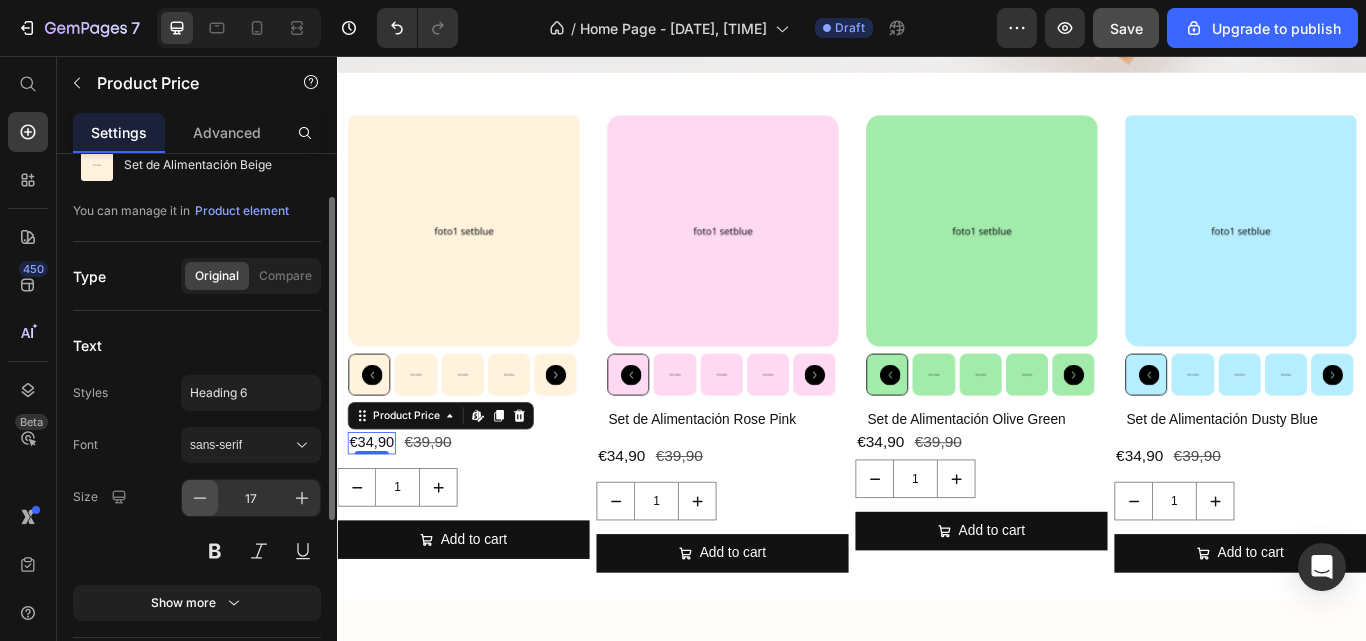 type on "16" 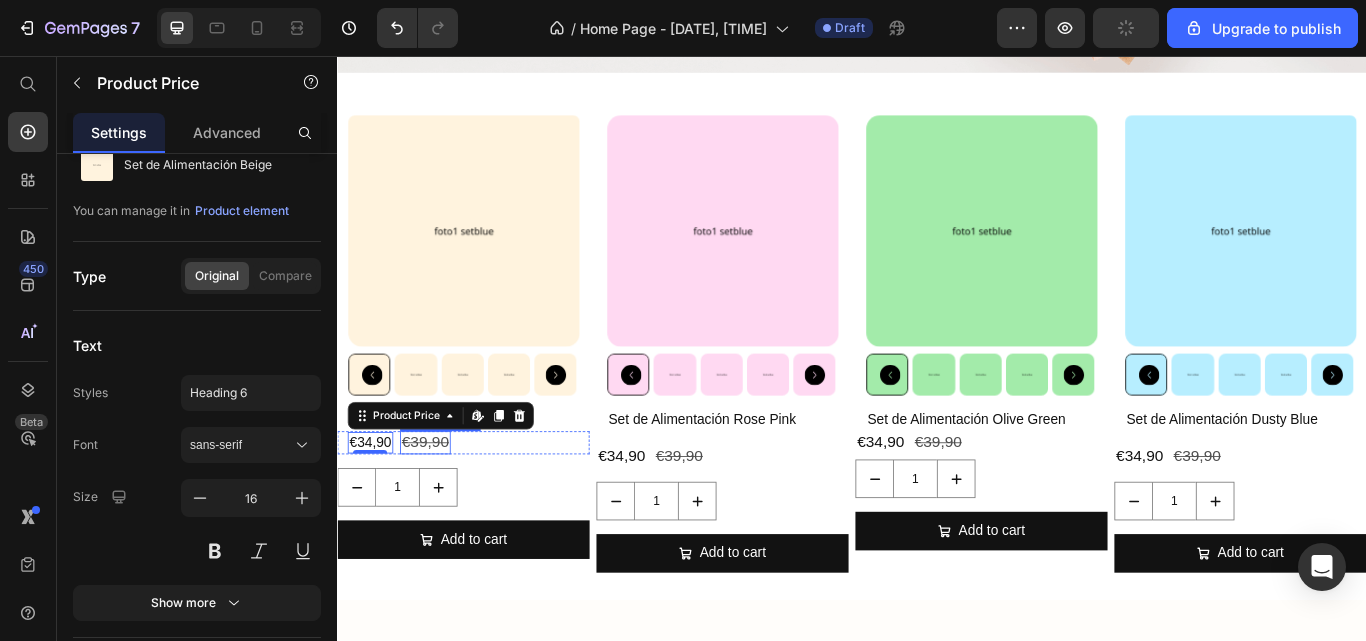 click on "€39,90" at bounding box center (439, 507) 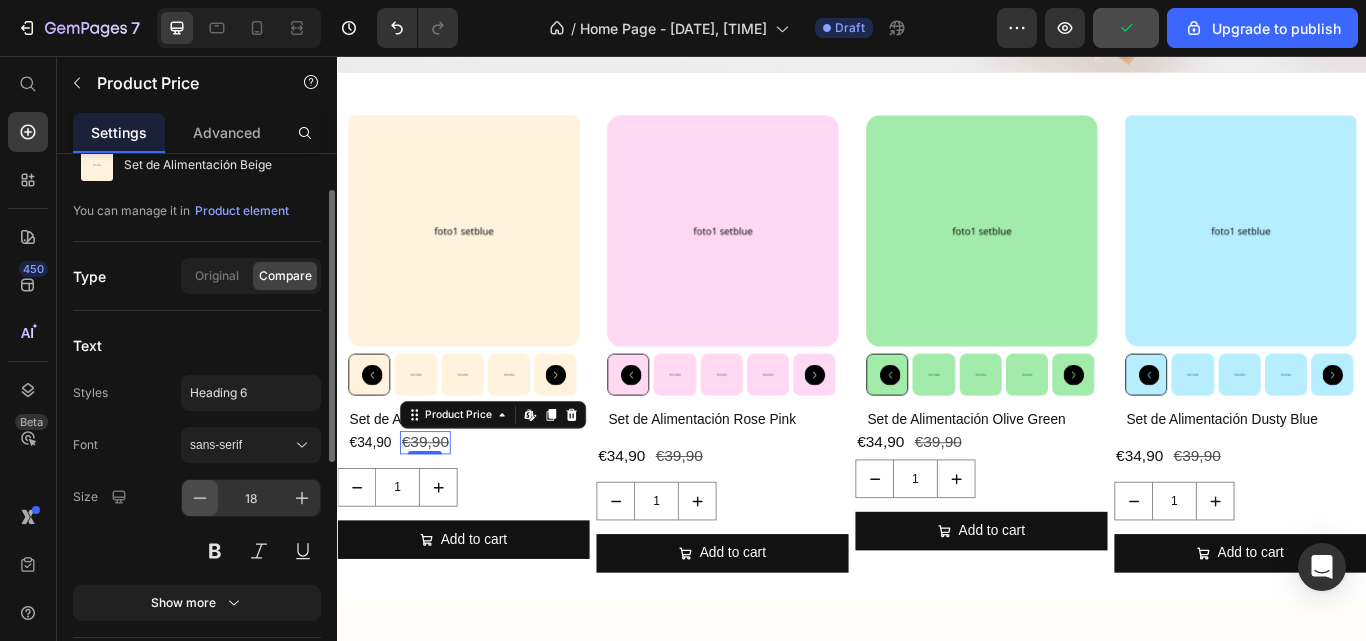 click 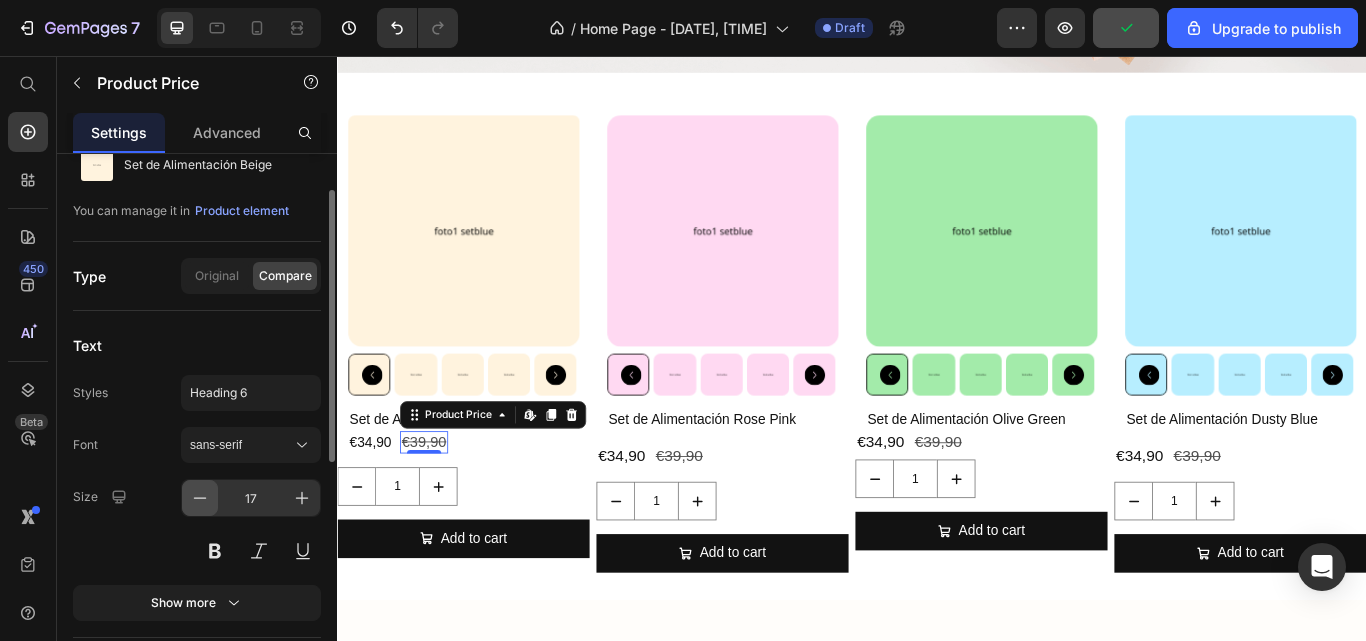 click 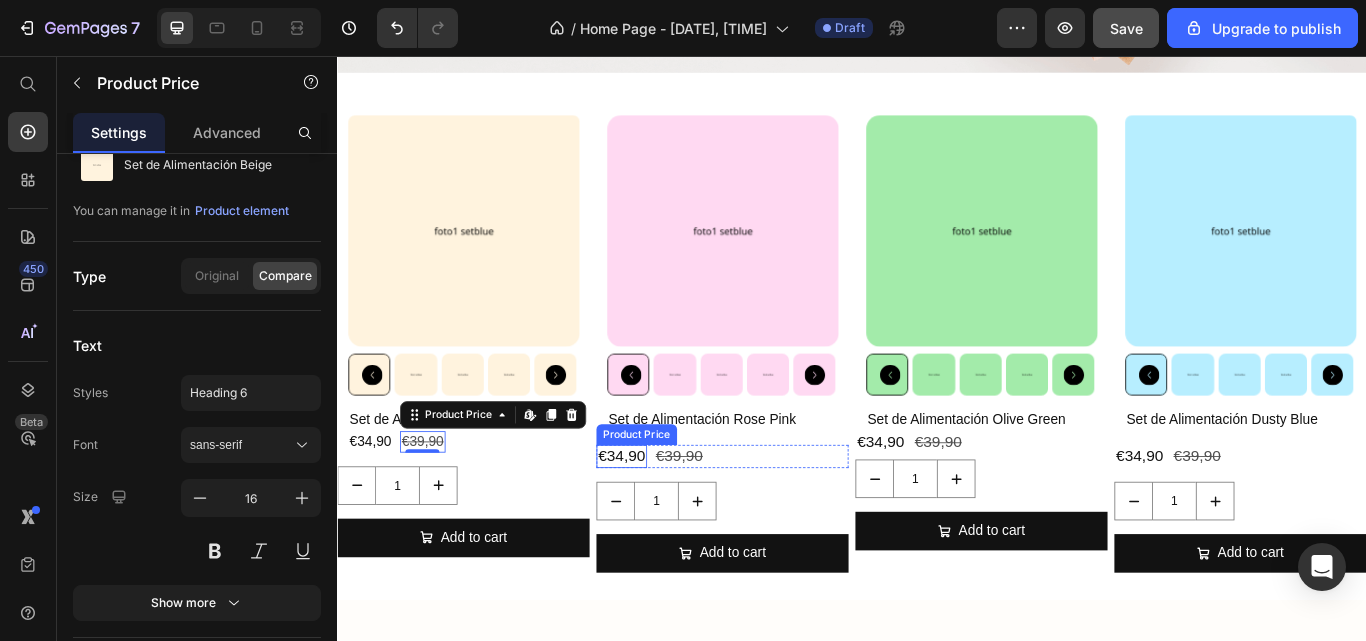 click on "€34,90" at bounding box center [668, 523] 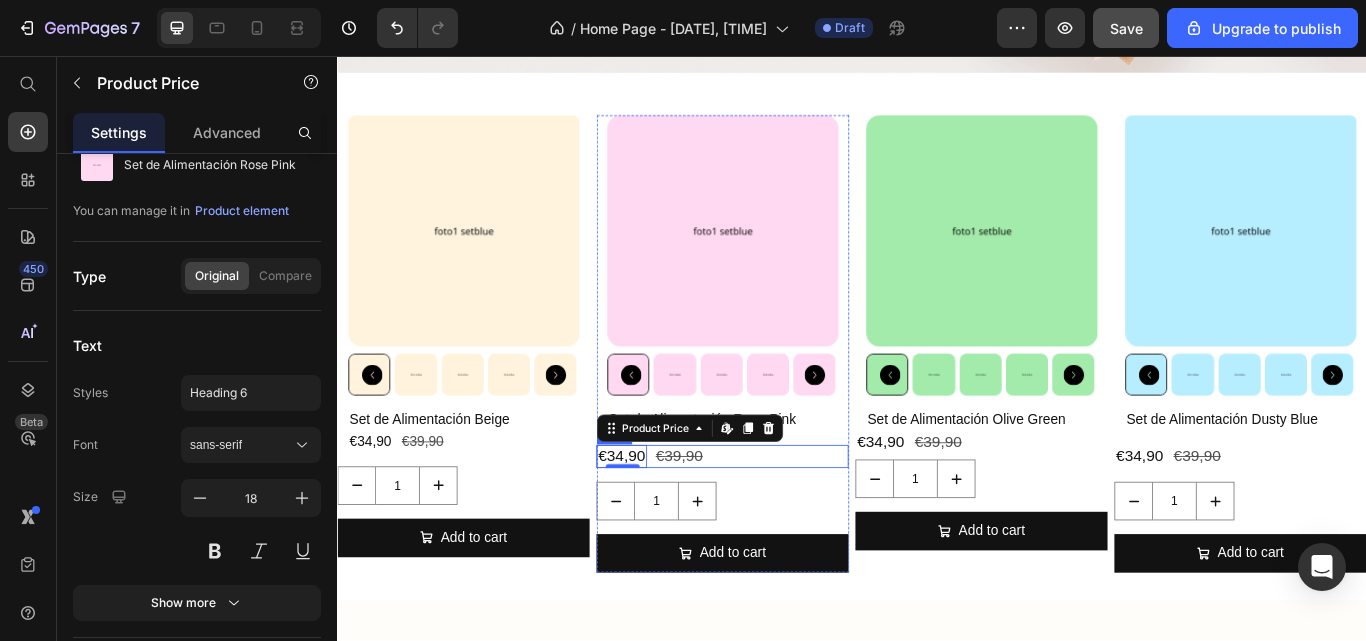click on "€34,90 Product Price   Edit content in Shopify 0 €39,90 Product Price Row" at bounding box center [786, 523] 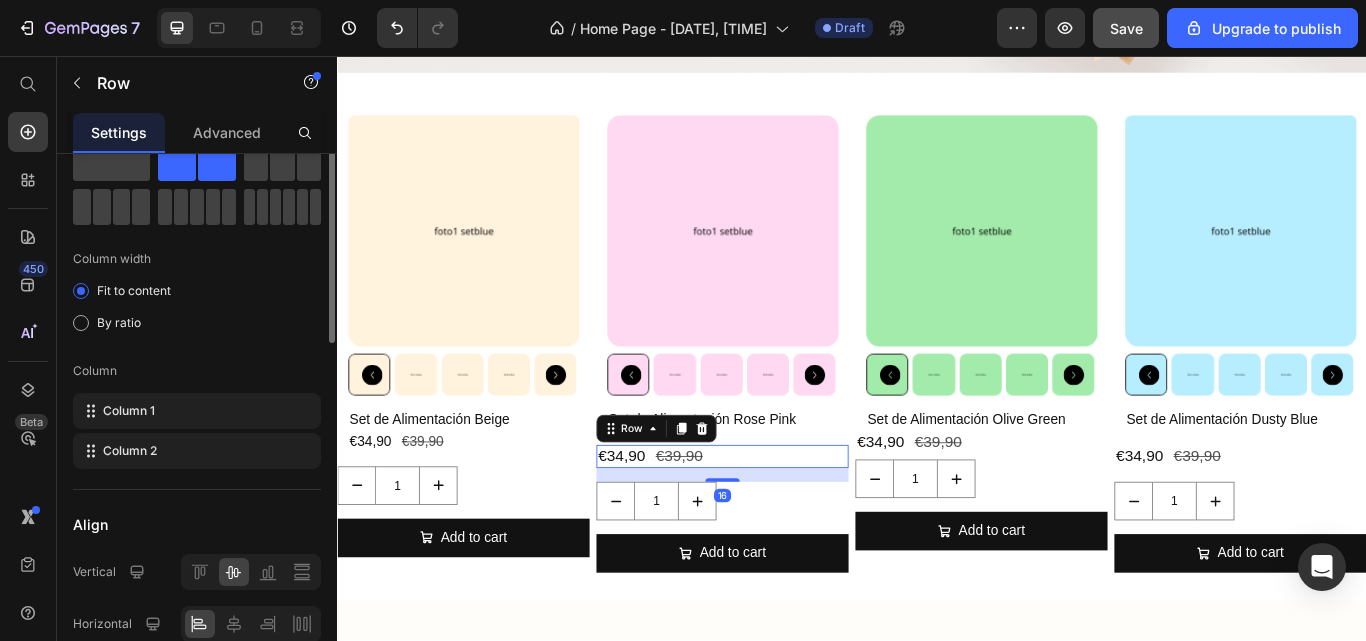 scroll, scrollTop: 0, scrollLeft: 0, axis: both 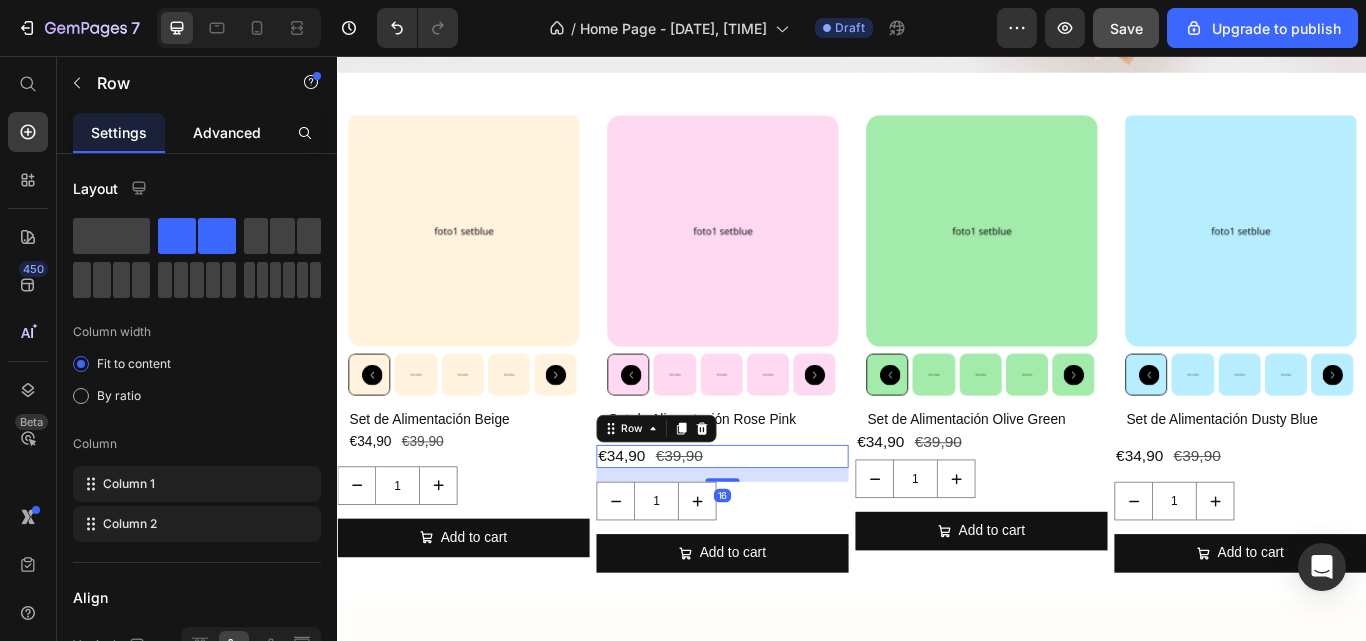 click on "Advanced" 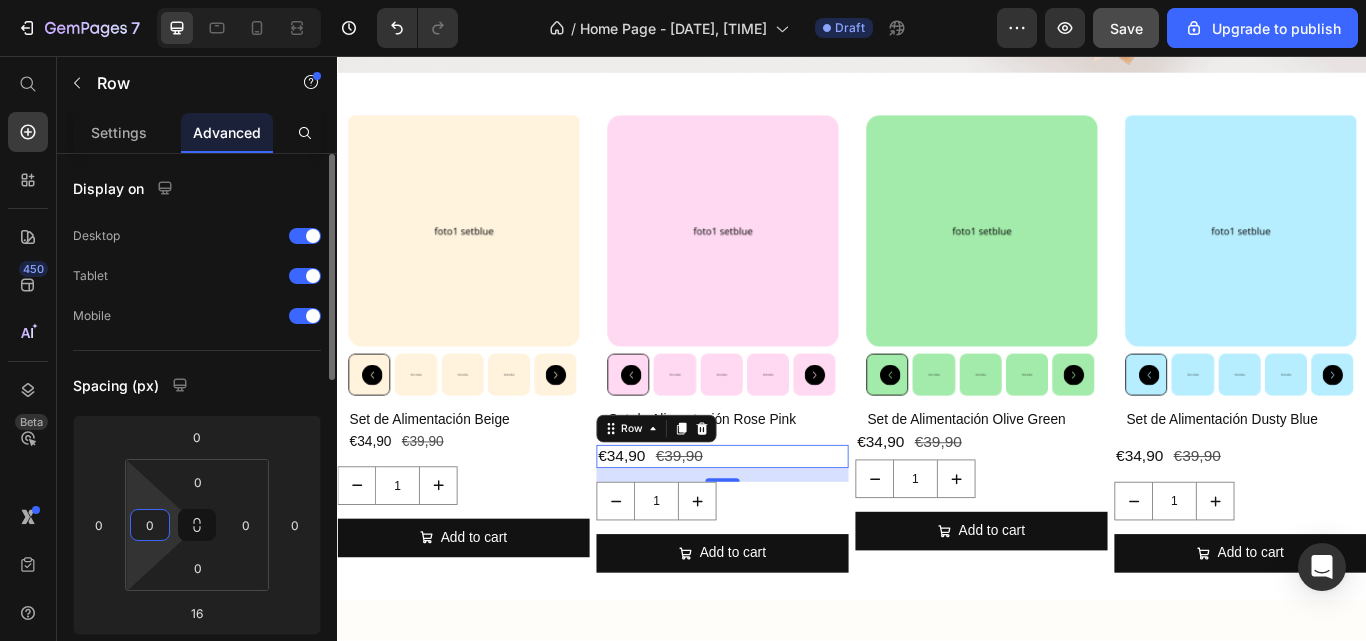 click on "0" at bounding box center (150, 525) 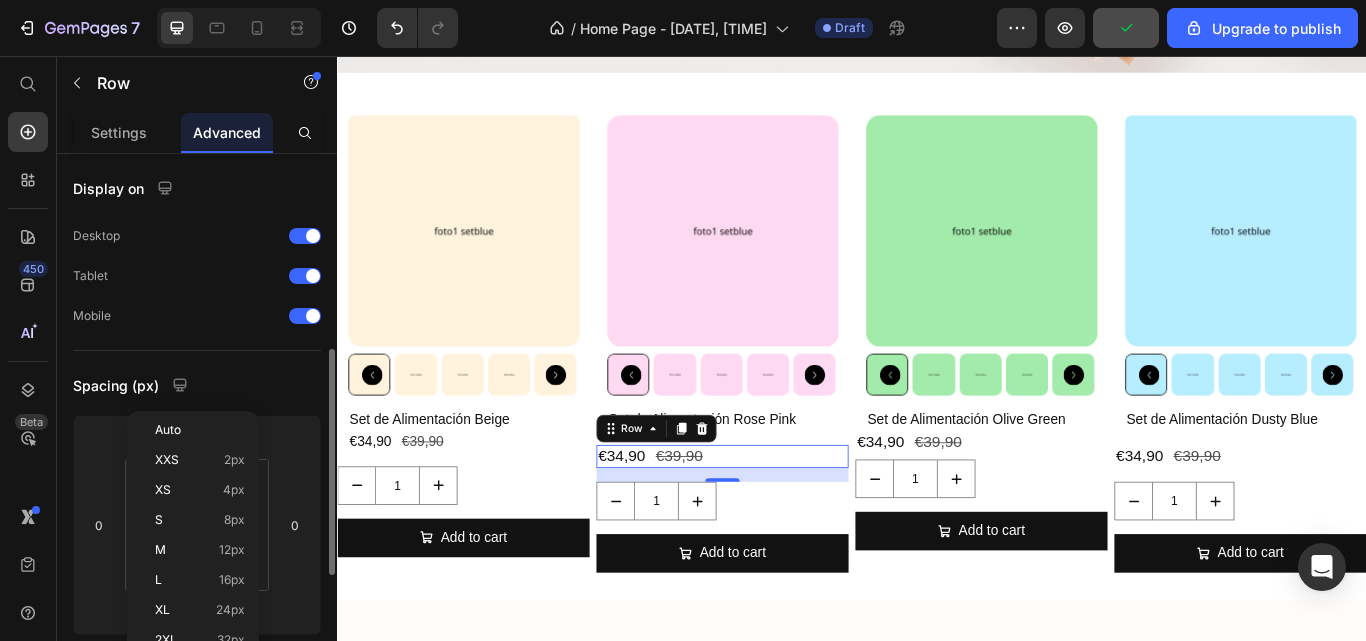scroll, scrollTop: 138, scrollLeft: 0, axis: vertical 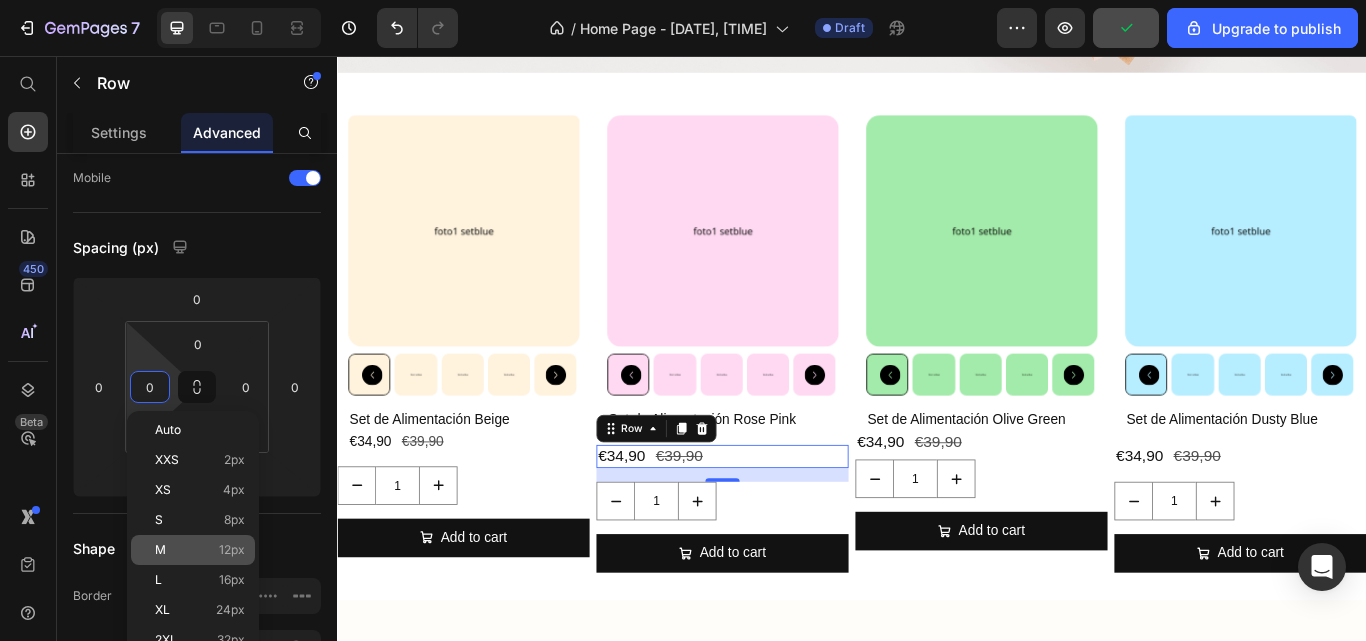 click on "M 12px" 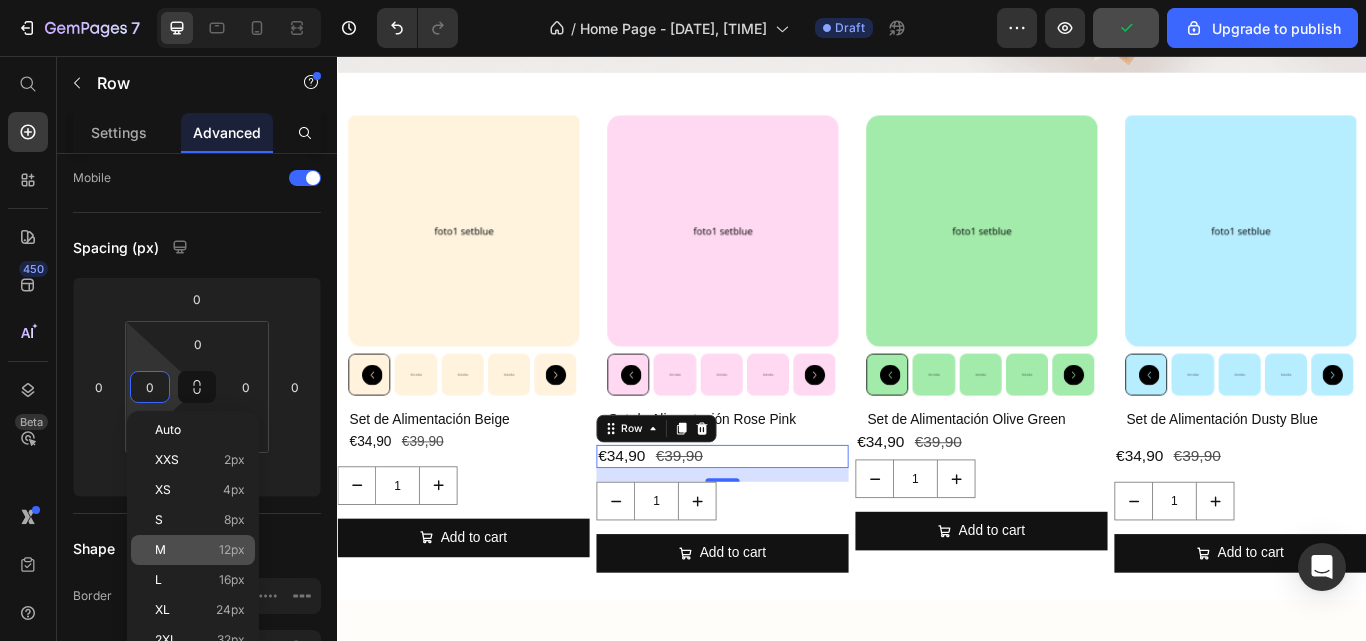 type on "12" 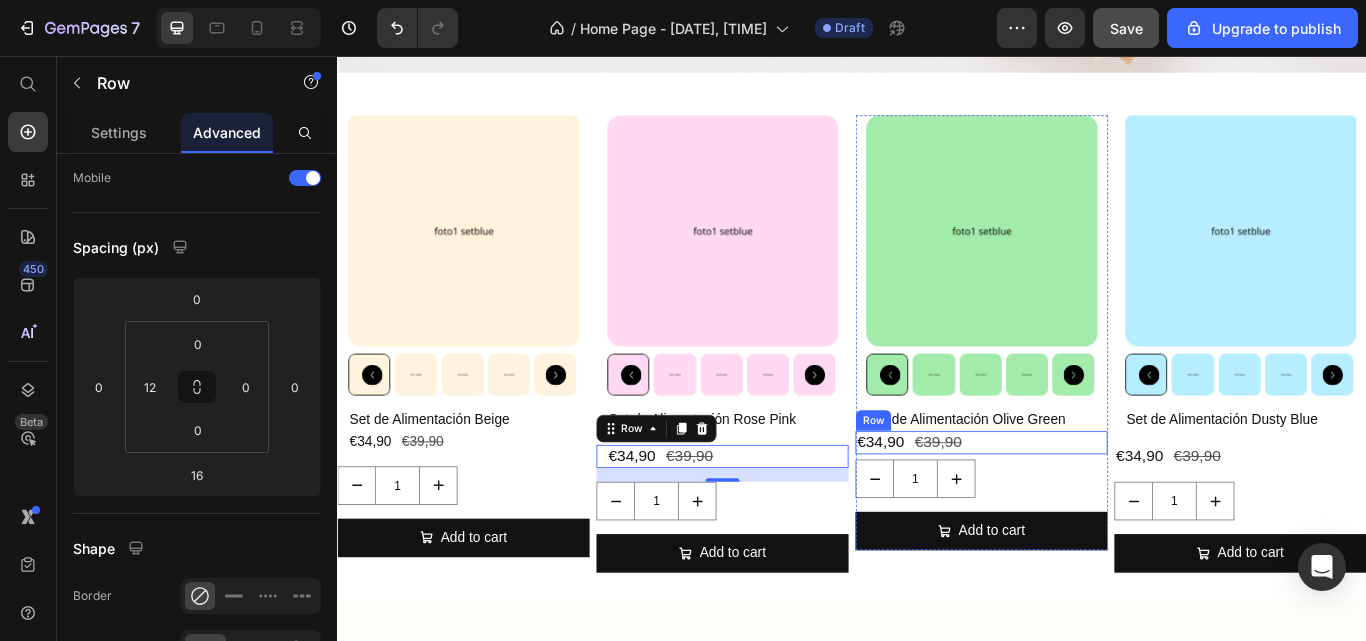 click on "€34,90 Product Price €39,90 Product Price Row" at bounding box center (1088, 507) 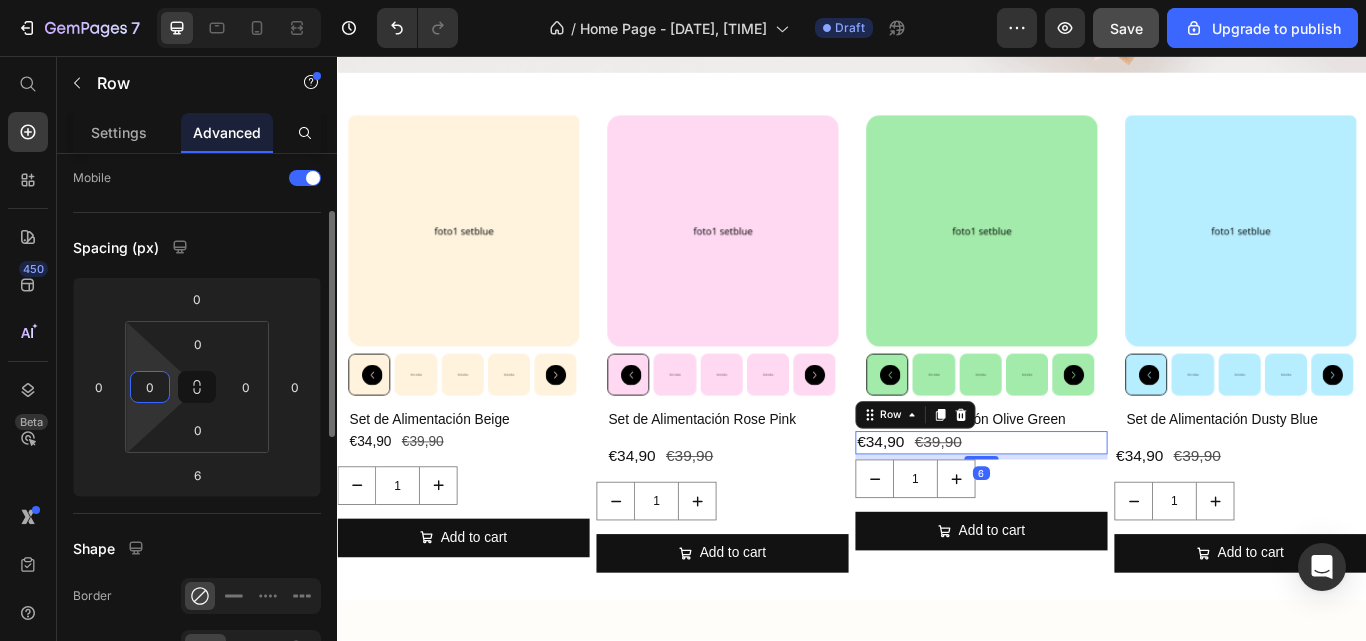 click on "0" at bounding box center [150, 387] 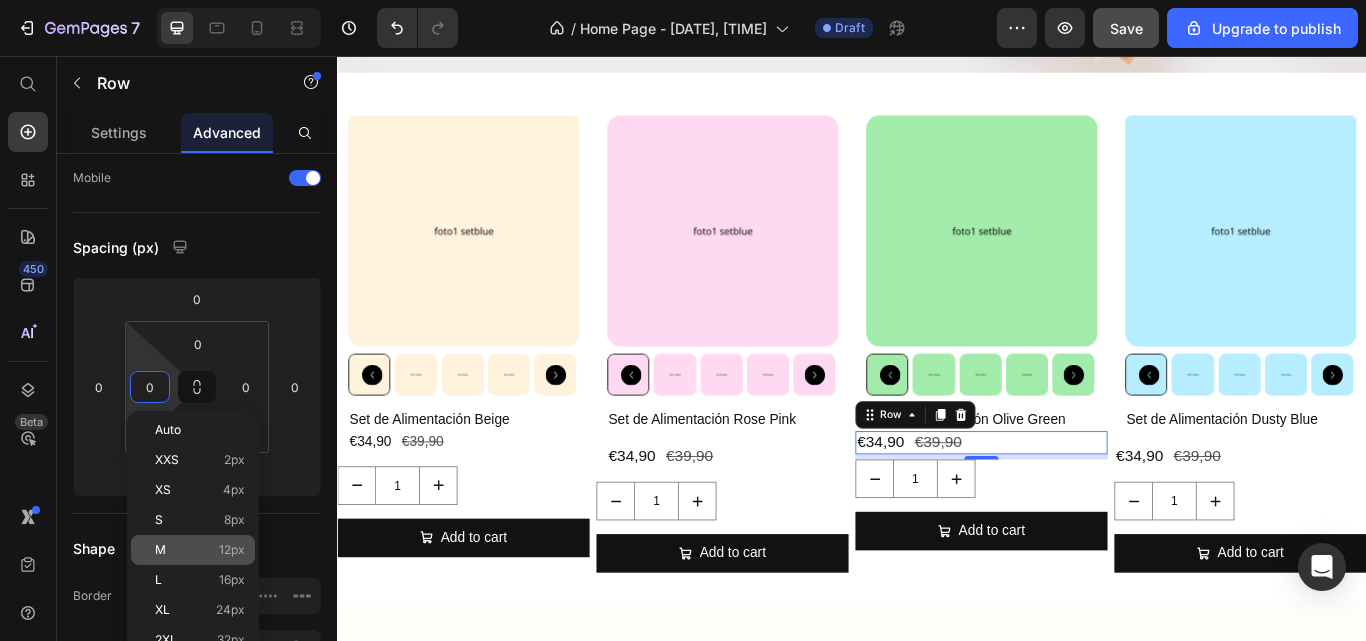 click on "M 12px" at bounding box center [200, 550] 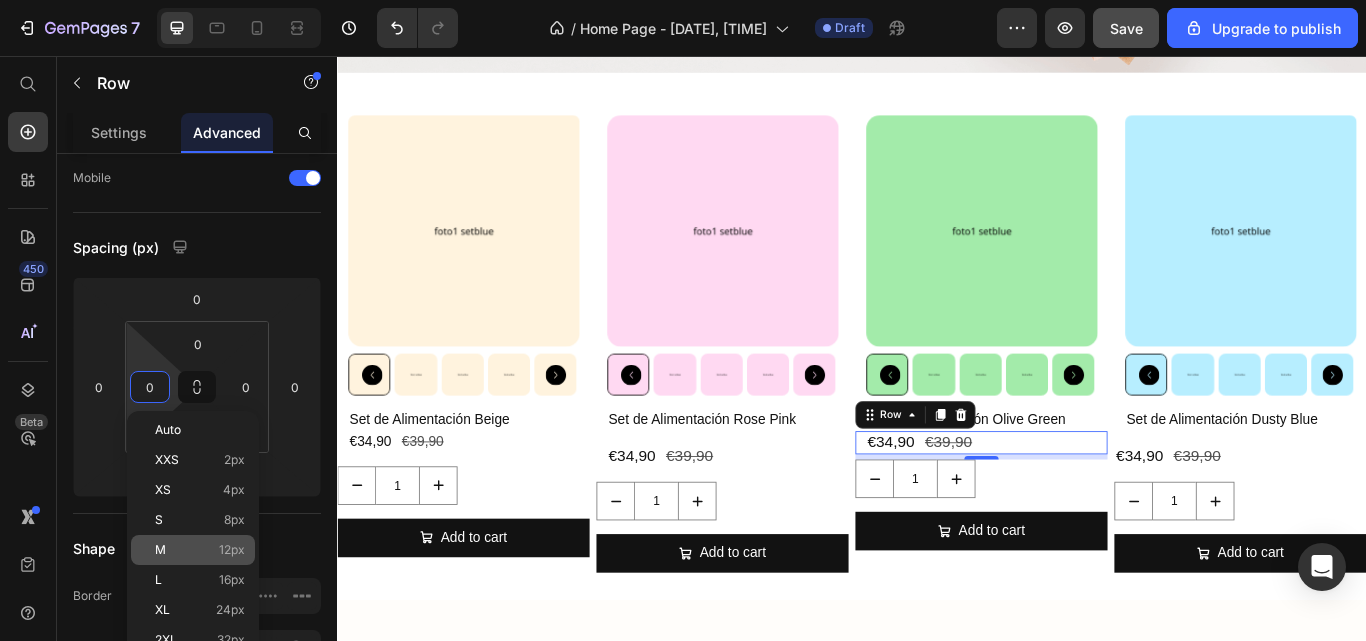 type on "12" 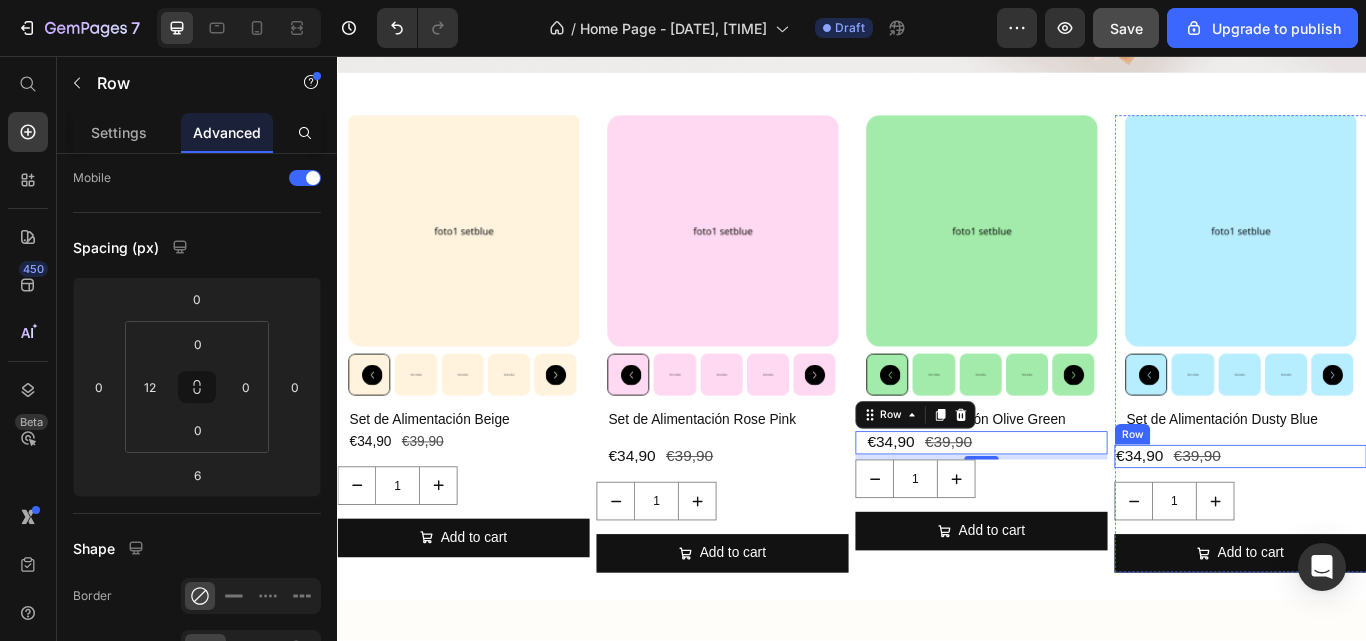 click on "€34,90 Product Price €39,90 Product Price Row" at bounding box center [1390, 523] 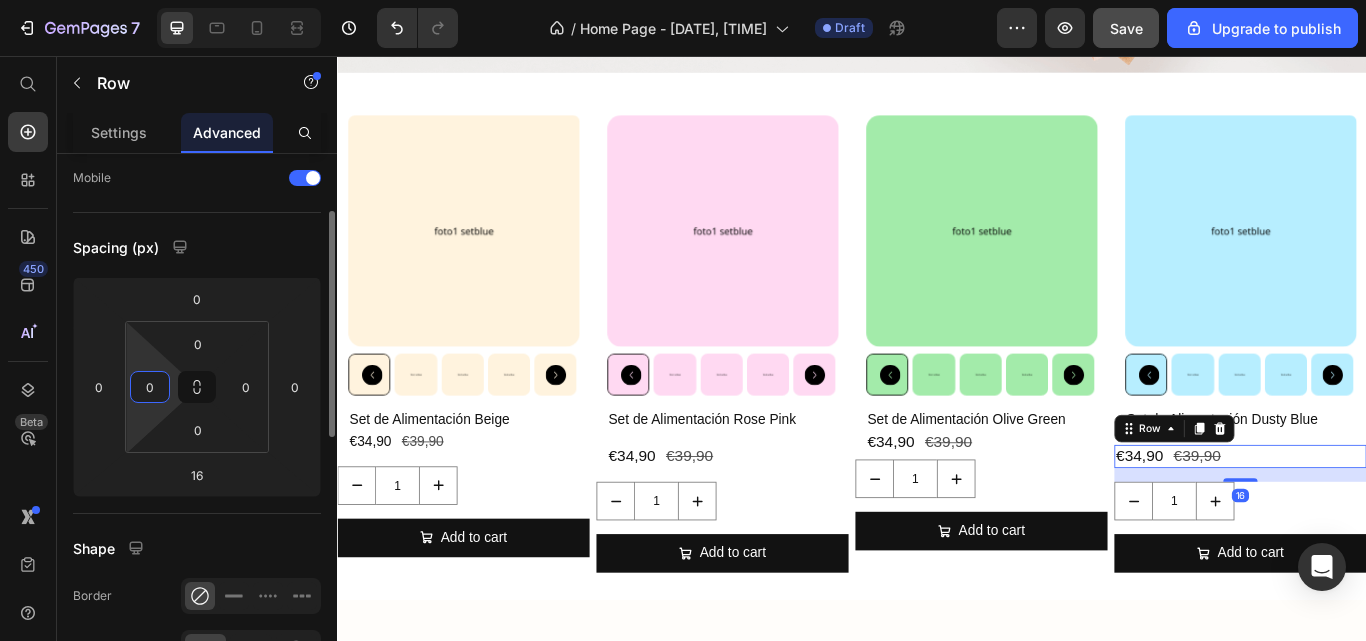 click on "0" at bounding box center (150, 387) 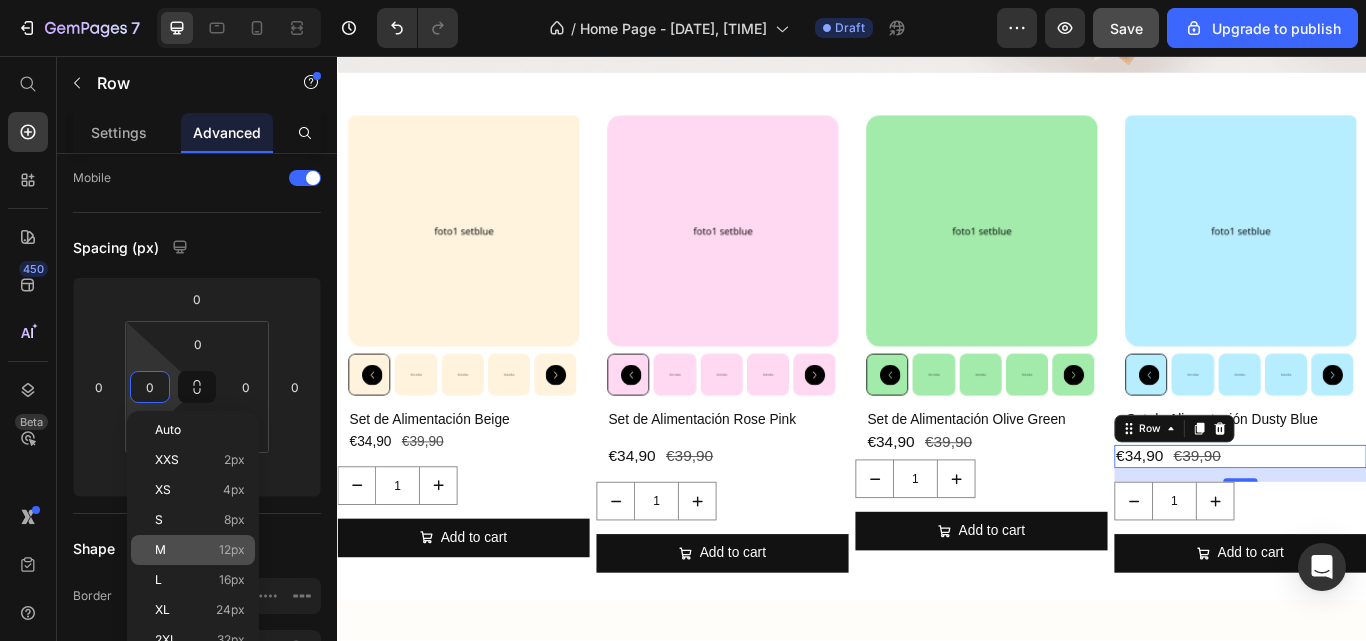 click on "M 12px" 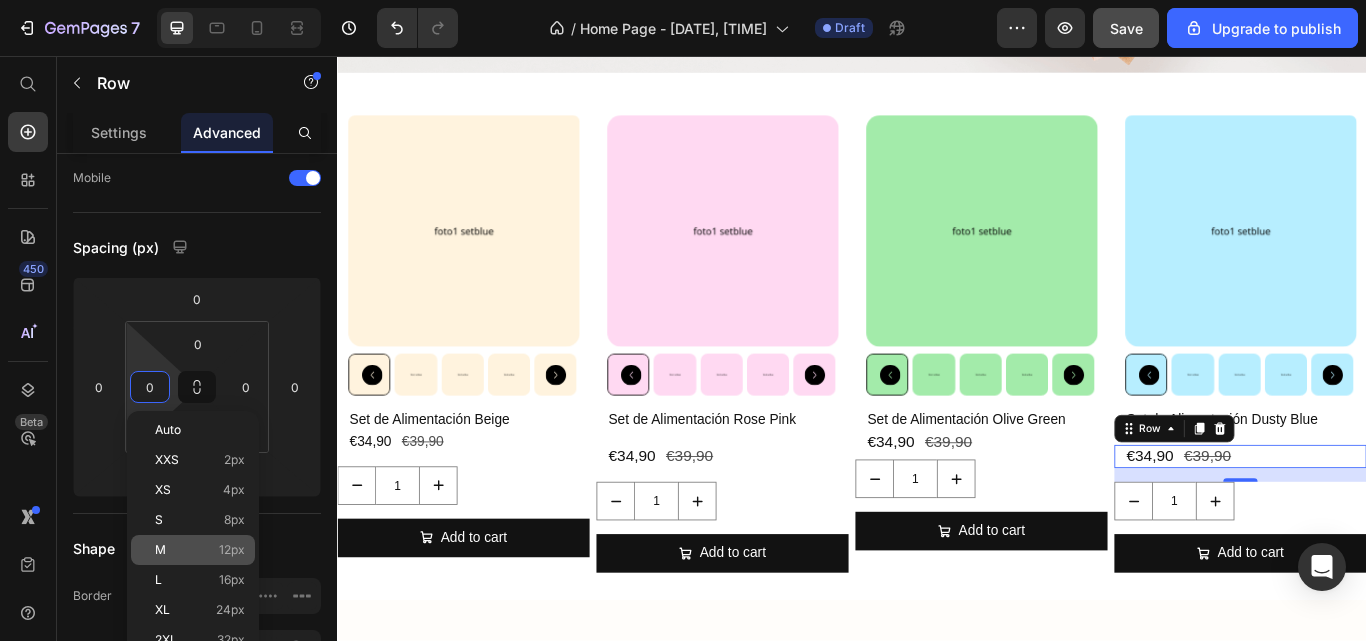 type on "12" 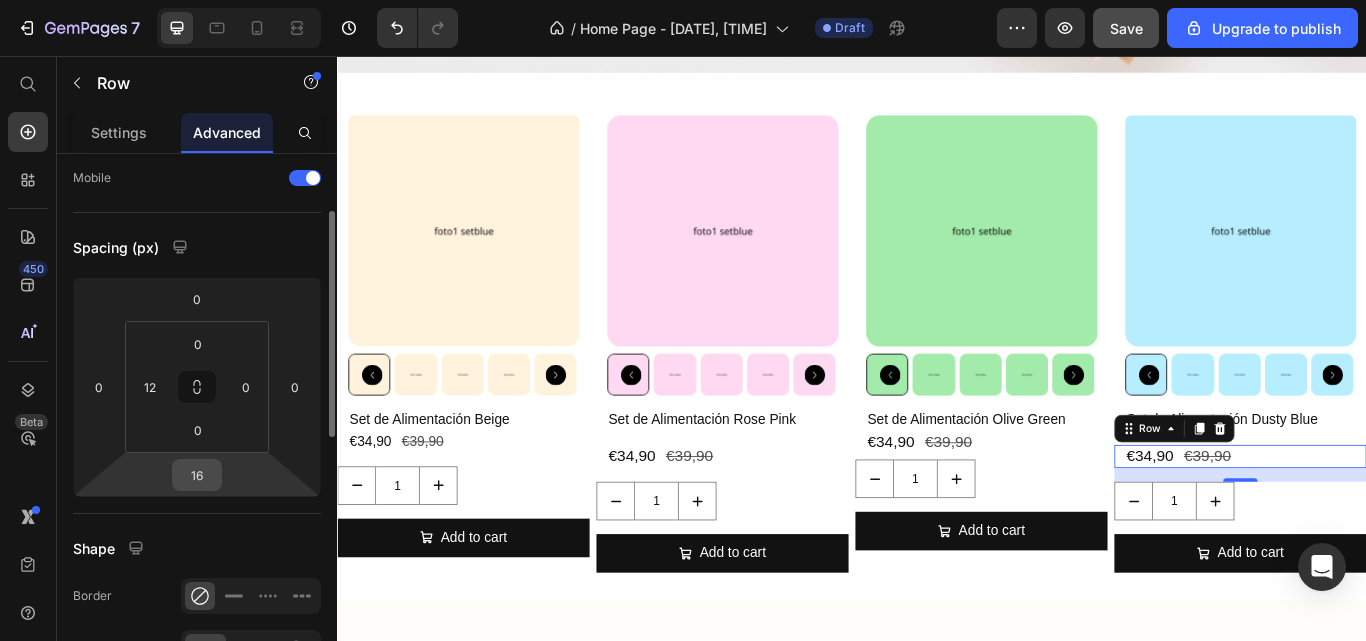 click on "16" at bounding box center (197, 475) 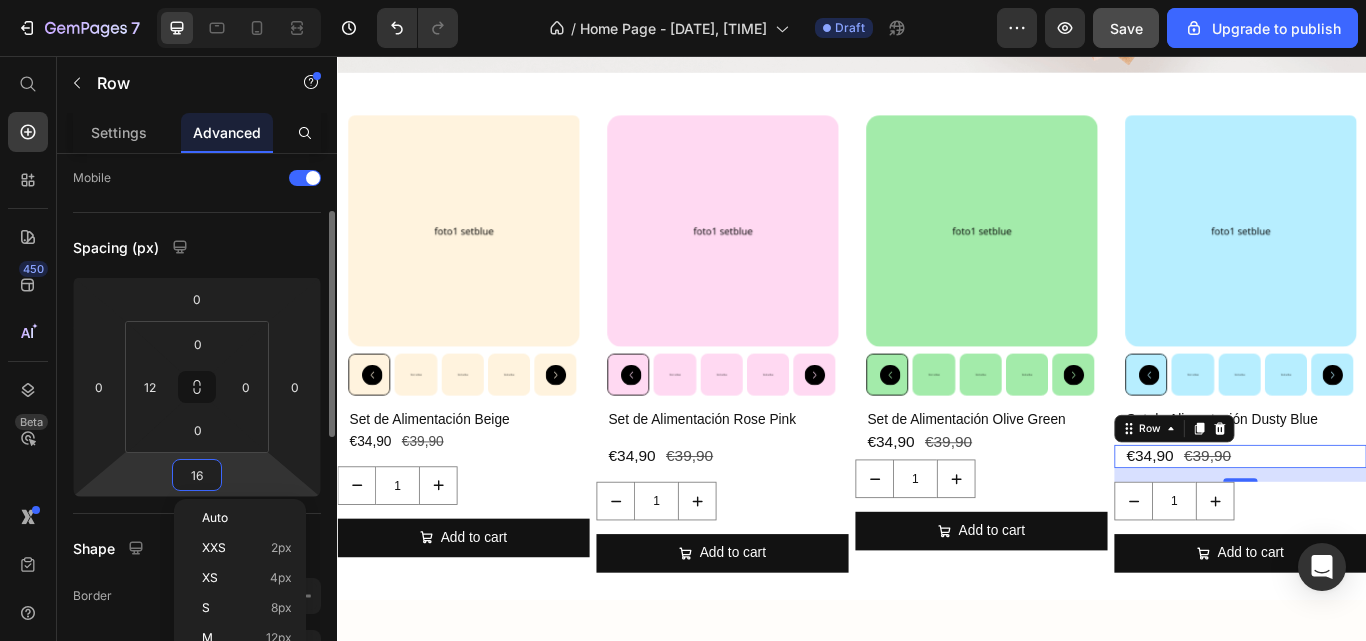 type on "0" 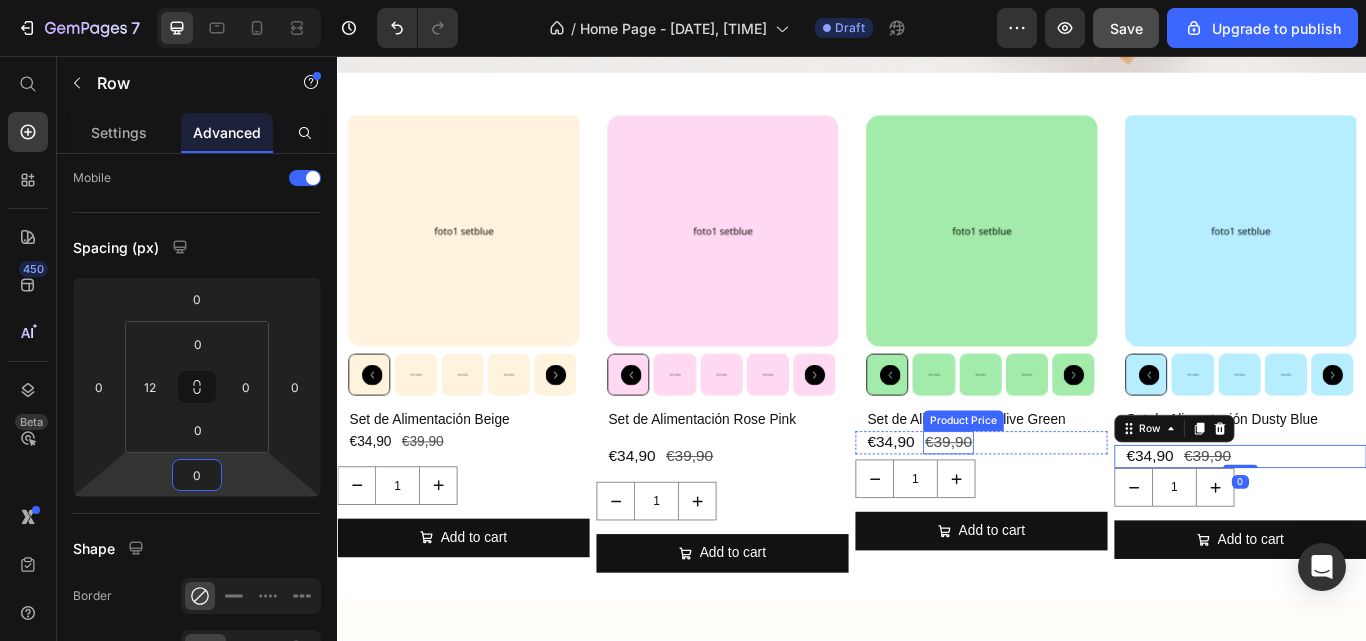 click on "€39,90" at bounding box center (1049, 507) 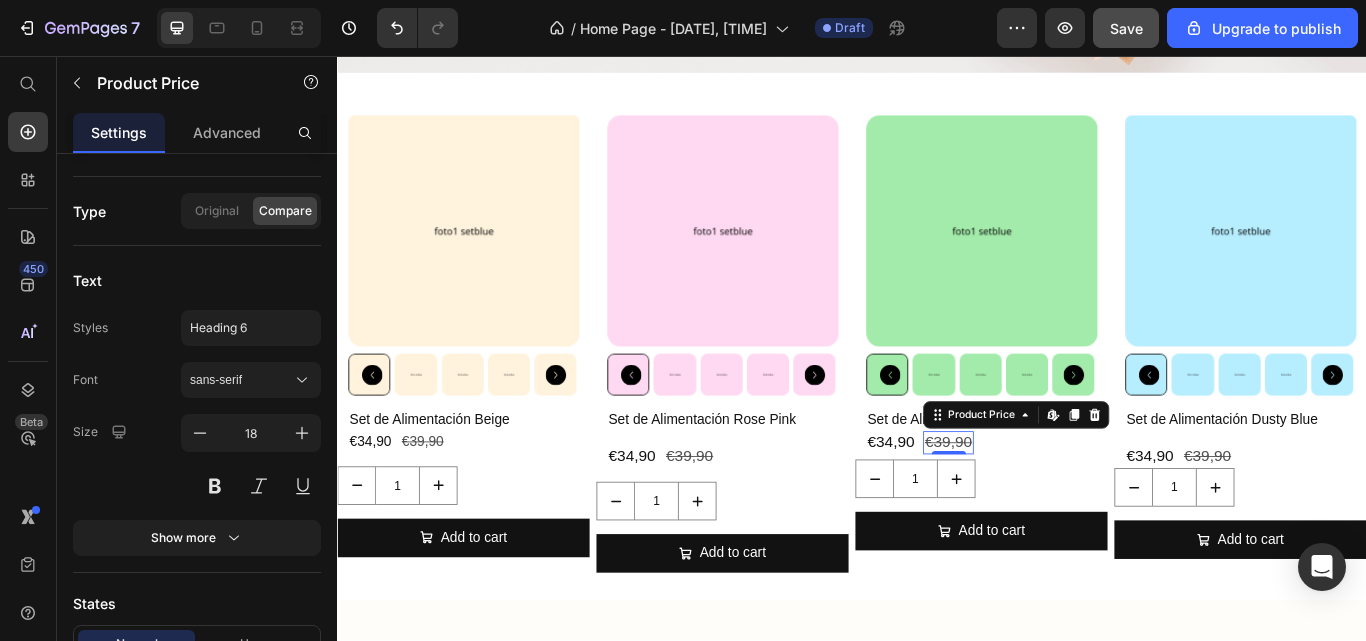 scroll, scrollTop: 0, scrollLeft: 0, axis: both 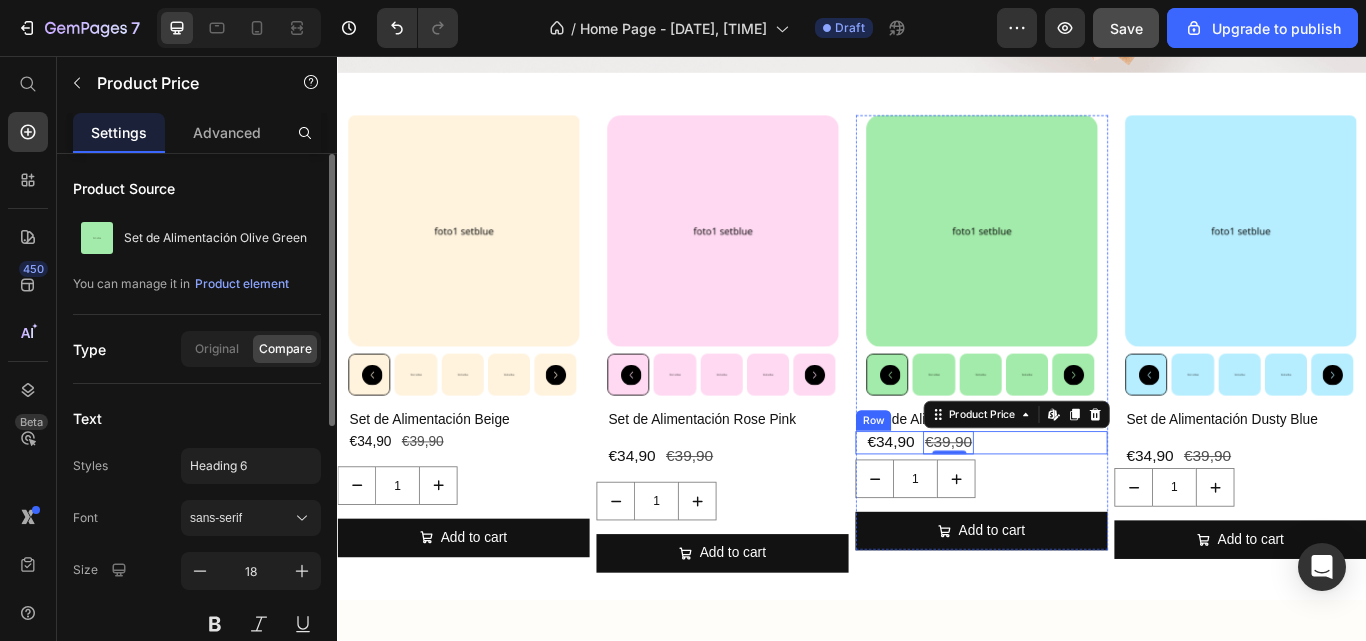 click on "€34,90 Product Price €39,90 Product Price   Edit content in Shopify 0 Row" at bounding box center [1088, 507] 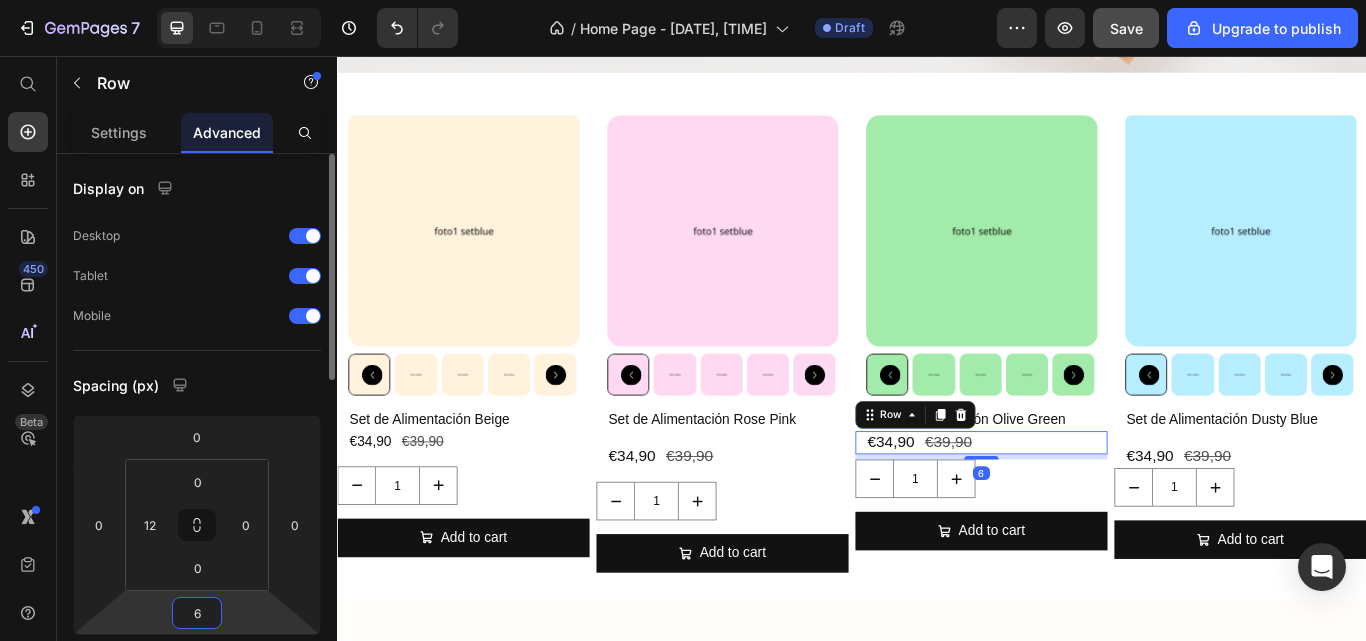 click on "6" at bounding box center [197, 613] 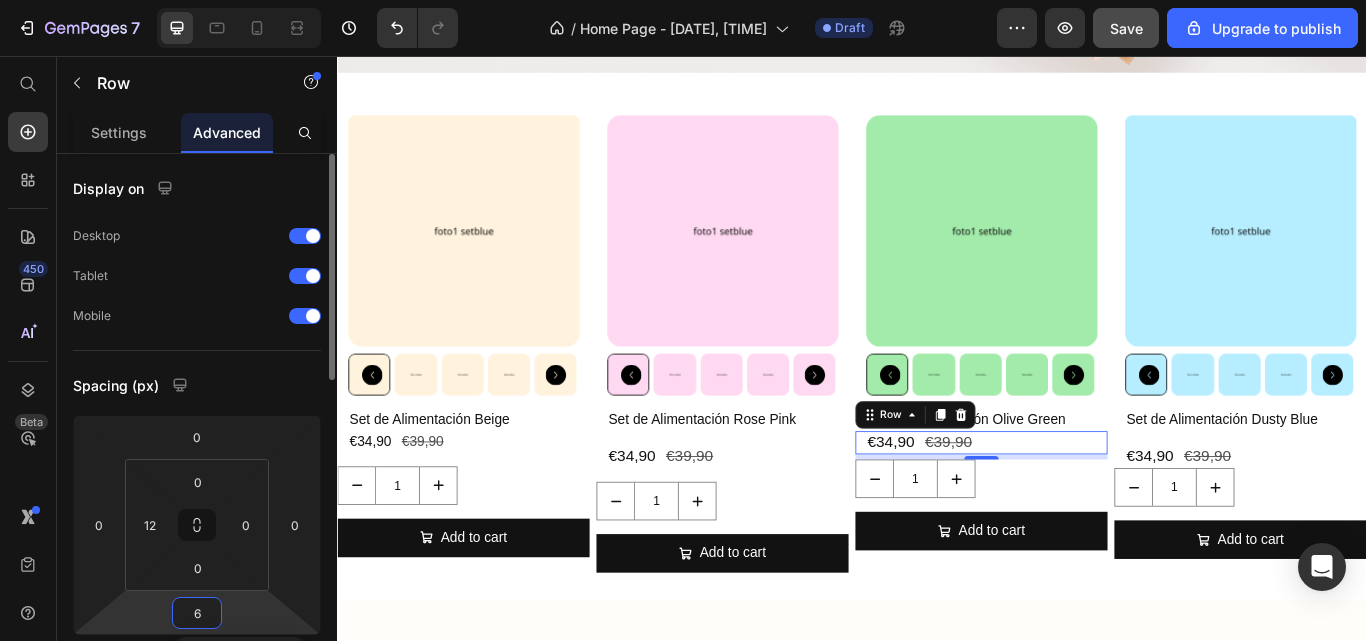 type on "0" 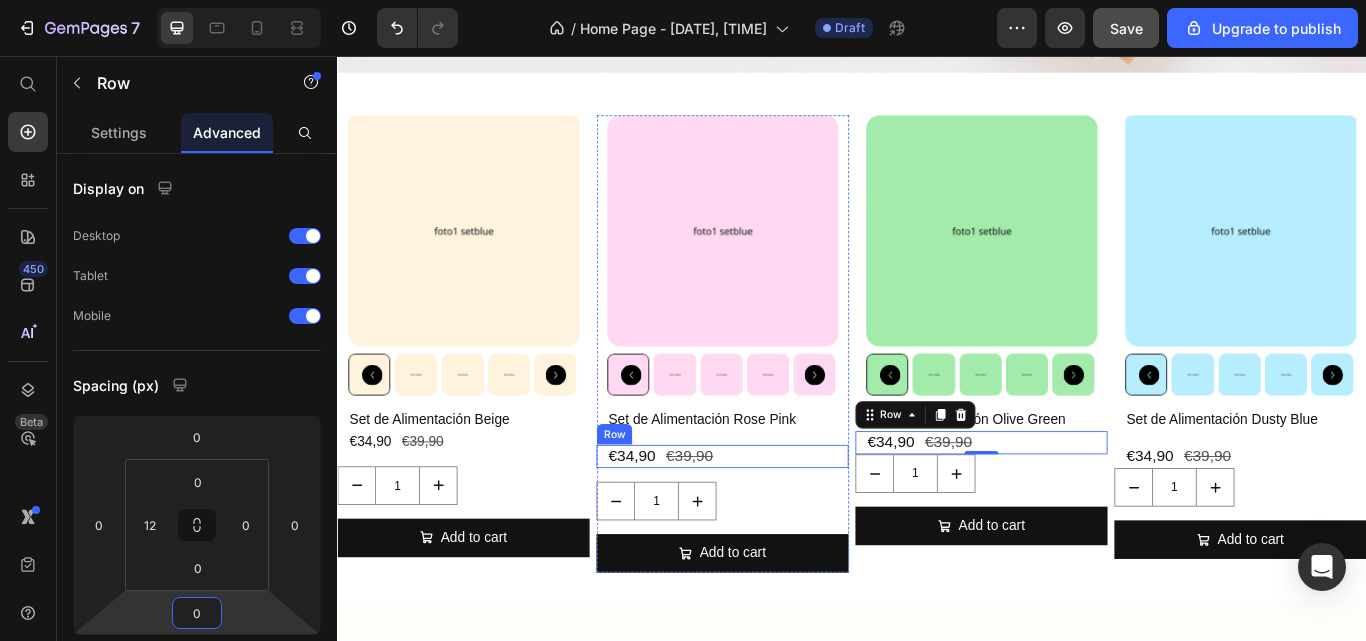 click on "€34,90 Product Price €39,90 Product Price Row" at bounding box center [786, 523] 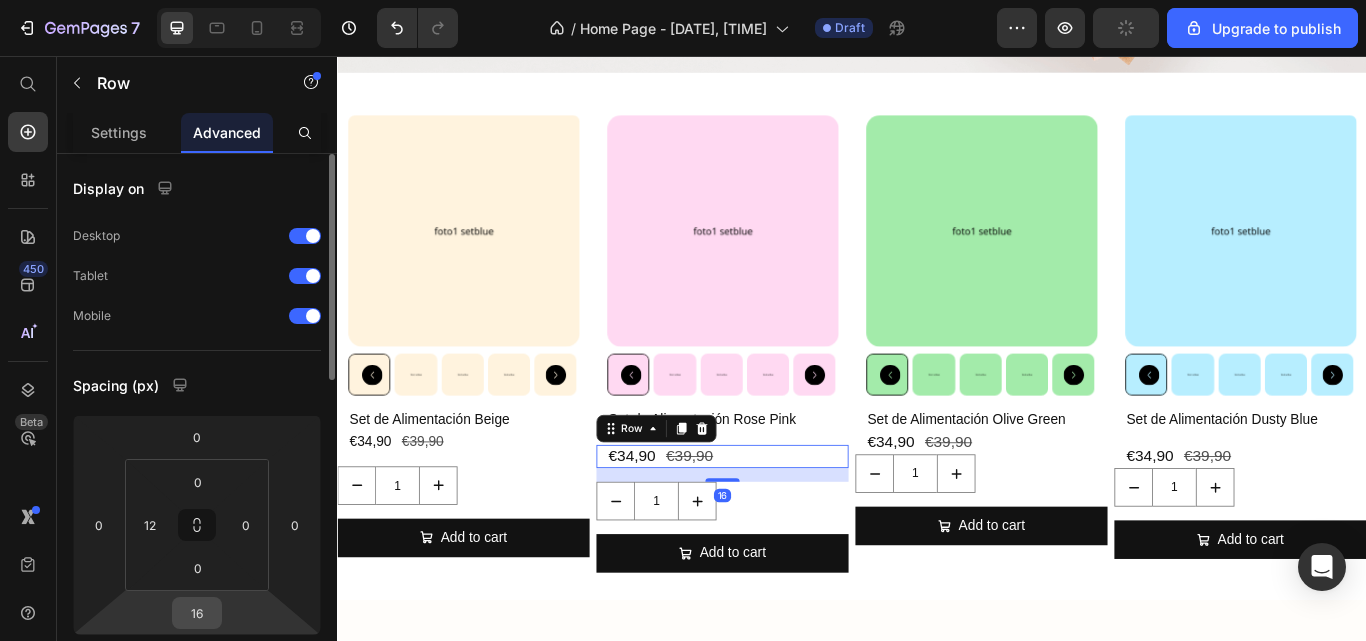 click on "16" at bounding box center (197, 613) 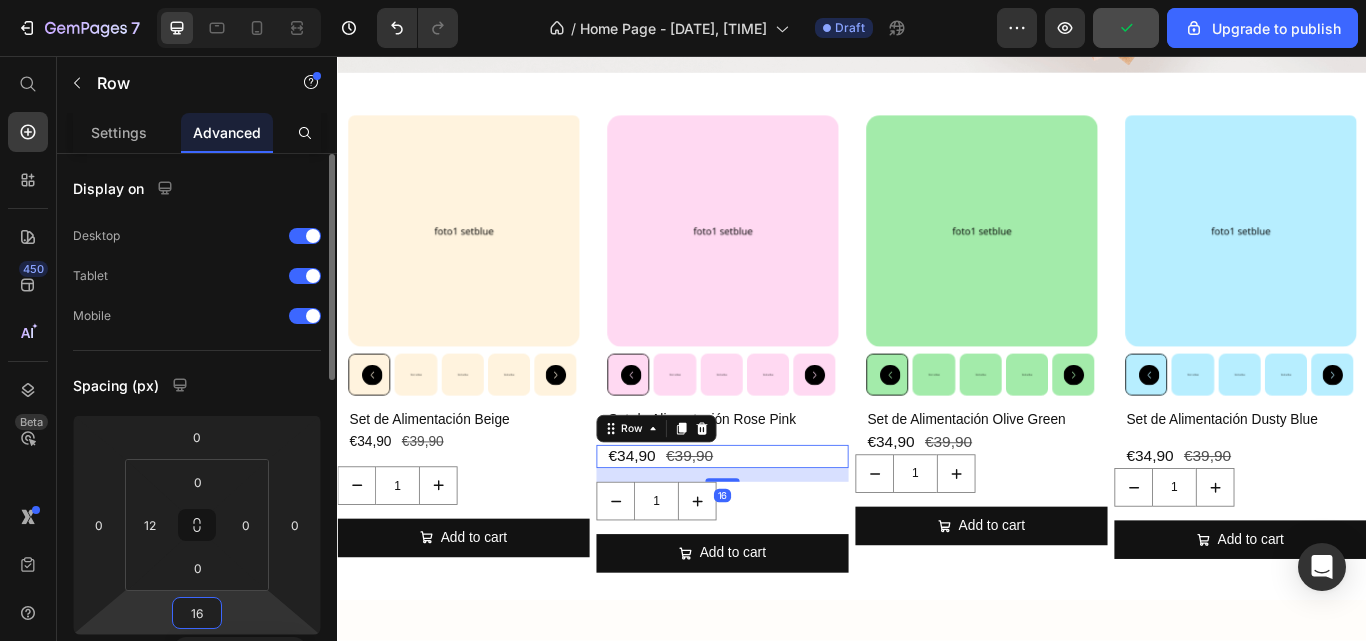type on "0" 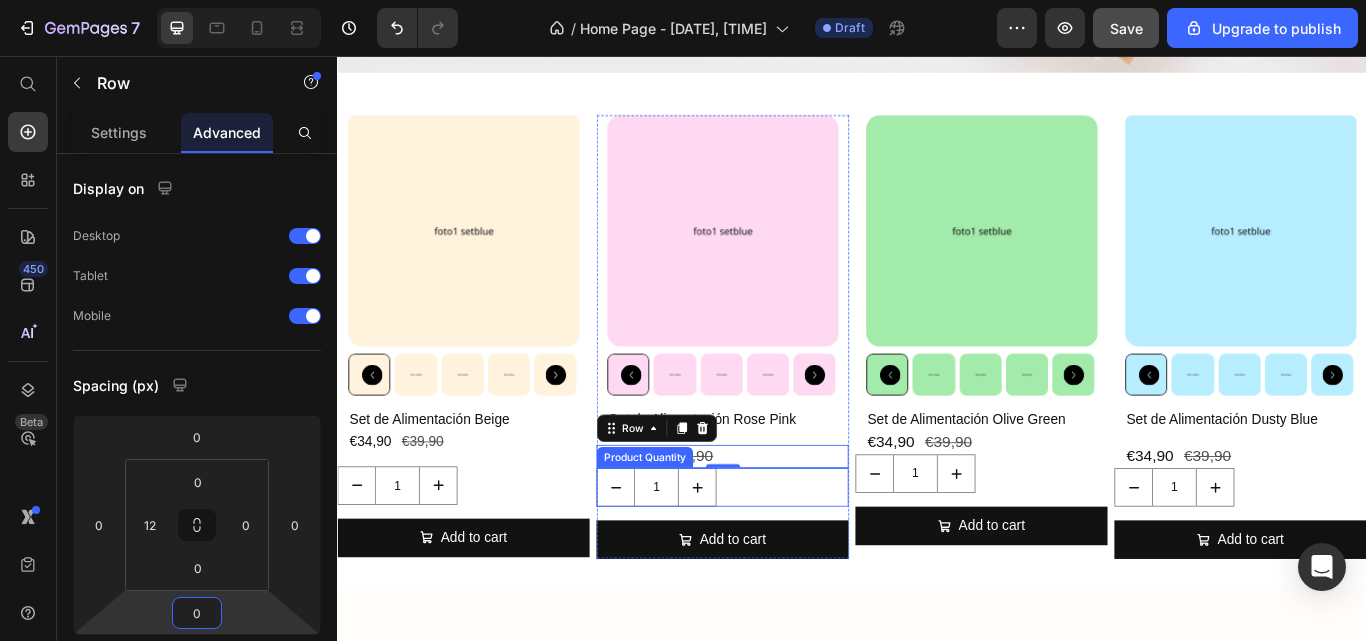 click on "1" at bounding box center [786, 559] 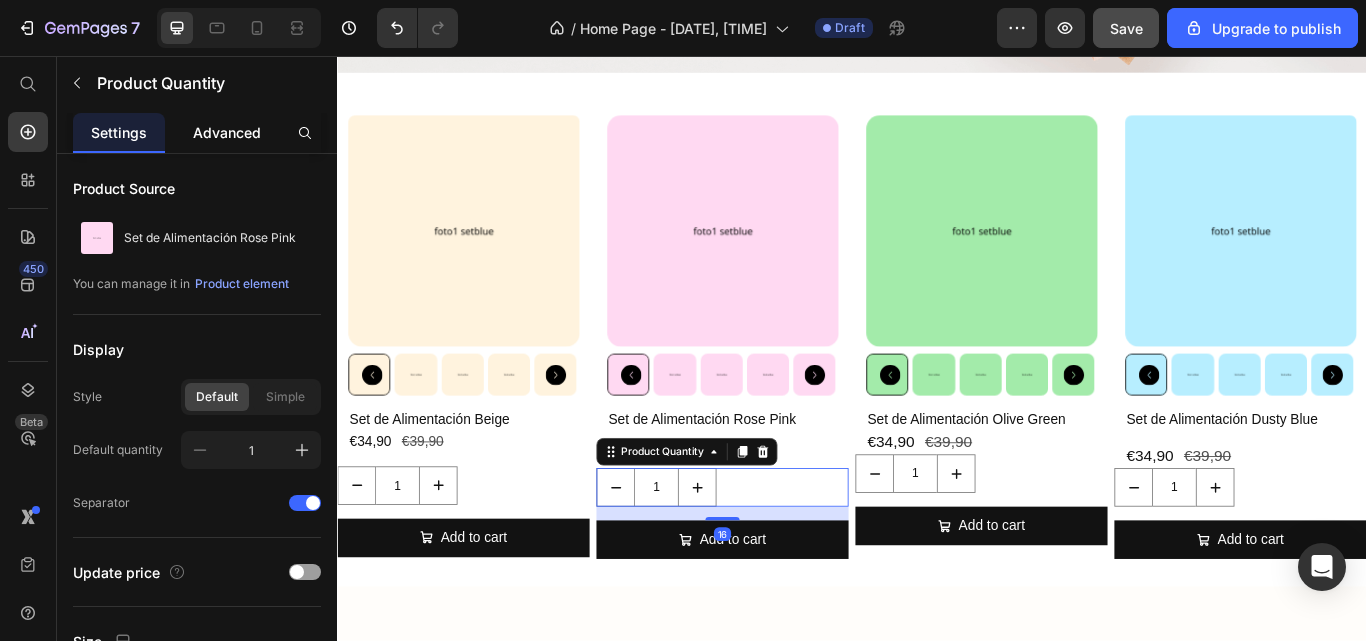 click on "Advanced" at bounding box center (227, 132) 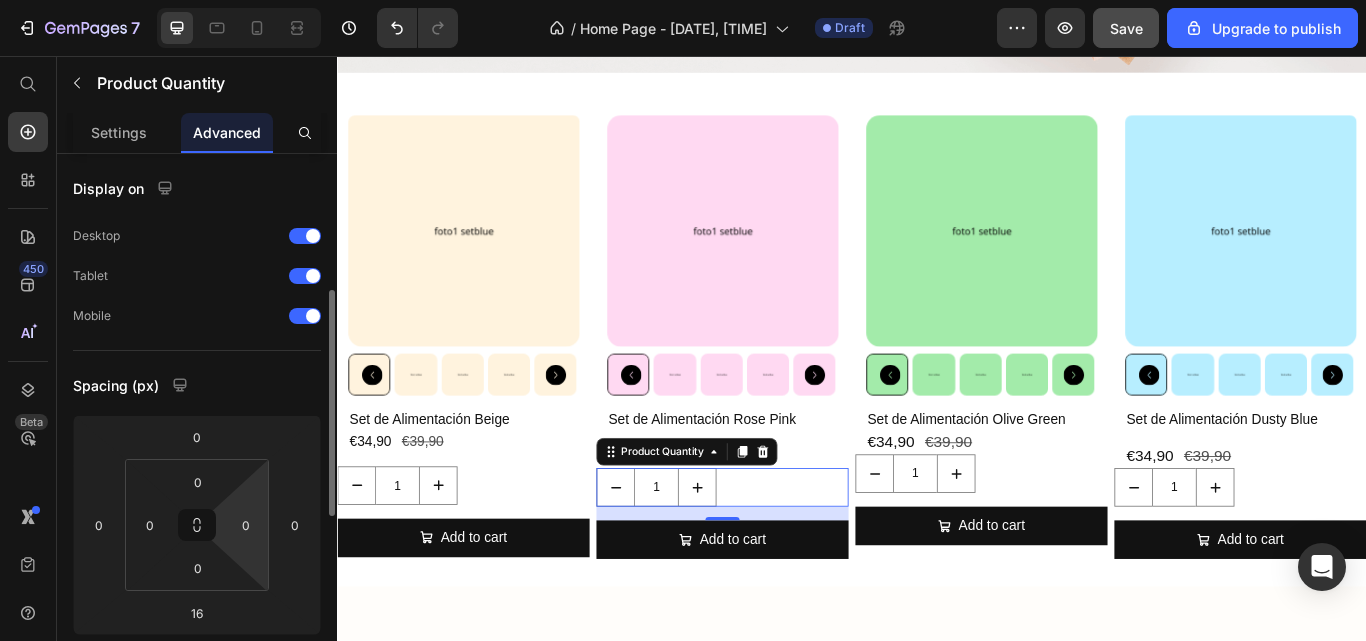 scroll, scrollTop: 96, scrollLeft: 0, axis: vertical 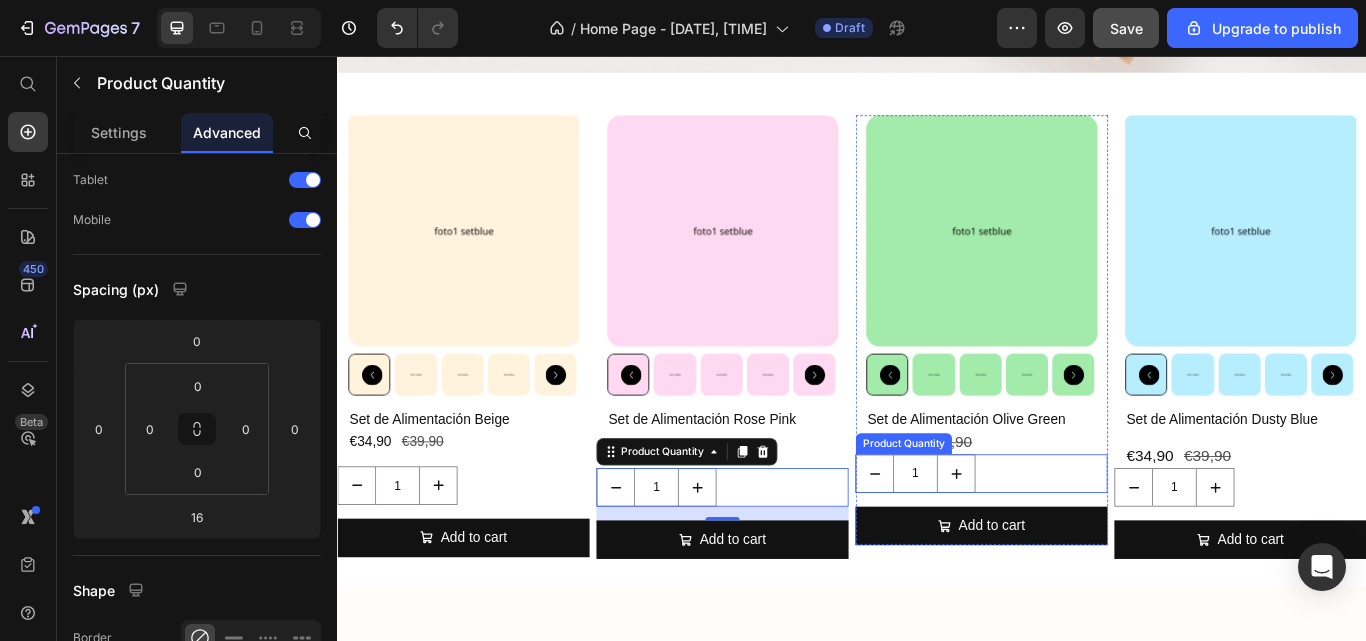 click on "1" at bounding box center (1088, 543) 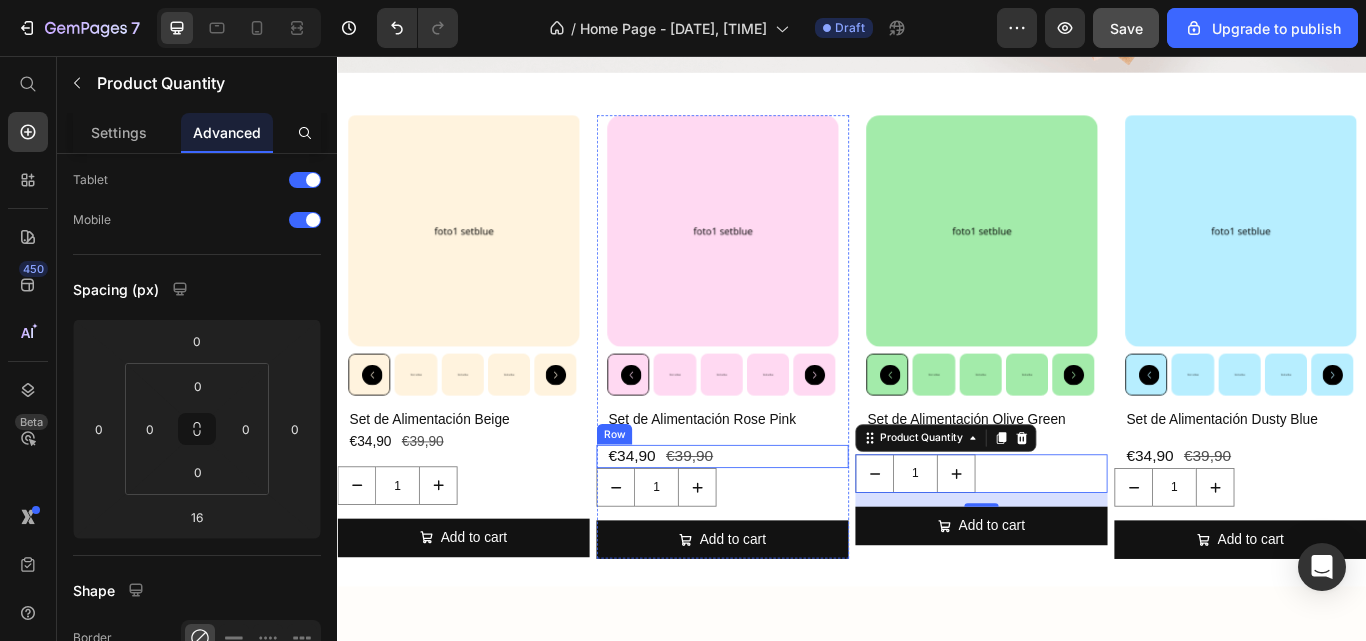 click on "€34,90 Product Price €39,90 Product Price Row" at bounding box center (786, 523) 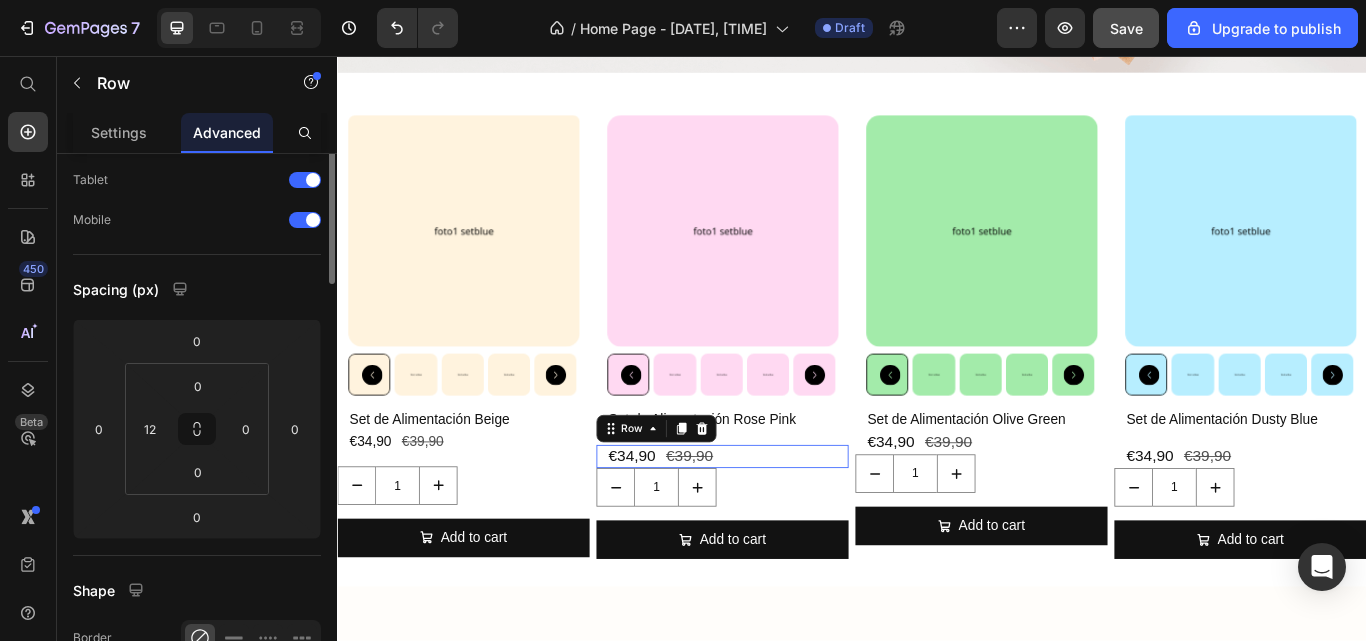 scroll, scrollTop: 0, scrollLeft: 0, axis: both 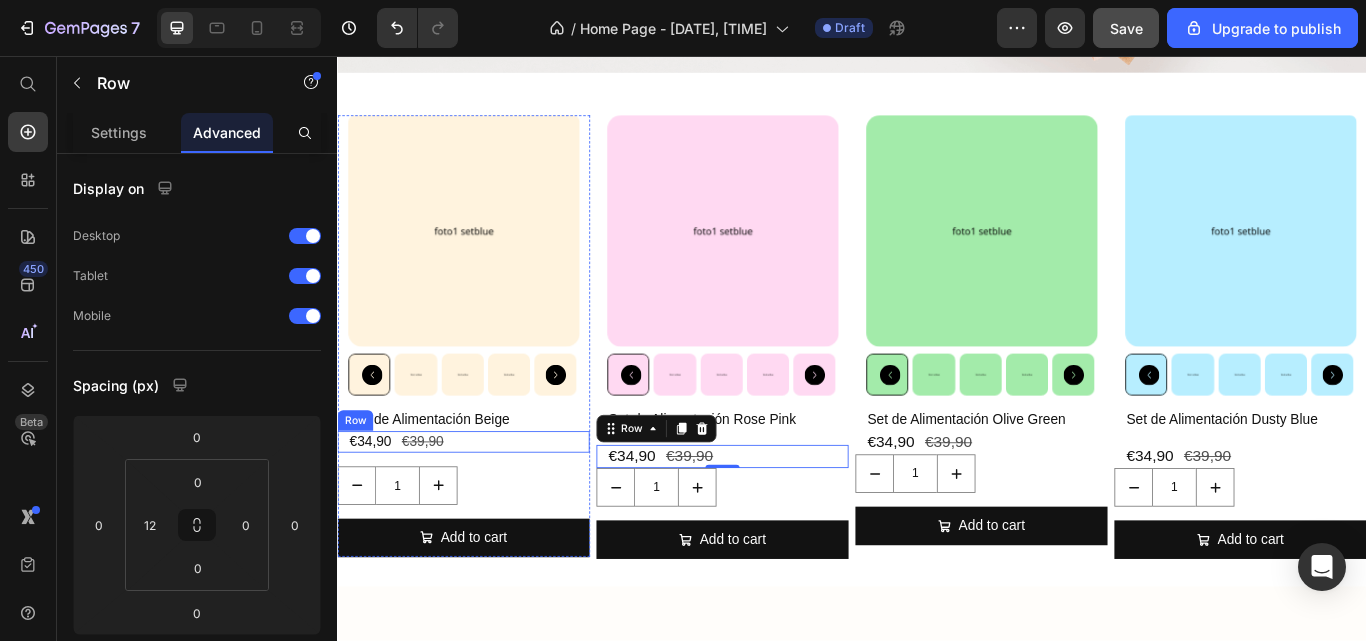 click on "€34,90 Product Price €39,90 Product Price Row" at bounding box center (484, 506) 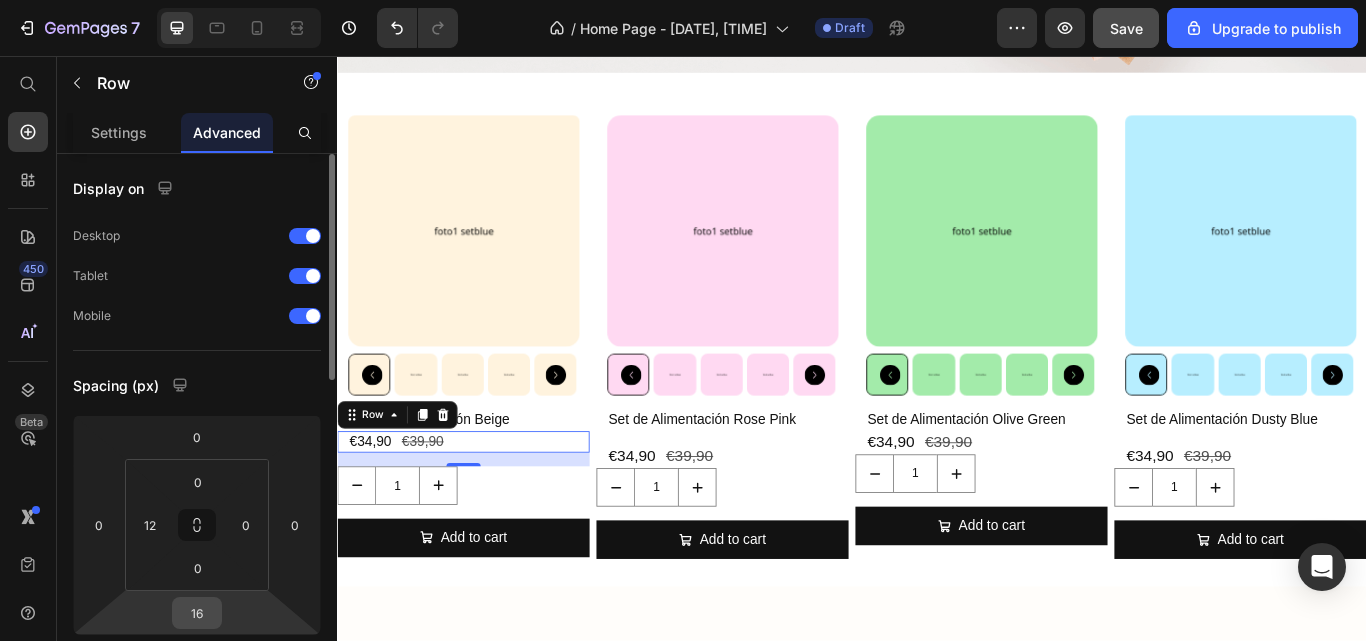 click on "16" at bounding box center (197, 613) 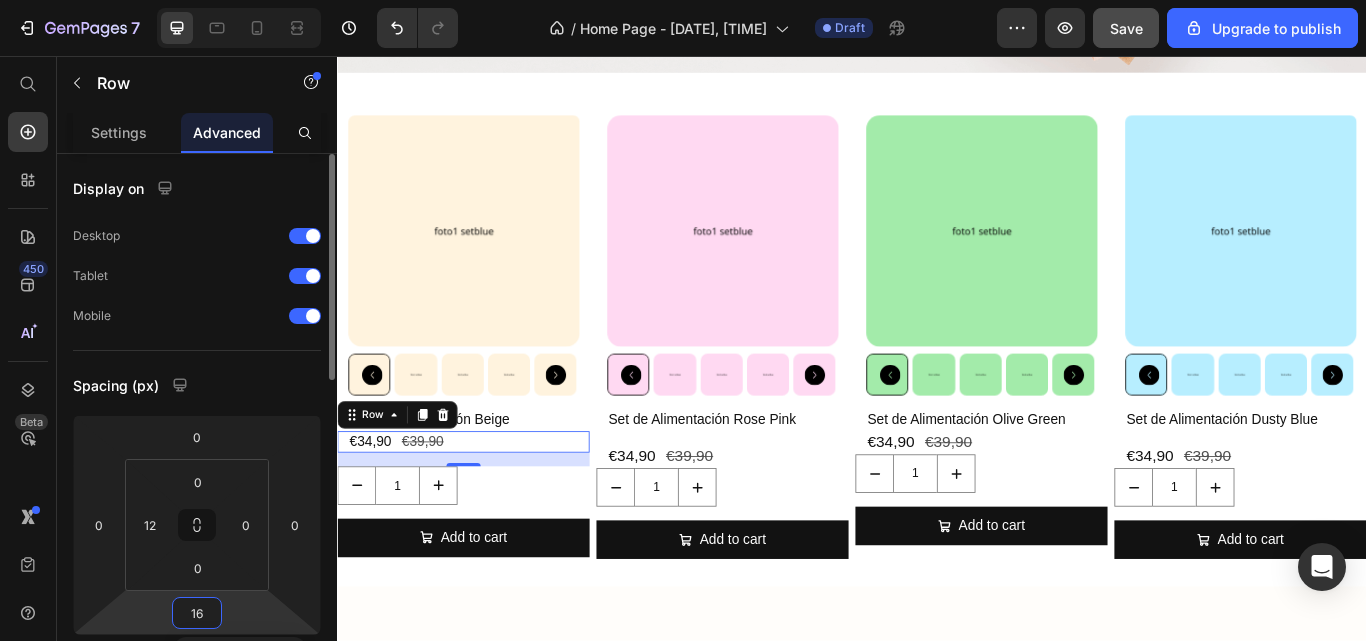 type on "0" 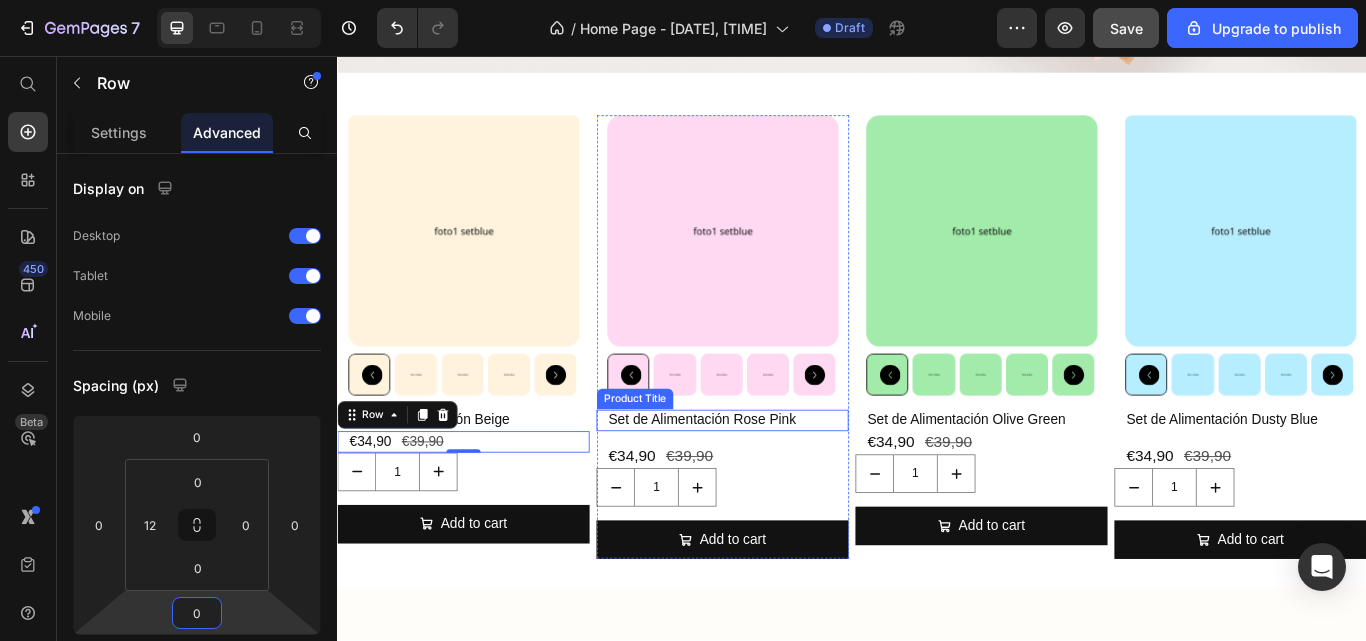 click on "Set de Alimentación Rose Pink" at bounding box center (792, 481) 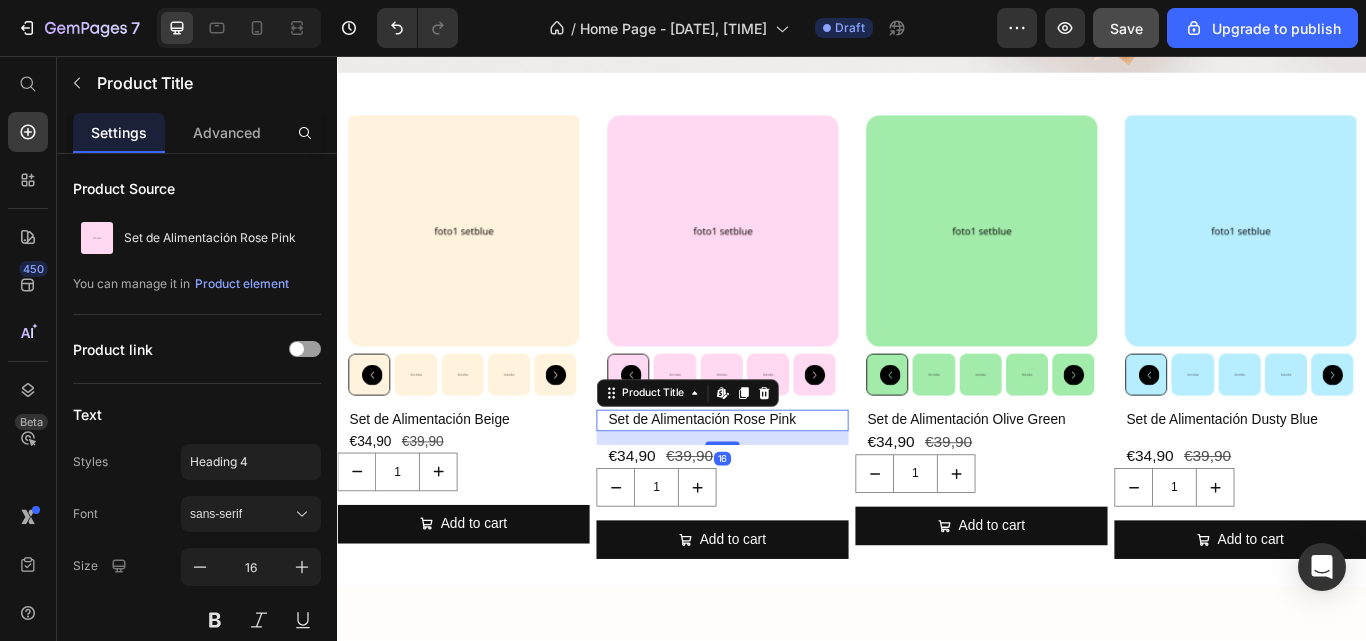 click on "Set de Alimentación Rose Pink" at bounding box center (792, 481) 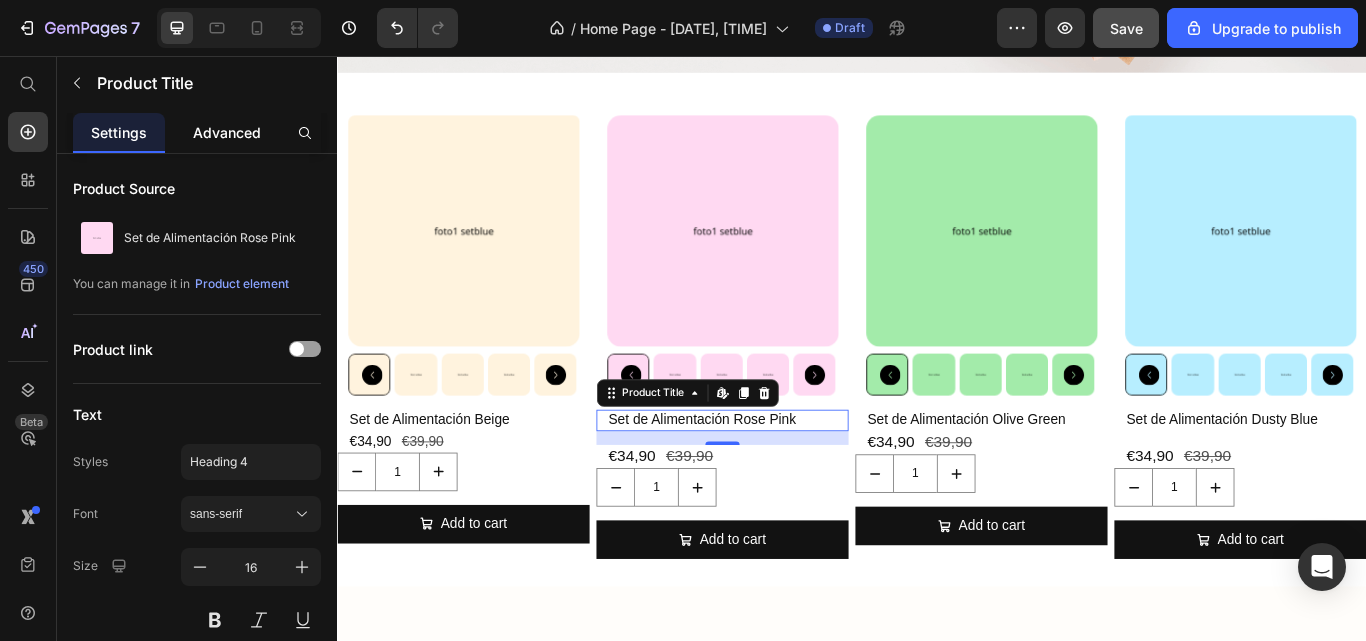 click on "Advanced" at bounding box center [227, 132] 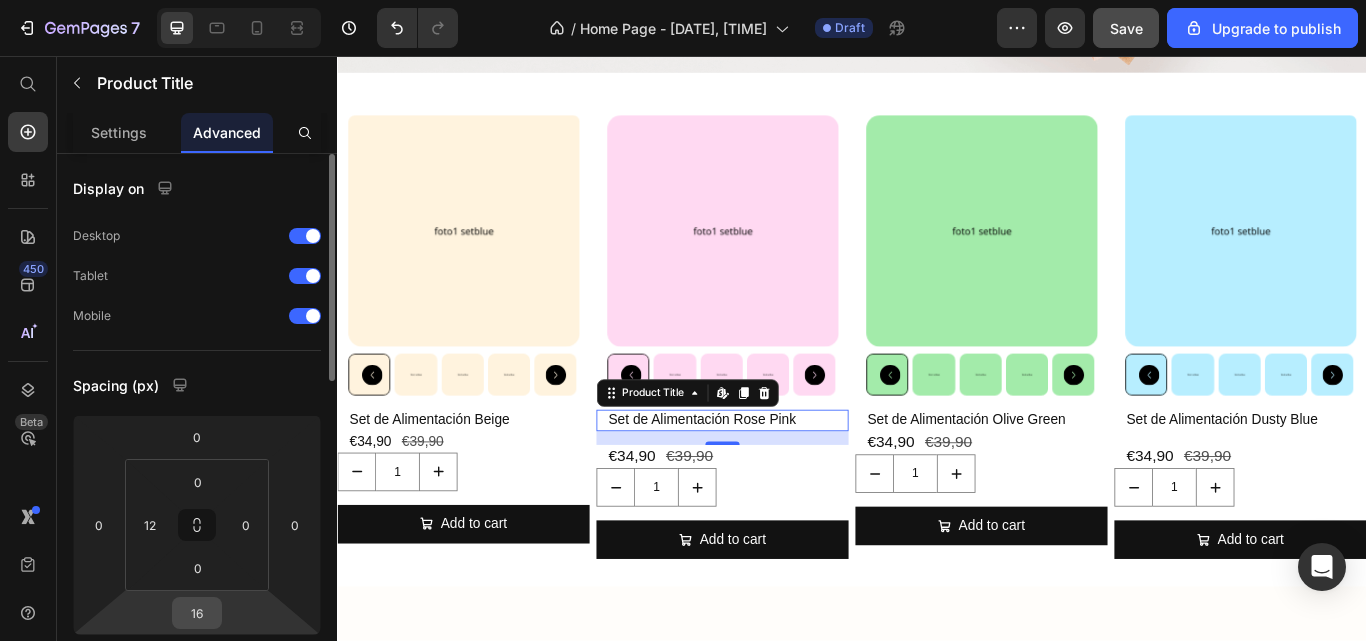 click on "16" at bounding box center [197, 613] 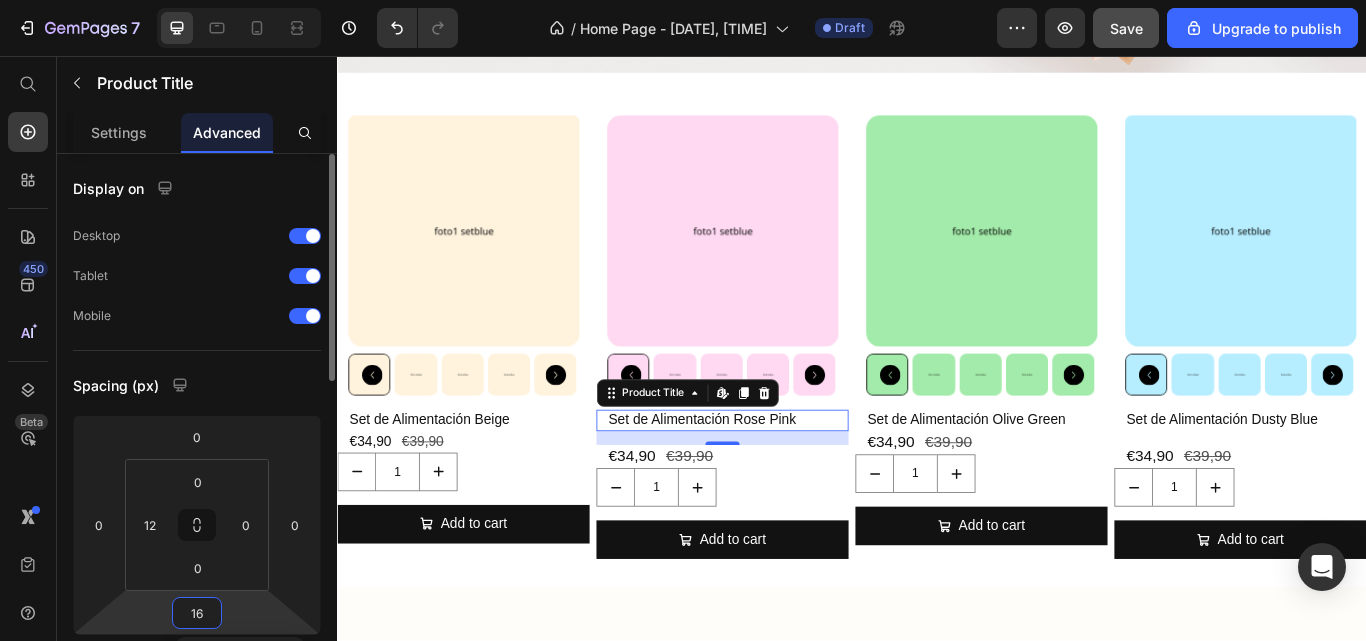 type on "0" 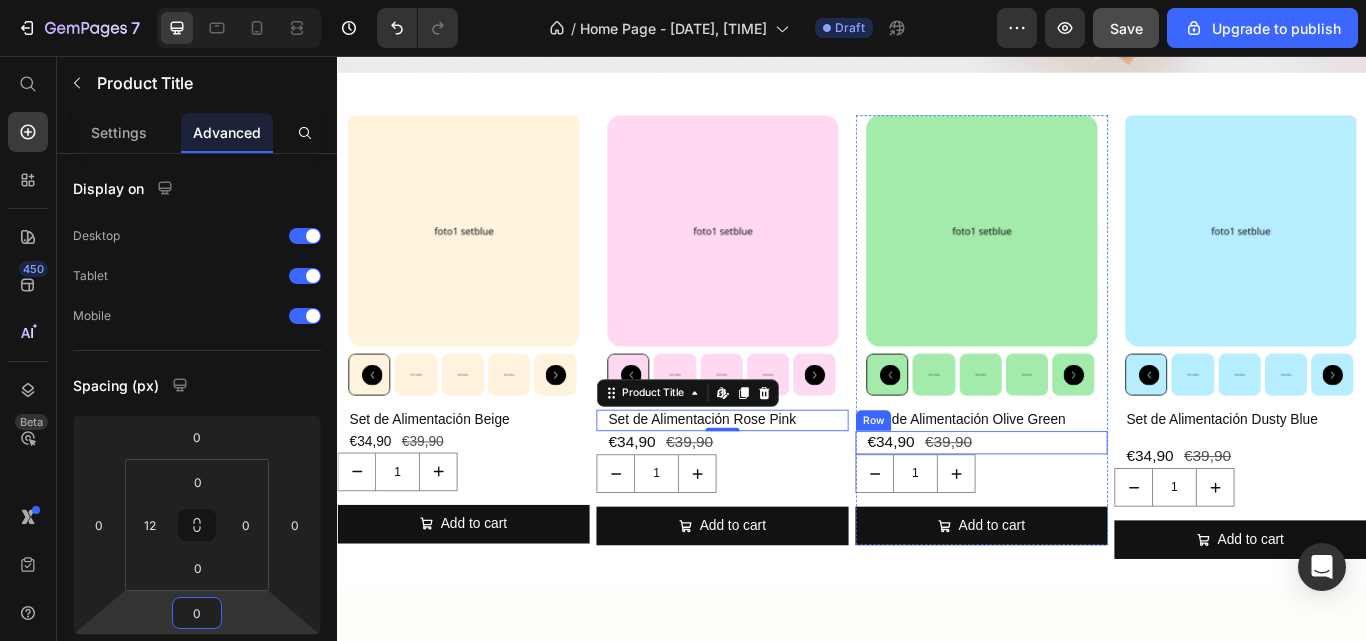 click on "€34,90 Product Price €39,90 Product Price Row" at bounding box center (1088, 507) 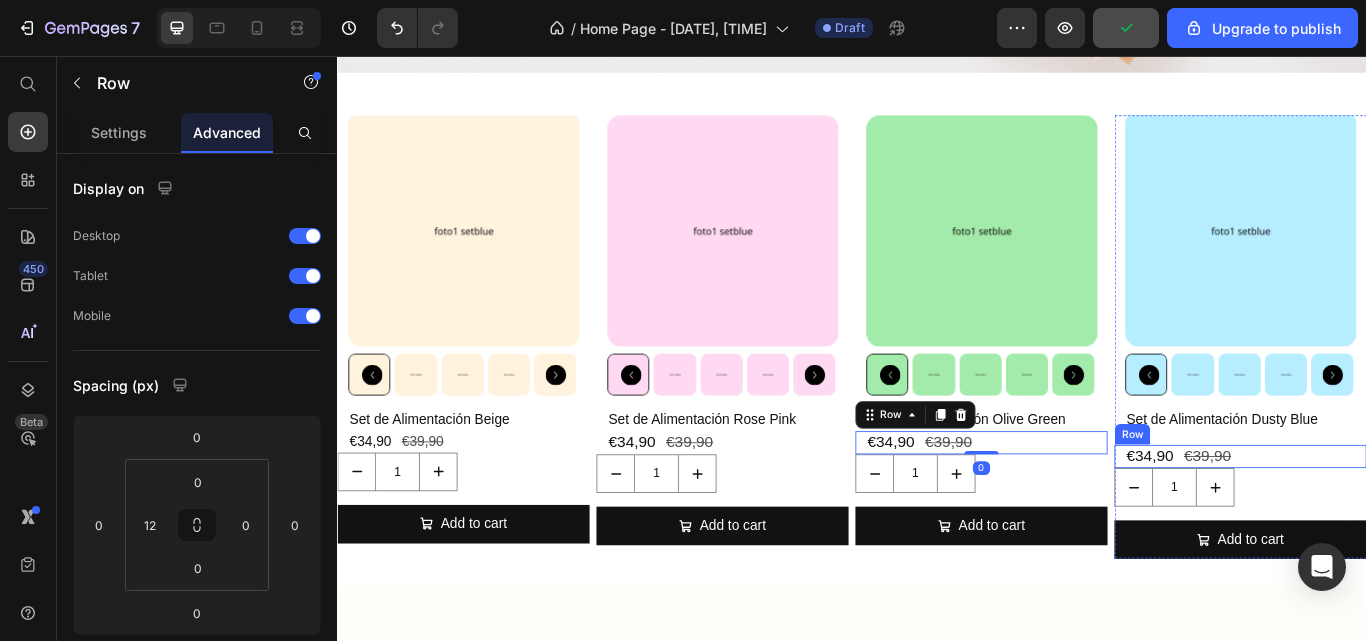 click on "€34,90 Product Price €39,90 Product Price Row" at bounding box center (1390, 523) 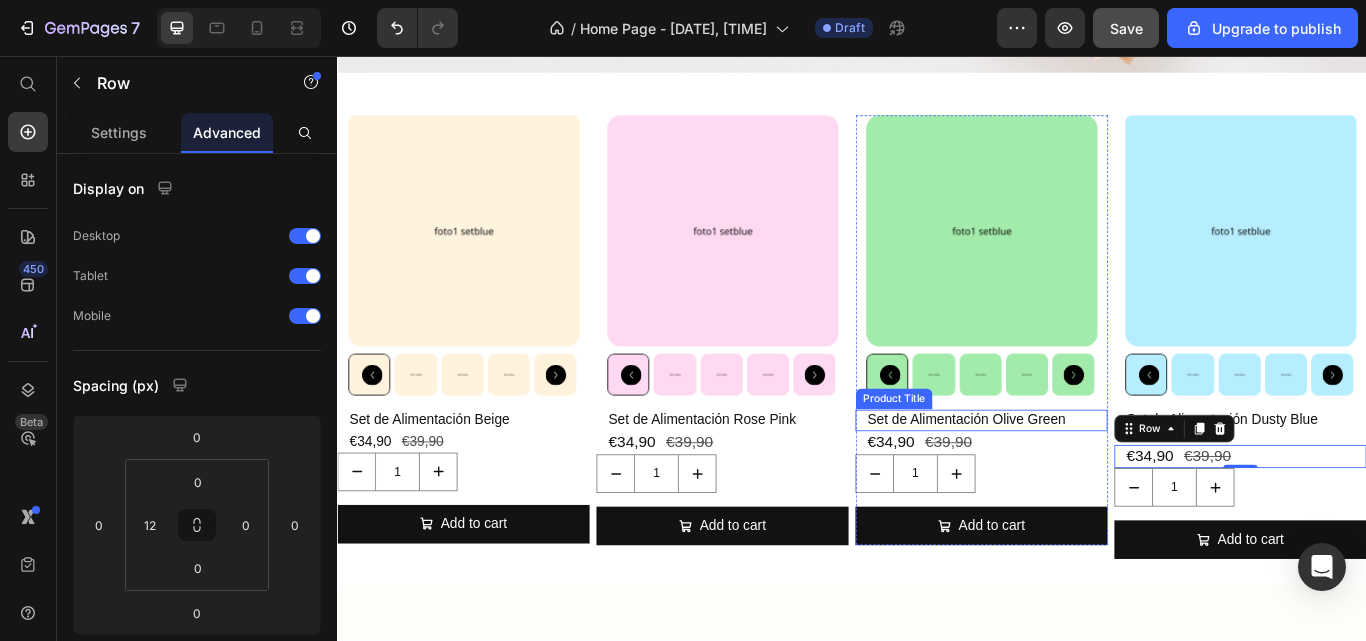 click on "Set de Alimentación Olive Green" at bounding box center [1094, 481] 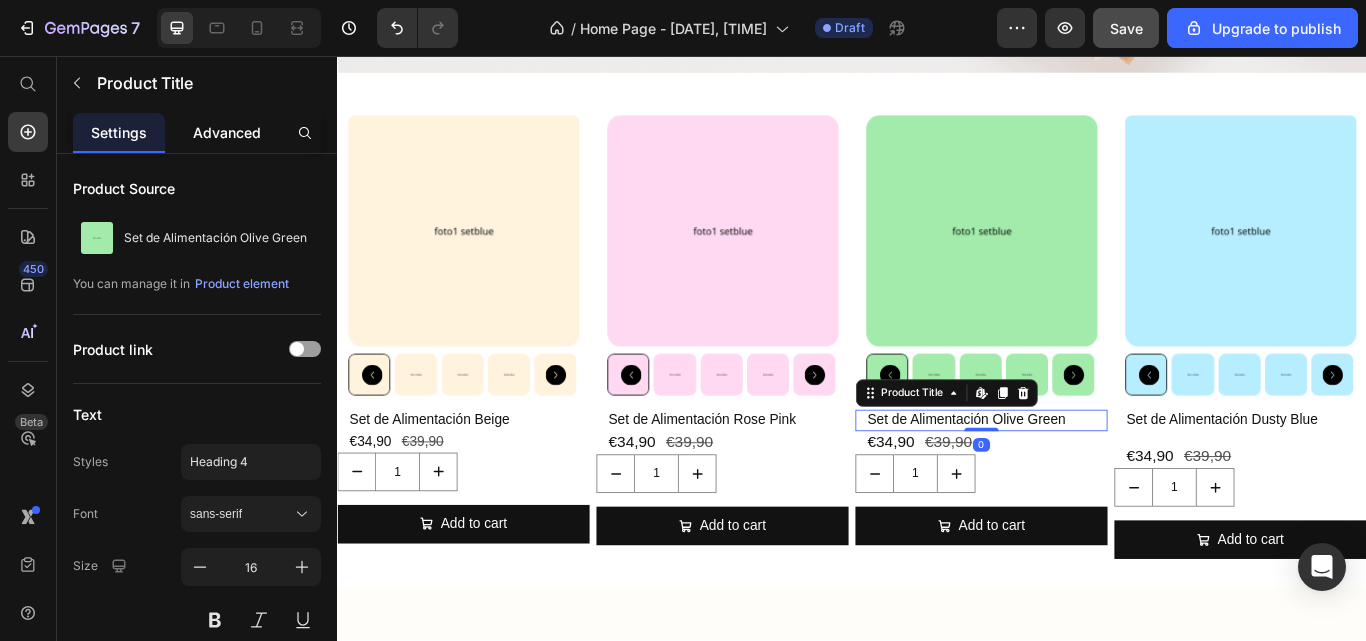click on "Advanced" 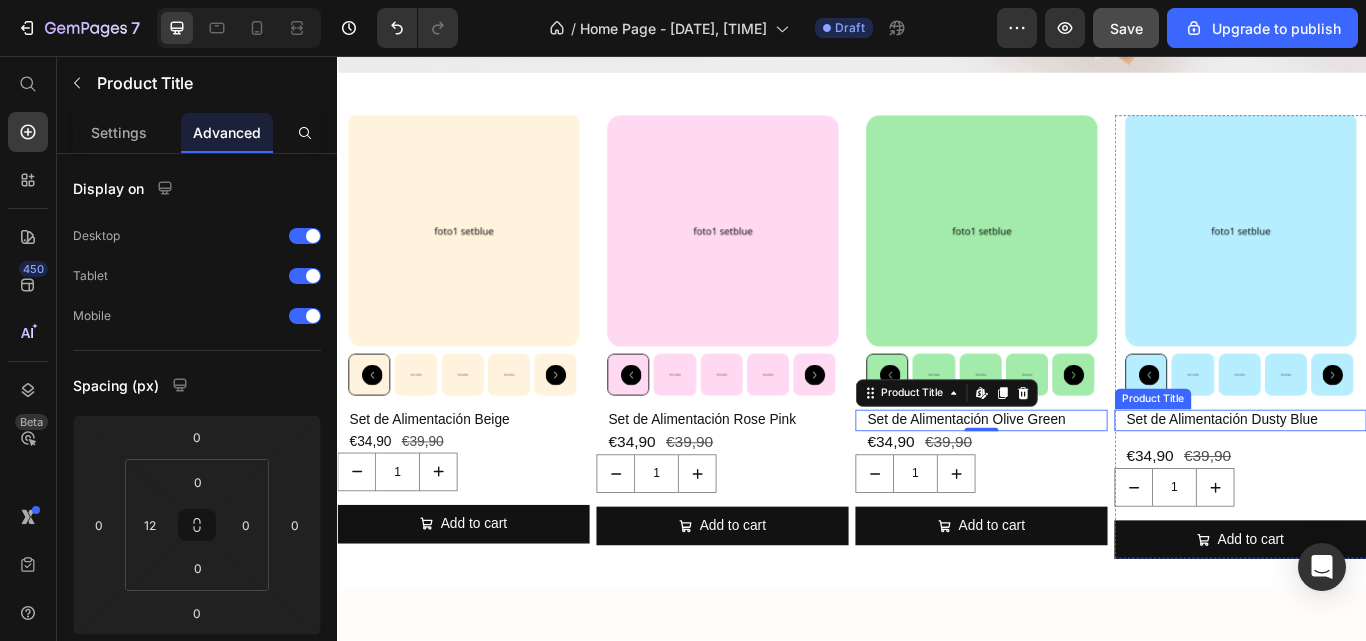 click on "Set de Alimentación Dusty Blue" at bounding box center [1396, 481] 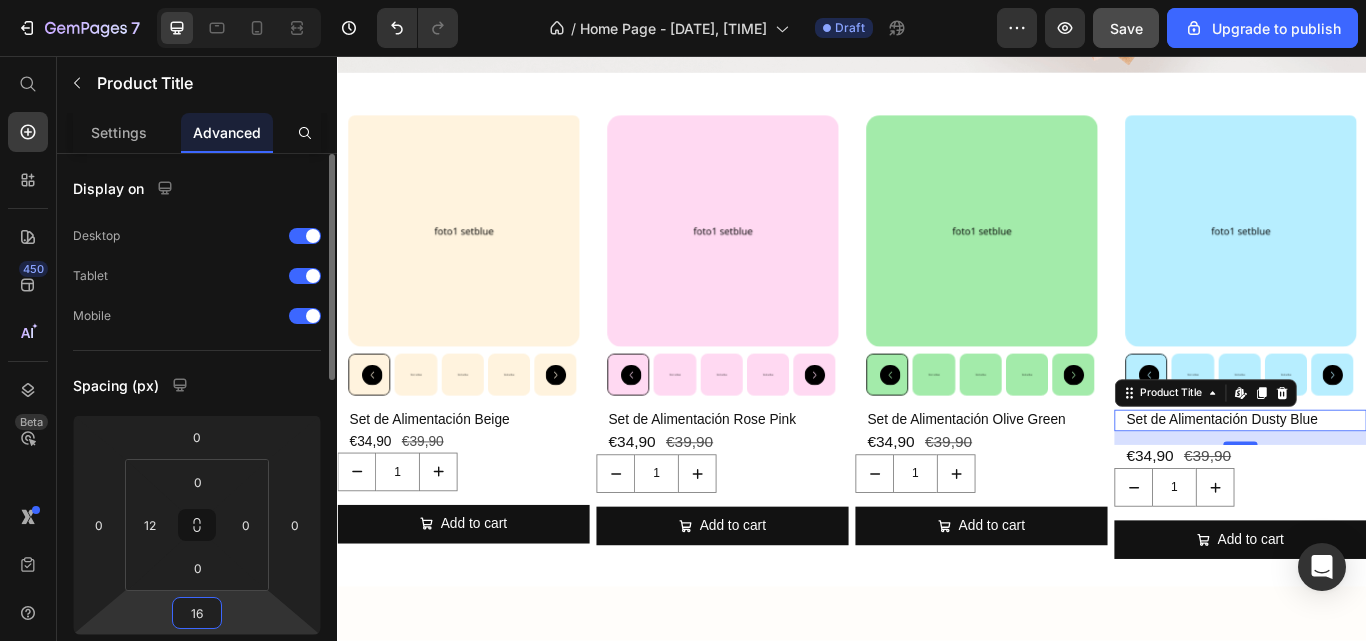 click on "16" at bounding box center (197, 613) 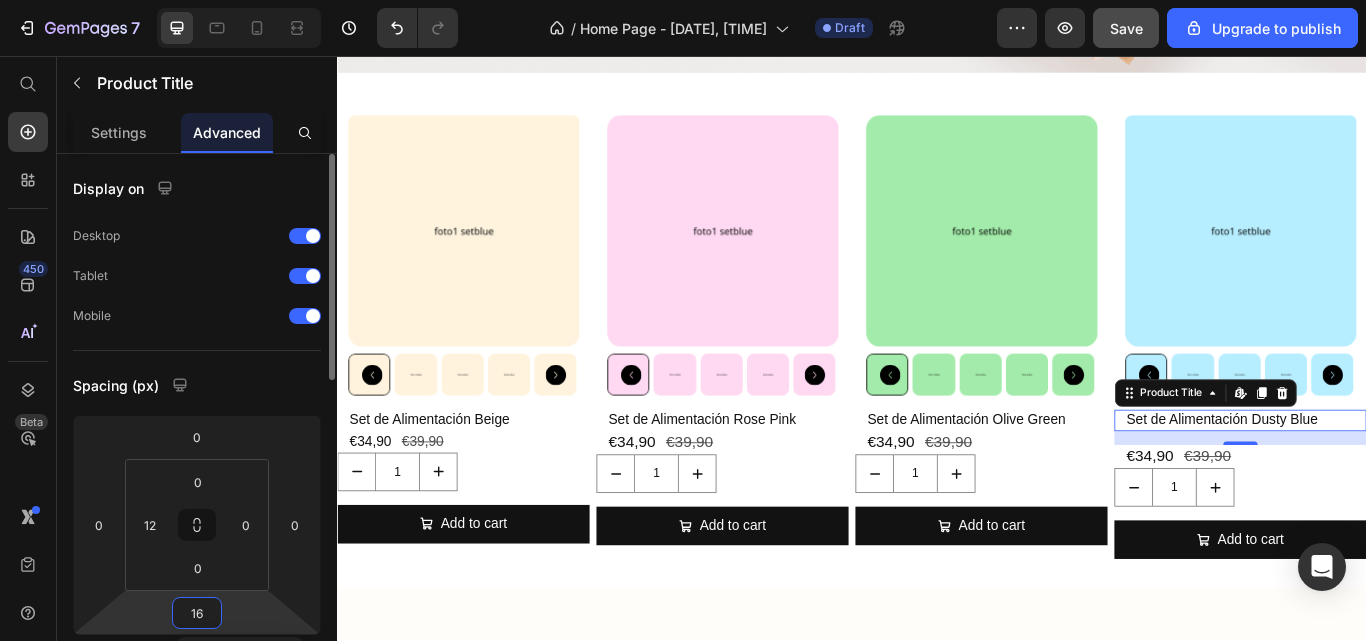type on "0" 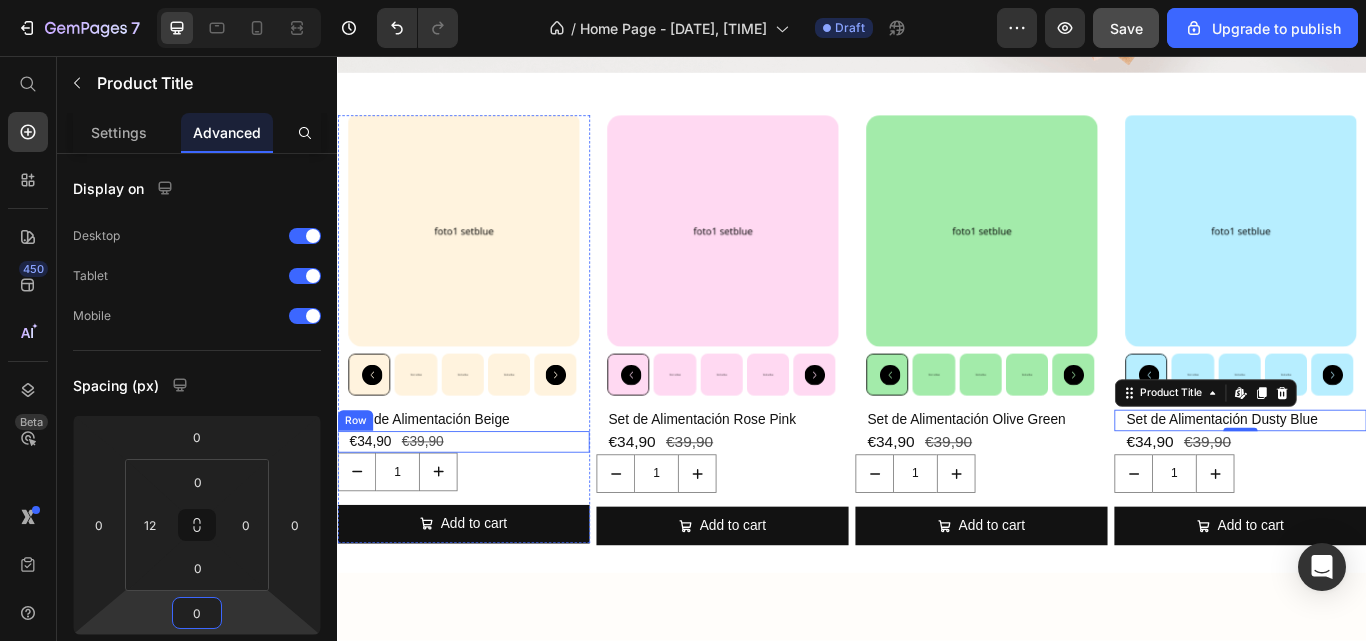 click on "€34,90 Product Price €39,90 Product Price Row" at bounding box center [484, 506] 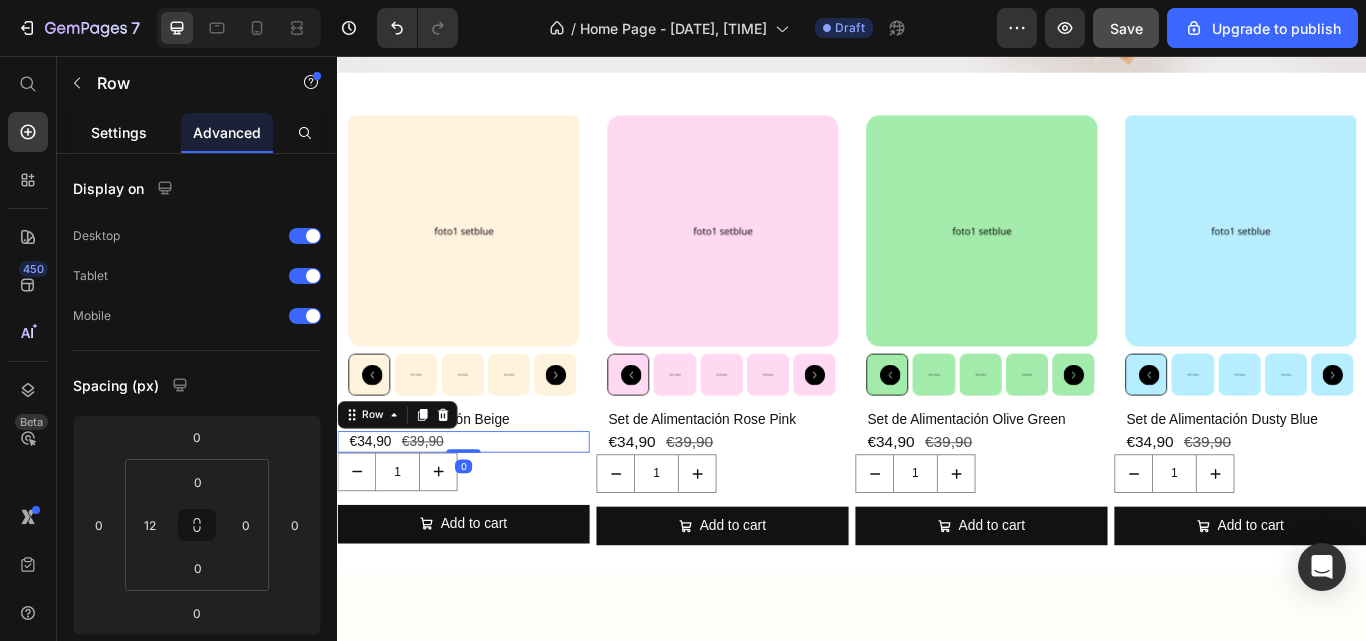 click on "Settings" at bounding box center [119, 132] 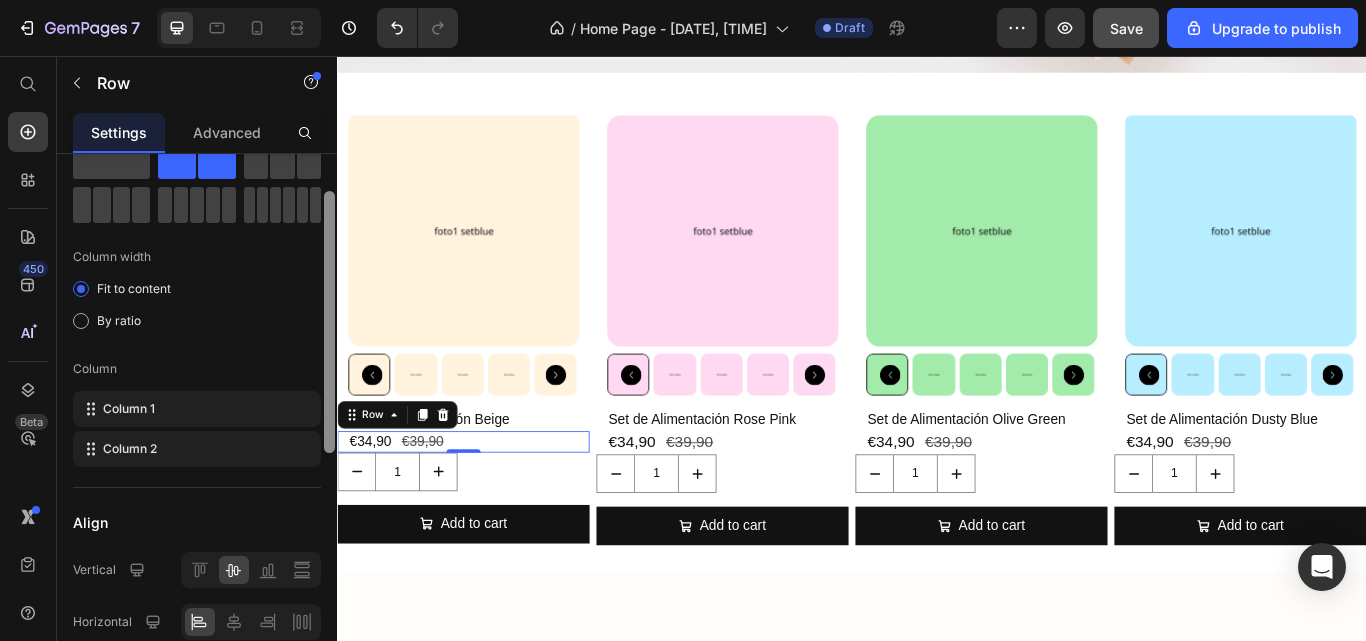 scroll, scrollTop: 76, scrollLeft: 0, axis: vertical 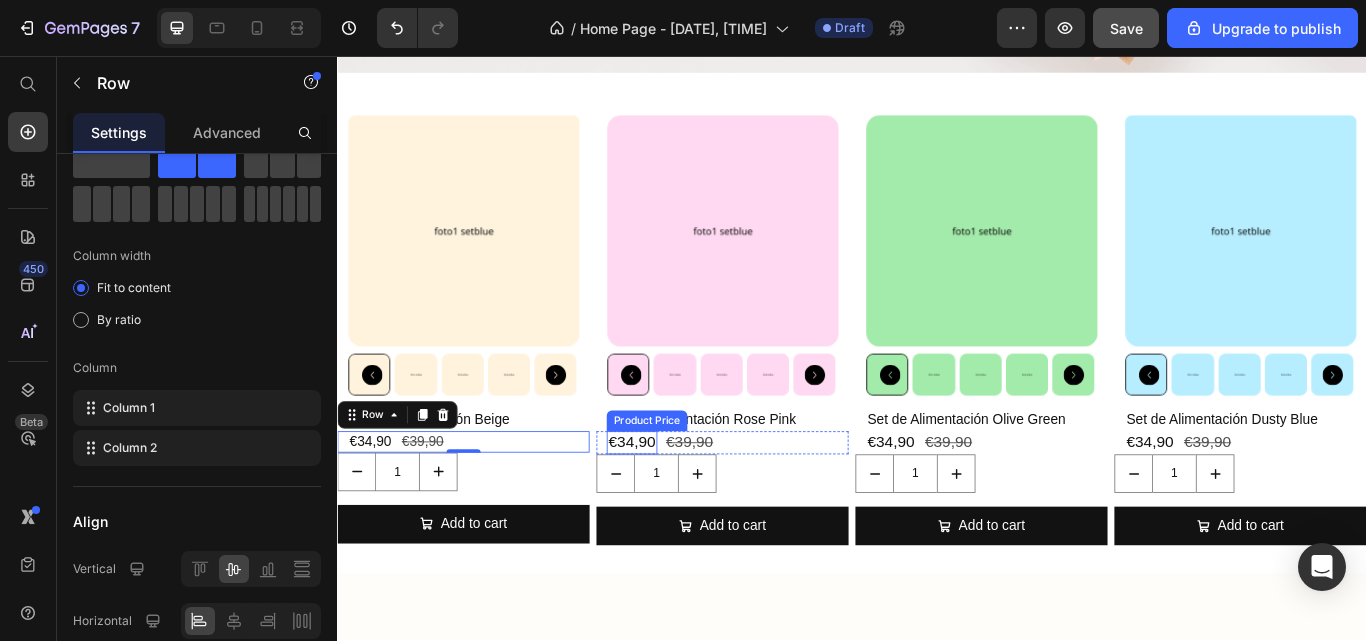 click on "€34,90" at bounding box center (680, 507) 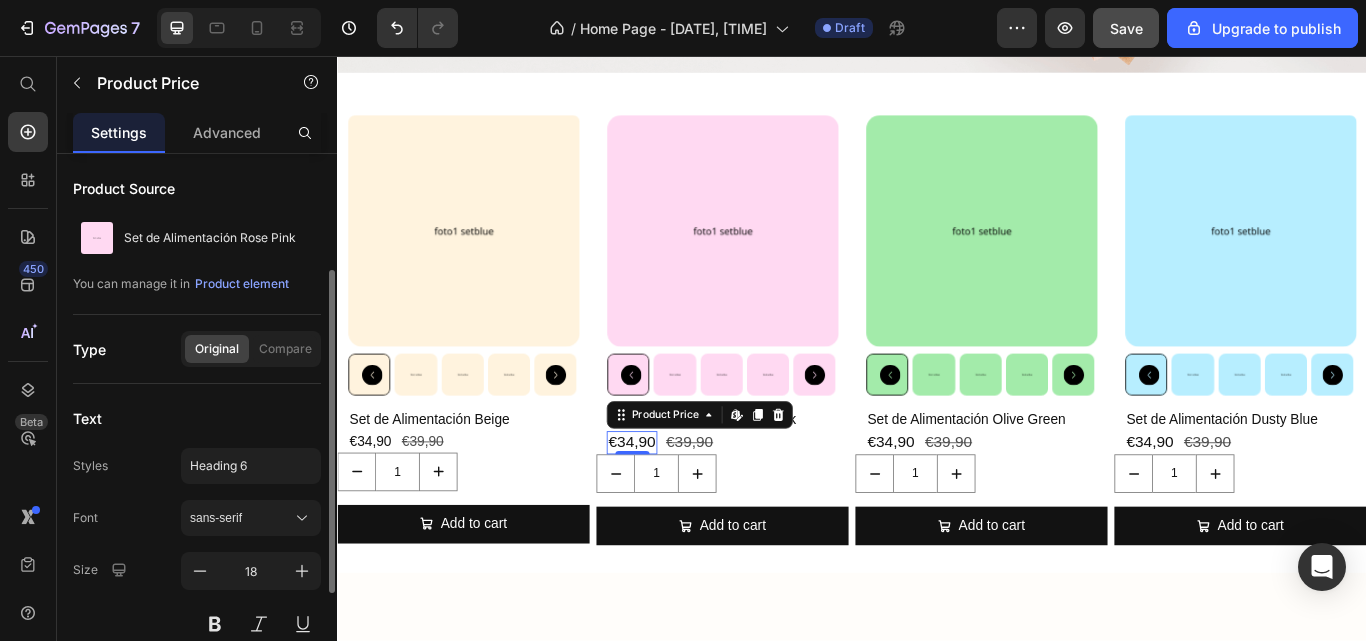 scroll, scrollTop: 73, scrollLeft: 0, axis: vertical 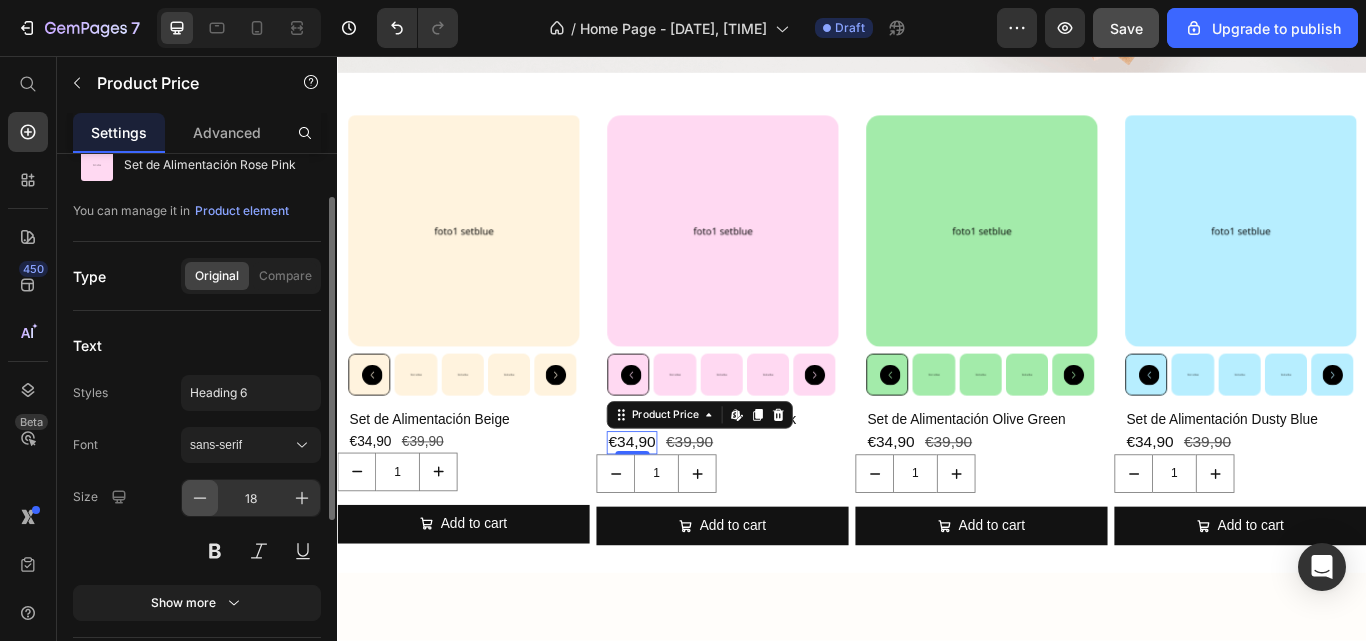 click 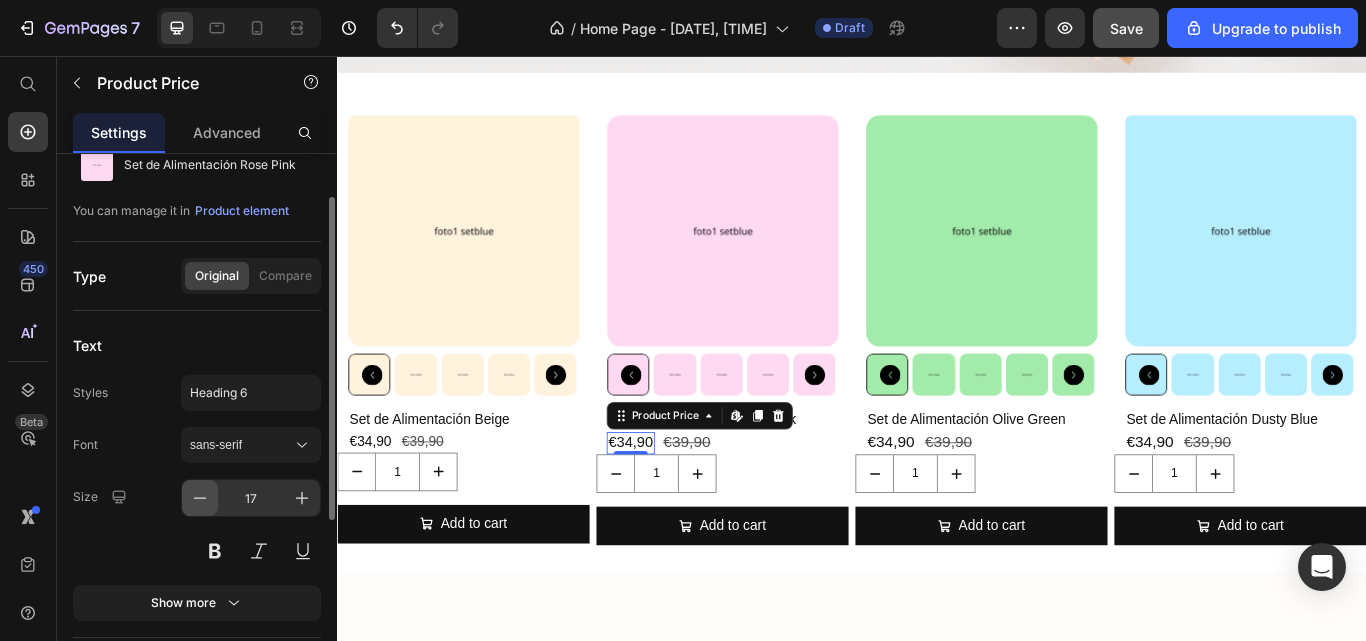 click 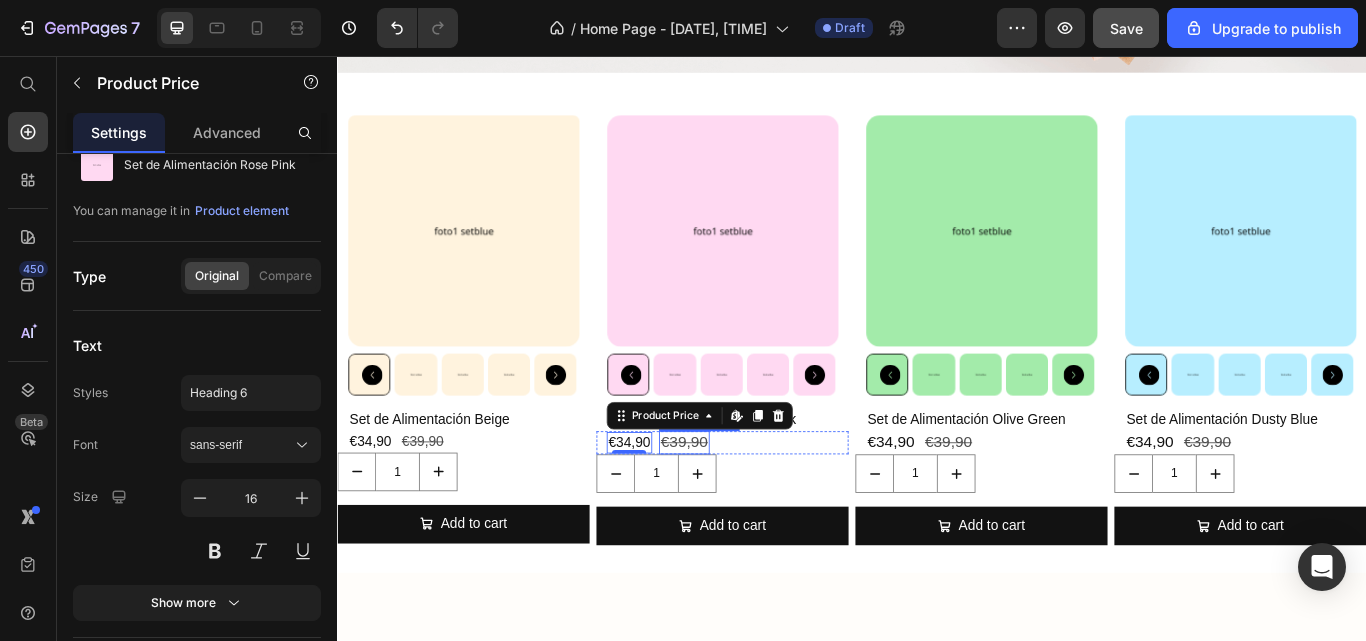 click on "€39,90" at bounding box center (741, 507) 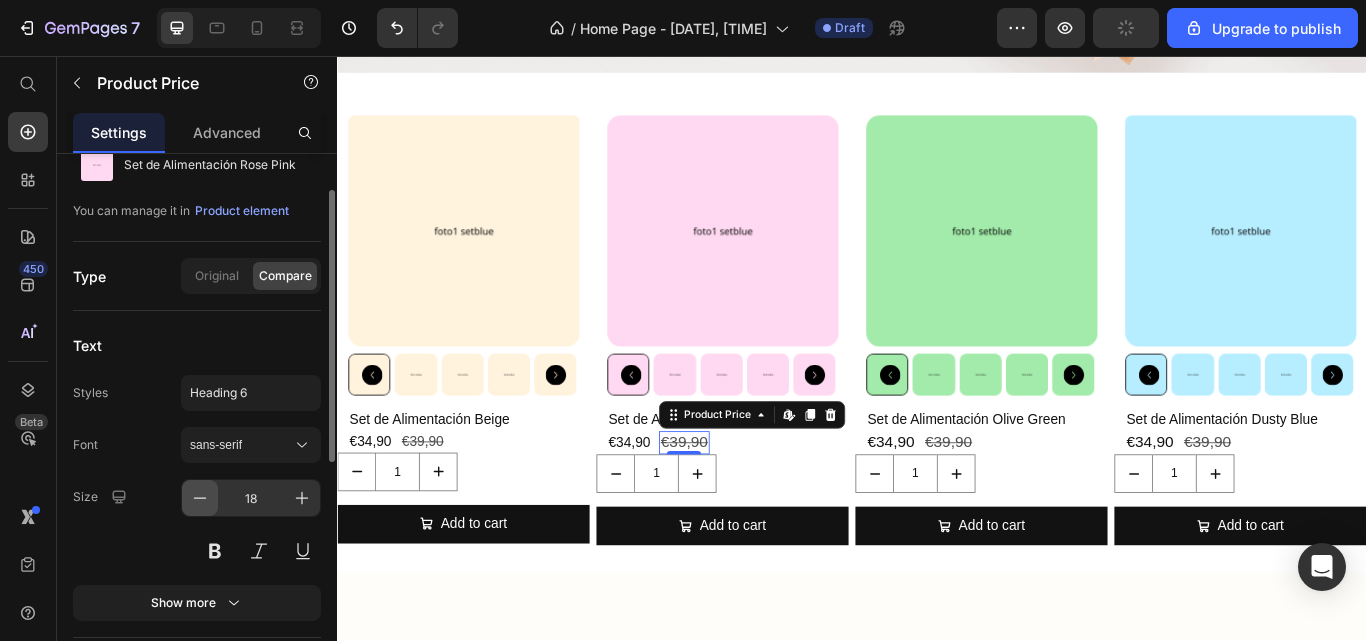 click 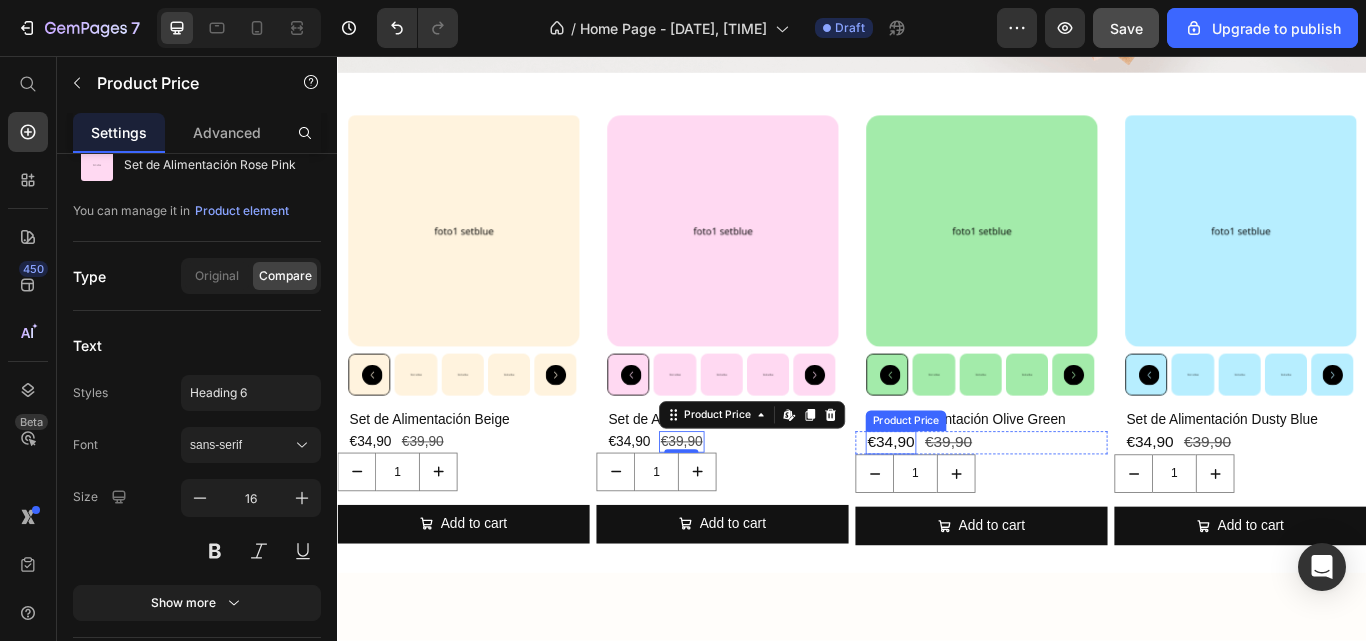 click on "€34,90" at bounding box center [982, 507] 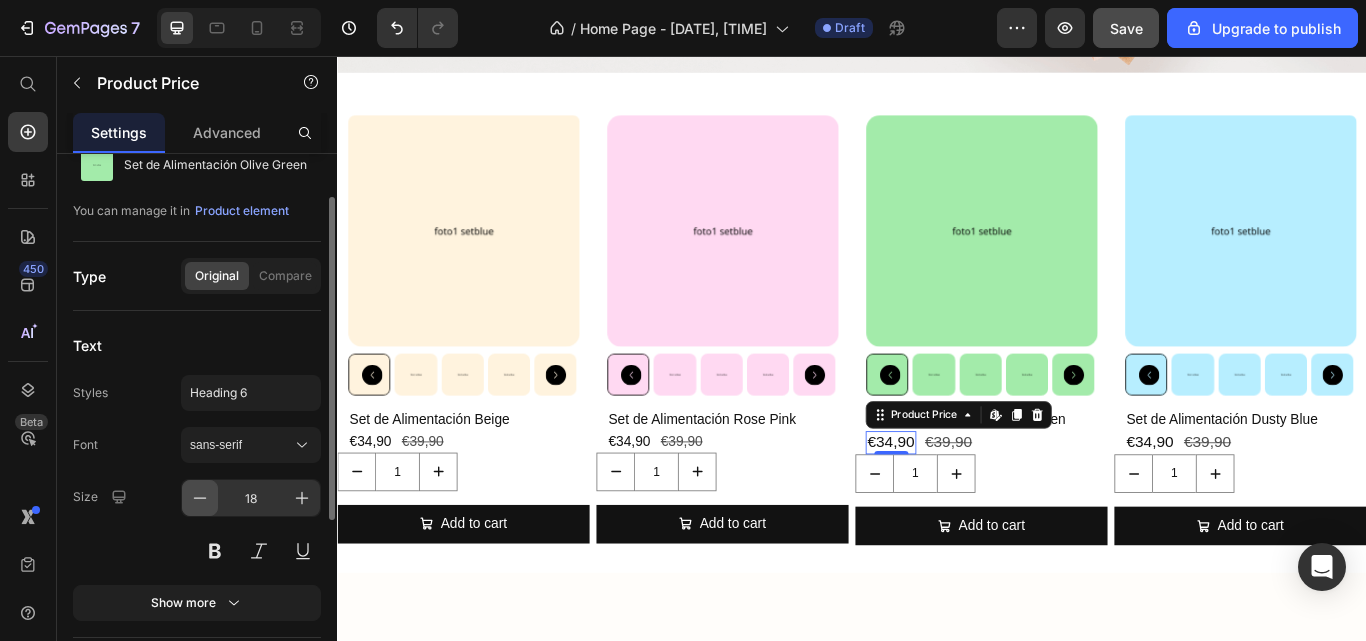 click at bounding box center [200, 498] 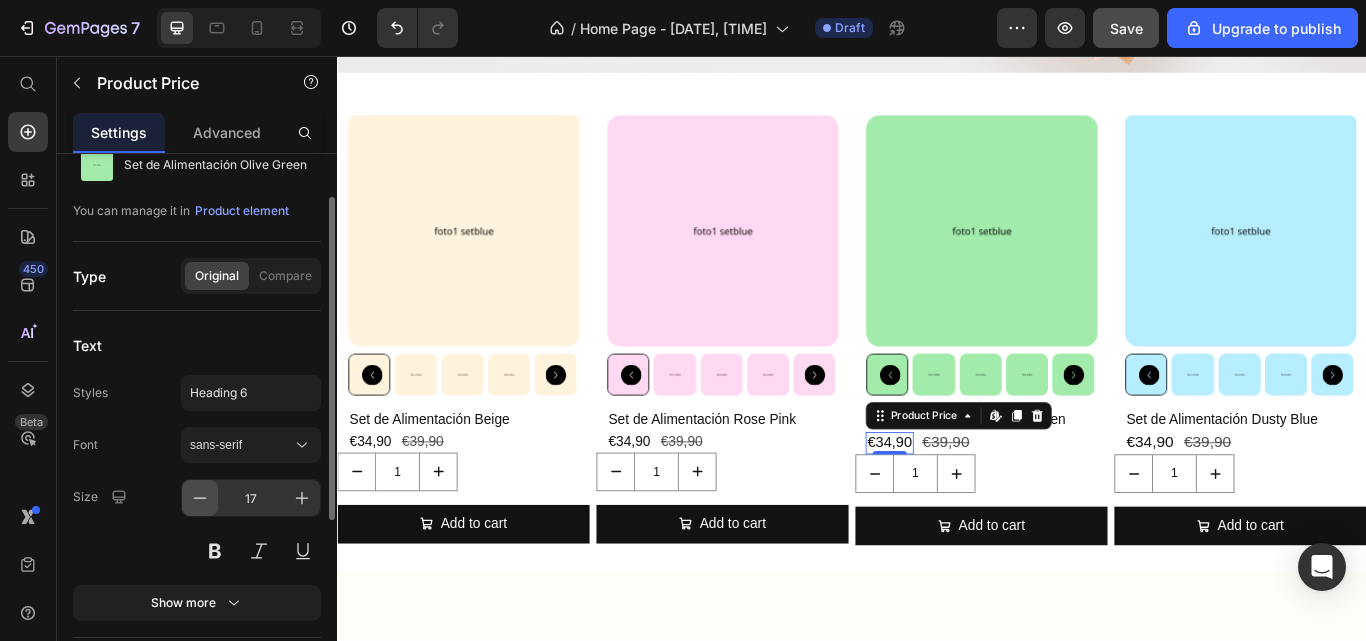 click at bounding box center [200, 498] 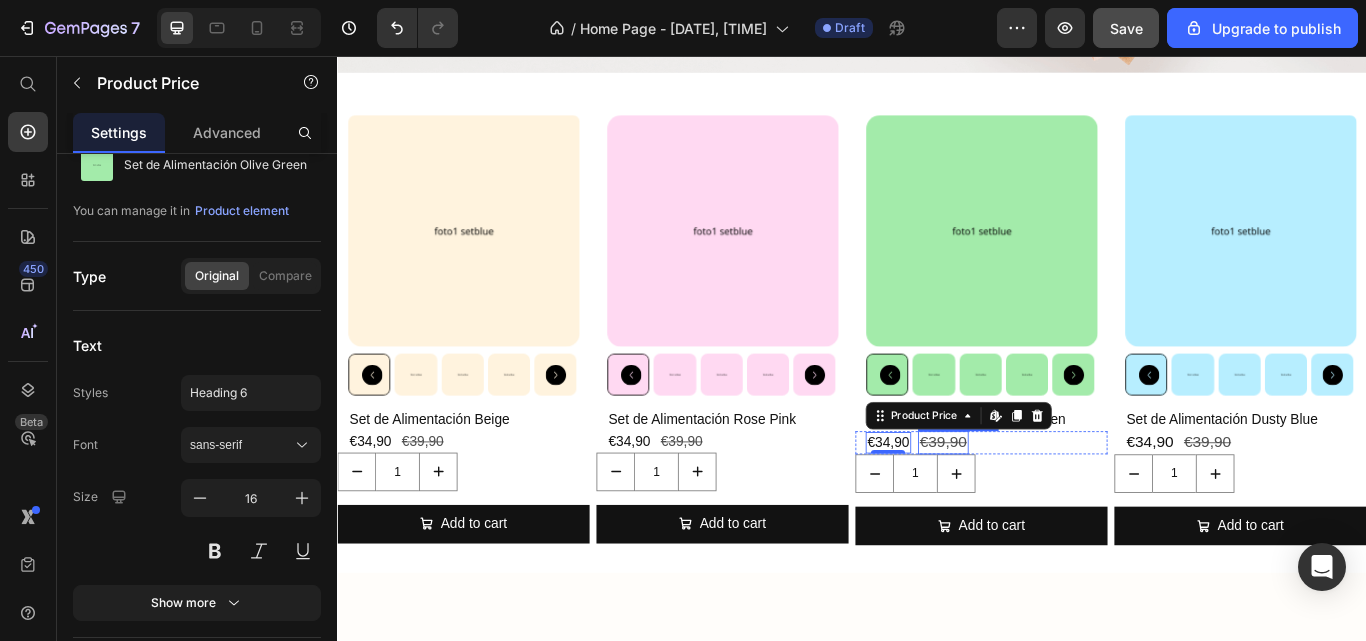 click on "€39,90" at bounding box center [1043, 507] 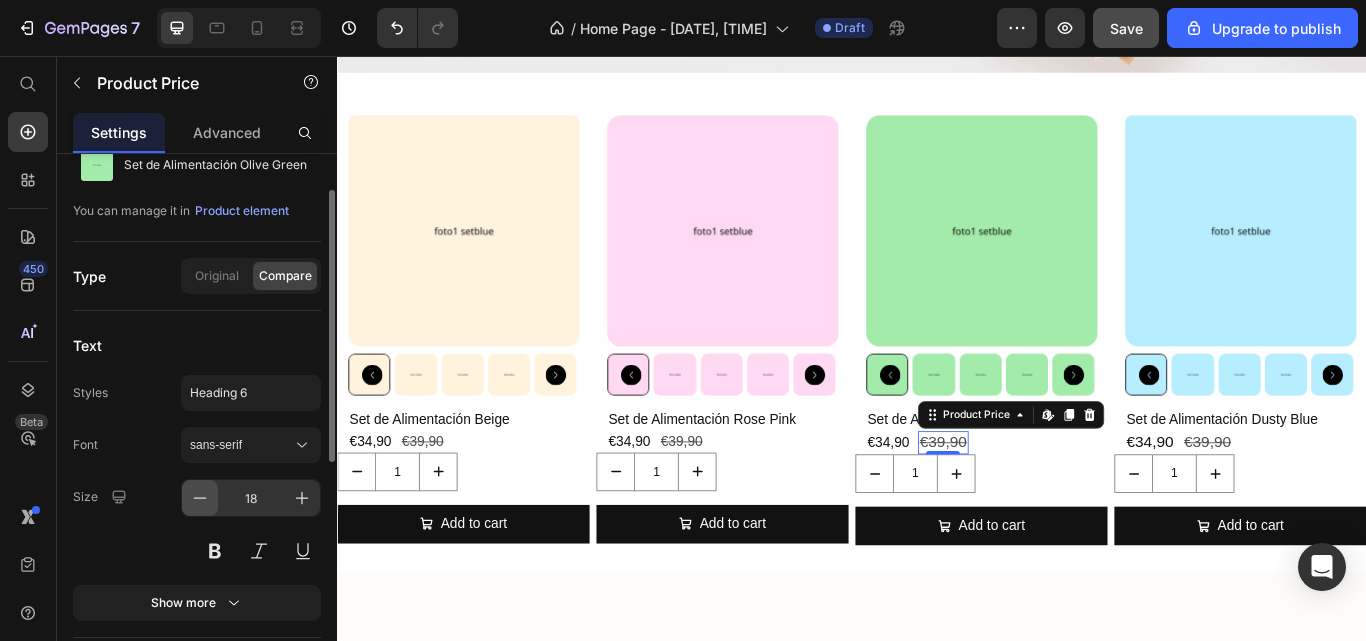 click 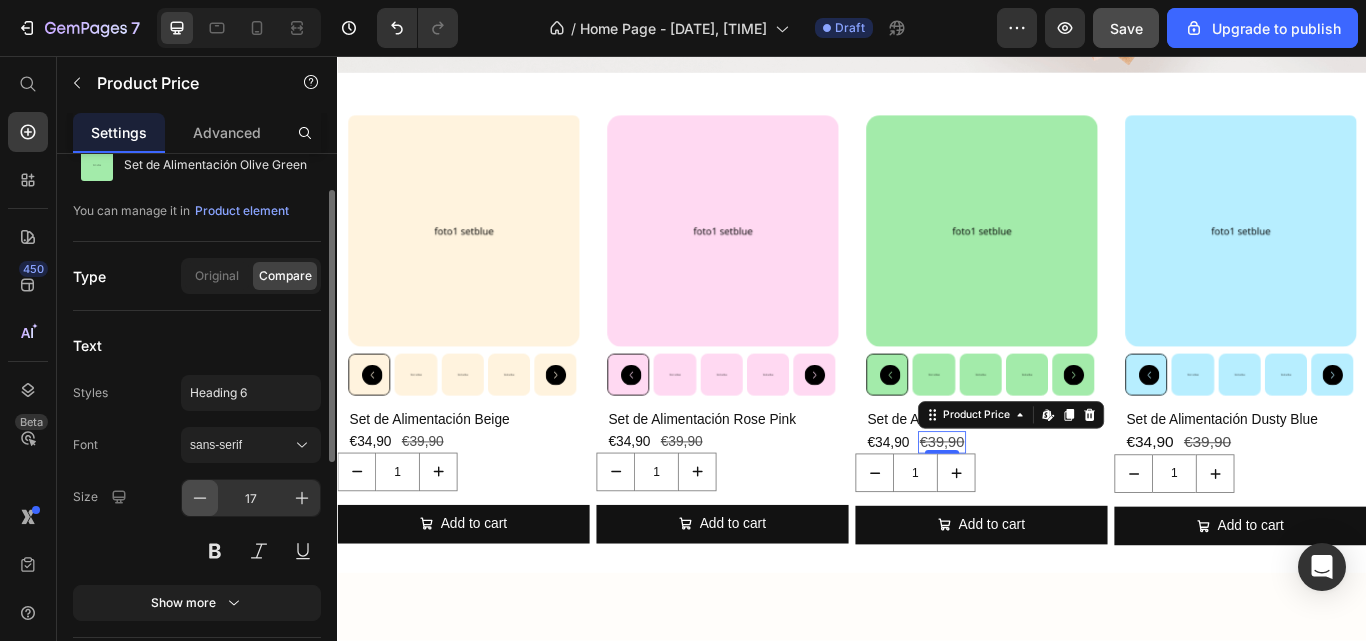click 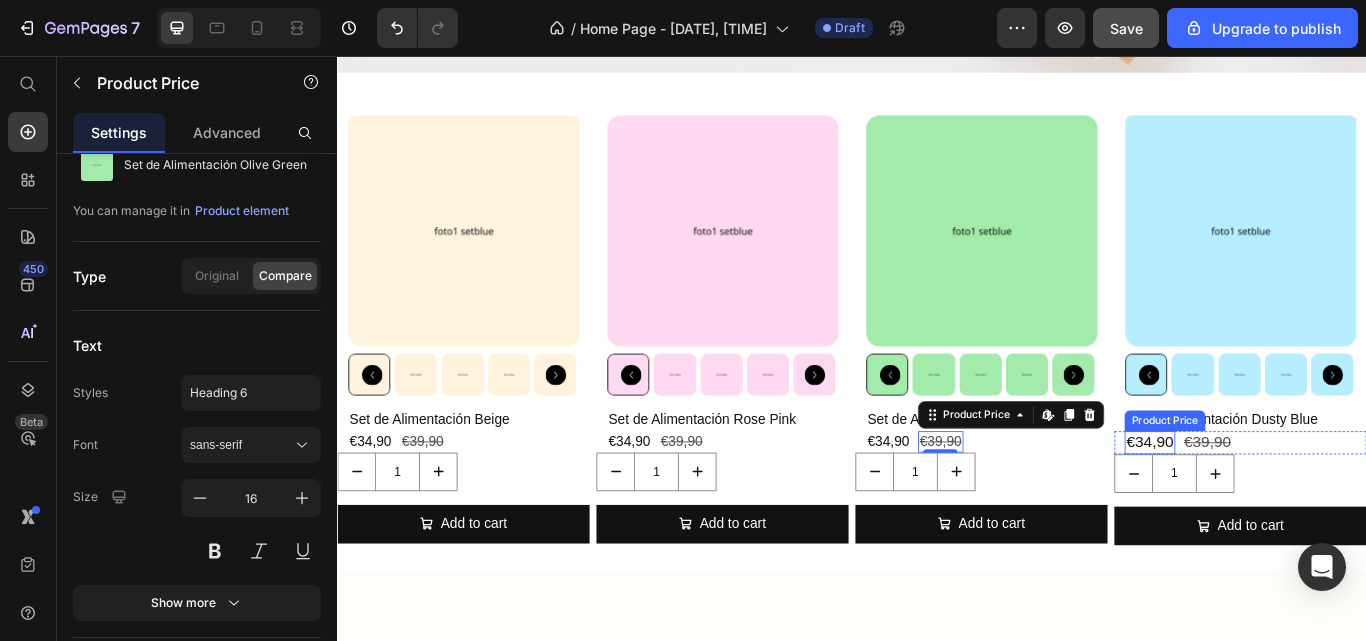 click on "€34,90" at bounding box center [1284, 507] 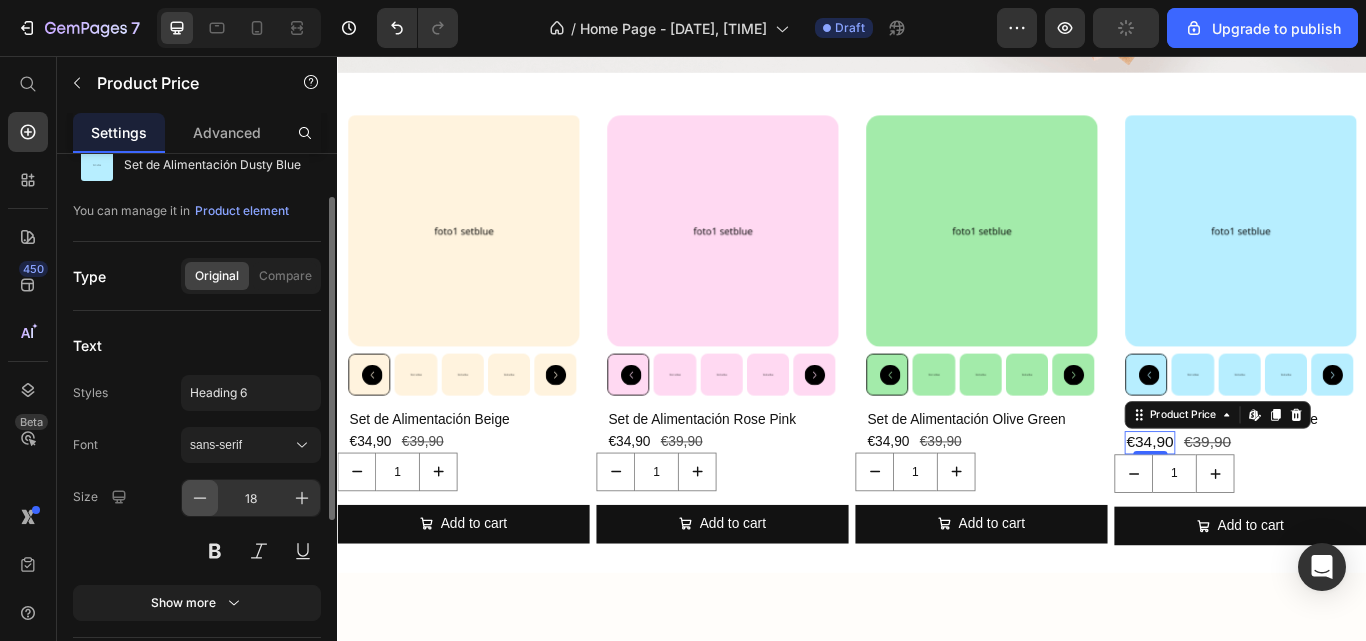click 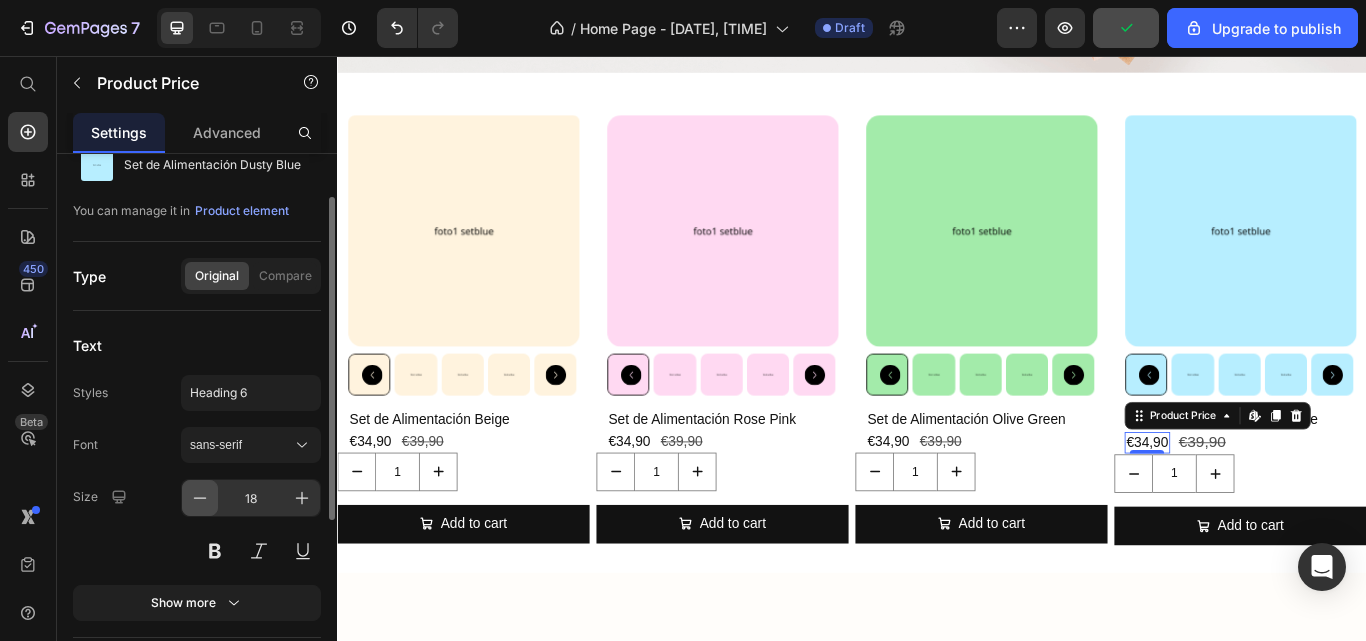 type on "16" 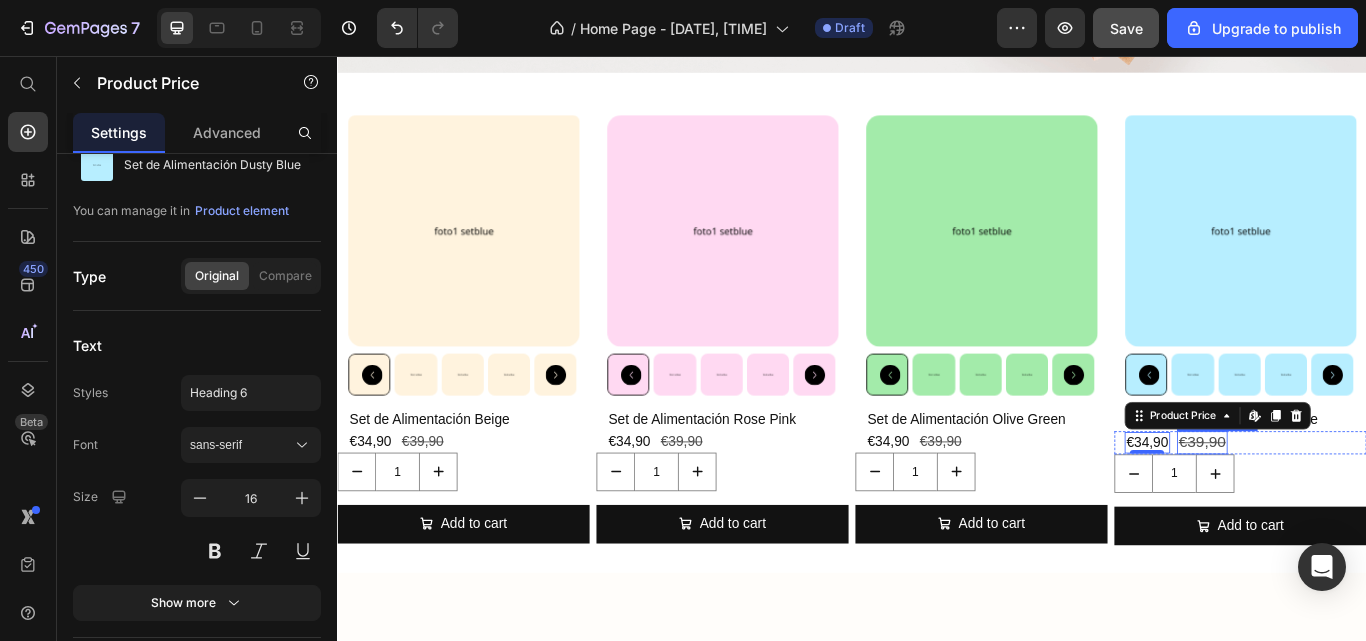 click on "€39,90" at bounding box center (1345, 507) 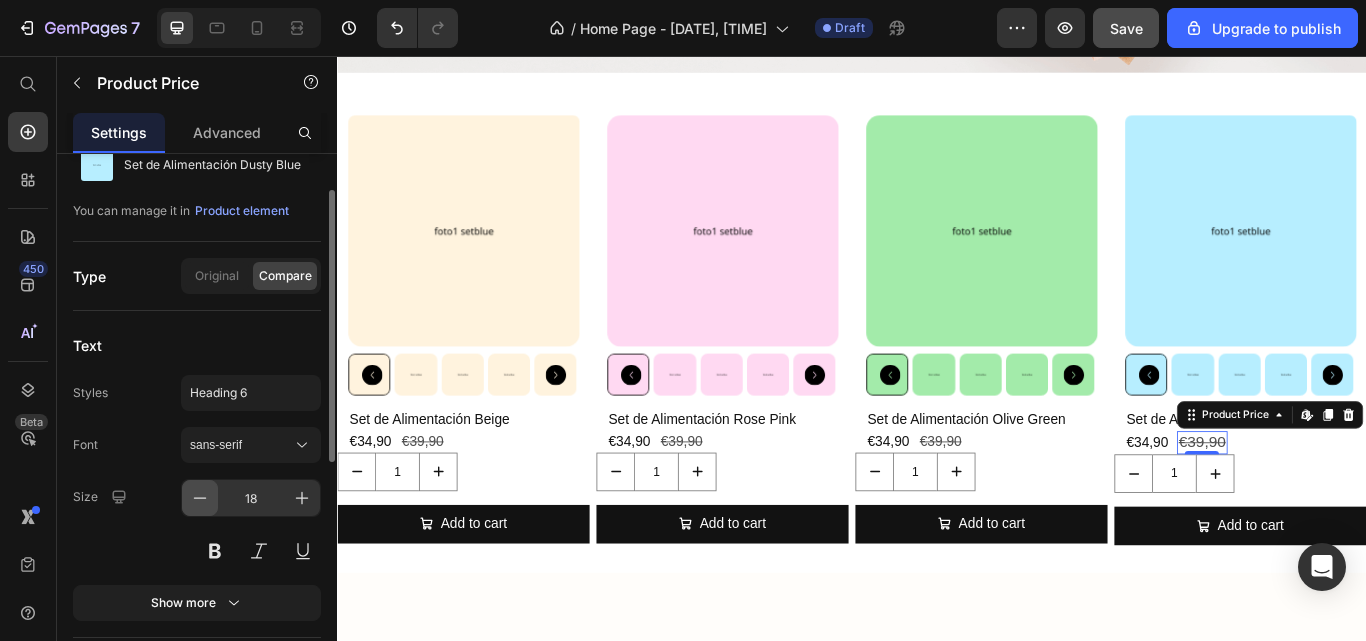 click 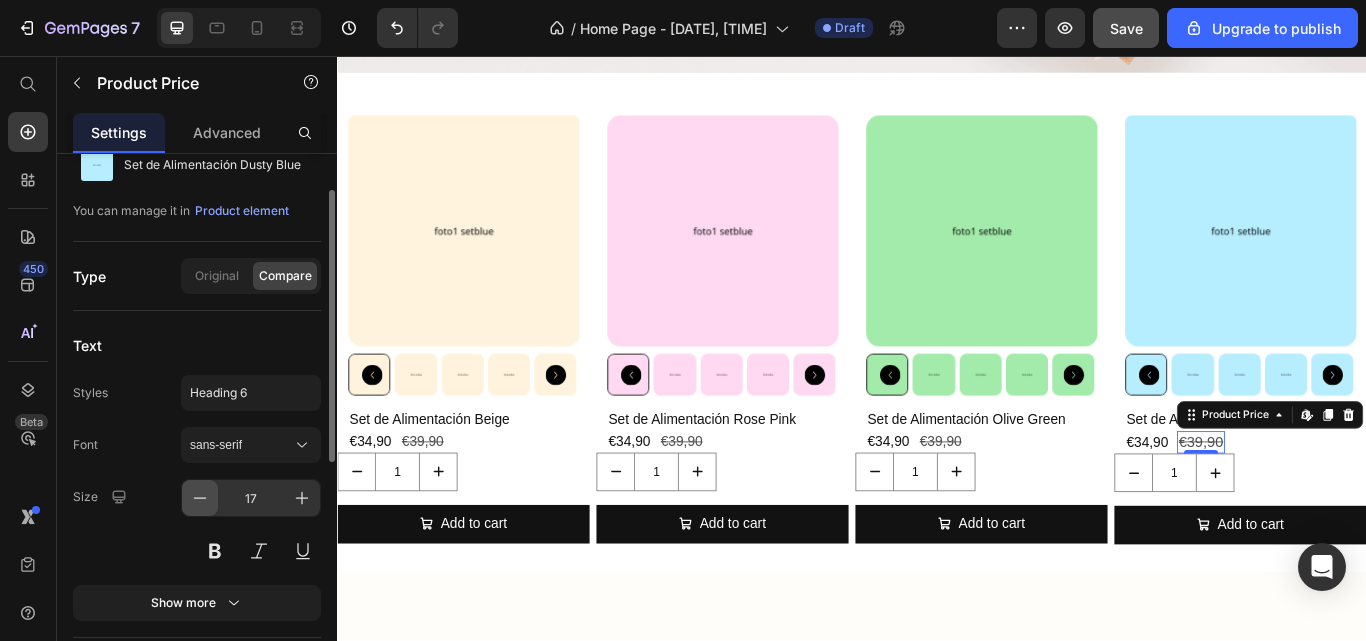 click 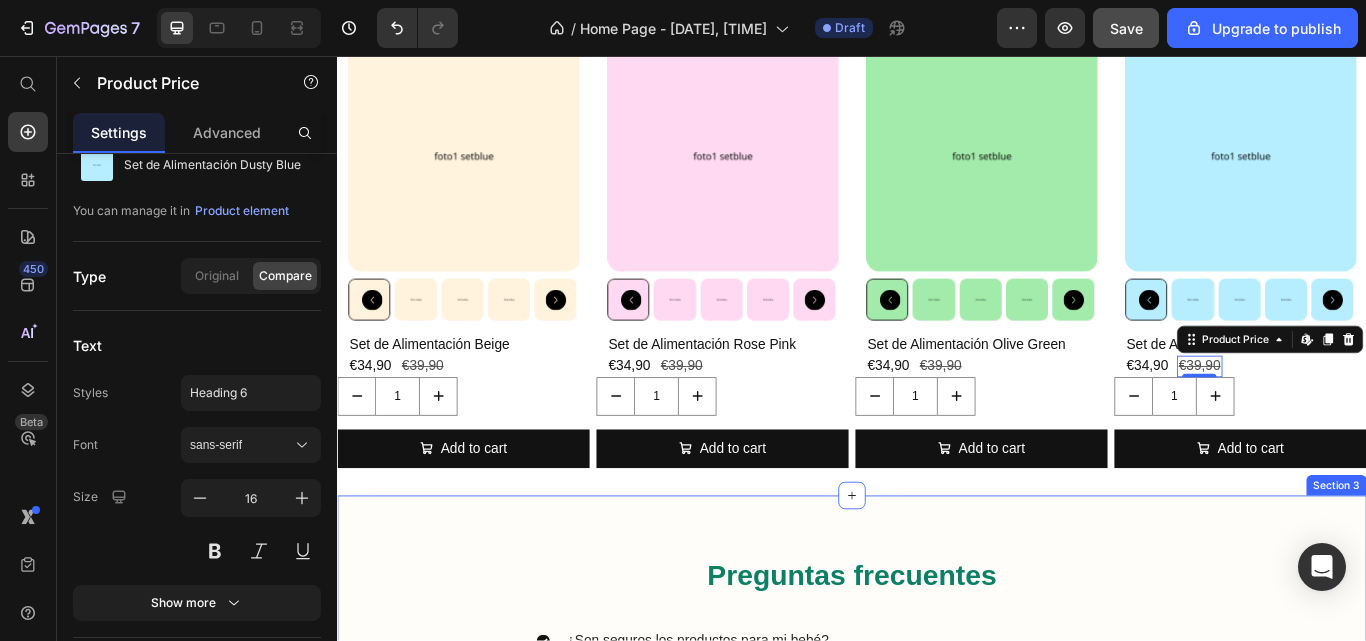 scroll, scrollTop: 673, scrollLeft: 0, axis: vertical 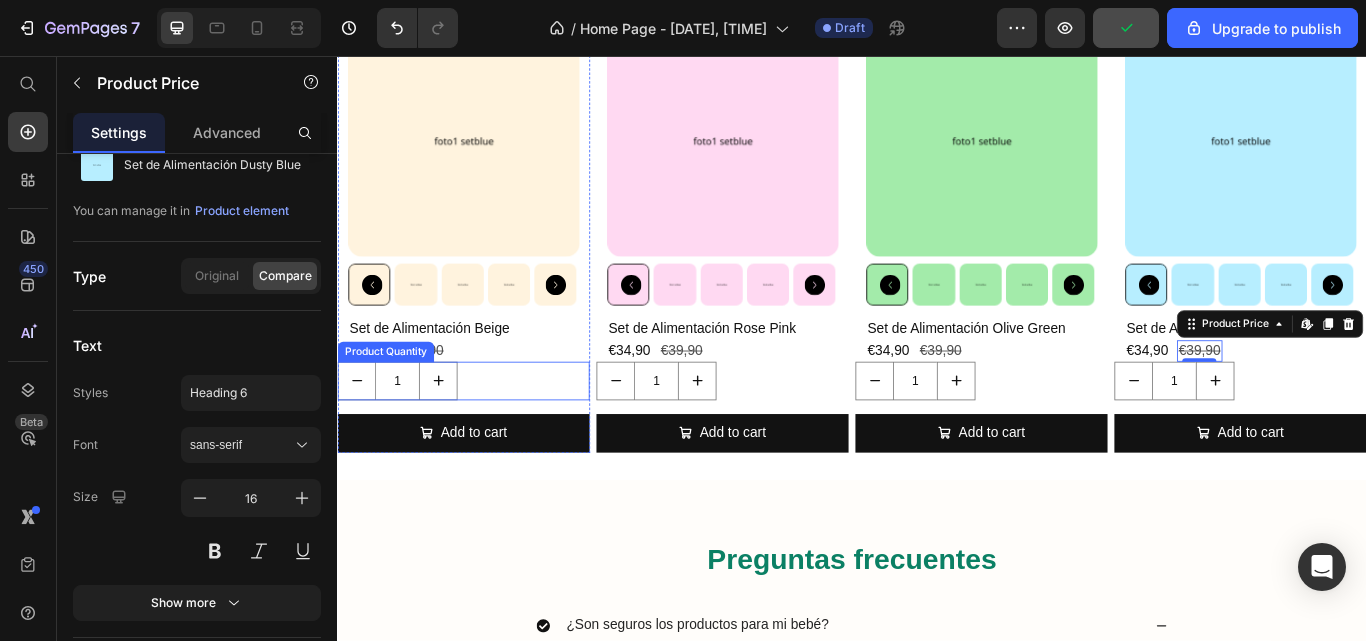 click on "1" at bounding box center (484, 435) 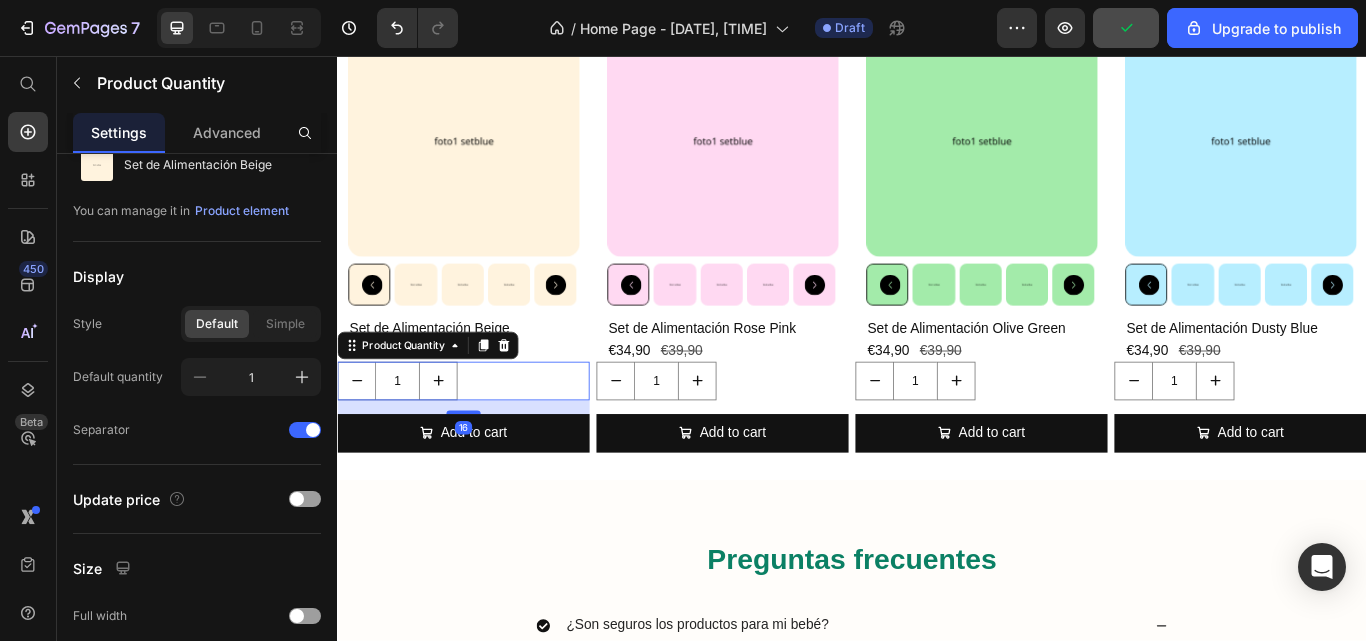 scroll, scrollTop: 0, scrollLeft: 0, axis: both 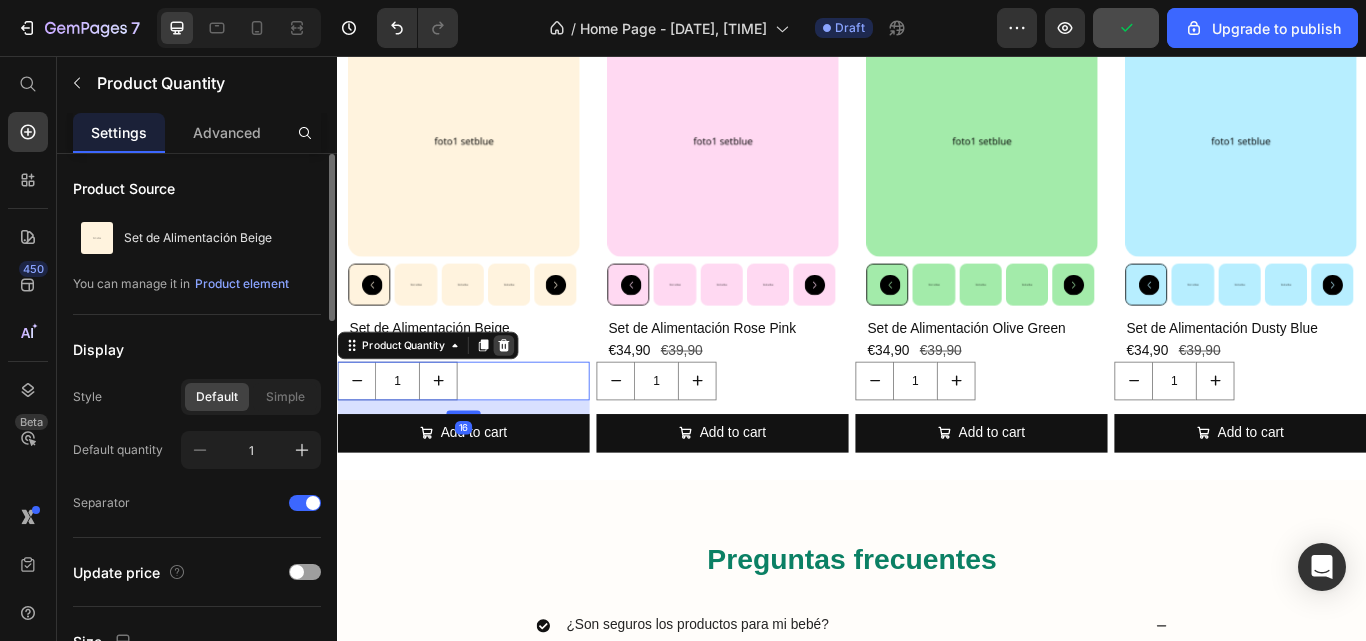 click 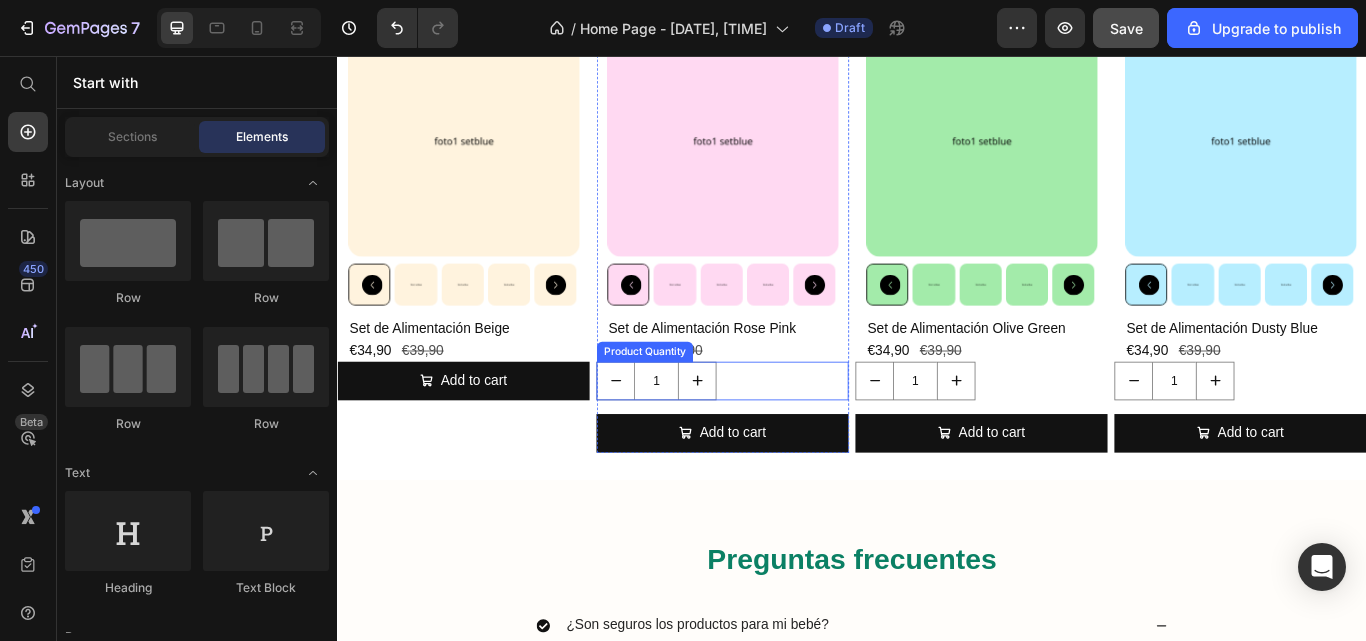 click on "1" at bounding box center (786, 435) 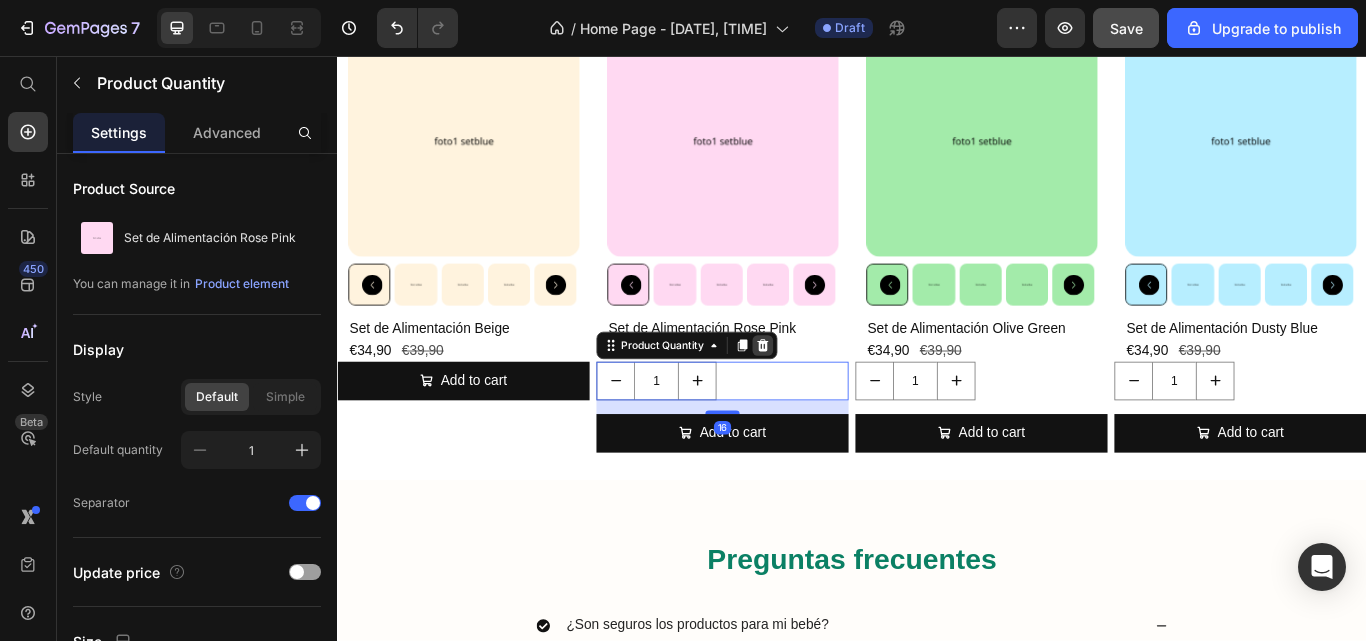 click 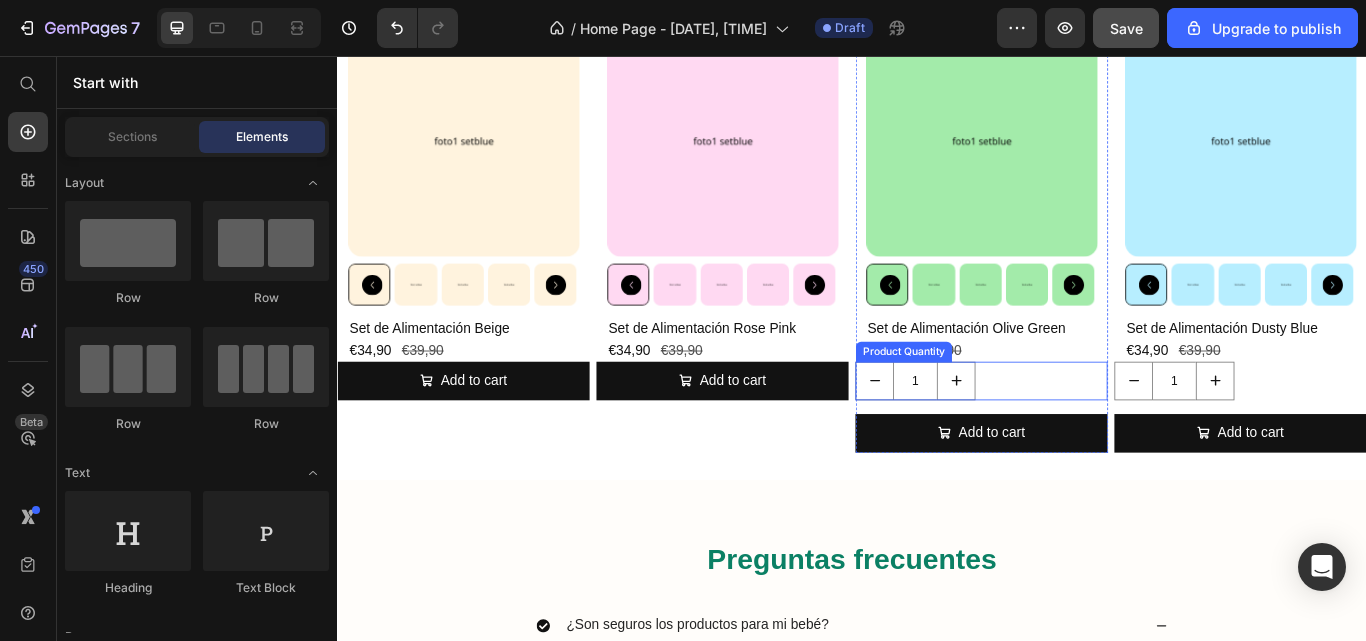 click on "1" at bounding box center (1088, 435) 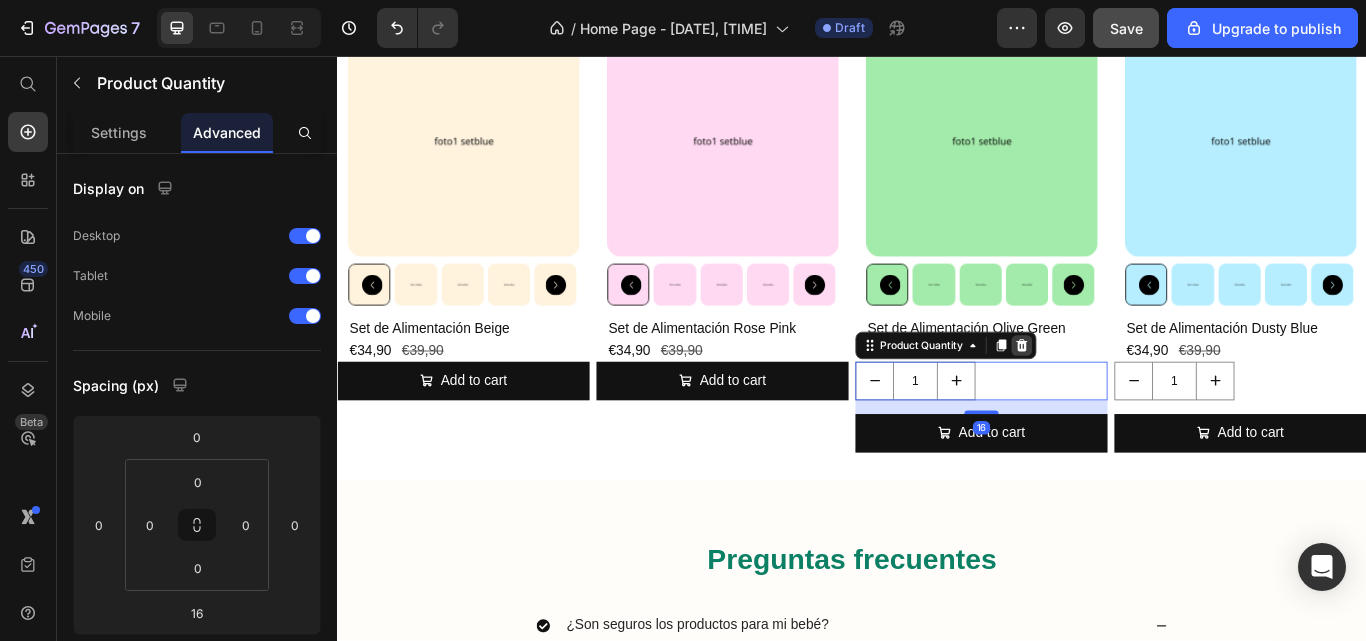 click 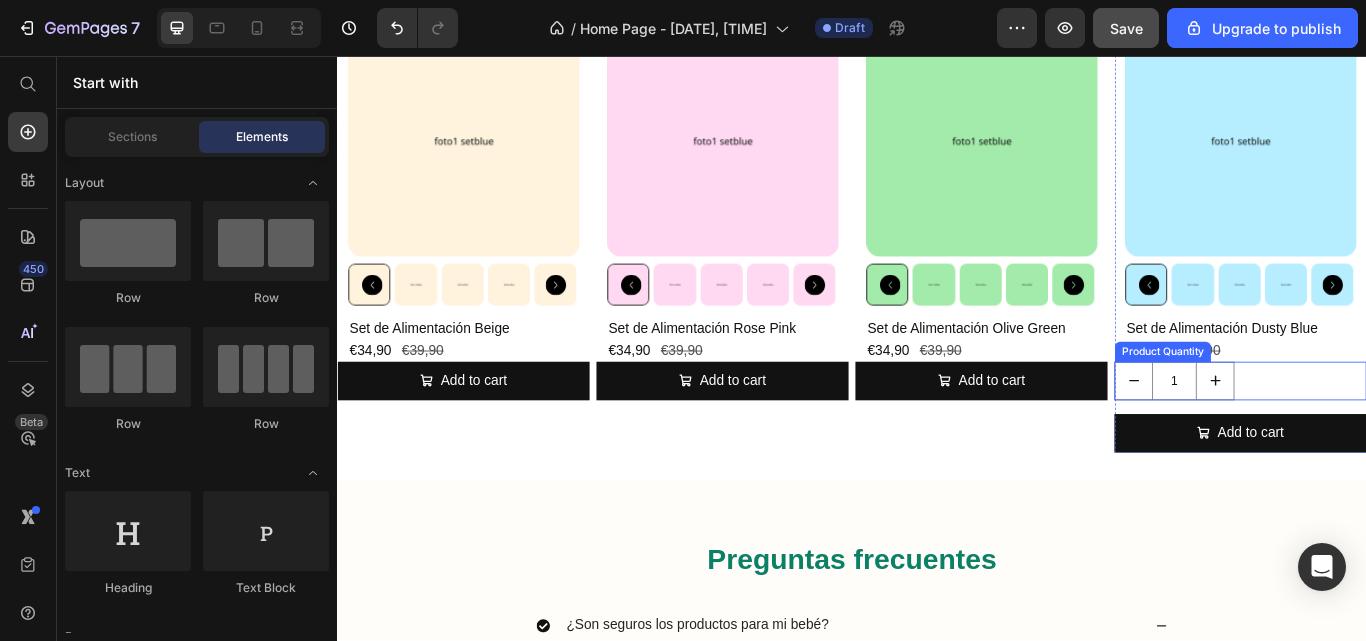 click on "1" at bounding box center (1390, 435) 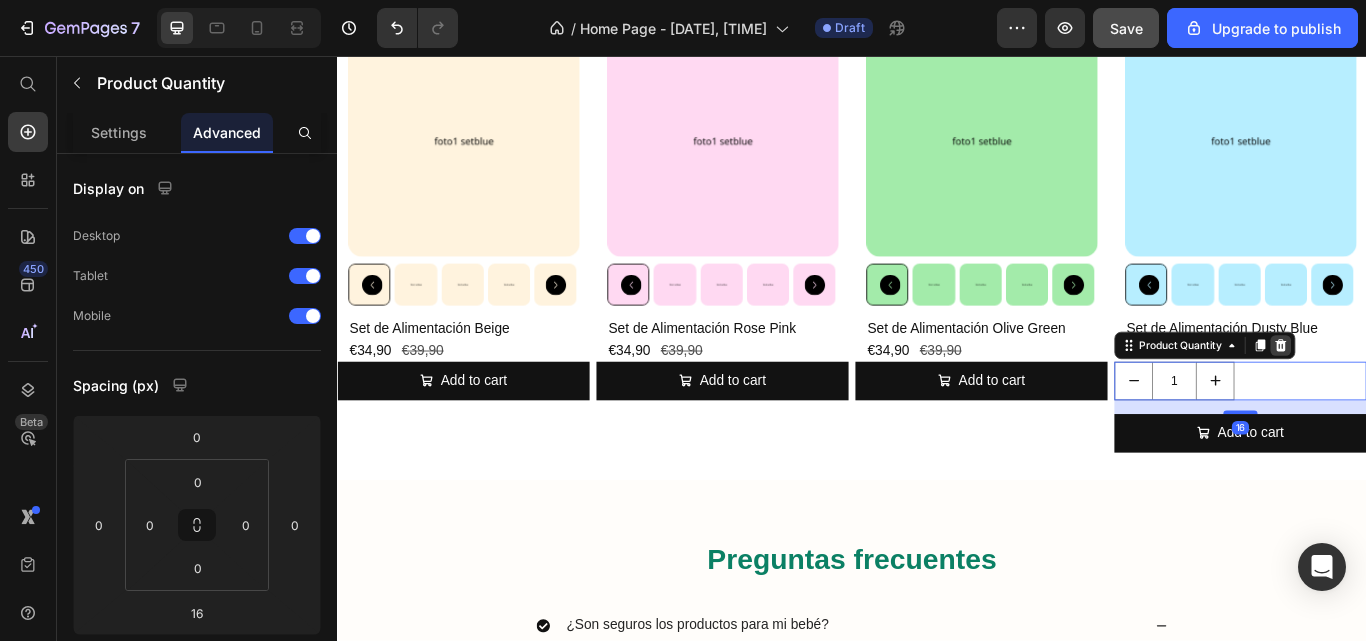 click at bounding box center [1437, 394] 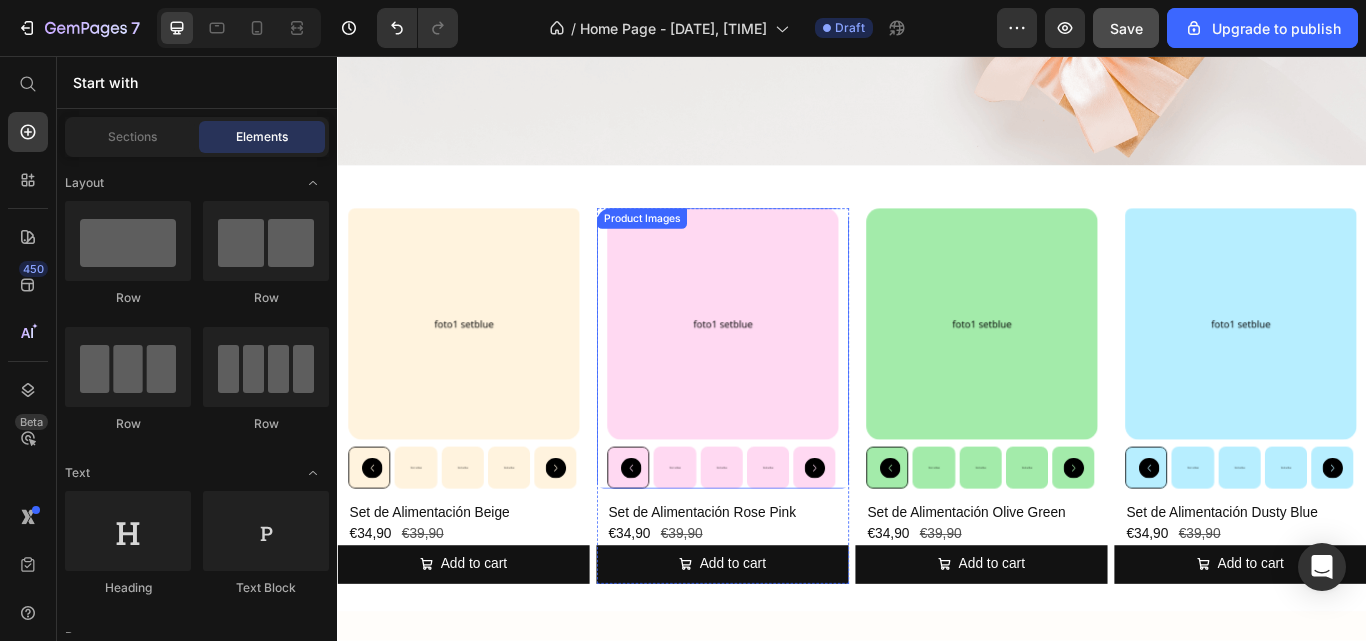 scroll, scrollTop: 418, scrollLeft: 0, axis: vertical 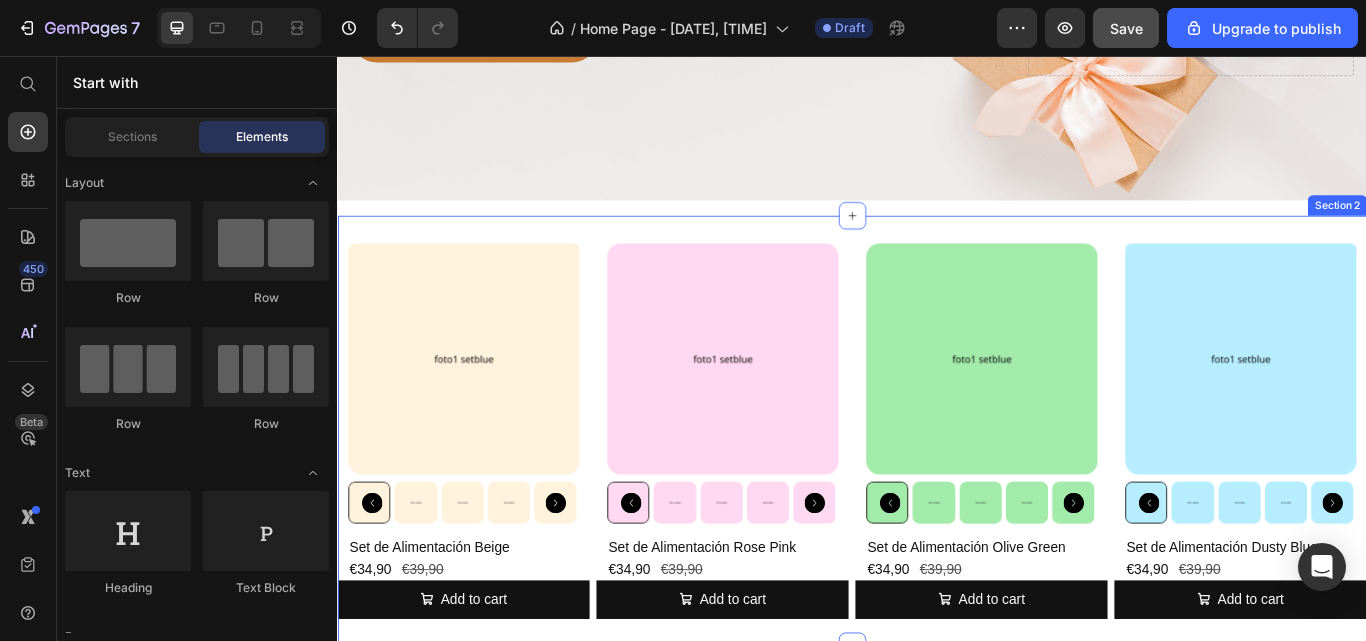 click on "Product Images Set de Alimentación Beige Product Title €34,90 Product Price €39,90 Product Price Row
Add to cart Add to Cart Product
Product Images Set de Alimentación Rose Pink Product Title €34,90 Product Price €39,90 Product Price Row
Add to cart Add to Cart Product
Product Images Set de Alimentación Olive Green Product Title €34,90 Product Price €39,90 Product Price Row
Add to cart Add to Cart Product
Product Images Set de Alimentación Dusty Blue Product Title €34,90 Product Price €39,90 Product Price Row
Add to cart Add to Cart Product Row Section 2" at bounding box center [937, 494] 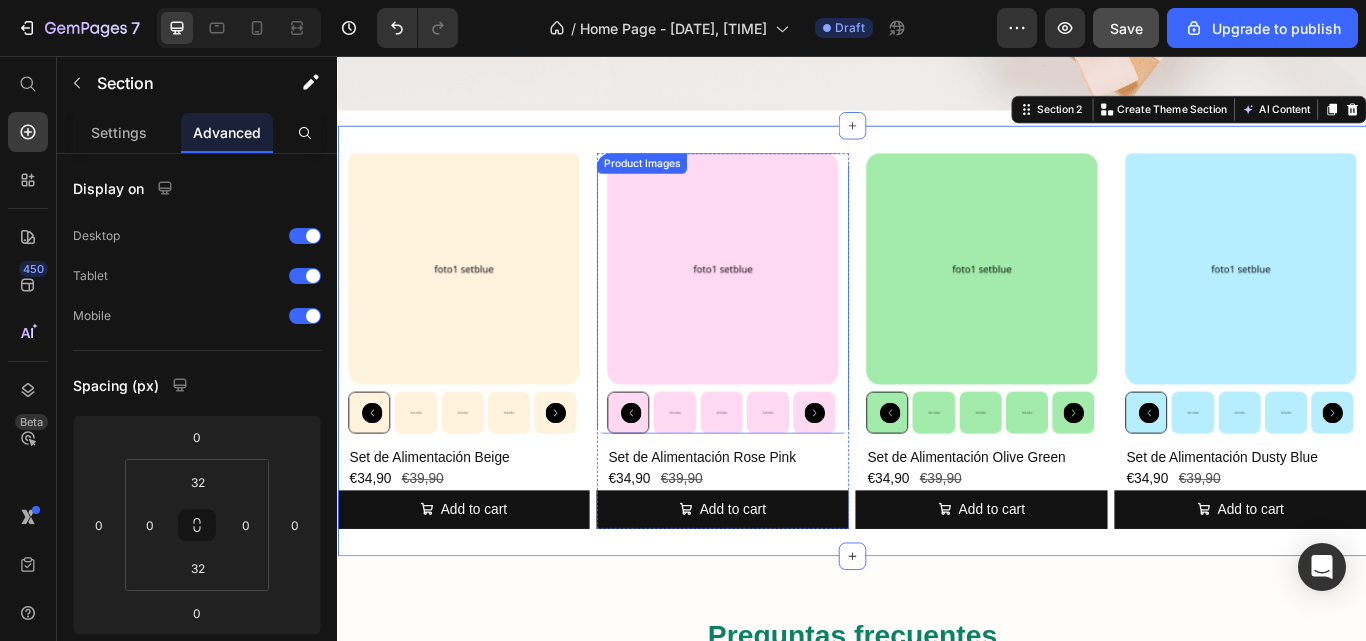 scroll, scrollTop: 538, scrollLeft: 0, axis: vertical 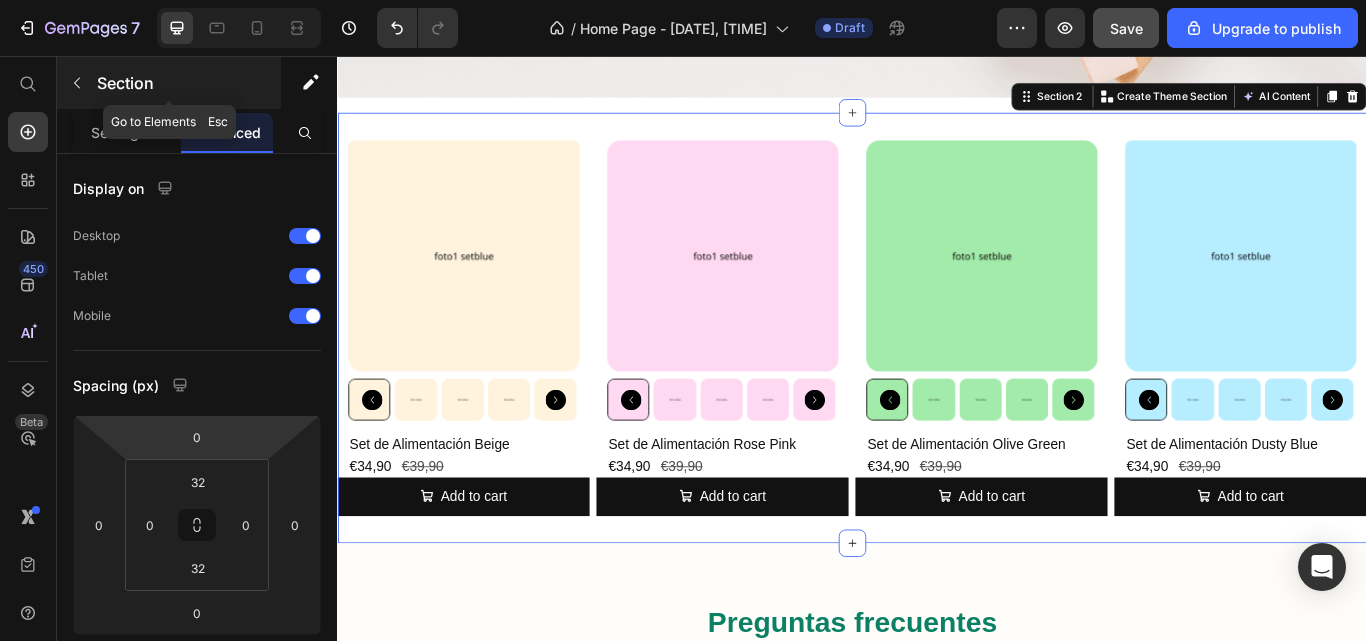 click 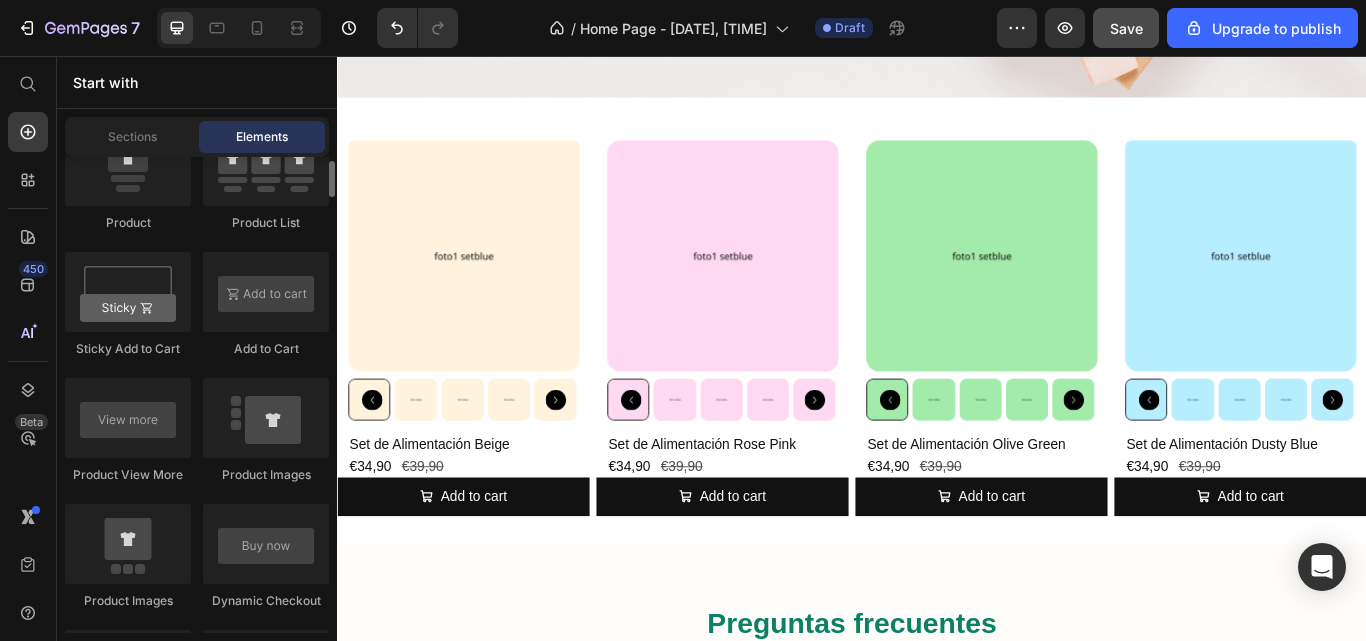 scroll, scrollTop: 2671, scrollLeft: 0, axis: vertical 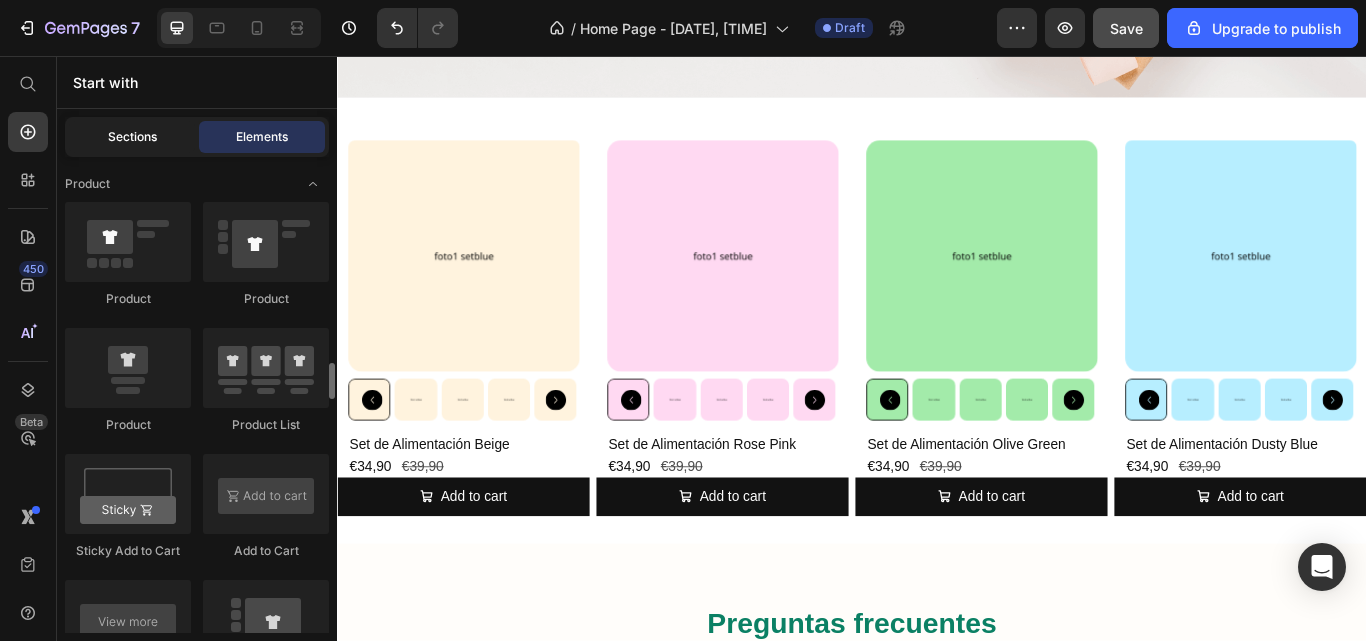 click on "Sections" 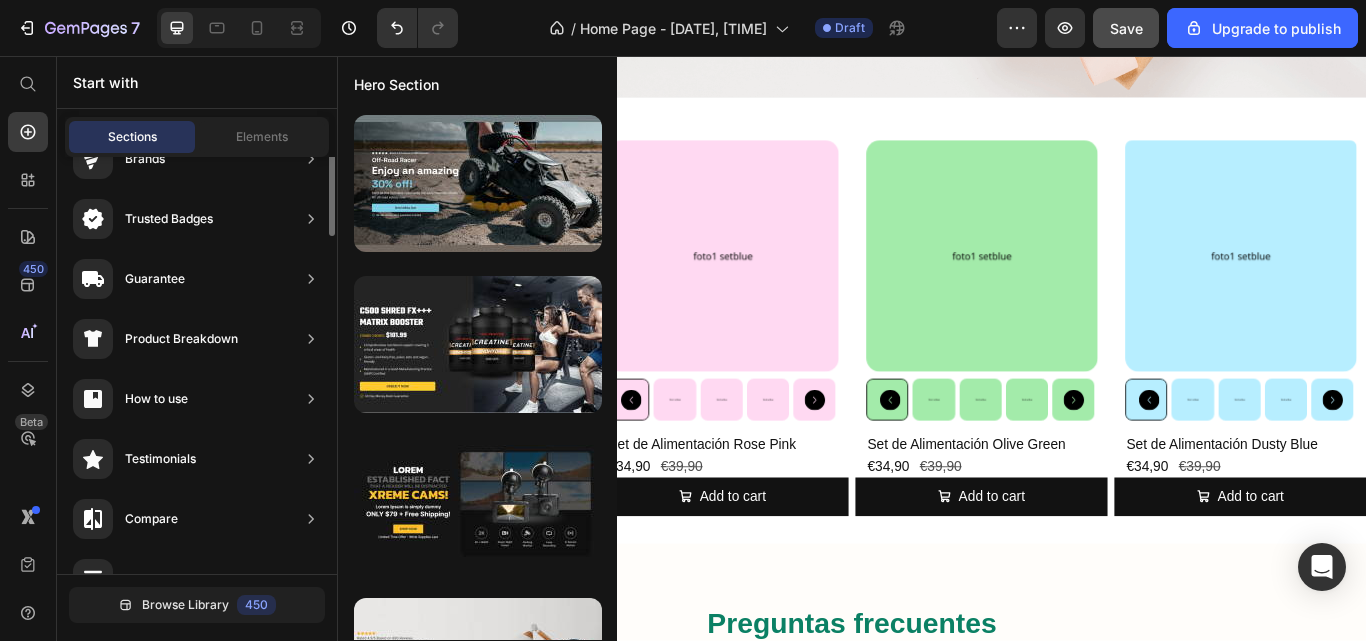 scroll, scrollTop: 0, scrollLeft: 0, axis: both 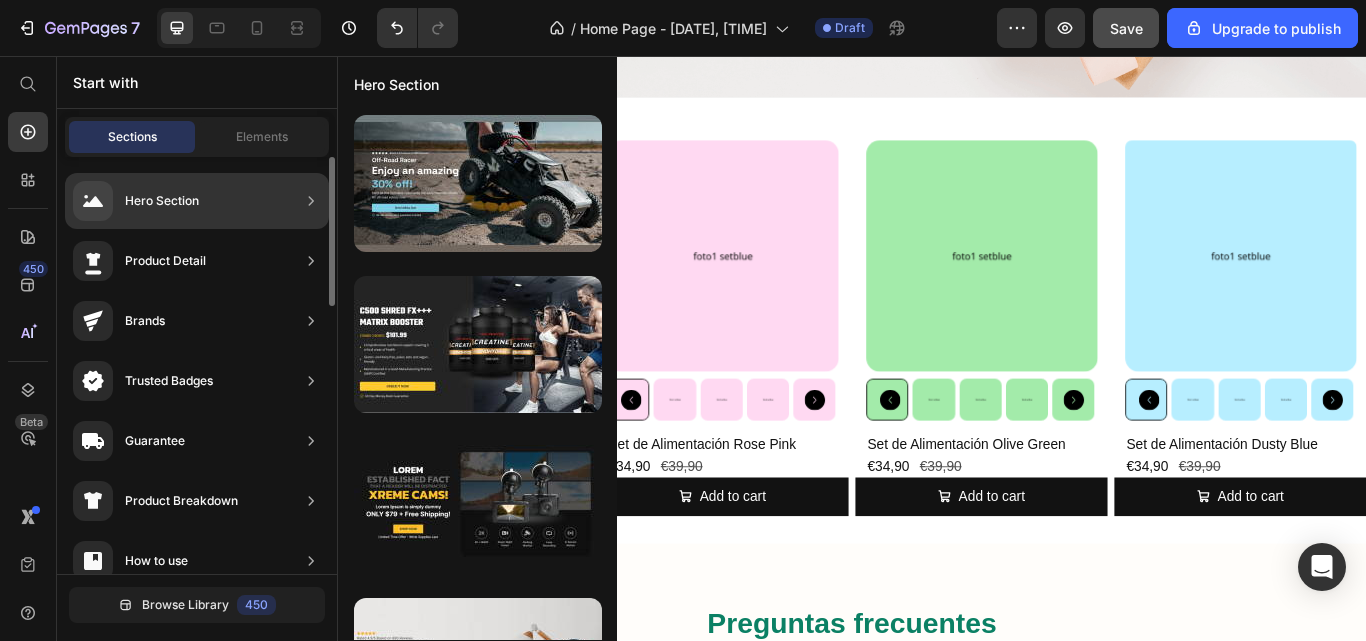 click on "Hero Section" 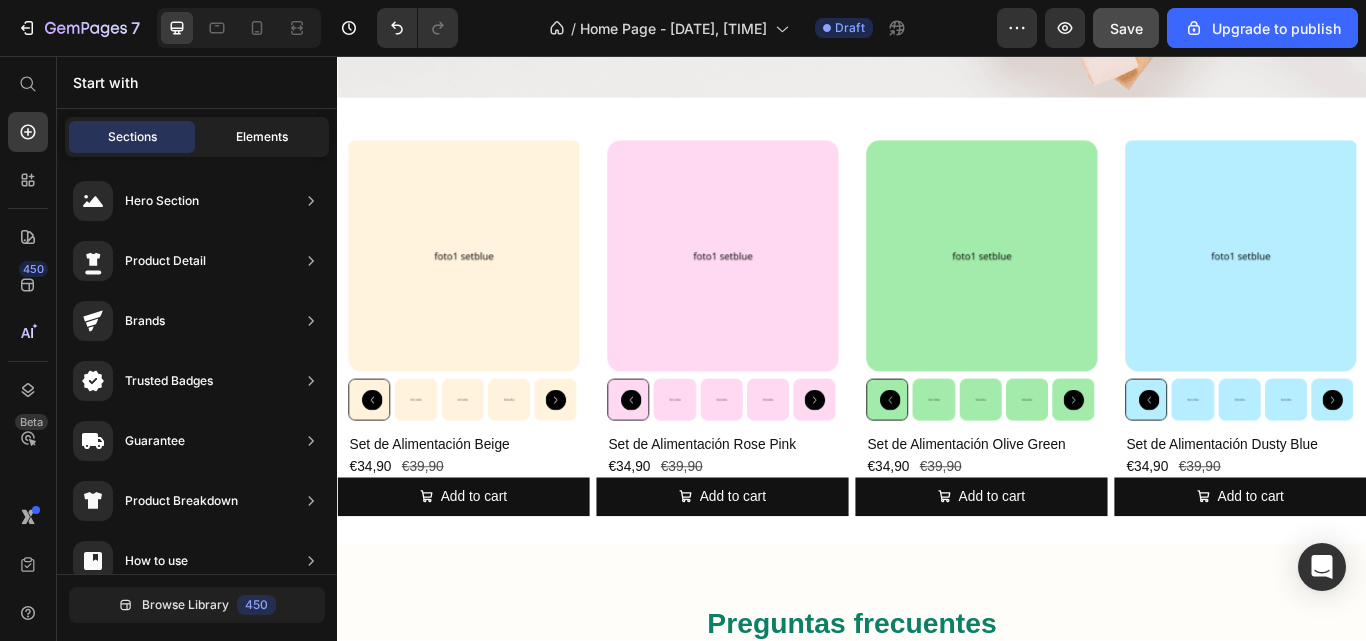 click on "Elements" 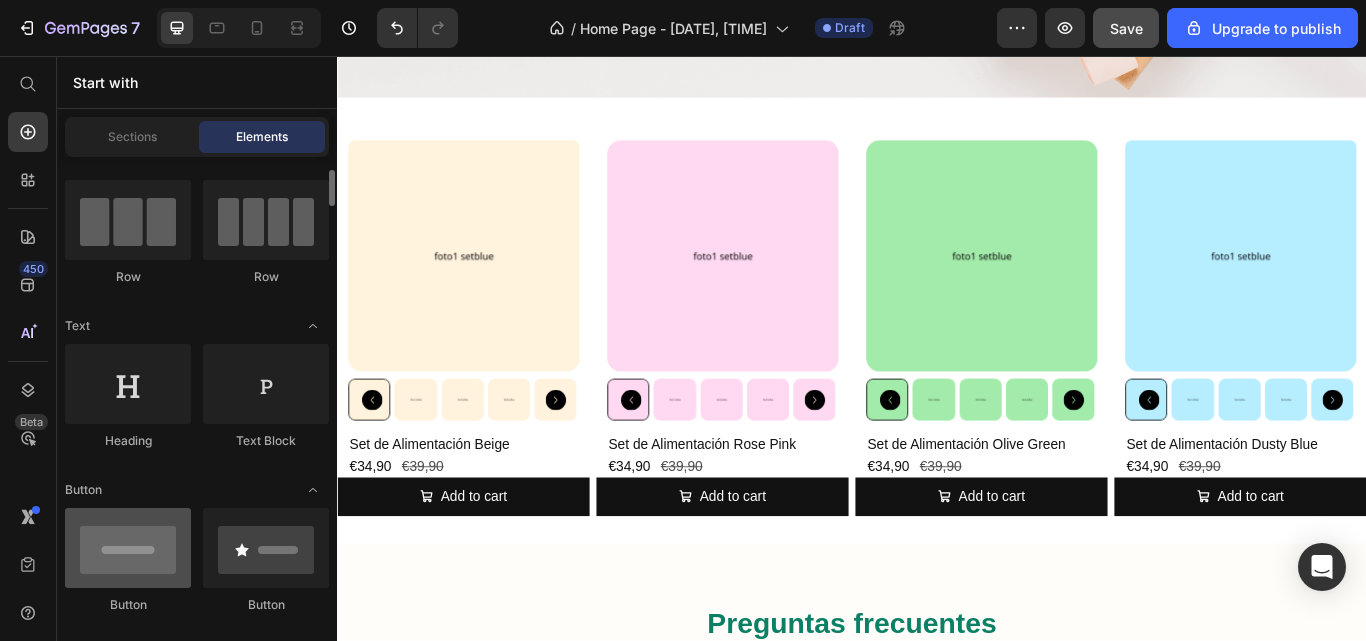 scroll, scrollTop: 145, scrollLeft: 0, axis: vertical 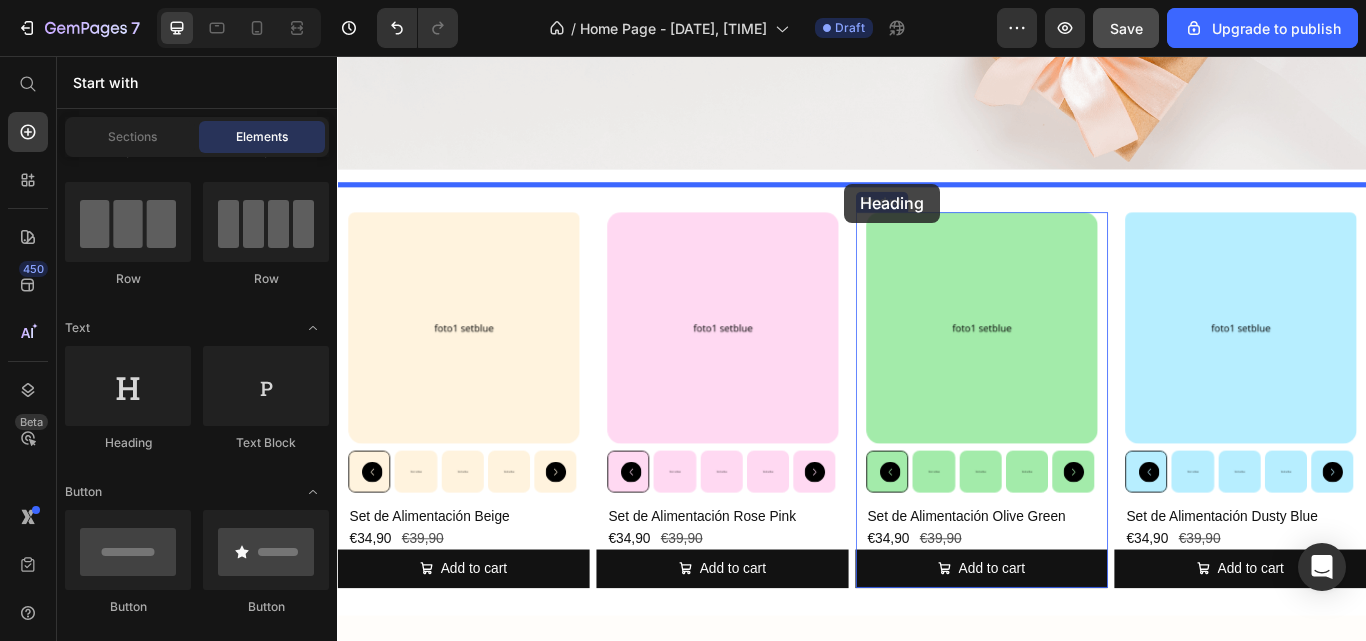 drag, startPoint x: 470, startPoint y: 455, endPoint x: 928, endPoint y: 205, distance: 521.78925 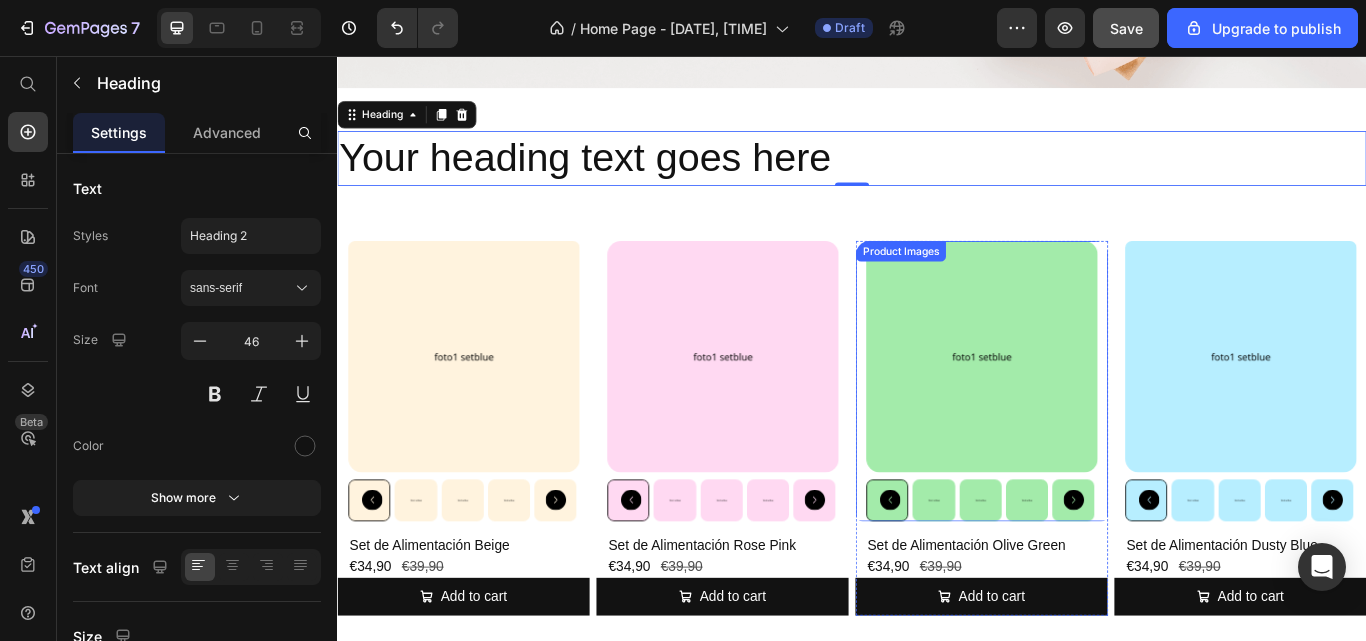 scroll, scrollTop: 548, scrollLeft: 0, axis: vertical 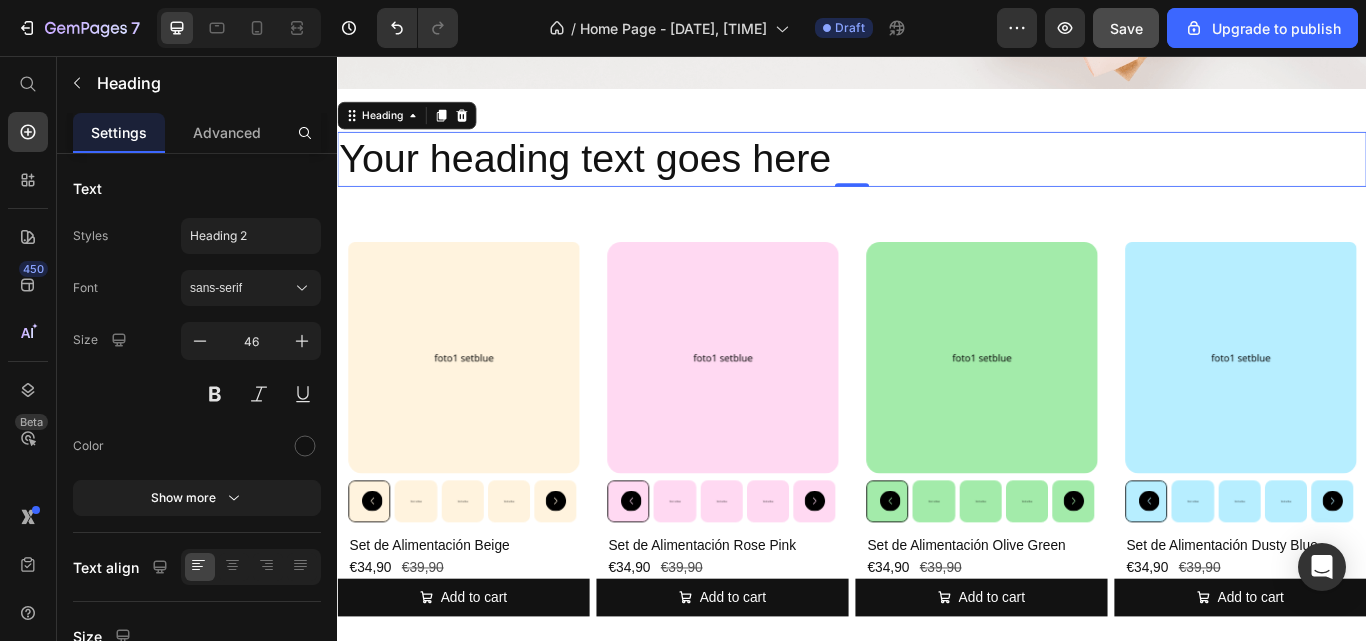 click on "Your heading text goes here" at bounding box center [937, 177] 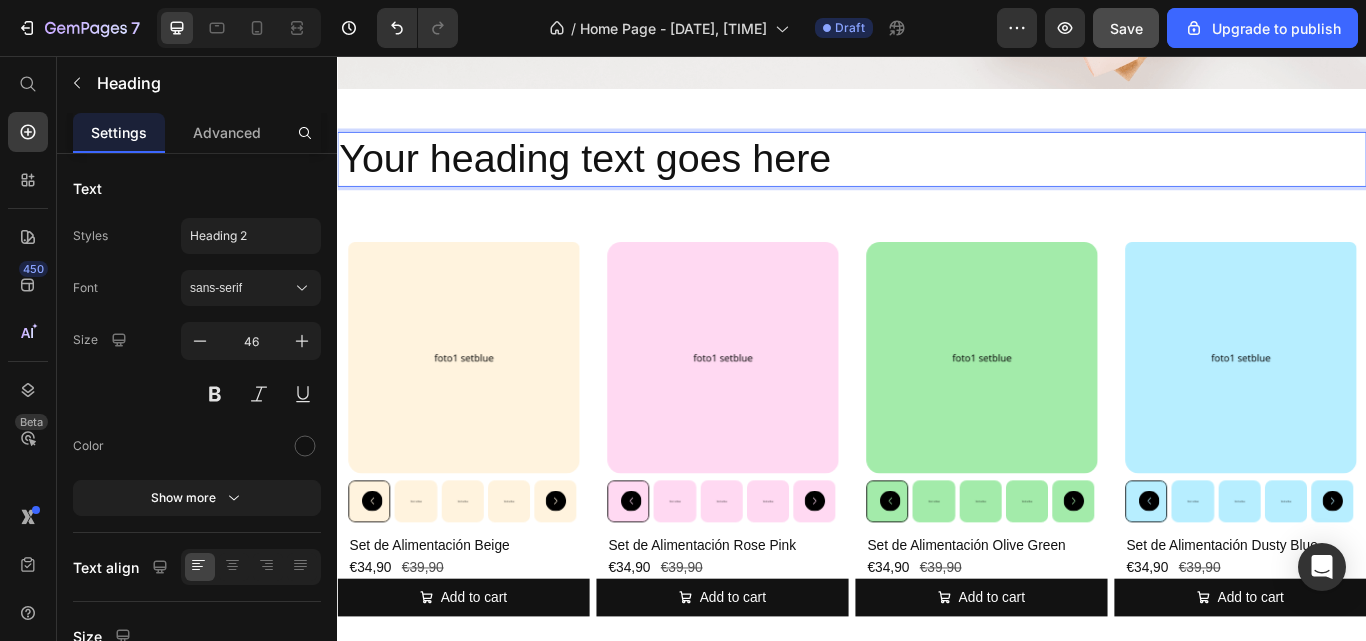 click on "Your heading text goes here" at bounding box center [937, 177] 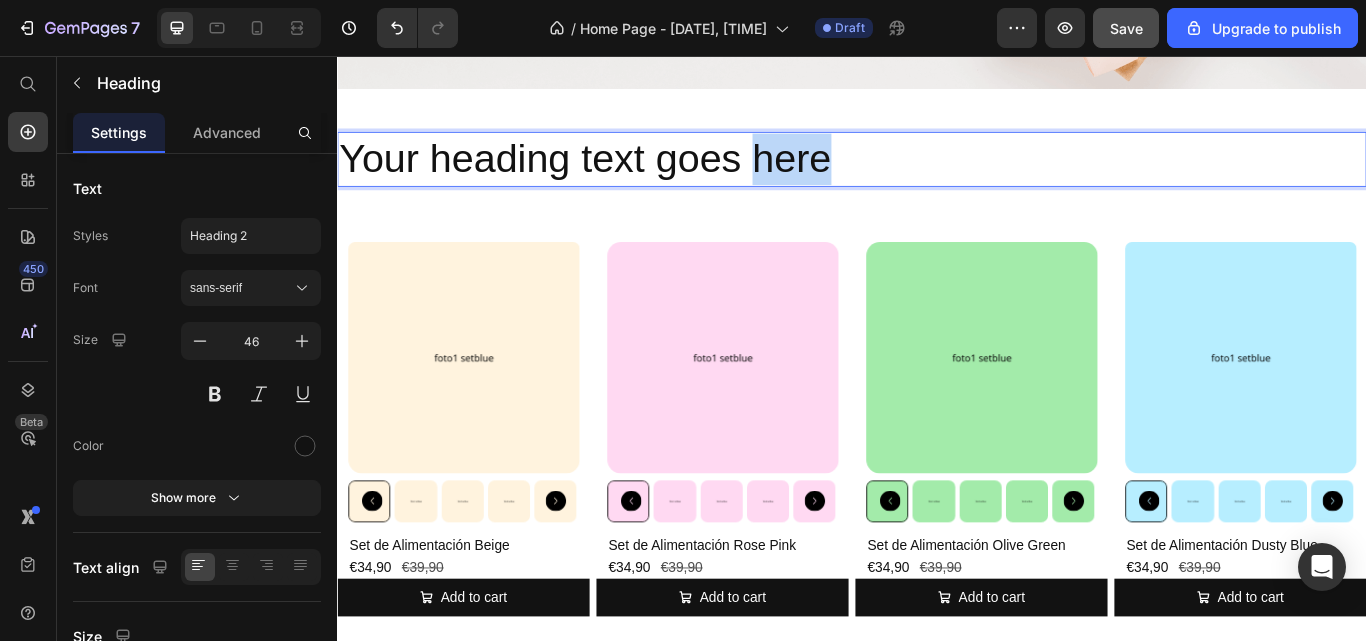 click on "Your heading text goes here" at bounding box center (937, 177) 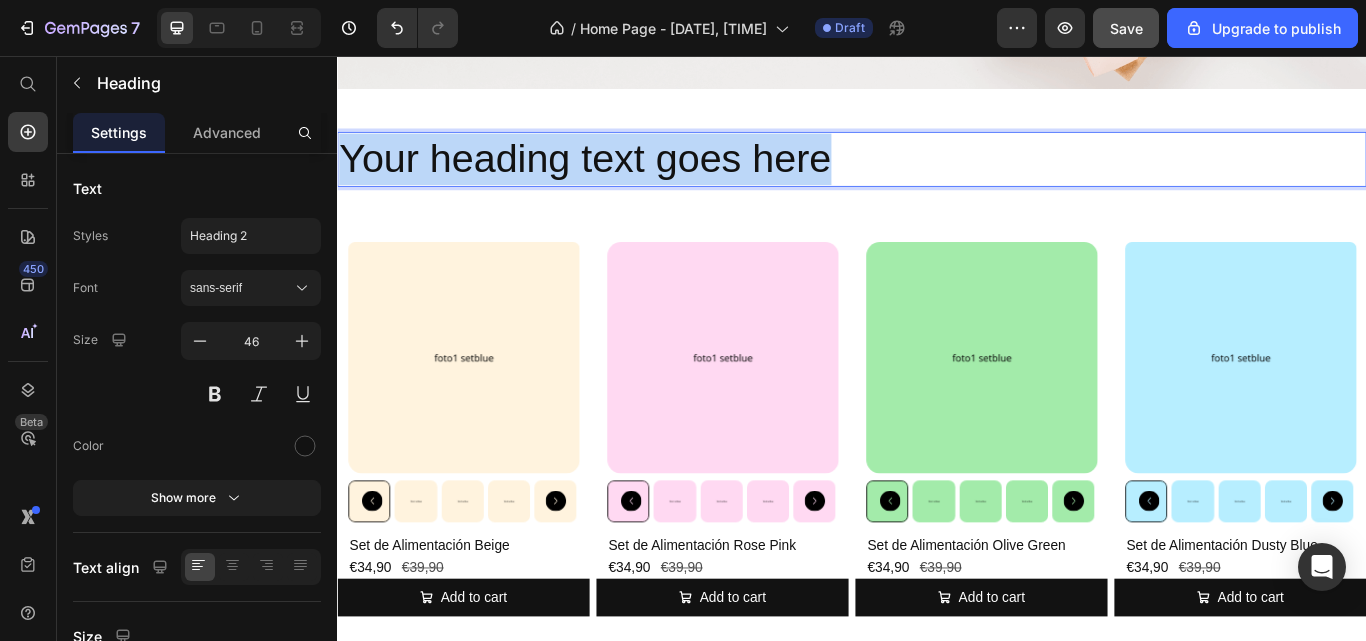 click on "Your heading text goes here" at bounding box center (937, 177) 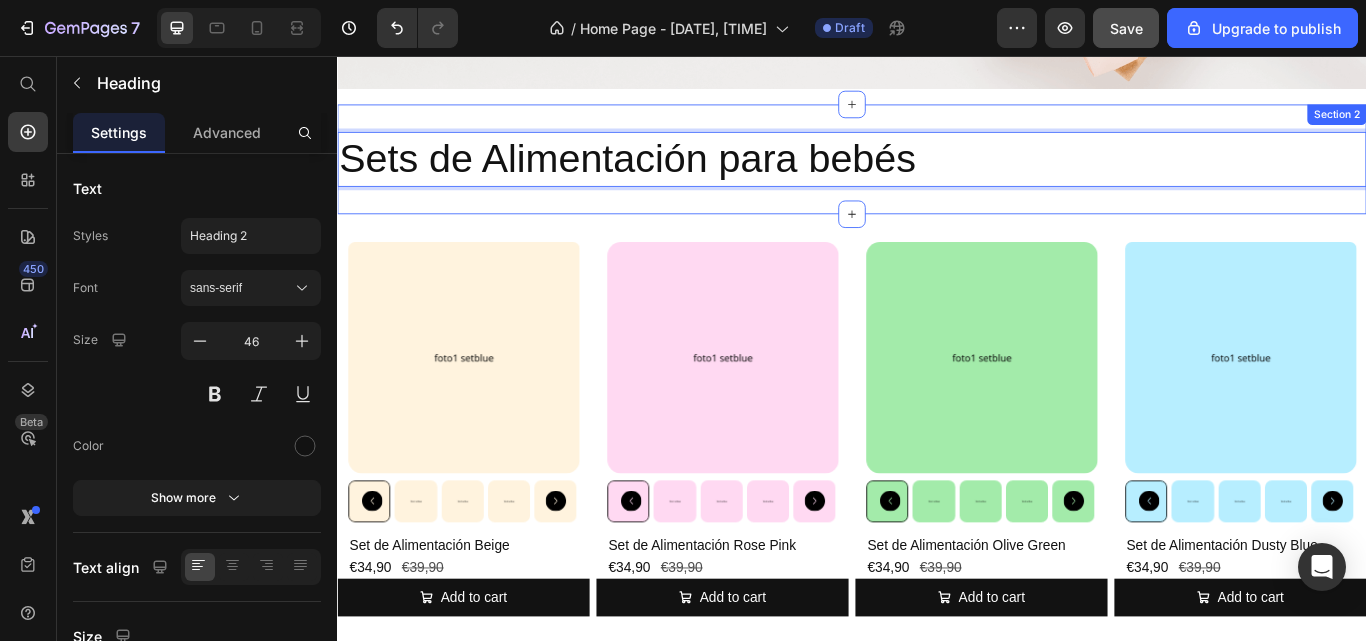 click on "Sets de Alimentación para bebés Heading   0 Section 2" at bounding box center [937, 177] 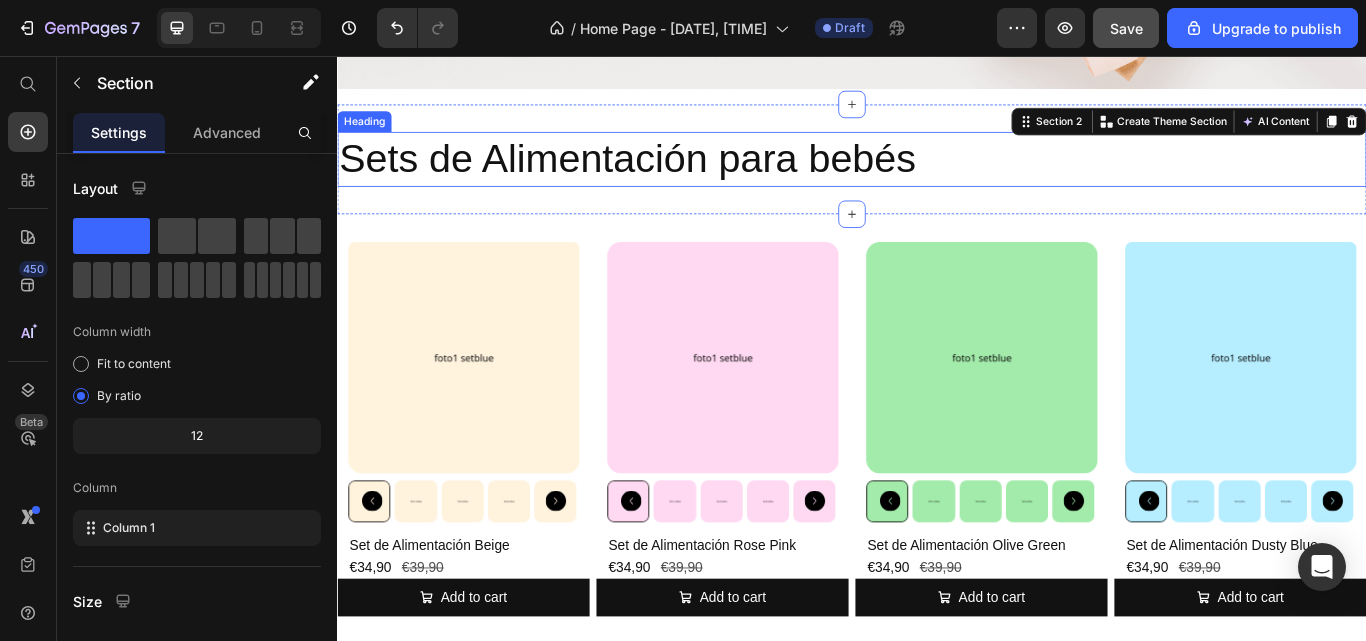 click on "Sets de Alimentación para bebés" at bounding box center [937, 177] 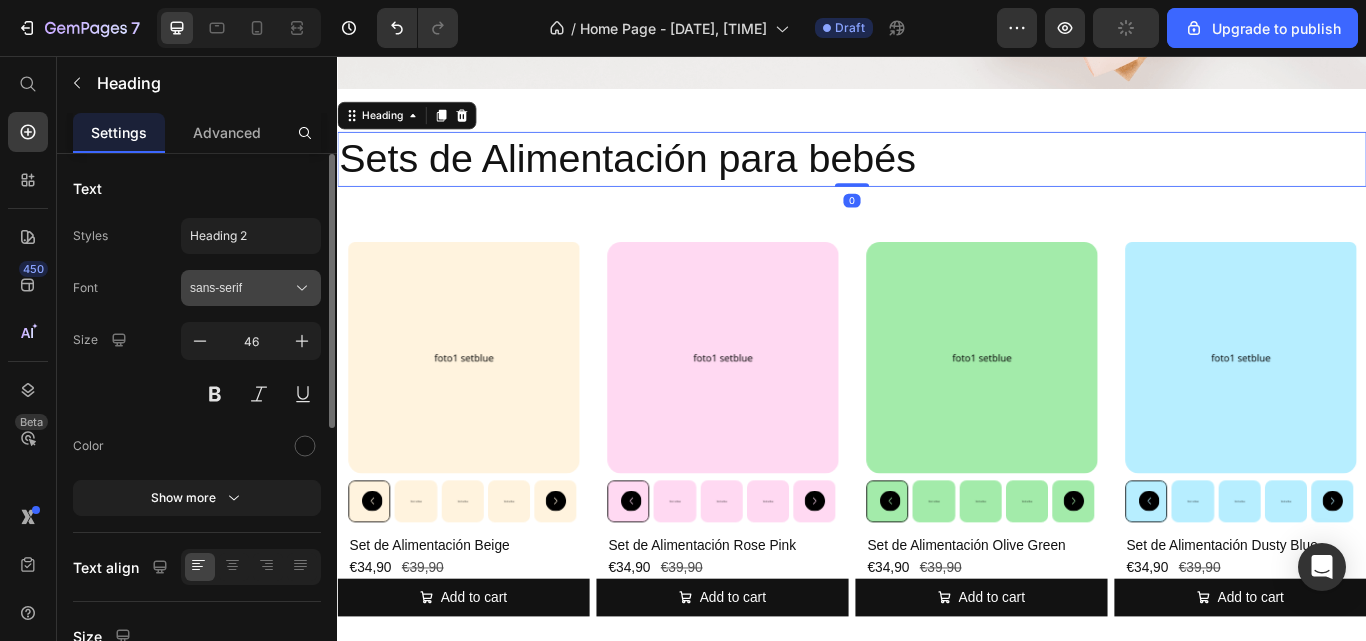 click on "sans-serif" at bounding box center [241, 288] 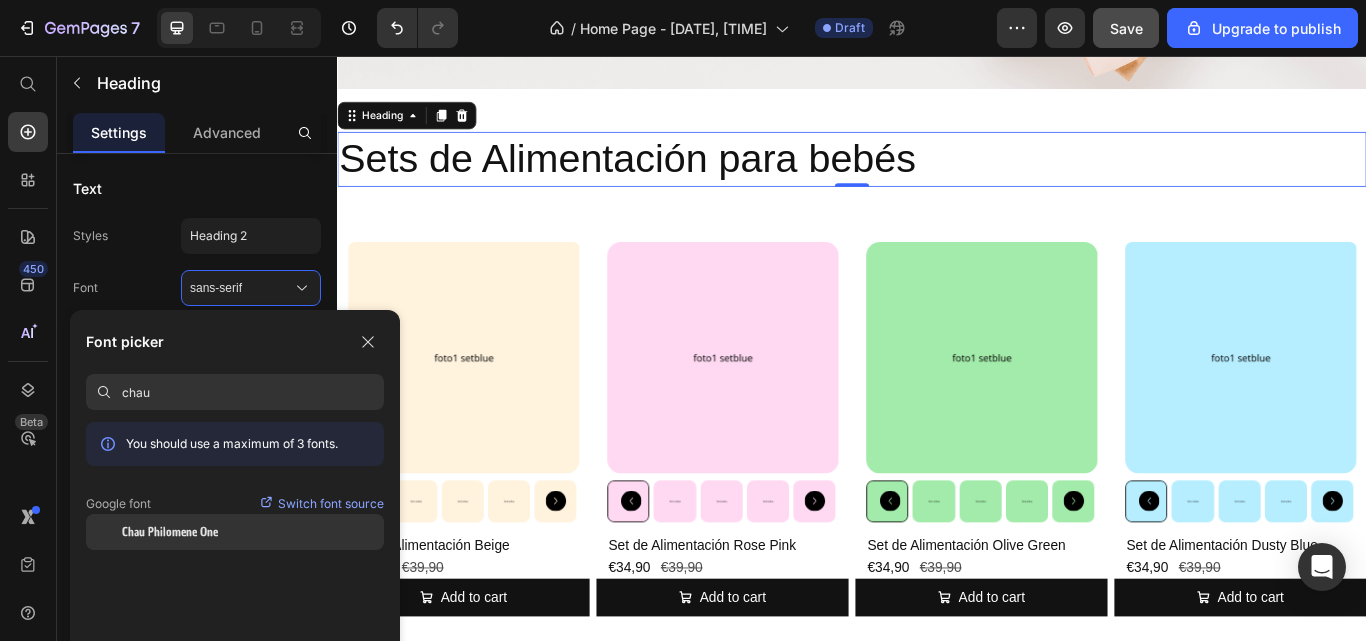 type on "chau" 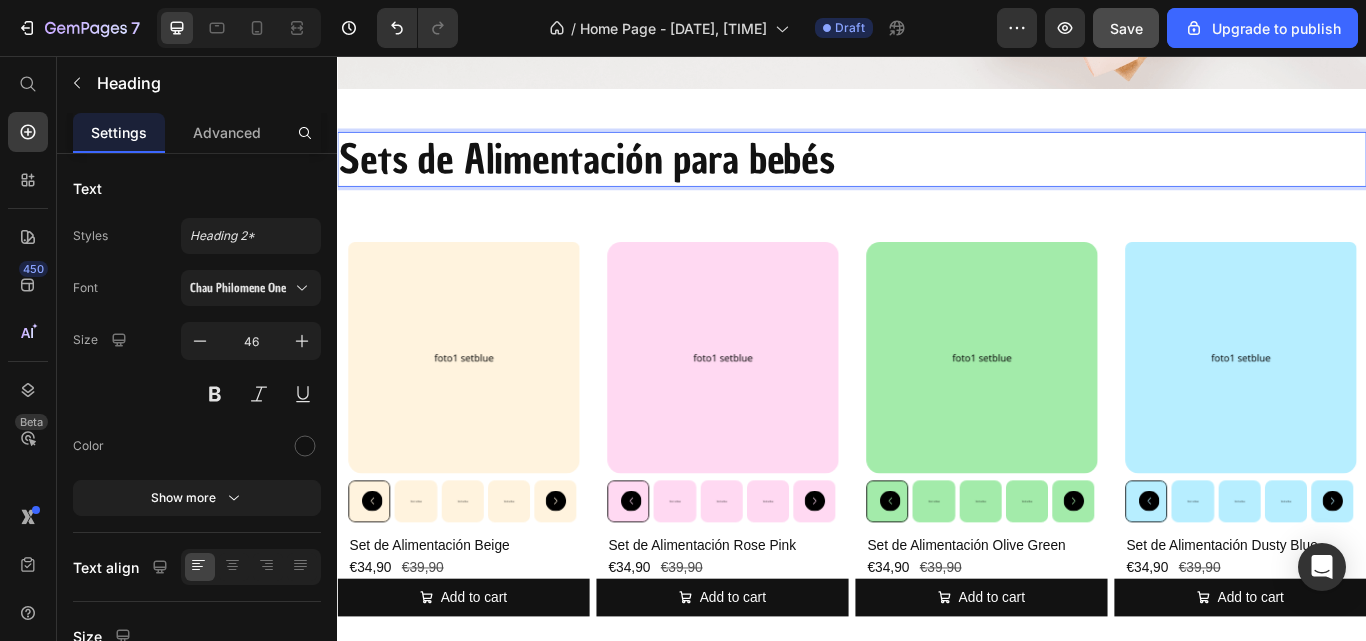 click on "Sets de Alimentación para bebés" at bounding box center (937, 177) 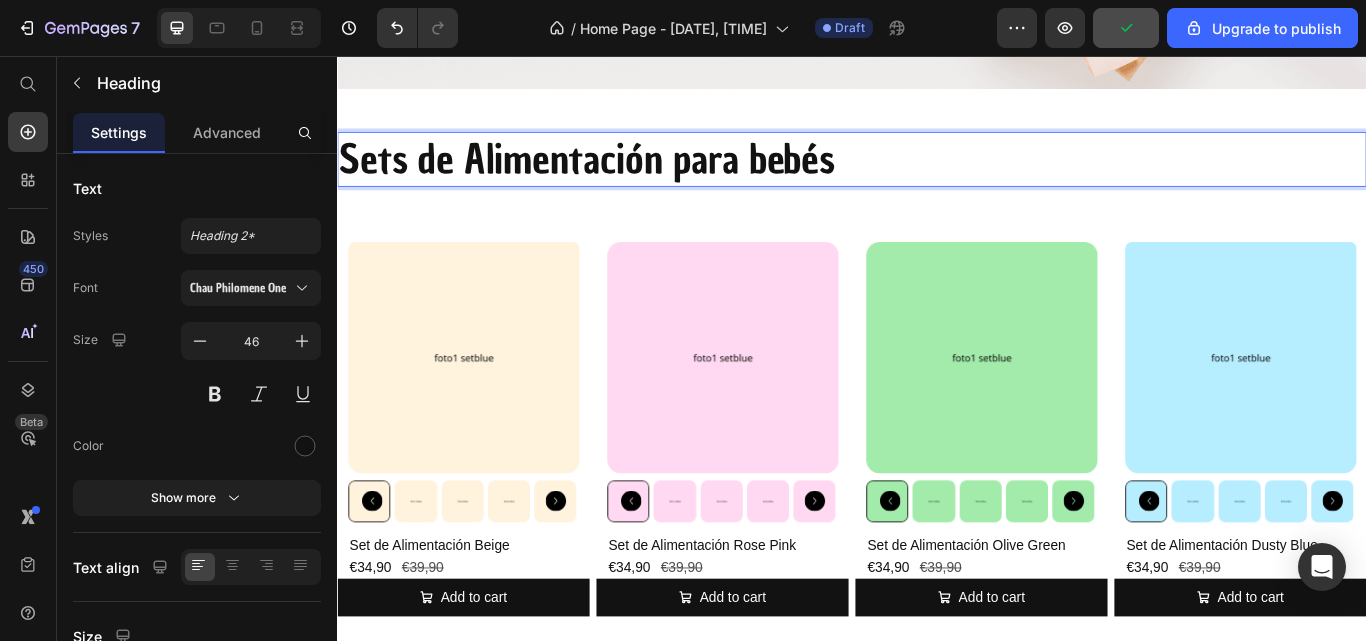click on "Sets de Alimentación para bebés" at bounding box center (937, 177) 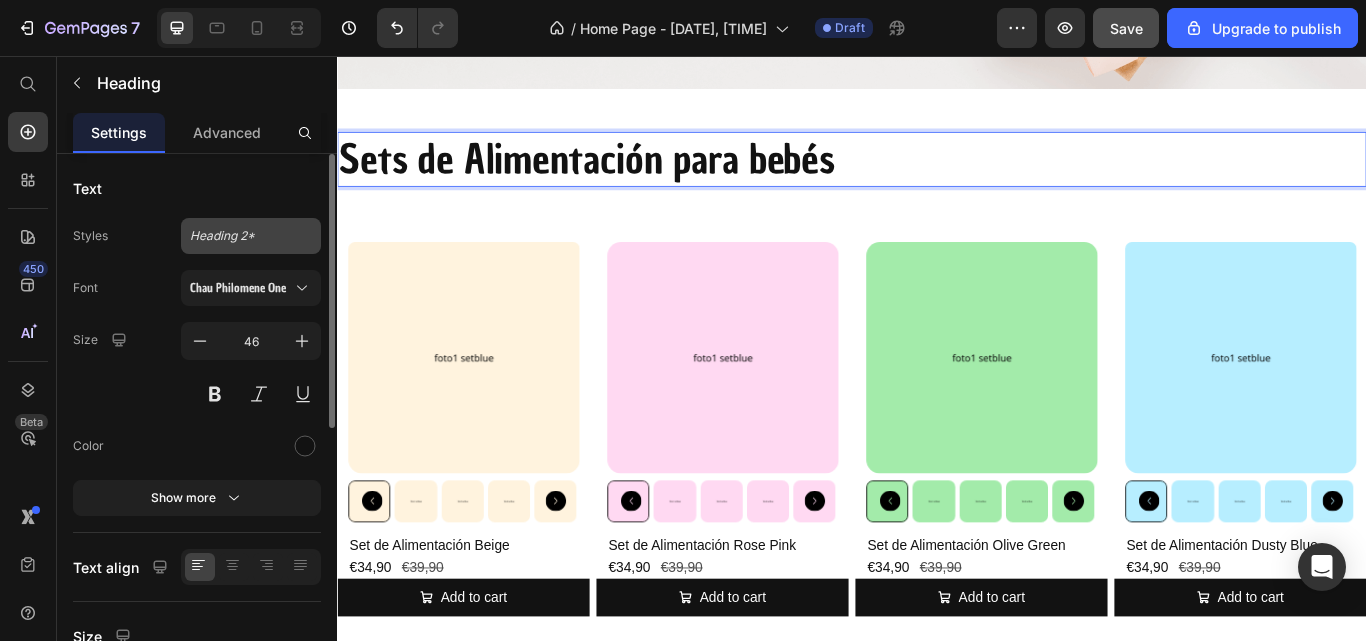 click on "Heading 2*" at bounding box center (251, 236) 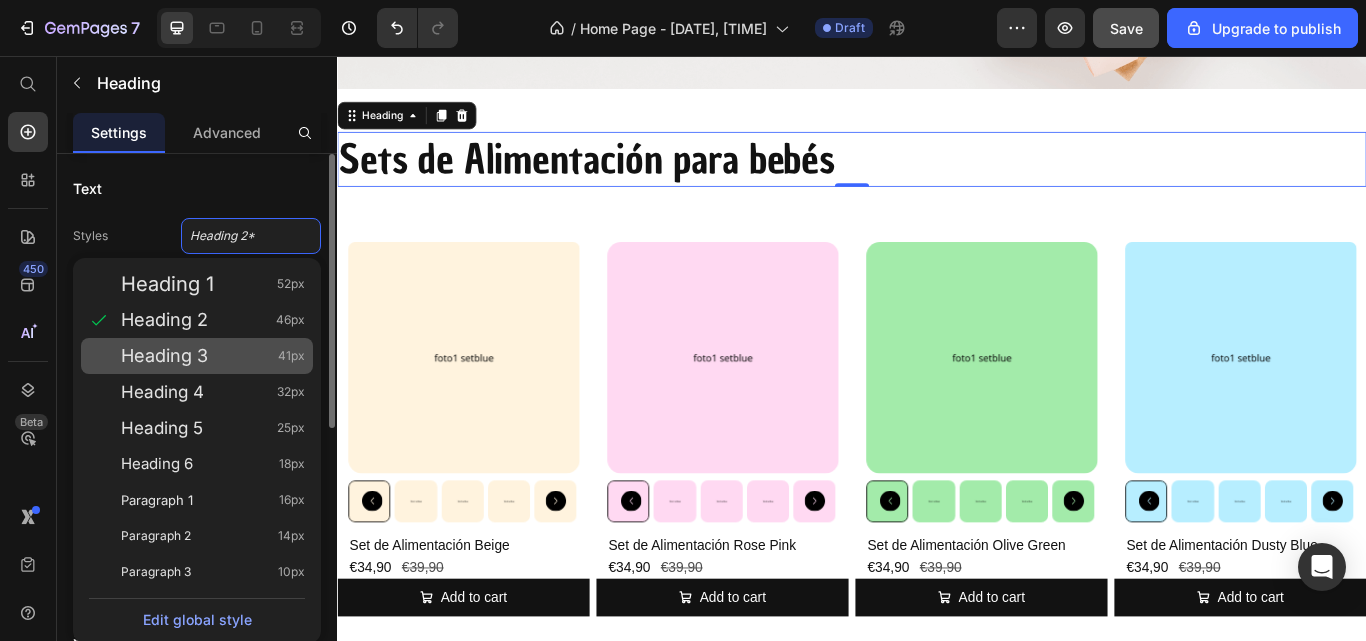 click on "Heading 3" at bounding box center (164, 356) 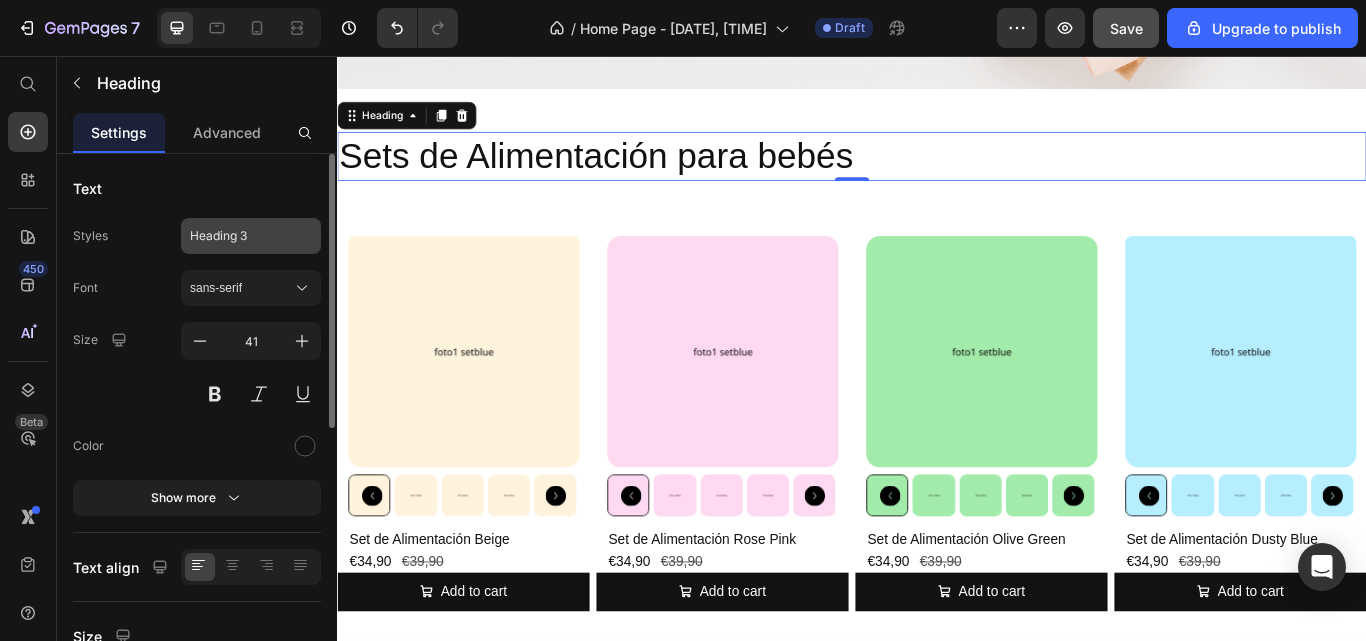click on "Heading 3" at bounding box center (251, 236) 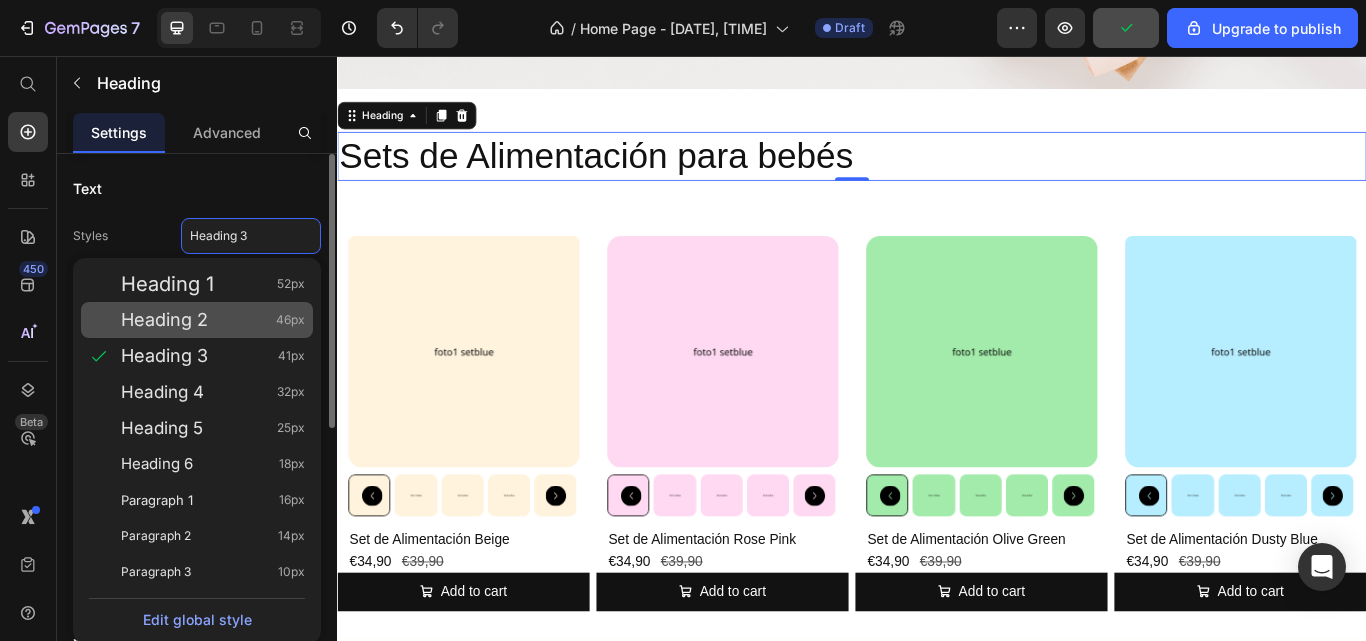 click on "Heading 2 46px" at bounding box center (213, 320) 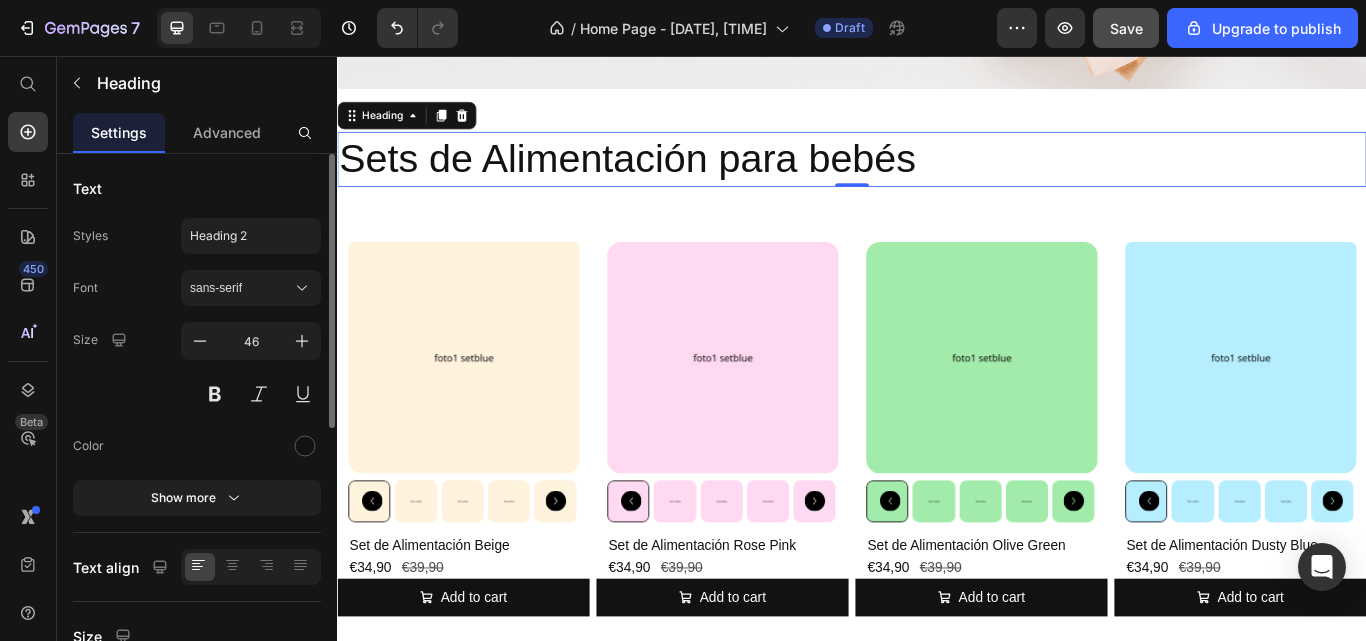 click on "Text Styles Heading 2 Font sans-serif Size 46 Color Show more" 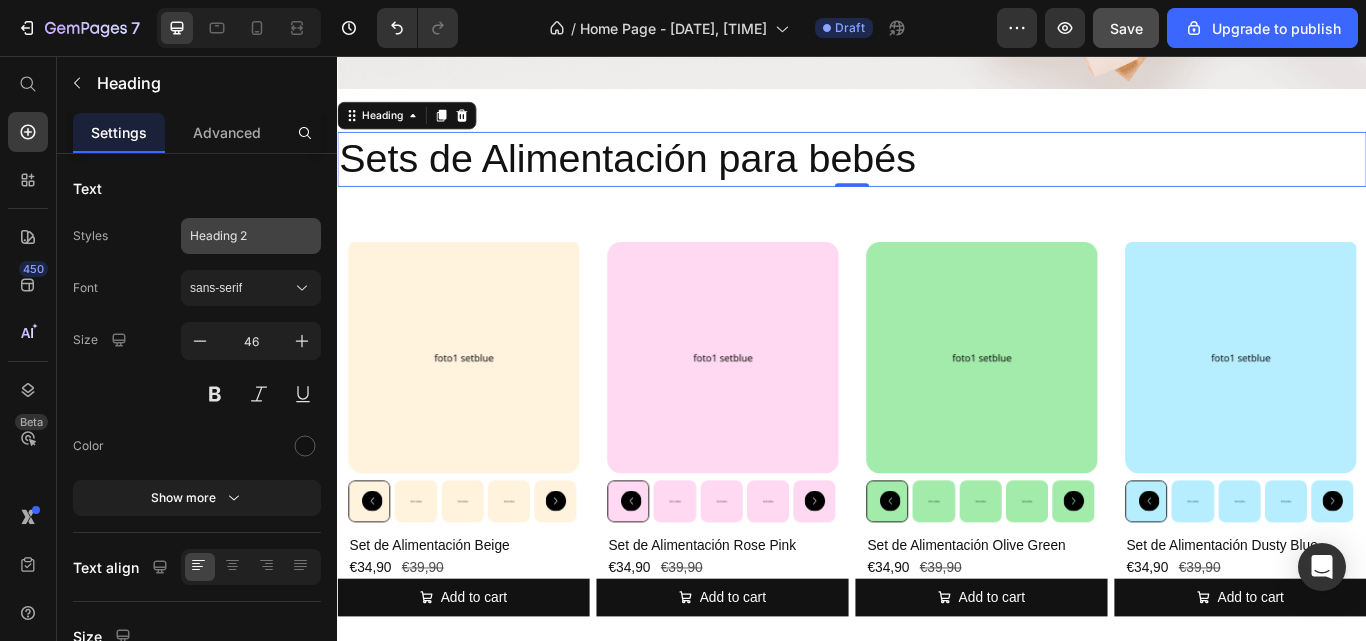 click on "Heading 2" at bounding box center [239, 236] 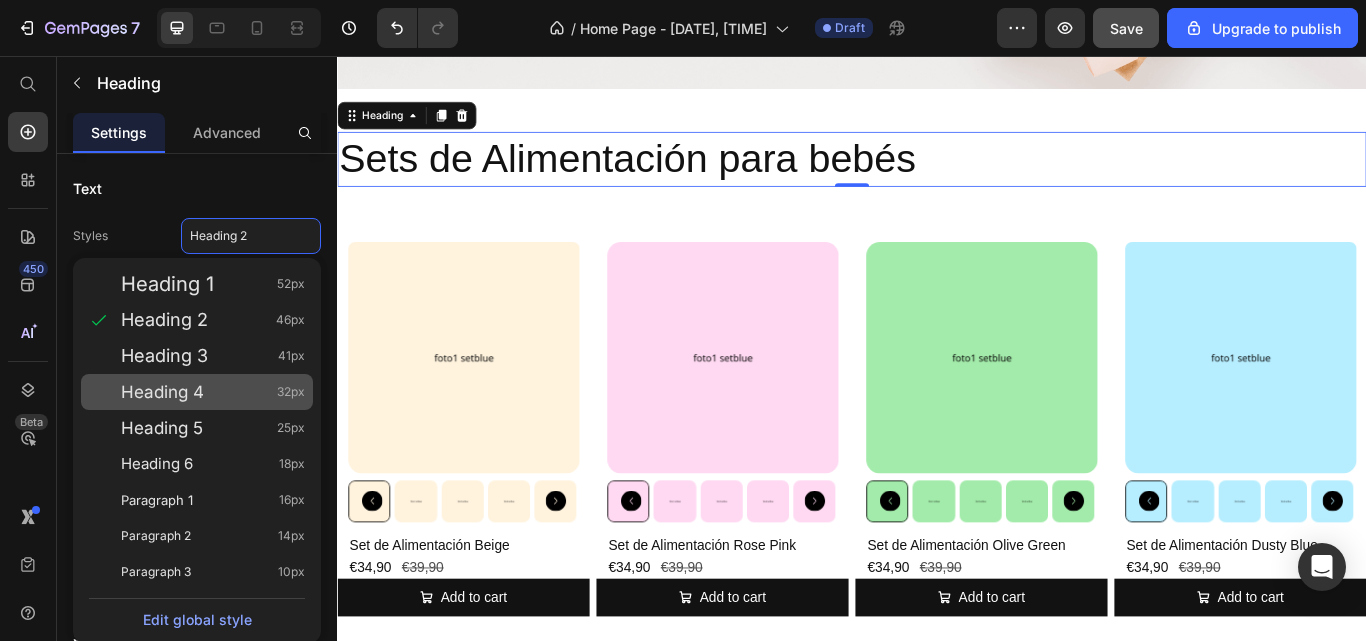 click on "Heading 4 32px" at bounding box center [213, 392] 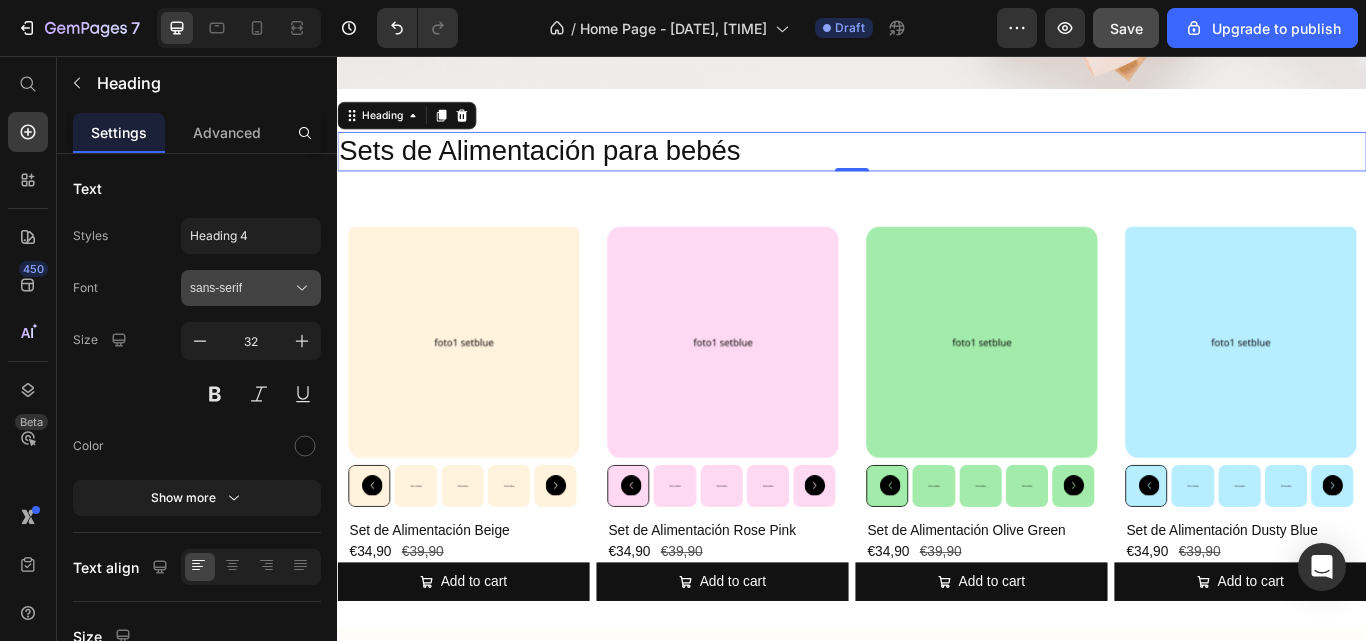 click on "sans-serif" at bounding box center [241, 288] 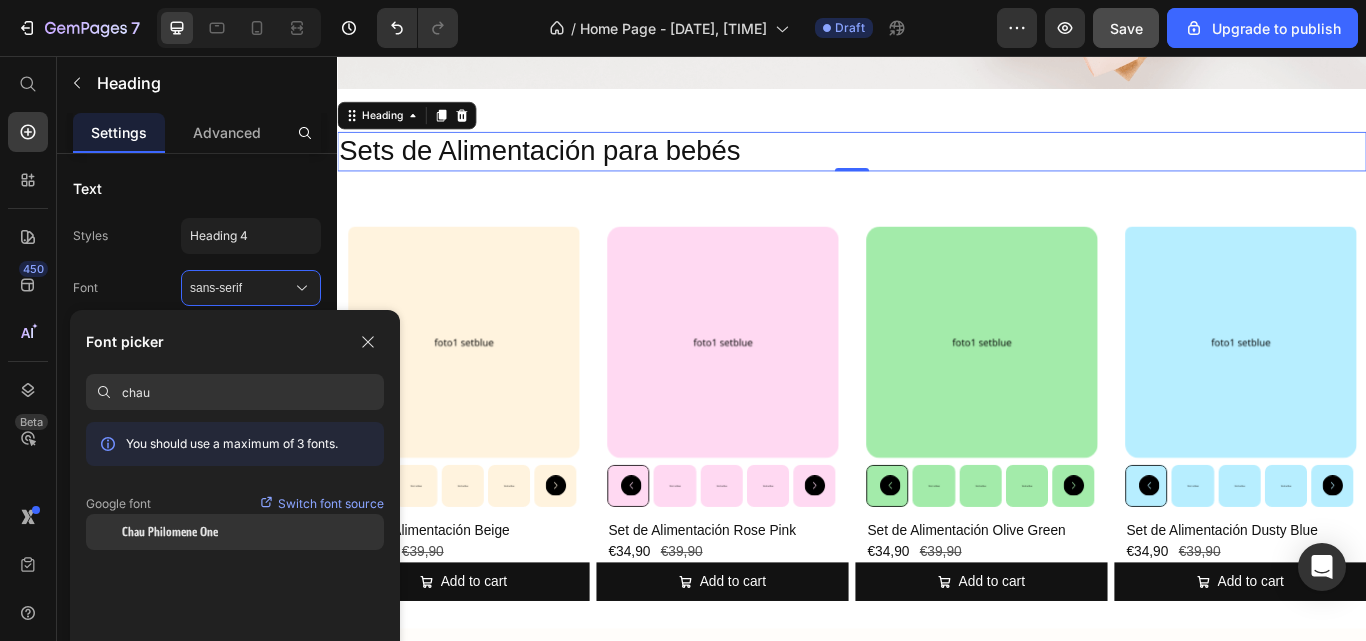 click on "Chau Philomene One" at bounding box center [170, 532] 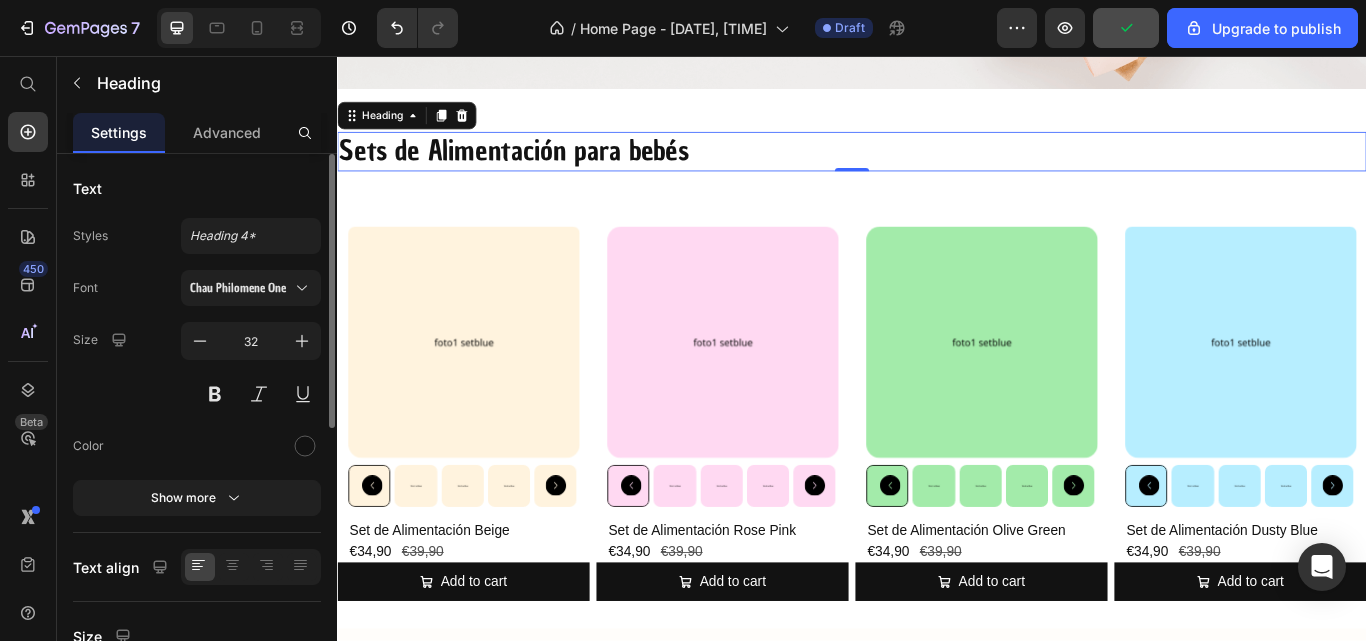 click at bounding box center (251, 446) 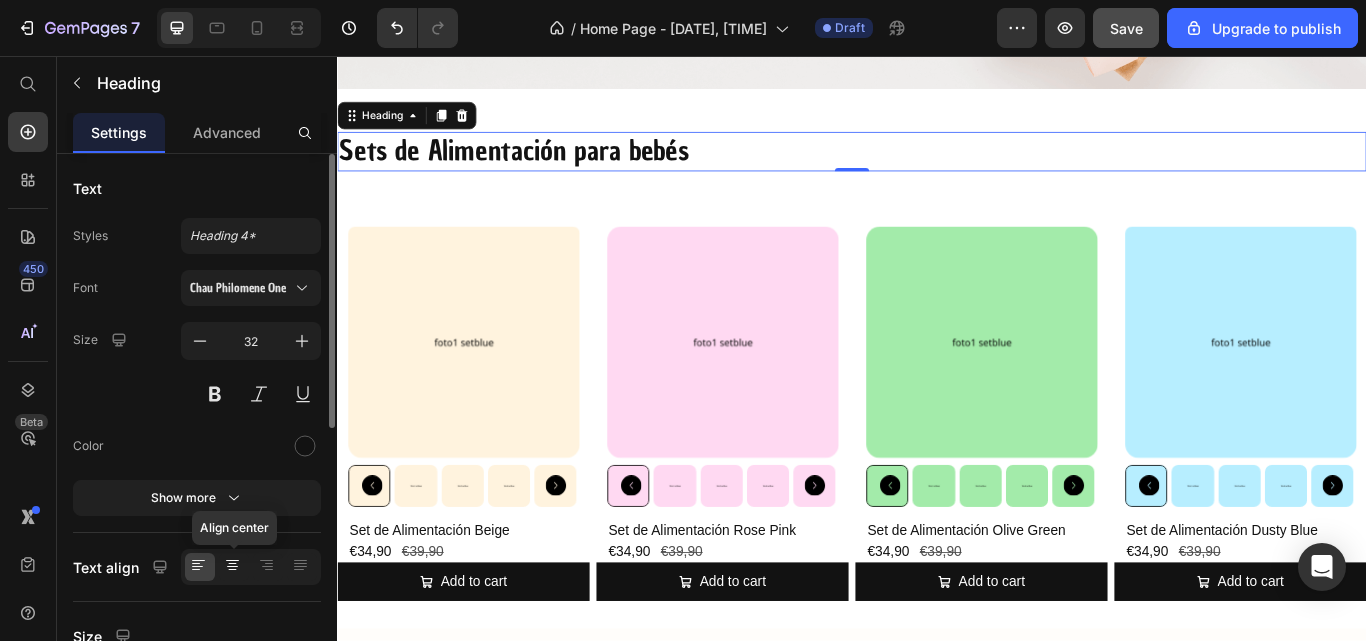 click 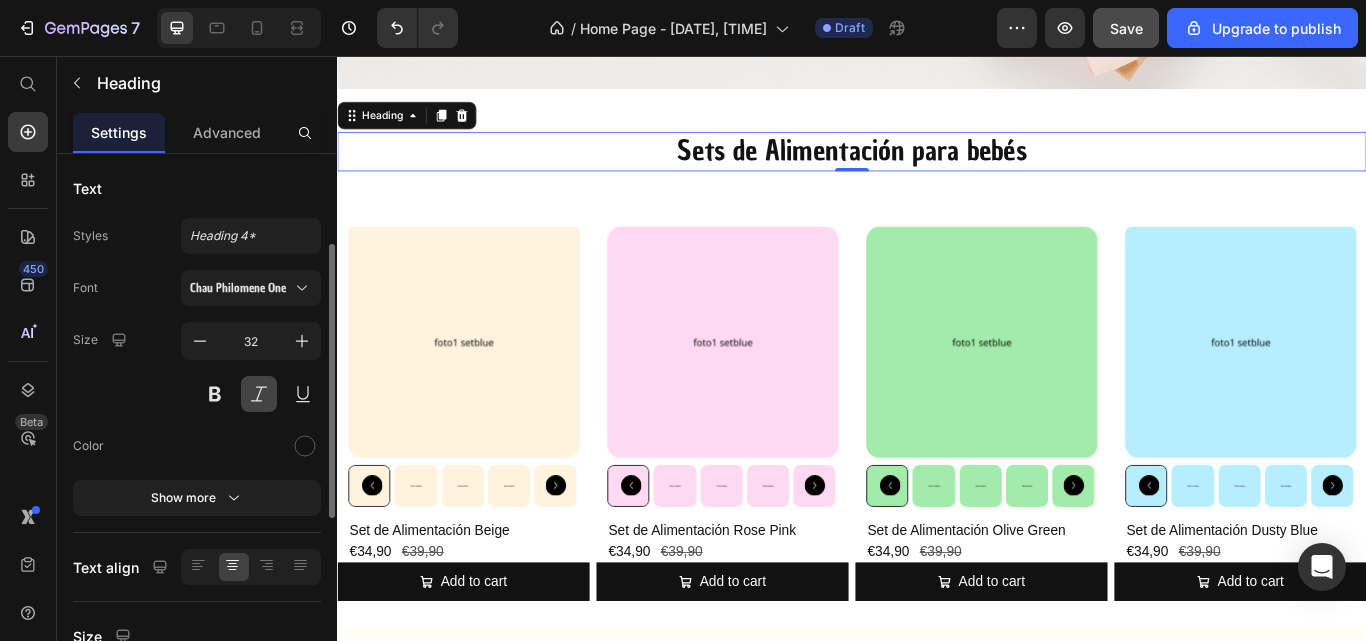 scroll, scrollTop: 60, scrollLeft: 0, axis: vertical 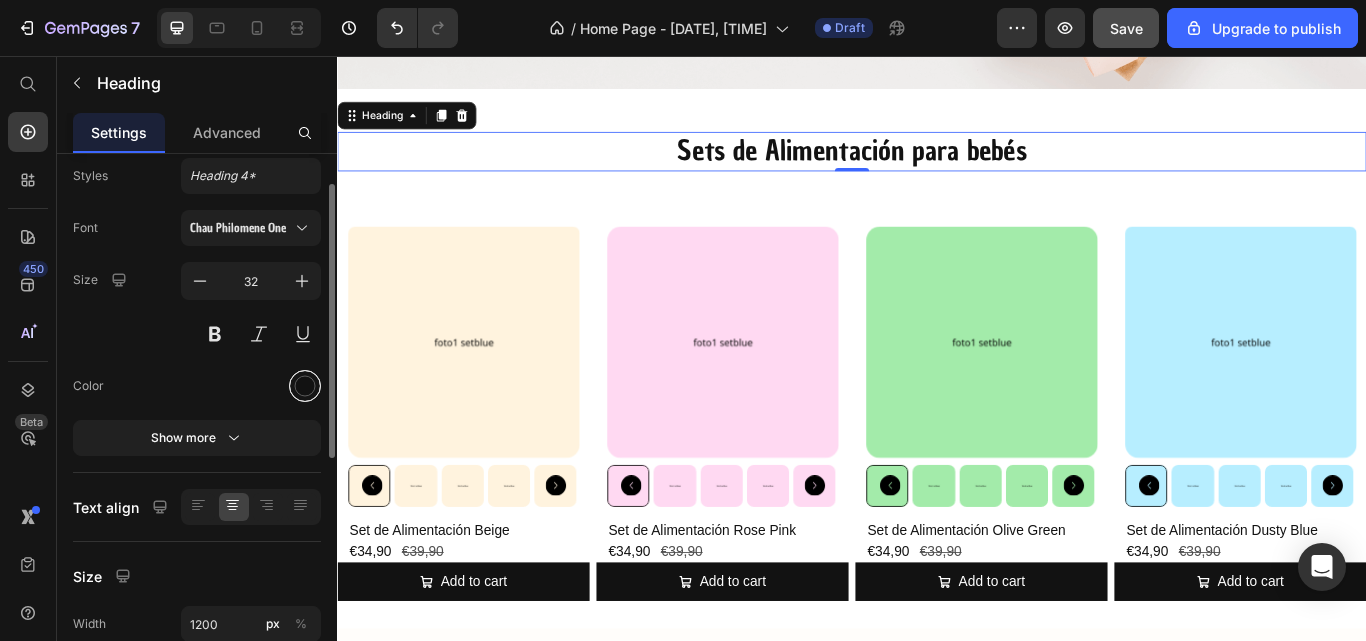 click at bounding box center [305, 386] 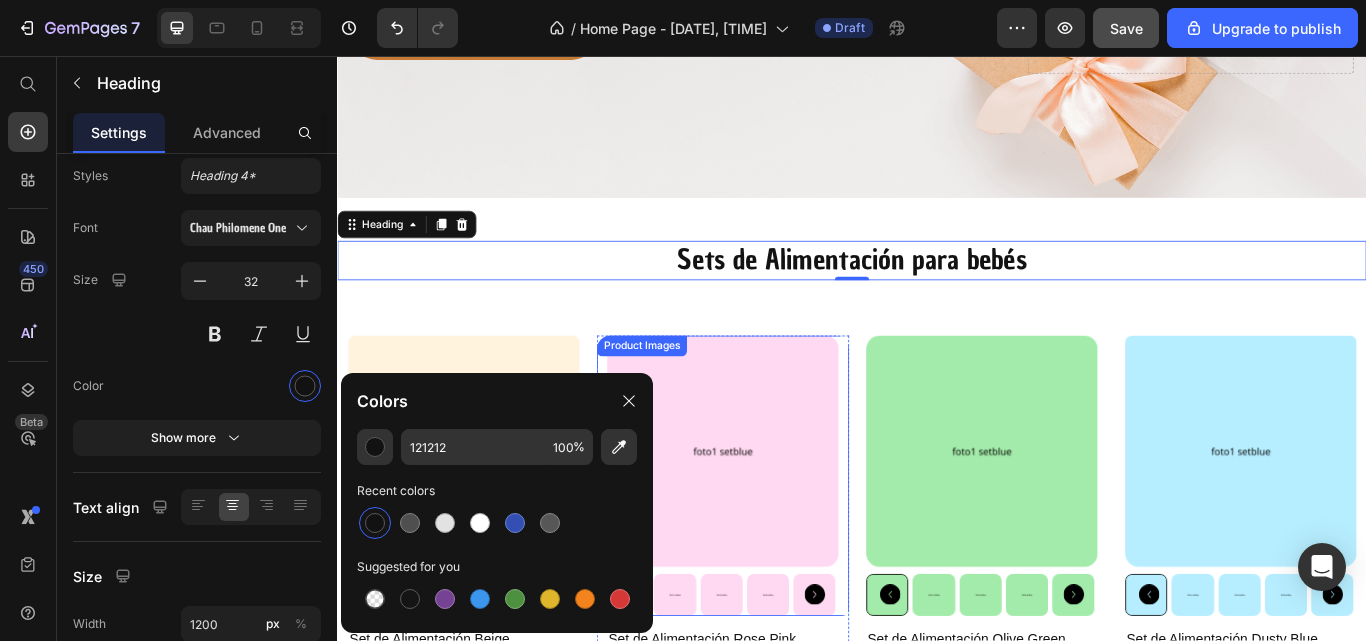 scroll, scrollTop: 501, scrollLeft: 0, axis: vertical 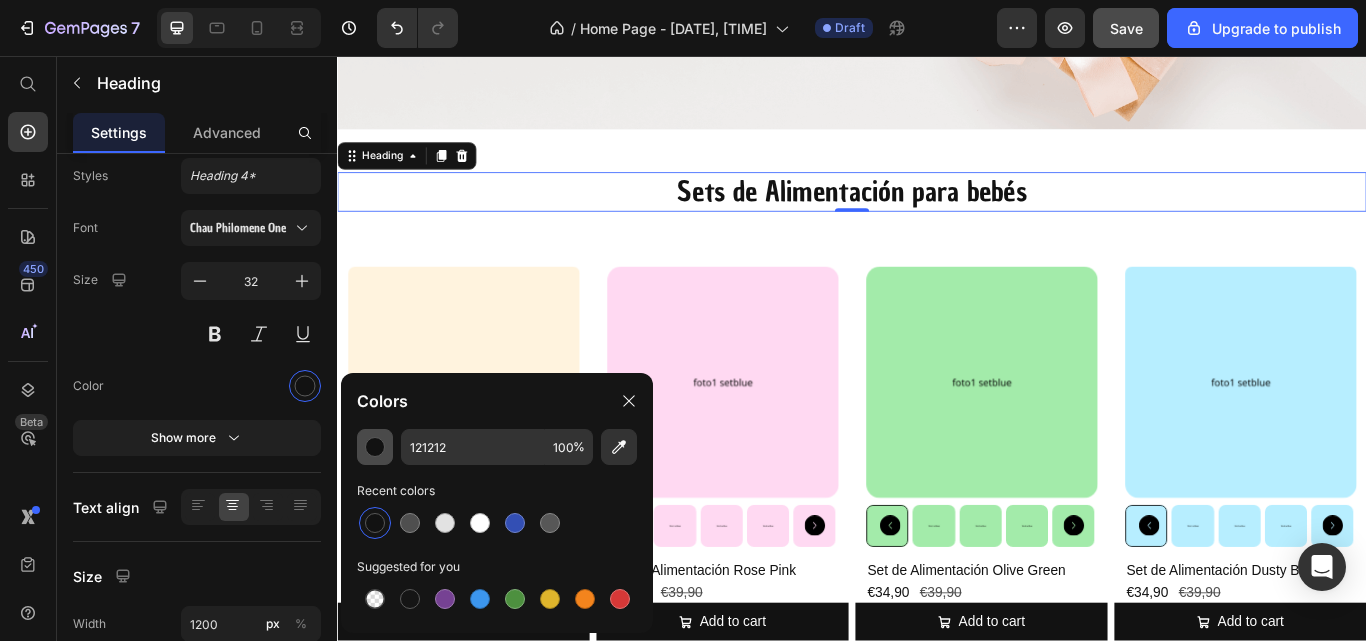 click at bounding box center [375, 447] 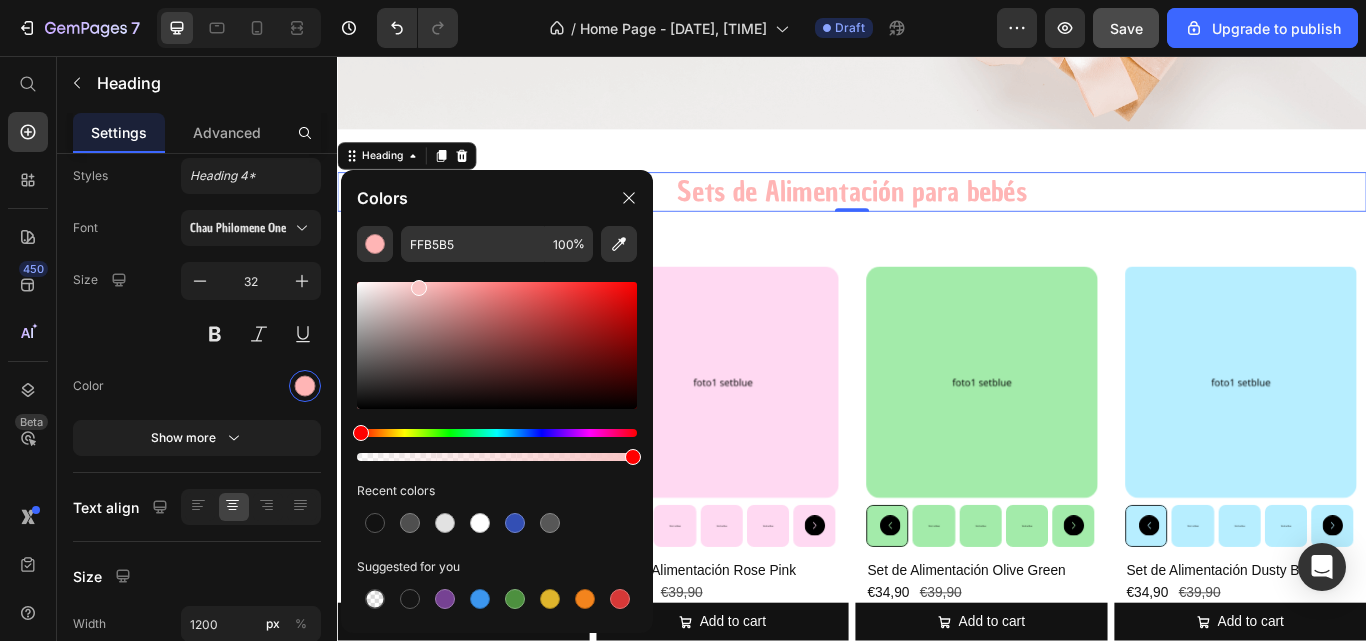 drag, startPoint x: 415, startPoint y: 335, endPoint x: 417, endPoint y: 285, distance: 50.039986 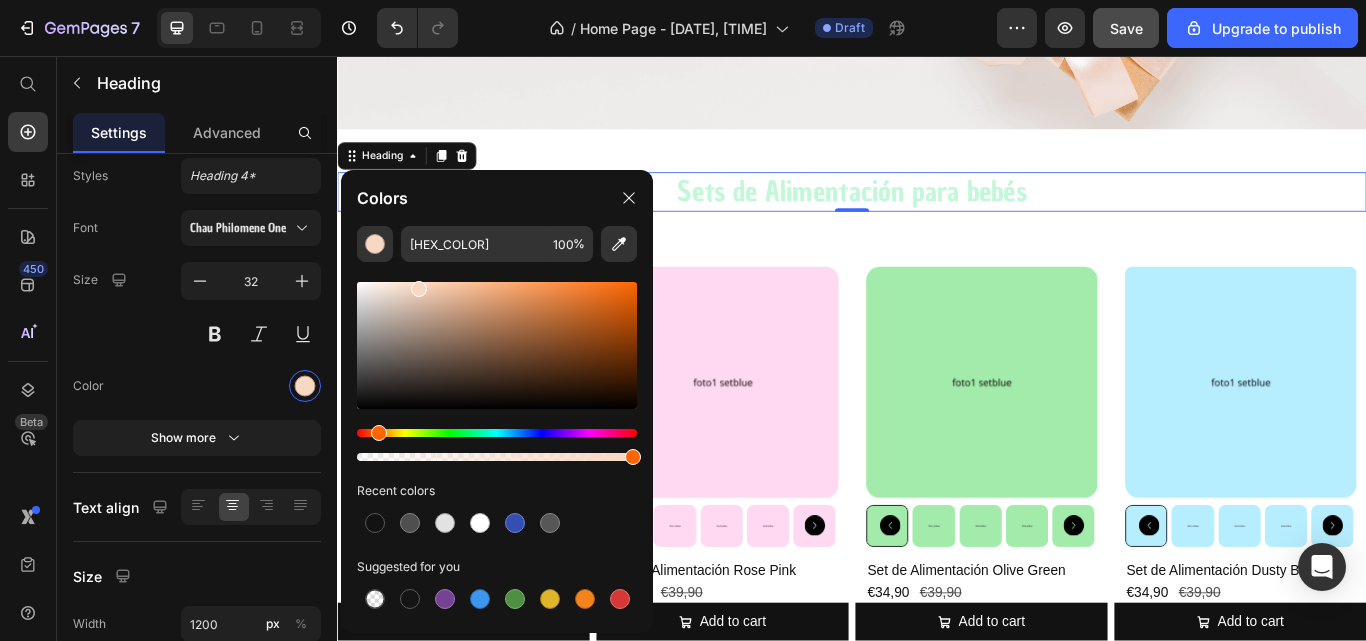 drag, startPoint x: 615, startPoint y: 431, endPoint x: 376, endPoint y: 444, distance: 239.3533 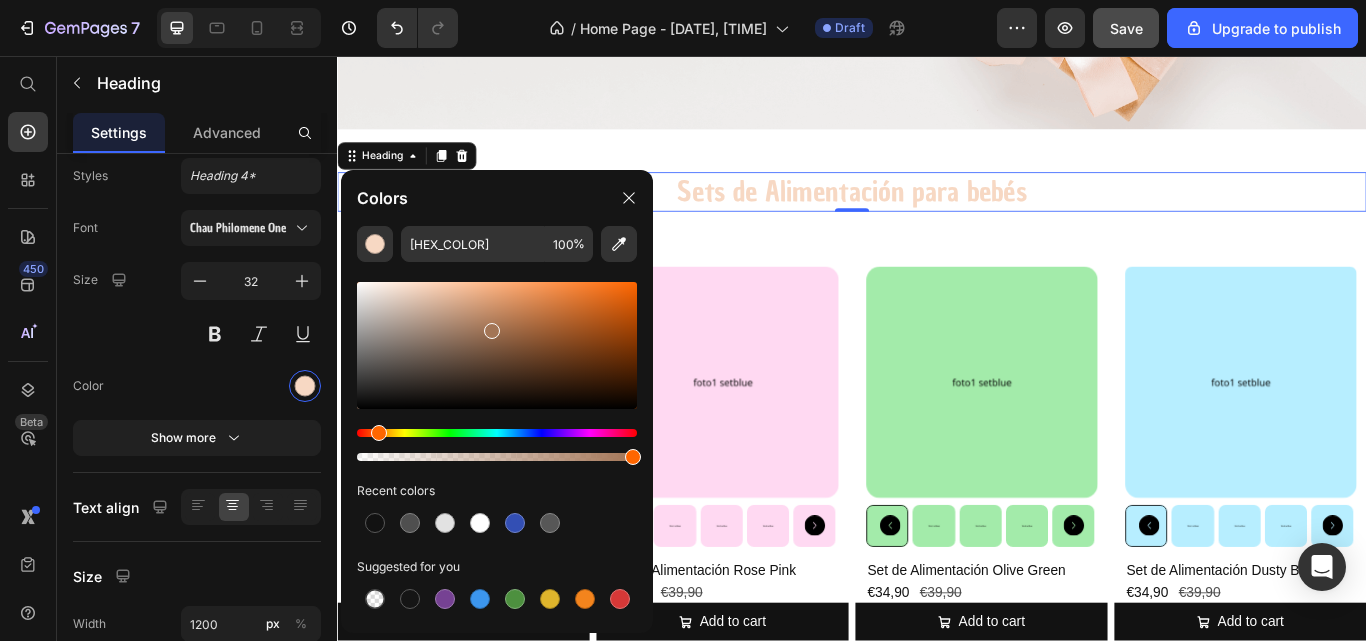 drag, startPoint x: 479, startPoint y: 298, endPoint x: 493, endPoint y: 331, distance: 35.846897 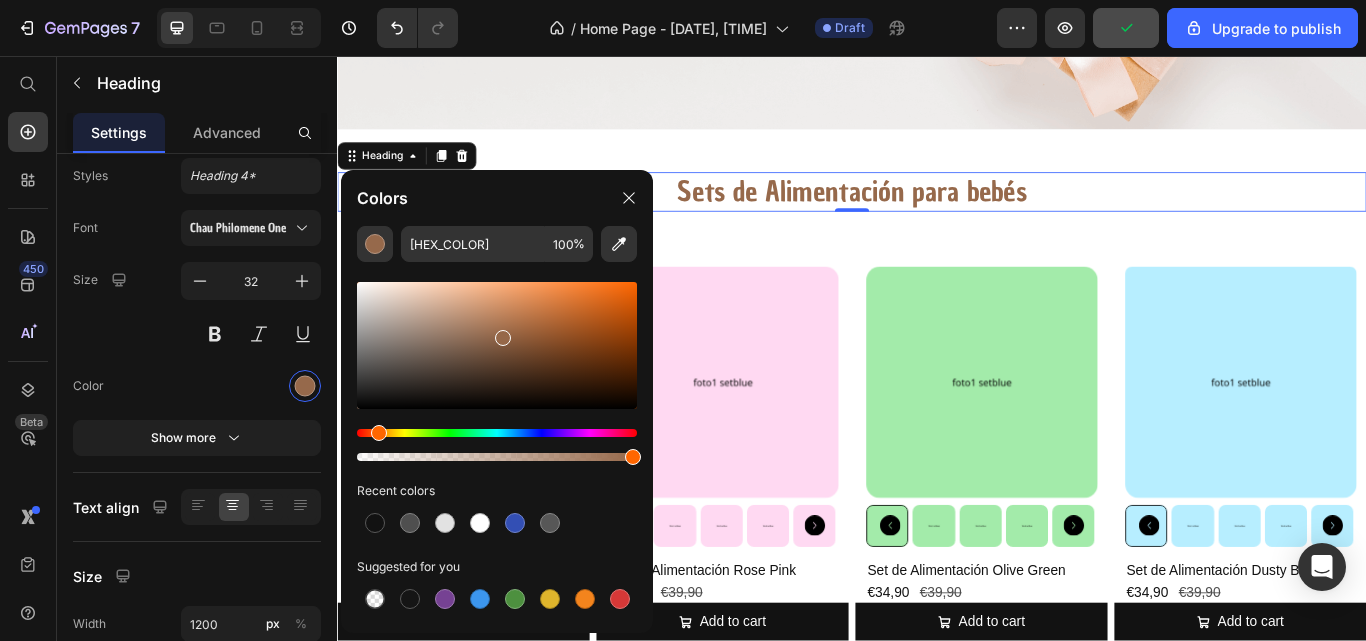 type on "966849" 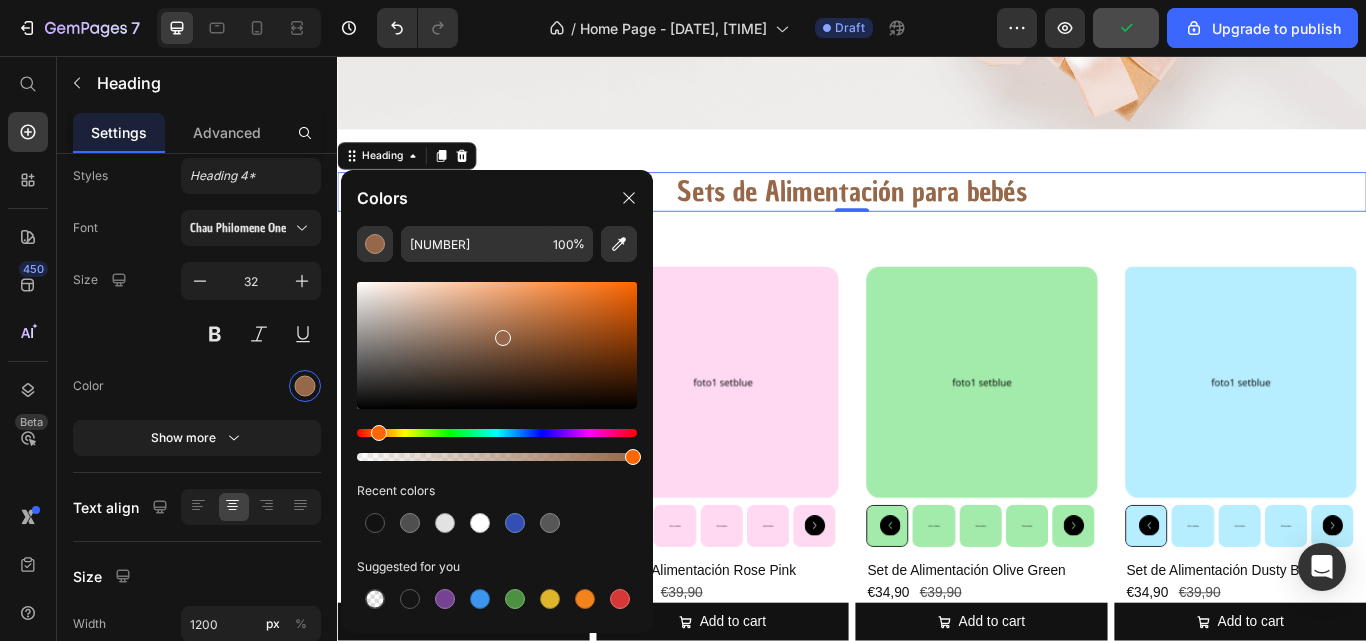 click at bounding box center [503, 338] 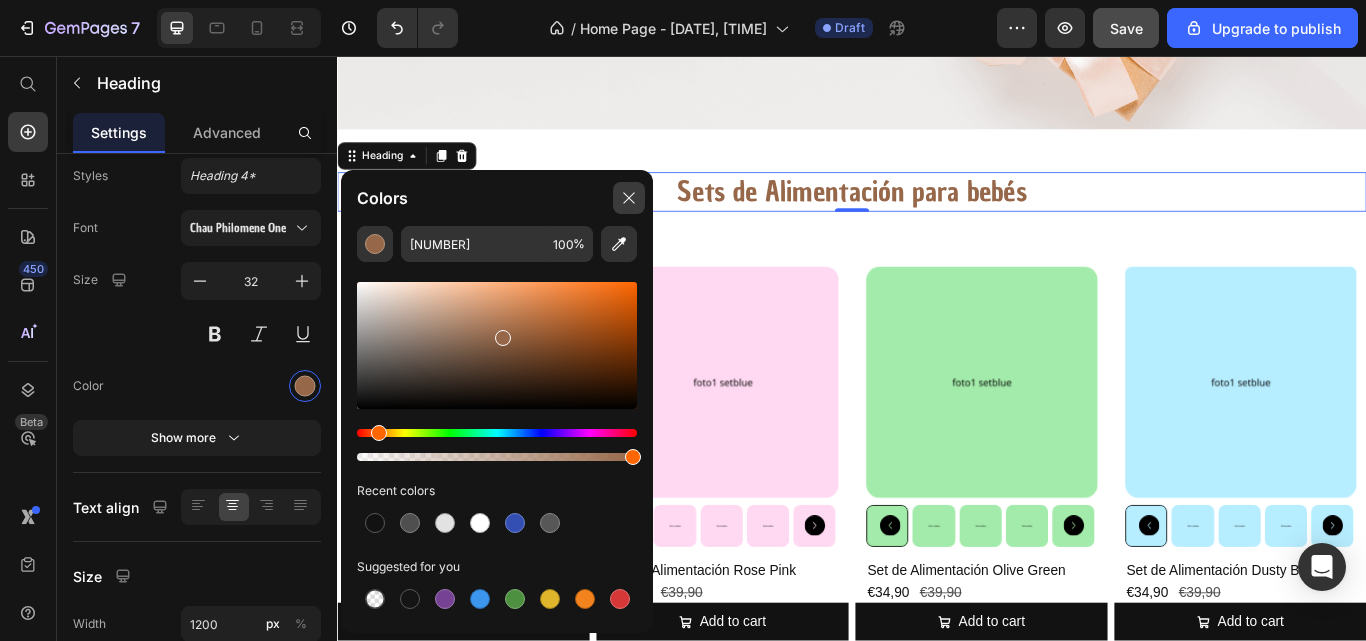 click at bounding box center [629, 198] 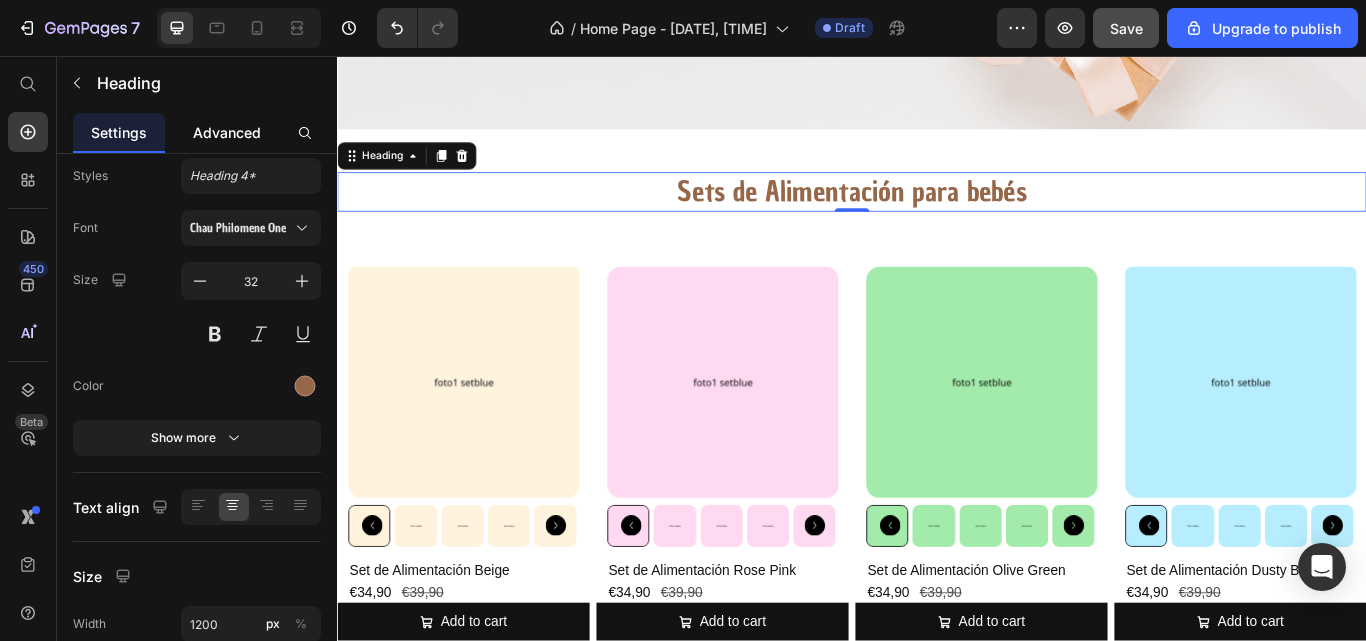 click on "Advanced" 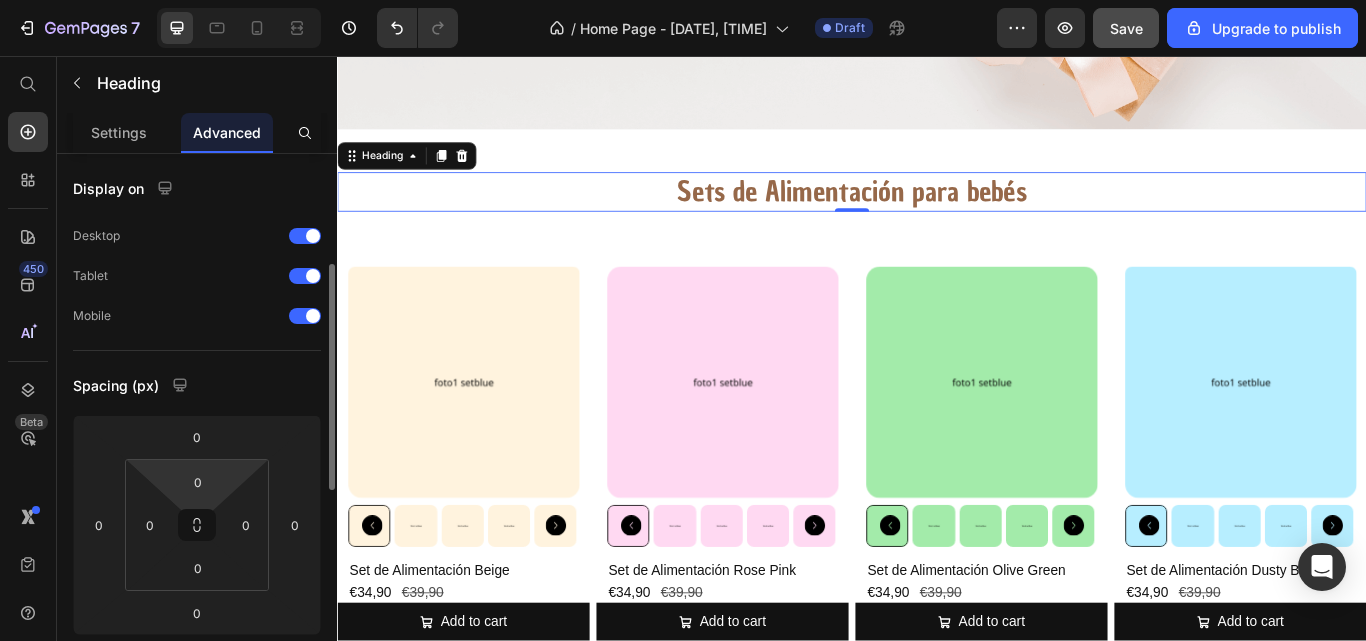 scroll, scrollTop: 80, scrollLeft: 0, axis: vertical 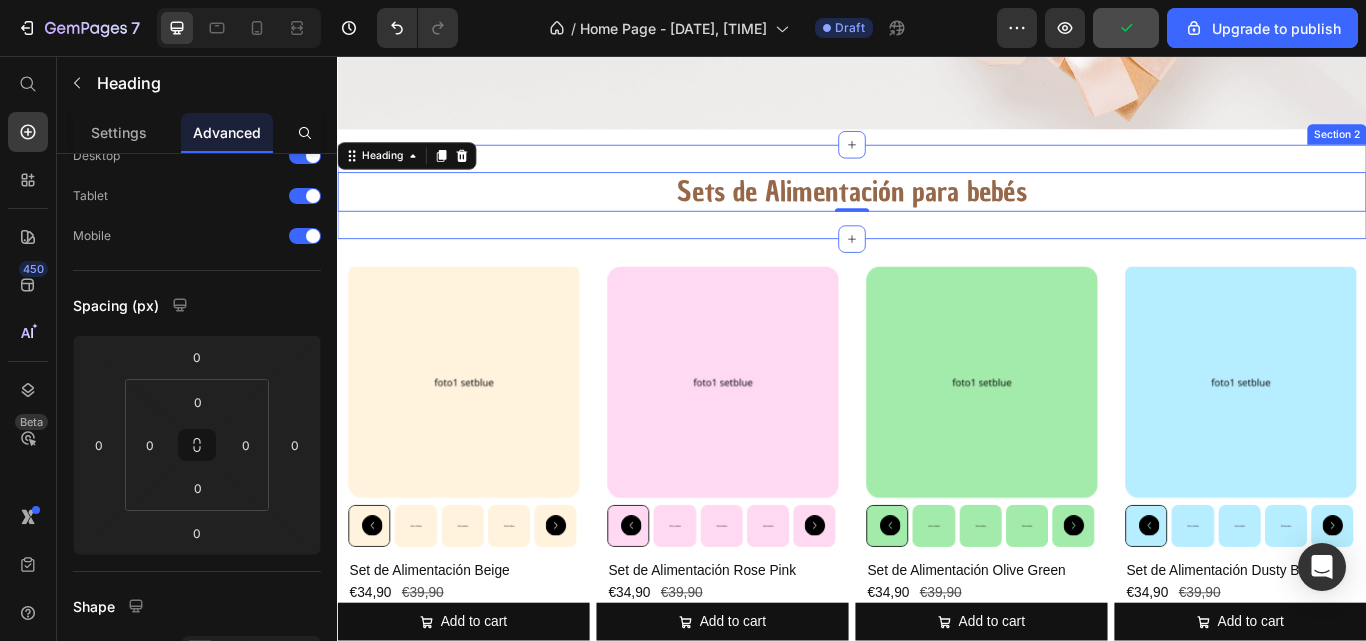 click on "Sets de Alimentación para bebés Heading   0 Section 2" at bounding box center [937, 215] 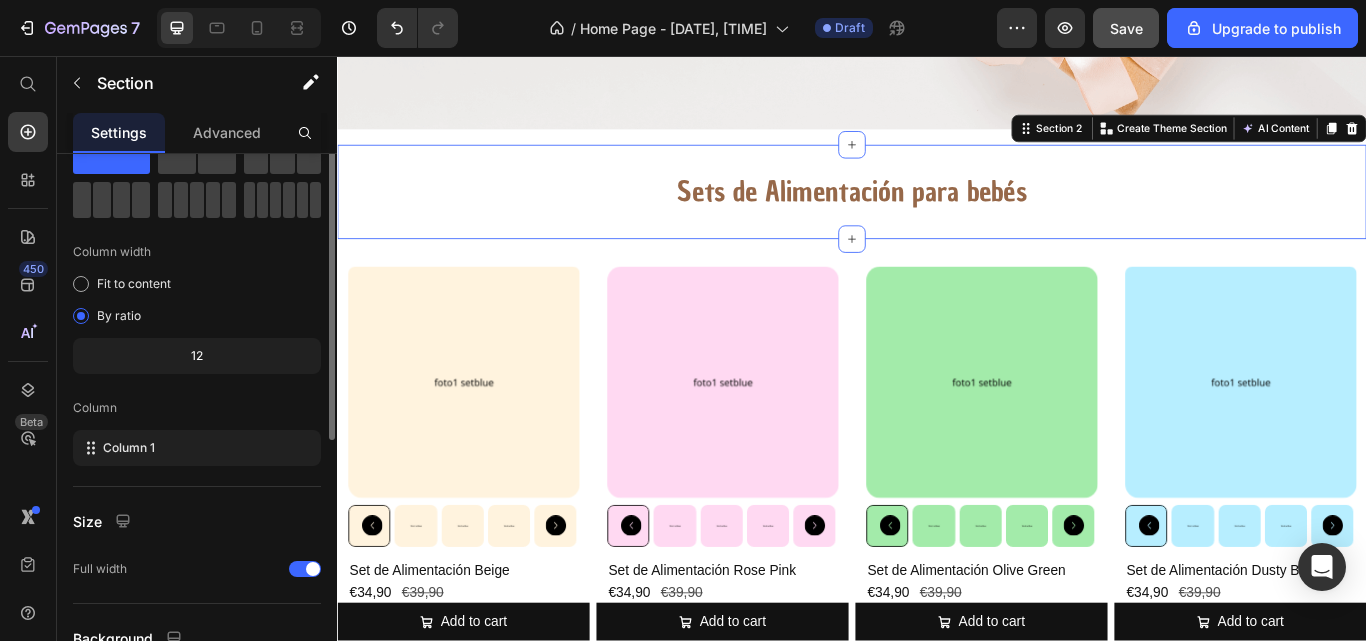 scroll, scrollTop: 0, scrollLeft: 0, axis: both 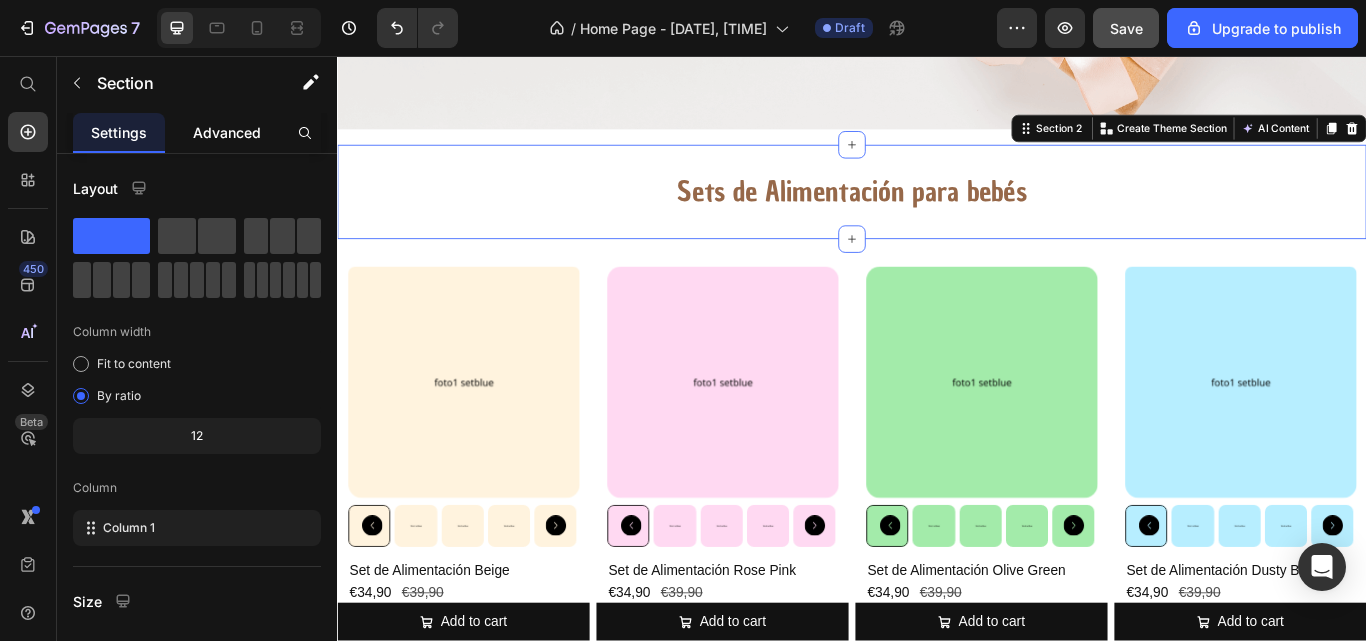 click on "Advanced" 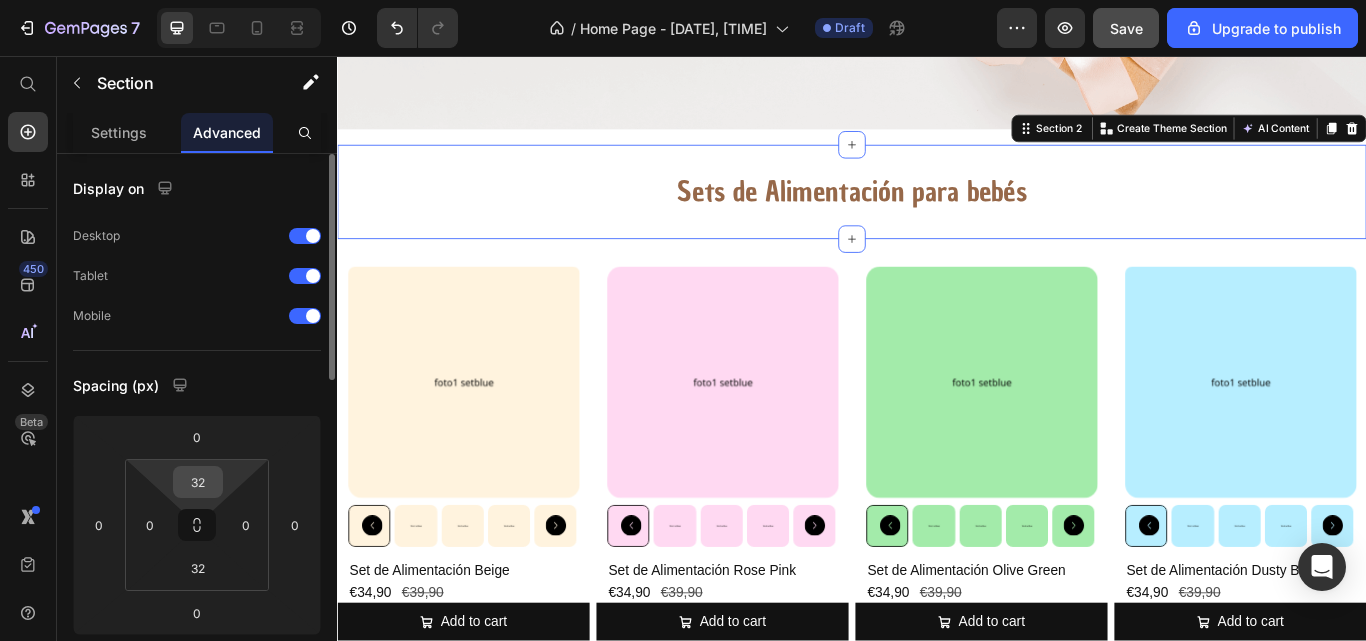 click on "32" at bounding box center [198, 482] 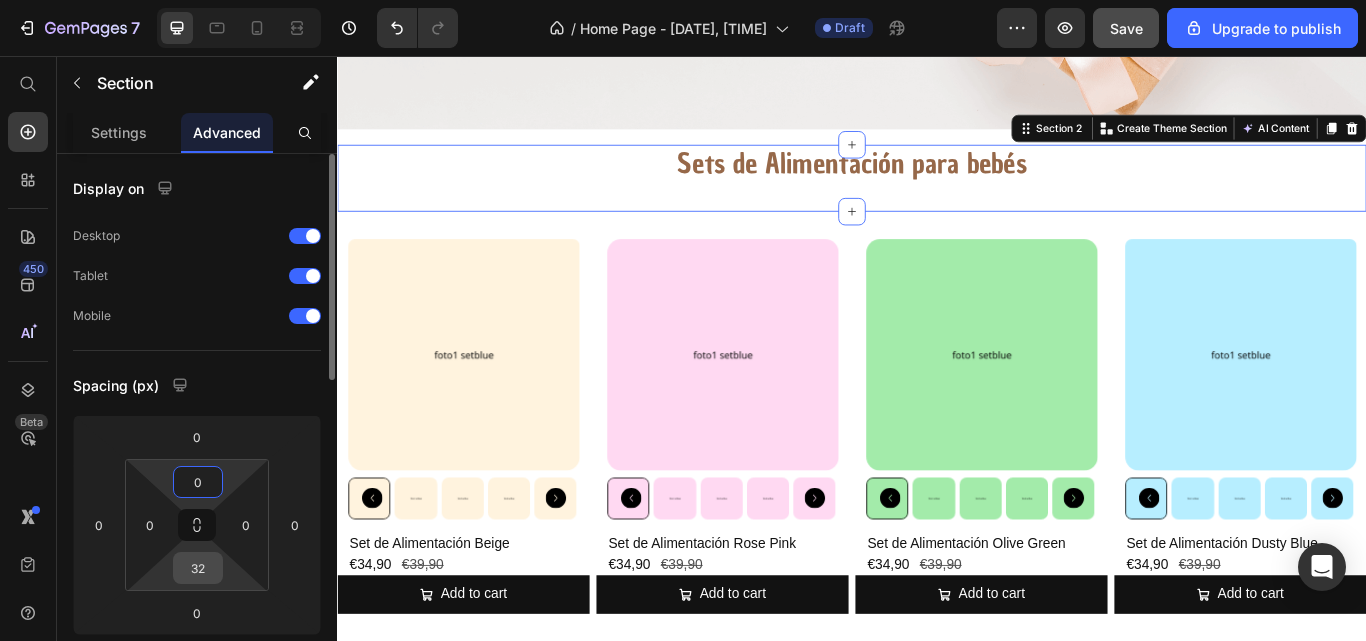 type on "0" 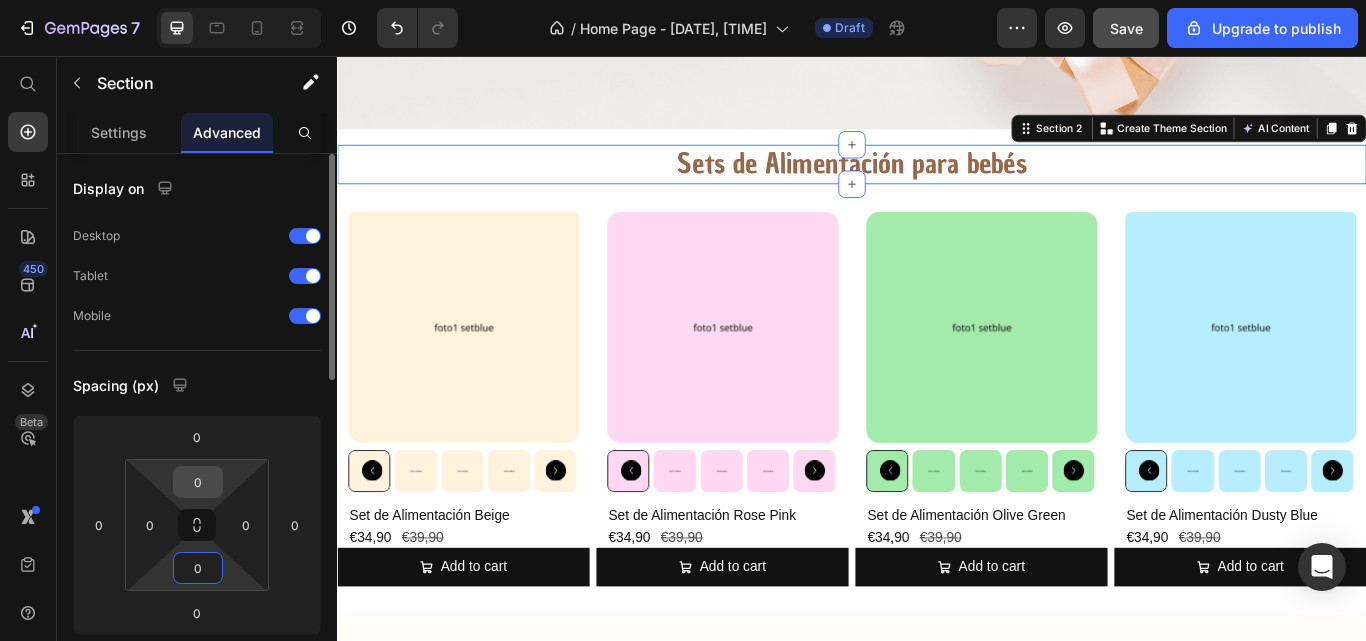 type on "0" 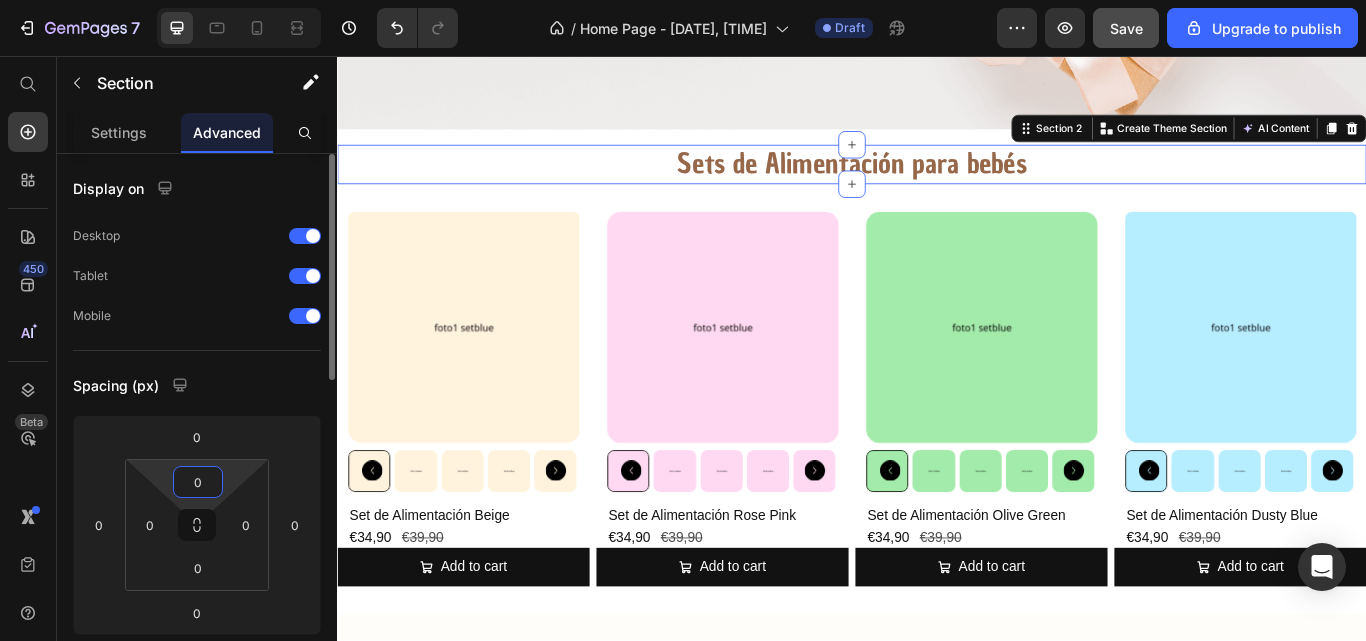 click on "0" at bounding box center [198, 482] 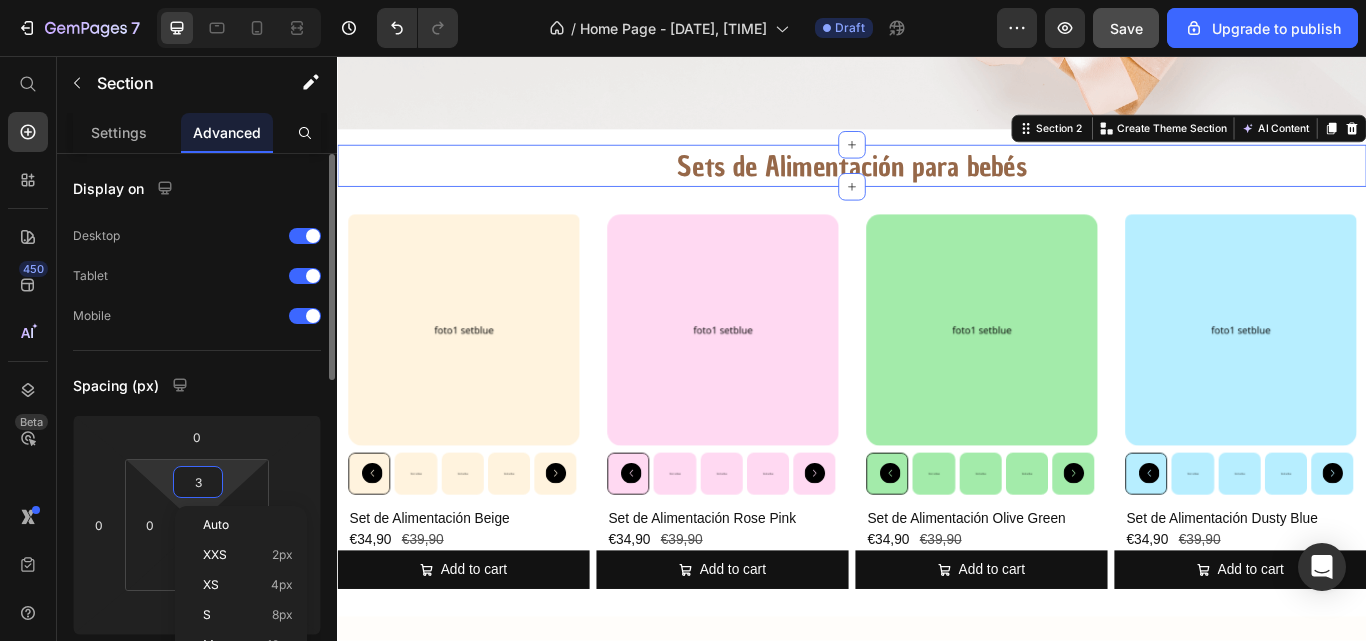 type on "32" 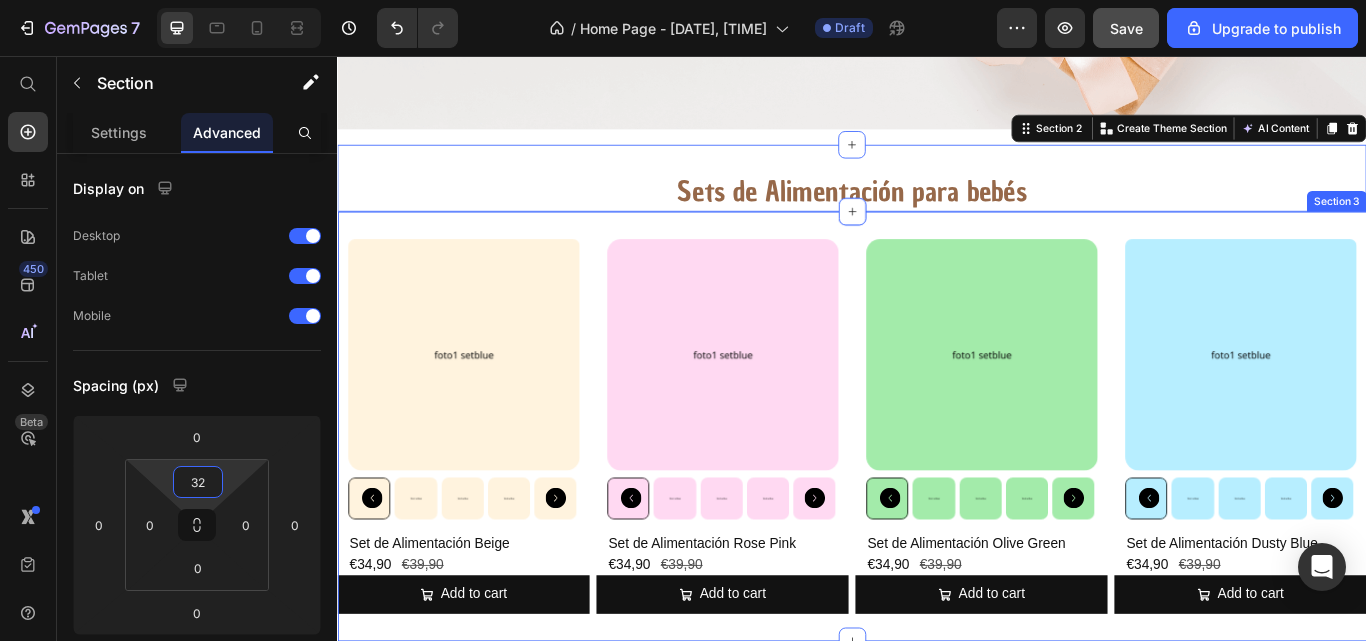 click on "Product Images Set de Alimentación Beige Product Title €34,90 Product Price €39,90 Product Price Row
Add to cart Add to Cart Product
Product Images Set de Alimentación Rose Pink Product Title €34,90 Product Price €39,90 Product Price Row
Add to cart Add to Cart Product
Product Images Set de Alimentación Olive Green Product Title €34,90 Product Price €39,90 Product Price Row
Add to cart Add to Cart Product
Product Images Set de Alimentación Dusty Blue Product Title €34,90 Product Price €39,90 Product Price Row
Add to cart Add to Cart Product Row Section 3" at bounding box center (937, 489) 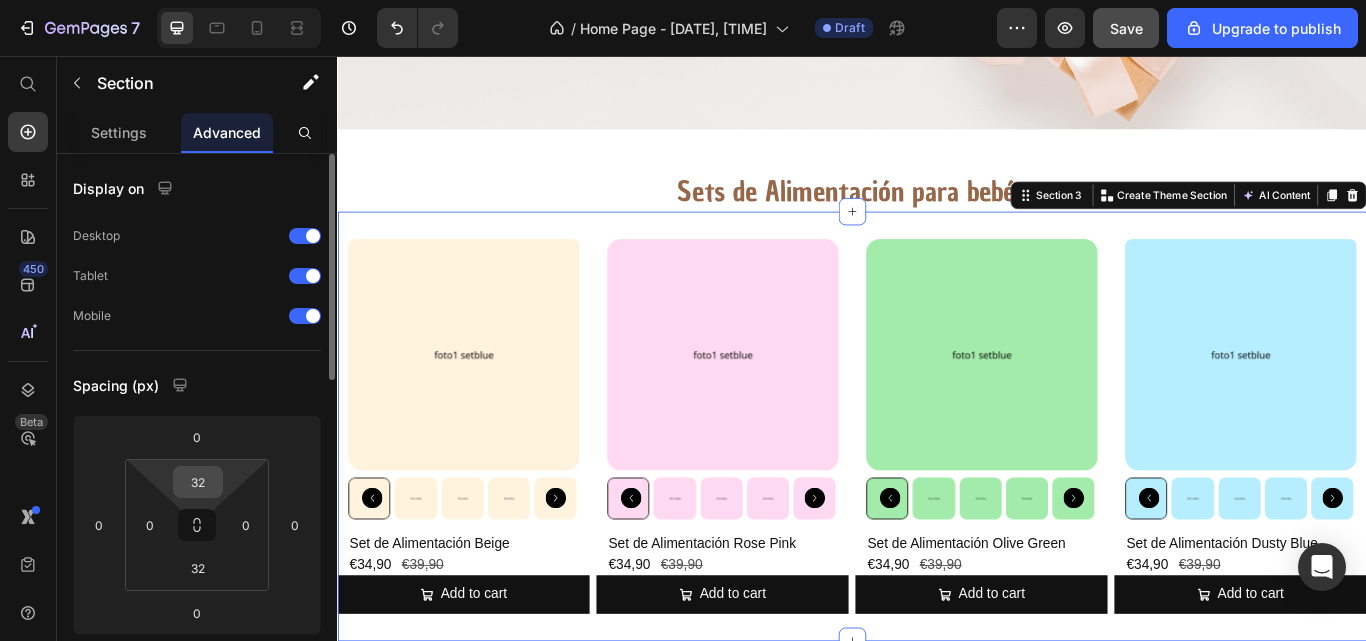 click on "32" at bounding box center [198, 482] 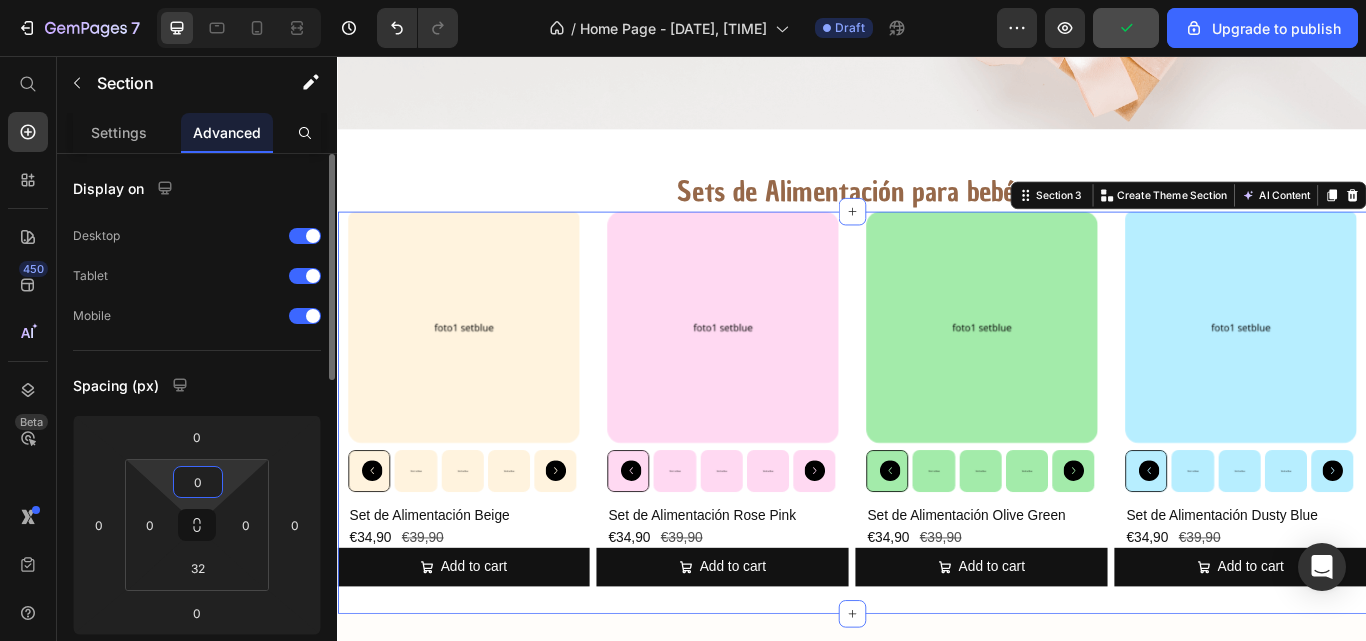 click on "0" at bounding box center (198, 482) 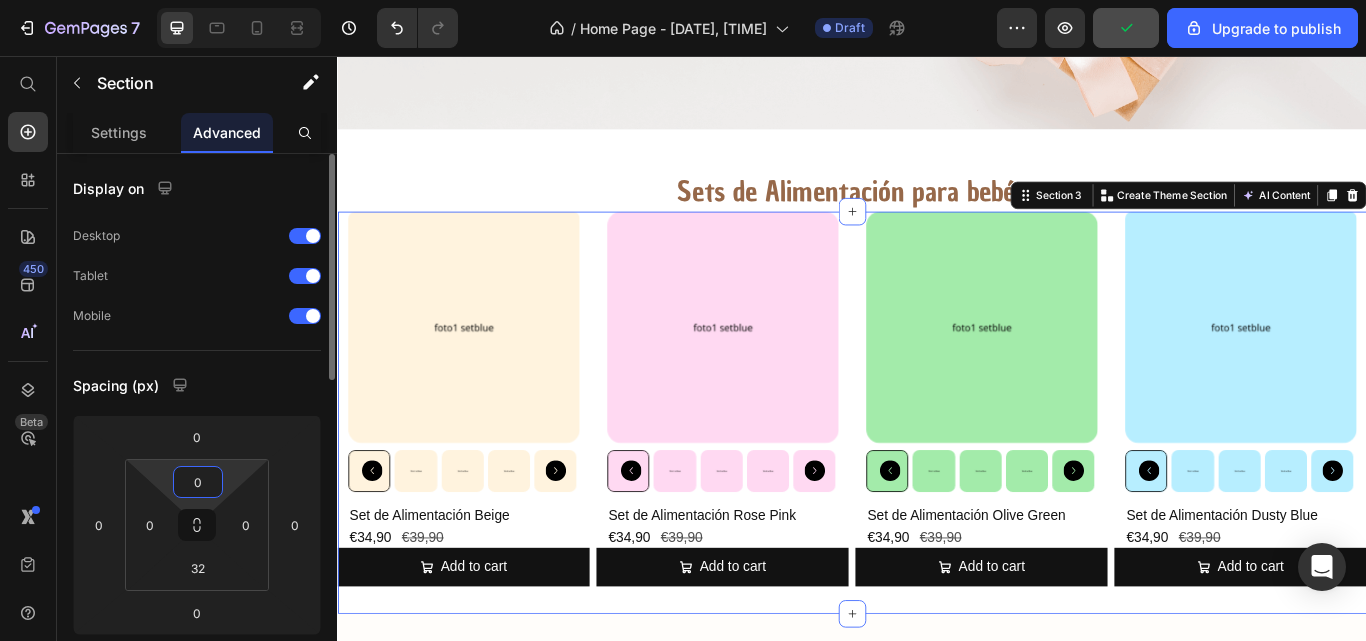 click on "0" at bounding box center [198, 482] 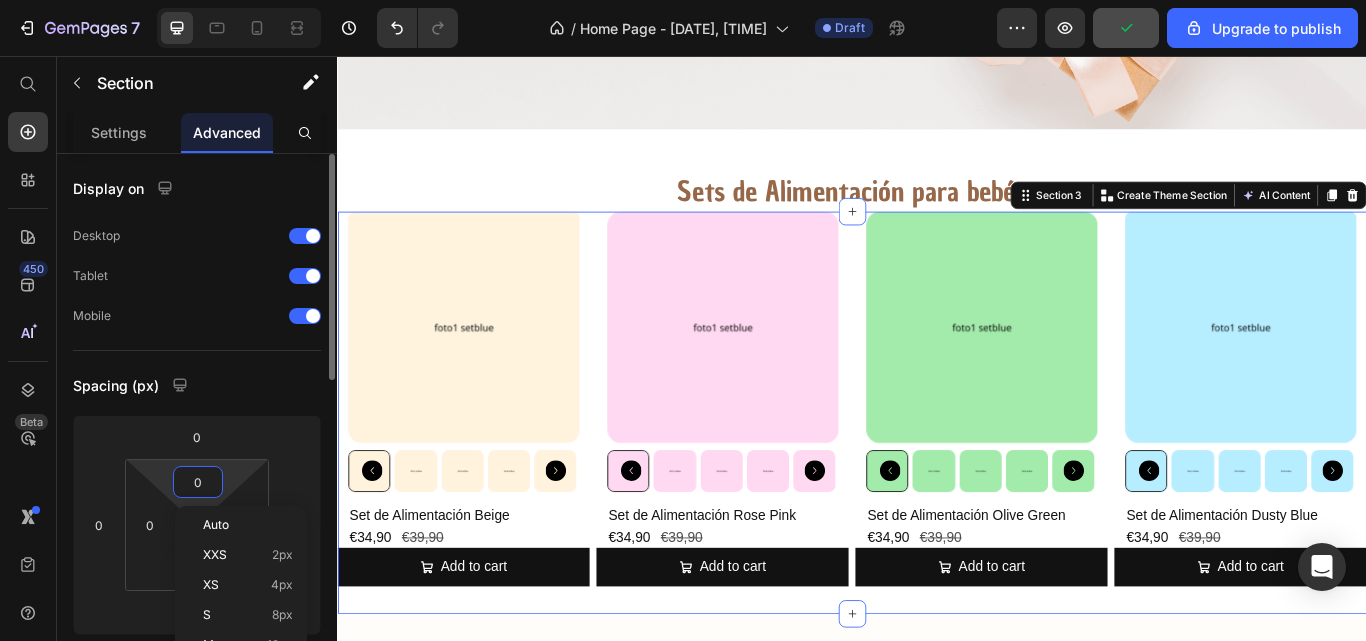 click on "0" at bounding box center (198, 482) 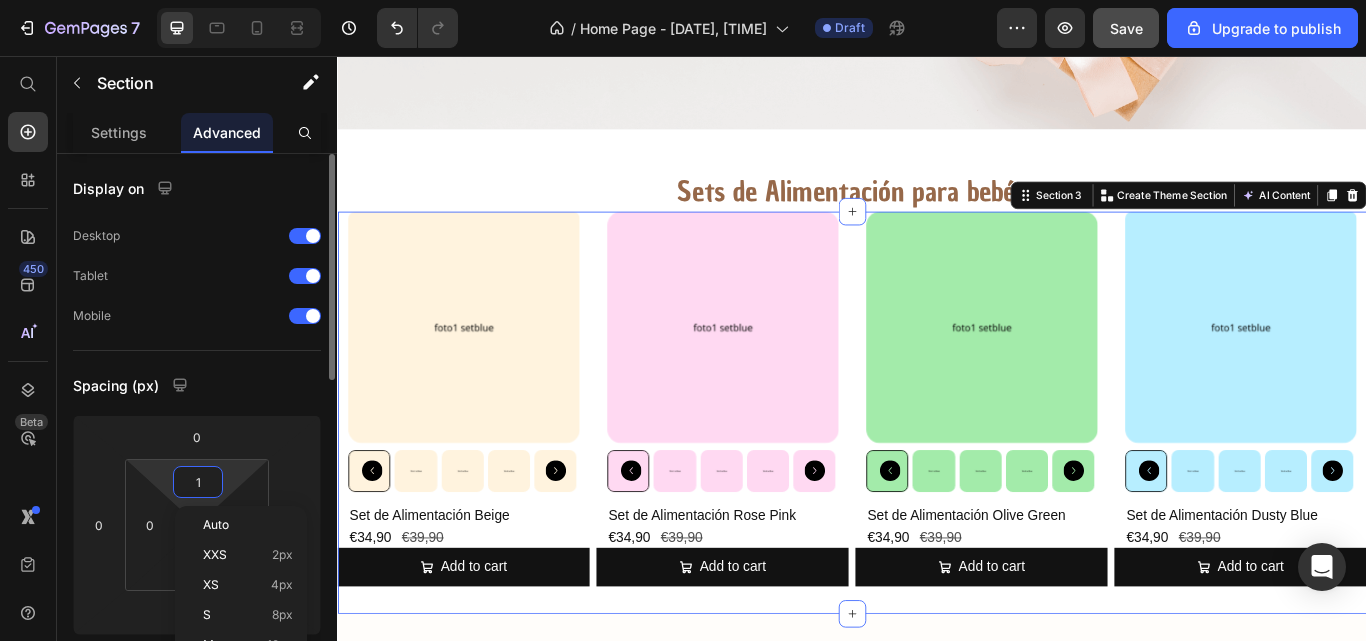 type on "12" 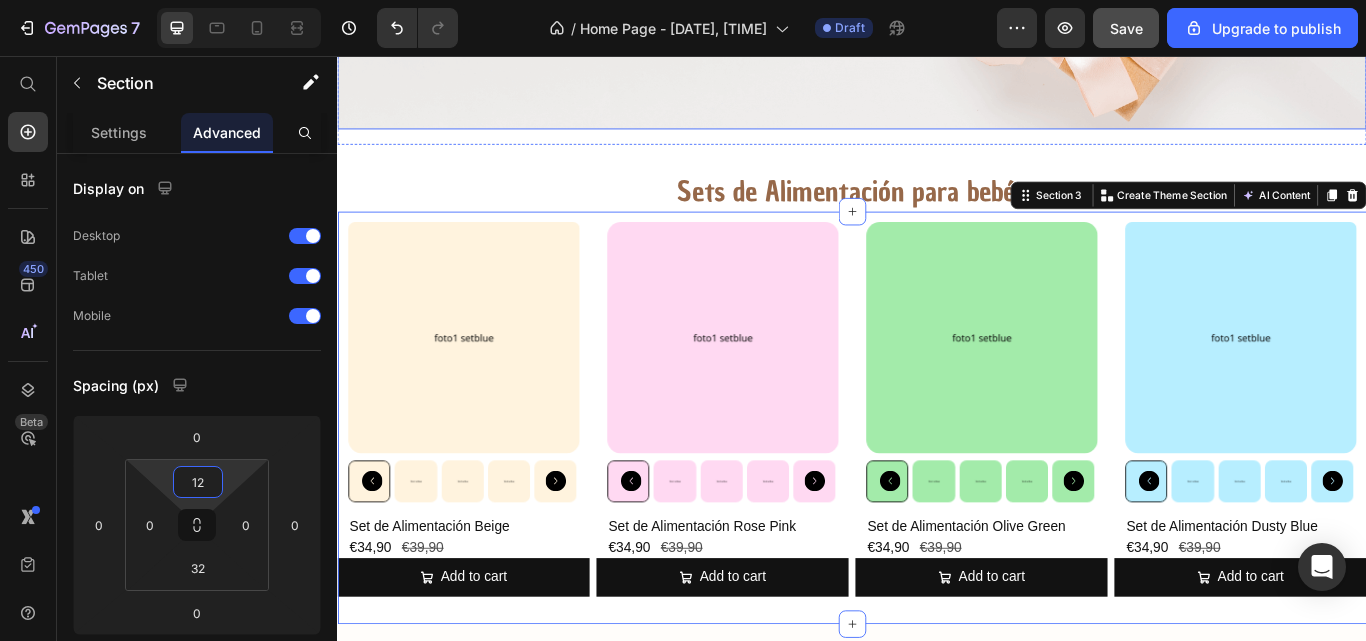 click on "Image Image Free shipping Text Block from The States Text Block Advanced List Image 30-Day FREE returns Text Block & Exchange Text Block Advanced List Row Image More than 60.000 Text Block Happy “Cattomers” Text Block Advanced List Image Secured Checkout Text Block using SSL Technology Text Block Advanced List Row                Title Line DESCUBRE Heading NUESTRAS NOVEDADES Text Block Text Block COMPRA AHORA Button
Drop element here Row Row" at bounding box center [937, -131] 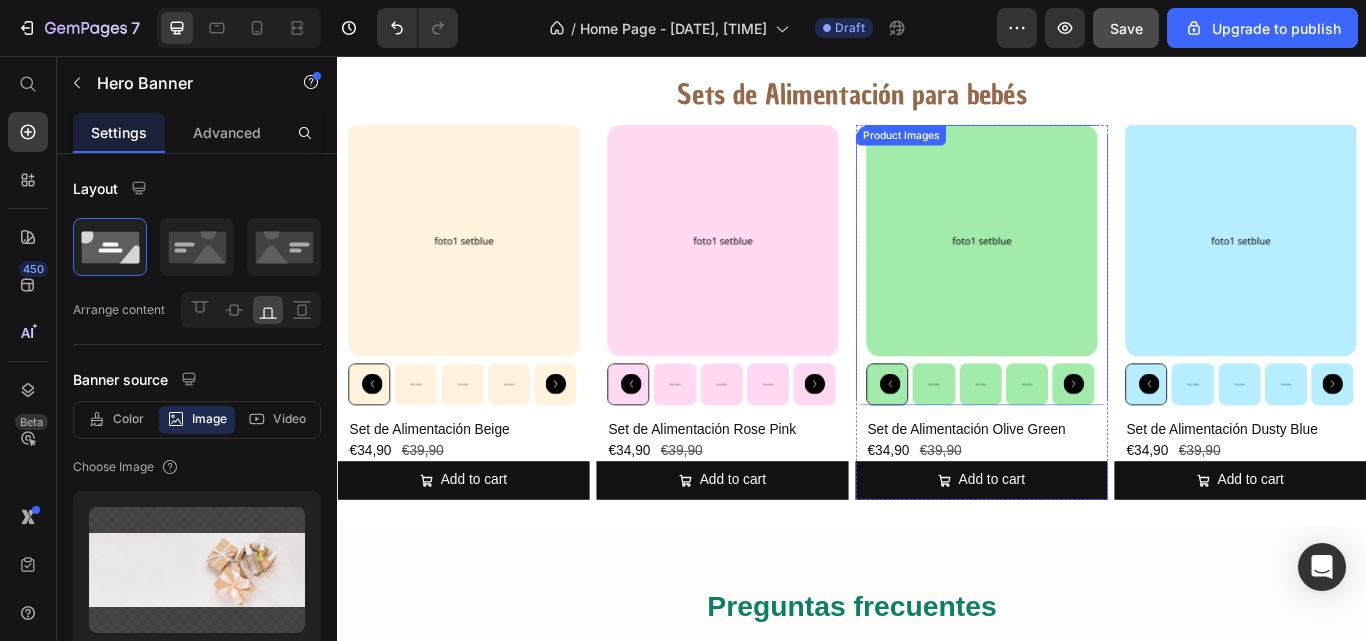 scroll, scrollTop: 615, scrollLeft: 0, axis: vertical 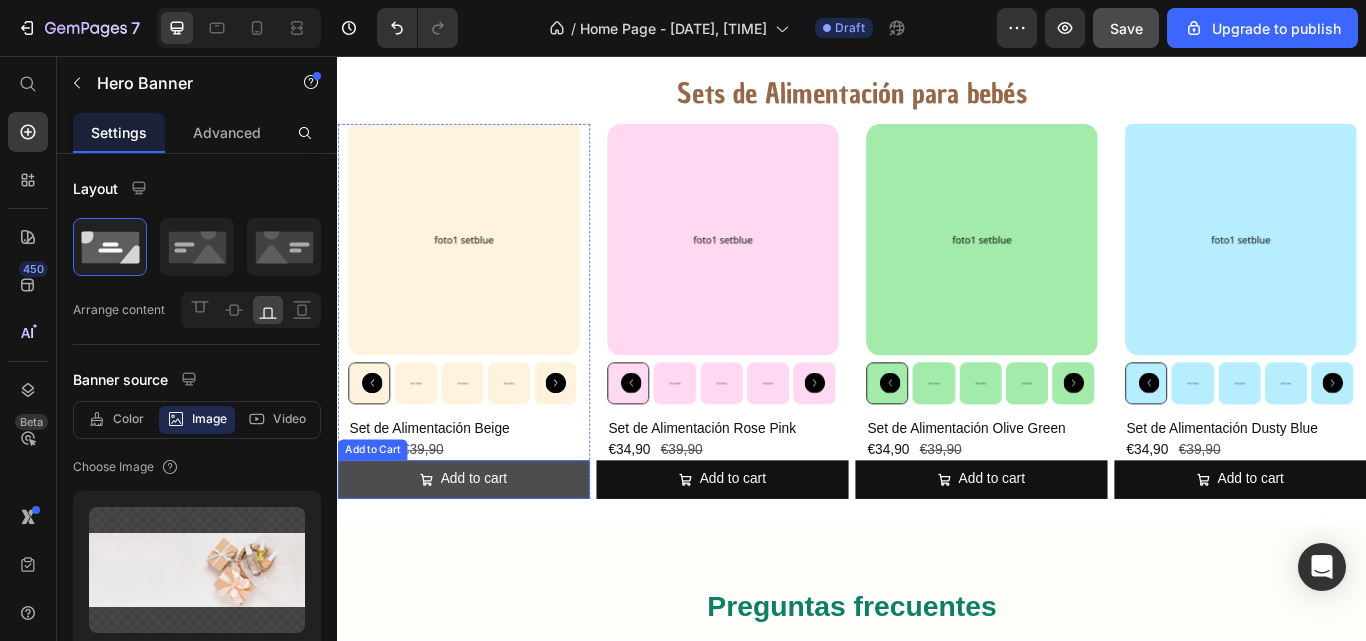 click on "Add to cart" at bounding box center [484, 550] 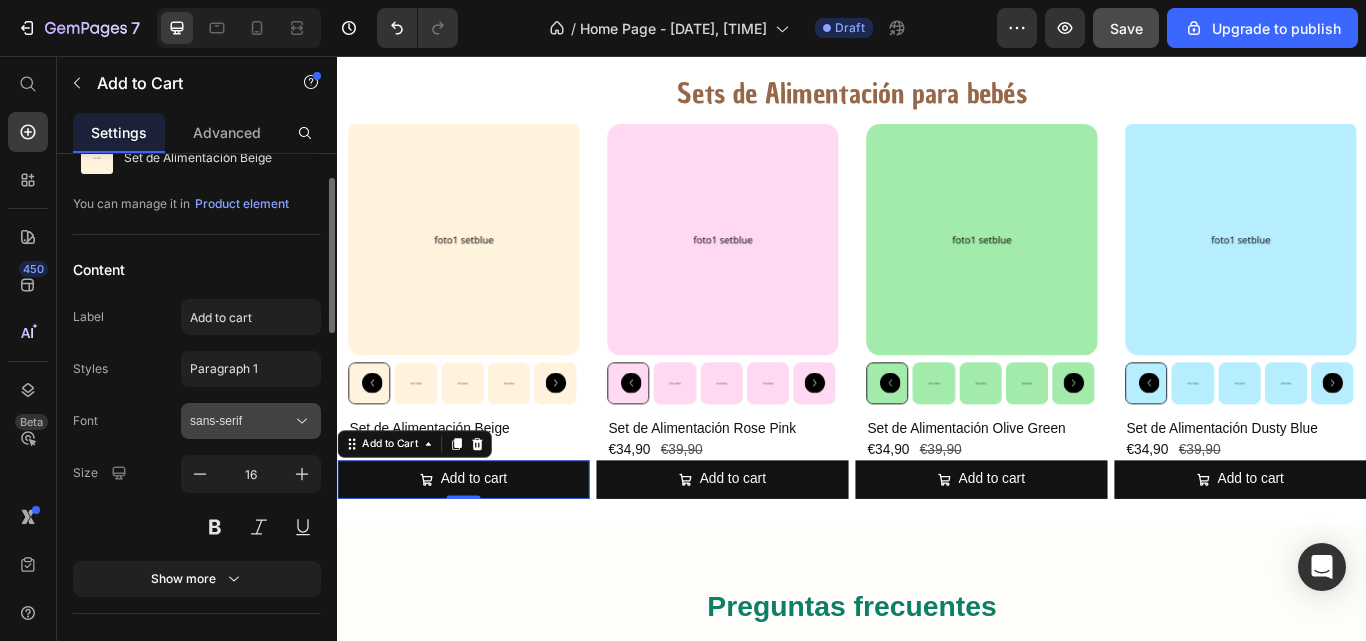 scroll, scrollTop: 81, scrollLeft: 0, axis: vertical 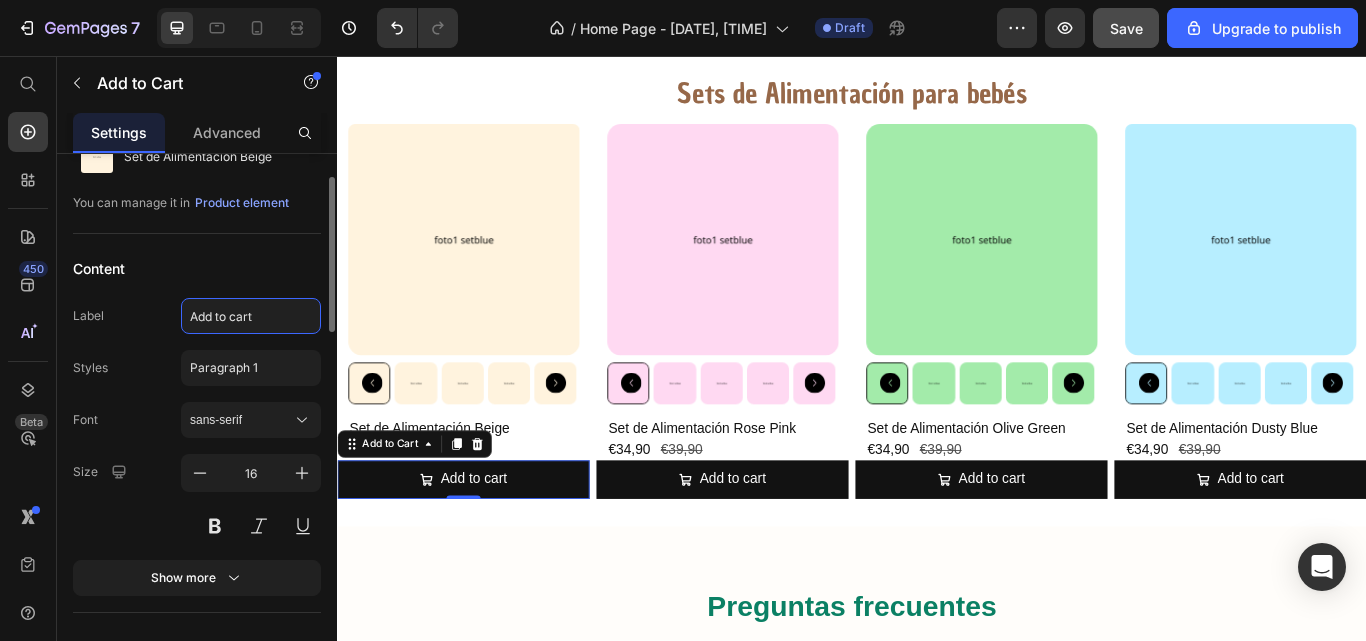 click on "Add to cart" 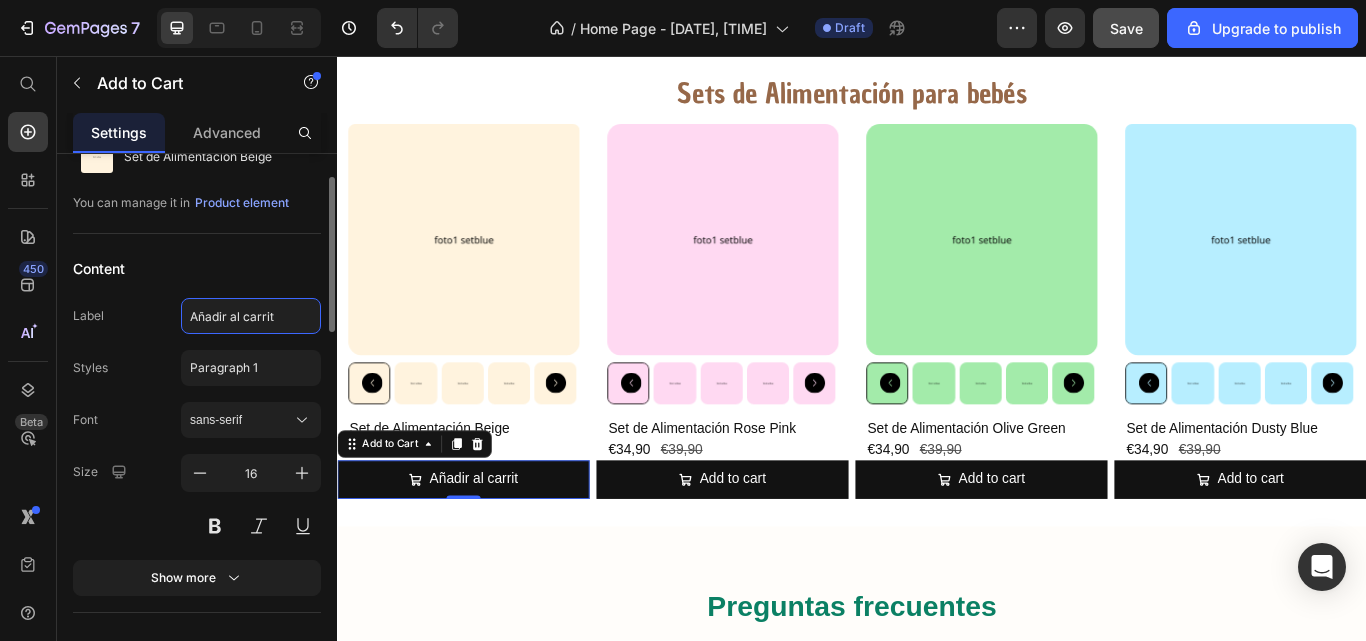 type on "Añadir al carrito" 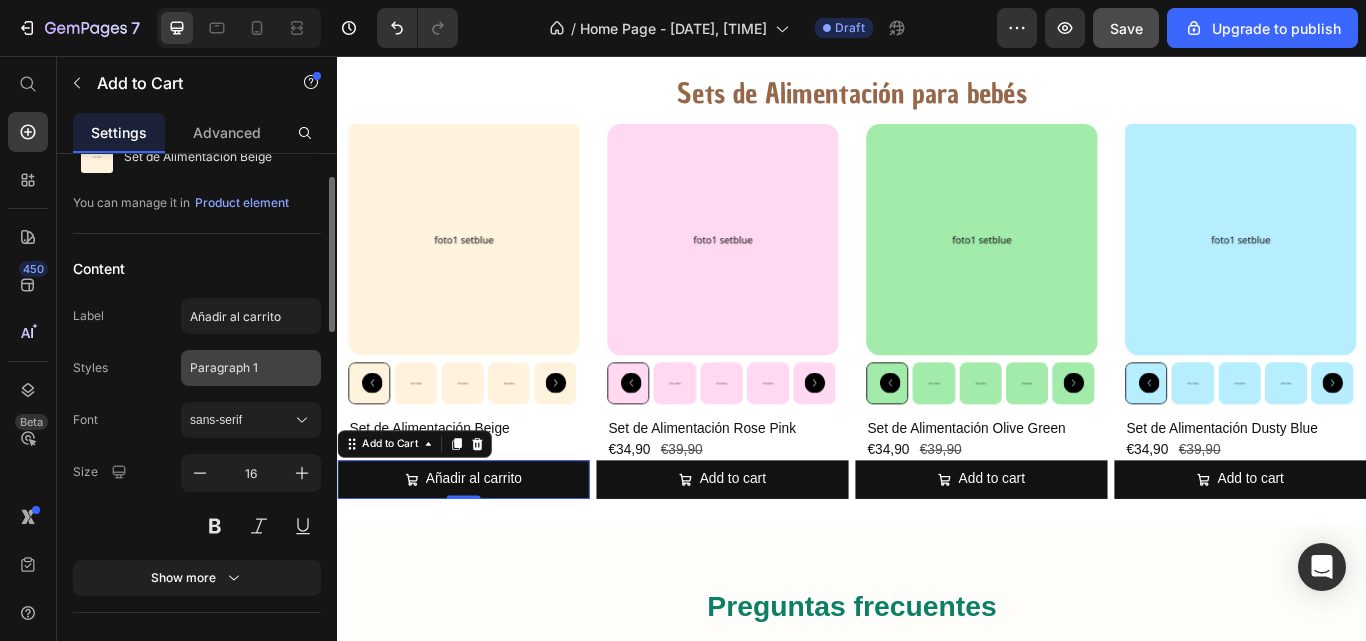 click on "Paragraph 1" at bounding box center (251, 368) 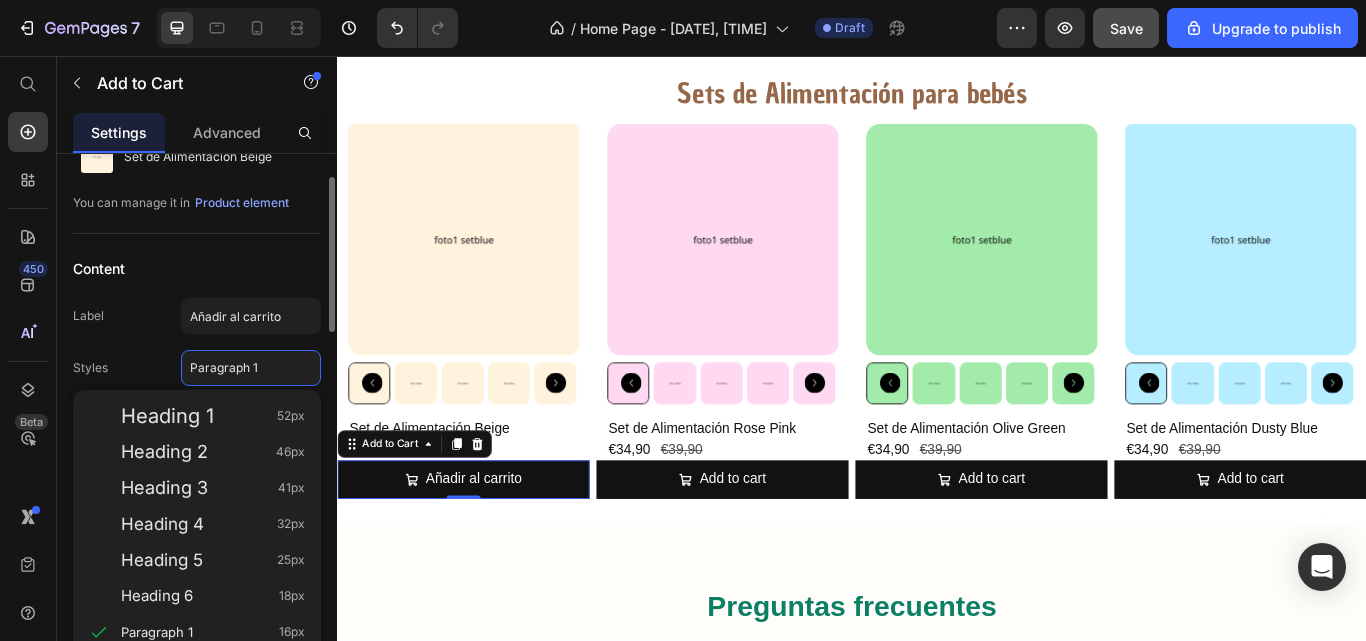 click on "Content Label Añadir al carrito Styles Paragraph 1 Heading 1 52px Heading 2 46px Heading 3 41px Heading 4 32px Heading 5 25px Heading 6 18px Paragraph 1 16px Paragraph 2 14px Paragraph 3 10px  Edit global style  Font sans-serif Size 16 Show more" 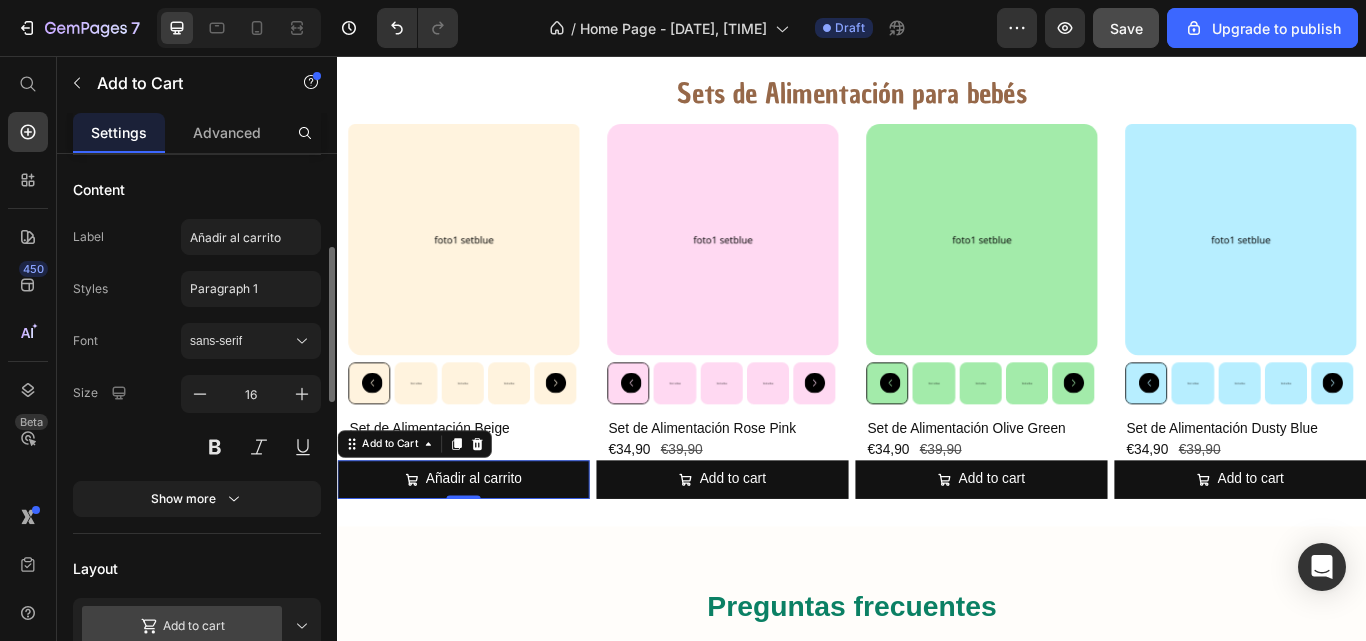 scroll, scrollTop: 198, scrollLeft: 0, axis: vertical 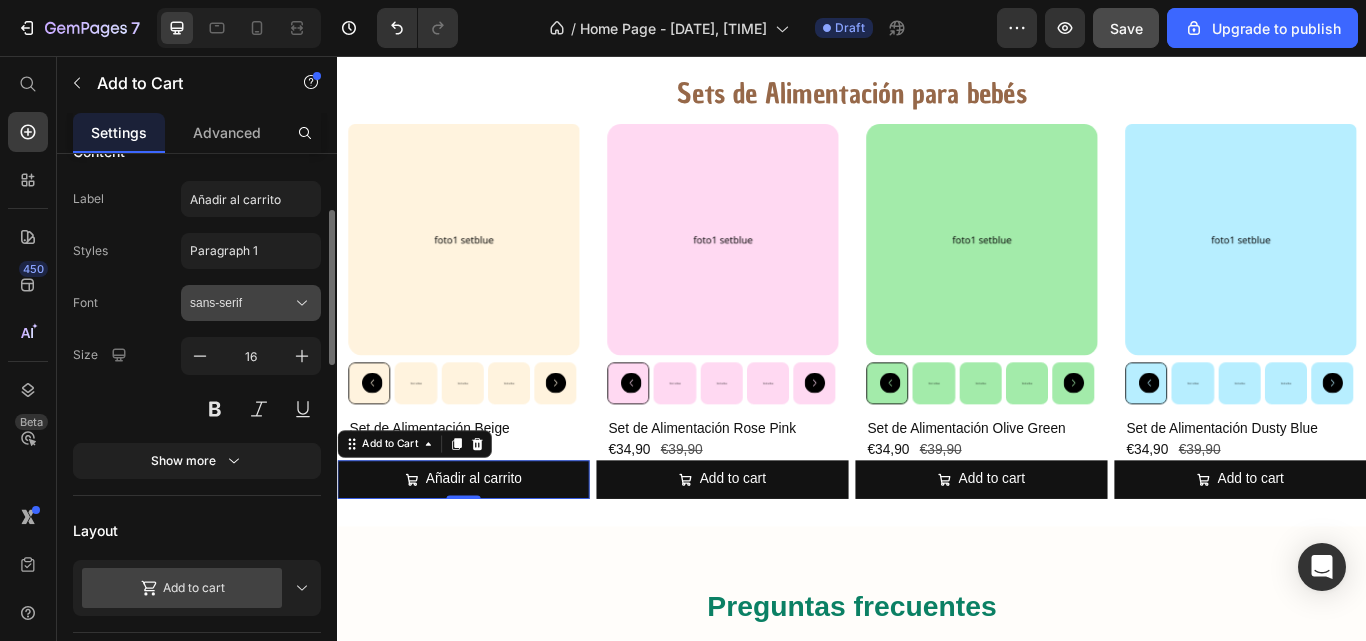 click on "sans-serif" at bounding box center (241, 303) 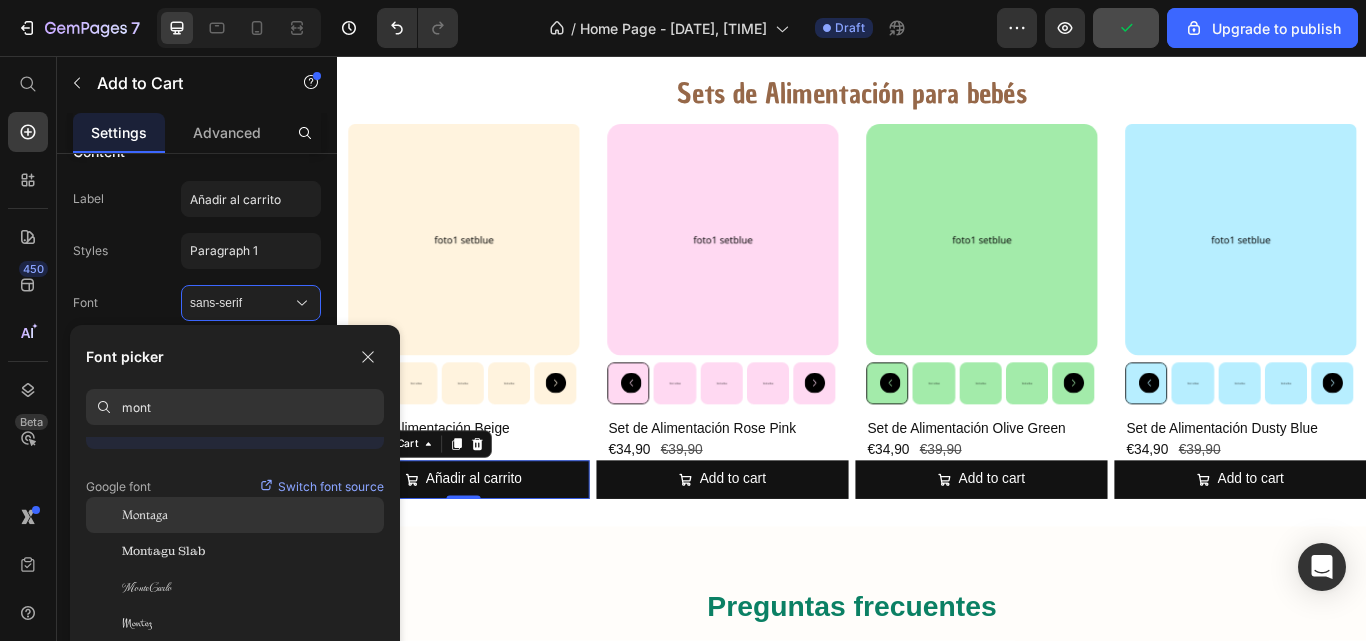 scroll, scrollTop: 49, scrollLeft: 0, axis: vertical 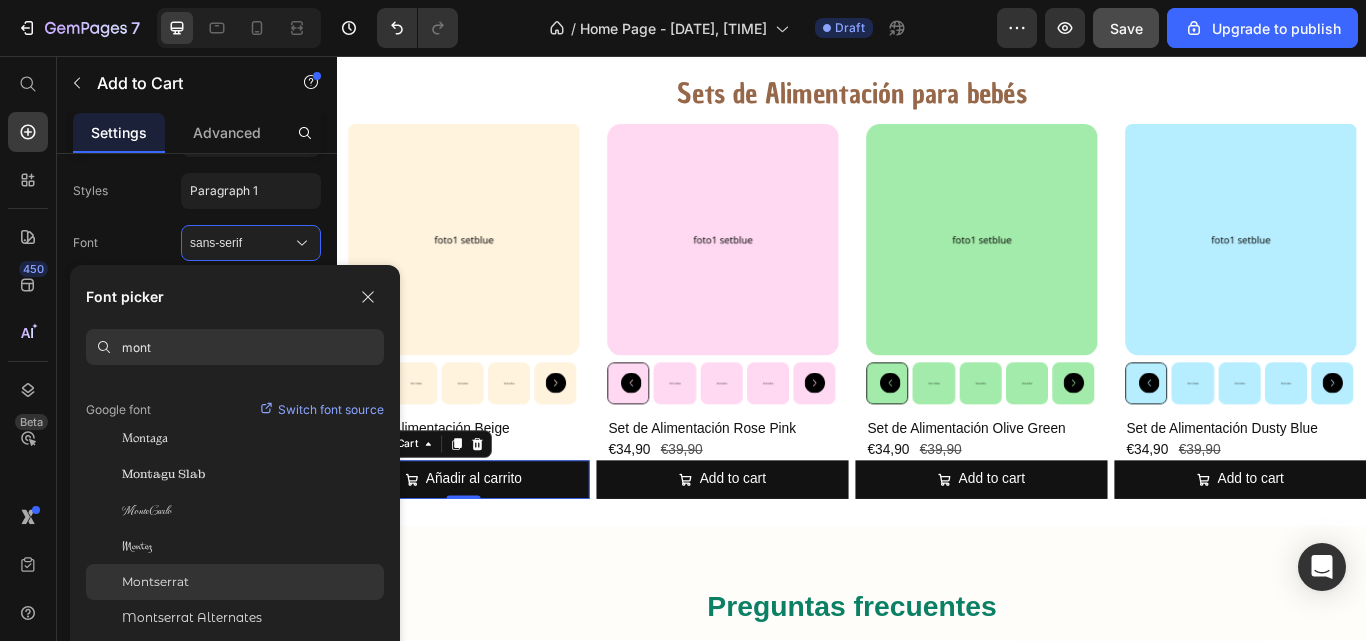 click on "Montserrat" at bounding box center [155, 582] 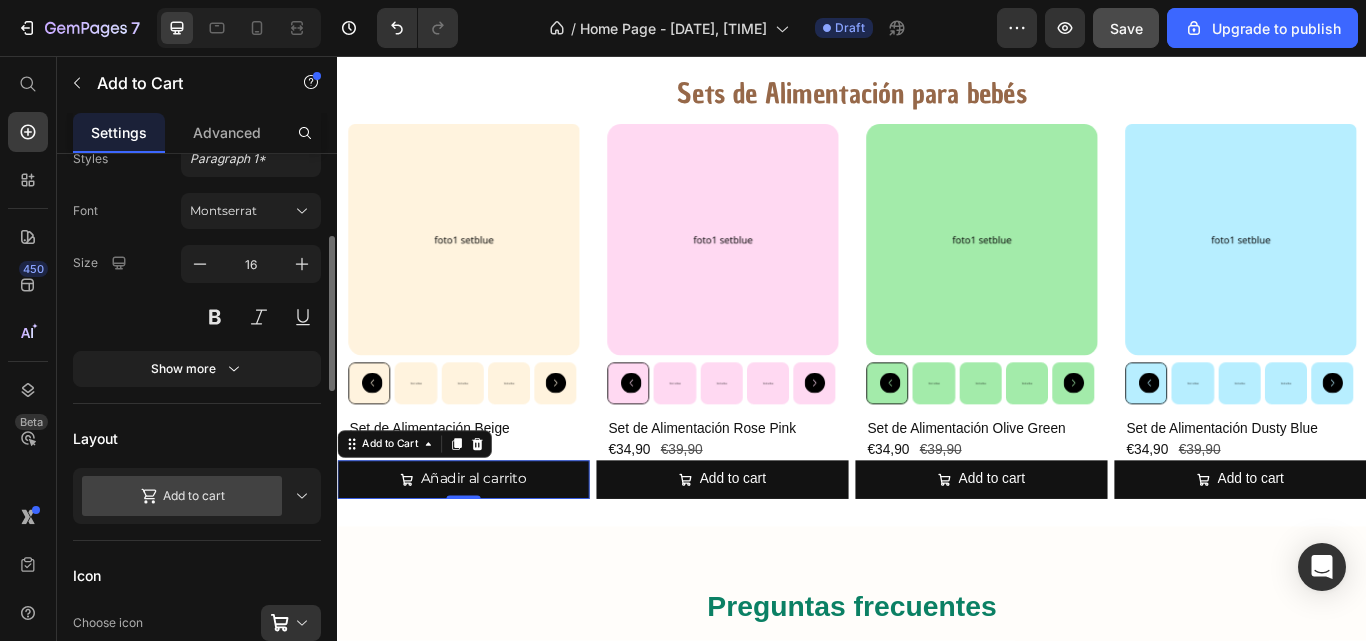 scroll, scrollTop: 288, scrollLeft: 0, axis: vertical 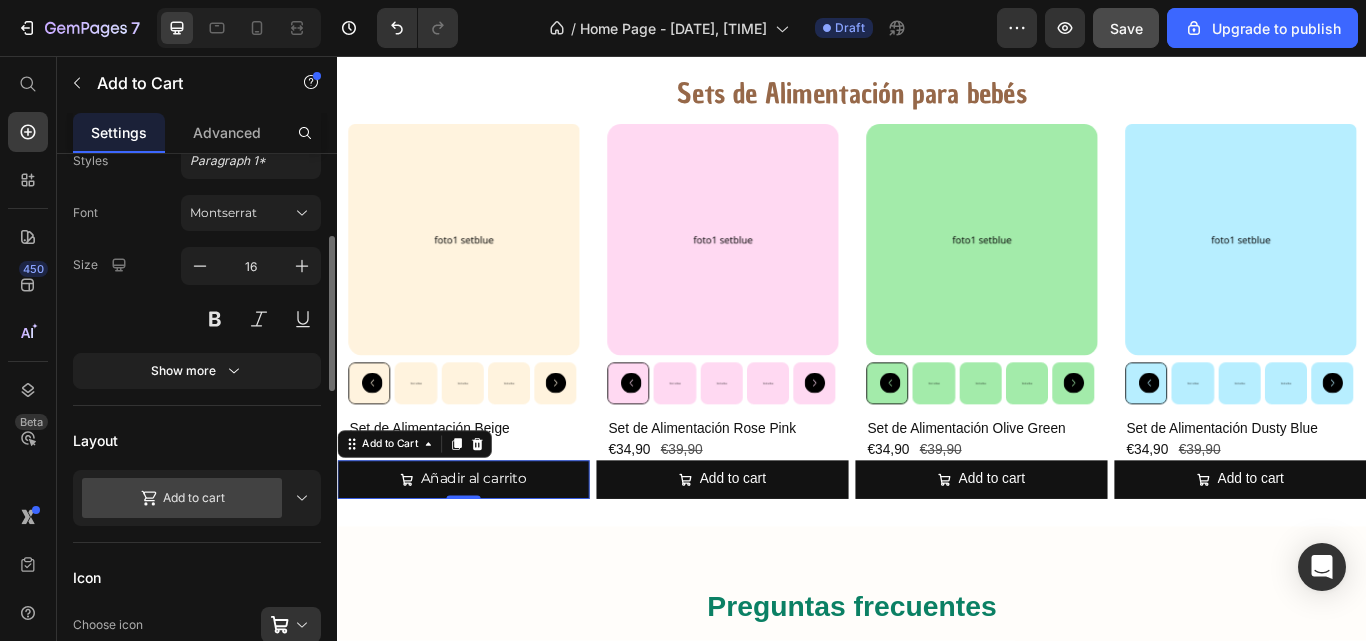 click 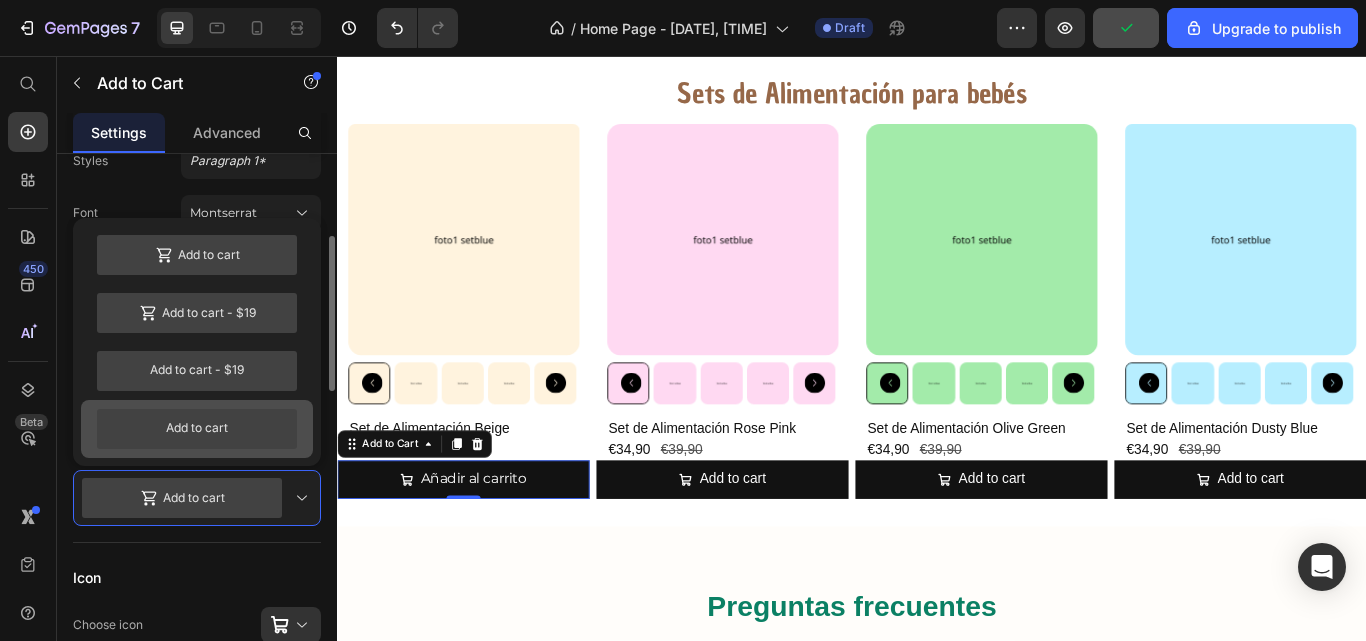 click on "Add to cart" at bounding box center (197, 429) 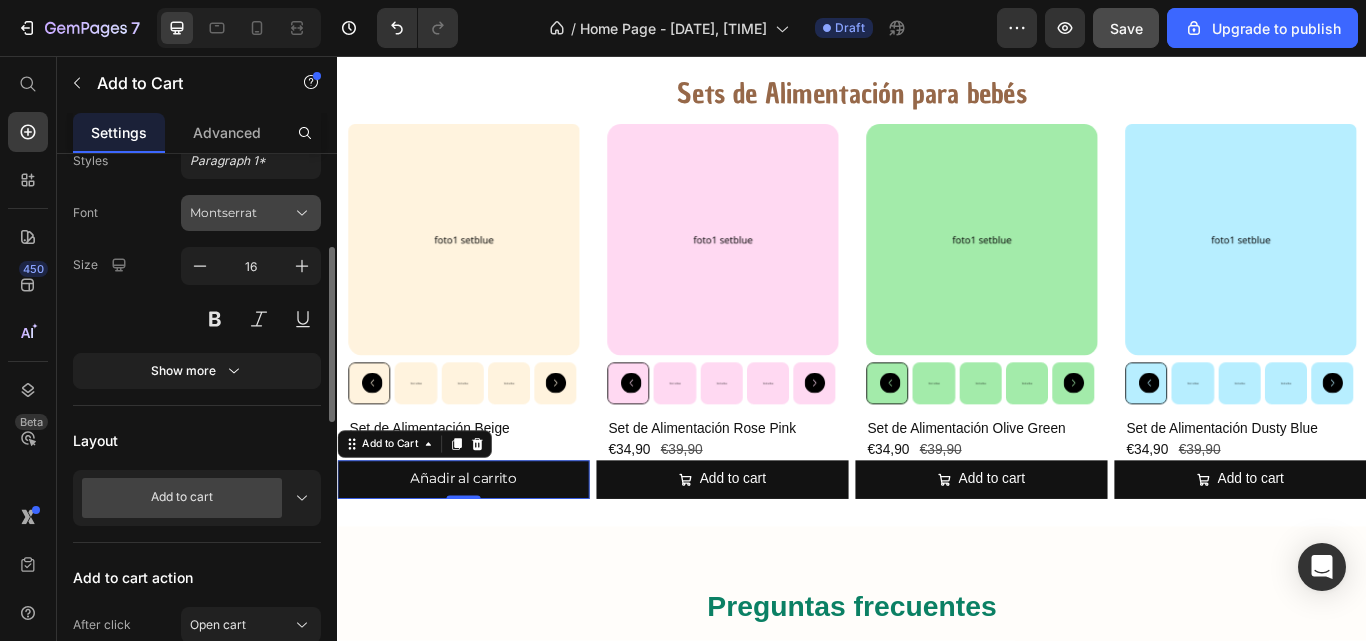 click on "Montserrat" at bounding box center (241, 213) 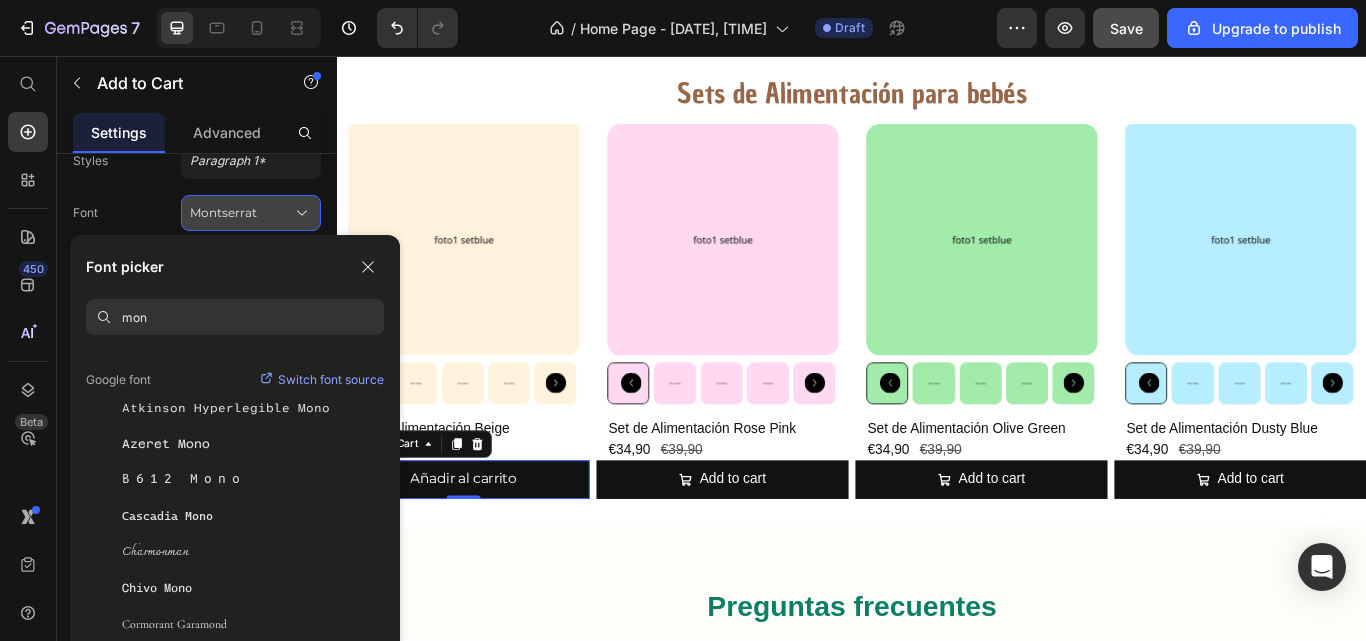 scroll, scrollTop: 0, scrollLeft: 0, axis: both 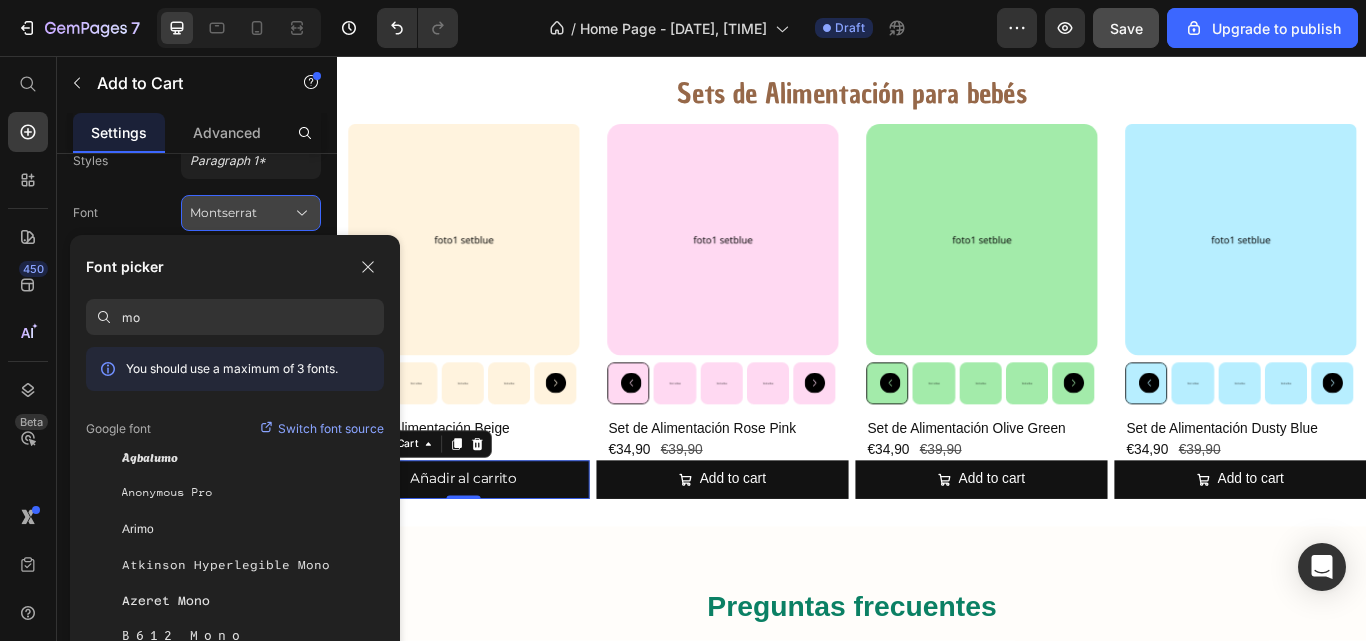 type on "m" 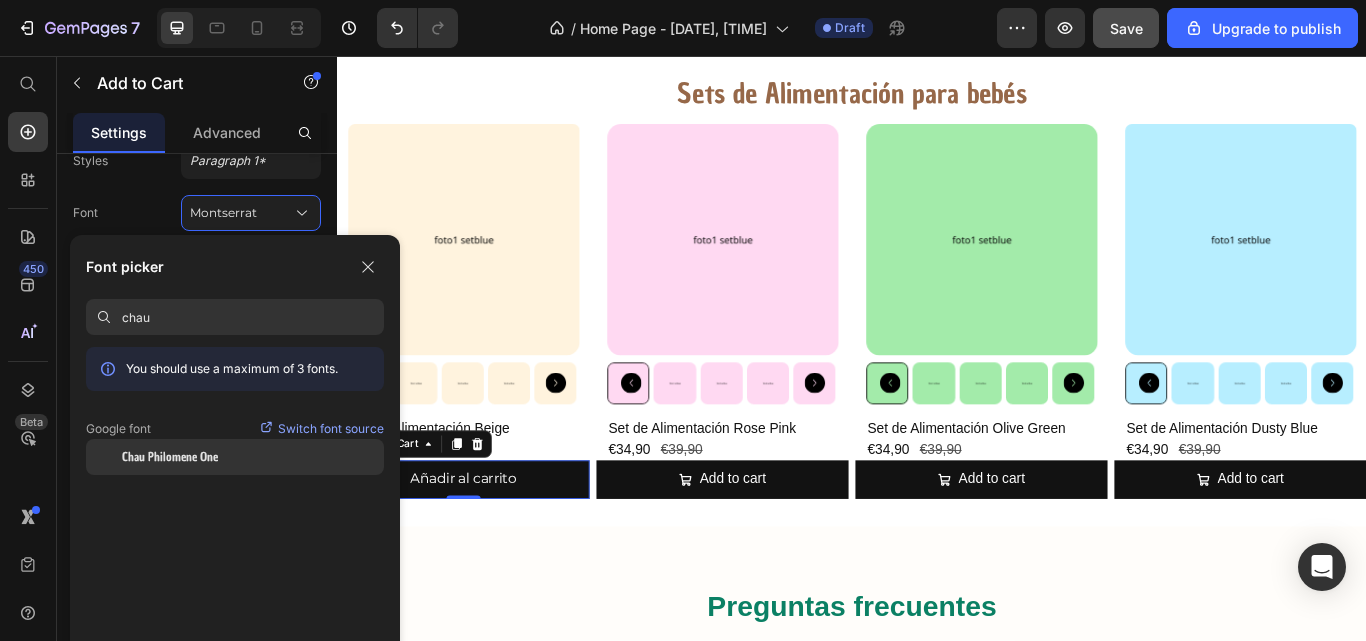 click on "Chau Philomene One" at bounding box center [170, 457] 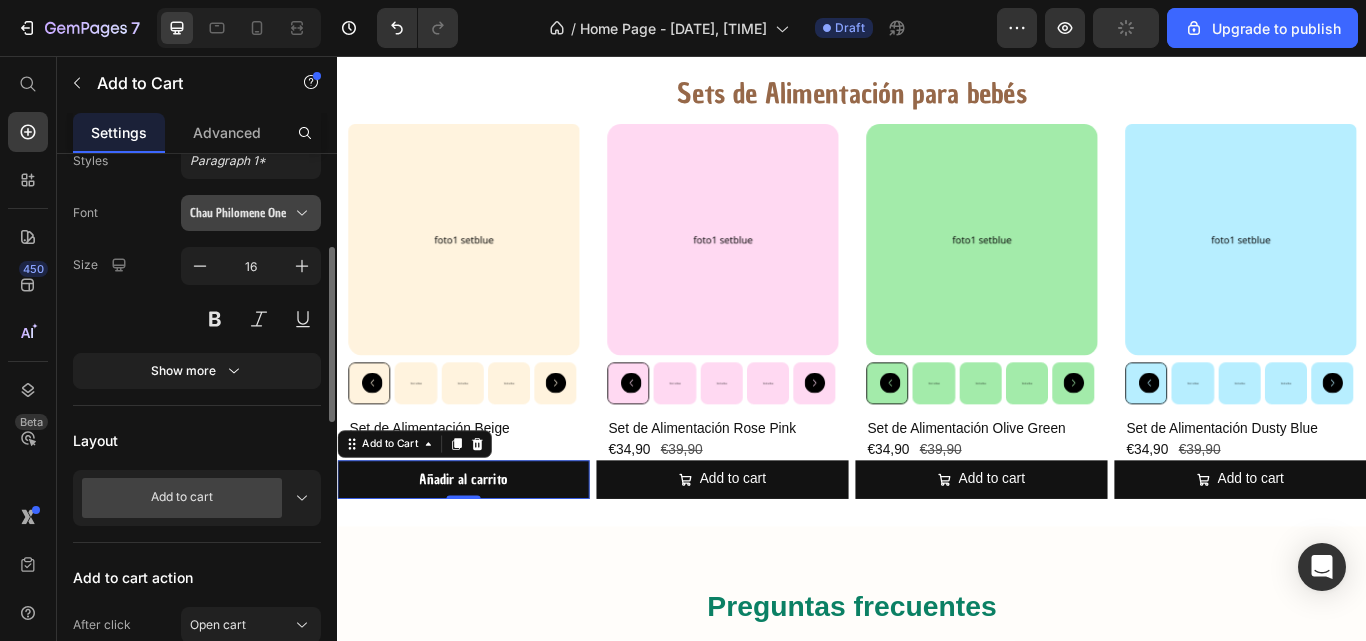 click on "Chau Philomene One" at bounding box center (241, 213) 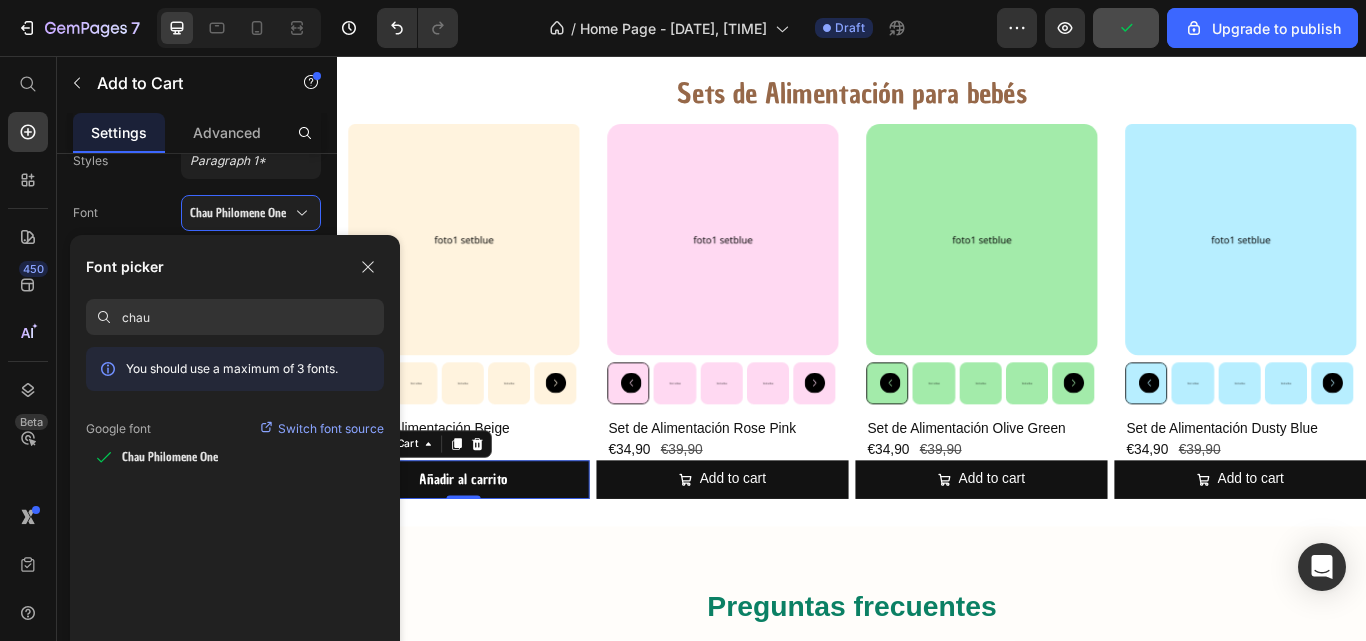 click on "chau" at bounding box center (253, 317) 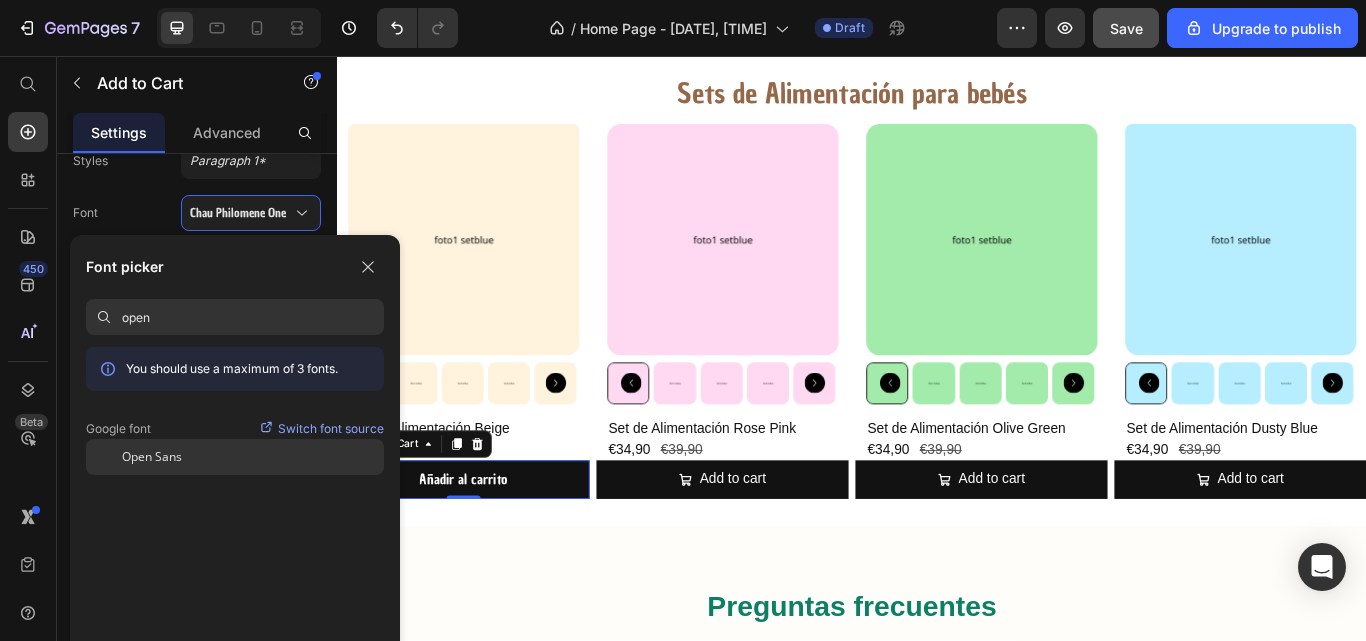 type on "open" 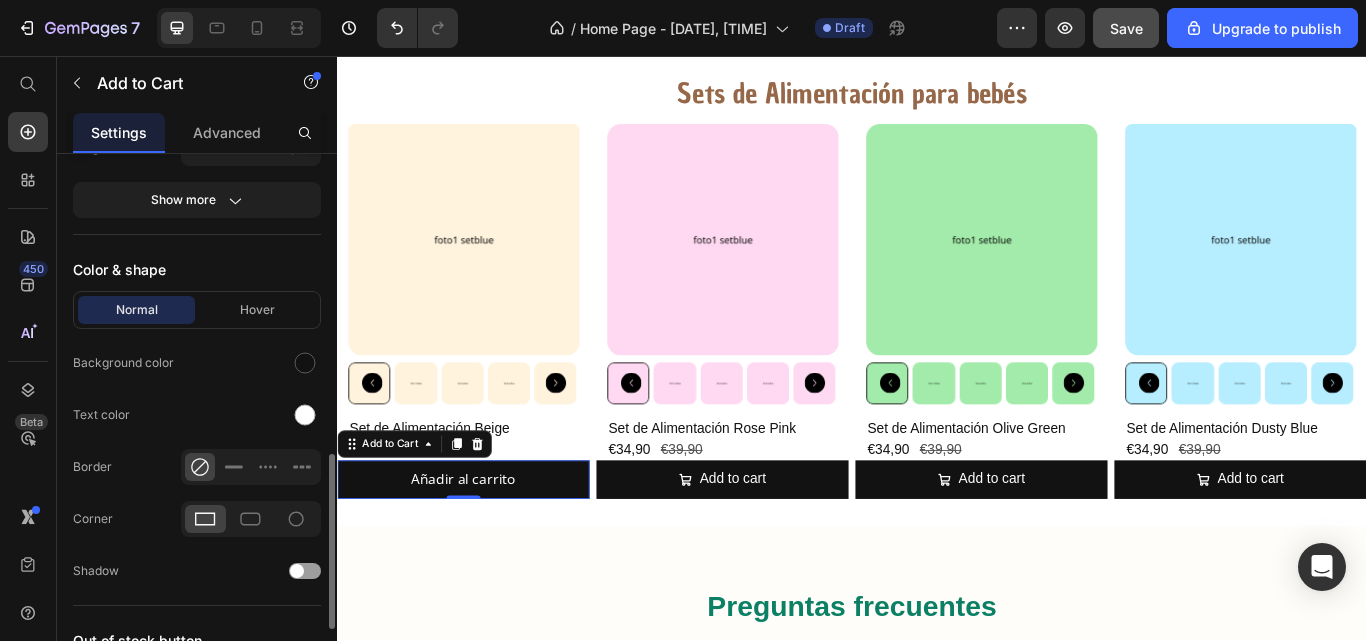 scroll, scrollTop: 936, scrollLeft: 0, axis: vertical 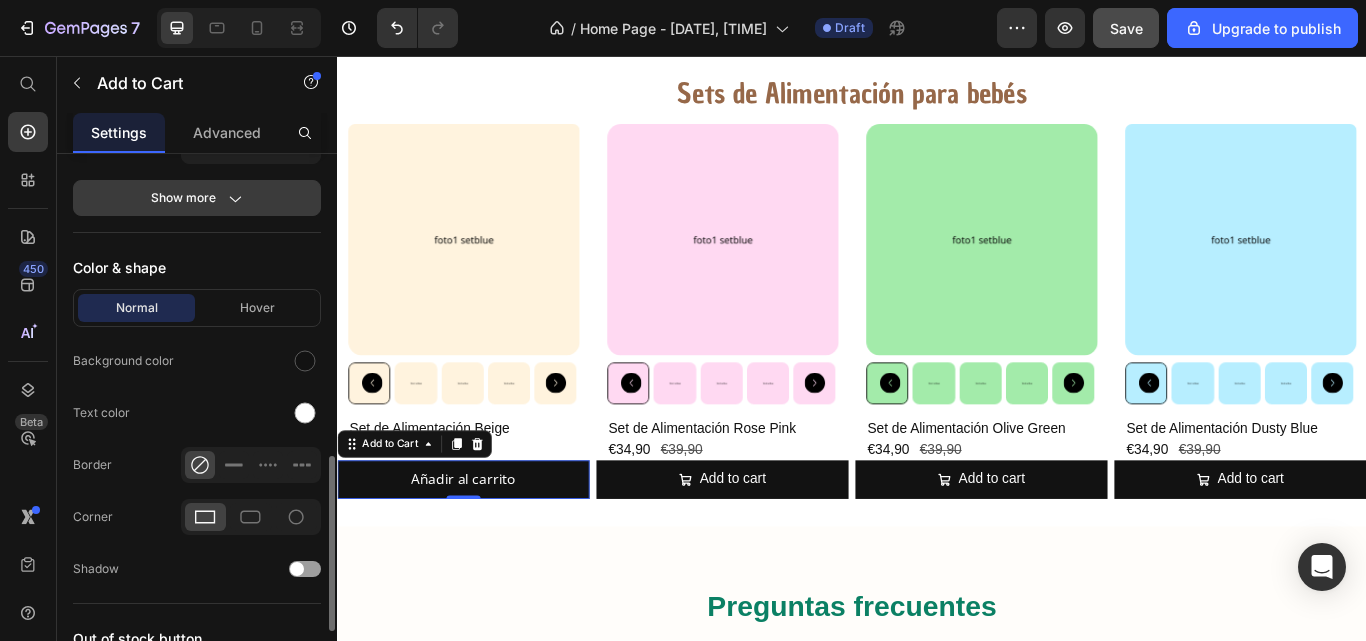 click 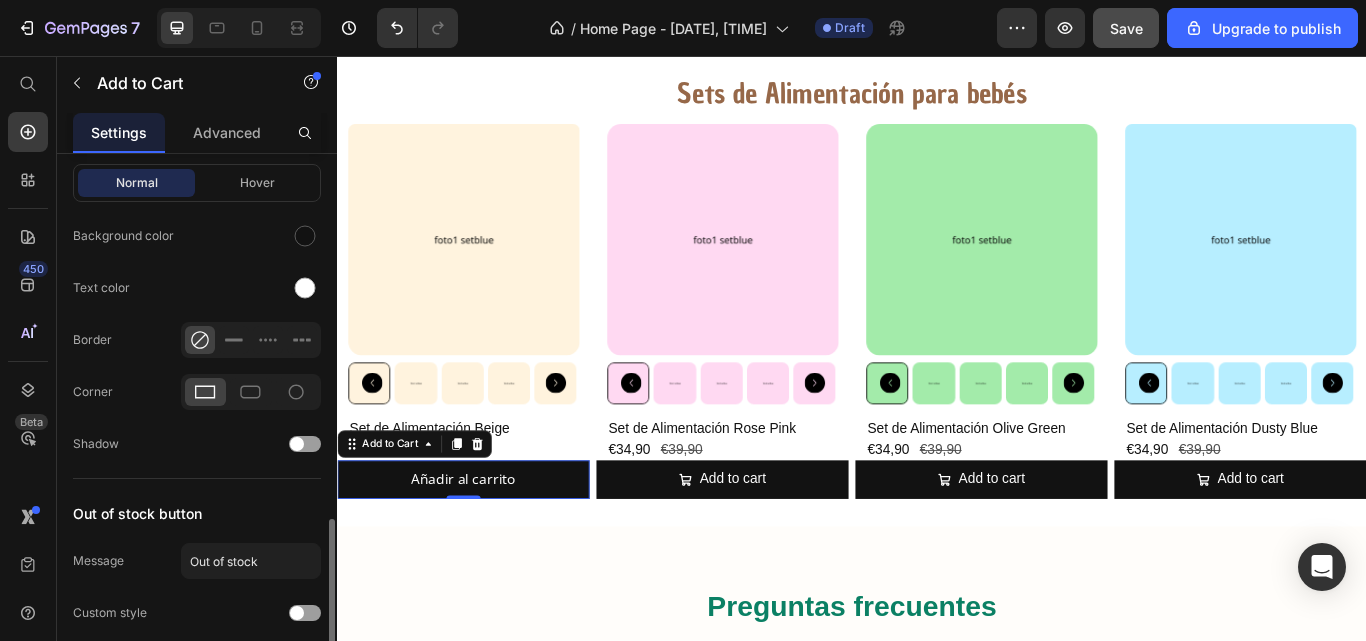 scroll, scrollTop: 1264, scrollLeft: 0, axis: vertical 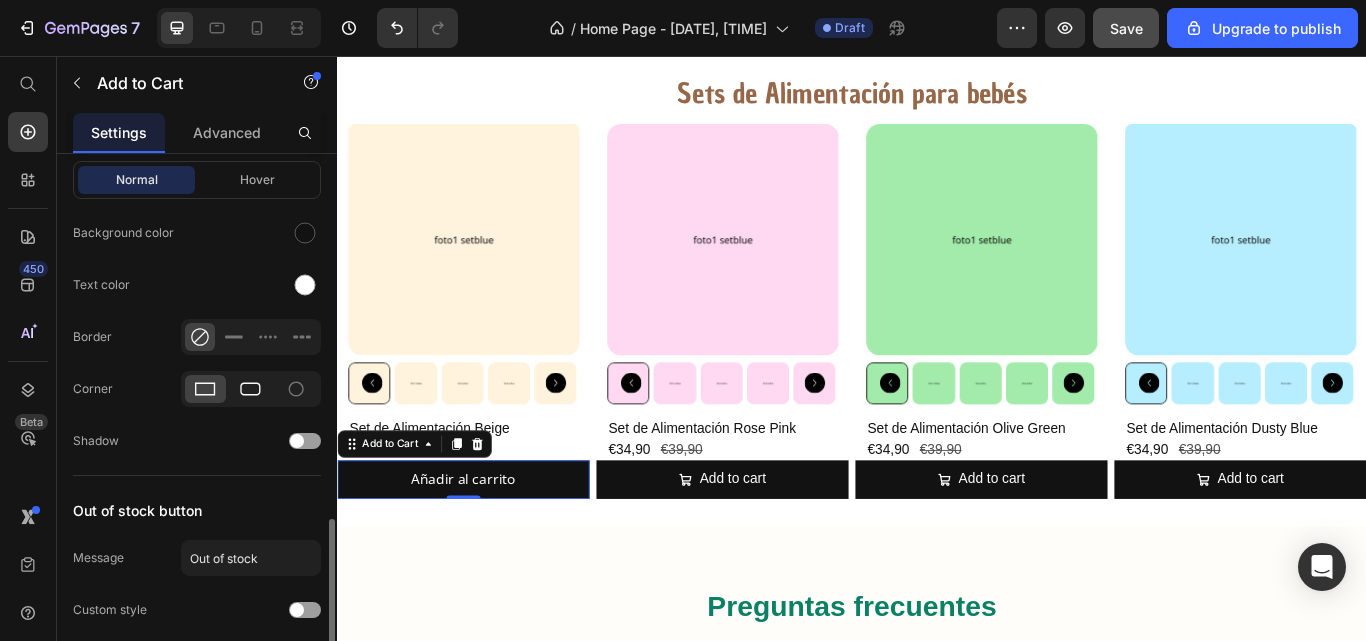 click 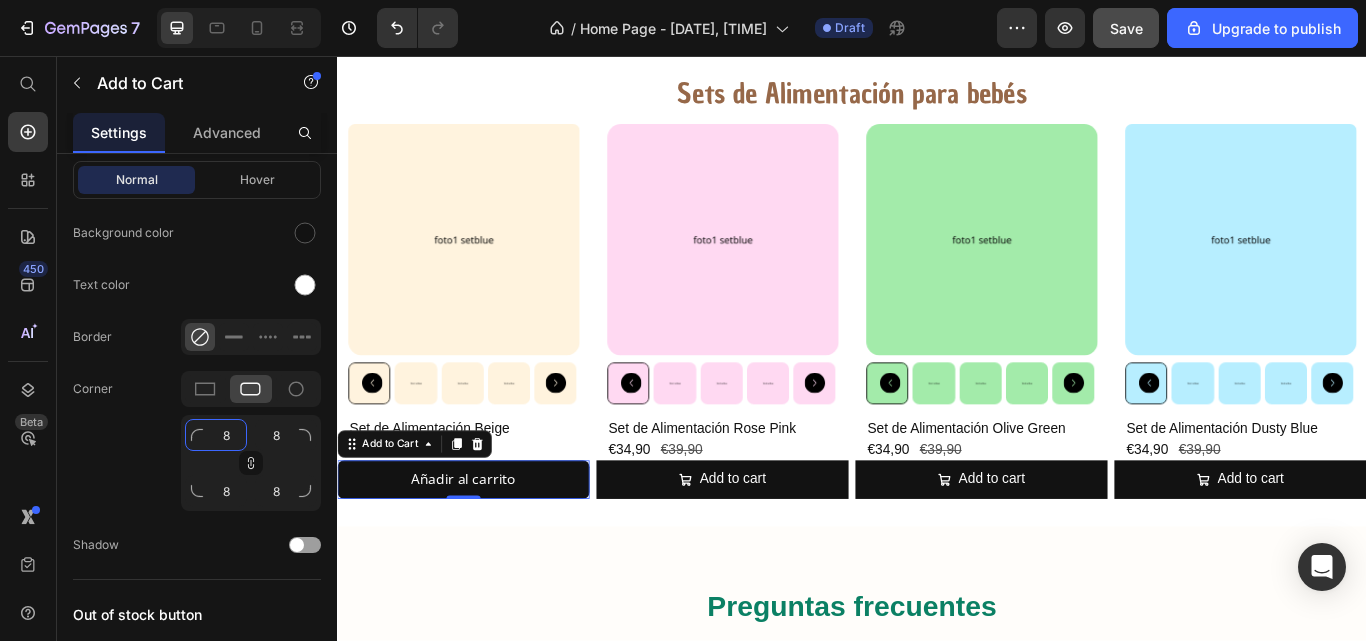 click on "8" 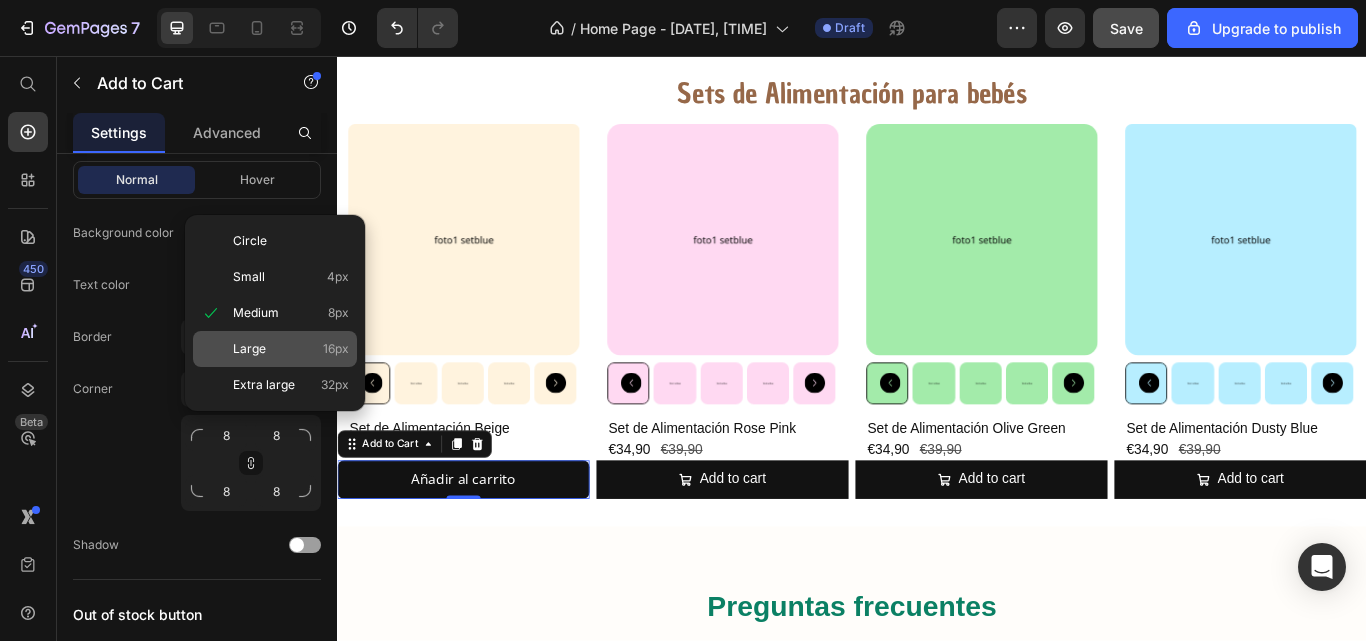 click on "Large" at bounding box center (249, 349) 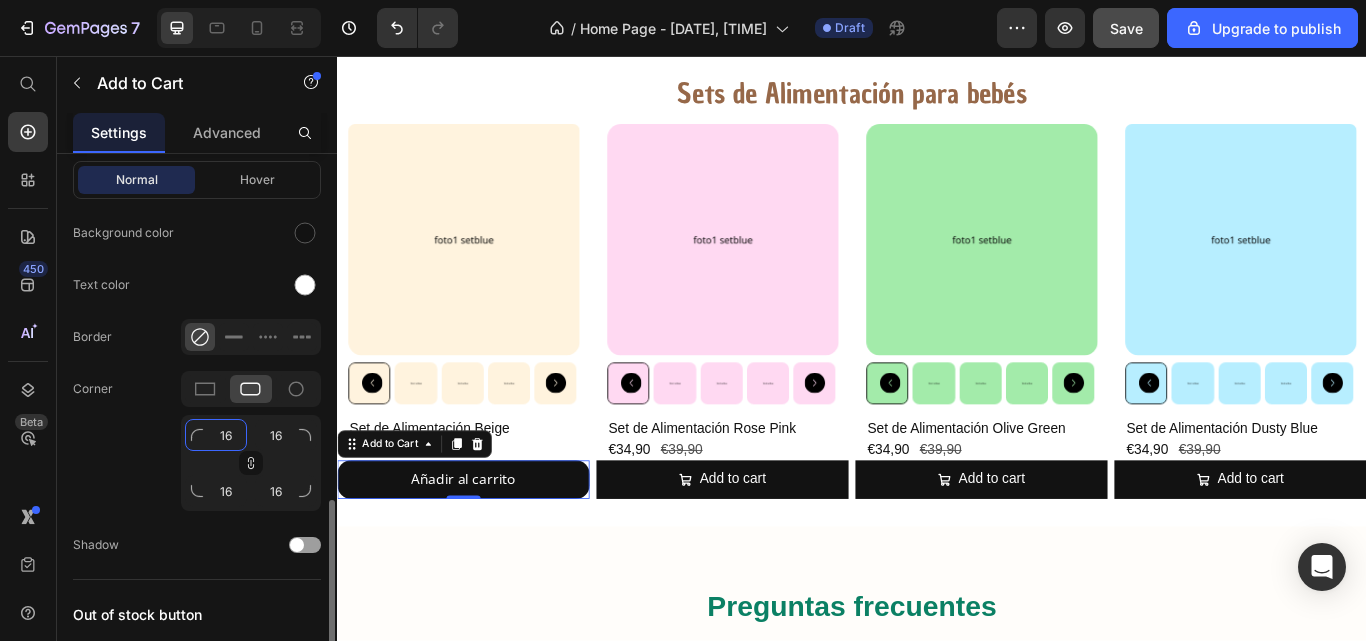 click on "16" 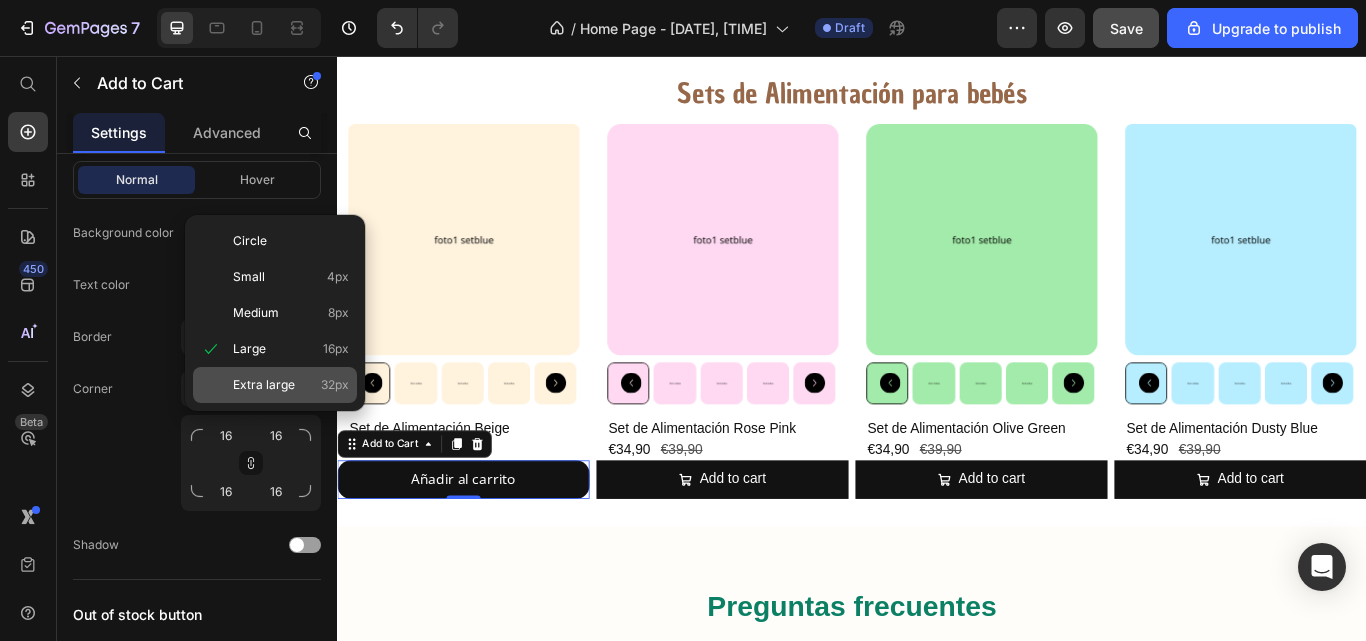 click on "Extra large" at bounding box center (264, 385) 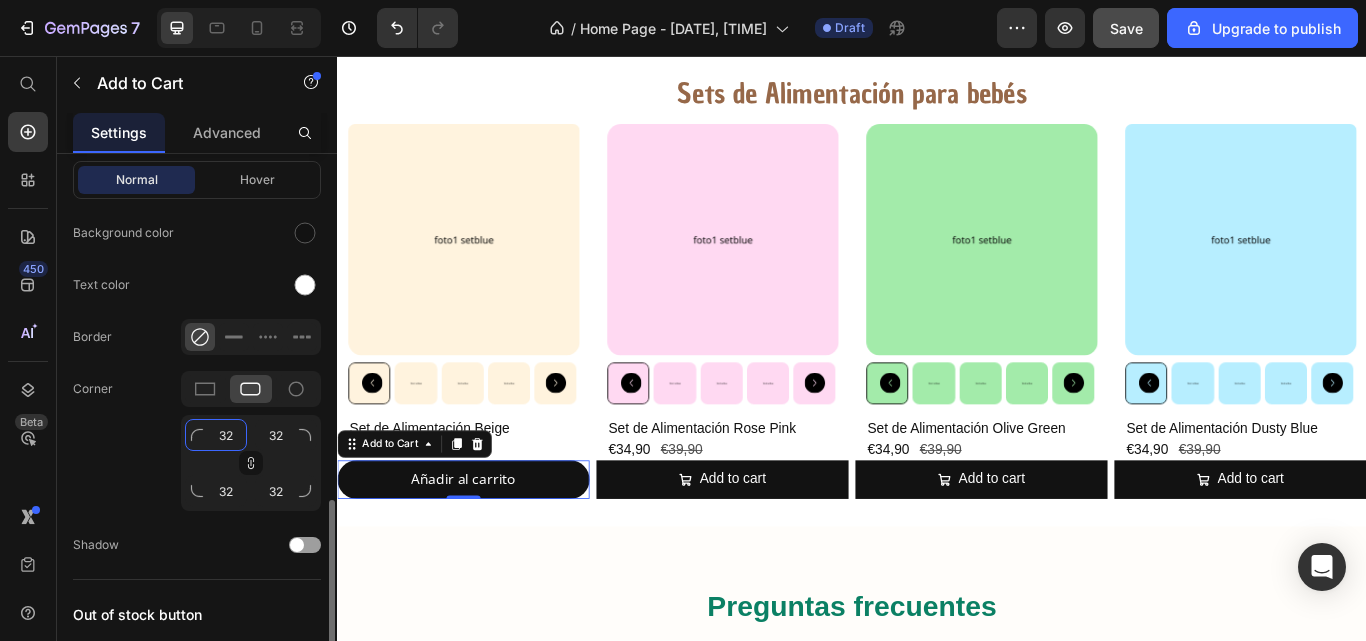 click on "32" 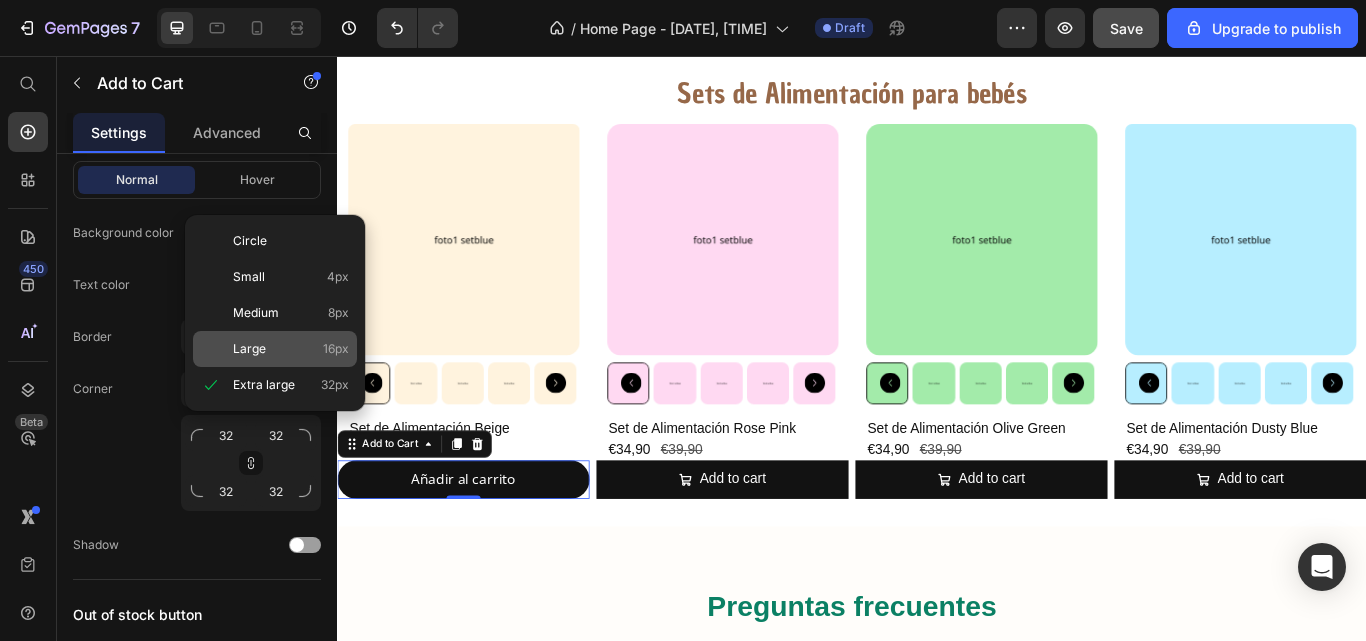click on "Large" at bounding box center (249, 349) 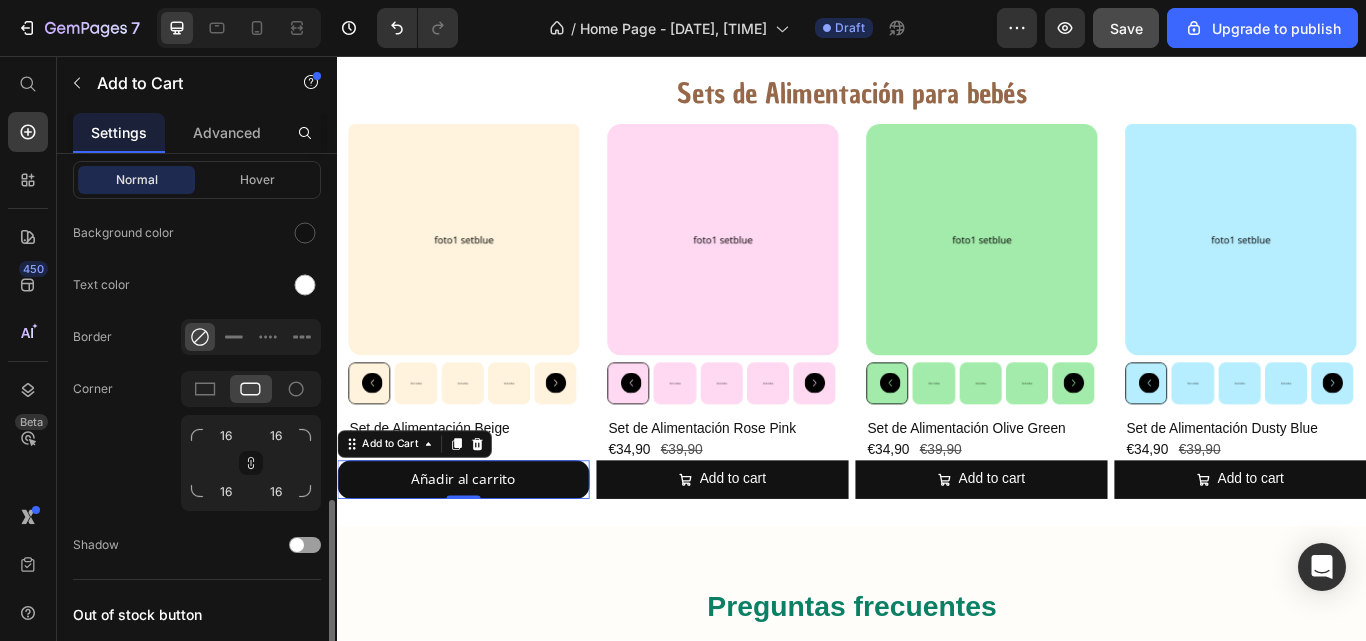 click on "Corner 16 16 16 16" 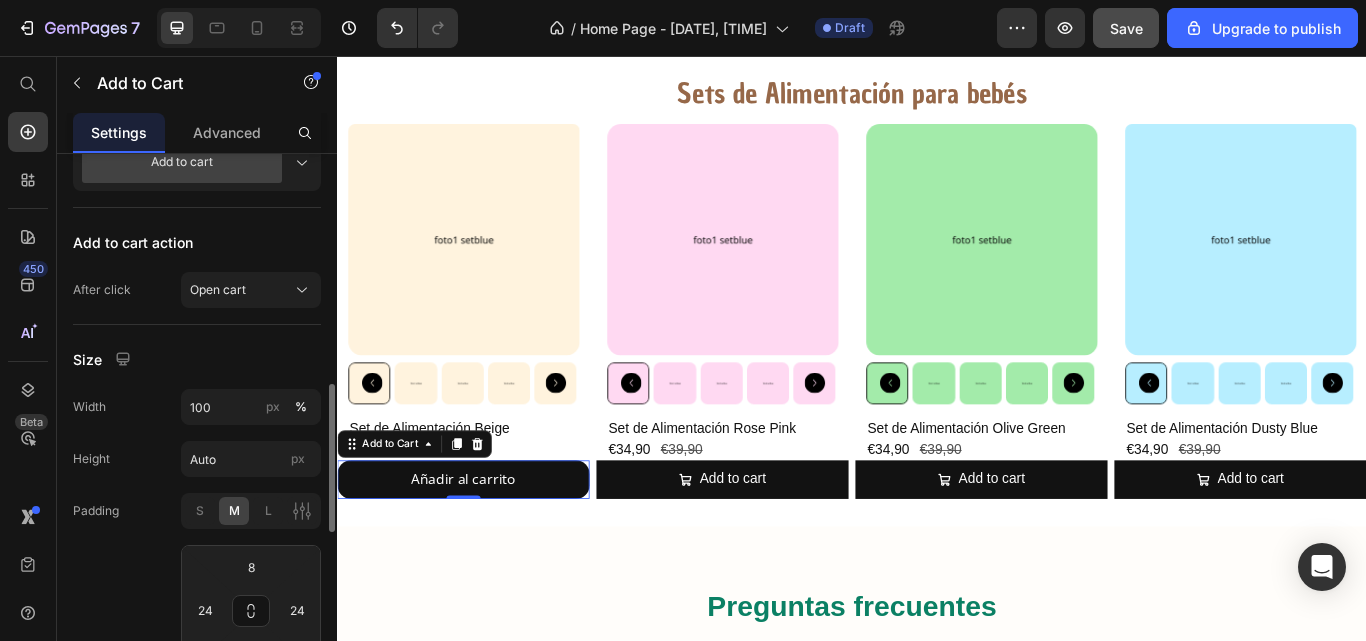 scroll, scrollTop: 670, scrollLeft: 0, axis: vertical 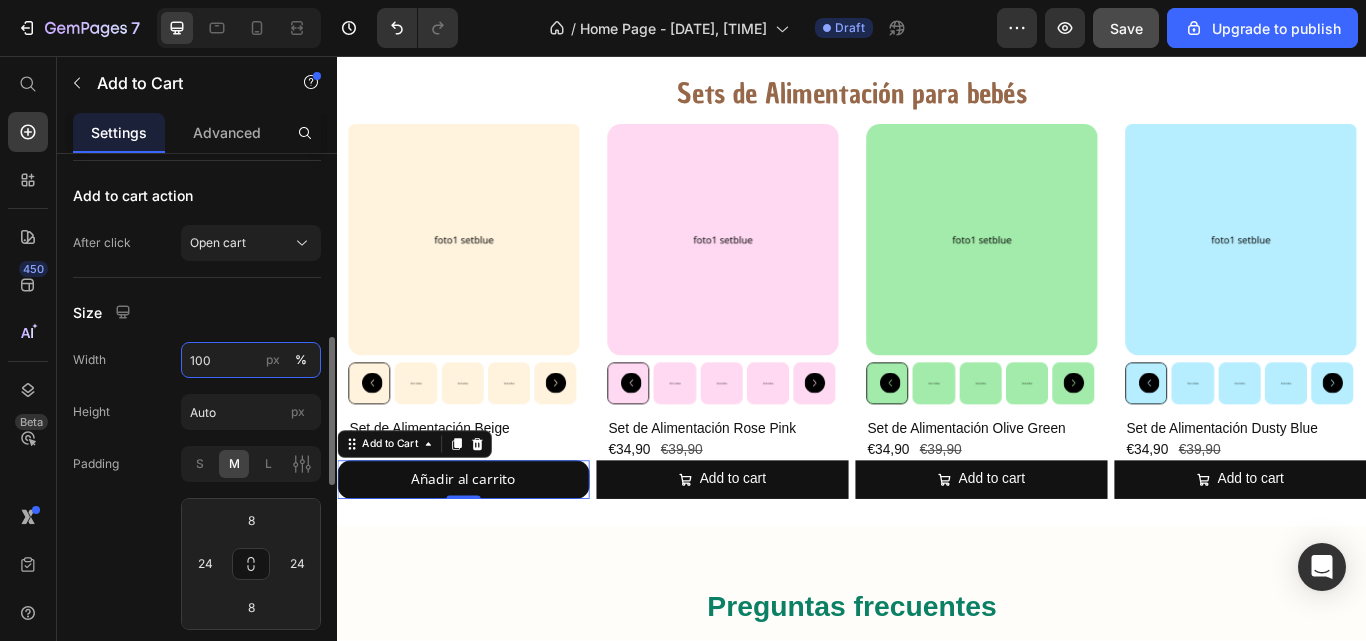 click on "100" at bounding box center [251, 360] 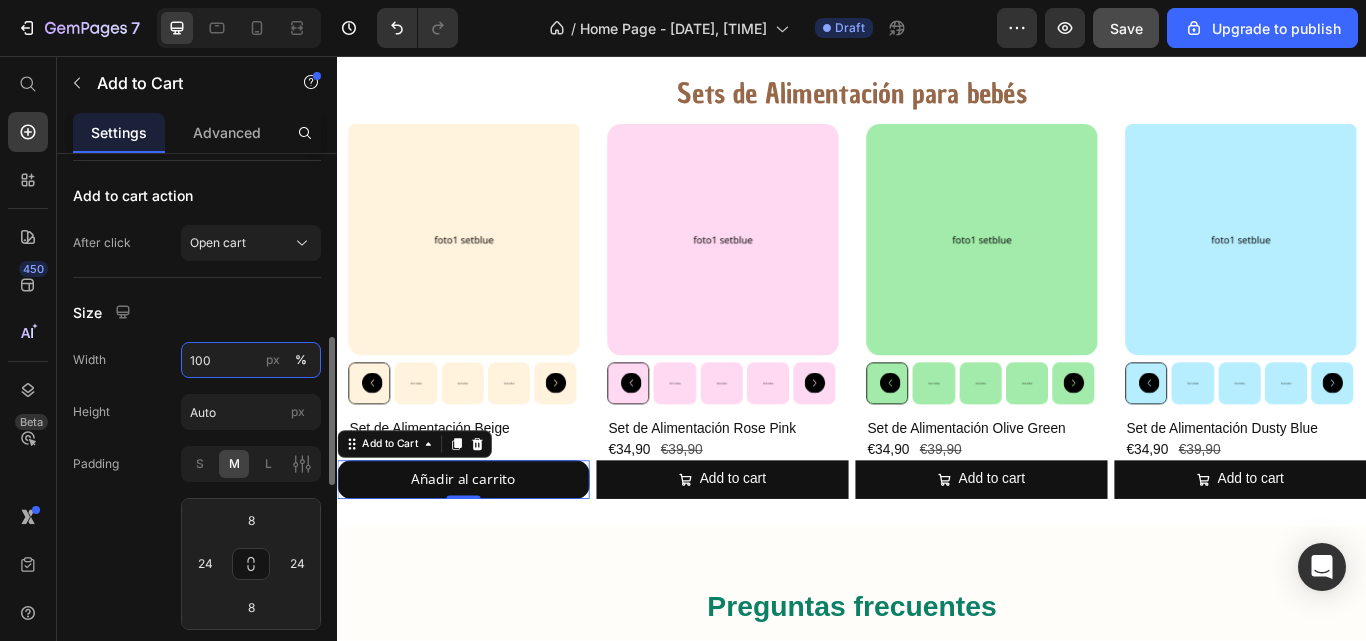 click on "100" at bounding box center [251, 360] 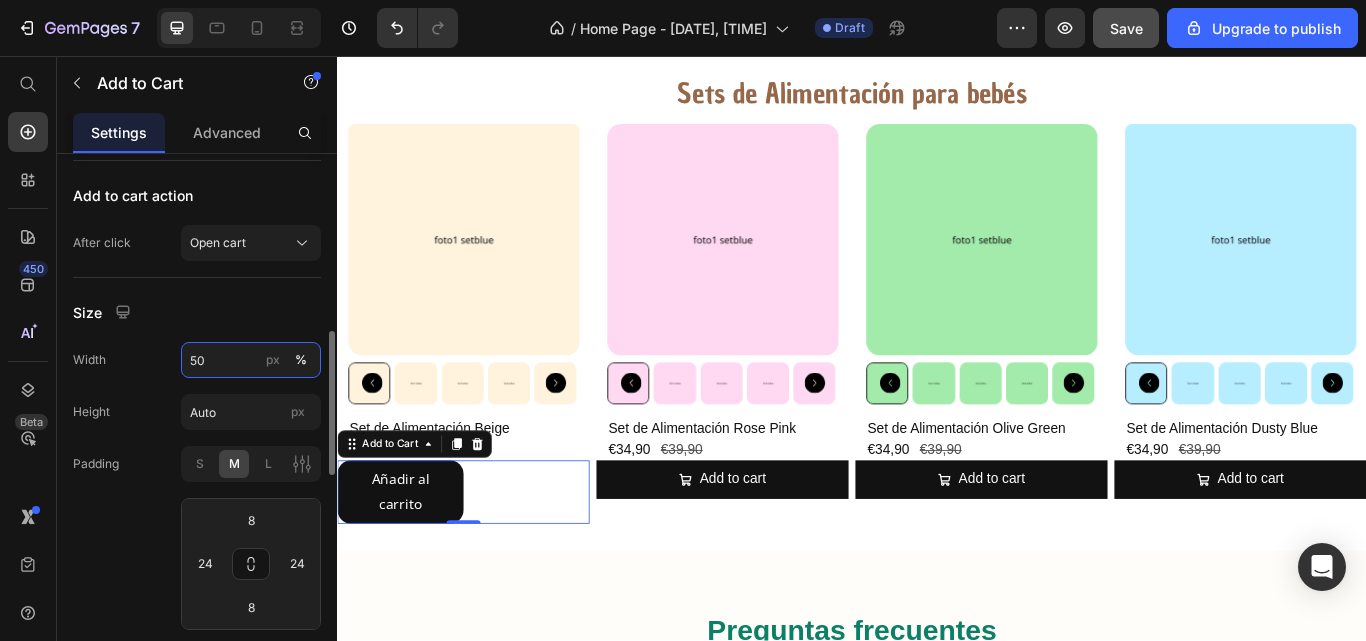 type on "5" 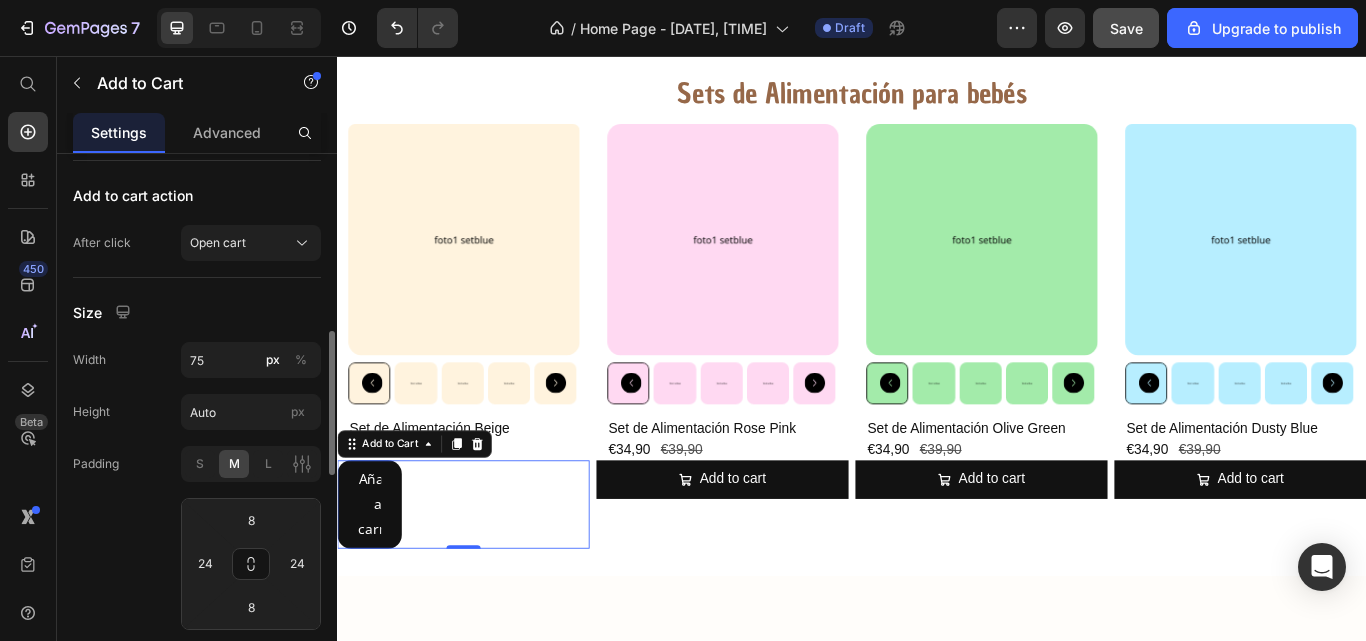 click on "Padding S M L 8 24 8 24" 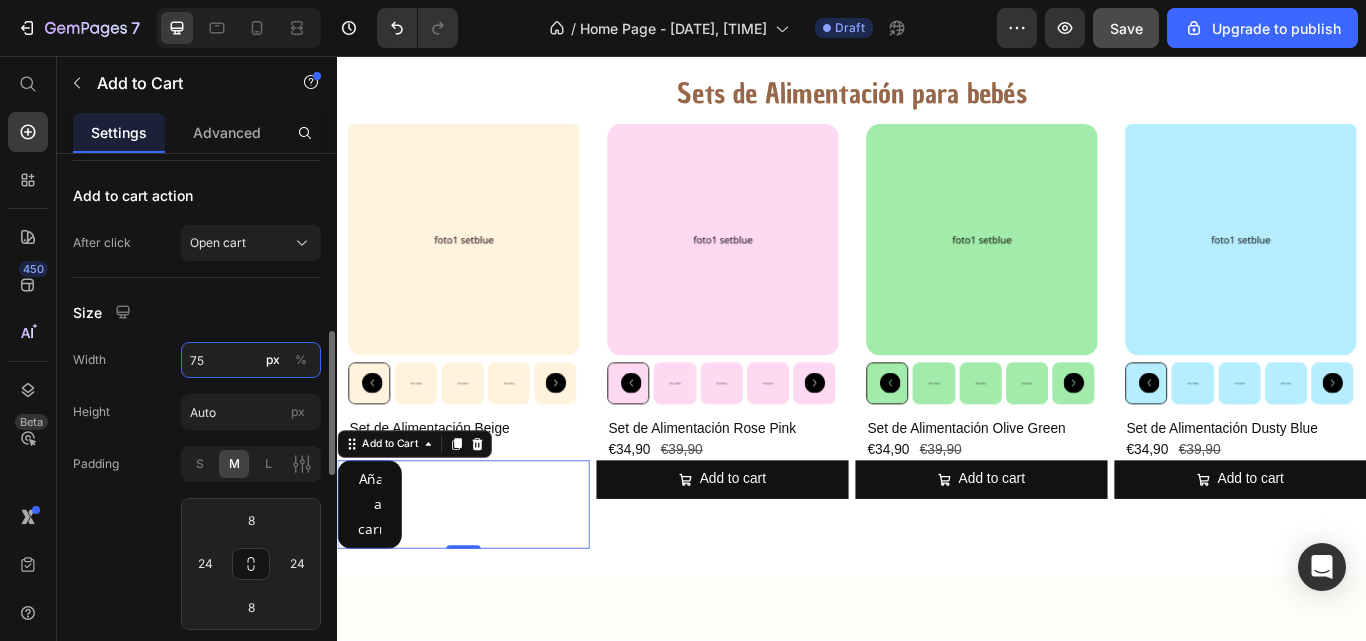 click on "75" at bounding box center [251, 360] 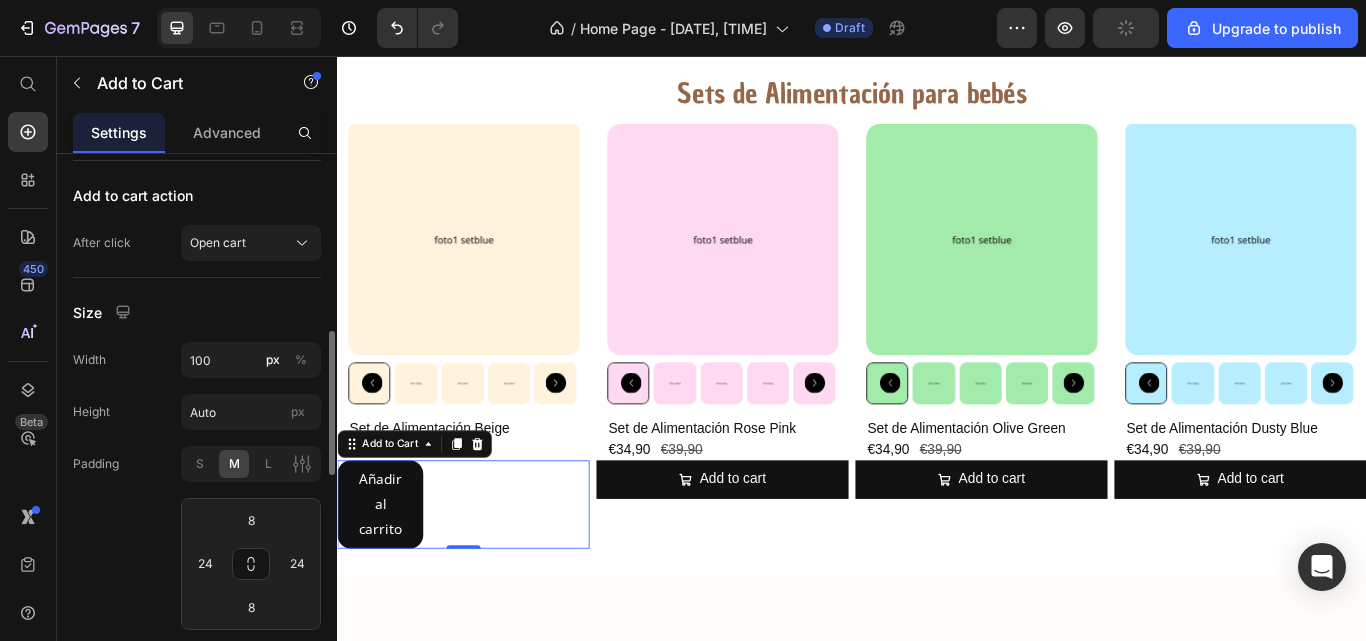 click on "Padding S M L 8 24 8 24" 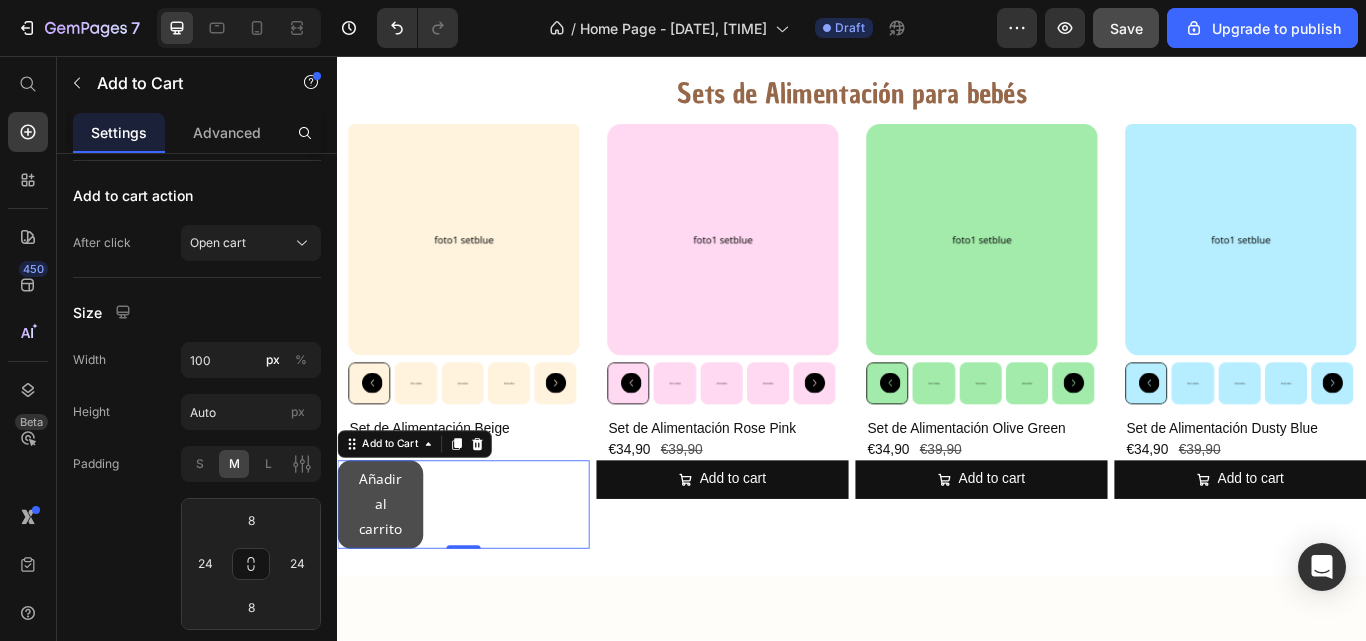 click on "Añadir al carrito" at bounding box center [387, 579] 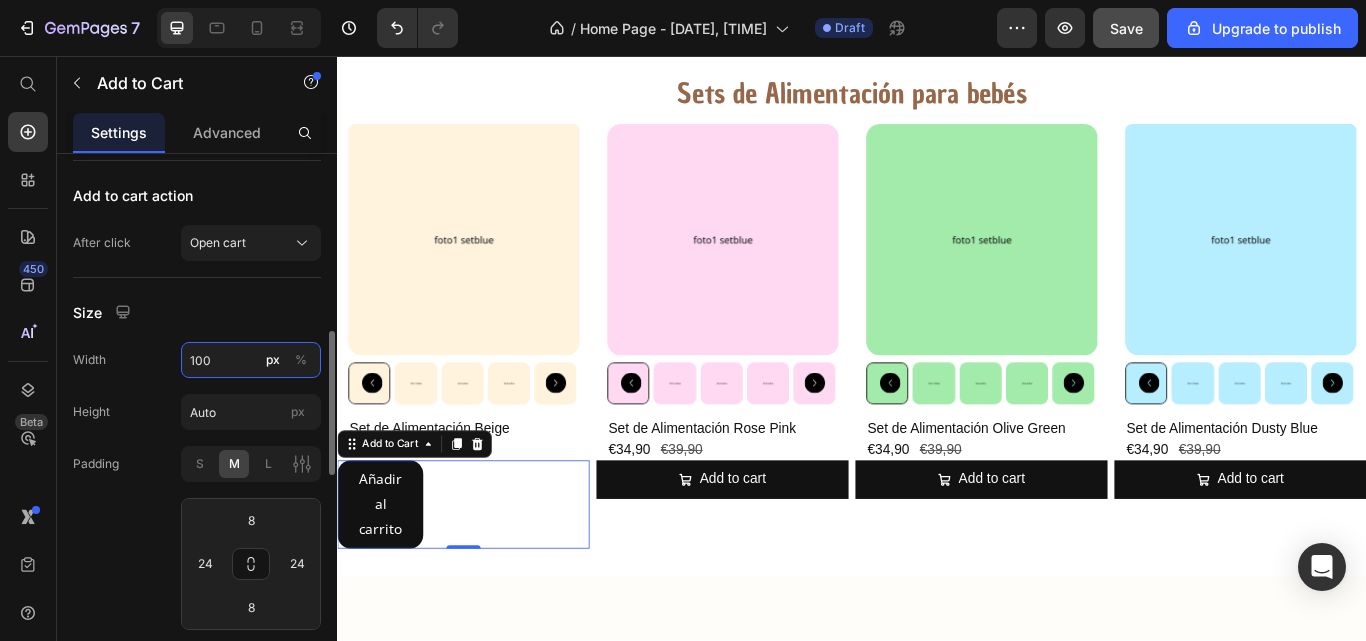click on "100" at bounding box center [251, 360] 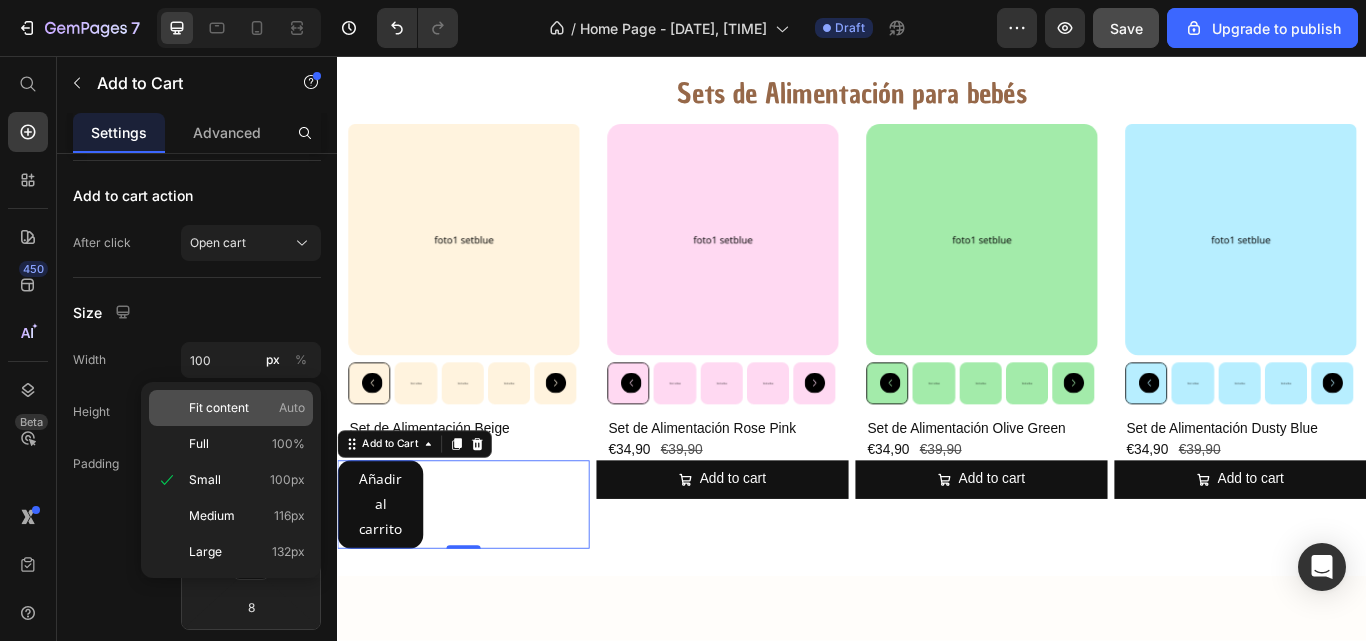 click on "Fit content" at bounding box center [219, 408] 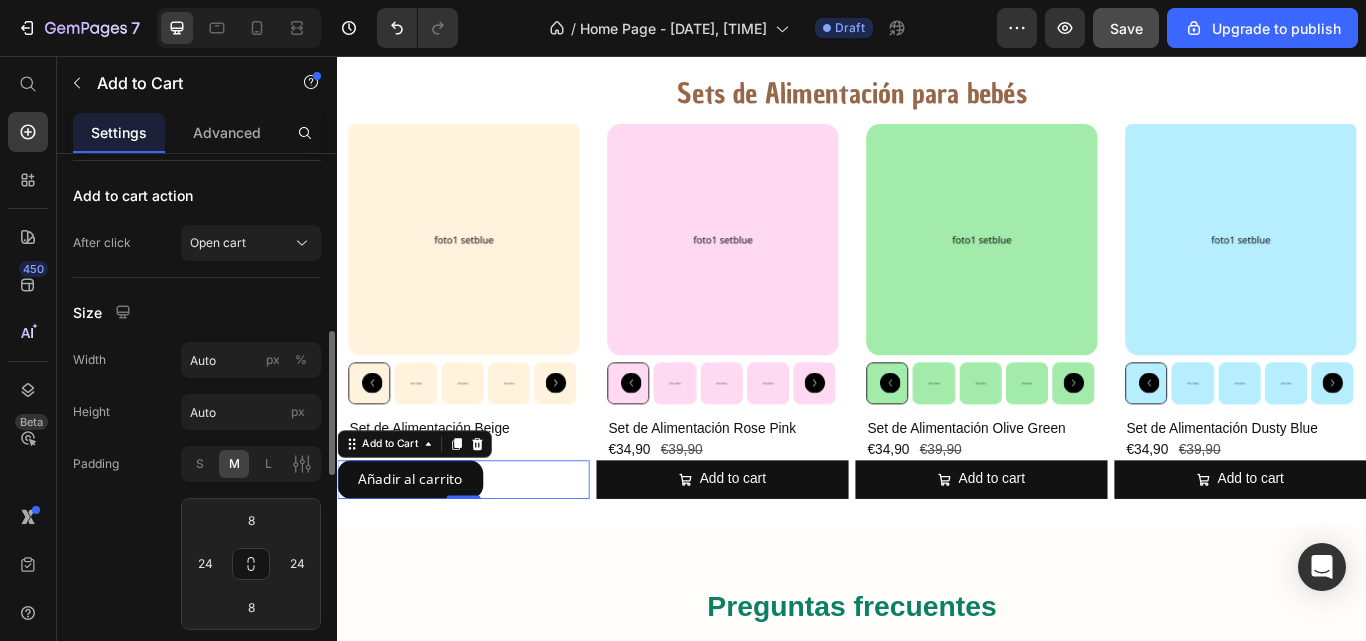 click on "Padding S M L 8 24 8 24" 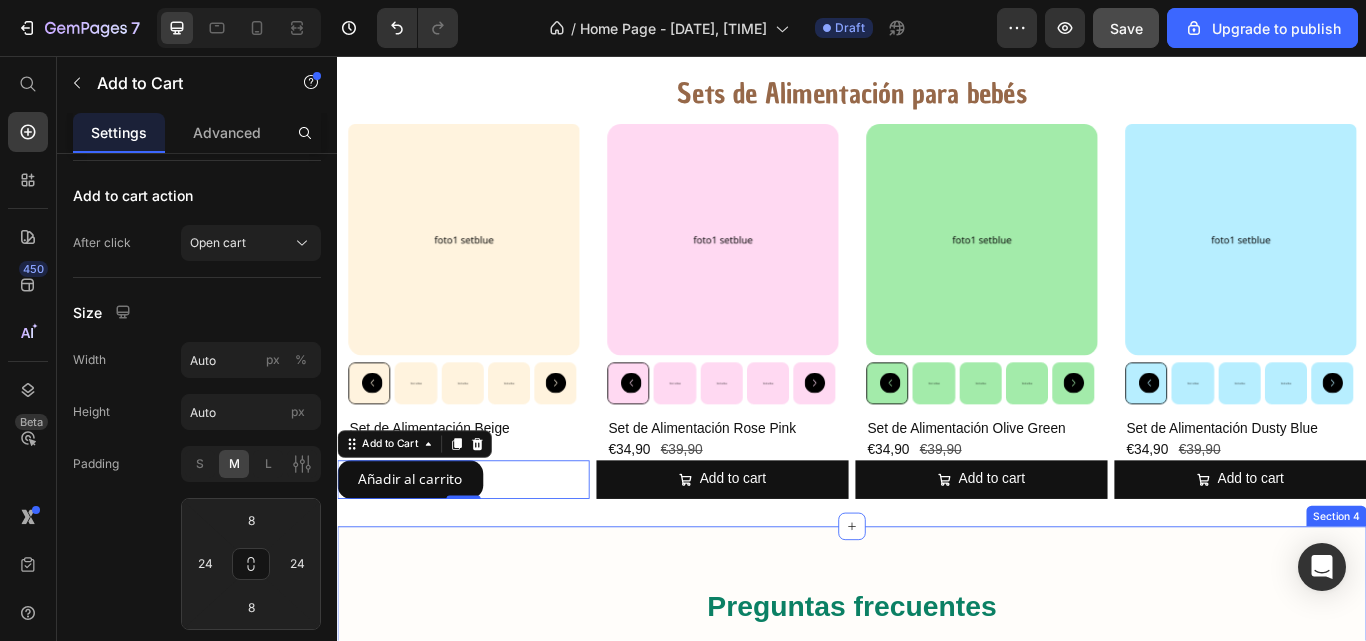click on "Preguntas frecuentes Heading
¿Son seguros los productos para mi bebé? Si, todos nuestros productos estás fabricados con materiales seguros y certificados:  silicona de grado alimenticio ,  libres de BPA  y otras sustancias tóxicas. Text Block
¿Se pueden lavar los productos en el lavavajillas o meter al microondas?
¿Desde dónde se envían los pedidos?
¿Cuanto tarda en llegar mi pedido?
¿Puedo devolver un producto? Accordion Row Section 4" at bounding box center (937, 910) 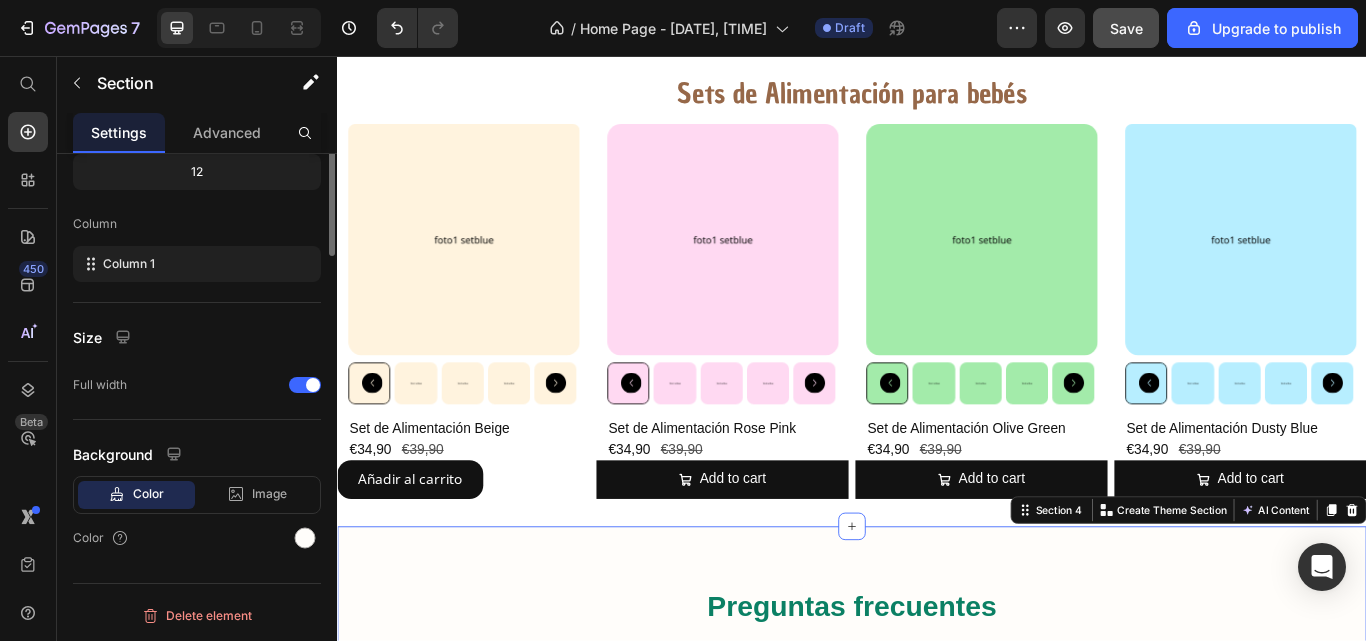 scroll, scrollTop: 0, scrollLeft: 0, axis: both 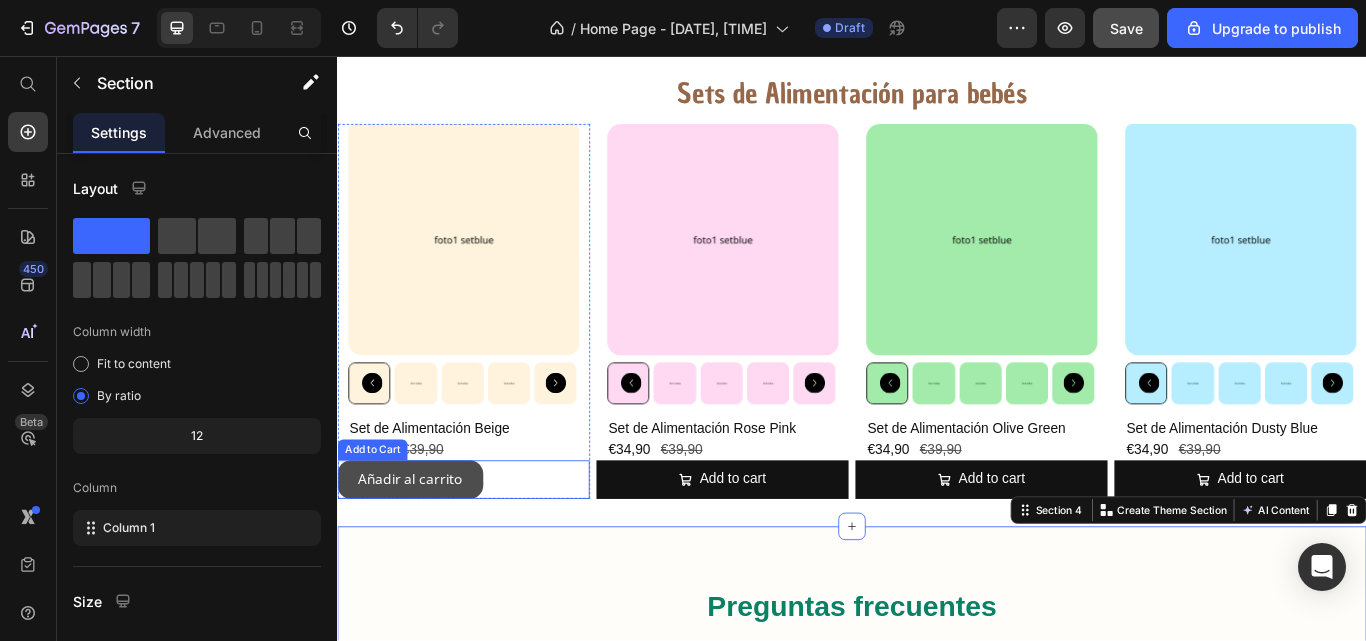 click on "Añadir al carrito" at bounding box center (422, 550) 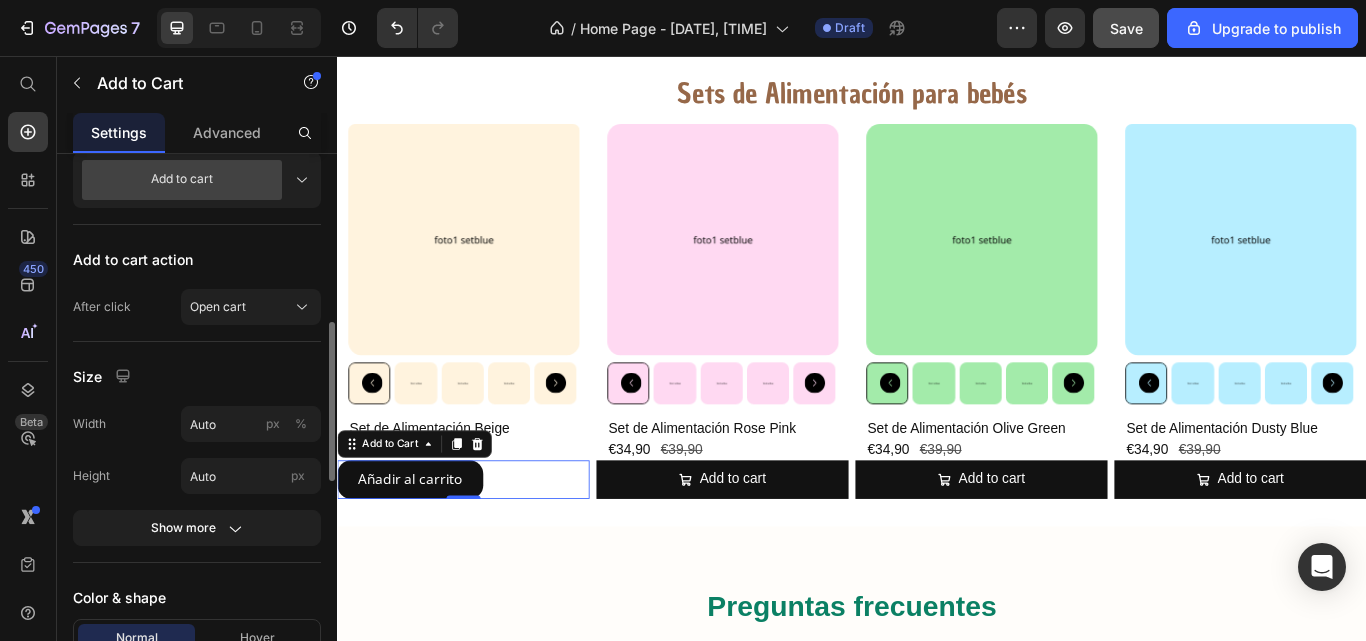 scroll, scrollTop: 539, scrollLeft: 0, axis: vertical 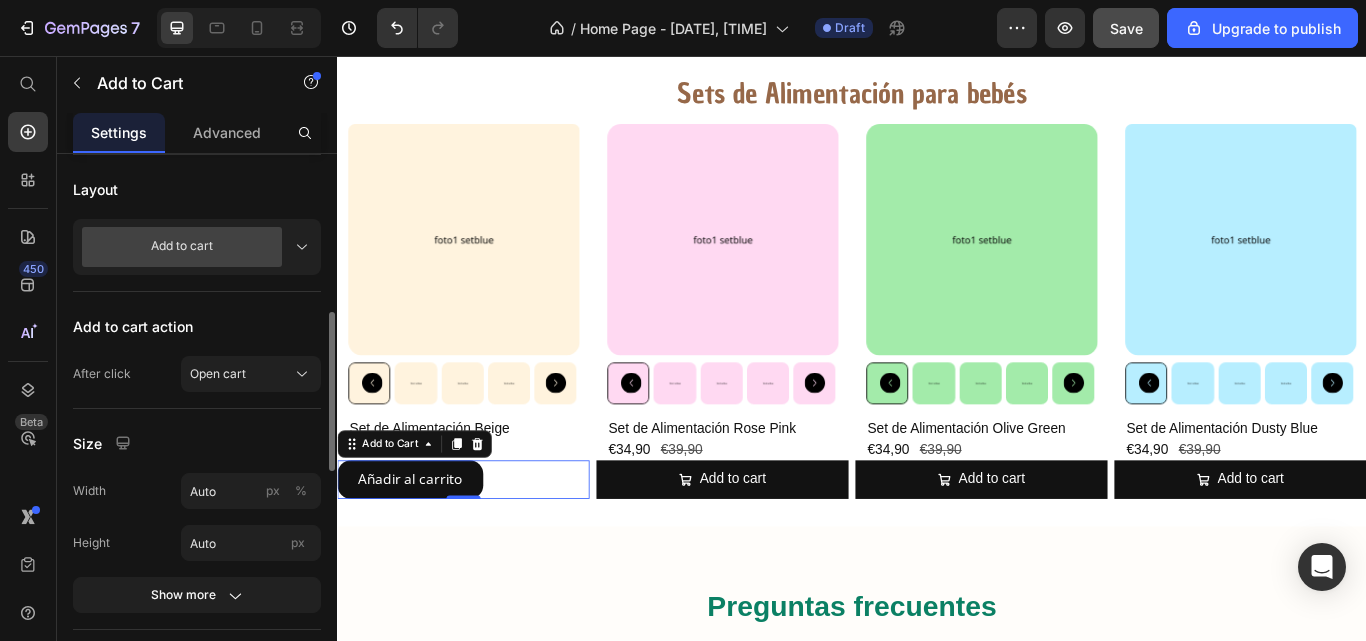 click 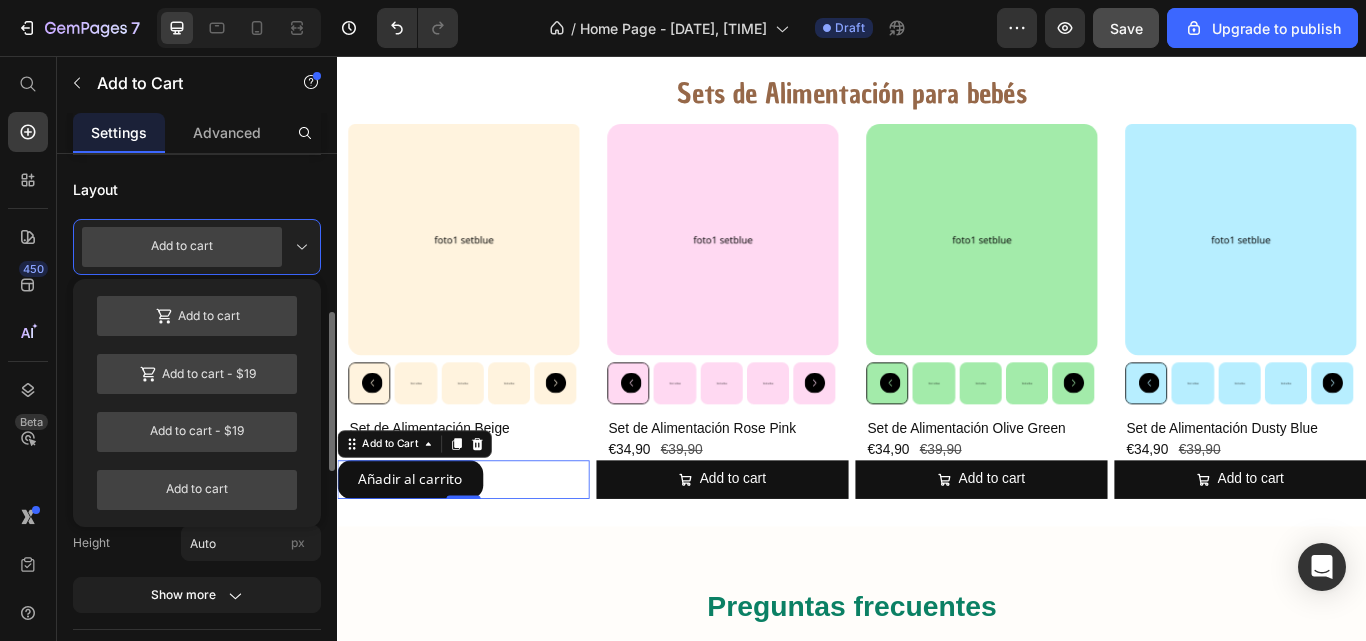 click 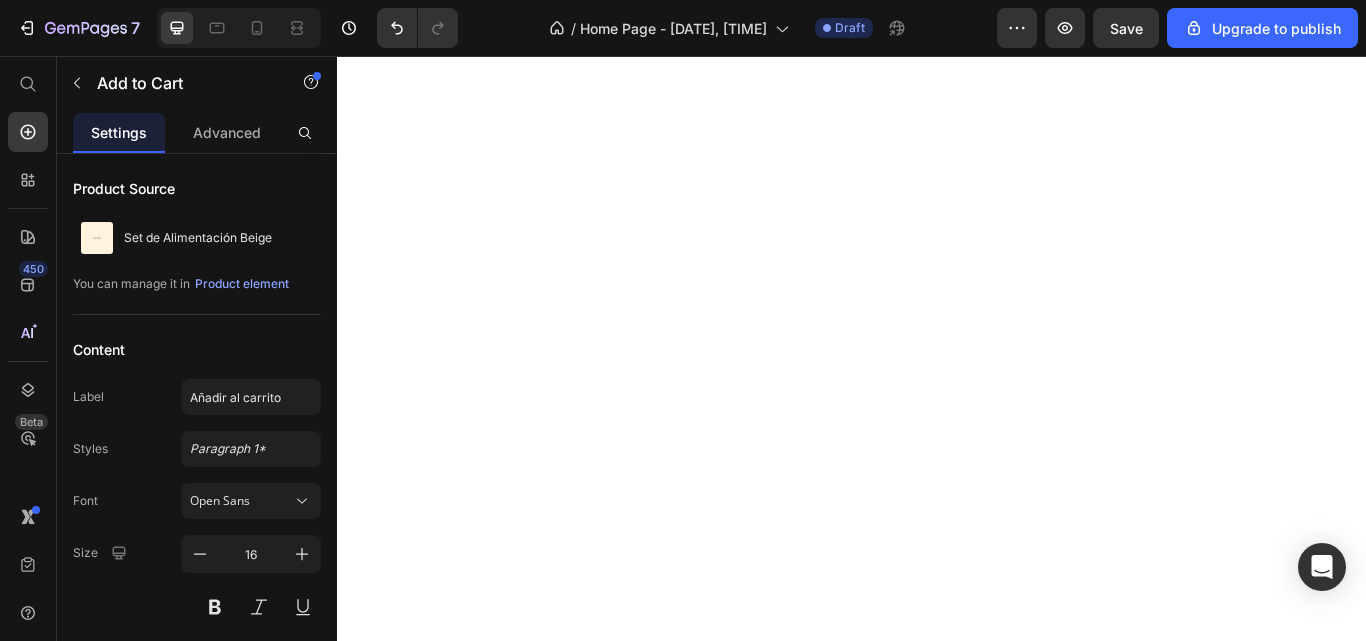 scroll, scrollTop: 0, scrollLeft: 0, axis: both 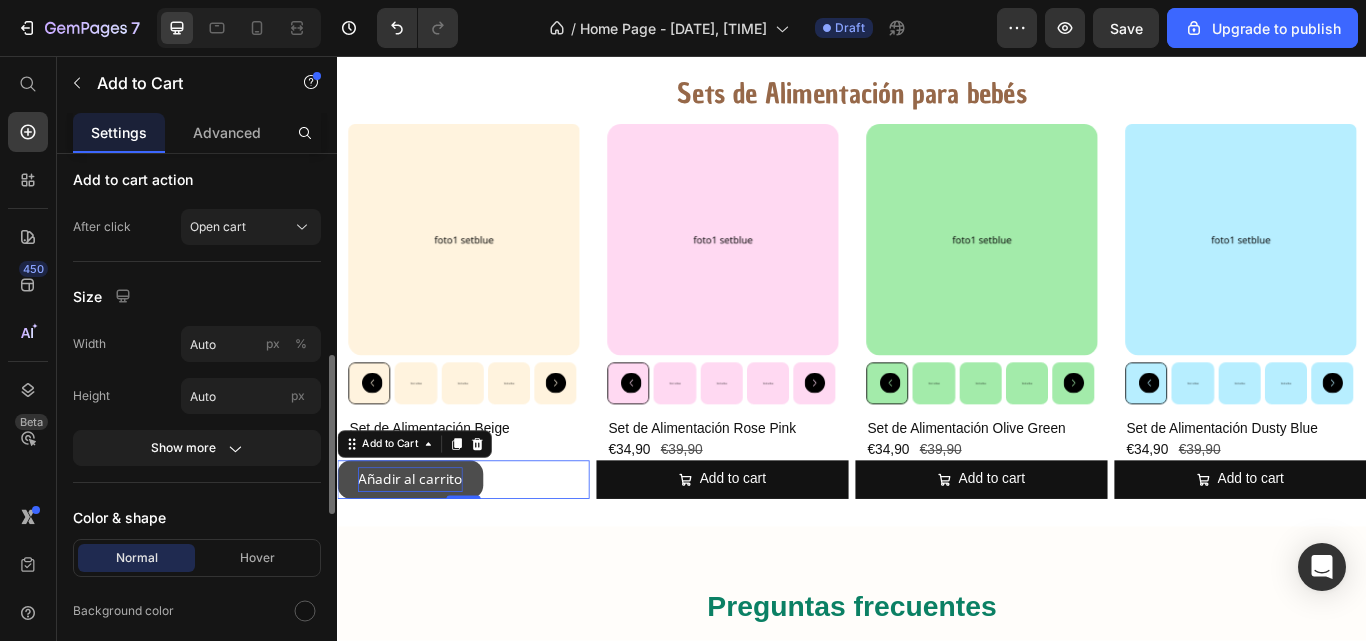 click on "Añadir al carrito" at bounding box center (422, 550) 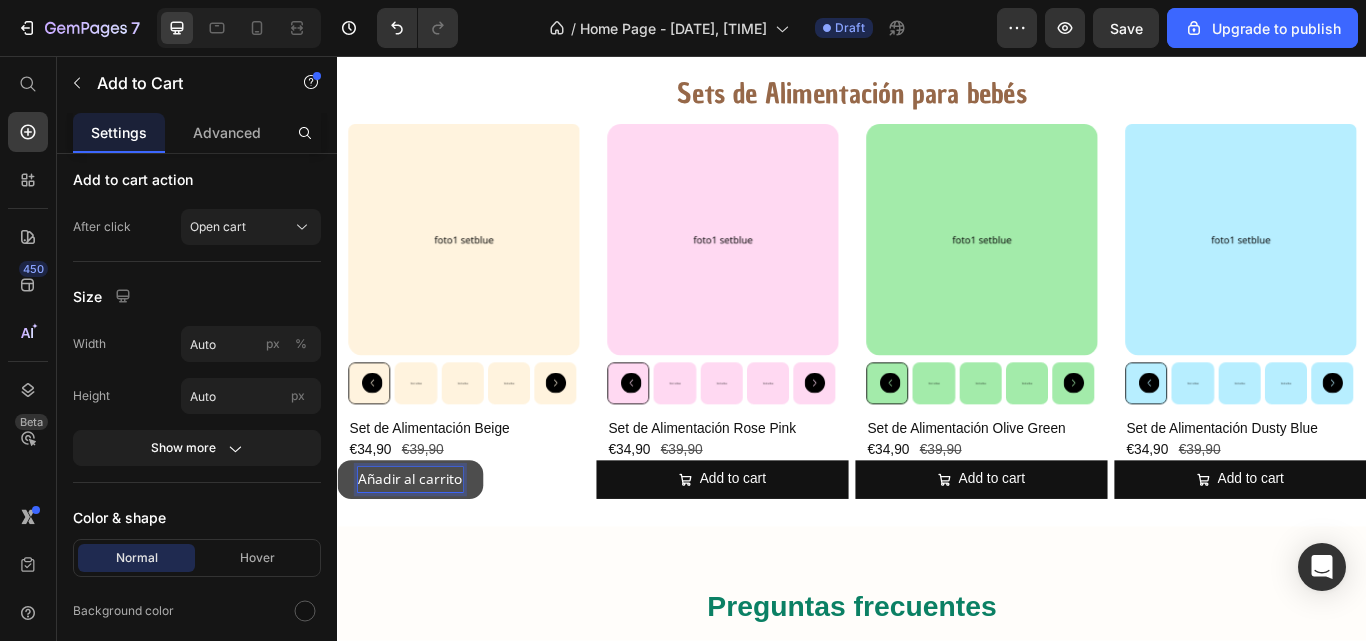 click on "Añadir al carrito" at bounding box center [422, 550] 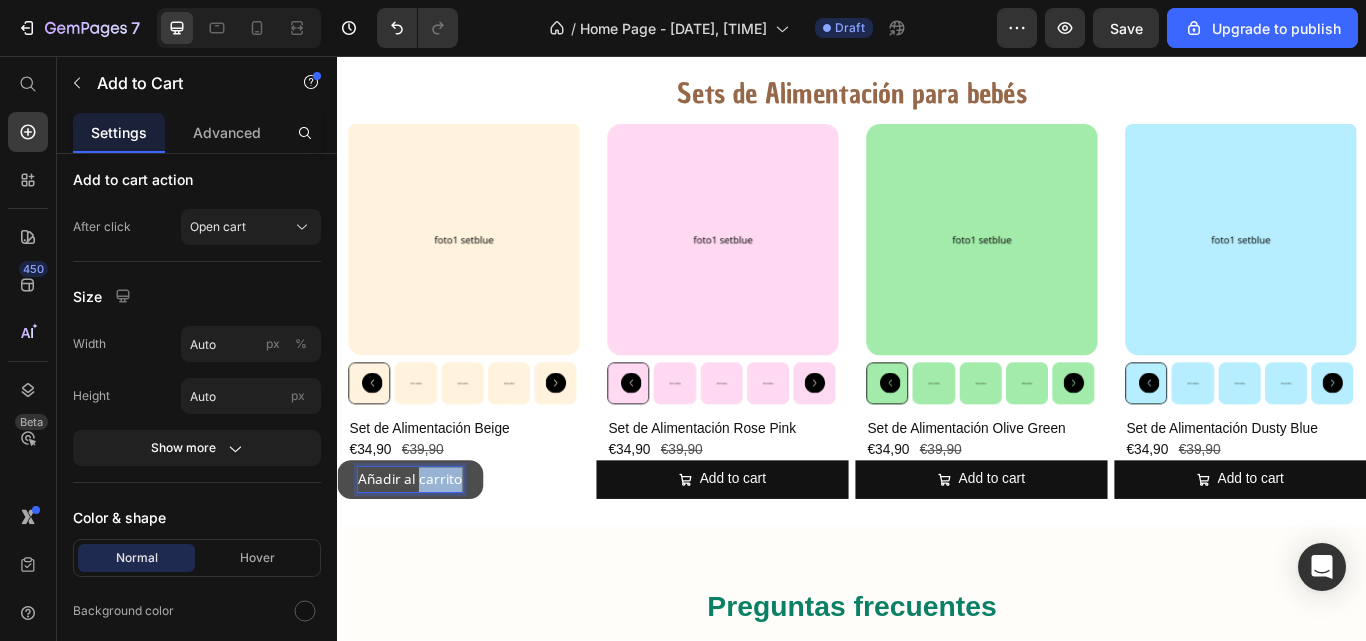 click on "Añadir al carrito" at bounding box center (422, 550) 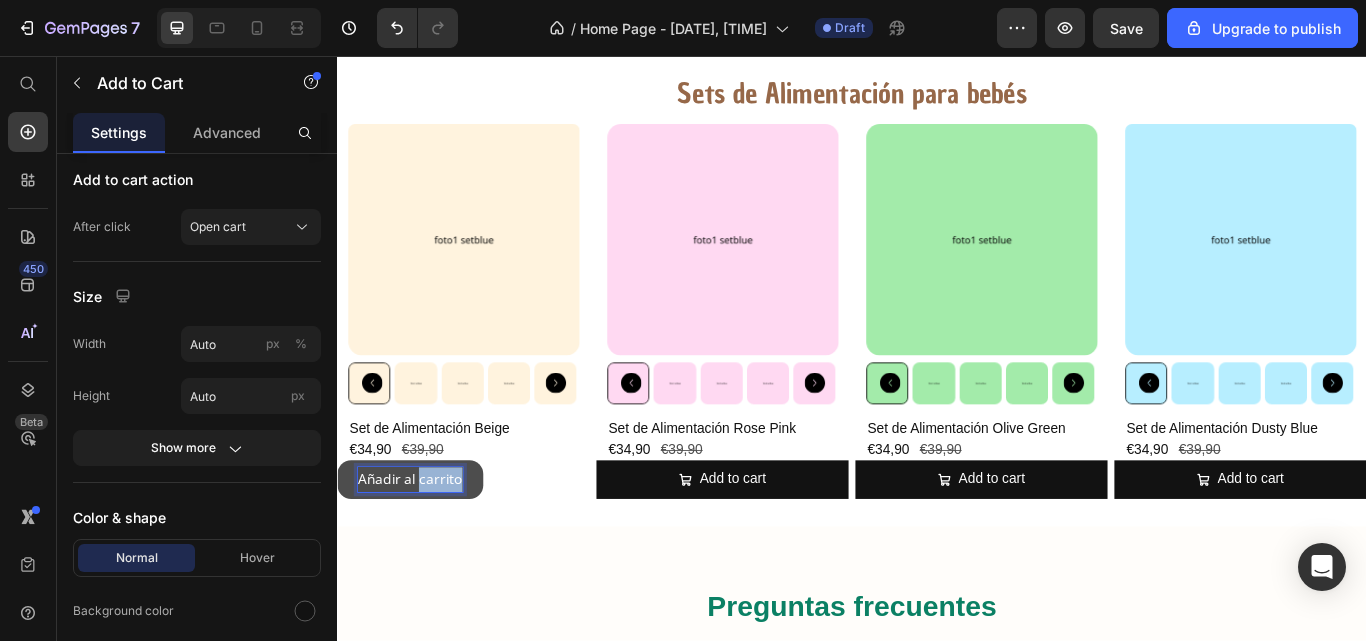 click on "Añadir al carrito" at bounding box center [422, 550] 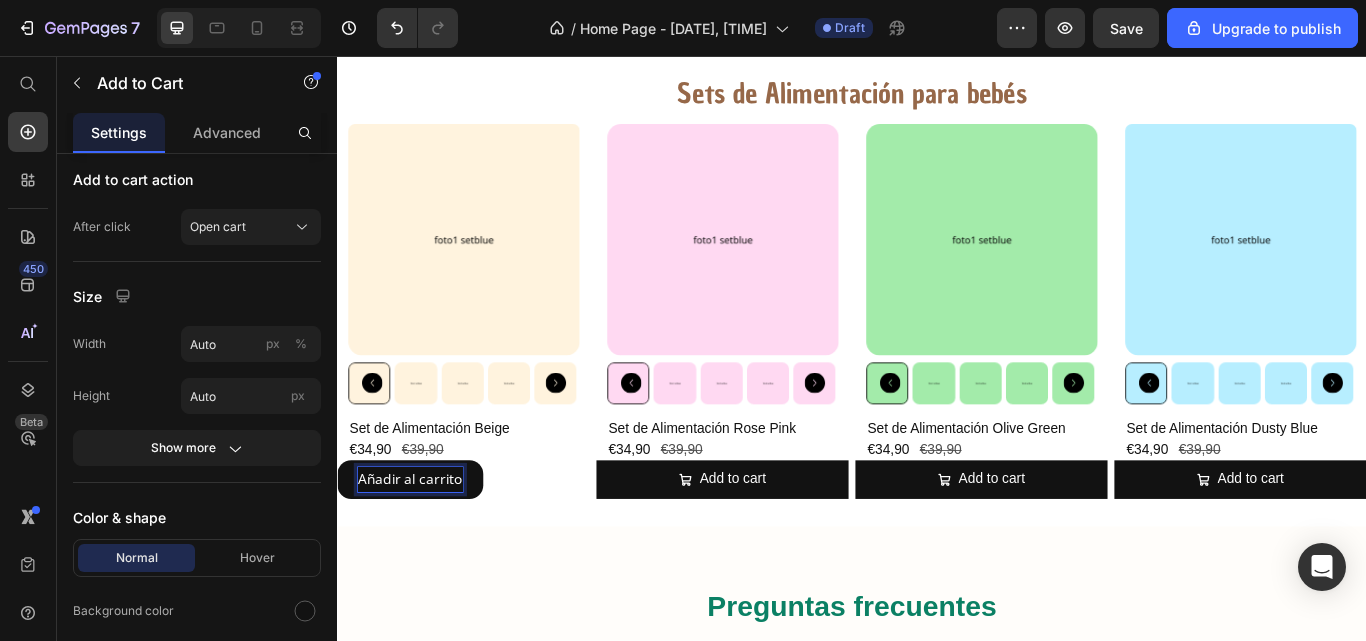 click on "Añadir al carrito Add to Cart   0" at bounding box center [484, 550] 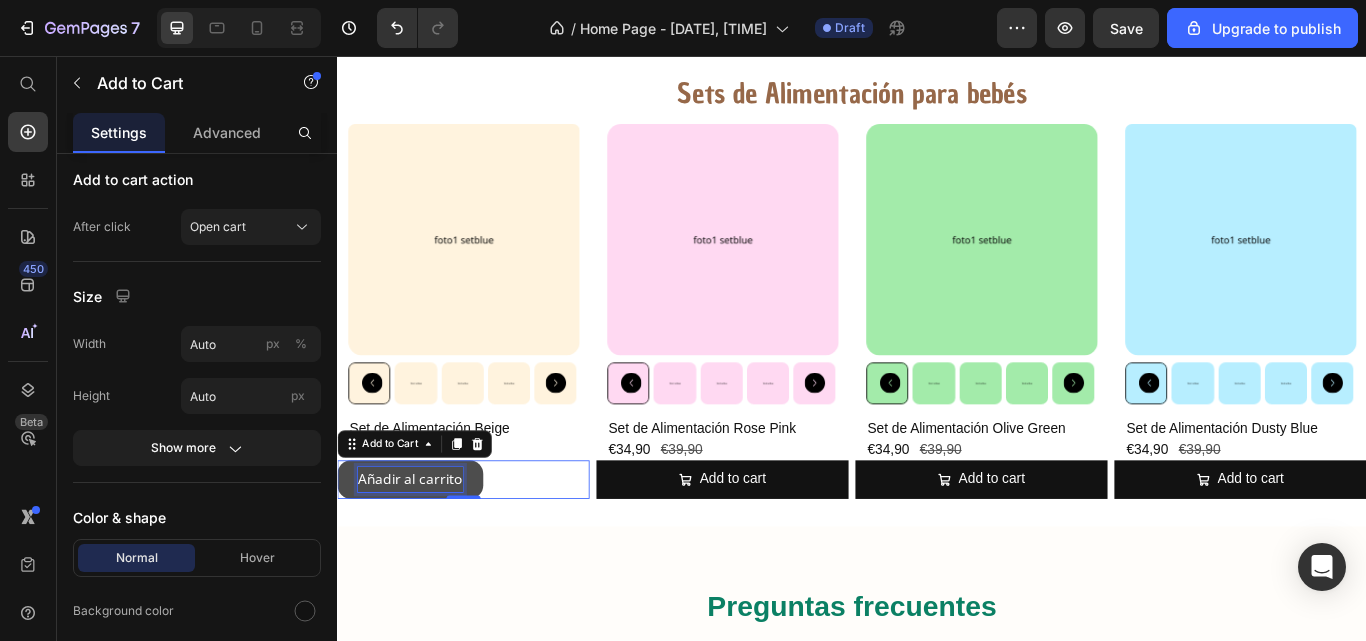 click on "Añadir al carrito" at bounding box center (422, 550) 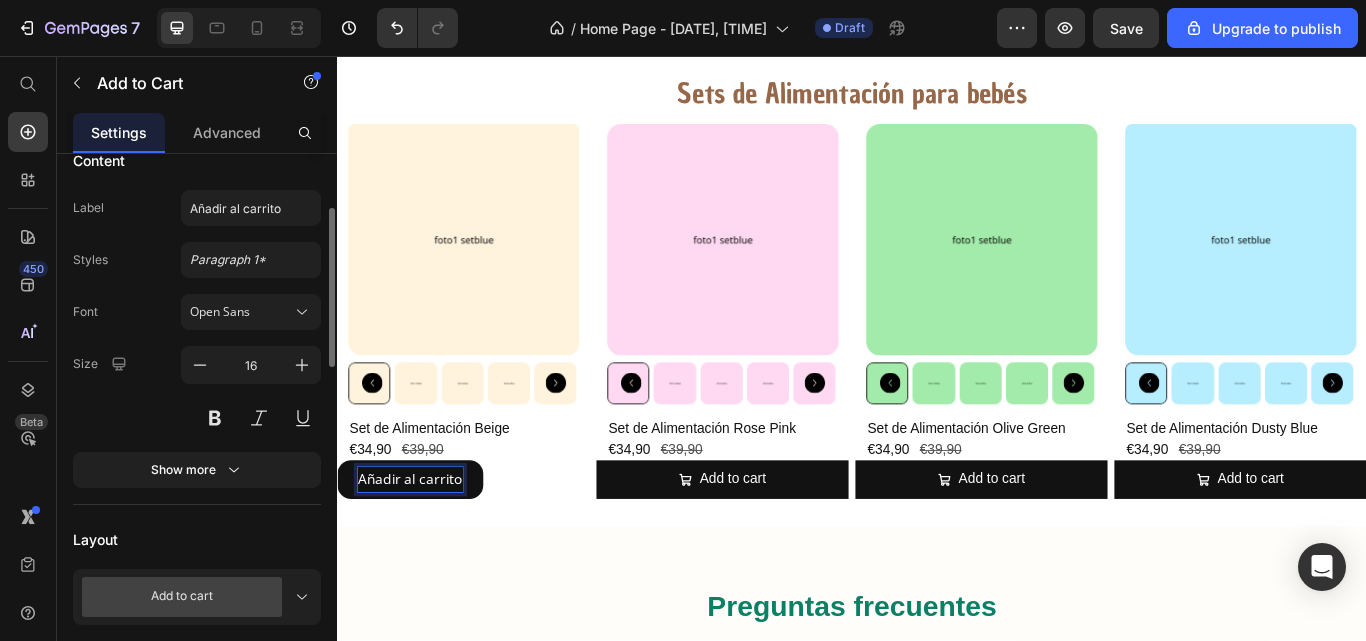 scroll, scrollTop: 188, scrollLeft: 0, axis: vertical 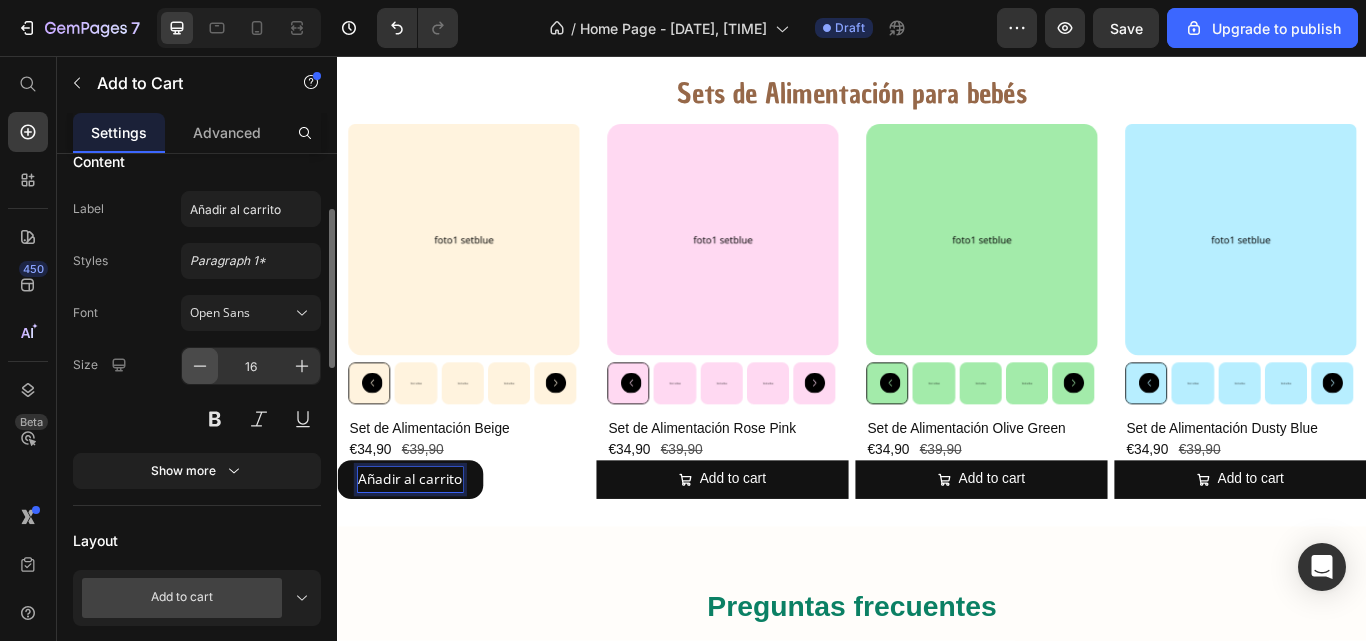 click 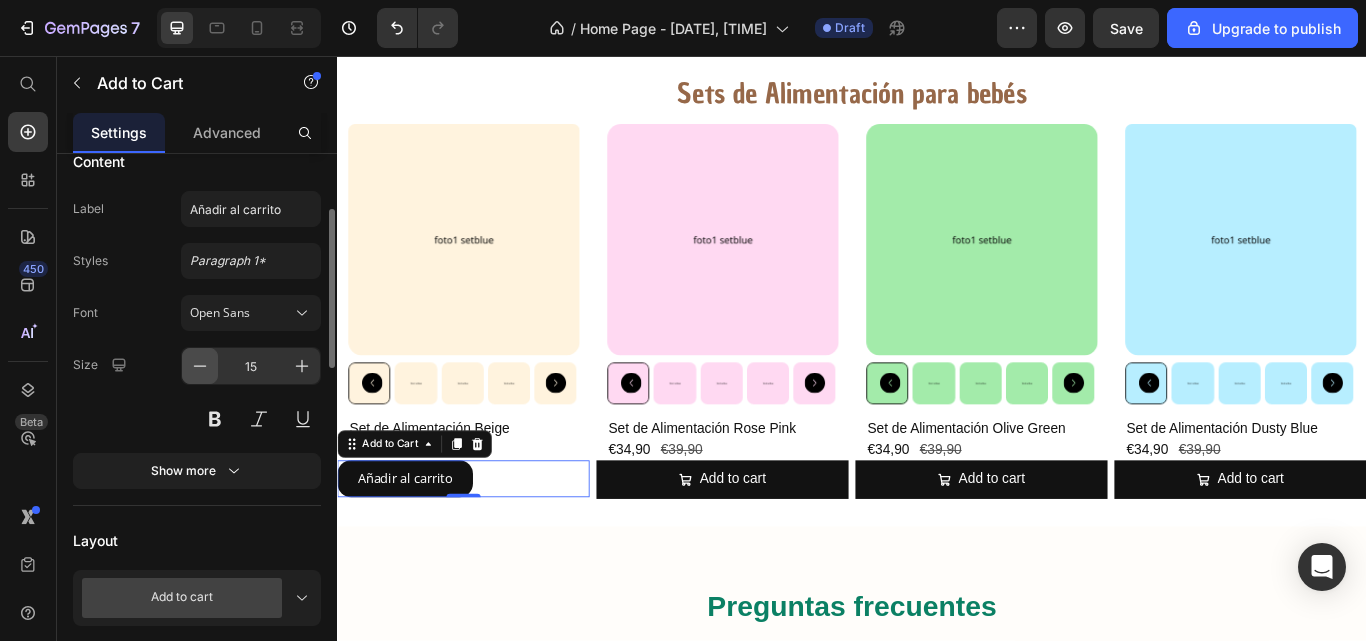 click 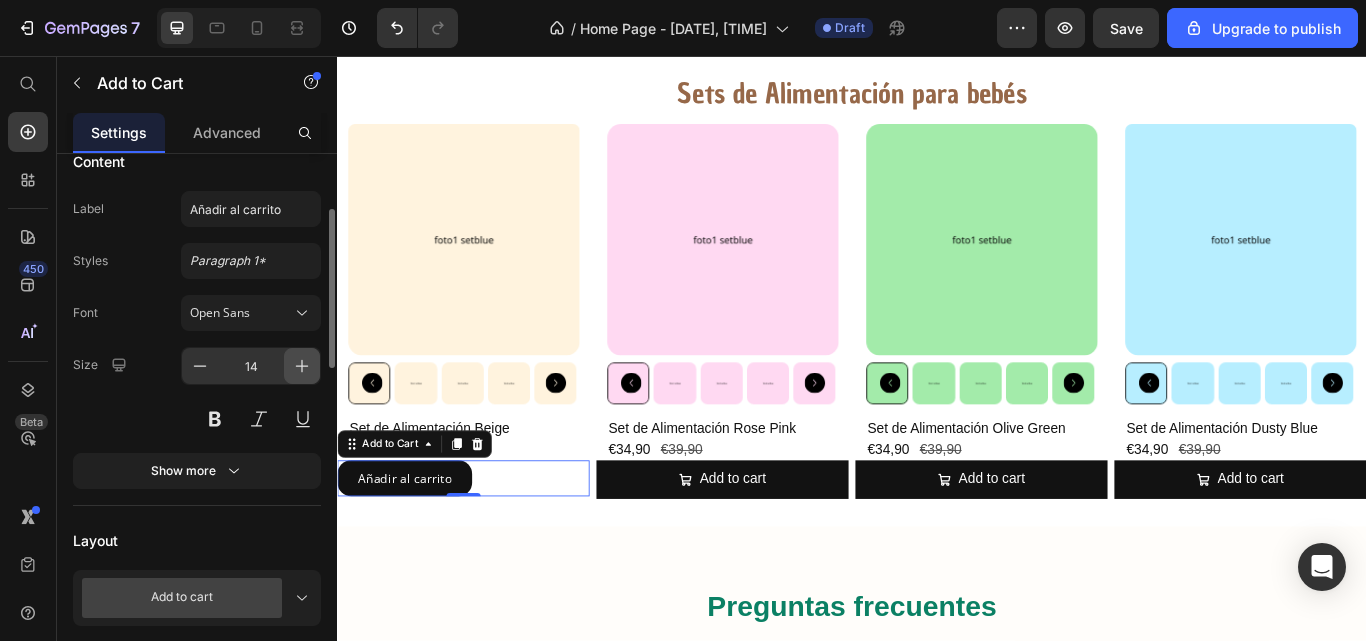 click 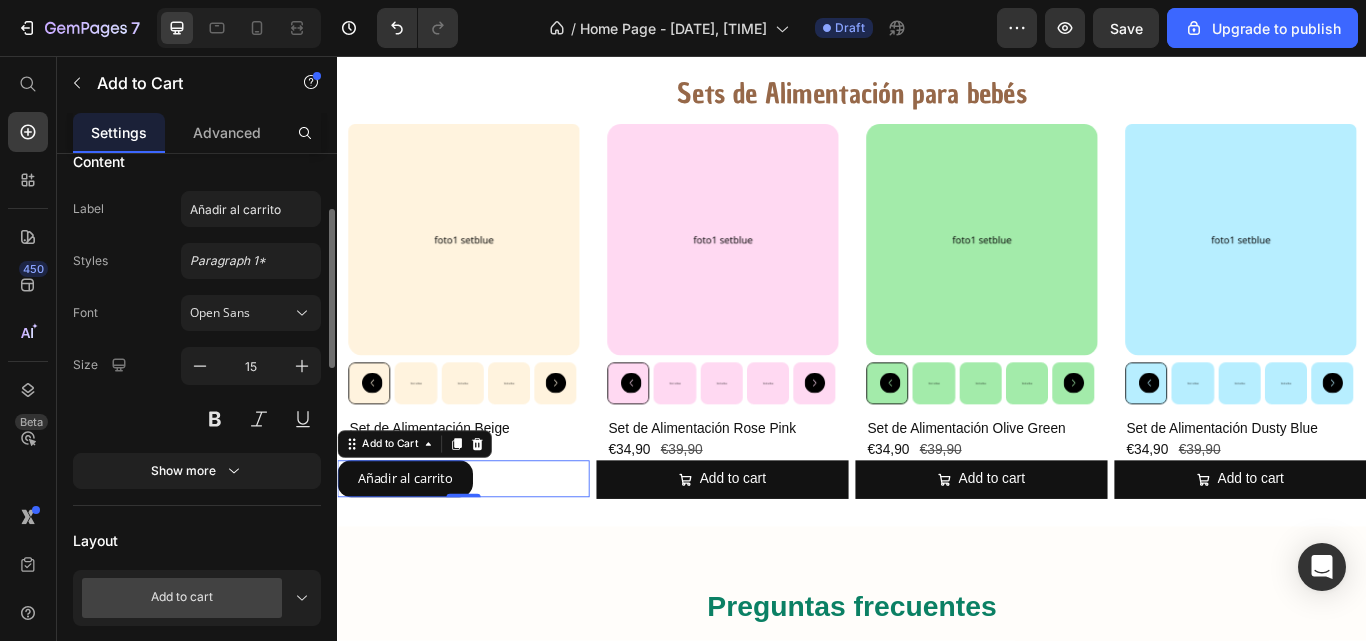 click on "Size 15" at bounding box center [197, 392] 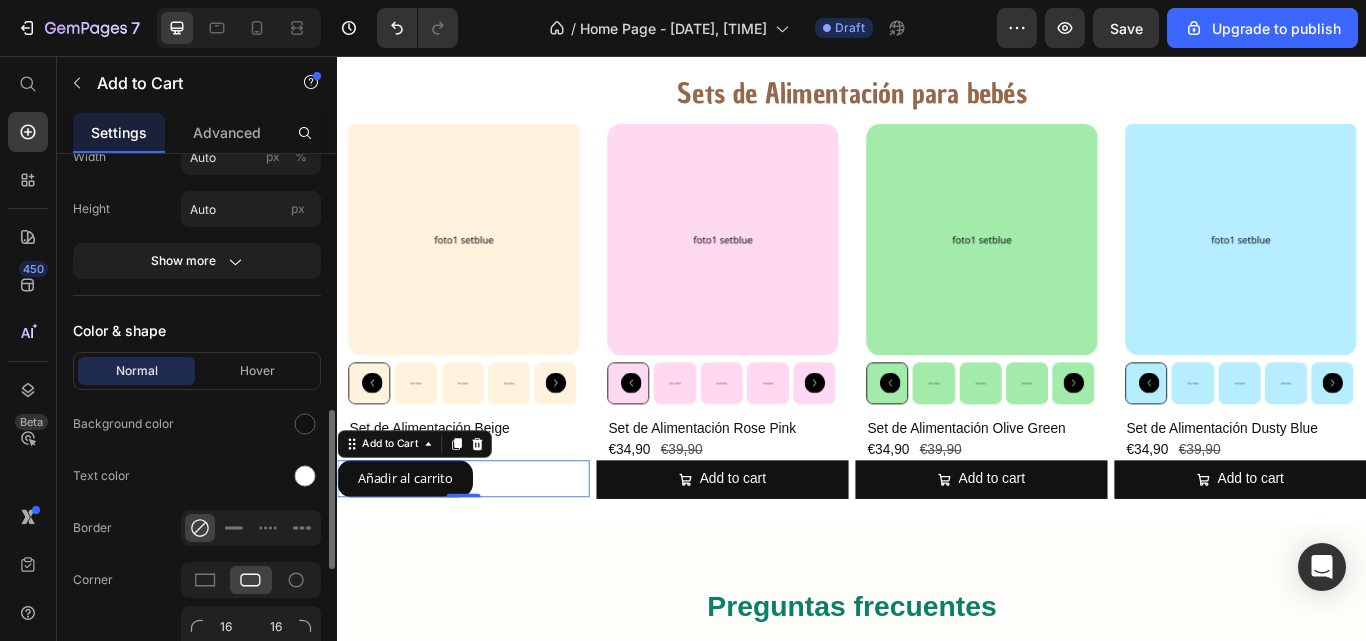 scroll, scrollTop: 925, scrollLeft: 0, axis: vertical 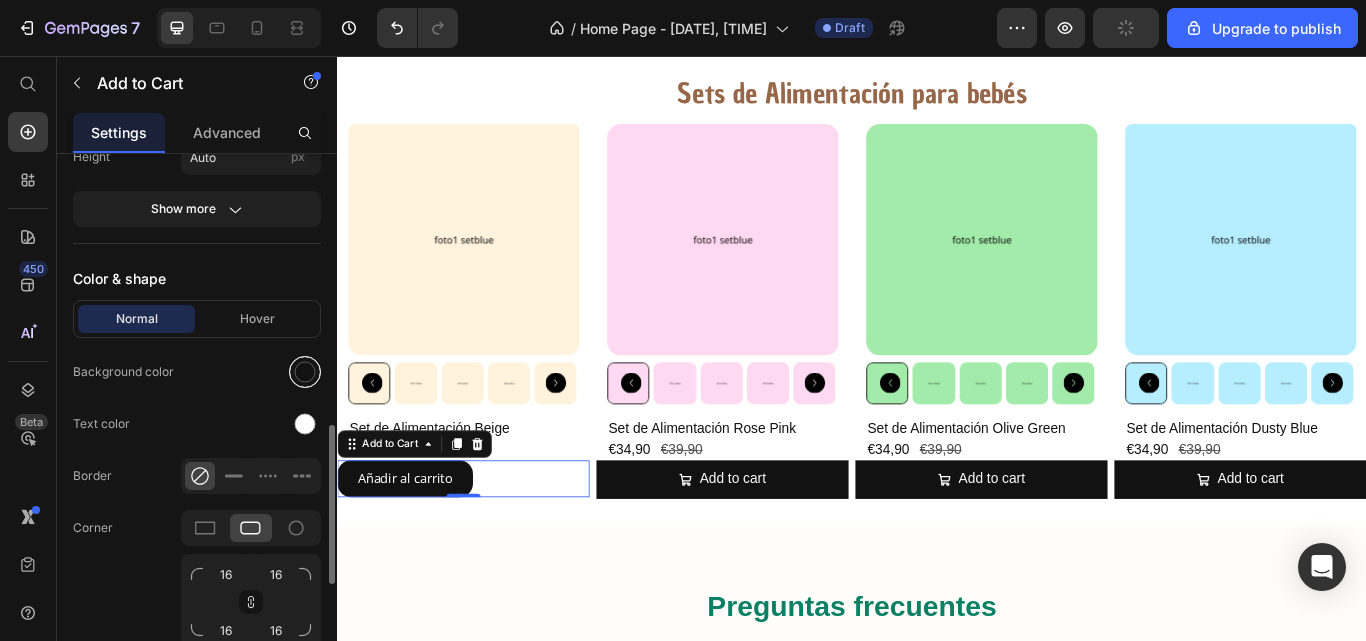 click at bounding box center (305, 372) 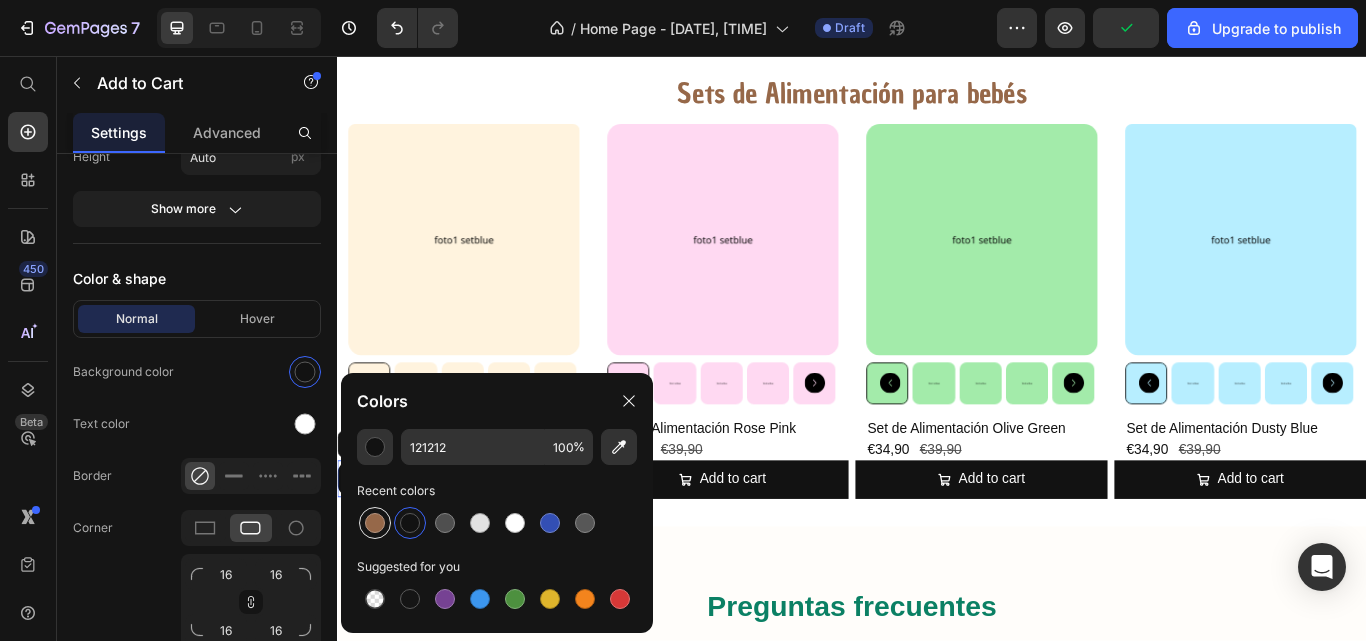 click at bounding box center [375, 523] 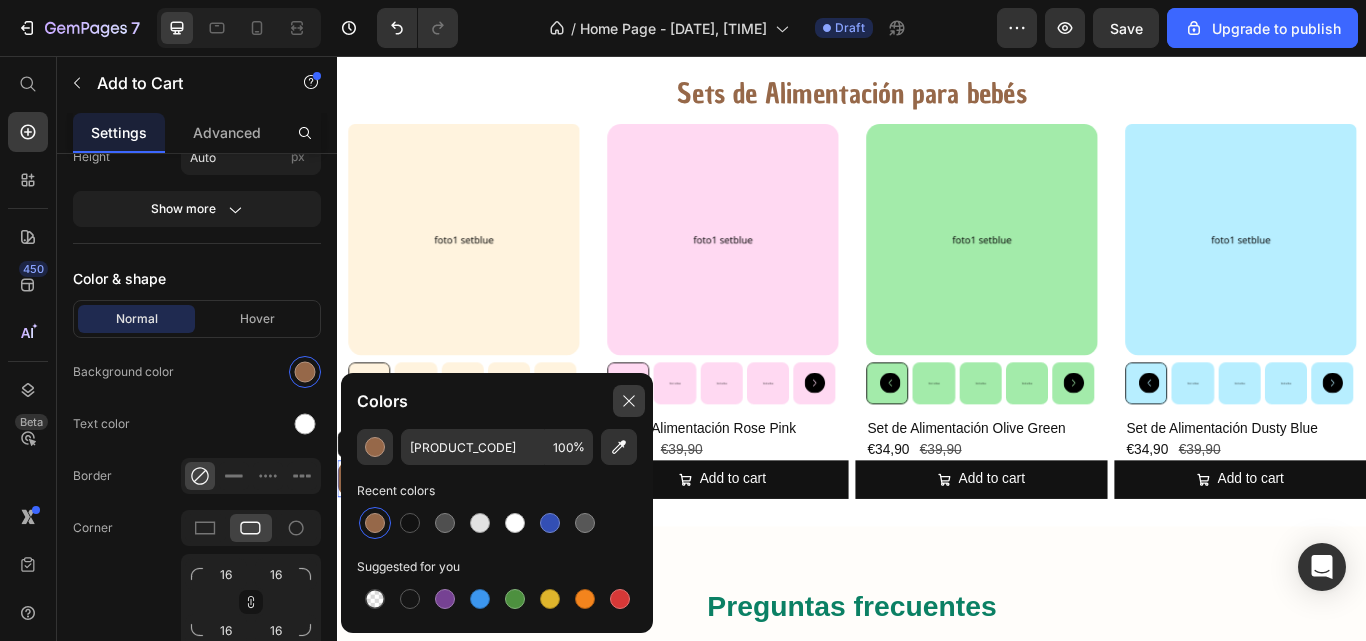 click 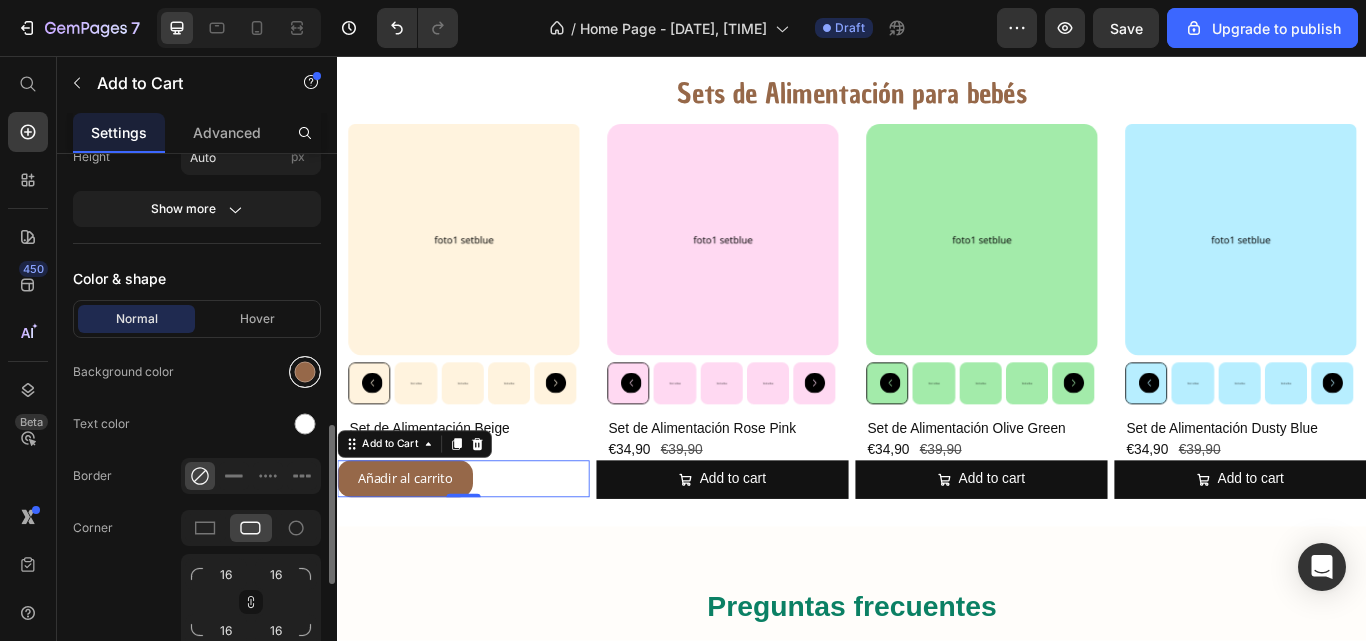 click at bounding box center [305, 372] 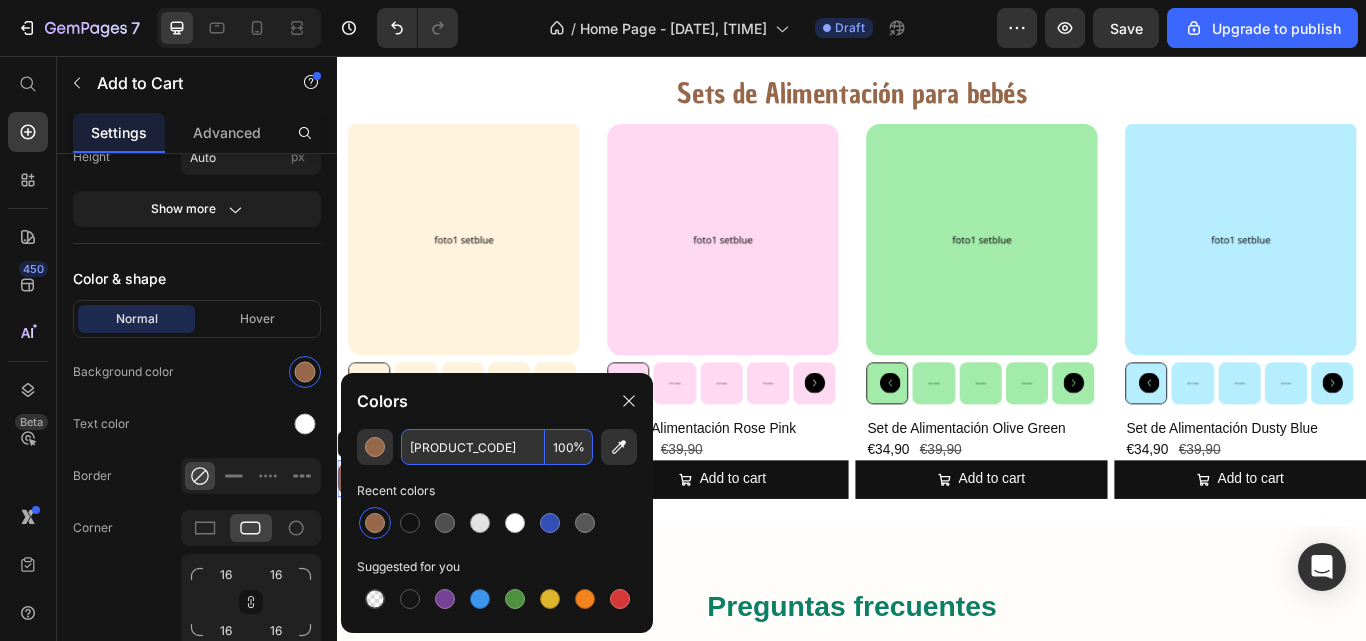 click on "966849" at bounding box center [473, 447] 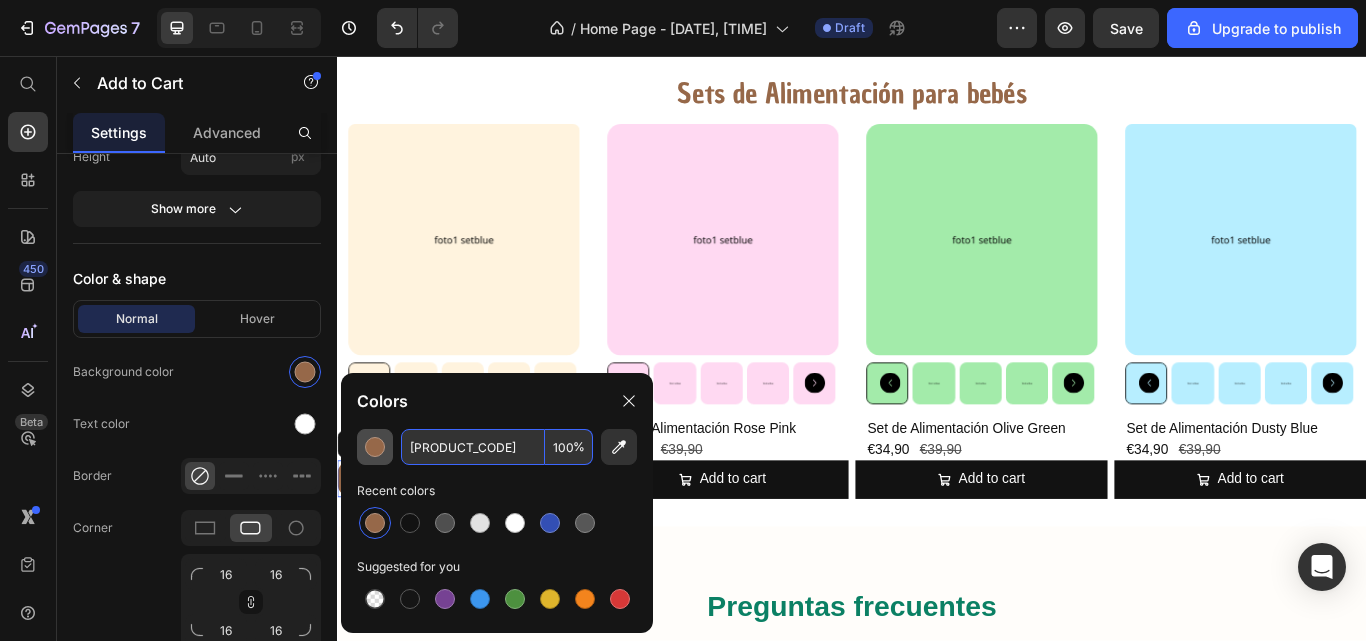 click at bounding box center [375, 447] 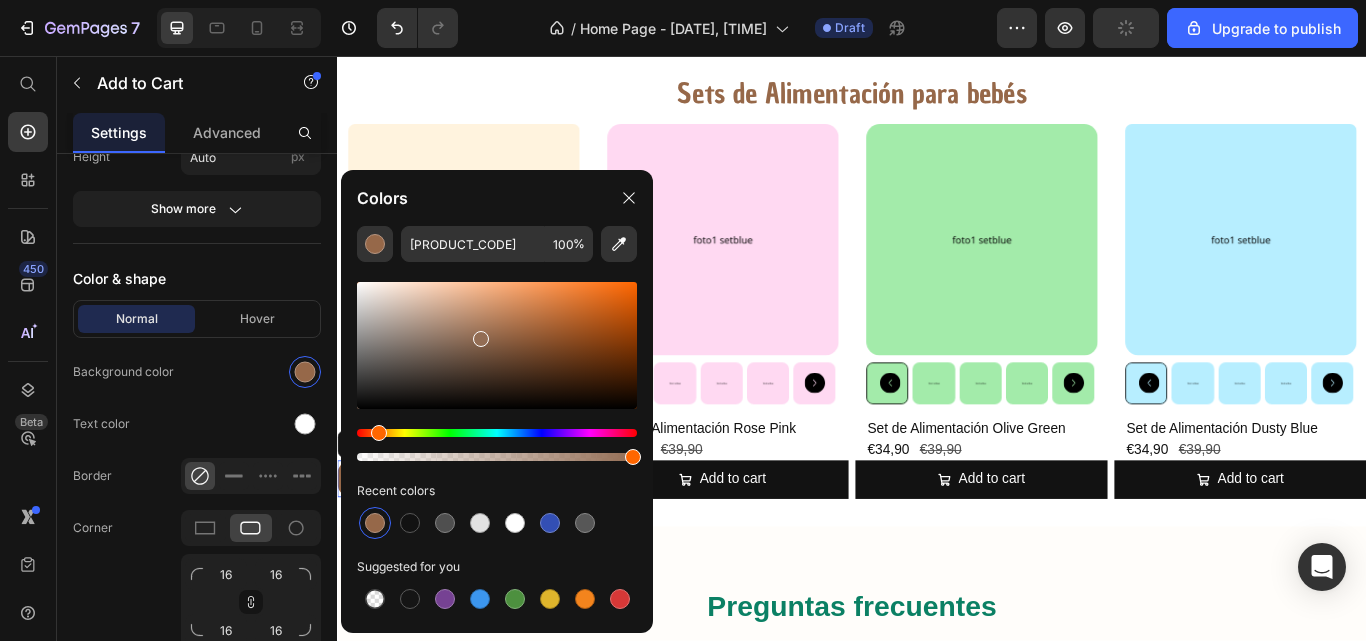 drag, startPoint x: 498, startPoint y: 336, endPoint x: 475, endPoint y: 335, distance: 23.021729 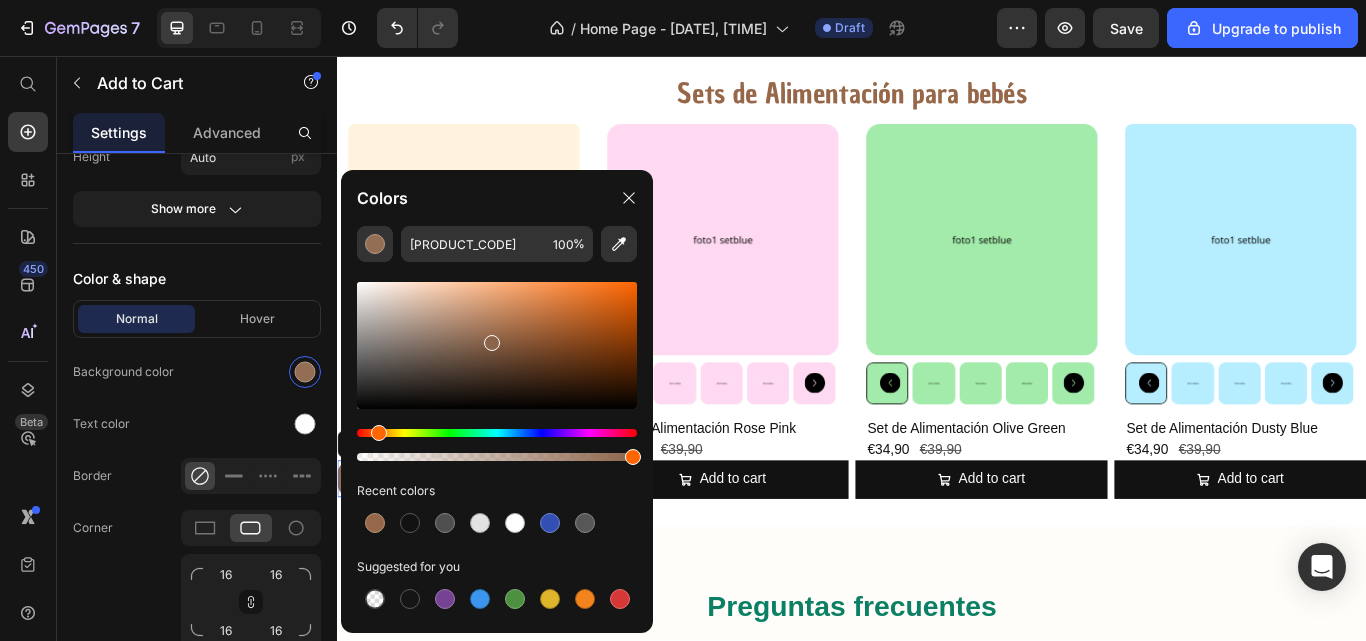 drag, startPoint x: 478, startPoint y: 338, endPoint x: 492, endPoint y: 338, distance: 14 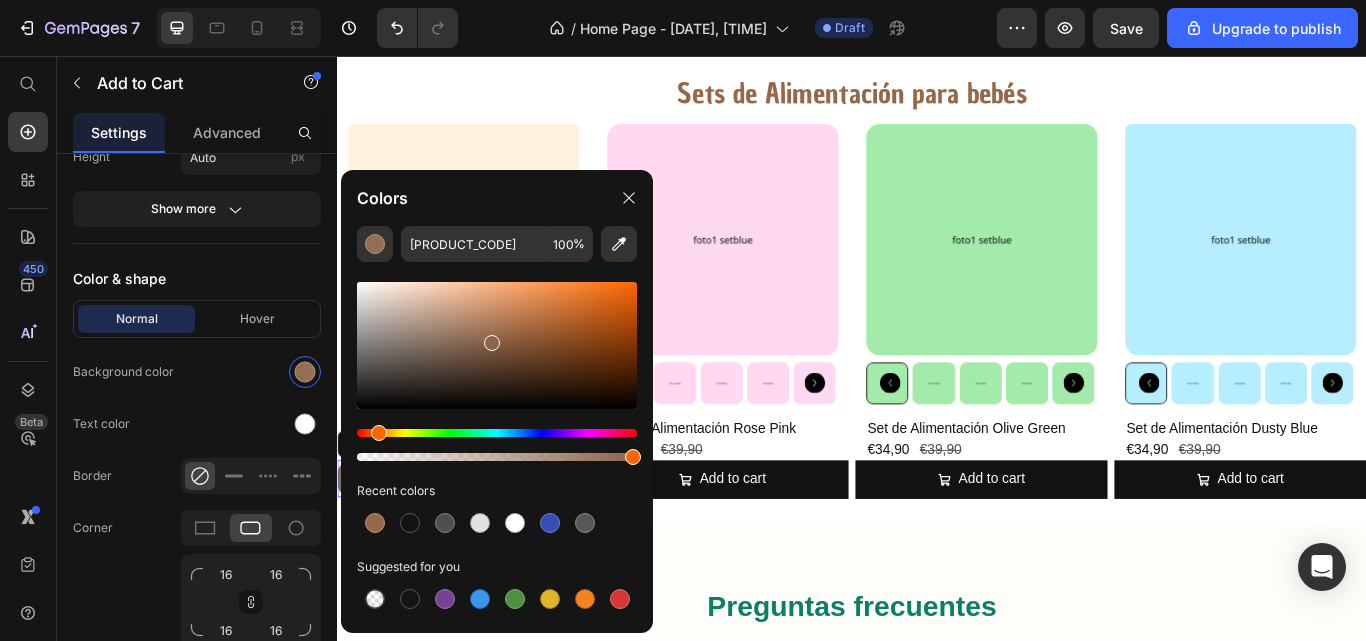 click at bounding box center (492, 343) 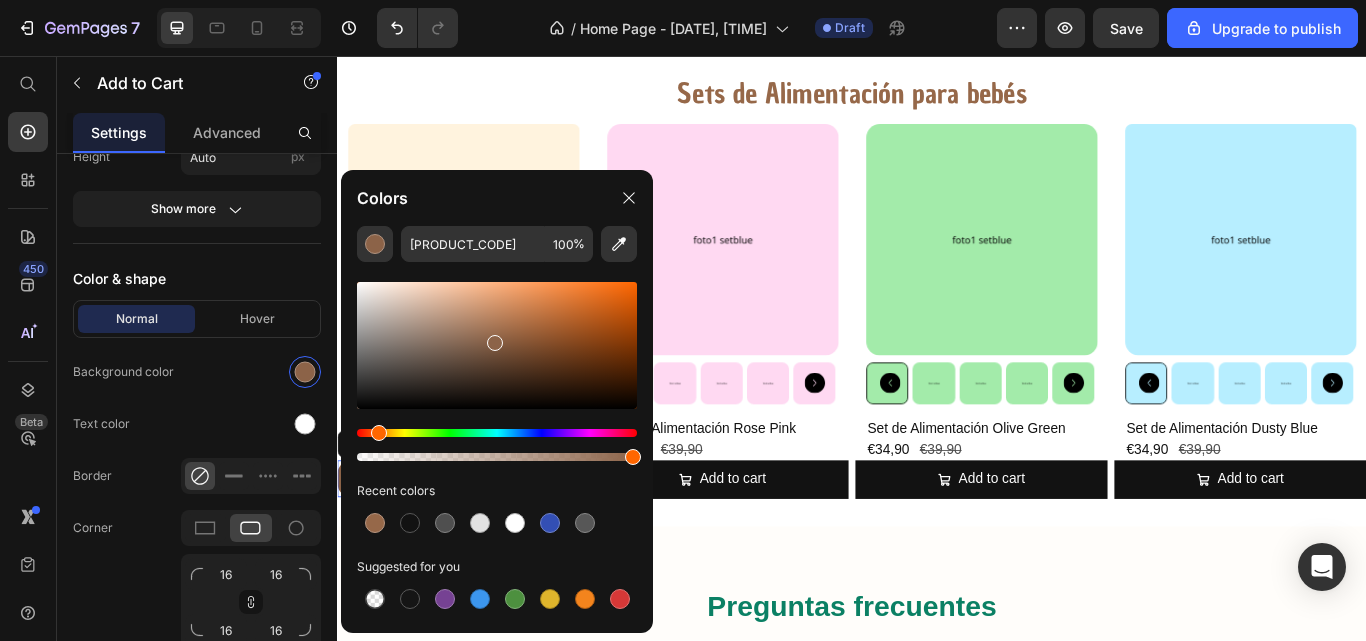 click at bounding box center [497, 345] 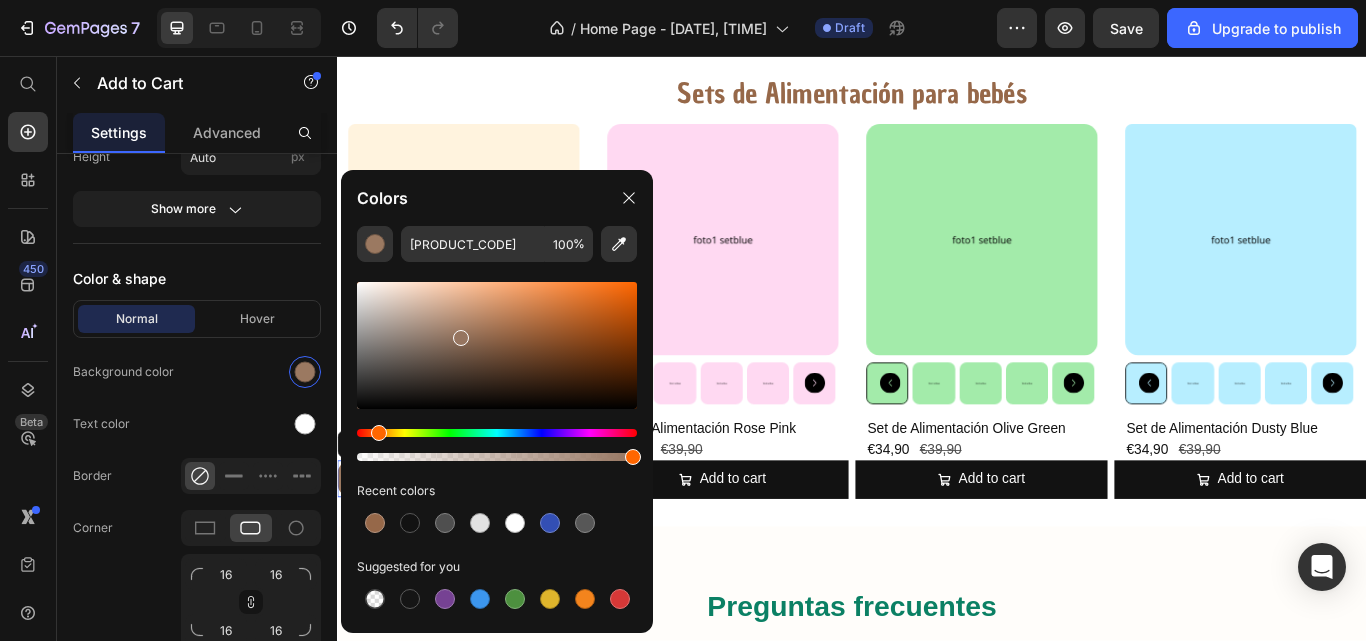 drag, startPoint x: 490, startPoint y: 327, endPoint x: 460, endPoint y: 333, distance: 30.594116 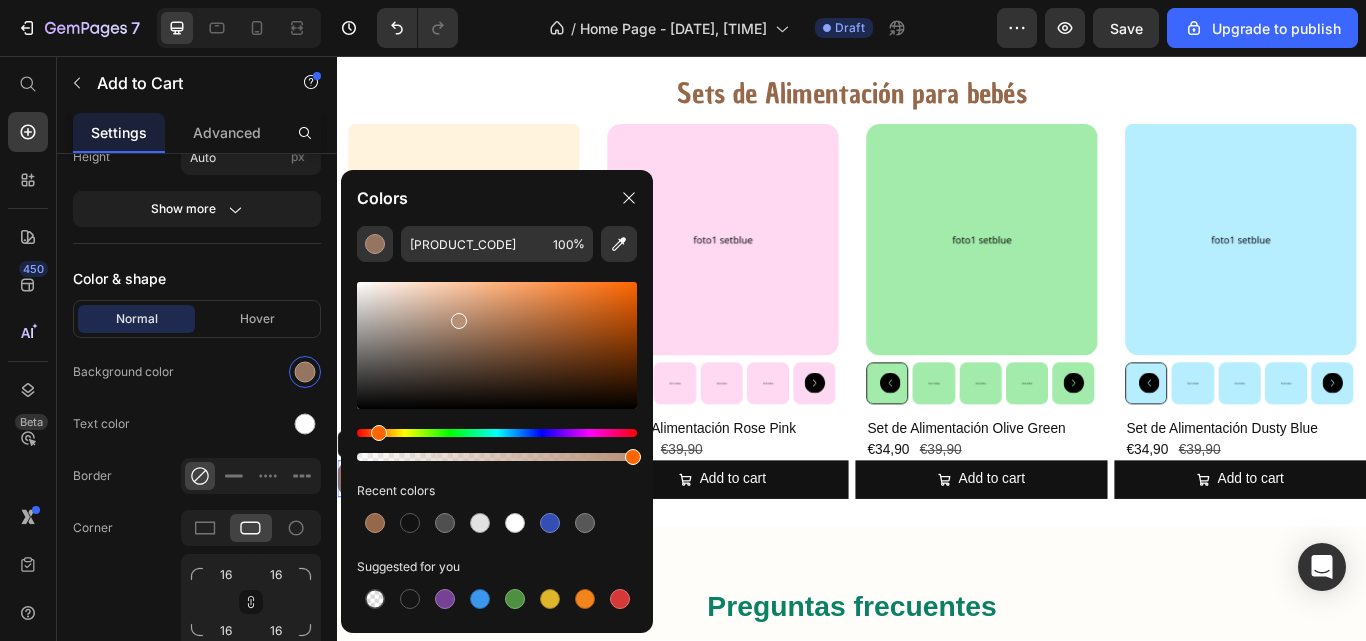 drag, startPoint x: 460, startPoint y: 333, endPoint x: 455, endPoint y: 317, distance: 16.763054 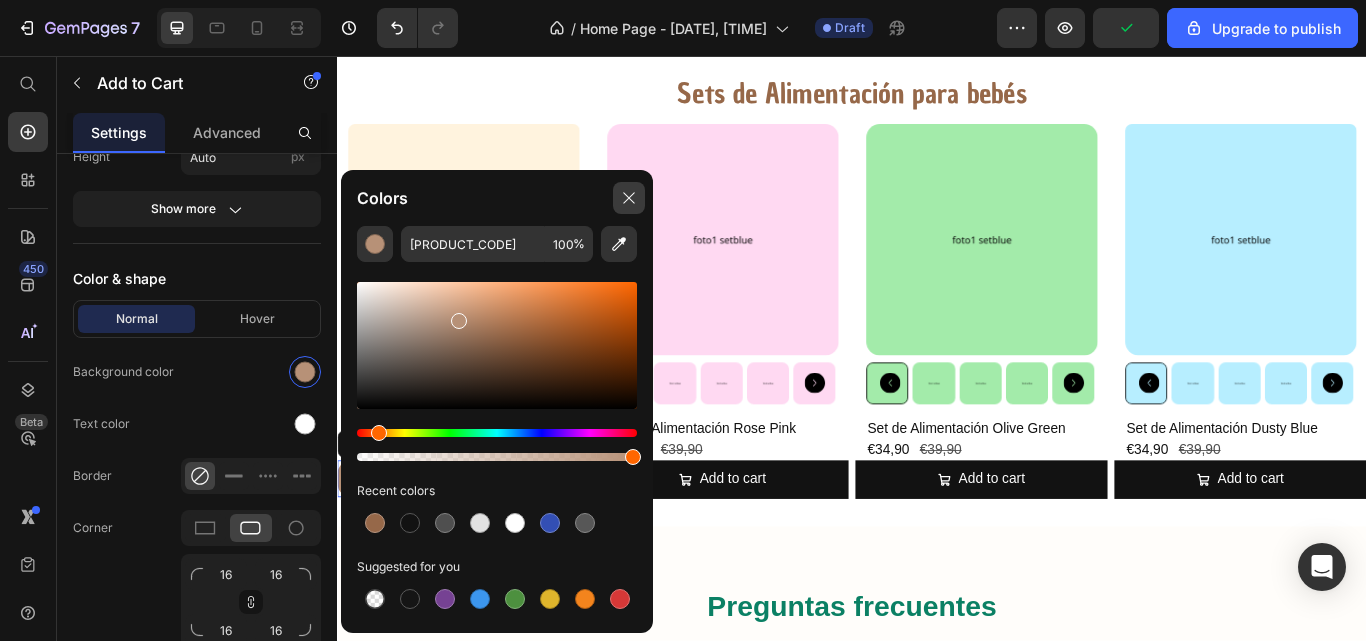 click 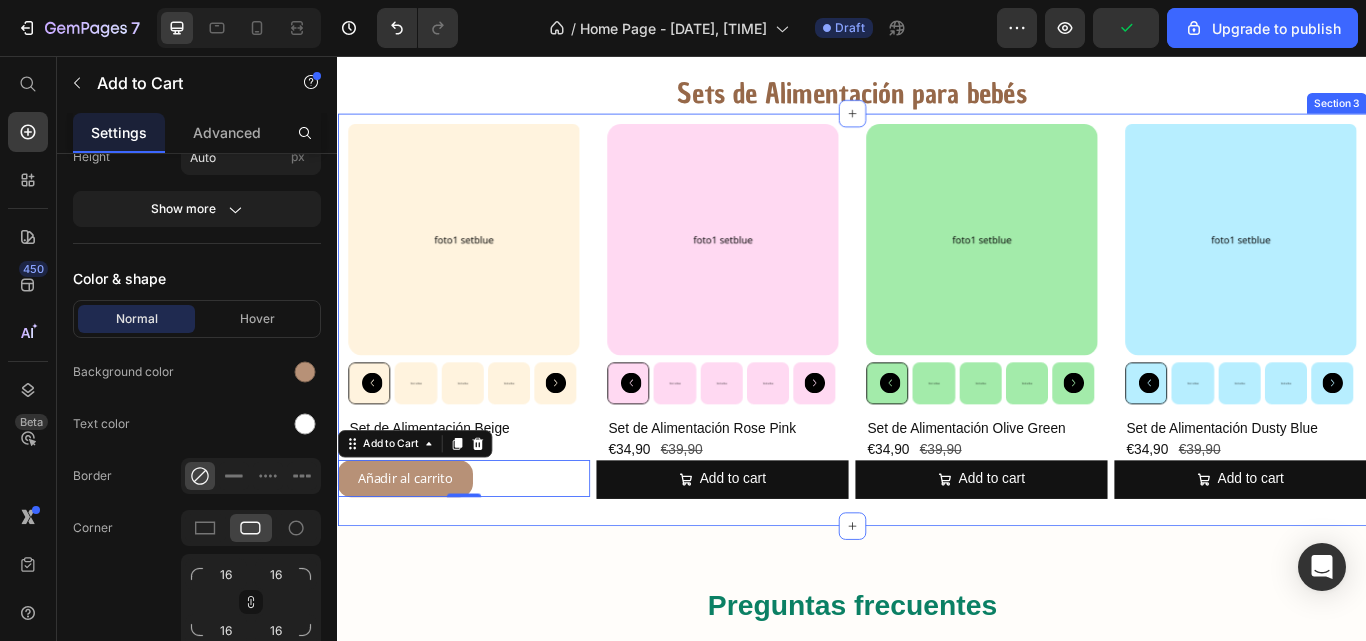 click on "Product Images Set de Alimentación Beige Product Title €34,90 Product Price €39,90 Product Price Row Añadir al carrito Add to Cart   0 Product
Product Images Set de Alimentación Rose Pink Product Title €34,90 Product Price €39,90 Product Price Row
Add to cart Add to Cart Product
Product Images Set de Alimentación Olive Green Product Title €34,90 Product Price €39,90 Product Price Row
Add to cart Add to Cart Product
Product Images Set de Alimentación Dusty Blue Product Title €34,90 Product Price €39,90 Product Price Row
Add to cart Add to Cart Product Row Section 3" at bounding box center [937, 365] 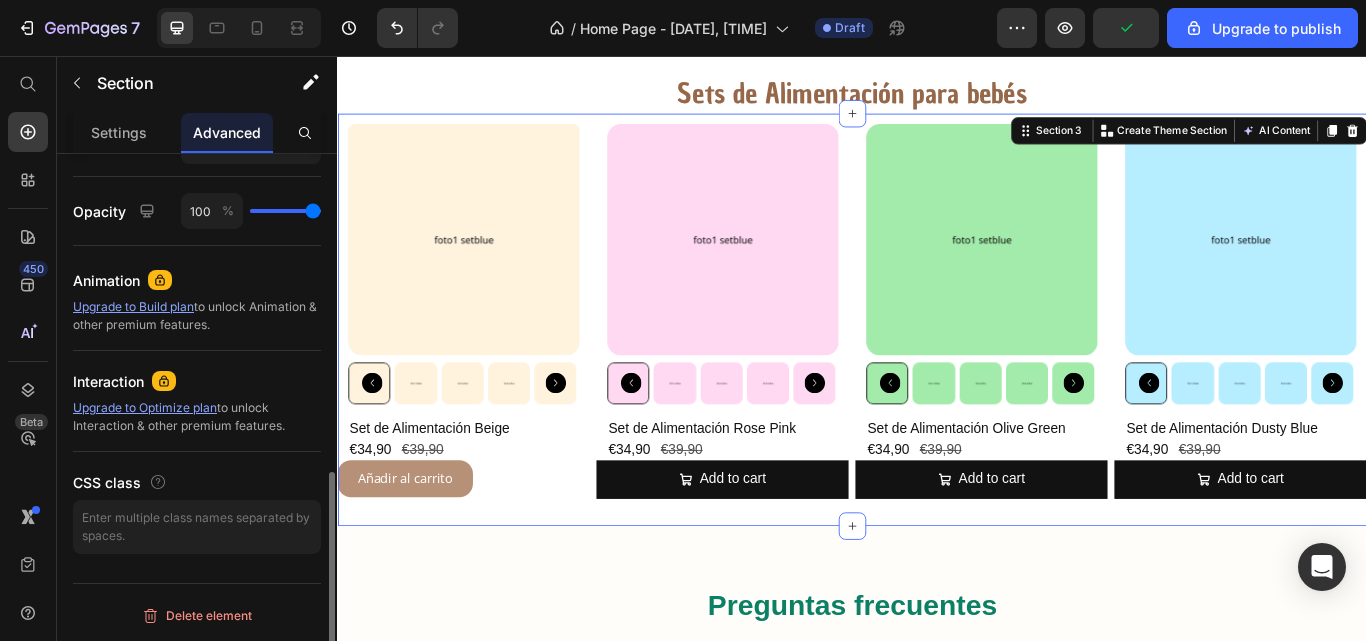 scroll, scrollTop: 0, scrollLeft: 0, axis: both 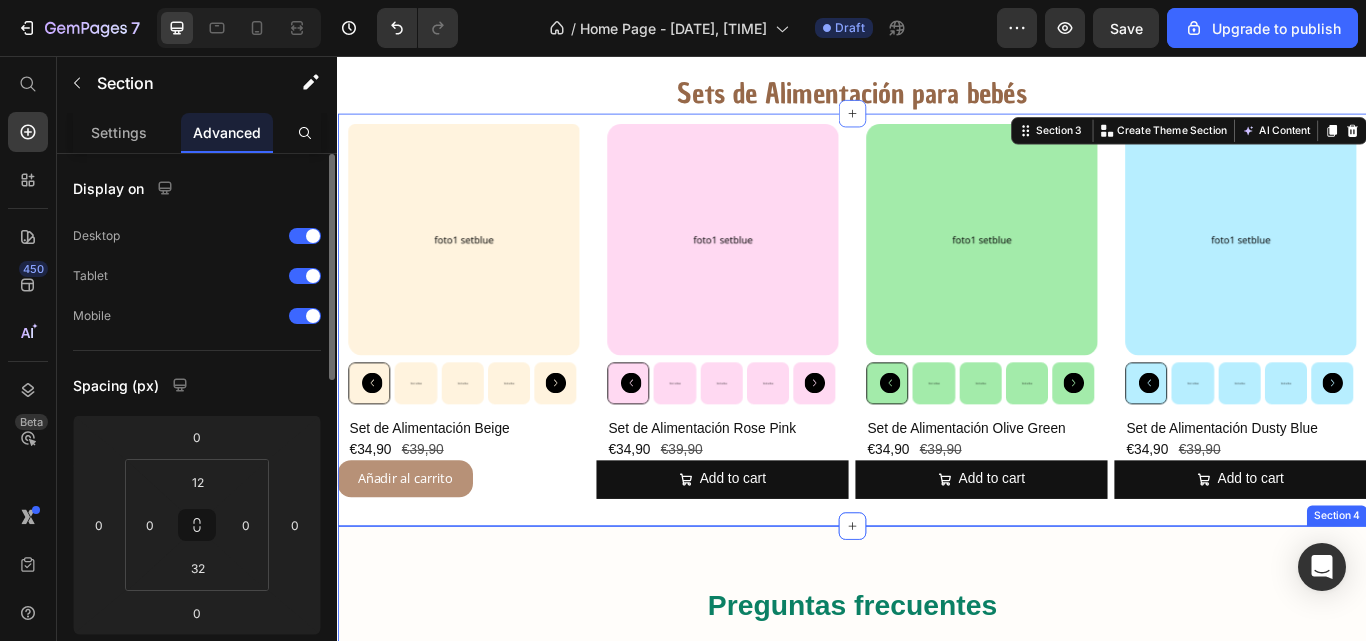 click on "Preguntas frecuentes Heading
¿Son seguros los productos para mi bebé? Si, todos nuestros productos estás fabricados con materiales seguros y certificados:  silicona de grado alimenticio ,  libres de BPA  y otras sustancias tóxicas. Text Block
¿Se pueden lavar los productos en el lavavajillas o meter al microondas?
¿Desde dónde se envían los pedidos?
¿Cuanto tarda en llegar mi pedido?
¿Puedo devolver un producto? Accordion Row Section 4" at bounding box center (937, 910) 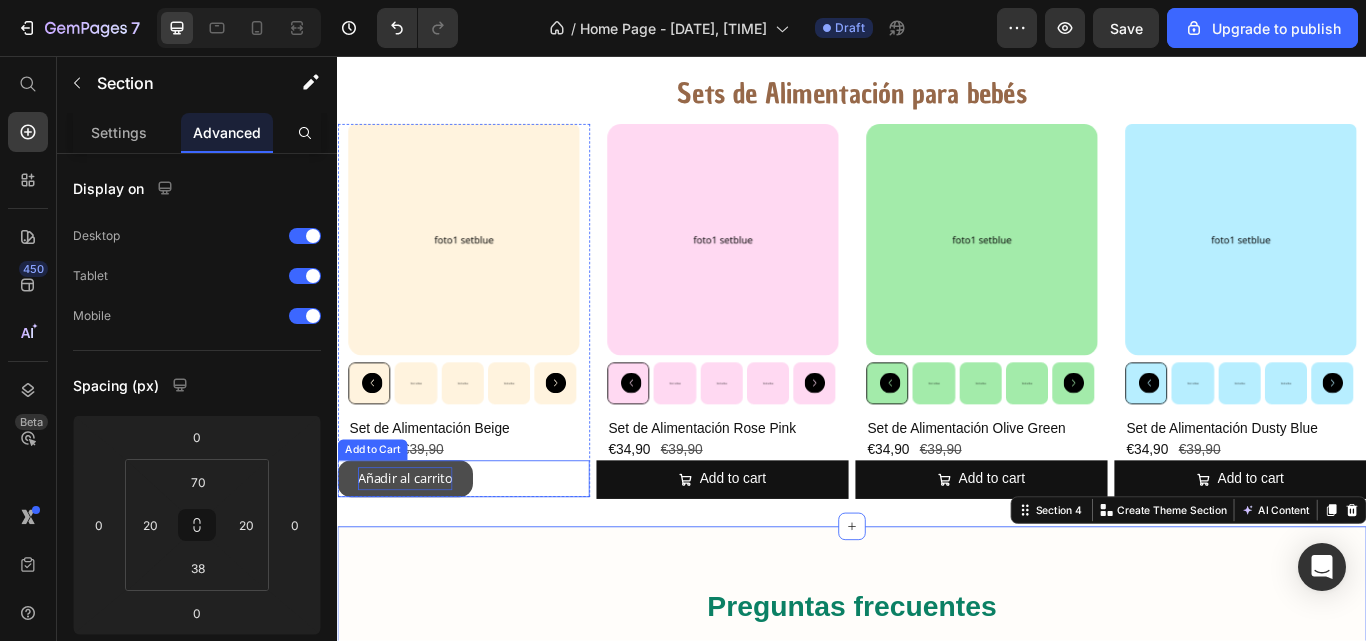 click on "Añadir al carrito" at bounding box center [416, 549] 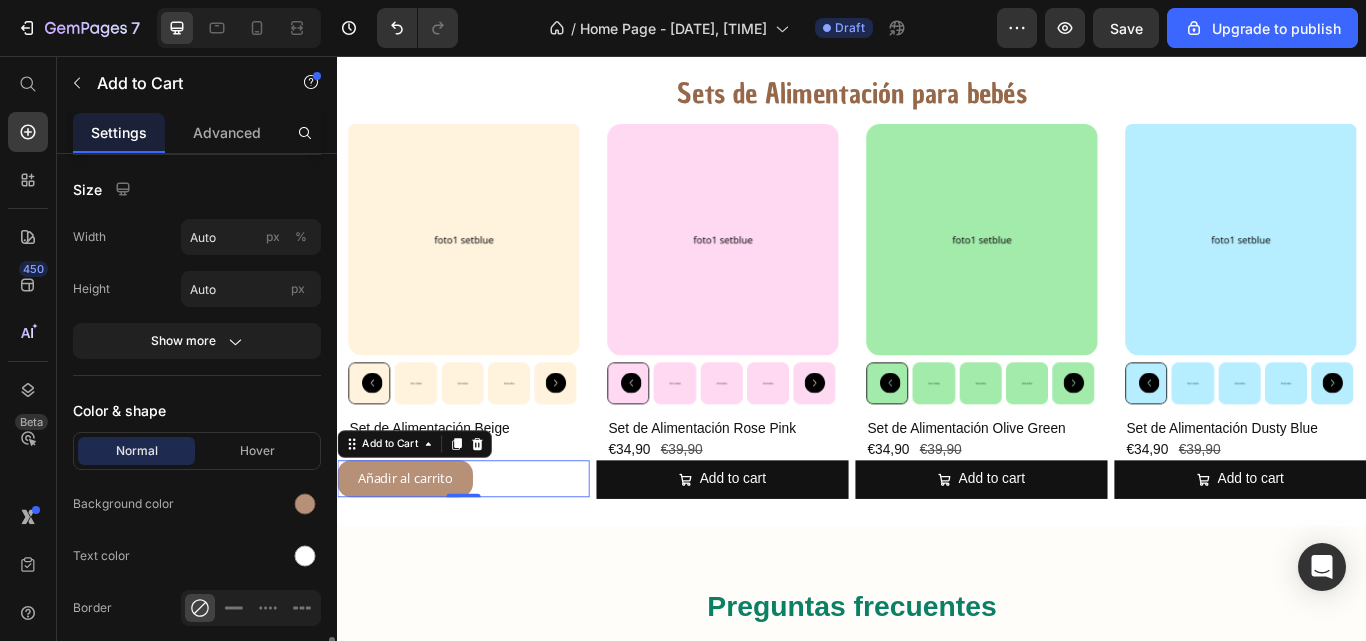 scroll, scrollTop: 987, scrollLeft: 0, axis: vertical 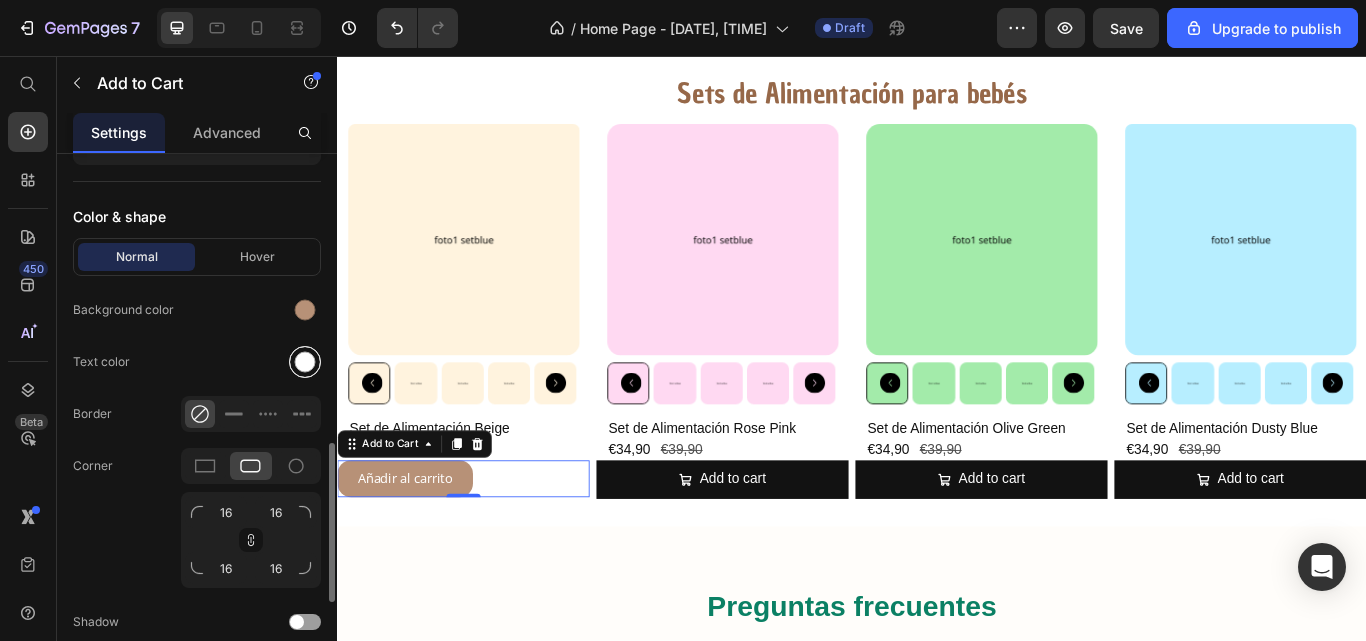 click at bounding box center [305, 362] 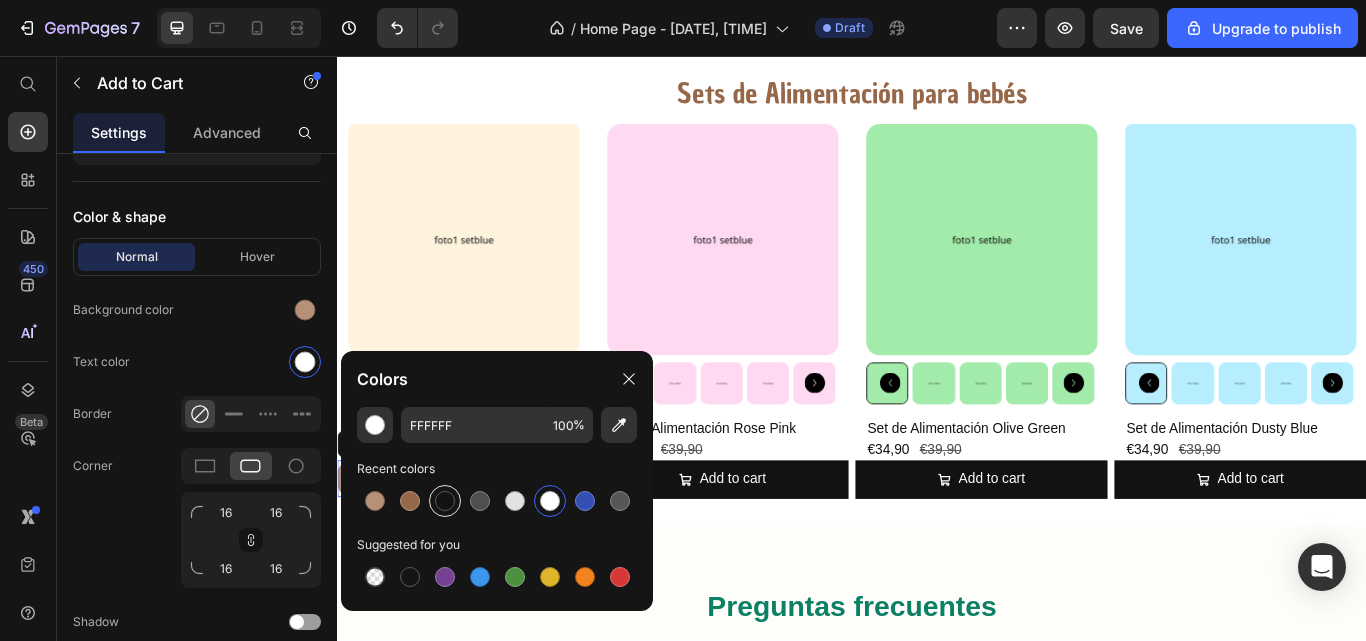 click at bounding box center [445, 501] 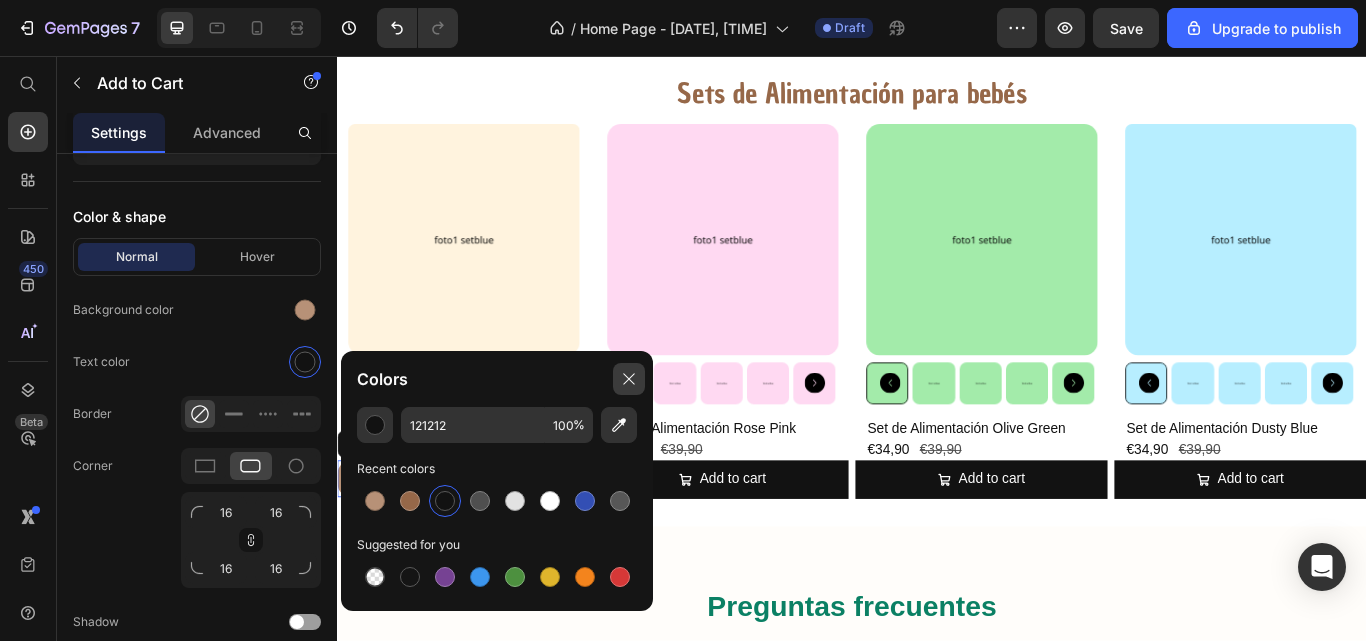 click 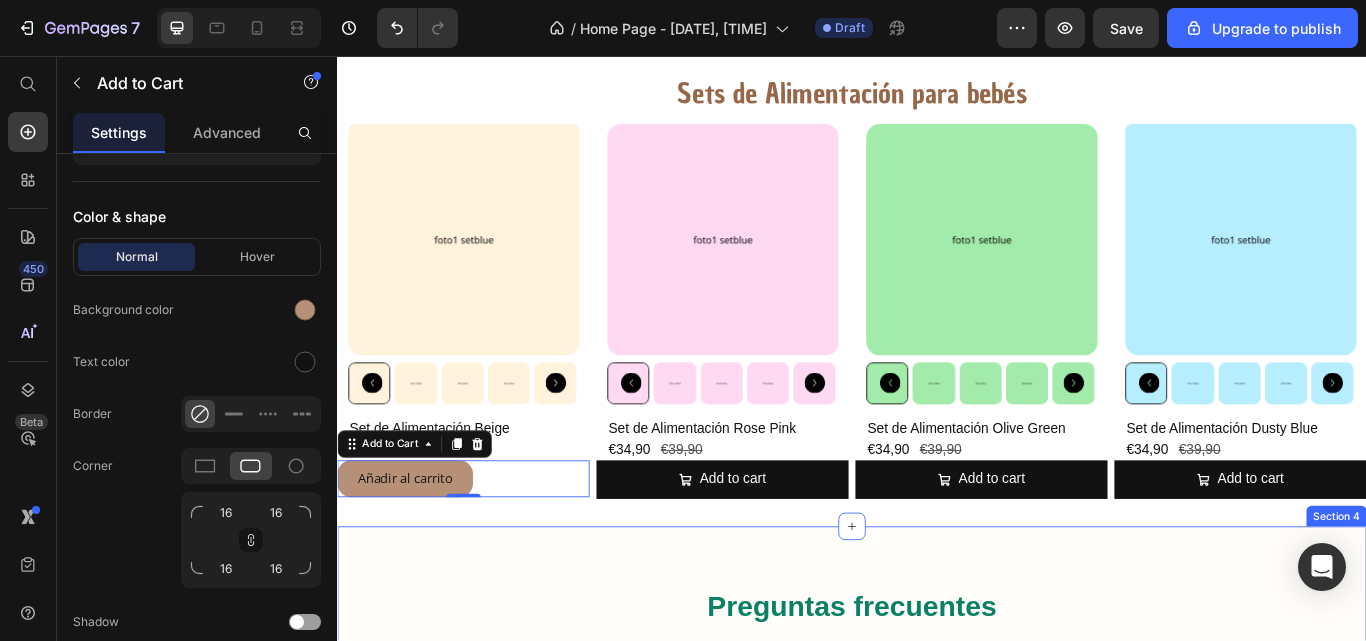 click on "Preguntas frecuentes Heading
¿Son seguros los productos para mi bebé? Si, todos nuestros productos estás fabricados con materiales seguros y certificados:  silicona de grado alimenticio ,  libres de BPA  y otras sustancias tóxicas. Text Block
¿Se pueden lavar los productos en el lavavajillas o meter al microondas?
¿Desde dónde se envían los pedidos?
¿Cuanto tarda en llegar mi pedido?
¿Puedo devolver un producto? Accordion Row Section 4" at bounding box center [937, 910] 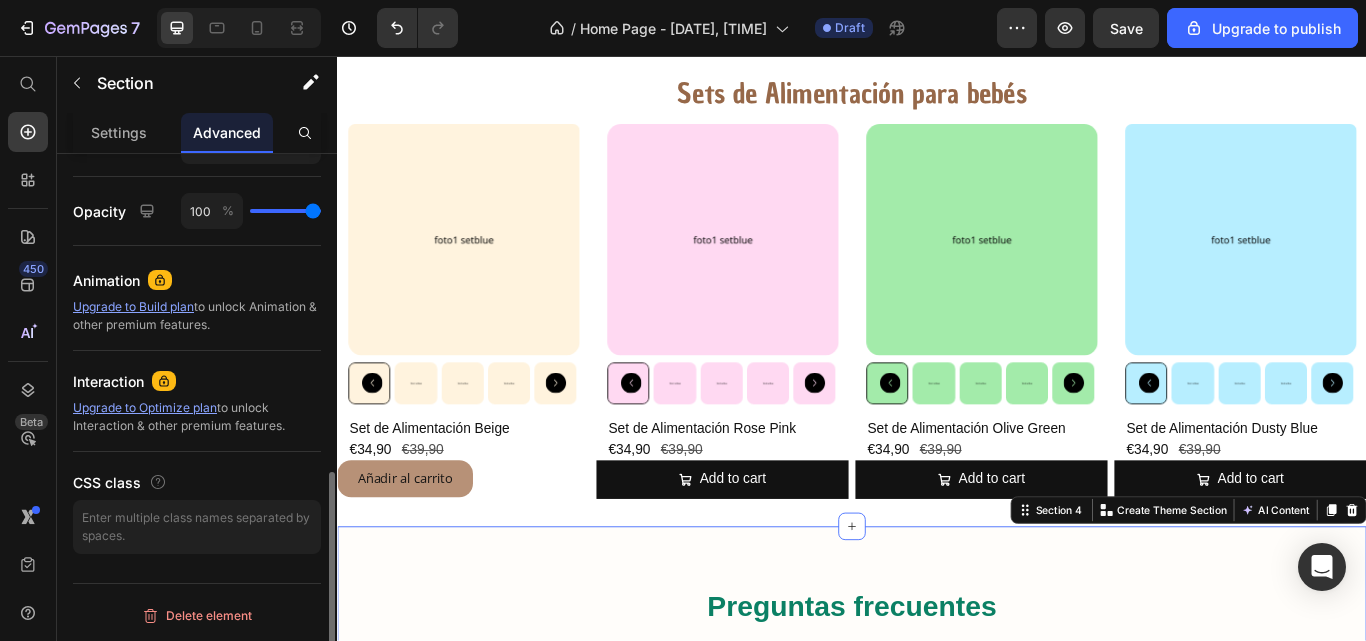 scroll, scrollTop: 0, scrollLeft: 0, axis: both 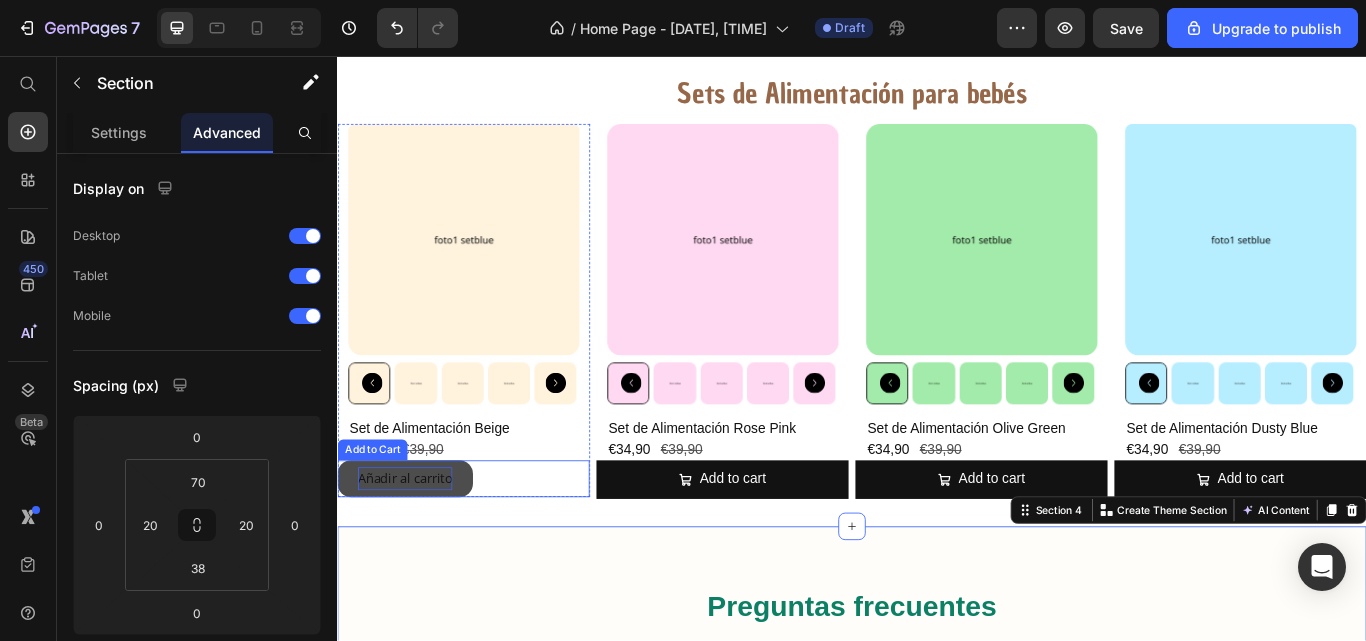 click on "Añadir al carrito" at bounding box center (416, 549) 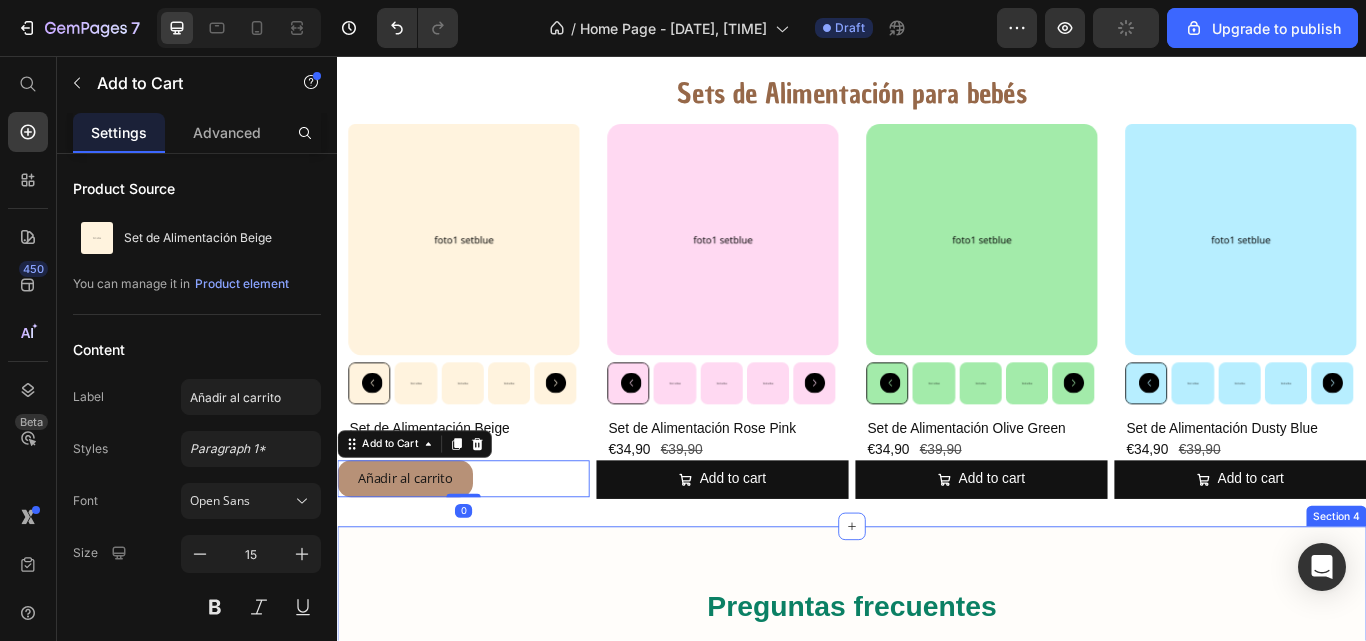 click on "Preguntas frecuentes Heading
¿Son seguros los productos para mi bebé? Si, todos nuestros productos estás fabricados con materiales seguros y certificados:  silicona de grado alimenticio ,  libres de BPA  y otras sustancias tóxicas. Text Block
¿Se pueden lavar los productos en el lavavajillas o meter al microondas?
¿Desde dónde se envían los pedidos?
¿Cuanto tarda en llegar mi pedido?
¿Puedo devolver un producto? Accordion Row Section 4" at bounding box center [937, 910] 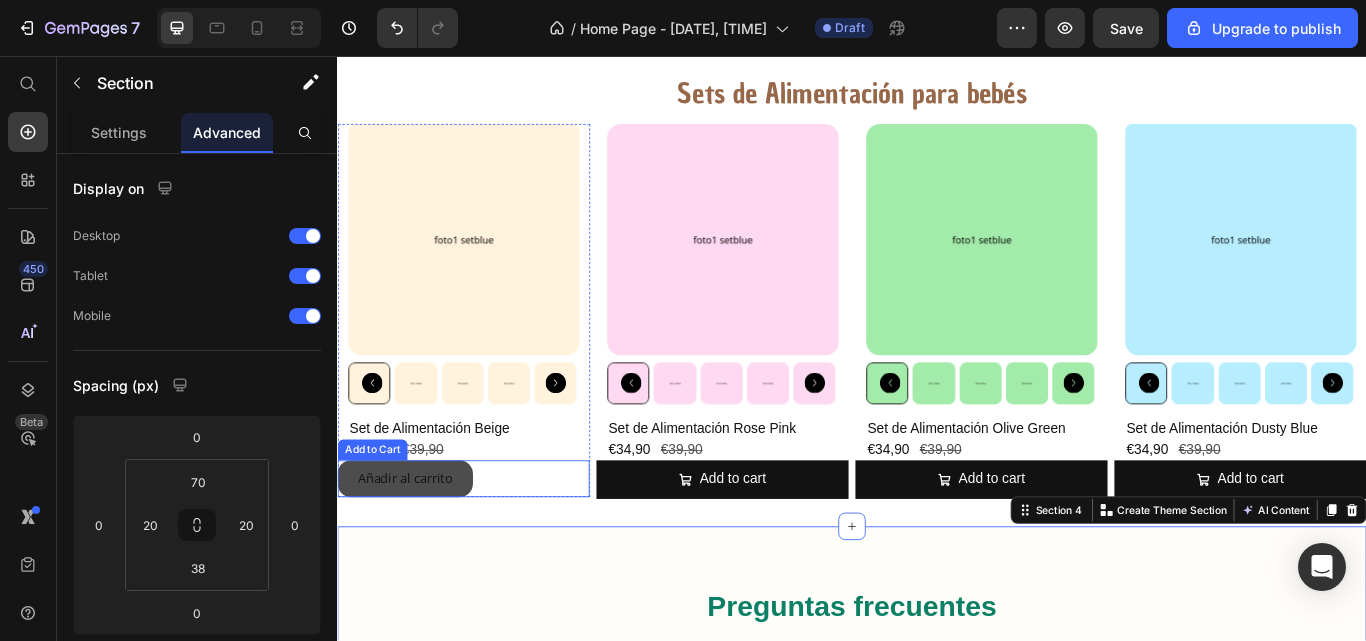 click on "Añadir al carrito" at bounding box center (416, 549) 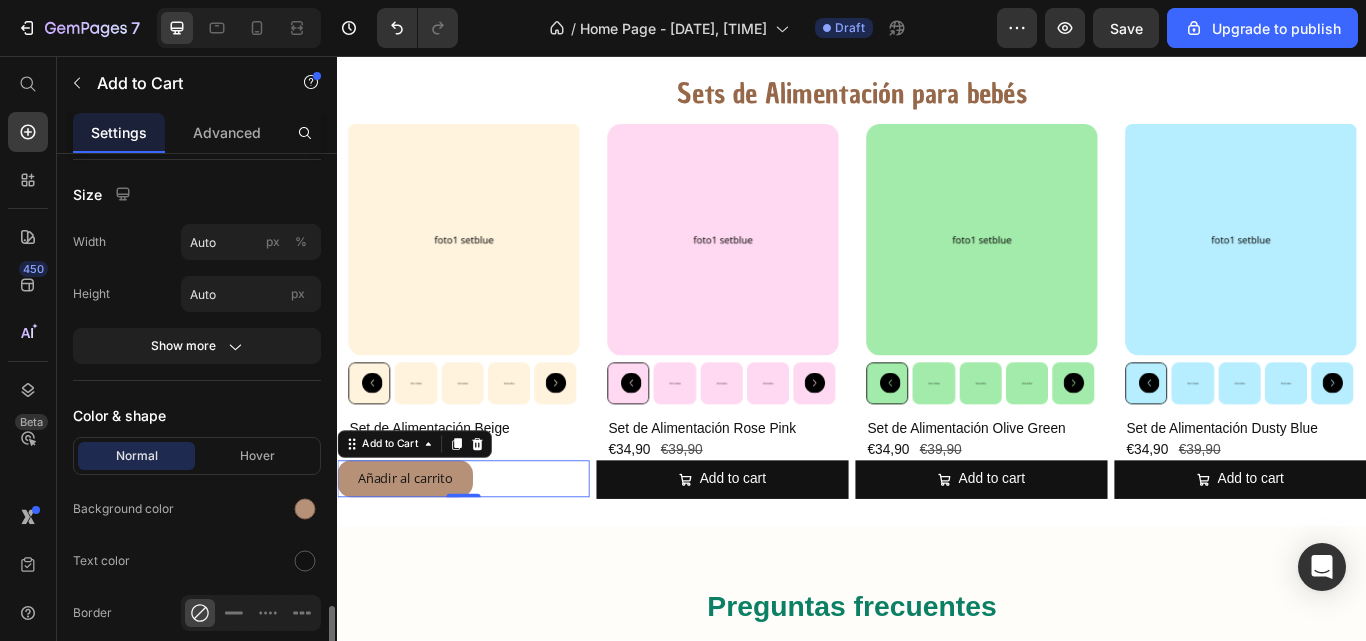 scroll, scrollTop: 960, scrollLeft: 0, axis: vertical 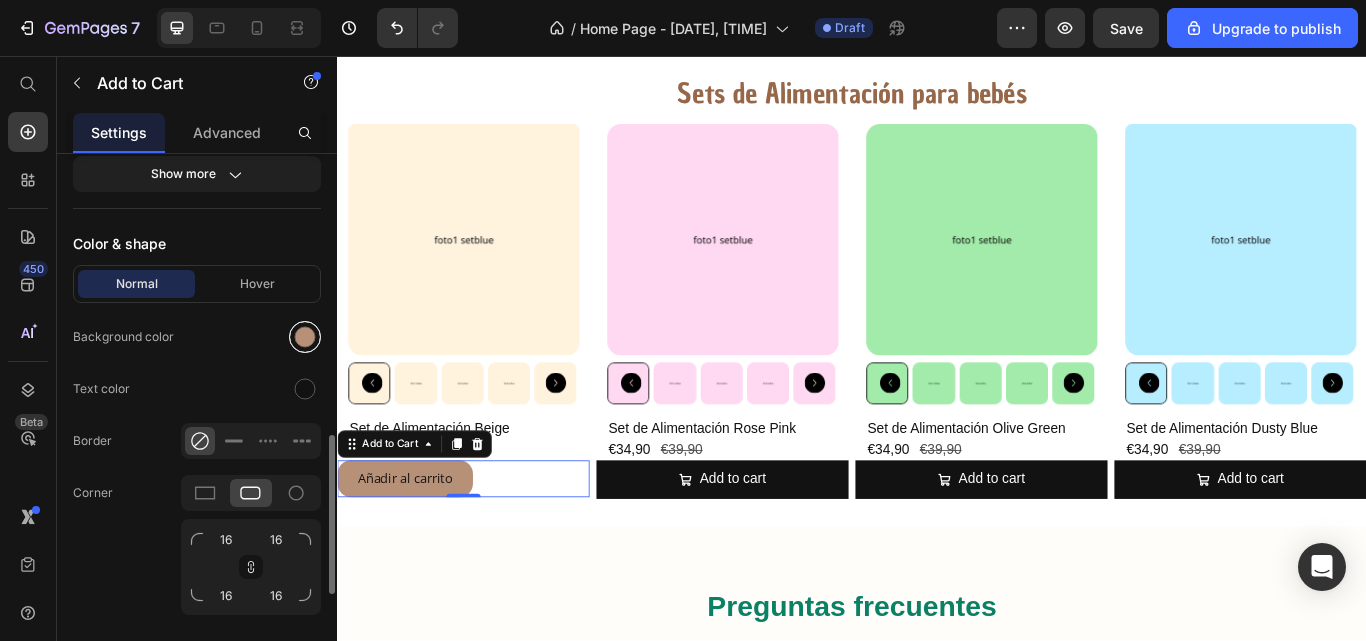 click at bounding box center [305, 337] 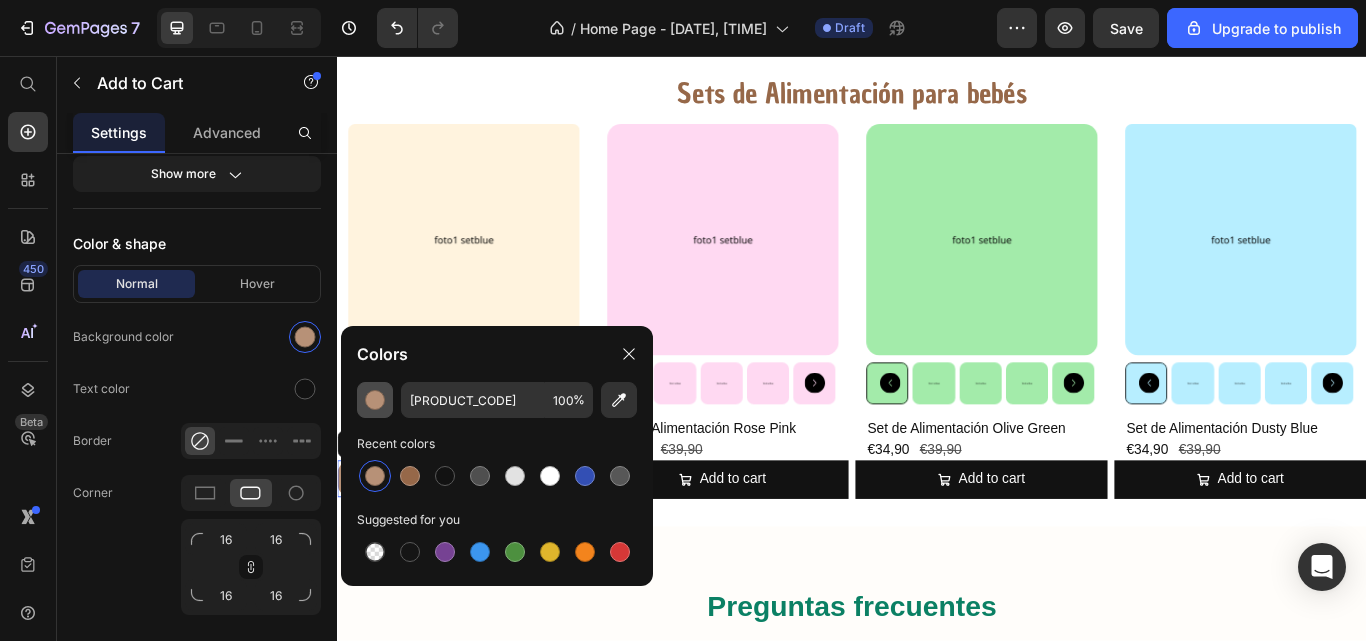 click at bounding box center (375, 400) 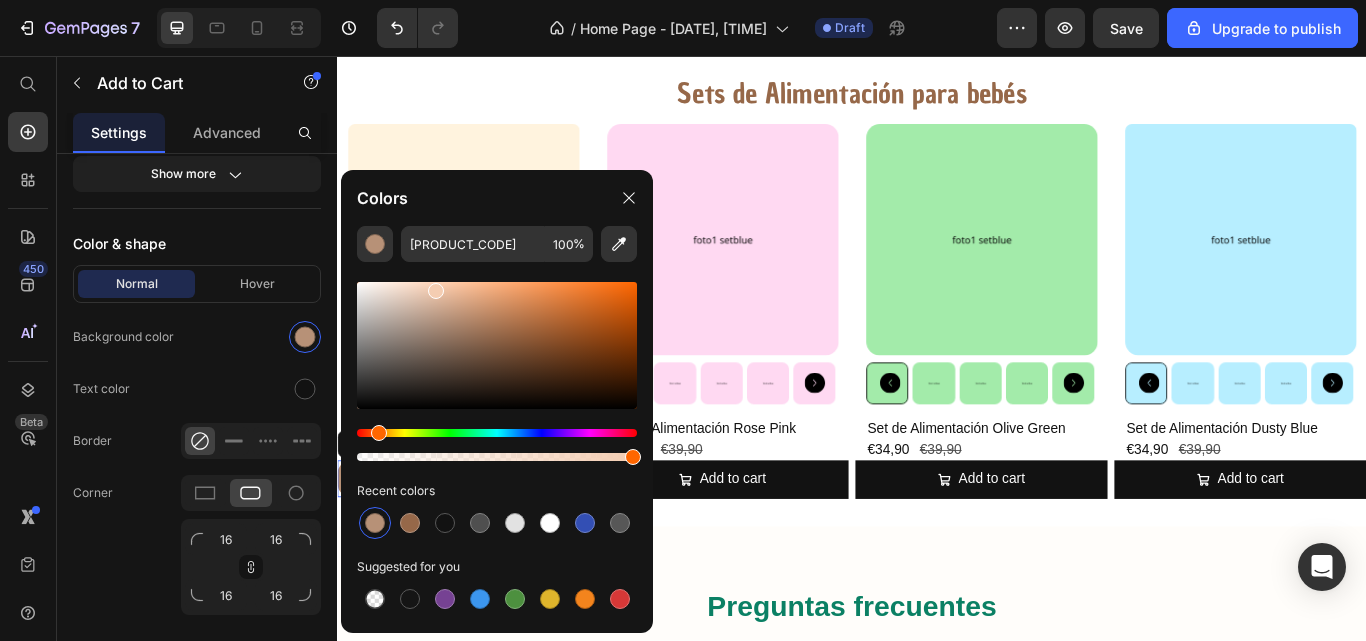 drag, startPoint x: 437, startPoint y: 302, endPoint x: 433, endPoint y: 282, distance: 20.396078 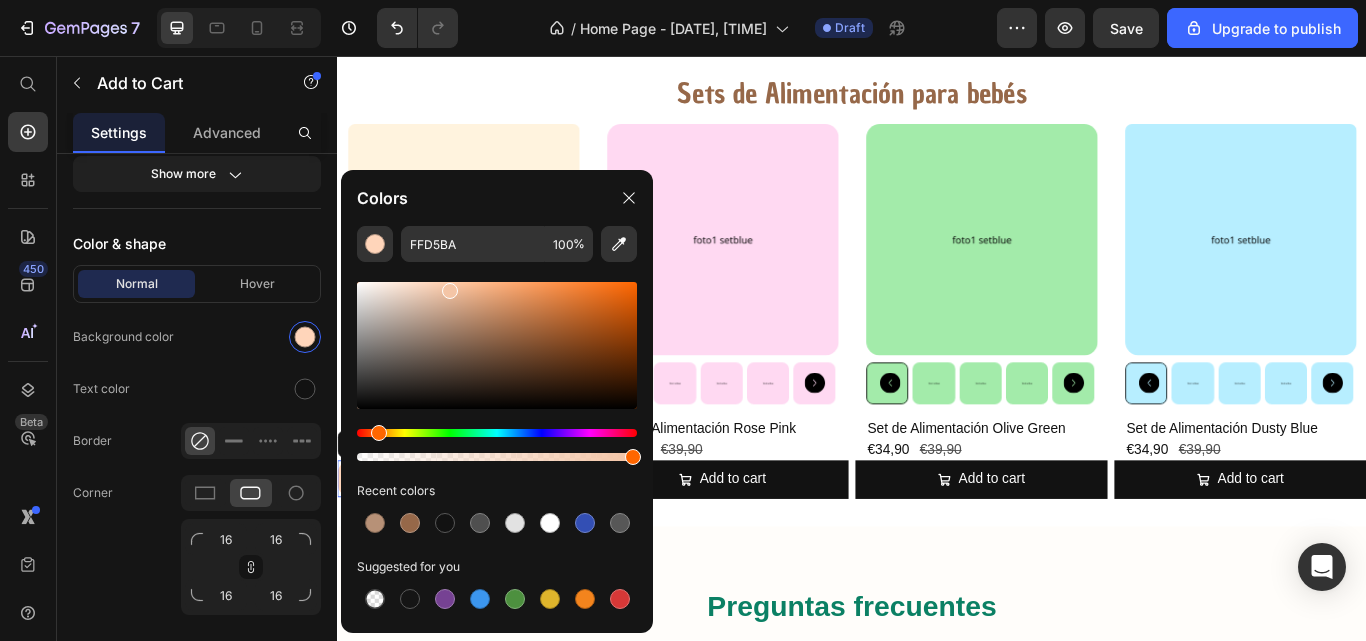 drag, startPoint x: 438, startPoint y: 288, endPoint x: 449, endPoint y: 287, distance: 11.045361 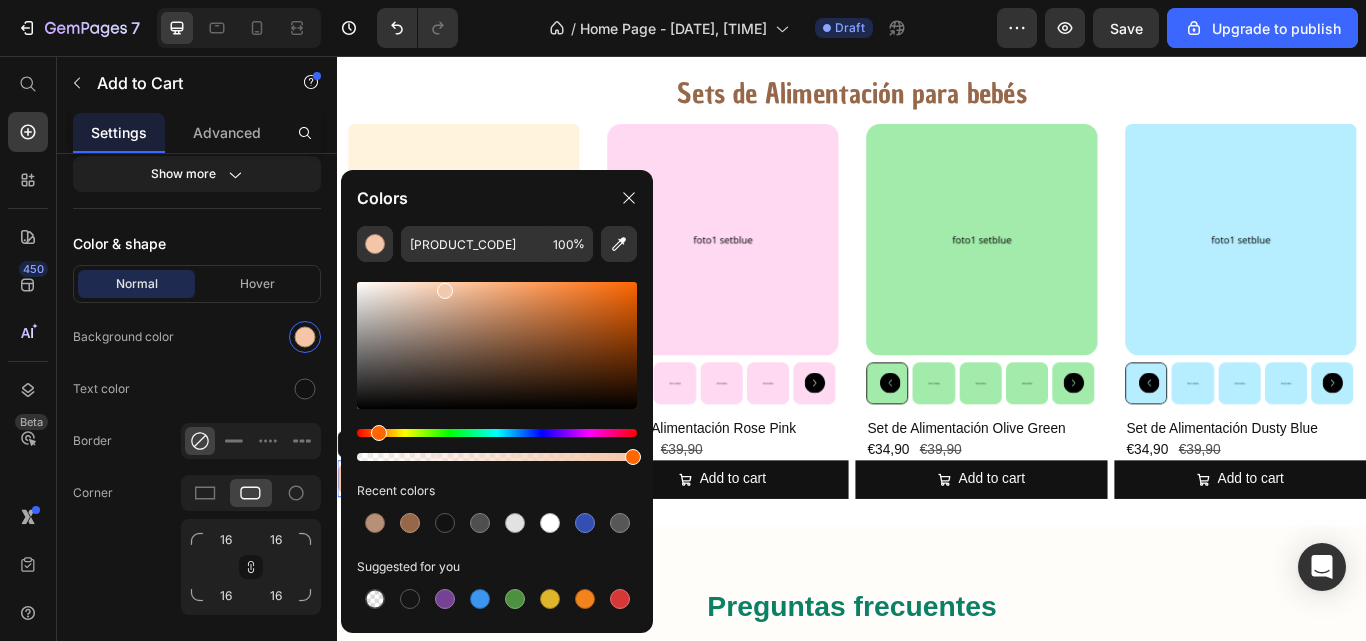click at bounding box center [445, 291] 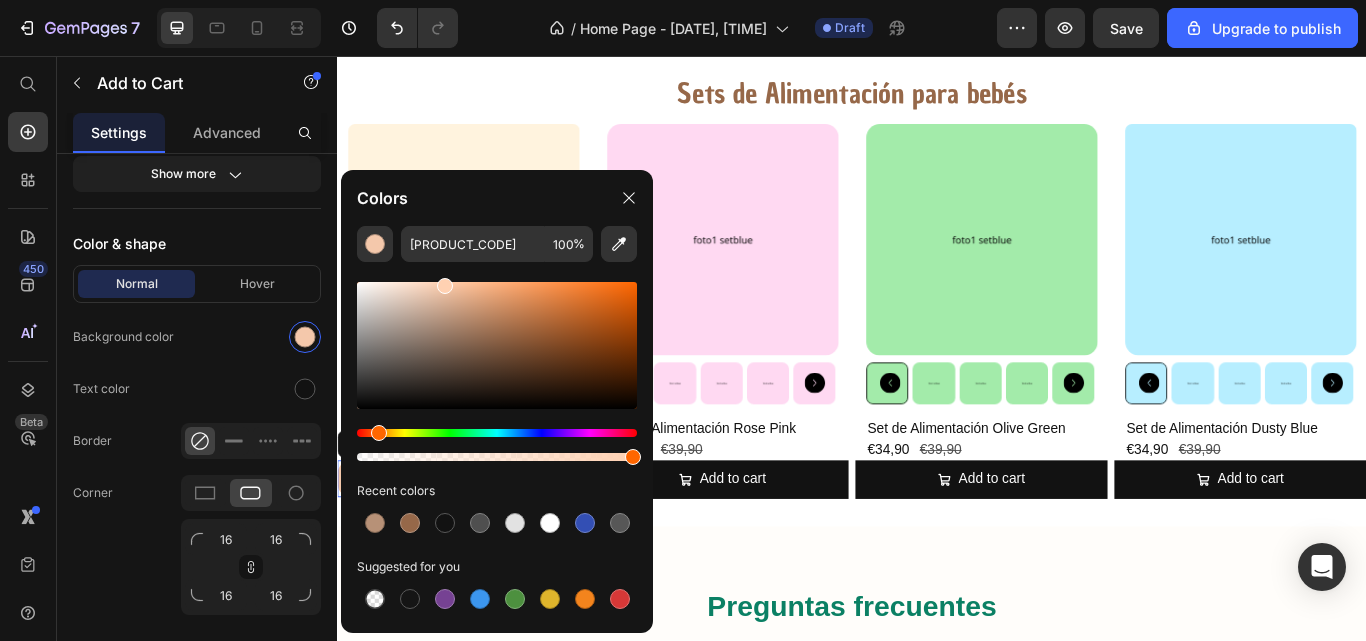 type on "FFD1B2" 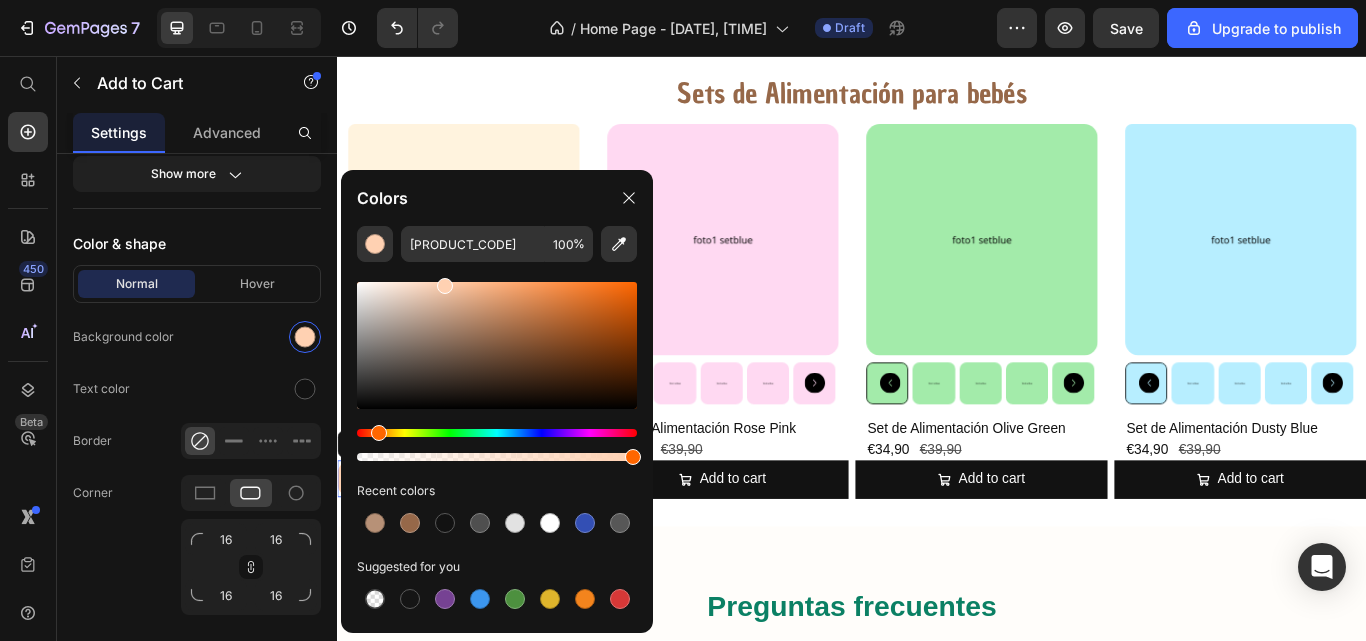 click 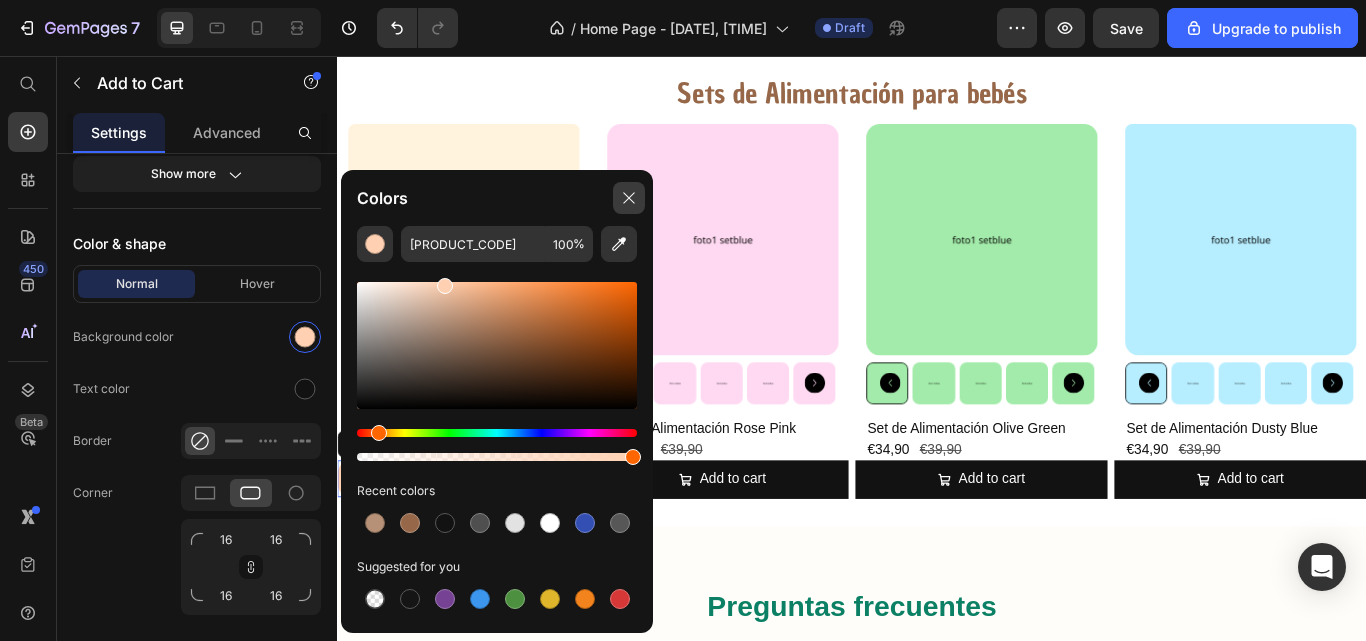 click at bounding box center [629, 198] 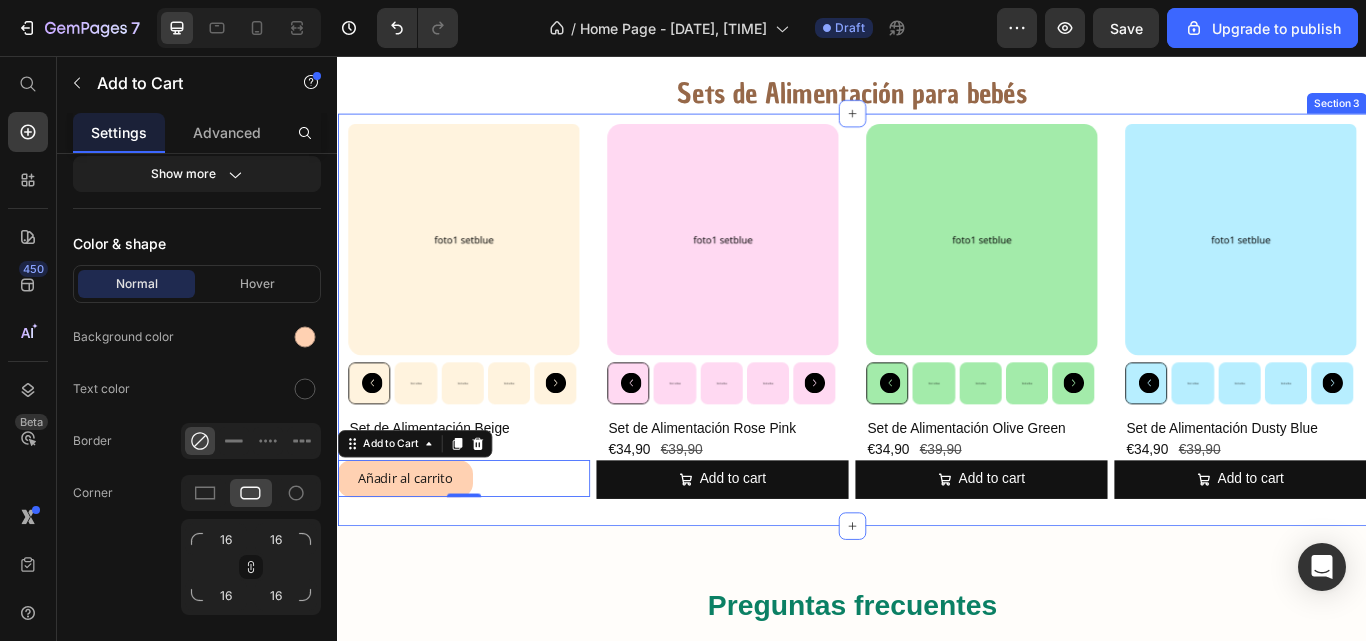 click on "Preguntas frecuentes Heading
¿Son seguros los productos para mi bebé? Si, todos nuestros productos estás fabricados con materiales seguros y certificados:  silicona de grado alimenticio ,  libres de BPA  y otras sustancias tóxicas. Text Block
¿Se pueden lavar los productos en el lavavajillas o meter al microondas?
¿Desde dónde se envían los pedidos?
¿Cuanto tarda en llegar mi pedido?
¿Puedo devolver un producto? Accordion Row Section 4" at bounding box center [937, 910] 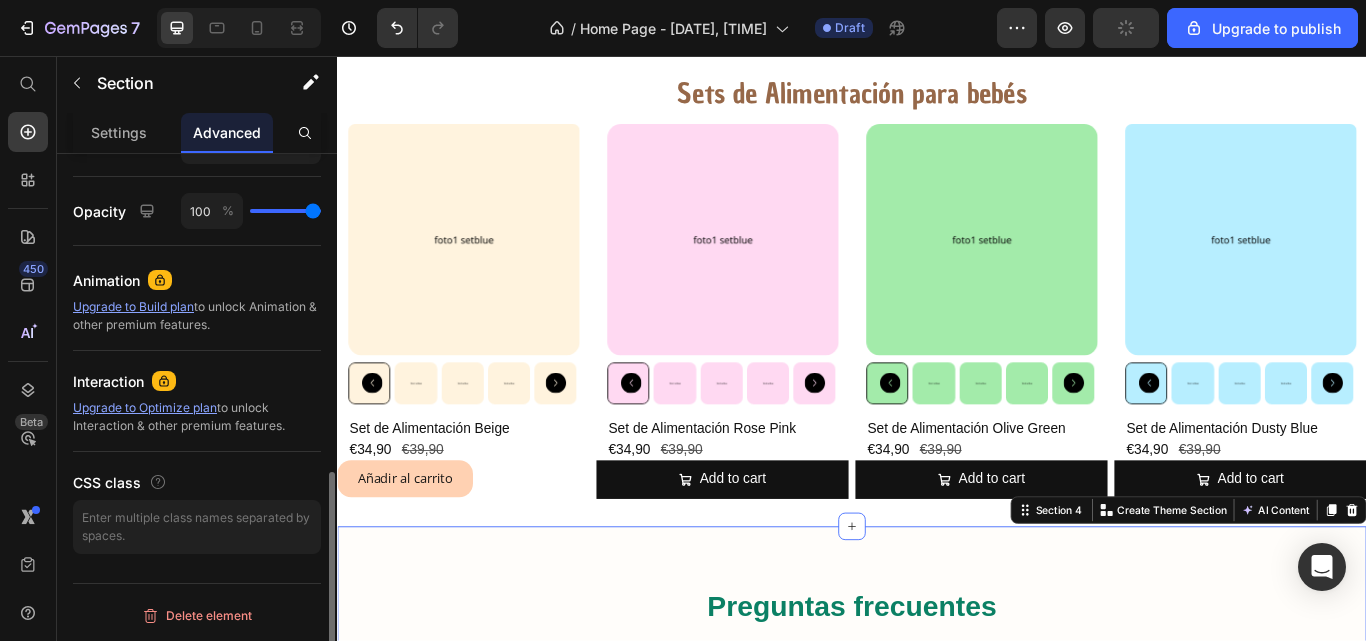 scroll, scrollTop: 0, scrollLeft: 0, axis: both 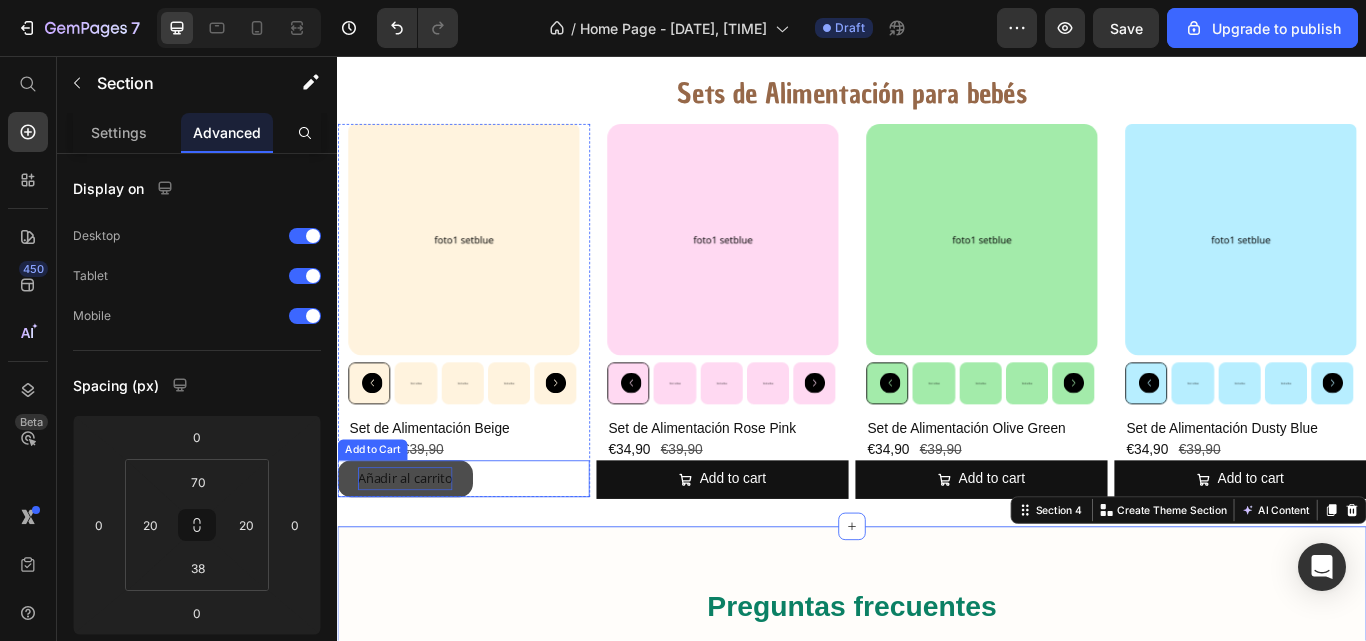 click on "Añadir al carrito" at bounding box center (416, 549) 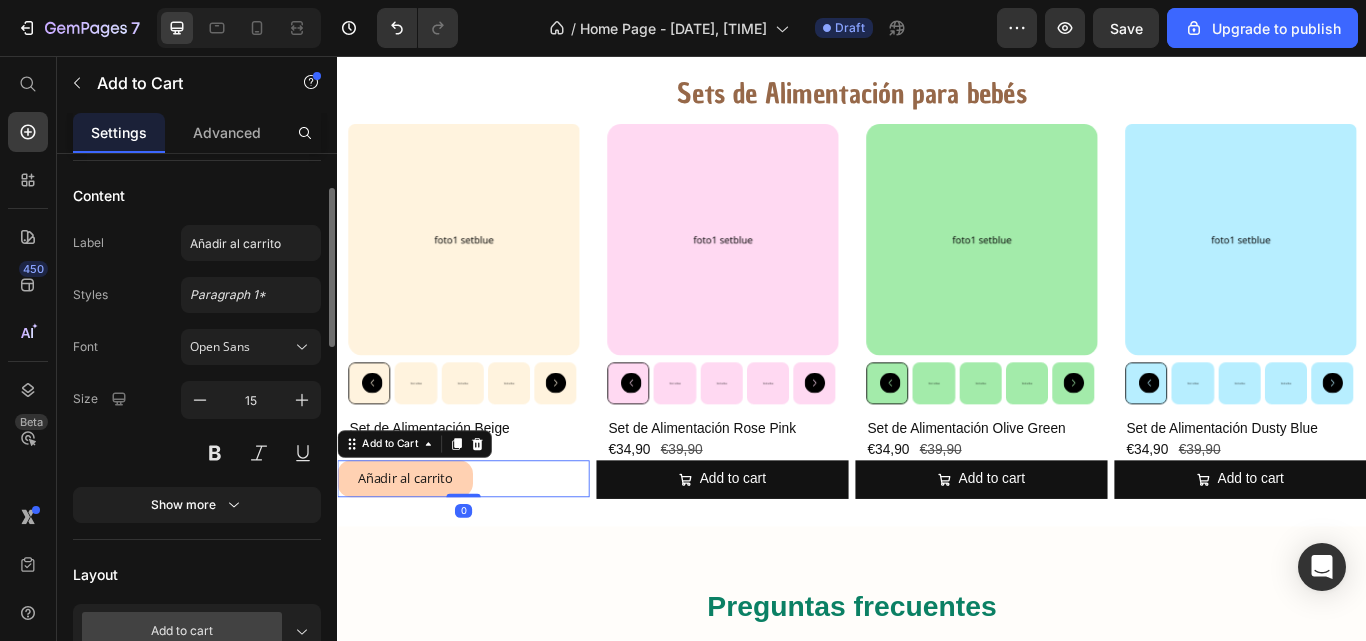 scroll, scrollTop: 175, scrollLeft: 0, axis: vertical 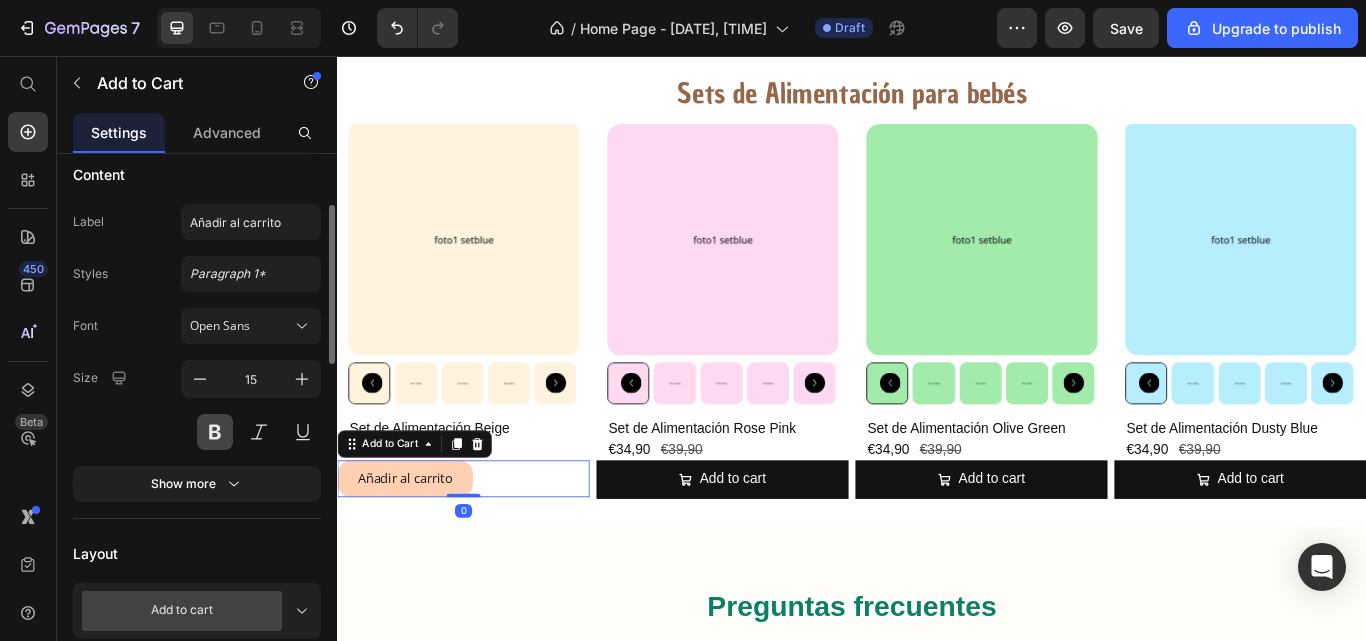 click at bounding box center (215, 432) 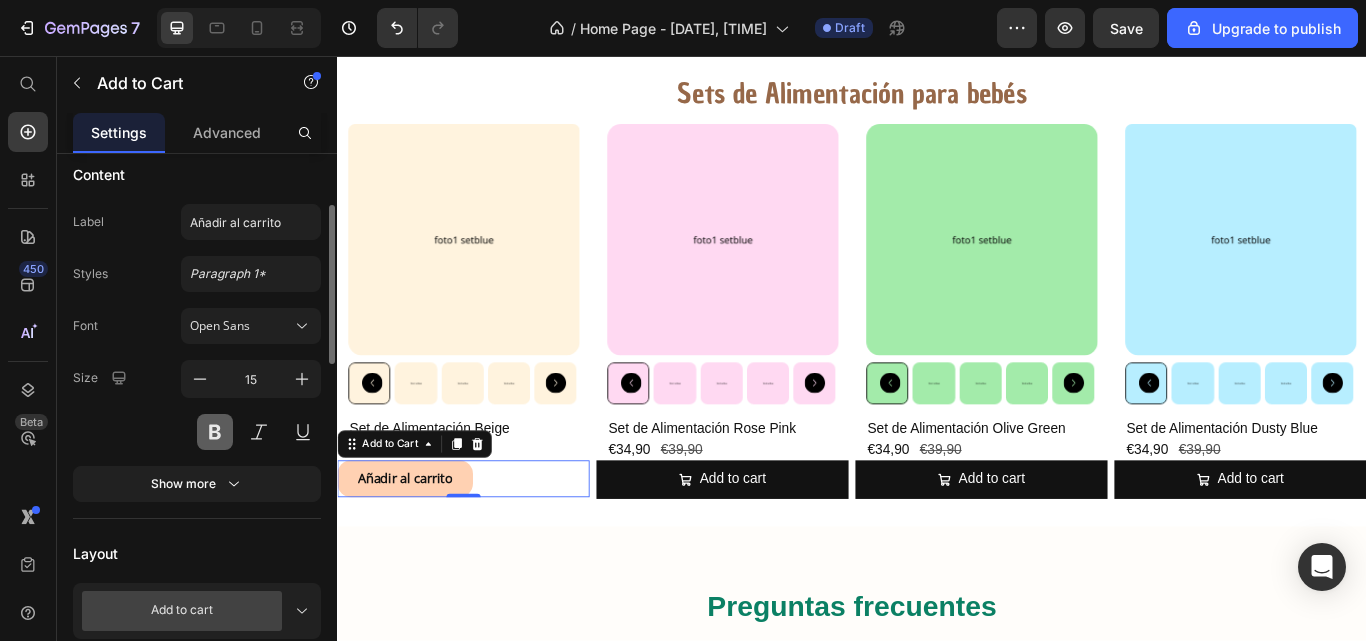 click at bounding box center [215, 432] 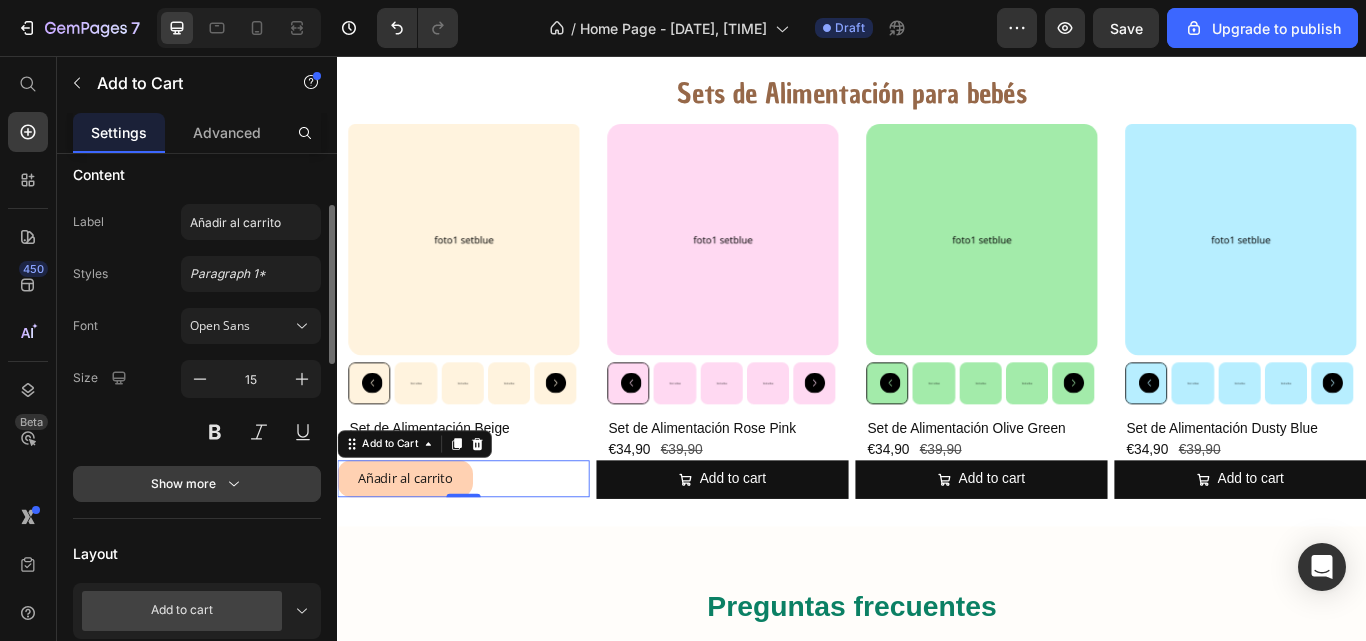 click 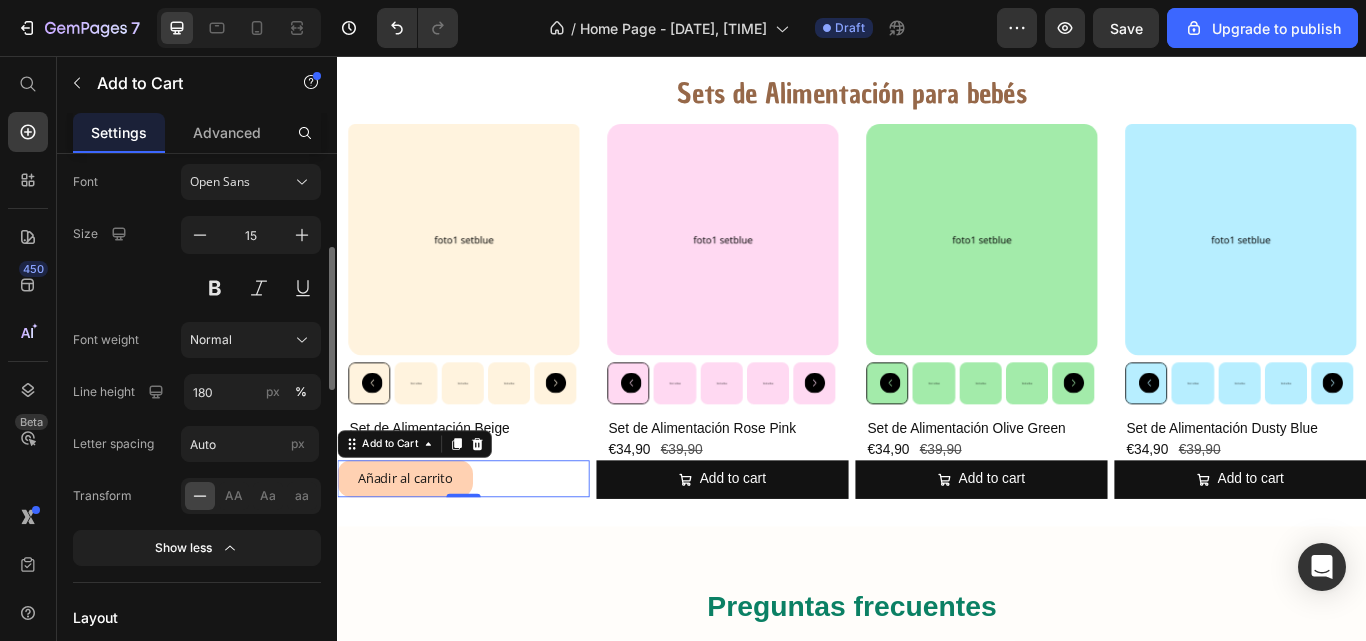 scroll, scrollTop: 326, scrollLeft: 0, axis: vertical 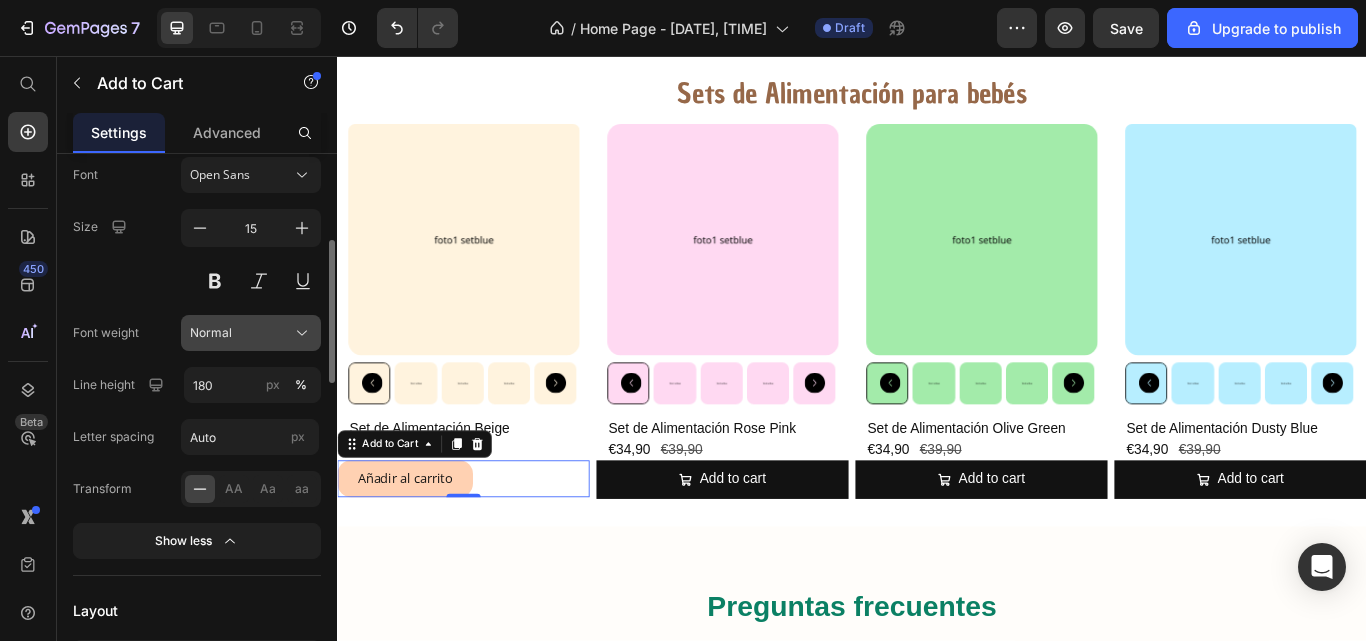 click on "Normal" at bounding box center (251, 333) 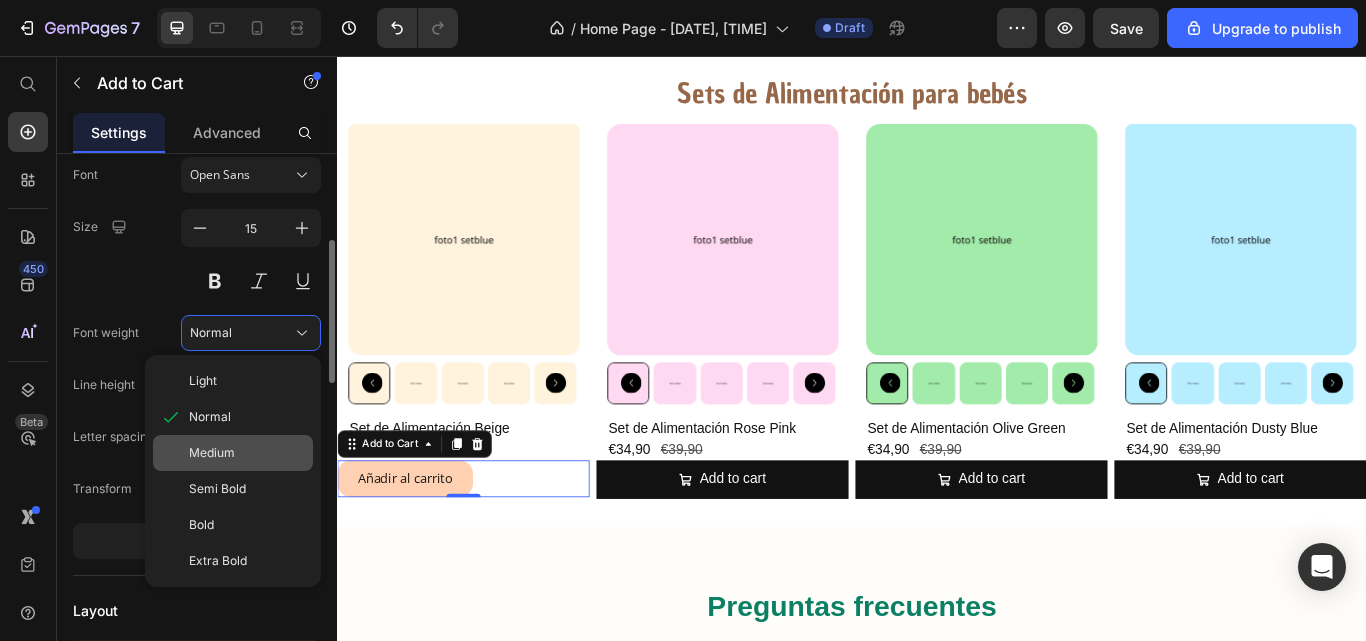 click on "Medium" at bounding box center (212, 453) 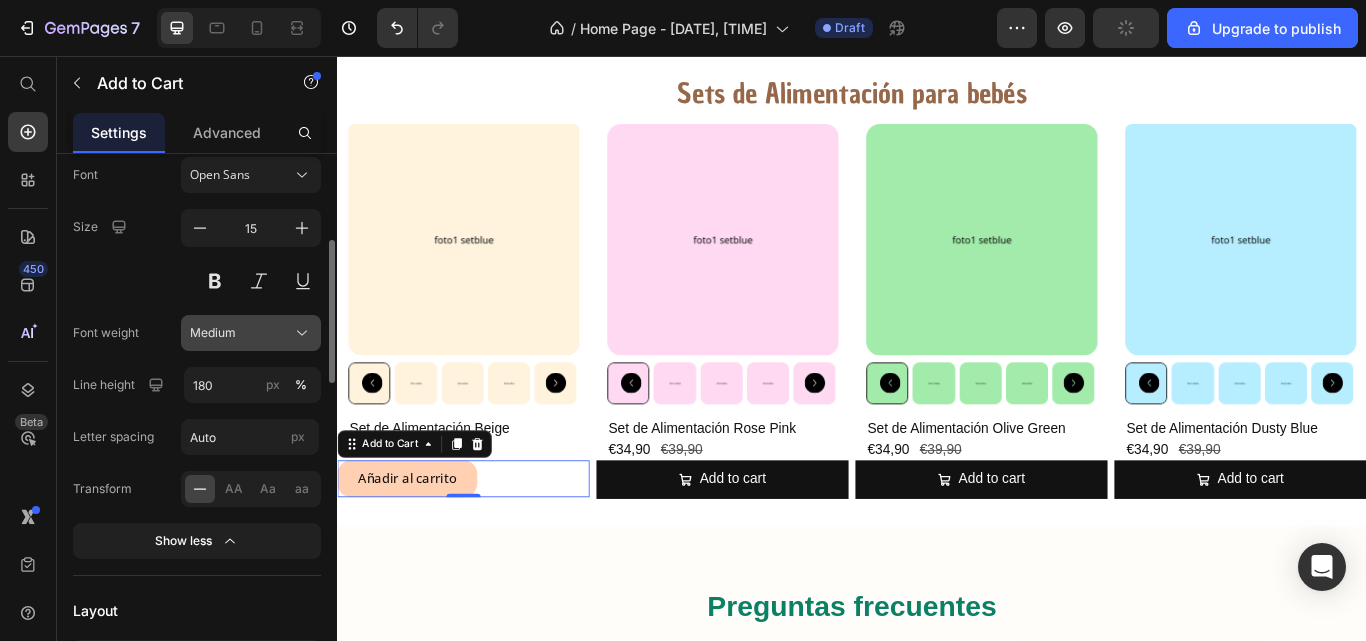 click 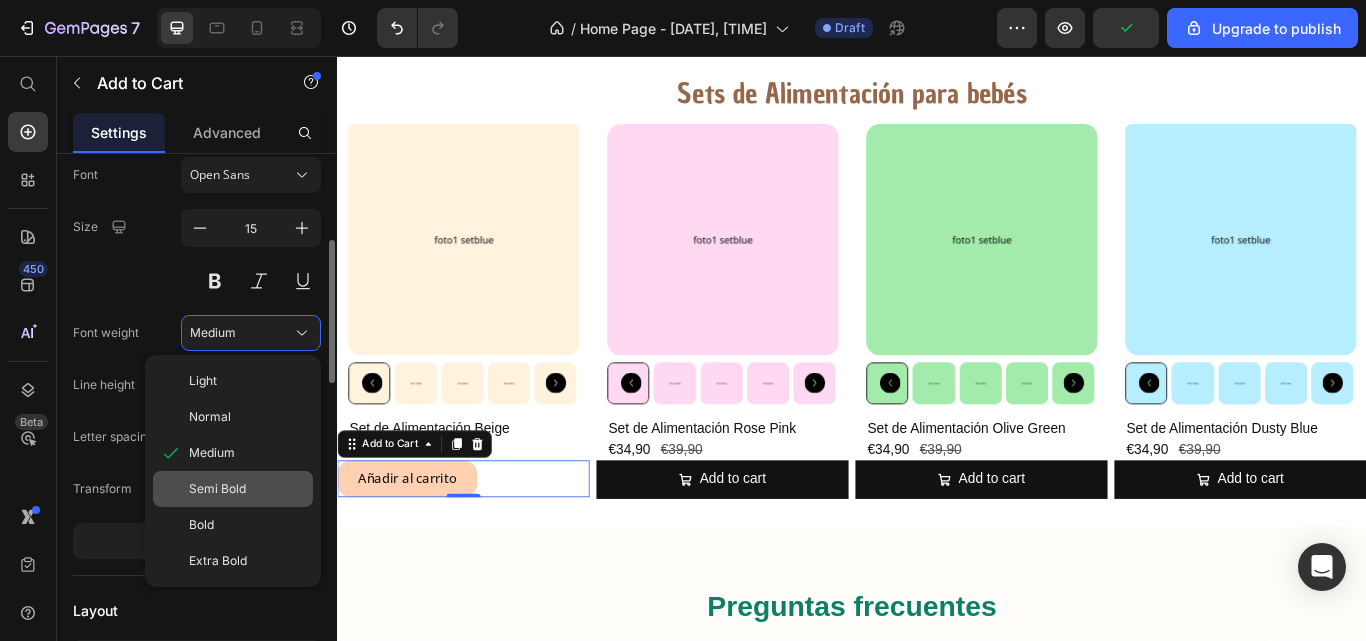 click on "Semi Bold" at bounding box center (217, 489) 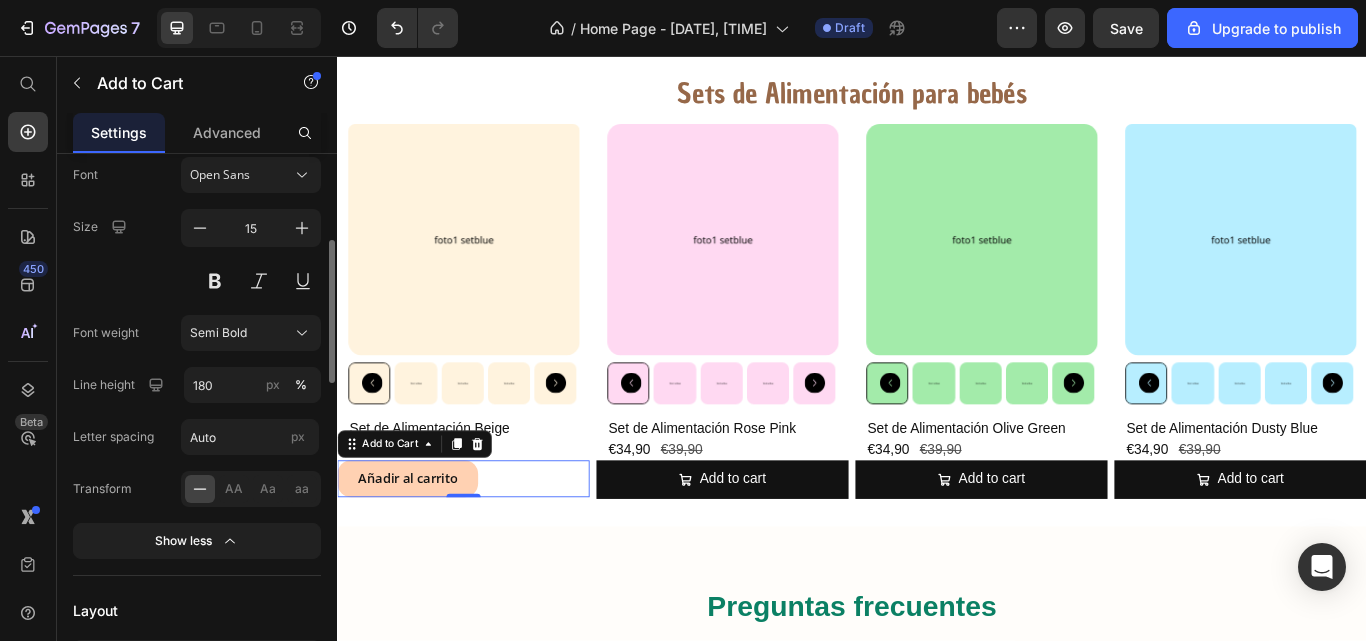 click on "Font weight" at bounding box center [106, 333] 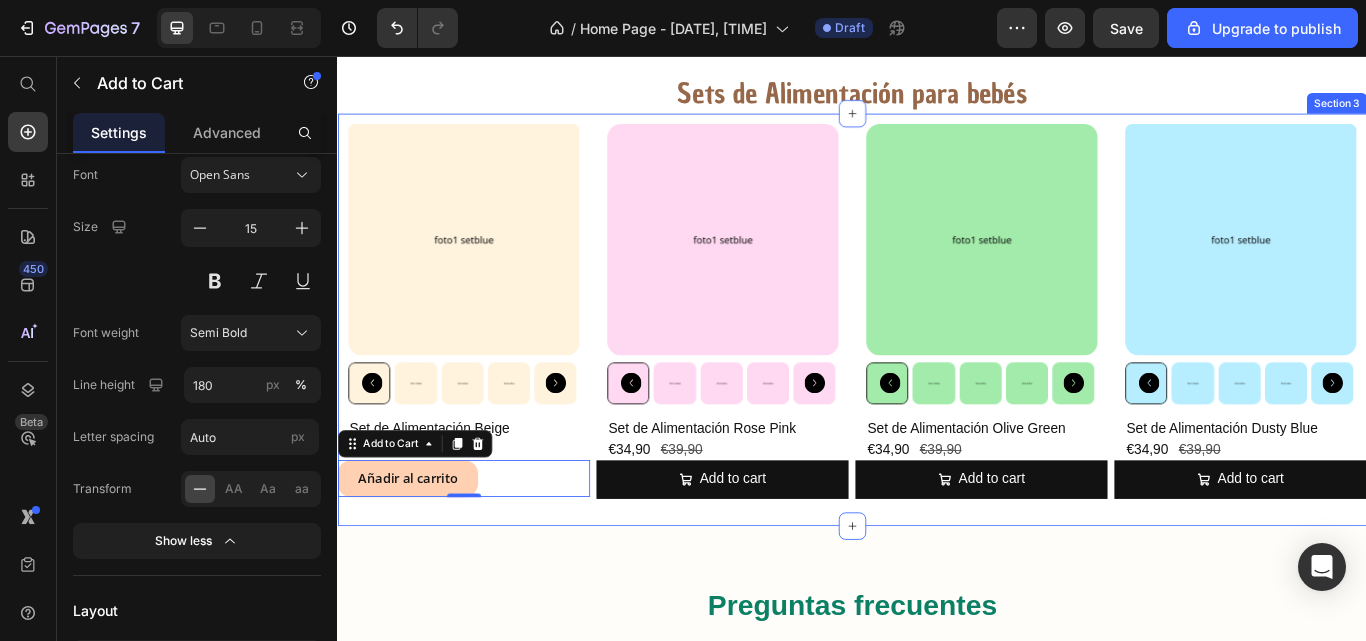 click on "Product Images Set de Alimentación Beige Product Title €34,90 Product Price €39,90 Product Price Row Añadir al carrito Add to Cart   0 Product
Product Images Set de Alimentación Rose Pink Product Title €34,90 Product Price €39,90 Product Price Row
Add to cart Add to Cart Product
Product Images Set de Alimentación Olive Green Product Title €34,90 Product Price €39,90 Product Price Row
Add to cart Add to Cart Product
Product Images Set de Alimentación Dusty Blue Product Title €34,90 Product Price €39,90 Product Price Row
Add to cart Add to Cart Product Row Section 3" at bounding box center (937, 365) 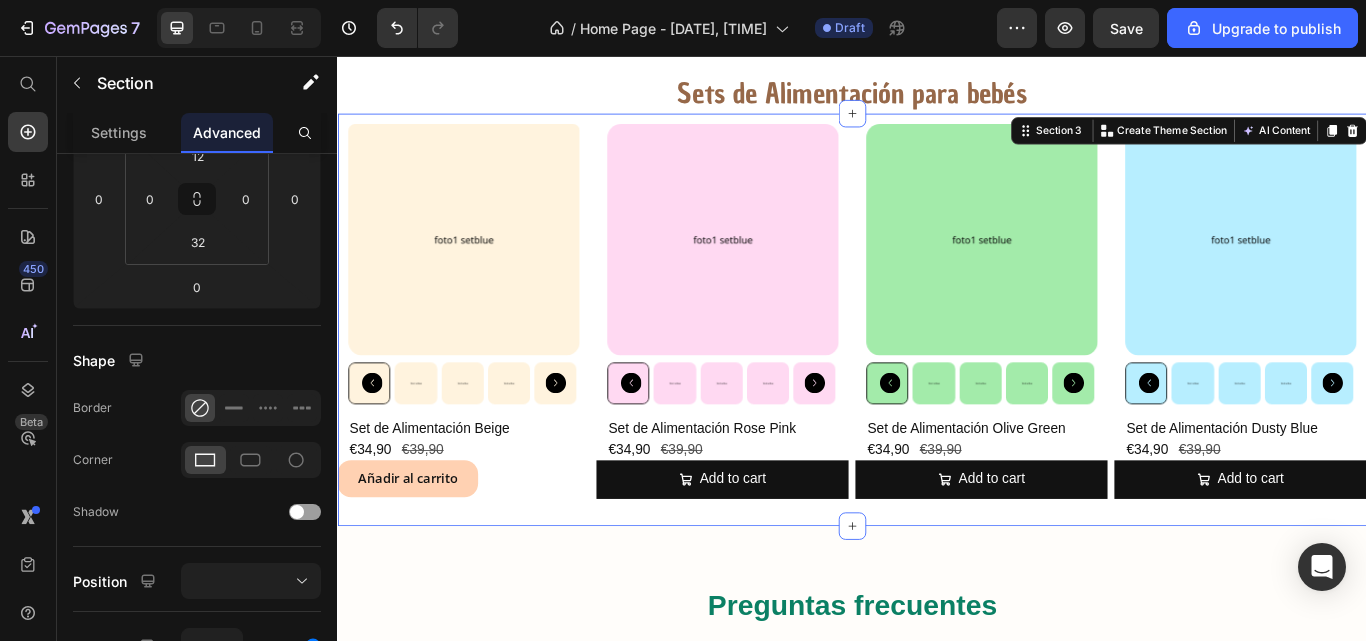 scroll, scrollTop: 0, scrollLeft: 0, axis: both 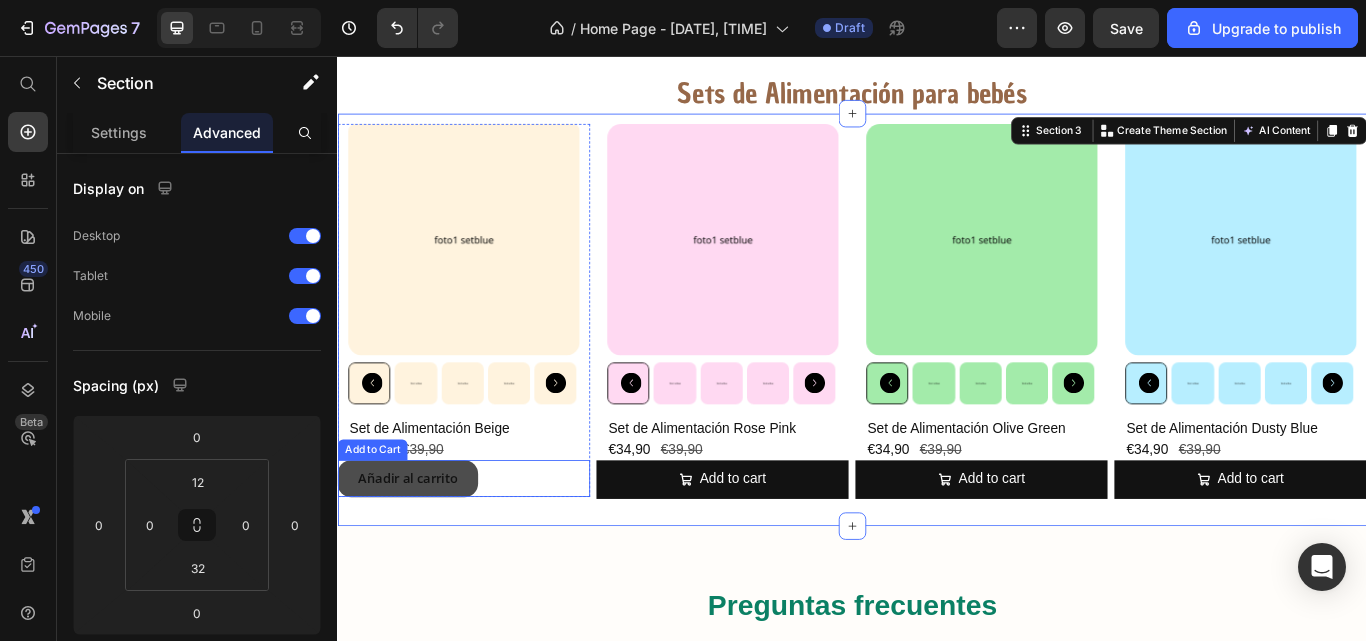 click on "Añadir al carrito" at bounding box center [419, 549] 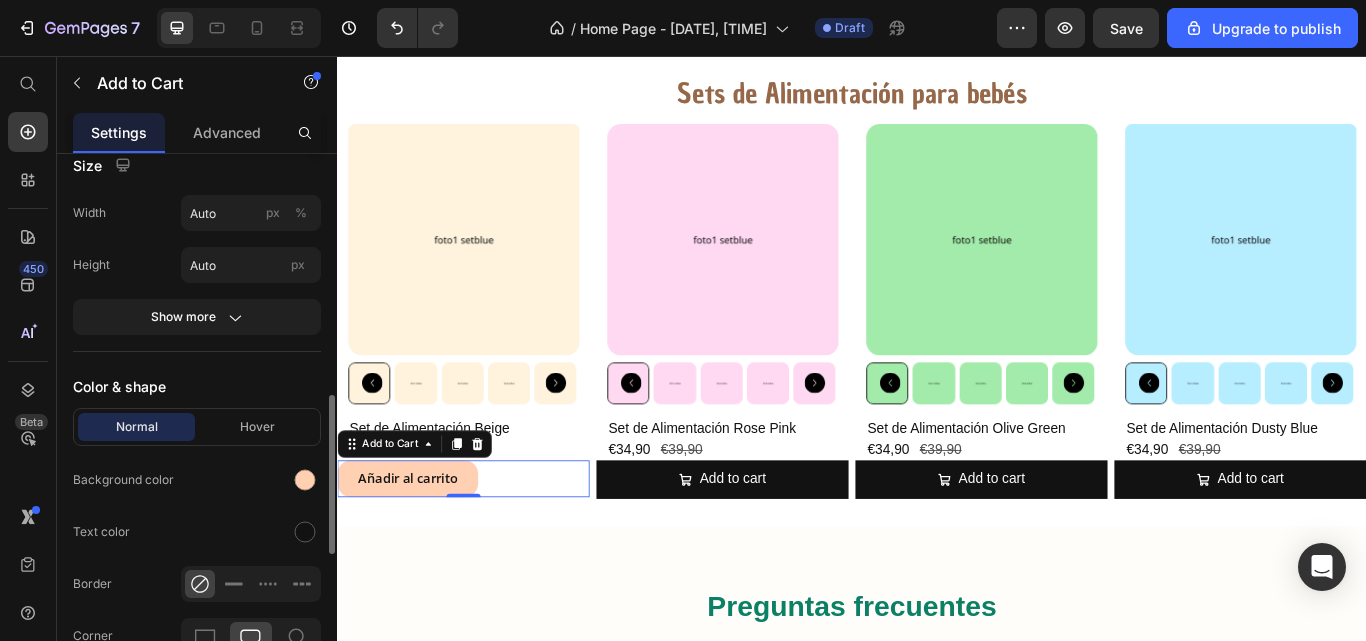 scroll, scrollTop: 818, scrollLeft: 0, axis: vertical 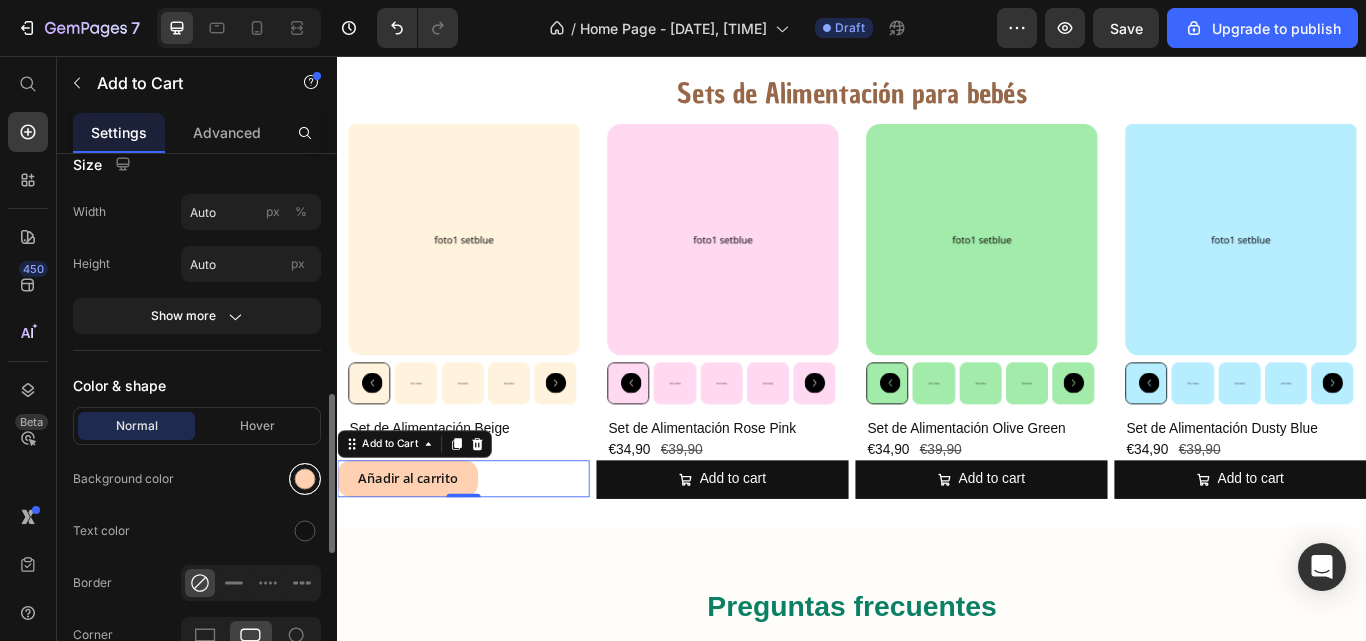 click at bounding box center [305, 479] 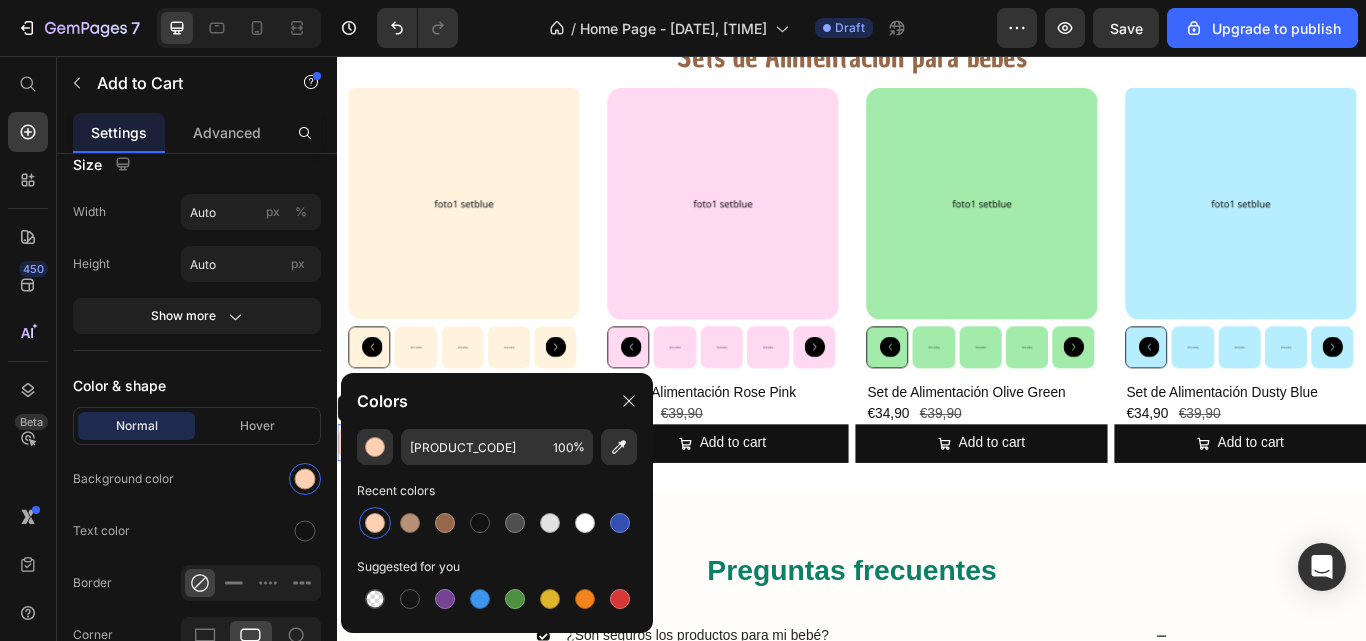 scroll, scrollTop: 685, scrollLeft: 0, axis: vertical 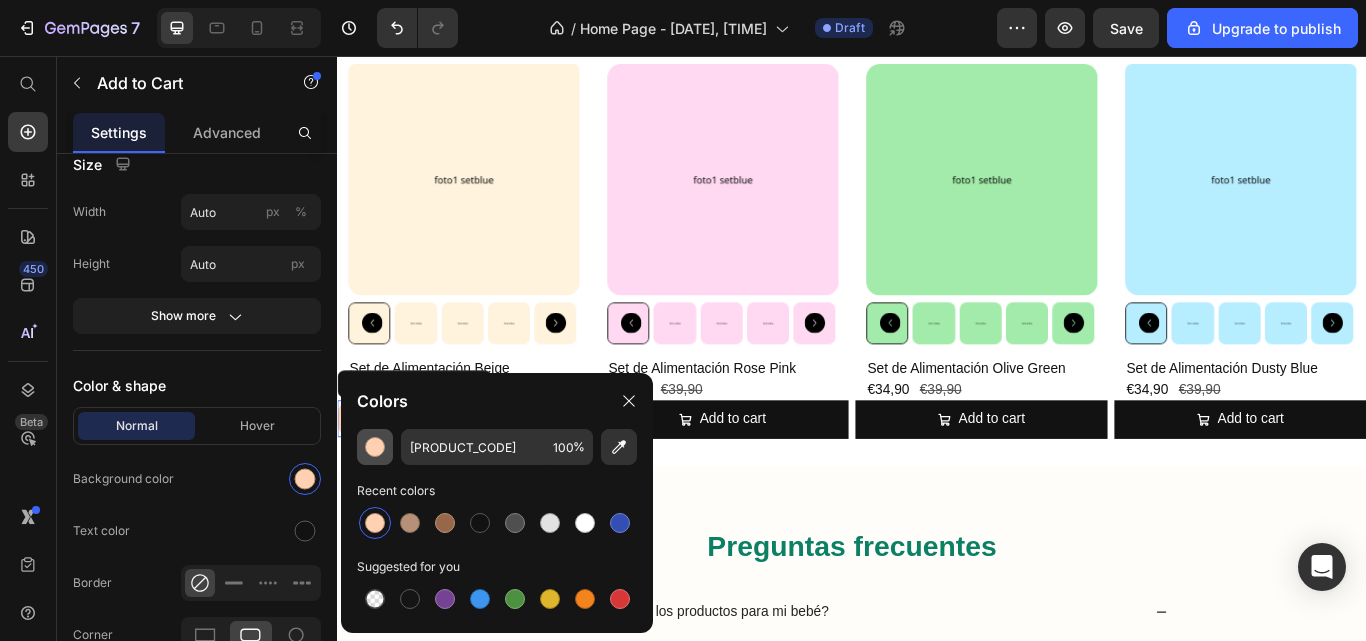 click at bounding box center (375, 447) 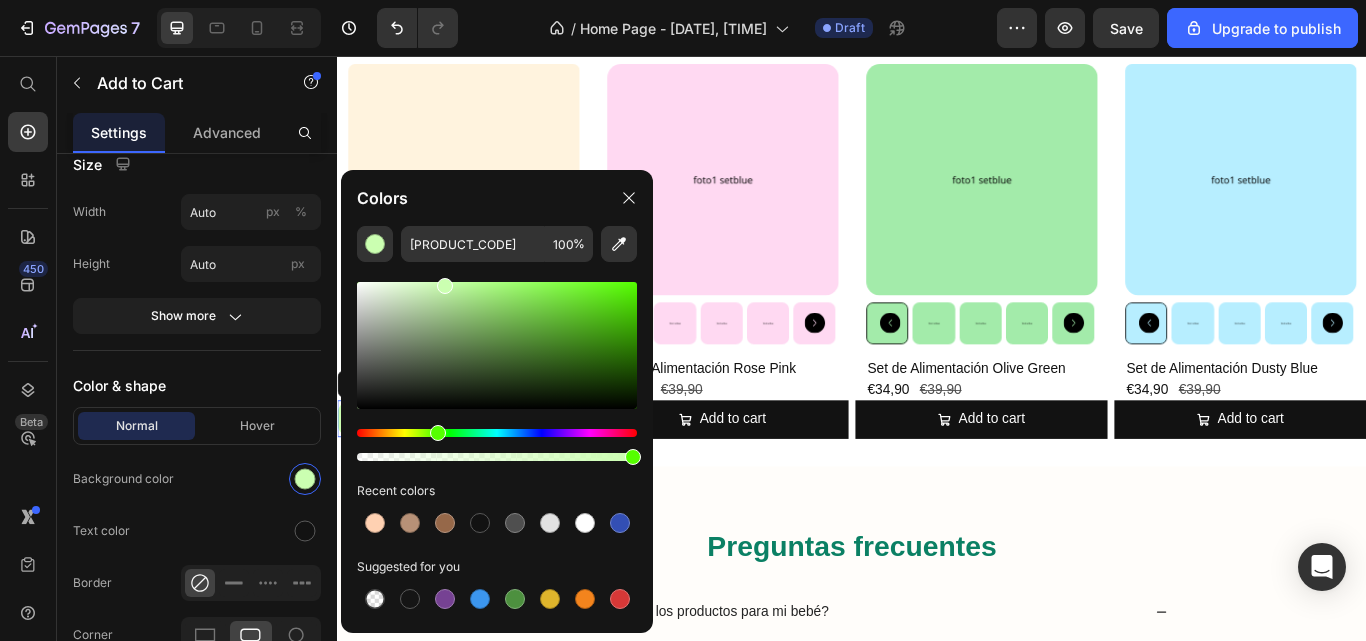 click at bounding box center [497, 433] 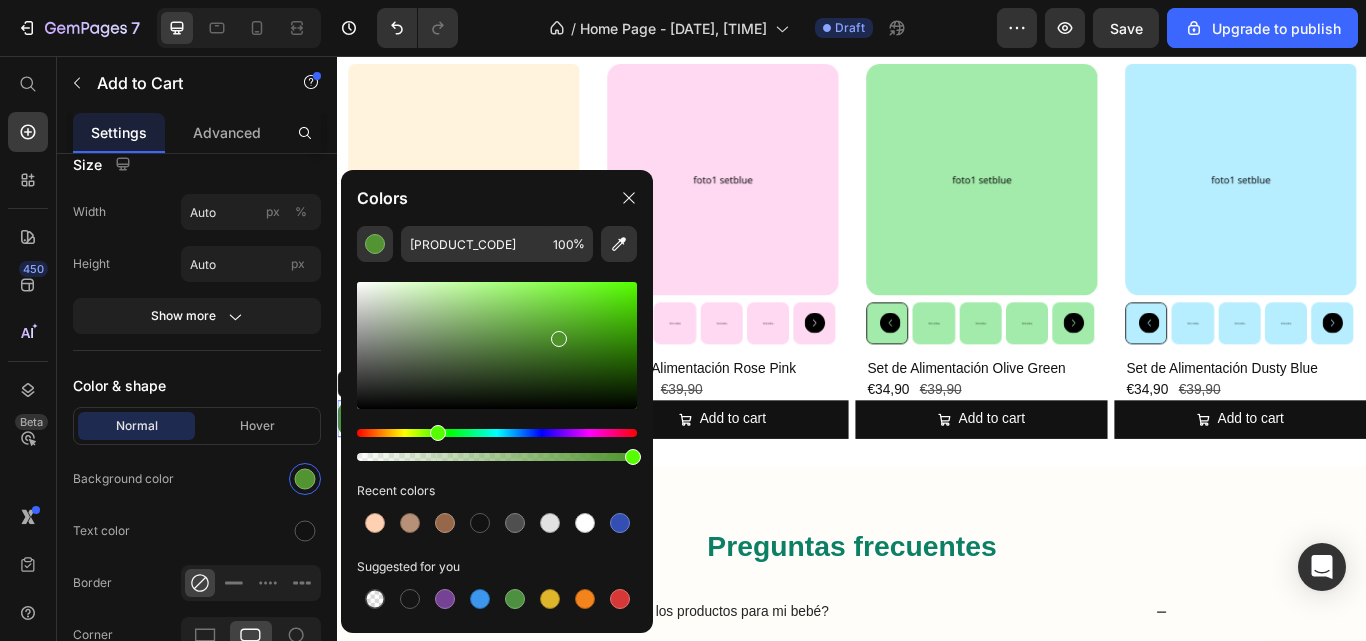drag, startPoint x: 442, startPoint y: 321, endPoint x: 557, endPoint y: 335, distance: 115.84904 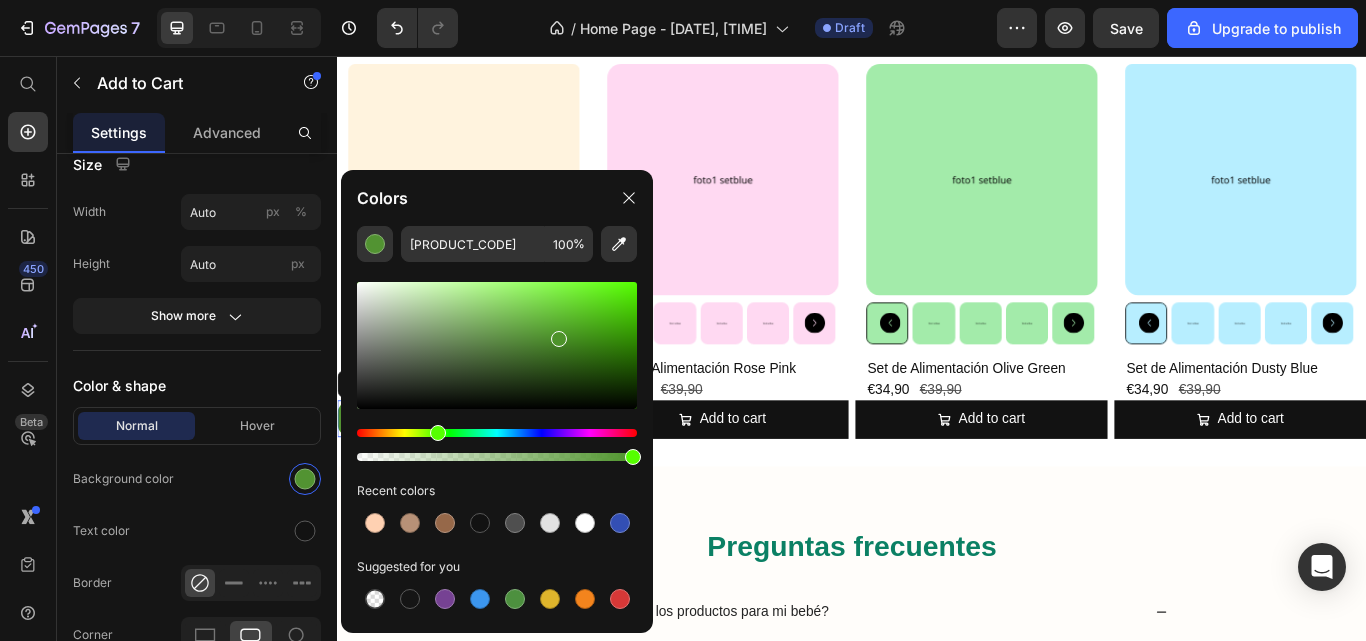click at bounding box center (497, 345) 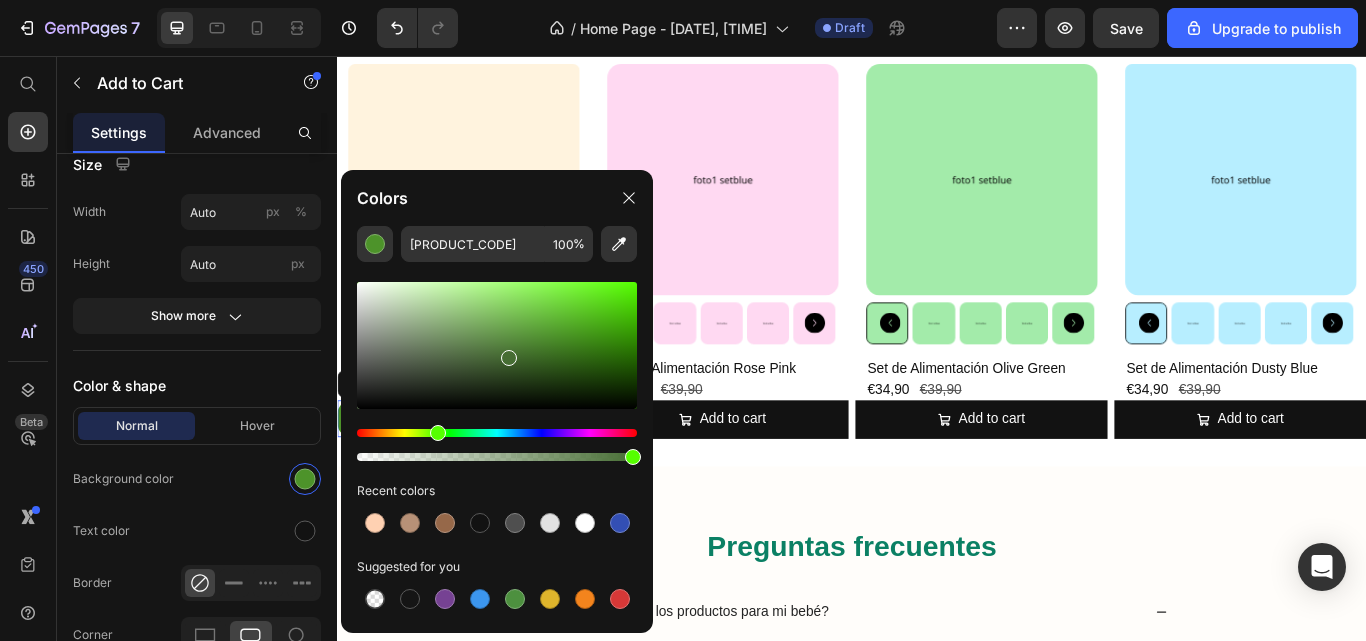 drag, startPoint x: 554, startPoint y: 340, endPoint x: 506, endPoint y: 354, distance: 50 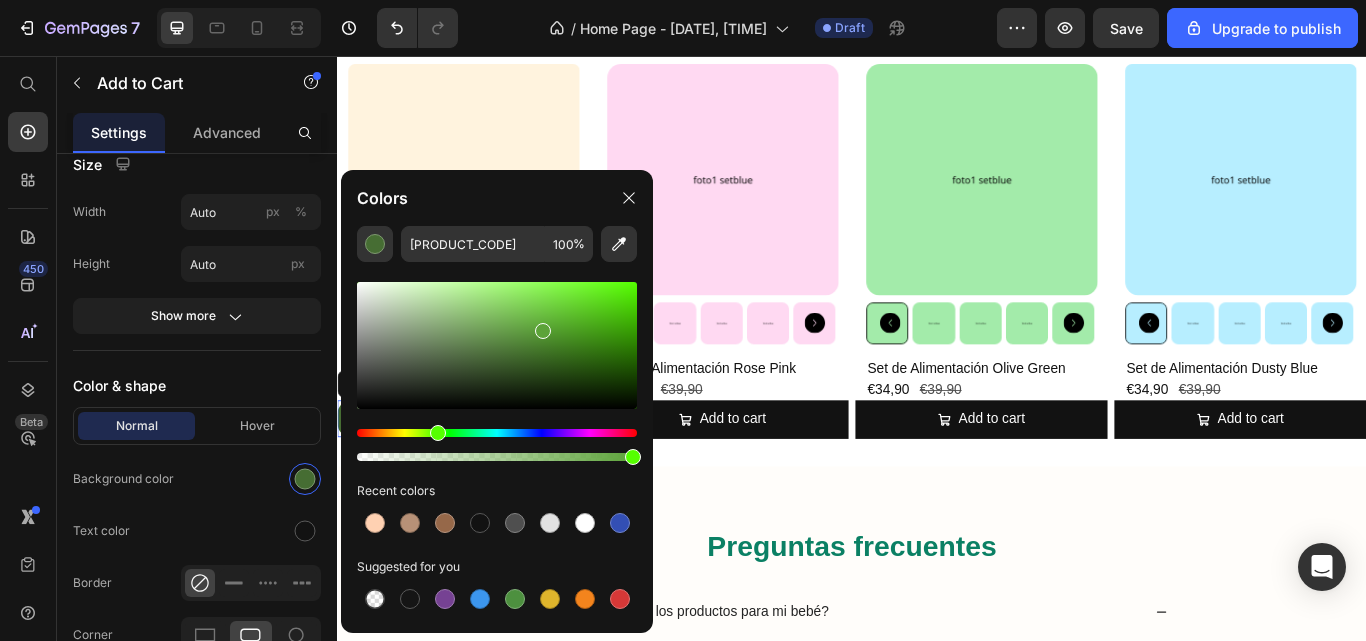 drag, startPoint x: 511, startPoint y: 354, endPoint x: 541, endPoint y: 326, distance: 41.036568 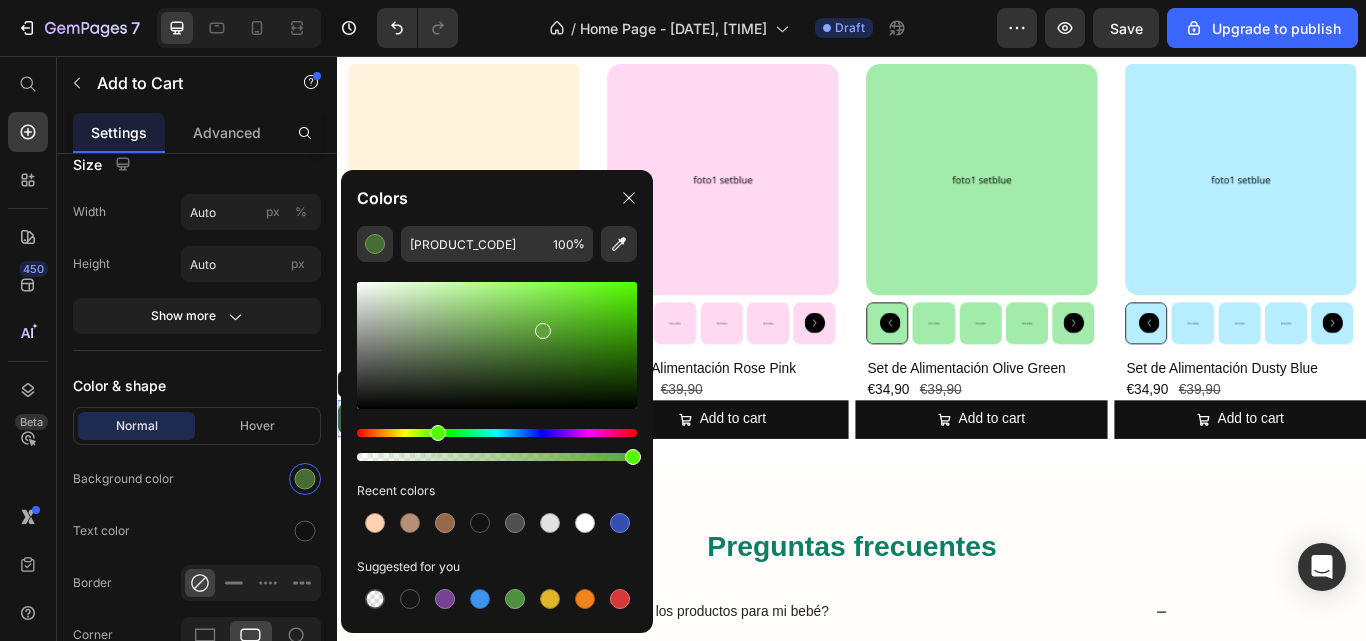 click at bounding box center [543, 331] 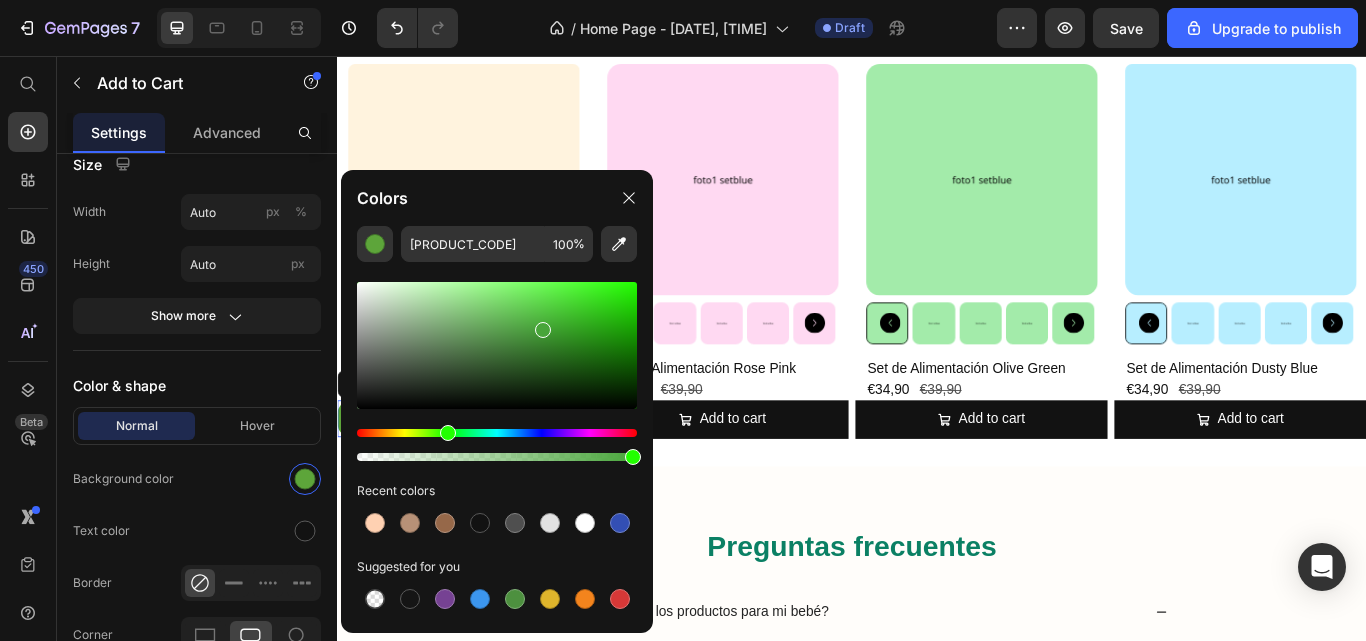 click at bounding box center [448, 433] 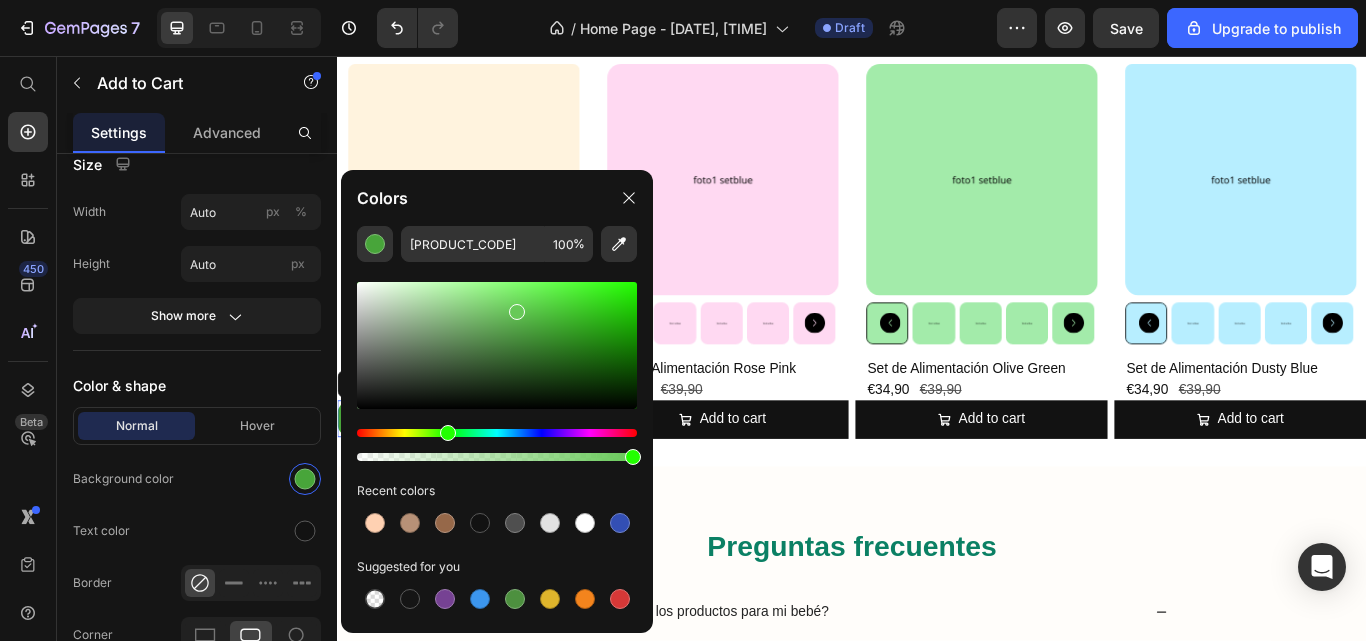 drag, startPoint x: 522, startPoint y: 321, endPoint x: 516, endPoint y: 308, distance: 14.3178215 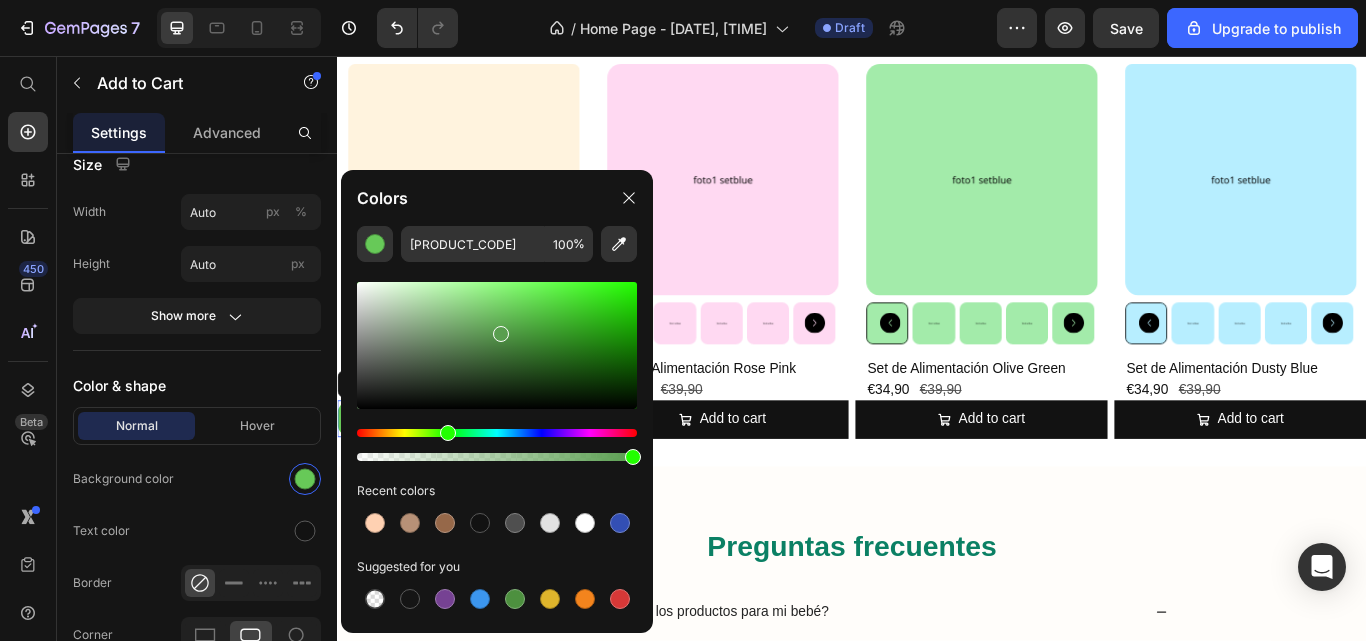 drag, startPoint x: 508, startPoint y: 308, endPoint x: 494, endPoint y: 337, distance: 32.202484 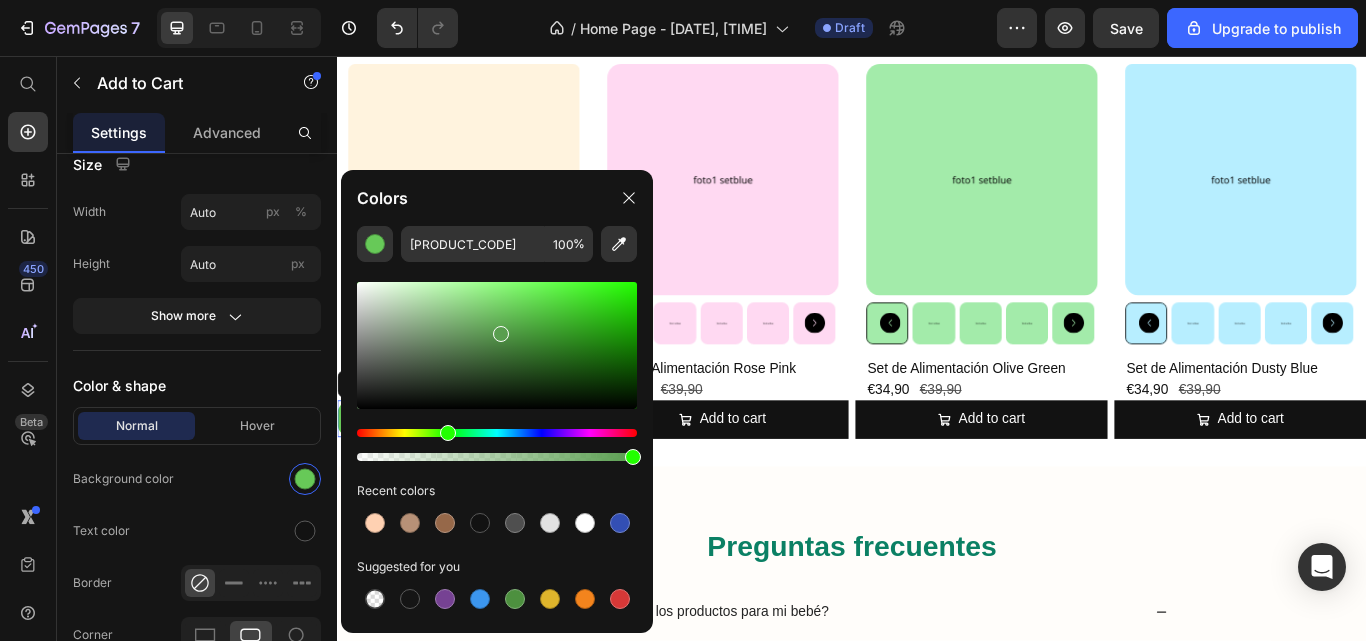 click at bounding box center (501, 334) 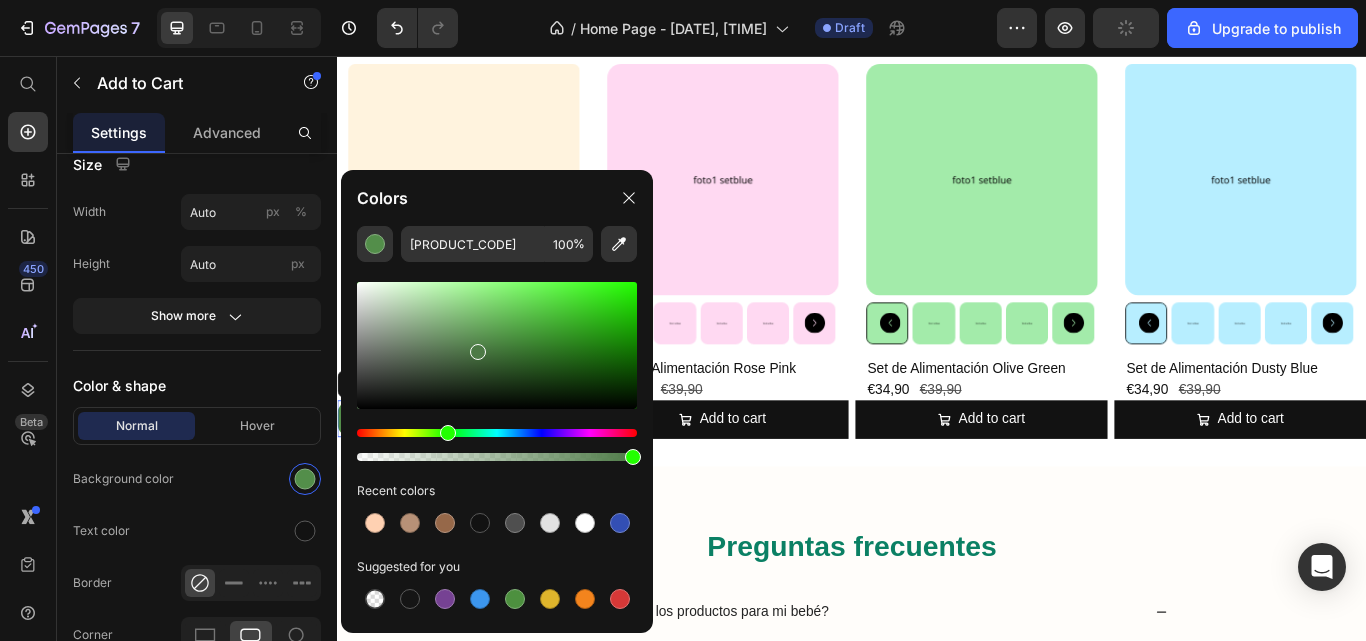 drag, startPoint x: 483, startPoint y: 344, endPoint x: 471, endPoint y: 340, distance: 12.649111 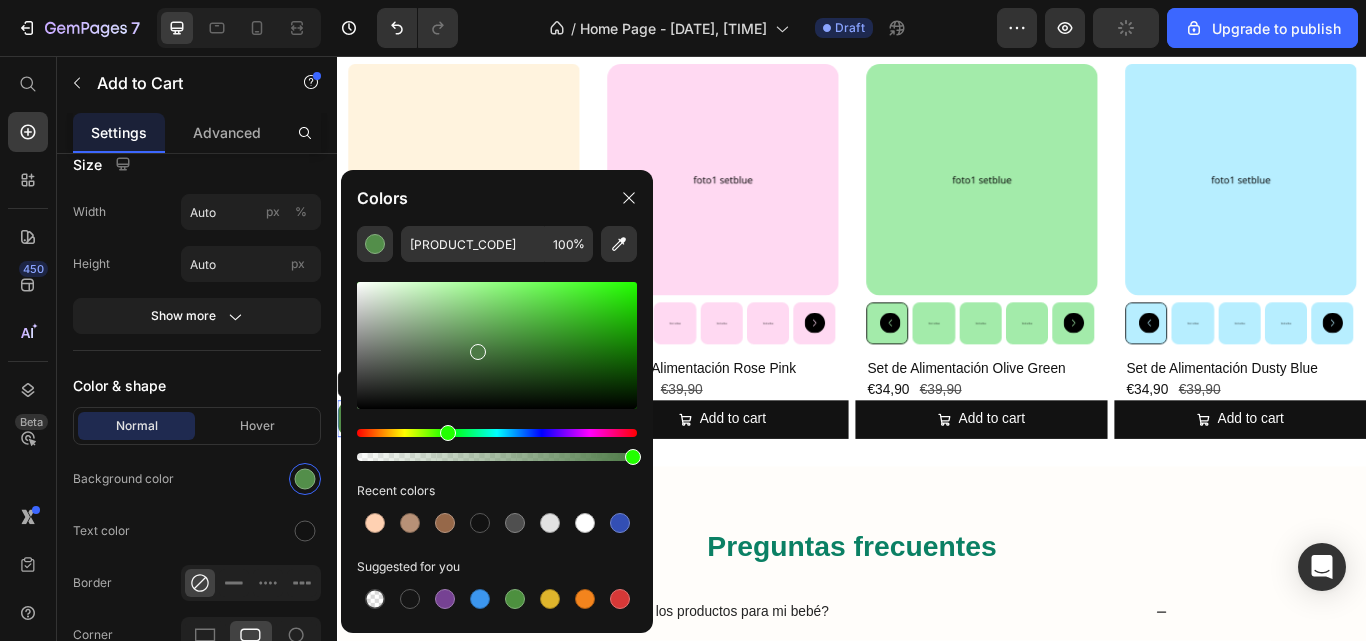 click at bounding box center (497, 345) 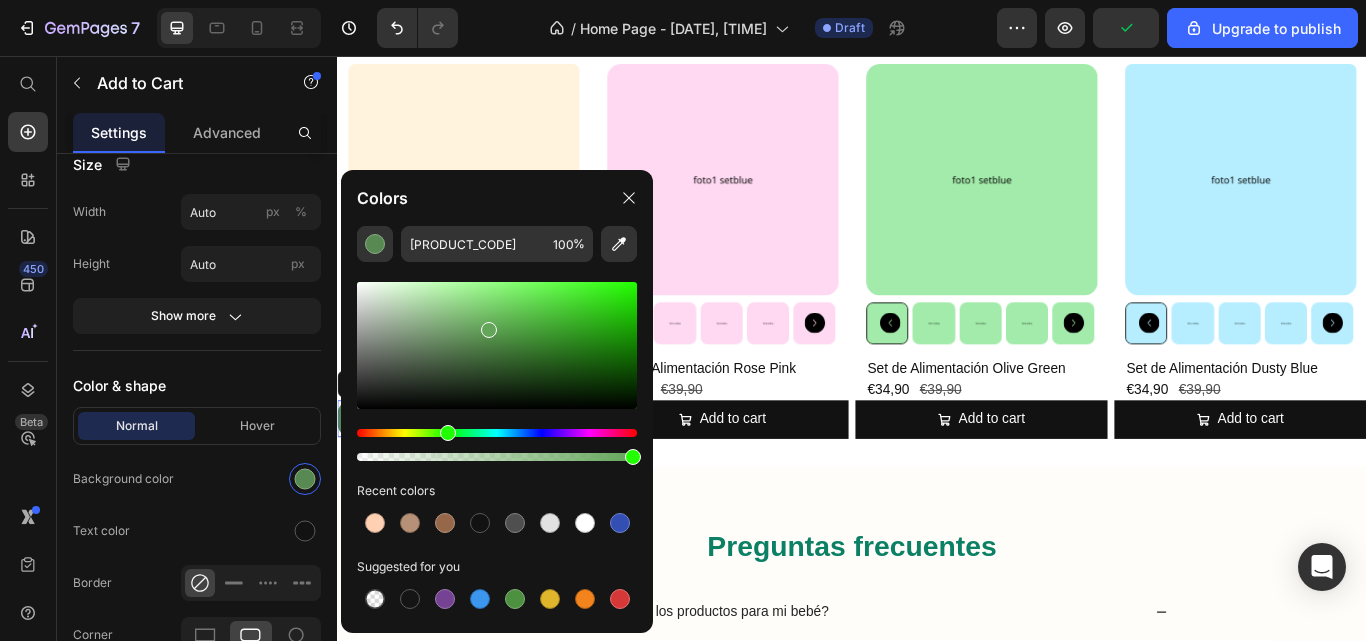 drag, startPoint x: 474, startPoint y: 334, endPoint x: 487, endPoint y: 326, distance: 15.264338 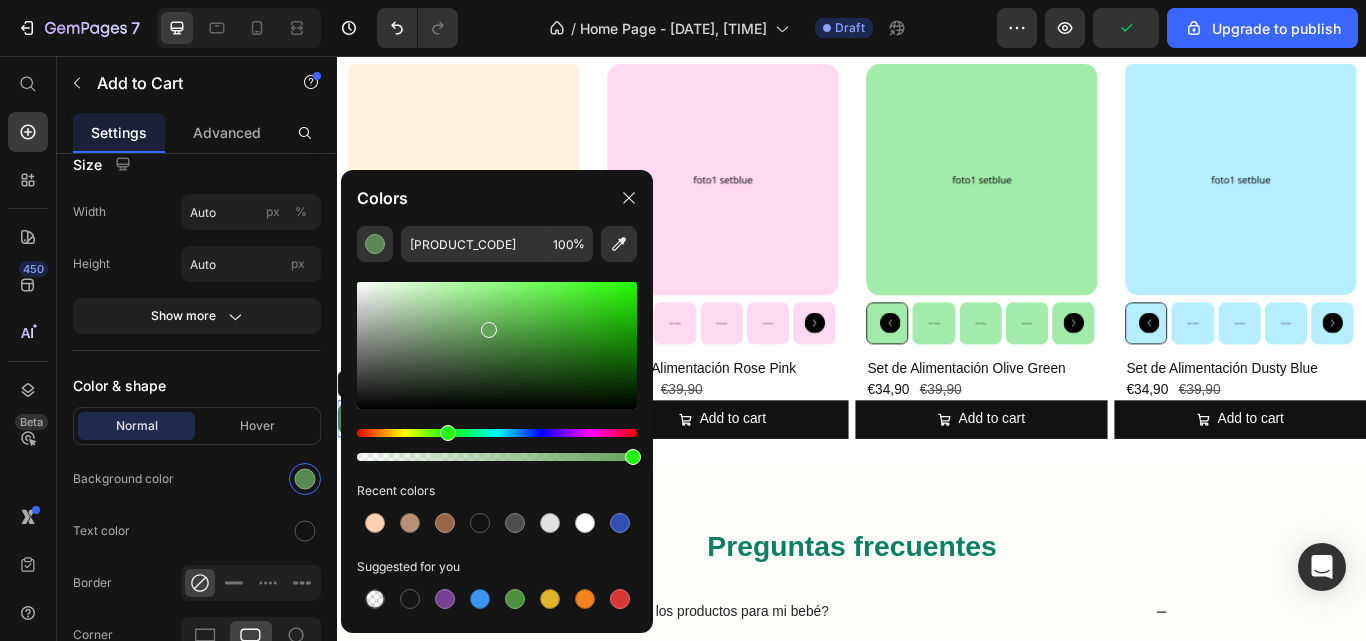 click at bounding box center (489, 330) 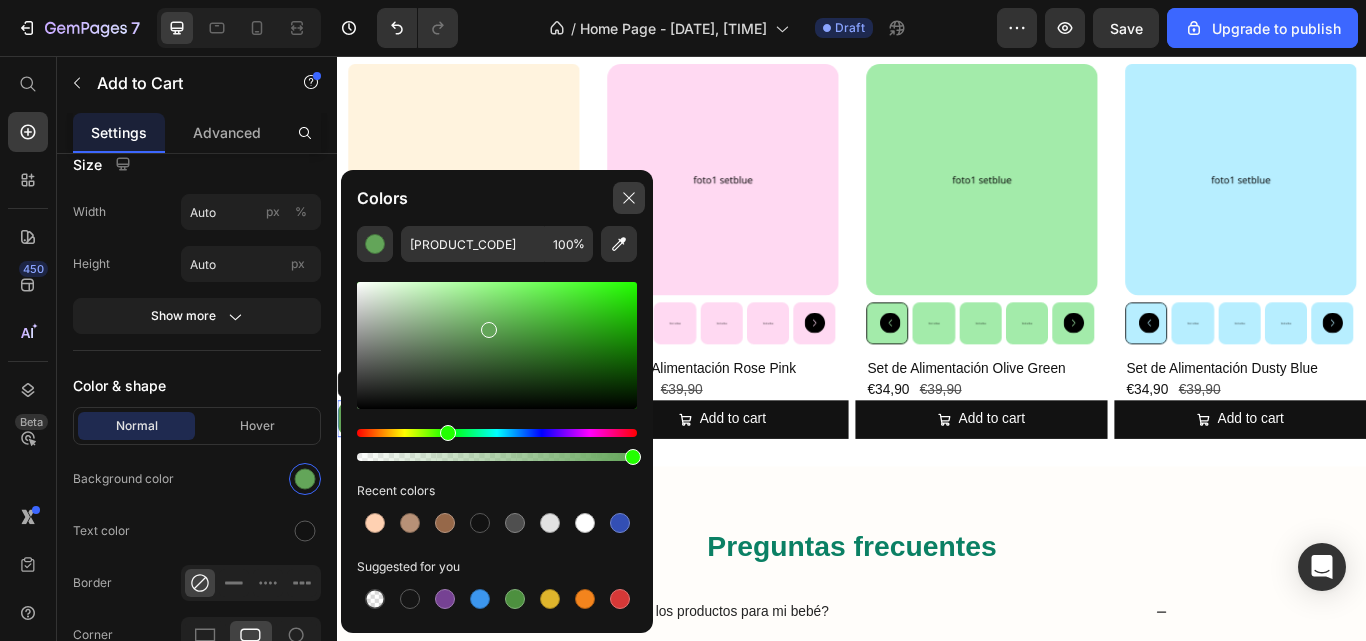 click at bounding box center (629, 198) 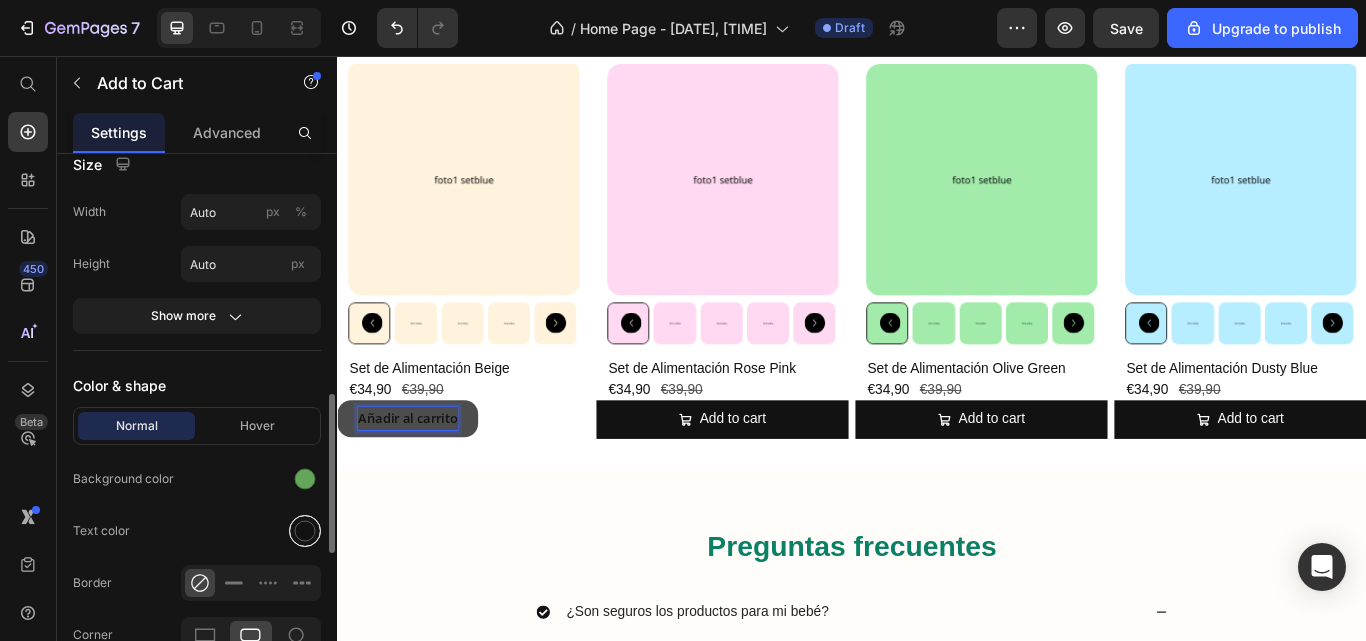 click at bounding box center (305, 531) 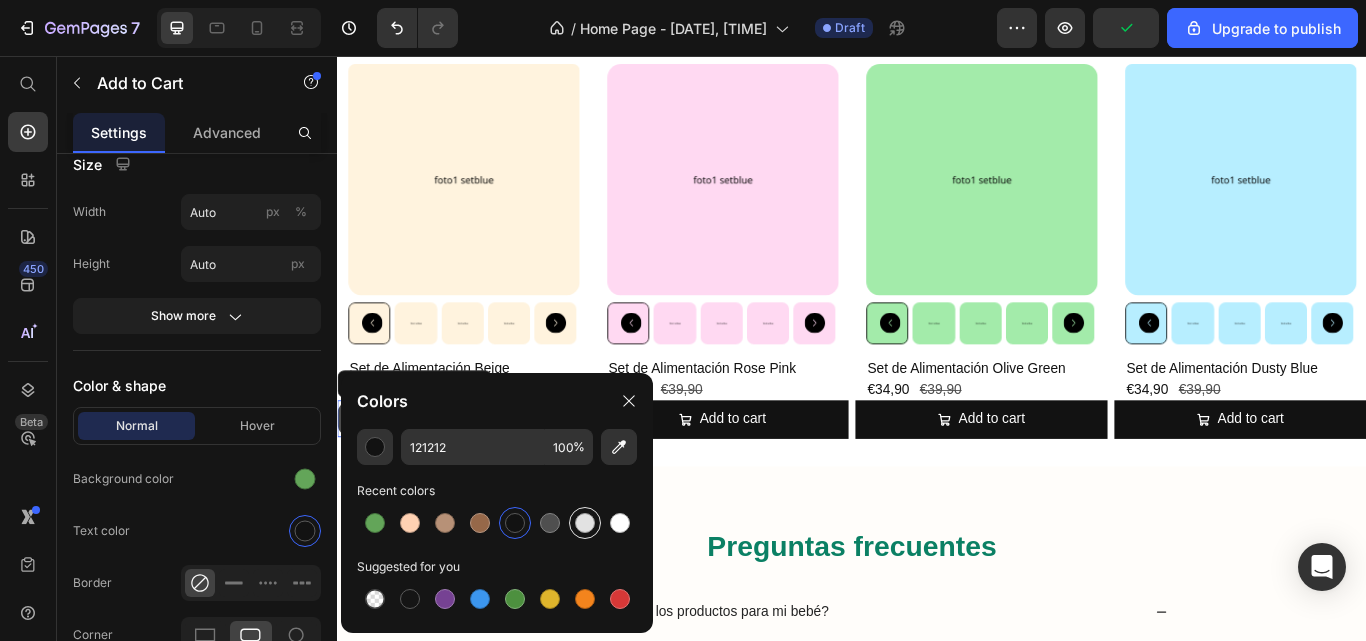 click at bounding box center [585, 523] 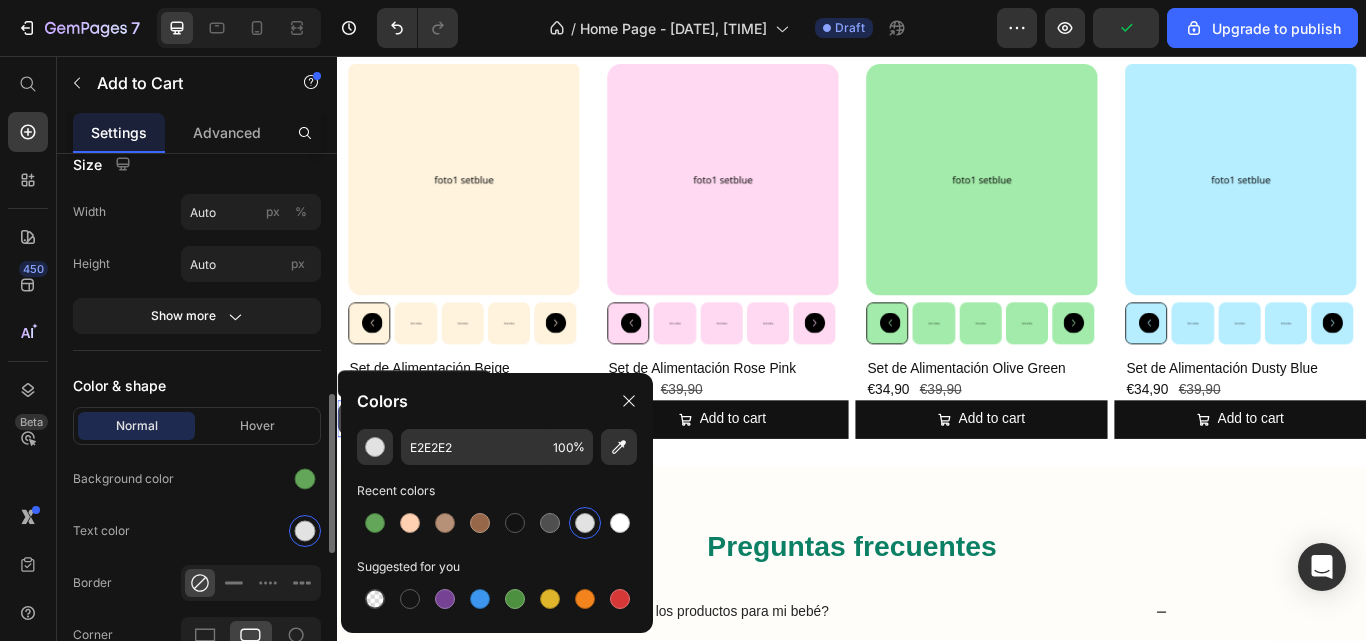 click on "Text color" 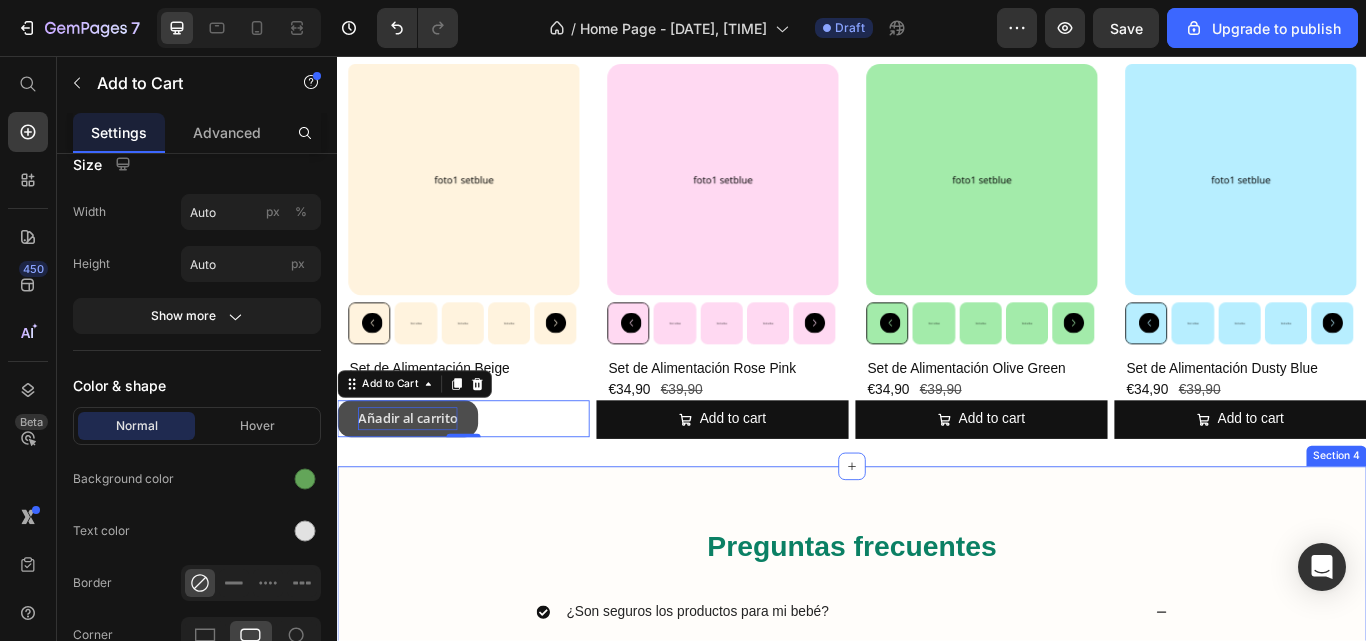 click on "Preguntas frecuentes Heading
¿Son seguros los productos para mi bebé? Si, todos nuestros productos estás fabricados con materiales seguros y certificados:  silicona de grado alimenticio ,  libres de BPA  y otras sustancias tóxicas. Text Block
¿Se pueden lavar los productos en el lavavajillas o meter al microondas?
¿Desde dónde se envían los pedidos?
¿Cuanto tarda en llegar mi pedido?
¿Puedo devolver un producto? Accordion Row Section 4" at bounding box center (937, 840) 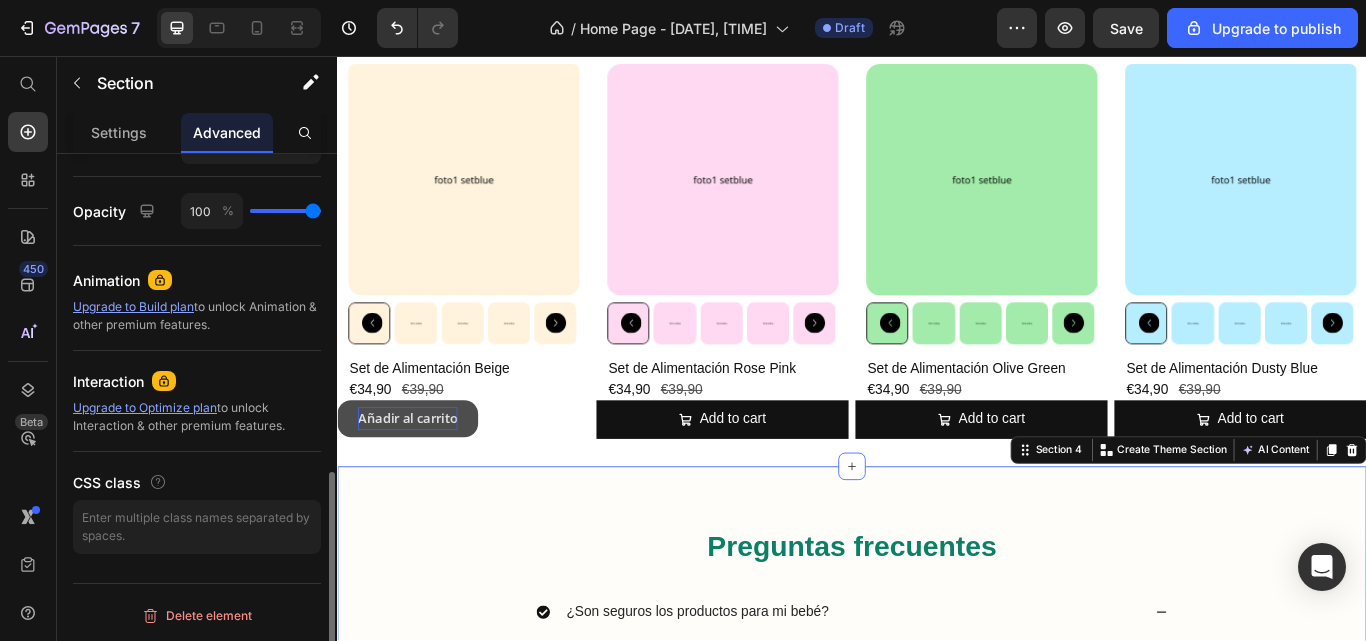scroll, scrollTop: 0, scrollLeft: 0, axis: both 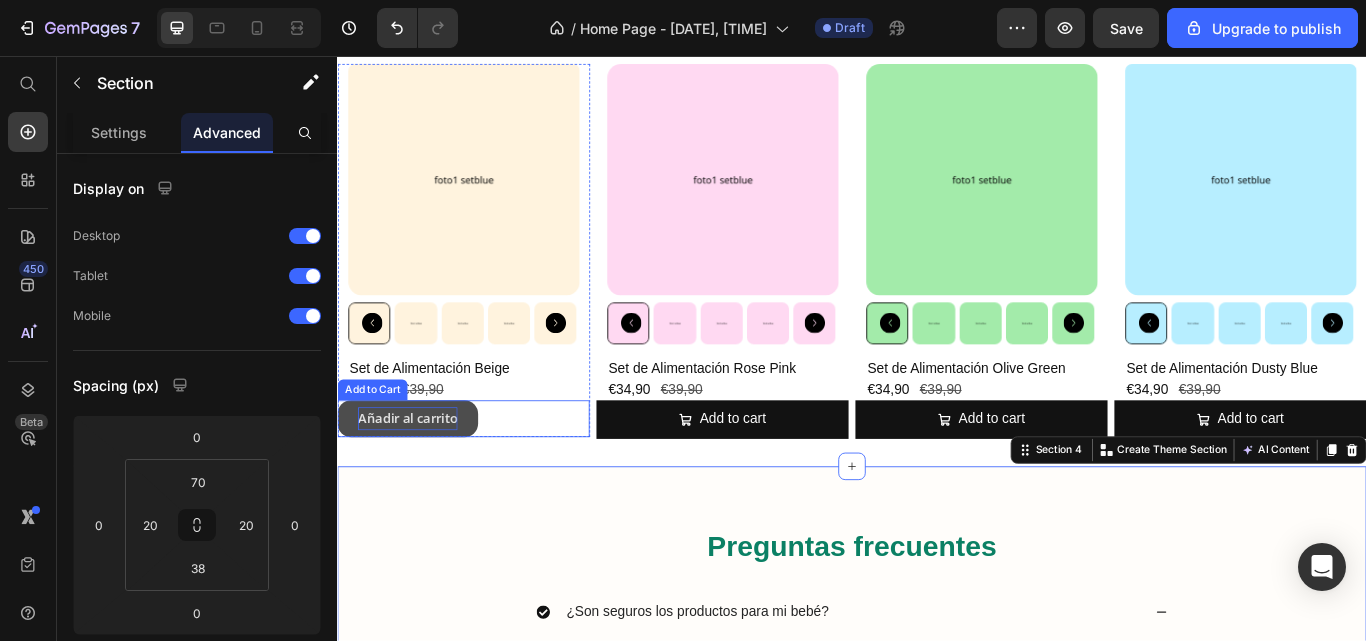 click on "Añadir al carrito" at bounding box center [419, 479] 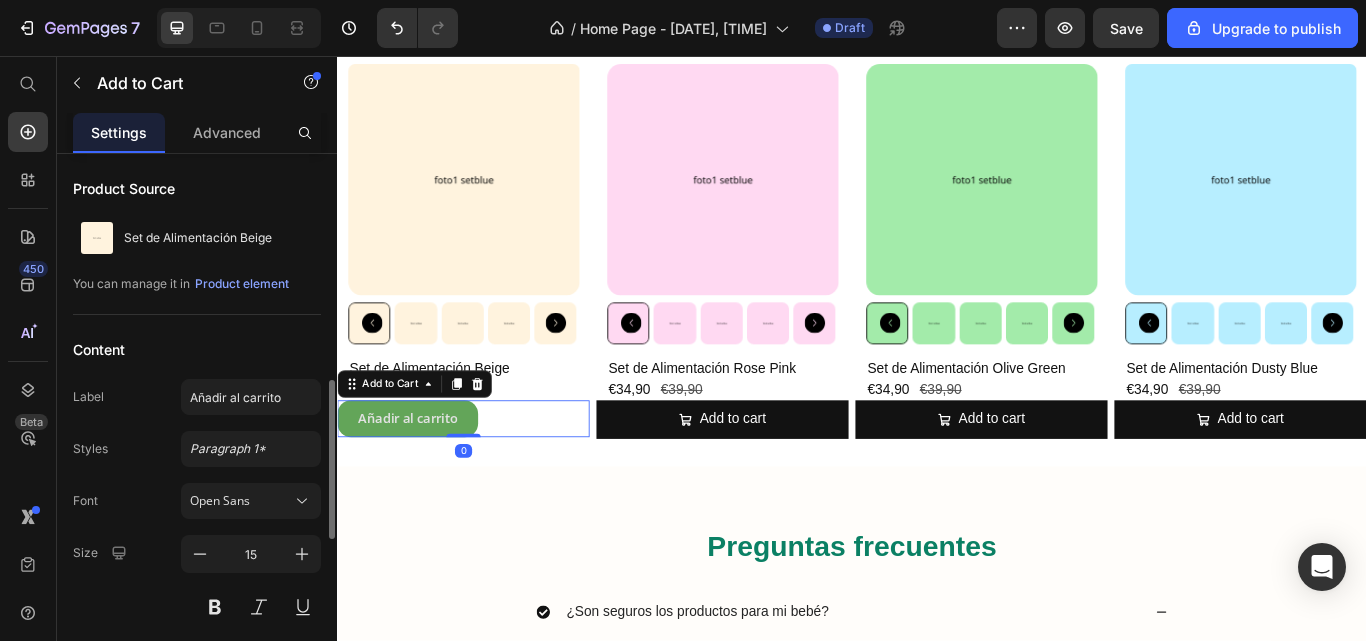 scroll, scrollTop: 183, scrollLeft: 0, axis: vertical 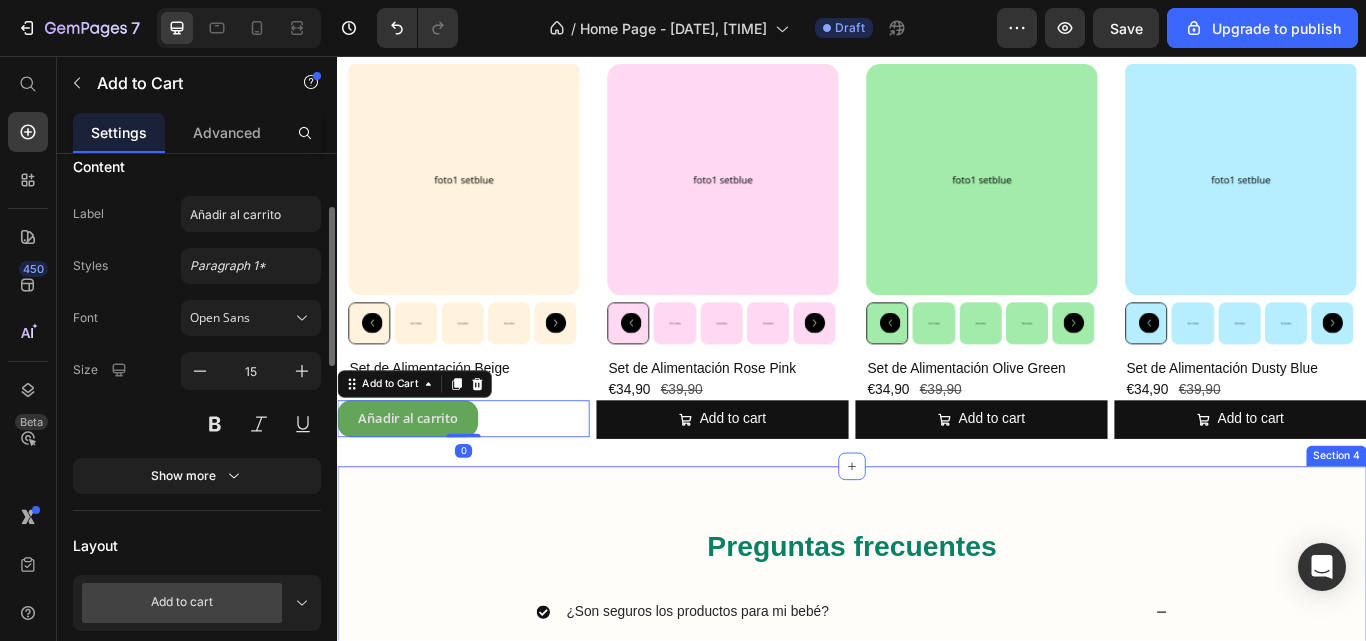 click on "Preguntas frecuentes Heading
¿Son seguros los productos para mi bebé? Si, todos nuestros productos estás fabricados con materiales seguros y certificados:  silicona de grado alimenticio ,  libres de BPA  y otras sustancias tóxicas. Text Block
¿Se pueden lavar los productos en el lavavajillas o meter al microondas?
¿Desde dónde se envían los pedidos?
¿Cuanto tarda en llegar mi pedido?
¿Puedo devolver un producto? Accordion Row Section 4" at bounding box center [937, 840] 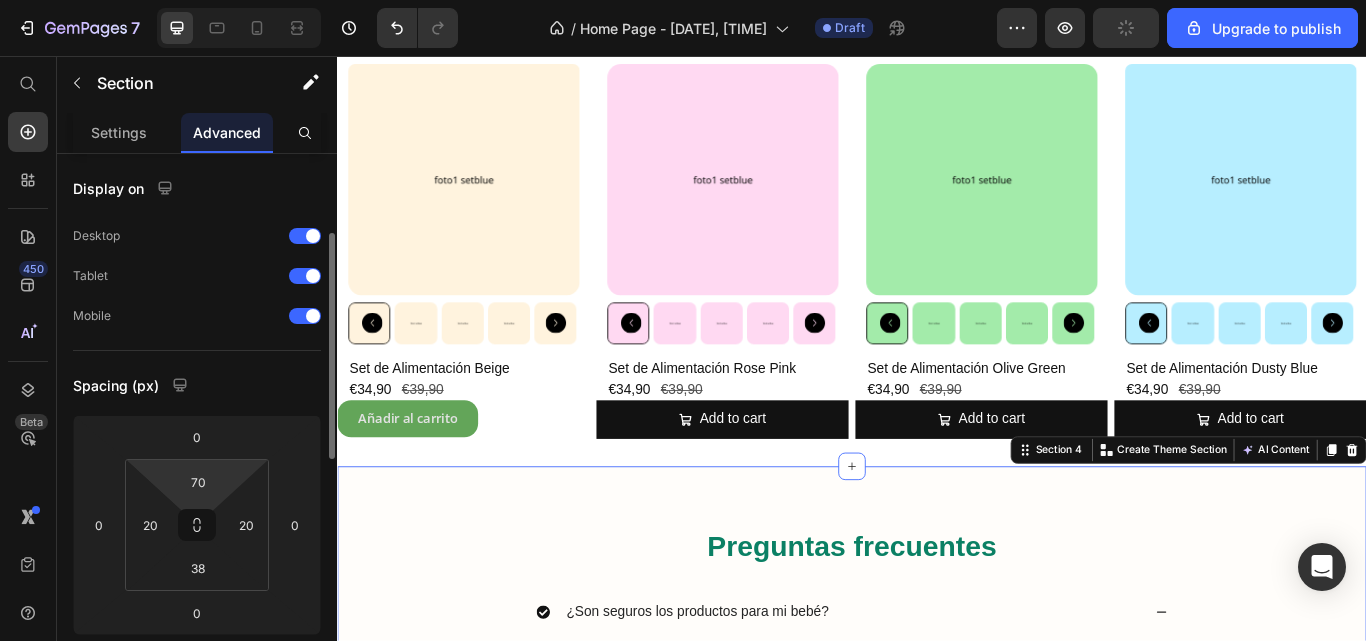 scroll, scrollTop: 56, scrollLeft: 0, axis: vertical 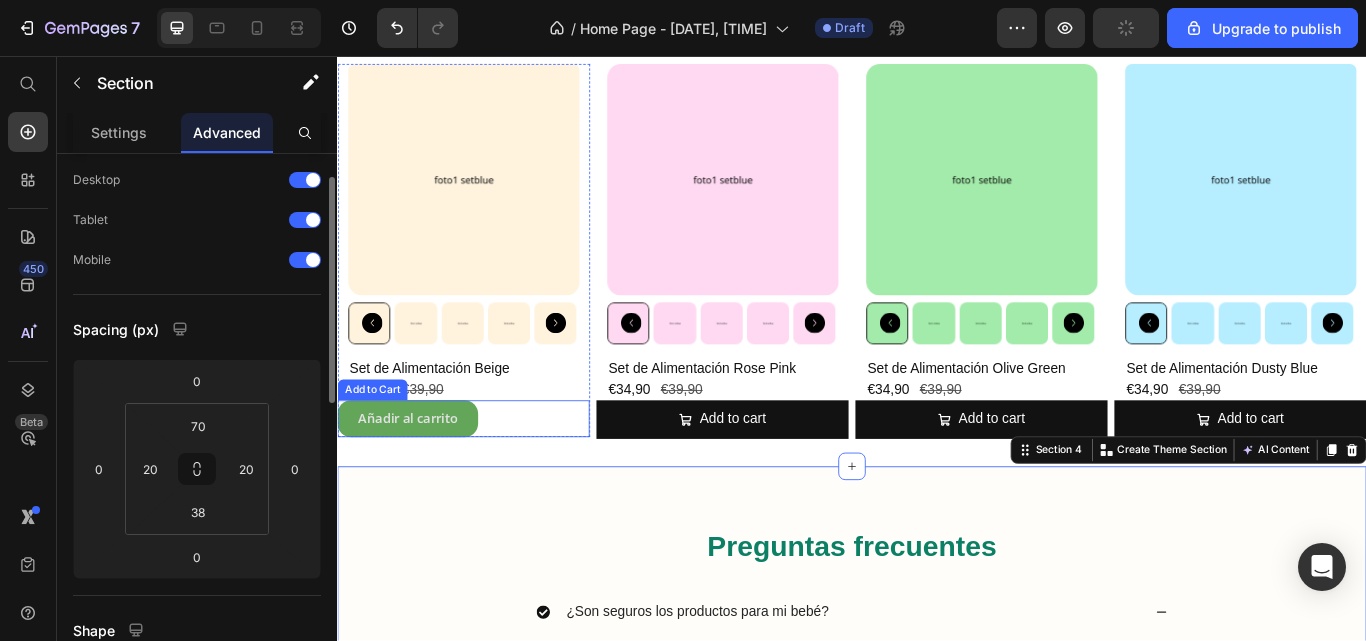click on "Añadir al carrito Add to Cart" at bounding box center (484, 479) 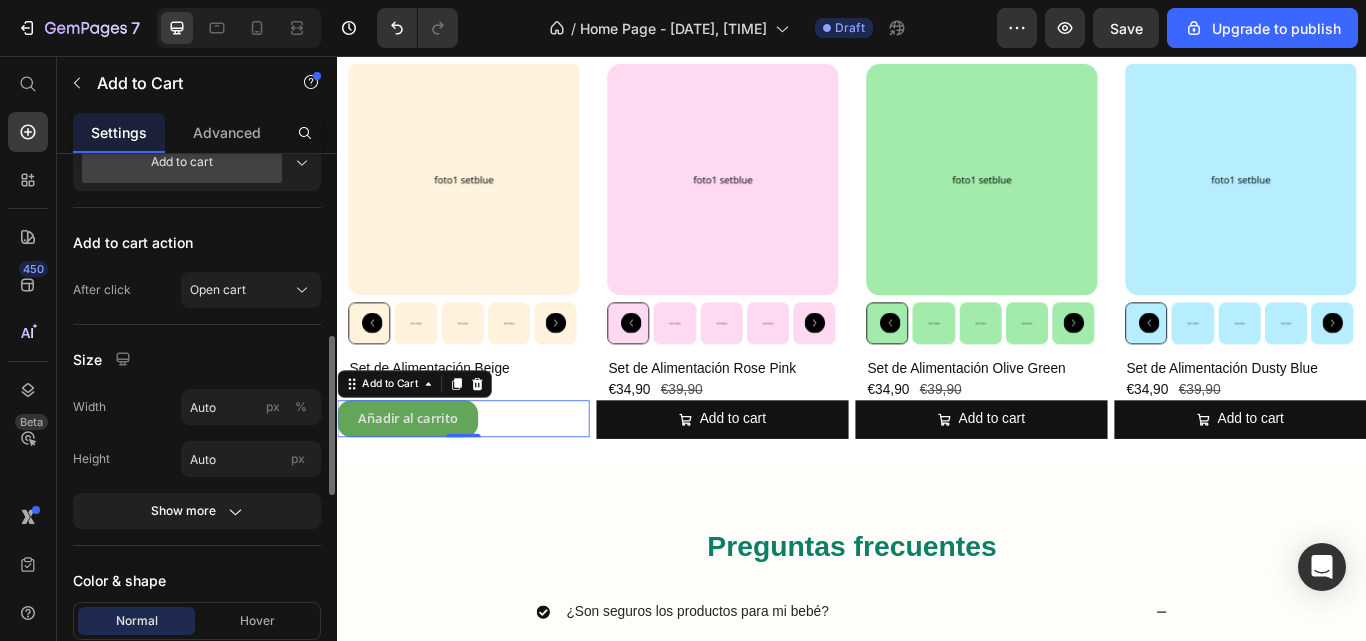 scroll, scrollTop: 620, scrollLeft: 0, axis: vertical 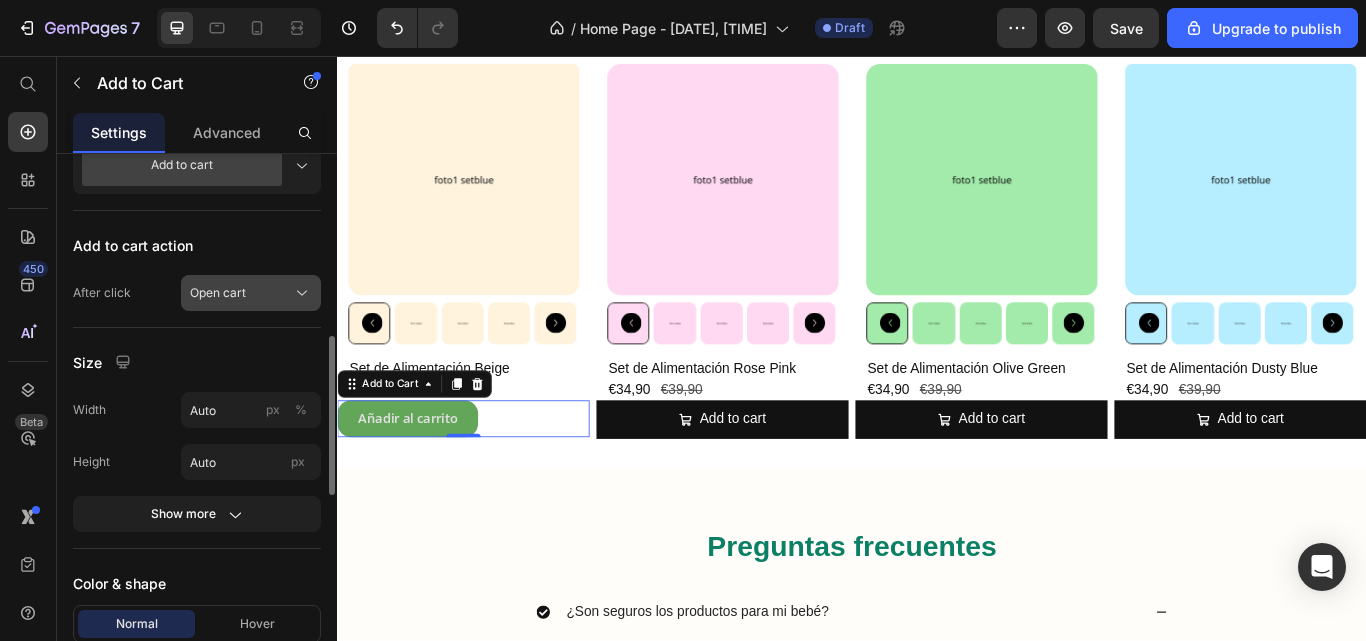 click 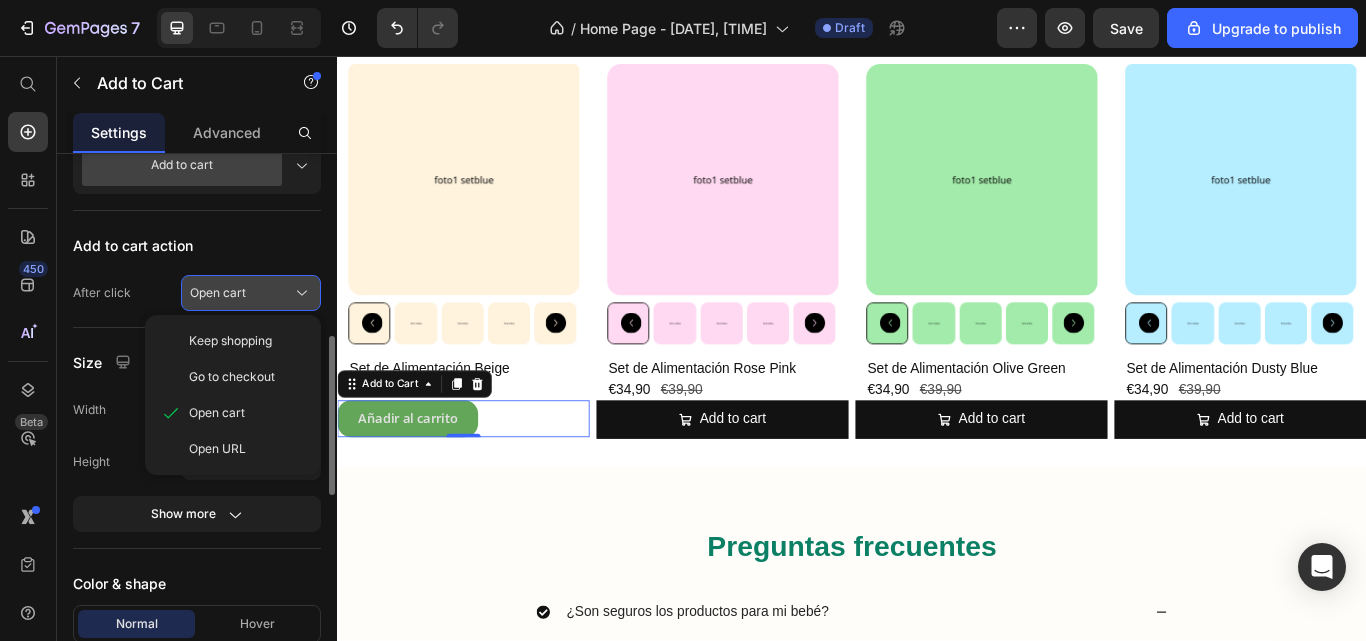 click 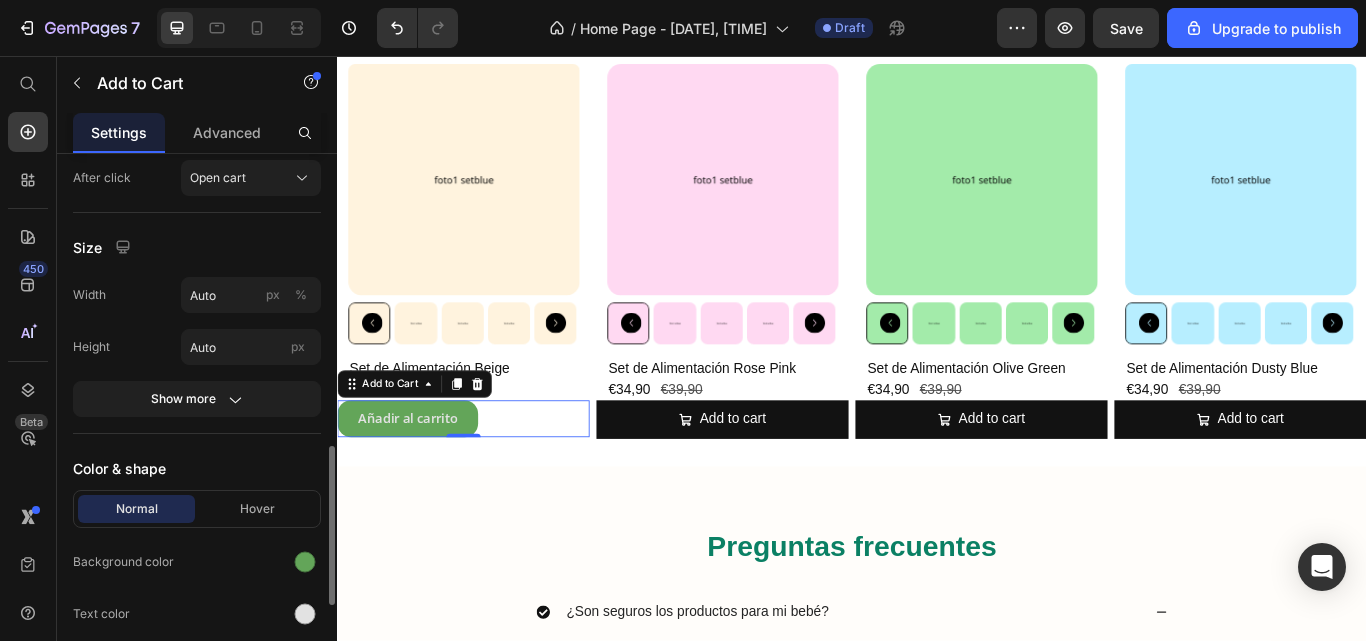 scroll, scrollTop: 794, scrollLeft: 0, axis: vertical 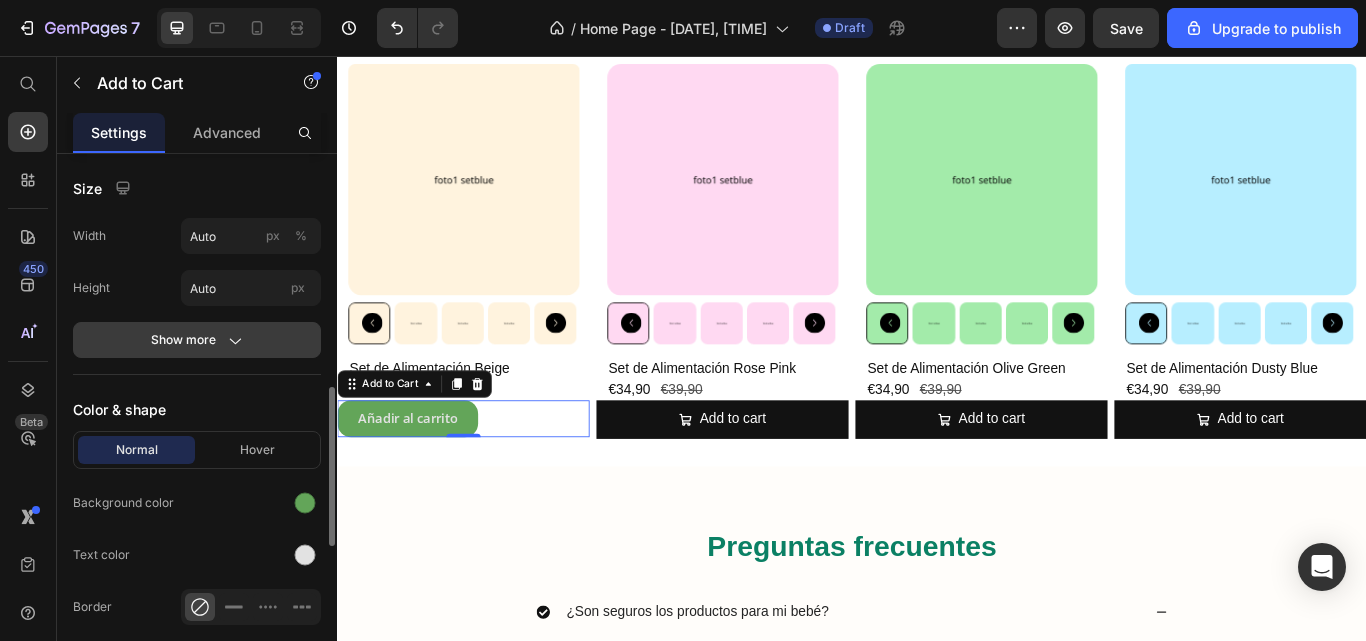 click on "Show more" 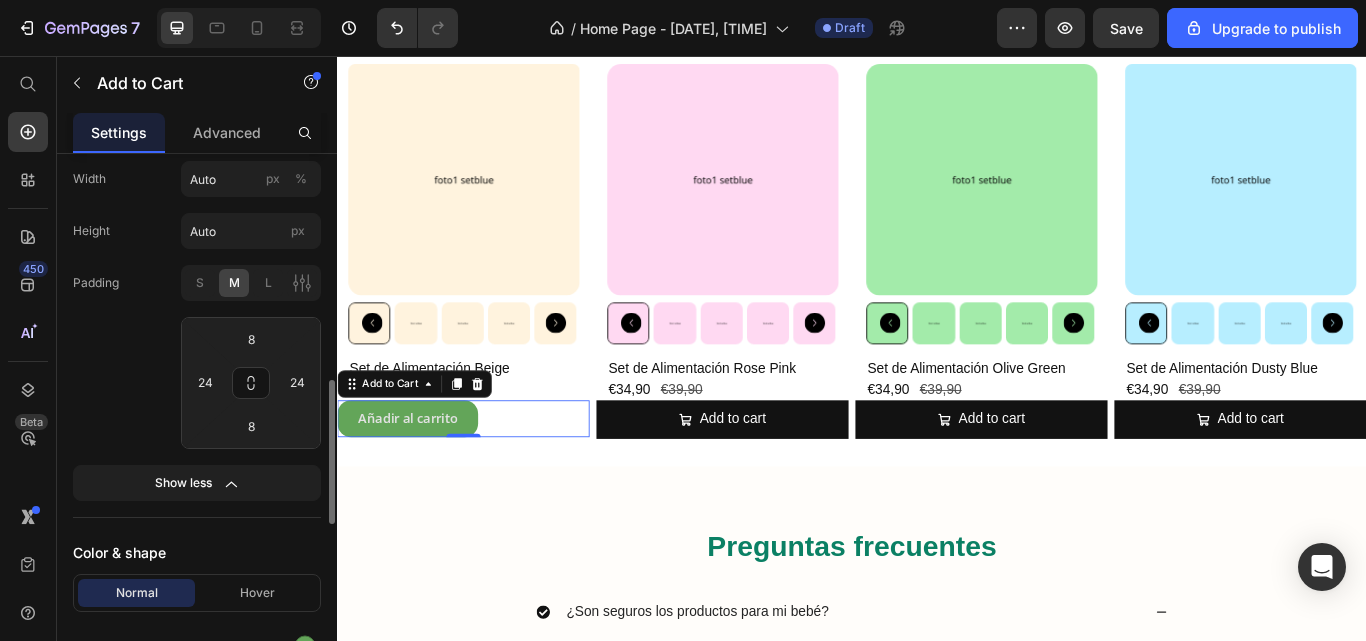 scroll, scrollTop: 852, scrollLeft: 0, axis: vertical 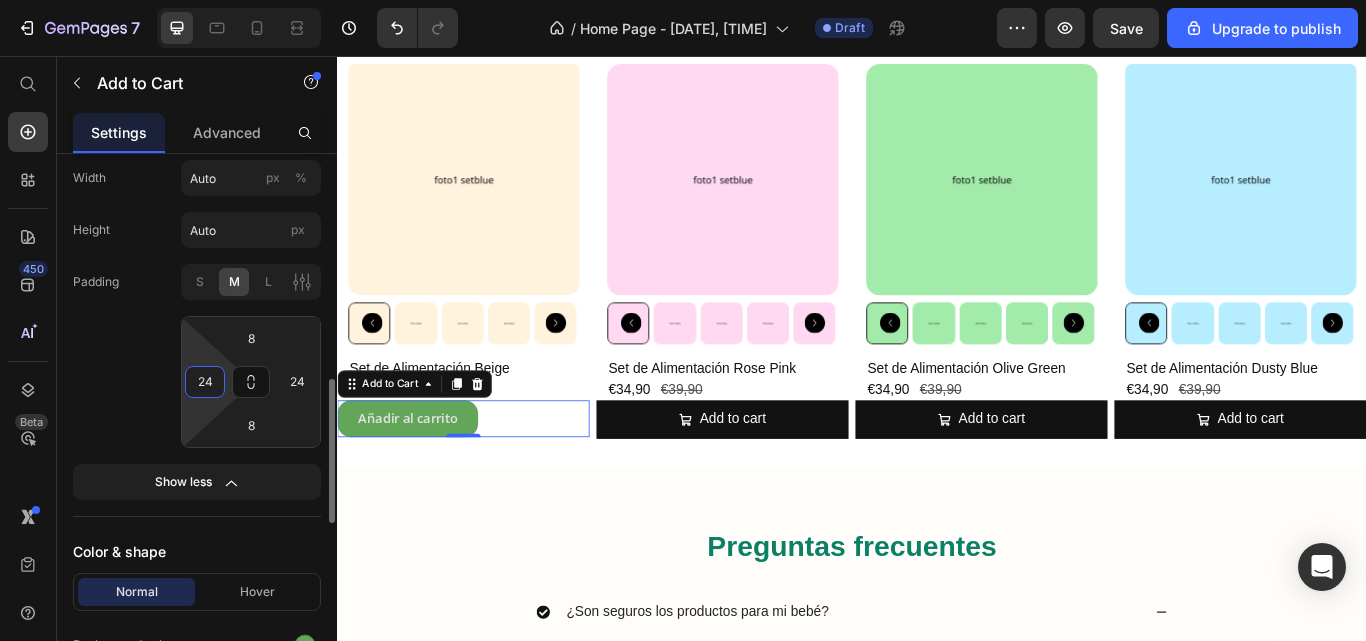 click on "24" at bounding box center [205, 382] 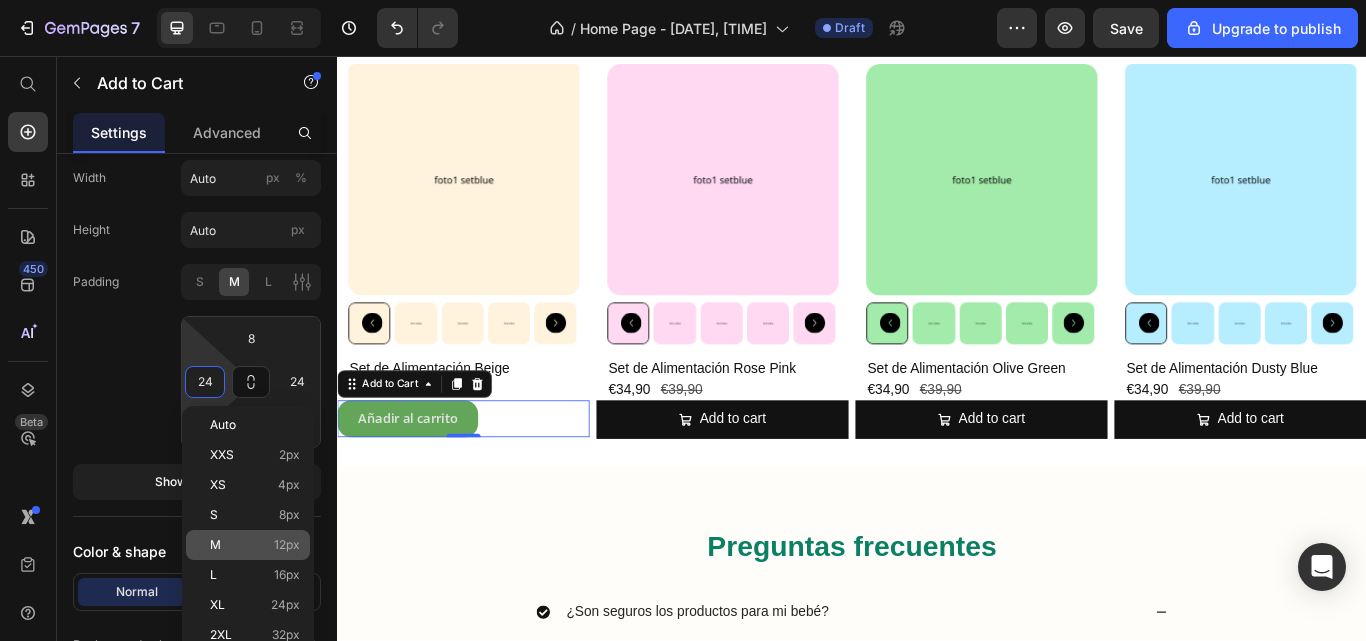 click on "M 12px" at bounding box center (255, 545) 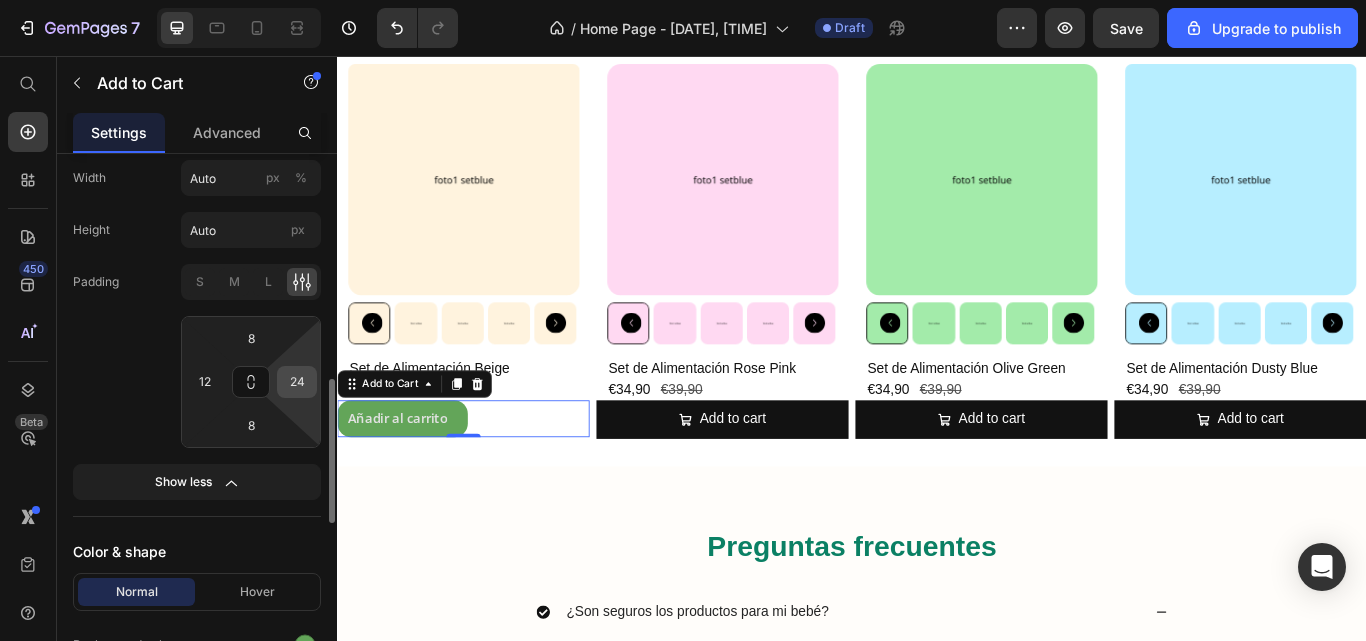 click on "24" at bounding box center (297, 382) 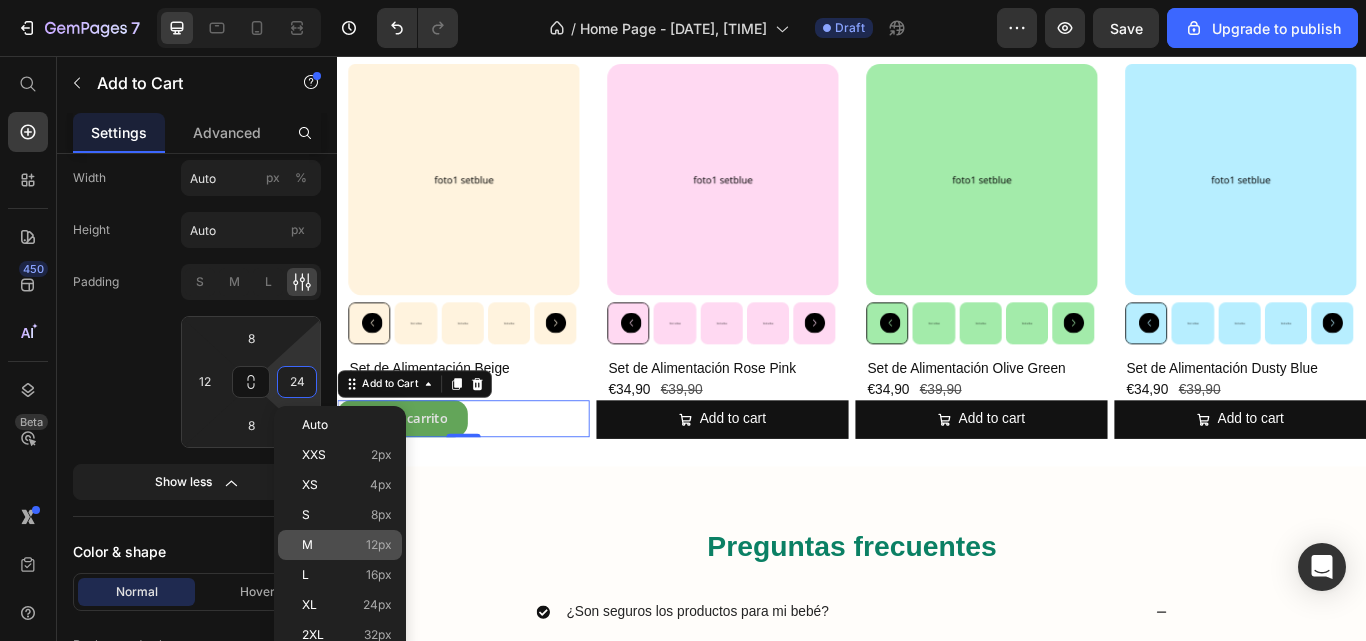 click on "M 12px" at bounding box center [347, 545] 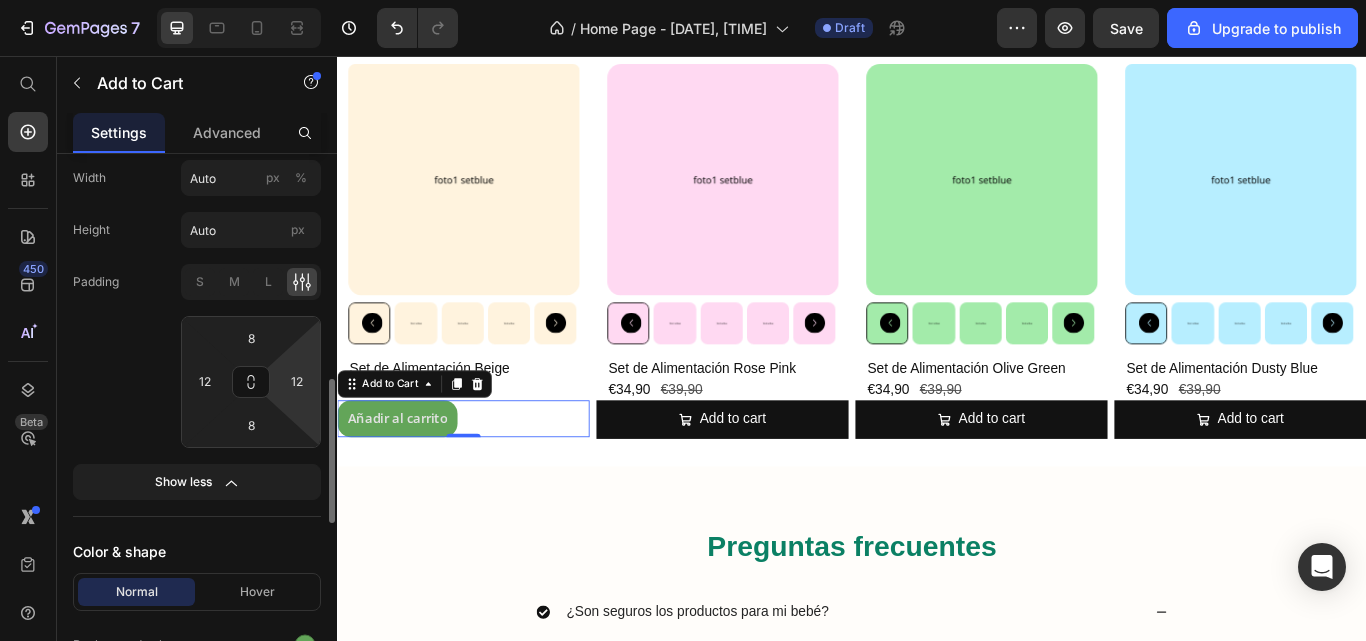 click on "Padding S M L 8 12 8 12" 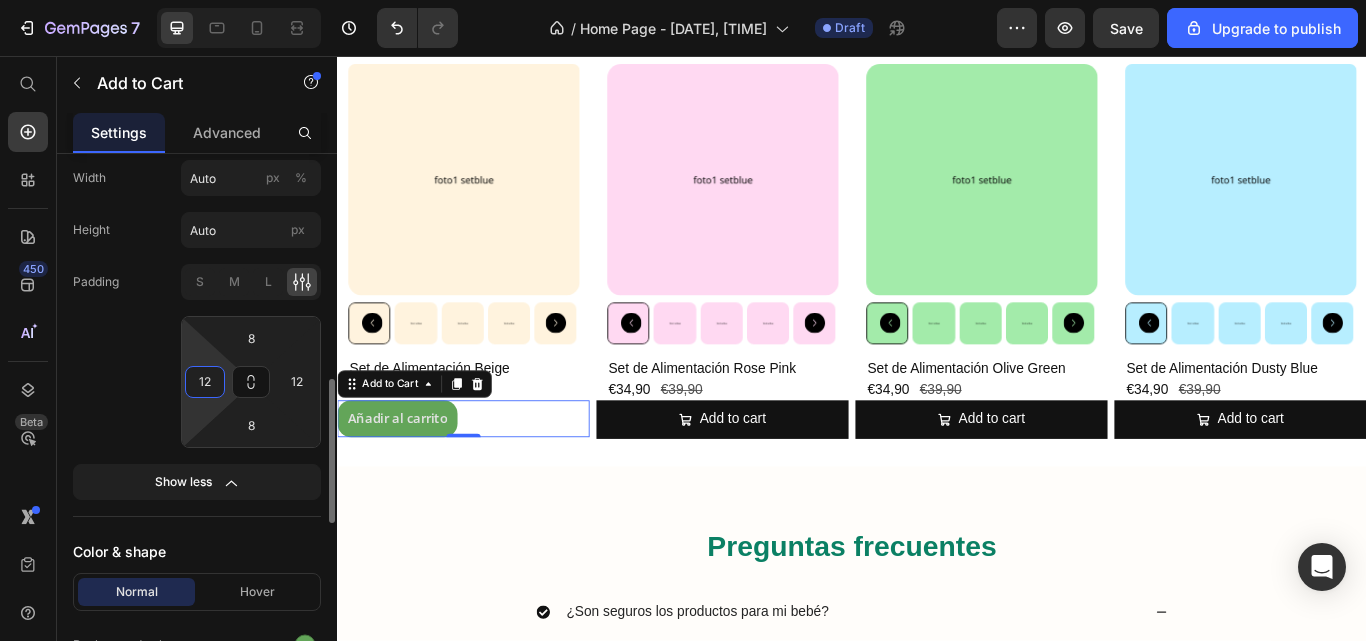 click on "12" at bounding box center (205, 382) 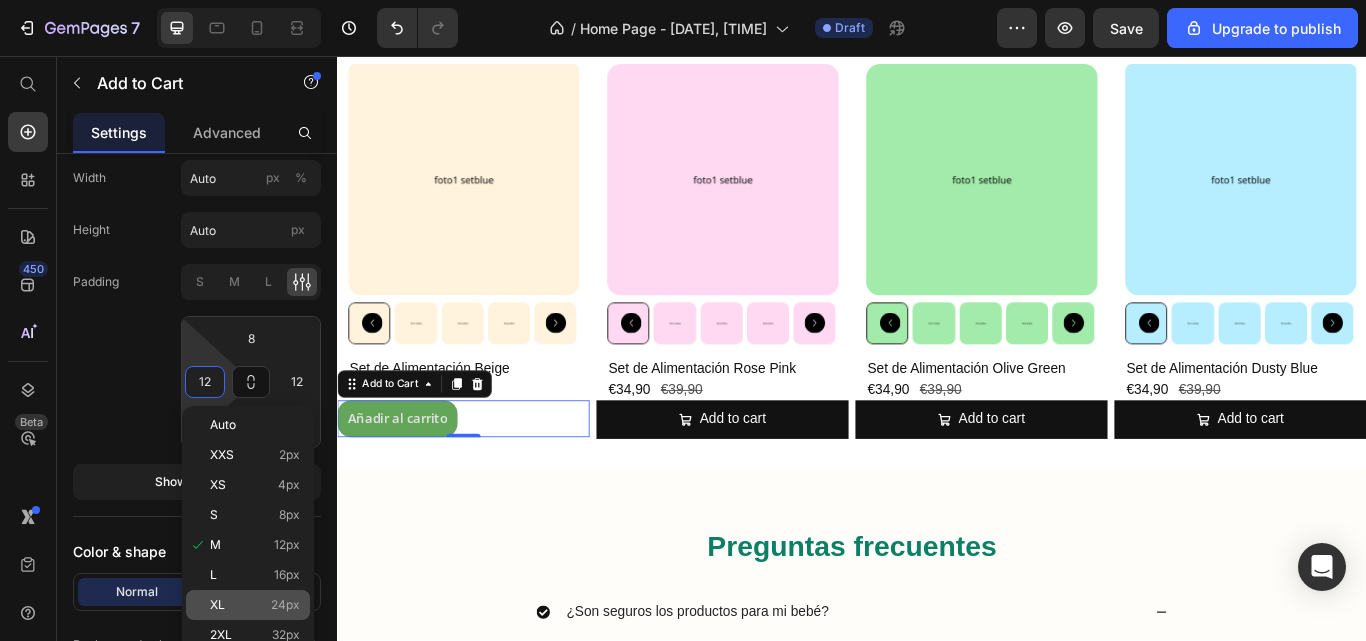 click on "XL 24px" at bounding box center (255, 605) 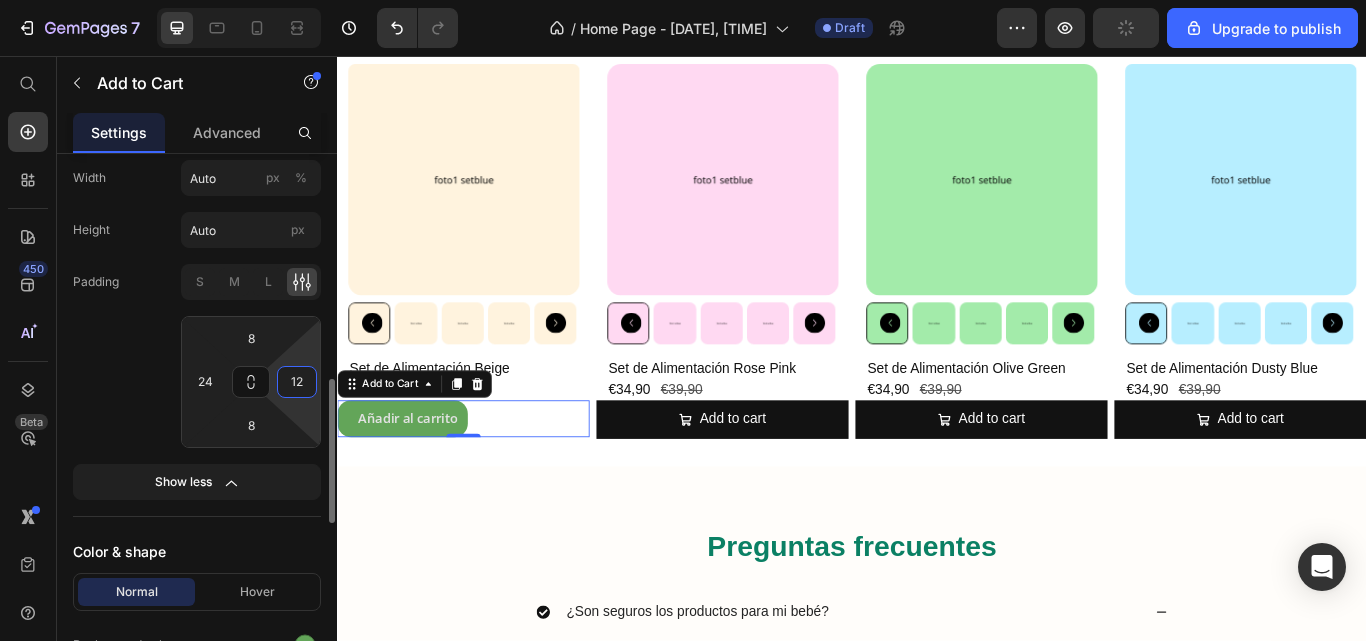 click on "12" at bounding box center [297, 382] 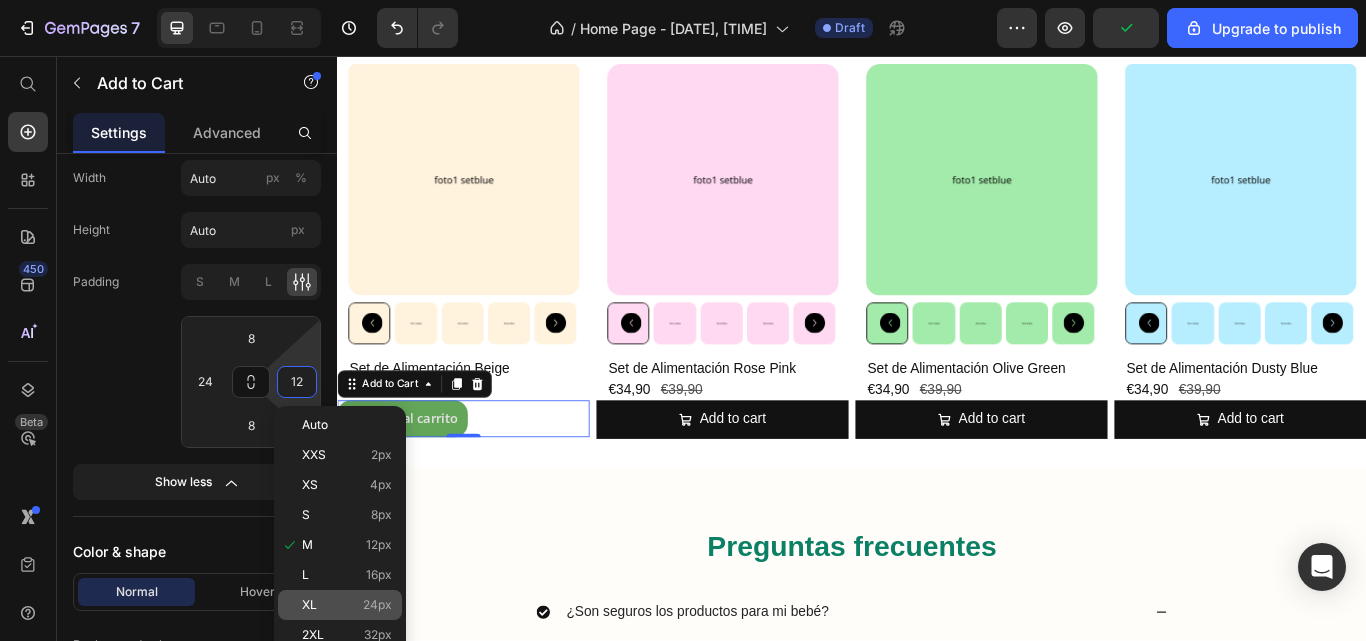 click on "24px" at bounding box center [377, 605] 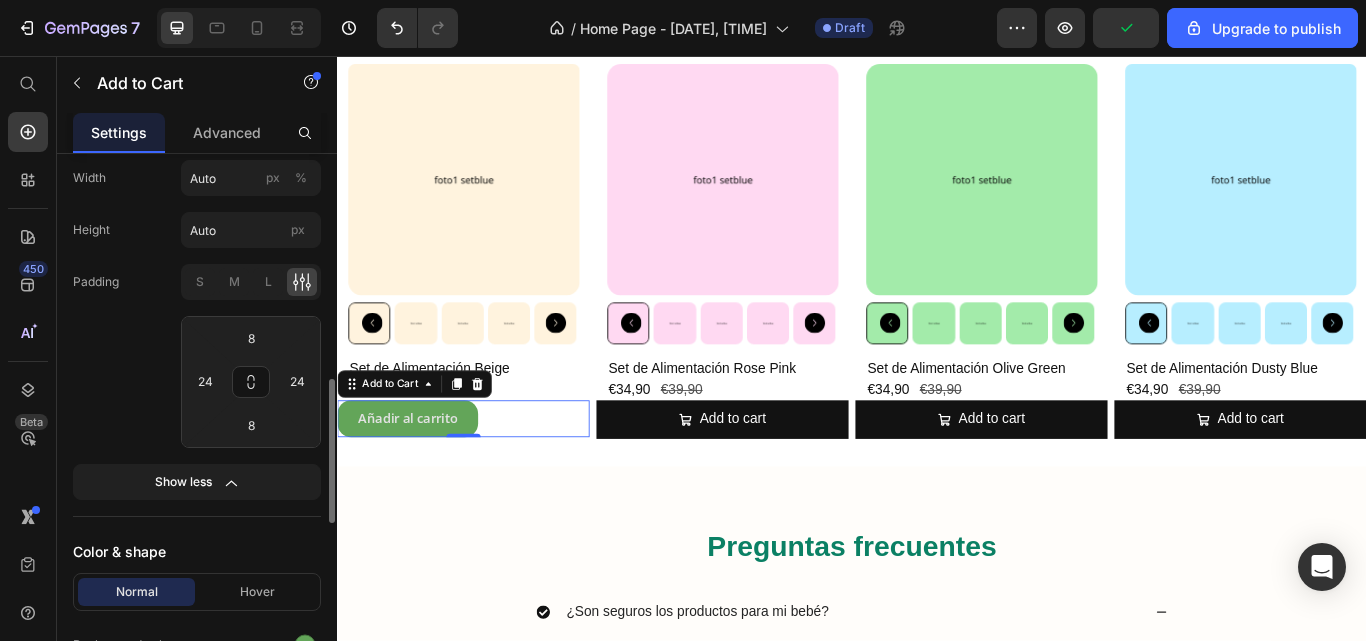 click on "Padding S M L 8 24 8 24" 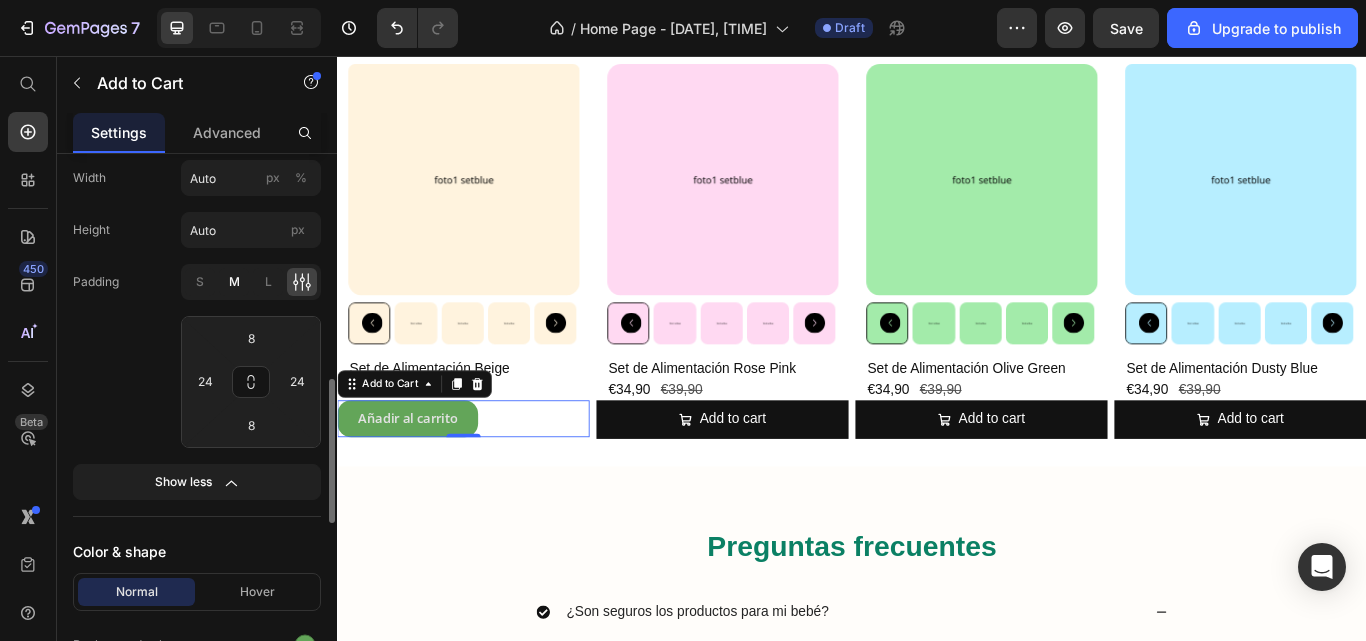 click on "M" 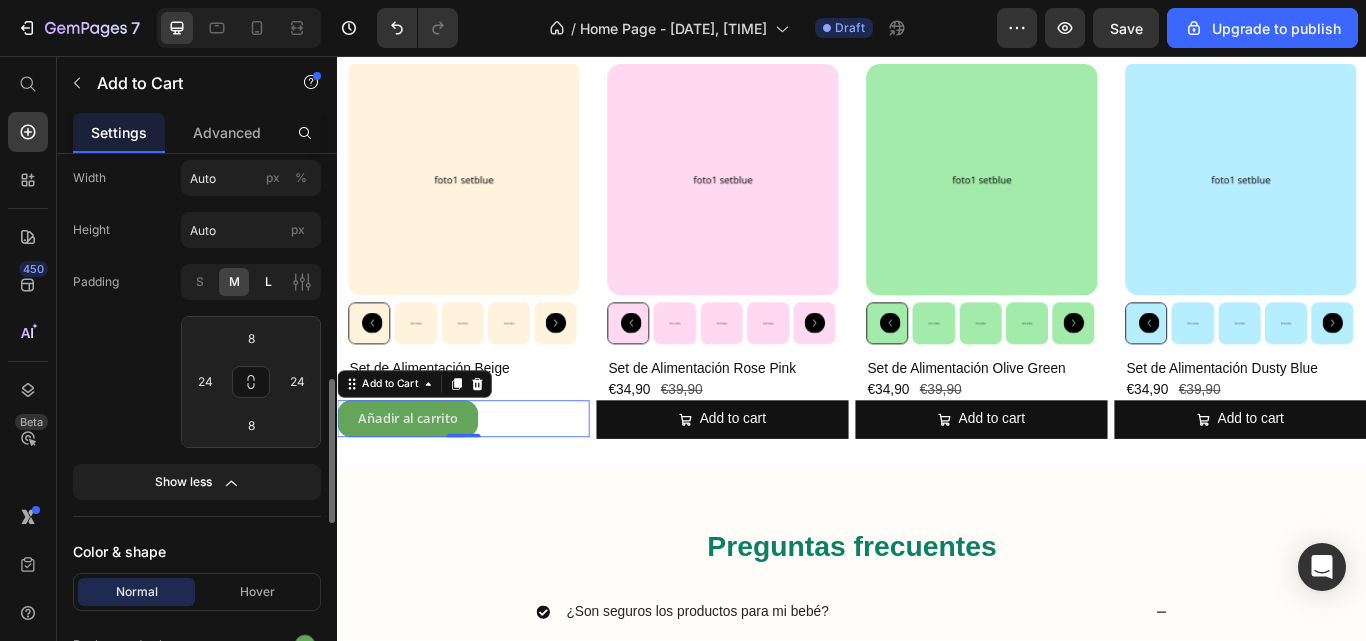 click on "L" 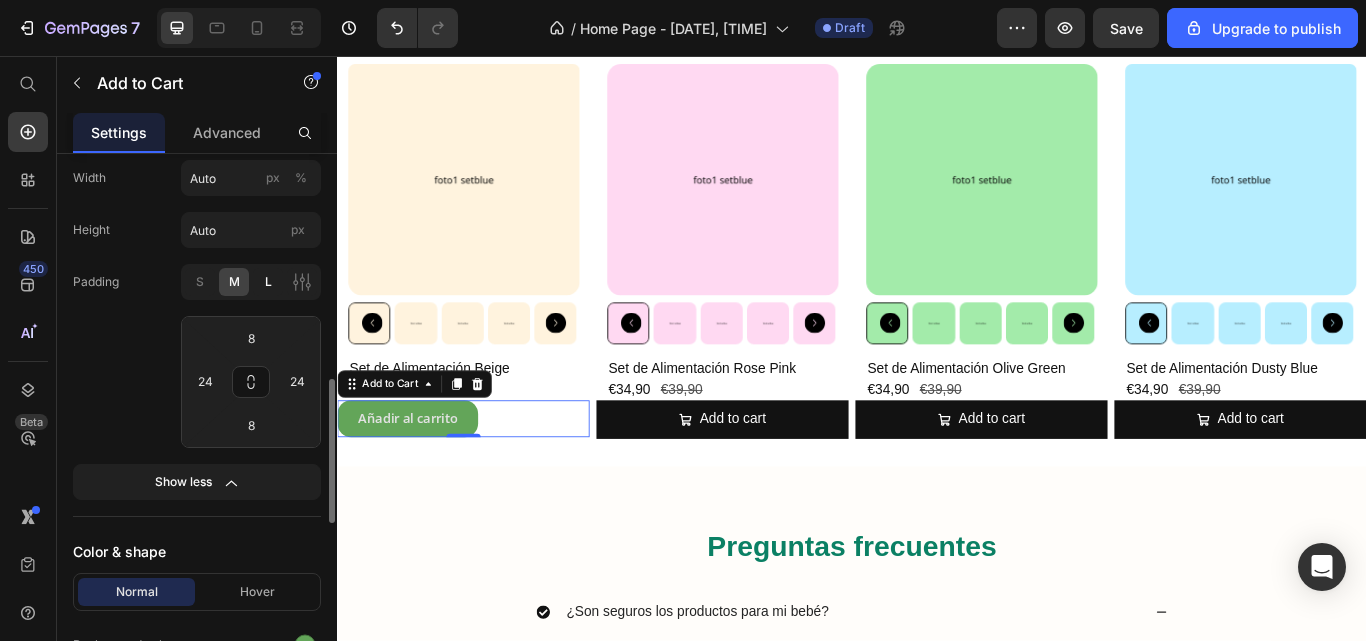 type on "12" 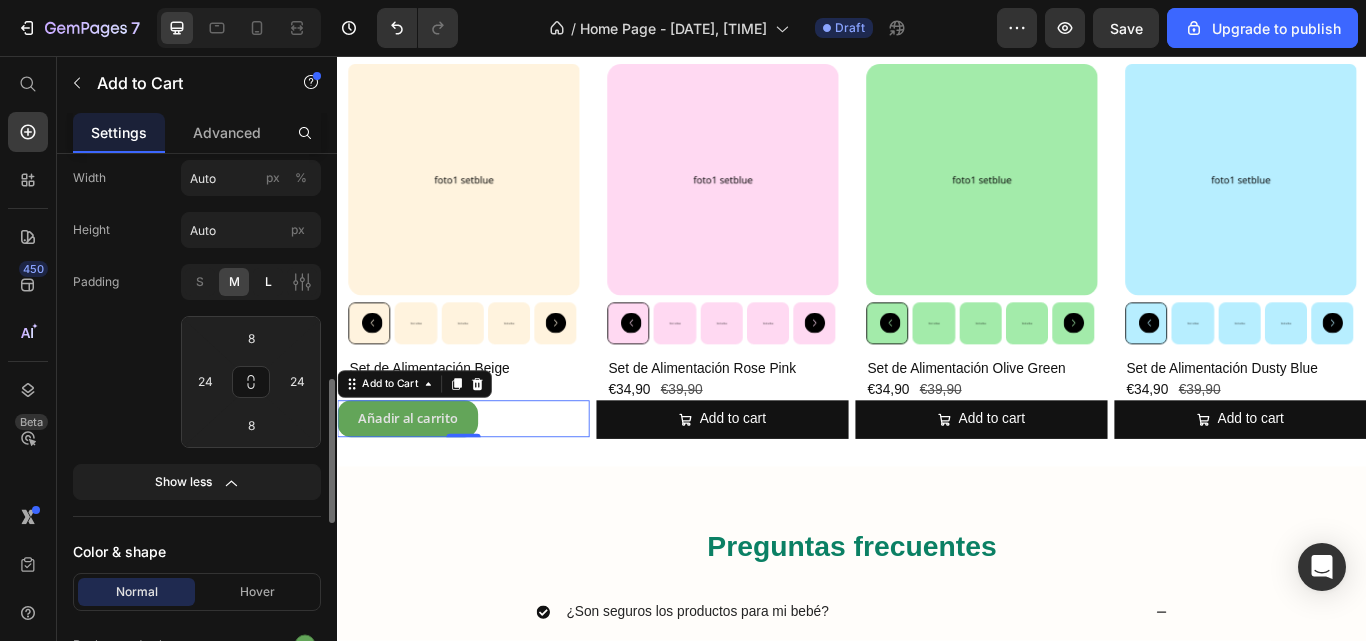 type on "32" 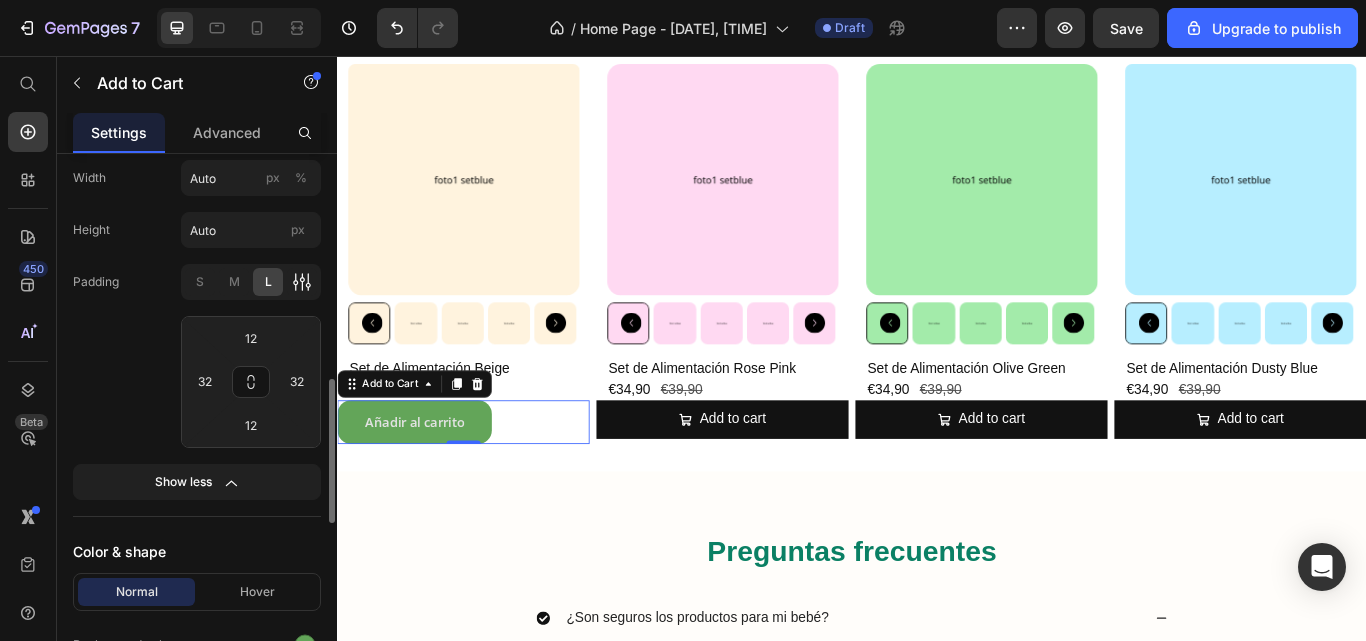 click 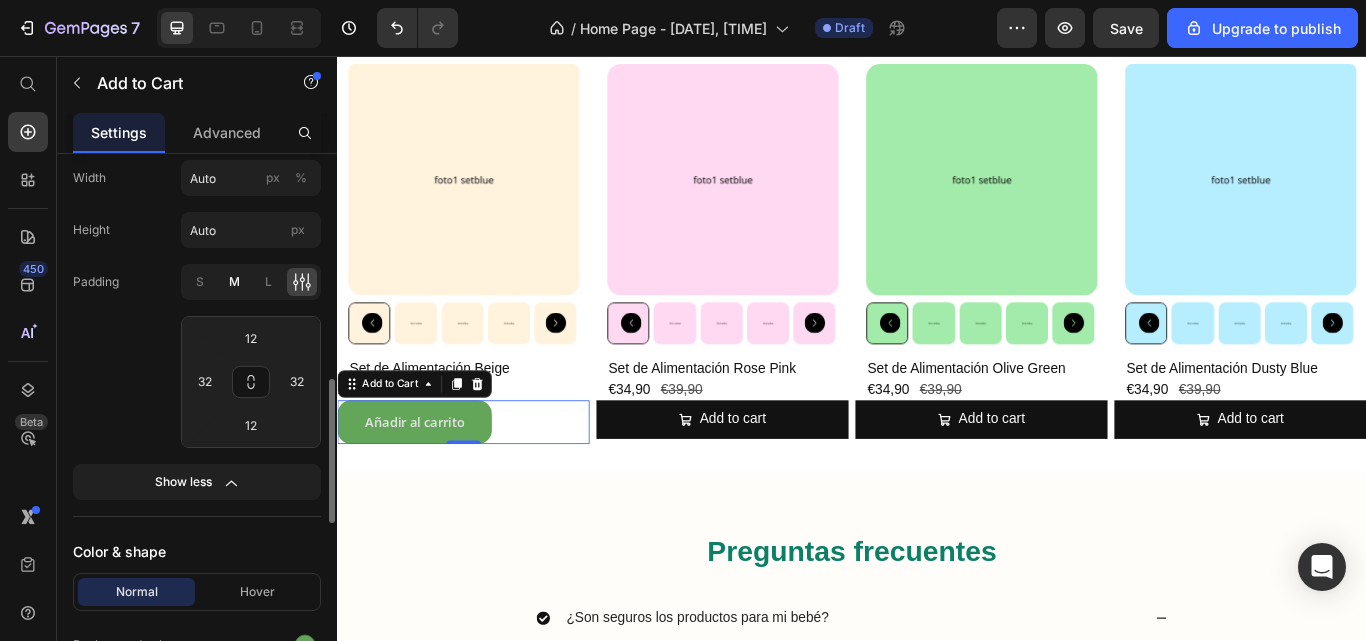 click on "M" 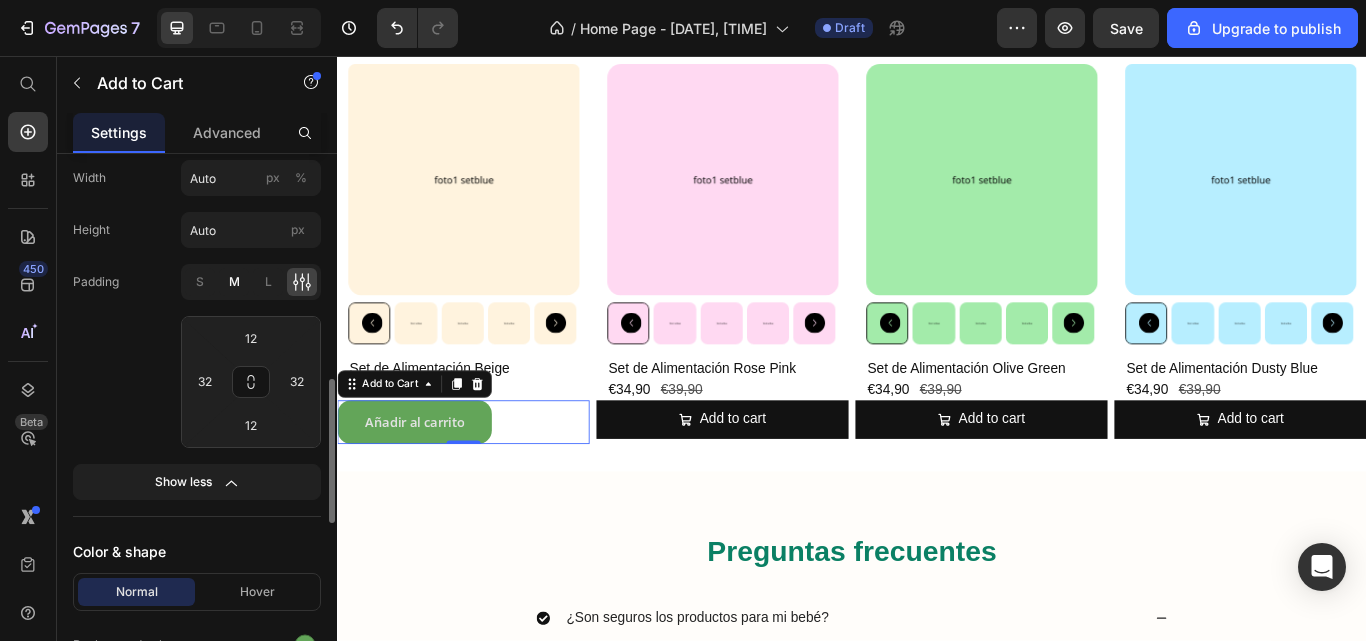 type on "8" 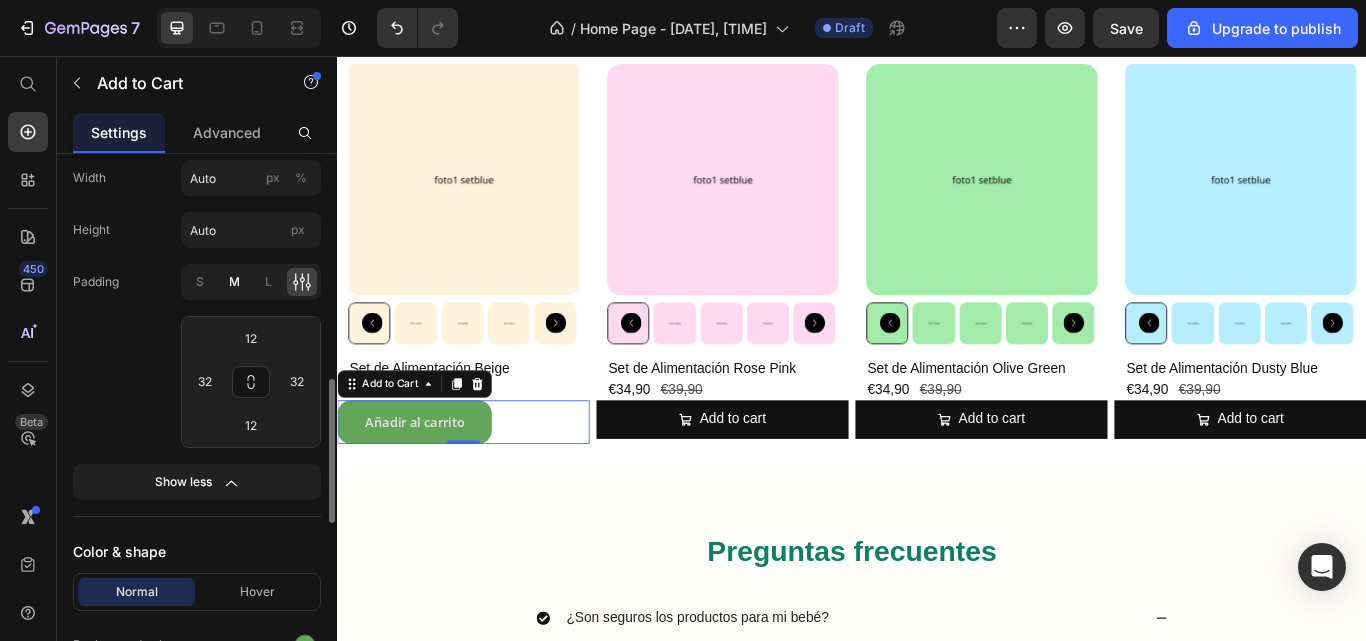 type on "24" 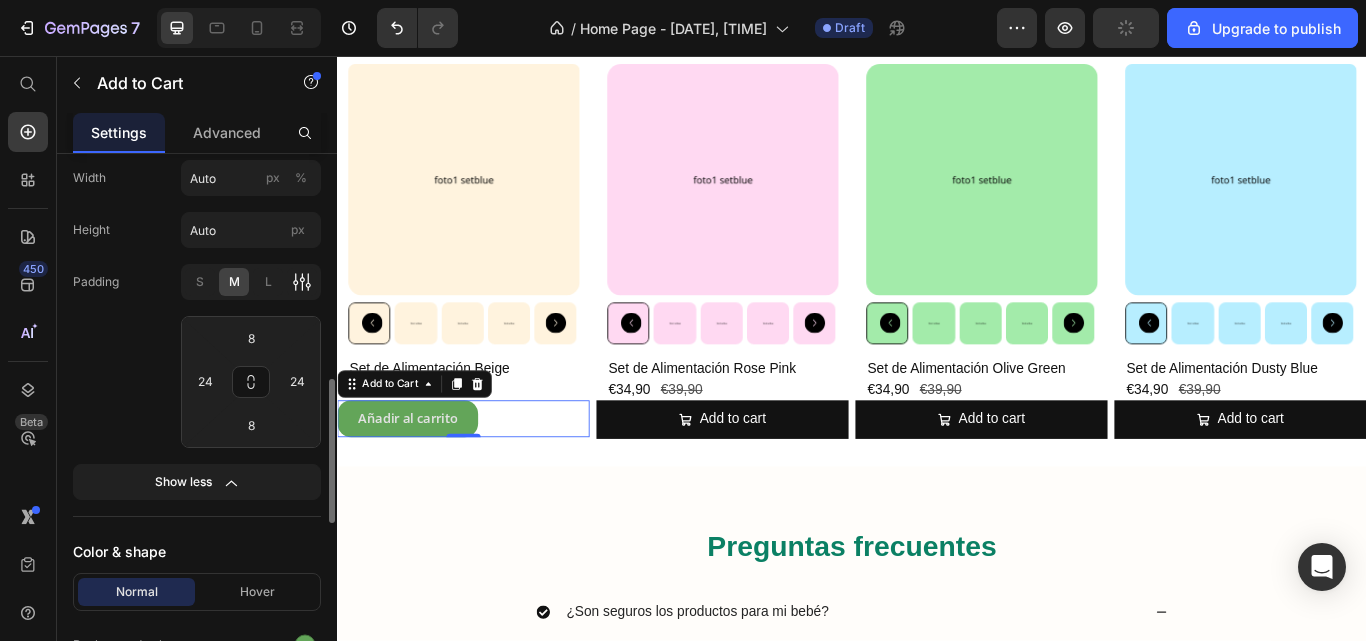 click 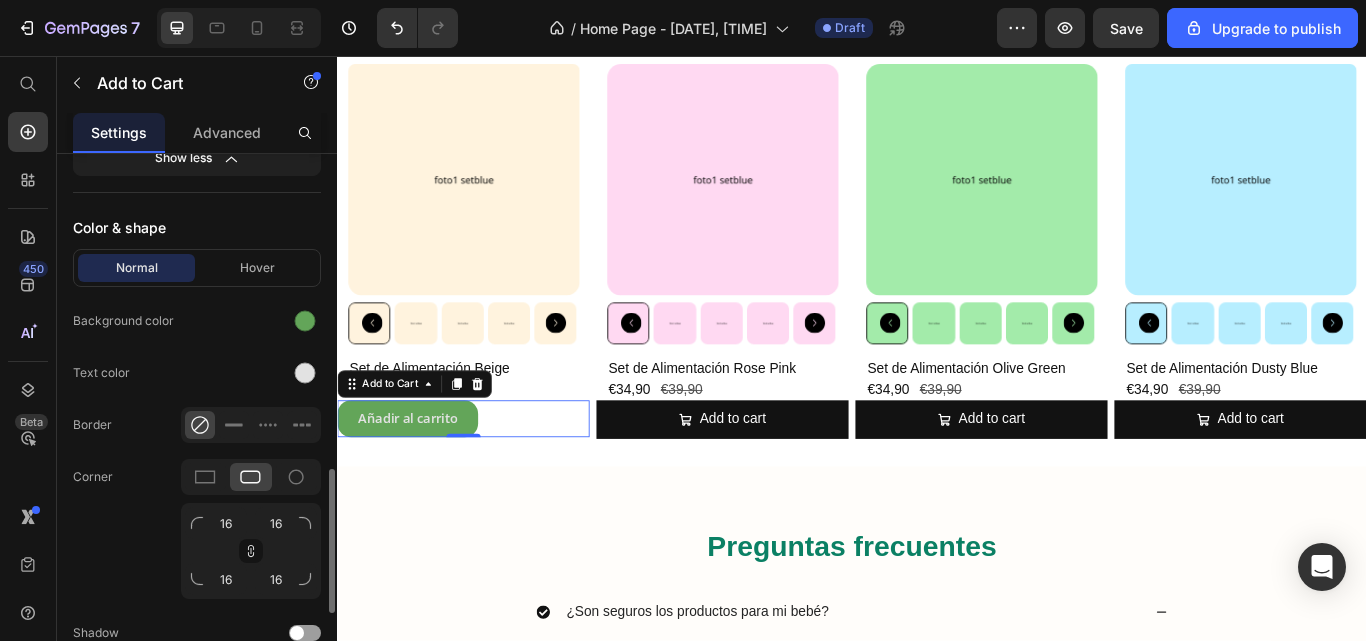 scroll, scrollTop: 1179, scrollLeft: 0, axis: vertical 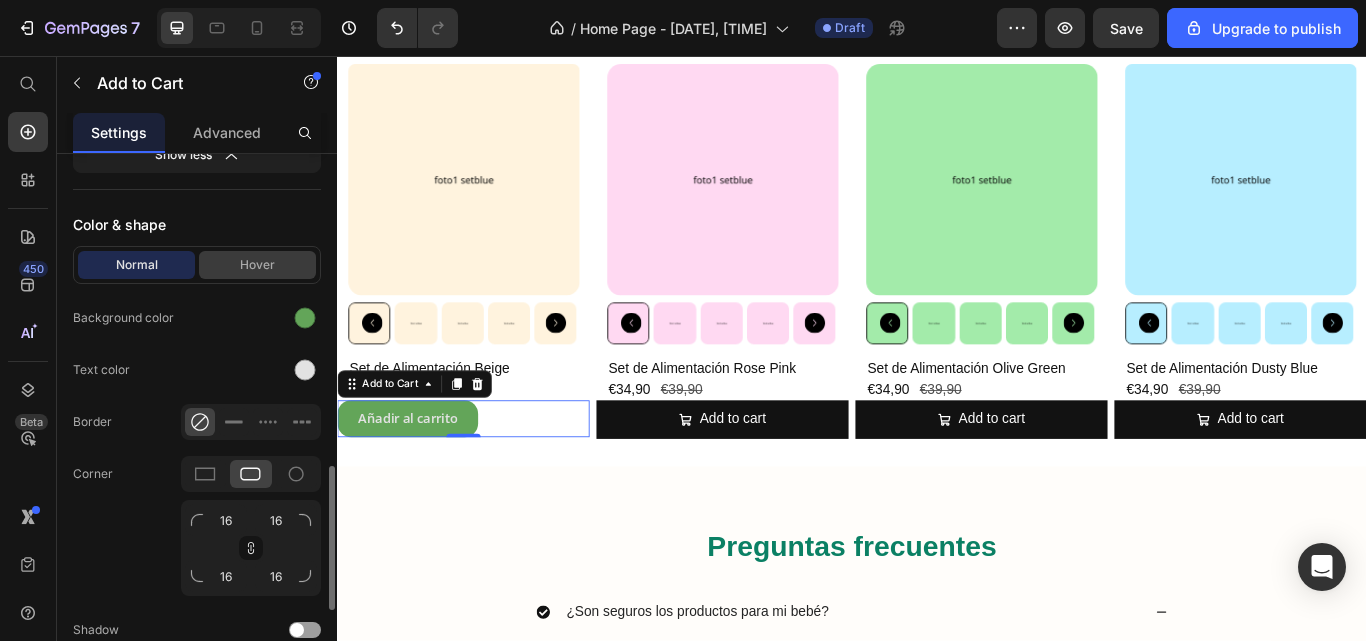 click on "Hover" at bounding box center (257, 265) 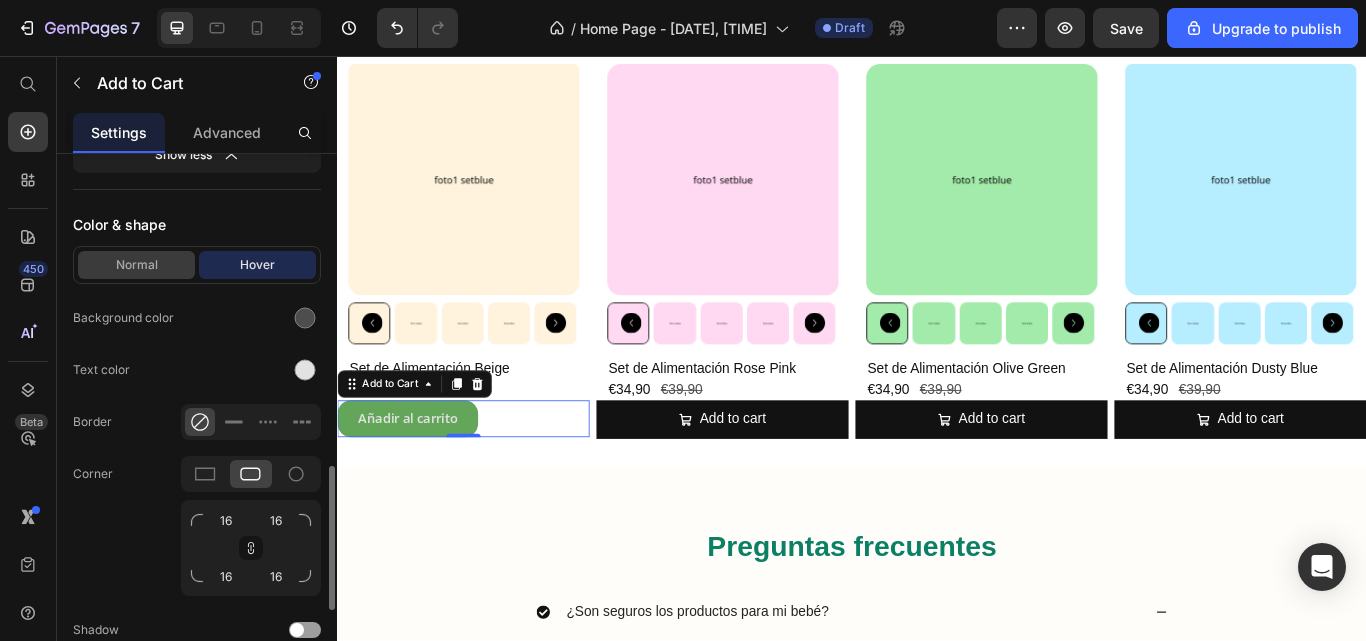 click on "Normal" at bounding box center (136, 265) 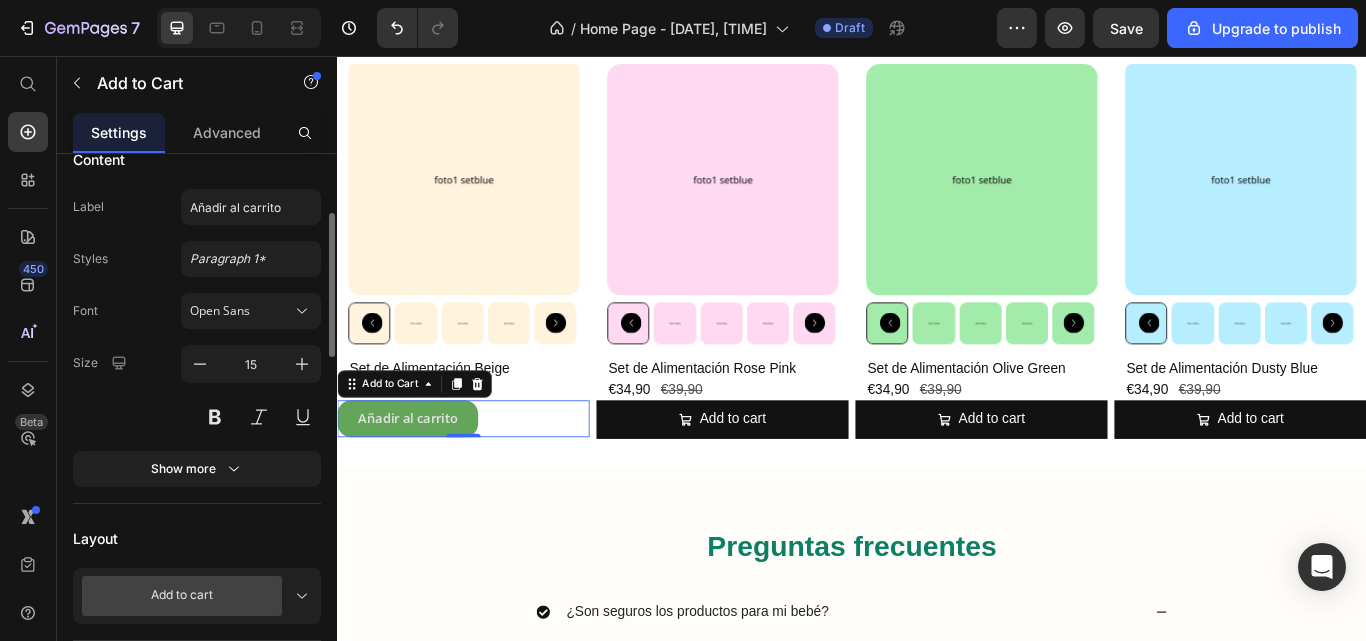 scroll, scrollTop: 197, scrollLeft: 0, axis: vertical 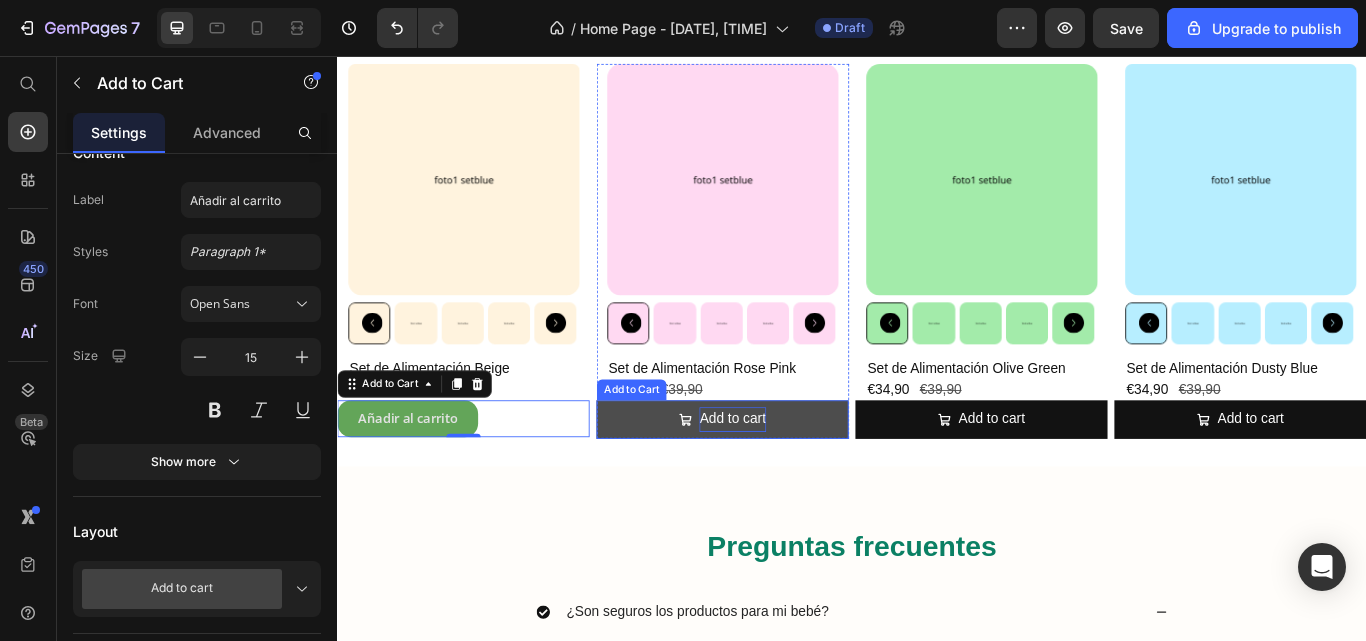 click on "Add to cart" at bounding box center (797, 480) 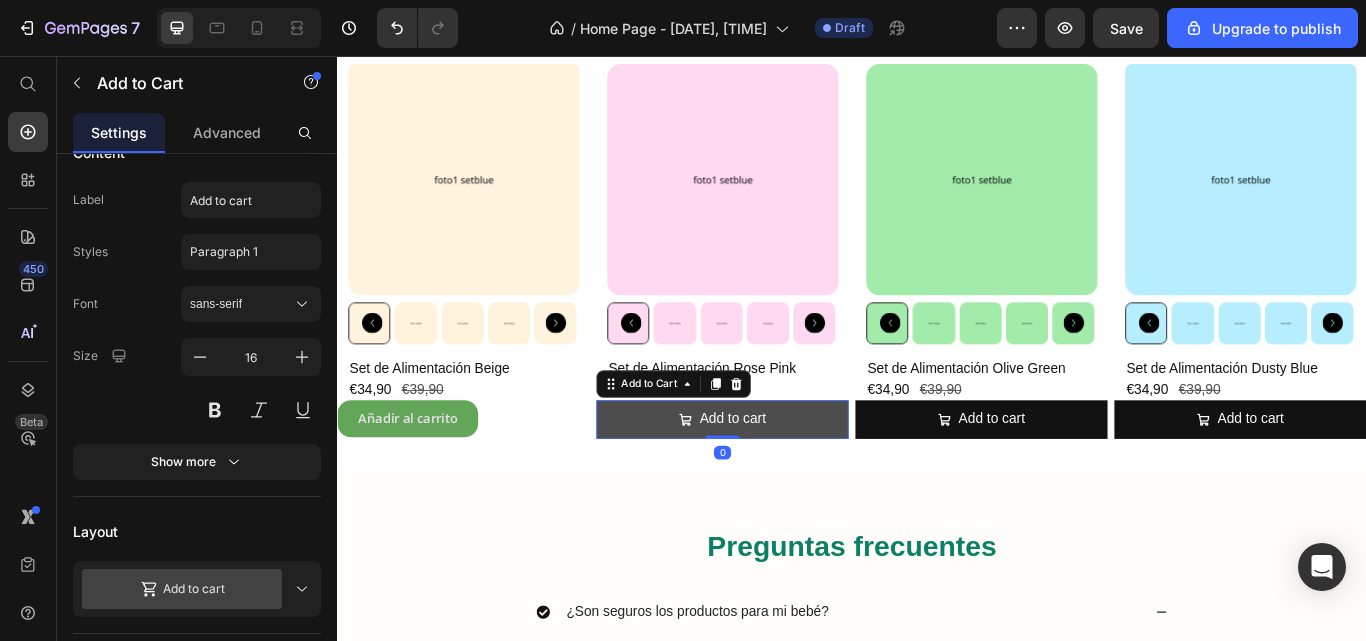 click on "Add to cart" at bounding box center (786, 480) 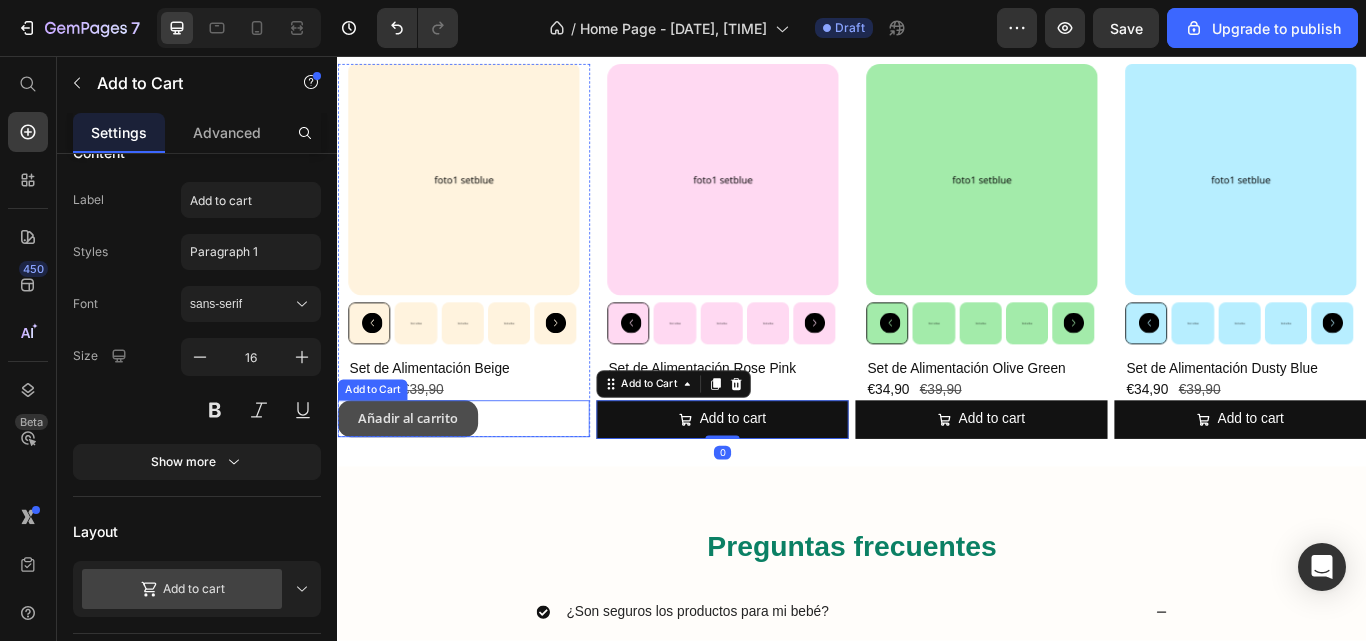 click on "Añadir al carrito" at bounding box center [419, 479] 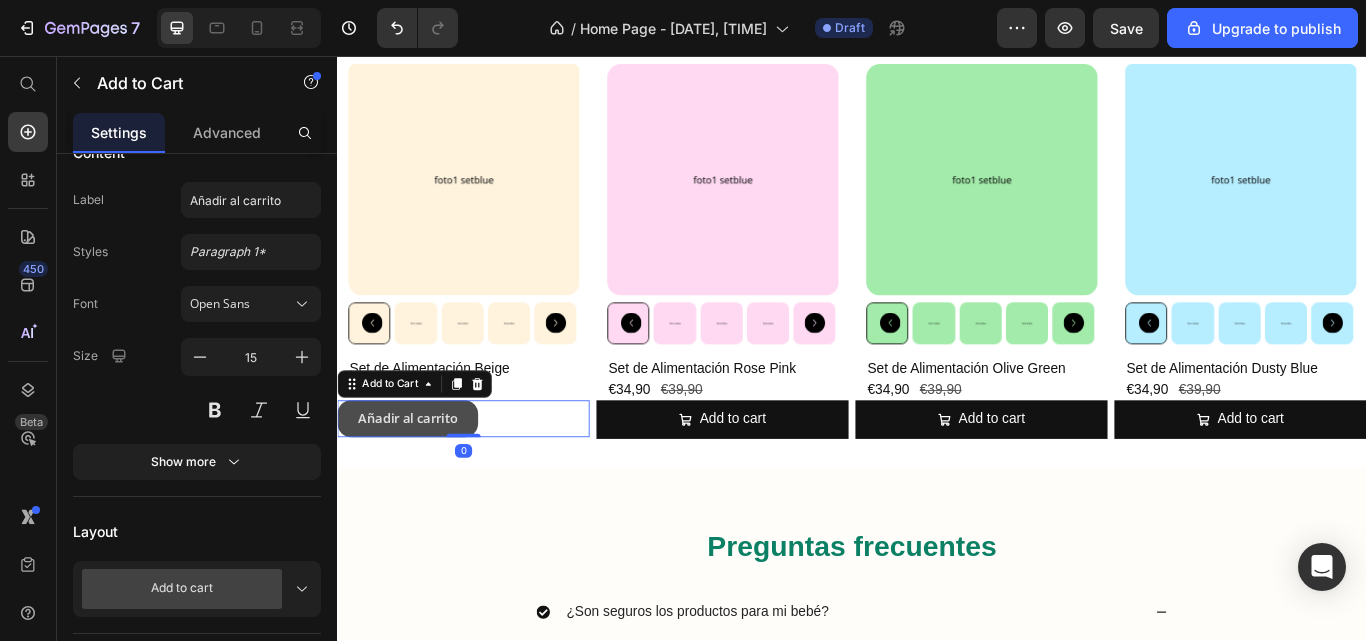 click on "Añadir al carrito" at bounding box center (419, 479) 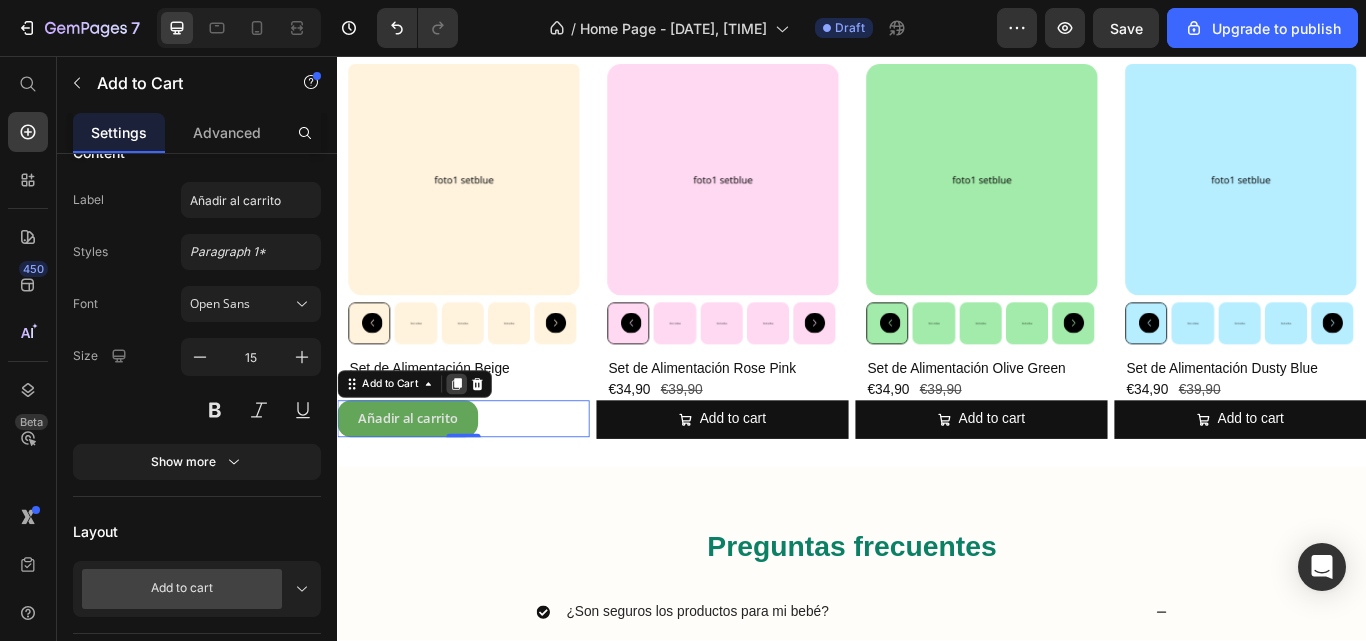 click 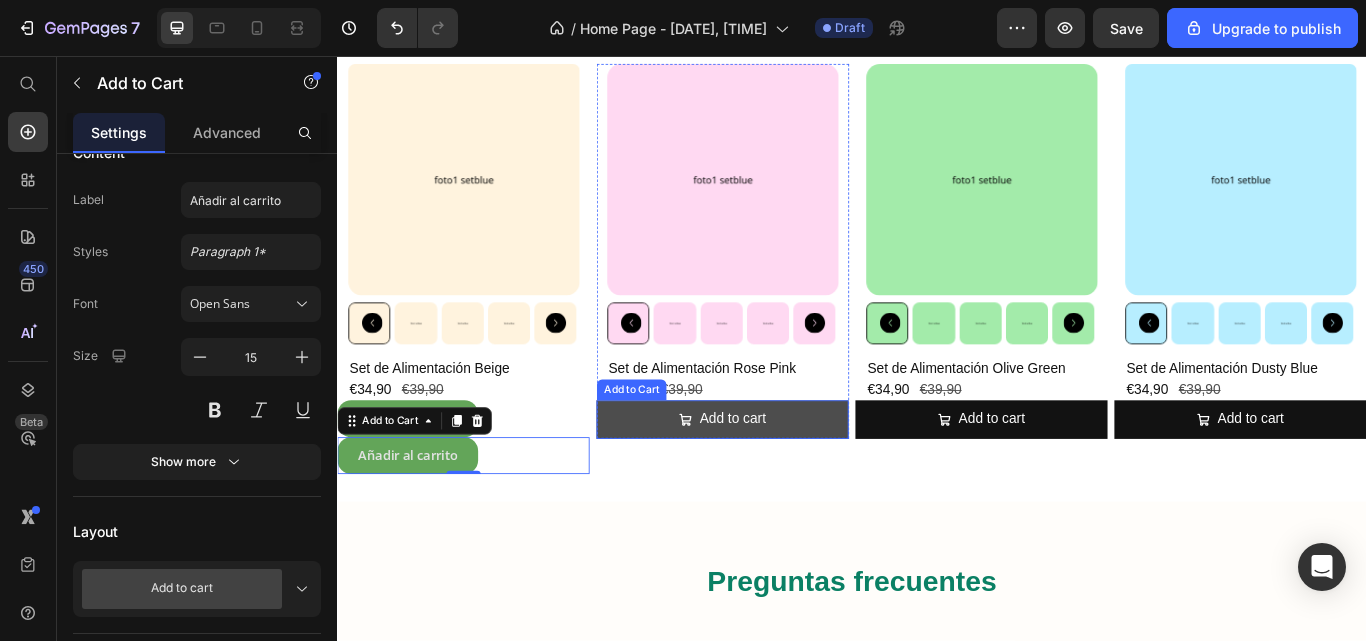 click on "Add to cart" at bounding box center [786, 480] 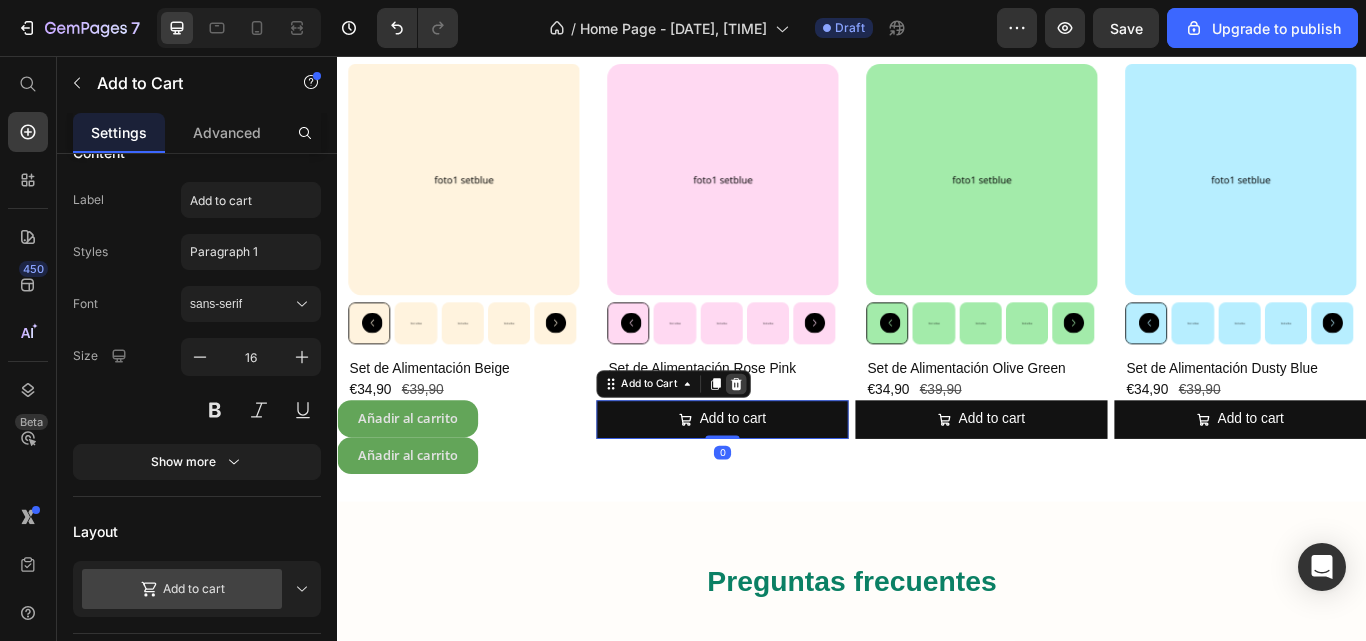click 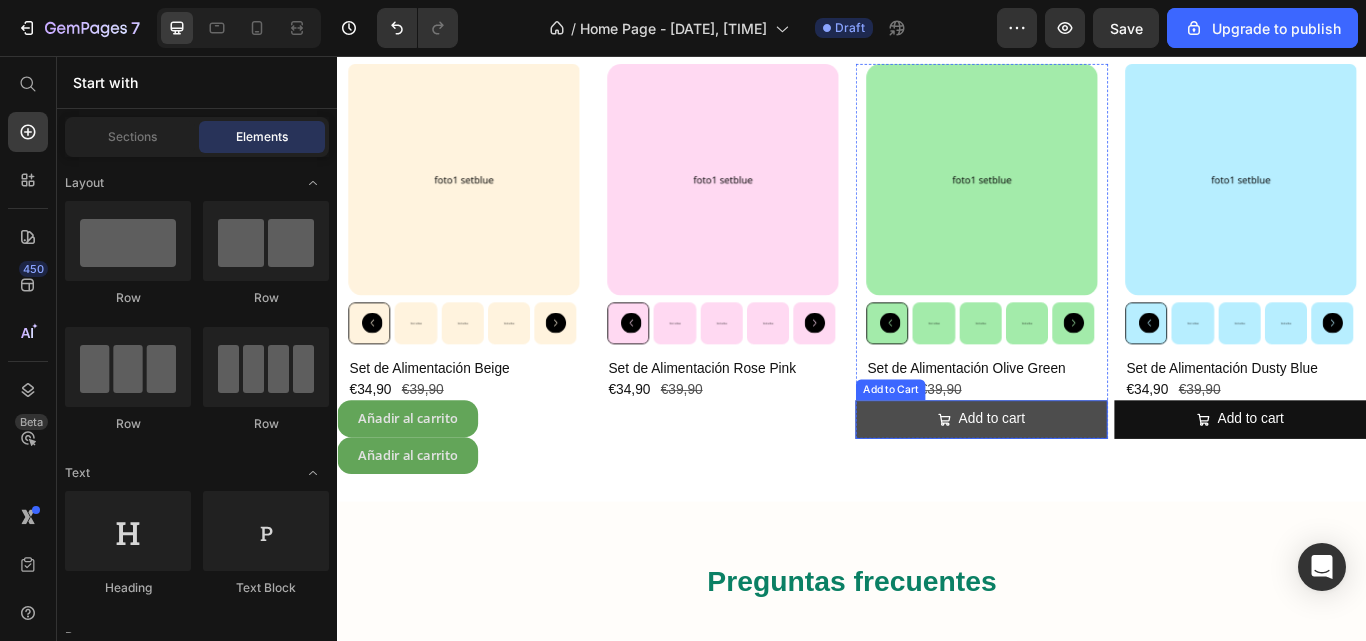 click on "Add to cart" at bounding box center (1088, 480) 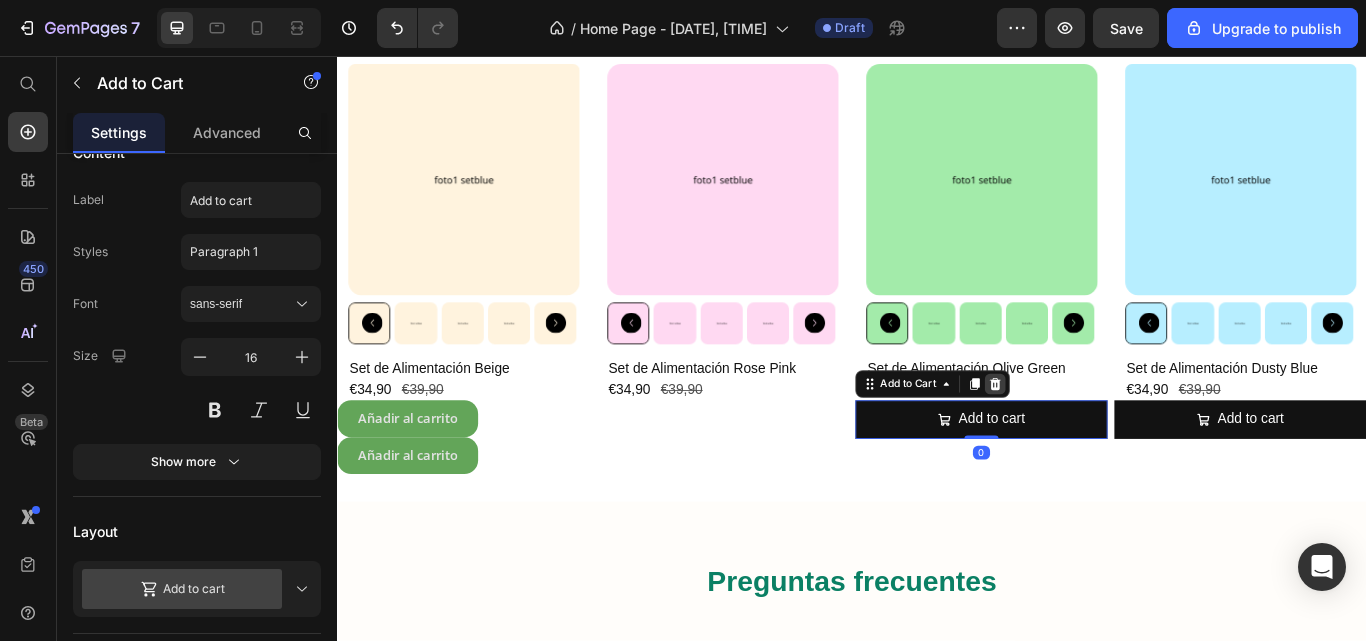 click 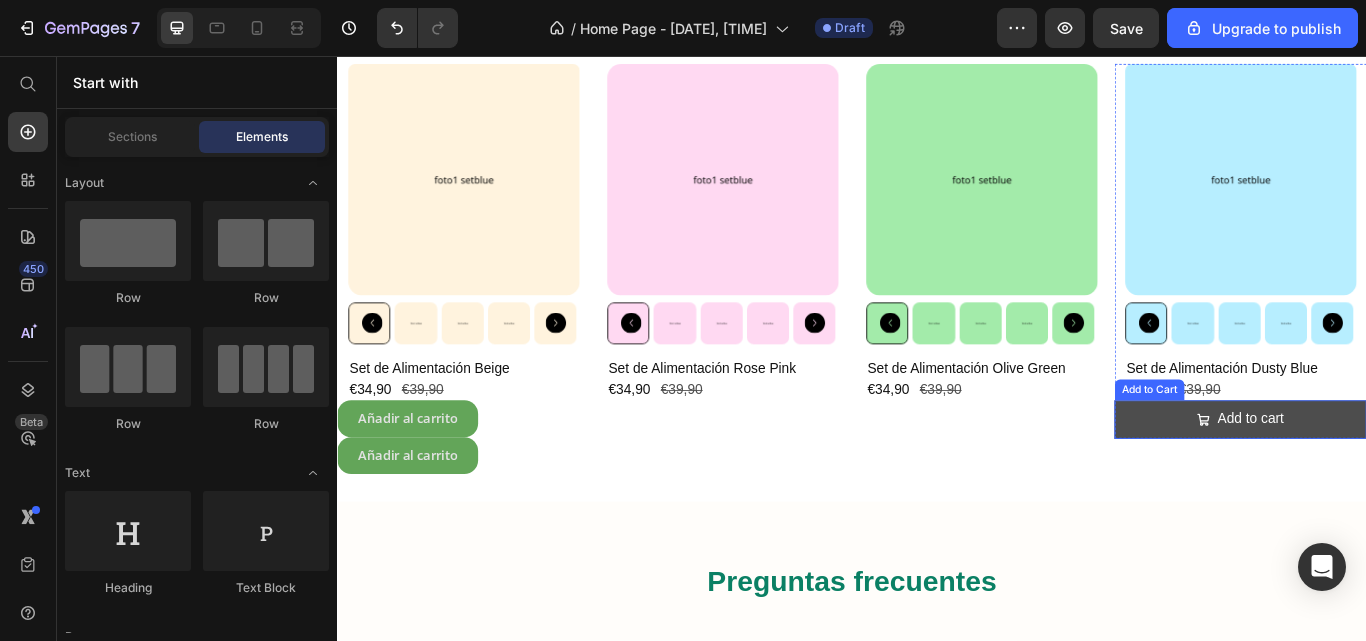 click on "Add to cart" at bounding box center [1390, 480] 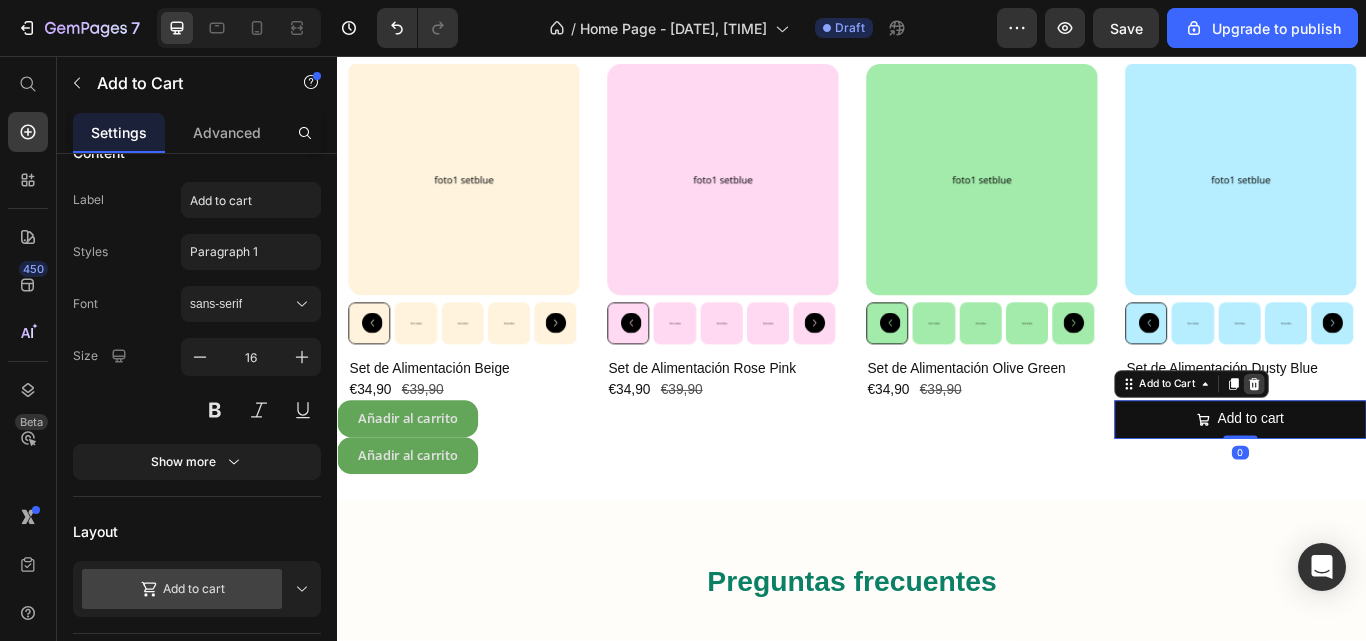 click 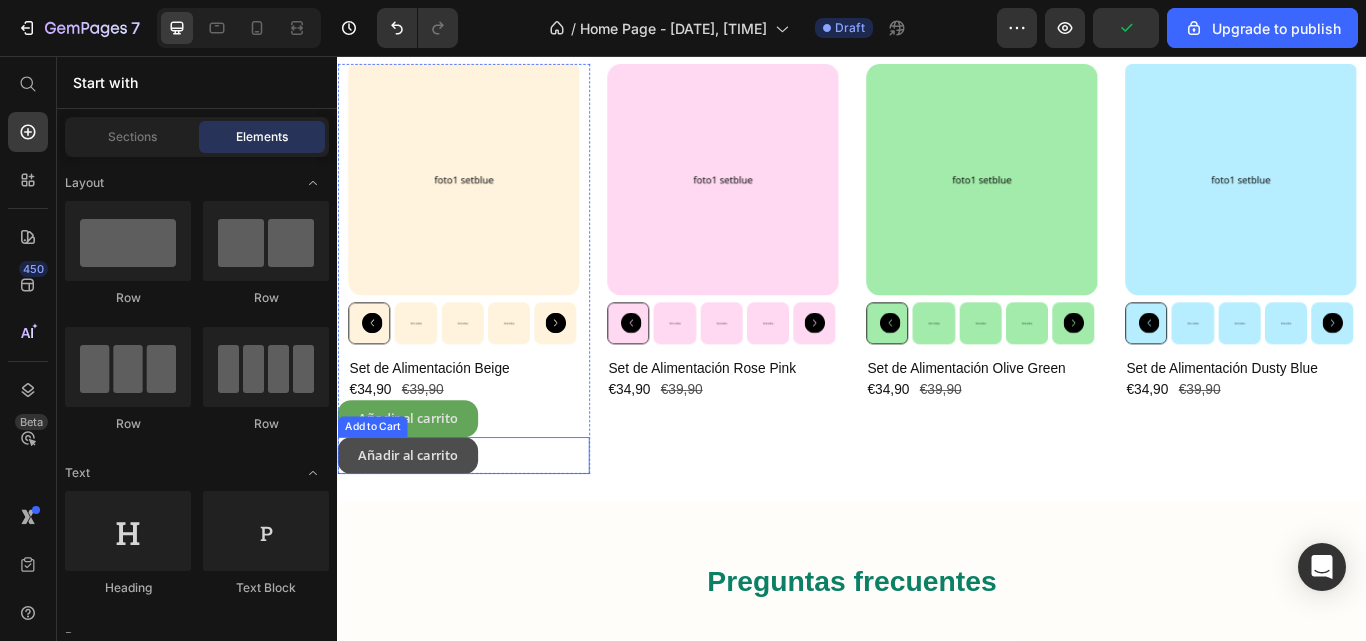 click on "Añadir al carrito" at bounding box center (419, 522) 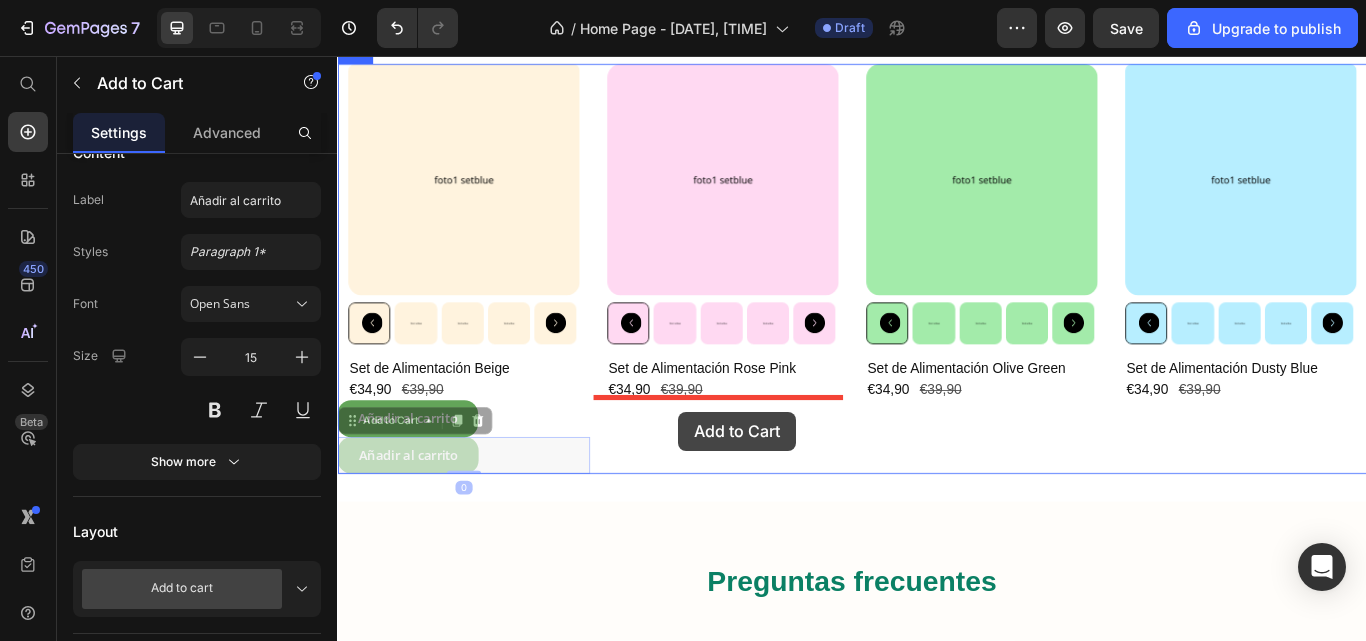 drag, startPoint x: 494, startPoint y: 510, endPoint x: 735, endPoint y: 471, distance: 244.13521 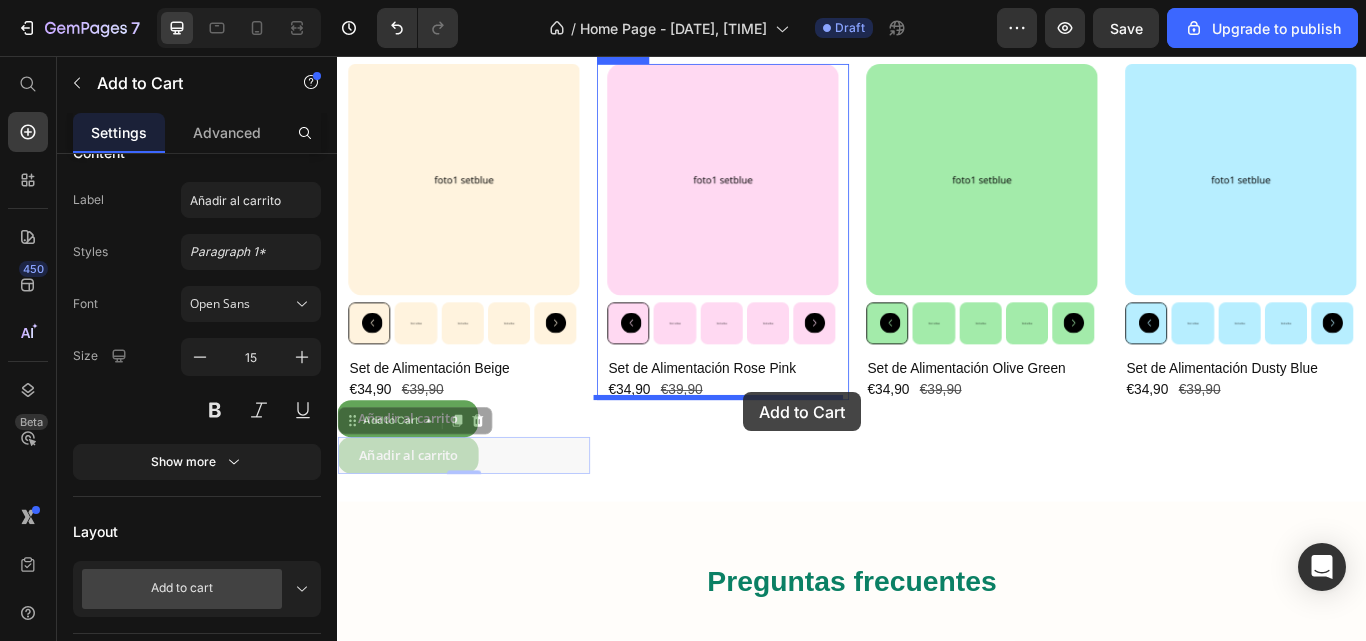 drag, startPoint x: 485, startPoint y: 516, endPoint x: 810, endPoint y: 448, distance: 332.03766 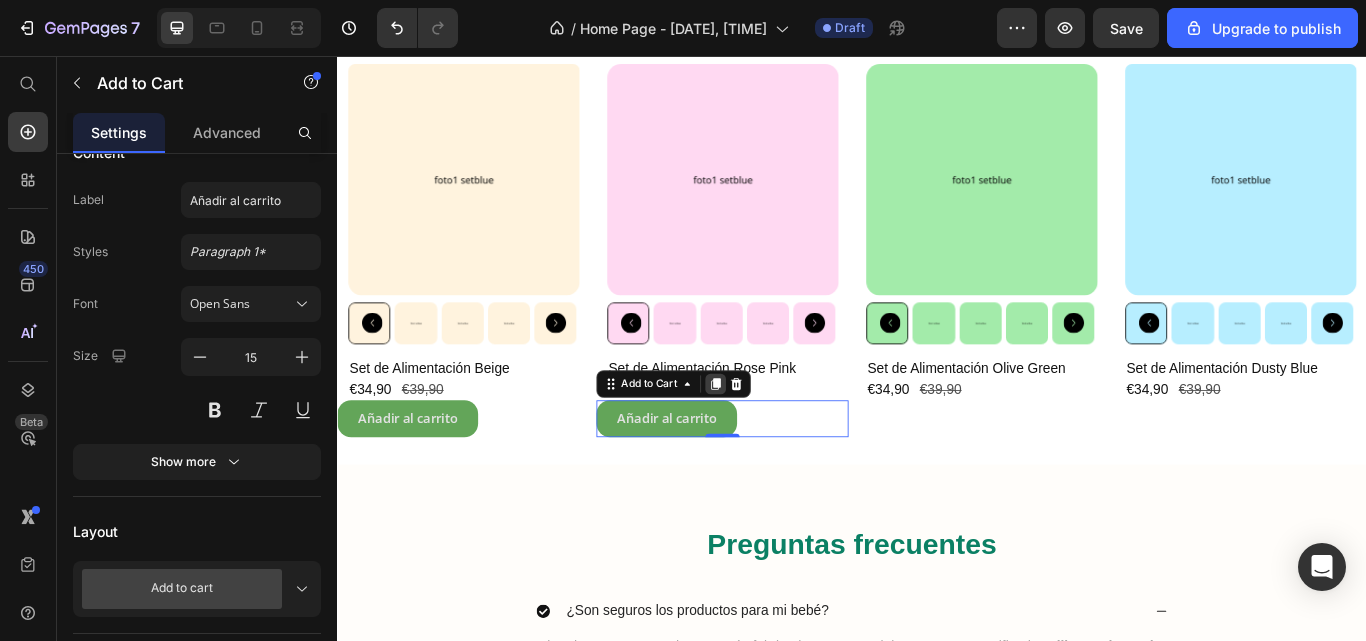 click 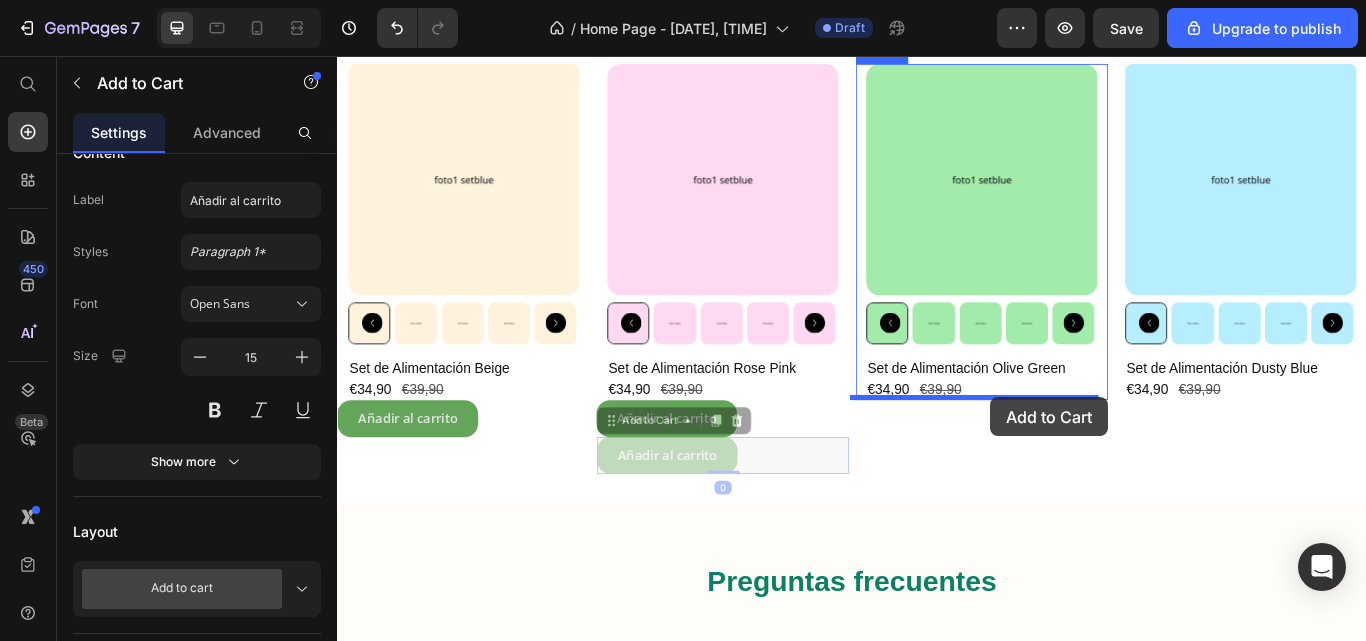 drag, startPoint x: 788, startPoint y: 516, endPoint x: 1099, endPoint y: 454, distance: 317.11984 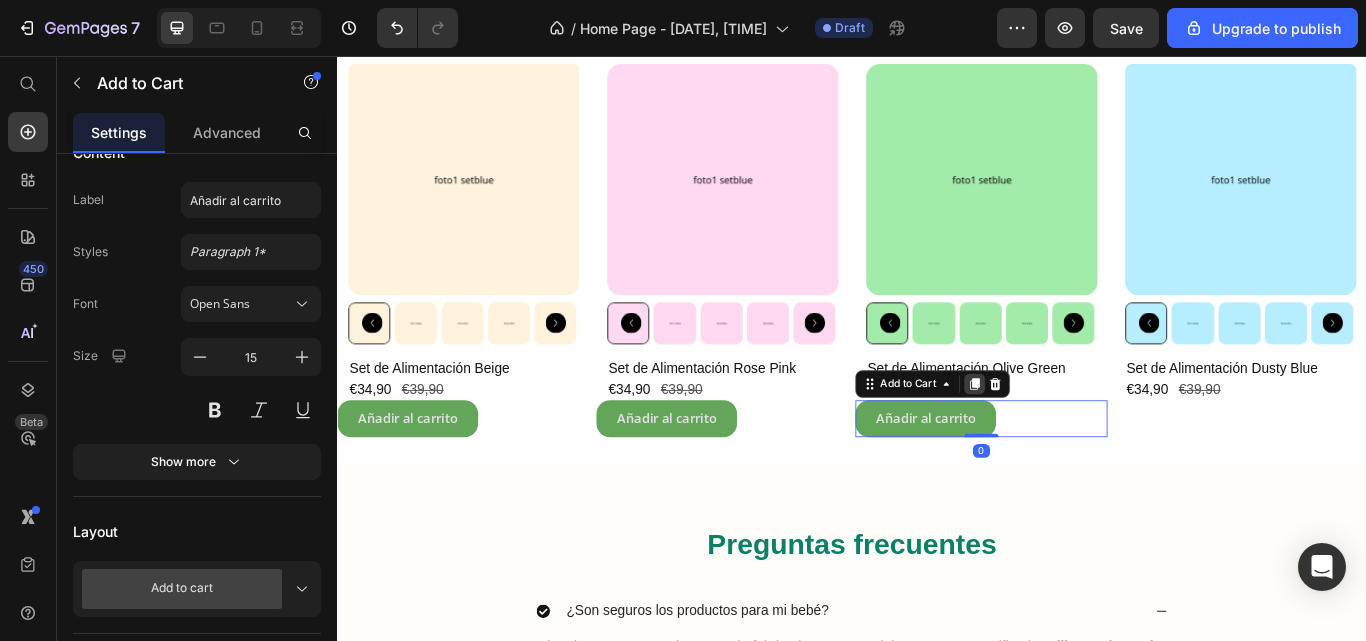 click 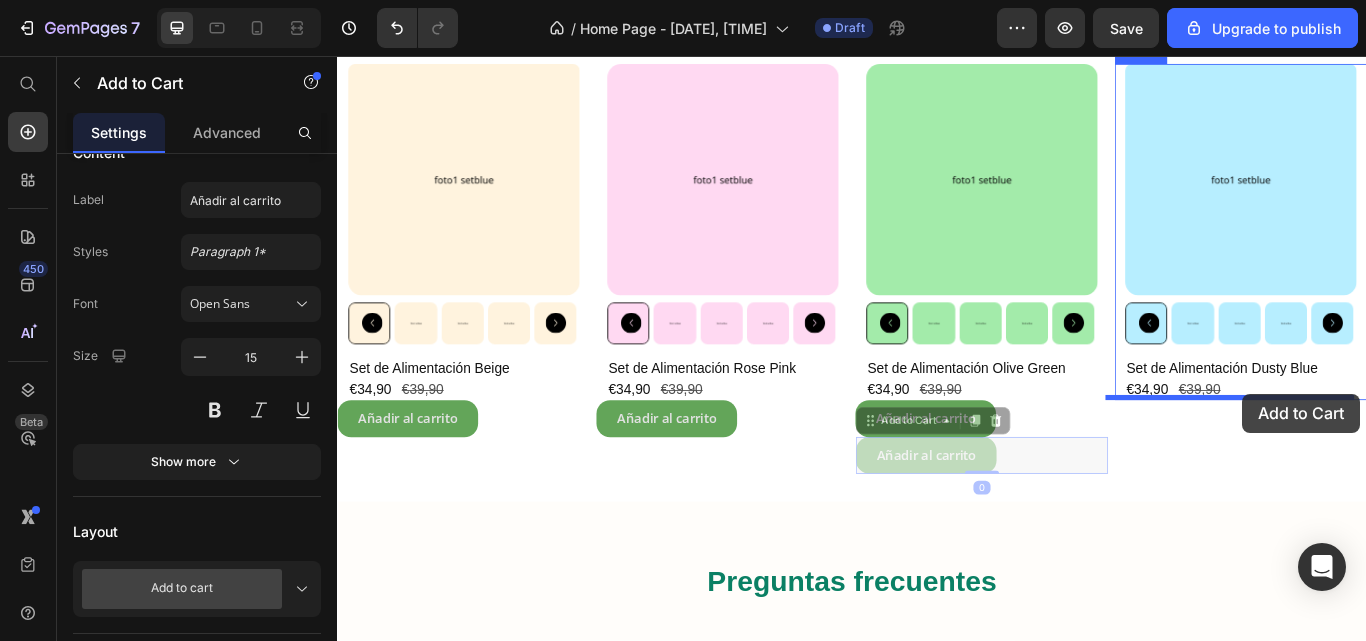 drag, startPoint x: 1082, startPoint y: 513, endPoint x: 1392, endPoint y: 450, distance: 316.33685 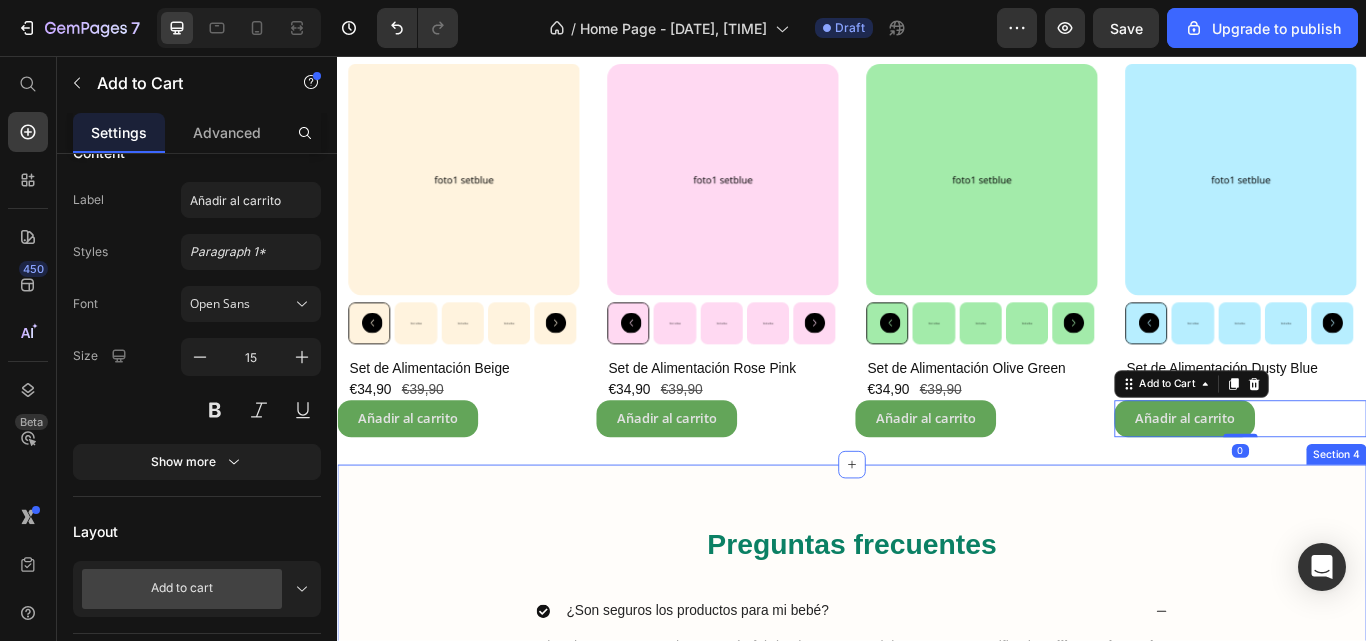 click on "Preguntas frecuentes Heading
¿Son seguros los productos para mi bebé? Si, todos nuestros productos estás fabricados con materiales seguros y certificados:  silicona de grado alimenticio ,  libres de BPA  y otras sustancias tóxicas. Text Block
¿Se pueden lavar los productos en el lavavajillas o meter al microondas?
¿Desde dónde se envían los pedidos?
¿Cuanto tarda en llegar mi pedido?
¿Puedo devolver un producto? Accordion Row Section 4" at bounding box center [937, 838] 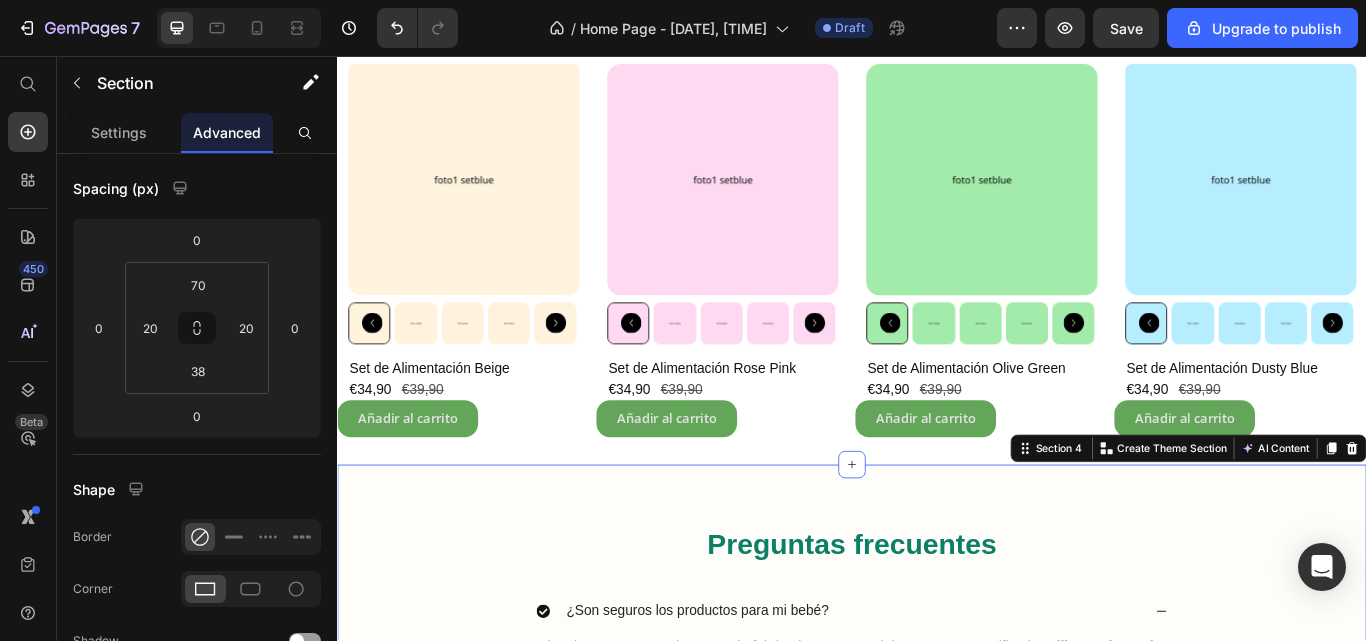 scroll, scrollTop: 0, scrollLeft: 0, axis: both 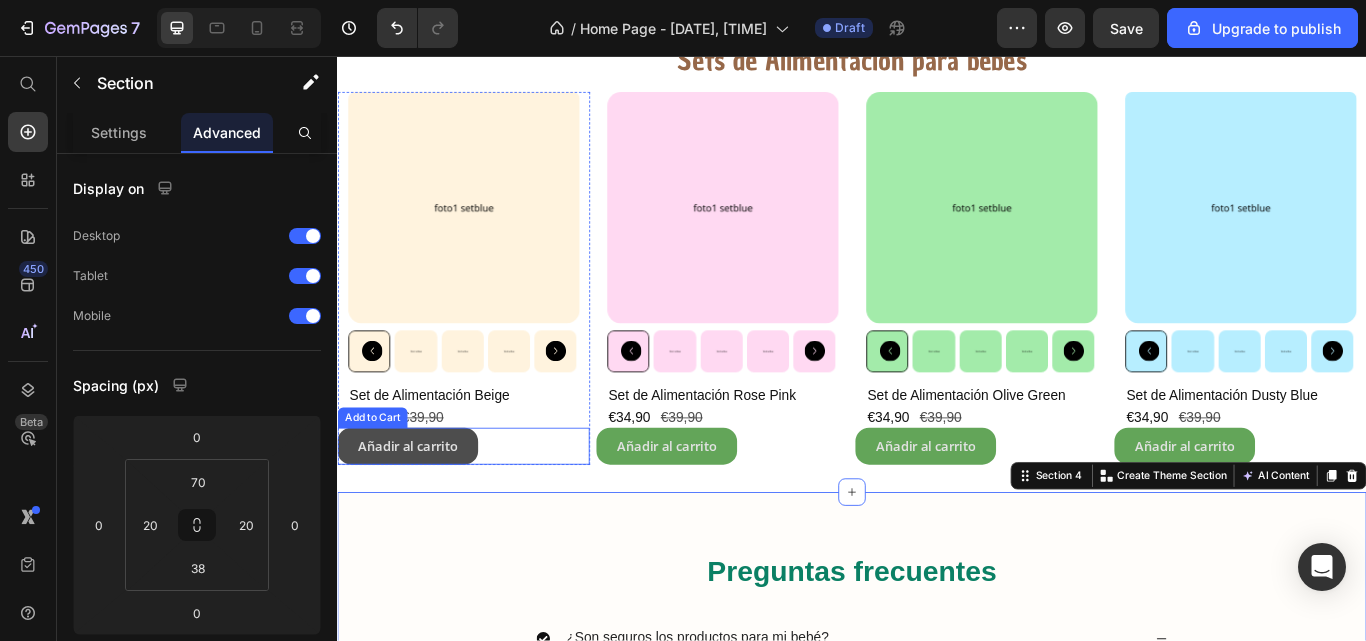 click on "Añadir al carrito" at bounding box center (419, 511) 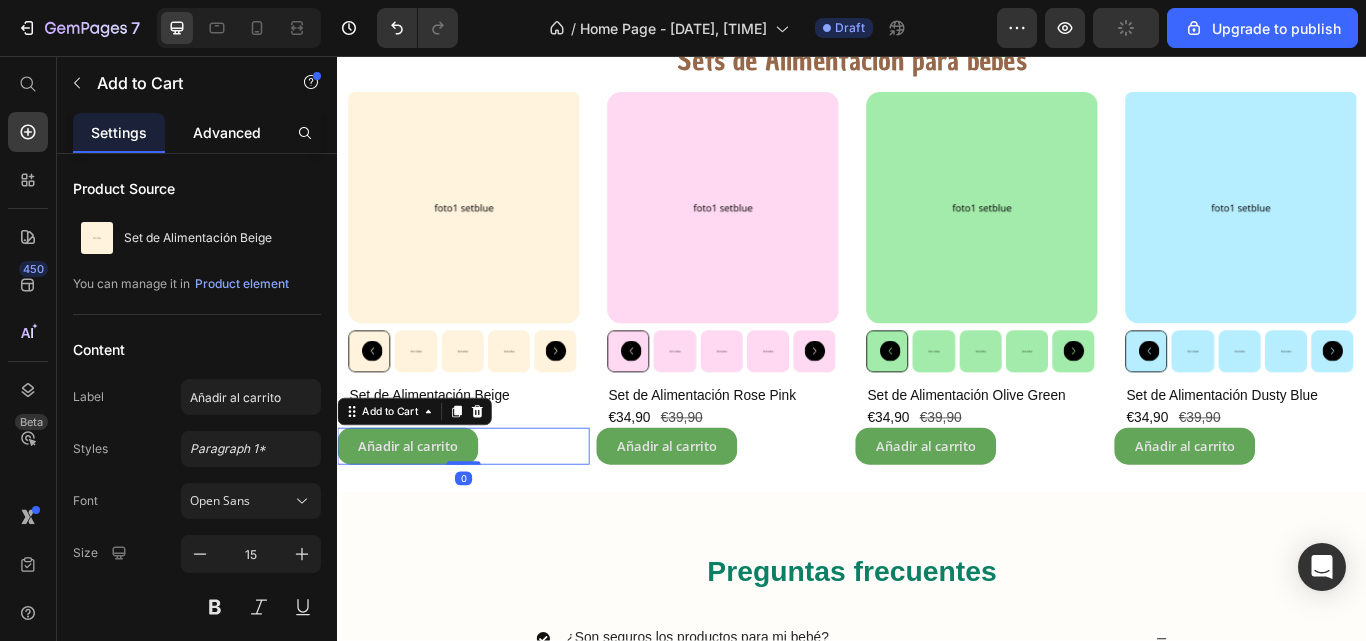 click on "Advanced" at bounding box center (227, 132) 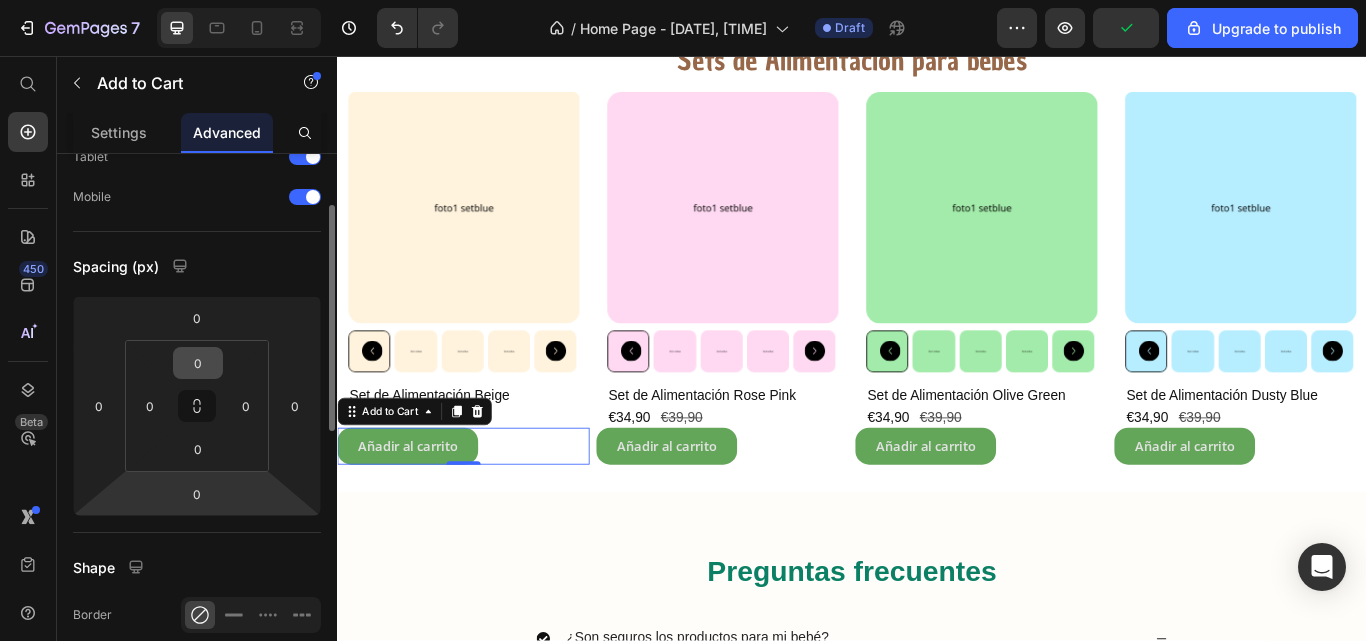 scroll, scrollTop: 120, scrollLeft: 0, axis: vertical 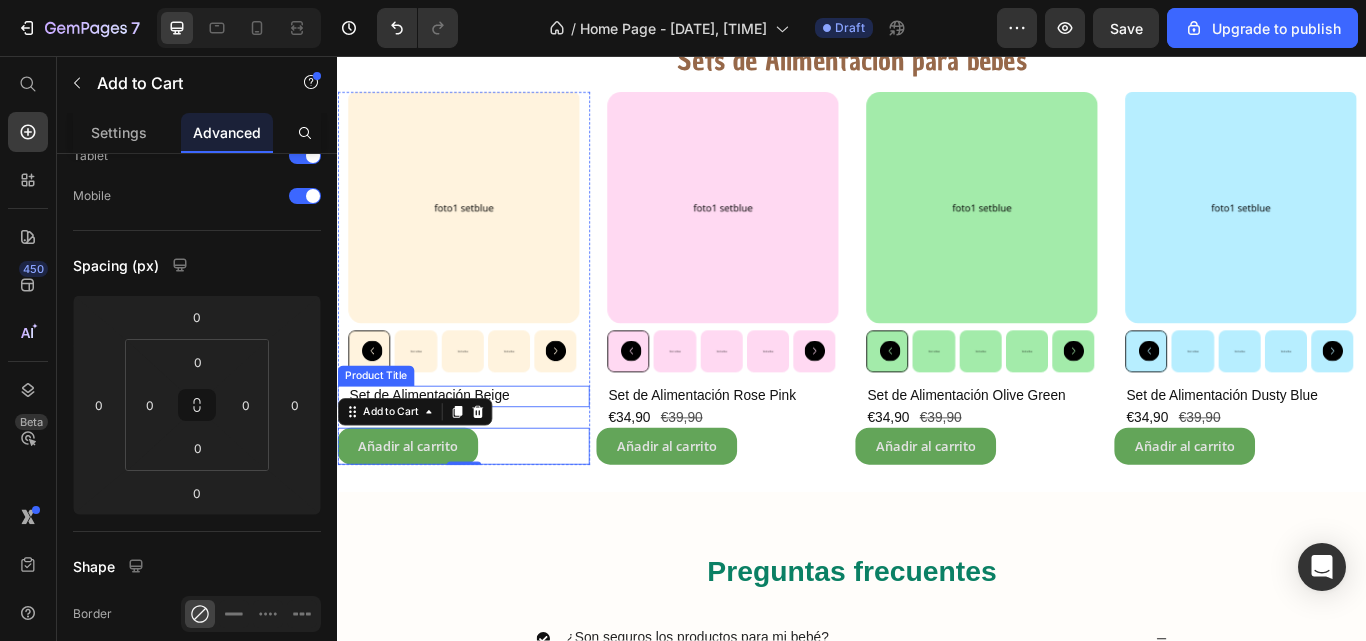 click on "Set de Alimentación Beige" at bounding box center (490, 453) 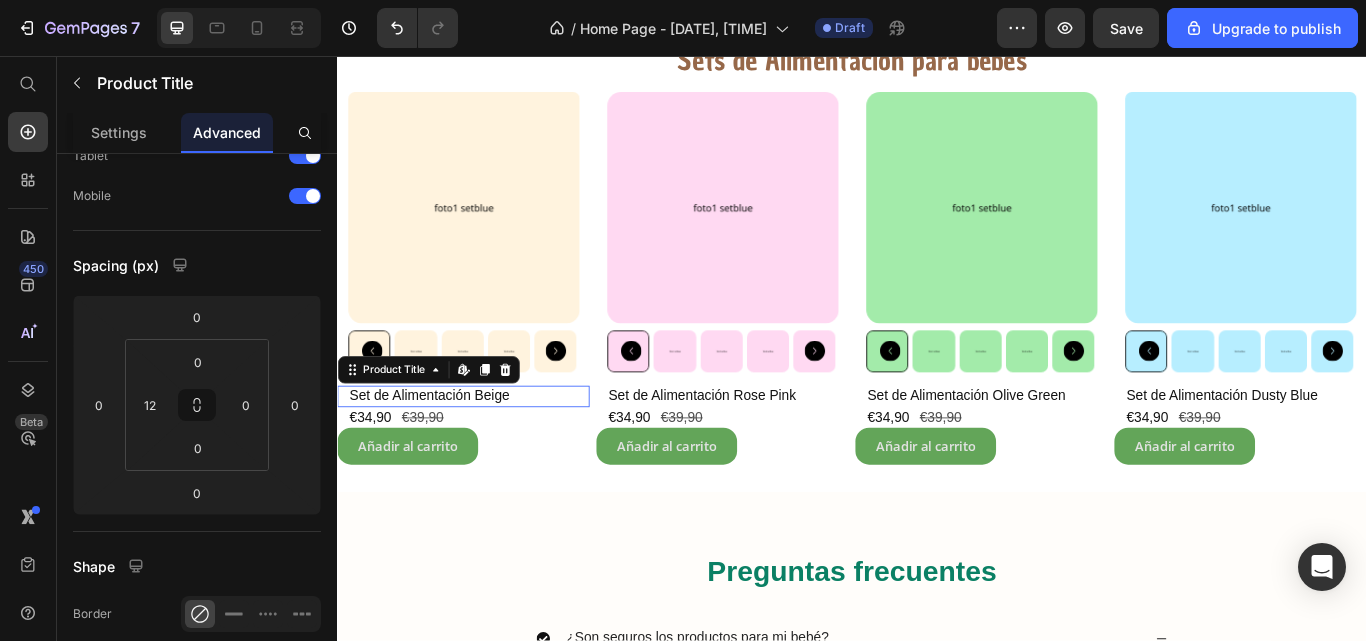scroll, scrollTop: 0, scrollLeft: 0, axis: both 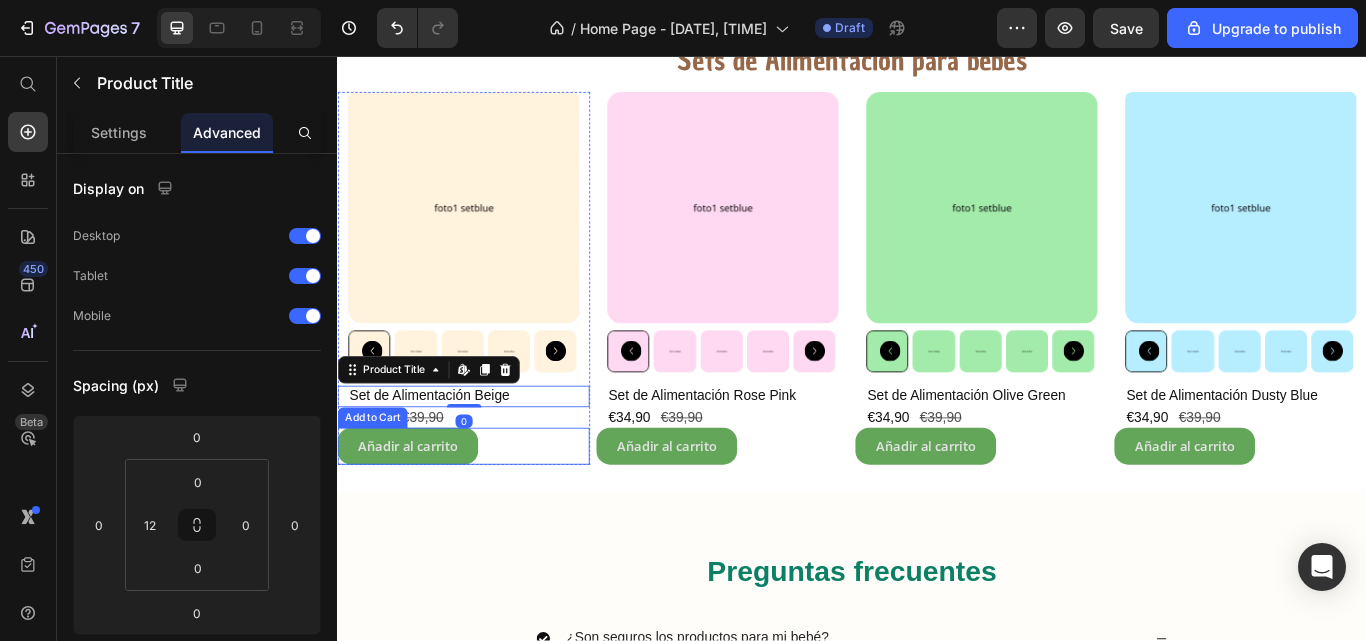 click on "Añadir al carrito Add to Cart" at bounding box center (484, 511) 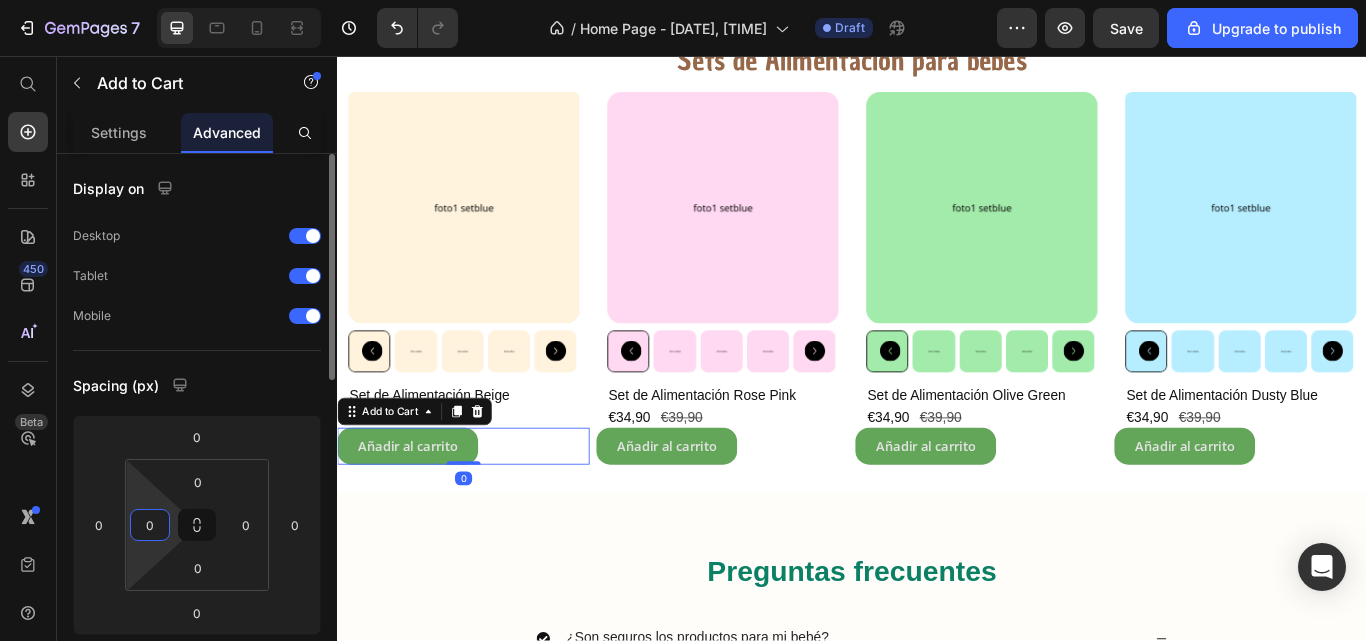 click on "0" at bounding box center (150, 525) 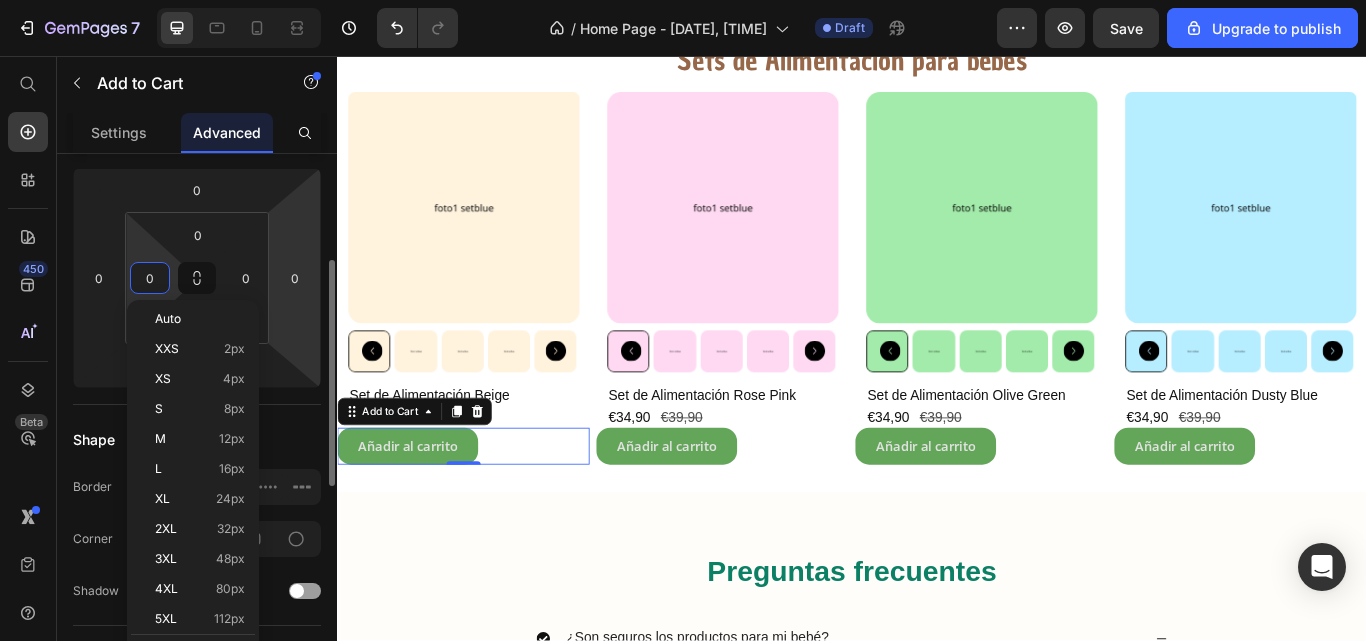 scroll, scrollTop: 249, scrollLeft: 0, axis: vertical 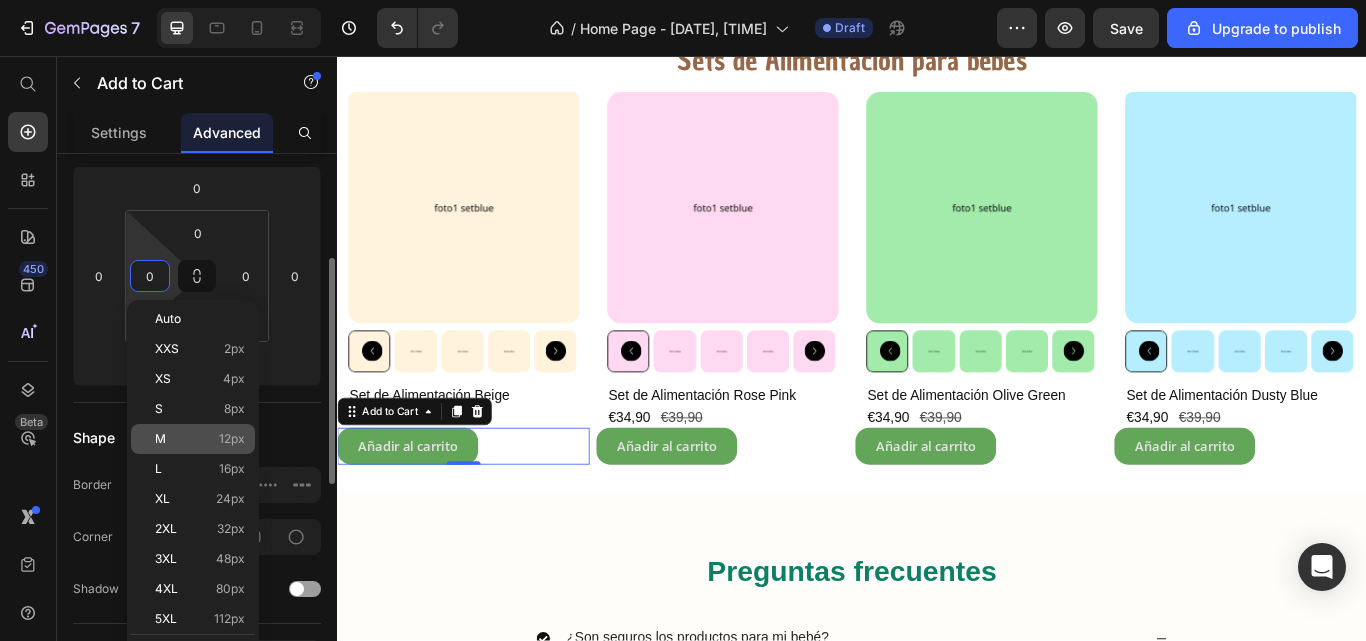 click on "M 12px" at bounding box center (200, 439) 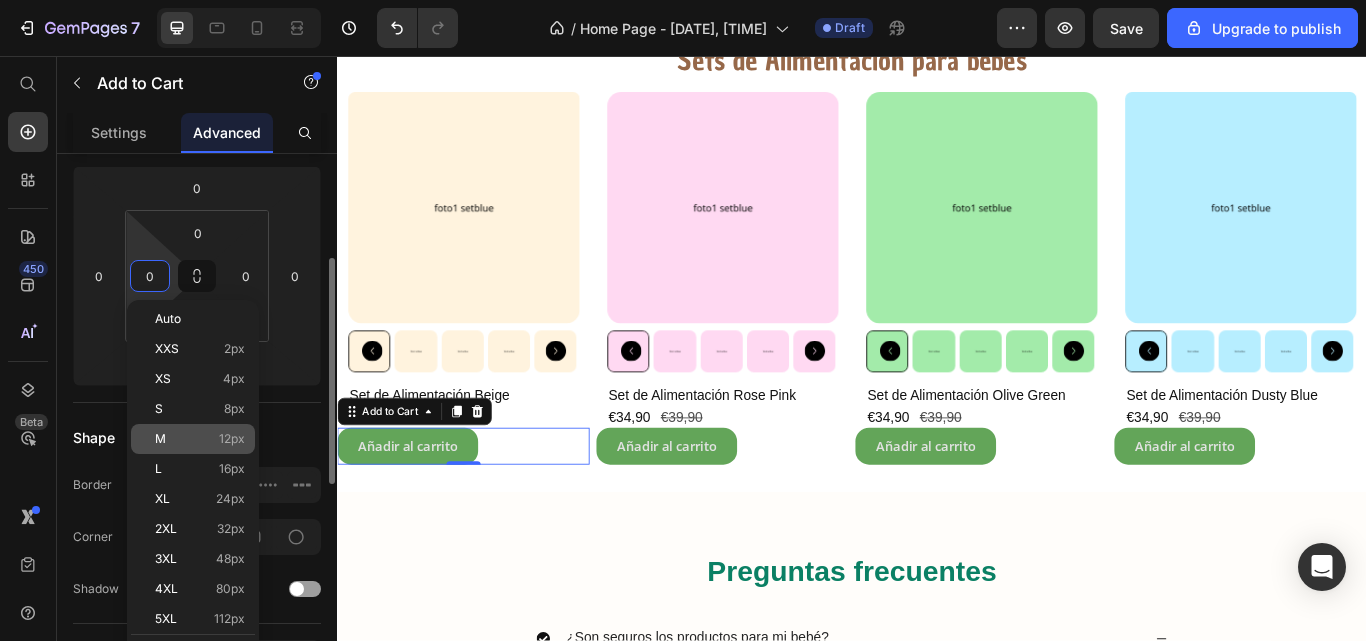 type on "12" 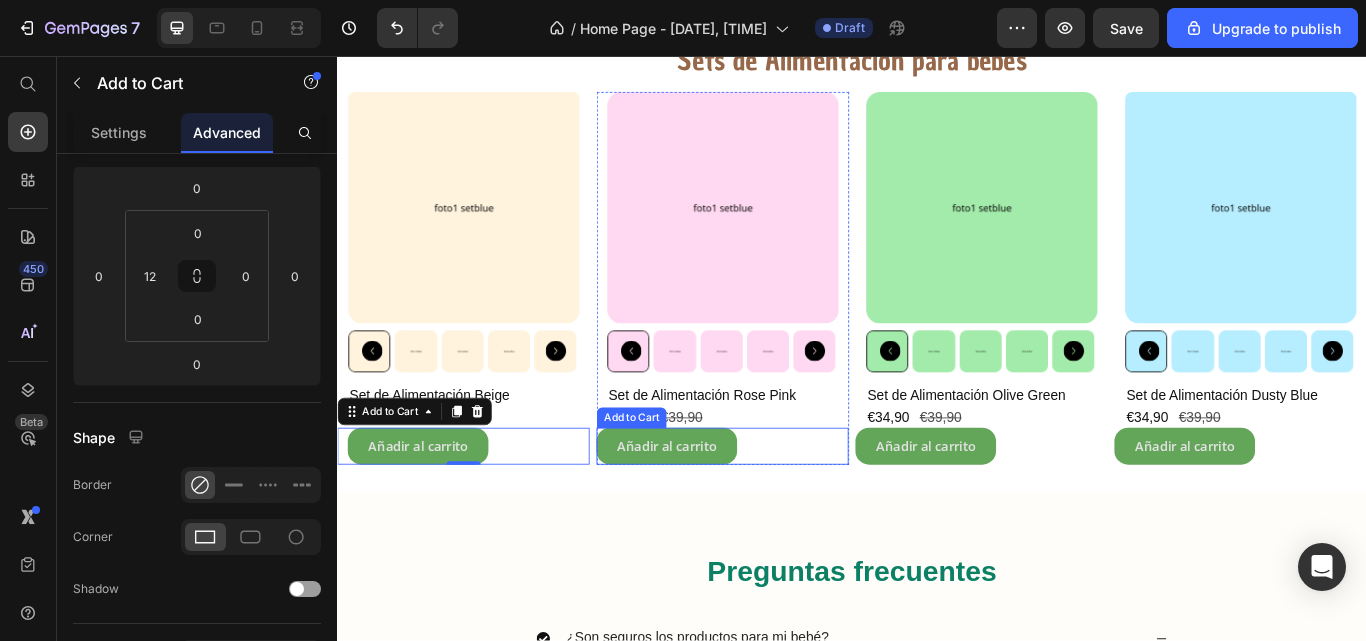 click on "Añadir al carrito Add to Cart" at bounding box center (786, 511) 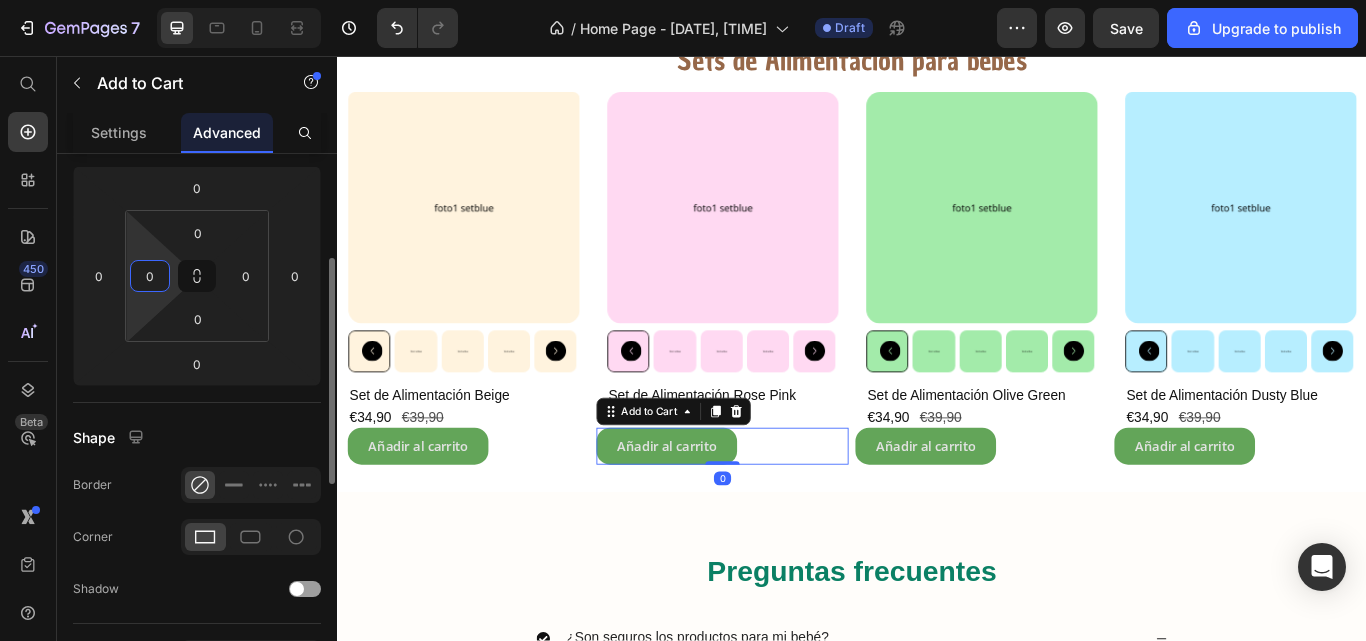 click on "0" at bounding box center [150, 276] 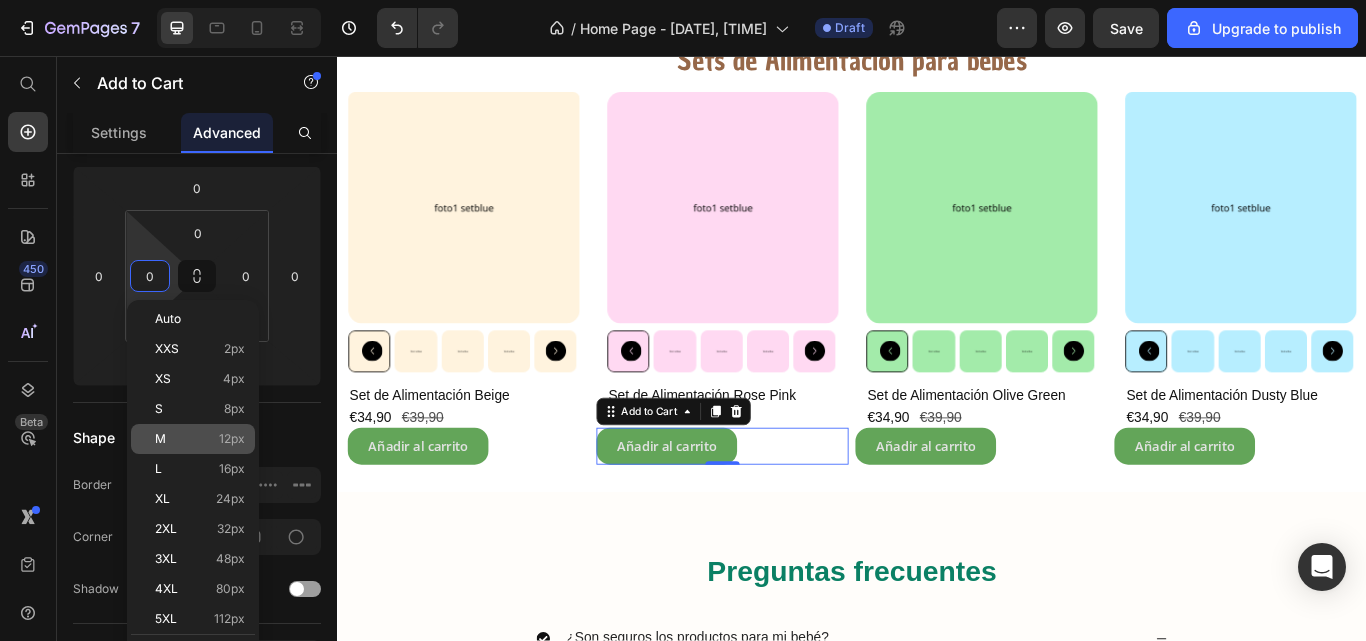 click on "M 12px" at bounding box center (200, 439) 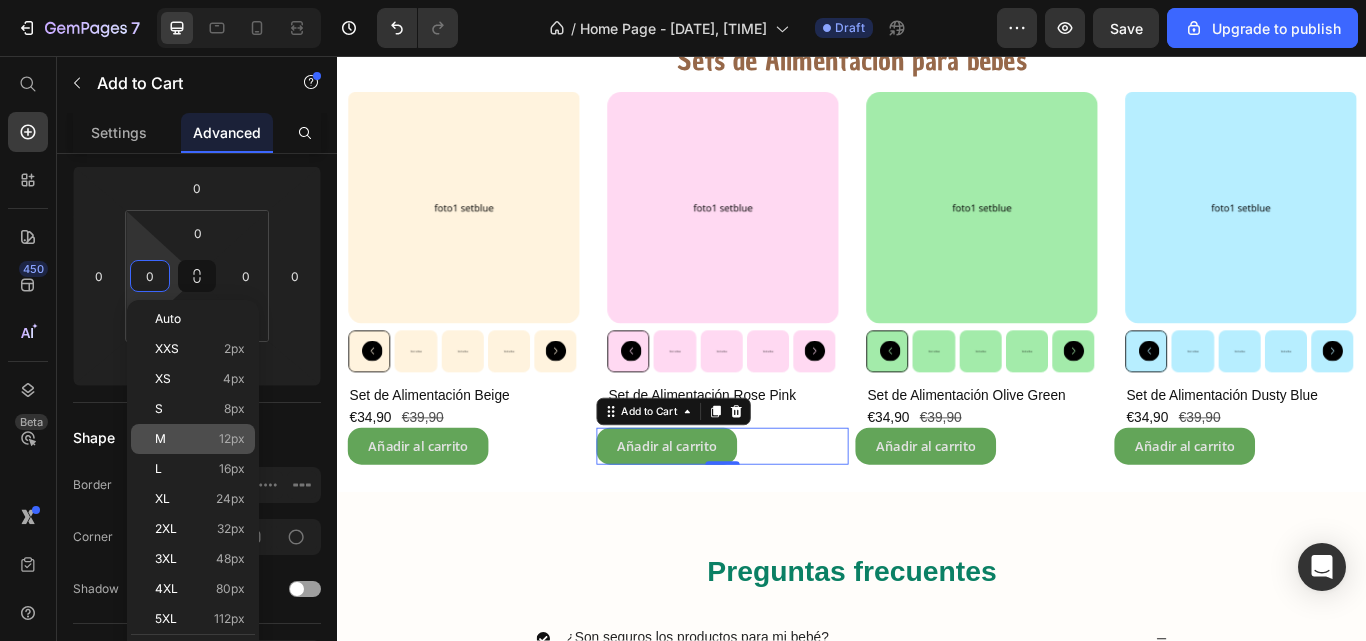 type on "12" 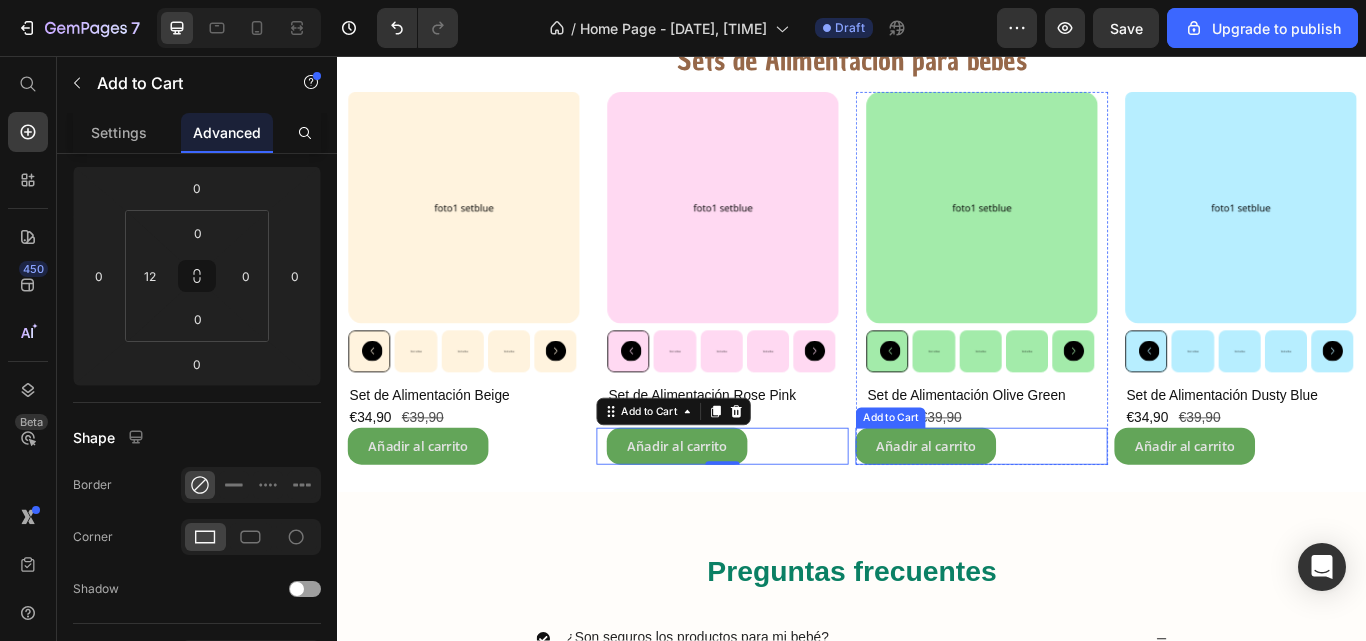 click on "Añadir al carrito Add to Cart" at bounding box center [1088, 511] 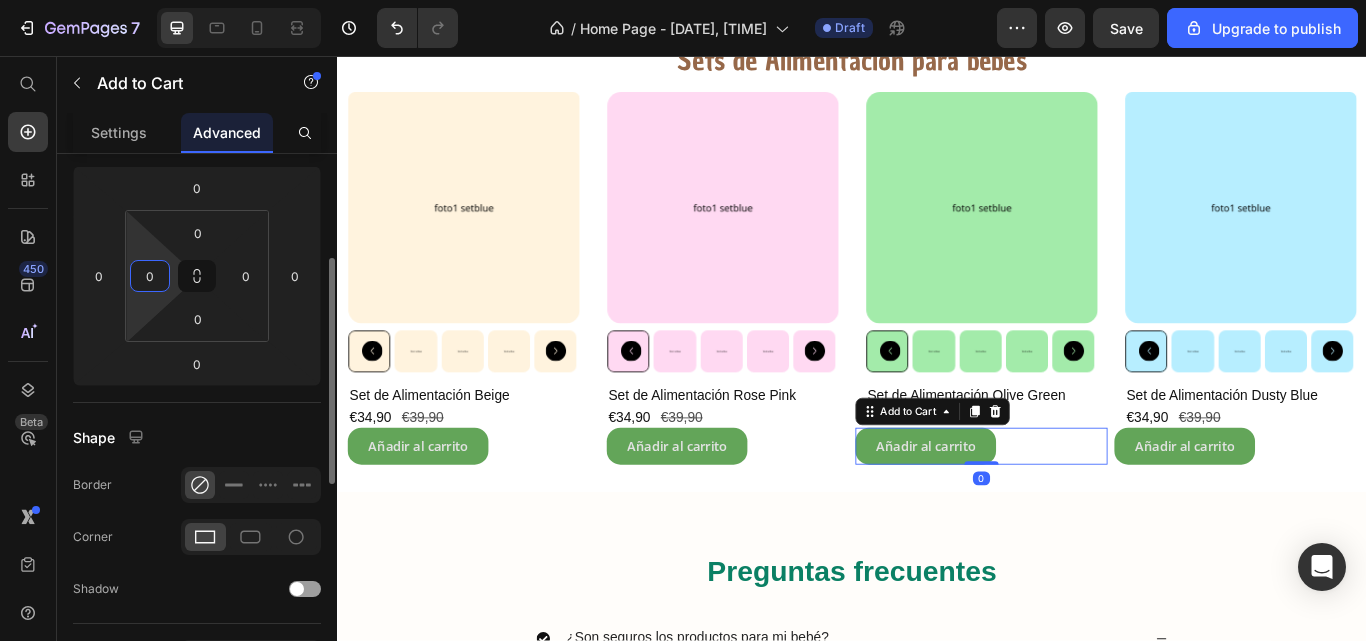 click on "0" at bounding box center [150, 276] 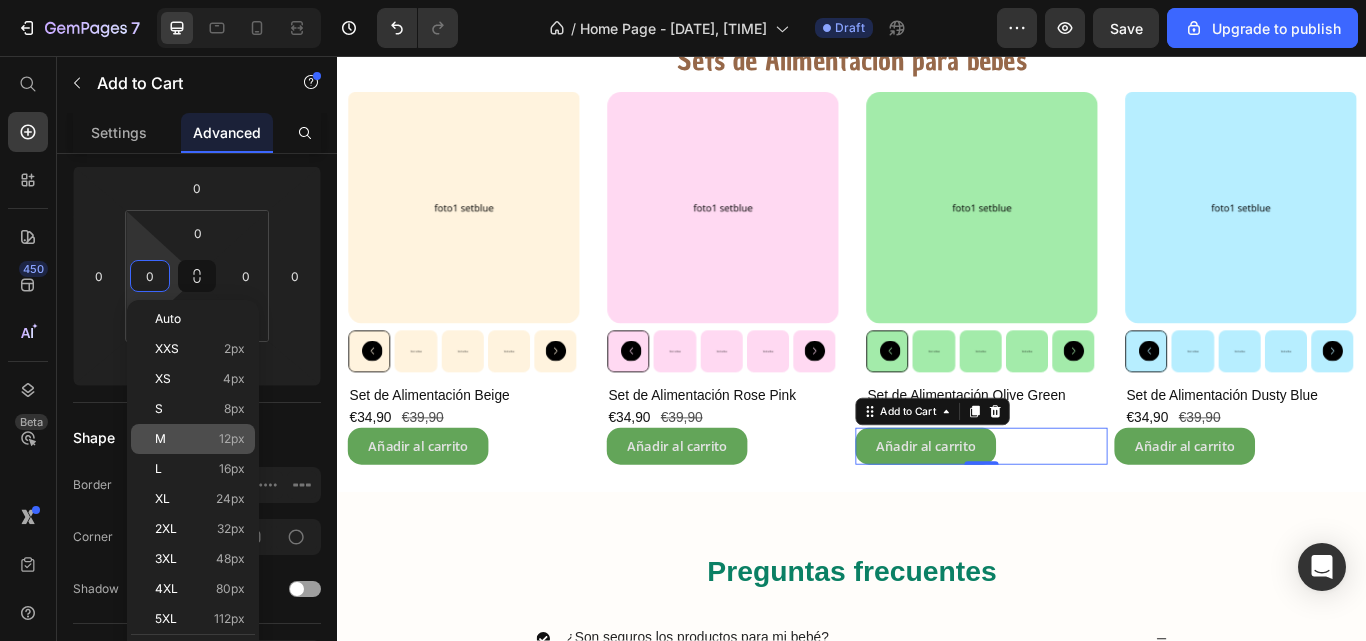 click on "M 12px" at bounding box center (200, 439) 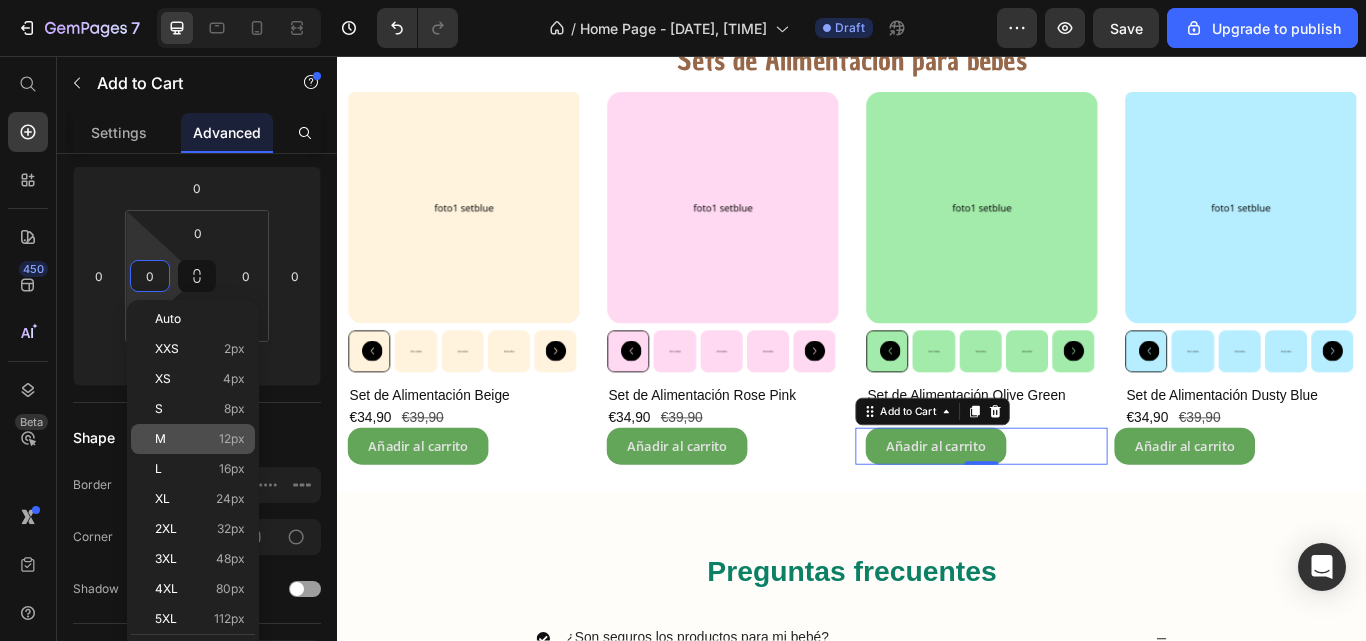 type on "12" 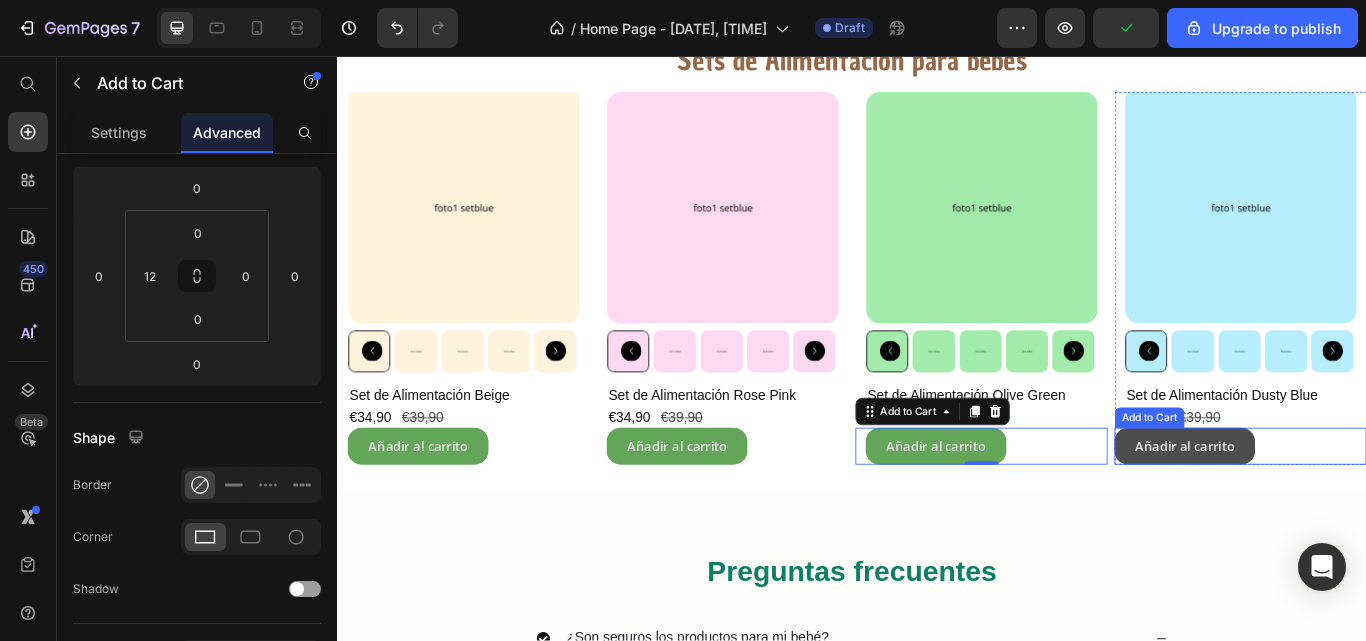 click on "Añadir al carrito" at bounding box center (1325, 511) 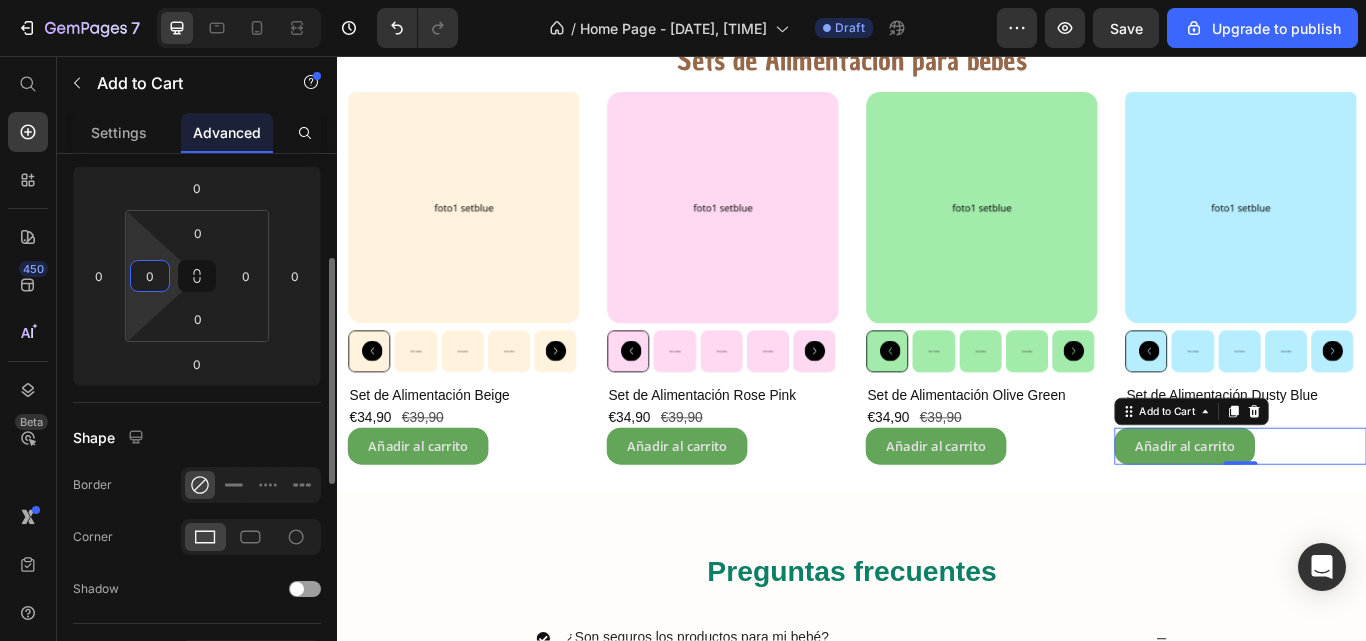 click on "0" at bounding box center (150, 276) 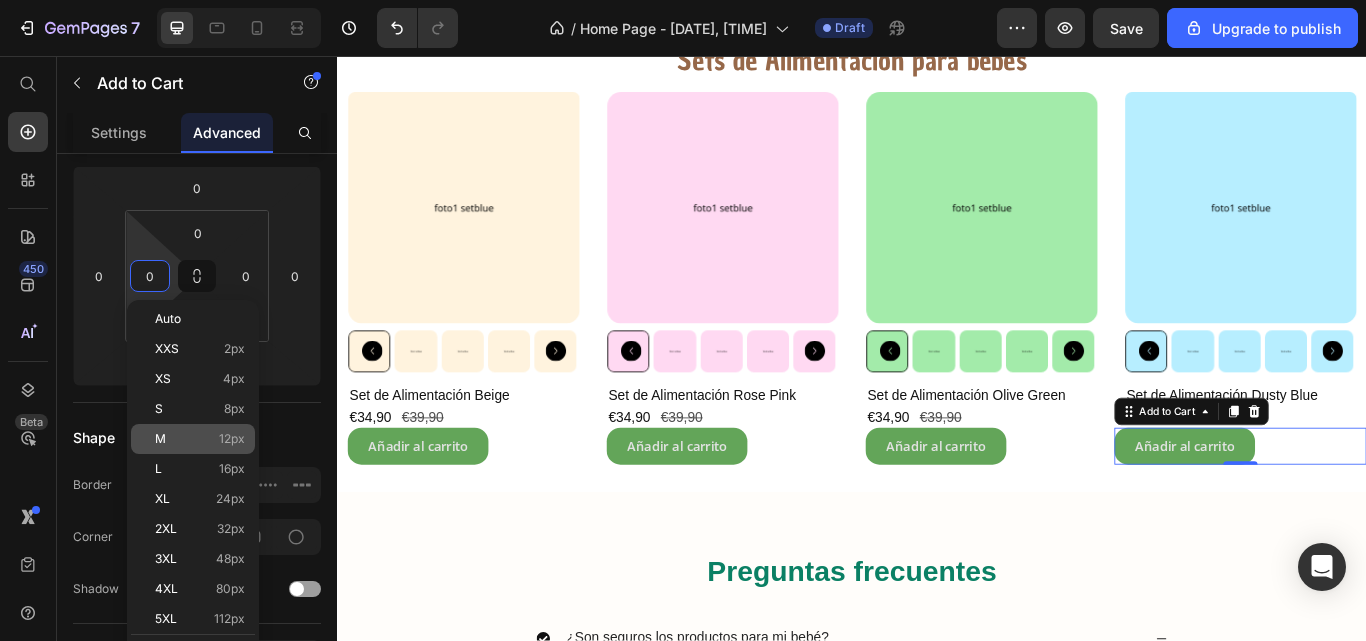 click on "M 12px" at bounding box center [200, 439] 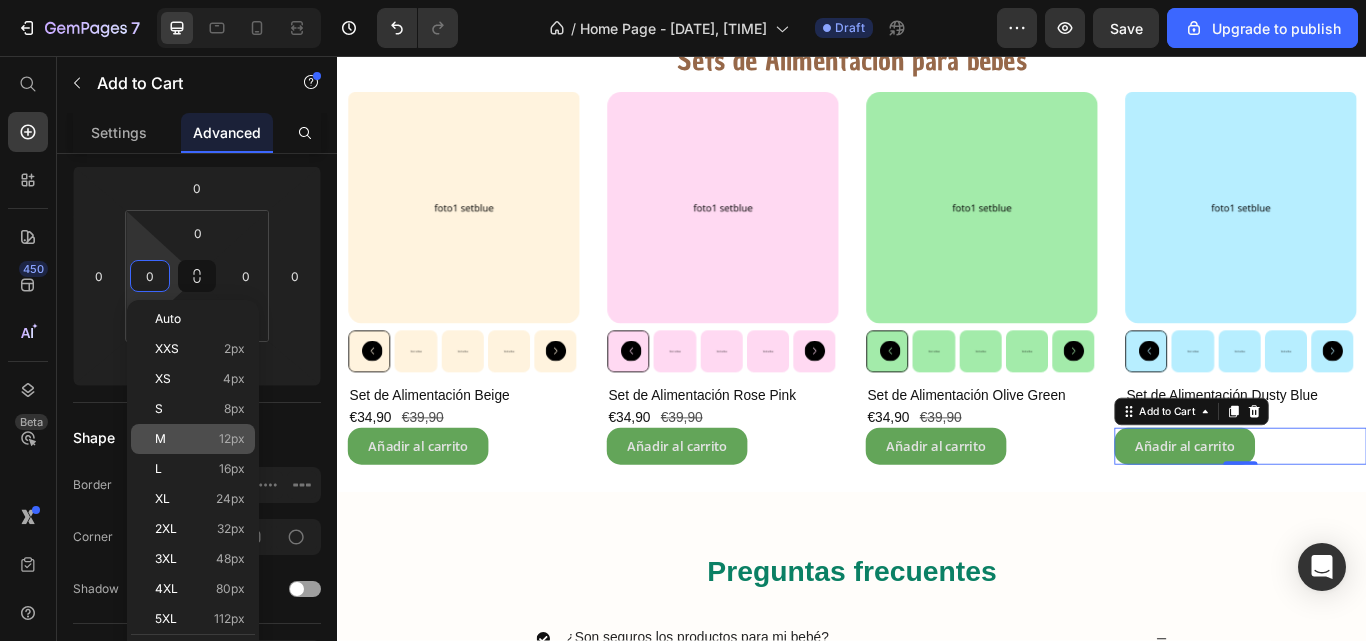 type on "12" 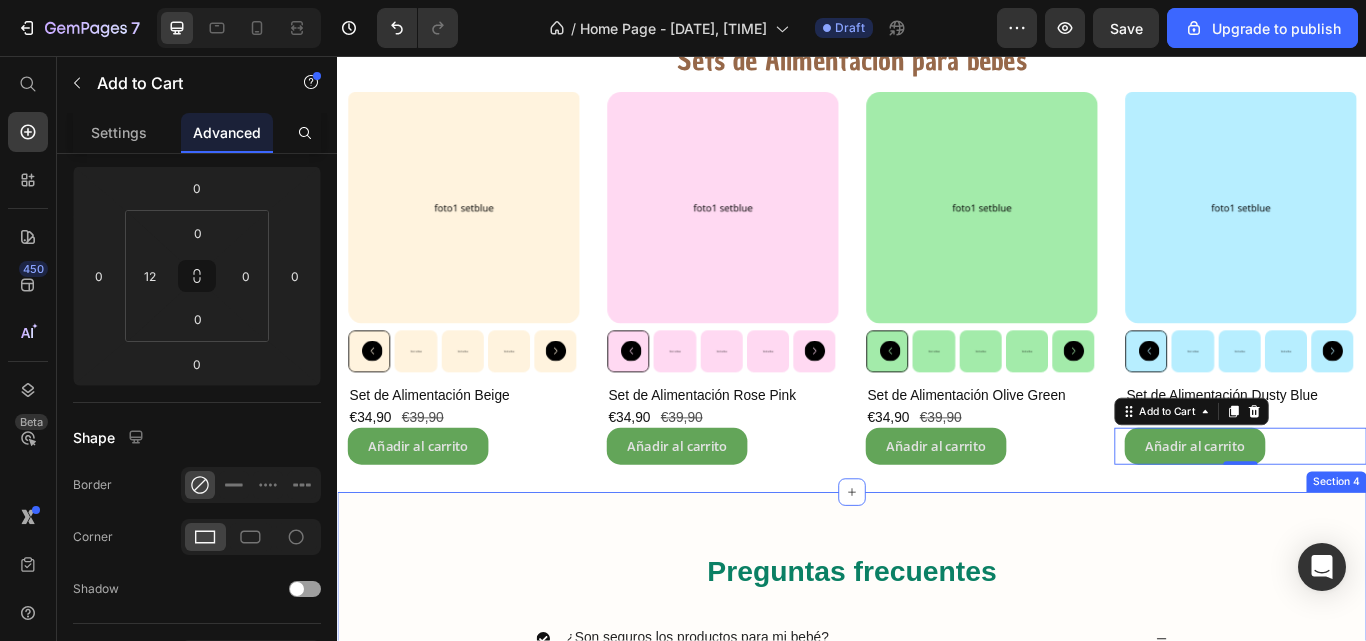 click on "Preguntas frecuentes Heading
¿Son seguros los productos para mi bebé? Si, todos nuestros productos estás fabricados con materiales seguros y certificados:  silicona de grado alimenticio ,  libres de BPA  y otras sustancias tóxicas. Text Block
¿Se pueden lavar los productos en el lavavajillas o meter al microondas?
¿Desde dónde se envían los pedidos?
¿Cuanto tarda en llegar mi pedido?
¿Puedo devolver un producto? Accordion Row Section 4" at bounding box center [937, 870] 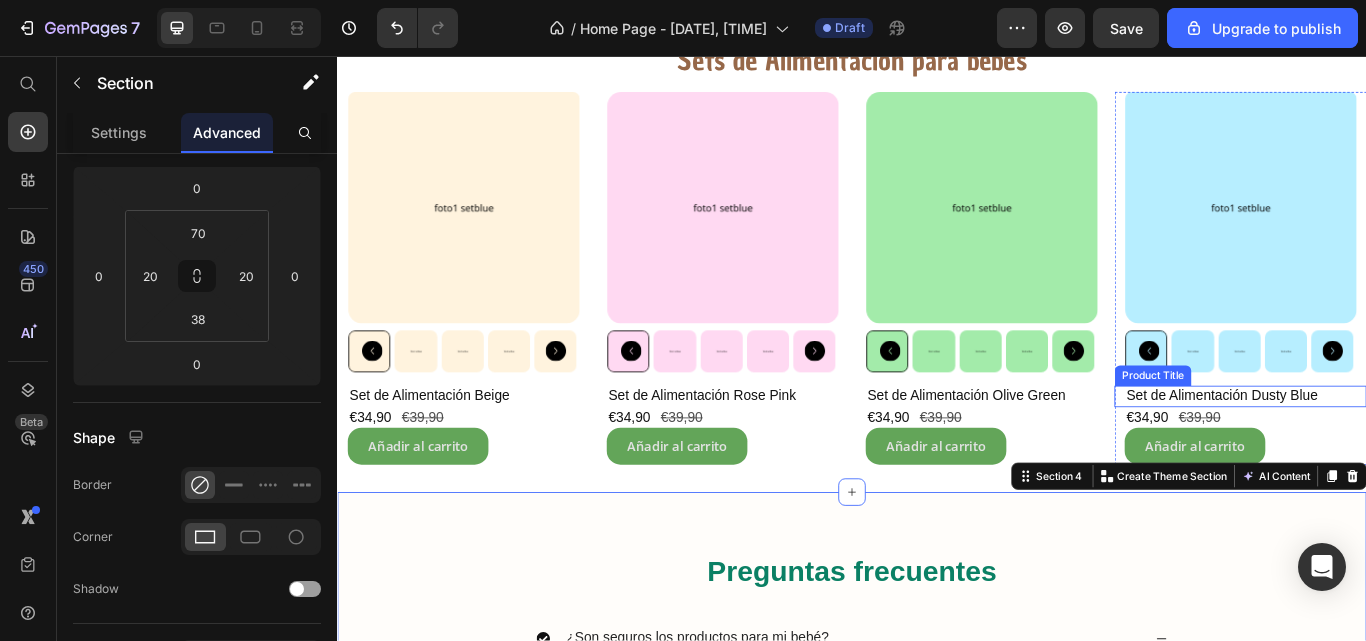 scroll, scrollTop: 0, scrollLeft: 0, axis: both 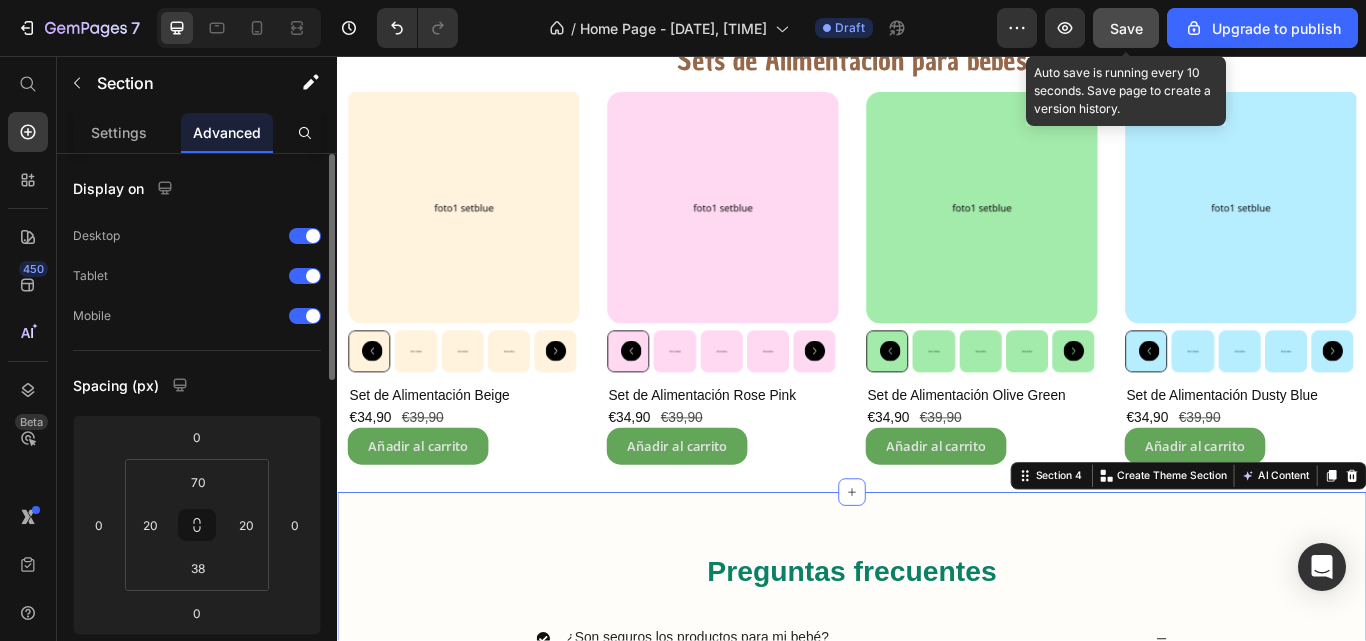 click on "Save" 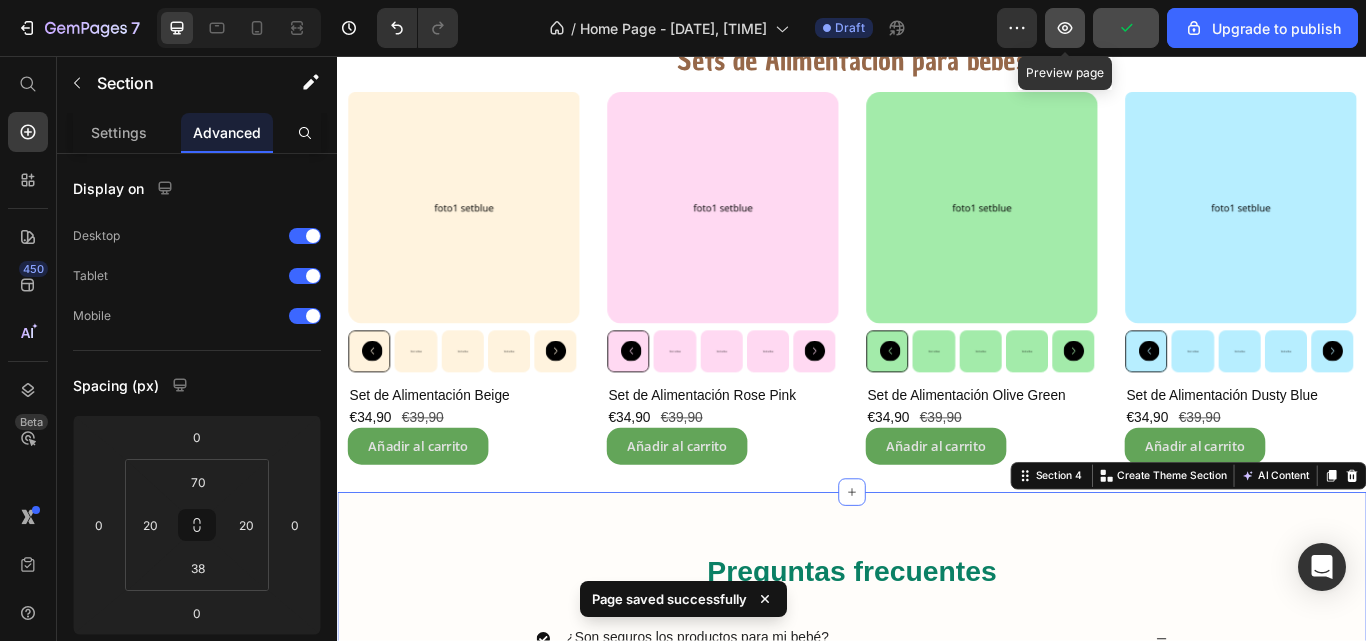 click 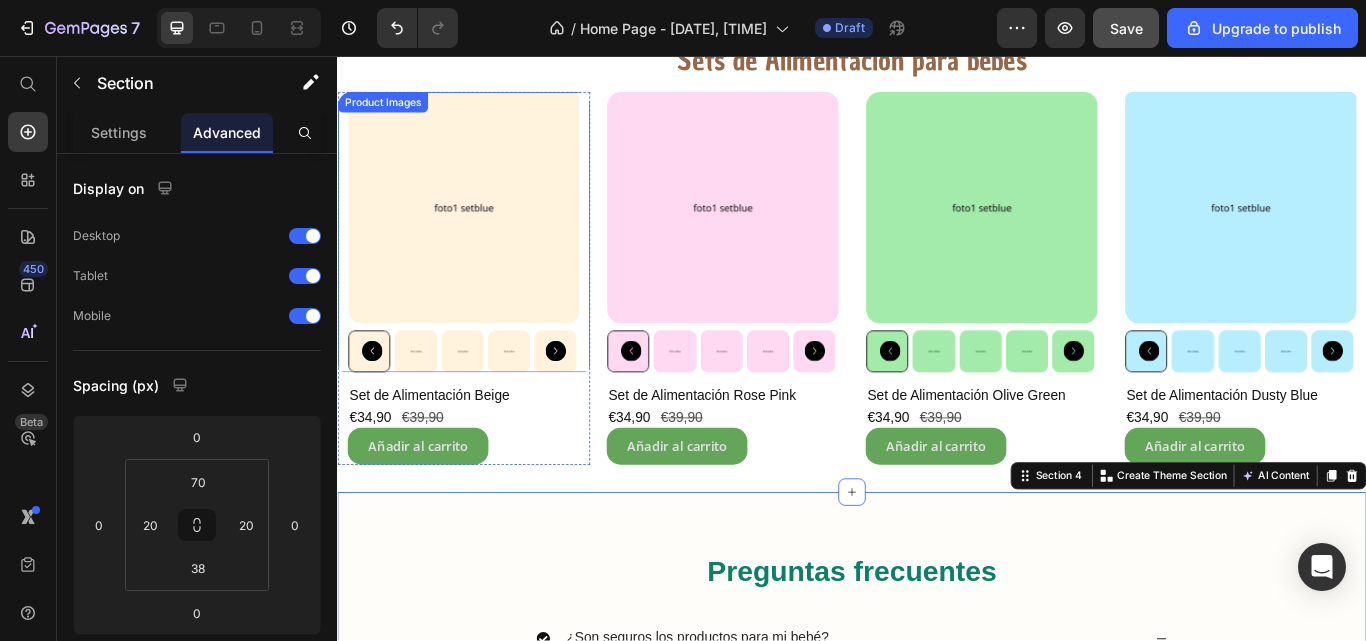 click at bounding box center [484, 233] 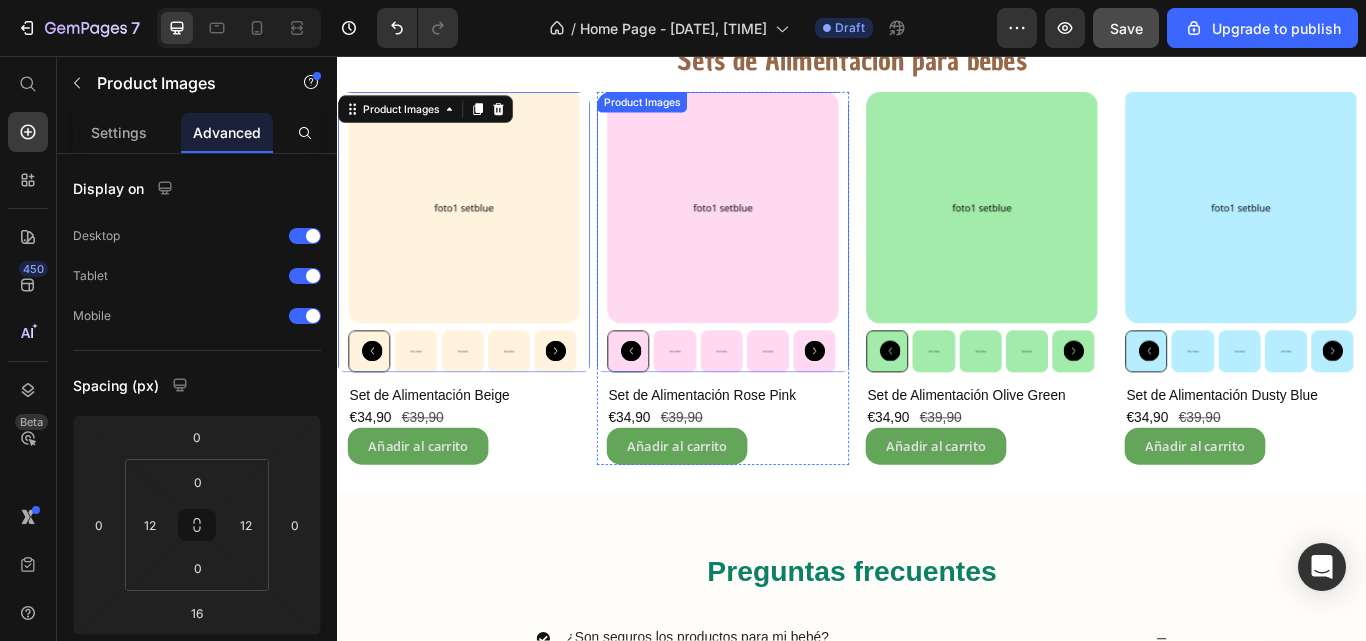 click at bounding box center (786, 233) 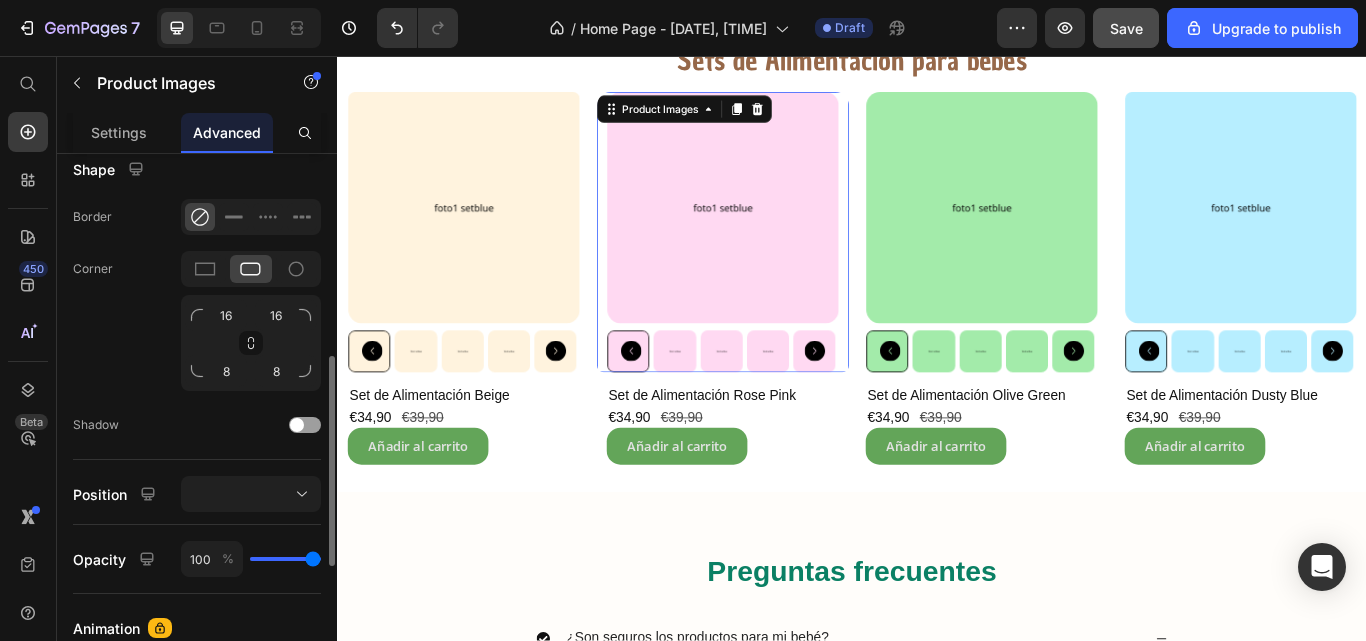 scroll, scrollTop: 521, scrollLeft: 0, axis: vertical 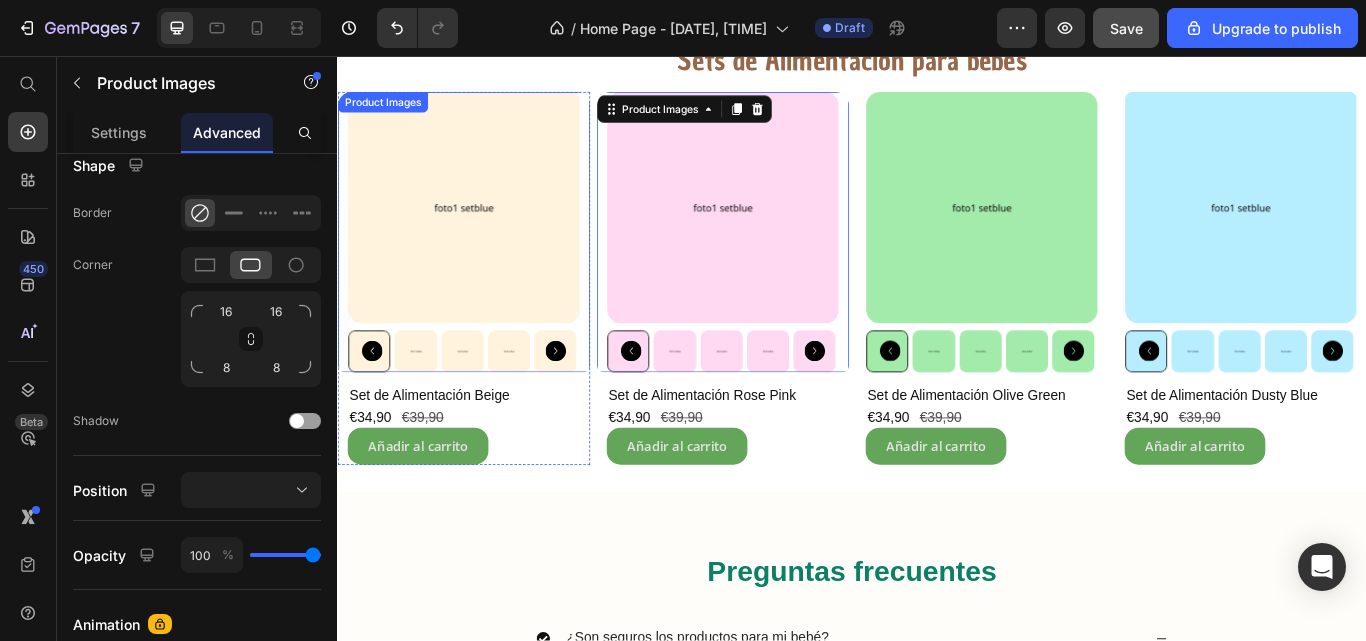 click at bounding box center [484, 233] 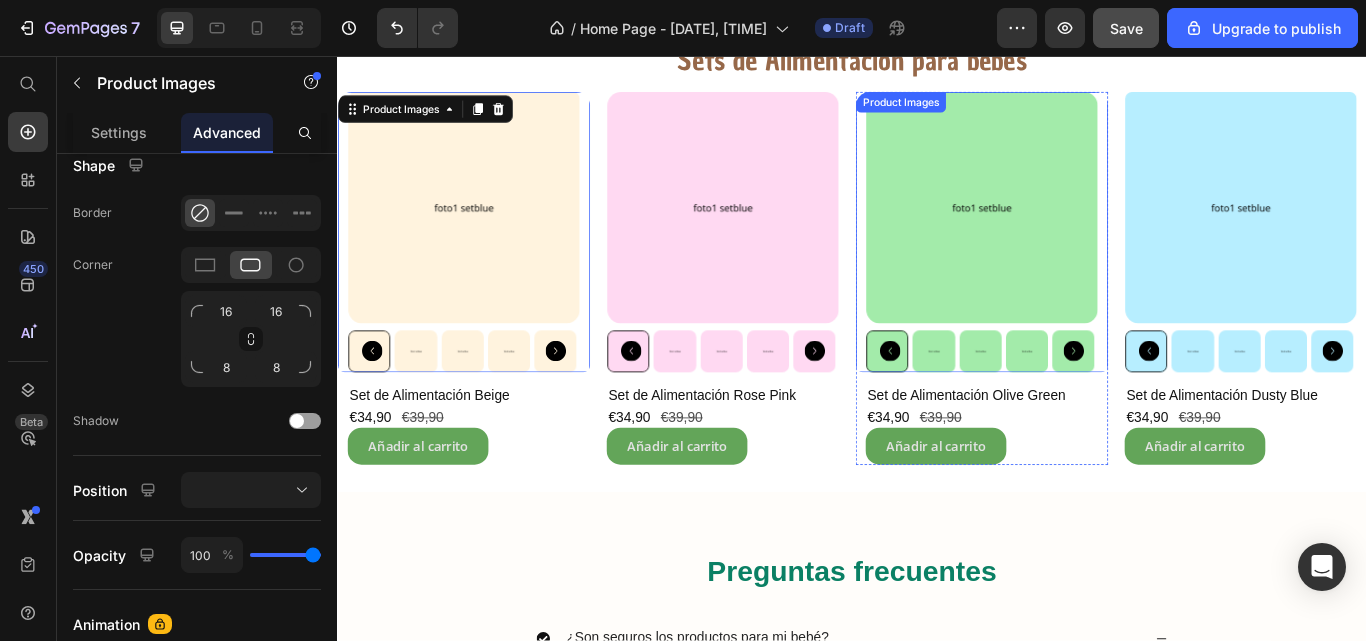 click at bounding box center (1088, 233) 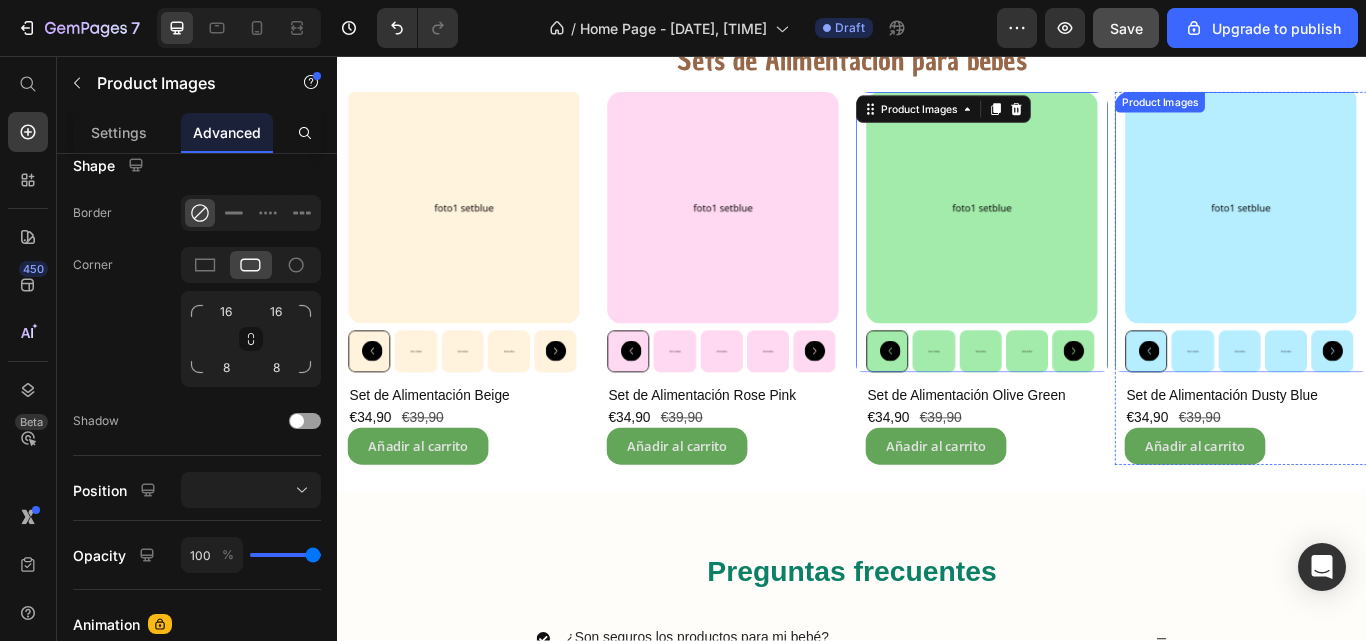click at bounding box center [1390, 233] 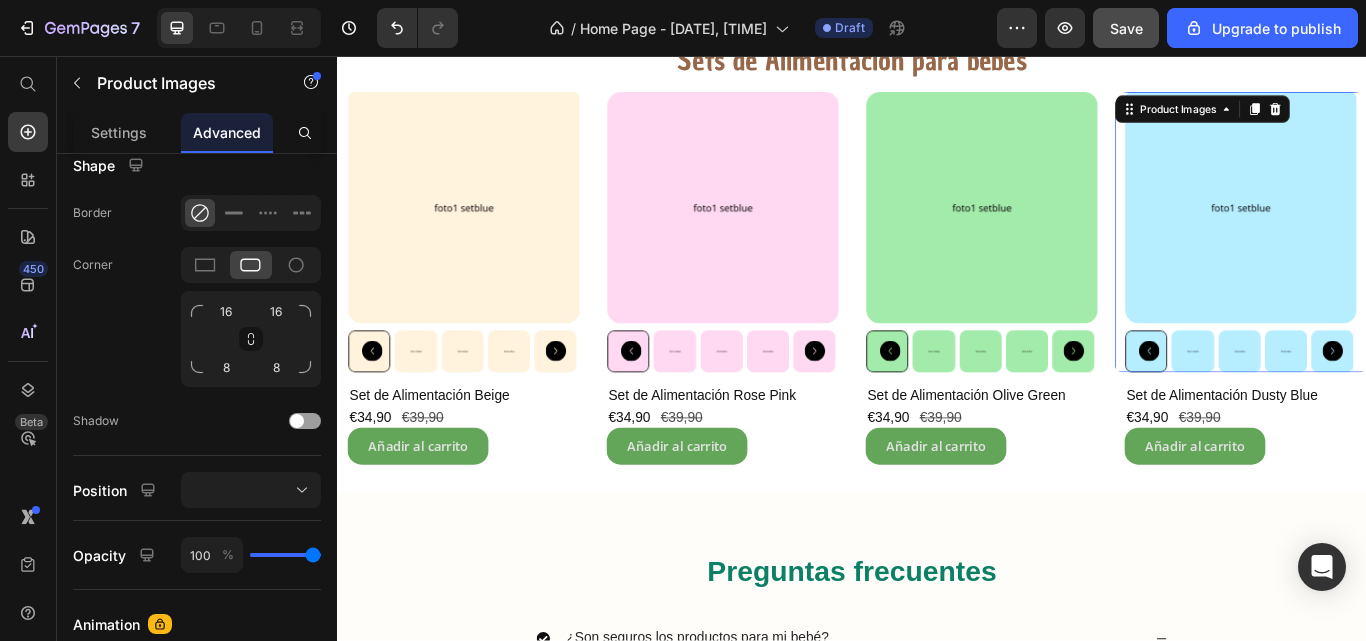 click at bounding box center (1390, 233) 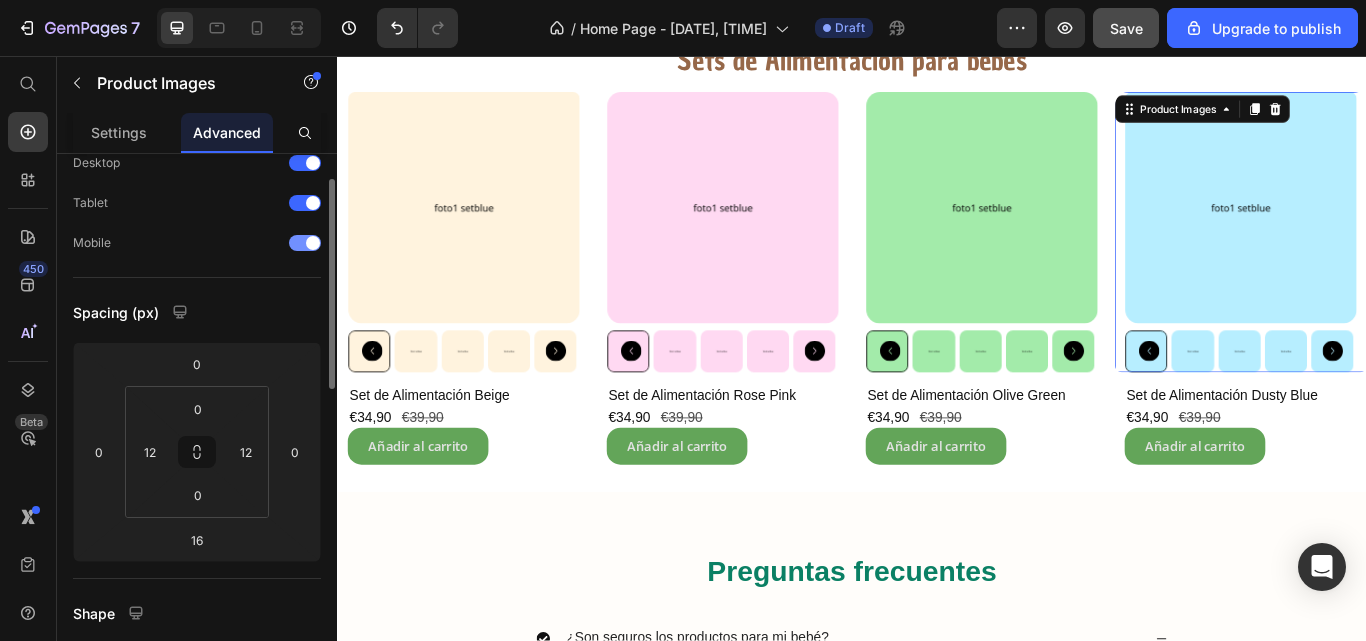 scroll, scrollTop: 71, scrollLeft: 0, axis: vertical 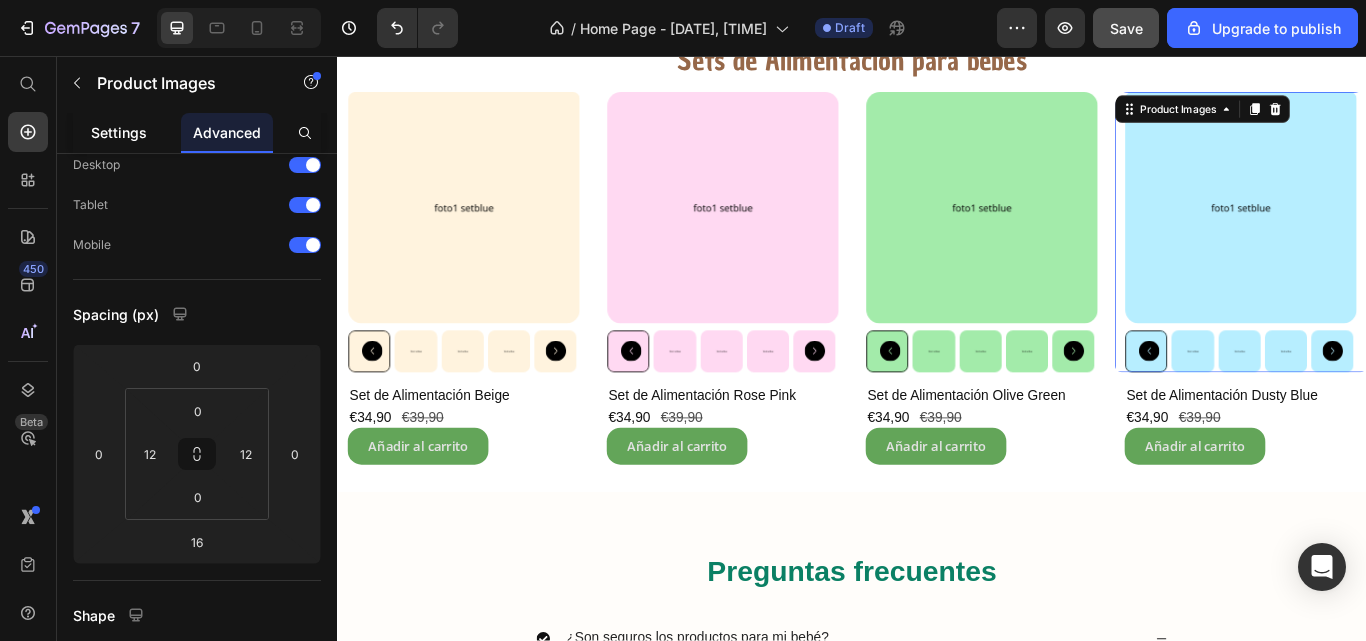 click on "Settings" at bounding box center (119, 132) 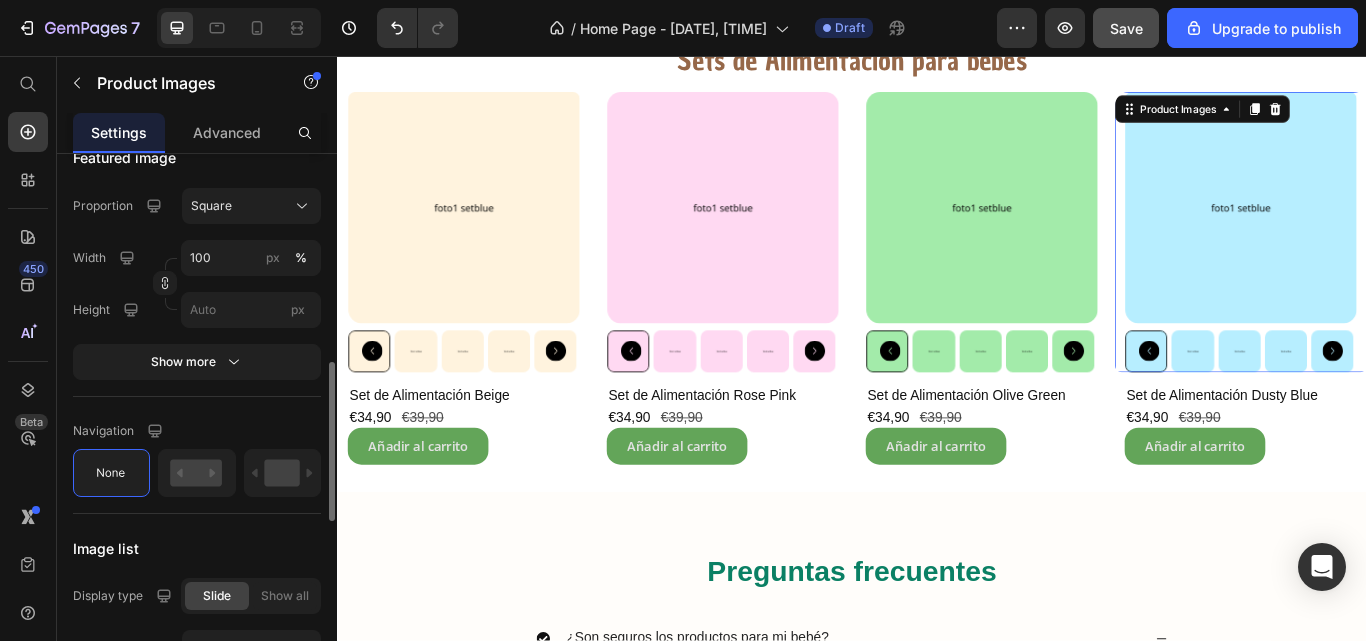 scroll, scrollTop: 735, scrollLeft: 0, axis: vertical 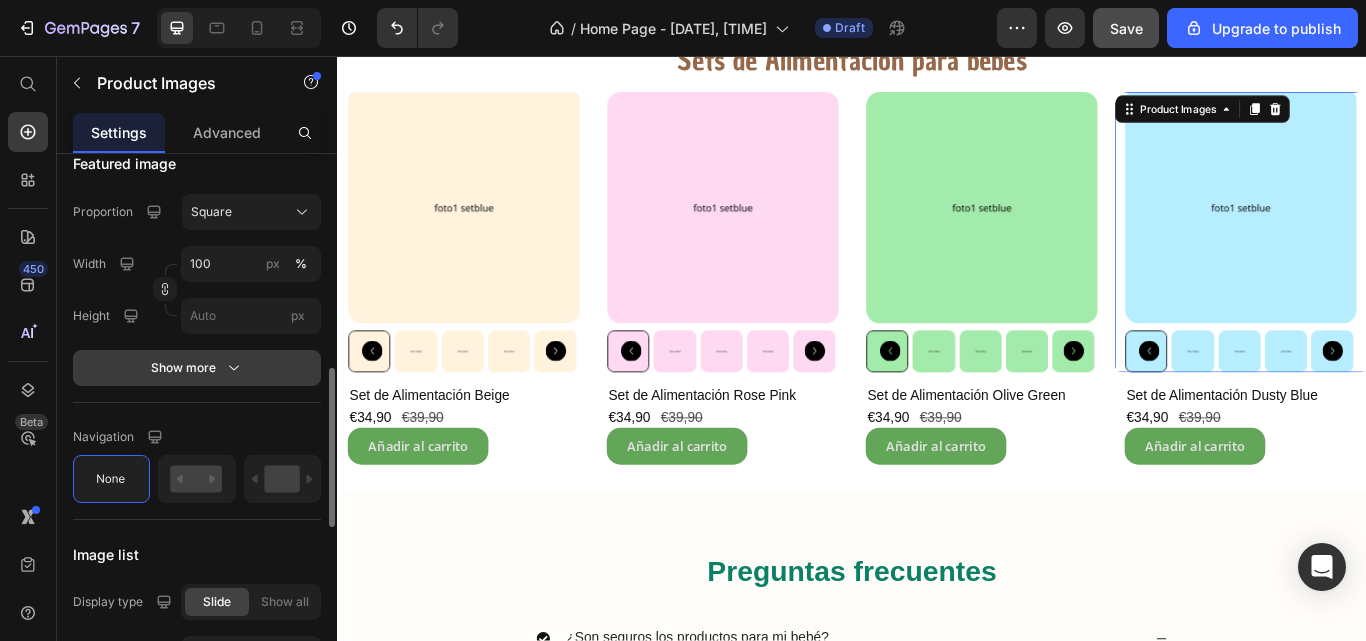 click 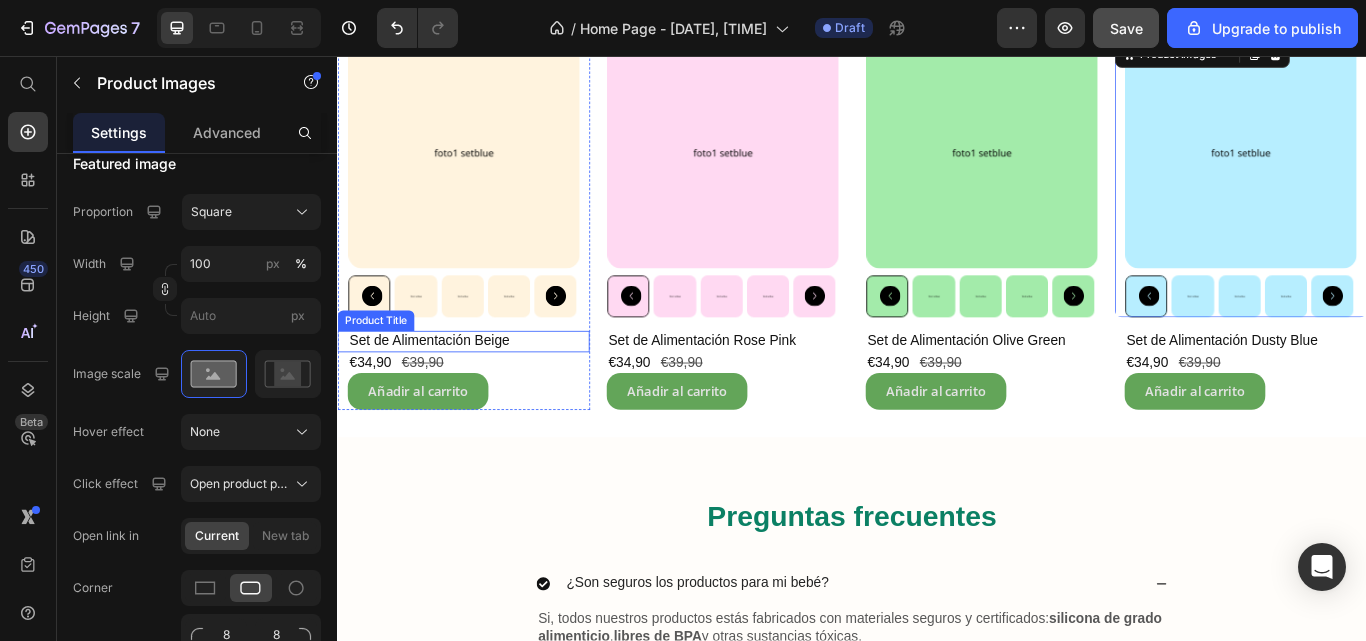 scroll, scrollTop: 730, scrollLeft: 0, axis: vertical 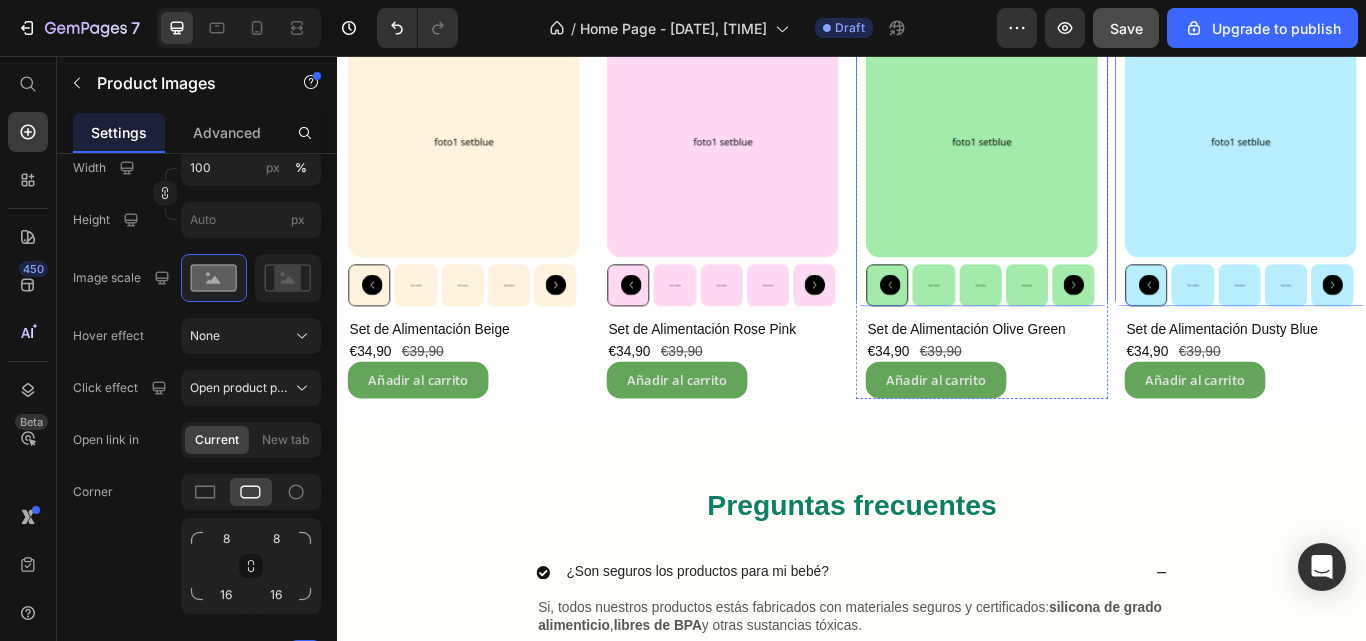 click at bounding box center [1088, 156] 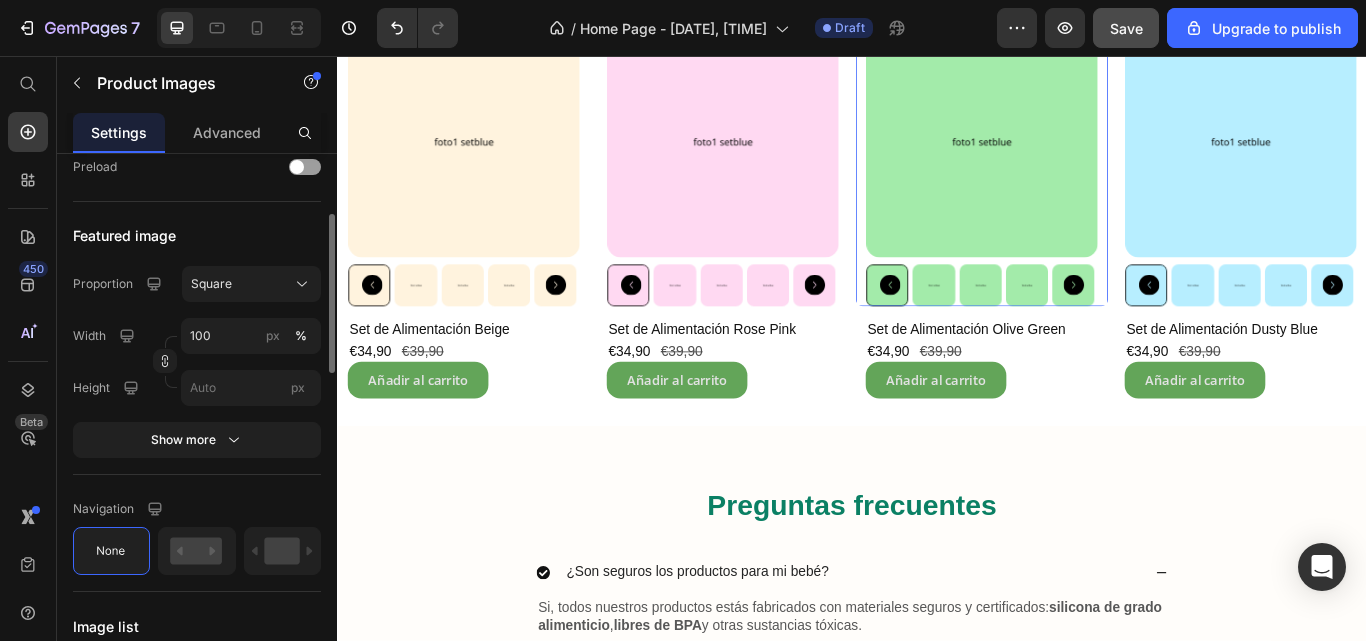 scroll, scrollTop: 666, scrollLeft: 0, axis: vertical 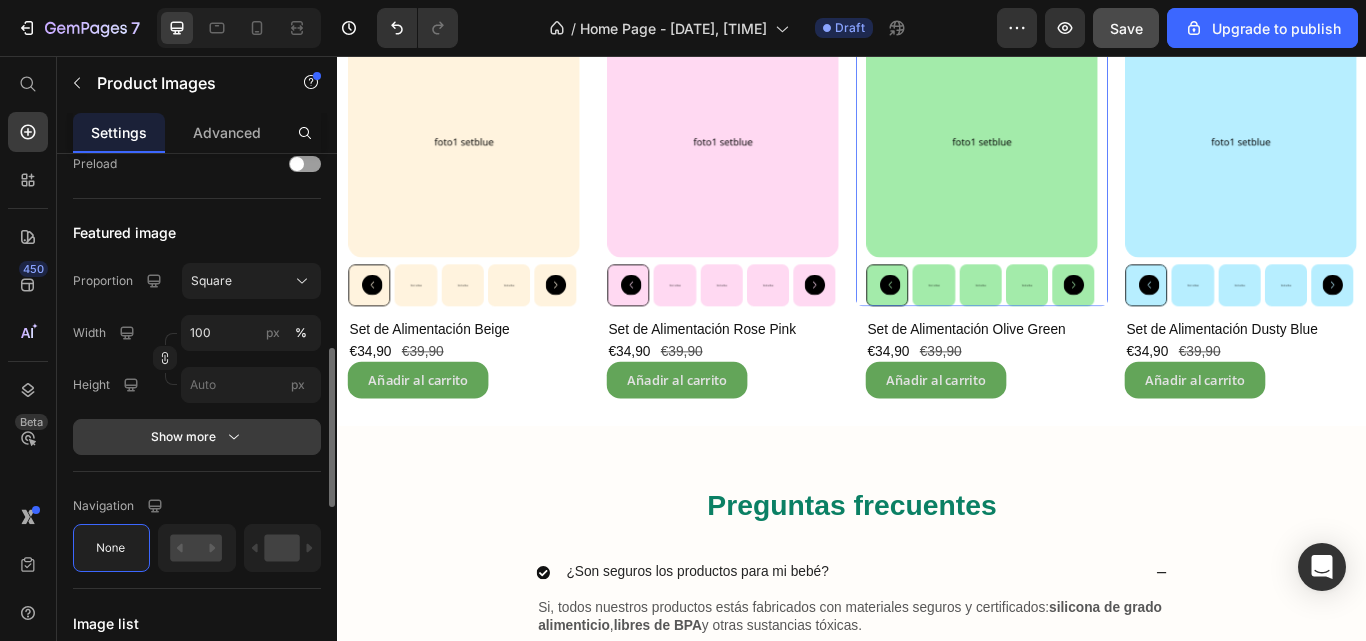 click on "Show more" at bounding box center [197, 437] 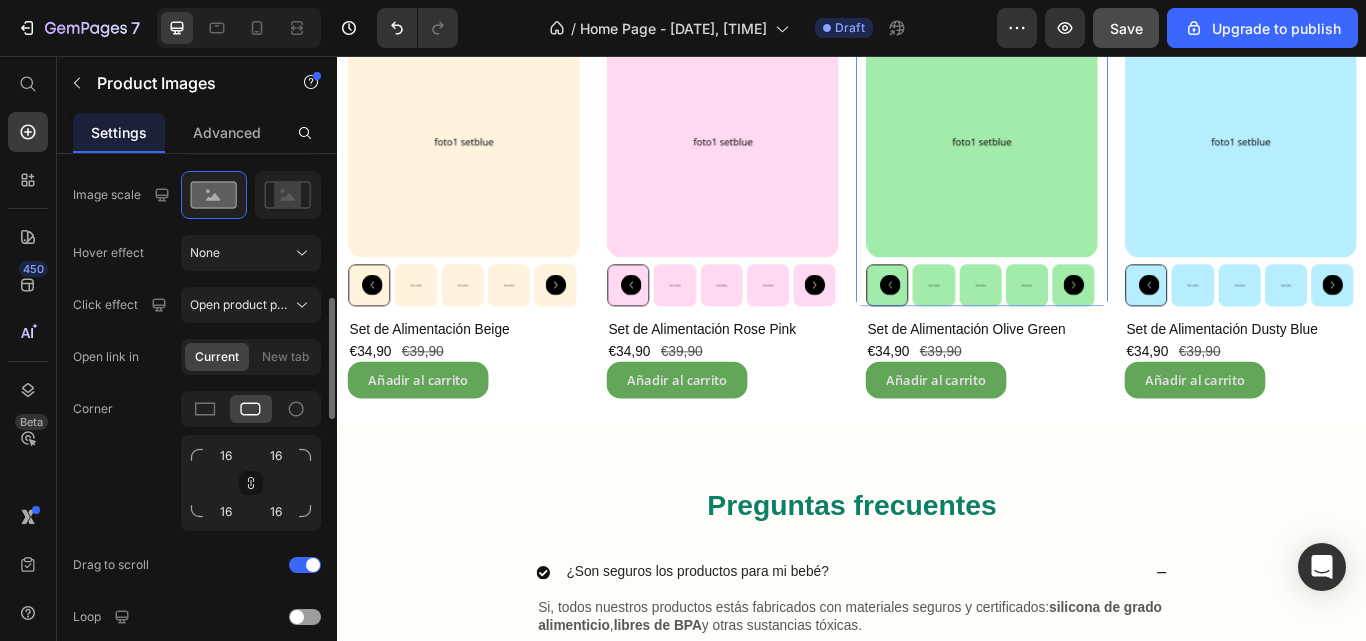 scroll, scrollTop: 866, scrollLeft: 0, axis: vertical 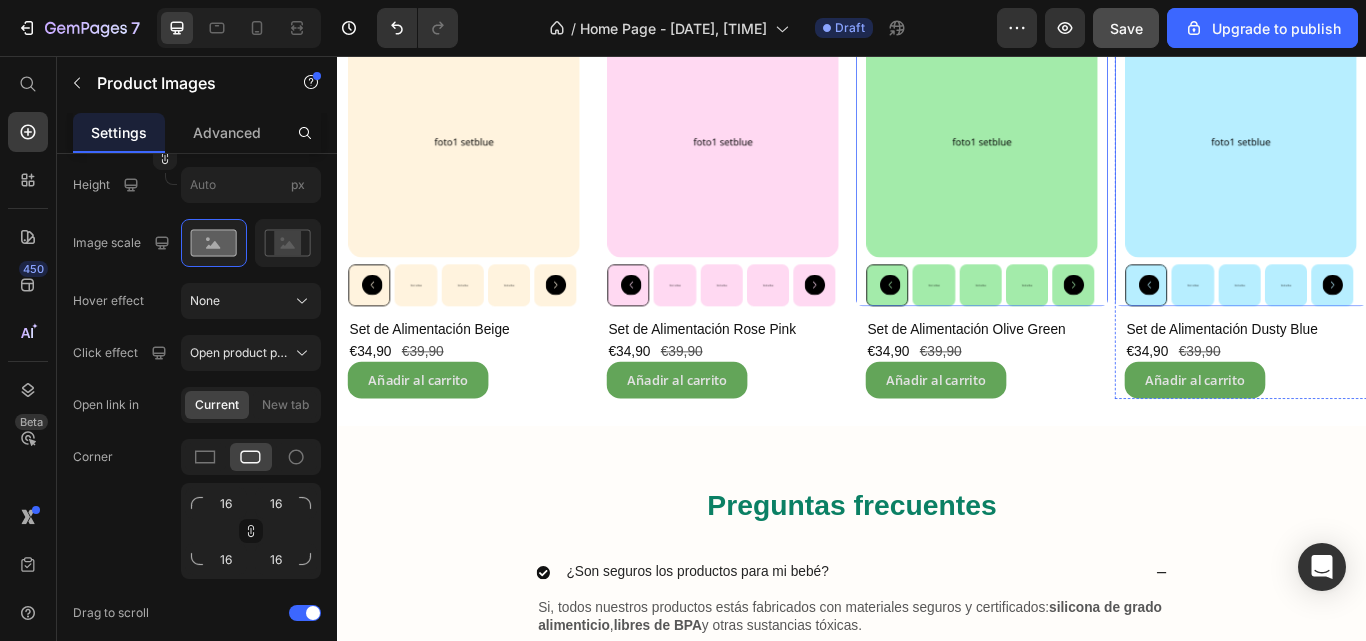 click at bounding box center [1390, 156] 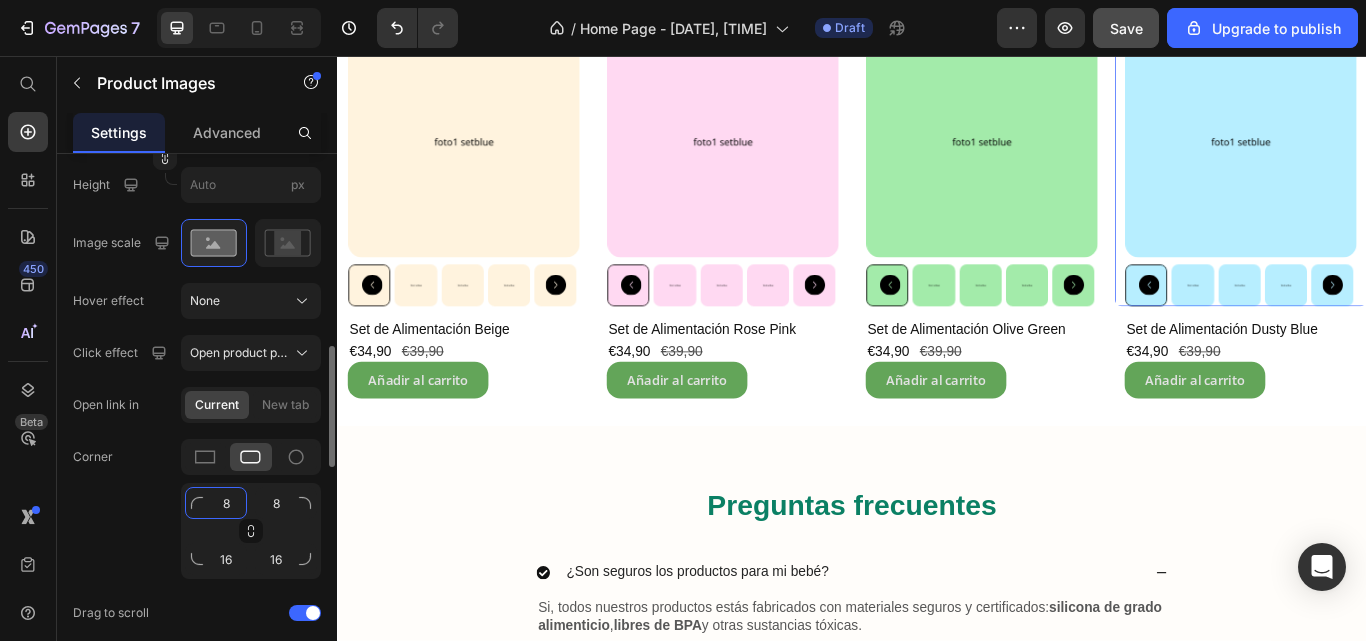 click on "8" 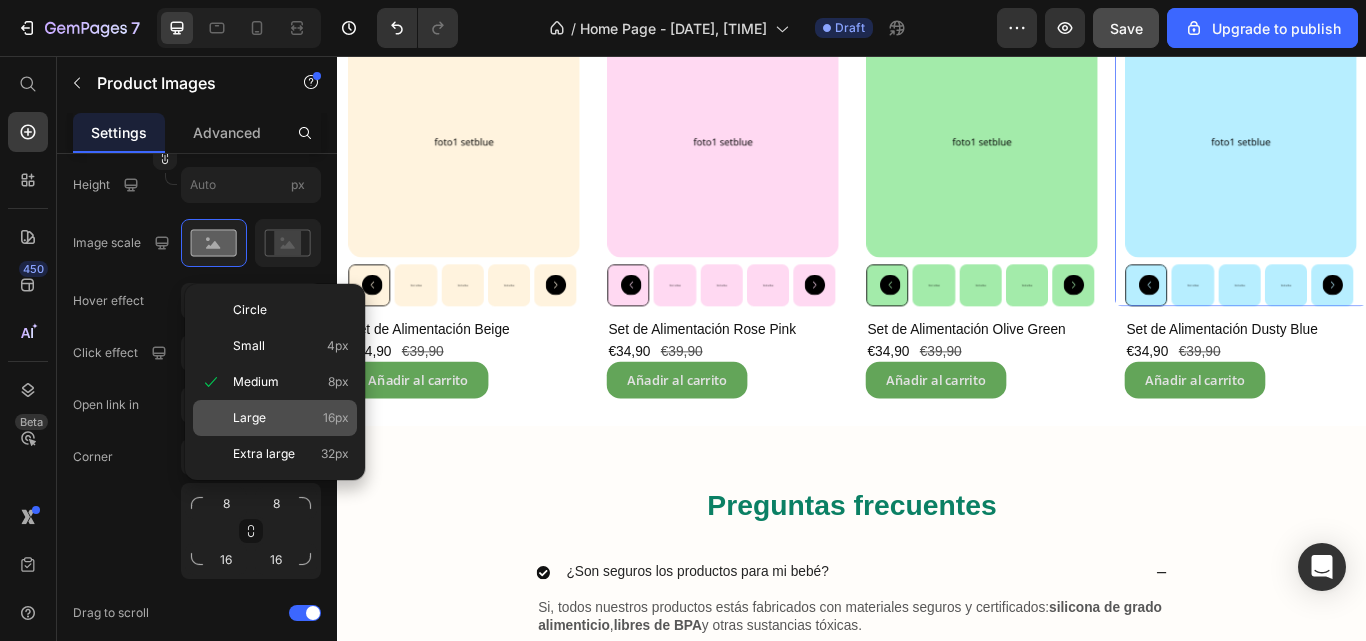 click on "Large 16px" 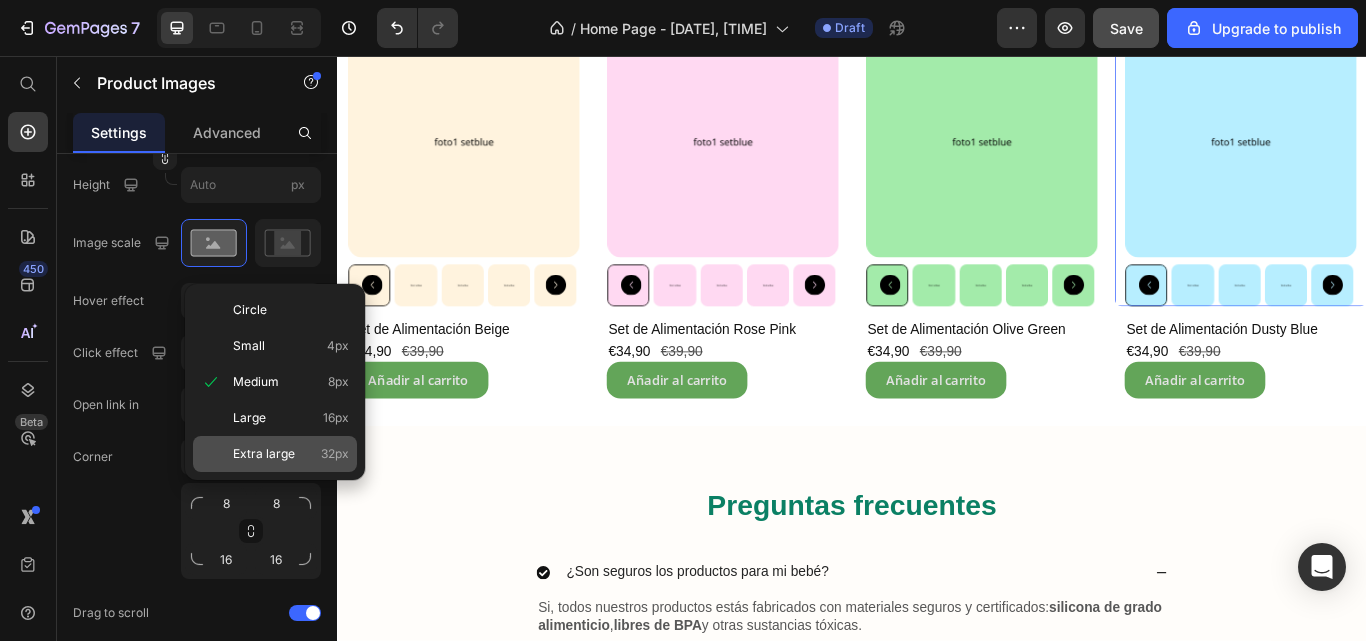 type on "16" 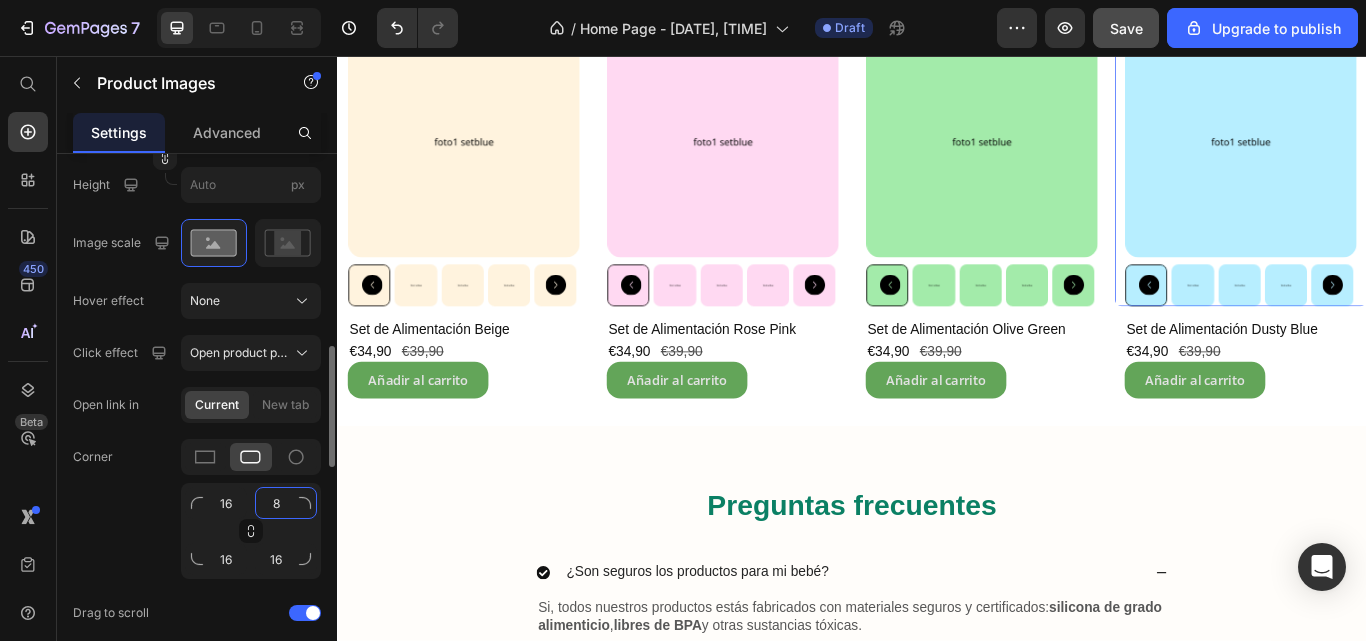 click on "8" 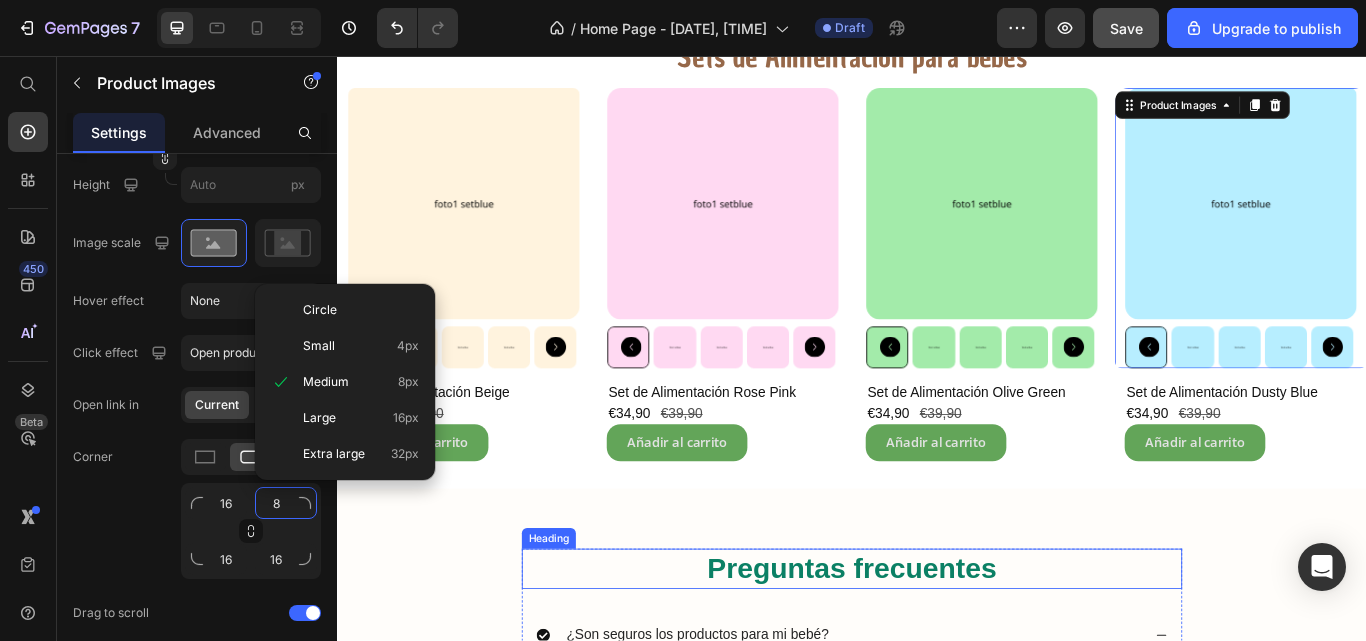 scroll, scrollTop: 642, scrollLeft: 0, axis: vertical 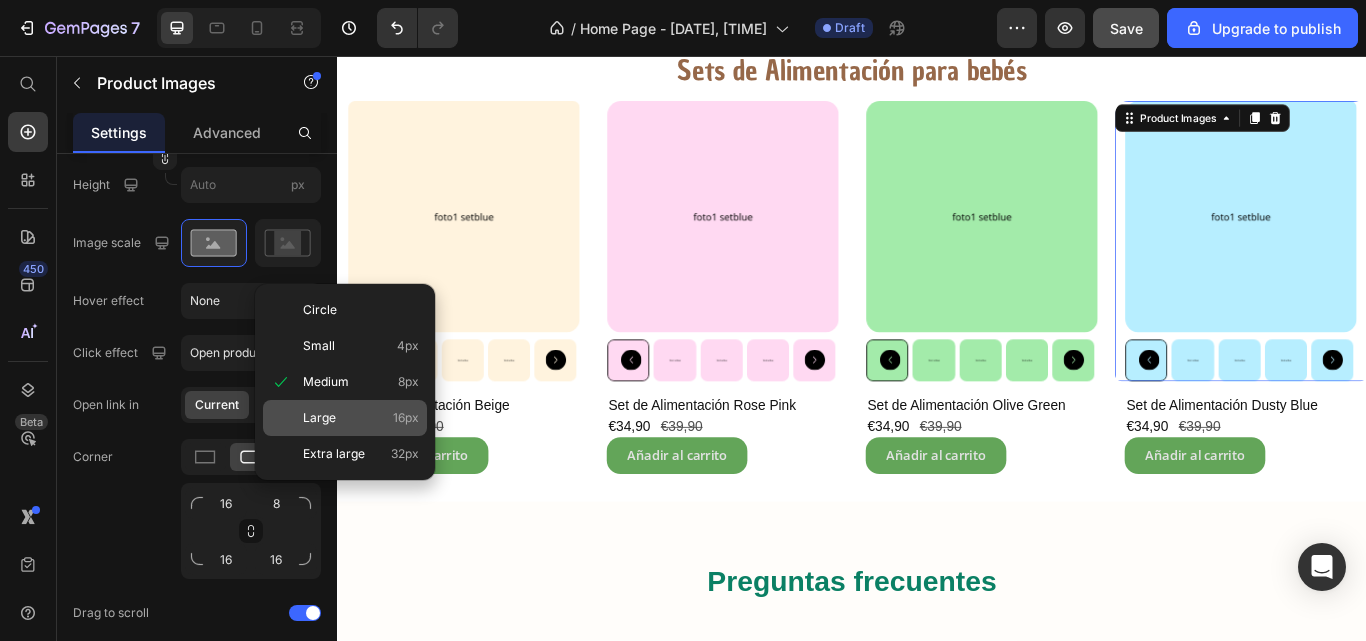 click on "Large" at bounding box center [319, 418] 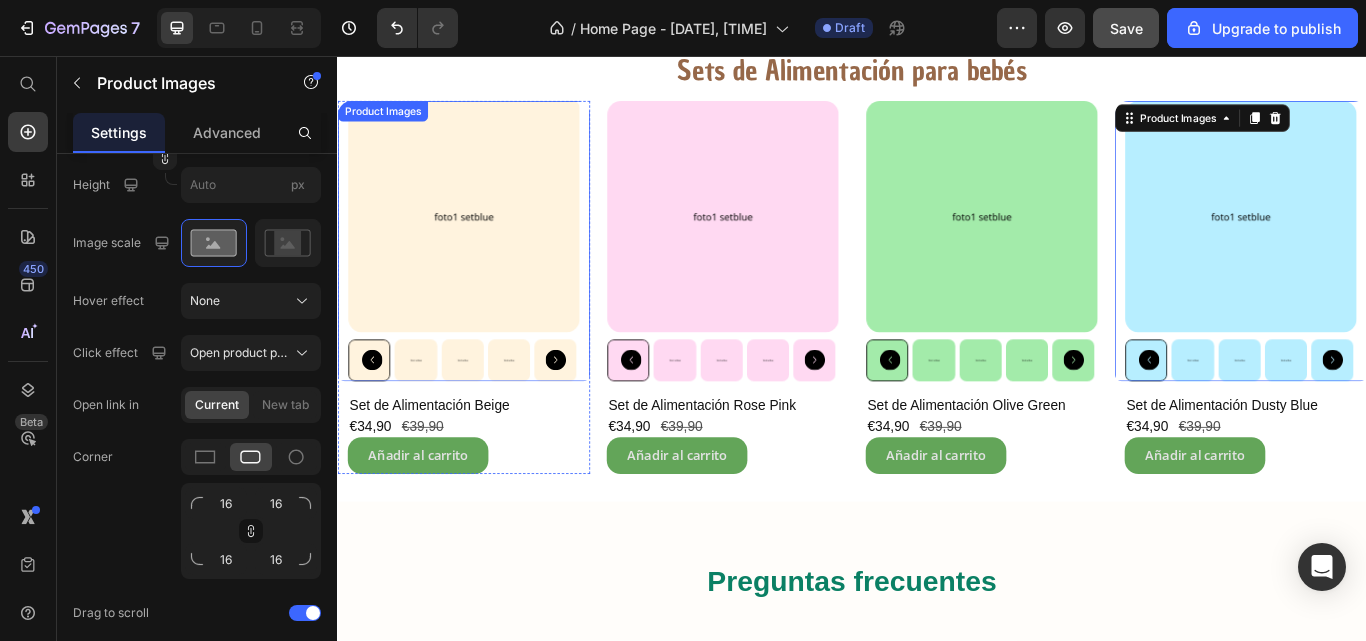 click at bounding box center (484, 244) 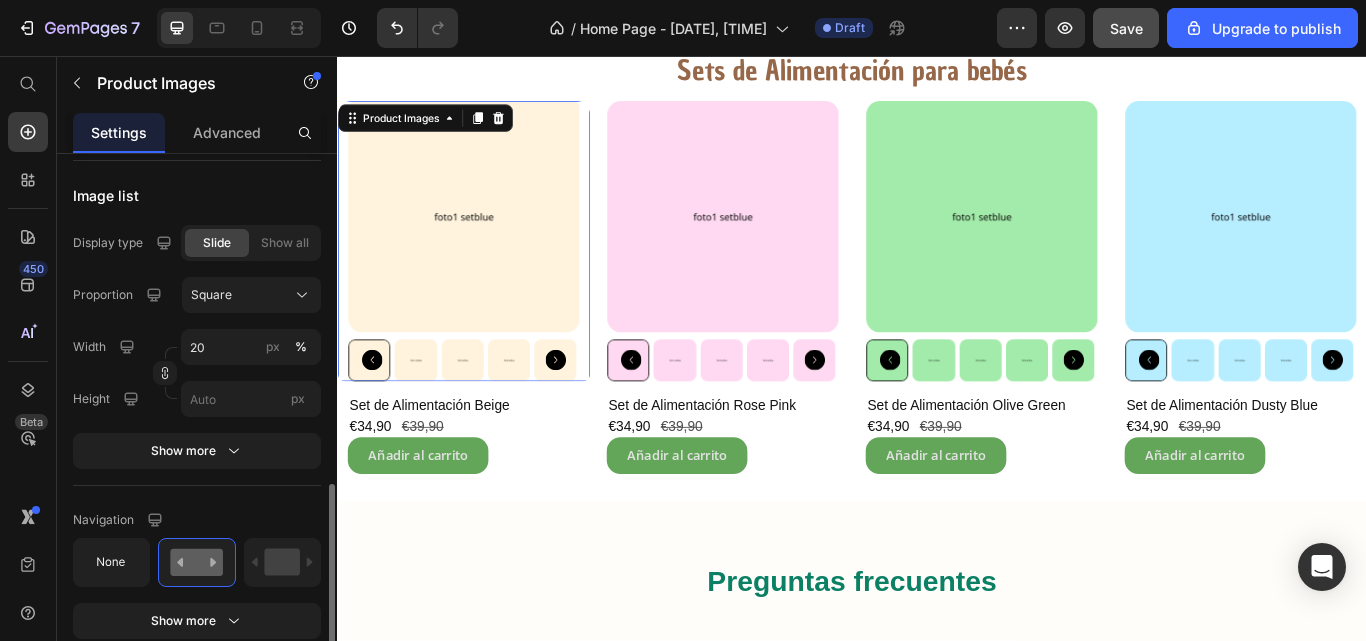 scroll, scrollTop: 1102, scrollLeft: 0, axis: vertical 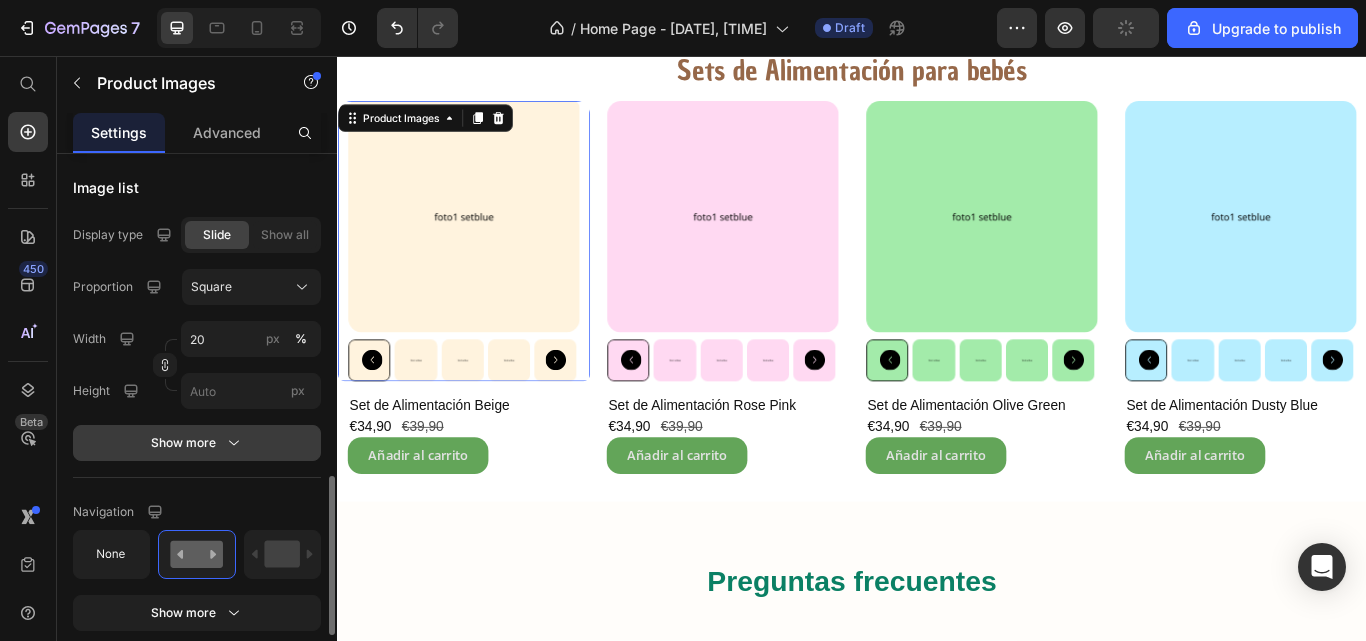 click on "Show more" at bounding box center (197, 443) 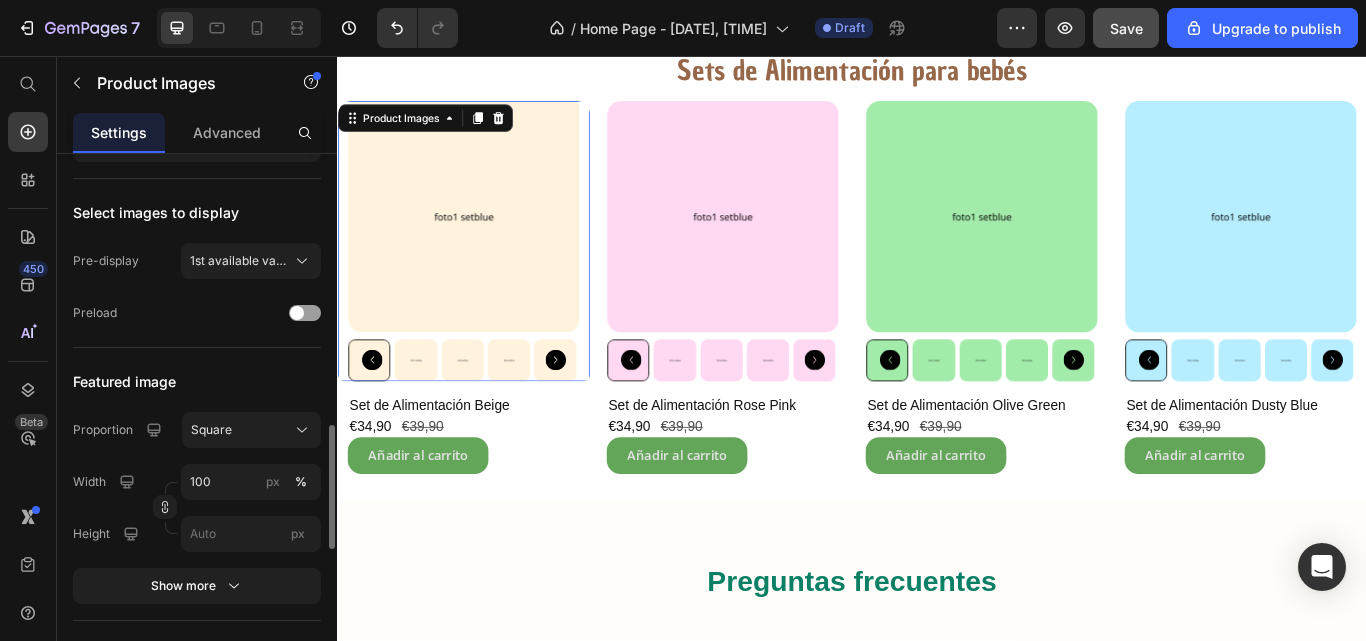 scroll, scrollTop: 642, scrollLeft: 0, axis: vertical 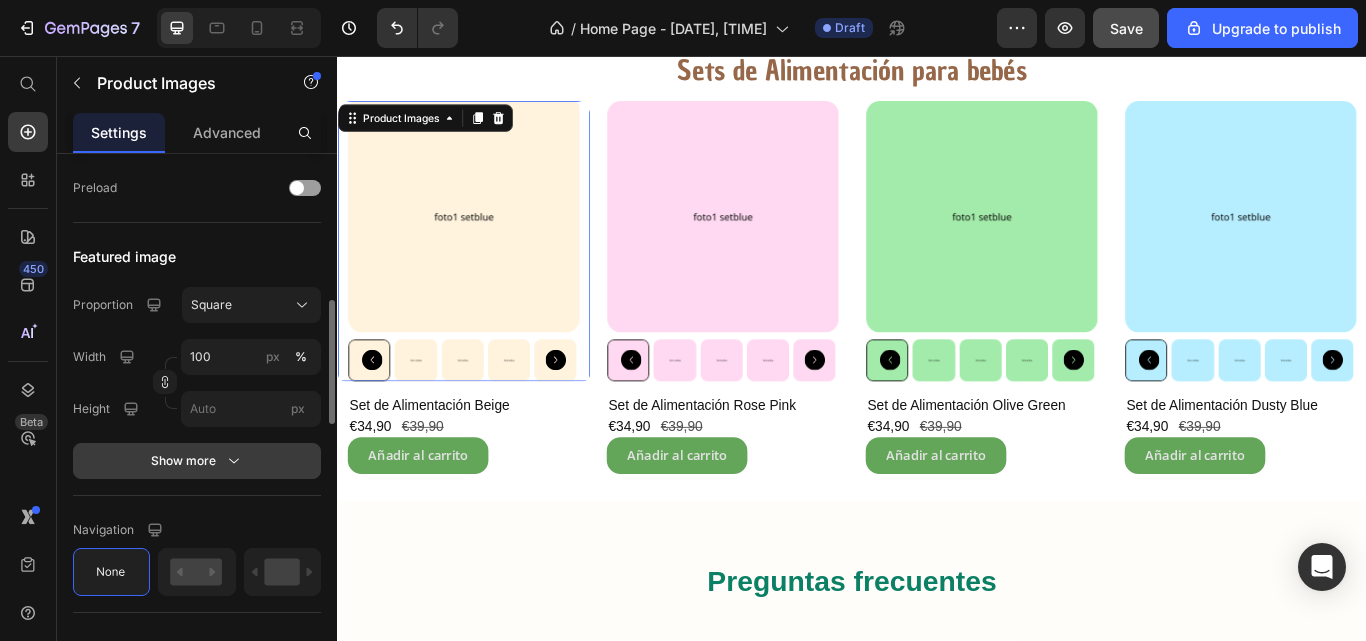 click on "Show more" at bounding box center [197, 461] 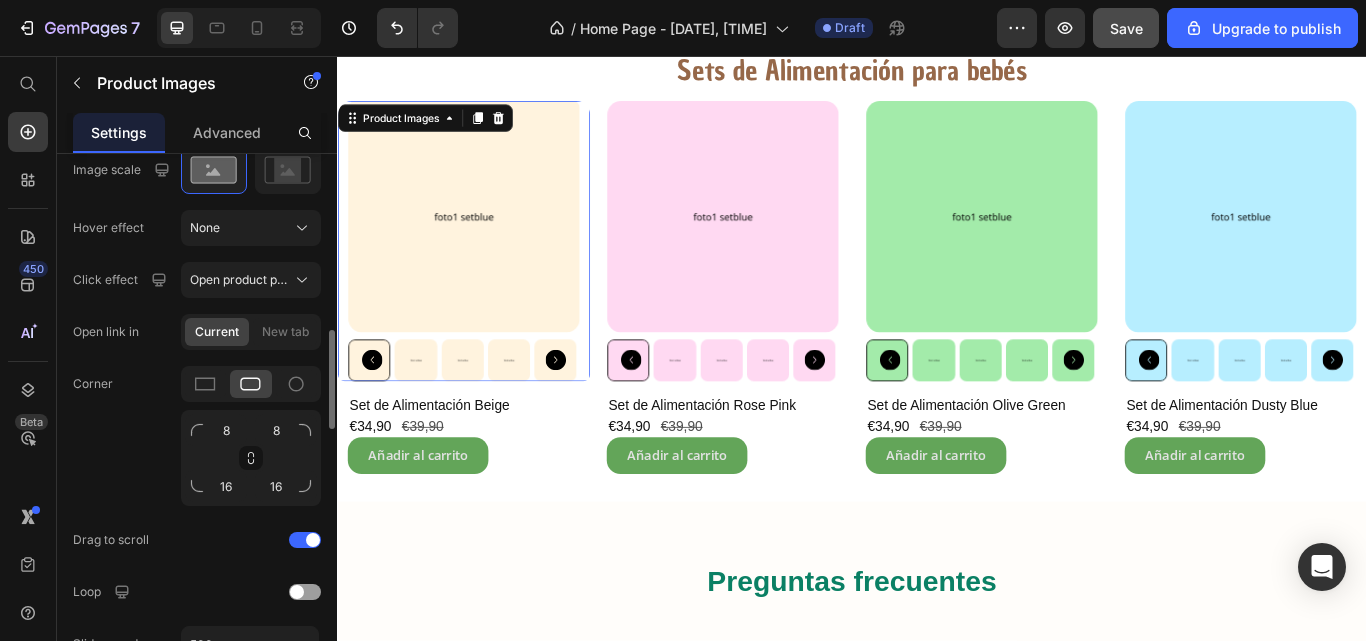 scroll, scrollTop: 944, scrollLeft: 0, axis: vertical 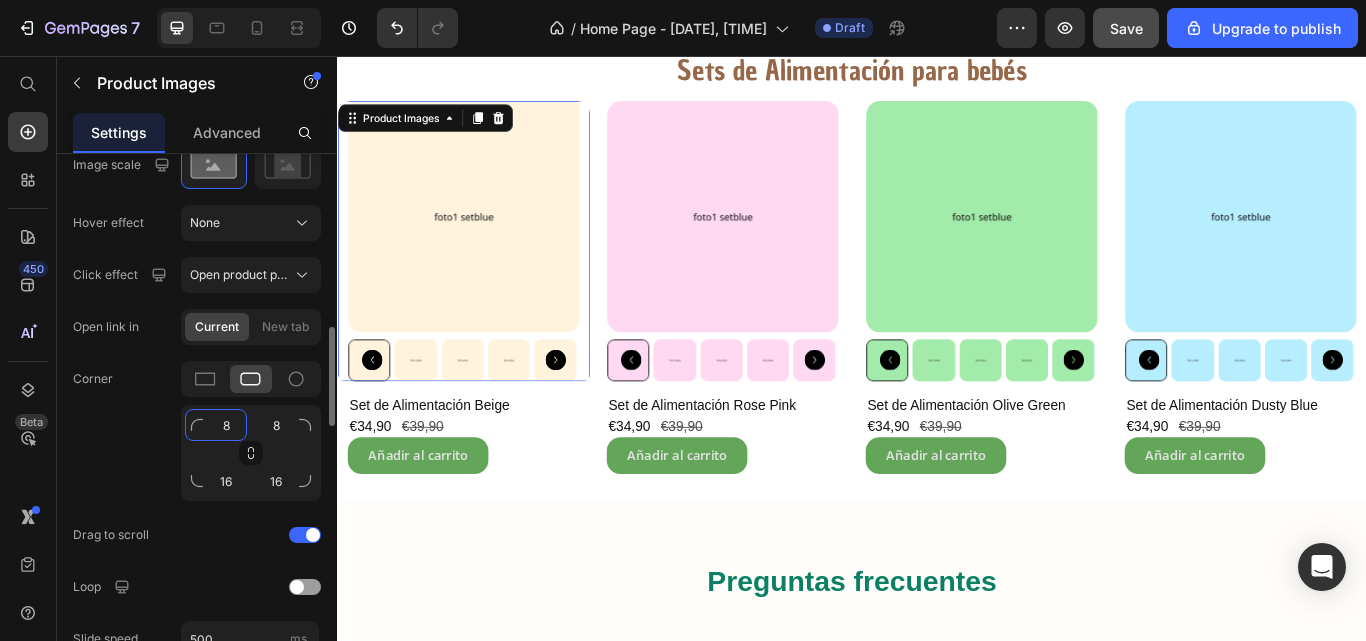 click on "8" 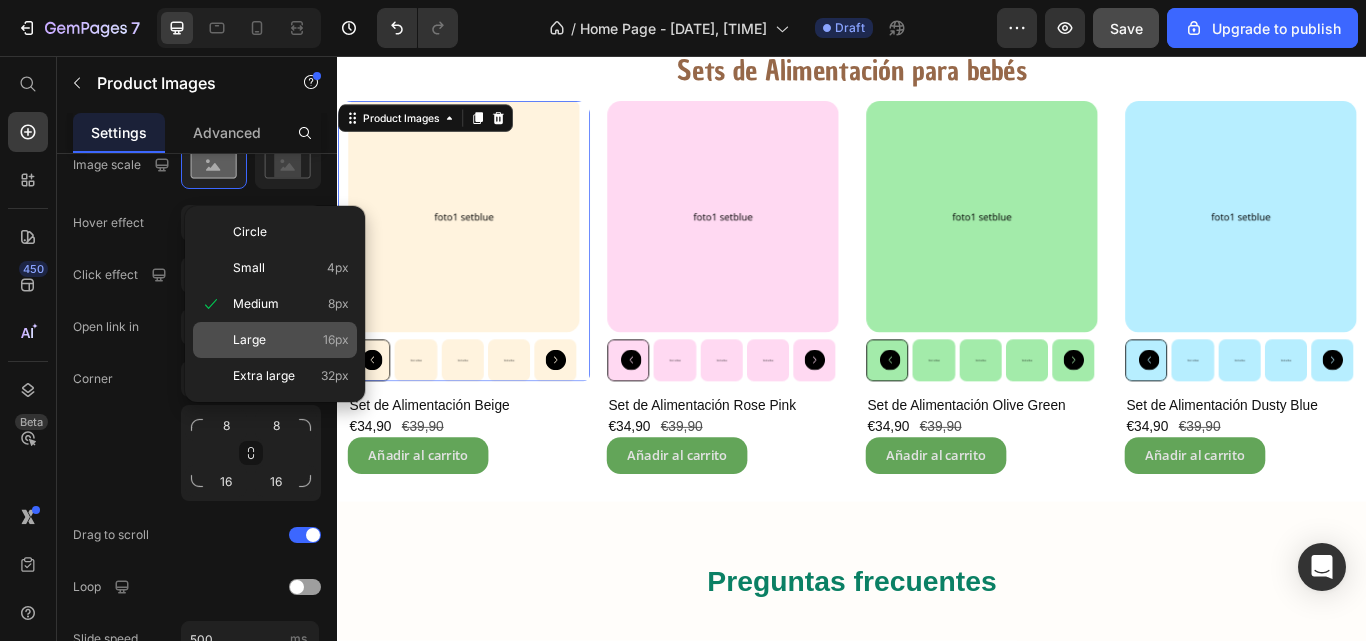 click on "Large 16px" at bounding box center [291, 340] 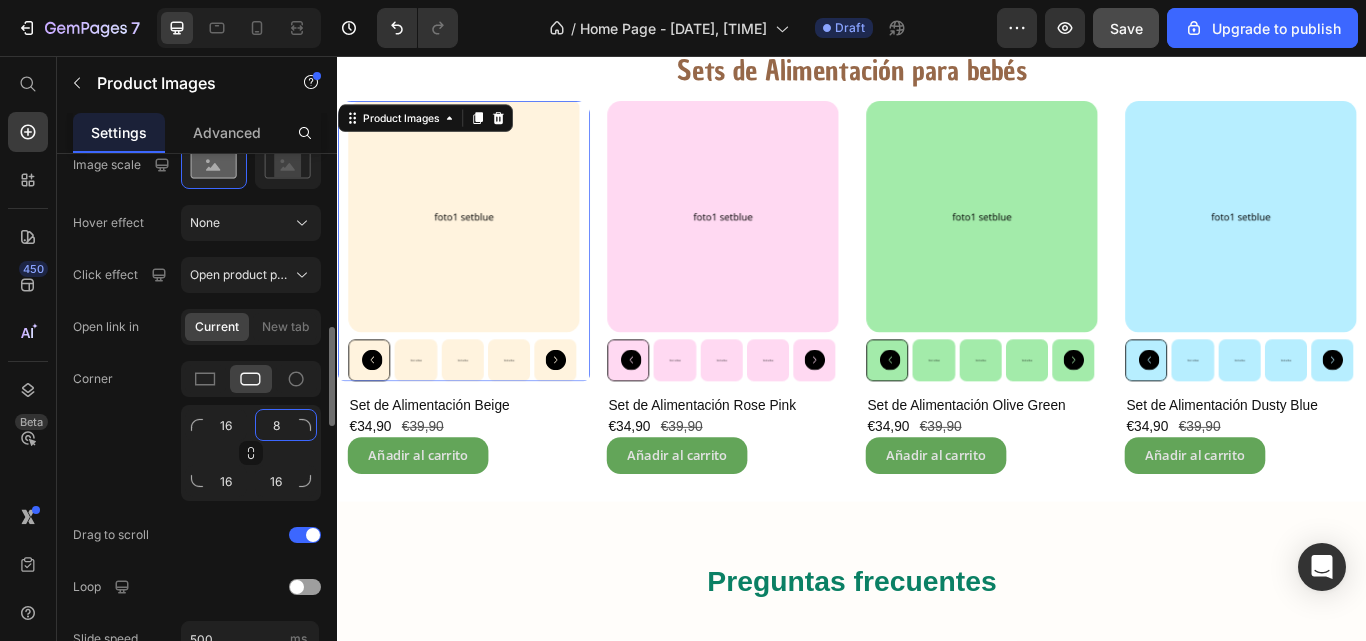 click on "8" 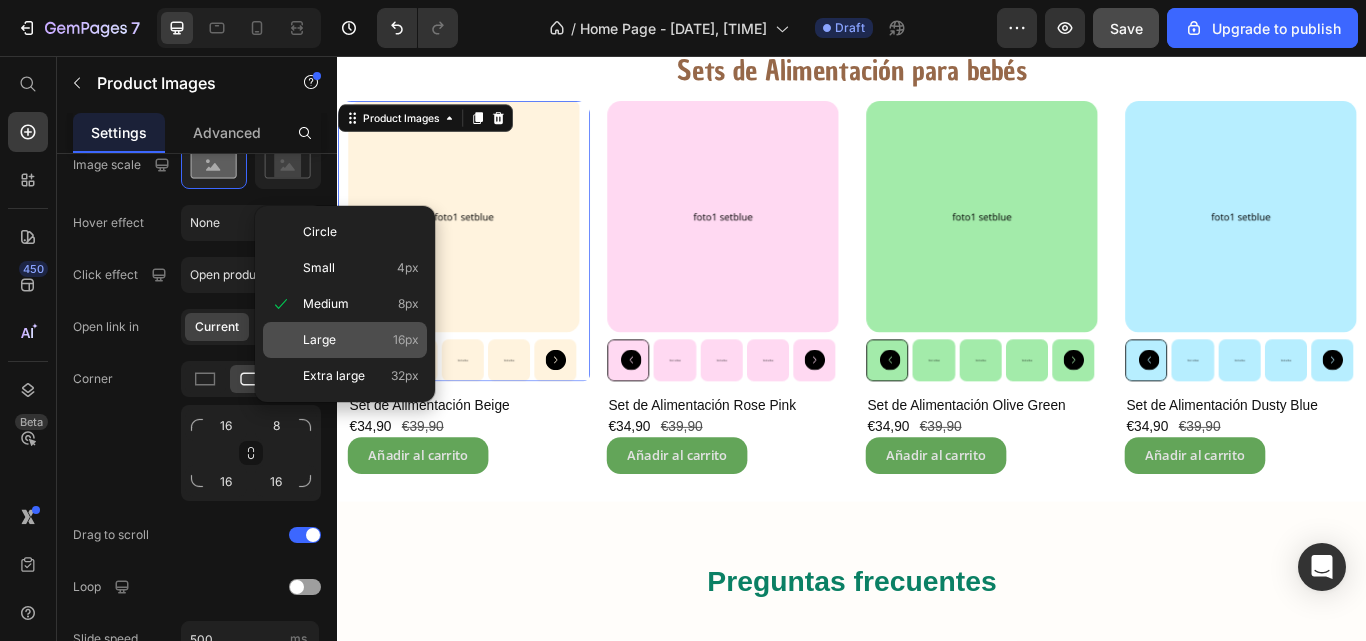 click on "Large 16px" at bounding box center [361, 340] 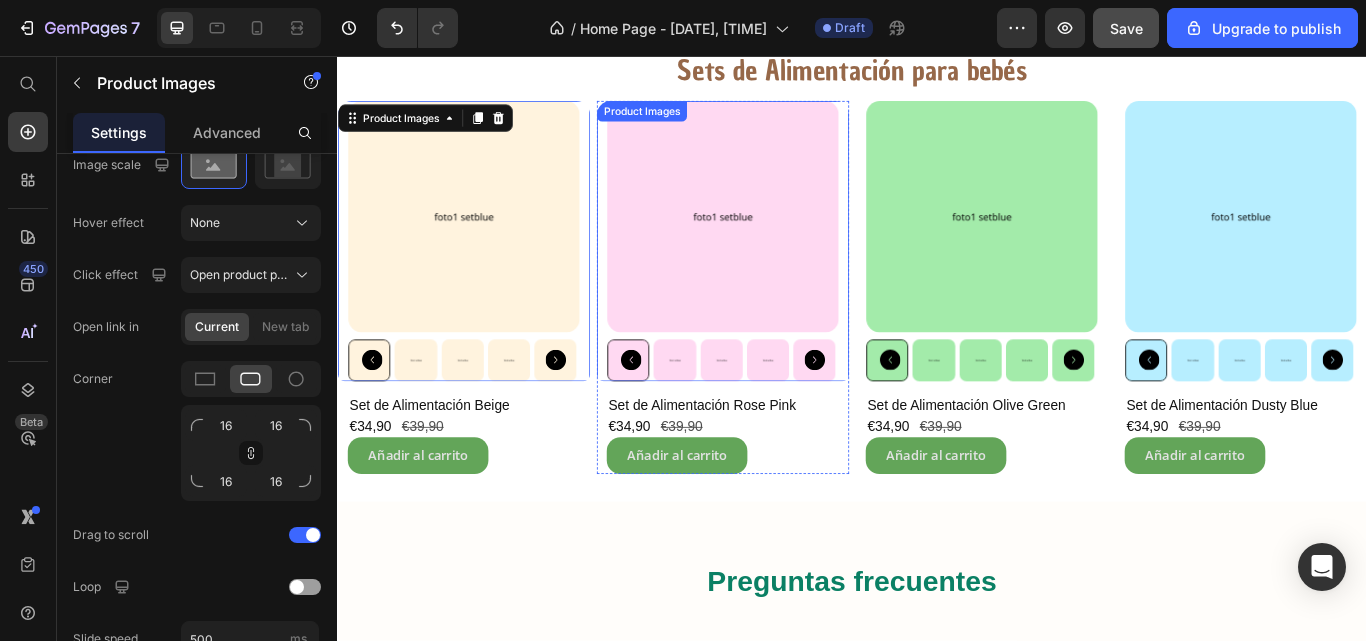 click at bounding box center (786, 244) 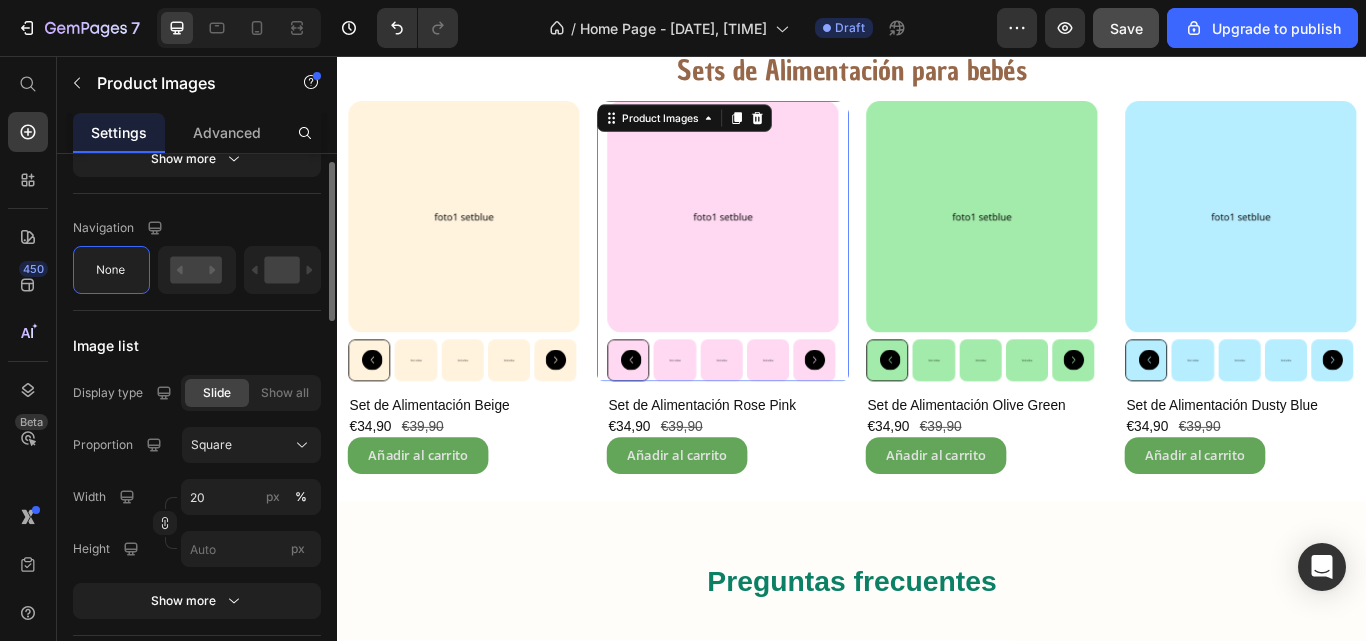 scroll, scrollTop: 728, scrollLeft: 0, axis: vertical 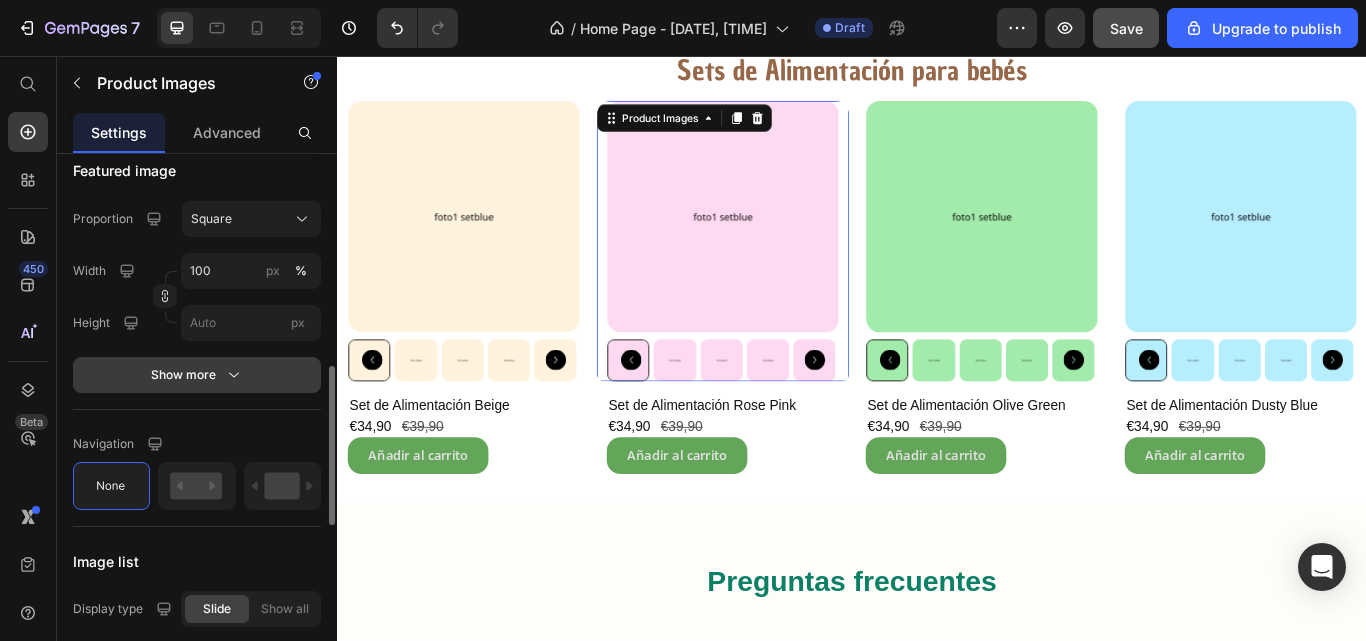 click on "Show more" at bounding box center [197, 375] 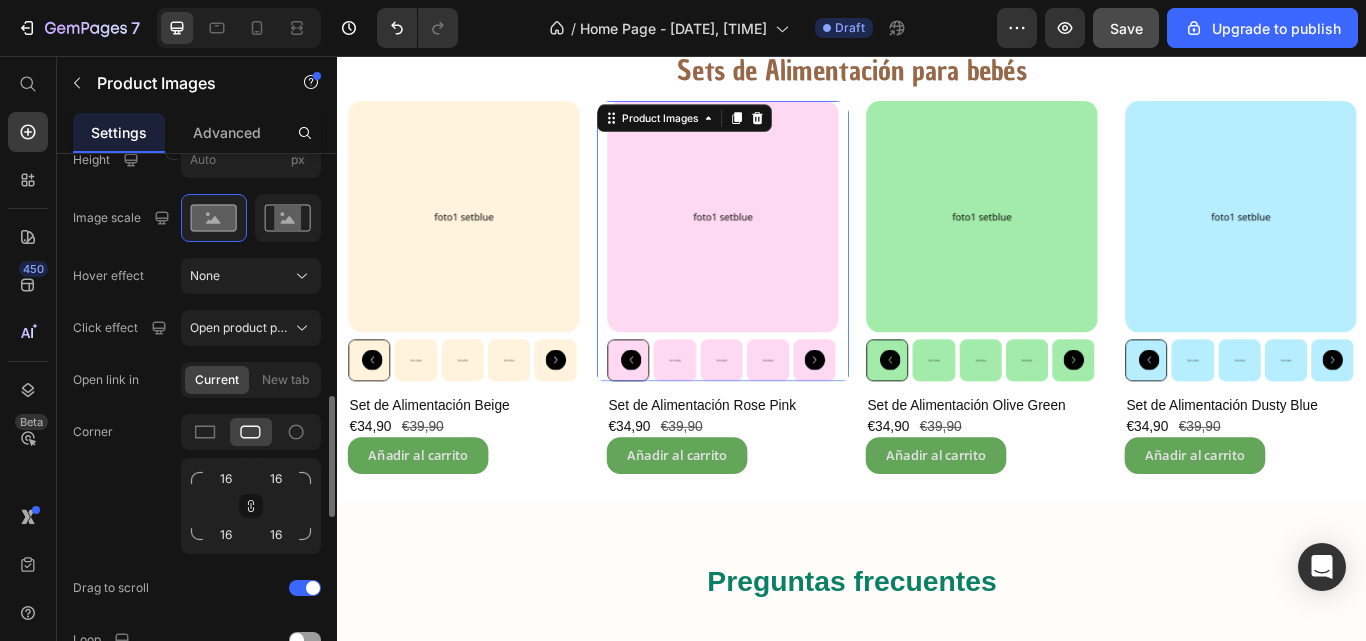 scroll, scrollTop: 928, scrollLeft: 0, axis: vertical 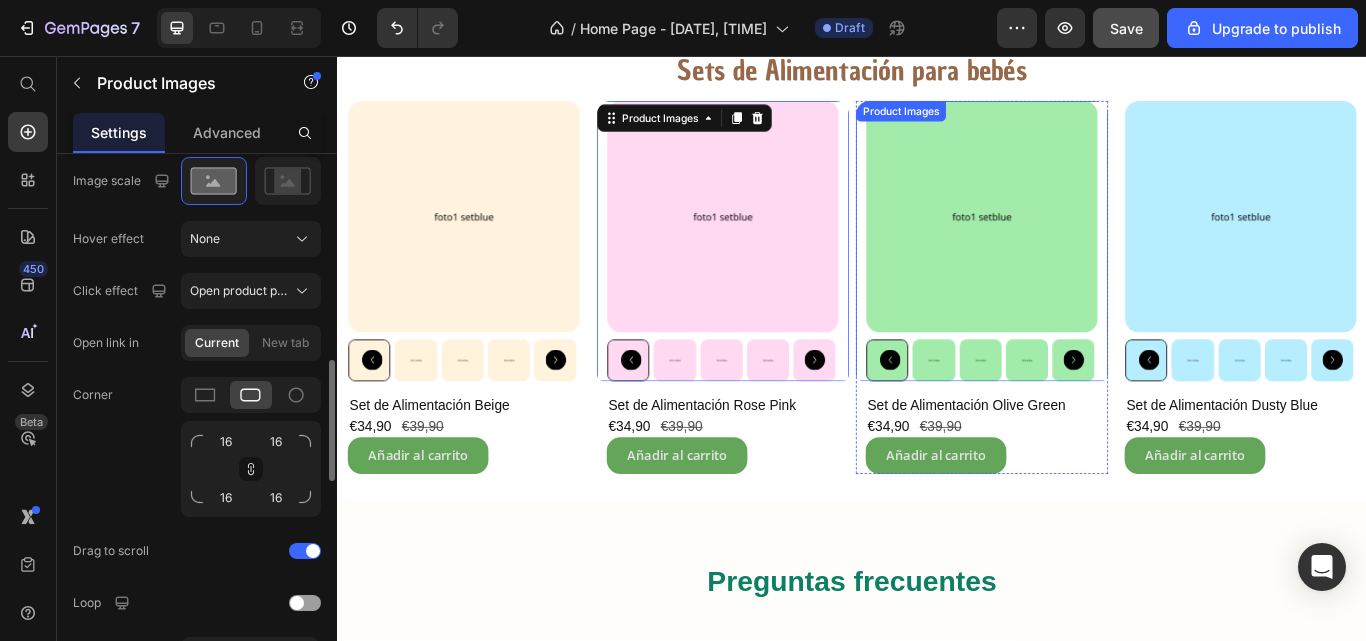 click at bounding box center [1088, 244] 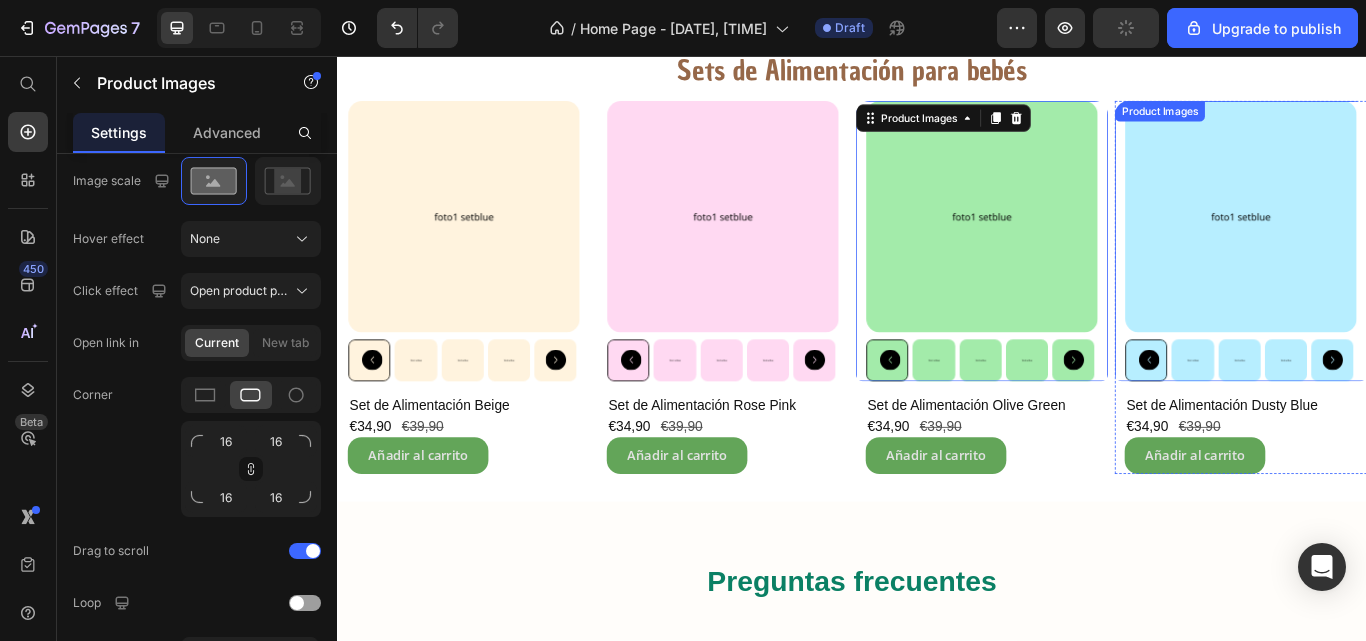 click at bounding box center (1390, 244) 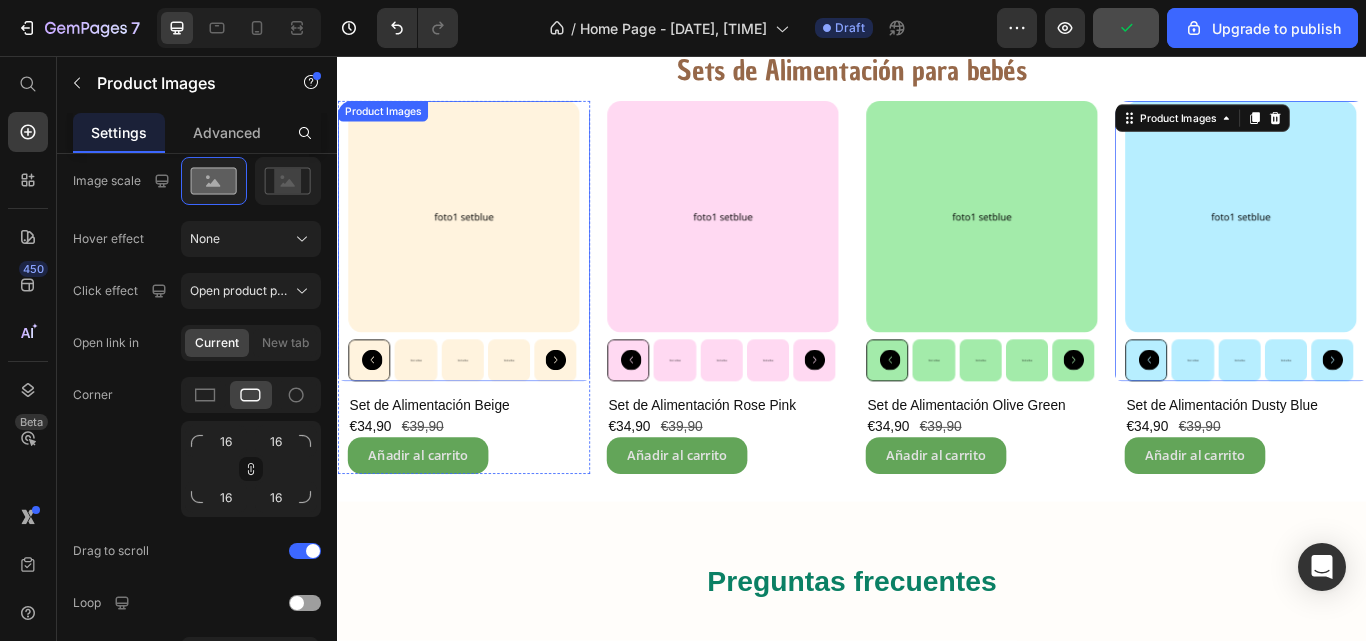 click at bounding box center (484, 244) 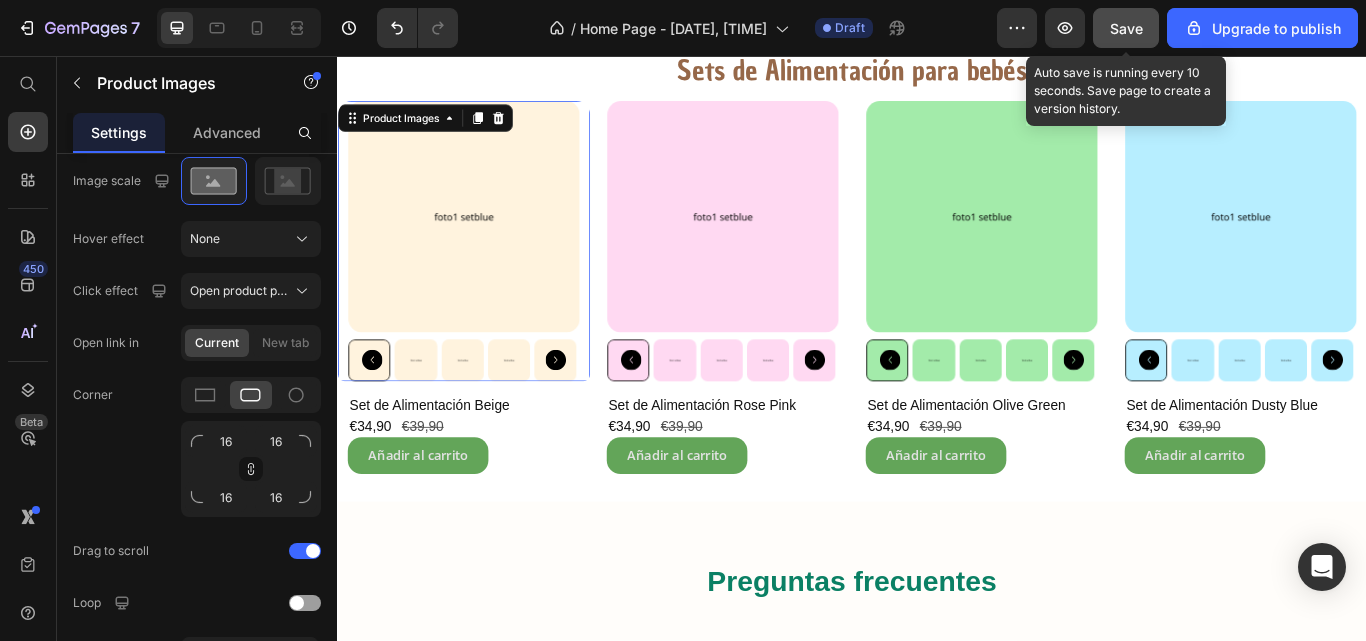 click on "Save" at bounding box center [1126, 28] 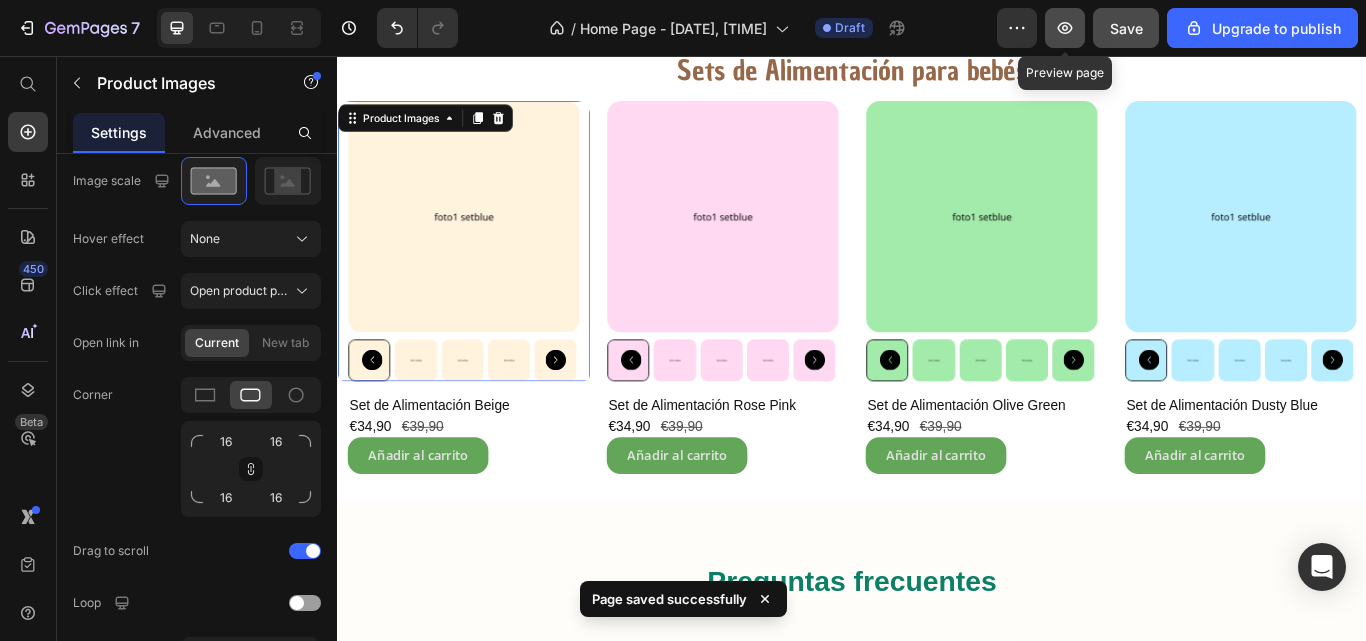 click 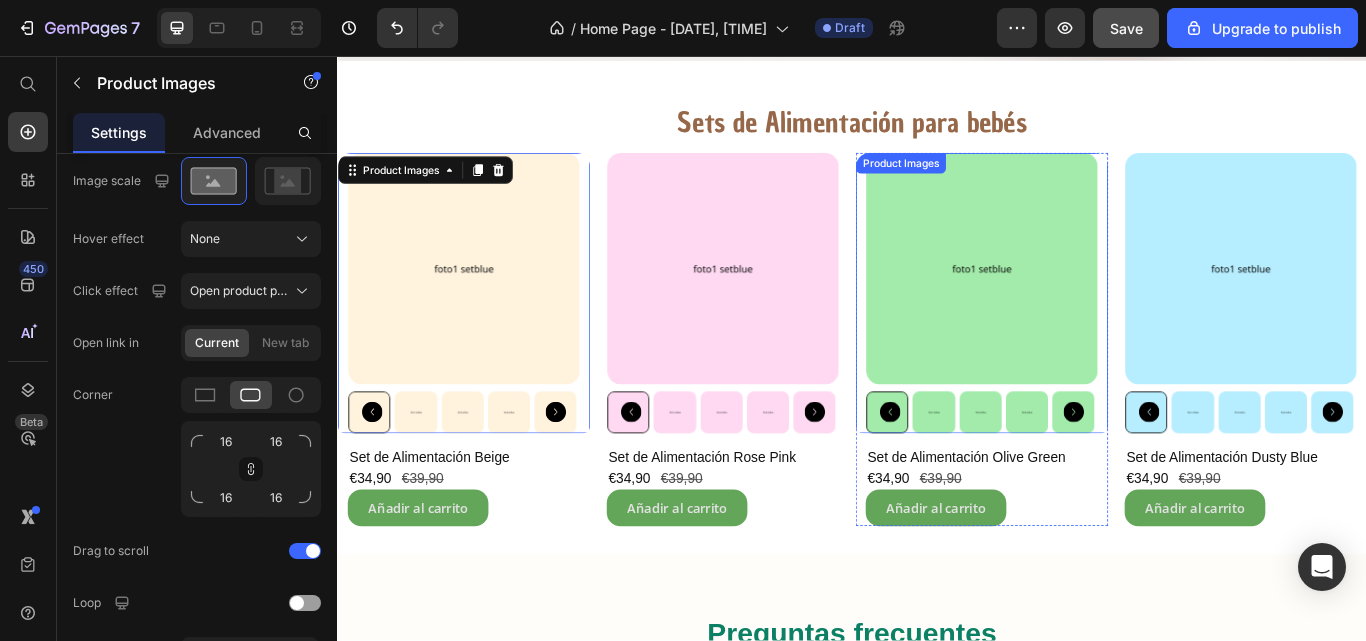 scroll, scrollTop: 721, scrollLeft: 0, axis: vertical 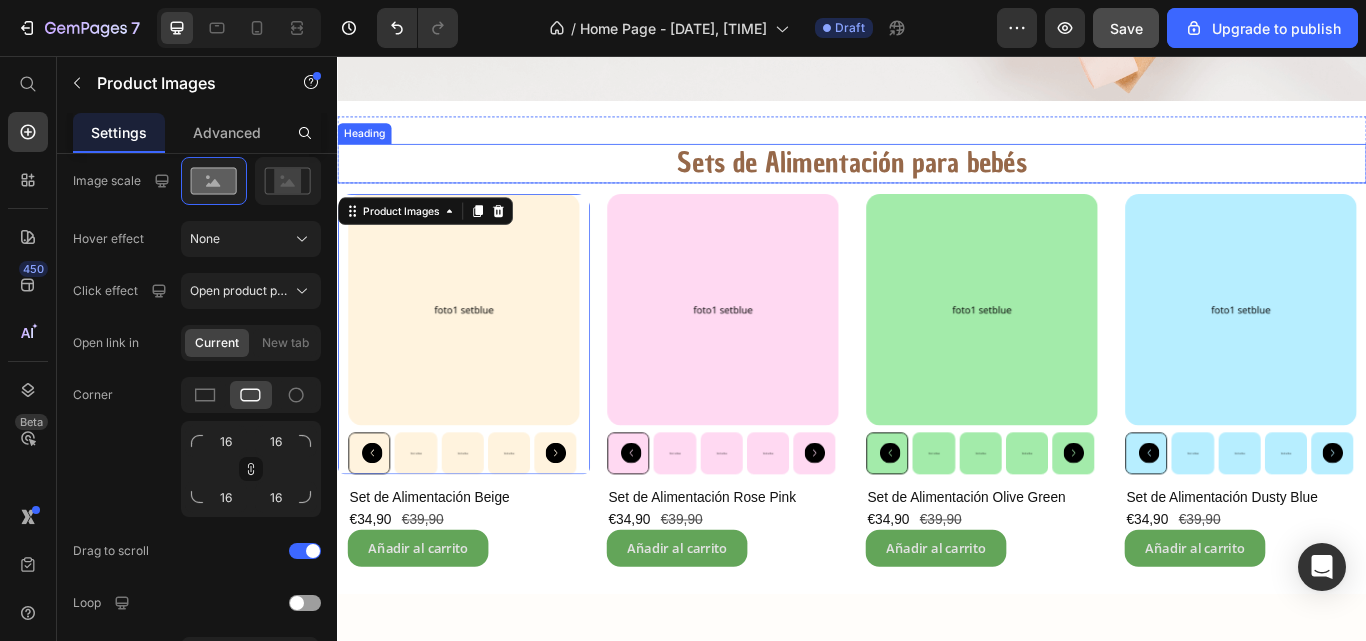 click on "Sets de Alimentación para bebés" at bounding box center (937, 182) 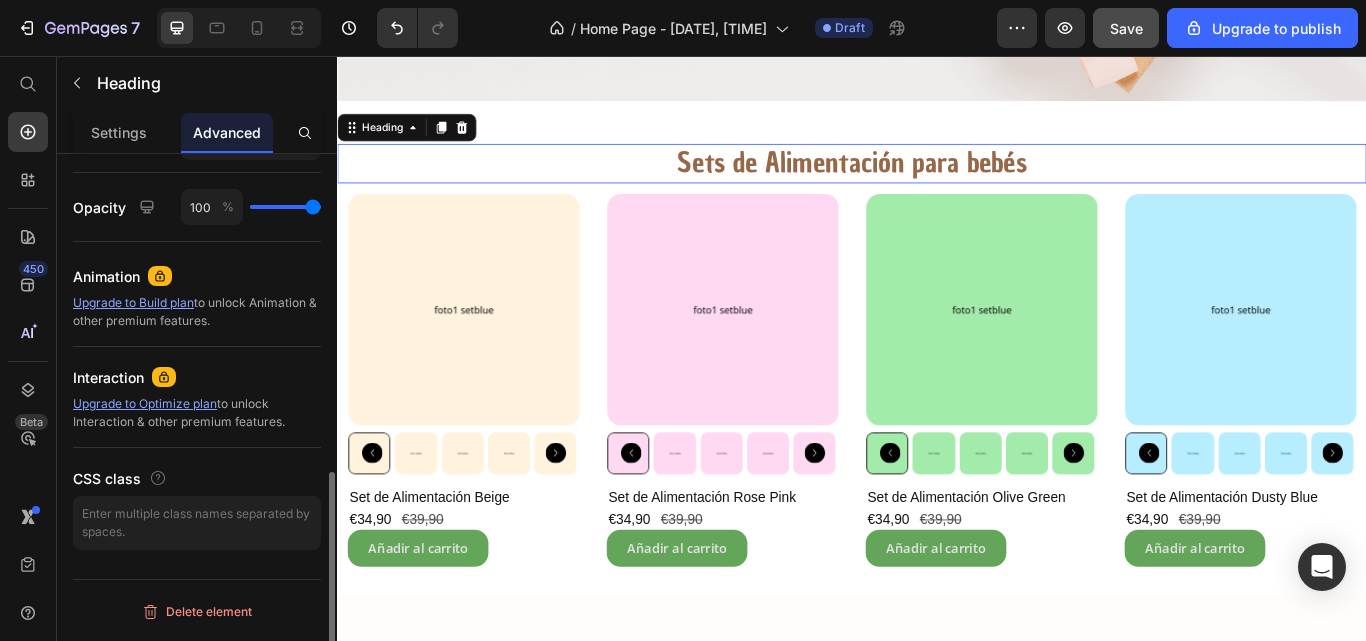 scroll, scrollTop: 0, scrollLeft: 0, axis: both 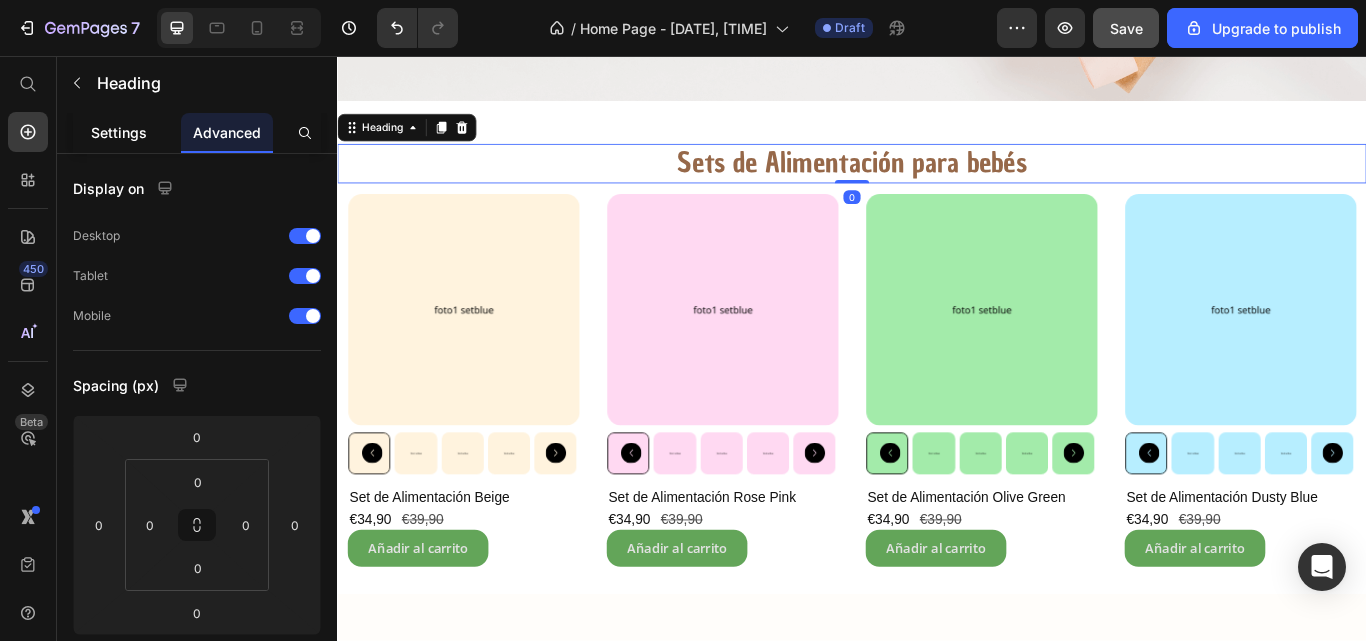 click on "Settings" at bounding box center [119, 132] 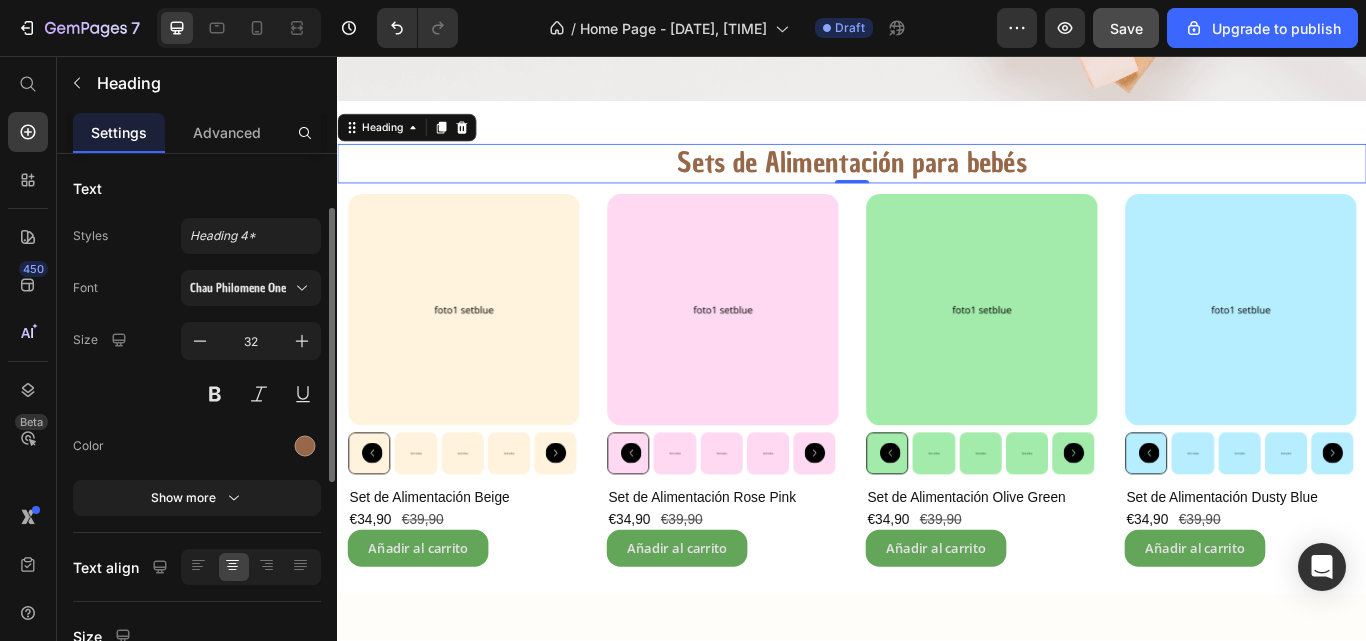 scroll, scrollTop: 43, scrollLeft: 0, axis: vertical 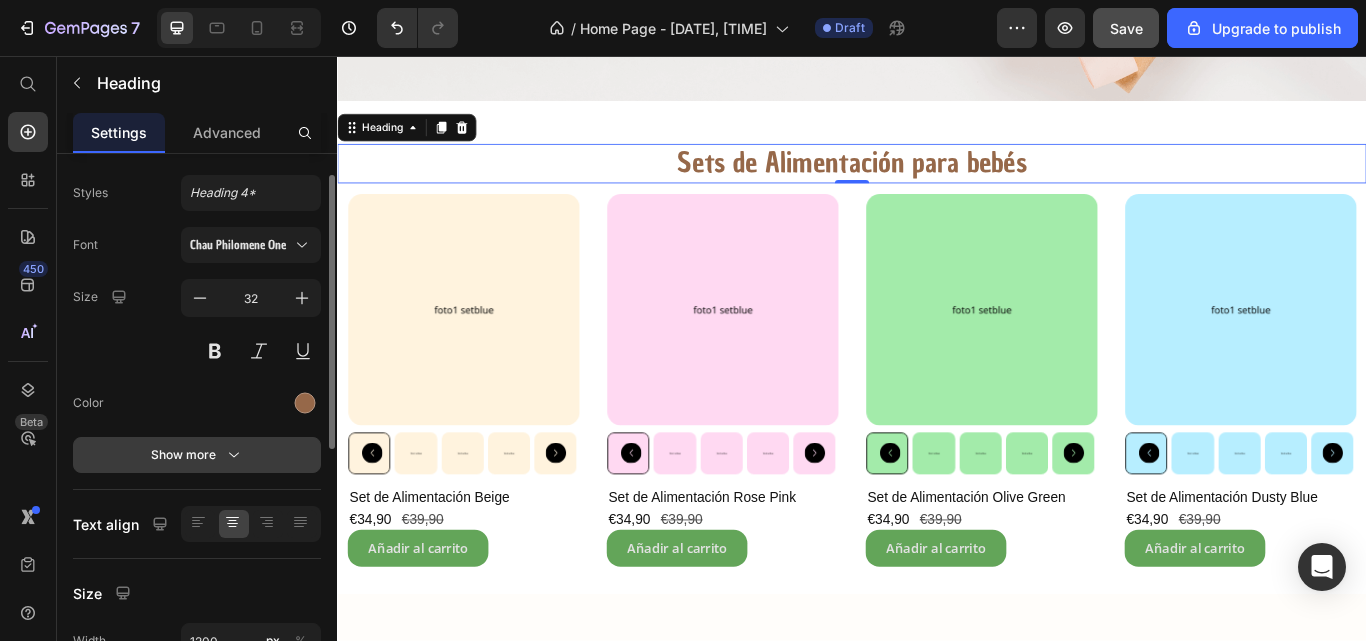 click on "Show more" at bounding box center (197, 455) 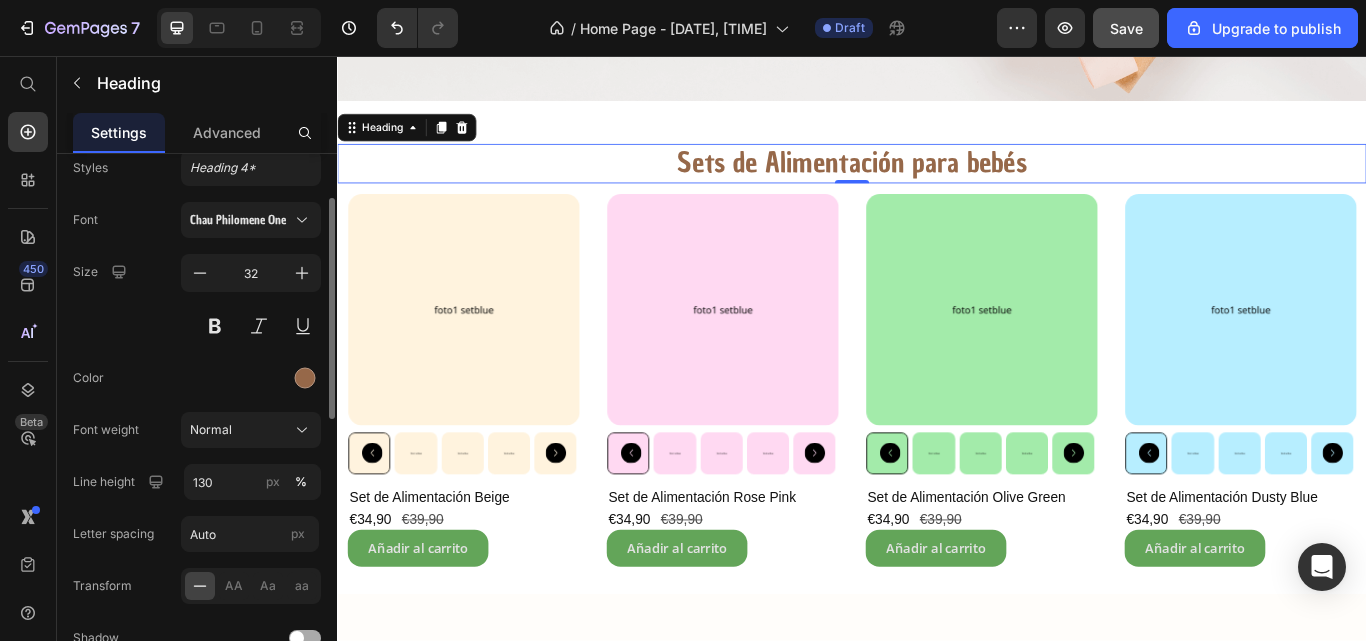scroll, scrollTop: 88, scrollLeft: 0, axis: vertical 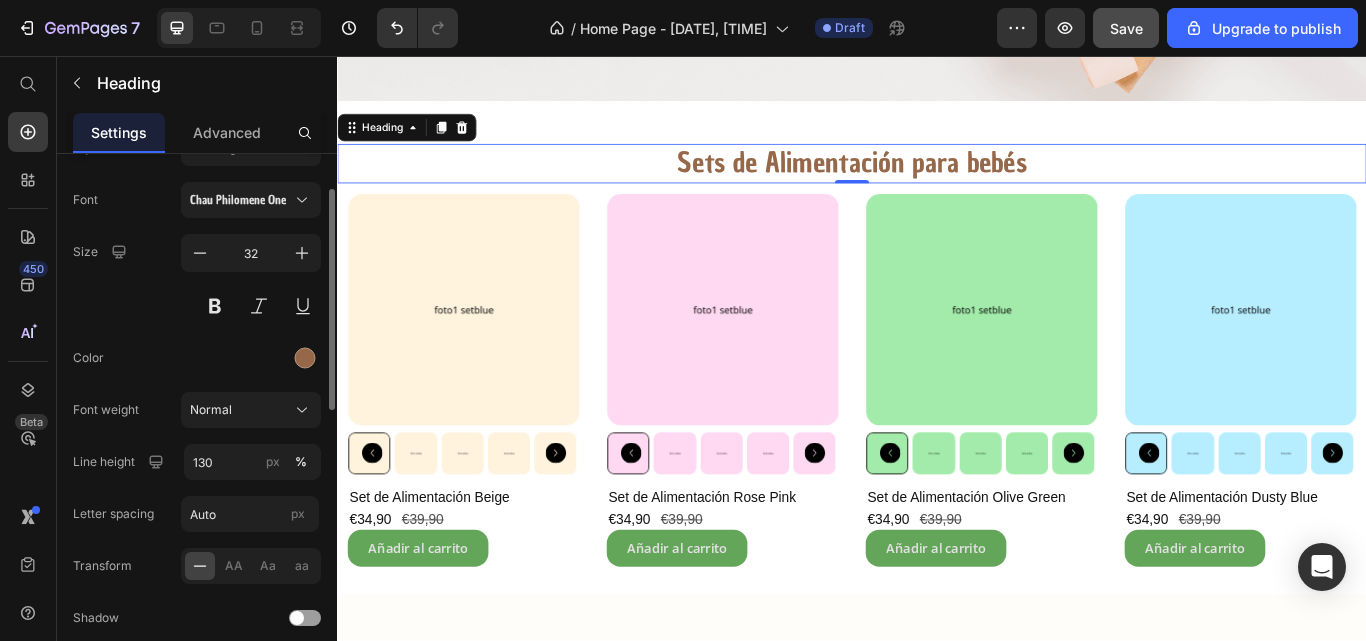 click on "Text Styles Heading 4* Font Chau Philomene One Size 32 Color Font weight Normal Line height 130 px % Letter spacing Auto px Transform
AA Aa aa Shadow Show less Text align Size Width 1200 px % Show more Align Background Color Image Video  Color  SEO HTML tag H2  Delete element" at bounding box center (197, 734) 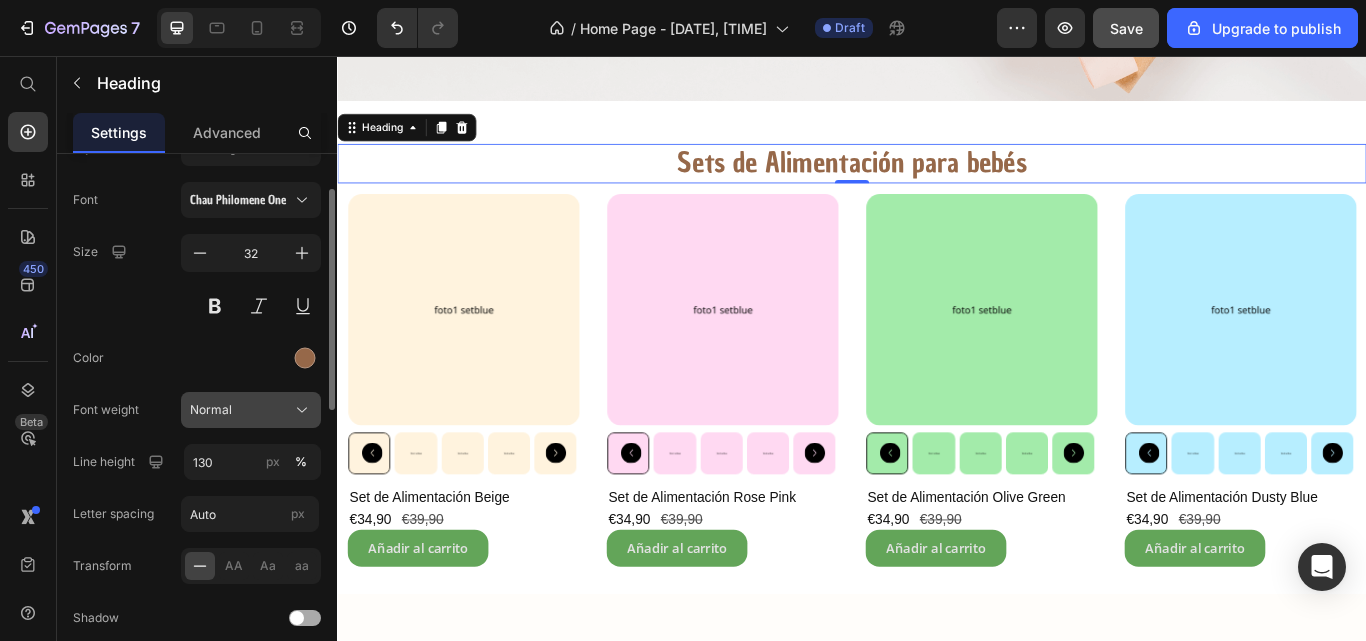 click 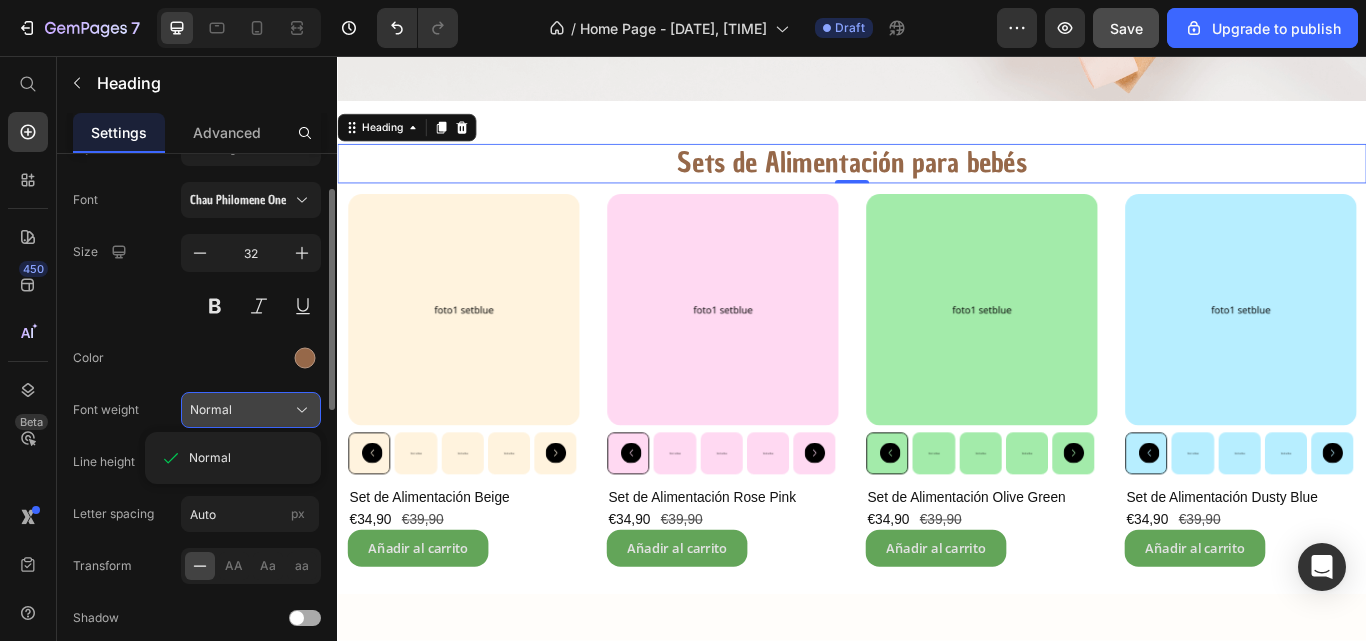 click 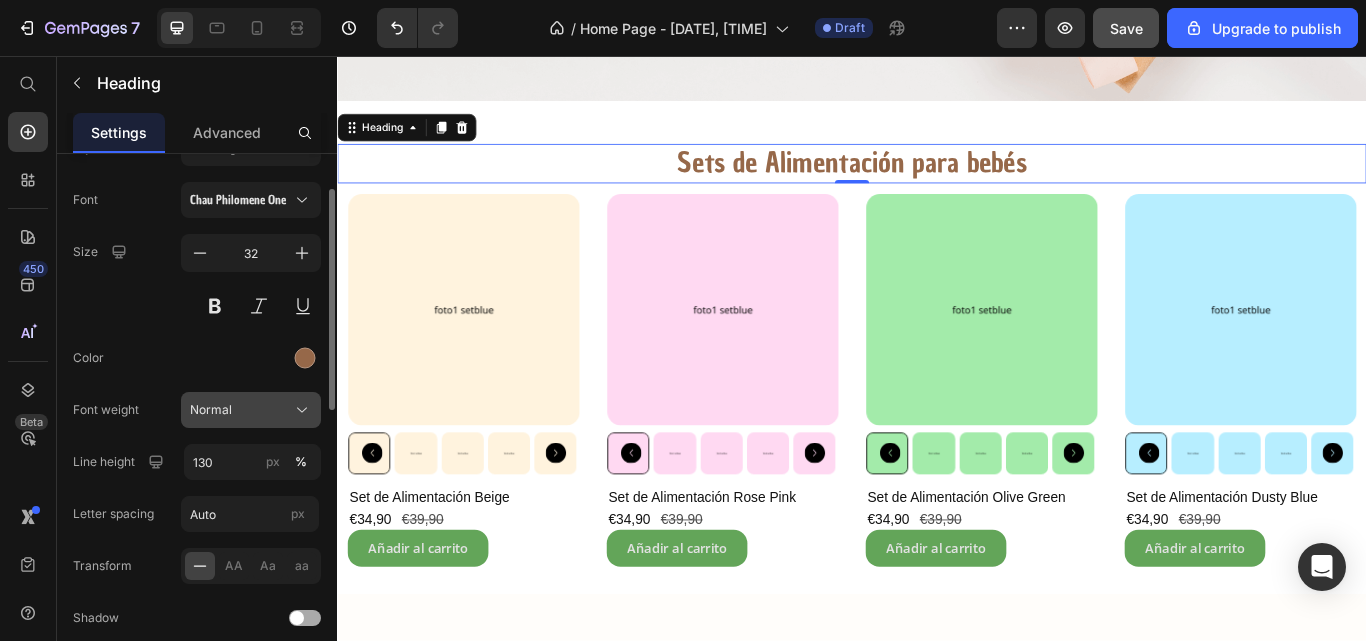 click on "Normal" at bounding box center [251, 410] 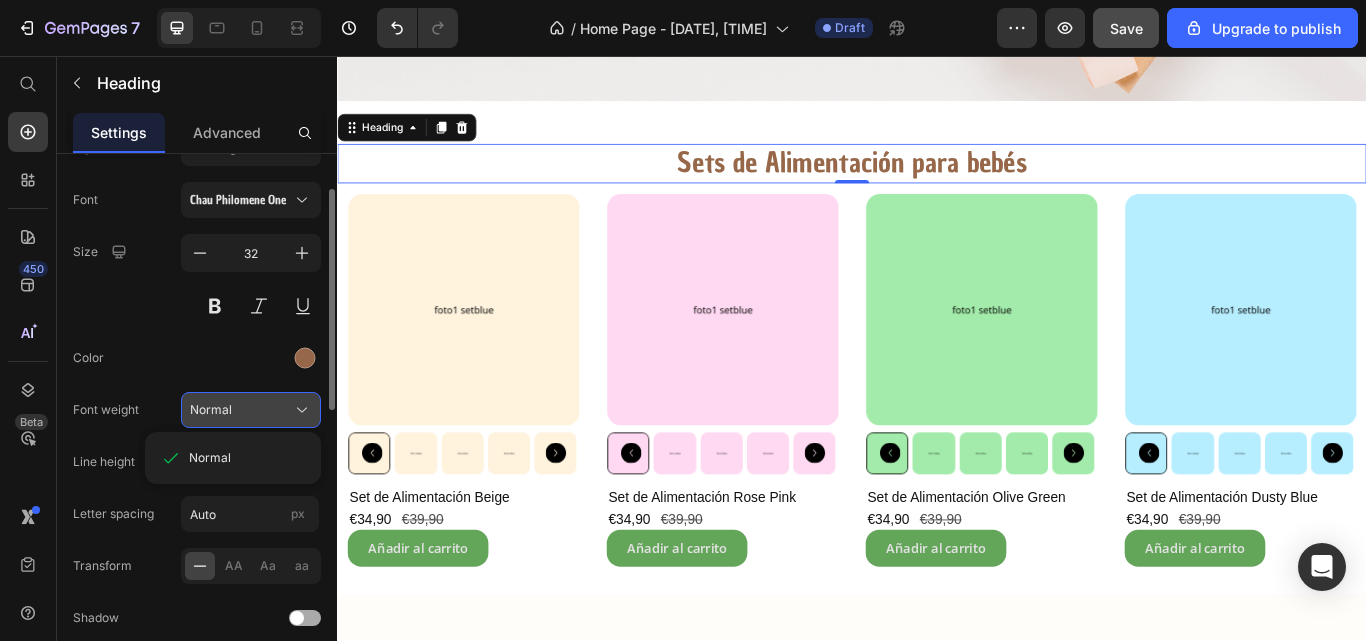 click on "Normal" at bounding box center (251, 410) 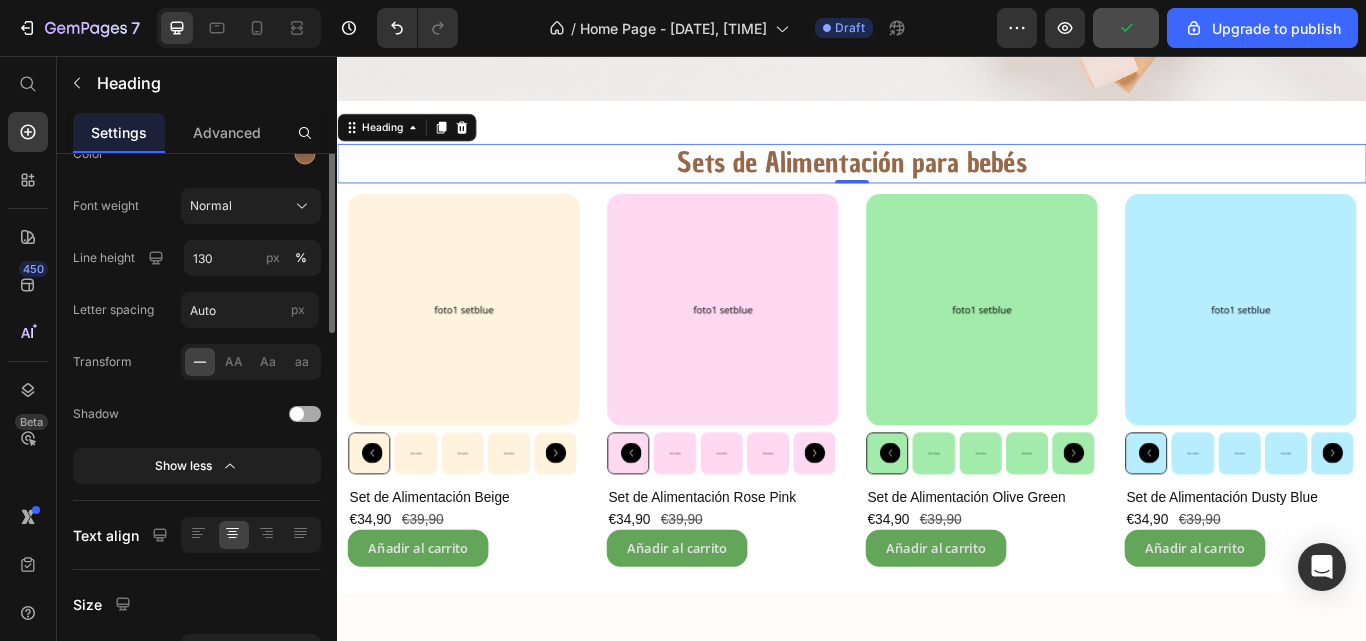 scroll, scrollTop: 178, scrollLeft: 0, axis: vertical 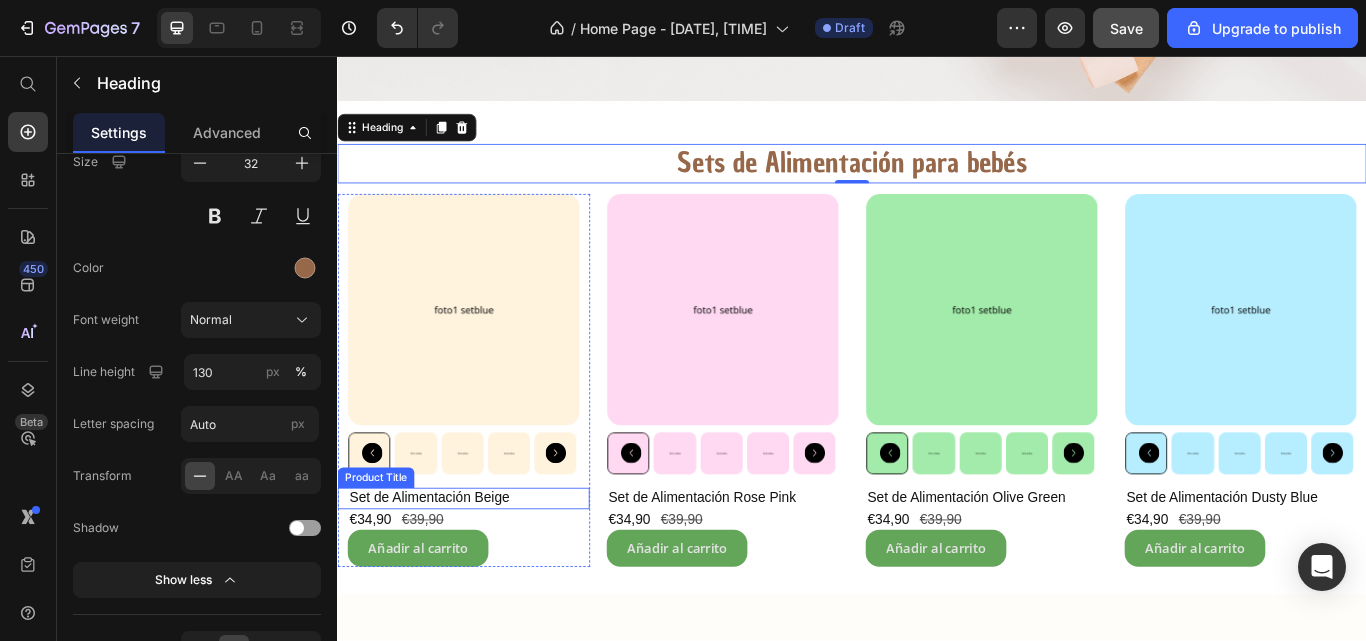 click on "Set de Alimentación Beige" at bounding box center [490, 572] 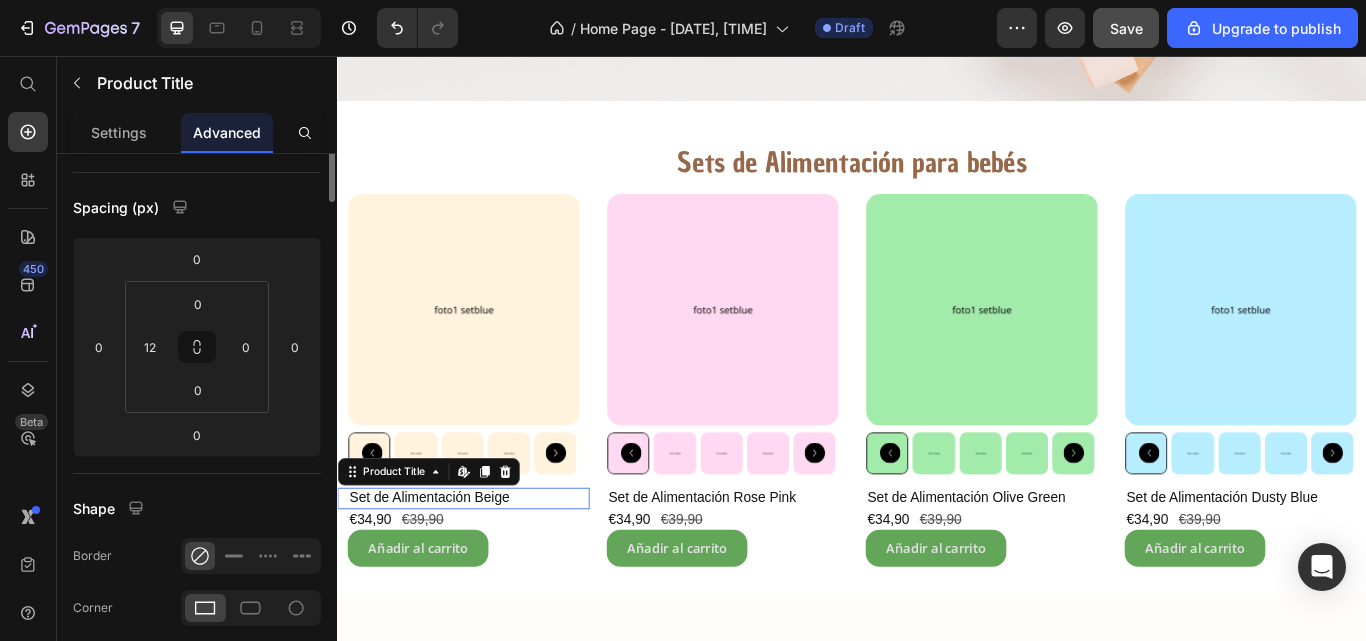 scroll, scrollTop: 0, scrollLeft: 0, axis: both 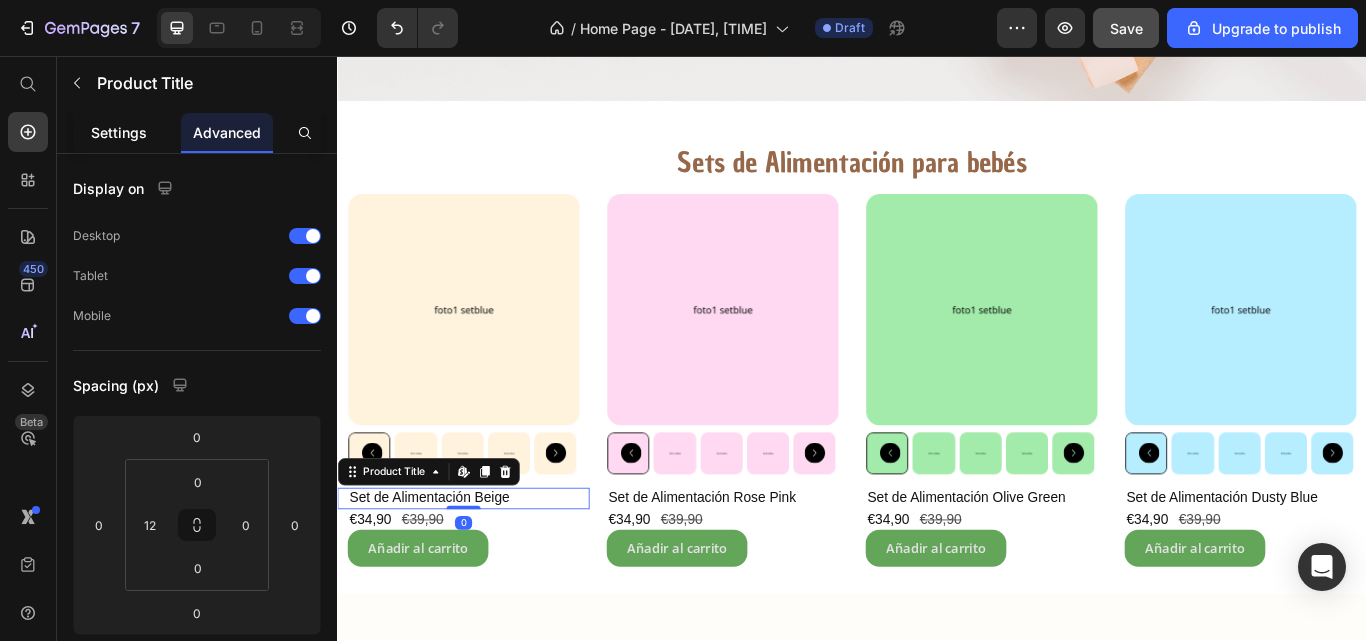 click on "Settings" 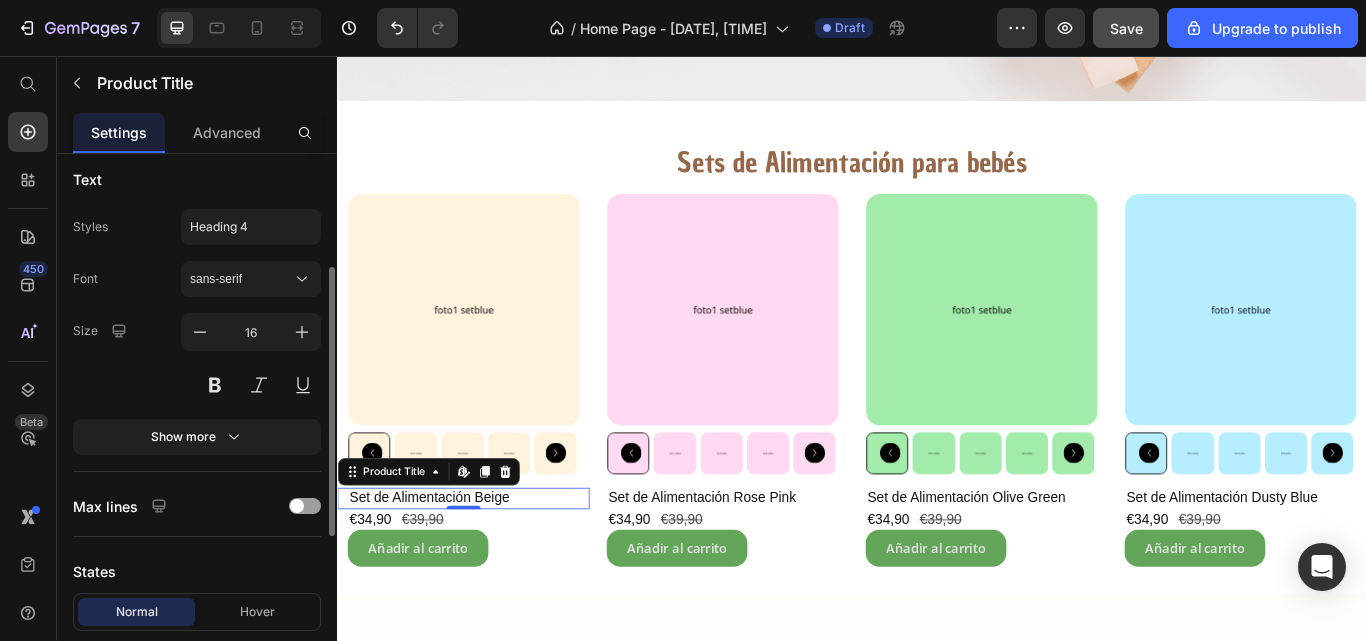 scroll, scrollTop: 236, scrollLeft: 0, axis: vertical 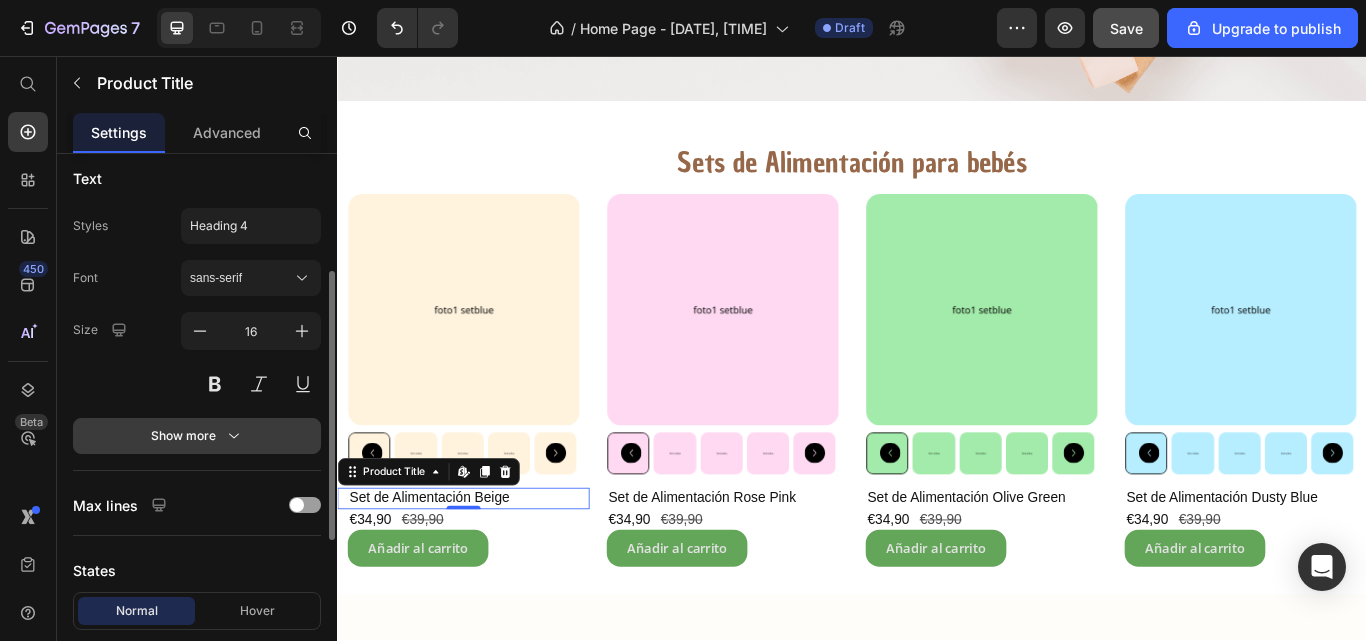 click 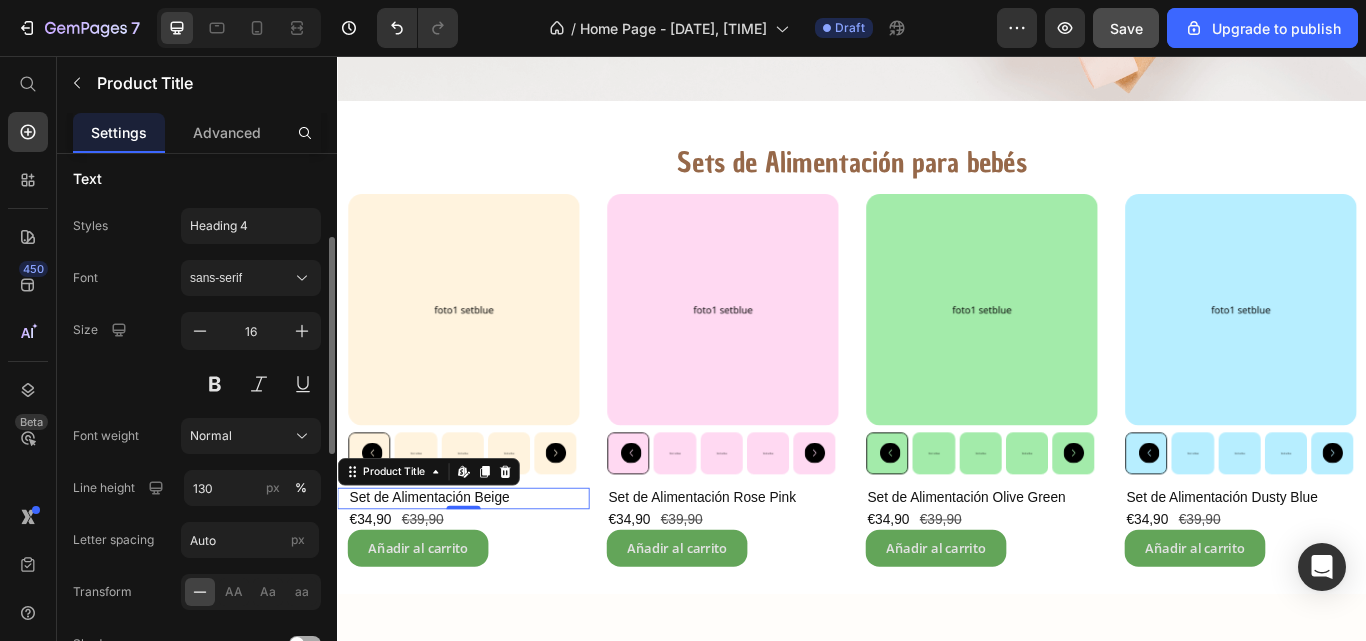 scroll, scrollTop: 209, scrollLeft: 0, axis: vertical 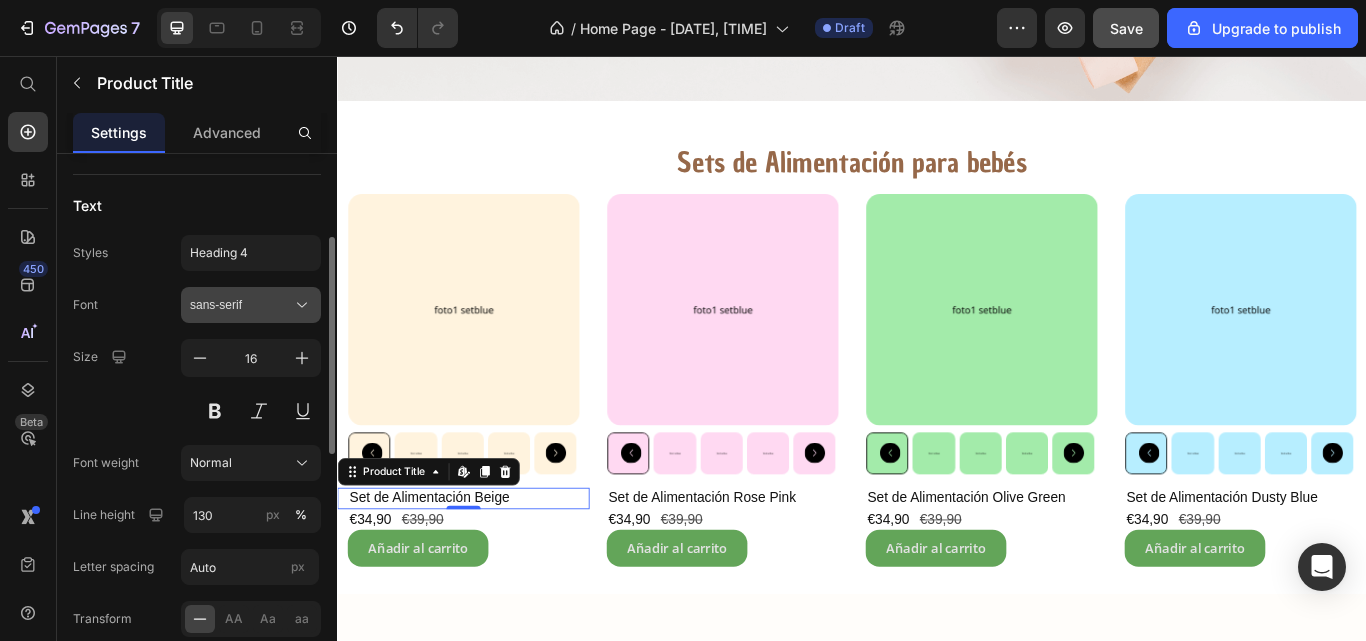 click on "sans-serif" at bounding box center (241, 305) 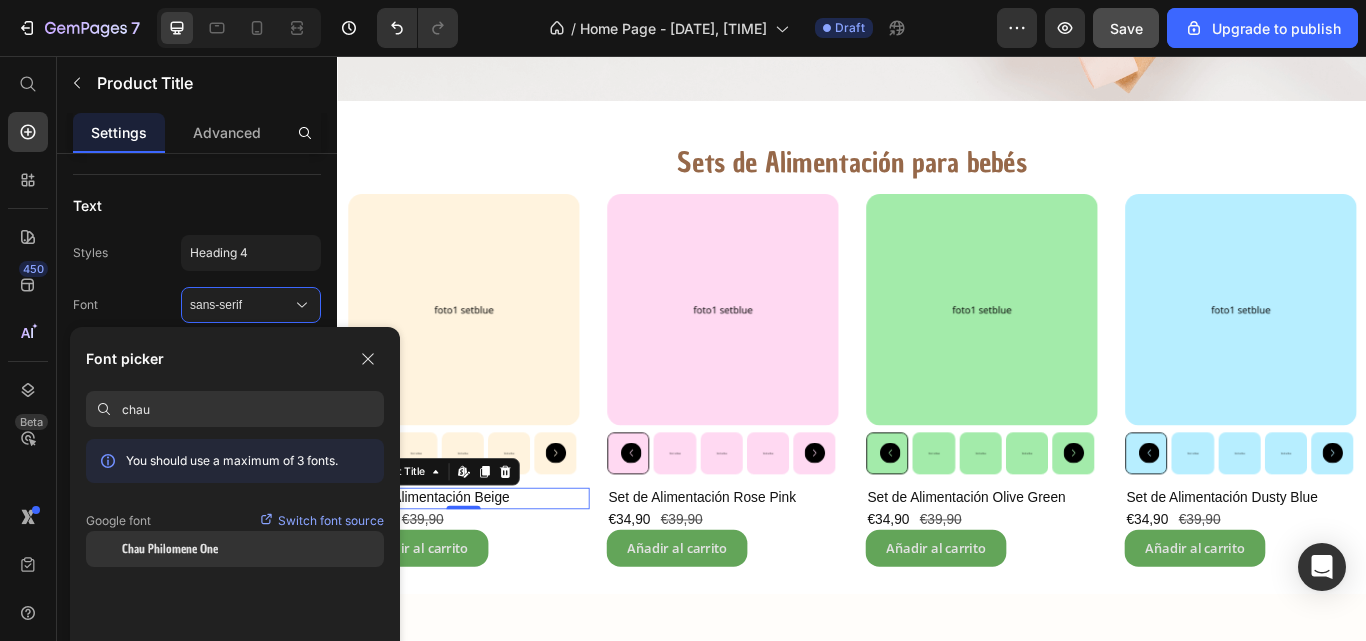 type on "chau" 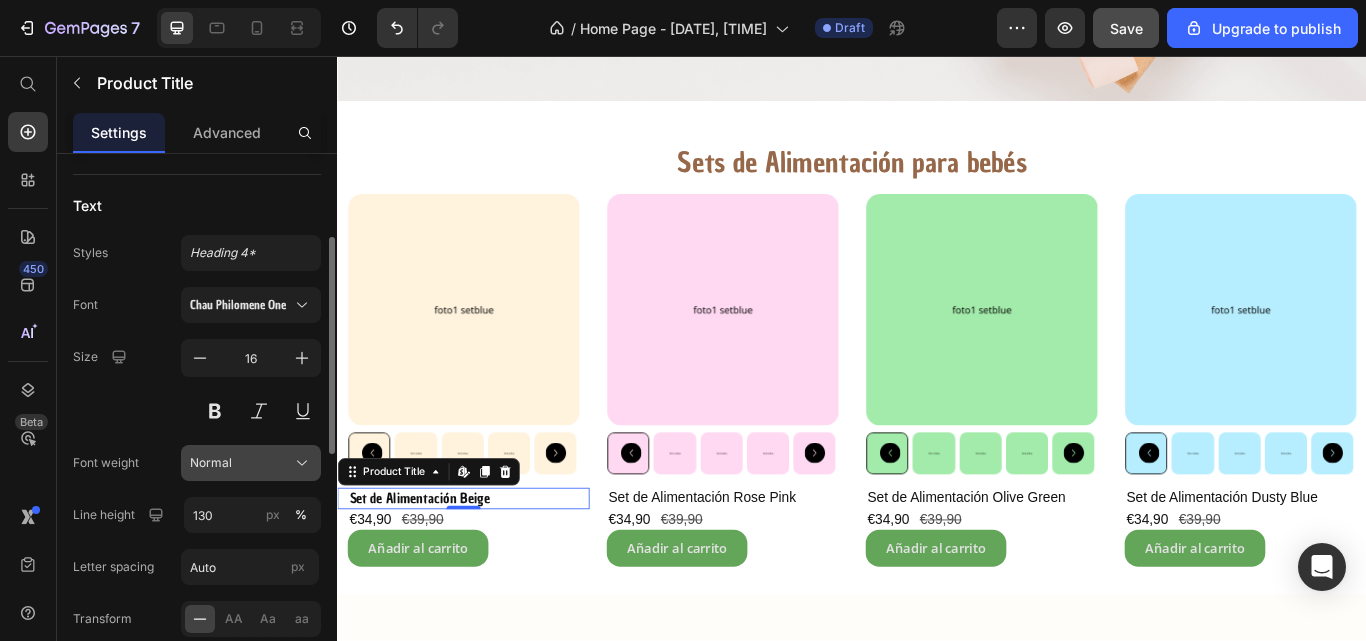 click 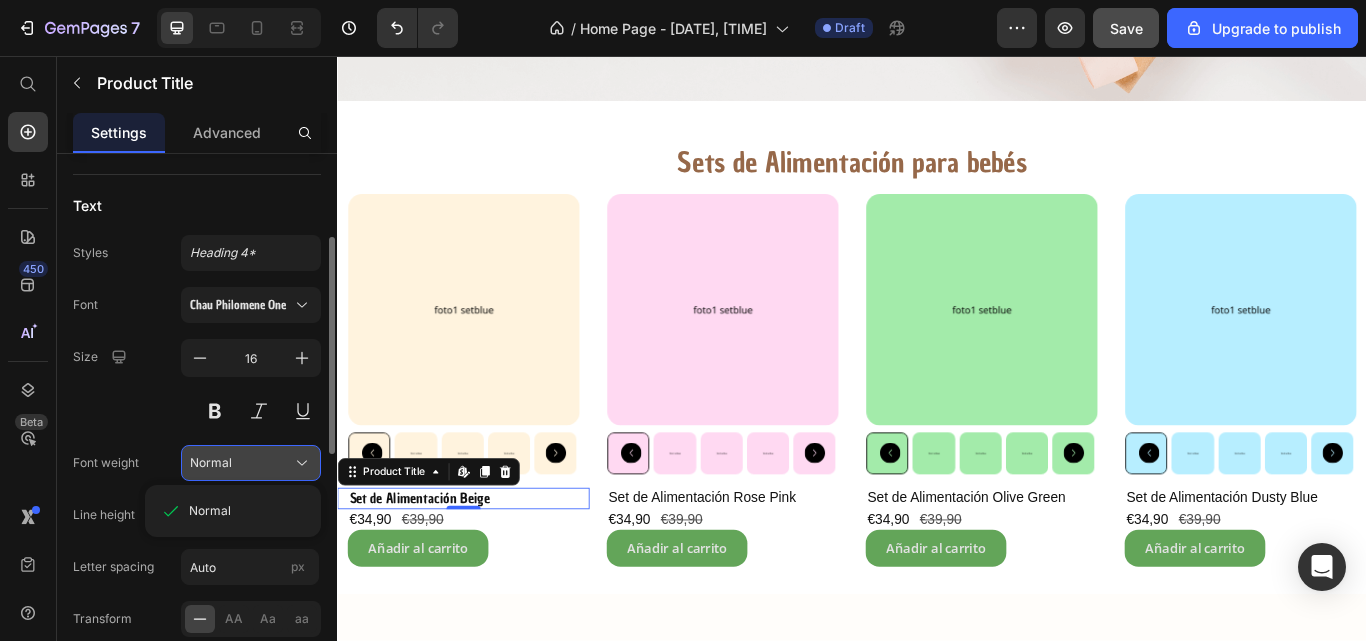 click 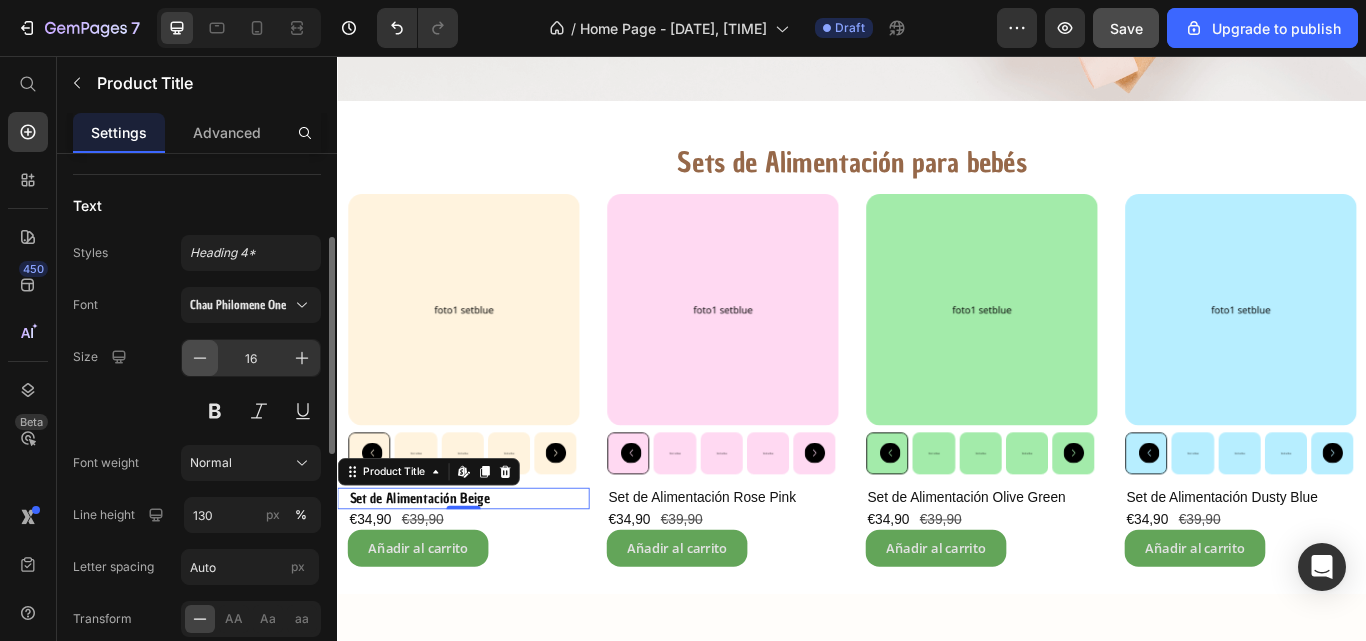 click 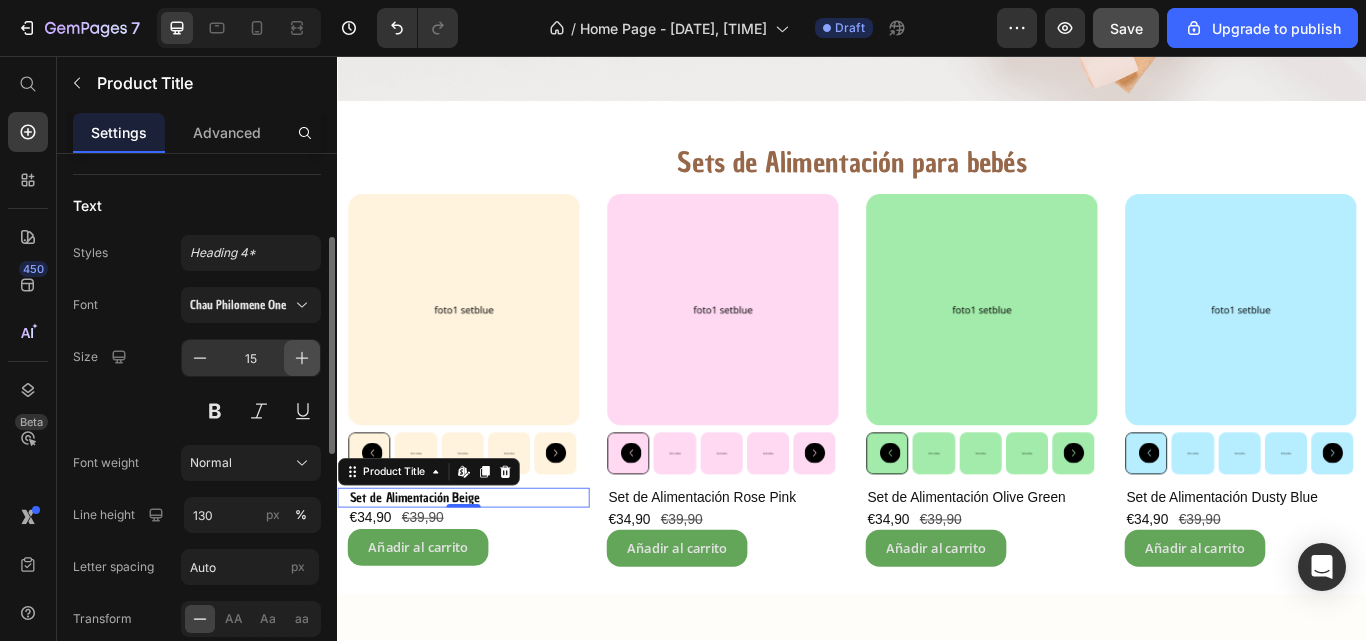 click 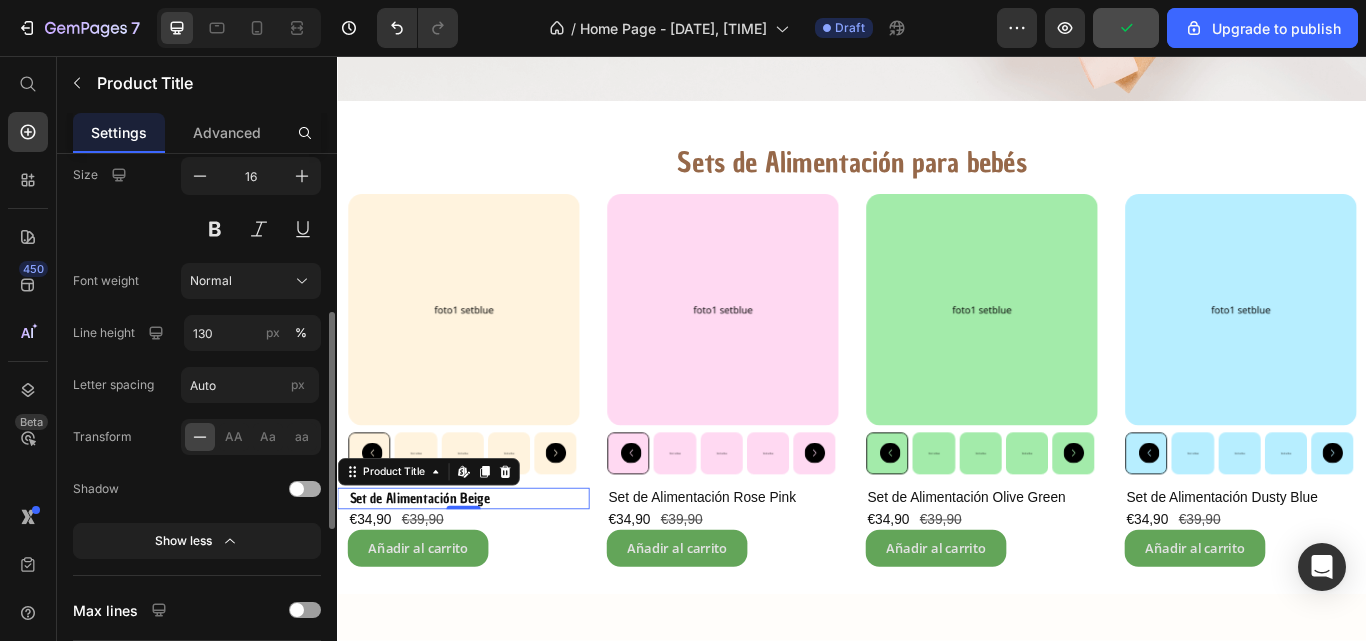 scroll, scrollTop: 392, scrollLeft: 0, axis: vertical 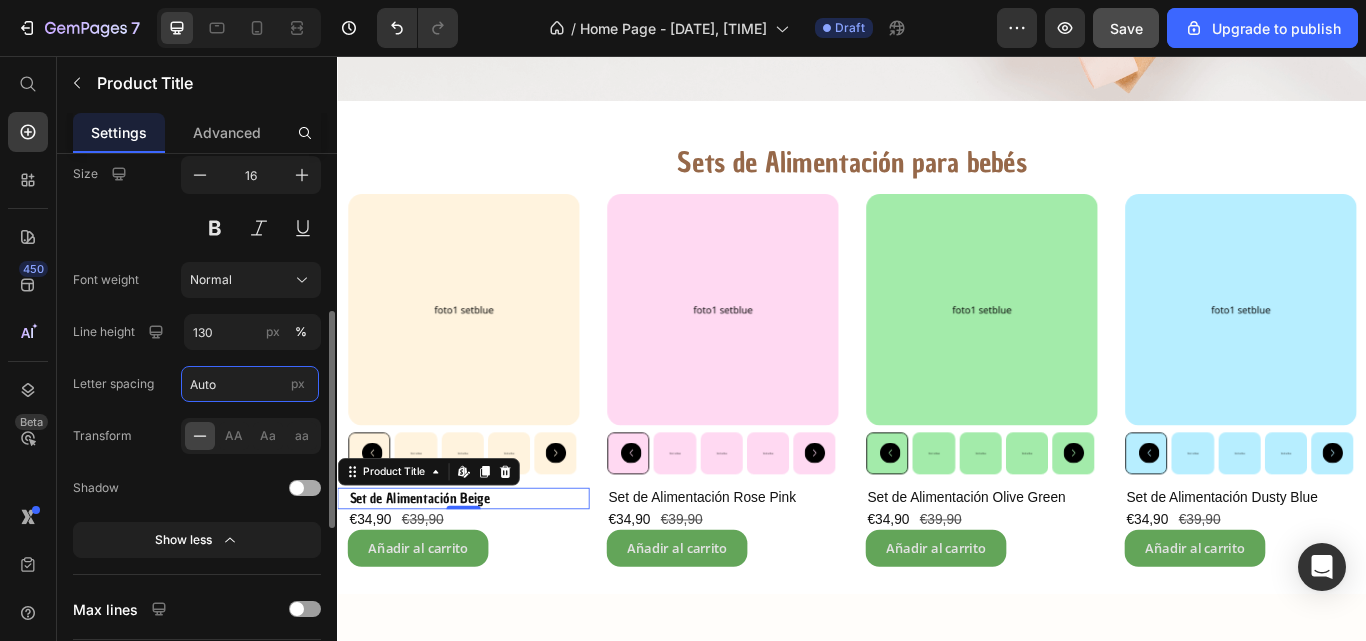 click on "Auto" at bounding box center [250, 384] 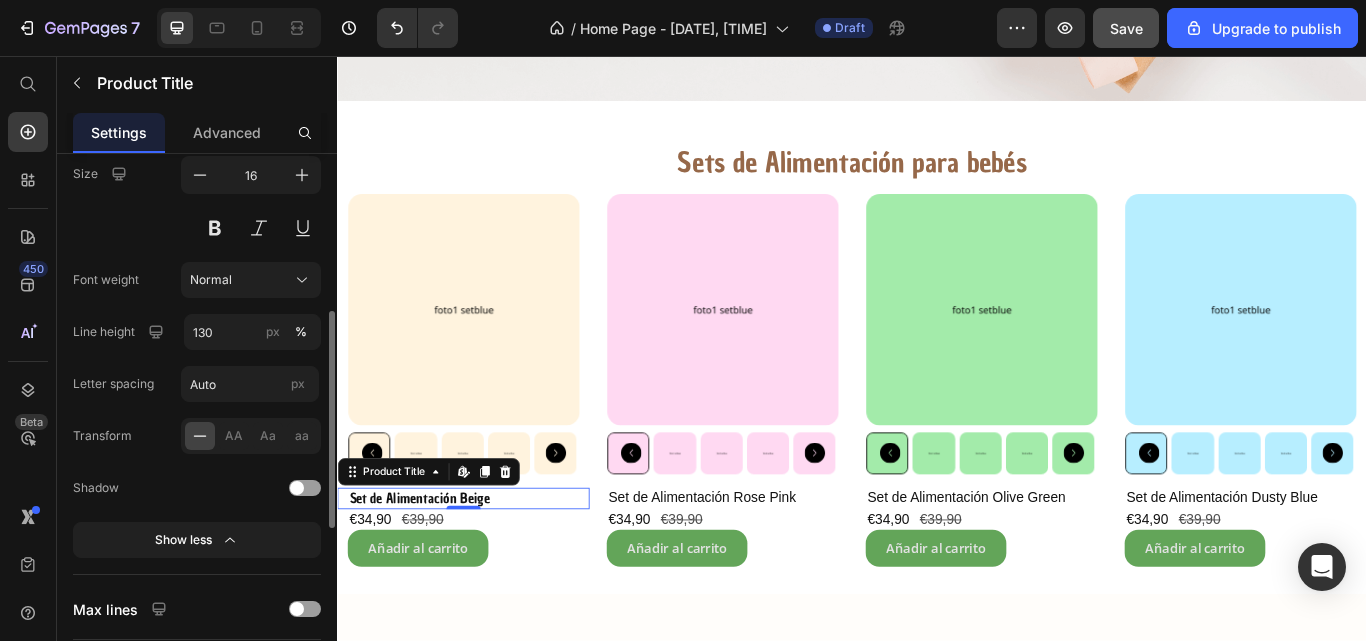 click on "Product Source Set de Alimentación Beige  You can manage it in   Product element  Product link Text Styles Heading 4* Font Chau Philomene One Size 16 Font weight Normal Line height 130 px % Letter spacing Auto px Transform
AA Aa aa Shadow Show less Max lines States Normal Hover Text color Align SEO HTML tag H1  Delete element" at bounding box center (197, 441) 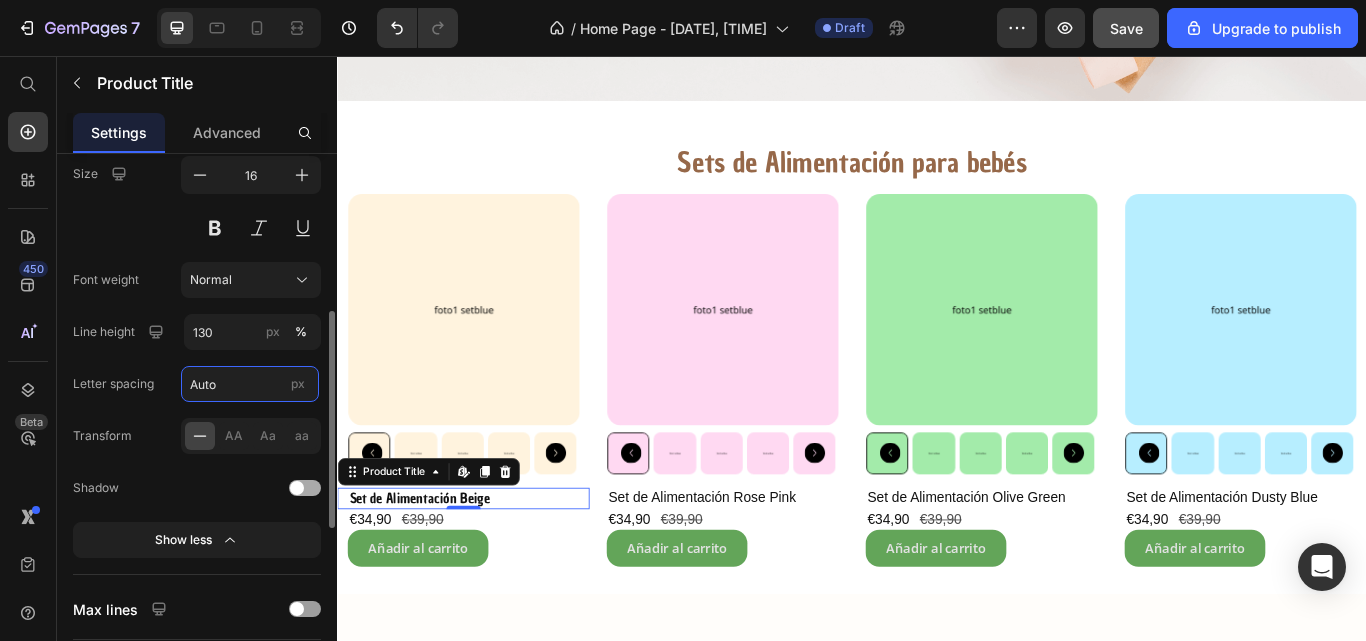 click on "Auto" at bounding box center (250, 384) 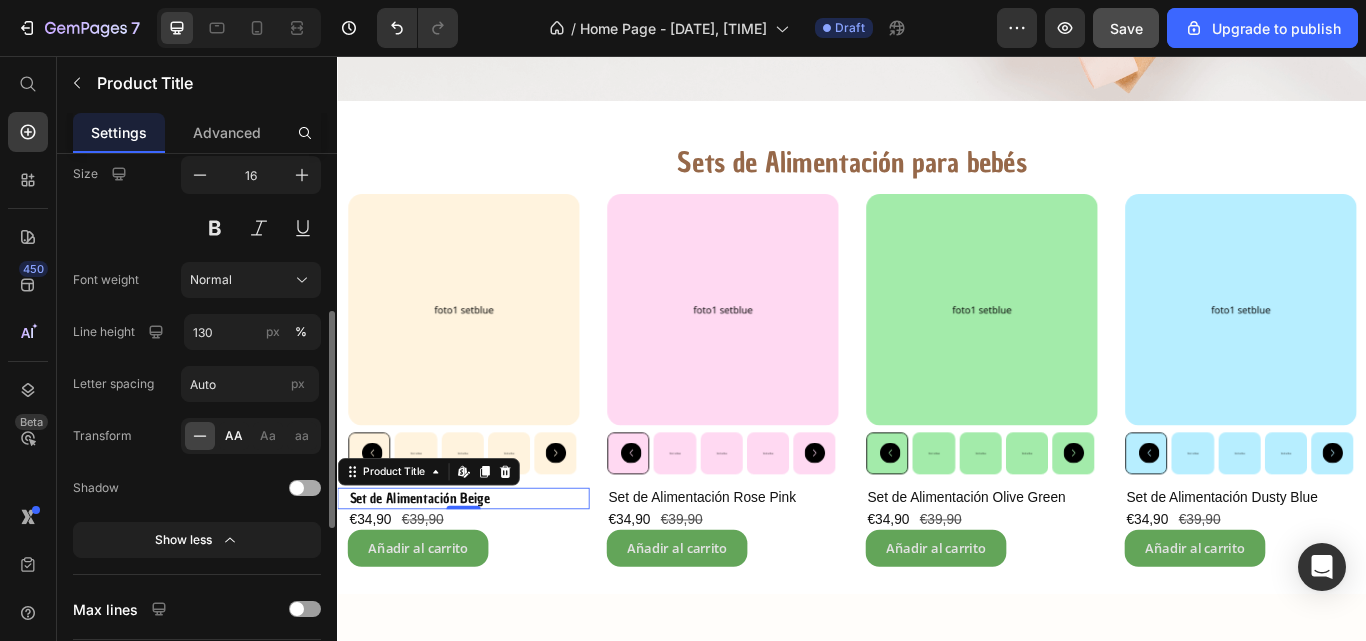 click on "AA" 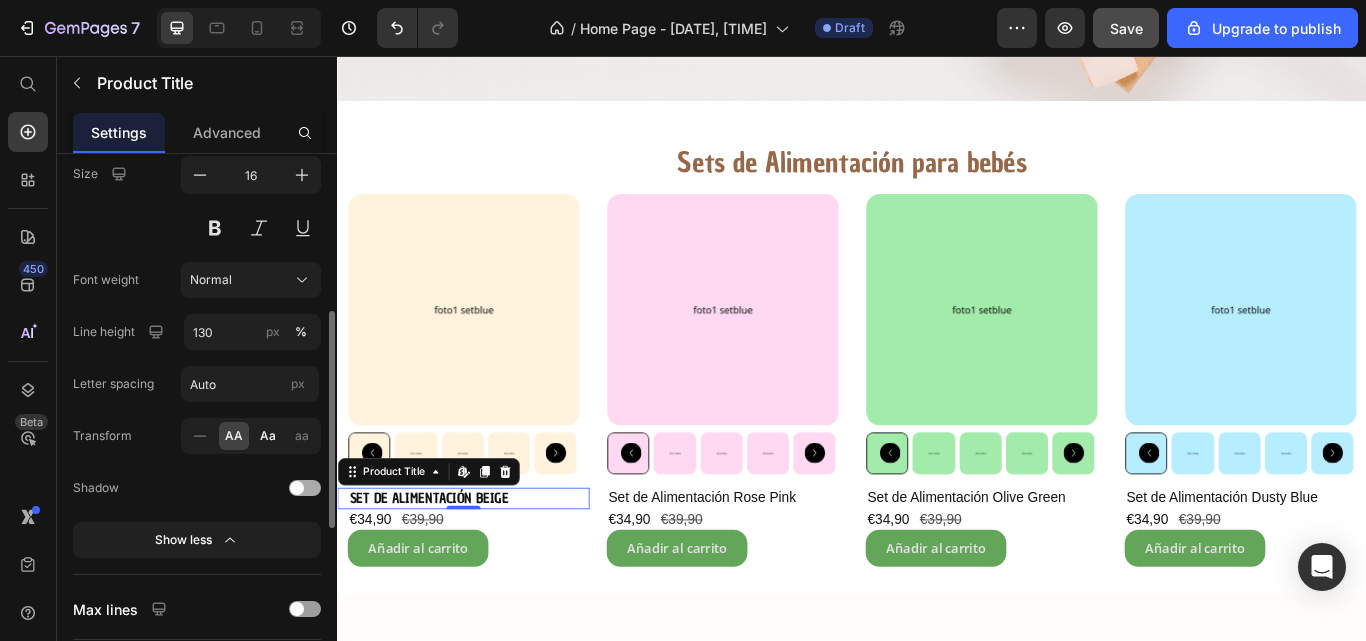 click on "Aa" 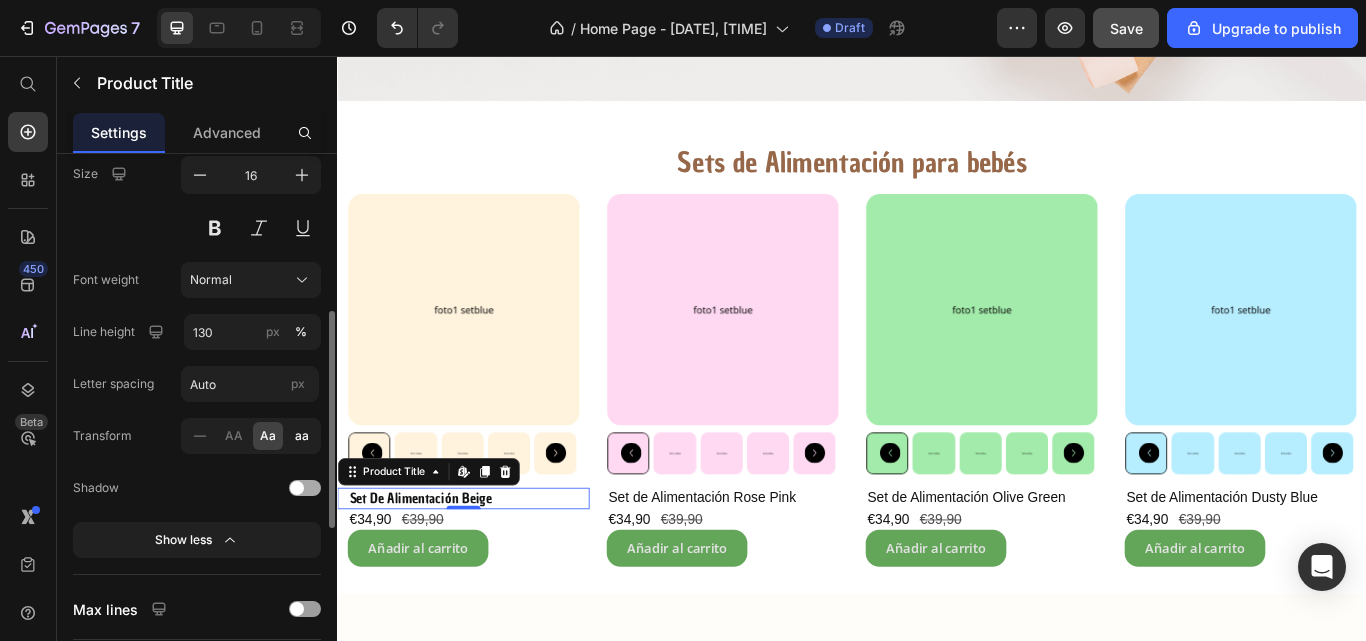 click on "aa" 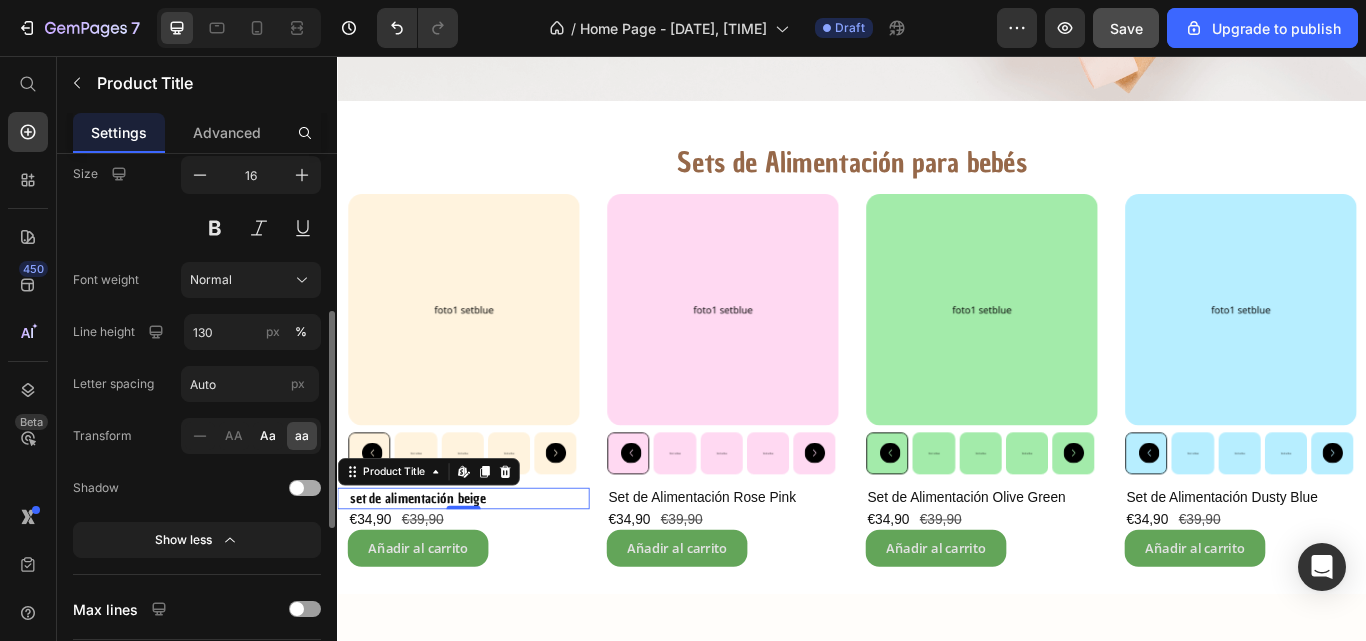click on "Aa" 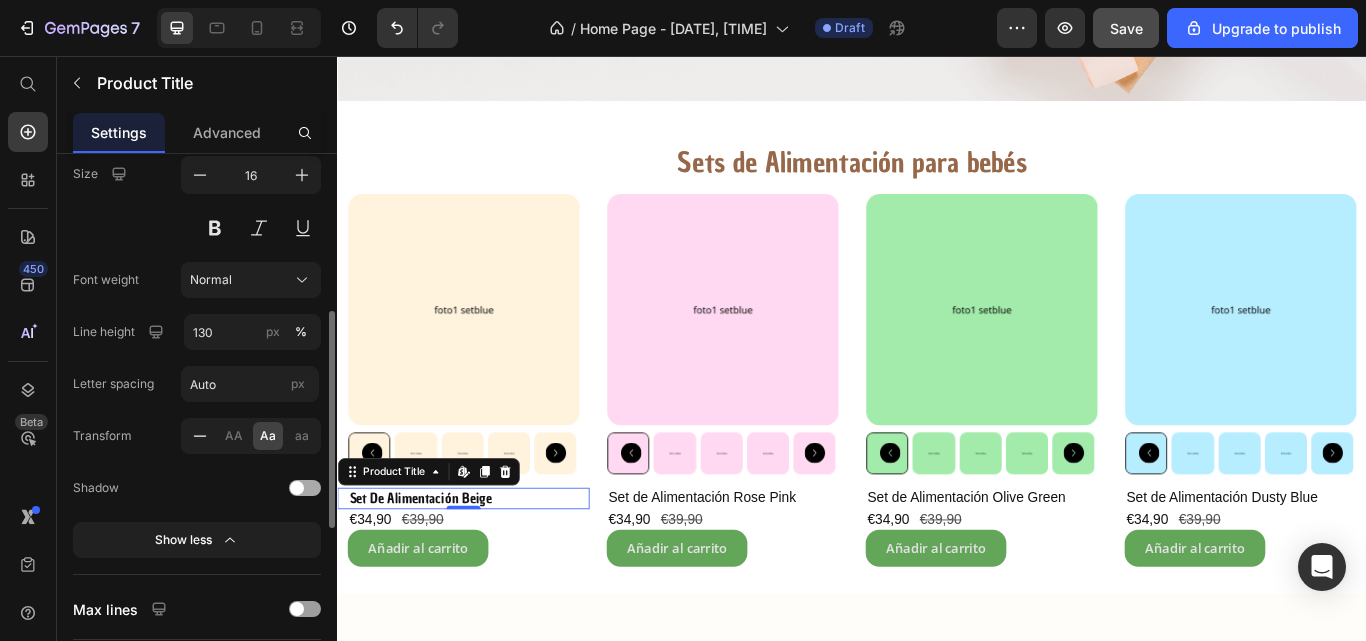 click 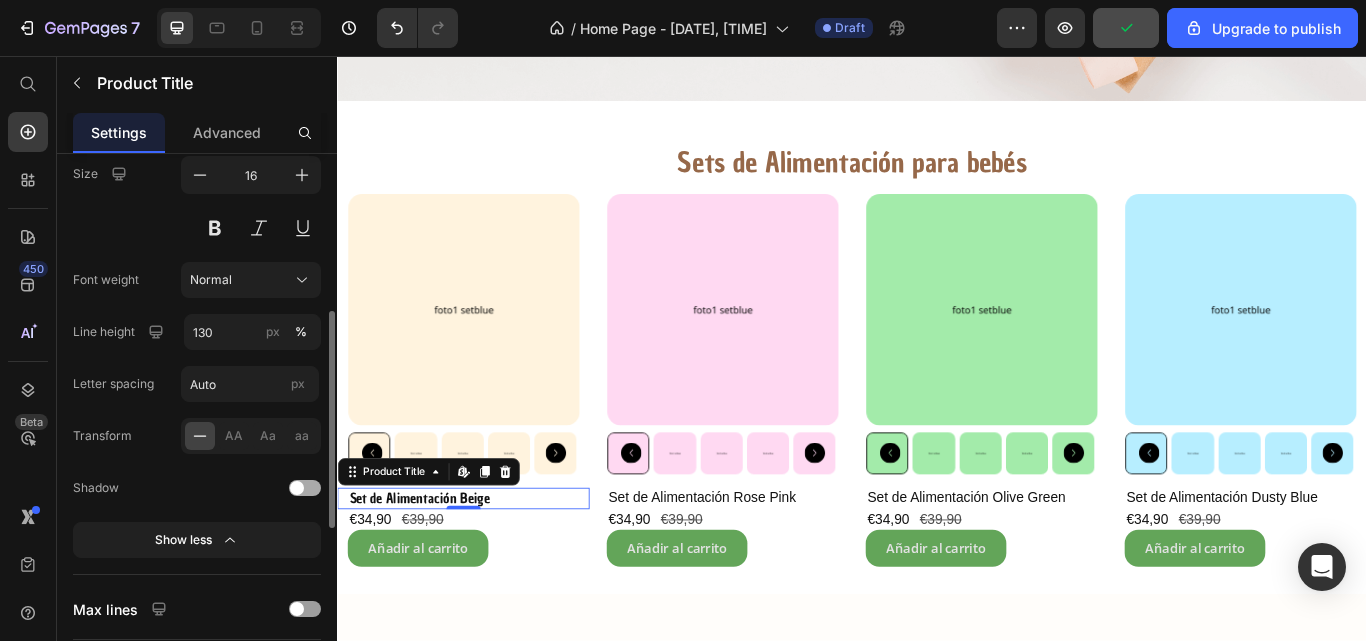 click at bounding box center [297, 488] 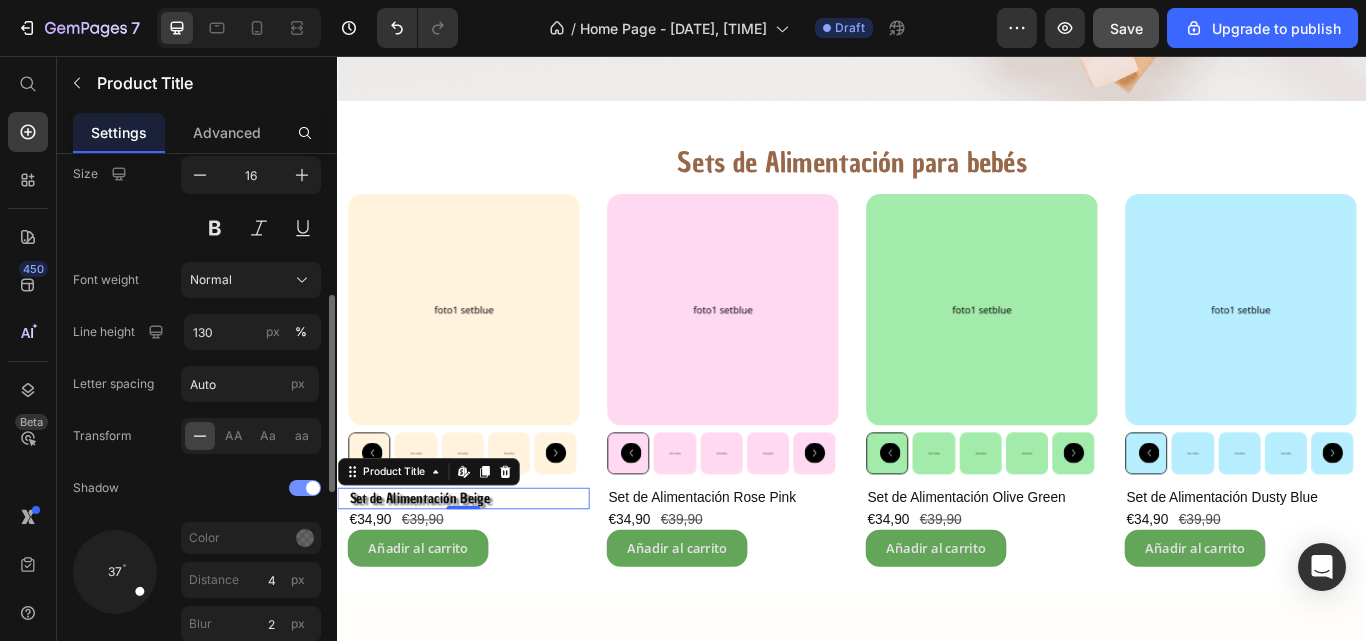 click at bounding box center [305, 488] 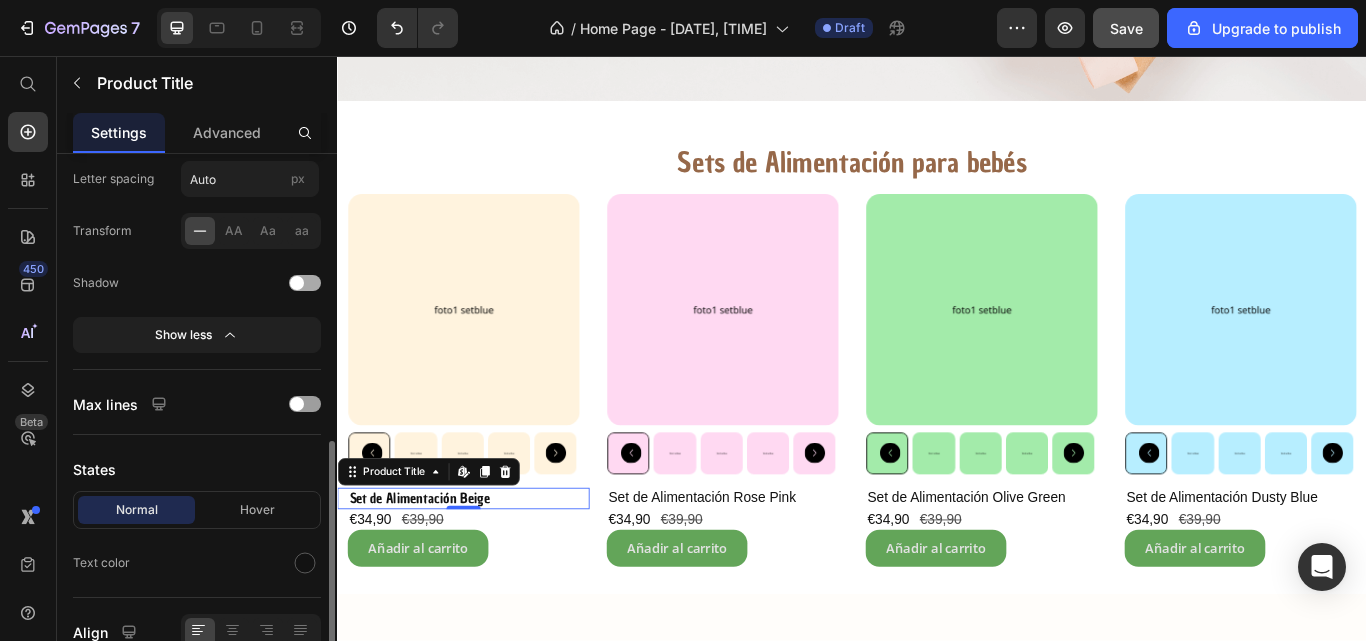 scroll, scrollTop: 635, scrollLeft: 0, axis: vertical 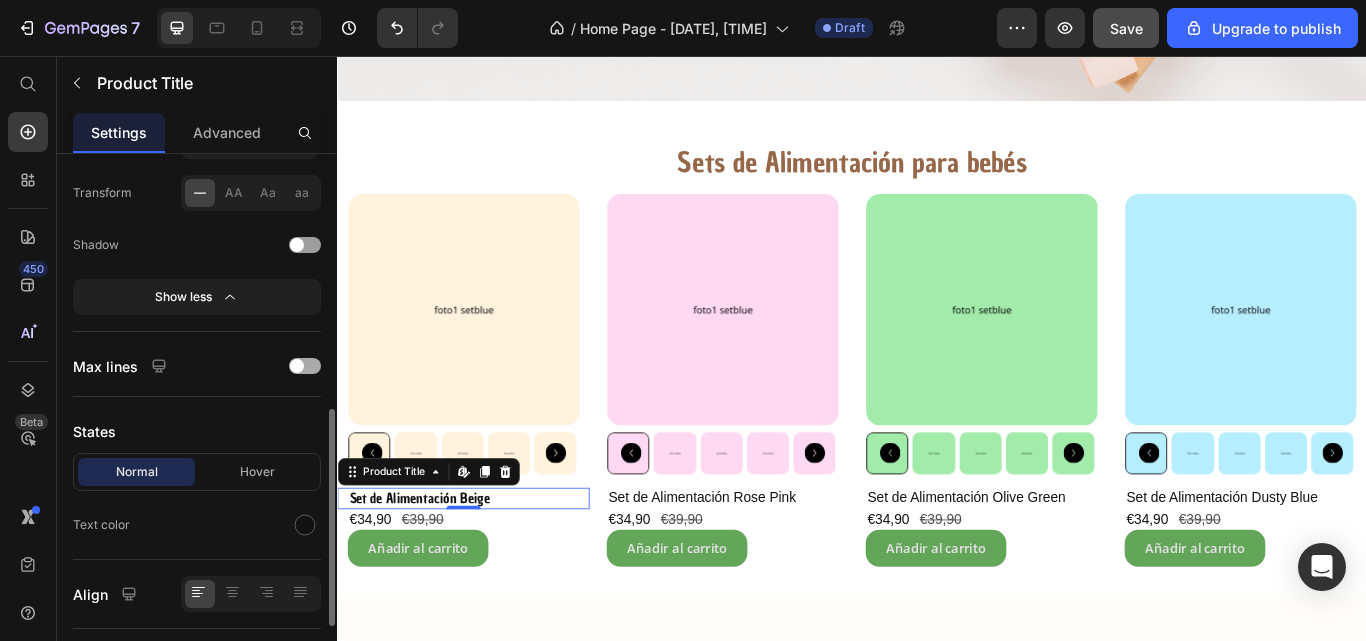 click at bounding box center (305, 366) 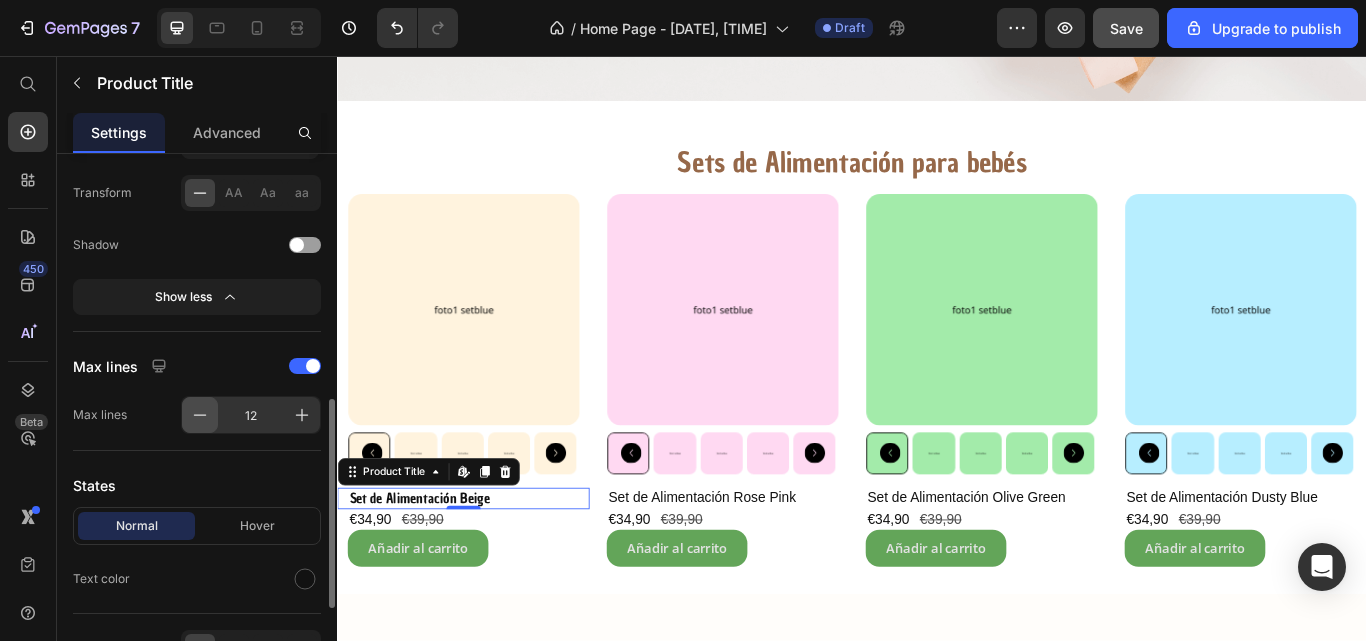 click 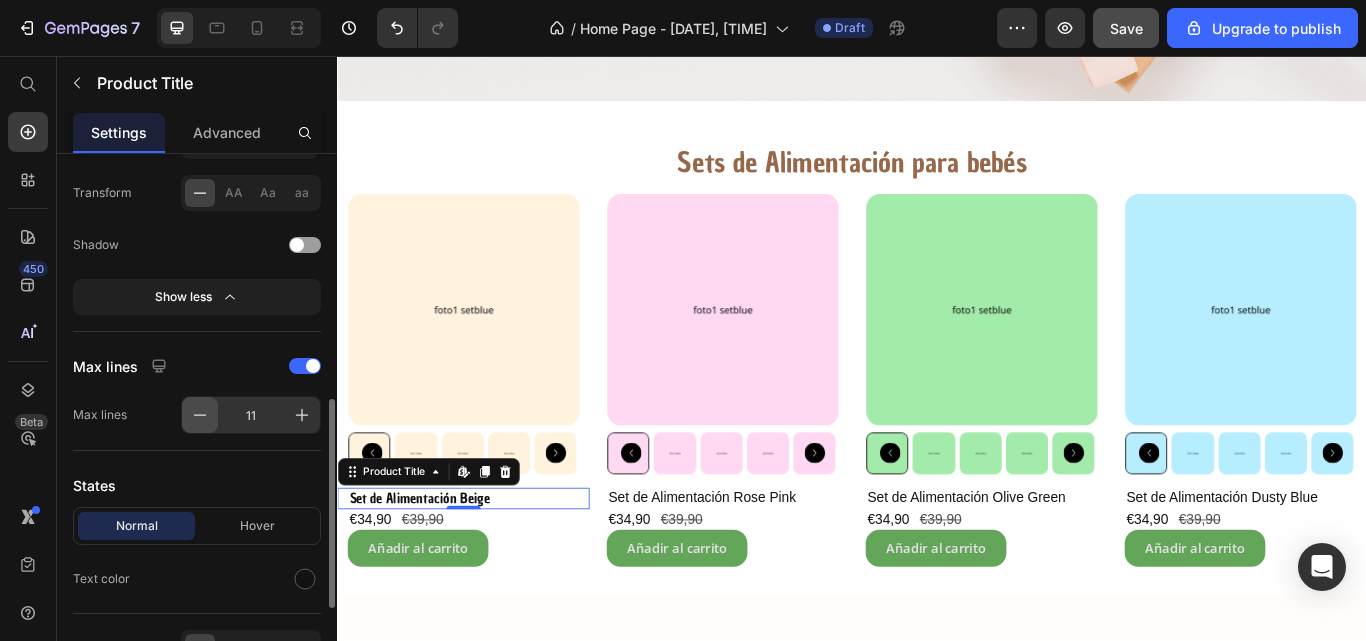 click 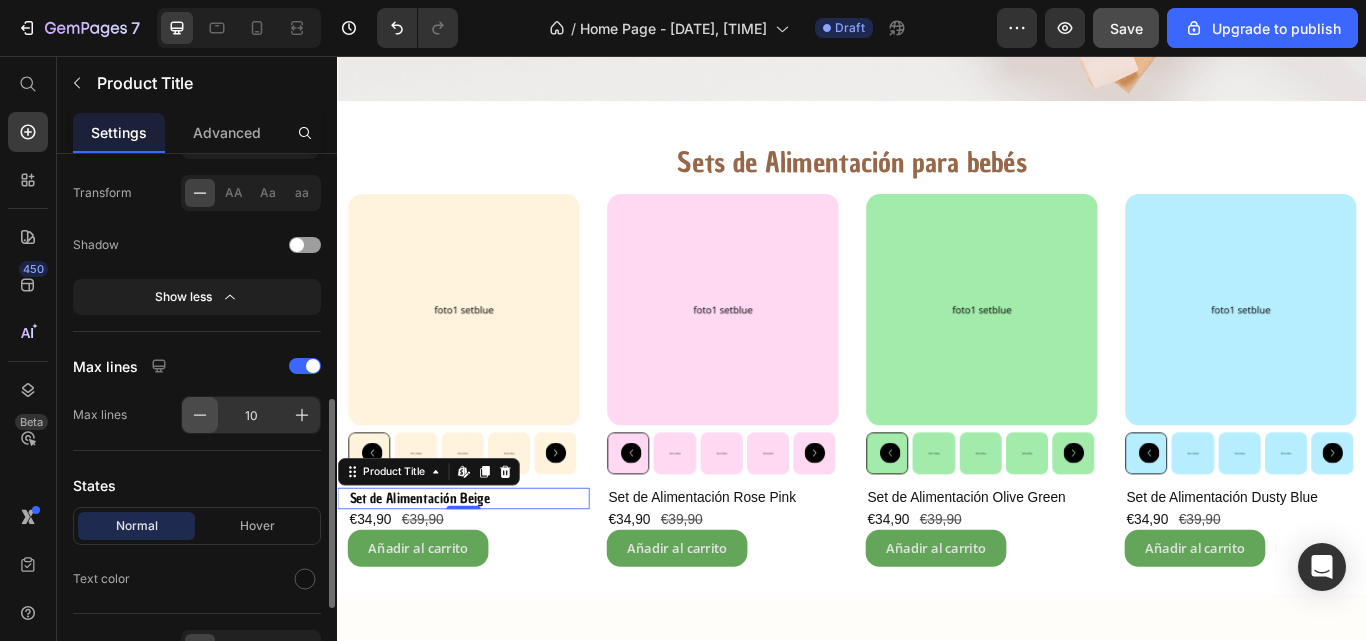 click 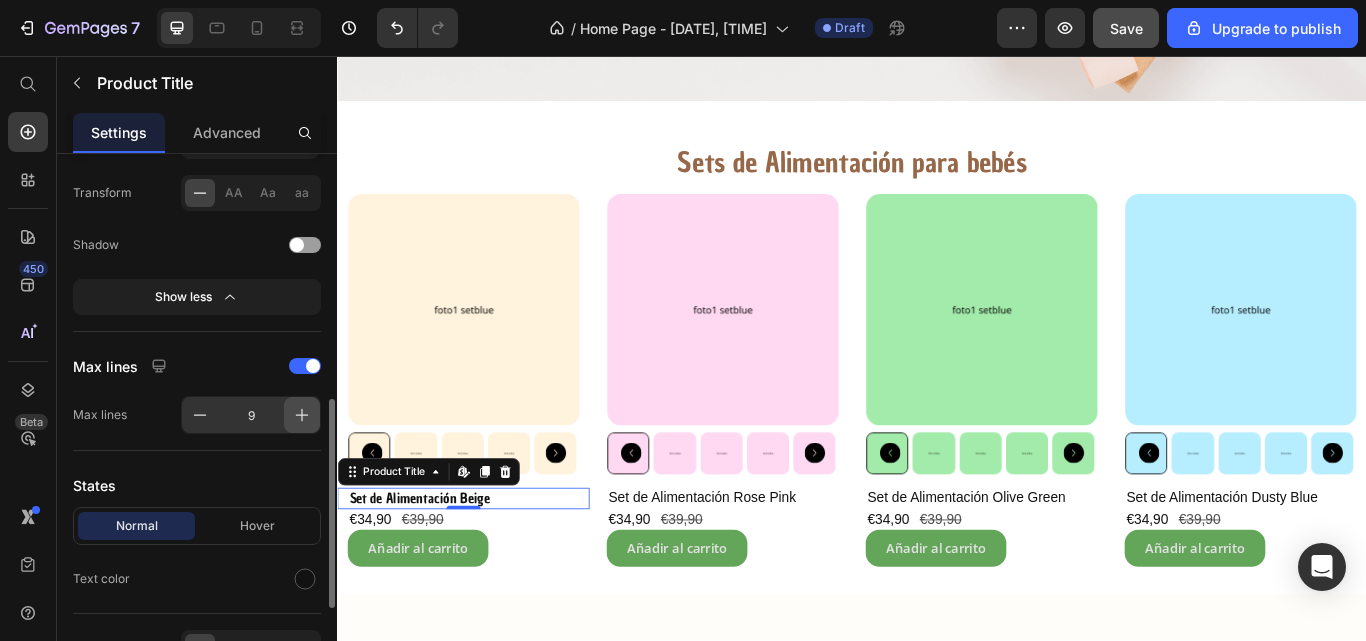 click 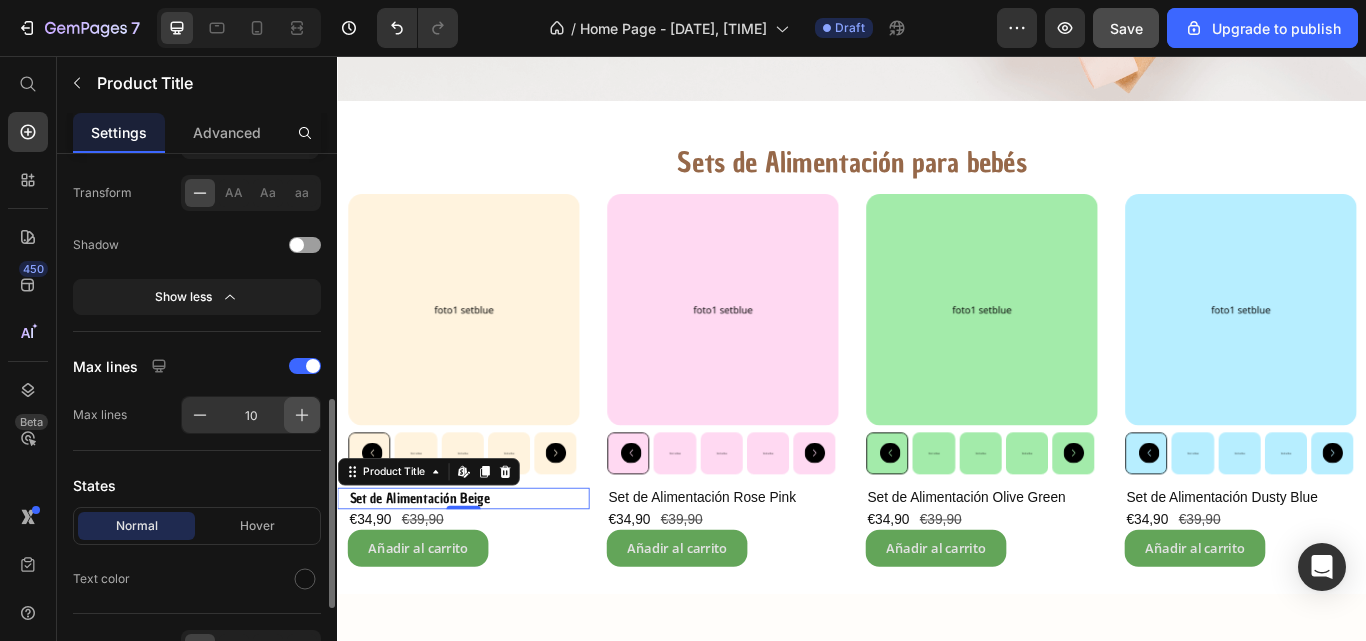 click 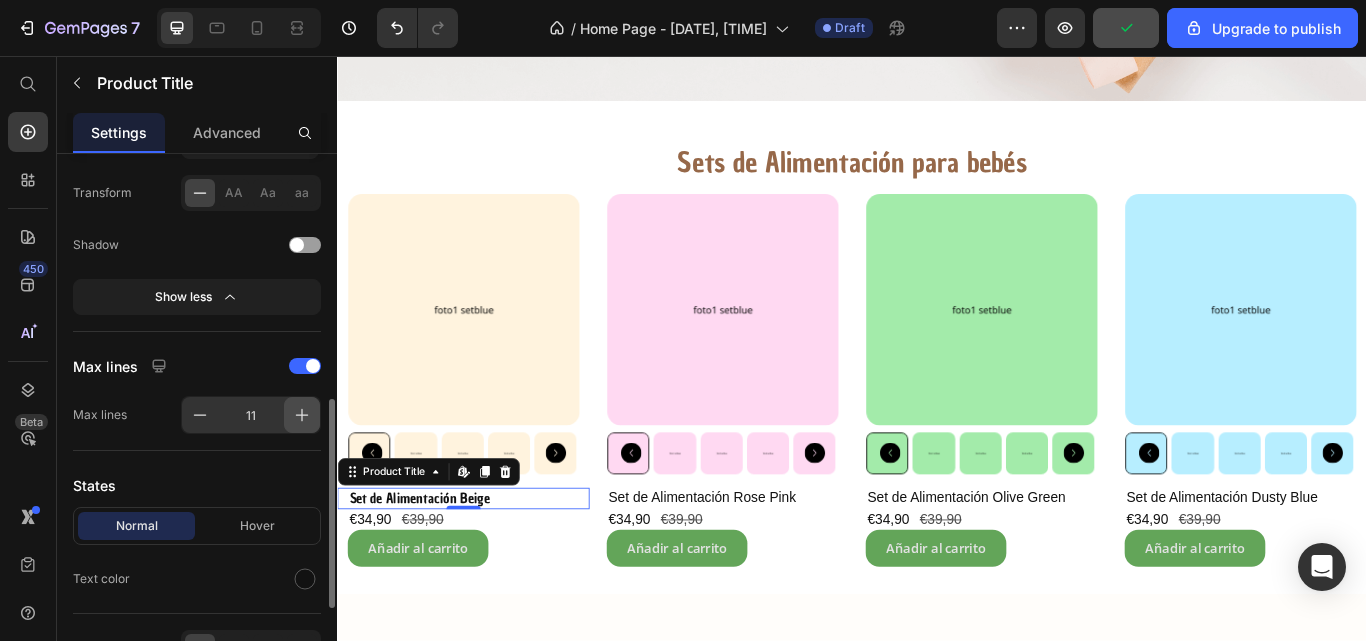 click 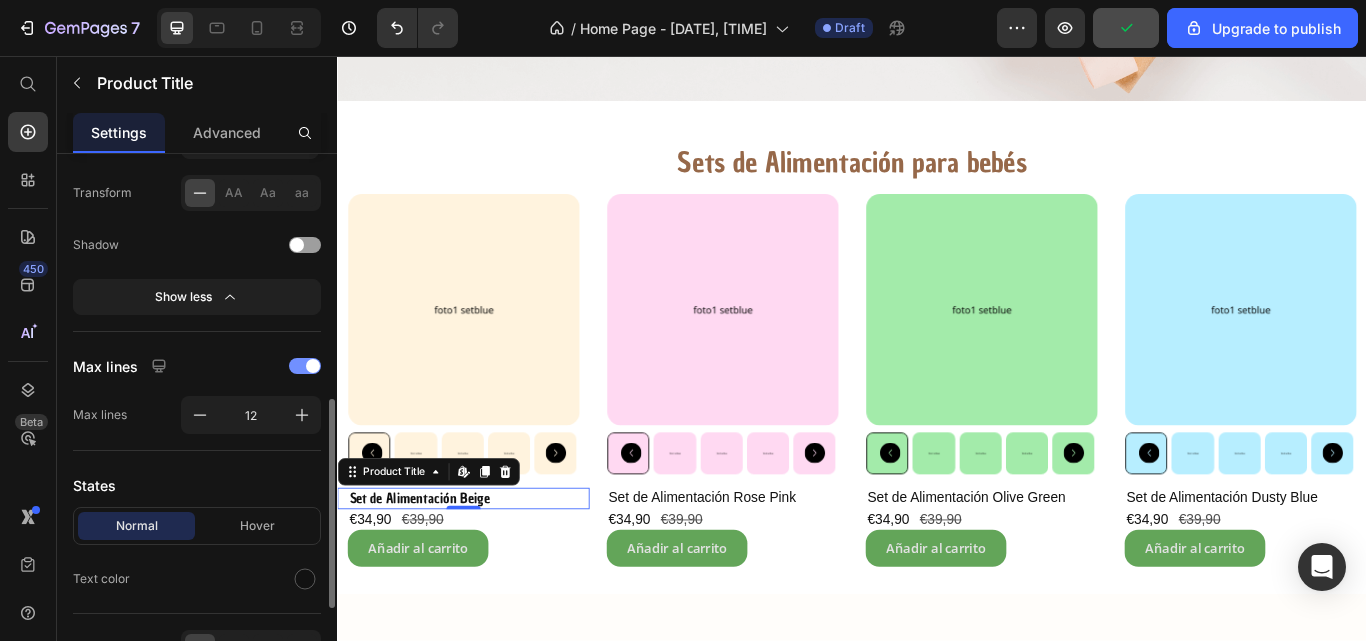 click at bounding box center (313, 366) 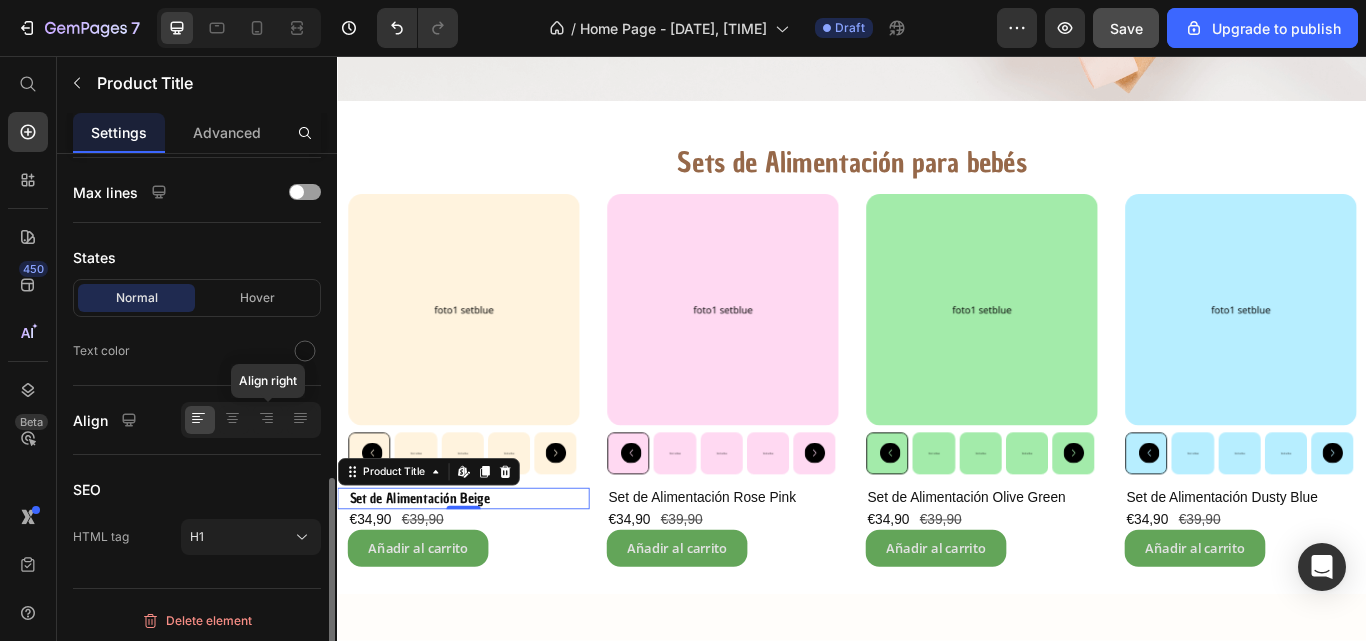 scroll, scrollTop: 810, scrollLeft: 0, axis: vertical 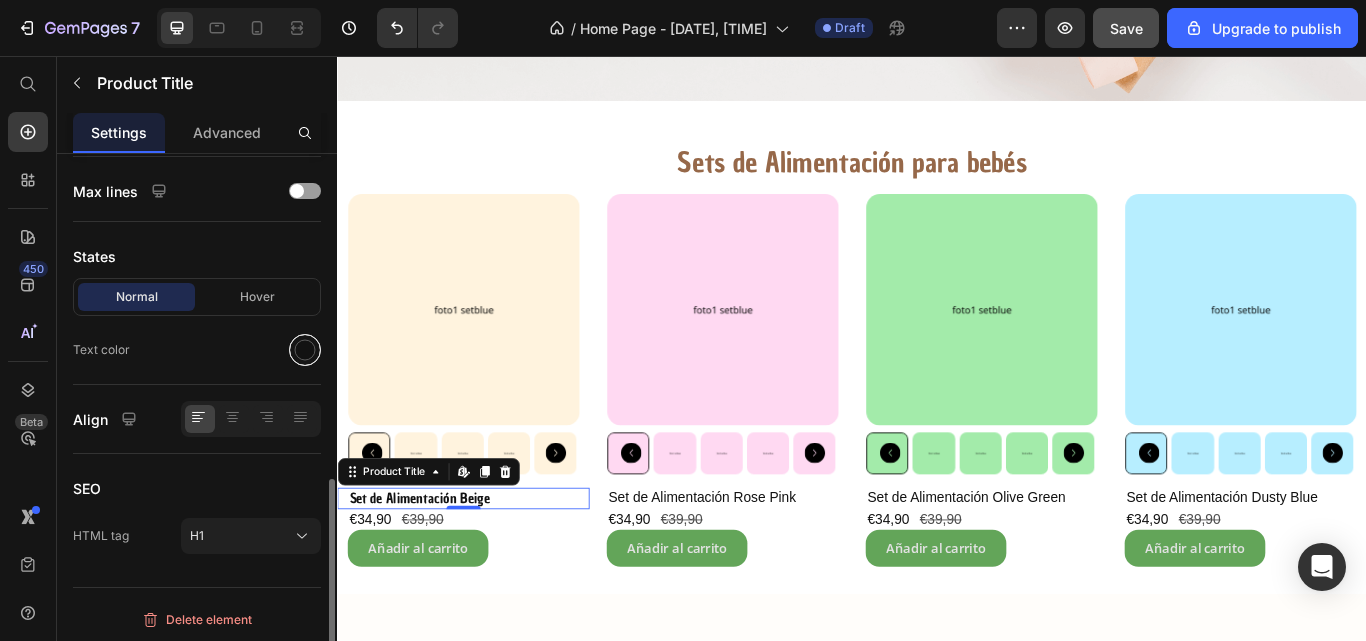 click at bounding box center [305, 350] 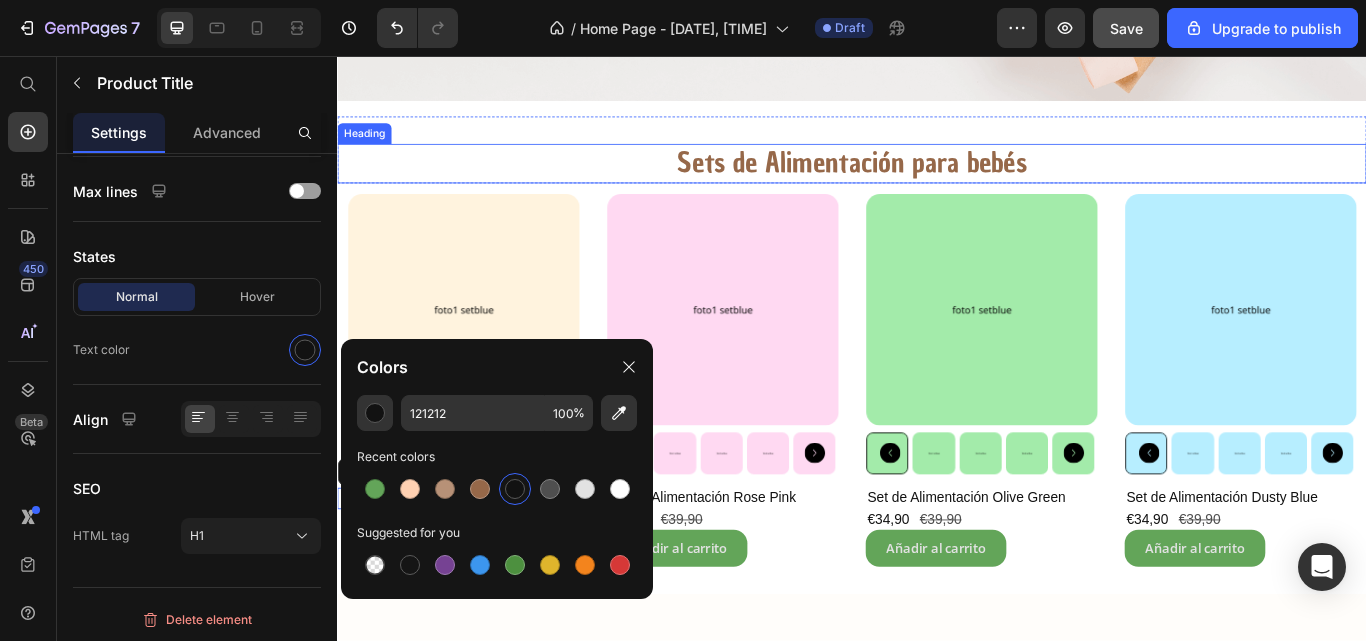 click on "Sets de Alimentación para bebés" at bounding box center (937, 182) 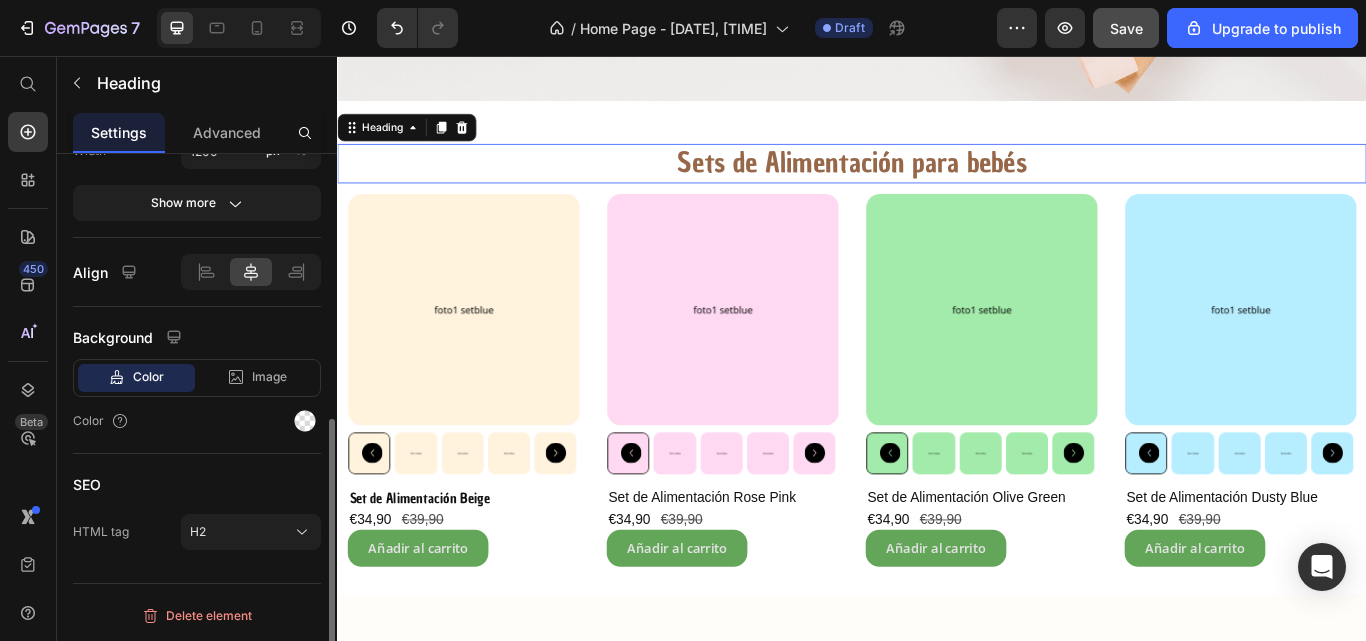 scroll, scrollTop: 0, scrollLeft: 0, axis: both 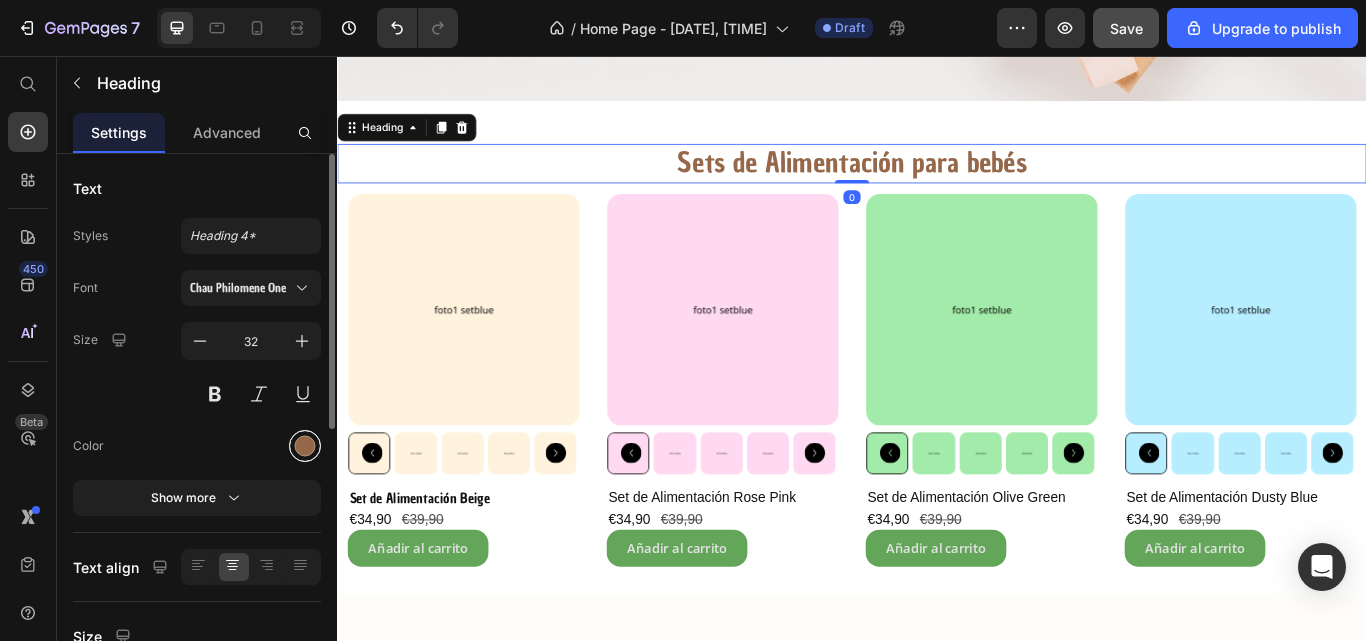 click at bounding box center [305, 446] 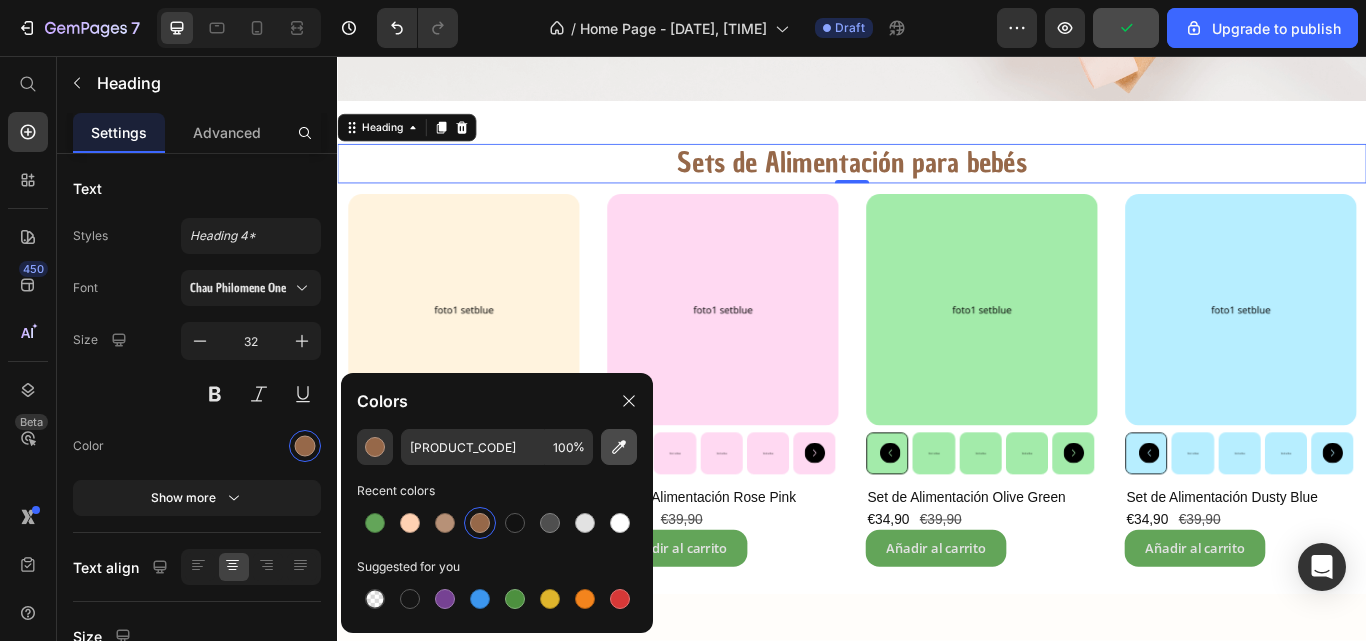 click 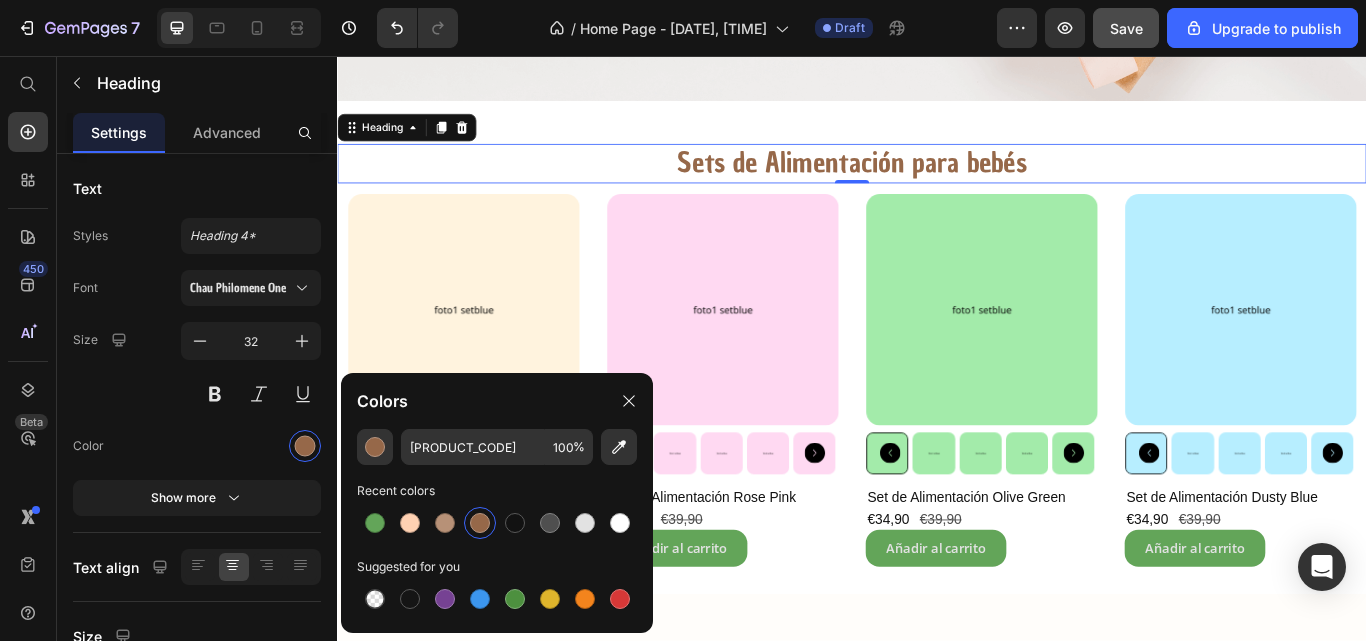 type on "151515" 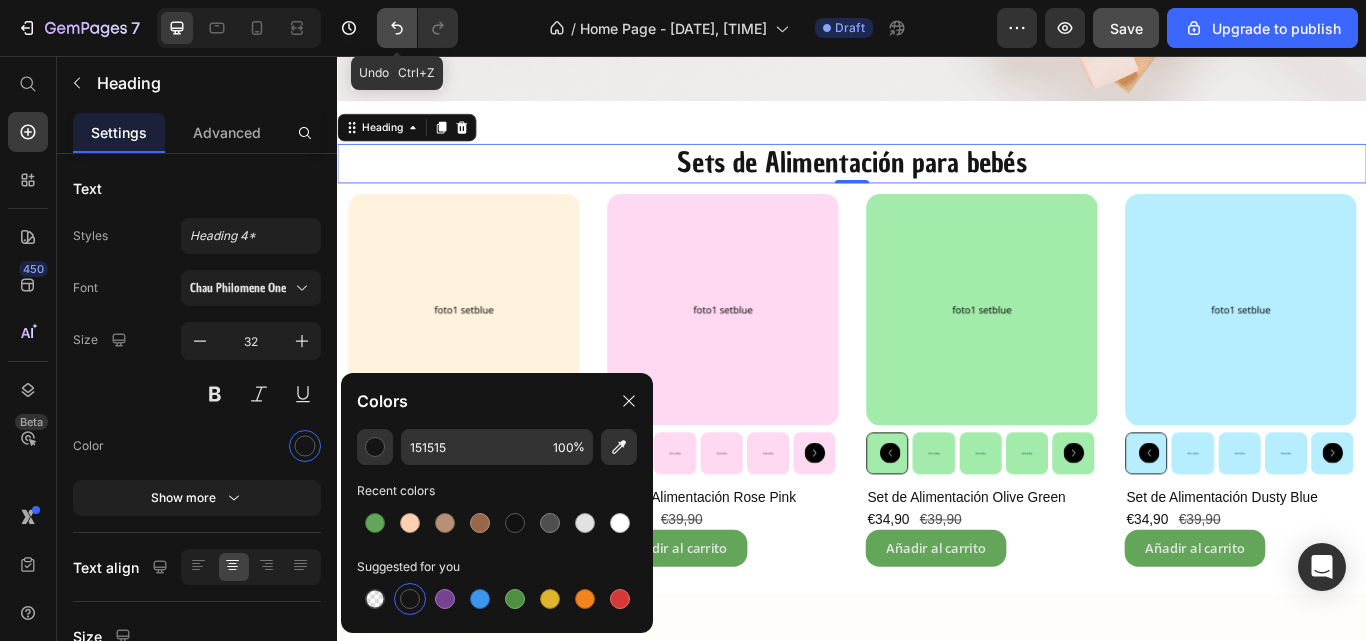 click 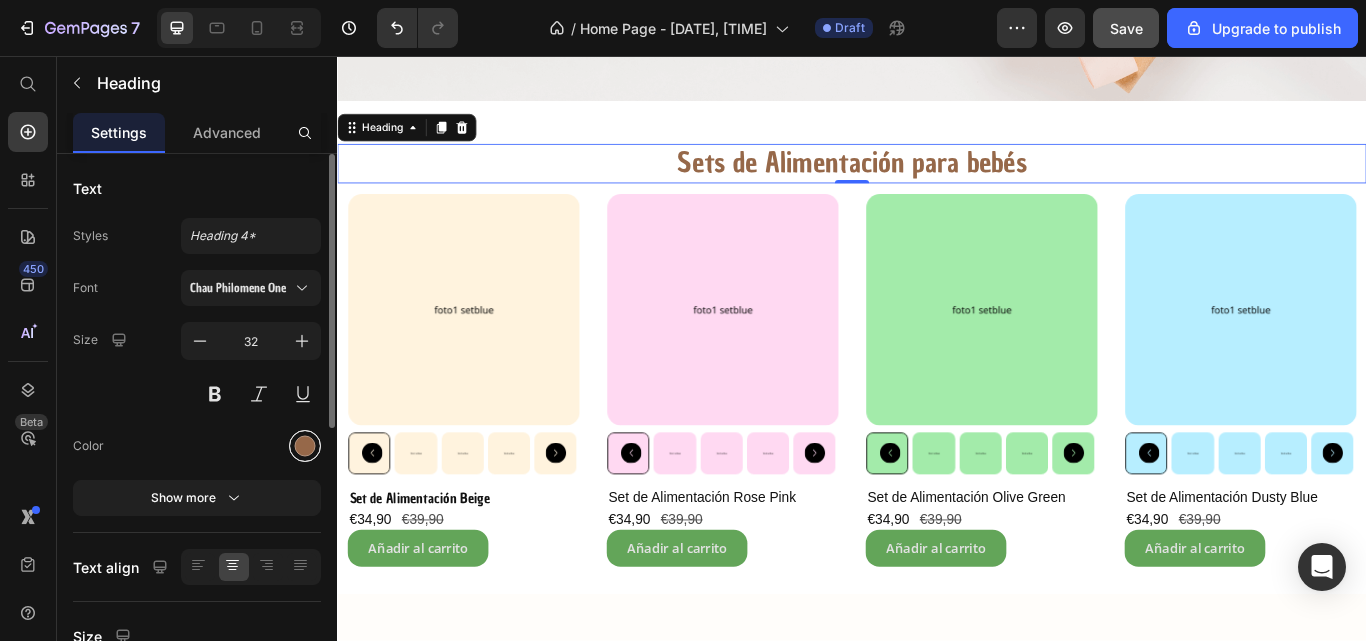 click at bounding box center [305, 446] 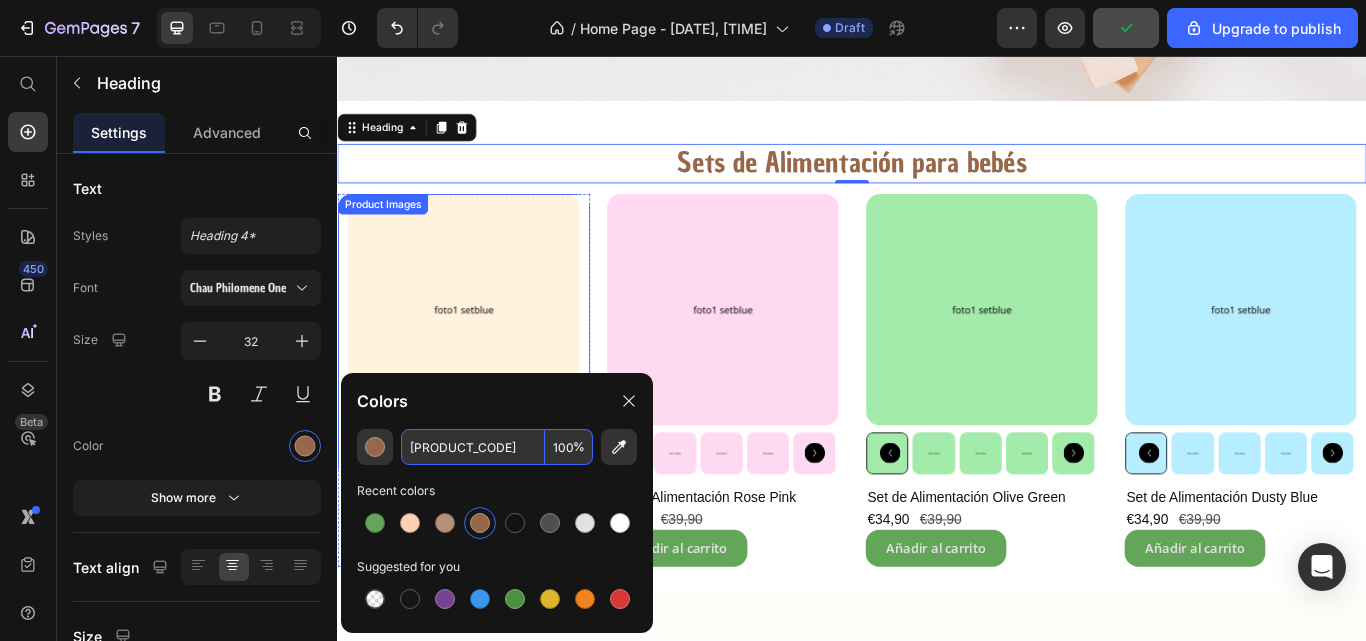 click at bounding box center [484, 352] 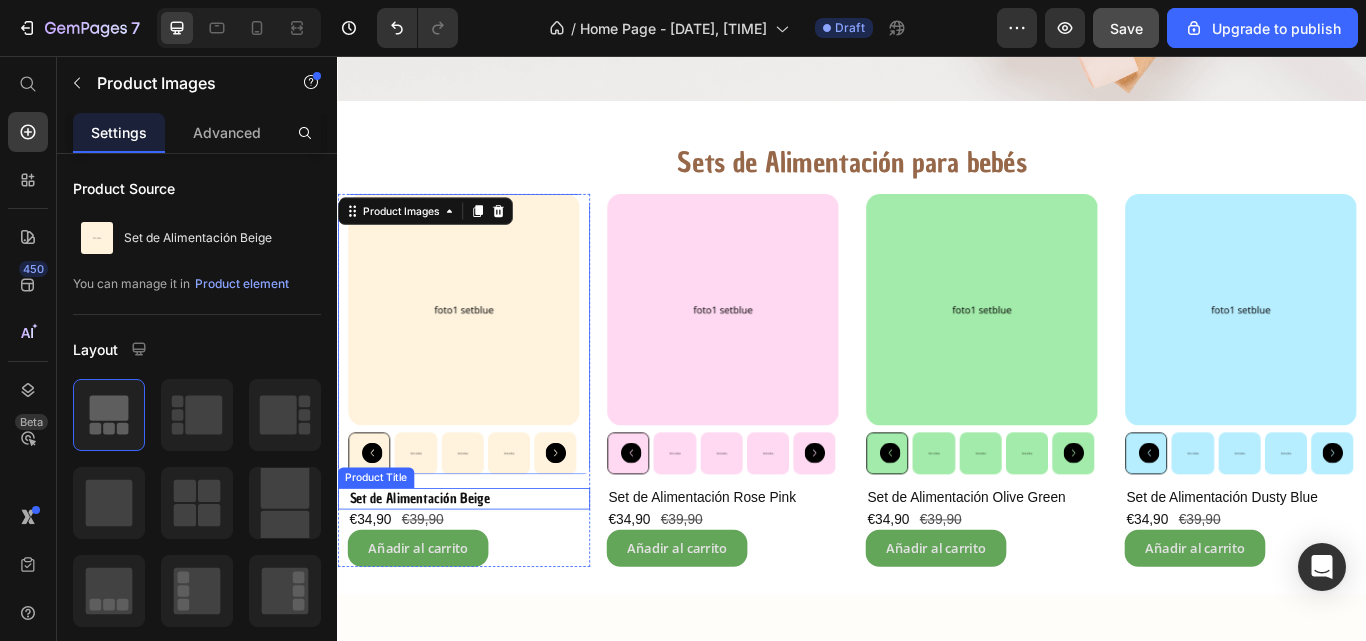 click on "Set de Alimentación Beige" at bounding box center (490, 572) 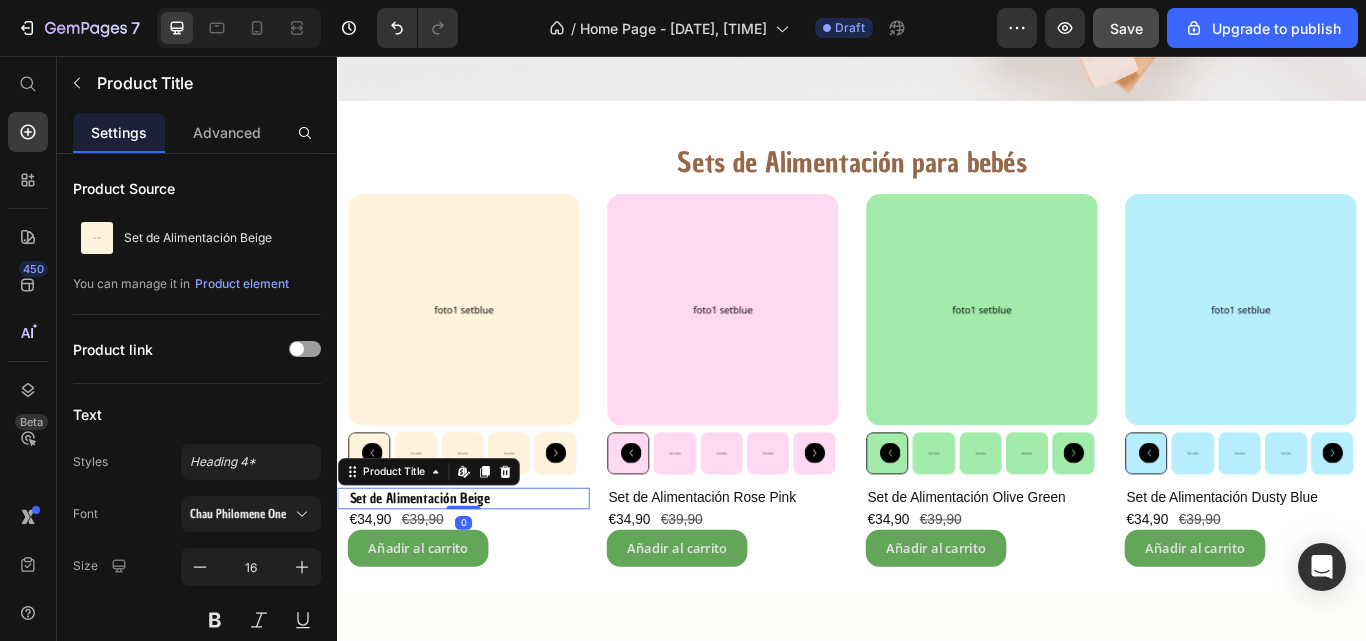 click on "Set de Alimentación Beige" at bounding box center [490, 572] 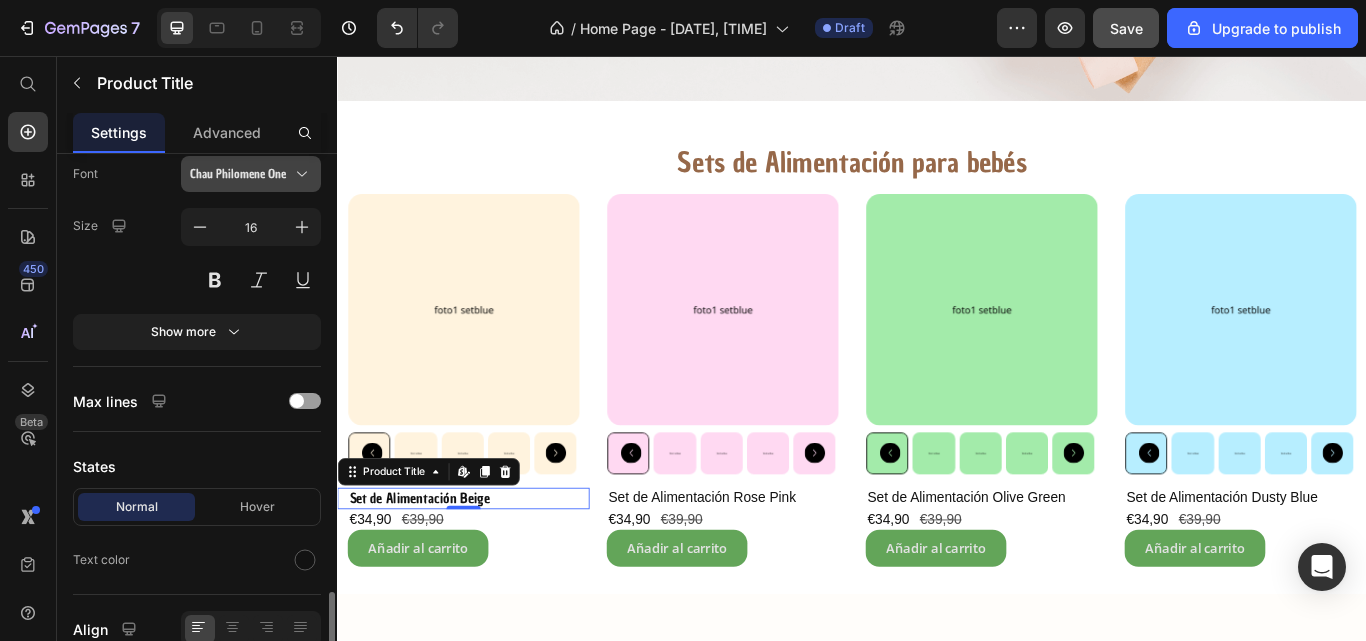 scroll, scrollTop: 522, scrollLeft: 0, axis: vertical 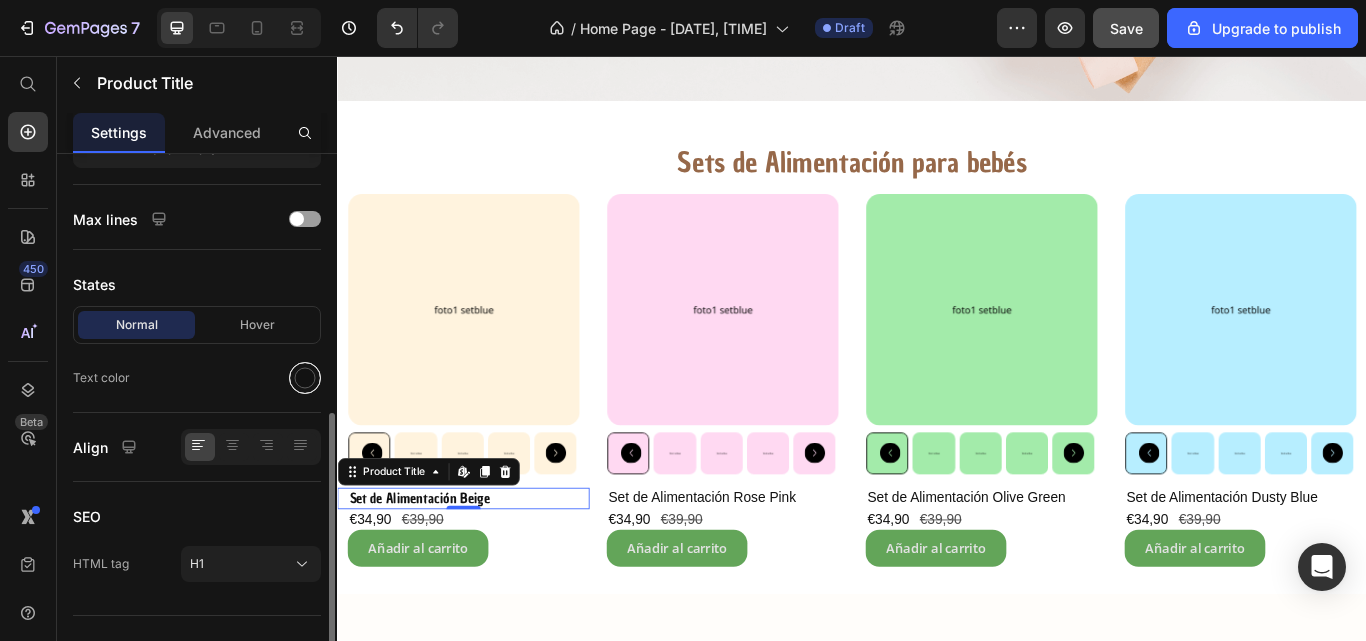 click at bounding box center [305, 378] 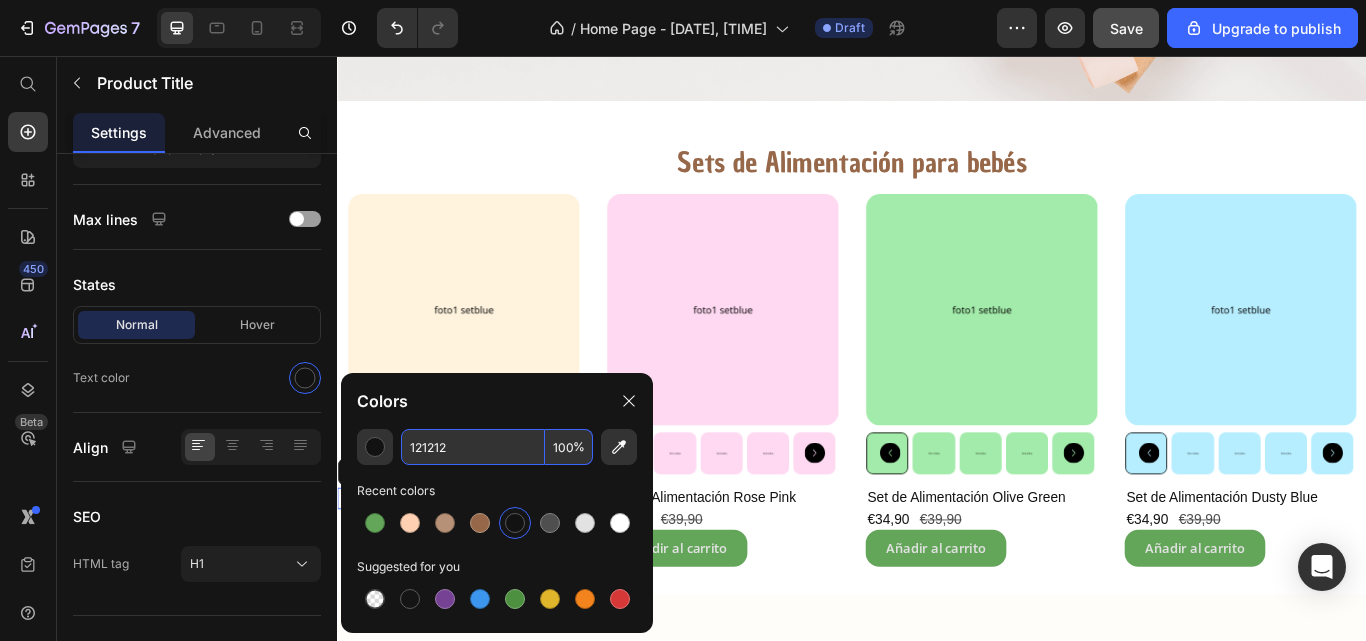 click on "121212" at bounding box center [473, 447] 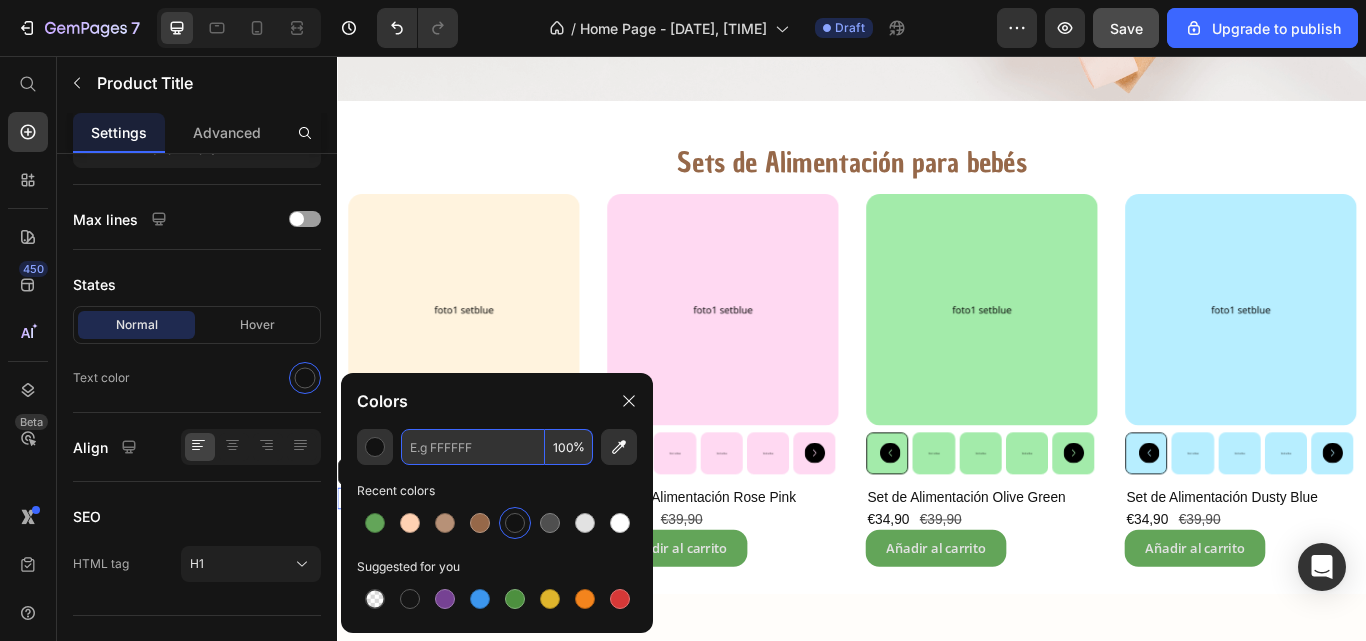 paste on "966849" 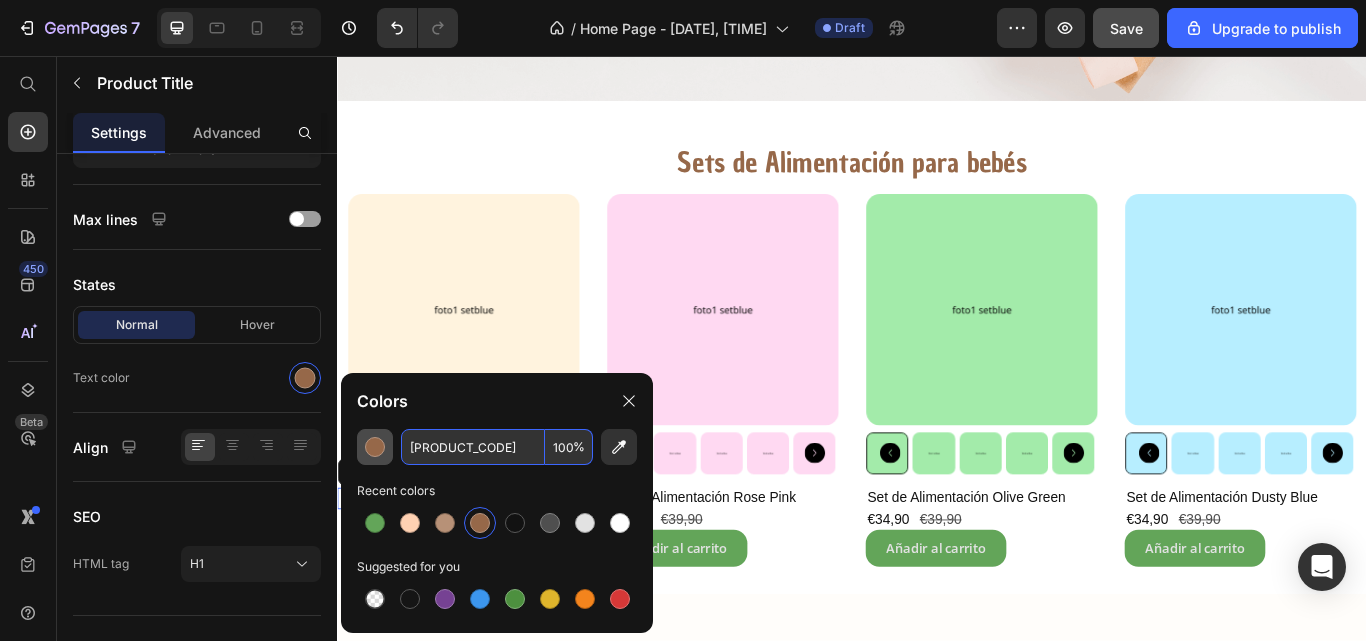 type on "966849" 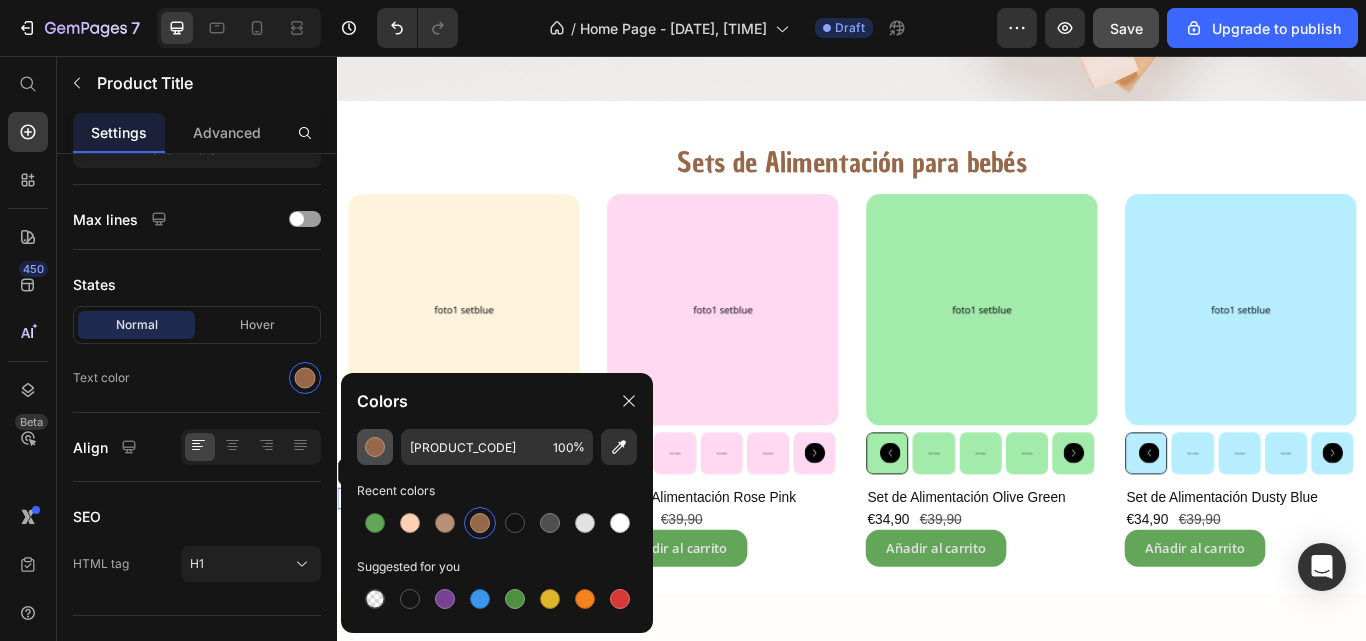 click at bounding box center [375, 447] 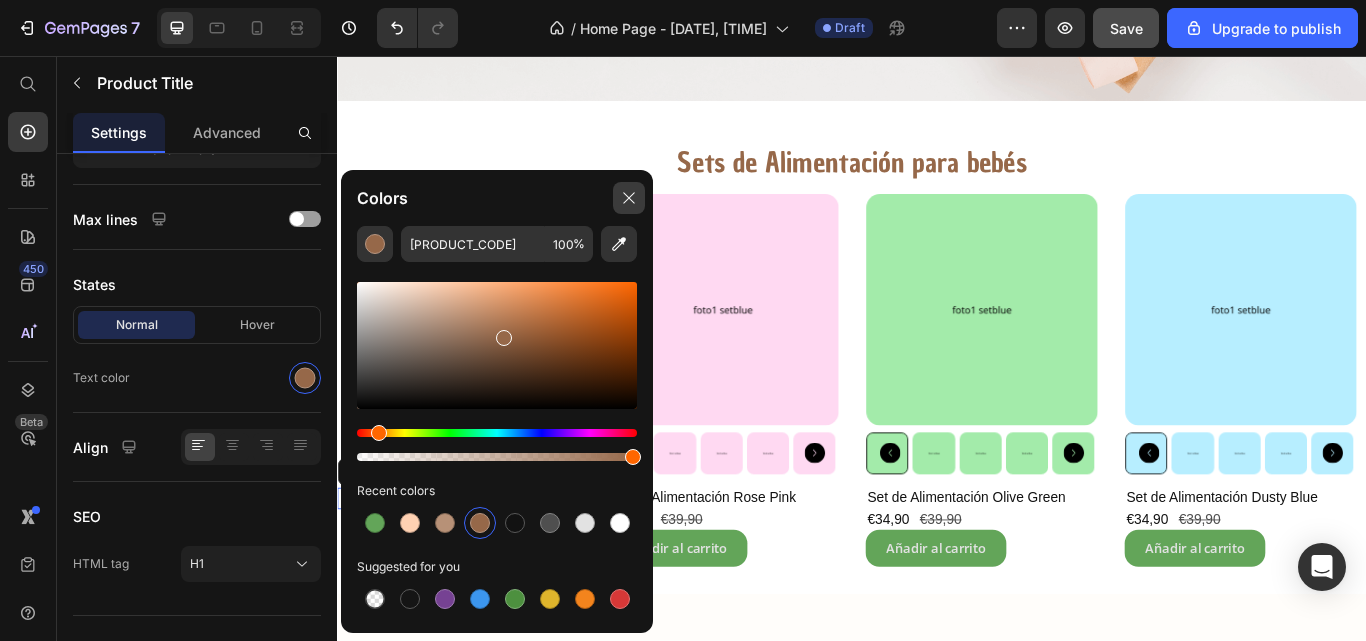 click at bounding box center (629, 198) 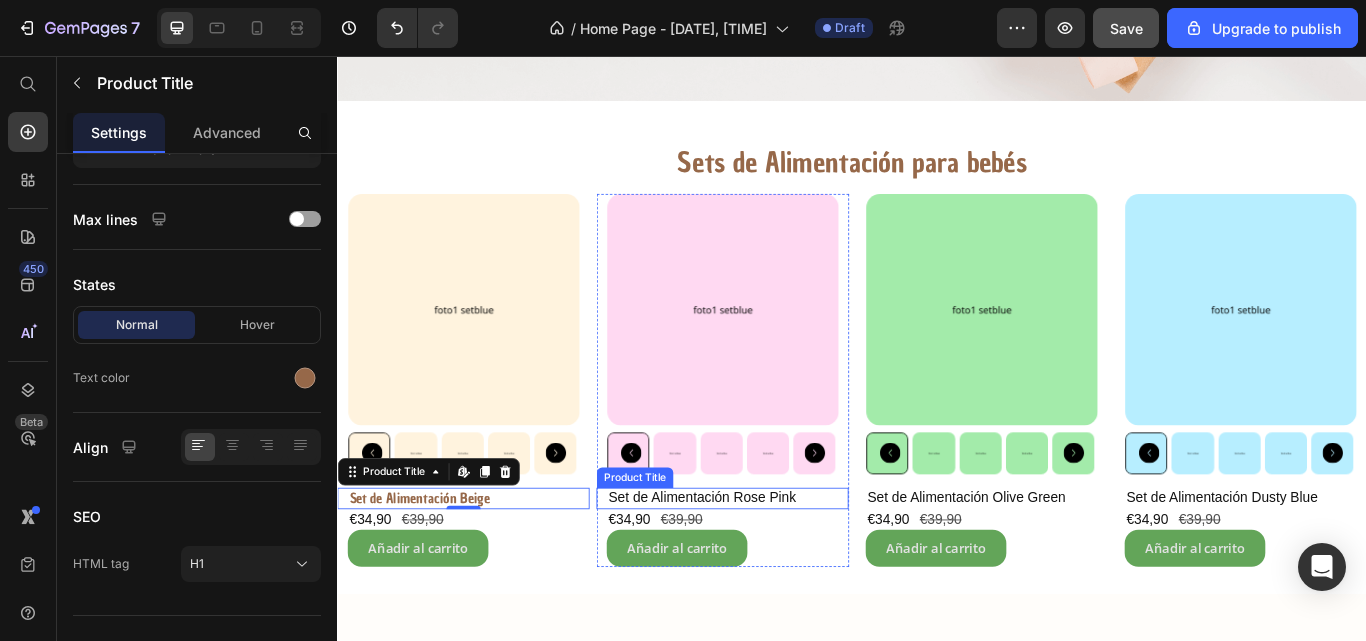 click on "Set de Alimentación Rose Pink" at bounding box center [792, 572] 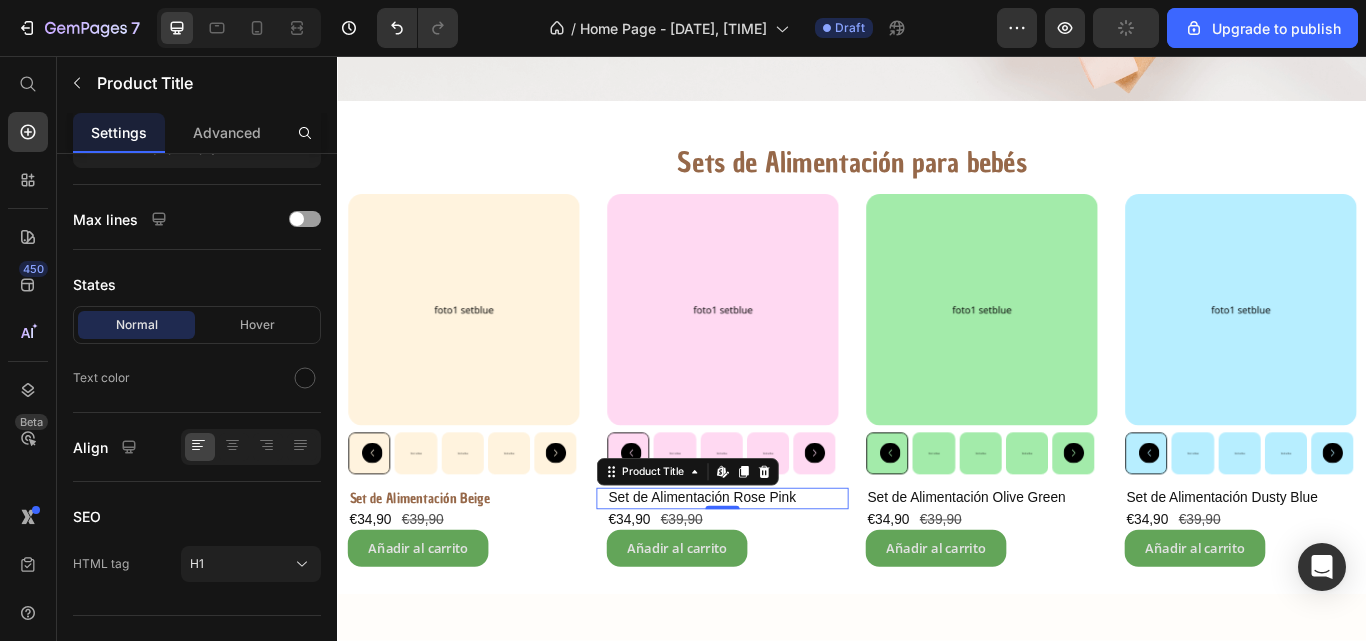 click on "Set de Alimentación Rose Pink" at bounding box center [792, 572] 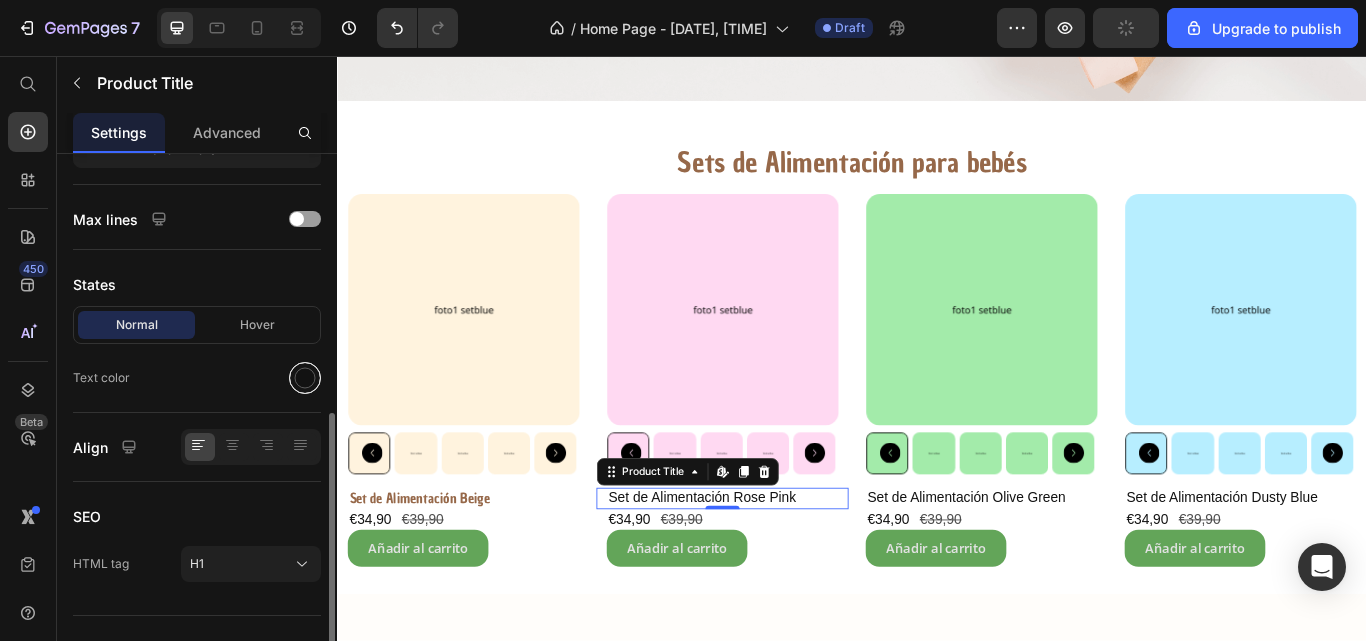 click at bounding box center (305, 378) 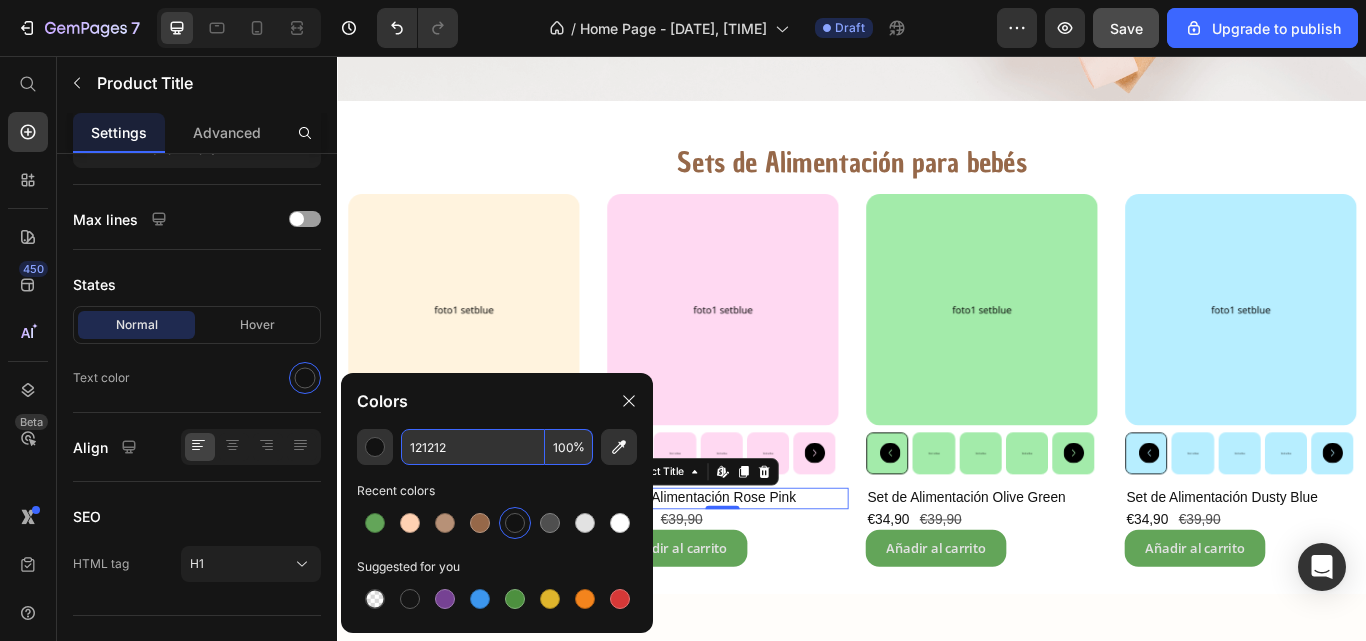 paste on "966849" 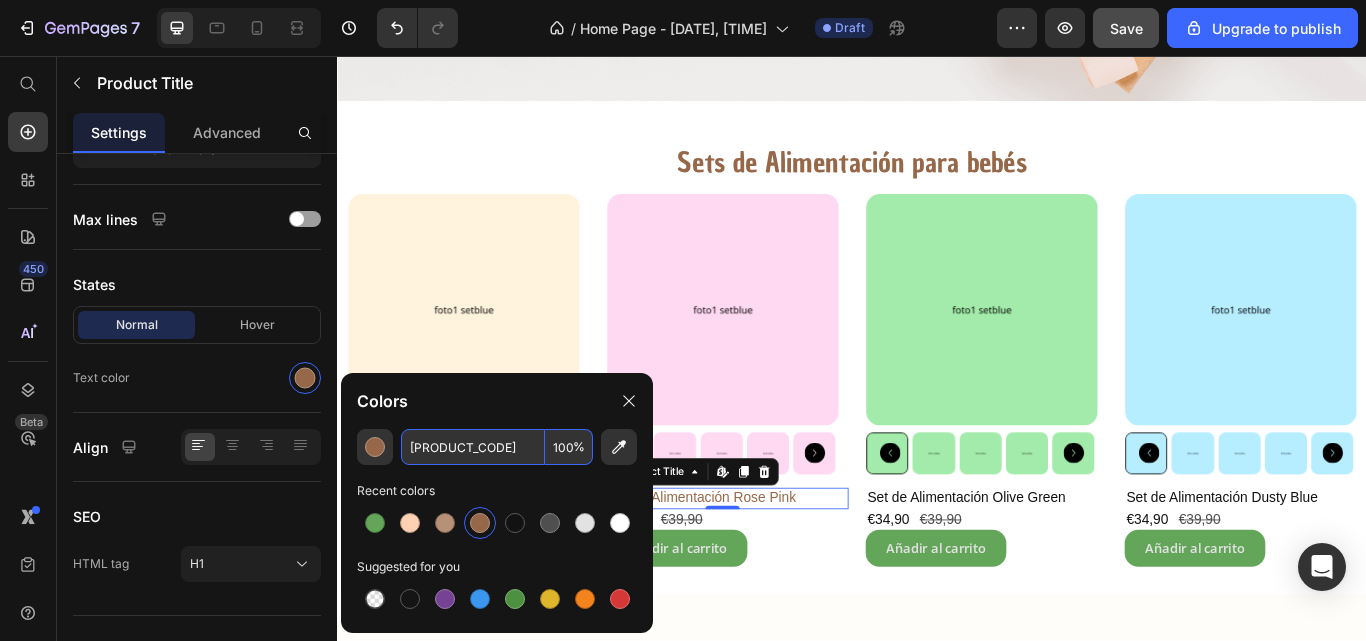 type on "966849" 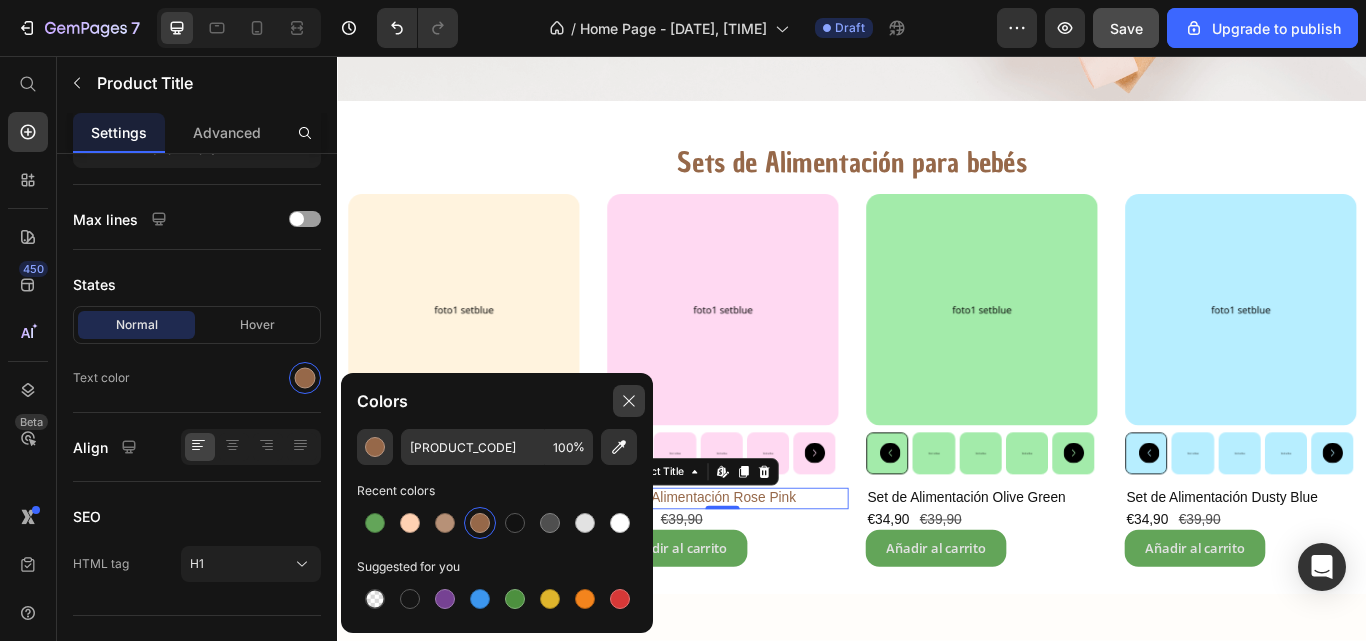 click 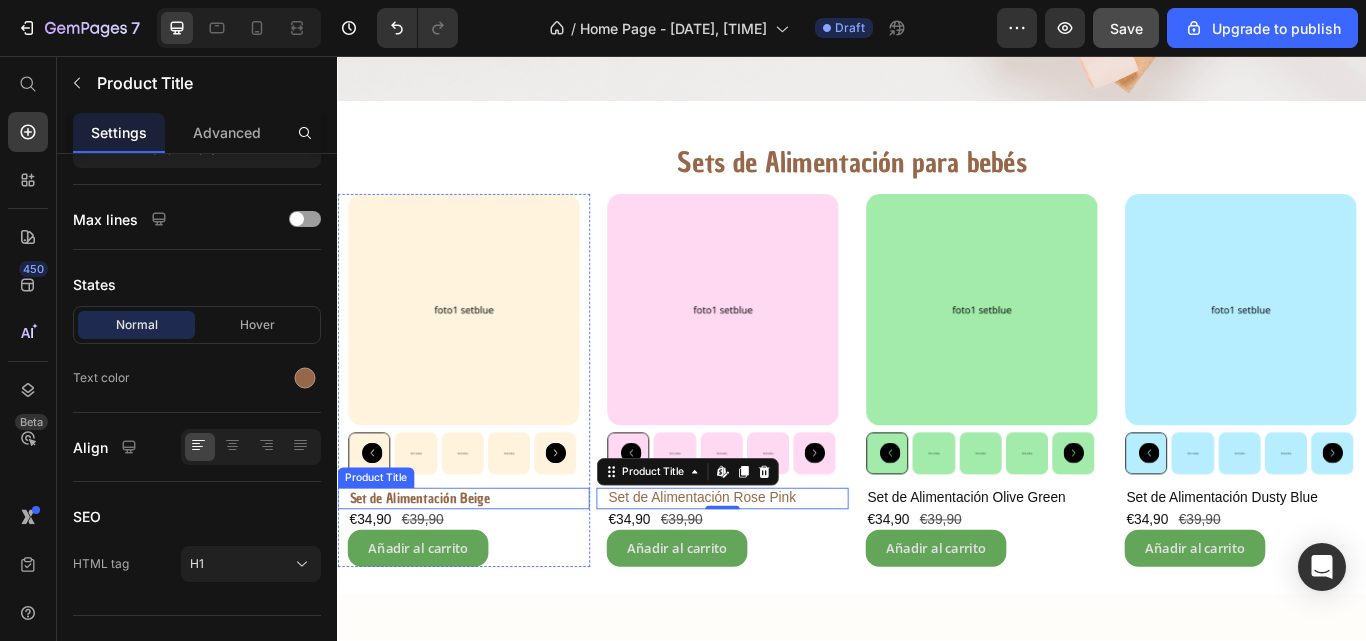 click on "Set de Alimentación Beige" at bounding box center [490, 572] 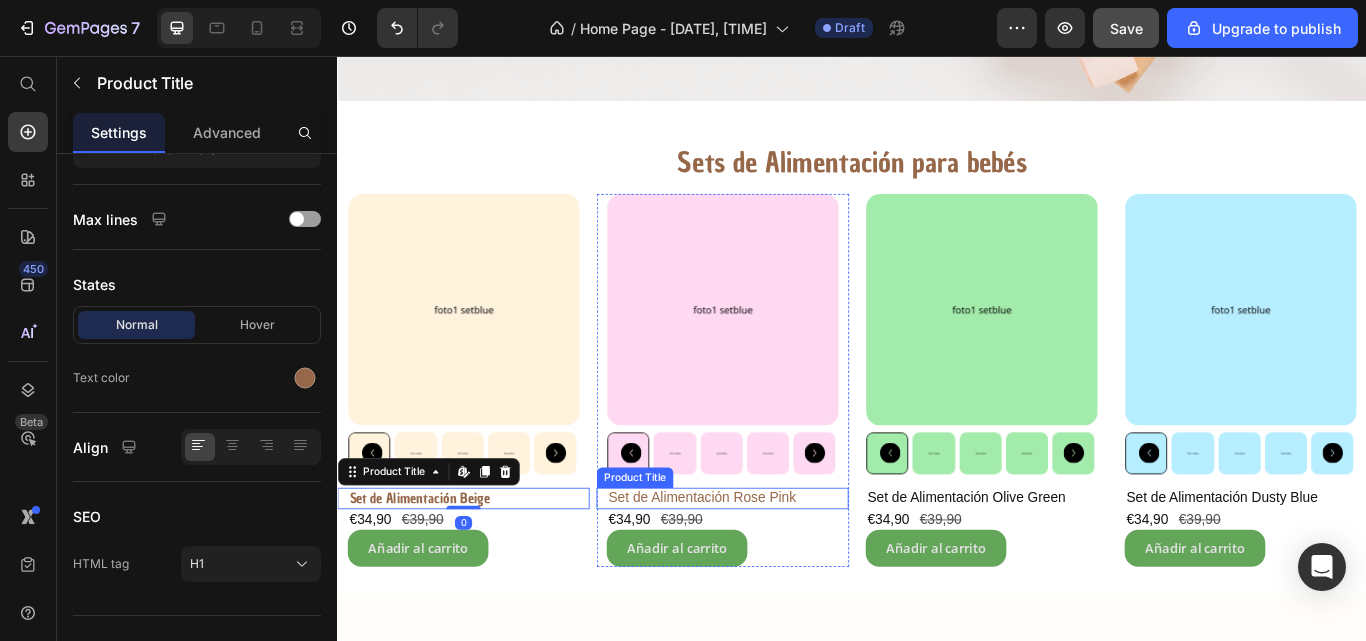 click on "Set de Alimentación Rose Pink" at bounding box center (792, 572) 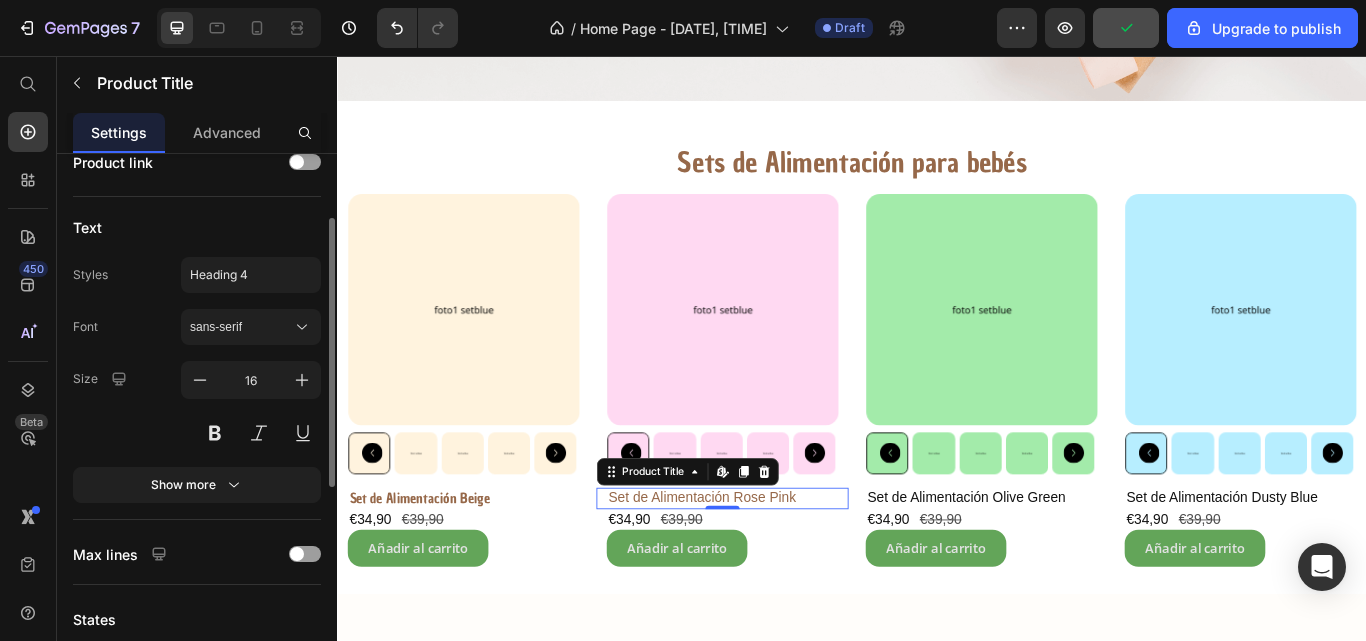 scroll, scrollTop: 167, scrollLeft: 0, axis: vertical 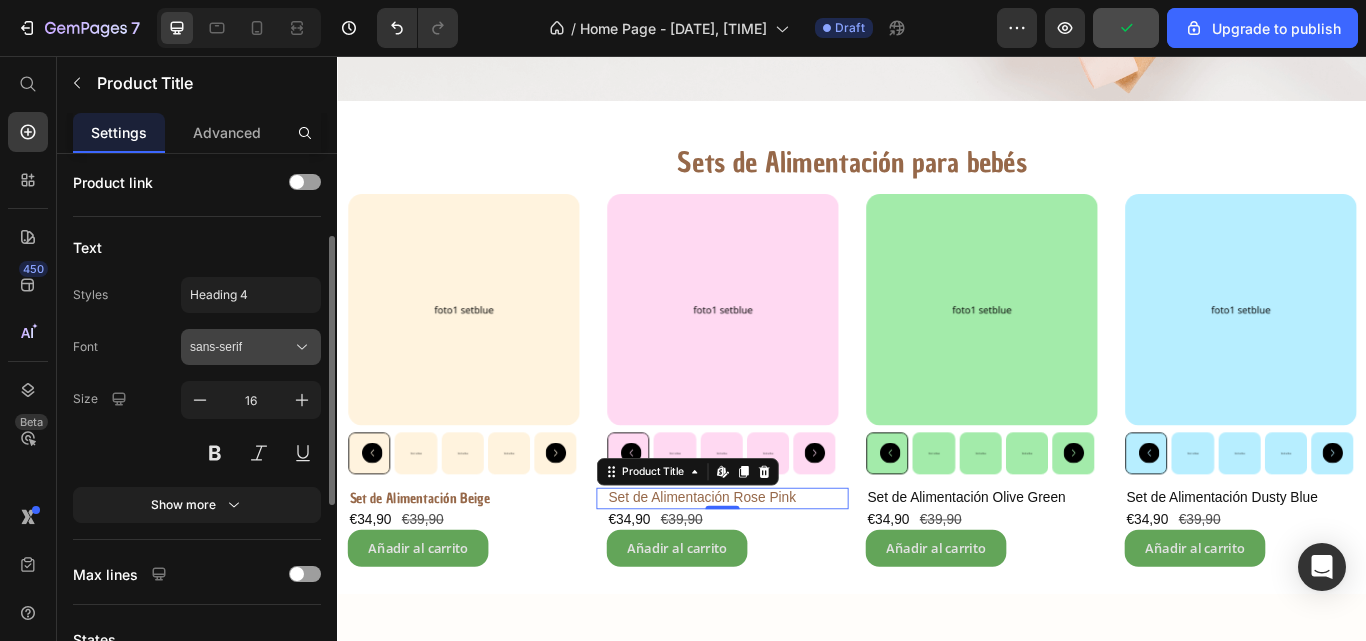 click on "sans-serif" at bounding box center [241, 347] 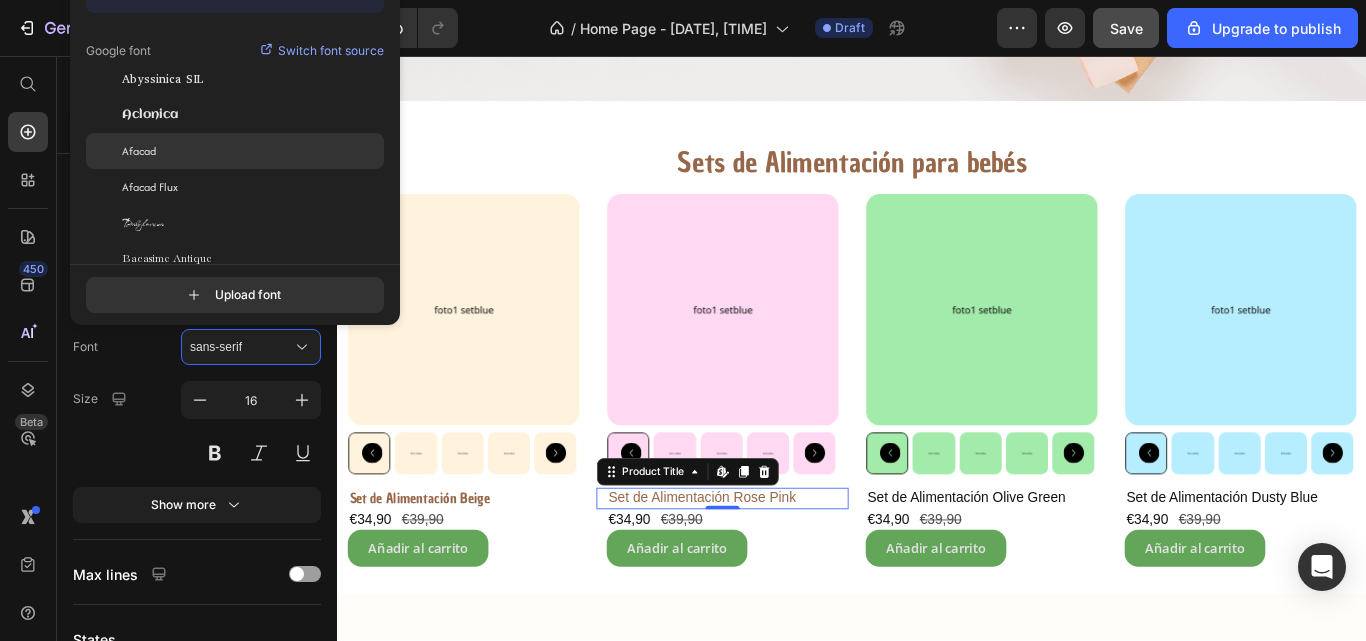 type on "c" 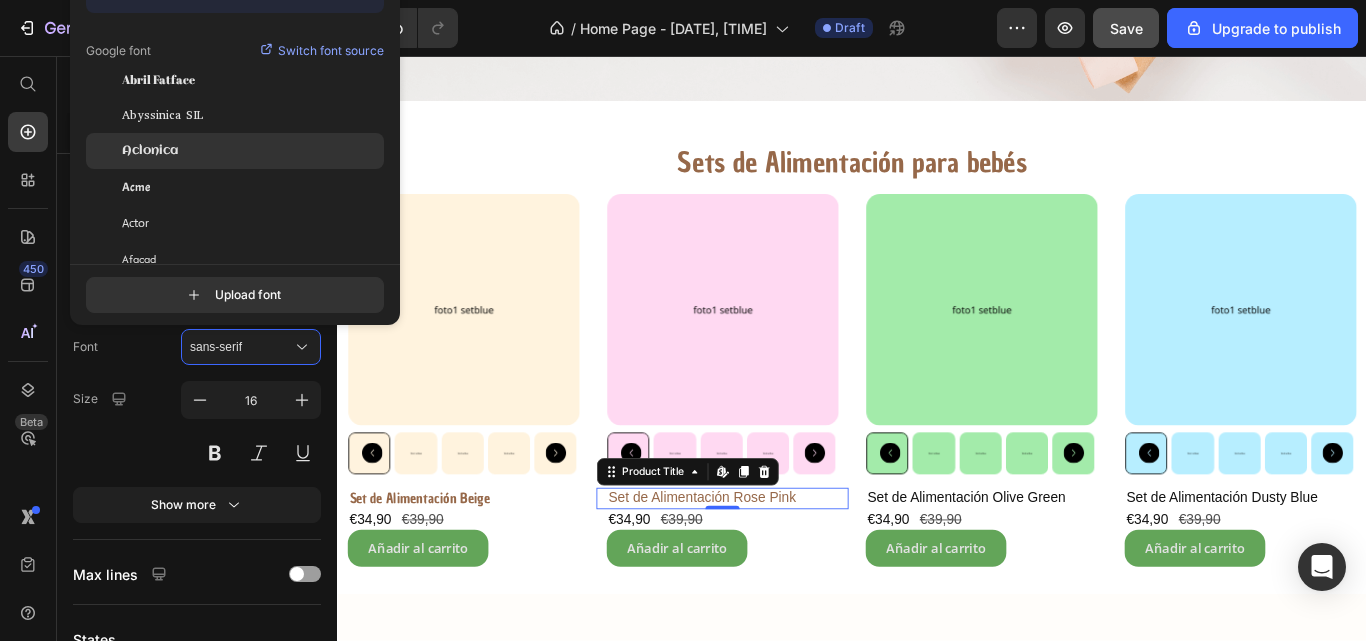 type 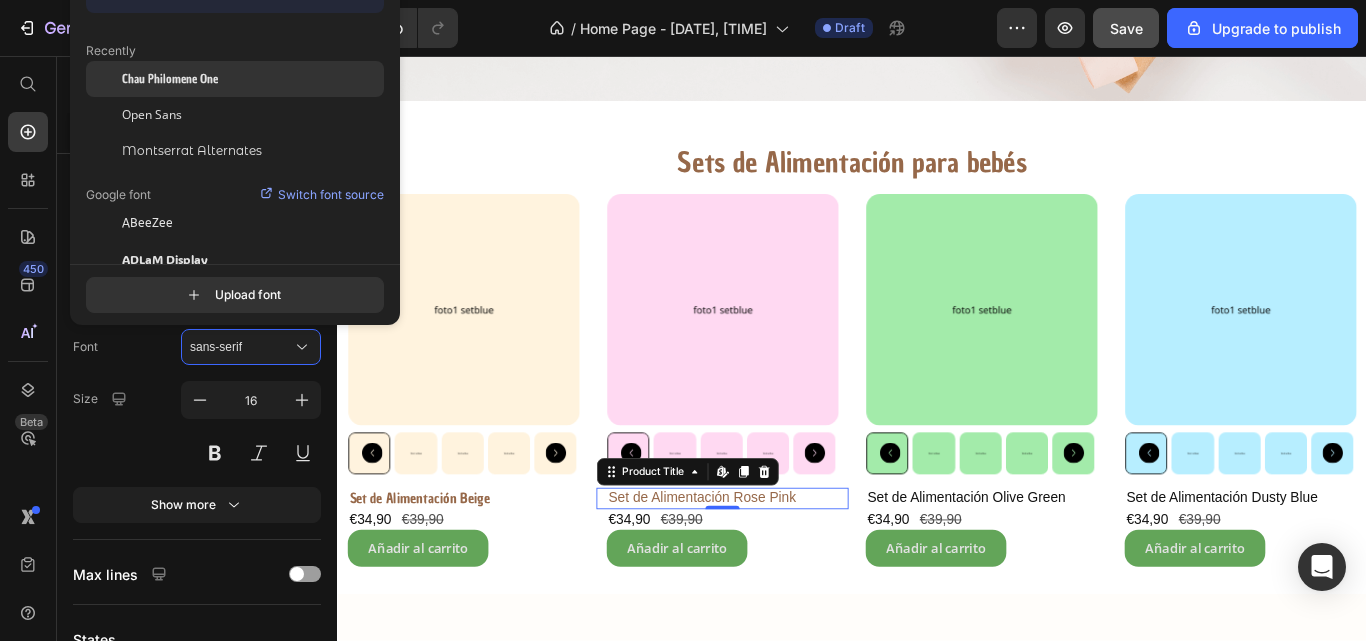 click on "Chau Philomene One" at bounding box center [170, 79] 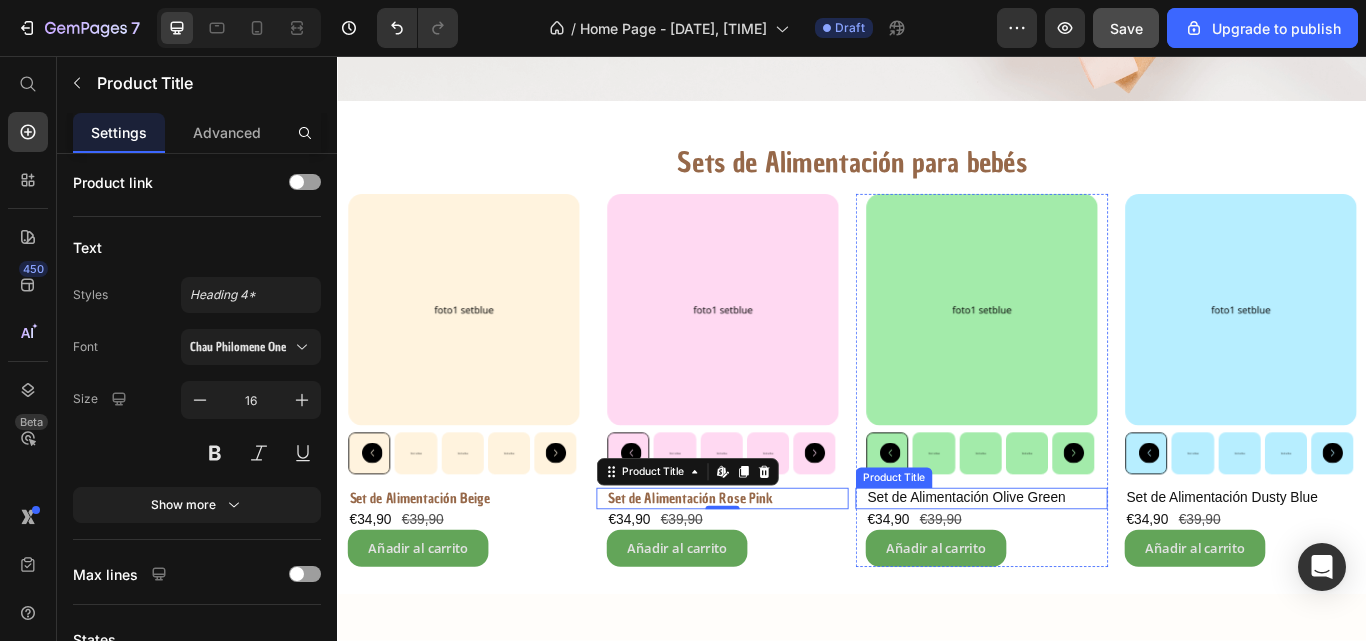 click on "Set de Alimentación Olive Green" at bounding box center (1094, 572) 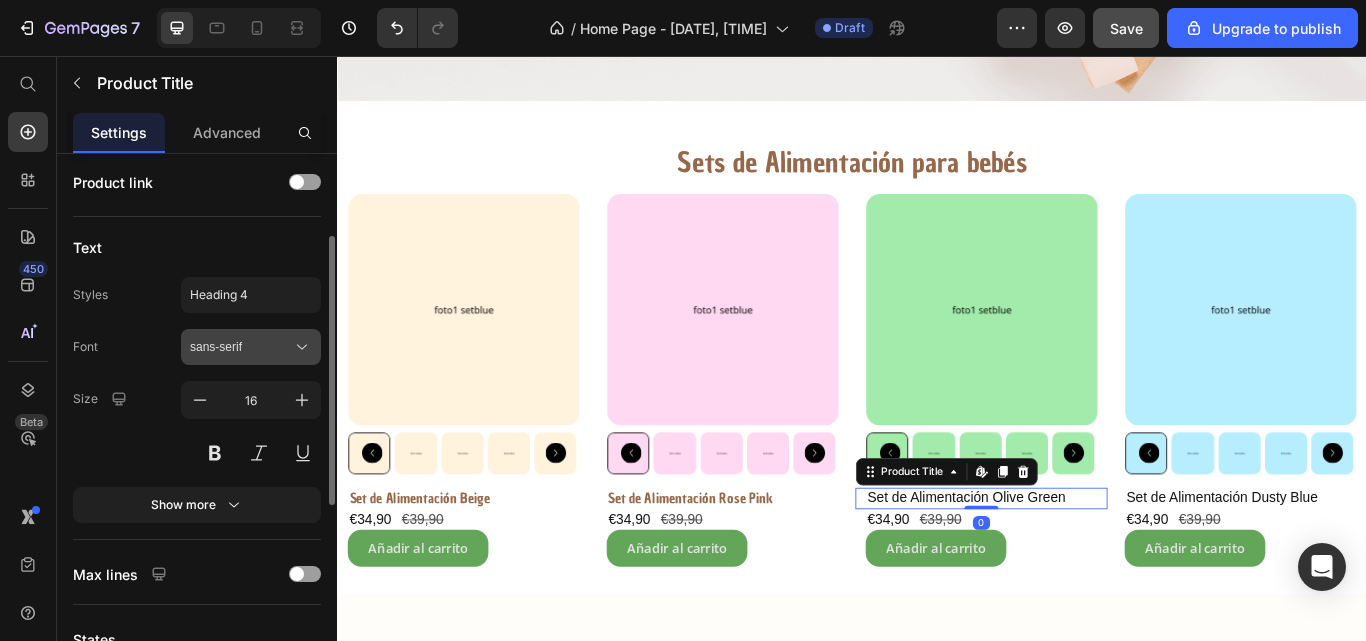 click on "sans-serif" at bounding box center (241, 347) 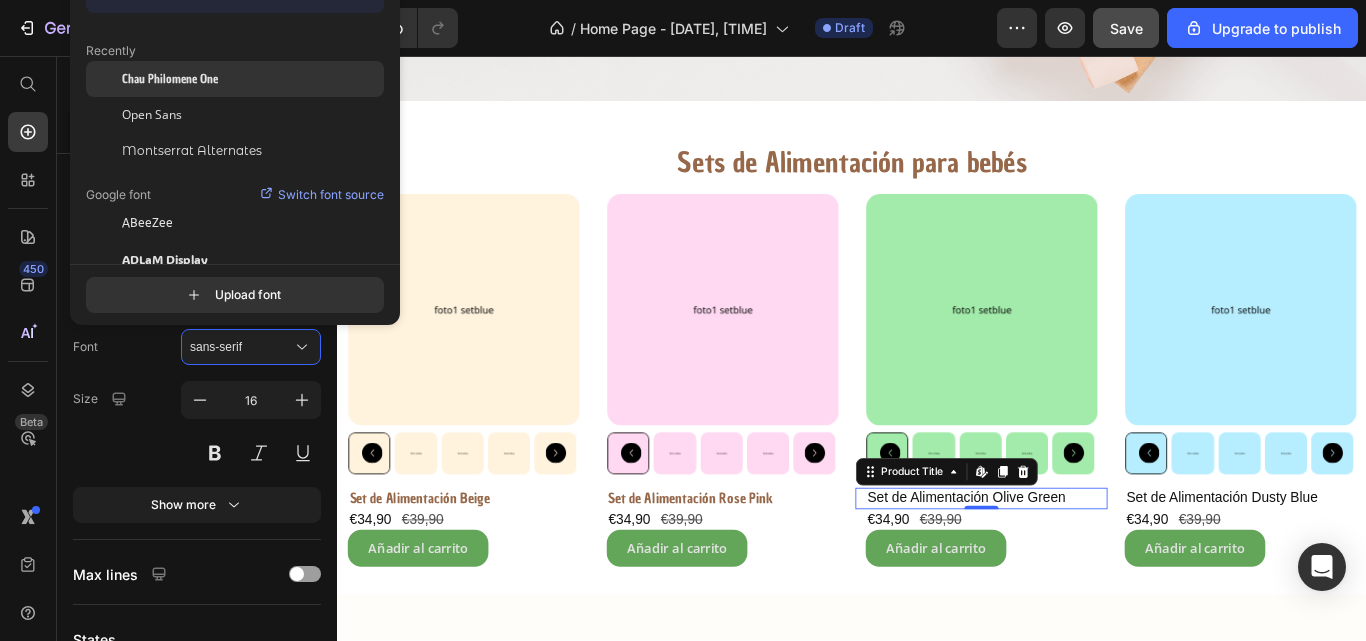 click on "Chau Philomene One" at bounding box center [170, 79] 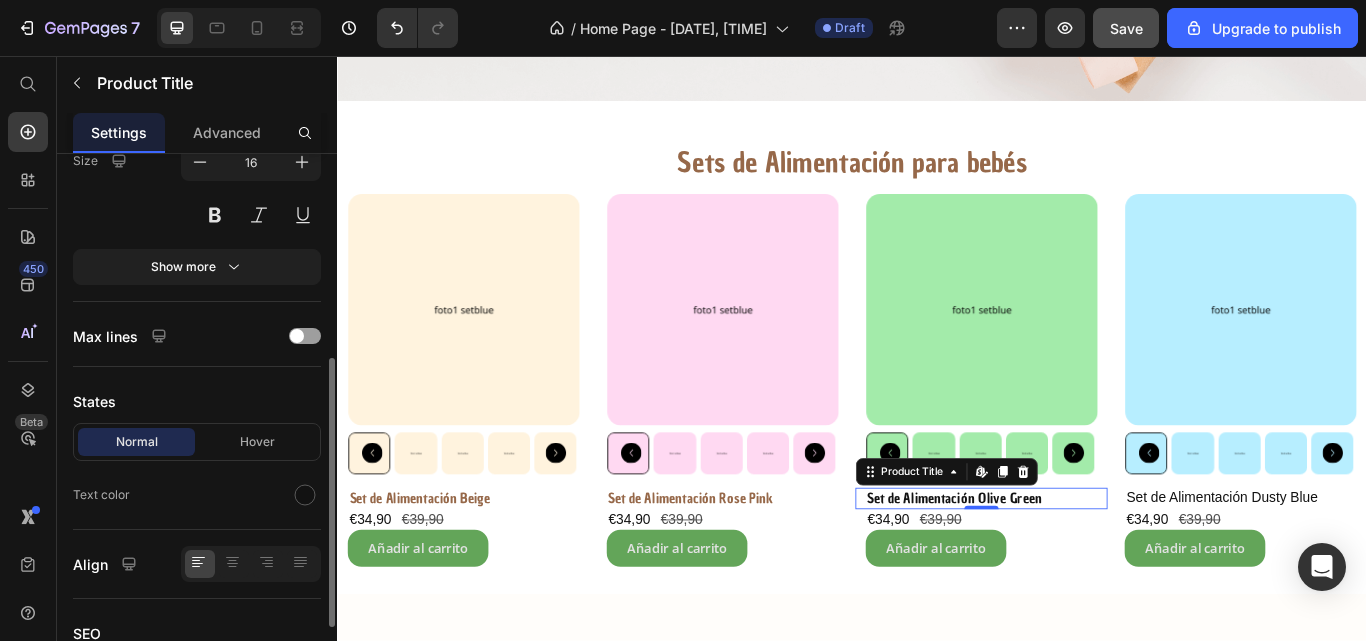 scroll, scrollTop: 407, scrollLeft: 0, axis: vertical 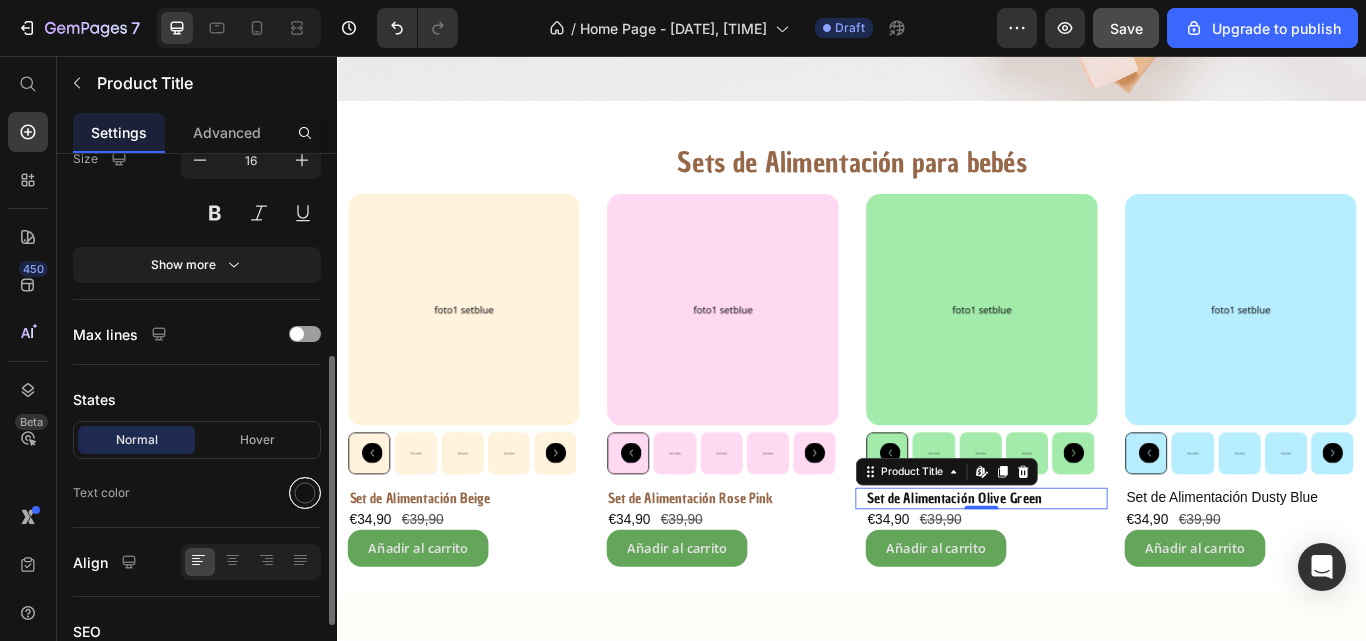 click at bounding box center (305, 493) 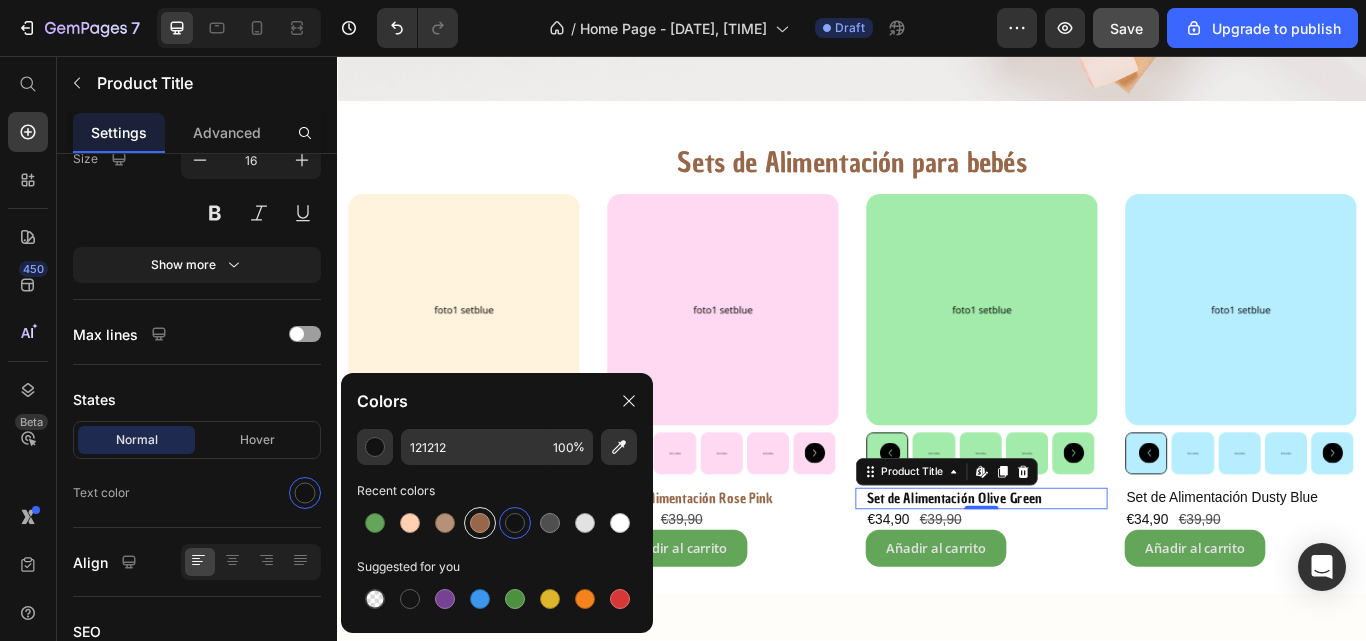 click at bounding box center [480, 523] 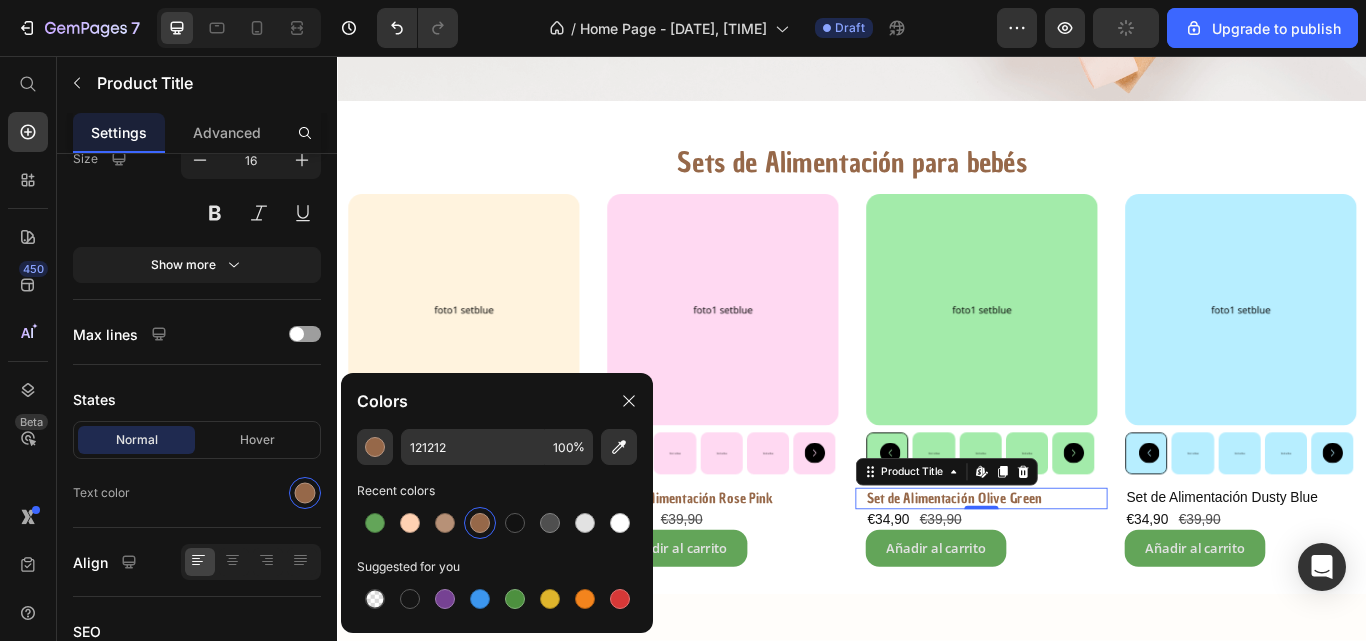 type on "966849" 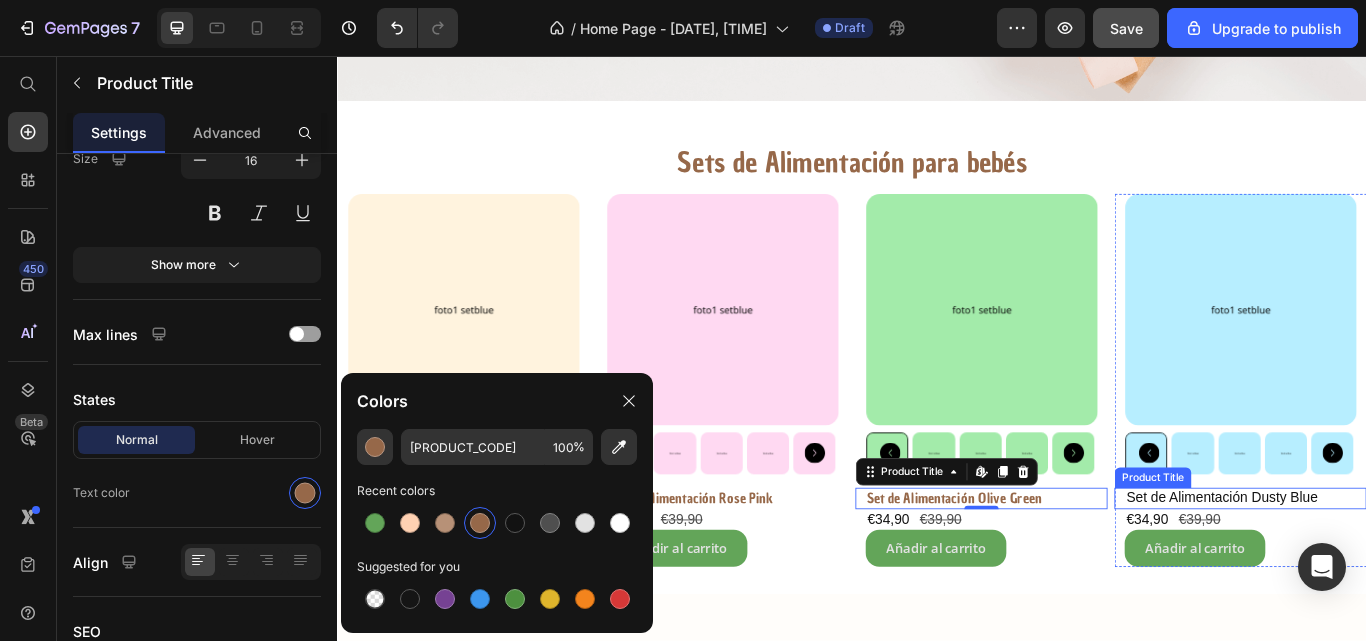 click on "Set de Alimentación Dusty Blue" at bounding box center (1396, 572) 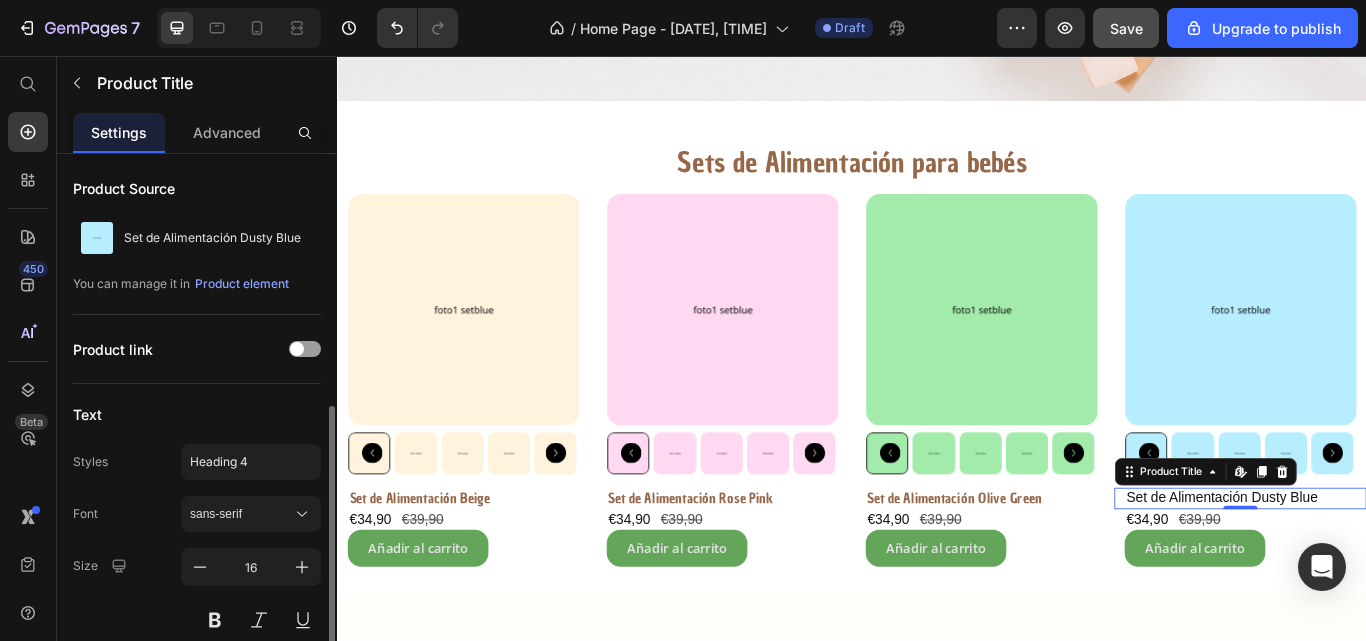 scroll, scrollTop: 185, scrollLeft: 0, axis: vertical 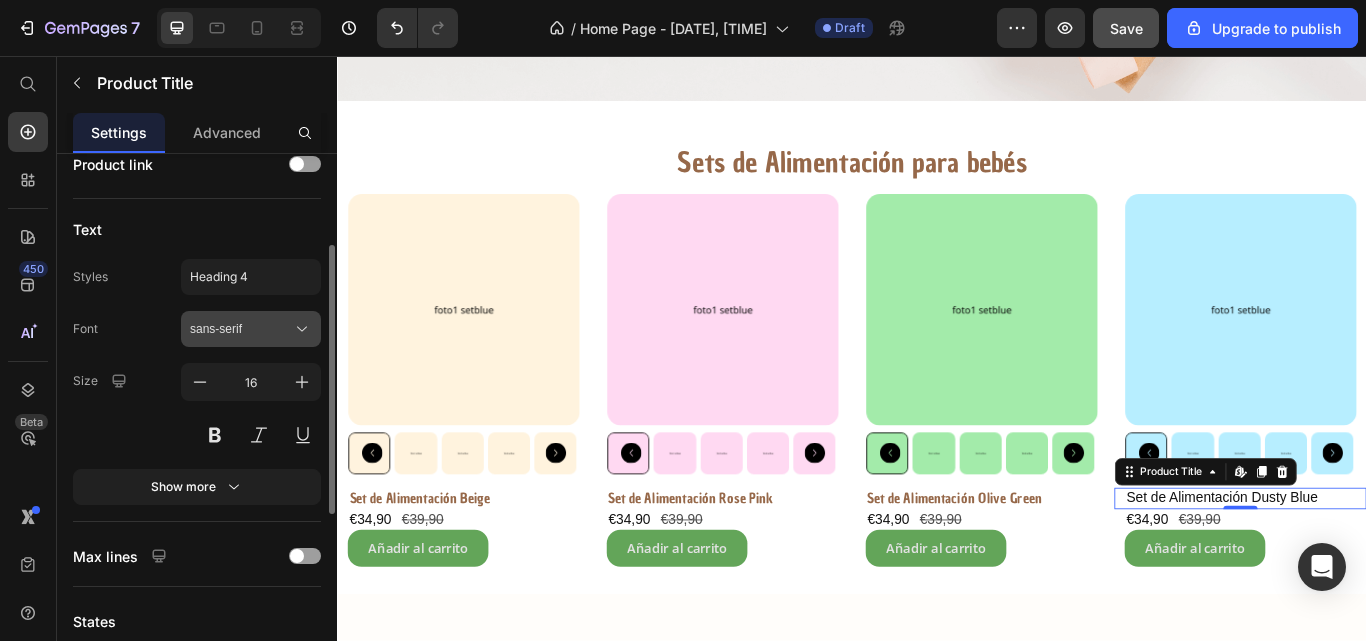 click on "sans-serif" at bounding box center [251, 329] 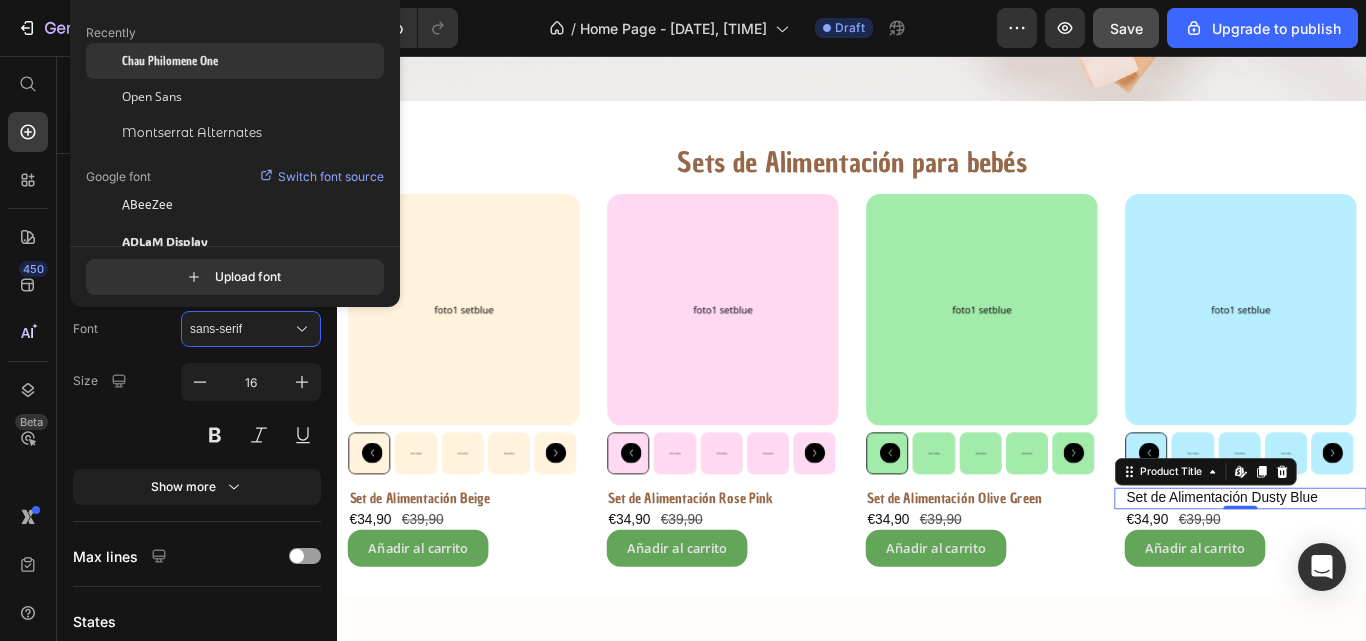 click on "Chau Philomene One" at bounding box center (170, 61) 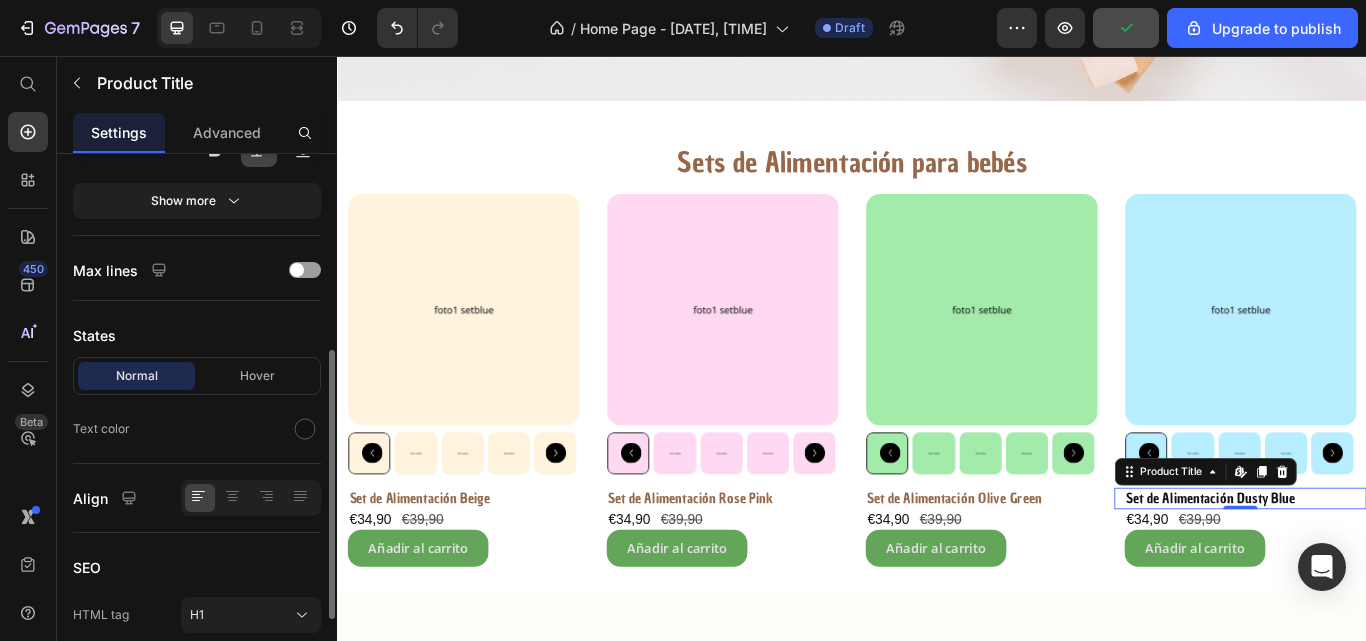 scroll, scrollTop: 480, scrollLeft: 0, axis: vertical 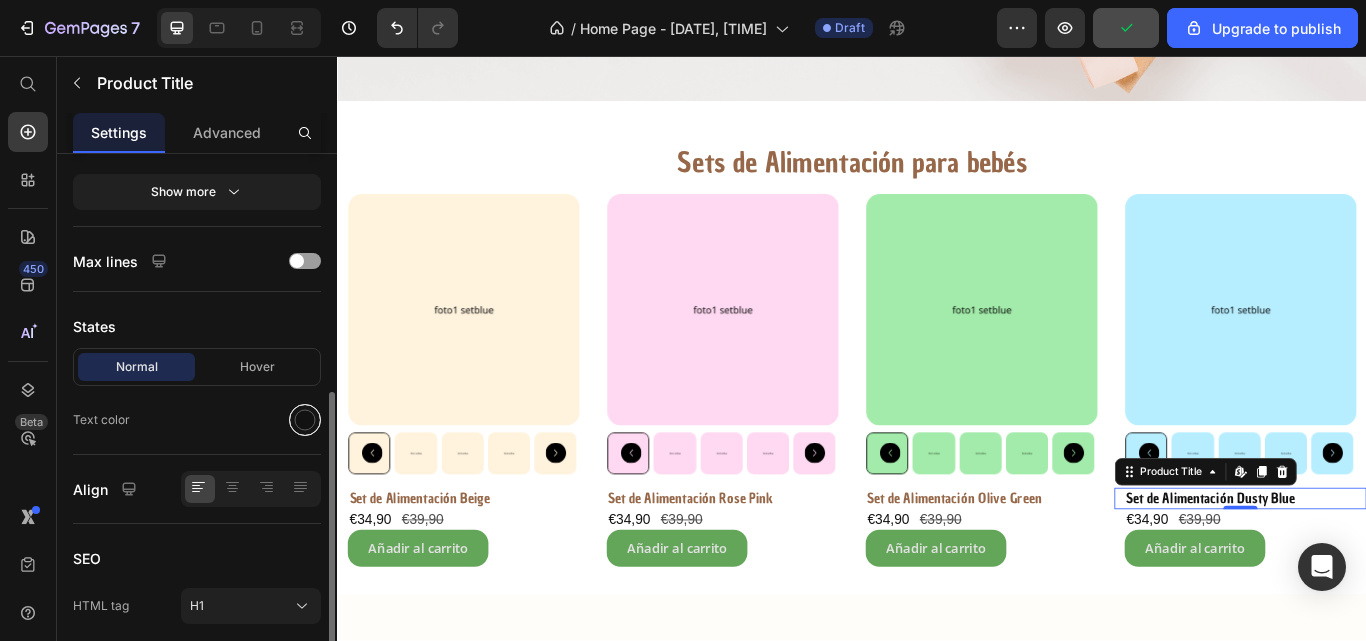 click at bounding box center [305, 420] 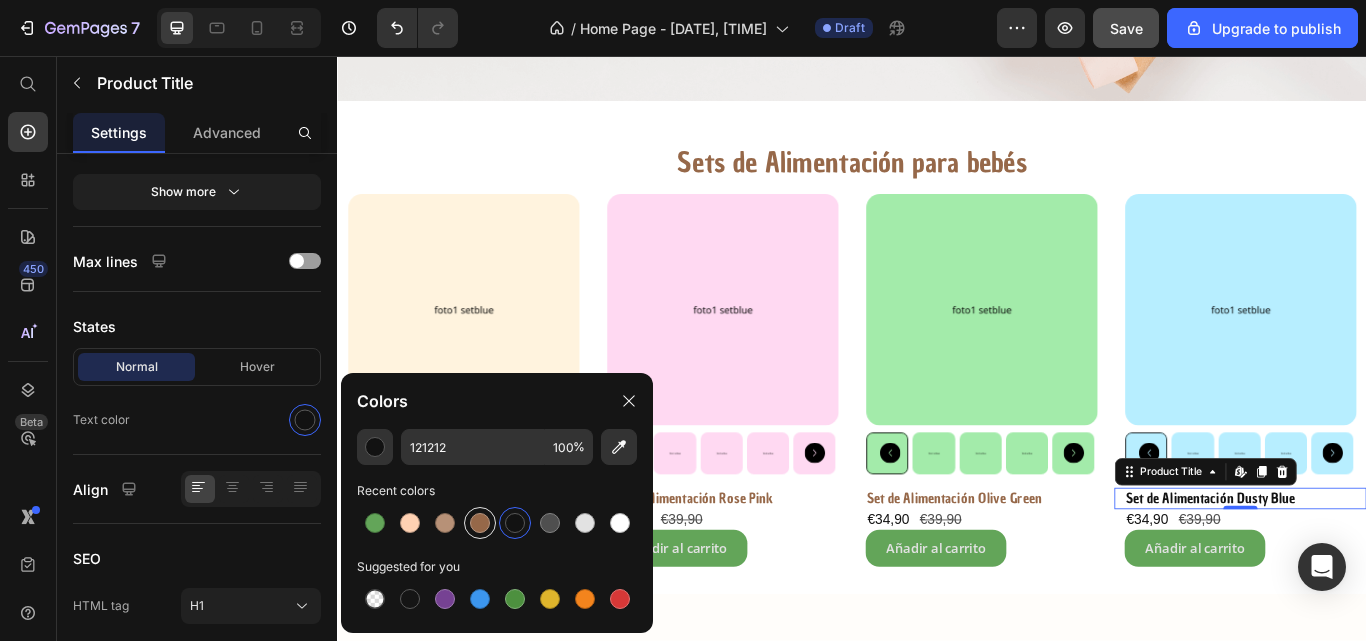 click at bounding box center [480, 523] 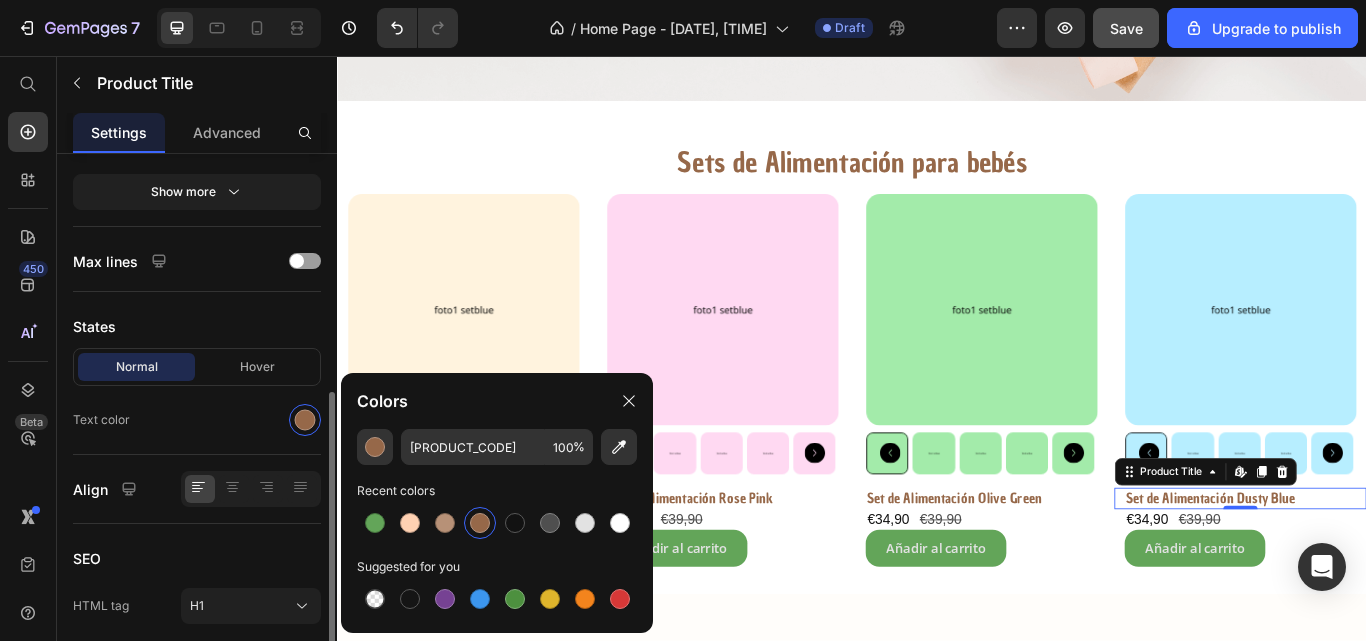 click on "States Normal Hover Text color" 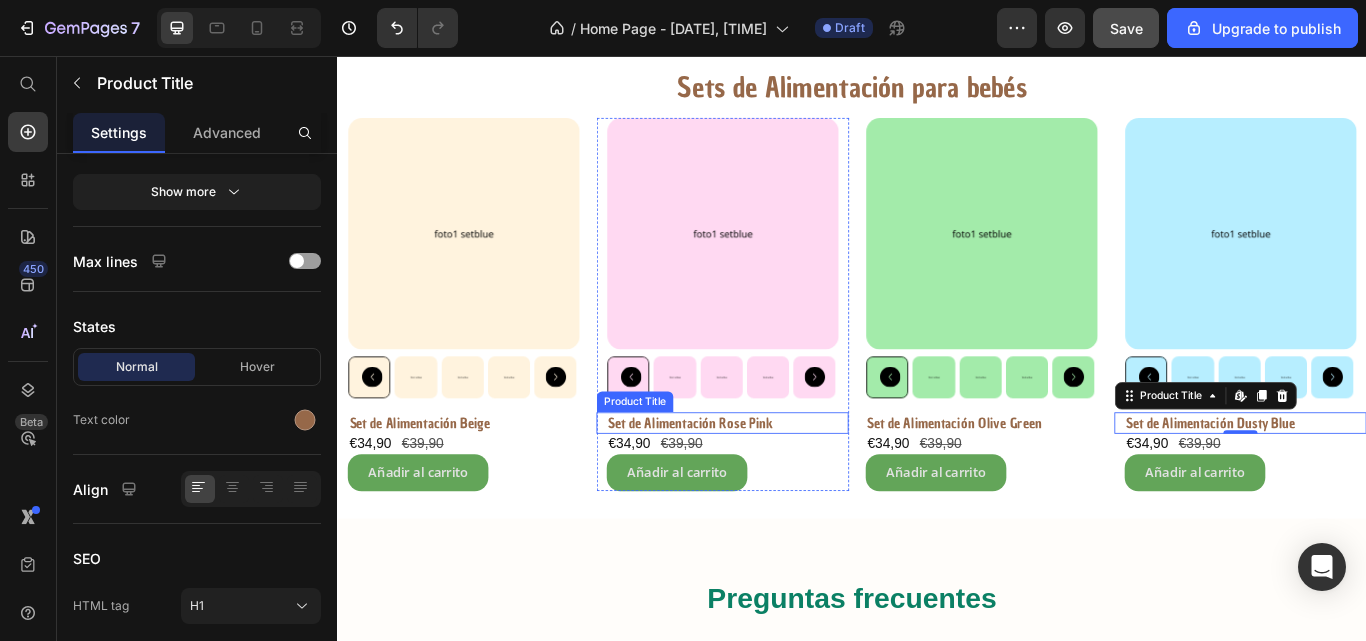 scroll, scrollTop: 680, scrollLeft: 0, axis: vertical 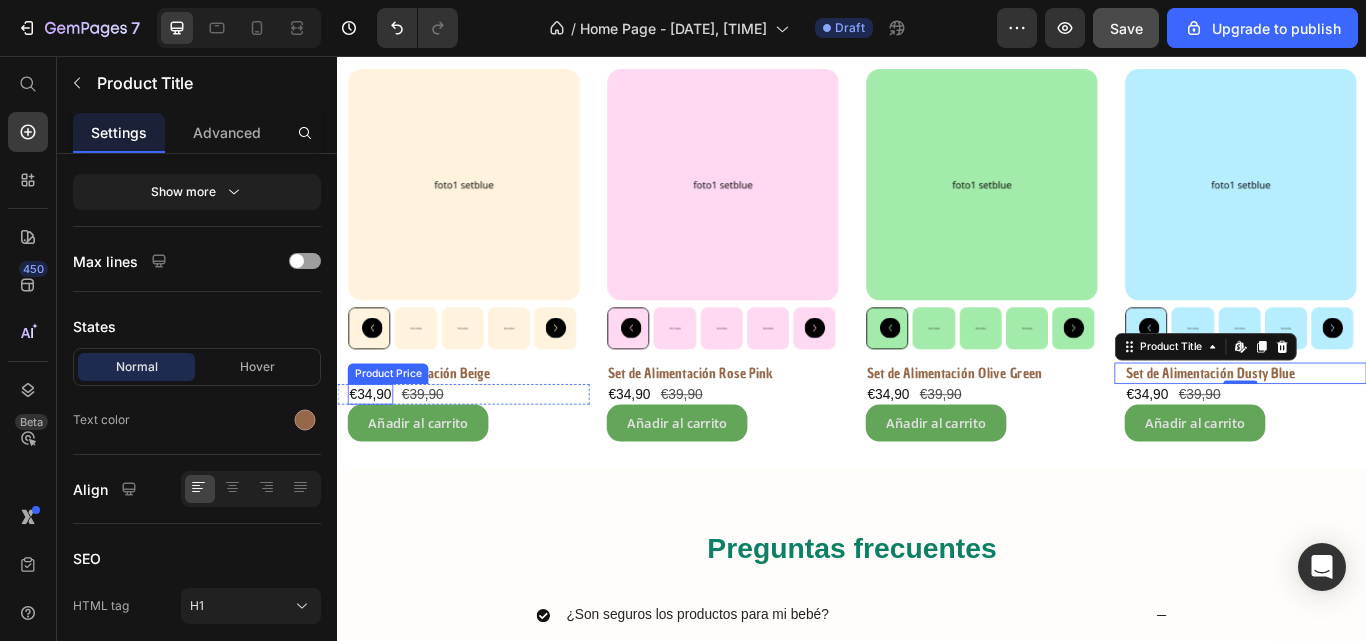 click on "€34,90" at bounding box center [375, 451] 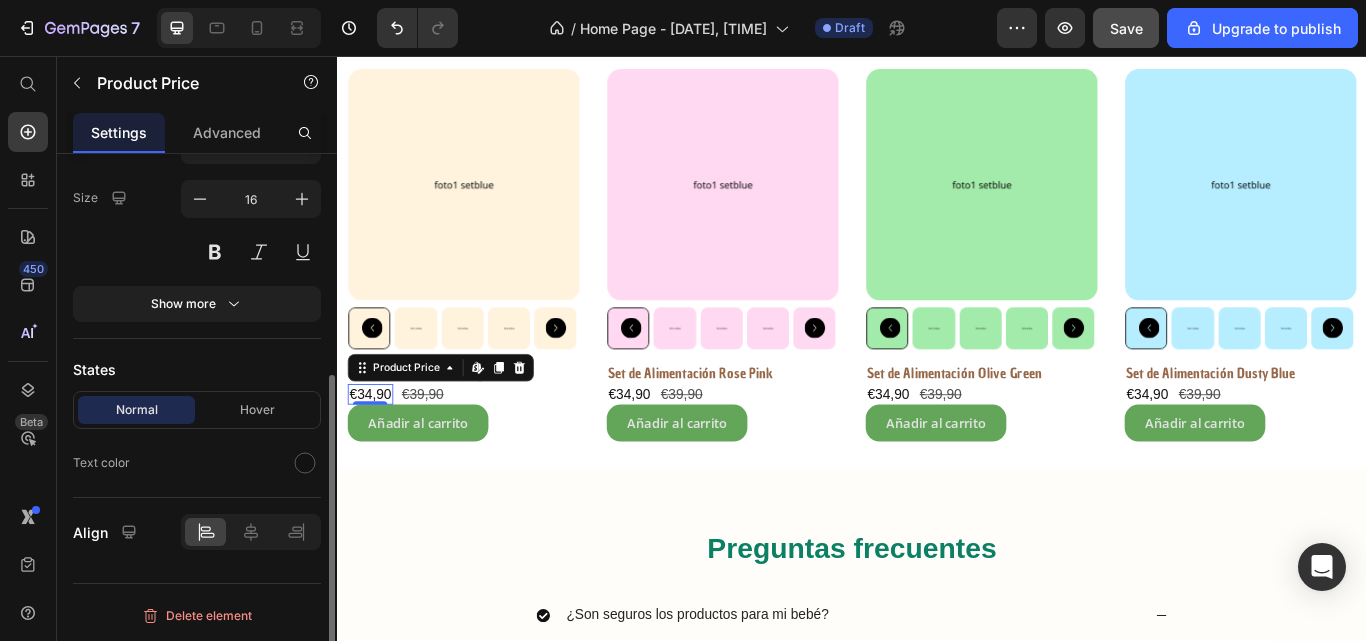 scroll, scrollTop: 0, scrollLeft: 0, axis: both 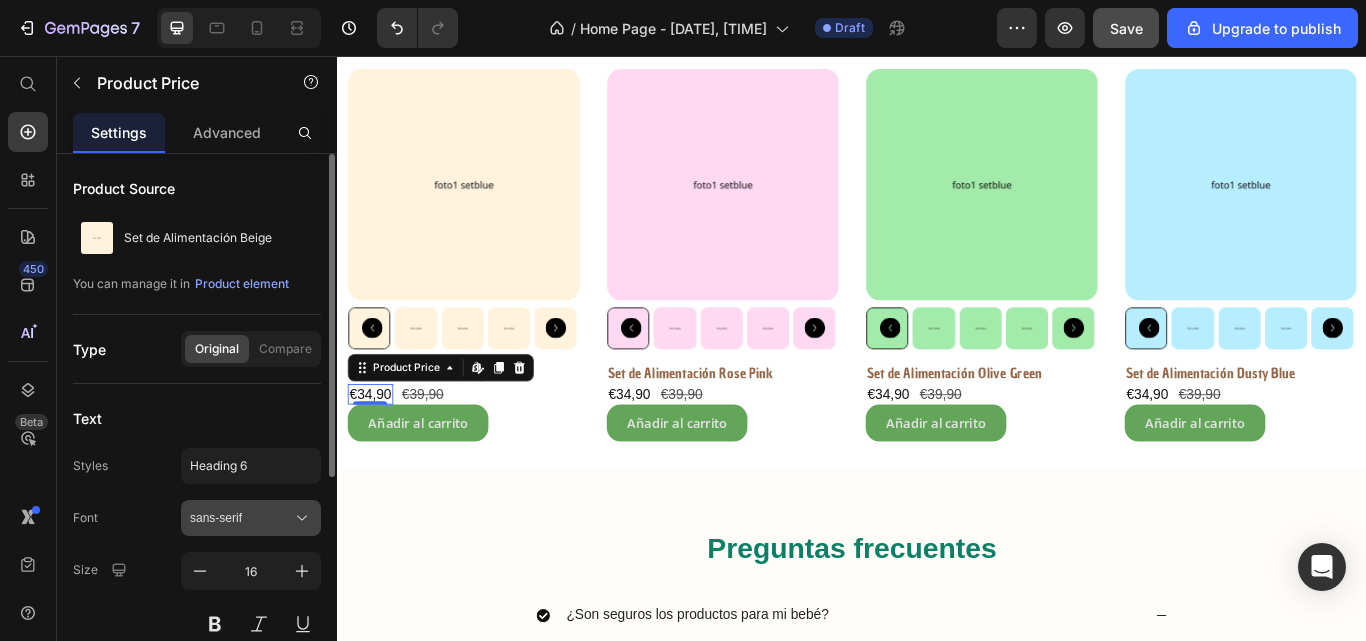click on "sans-serif" at bounding box center [251, 518] 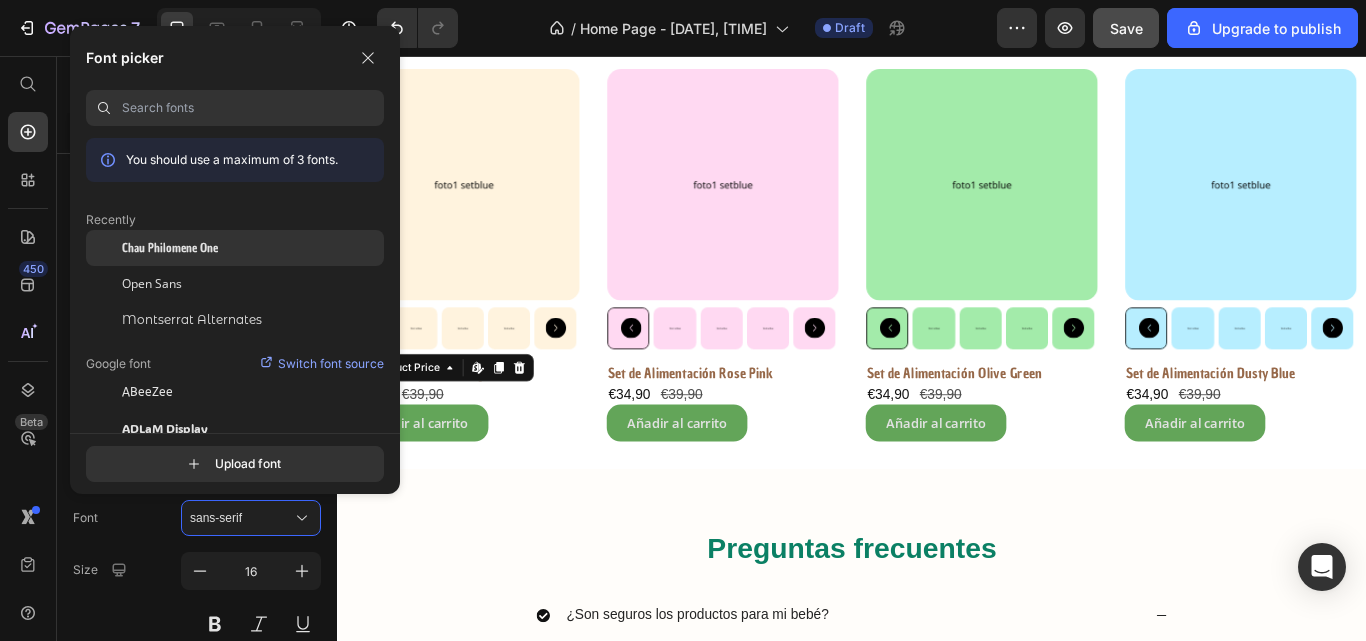 click on "Chau Philomene One" at bounding box center (170, 248) 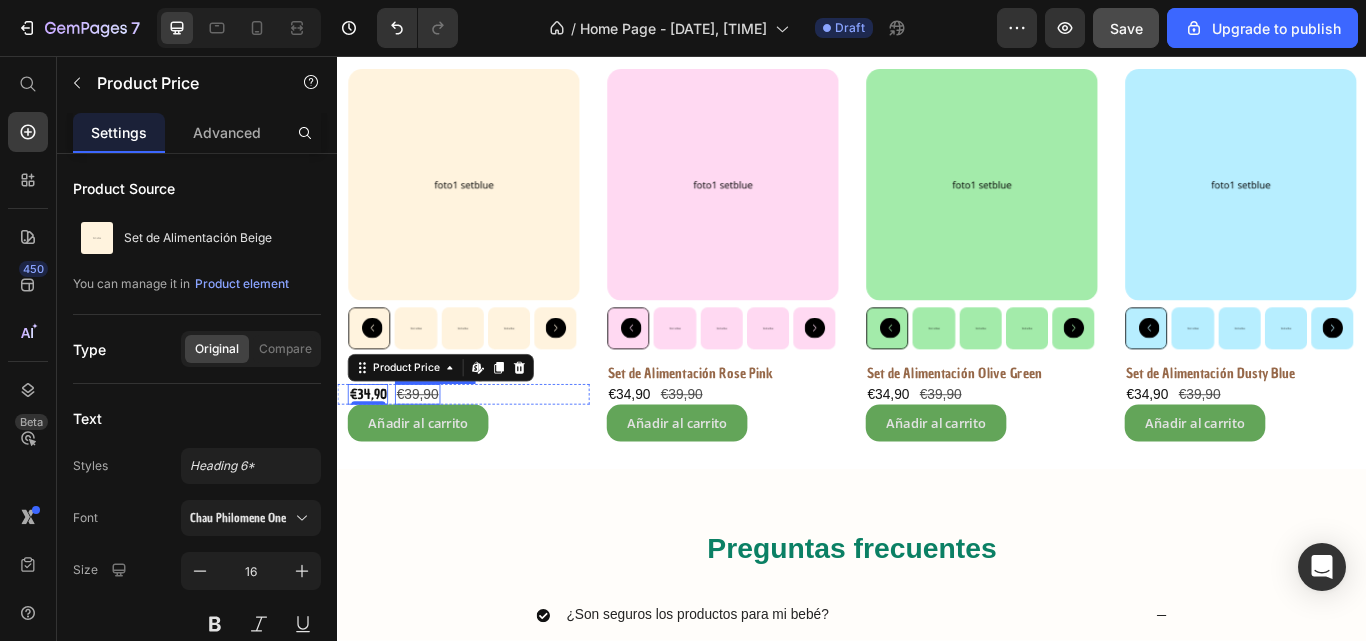 click on "€39,90" at bounding box center (430, 451) 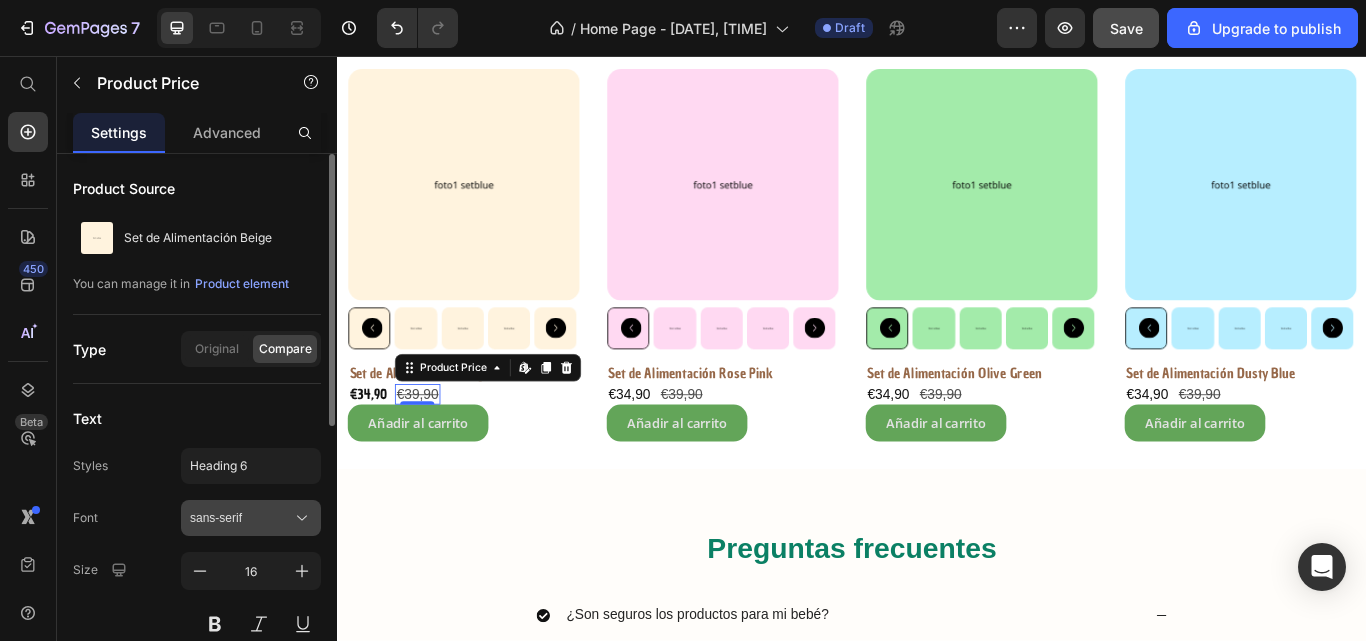 click on "sans-serif" at bounding box center [241, 518] 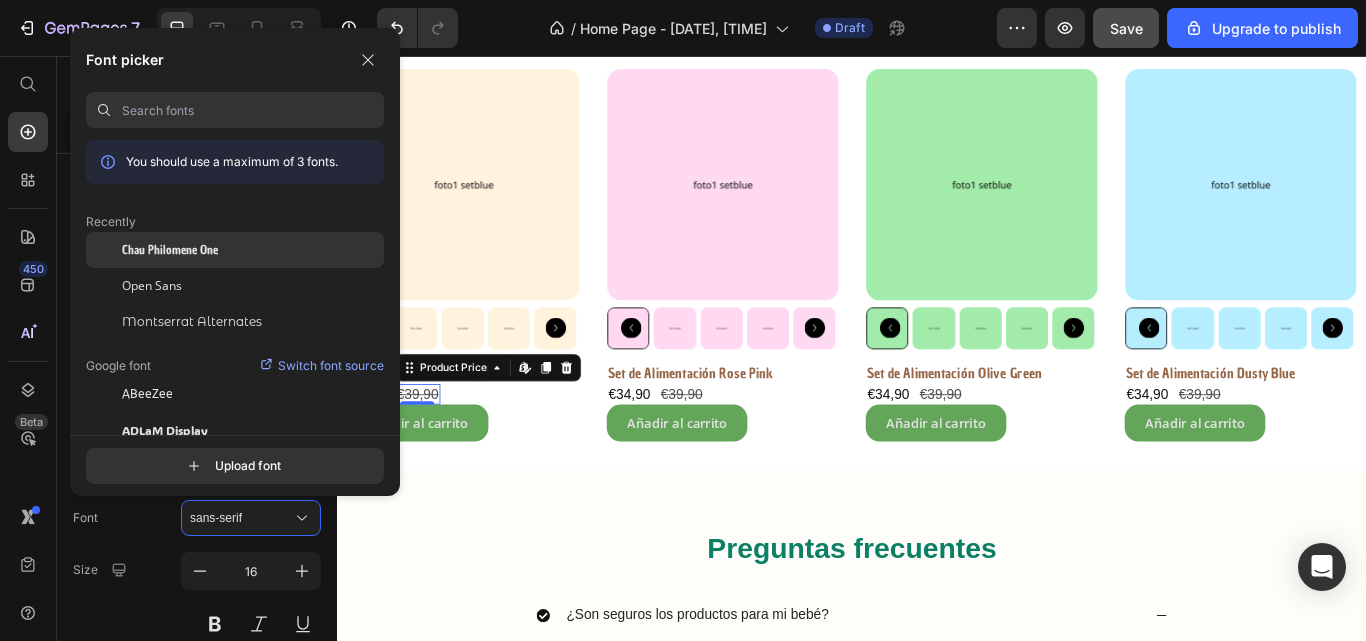 click on "Chau Philomene One" at bounding box center (170, 250) 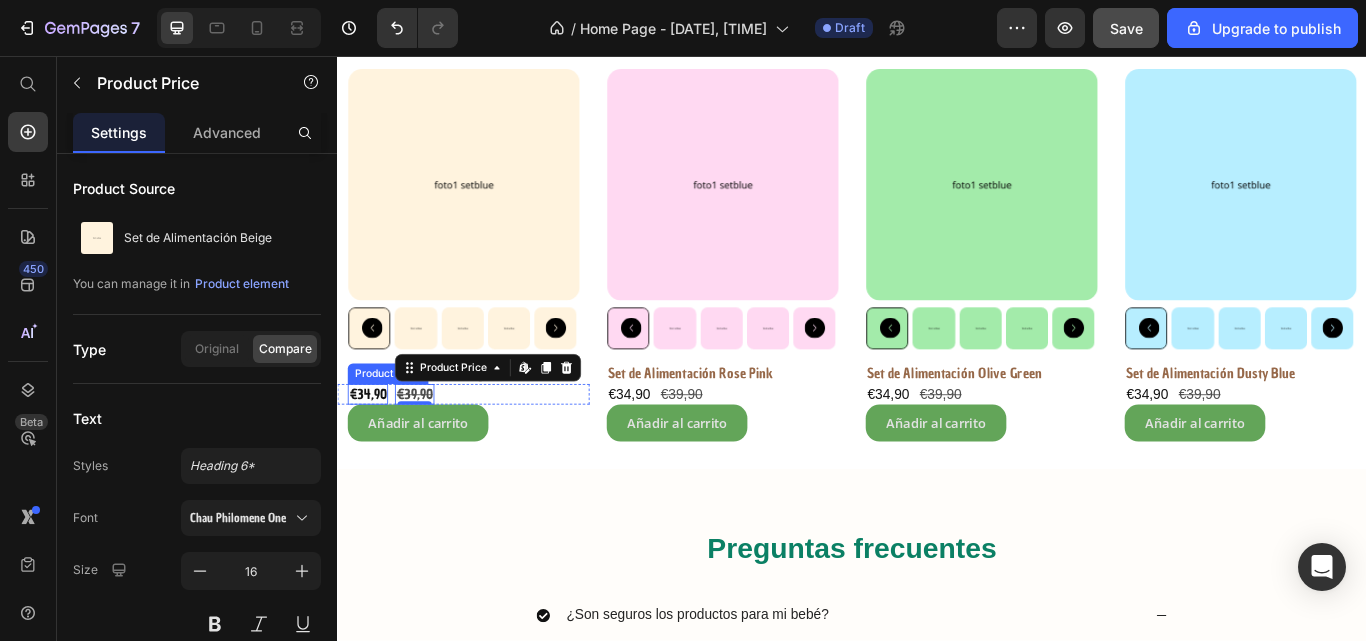 click on "€34,90" at bounding box center (372, 451) 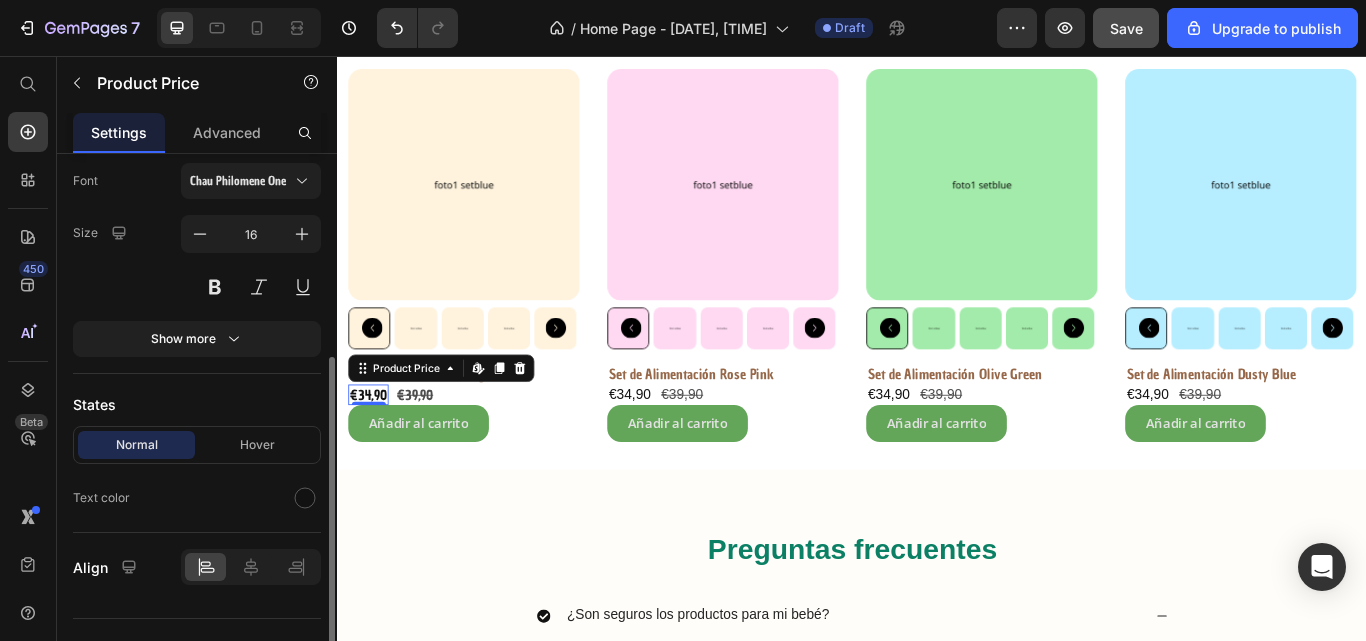 scroll, scrollTop: 339, scrollLeft: 0, axis: vertical 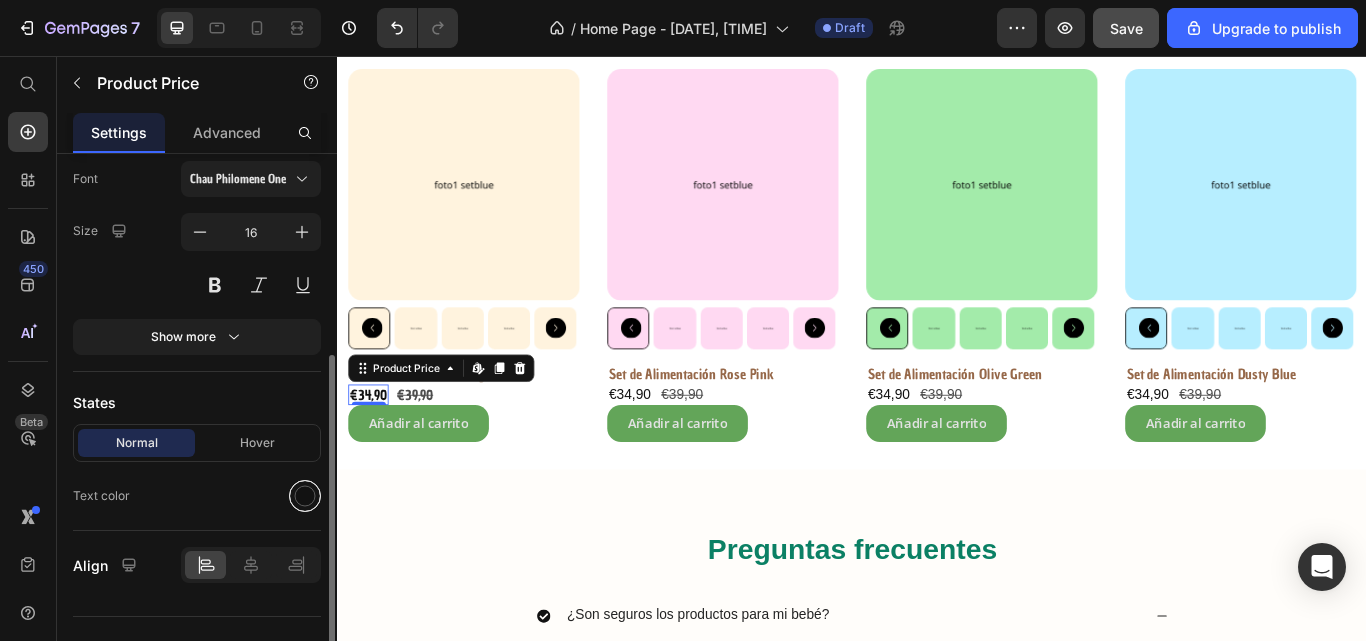 click at bounding box center (305, 496) 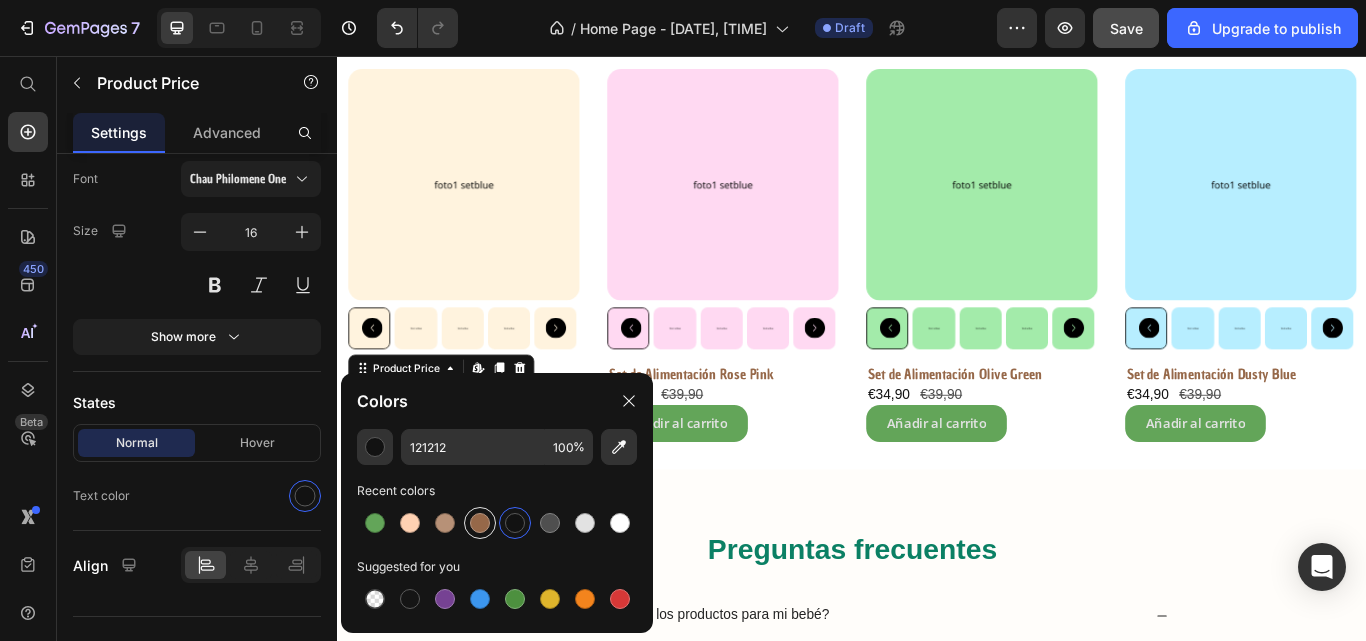 click at bounding box center [480, 523] 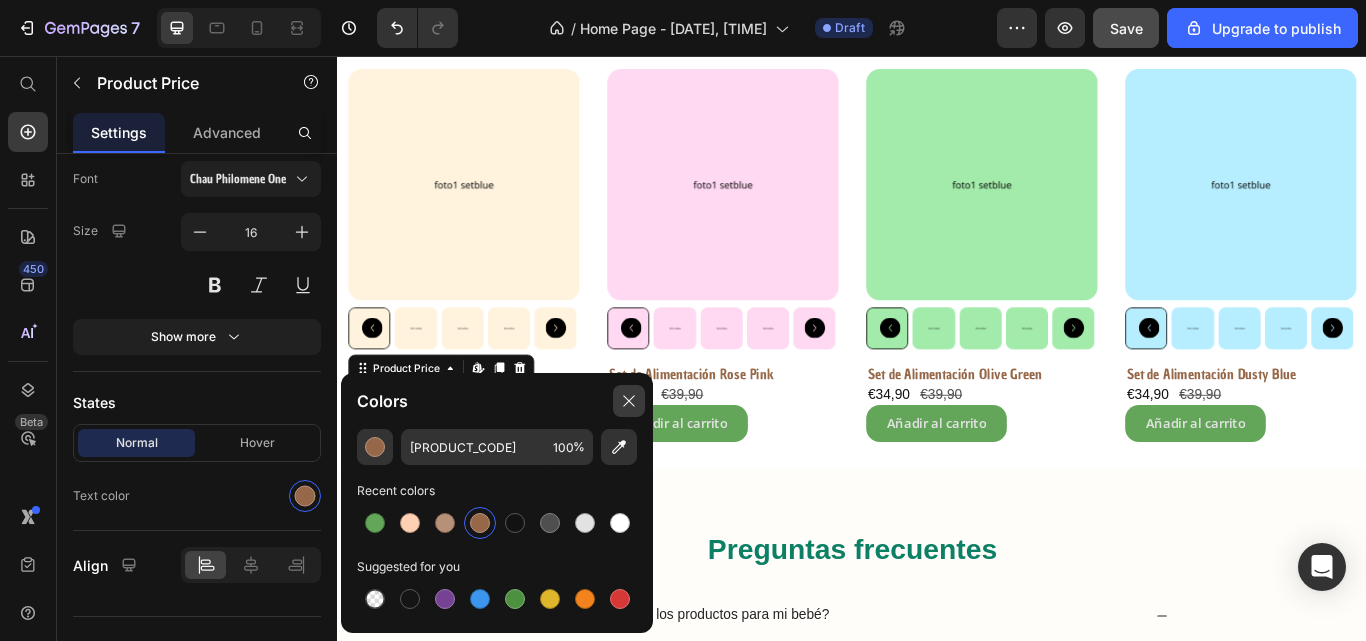 click 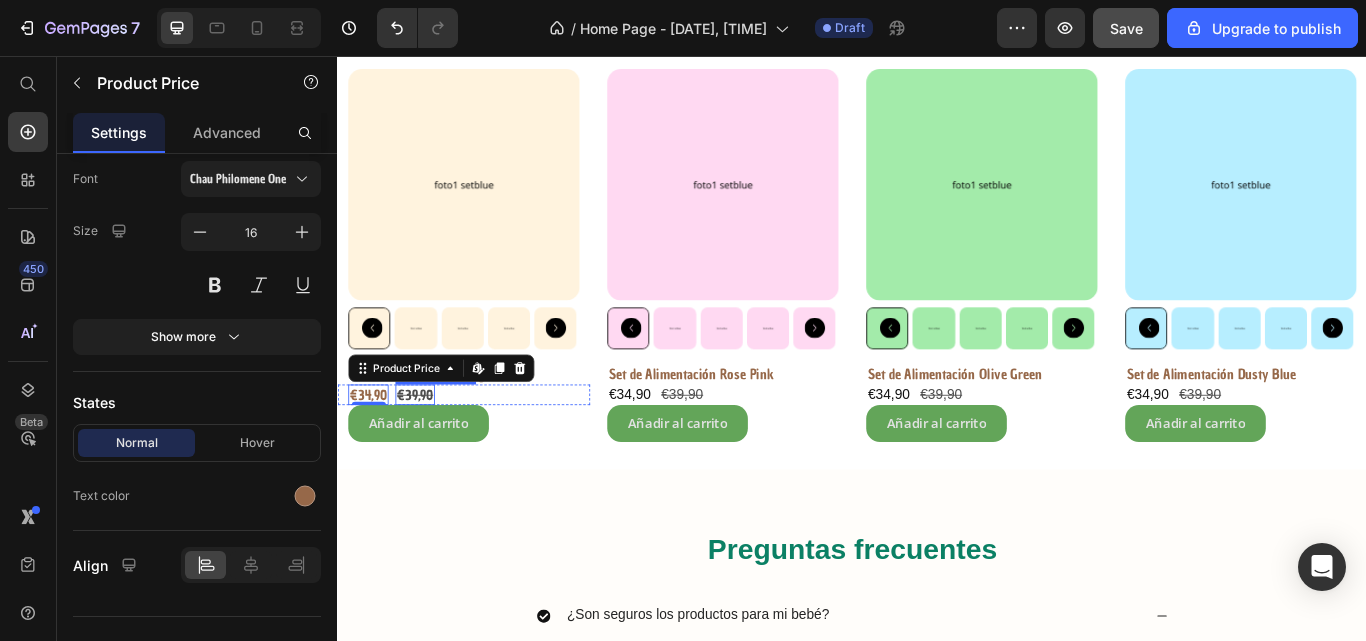click on "€39,90" at bounding box center (427, 451) 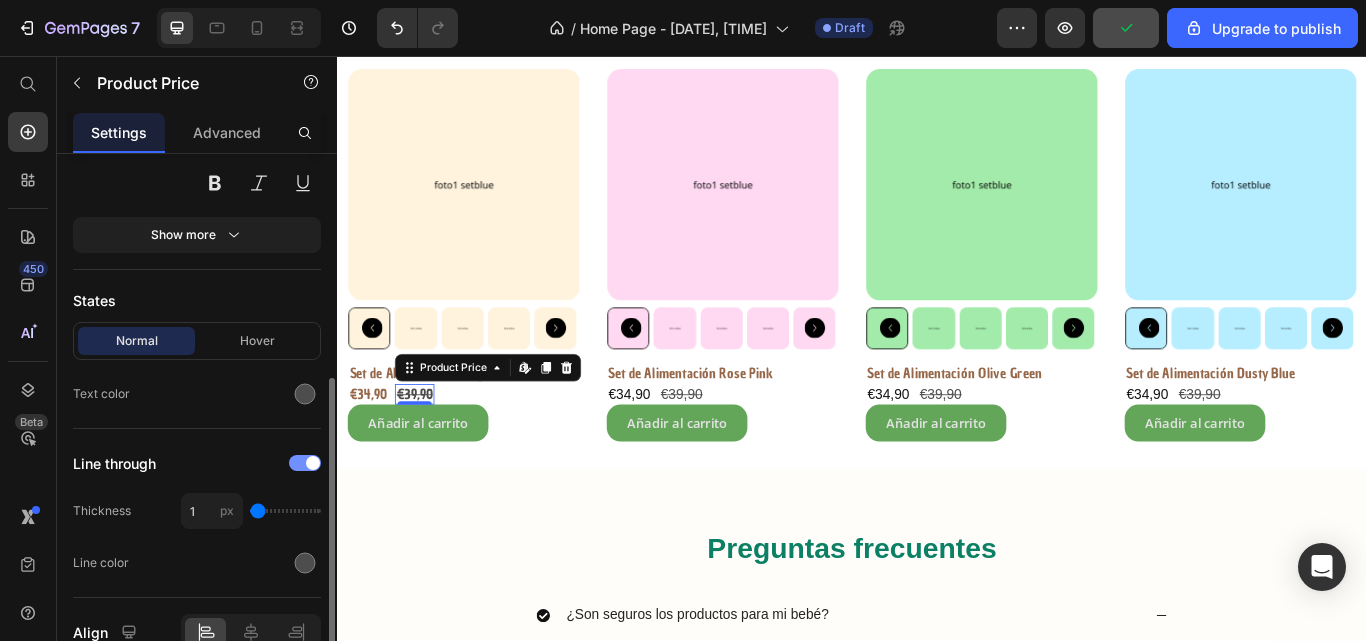 scroll, scrollTop: 443, scrollLeft: 0, axis: vertical 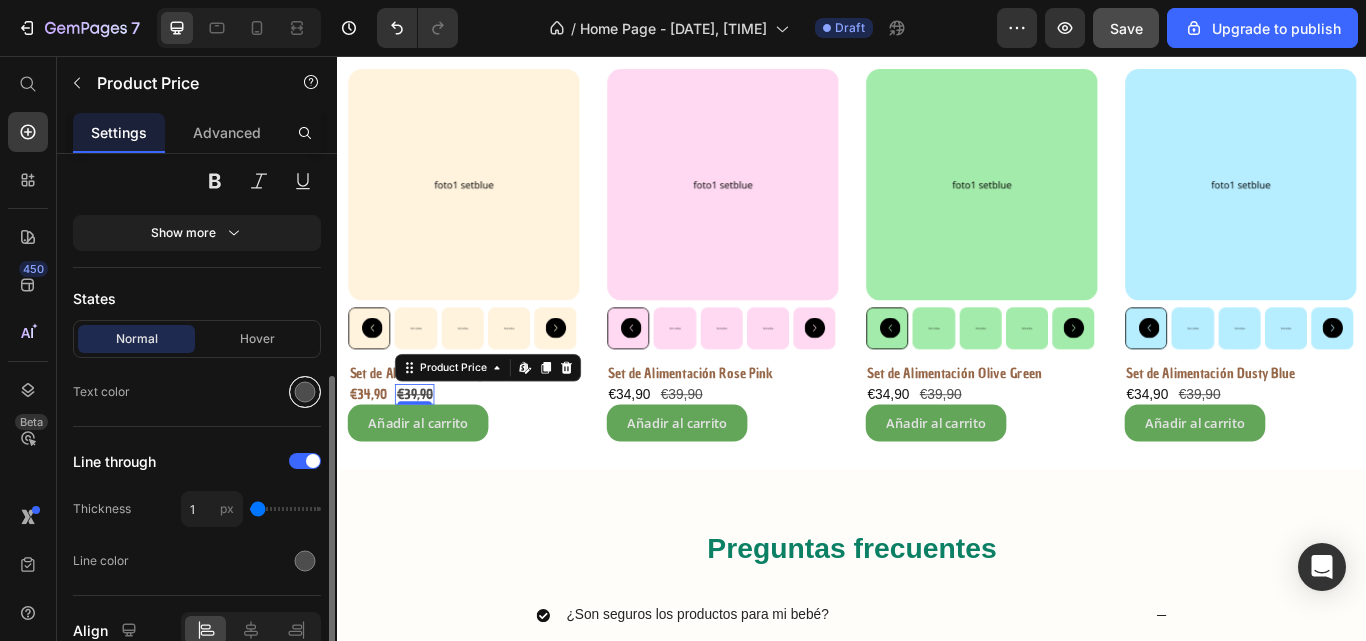 click at bounding box center [305, 392] 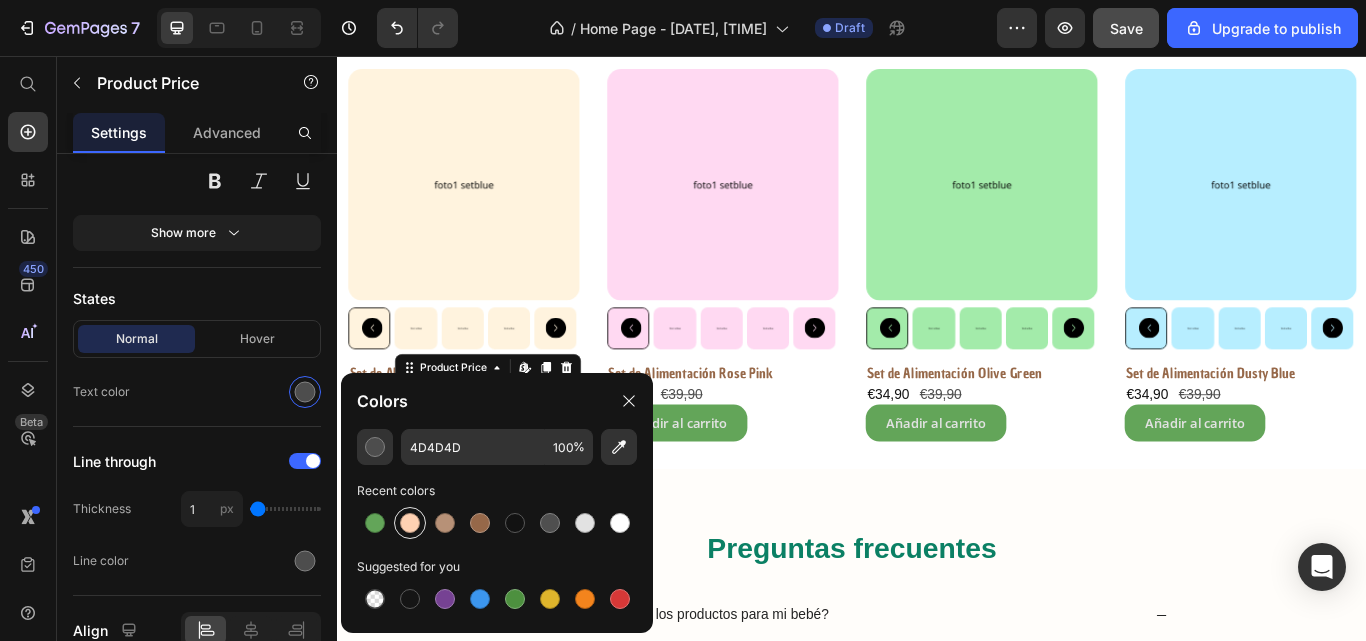 click at bounding box center [410, 523] 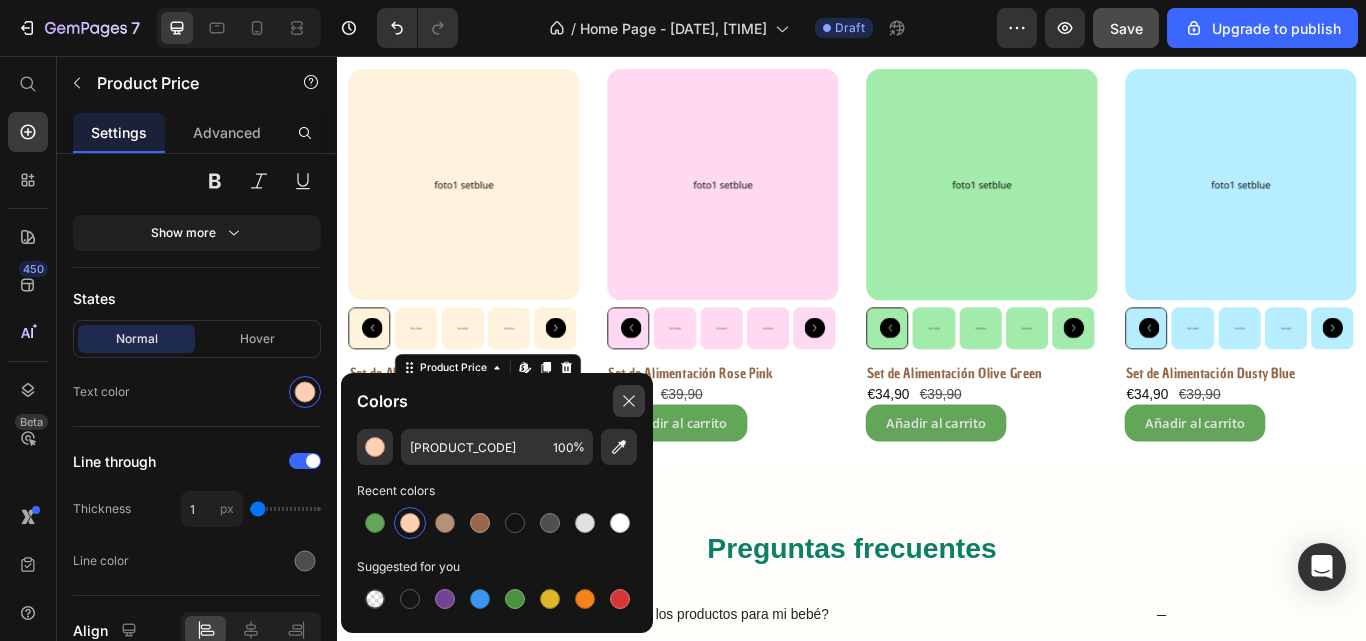 click 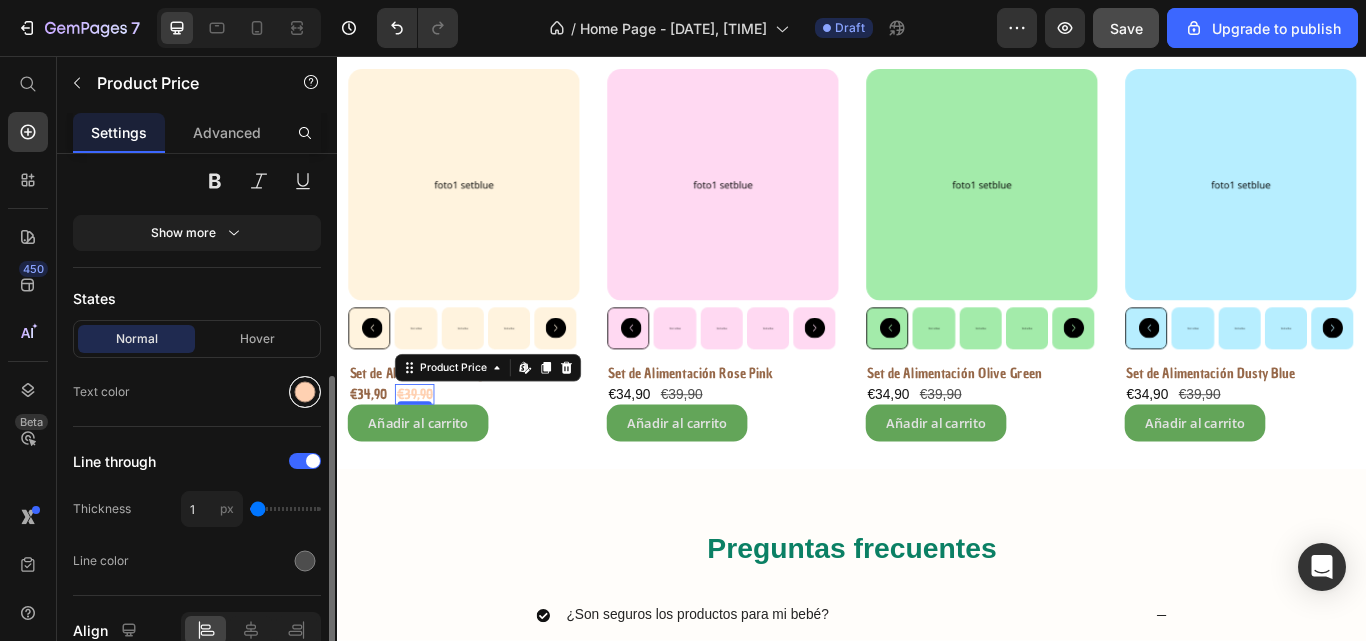 click at bounding box center (305, 392) 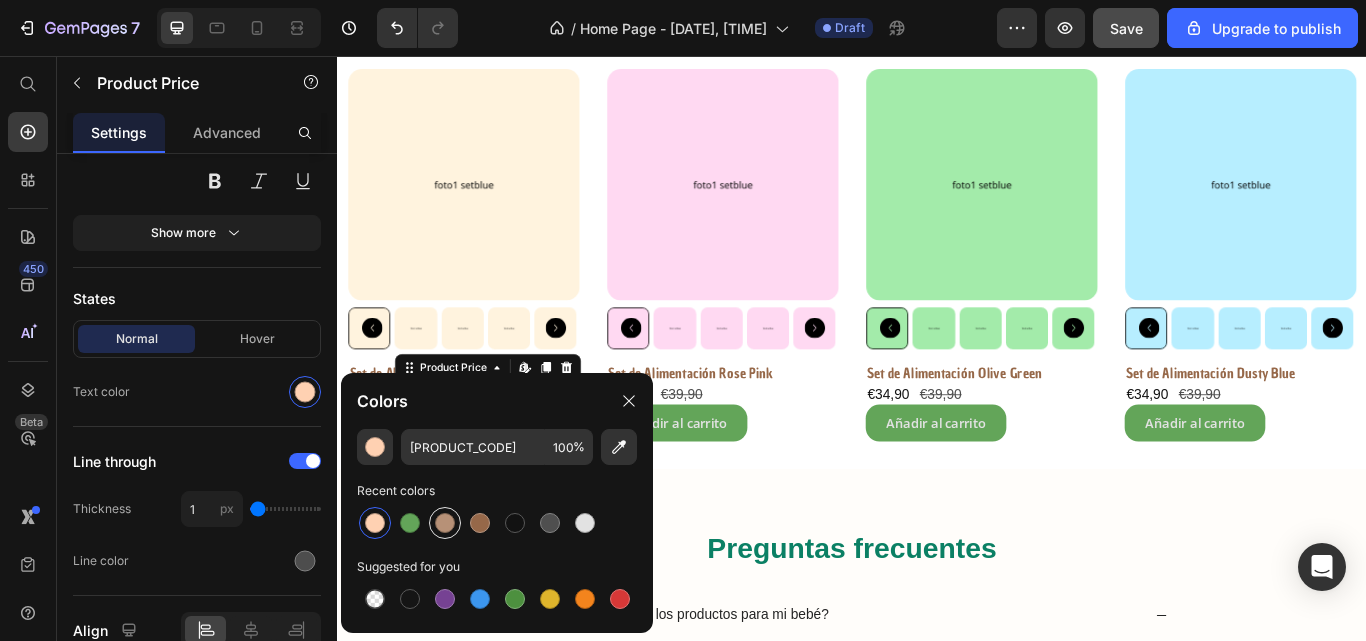 click at bounding box center (445, 523) 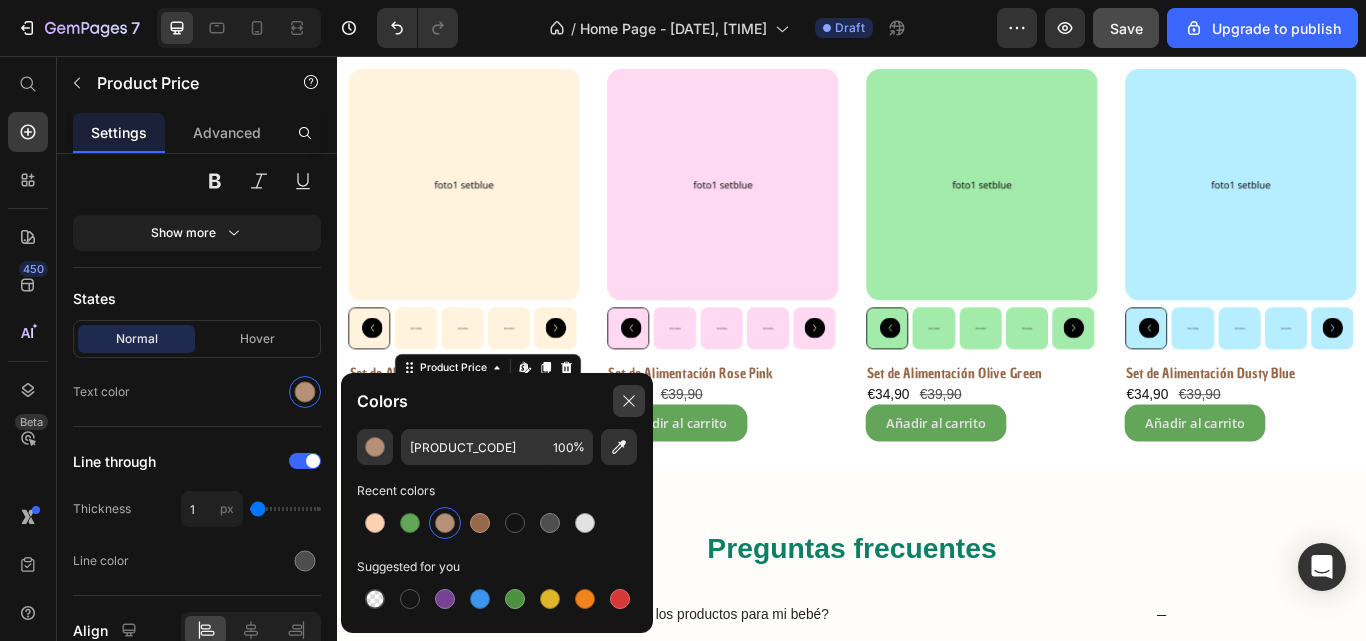 click 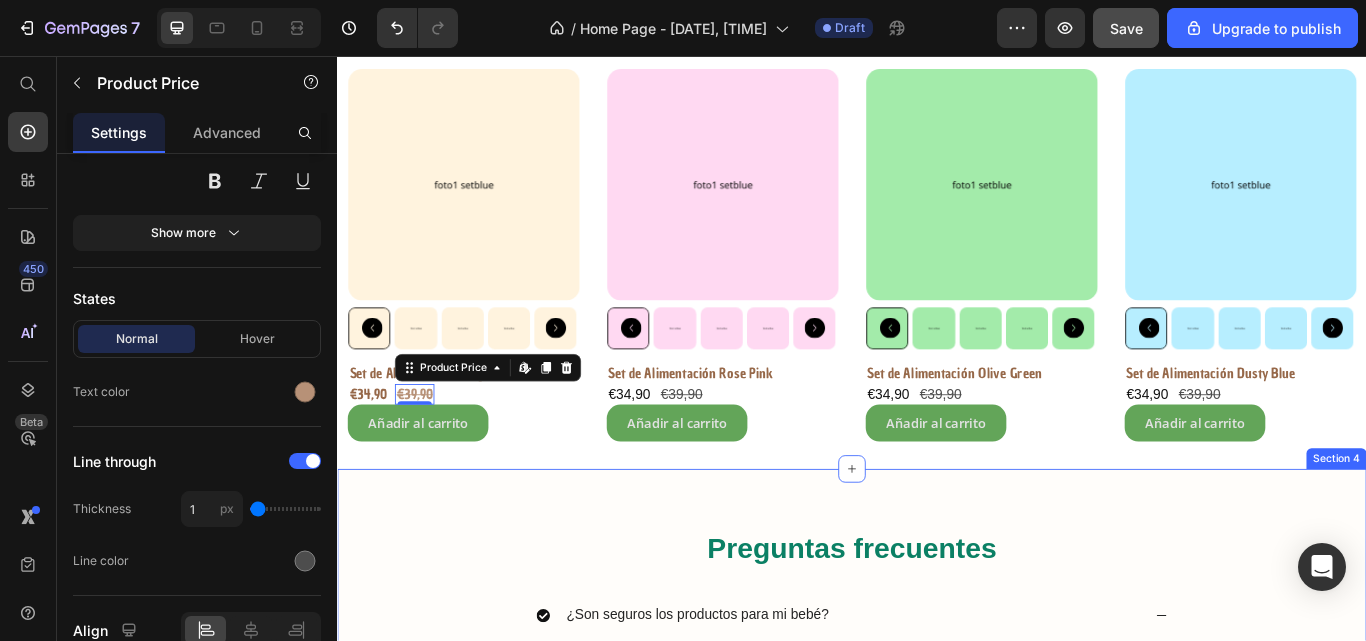 click on "Preguntas frecuentes Heading
¿Son seguros los productos para mi bebé? Si, todos nuestros productos estás fabricados con materiales seguros y certificados:  silicona de grado alimenticio ,  libres de BPA  y otras sustancias tóxicas. Text Block
¿Se pueden lavar los productos en el lavavajillas o meter al microondas?
¿Desde dónde se envían los pedidos?
¿Cuanto tarda en llegar mi pedido?
¿Puedo devolver un producto? Accordion Row Section 4" at bounding box center [937, 843] 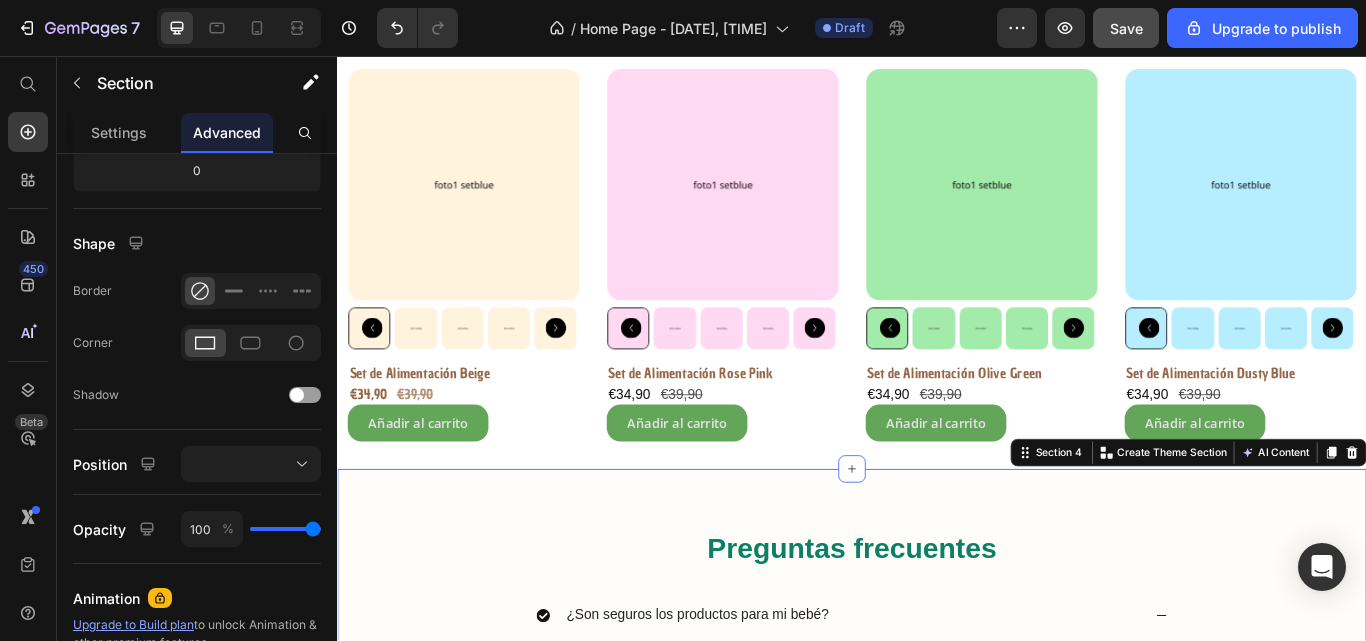 scroll, scrollTop: 0, scrollLeft: 0, axis: both 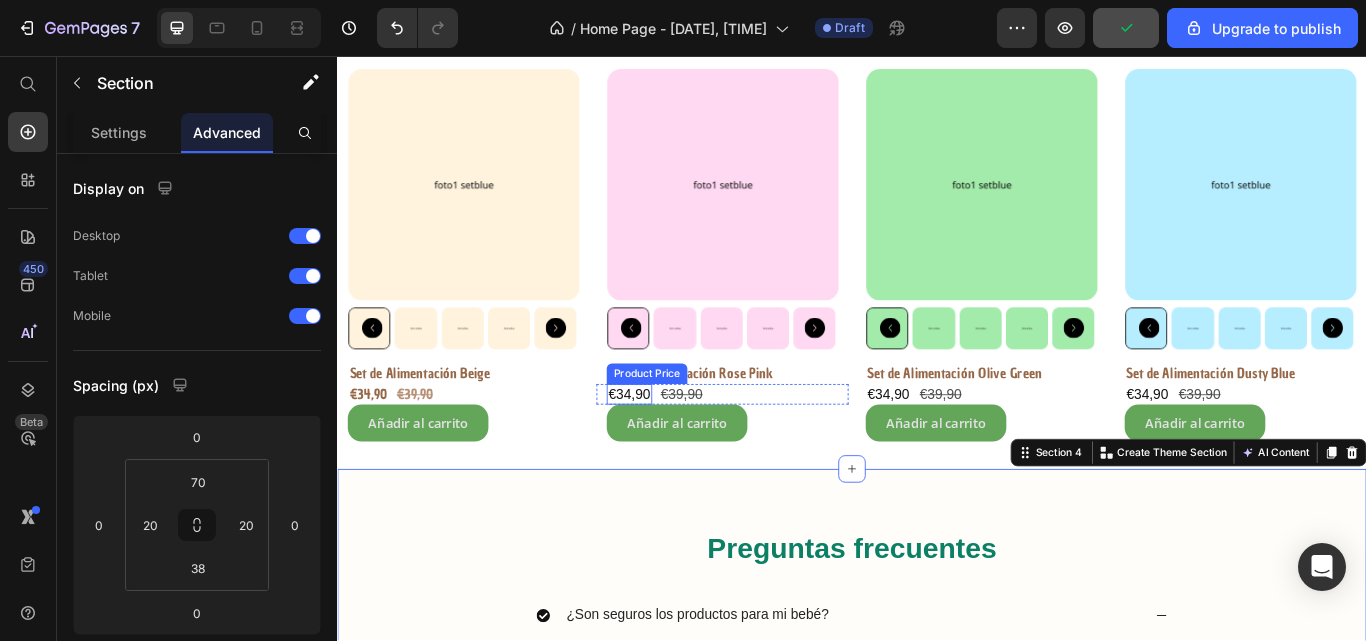 click on "€34,90" at bounding box center (677, 451) 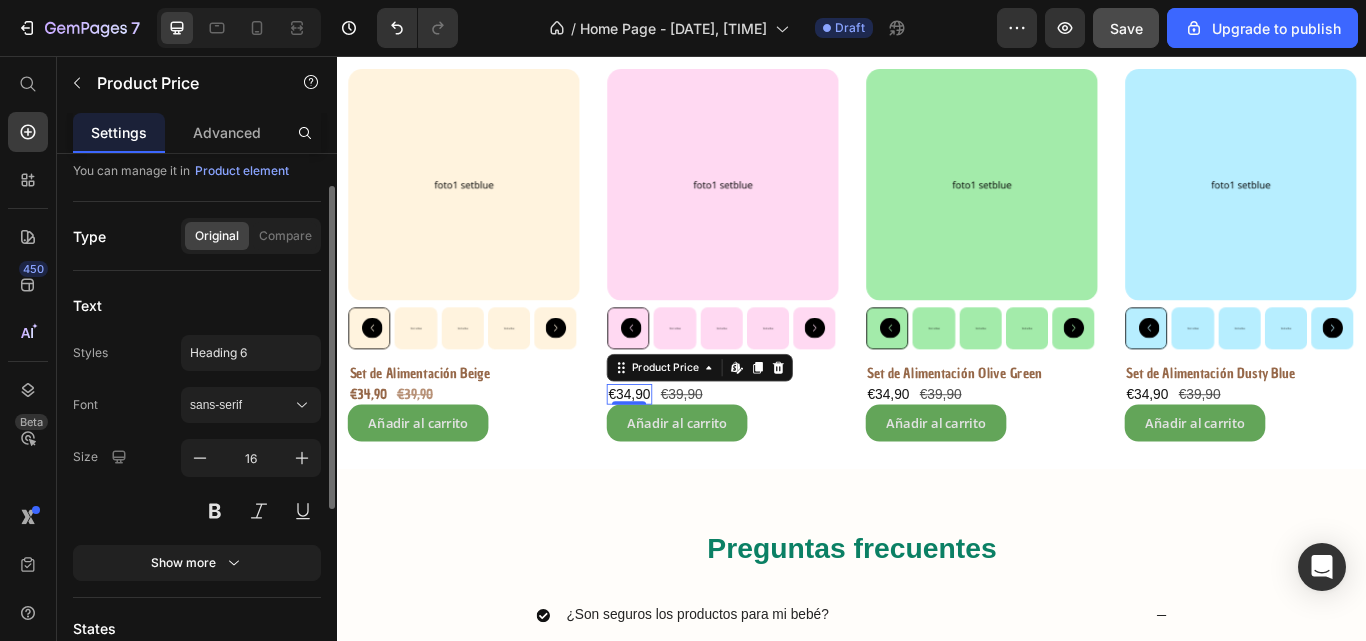 scroll, scrollTop: 91, scrollLeft: 0, axis: vertical 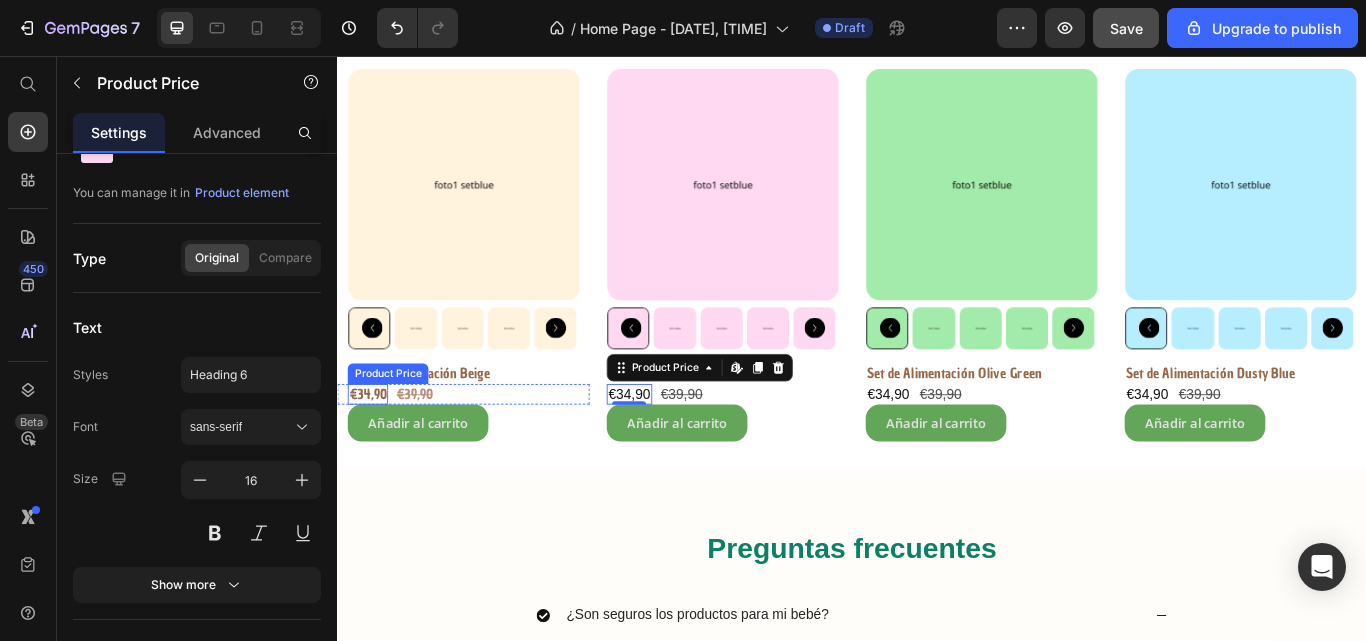 click on "€34,90" at bounding box center (372, 451) 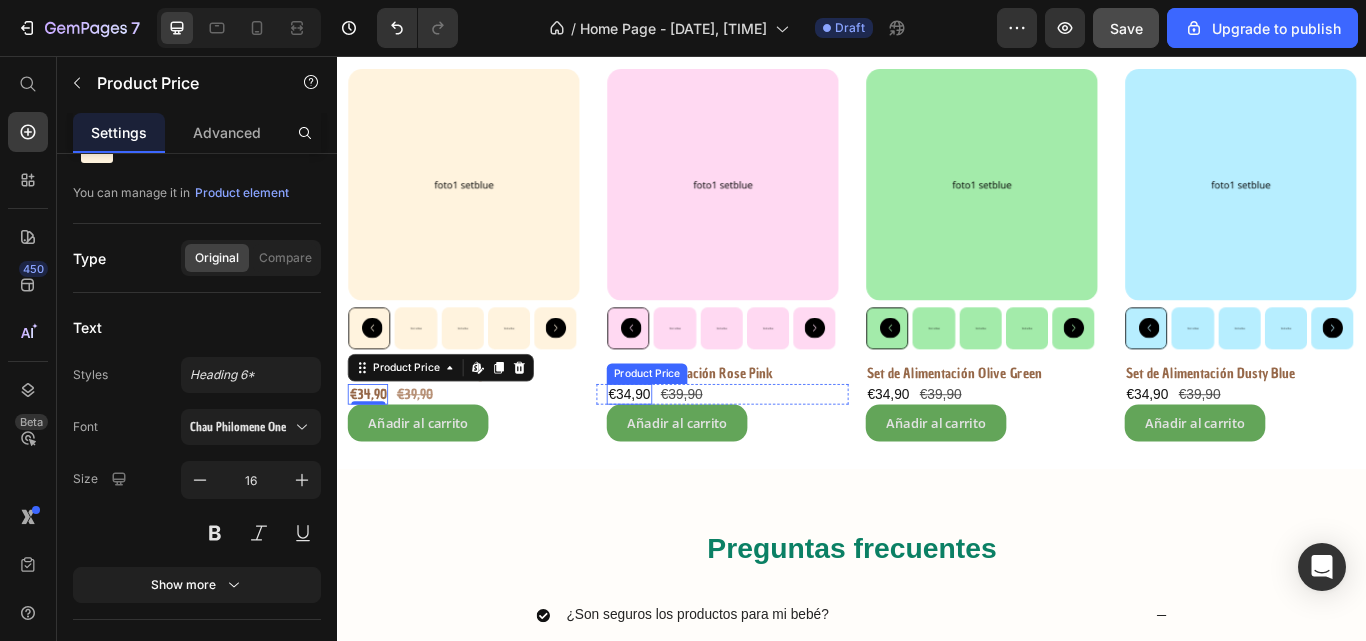 click on "€34,90" at bounding box center (677, 451) 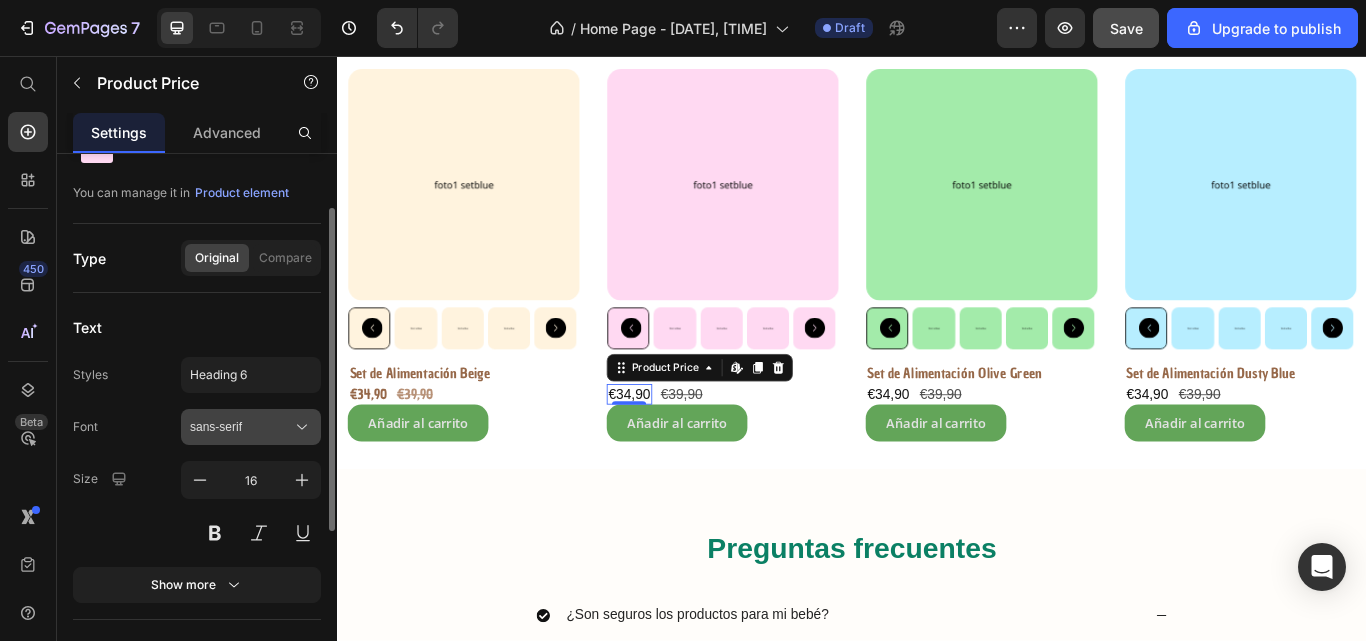 click on "sans-serif" at bounding box center [251, 427] 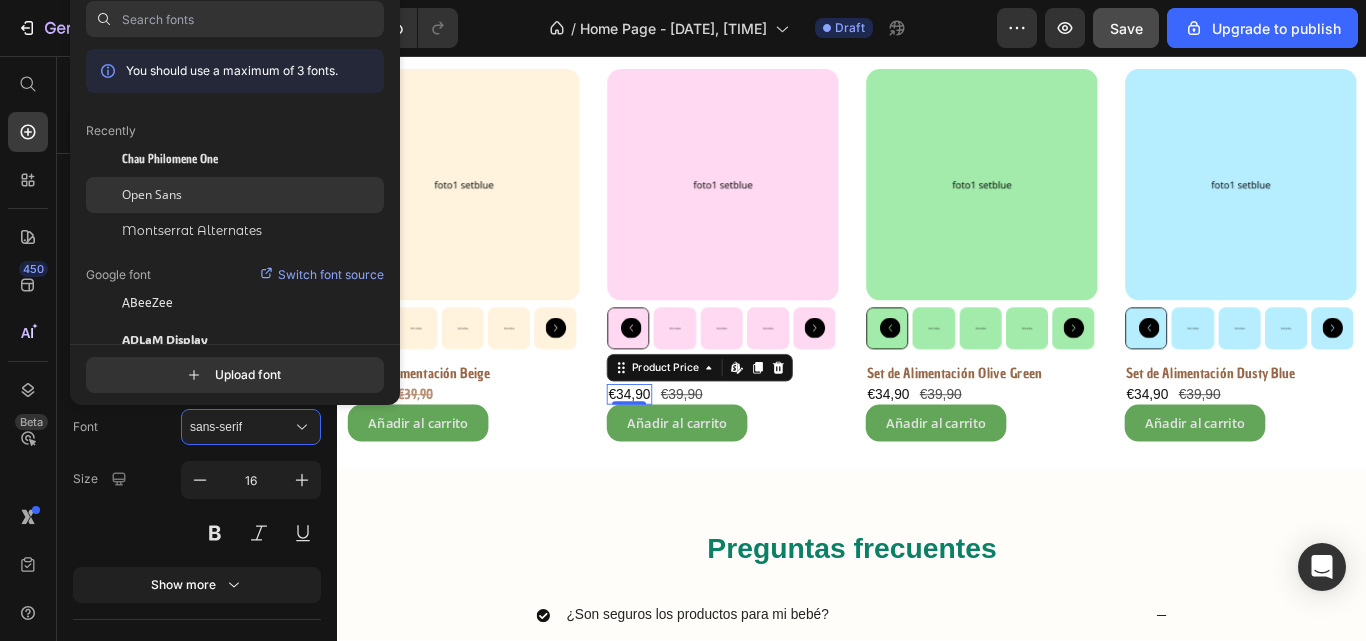click on "Open Sans" at bounding box center (152, 195) 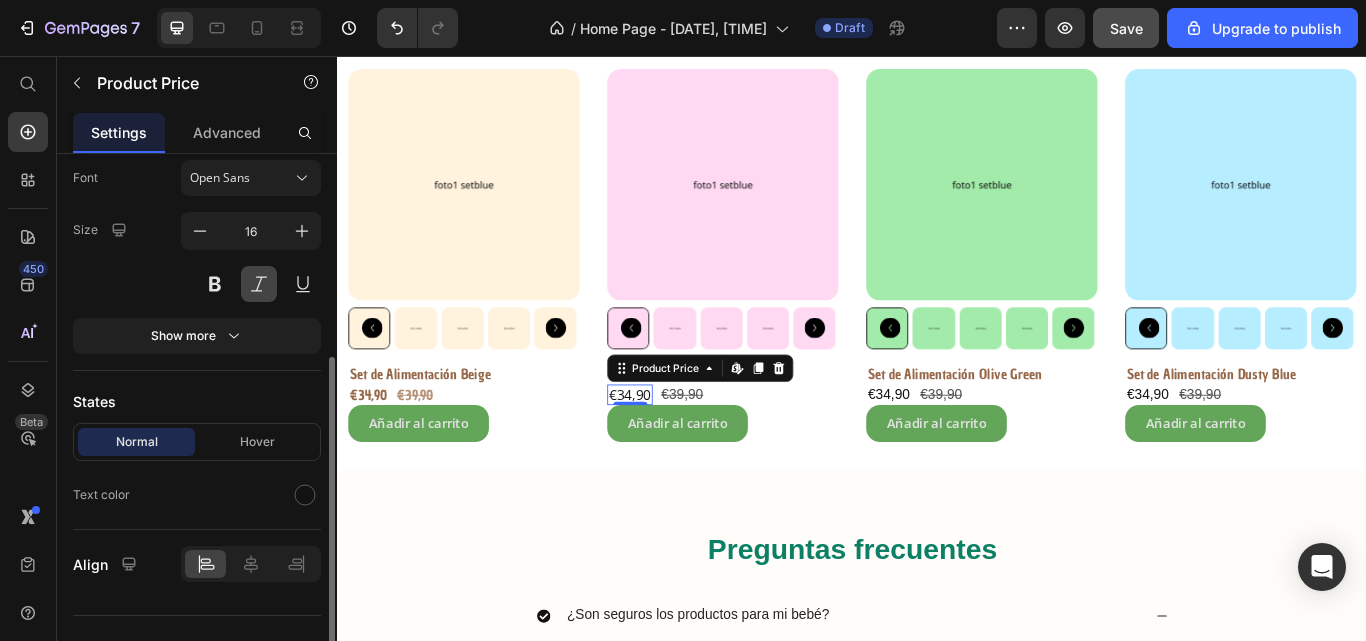 scroll, scrollTop: 342, scrollLeft: 0, axis: vertical 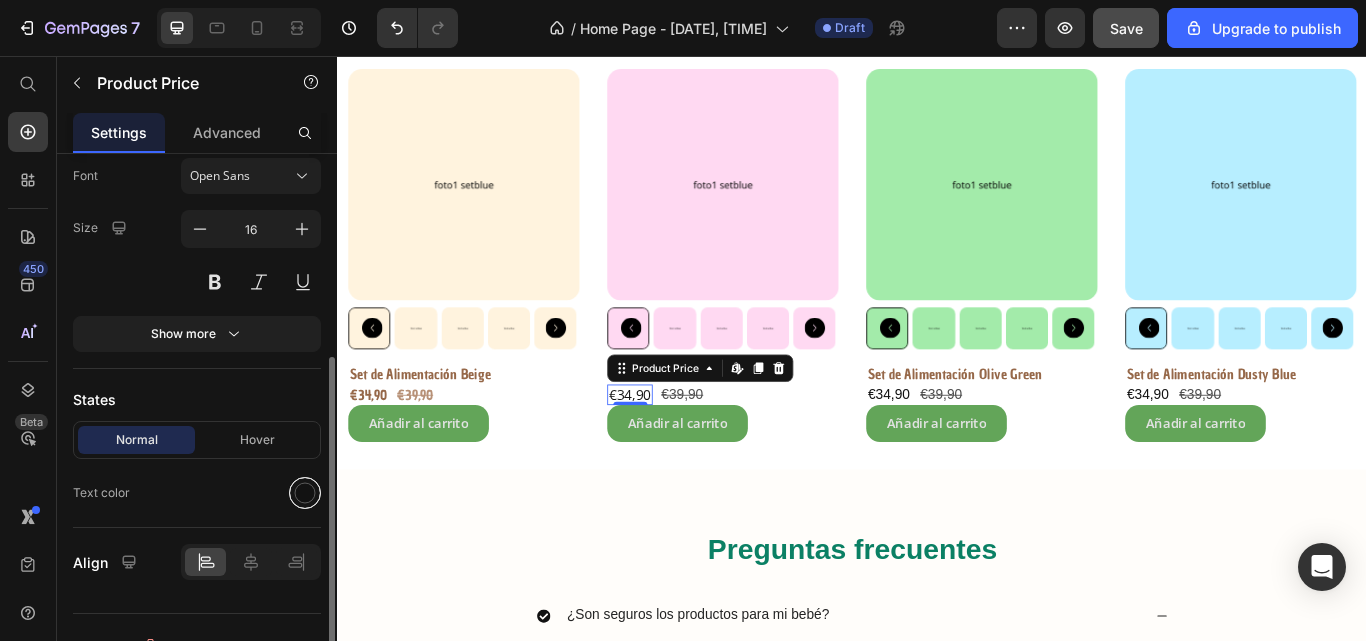 click at bounding box center [305, 493] 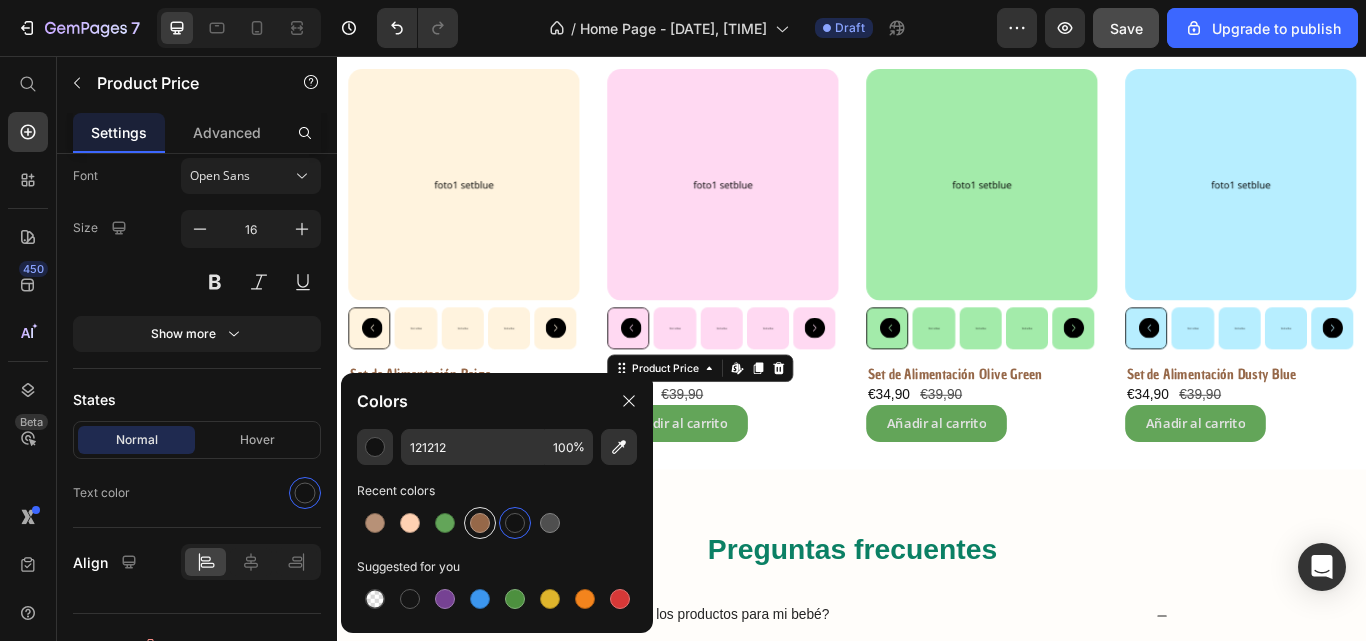 click at bounding box center (480, 523) 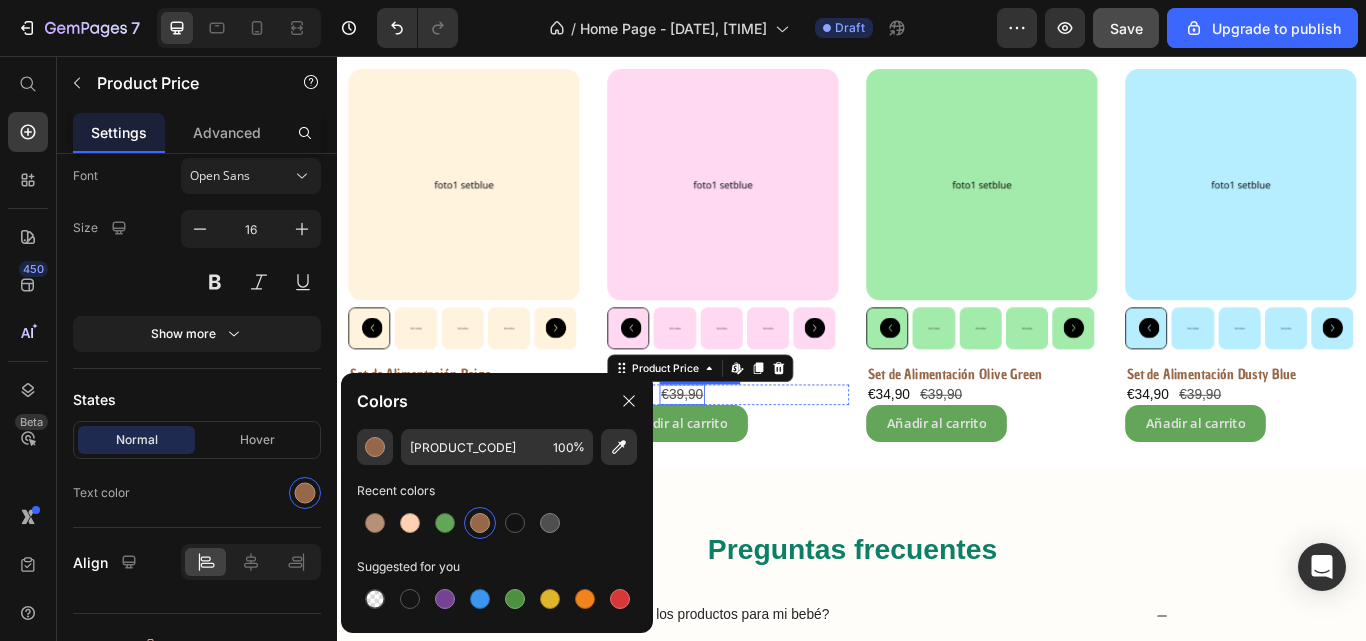 click on "€39,90" at bounding box center (738, 451) 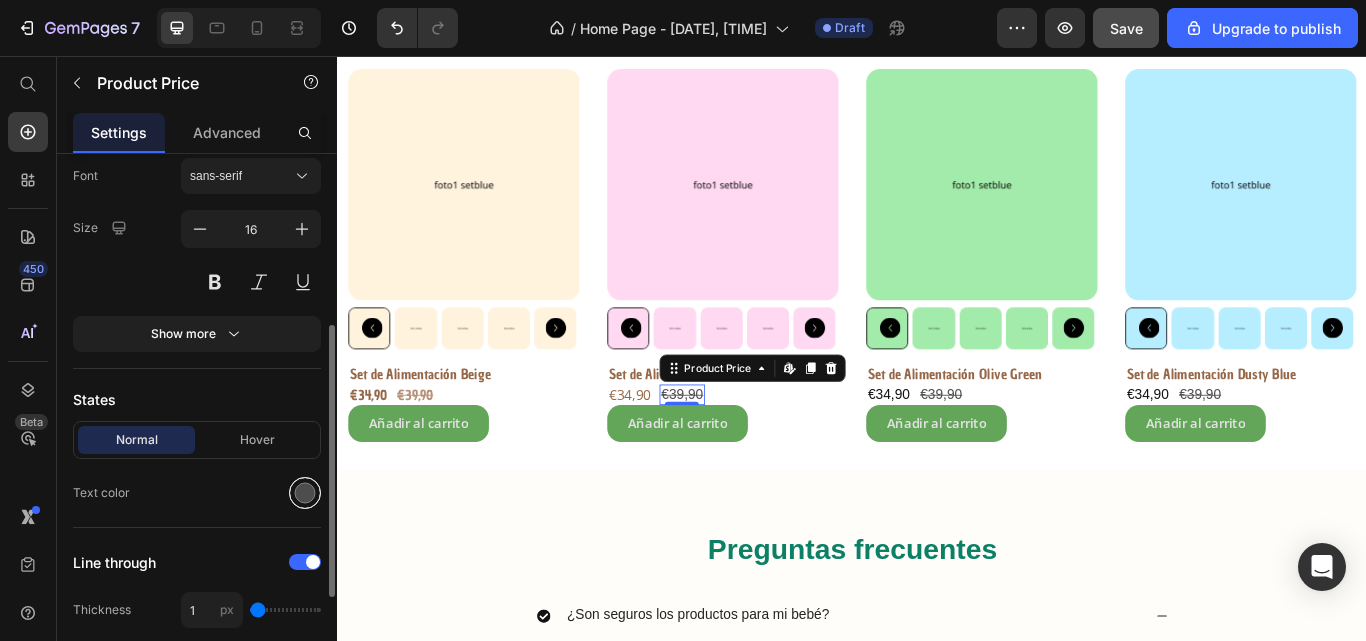 click at bounding box center (305, 493) 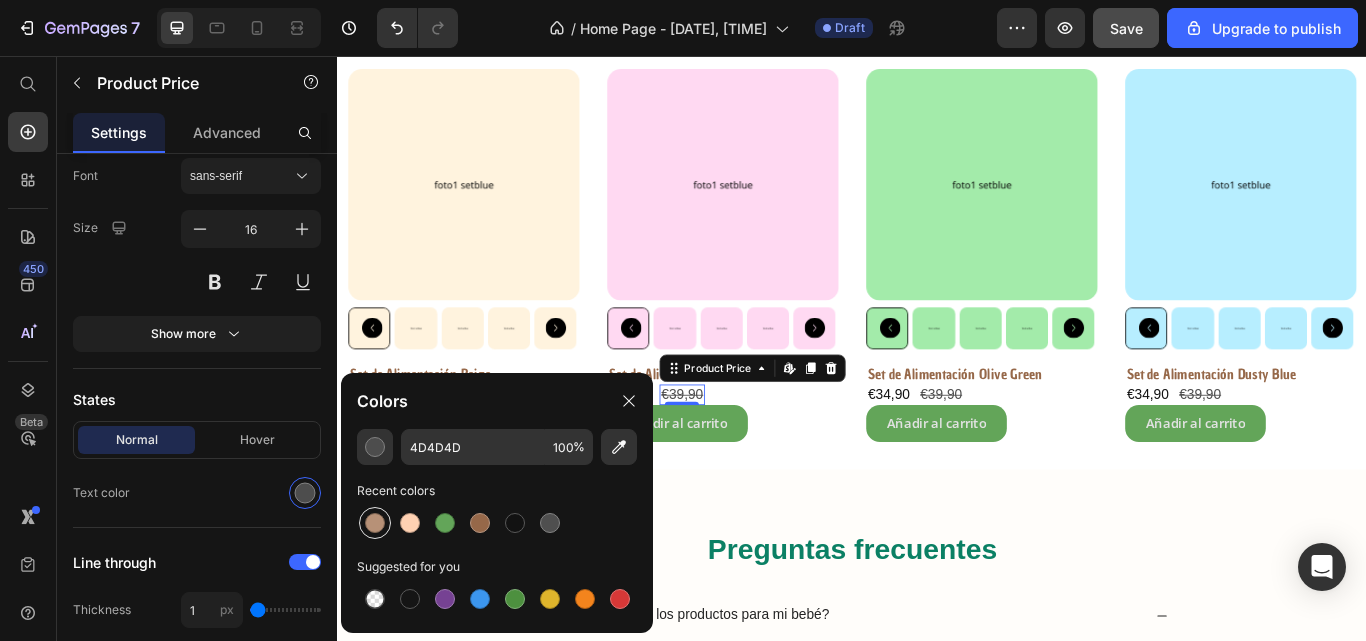 click at bounding box center [375, 523] 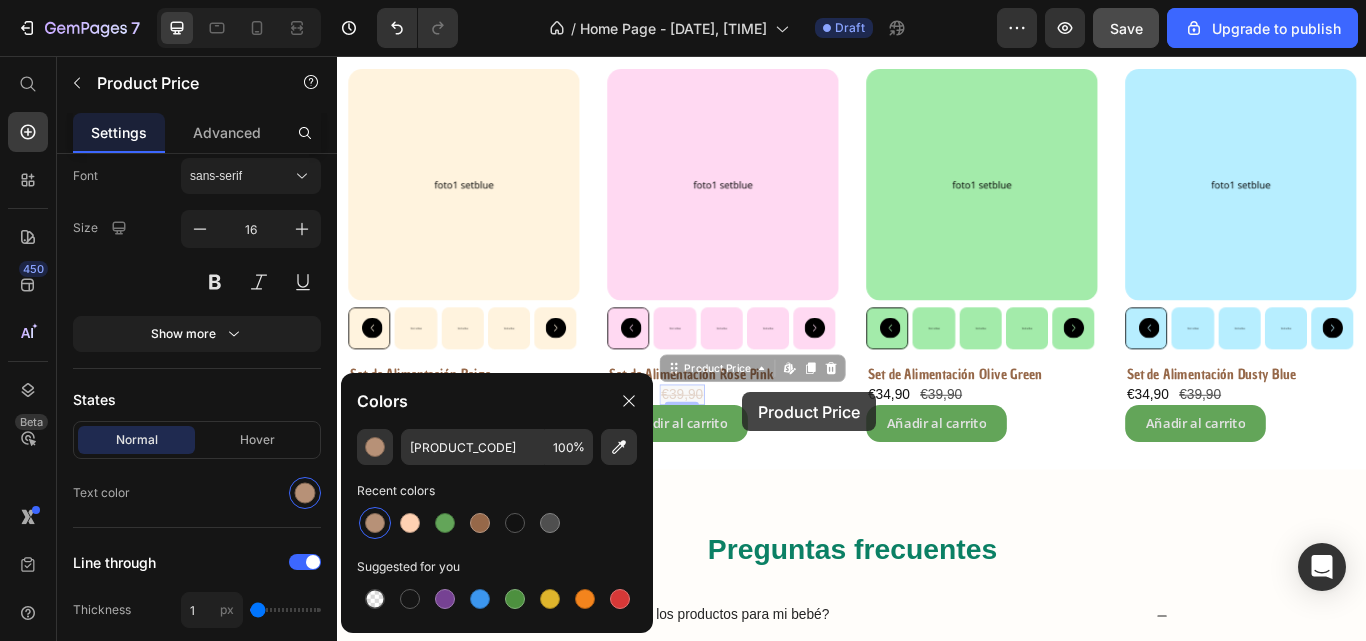 drag, startPoint x: 822, startPoint y: 429, endPoint x: 809, endPoint y: 448, distance: 23.021729 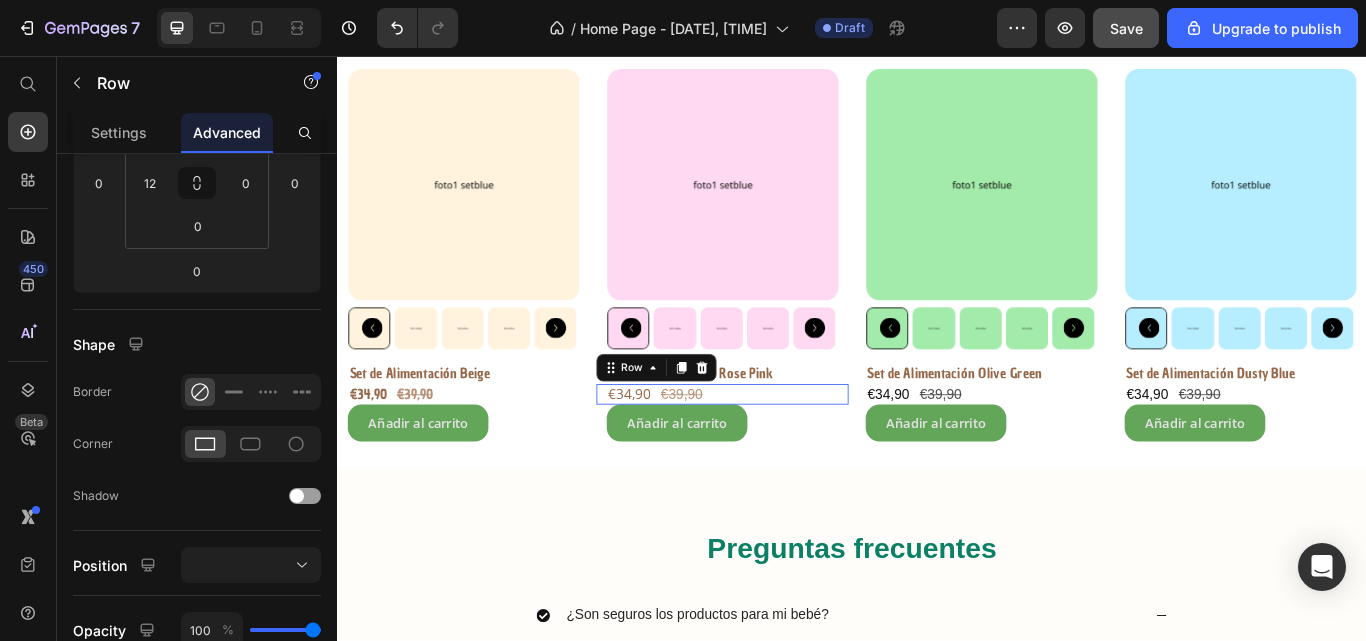 scroll, scrollTop: 0, scrollLeft: 0, axis: both 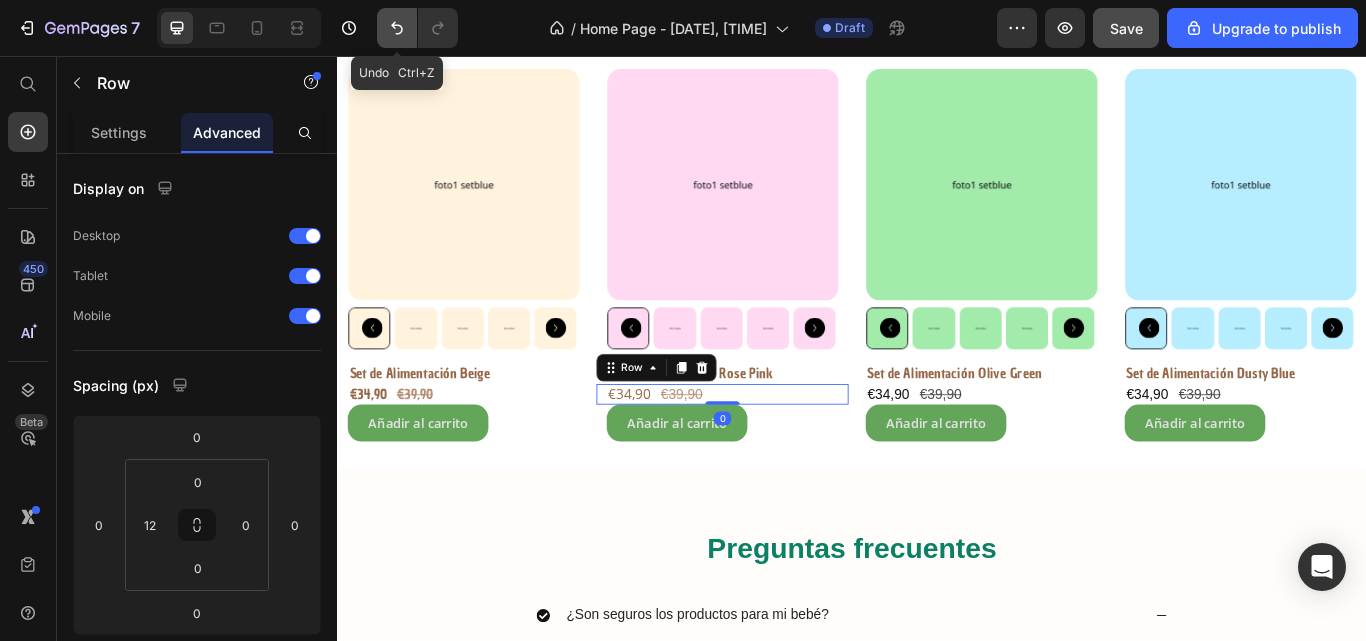 click 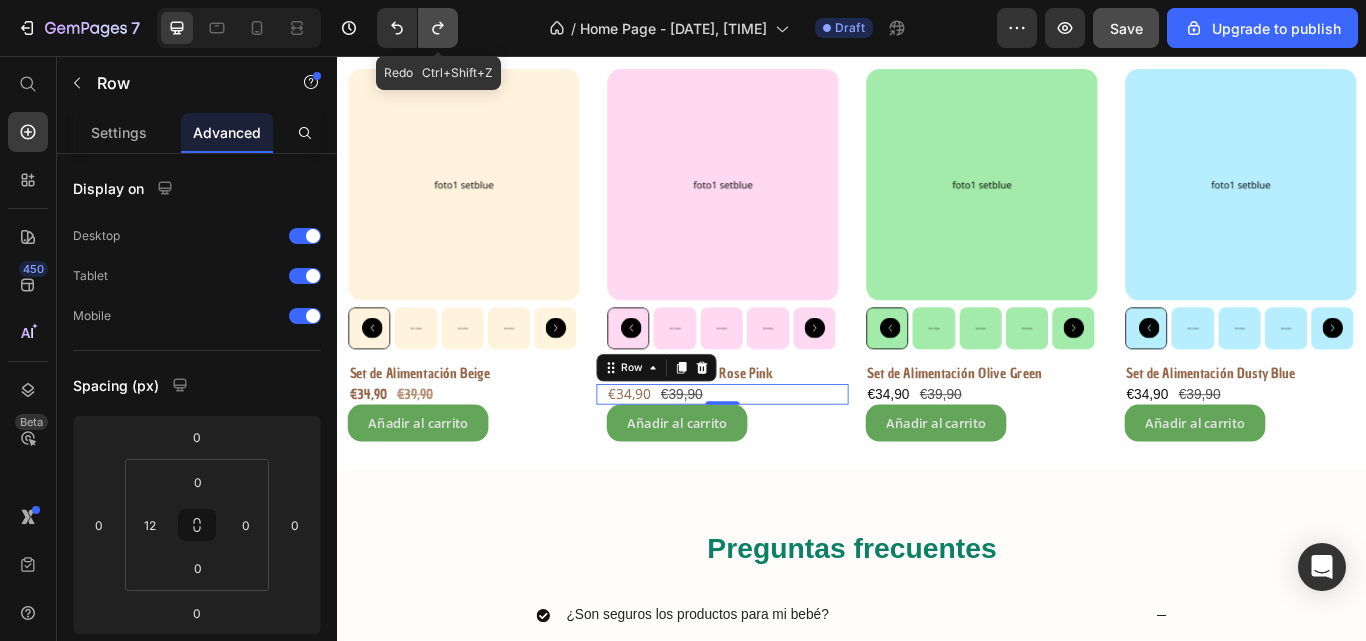click 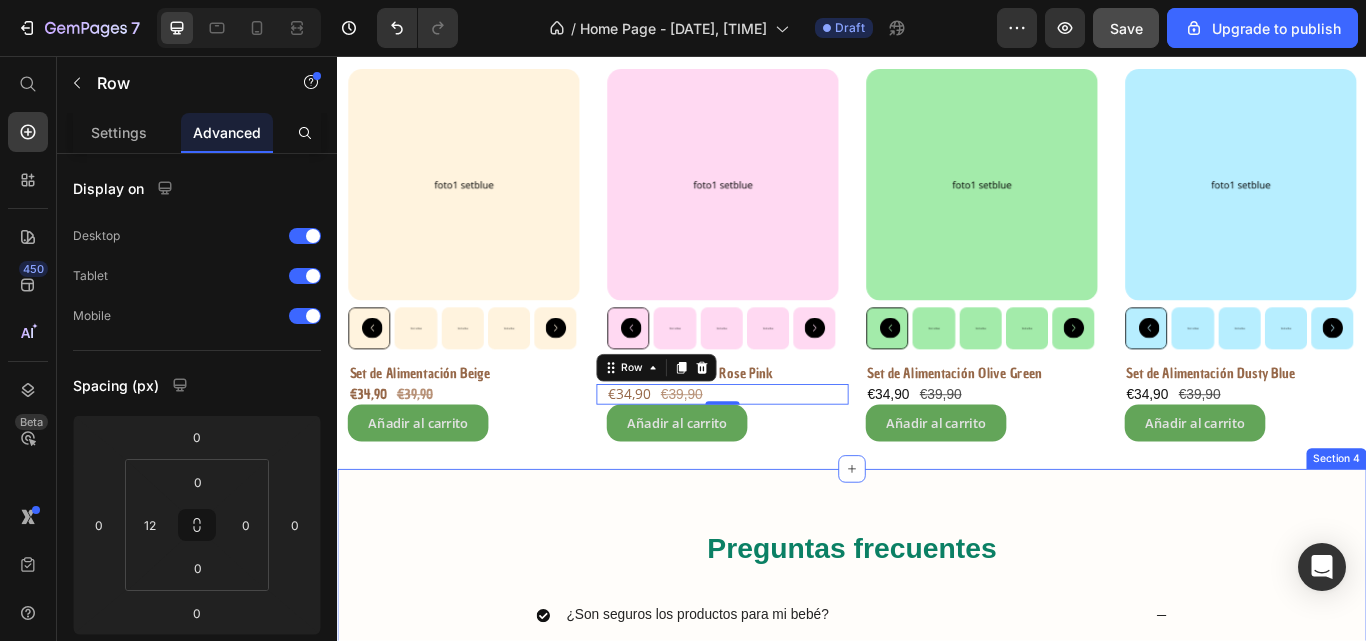 click on "Preguntas frecuentes Heading
¿Son seguros los productos para mi bebé? Si, todos nuestros productos estás fabricados con materiales seguros y certificados:  silicona de grado alimenticio ,  libres de BPA  y otras sustancias tóxicas. Text Block
¿Se pueden lavar los productos en el lavavajillas o meter al microondas?
¿Desde dónde se envían los pedidos?
¿Cuanto tarda en llegar mi pedido?
¿Puedo devolver un producto? Accordion Row" at bounding box center [937, 859] 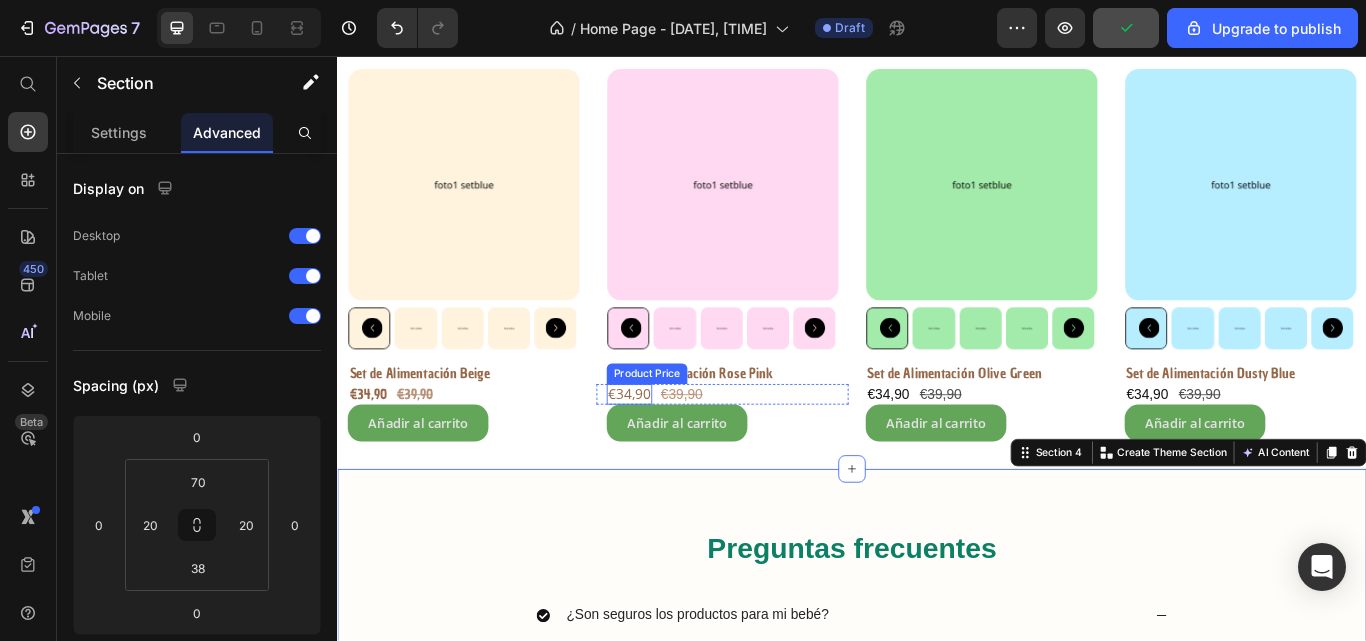 click on "€34,90" at bounding box center [677, 451] 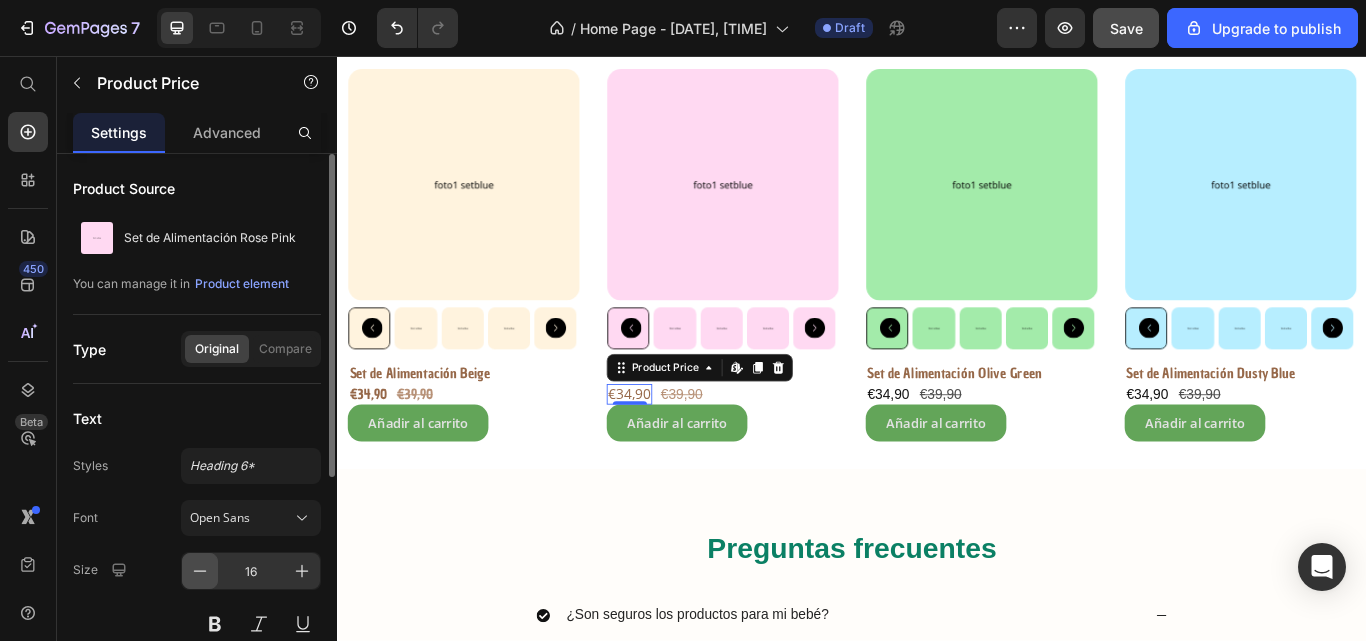 click 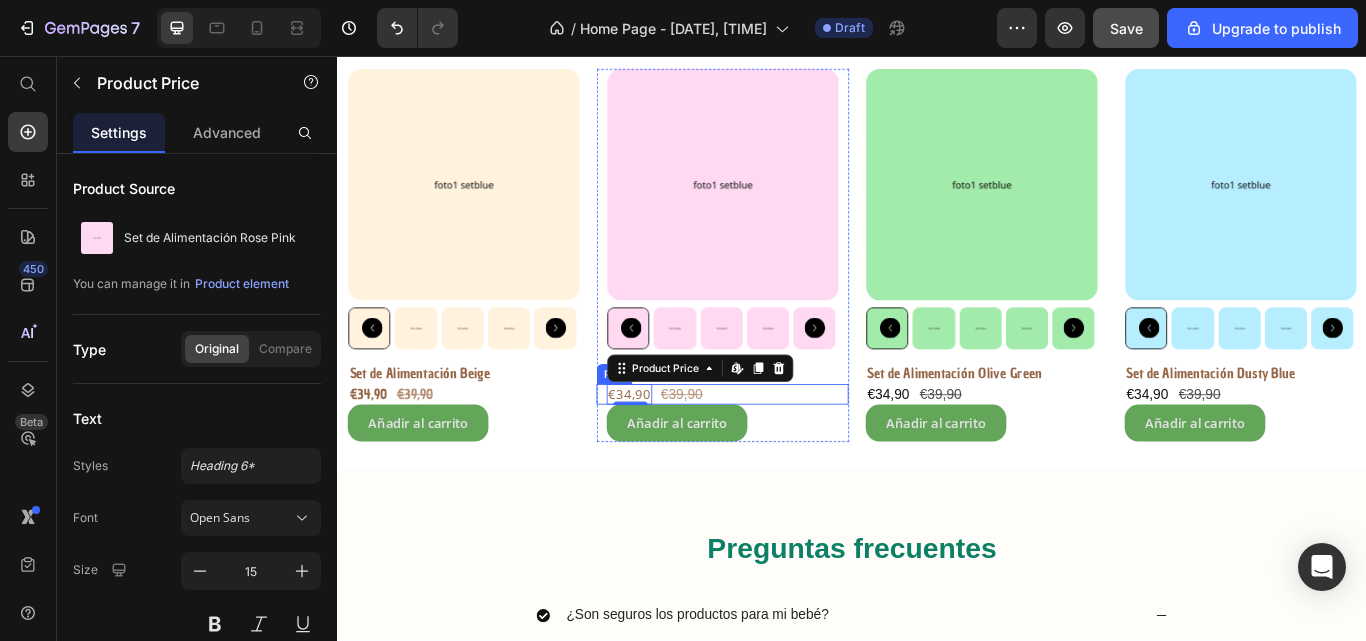 click on "€34,90 Product Price   Edit content in Shopify 0 €39,90 Product Price Row" at bounding box center (786, 451) 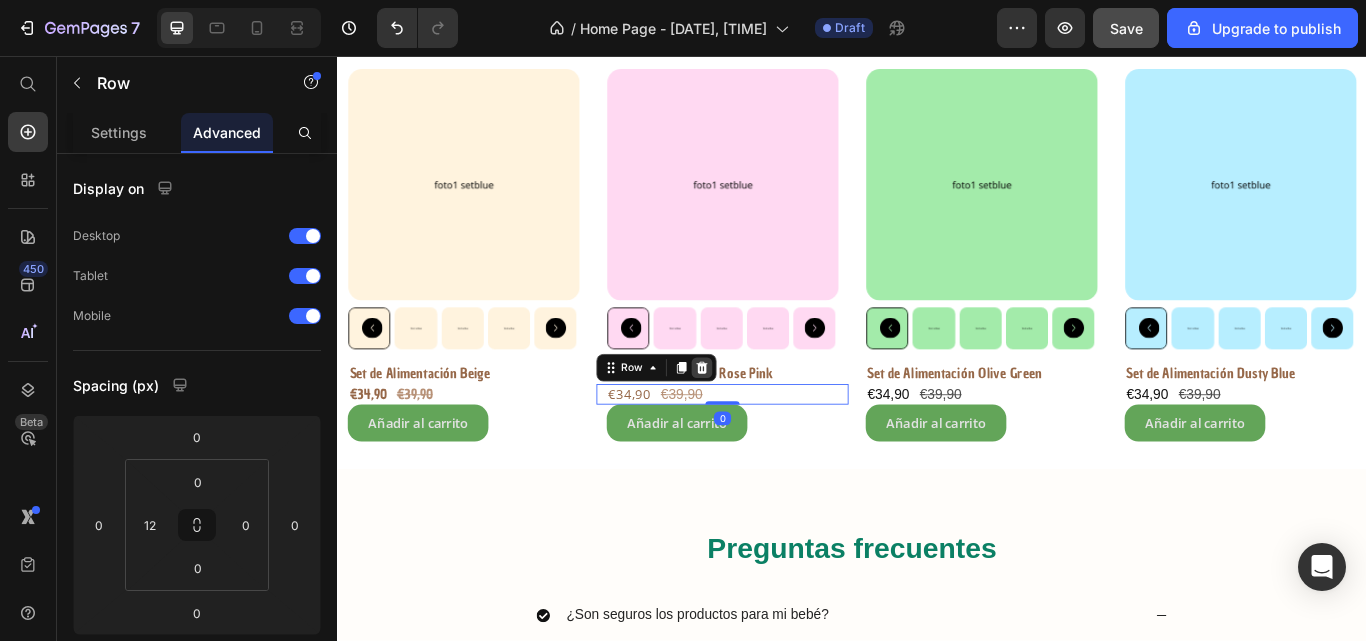 click 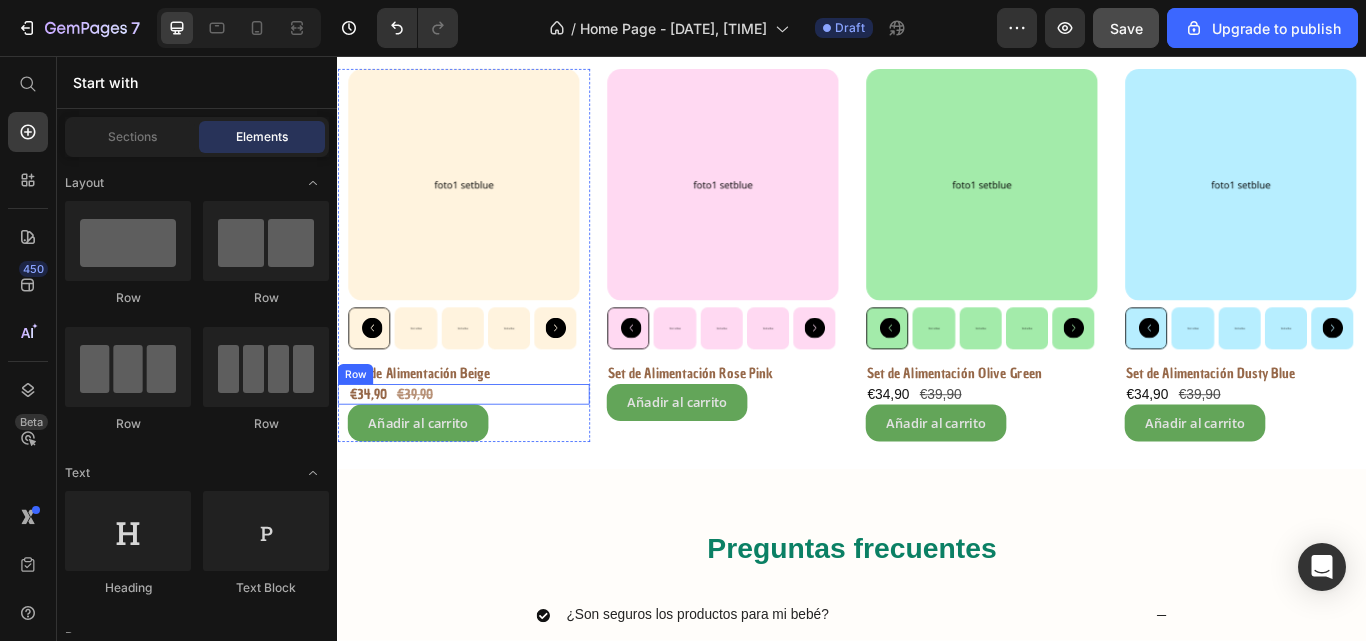 click on "€34,90 Product Price €39,90 Product Price Row" at bounding box center [484, 451] 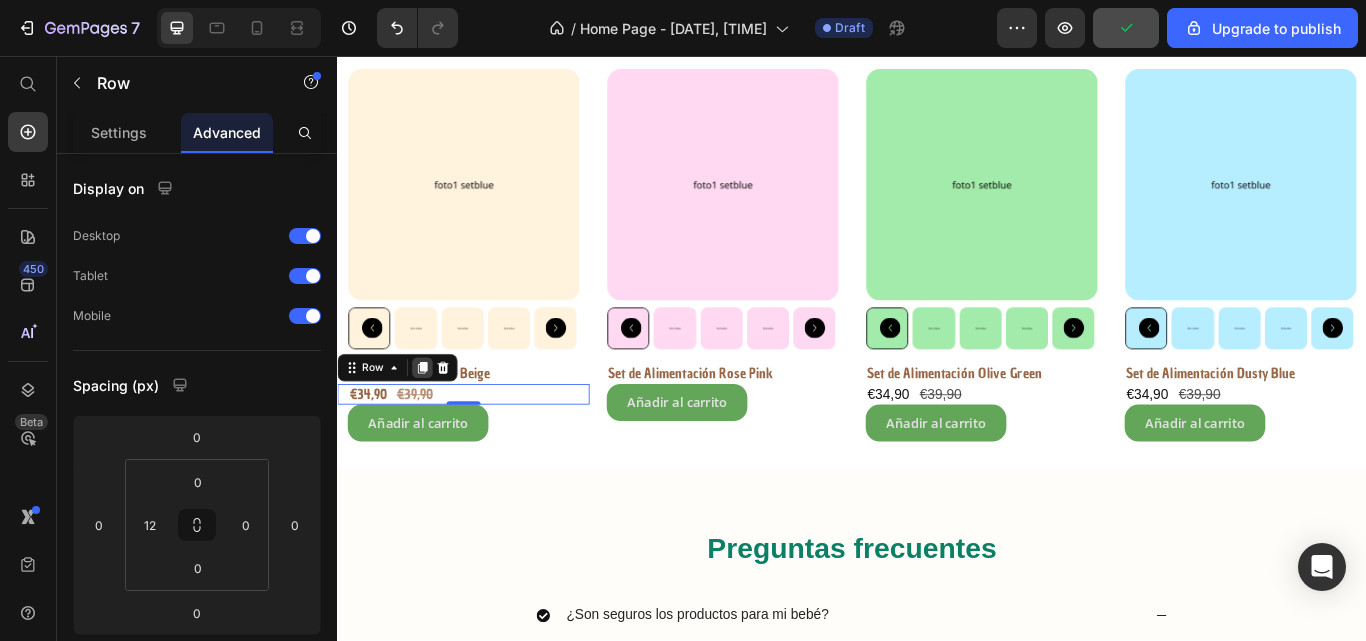 click 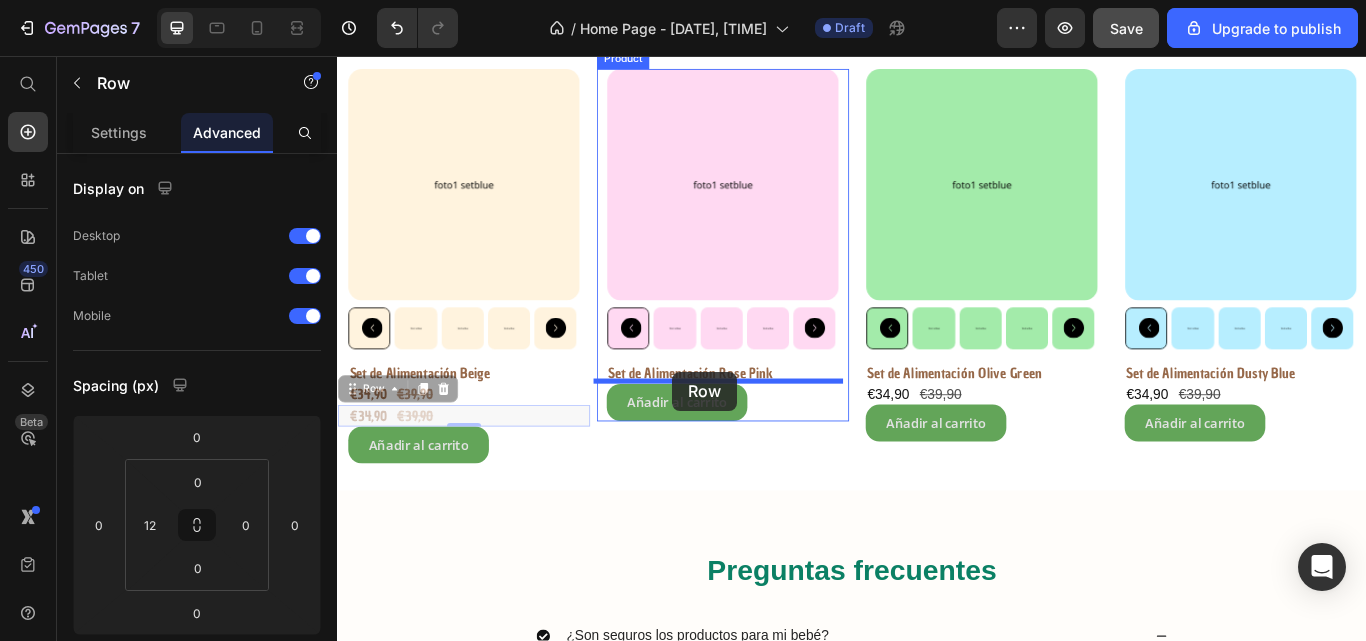 drag, startPoint x: 531, startPoint y: 468, endPoint x: 728, endPoint y: 427, distance: 201.22127 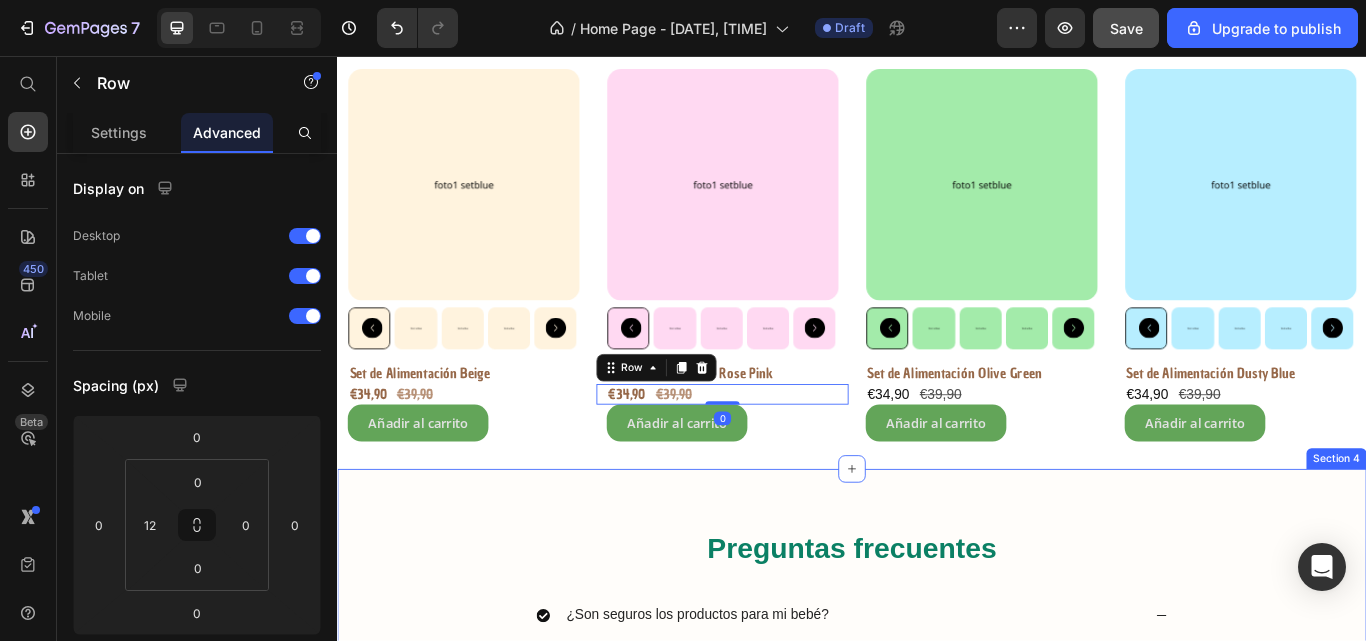 click on "Preguntas frecuentes Heading
¿Son seguros los productos para mi bebé? Si, todos nuestros productos estás fabricados con materiales seguros y certificados:  silicona de grado alimenticio ,  libres de BPA  y otras sustancias tóxicas. Text Block
¿Se pueden lavar los productos en el lavavajillas o meter al microondas?
¿Desde dónde se envían los pedidos?
¿Cuanto tarda en llegar mi pedido?
¿Puedo devolver un producto? Accordion Row Section 4" at bounding box center (937, 843) 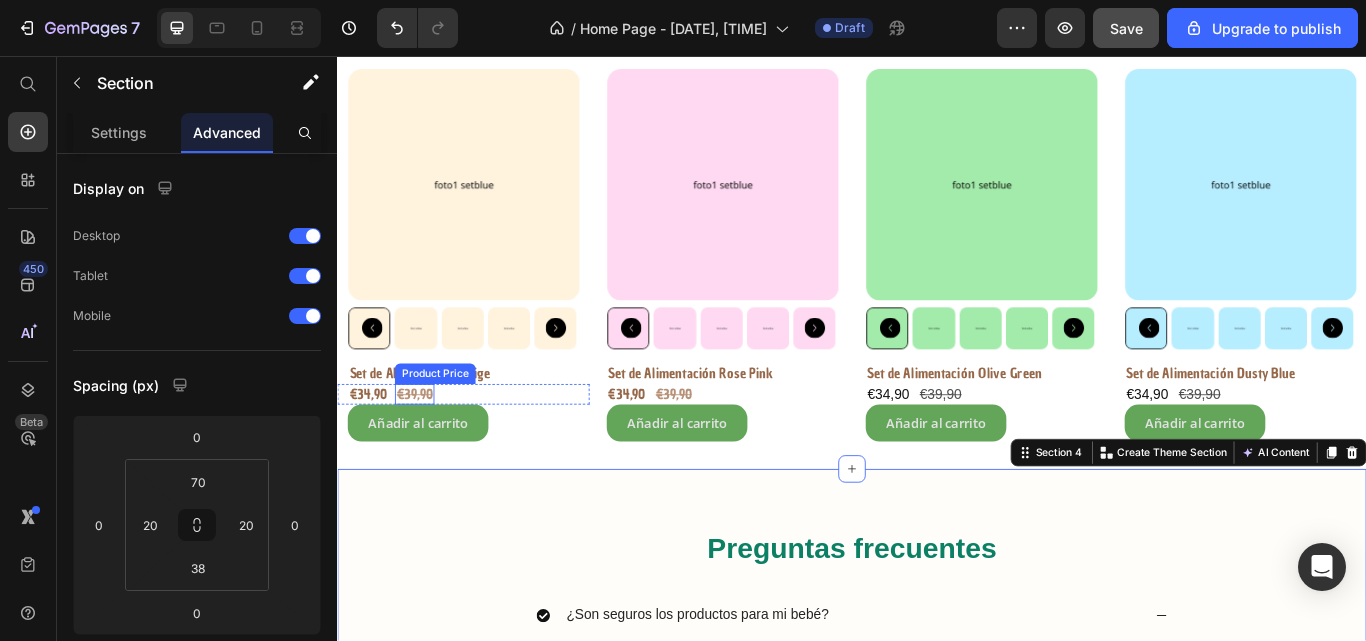 click on "€39,90" at bounding box center [427, 451] 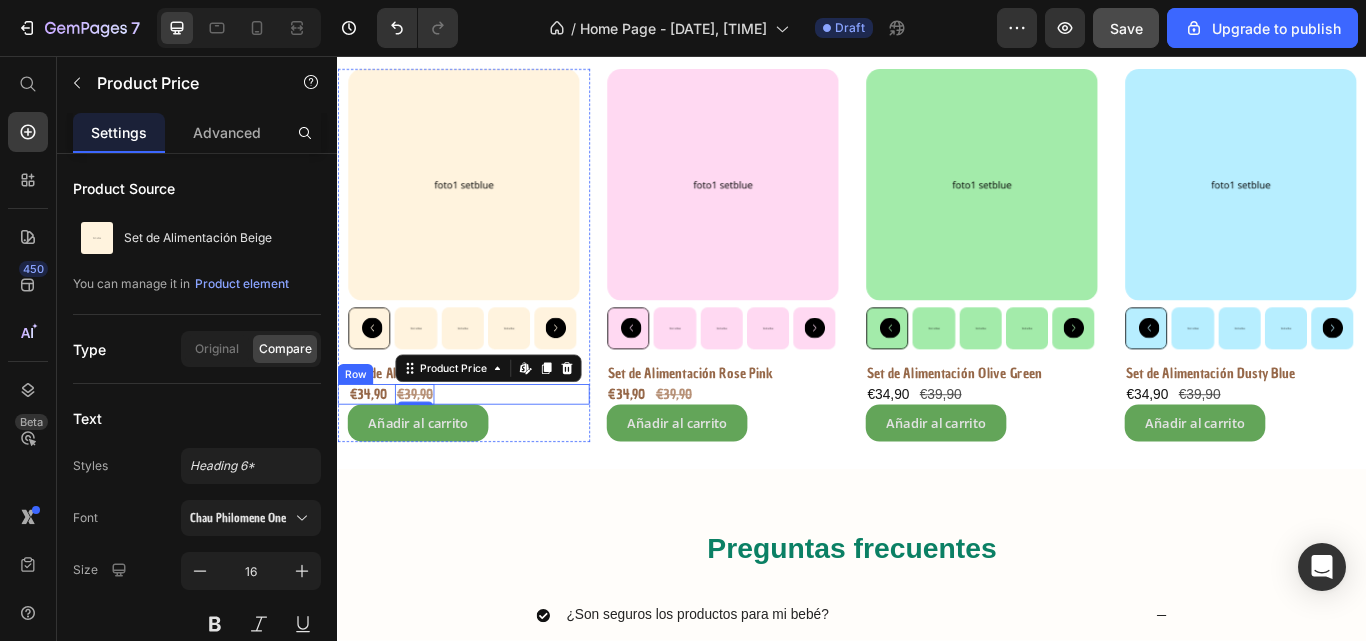 click on "€34,90 Product Price €39,90 Product Price   Edit content in Shopify 0 Row" at bounding box center [484, 451] 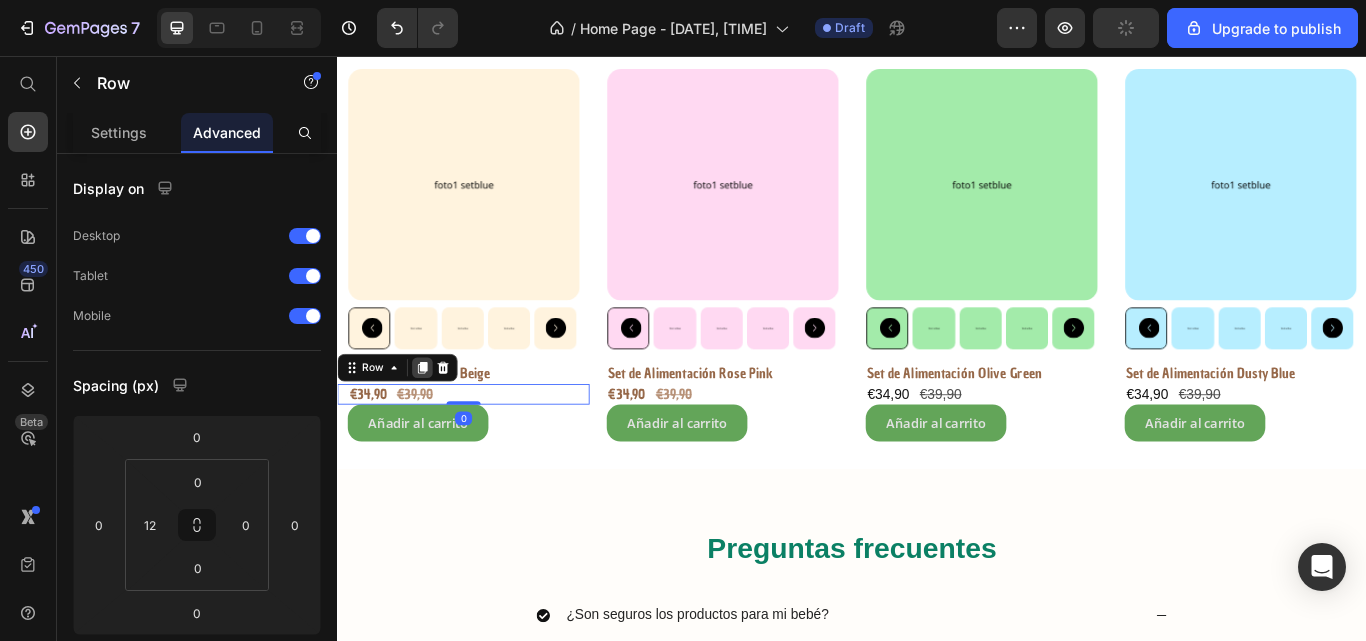 click 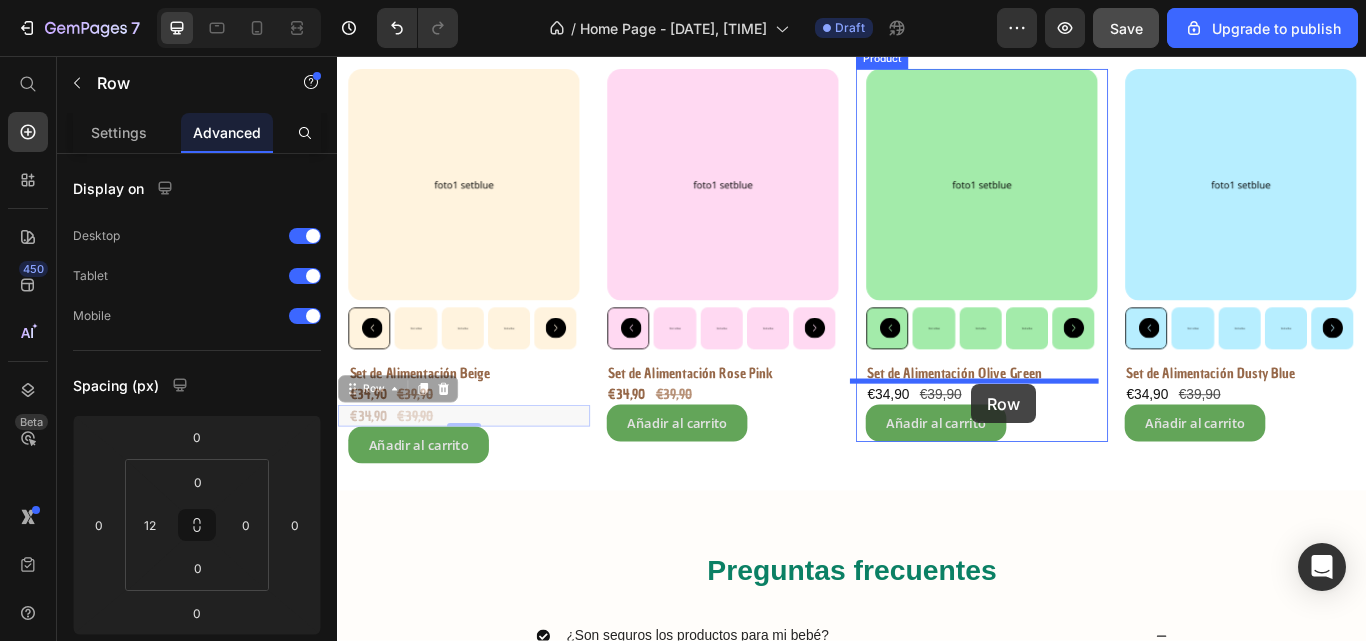 drag, startPoint x: 555, startPoint y: 472, endPoint x: 1076, endPoint y: 439, distance: 522.04407 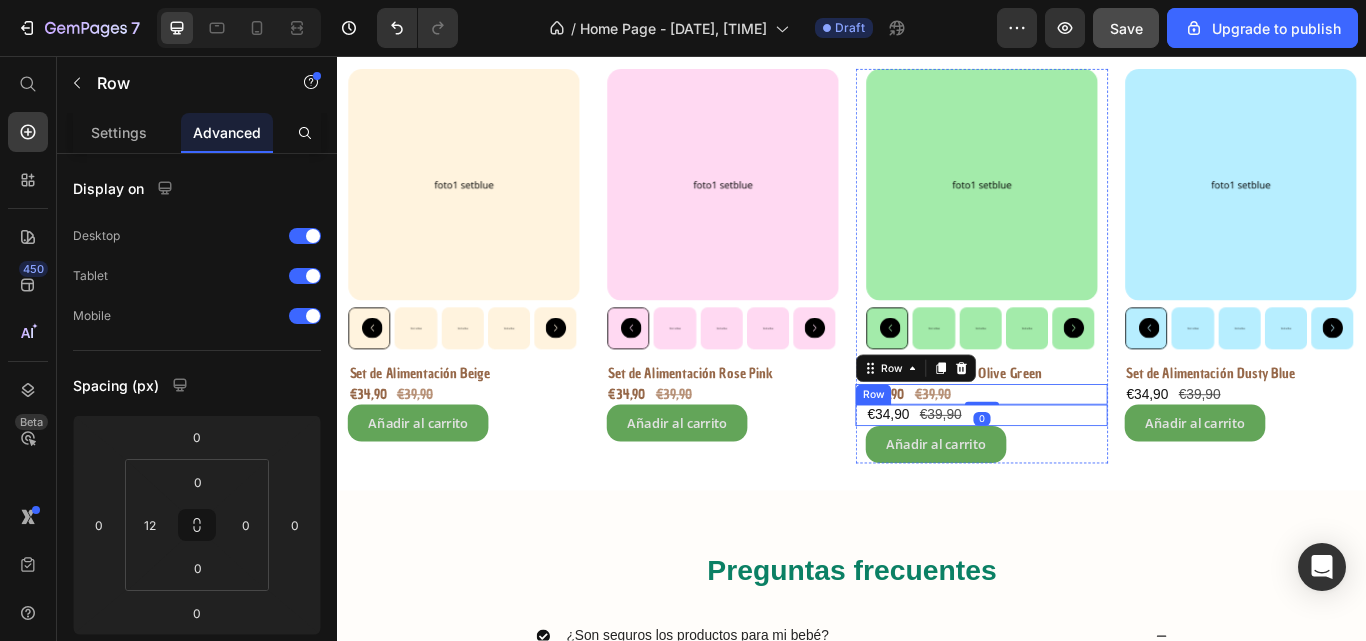 click on "€34,90 Product Price €39,90 Product Price Row" at bounding box center [1088, 475] 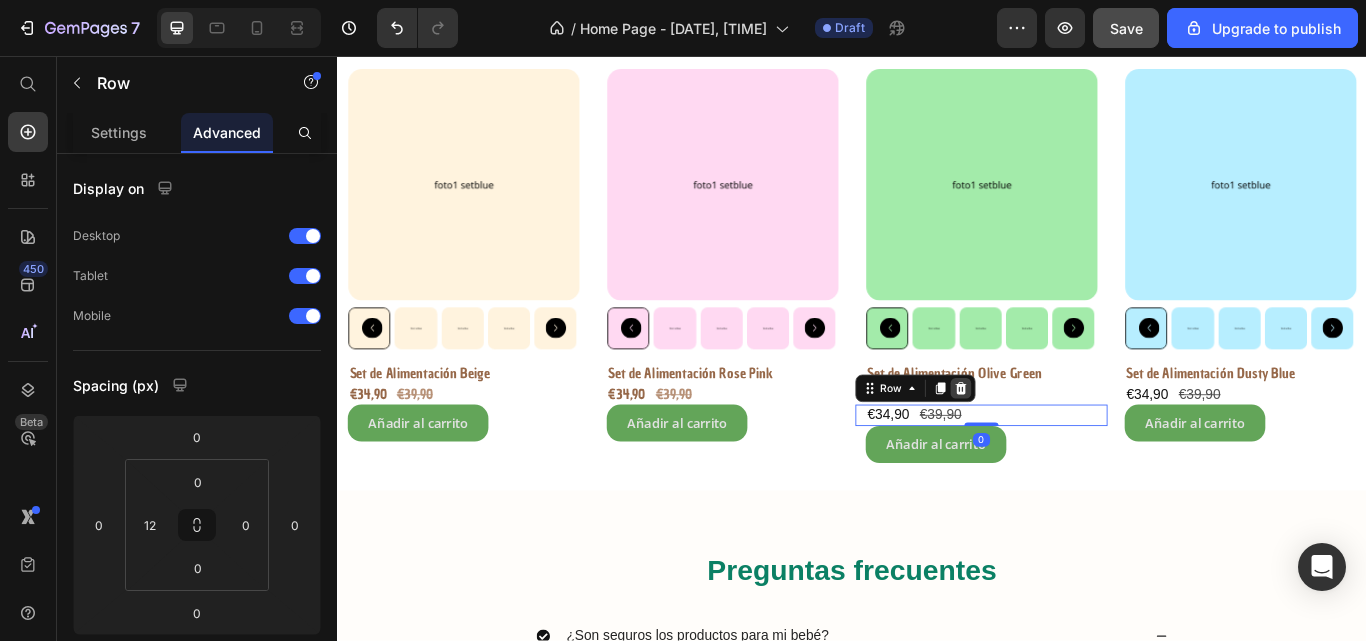 click 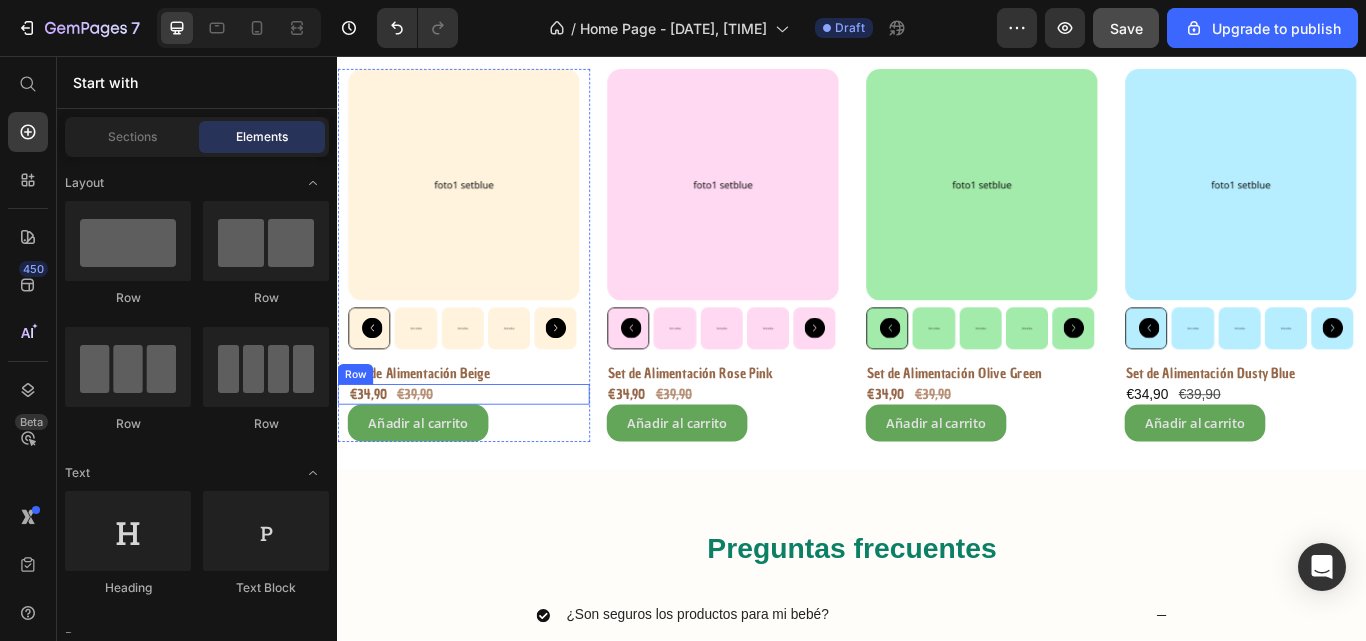 click on "€34,90 Product Price €39,90 Product Price Row" at bounding box center [484, 451] 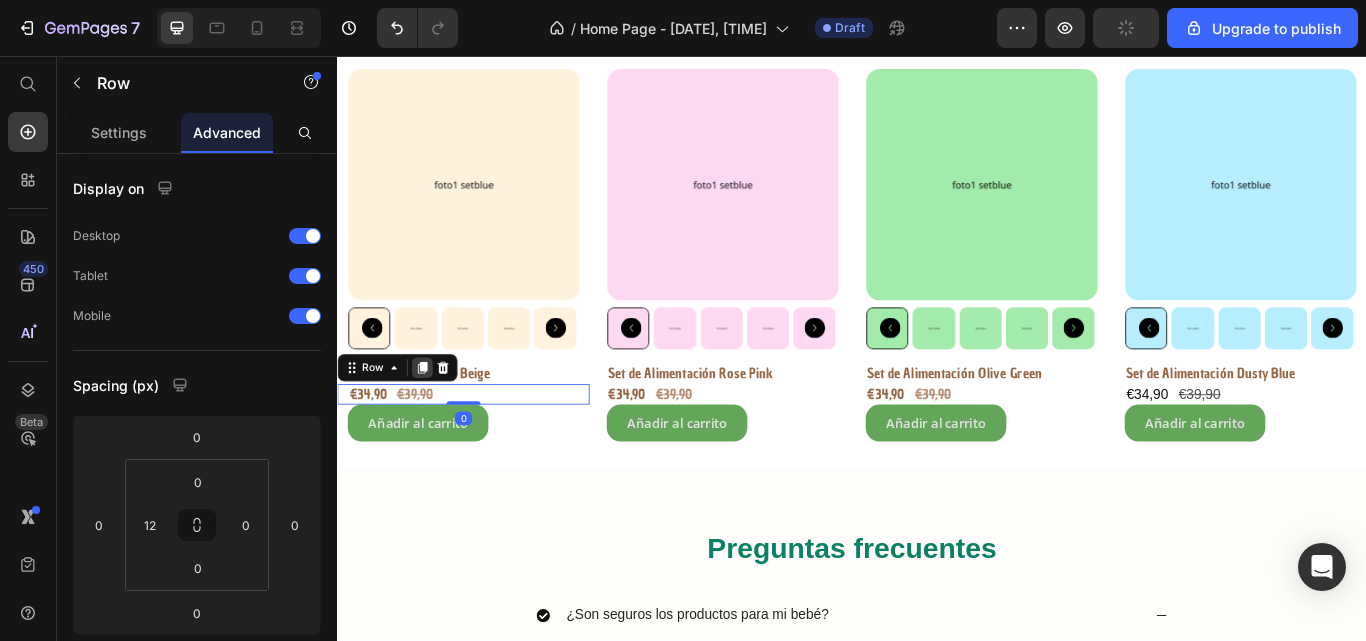 click 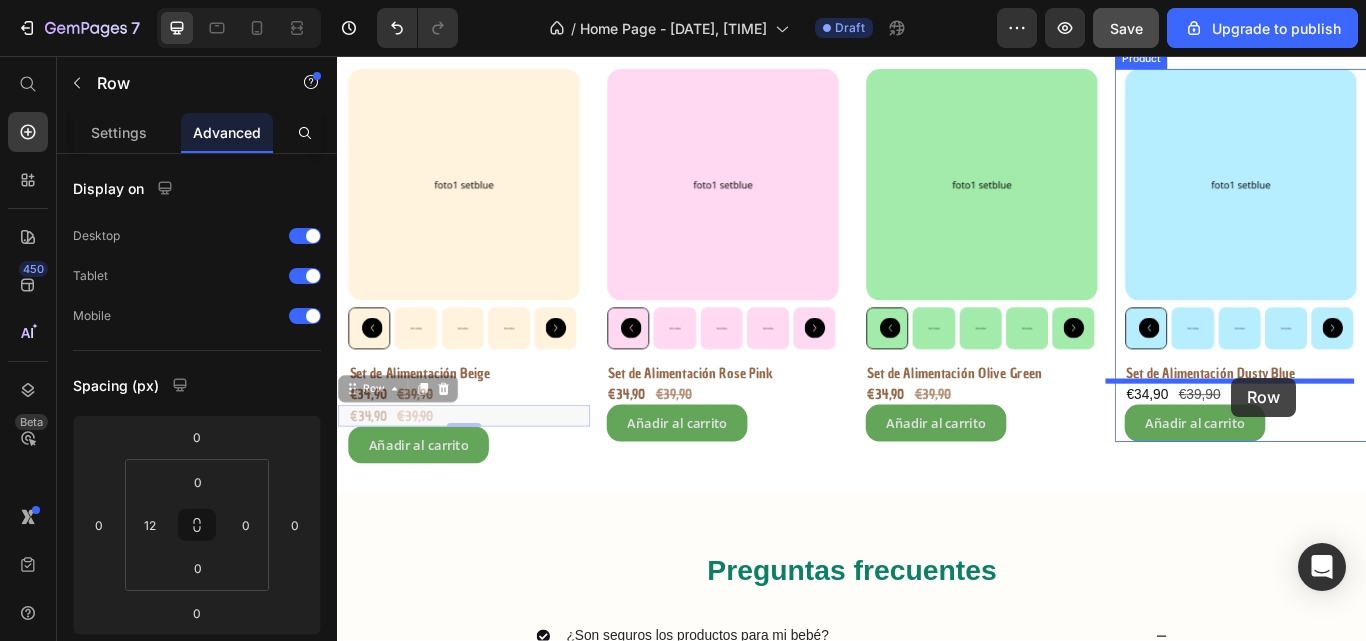 drag, startPoint x: 527, startPoint y: 473, endPoint x: 1379, endPoint y: 431, distance: 853.0346 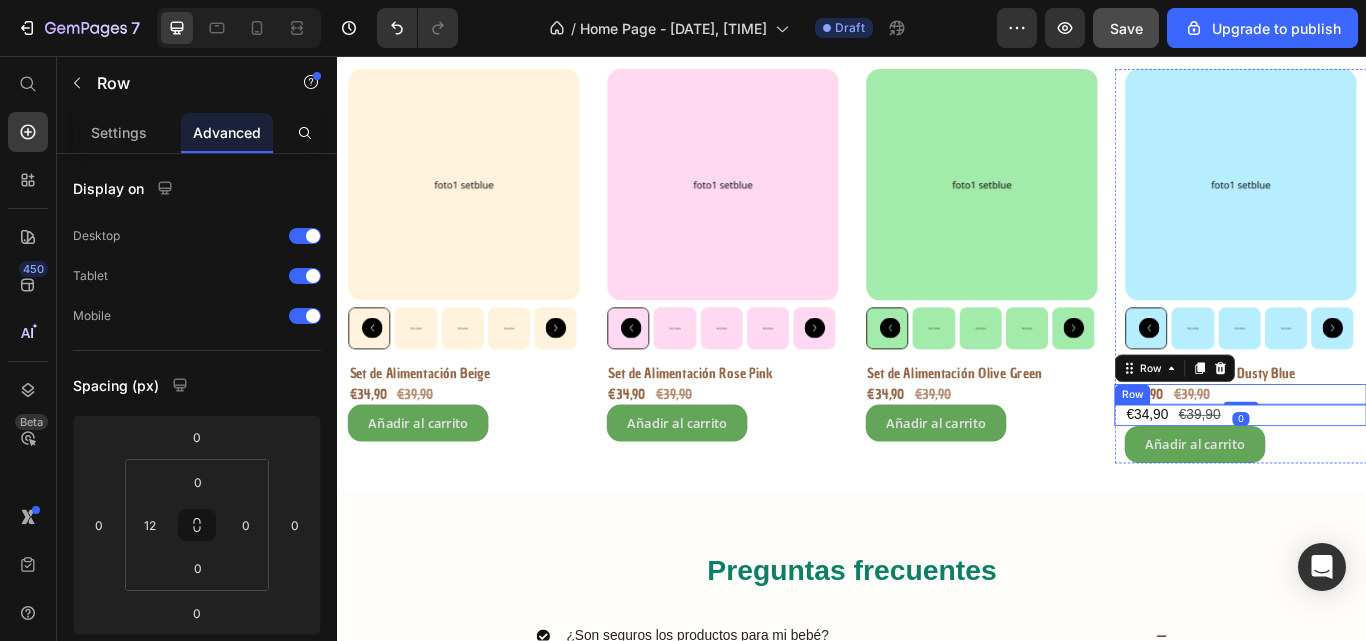 click on "€34,90 Product Price €39,90 Product Price Row" at bounding box center [1390, 475] 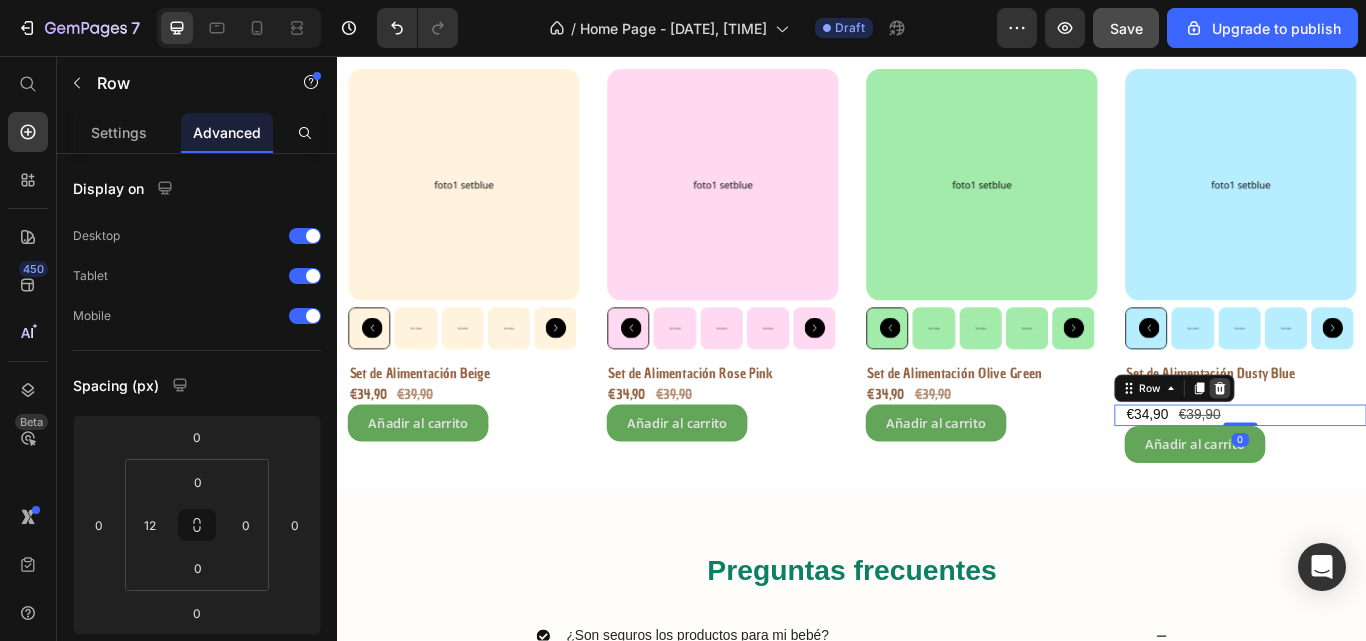 click 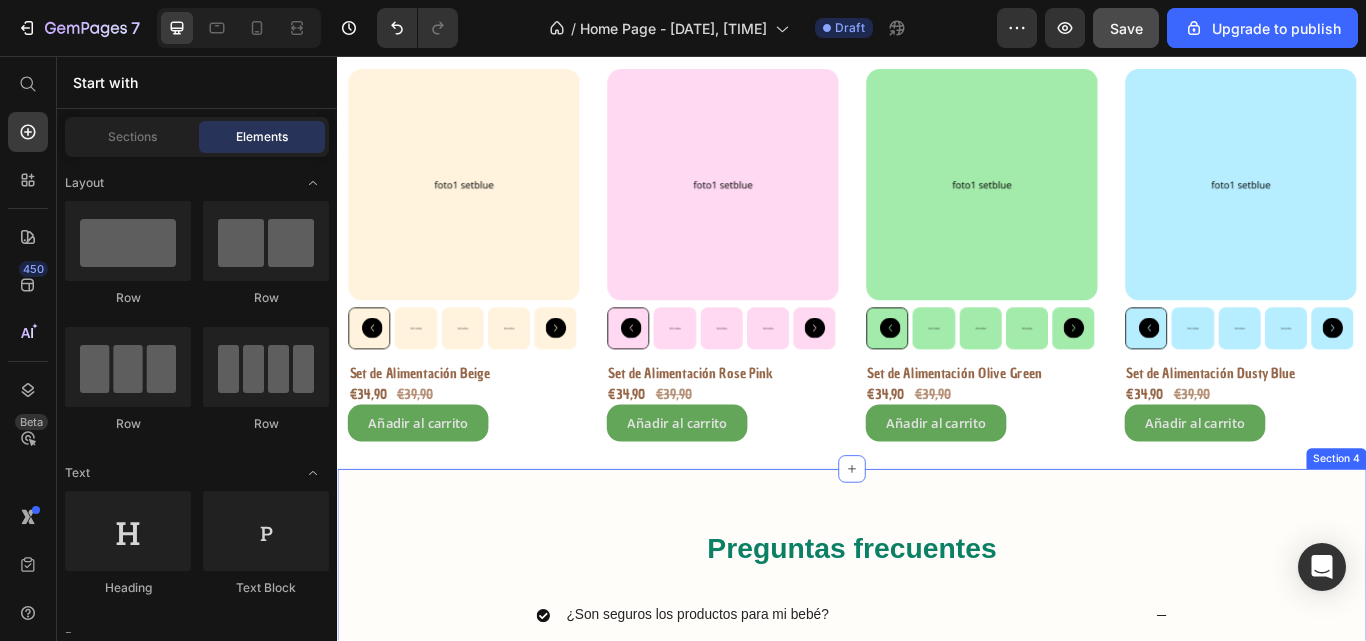click on "Preguntas frecuentes Heading
¿Son seguros los productos para mi bebé? Si, todos nuestros productos estás fabricados con materiales seguros y certificados:  silicona de grado alimenticio ,  libres de BPA  y otras sustancias tóxicas. Text Block
¿Se pueden lavar los productos en el lavavajillas o meter al microondas?
¿Desde dónde se envían los pedidos?
¿Cuanto tarda en llegar mi pedido?
¿Puedo devolver un producto? Accordion Row" at bounding box center (937, 859) 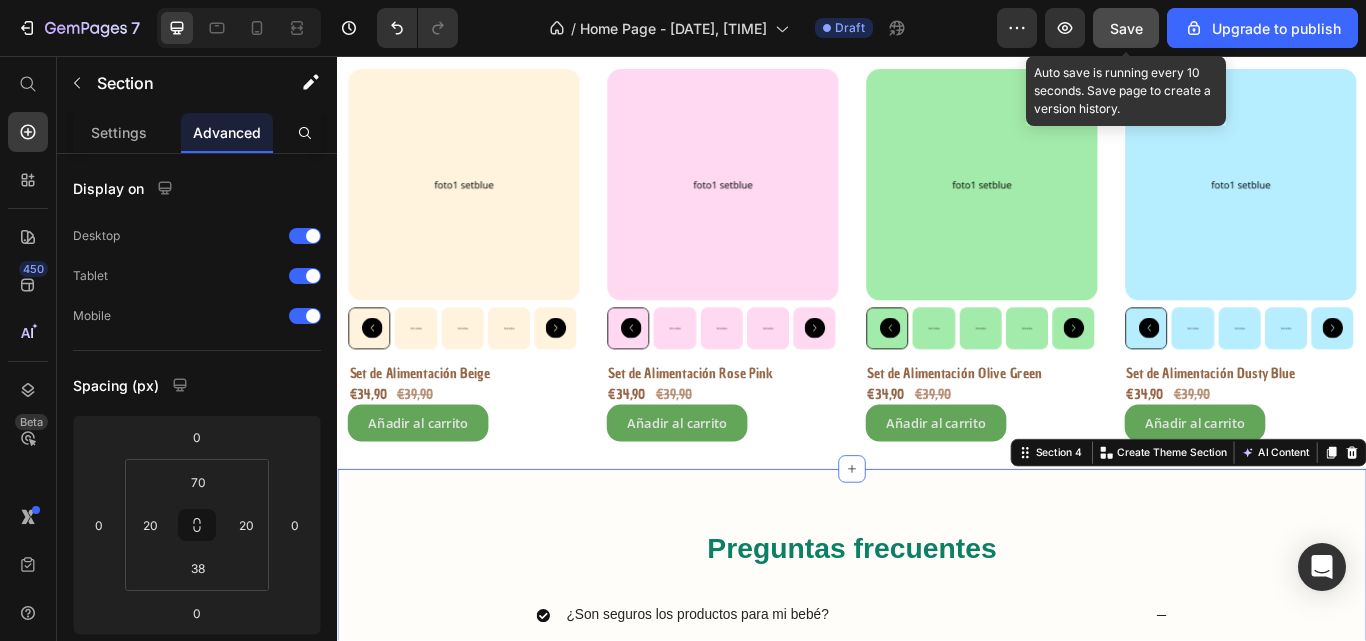 click on "Save" at bounding box center (1126, 28) 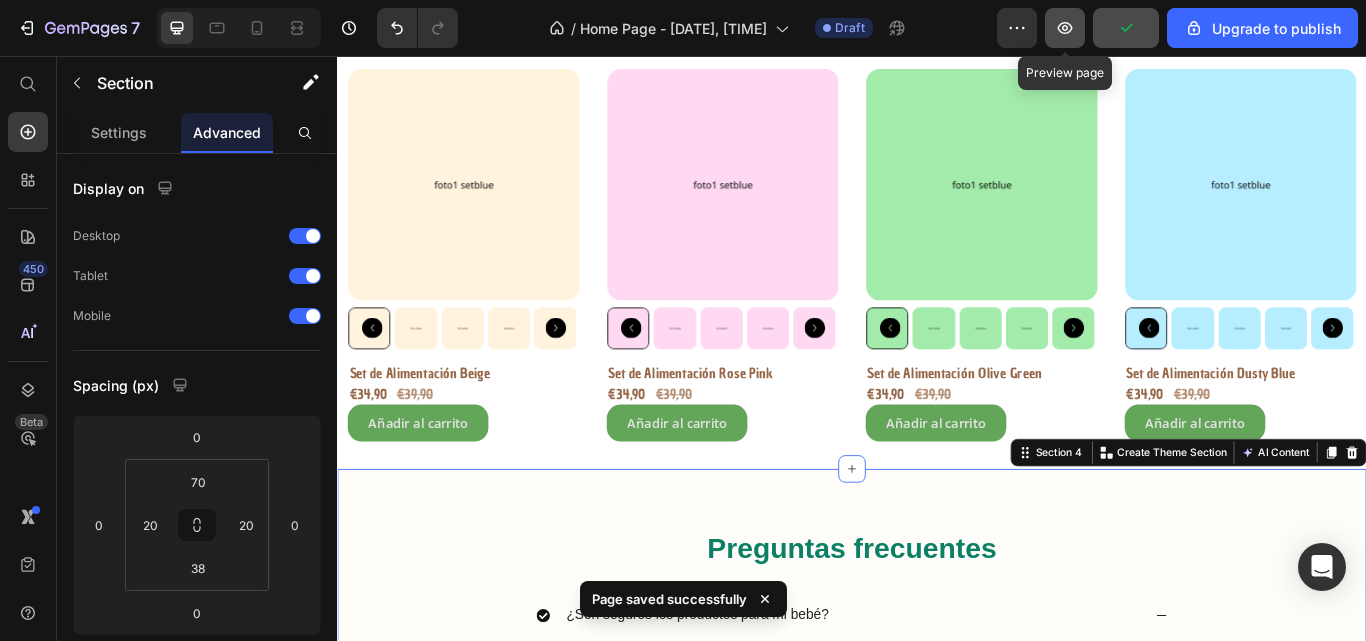 click 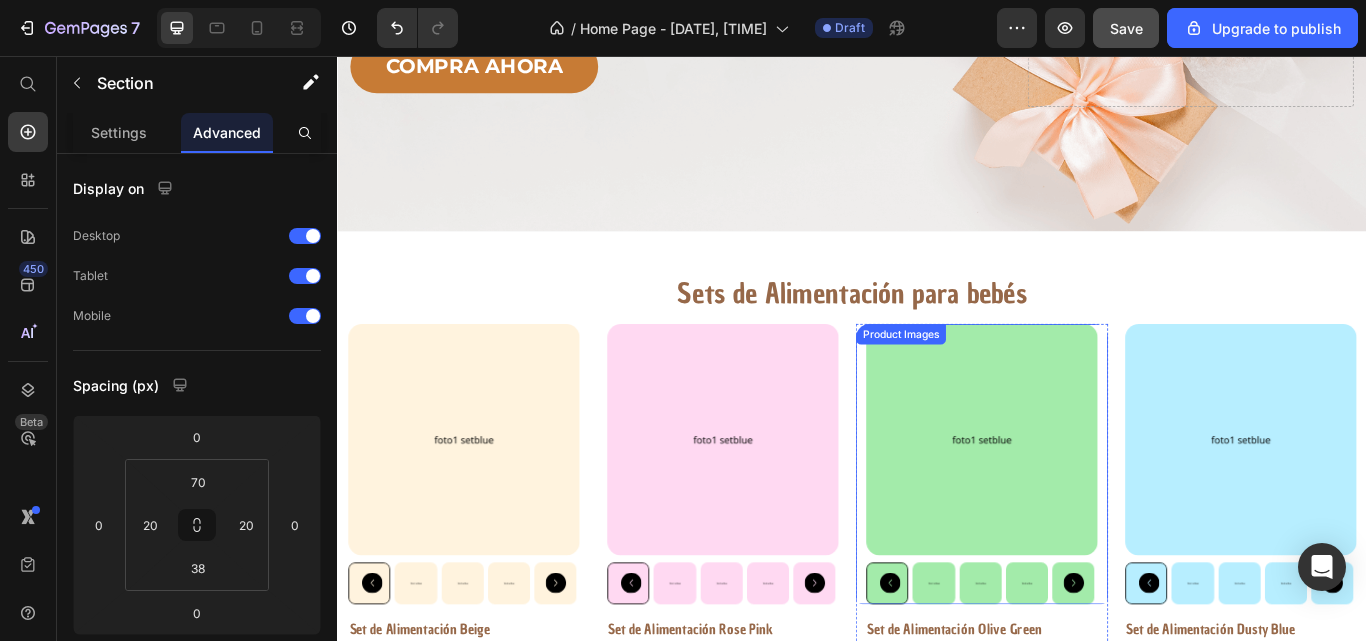 scroll, scrollTop: 387, scrollLeft: 0, axis: vertical 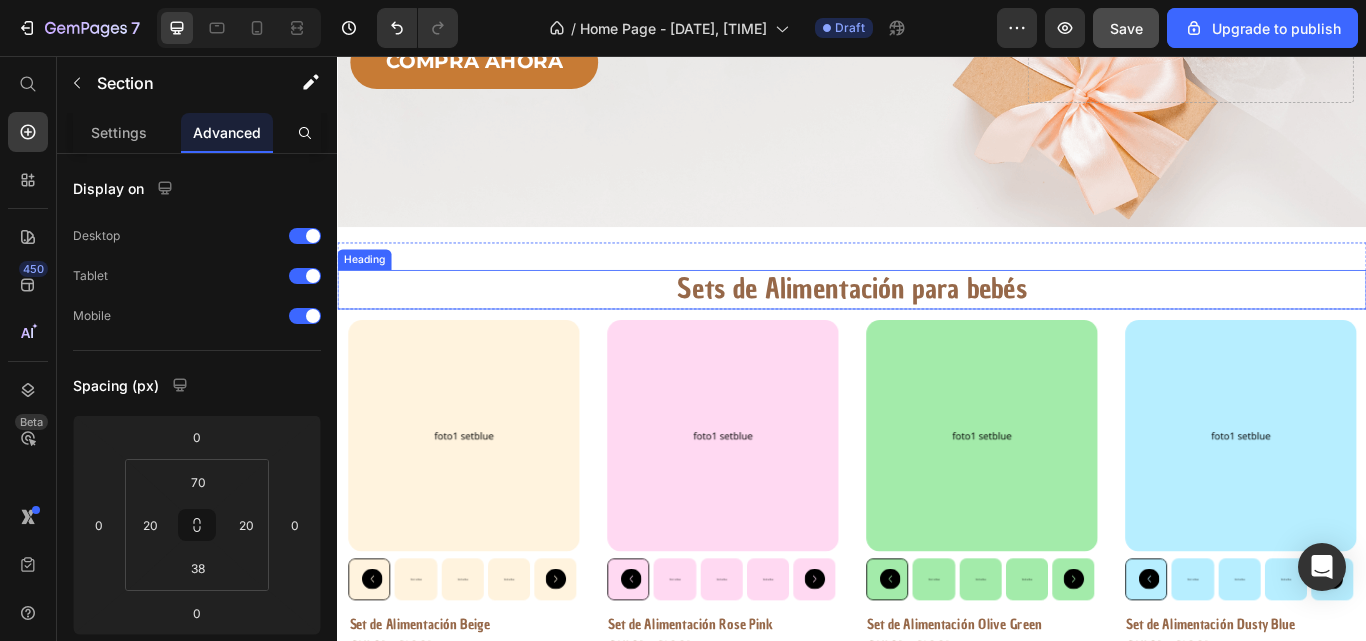 click on "Sets de Alimentación para bebés" at bounding box center (937, 329) 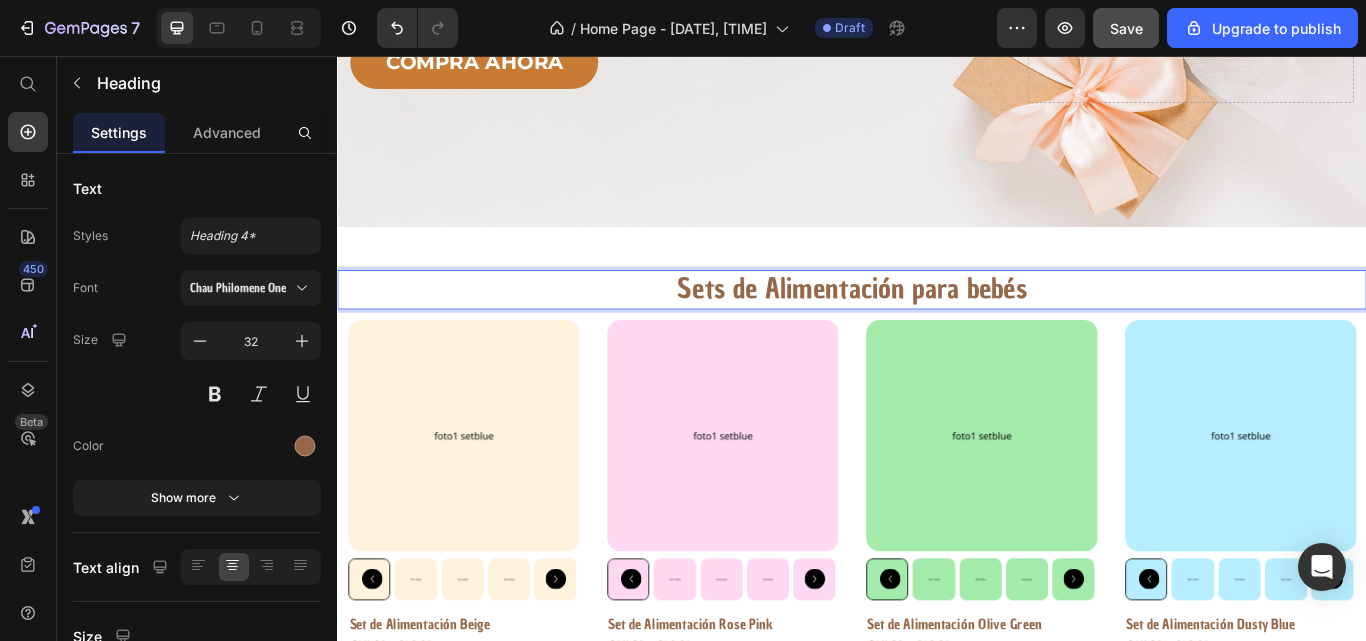 click on "Sets de Alimentación para bebés" at bounding box center (937, 329) 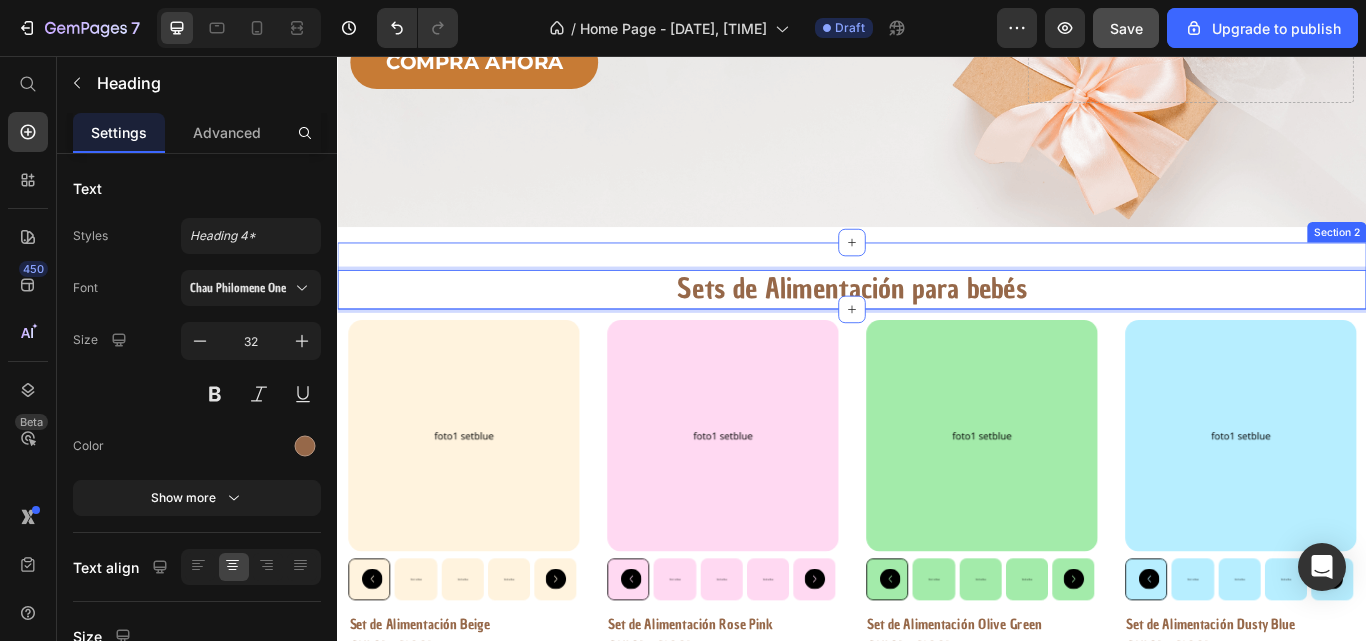 click on "Sets de Alimentación para bebés Heading   0 Section 2" at bounding box center [937, 313] 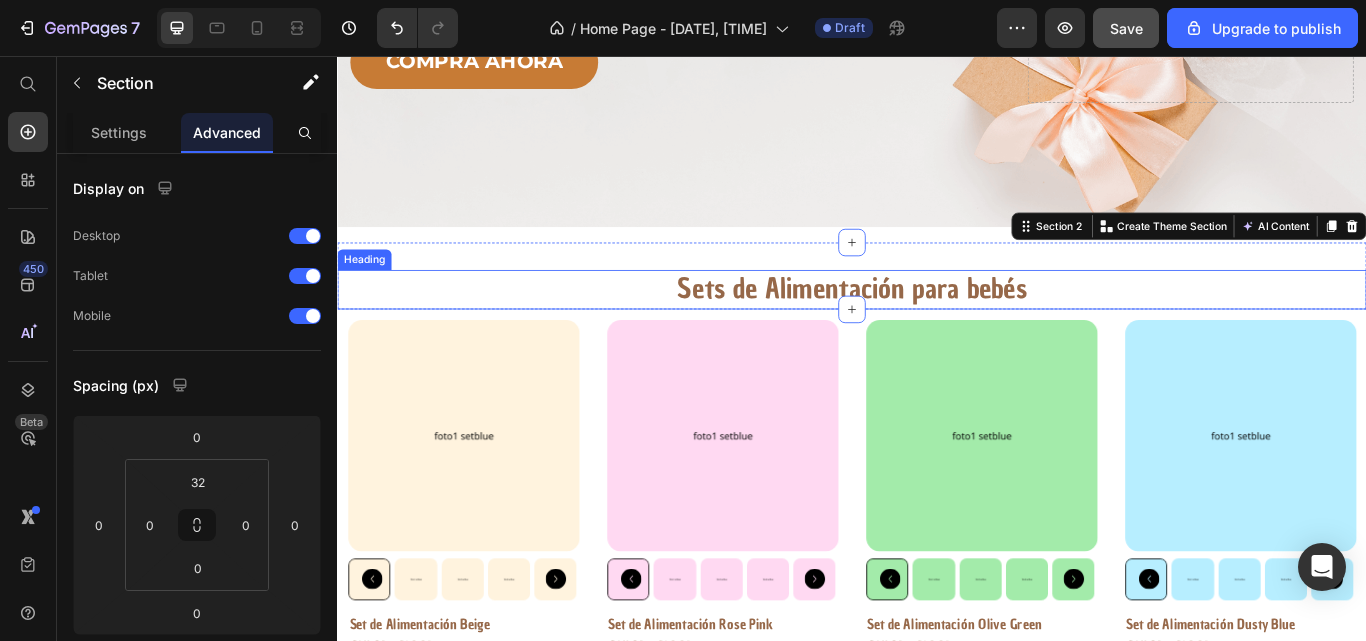 click on "Sets de Alimentación para bebés" at bounding box center (937, 329) 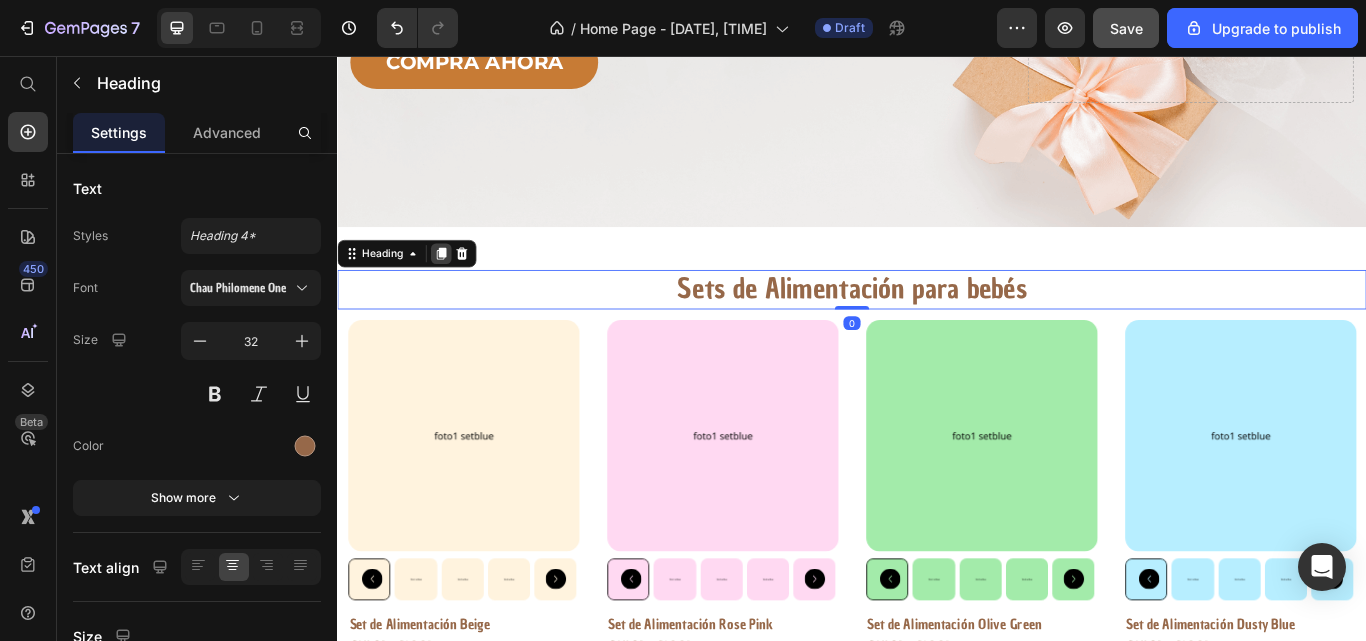 click 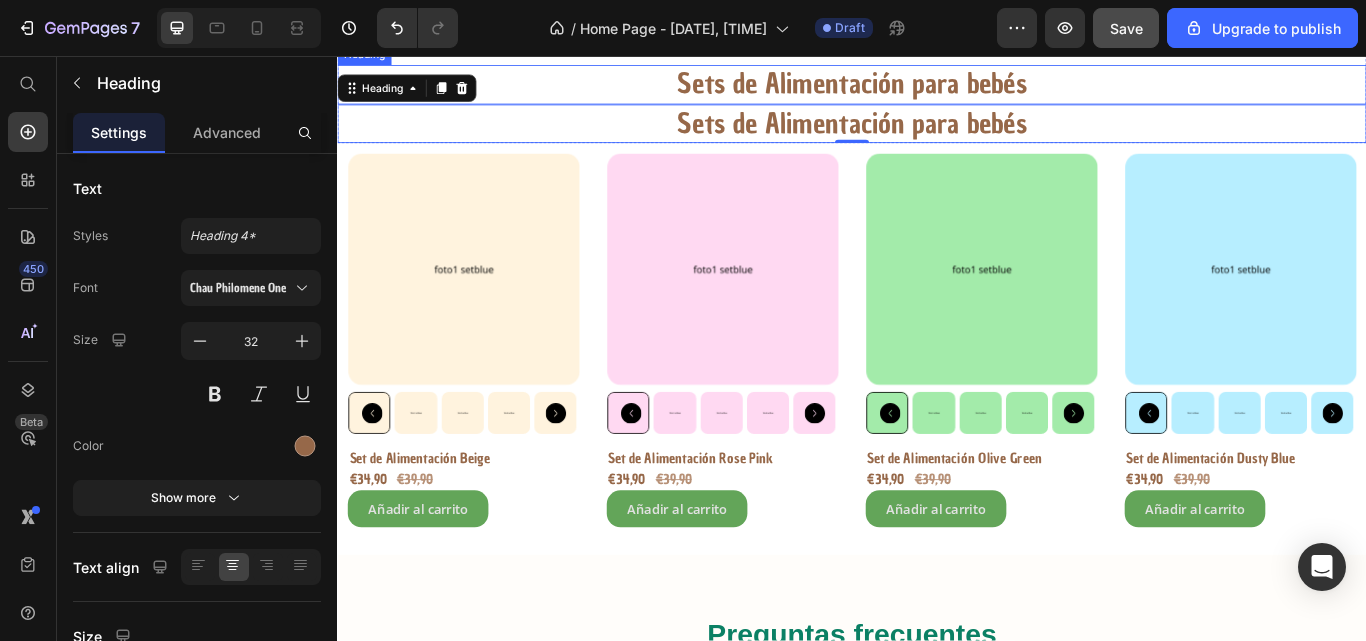 scroll, scrollTop: 629, scrollLeft: 0, axis: vertical 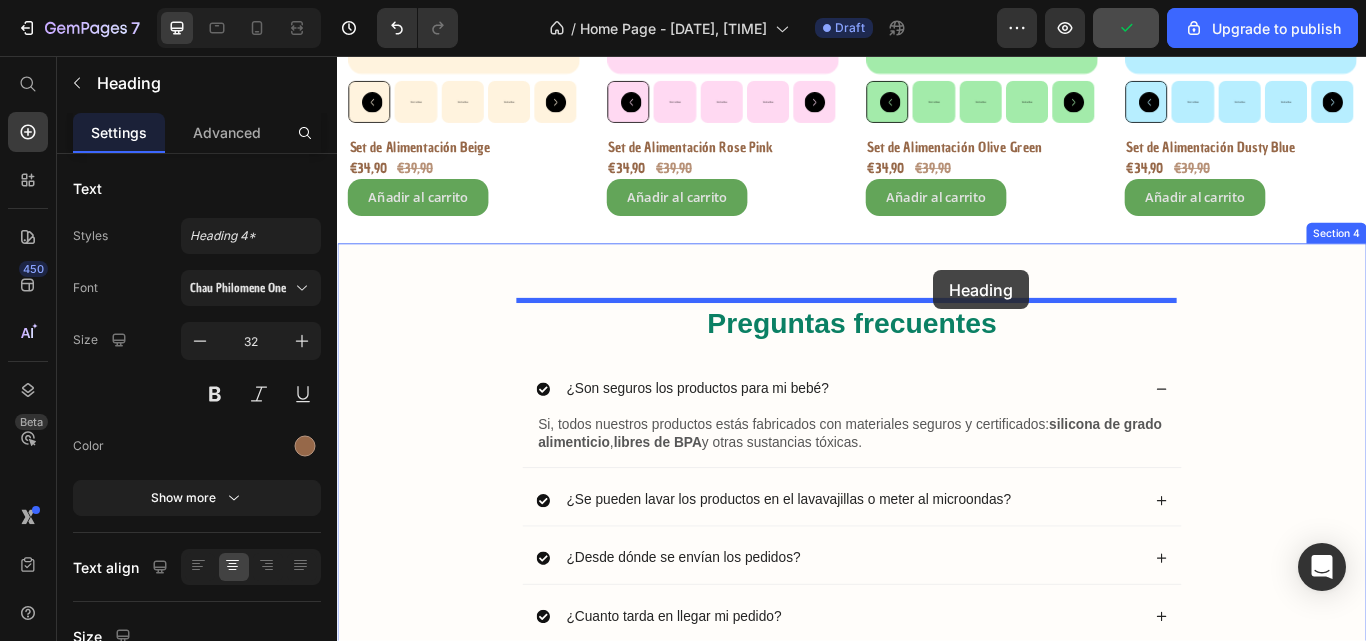 drag, startPoint x: 1176, startPoint y: 125, endPoint x: 1032, endPoint y: 306, distance: 231.29419 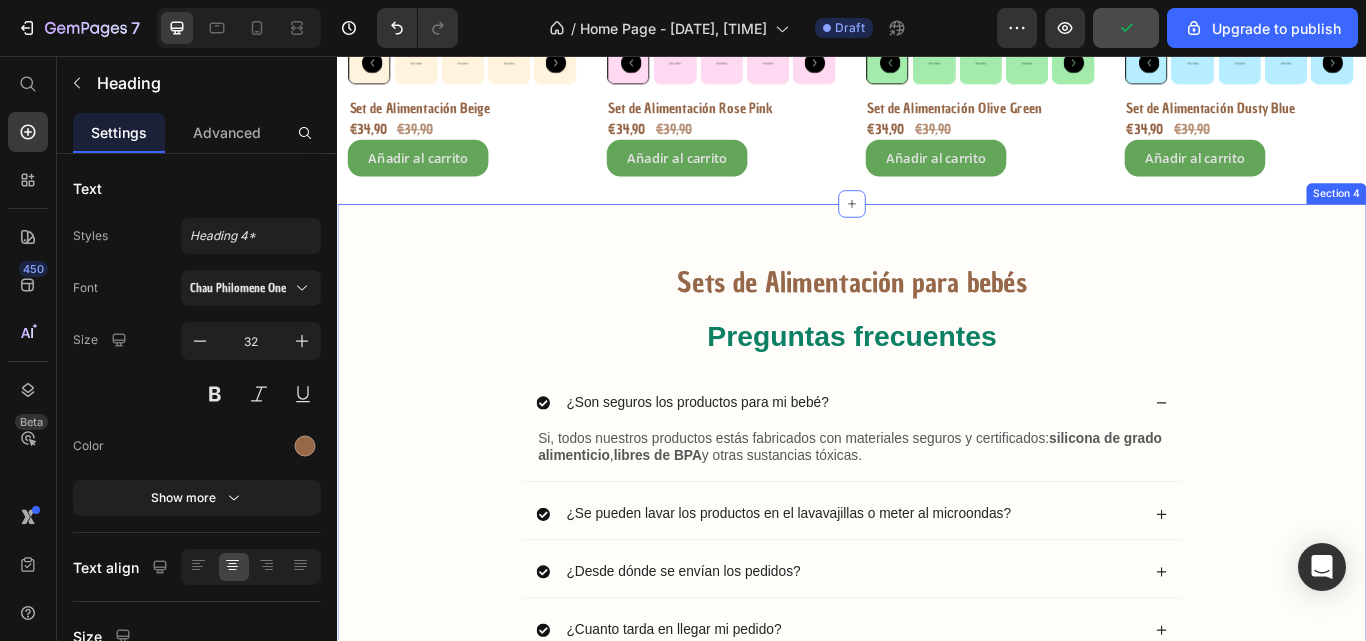 scroll, scrollTop: 944, scrollLeft: 0, axis: vertical 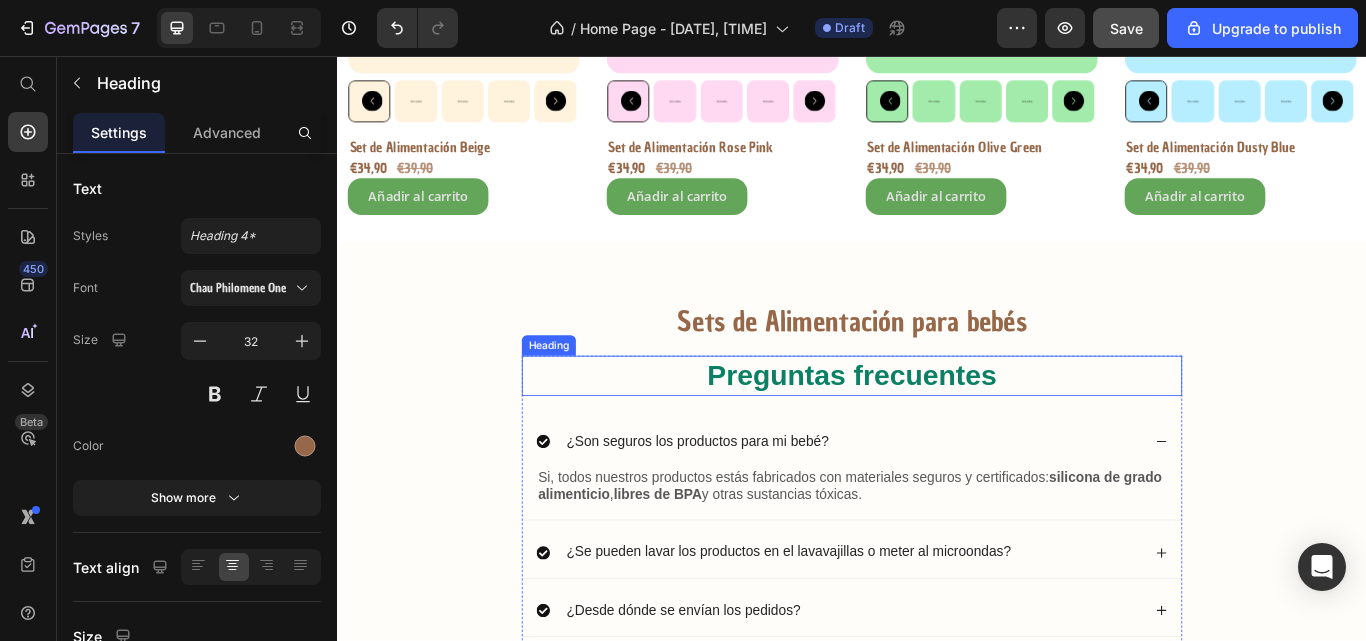 click on "Preguntas frecuentes" at bounding box center [937, 429] 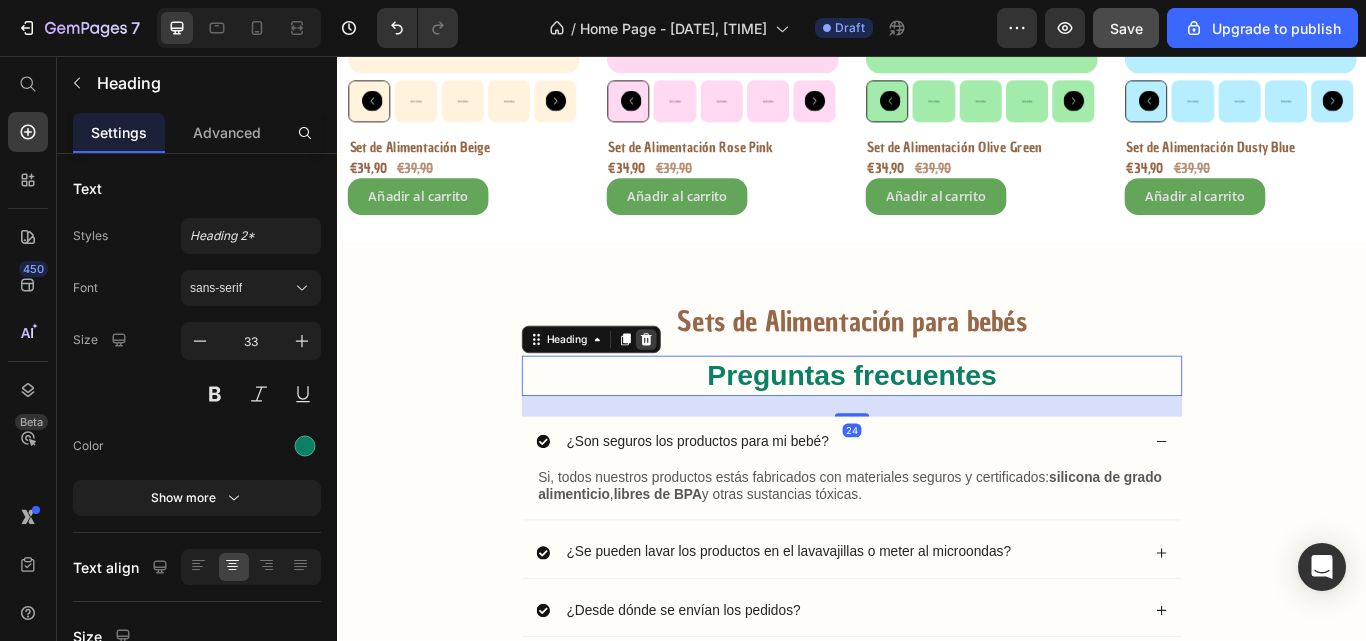 click 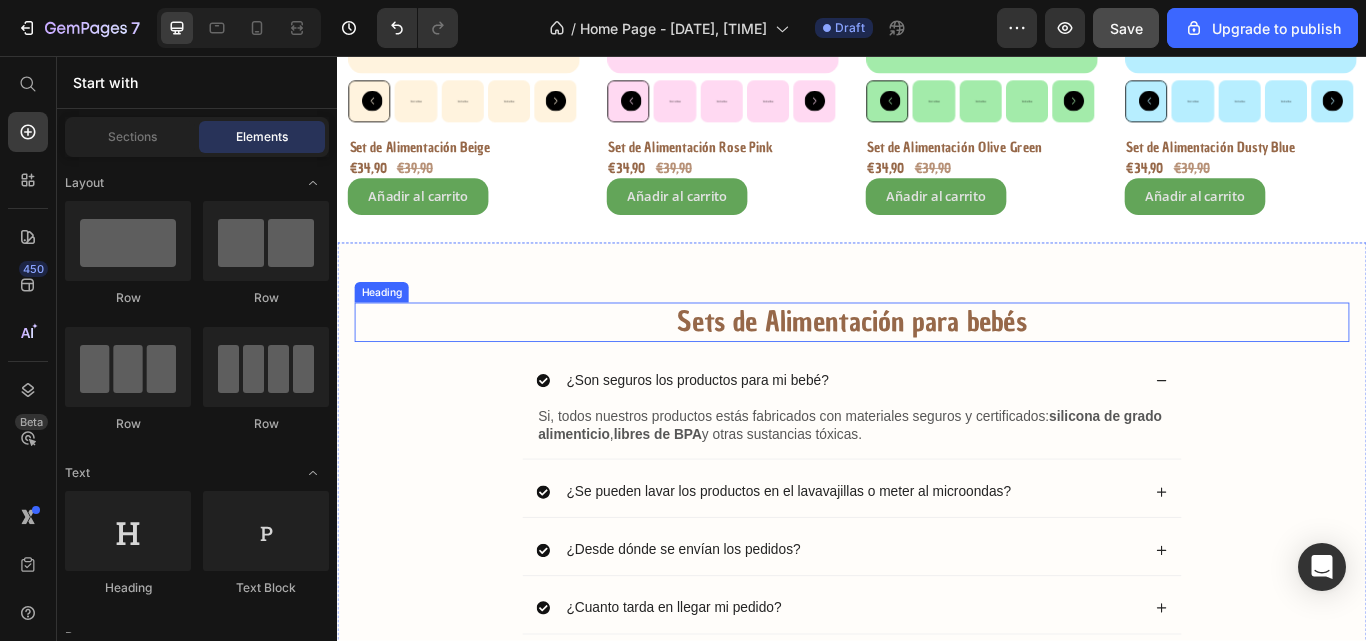 click on "Sets de Alimentación para bebés" at bounding box center (937, 367) 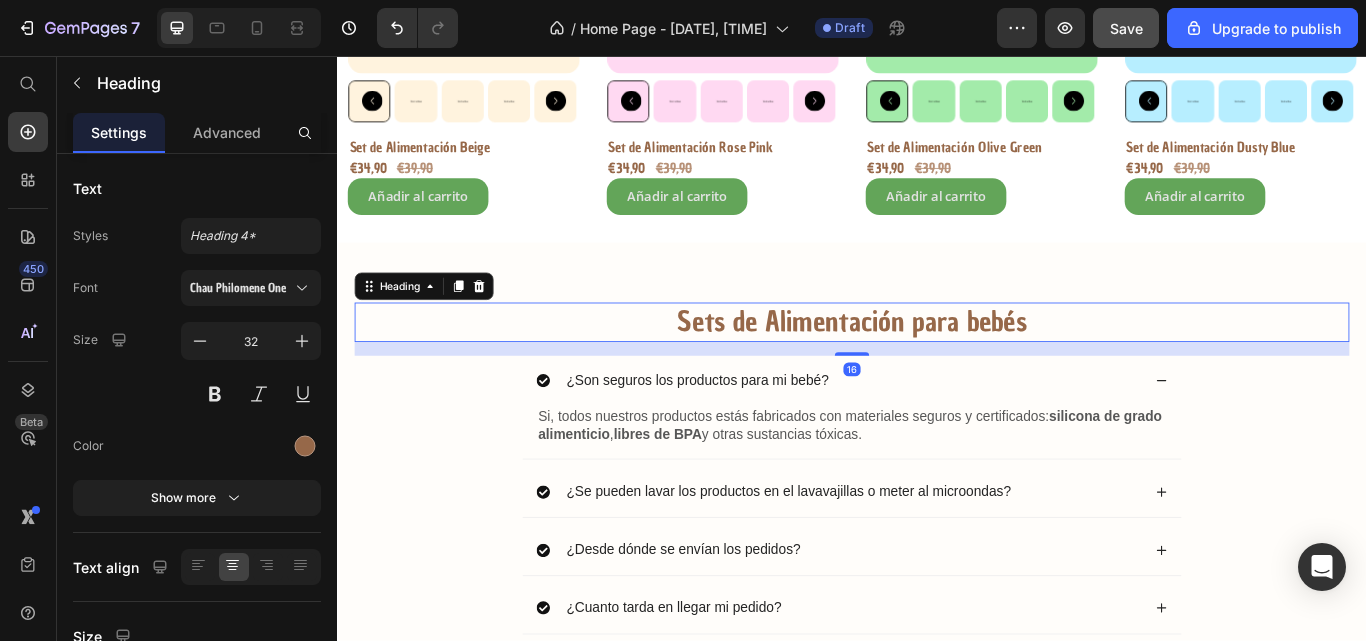 click on "Sets de Alimentación para bebés" at bounding box center (937, 367) 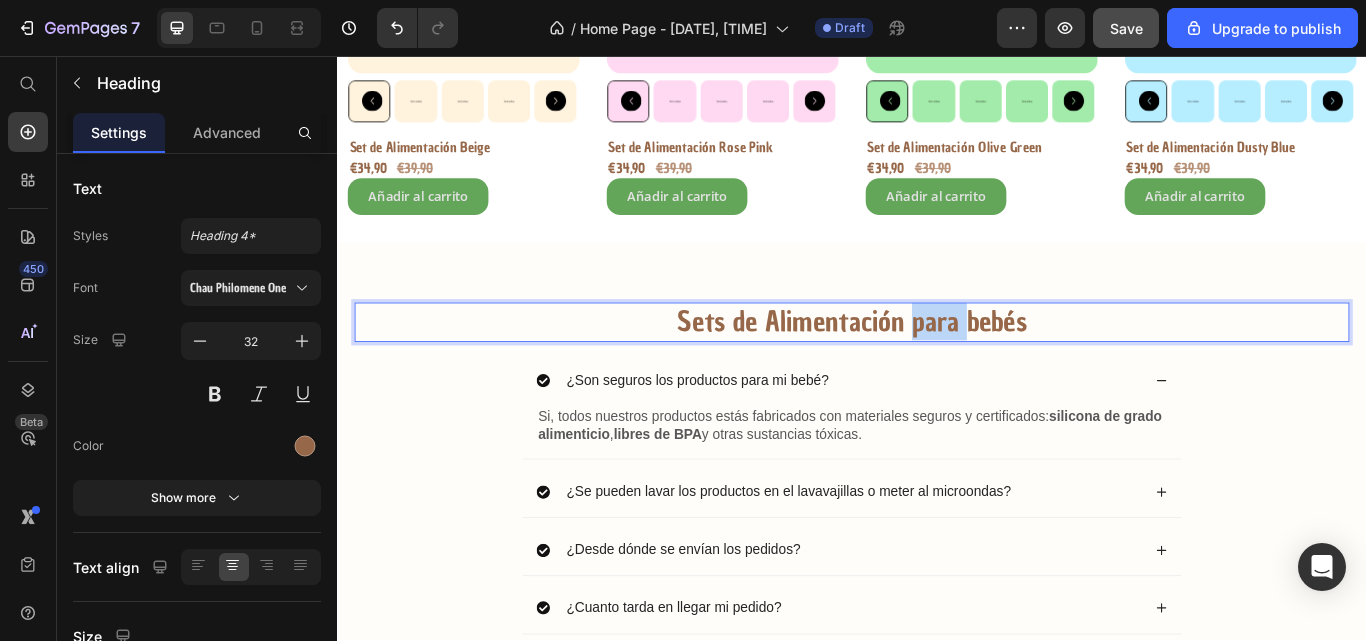 click on "Sets de Alimentación para bebés" at bounding box center (937, 367) 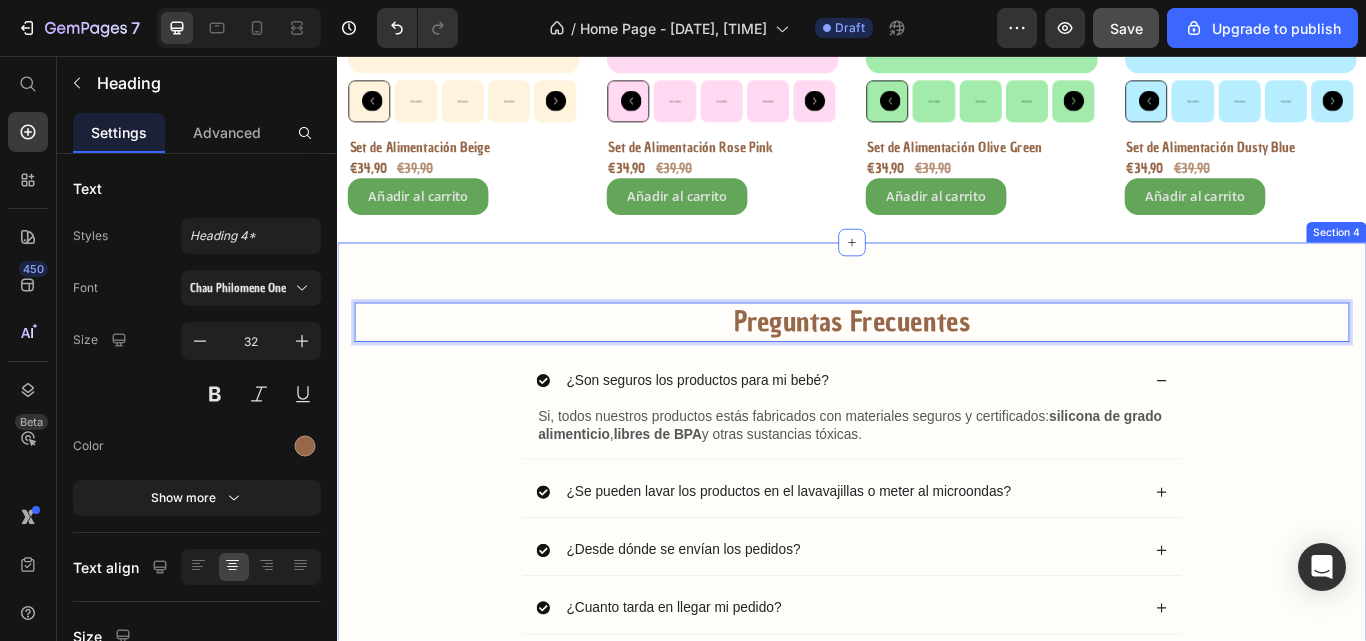 click on "Preguntas Frecuentes Heading   16
¿Son seguros los productos para mi bebé? Si, todos nuestros productos estás fabricados con materiales seguros y certificados:  silicona de grado alimenticio ,  libres de BPA  y otras sustancias tóxicas. Text Block
¿Se pueden lavar los productos en el lavavajillas o meter al microondas?
¿Desde dónde se envían los pedidos?
¿Cuanto tarda en llegar mi pedido?
¿Puedo devolver un producto? Accordion Row Section 4" at bounding box center [937, 575] 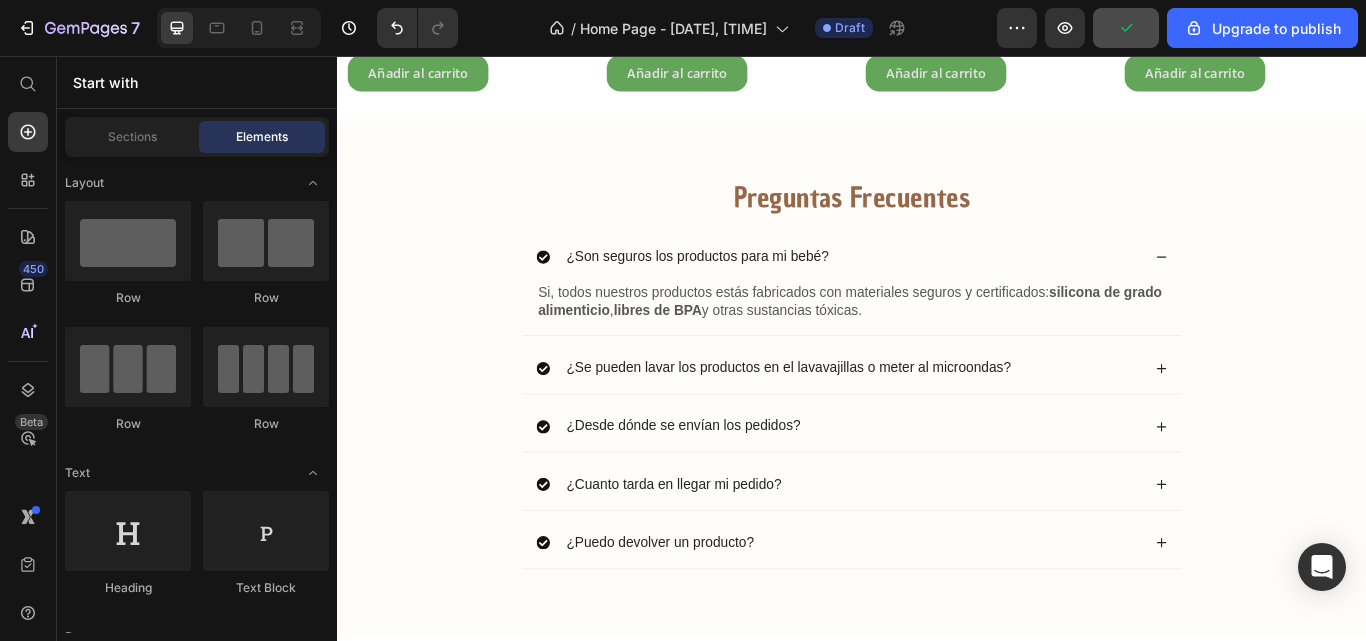 scroll, scrollTop: 1100, scrollLeft: 0, axis: vertical 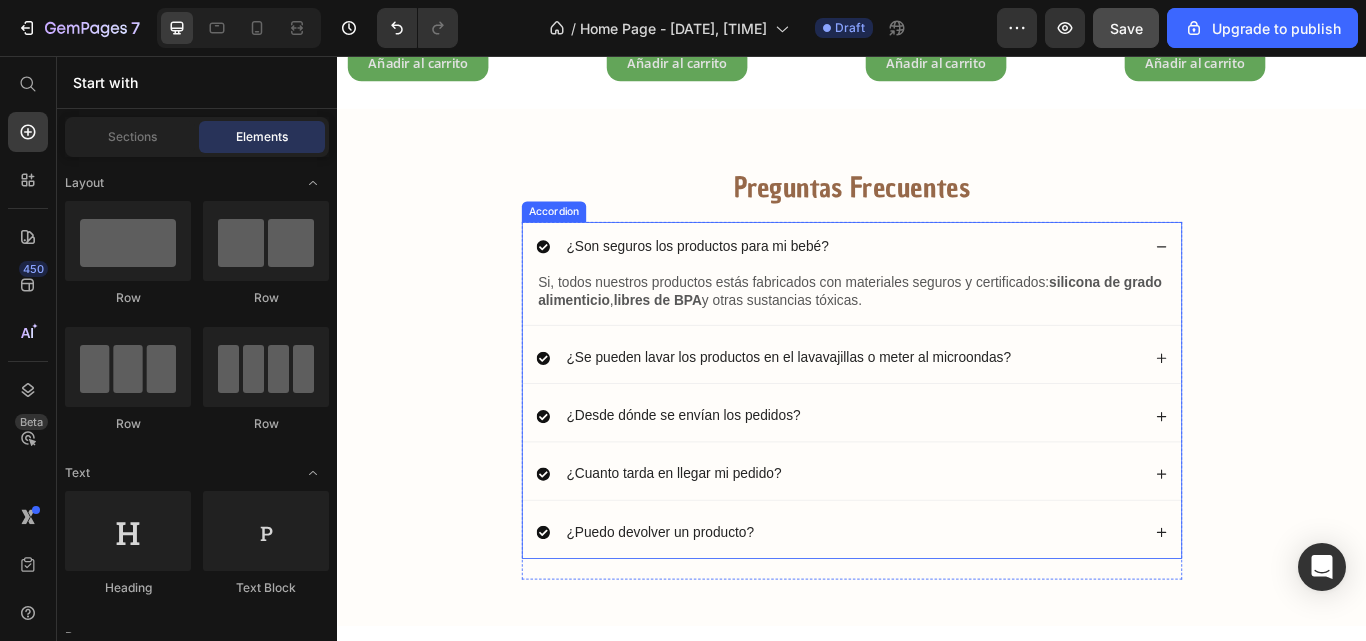 click 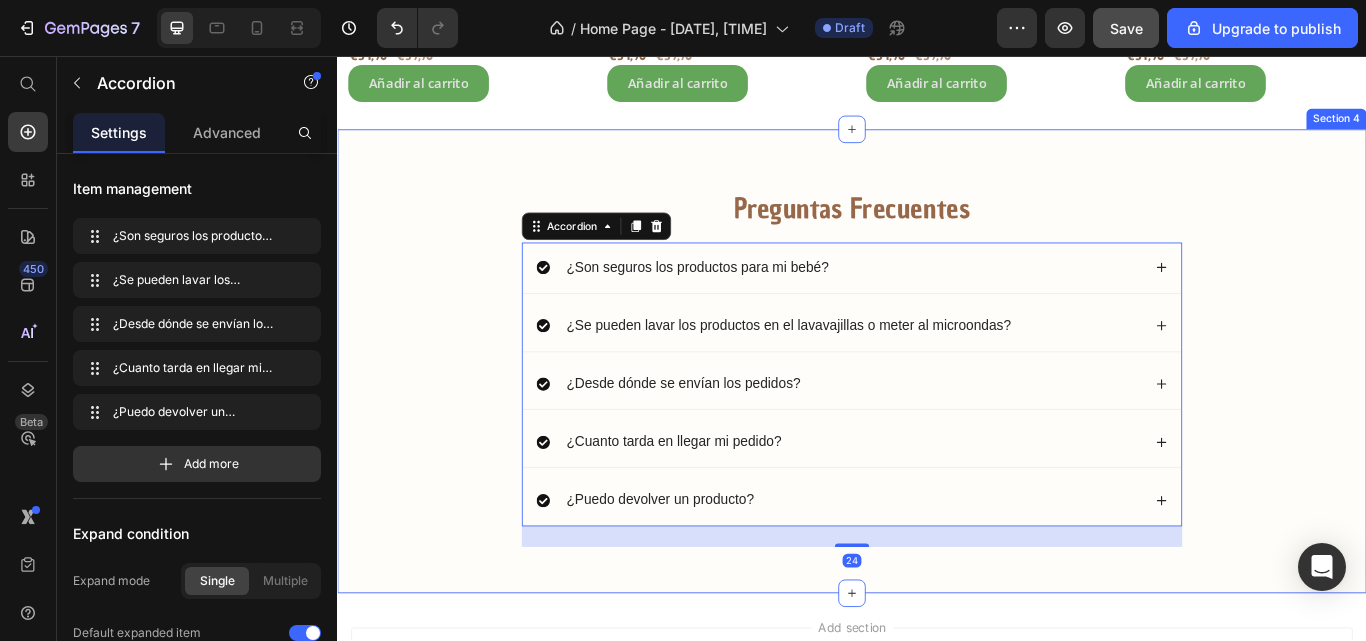 scroll, scrollTop: 1073, scrollLeft: 0, axis: vertical 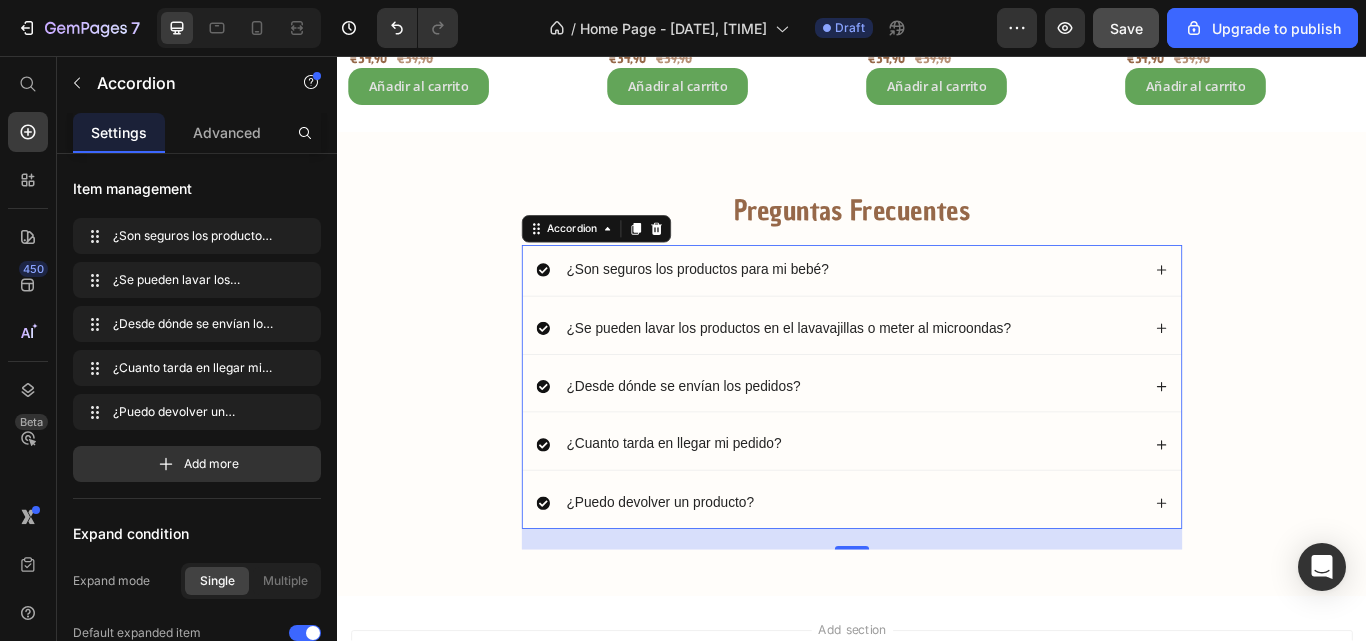 click 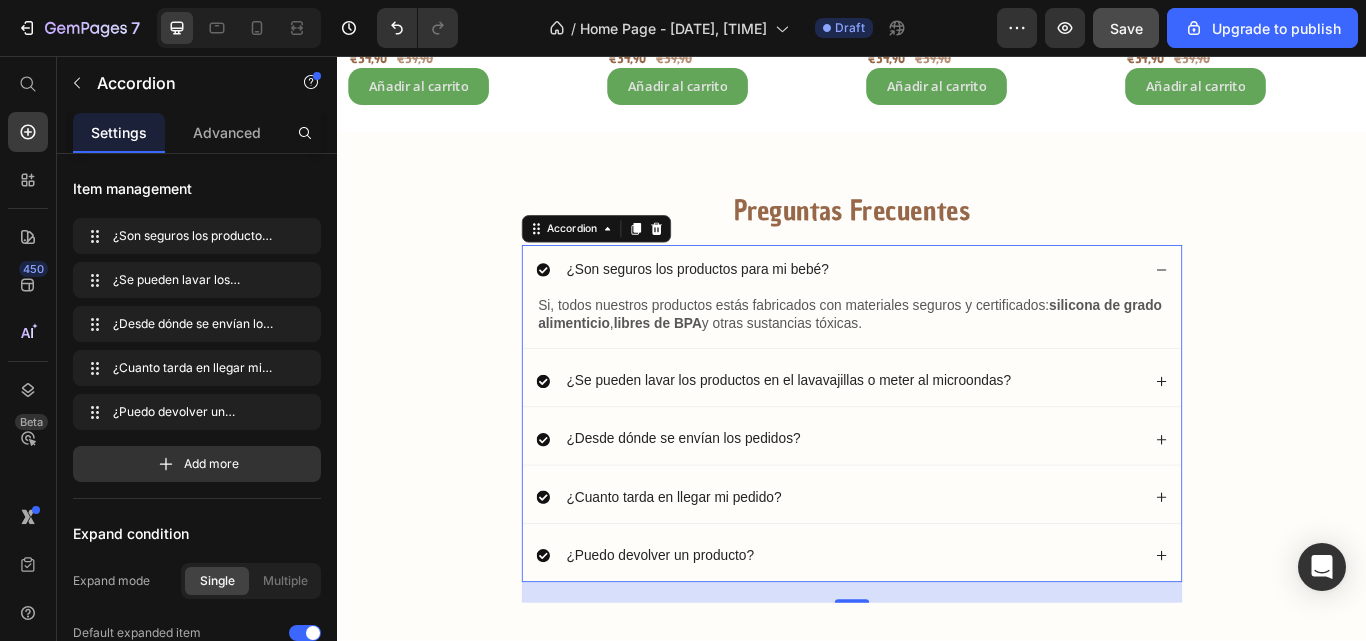 click 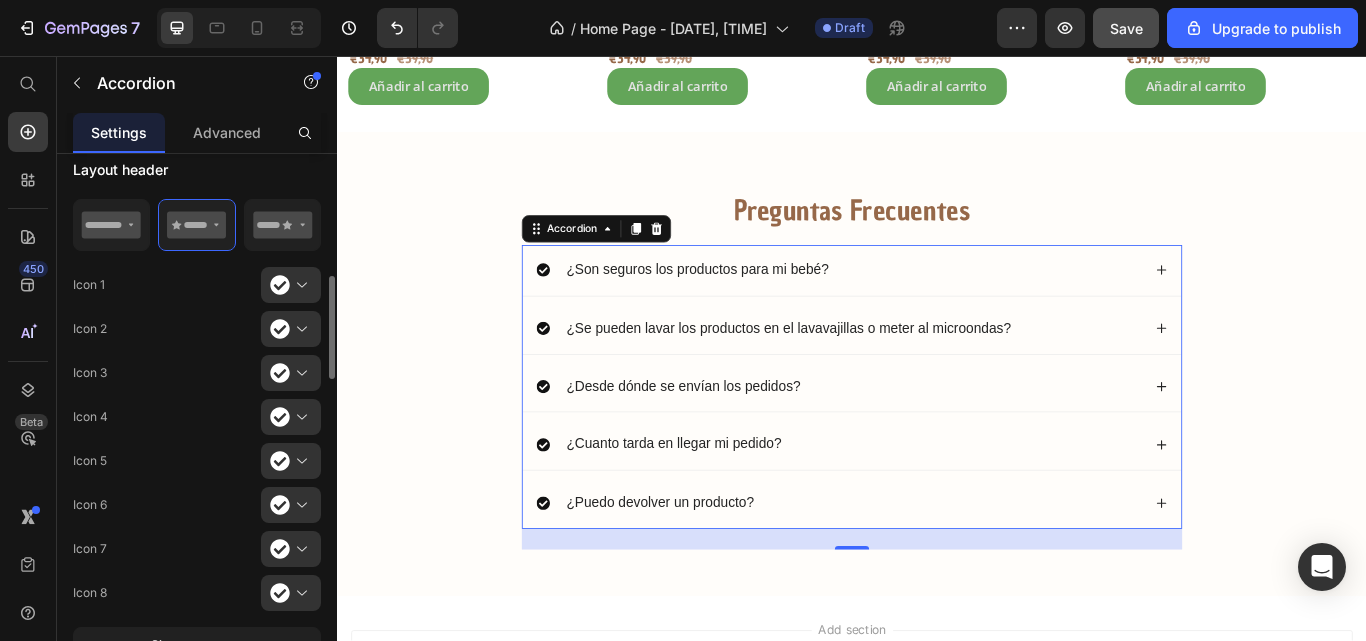 scroll, scrollTop: 598, scrollLeft: 0, axis: vertical 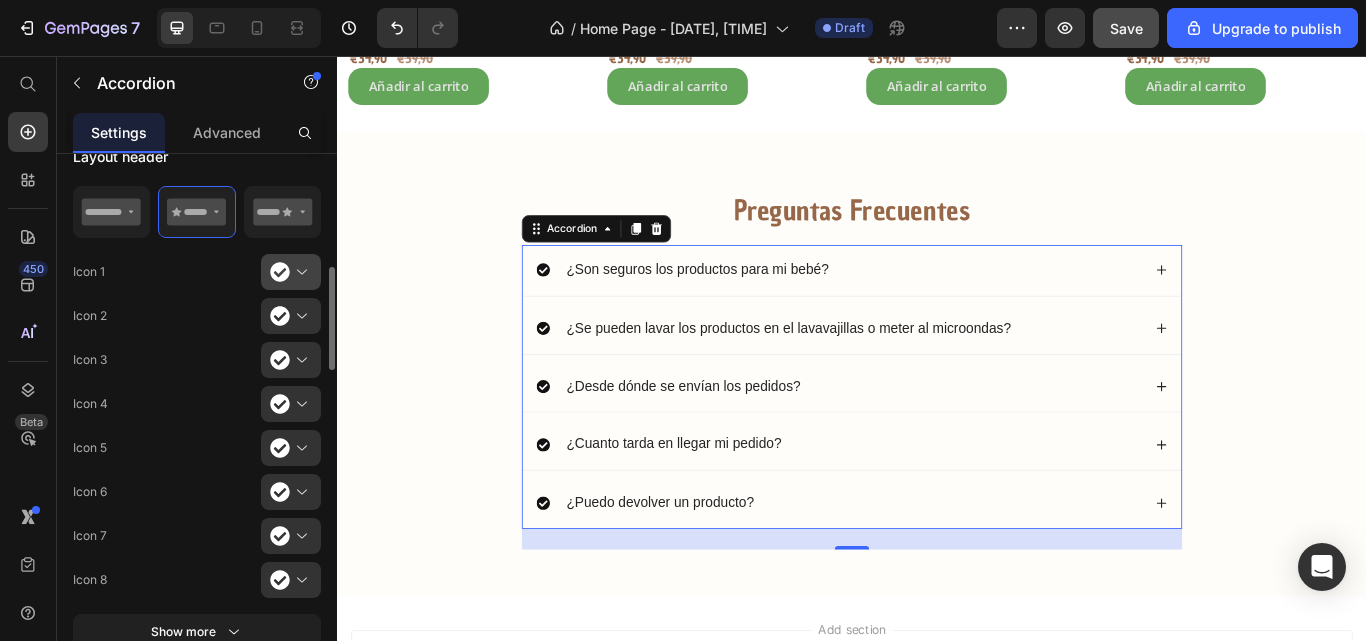 click at bounding box center [299, 272] 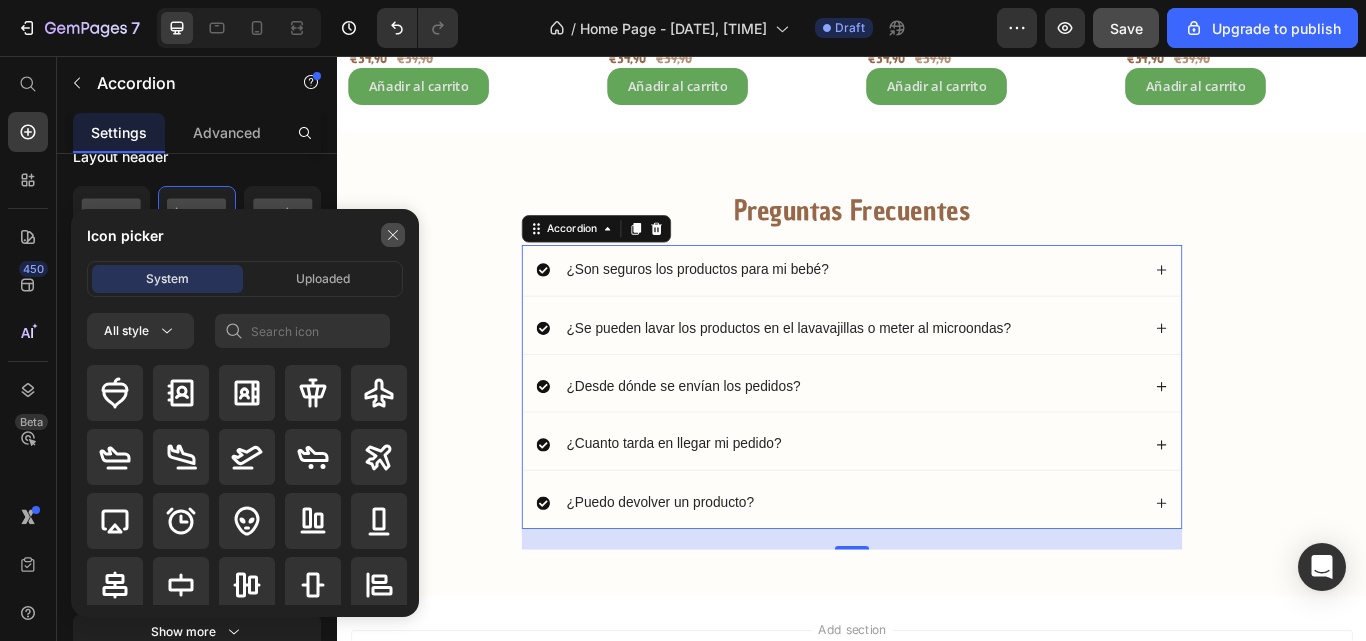 click 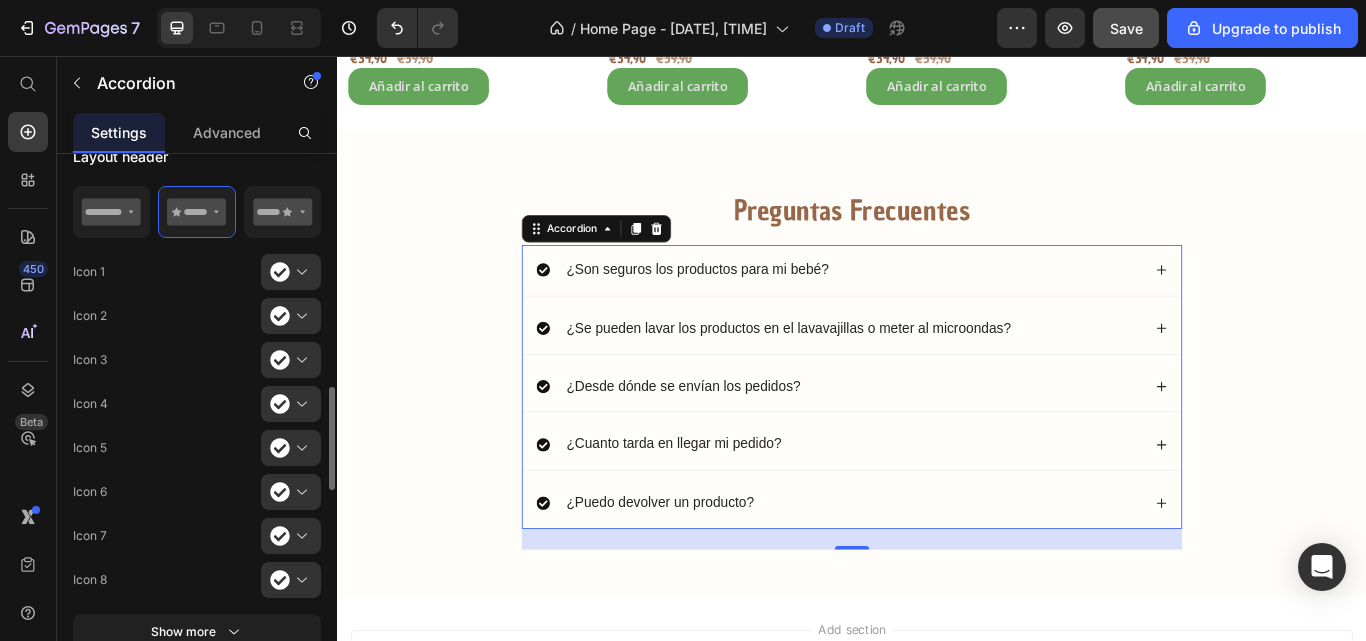 scroll, scrollTop: 699, scrollLeft: 0, axis: vertical 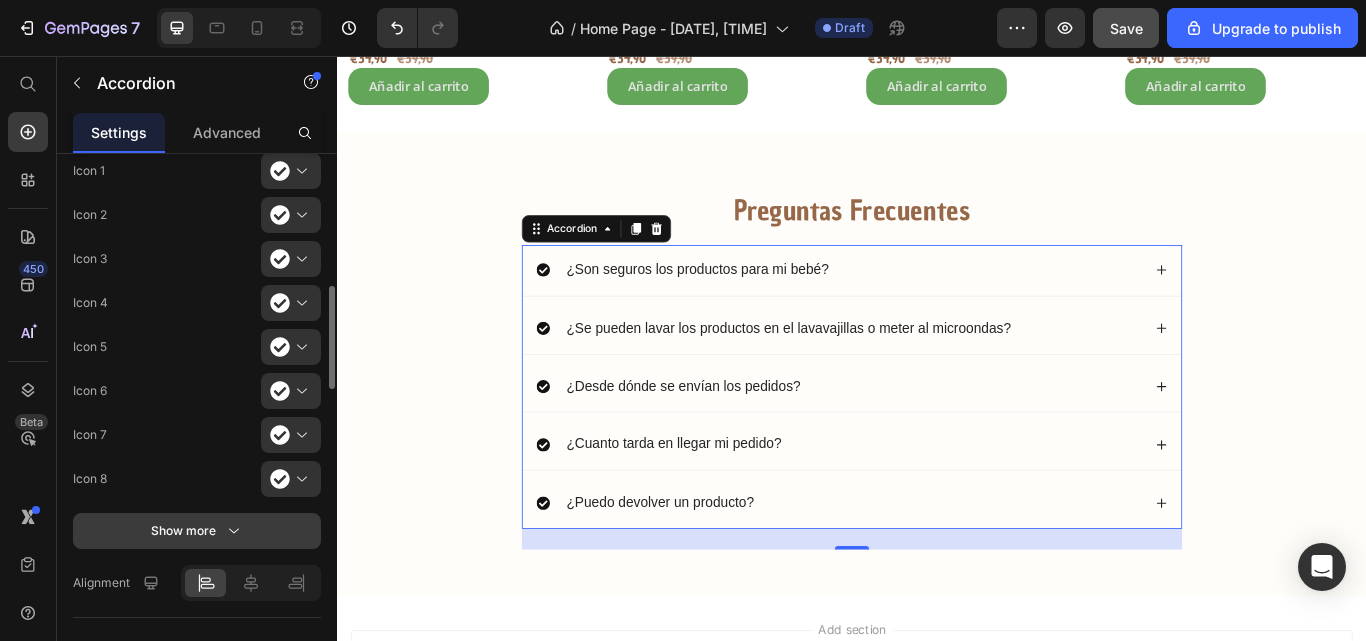 click on "Show more" at bounding box center [197, 531] 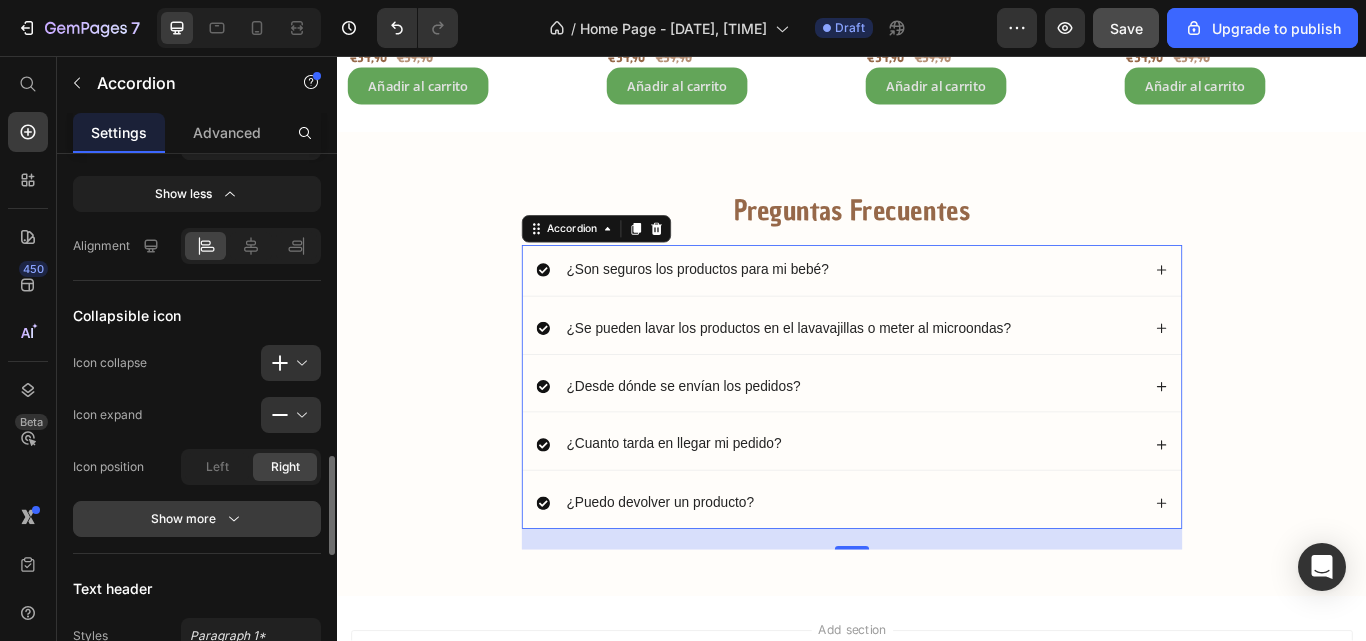 scroll, scrollTop: 1221, scrollLeft: 0, axis: vertical 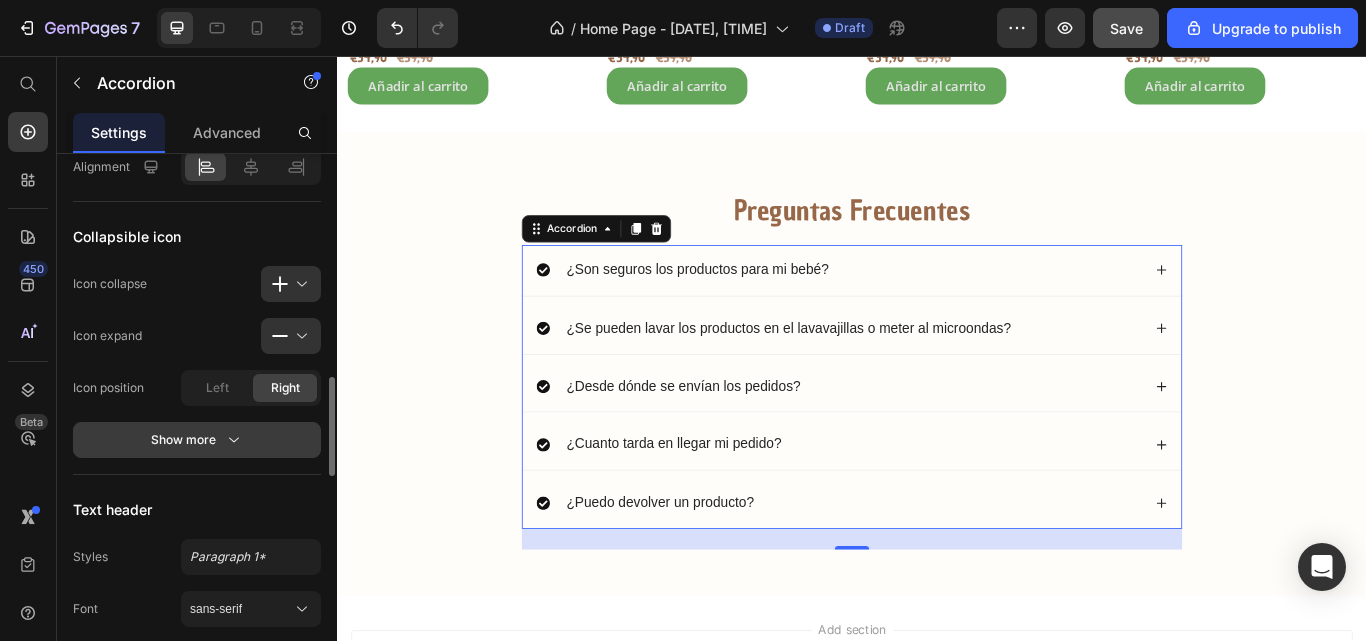 click 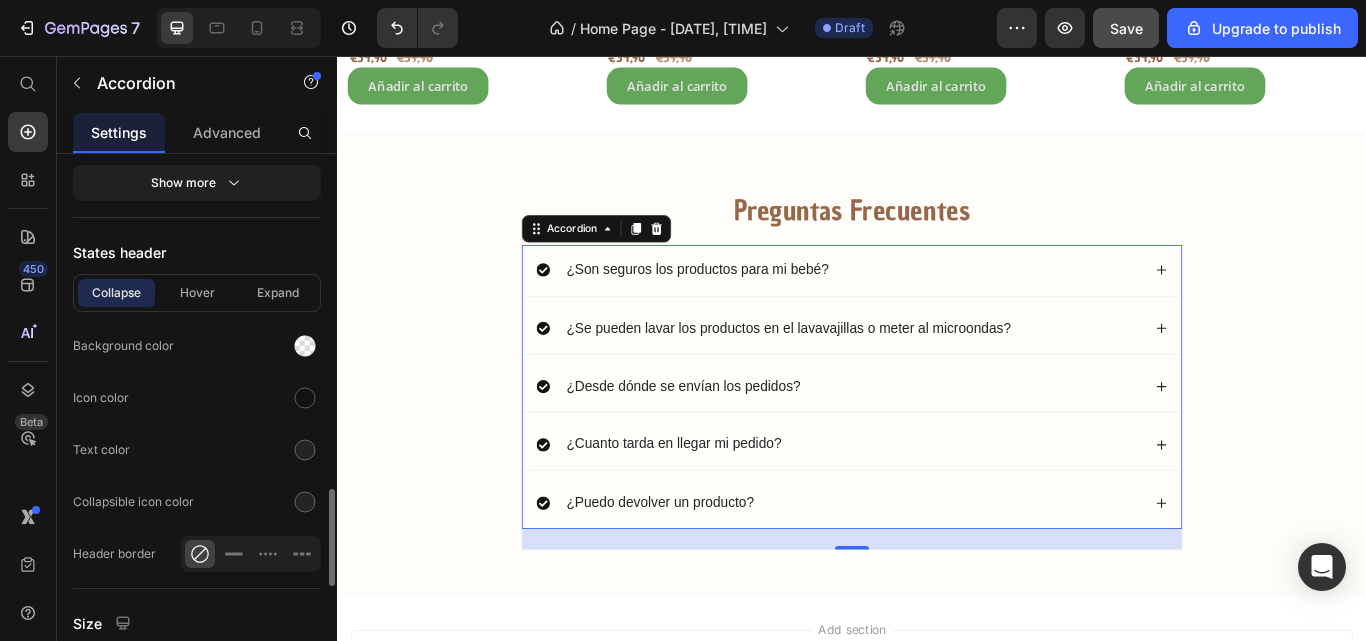 scroll, scrollTop: 1860, scrollLeft: 0, axis: vertical 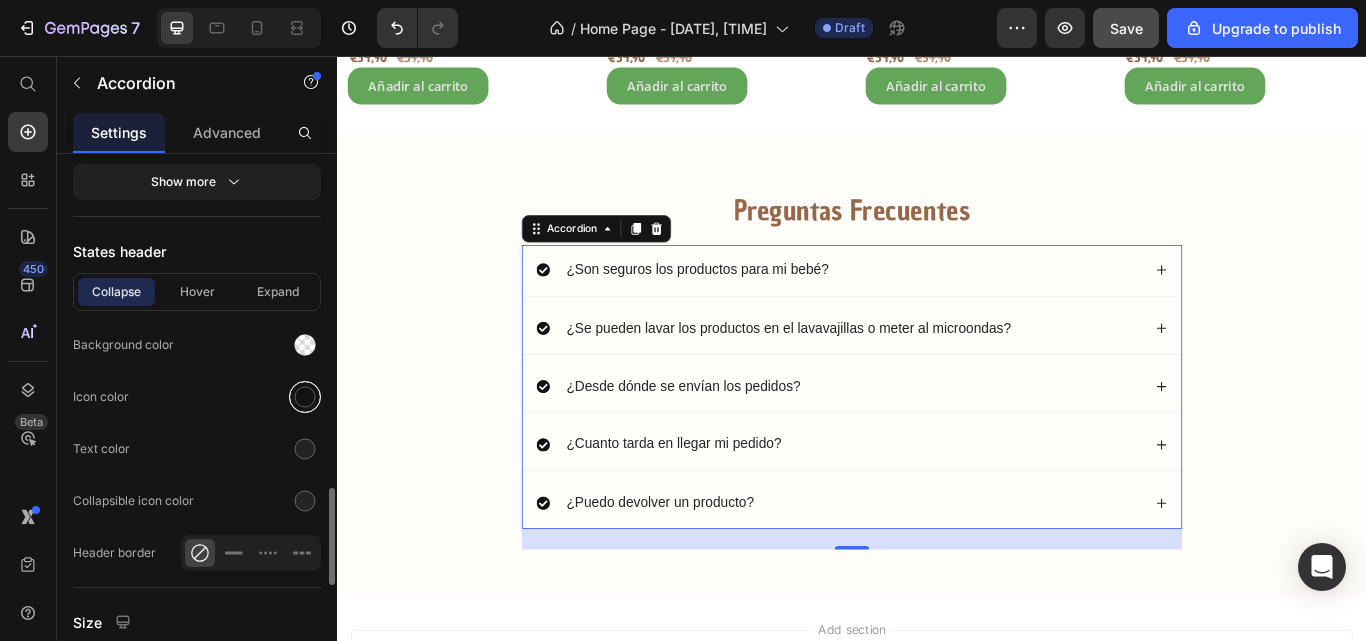click at bounding box center (305, 397) 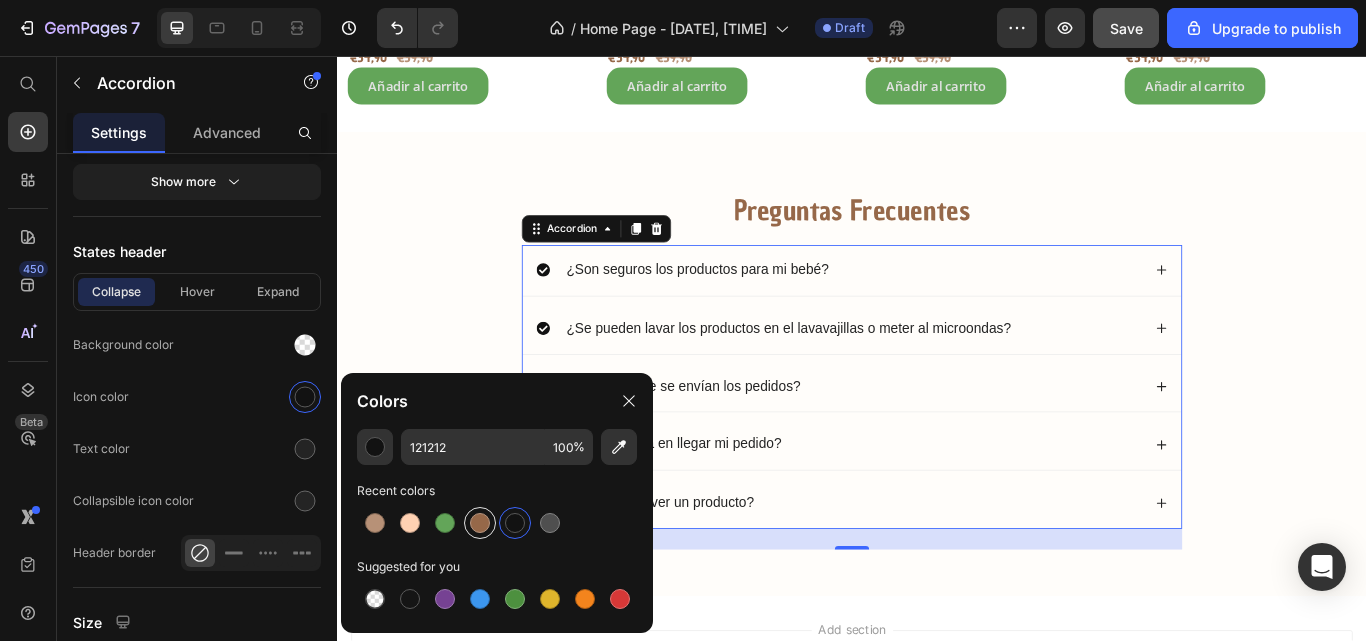 click at bounding box center [480, 523] 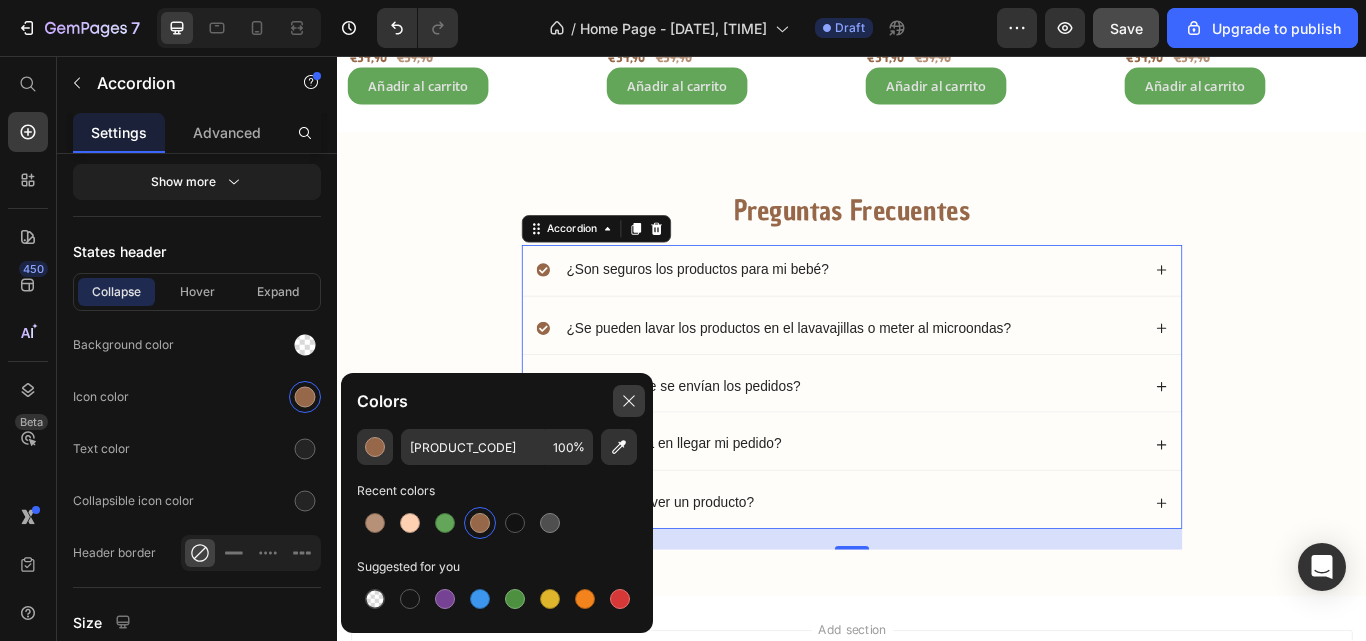 click at bounding box center [629, 401] 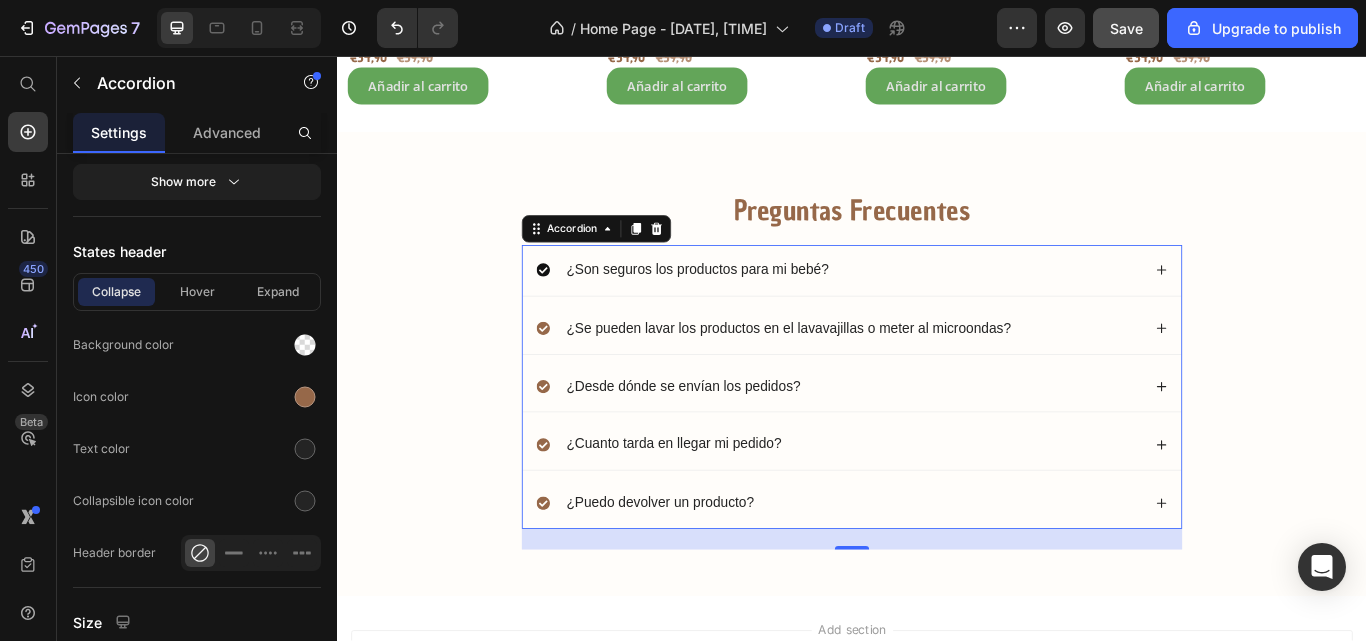 click 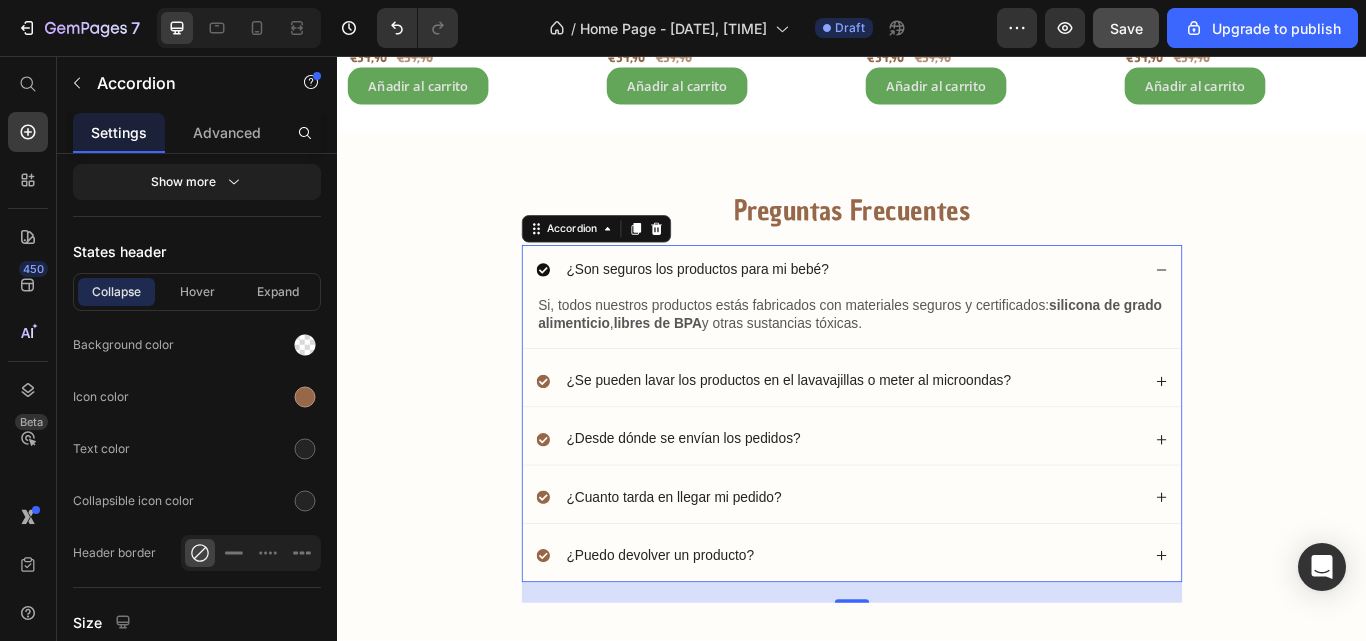 click 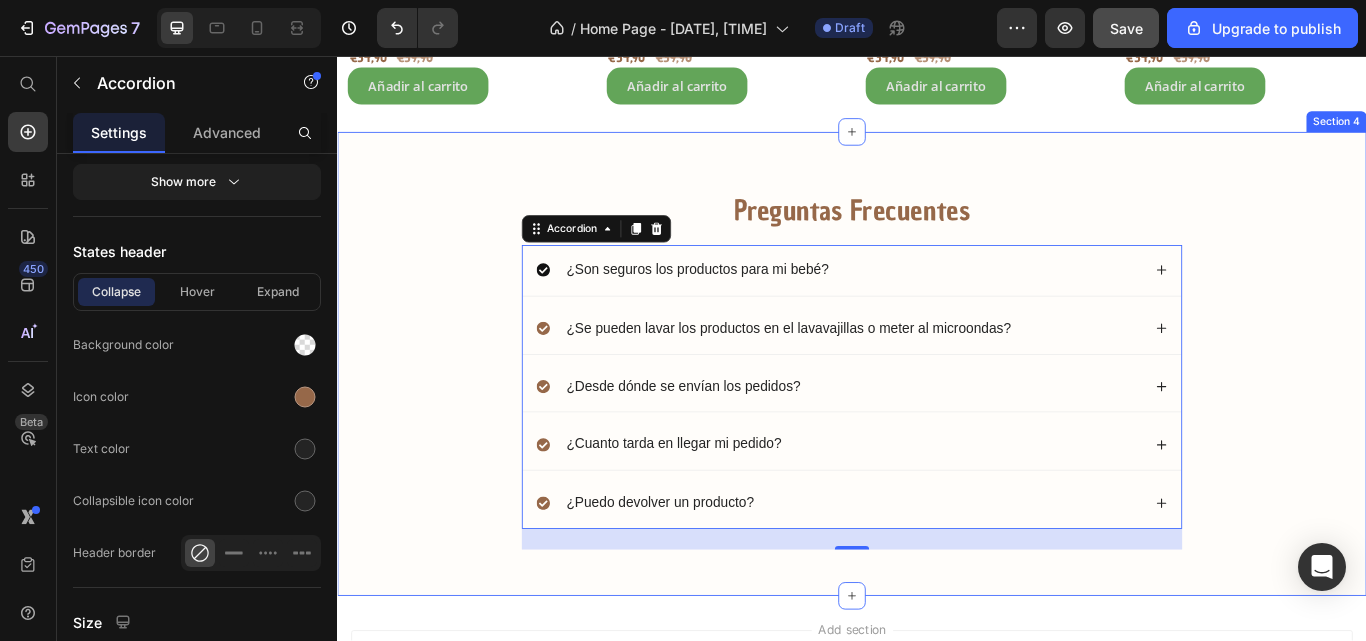 click on "Preguntas Frecuentes Heading
¿Son seguros los productos para mi bebé? Si, todos nuestros productos estás fabricados con materiales seguros y certificados:  silicona de grado alimenticio ,  libres de BPA  y otras sustancias tóxicas. Text Block
¿Se pueden lavar los productos en el lavavajillas o meter al microondas?
¿Desde dónde se envían los pedidos?
¿Cuanto tarda en llegar mi pedido?
¿Puedo devolver un producto? Accordion   24 Row" at bounding box center [937, 431] 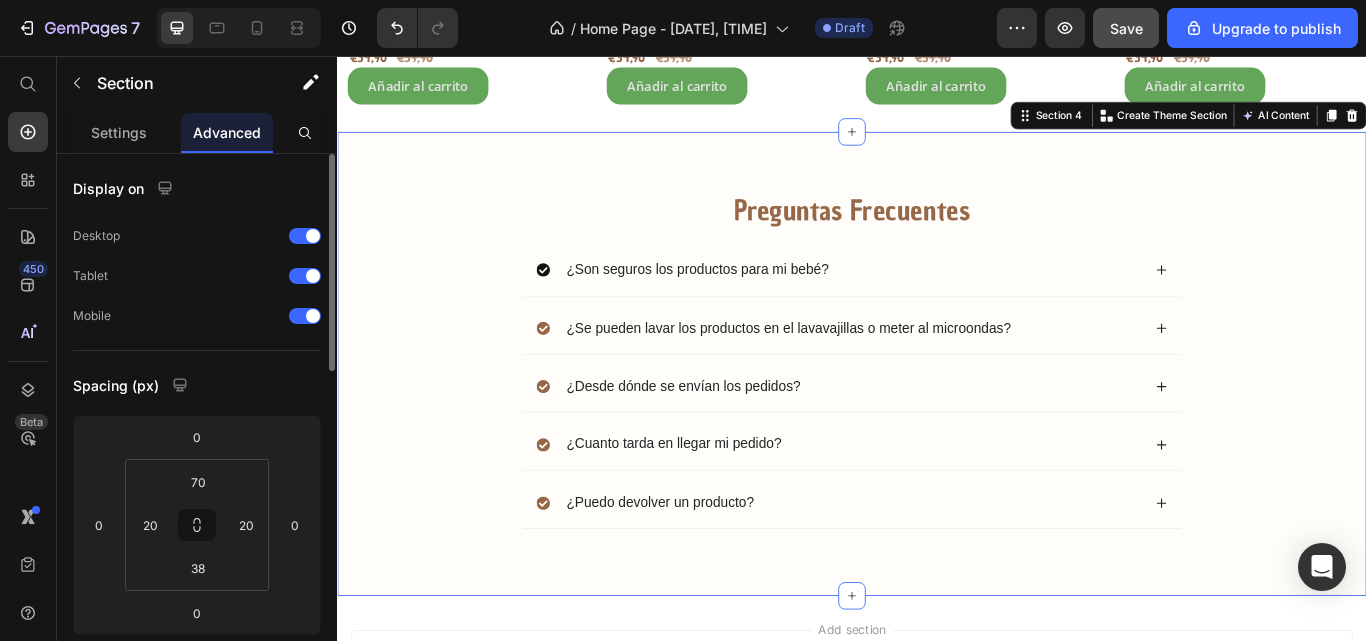scroll, scrollTop: 0, scrollLeft: 0, axis: both 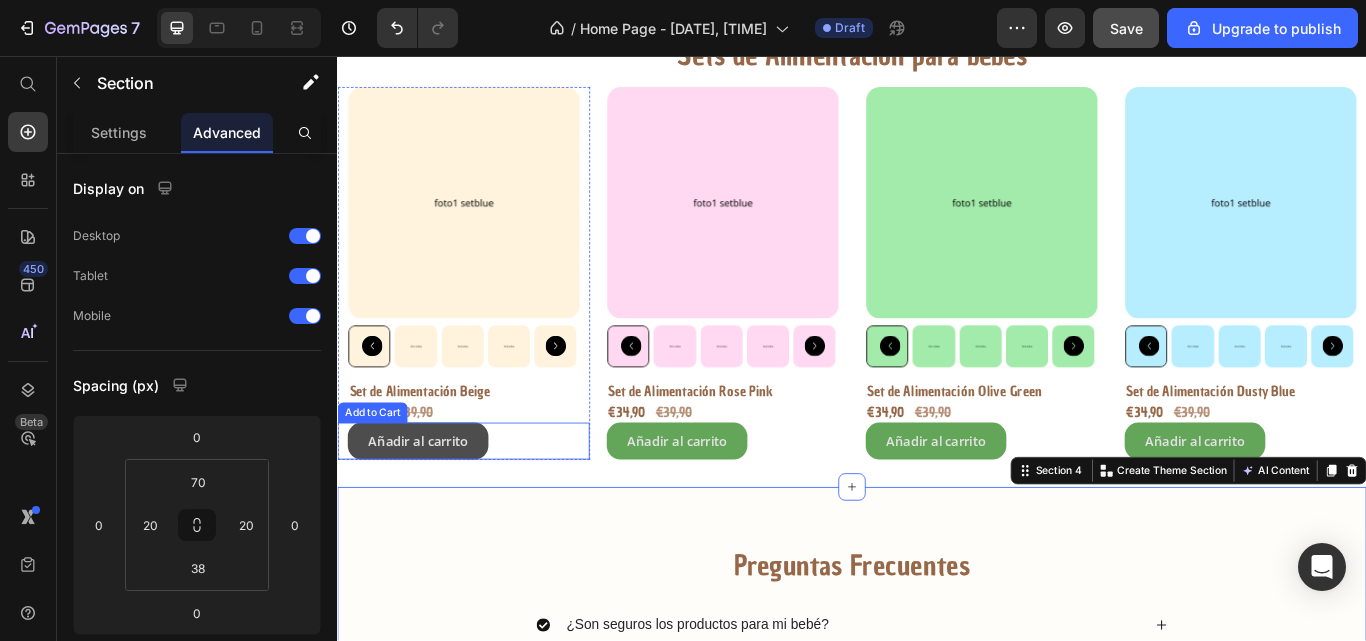 click on "Añadir al carrito" at bounding box center [431, 505] 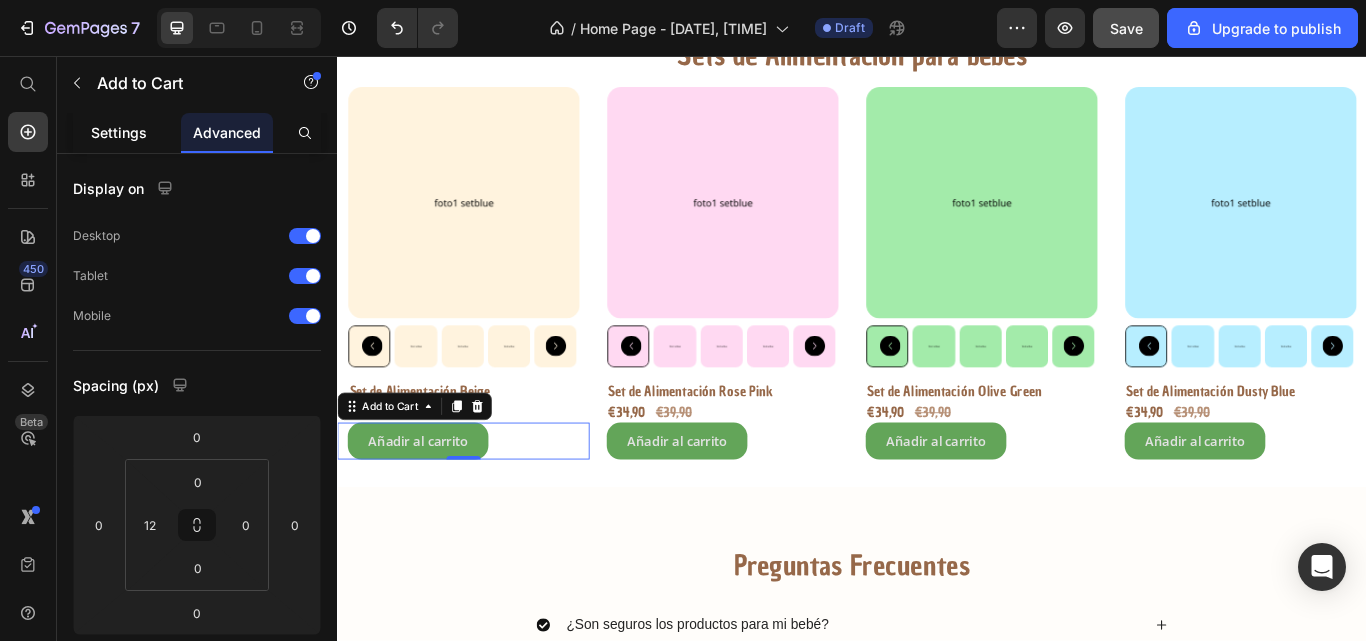click on "Settings" at bounding box center [119, 132] 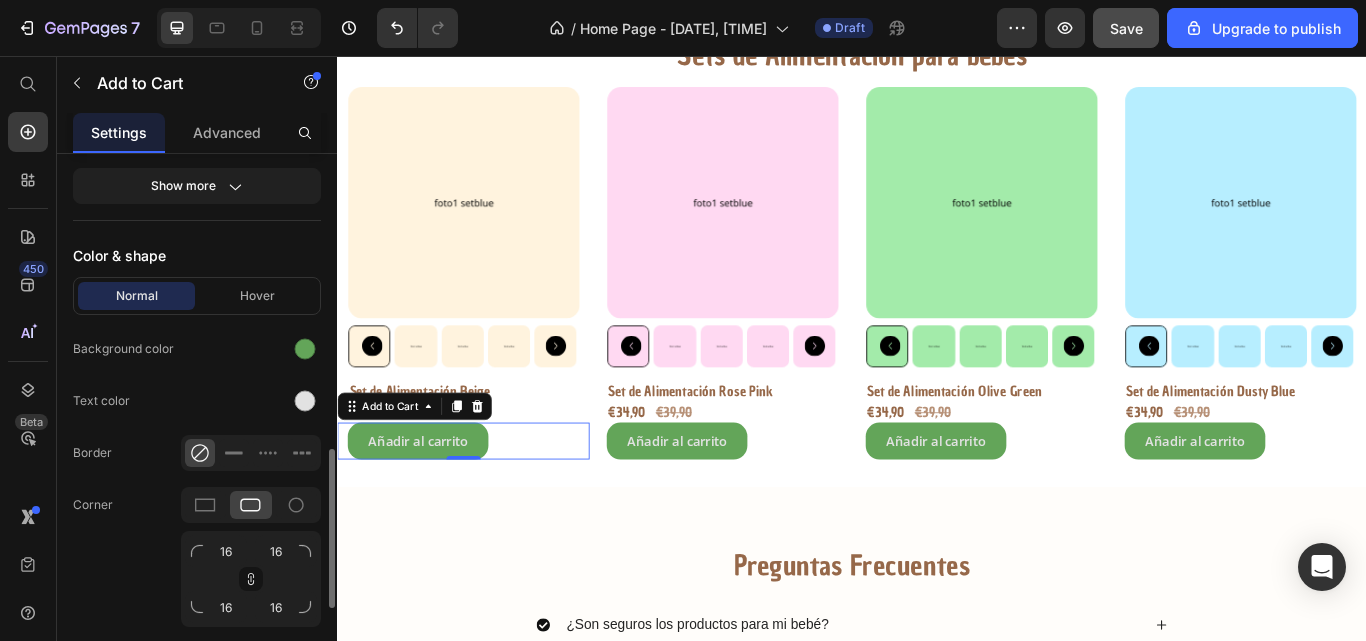 scroll, scrollTop: 964, scrollLeft: 0, axis: vertical 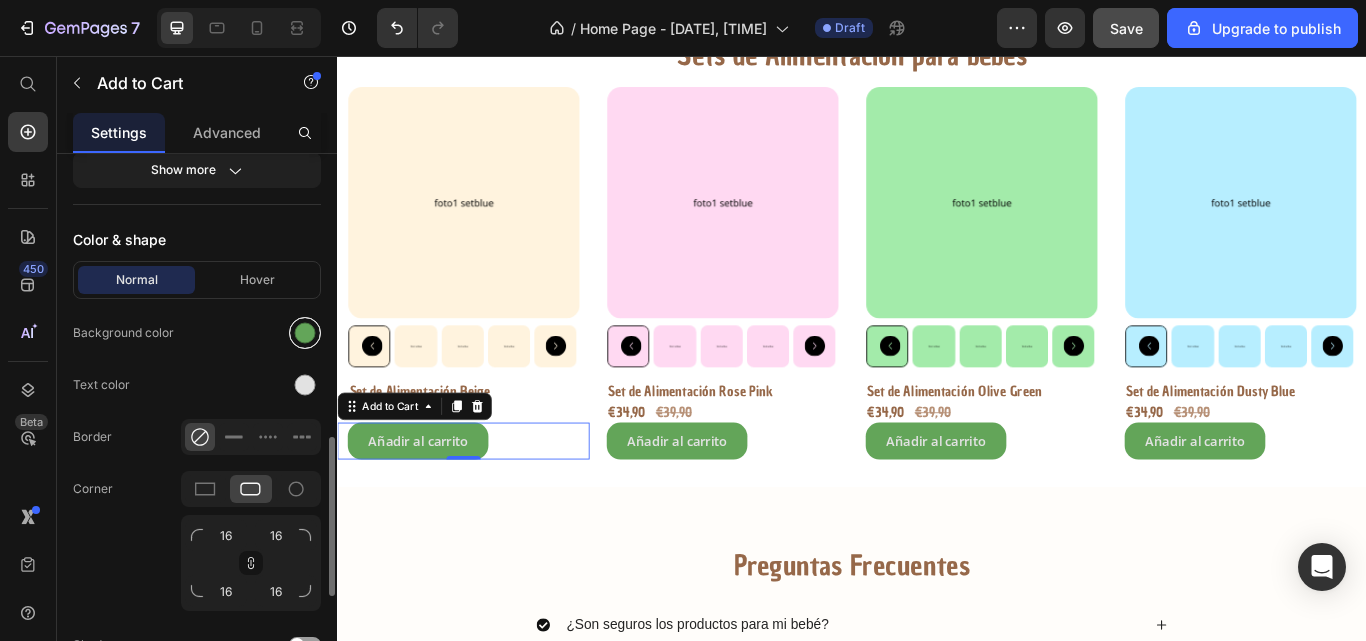 click at bounding box center (305, 333) 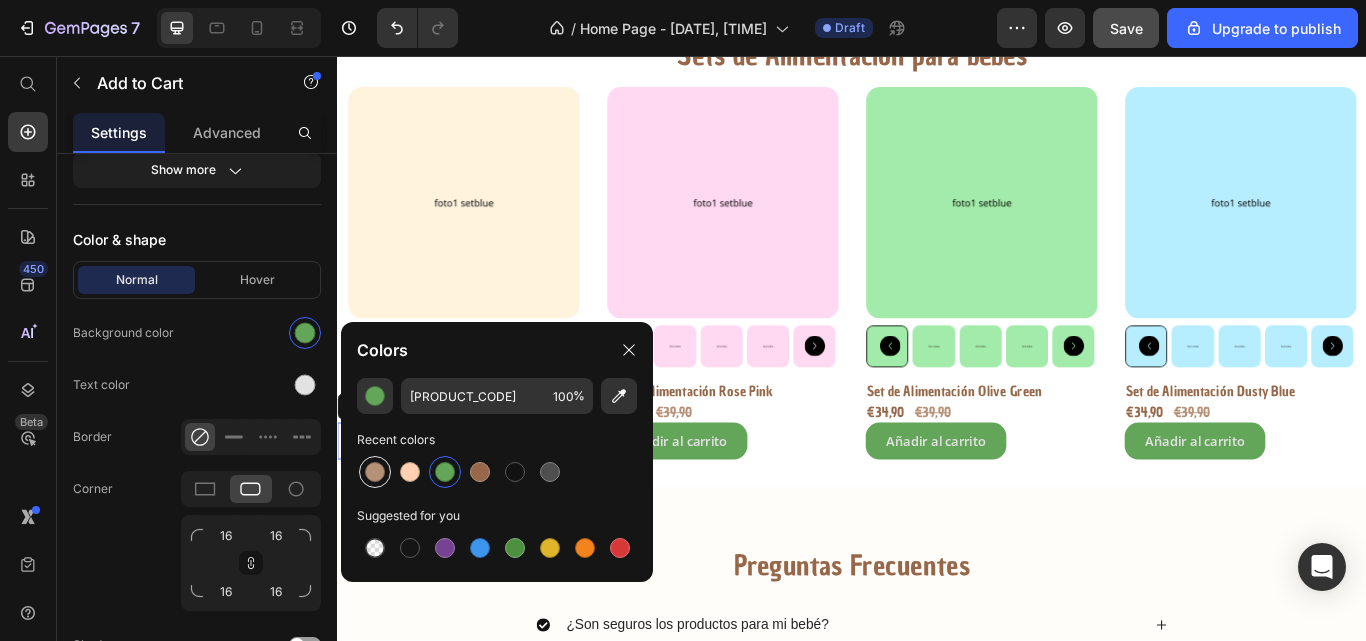 click at bounding box center (375, 472) 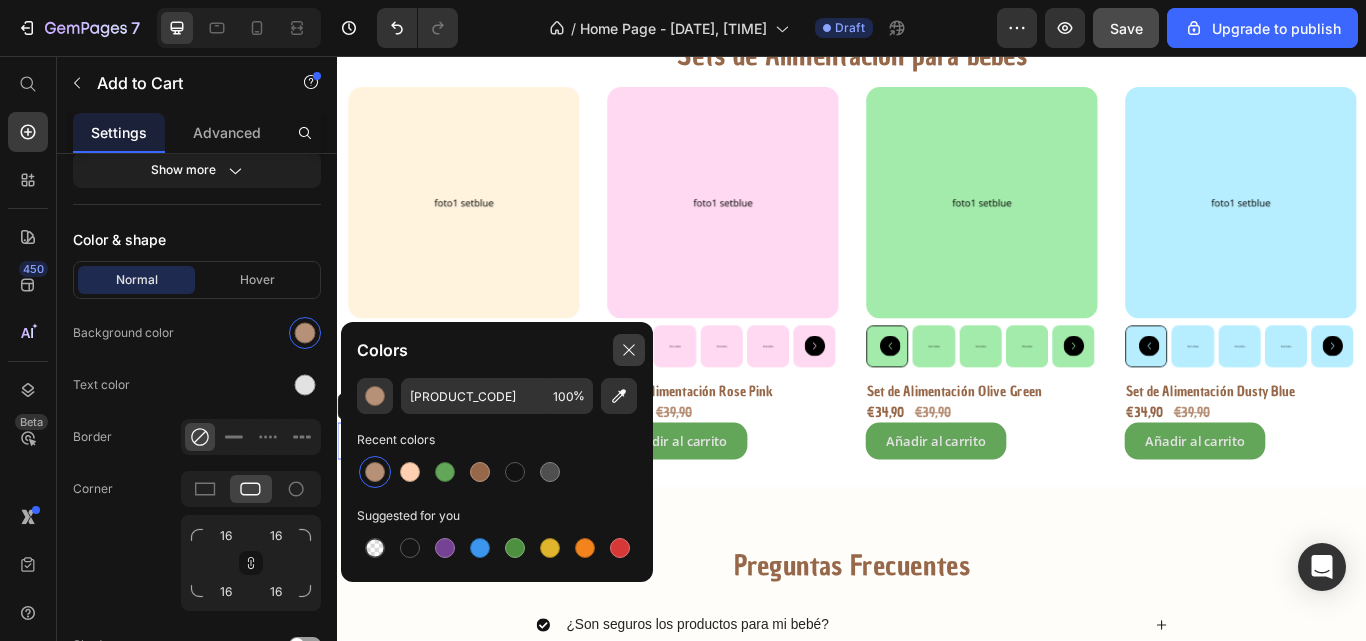 click 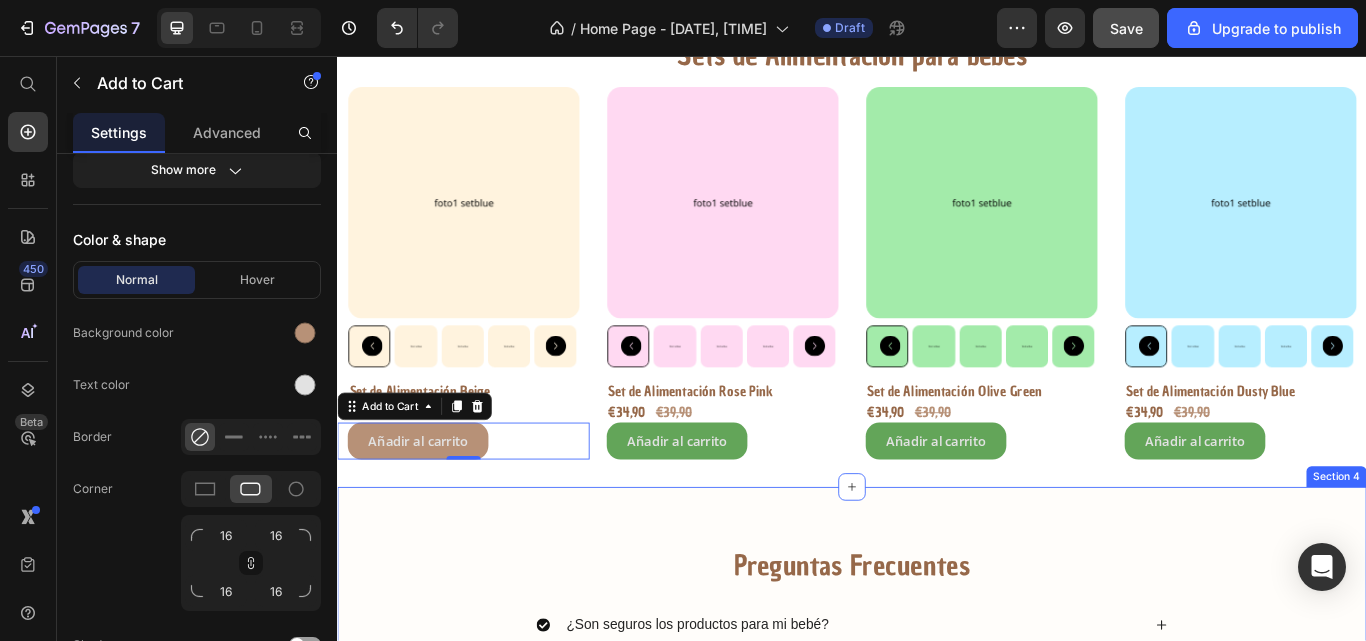 click on "Preguntas Frecuentes" at bounding box center (937, 652) 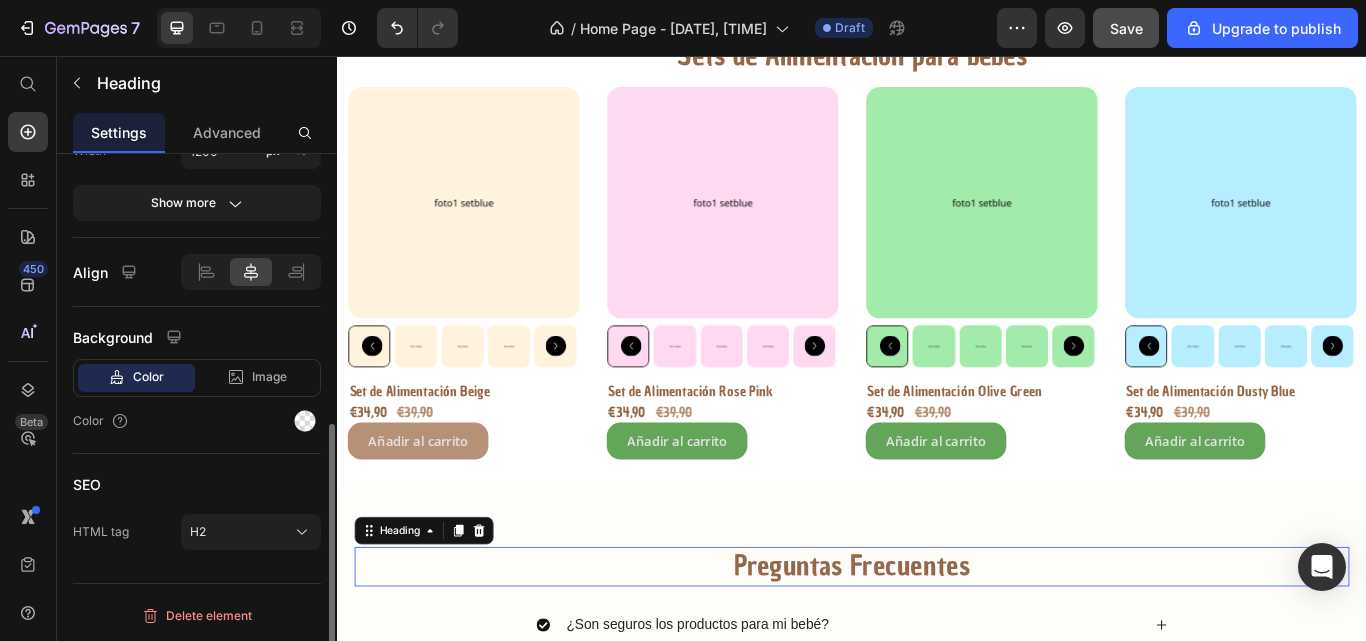 scroll, scrollTop: 0, scrollLeft: 0, axis: both 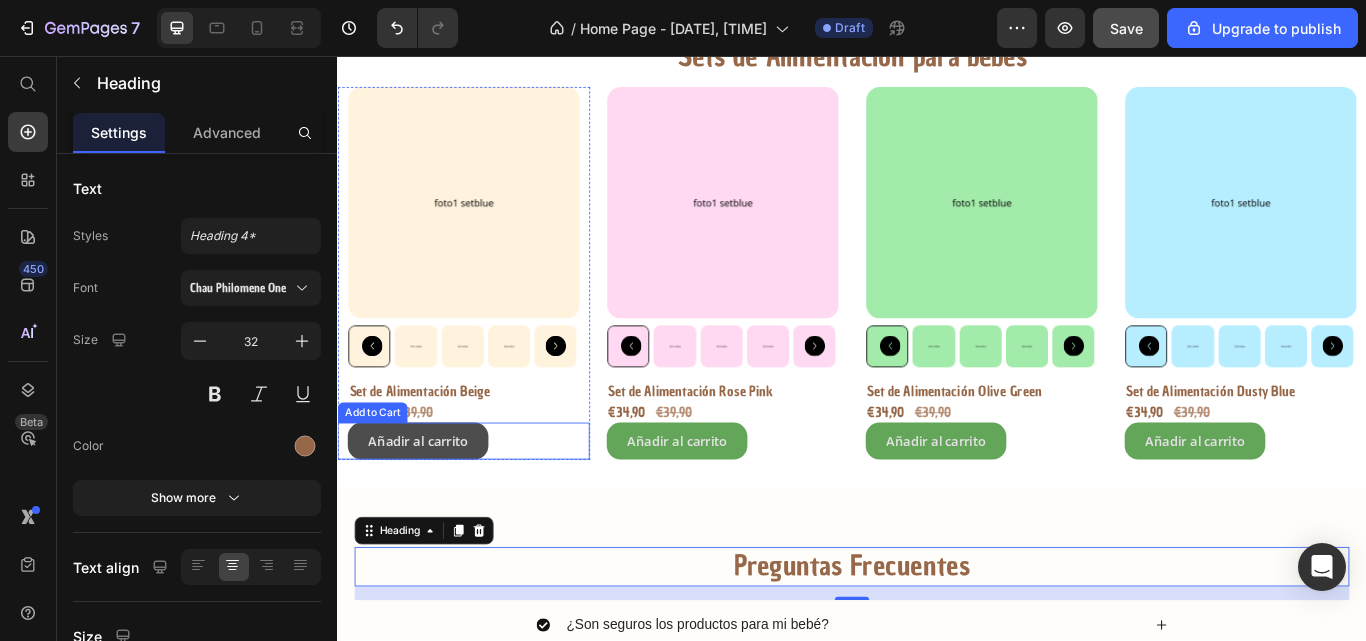 click on "Añadir al carrito" at bounding box center [431, 505] 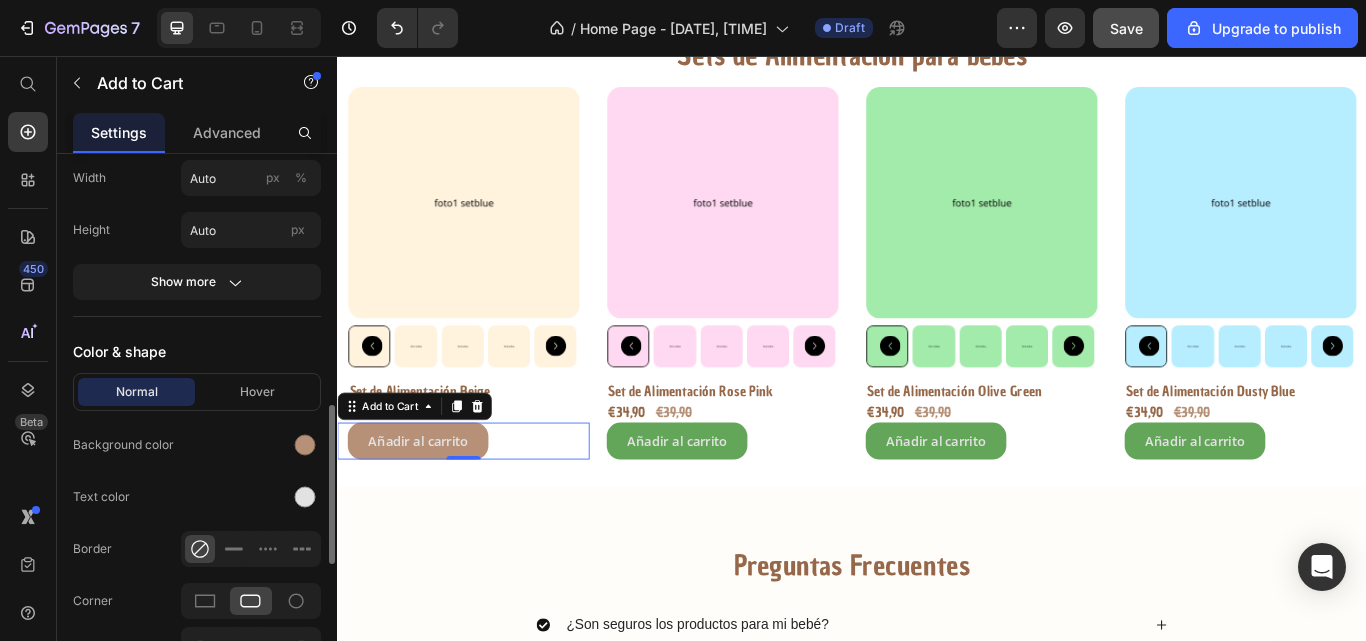 scroll, scrollTop: 854, scrollLeft: 0, axis: vertical 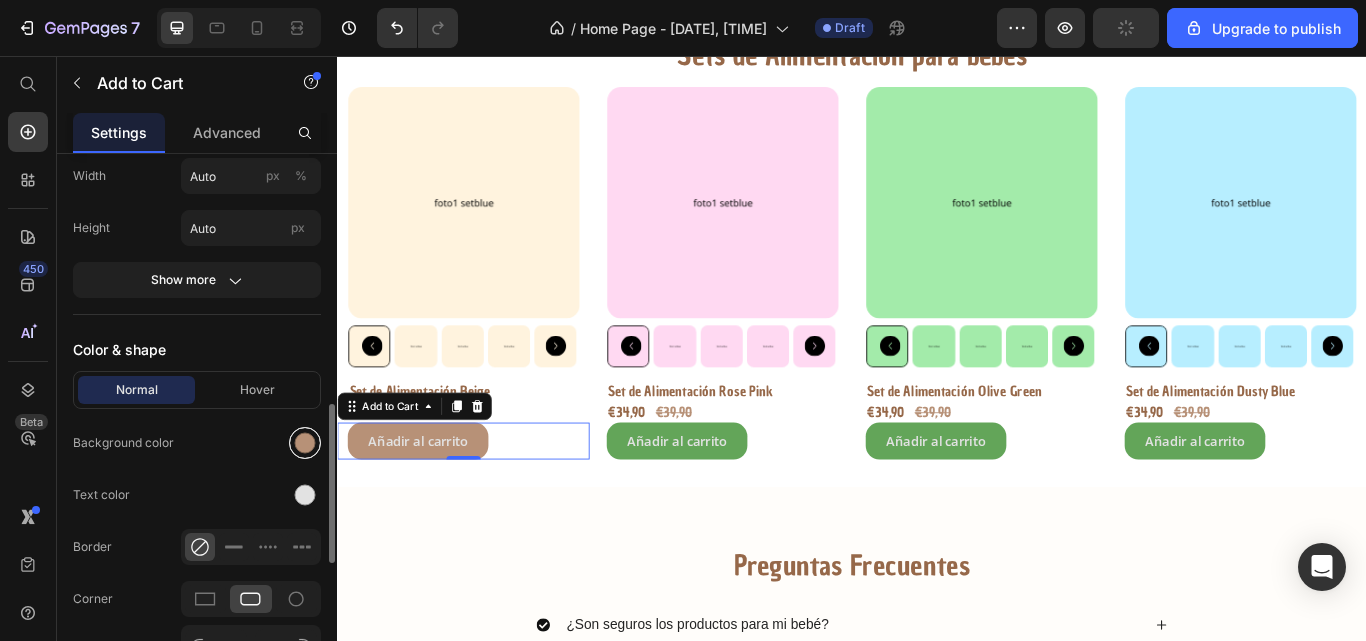 click at bounding box center (305, 443) 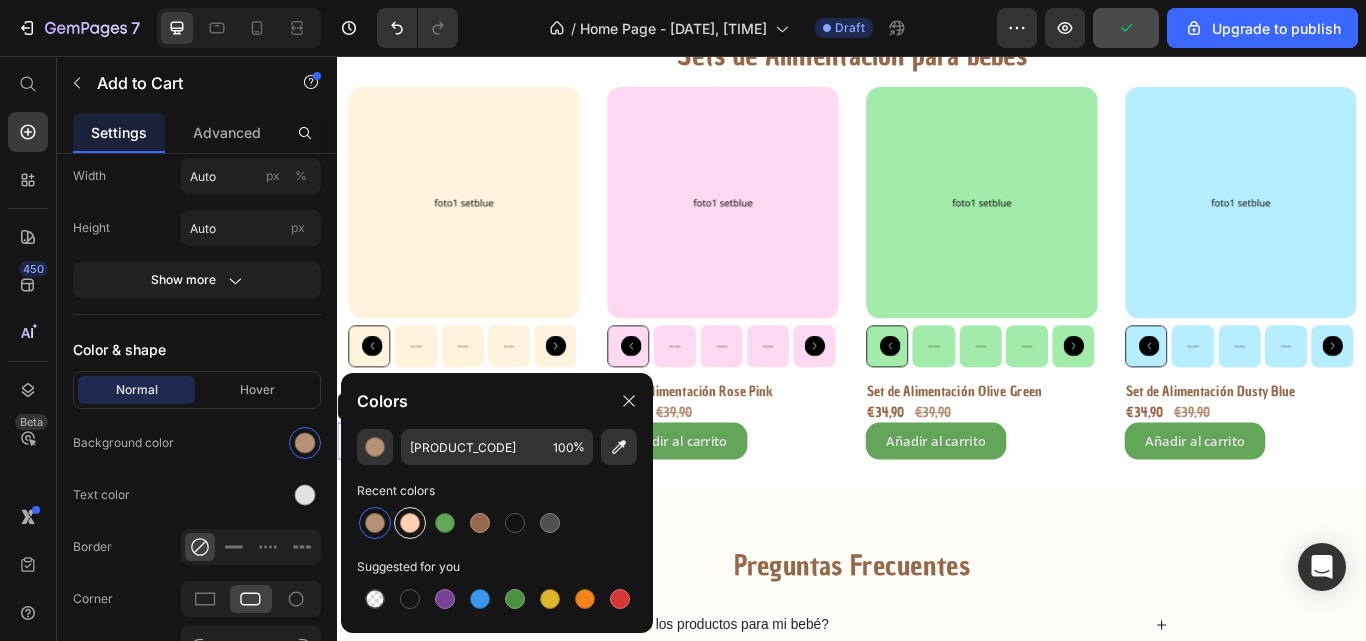 click at bounding box center (410, 523) 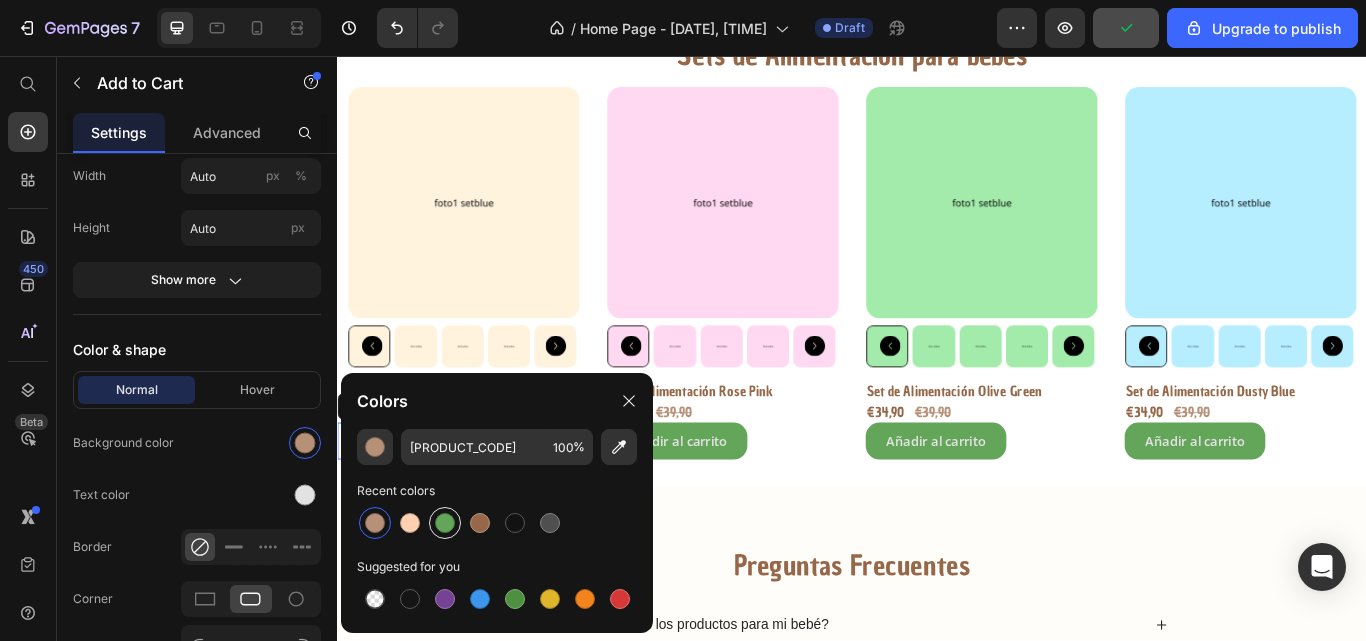 type on "FFD1B2" 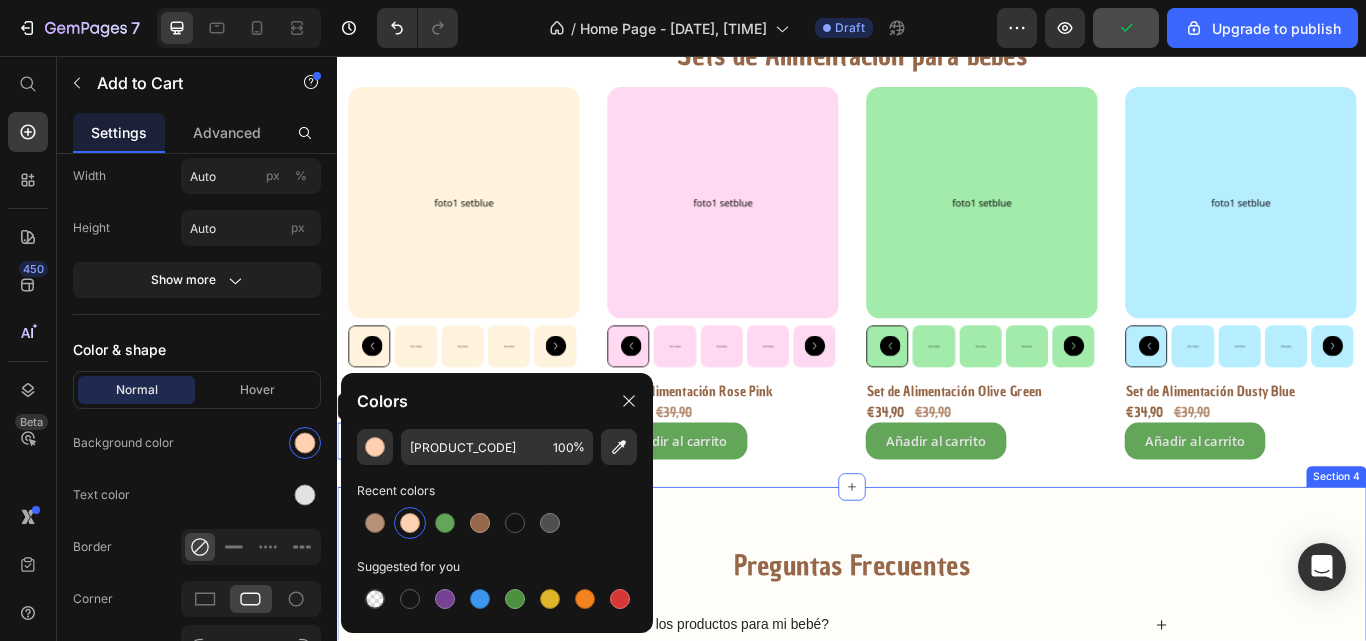 click on "Preguntas Frecuentes Heading
¿Son seguros los productos para mi bebé?
¿Se pueden lavar los productos en el lavavajillas o meter al microondas?
¿Desde dónde se envían los pedidos?
¿Cuanto tarda en llegar mi pedido?
¿Puedo devolver un producto? Accordion Row Section 4" at bounding box center [937, 829] 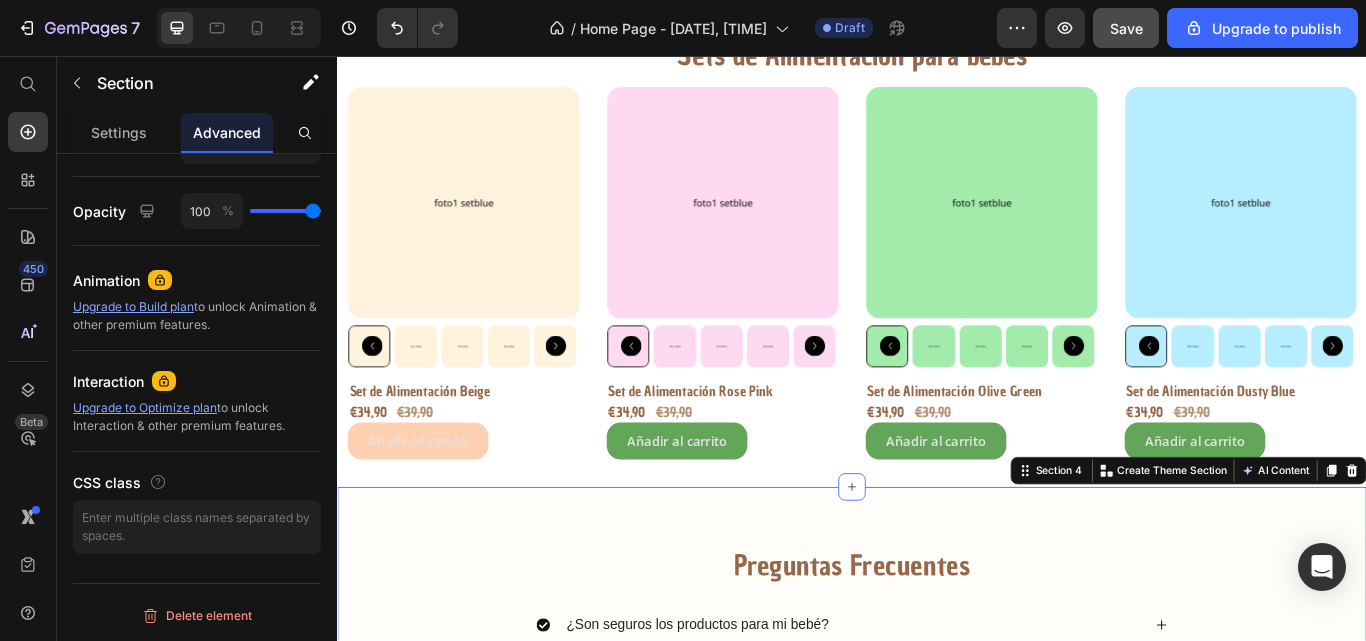 scroll, scrollTop: 0, scrollLeft: 0, axis: both 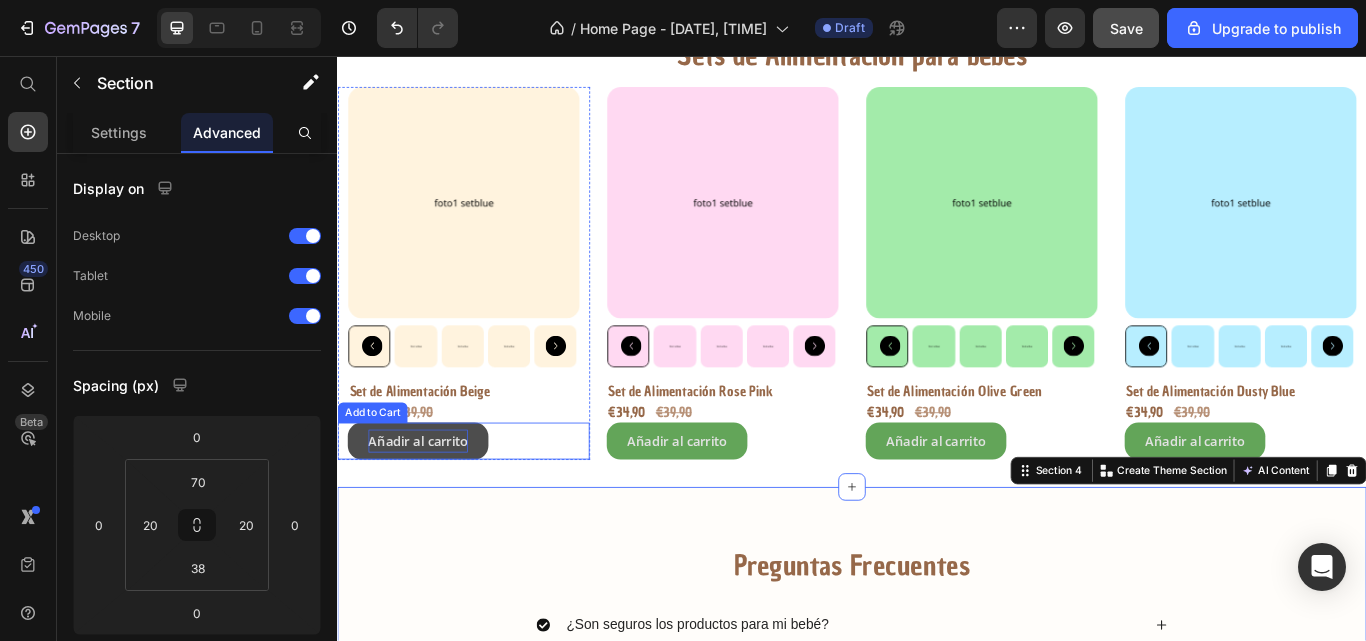 click on "Añadir al carrito" at bounding box center (431, 505) 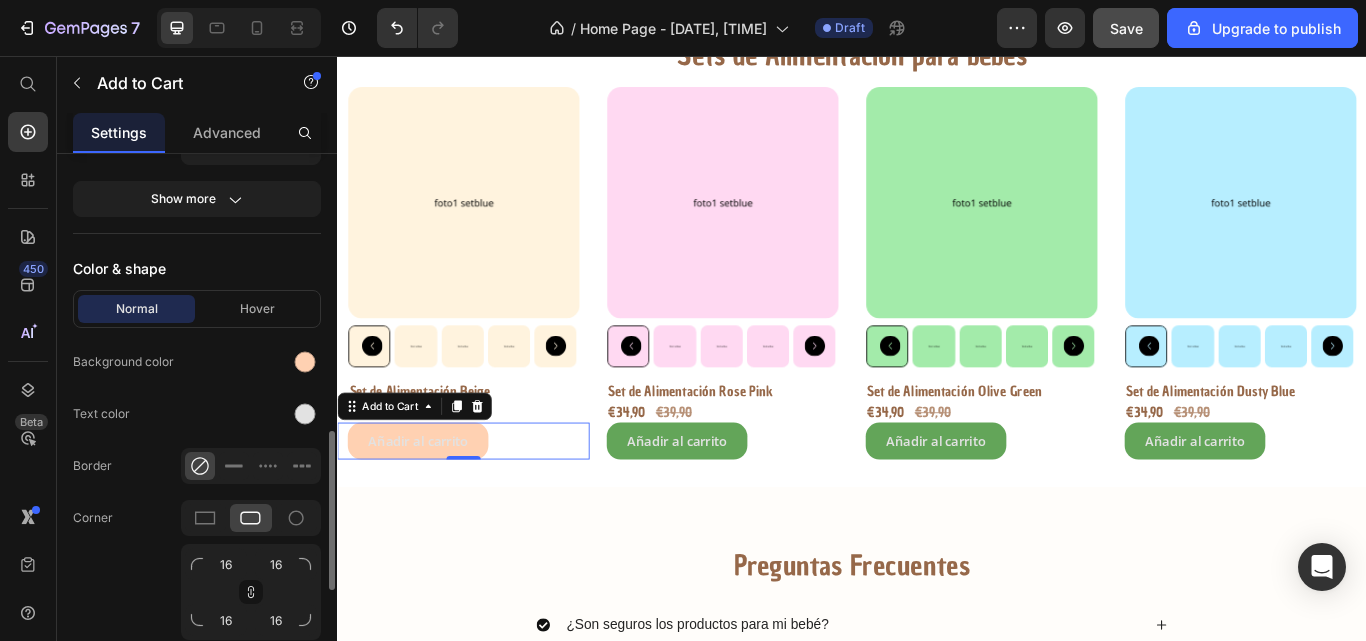 scroll, scrollTop: 937, scrollLeft: 0, axis: vertical 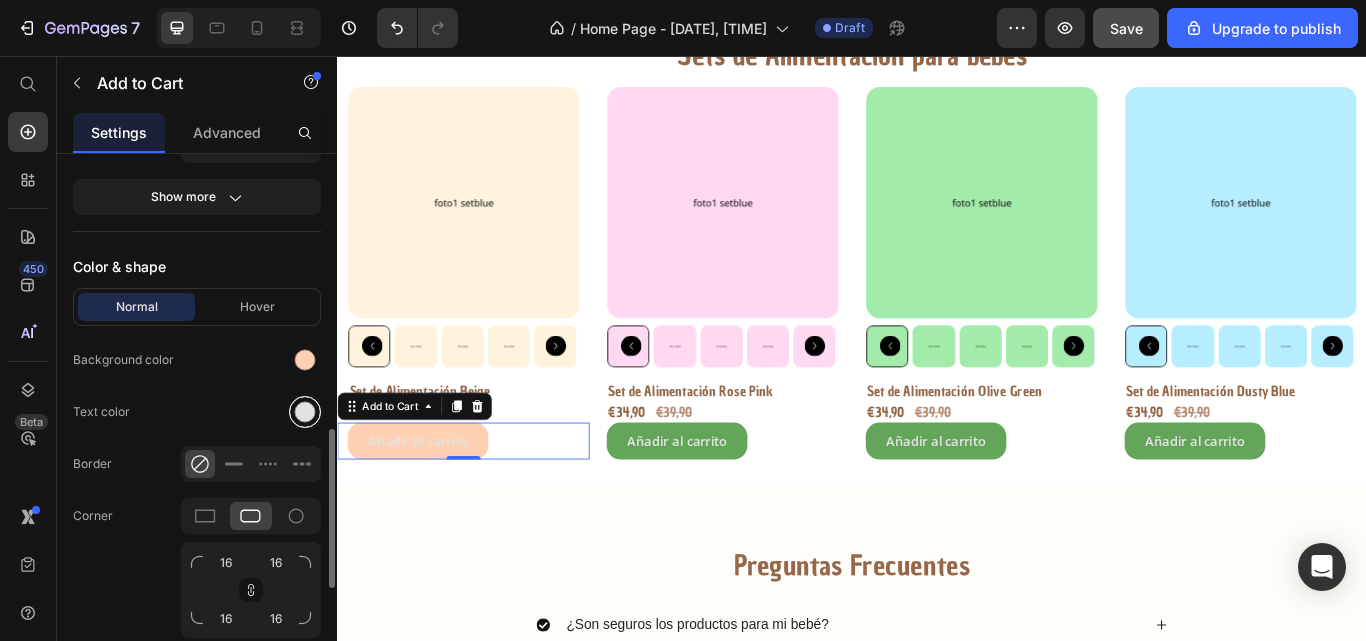 click at bounding box center (305, 412) 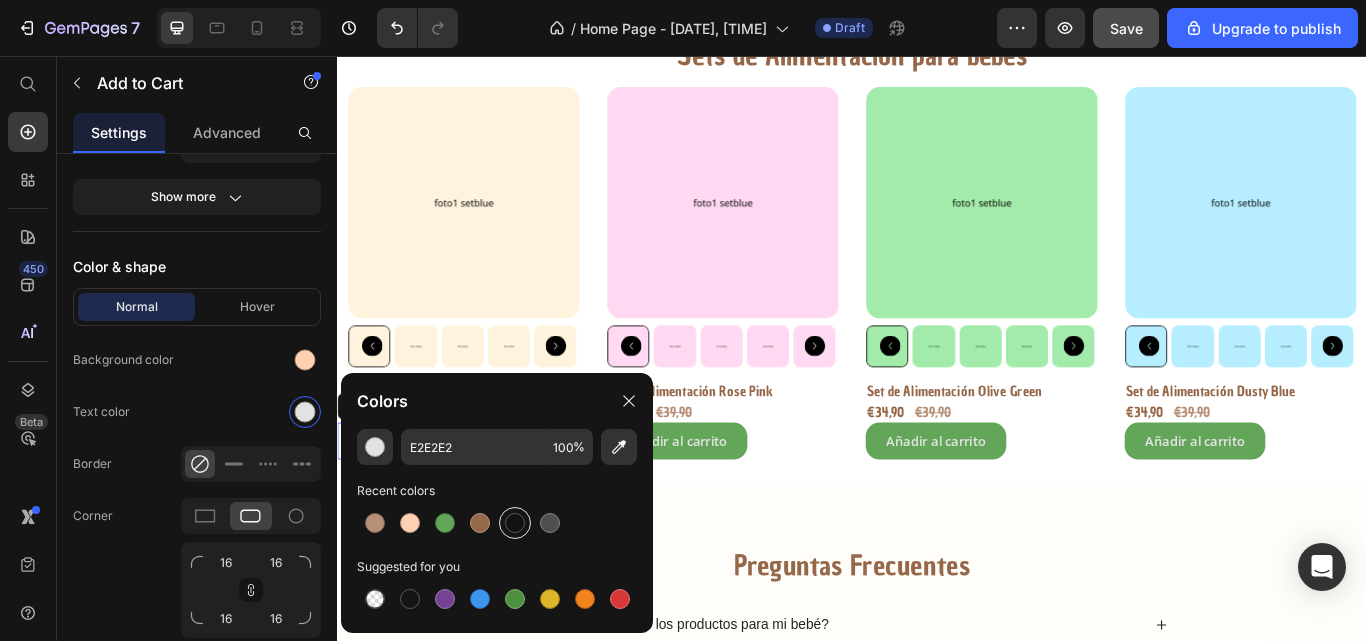 click at bounding box center [515, 523] 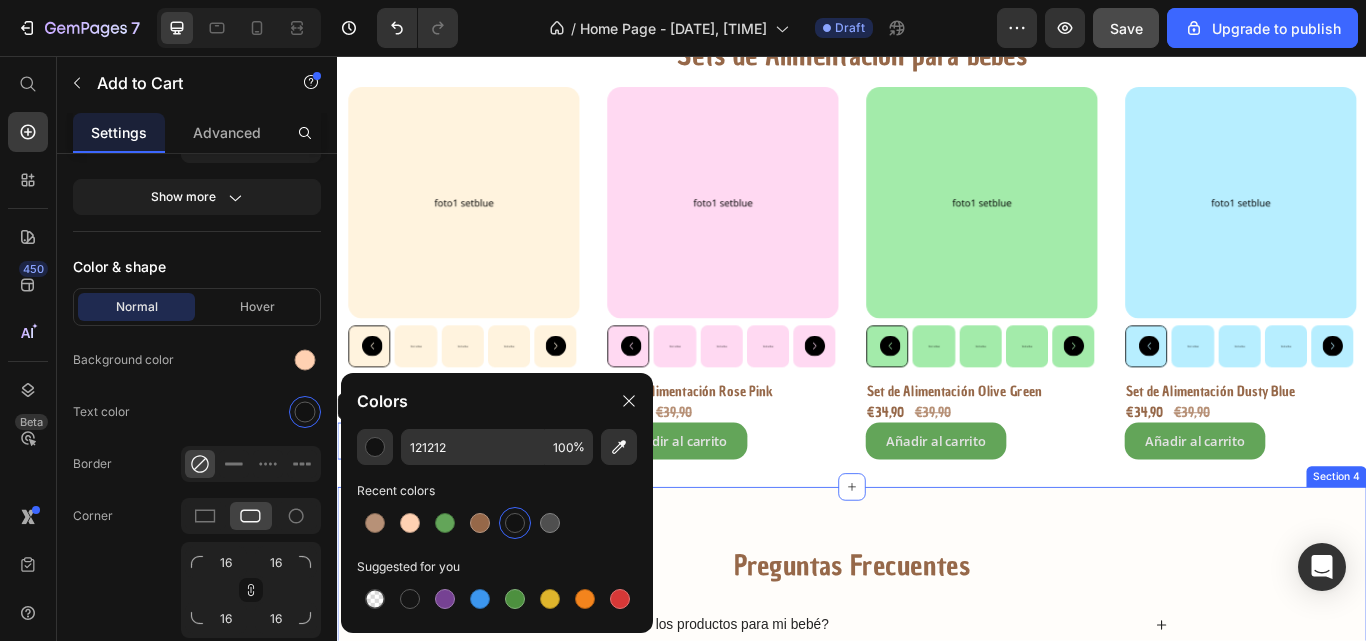 click on "Preguntas Frecuentes Heading
¿Son seguros los productos para mi bebé?
¿Se pueden lavar los productos en el lavavajillas o meter al microondas?
¿Desde dónde se envían los pedidos?
¿Cuanto tarda en llegar mi pedido?
¿Puedo devolver un producto? Accordion Row Section 4" at bounding box center (937, 829) 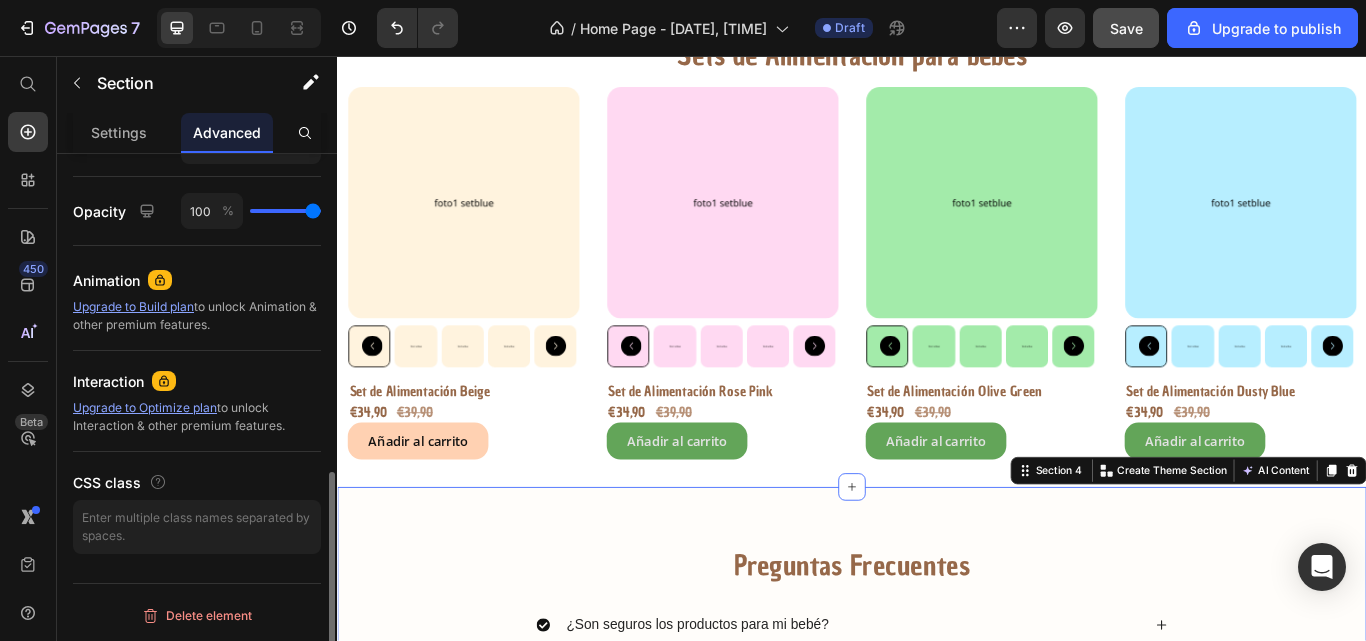 scroll, scrollTop: 0, scrollLeft: 0, axis: both 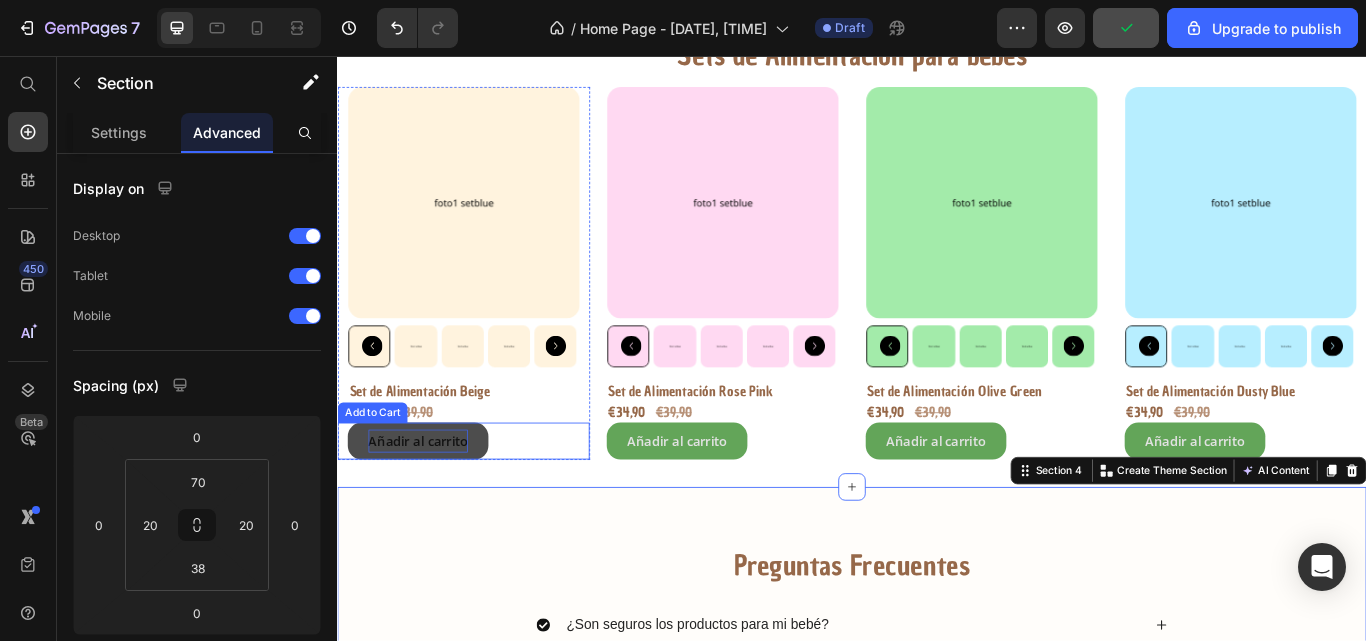 click on "Añadir al carrito" at bounding box center [431, 505] 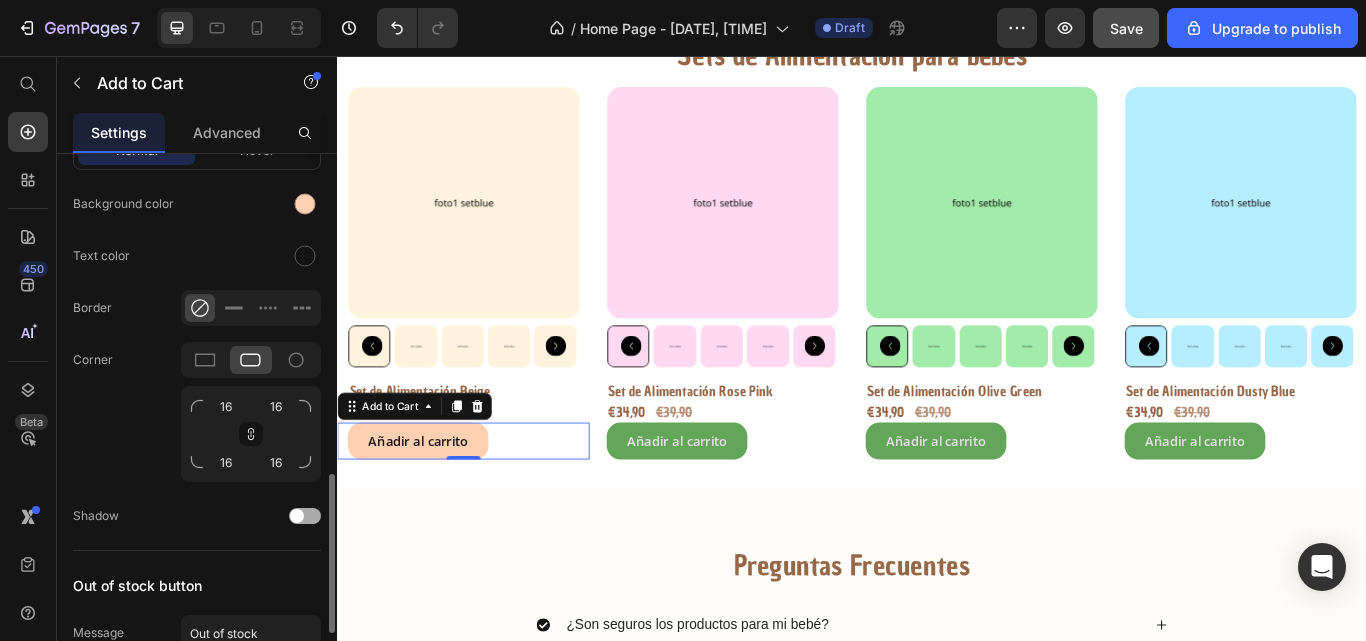 scroll, scrollTop: 1094, scrollLeft: 0, axis: vertical 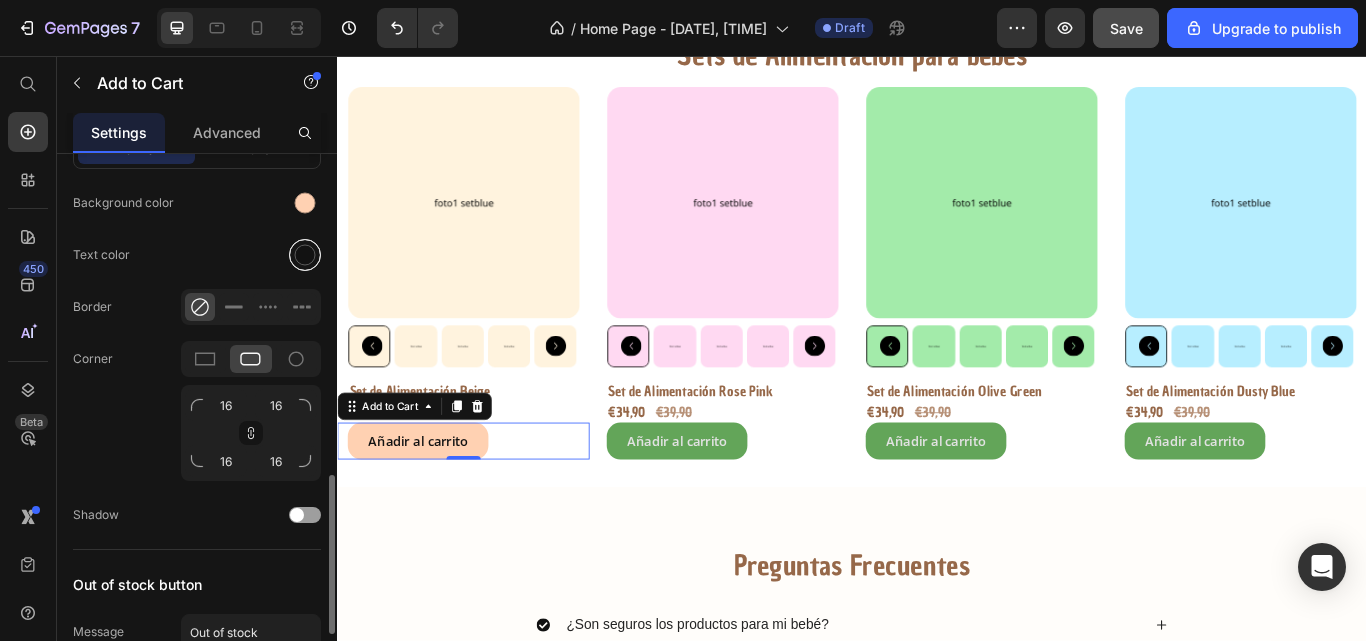 click at bounding box center [305, 255] 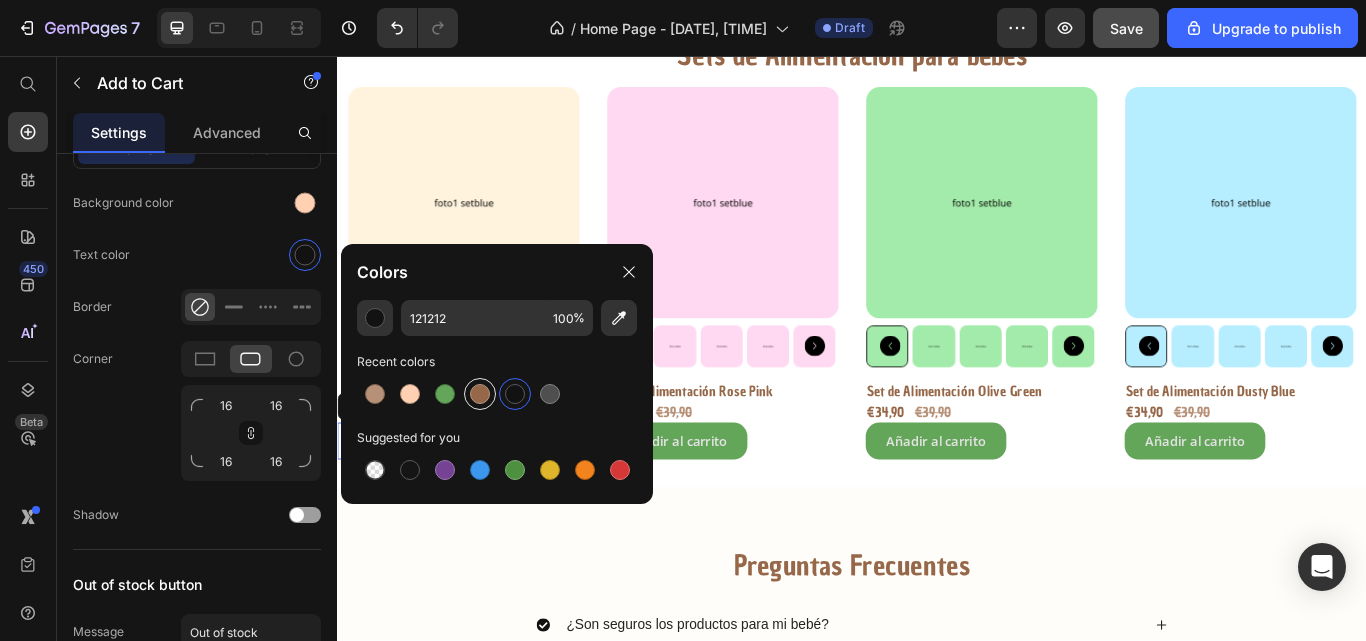 click at bounding box center (480, 394) 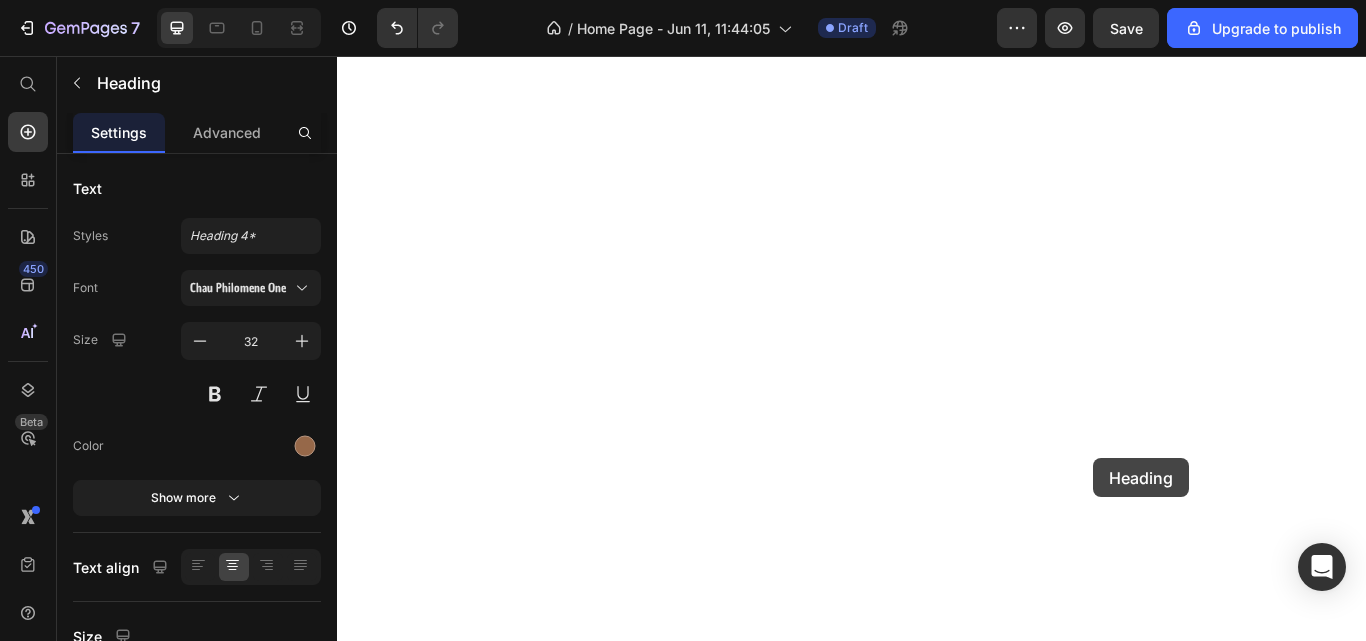 scroll, scrollTop: 0, scrollLeft: 0, axis: both 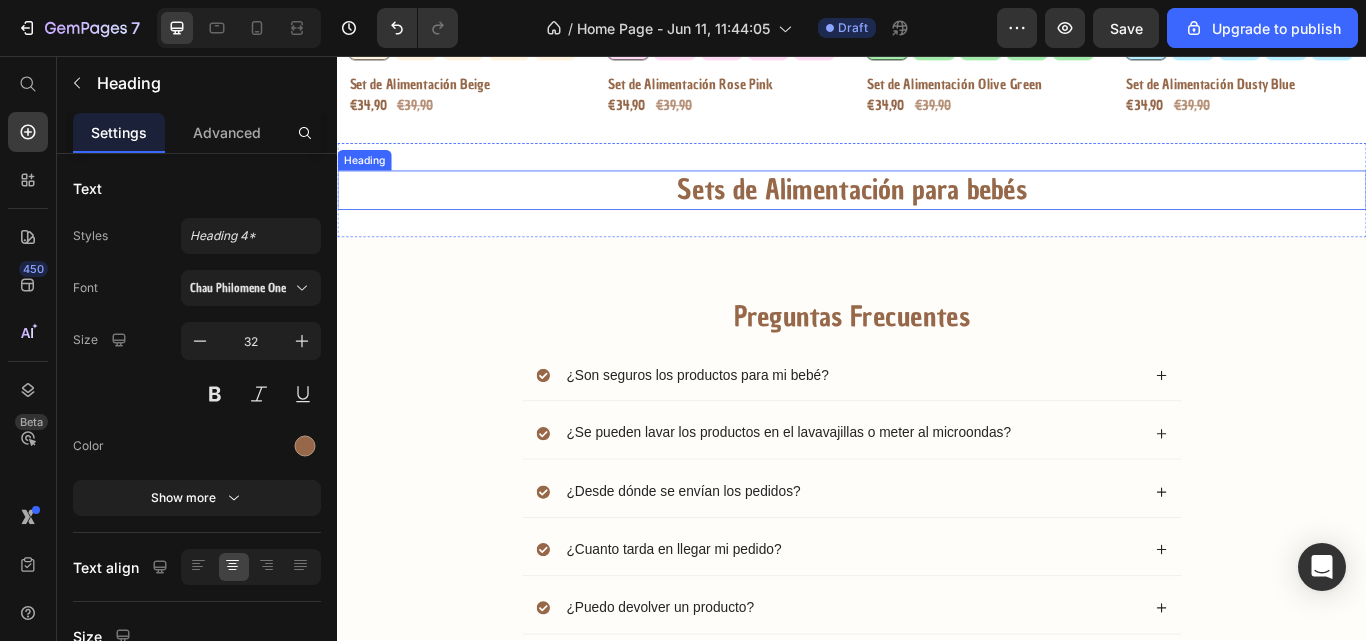 click on "Sets de Alimentación para bebés" at bounding box center [937, 213] 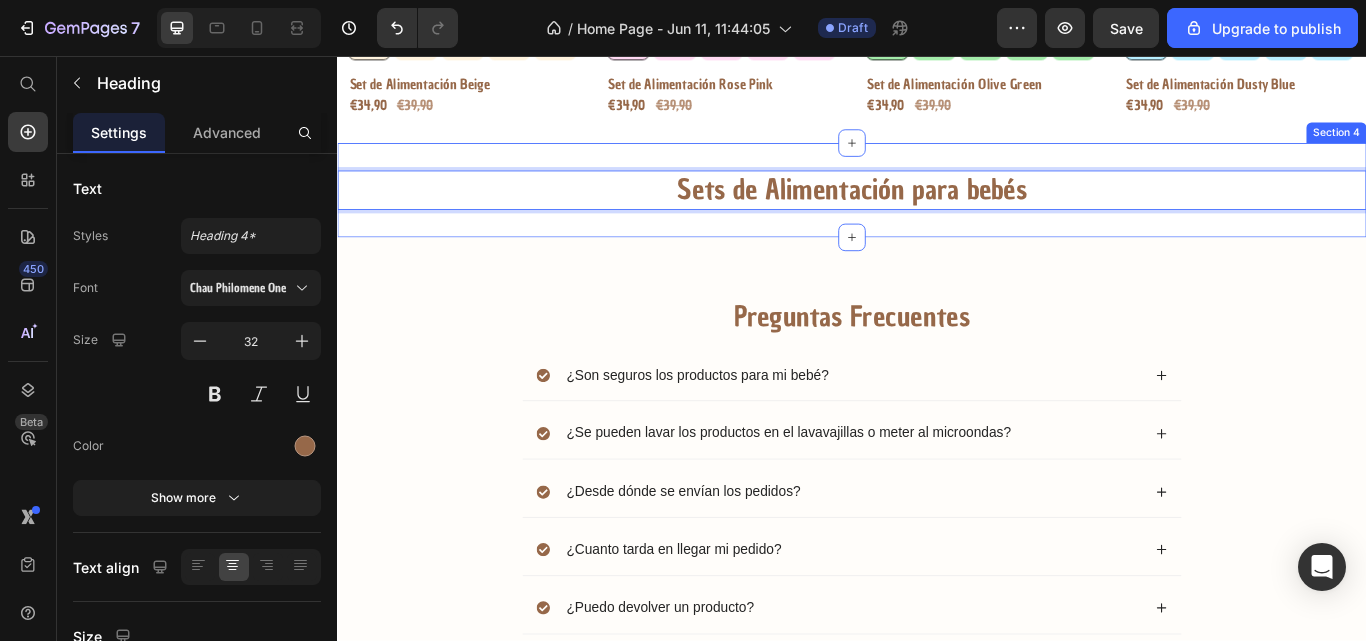 click on "Sets de Alimentación para bebés Heading 0 Section 4" at bounding box center (937, 213) 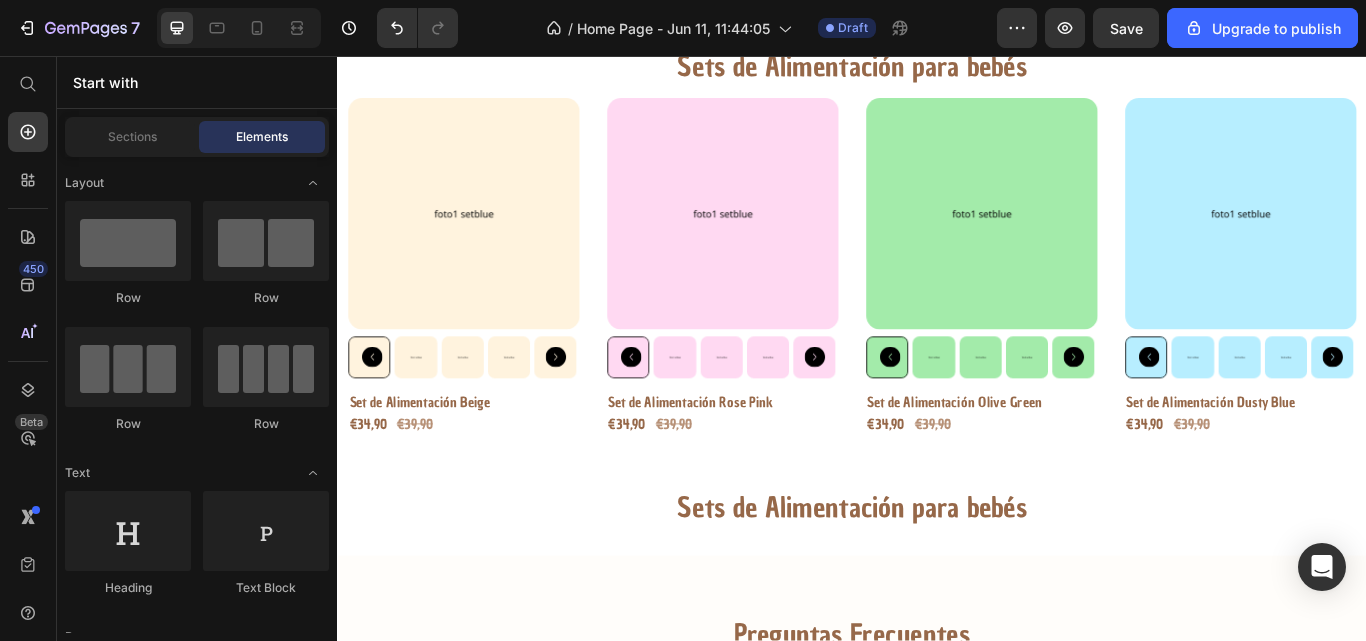 scroll, scrollTop: 705, scrollLeft: 0, axis: vertical 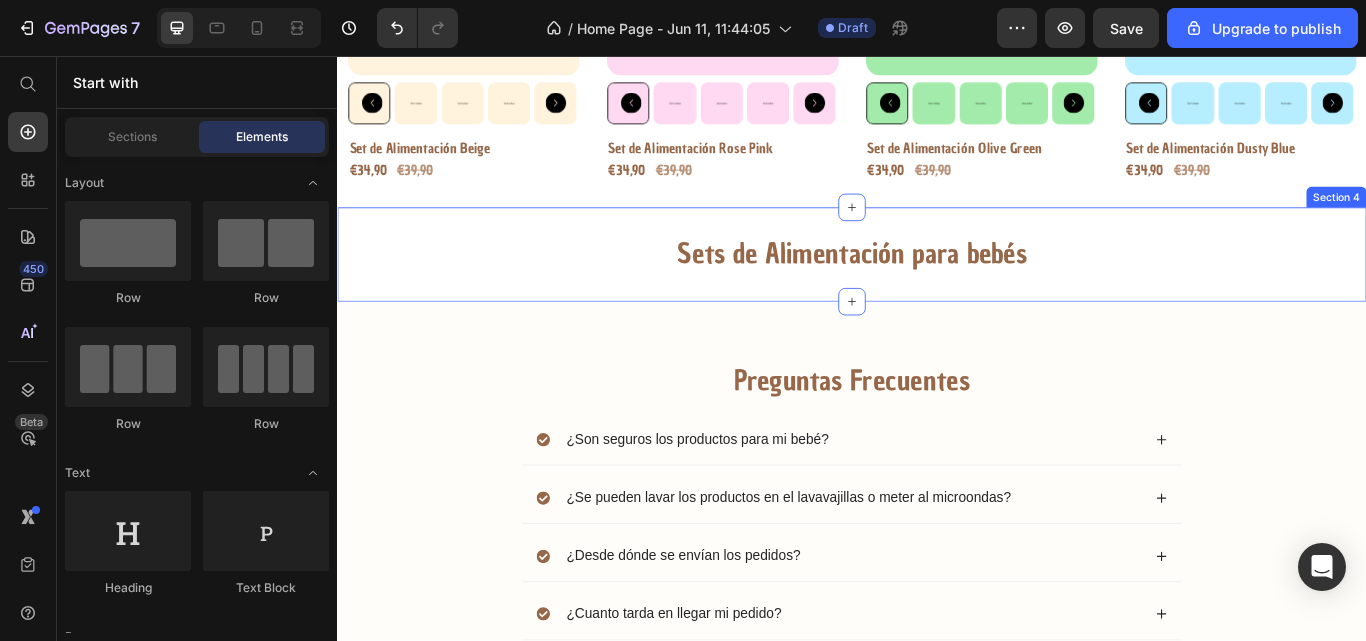 click on "Sets de Alimentación para bebés Heading Section 4" at bounding box center [937, 288] 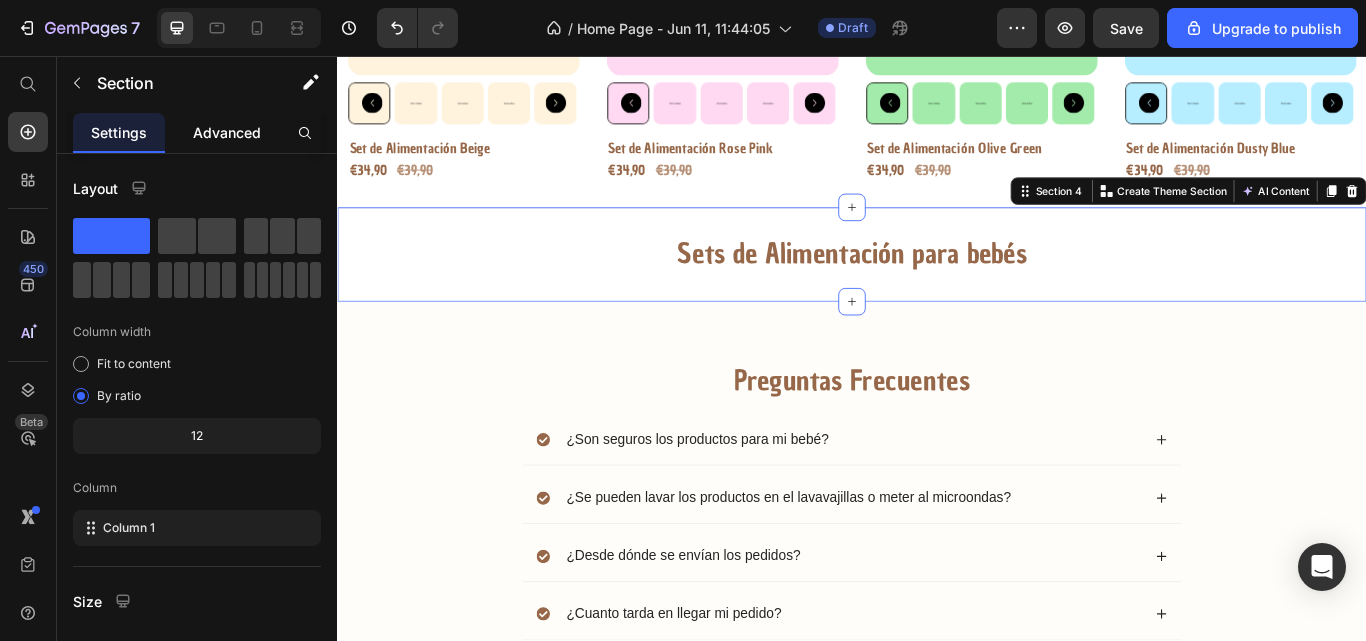 click on "Advanced" at bounding box center (227, 132) 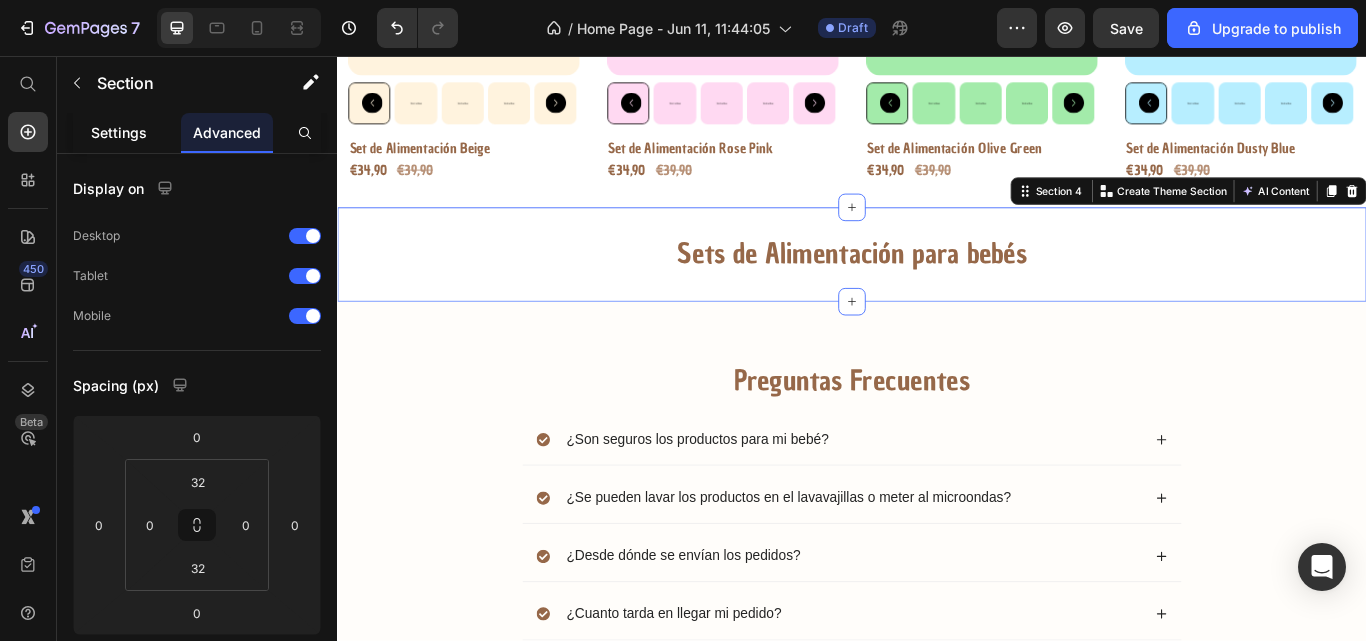 click on "Settings" at bounding box center [119, 132] 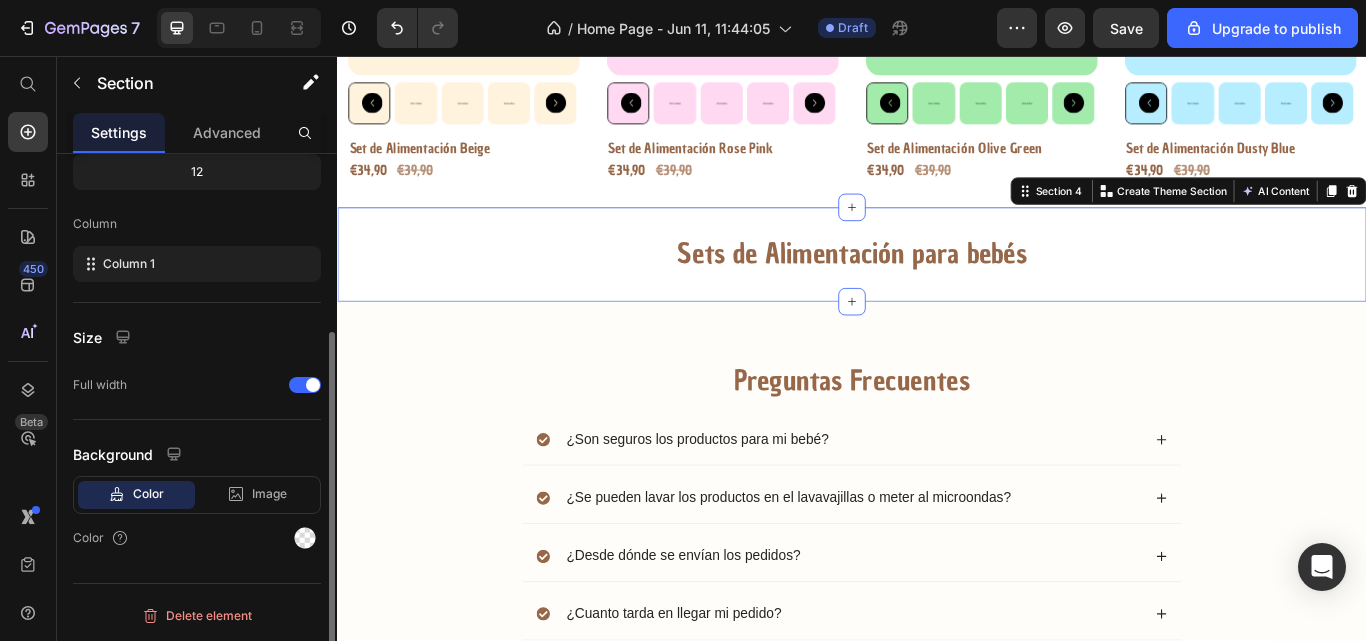 scroll, scrollTop: 0, scrollLeft: 0, axis: both 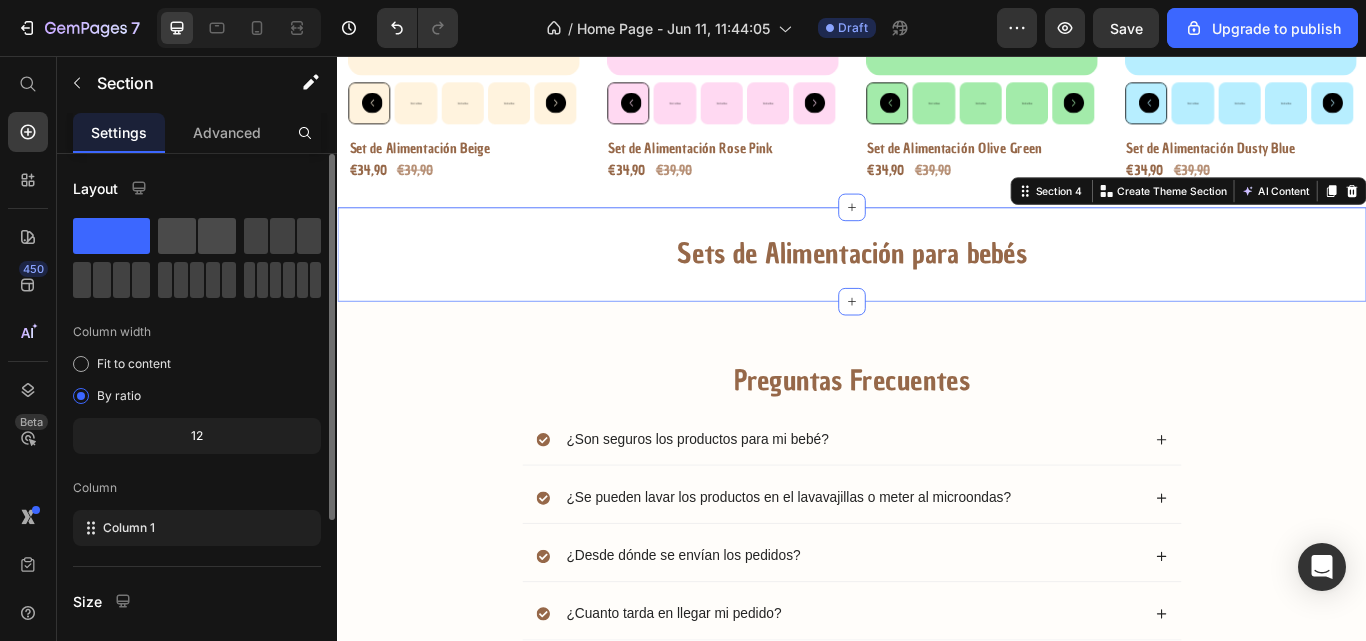 click 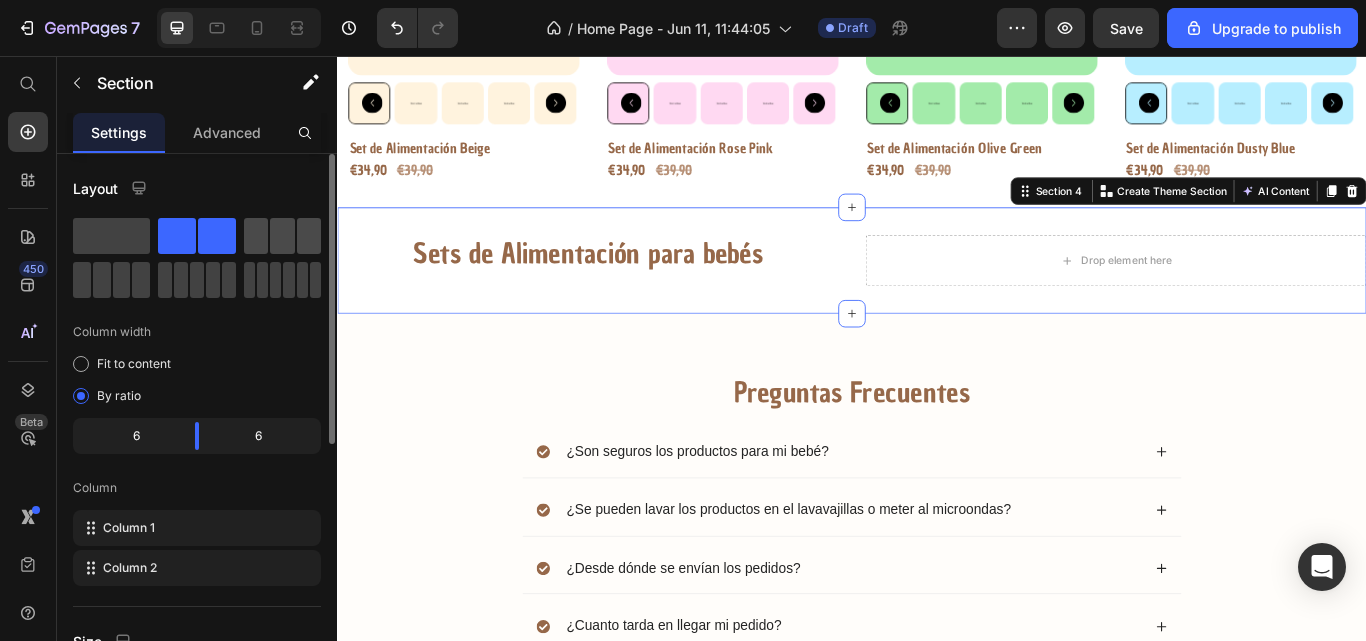 click 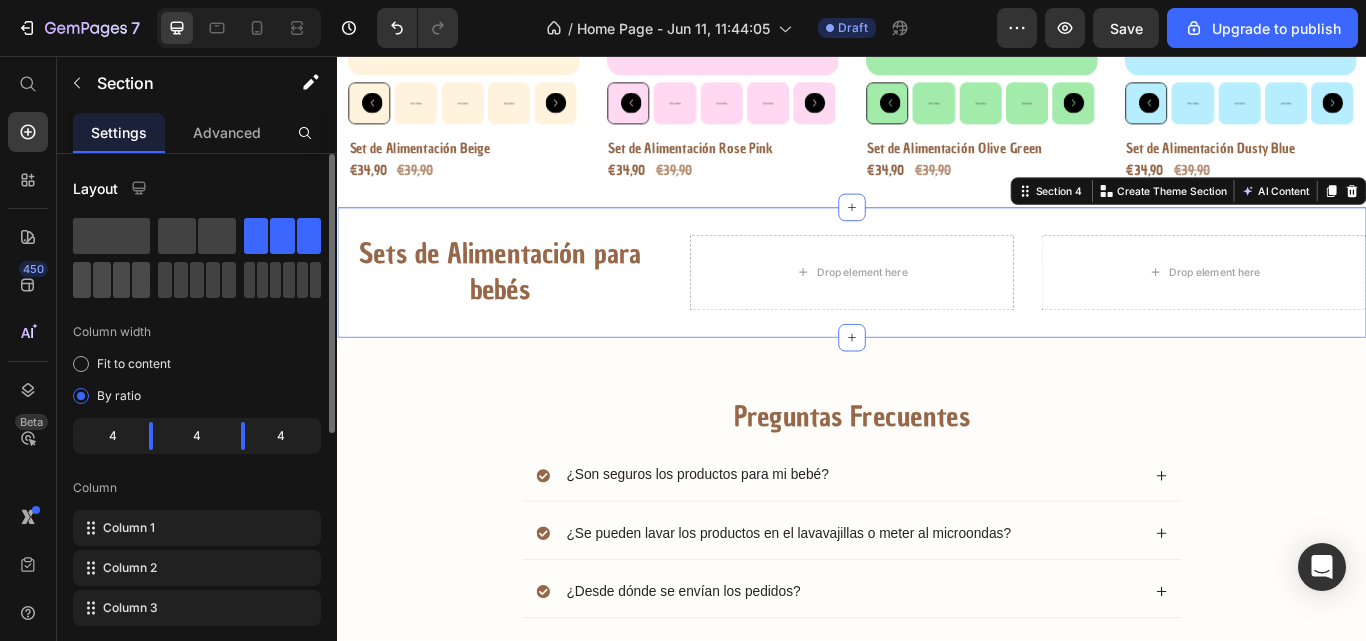click 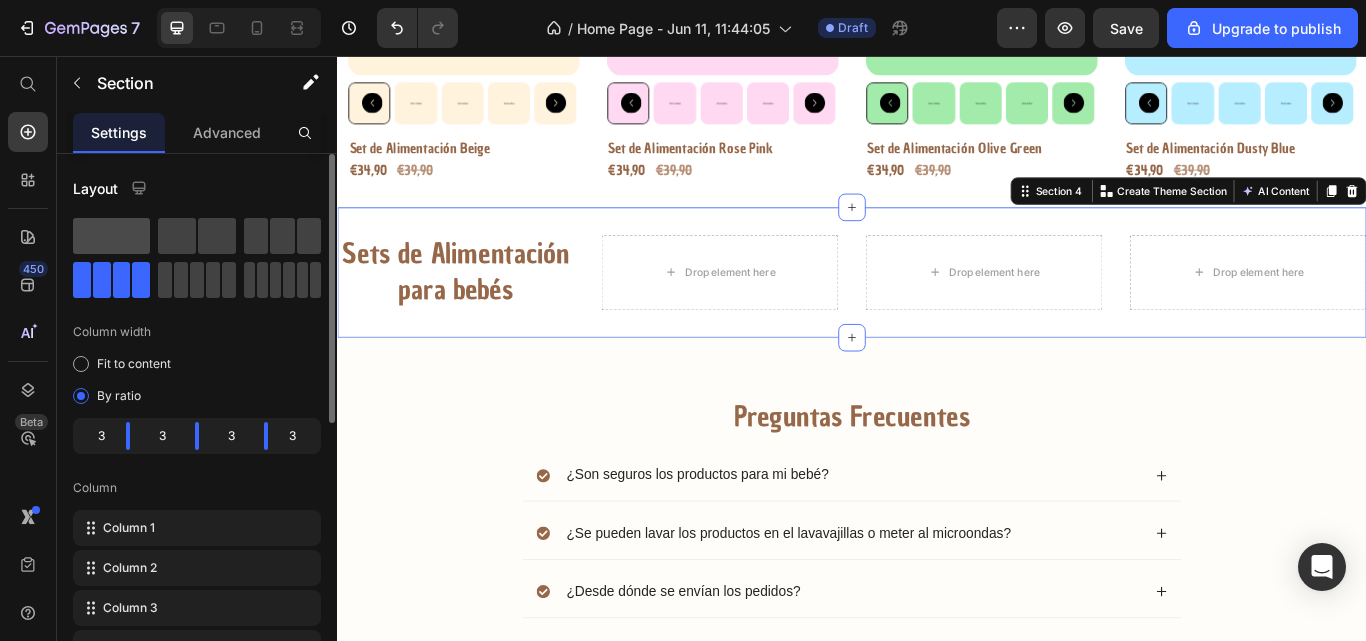 click 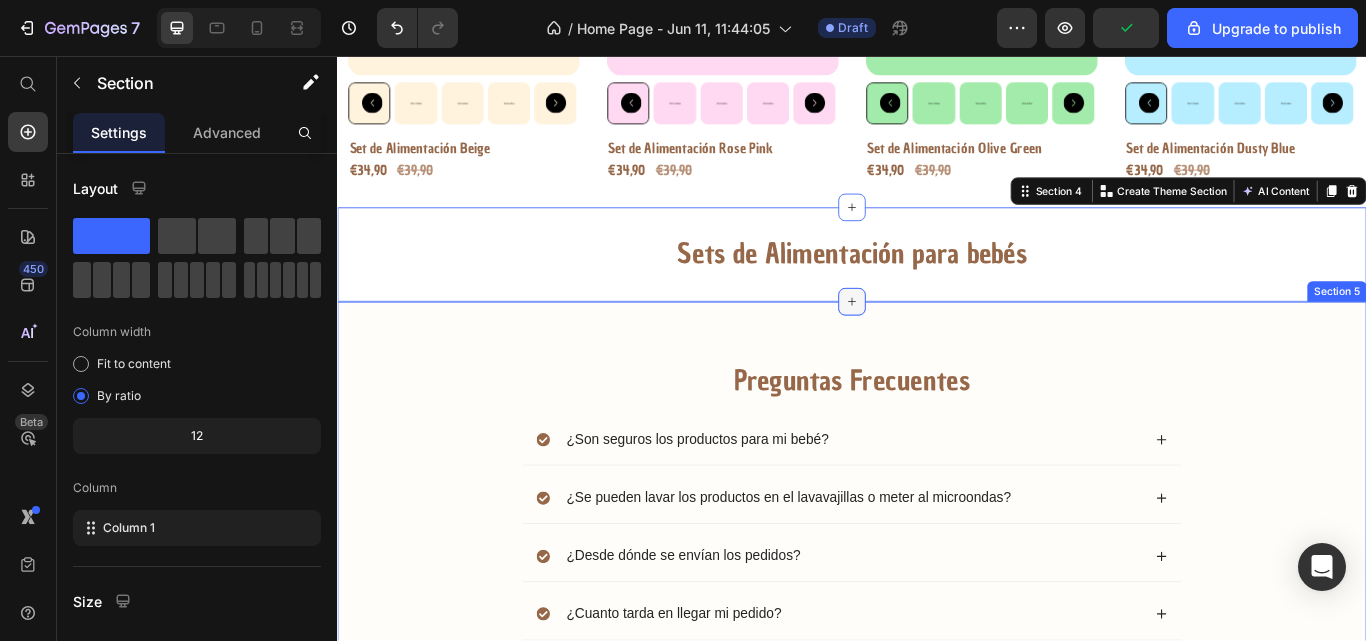 click 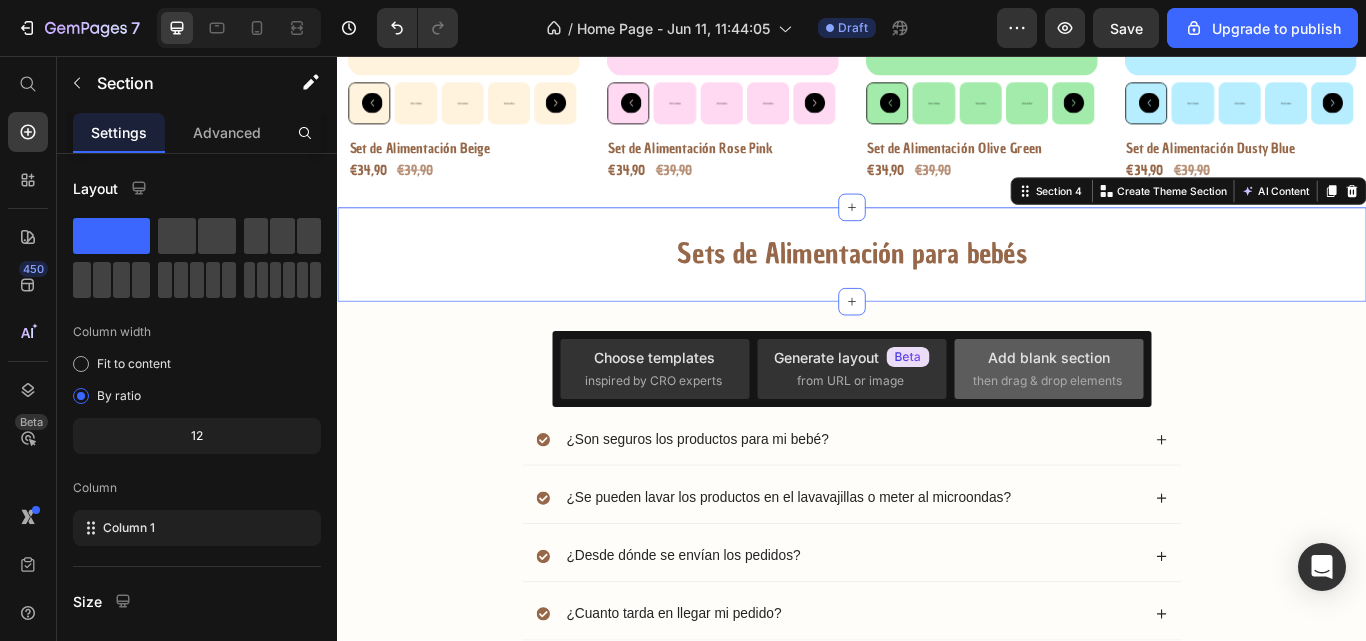 click on "Add blank section" at bounding box center [1049, 357] 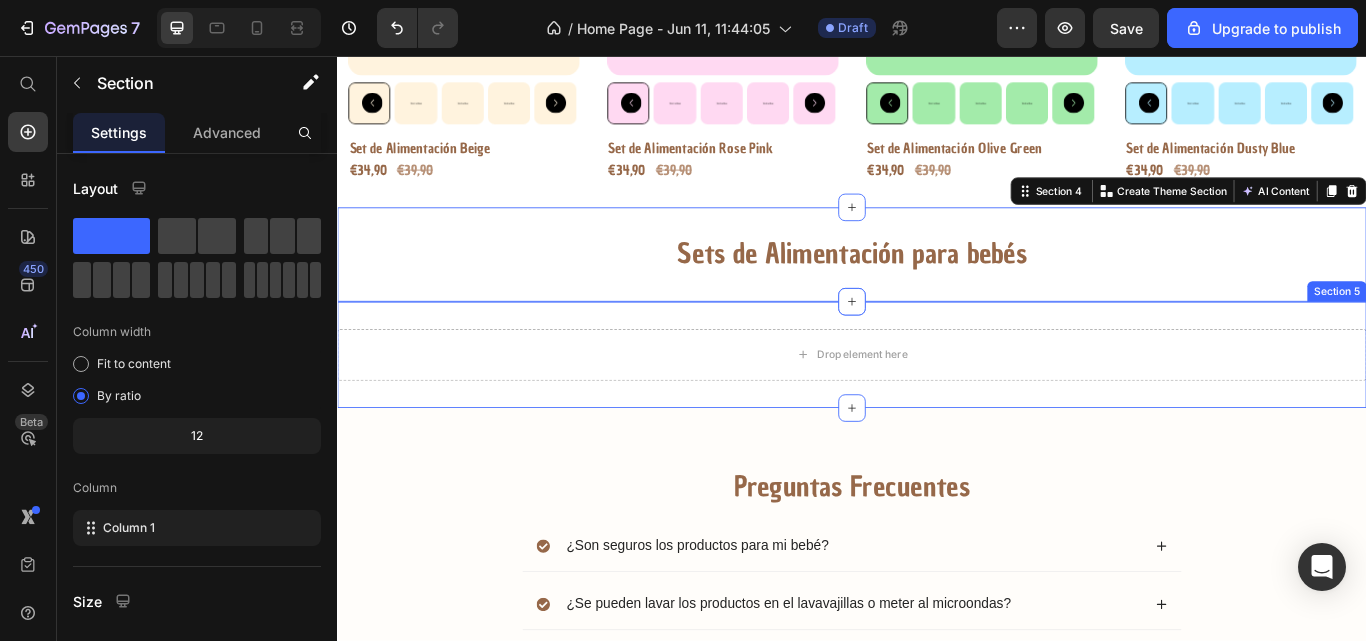 click on "Drop element here Section 5" at bounding box center (937, 405) 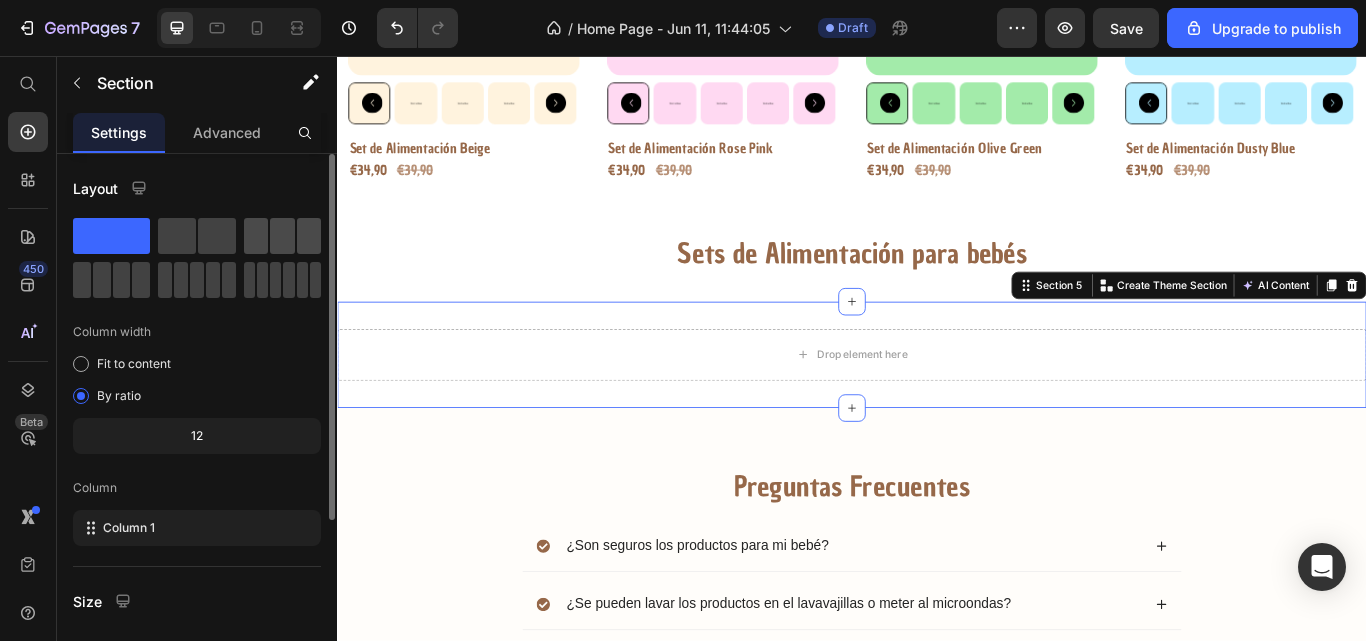 click 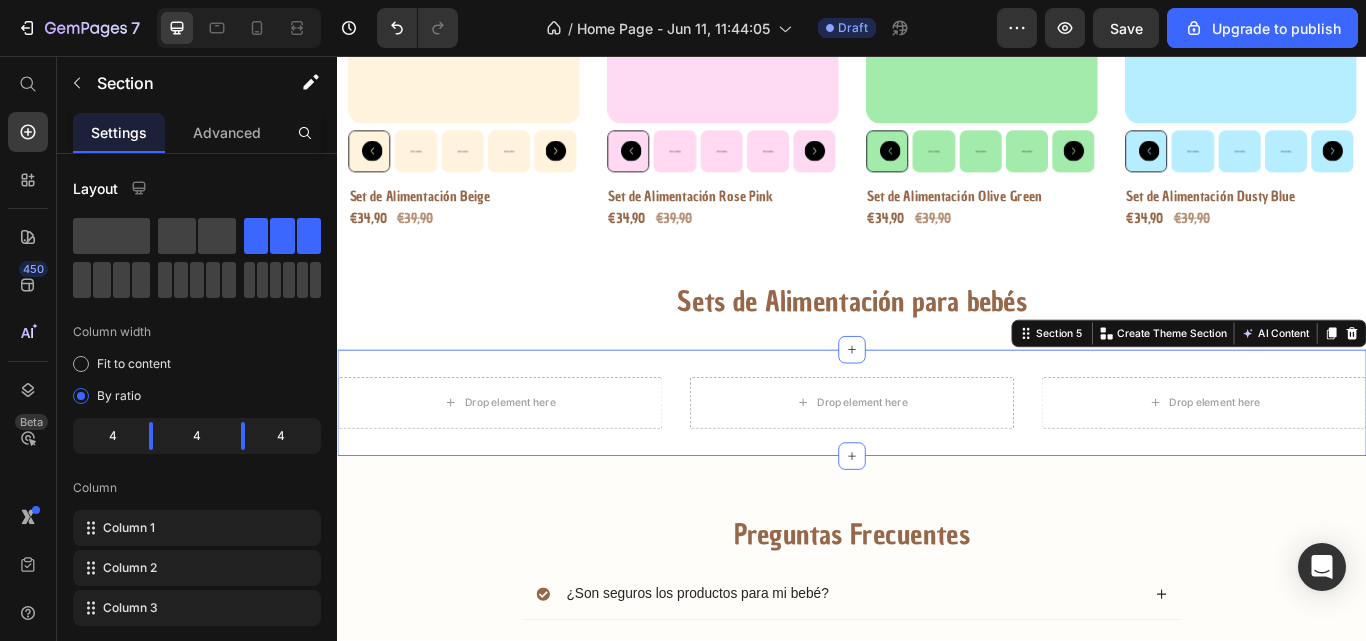scroll, scrollTop: 887, scrollLeft: 0, axis: vertical 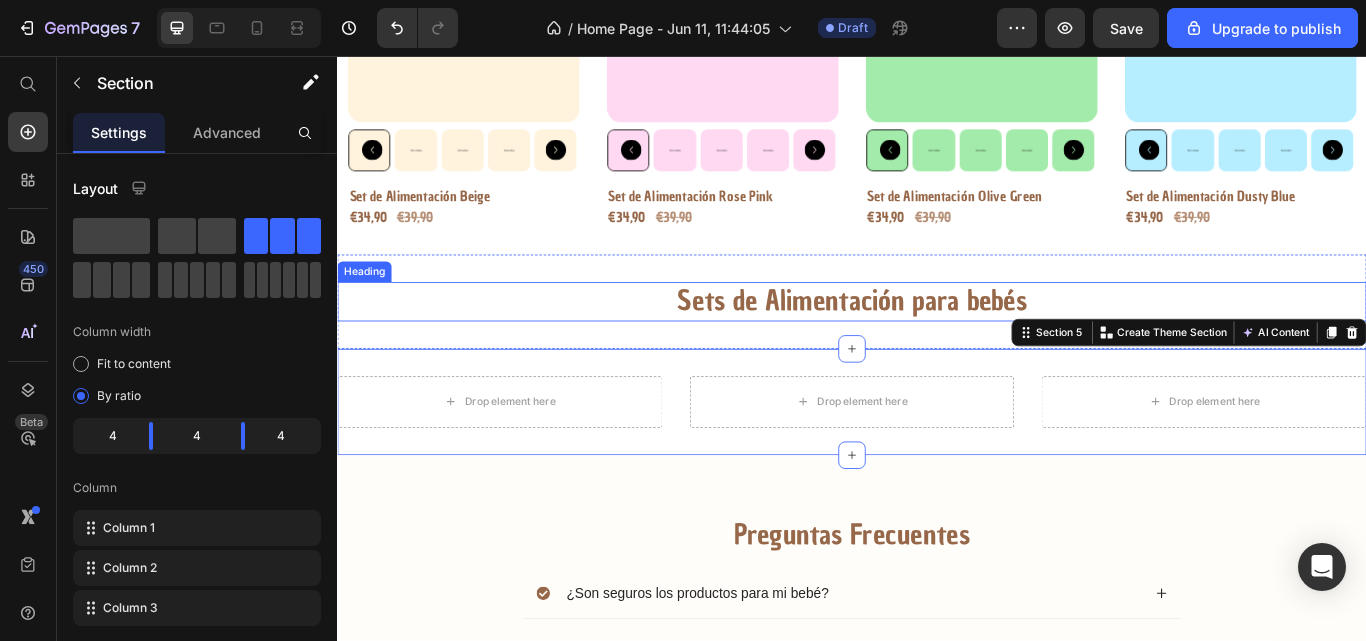 click on "Sets de Alimentación para bebés" at bounding box center (937, 343) 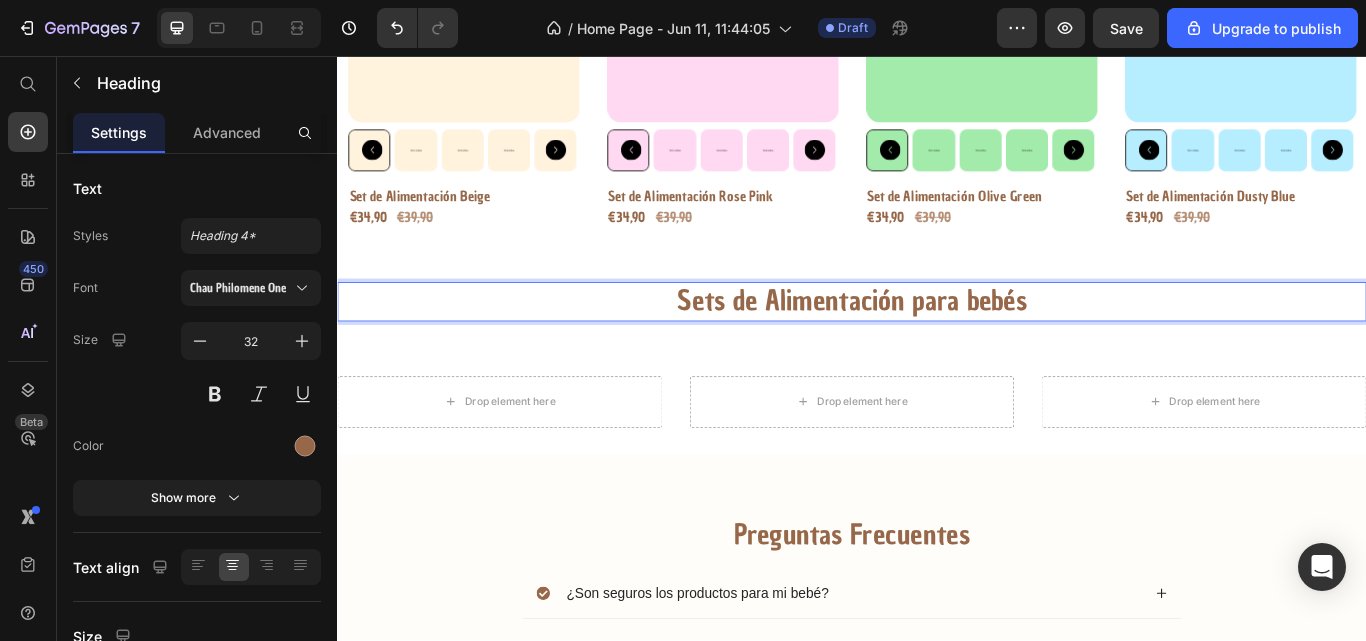 click on "Sets de Alimentación para bebés" at bounding box center (937, 343) 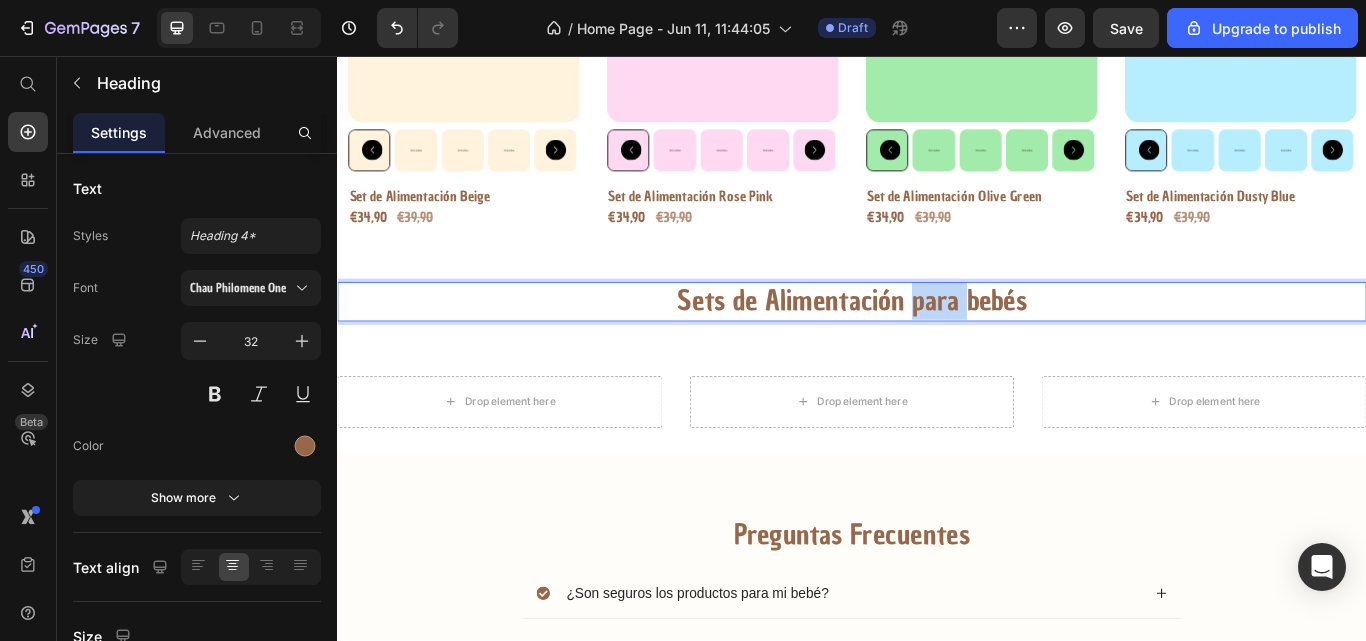 click on "Sets de Alimentación para bebés" at bounding box center (937, 343) 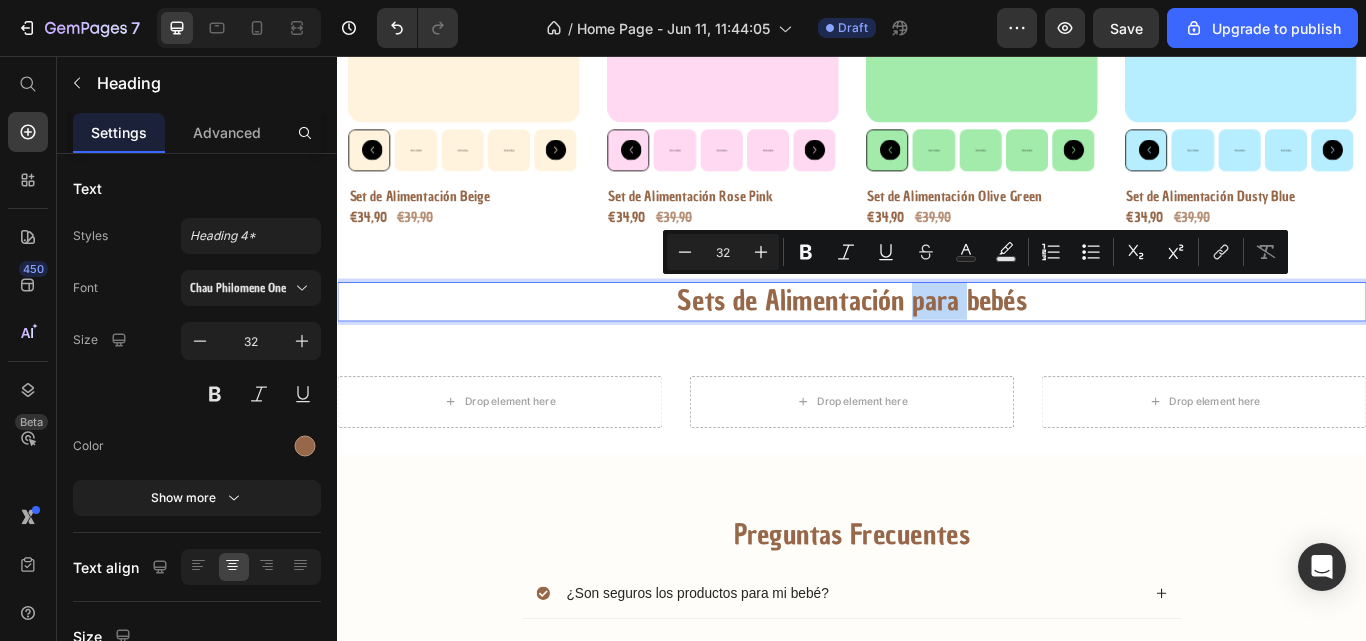 click on "Sets de Alimentación para bebés" at bounding box center [937, 343] 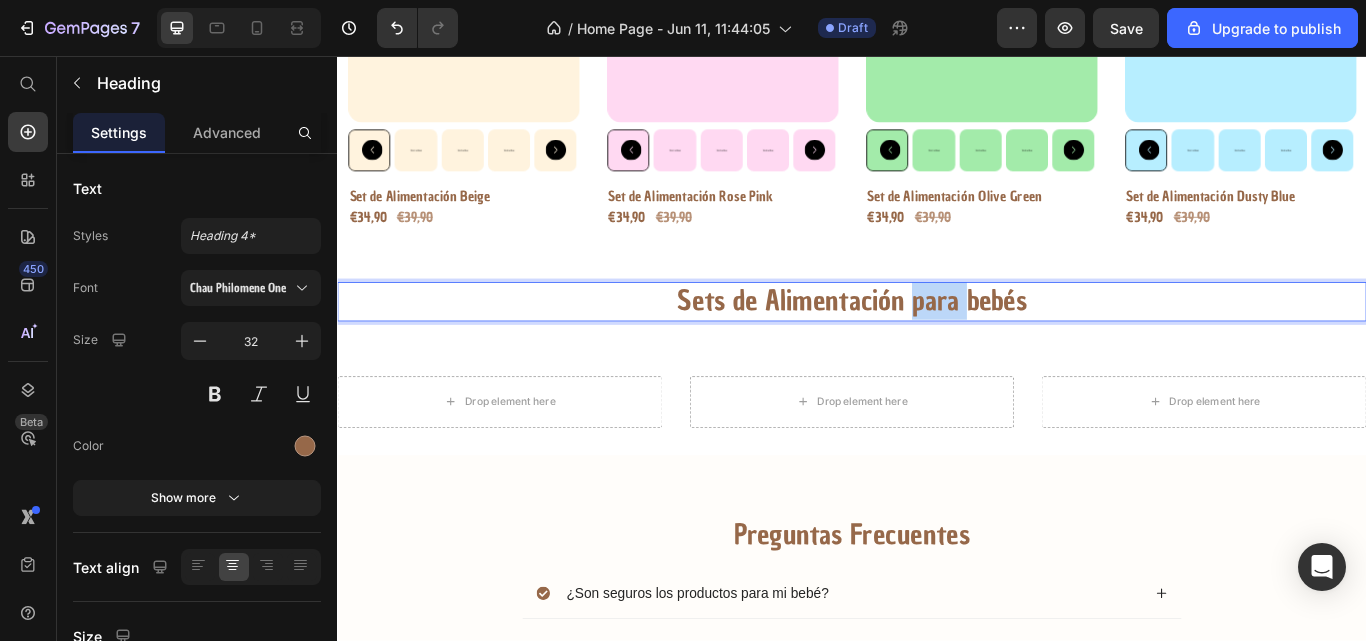 click on "Sets de Alimentación para bebés" at bounding box center [937, 343] 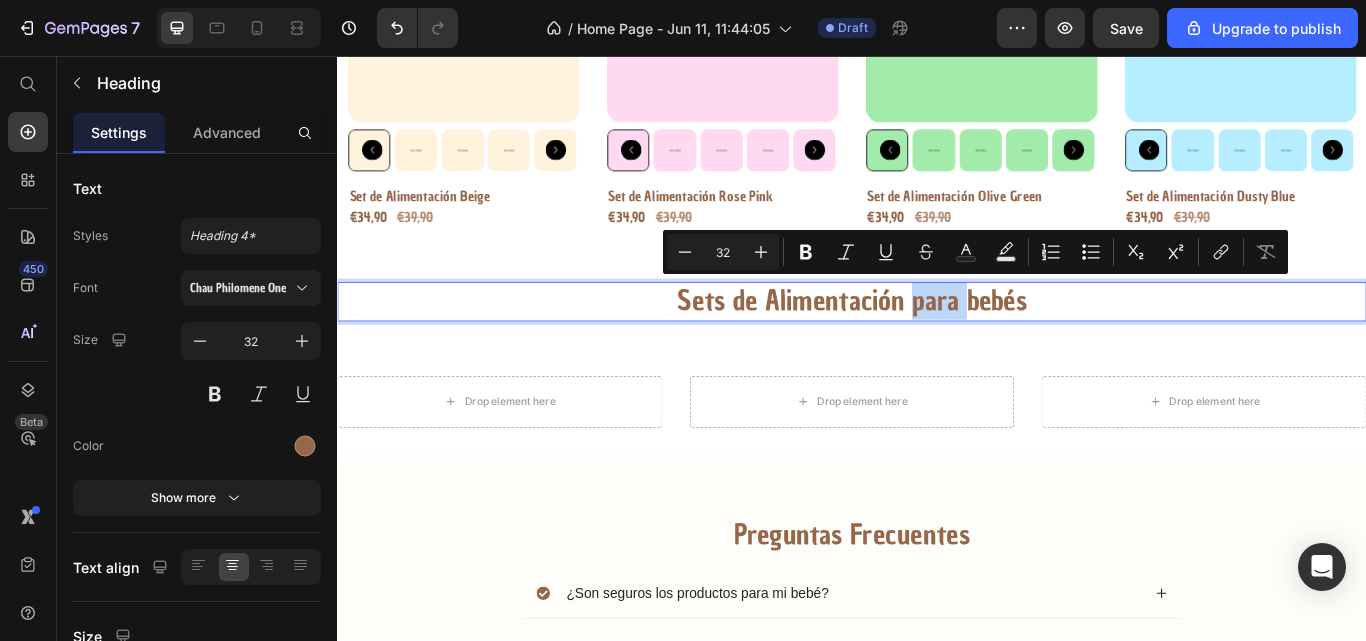 click on "Sets de Alimentación para bebés" at bounding box center (937, 343) 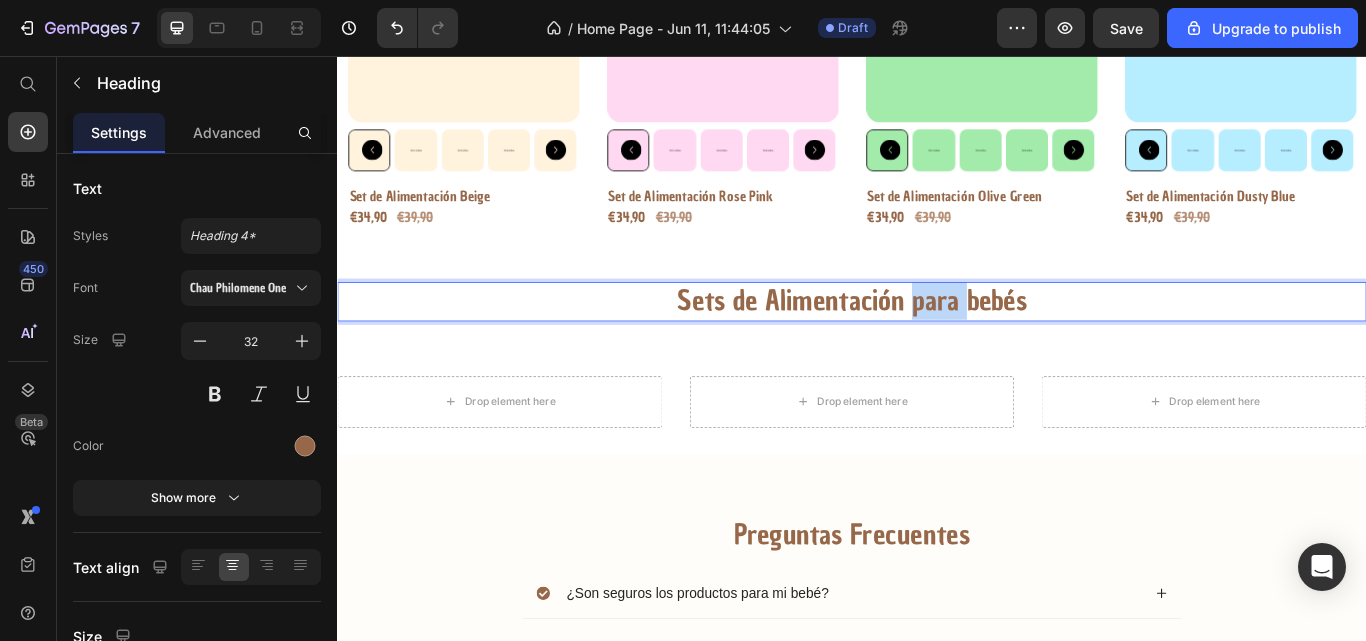 click on "Sets de Alimentación para bebés" at bounding box center (937, 343) 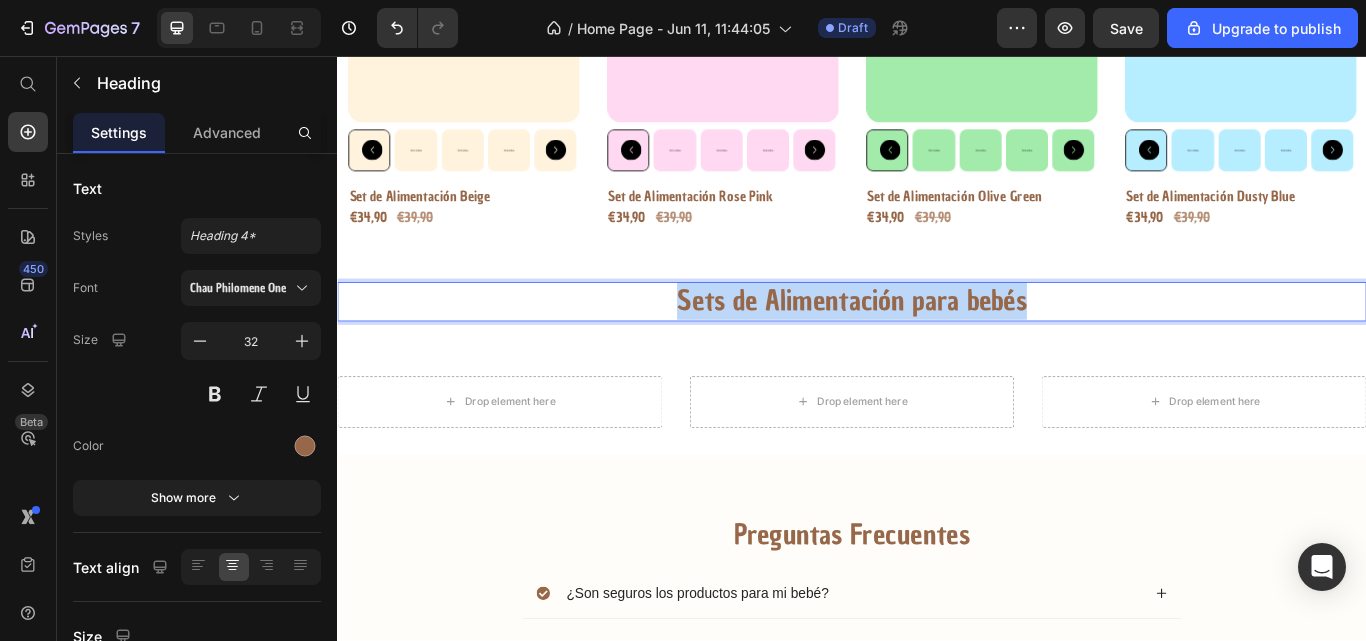 click on "Sets de Alimentación para bebés" at bounding box center (937, 343) 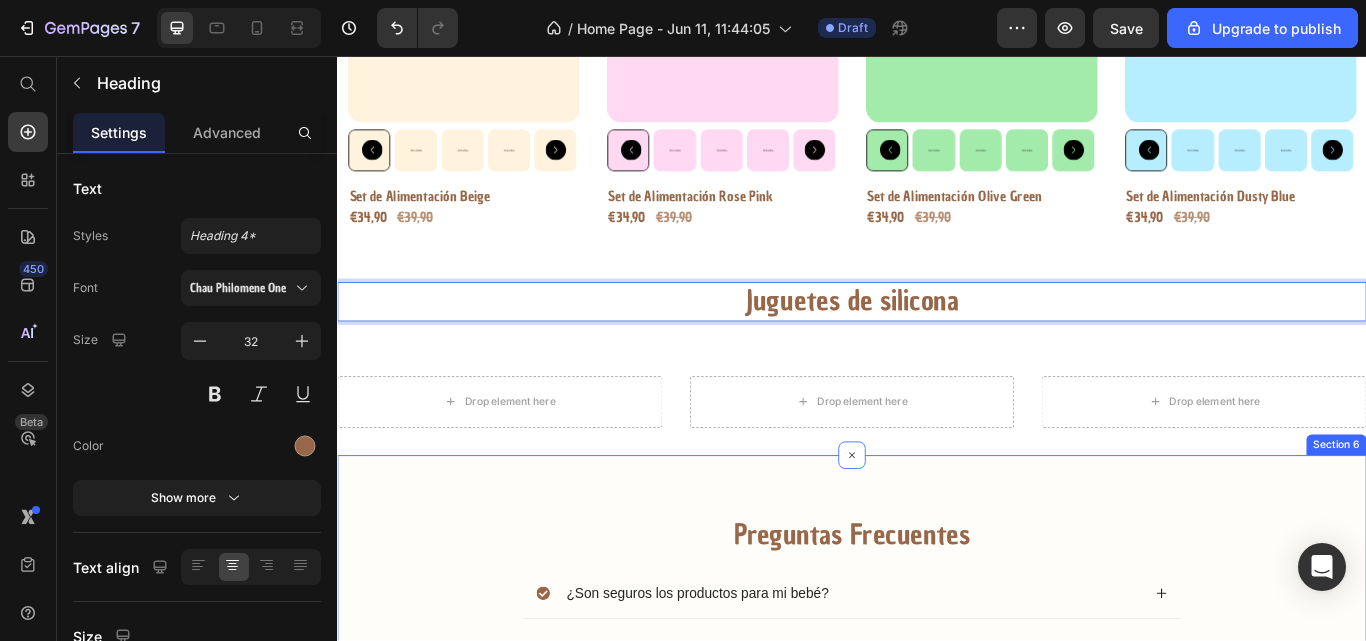 click on "Preguntas Frecuentes Heading ¿Son seguros los productos para mi bebé? ¿Se pueden lavar los productos en el lavavajillas o meter al microondas? ¿Desde dónde se envían los pedidos? ¿Cuanto tarda en llegar mi pedido? ¿Puedo devolver un producto? Accordion Row Section 6" at bounding box center (937, 792) 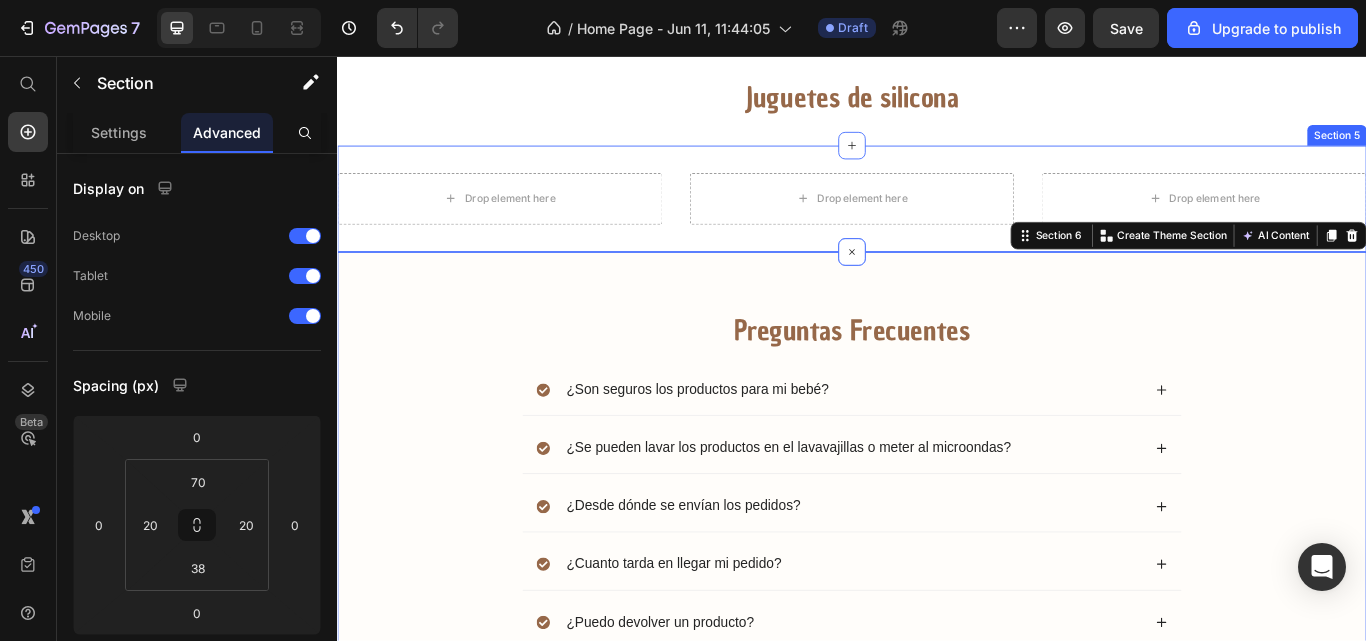 scroll, scrollTop: 1125, scrollLeft: 0, axis: vertical 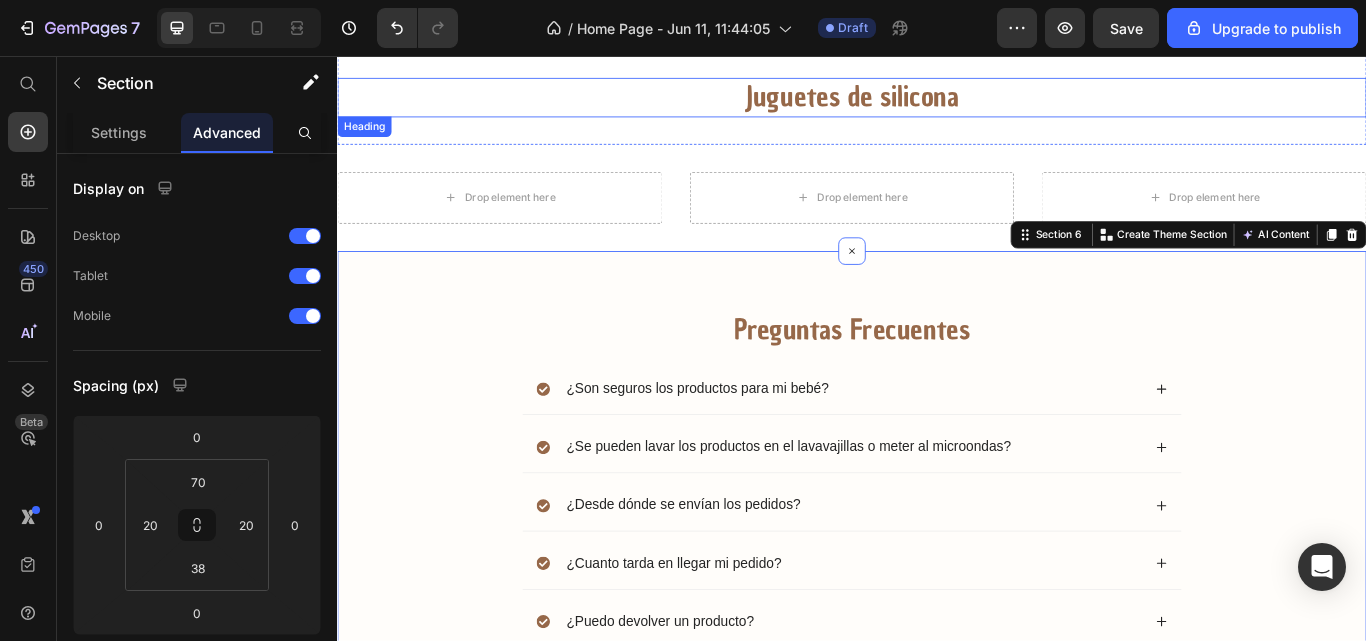 click on "Juguetes de silicona" at bounding box center (937, 105) 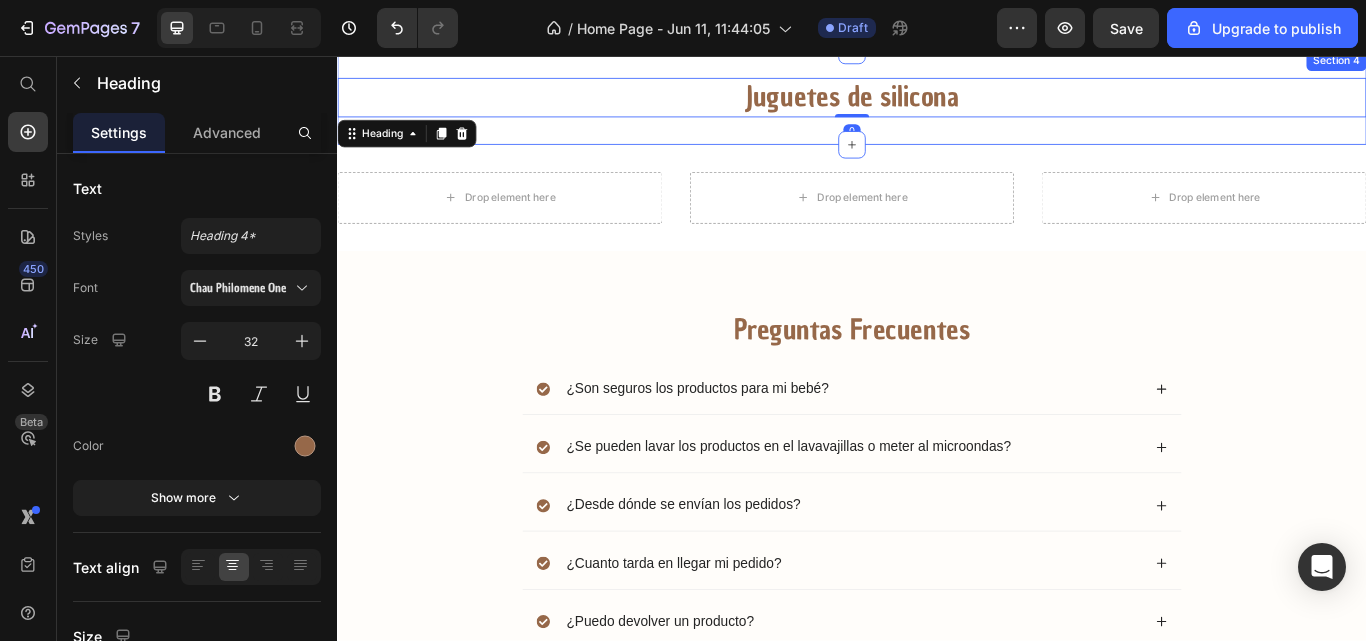click on "Juguetes de silicona Heading 0 Section 4" at bounding box center [937, 105] 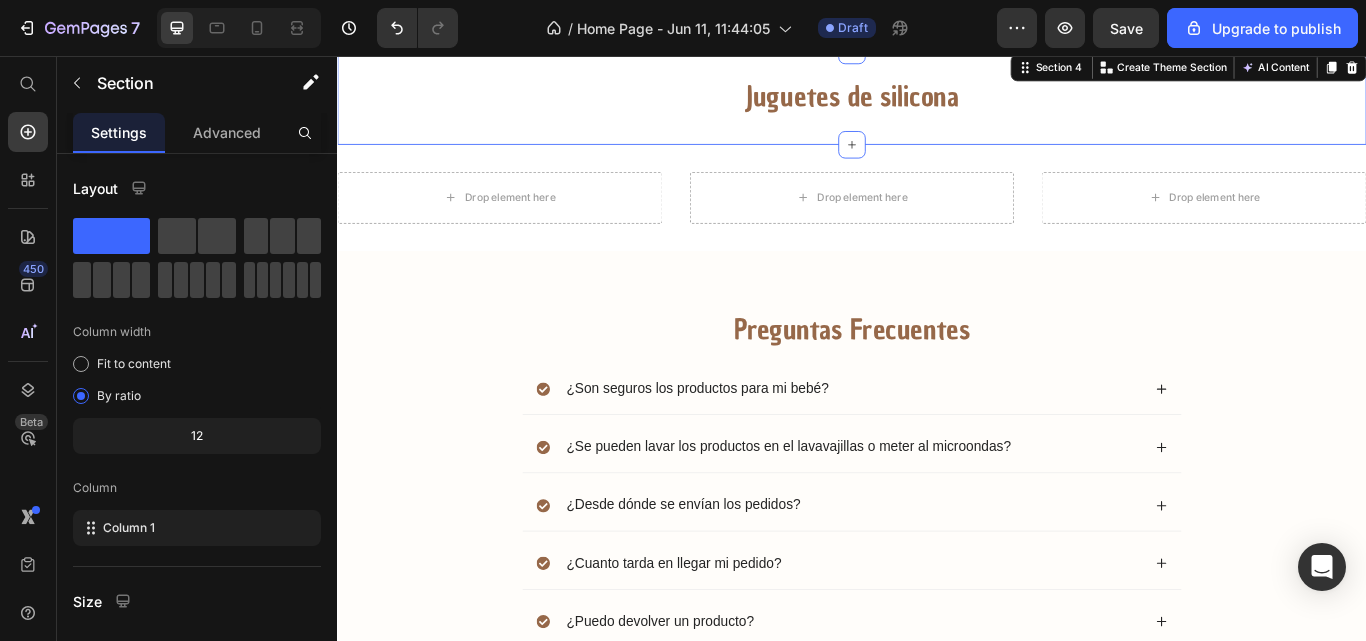 click on "Juguetes de silicona Heading Section 4 You can create reusable sections Create Theme Section AI Content Write with GemAI What would you like to describe here? Tone and Voice Persuasive Product Show more Generate" at bounding box center (937, 105) 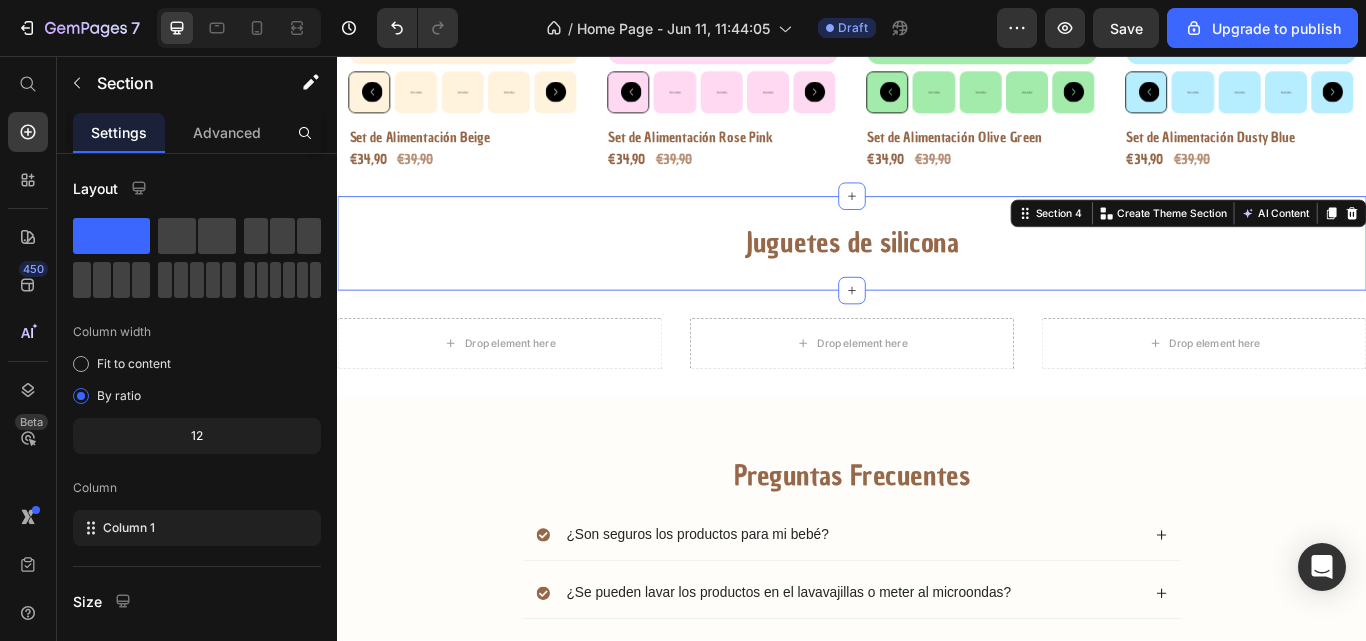 scroll, scrollTop: 954, scrollLeft: 0, axis: vertical 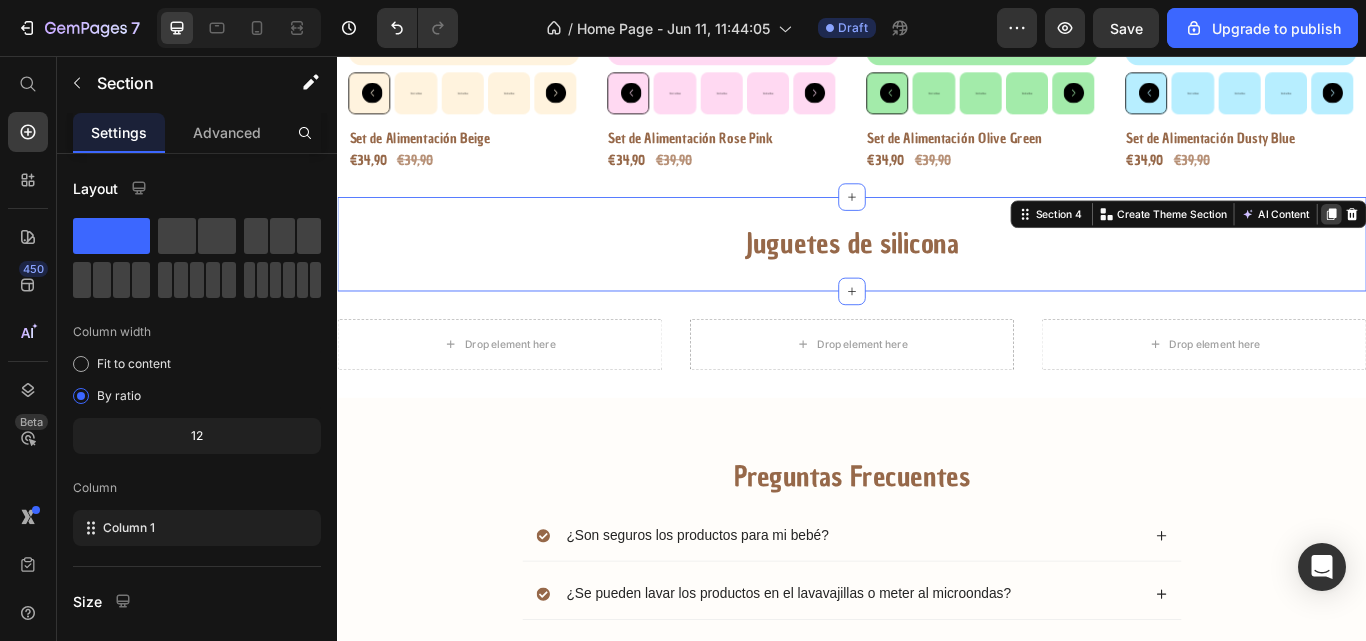 click 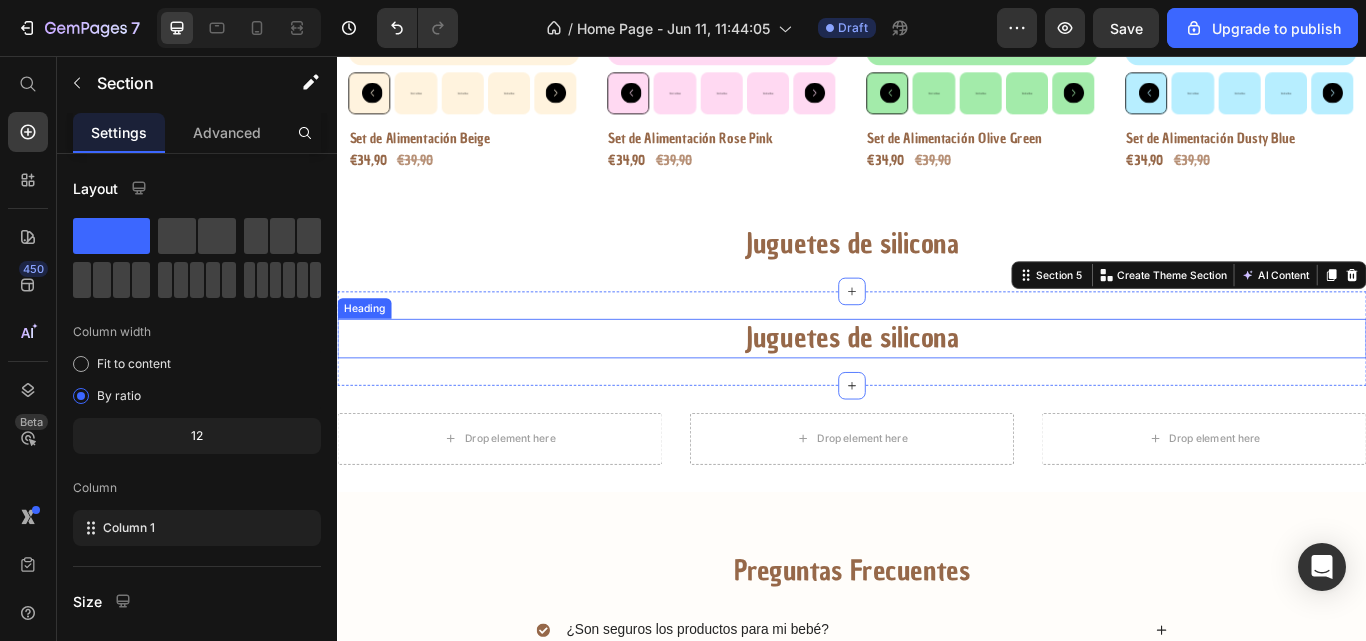 scroll, scrollTop: 1070, scrollLeft: 0, axis: vertical 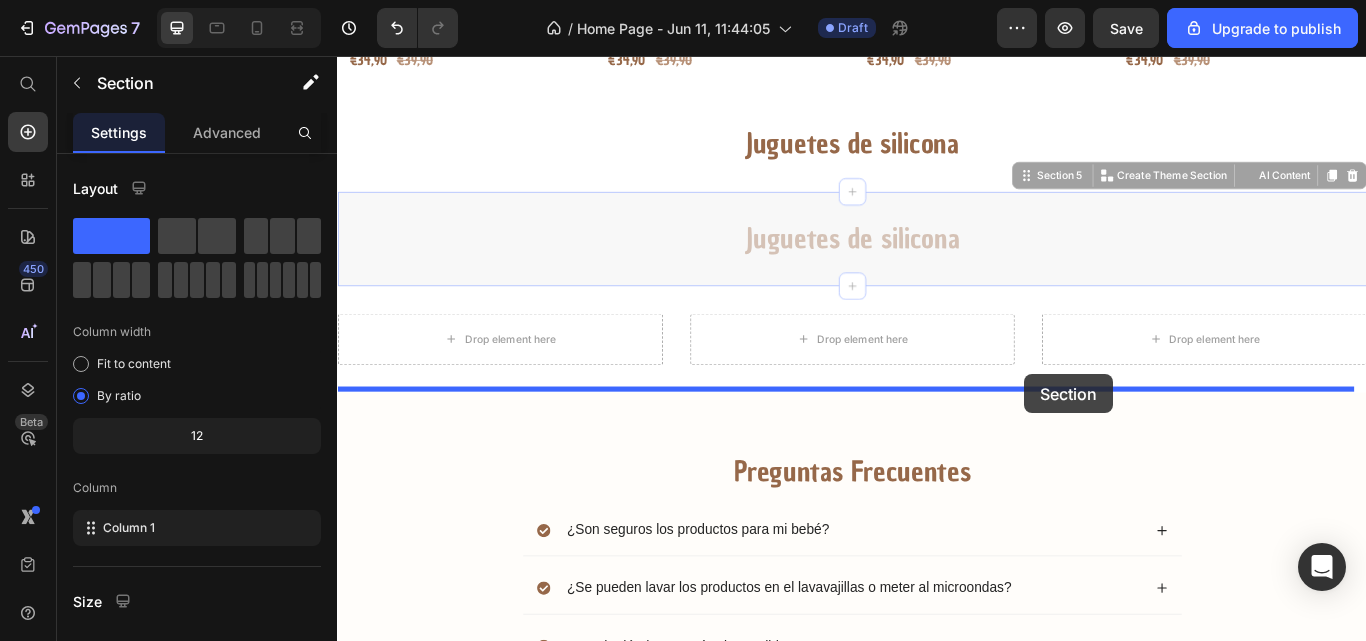 drag, startPoint x: 1147, startPoint y: 300, endPoint x: 1138, endPoint y: 427, distance: 127.3185 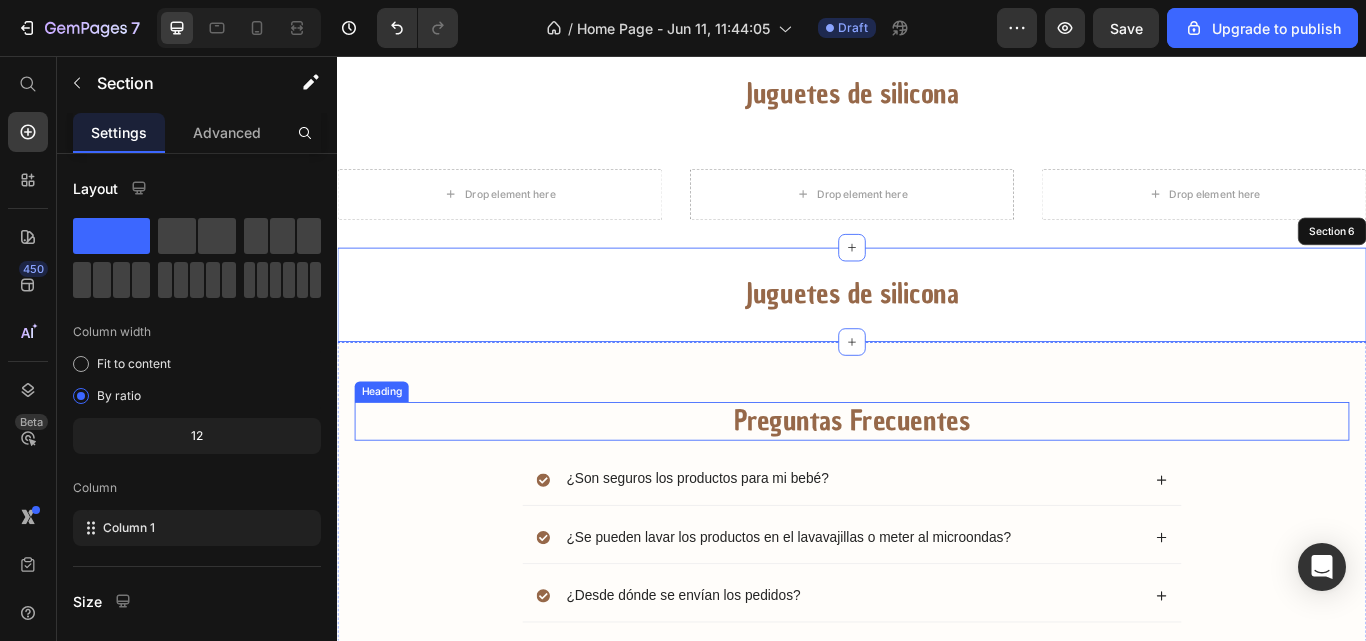scroll, scrollTop: 1106, scrollLeft: 0, axis: vertical 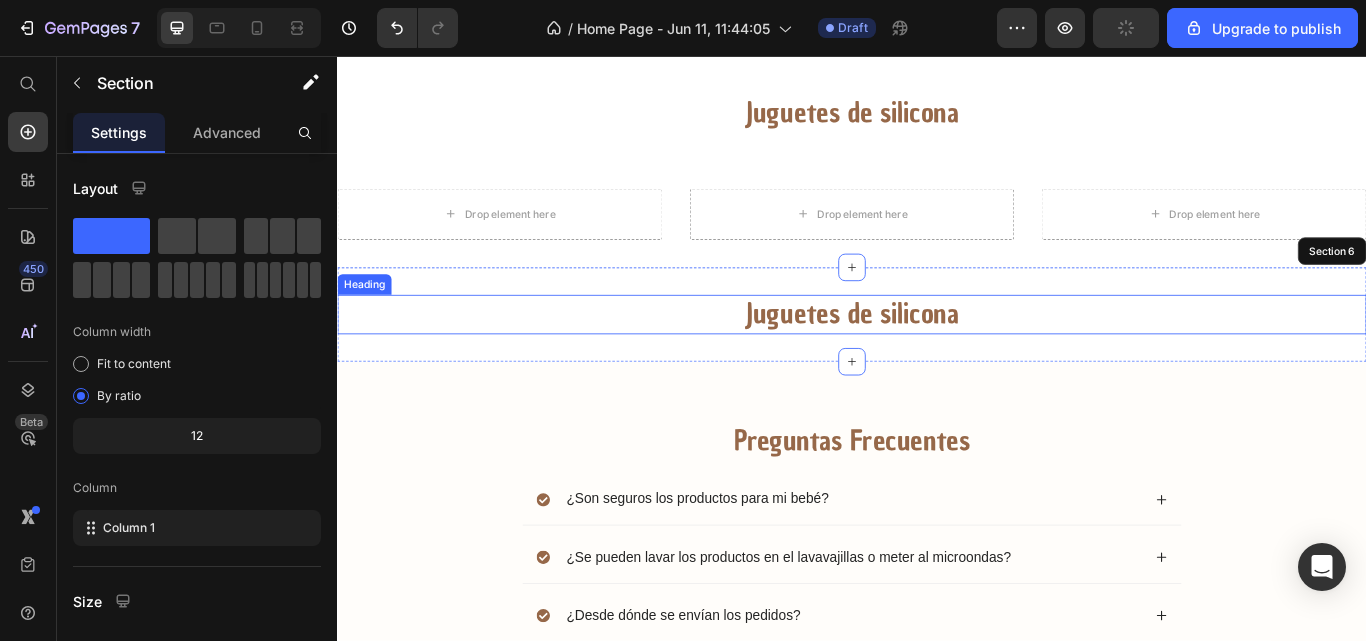 click on "Juguetes de silicona" at bounding box center [937, 358] 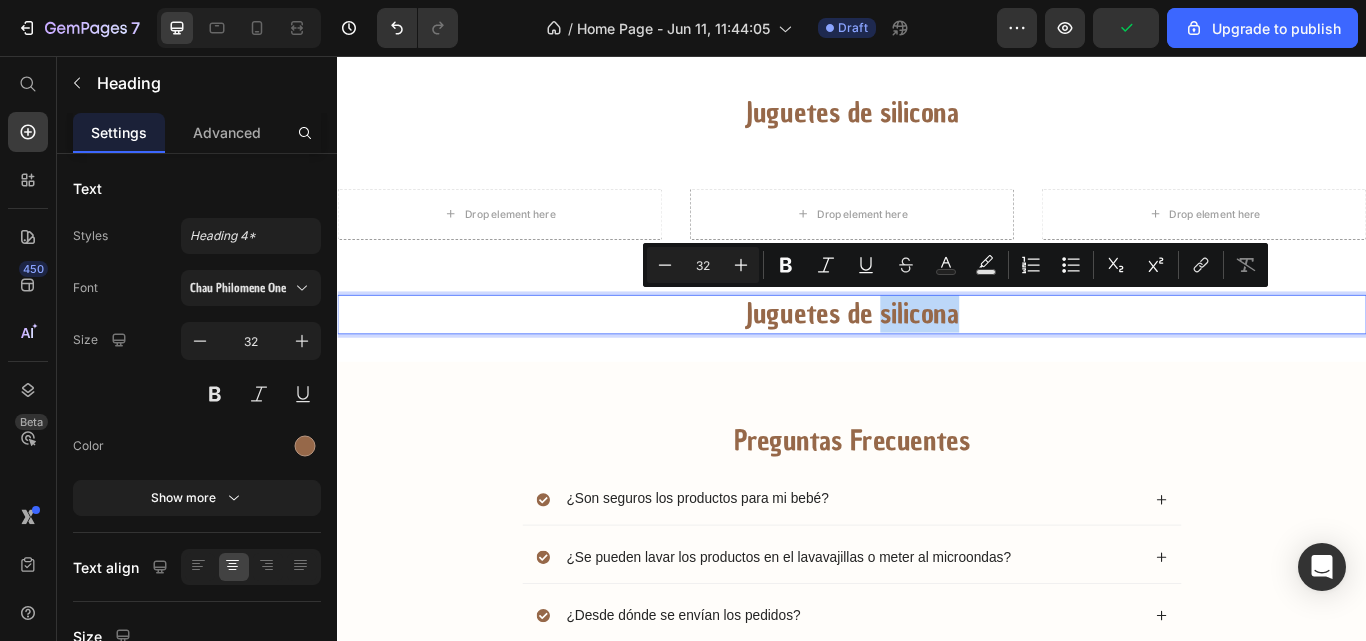 click on "Juguetes de silicona" at bounding box center (937, 358) 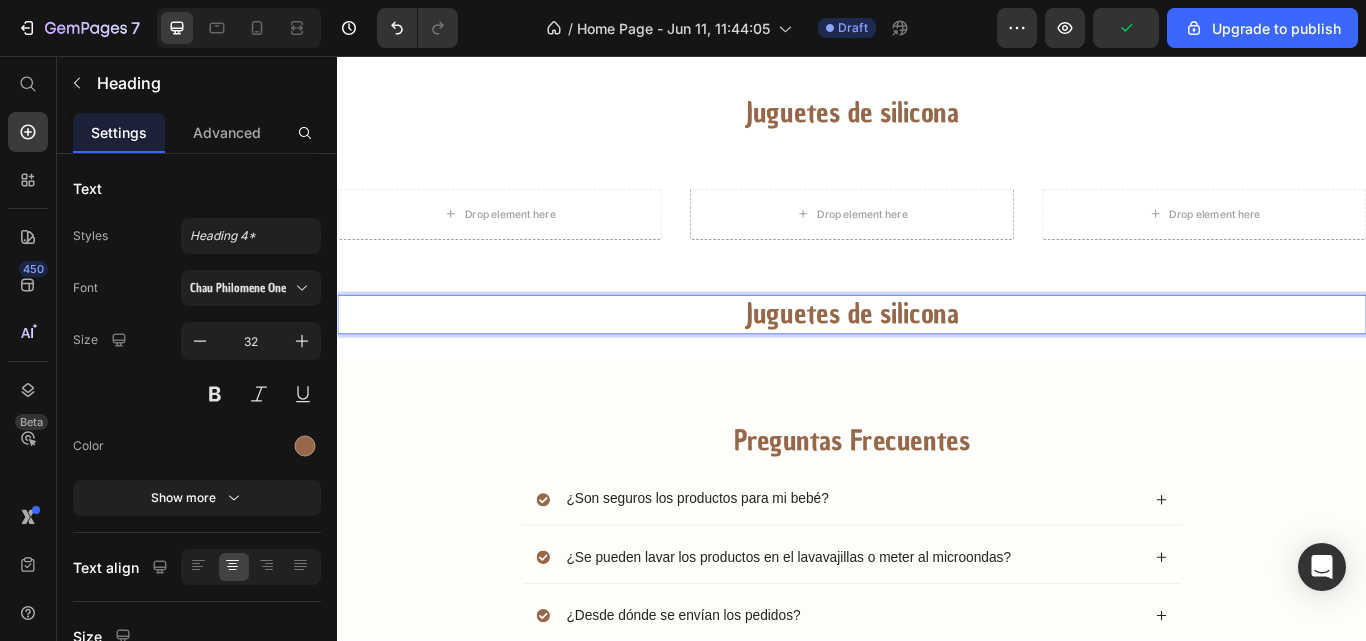 click on "Juguetes de silicona" at bounding box center [937, 358] 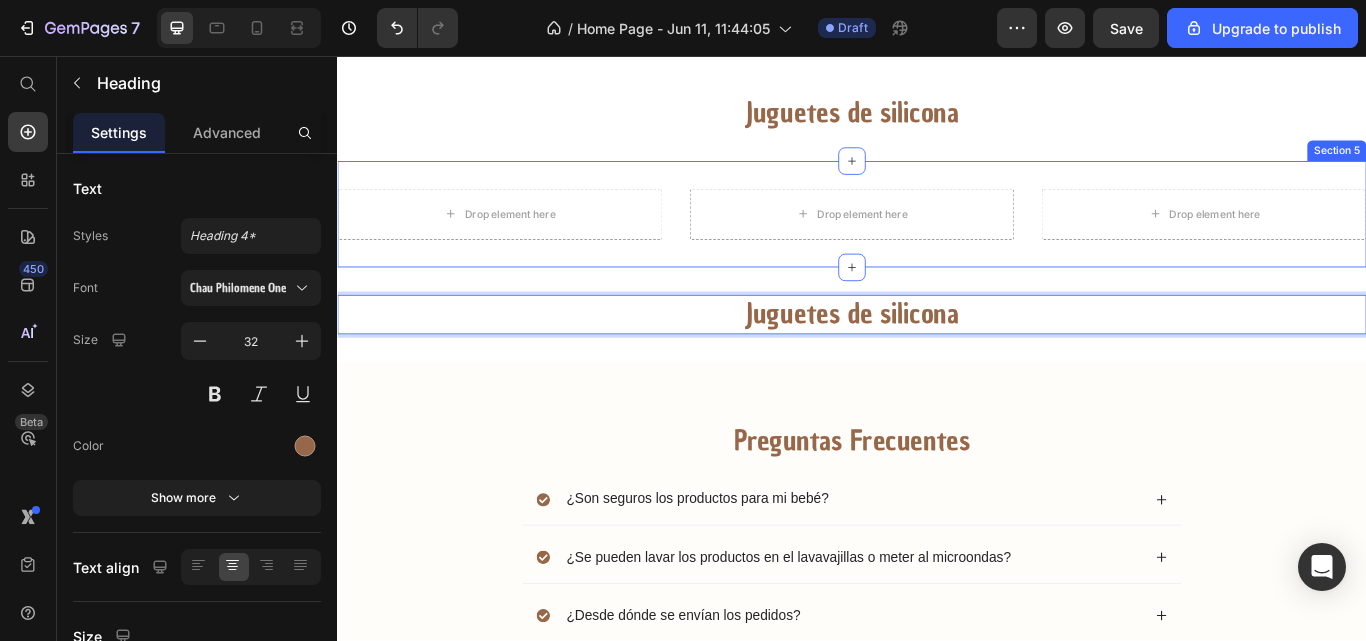 click on "Drop element here Drop element here Drop element here Section 5" at bounding box center (937, 241) 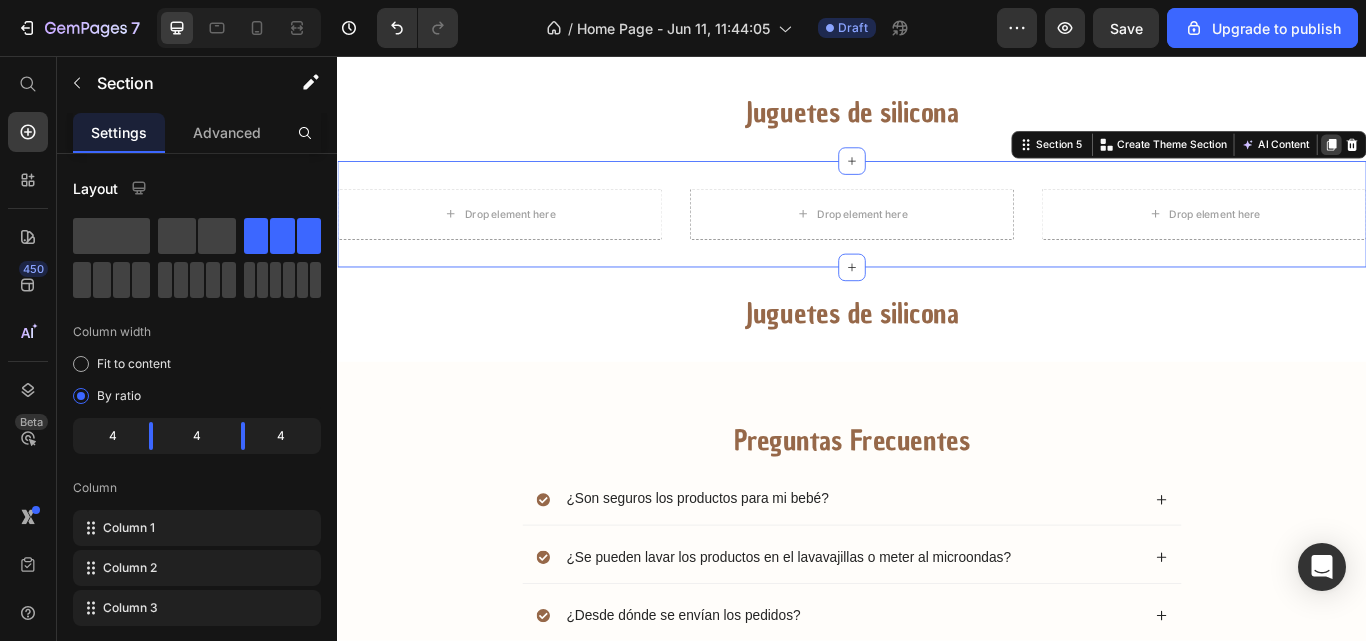 click 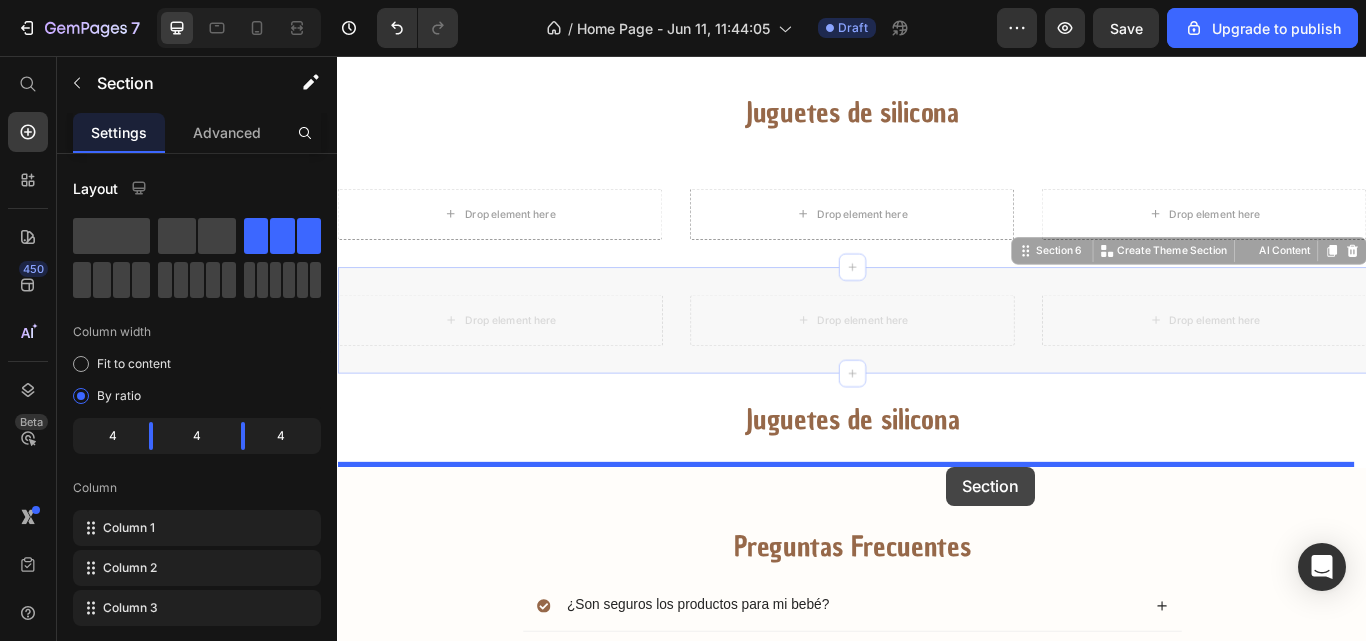 drag, startPoint x: 1053, startPoint y: 309, endPoint x: 1047, endPoint y: 535, distance: 226.07964 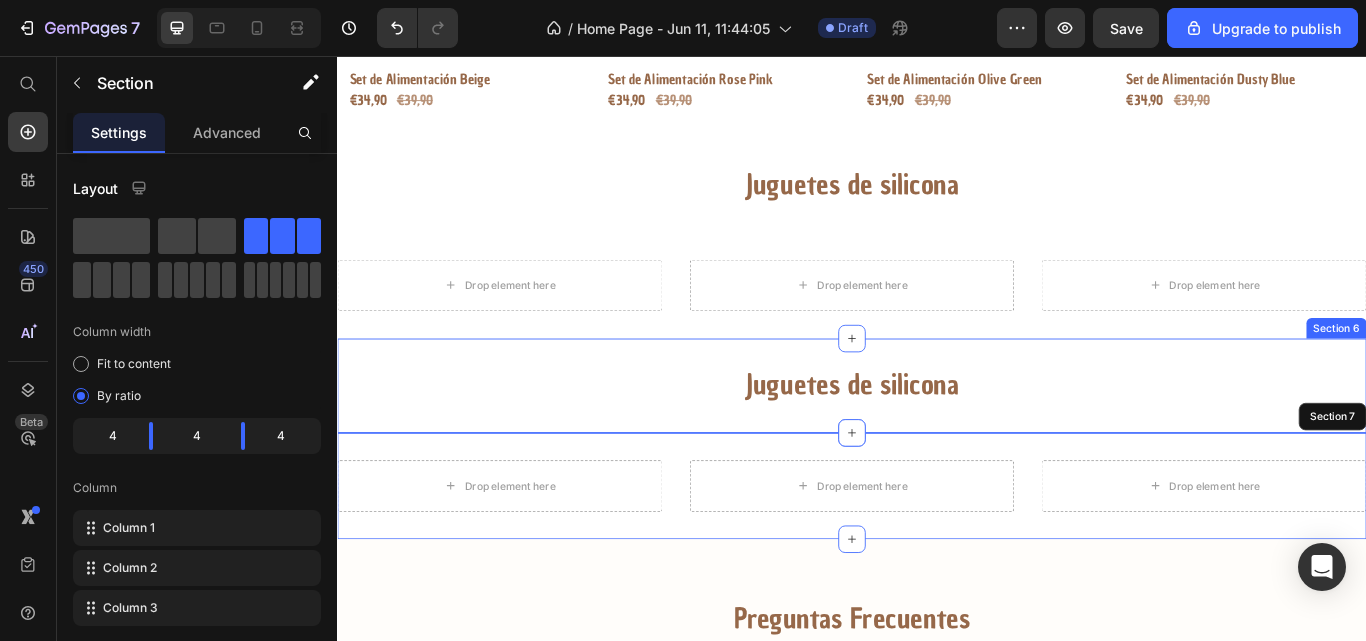 scroll, scrollTop: 1018, scrollLeft: 0, axis: vertical 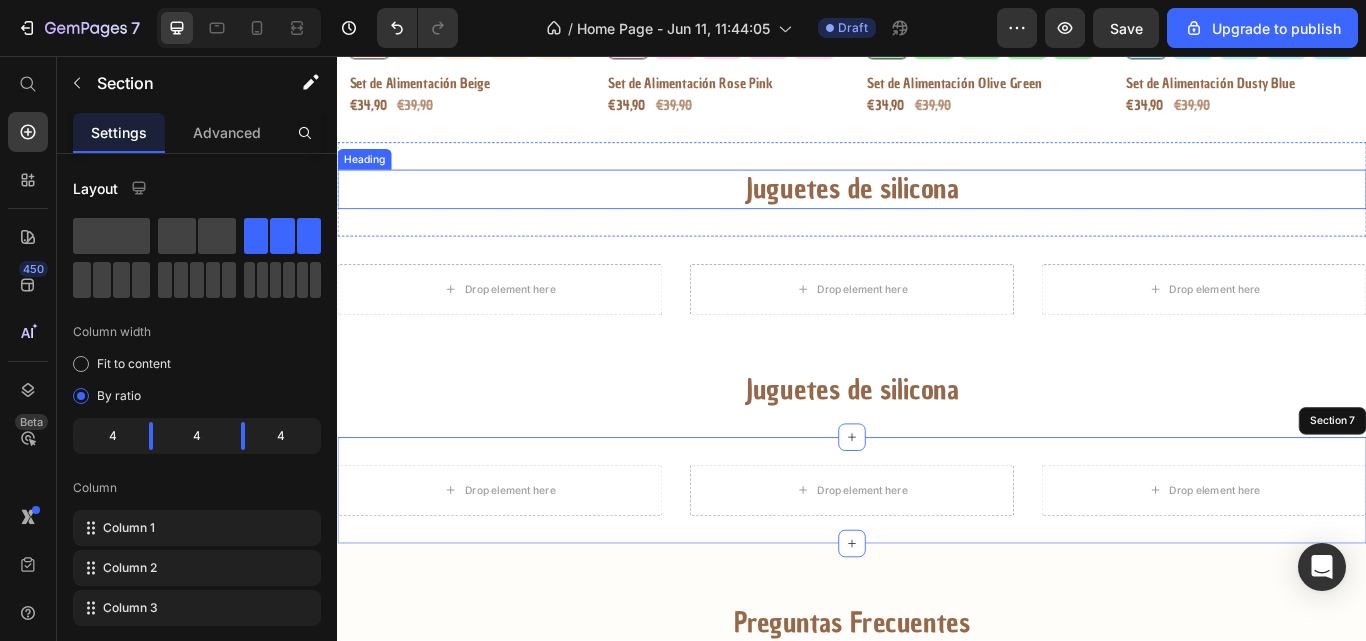 click on "Juguetes de silicona" at bounding box center [937, 212] 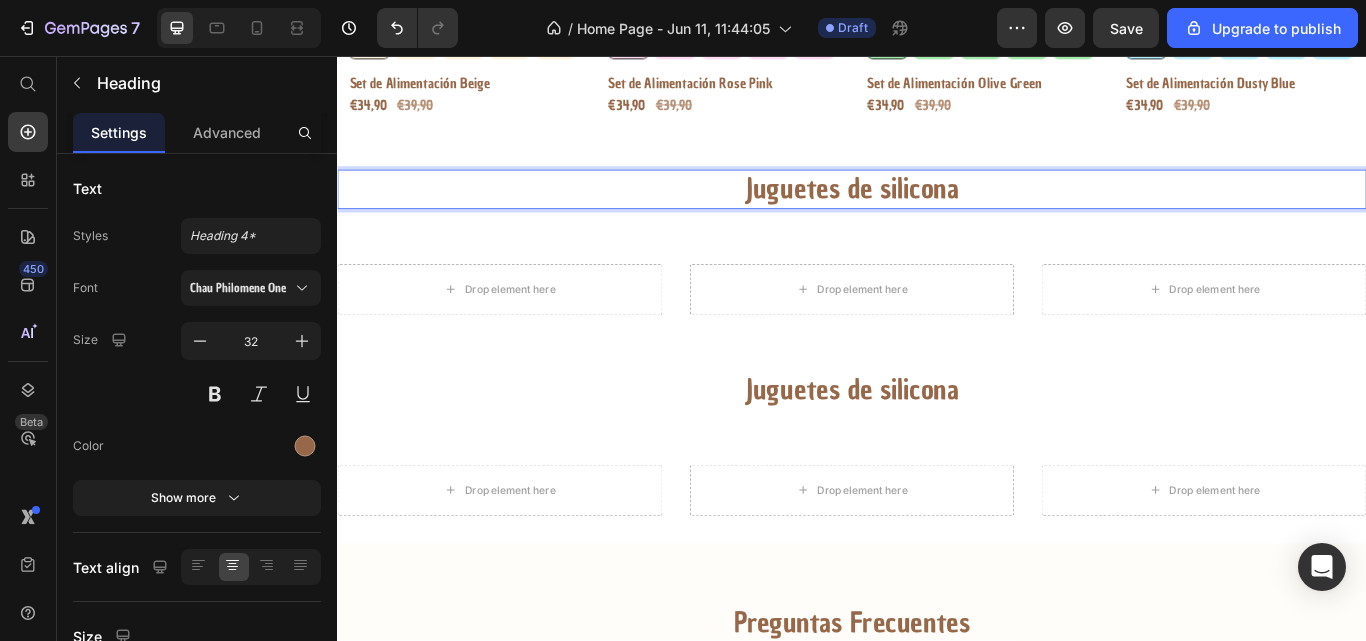 click on "Juguetes de silicona" at bounding box center (937, 212) 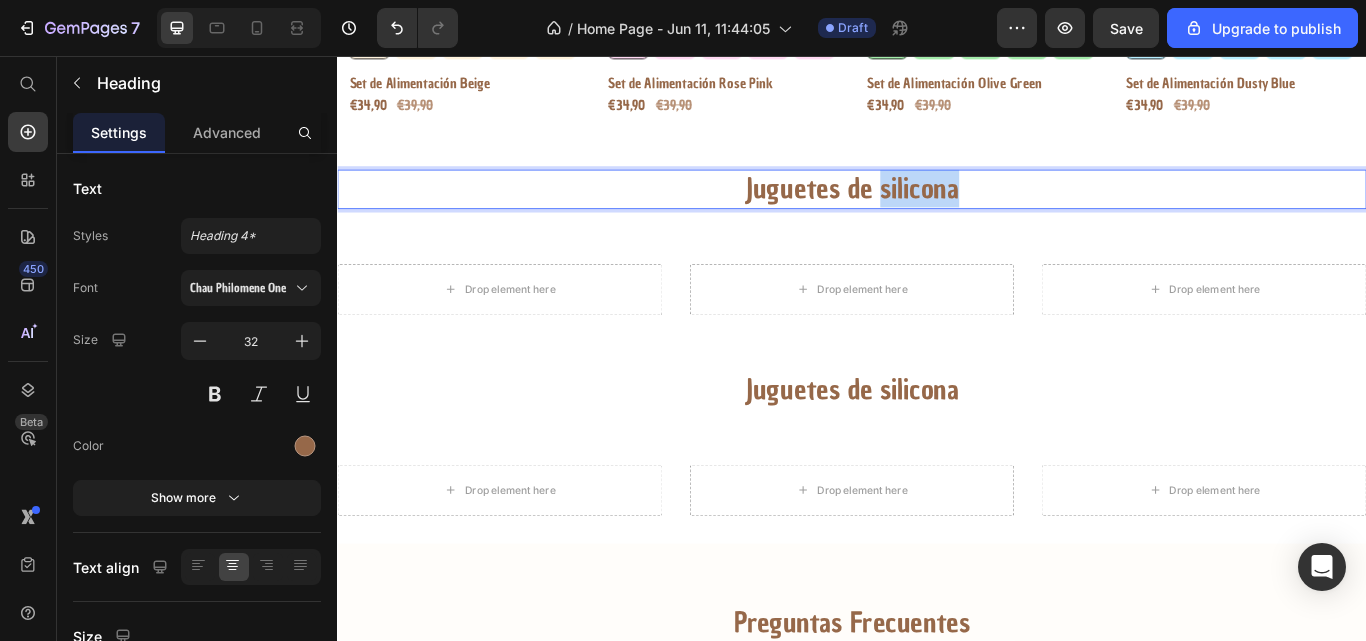 click on "Juguetes de silicona" at bounding box center (937, 212) 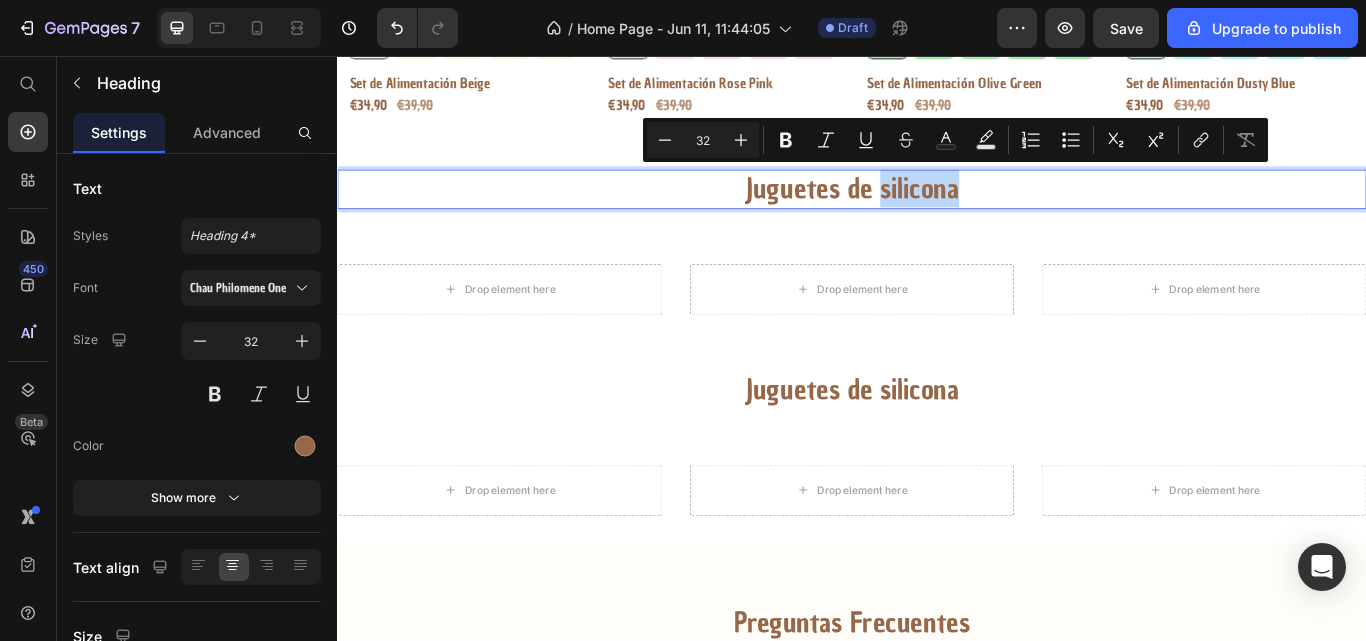 click on "Juguetes de silicona" at bounding box center [937, 212] 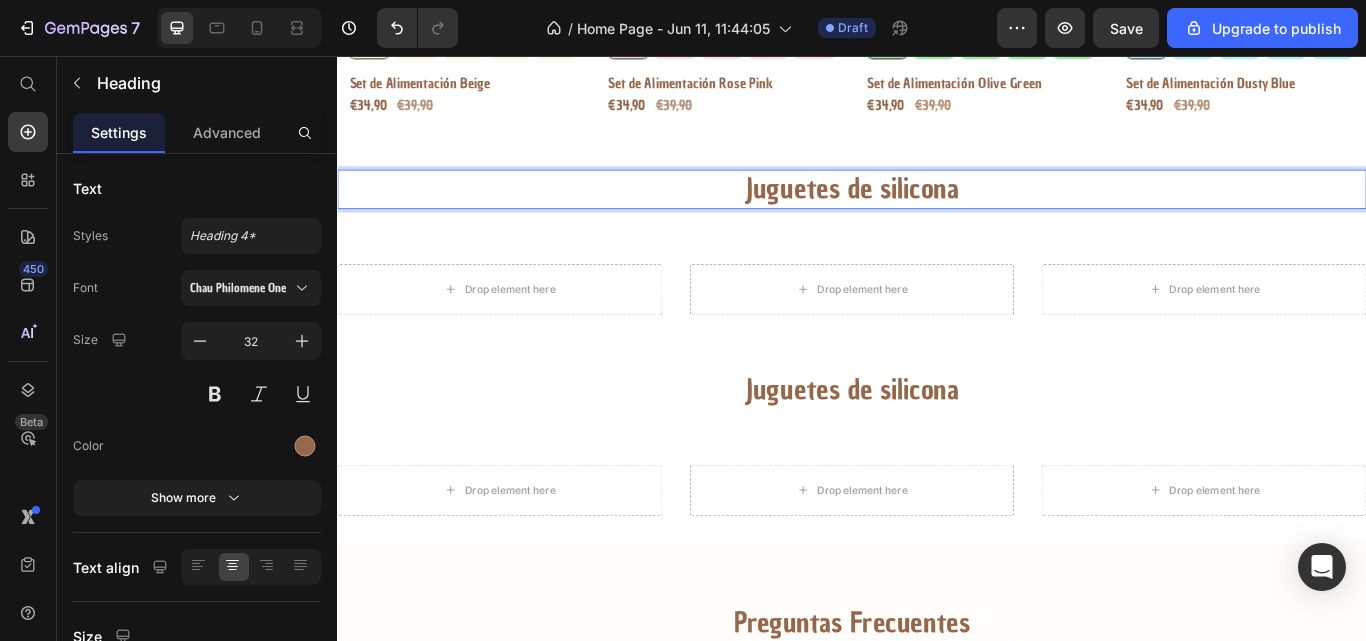 click on "Juguetes de silicona" at bounding box center (937, 212) 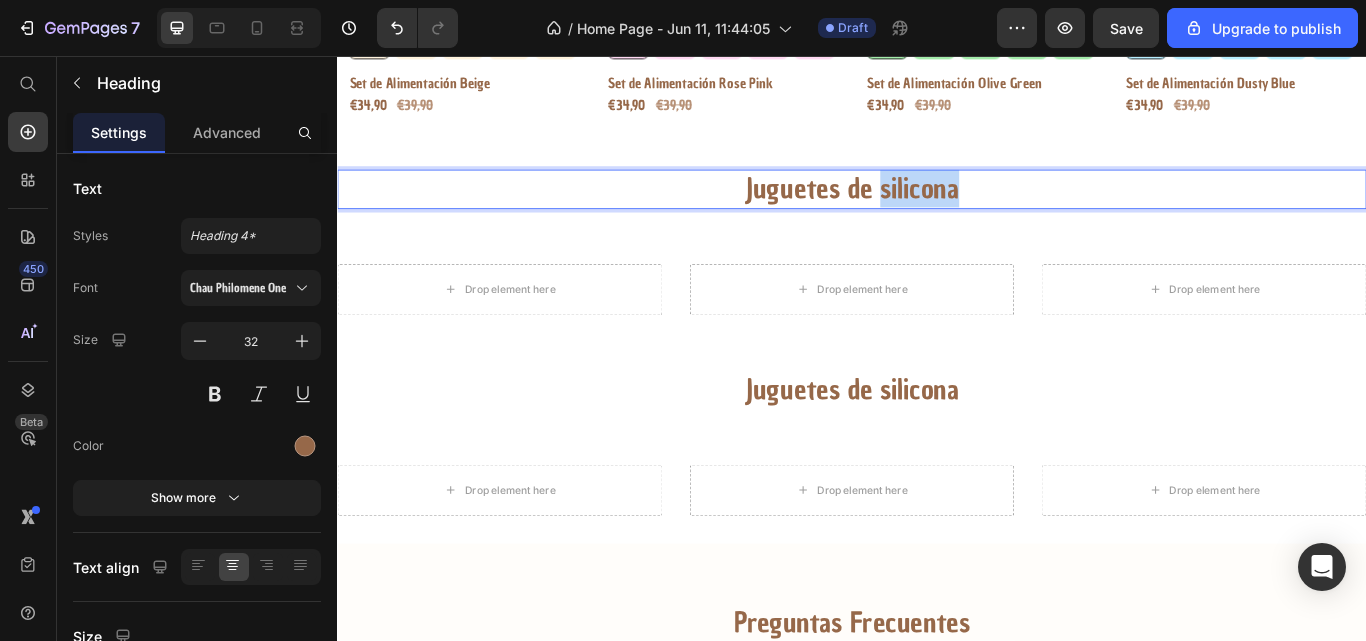 click on "Juguetes de silicona" at bounding box center [937, 212] 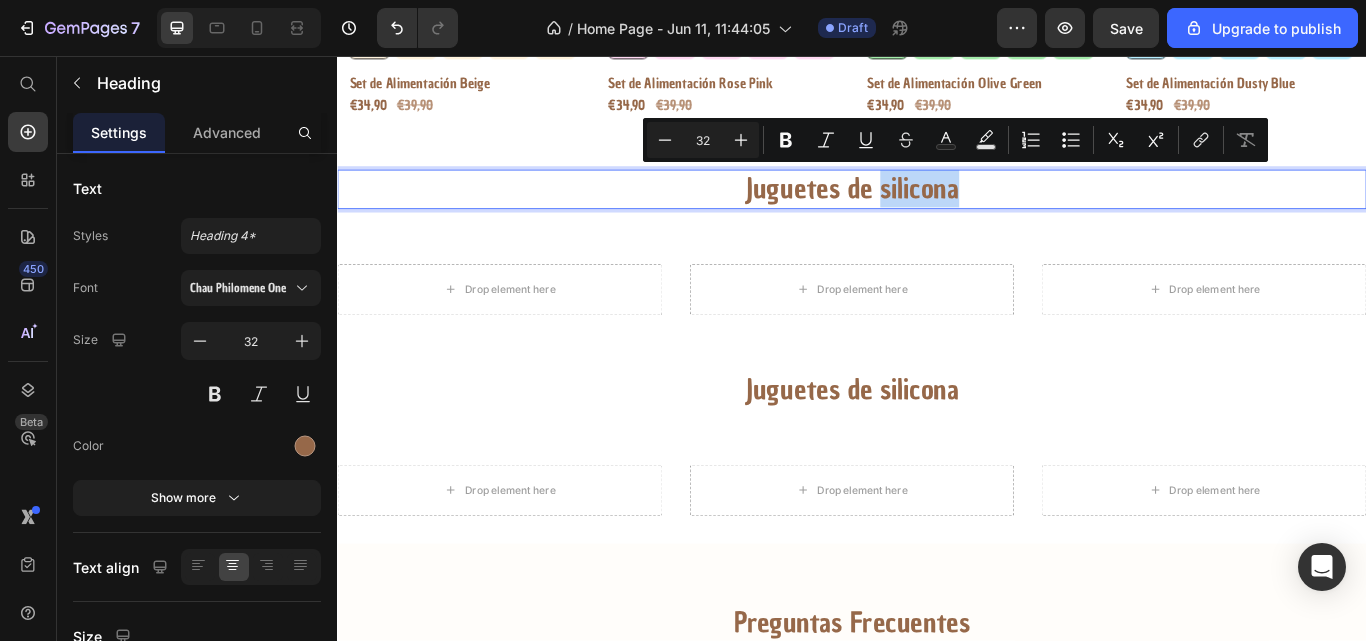 click on "Juguetes de silicona" at bounding box center [937, 212] 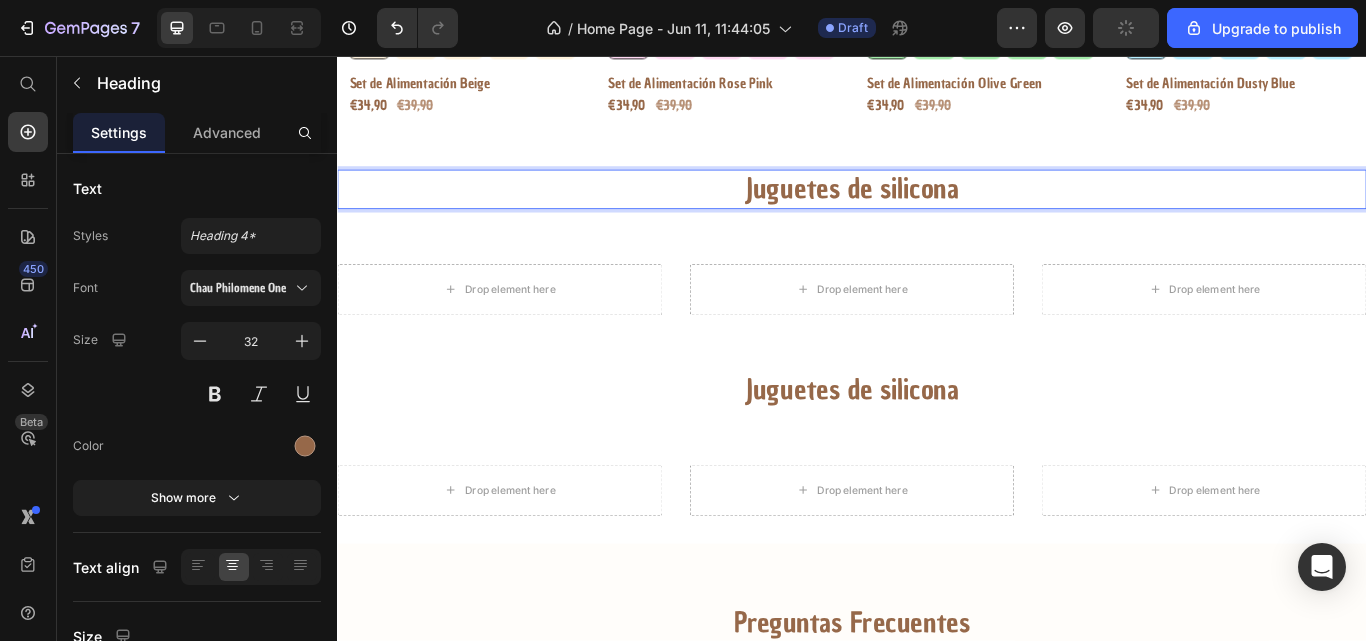 click on "Juguetes de silicona" at bounding box center [937, 212] 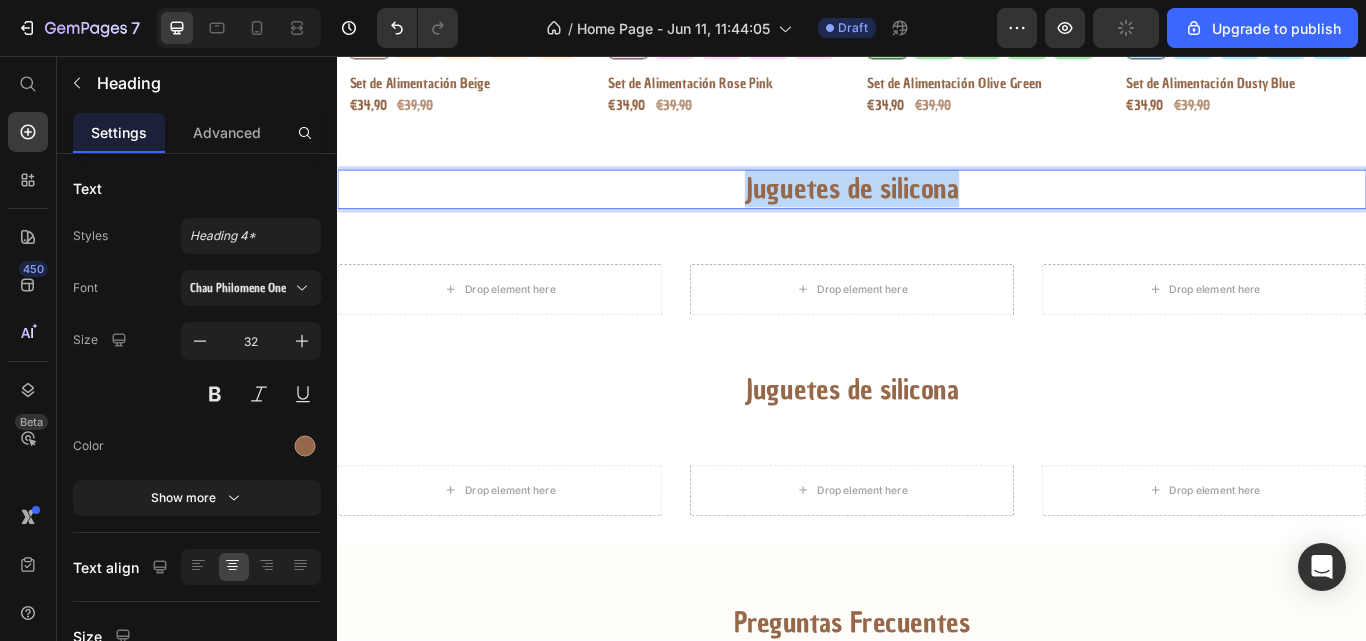 click on "Juguetes de silicona" at bounding box center [937, 212] 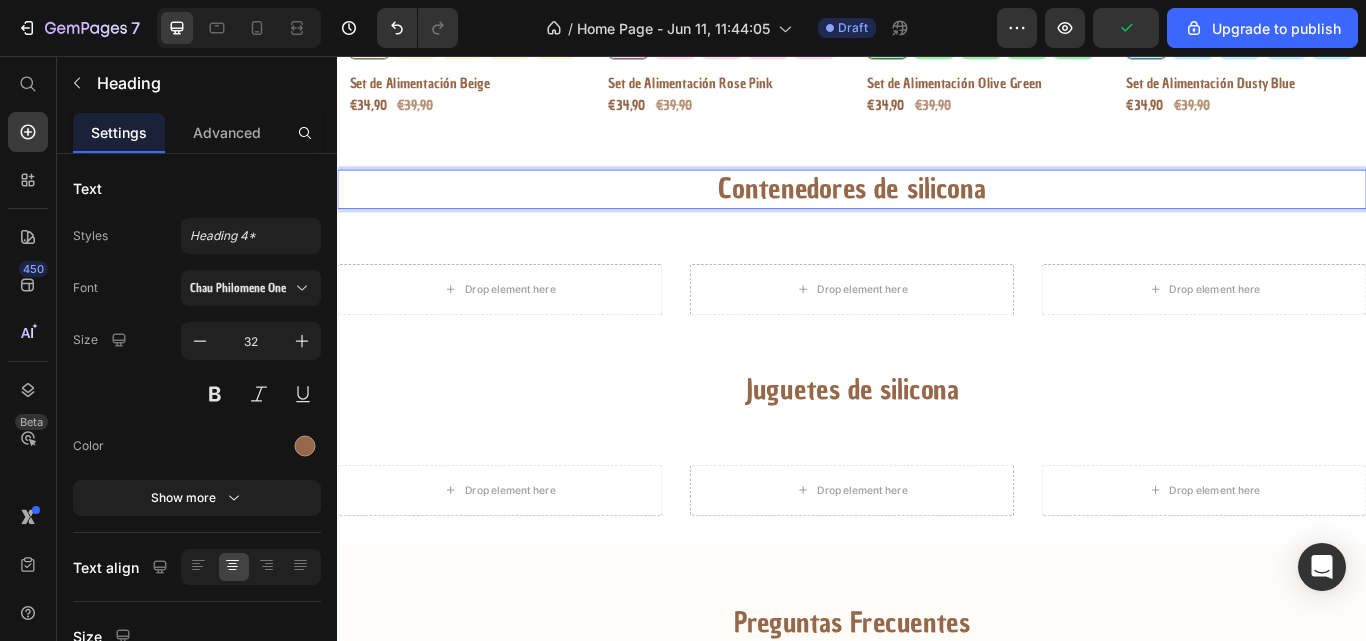 click on "Contenedores de silicona" at bounding box center (937, 212) 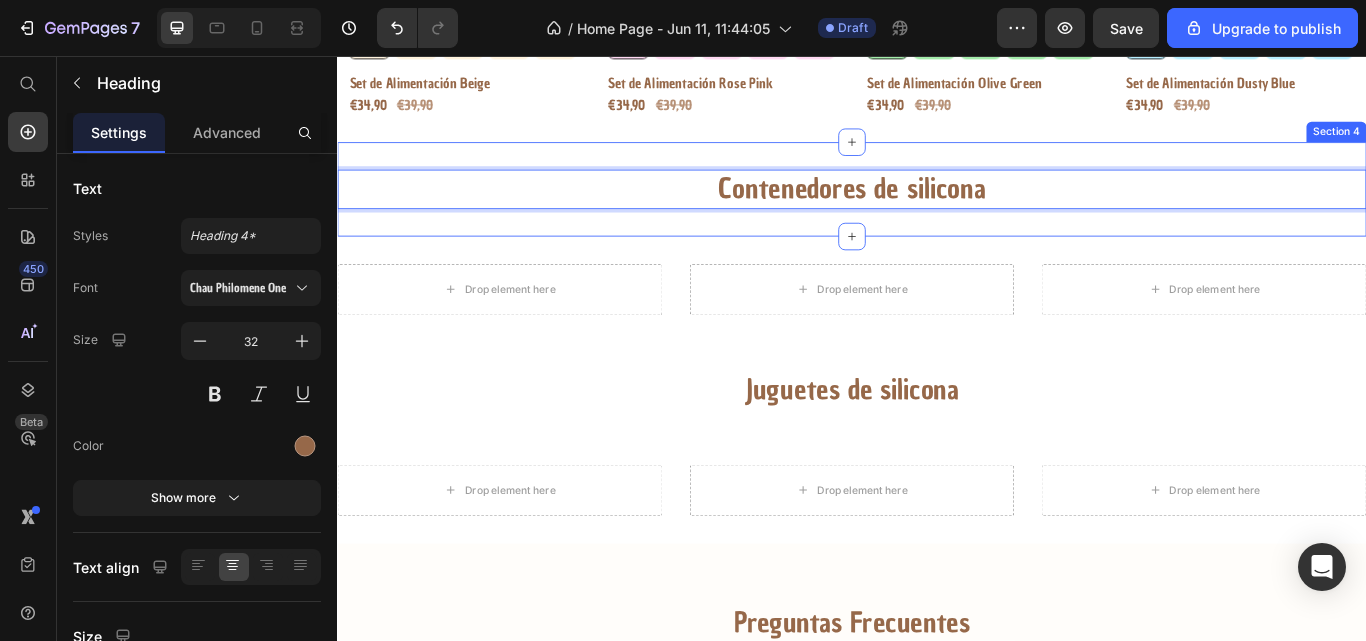 click on "Contenedores de silicona Heading 0 Section 4" at bounding box center (937, 212) 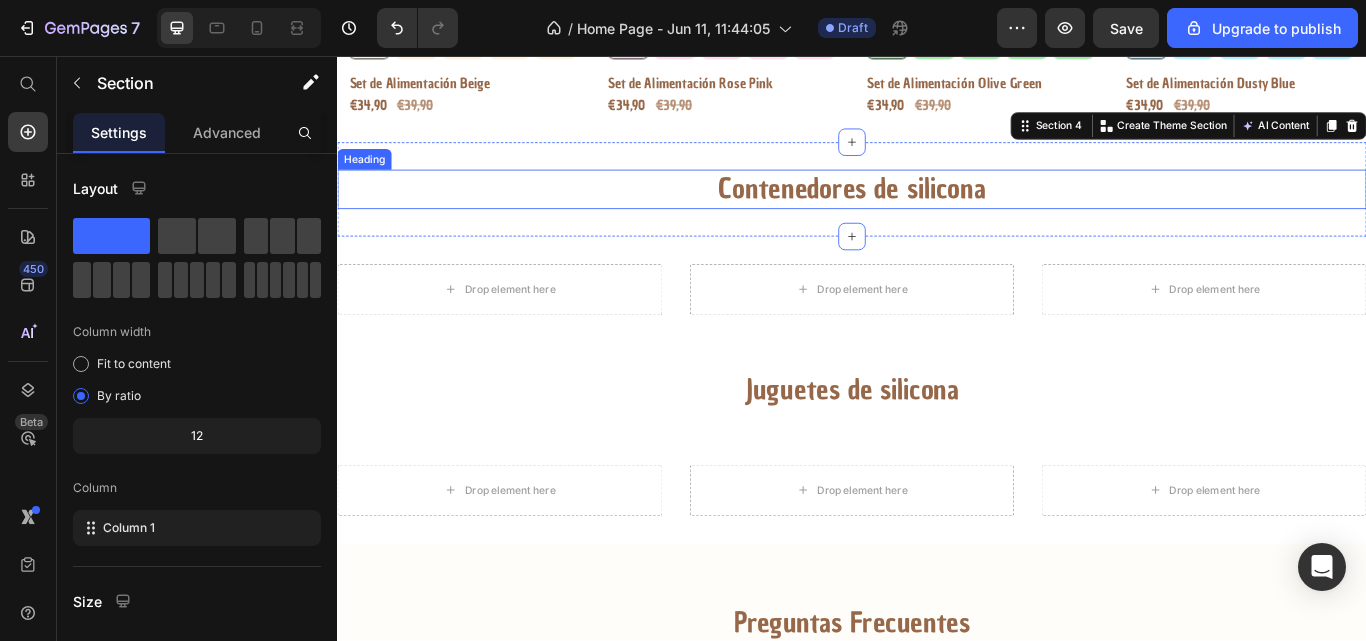 click on "Contenedores de silicona" at bounding box center (937, 212) 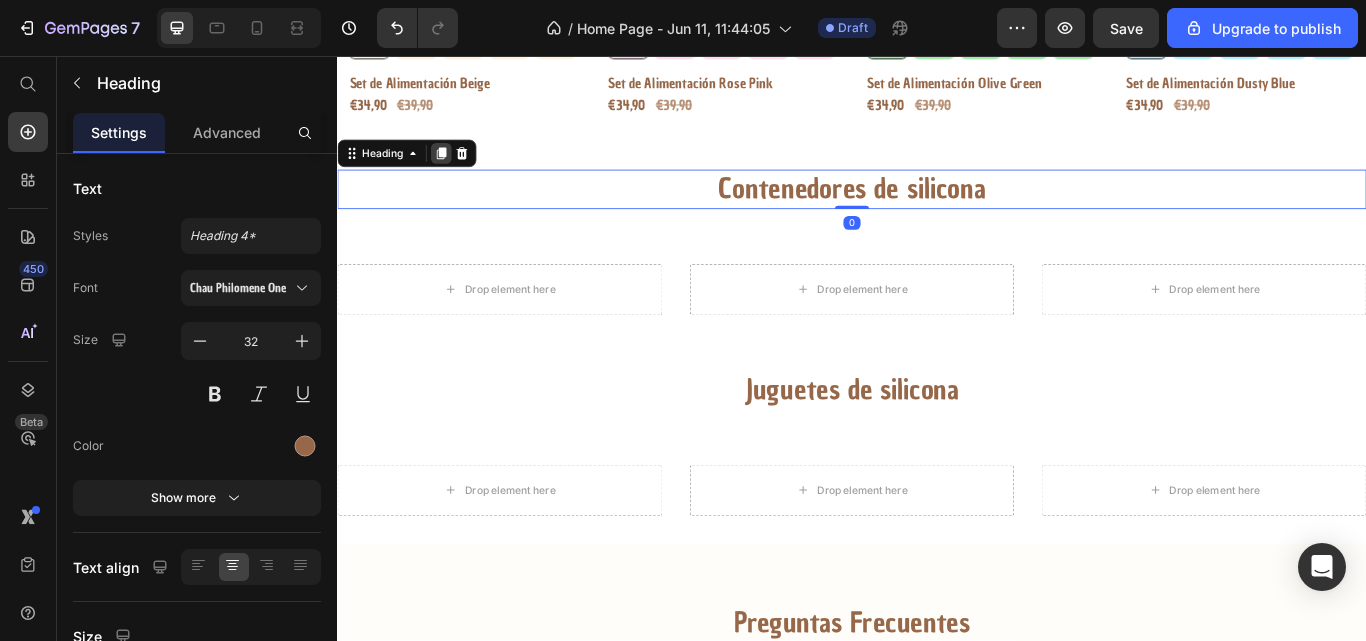 click 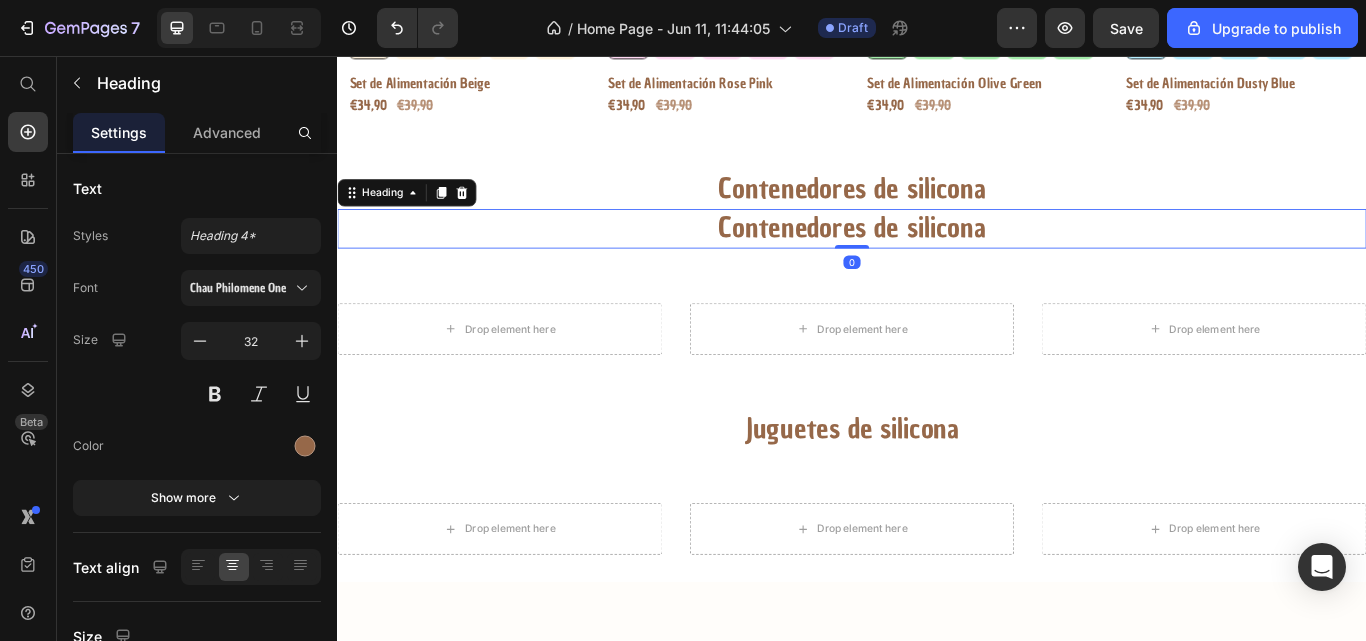click on "Contenedores de silicona" at bounding box center (937, 258) 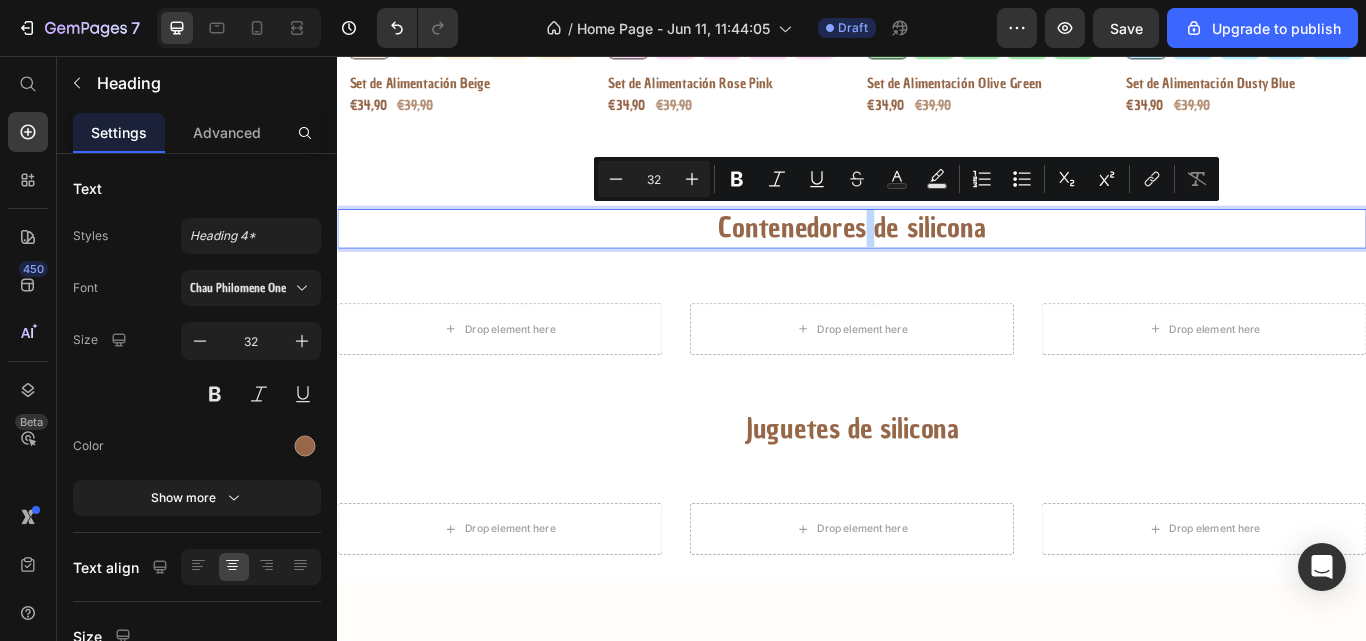 click on "Contenedores de silicona" at bounding box center (937, 258) 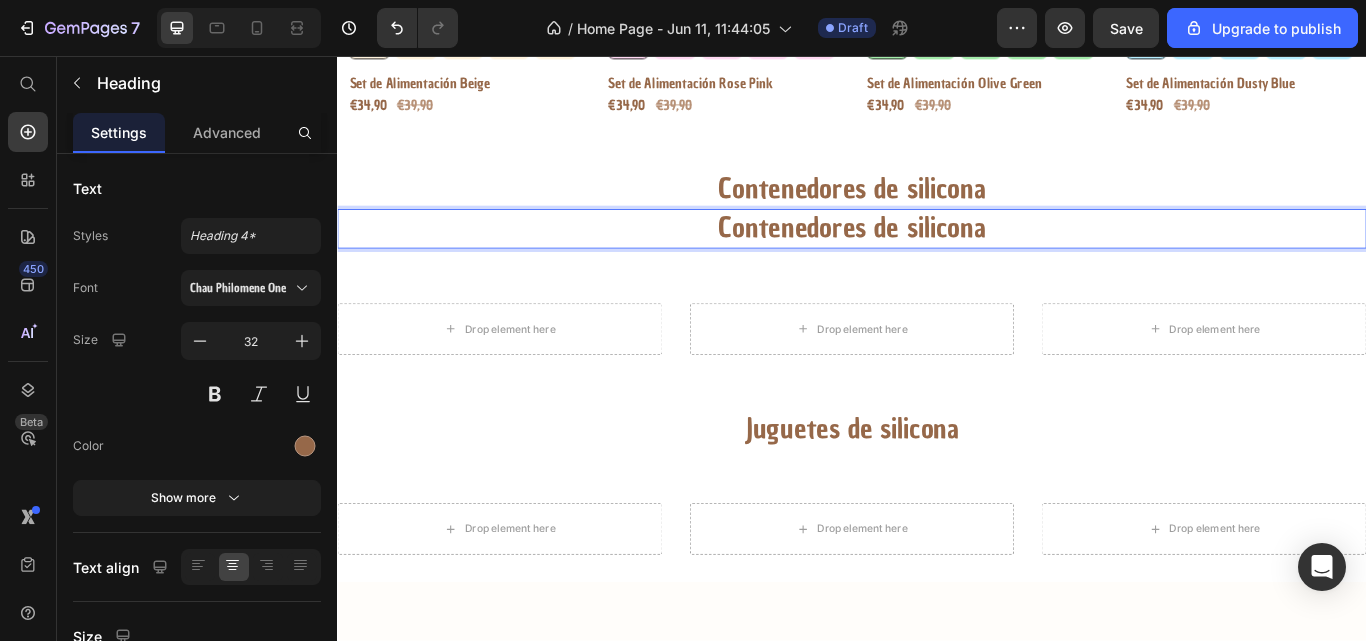 click on "Contenedores de silicona" at bounding box center (937, 258) 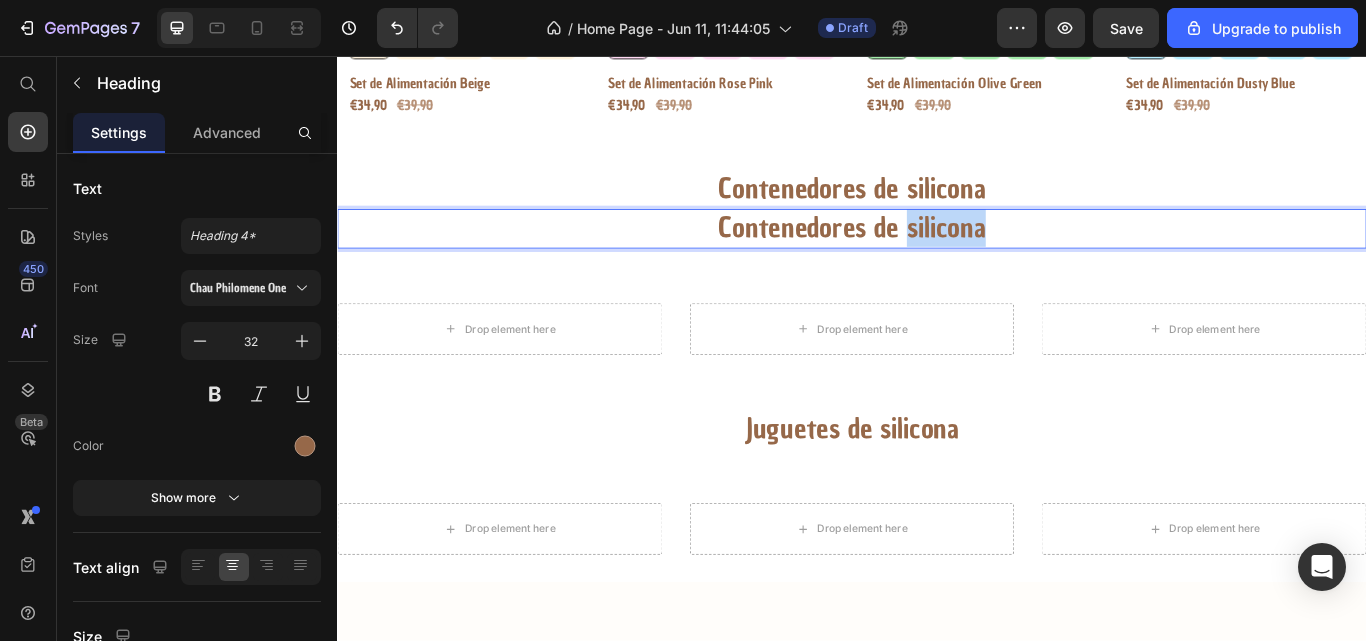 click on "Contenedores de silicona" at bounding box center [937, 258] 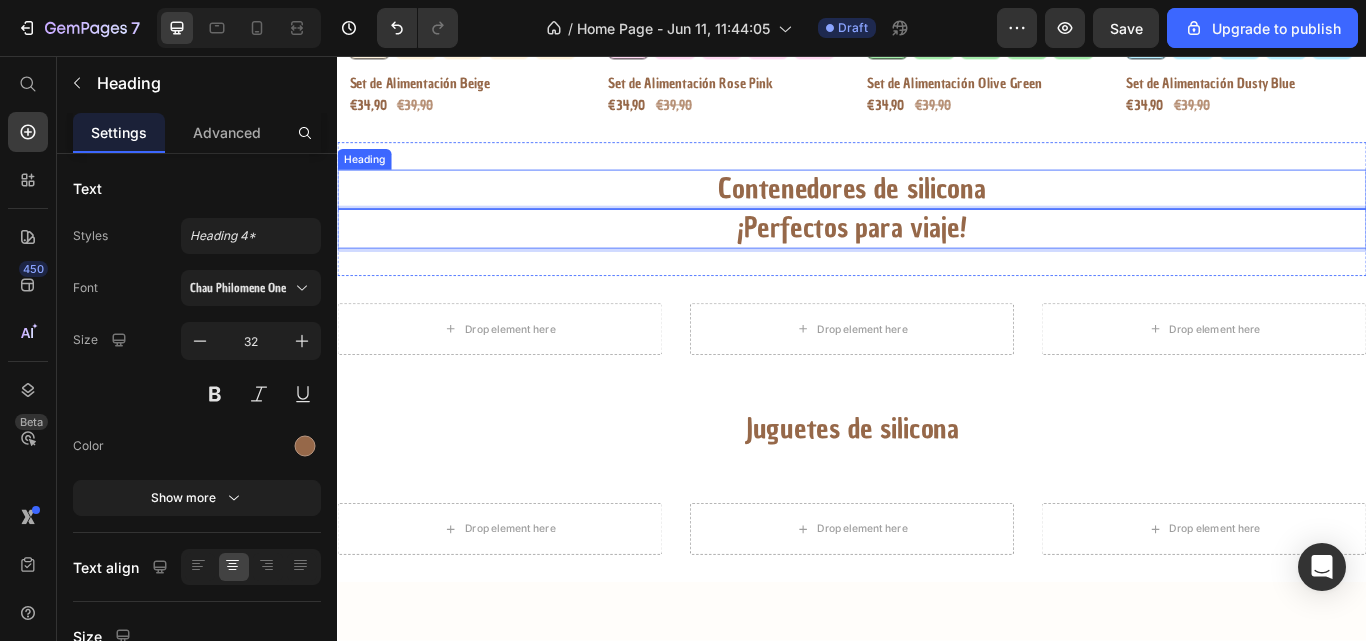 click on "Contenedores de silicona" at bounding box center (937, 212) 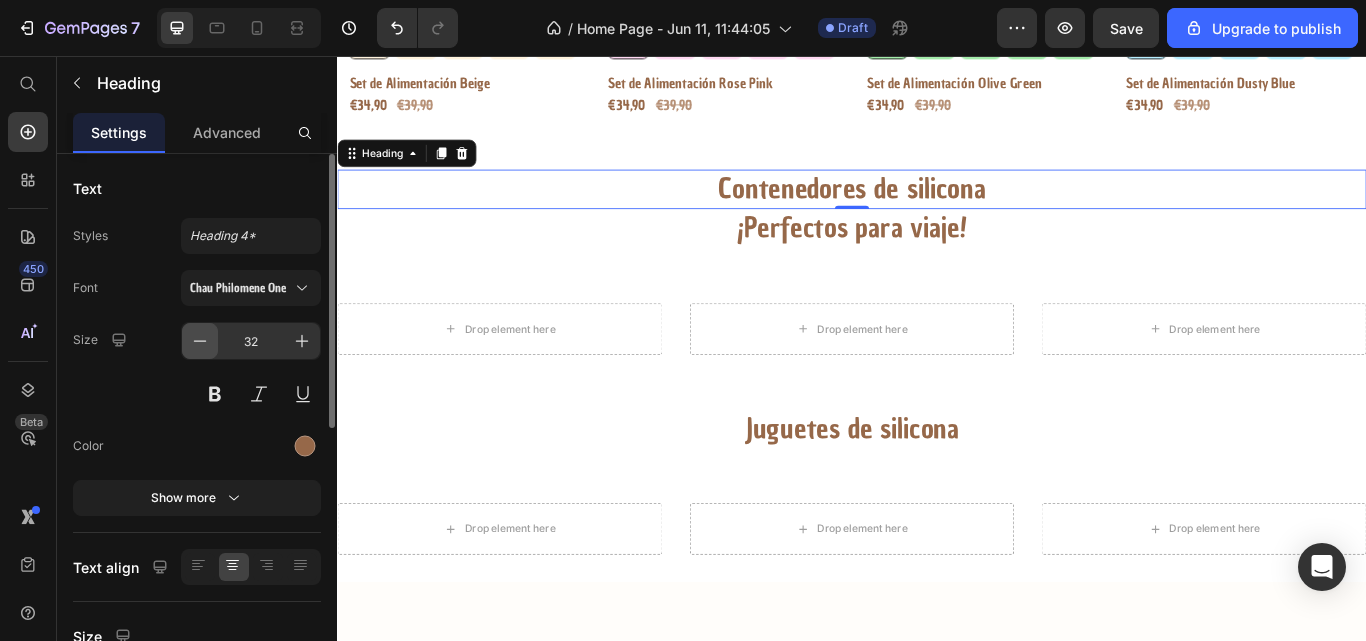 click 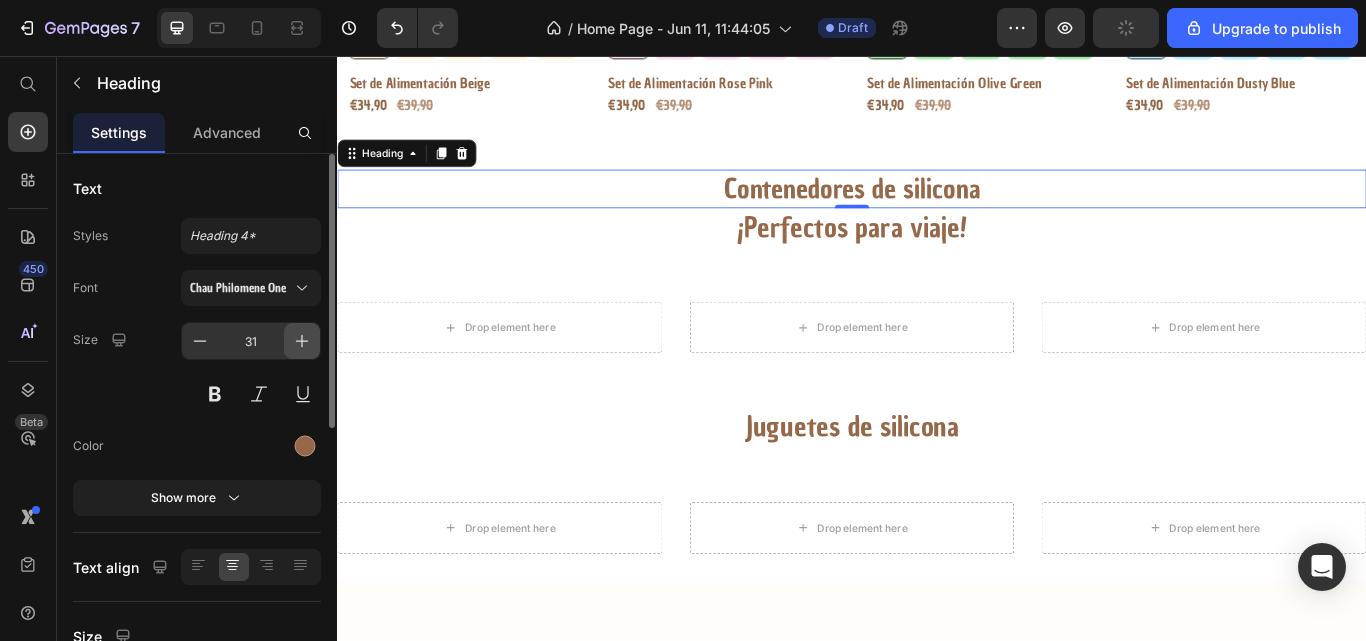 click 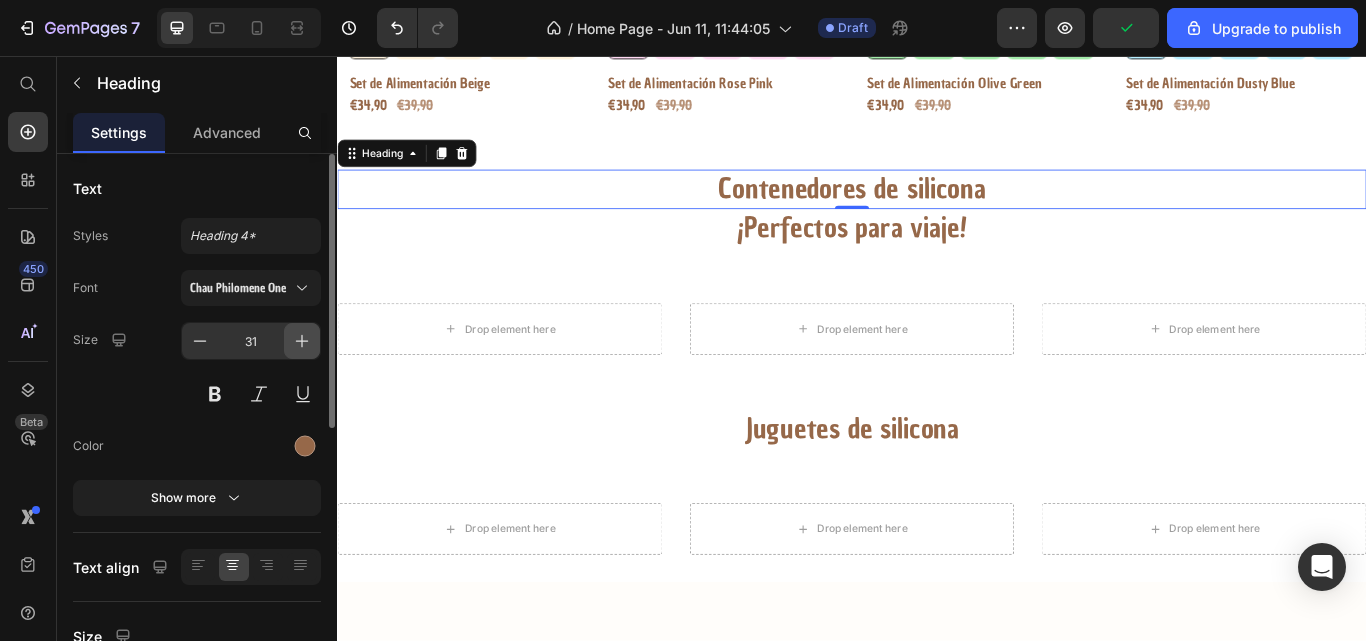 type on "32" 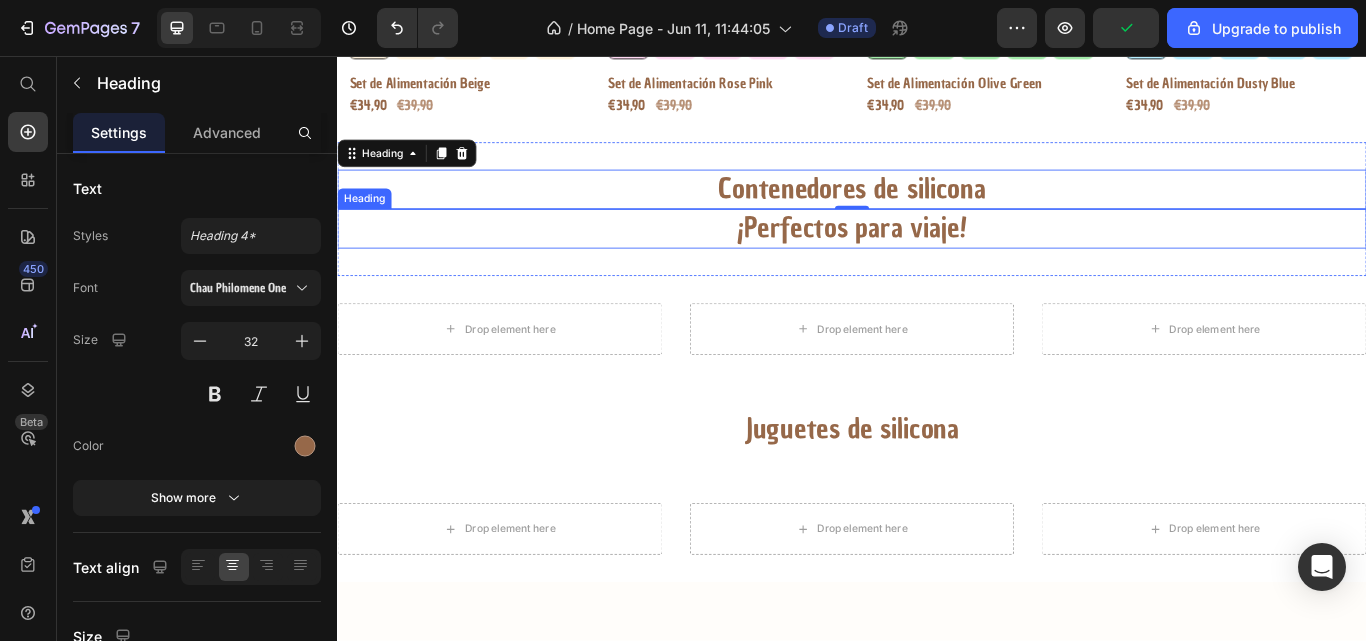 click on "¡Perfectos para viaje!" at bounding box center [937, 258] 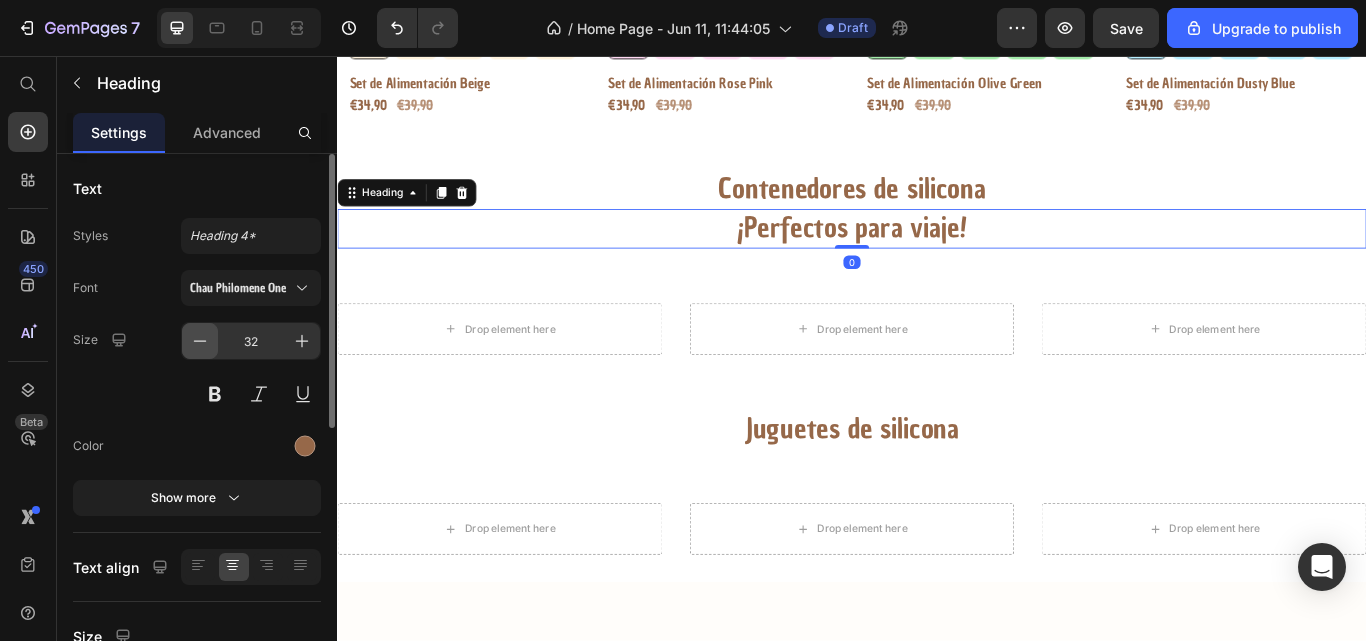 click 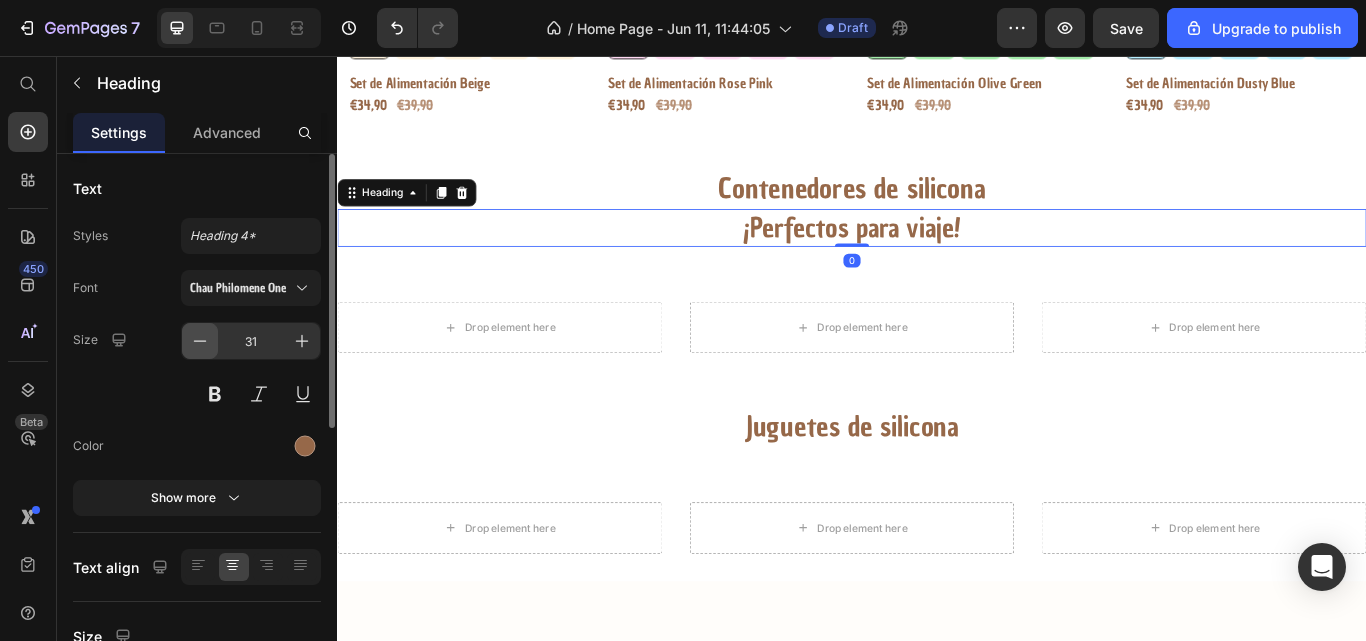 click 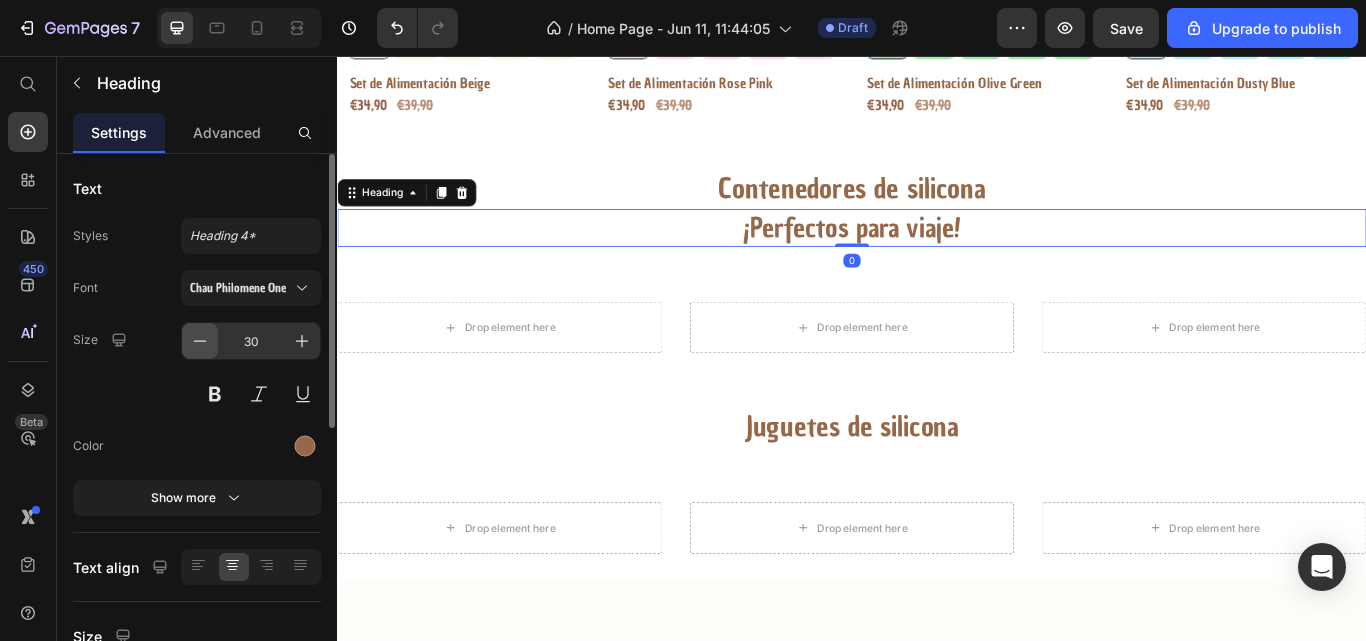 click 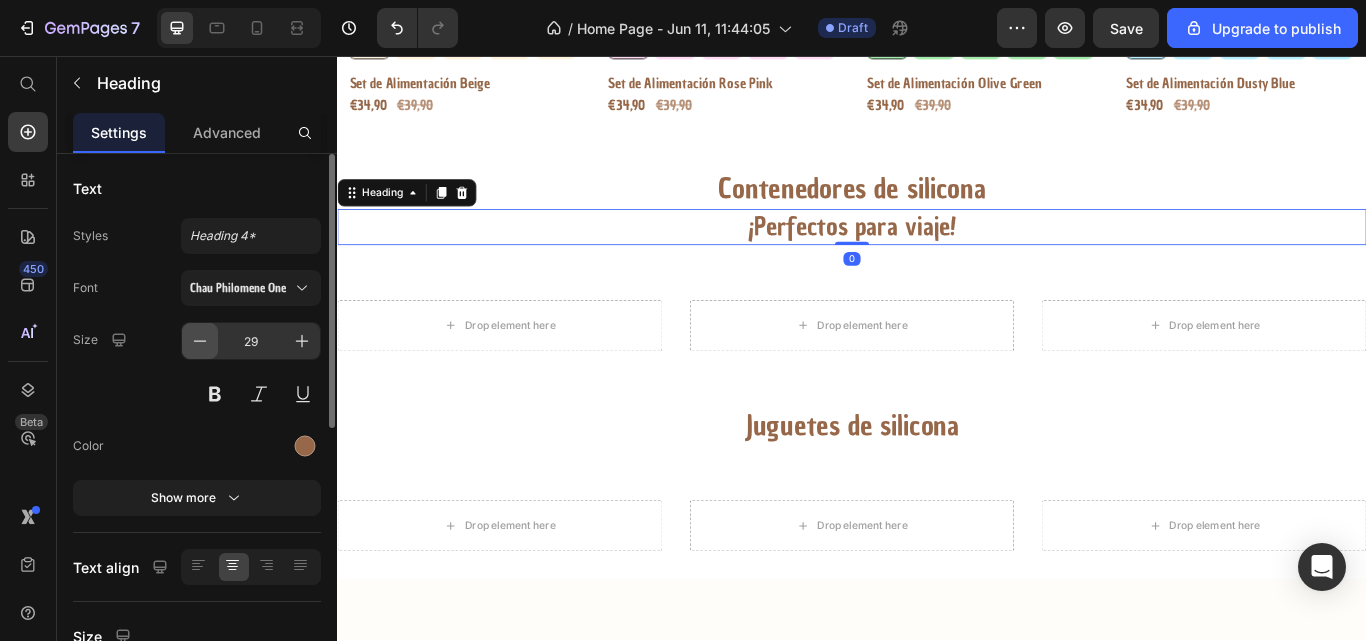 click 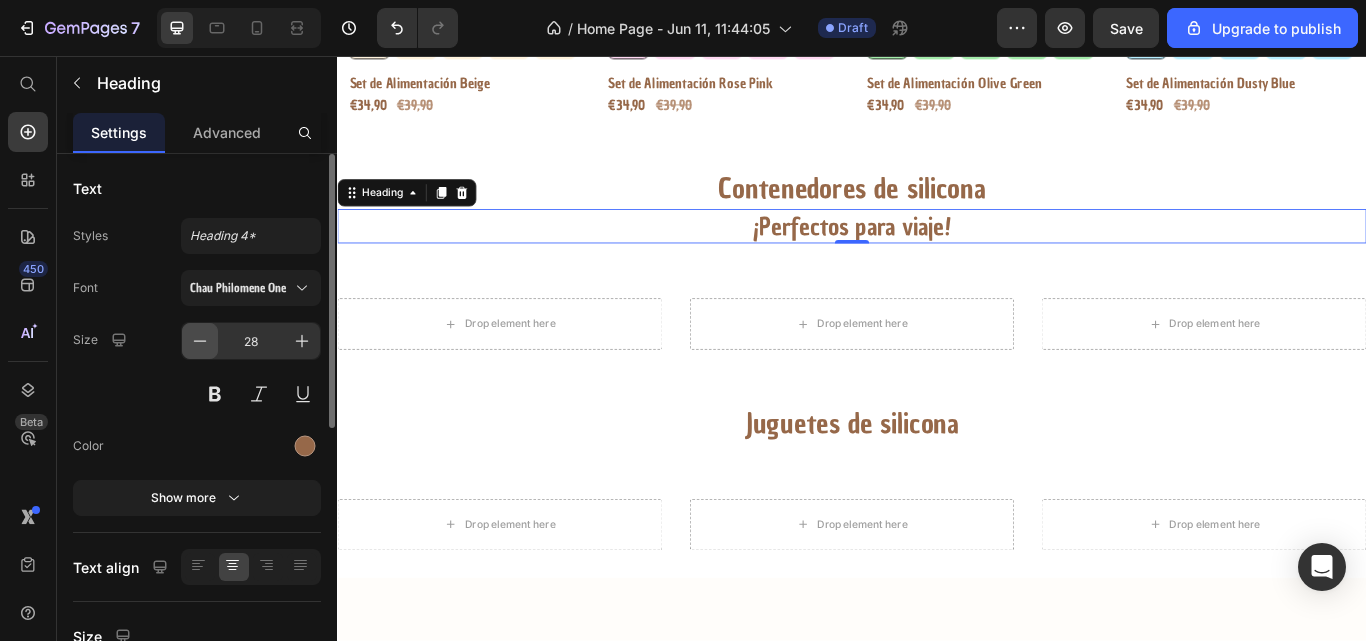 click 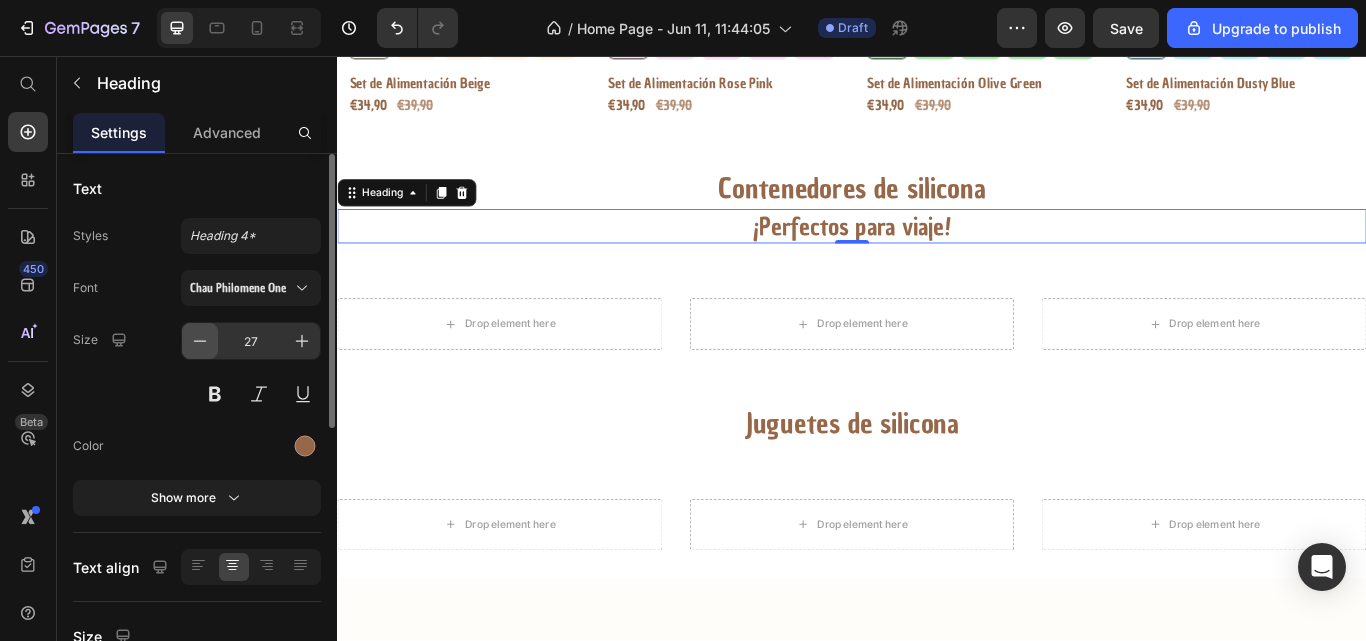 click 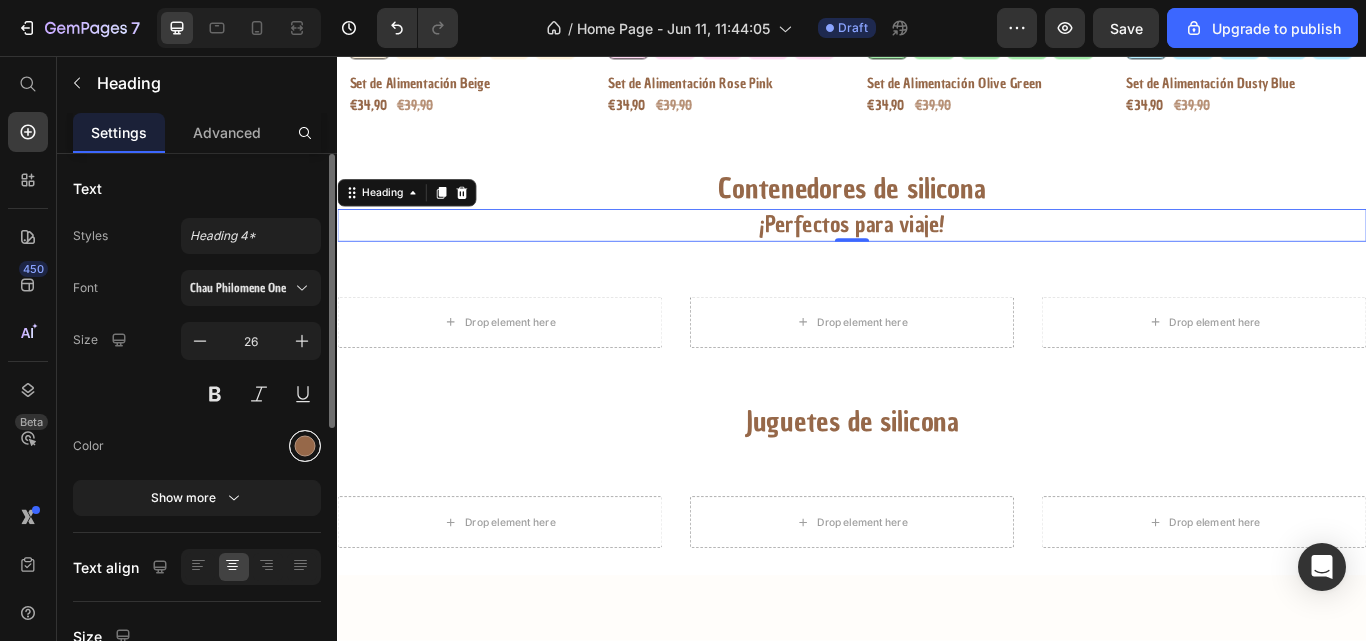 click at bounding box center [305, 446] 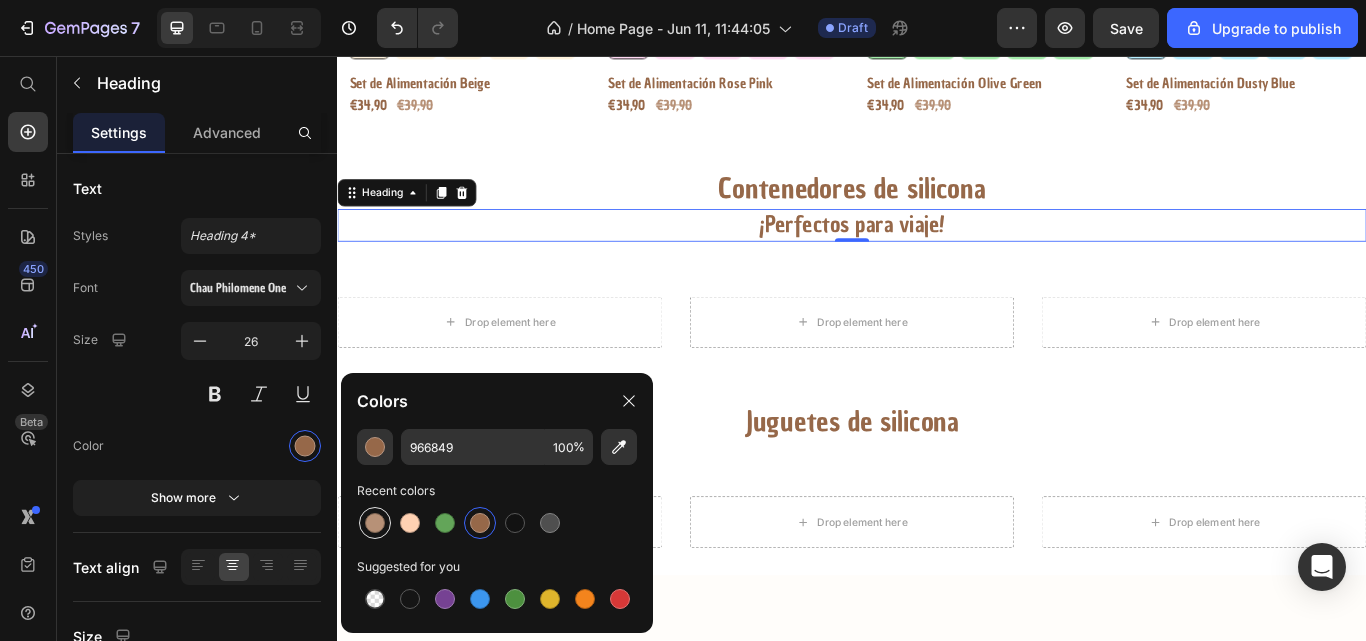 click at bounding box center (375, 523) 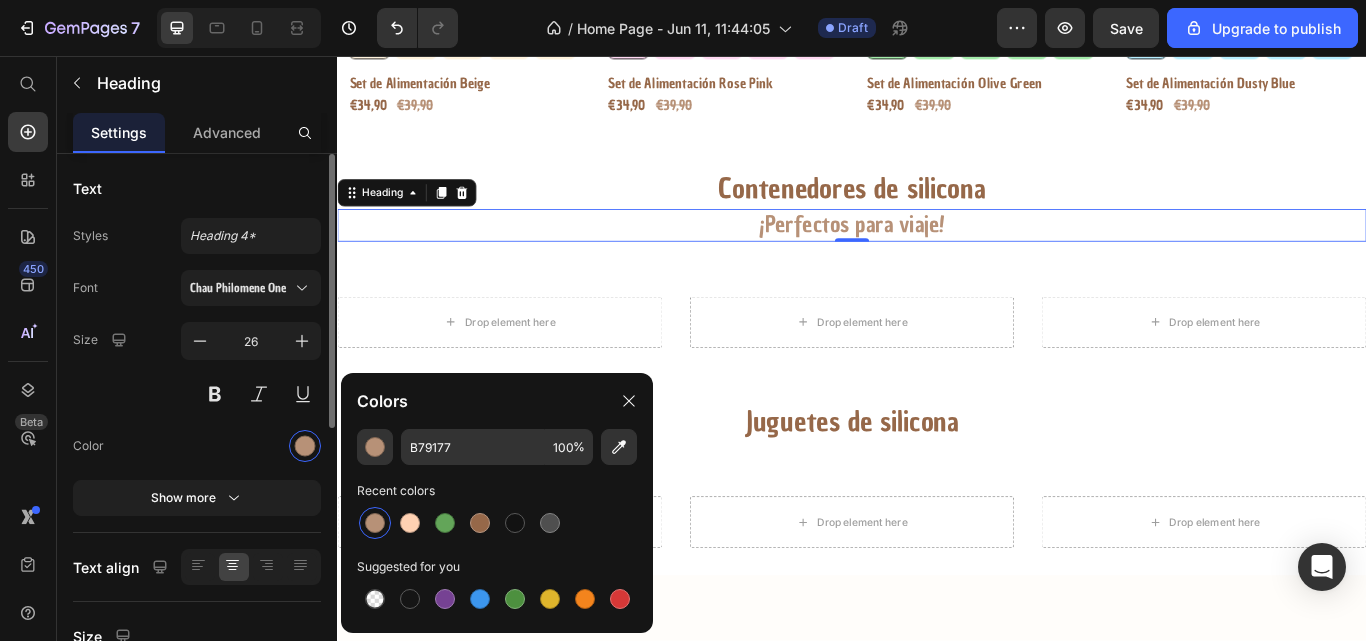 click at bounding box center (251, 446) 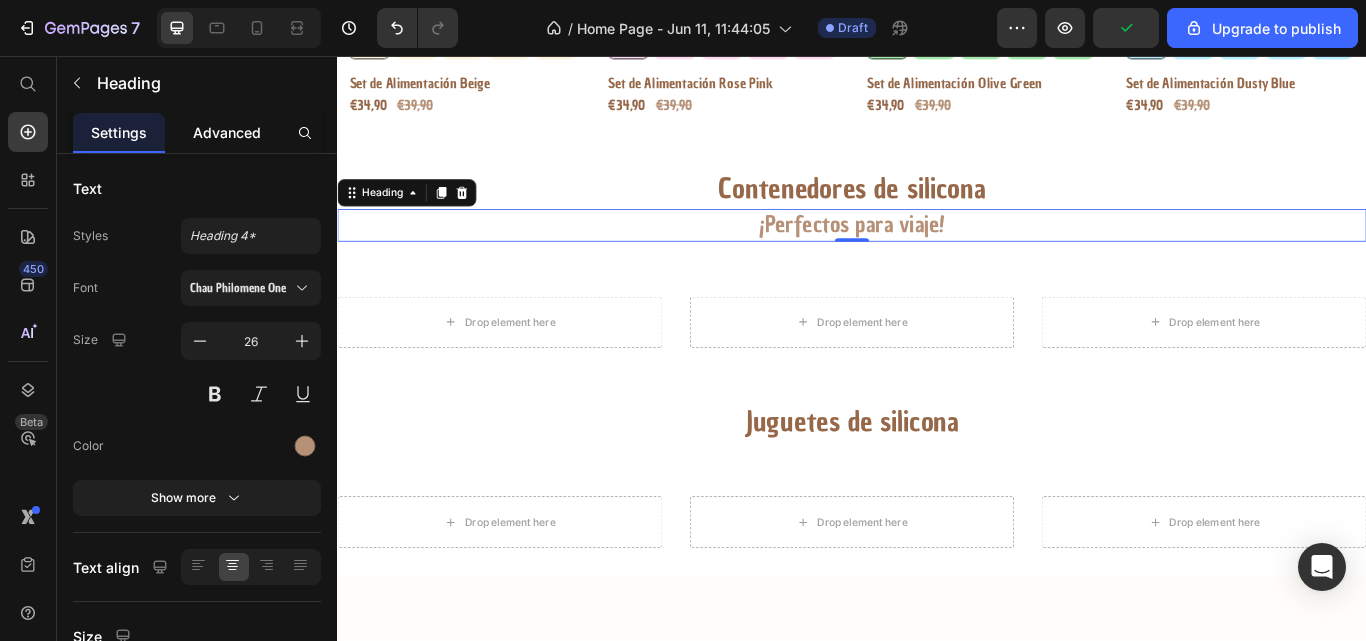 click on "Advanced" 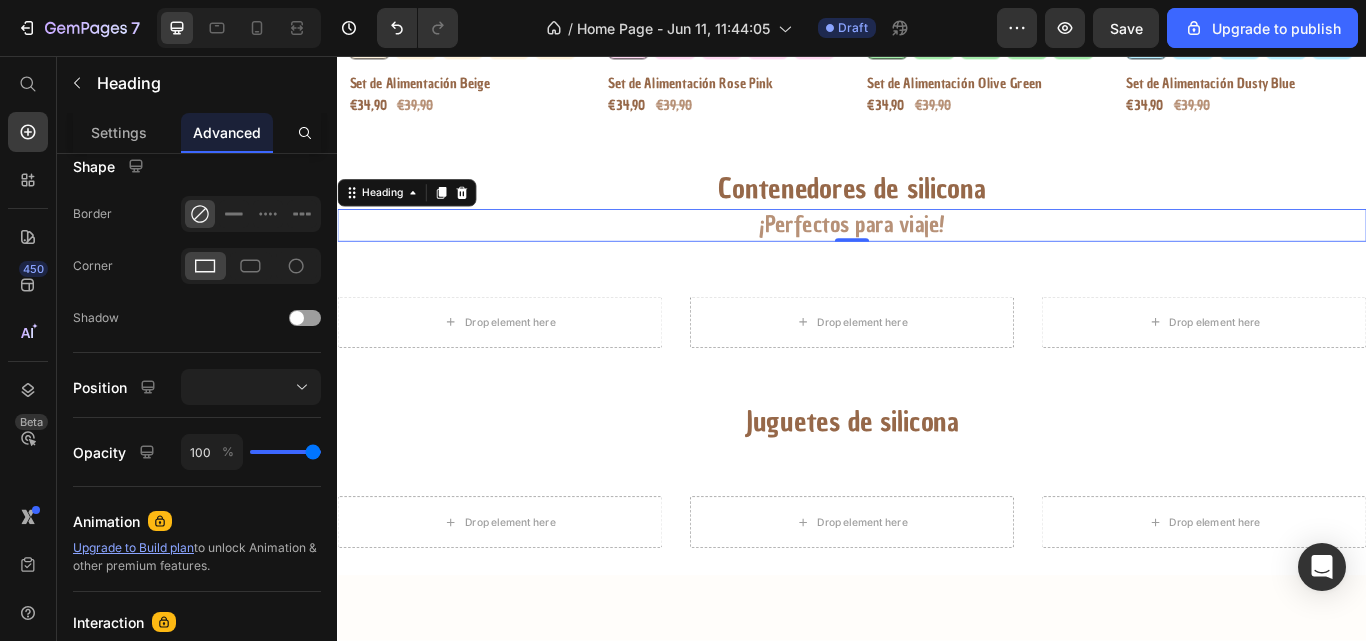 scroll, scrollTop: 0, scrollLeft: 0, axis: both 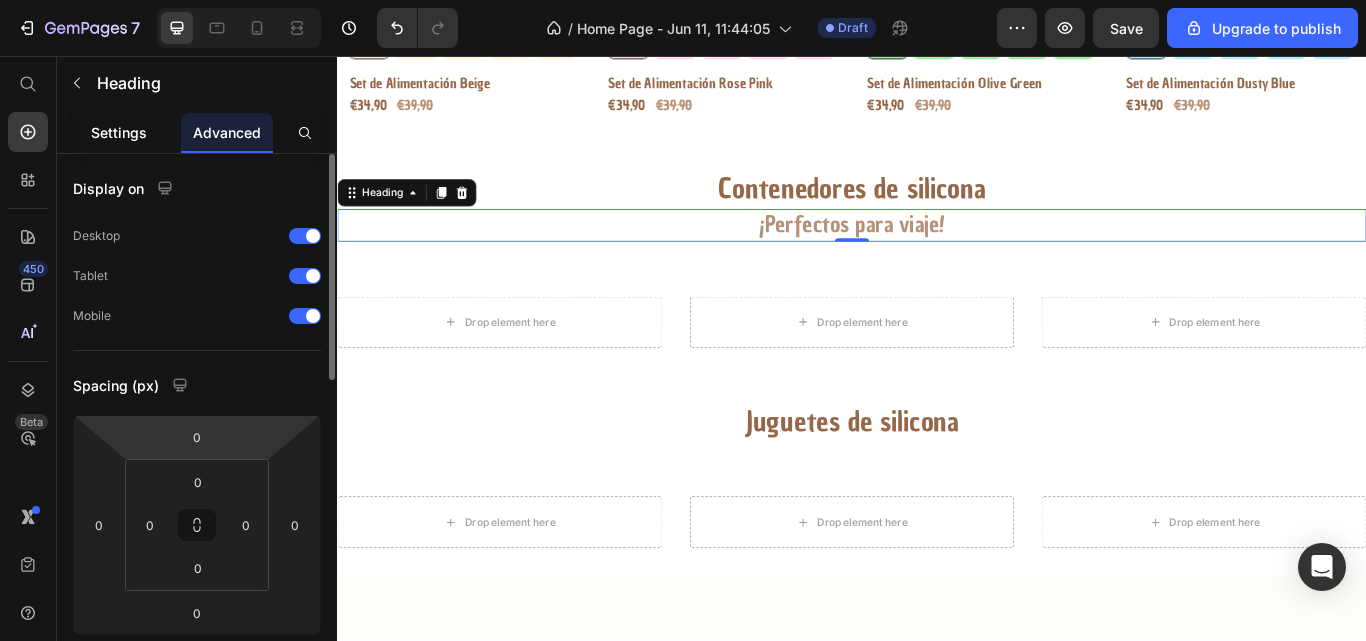 click on "Settings" at bounding box center (119, 132) 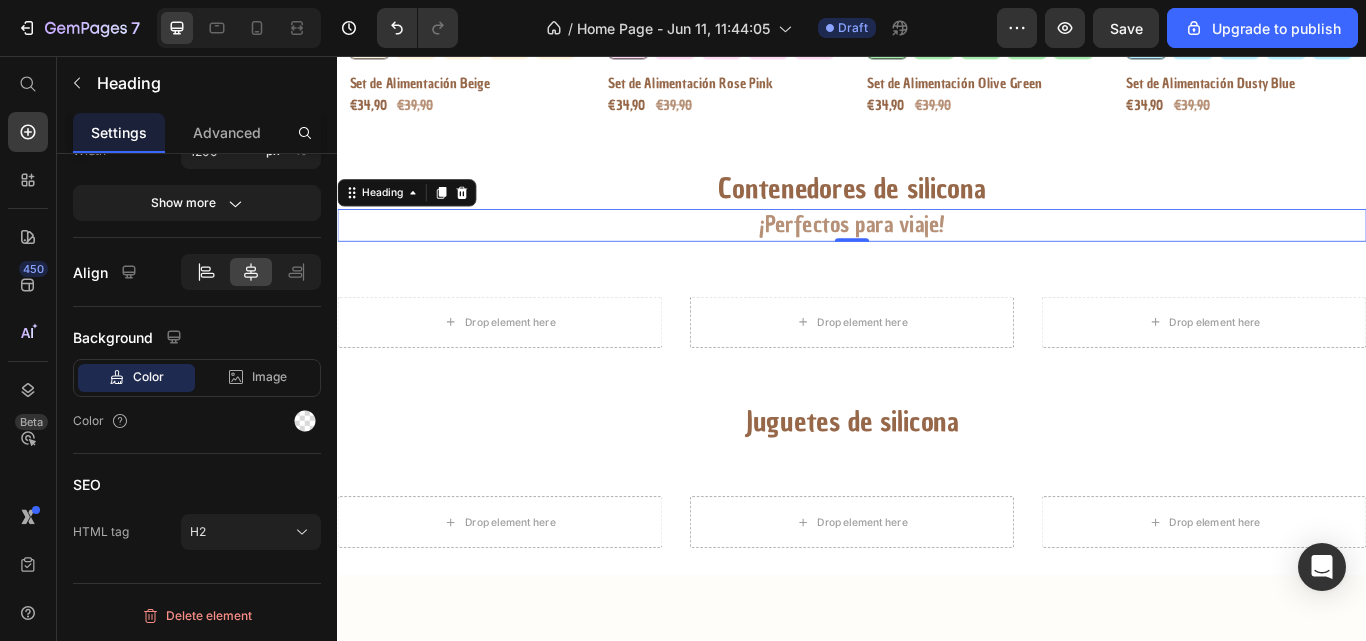 scroll, scrollTop: 0, scrollLeft: 0, axis: both 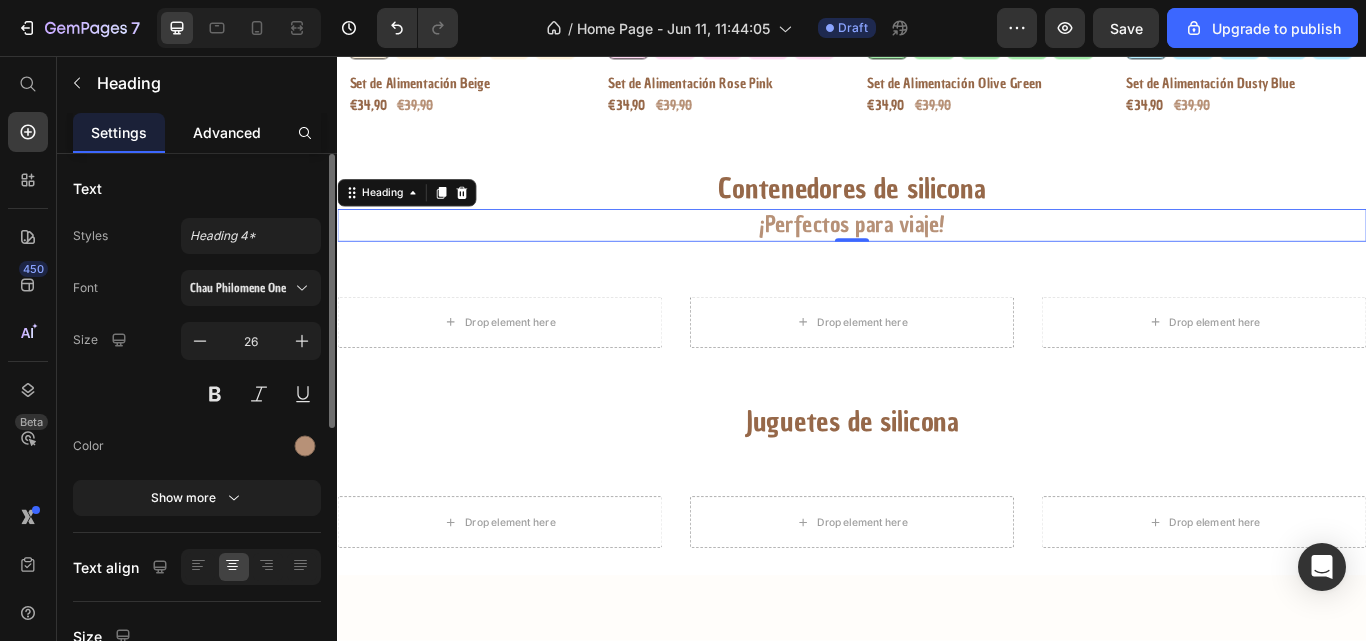 click on "Advanced" 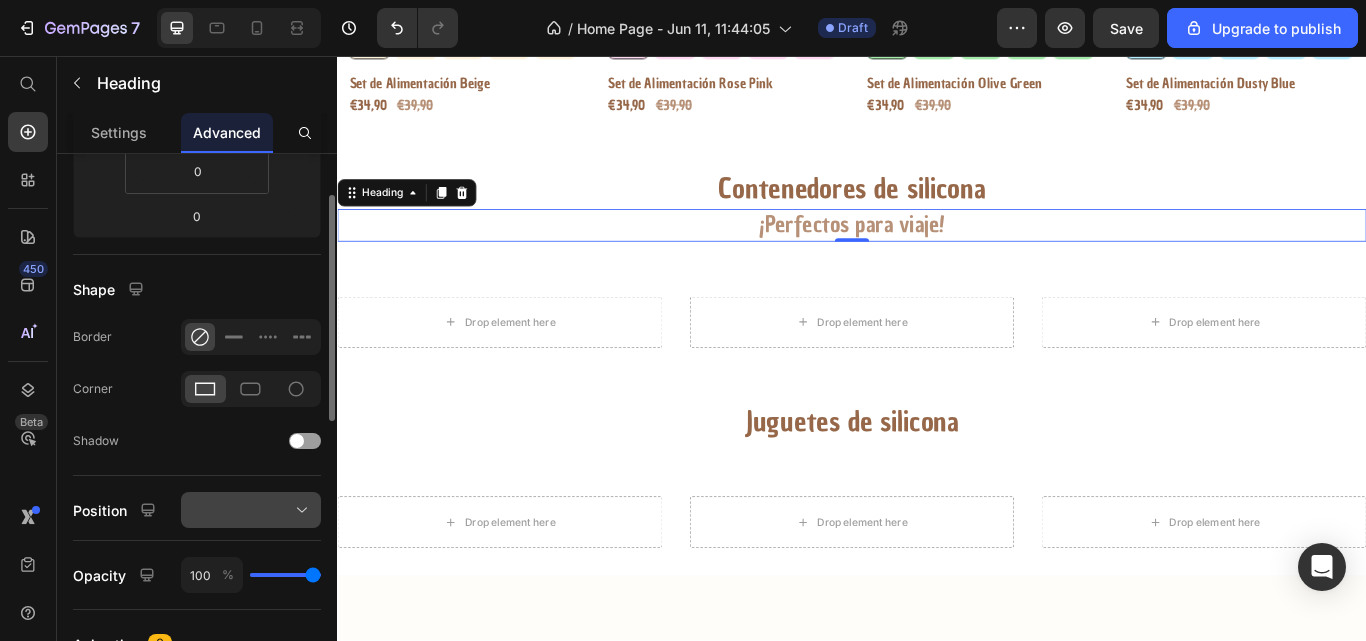 scroll, scrollTop: 309, scrollLeft: 0, axis: vertical 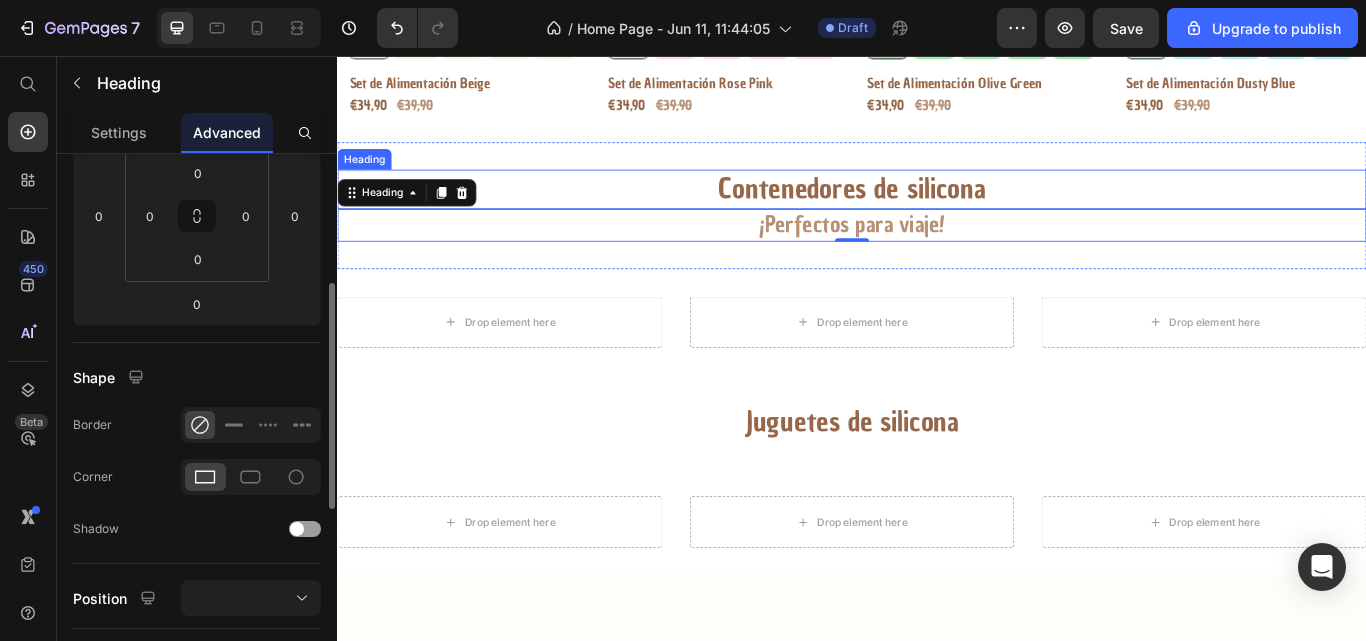 click on "Contenedores de silicona" at bounding box center (937, 212) 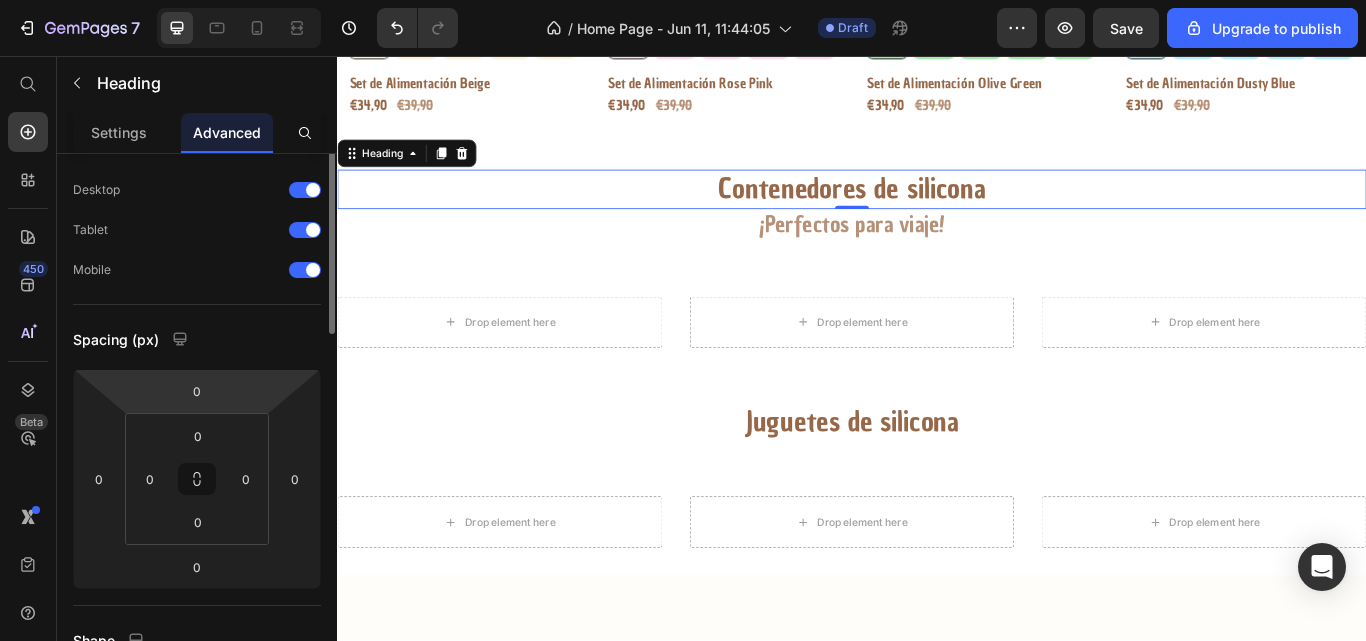 scroll, scrollTop: 0, scrollLeft: 0, axis: both 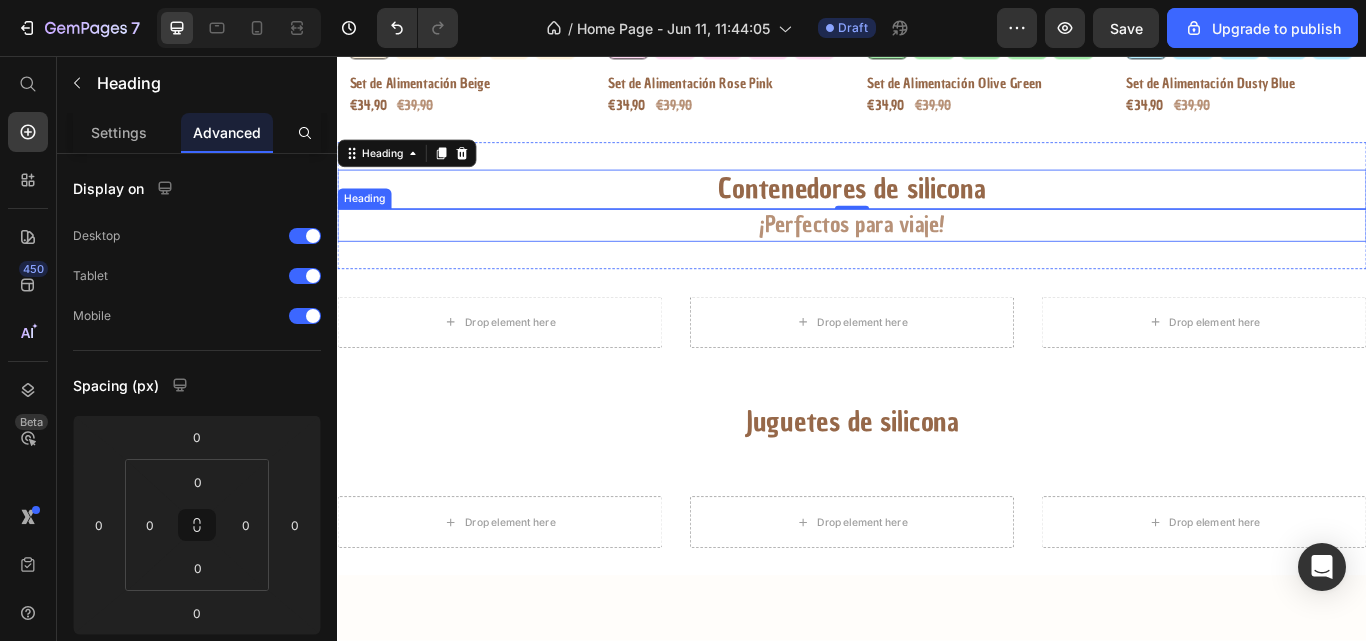 click on "¡Perfectos para viaje!" at bounding box center (937, 254) 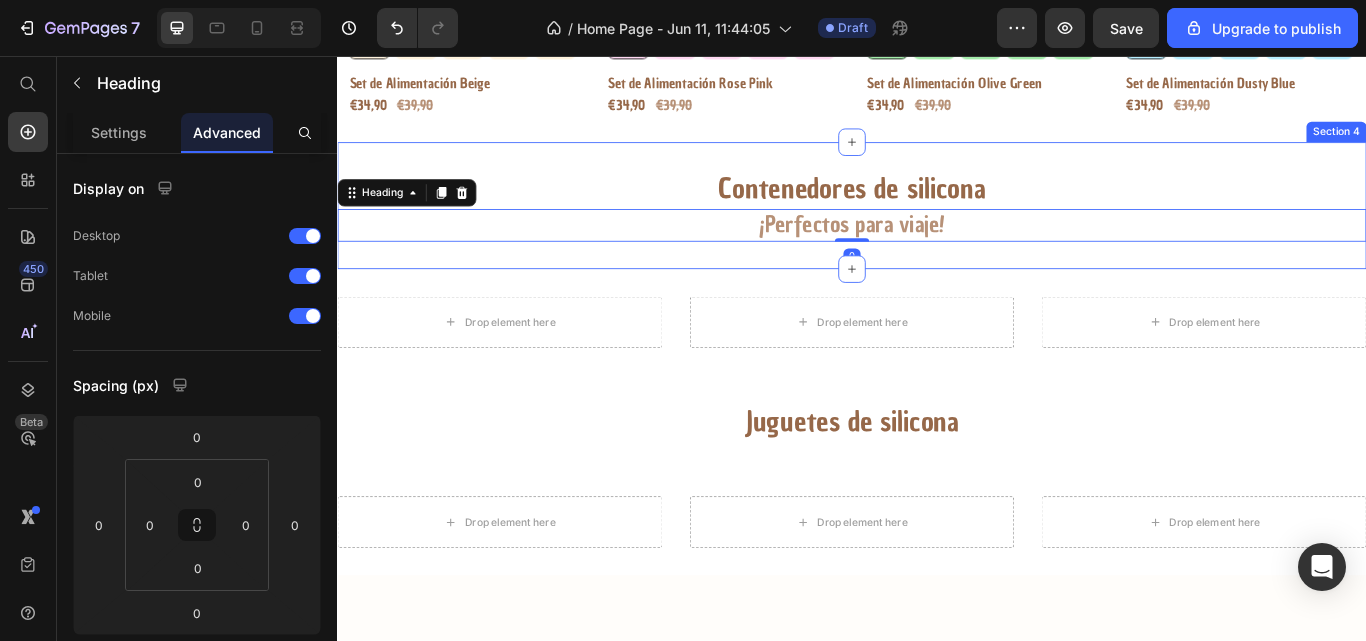 click on "Contenedores de silicona Heading ¡Perfectos para viaje! Heading 0 Section 4" at bounding box center [937, 230] 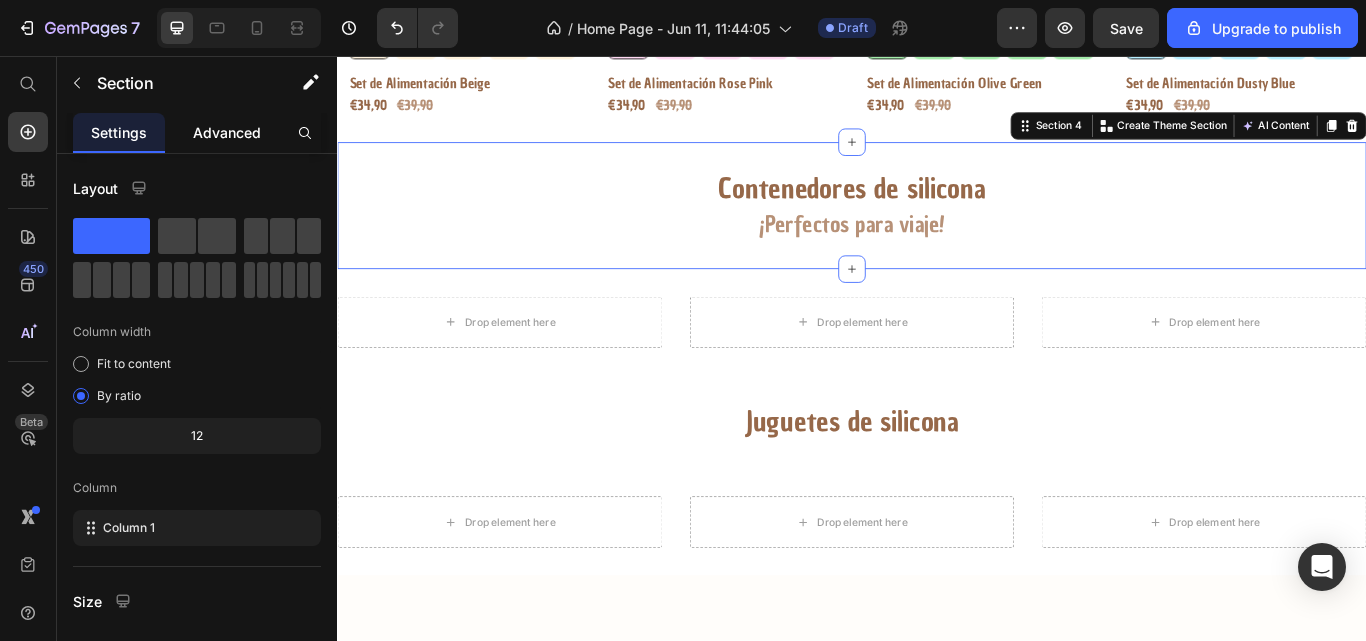 click on "Advanced" 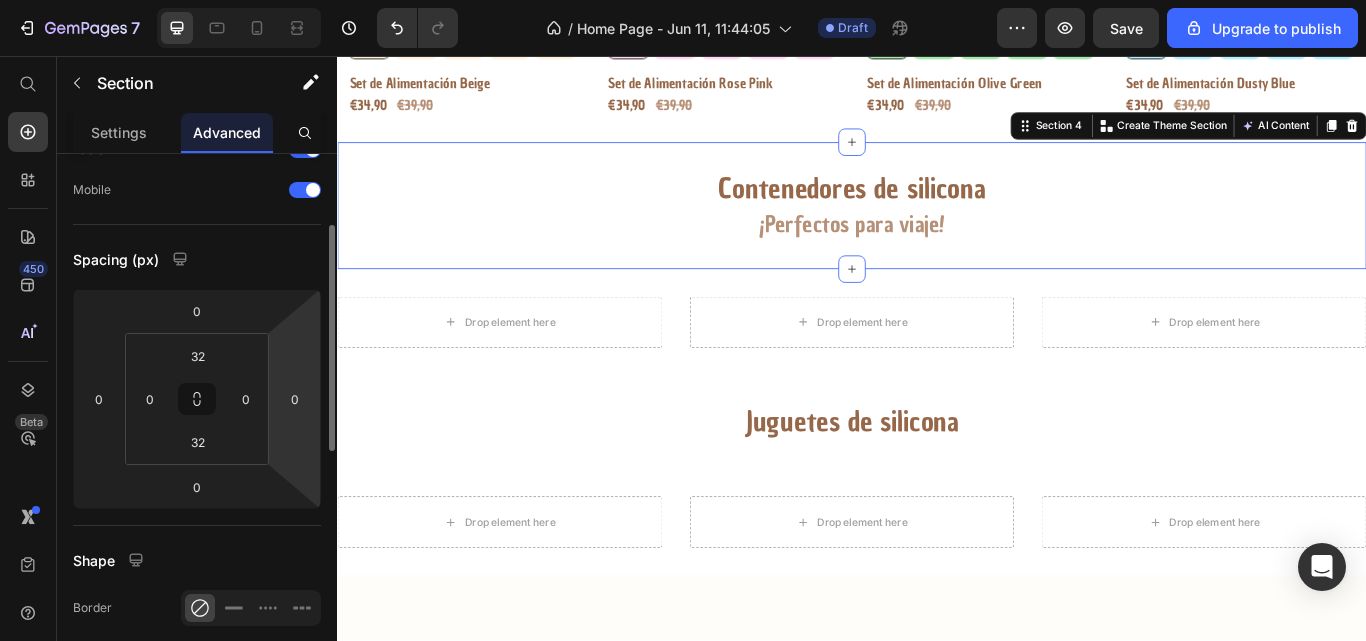 scroll, scrollTop: 139, scrollLeft: 0, axis: vertical 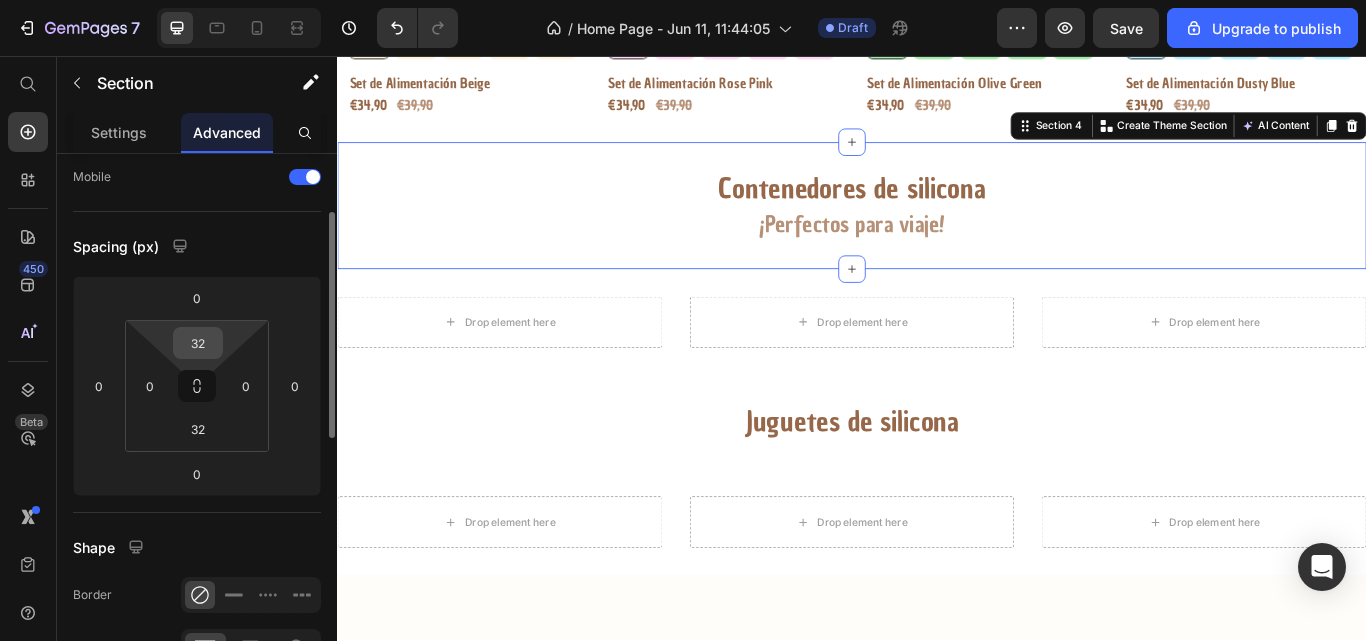 click on "32" at bounding box center [198, 343] 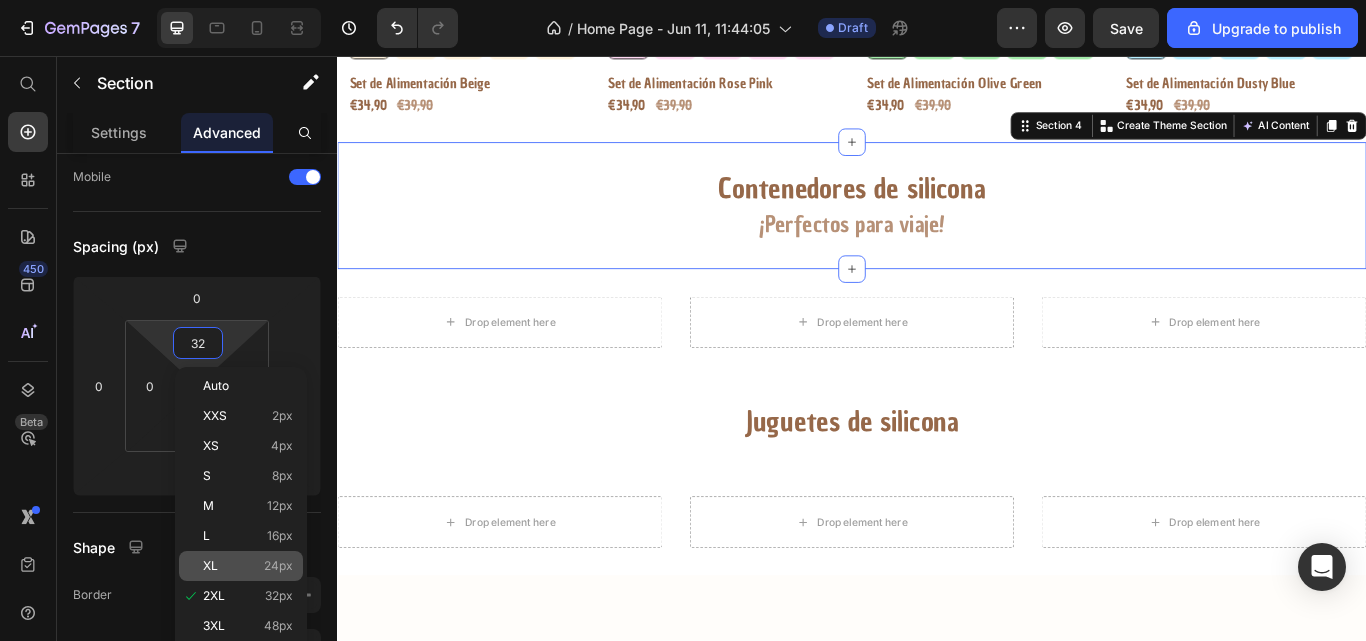 click on "XL 24px" 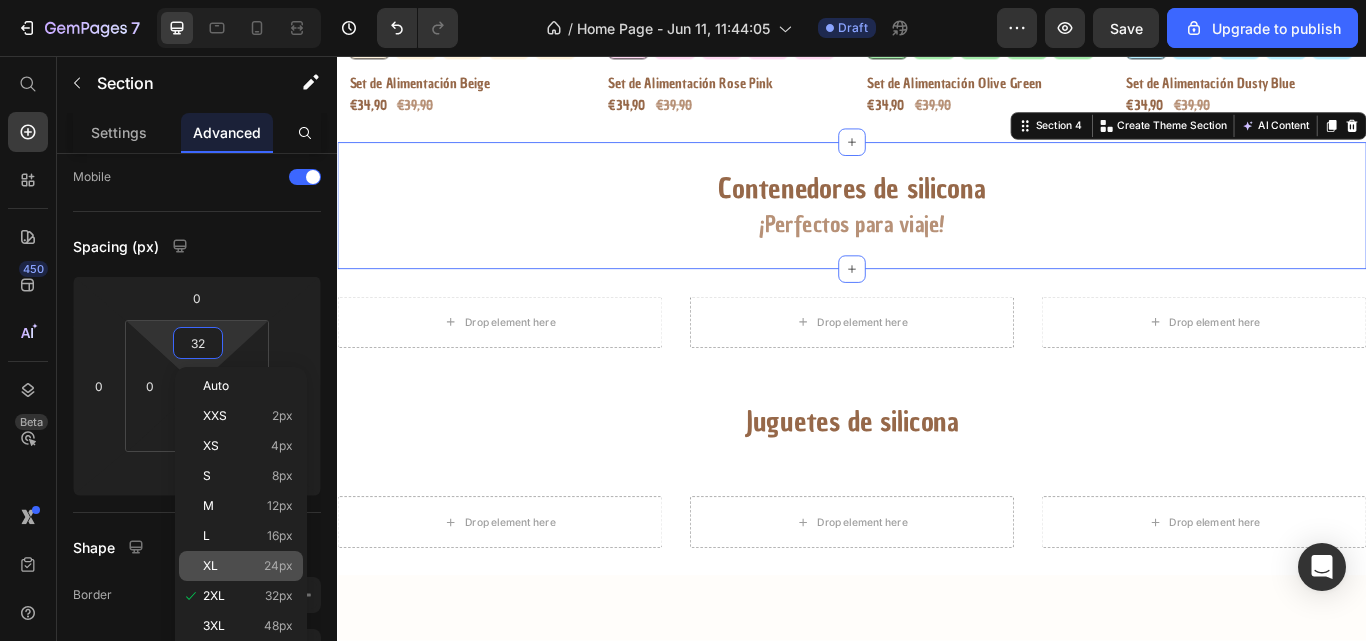 type on "24" 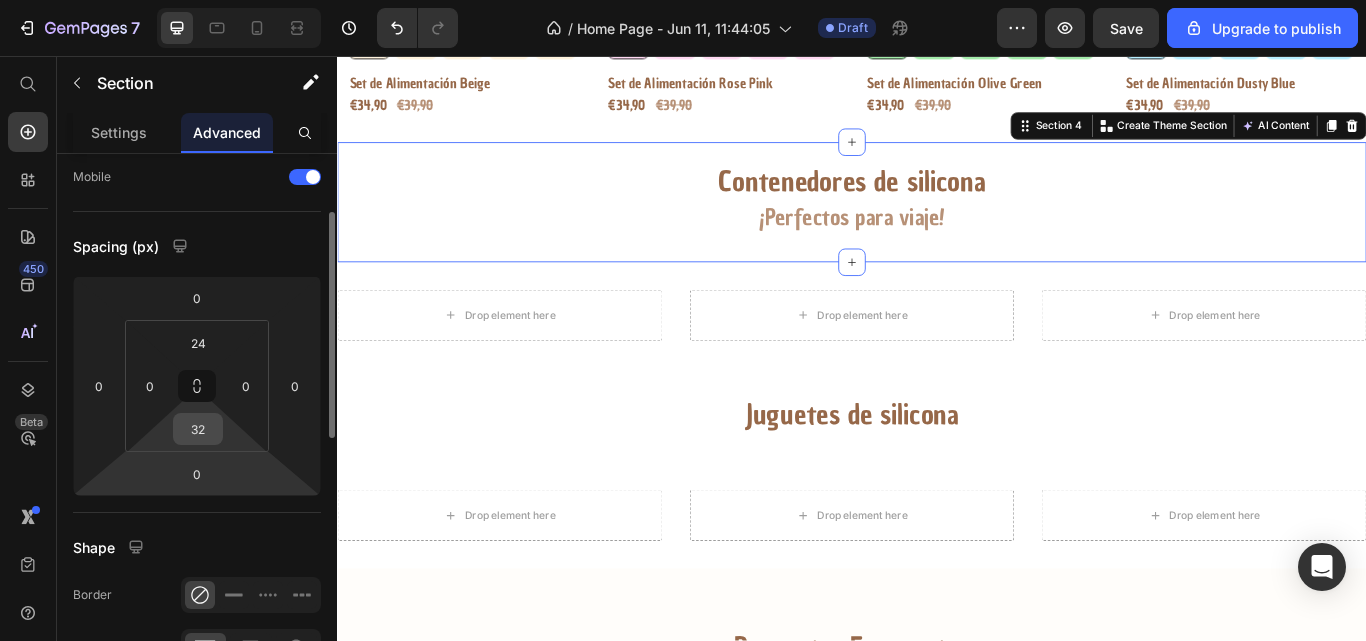click on "32" at bounding box center [198, 429] 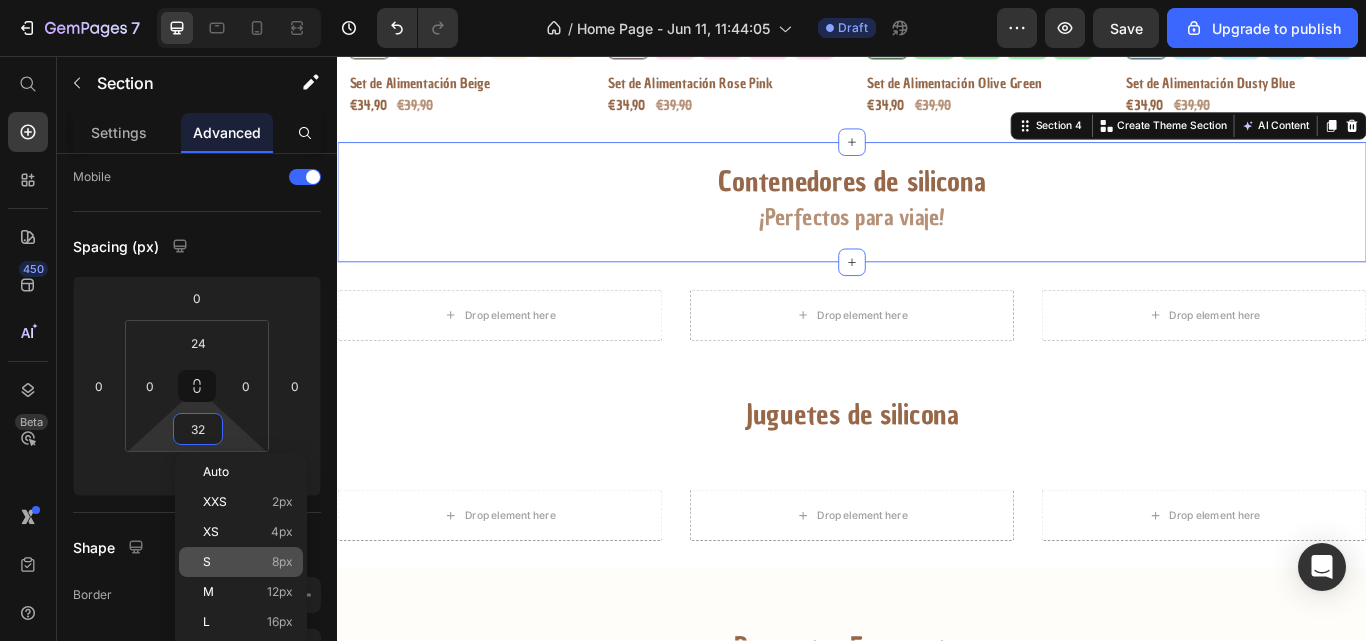 type on "2" 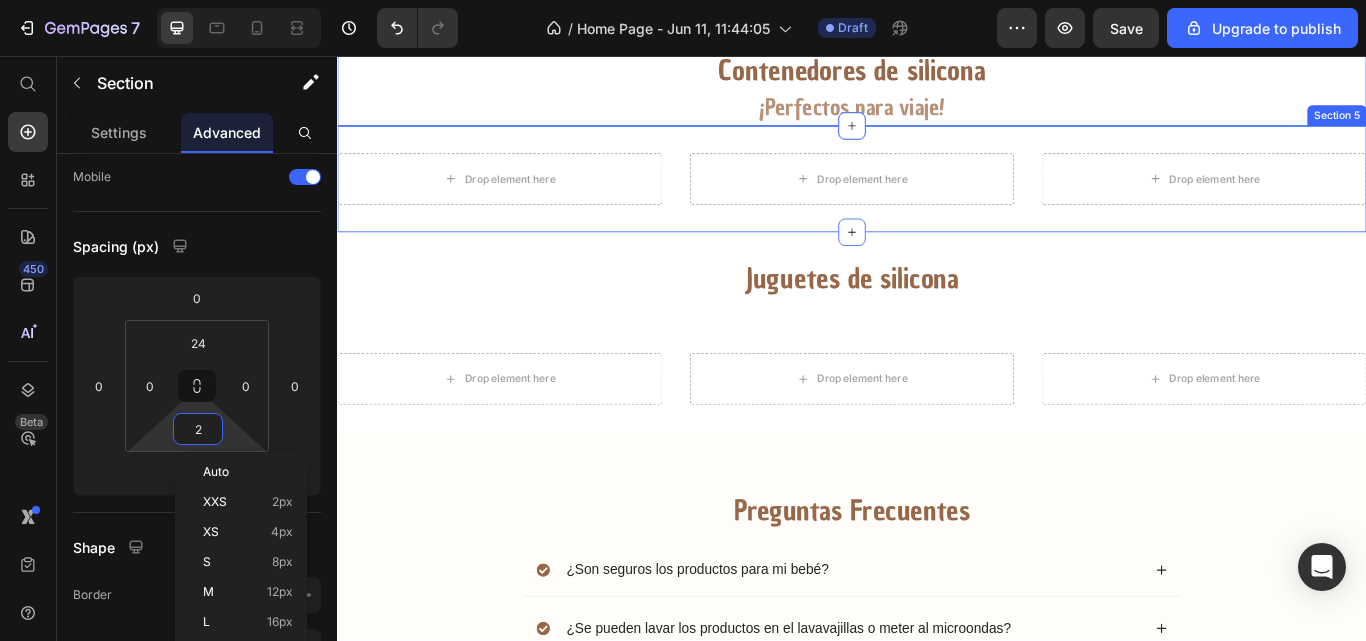 scroll, scrollTop: 1148, scrollLeft: 0, axis: vertical 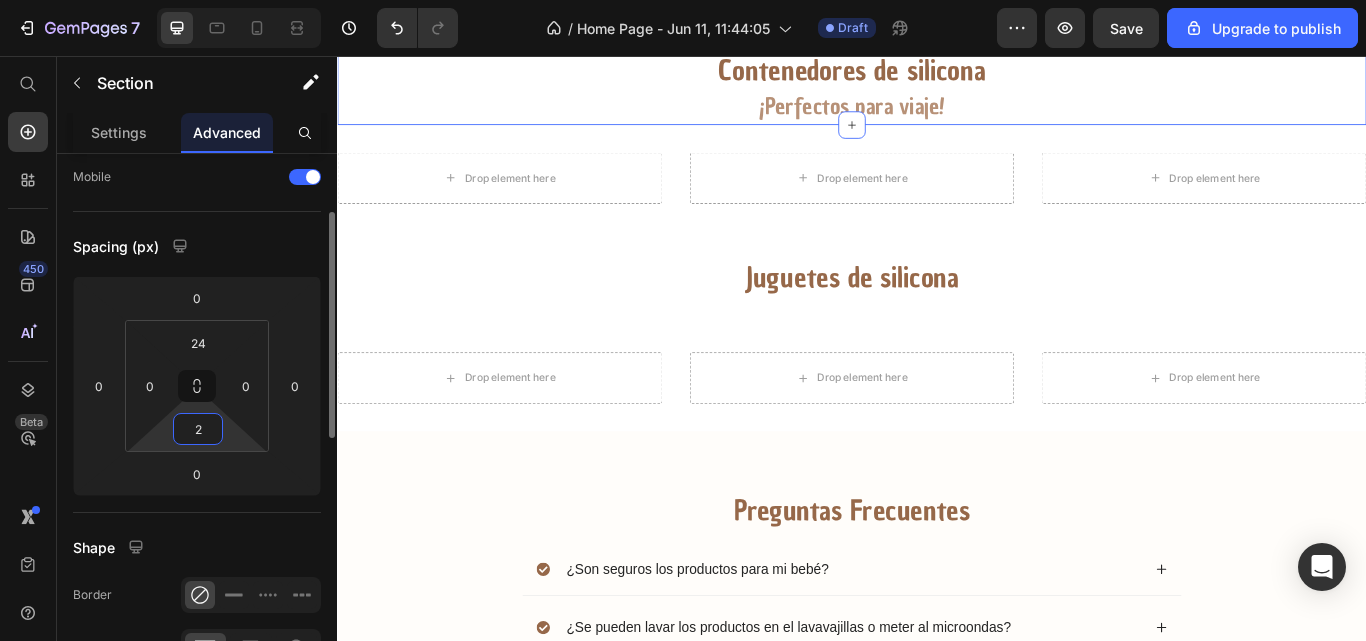 click on "2" at bounding box center (198, 429) 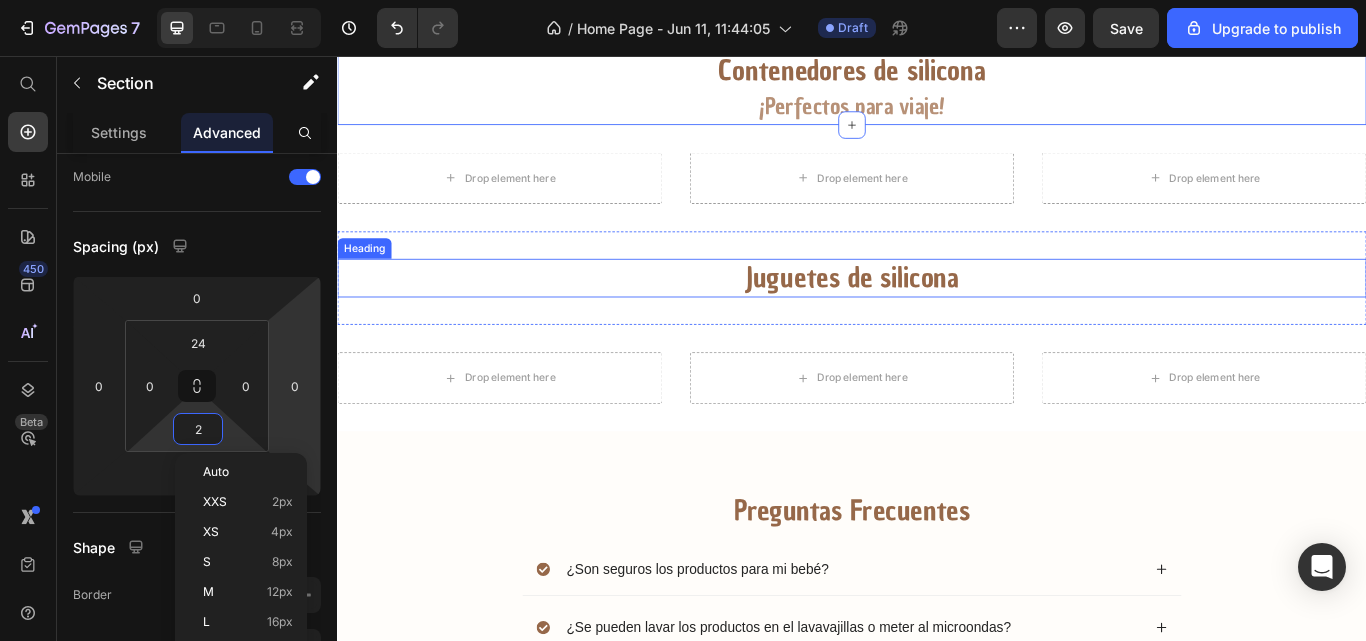 click on "Juguetes de silicona" at bounding box center [937, 316] 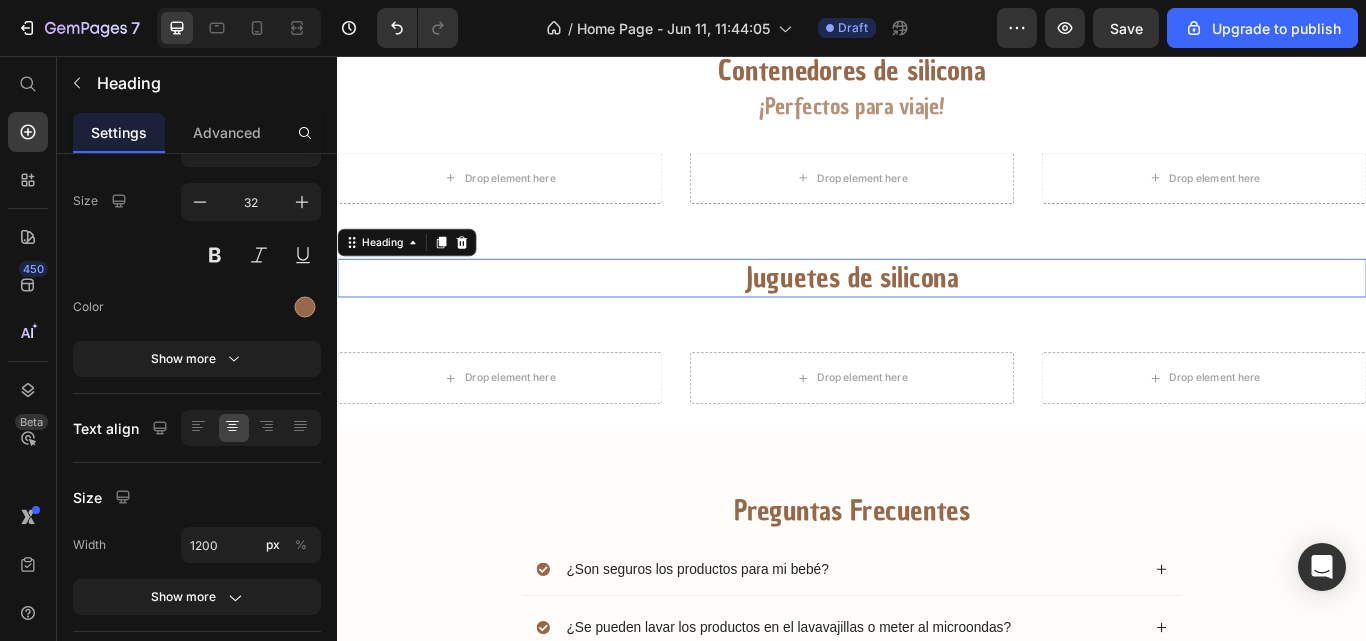 scroll, scrollTop: 0, scrollLeft: 0, axis: both 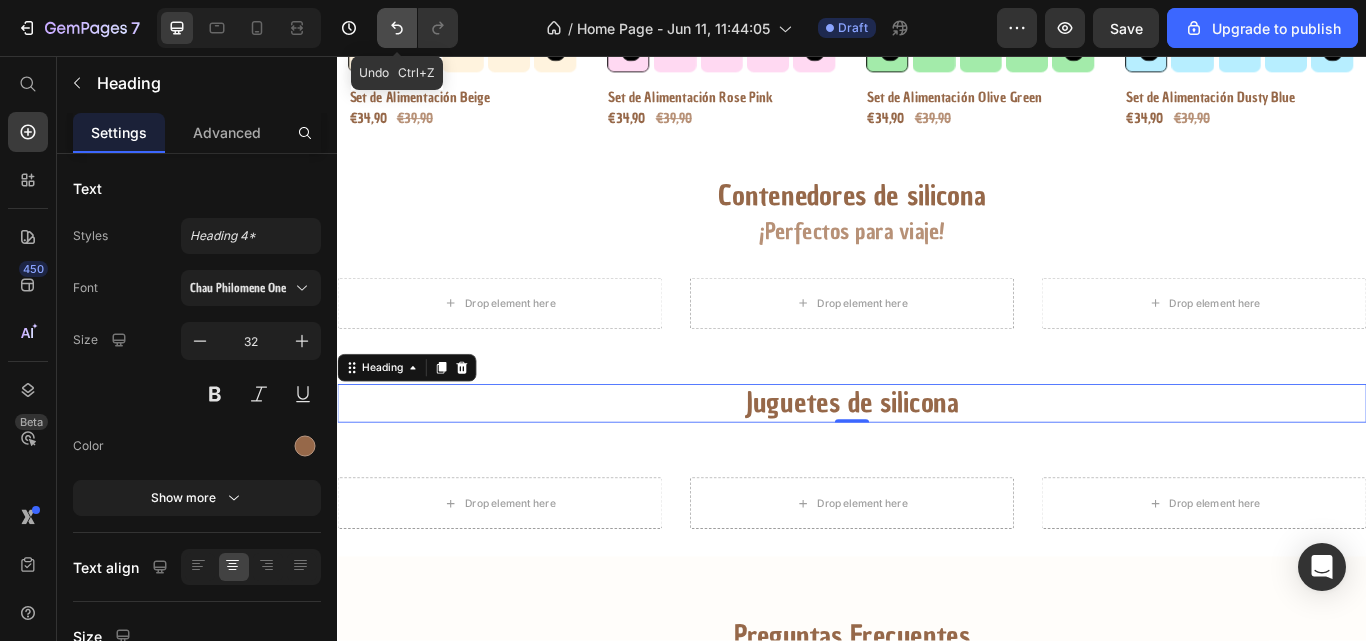 click 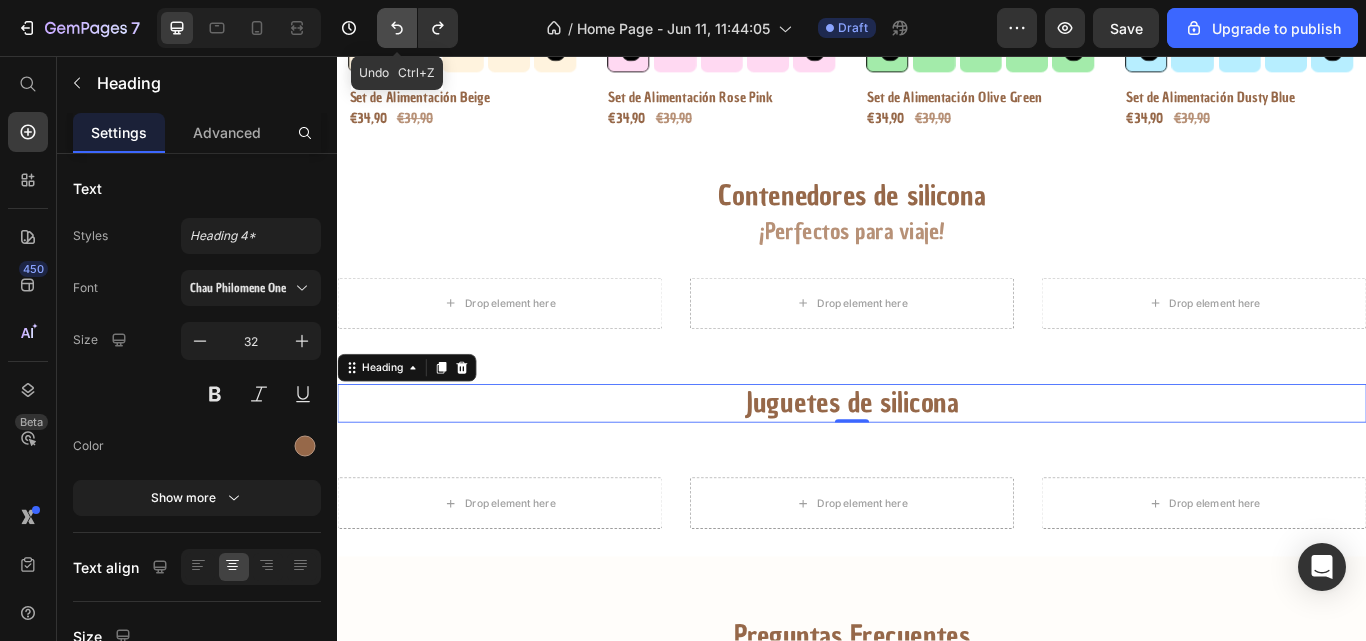 click 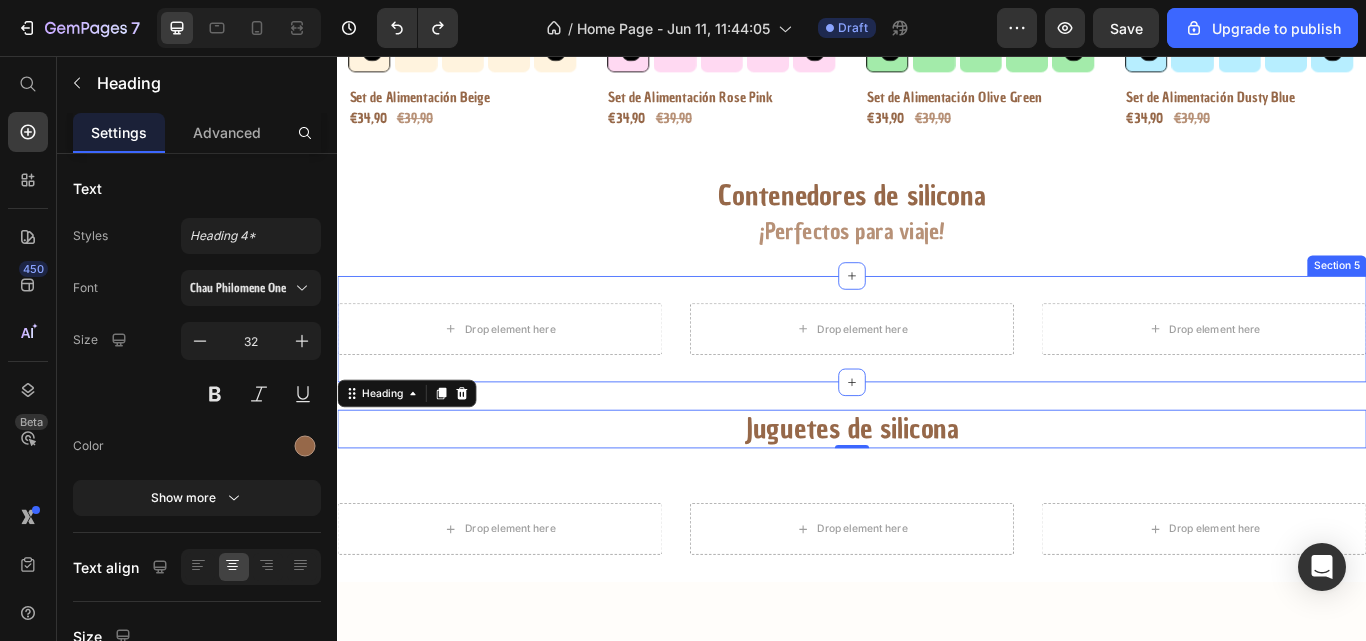 click on "Drop element here Drop element here Drop element here Section 5" at bounding box center [937, 375] 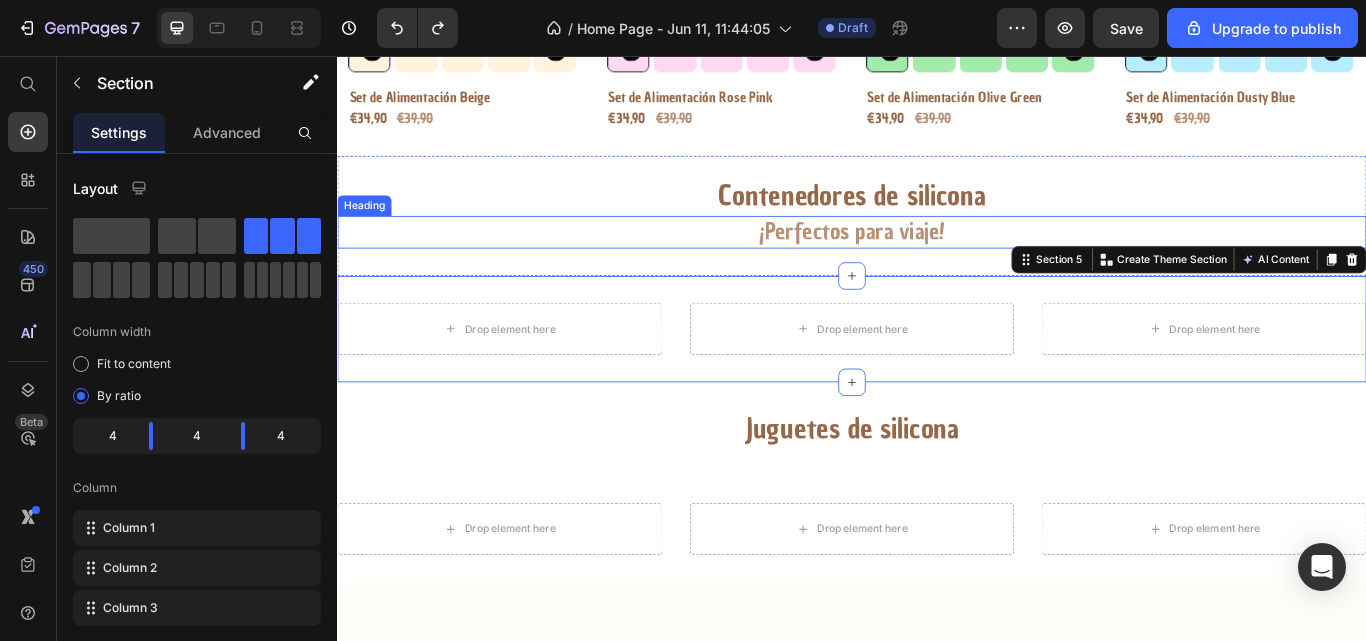 click on "¡Perfectos para viaje!" at bounding box center (937, 262) 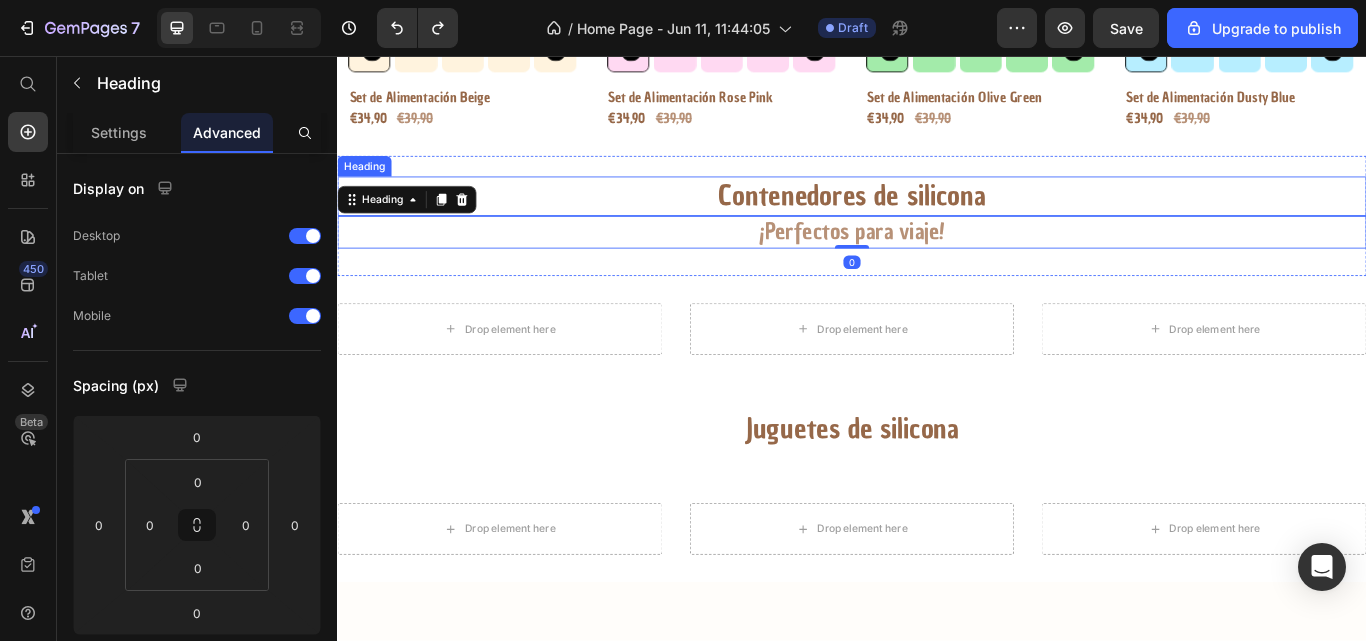 click on "Contenedores de silicona" at bounding box center [937, 220] 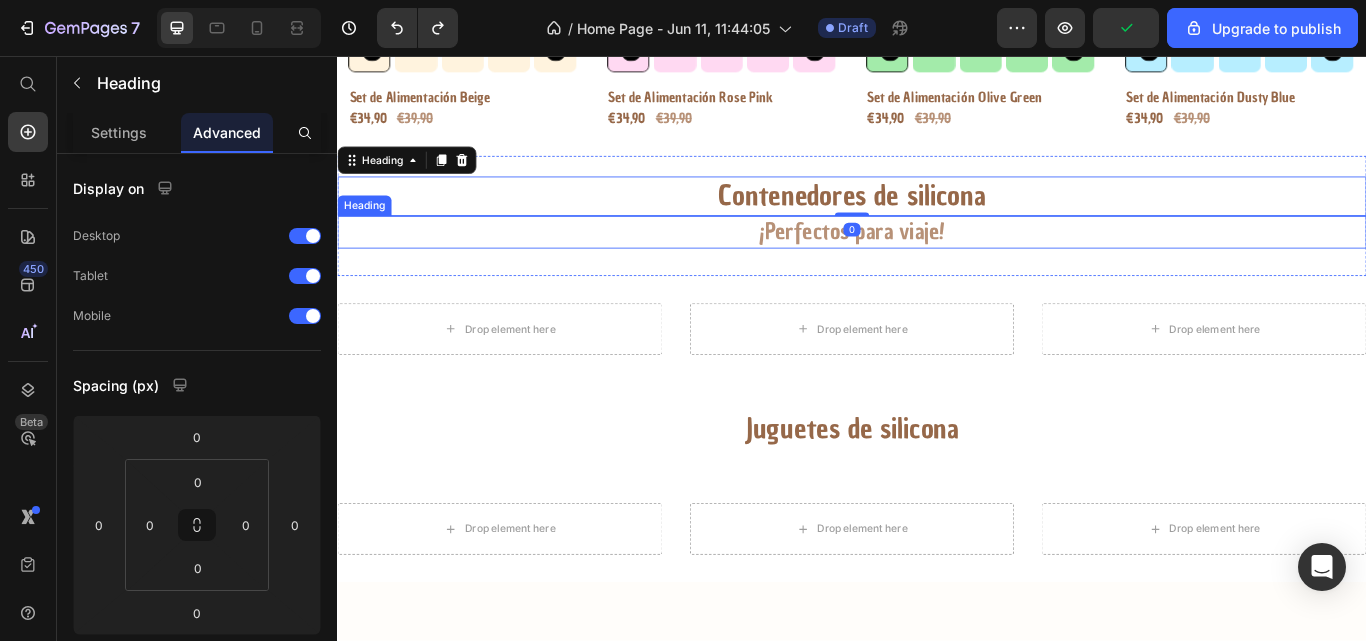 click on "¡Perfectos para viaje!" at bounding box center [937, 262] 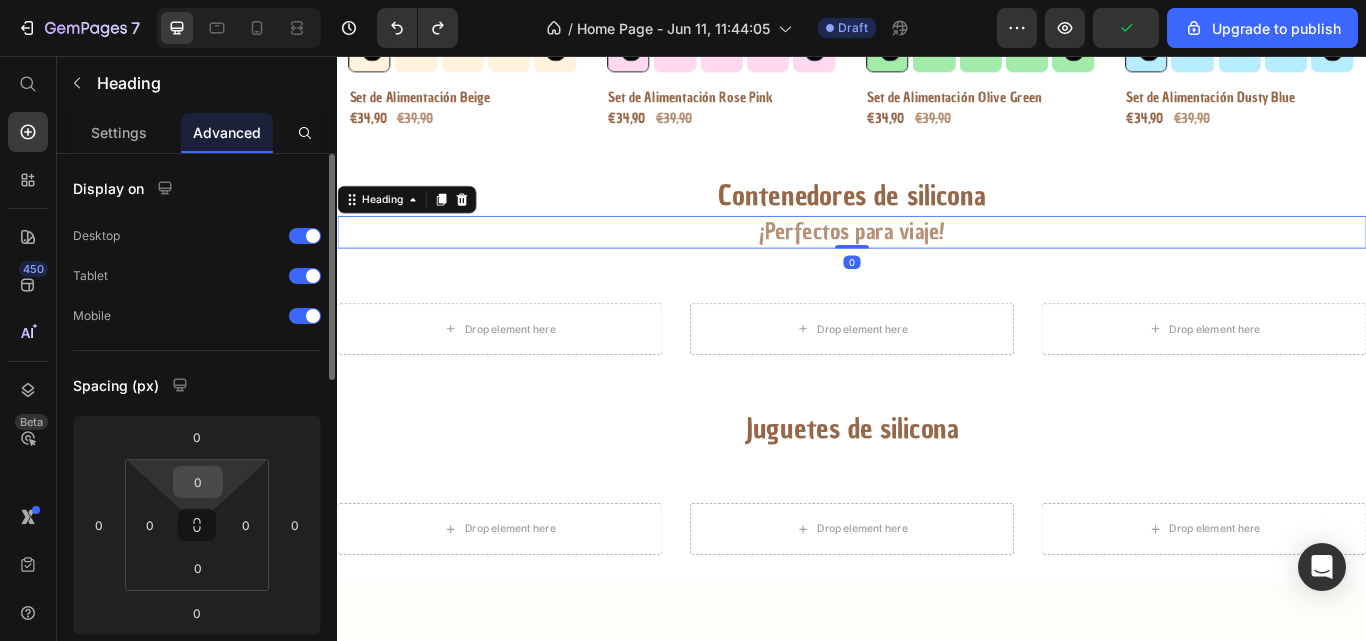click on "0" at bounding box center (198, 482) 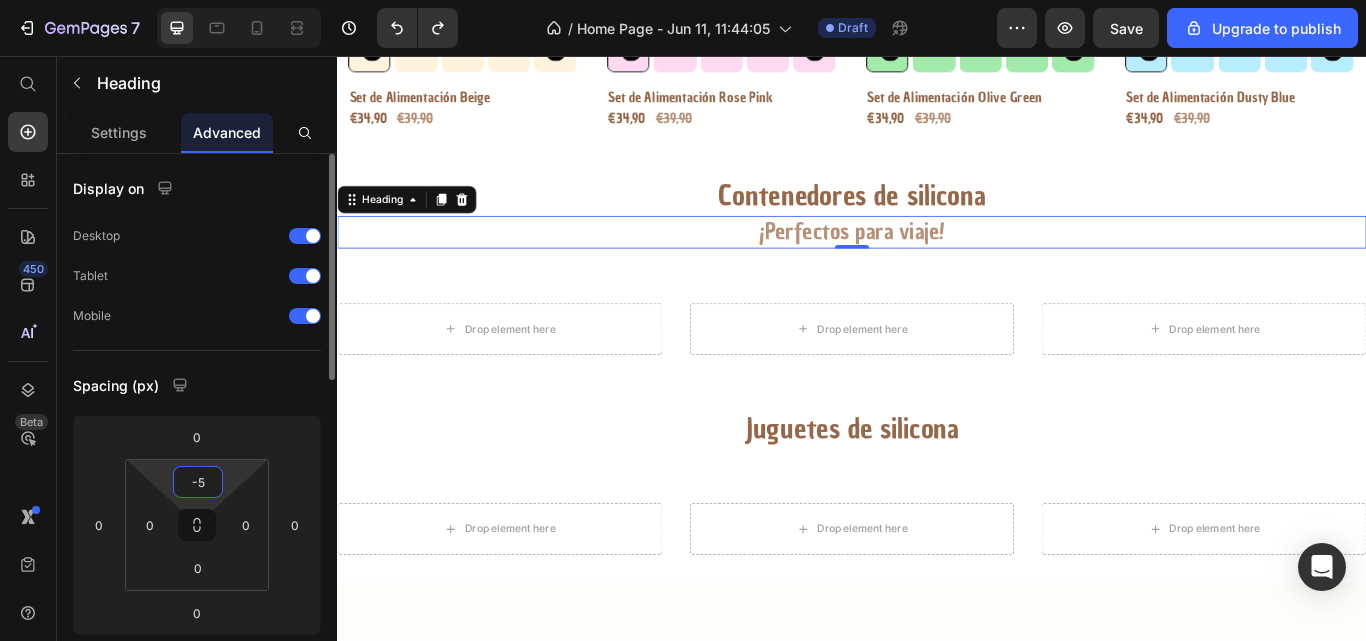 type on "5" 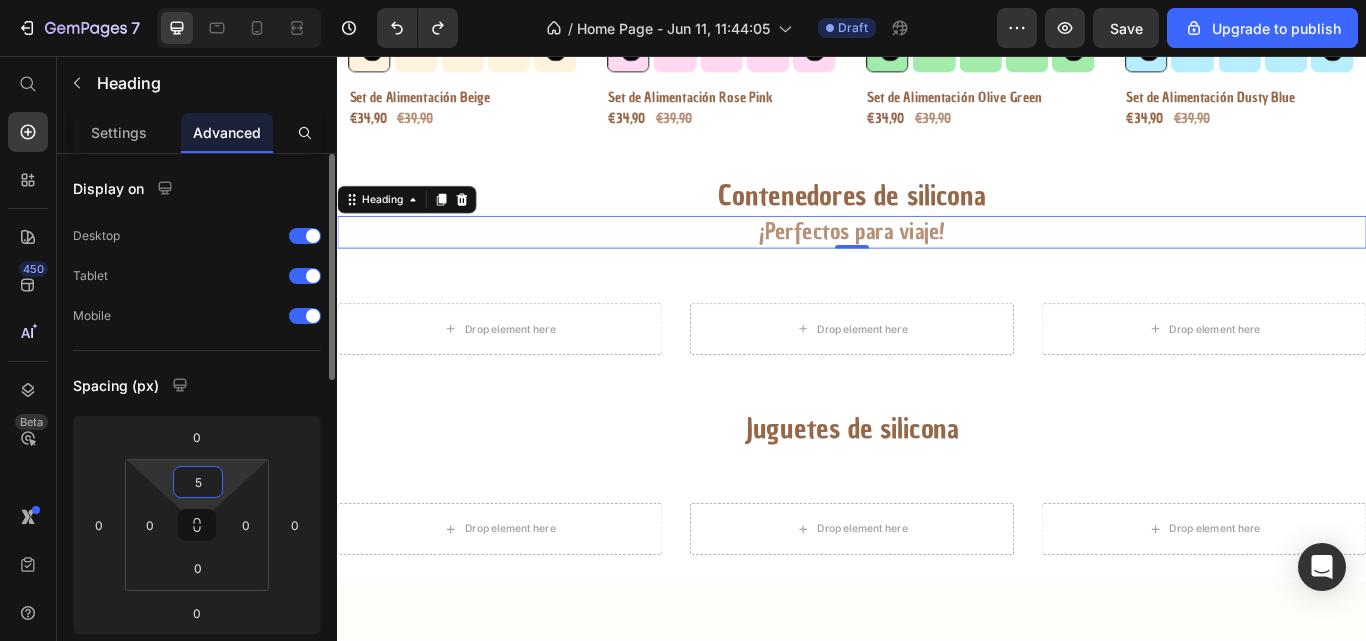 click on "Spacing (px)" at bounding box center (197, 385) 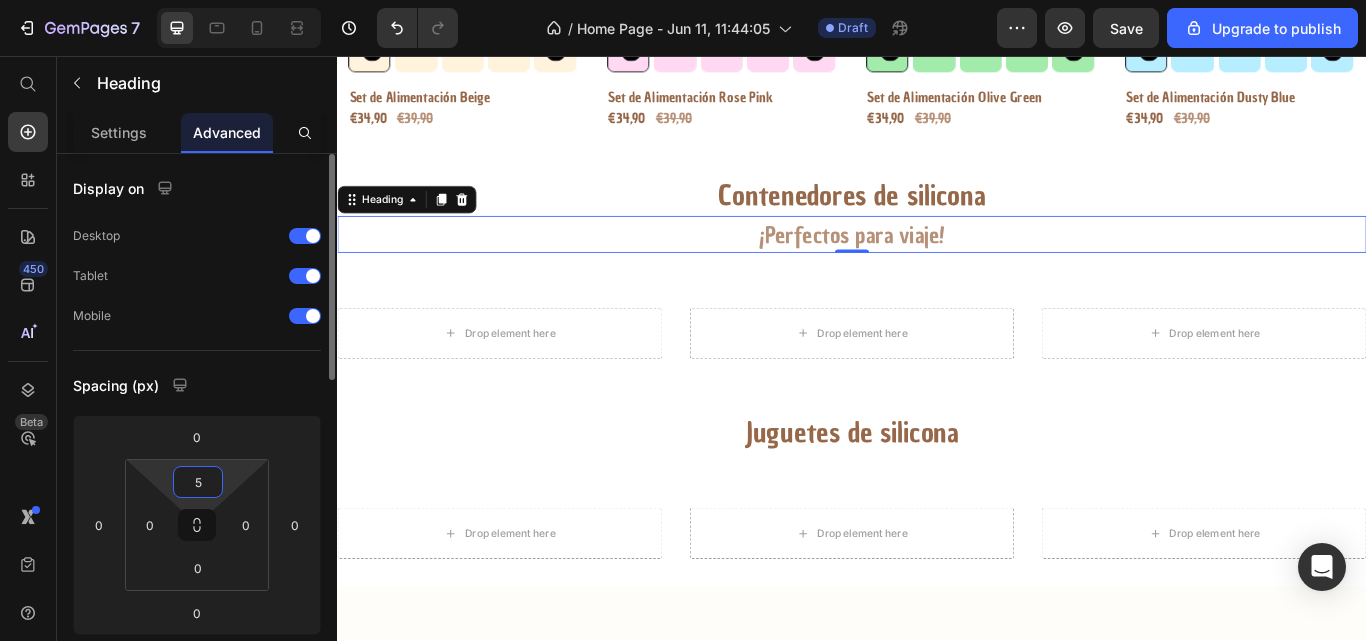 click on "5" at bounding box center (198, 482) 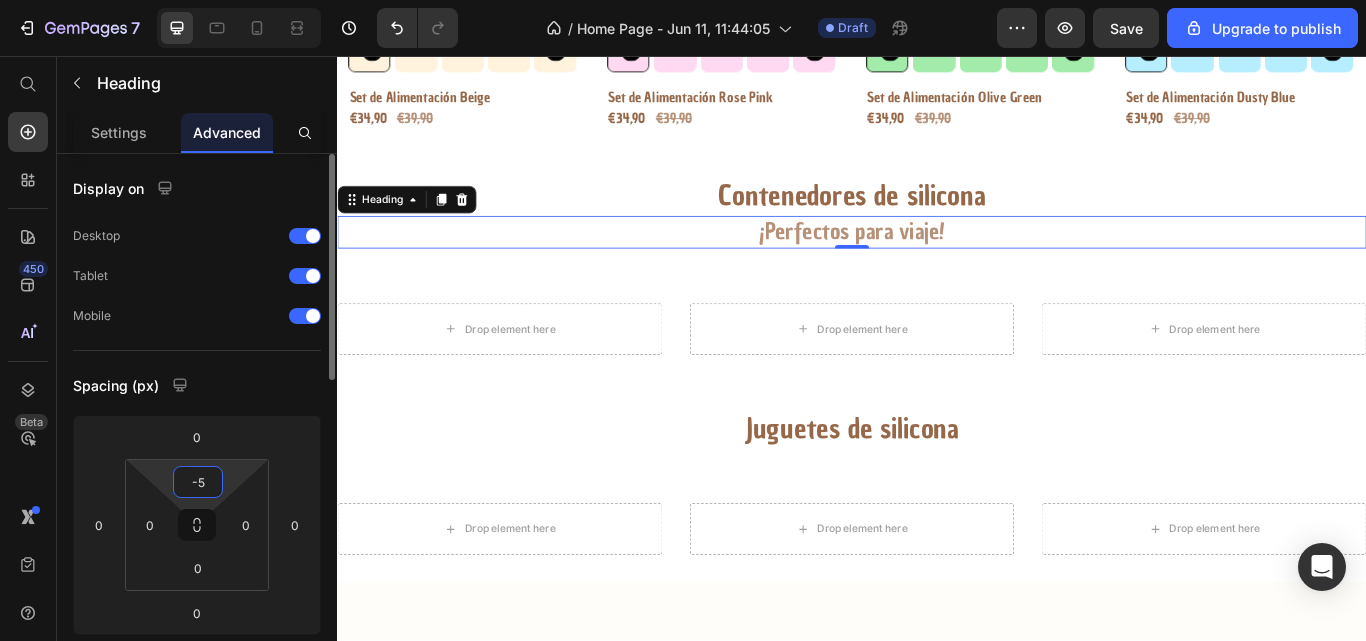 click on "Spacing (px)" at bounding box center (197, 385) 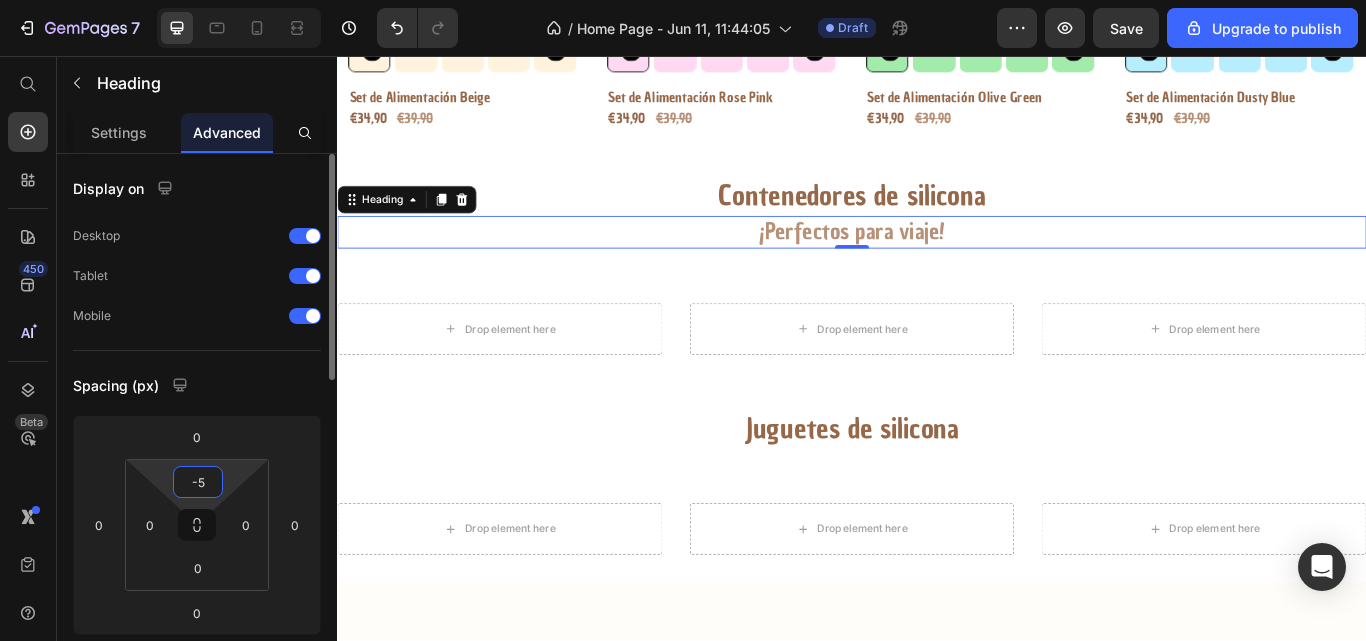 type on "5" 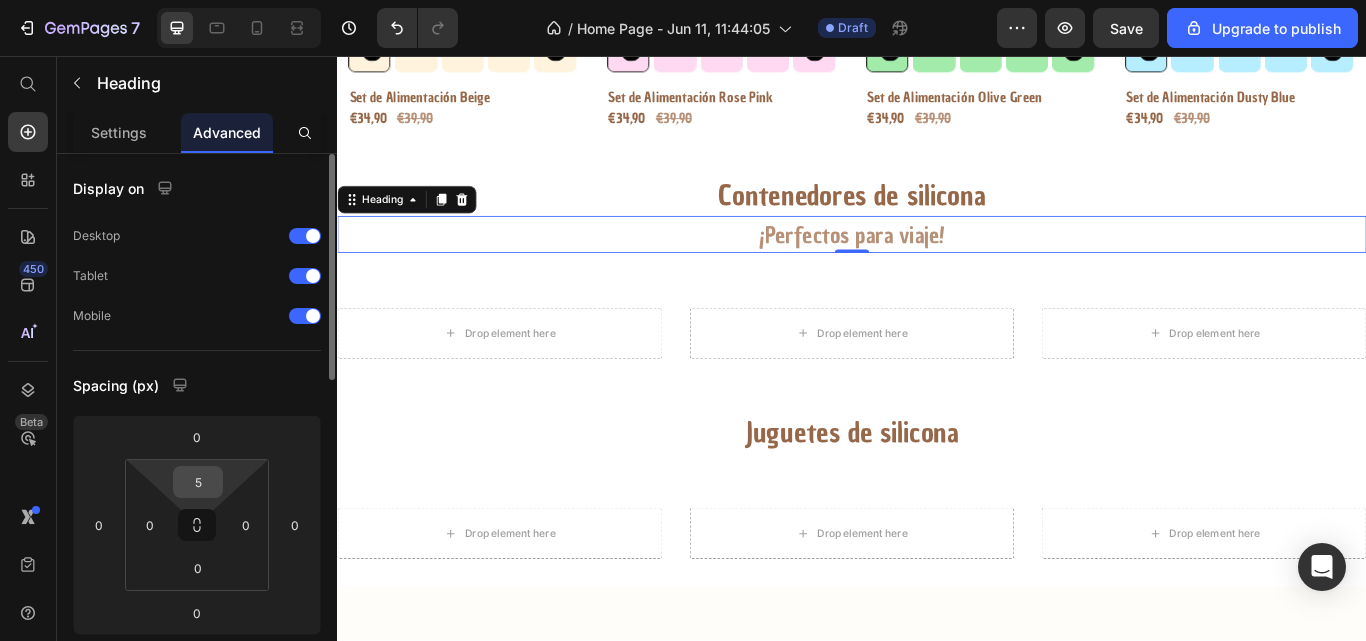 click on "5" at bounding box center [198, 482] 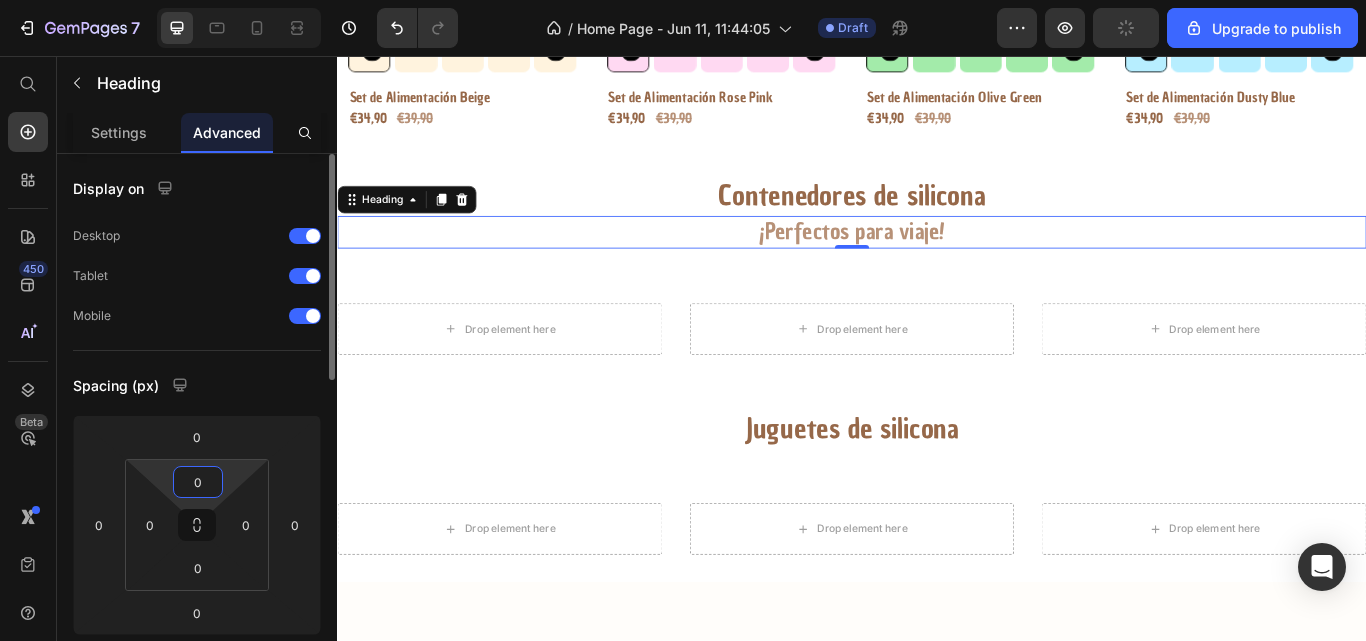 type on "0" 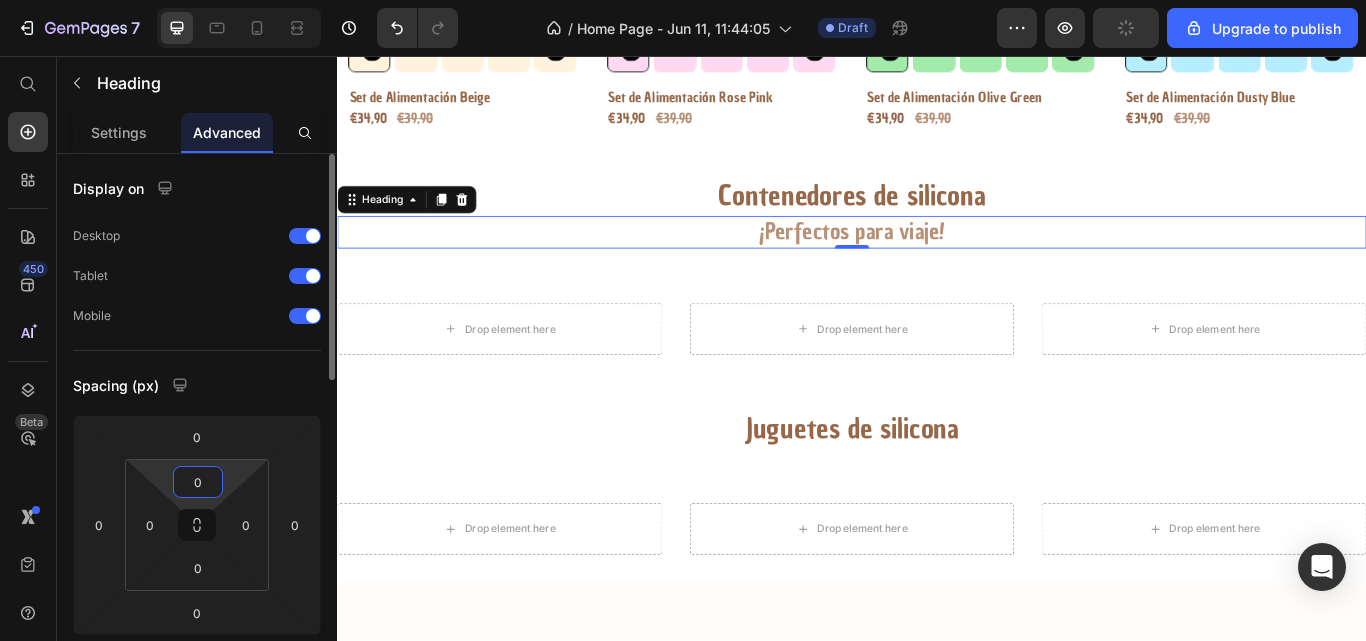click on "Spacing (px) 0 0 0 0 0 0 0 0" 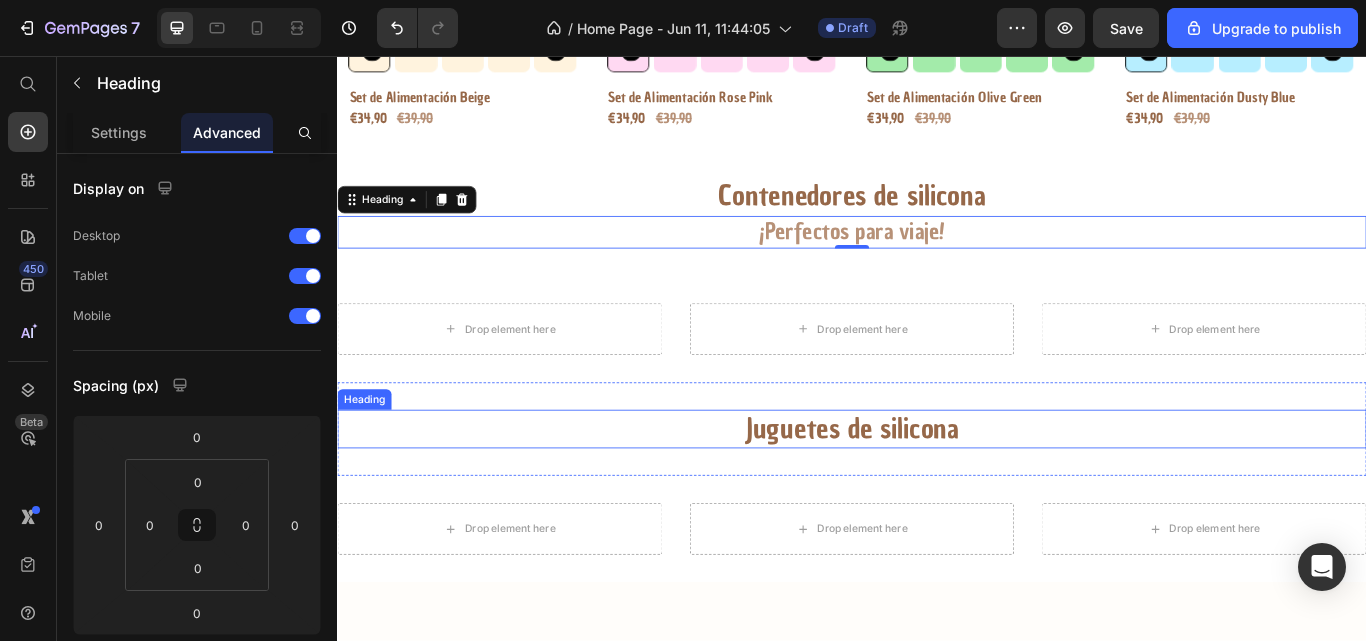 click on "Juguetes de silicona" at bounding box center [937, 492] 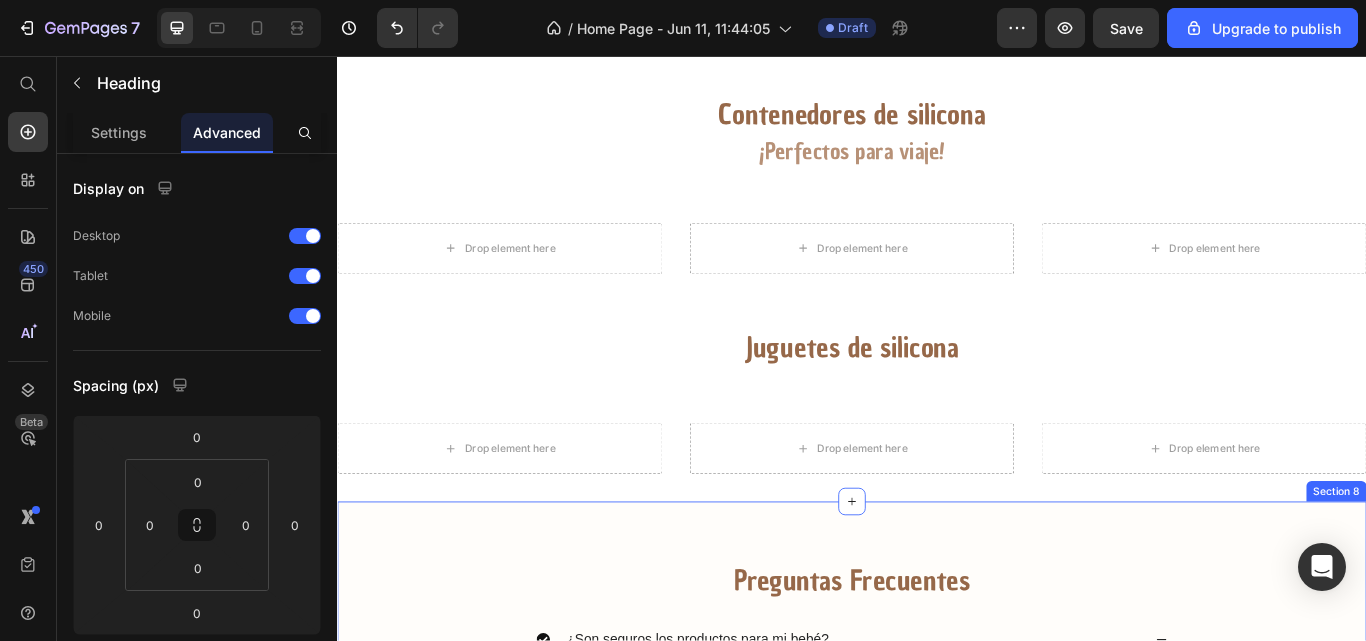 scroll, scrollTop: 1110, scrollLeft: 0, axis: vertical 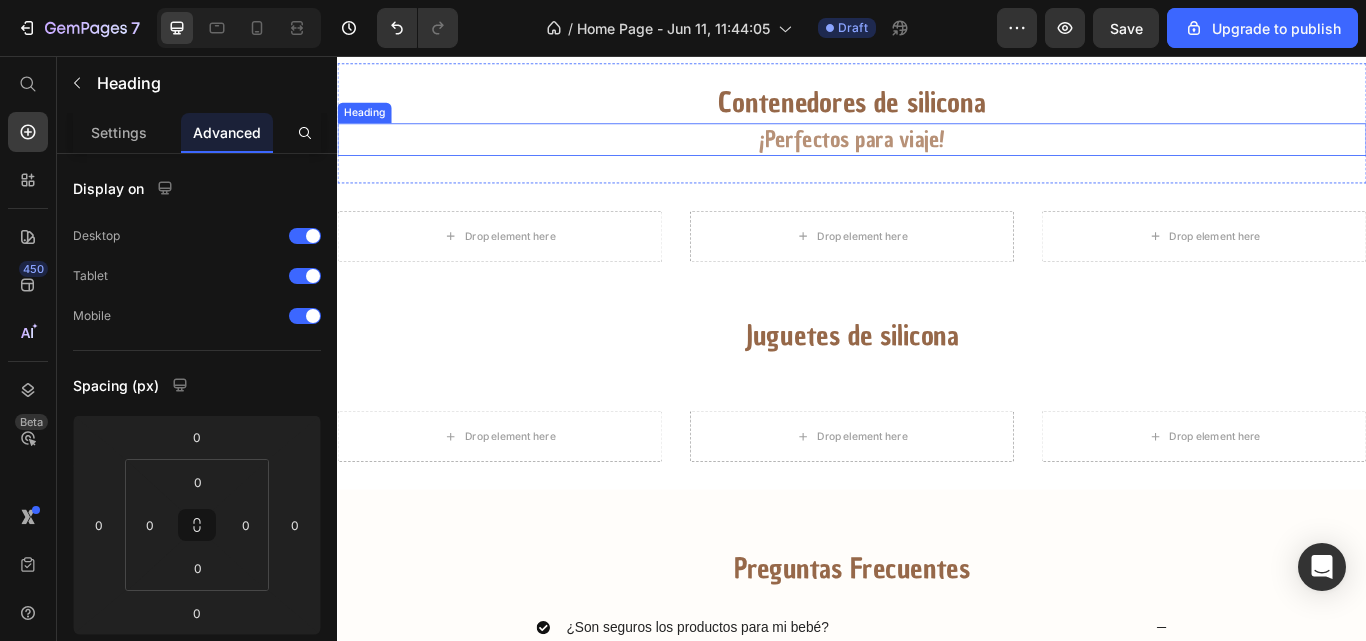 click on "¡Perfectos para viaje!" at bounding box center [937, 154] 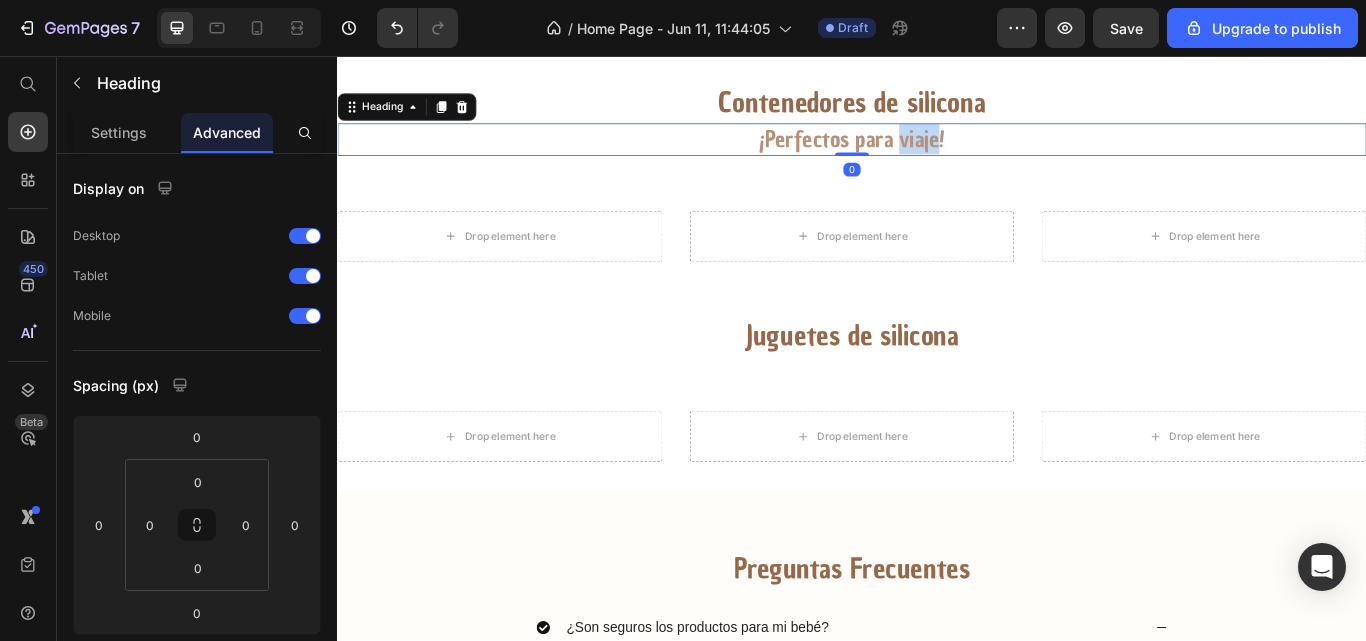 click on "¡Perfectos para viaje!" at bounding box center (937, 154) 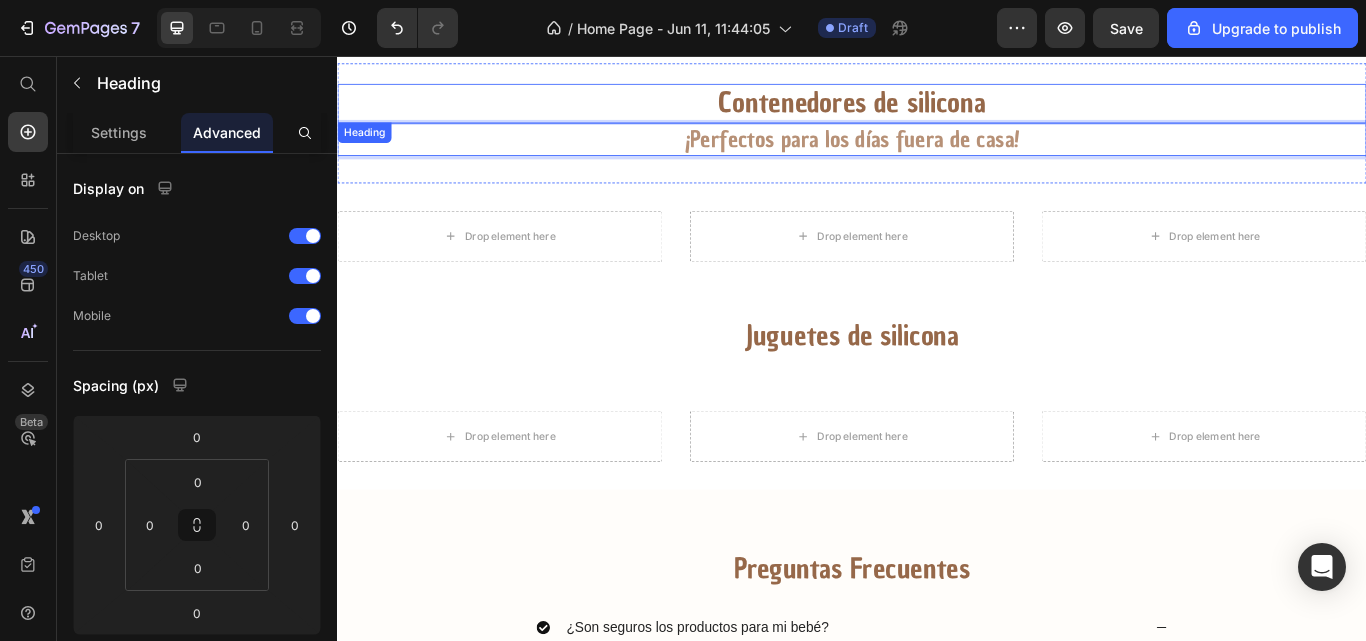 click on "Contenedores de silicona" at bounding box center (937, 112) 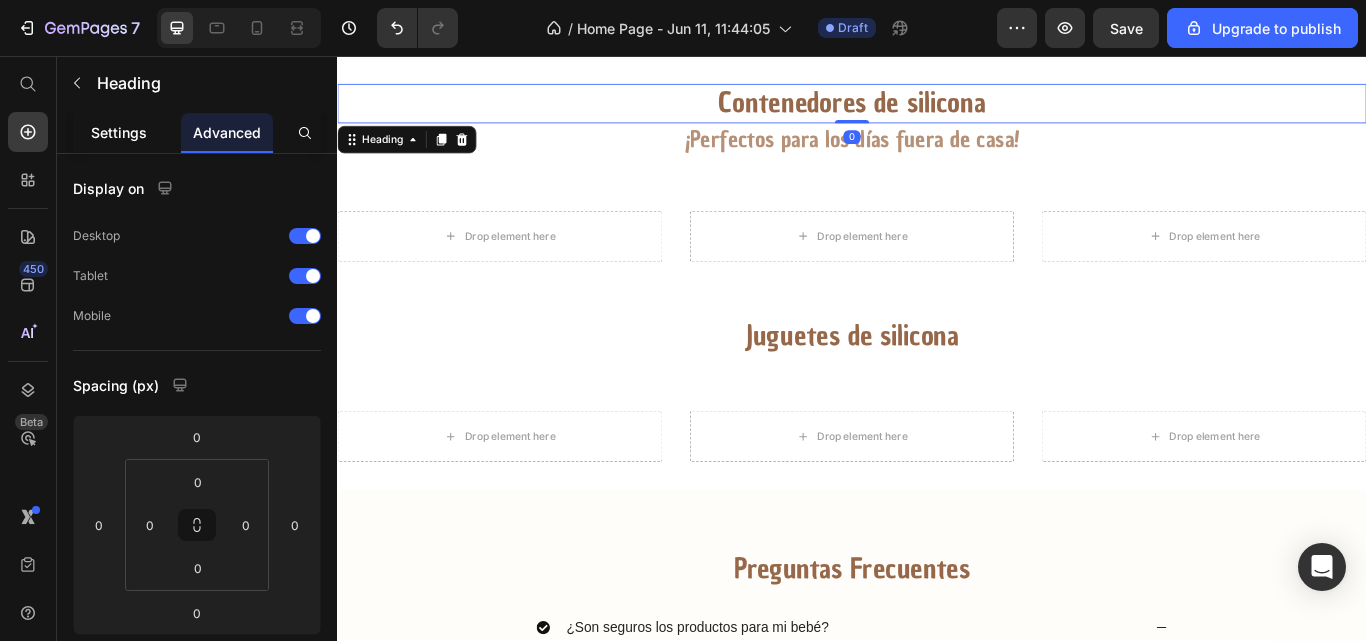click on "Settings" at bounding box center (119, 132) 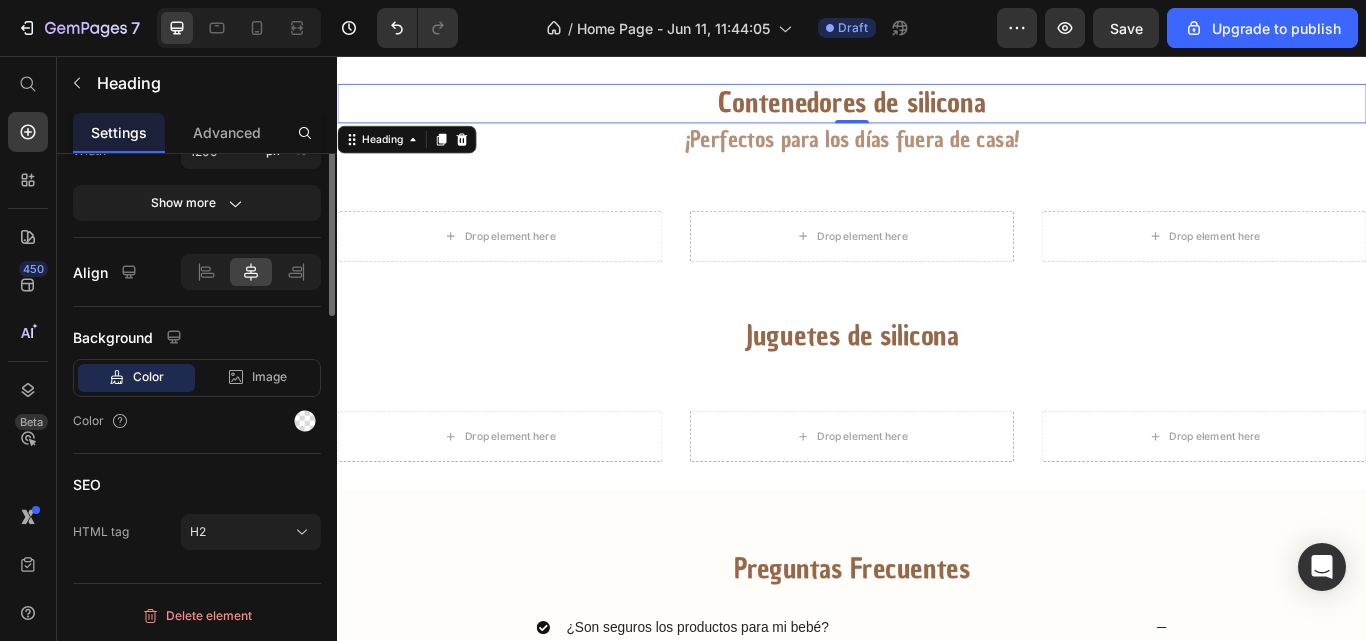 scroll, scrollTop: 274, scrollLeft: 0, axis: vertical 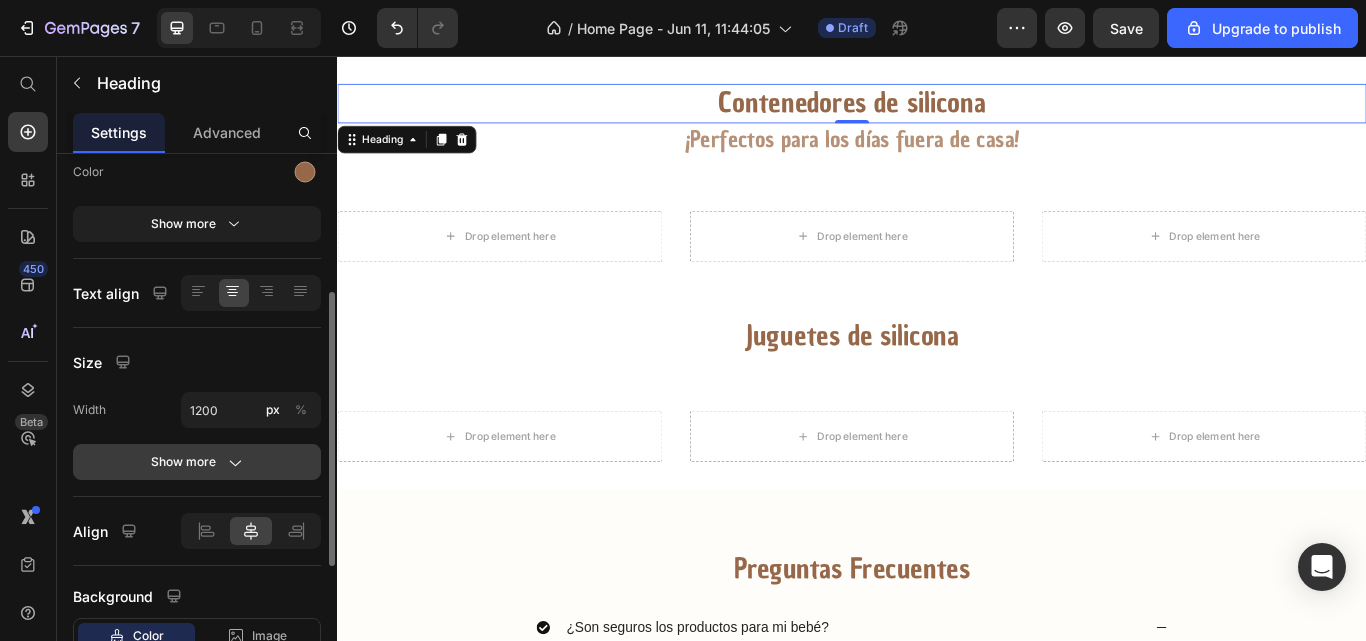click on "Show more" 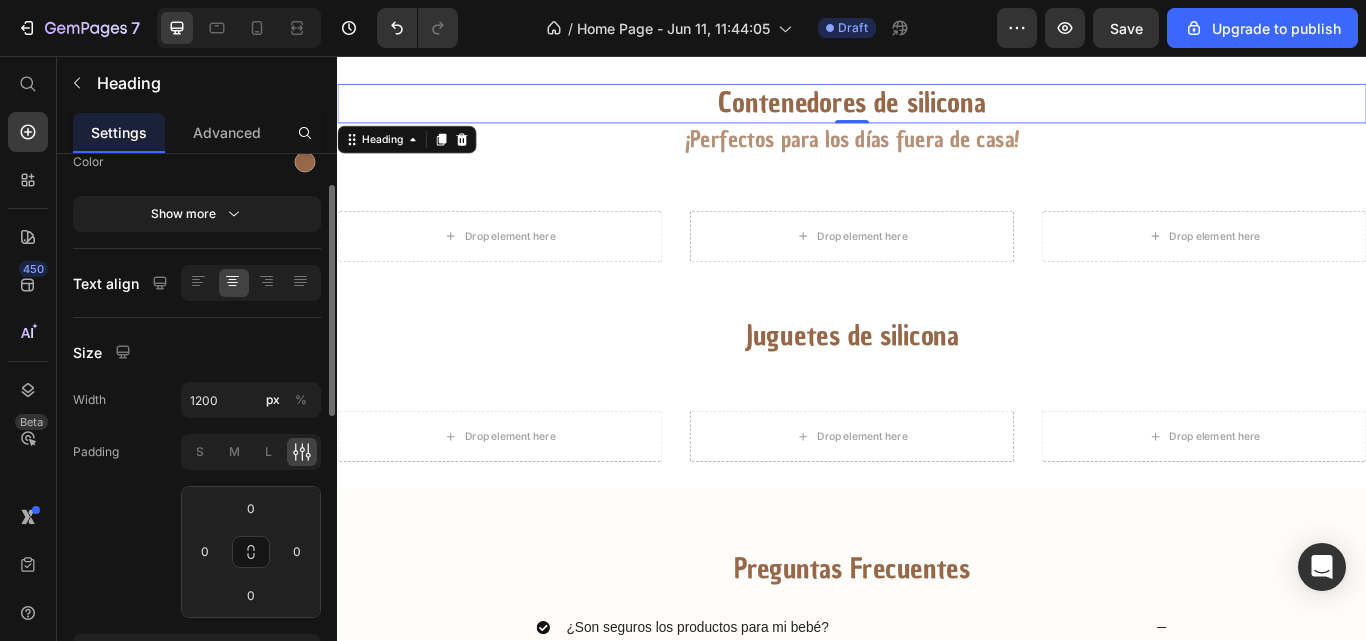 scroll, scrollTop: 205, scrollLeft: 0, axis: vertical 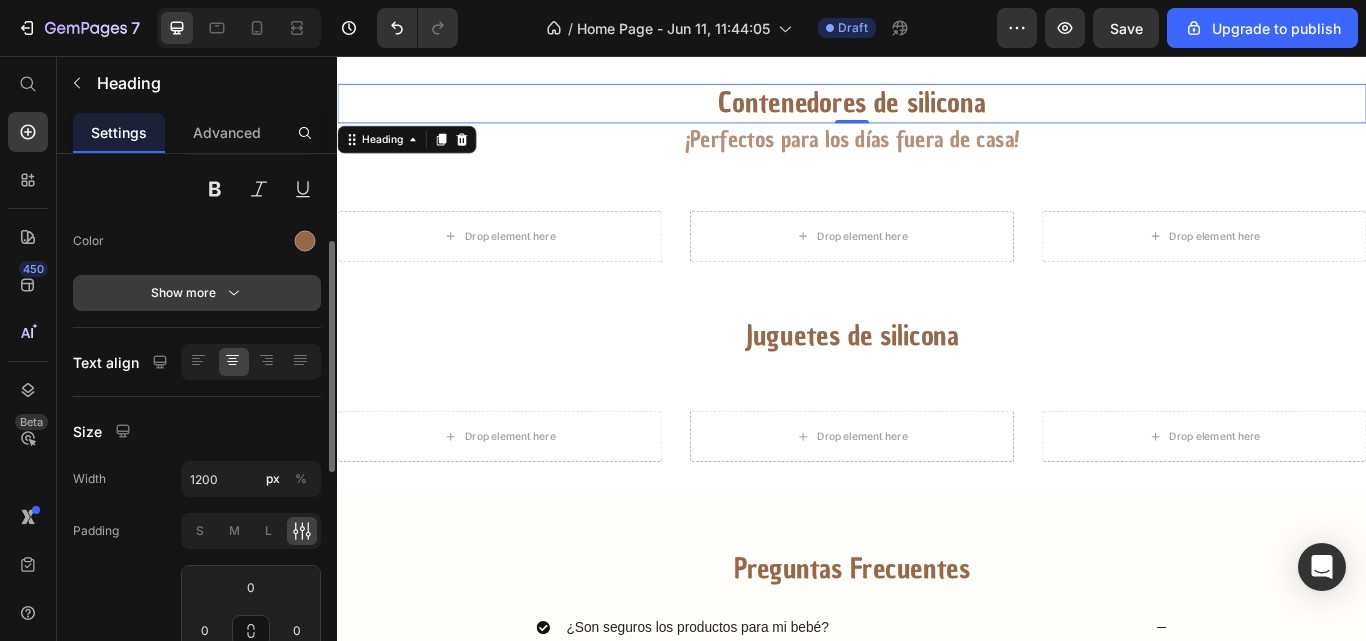click on "Show more" at bounding box center [197, 293] 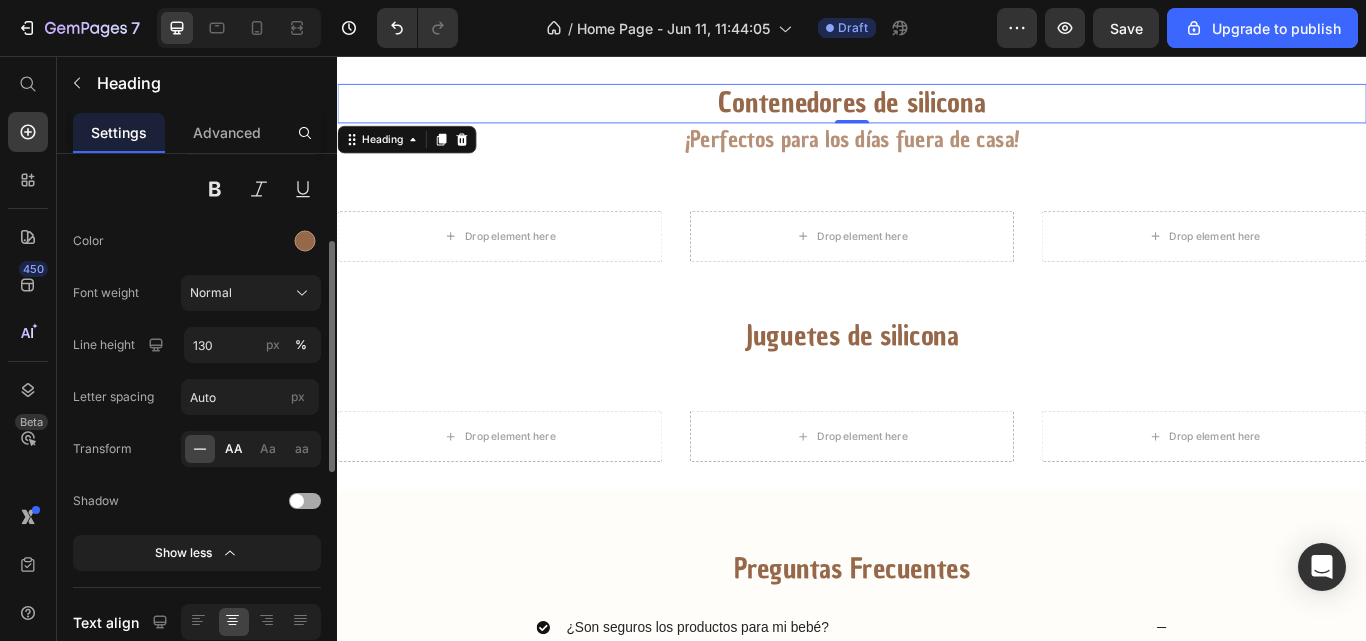 click on "AA" 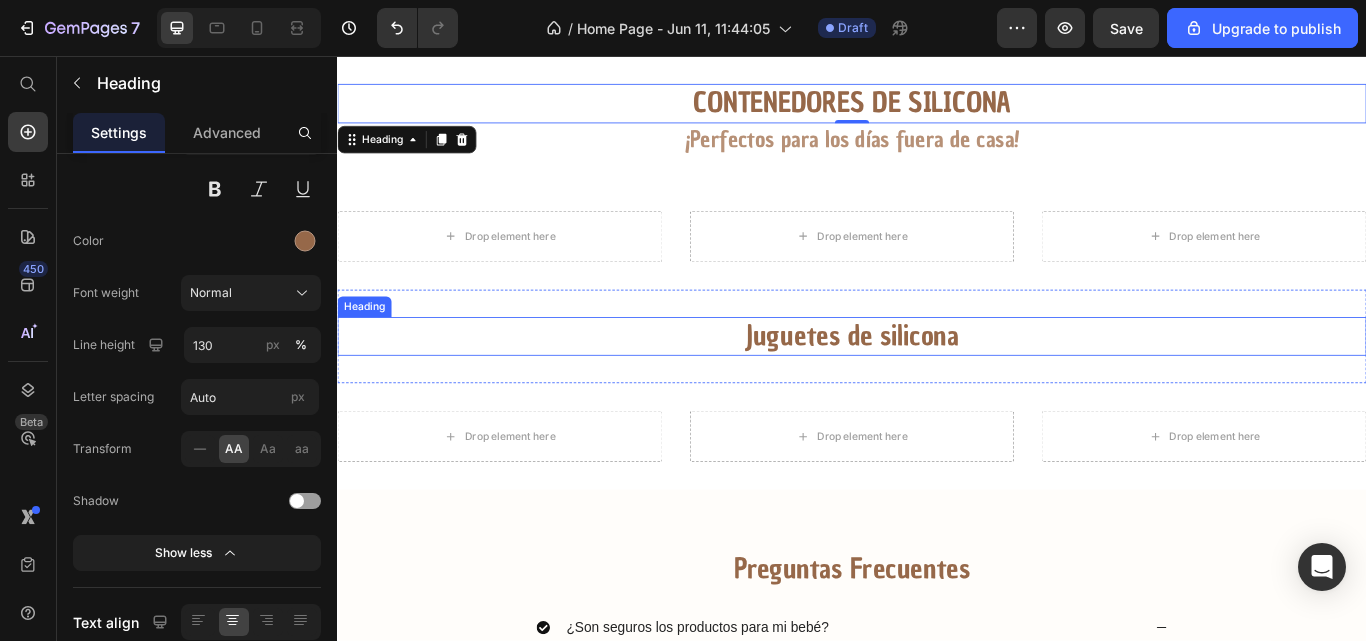 click on "Juguetes de silicona" at bounding box center (937, 384) 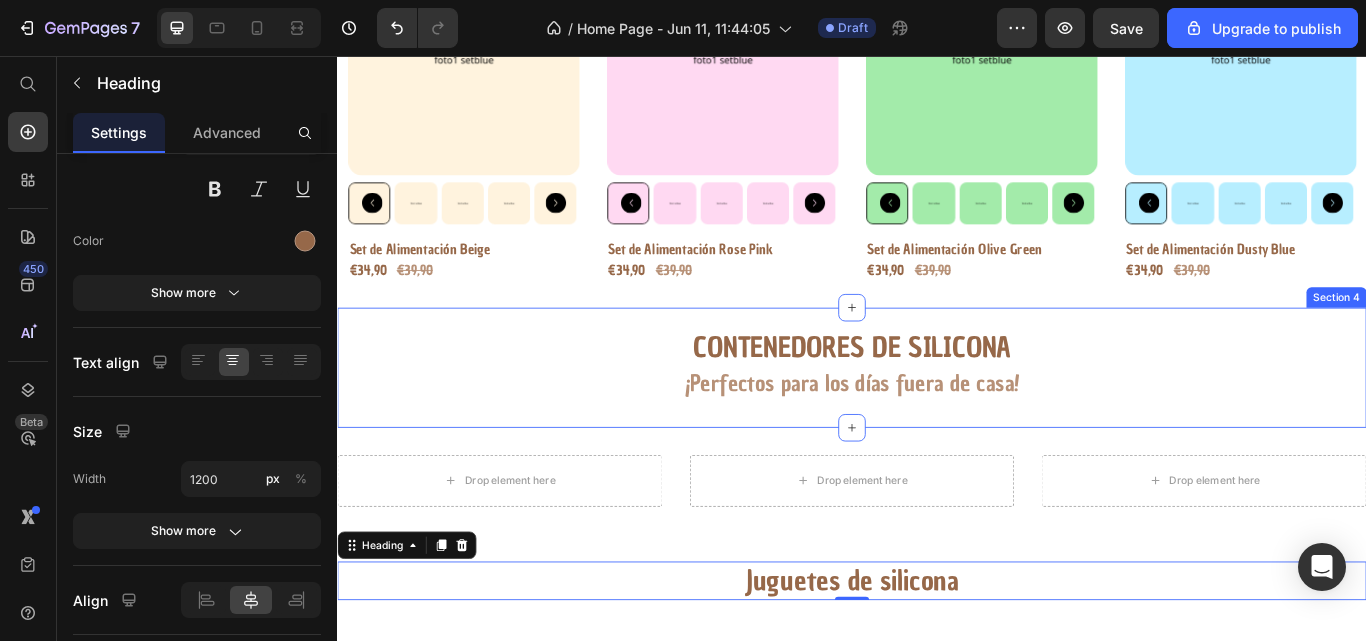 scroll, scrollTop: 859, scrollLeft: 0, axis: vertical 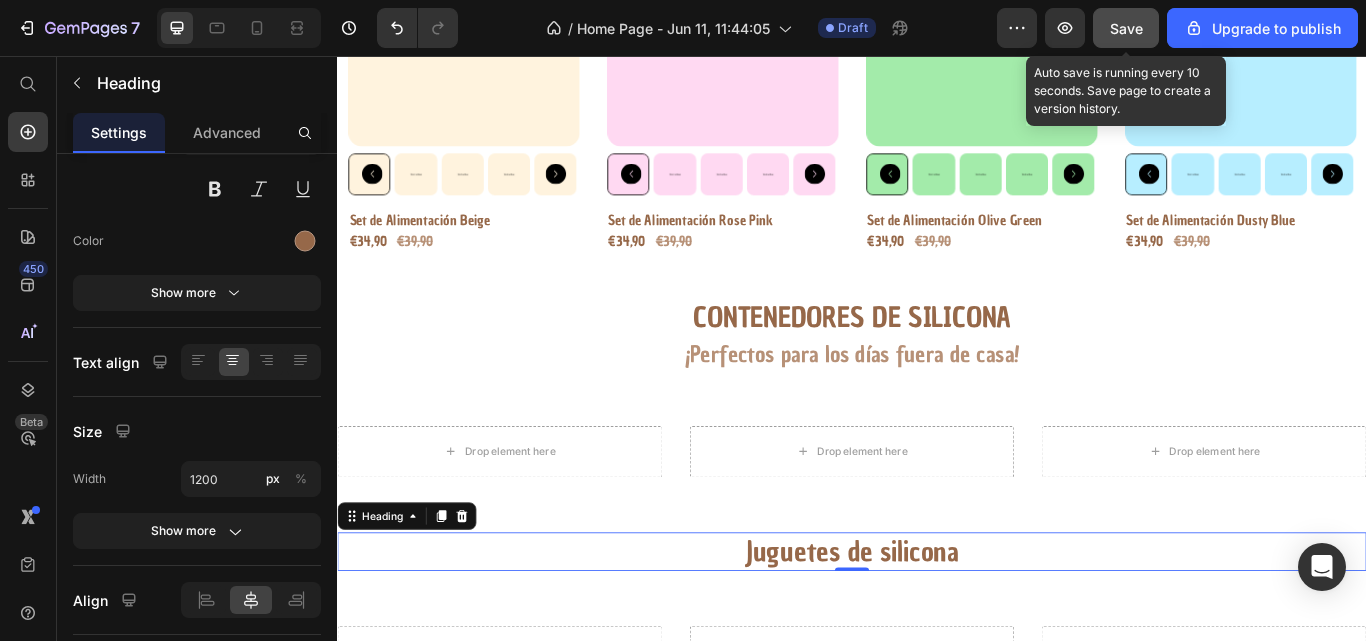 click on "Save" at bounding box center [1126, 28] 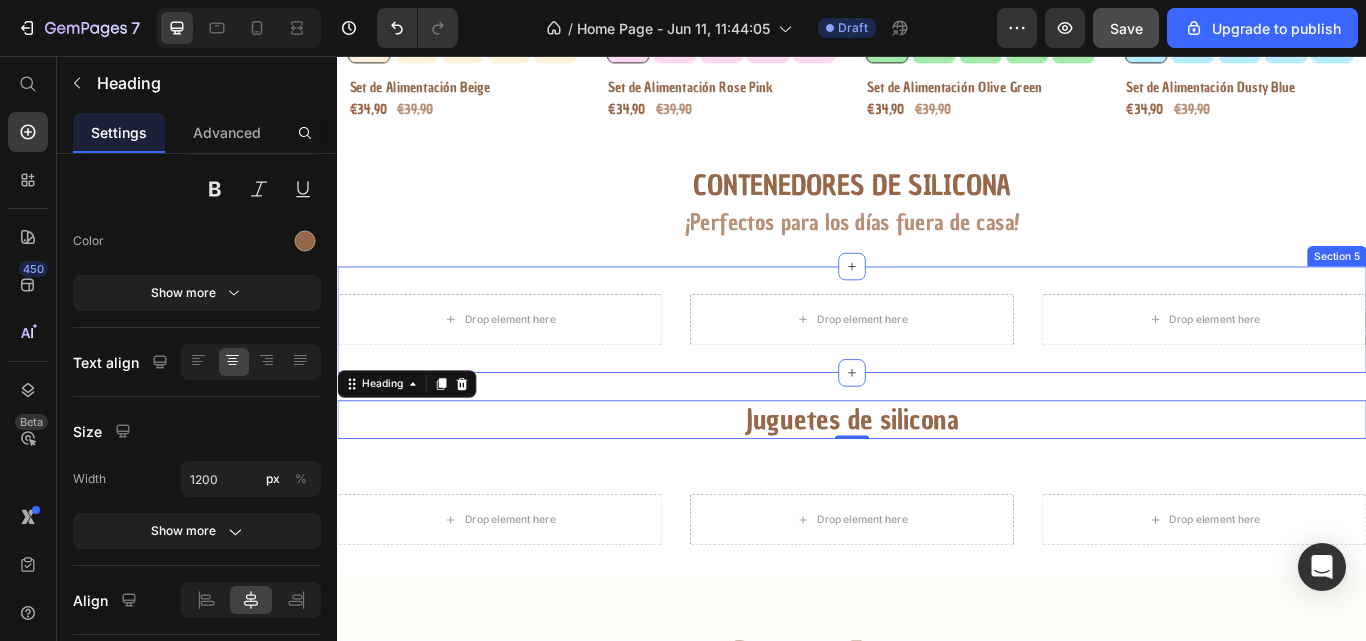 scroll, scrollTop: 1052, scrollLeft: 0, axis: vertical 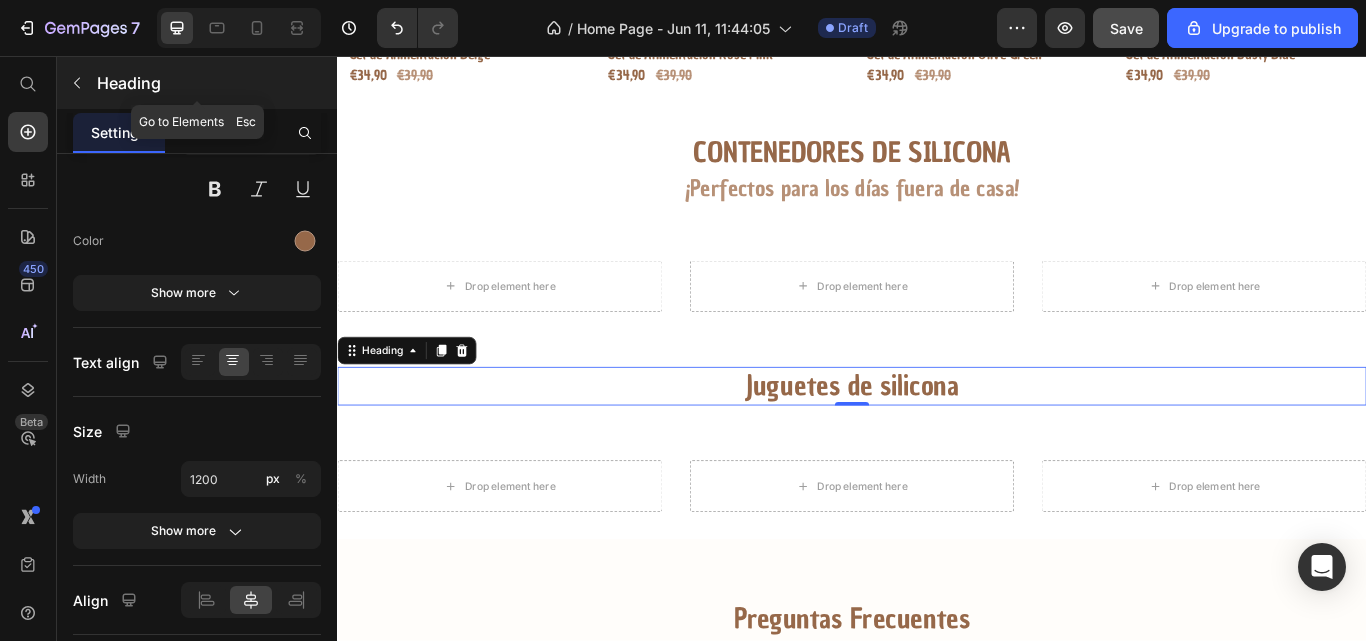 click 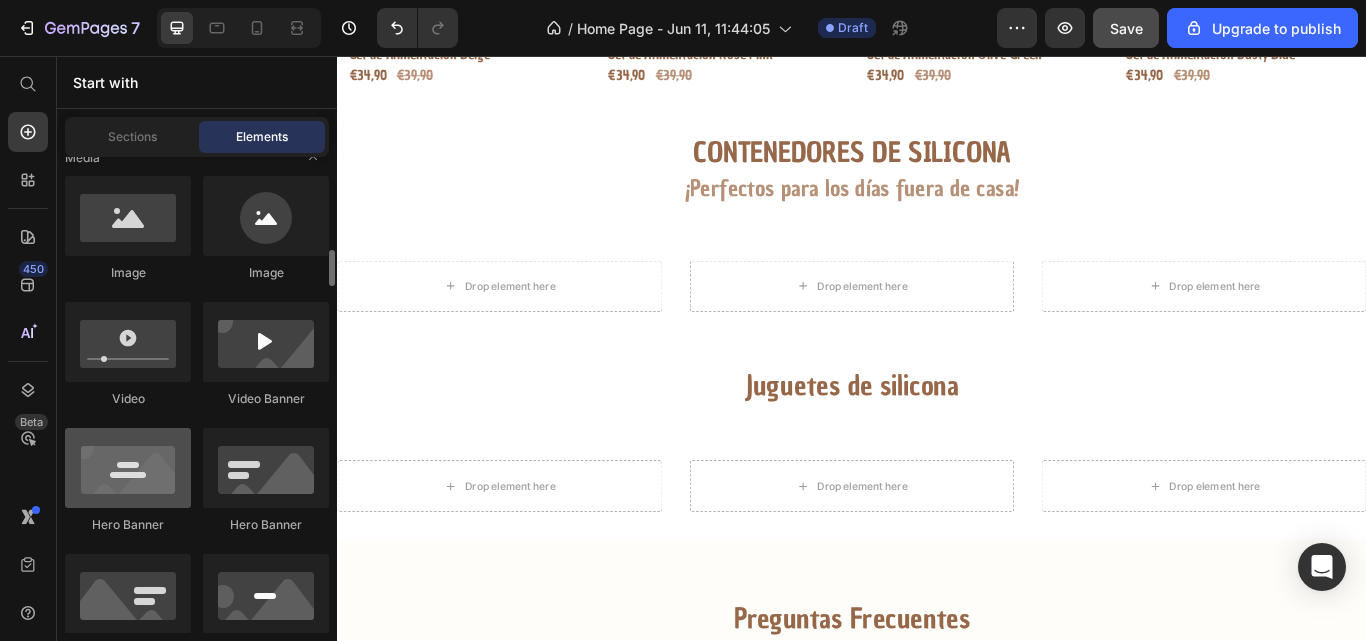 scroll, scrollTop: 801, scrollLeft: 0, axis: vertical 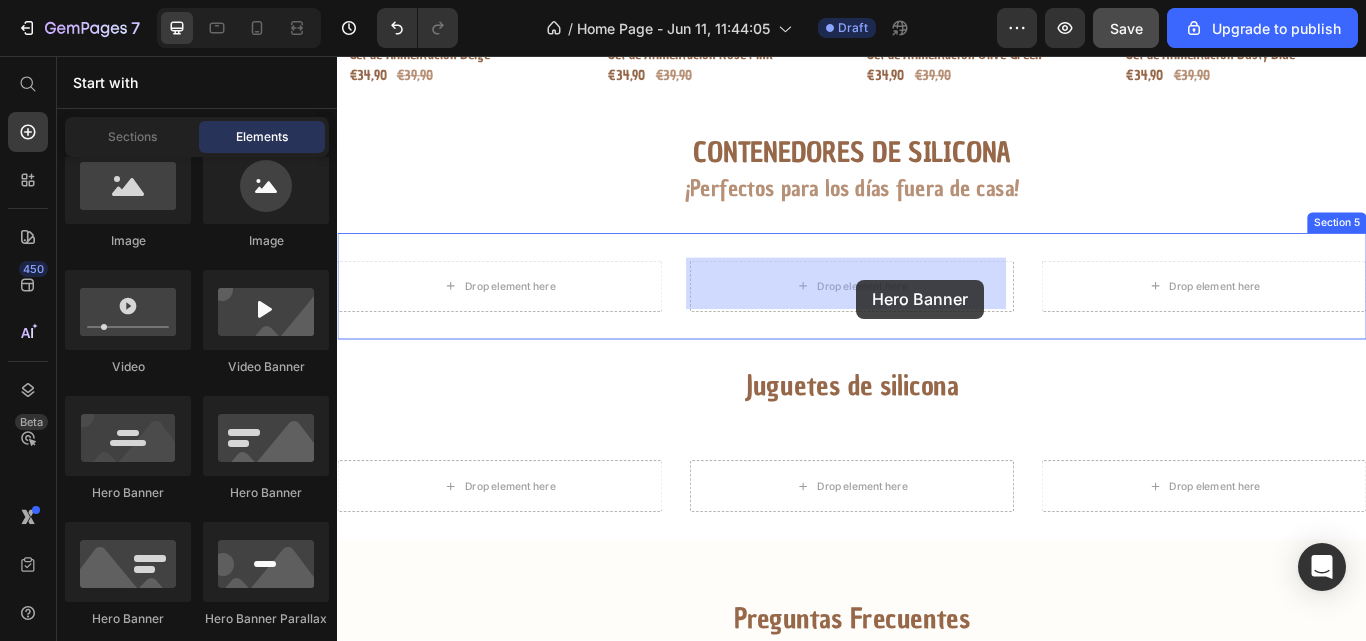 drag, startPoint x: 802, startPoint y: 443, endPoint x: 942, endPoint y: 317, distance: 188.35074 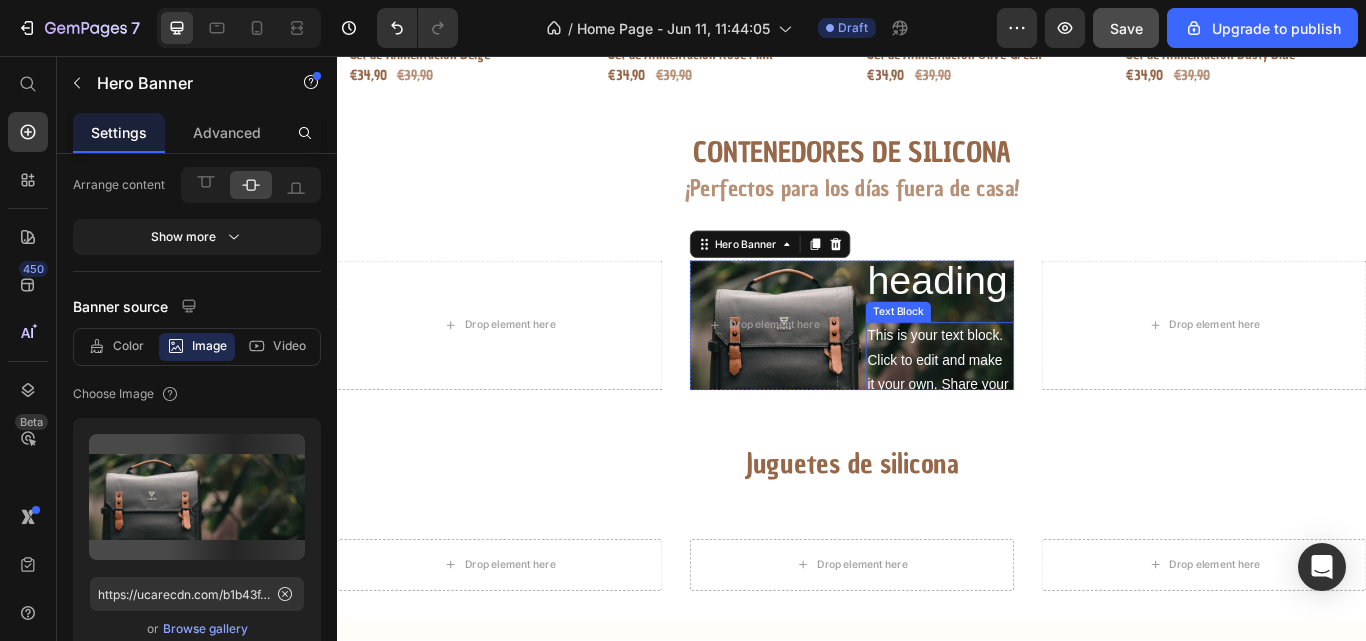 scroll, scrollTop: 0, scrollLeft: 0, axis: both 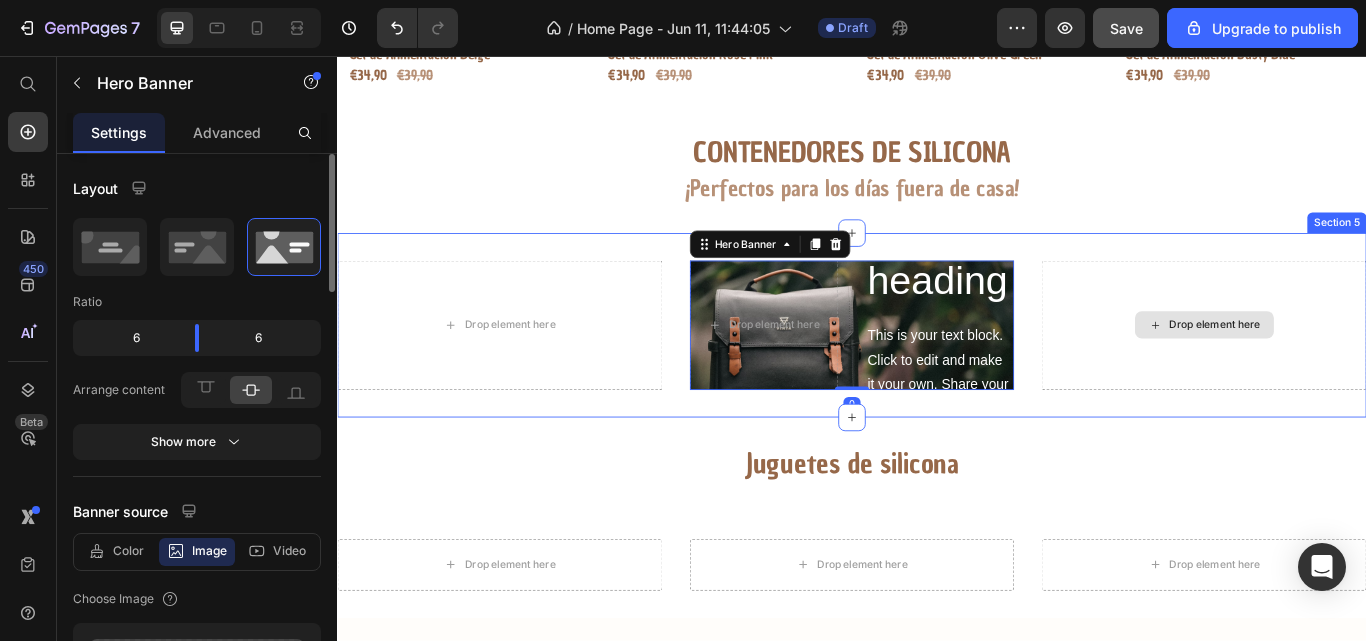 click on "Drop element here" at bounding box center (1347, 370) 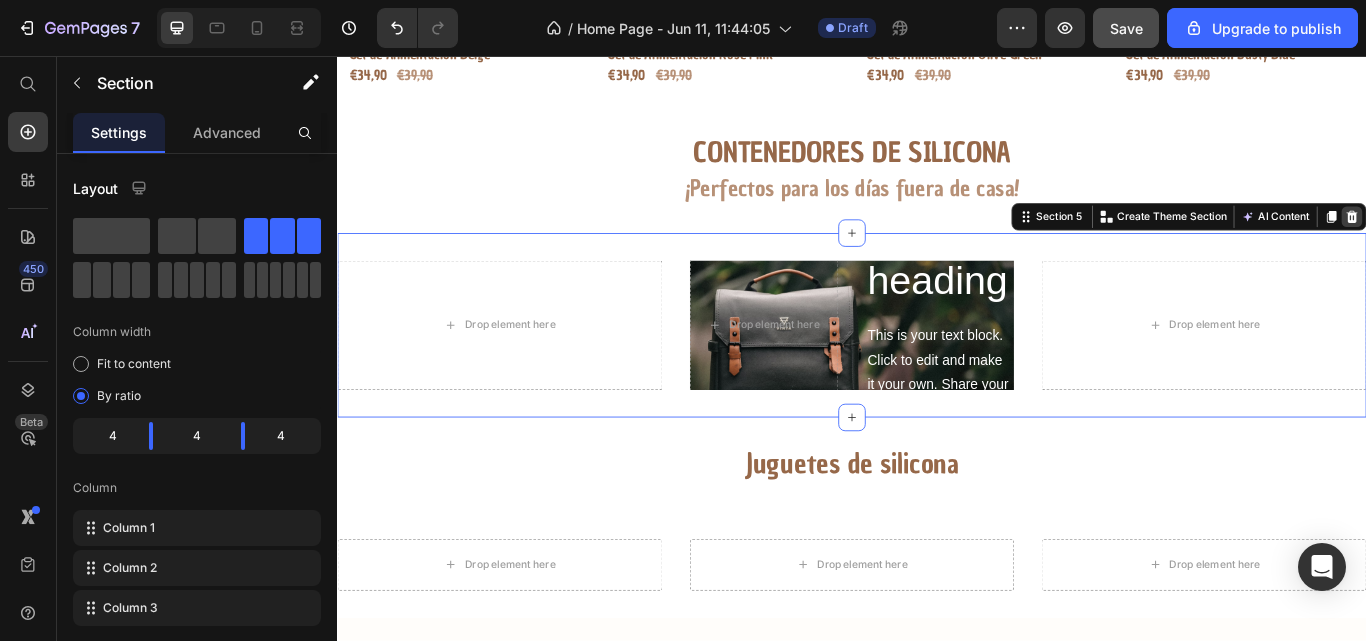 click 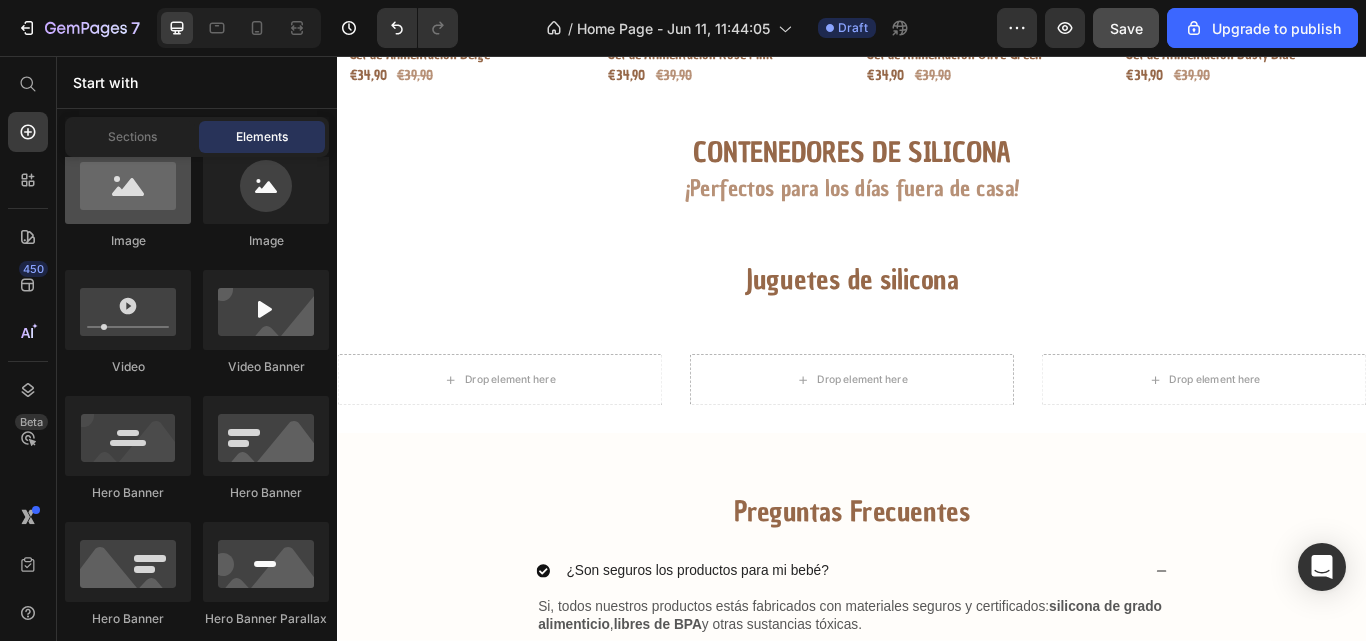 scroll, scrollTop: 0, scrollLeft: 0, axis: both 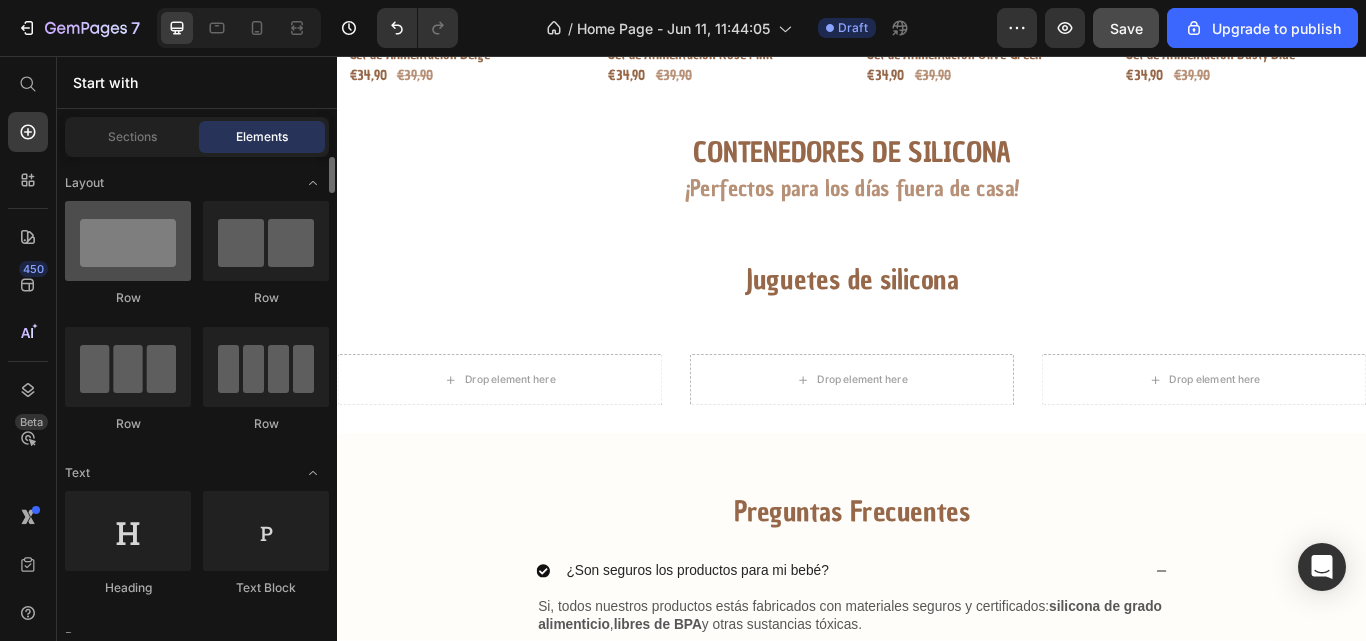 click at bounding box center [128, 241] 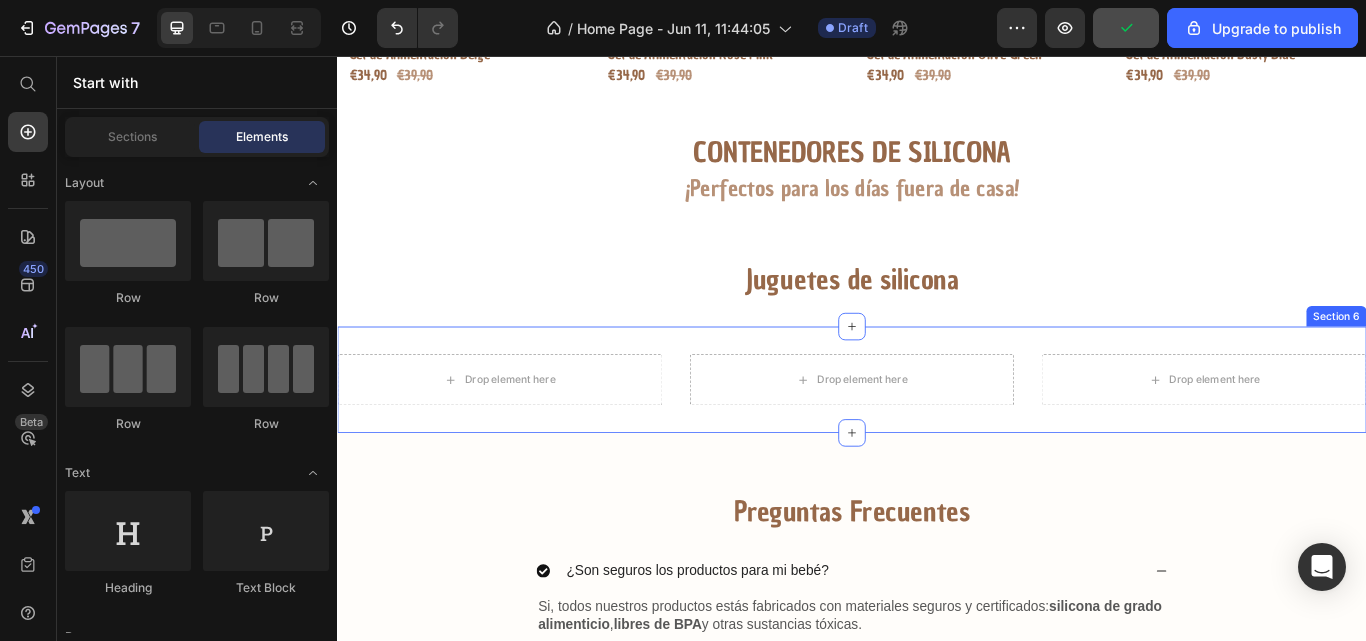 click on "Drop element here Drop element here Drop element here Section 6" at bounding box center [937, 434] 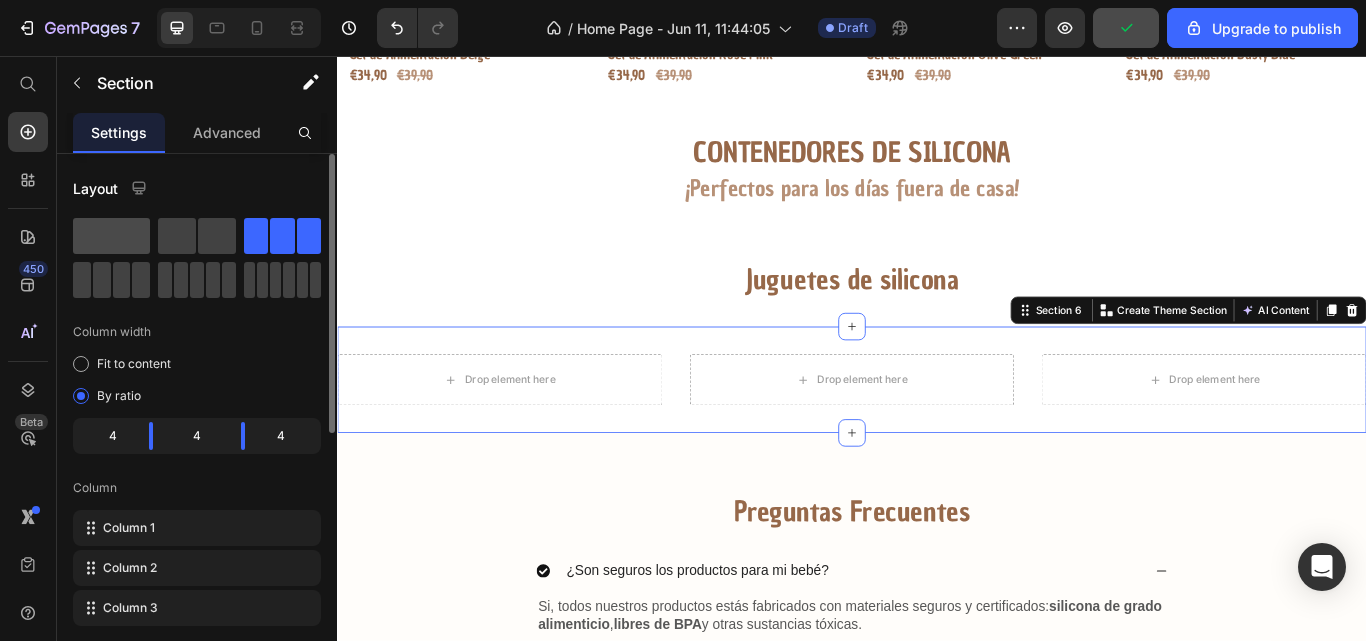 drag, startPoint x: 124, startPoint y: 228, endPoint x: 447, endPoint y: 314, distance: 334.2529 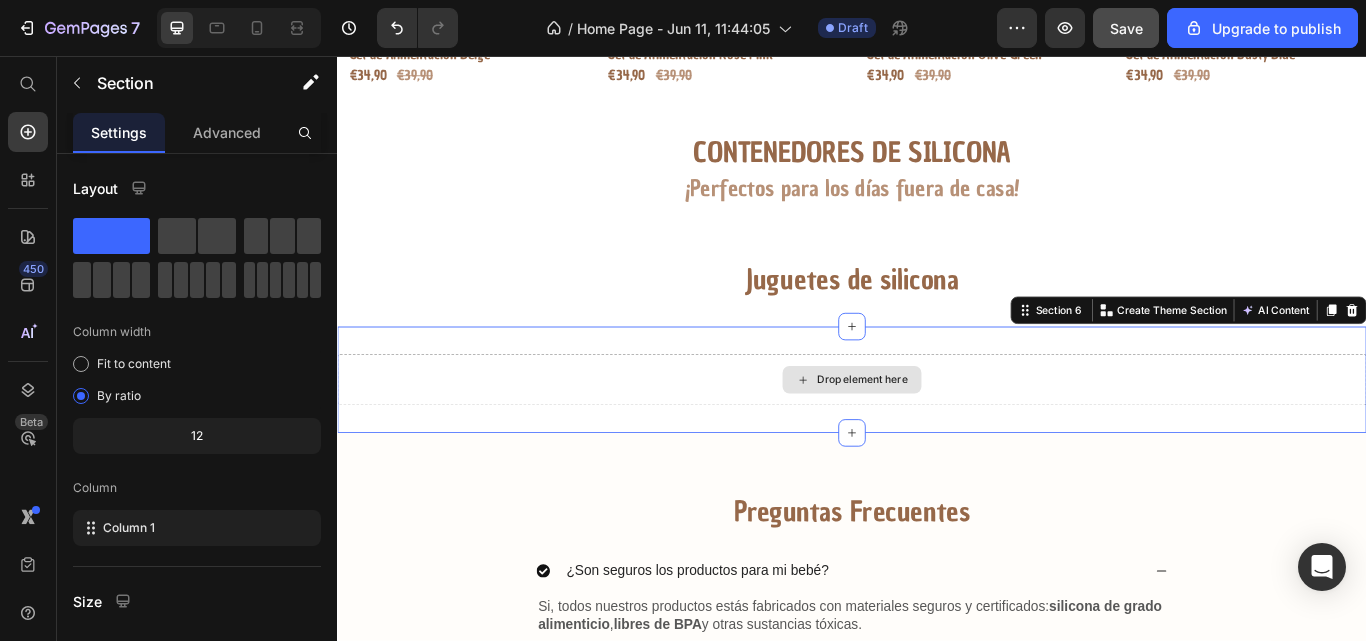 click on "Drop element here" at bounding box center (949, 434) 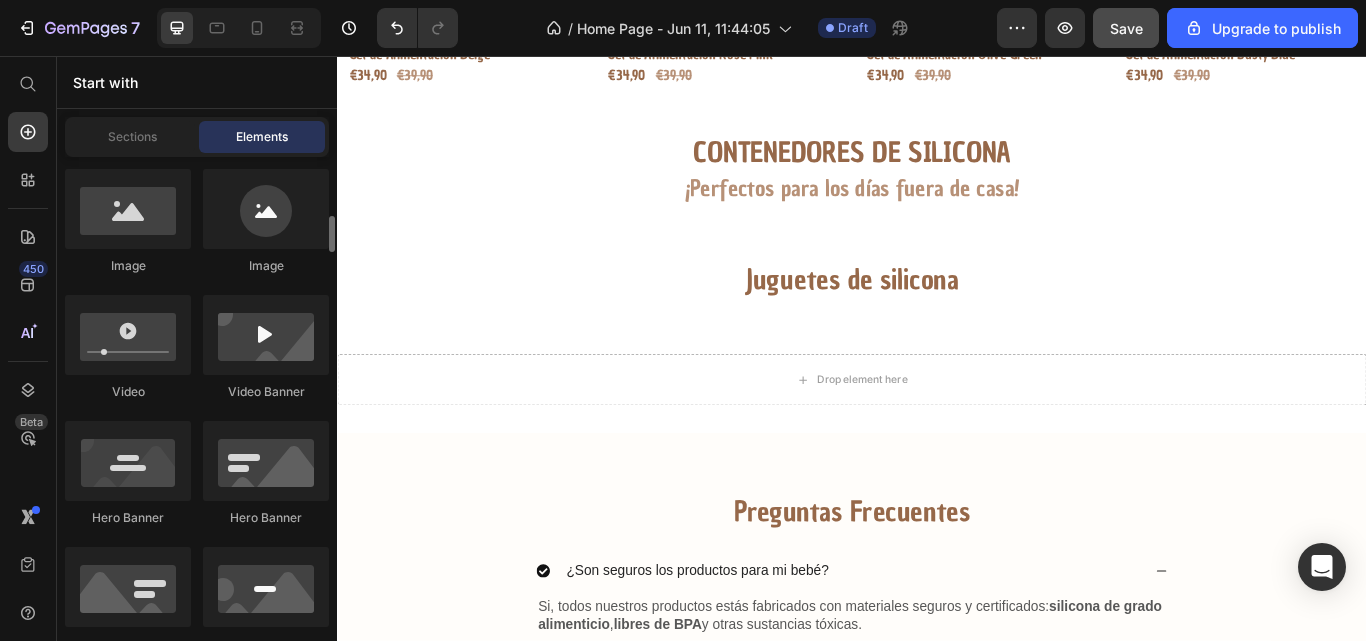 scroll, scrollTop: 752, scrollLeft: 0, axis: vertical 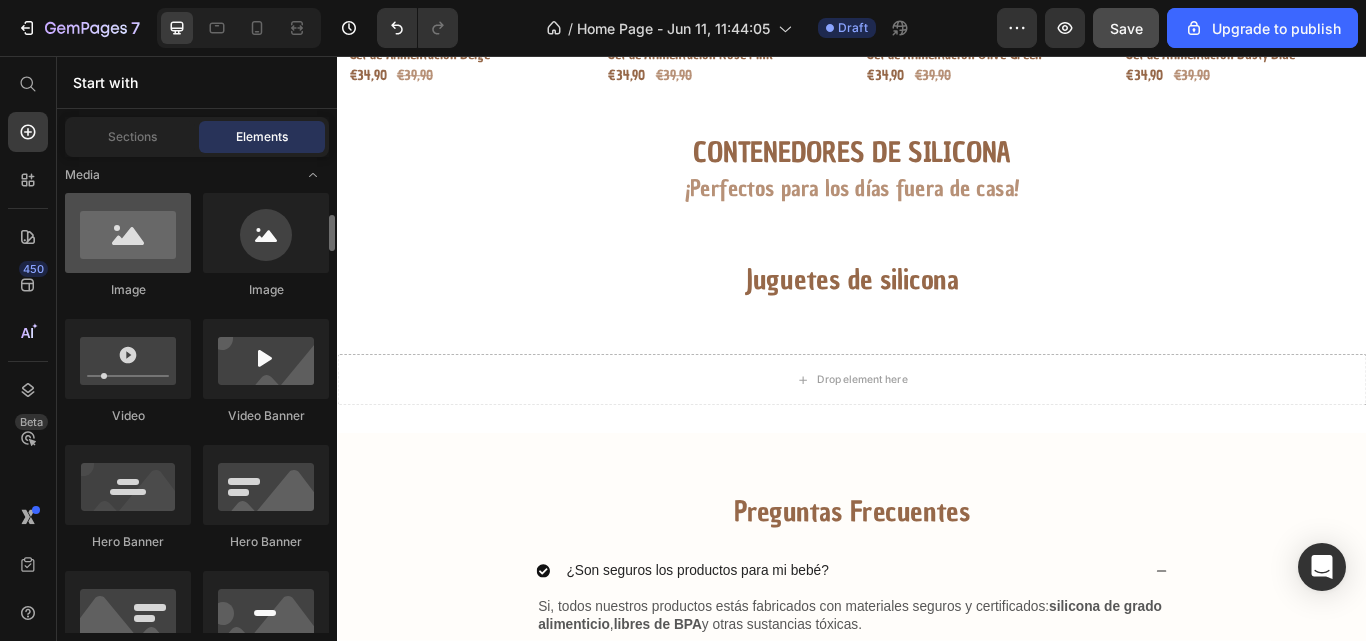 click at bounding box center [128, 233] 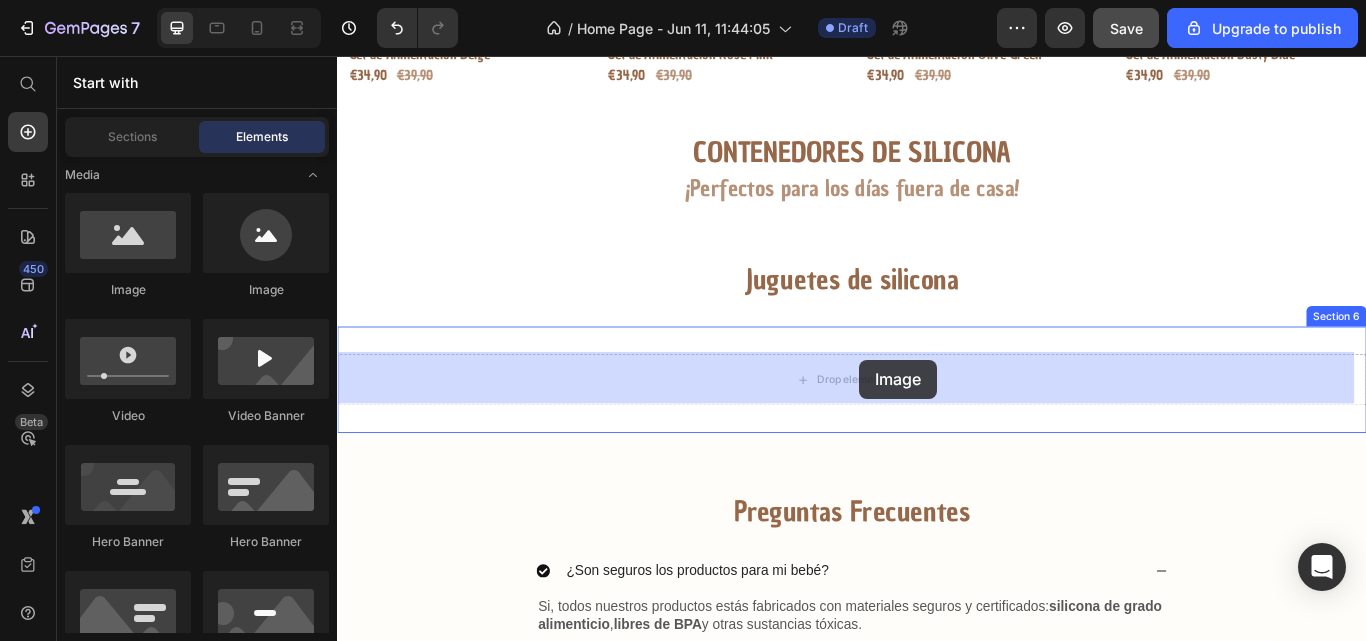 drag, startPoint x: 1098, startPoint y: 374, endPoint x: 952, endPoint y: 423, distance: 154.00325 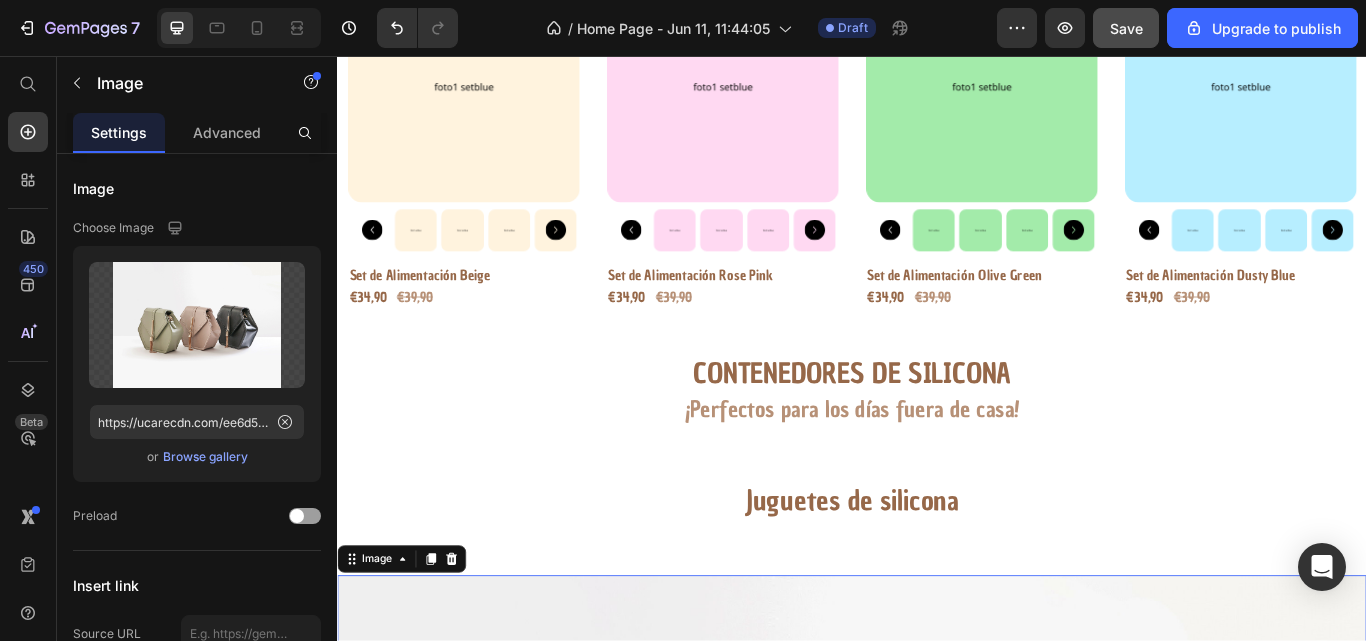 scroll, scrollTop: 985, scrollLeft: 0, axis: vertical 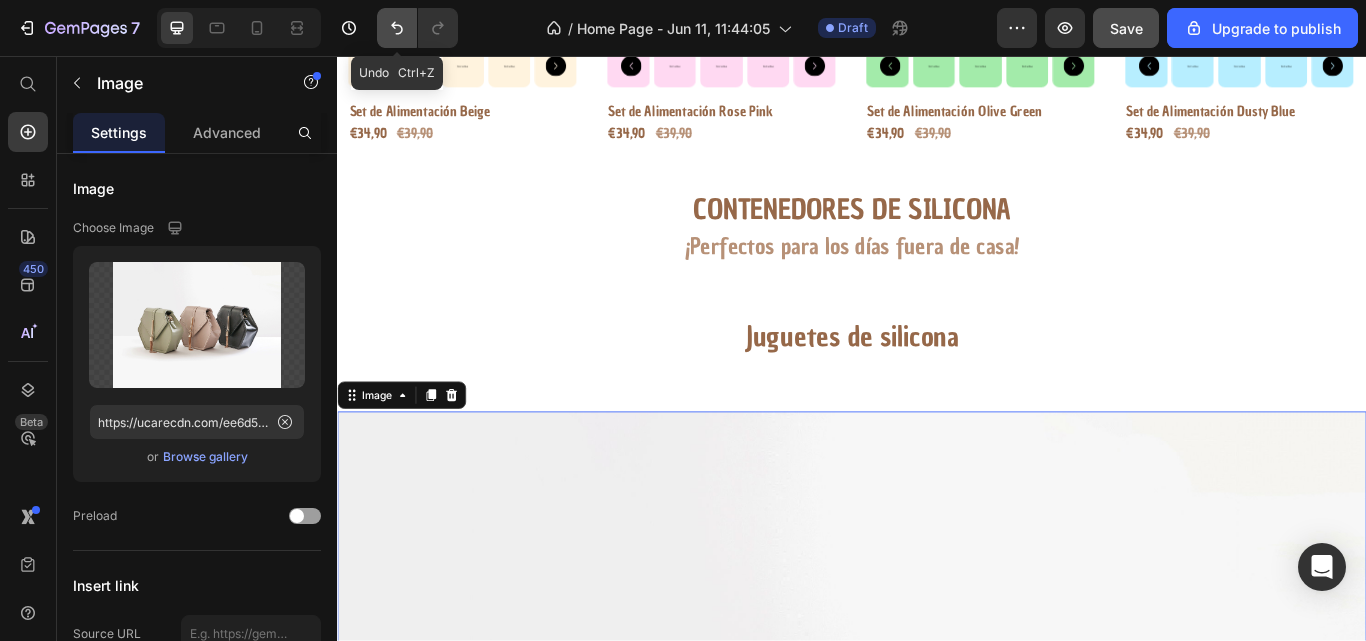 click 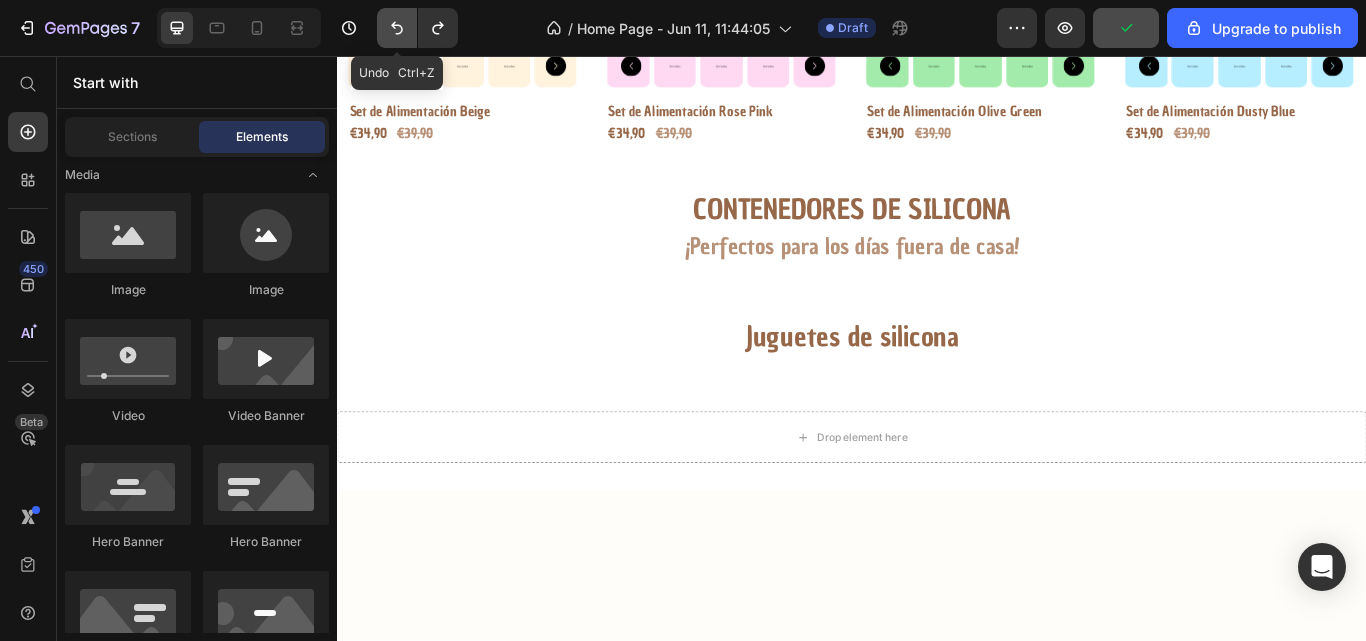 click 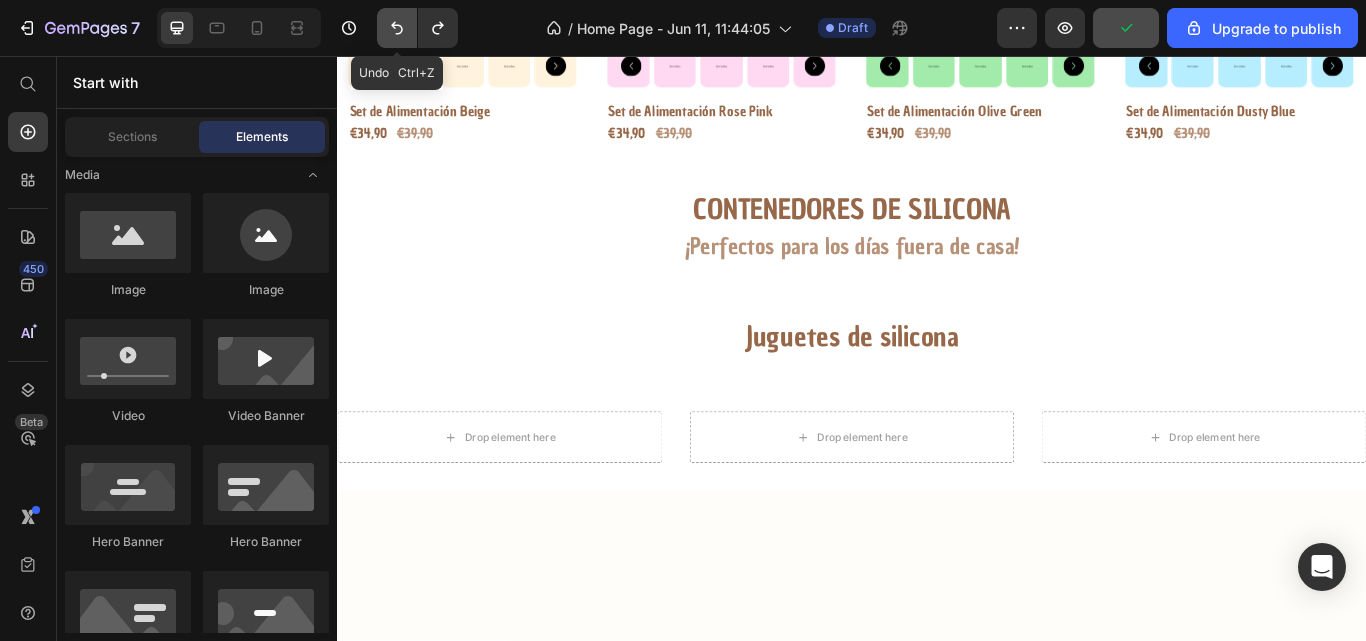click 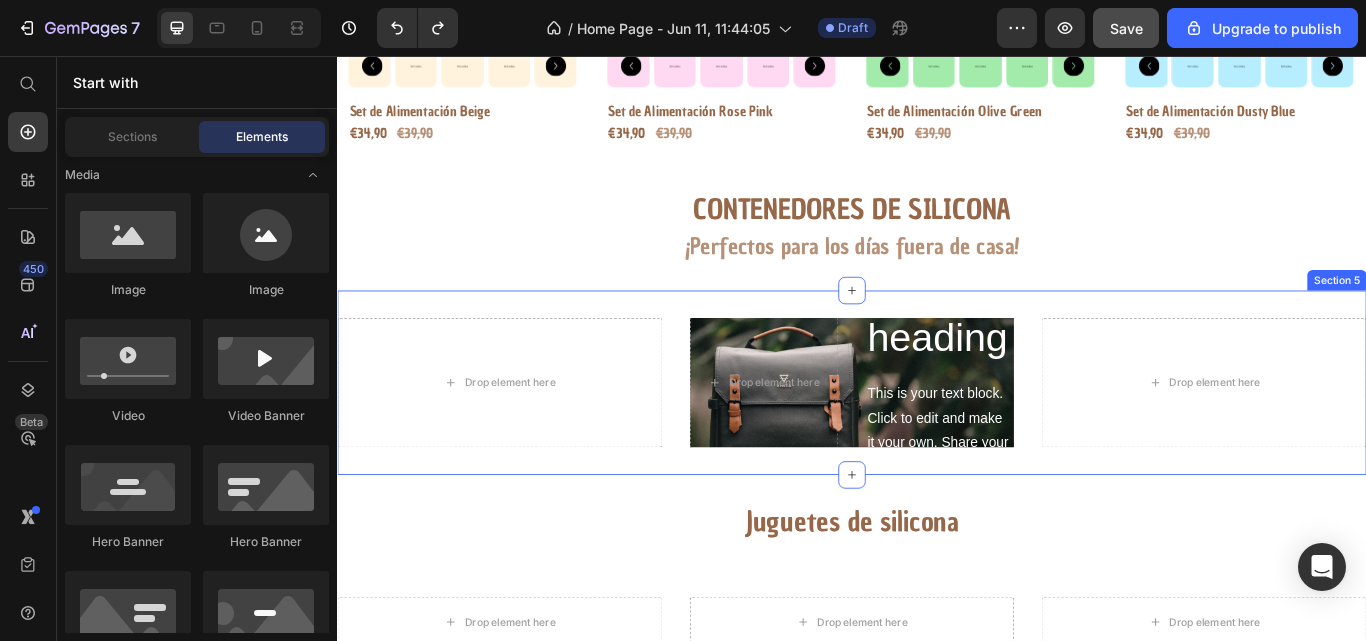 click on "Drop element here Click here to edit heading Heading This is your text block. Click to edit and make it your own. Share your product's story or services offered. Get creative and make it yours! Text Block Get started Button Drop element here Hero Banner Drop element here Section 5" at bounding box center [937, 437] 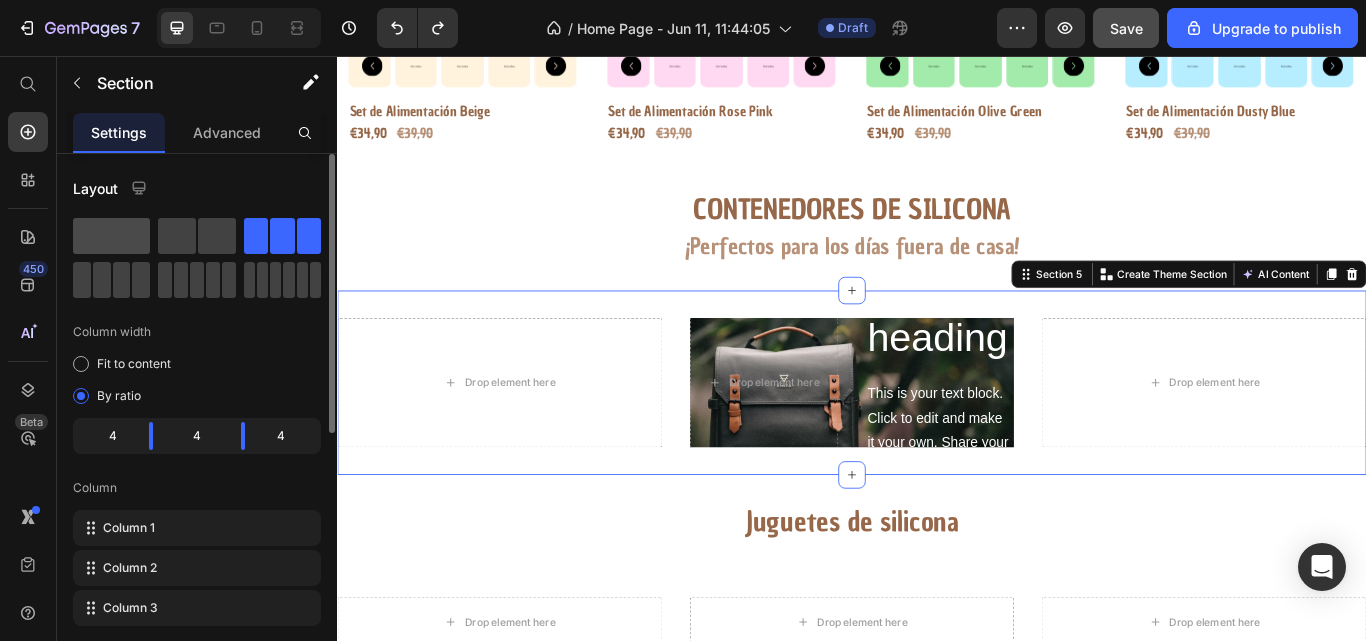 click 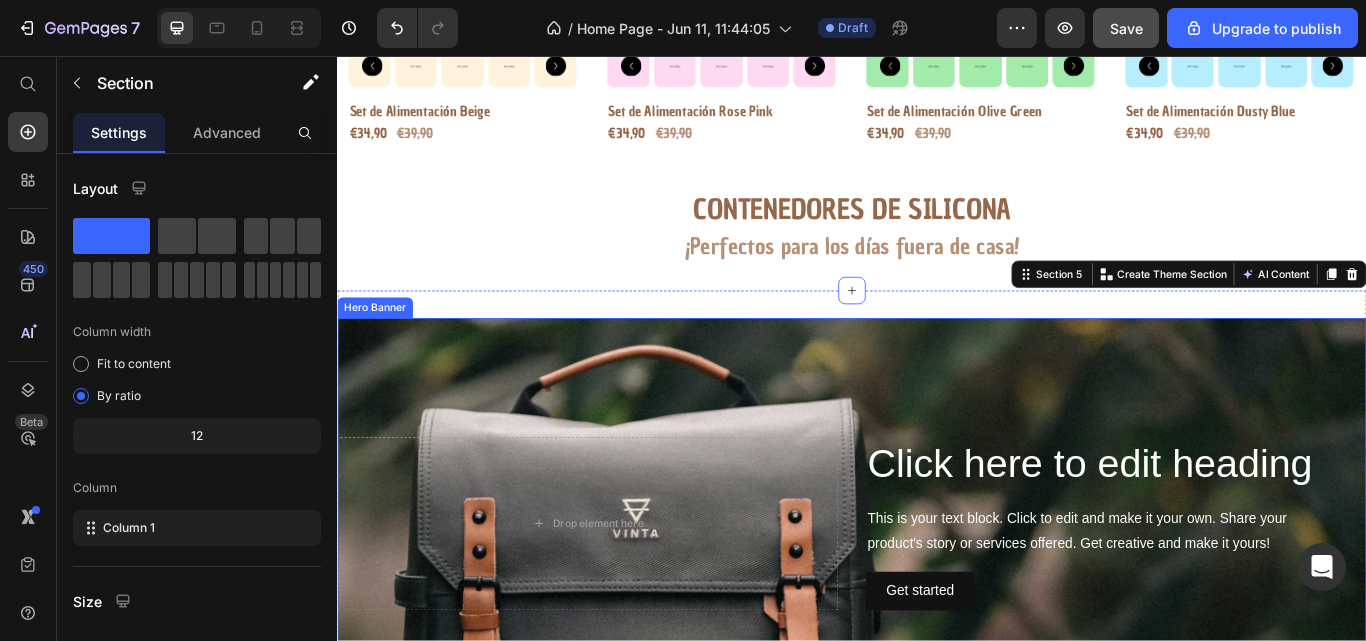 click at bounding box center (937, 602) 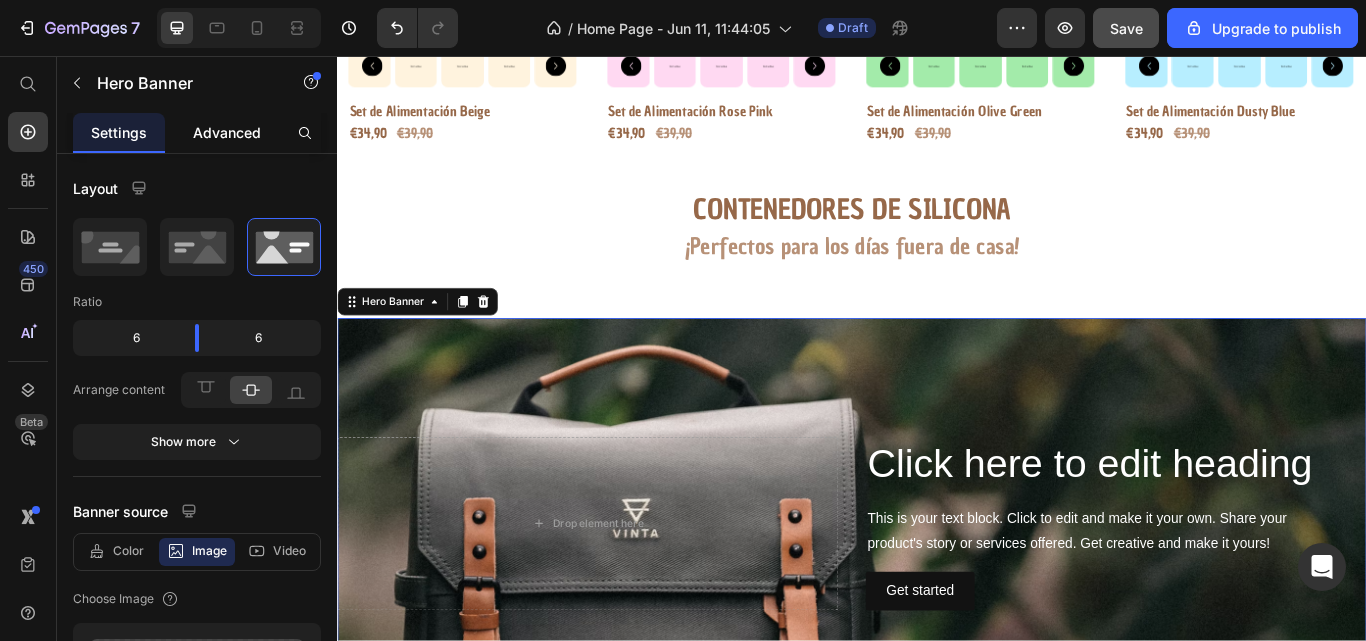 click on "Advanced" at bounding box center [227, 132] 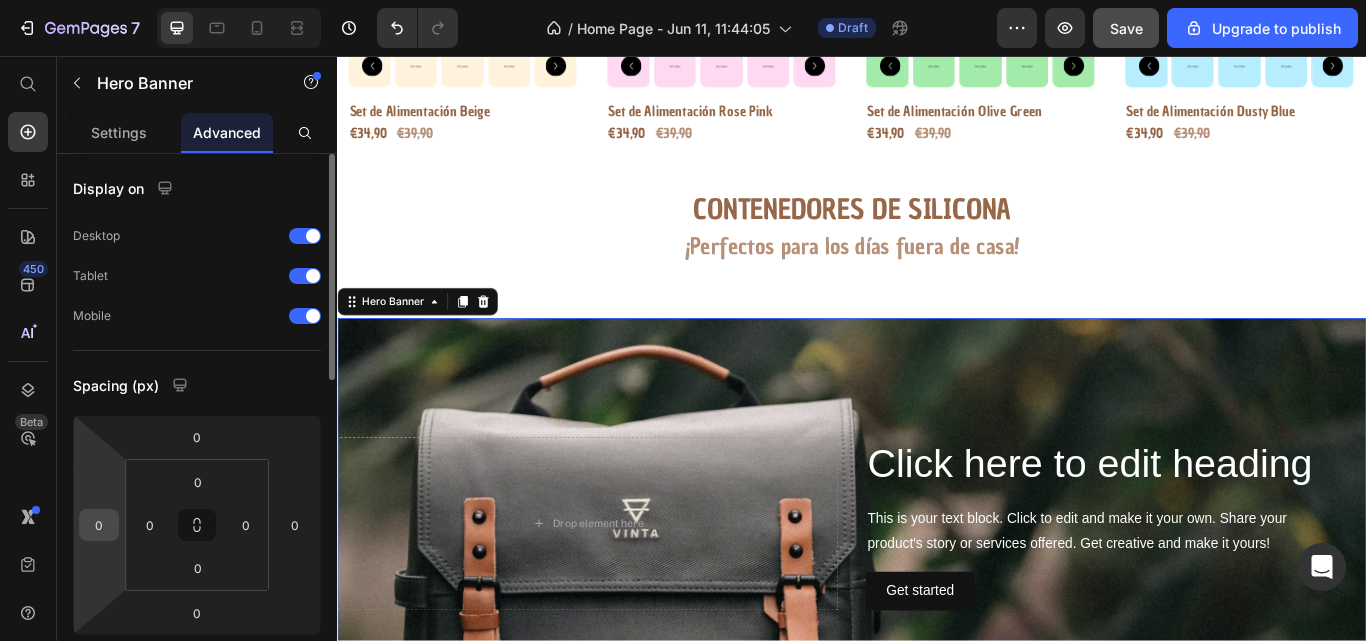 click on "0" at bounding box center (99, 525) 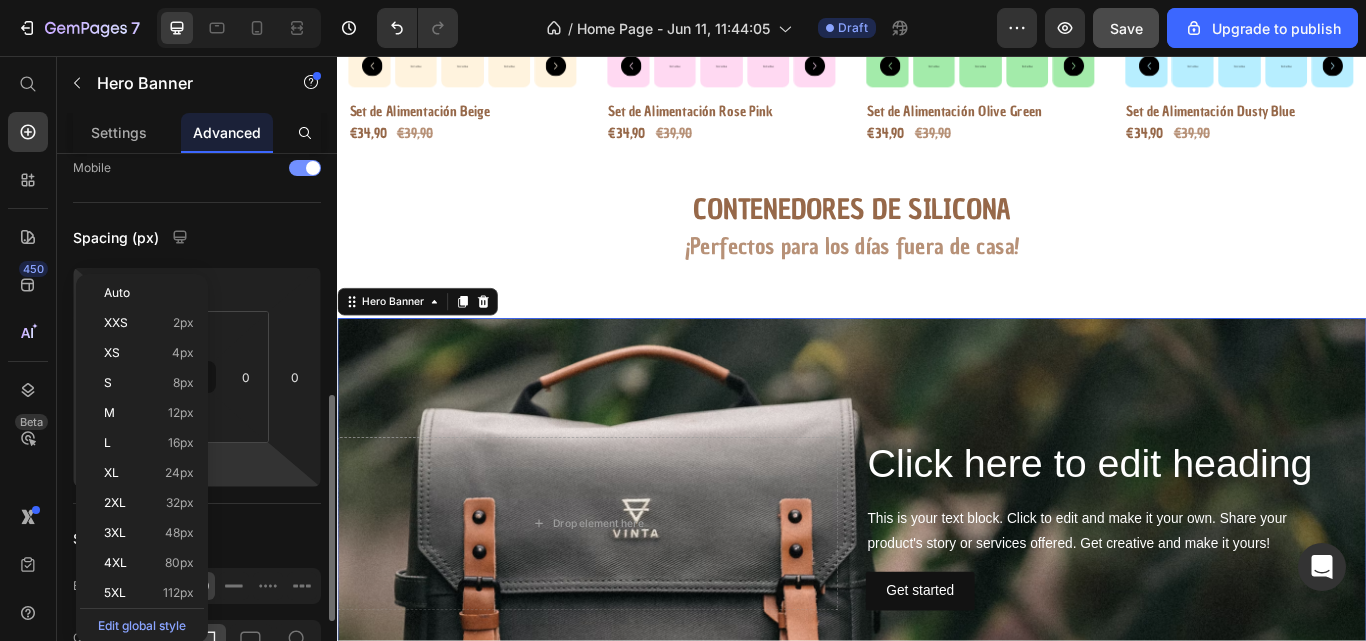 scroll, scrollTop: 278, scrollLeft: 0, axis: vertical 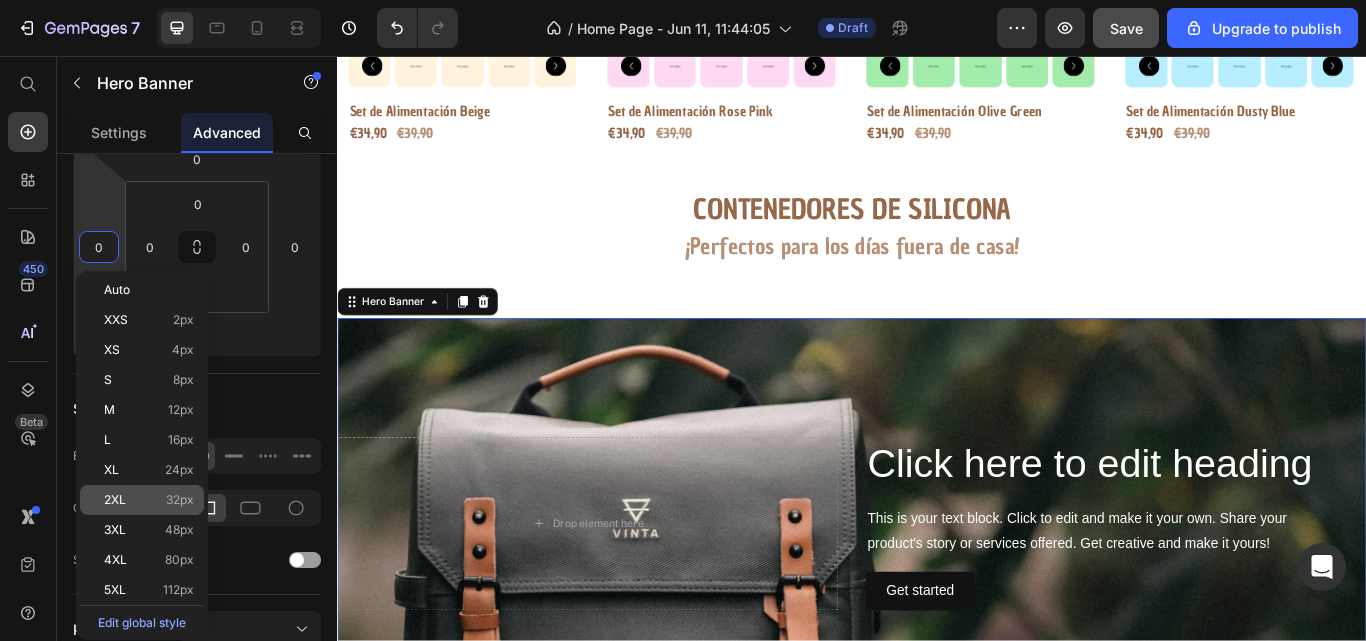 click on "2XL 32px" 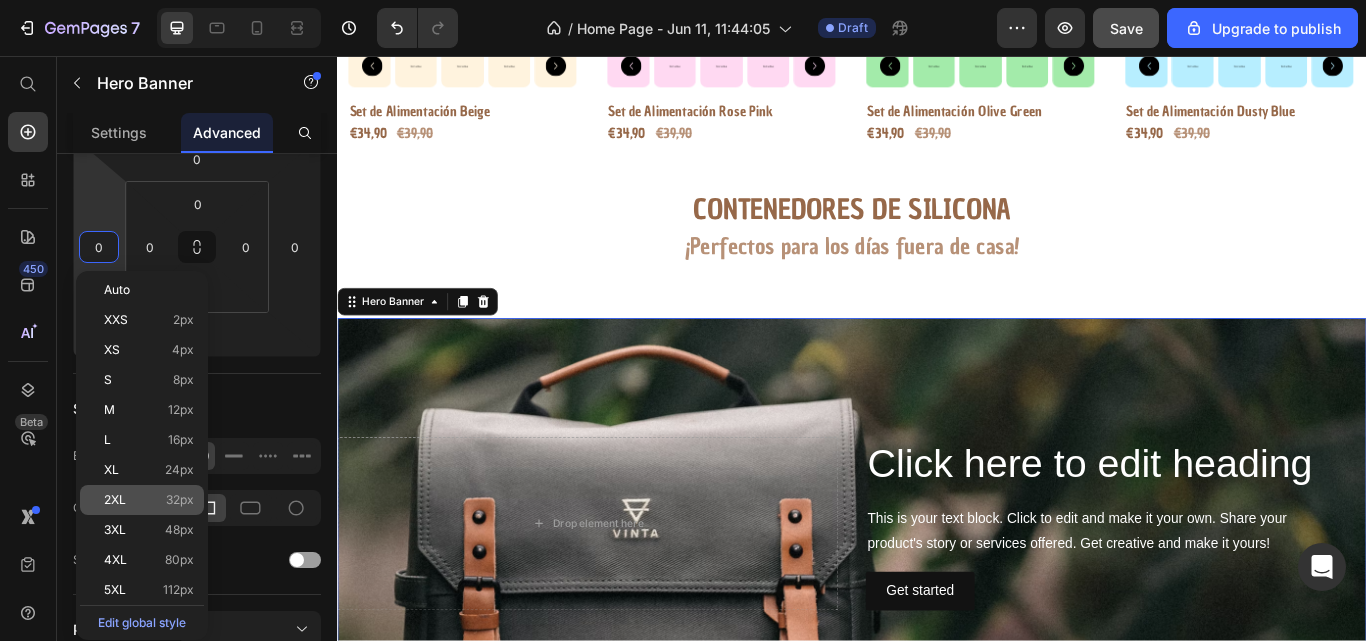 type on "32" 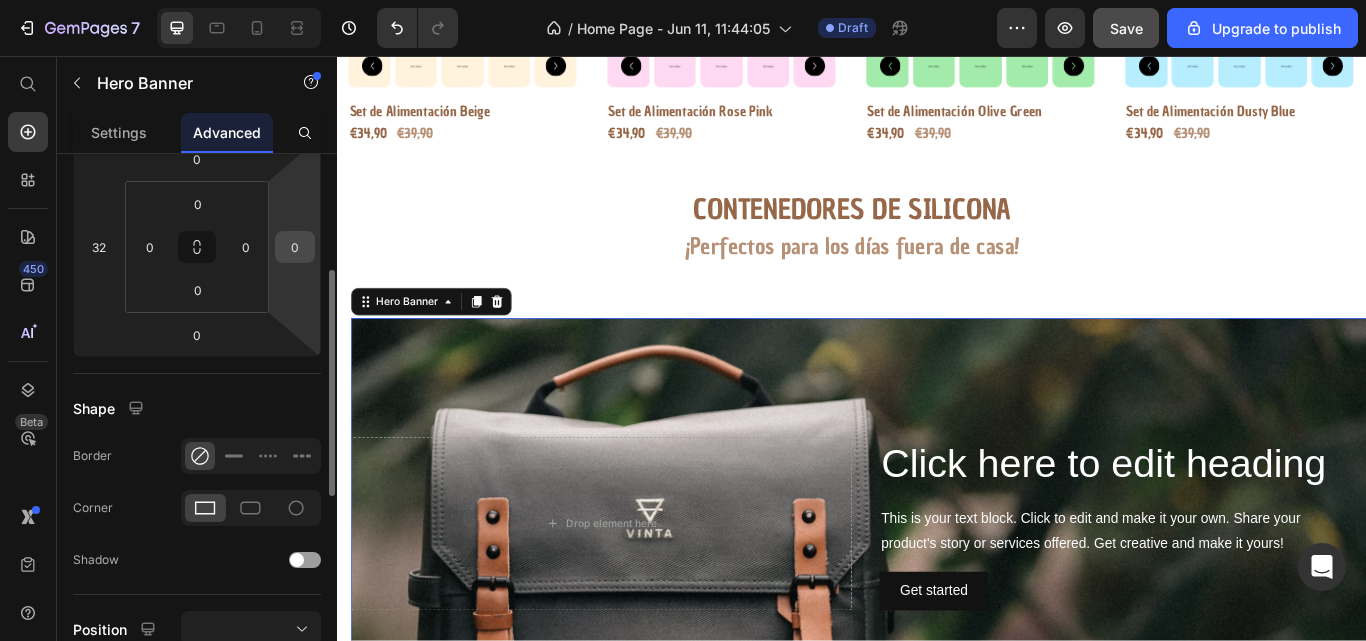click on "0" at bounding box center [295, 247] 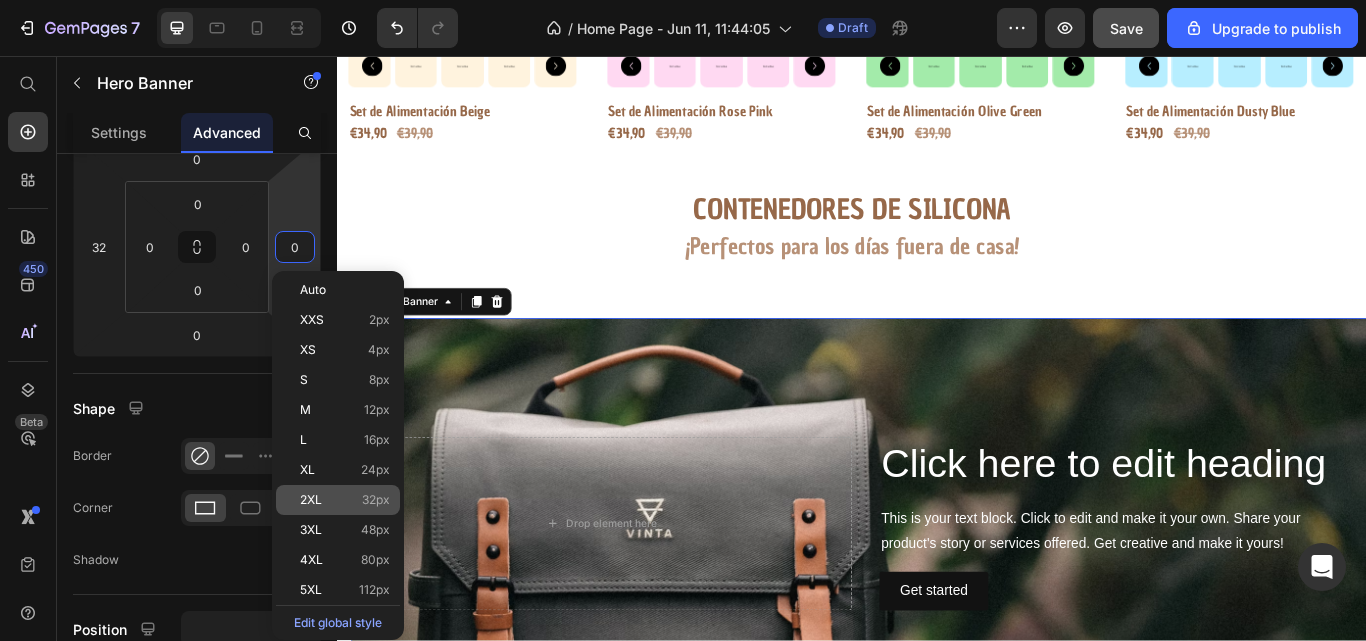 click on "2XL 32px" at bounding box center [345, 500] 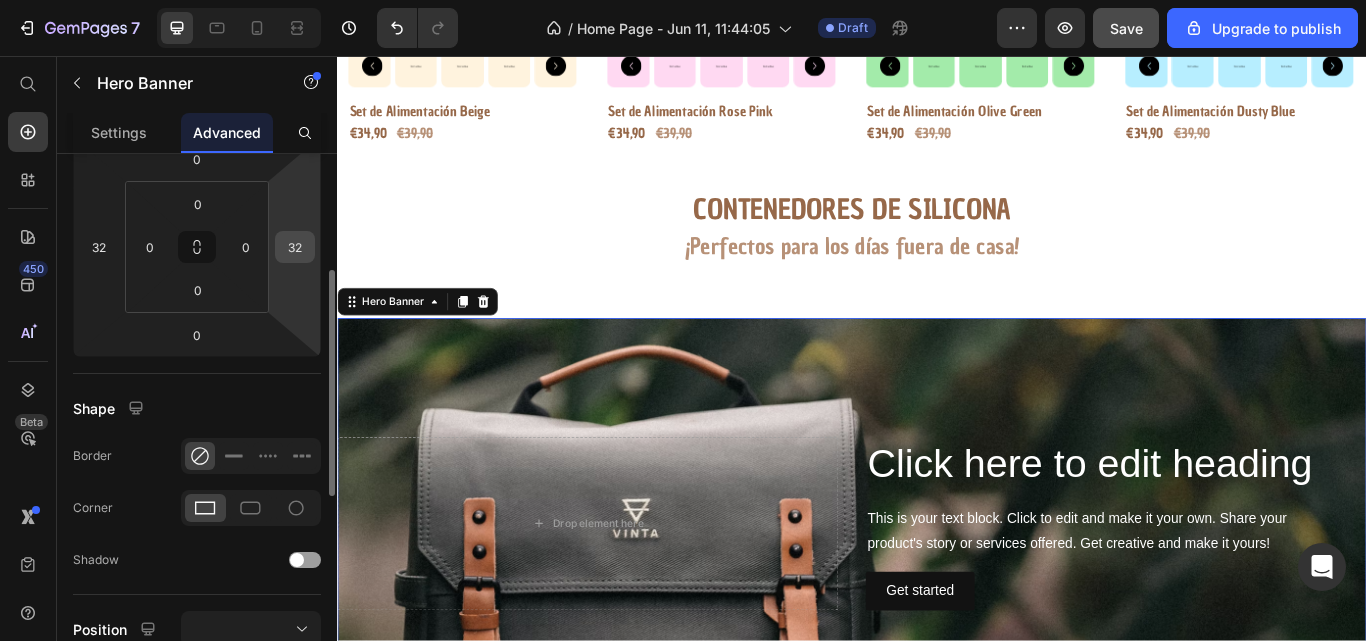 click on "32" at bounding box center (295, 247) 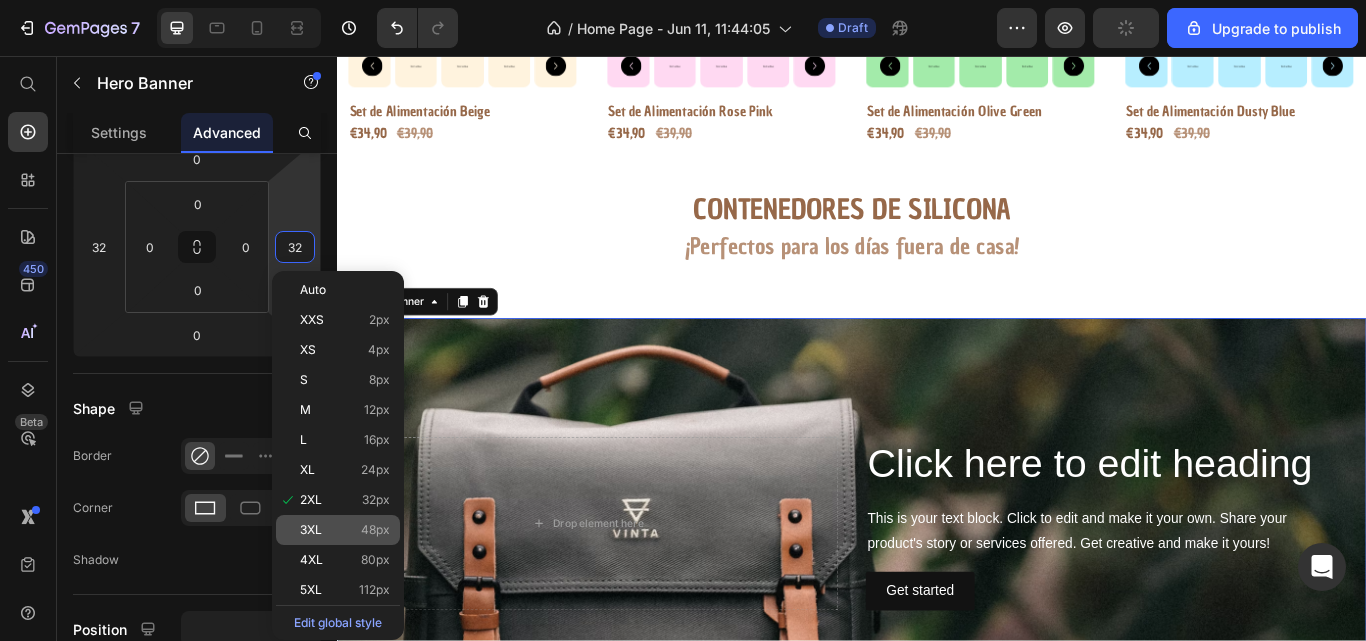 click on "3XL 48px" 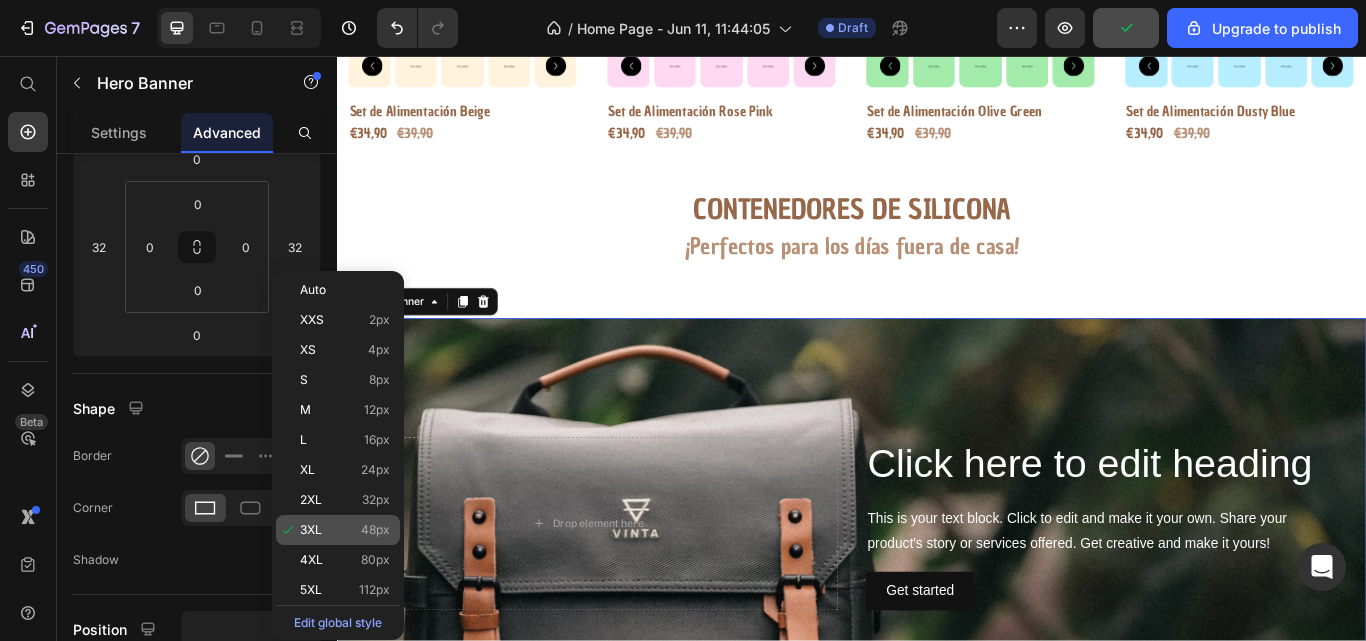 type on "48" 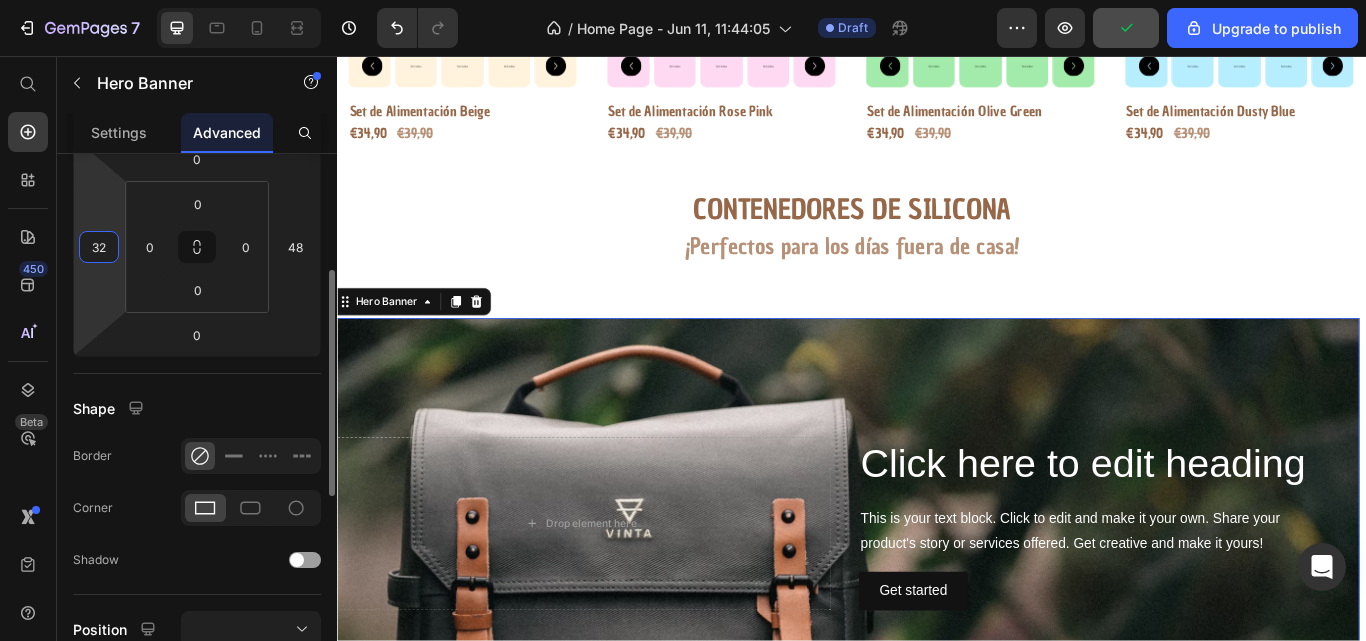 click on "32" at bounding box center (99, 247) 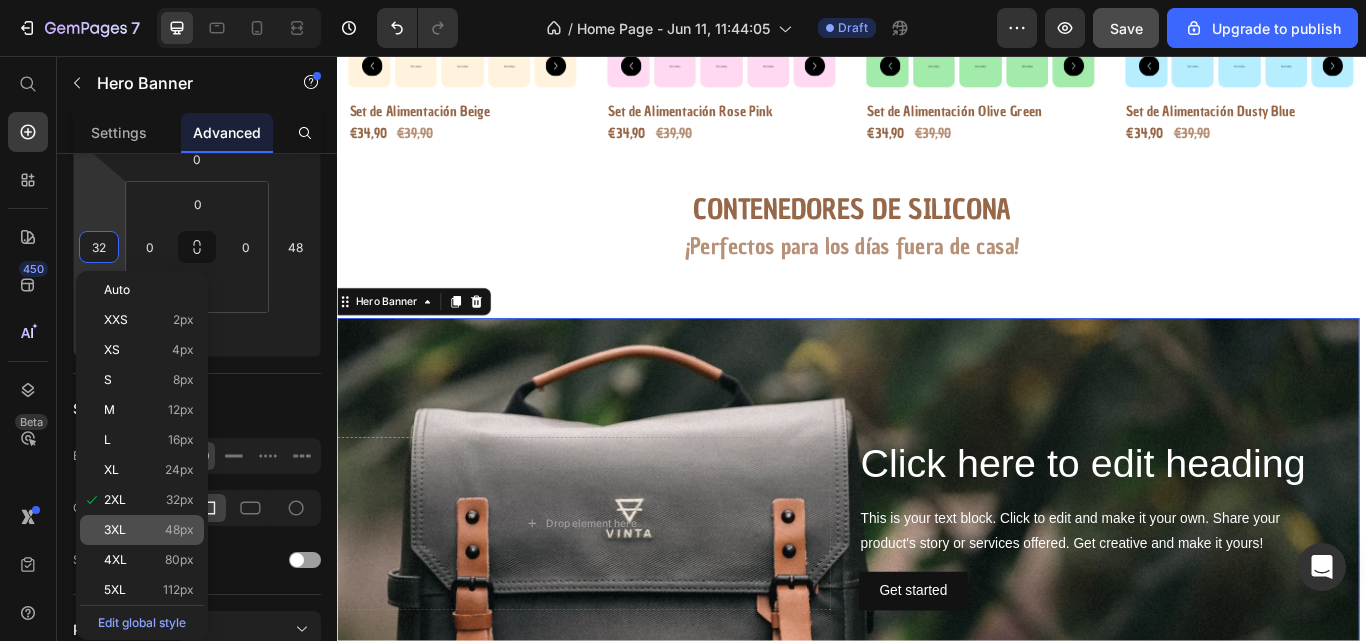 click on "3XL 48px" 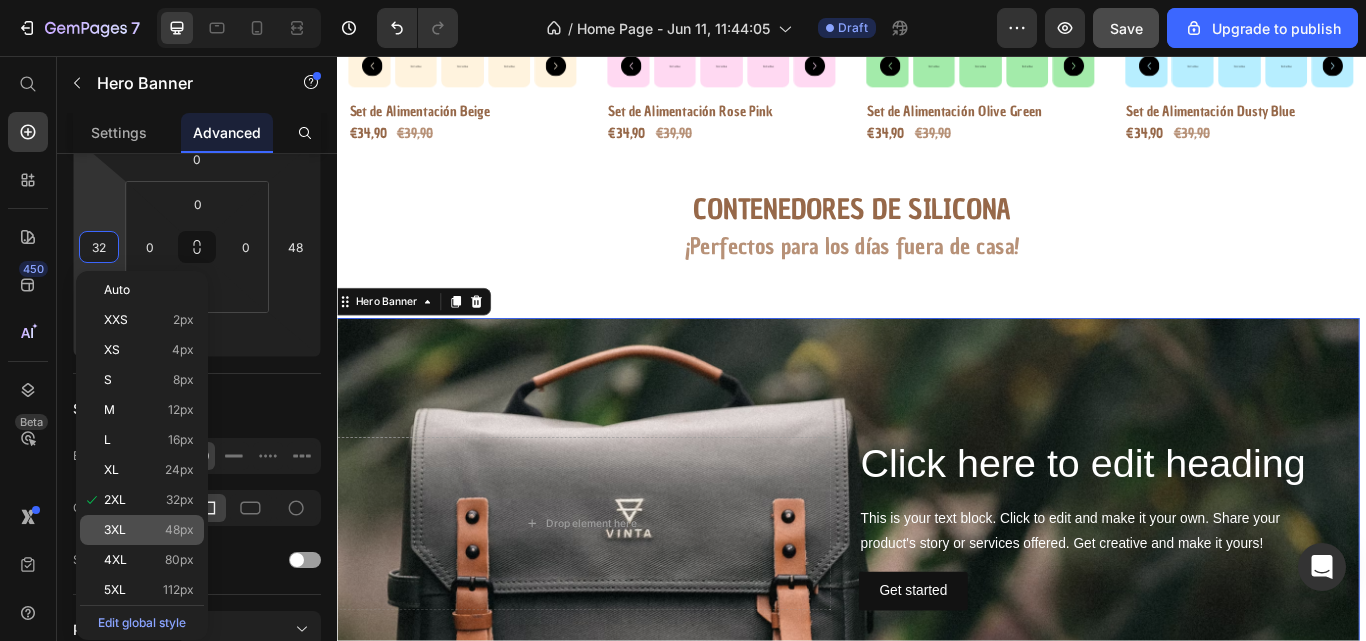 type on "48" 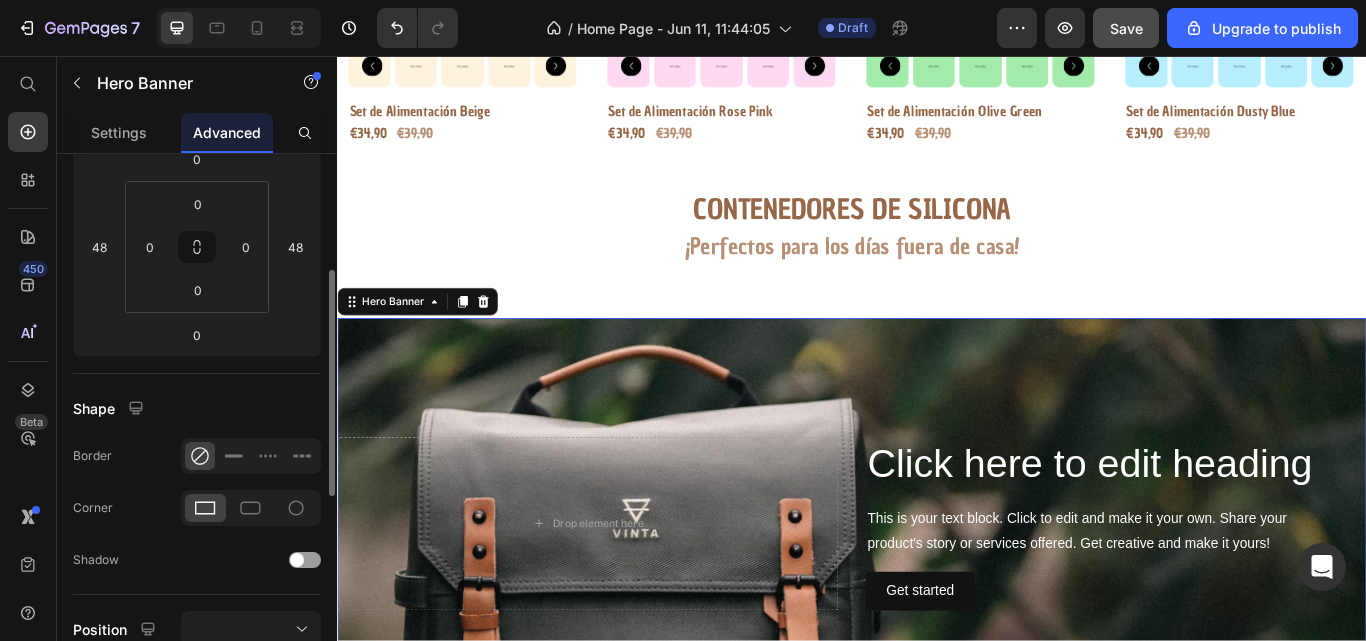 click 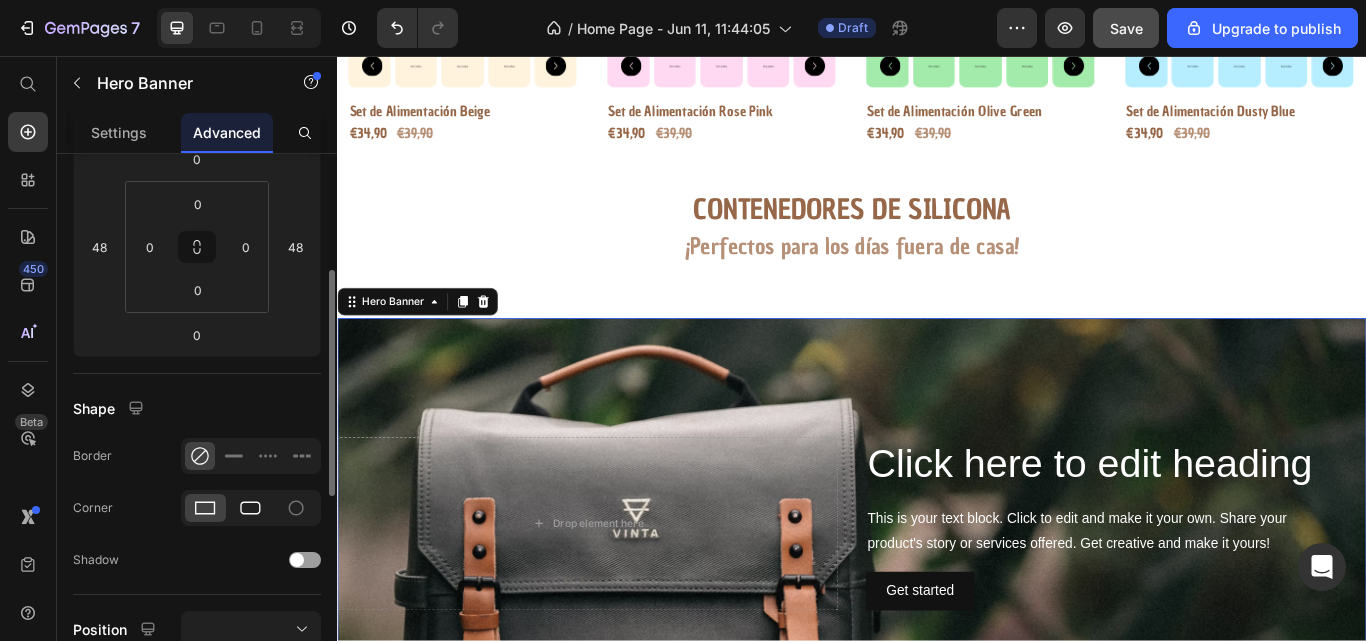 click 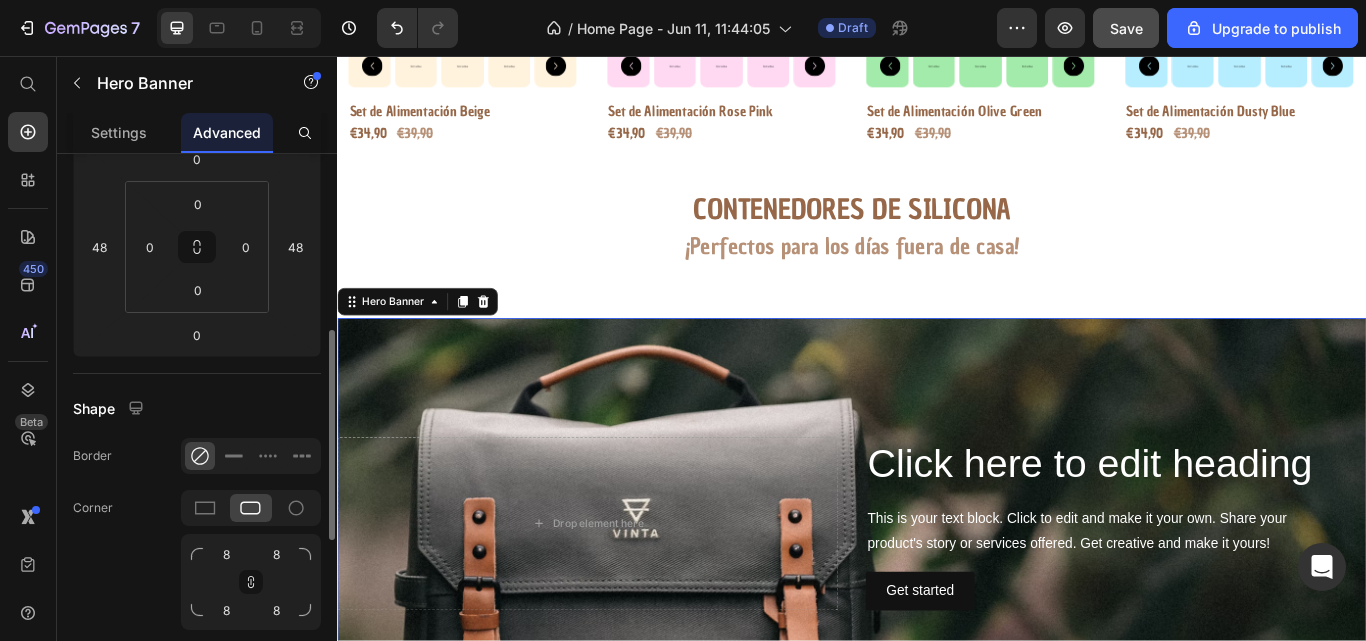 scroll, scrollTop: 328, scrollLeft: 0, axis: vertical 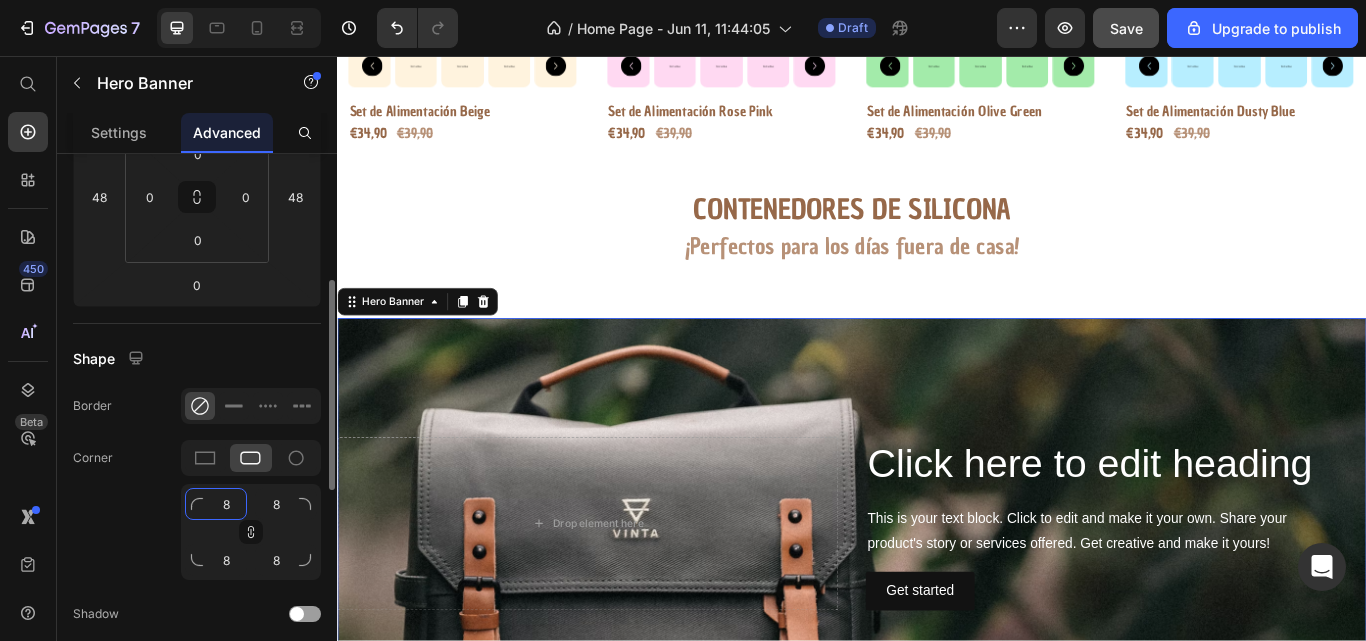 click on "8" 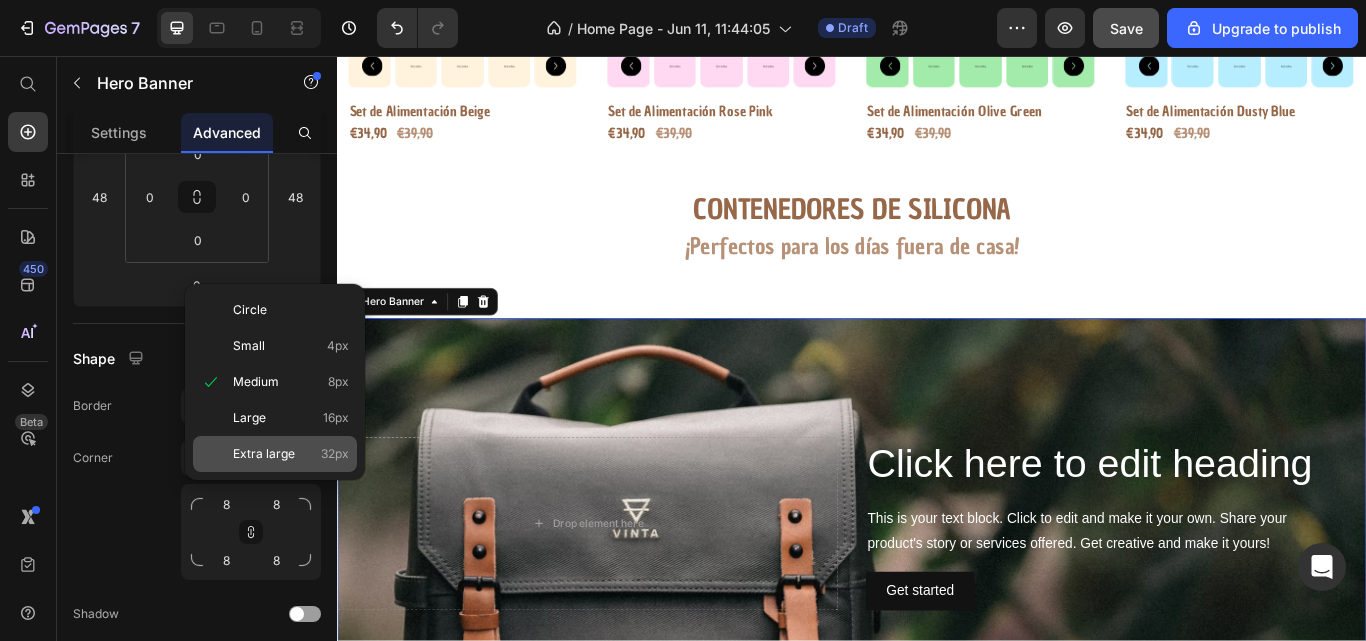click on "Extra large" at bounding box center [264, 454] 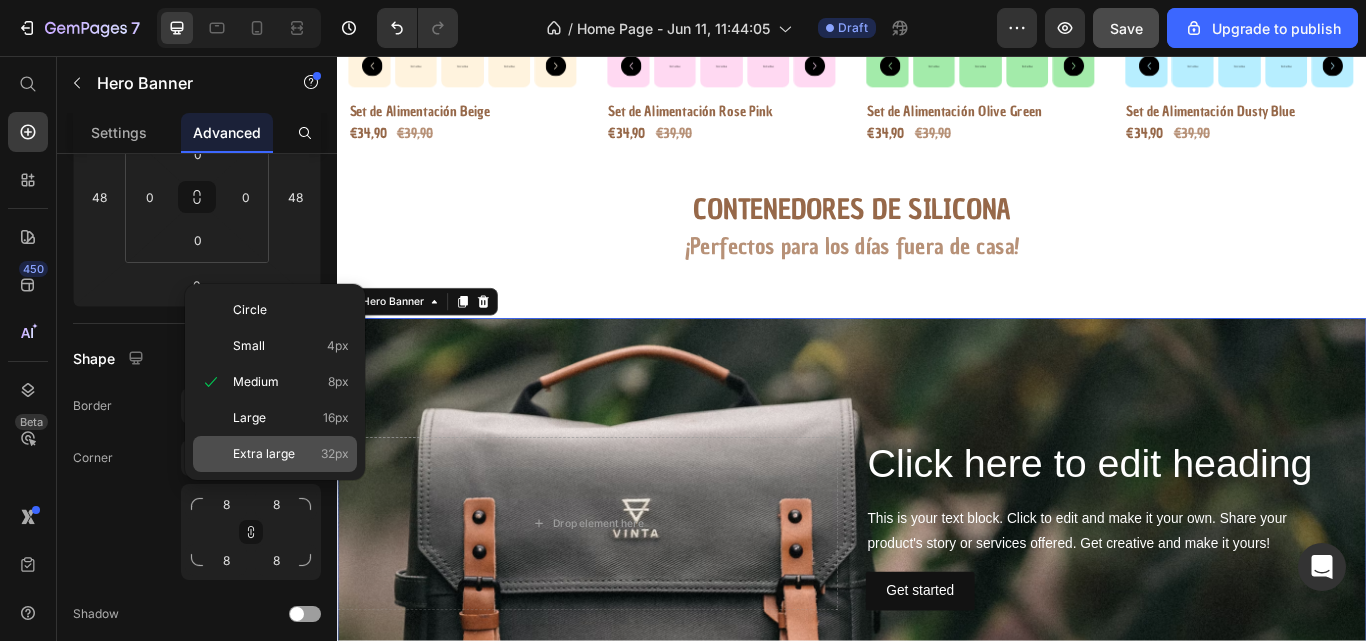 type on "32" 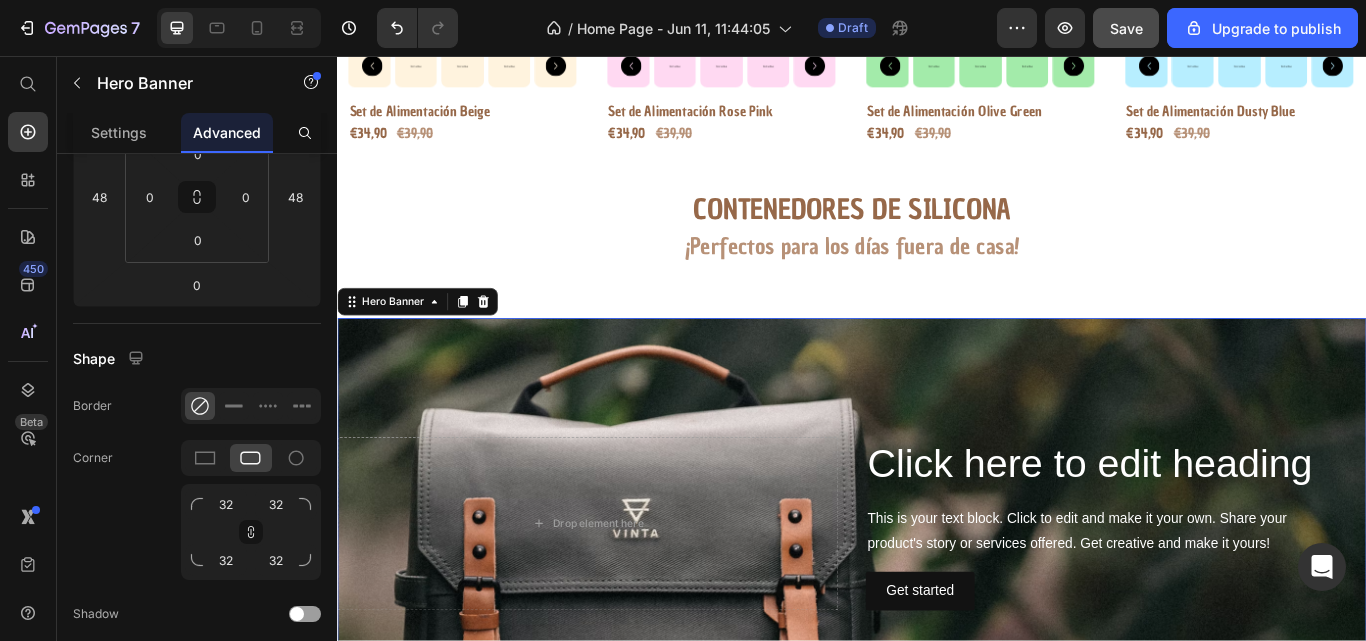 click on "Click here to edit heading Heading This is your text block. Click to edit and make it your own. Share your                       product's story or services offered. Get creative and make it yours! Text Block Get started Button
Drop element here" at bounding box center [937, 602] 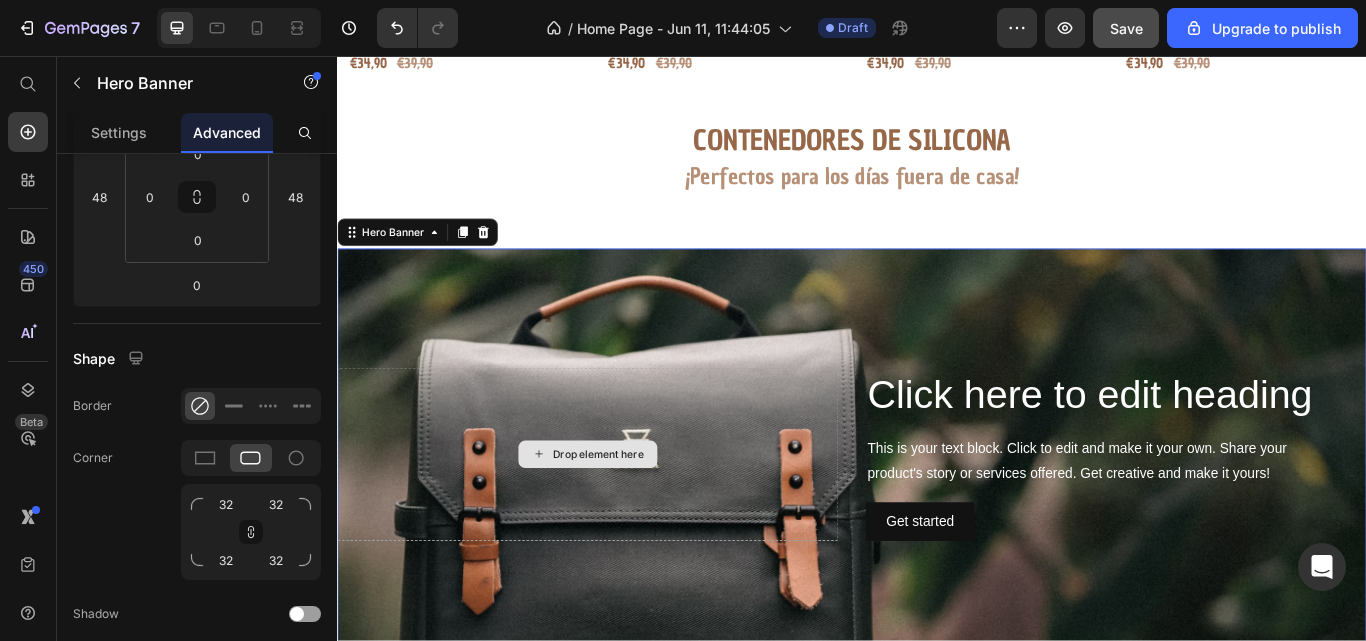 scroll, scrollTop: 1045, scrollLeft: 0, axis: vertical 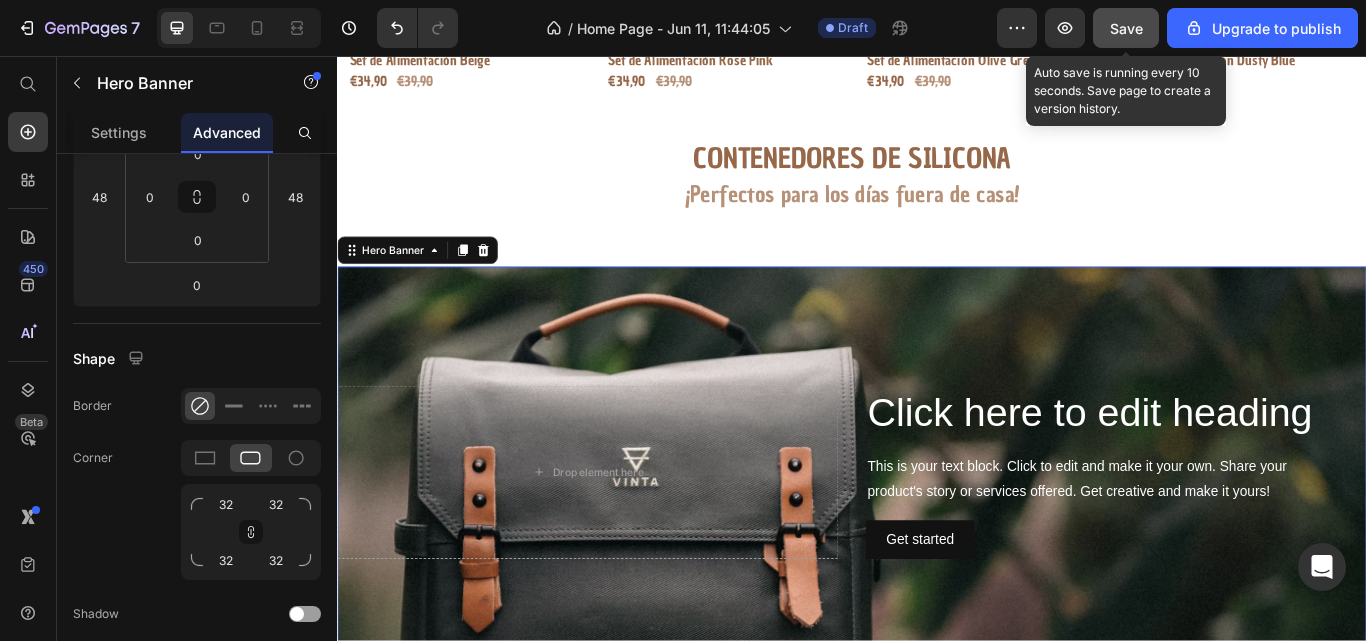 click on "Save" 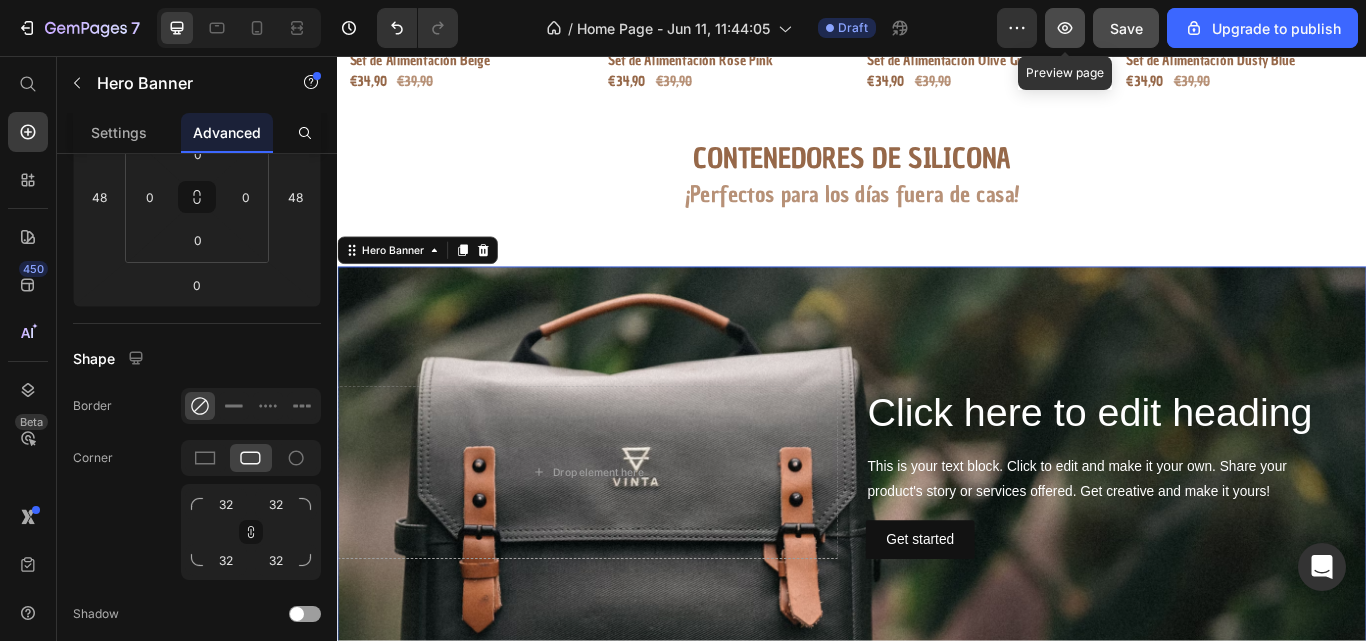 click 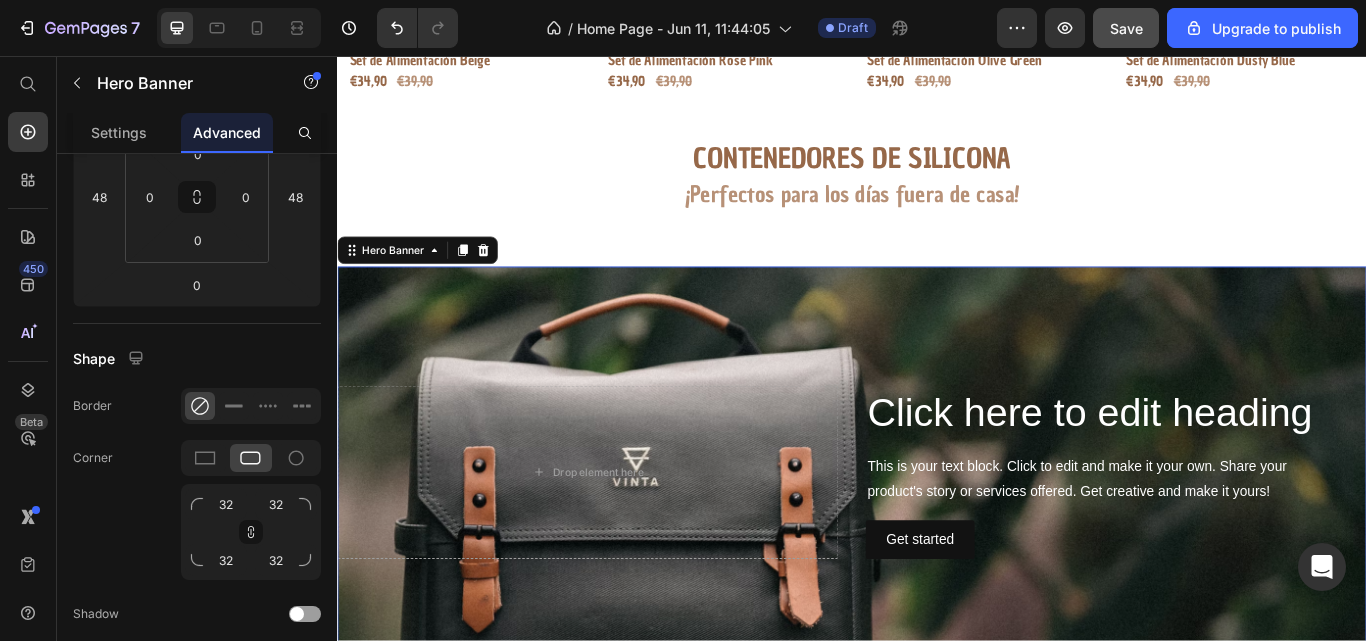 click on "Click here to edit heading Heading This is your text block. Click to edit and make it your own. Share your product's story or services offered. Get creative and make it yours! Text Block Get started Button Drop element here Hero Banner 0 Section 5" at bounding box center (937, 542) 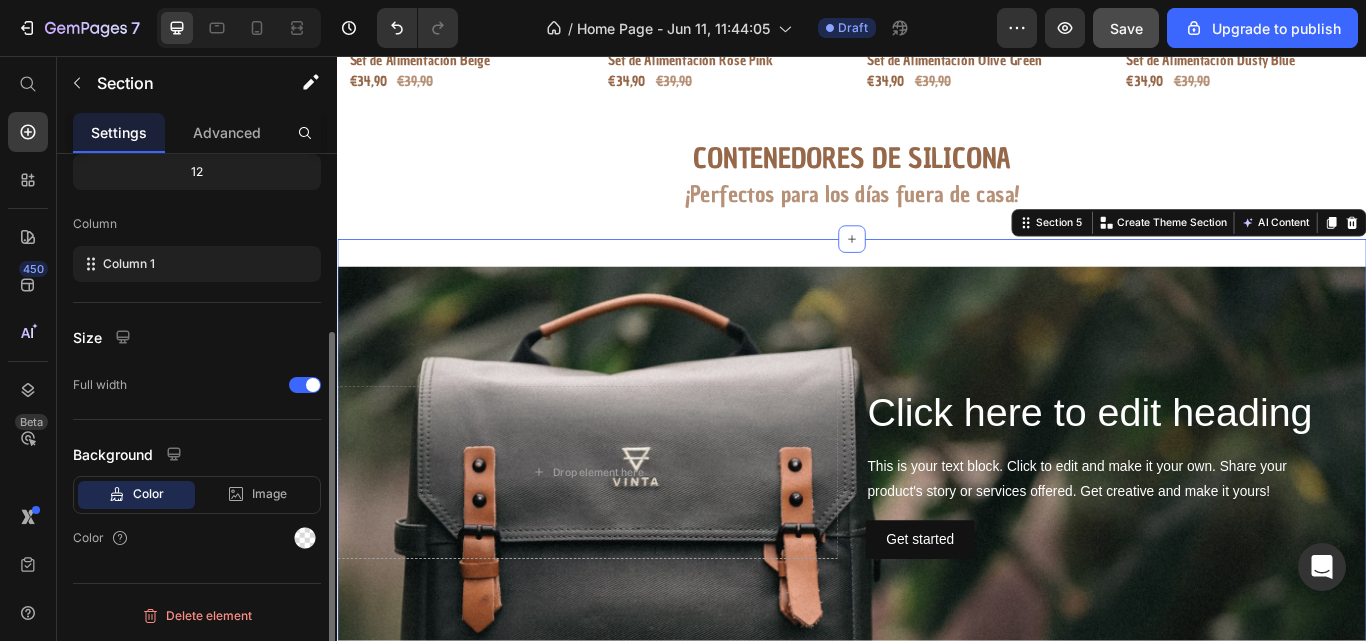 scroll, scrollTop: 0, scrollLeft: 0, axis: both 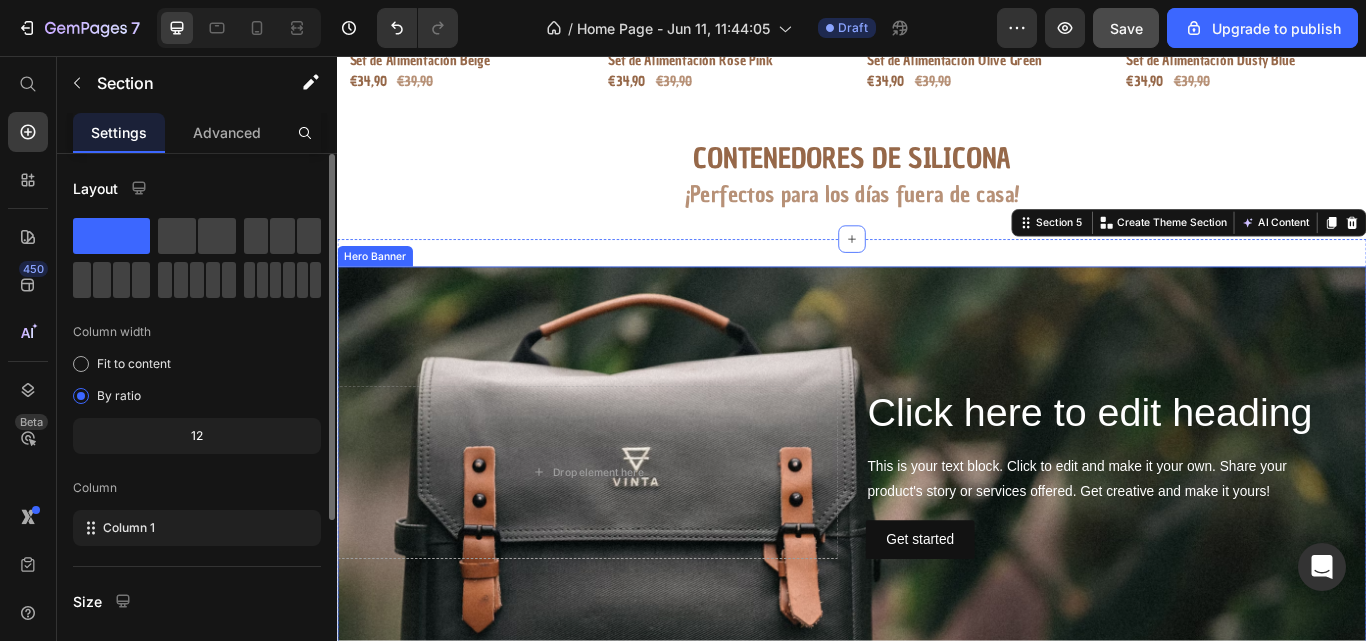 click at bounding box center [937, 542] 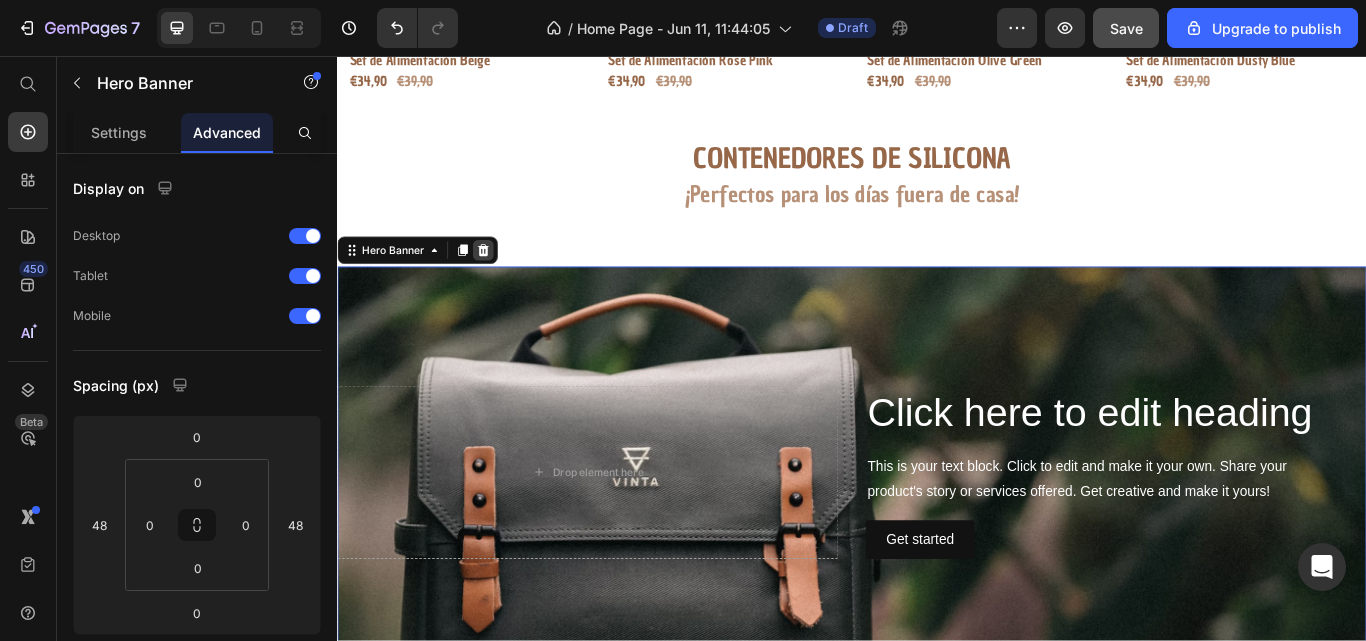 click 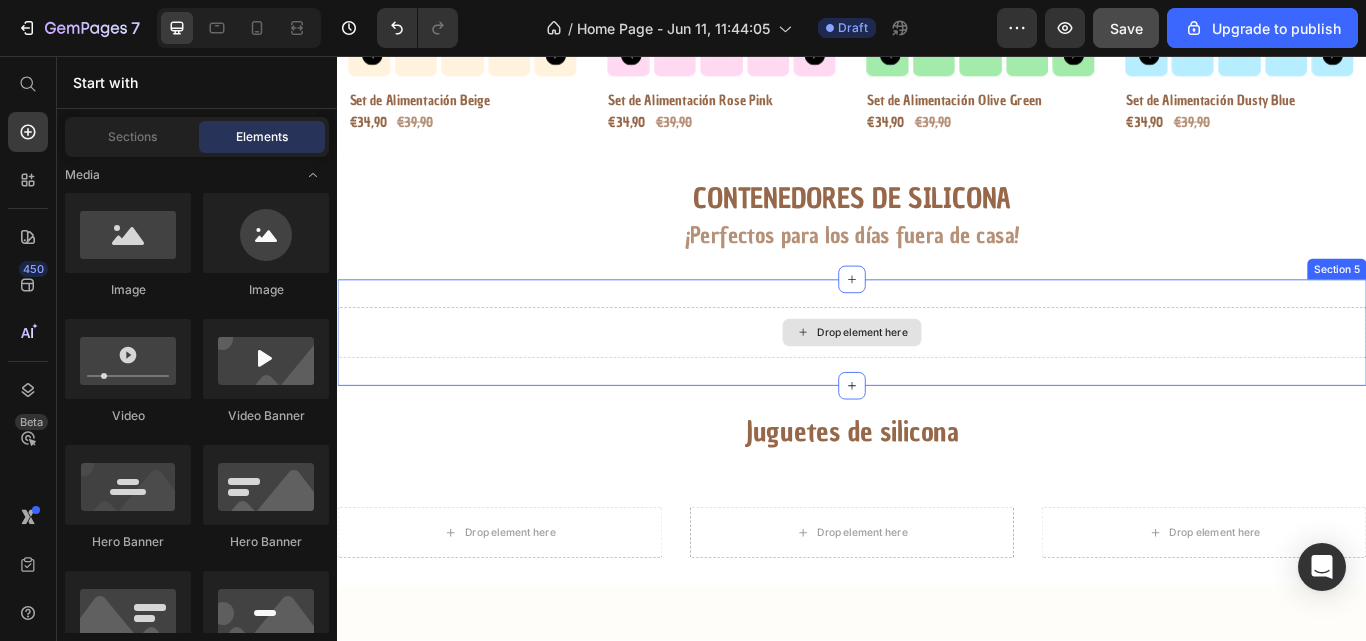 scroll, scrollTop: 987, scrollLeft: 0, axis: vertical 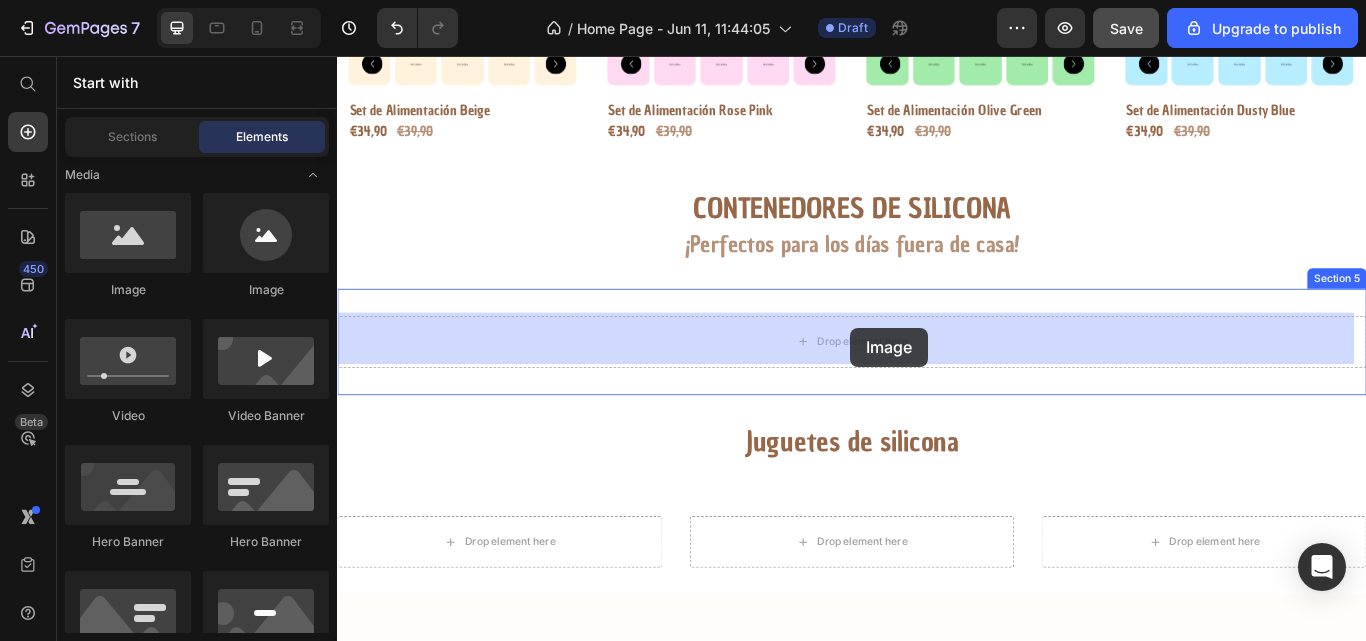 drag, startPoint x: 684, startPoint y: 383, endPoint x: 935, endPoint y: 373, distance: 251.19913 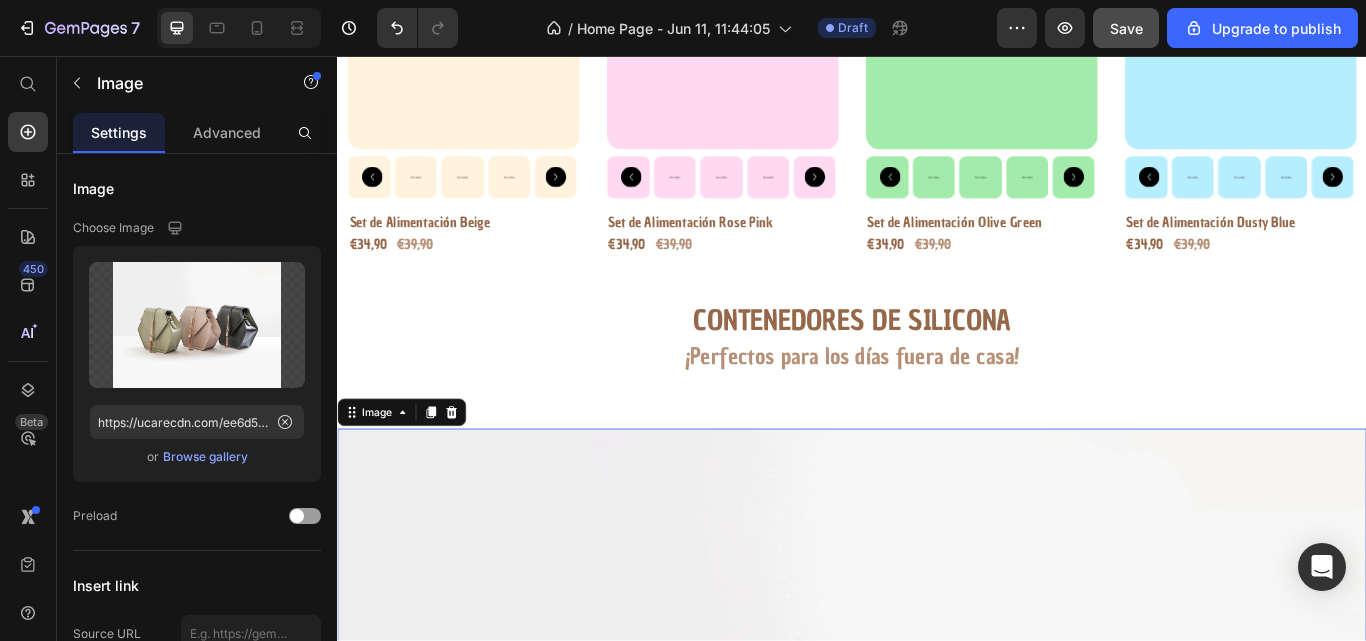 scroll, scrollTop: 1030, scrollLeft: 0, axis: vertical 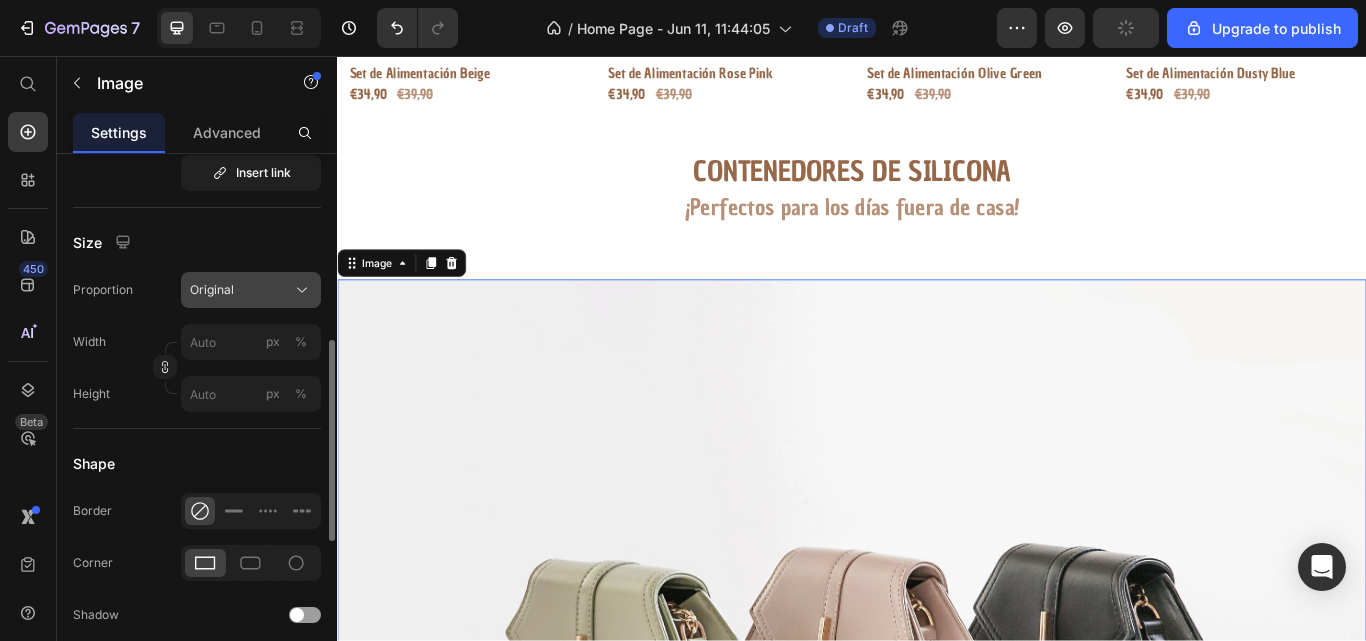 click 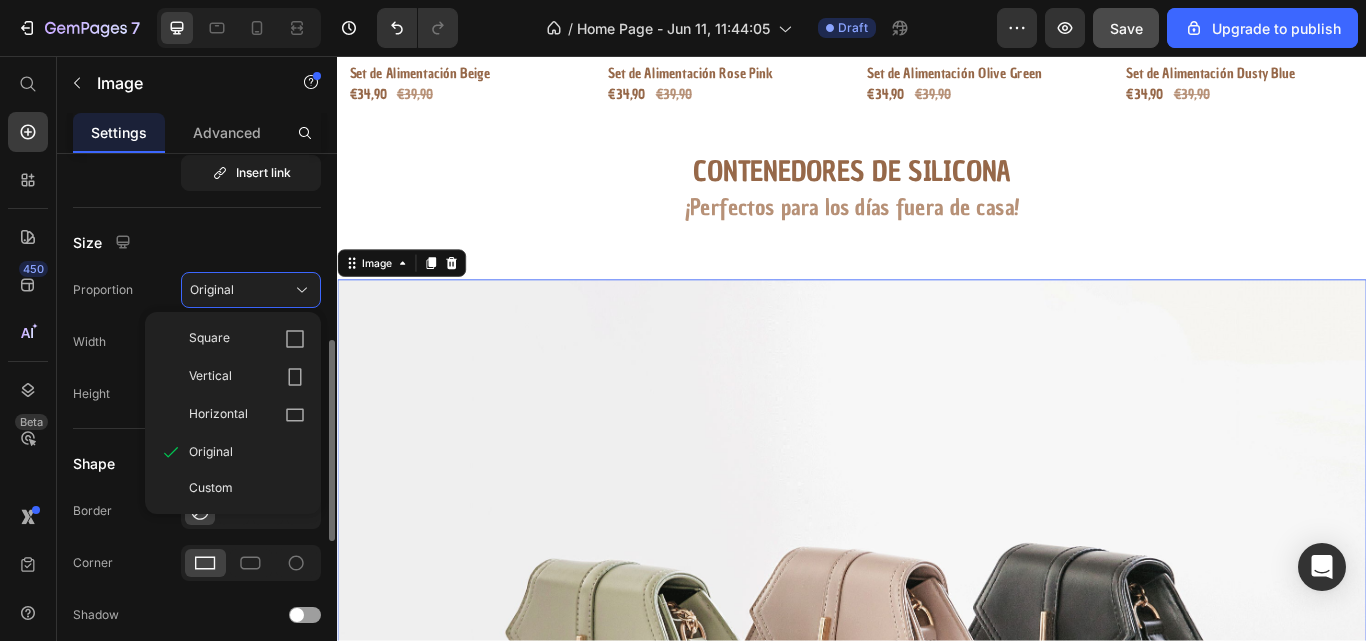 click on "Size" at bounding box center [197, 242] 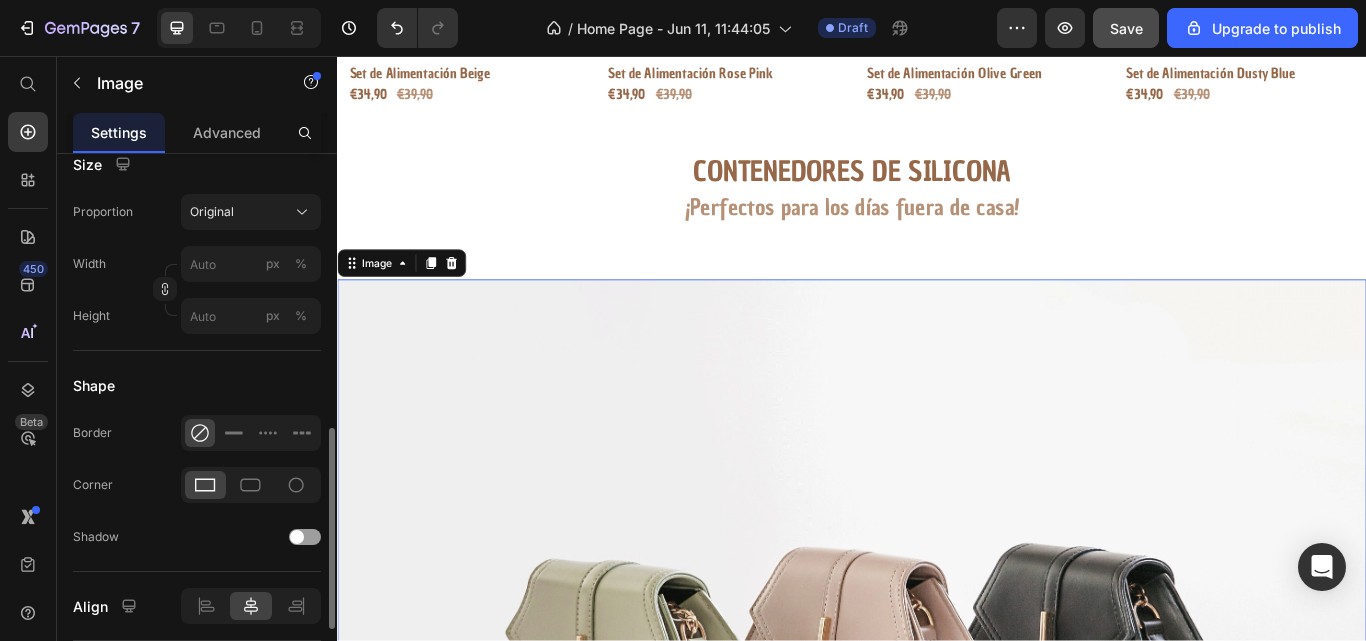scroll, scrollTop: 625, scrollLeft: 0, axis: vertical 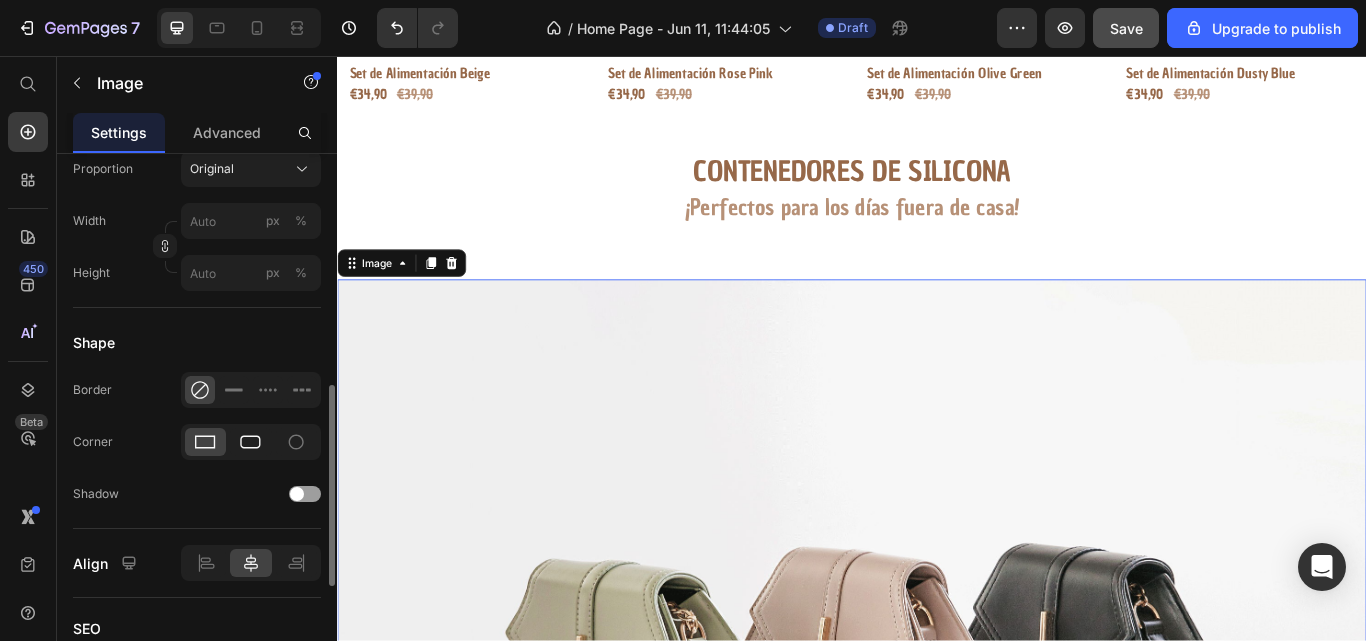 click 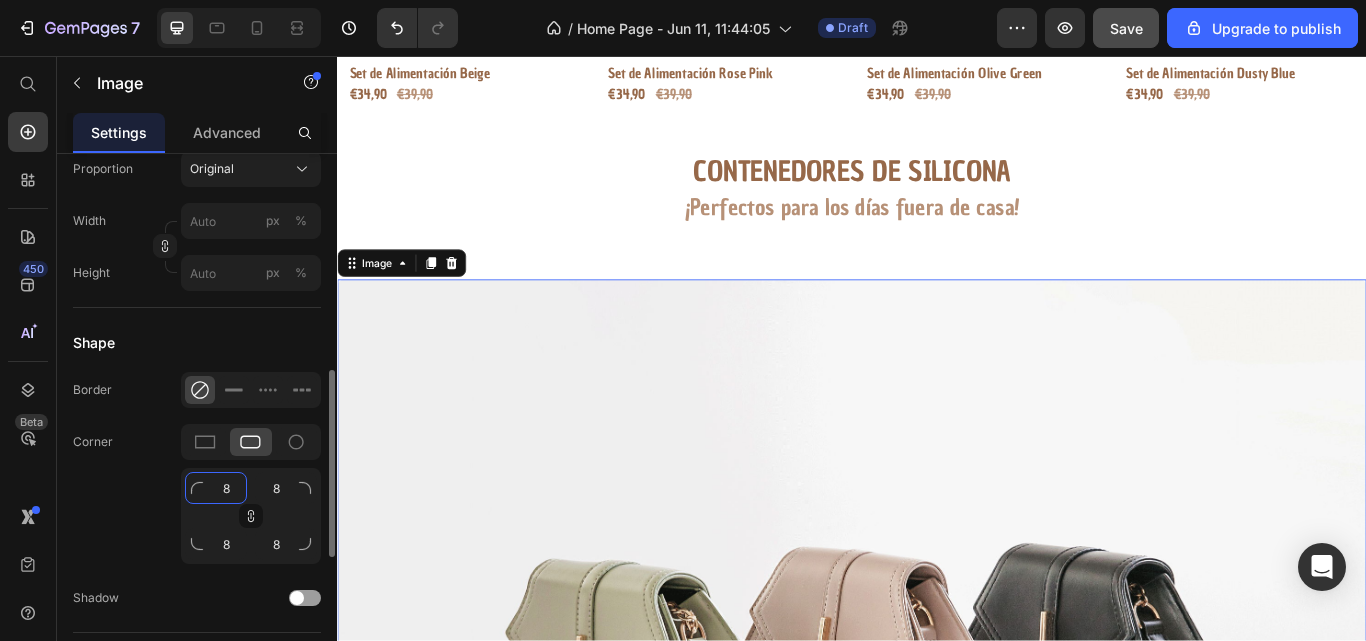 click on "8" 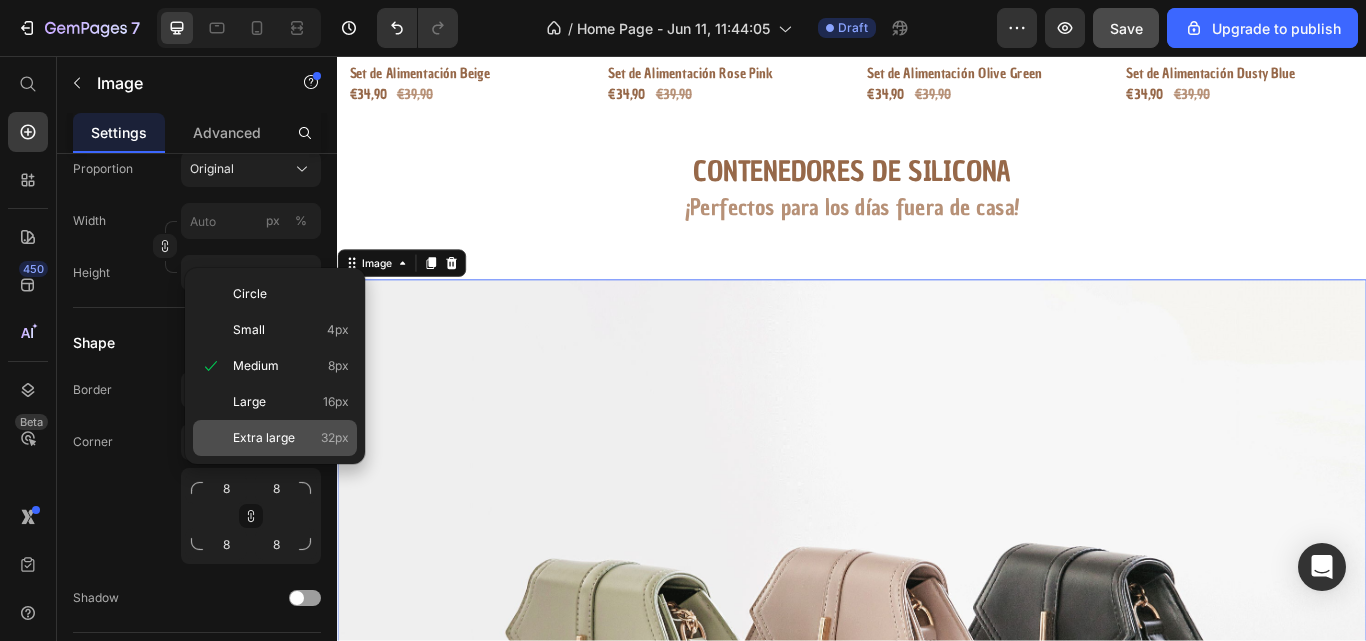 click on "Extra large 32px" 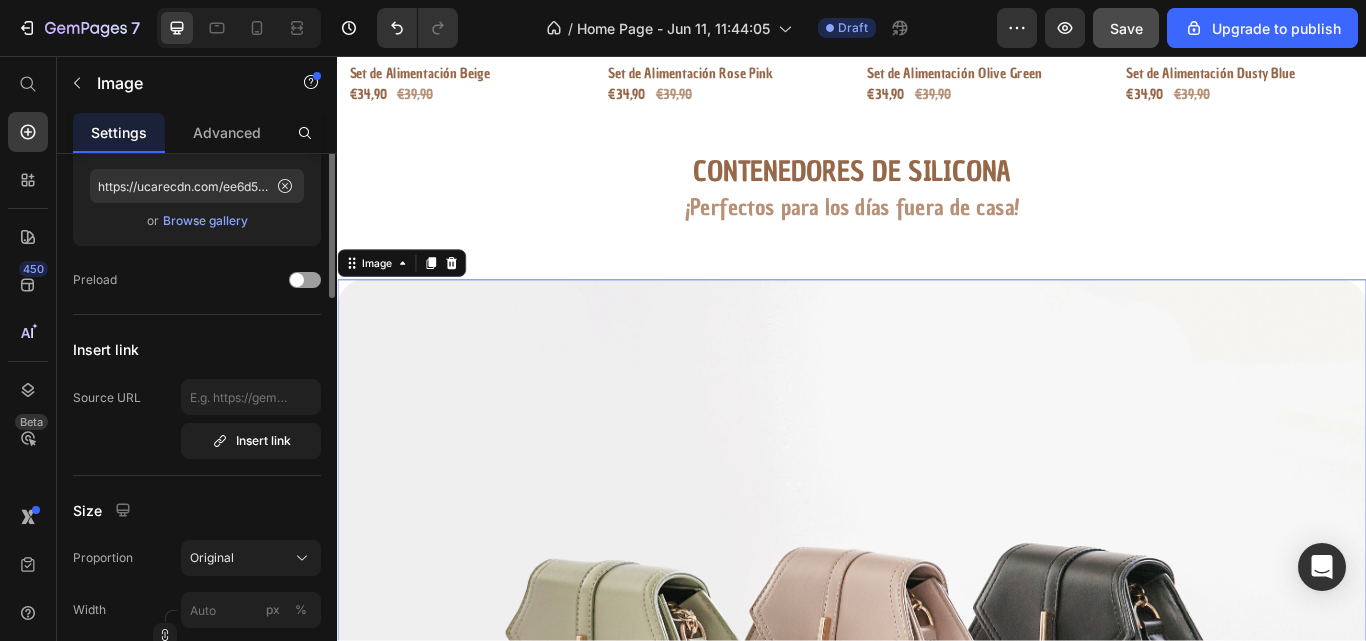 scroll, scrollTop: 0, scrollLeft: 0, axis: both 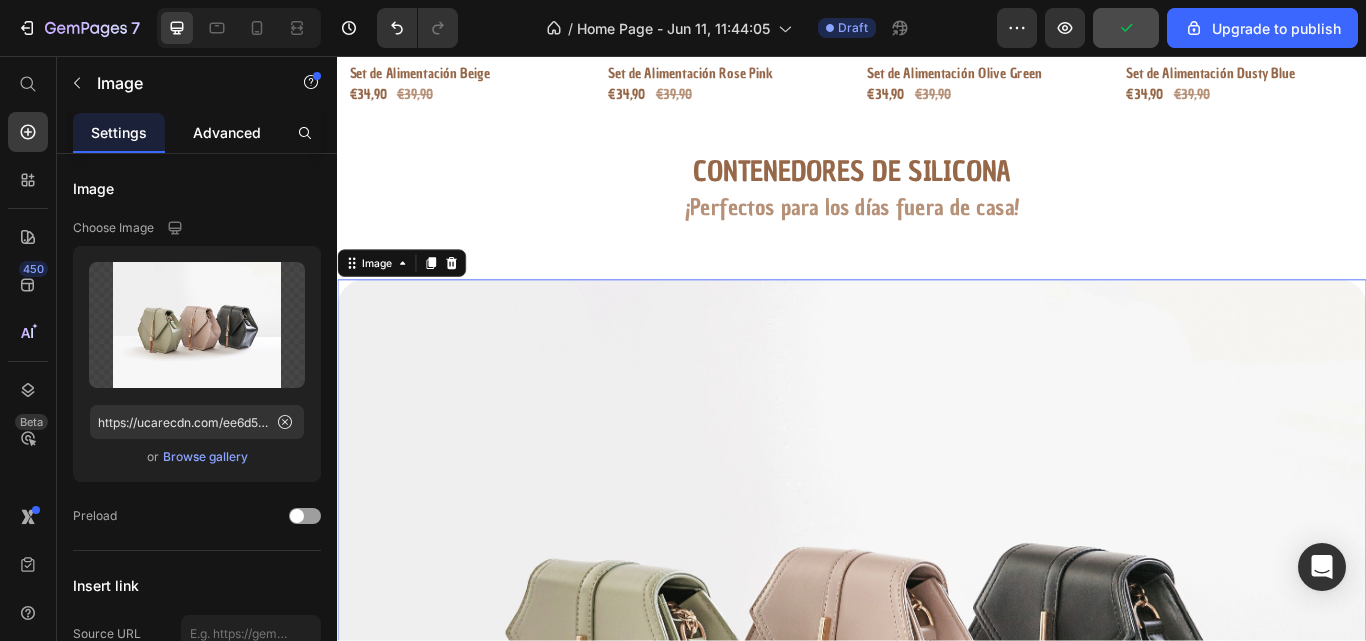 click on "Advanced" at bounding box center (227, 132) 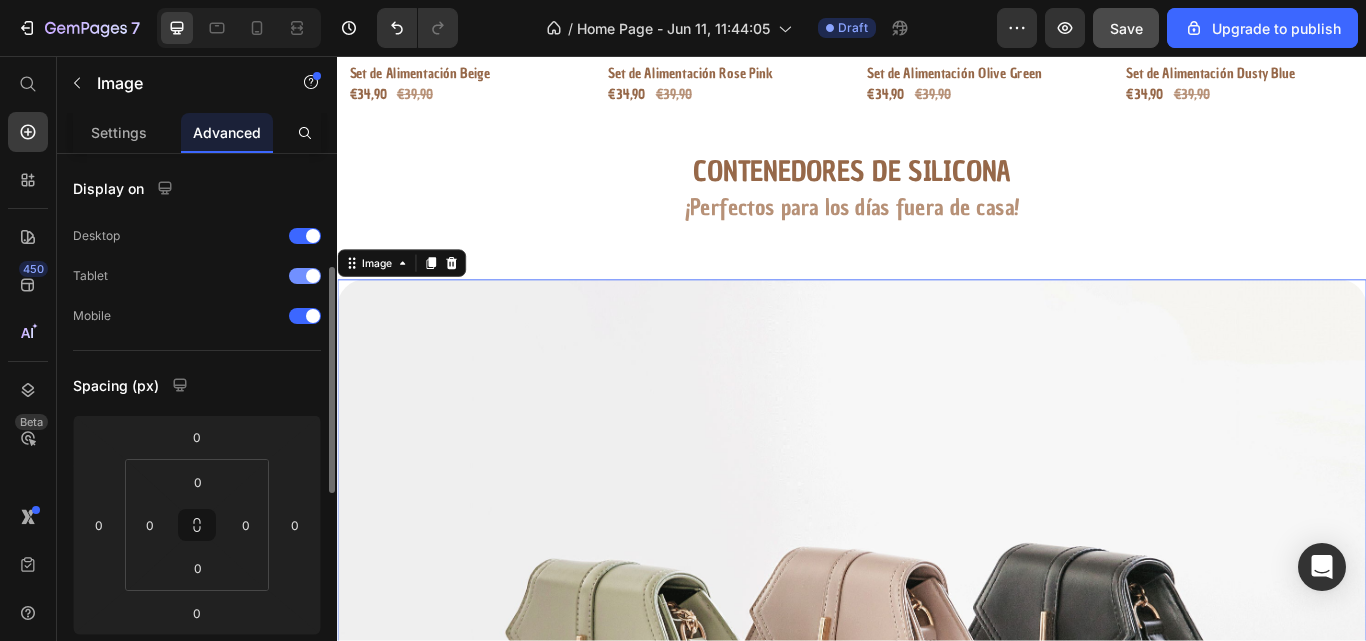scroll, scrollTop: 83, scrollLeft: 0, axis: vertical 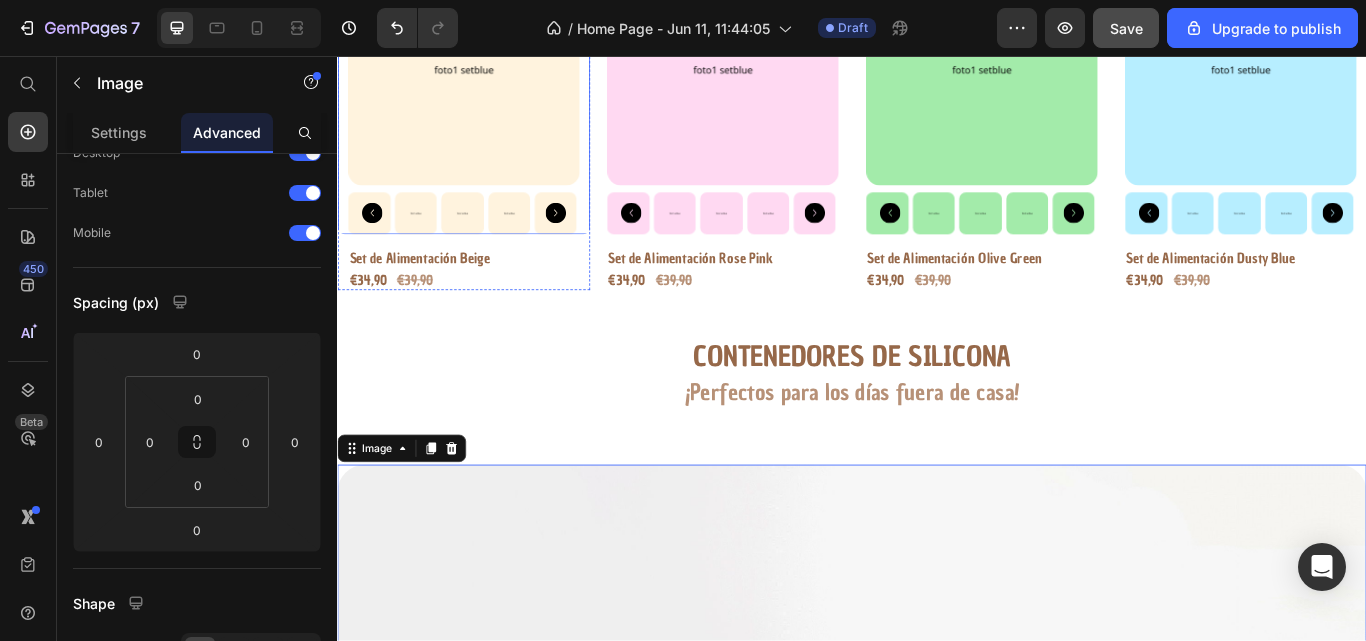 click at bounding box center [484, 72] 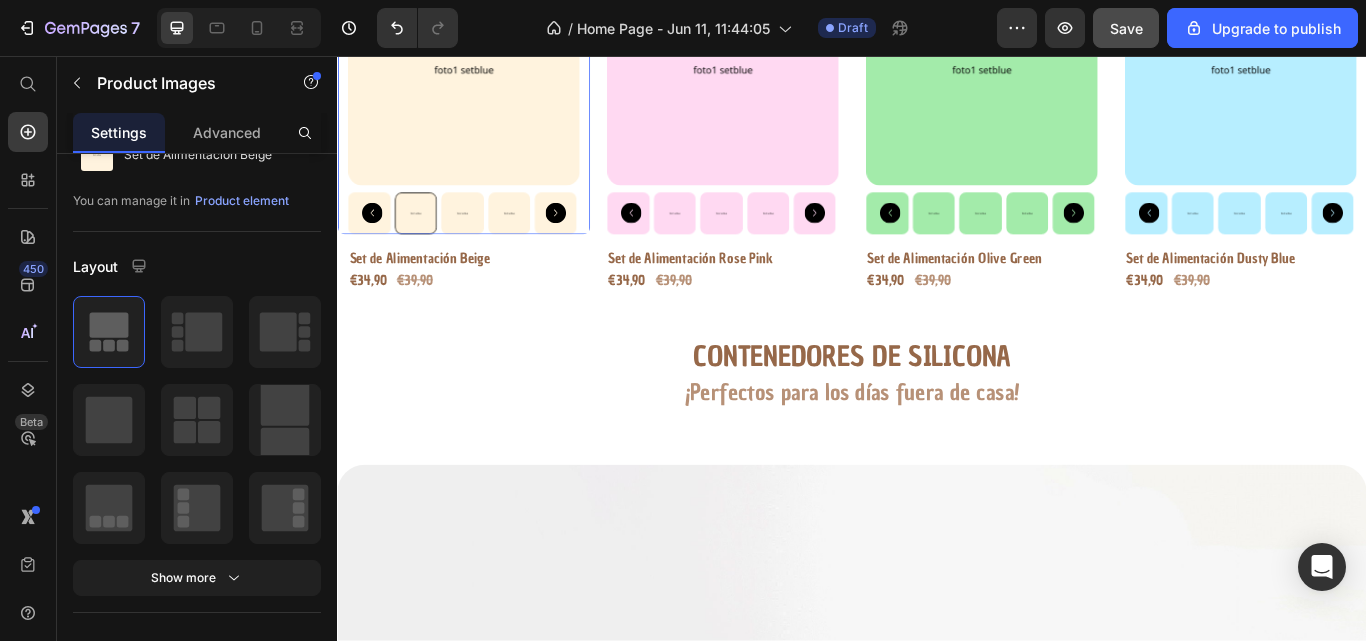 scroll, scrollTop: 0, scrollLeft: 0, axis: both 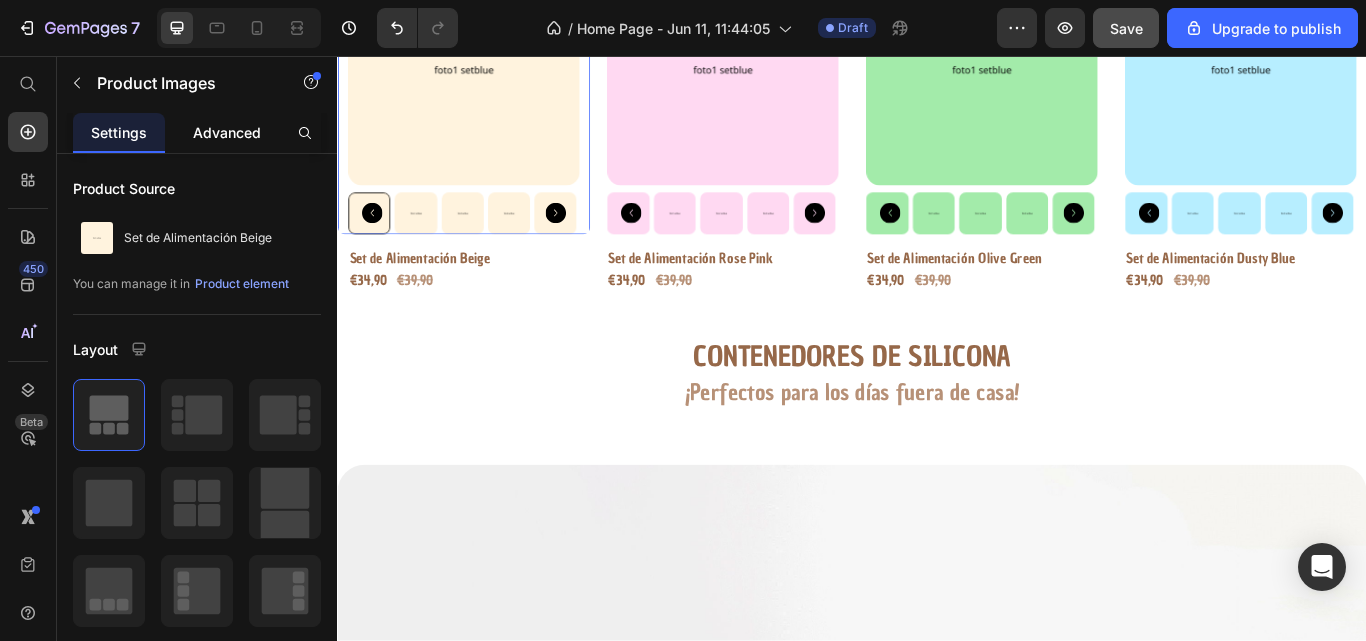 click on "Advanced" at bounding box center [227, 132] 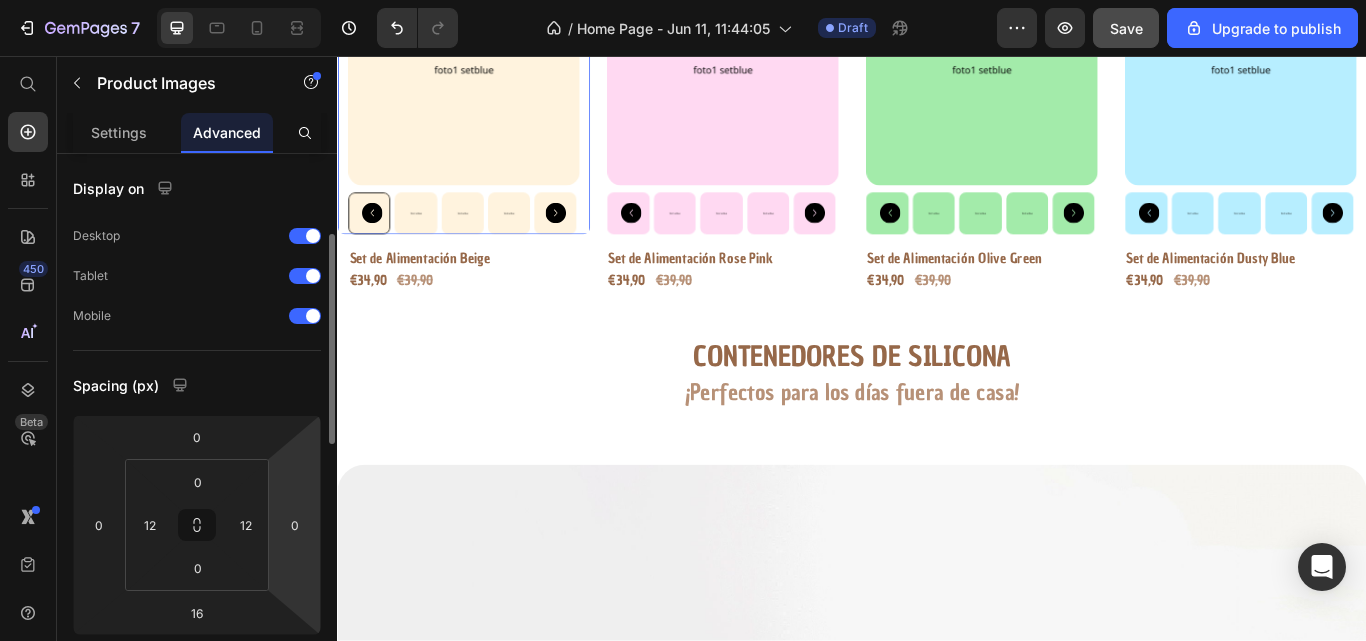 scroll, scrollTop: 0, scrollLeft: 0, axis: both 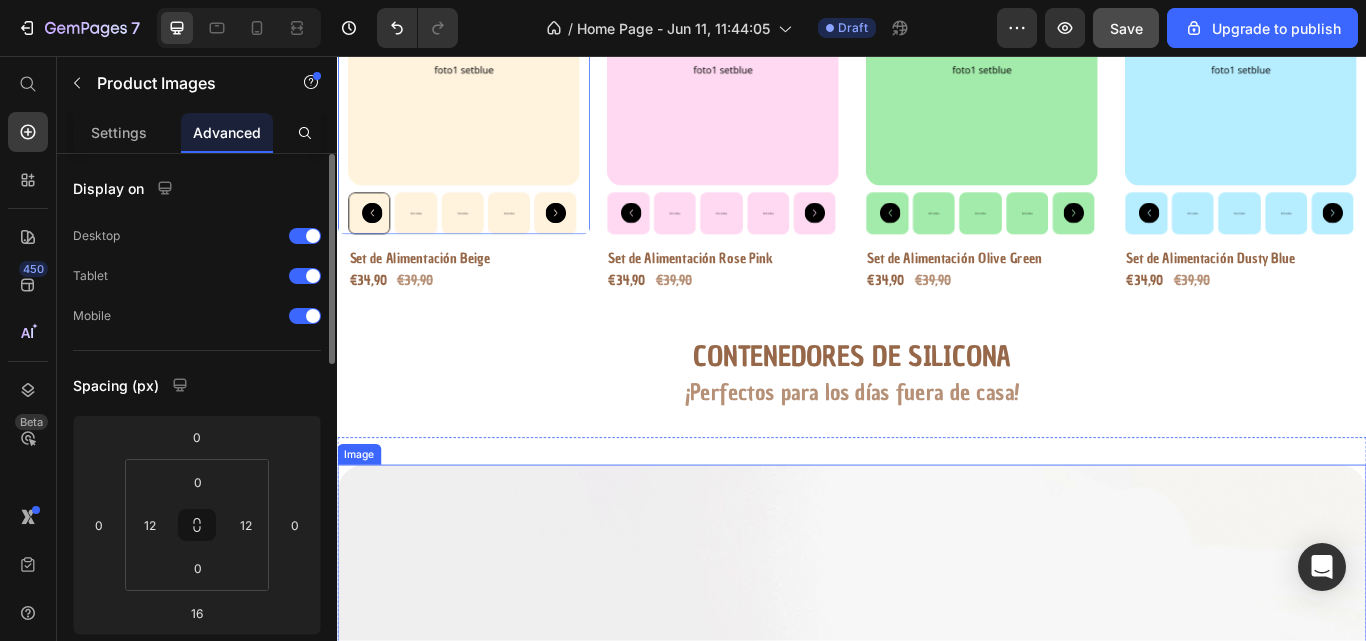 click at bounding box center [937, 983] 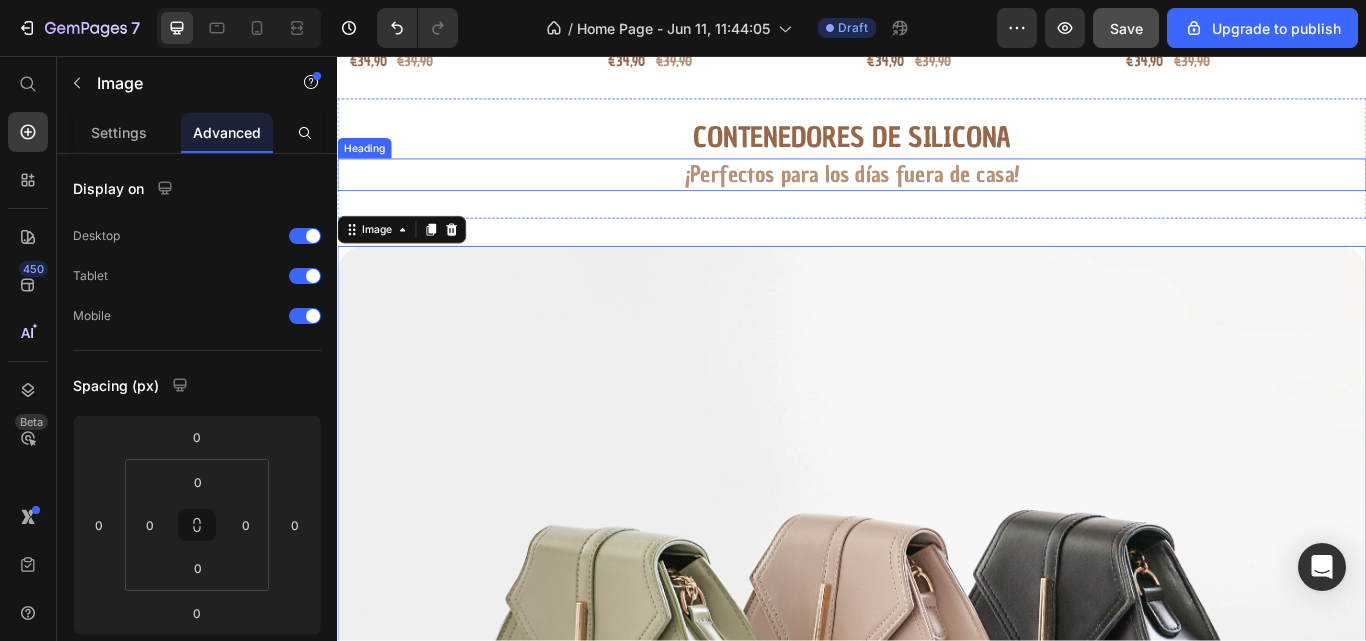 scroll, scrollTop: 1166, scrollLeft: 0, axis: vertical 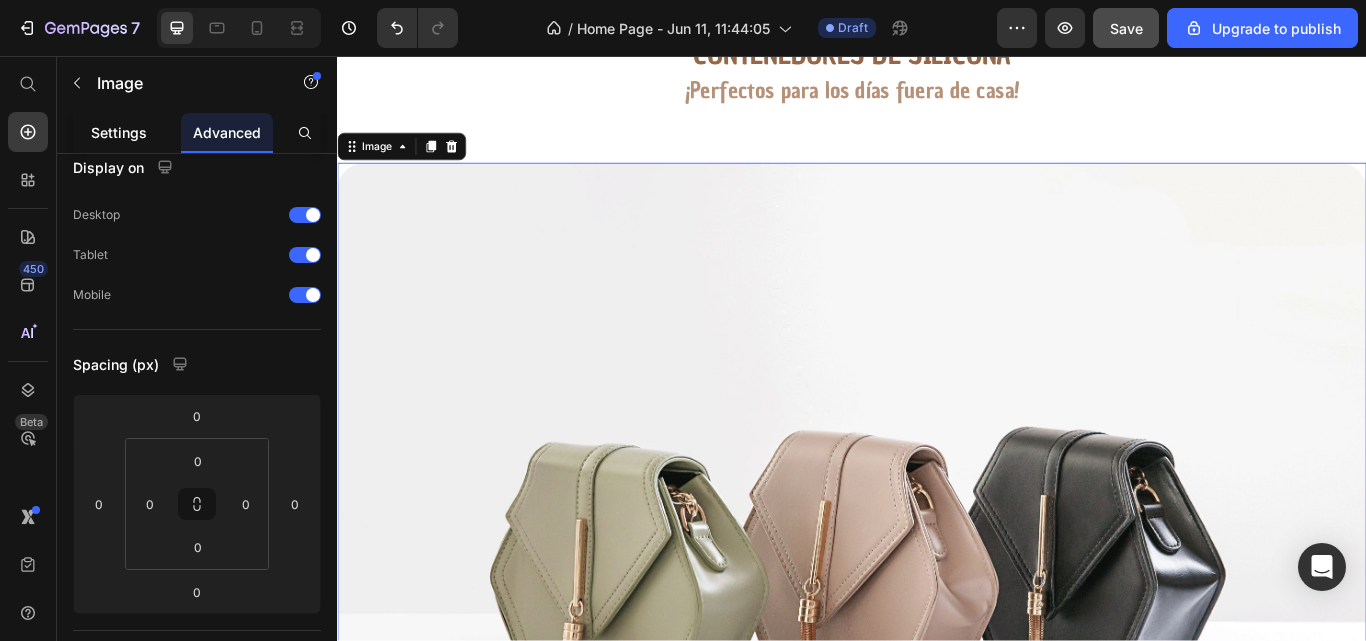 click on "Settings" 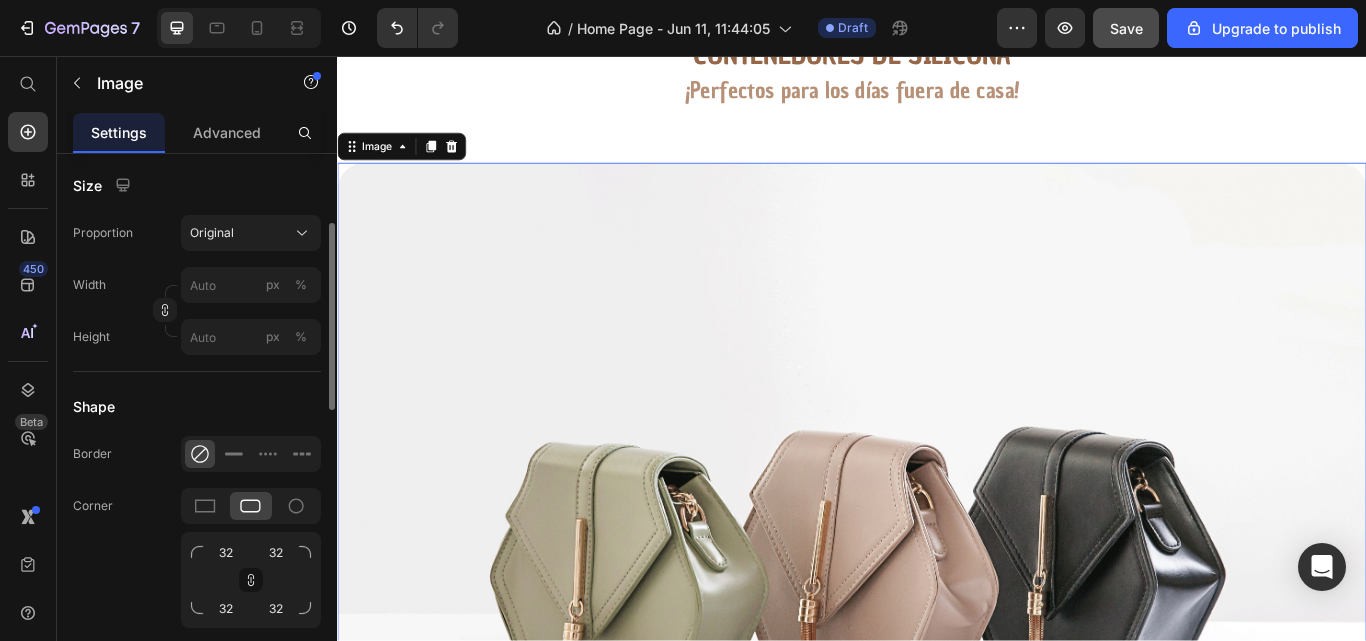 scroll, scrollTop: 465, scrollLeft: 0, axis: vertical 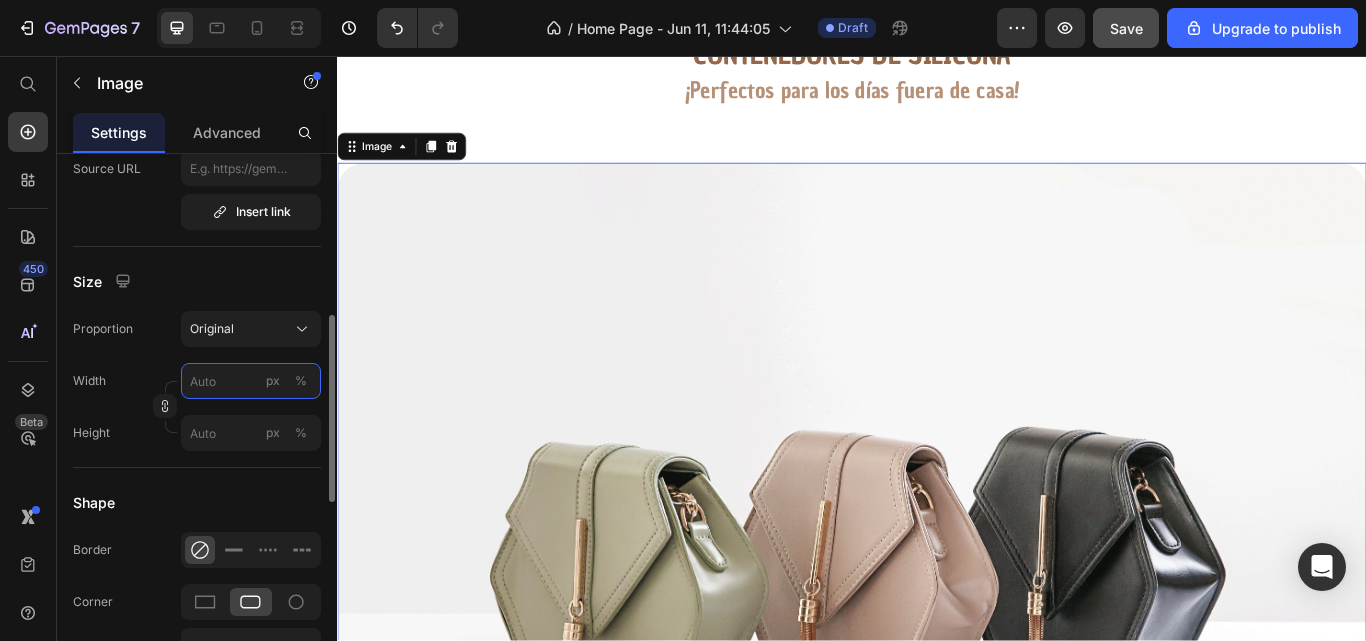 click on "px %" at bounding box center [251, 381] 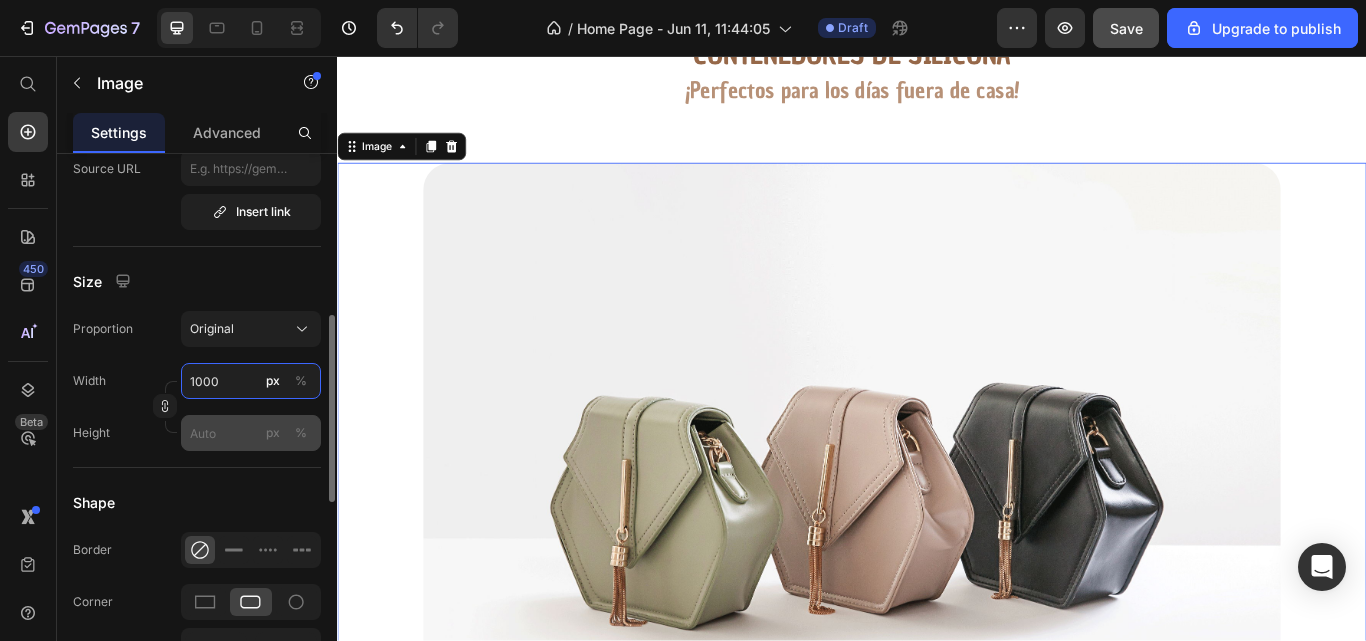 type on "1000" 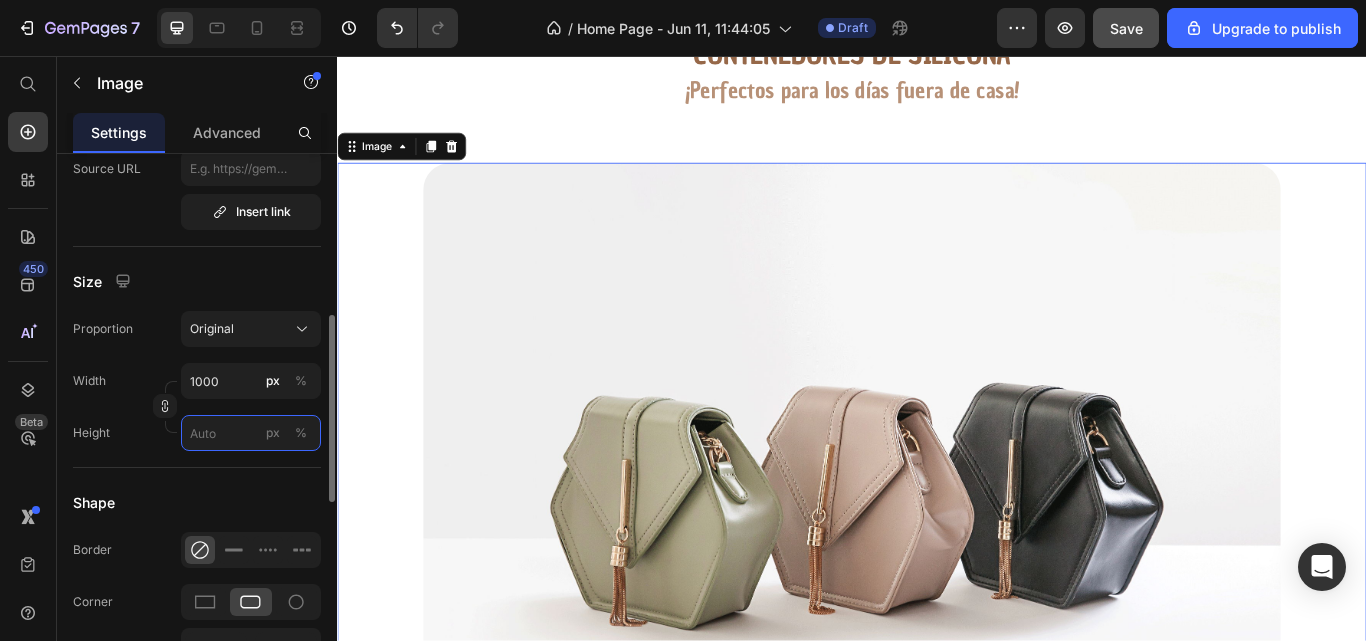 click on "px %" at bounding box center [251, 433] 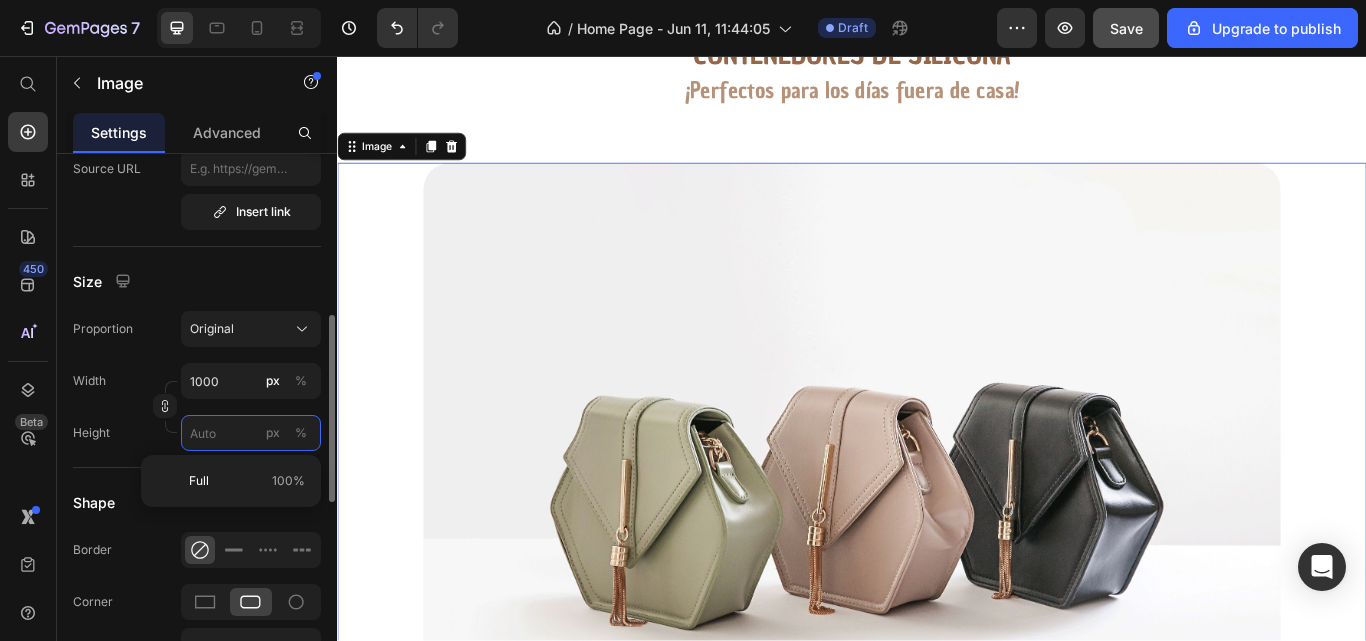 type 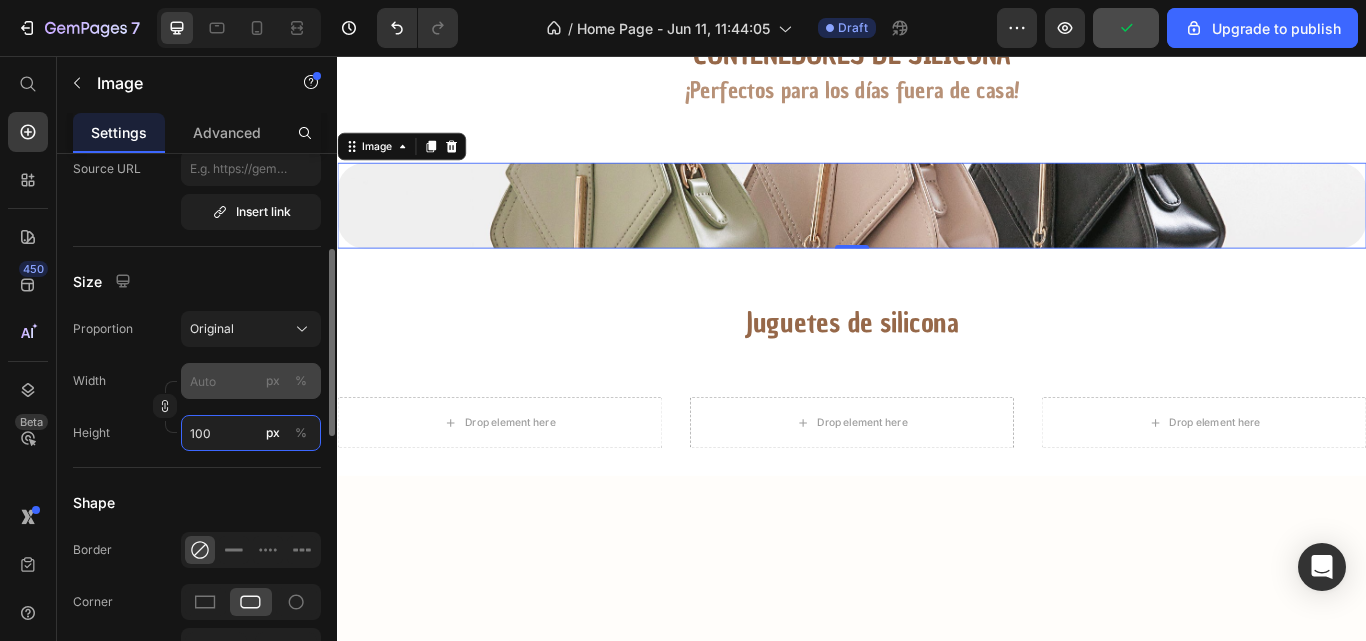 scroll, scrollTop: 416, scrollLeft: 0, axis: vertical 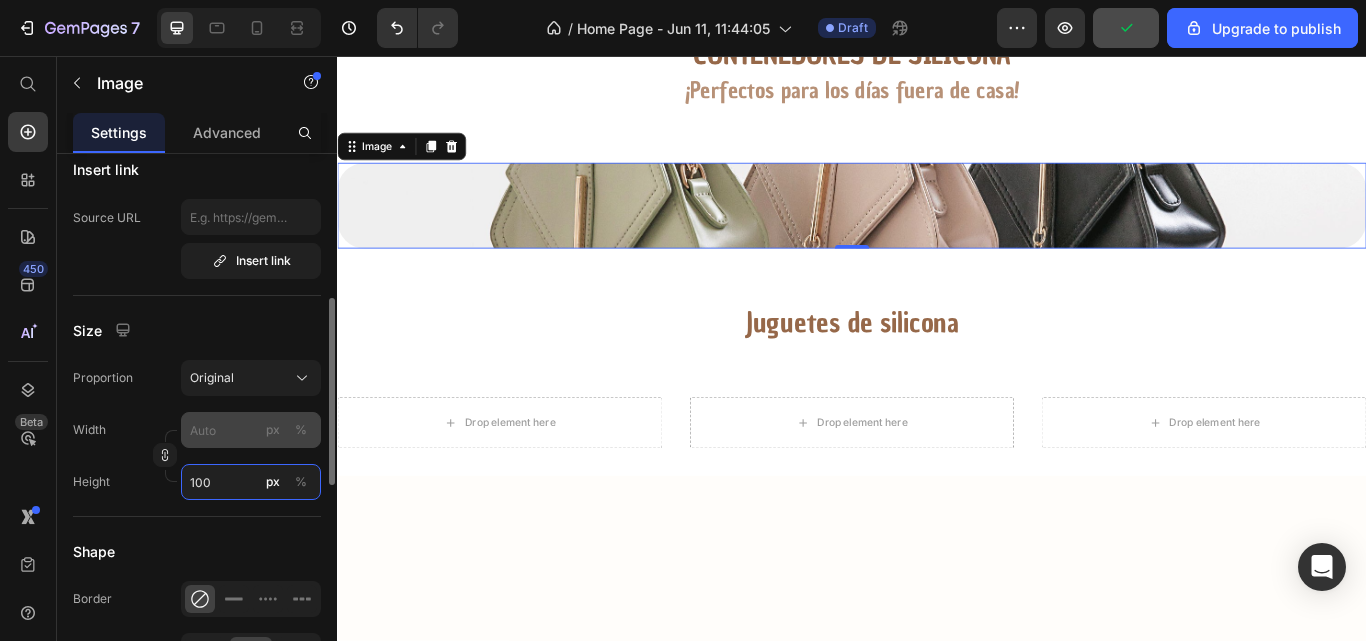 type on "100" 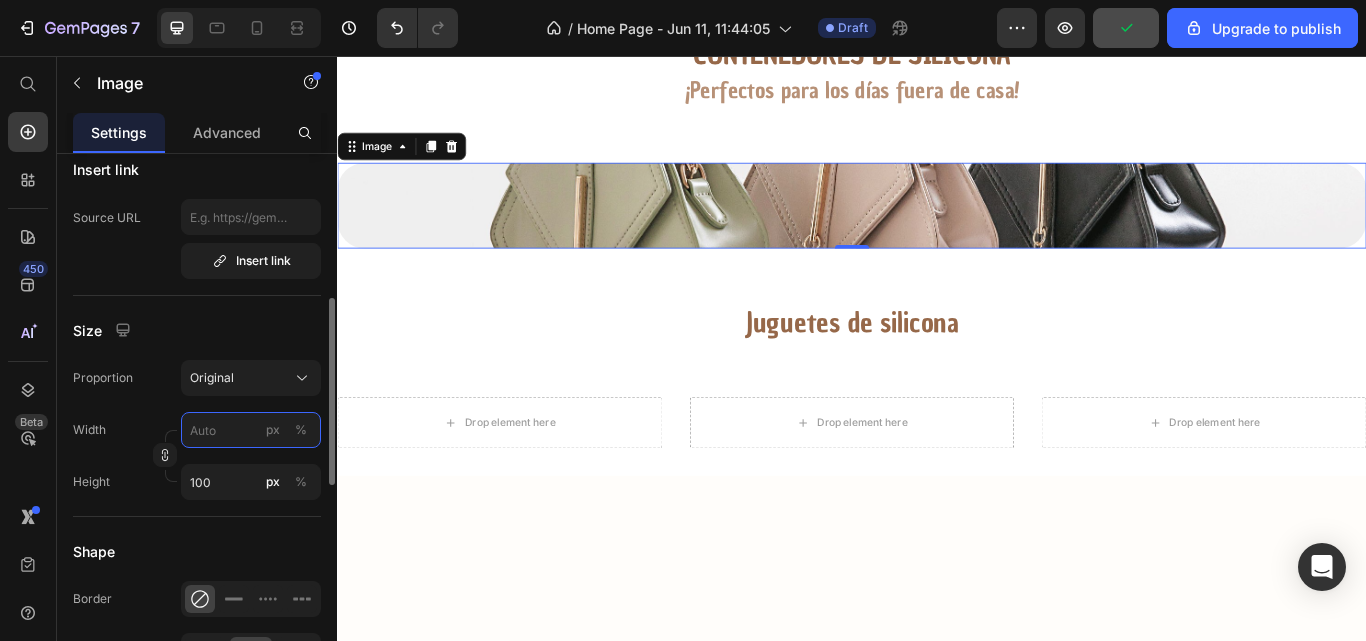 click on "px %" at bounding box center (251, 430) 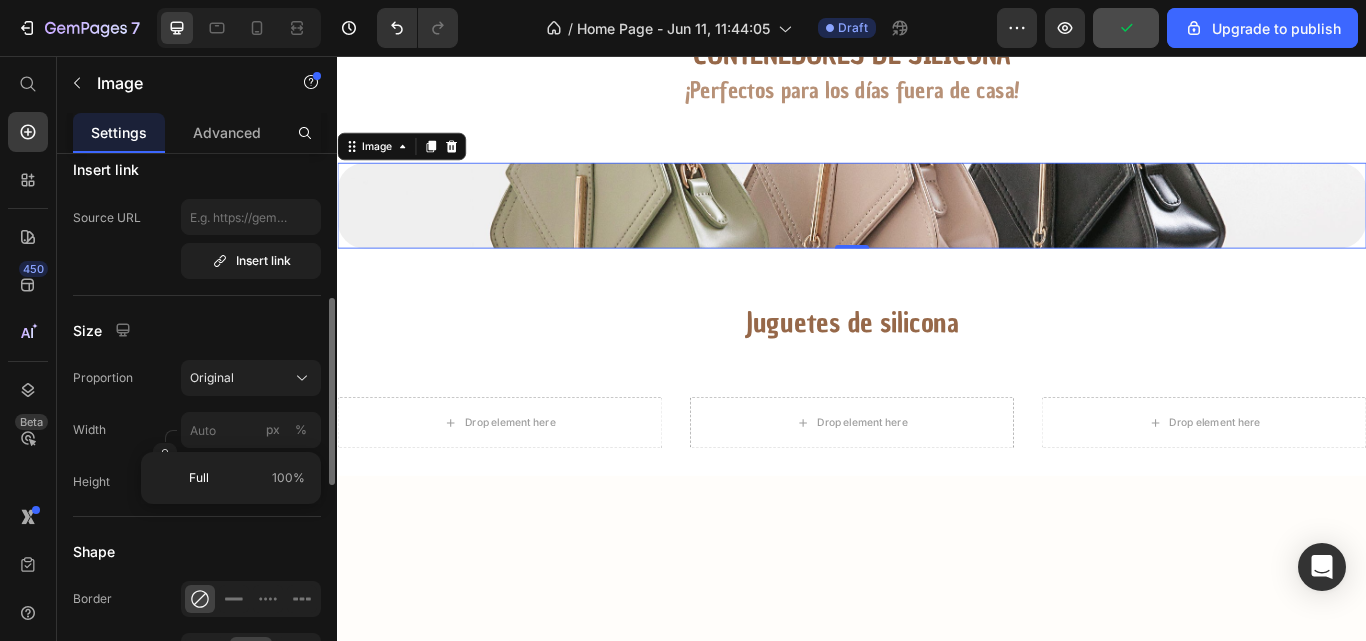 click on "Width px %" at bounding box center (197, 430) 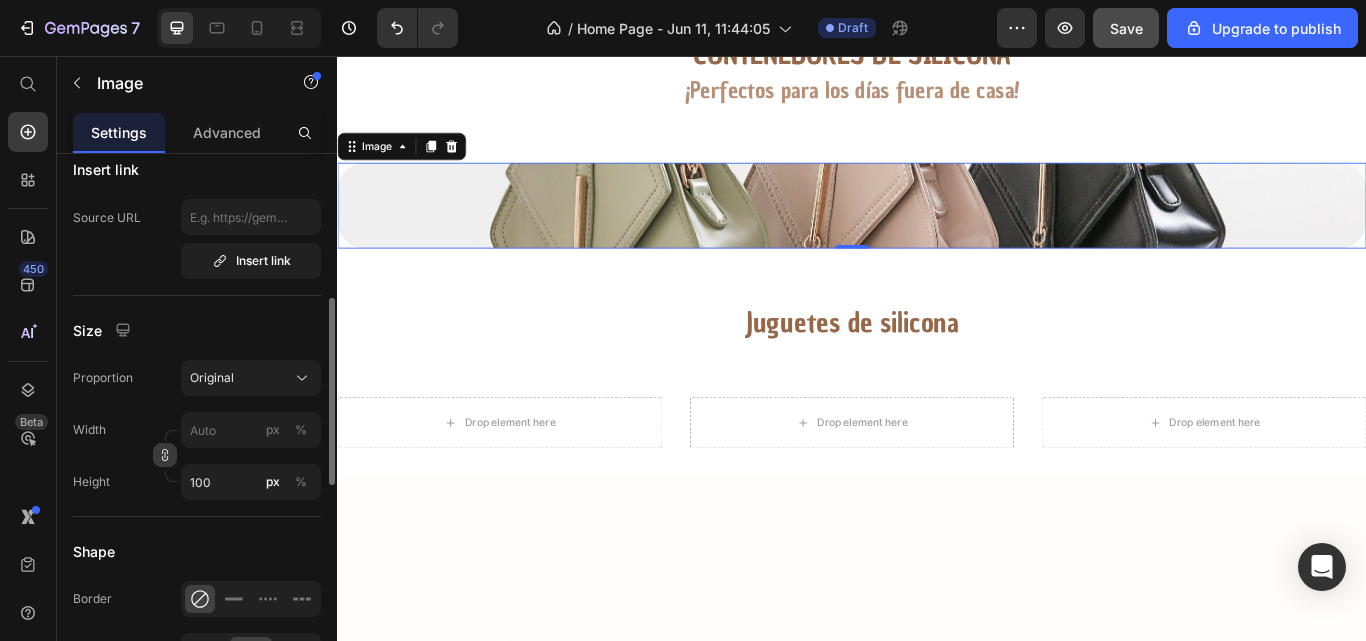 click 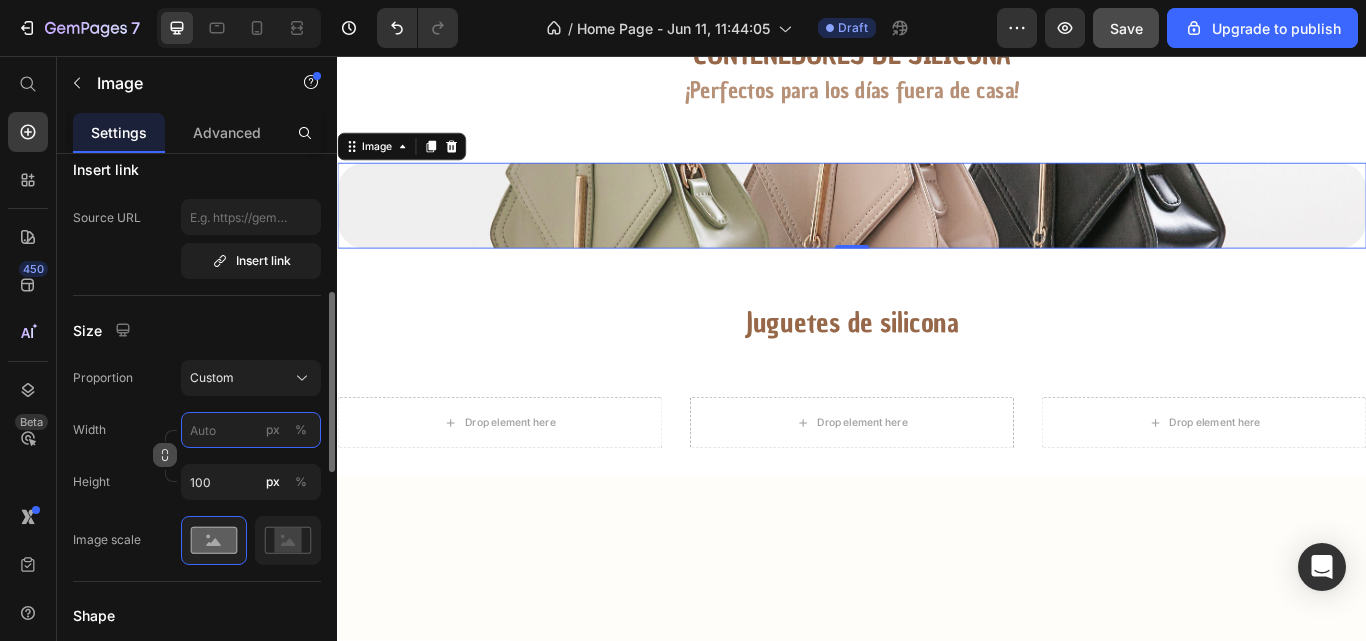 click on "px %" at bounding box center (251, 430) 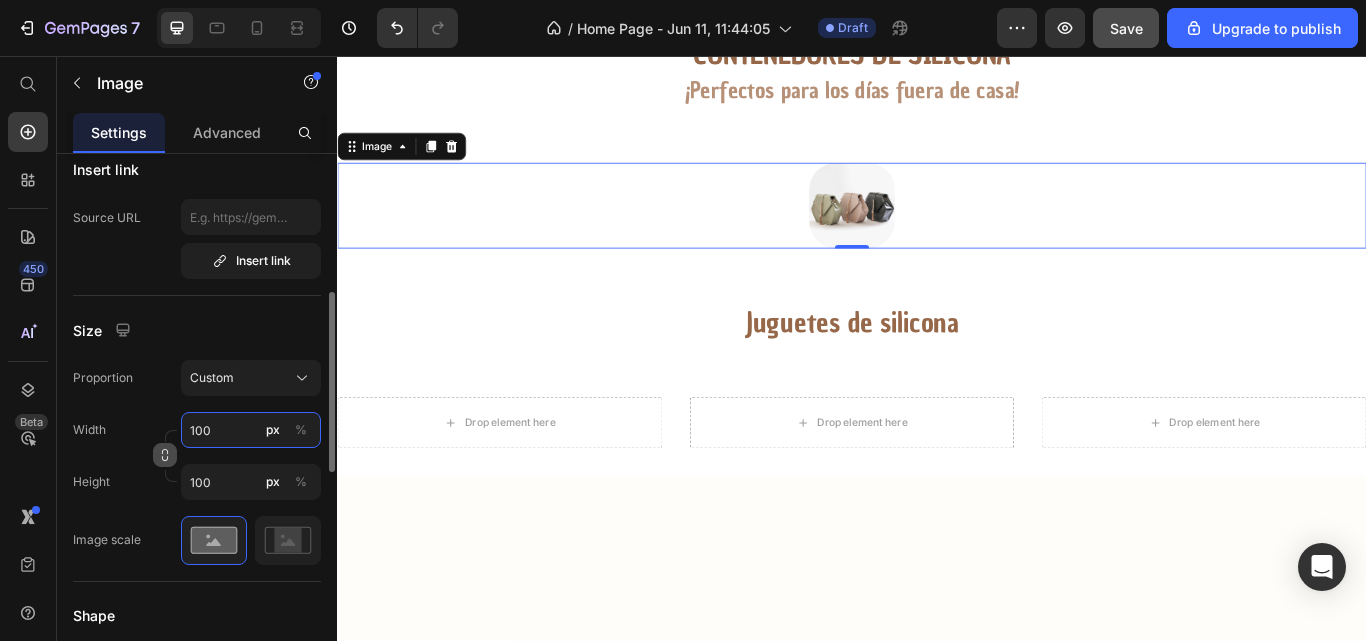 type on "1000" 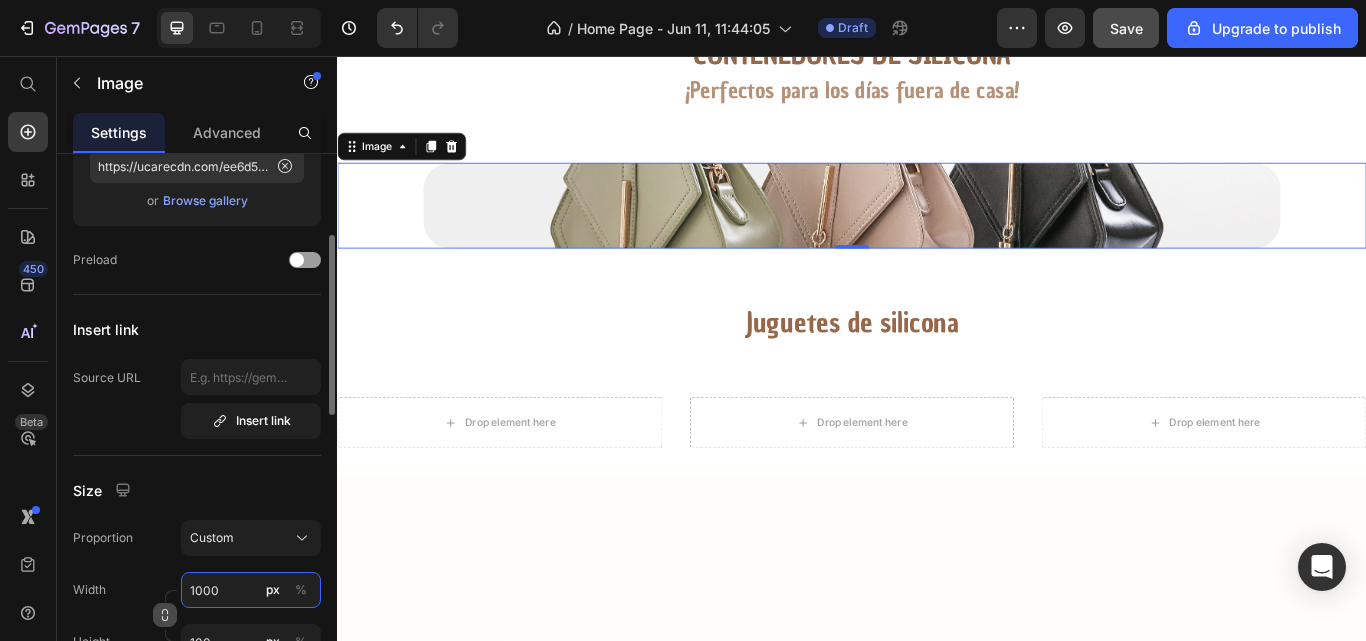 scroll, scrollTop: 251, scrollLeft: 0, axis: vertical 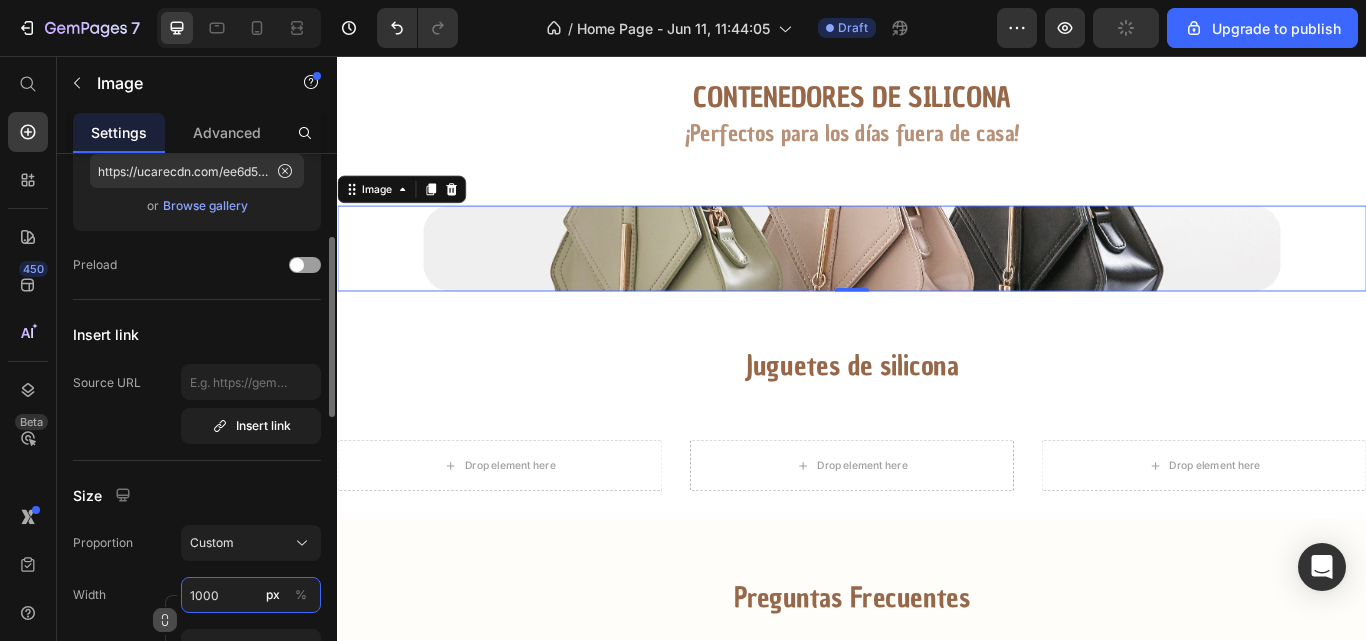 click on "1000" at bounding box center [251, 595] 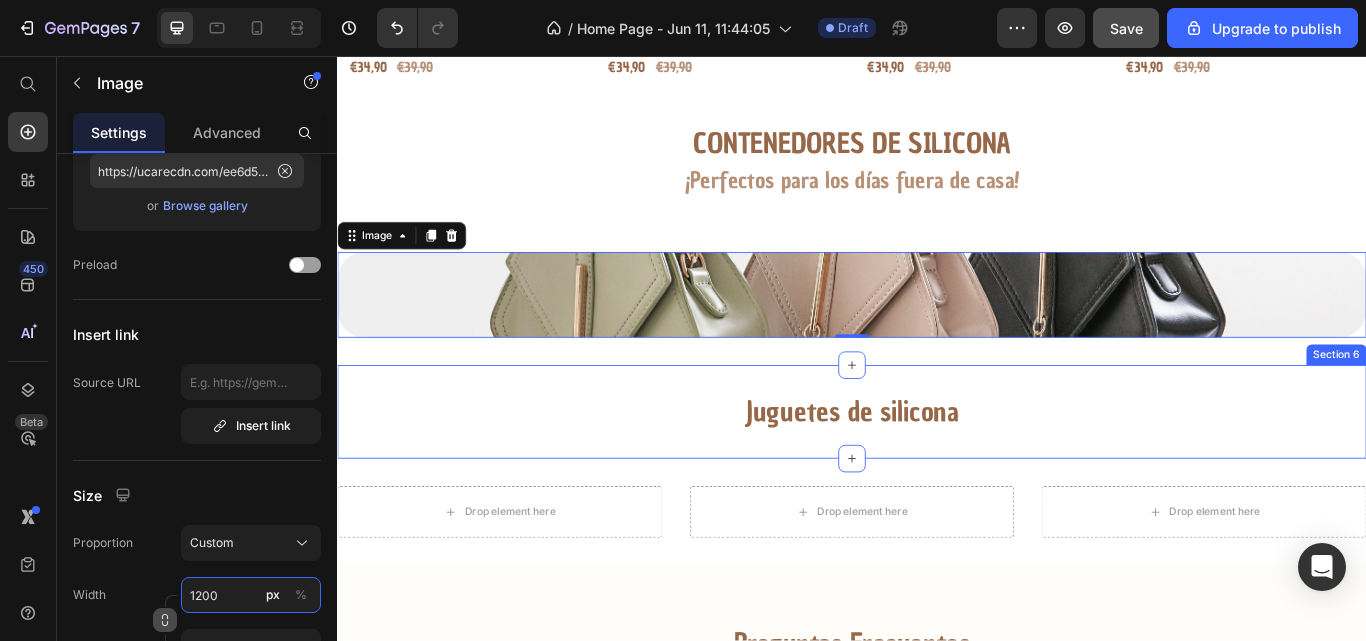 scroll, scrollTop: 1063, scrollLeft: 0, axis: vertical 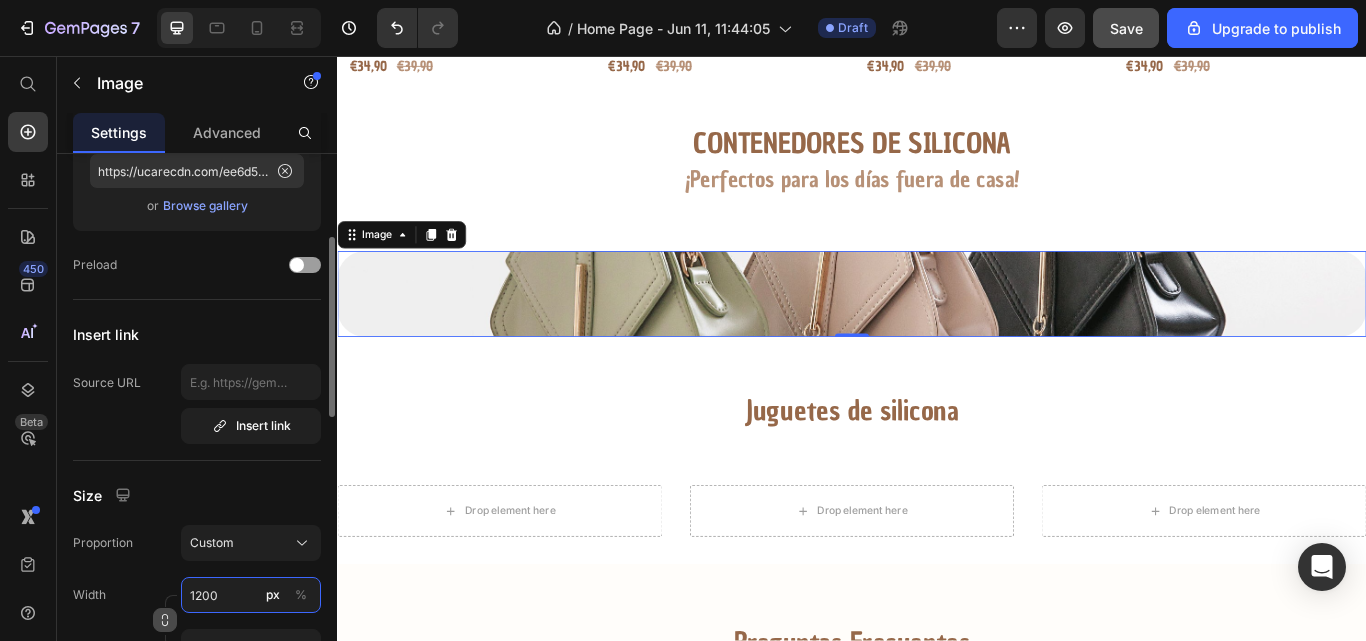 drag, startPoint x: 198, startPoint y: 592, endPoint x: 218, endPoint y: 592, distance: 20 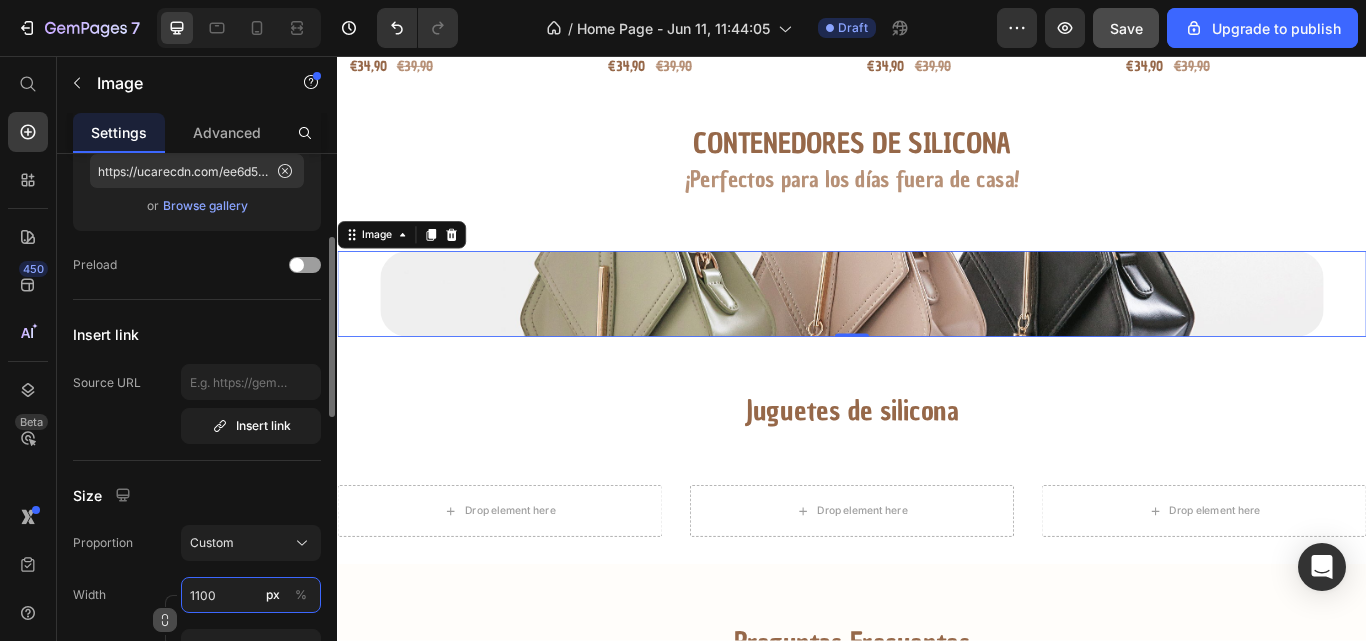 click on "1100" at bounding box center (251, 595) 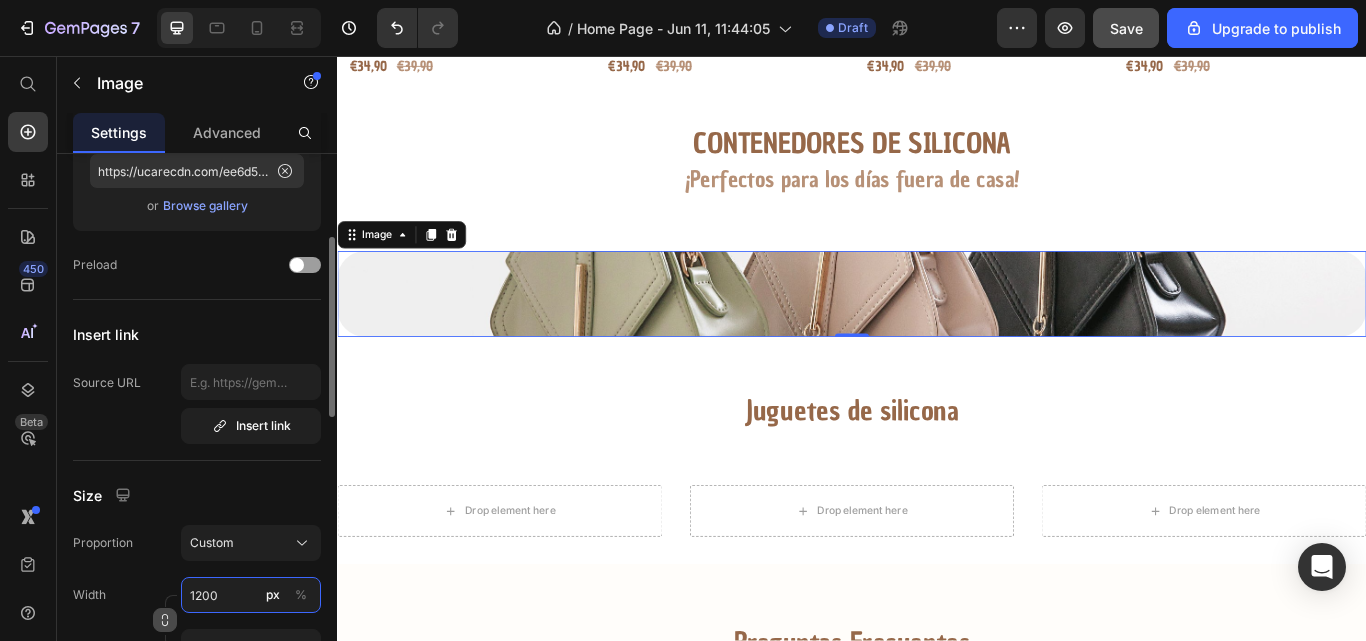 type on "1200" 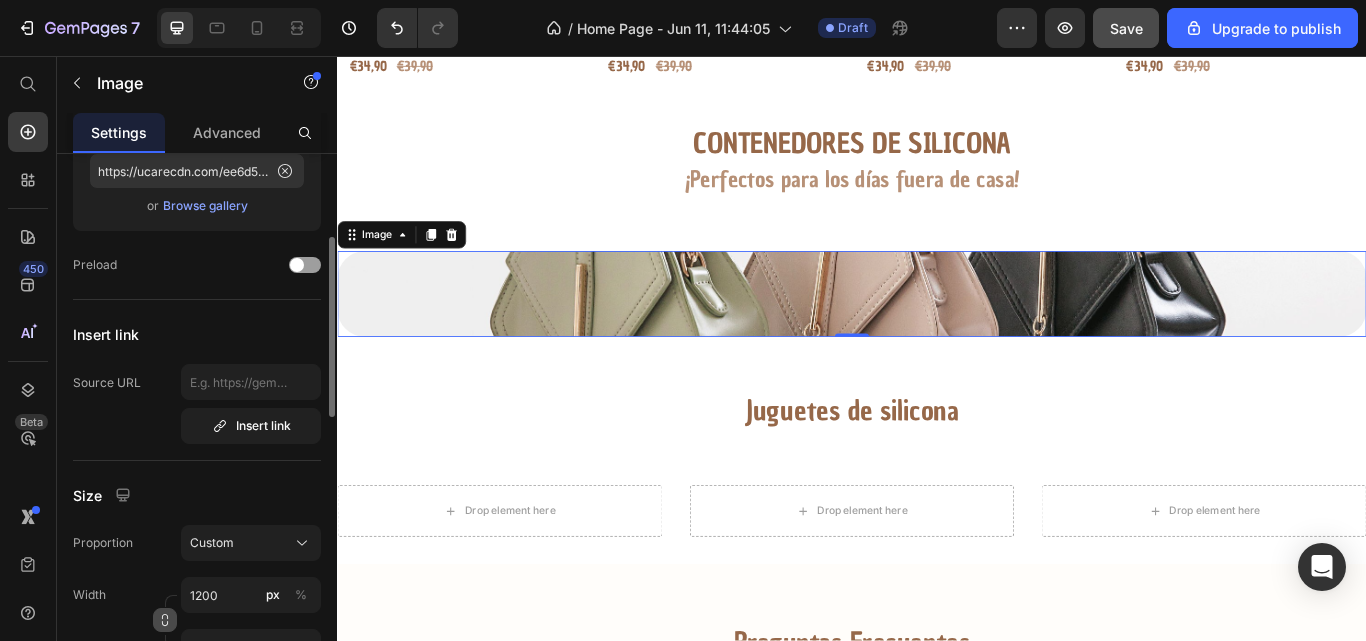 click on "Width 1200 px %" at bounding box center (197, 595) 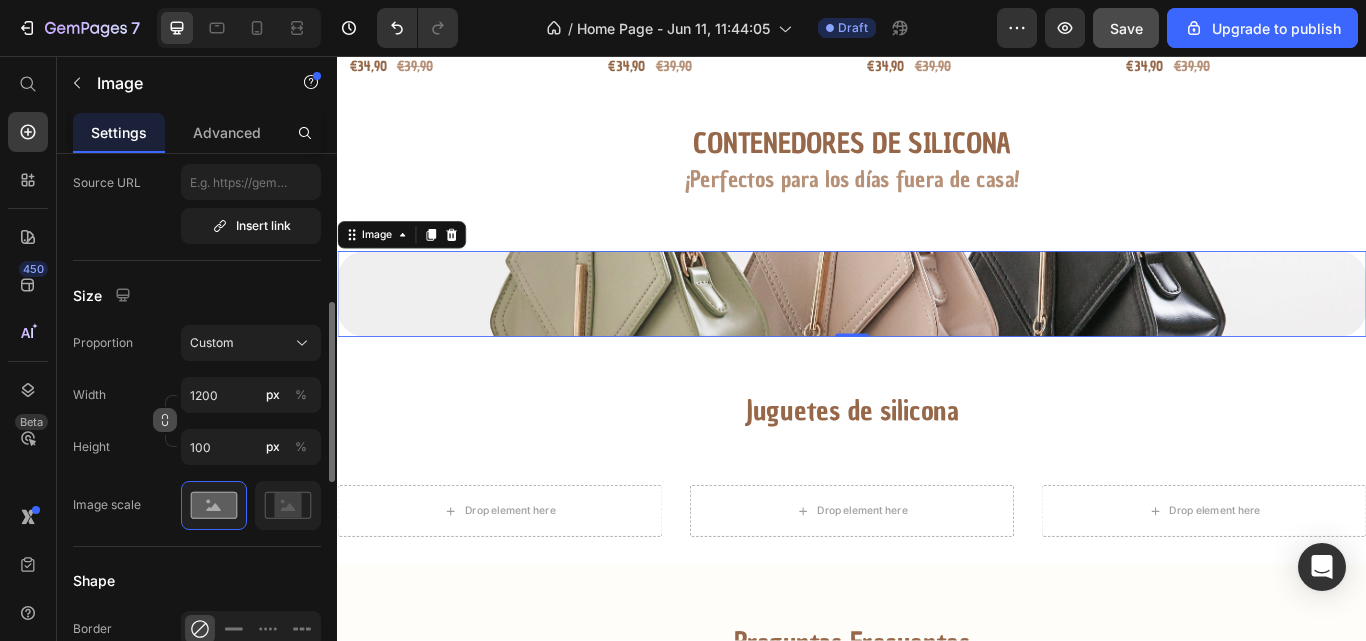 scroll, scrollTop: 453, scrollLeft: 0, axis: vertical 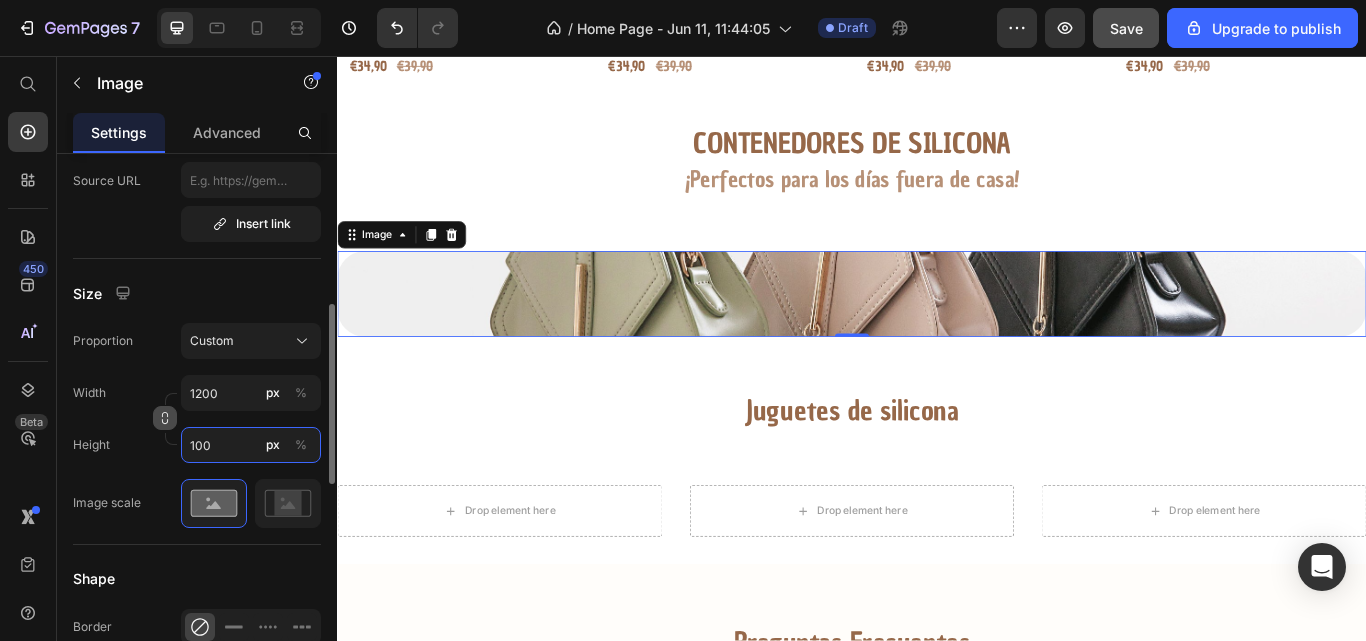 click on "100" at bounding box center (251, 445) 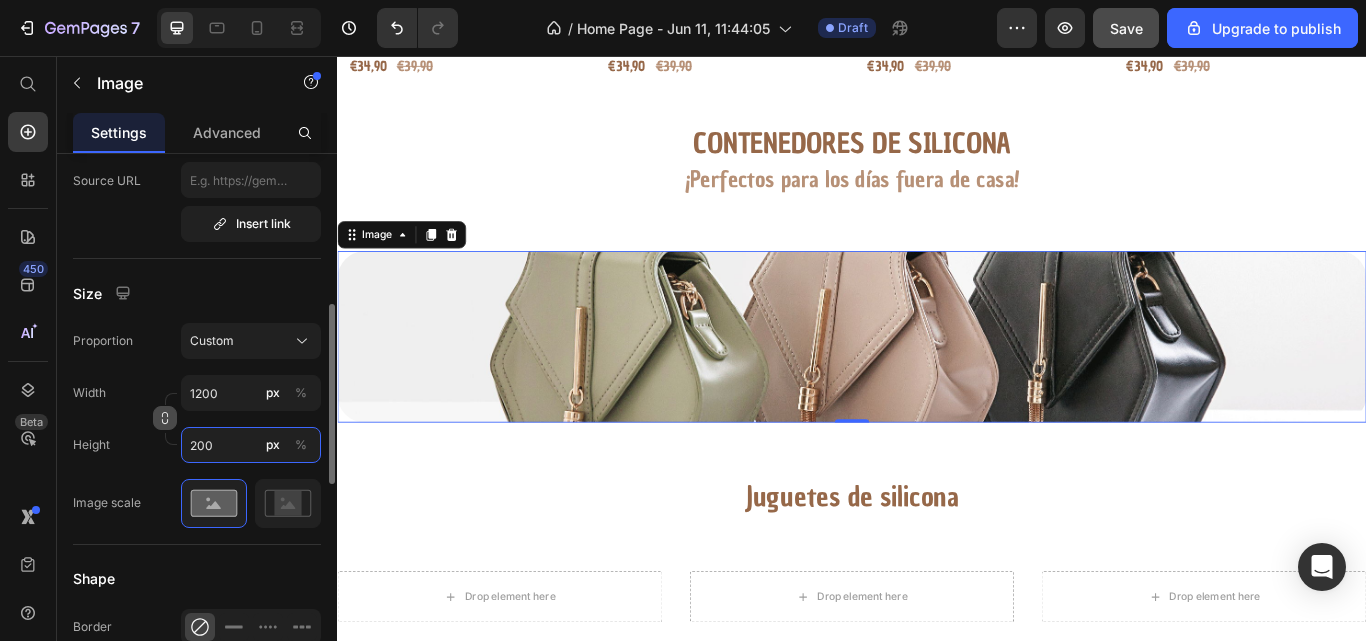 click on "200" at bounding box center [251, 445] 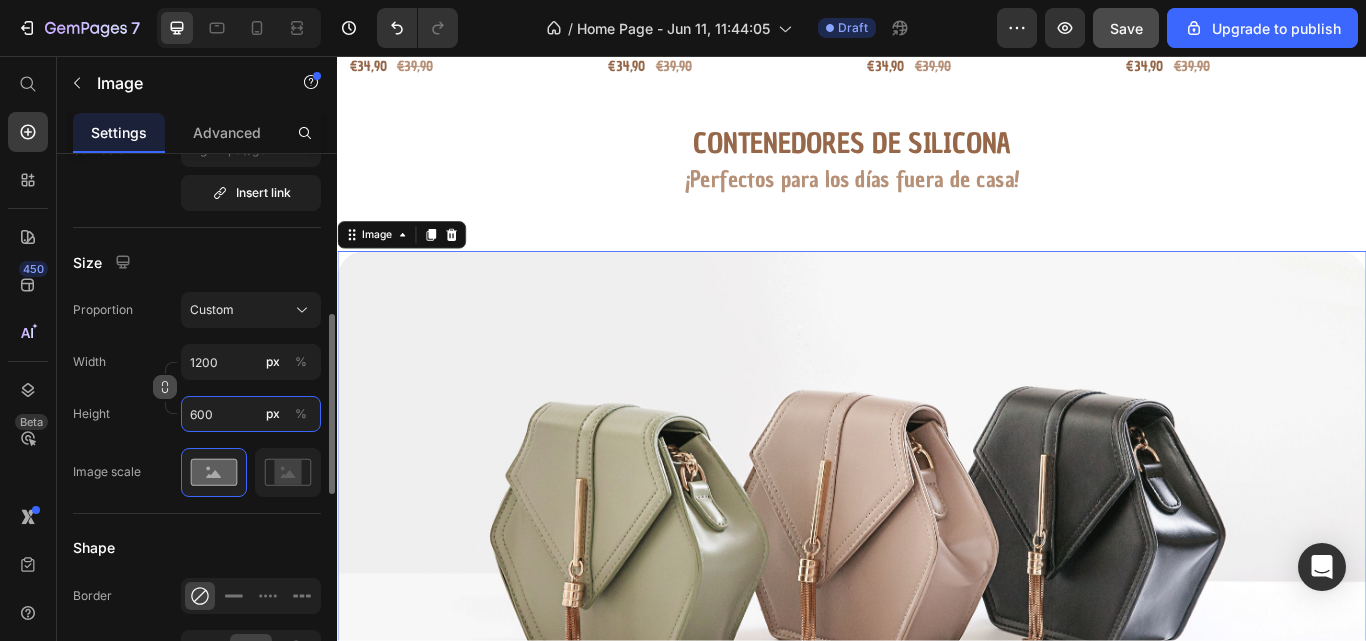 scroll, scrollTop: 513, scrollLeft: 0, axis: vertical 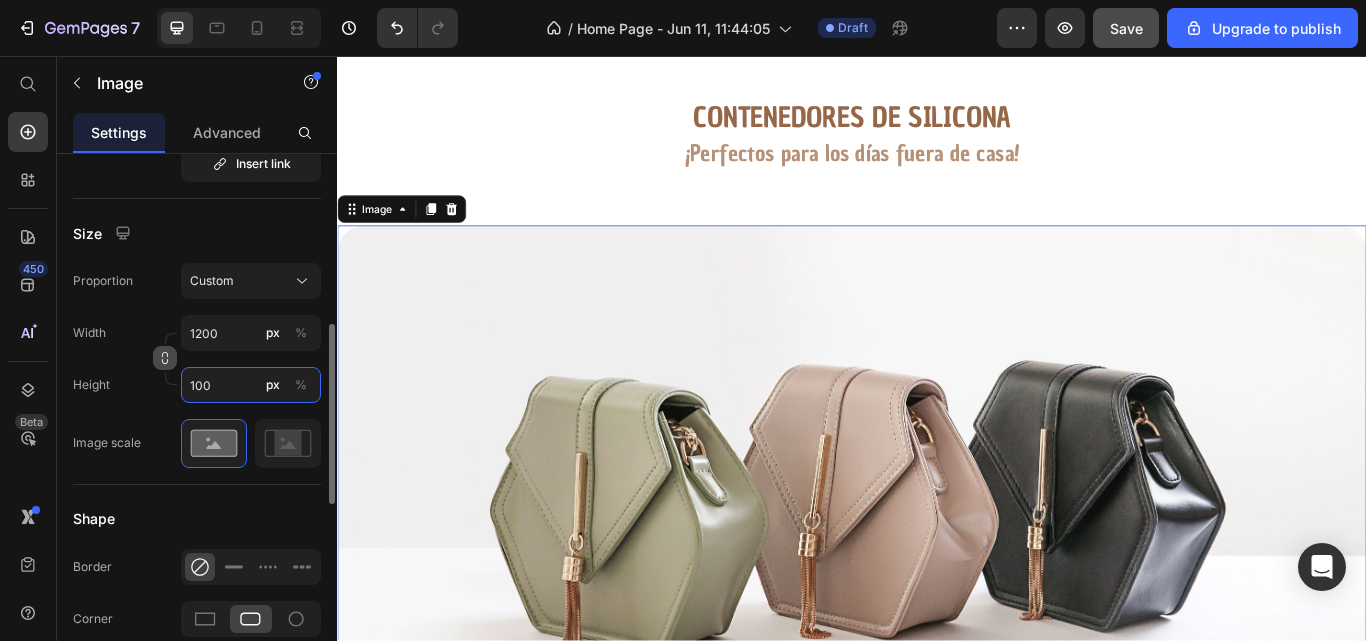 click on "100" at bounding box center (251, 385) 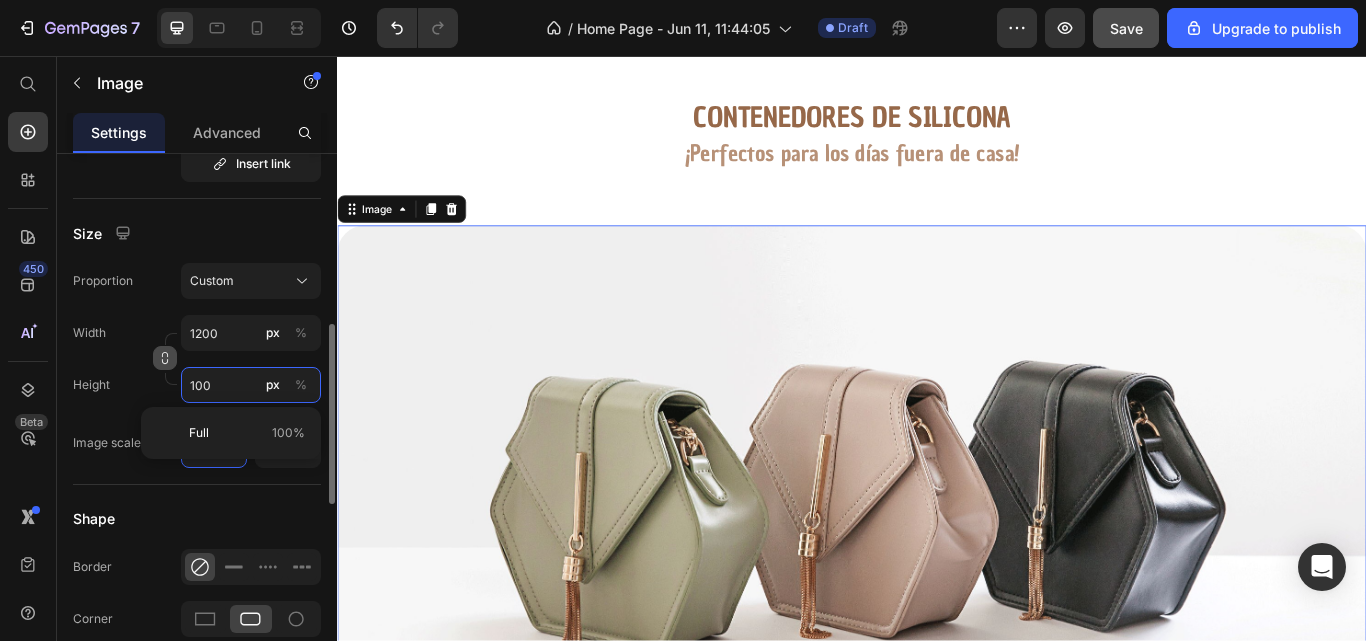 click on "100" at bounding box center [251, 385] 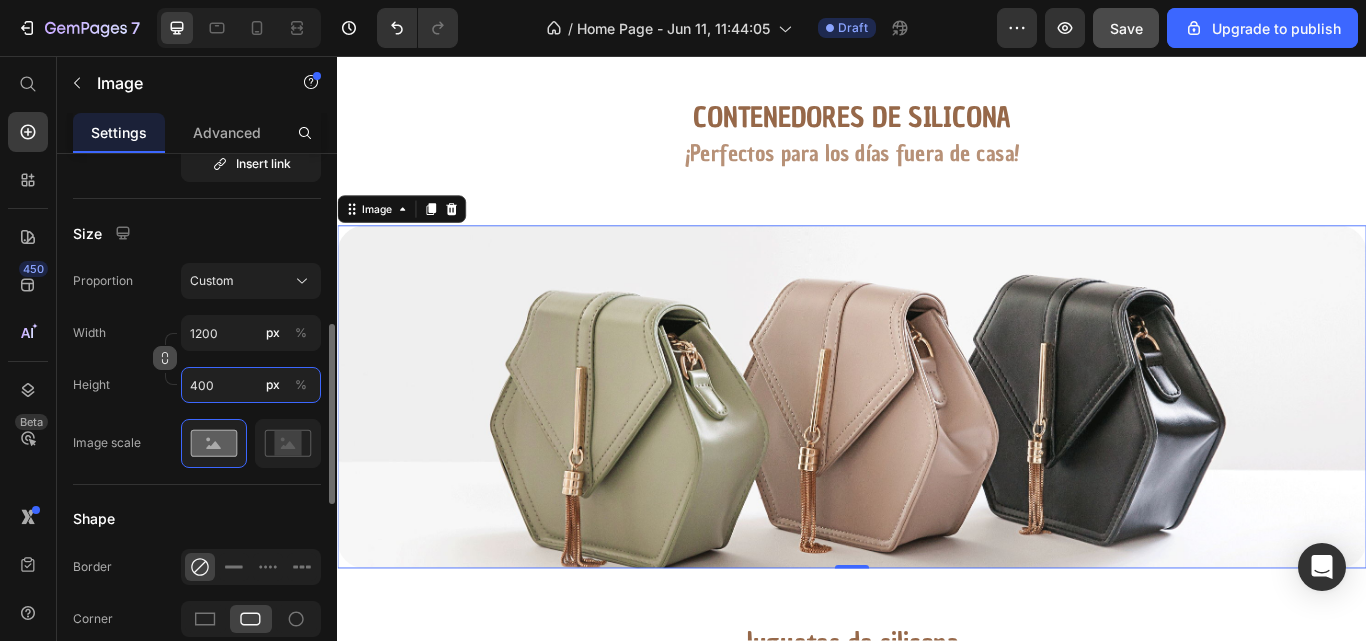 type on "400" 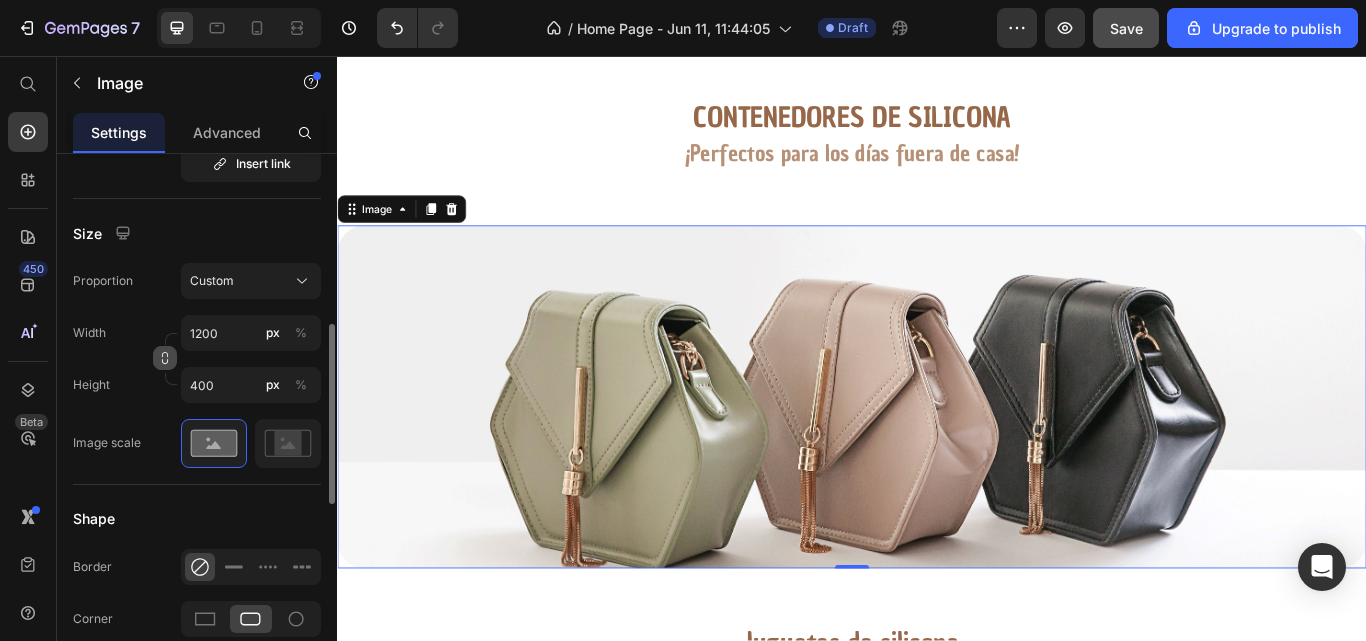click on "Image scale" 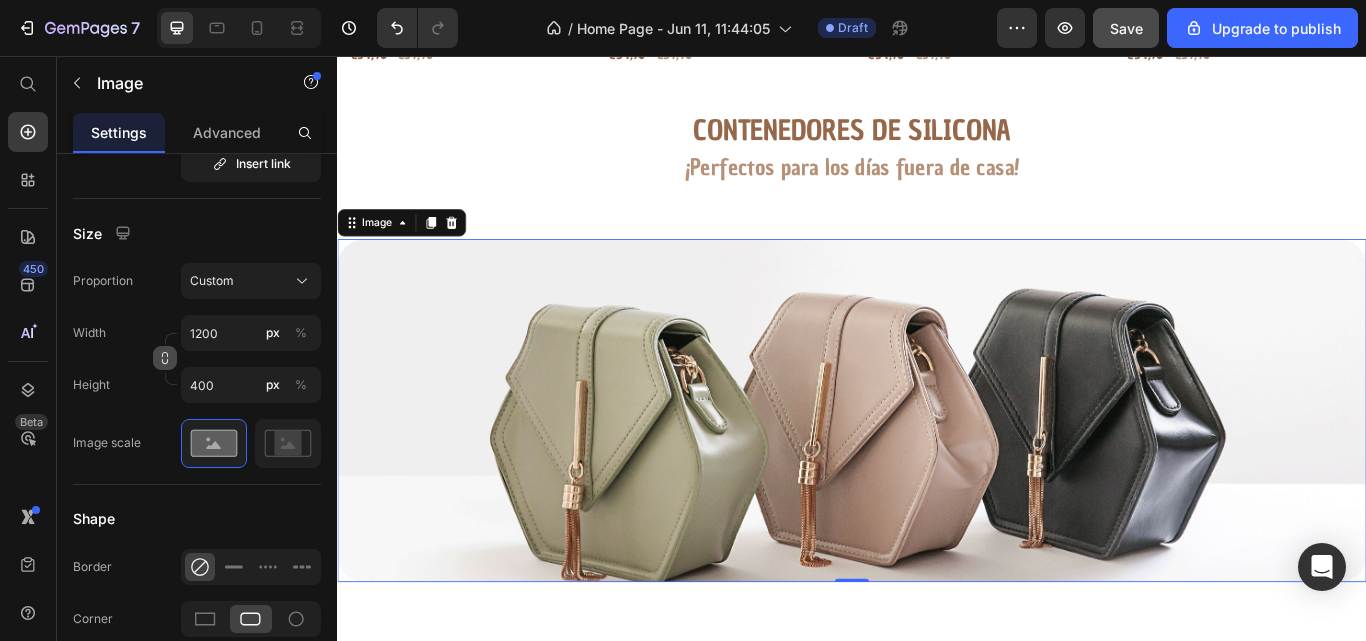 scroll, scrollTop: 1073, scrollLeft: 0, axis: vertical 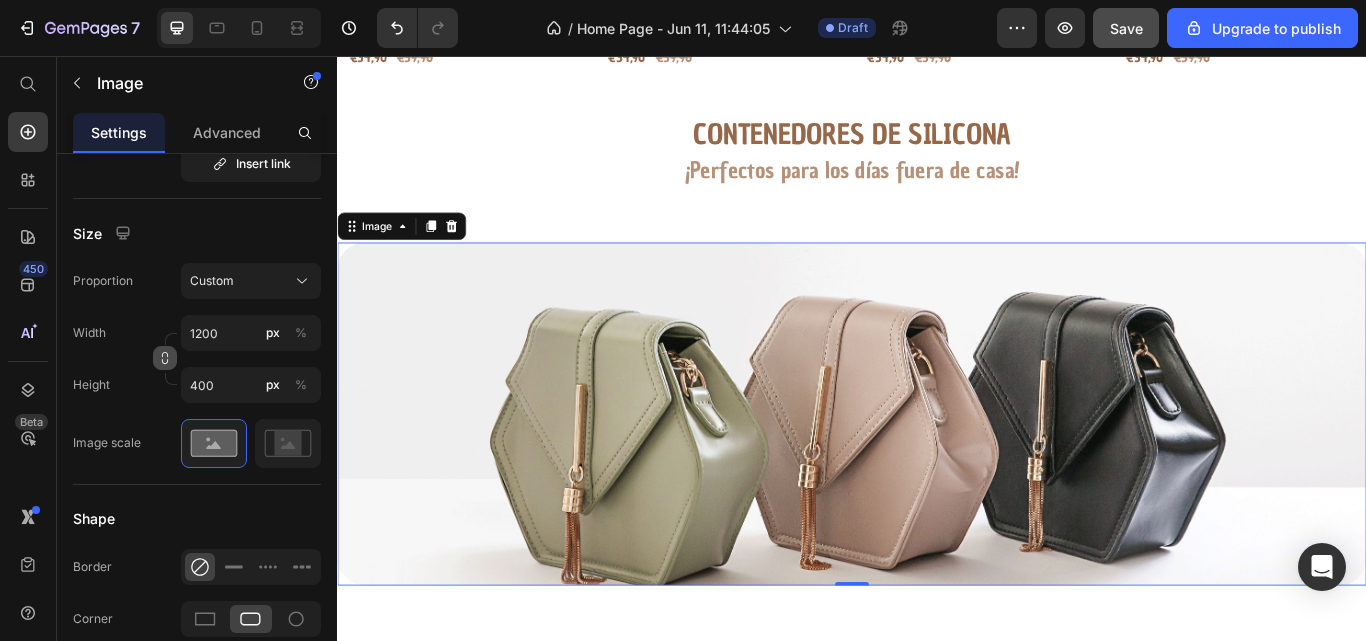 click at bounding box center [937, 474] 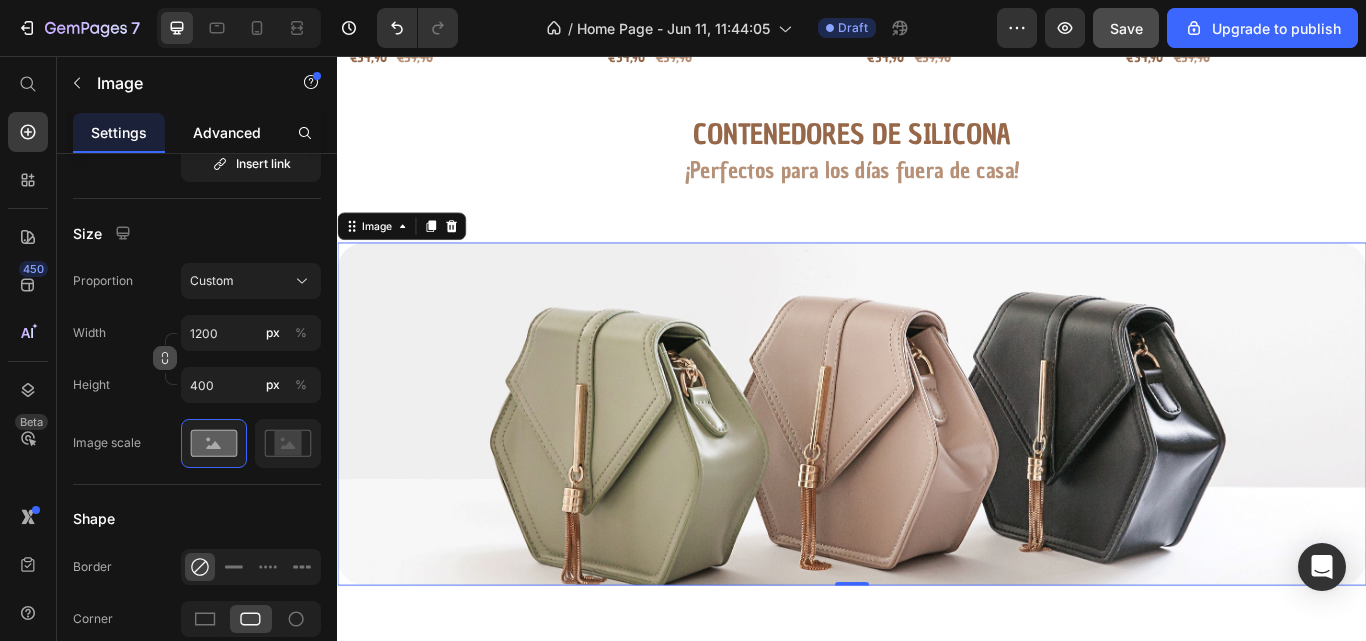 click on "Advanced" at bounding box center (227, 132) 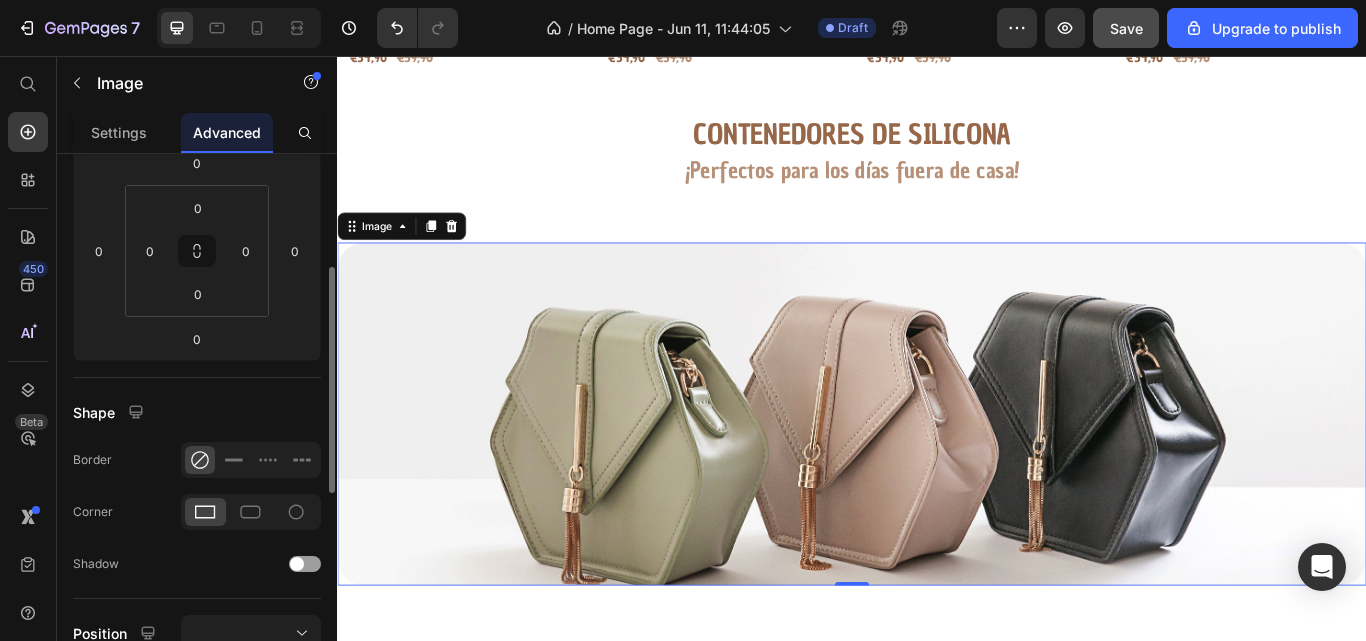 scroll, scrollTop: 273, scrollLeft: 0, axis: vertical 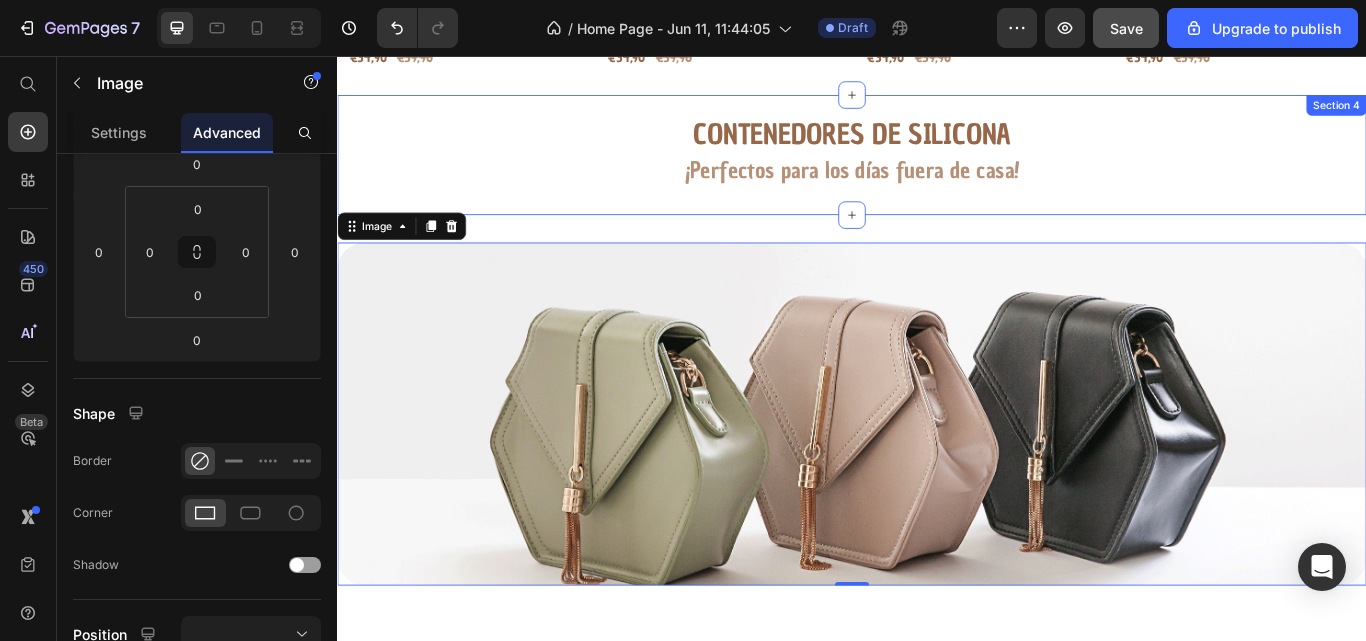 click on "Contenedores de silicona Heading ¡Perfectos para los días fuera de casa! Heading Section 4" at bounding box center [937, 171] 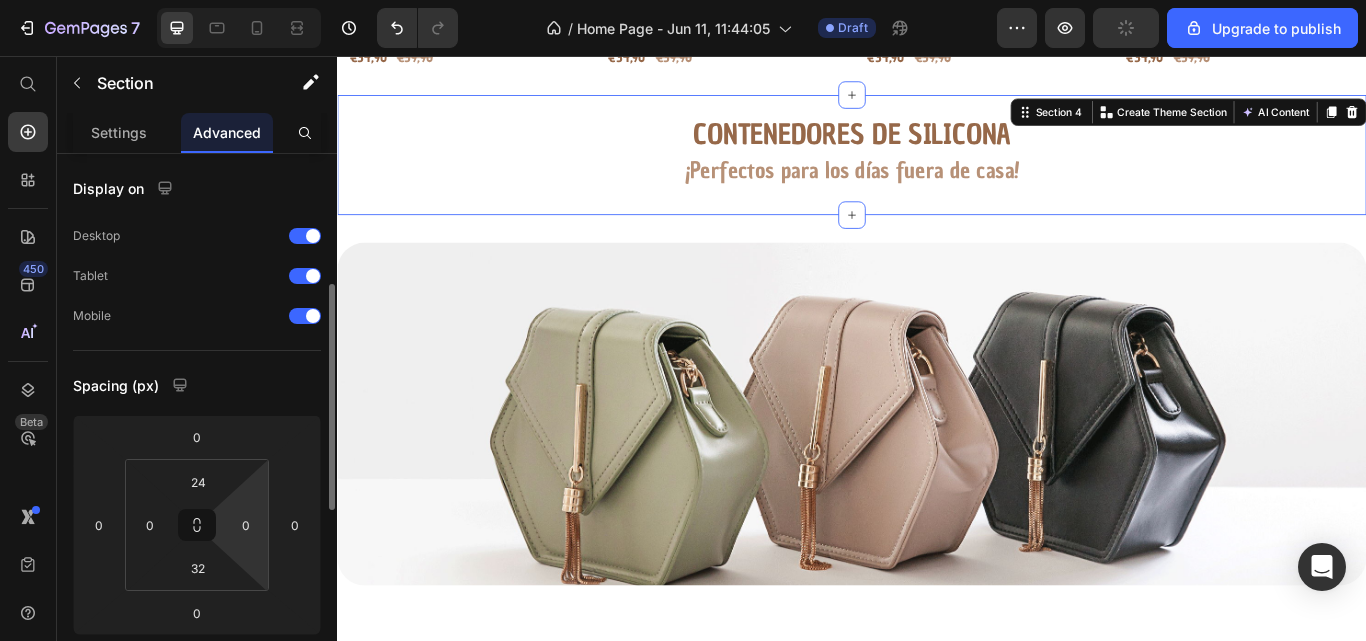 scroll, scrollTop: 92, scrollLeft: 0, axis: vertical 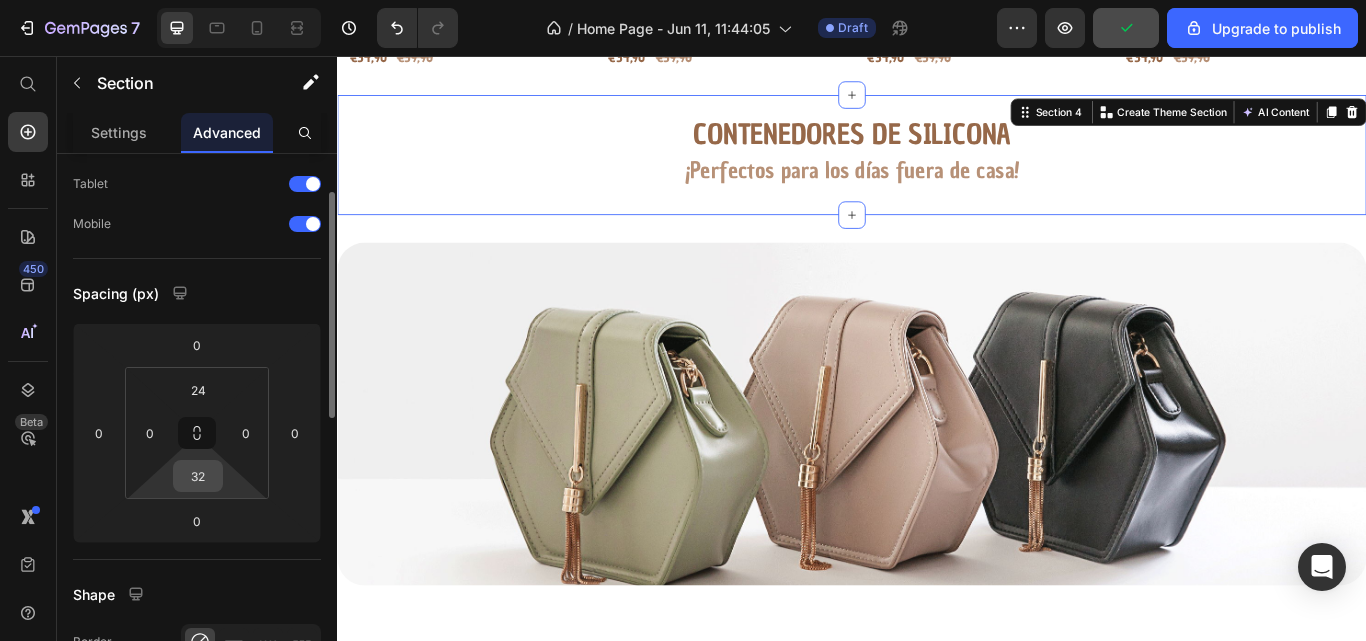 click on "32" at bounding box center [198, 476] 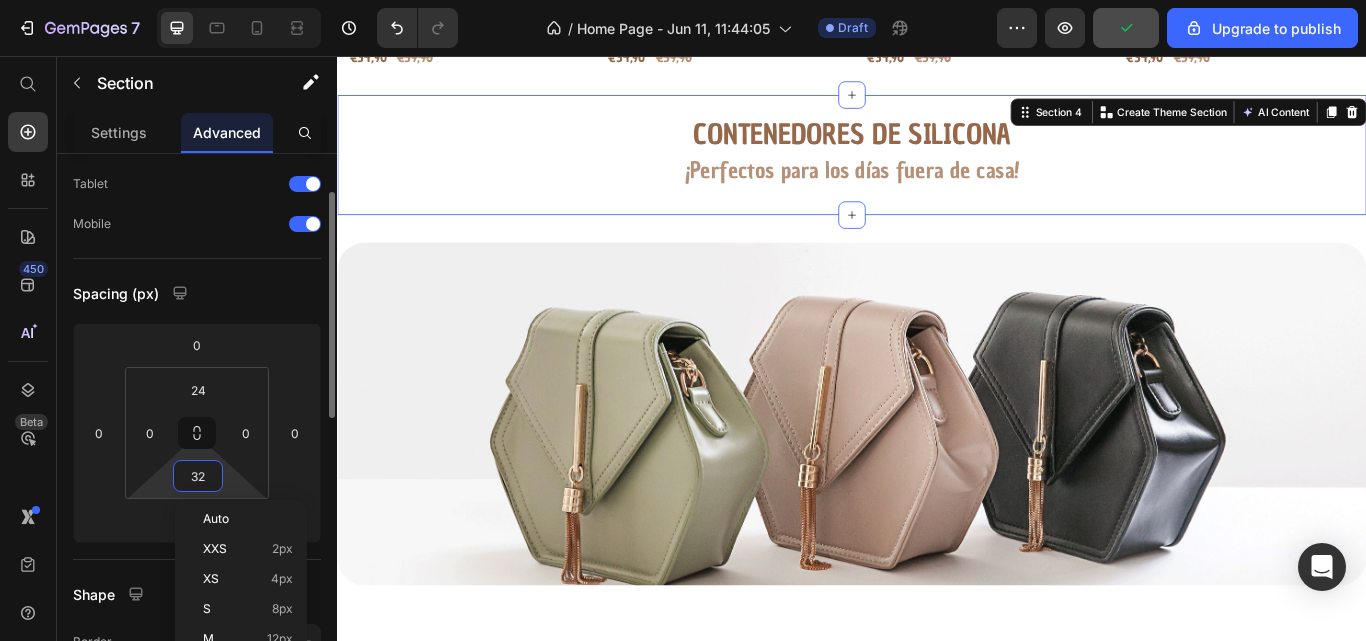 type on "0" 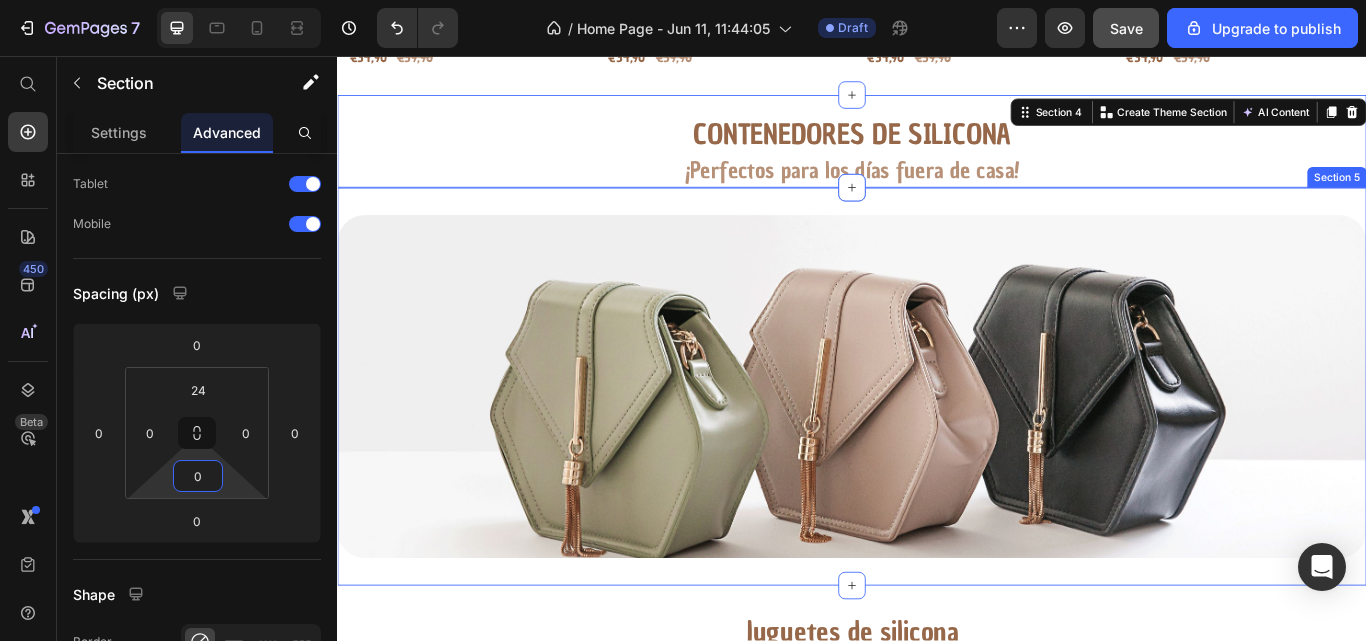 click on "Image Section 5" at bounding box center [937, 442] 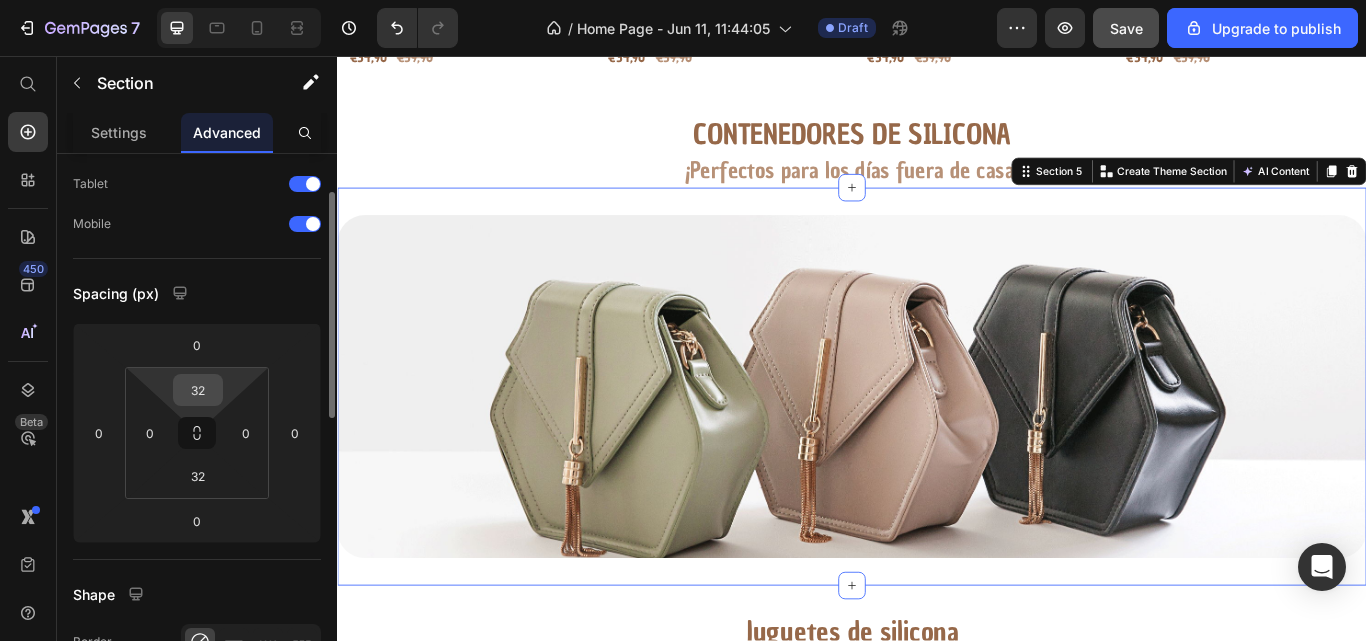 click on "32" at bounding box center [198, 390] 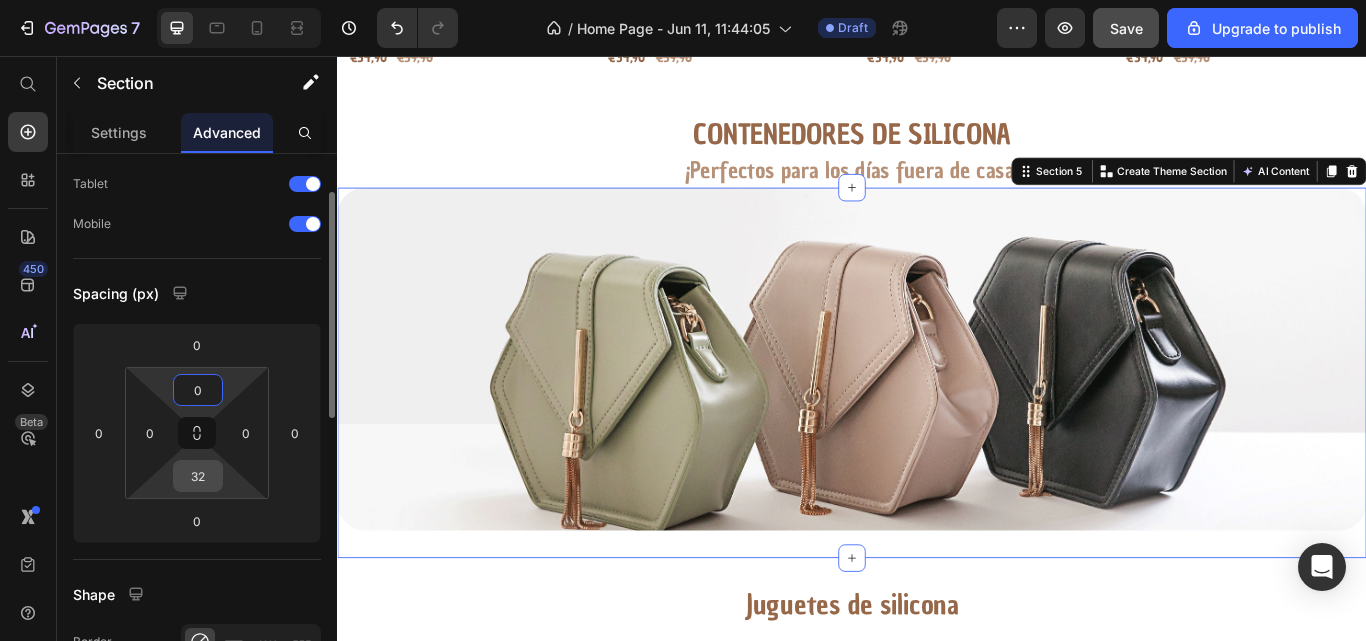 type on "0" 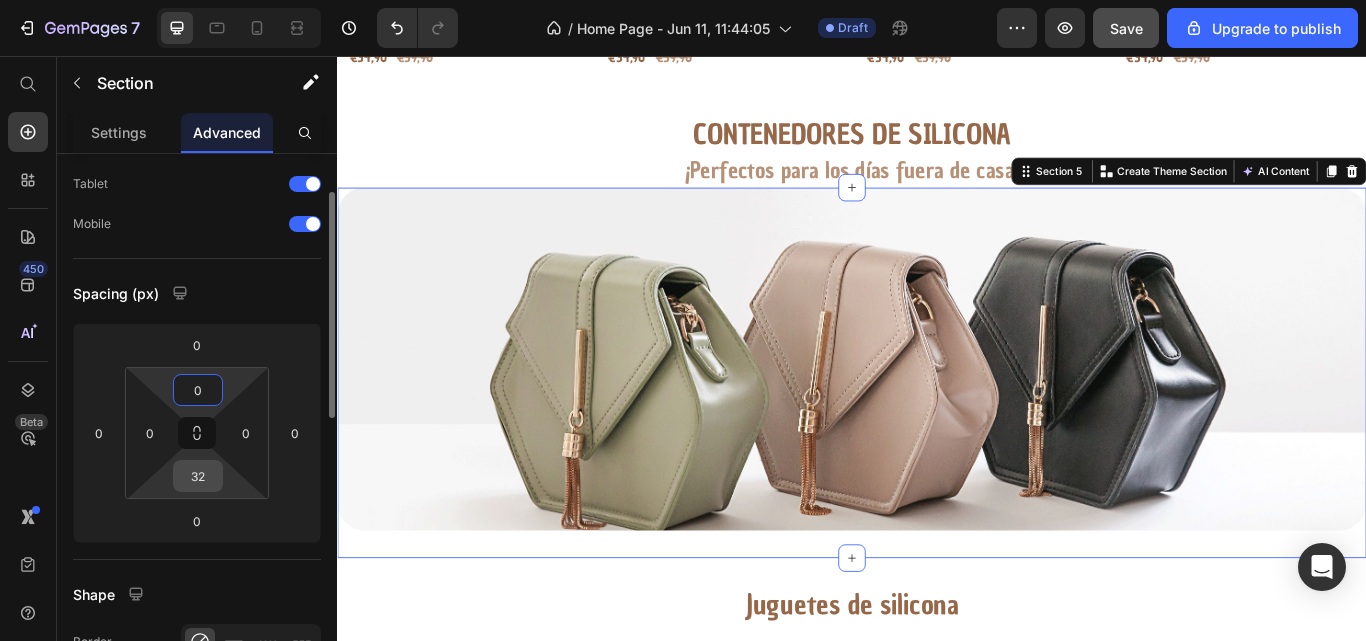 click on "32" at bounding box center [198, 476] 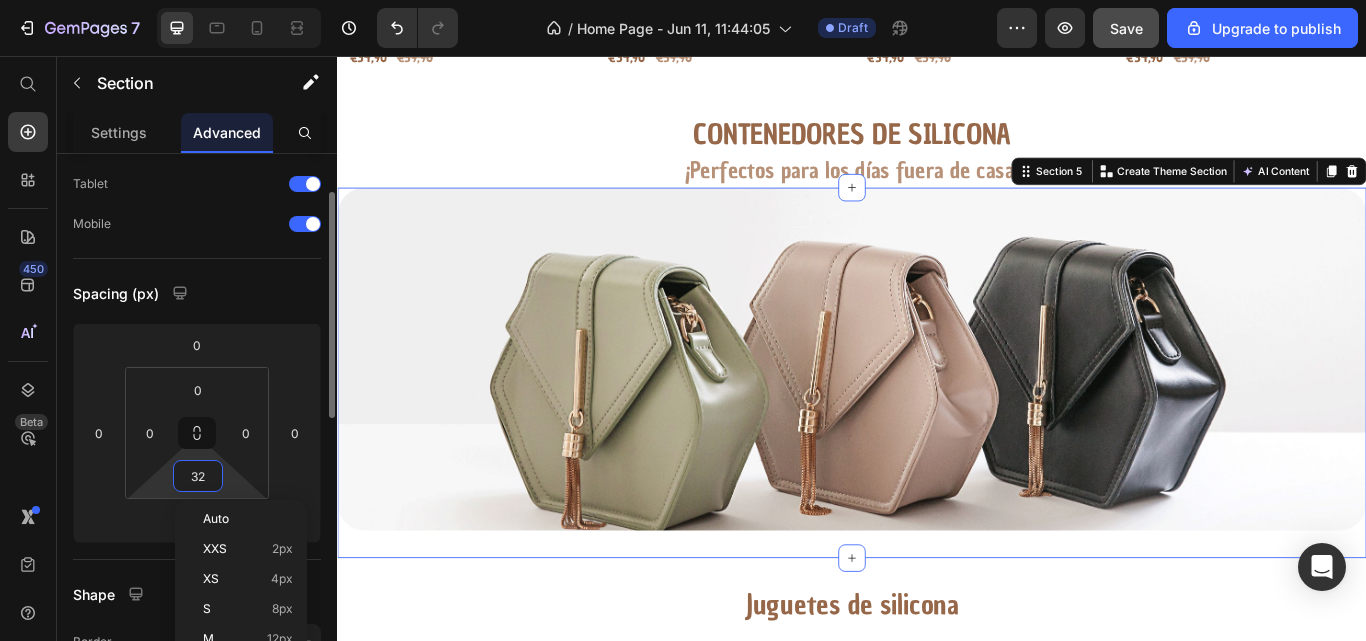 type on "0" 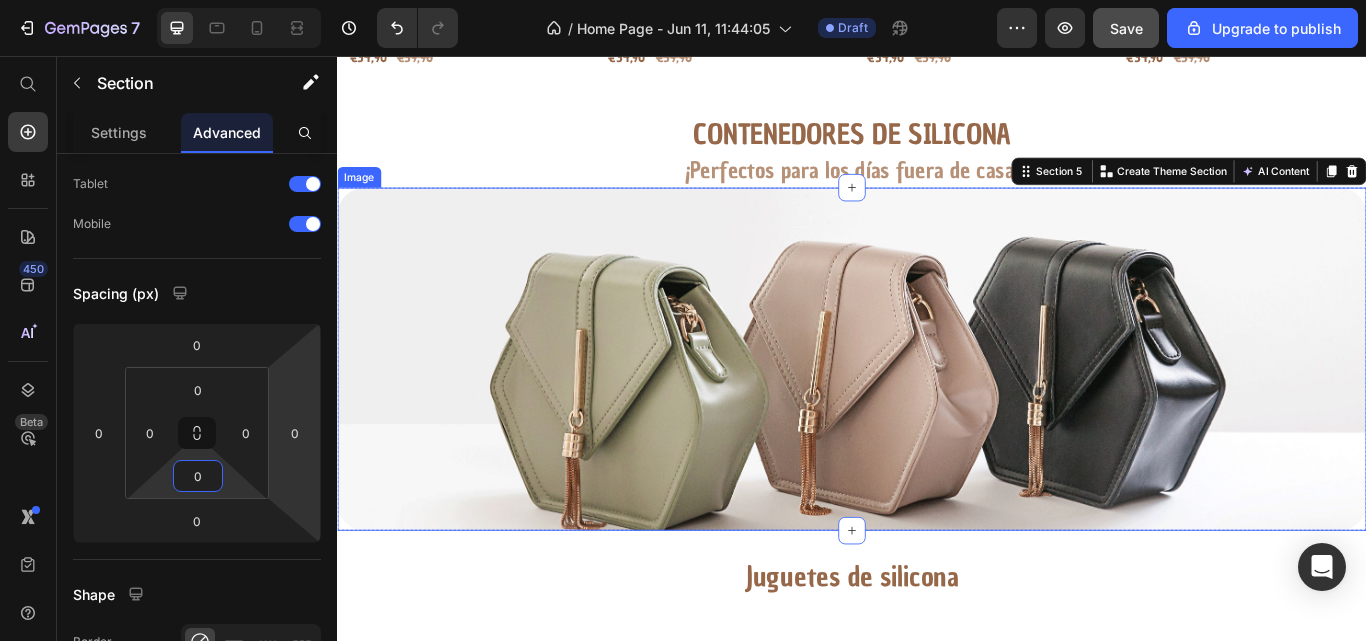 click at bounding box center [937, 410] 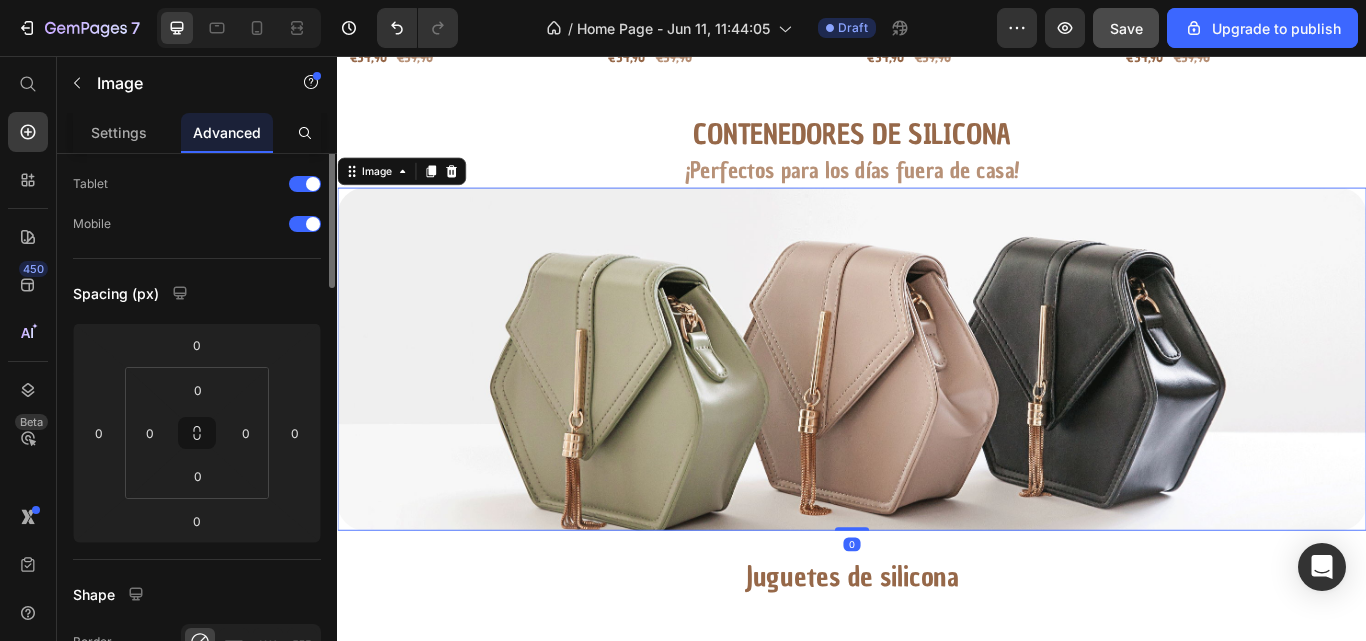 scroll, scrollTop: 0, scrollLeft: 0, axis: both 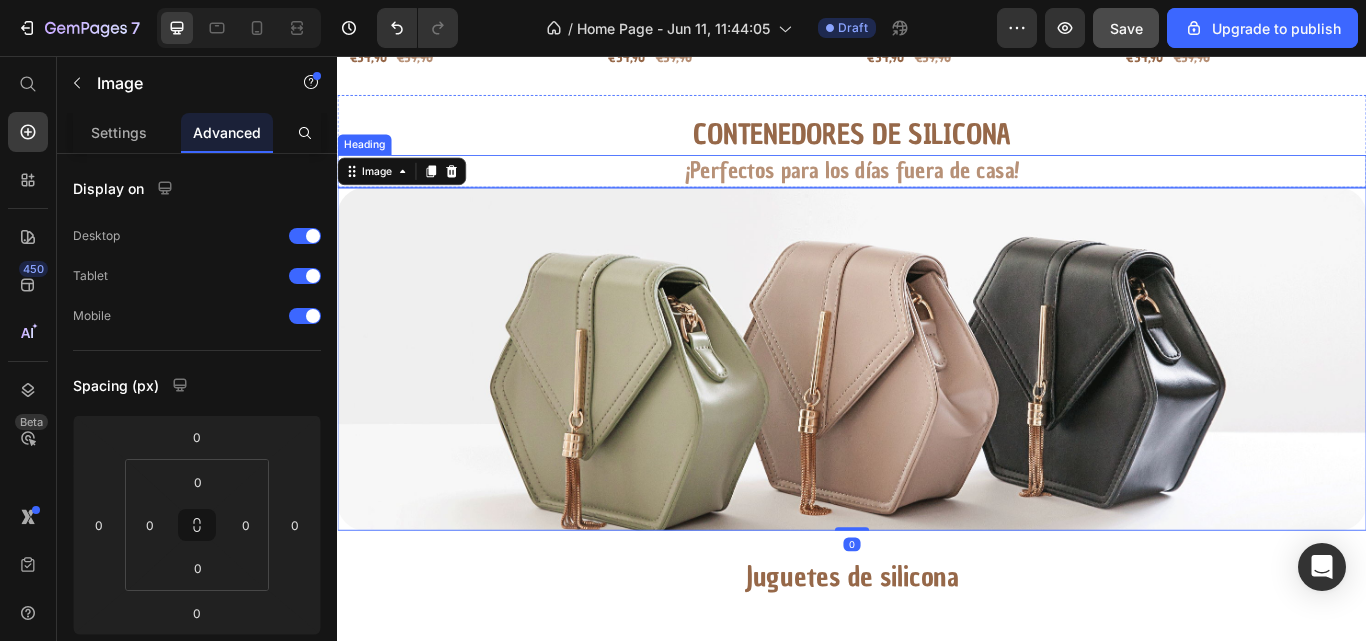 click on "¡Perfectos para los días fuera de casa!" at bounding box center (937, 191) 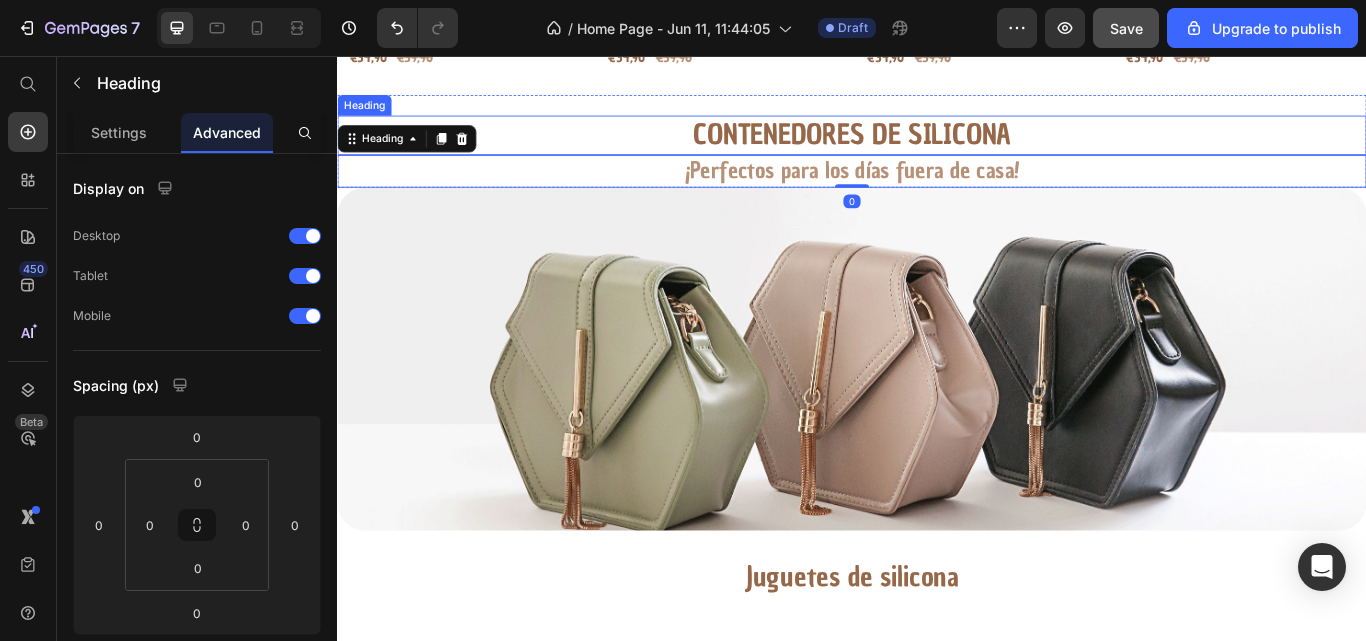click on "Contenedores de silicona" at bounding box center (937, 149) 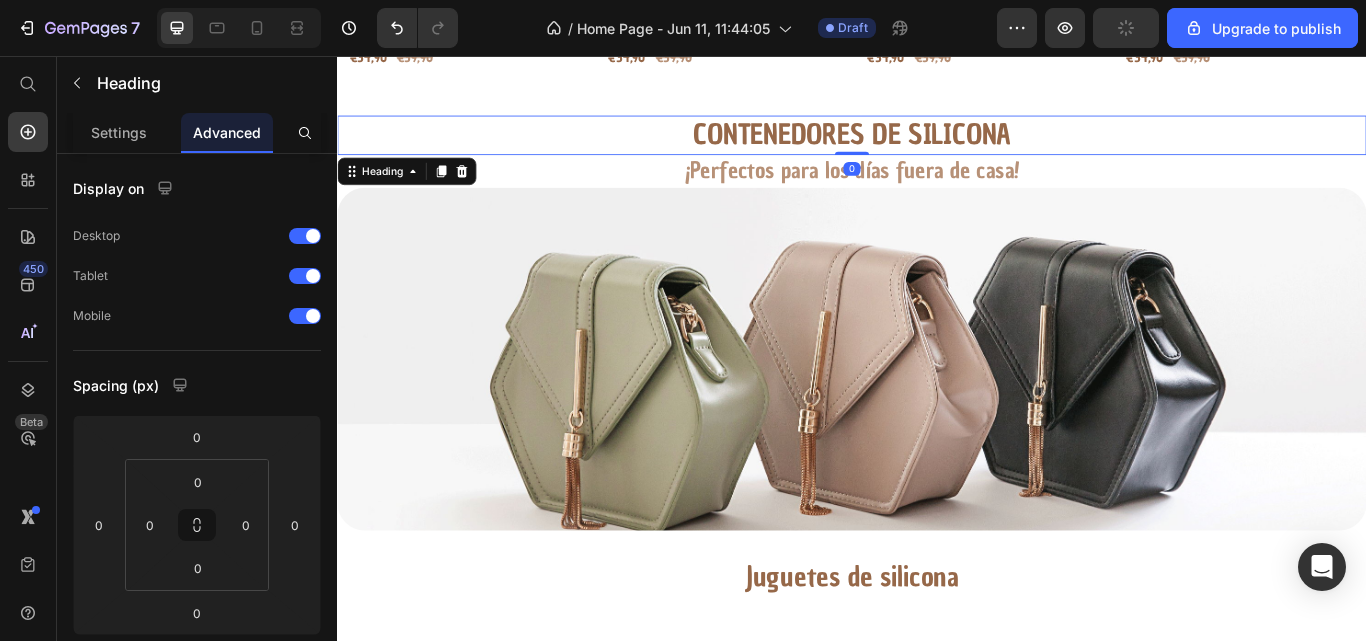 click on "Contenedores de silicona Heading   0 ¡Perfectos para los días fuera de casa! Heading Section 4" at bounding box center (937, 155) 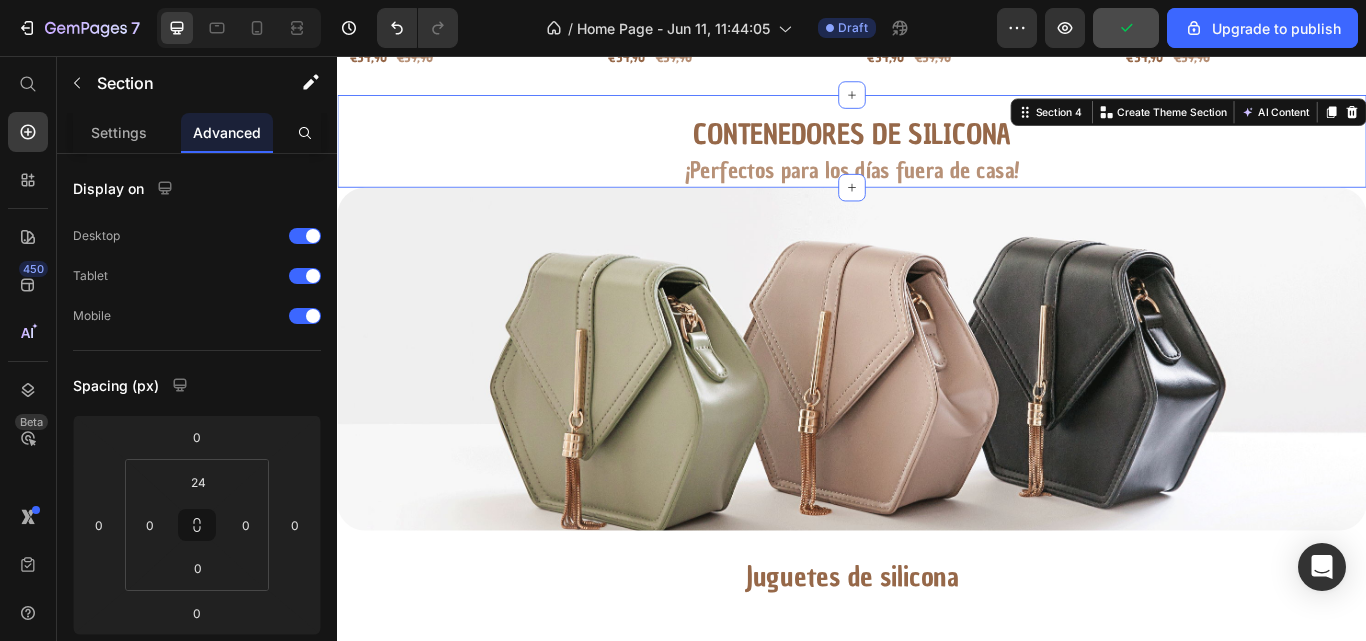 click on "Contenedores de silicona Heading ¡Perfectos para los días fuera de casa! Heading Section 4   You can create reusable sections Create Theme Section AI Content Write with GemAI What would you like to describe here? Tone and Voice Persuasive Product Envases de silicona para comida Show more Generate" at bounding box center (937, 155) 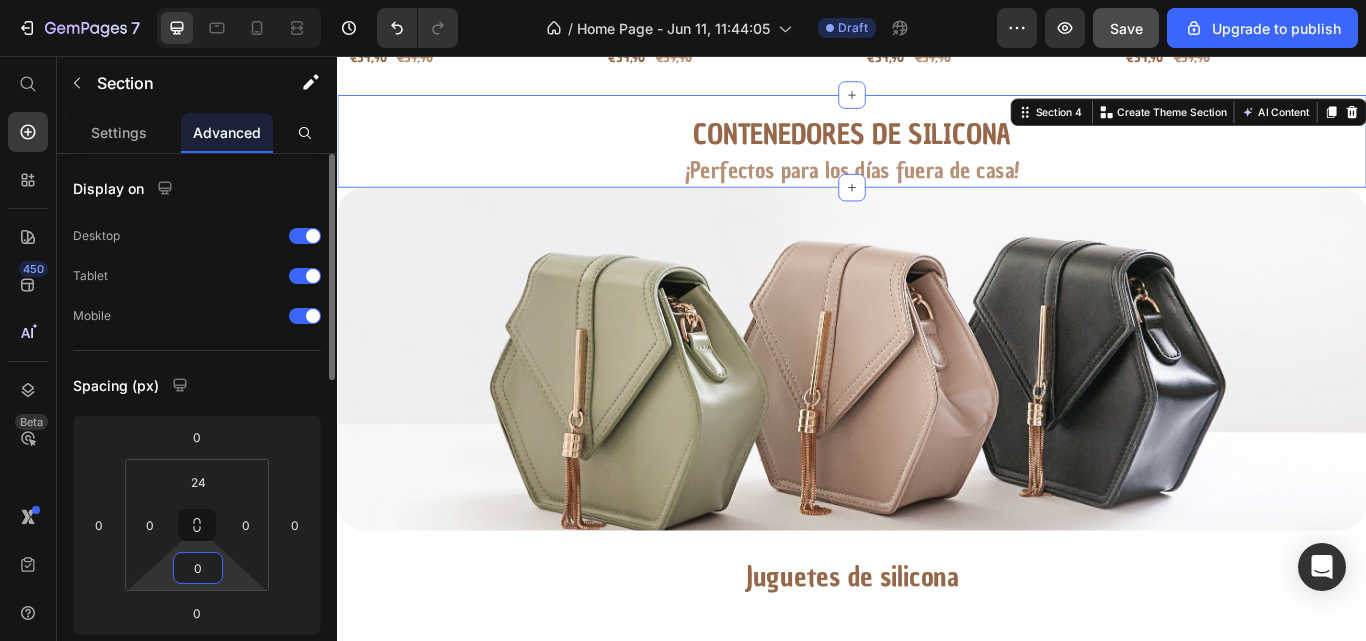 click on "0" at bounding box center [198, 568] 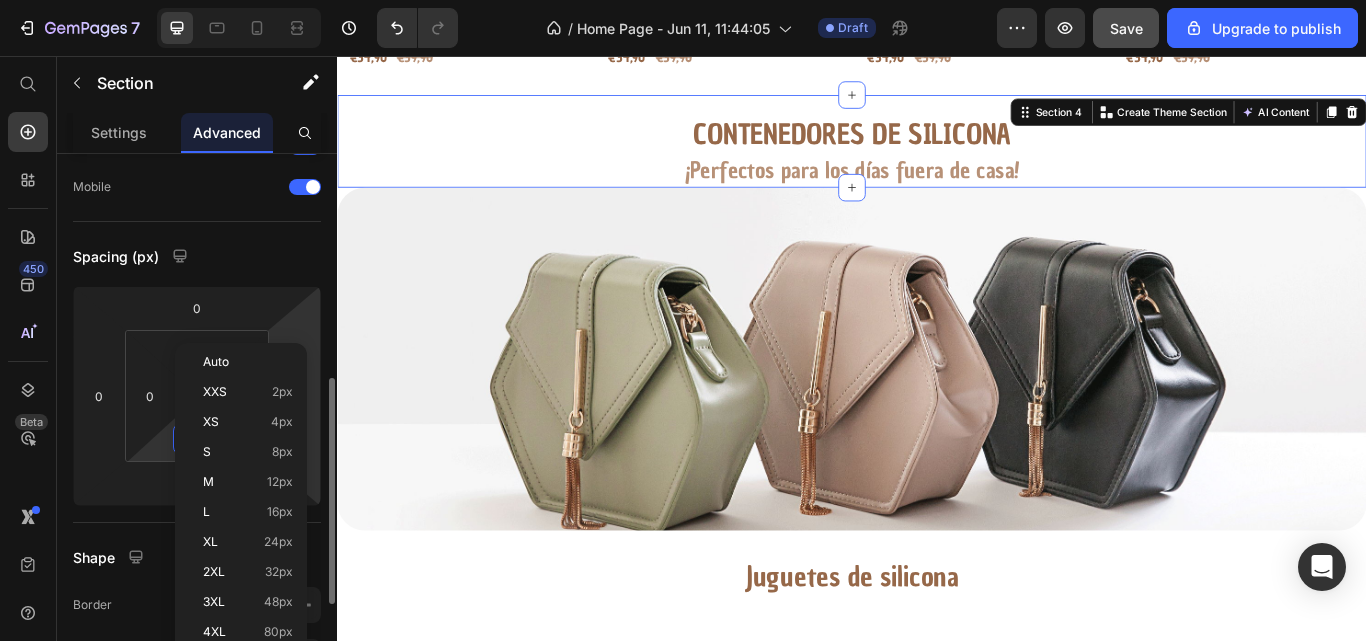 scroll, scrollTop: 249, scrollLeft: 0, axis: vertical 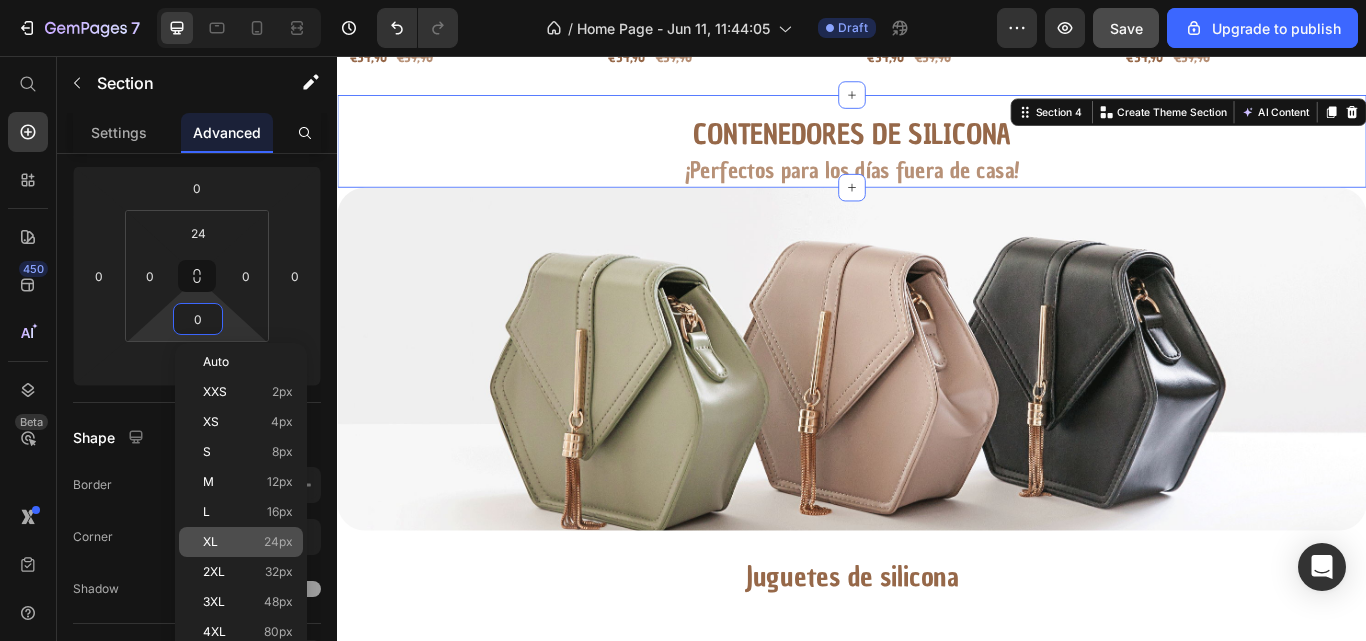 click on "XL 24px" at bounding box center [248, 542] 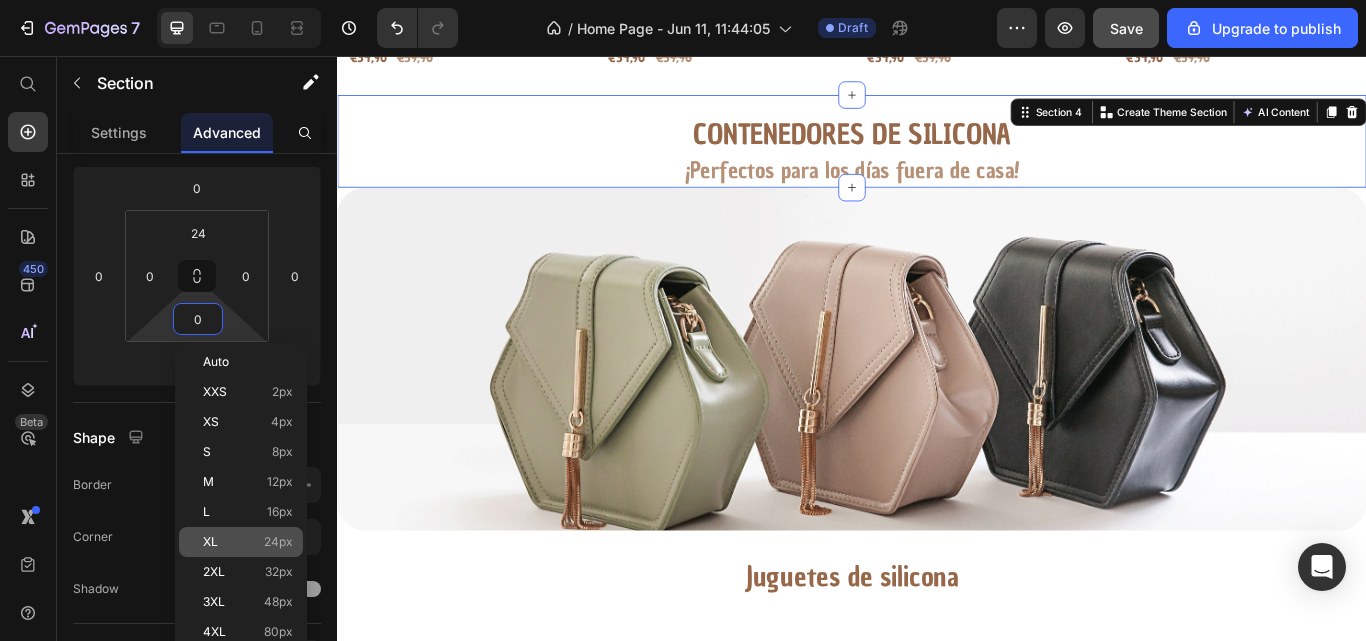 type on "24" 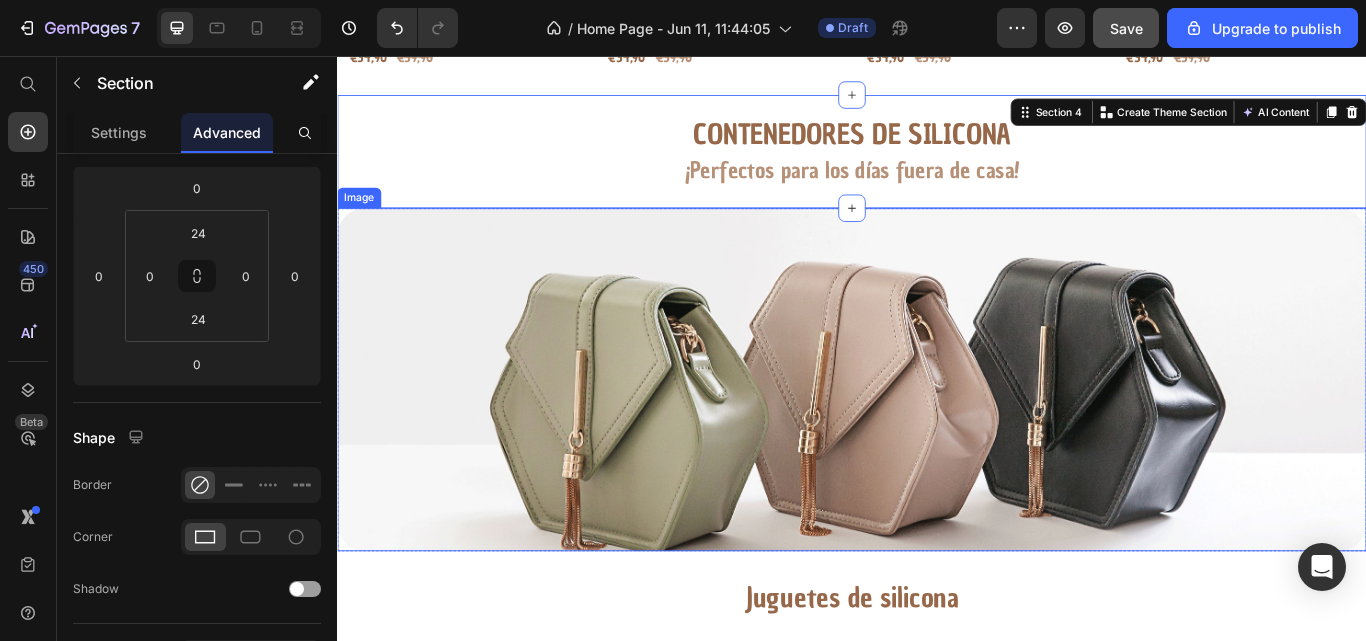 click at bounding box center (937, 434) 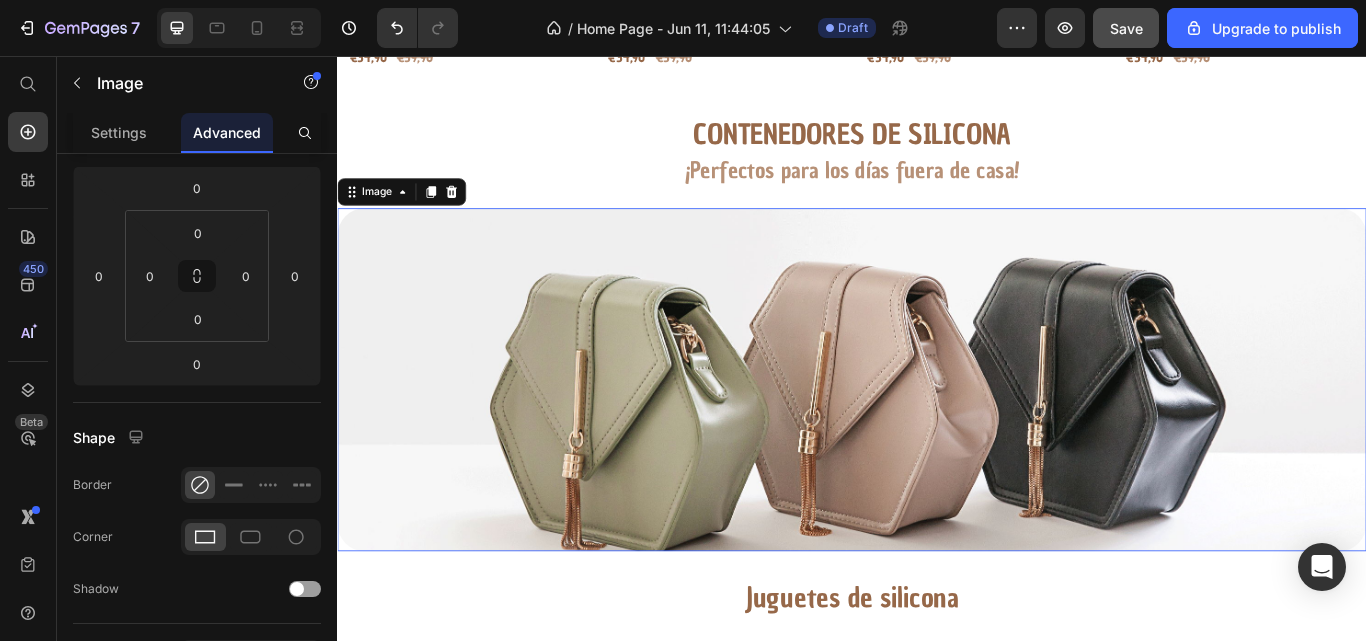 scroll, scrollTop: 0, scrollLeft: 0, axis: both 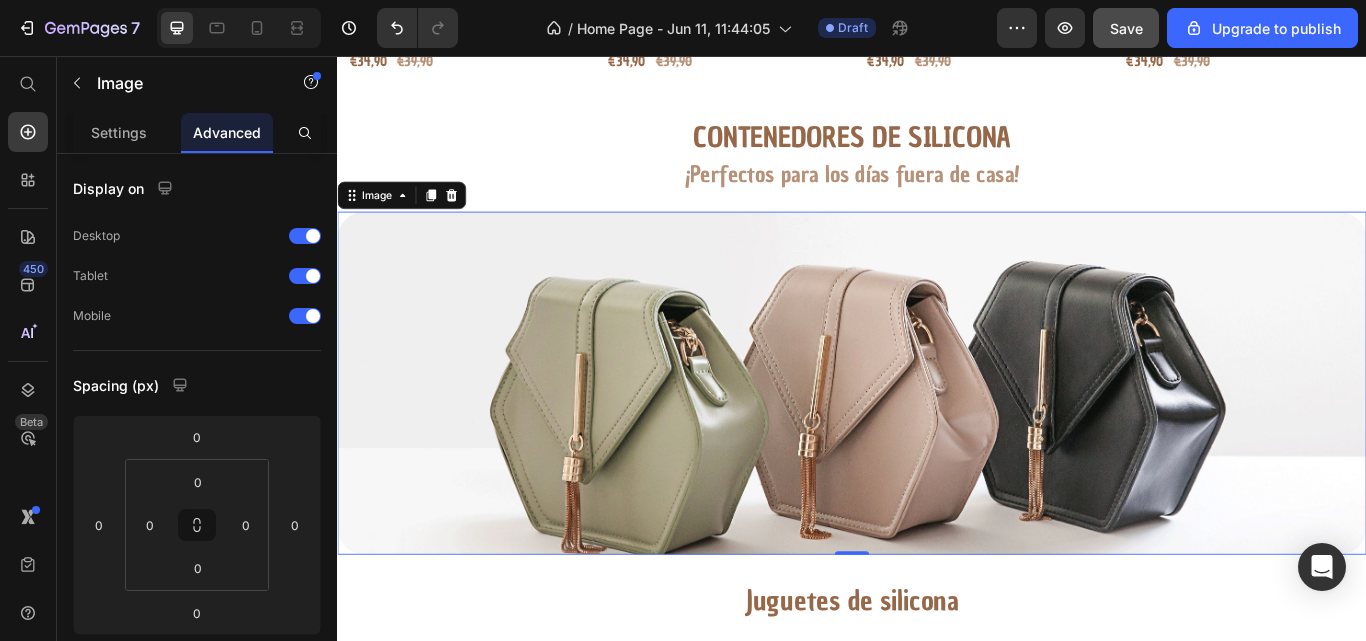 click at bounding box center [937, 438] 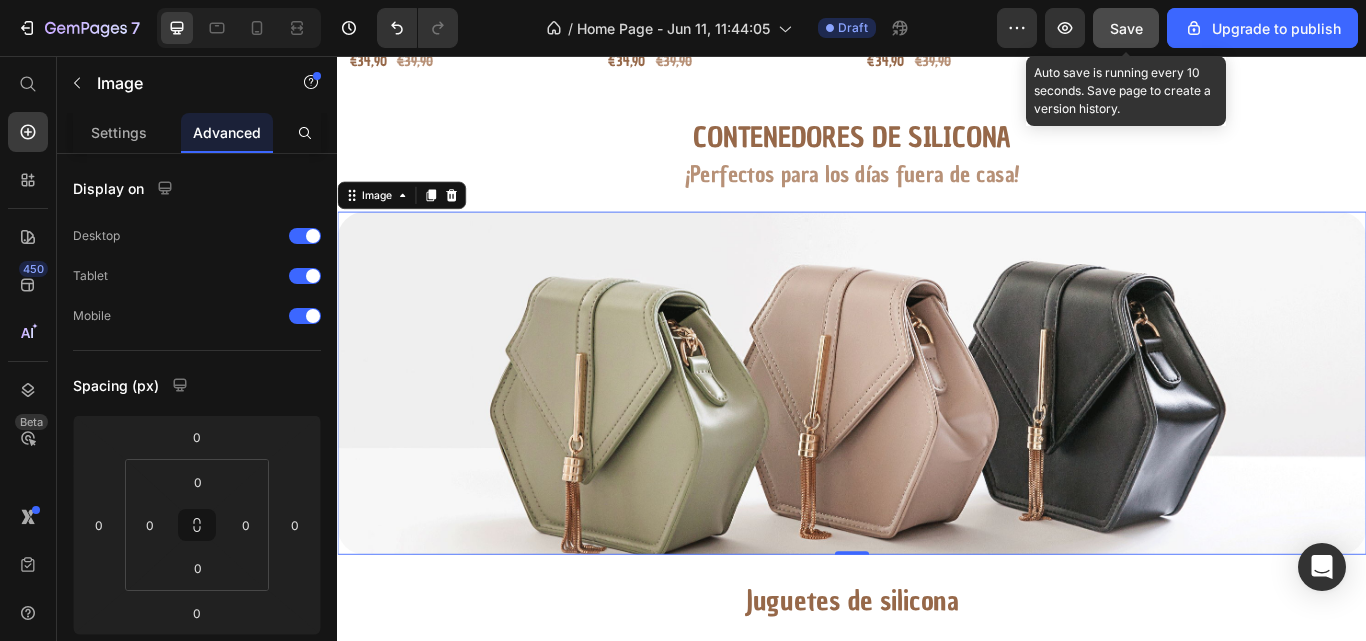 click on "Save" at bounding box center (1126, 28) 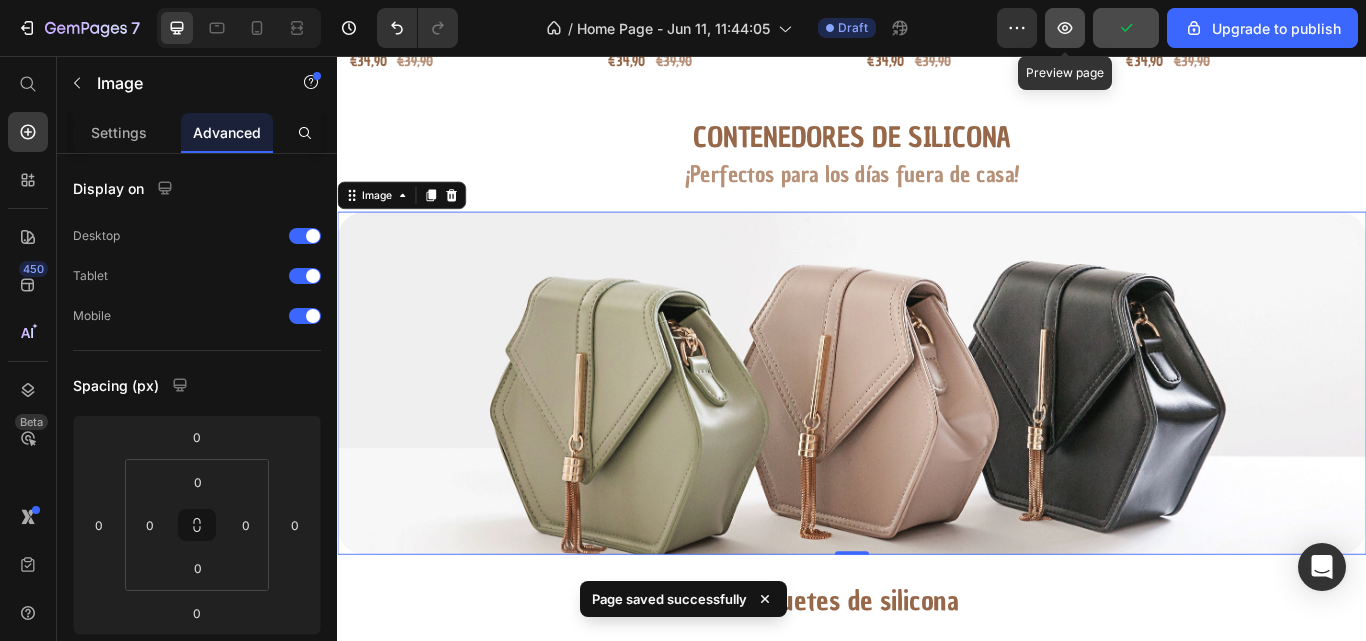 click 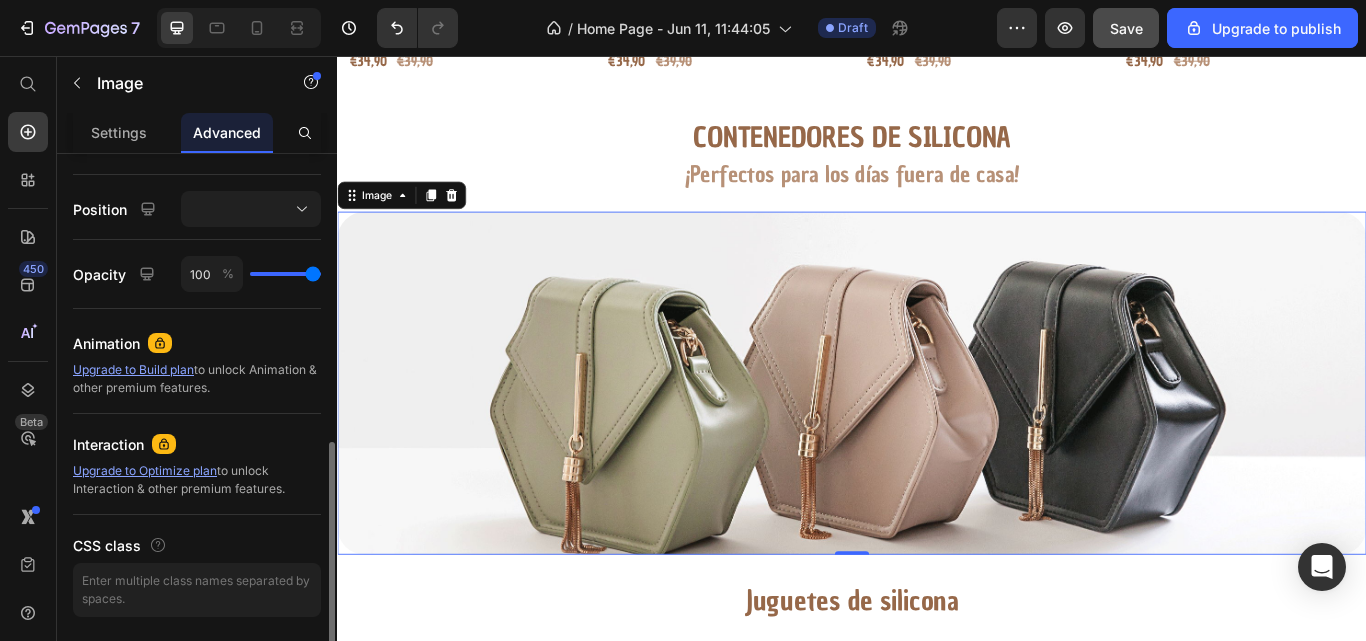 scroll, scrollTop: 696, scrollLeft: 0, axis: vertical 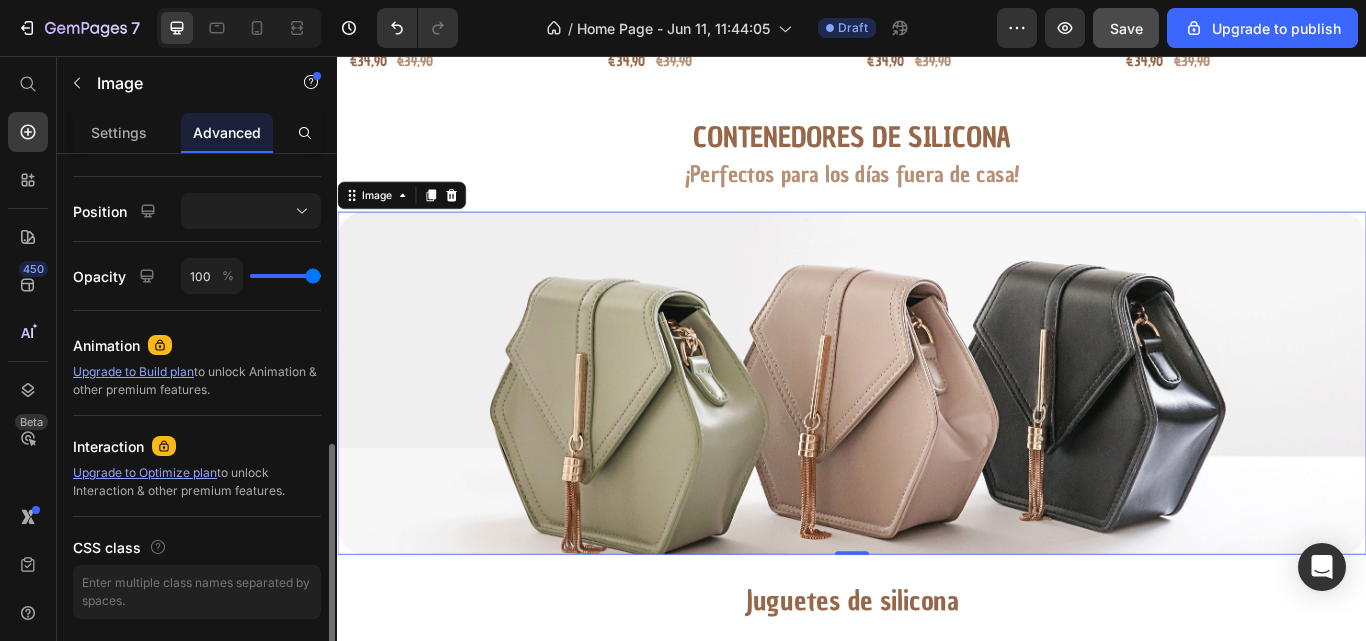 click at bounding box center [937, 438] 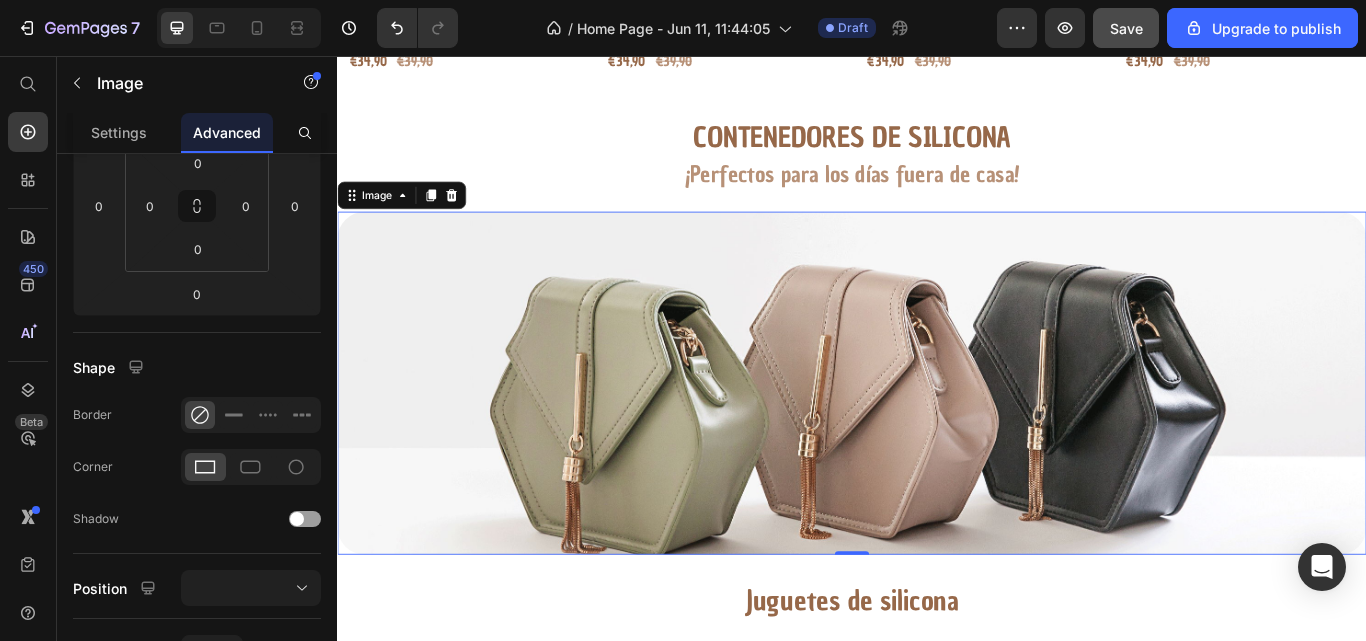 scroll, scrollTop: 0, scrollLeft: 0, axis: both 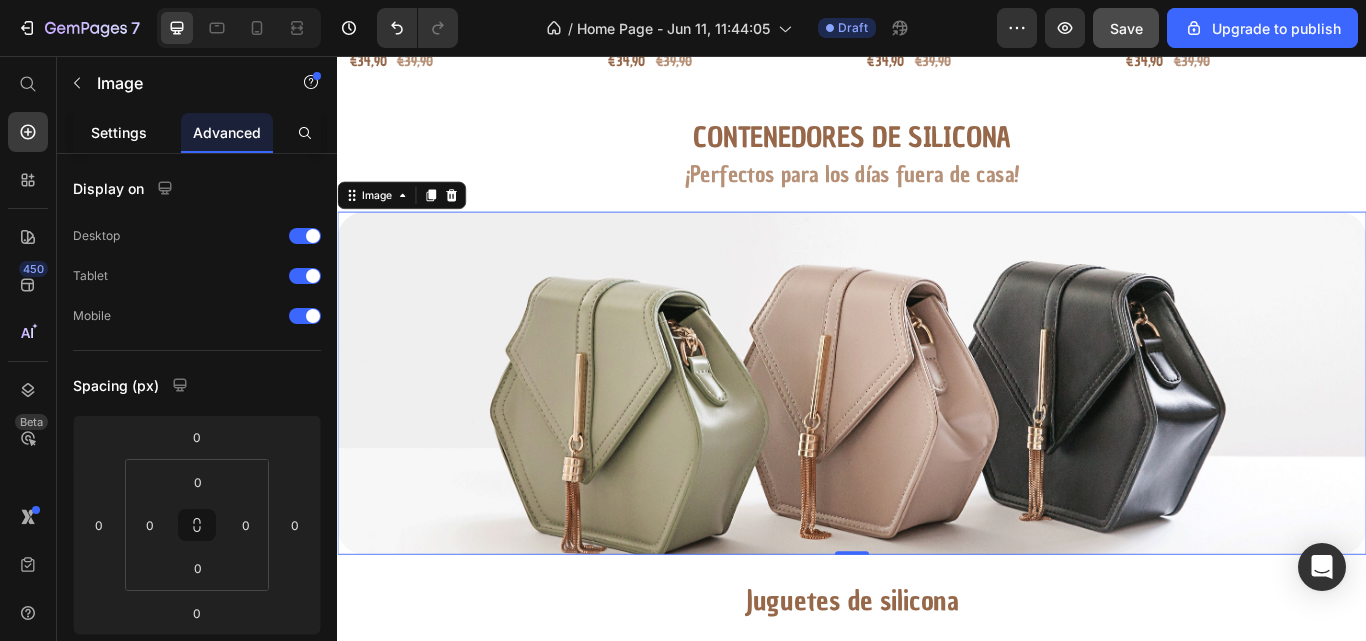 click on "Settings" at bounding box center (119, 132) 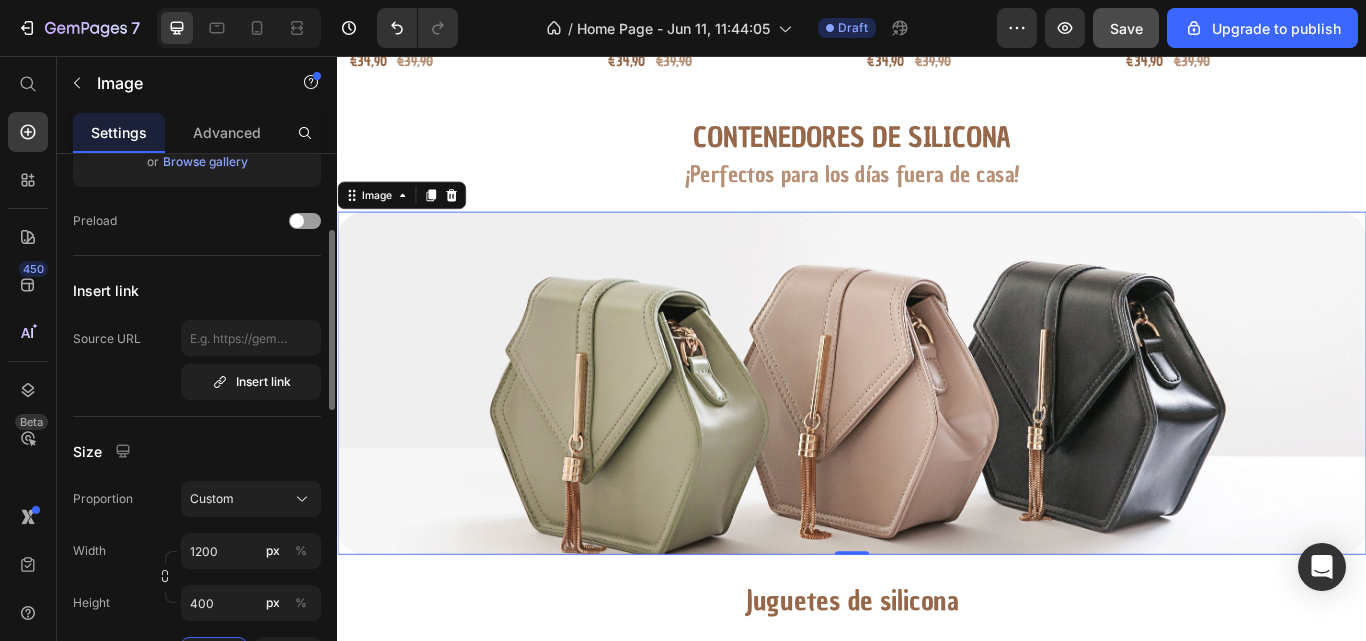 scroll, scrollTop: 261, scrollLeft: 0, axis: vertical 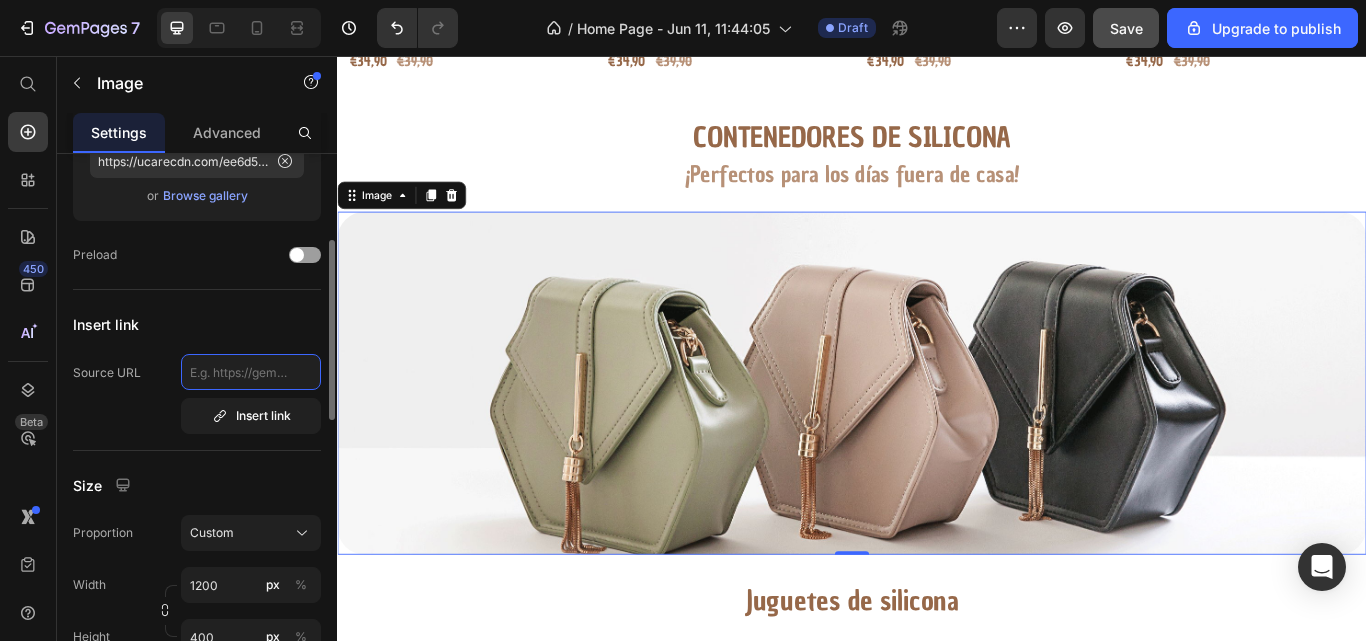 click 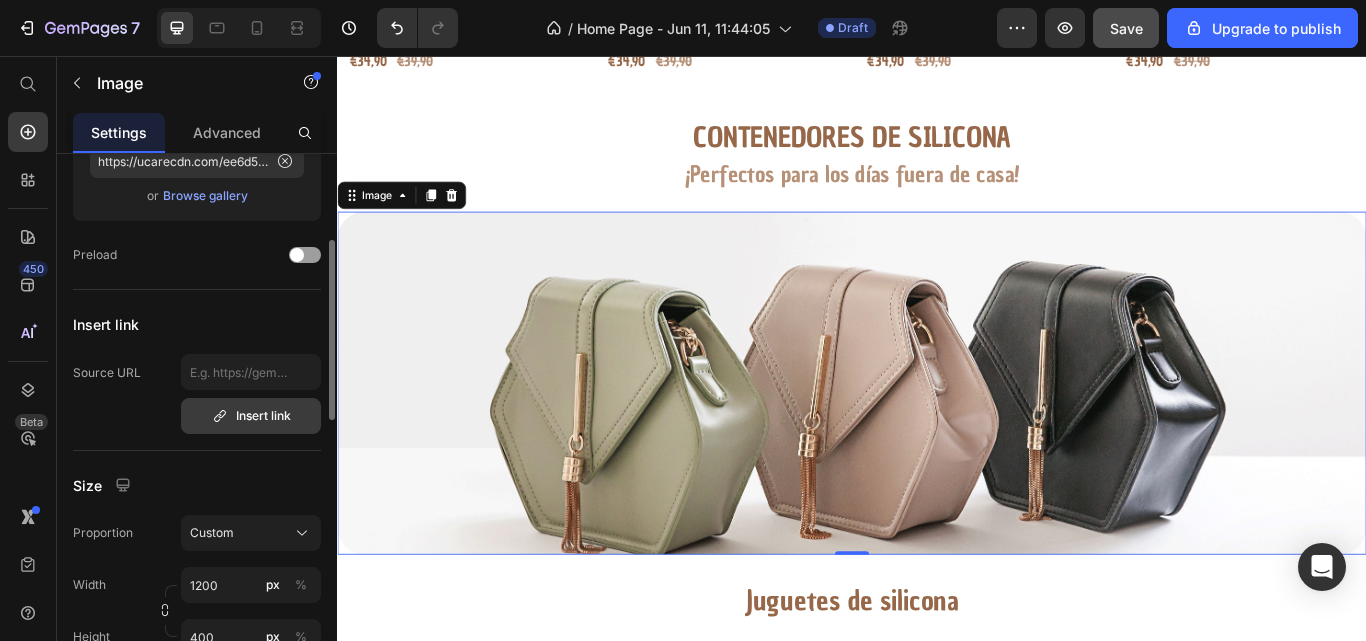 click on "Insert link" at bounding box center (251, 416) 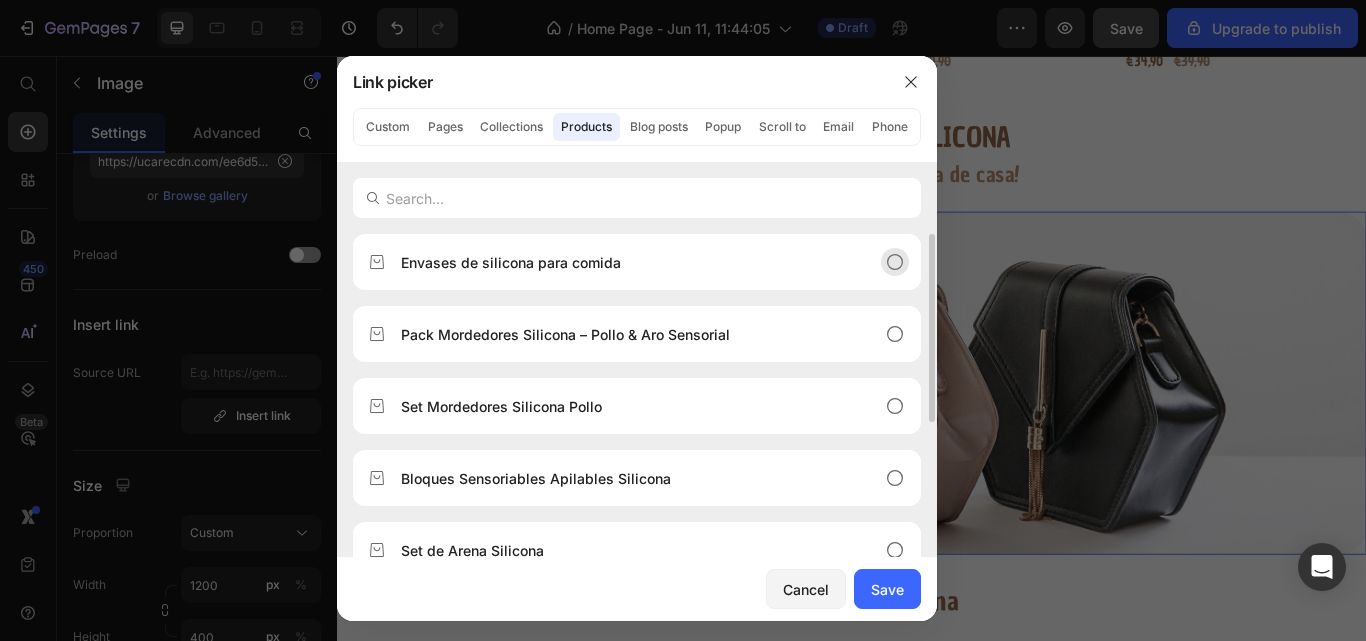 click on "Envases de silicona para comida" at bounding box center [511, 262] 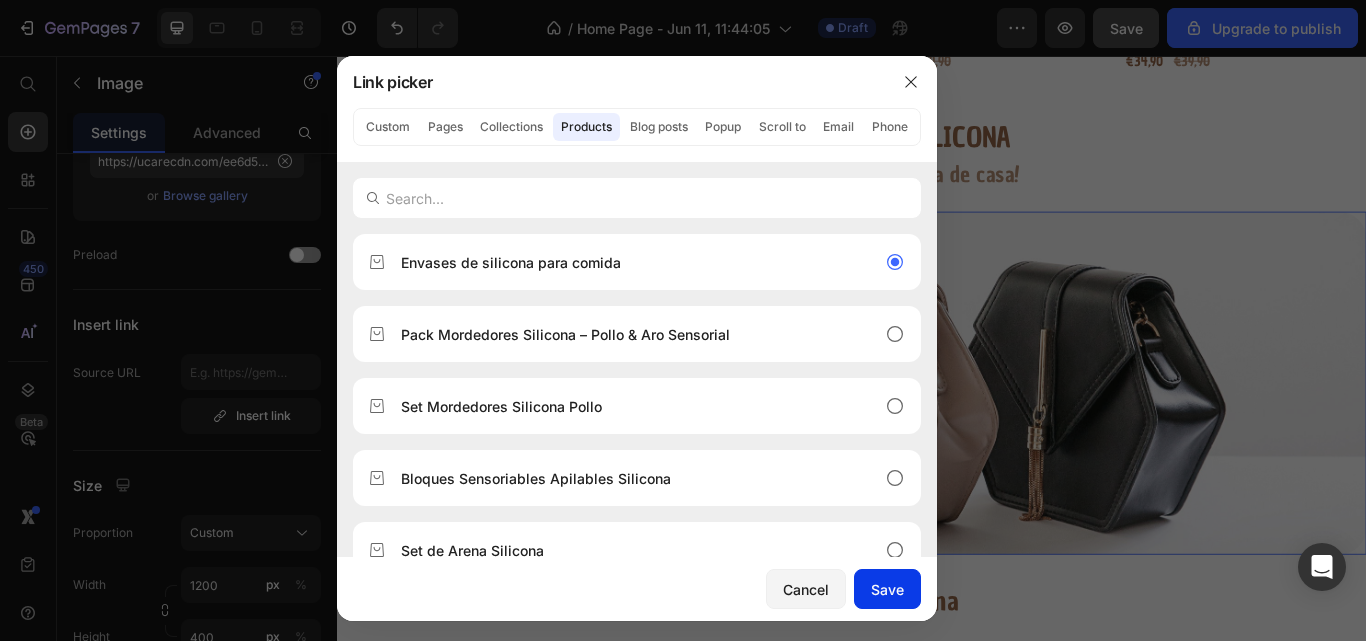 click on "Save" at bounding box center (887, 589) 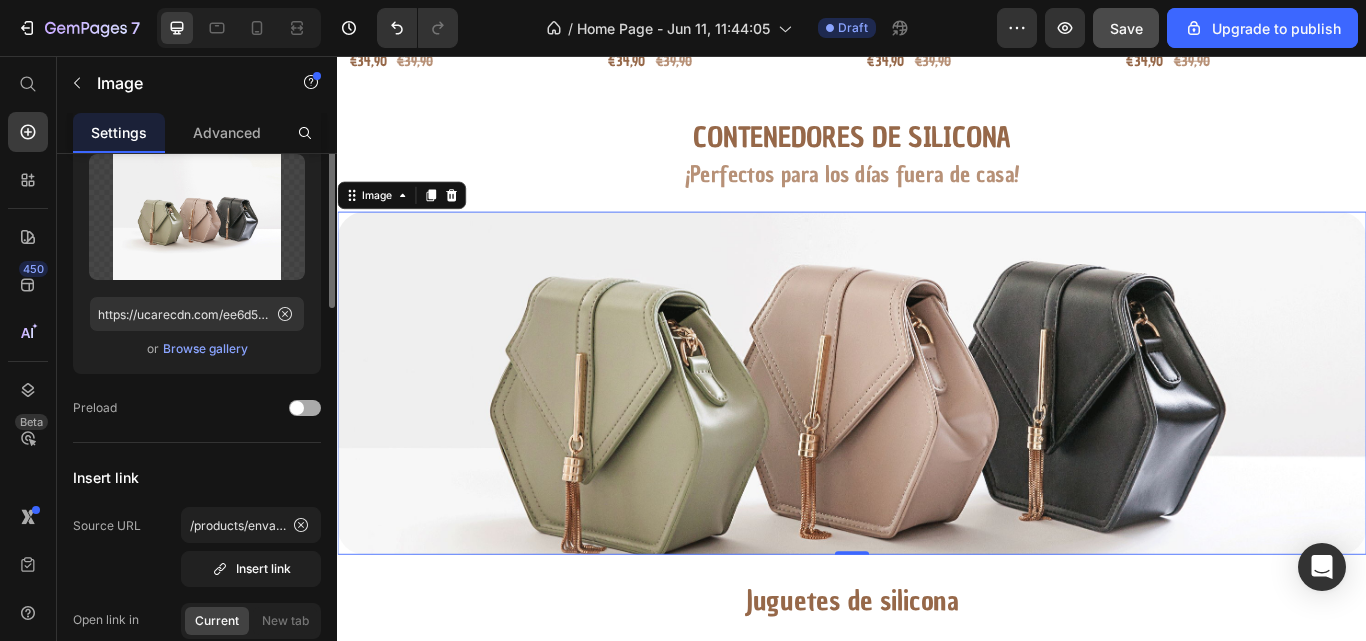 scroll, scrollTop: 67, scrollLeft: 0, axis: vertical 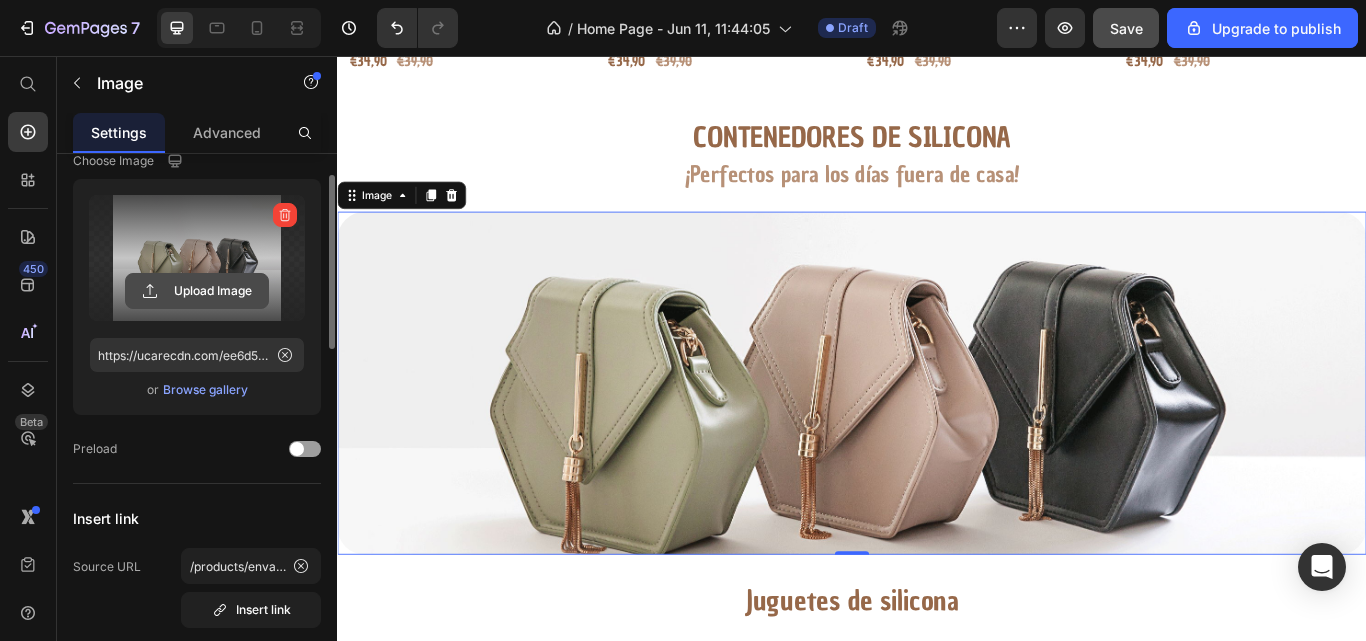 click 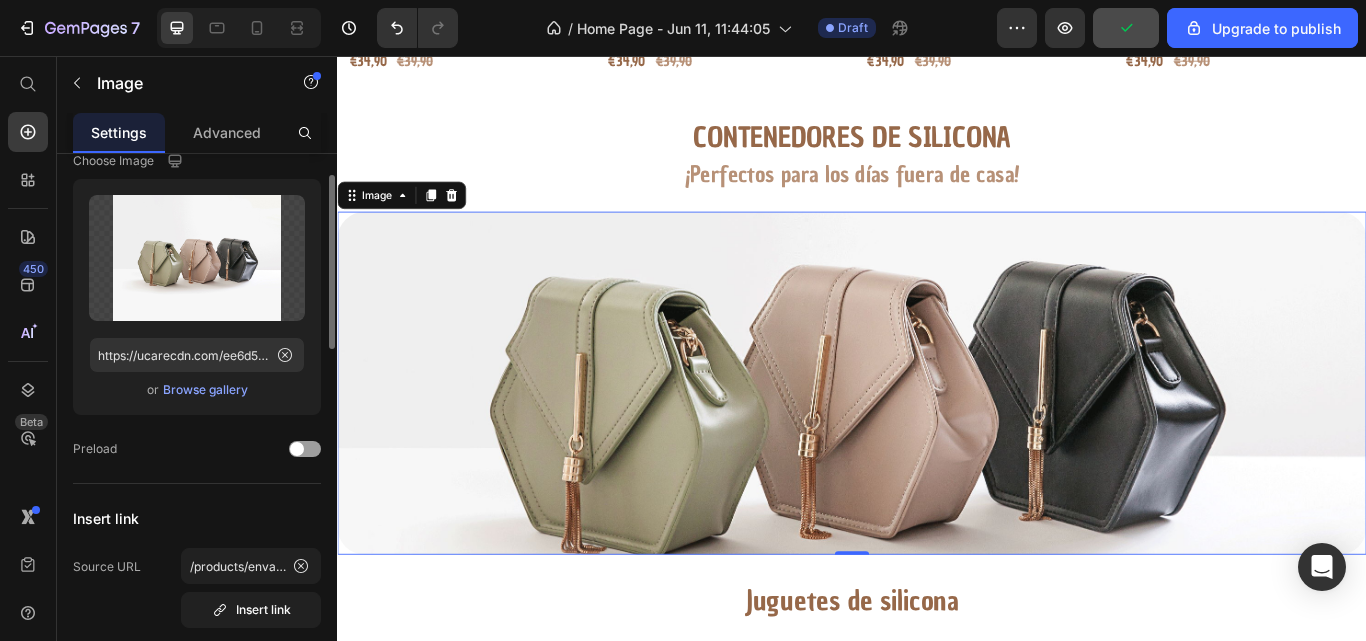 click on "Browse gallery" at bounding box center [205, 390] 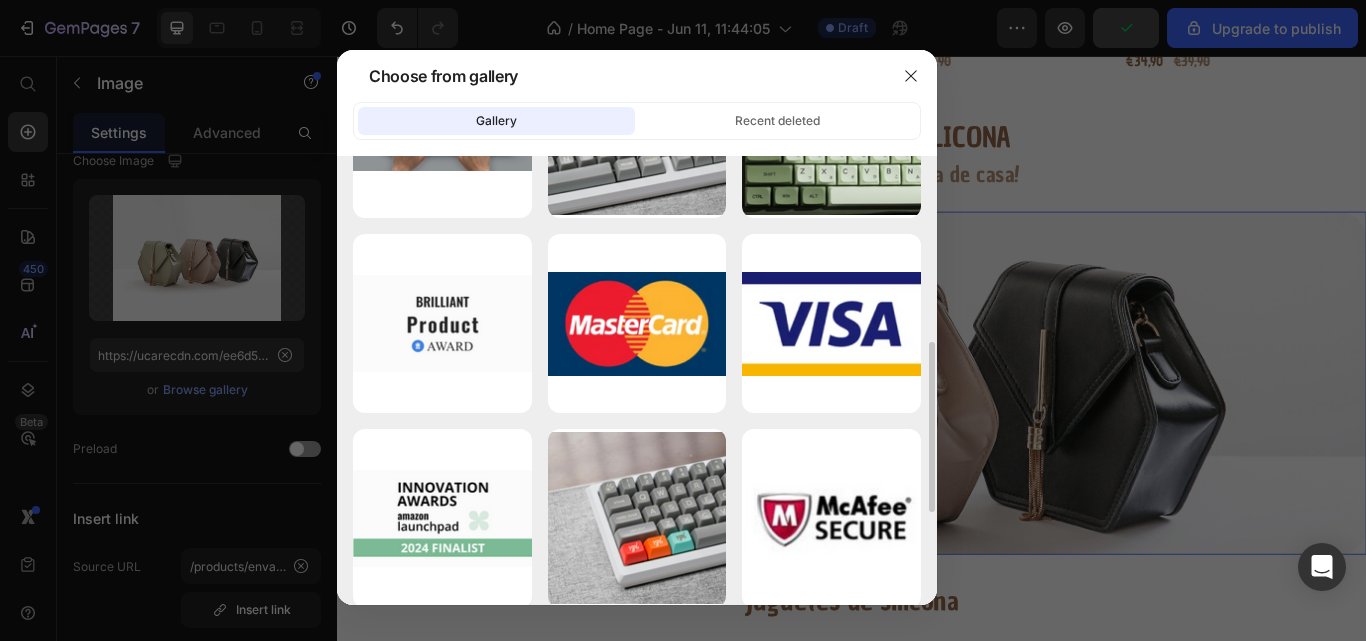 scroll, scrollTop: 432, scrollLeft: 0, axis: vertical 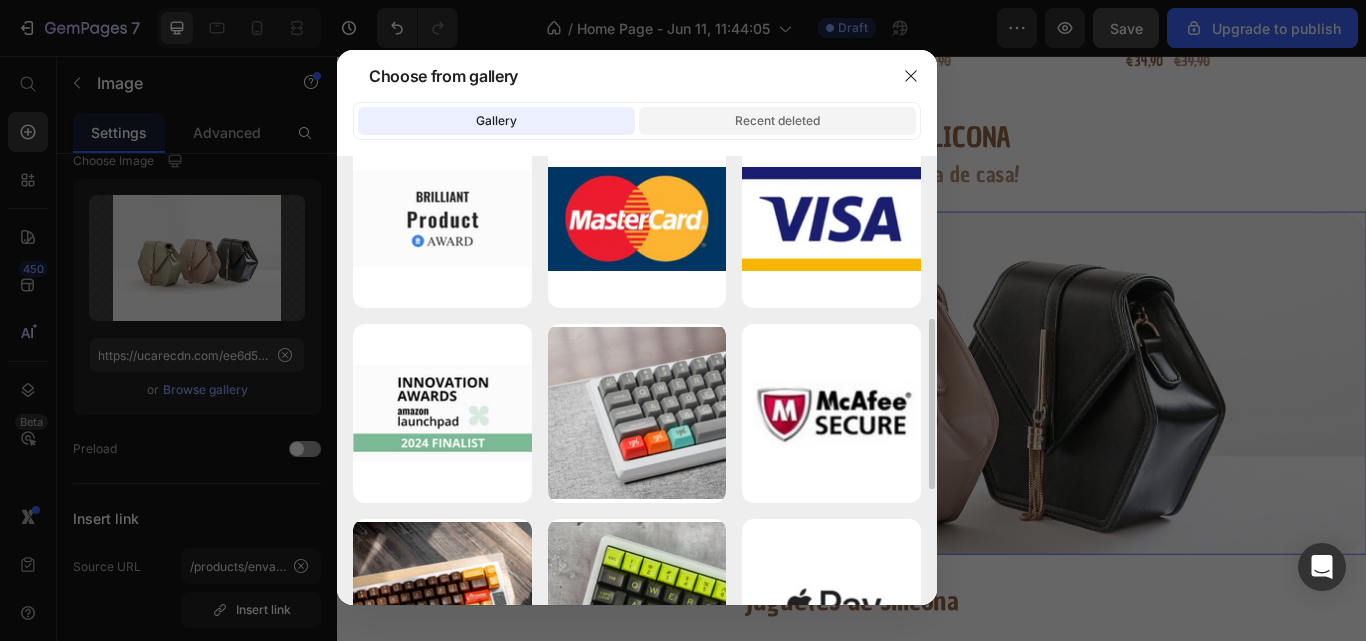 click on "Recent deleted" 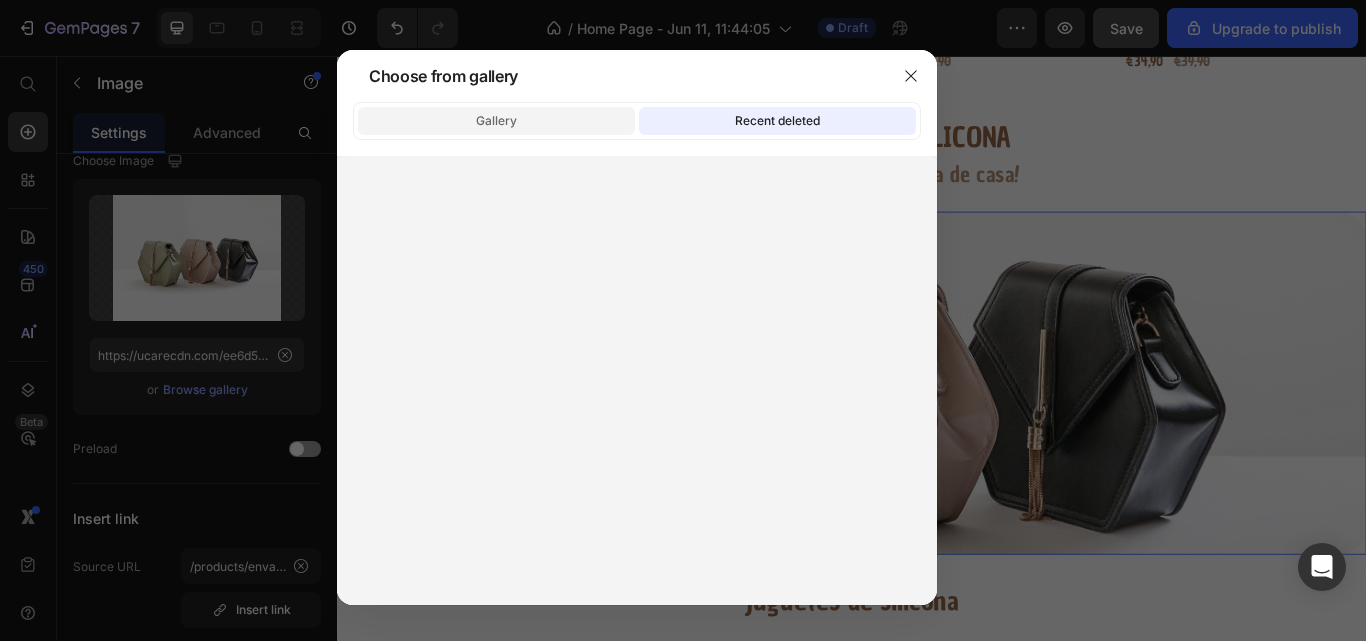 click on "Gallery" 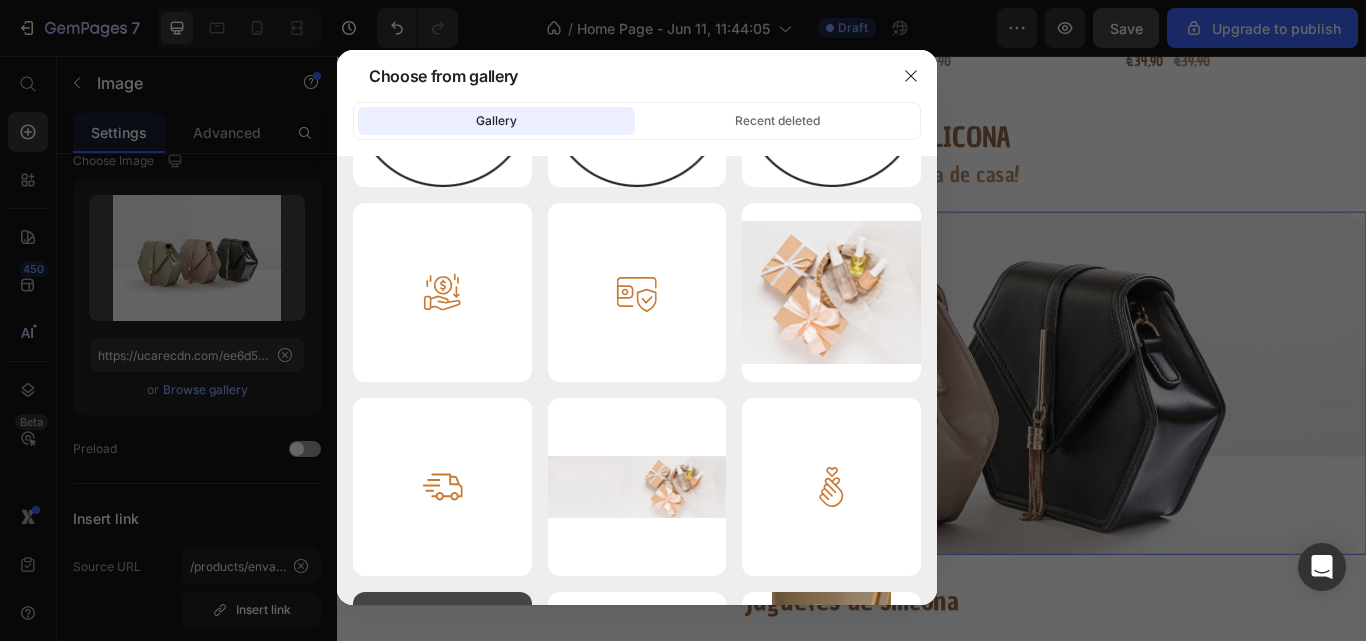 scroll, scrollTop: 2098, scrollLeft: 0, axis: vertical 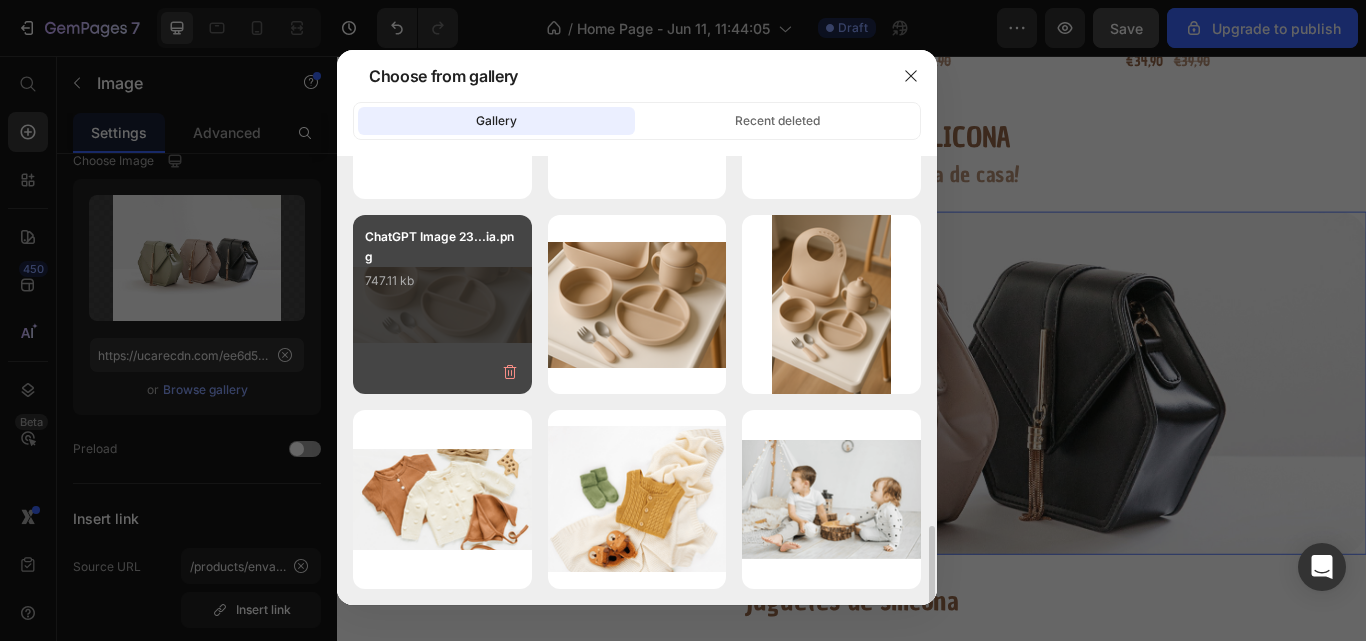 click on "ChatGPT Image 23...ia.png 747.11 kb" at bounding box center [442, 267] 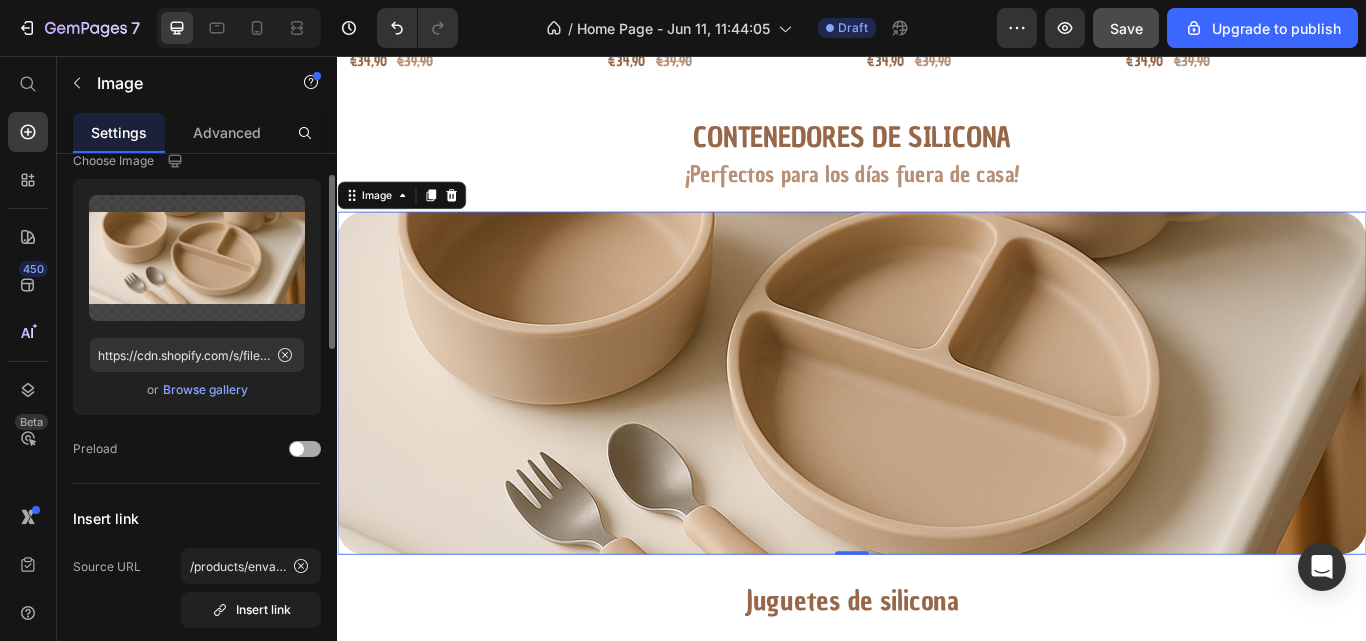 click on "Preload" 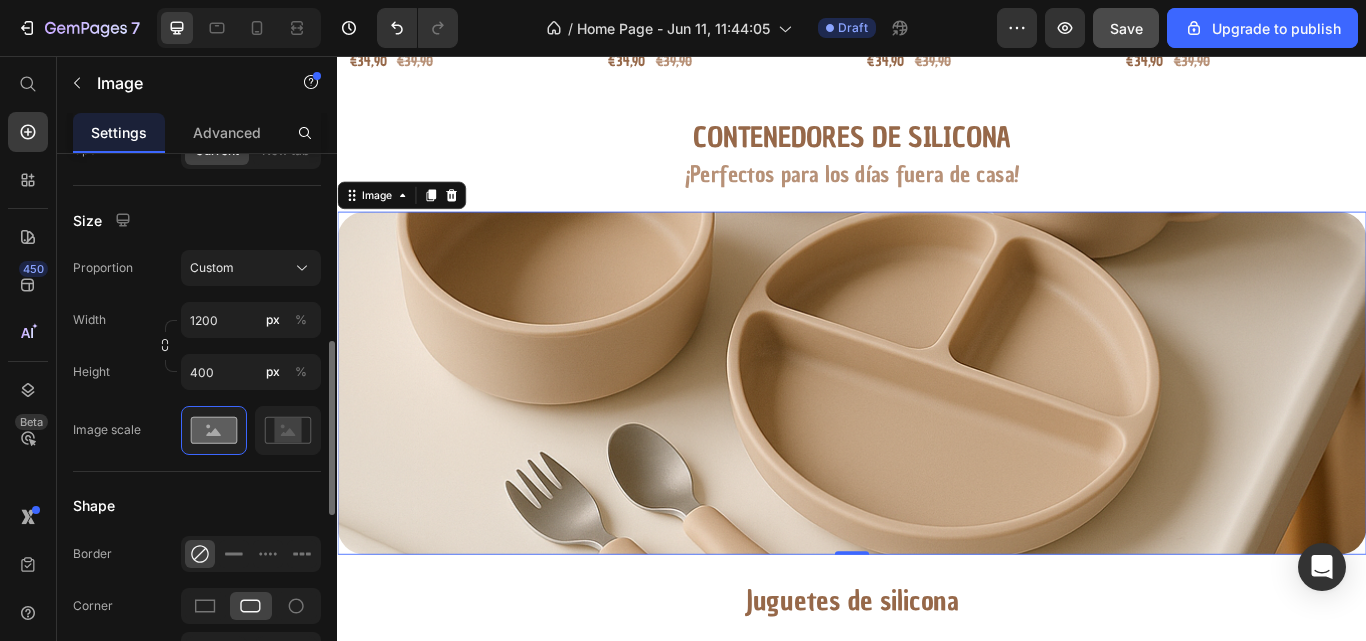 scroll, scrollTop: 580, scrollLeft: 0, axis: vertical 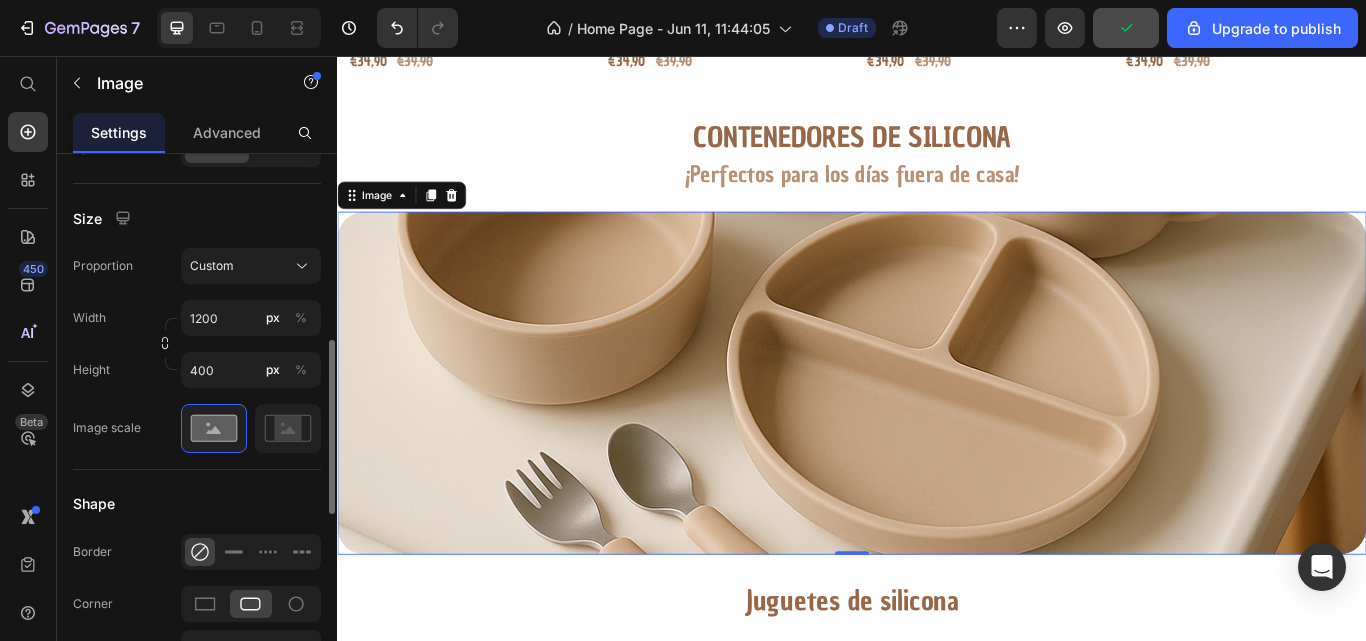 click on "Size Proportion Custom Width 1200 px % Height 400 px % Image scale" 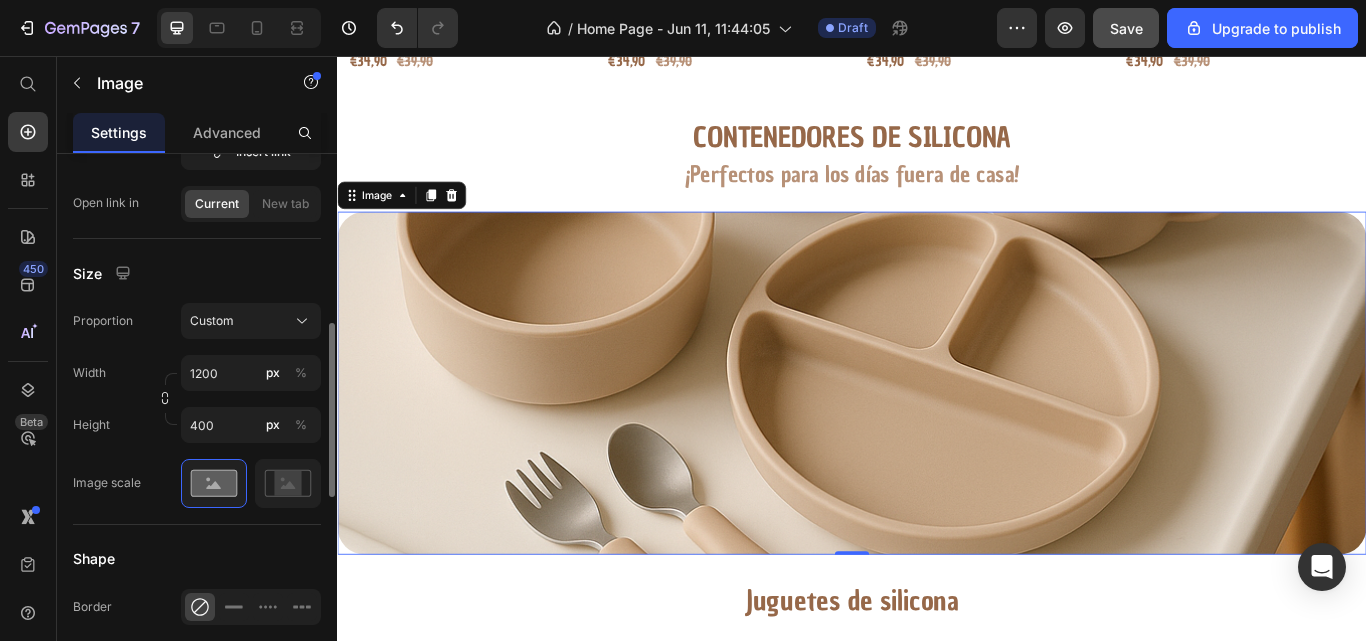 scroll, scrollTop: 524, scrollLeft: 0, axis: vertical 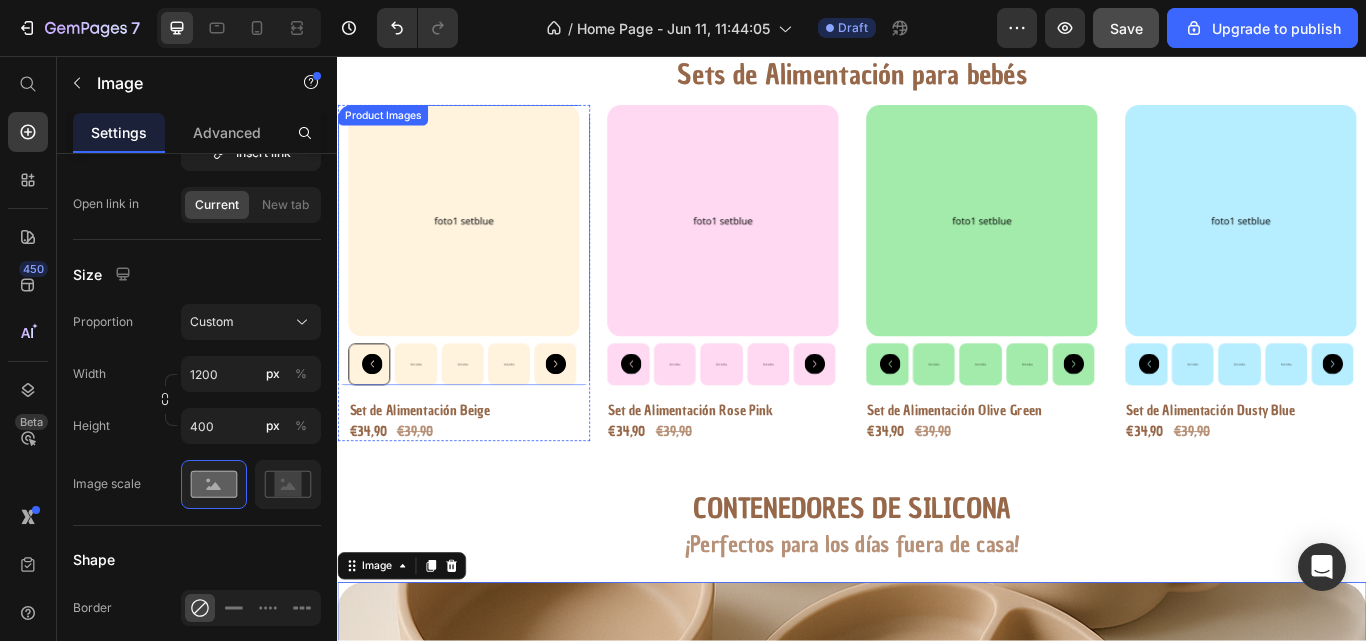 click on "Product Images" at bounding box center [389, 126] 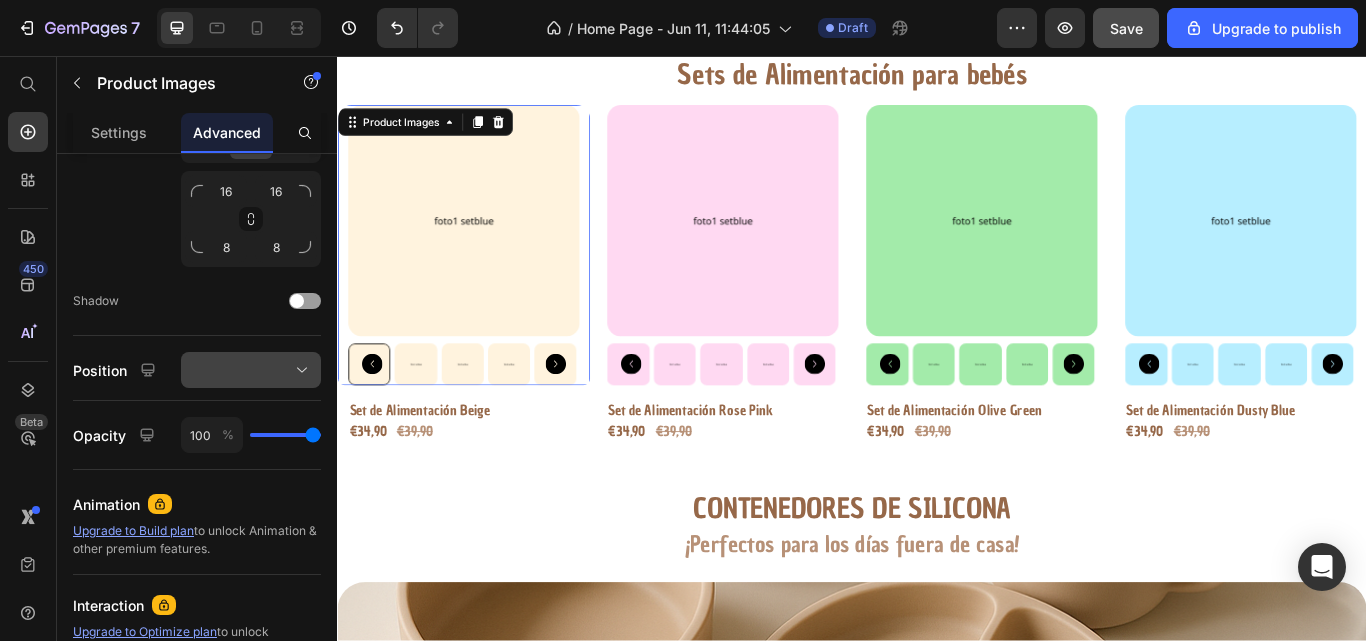 scroll, scrollTop: 865, scrollLeft: 0, axis: vertical 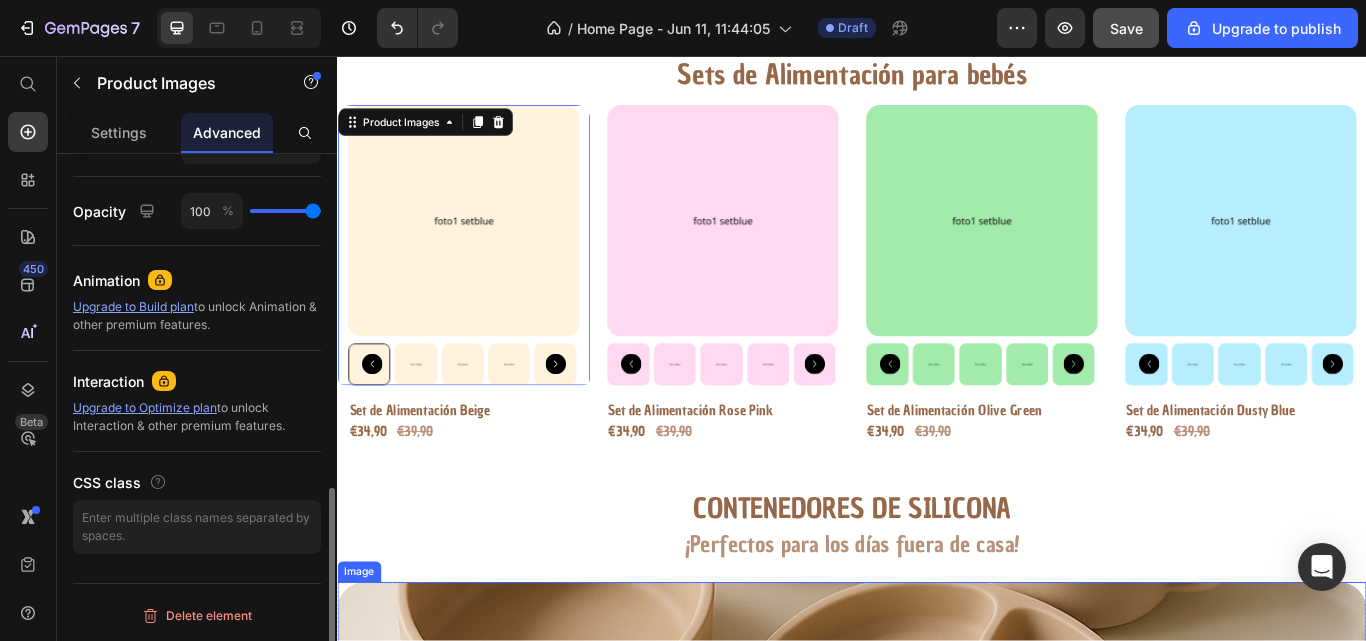 click at bounding box center (937, 870) 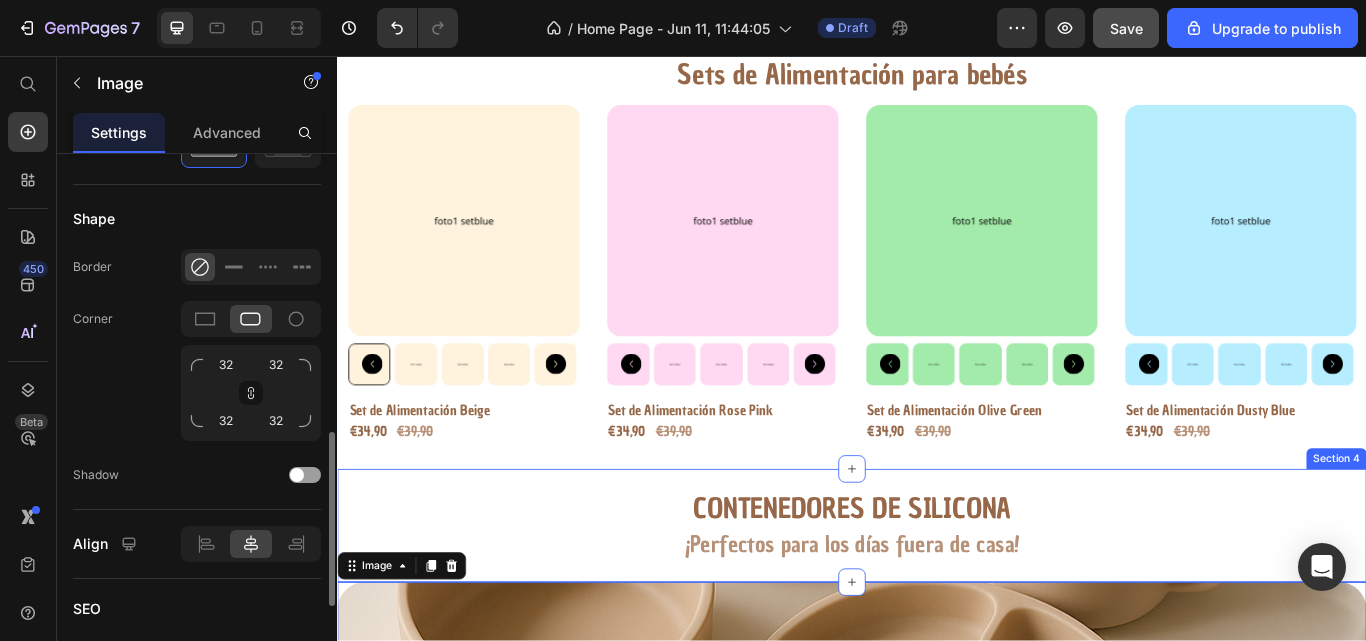 scroll, scrollTop: 0, scrollLeft: 0, axis: both 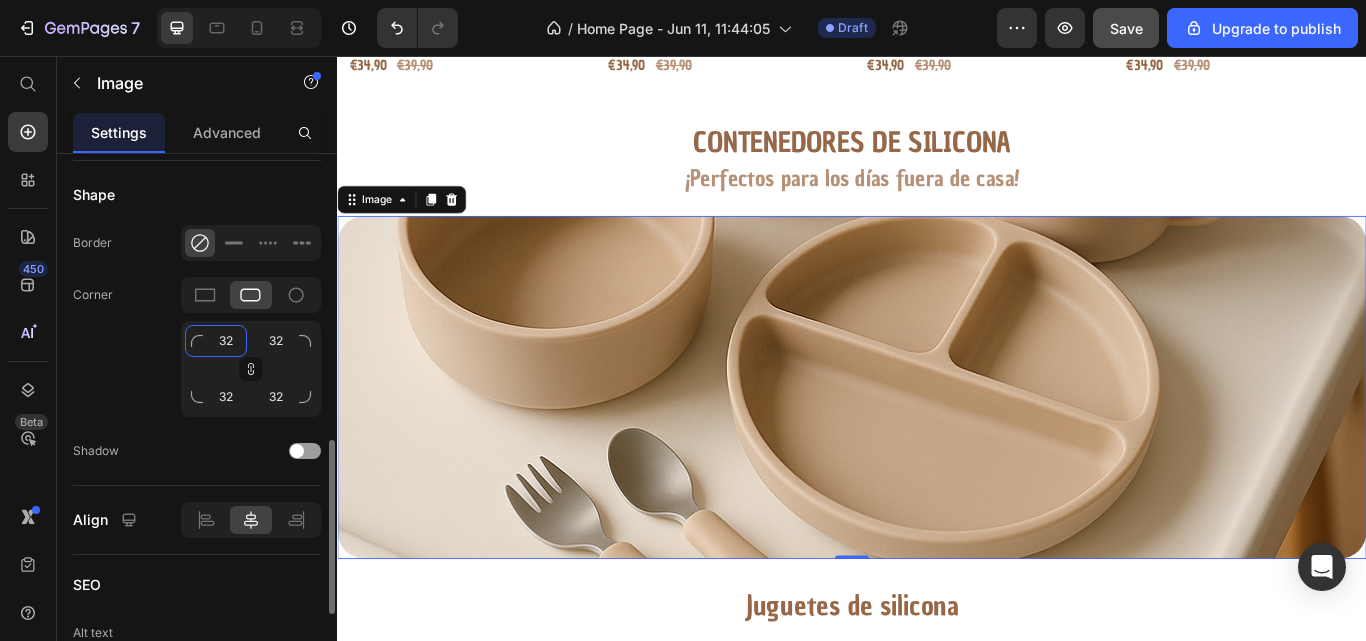 click on "32" 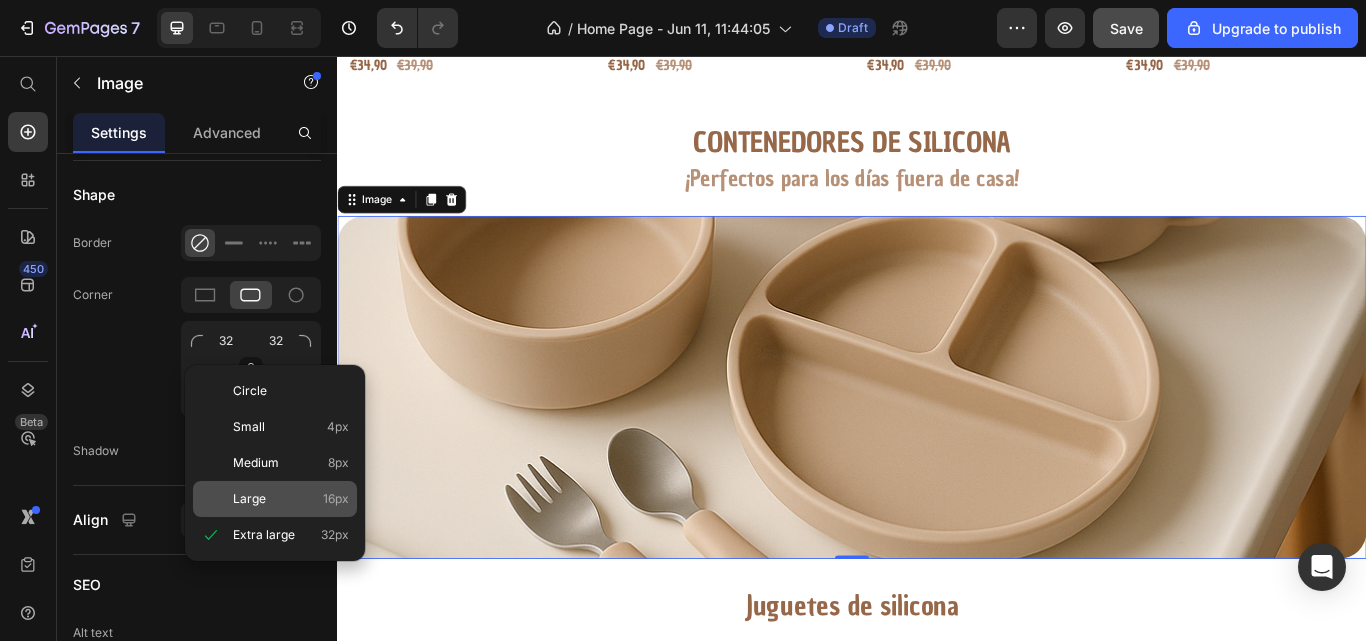 click on "Large" at bounding box center (249, 499) 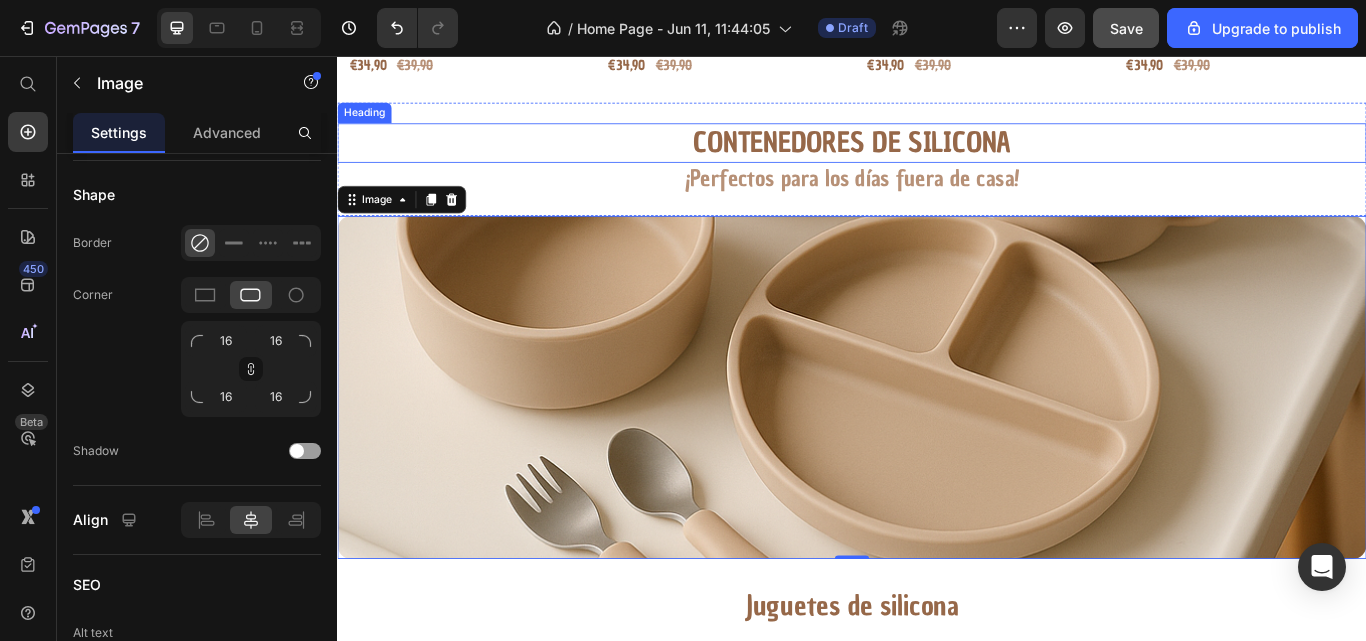 click on "Contenedores de silicona" at bounding box center [937, 158] 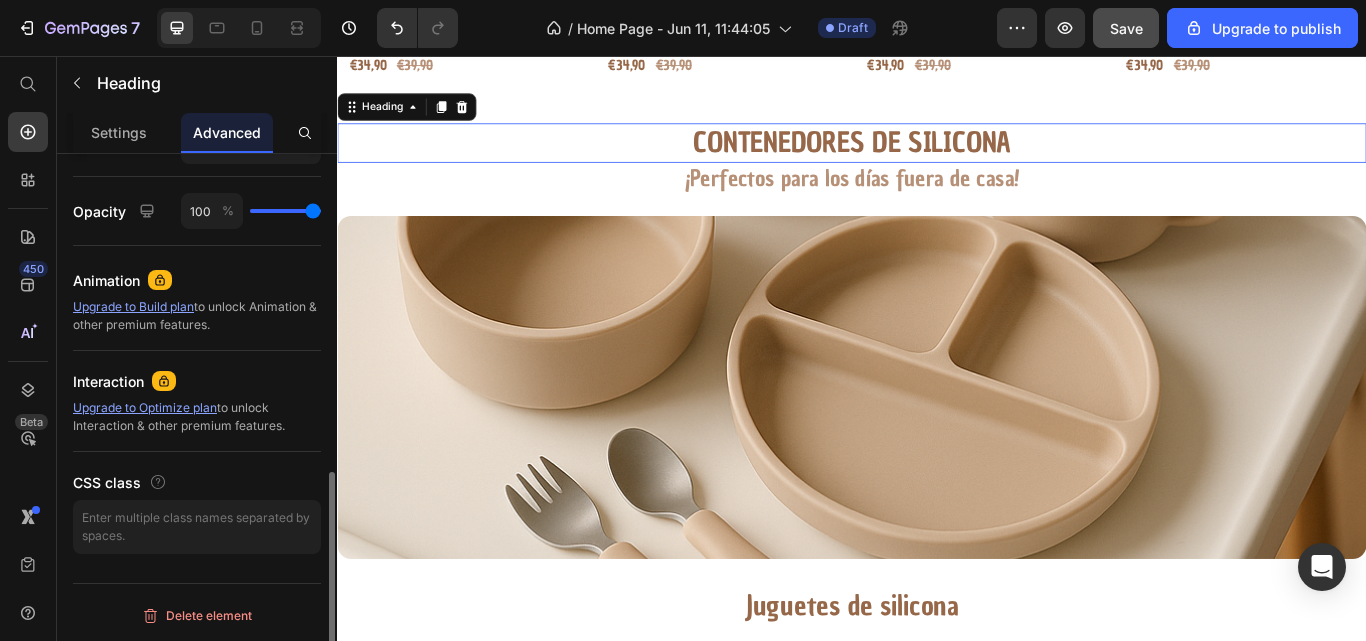 scroll, scrollTop: 0, scrollLeft: 0, axis: both 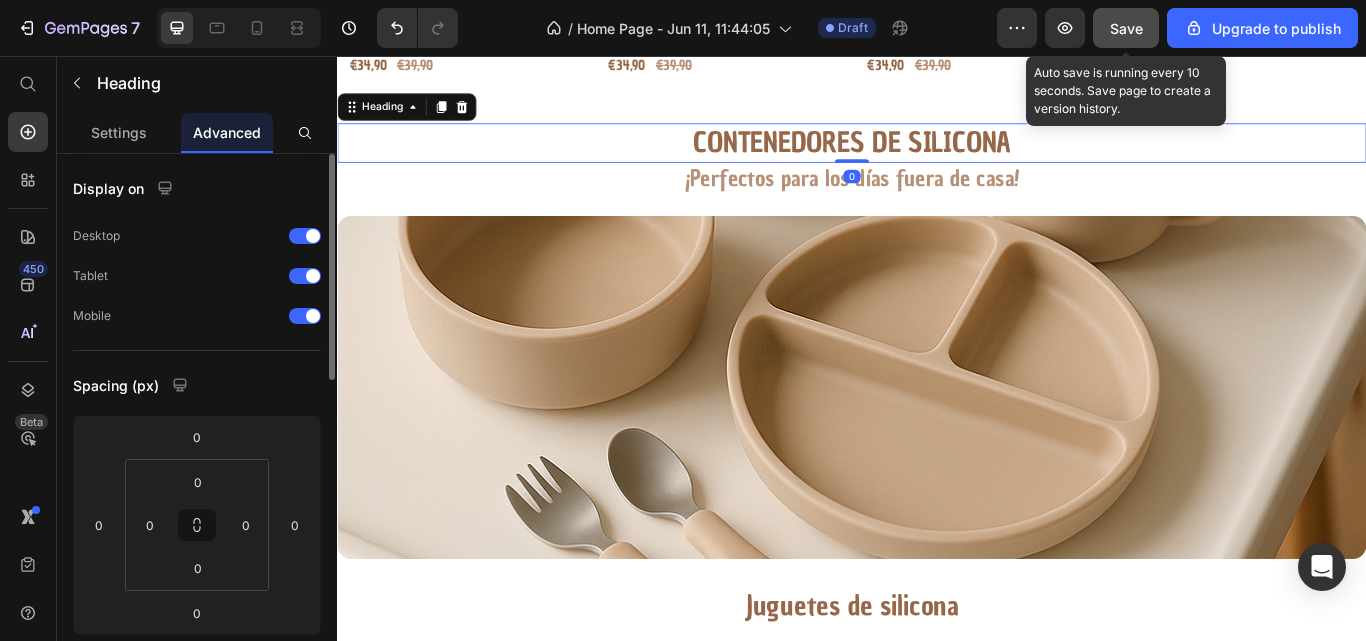 click on "Save" at bounding box center [1126, 28] 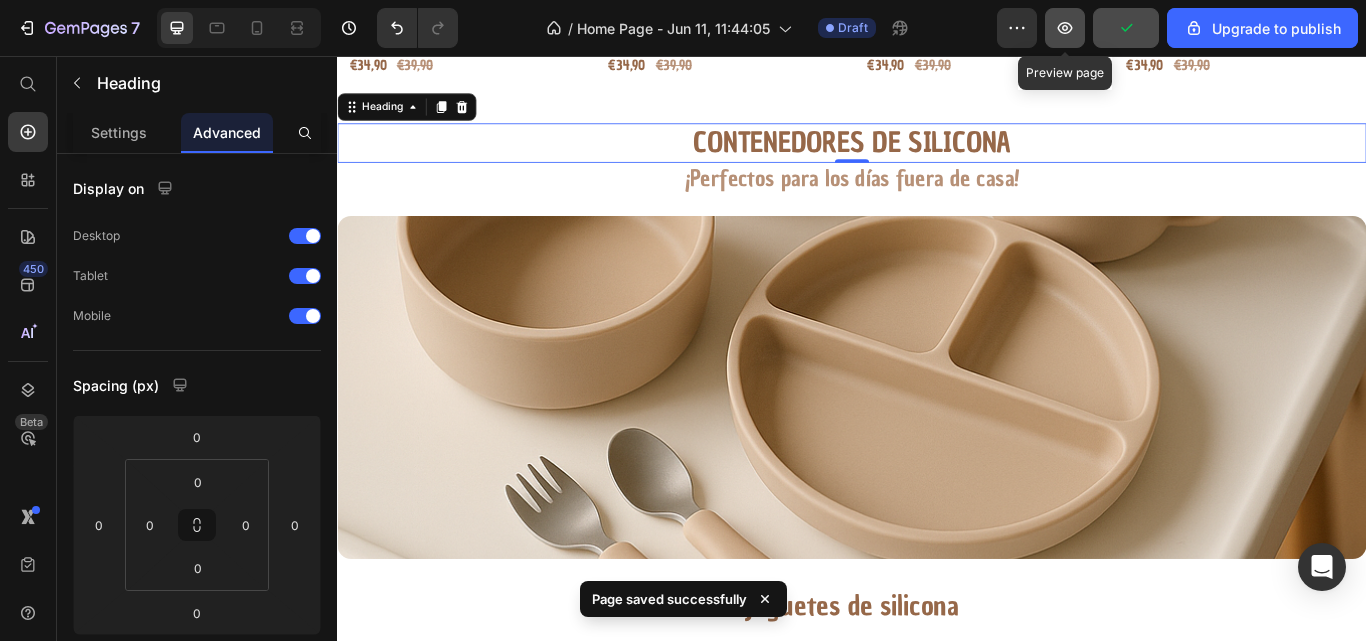 click 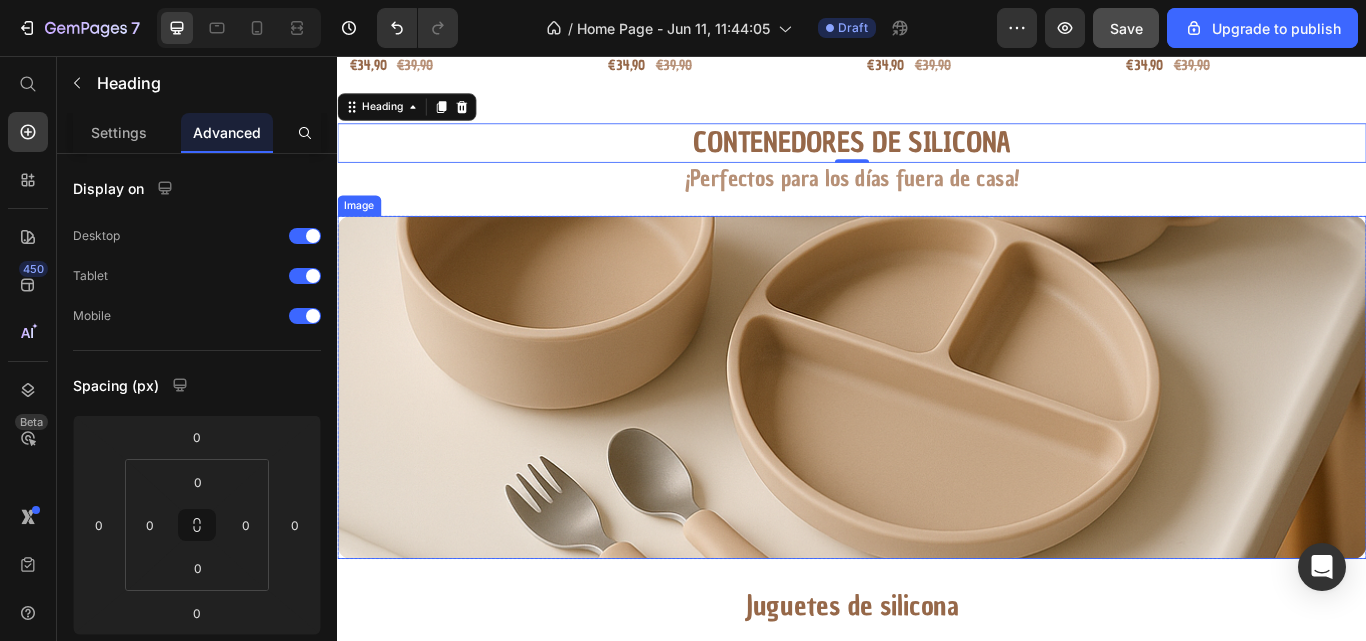 click at bounding box center [937, 443] 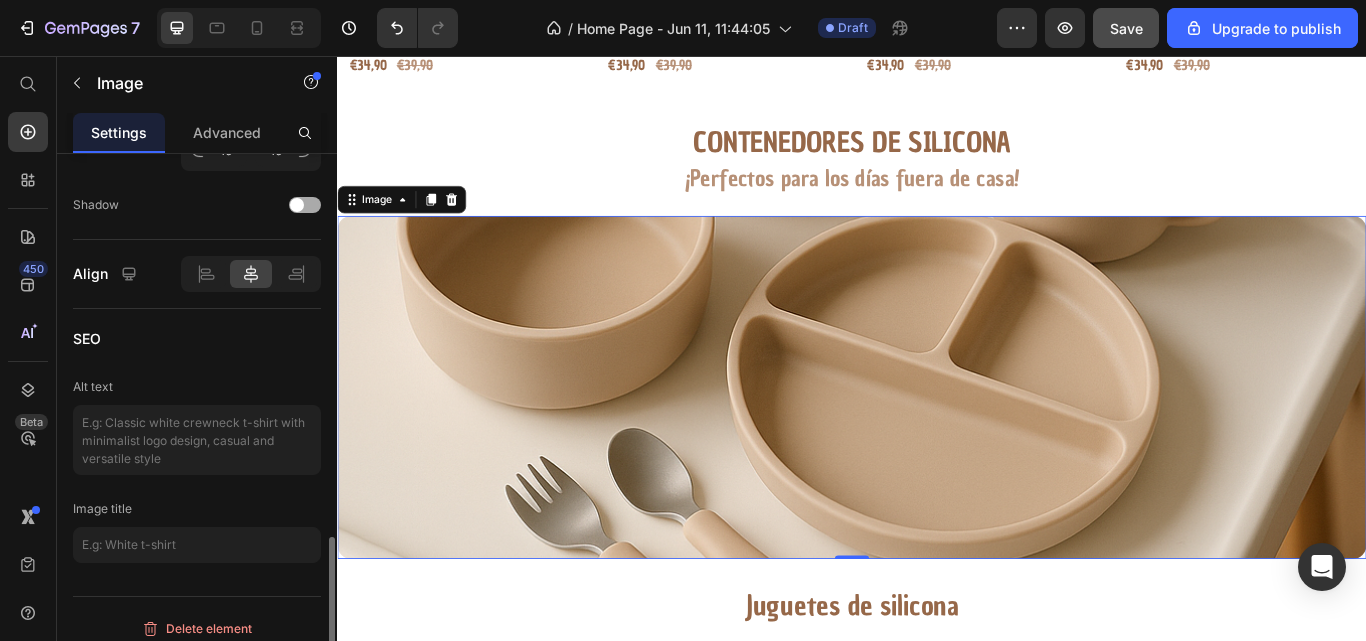 scroll, scrollTop: 1148, scrollLeft: 0, axis: vertical 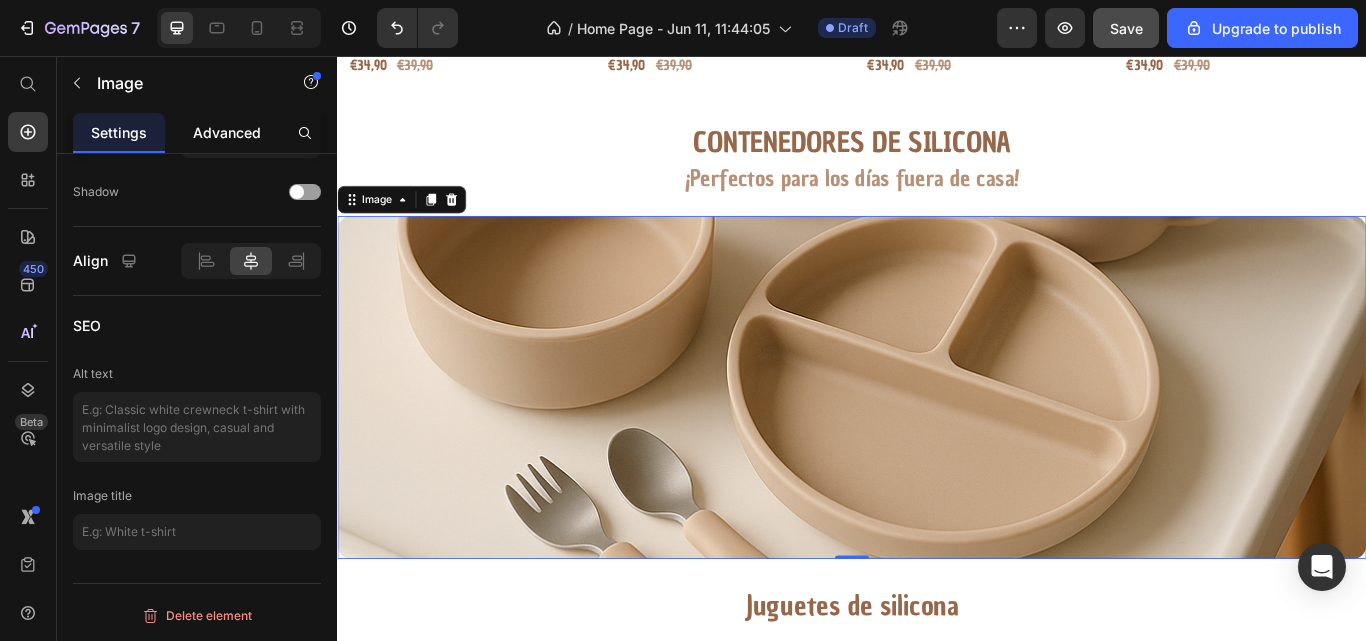 click on "Advanced" at bounding box center [227, 132] 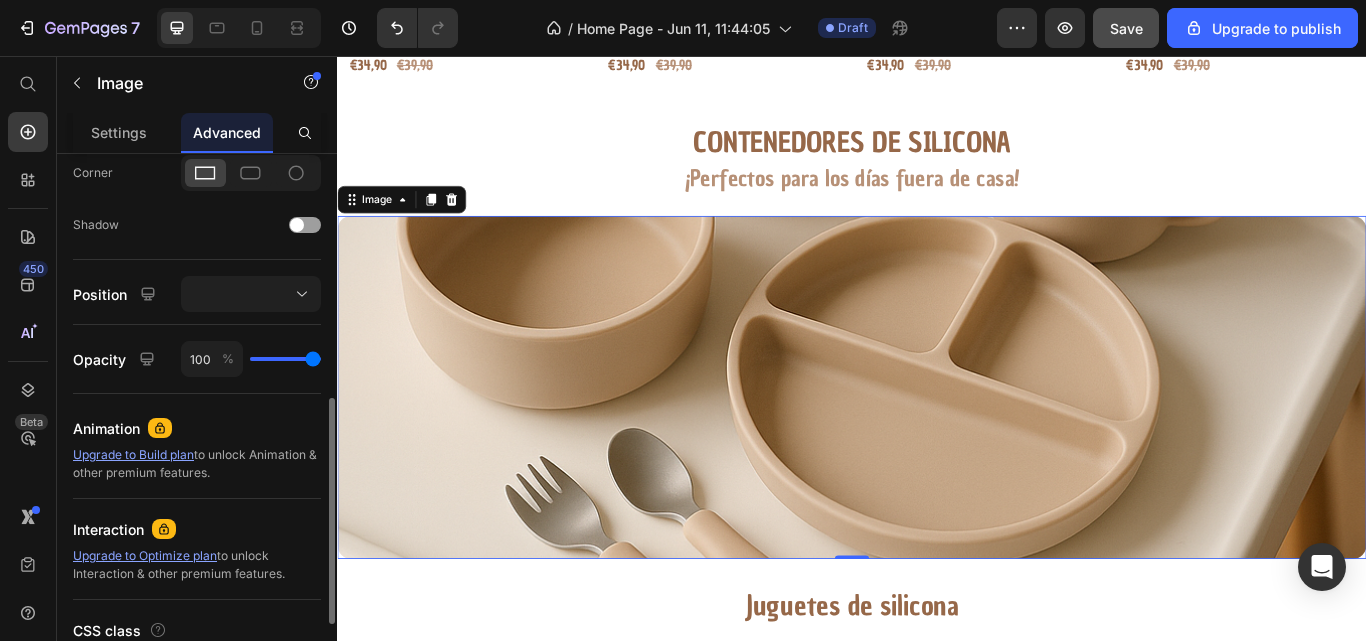 scroll, scrollTop: 605, scrollLeft: 0, axis: vertical 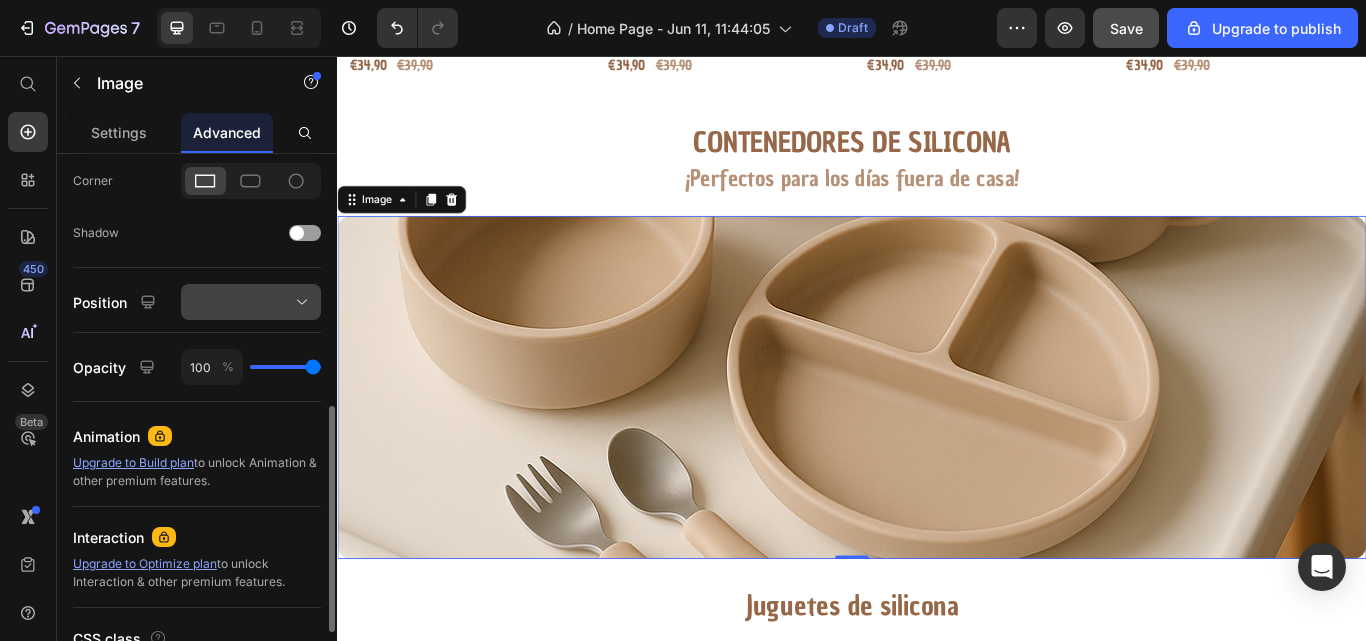 click at bounding box center (251, 302) 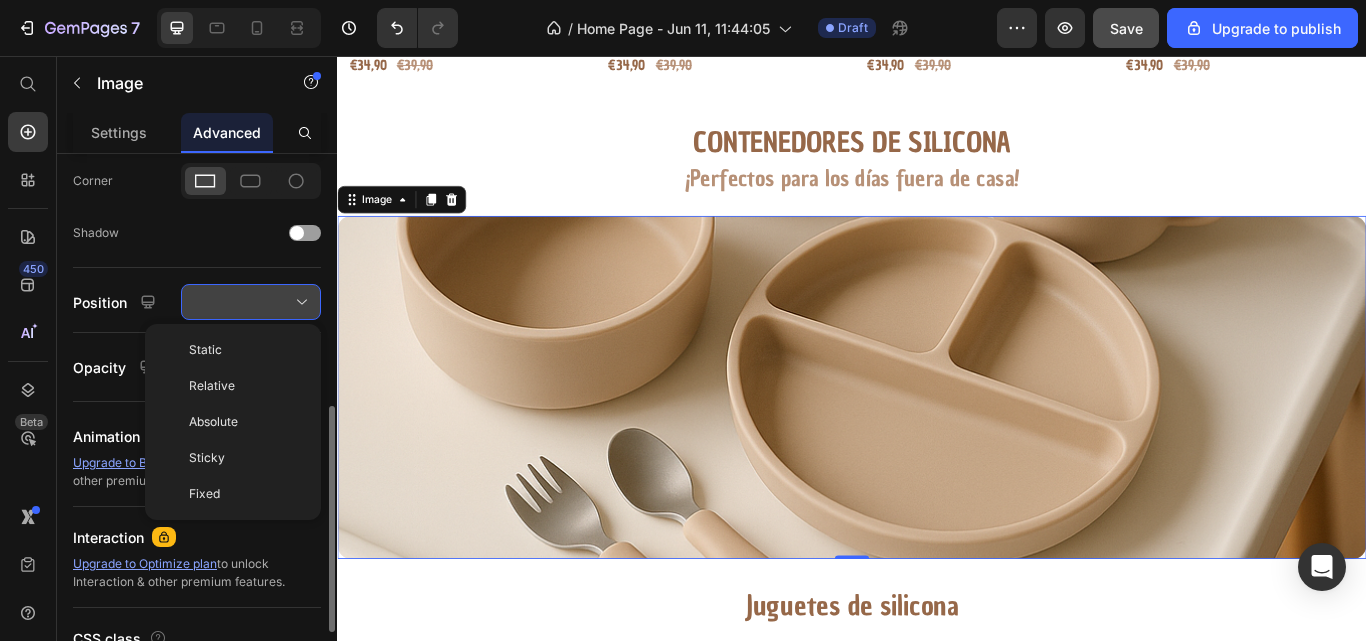 click at bounding box center (251, 302) 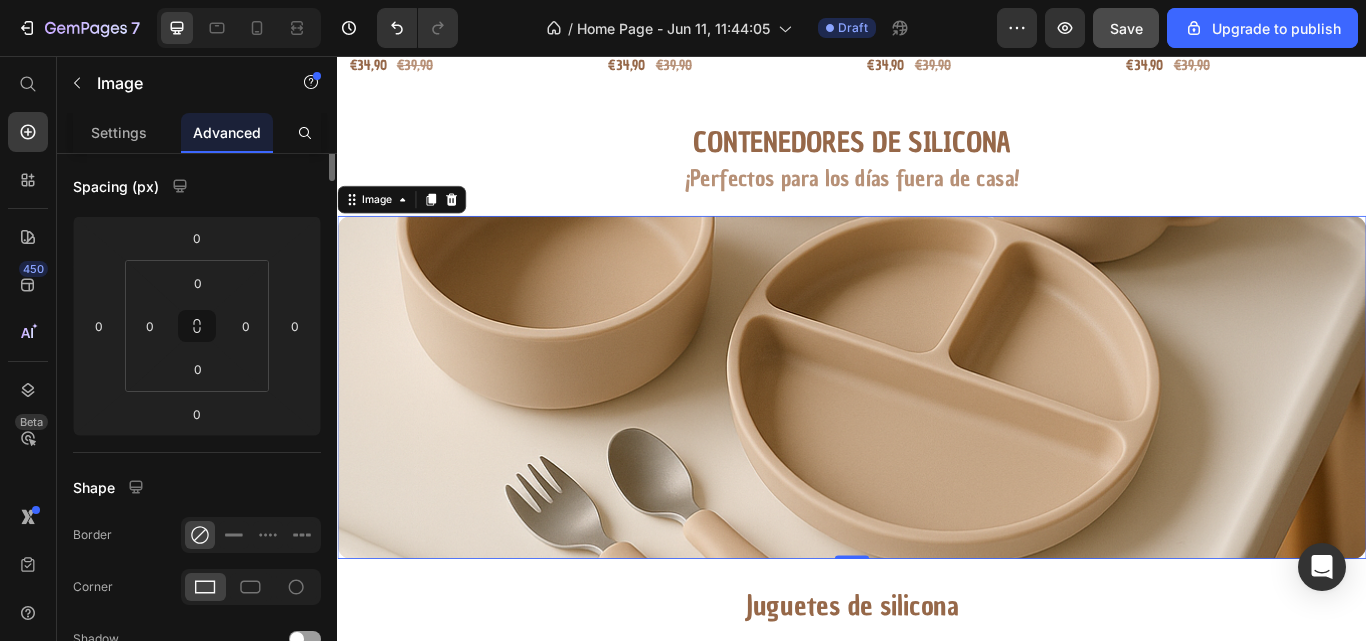 scroll, scrollTop: 0, scrollLeft: 0, axis: both 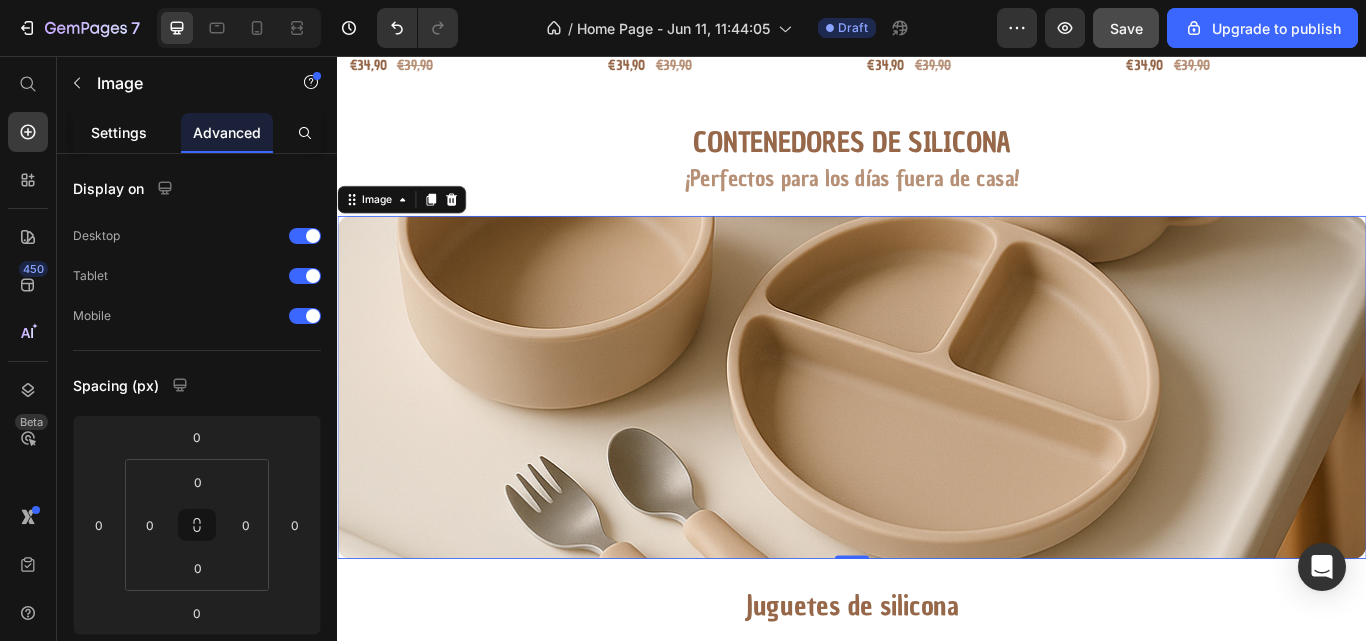 click on "Settings" at bounding box center [119, 132] 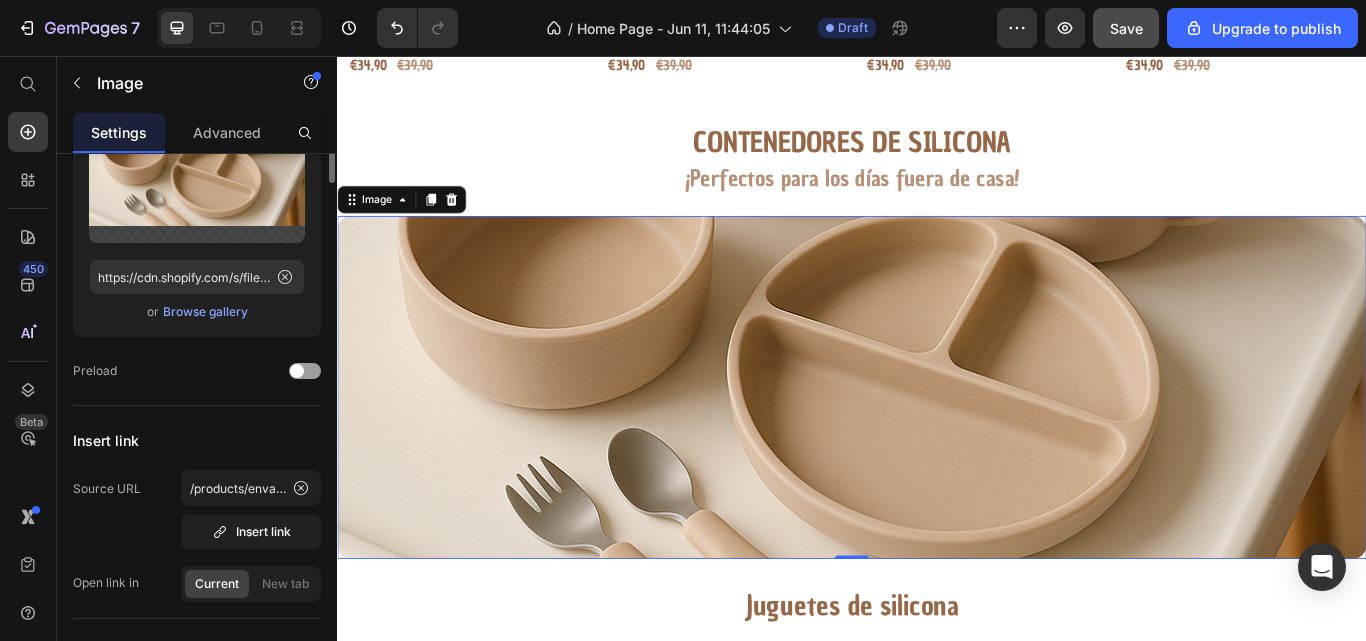 scroll, scrollTop: 0, scrollLeft: 0, axis: both 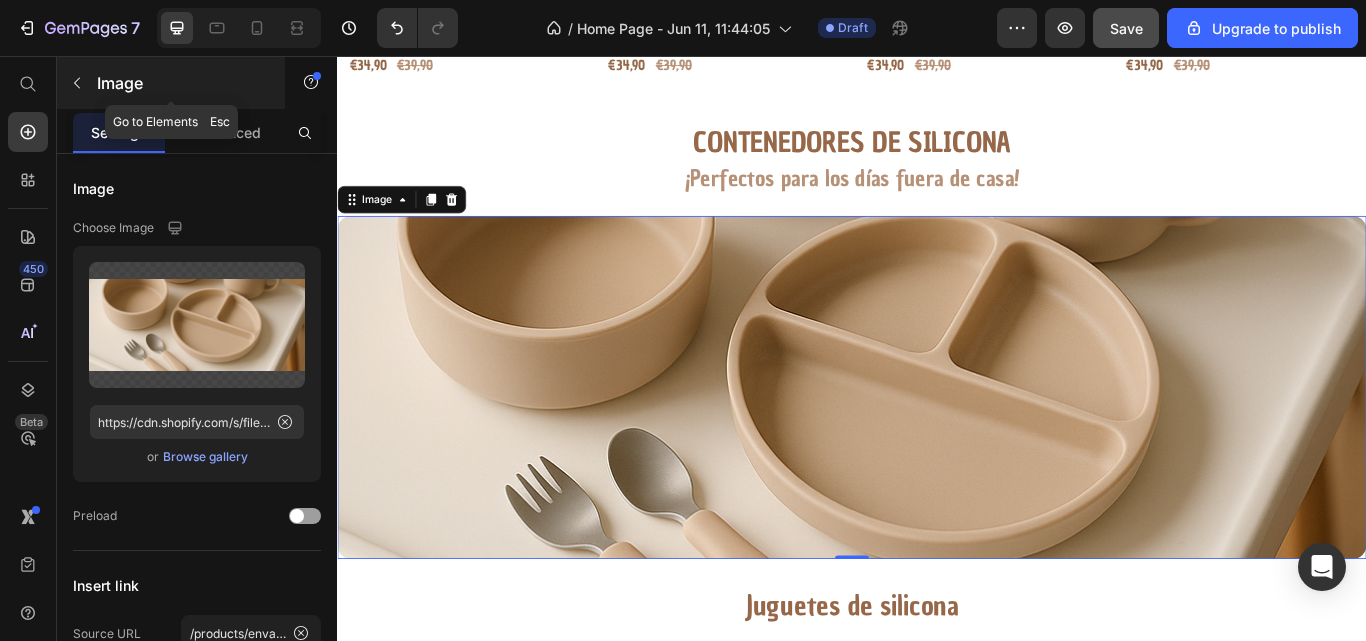 click 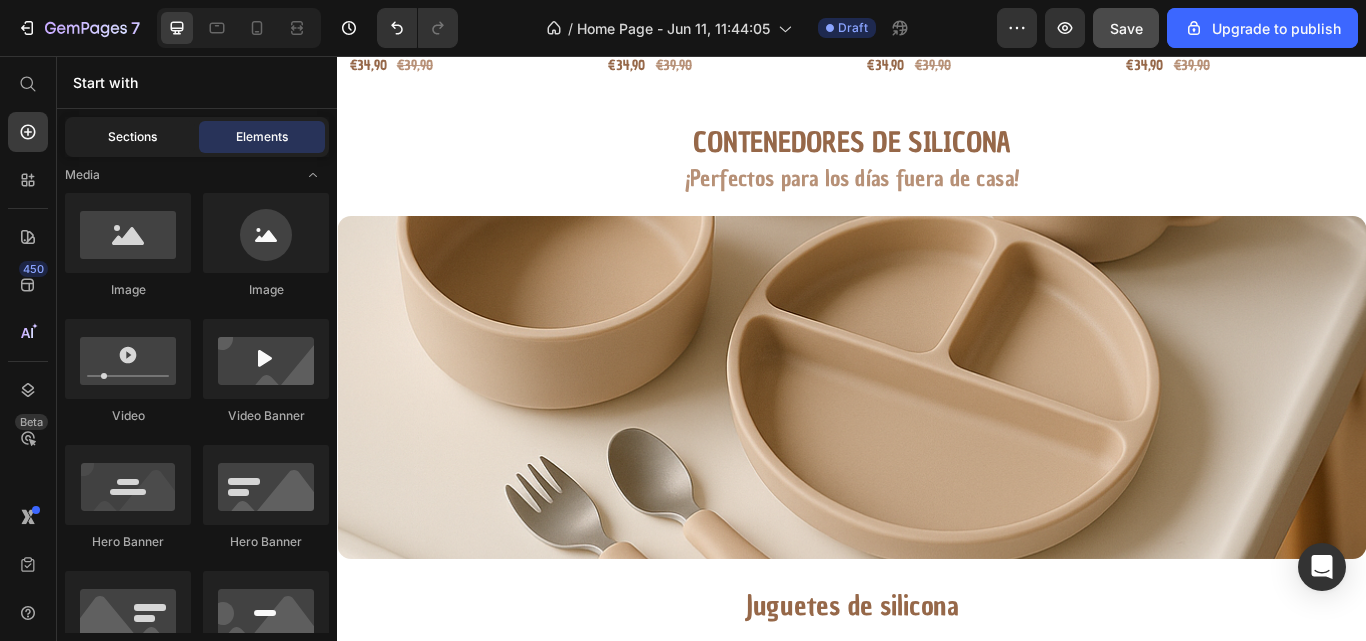 click on "Sections" at bounding box center (132, 137) 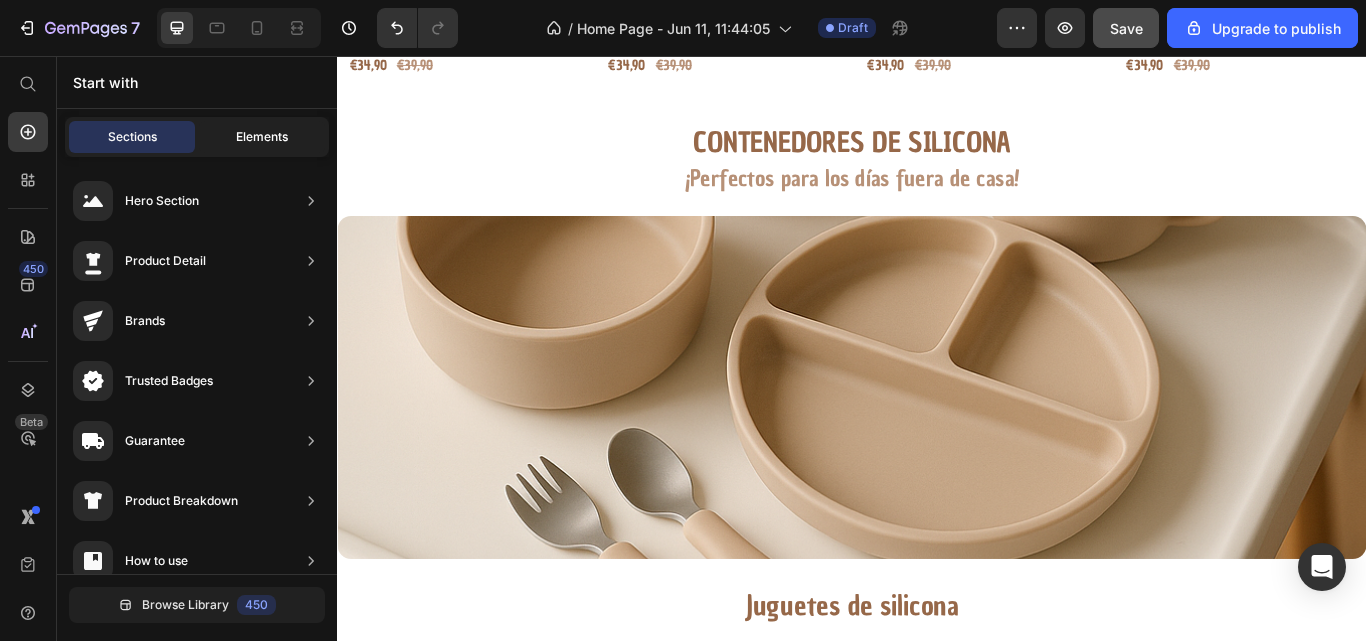 click on "Elements" at bounding box center [262, 137] 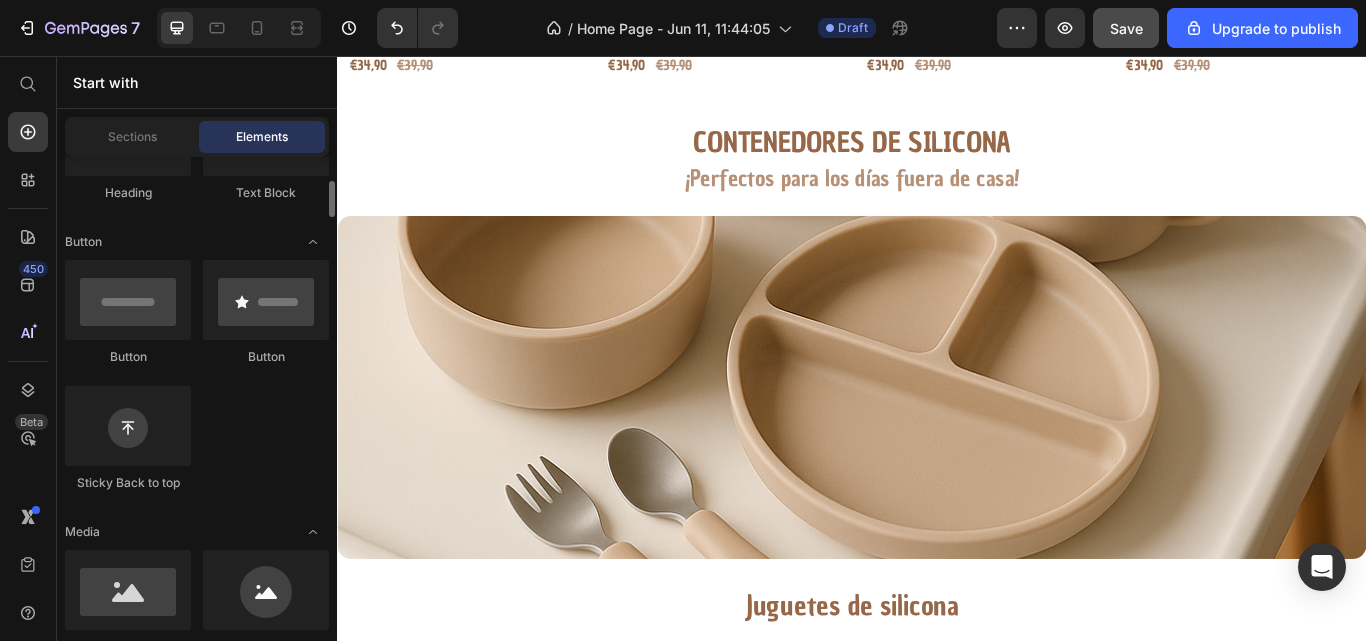 scroll, scrollTop: 386, scrollLeft: 0, axis: vertical 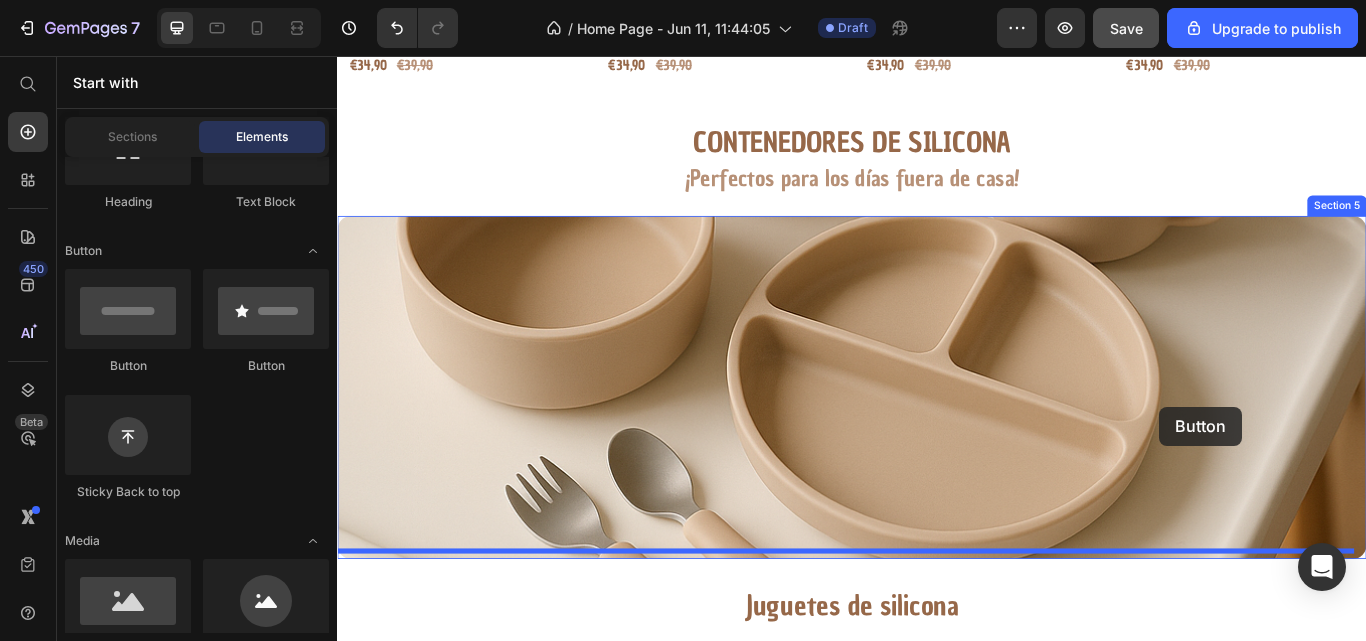 drag, startPoint x: 826, startPoint y: 483, endPoint x: 1296, endPoint y: 465, distance: 470.34454 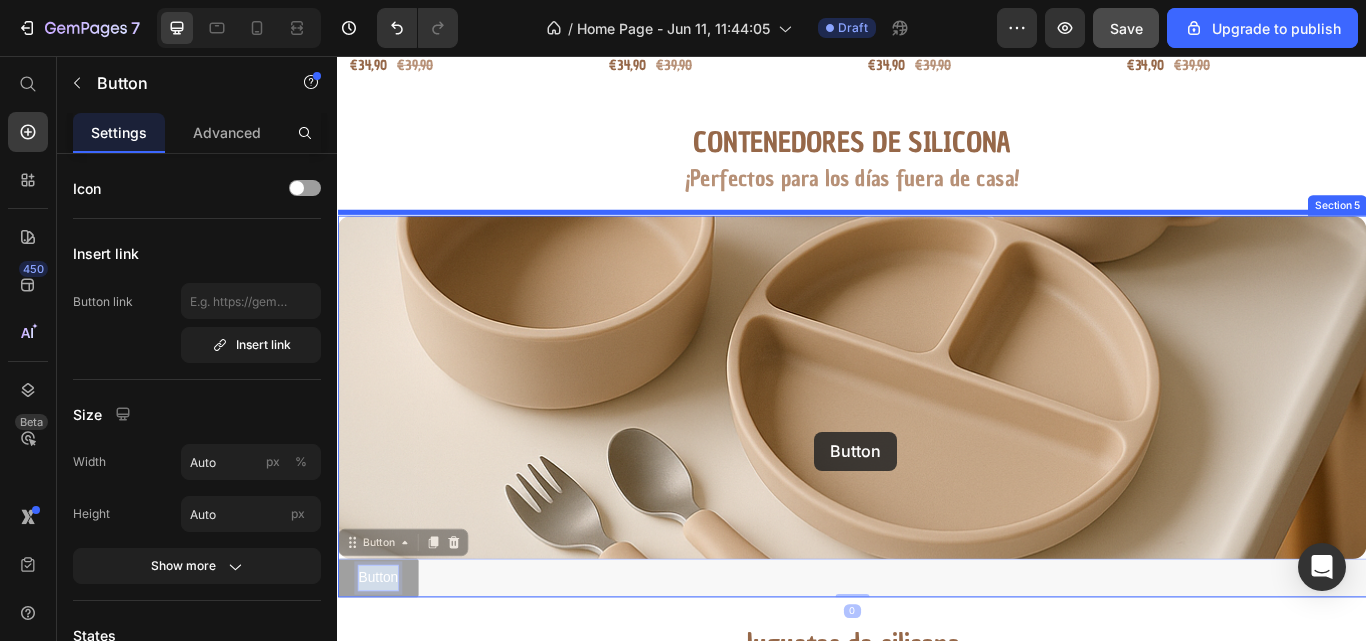 drag, startPoint x: 411, startPoint y: 647, endPoint x: 893, endPoint y: 494, distance: 505.7005 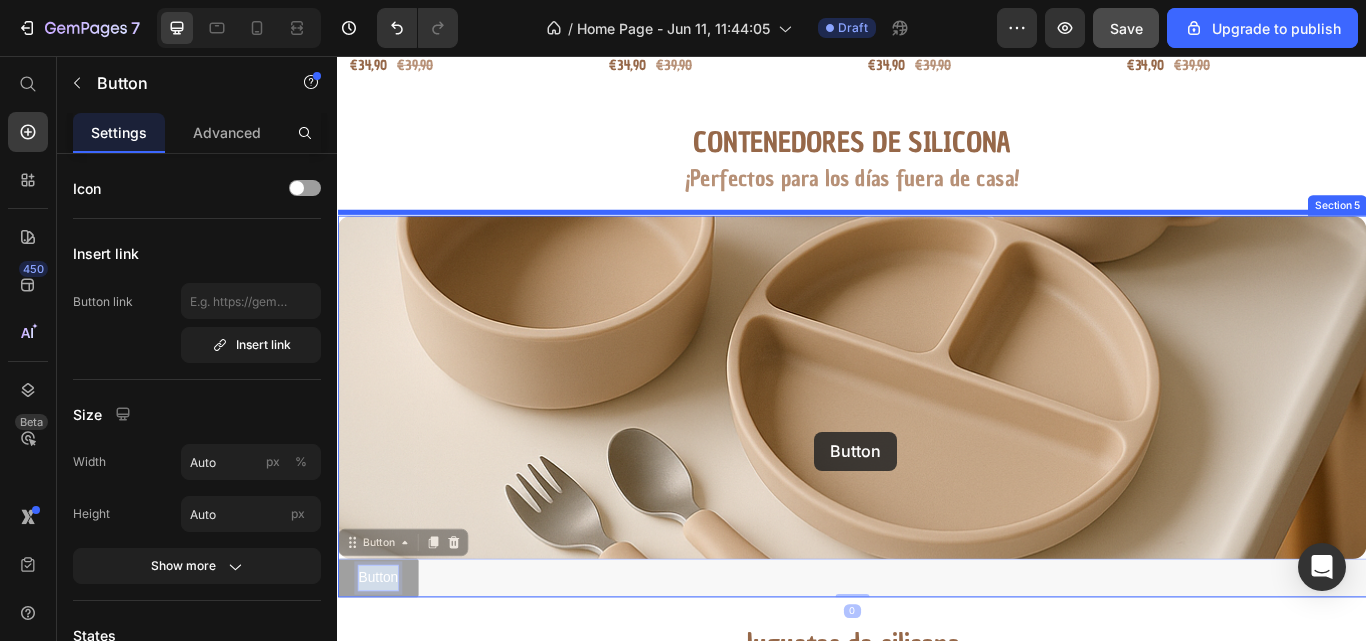 click on "Header Image Image Free shipping Text Block from The States Text Block Advanced List Image 30-Day FREE returns Text Block & Exchange Text Block Advanced List Row Image More than 60.000 Text Block Happy “Cattomers” Text Block Advanced List Image Secured Checkout Text Block using SSL Technology Text Block Advanced List Row                Title Line DESCUBRE Heading NUESTRAS NOVEDADES Text Block Text Block COMPRA AHORA Button
Drop element here Row Row Hero Banner Section 1 Sets de Alimentación para bebés Heading Section 2
Product Images Set de Alimentación Beige Product Title €34,90 Product Price €39,90 Product Price Row Product
Product Images Set de Alimentación Rose Pink Product Title €34,90 Product Price €39,90 Product Price Row Product
Product Images Set de Alimentación Olive Green Product Title €34,90 Product Price €39,90 Product Price Row Product
Product Images €34,90 Row" at bounding box center (937, 401) 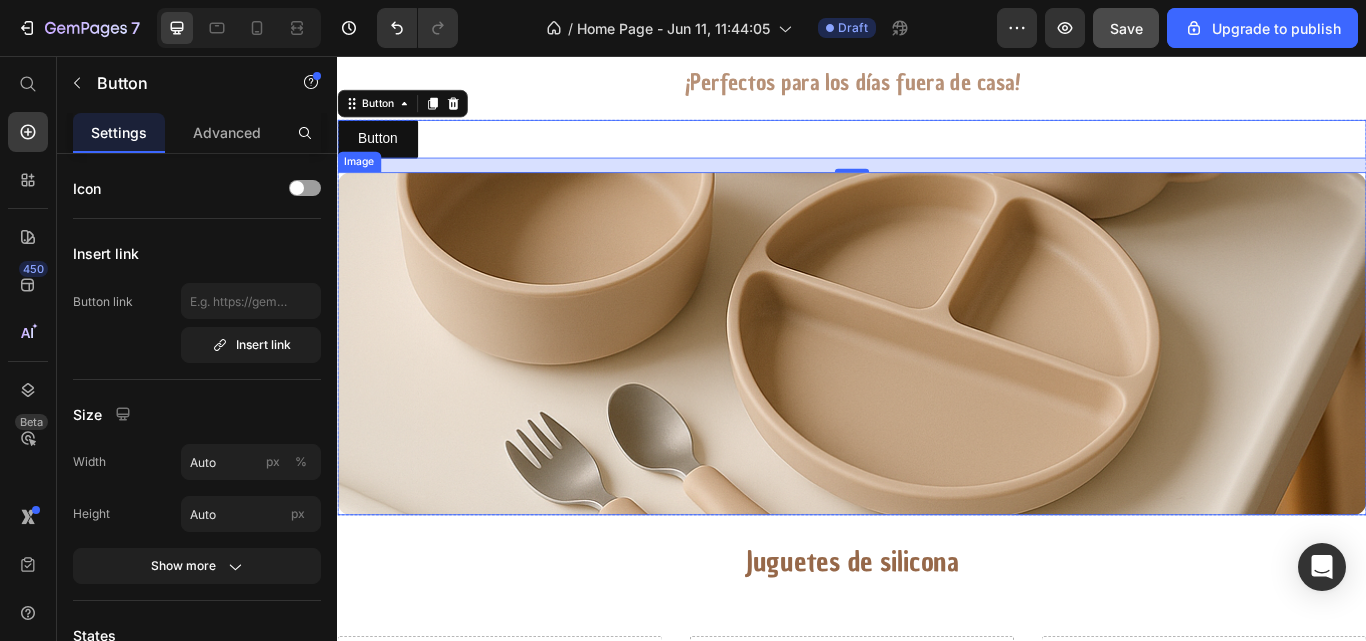 scroll, scrollTop: 1177, scrollLeft: 0, axis: vertical 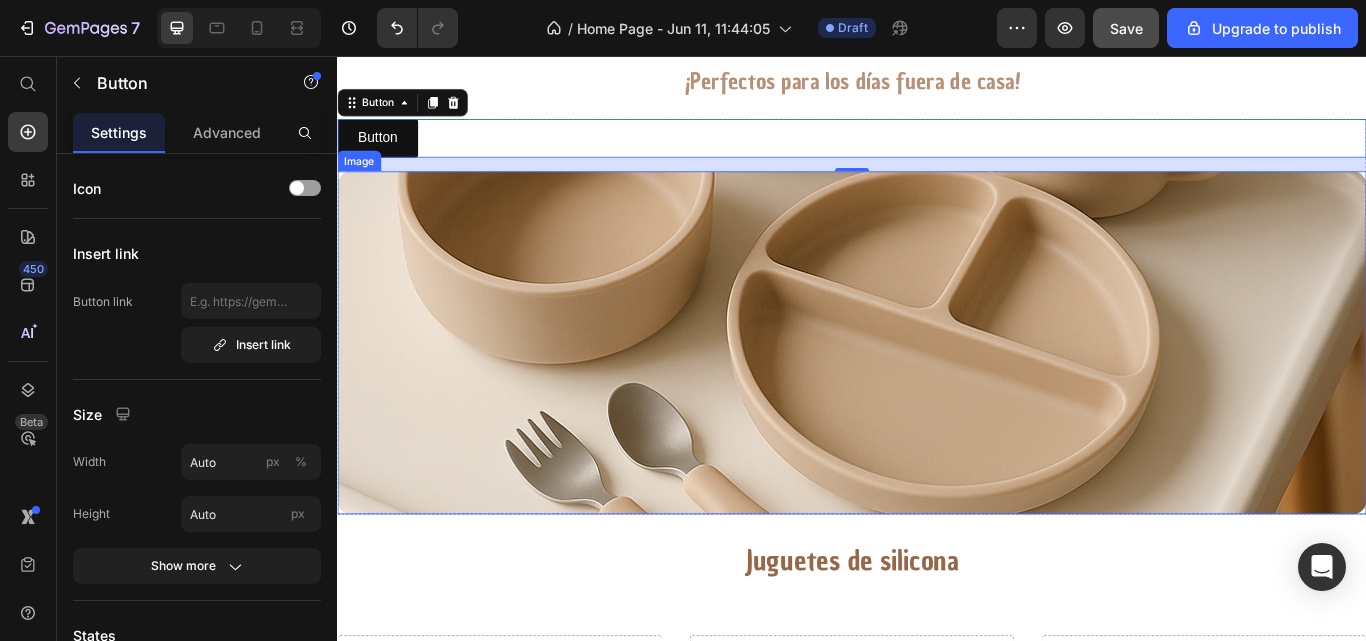 click at bounding box center (937, 391) 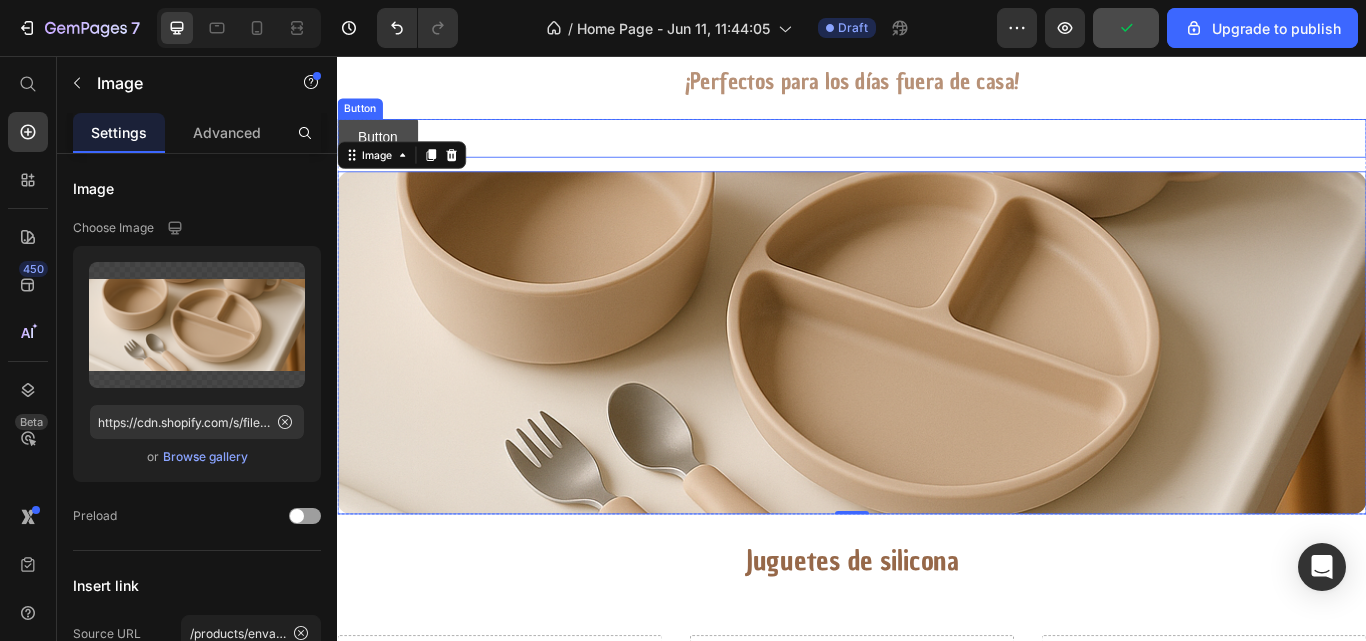 click on "Button" at bounding box center (384, 152) 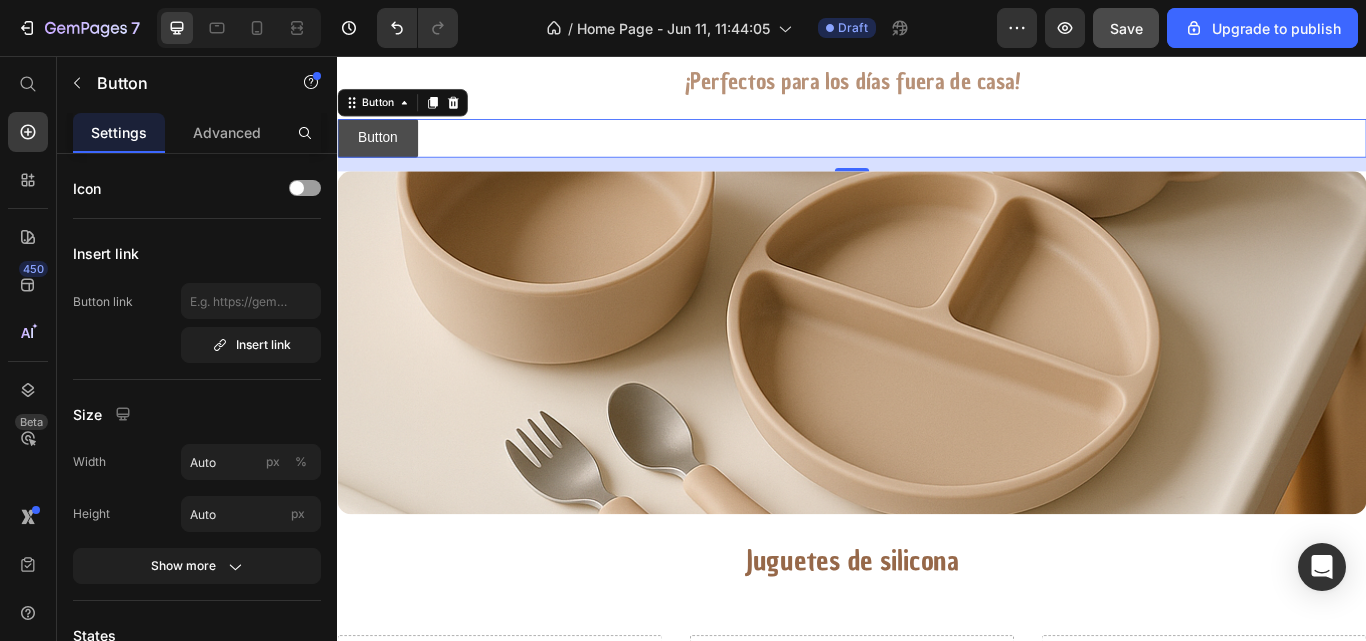 click on "Button" at bounding box center (384, 152) 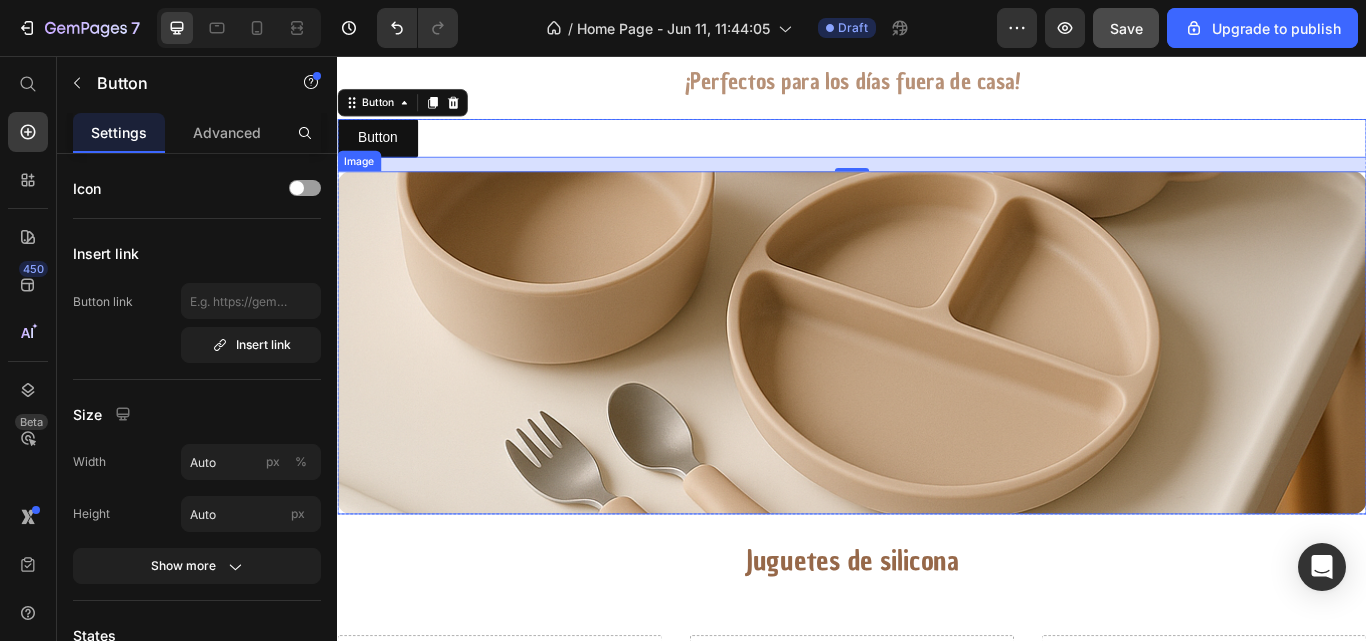 click at bounding box center (937, 391) 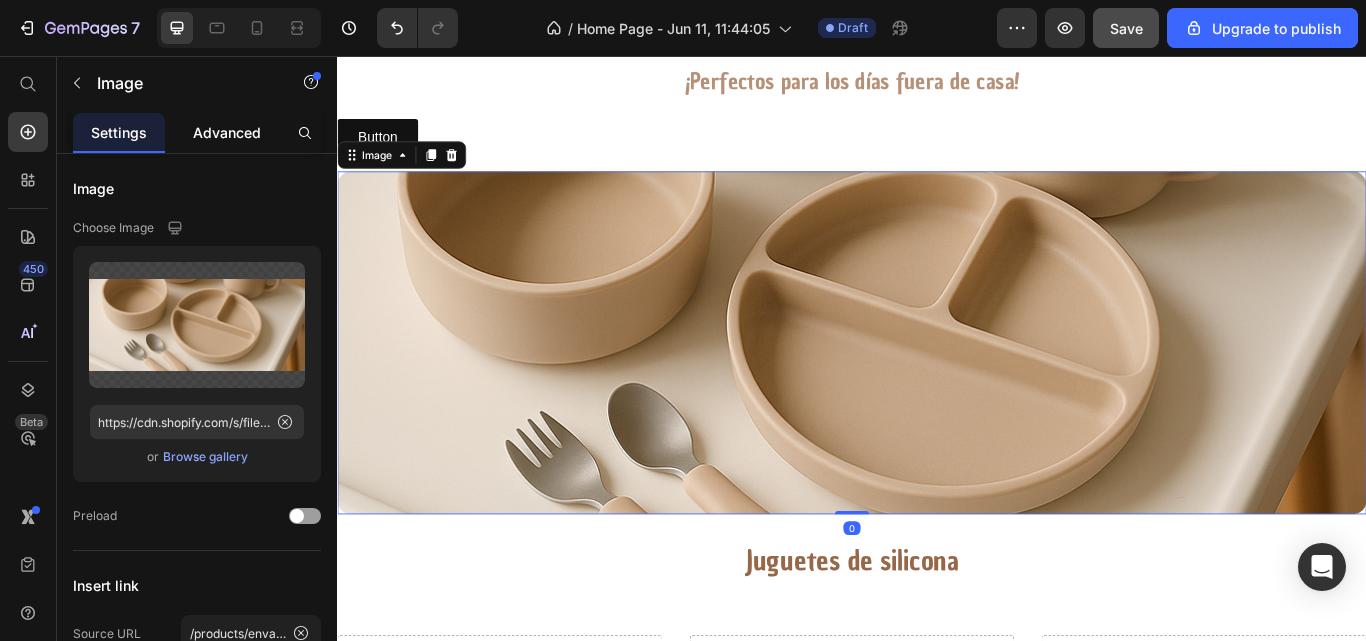 click on "Advanced" at bounding box center (227, 132) 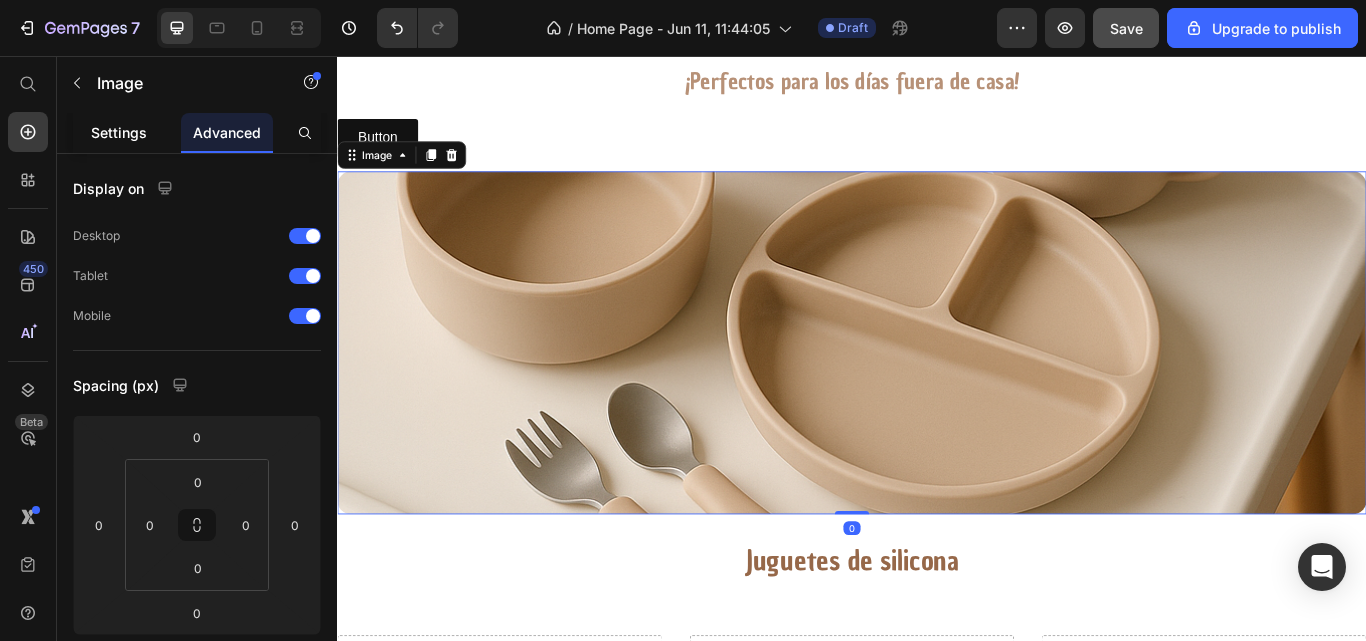 click on "Settings" at bounding box center (119, 132) 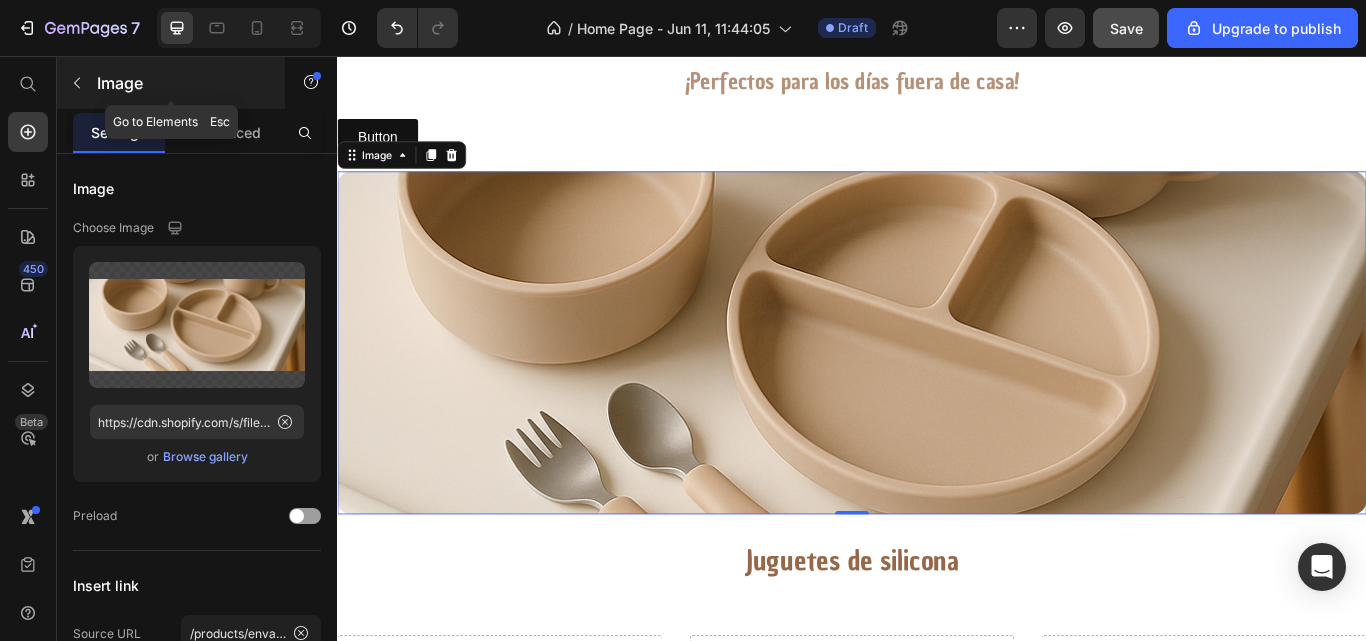 click at bounding box center (77, 83) 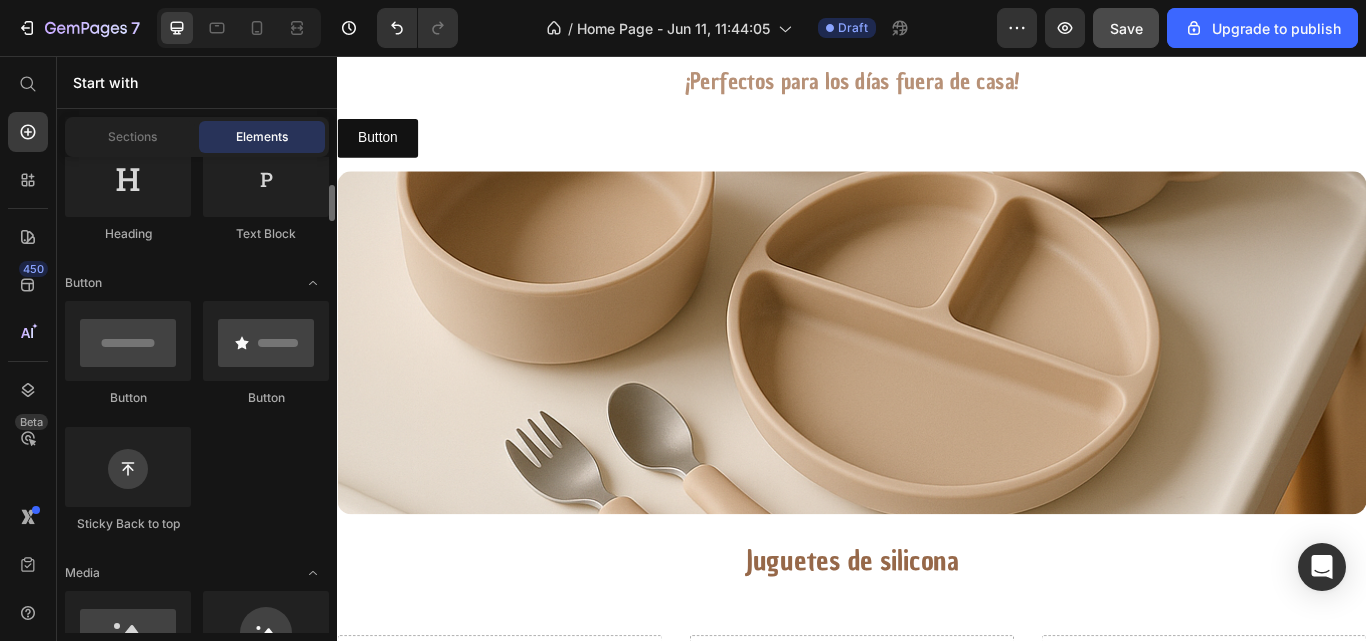 scroll, scrollTop: 352, scrollLeft: 0, axis: vertical 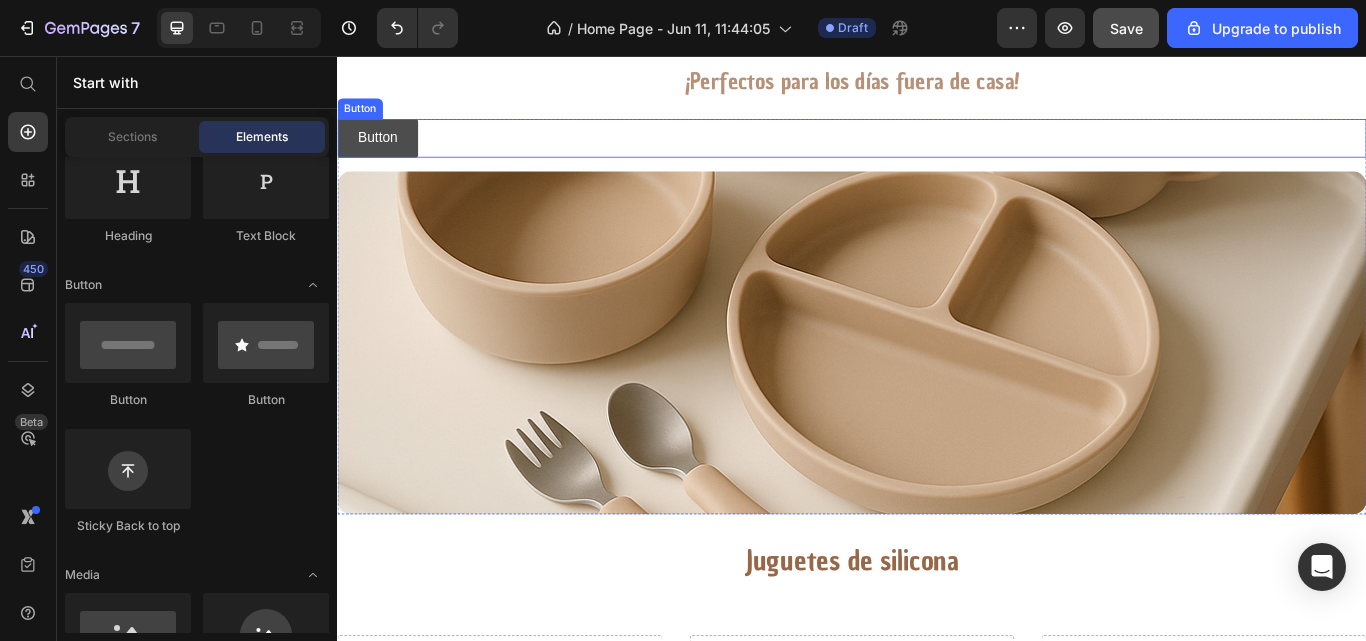 click on "Button" at bounding box center [384, 152] 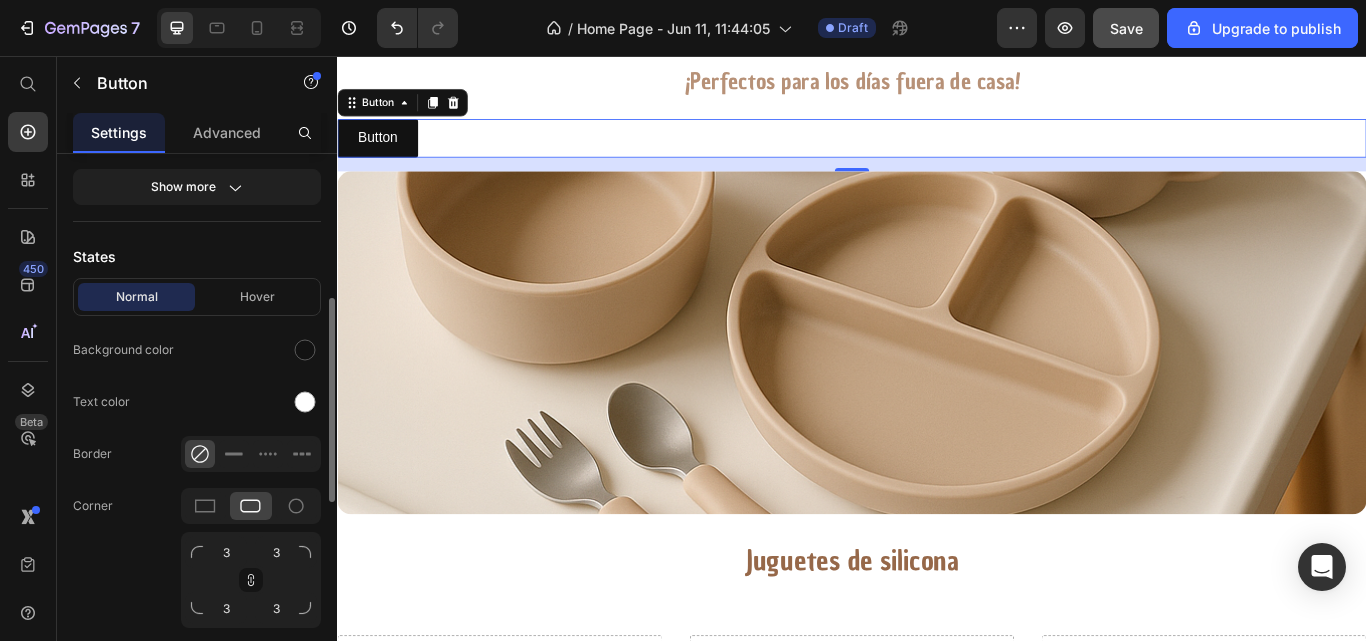 scroll, scrollTop: 380, scrollLeft: 0, axis: vertical 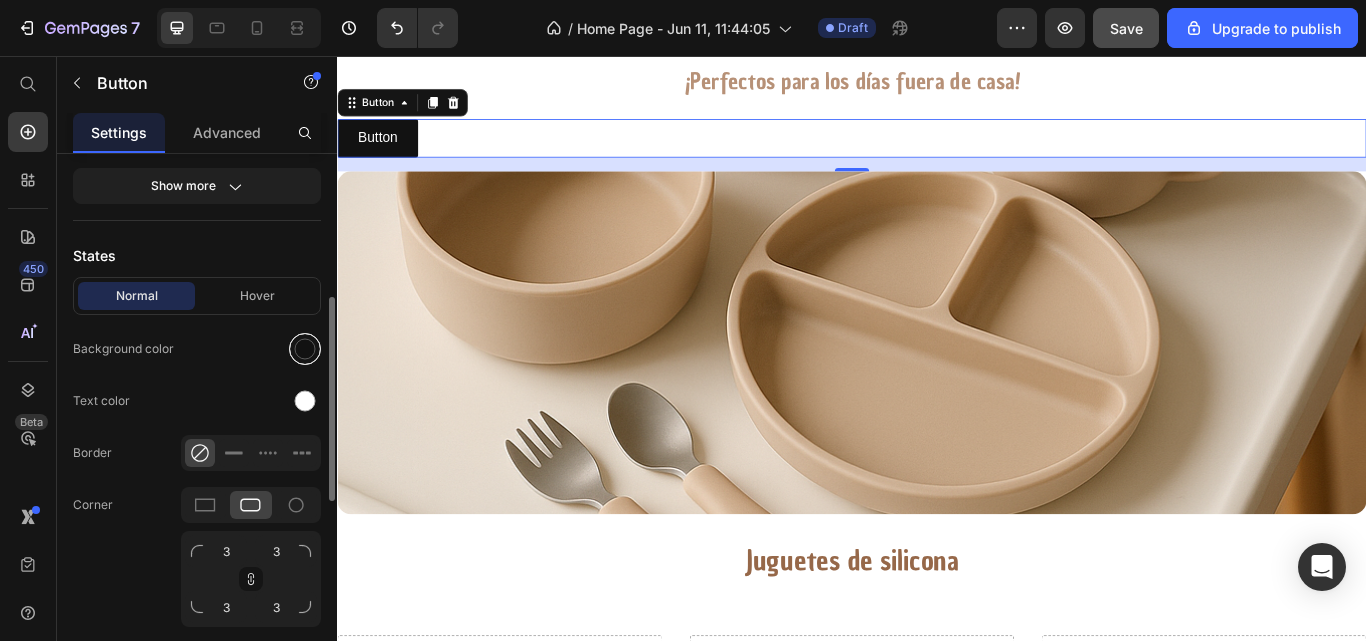 click at bounding box center (305, 349) 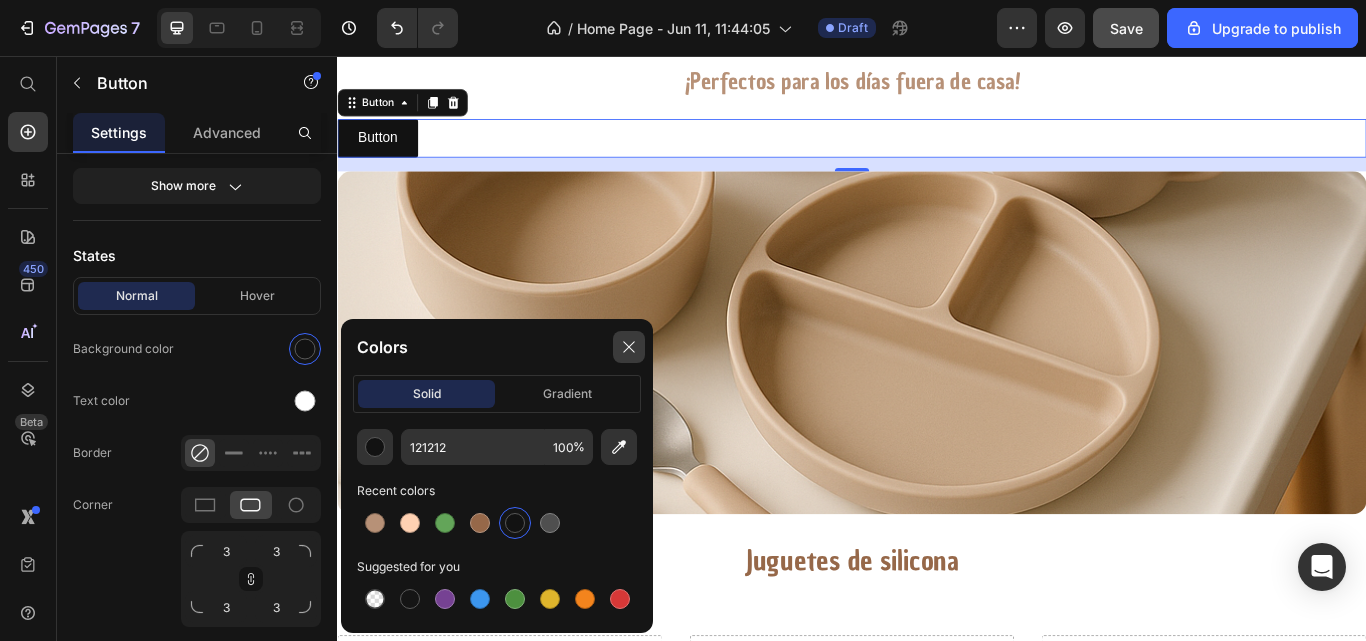 drag, startPoint x: 630, startPoint y: 355, endPoint x: 212, endPoint y: 340, distance: 418.26904 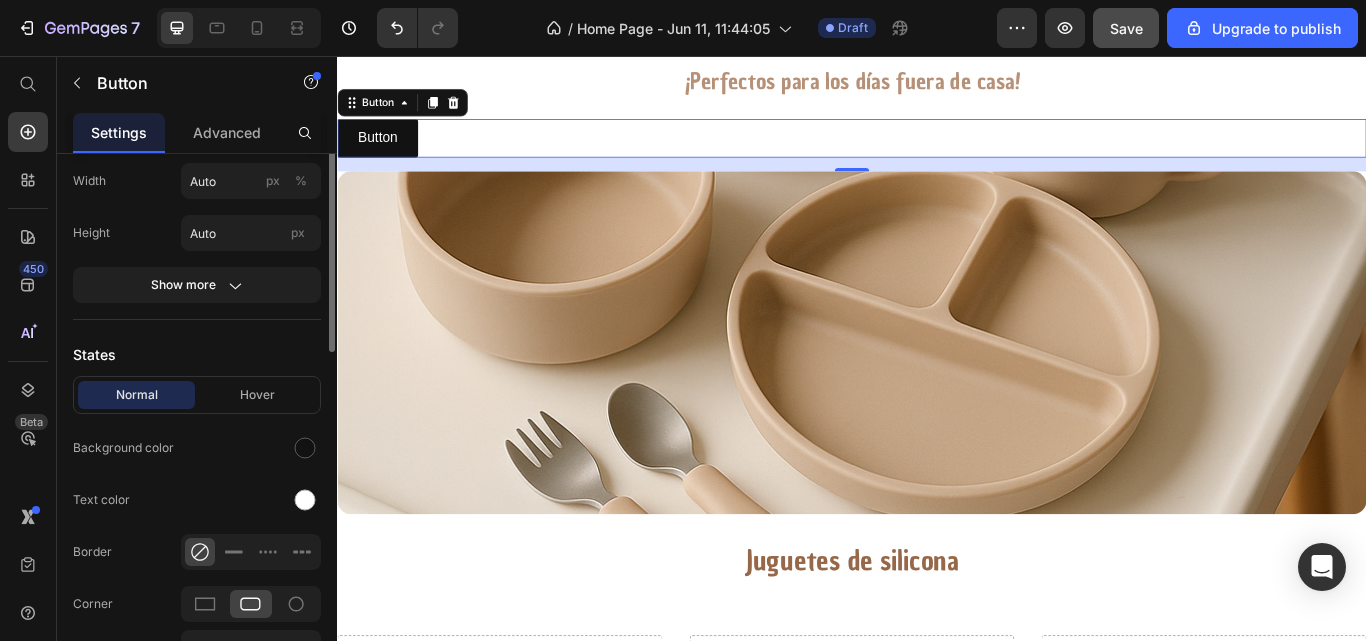 scroll, scrollTop: 200, scrollLeft: 0, axis: vertical 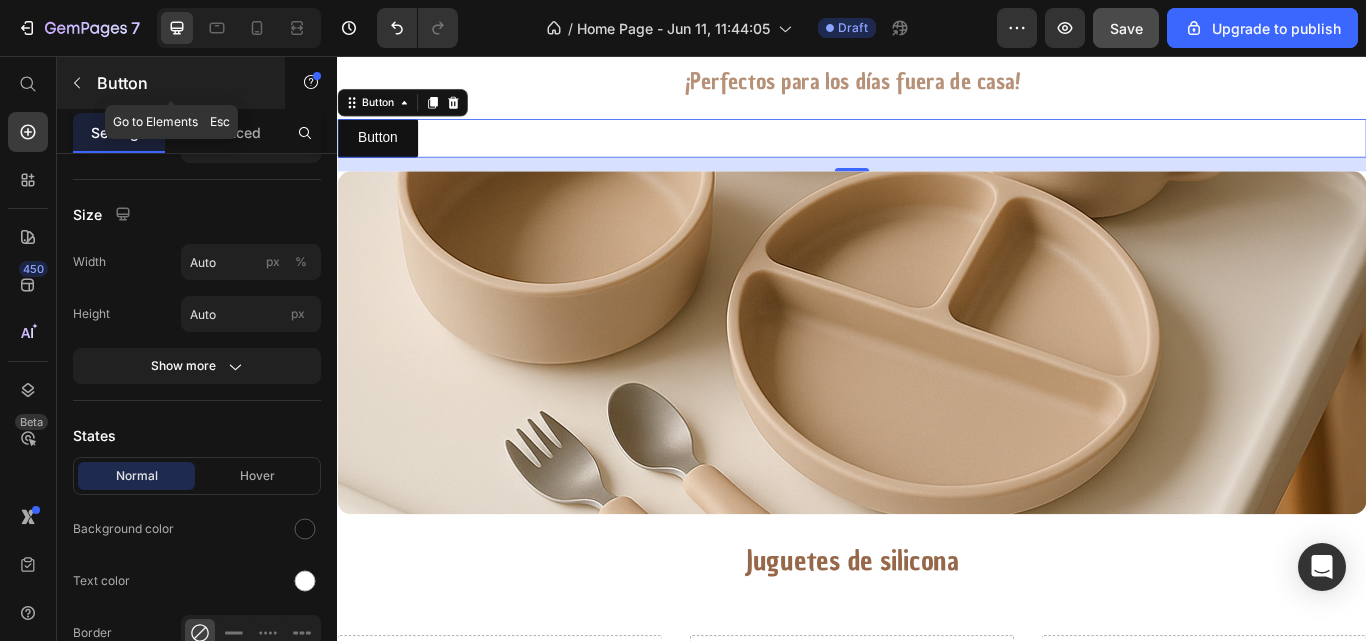 click 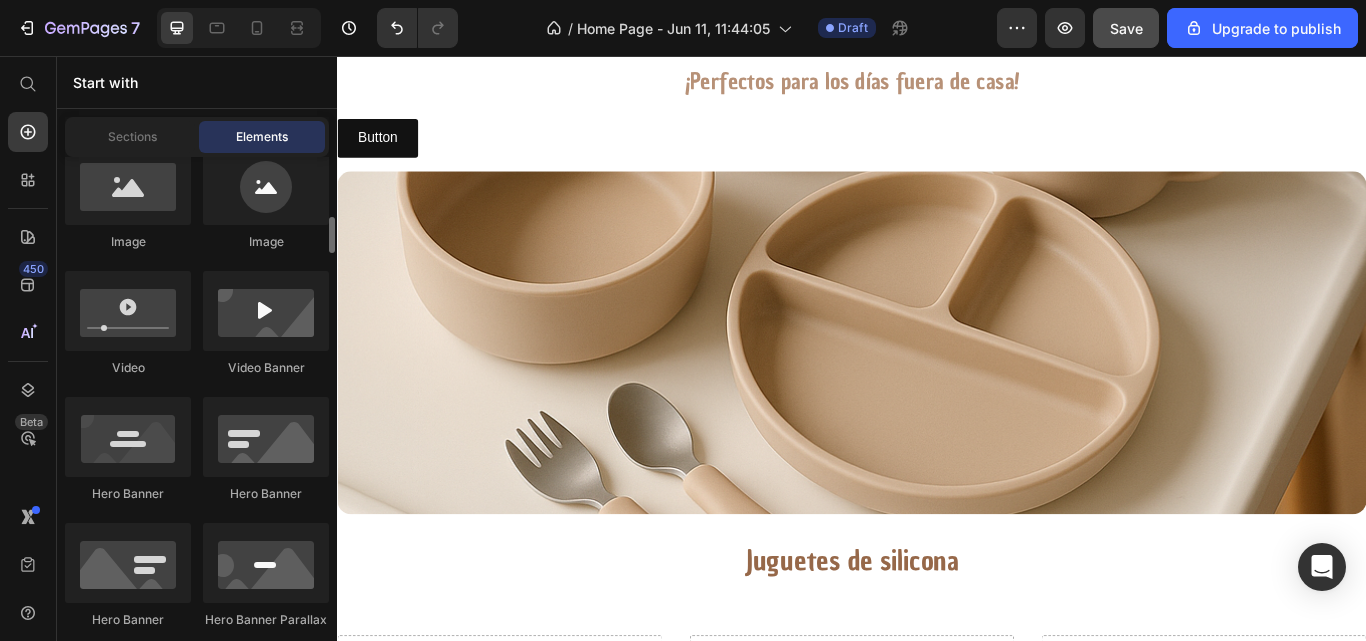 scroll, scrollTop: 798, scrollLeft: 0, axis: vertical 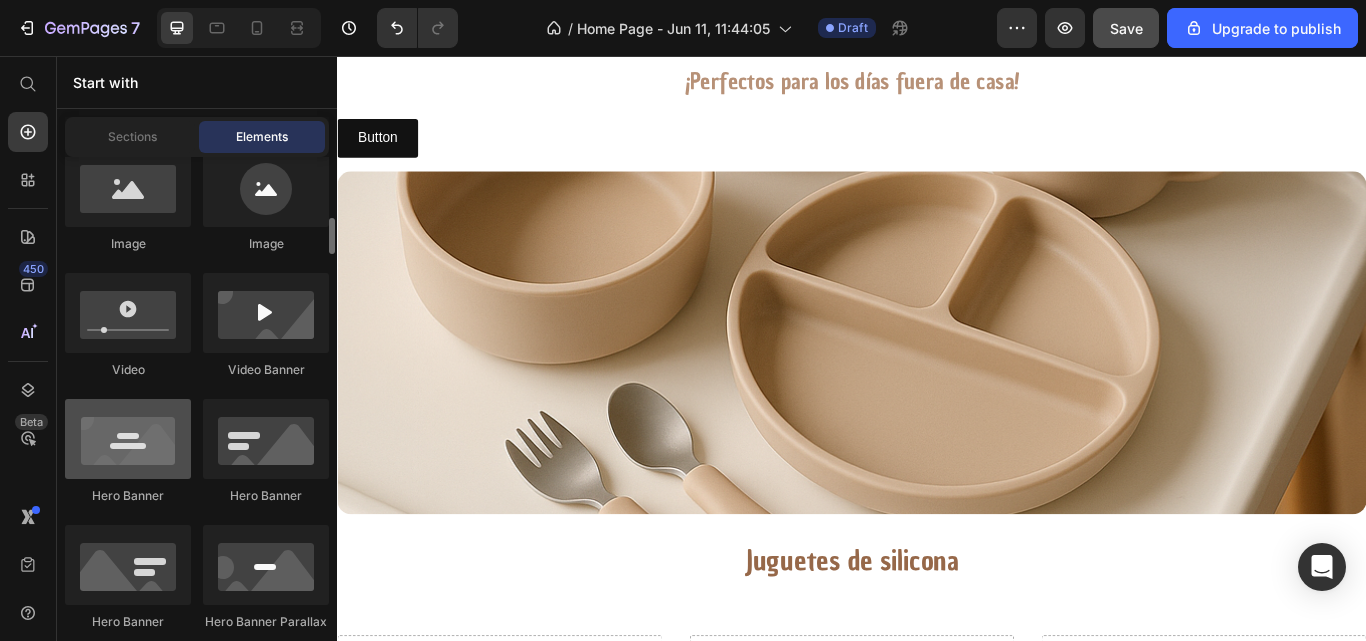 click at bounding box center [128, 439] 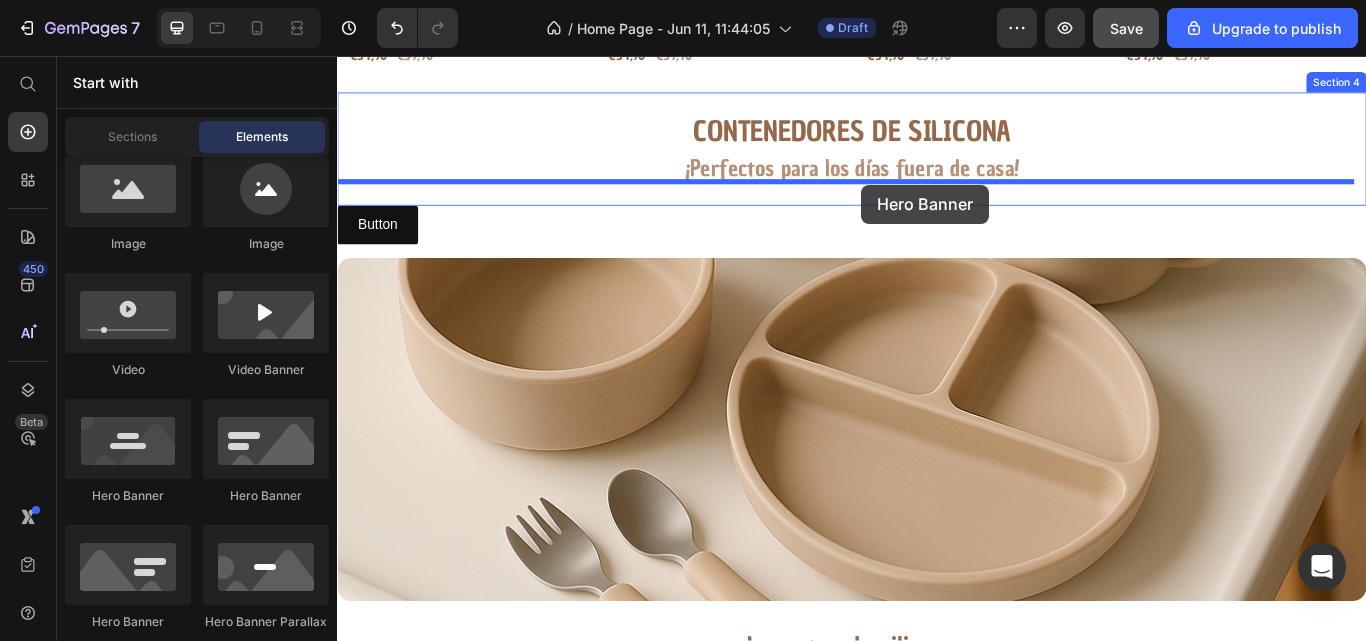 scroll, scrollTop: 1069, scrollLeft: 0, axis: vertical 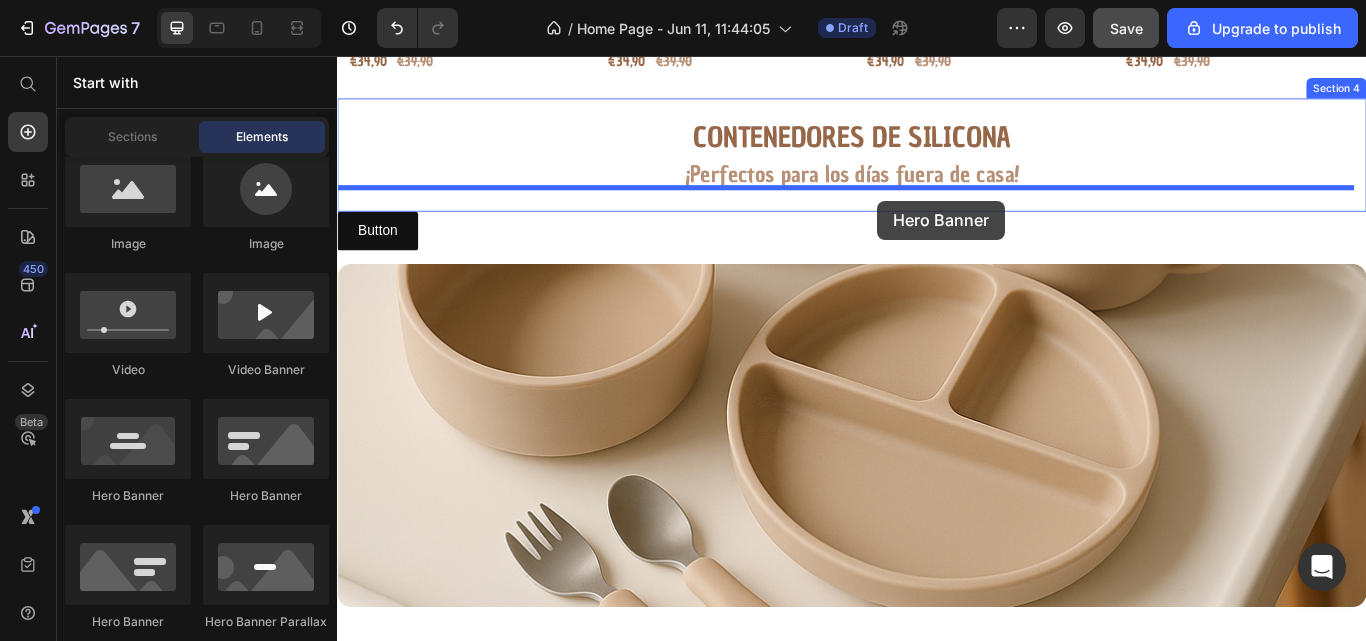 drag, startPoint x: 427, startPoint y: 529, endPoint x: 967, endPoint y: 225, distance: 619.69025 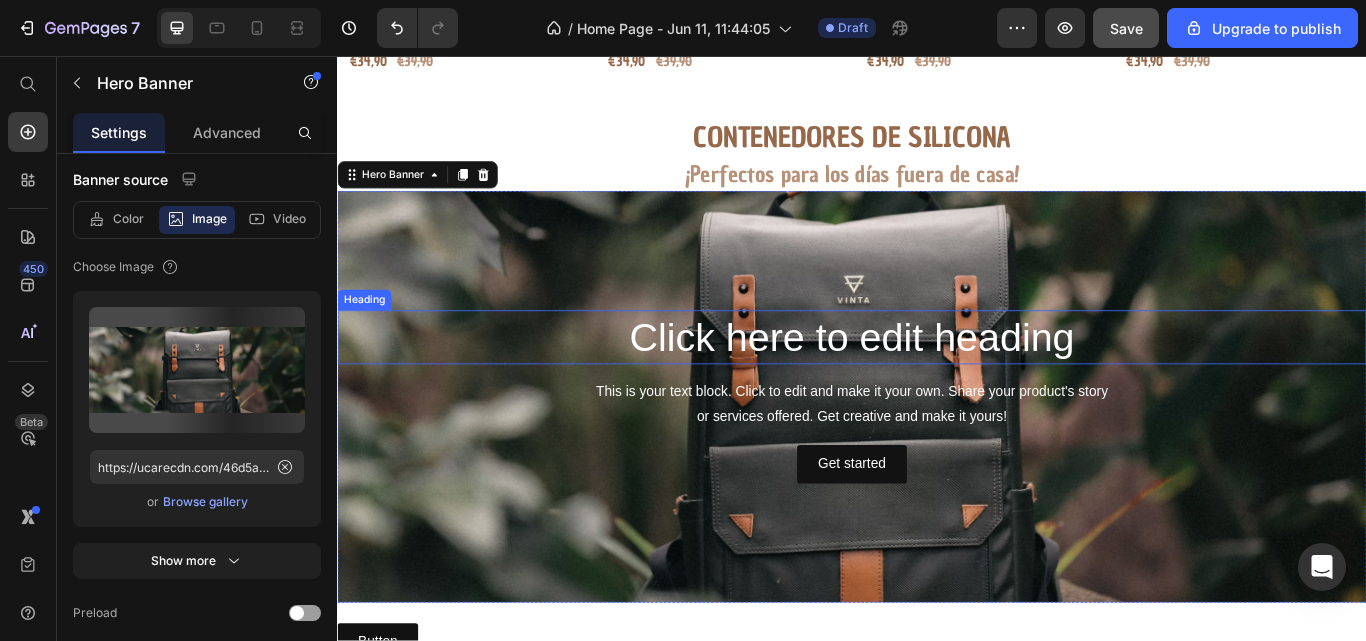 scroll, scrollTop: 0, scrollLeft: 0, axis: both 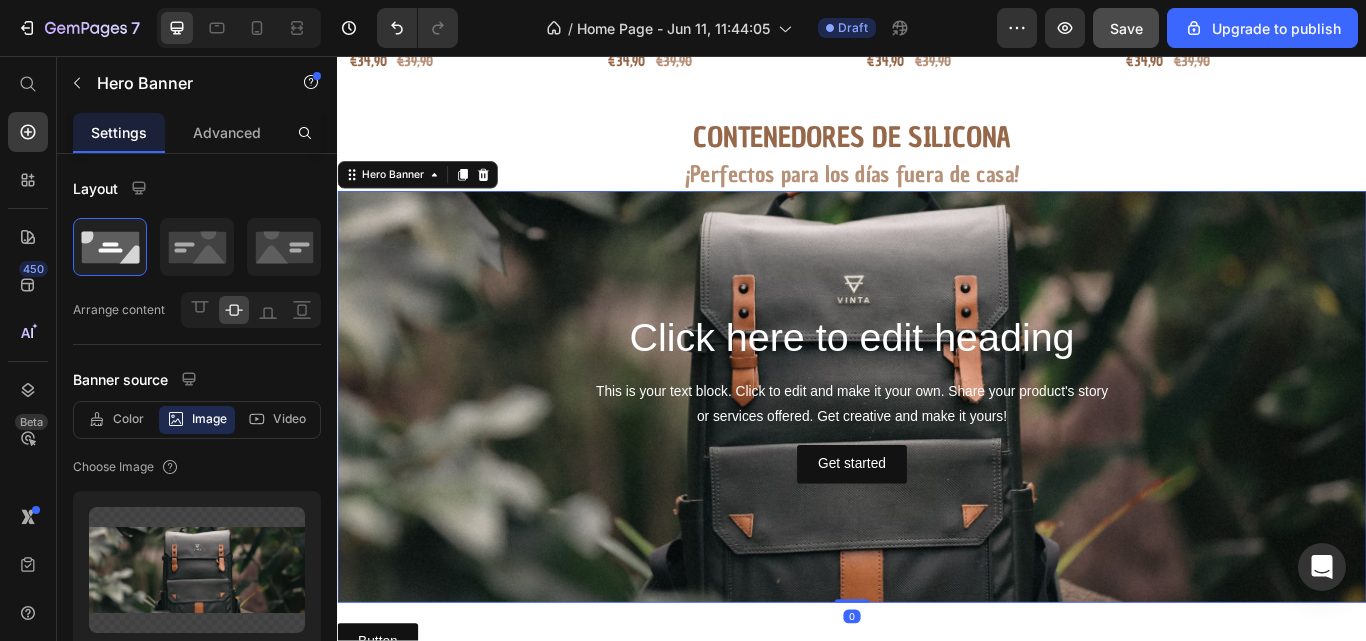 click on "Click here to edit heading Heading This is your text block. Click to edit and make it your own. Share your product's story                   or services offered. Get creative and make it yours! Text Block Get started Button" at bounding box center [937, 454] 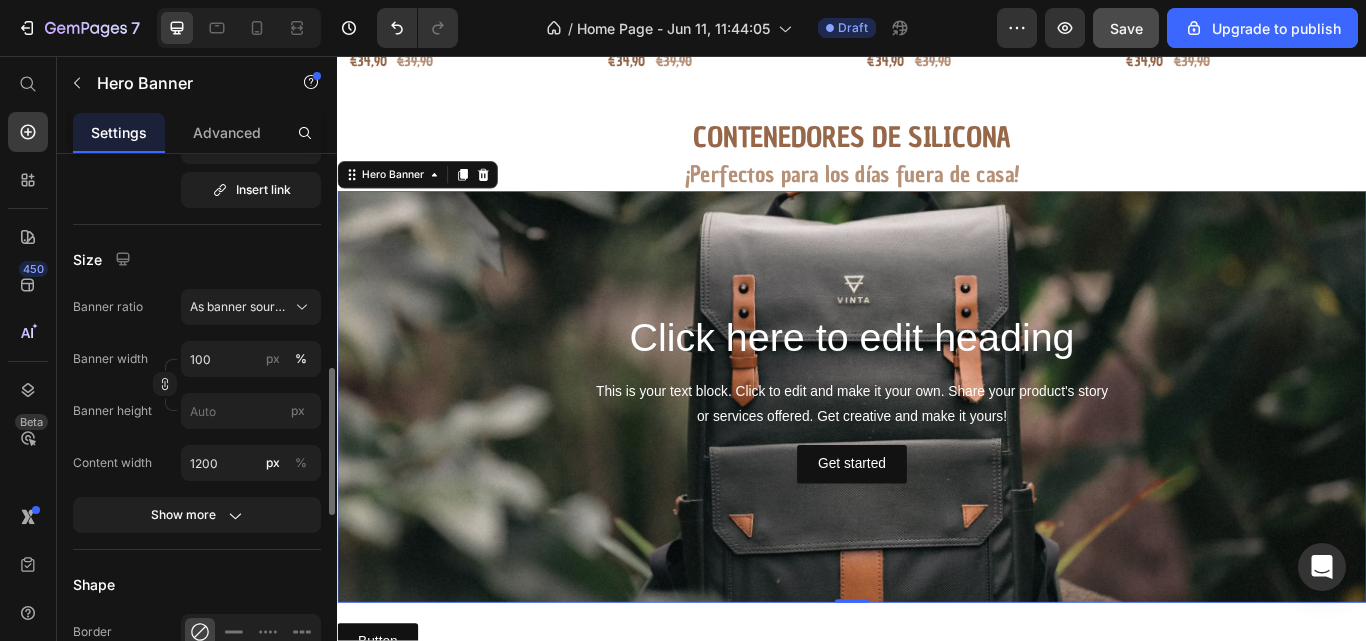 scroll, scrollTop: 785, scrollLeft: 0, axis: vertical 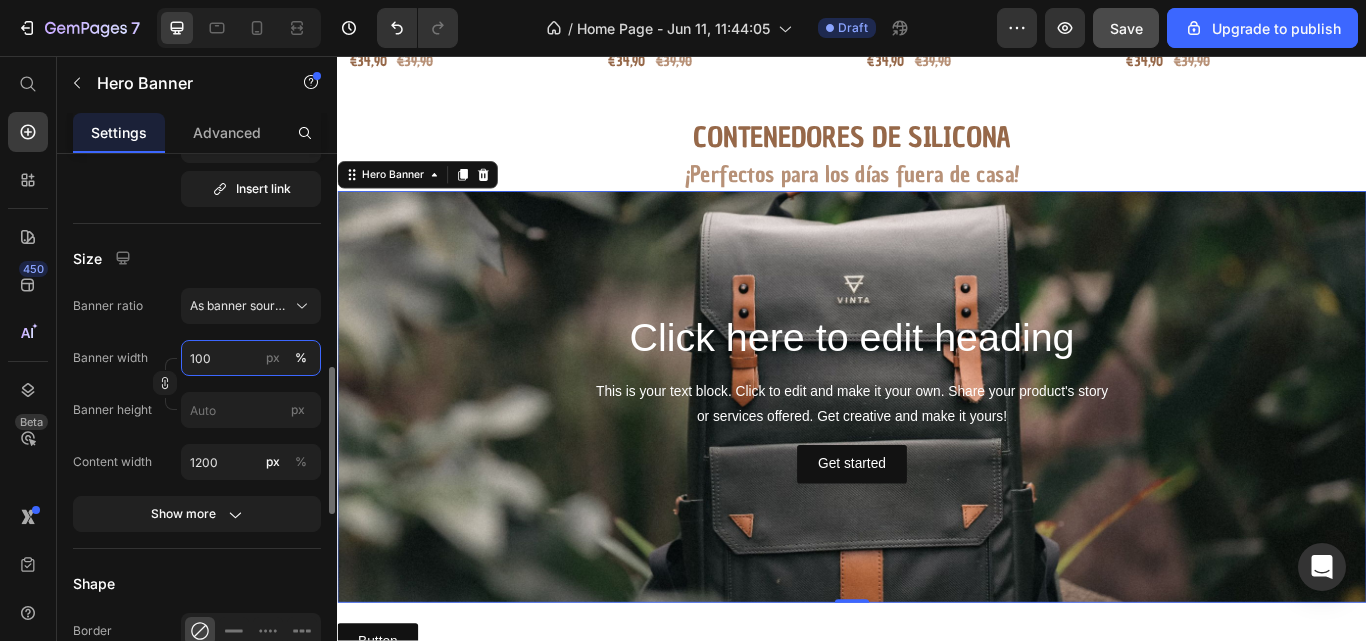 click on "100" at bounding box center [251, 358] 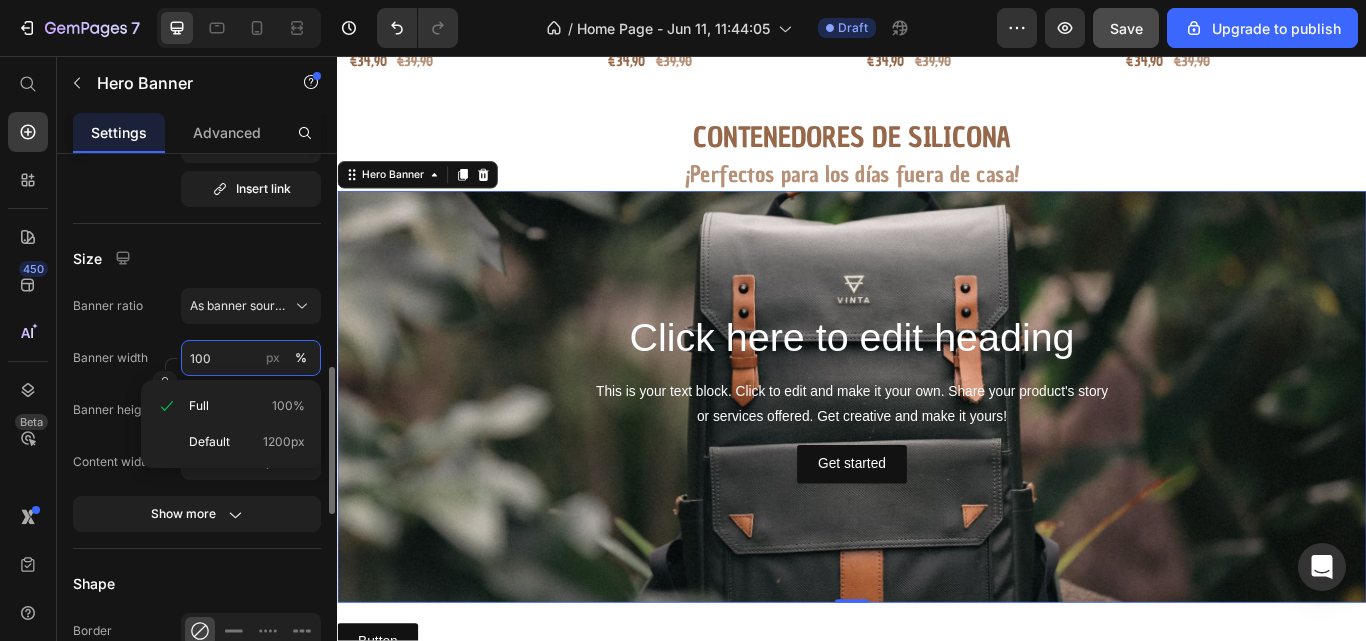 click on "100" at bounding box center (251, 358) 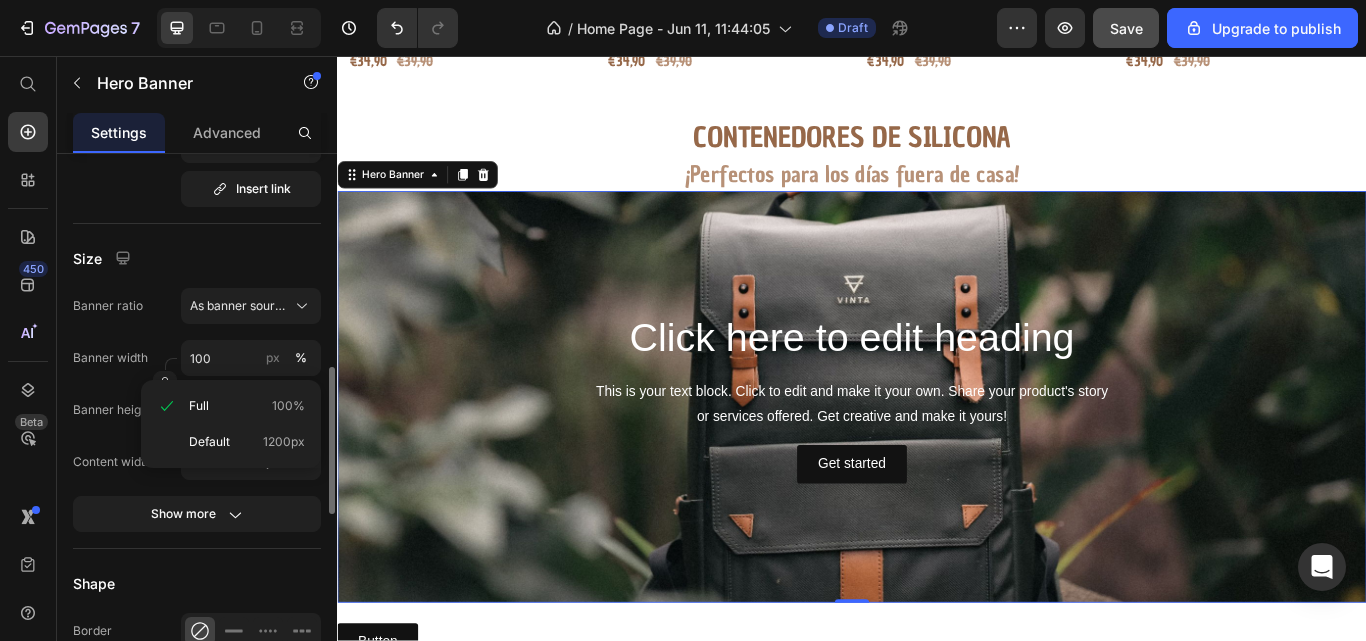 click on "Banner width 100 px % Banner height px" 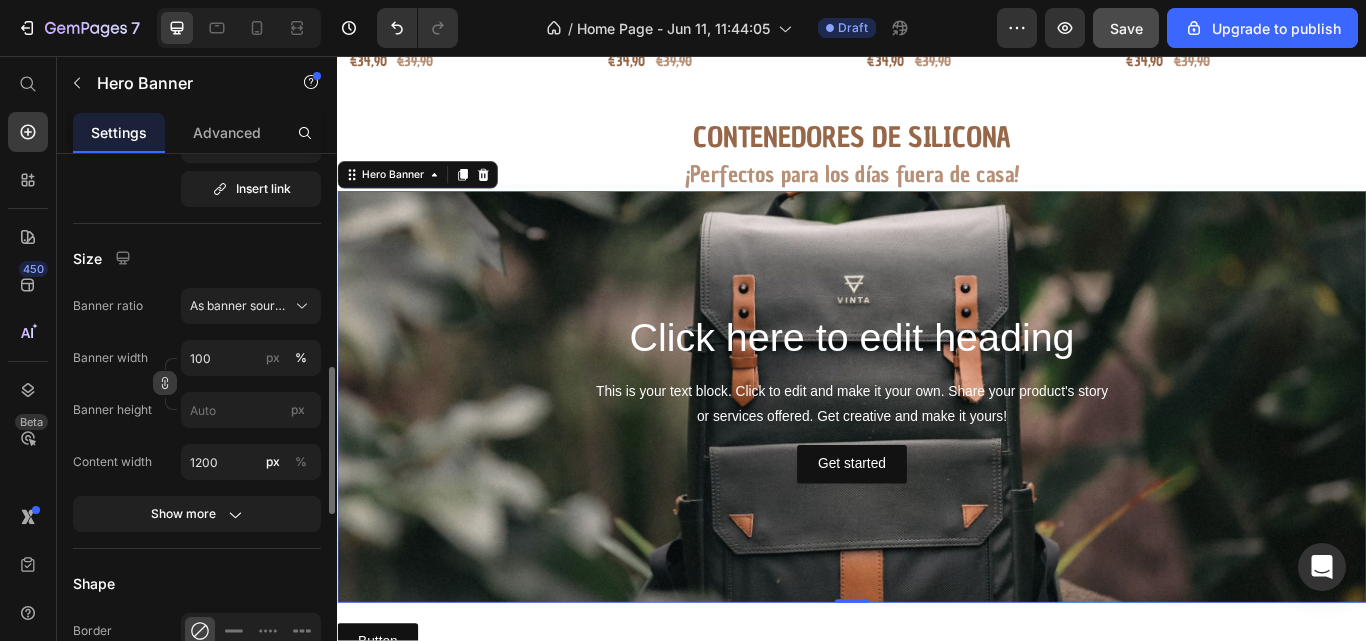 click 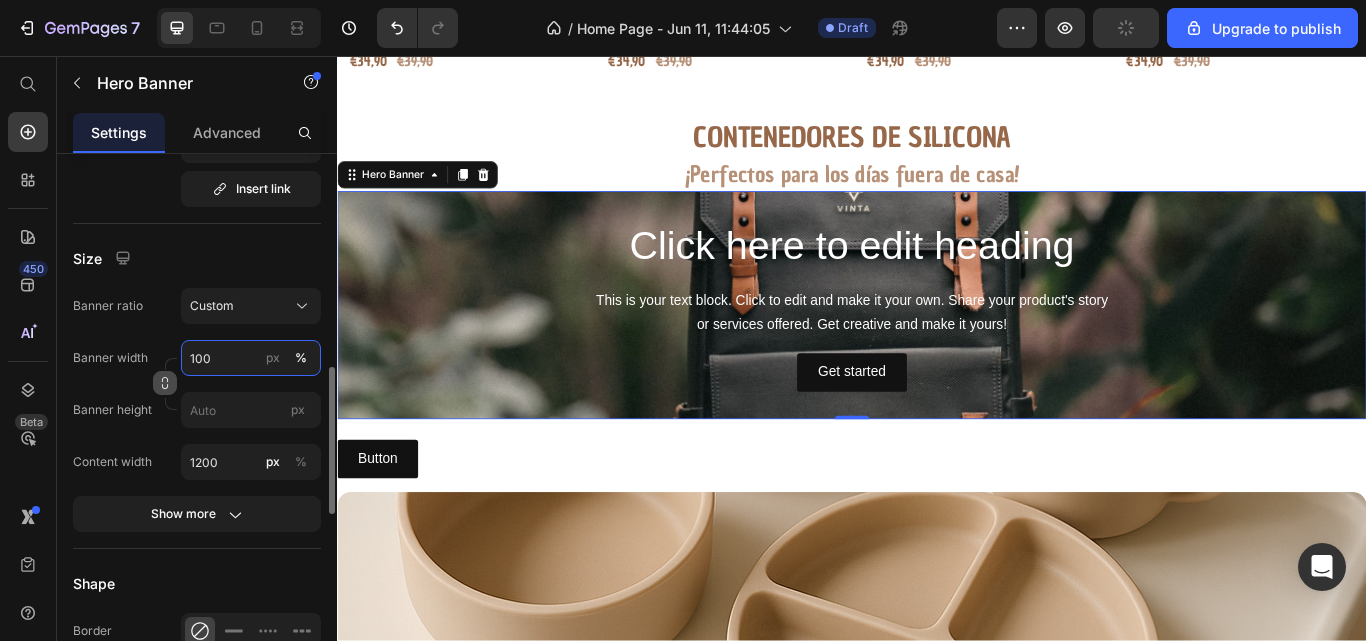 click on "100" at bounding box center (251, 358) 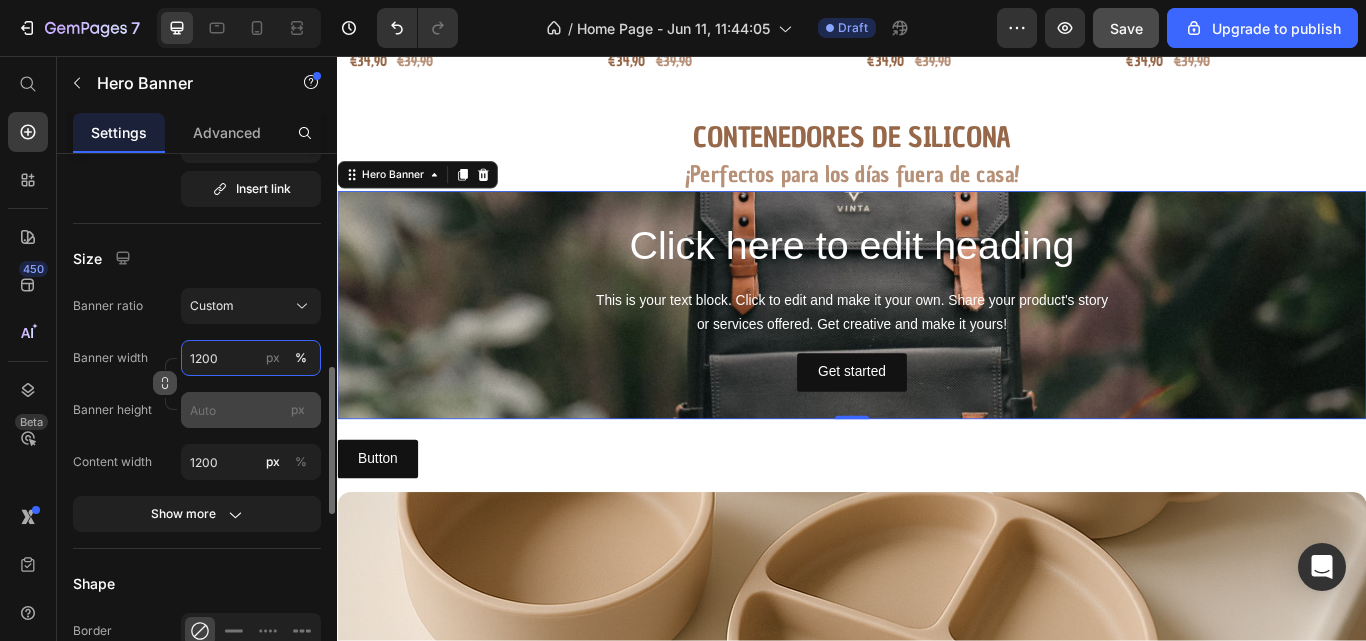 type on "1200" 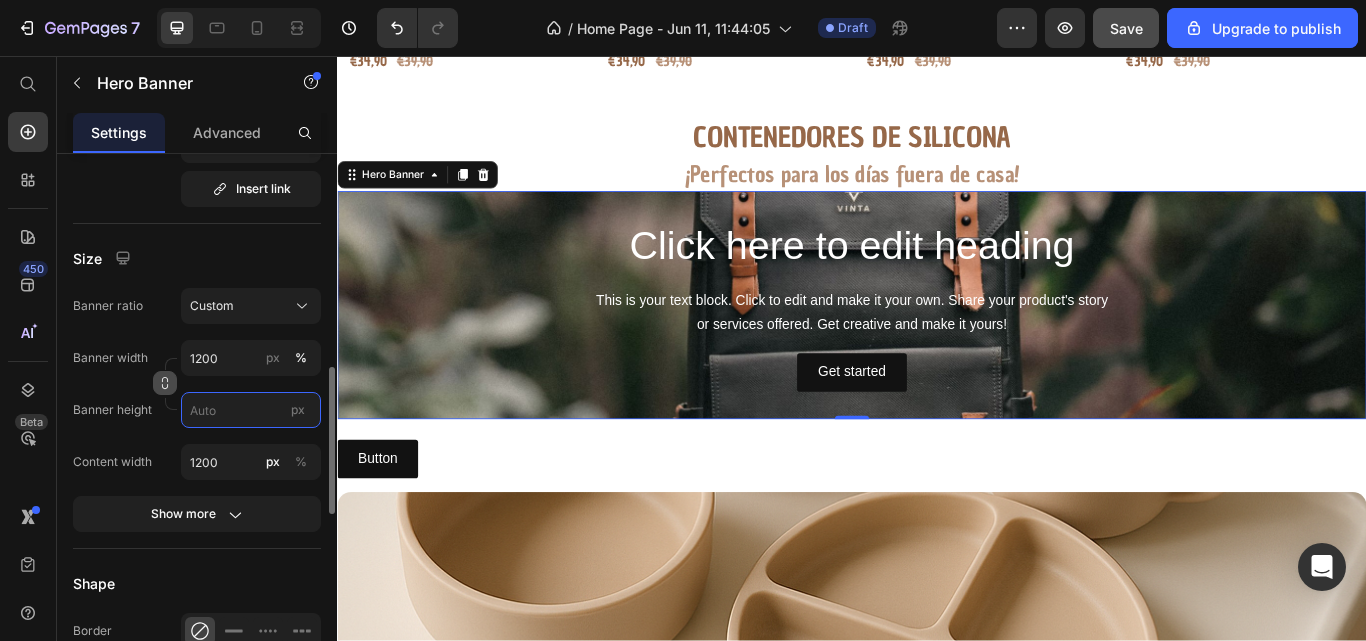 click on "px" at bounding box center (251, 410) 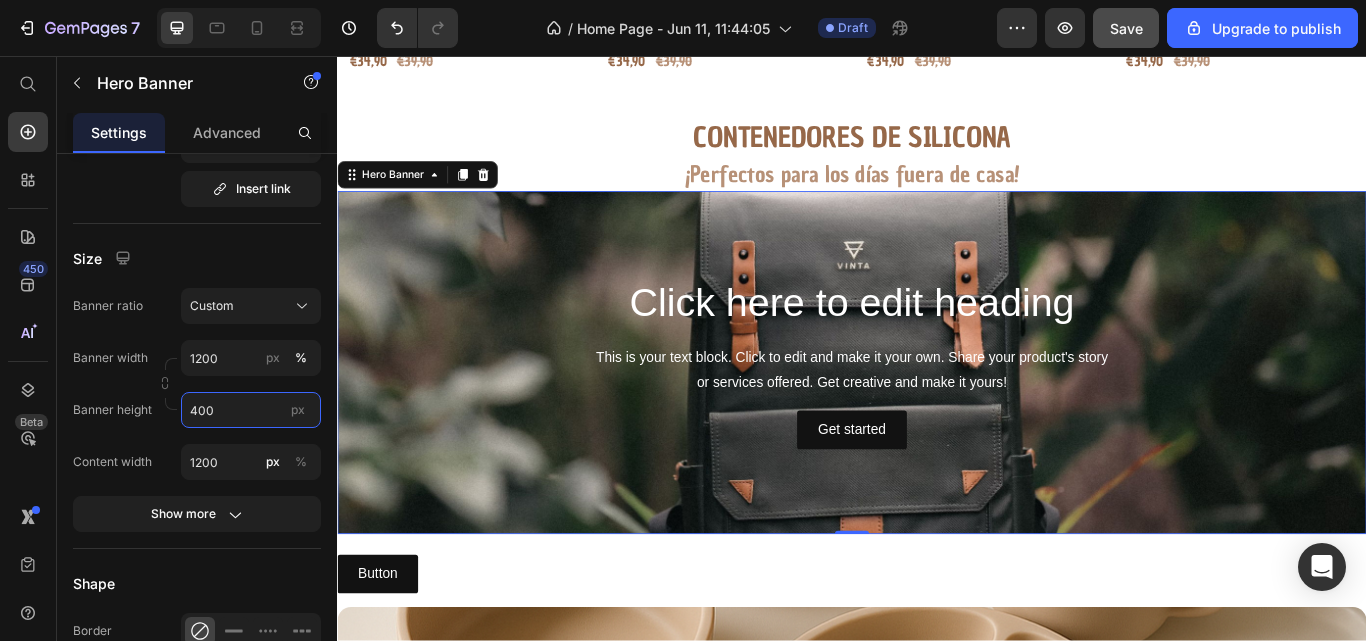 type on "400" 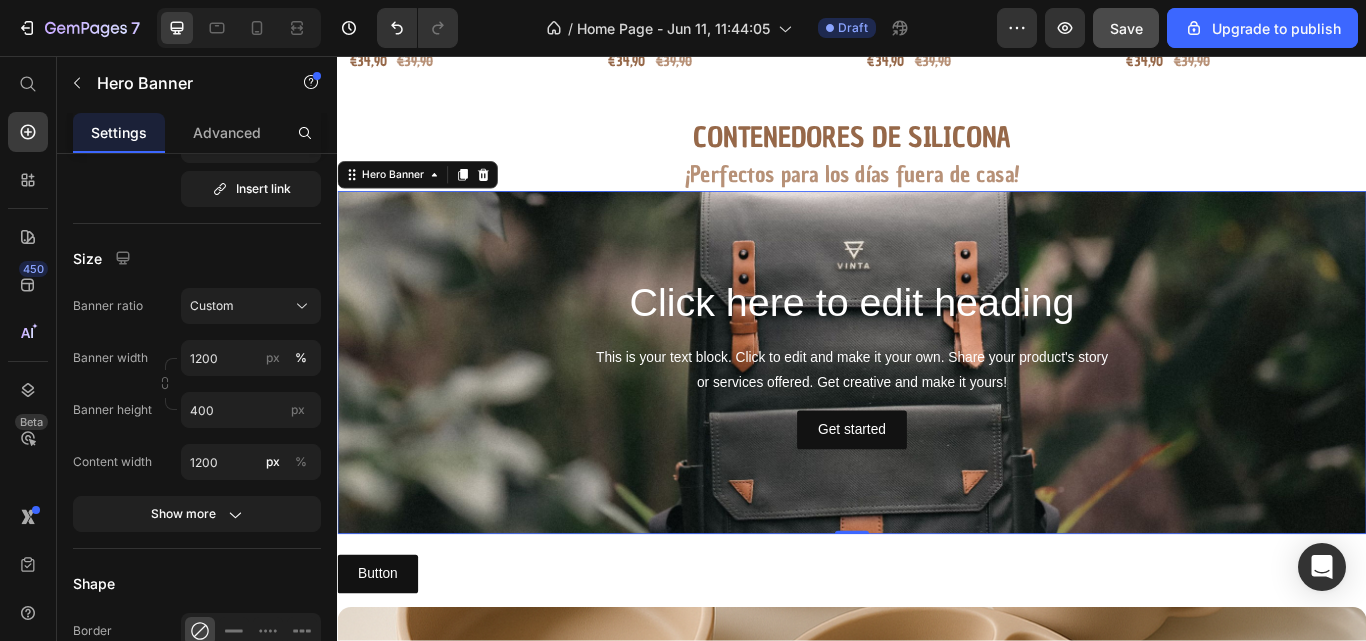 click at bounding box center (937, 414) 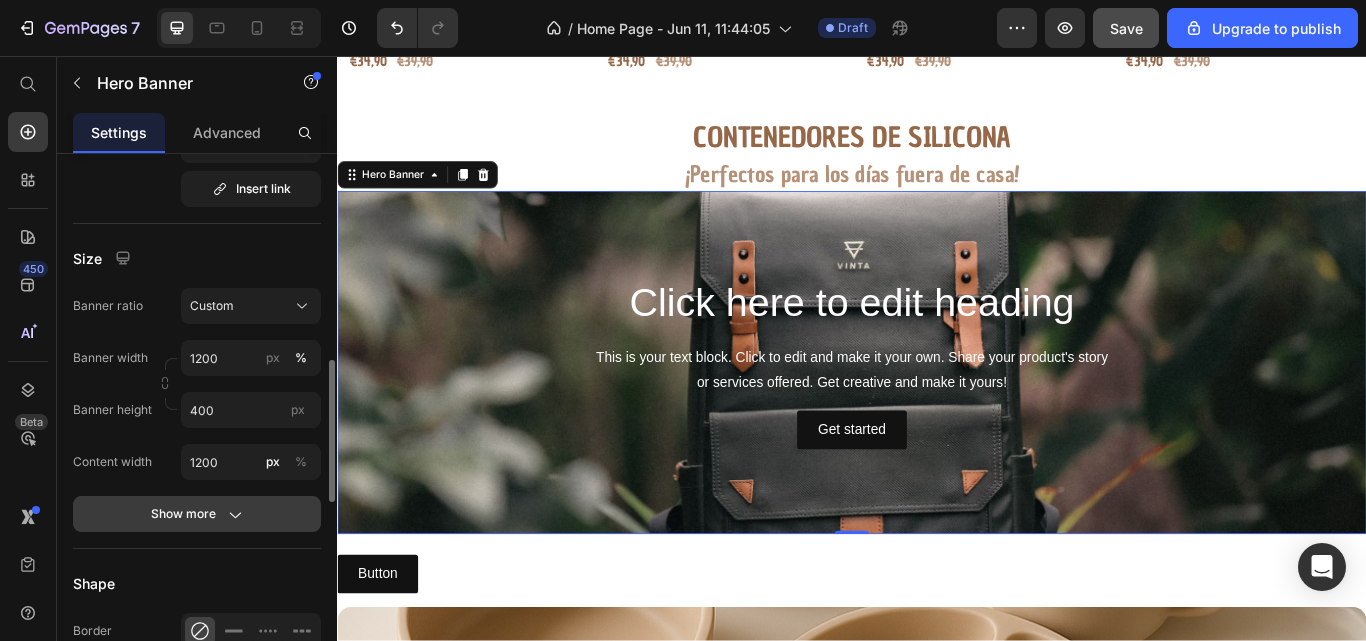 click on "Show more" at bounding box center [197, 514] 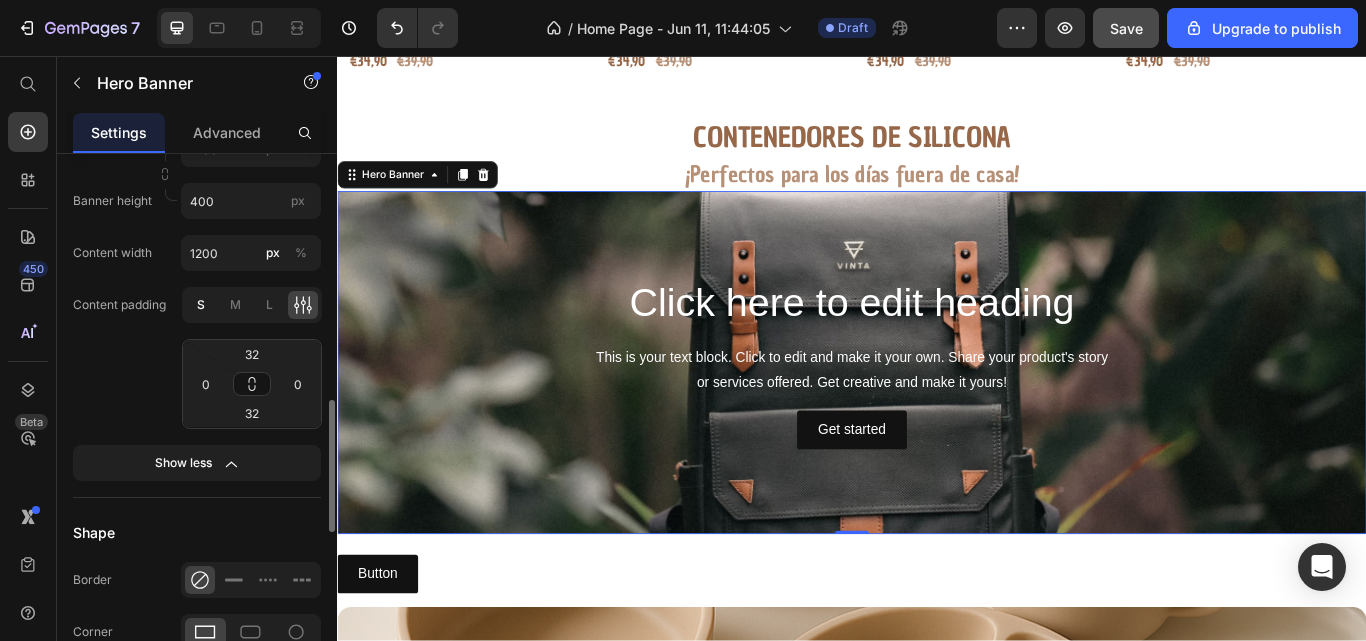 scroll, scrollTop: 997, scrollLeft: 0, axis: vertical 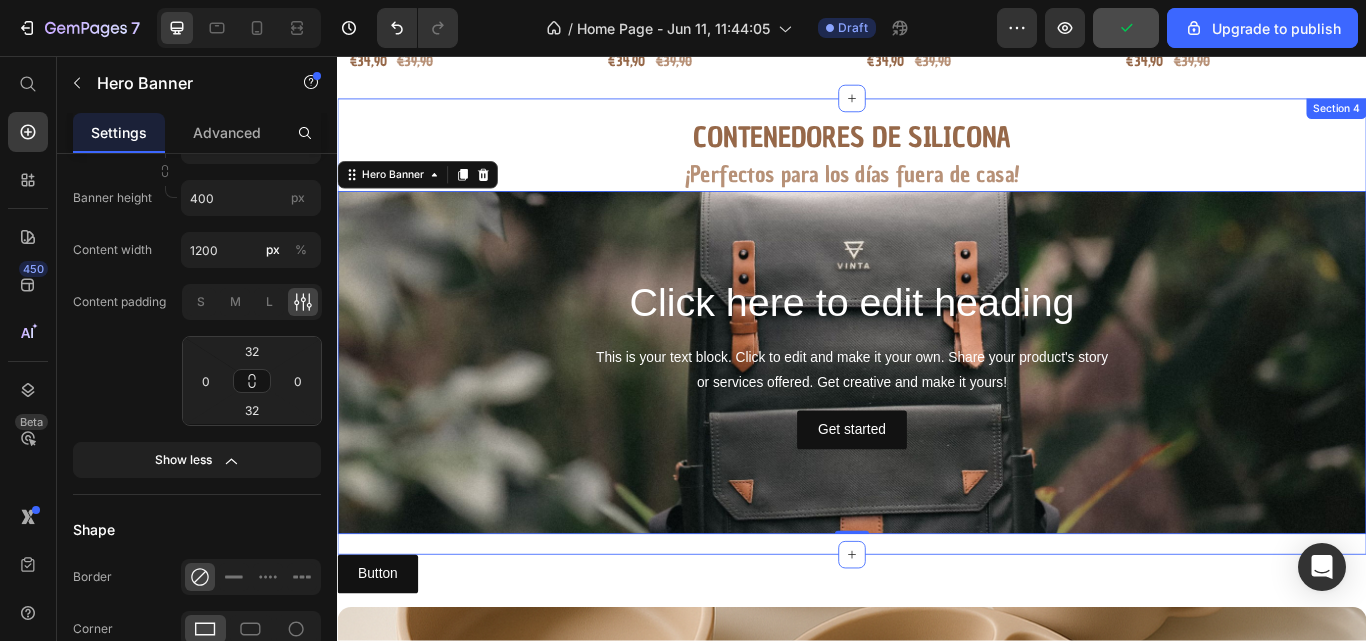 click on "Contenedores de silicona Heading ¡Perfectos para los días fuera de casa! Heading Click here to edit heading Heading This is your text block. Click to edit and make it your own. Share your product's story                   or services offered. Get creative and make it yours! Text Block Get started Button Hero Banner   0 Section 4" at bounding box center (937, 371) 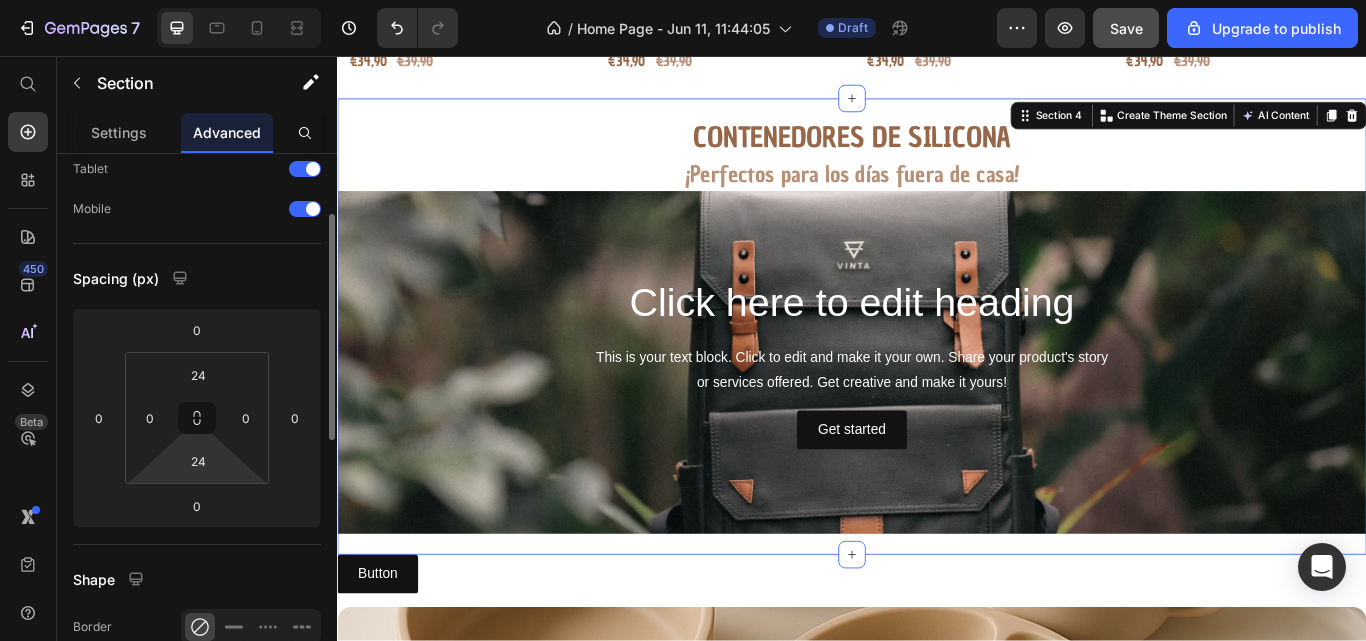 scroll, scrollTop: 121, scrollLeft: 0, axis: vertical 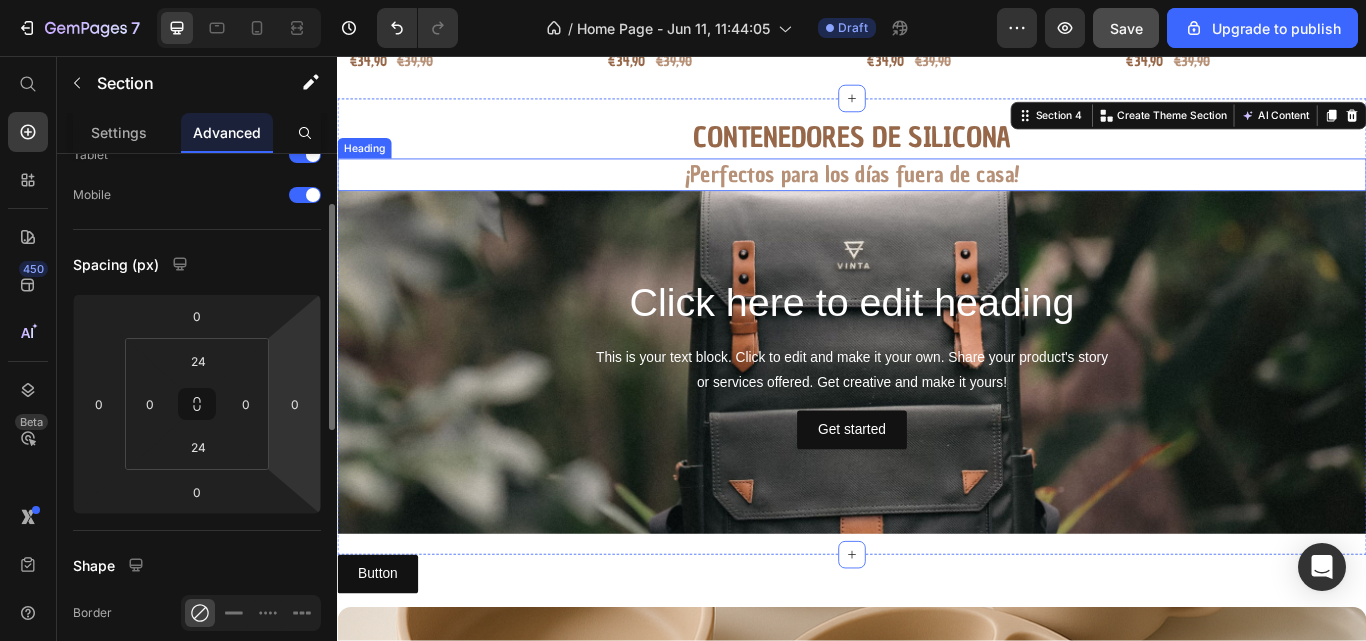 click on "¡Perfectos para los días fuera de casa!" at bounding box center (937, 195) 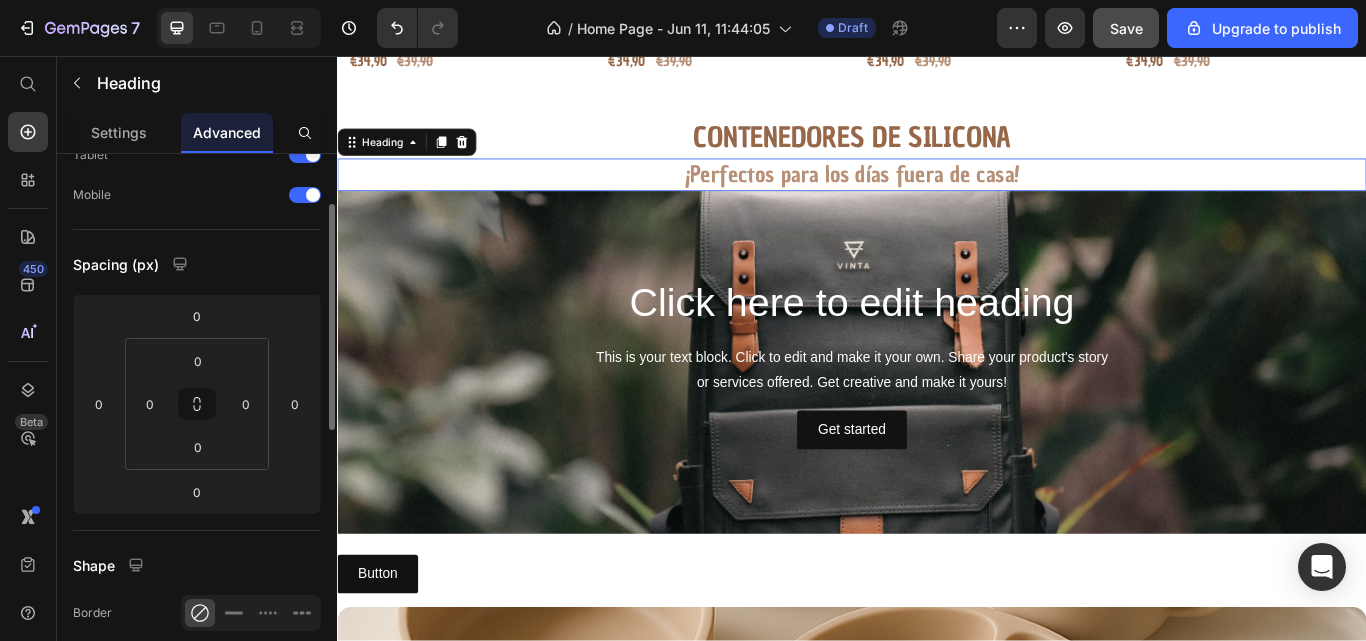 scroll, scrollTop: 0, scrollLeft: 0, axis: both 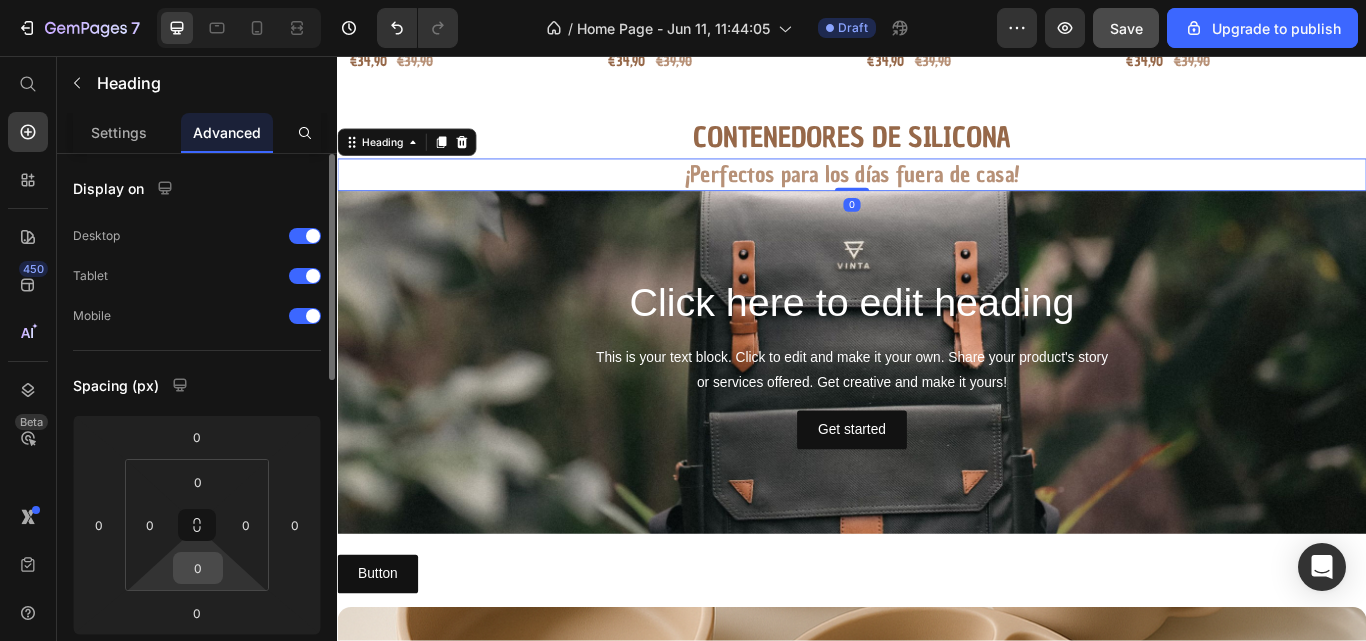 click on "0" at bounding box center [198, 568] 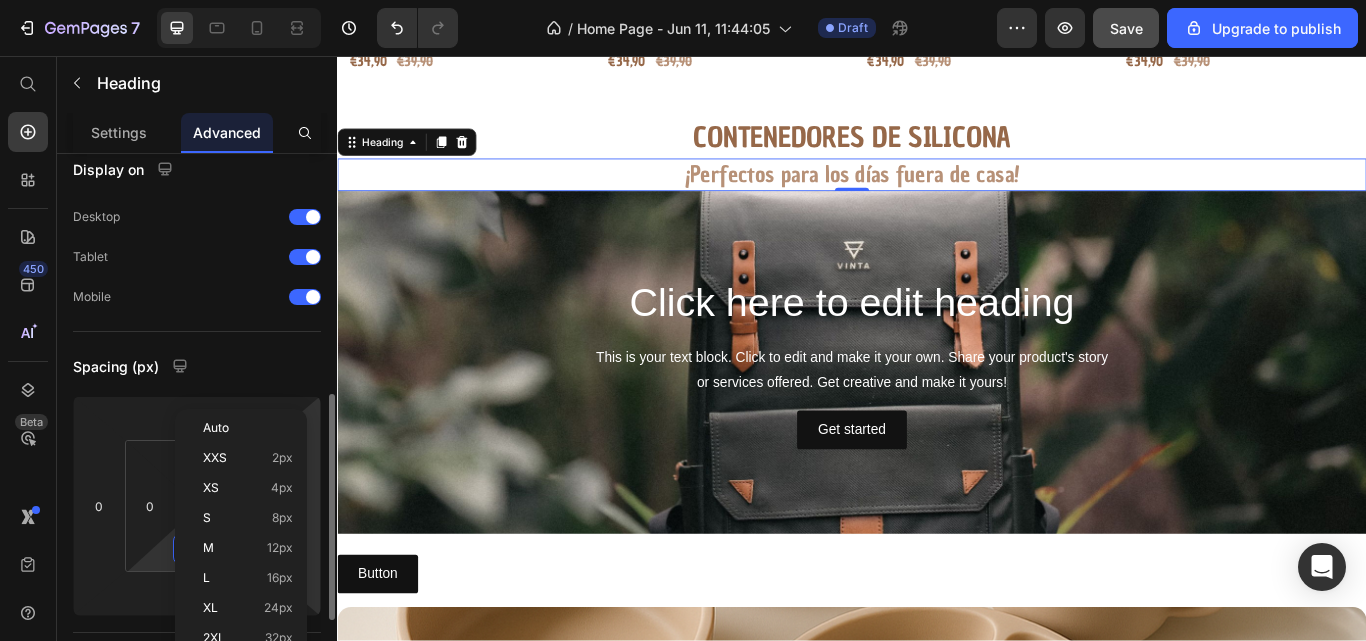 scroll, scrollTop: 183, scrollLeft: 0, axis: vertical 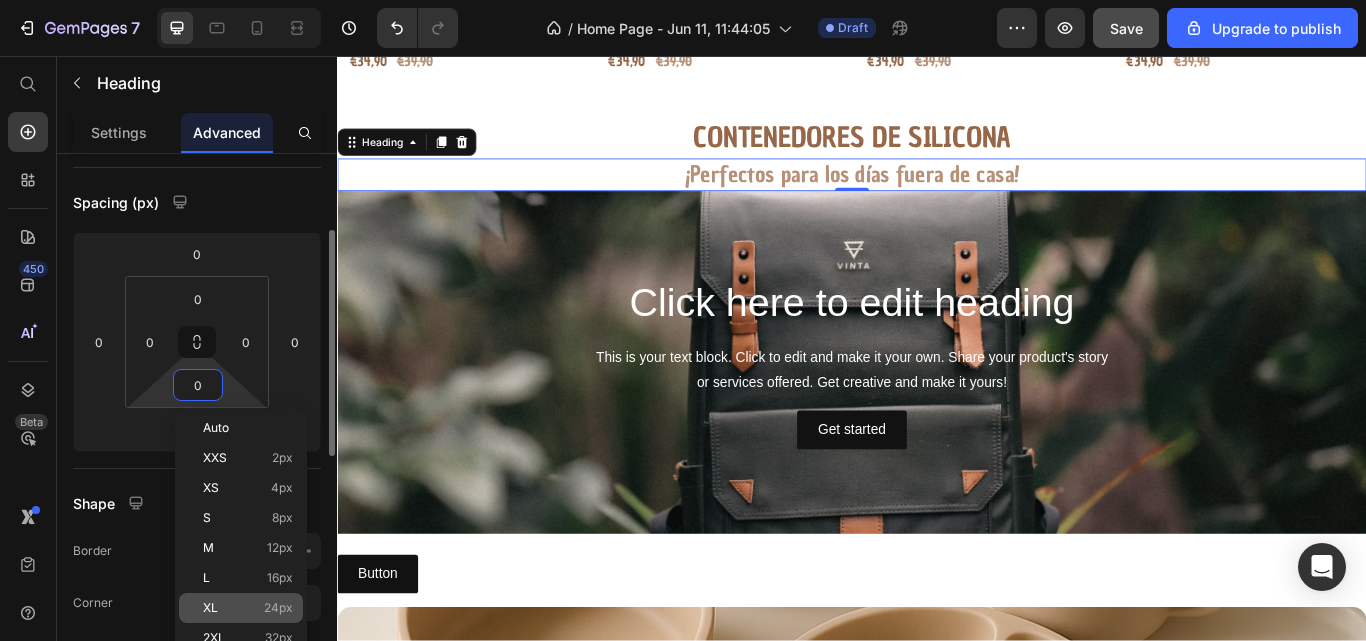 click on "XL 24px" at bounding box center (248, 608) 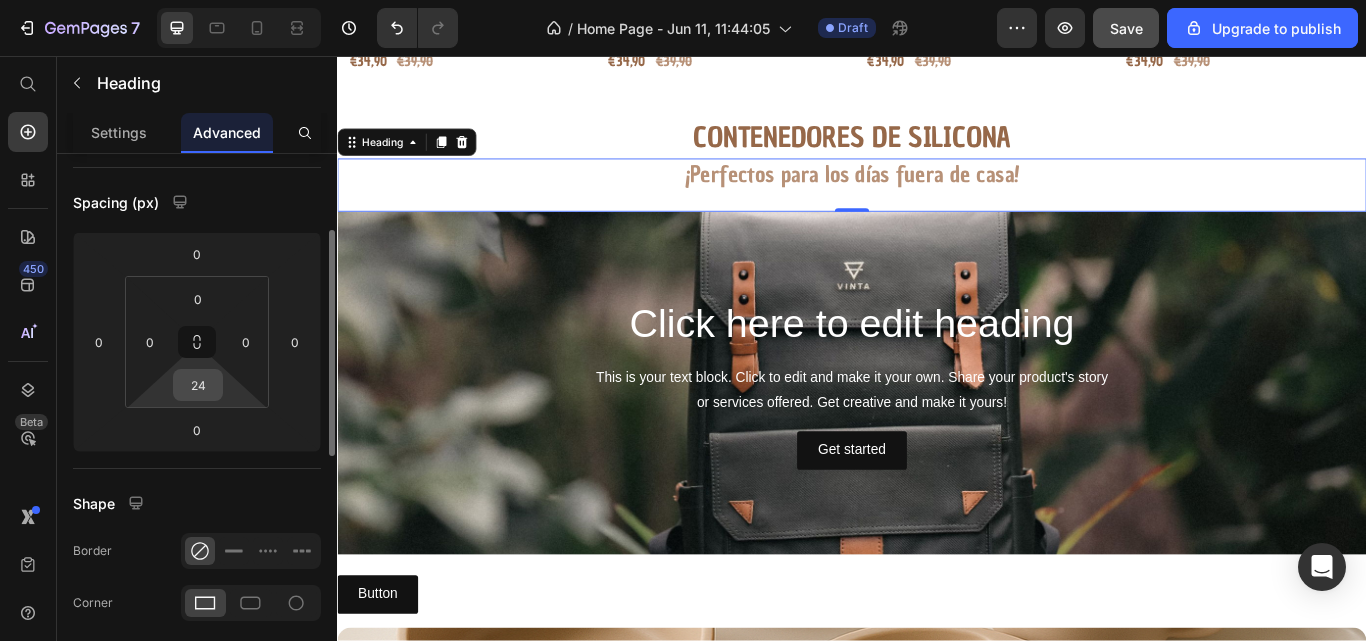 click on "24" at bounding box center (198, 385) 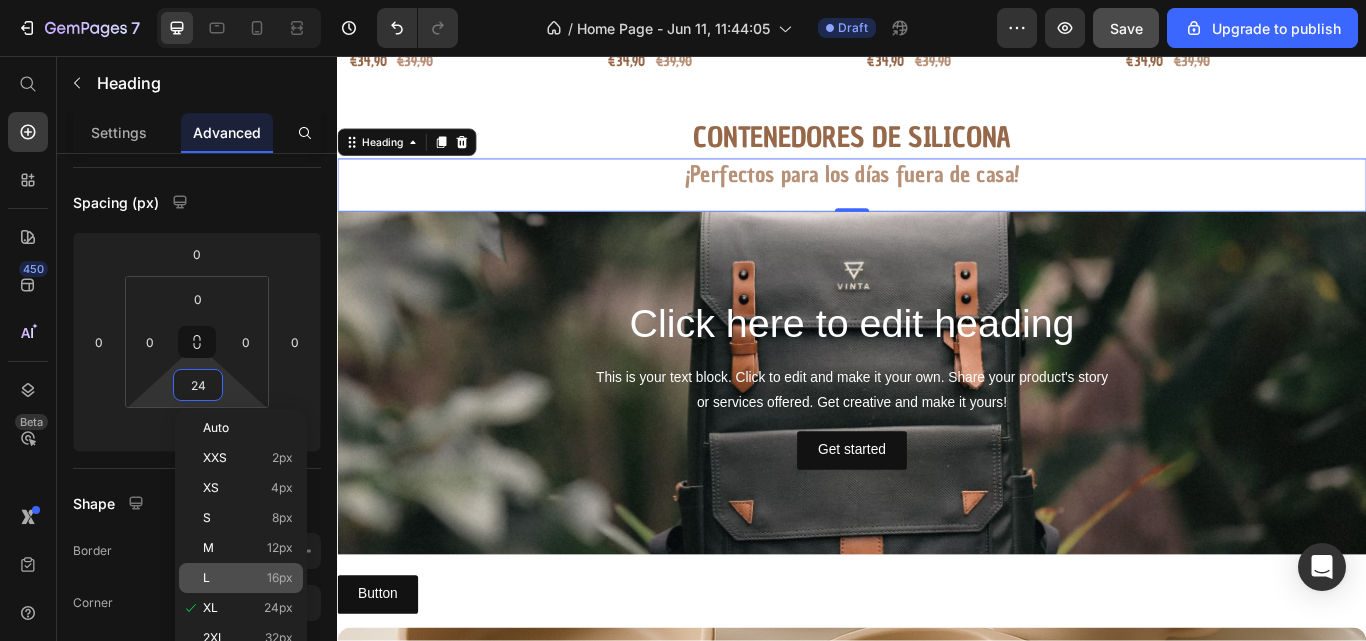 click on "L 16px" at bounding box center (248, 578) 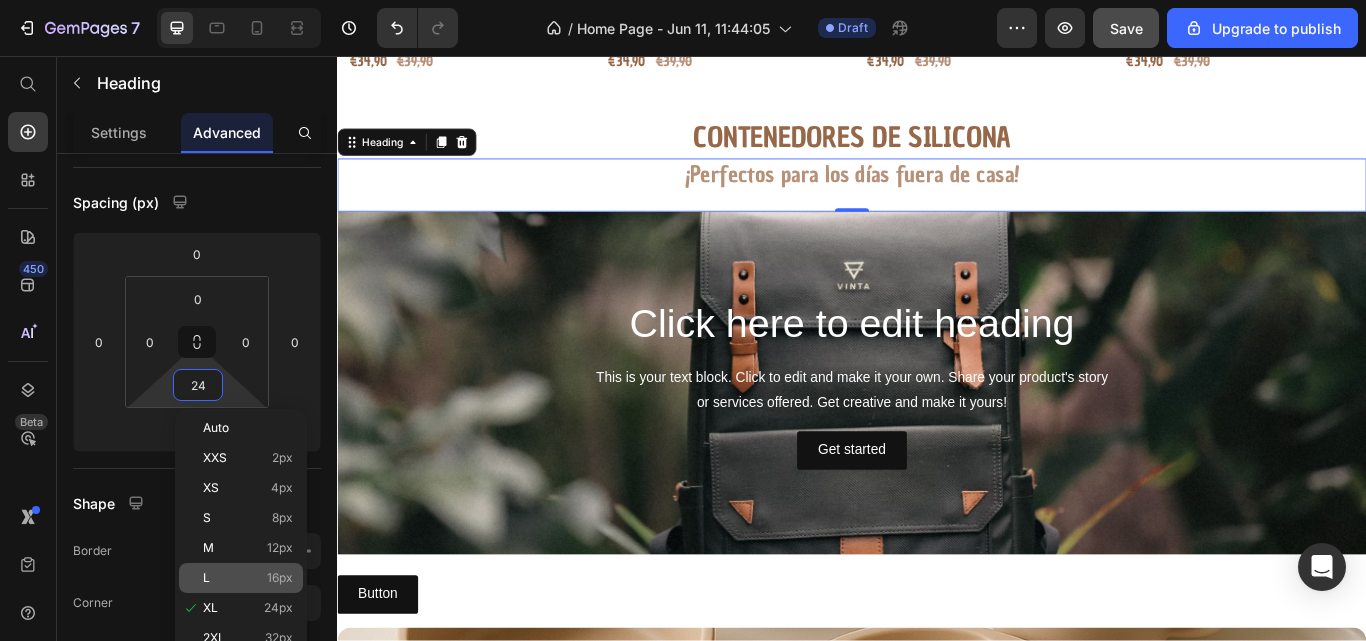type on "16" 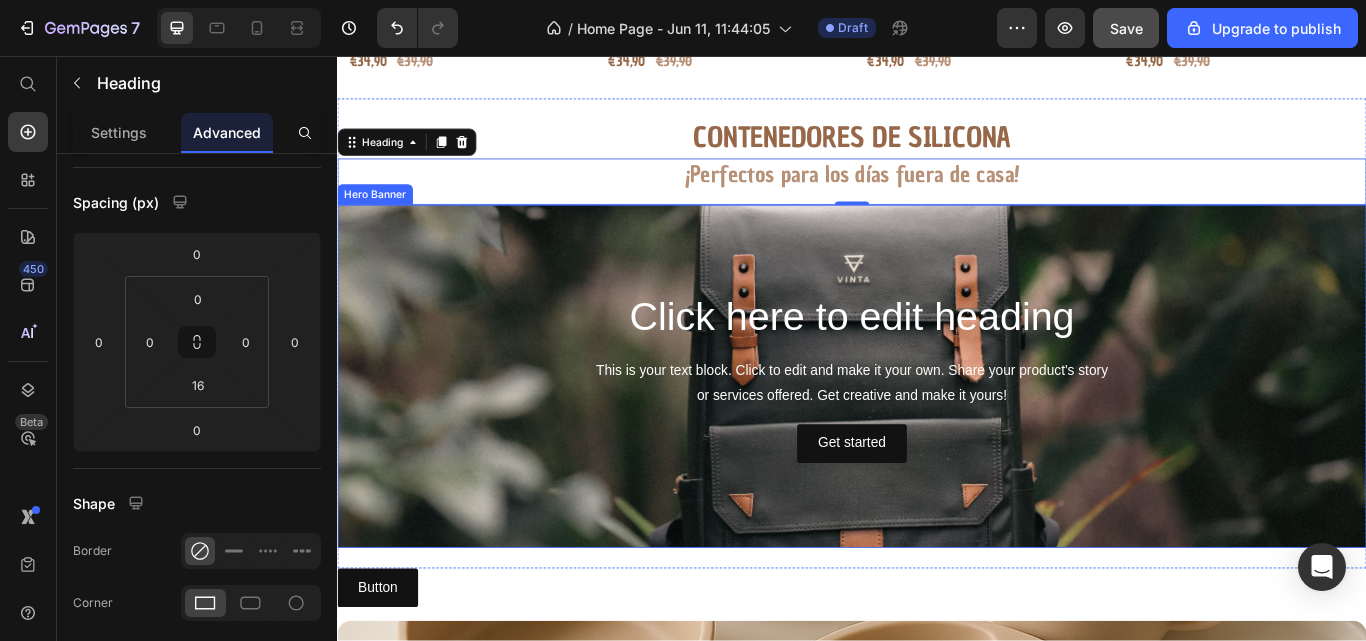 click on "Click here to edit heading Heading This is your text block. Click to edit and make it your own. Share your product's story                   or services offered. Get creative and make it yours! Text Block Get started Button" at bounding box center (937, 430) 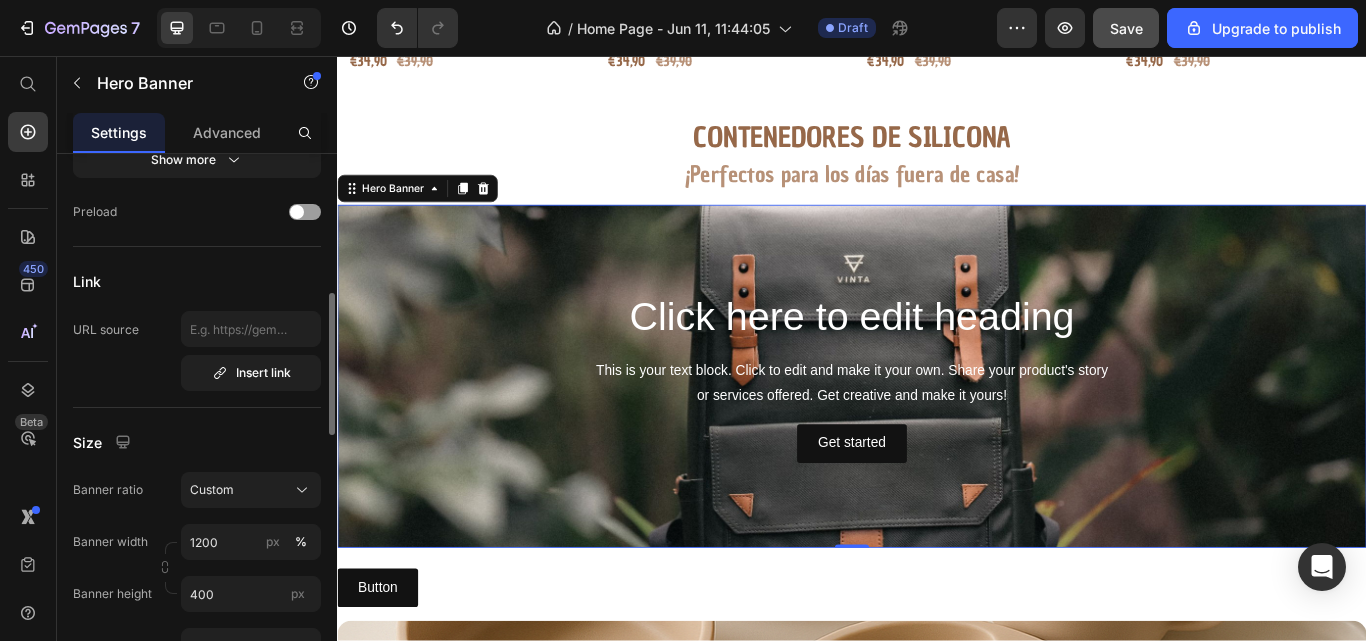 scroll, scrollTop: 580, scrollLeft: 0, axis: vertical 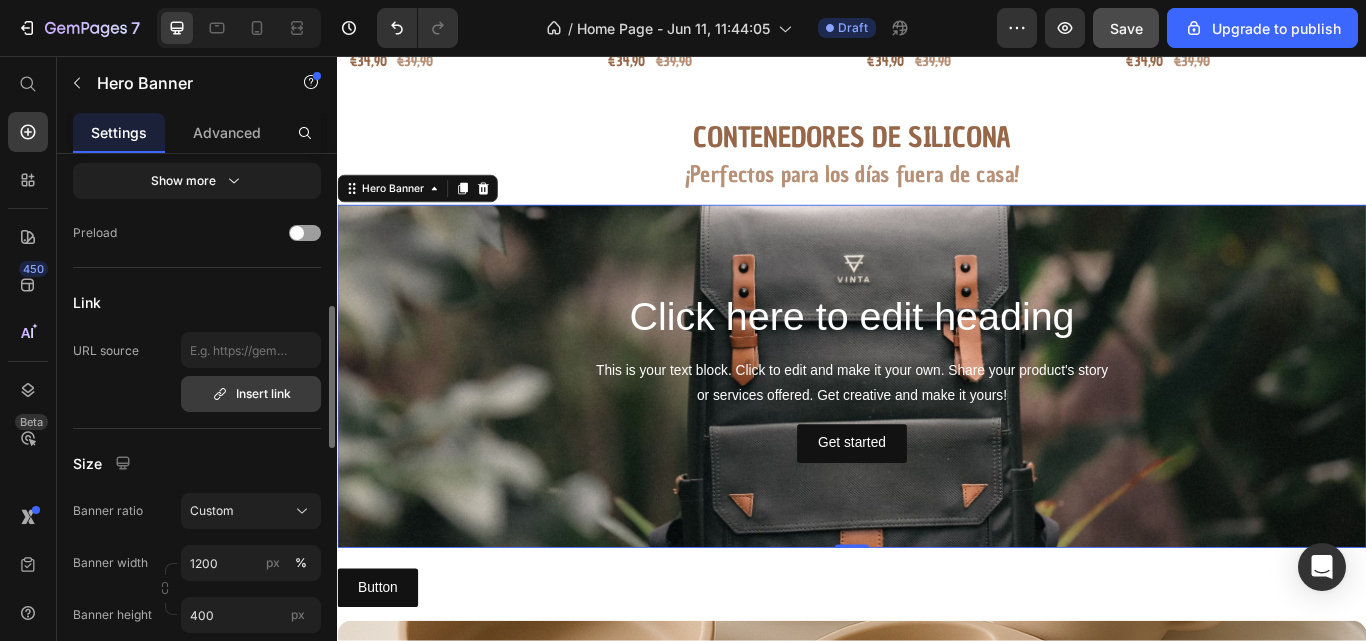 click on "Insert link" at bounding box center [251, 394] 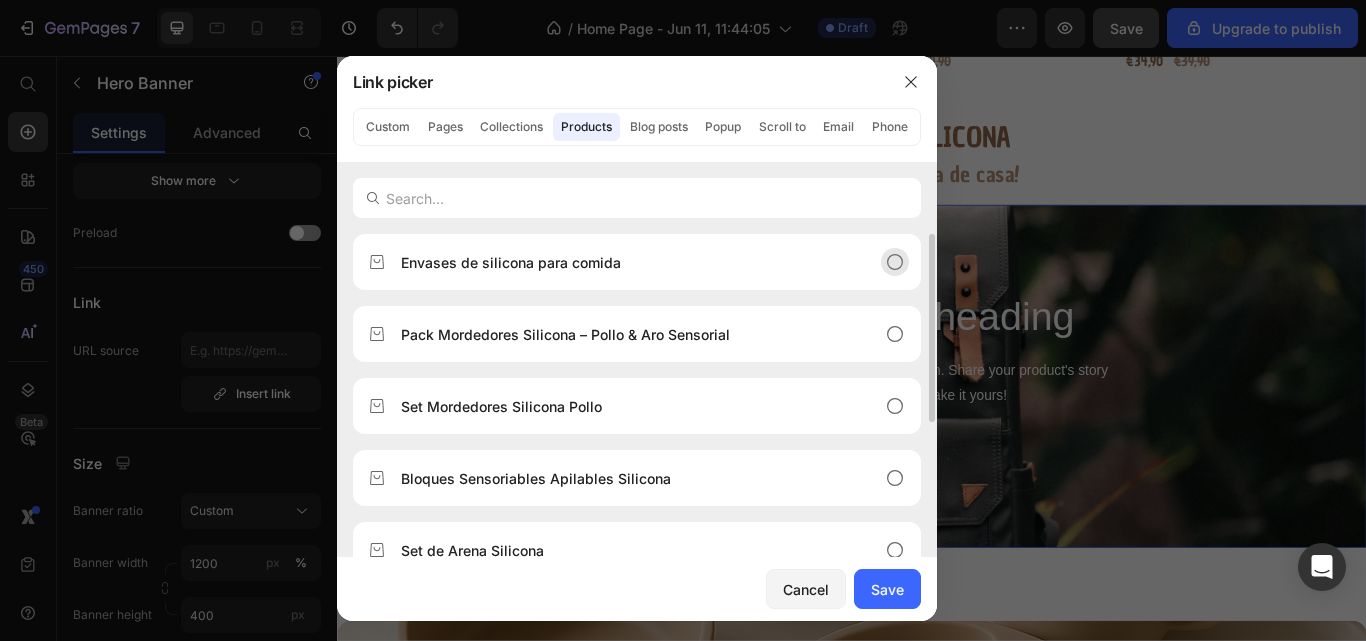 click on "Envases de silicona para comida" 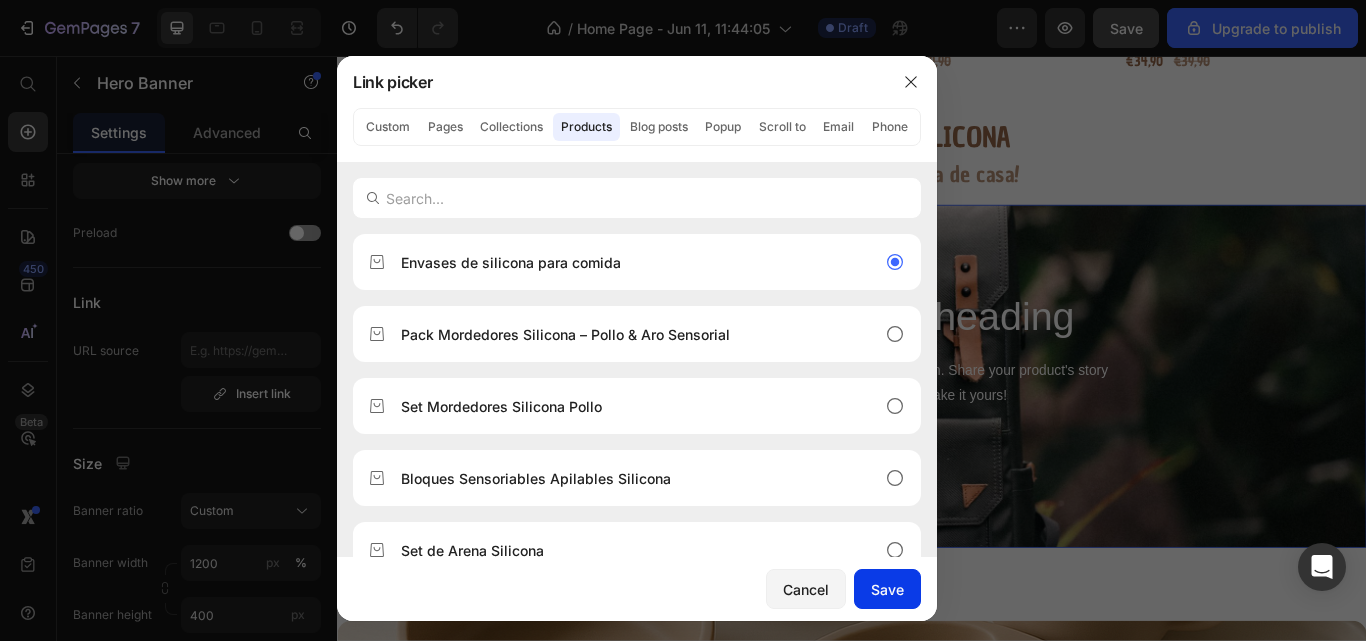 click on "Save" at bounding box center [887, 589] 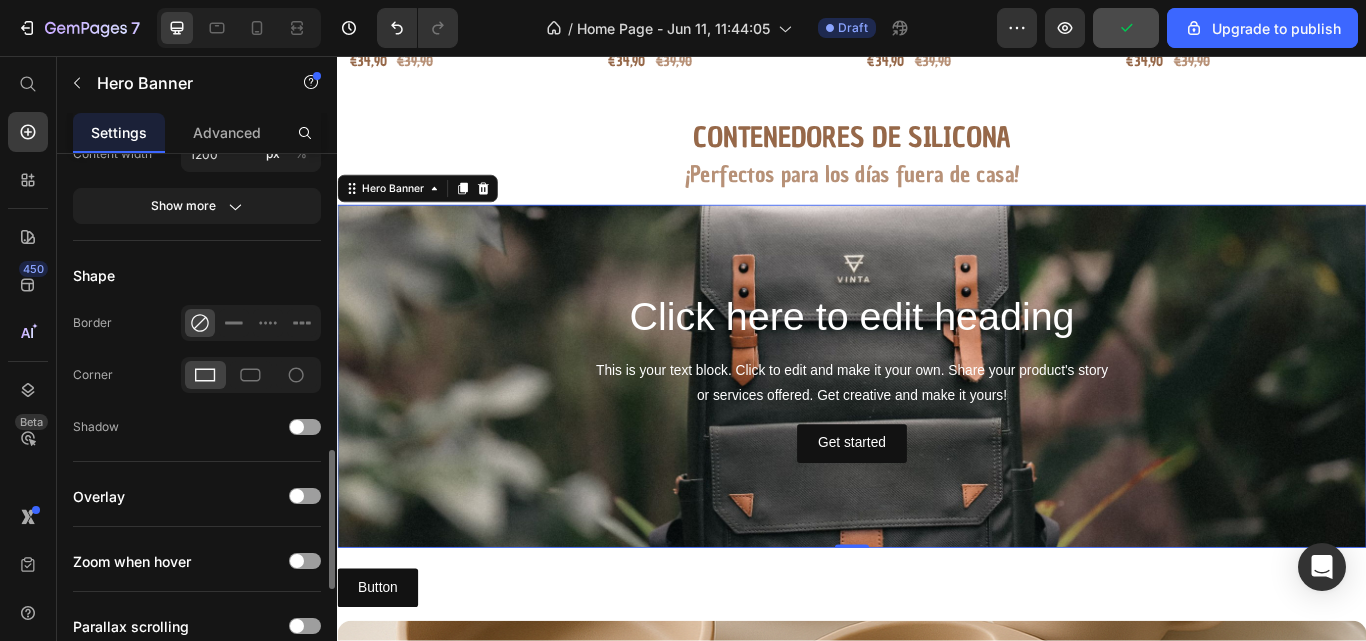 scroll, scrollTop: 1148, scrollLeft: 0, axis: vertical 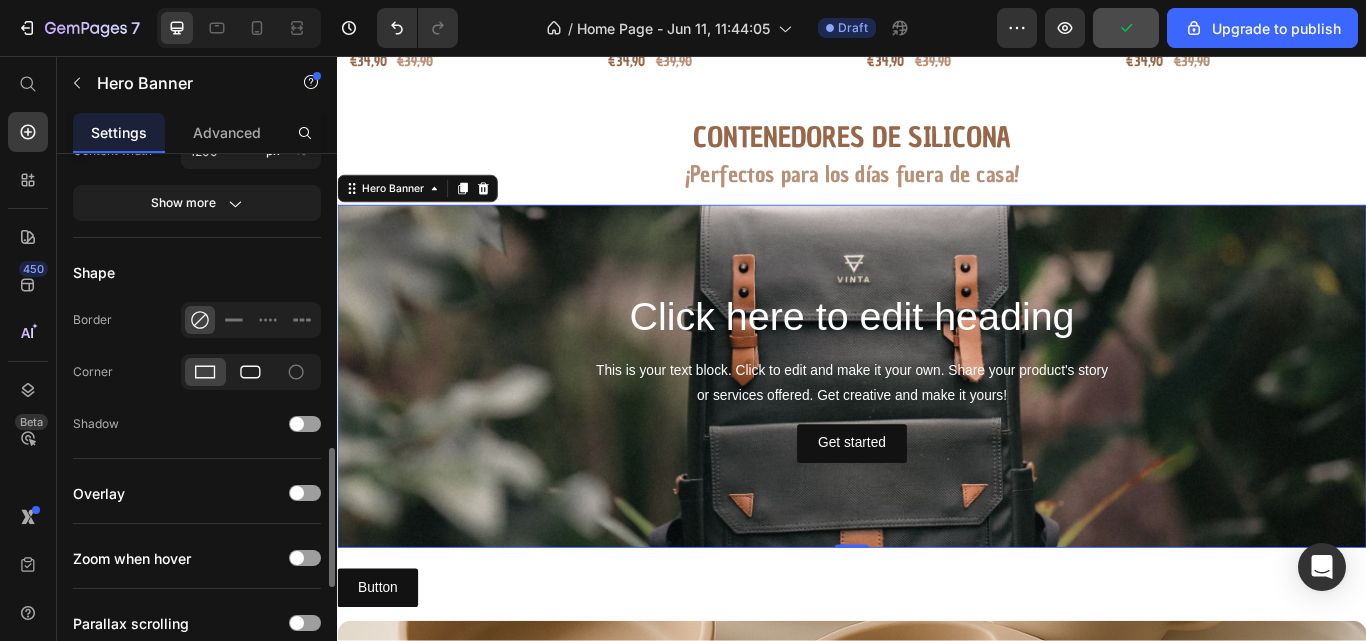 click 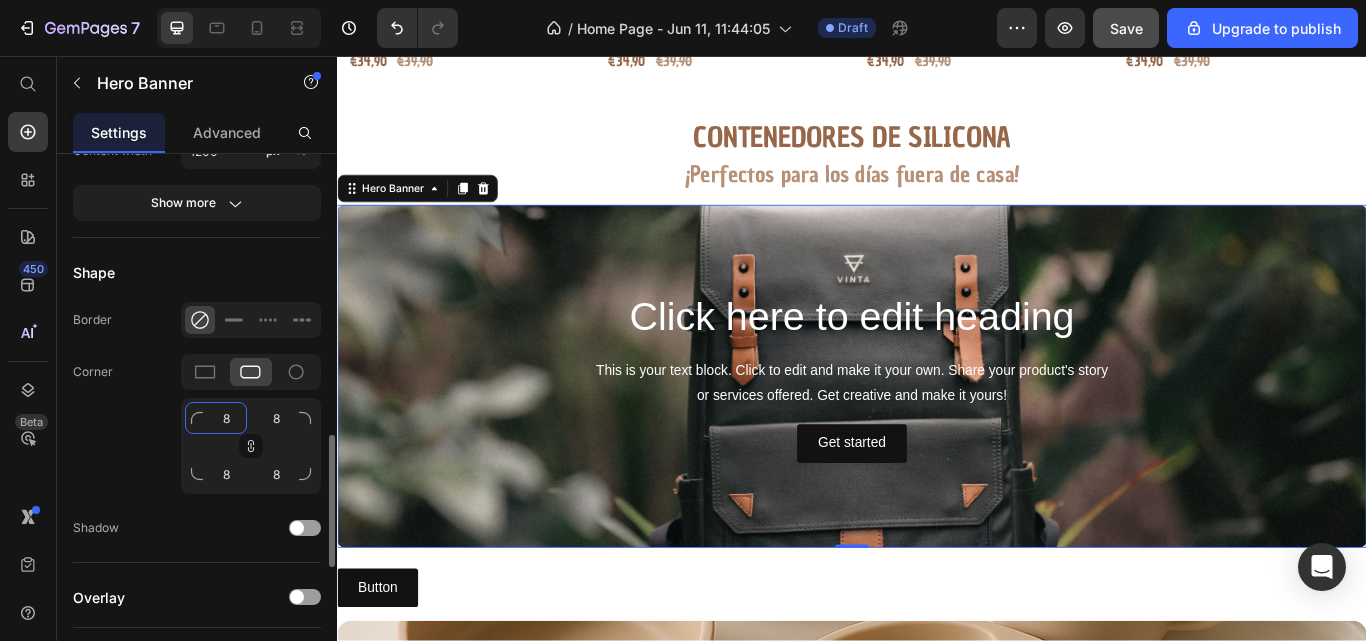 click on "8" 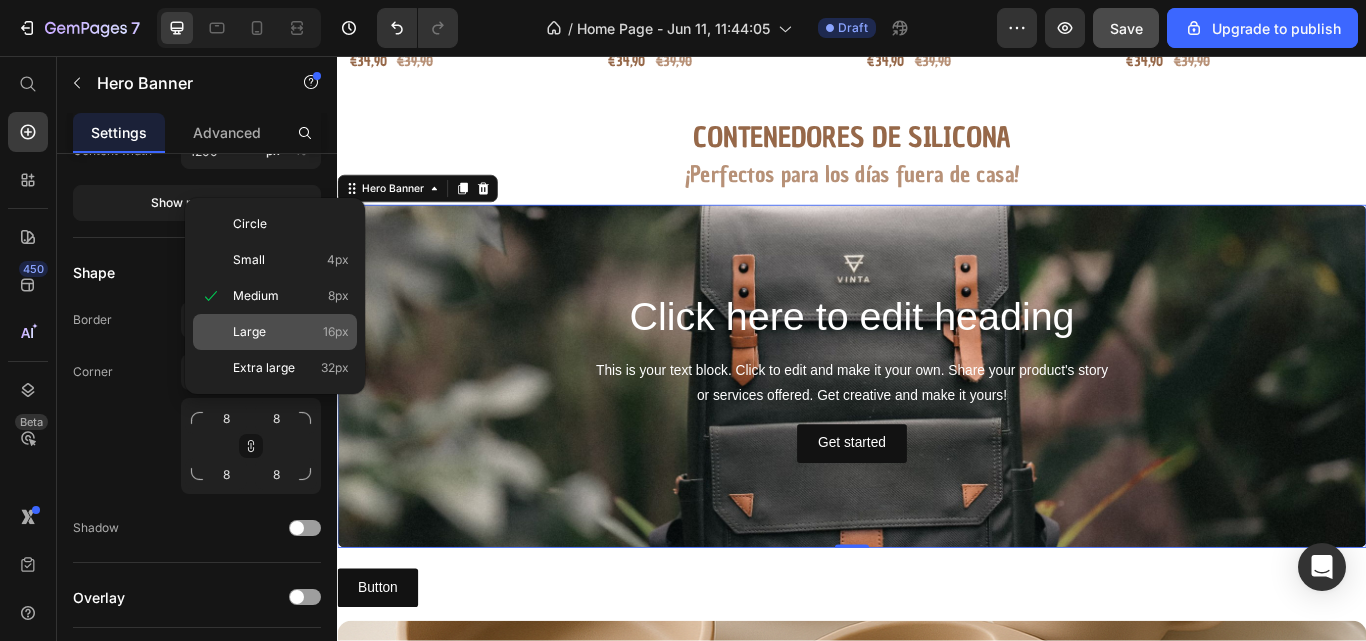 click on "Large" at bounding box center (249, 332) 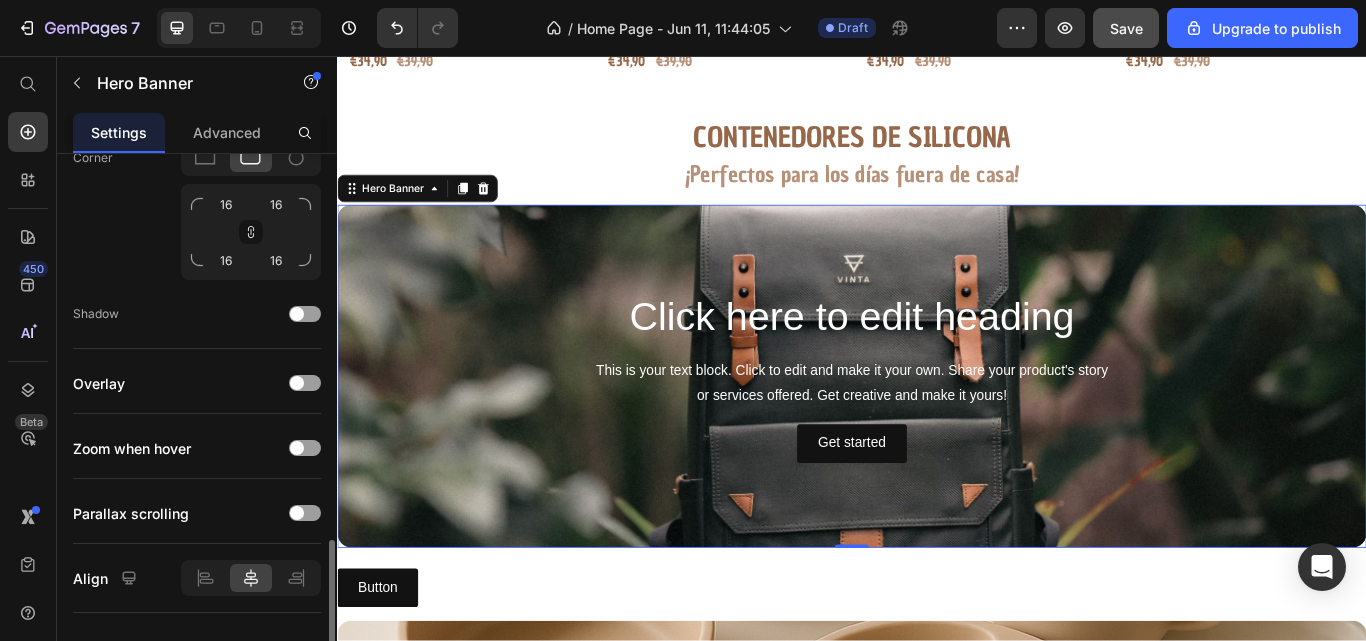 scroll, scrollTop: 1418, scrollLeft: 0, axis: vertical 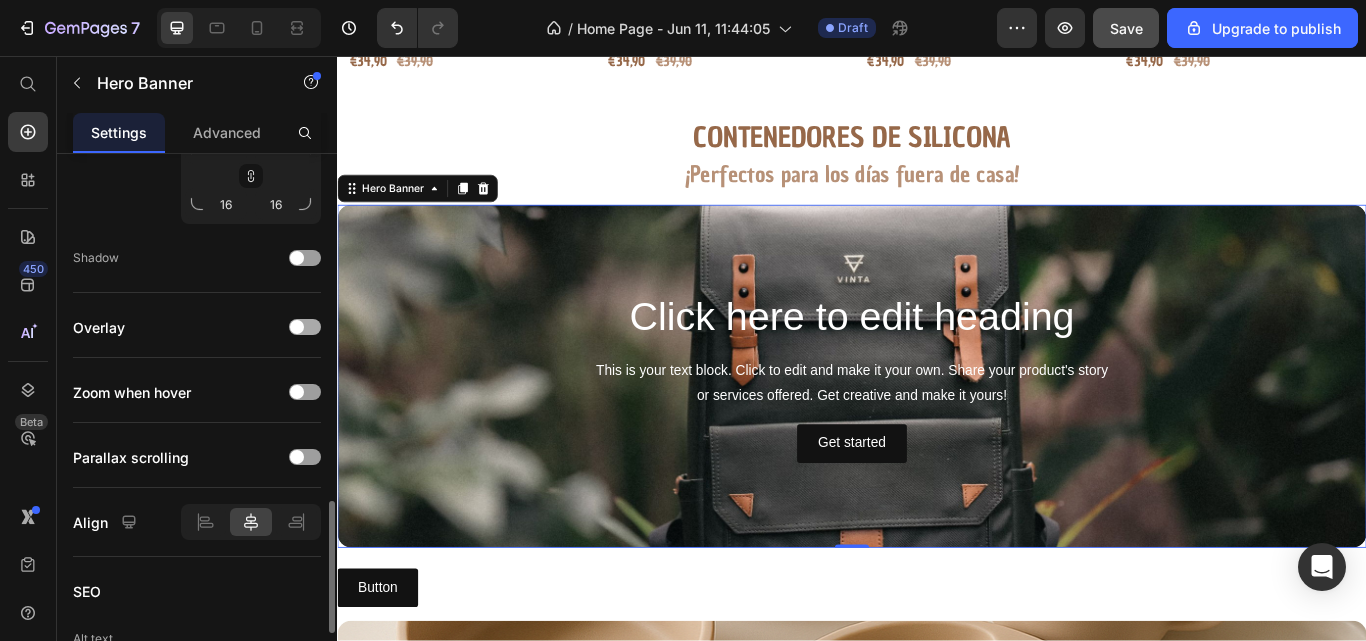 click at bounding box center (305, 327) 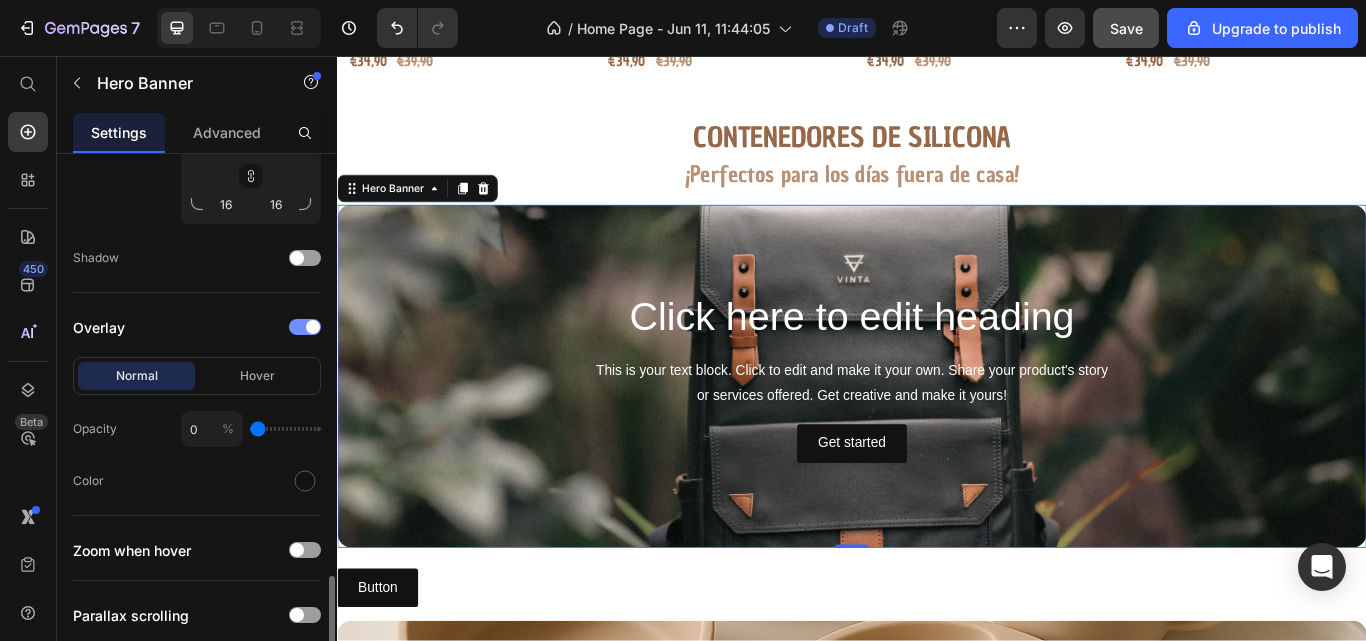 scroll, scrollTop: 1503, scrollLeft: 0, axis: vertical 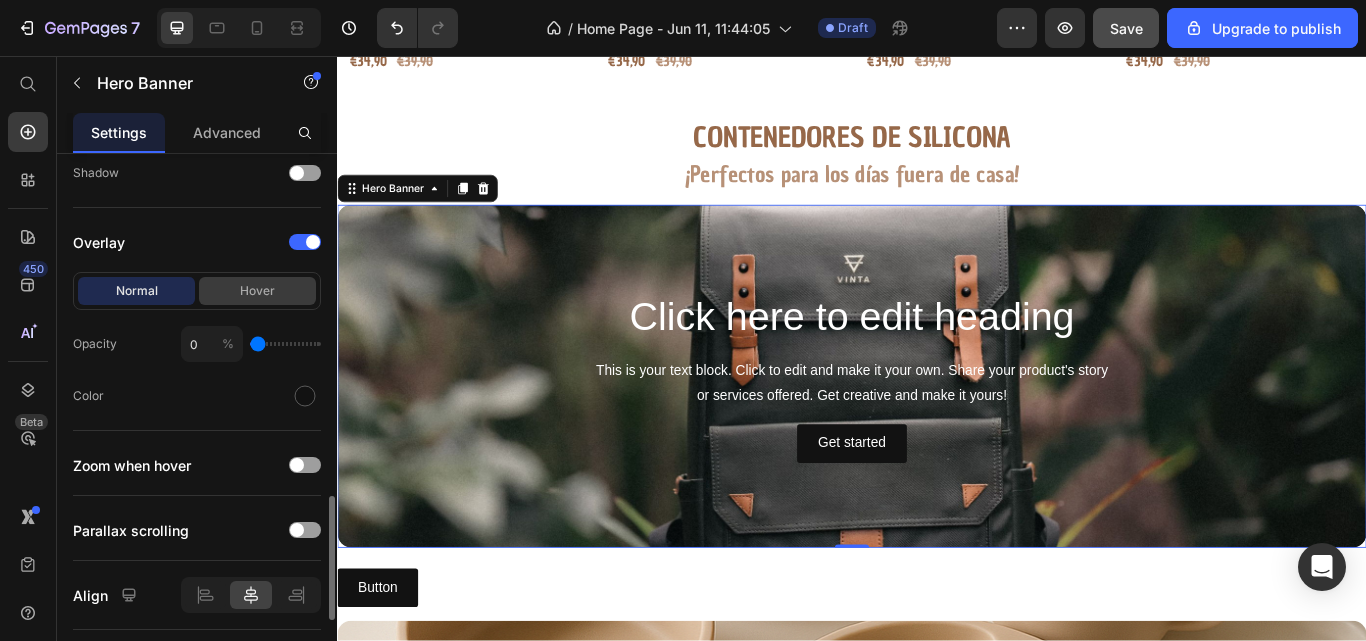 click on "Hover" at bounding box center [257, 291] 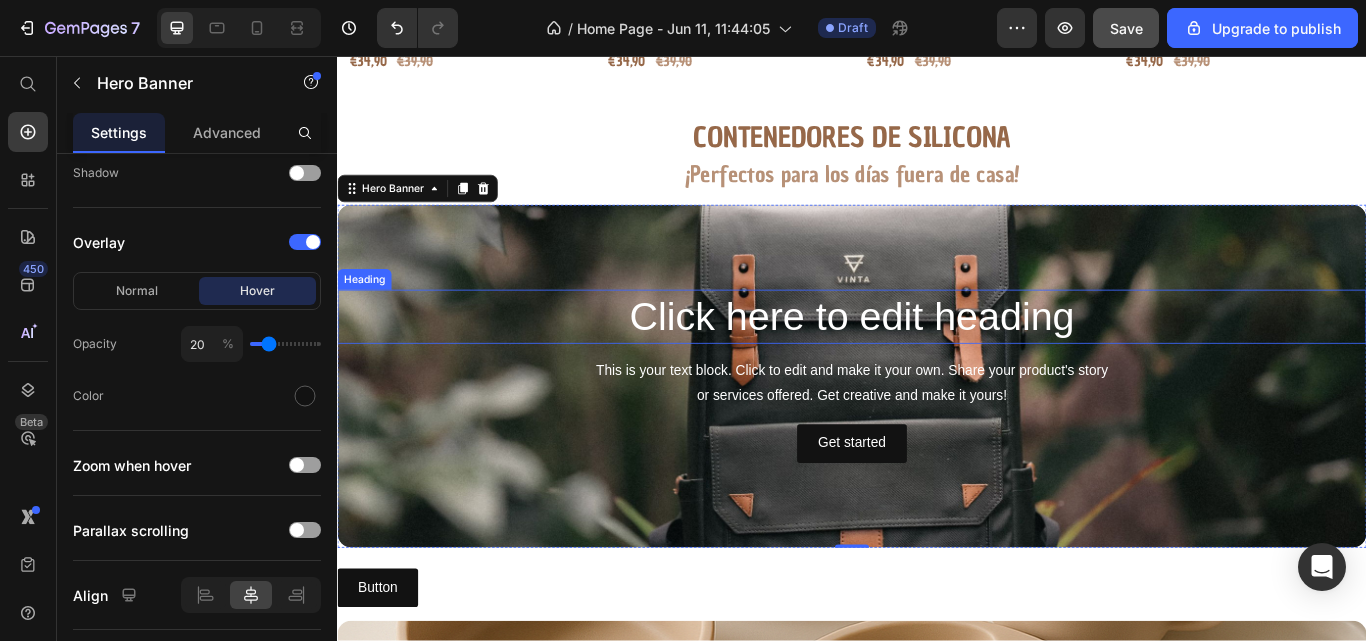click on "Click here to edit heading" at bounding box center [937, 361] 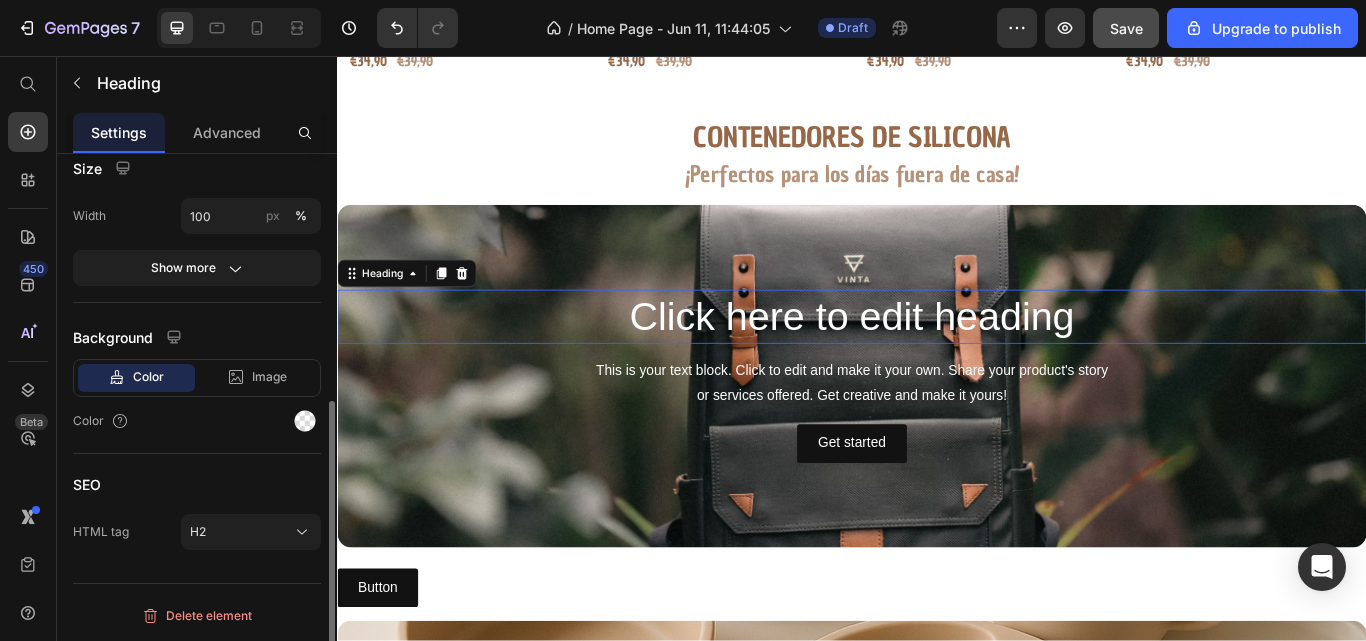 scroll, scrollTop: 0, scrollLeft: 0, axis: both 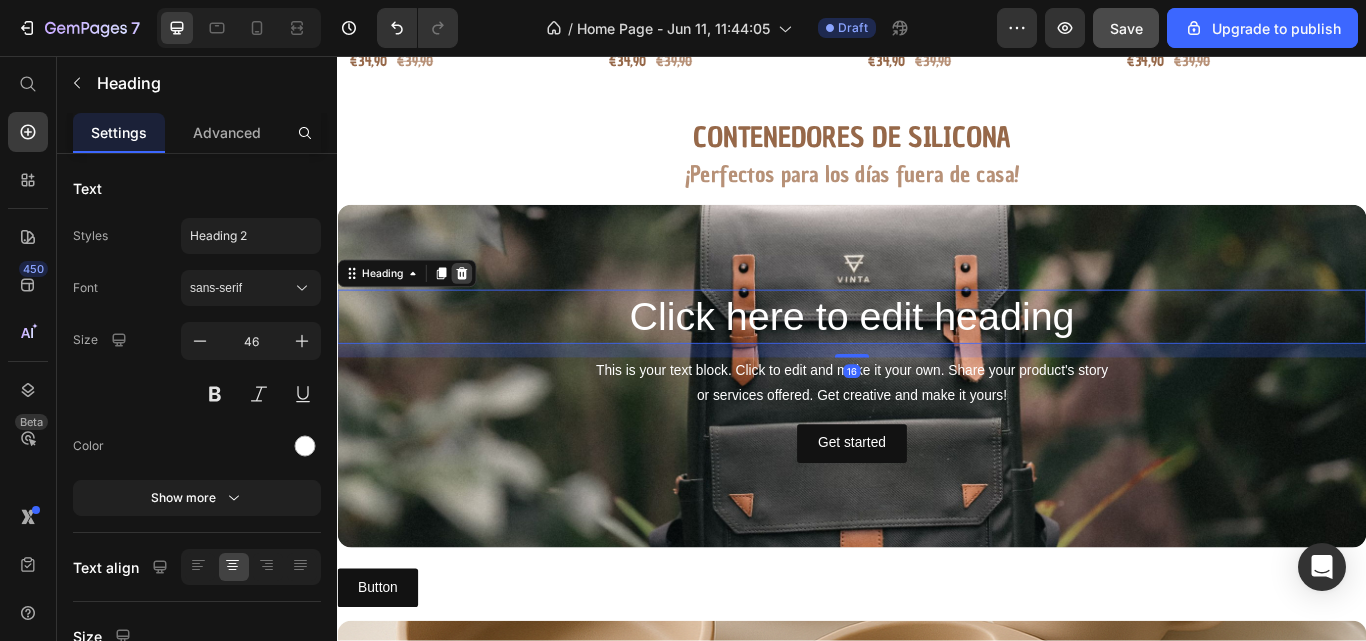 click 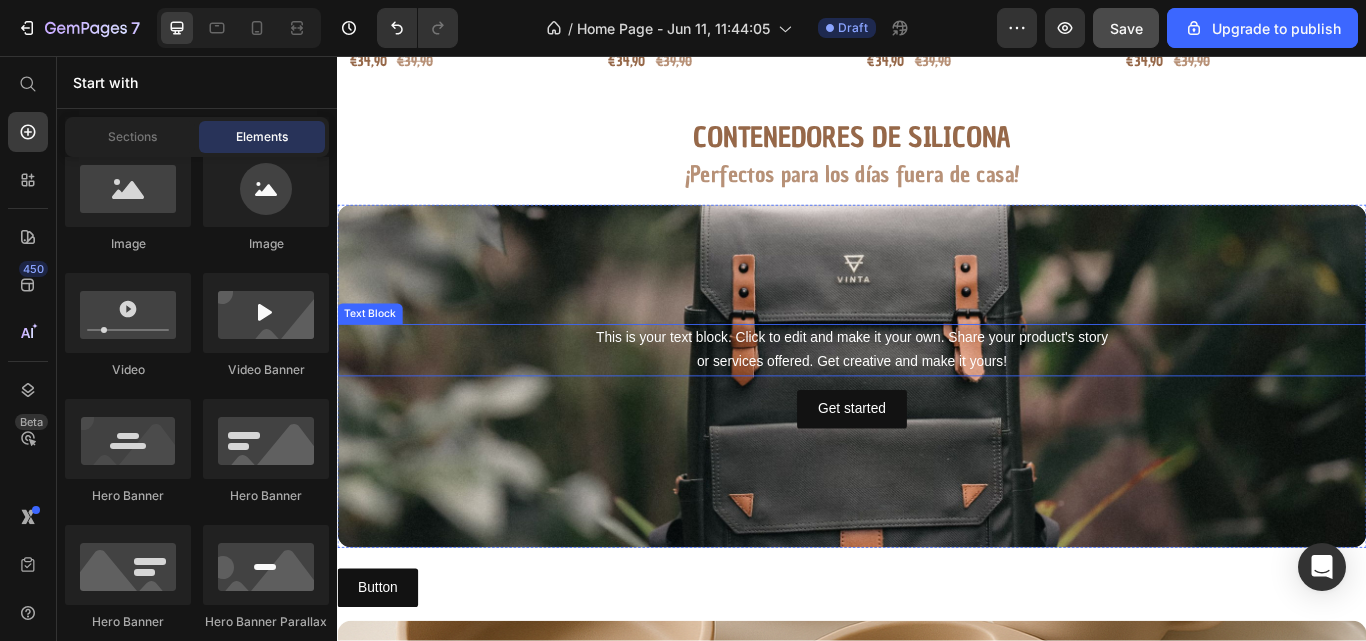 click on "This is your text block. Click to edit and make it your own. Share your product's story                   or services offered. Get creative and make it yours!" at bounding box center (937, 400) 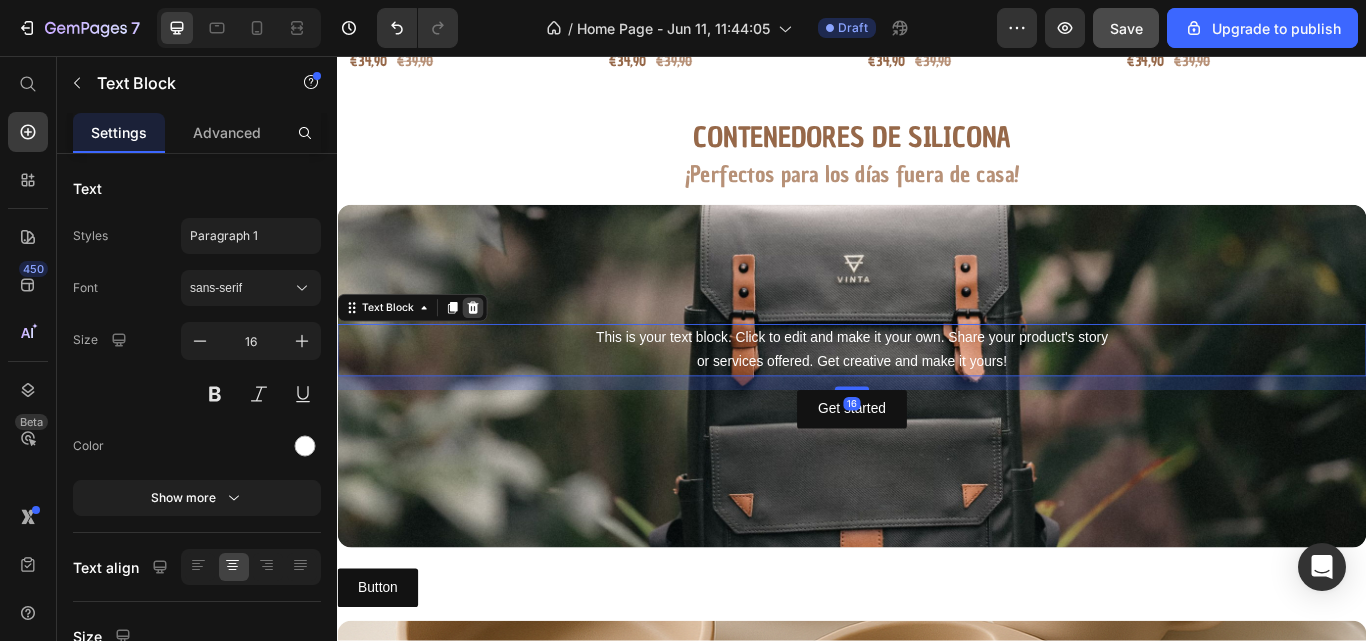 click at bounding box center (495, 350) 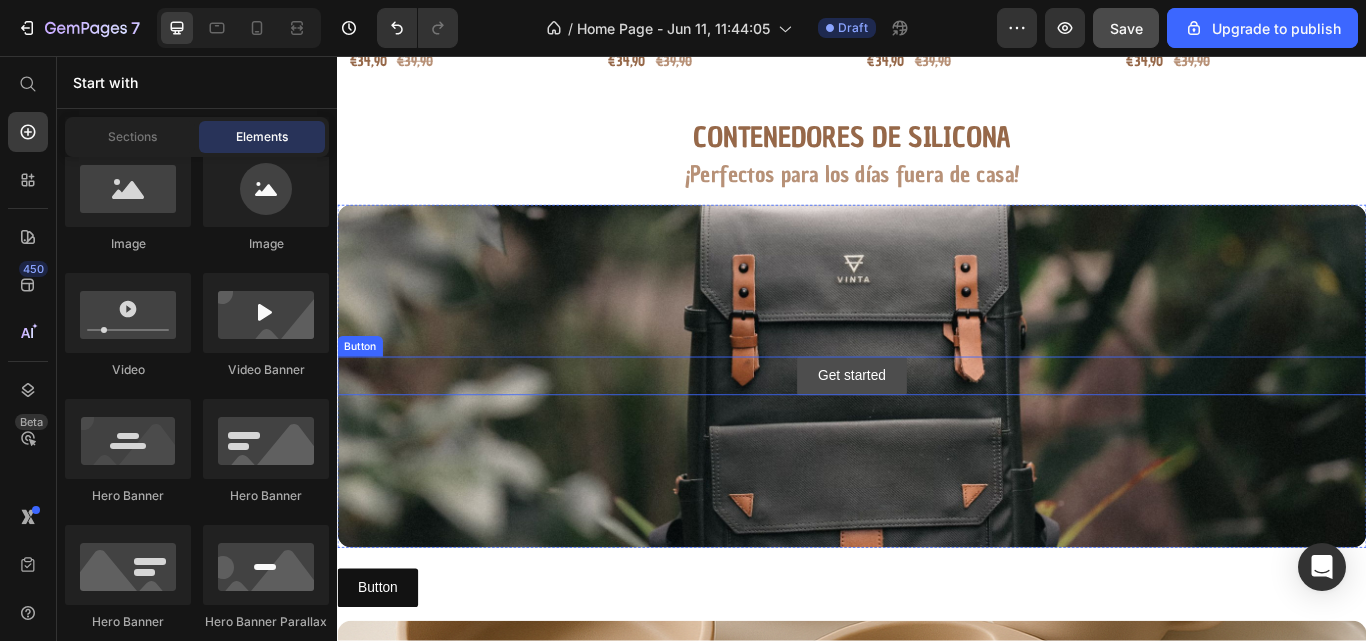 click on "Get started" at bounding box center (936, 429) 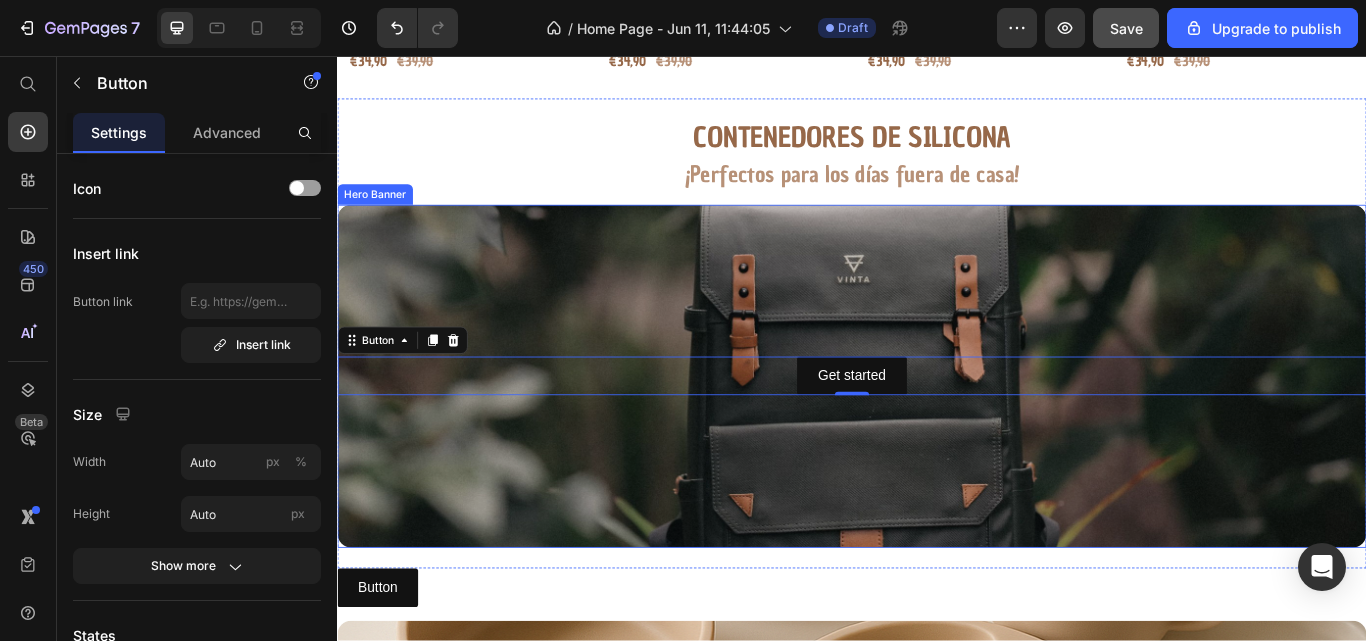 click at bounding box center (937, 430) 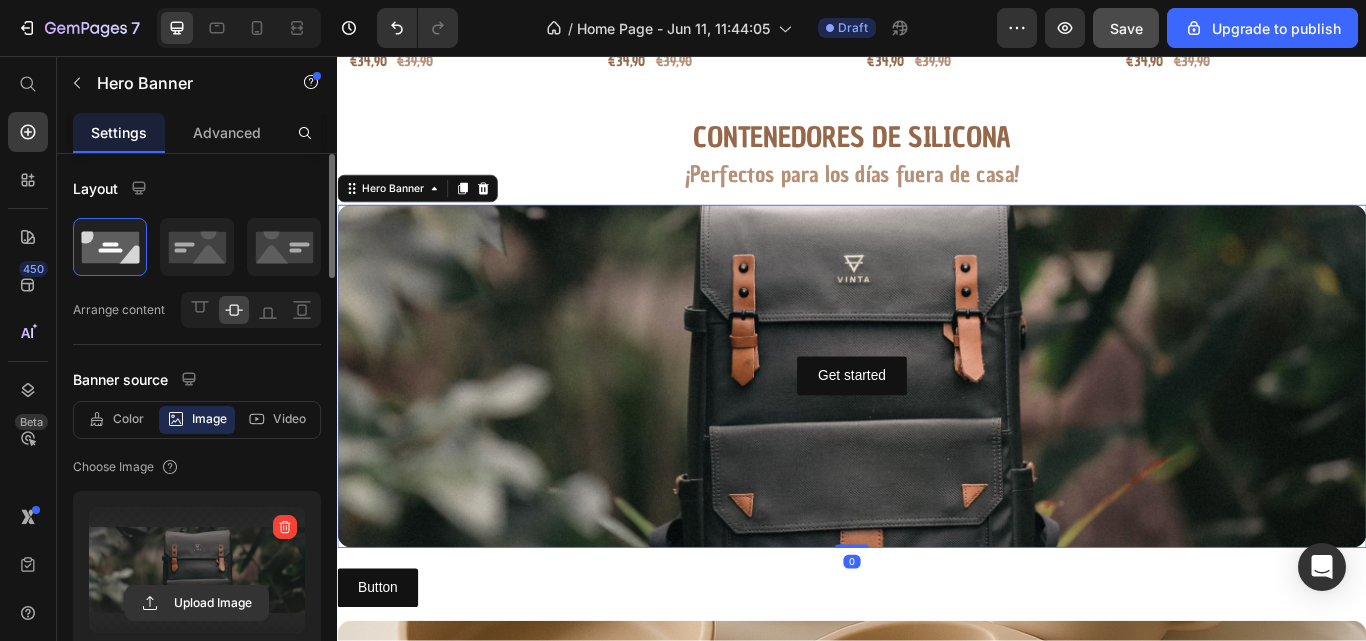 click at bounding box center [197, 570] 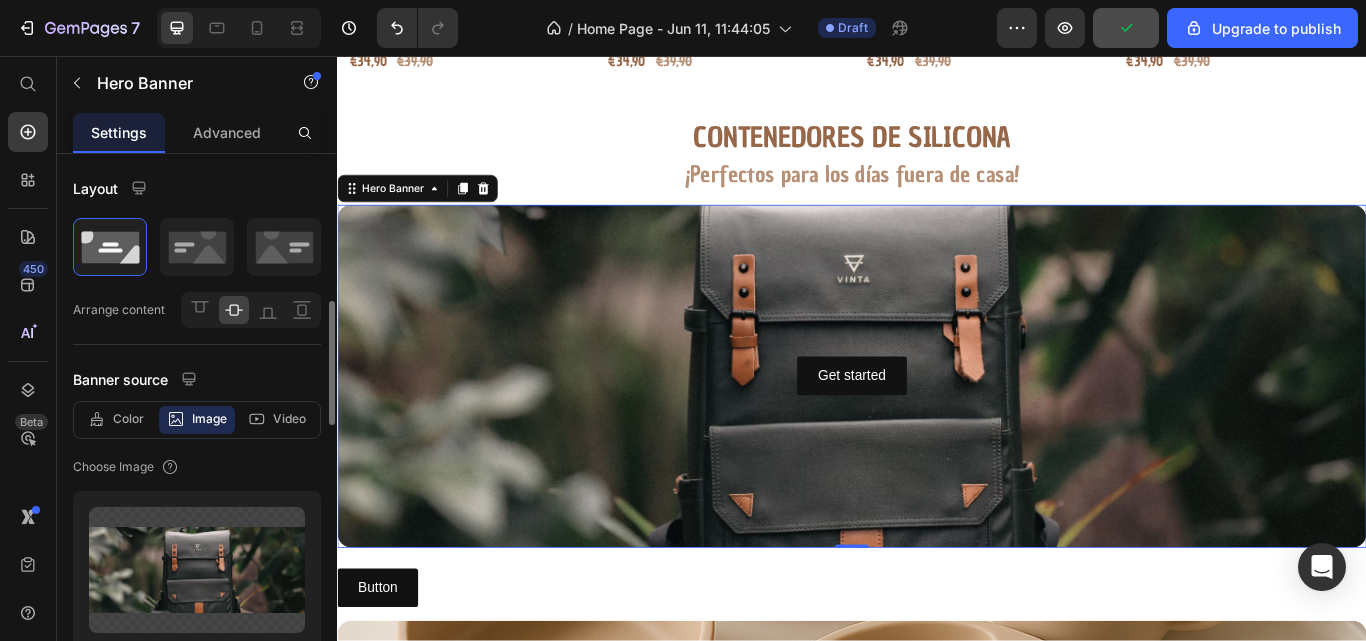 scroll, scrollTop: 121, scrollLeft: 0, axis: vertical 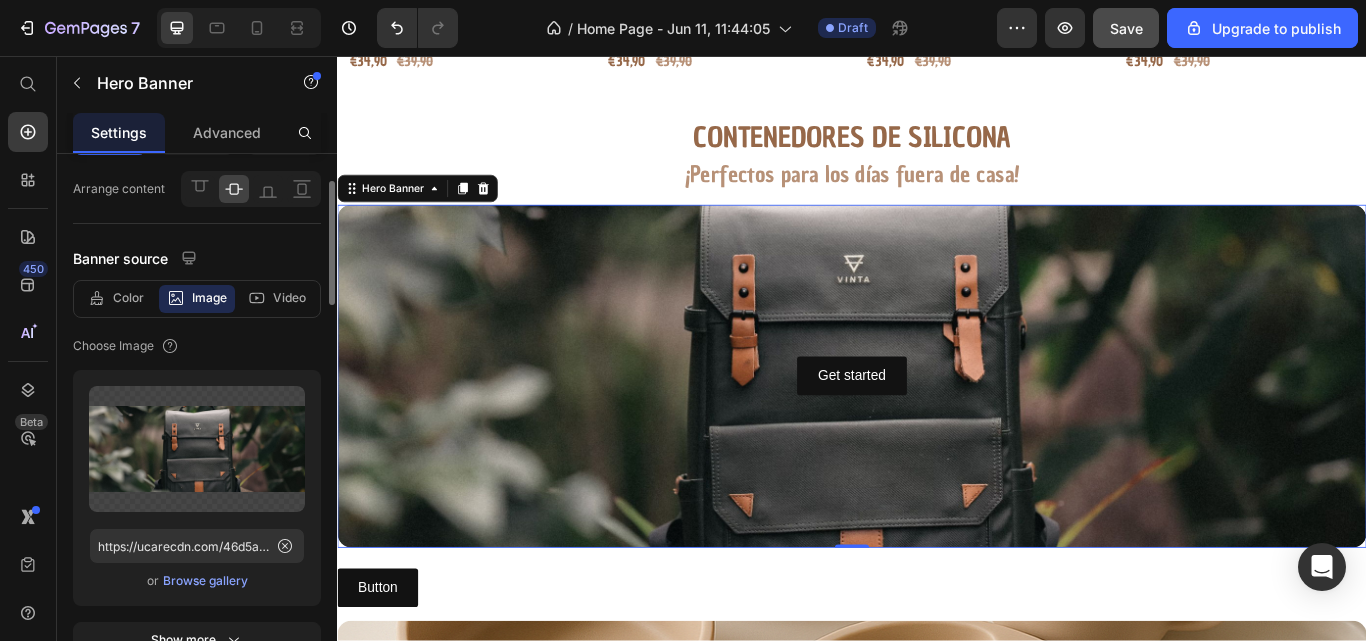 click on "Browse gallery" at bounding box center [205, 581] 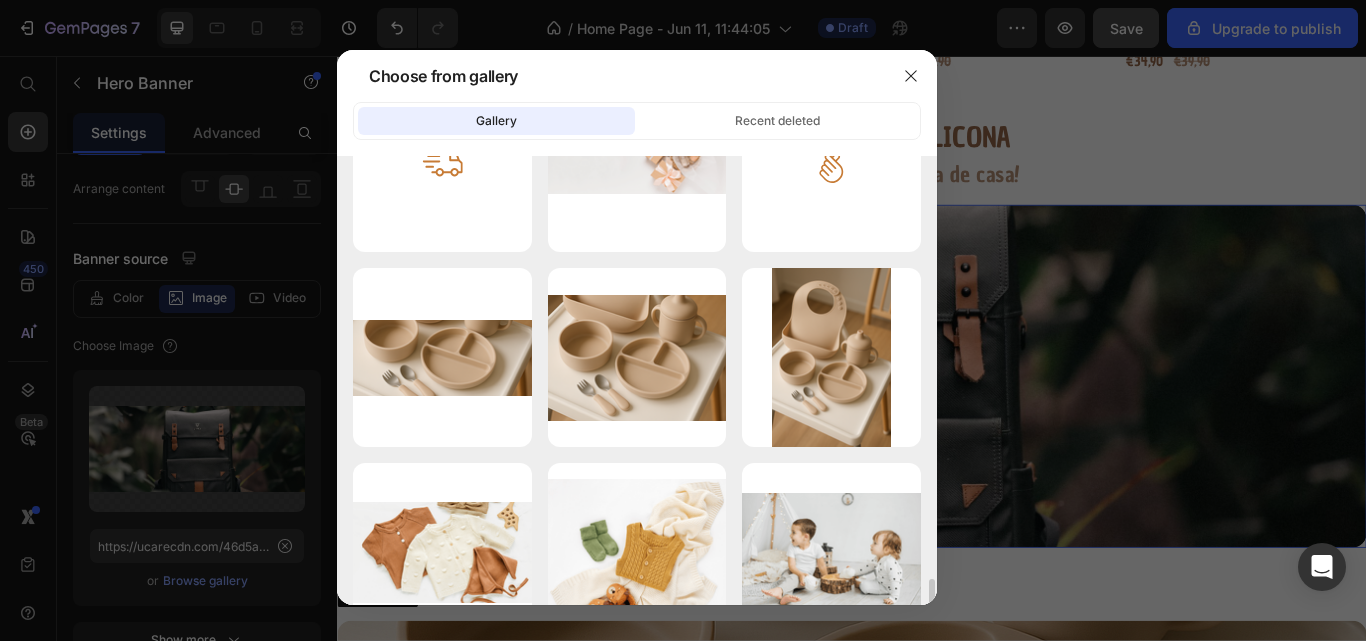 scroll, scrollTop: 2098, scrollLeft: 0, axis: vertical 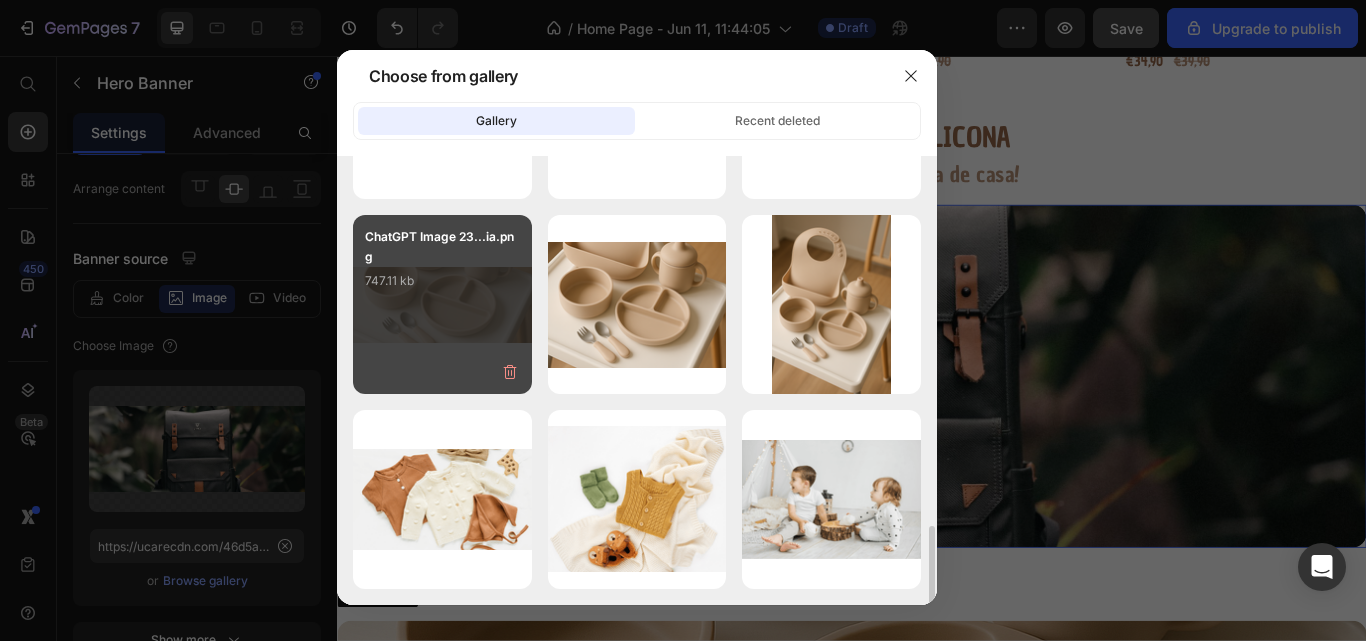 click on "ChatGPT Image 23...ia.png 747.11 kb" at bounding box center [442, 267] 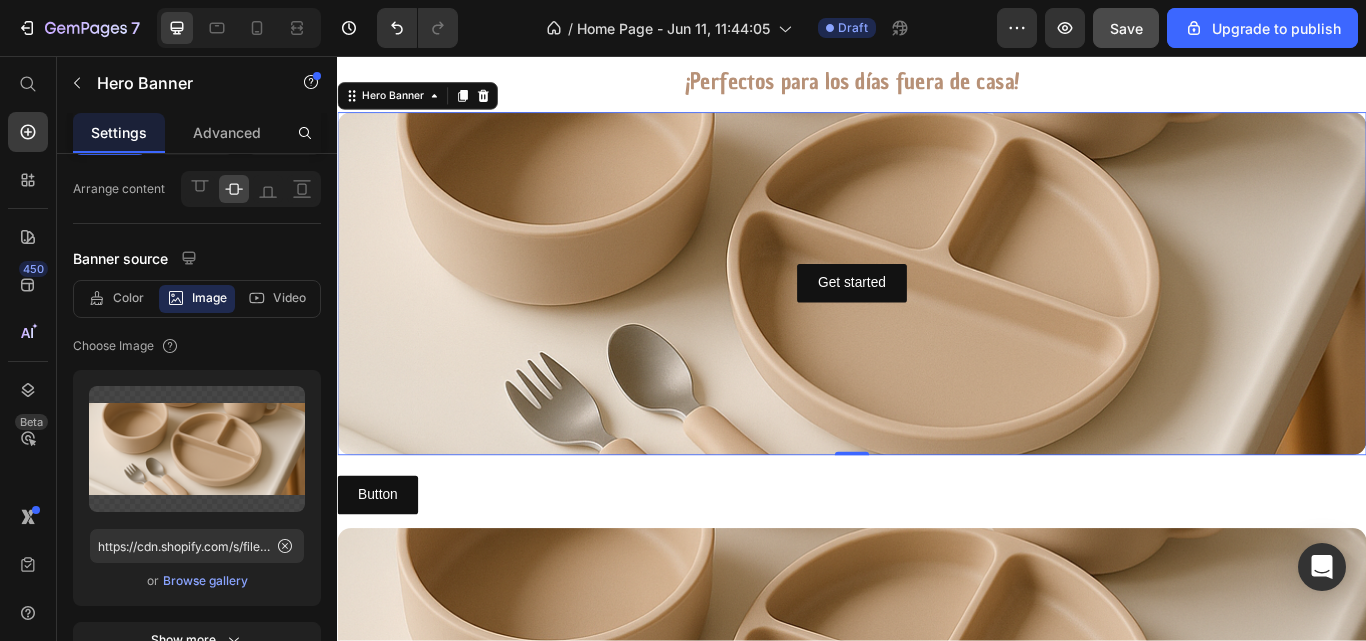 scroll, scrollTop: 1229, scrollLeft: 0, axis: vertical 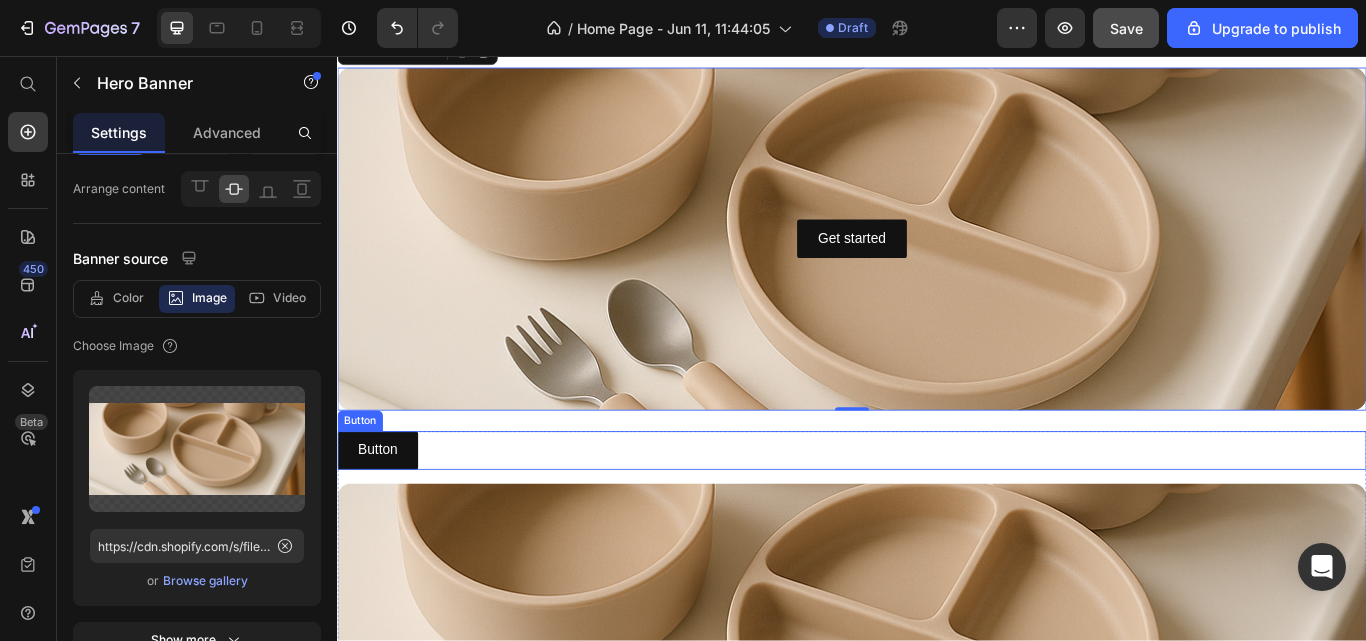 click on "Button Button" at bounding box center [937, 516] 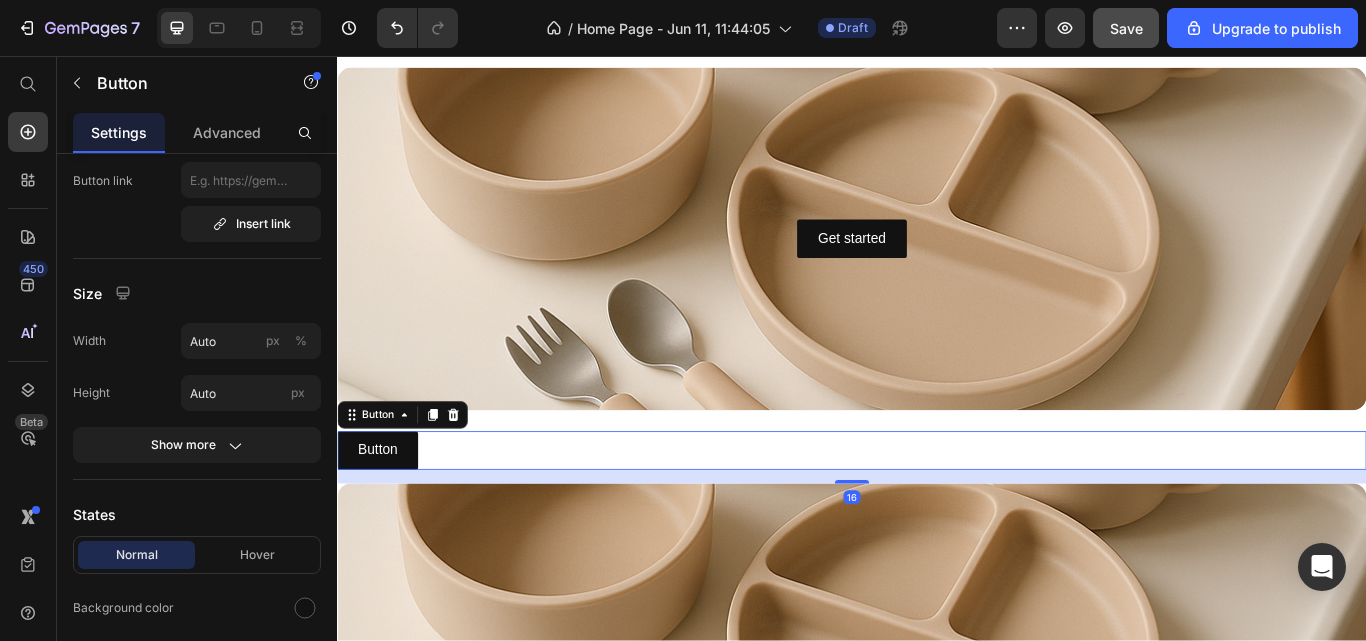 scroll, scrollTop: 0, scrollLeft: 0, axis: both 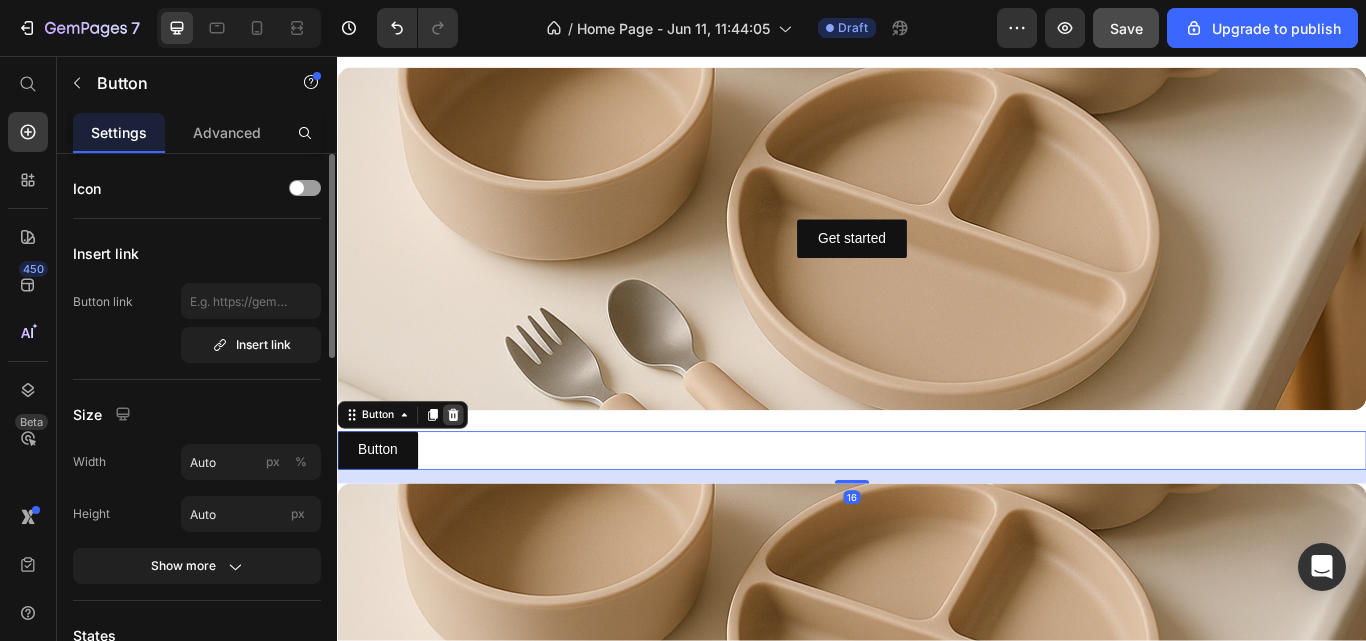 click 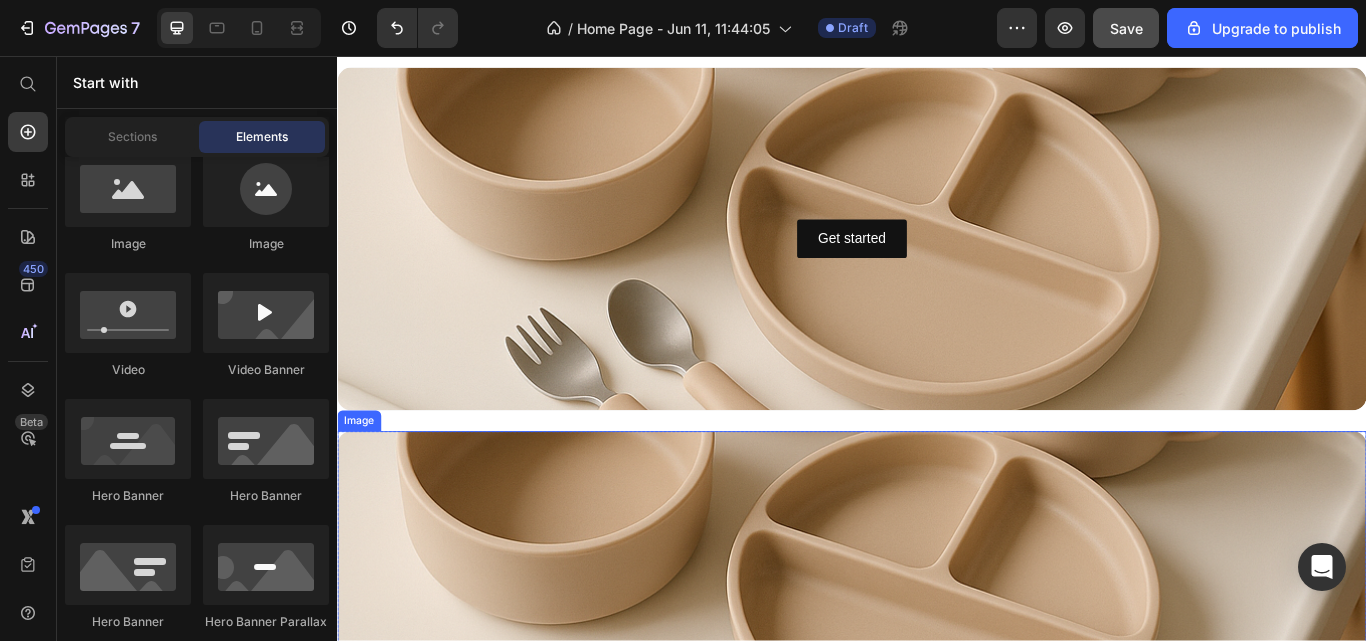 click at bounding box center [937, 694] 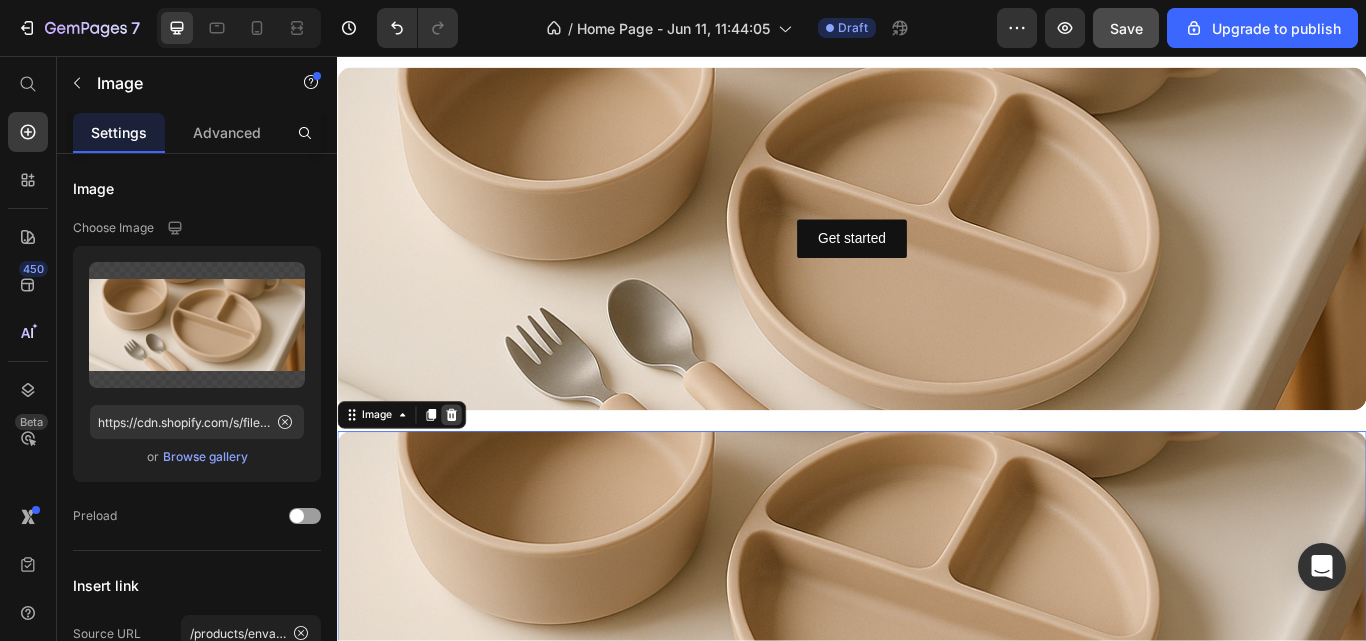 click 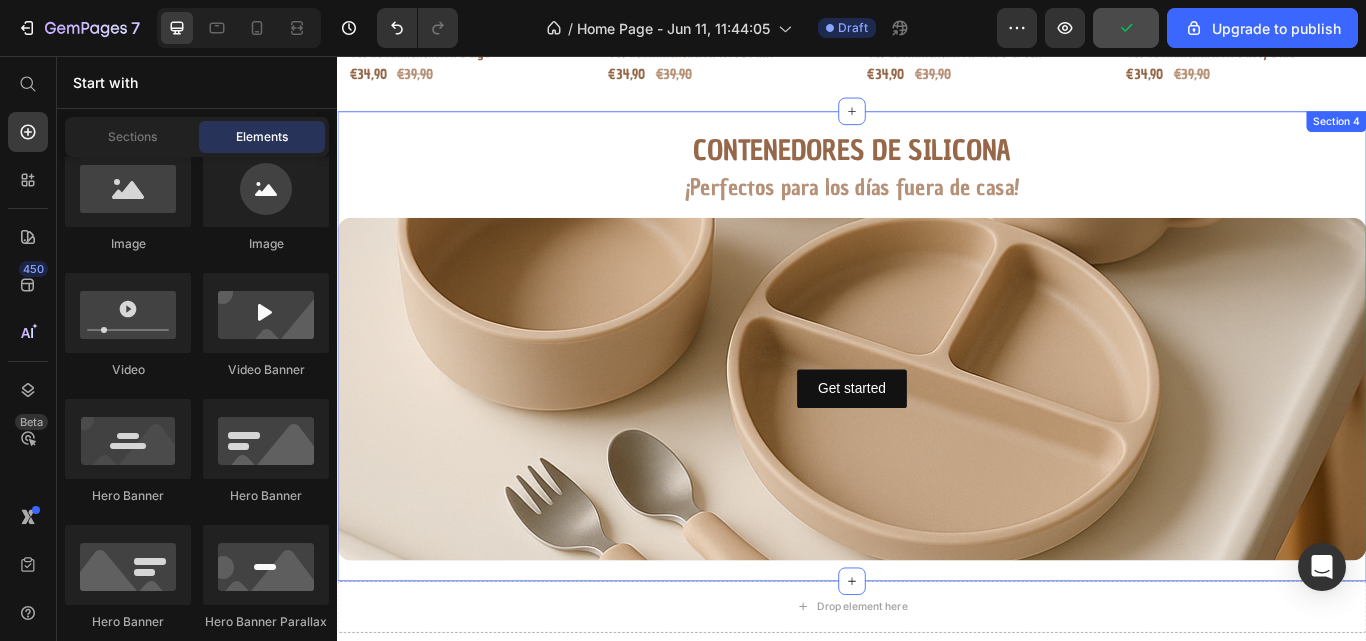 scroll, scrollTop: 1061, scrollLeft: 0, axis: vertical 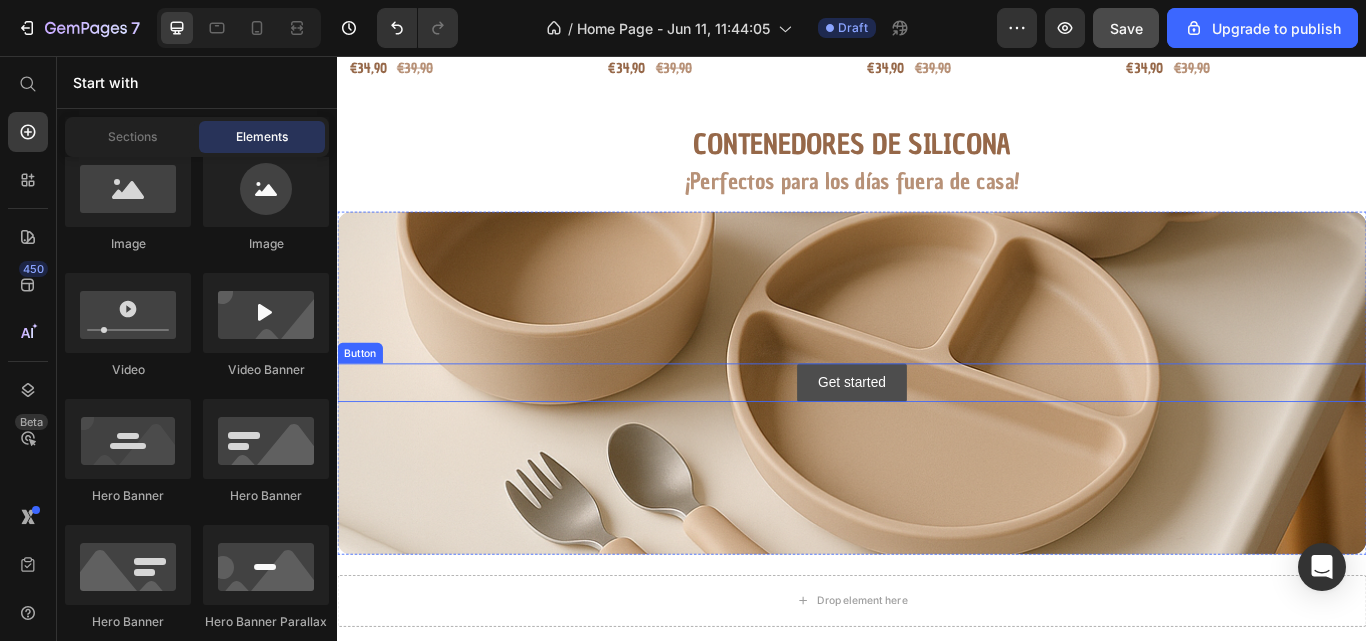 click on "Get started" at bounding box center (936, 437) 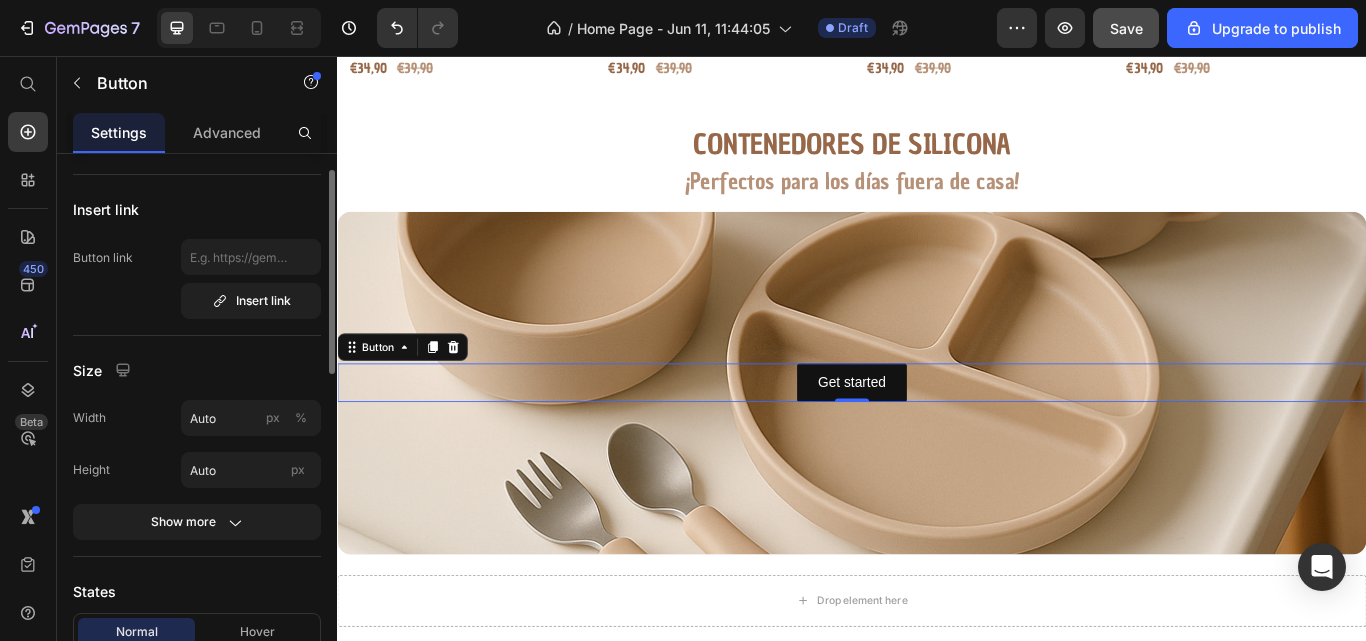 scroll, scrollTop: 126, scrollLeft: 0, axis: vertical 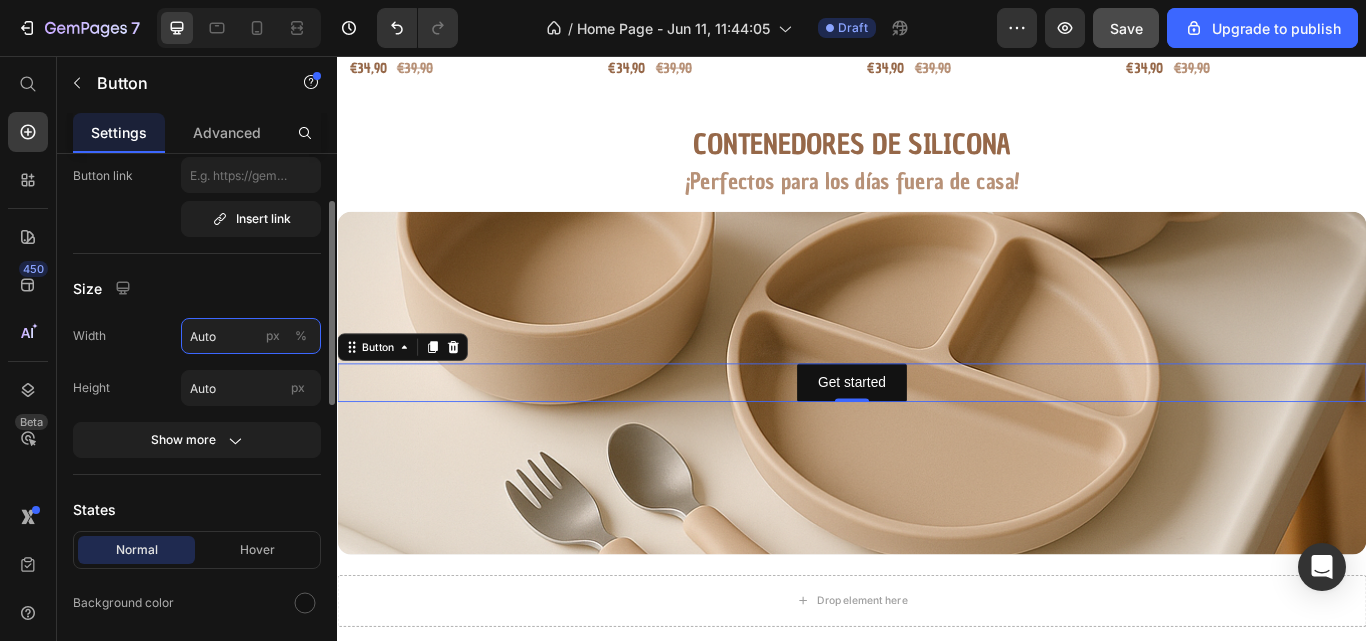 click on "Auto" at bounding box center [251, 336] 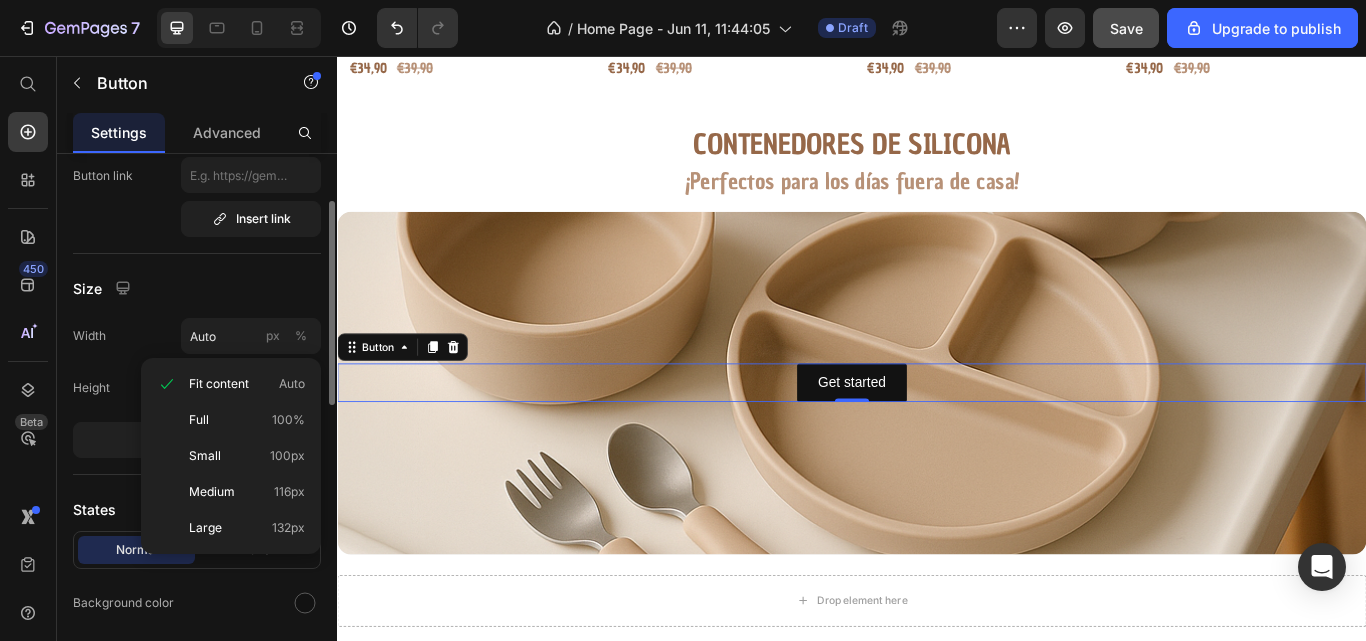click on "Width Auto px %" at bounding box center [197, 336] 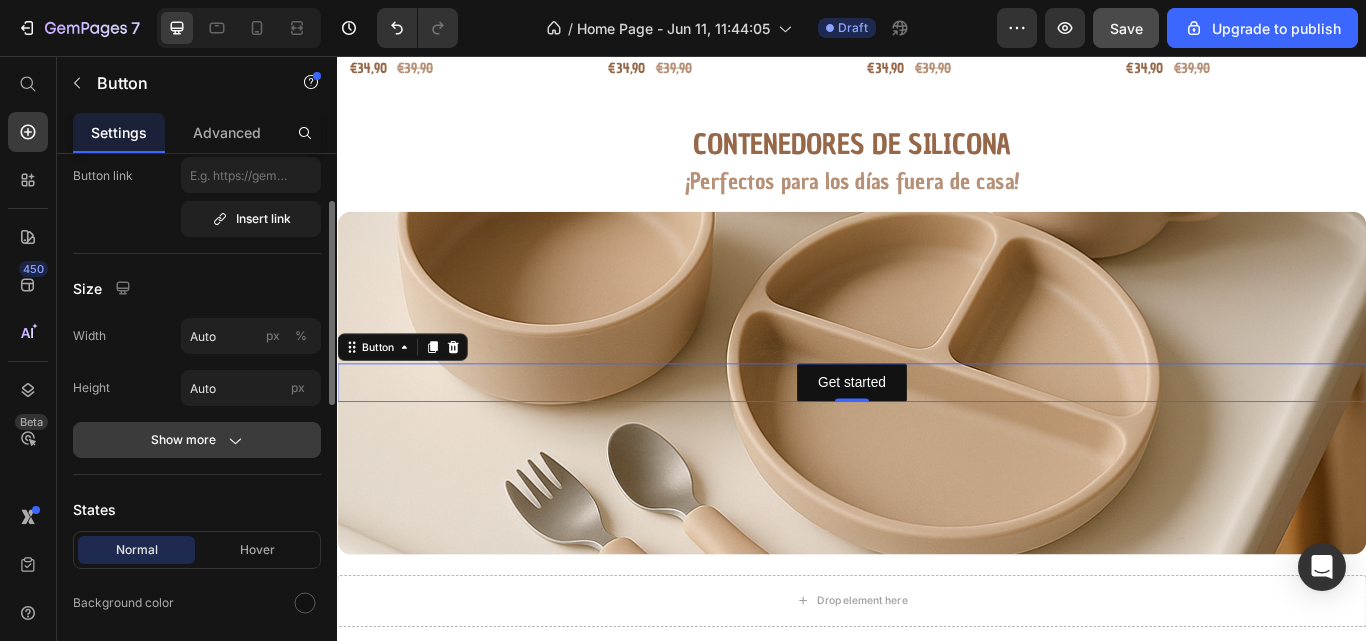 click on "Show more" 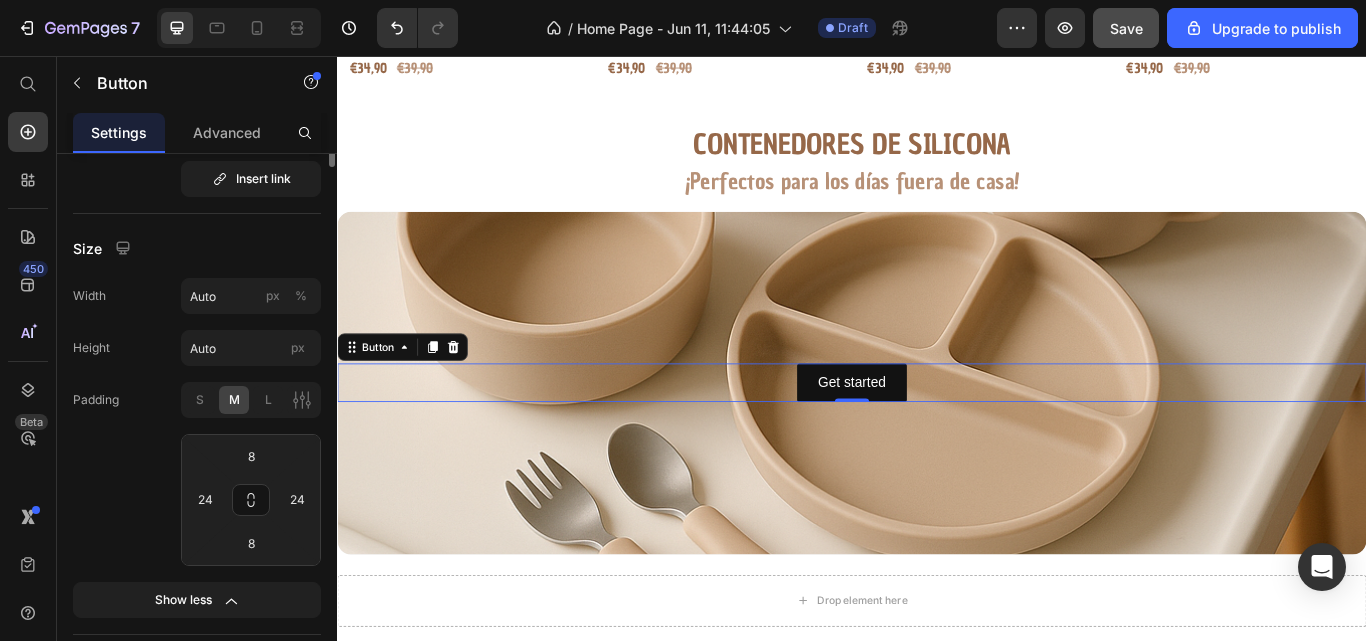 scroll, scrollTop: 0, scrollLeft: 0, axis: both 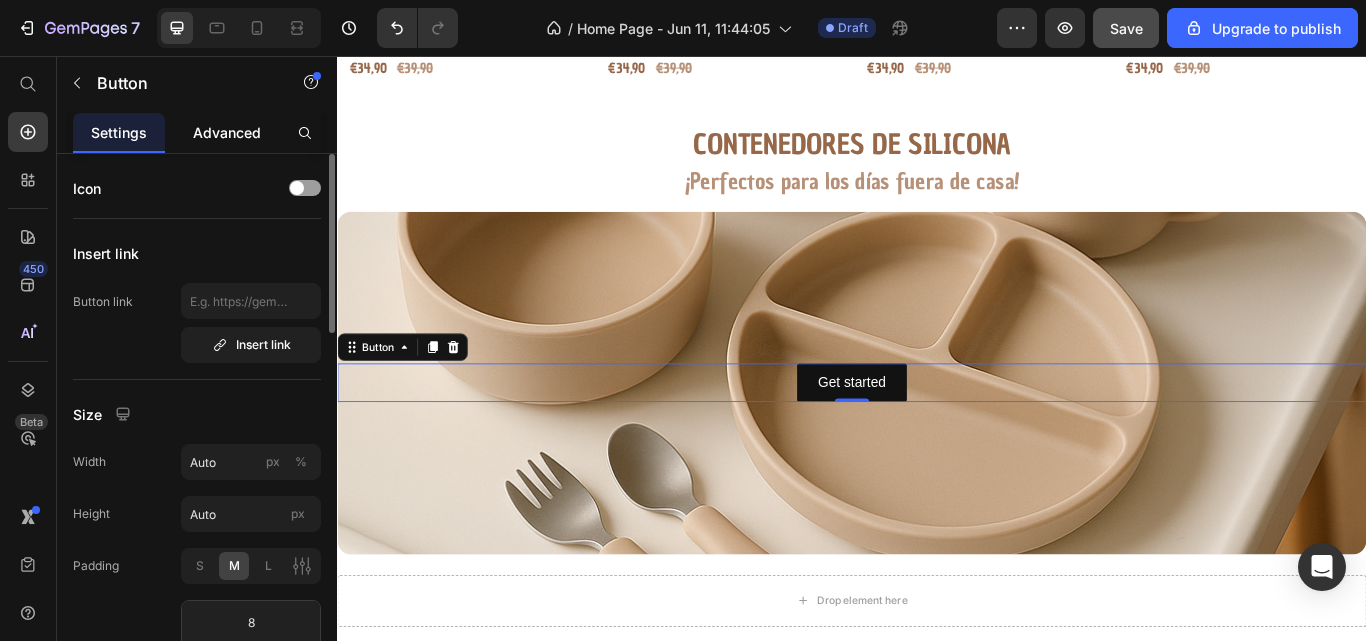 click on "Advanced" 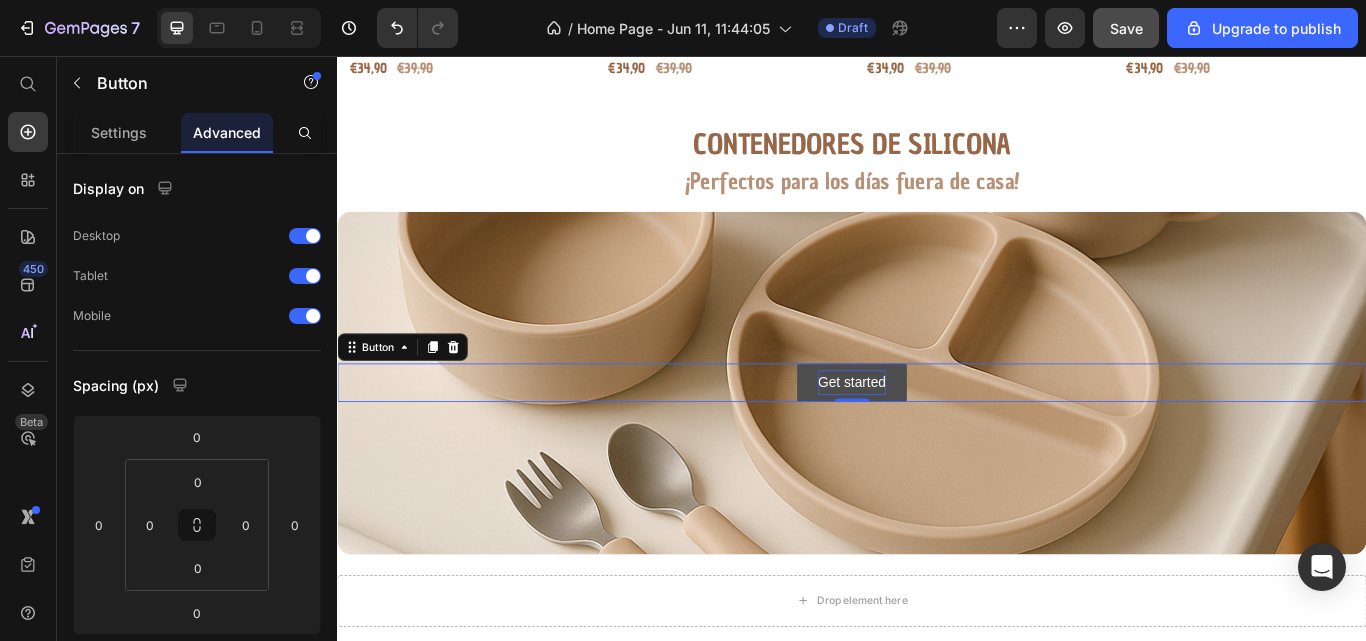 click on "Get started" at bounding box center [936, 437] 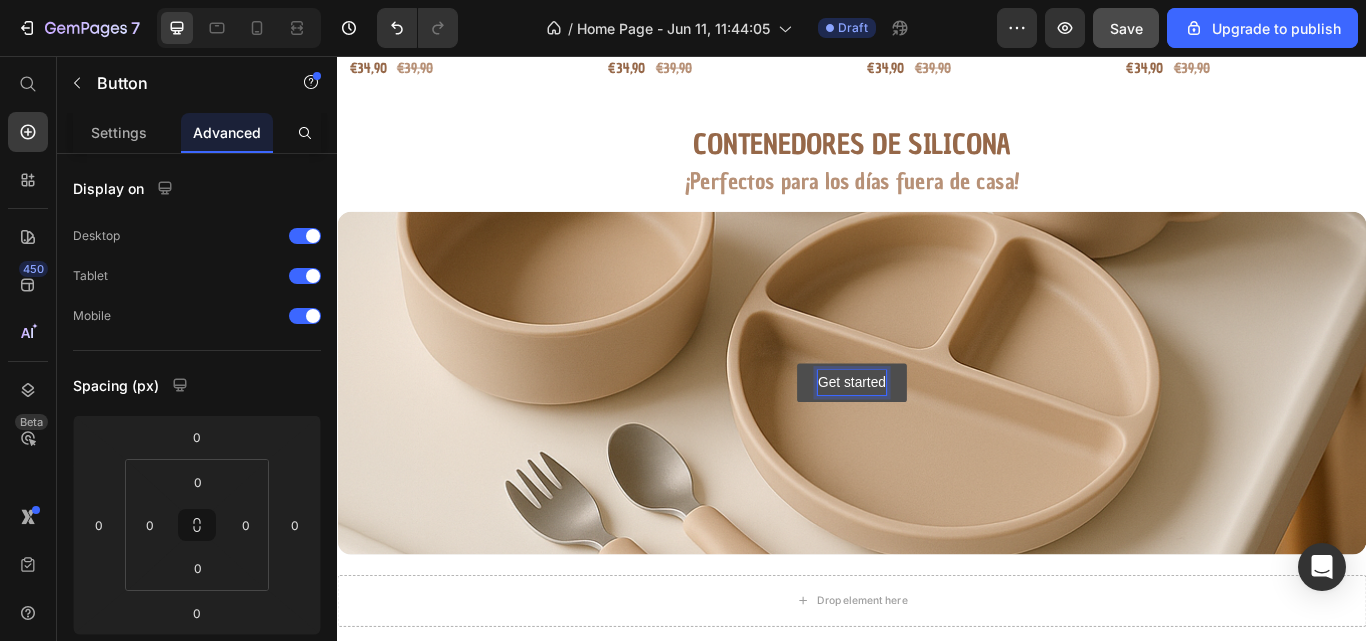 click on "Get started" at bounding box center [936, 437] 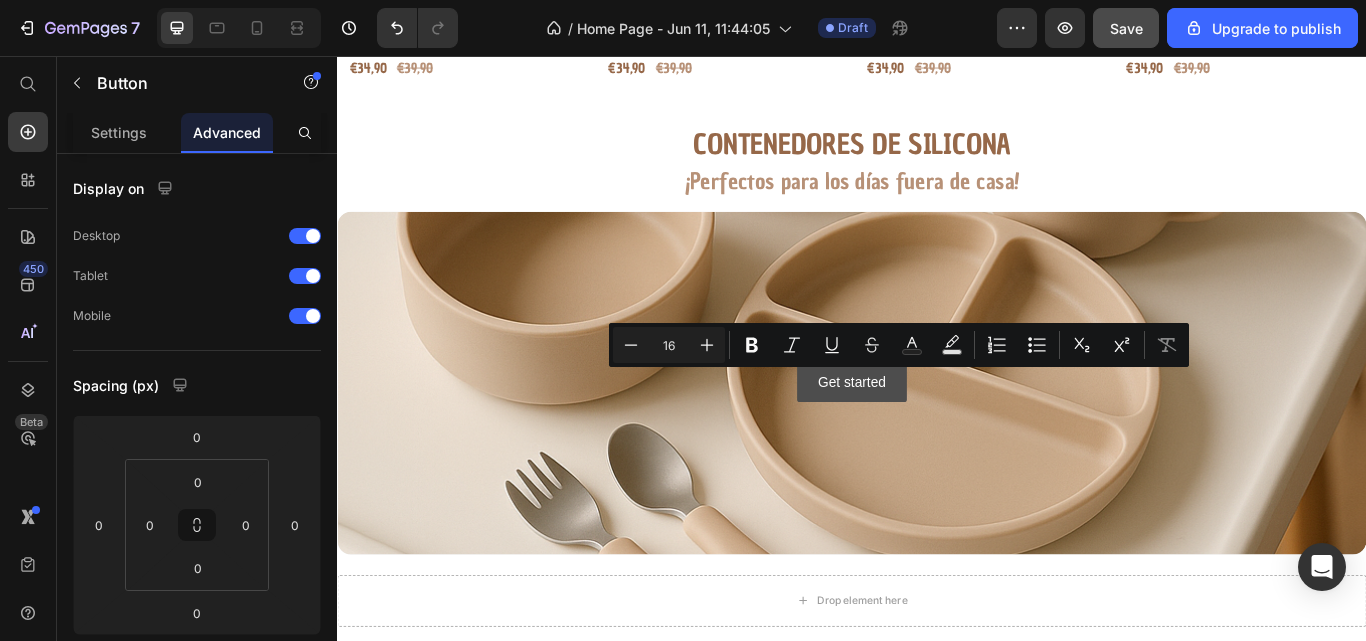 click on "Get started" at bounding box center (936, 437) 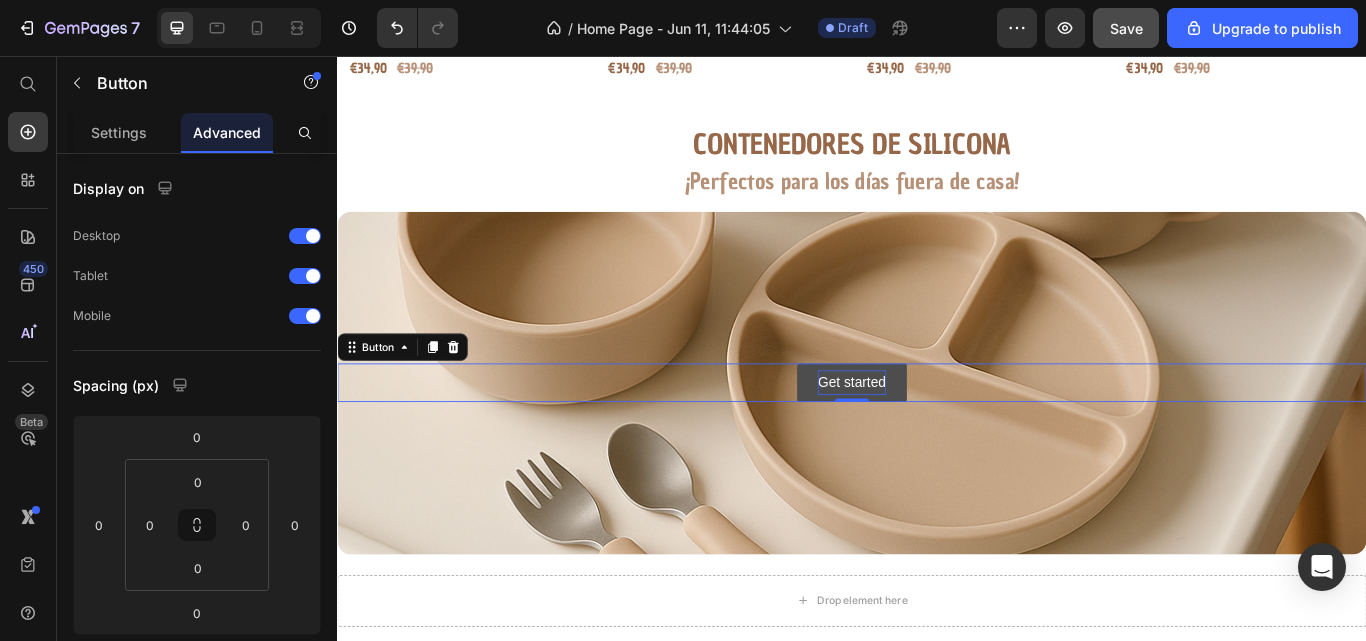 click on "Get started" at bounding box center (936, 437) 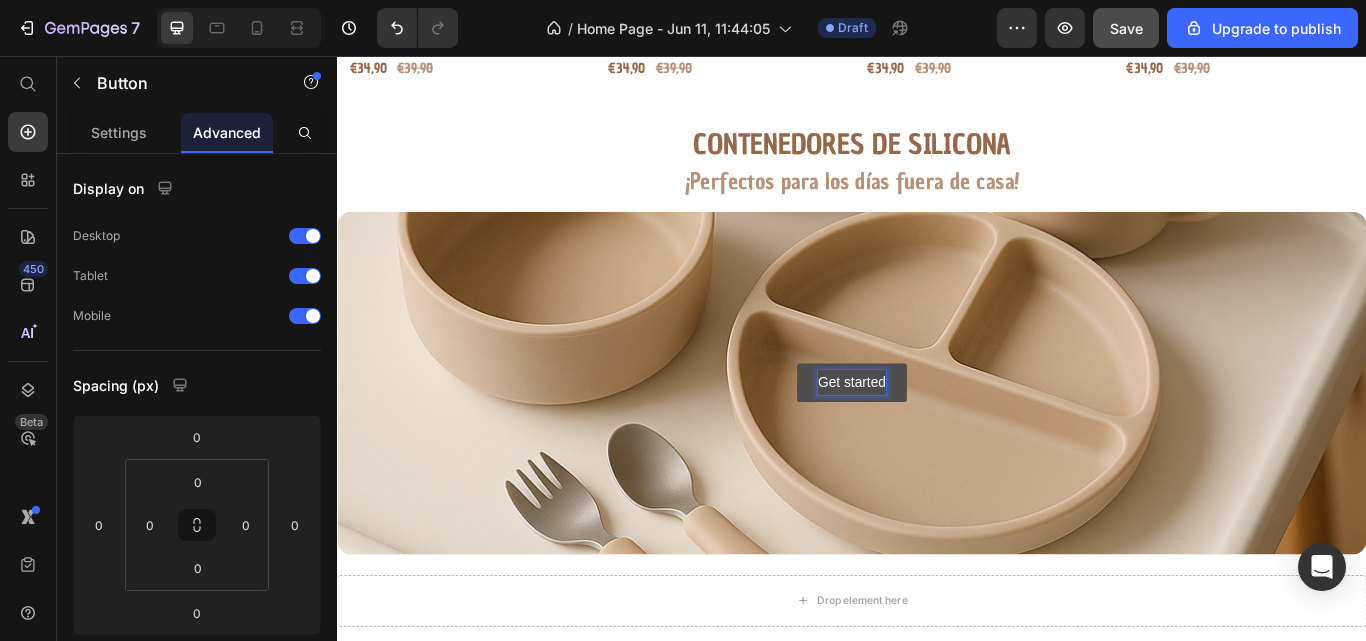 click on "Get started" at bounding box center [936, 437] 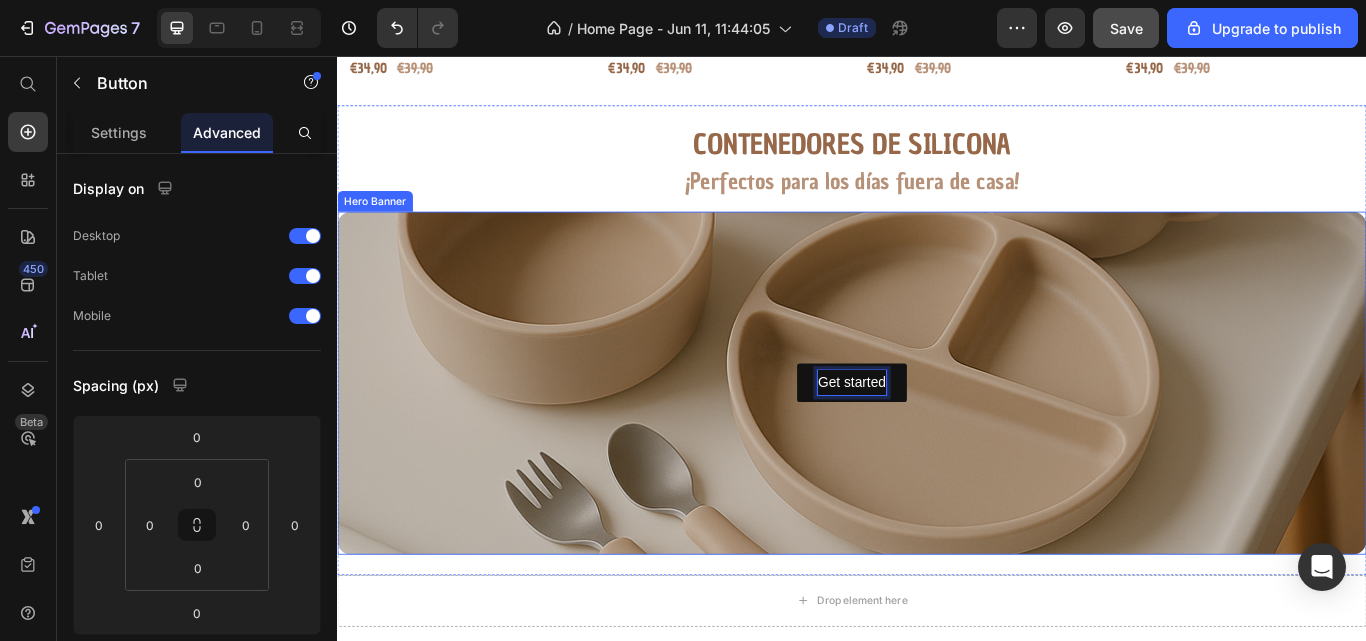 click at bounding box center [937, 438] 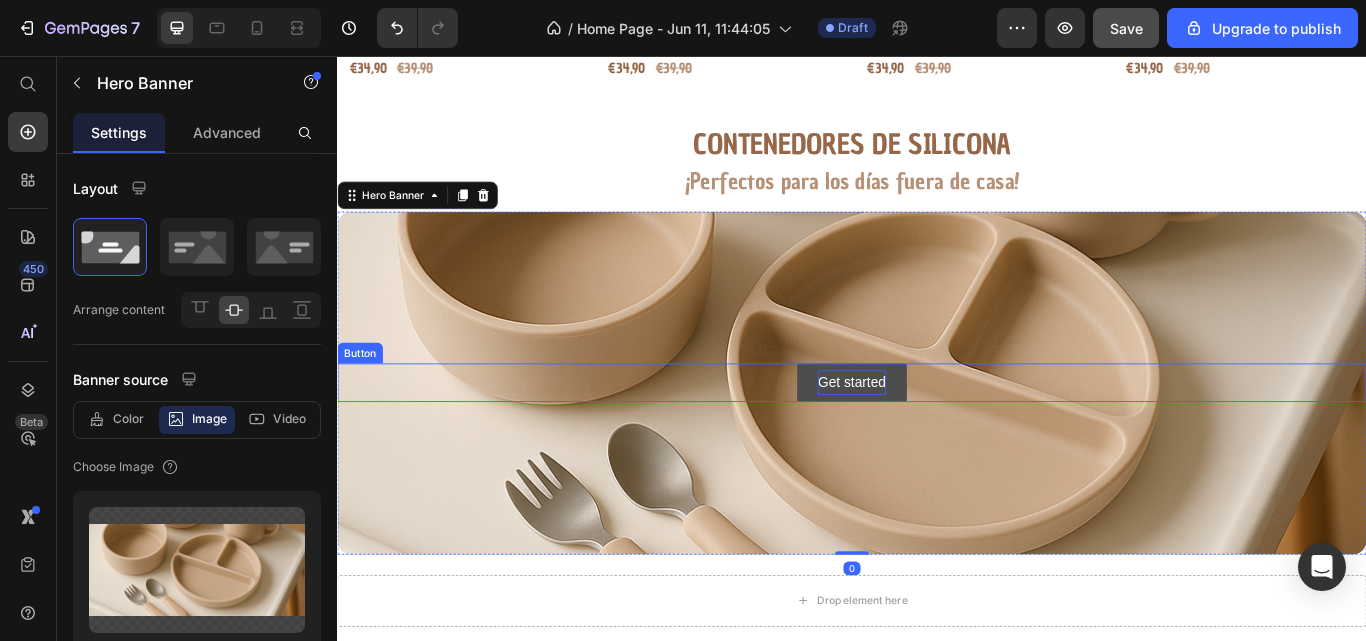 click on "Get started" at bounding box center (936, 437) 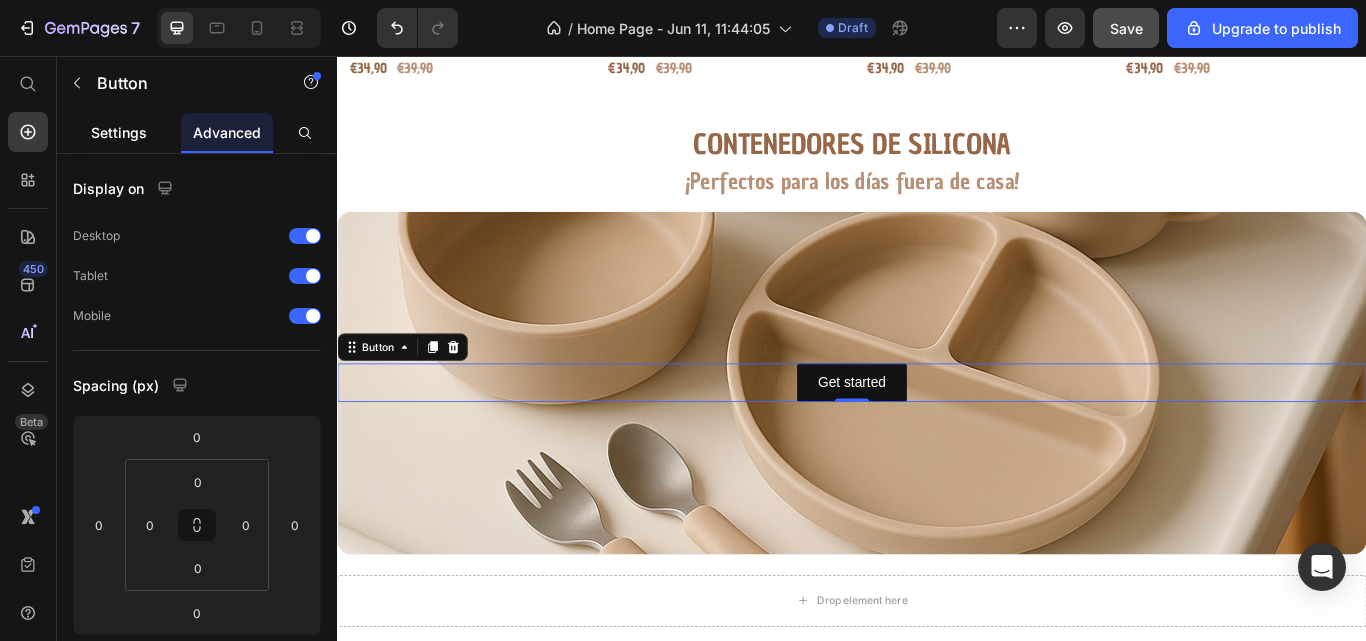 click on "Settings" 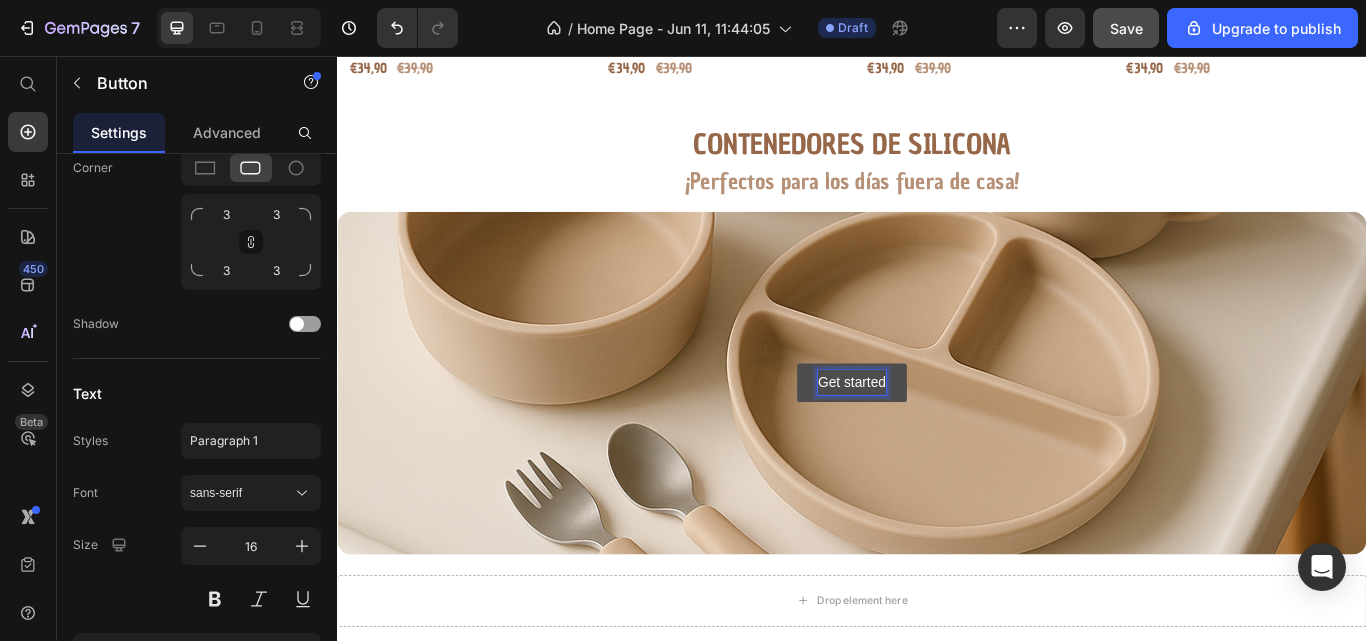 scroll, scrollTop: 1101, scrollLeft: 0, axis: vertical 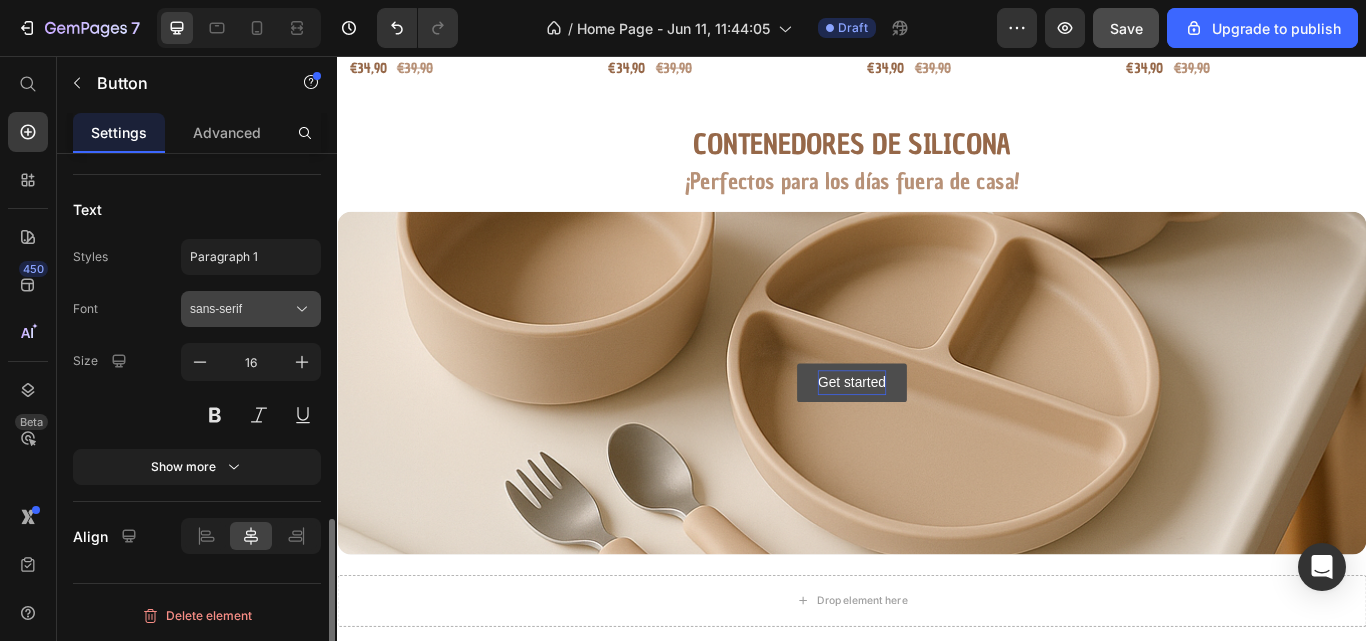 click on "sans-serif" at bounding box center (241, 309) 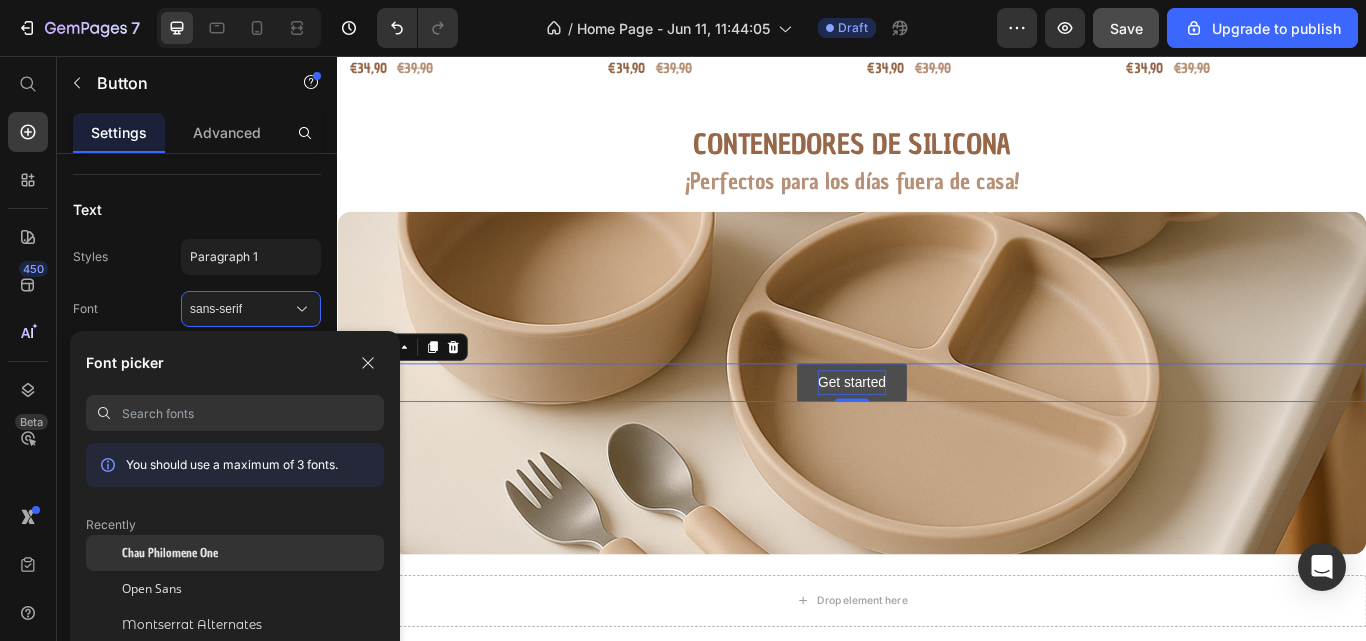 click on "Chau Philomene One" at bounding box center (170, 553) 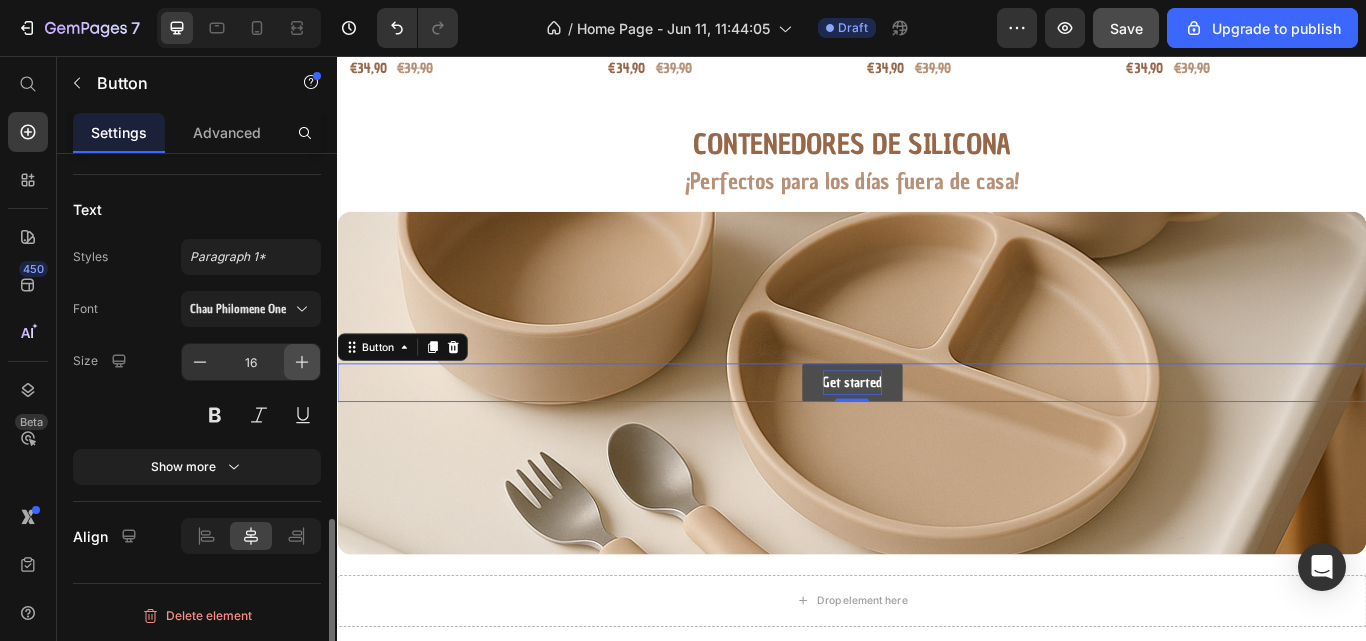 click at bounding box center [302, 362] 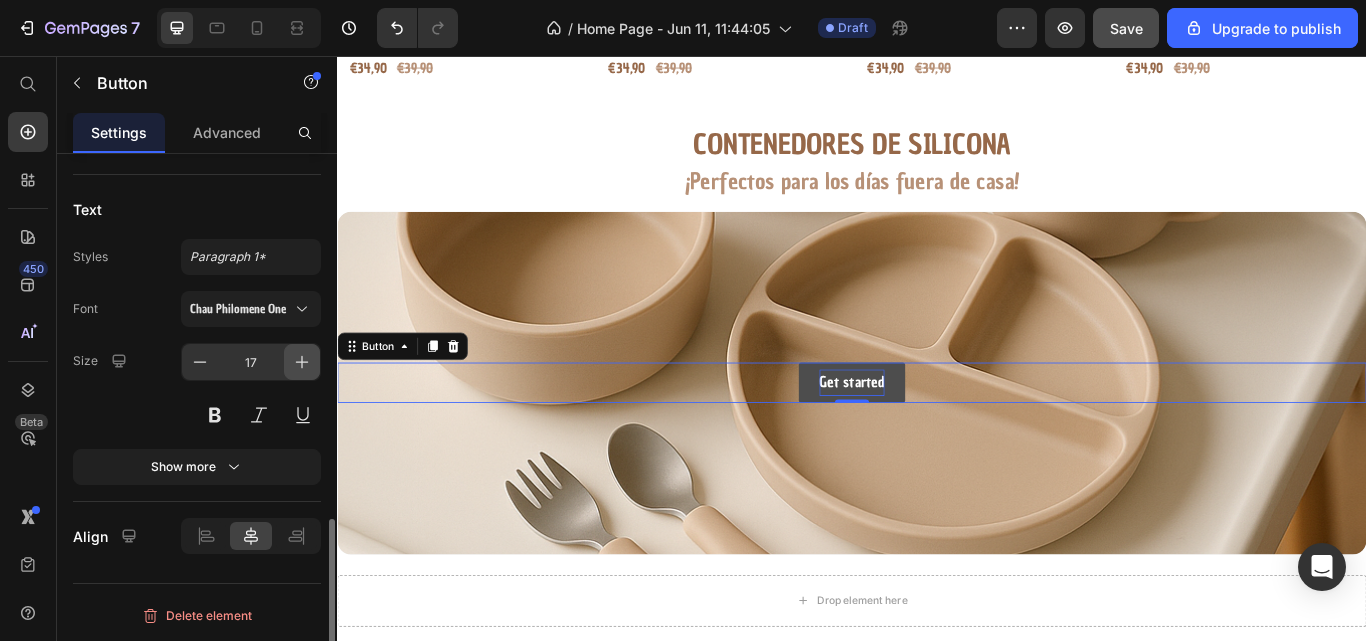 click at bounding box center (302, 362) 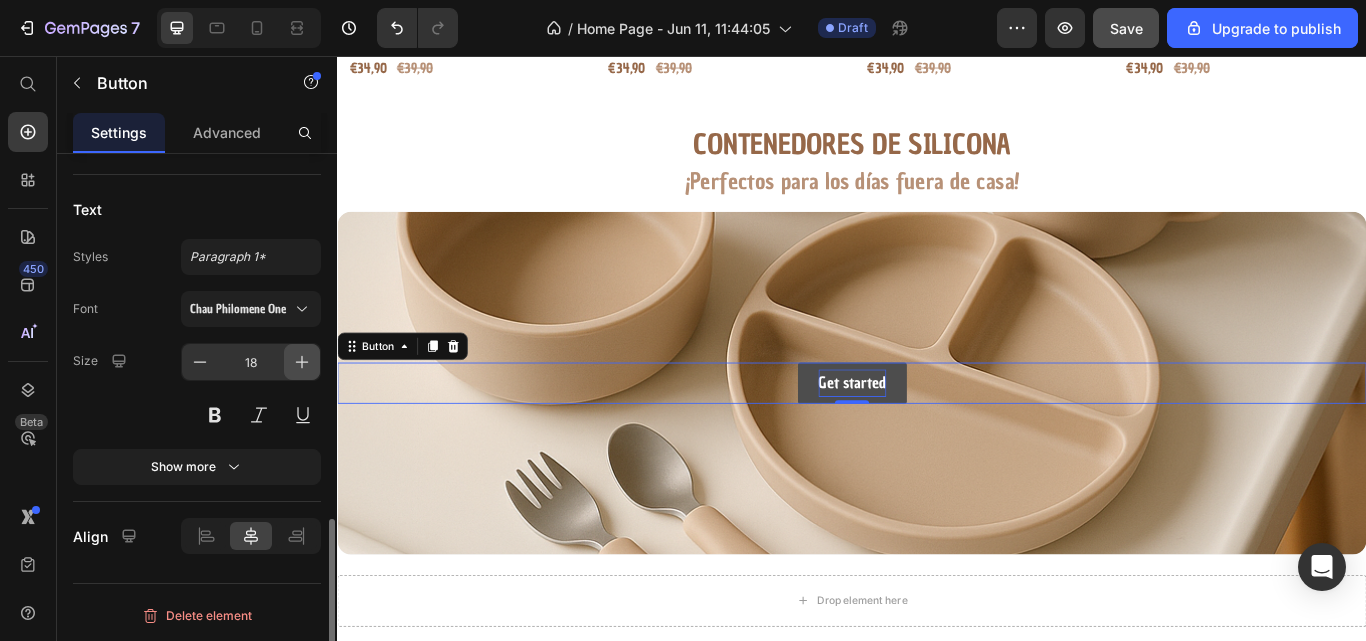 click at bounding box center [302, 362] 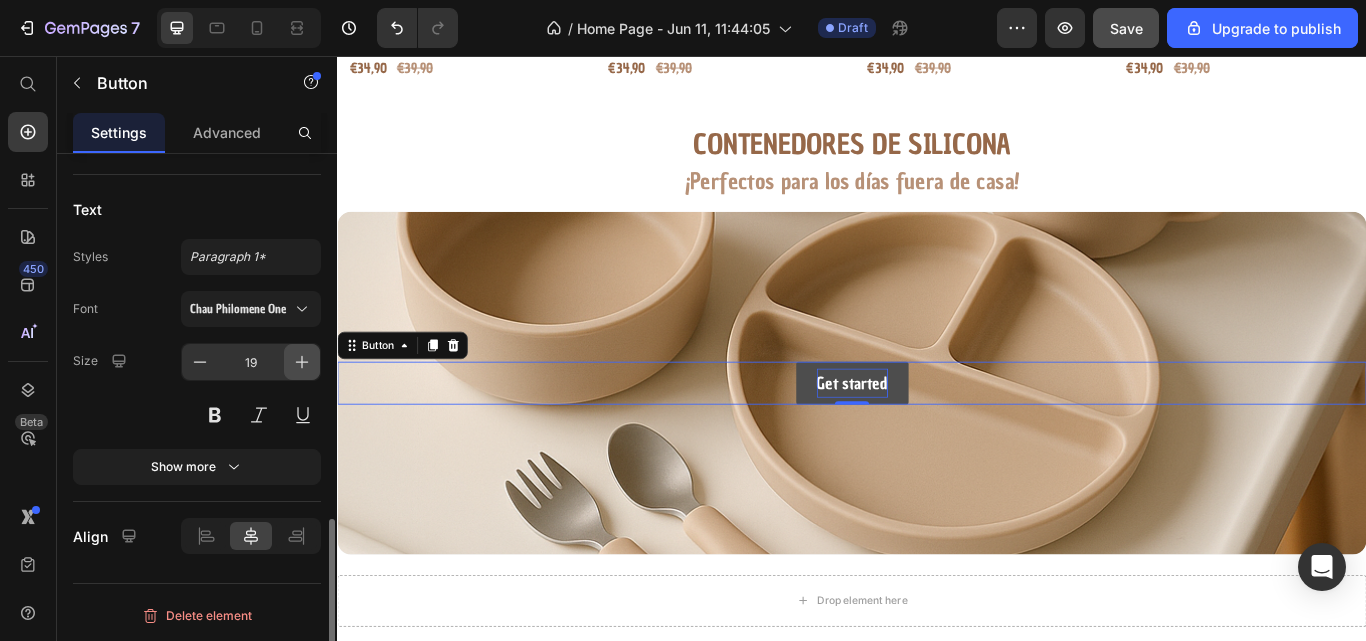click at bounding box center (302, 362) 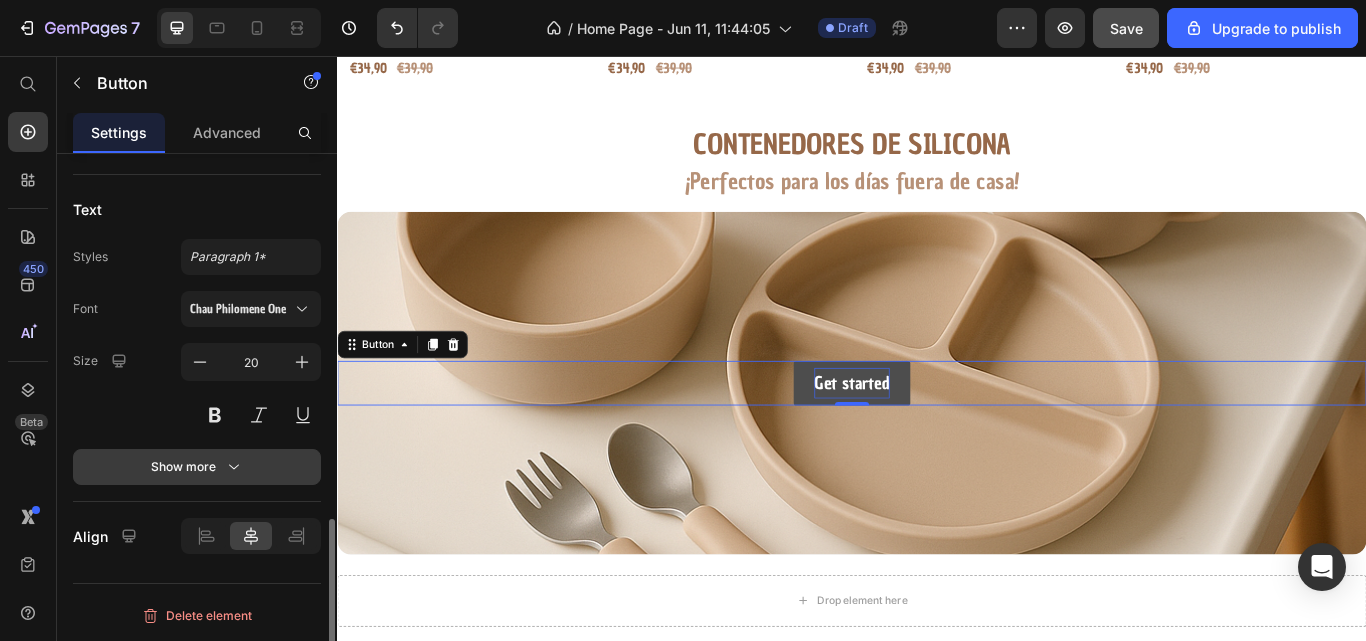 click on "Show more" at bounding box center [197, 467] 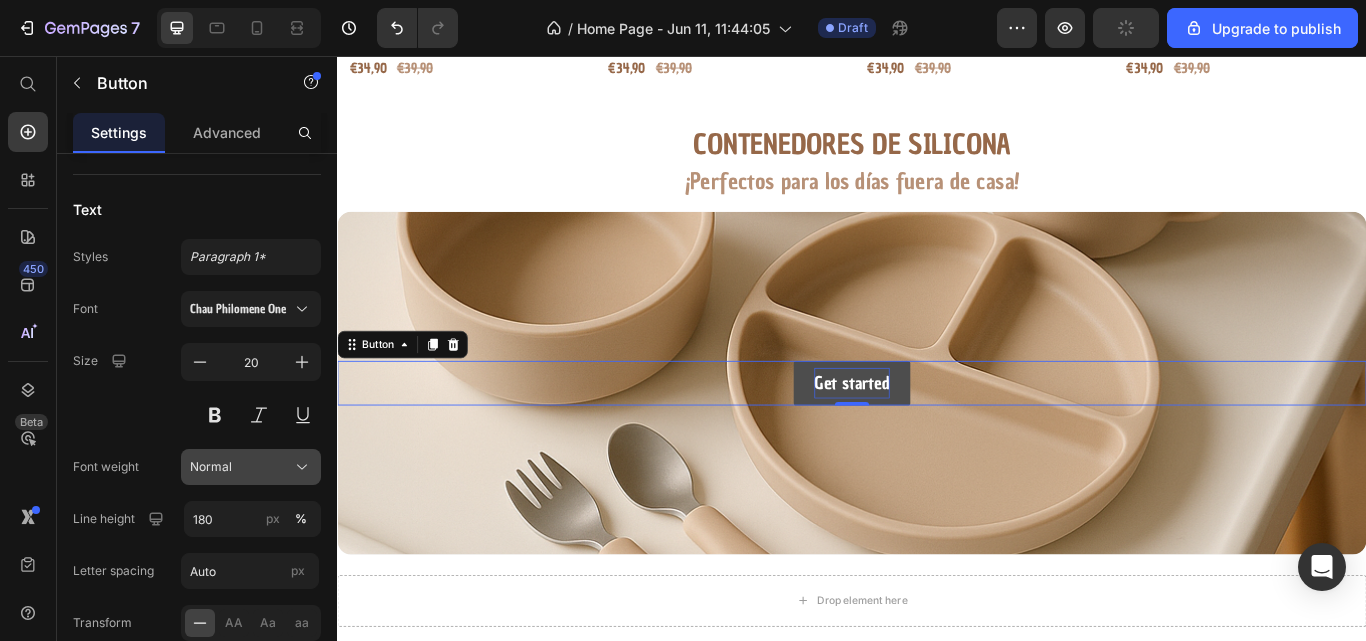 scroll, scrollTop: 1238, scrollLeft: 0, axis: vertical 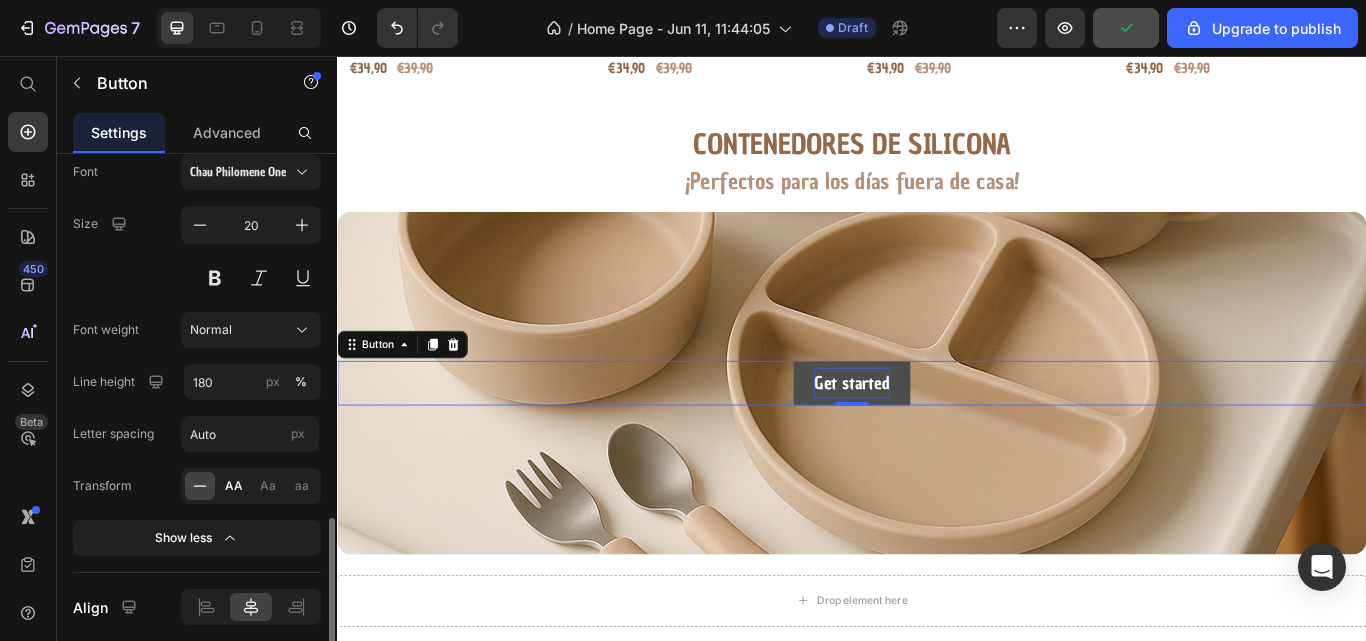 click on "AA" 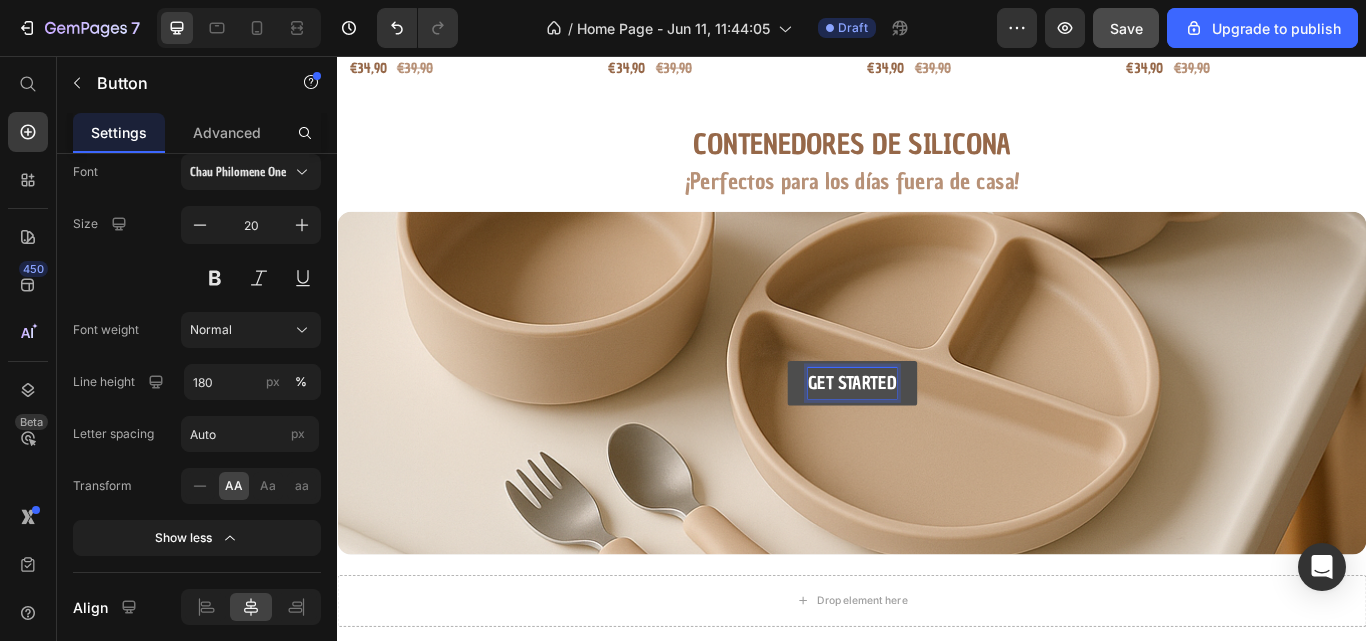 click on "Get started" at bounding box center [937, 438] 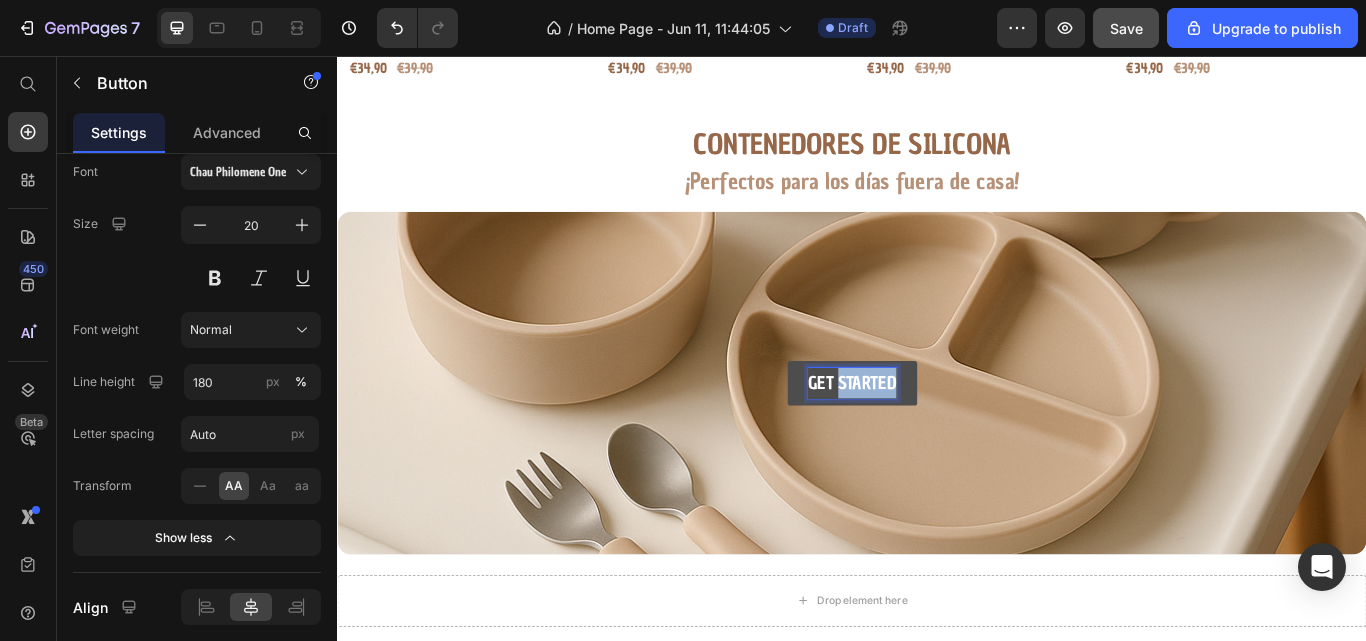 click on "Get started" at bounding box center [937, 438] 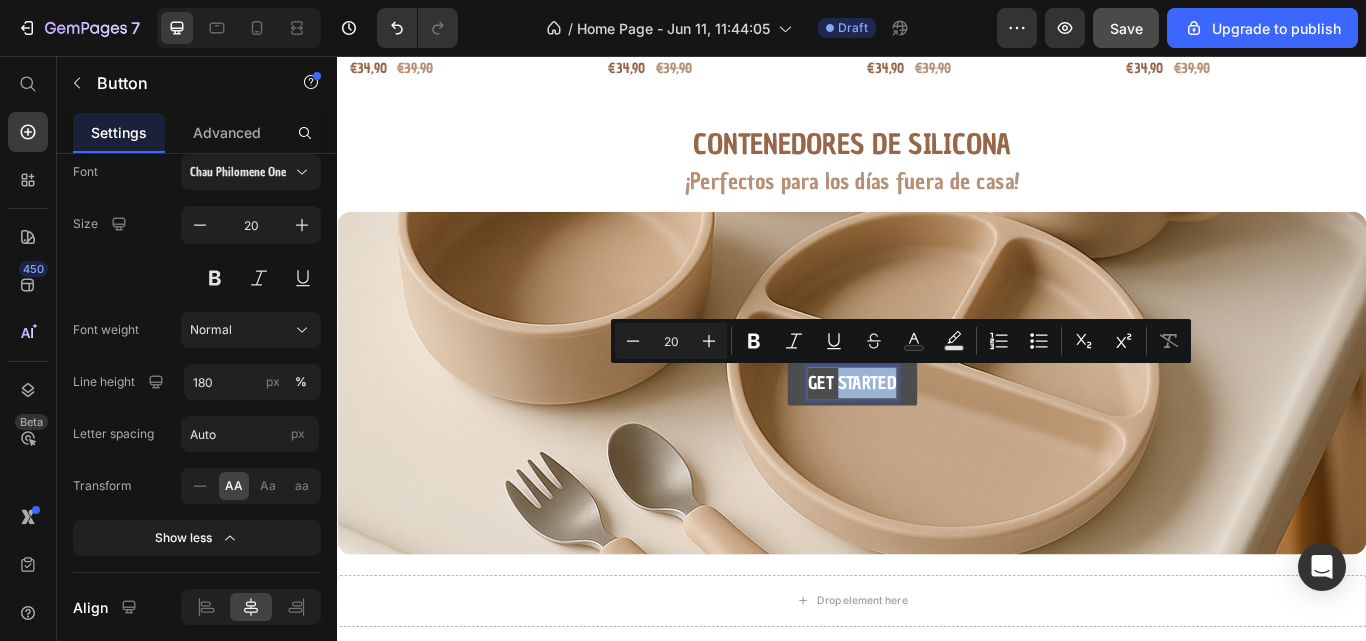 click on "Get started" at bounding box center [937, 438] 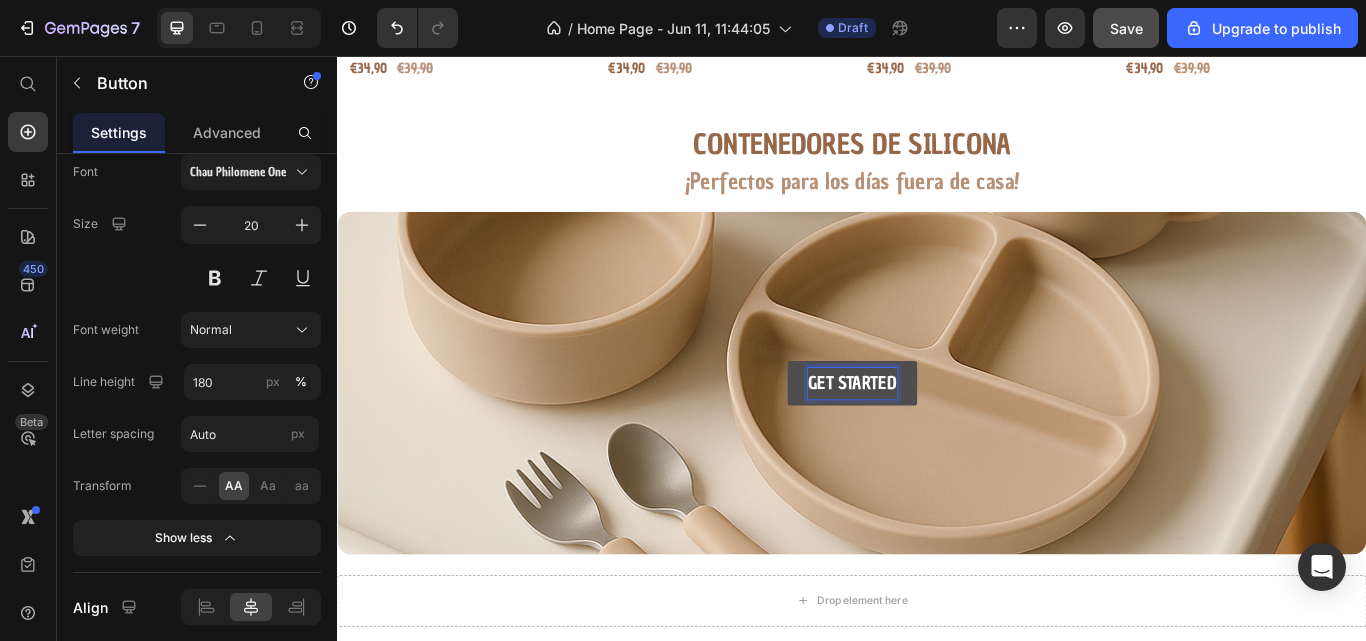 click on "Get started" at bounding box center (937, 438) 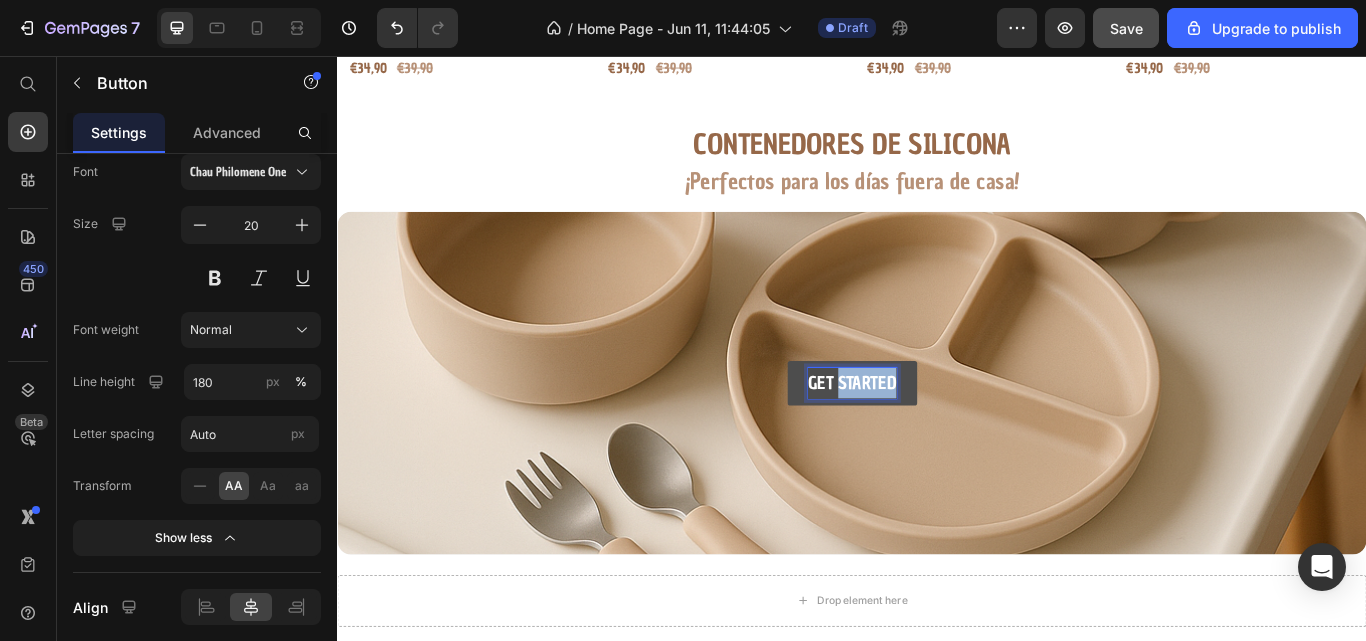 click on "Get started" at bounding box center [937, 438] 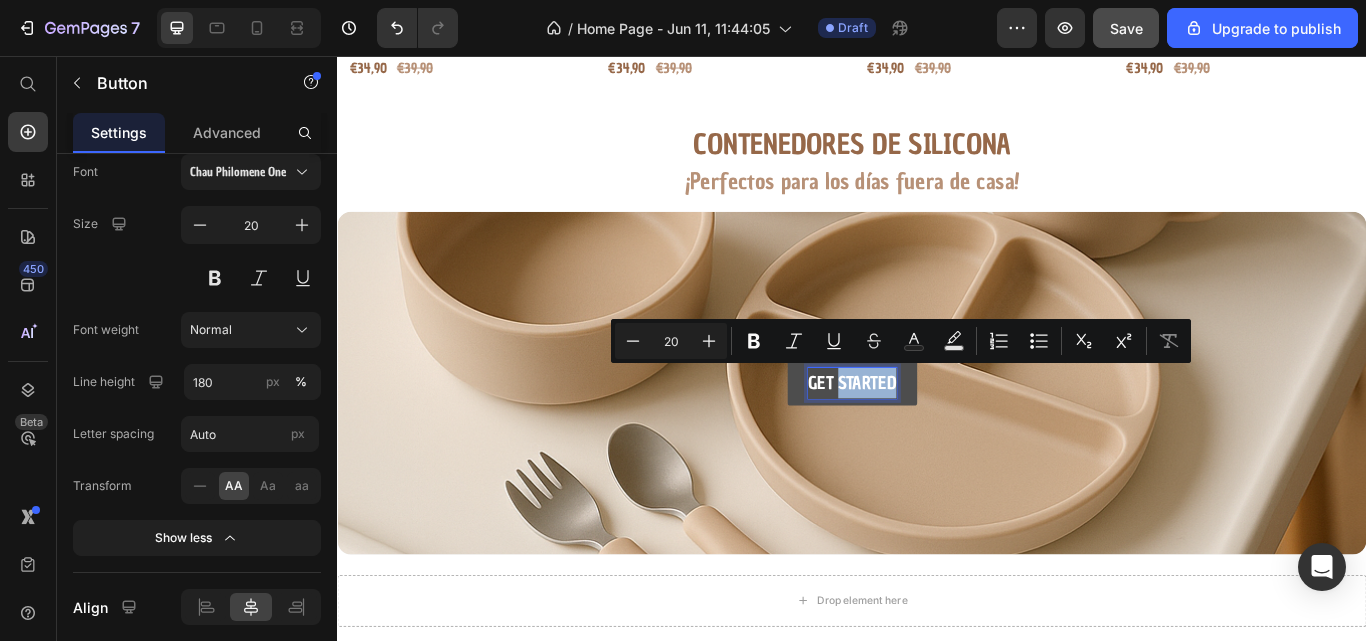 click on "Get started" at bounding box center (937, 438) 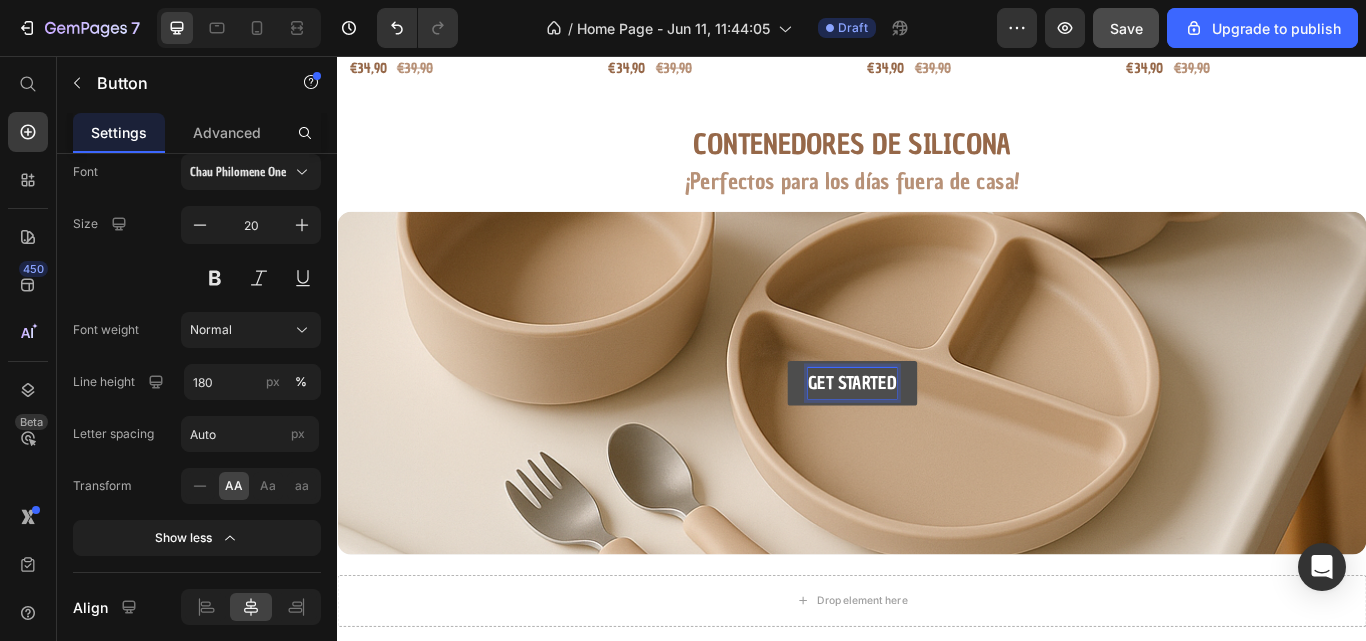 click on "Get started" at bounding box center (937, 438) 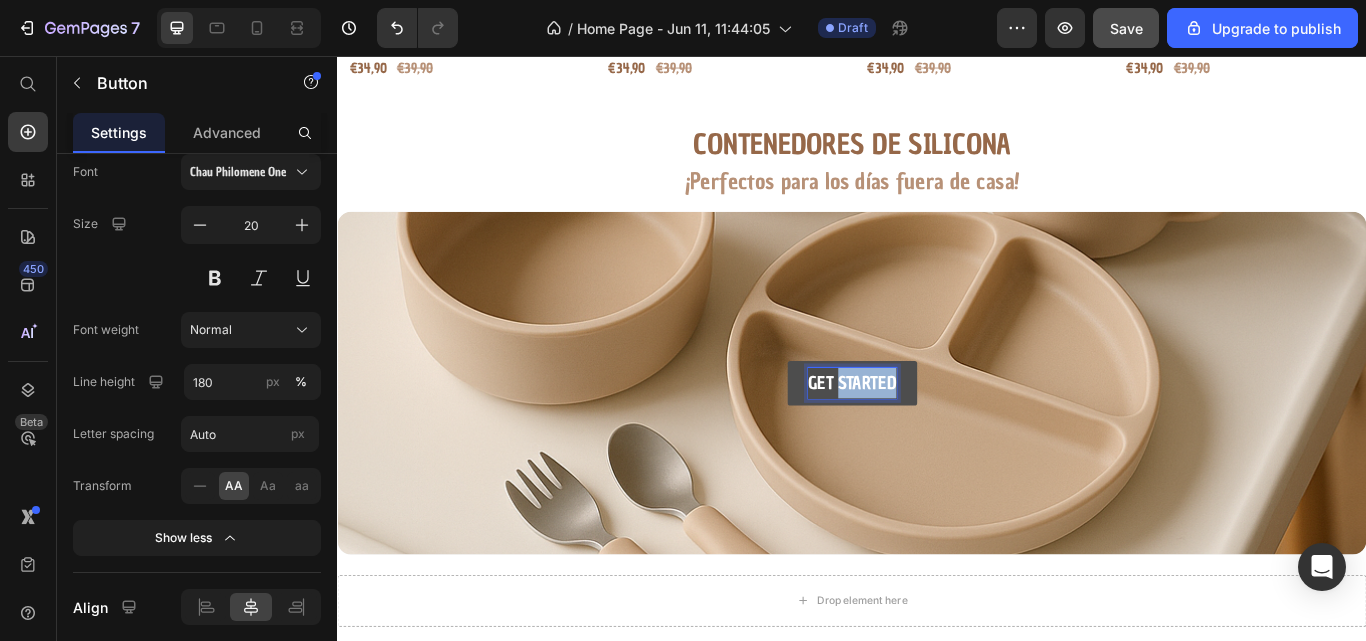 click on "Get started" at bounding box center (937, 438) 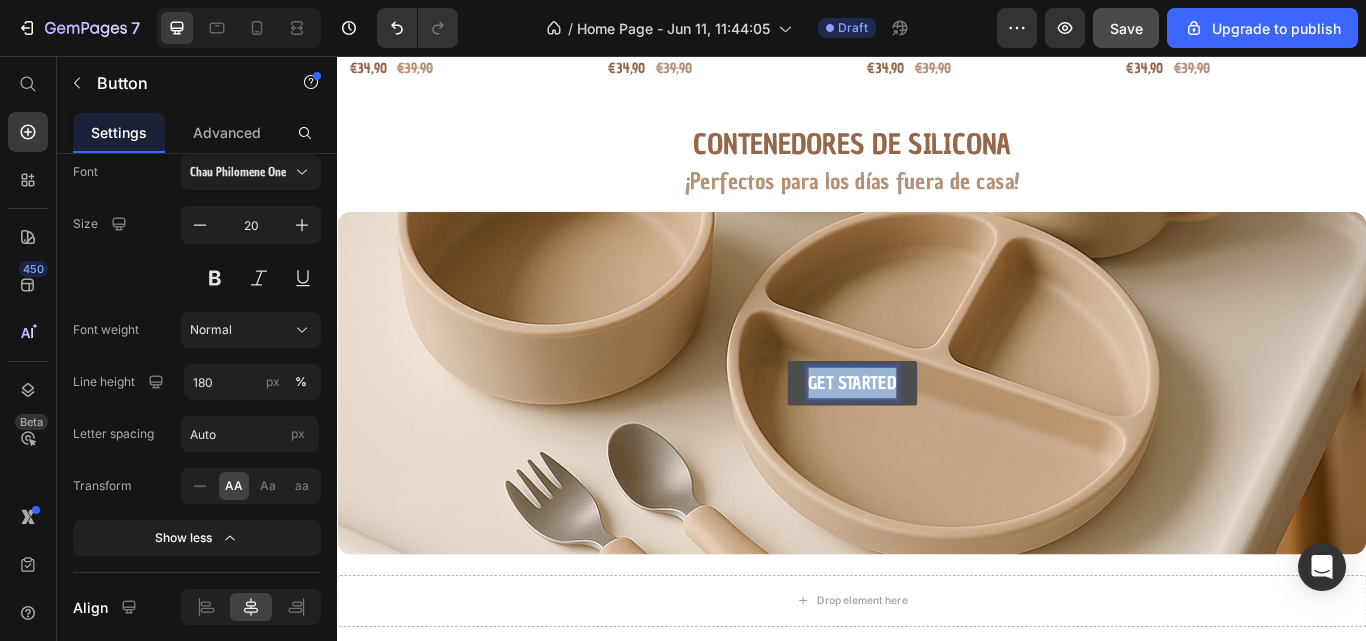 click on "Get started" at bounding box center (937, 438) 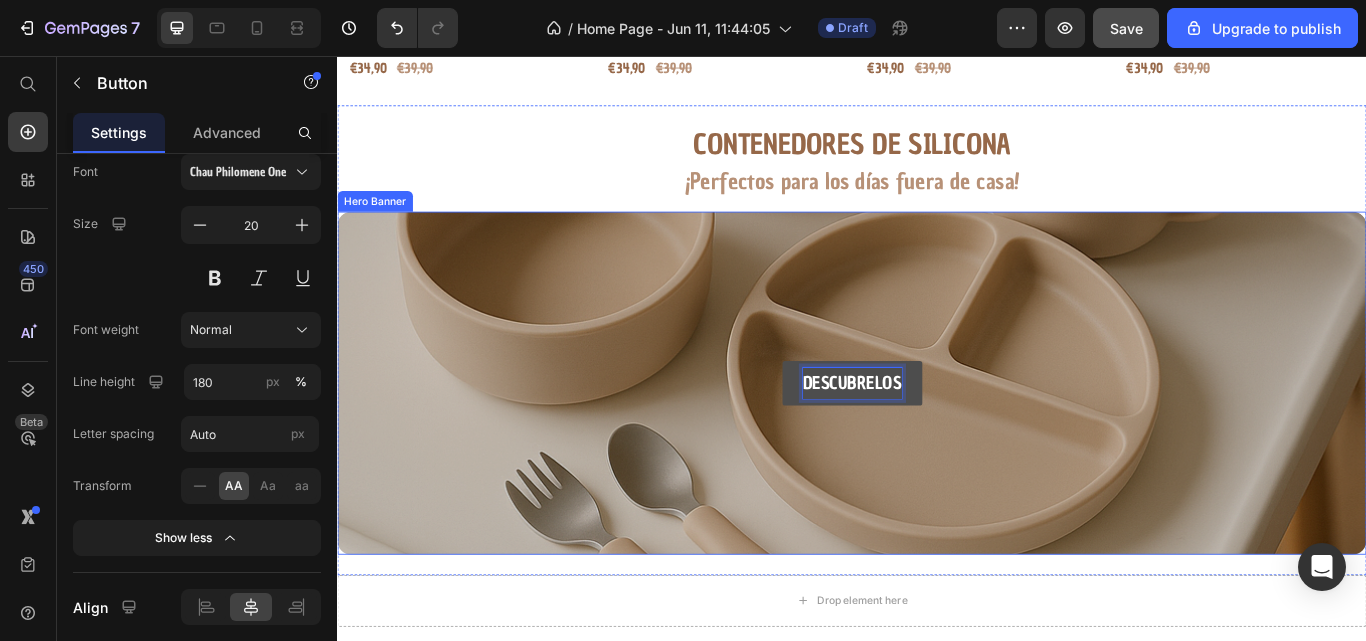 click at bounding box center (937, 438) 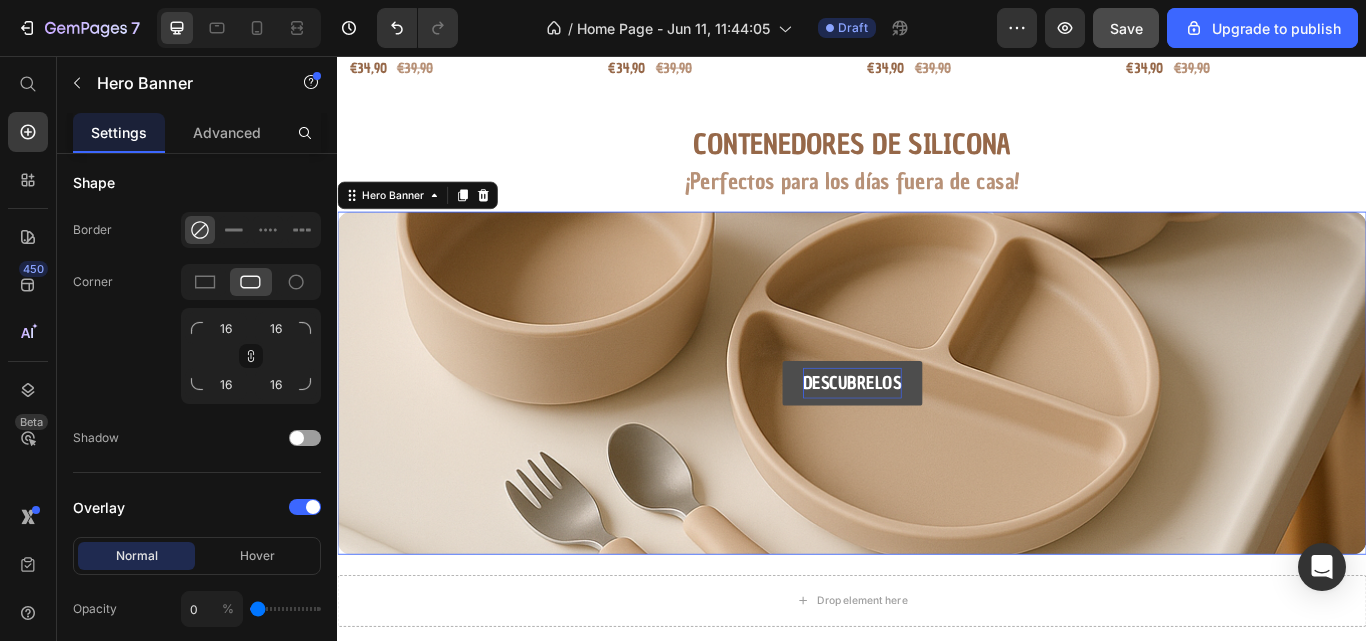 scroll, scrollTop: 0, scrollLeft: 0, axis: both 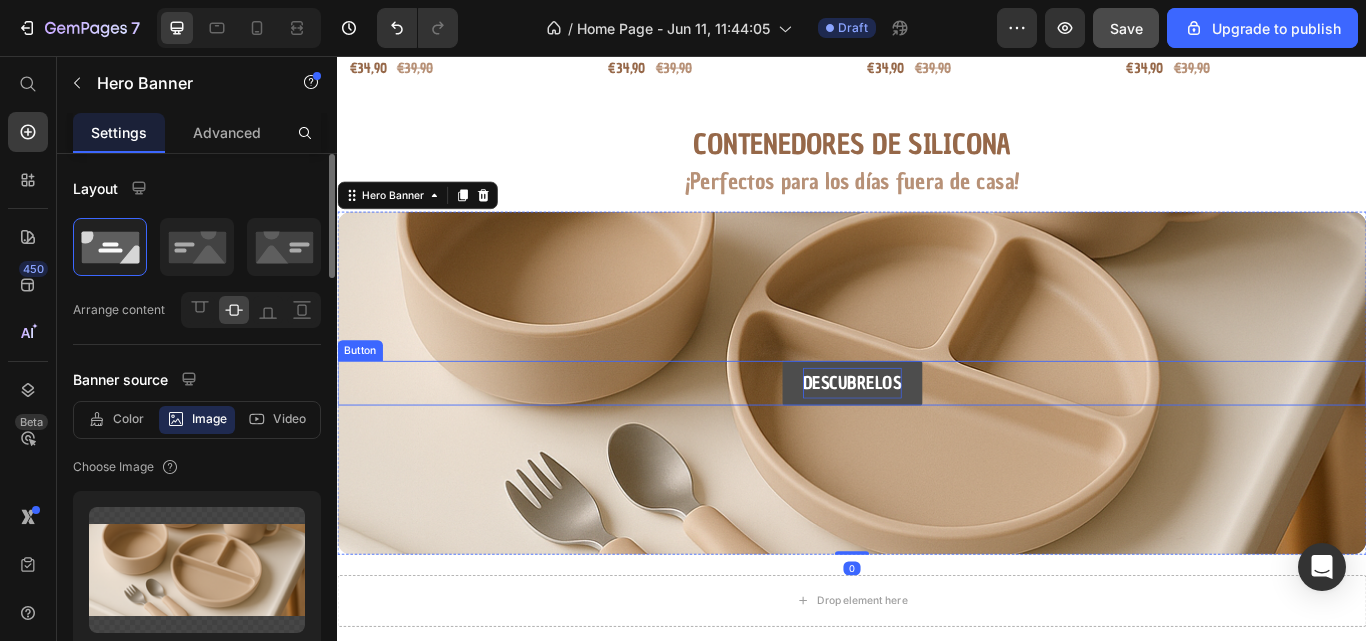 click on "DESCUBRELOS" at bounding box center (937, 438) 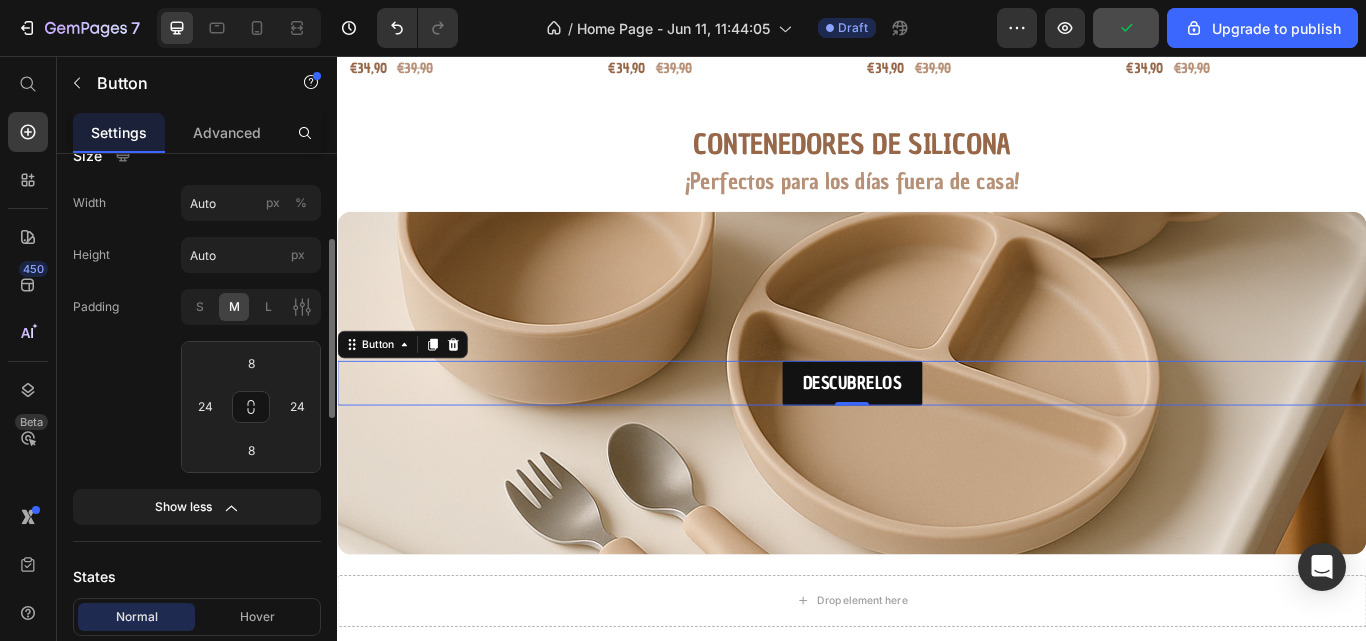 scroll, scrollTop: 260, scrollLeft: 0, axis: vertical 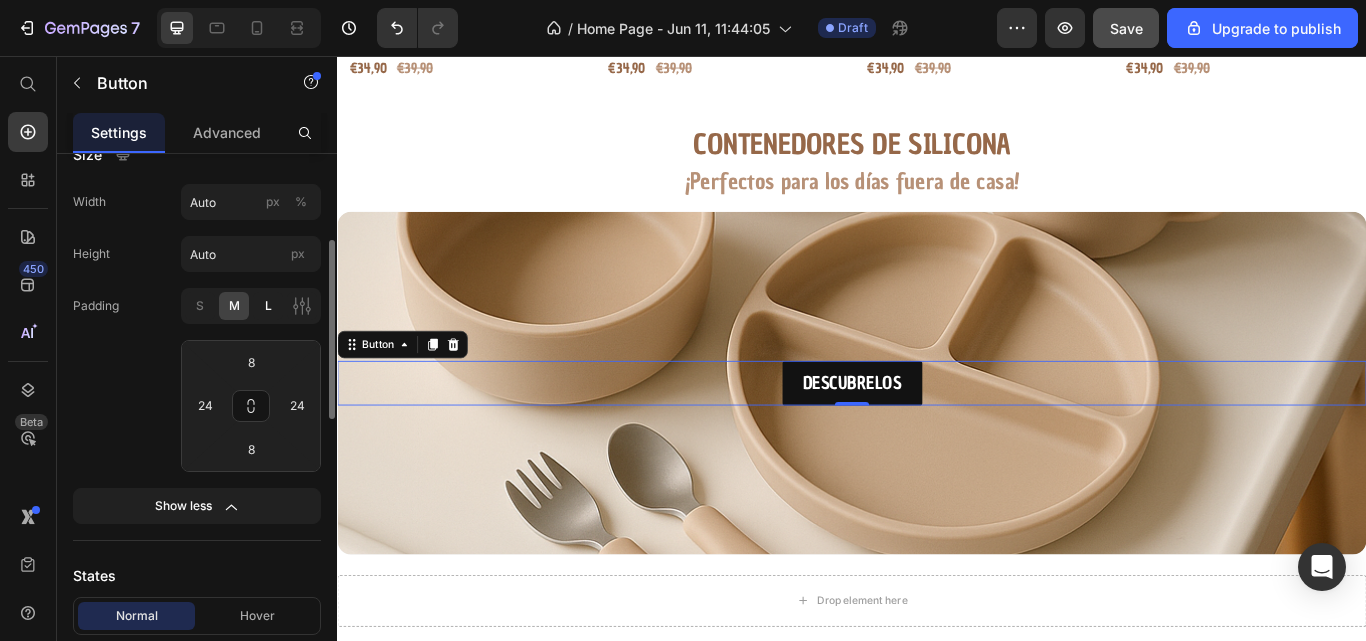 click on "L" 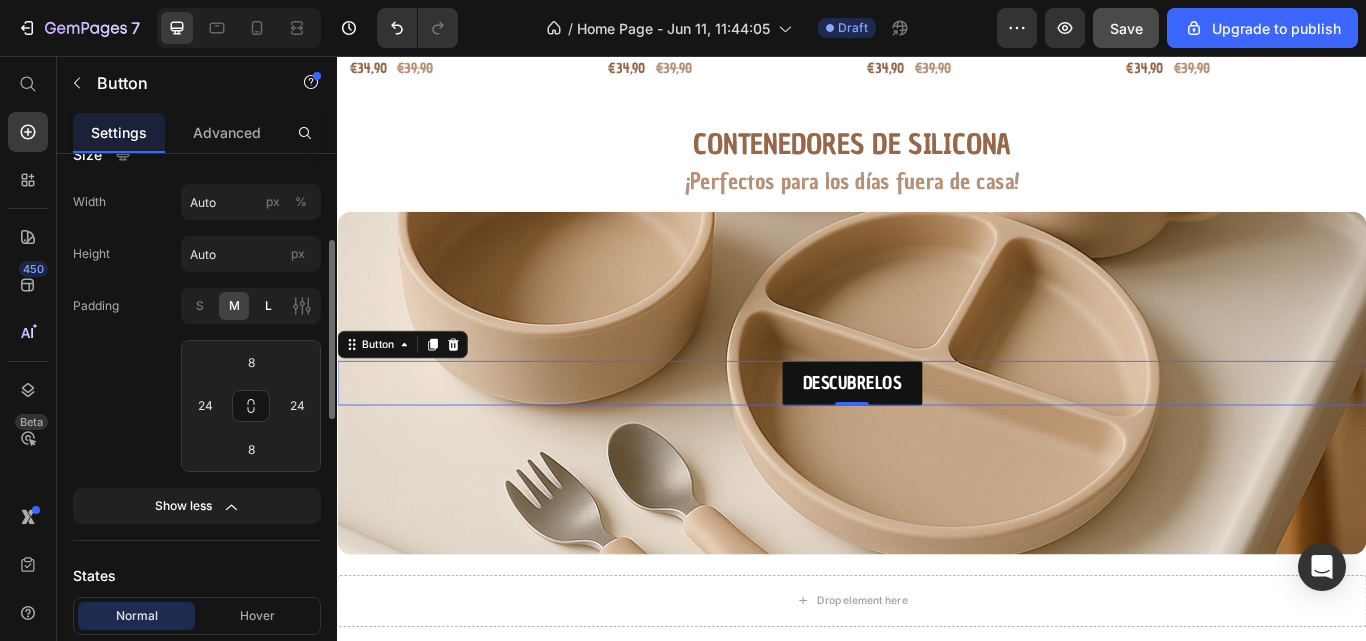 type on "12" 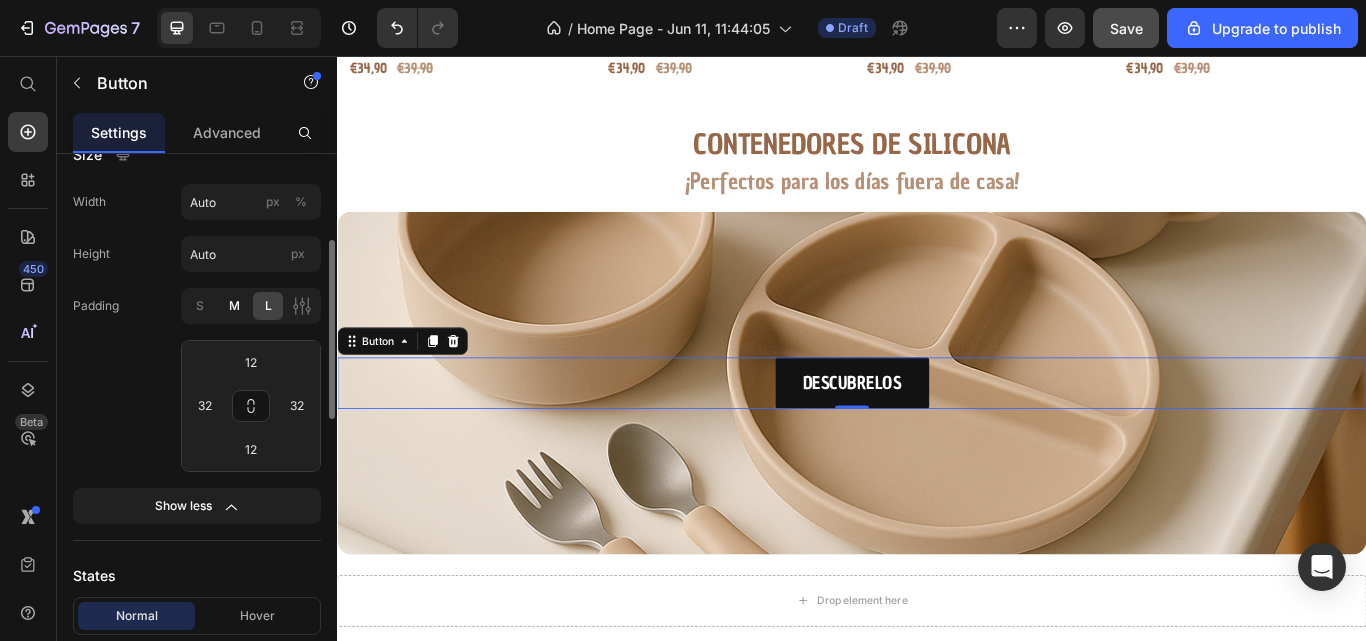 click on "M" 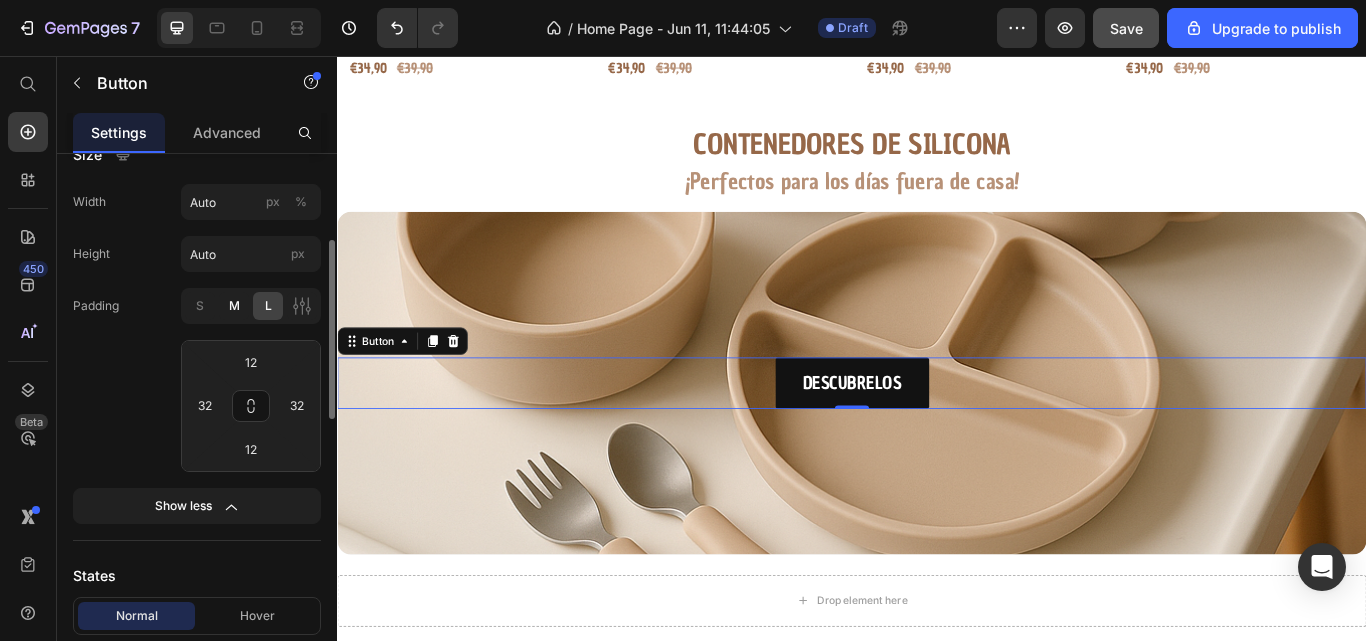 type on "8" 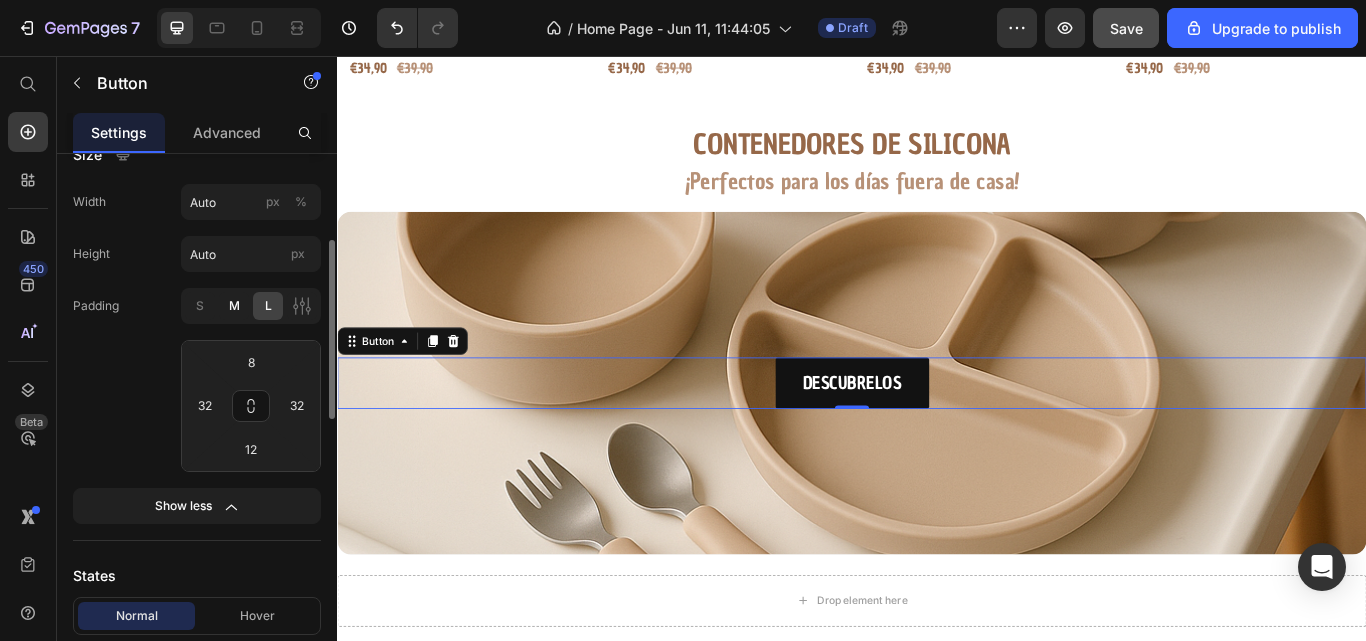 type on "24" 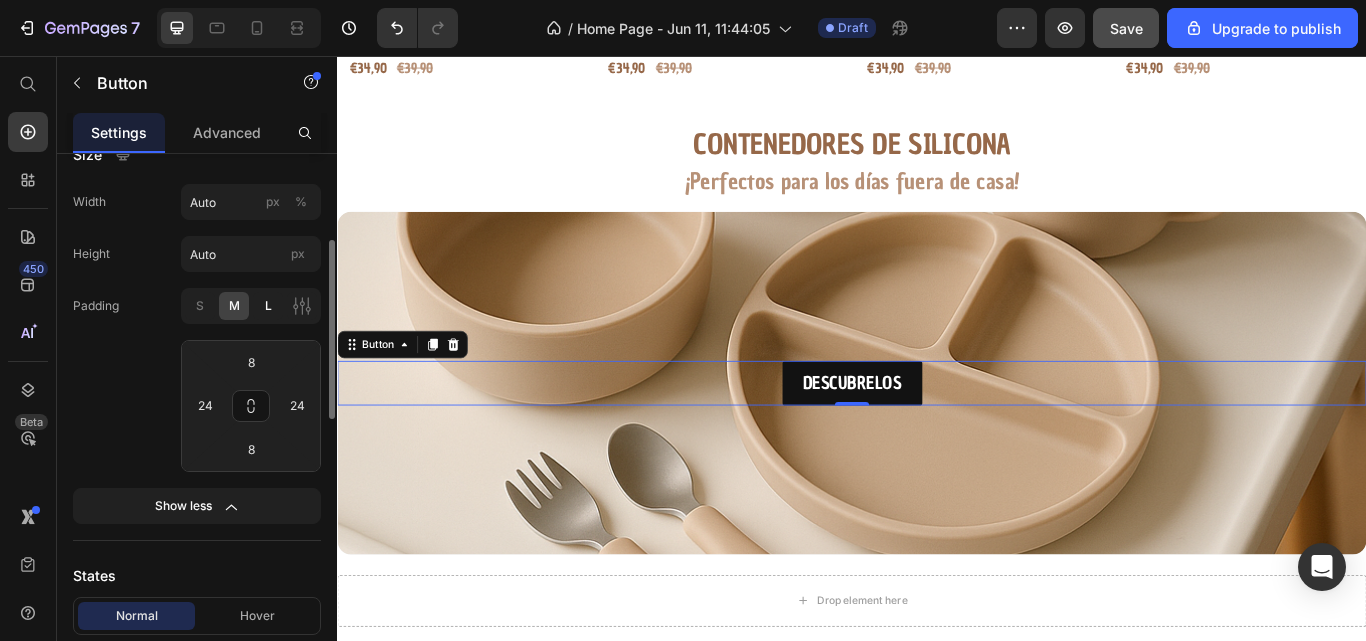 click on "L" 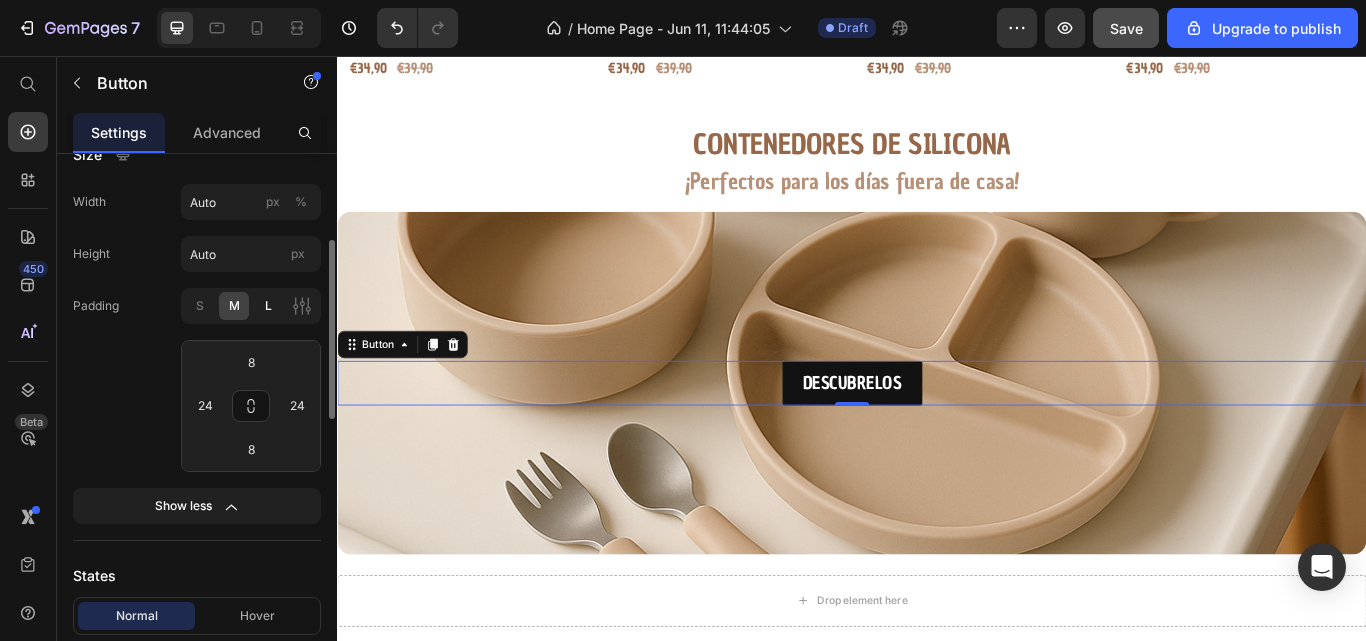 type on "12" 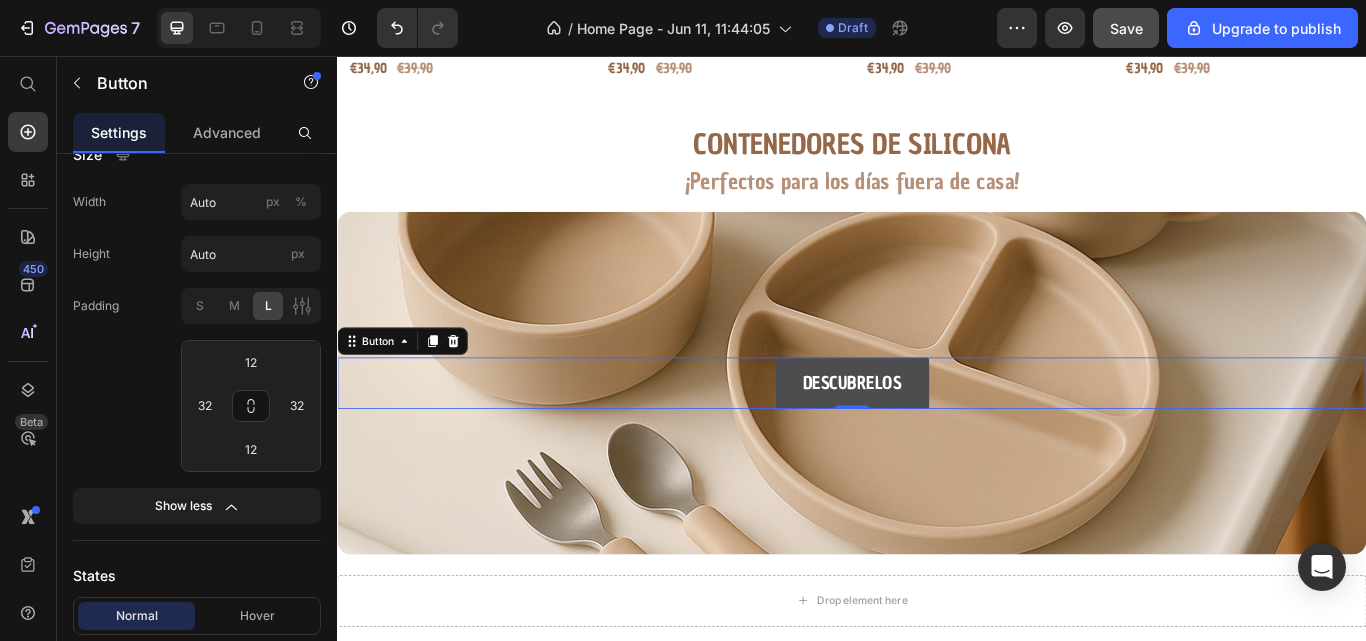 click on "DESCUBRELOS" at bounding box center (937, 438) 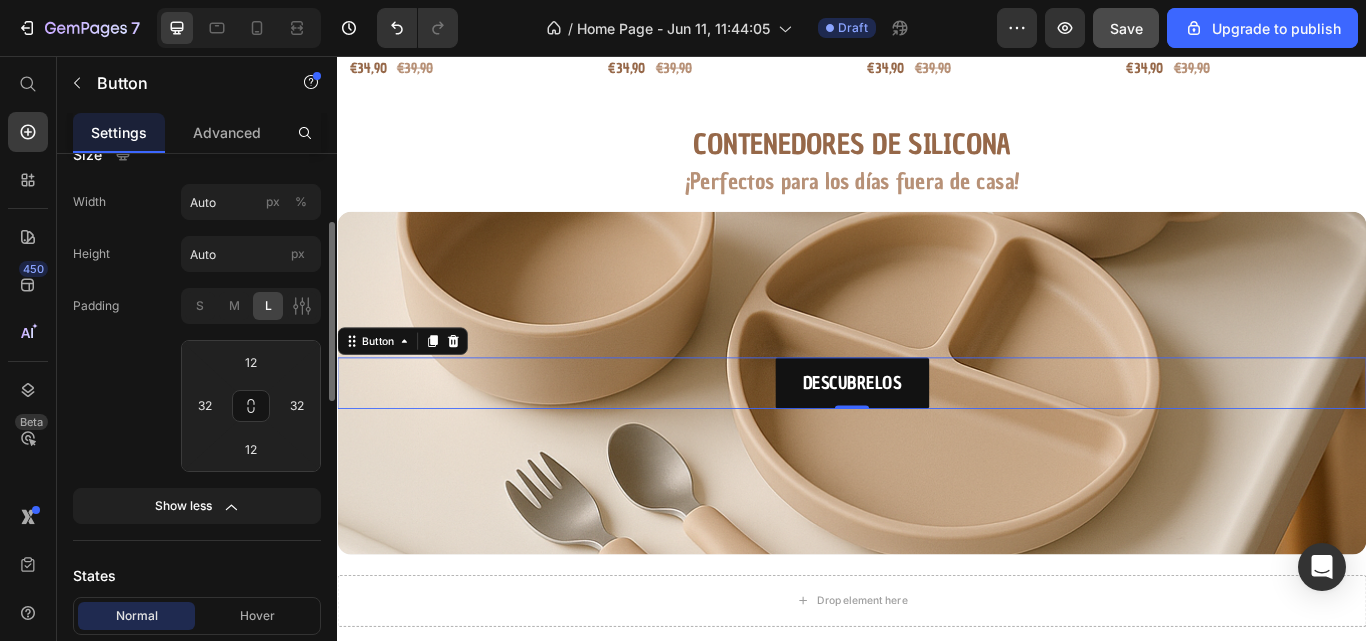 scroll, scrollTop: 247, scrollLeft: 0, axis: vertical 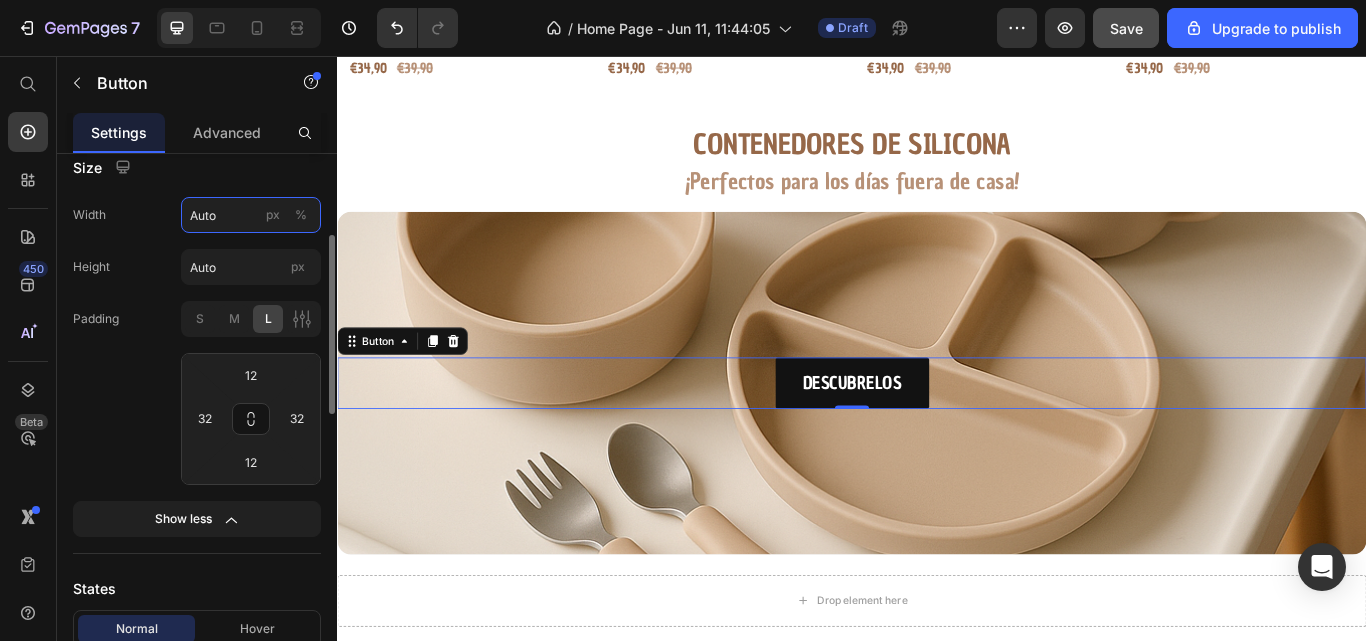 click on "Auto" at bounding box center (251, 215) 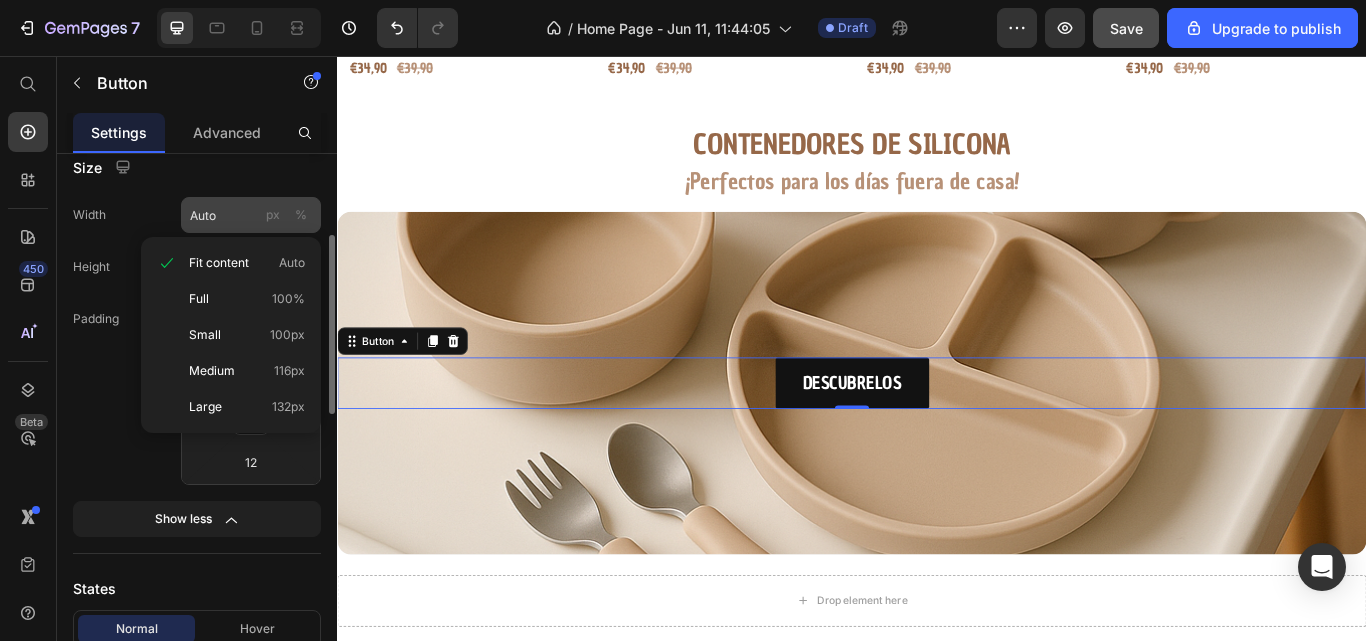 click on "%" at bounding box center (301, 215) 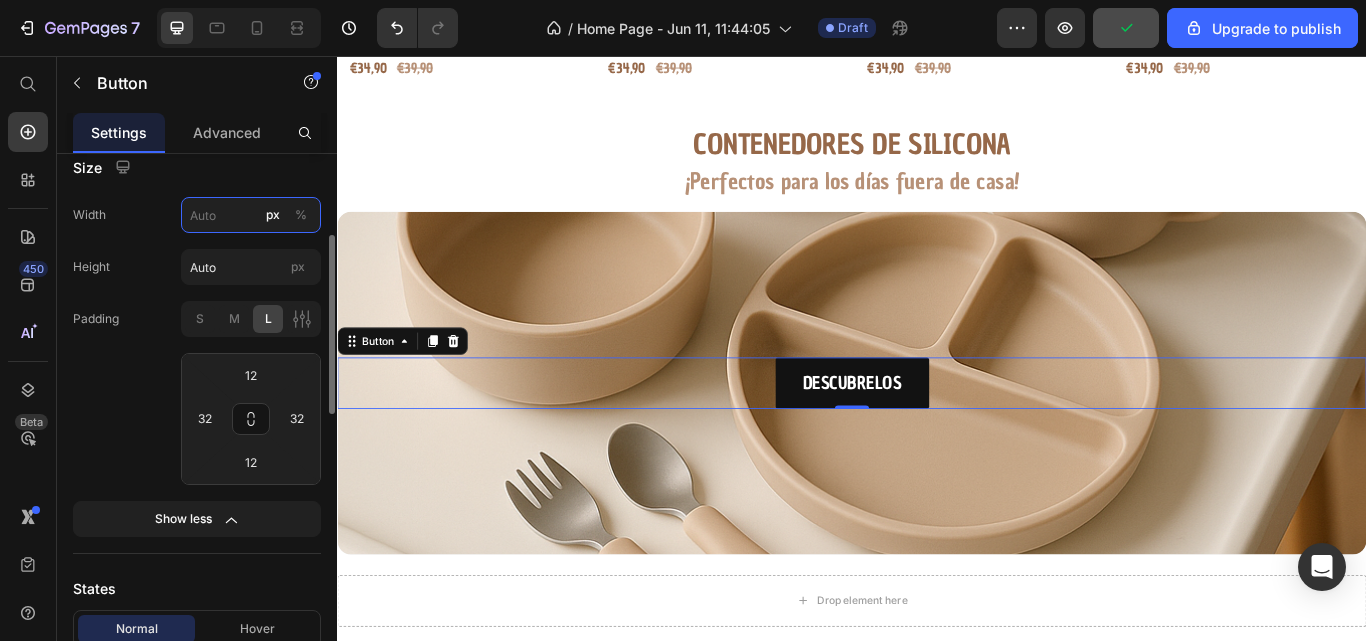 click on "px %" at bounding box center (251, 215) 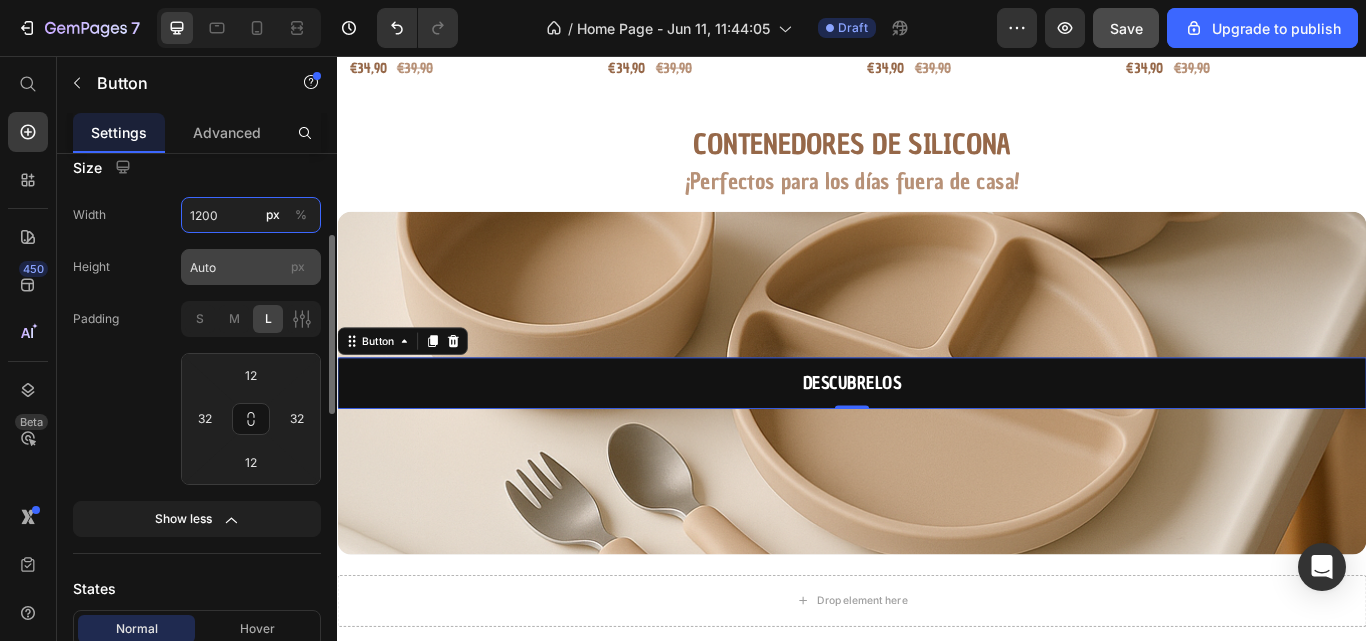 type on "1200" 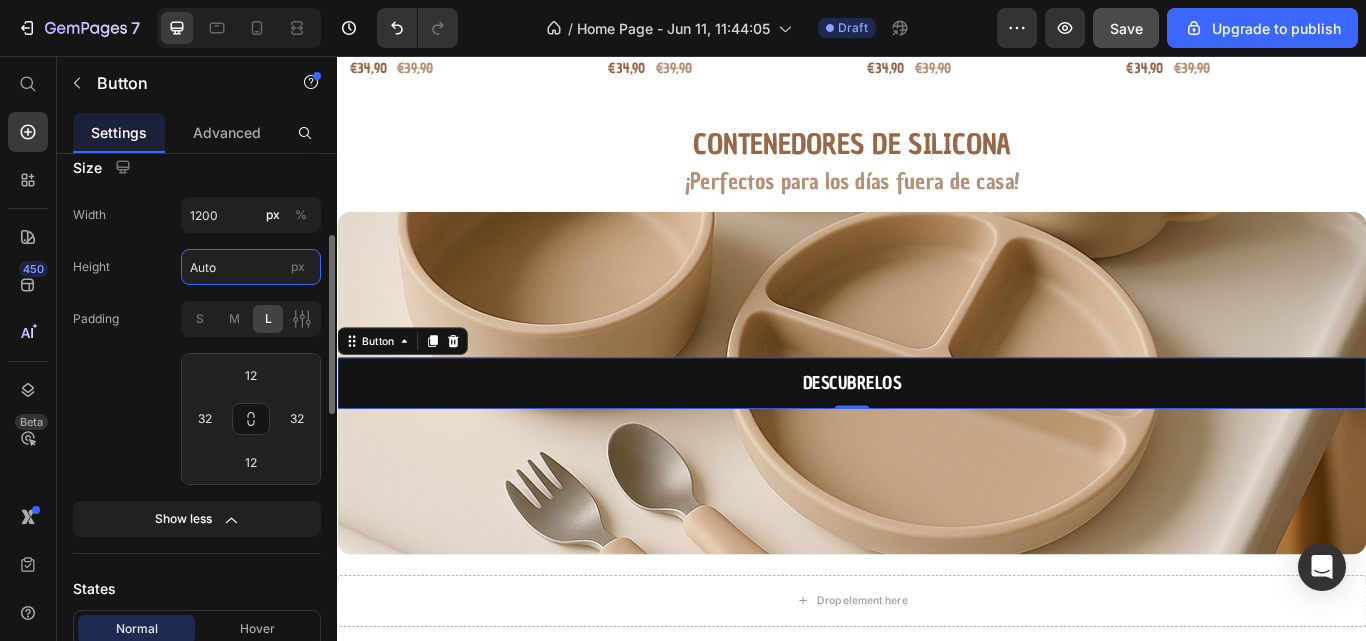 click on "Auto" at bounding box center [251, 267] 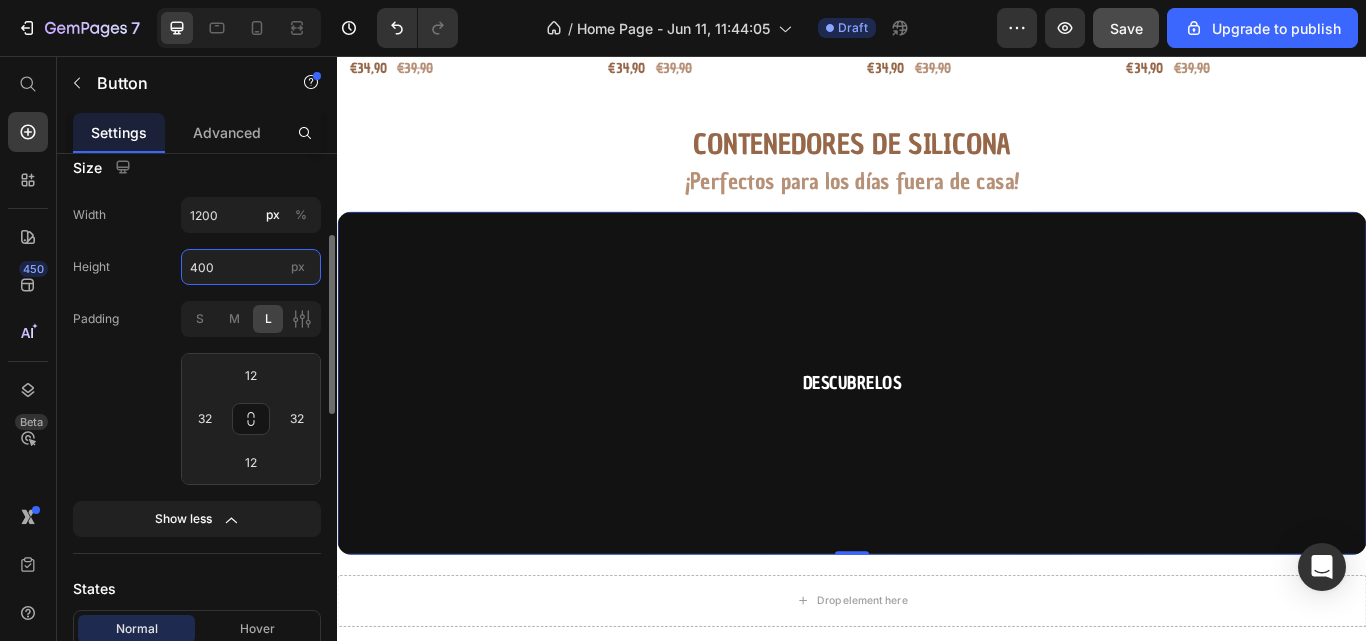 type on "400" 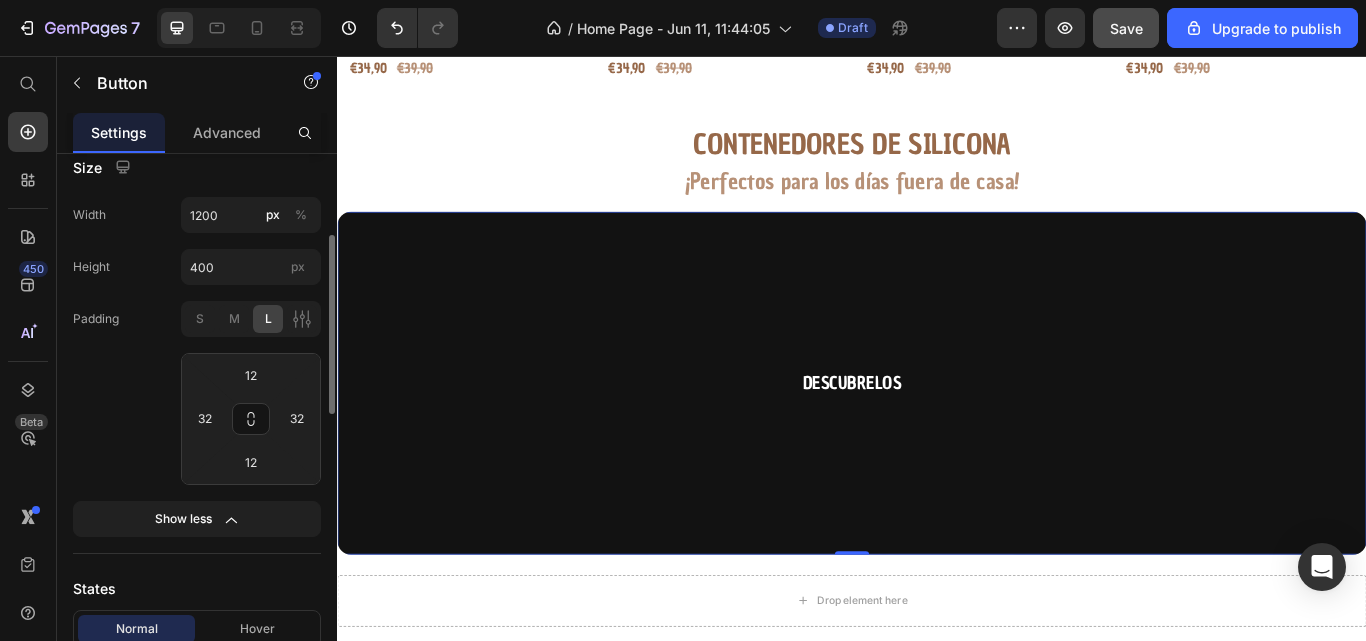 click on "Padding S M L 12 32 12 32" 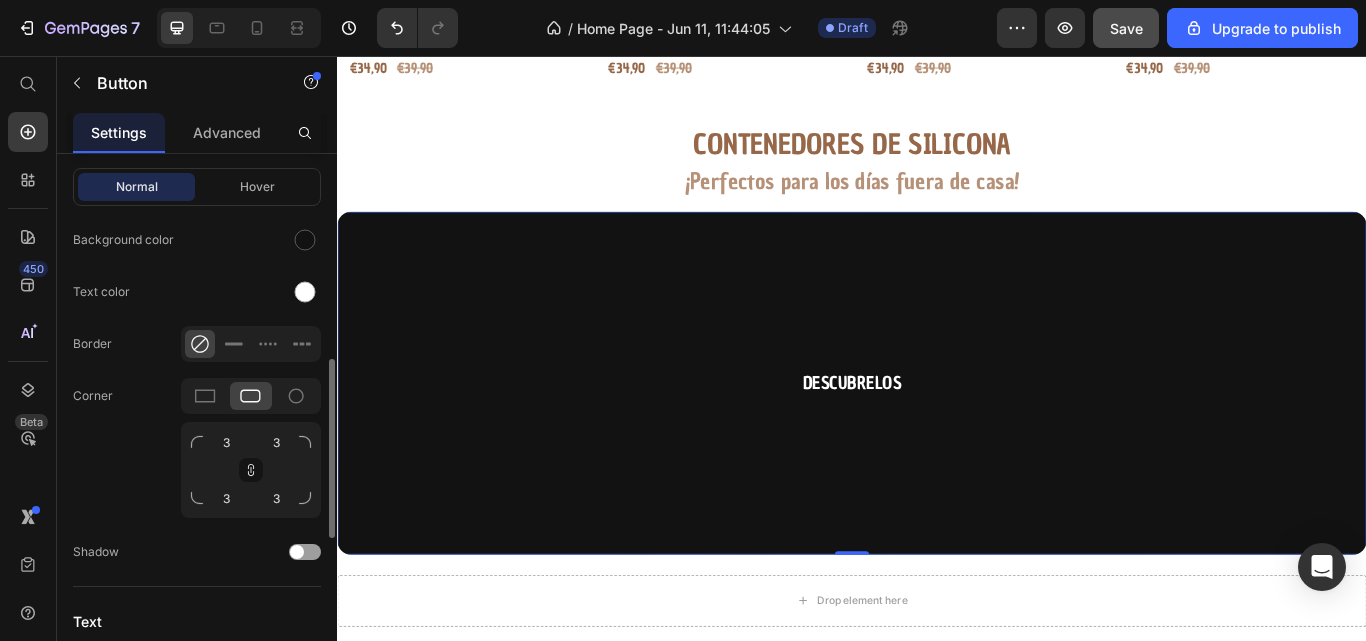 scroll, scrollTop: 668, scrollLeft: 0, axis: vertical 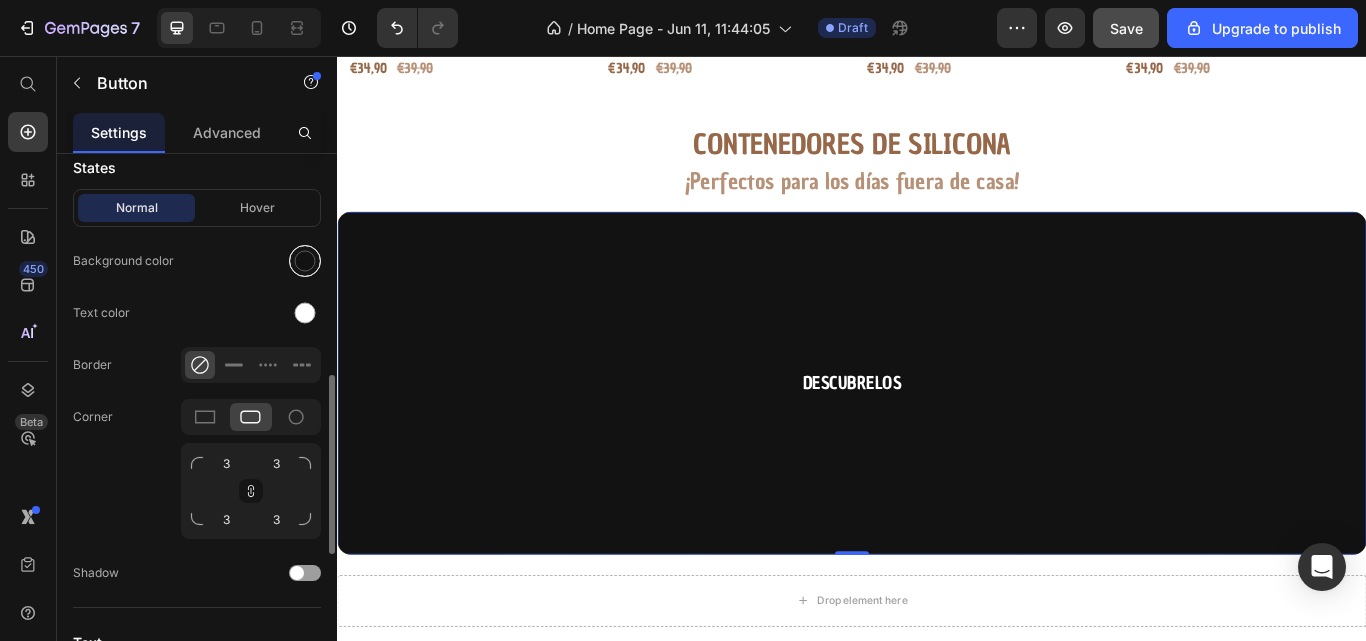 click at bounding box center (305, 261) 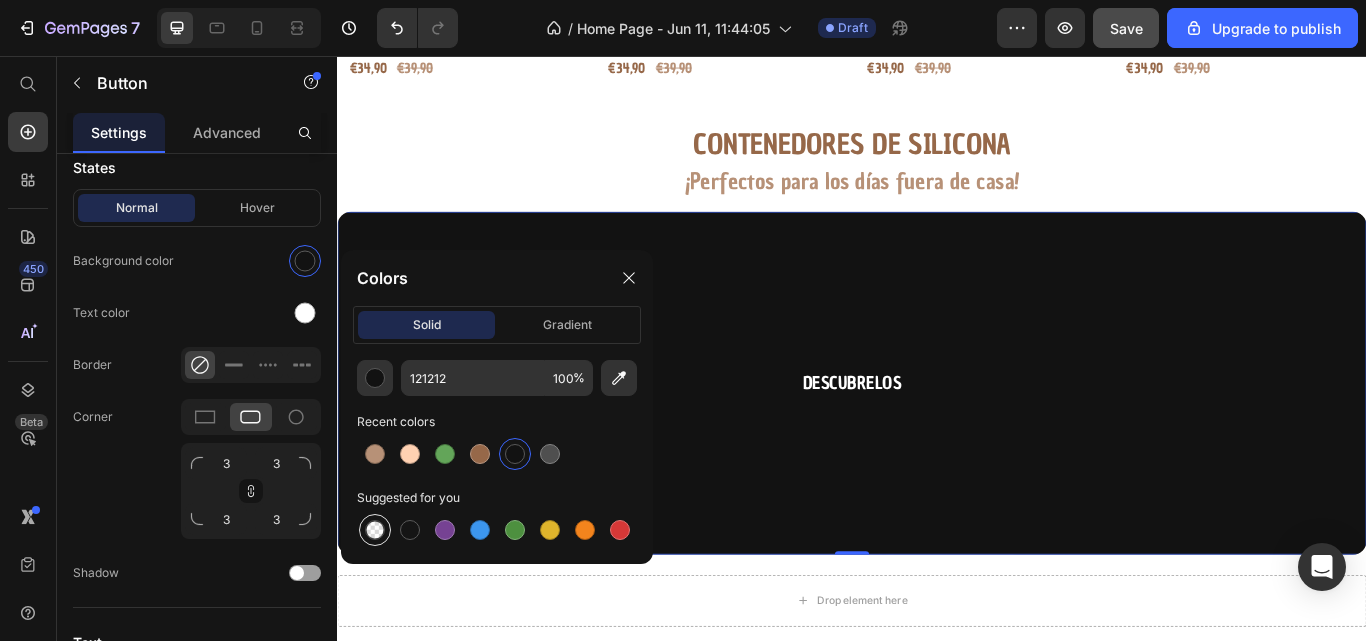 click at bounding box center [375, 530] 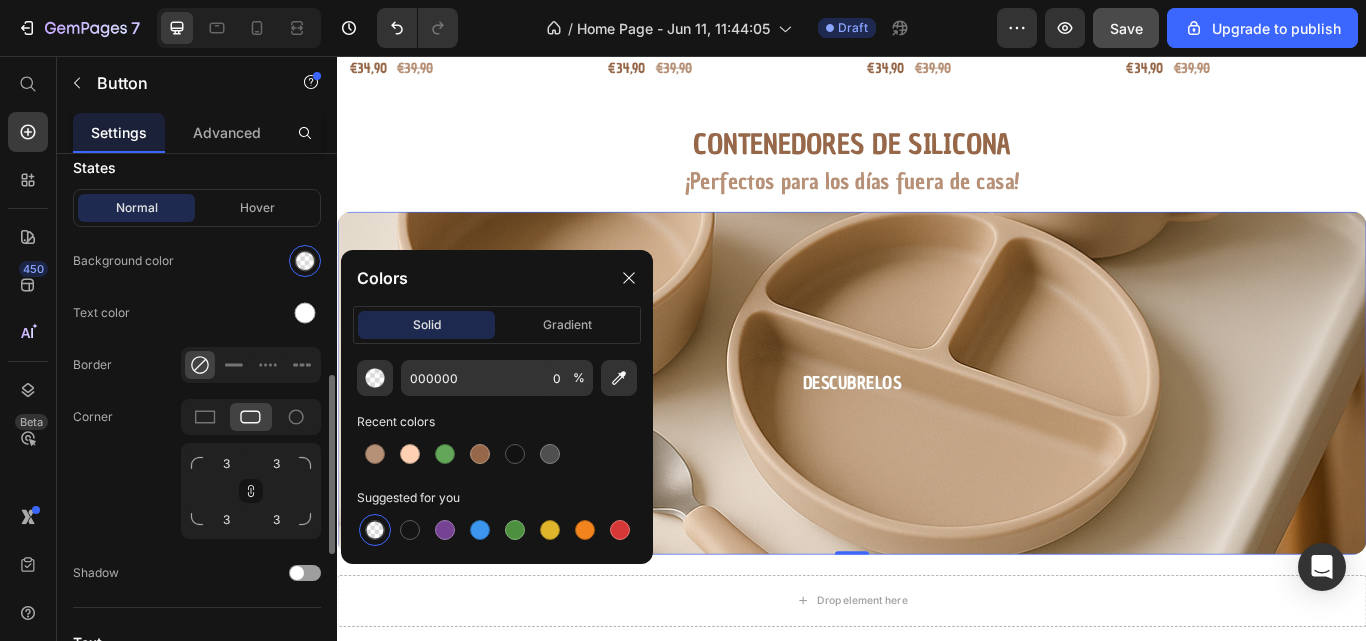 click on "Corner 3 3 3 3" 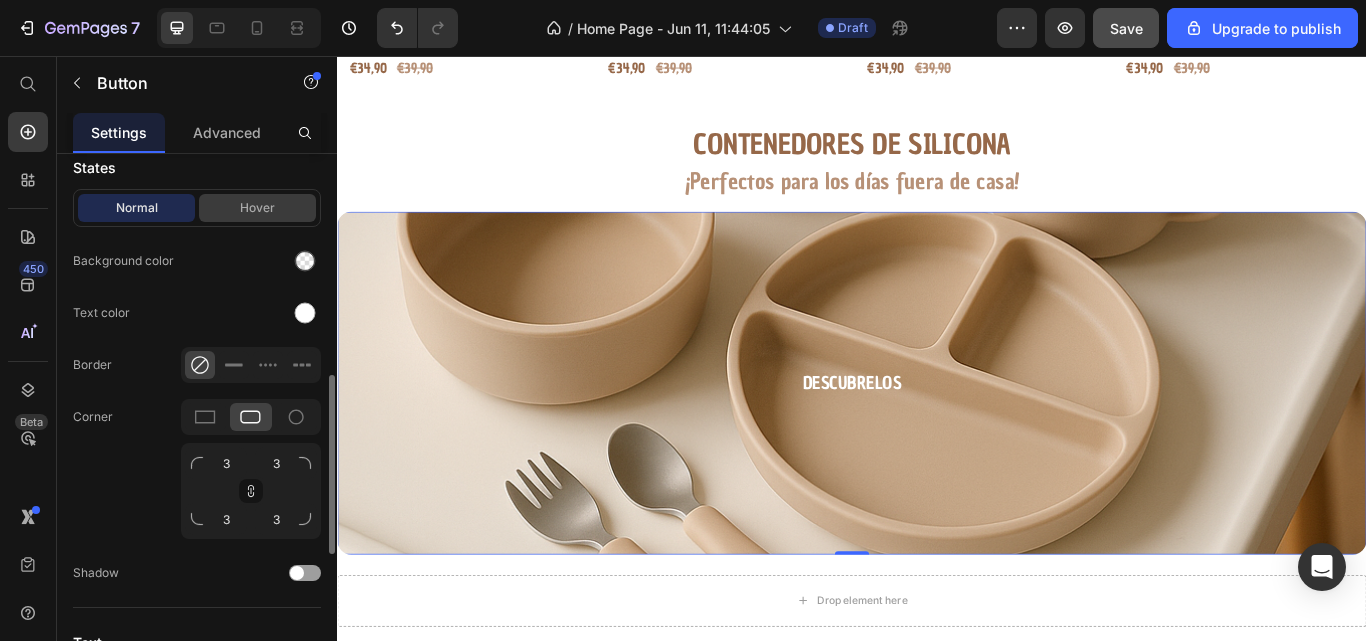 click on "Hover" at bounding box center (257, 208) 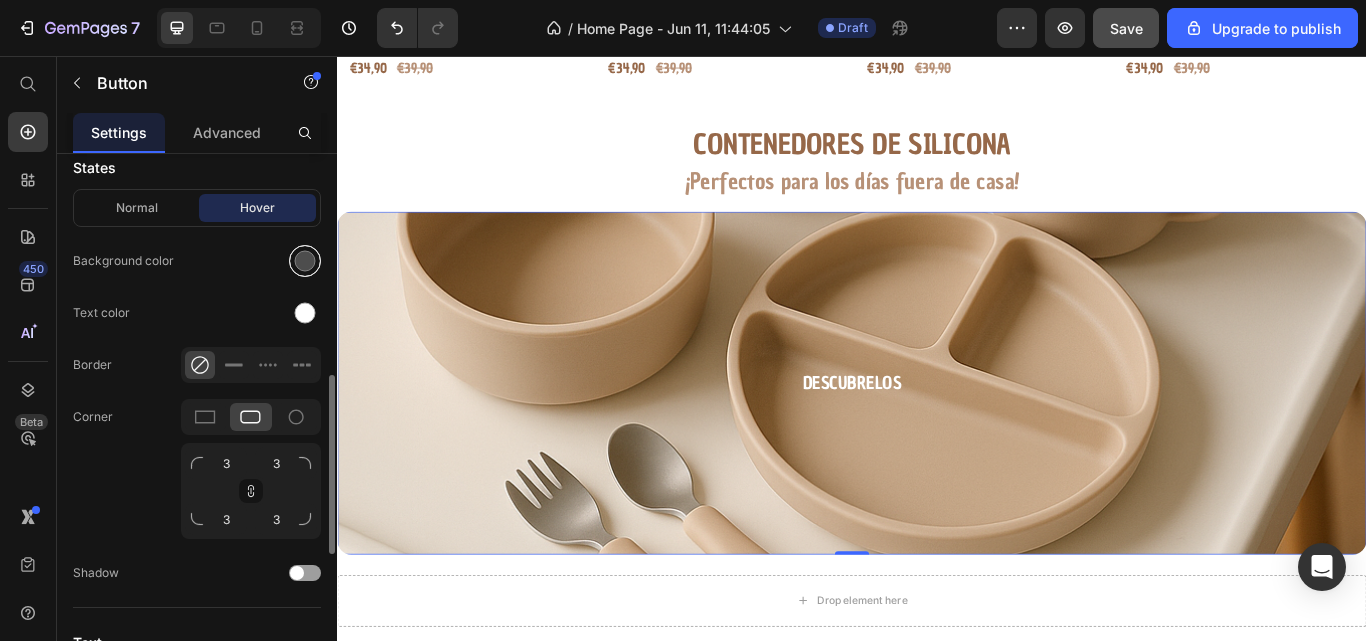 click at bounding box center (305, 261) 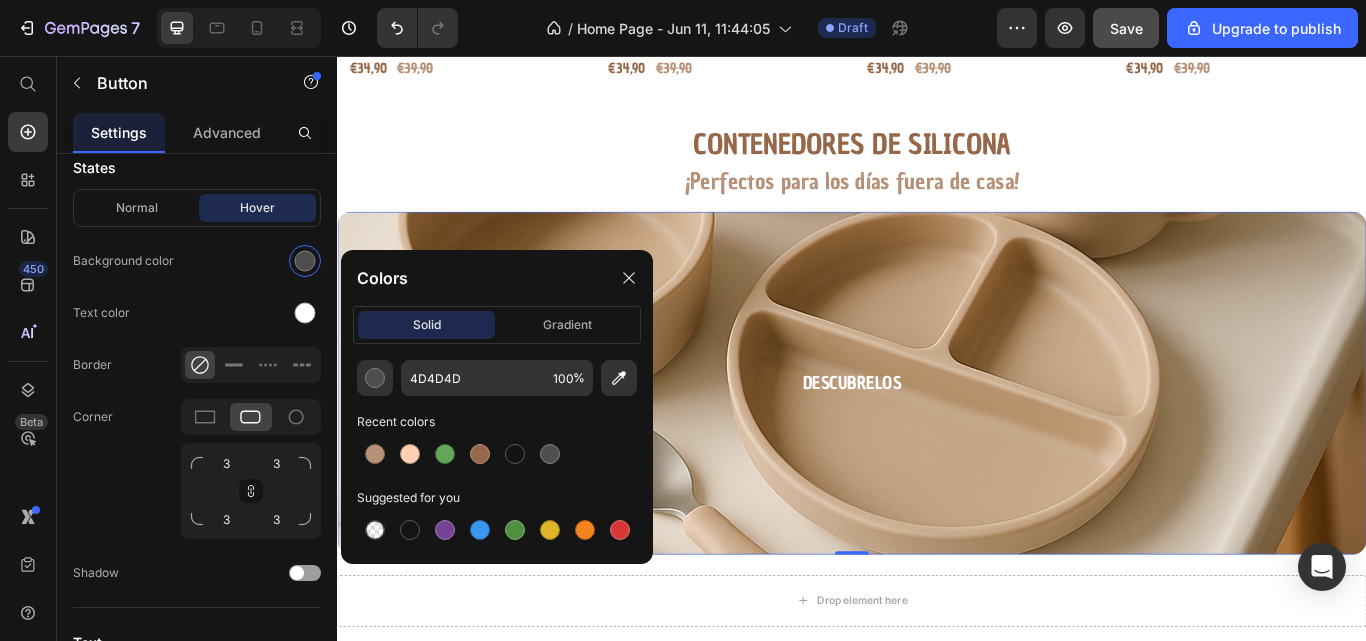 click on "solid gradient" 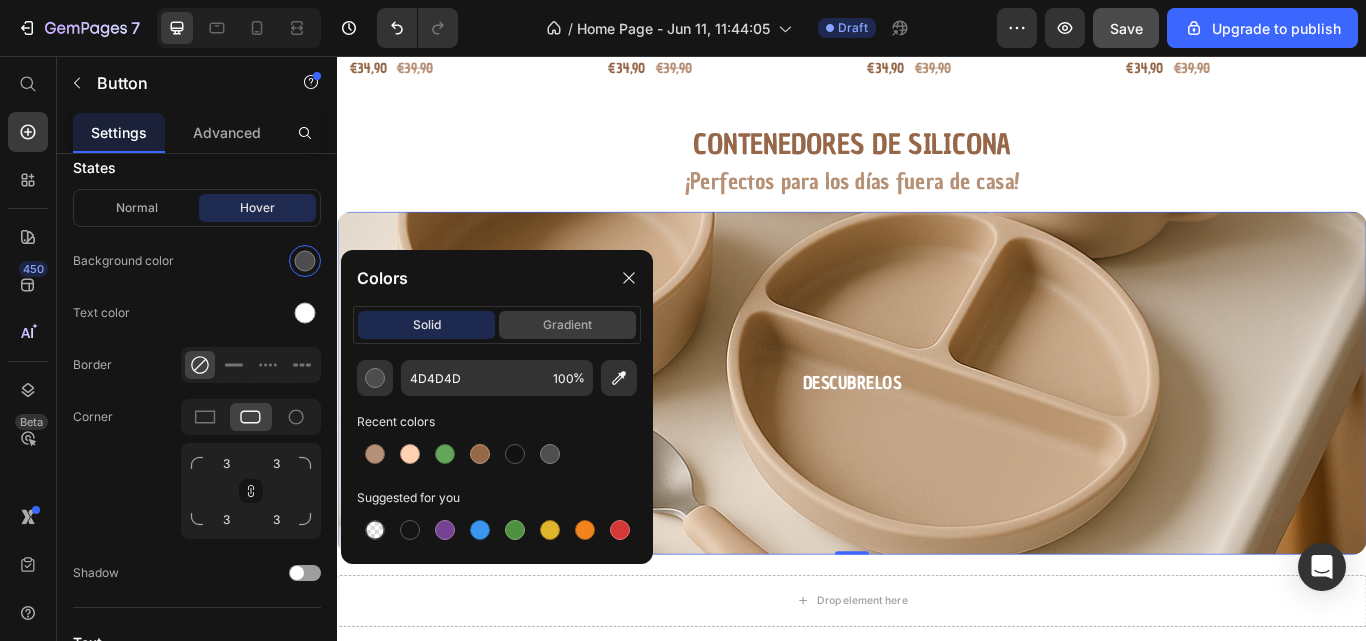 click on "gradient" 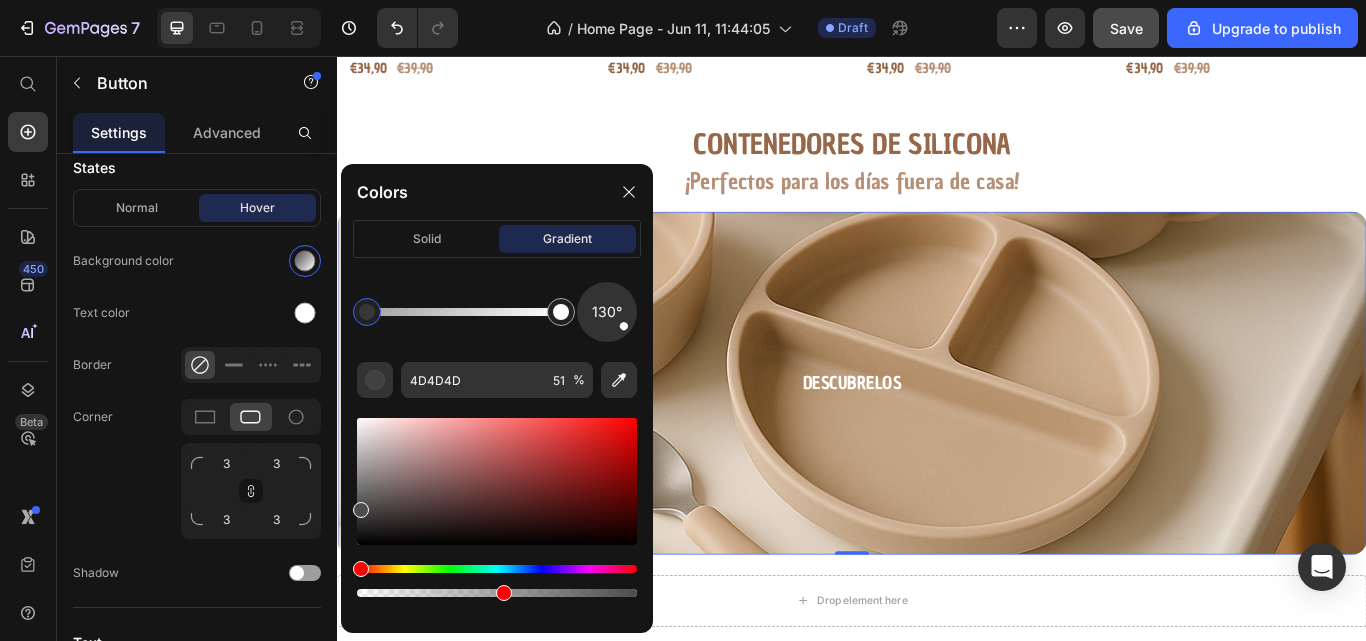 drag, startPoint x: 633, startPoint y: 595, endPoint x: 500, endPoint y: 582, distance: 133.63383 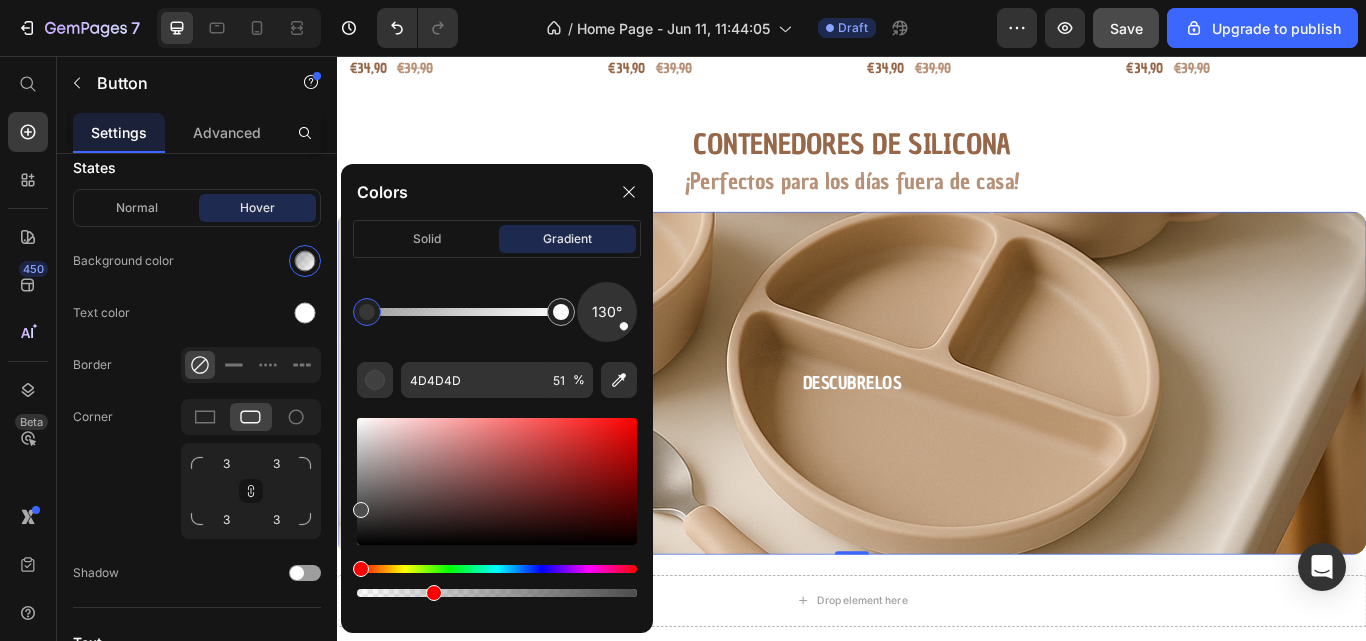 drag, startPoint x: 500, startPoint y: 591, endPoint x: 415, endPoint y: 593, distance: 85.02353 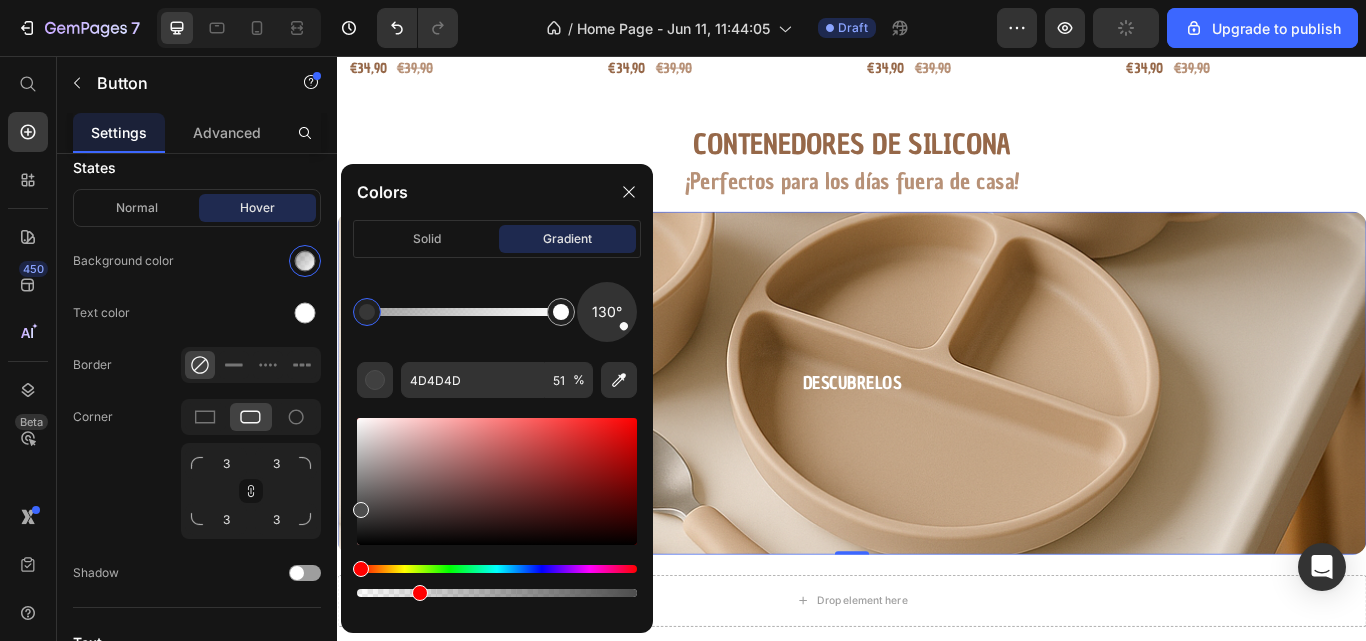 type on "21" 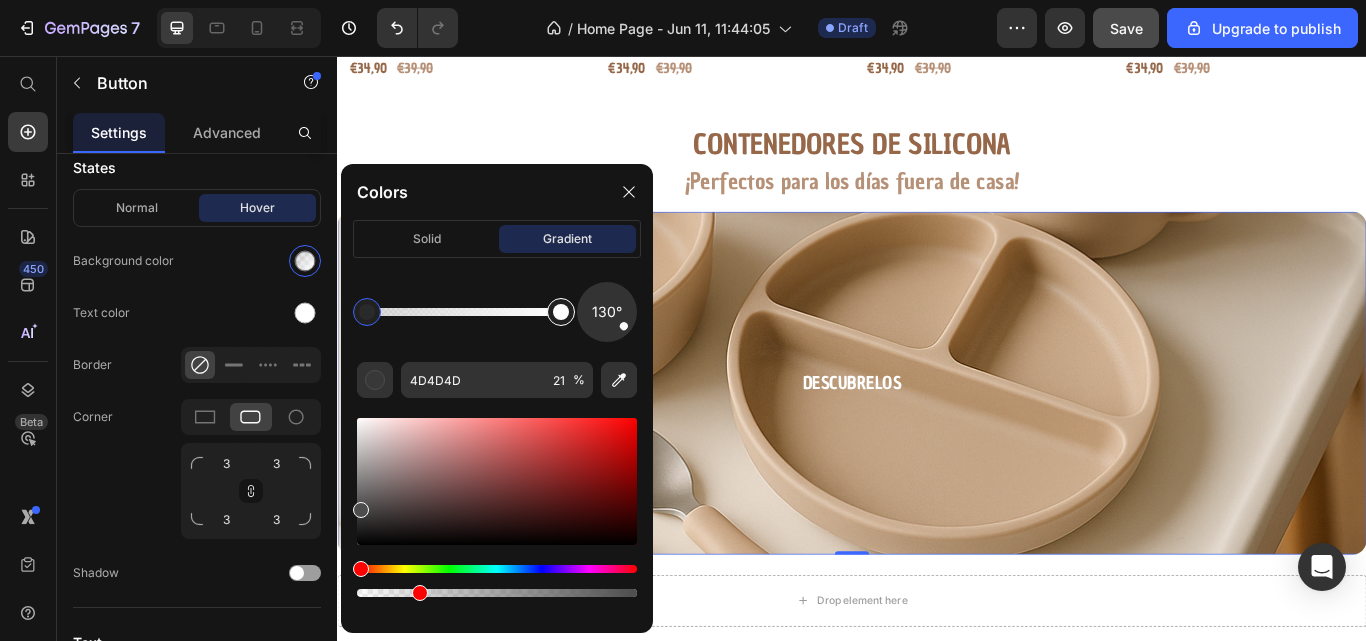 type on "FFFFFF" 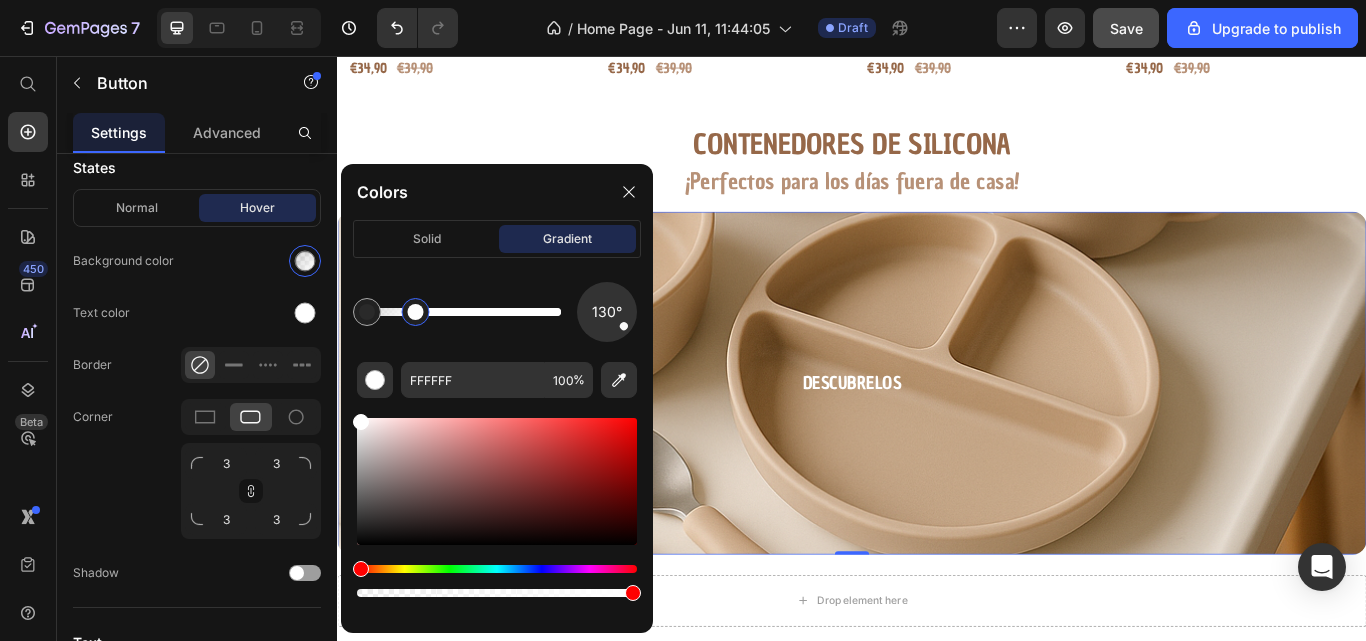 drag, startPoint x: 554, startPoint y: 321, endPoint x: 406, endPoint y: 330, distance: 148.27339 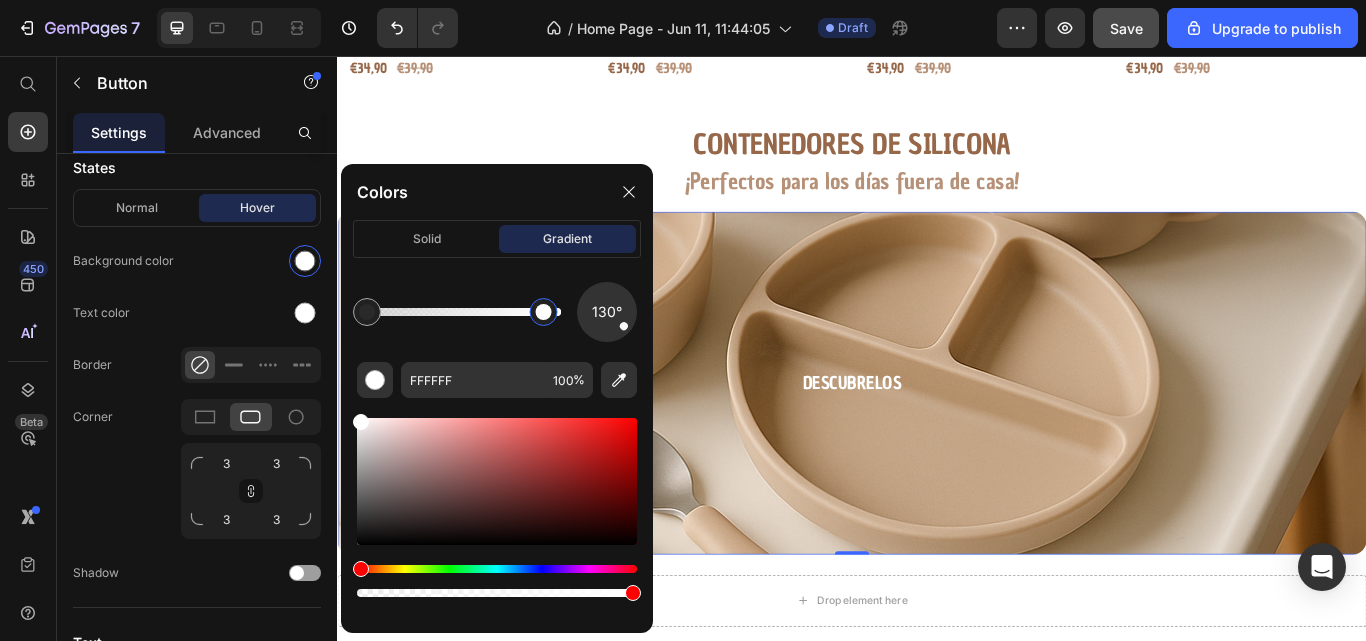drag, startPoint x: 408, startPoint y: 314, endPoint x: 545, endPoint y: 322, distance: 137.23338 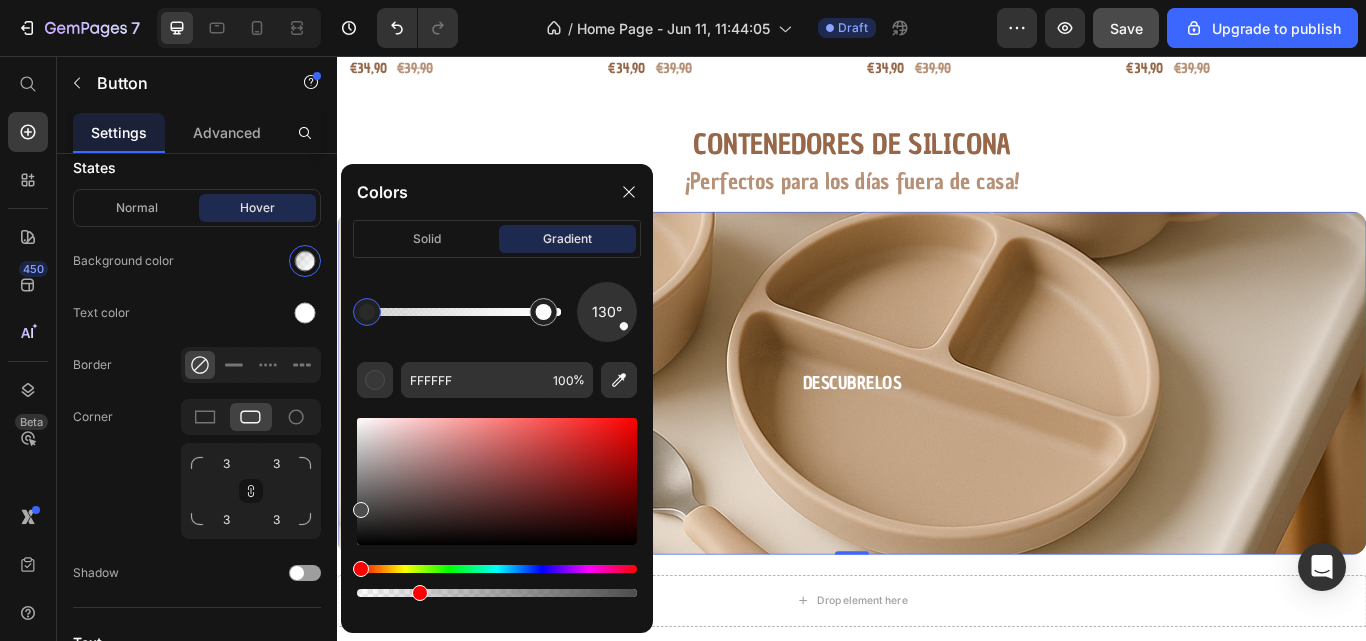type on "4D4D4D" 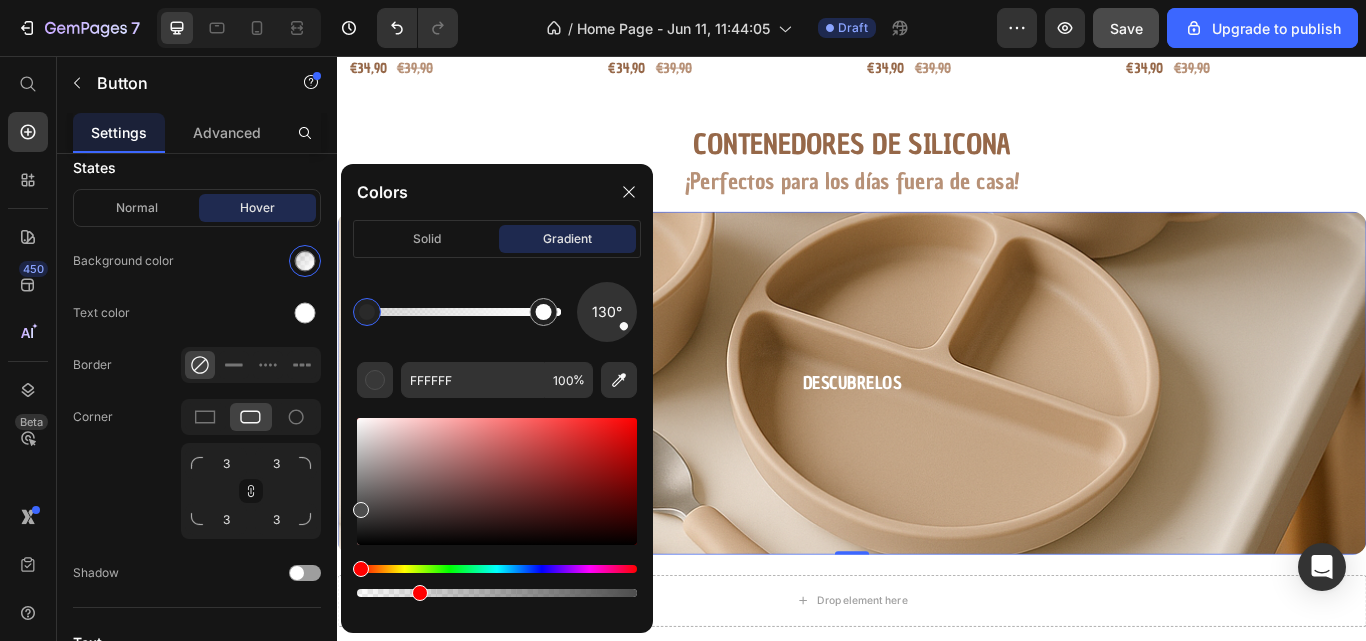 type on "21" 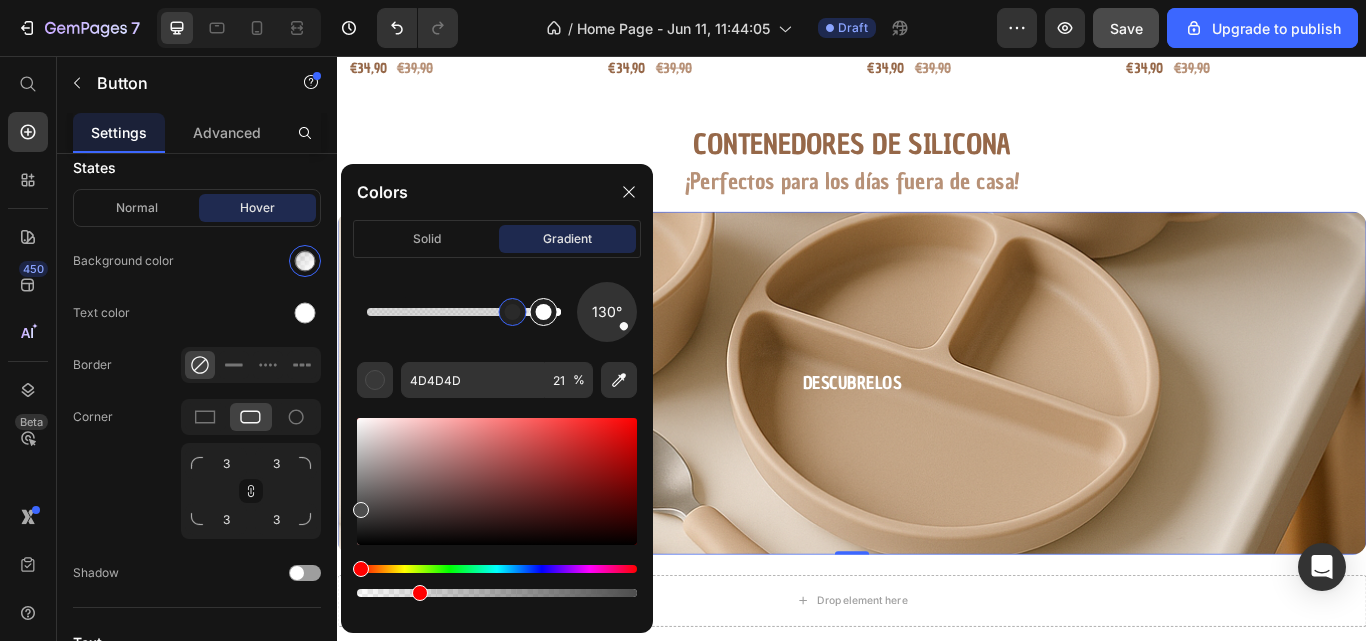 drag, startPoint x: 359, startPoint y: 307, endPoint x: 537, endPoint y: 323, distance: 178.71765 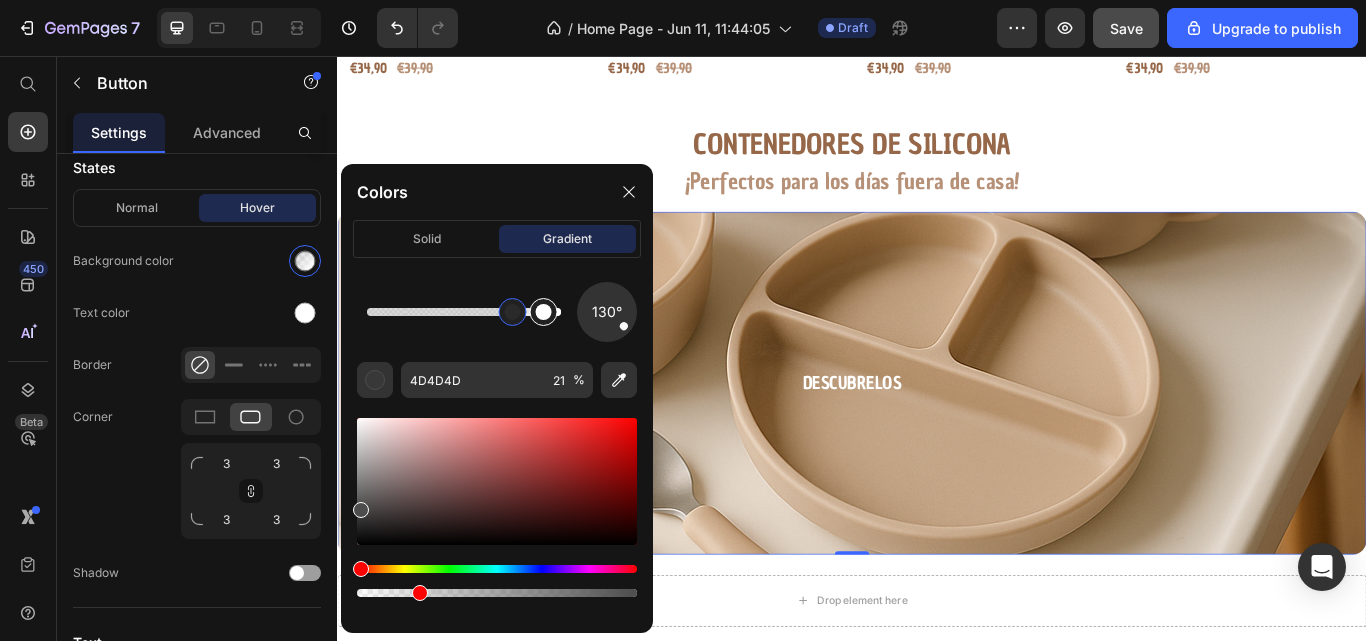 click 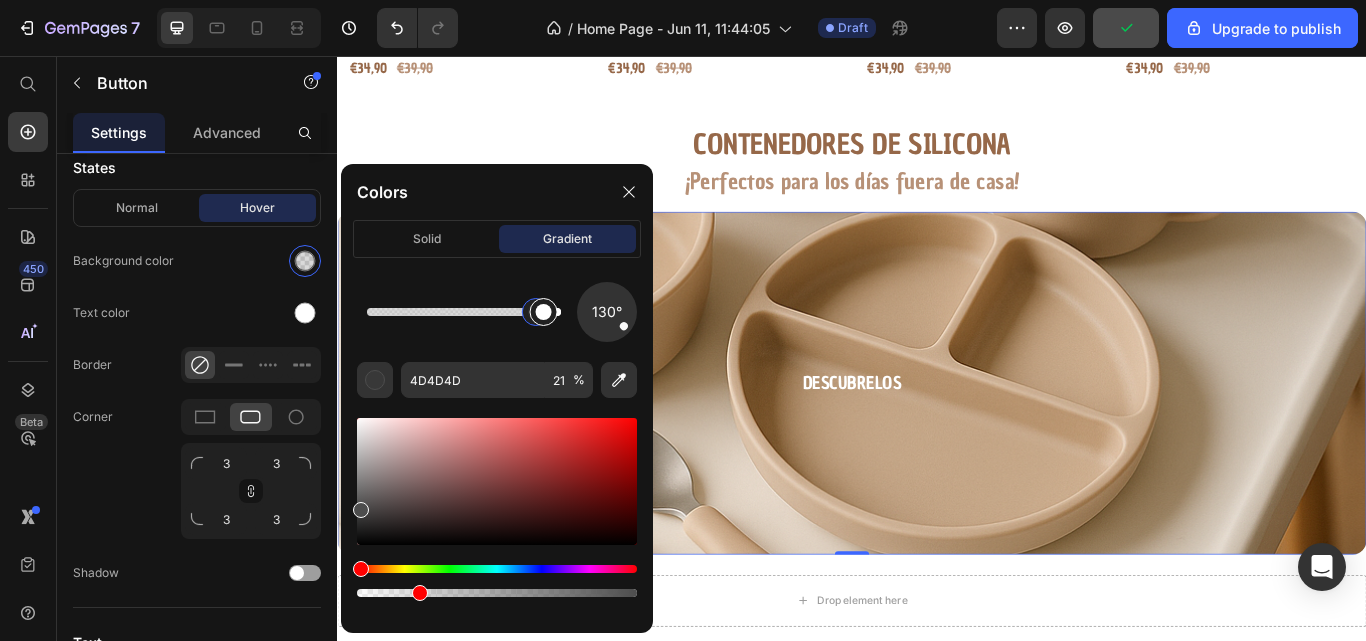 type on "FFFFFF" 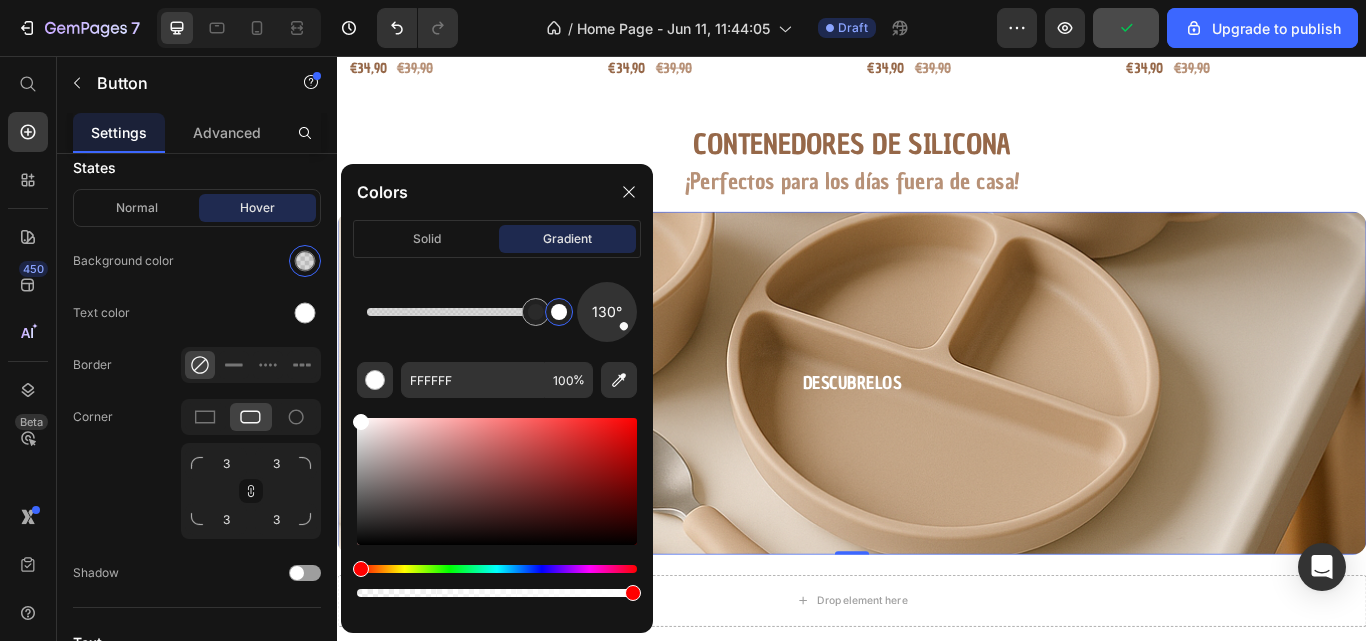 drag, startPoint x: 552, startPoint y: 311, endPoint x: 596, endPoint y: 313, distance: 44.04543 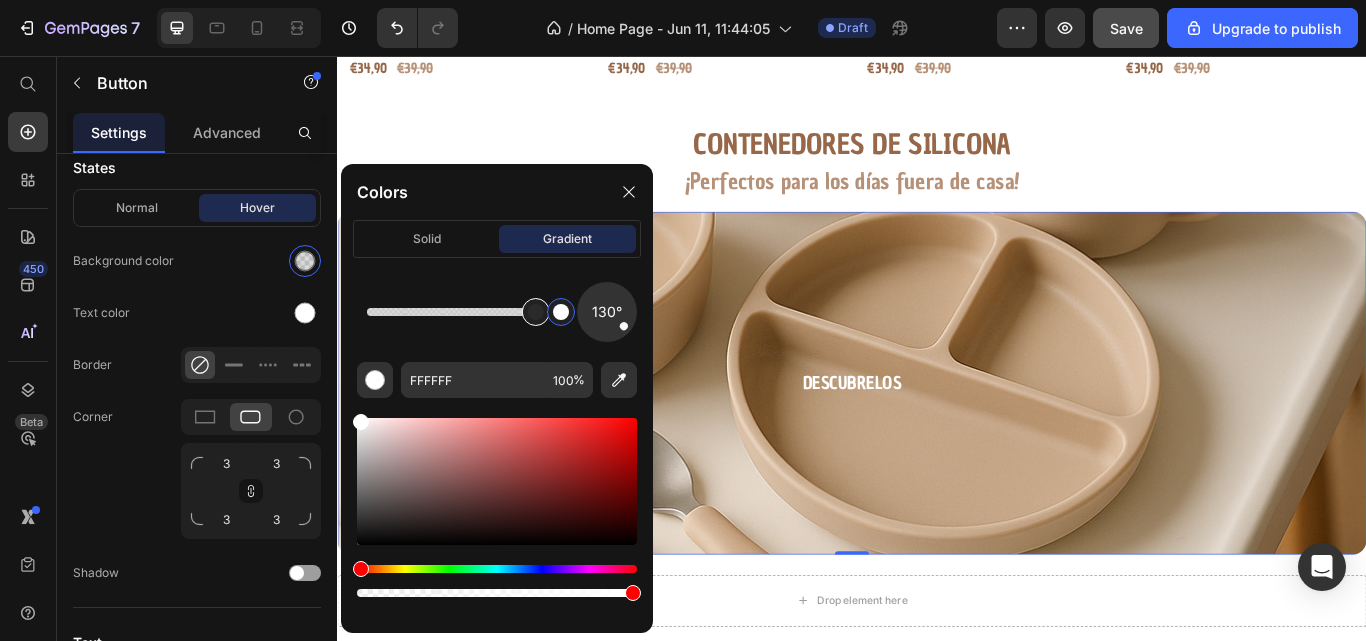type on "4D4D4D" 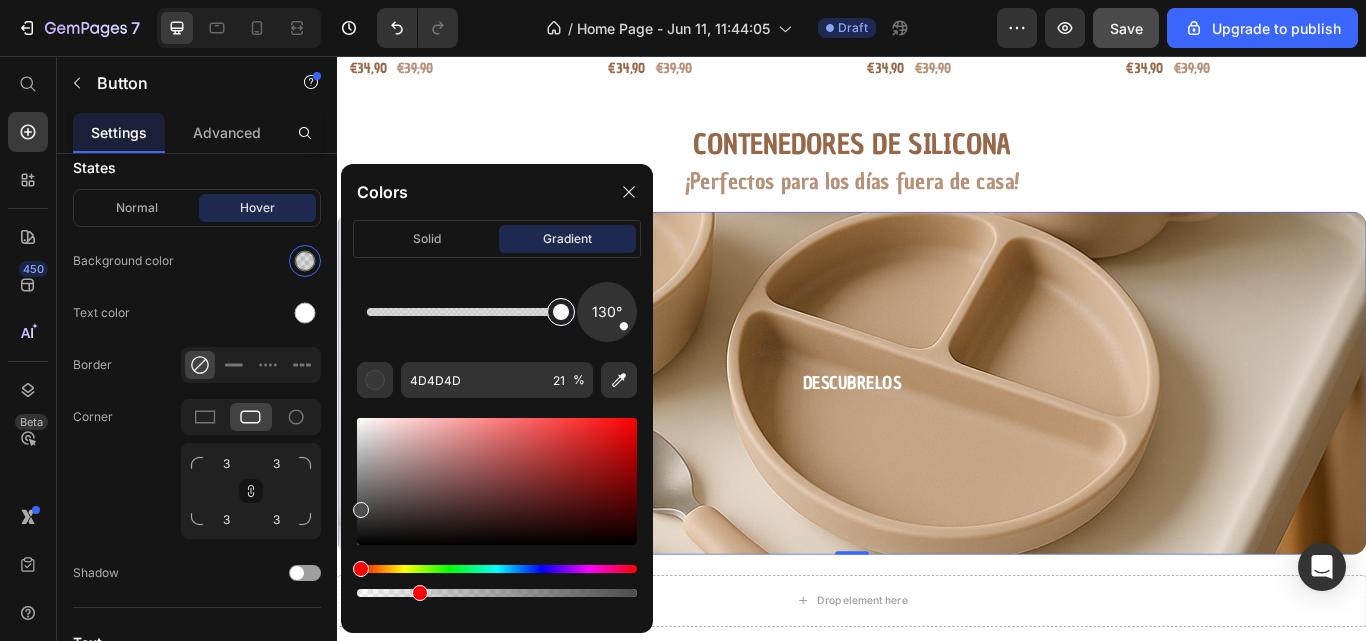 drag, startPoint x: 532, startPoint y: 313, endPoint x: 564, endPoint y: 313, distance: 32 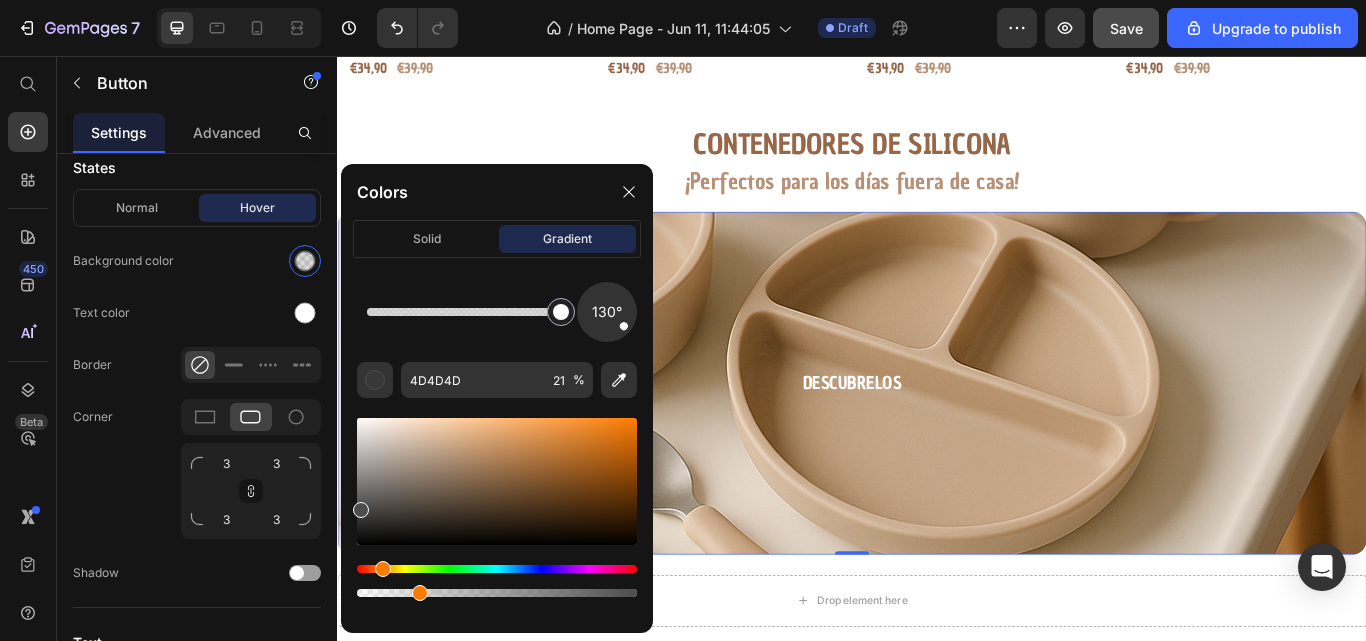 click at bounding box center [497, 569] 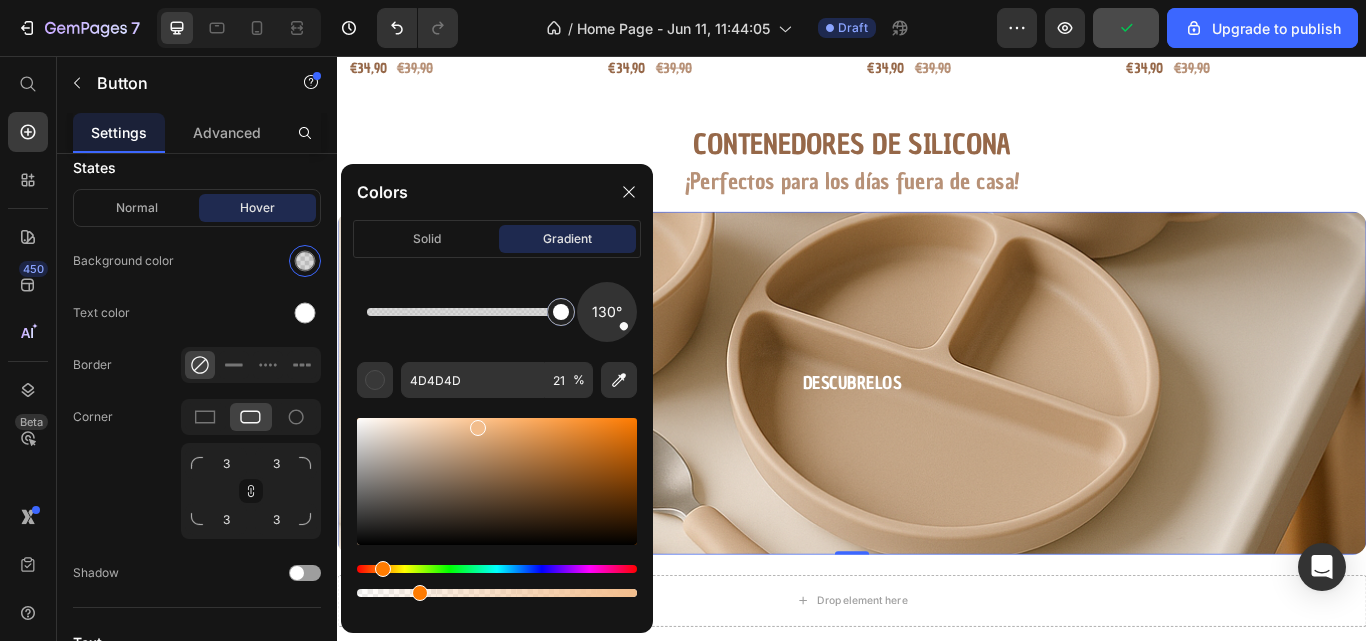 drag, startPoint x: 500, startPoint y: 439, endPoint x: 477, endPoint y: 422, distance: 28.600698 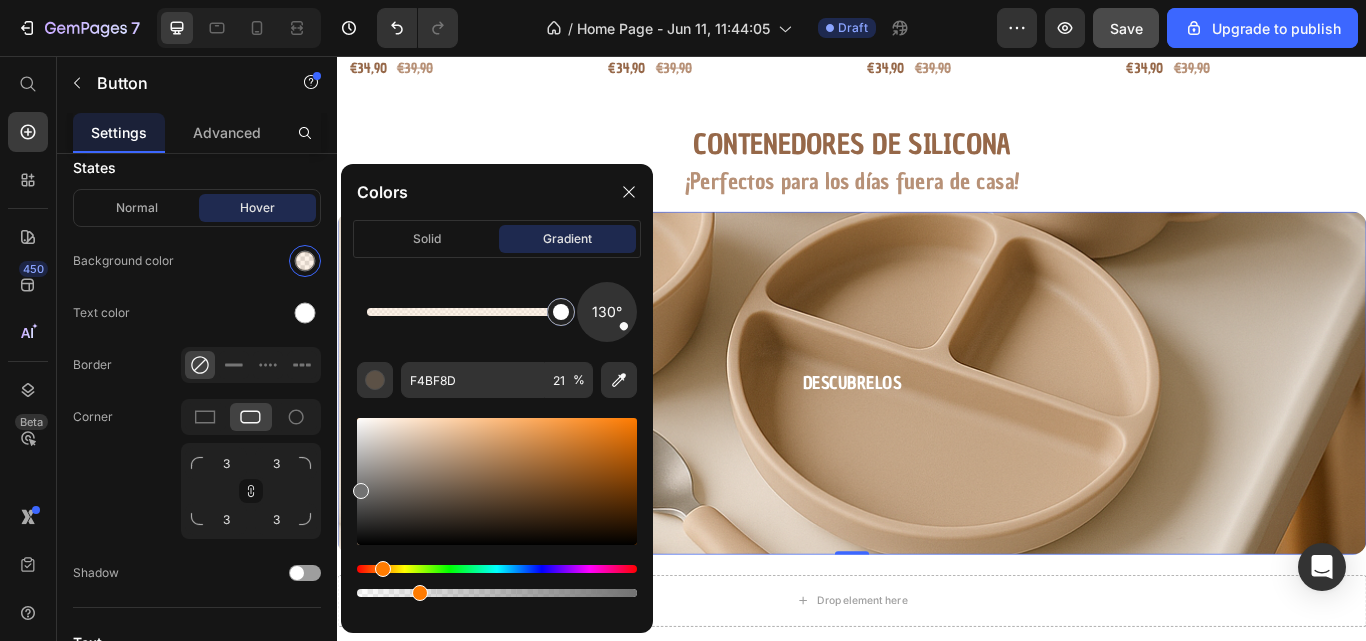 drag, startPoint x: 477, startPoint y: 430, endPoint x: 344, endPoint y: 487, distance: 144.69969 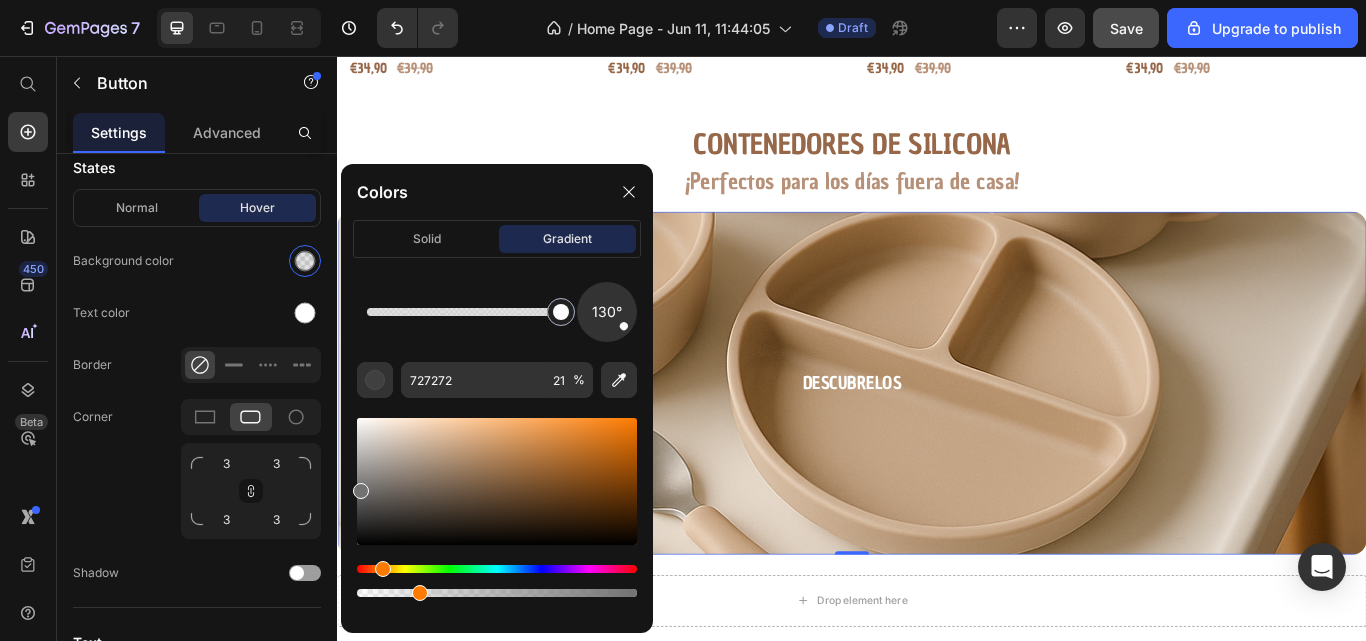 click on "130° 727272 21 %" 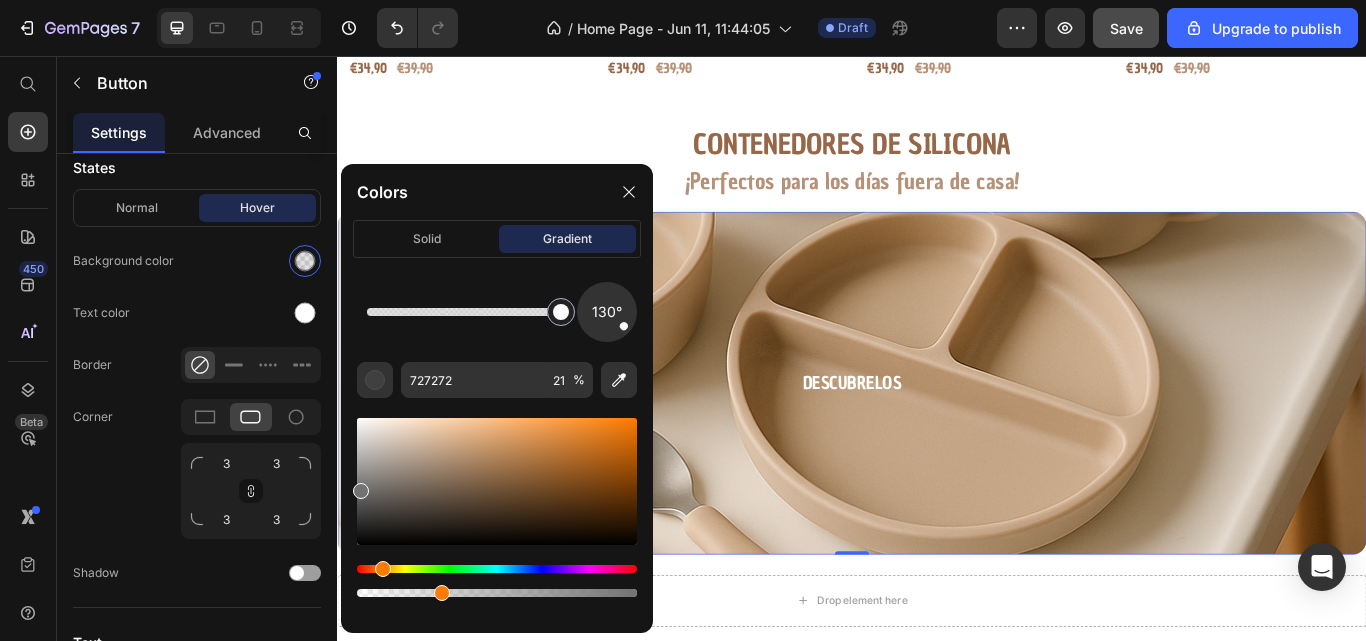 drag, startPoint x: 420, startPoint y: 592, endPoint x: 445, endPoint y: 591, distance: 25.019993 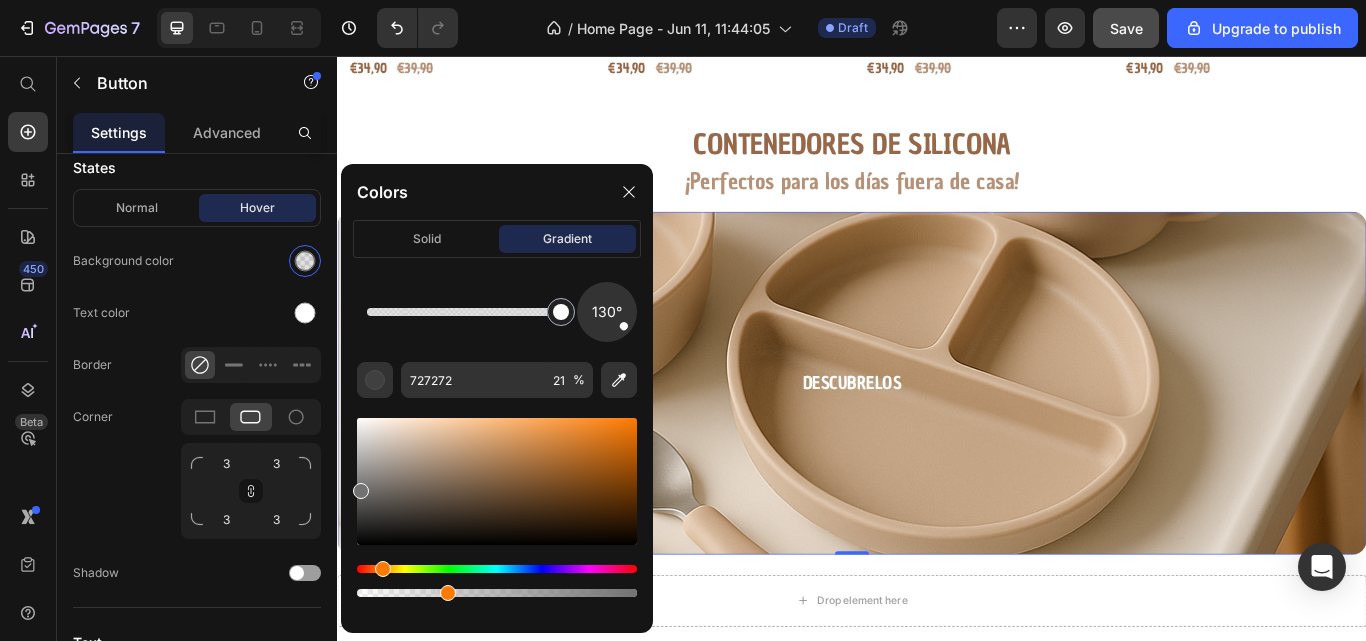 type on "31" 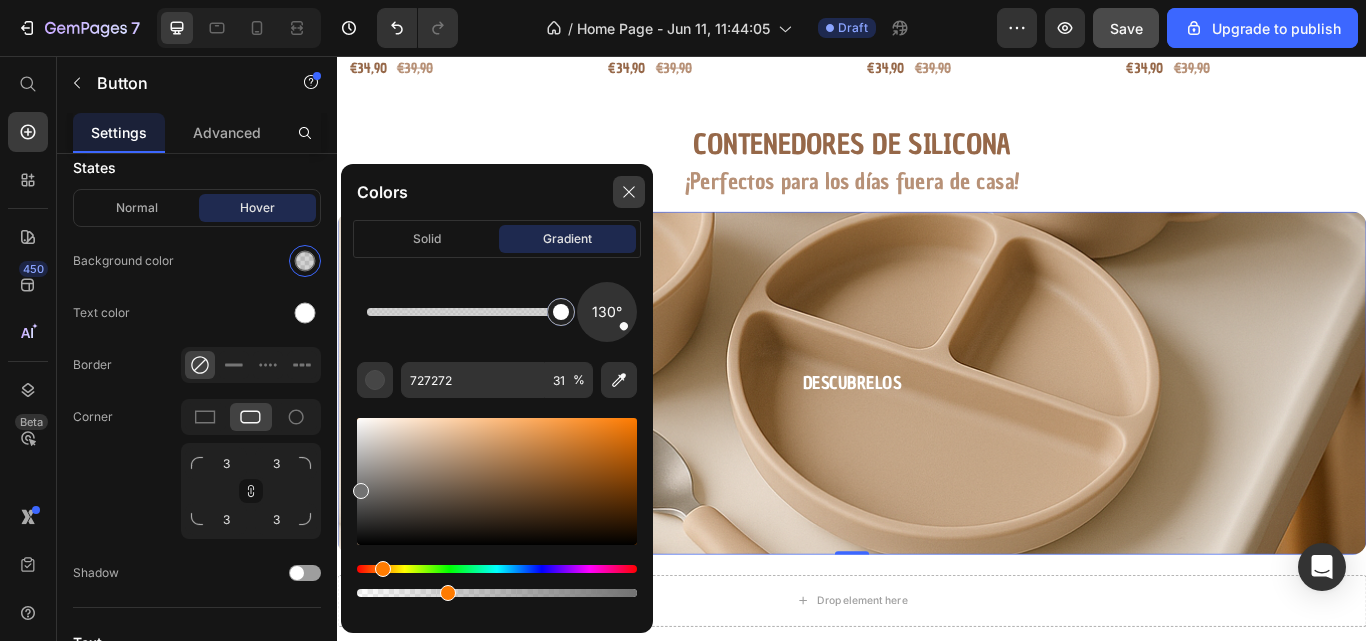 click 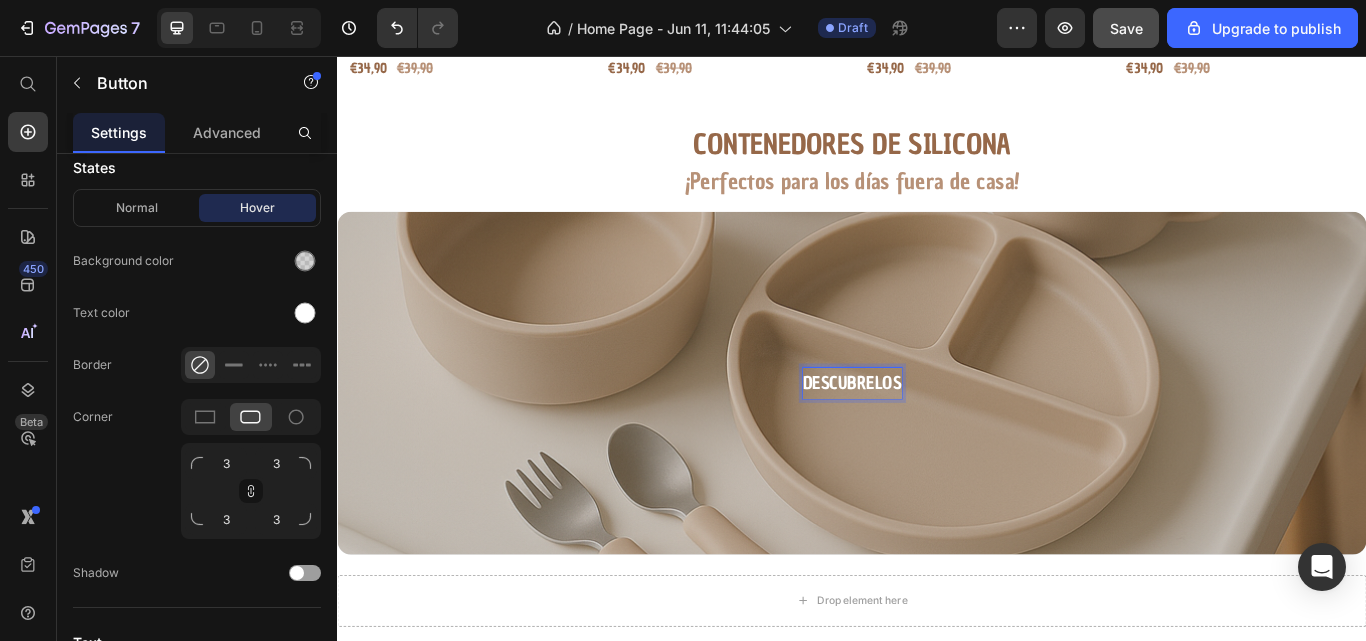 click on "DESCUBRELOS" at bounding box center (937, 438) 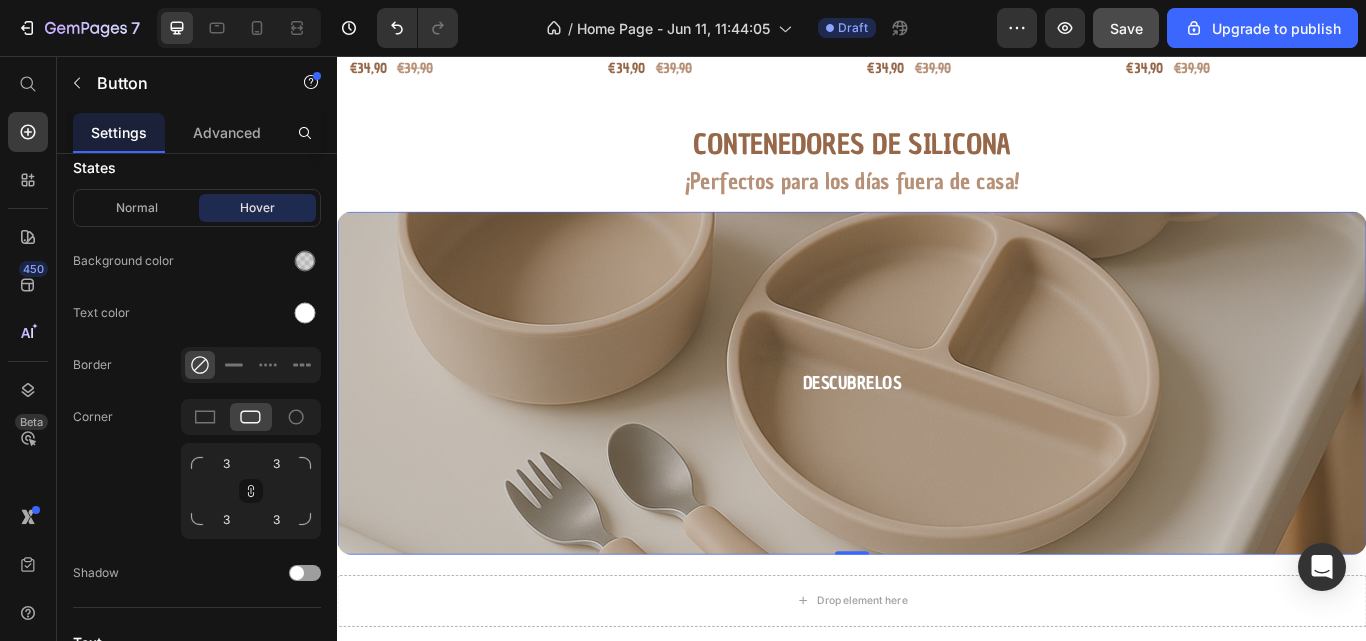 click on "DESCUBRELOS" at bounding box center (937, 438) 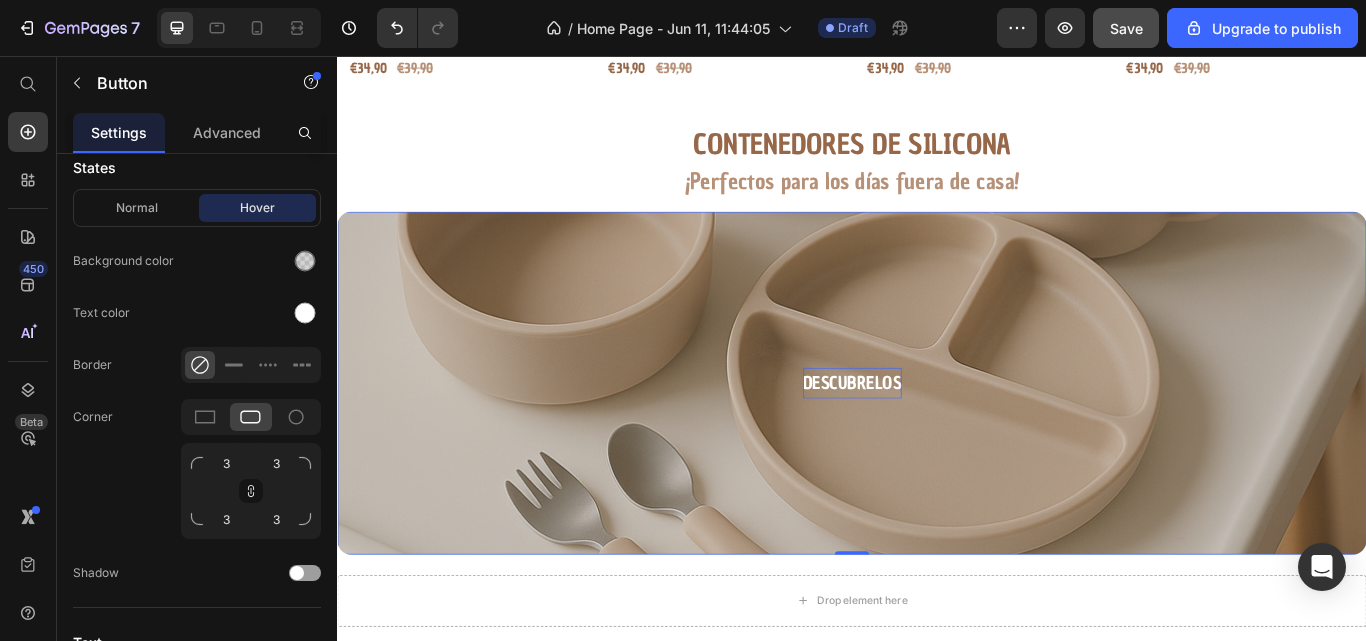 click on "DESCUBRELOS" at bounding box center (937, 438) 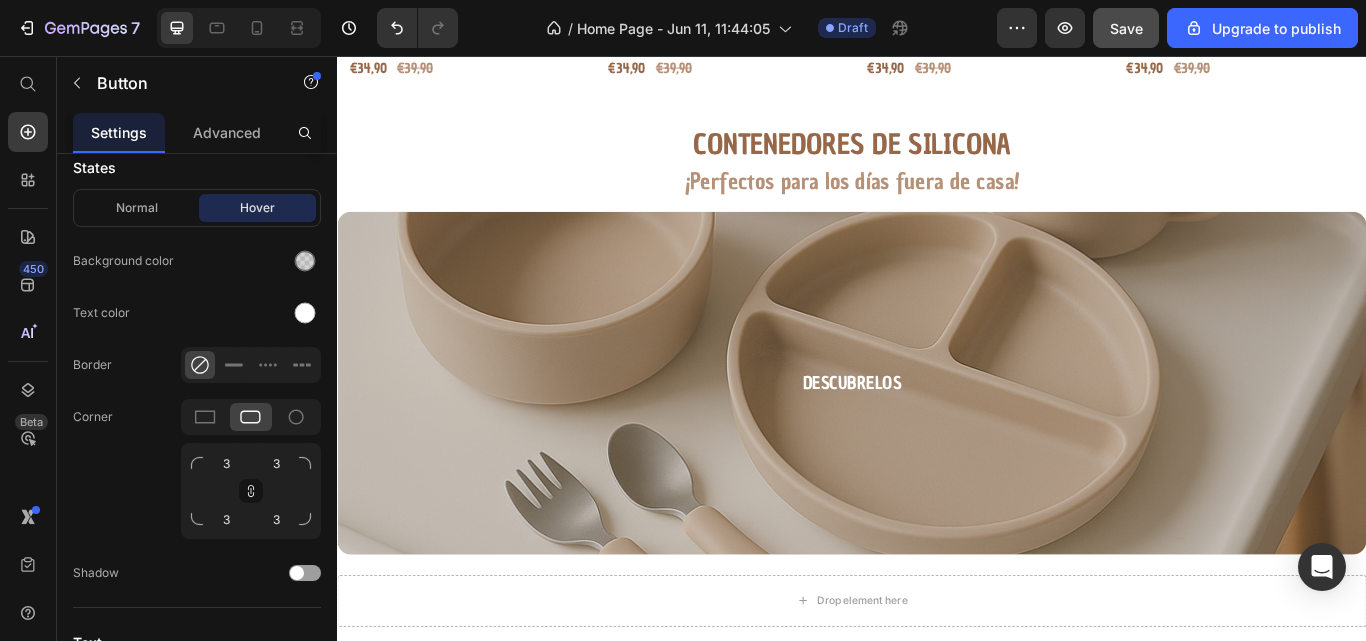click on "DESCUBRELOS" at bounding box center [937, 438] 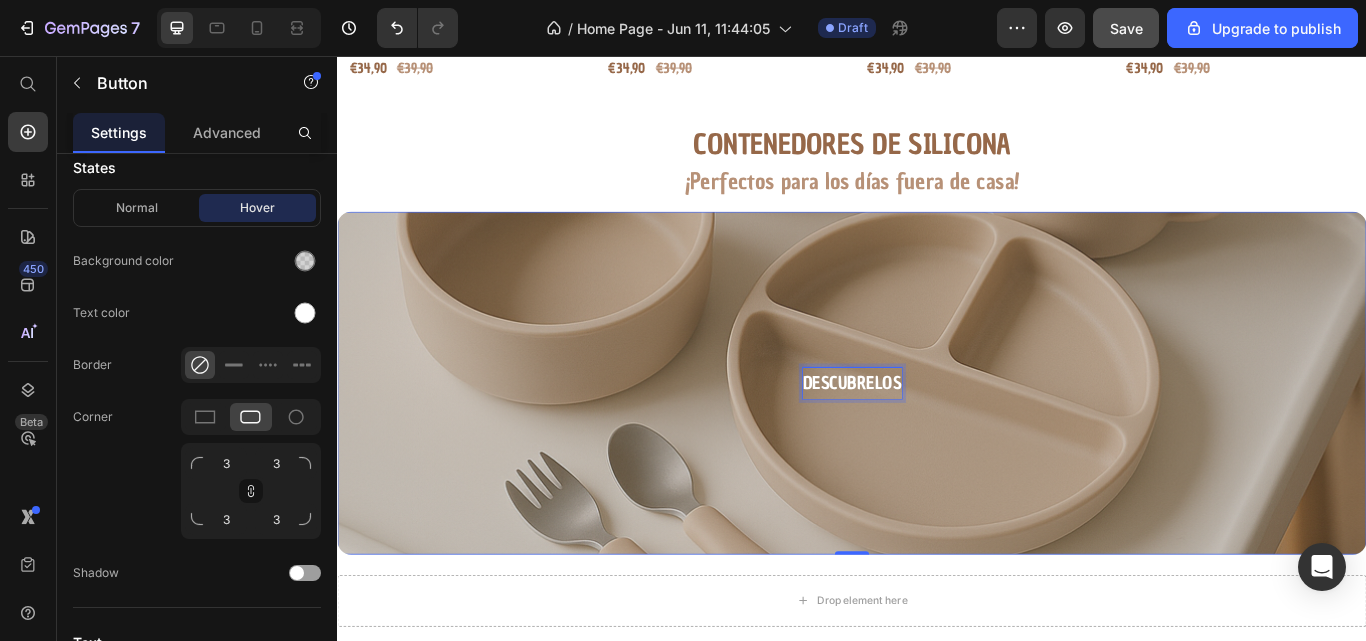 click on "DESCUBRELOS" at bounding box center [937, 438] 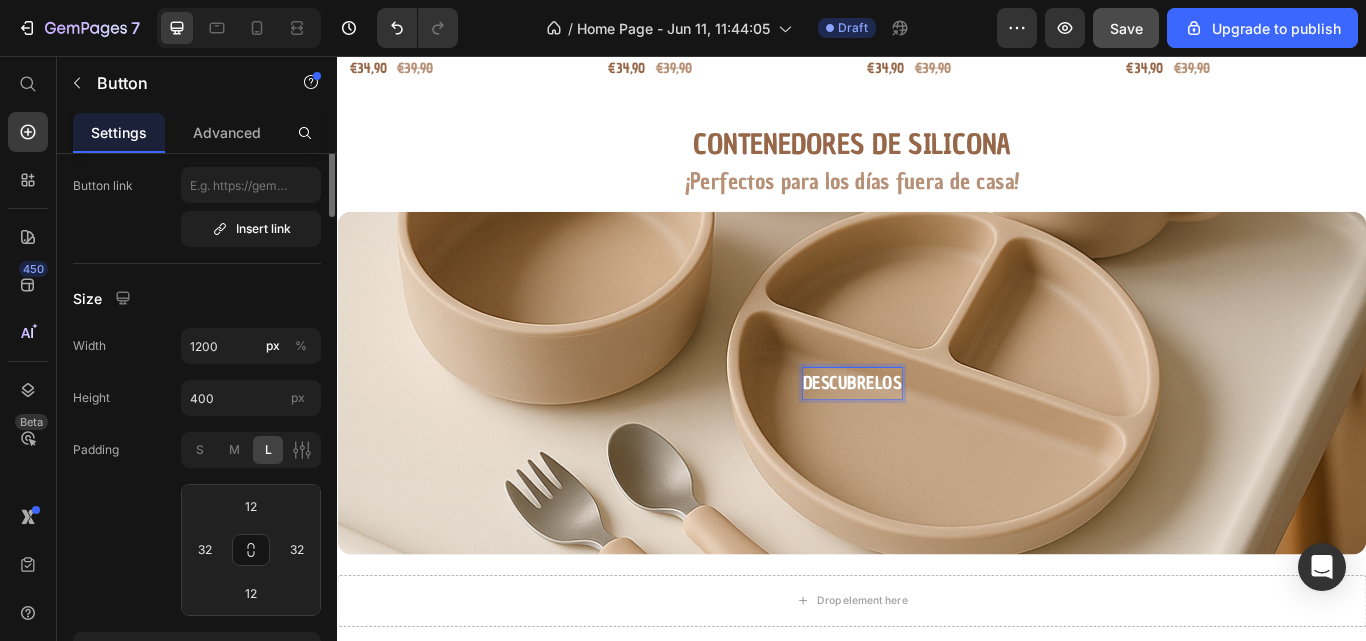 scroll, scrollTop: 0, scrollLeft: 0, axis: both 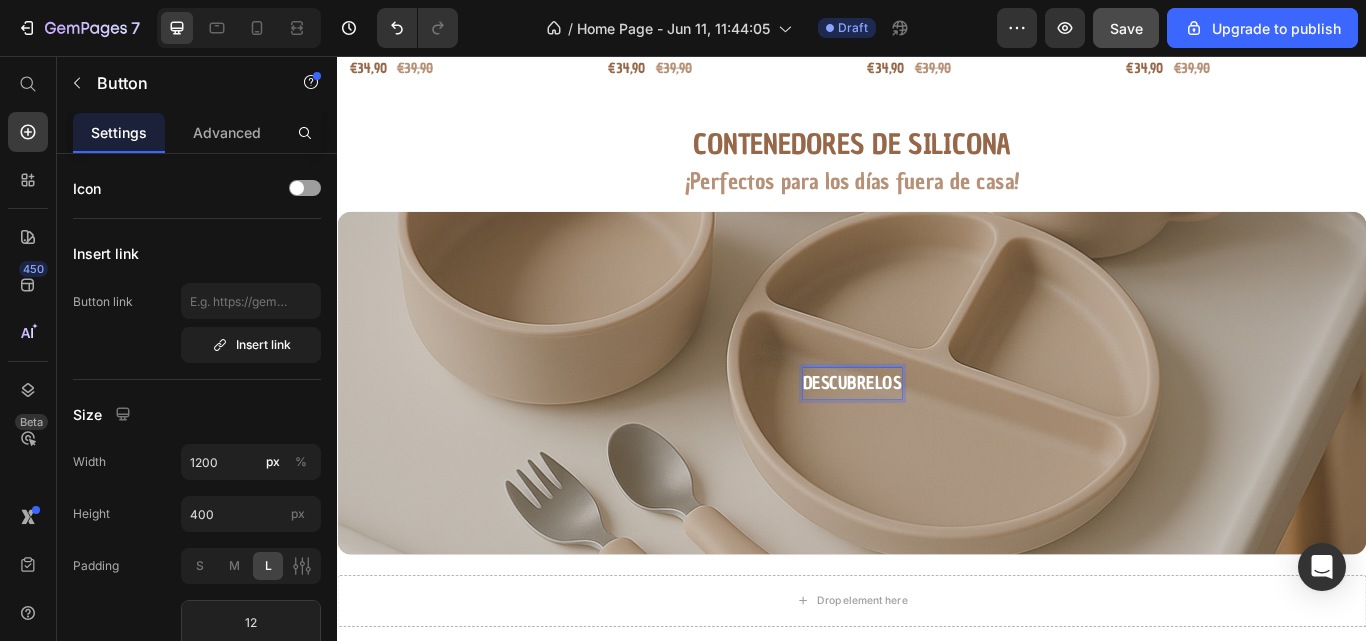 click on "DESCUBRELOS" at bounding box center (937, 438) 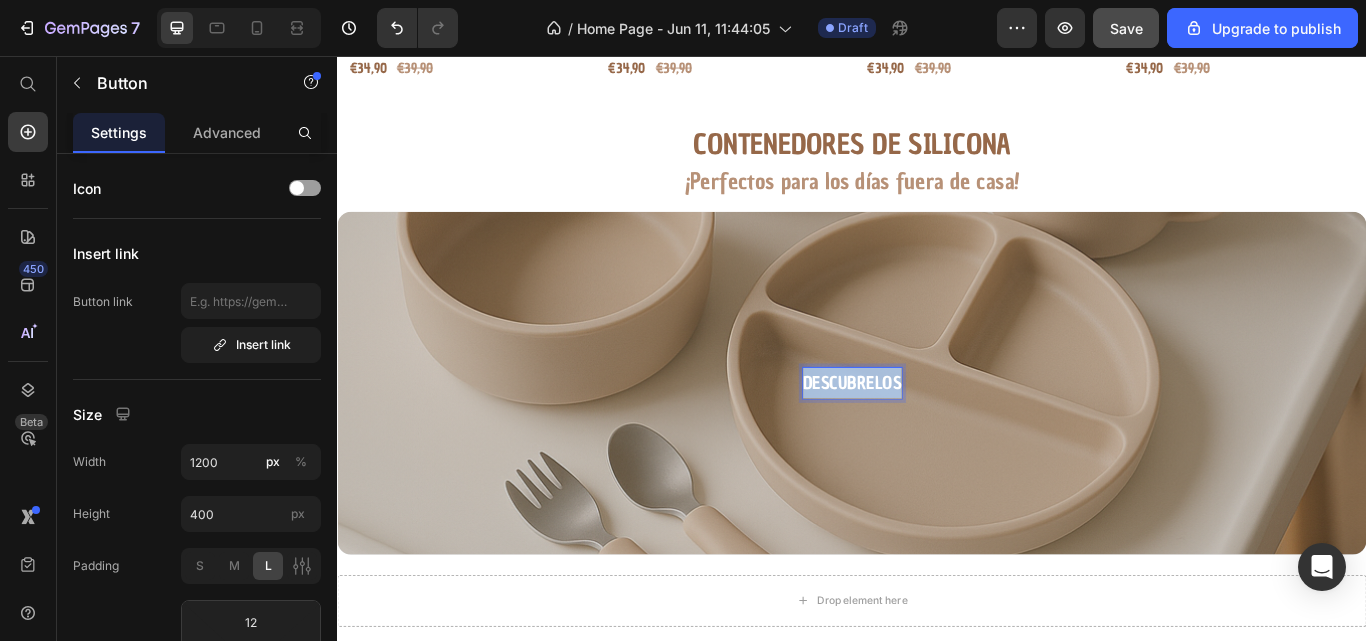 click on "DESCUBRELOS" at bounding box center [937, 438] 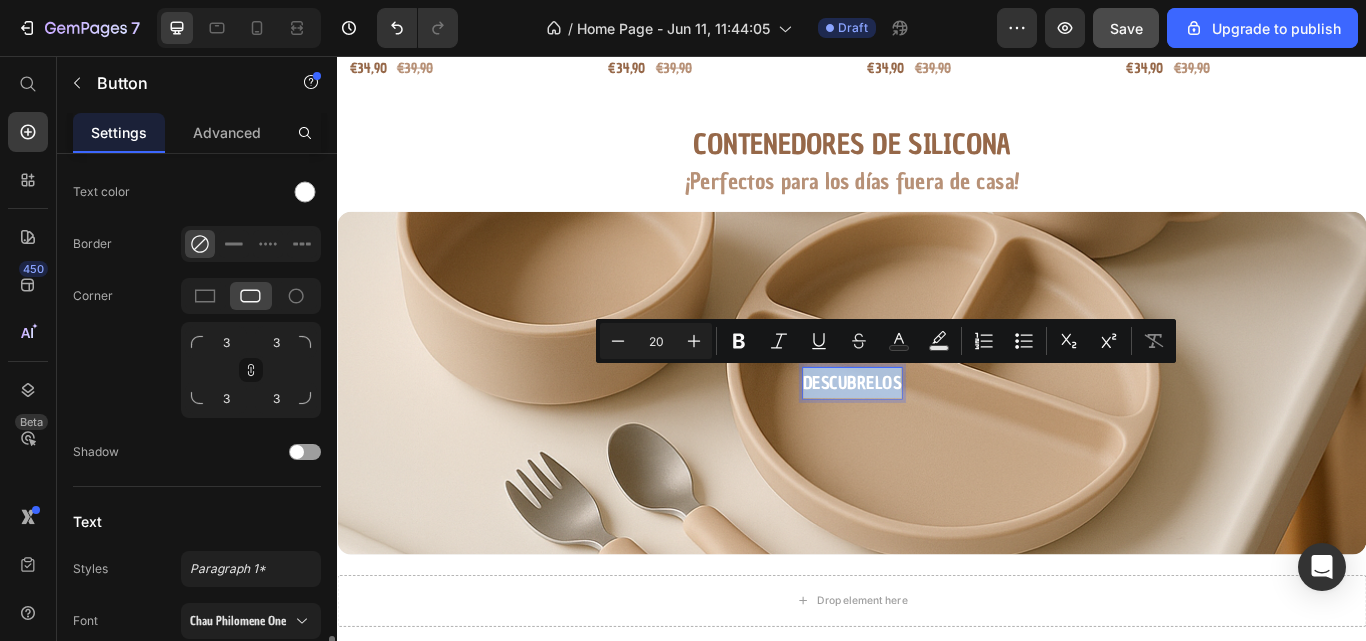 scroll, scrollTop: 1101, scrollLeft: 0, axis: vertical 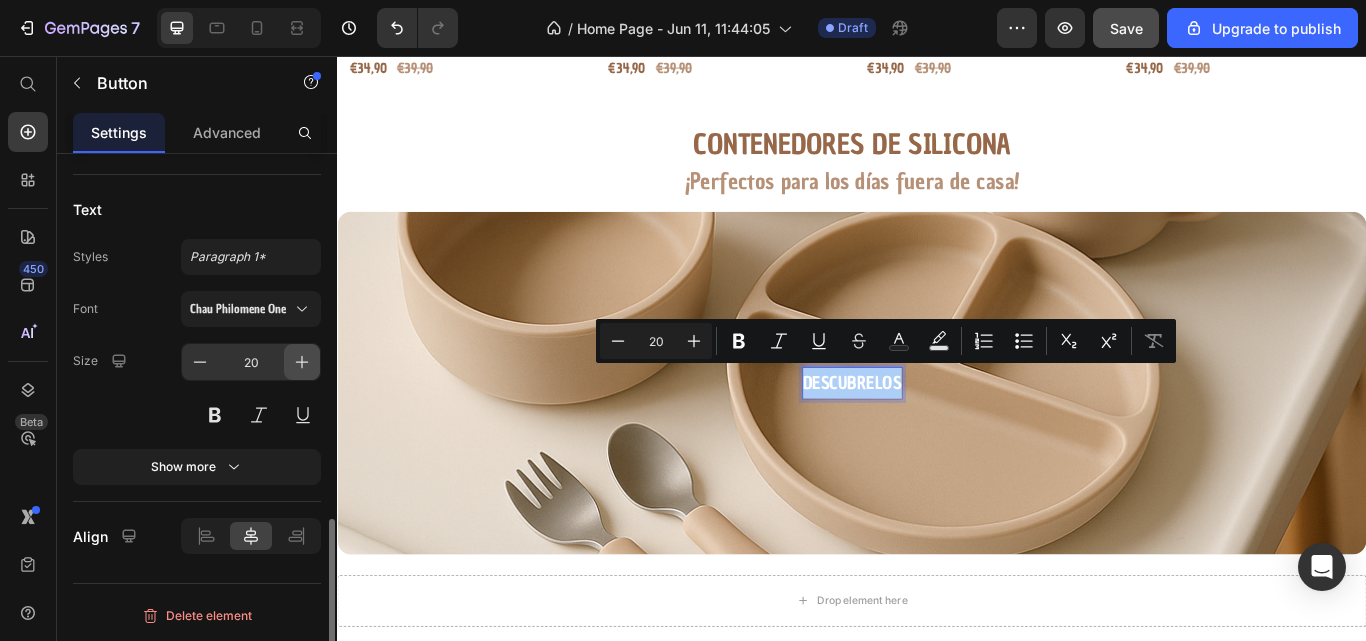 click at bounding box center [302, 362] 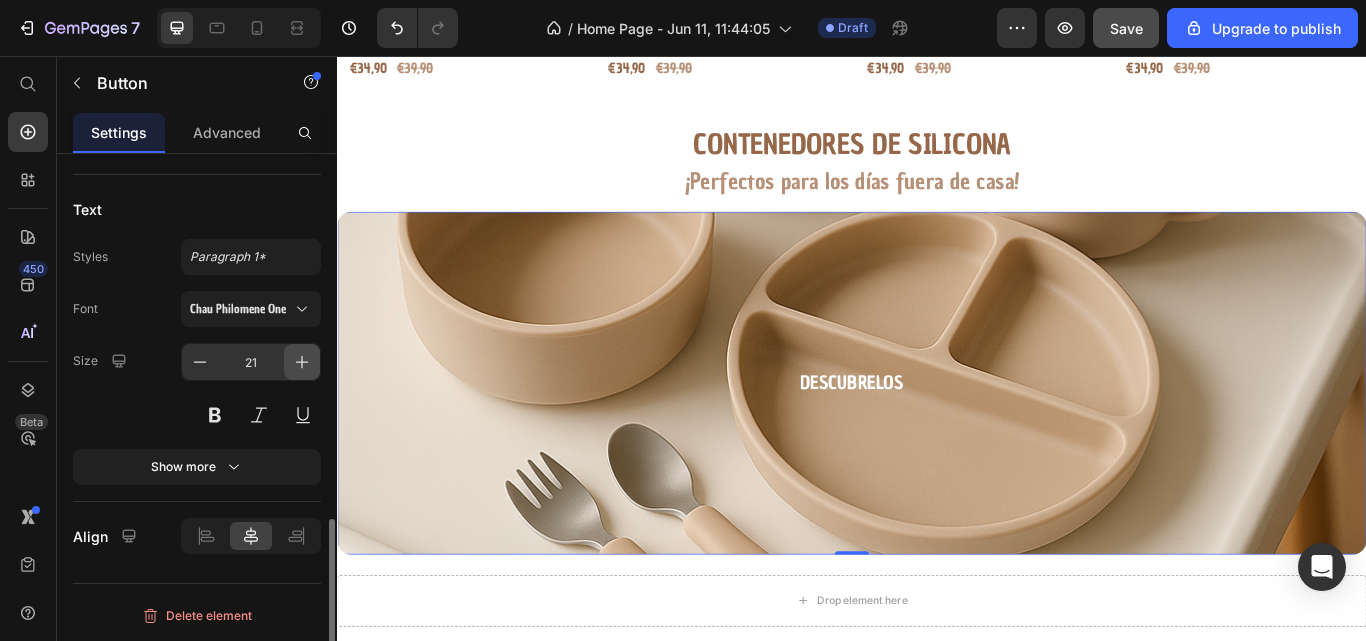 click at bounding box center [302, 362] 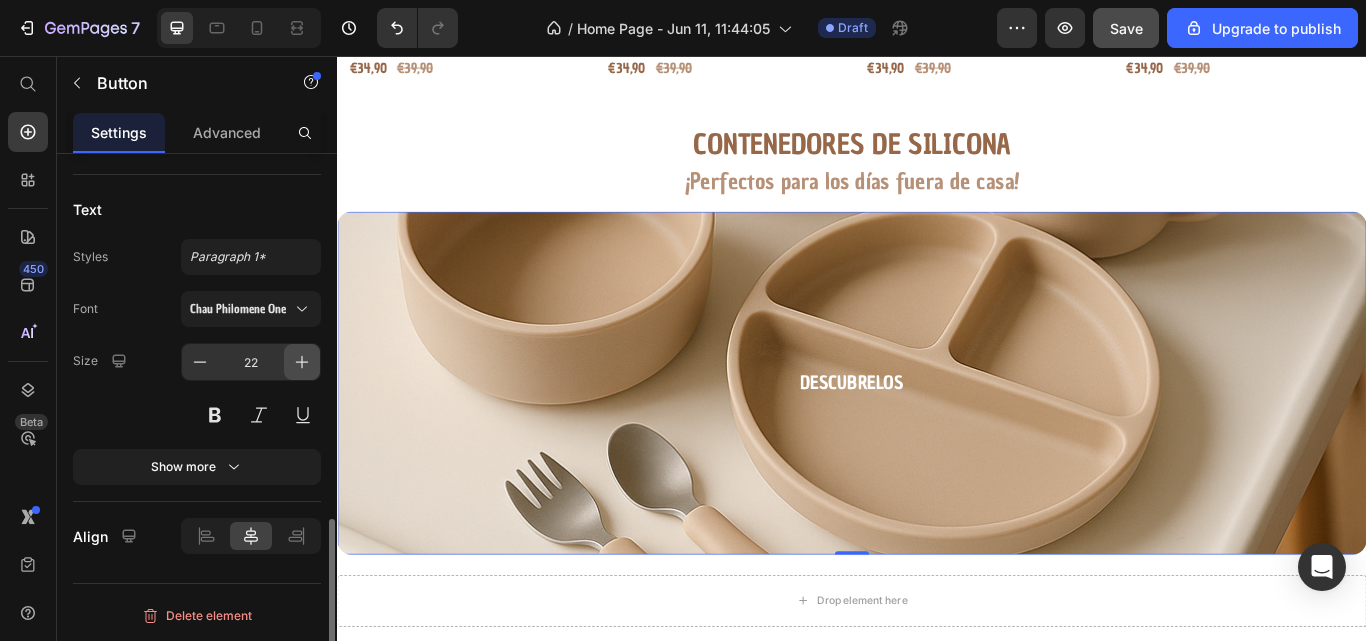 click at bounding box center (302, 362) 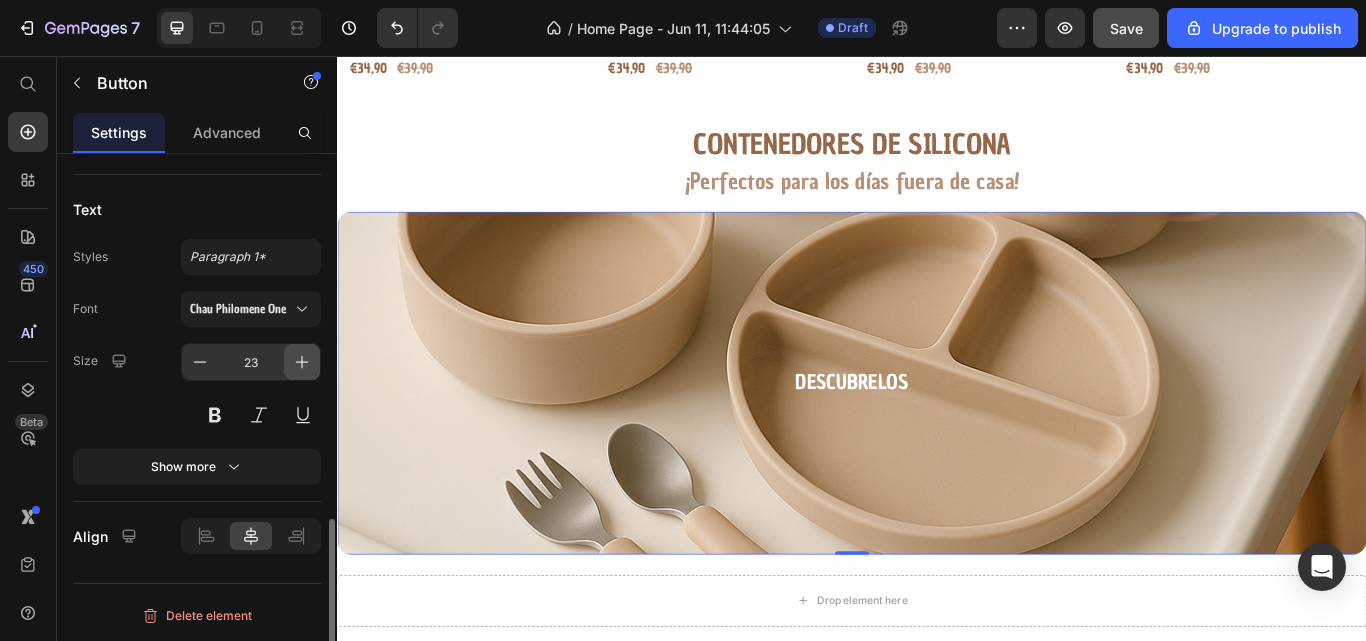 click at bounding box center (302, 362) 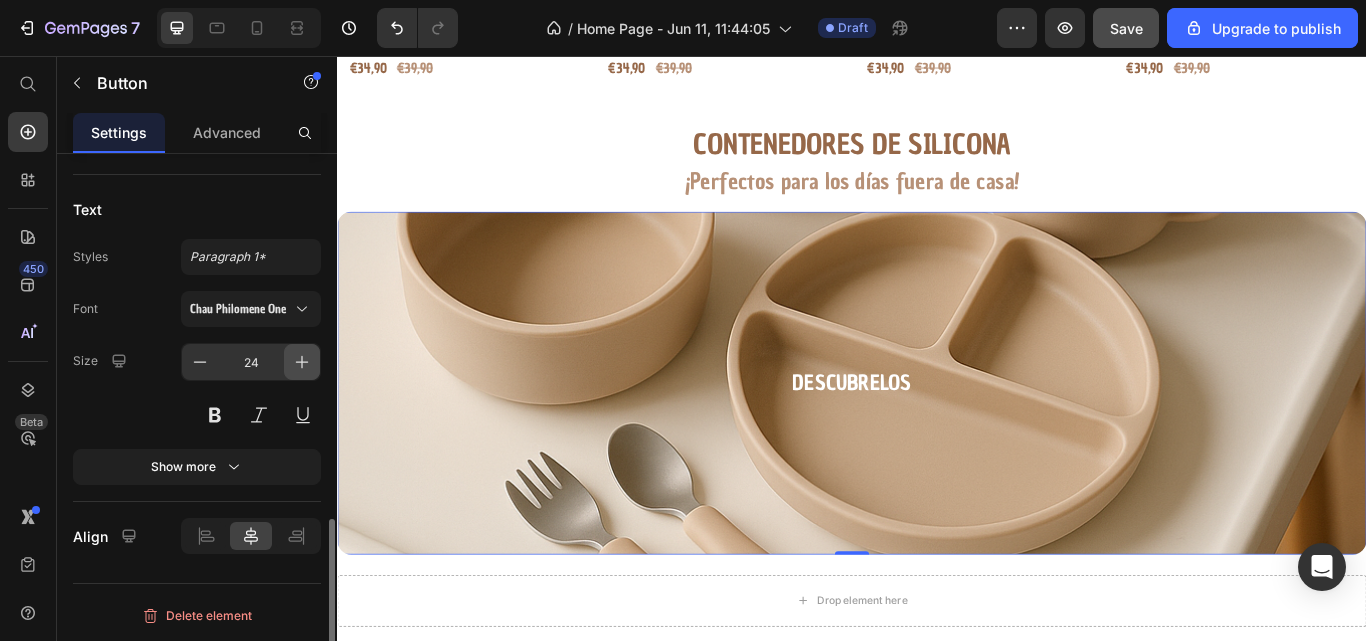 click at bounding box center (302, 362) 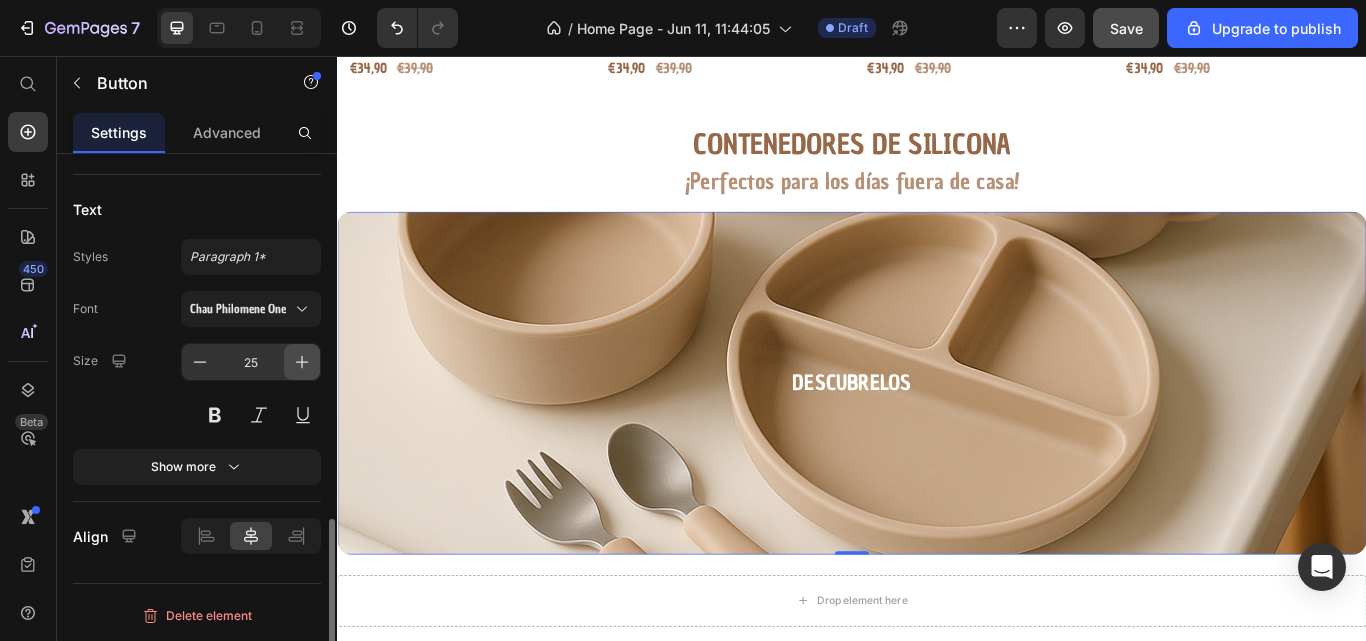 click at bounding box center (302, 362) 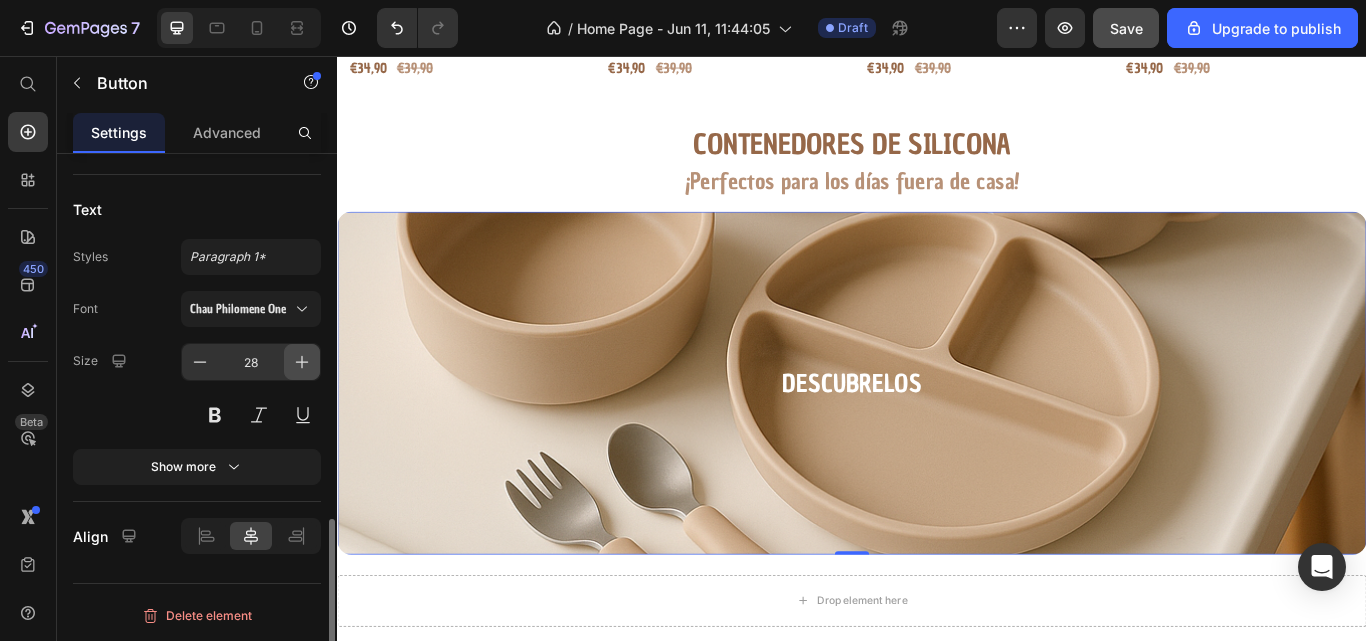 click at bounding box center (302, 362) 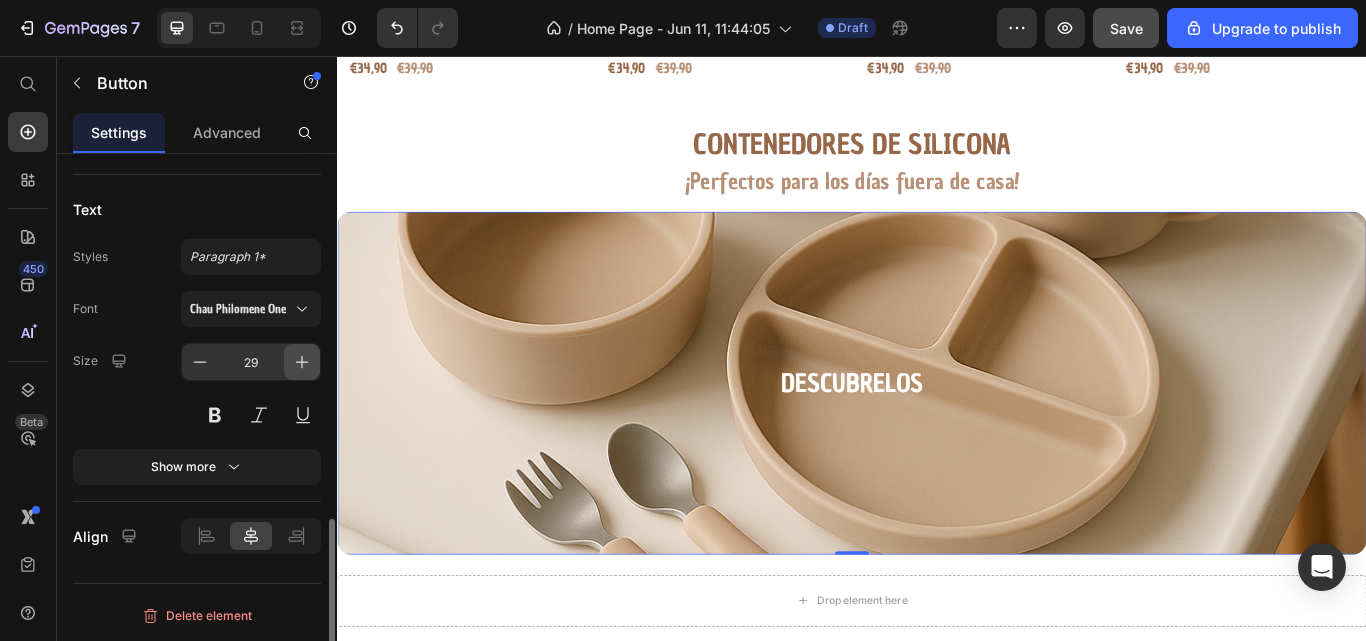 click at bounding box center (302, 362) 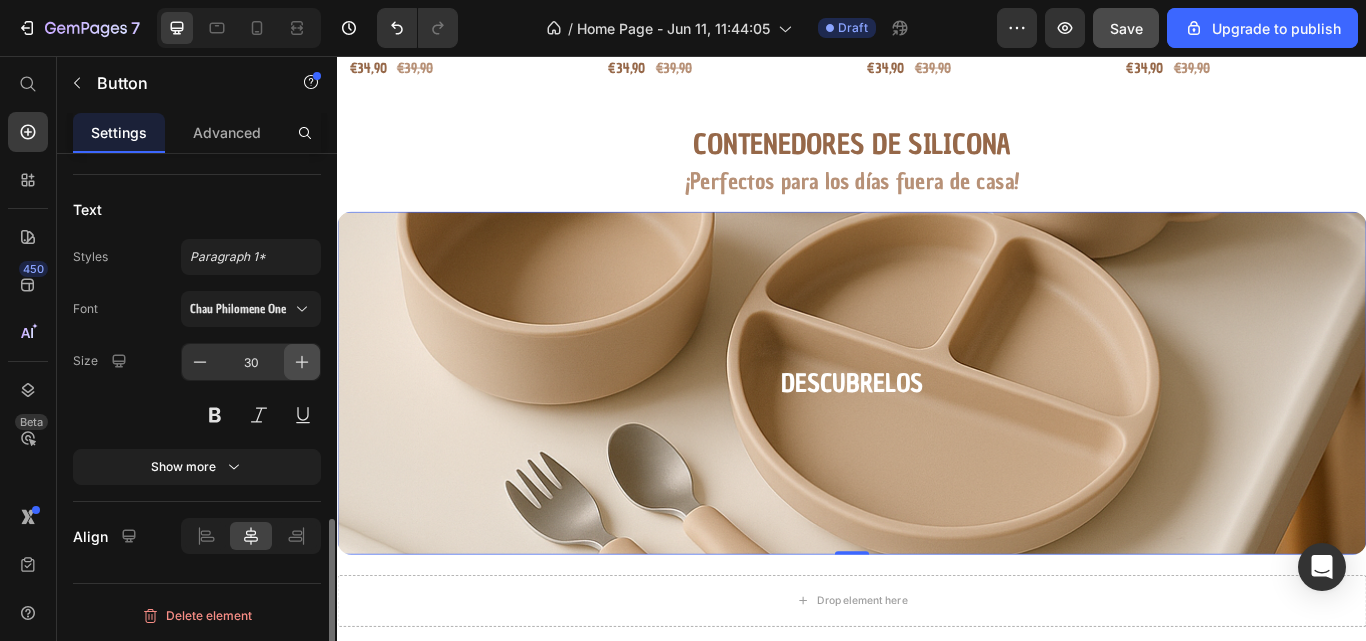 click at bounding box center [302, 362] 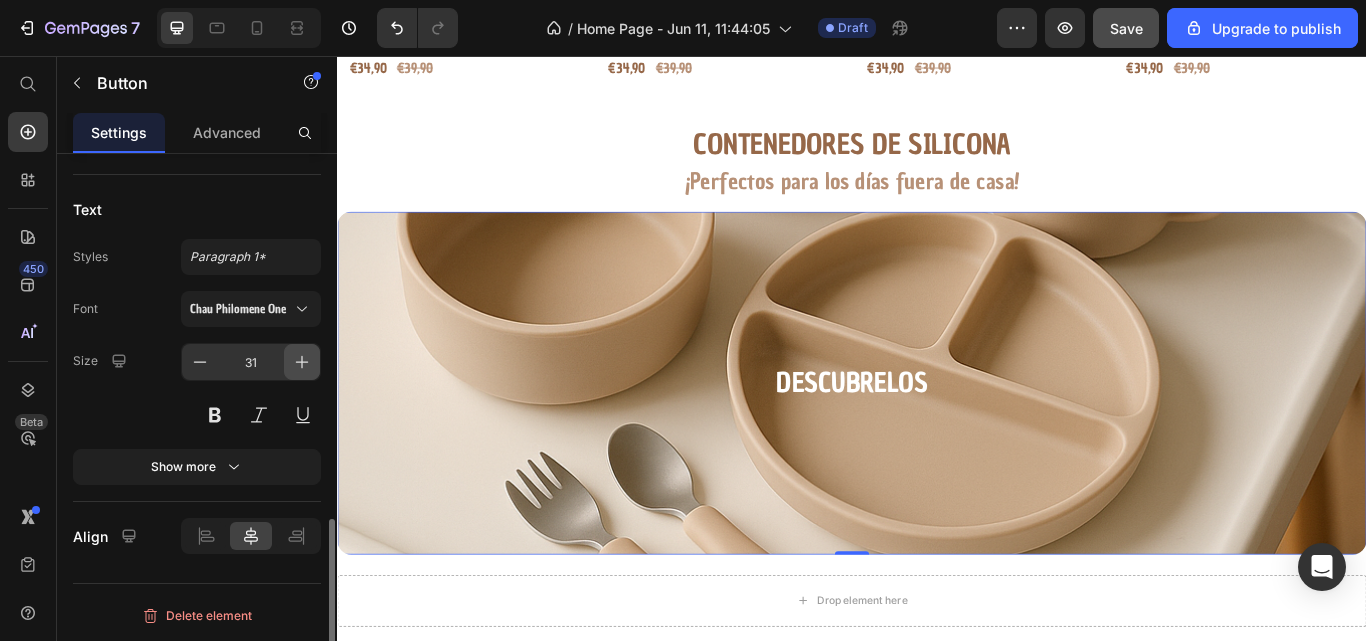 click at bounding box center (302, 362) 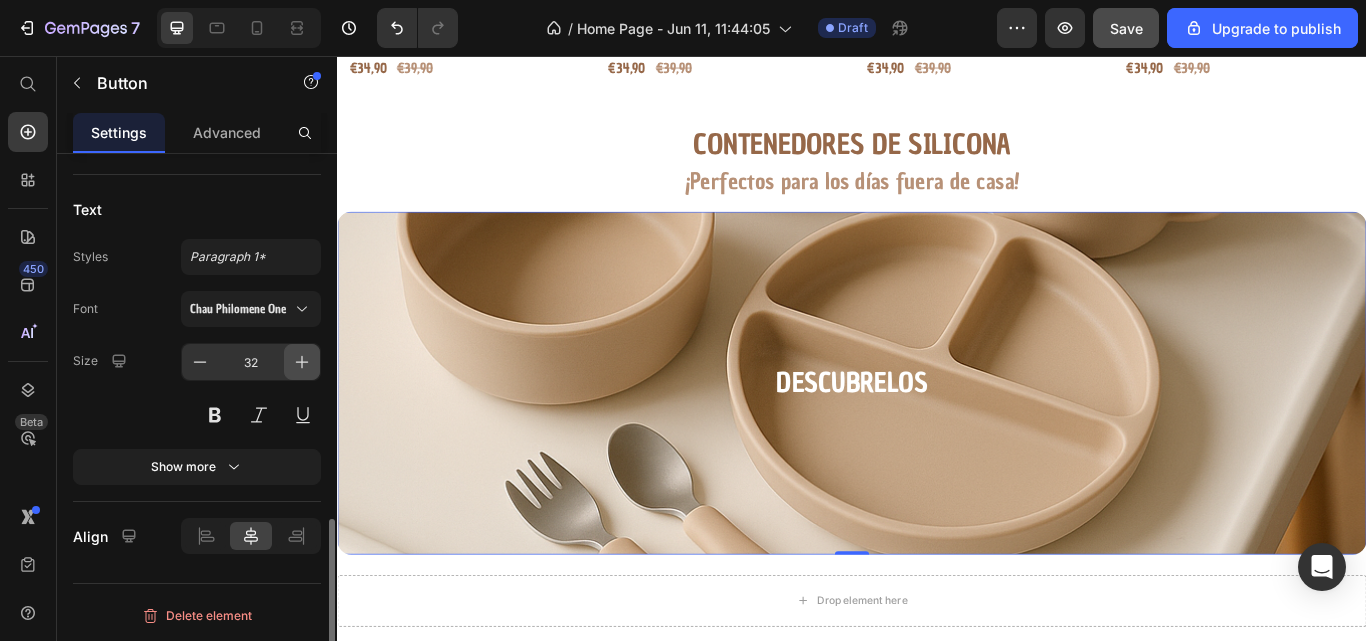 click at bounding box center (302, 362) 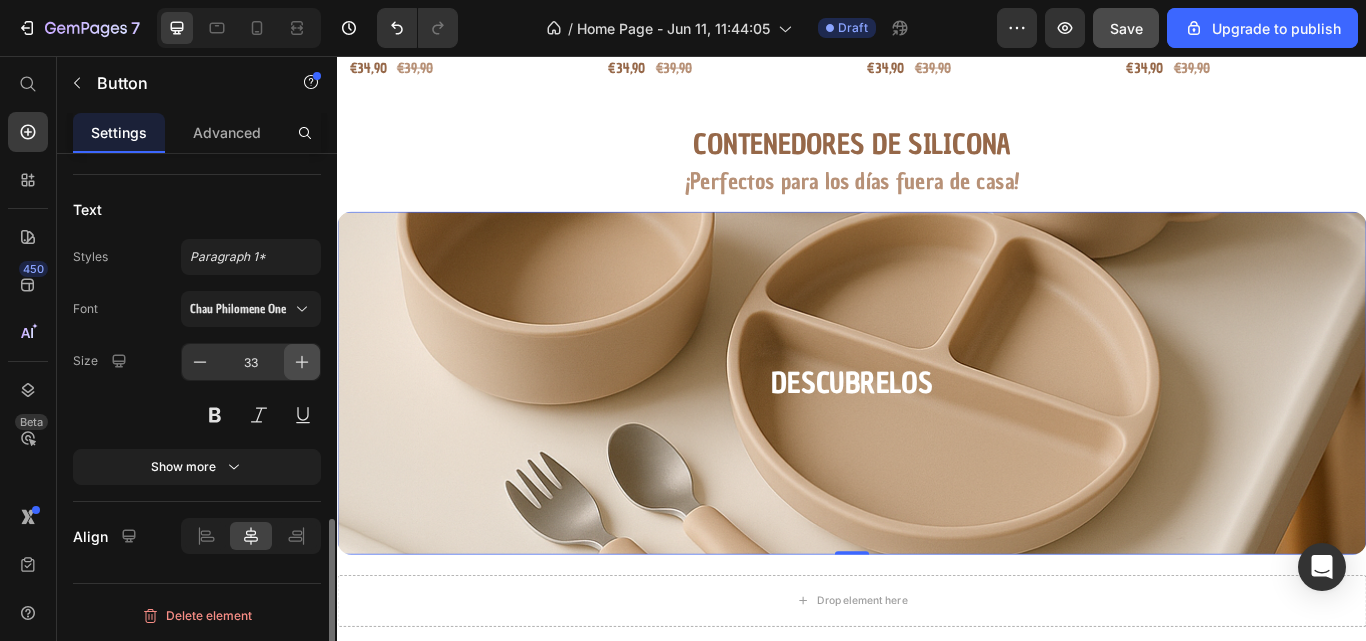 click at bounding box center [302, 362] 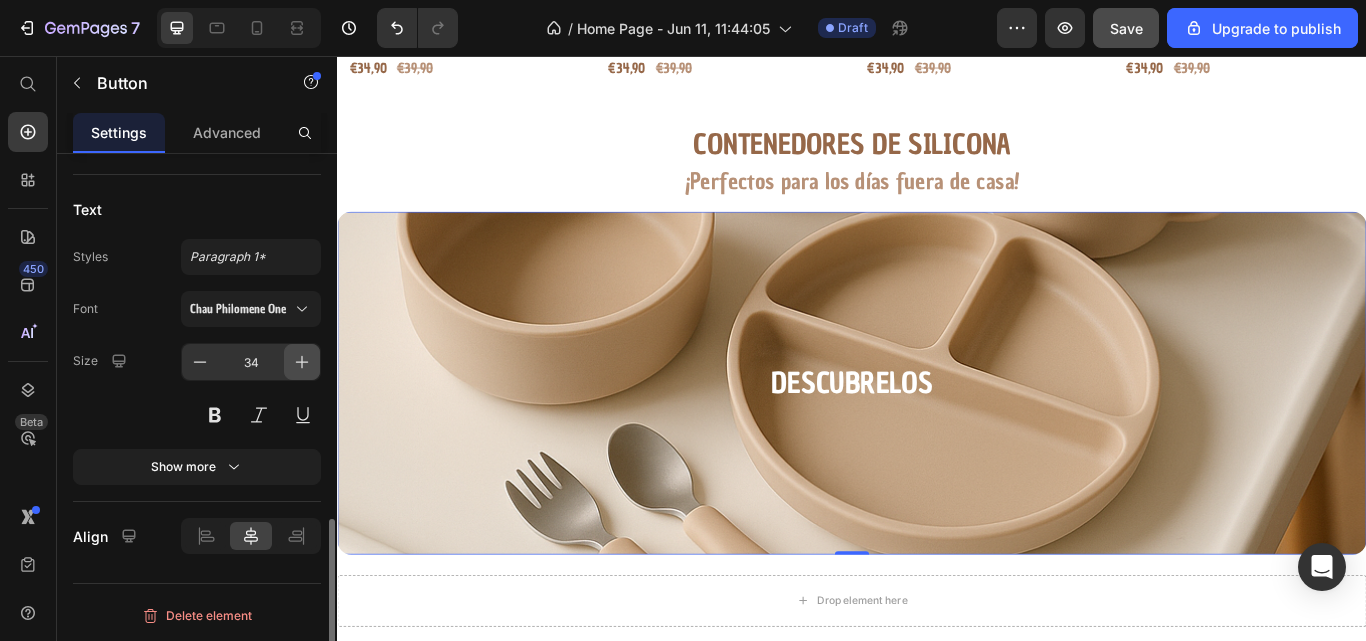 click at bounding box center [302, 362] 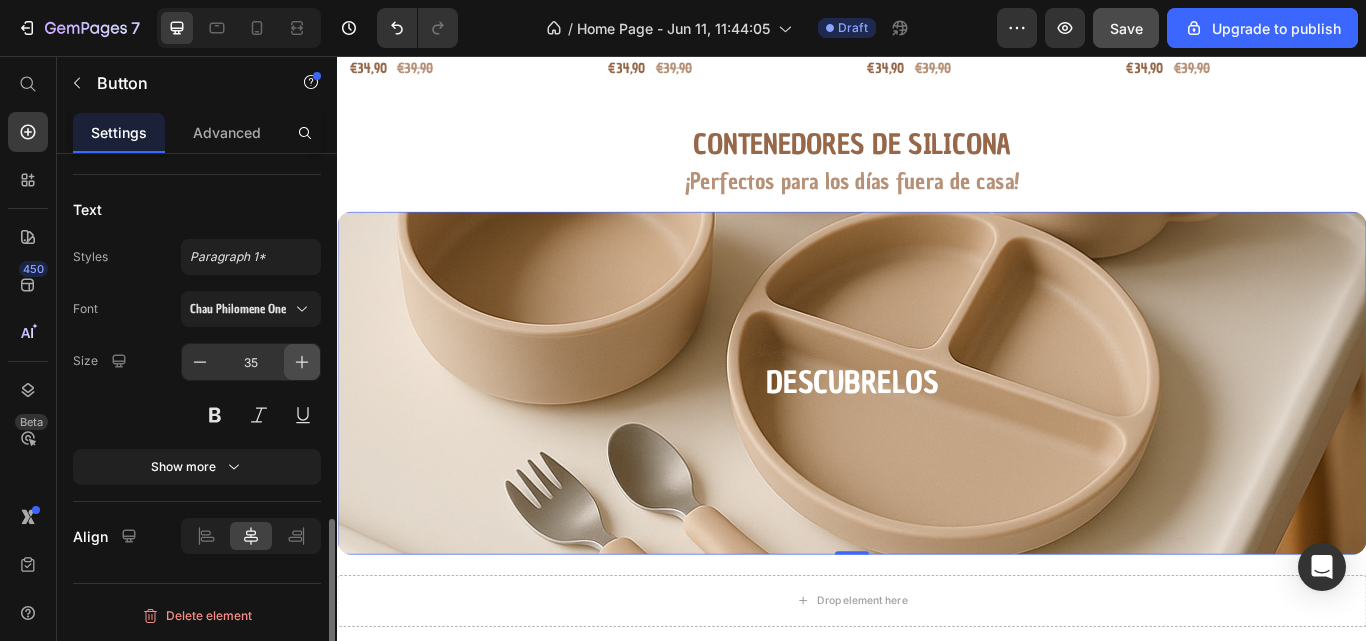 click at bounding box center (302, 362) 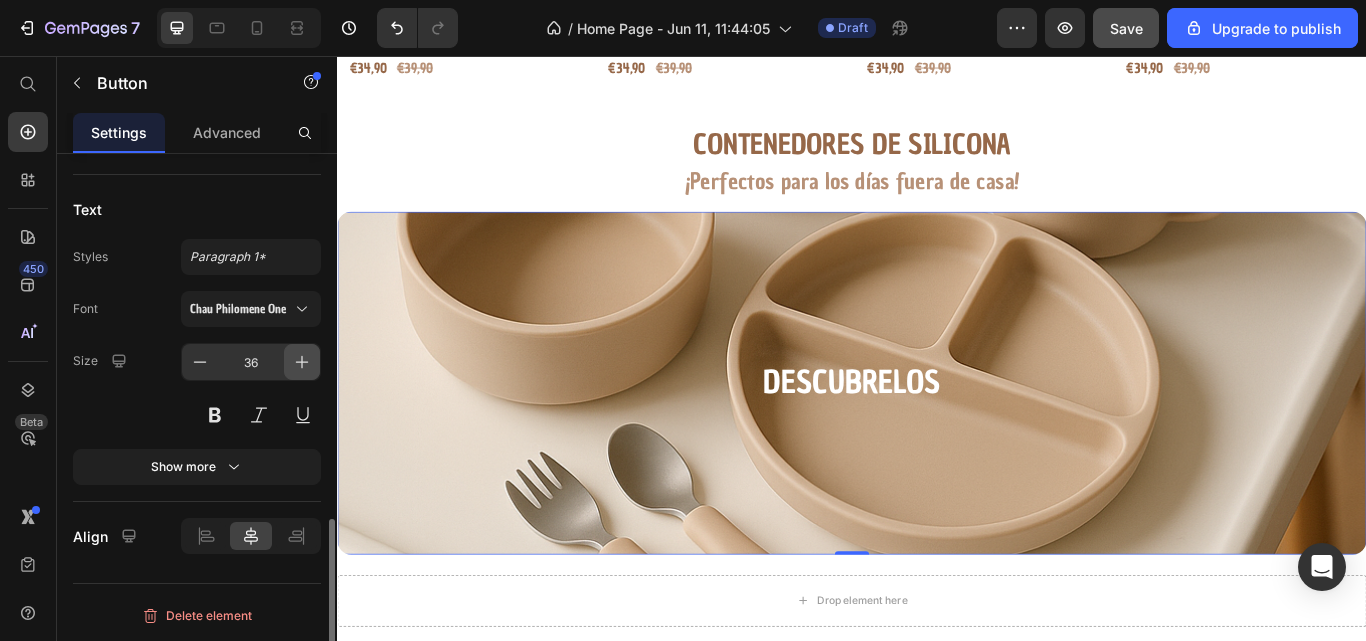 click at bounding box center (302, 362) 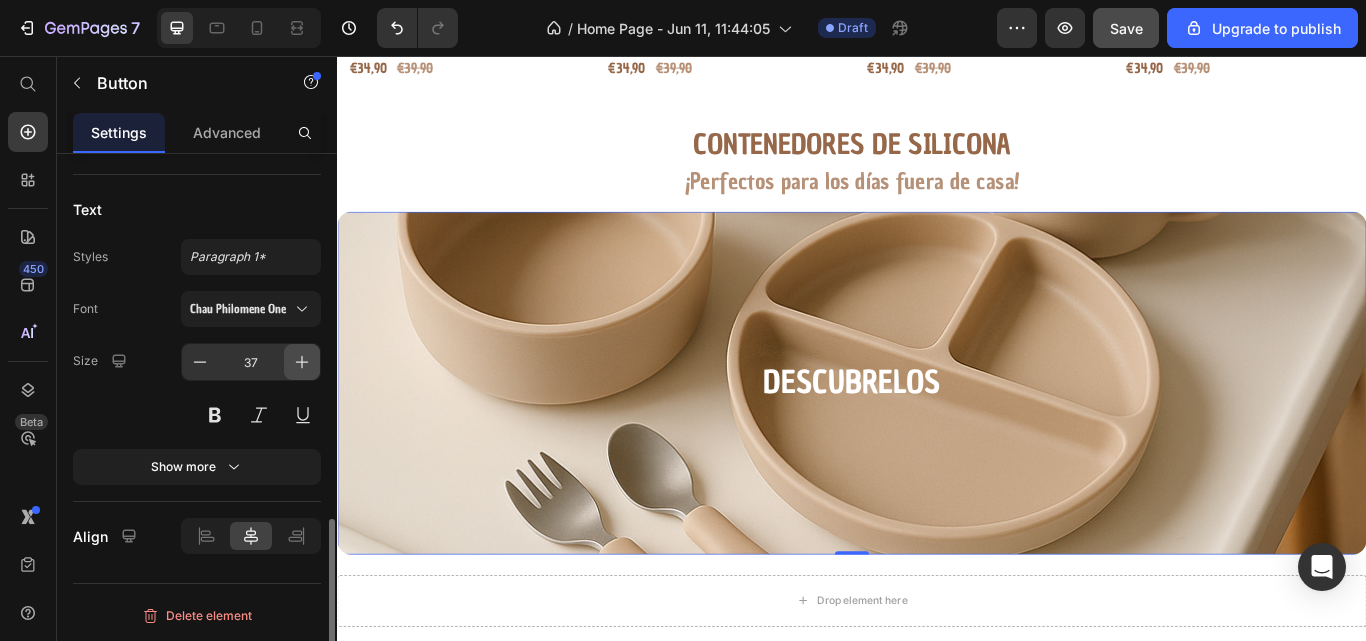 click at bounding box center [302, 362] 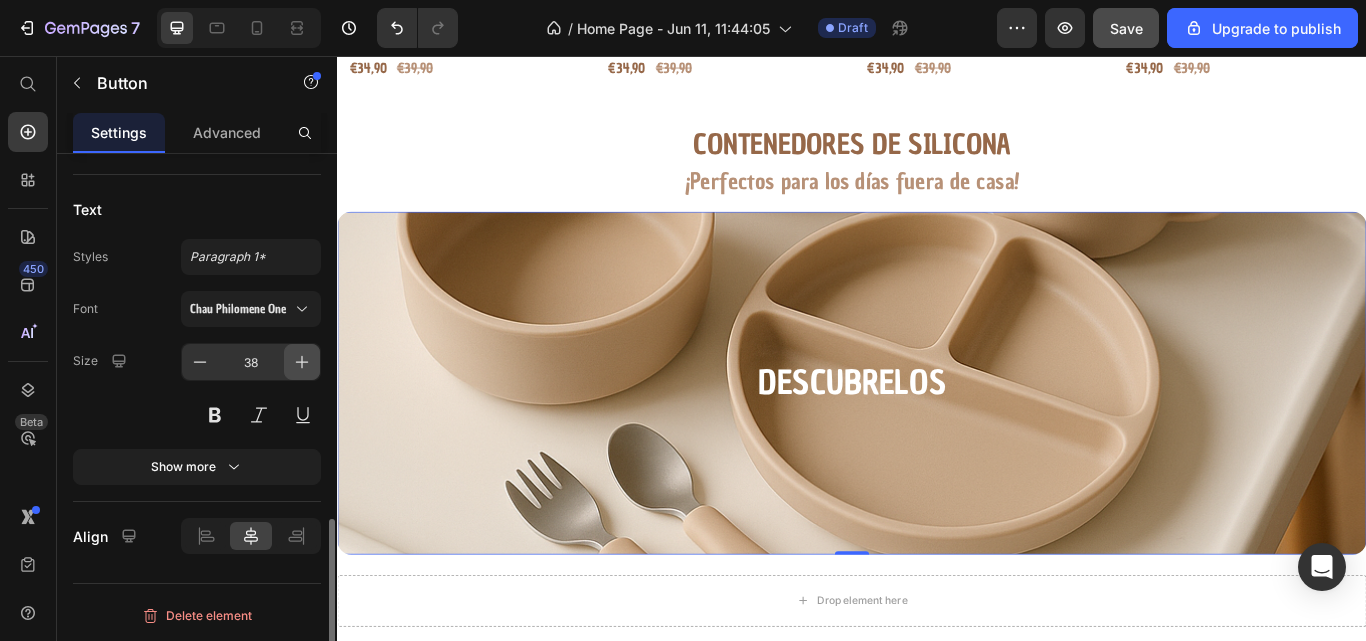 click at bounding box center [302, 362] 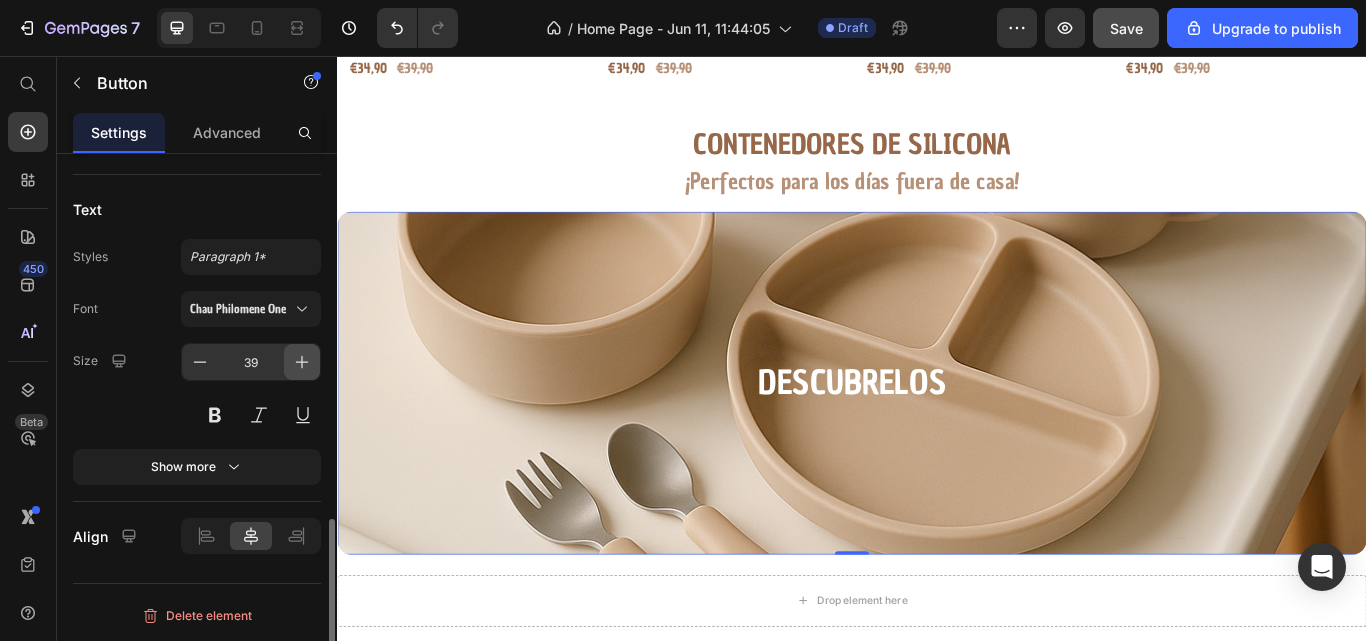 click at bounding box center (302, 362) 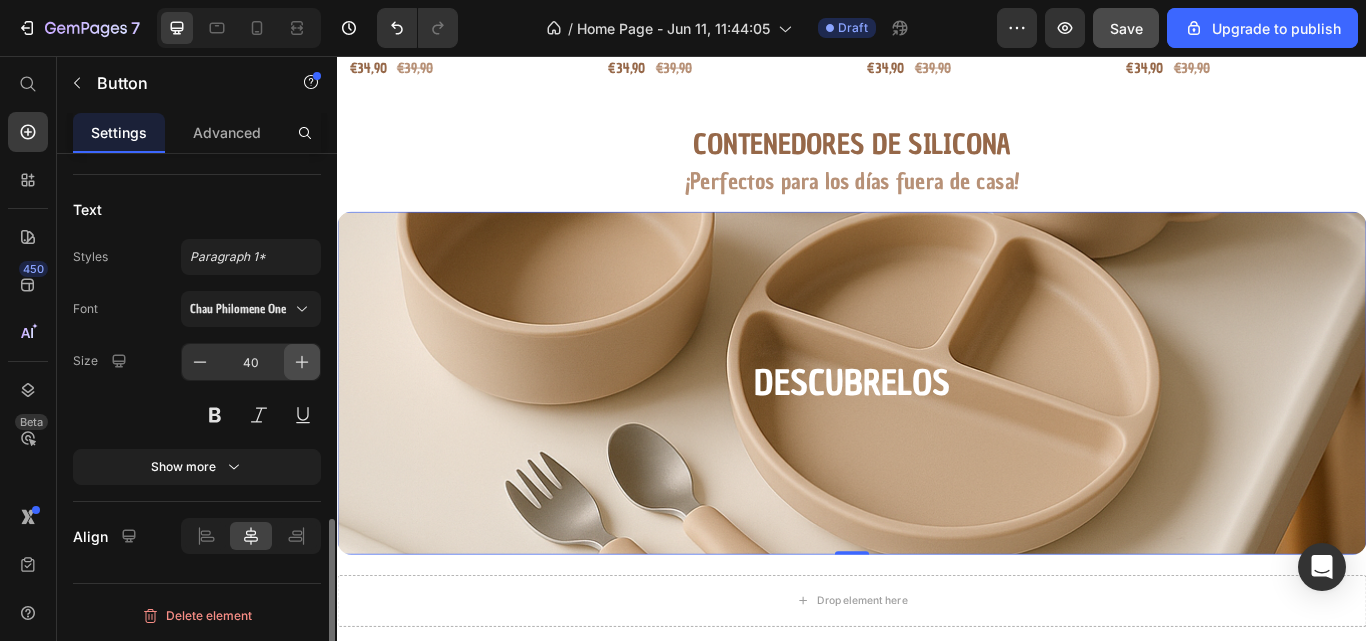 click at bounding box center [302, 362] 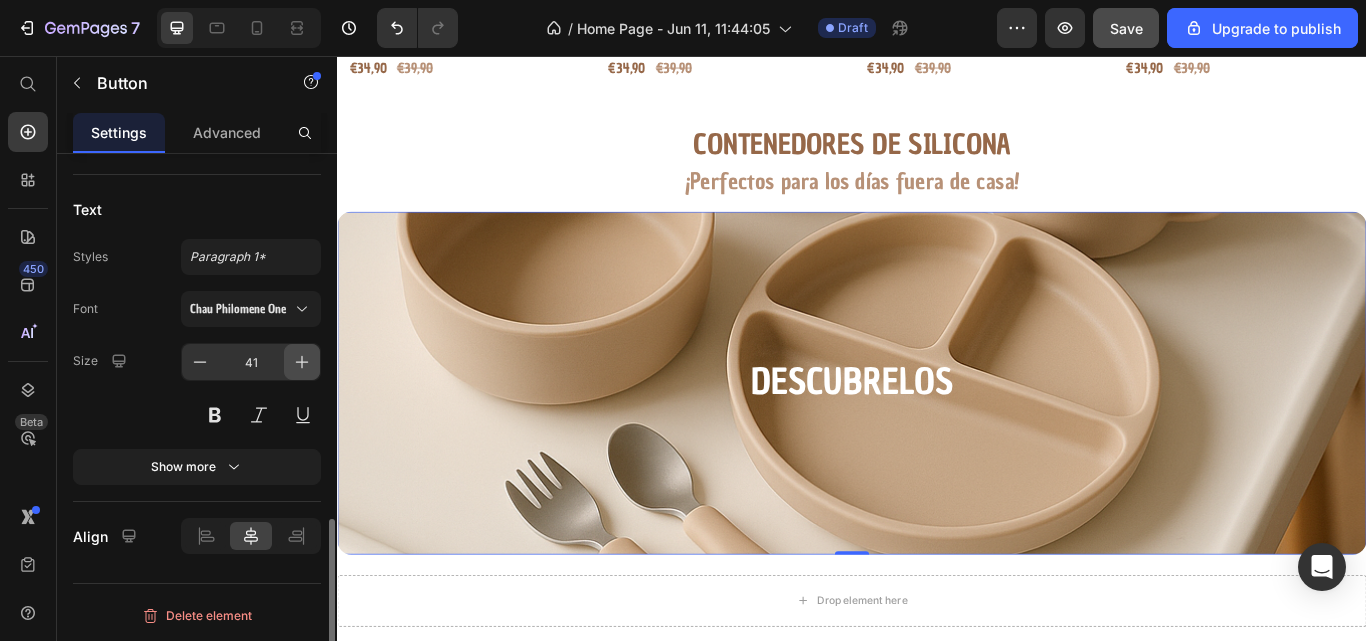 click at bounding box center (302, 362) 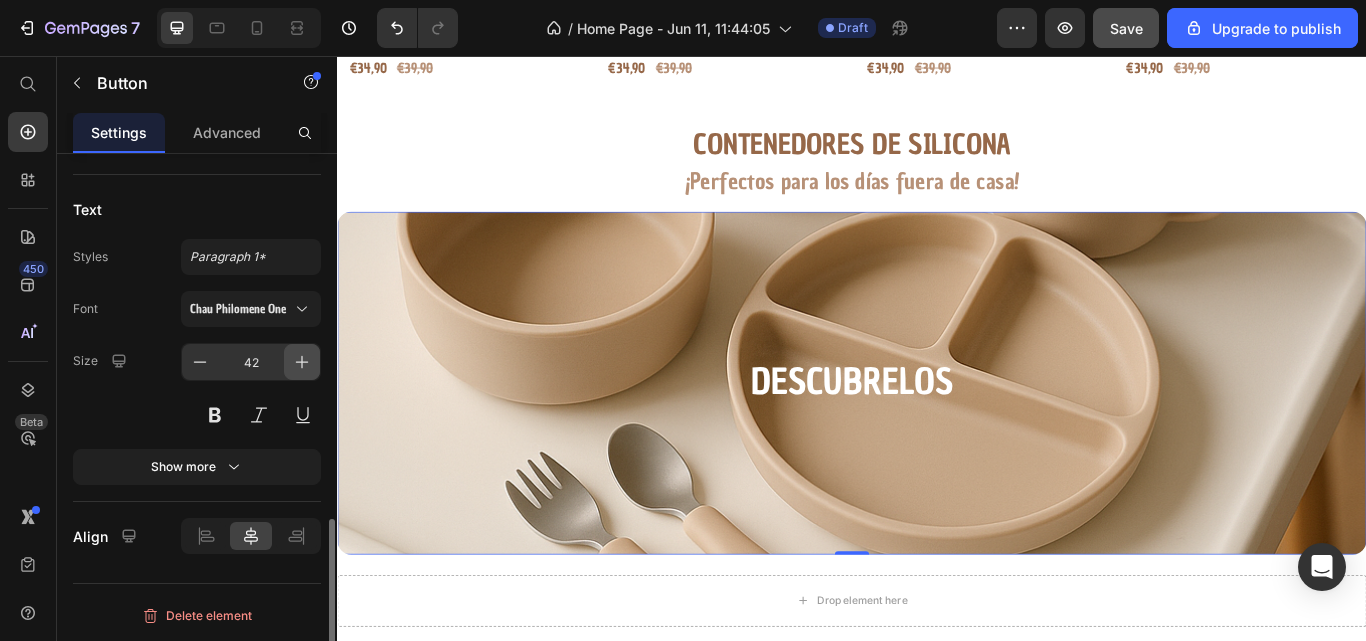 click at bounding box center [302, 362] 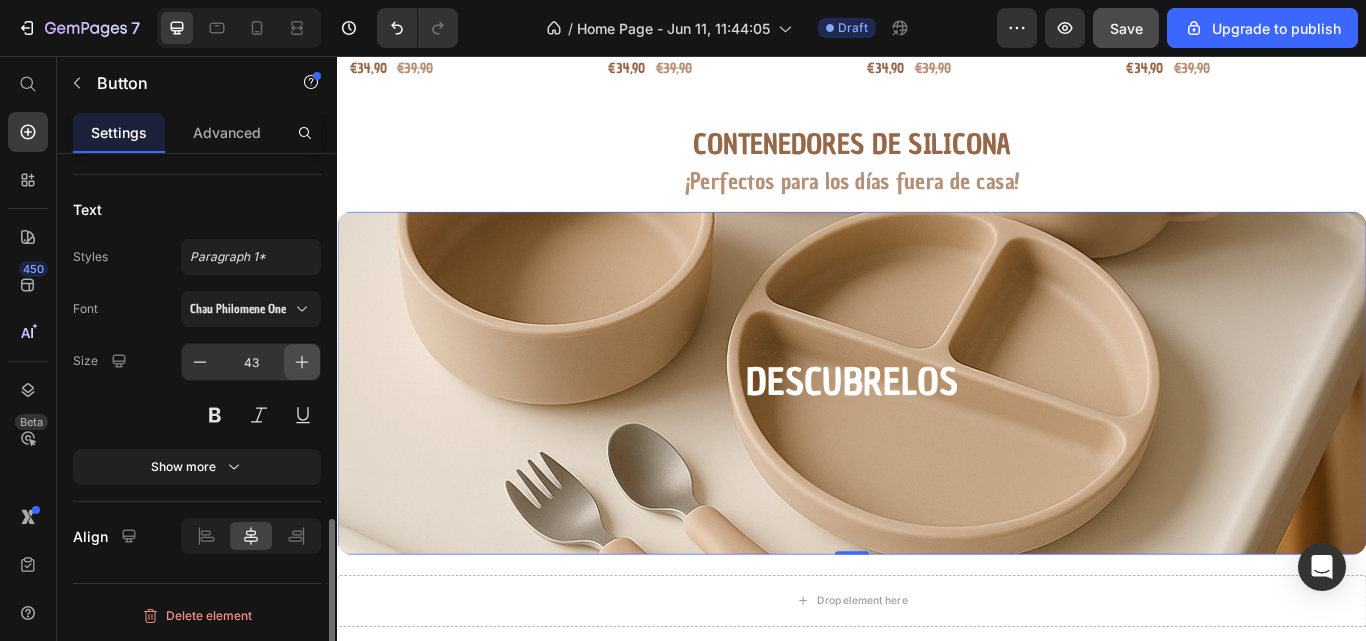 click at bounding box center (302, 362) 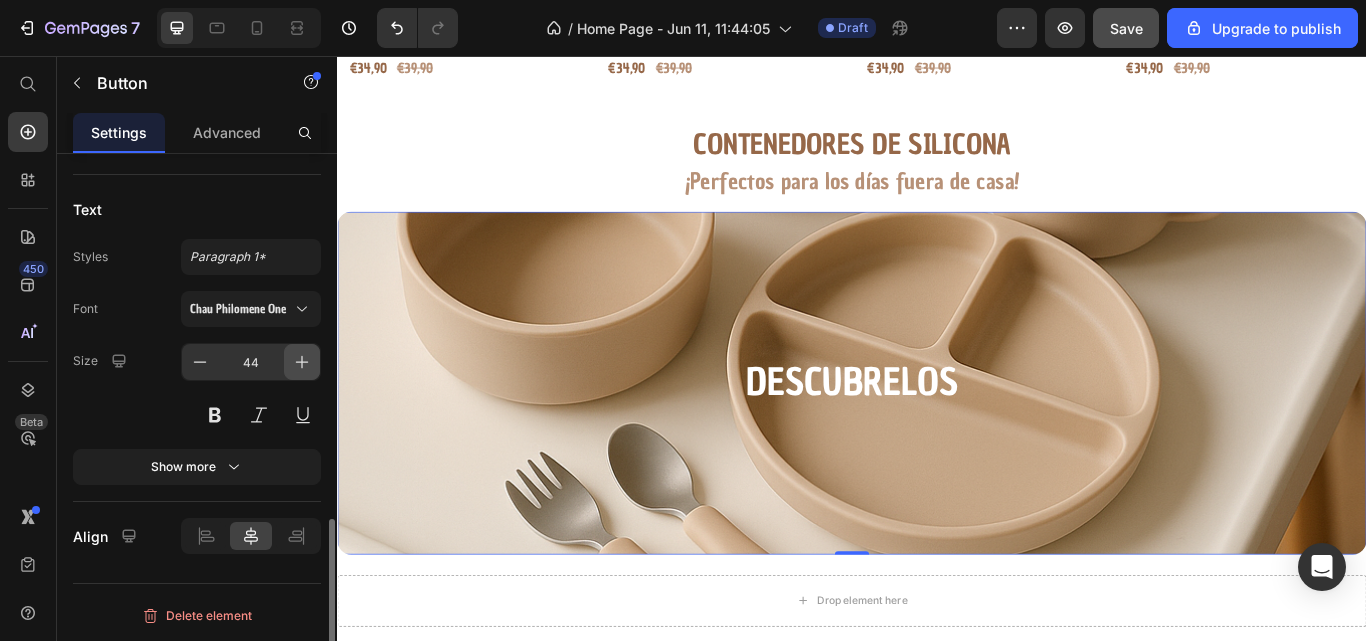 click at bounding box center (302, 362) 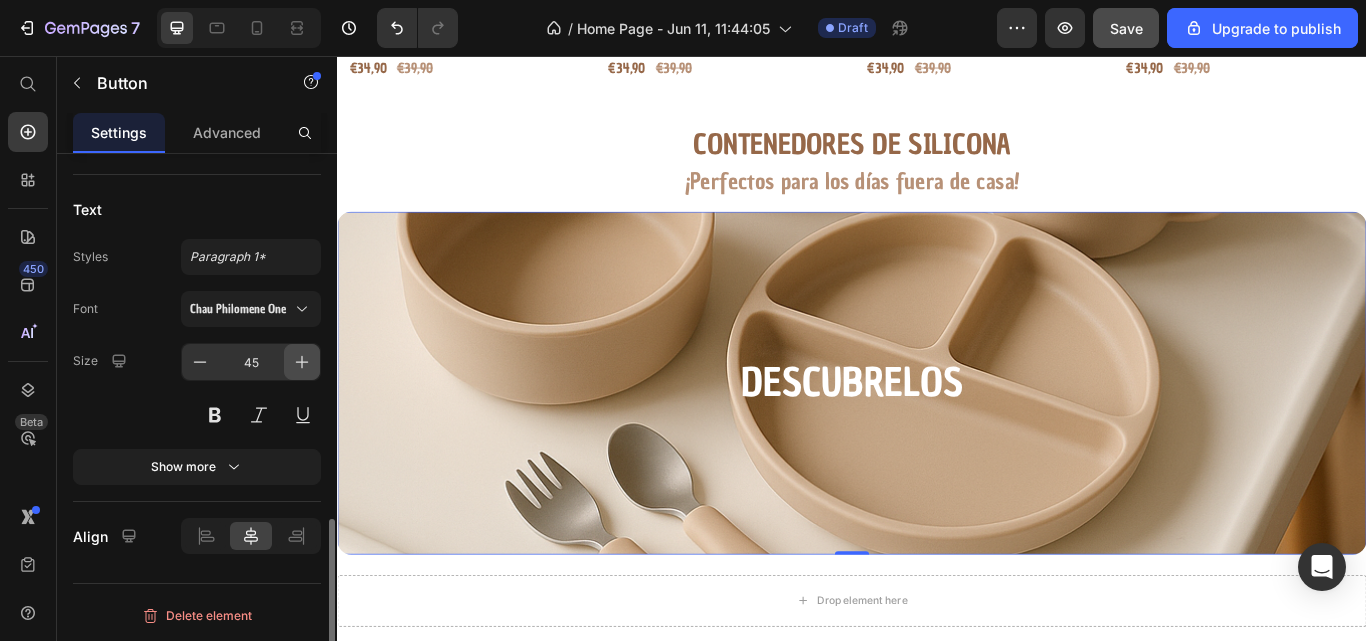 click at bounding box center (302, 362) 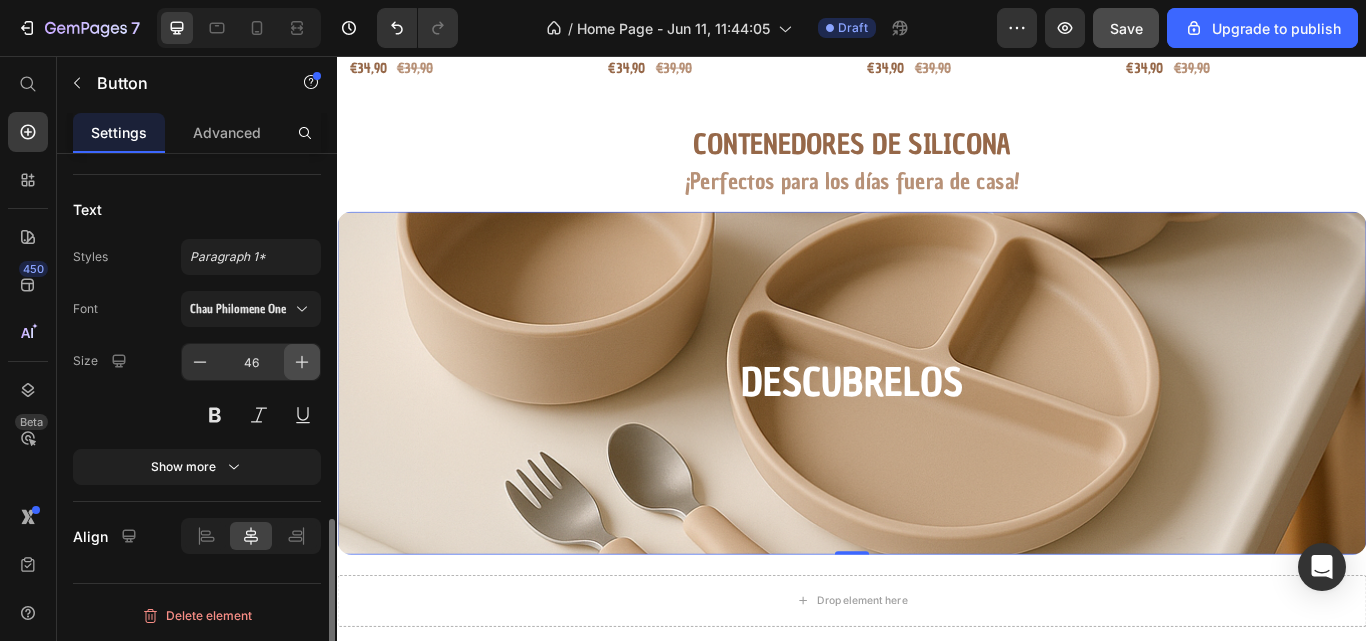 click at bounding box center [302, 362] 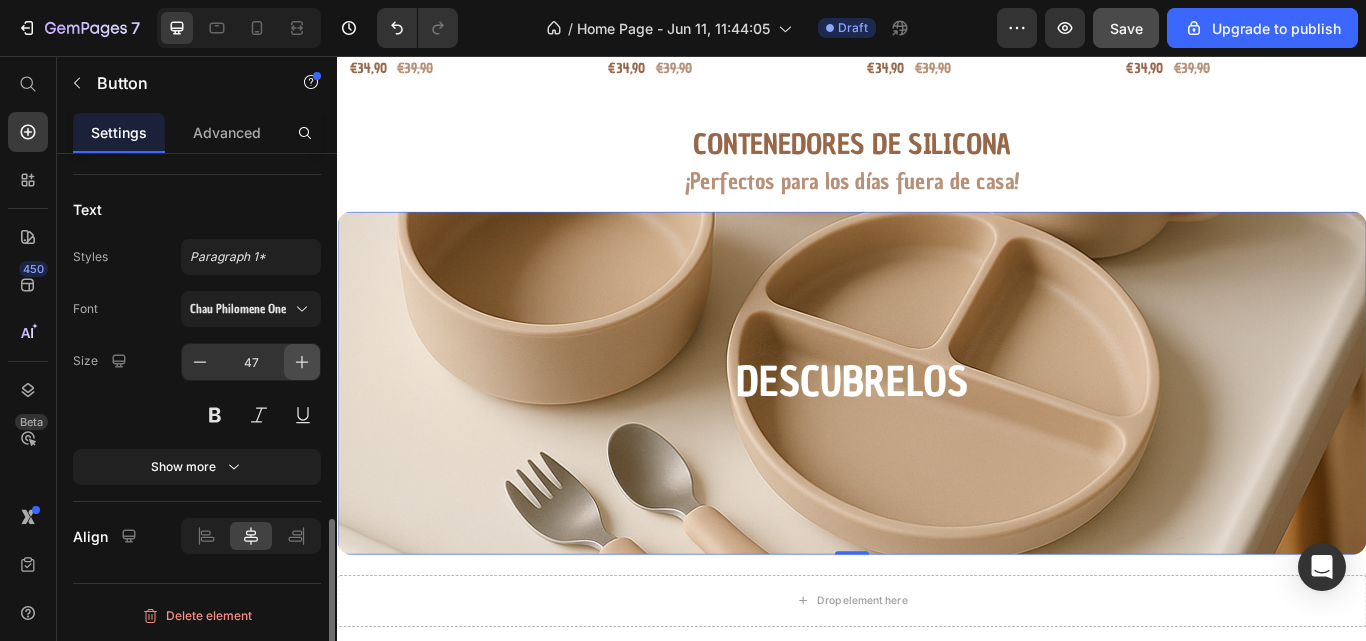 click at bounding box center (302, 362) 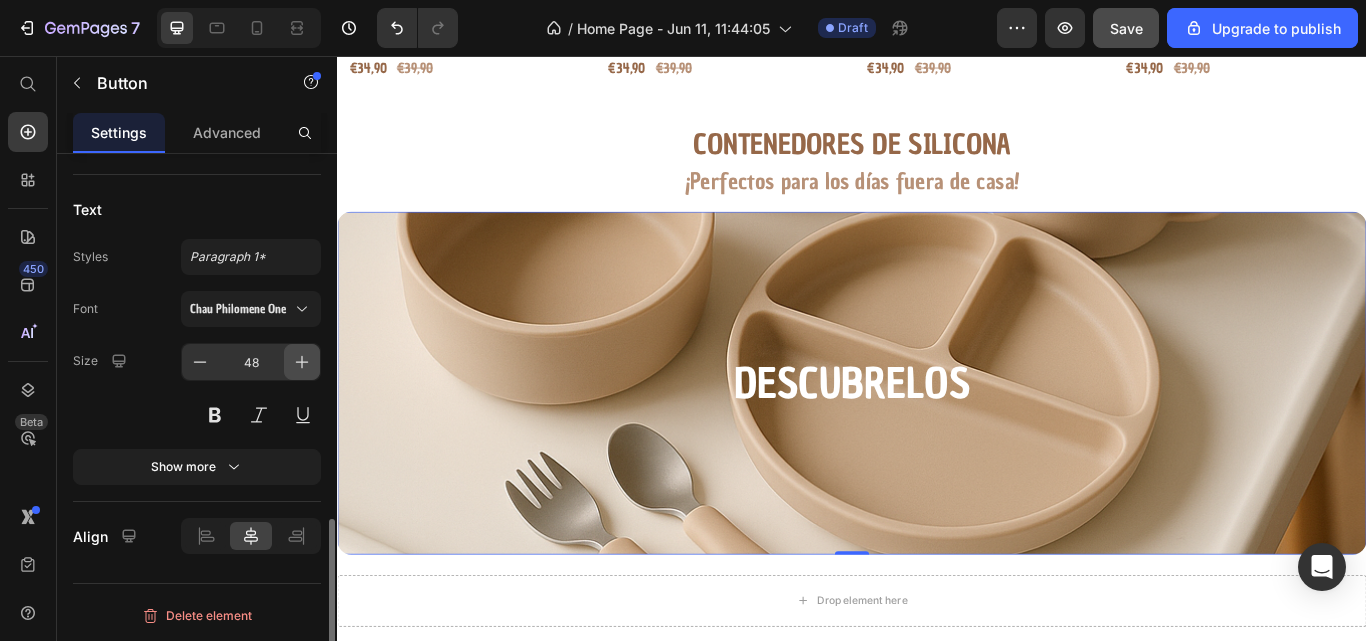 click at bounding box center [302, 362] 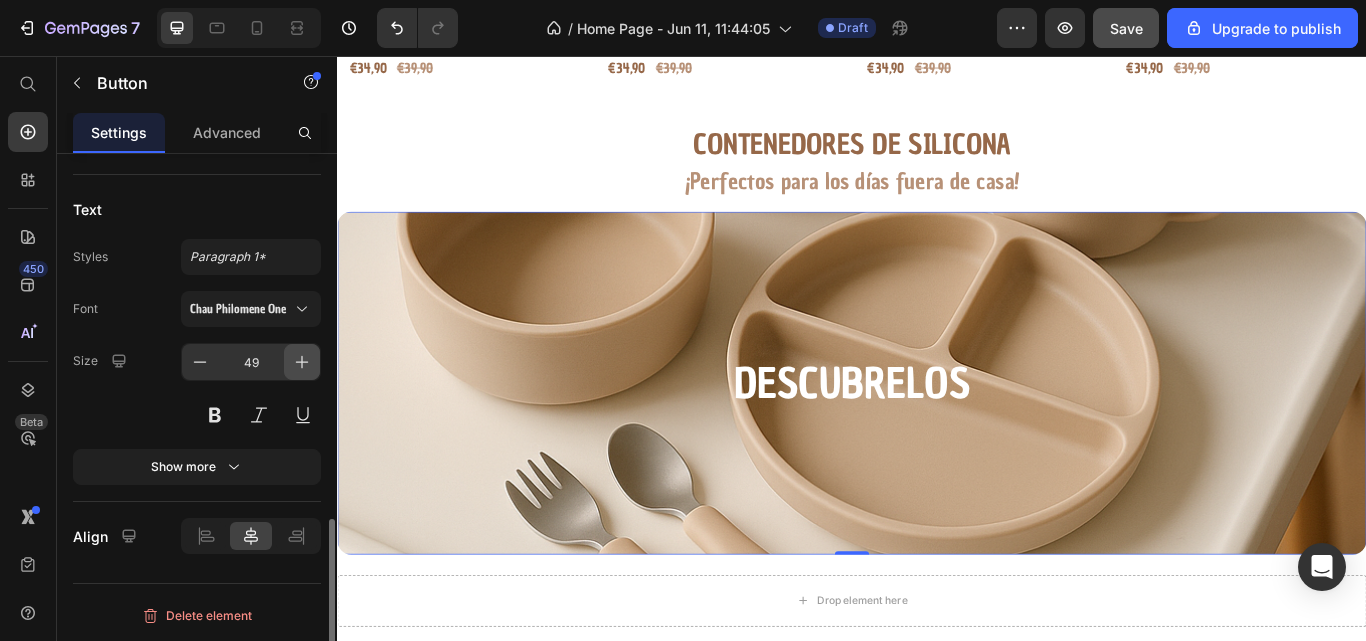 click at bounding box center (302, 362) 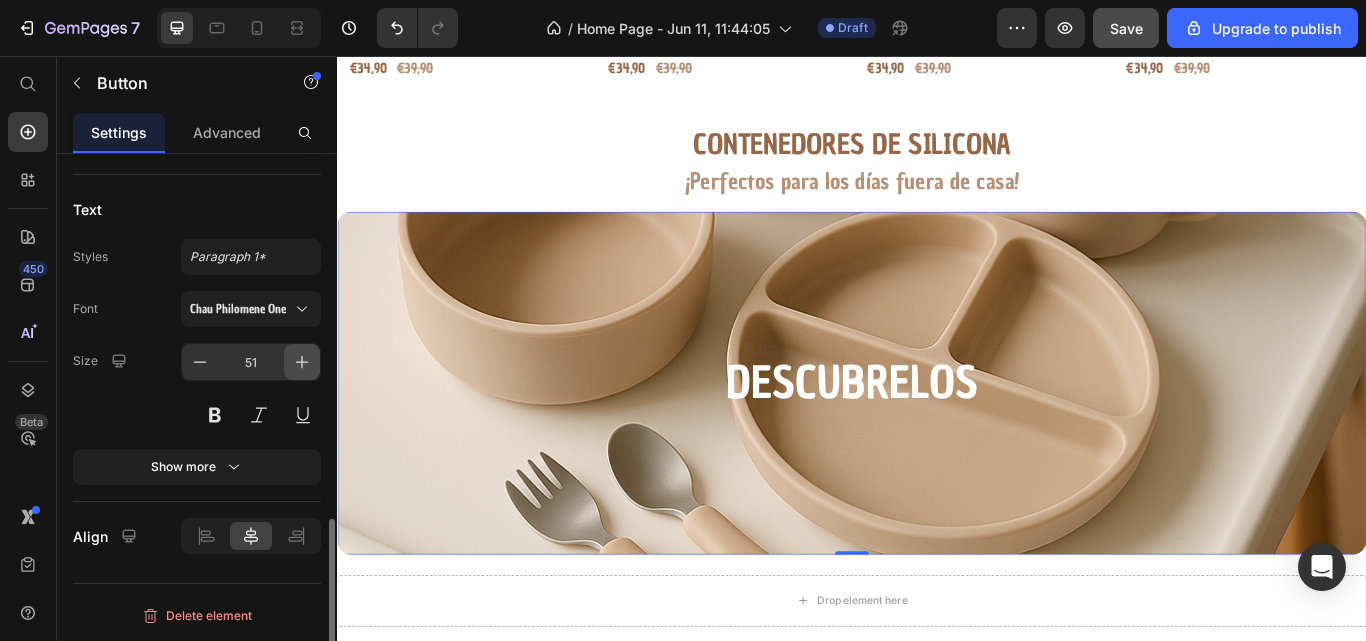 click at bounding box center [302, 362] 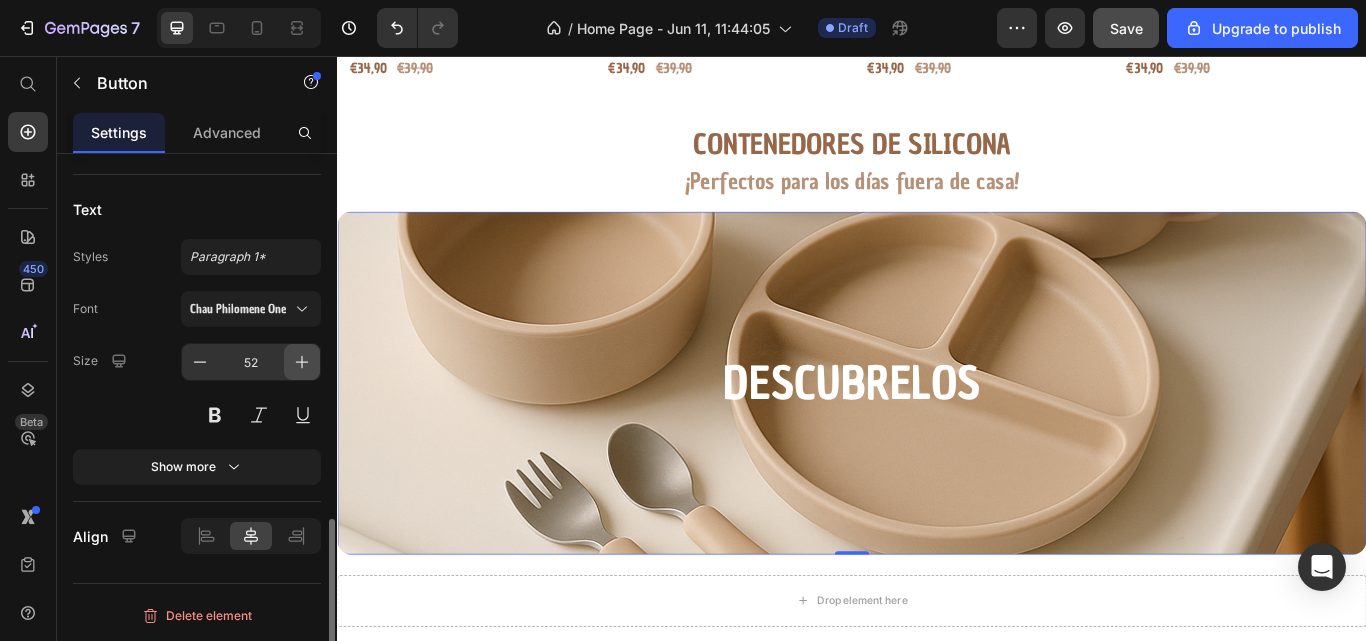 click at bounding box center (302, 362) 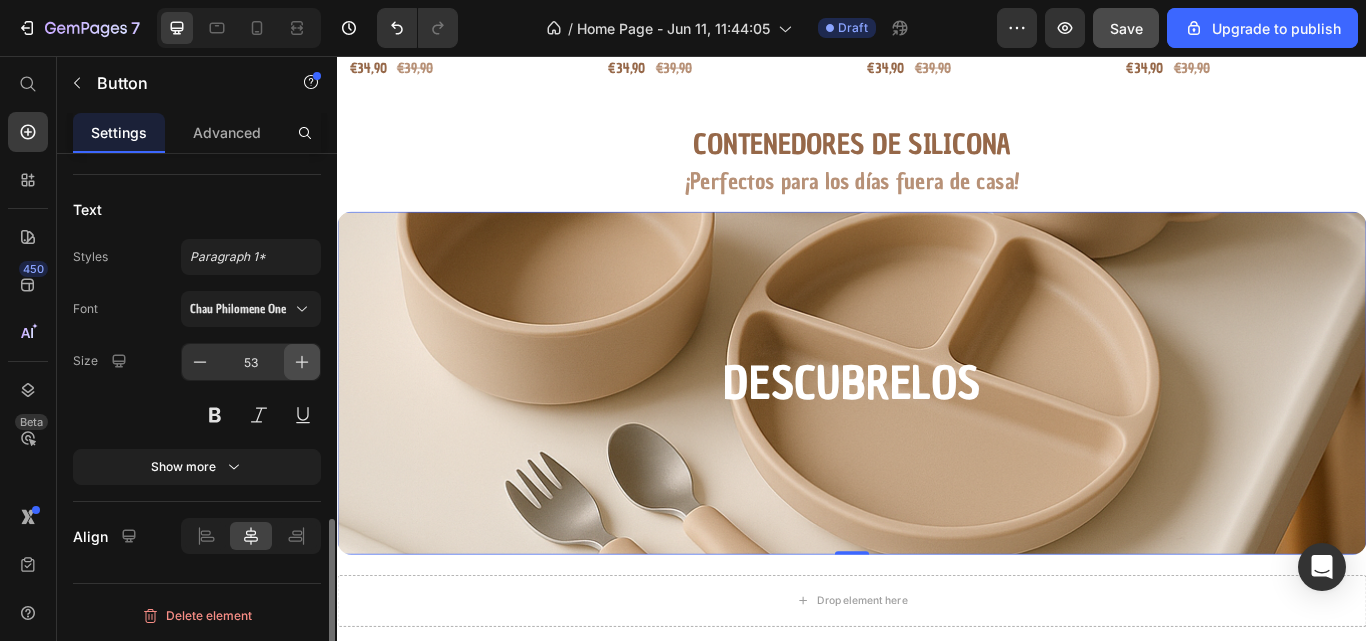click at bounding box center (302, 362) 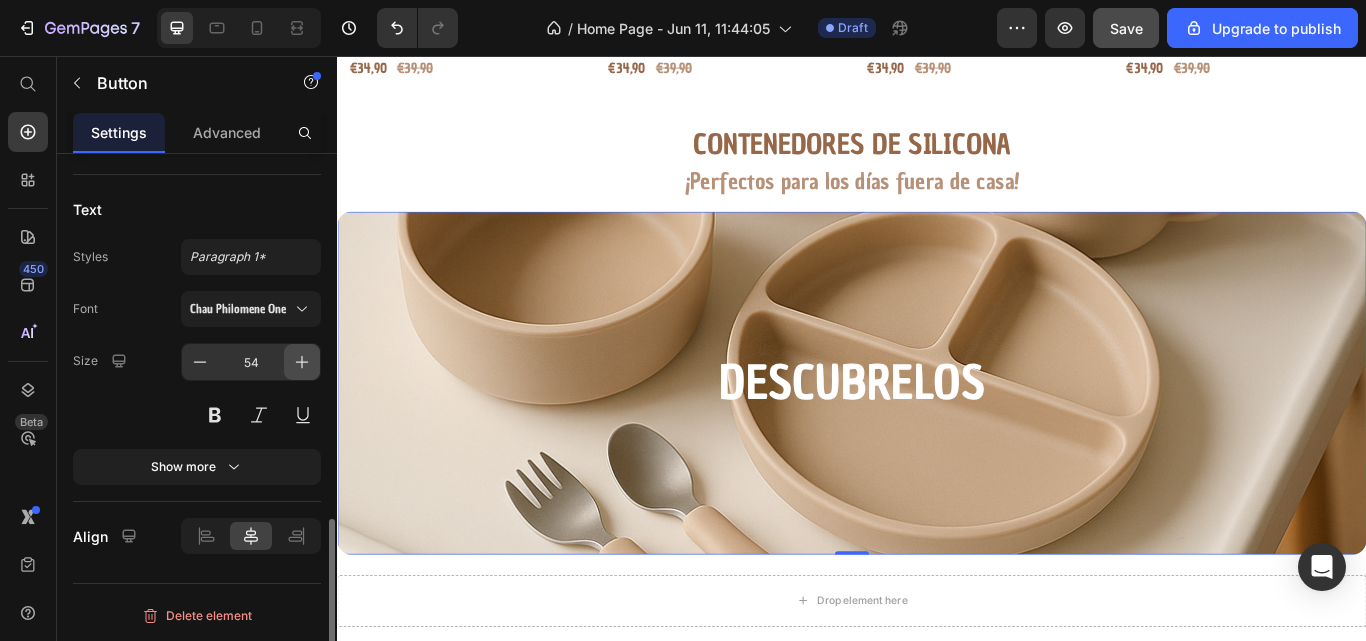 click at bounding box center (302, 362) 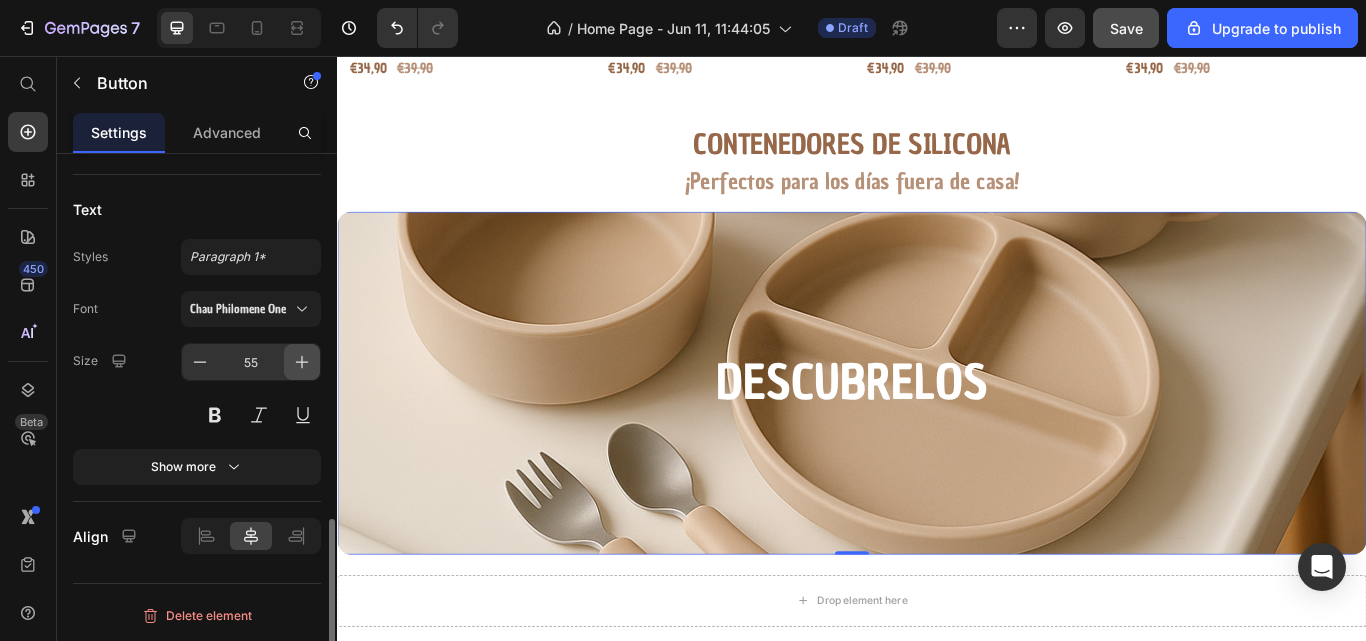 click at bounding box center [302, 362] 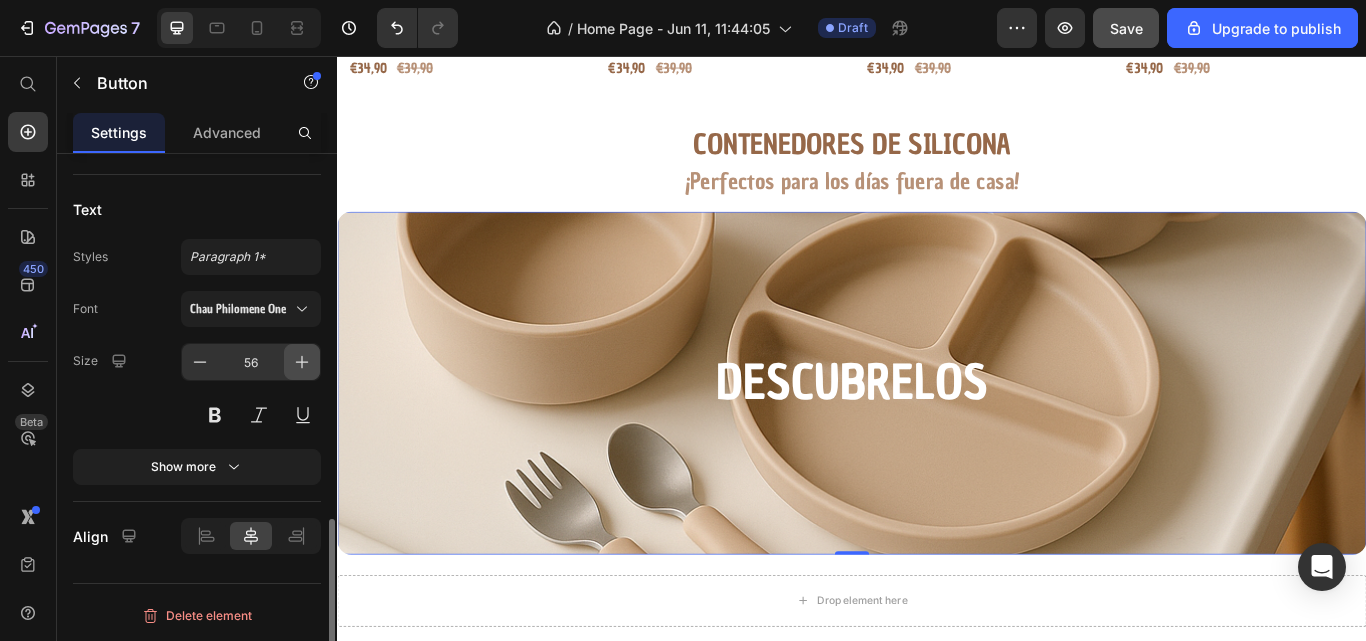 click at bounding box center [302, 362] 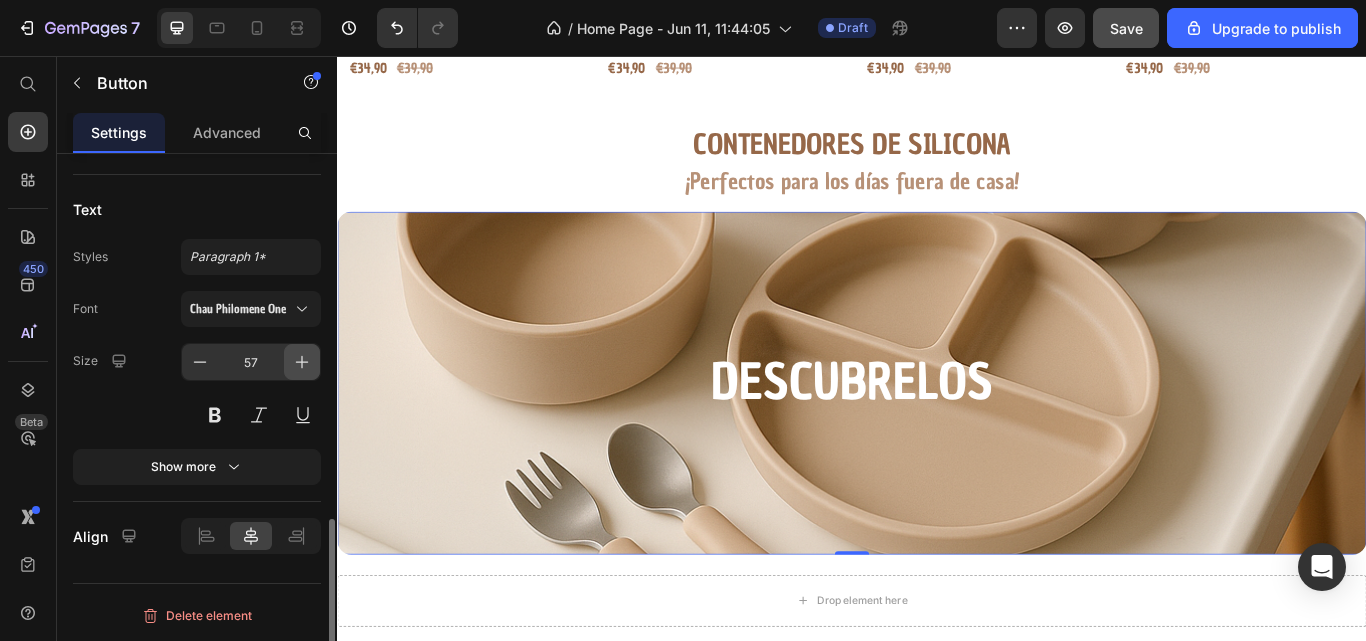 click at bounding box center (302, 362) 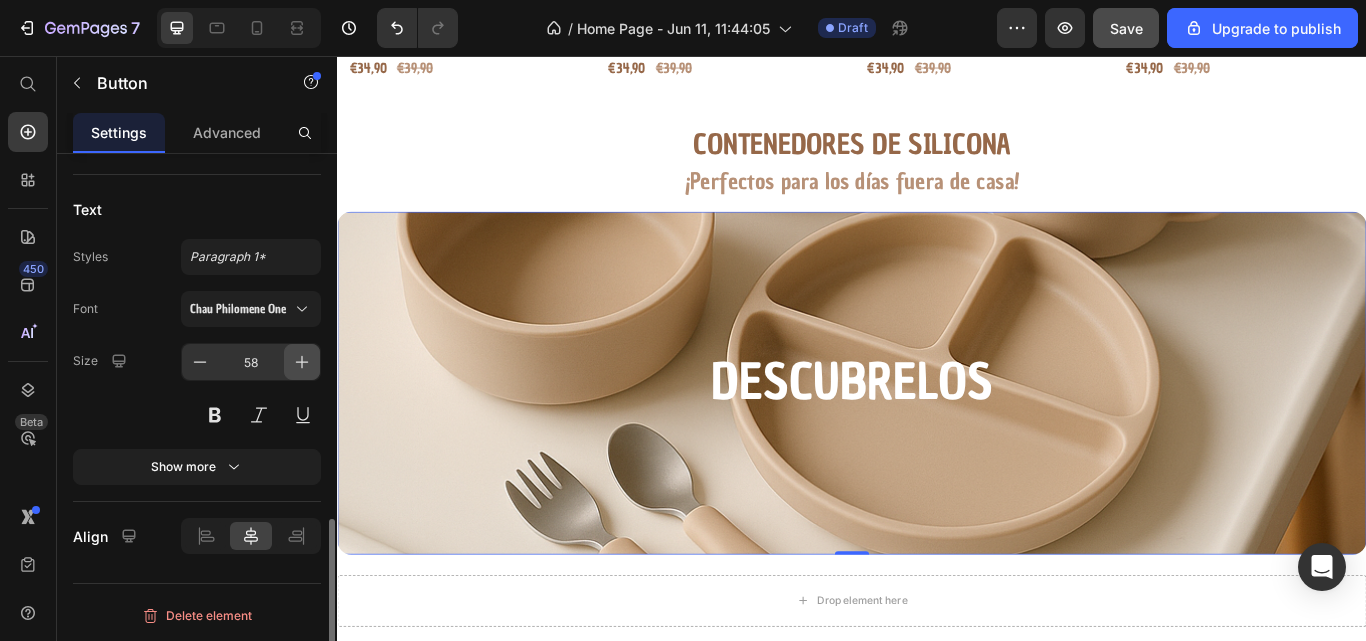 click at bounding box center (302, 362) 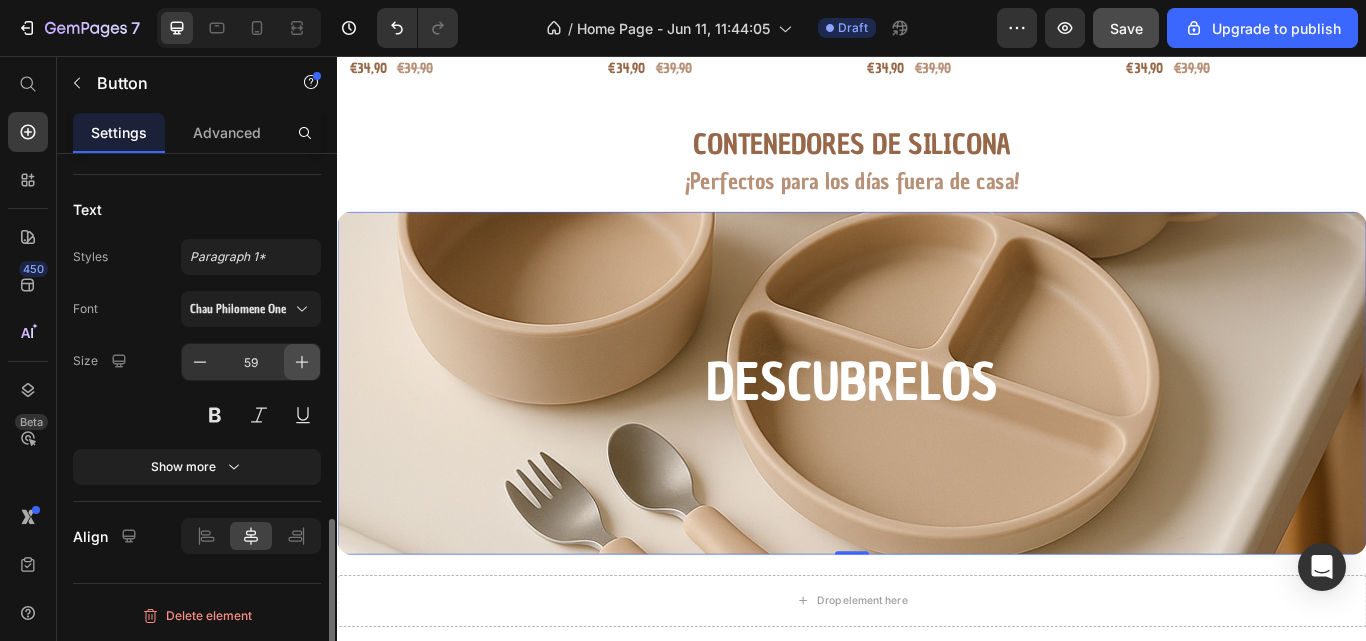 click at bounding box center [302, 362] 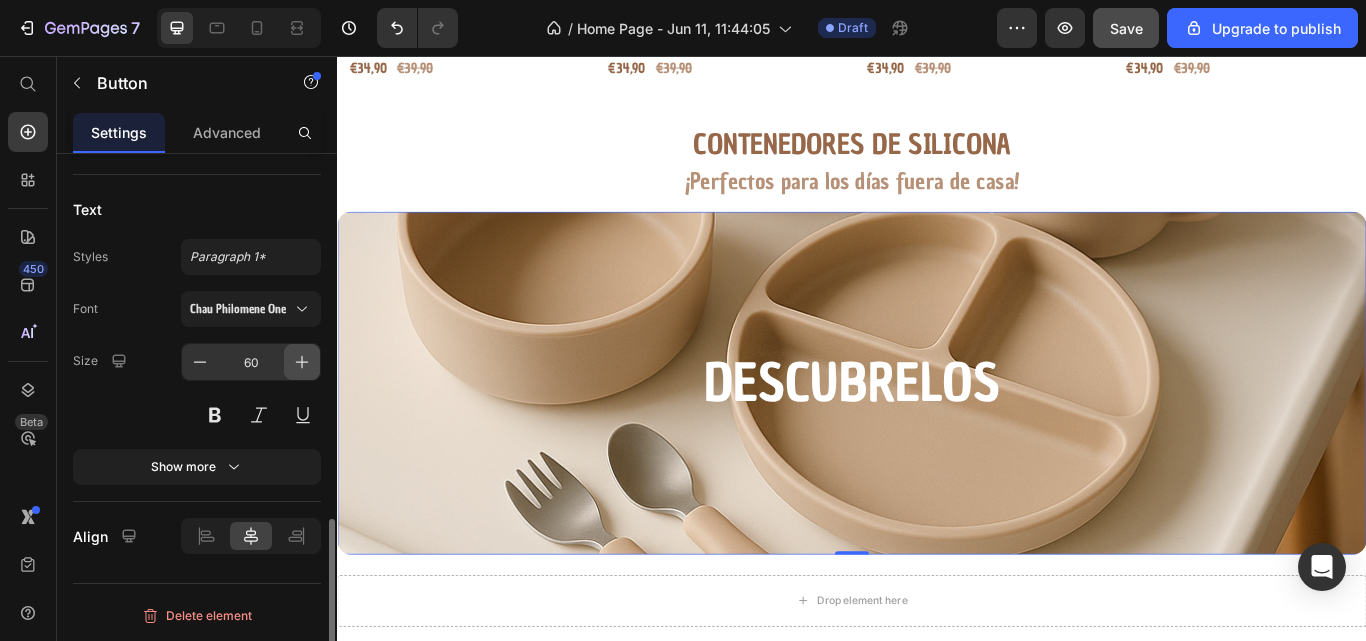 click at bounding box center [302, 362] 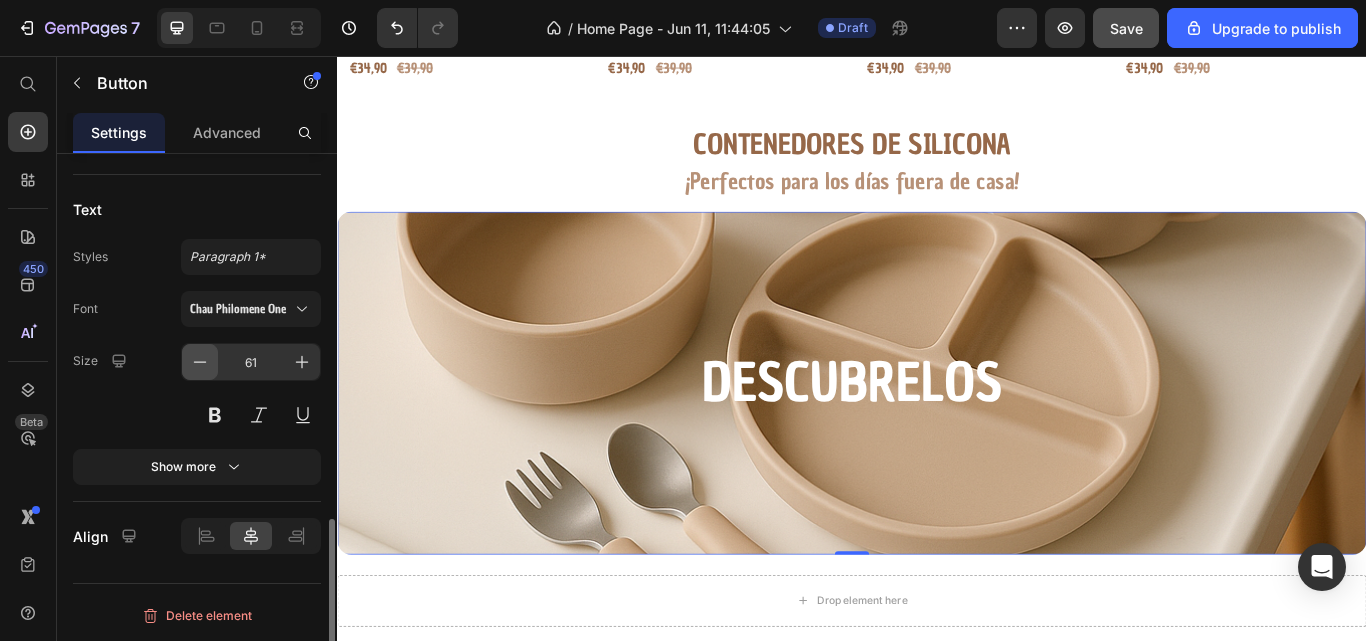 click 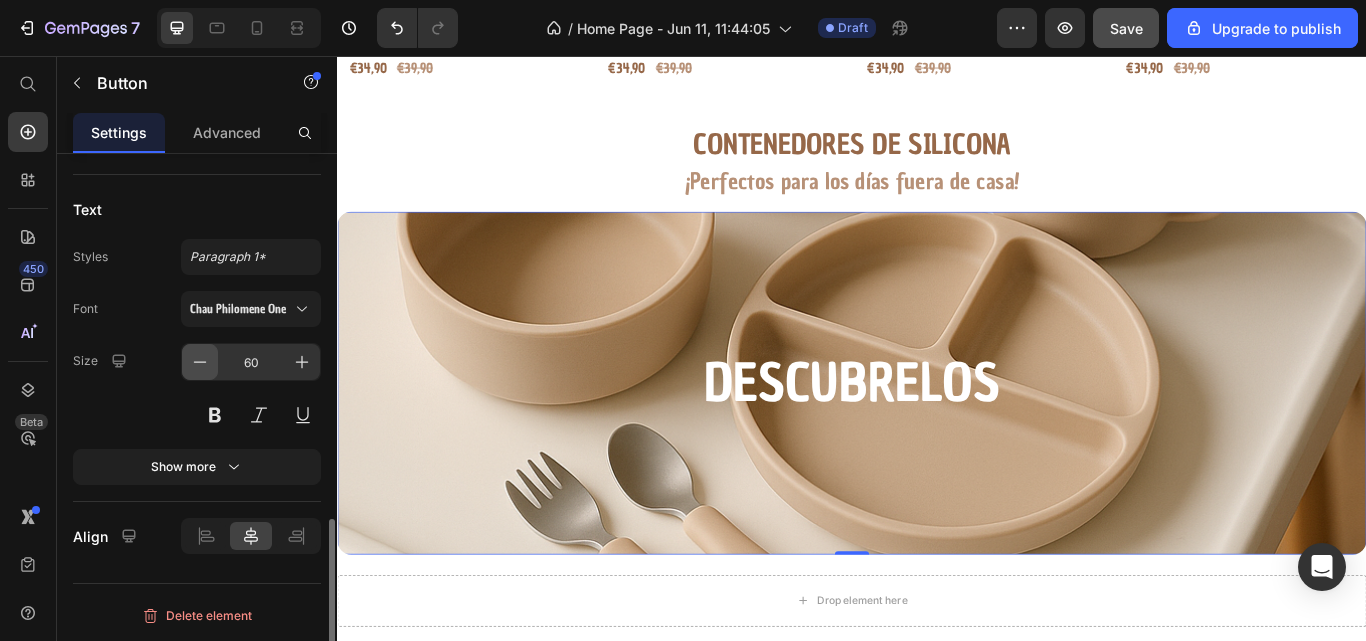 click 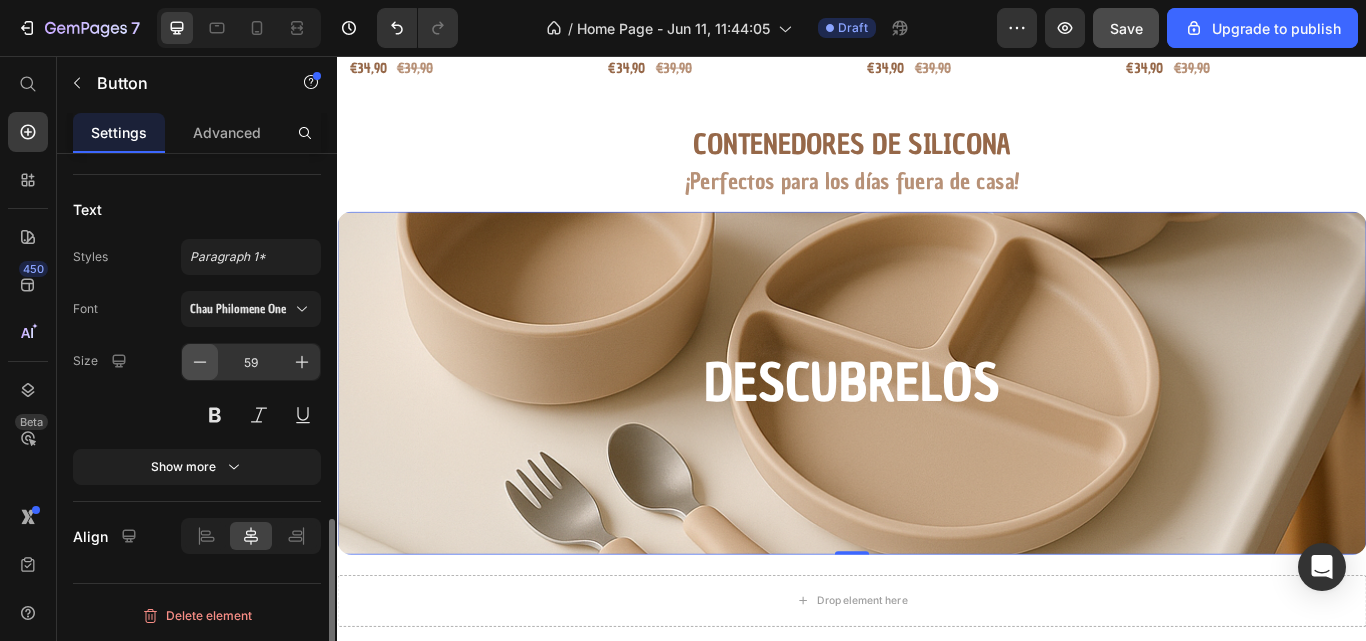 click 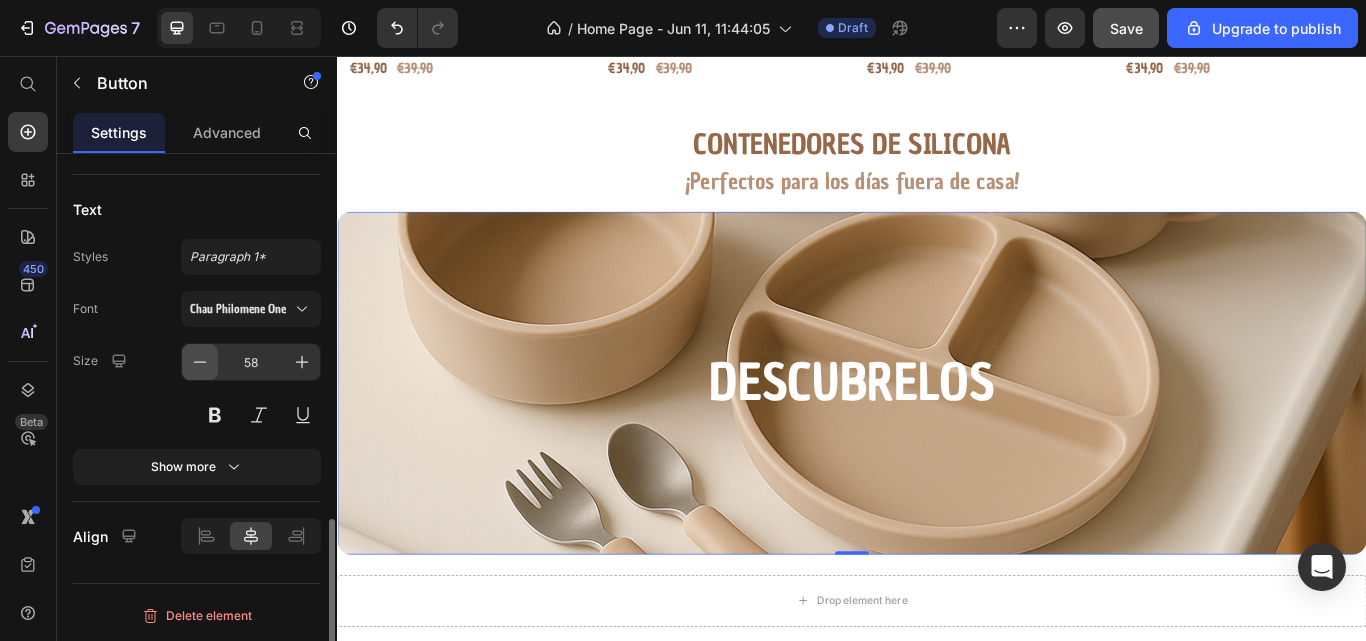 click 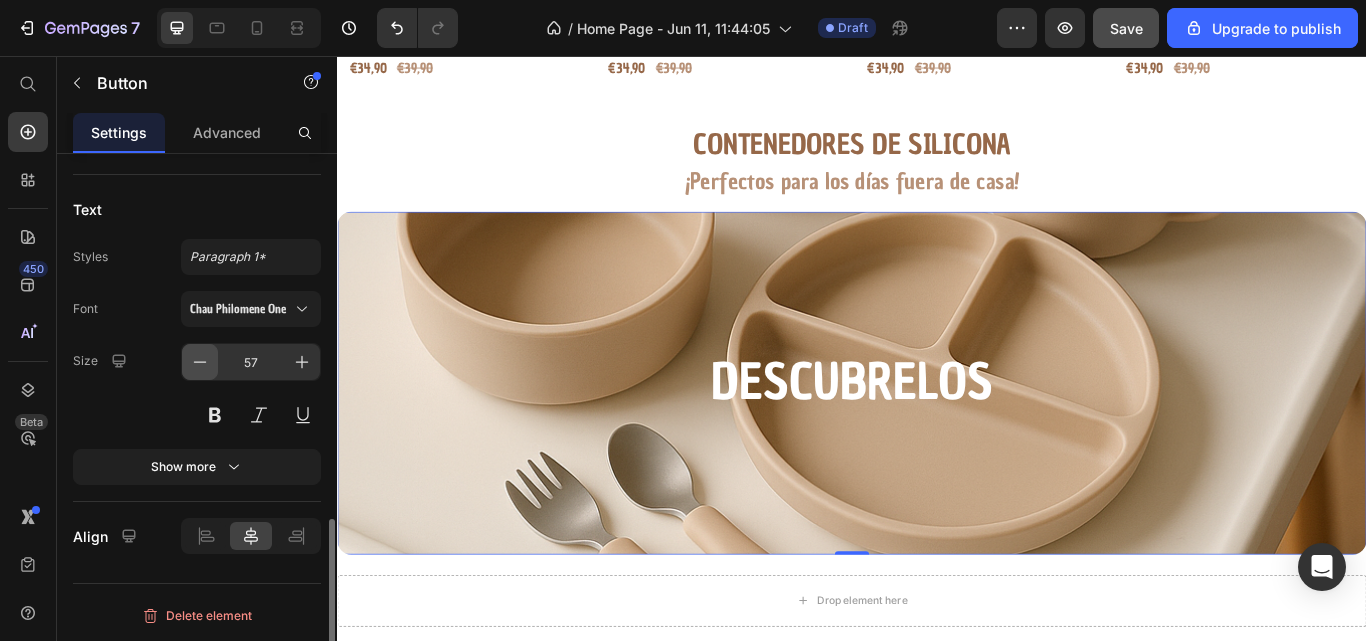 click 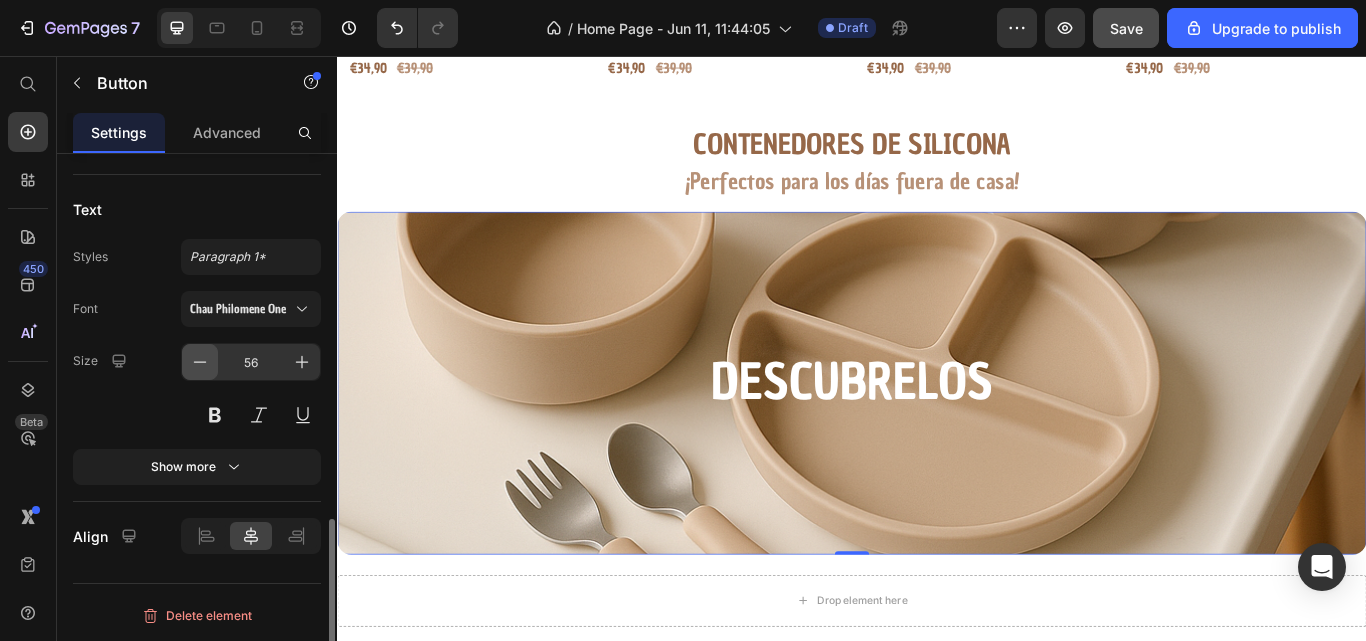 click 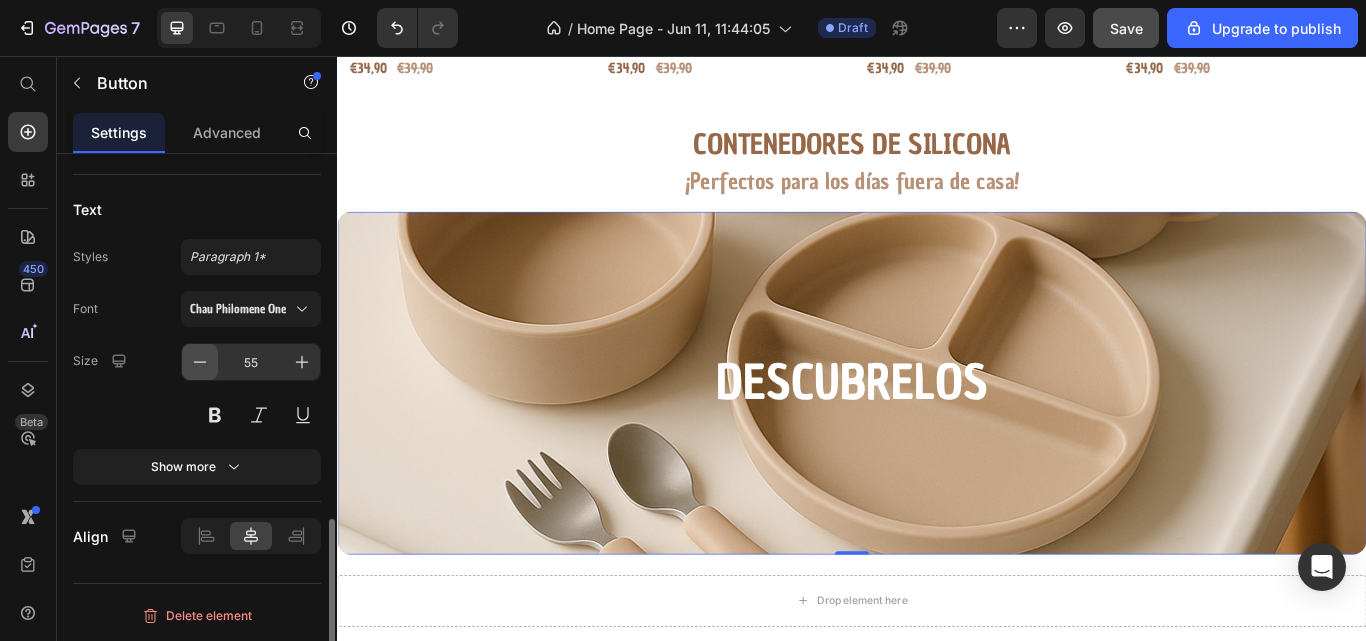 click 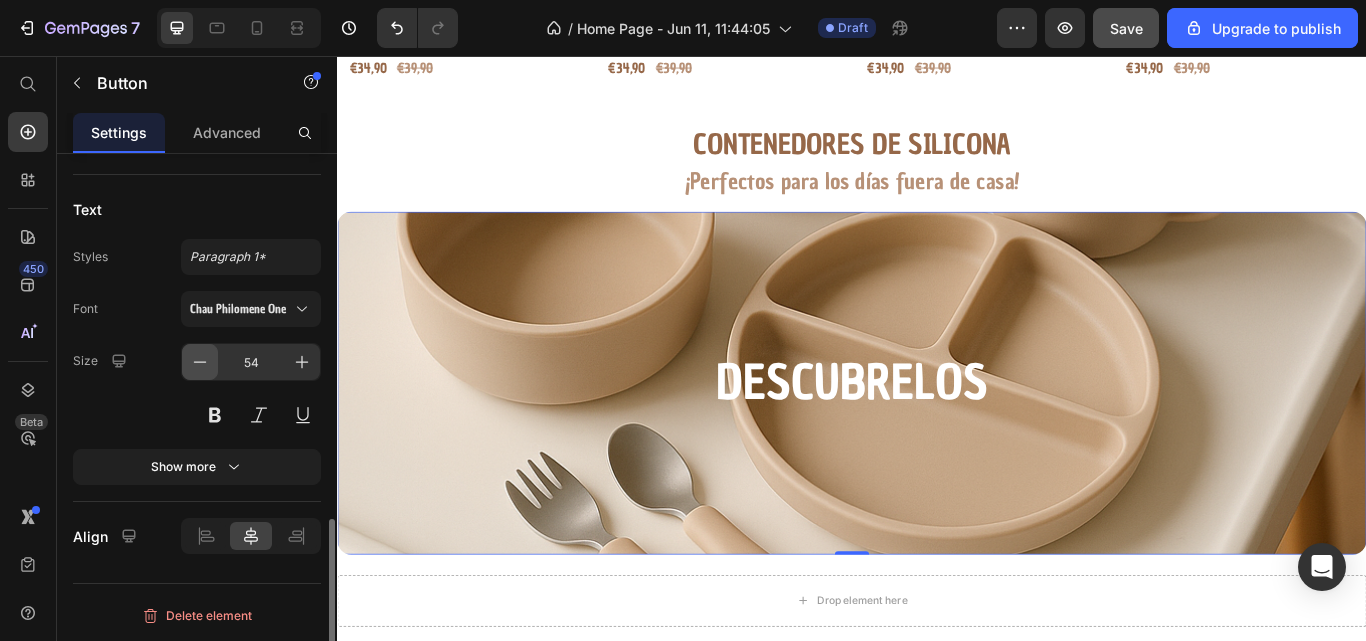 click 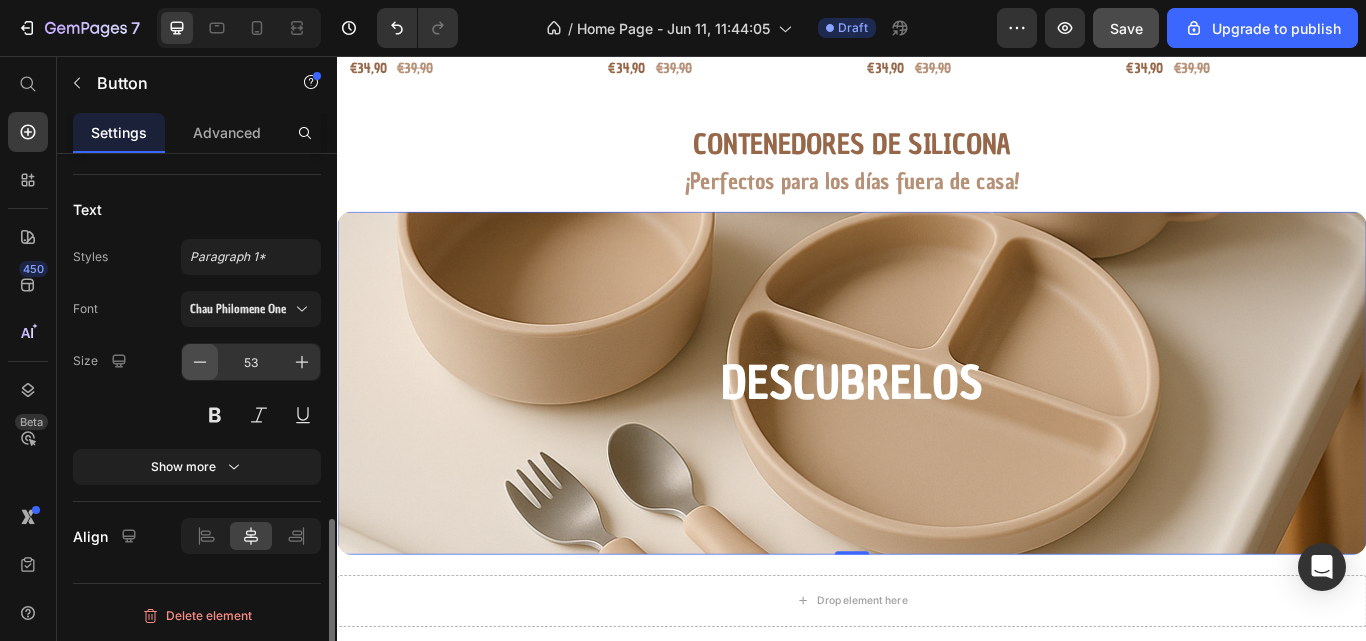 click 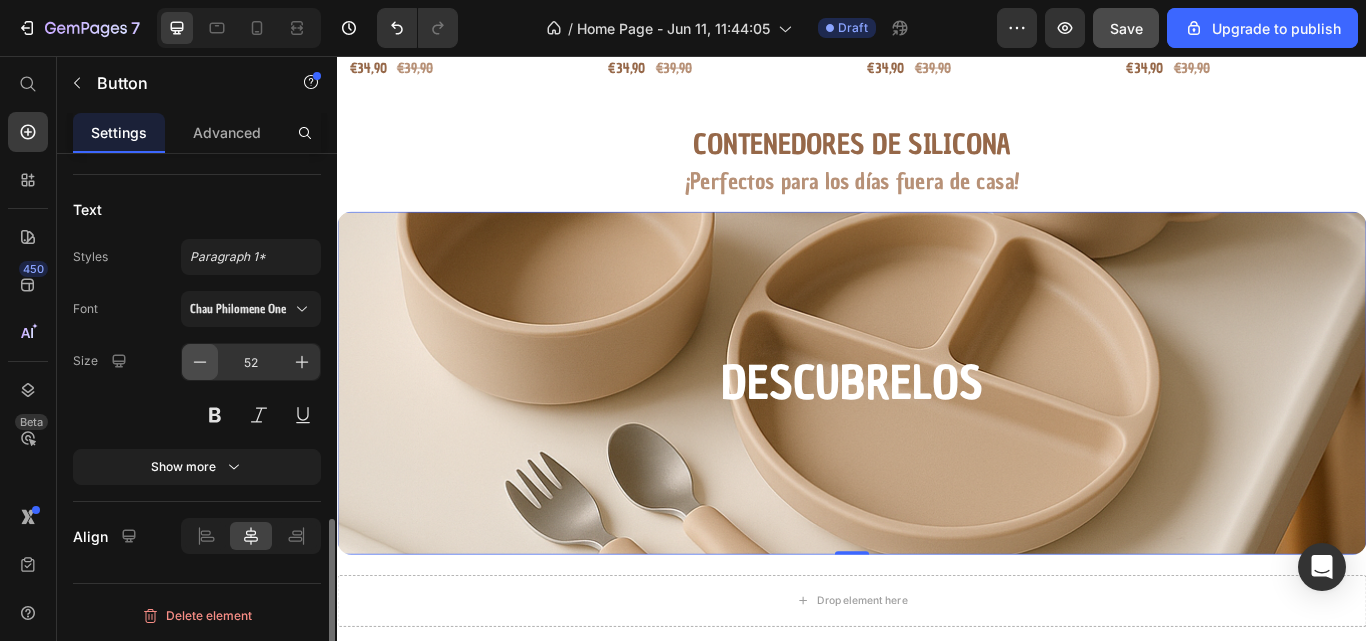 click 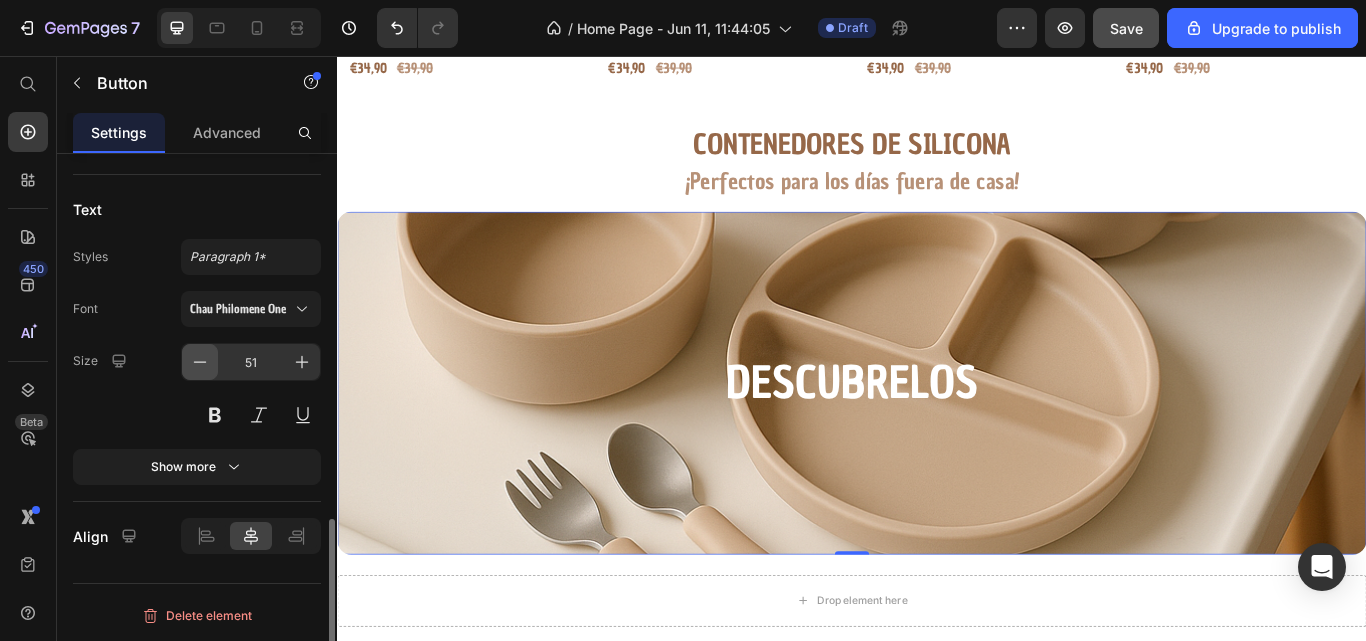 click 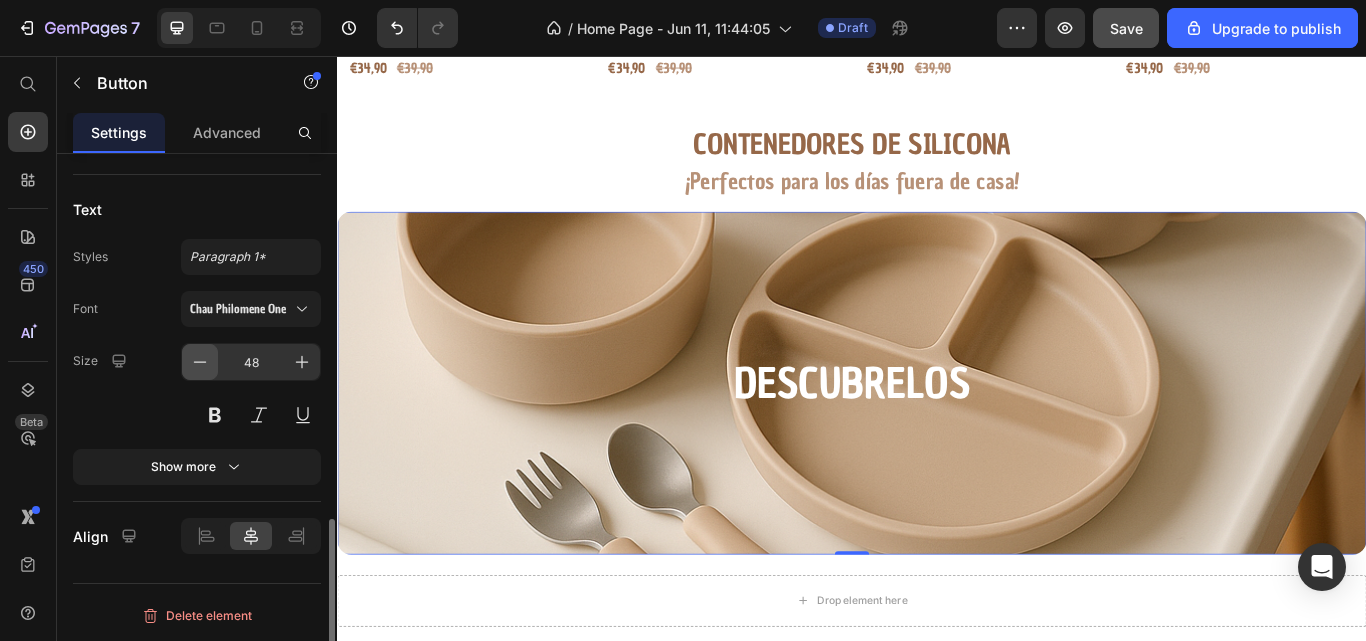 click 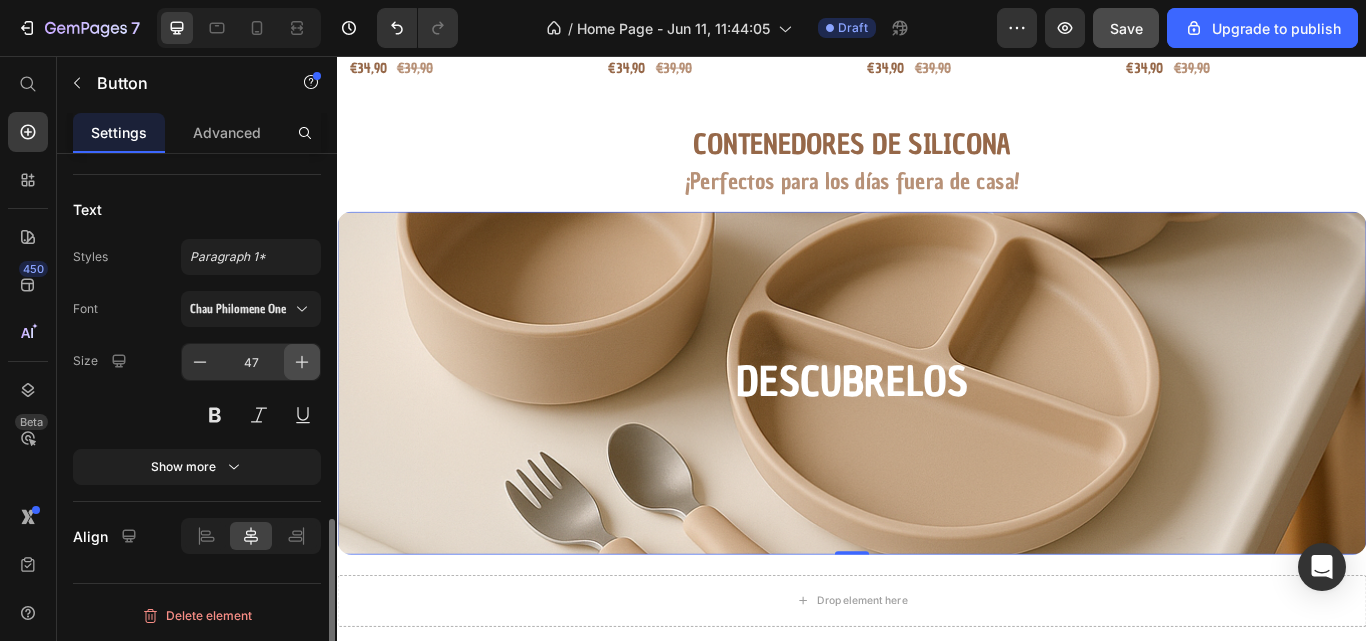 click 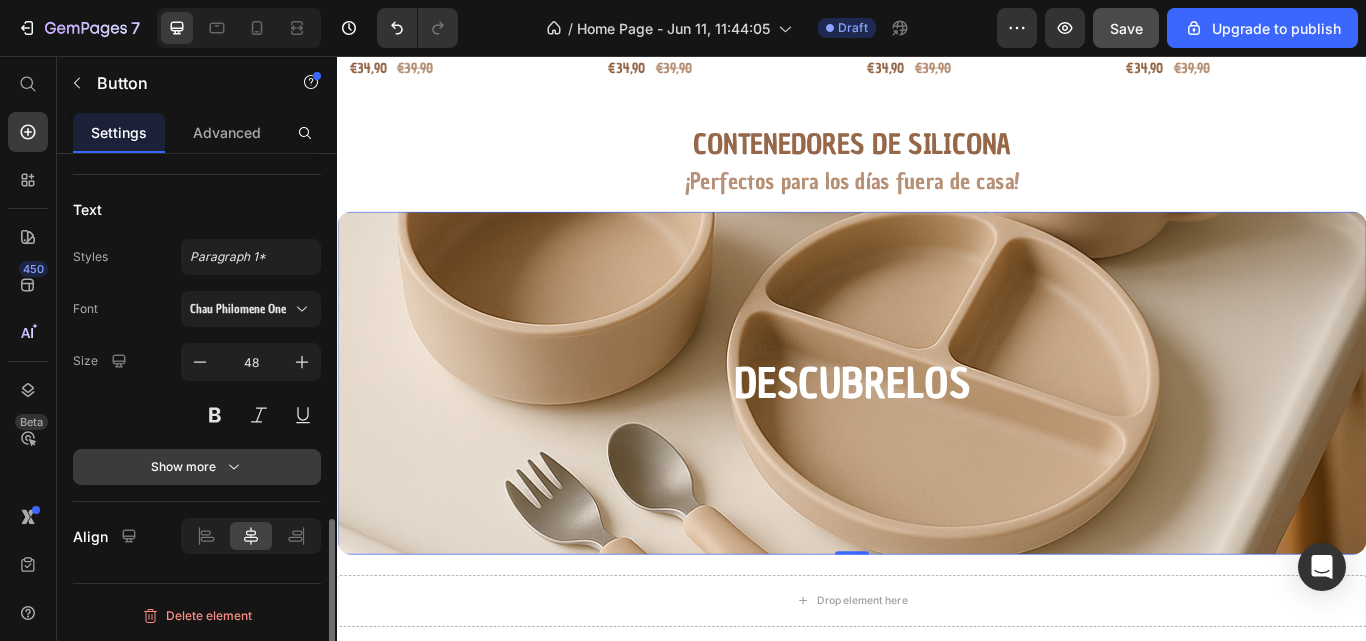 click on "Show more" at bounding box center [197, 467] 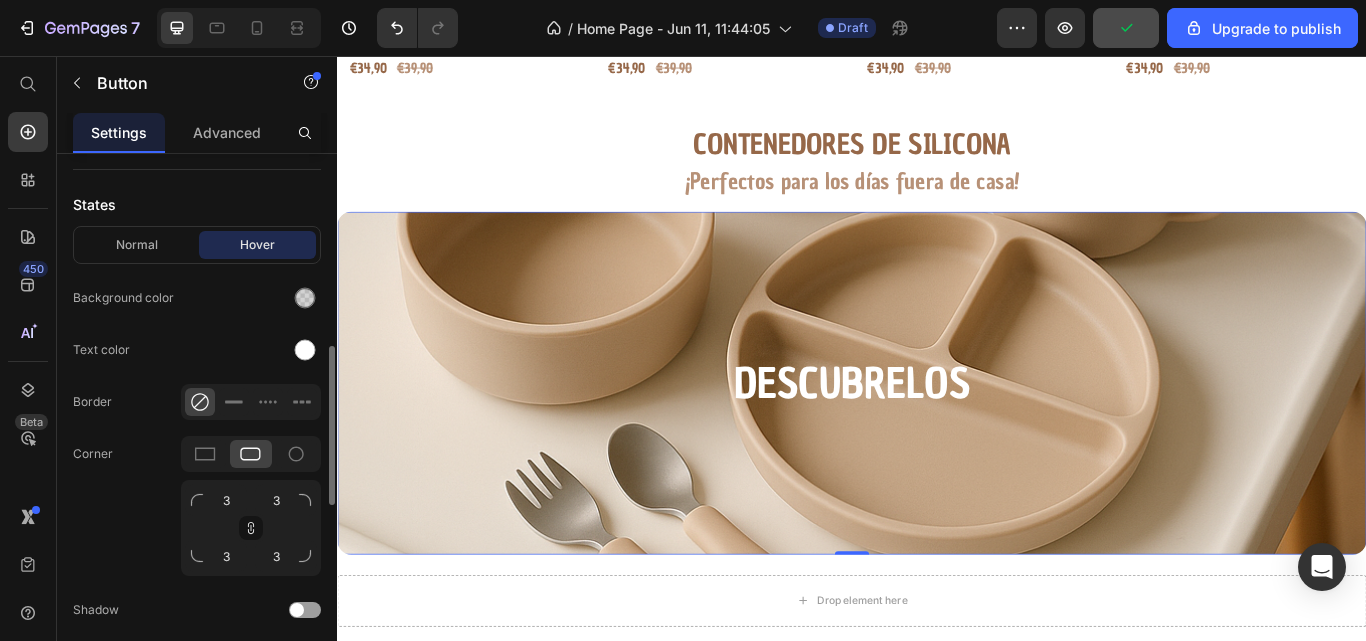 scroll, scrollTop: 636, scrollLeft: 0, axis: vertical 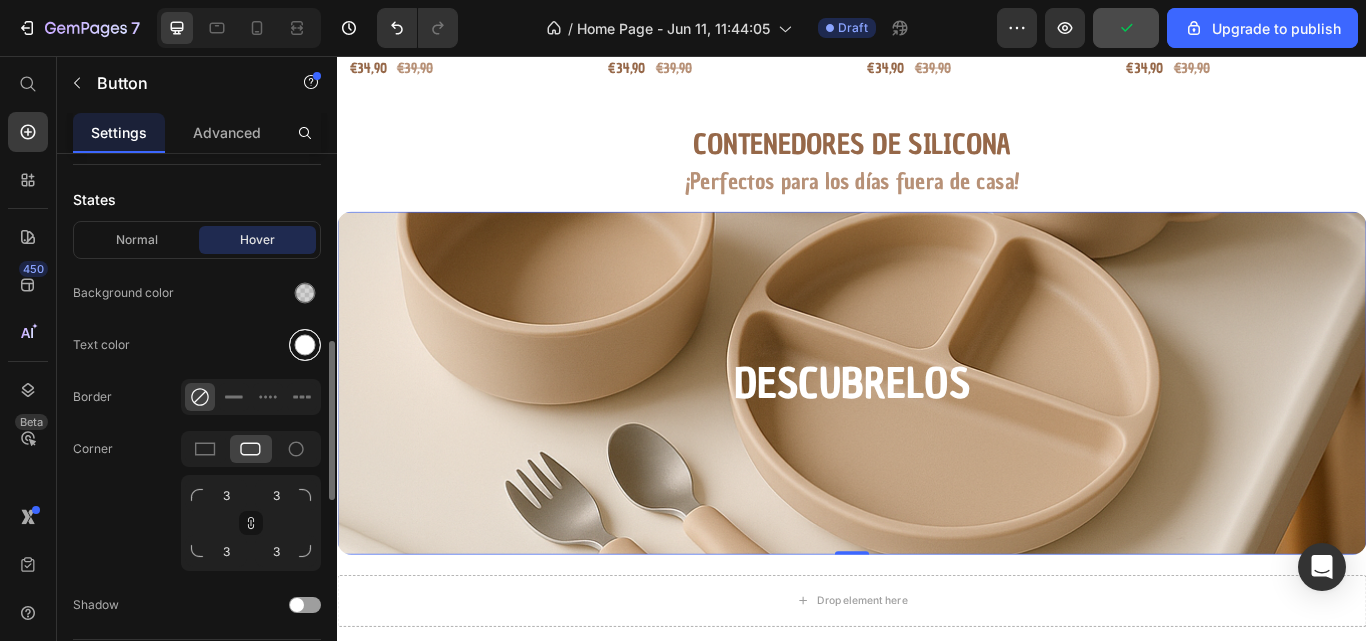 click at bounding box center (305, 345) 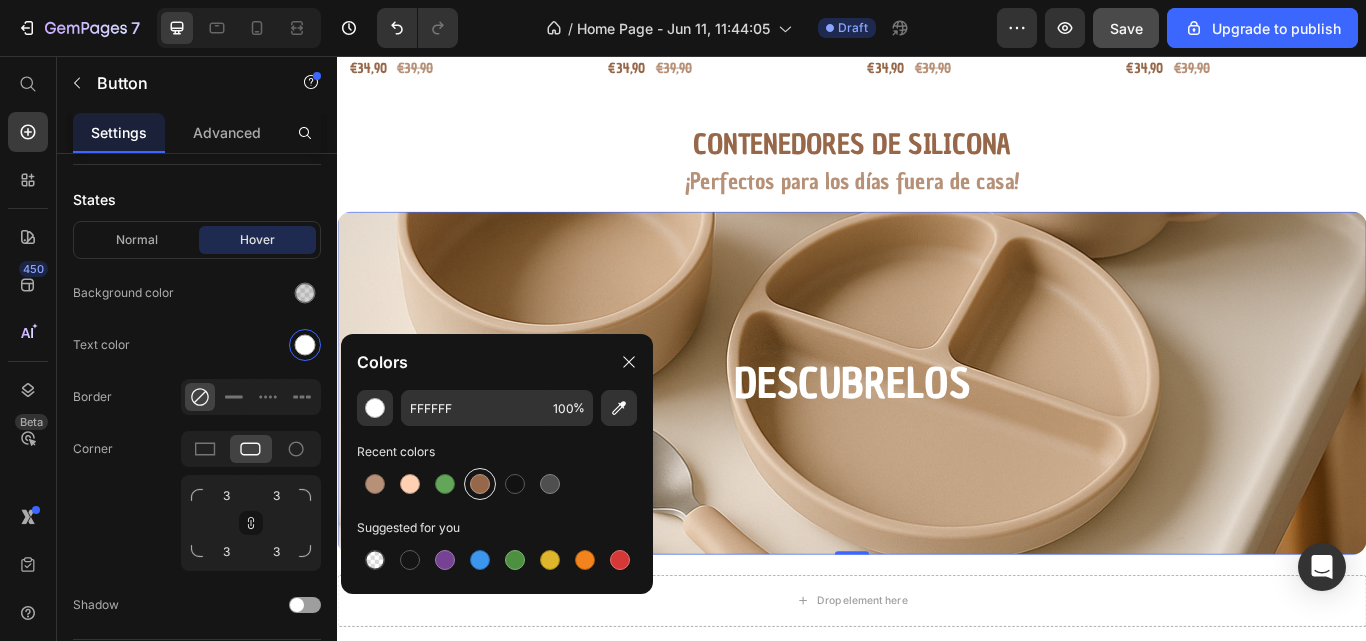 click at bounding box center (480, 484) 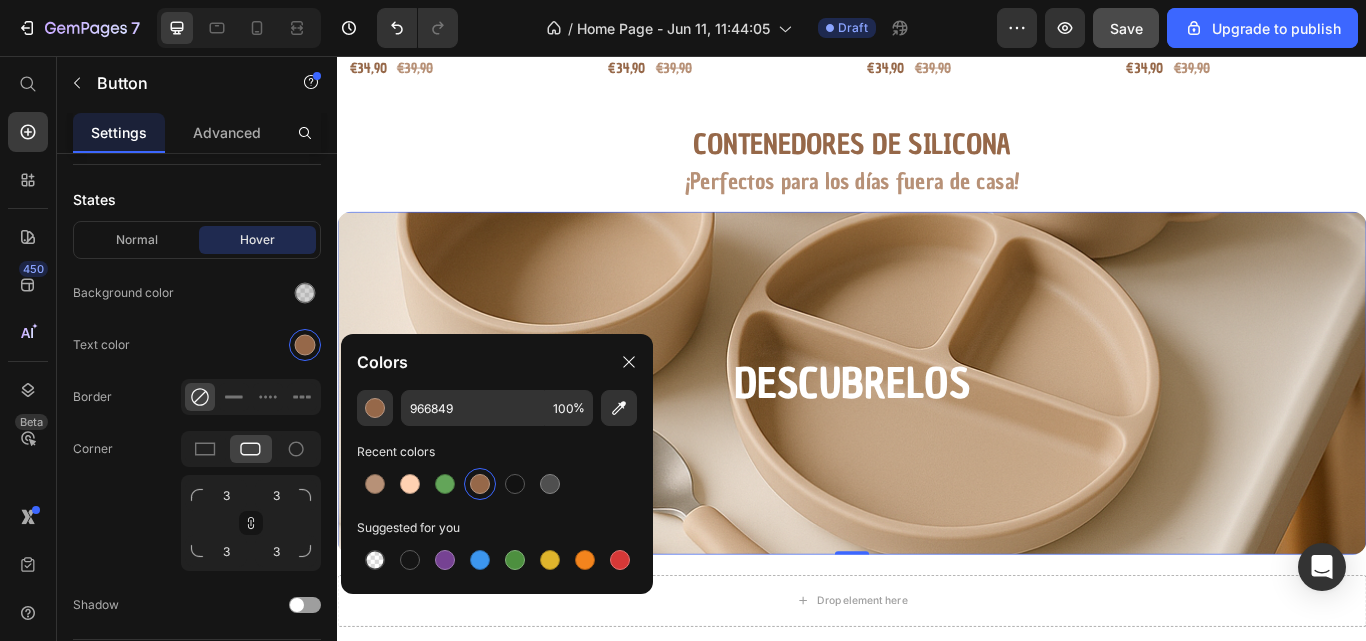 click at bounding box center [480, 484] 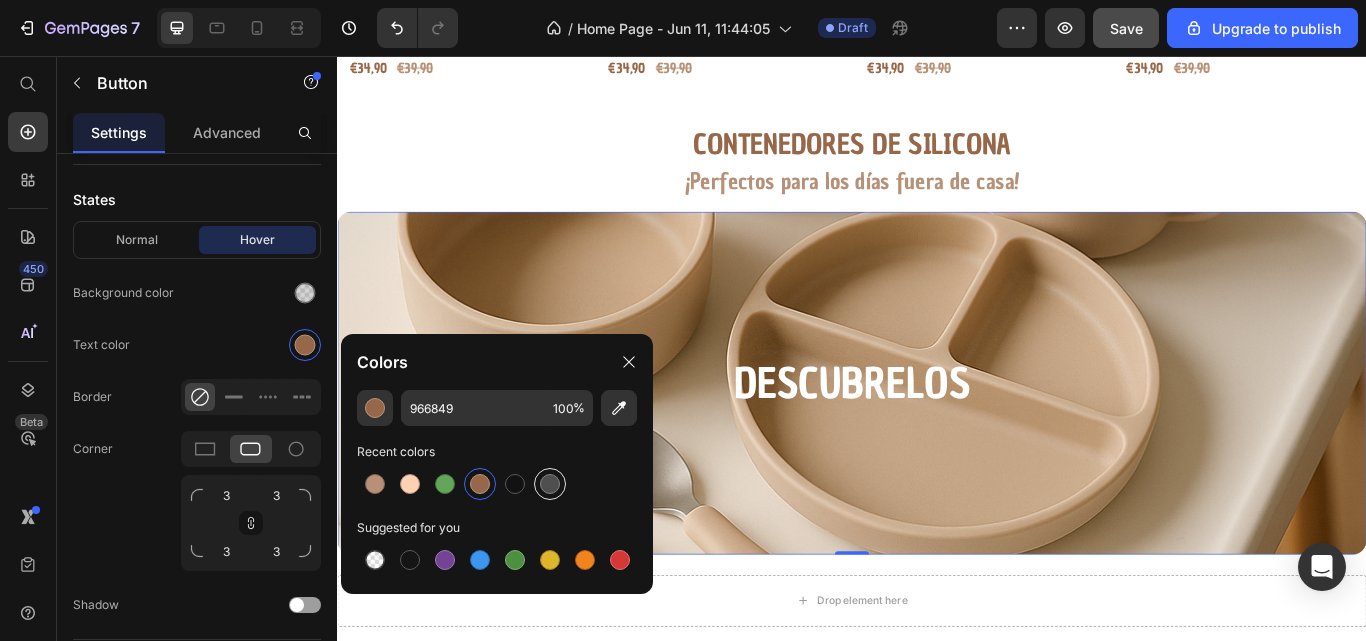 click at bounding box center [550, 484] 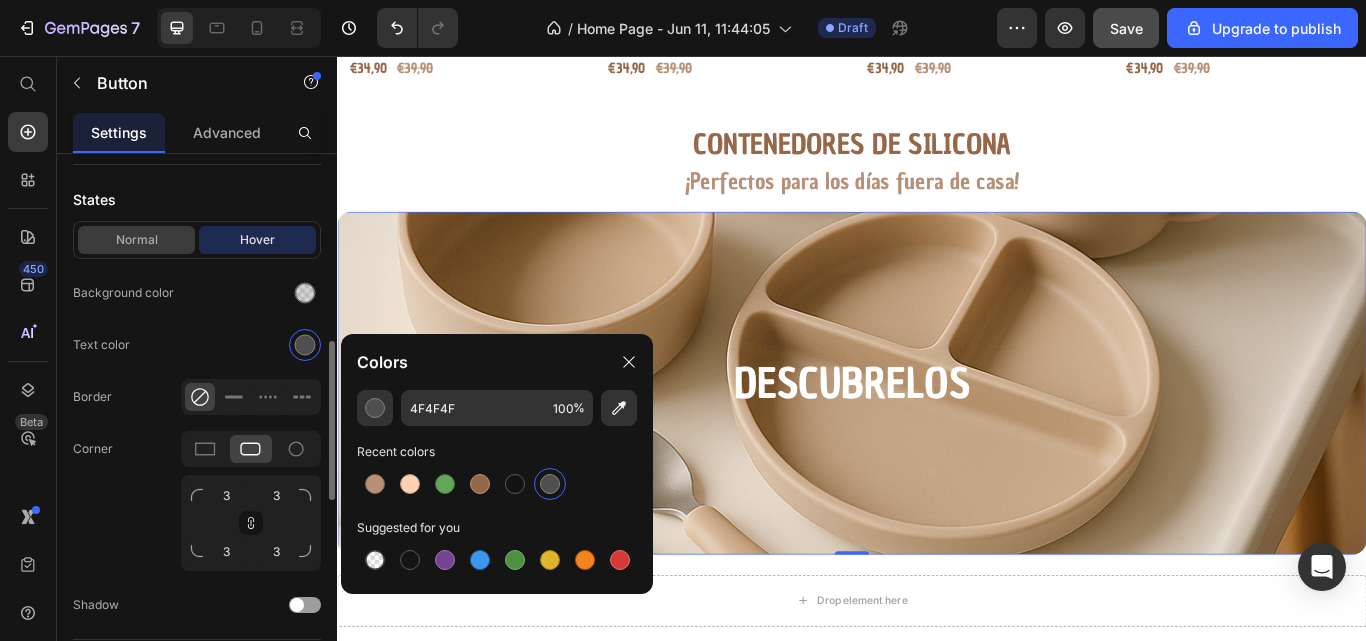 click on "Normal" at bounding box center [136, 240] 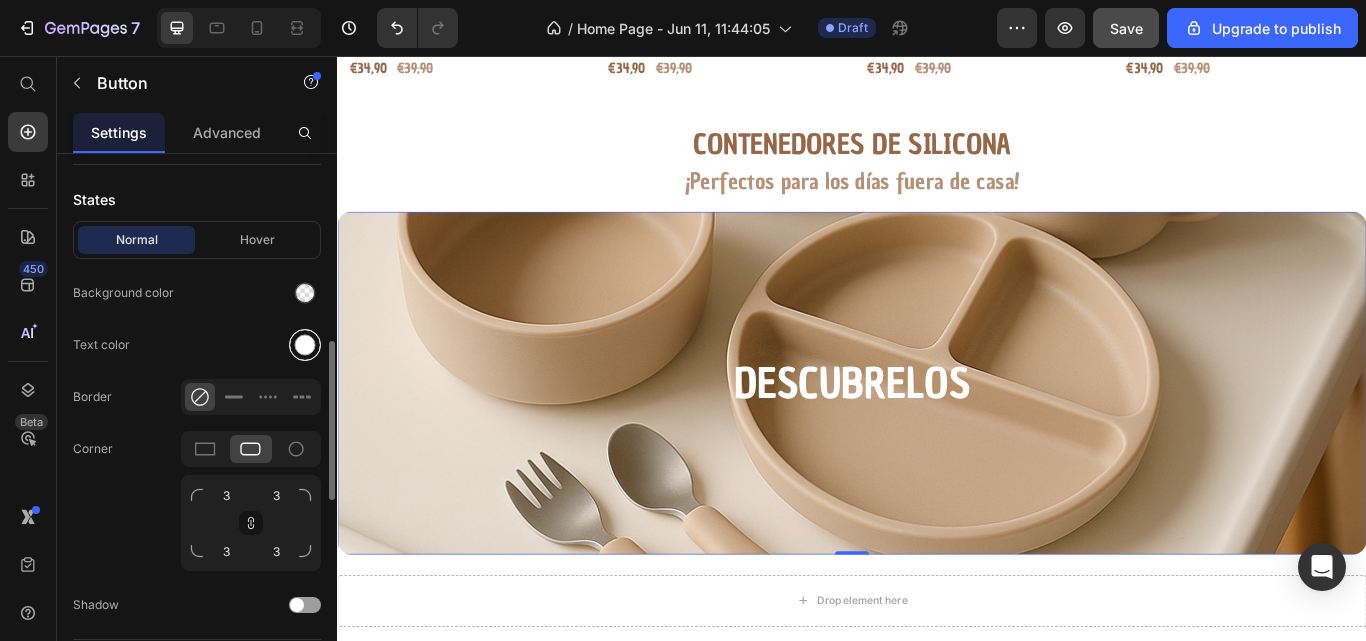 click at bounding box center (305, 345) 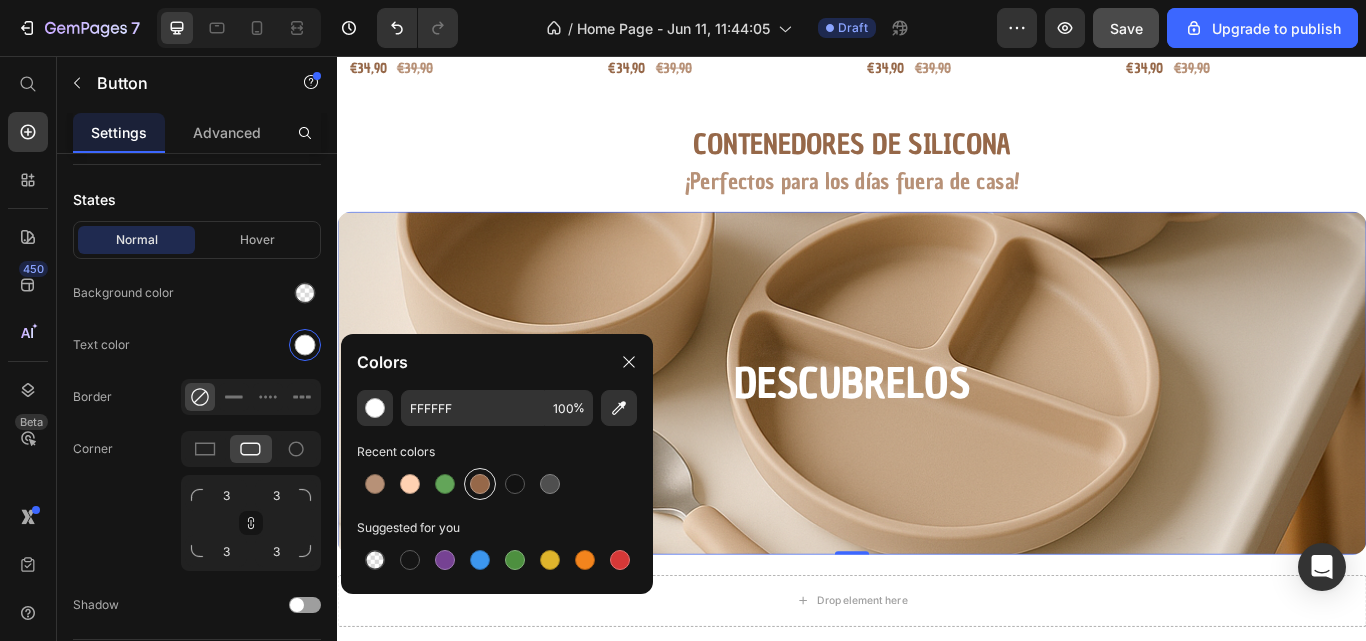 click at bounding box center [480, 484] 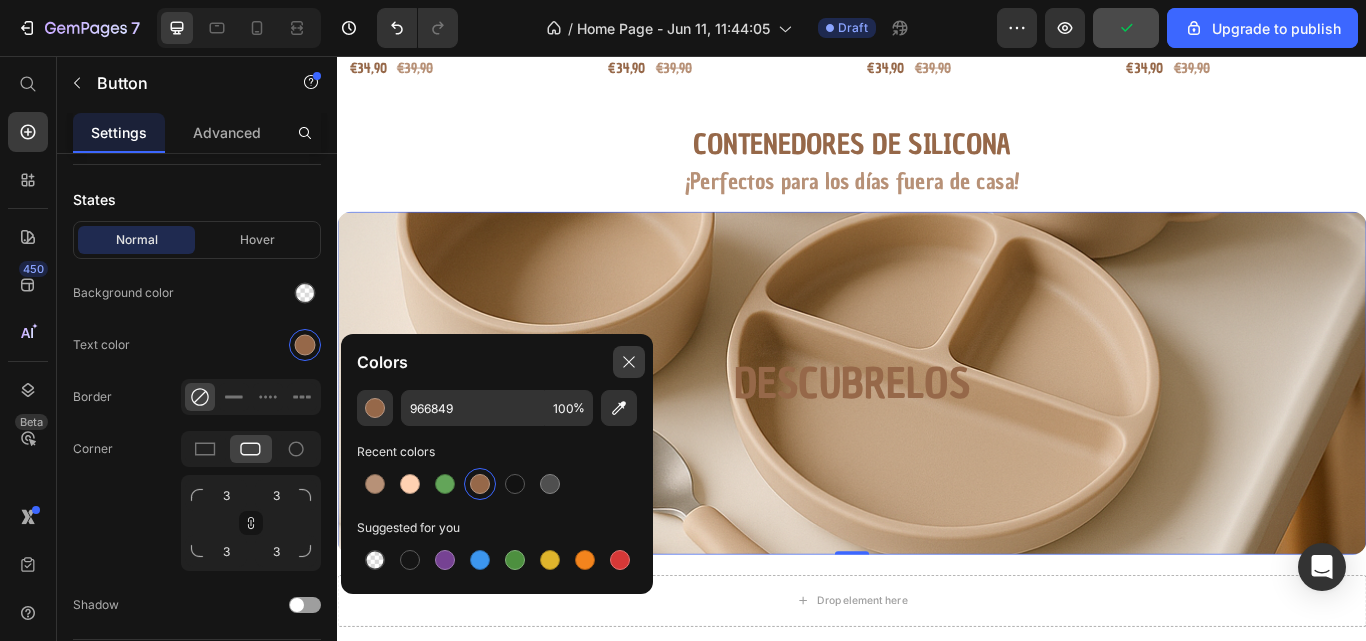 click 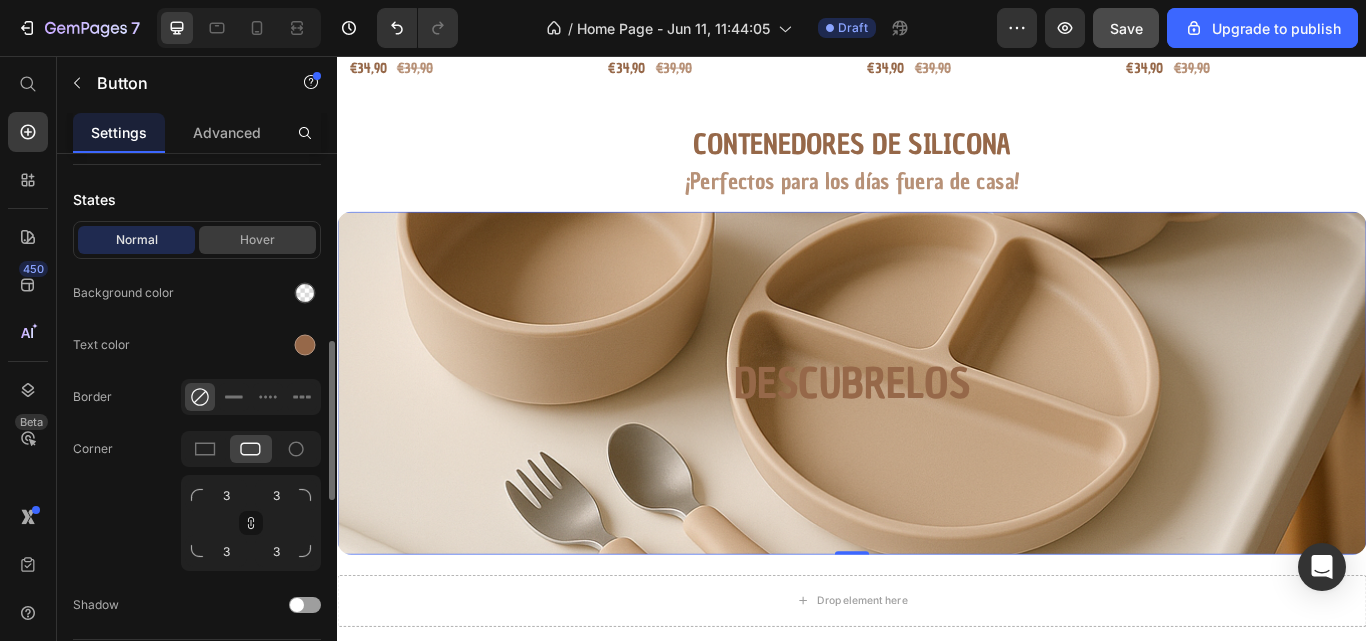 click on "Hover" at bounding box center [257, 240] 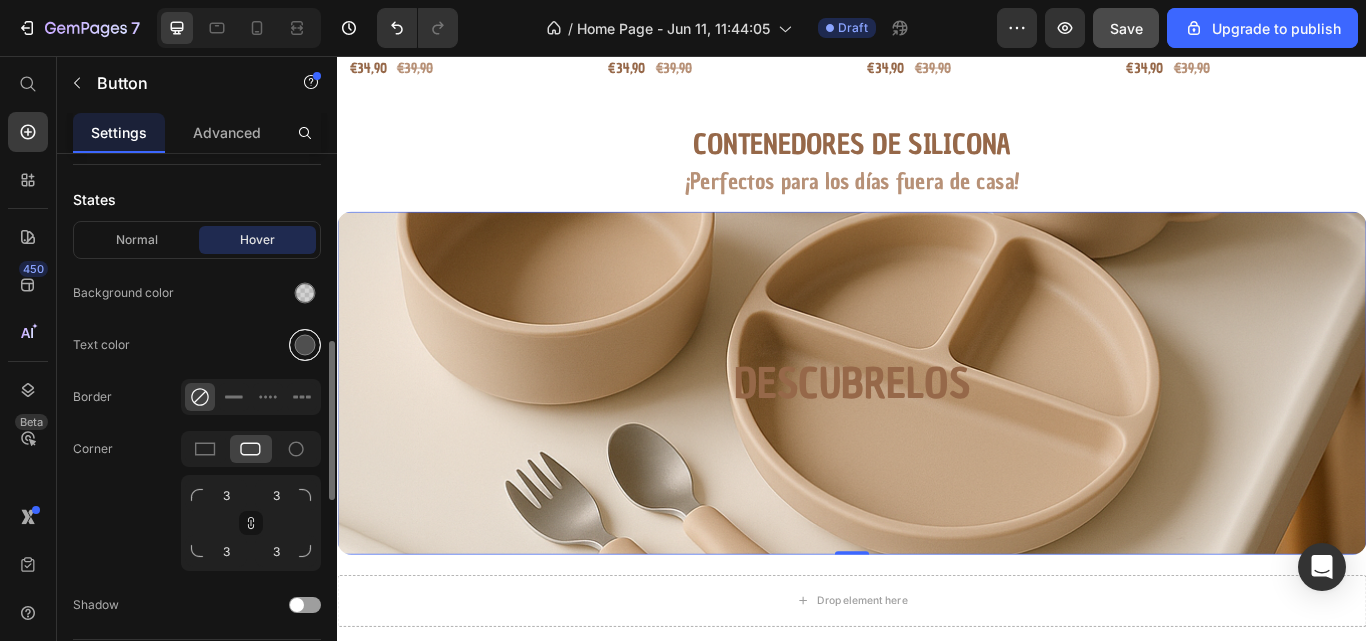 click at bounding box center [305, 345] 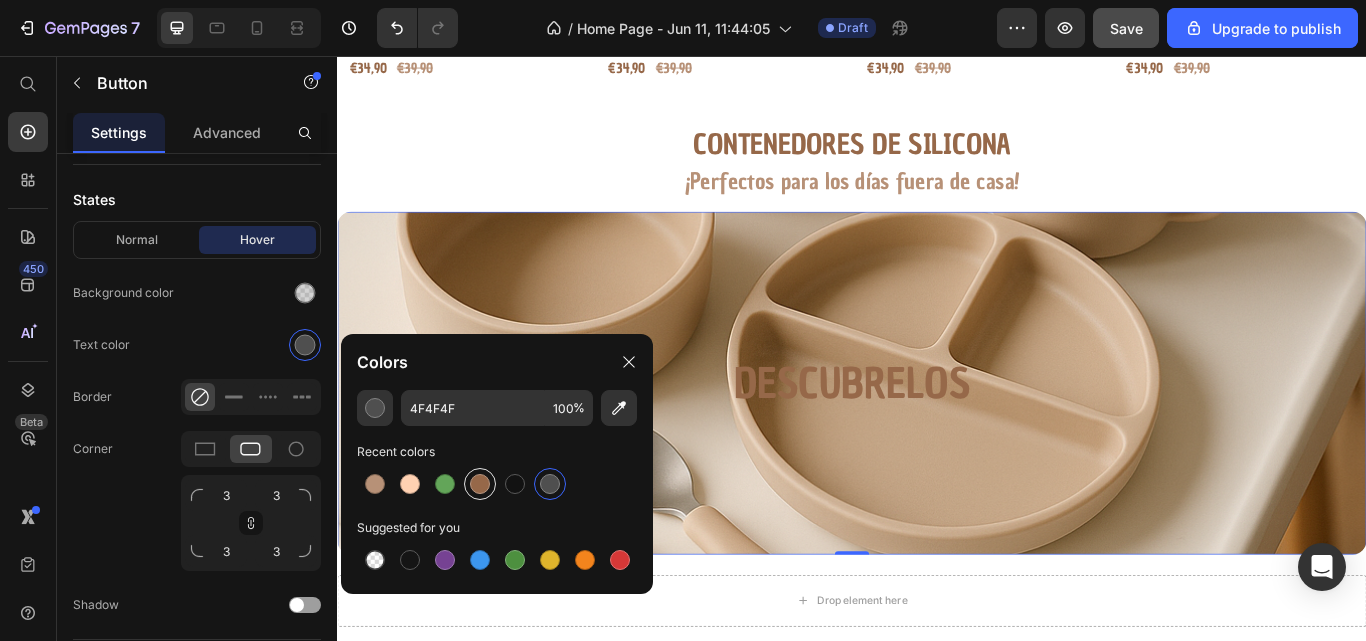 click at bounding box center (480, 484) 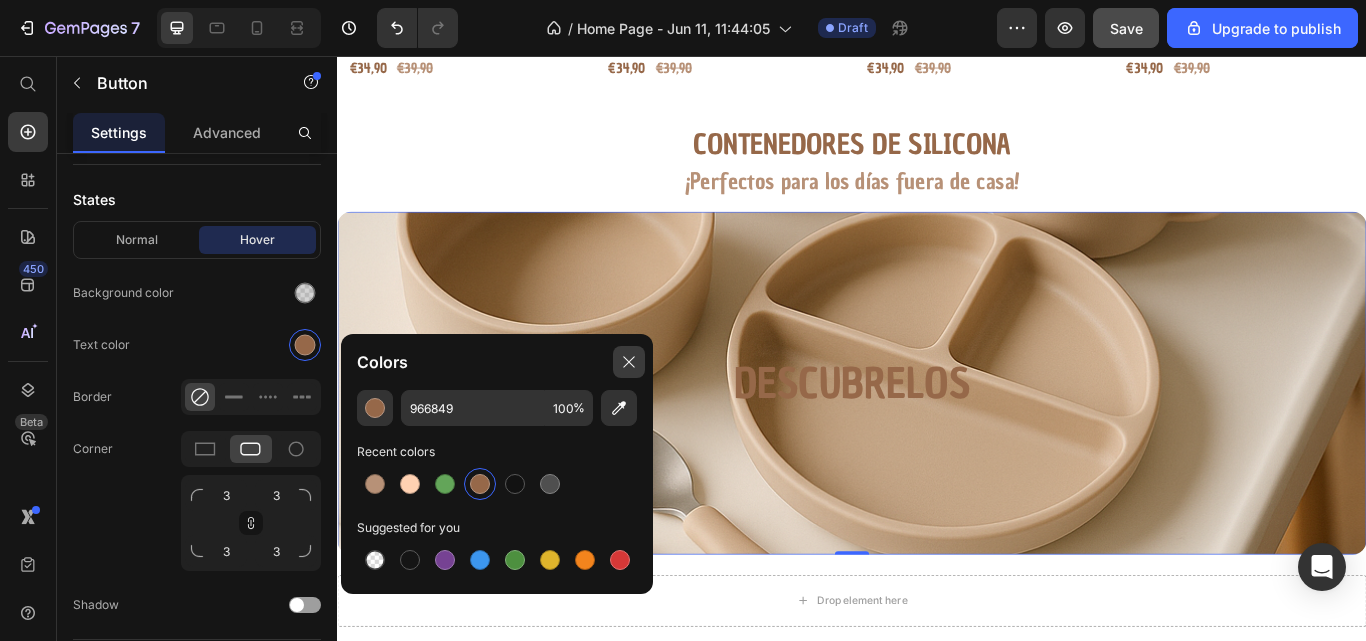 click 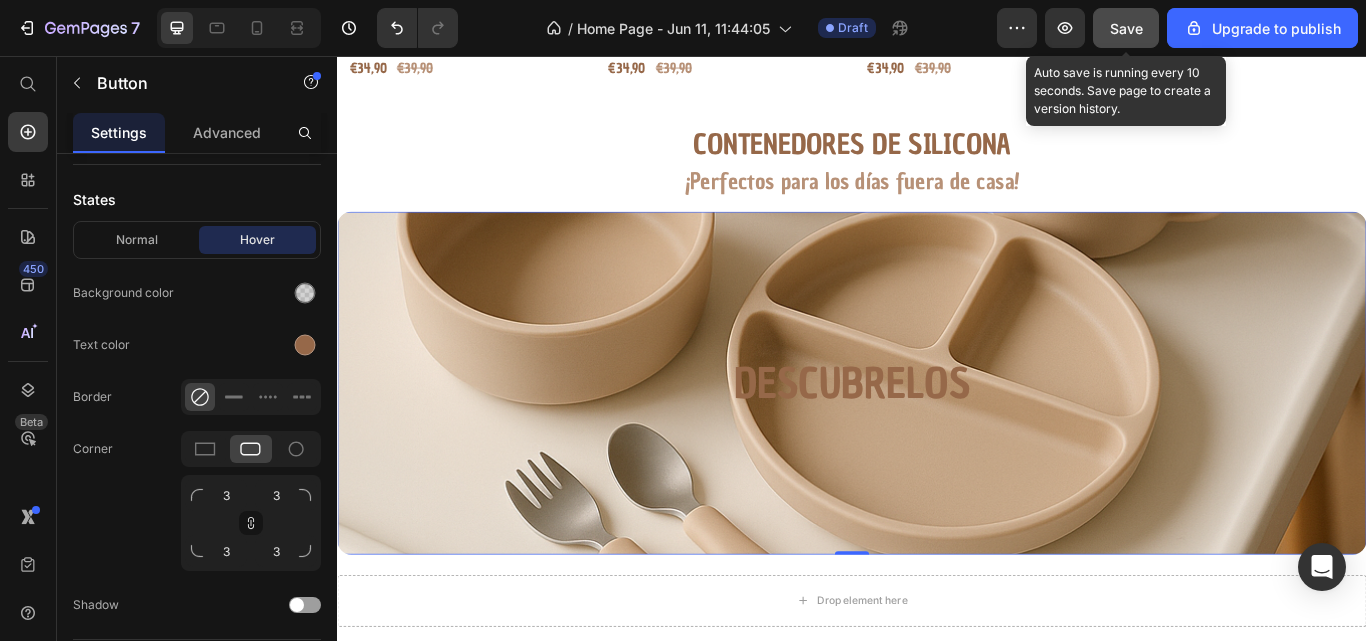 click on "Save" at bounding box center (1126, 28) 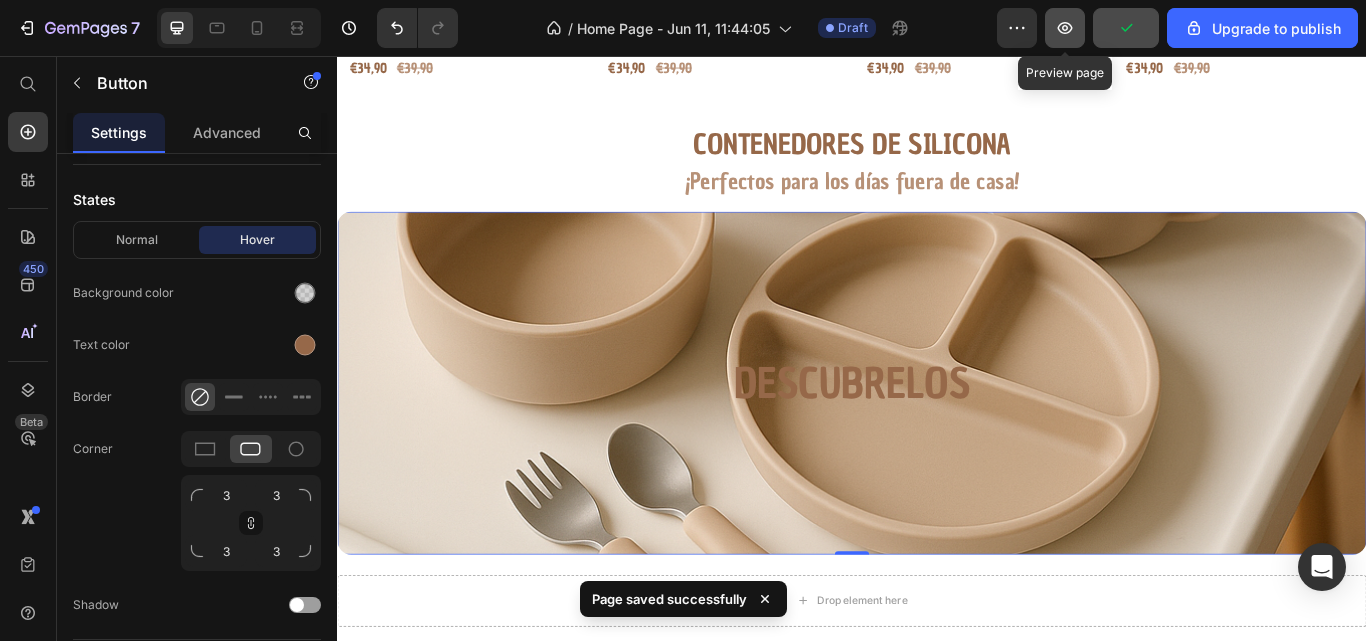 click 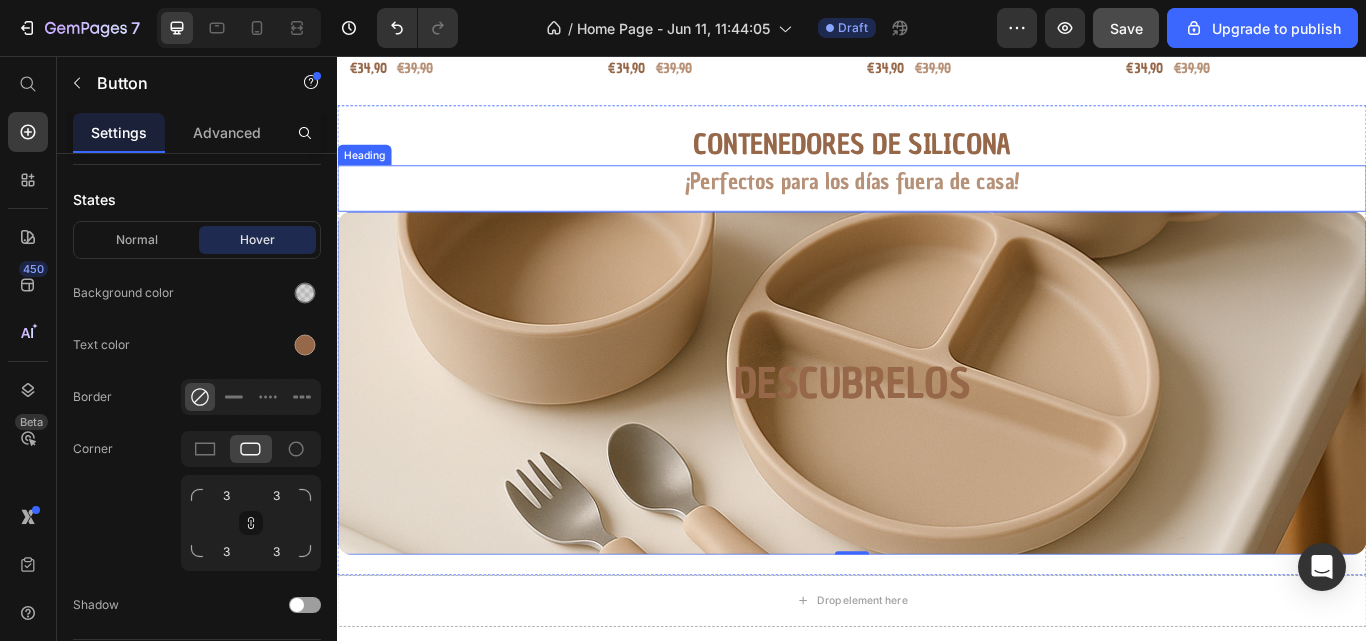 click on "¡Perfectos para los días fuera de casa!" at bounding box center [937, 203] 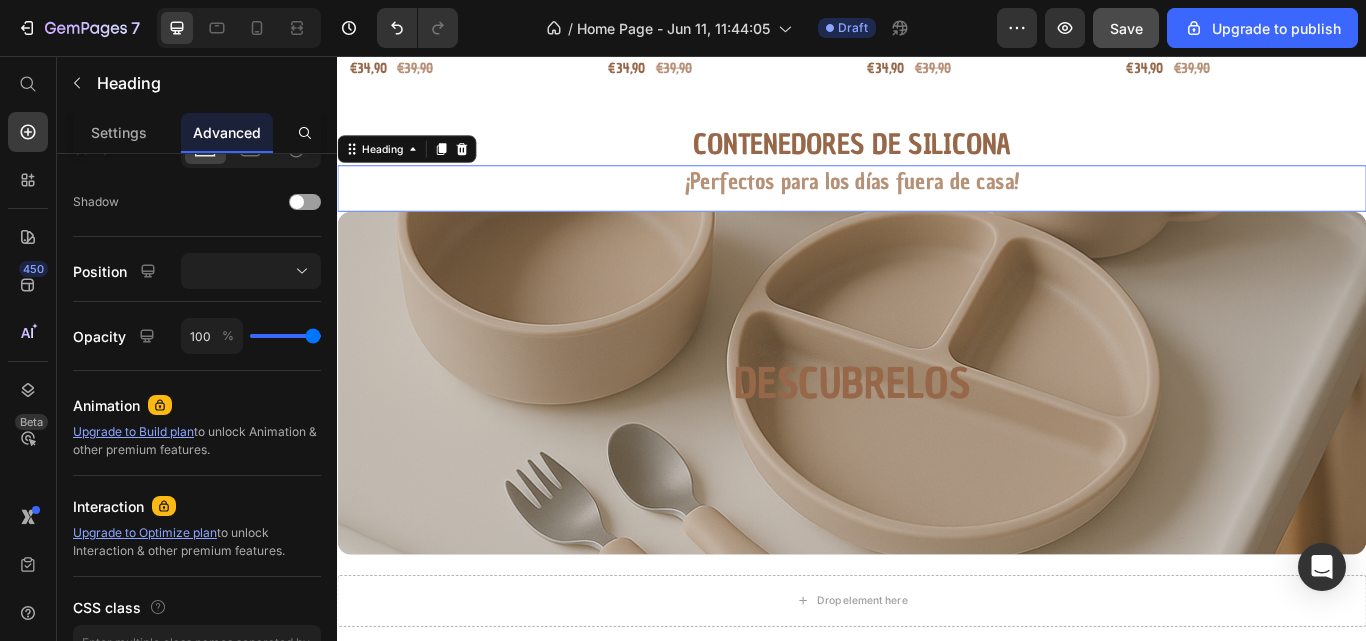 scroll, scrollTop: 0, scrollLeft: 0, axis: both 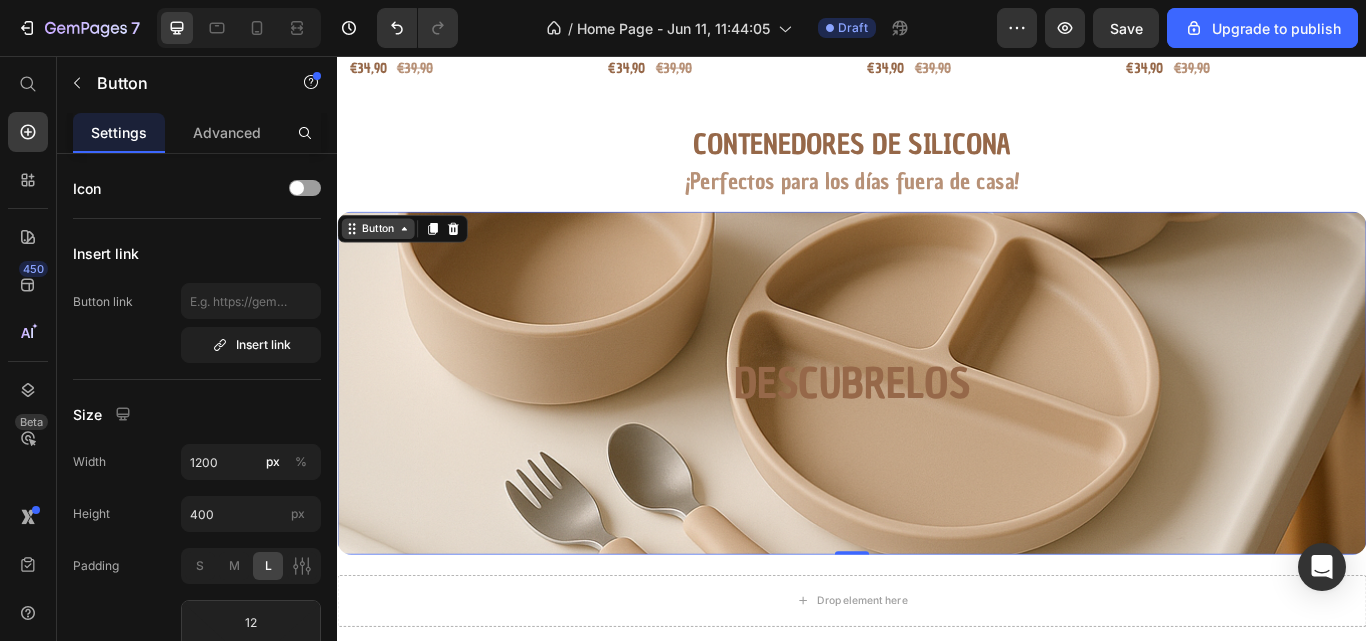 click 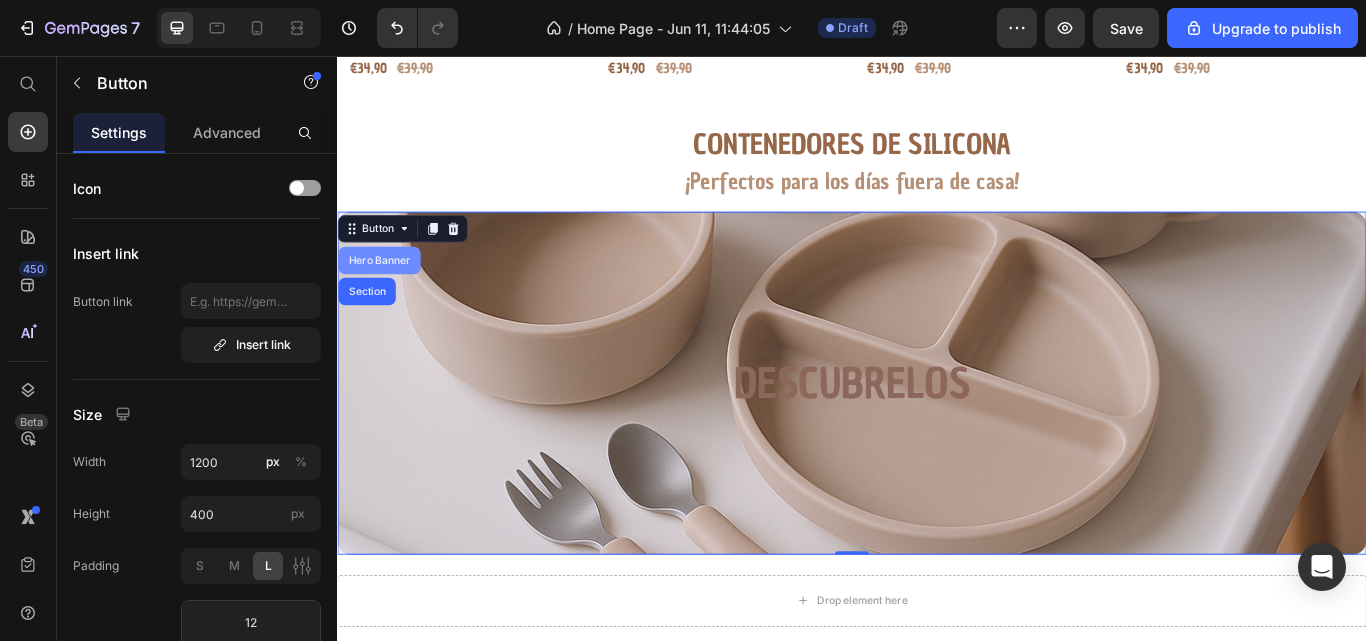 click on "Hero Banner" at bounding box center [386, 295] 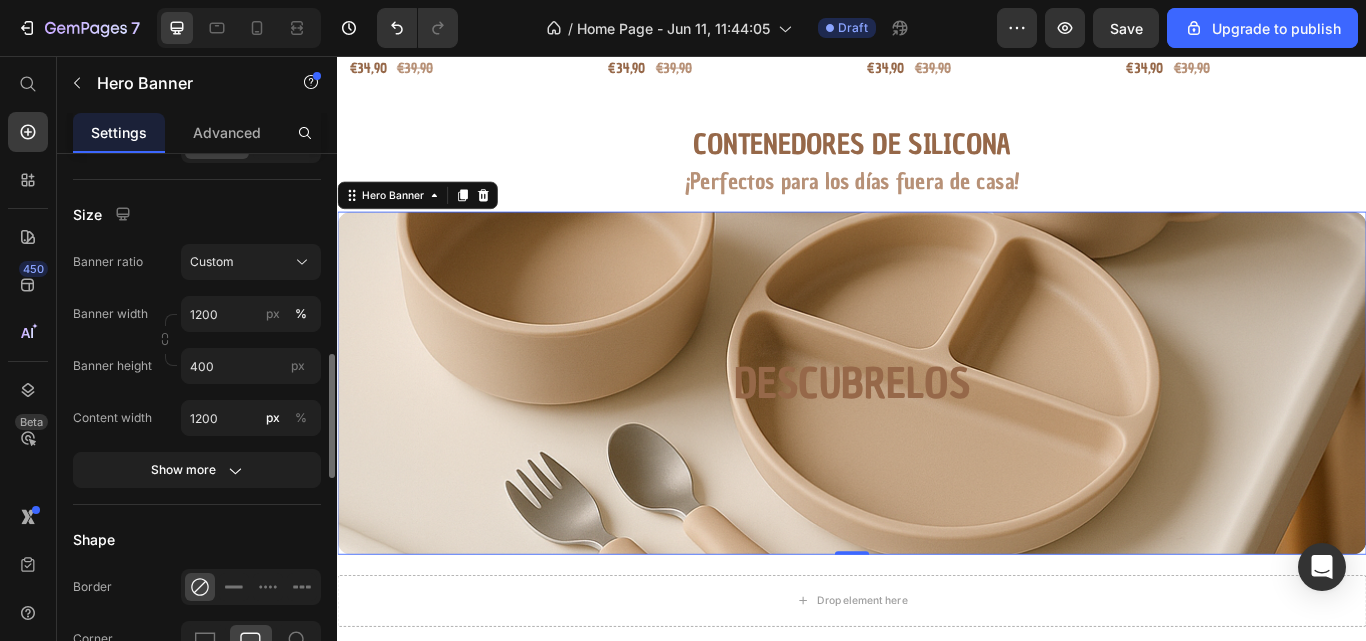 scroll, scrollTop: 882, scrollLeft: 0, axis: vertical 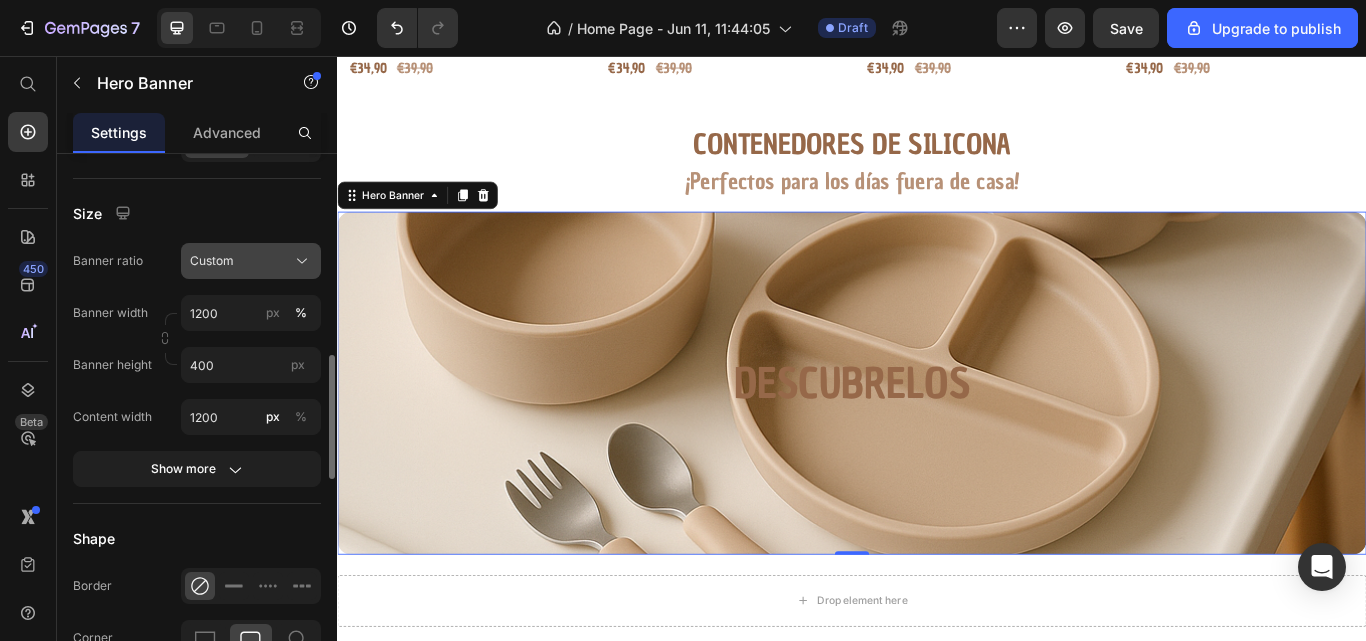 click 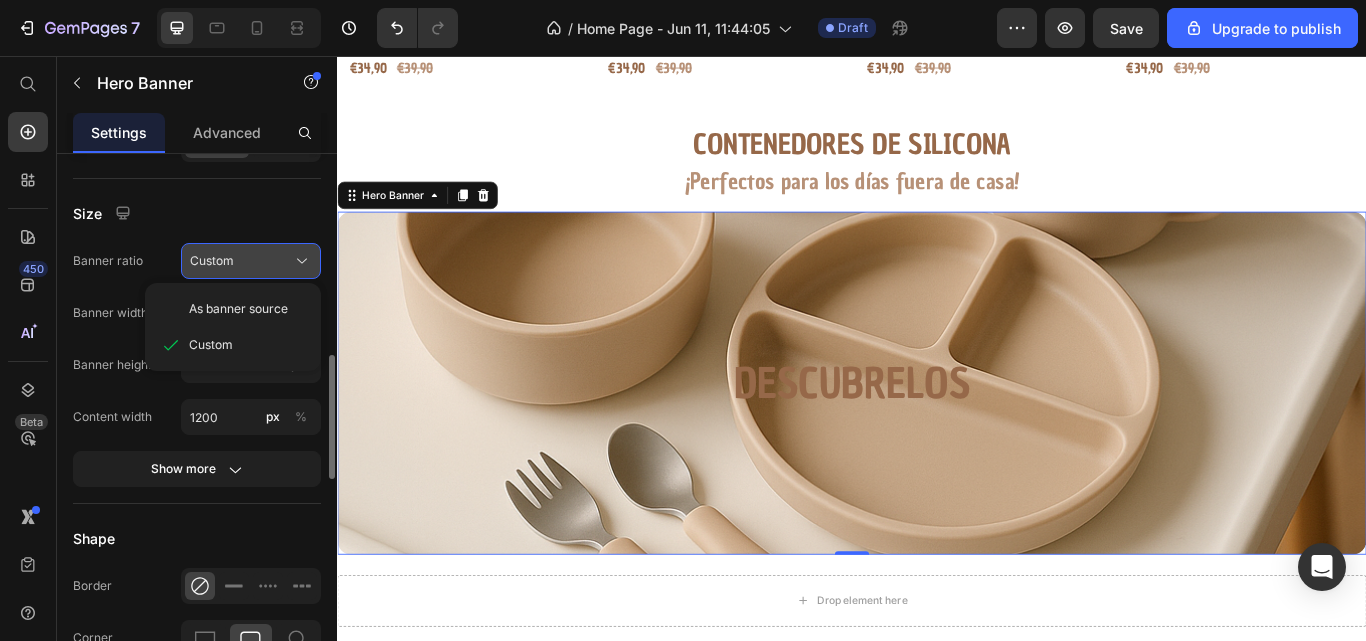 click 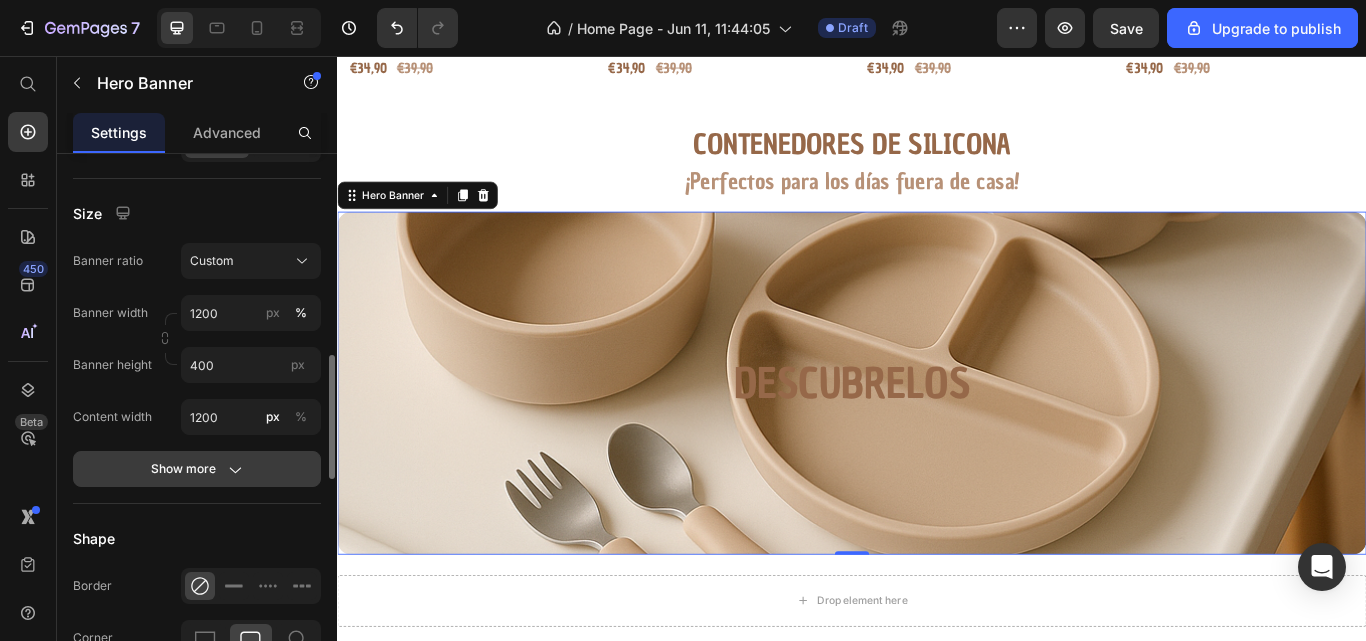 click on "Show more" 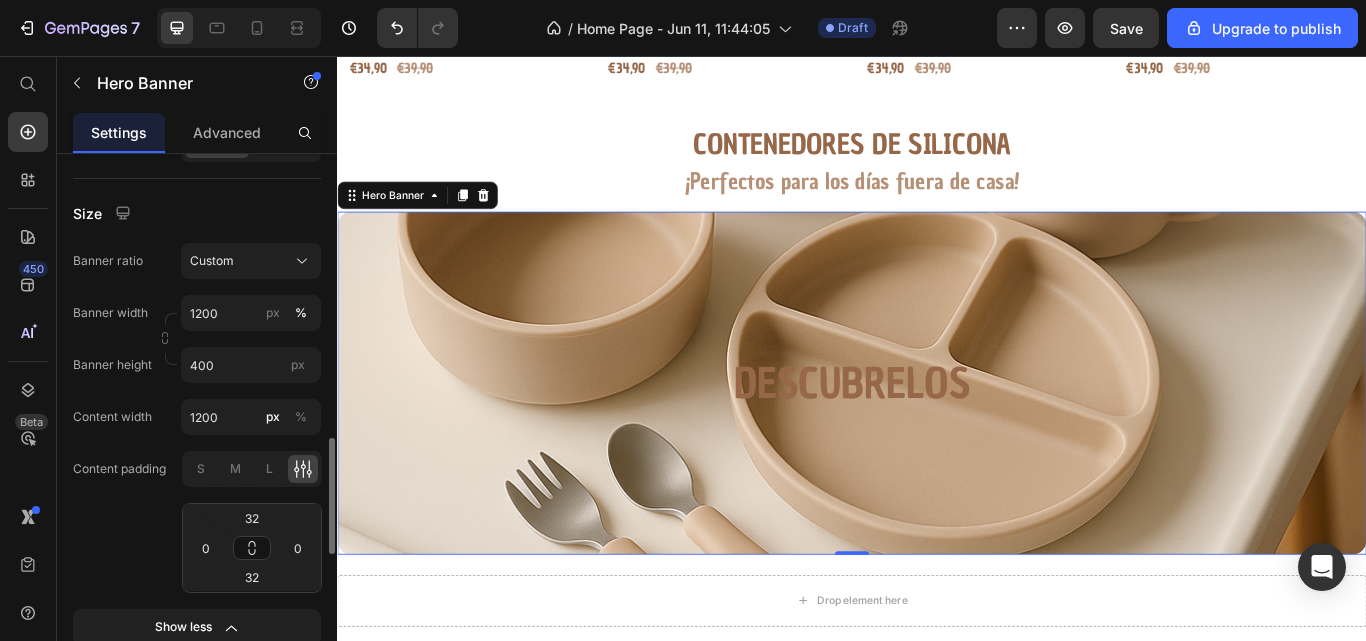scroll, scrollTop: 963, scrollLeft: 0, axis: vertical 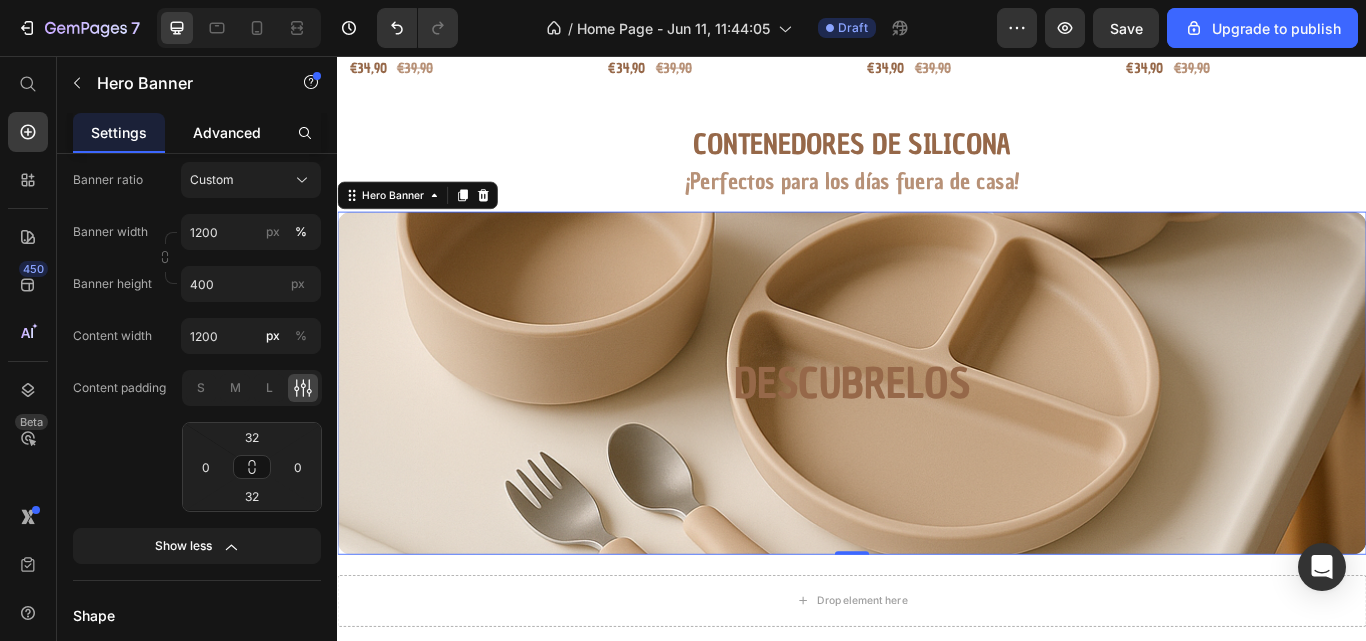 click on "Advanced" at bounding box center [227, 132] 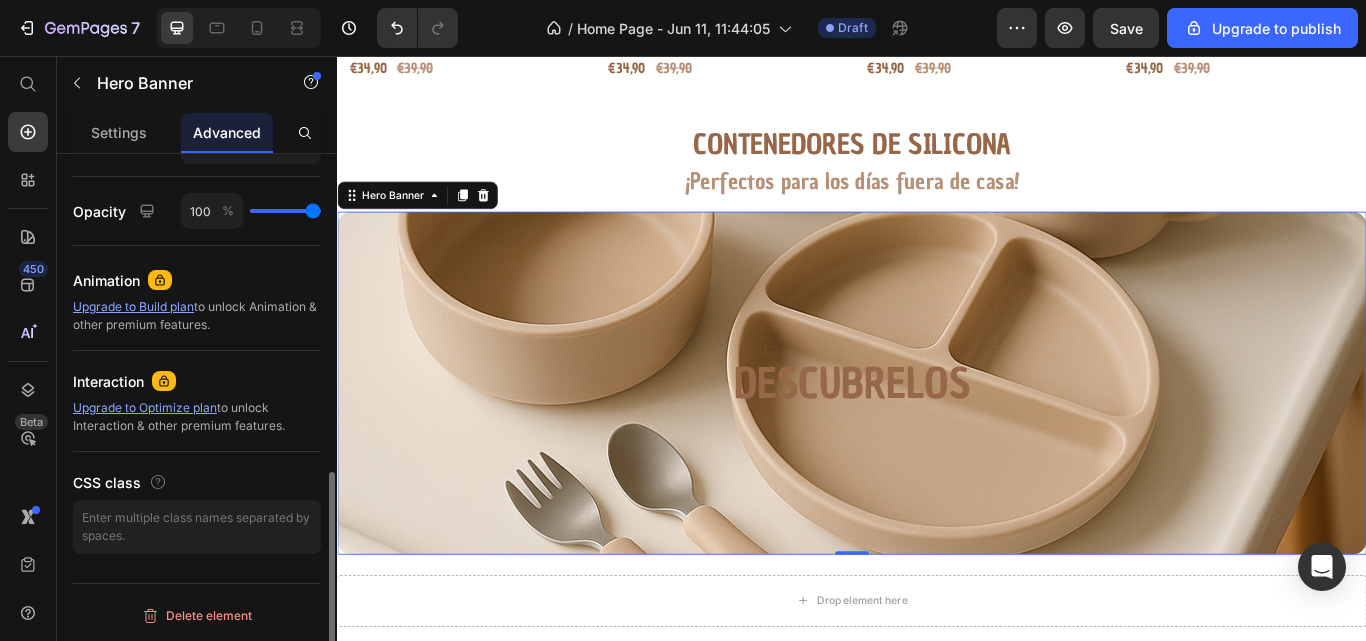 scroll, scrollTop: 0, scrollLeft: 0, axis: both 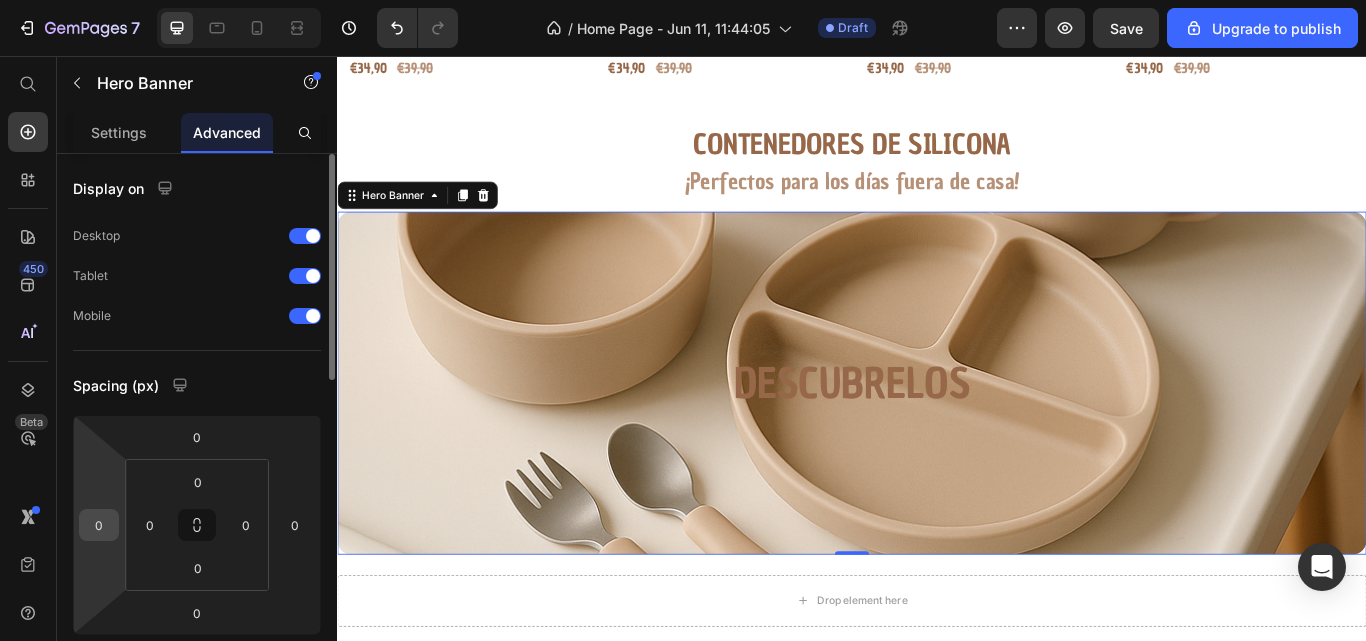 click on "0" at bounding box center [99, 525] 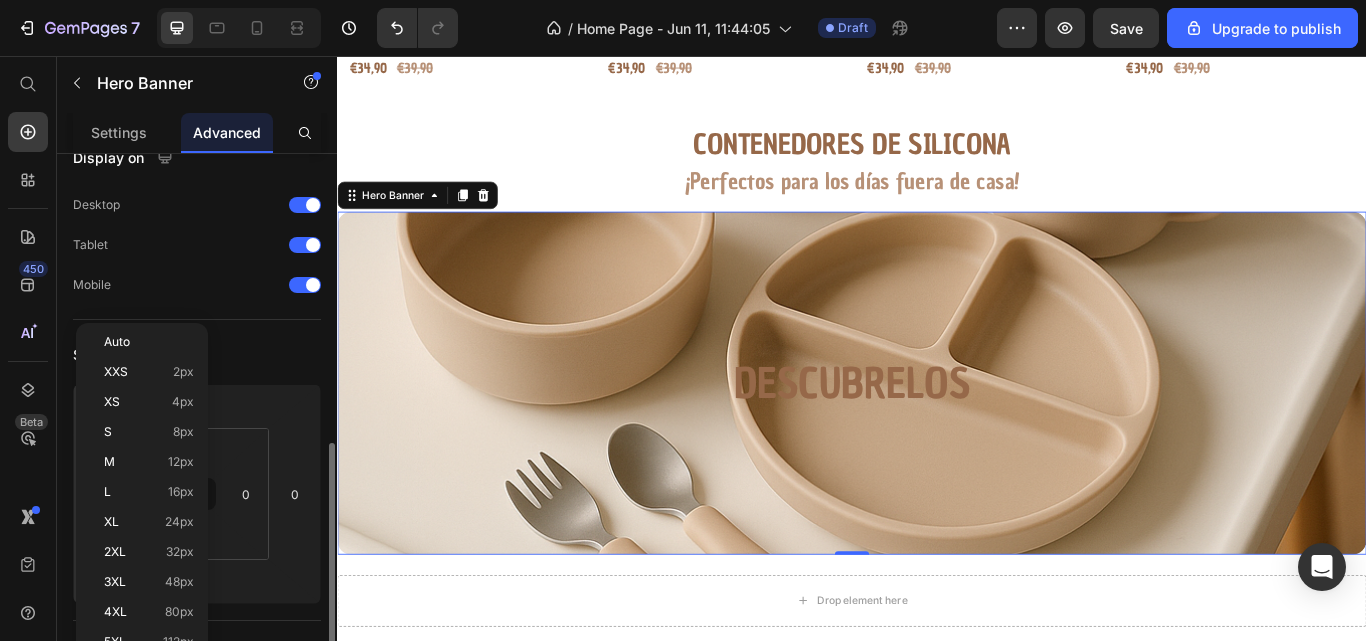 scroll, scrollTop: 226, scrollLeft: 0, axis: vertical 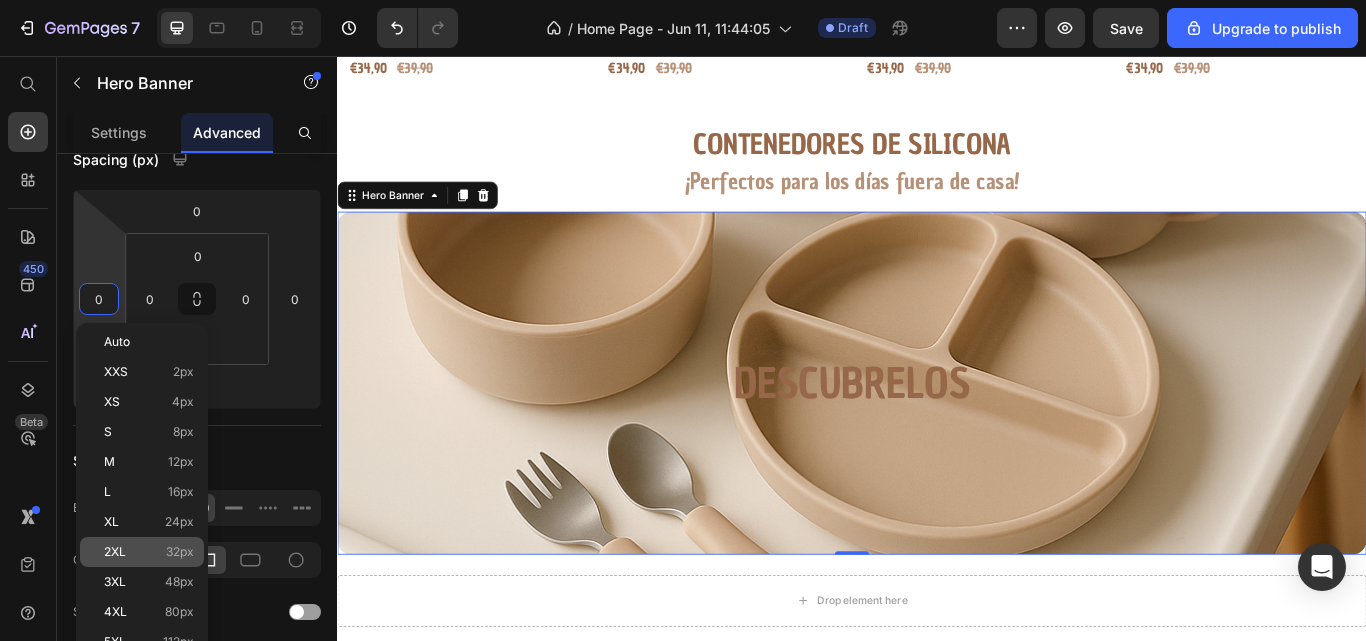 click on "2XL 32px" 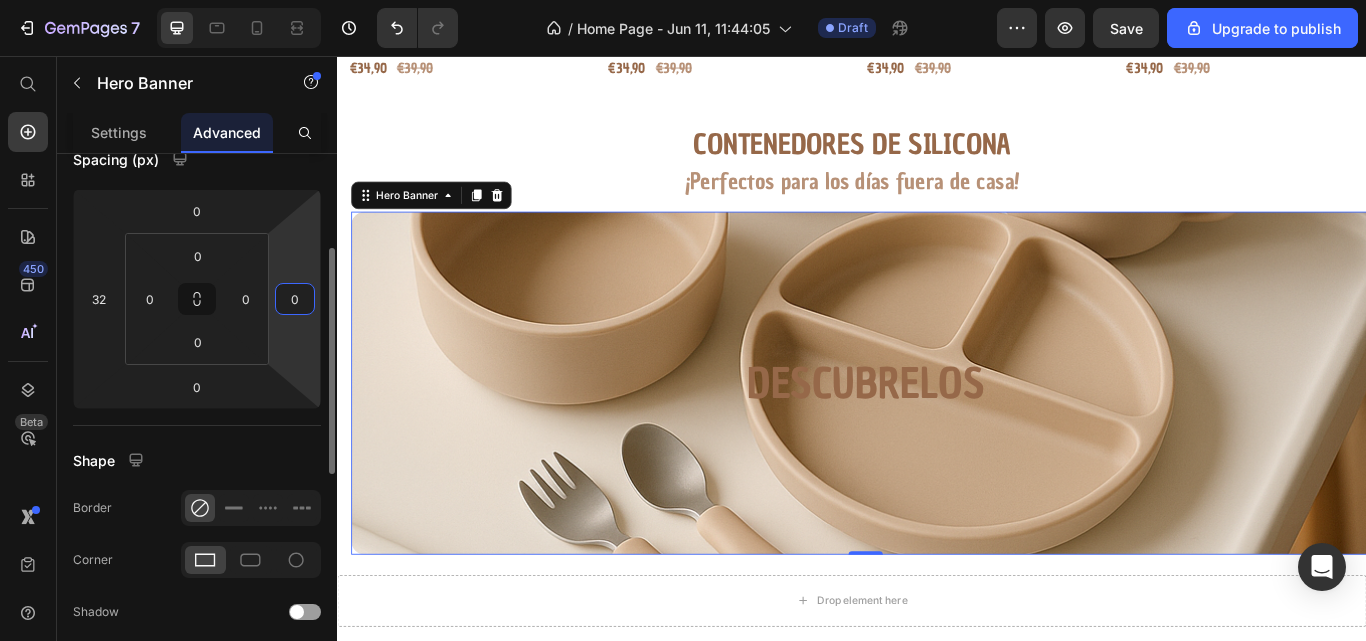 click on "0" at bounding box center [295, 299] 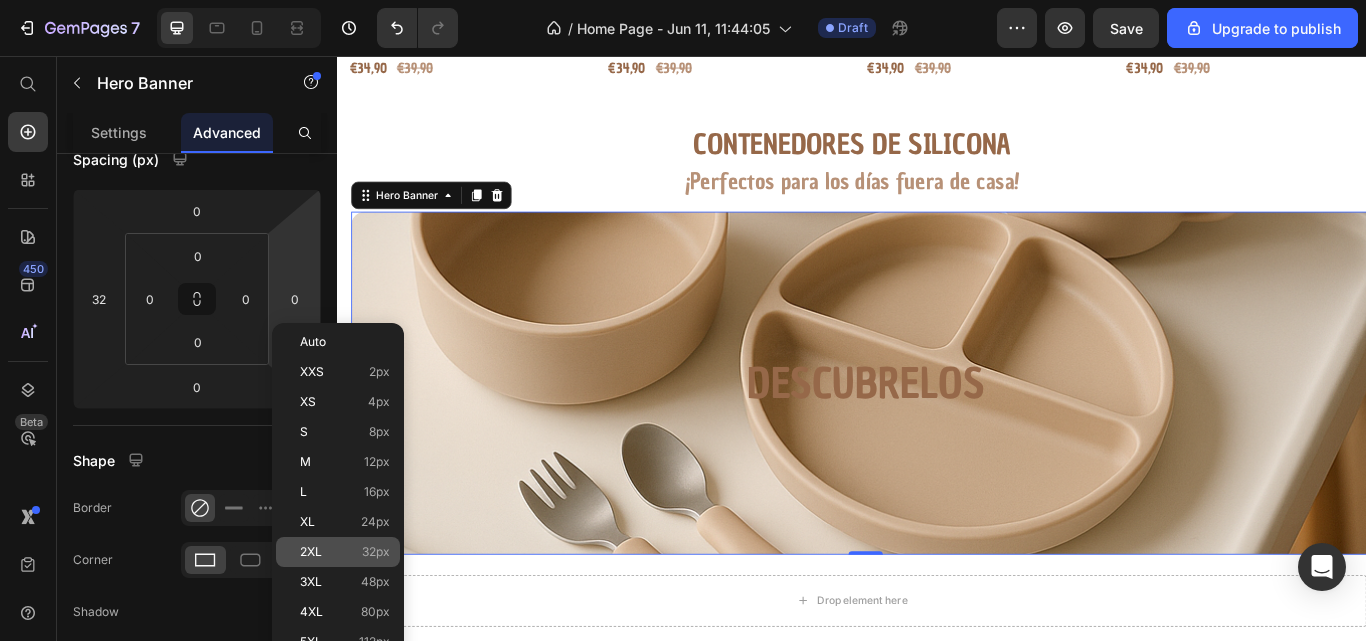 click on "2XL 32px" 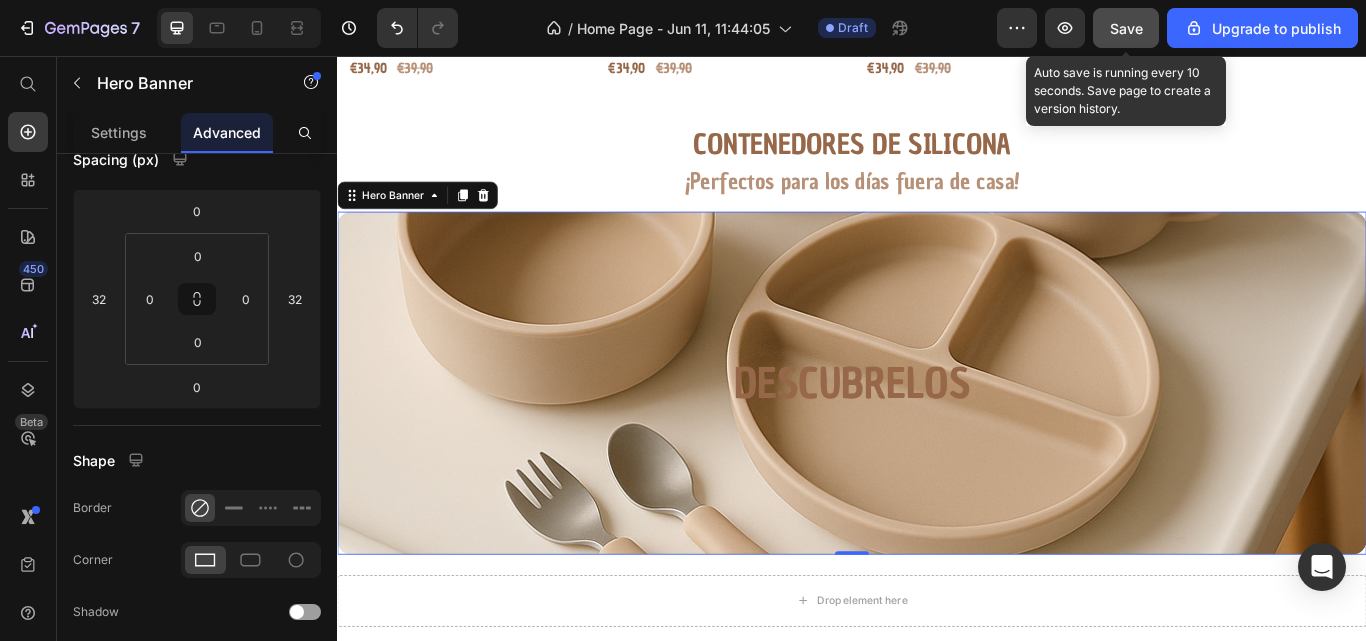 click on "Save" at bounding box center (1126, 28) 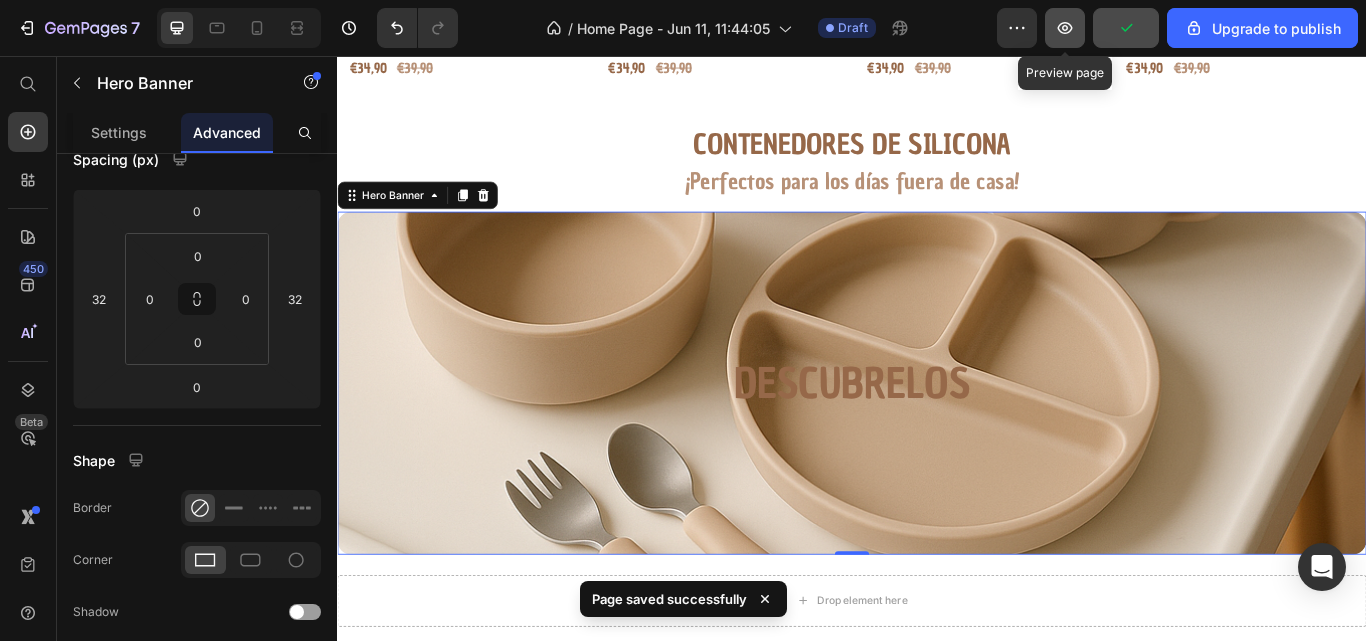 click 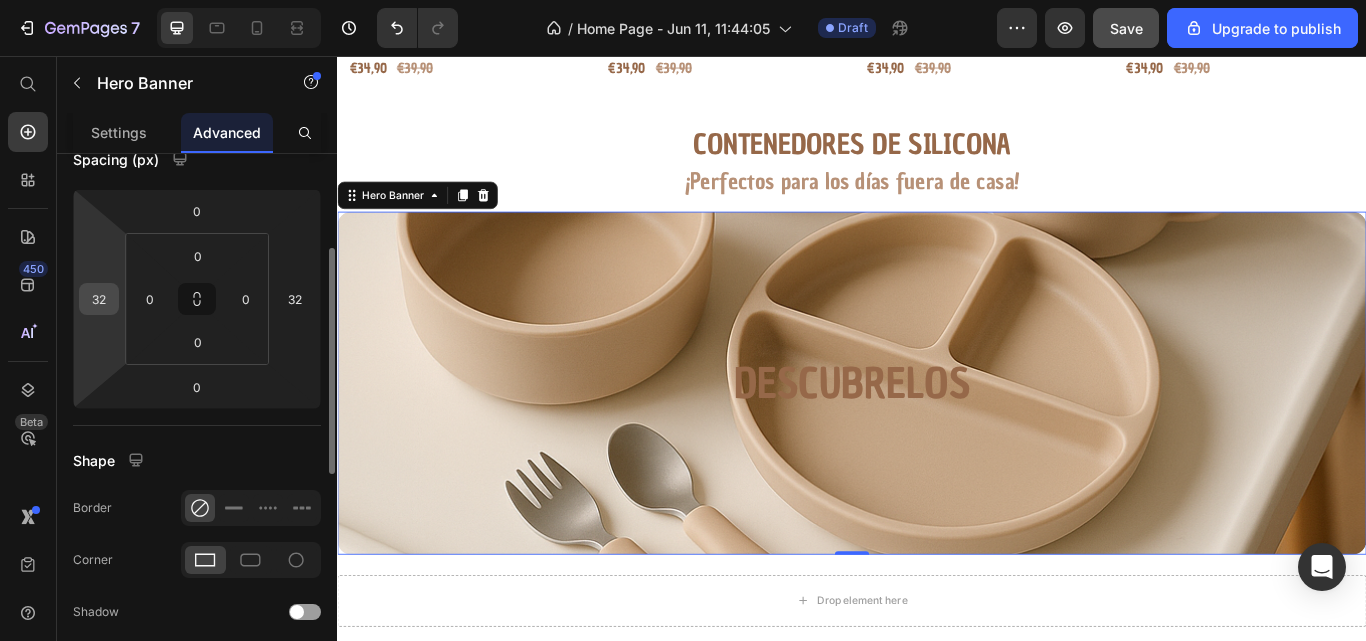 click on "32" at bounding box center [99, 299] 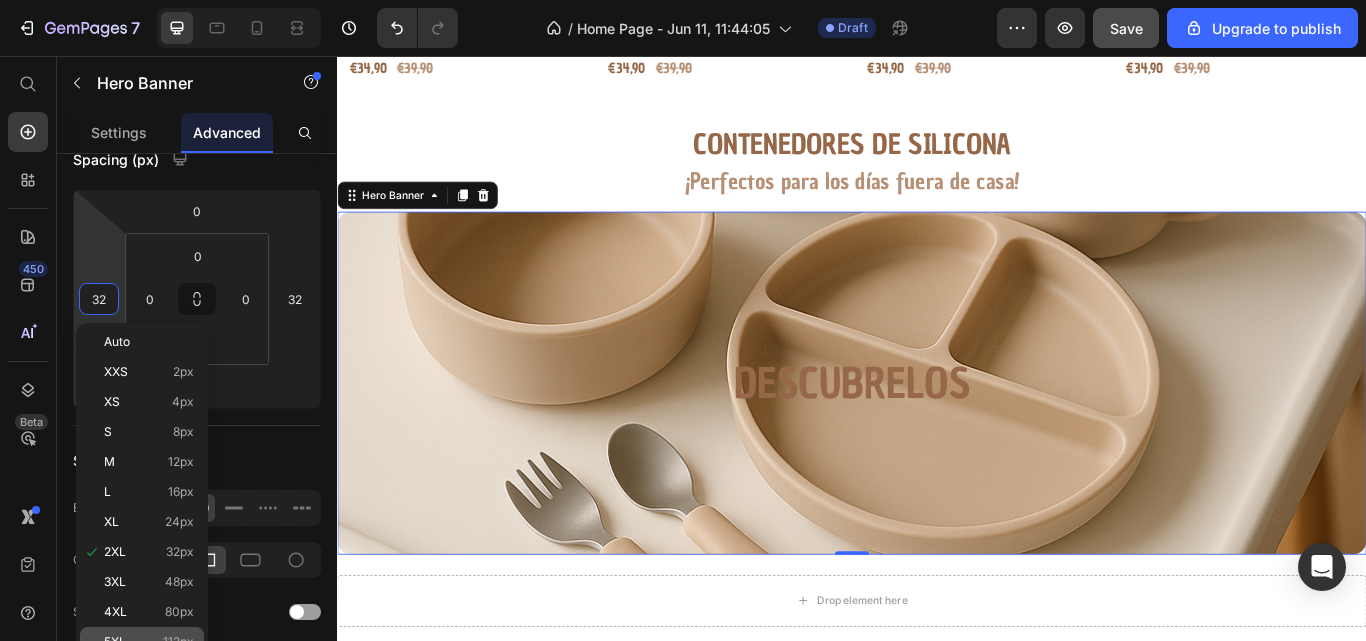 click on "5XL 112px" 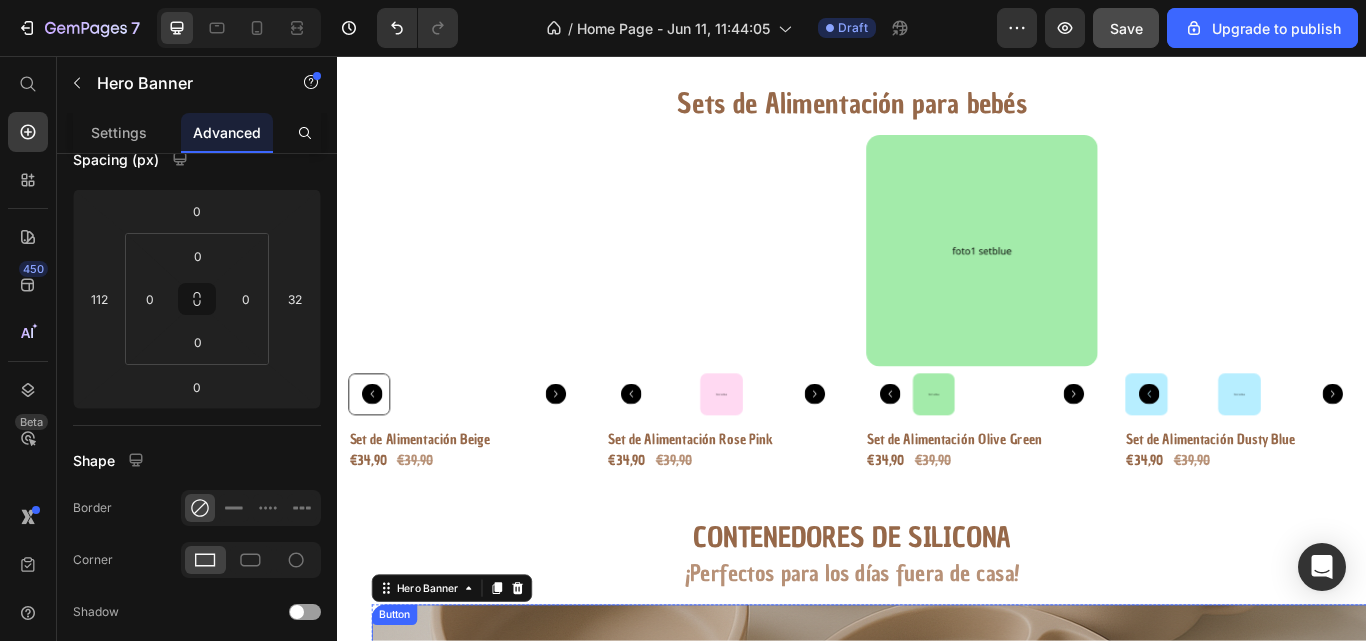 scroll, scrollTop: 1114, scrollLeft: 0, axis: vertical 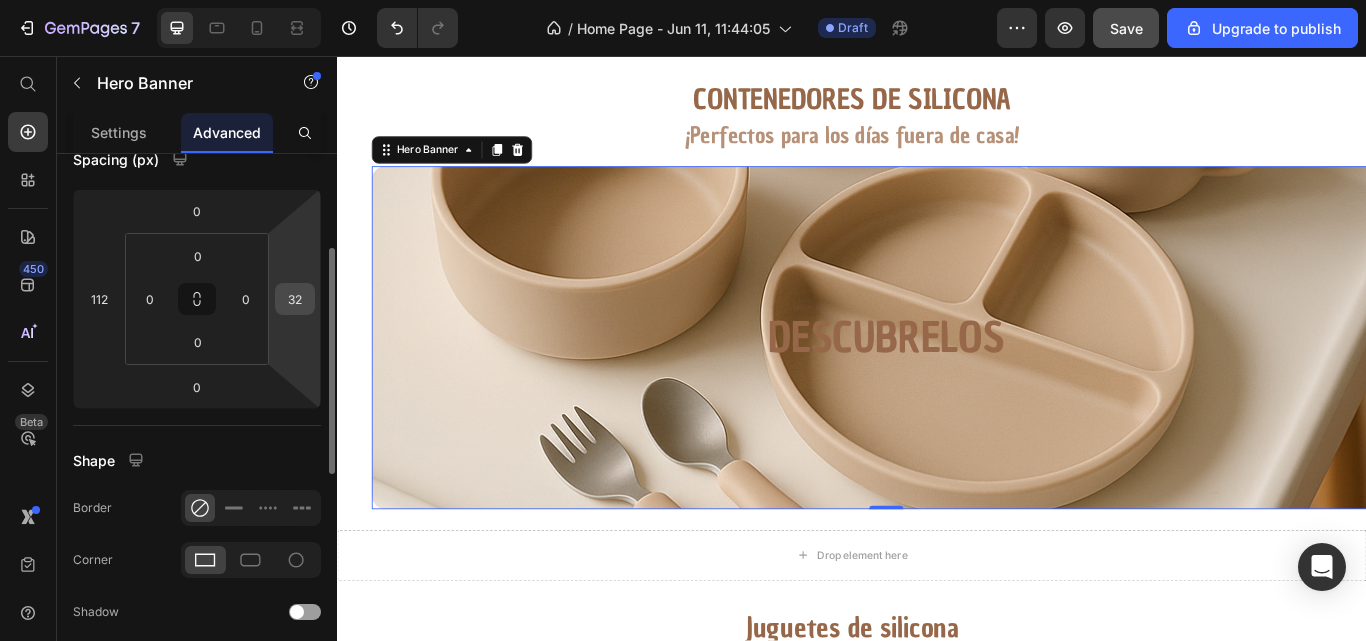 click on "32" at bounding box center (295, 299) 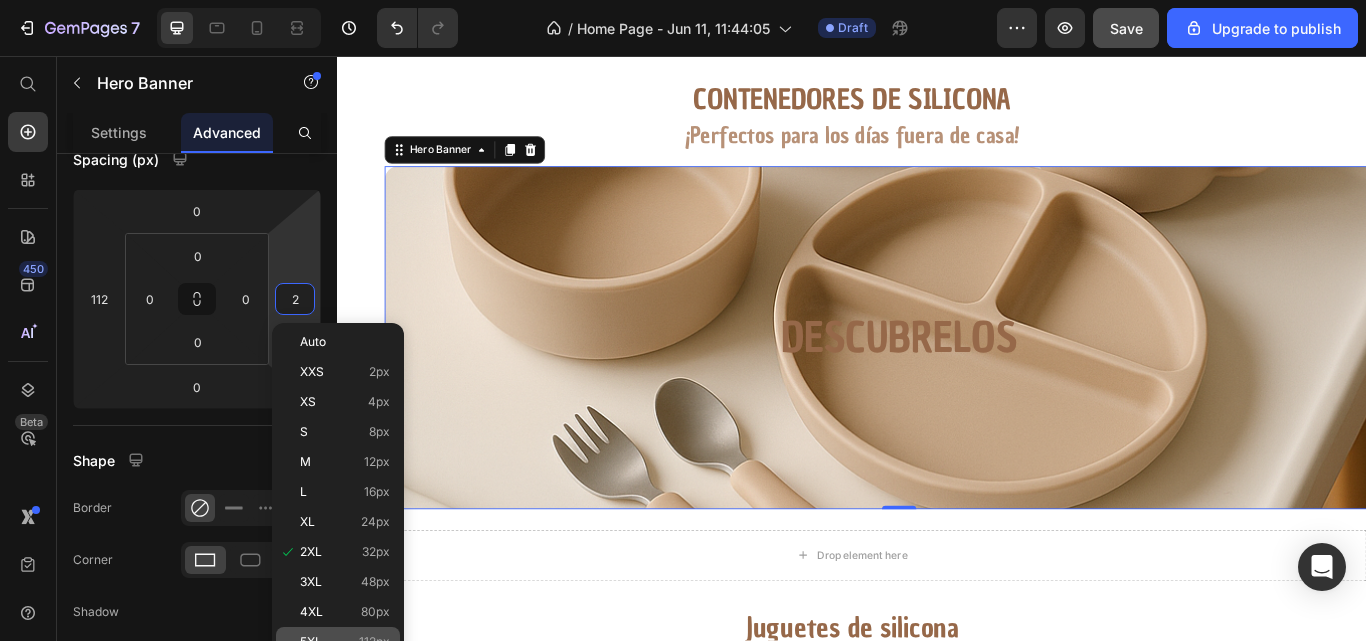 click on "5XL 112px" at bounding box center (345, 642) 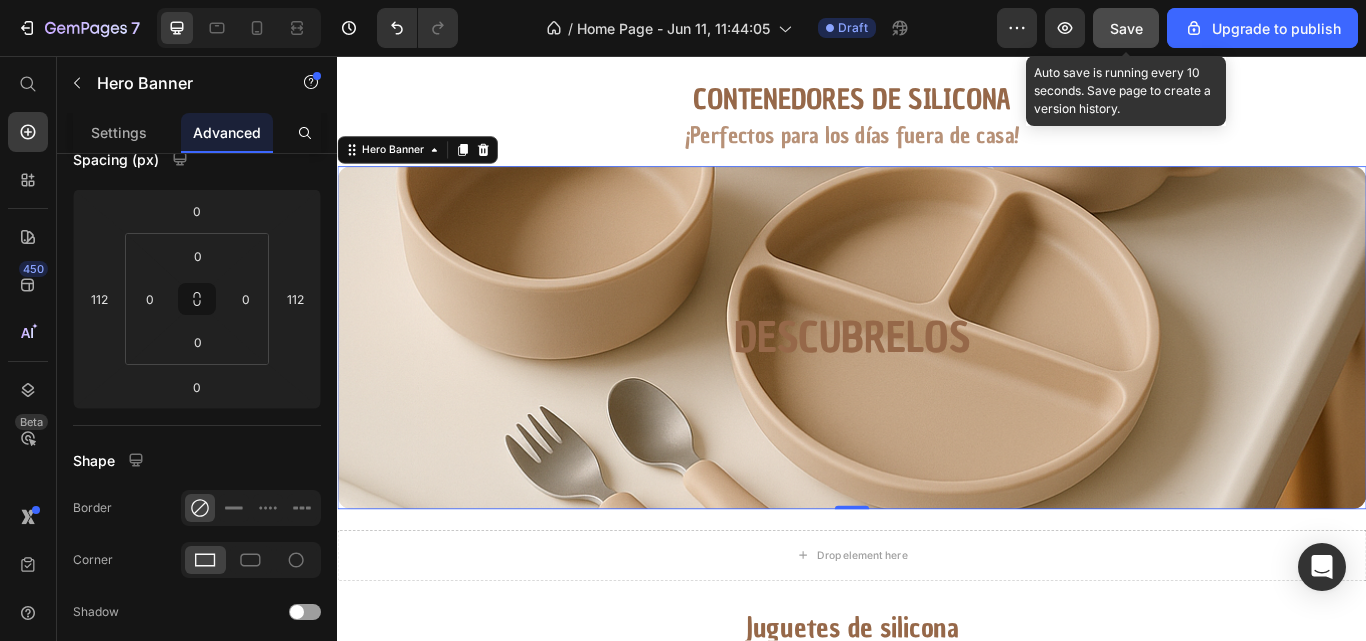 click on "Save" at bounding box center (1126, 28) 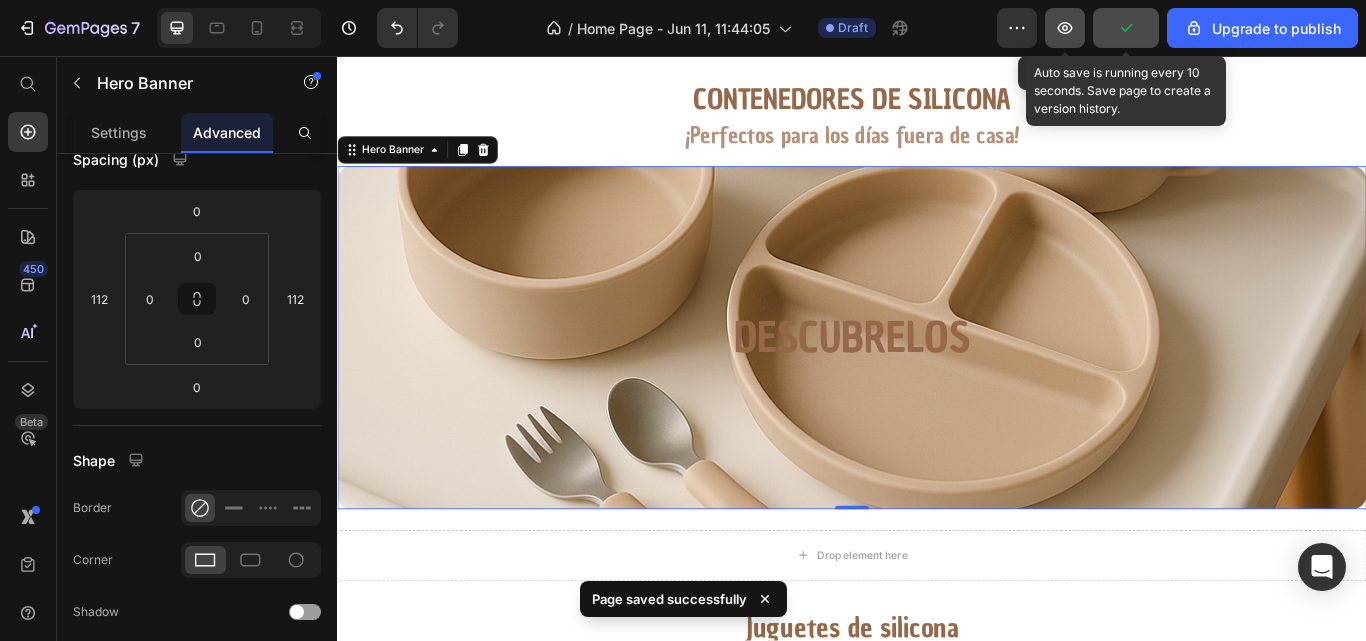 click 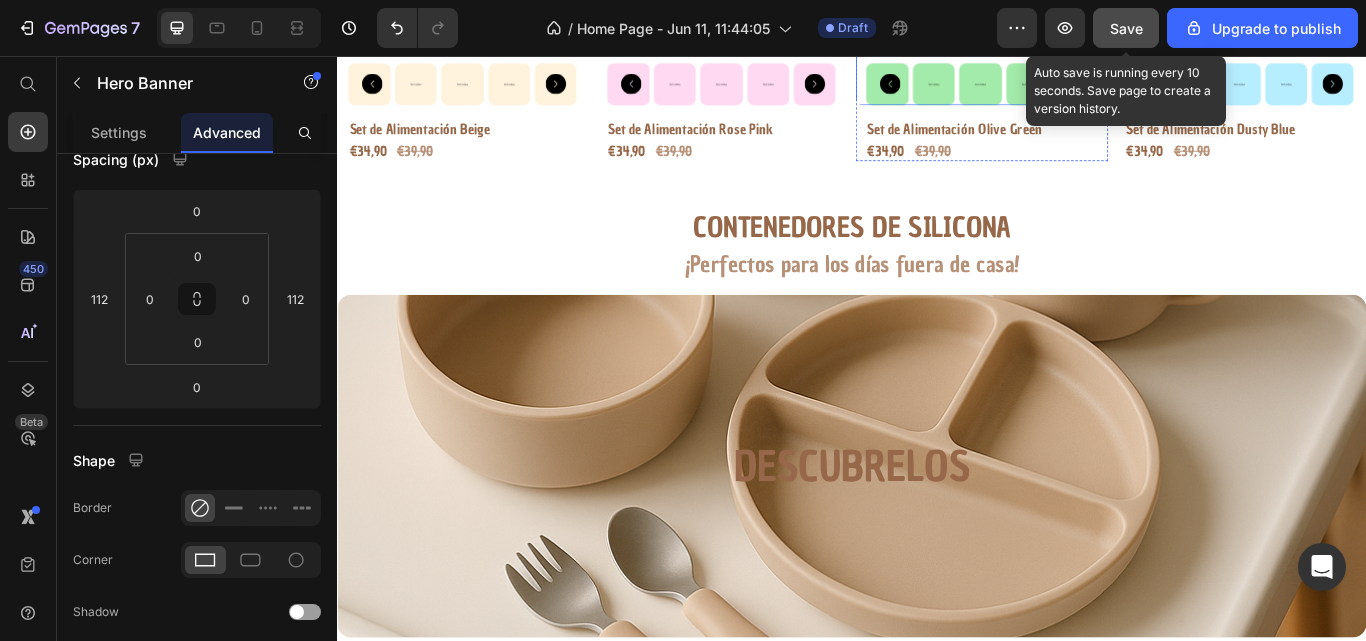 scroll, scrollTop: 942, scrollLeft: 0, axis: vertical 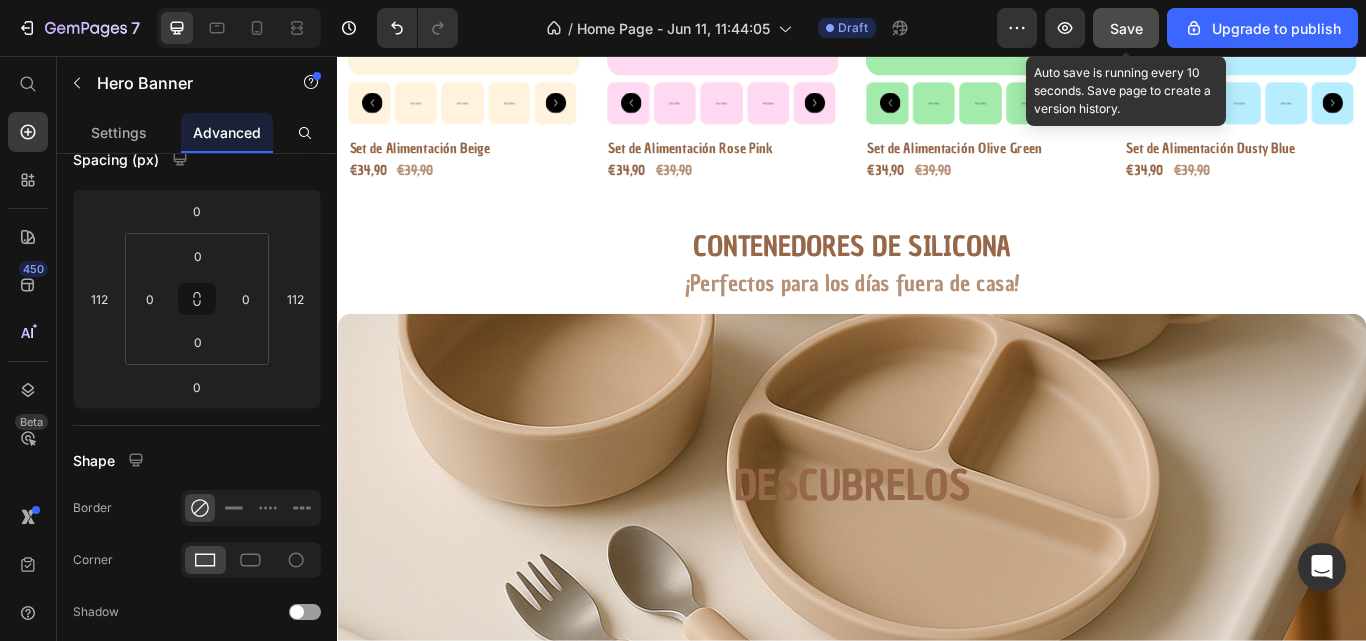 click on "Save" at bounding box center [1126, 28] 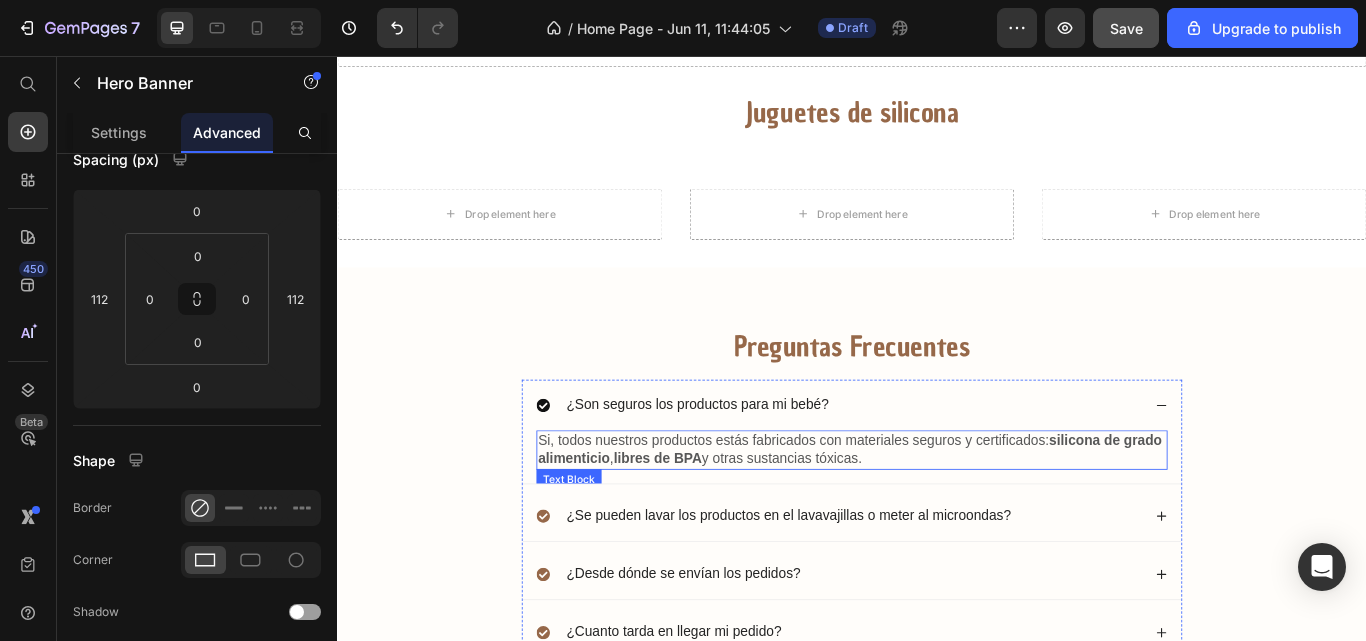 scroll, scrollTop: 1711, scrollLeft: 0, axis: vertical 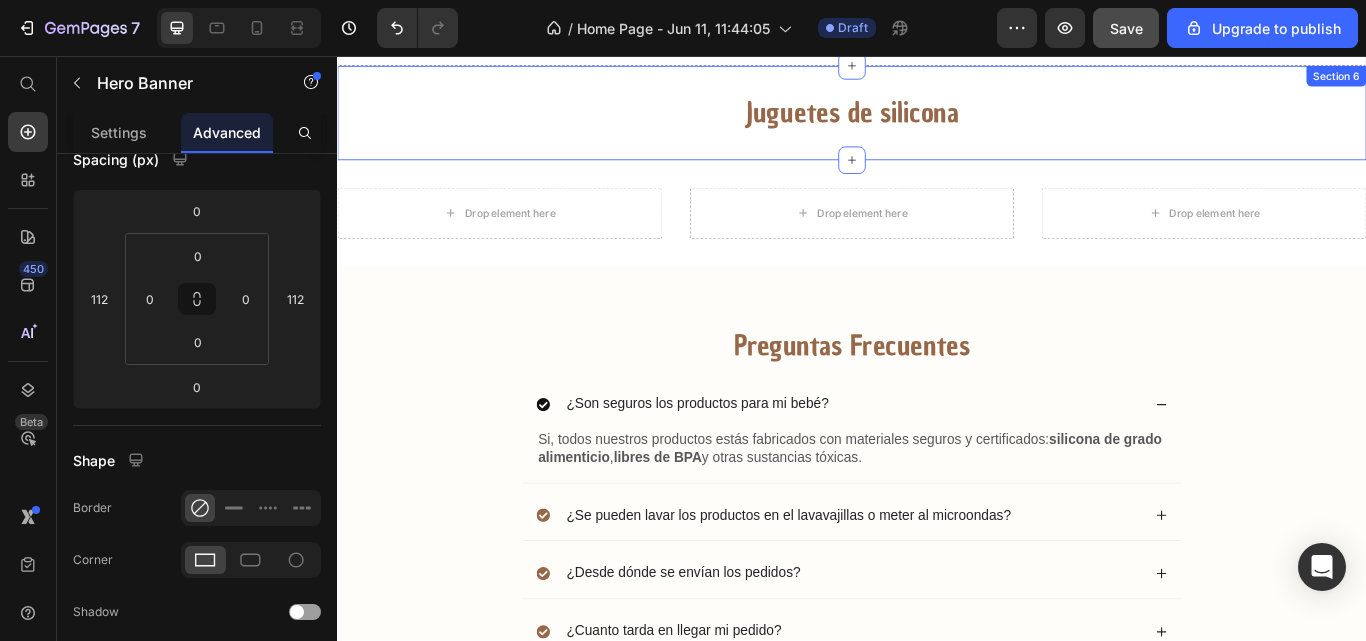 click on "Juguetes de silicona Heading Section 6" at bounding box center [937, 123] 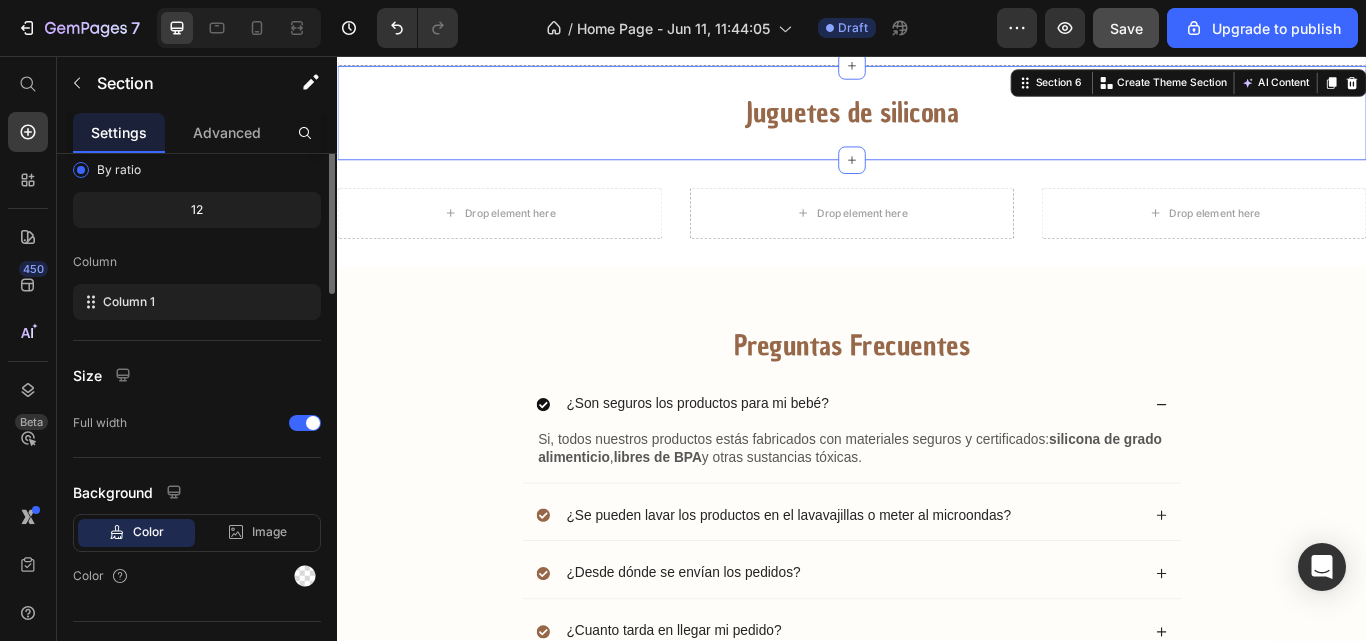 scroll, scrollTop: 0, scrollLeft: 0, axis: both 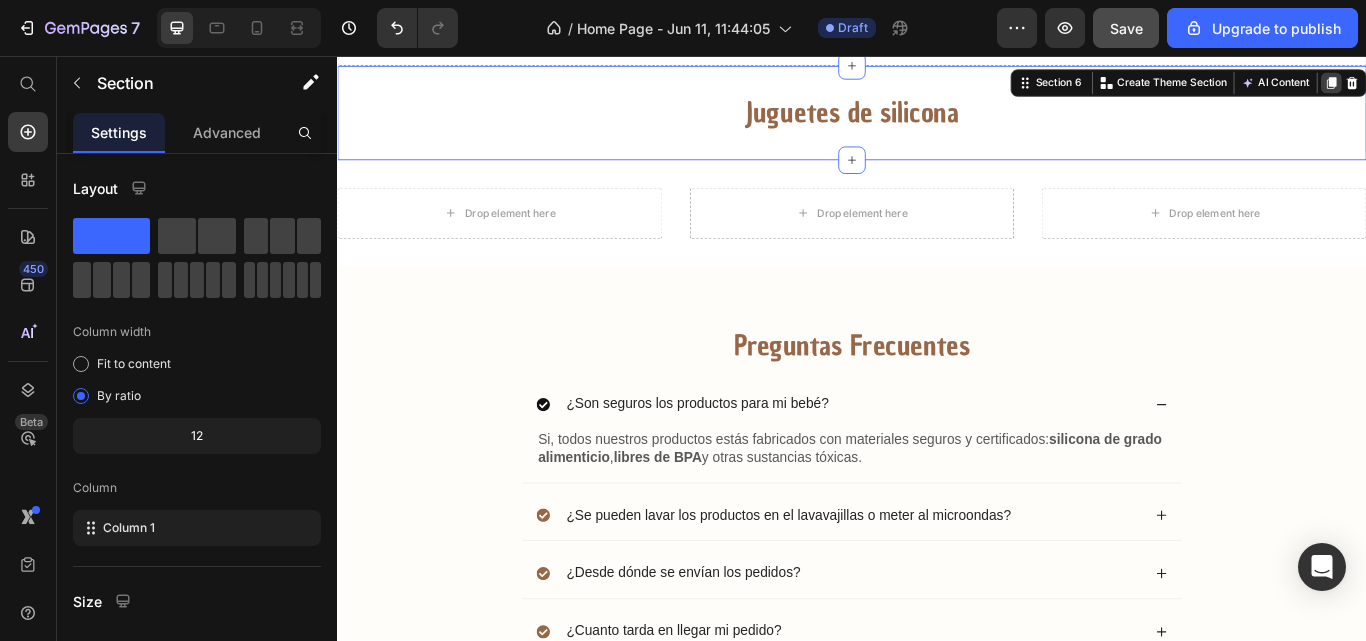 click 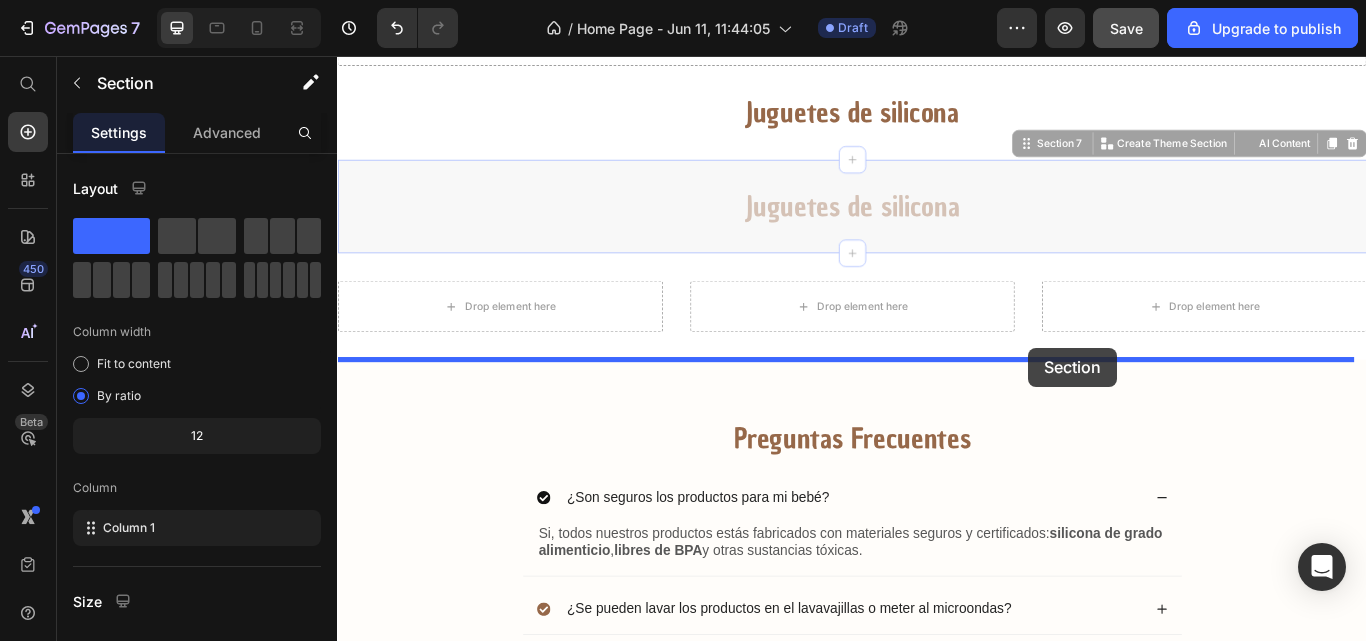 drag, startPoint x: 1140, startPoint y: 191, endPoint x: 1143, endPoint y: 396, distance: 205.02196 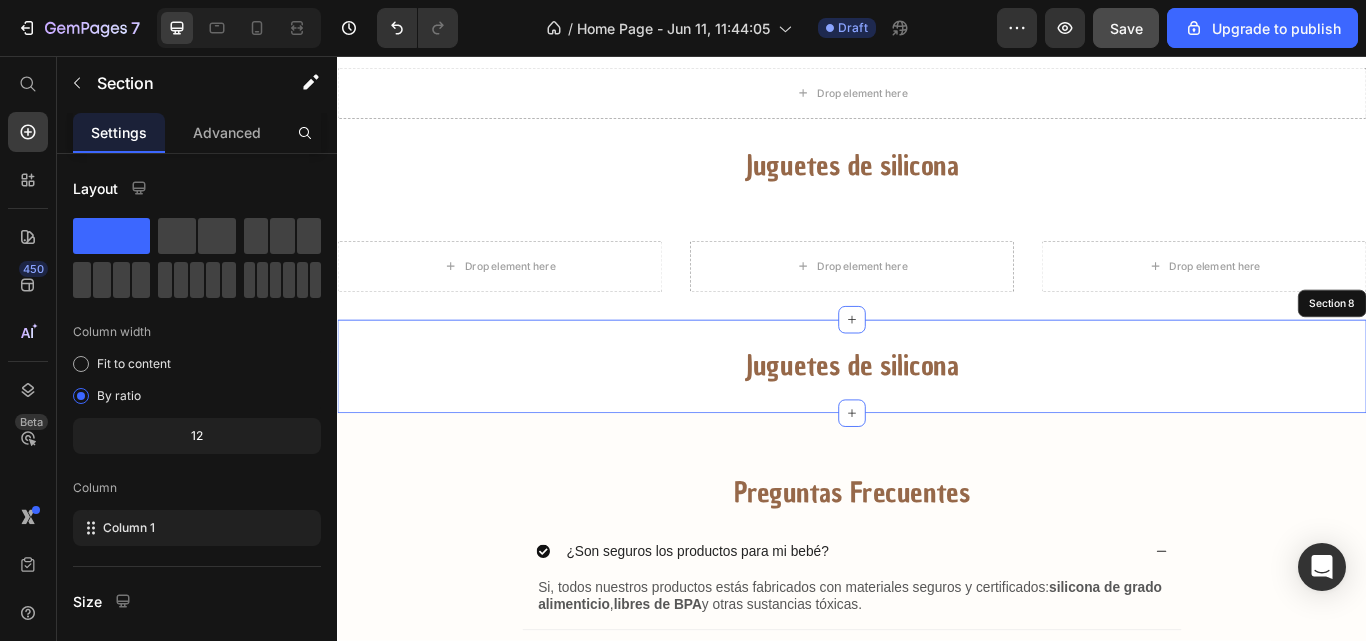 scroll, scrollTop: 1653, scrollLeft: 0, axis: vertical 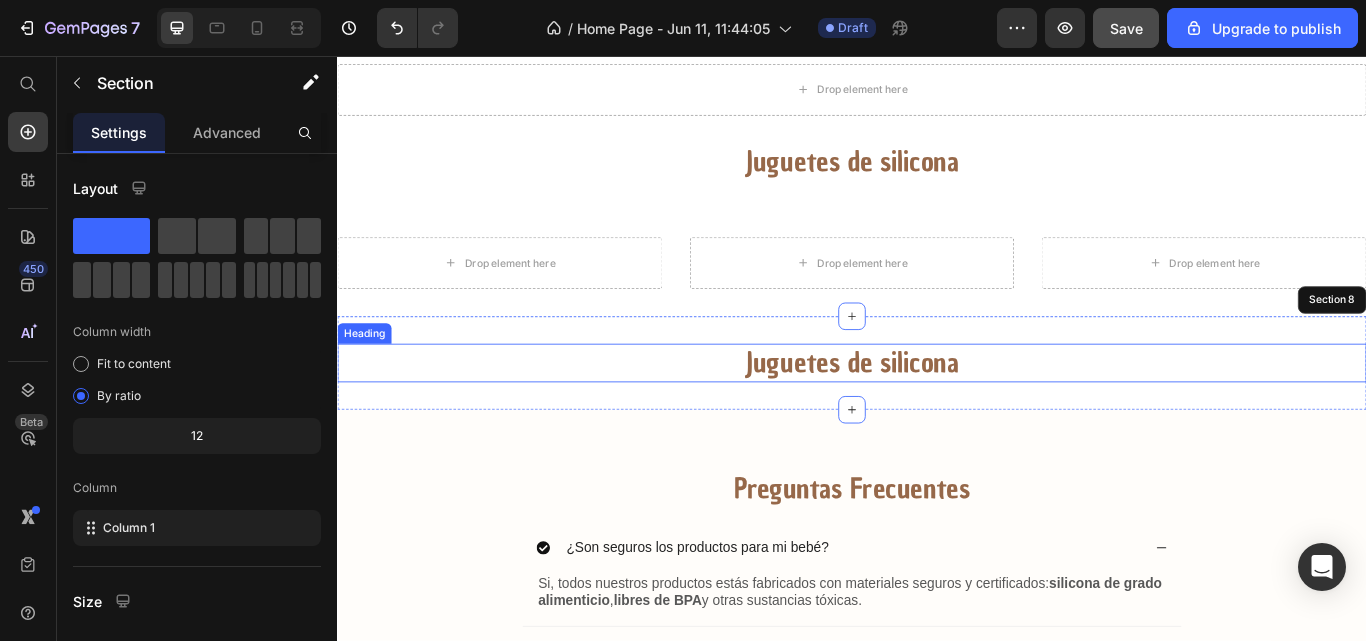 click on "Juguetes de silicona" at bounding box center (937, 415) 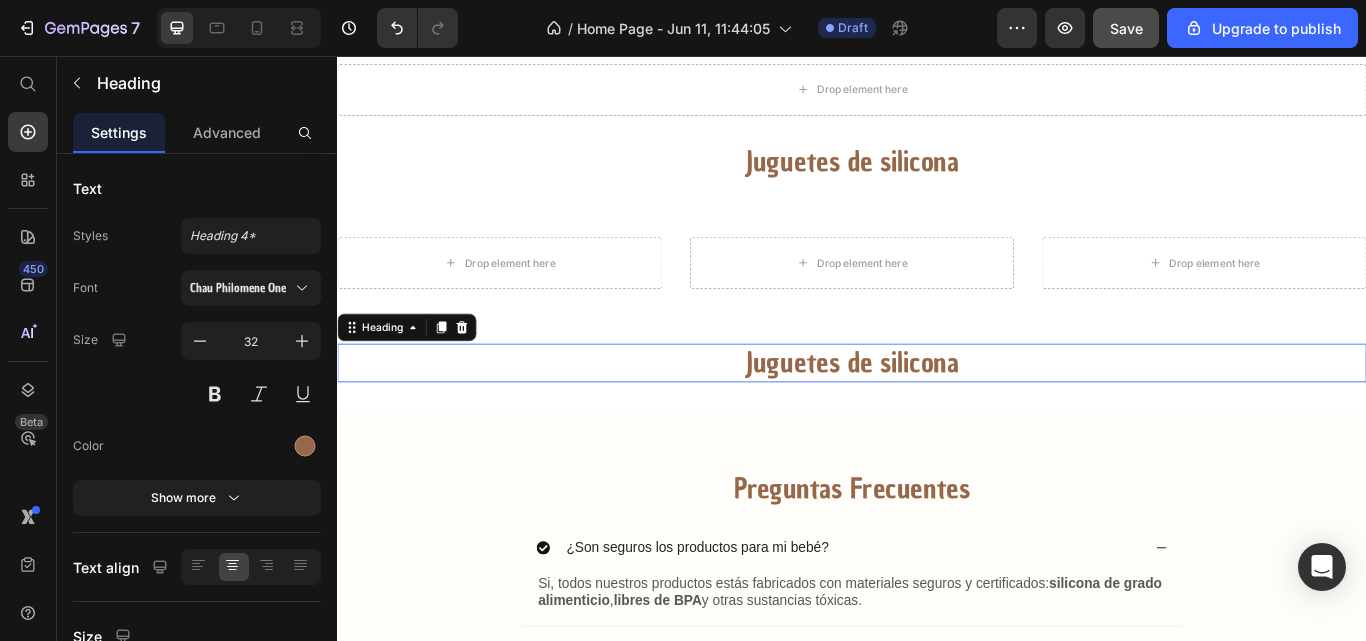 click on "Juguetes de silicona" at bounding box center (937, 415) 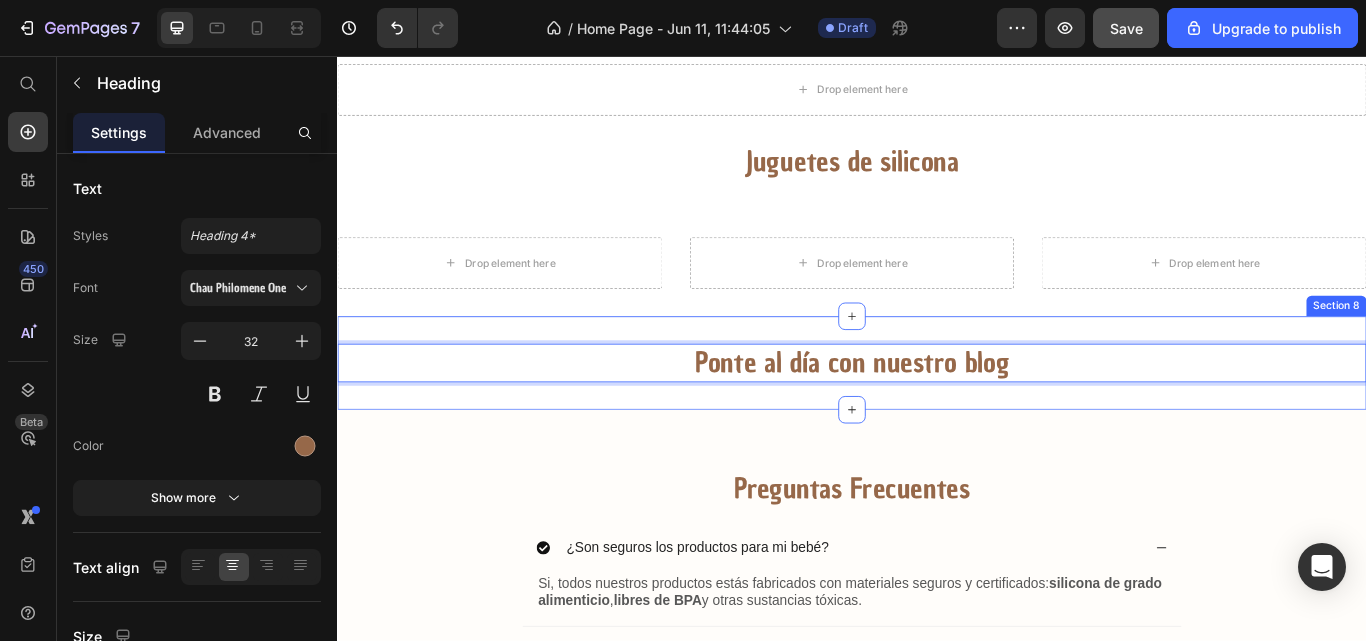 click on "Ponte al día con nuestro blog Heading   0 Section 8" at bounding box center [937, 415] 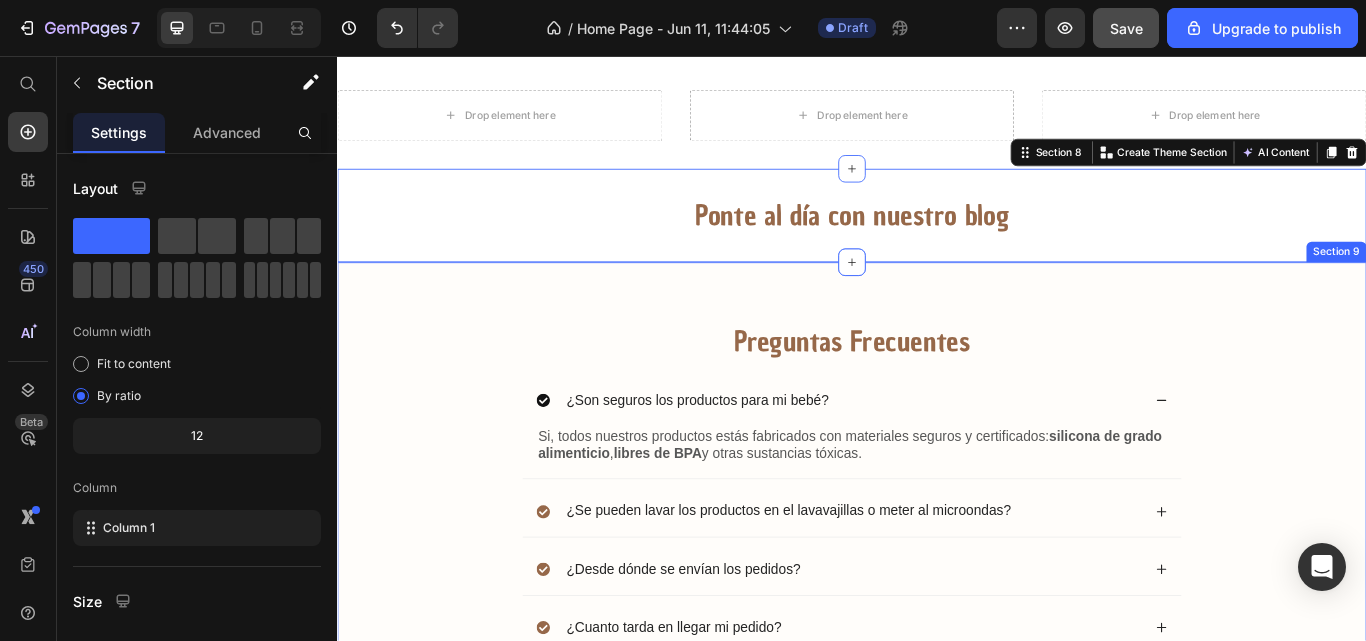 scroll, scrollTop: 1828, scrollLeft: 0, axis: vertical 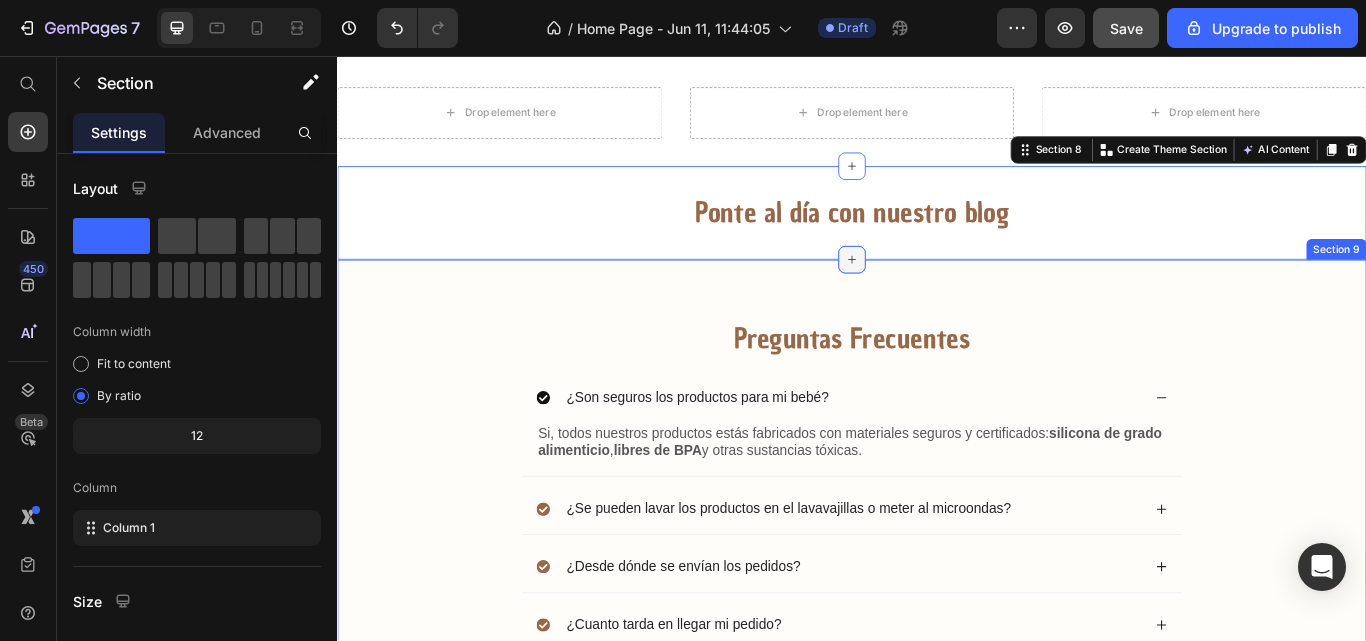 click 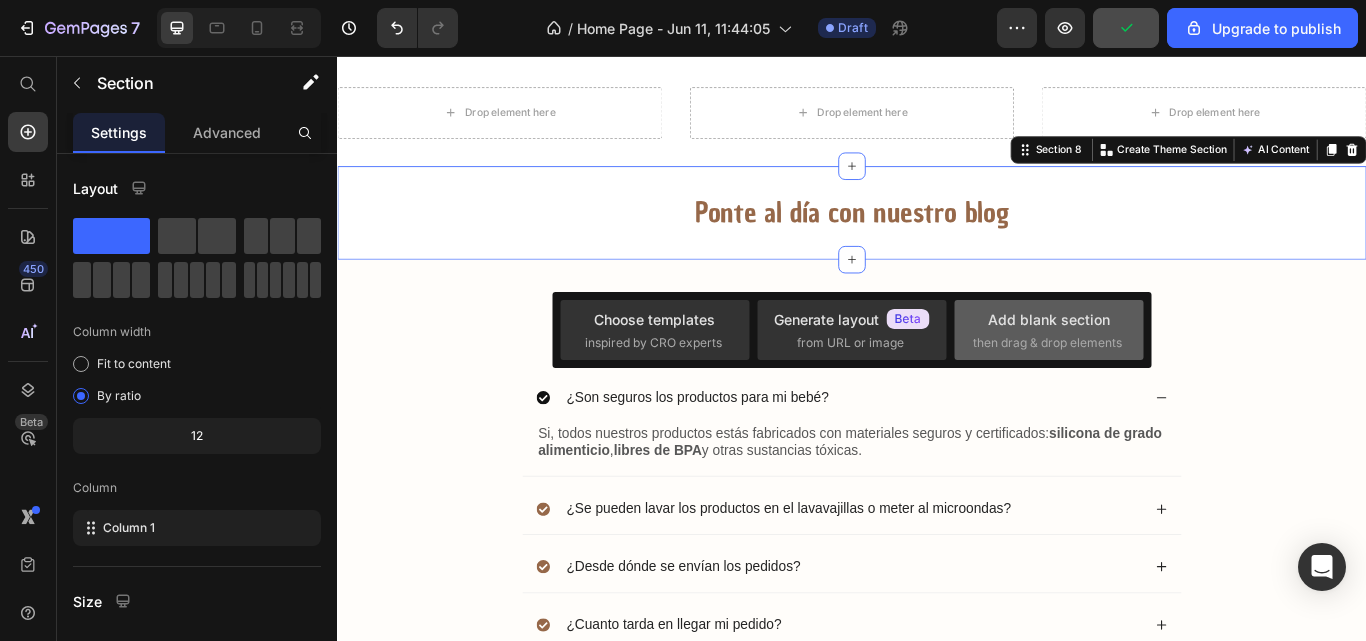 click on "Add blank section  then drag & drop elements" at bounding box center [1049, 330] 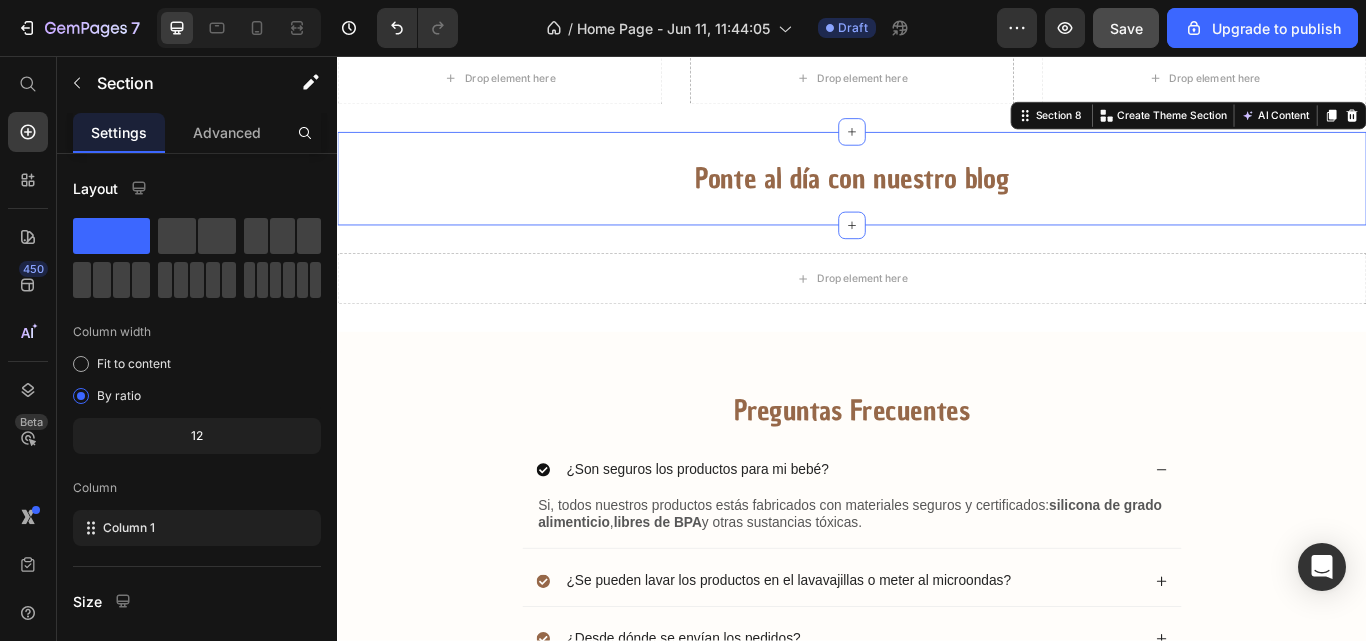 scroll, scrollTop: 1871, scrollLeft: 0, axis: vertical 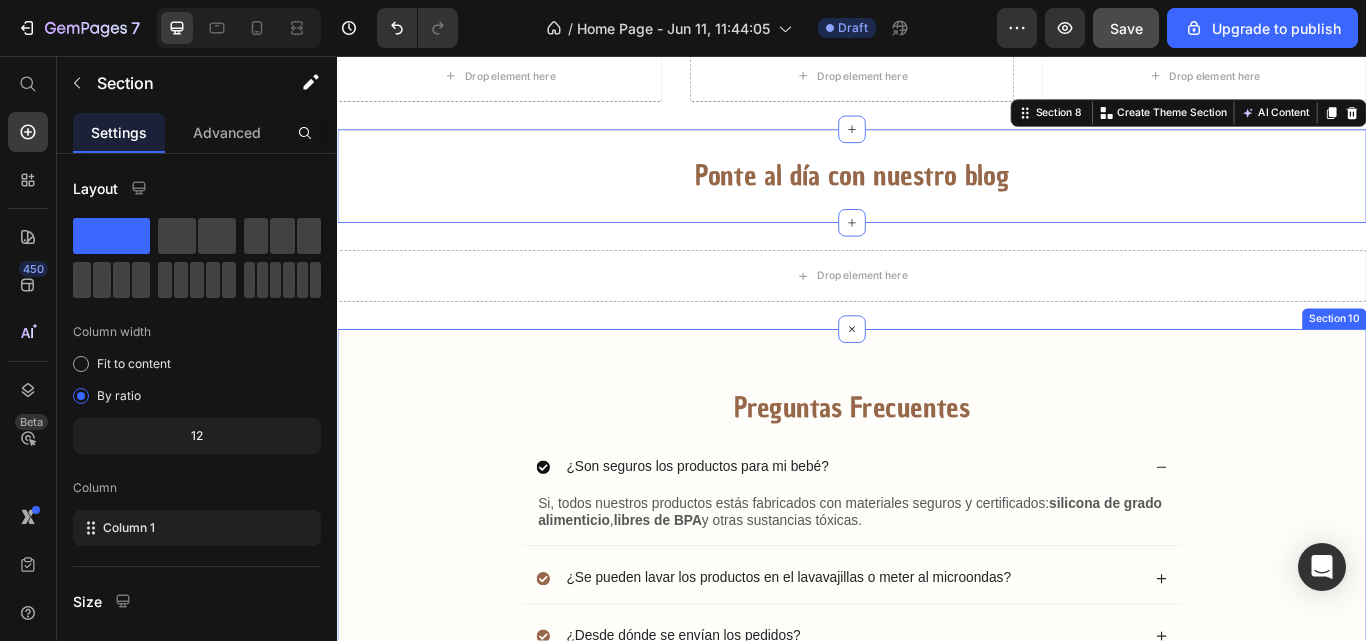 click on "Preguntas Frecuentes Heading
¿Son seguros los productos para mi bebé? Si, todos nuestros productos estás fabricados con materiales seguros y certificados:  silicona de grado alimenticio ,  libres de BPA  y otras sustancias tóxicas. Text Block
¿Se pueden lavar los productos en el lavavajillas o meter al microondas?
¿Desde dónde se envían los pedidos?
¿Cuanto tarda en llegar mi pedido?
¿Puedo devolver un producto? Accordion Row Section 10" at bounding box center [937, 676] 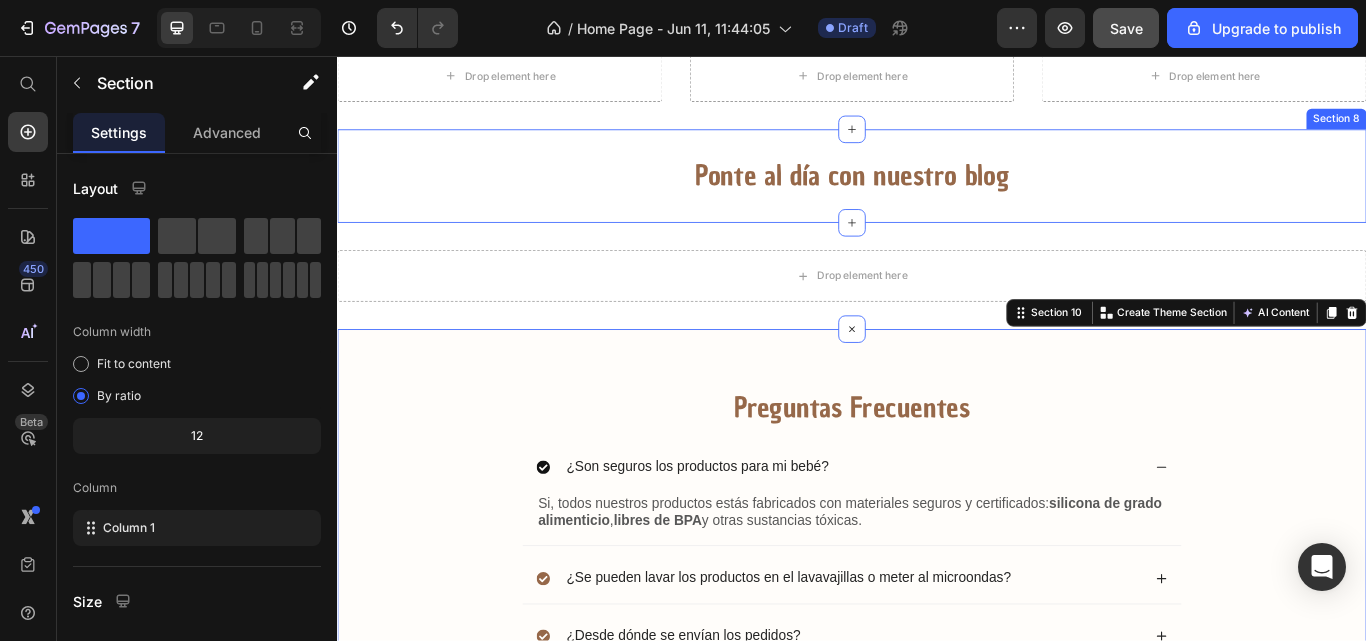 click on "Ponte al día con nuestro blog Heading Section 8" at bounding box center (937, 197) 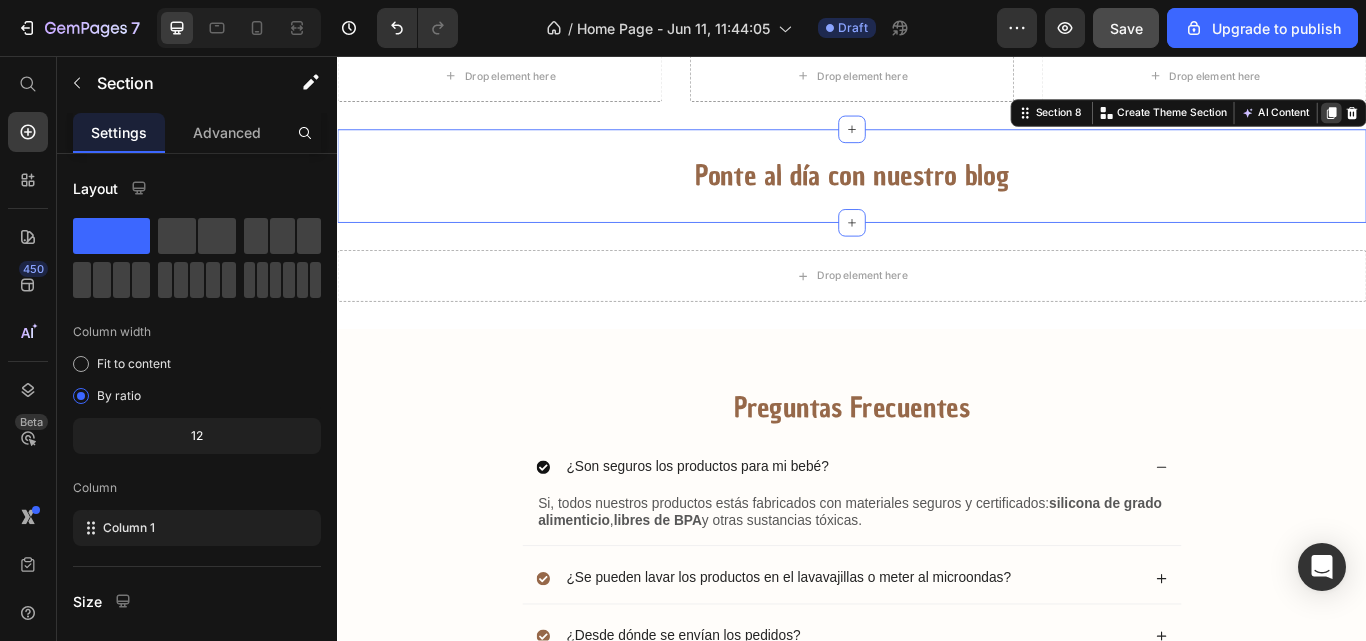 click 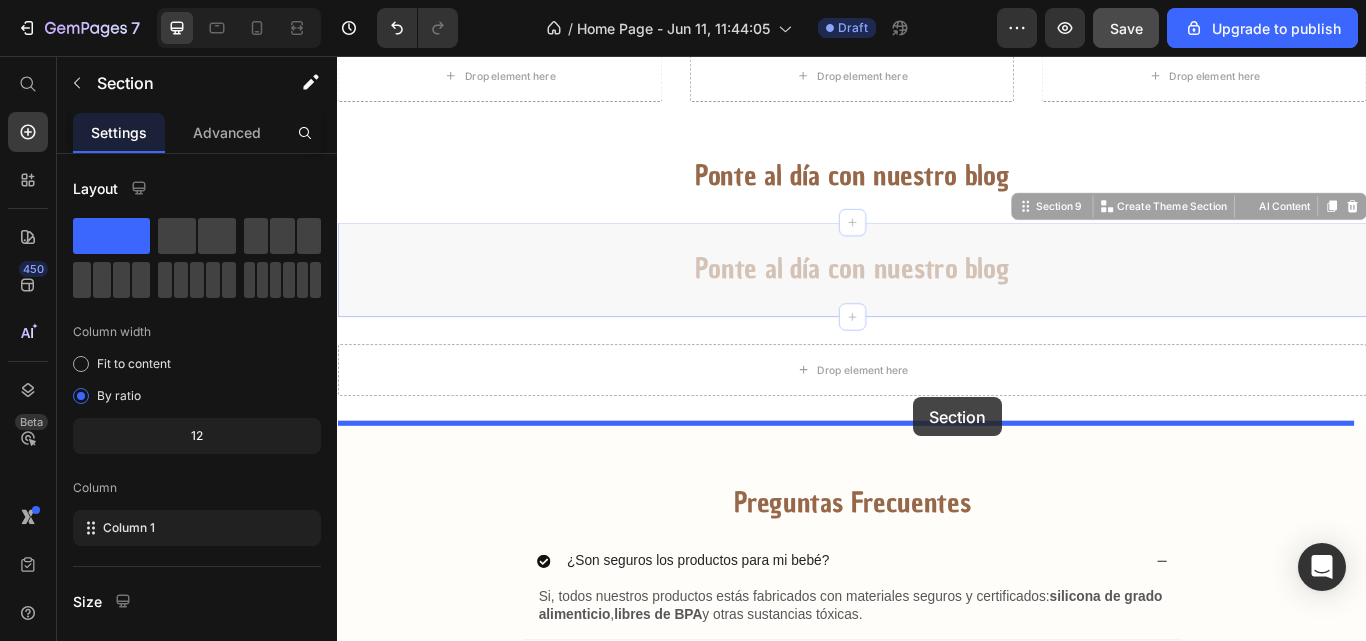 drag, startPoint x: 1000, startPoint y: 270, endPoint x: 1009, endPoint y: 454, distance: 184.21997 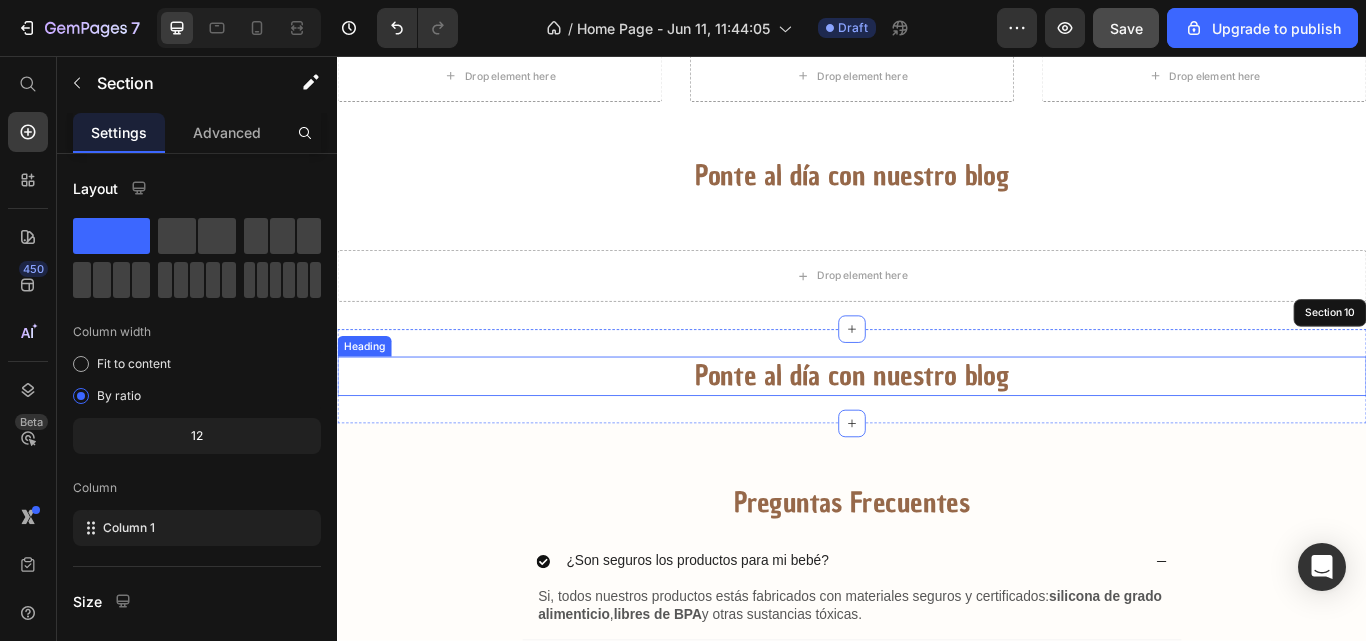 click on "Ponte al día con nuestro blog" at bounding box center (937, 430) 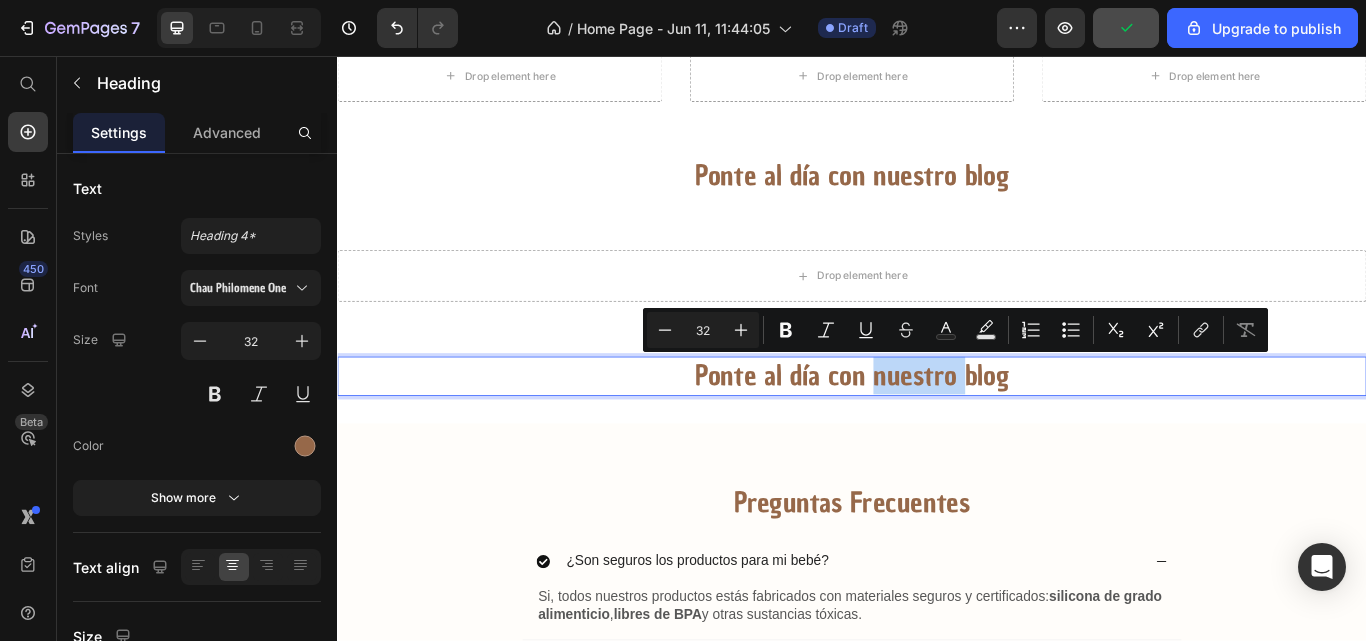click on "Ponte al día con nuestro blog" at bounding box center (937, 430) 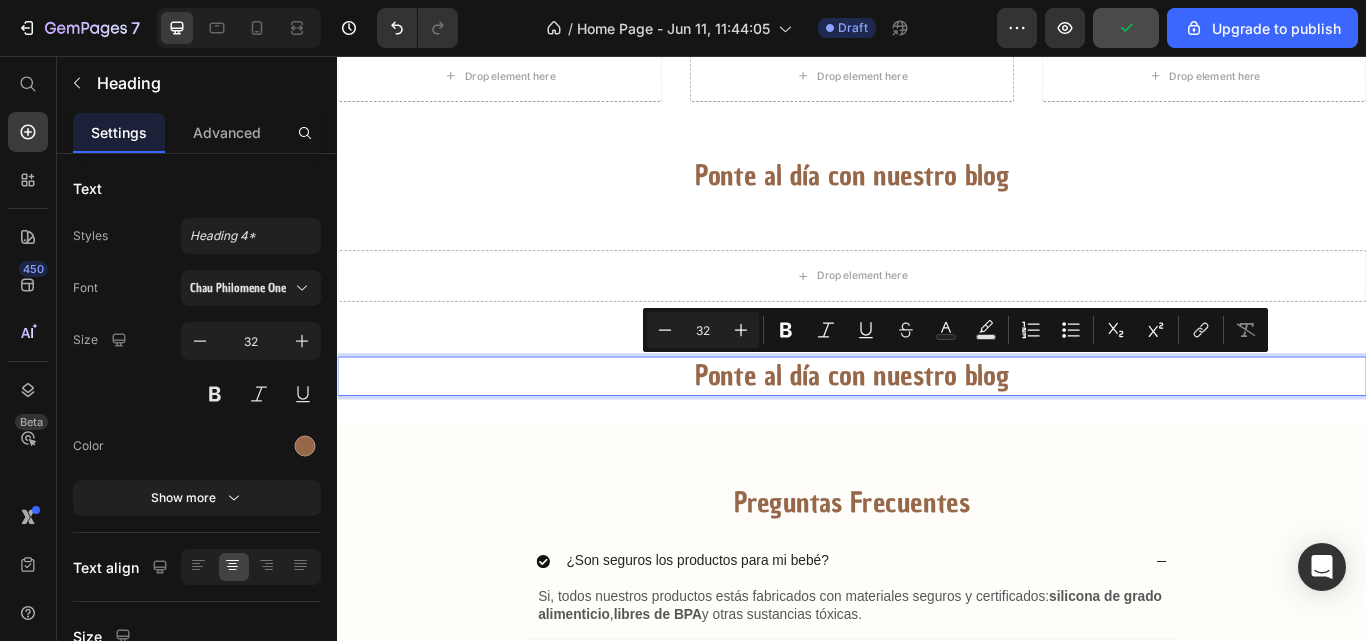 click on "Ponte al día con nuestro blog" at bounding box center [937, 430] 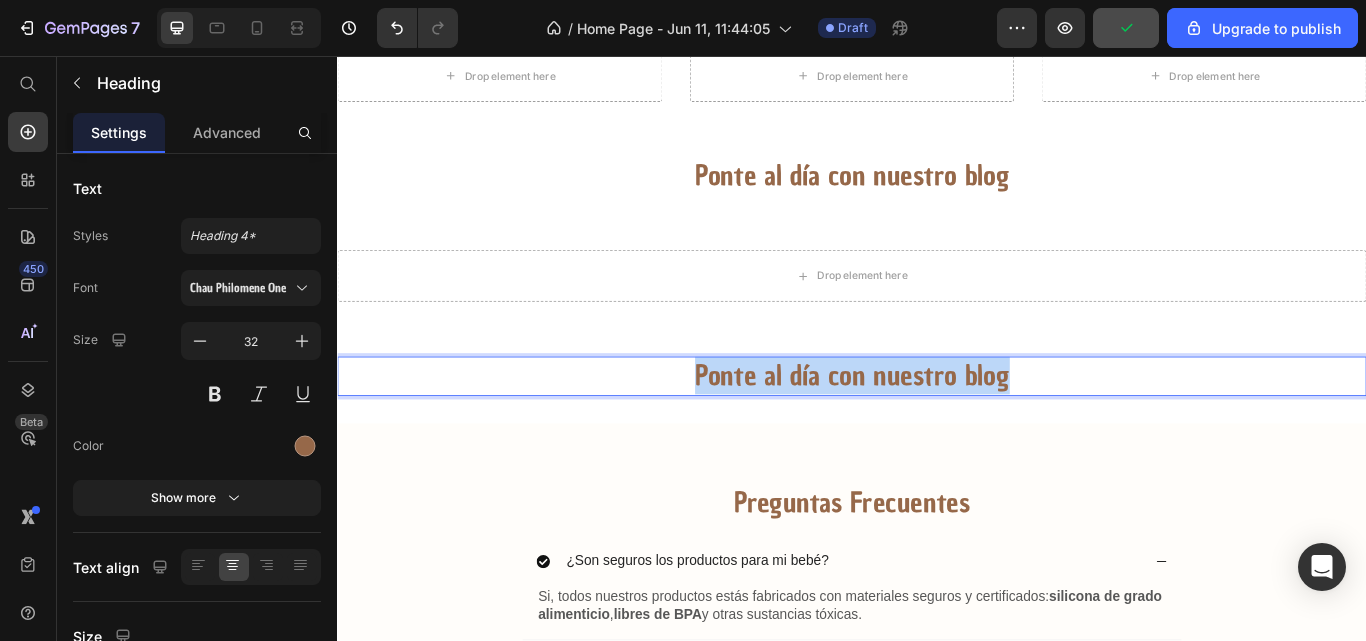 click on "Ponte al día con nuestro blog" at bounding box center [937, 430] 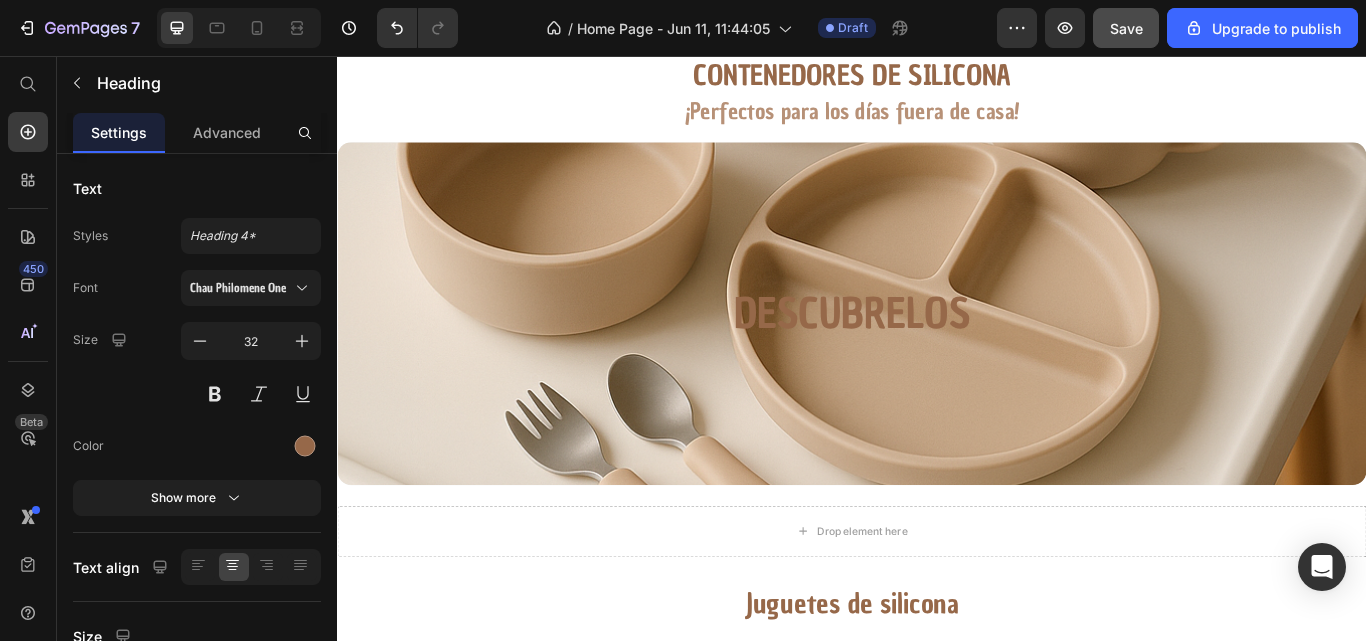 scroll, scrollTop: 1059, scrollLeft: 0, axis: vertical 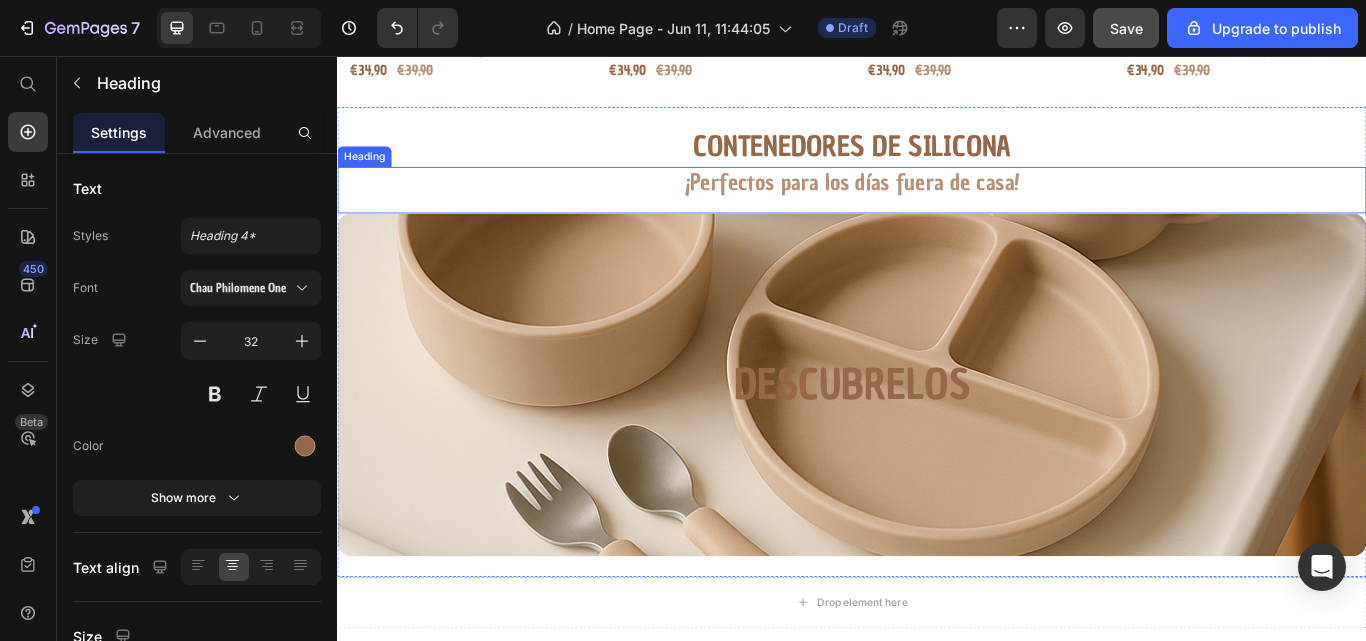 click on "¡Perfectos para los días fuera de casa!" at bounding box center [937, 205] 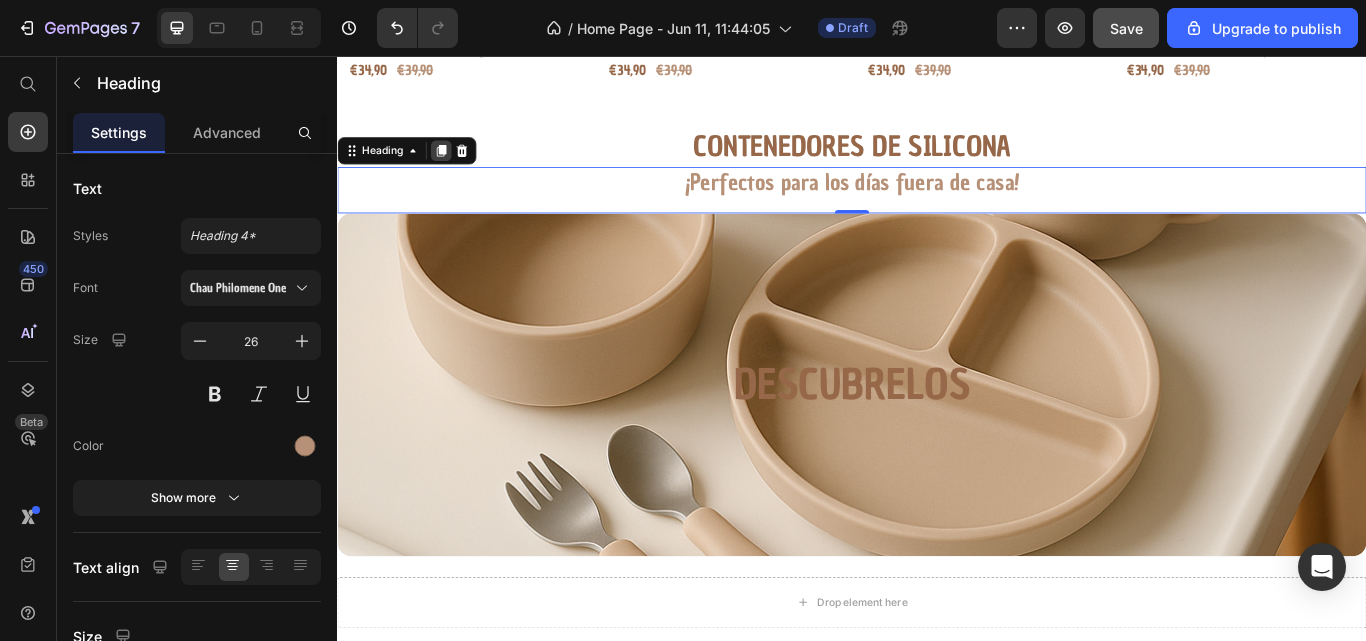 click 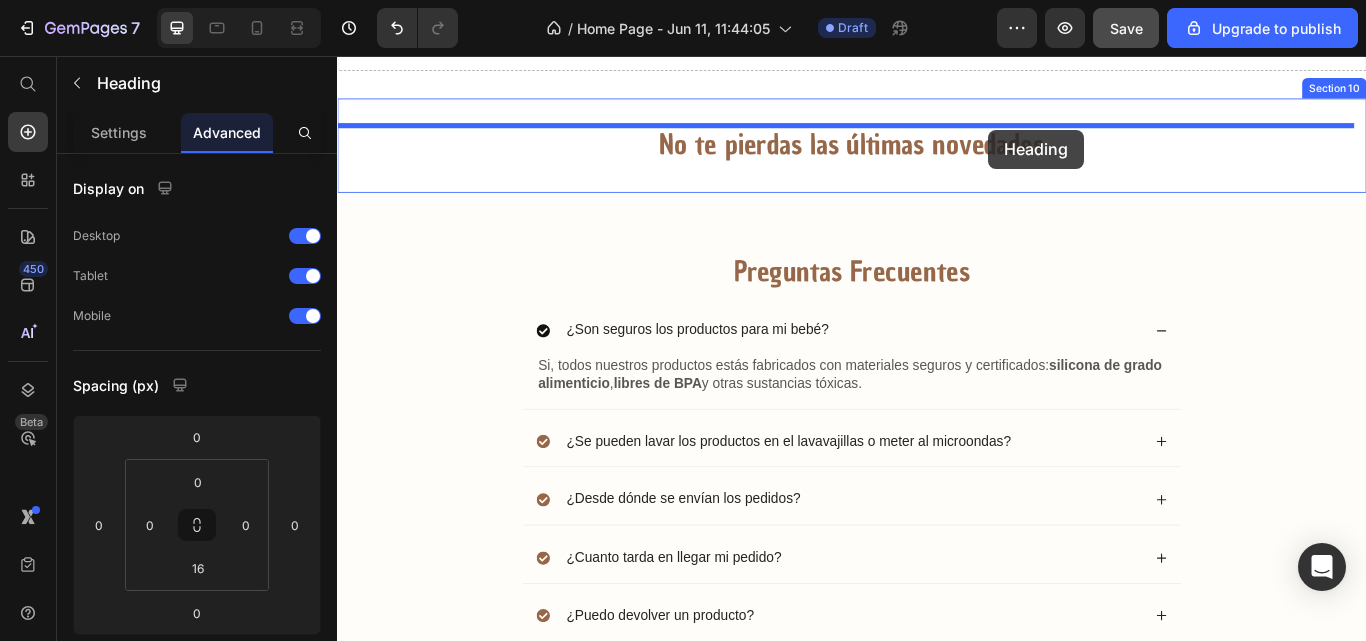 scroll, scrollTop: 2066, scrollLeft: 0, axis: vertical 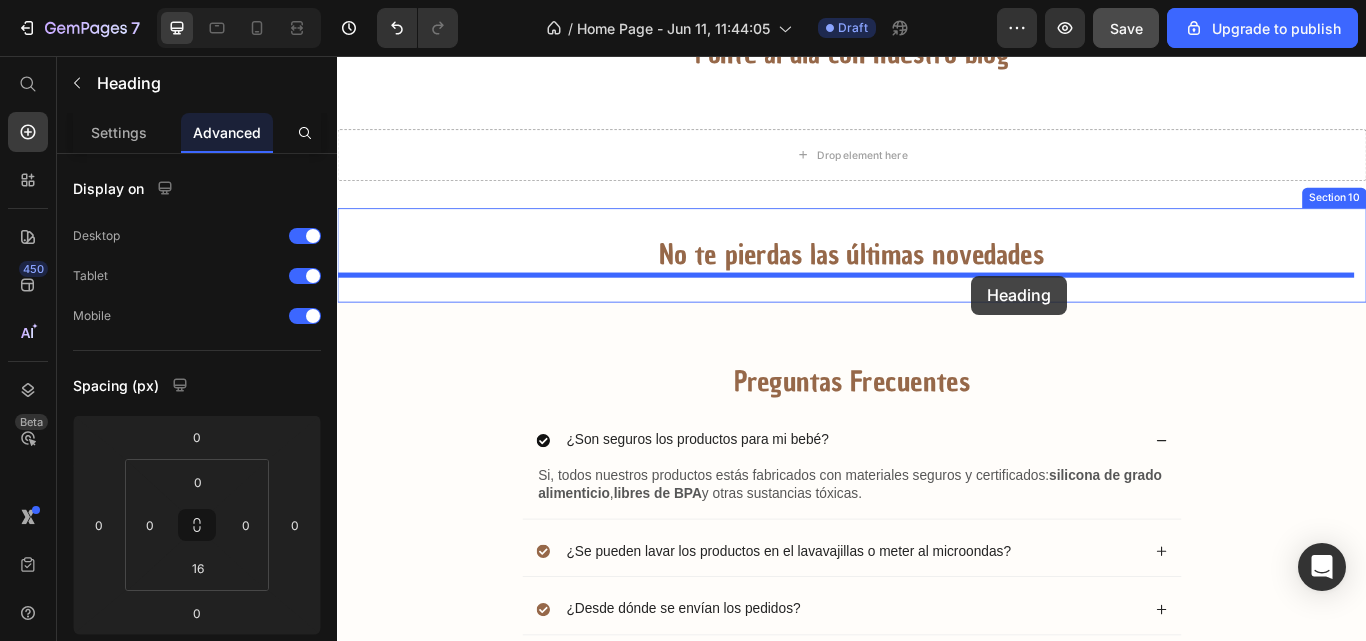 drag, startPoint x: 1139, startPoint y: 247, endPoint x: 1076, endPoint y: 312, distance: 90.52071 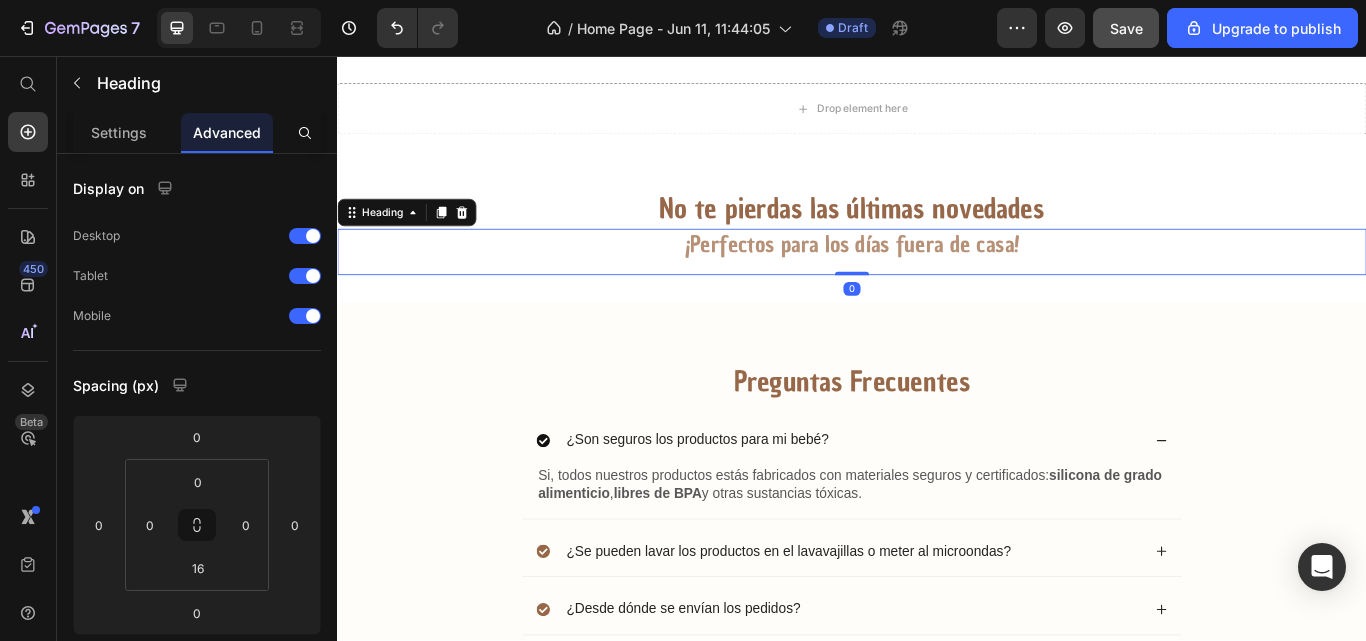 scroll, scrollTop: 2013, scrollLeft: 0, axis: vertical 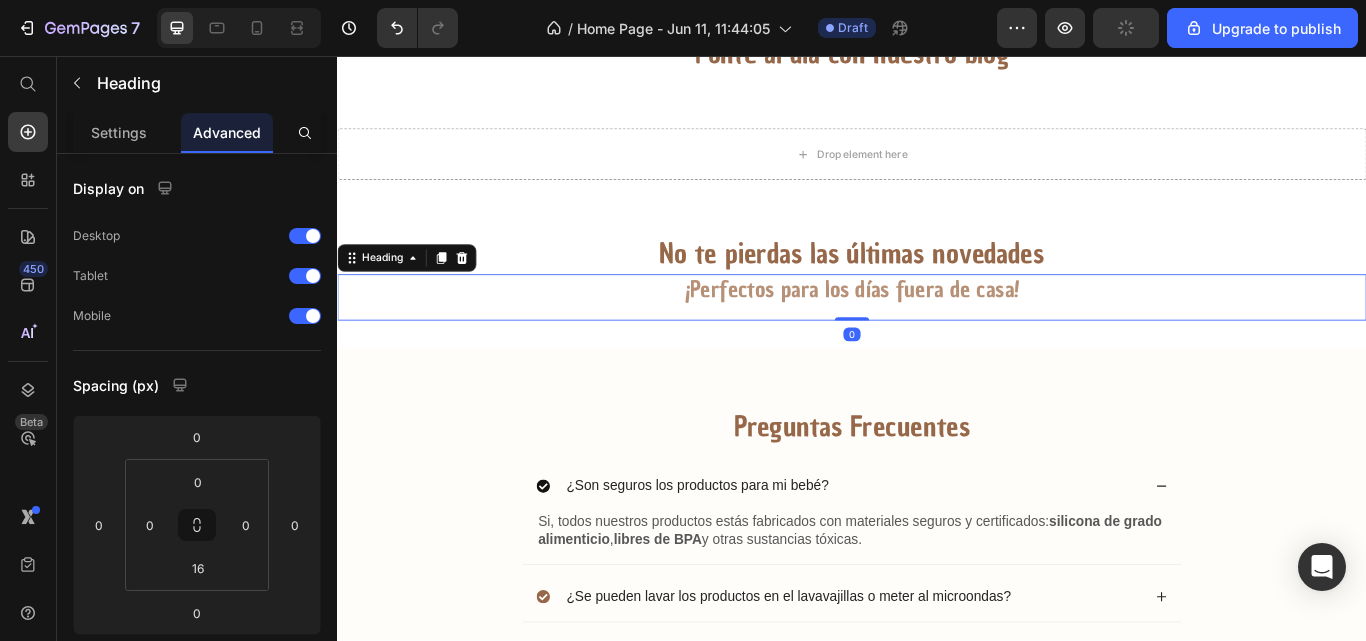 click on "¡Perfectos para los días fuera de casa!" at bounding box center [937, 330] 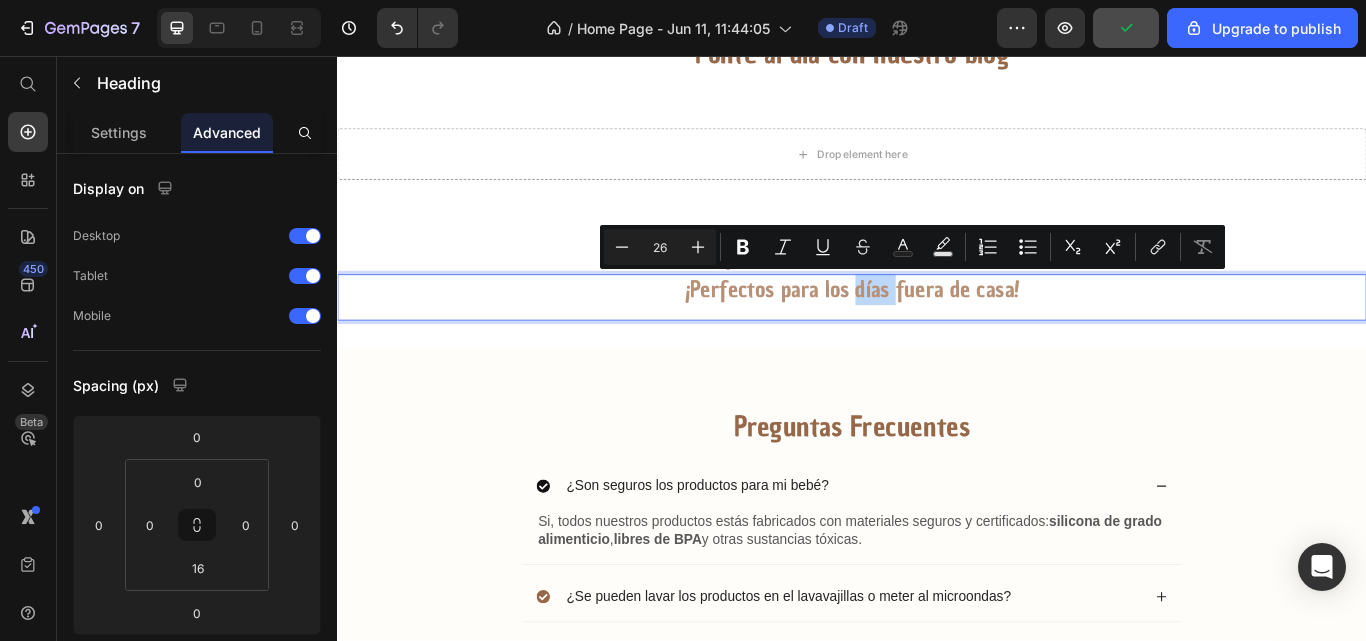 click on "¡Perfectos para los días fuera de casa!" at bounding box center (937, 330) 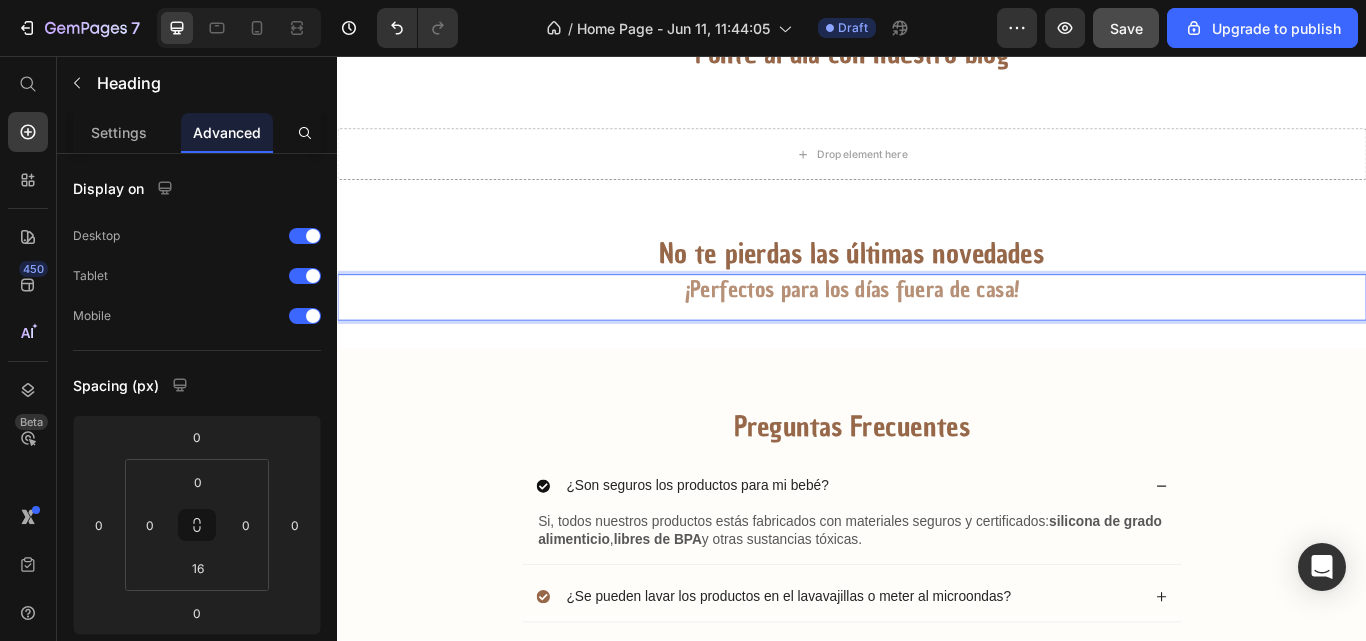 click on "¡Perfectos para los días fuera de casa!" at bounding box center (937, 330) 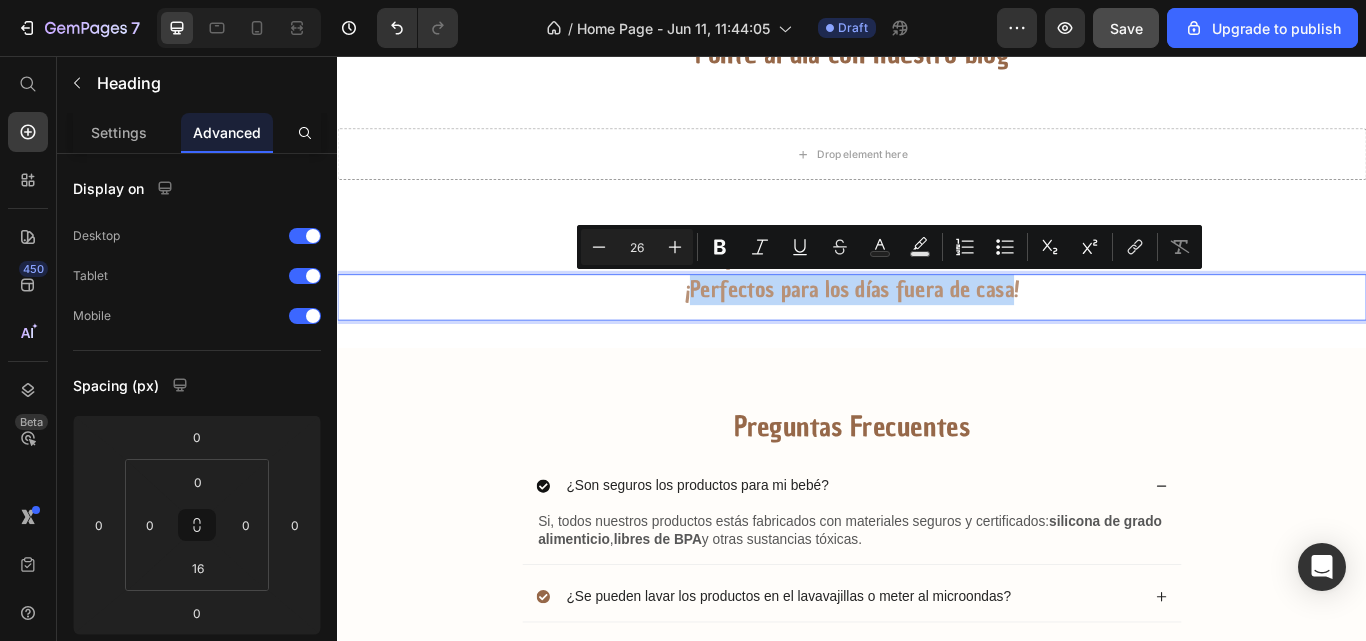 drag, startPoint x: 1114, startPoint y: 326, endPoint x: 748, endPoint y: 323, distance: 366.0123 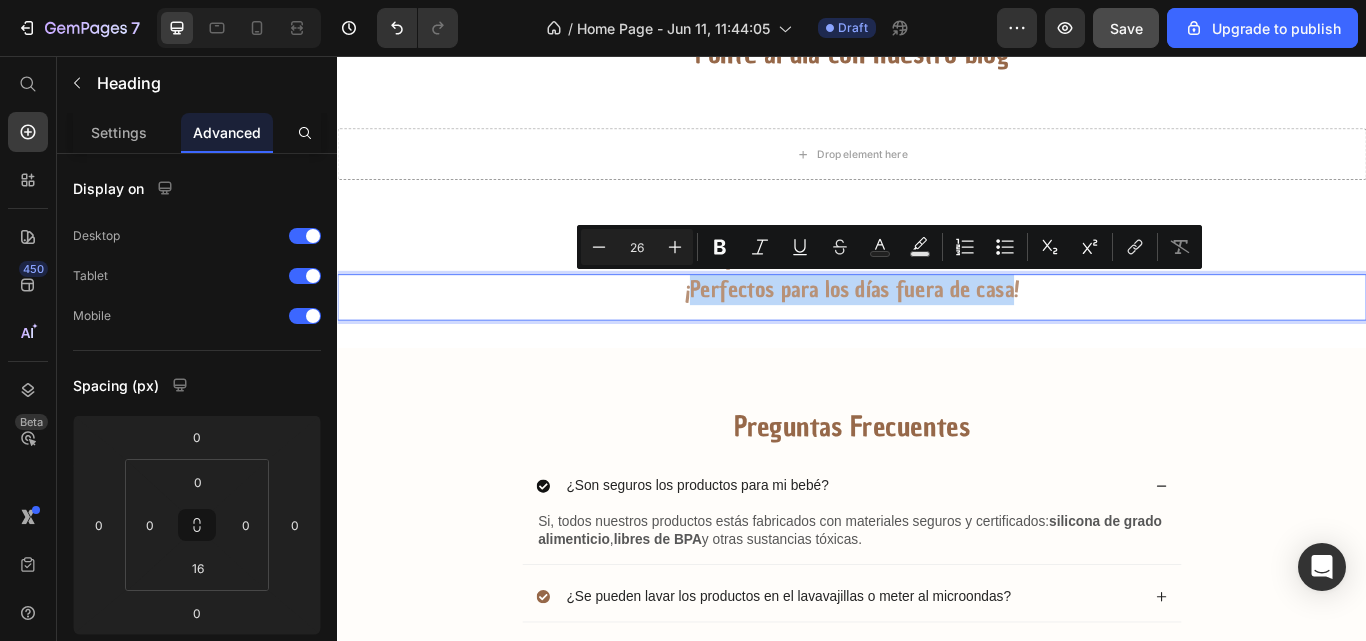 click on "¡Perfectos para los días fuera de casa!" at bounding box center (937, 330) 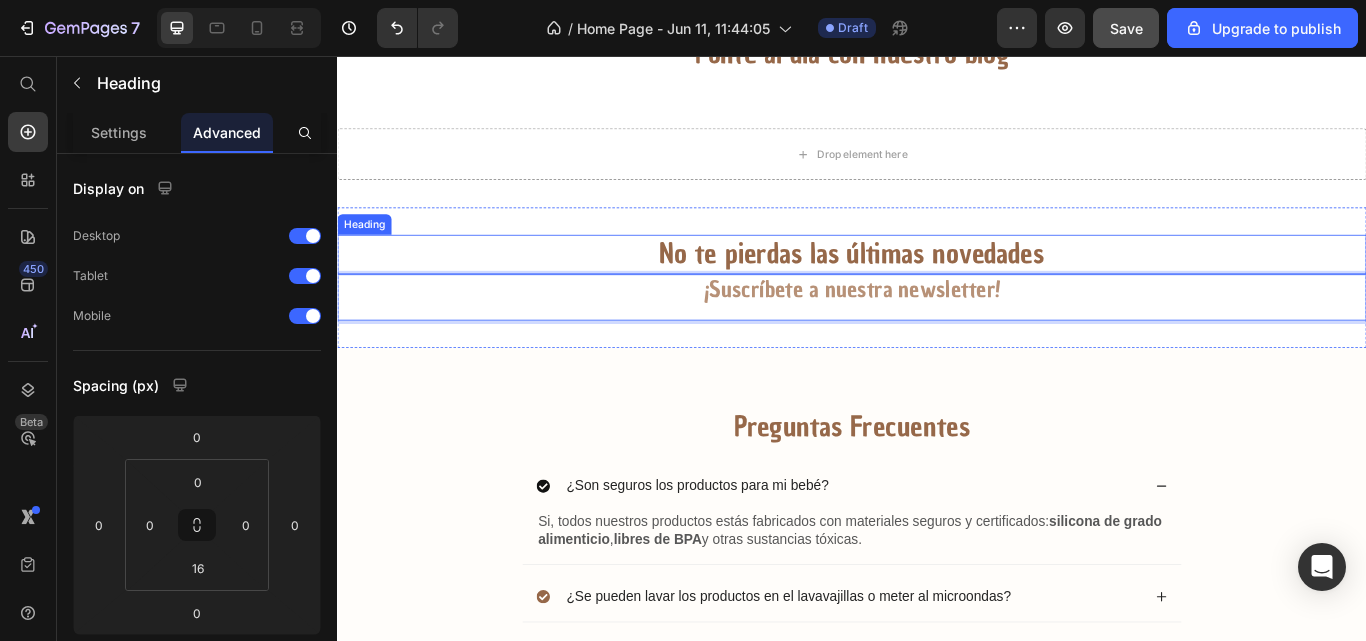 click on "No te pierdas las últimas novedades" at bounding box center (937, 288) 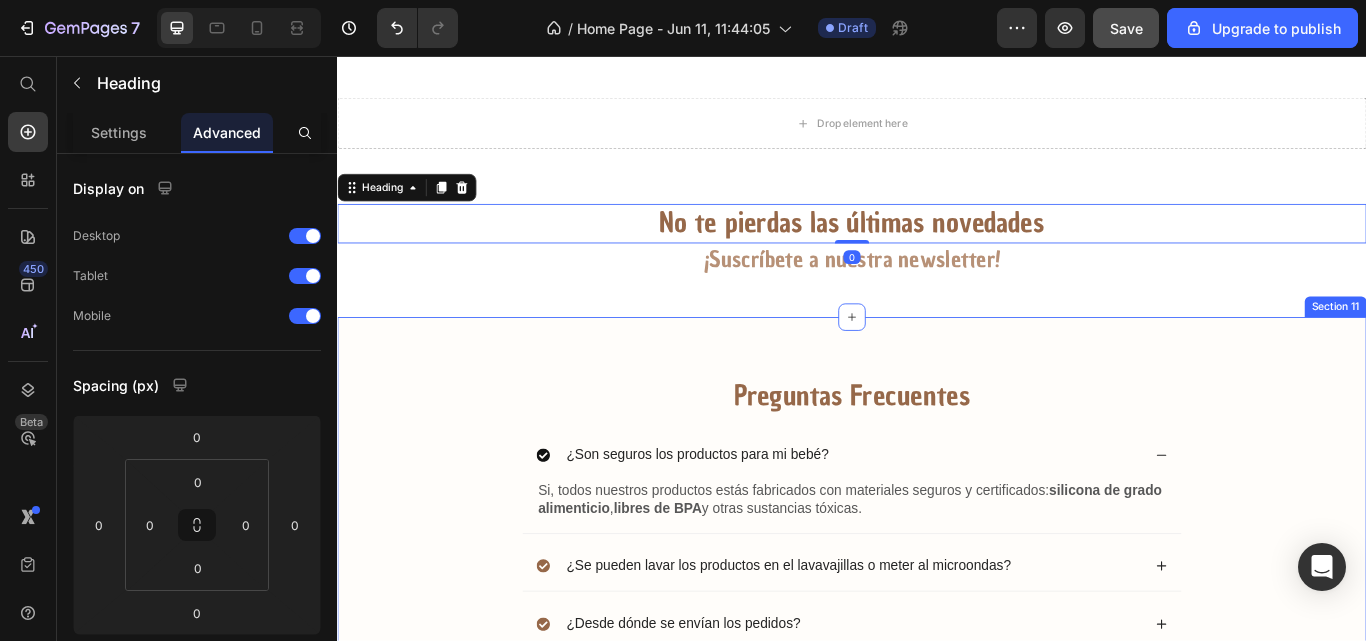 scroll, scrollTop: 2061, scrollLeft: 0, axis: vertical 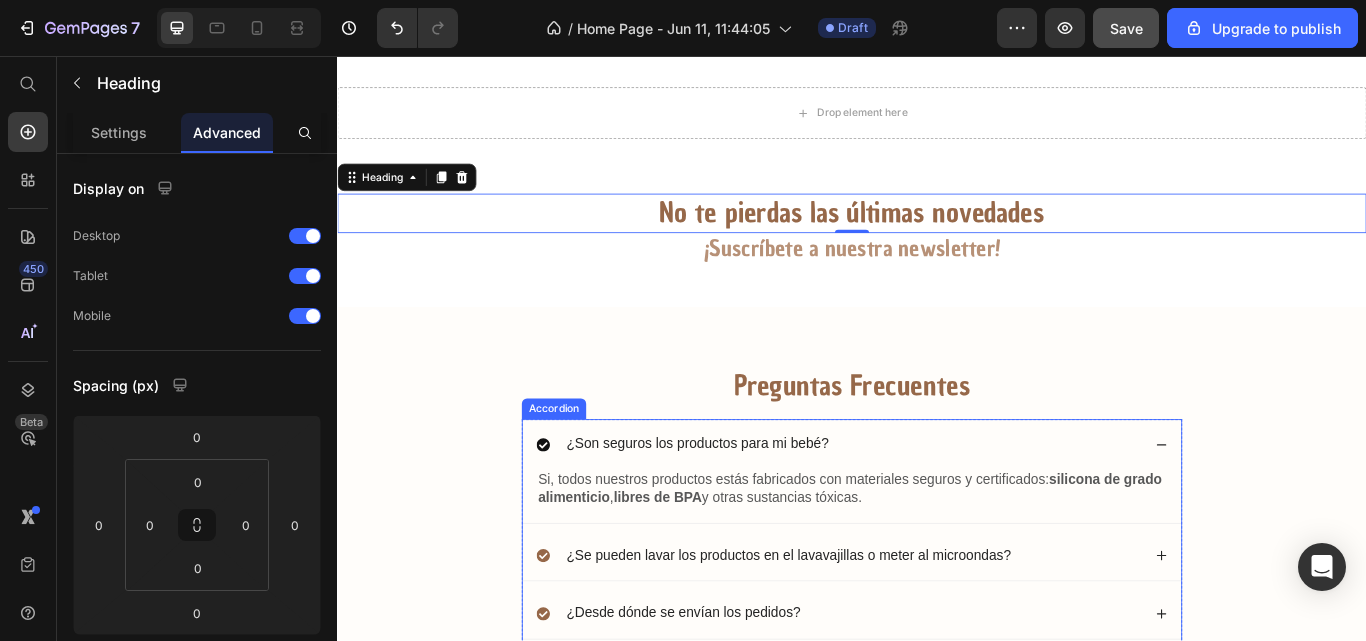 click on "¿Son seguros los productos para mi bebé?" at bounding box center (937, 509) 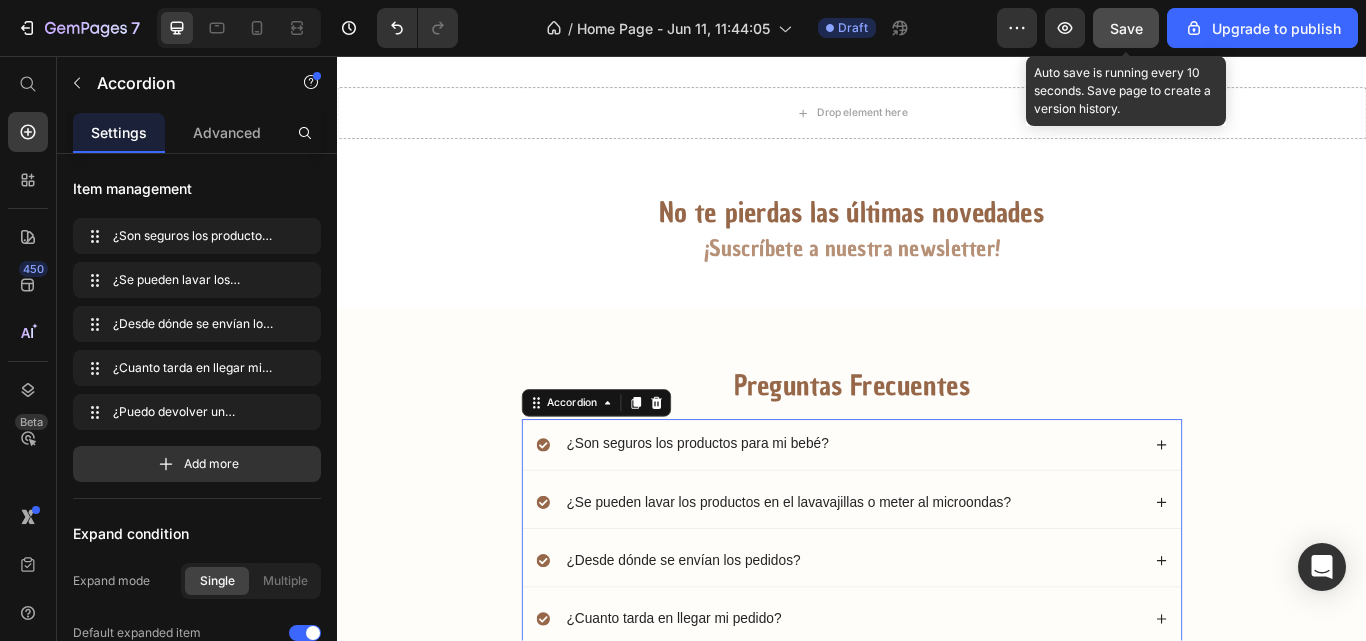 drag, startPoint x: 1118, startPoint y: 41, endPoint x: 908, endPoint y: 1, distance: 213.77559 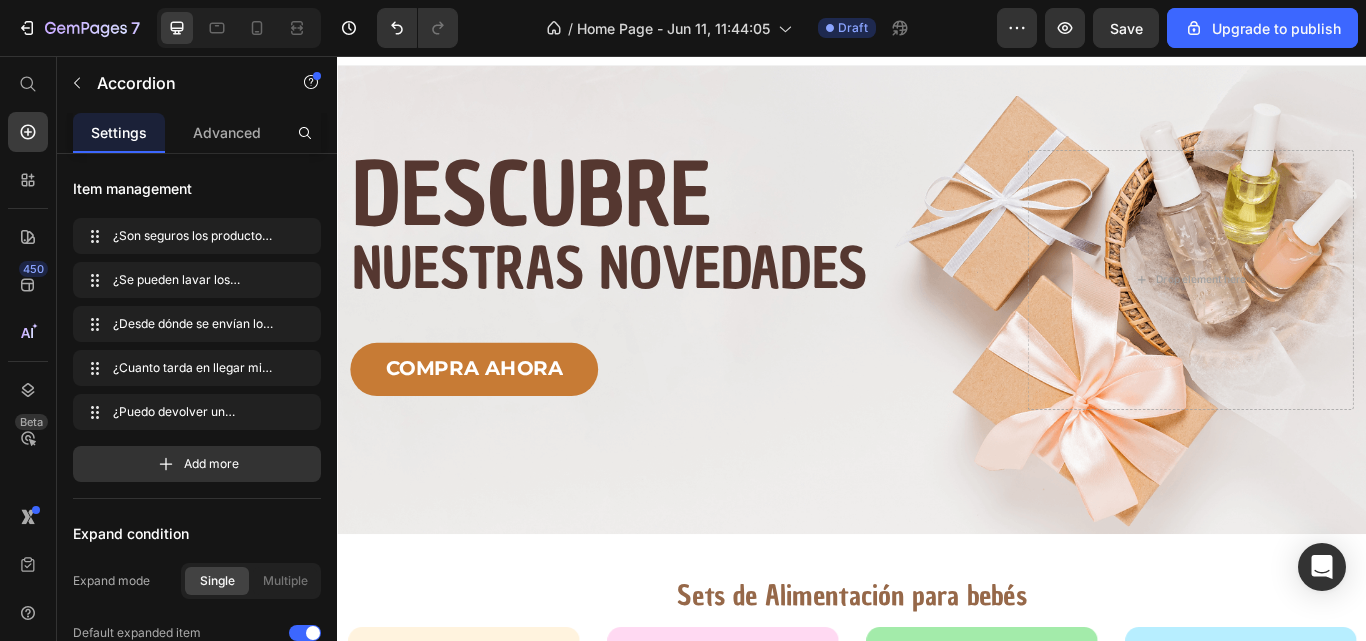 scroll, scrollTop: 0, scrollLeft: 0, axis: both 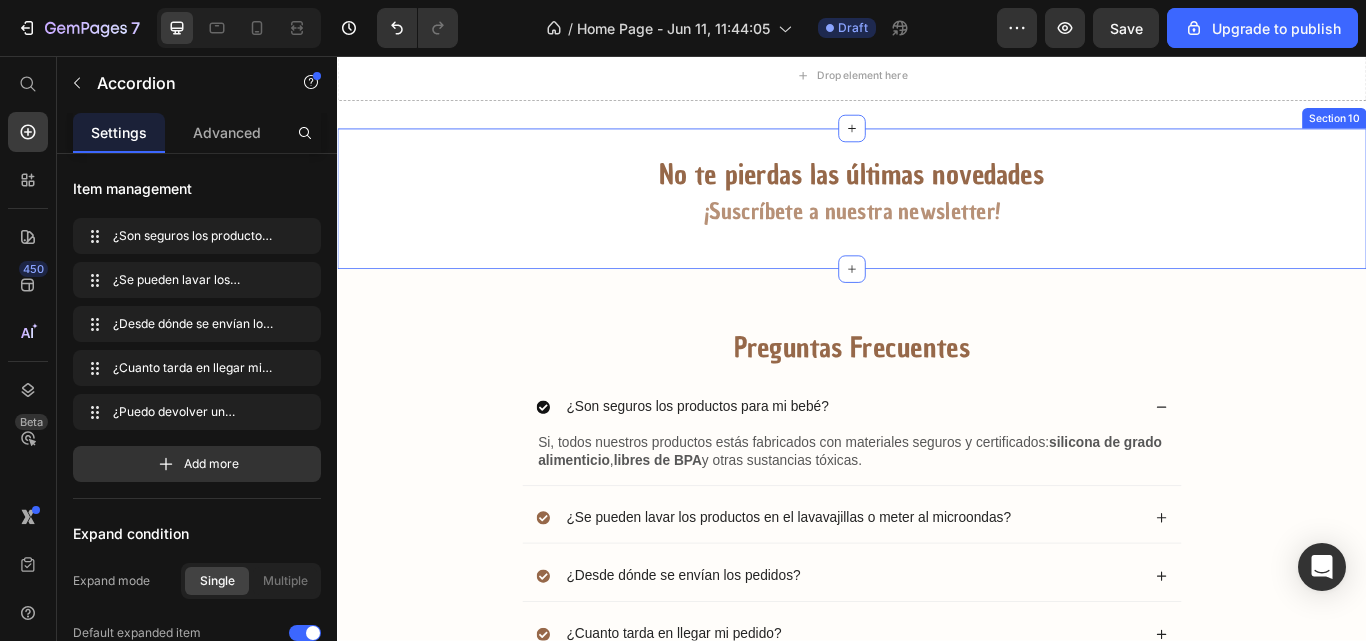 drag, startPoint x: 1219, startPoint y: 400, endPoint x: 876, endPoint y: 351, distance: 346.48233 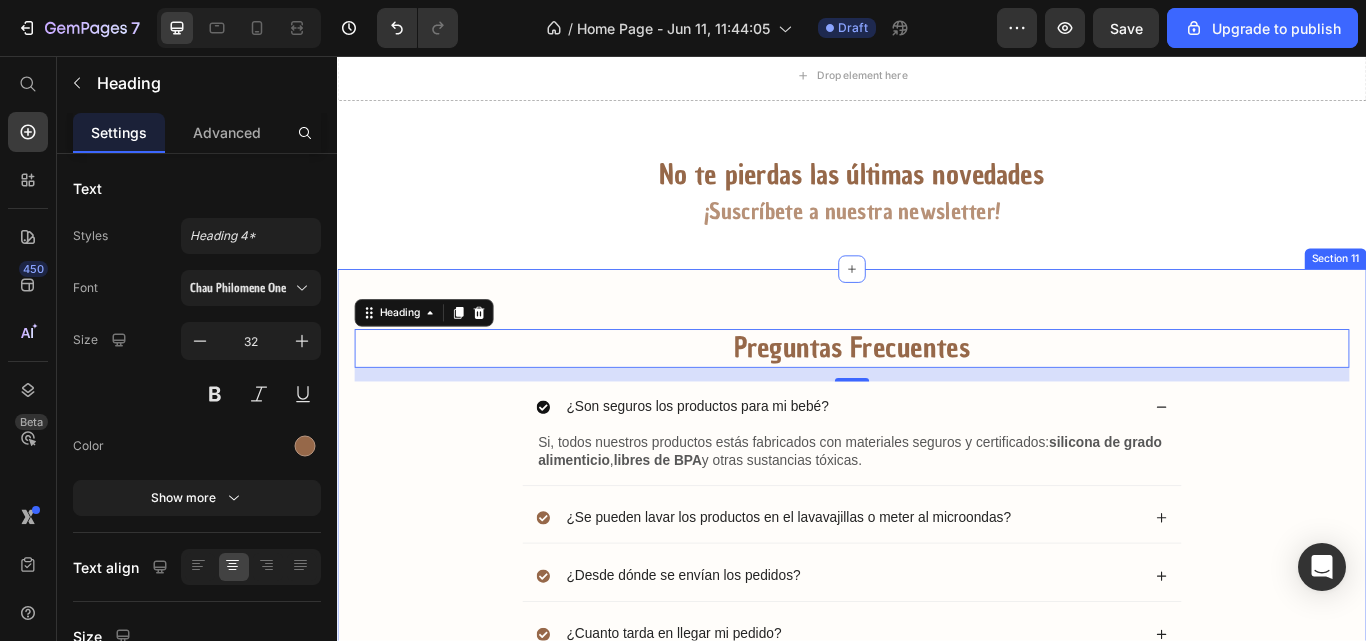 scroll, scrollTop: 2107, scrollLeft: 0, axis: vertical 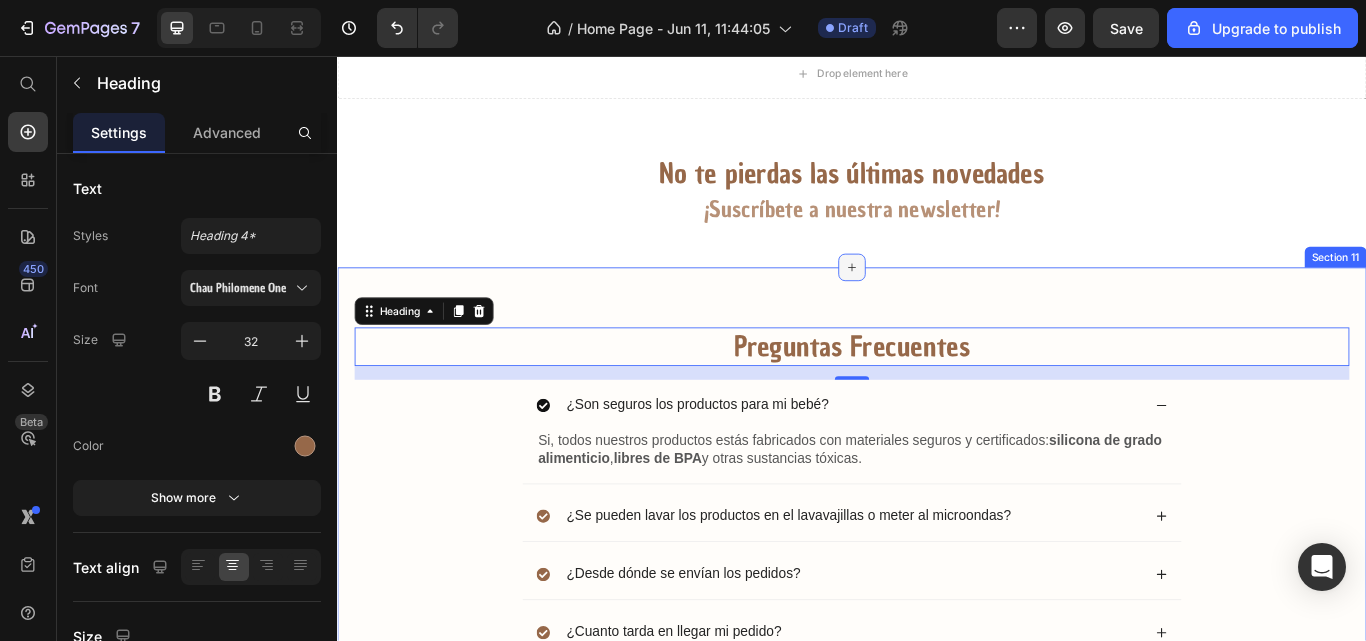 click 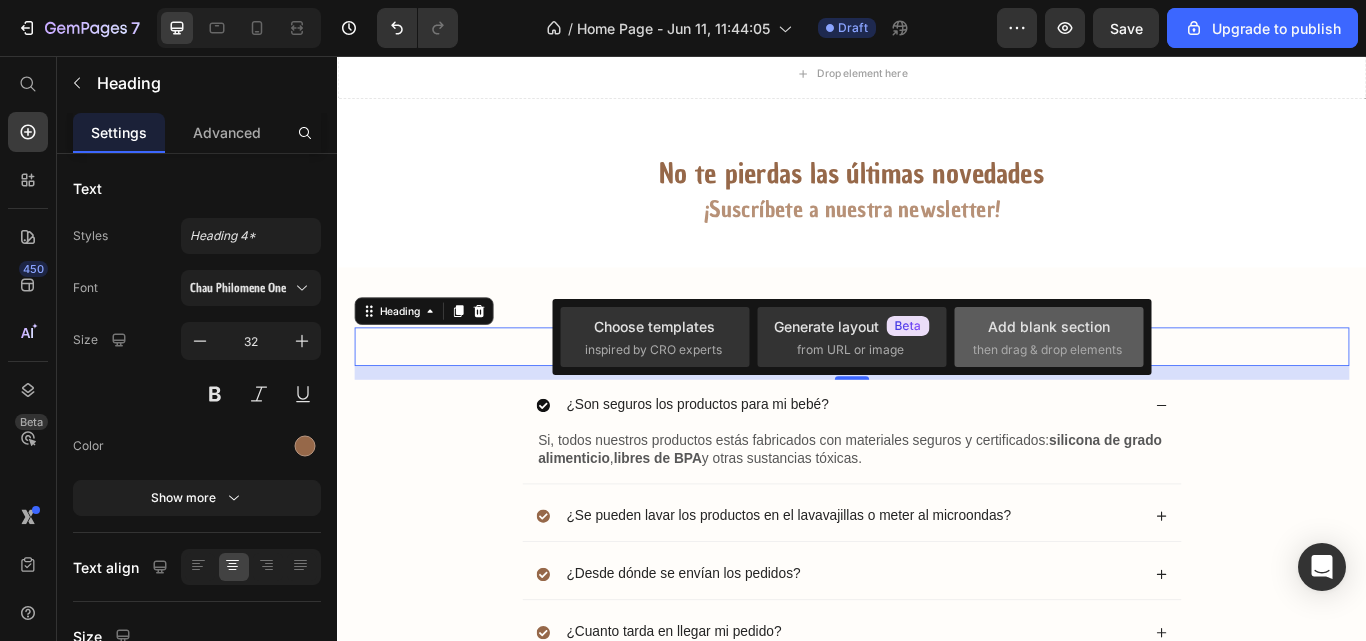 click on "Add blank section  then drag & drop elements" 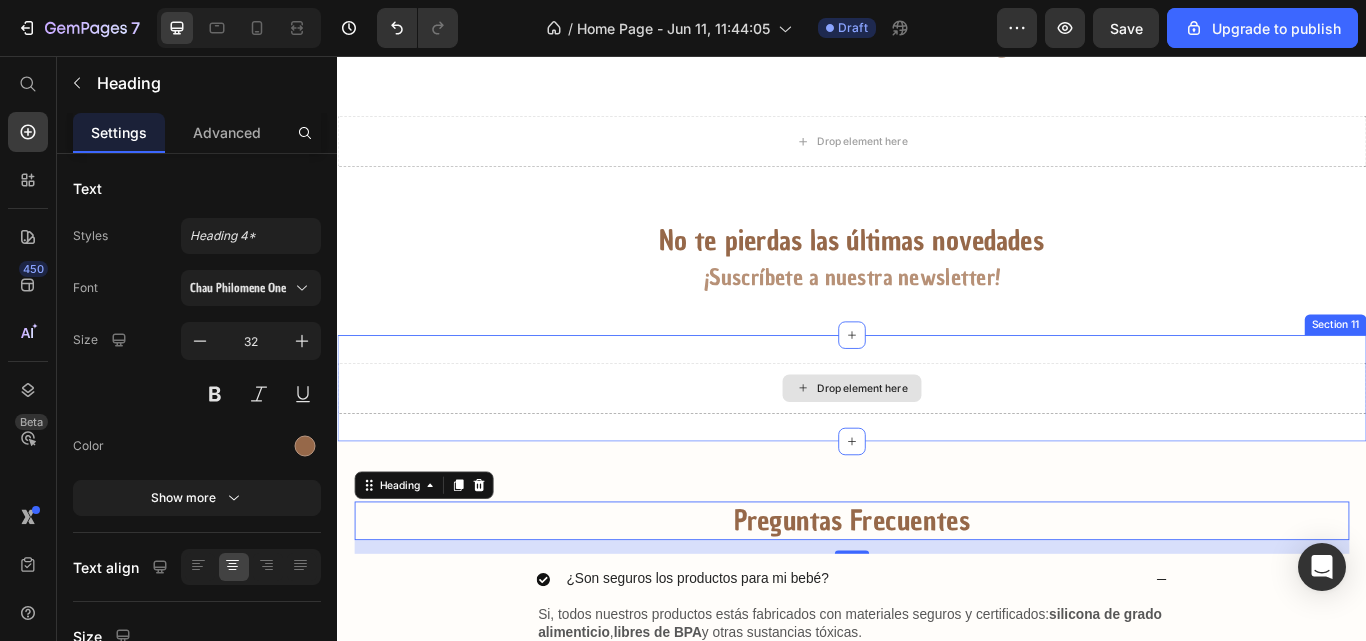 scroll, scrollTop: 2010, scrollLeft: 0, axis: vertical 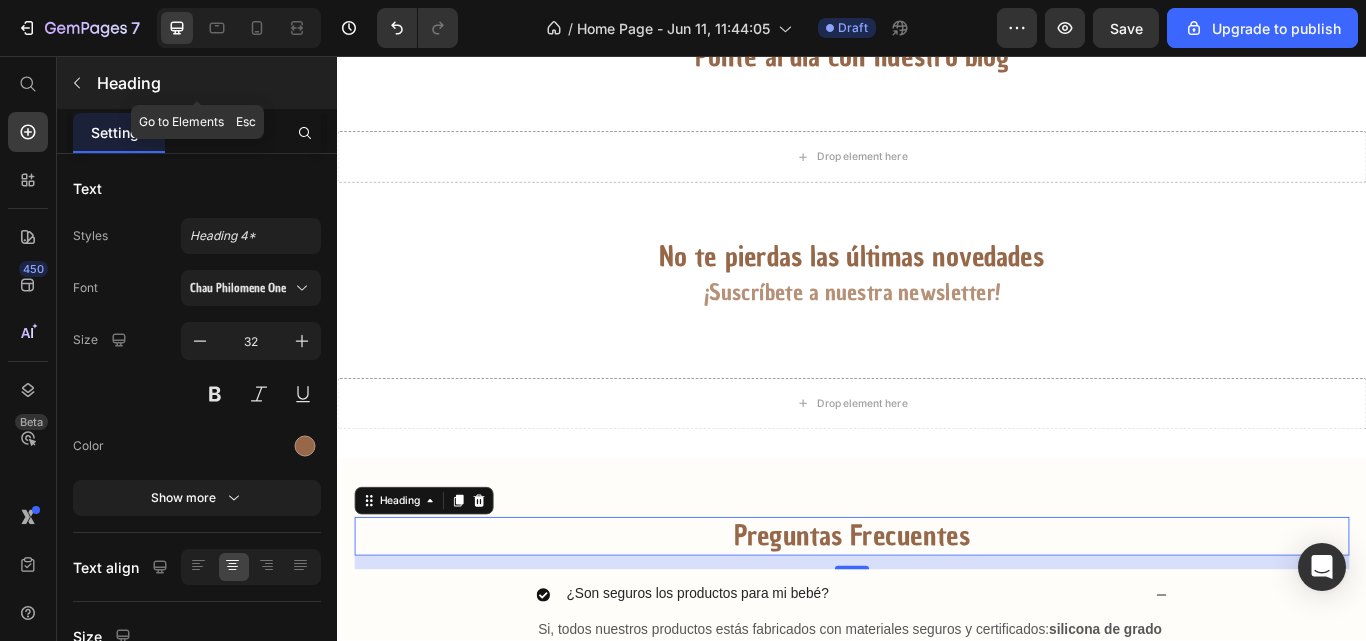click 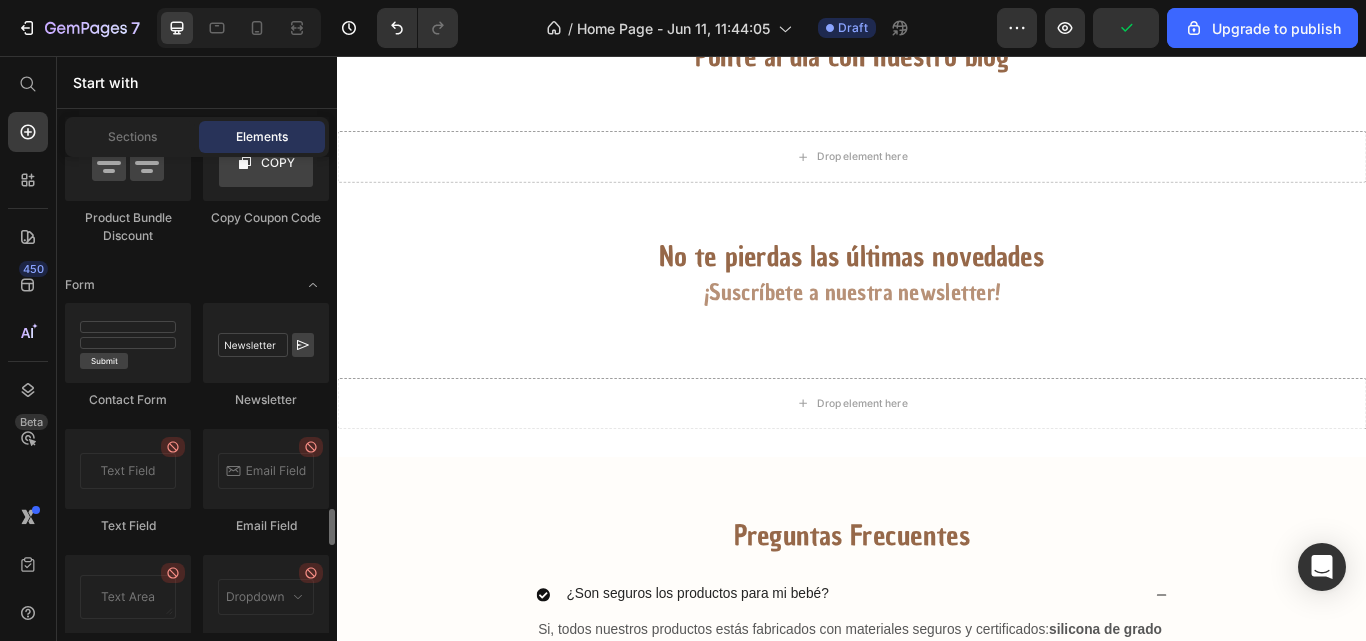 scroll, scrollTop: 4689, scrollLeft: 0, axis: vertical 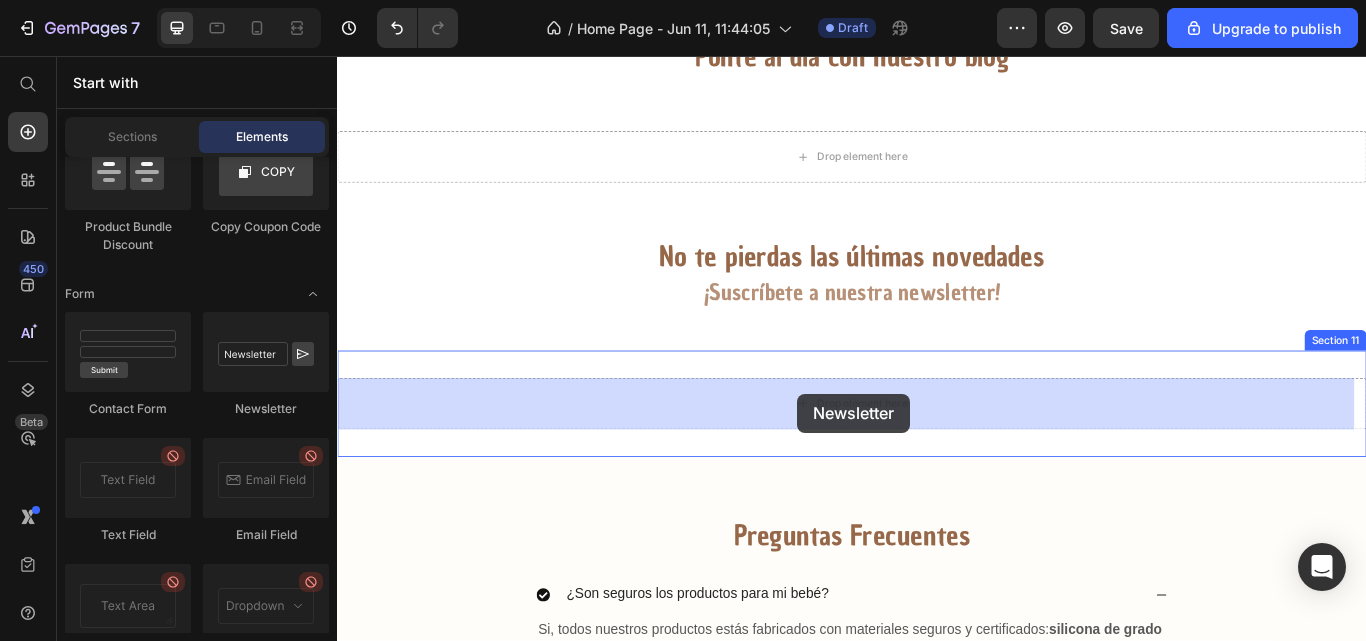 drag, startPoint x: 544, startPoint y: 414, endPoint x: 874, endPoint y: 450, distance: 331.95782 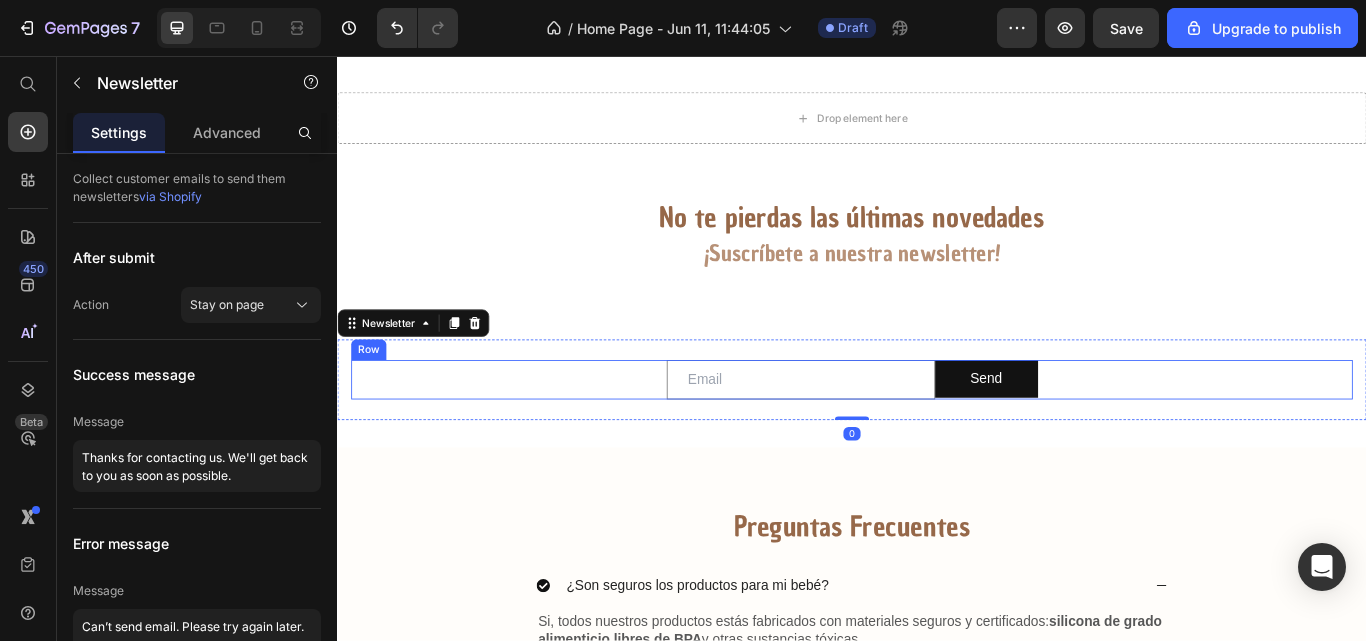 scroll, scrollTop: 2056, scrollLeft: 0, axis: vertical 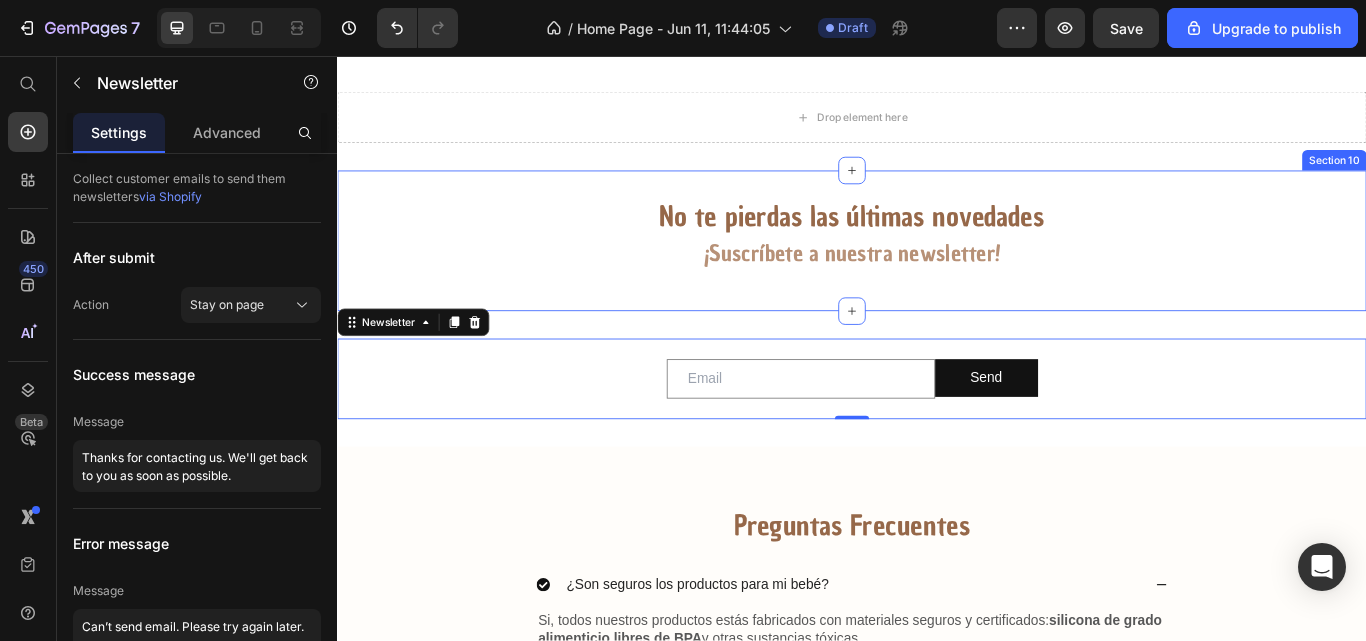 click on "No te pierdas las últimas novedades Heading ¡Suscríbete a nuestra newsletter! Heading Section 10" at bounding box center (937, 271) 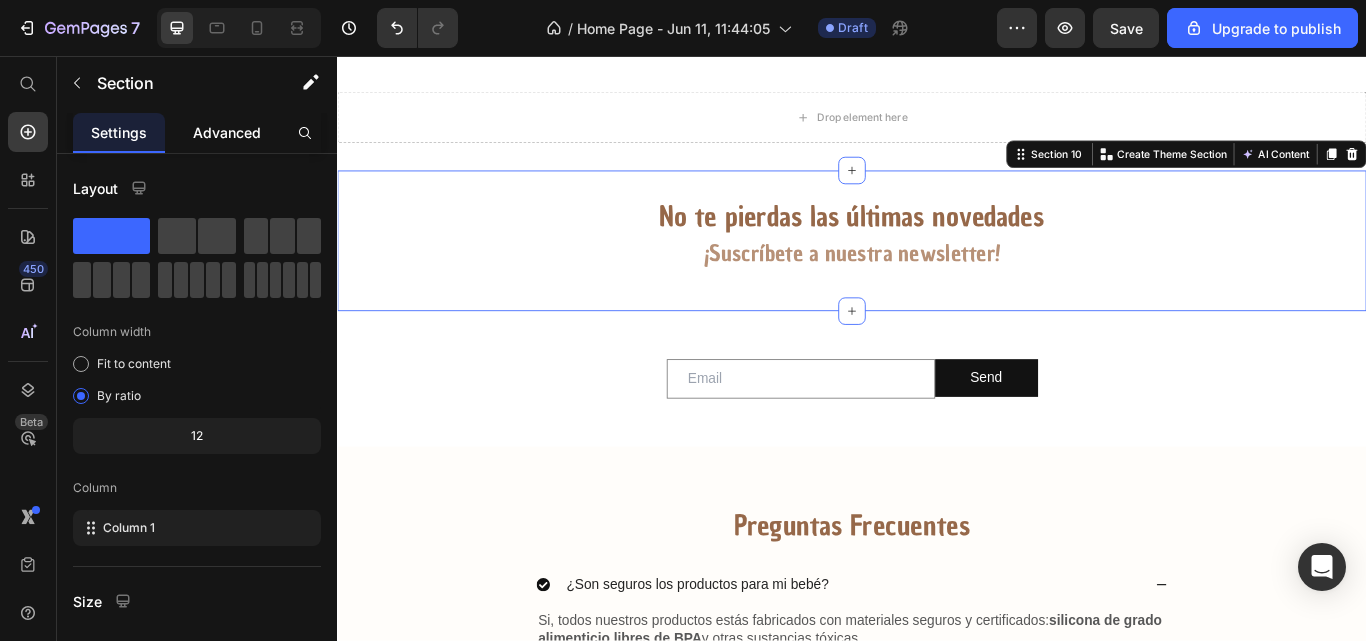 click on "Advanced" at bounding box center (227, 132) 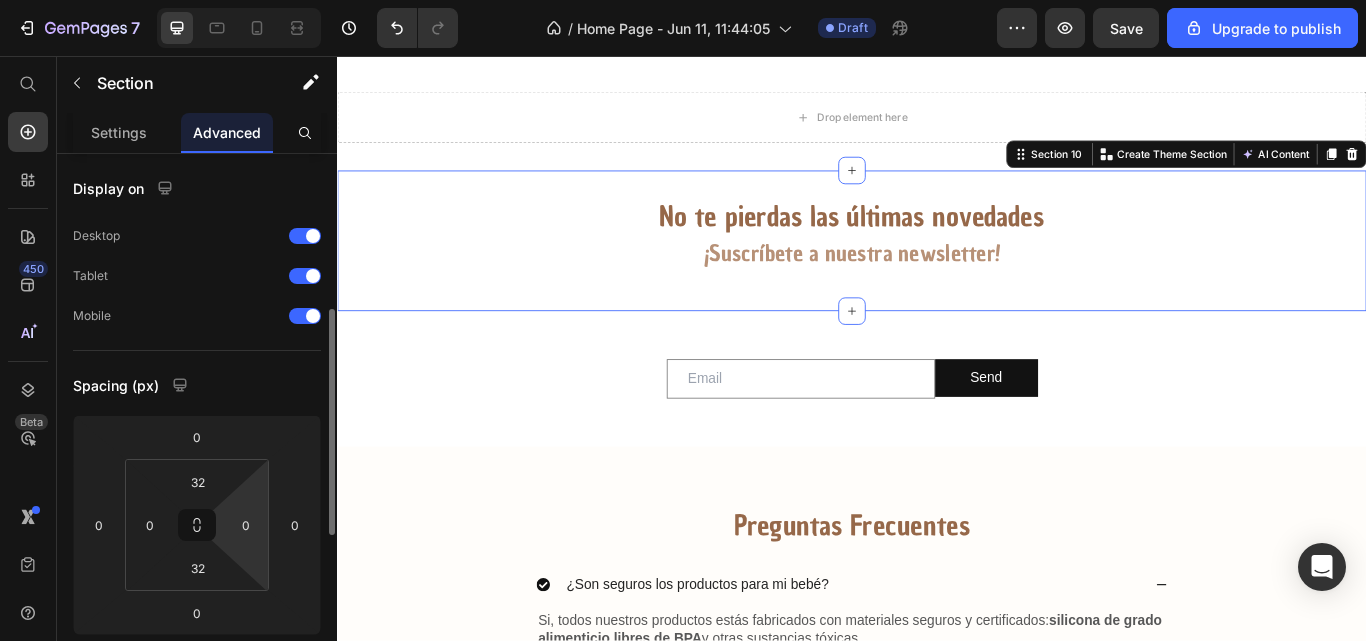 scroll, scrollTop: 110, scrollLeft: 0, axis: vertical 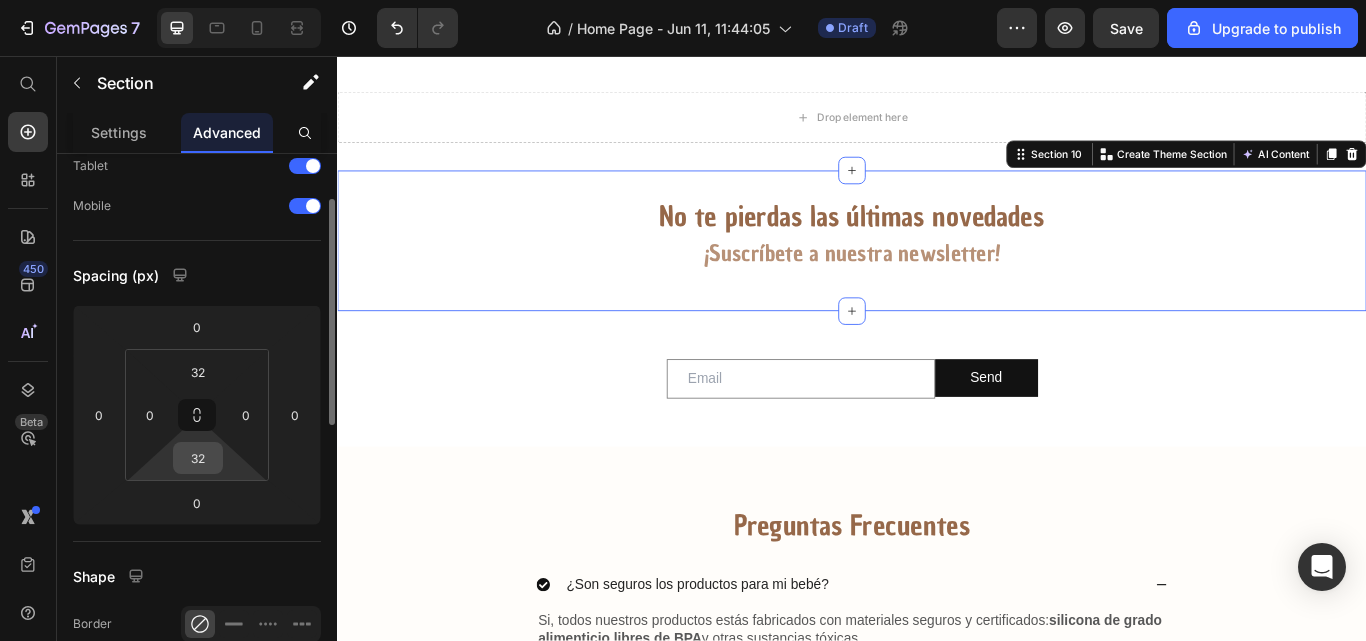 click on "32" at bounding box center [198, 458] 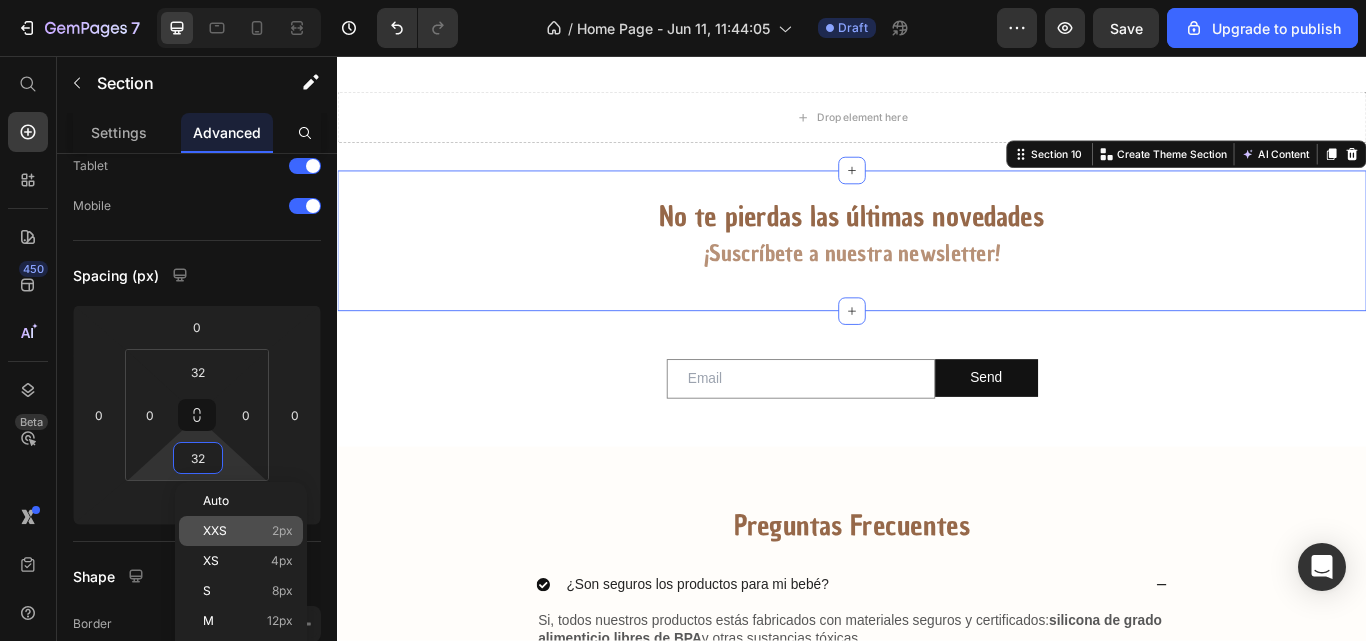 click on "XXS 2px" 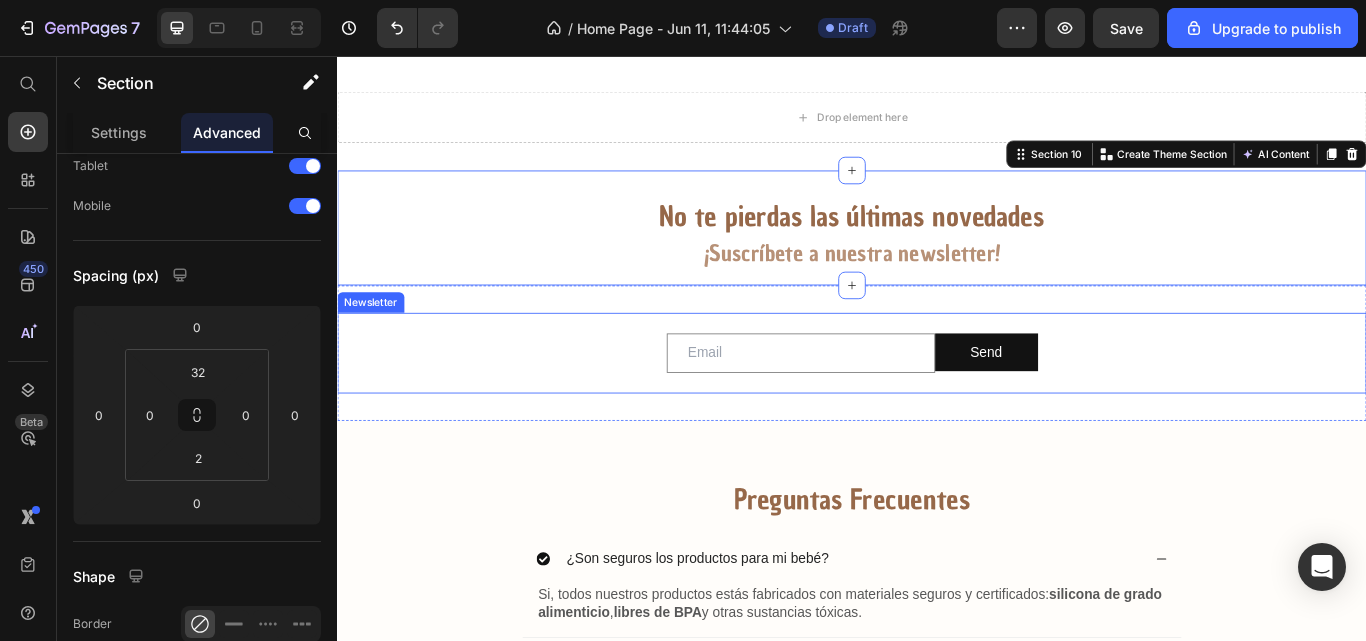click on "Email Field Send Submit Button Row Newsletter" at bounding box center (937, 403) 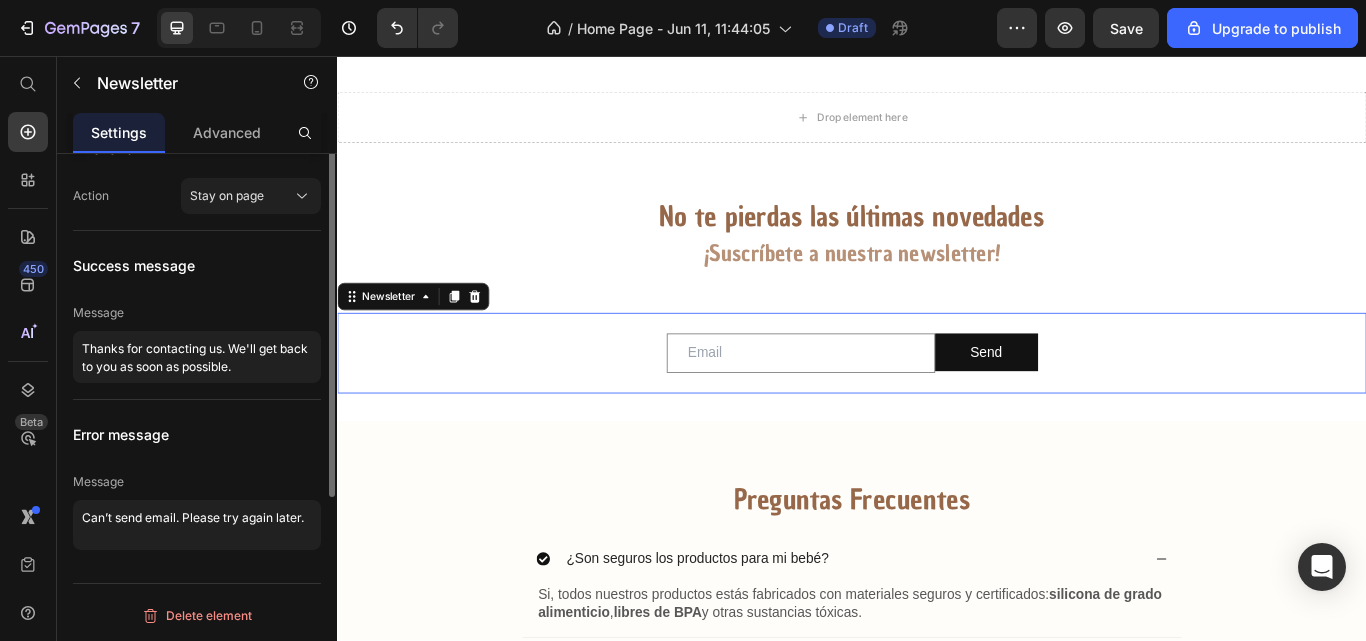 scroll, scrollTop: 0, scrollLeft: 0, axis: both 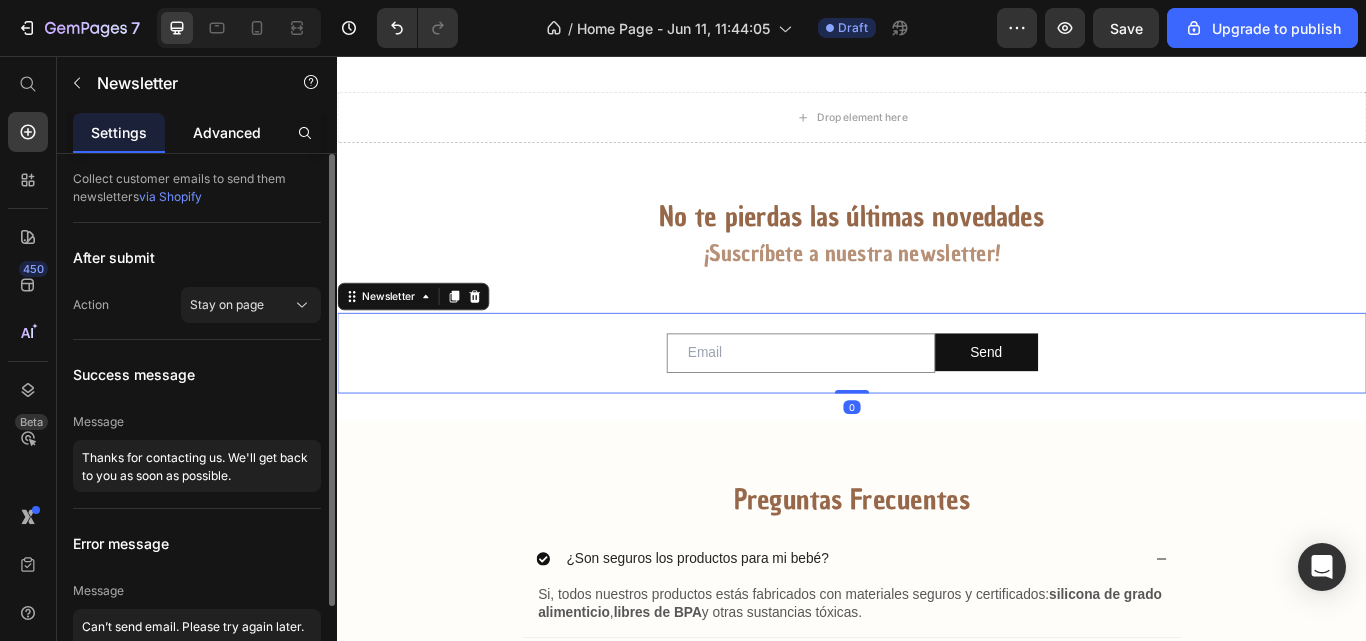 click on "Advanced" 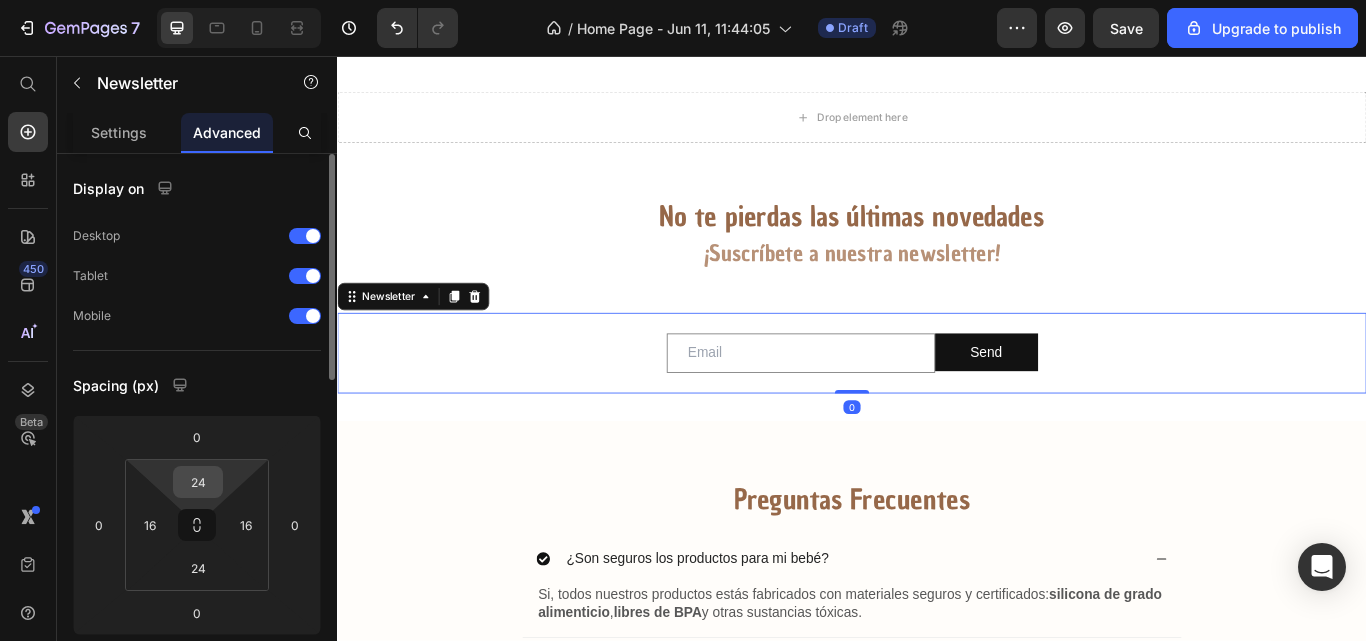 click on "24" at bounding box center [198, 482] 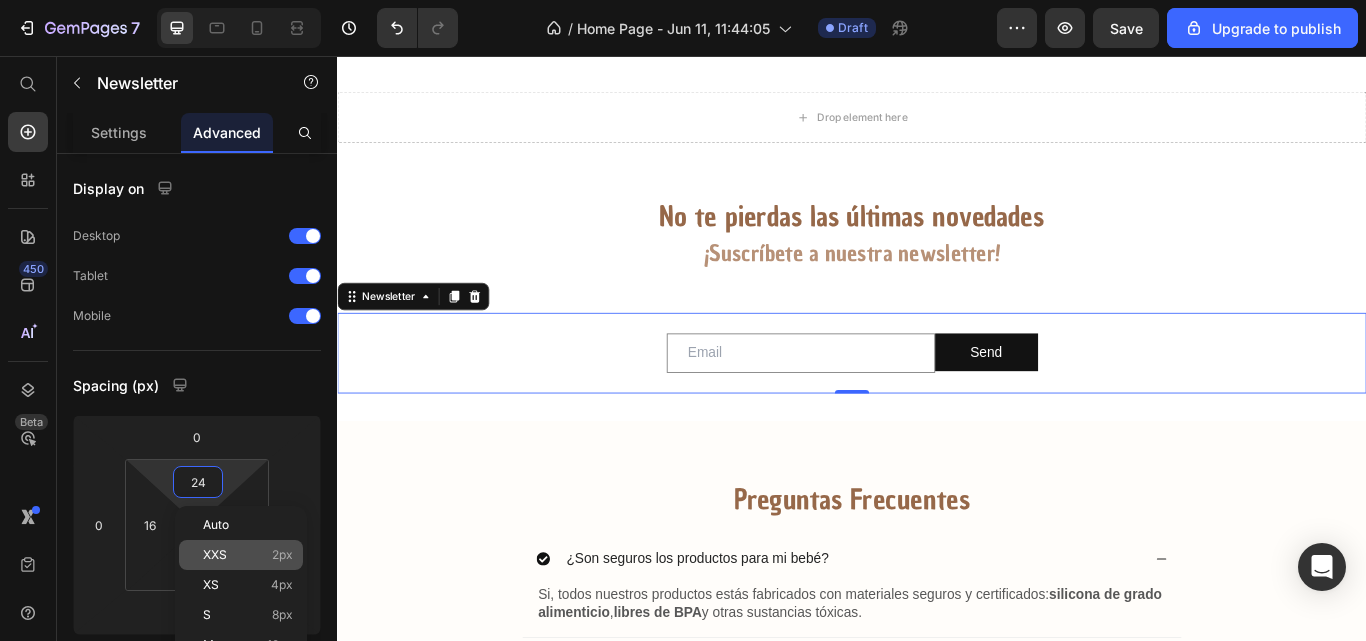 click on "XXS 2px" 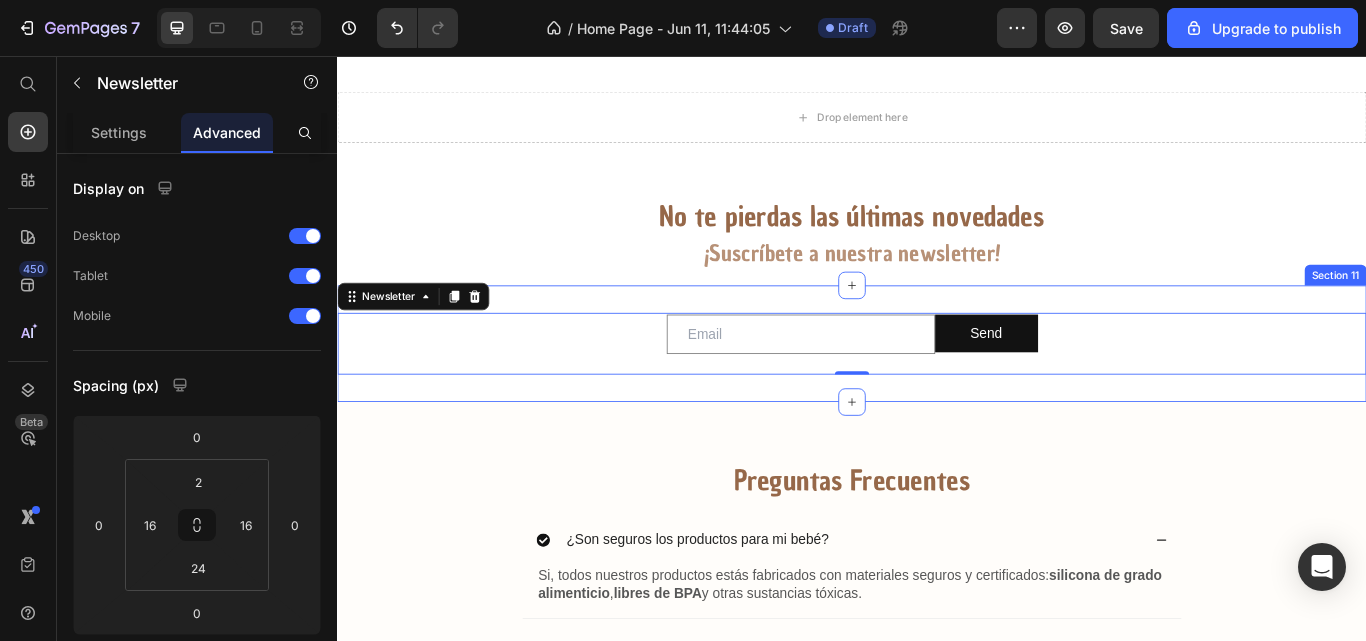 click on "Email Field Send Submit Button Row Newsletter   0 Section 11" at bounding box center [937, 392] 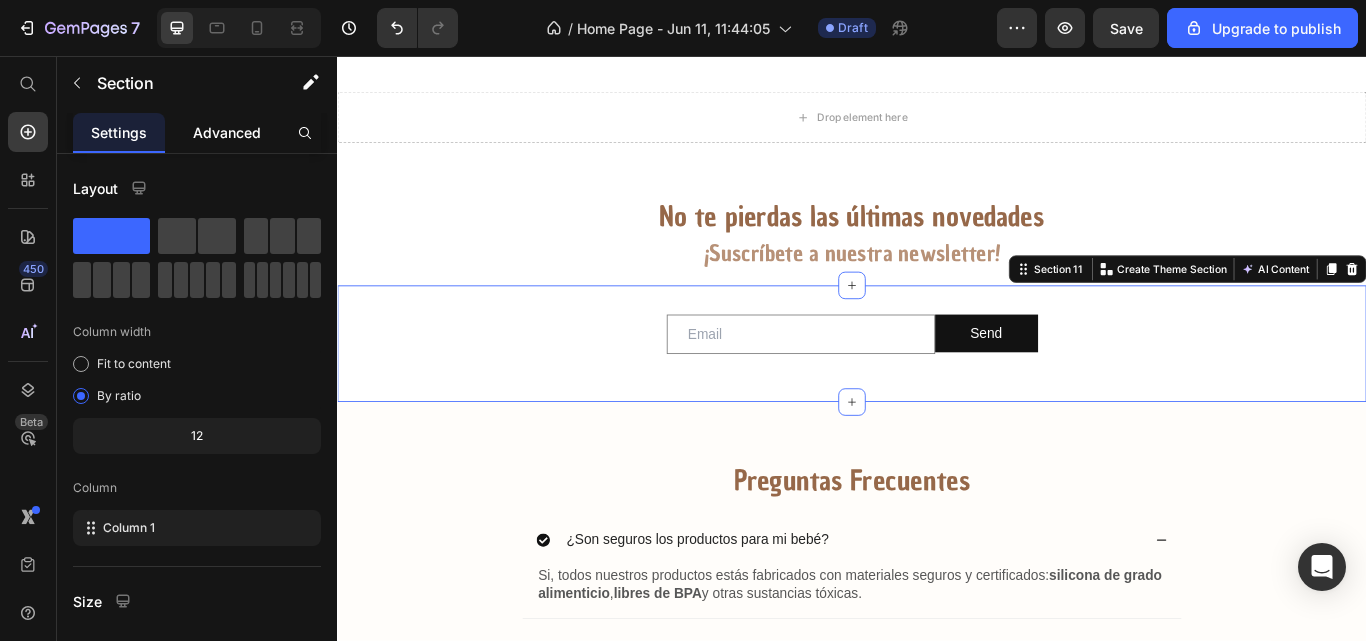 click on "Advanced" at bounding box center [227, 132] 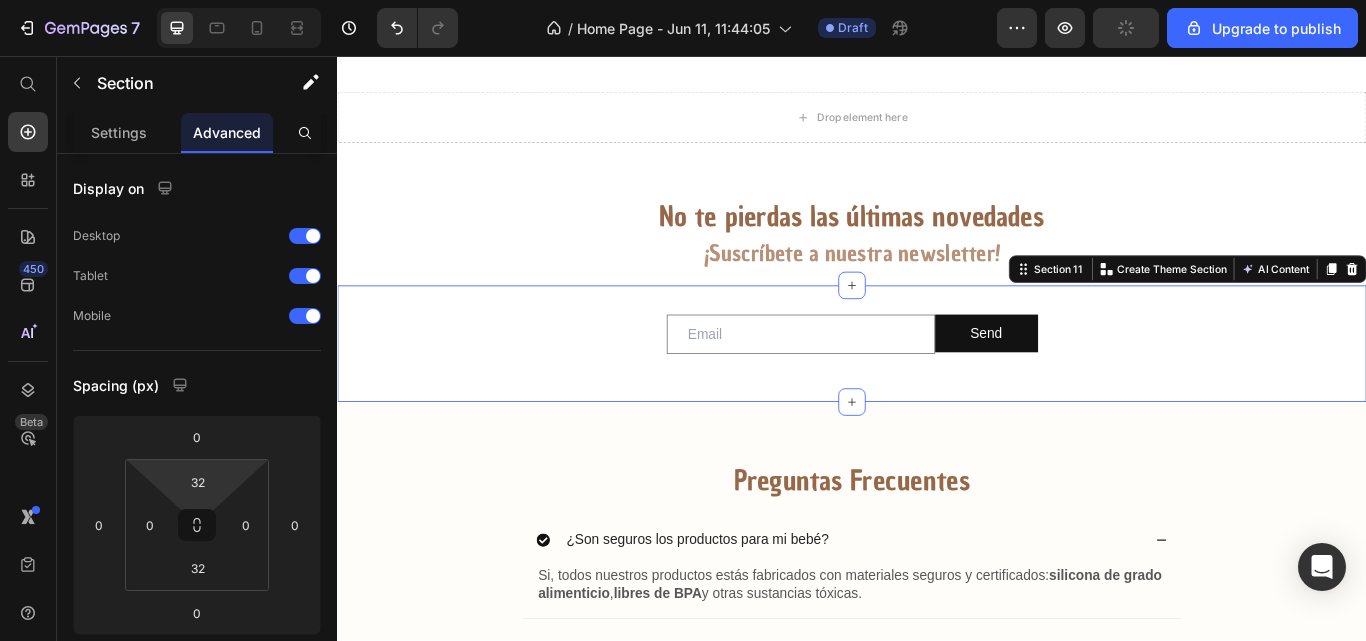 click on "32" at bounding box center (198, 482) 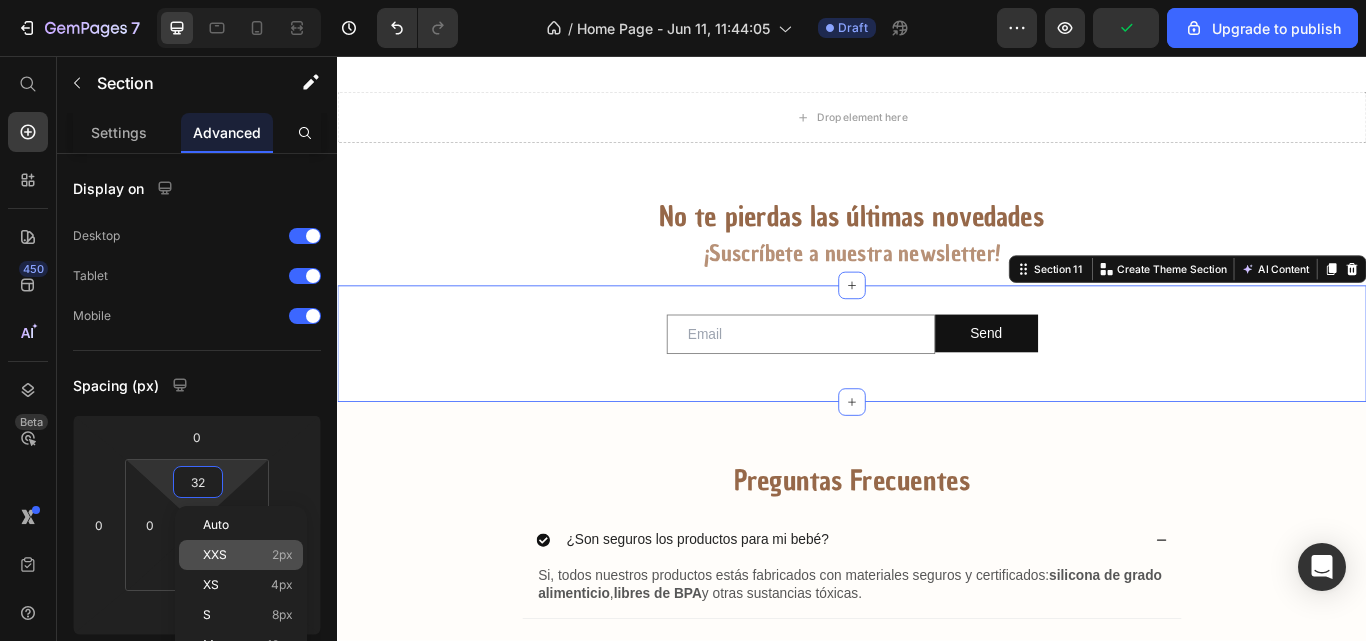click on "XXS 2px" at bounding box center (248, 555) 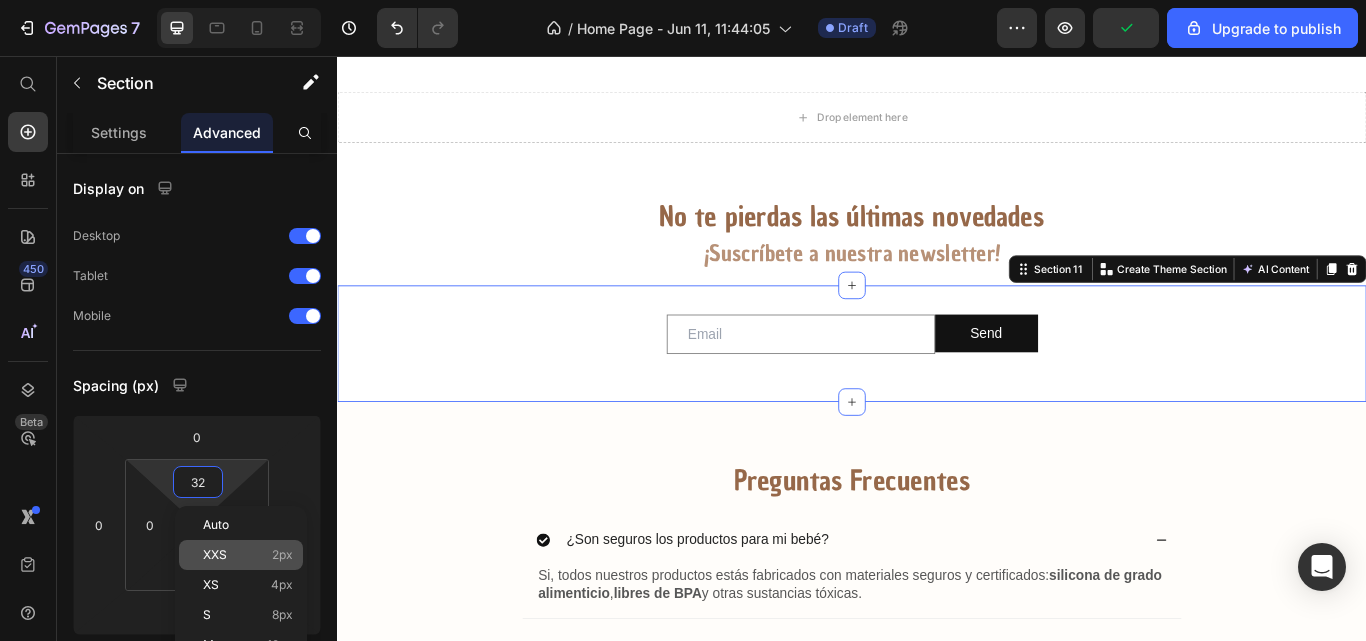type on "2" 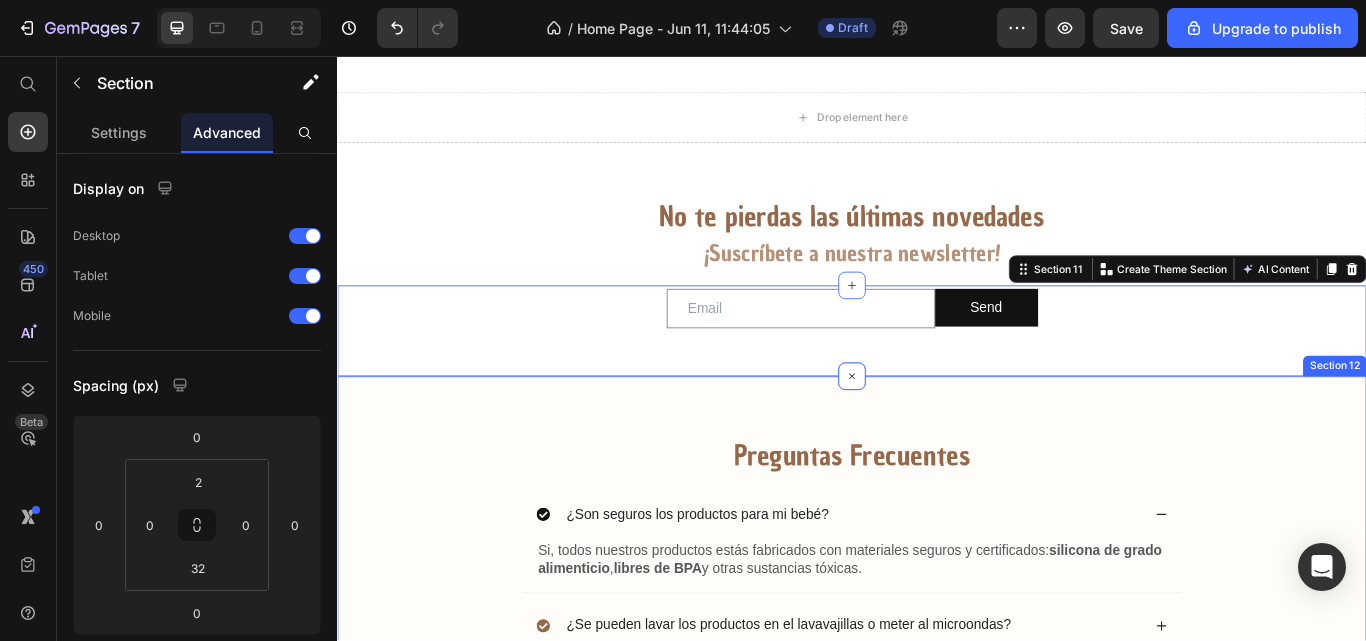 click on "Preguntas Frecuentes" at bounding box center [937, 523] 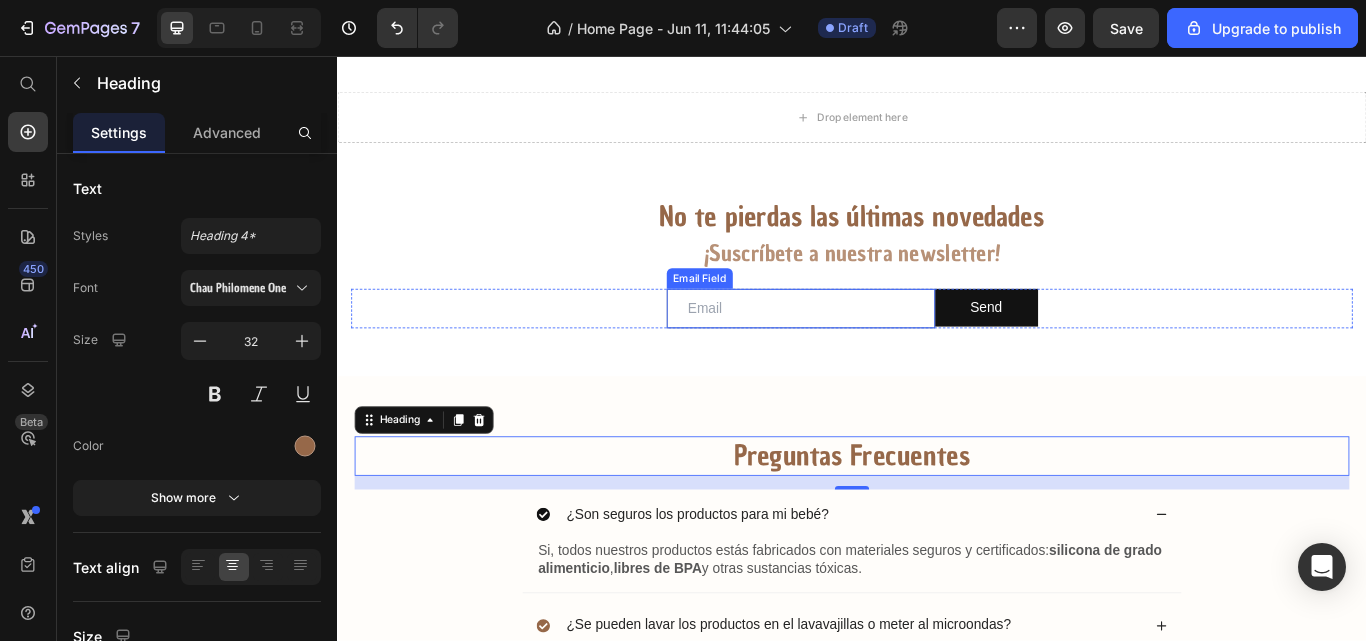 click at bounding box center (877, 351) 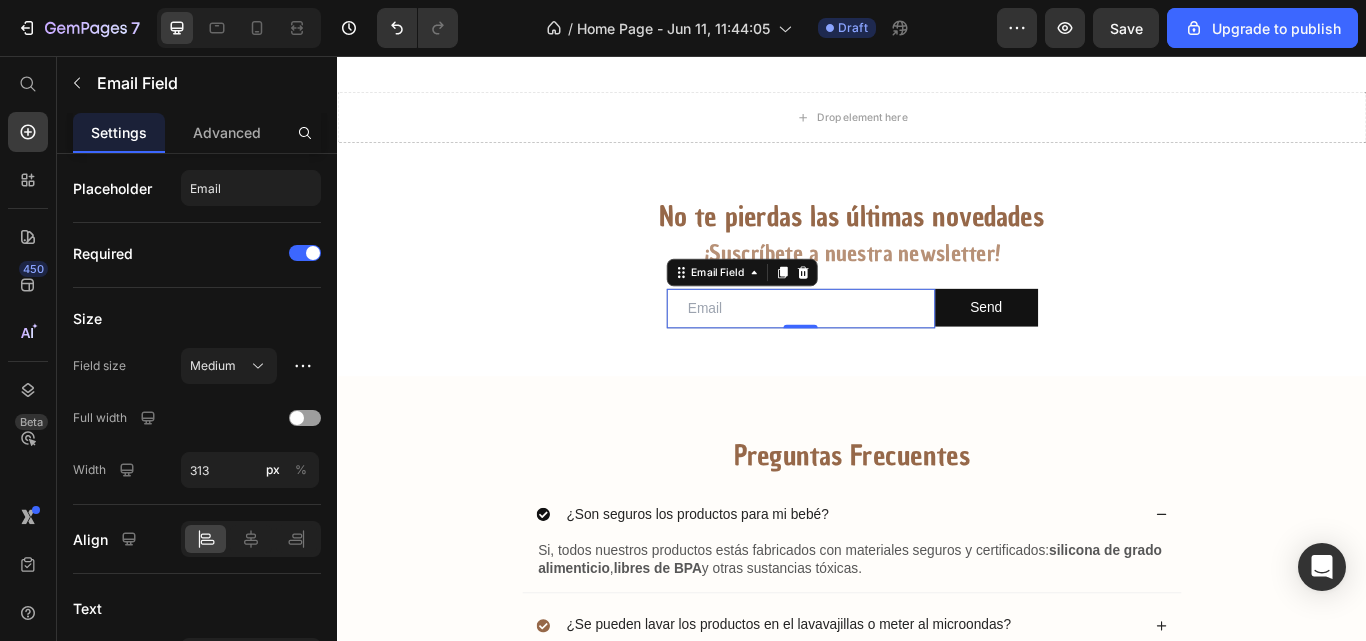 click at bounding box center (877, 351) 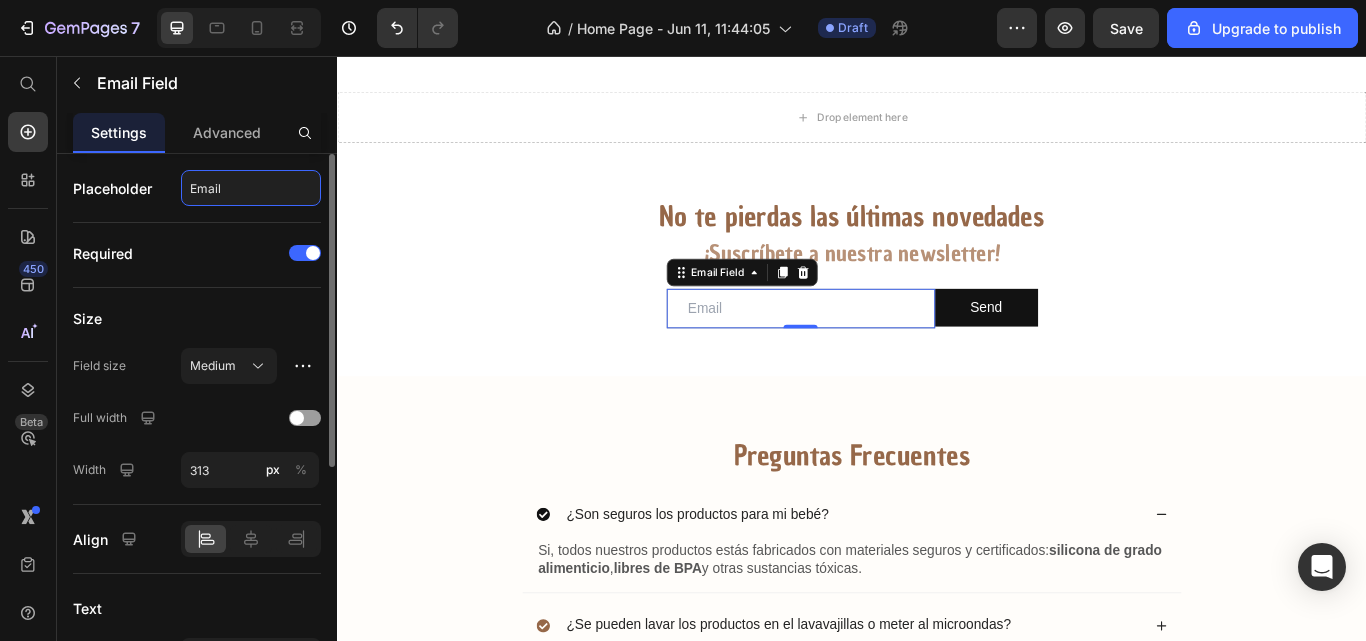 click on "Email" 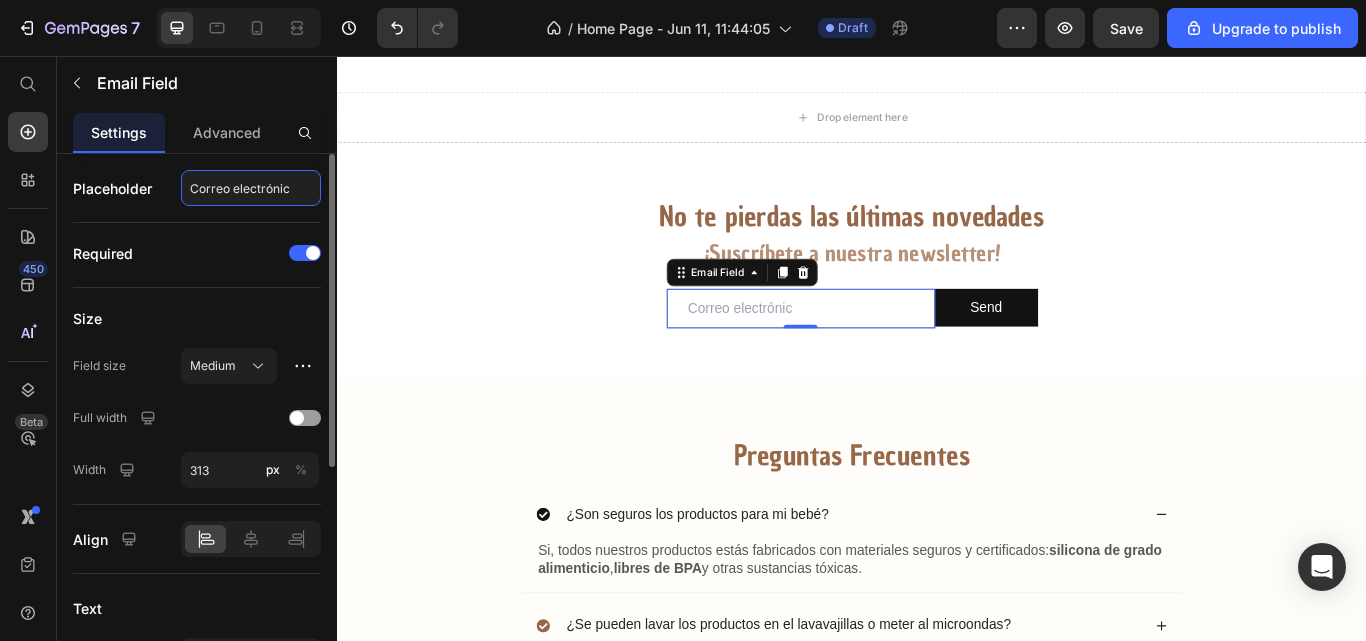 type on "Correo electrónico" 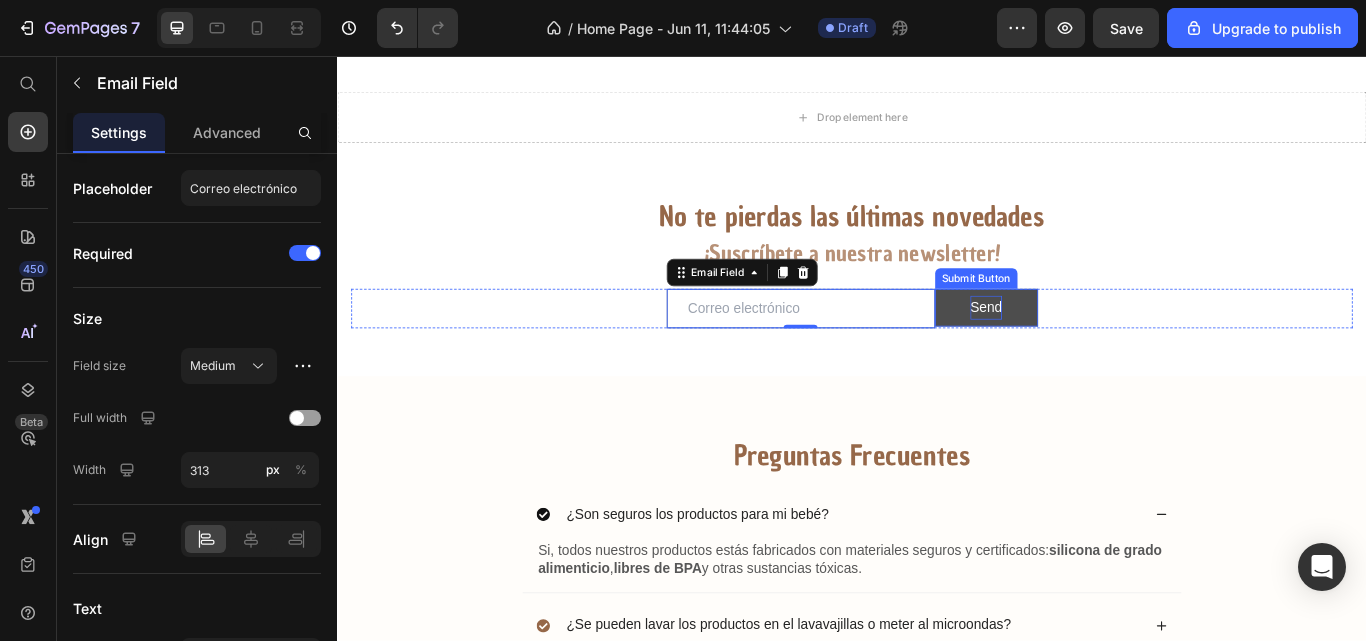 click on "Send" at bounding box center [1093, 350] 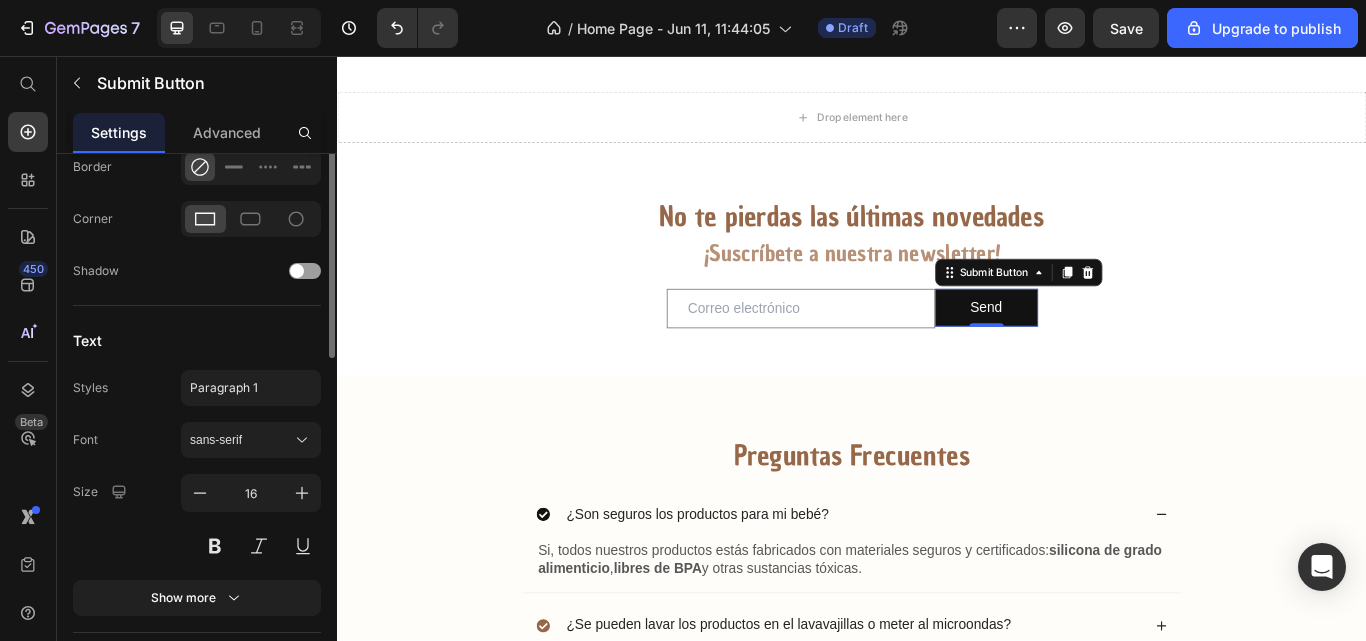 scroll, scrollTop: 144, scrollLeft: 0, axis: vertical 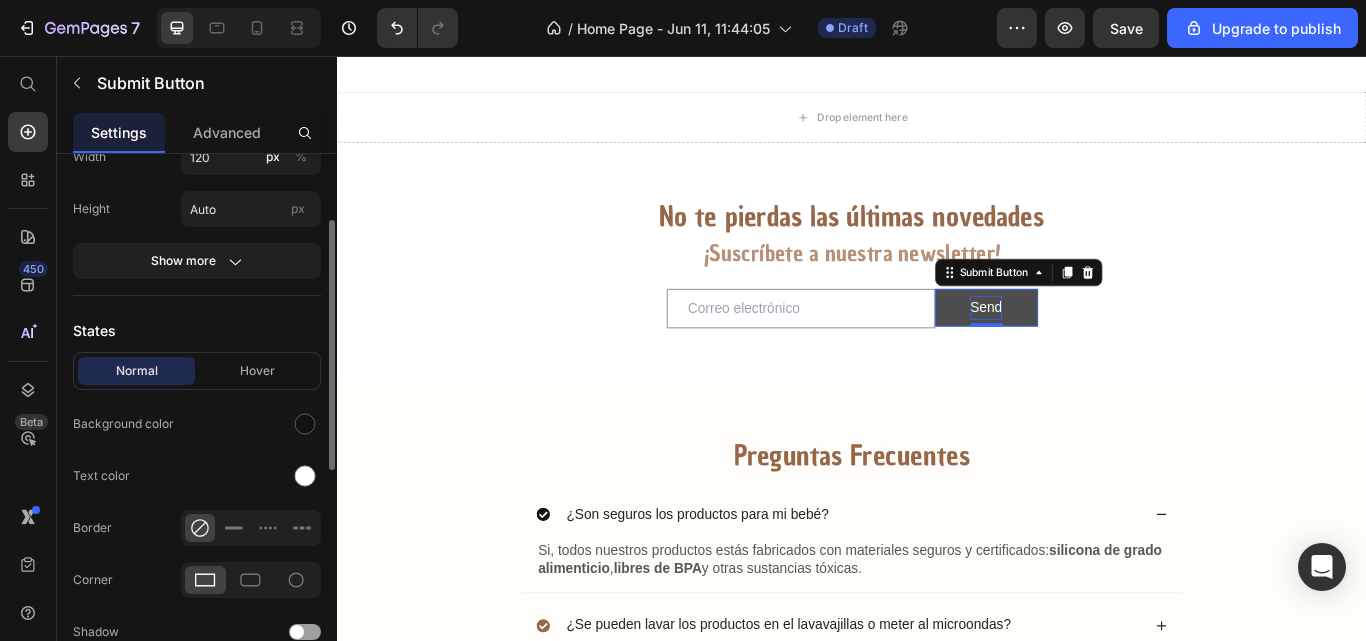 click on "Send" at bounding box center [1093, 350] 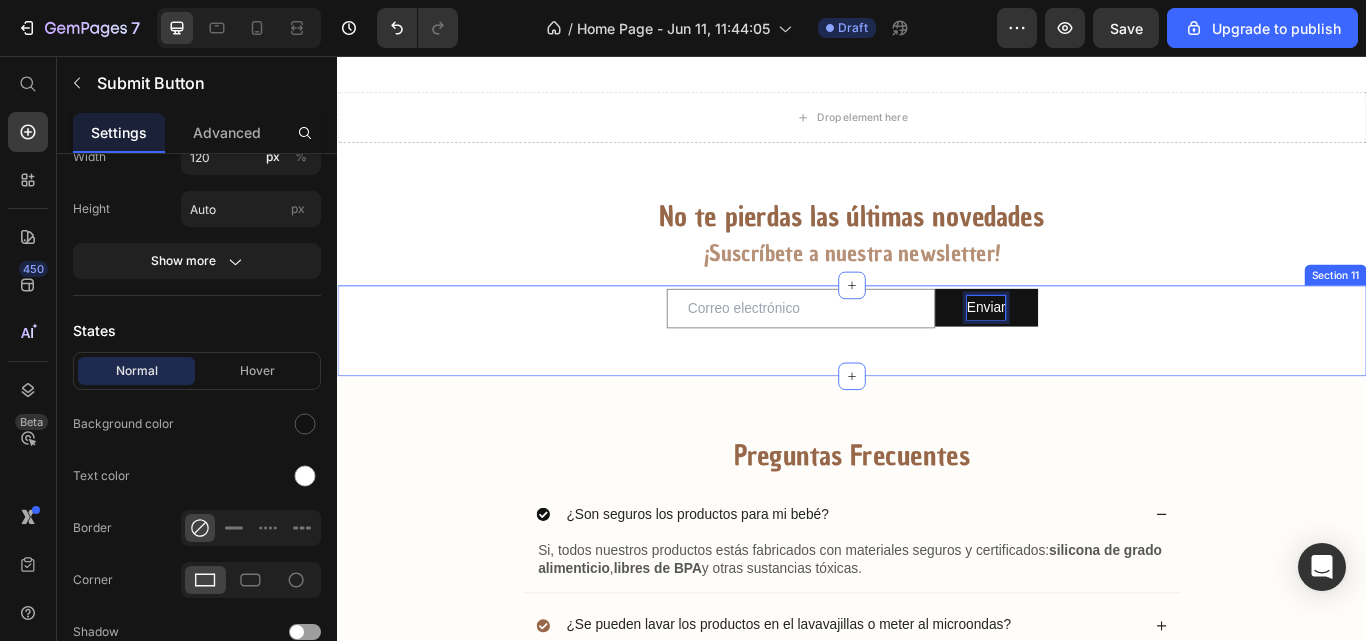 click on "Email Field Enviar Submit Button   0 Row Newsletter Section 11" at bounding box center (937, 377) 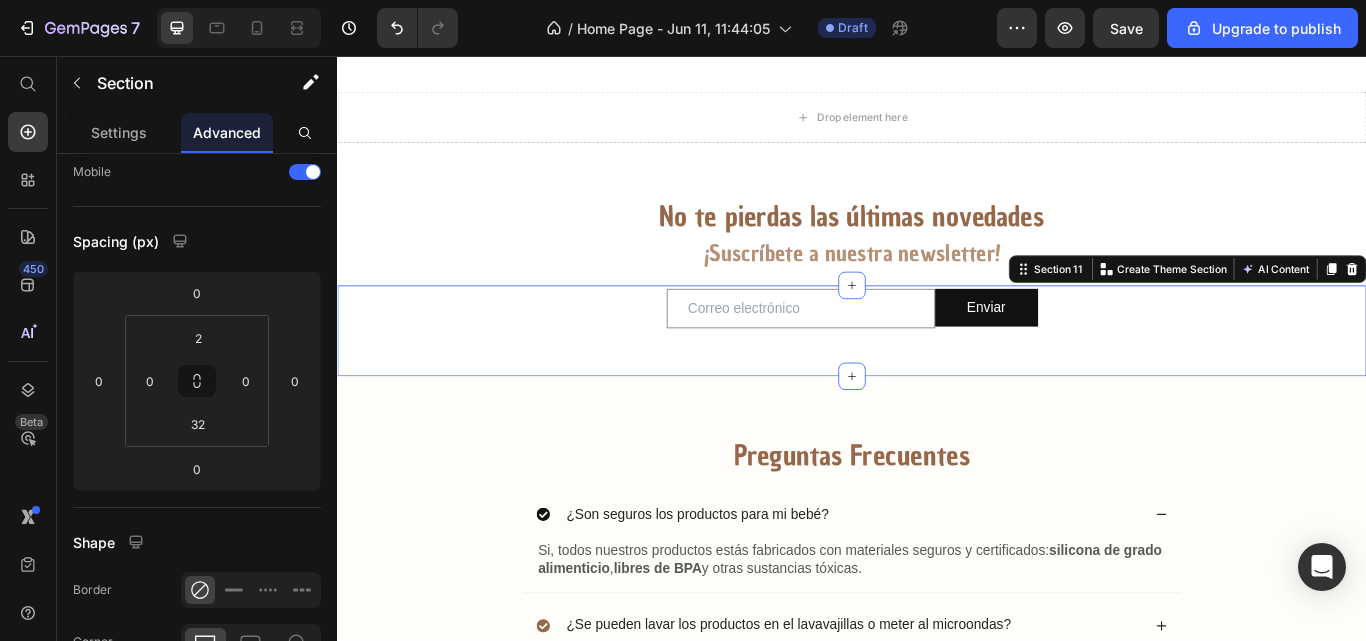 scroll, scrollTop: 0, scrollLeft: 0, axis: both 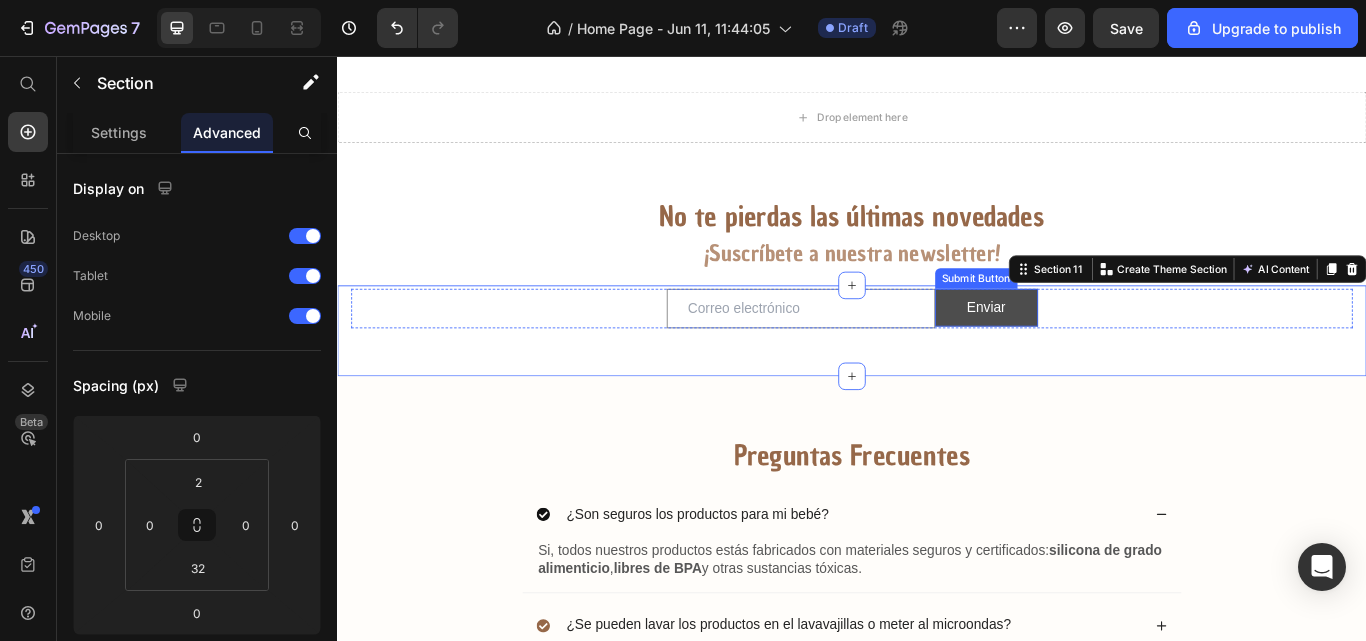 click on "Enviar" at bounding box center (1094, 350) 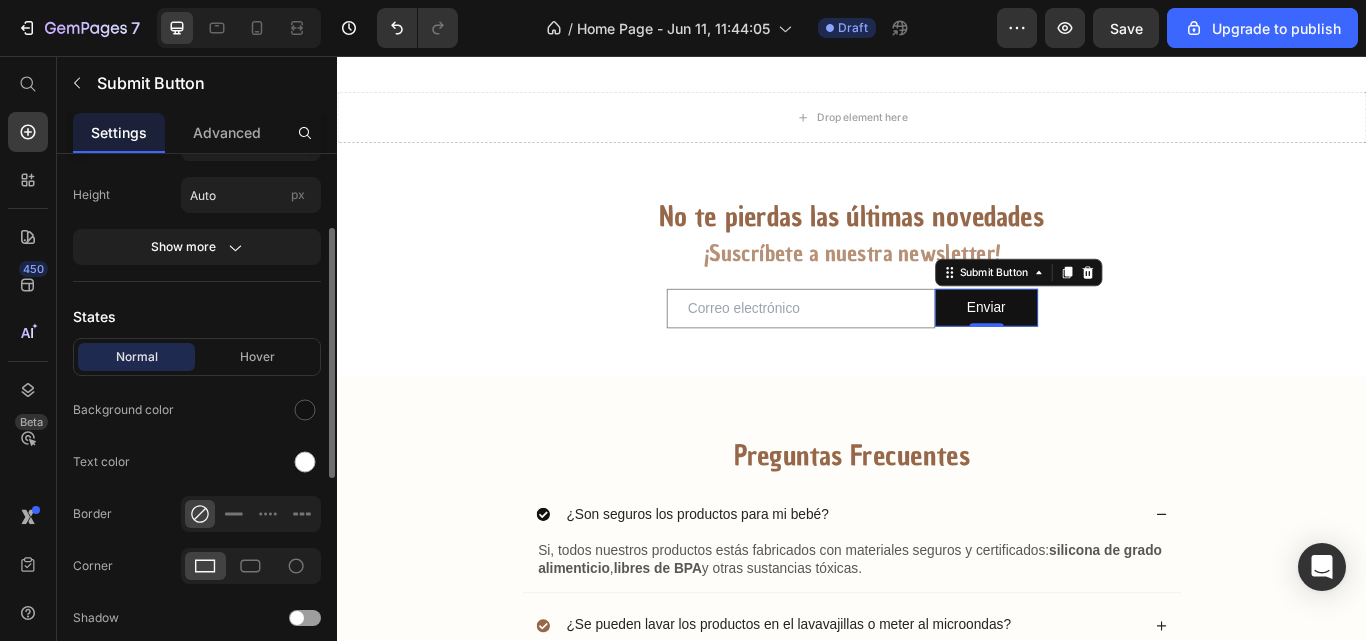 scroll, scrollTop: 160, scrollLeft: 0, axis: vertical 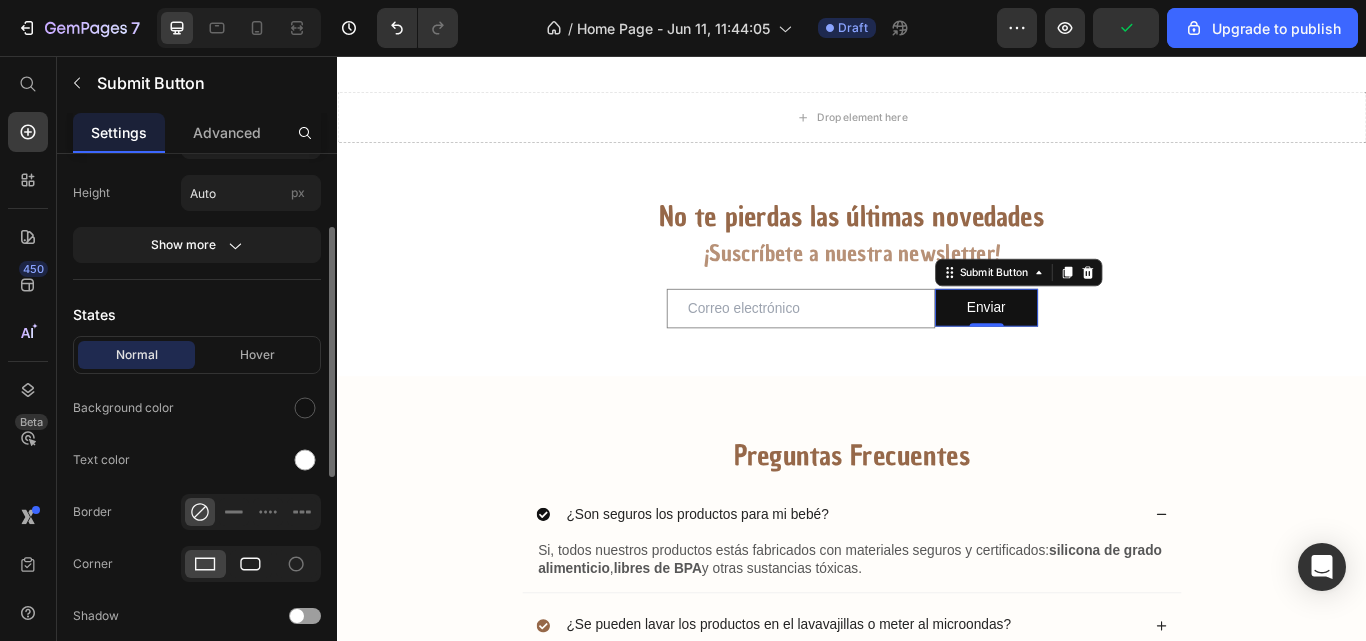 click 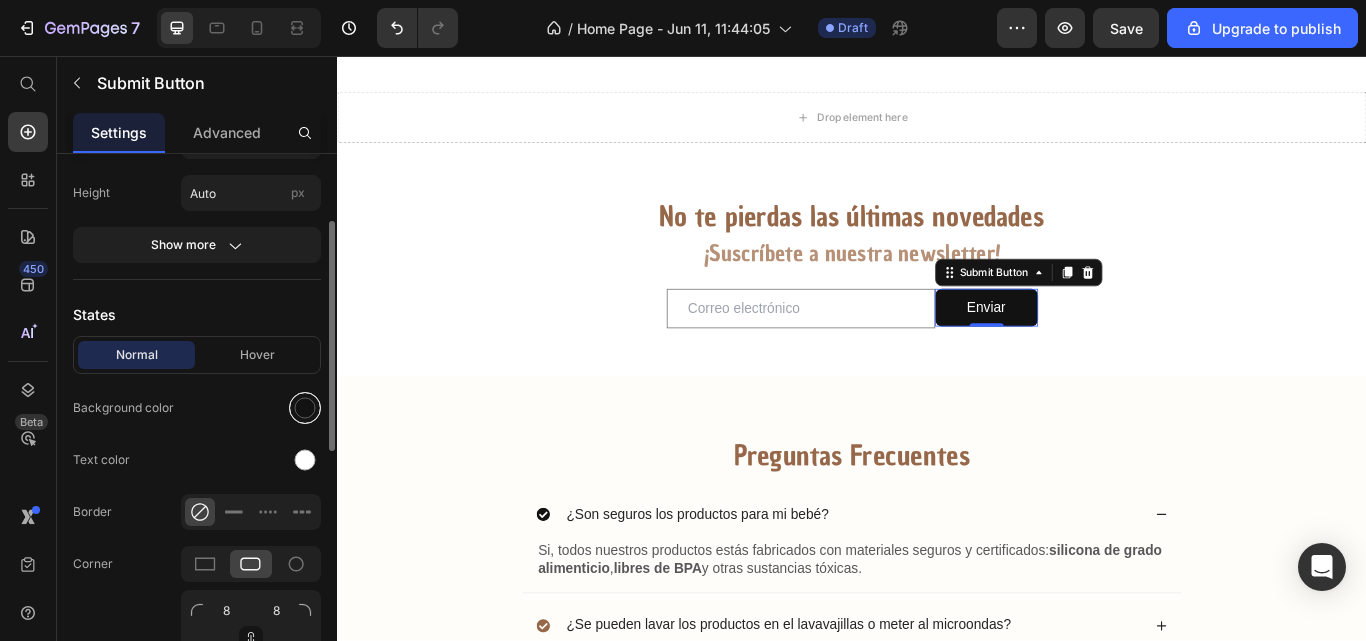 click at bounding box center [305, 408] 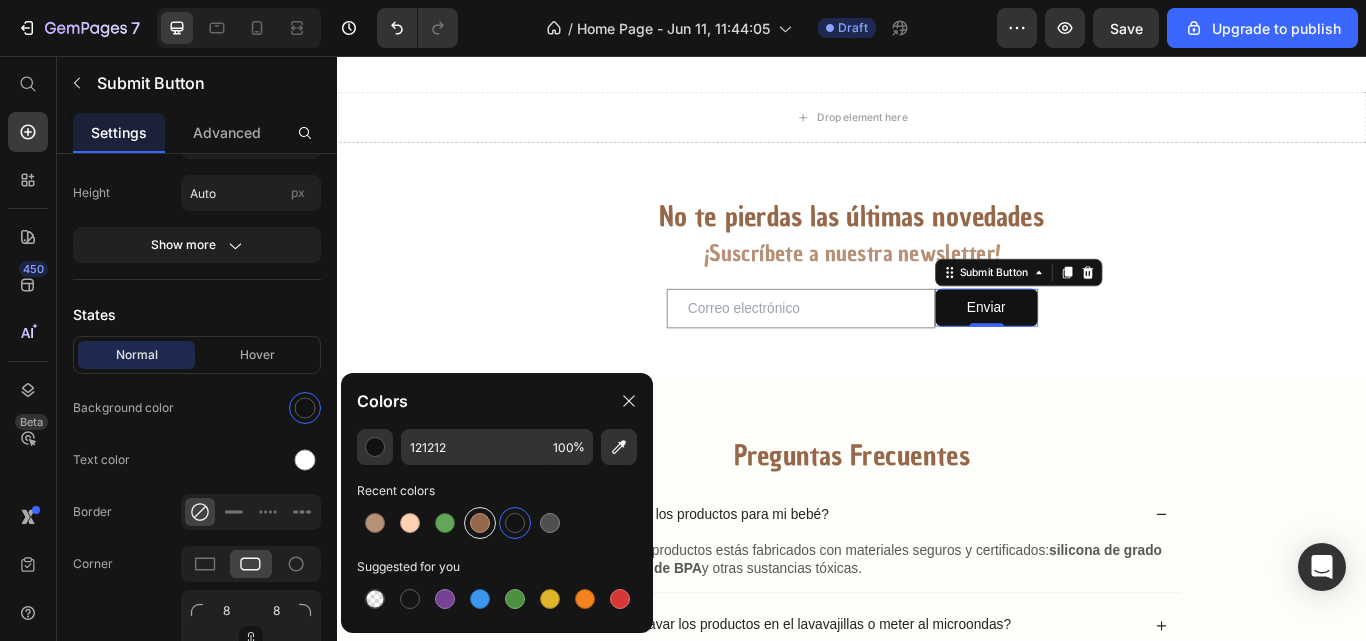 click at bounding box center (480, 523) 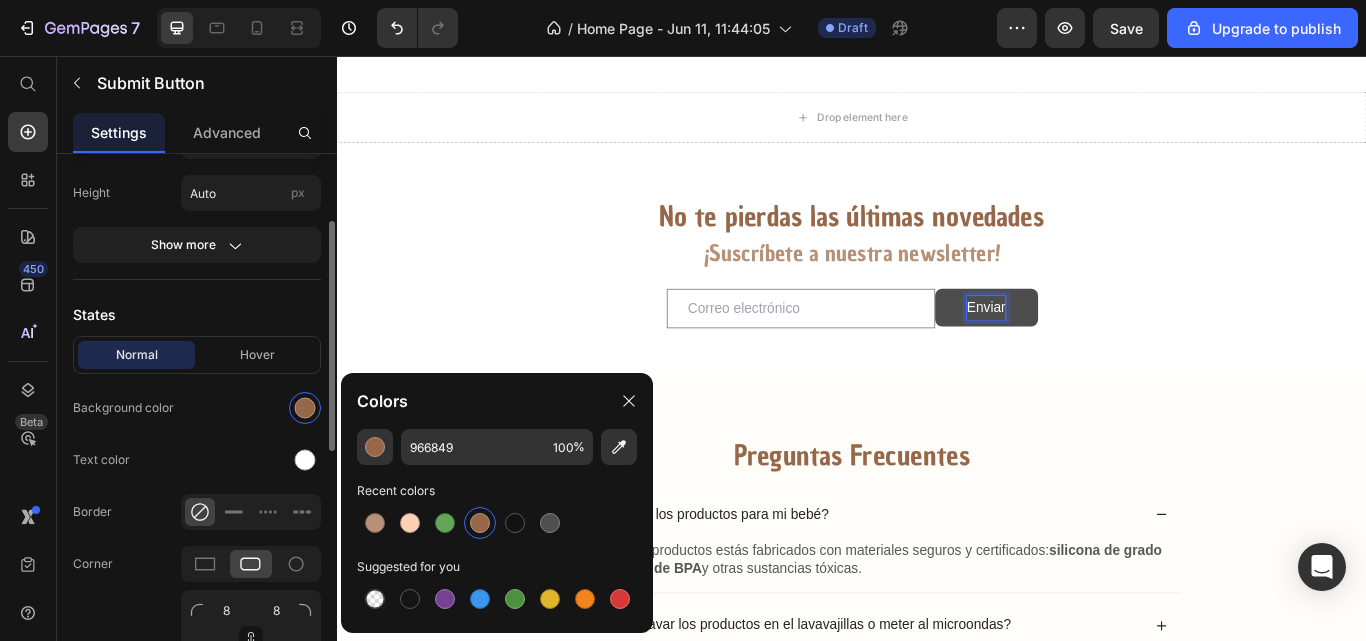 scroll, scrollTop: 0, scrollLeft: 0, axis: both 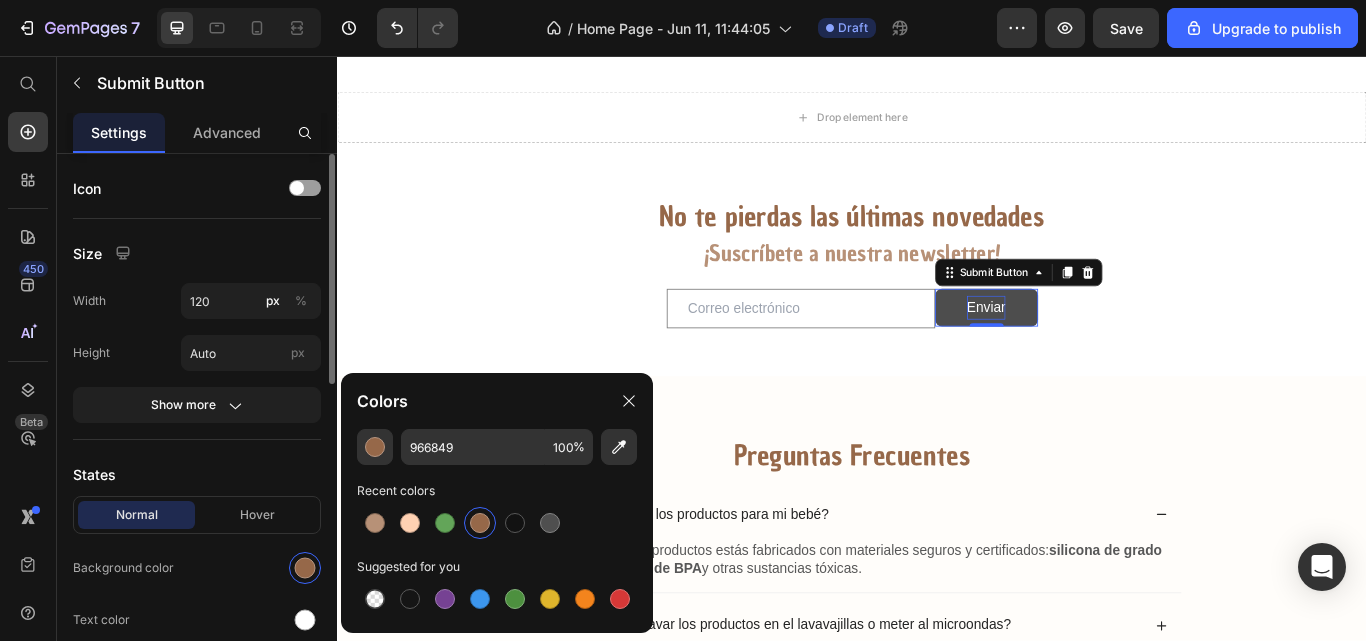 click on "Size Width 120 px % Height Auto px Show more" 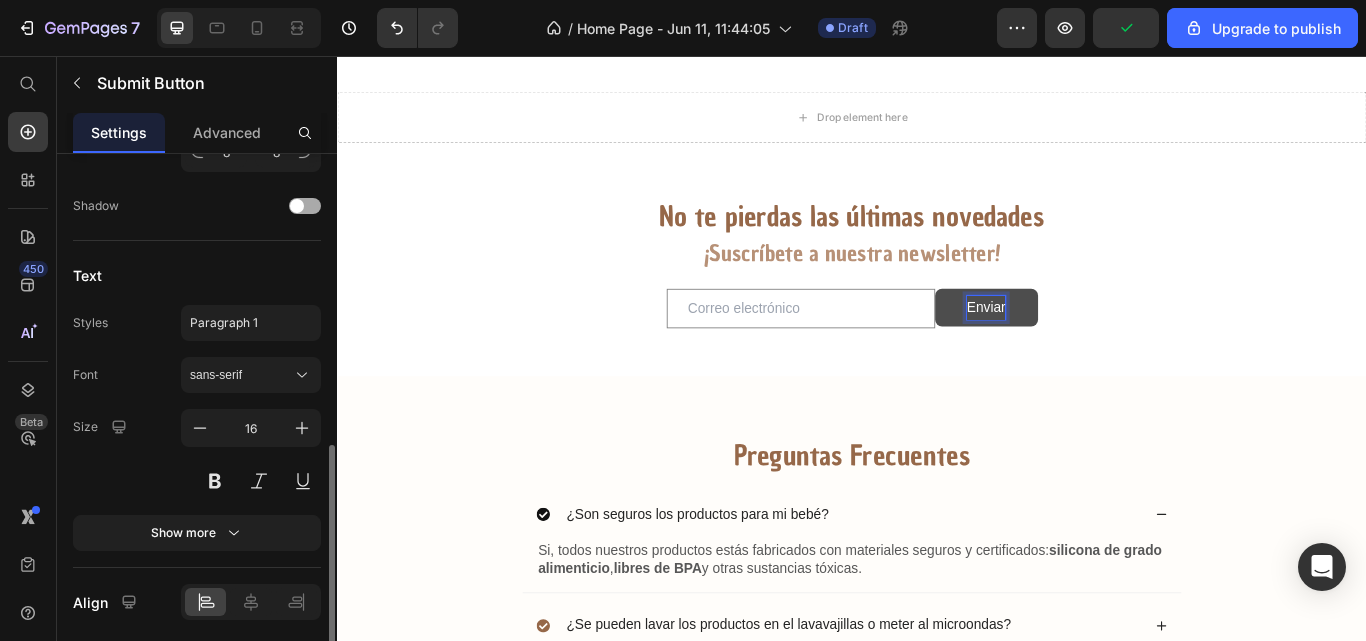 scroll, scrollTop: 678, scrollLeft: 0, axis: vertical 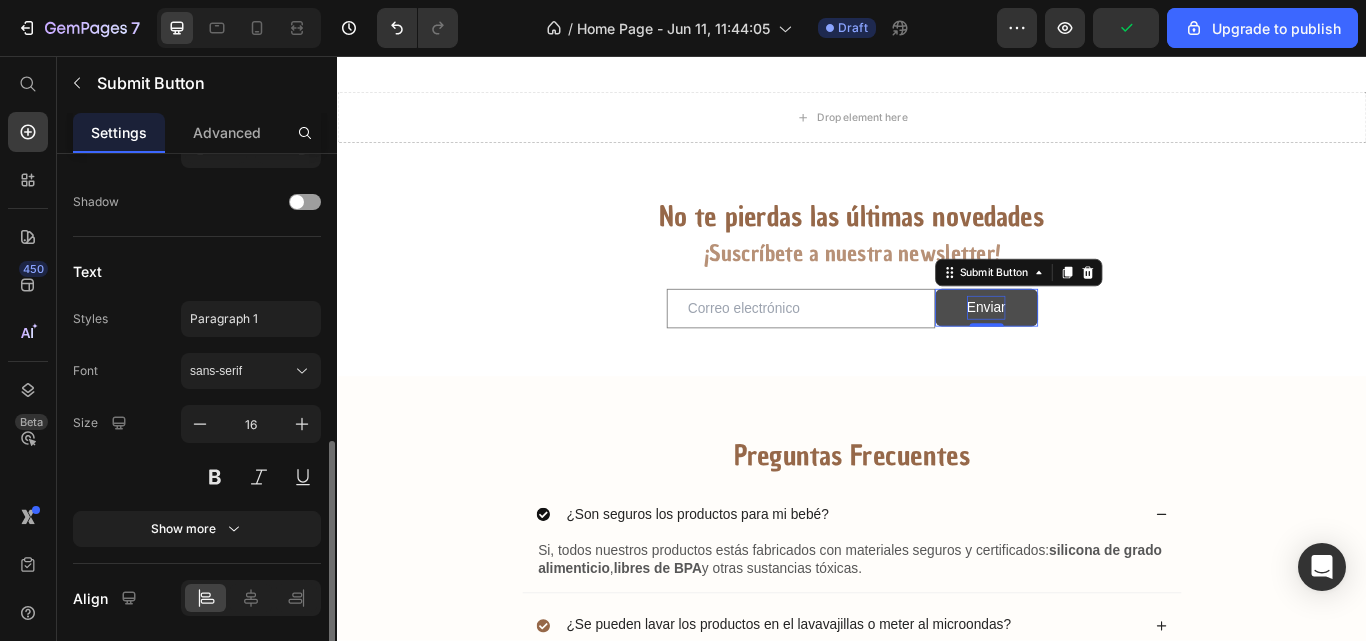 click on "Styles Paragraph 1 Font sans-serif Size 16 Show more" 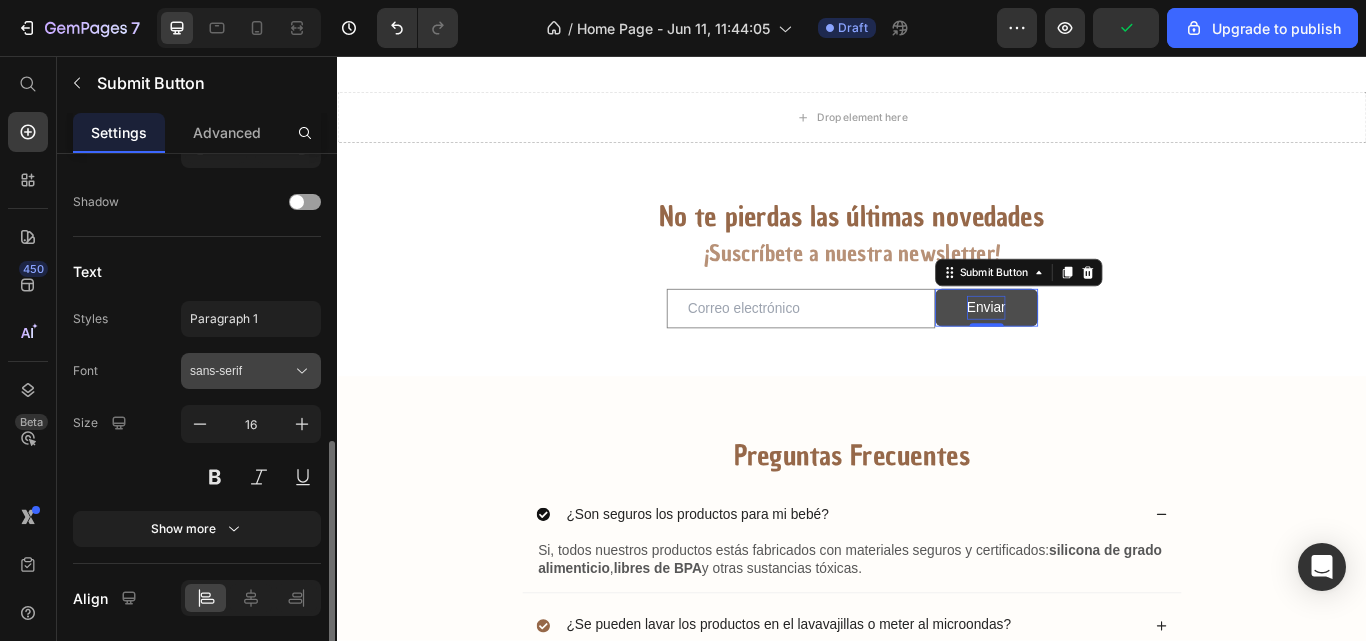 click on "sans-serif" at bounding box center (241, 371) 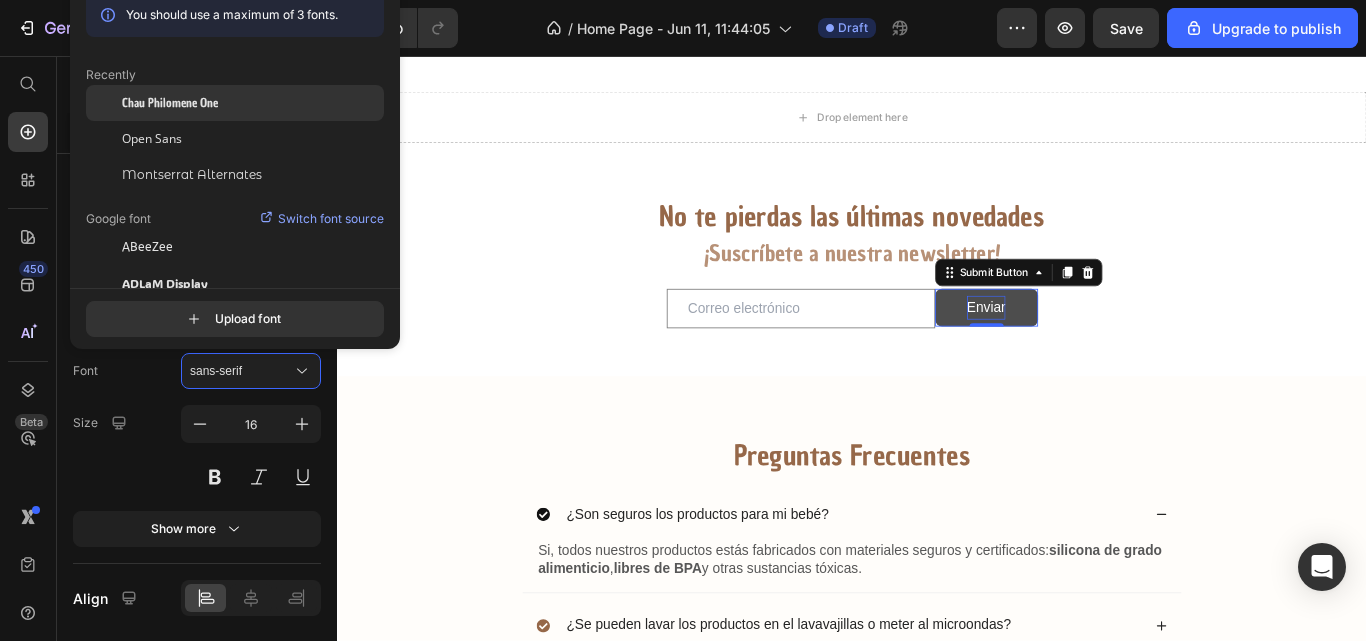 click on "Chau Philomene One" at bounding box center (170, 103) 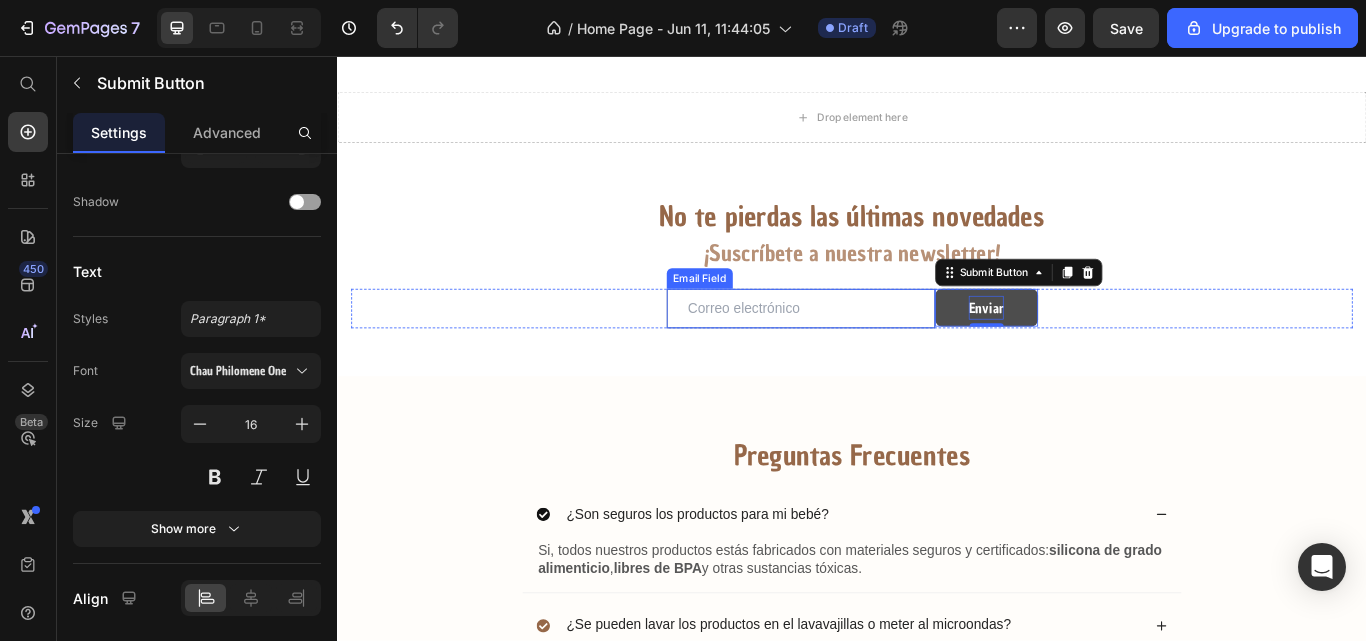 click at bounding box center [877, 351] 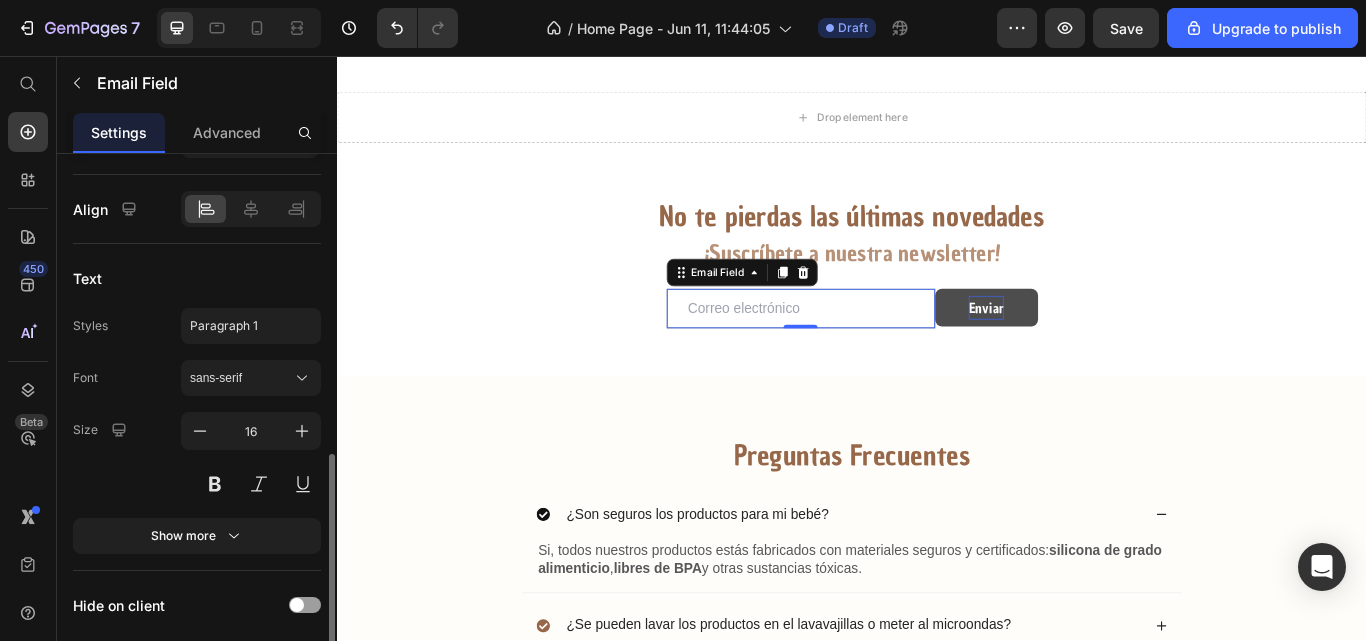 scroll, scrollTop: 399, scrollLeft: 0, axis: vertical 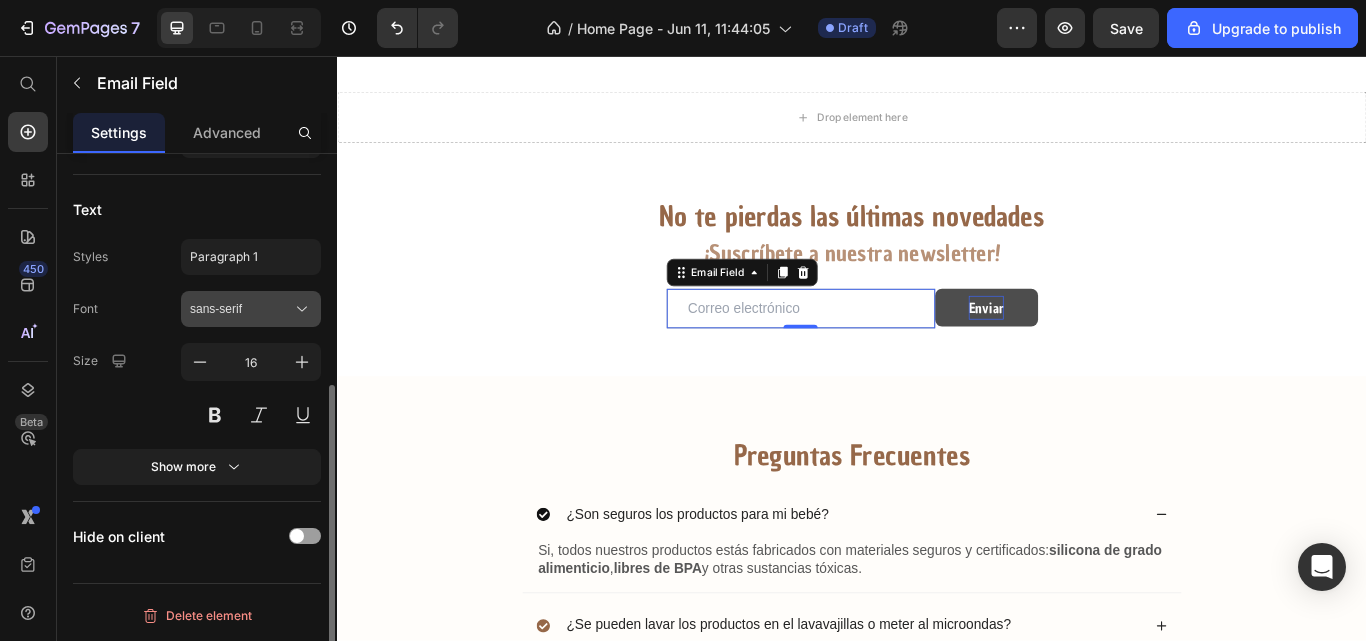 click on "sans-serif" at bounding box center [241, 309] 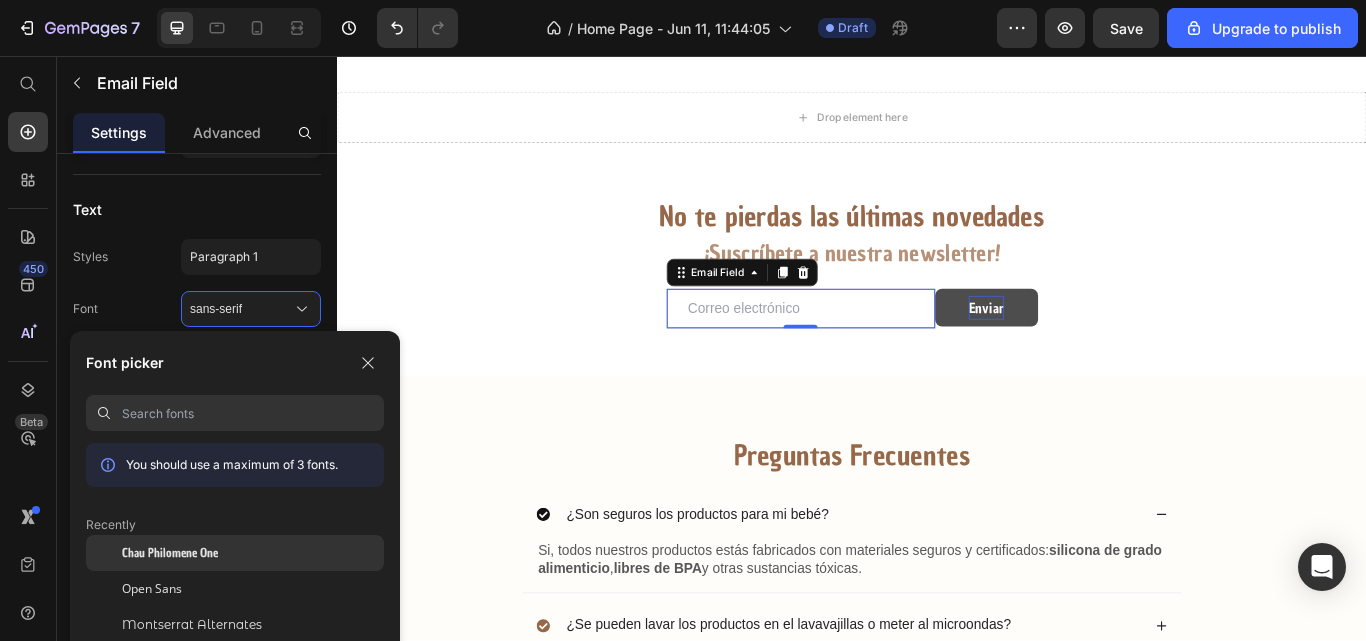 click on "Chau Philomene One" at bounding box center [170, 553] 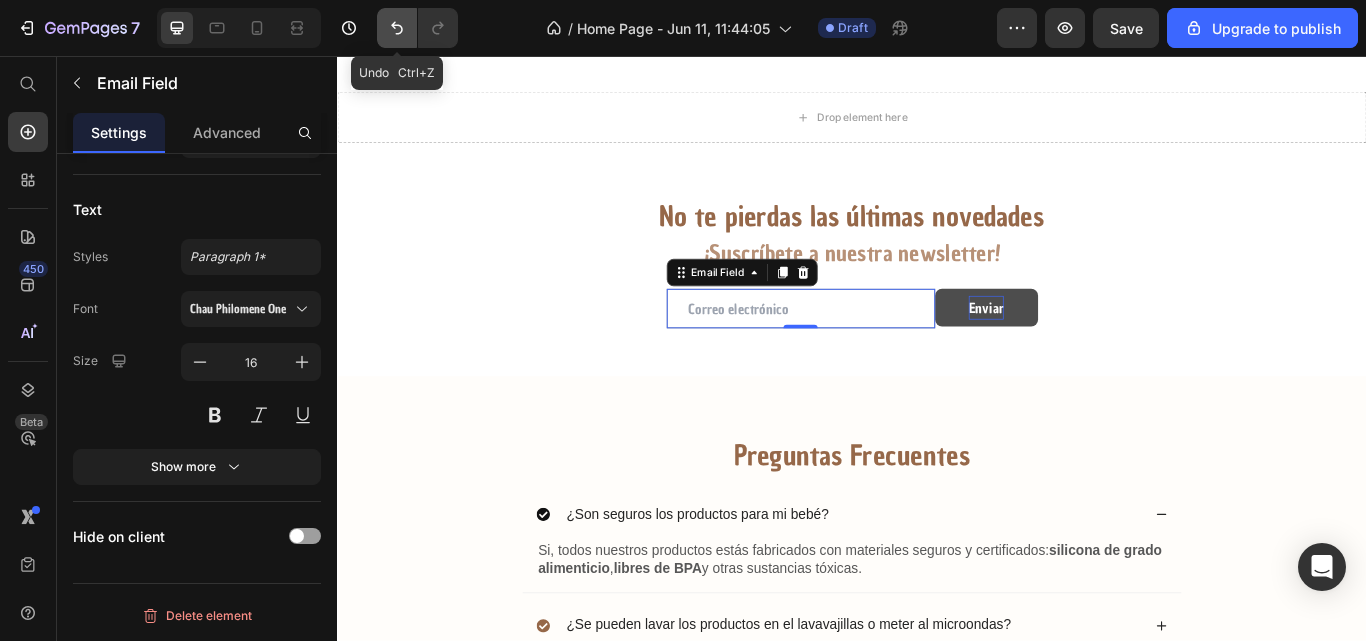 click 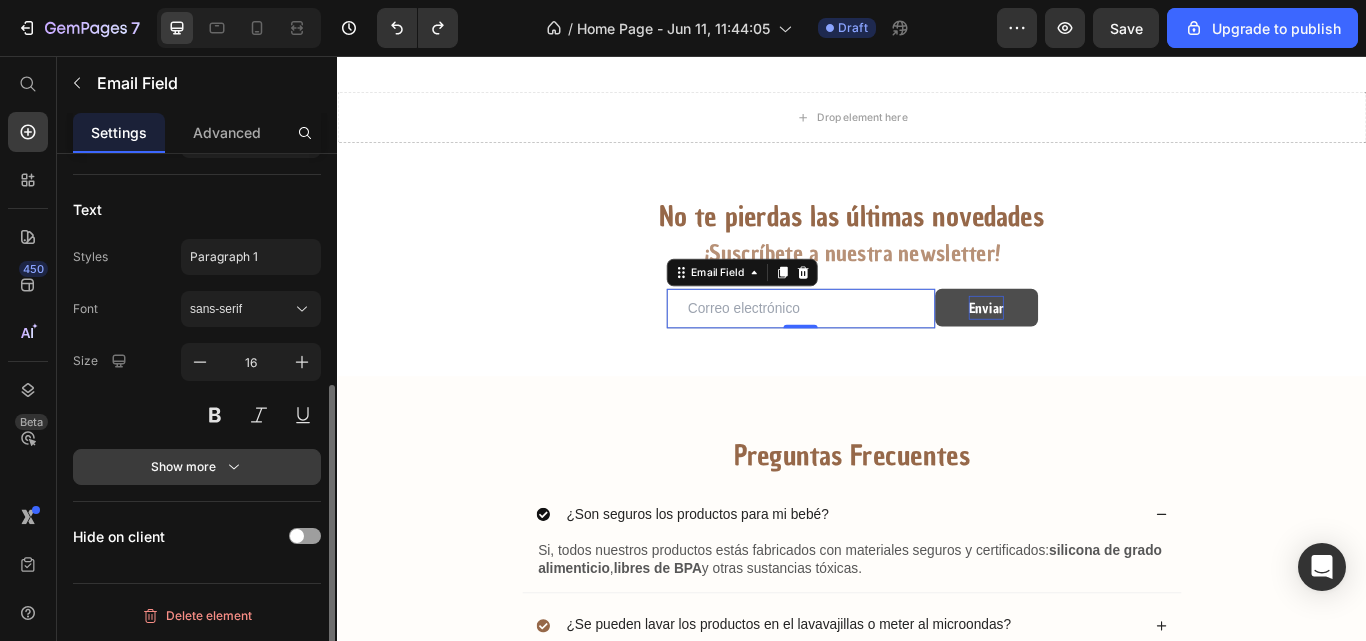 click on "Show more" at bounding box center [197, 467] 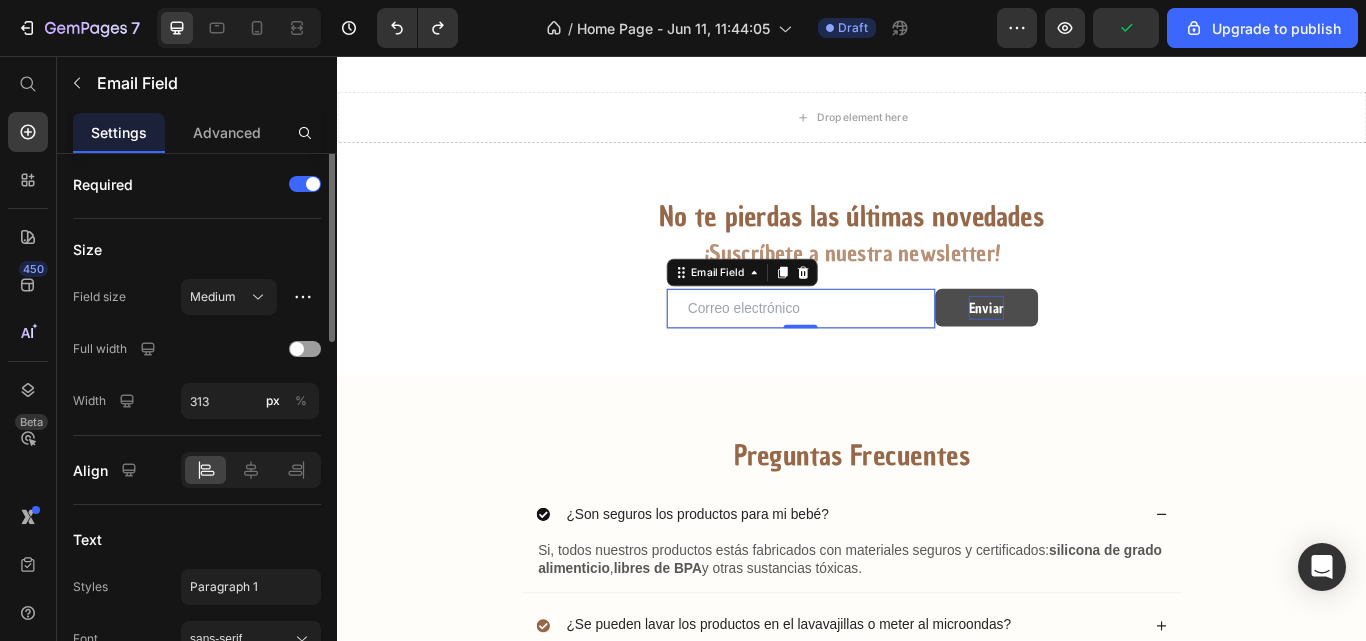 scroll, scrollTop: 0, scrollLeft: 0, axis: both 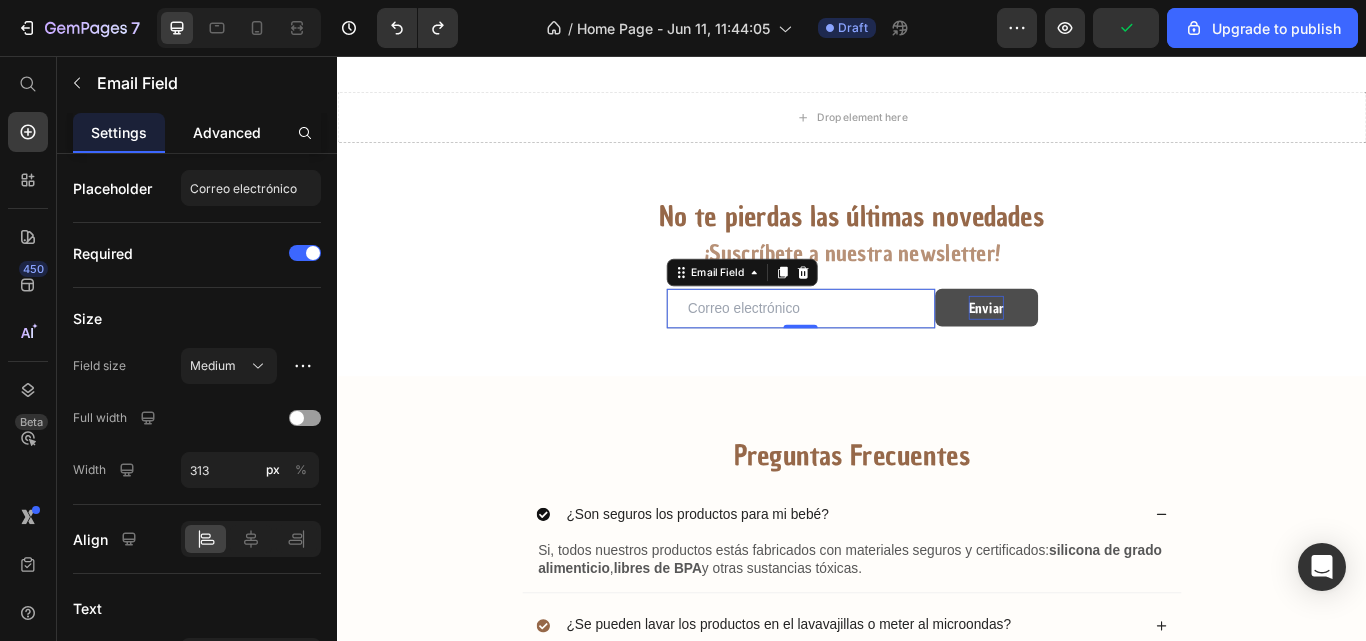 click on "Advanced" 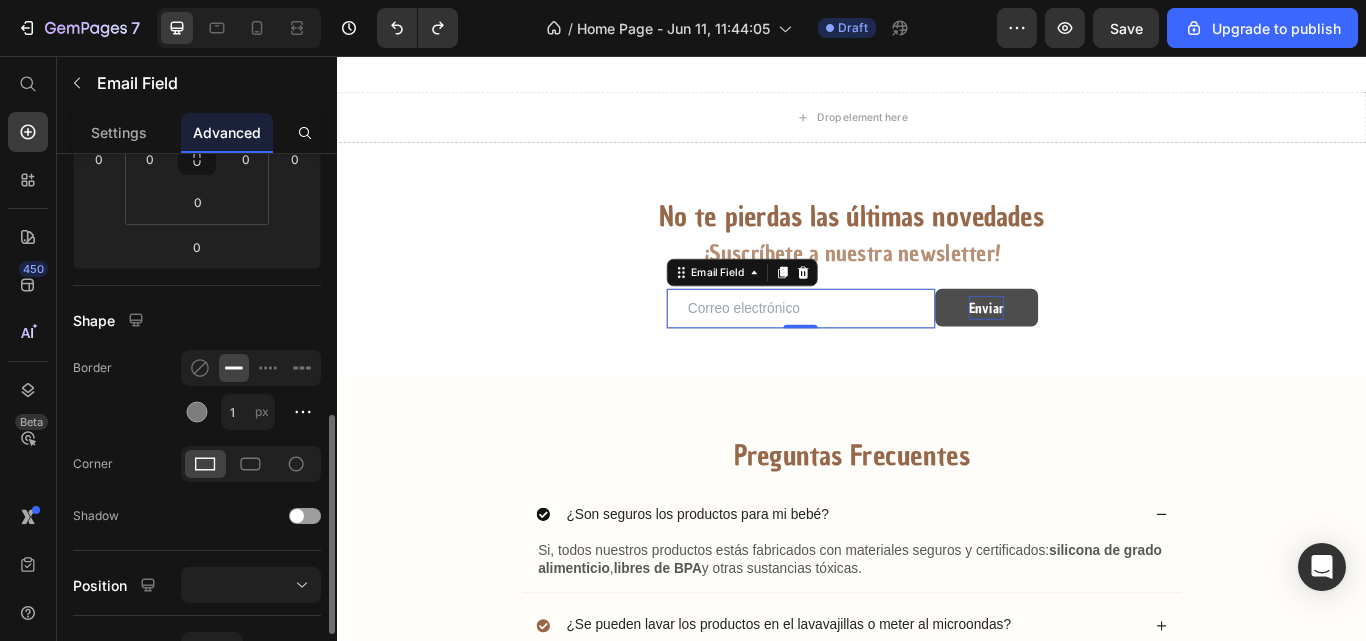 scroll, scrollTop: 447, scrollLeft: 0, axis: vertical 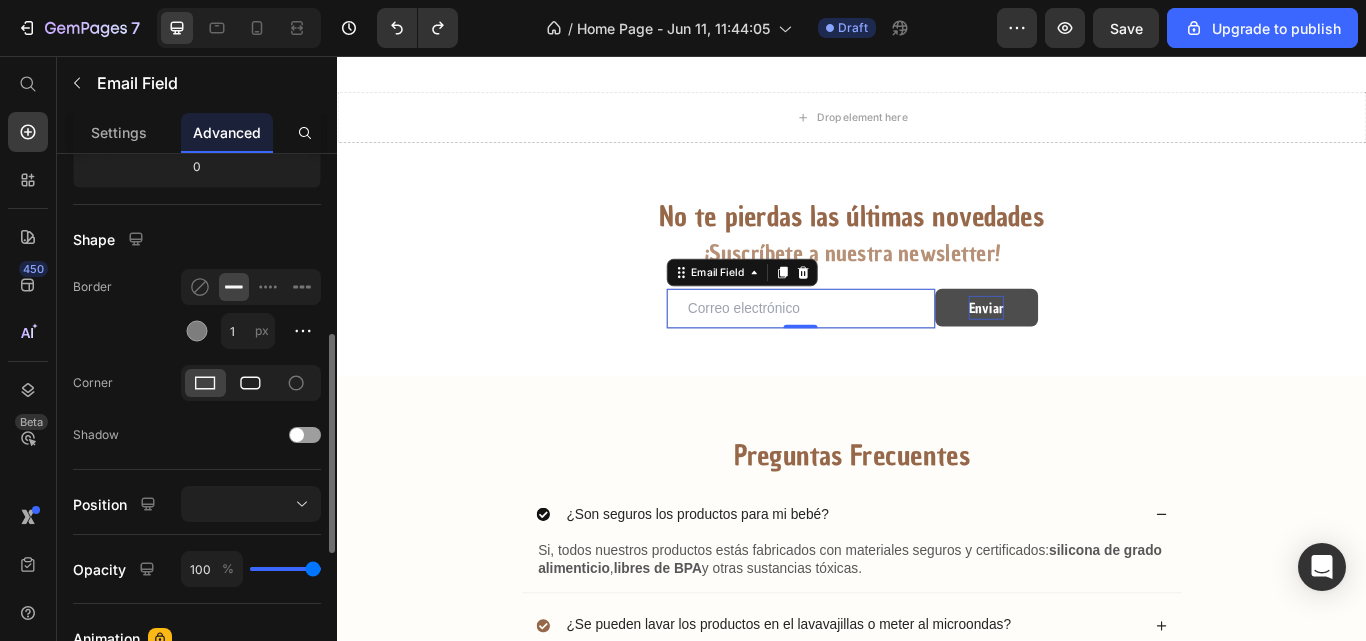 click 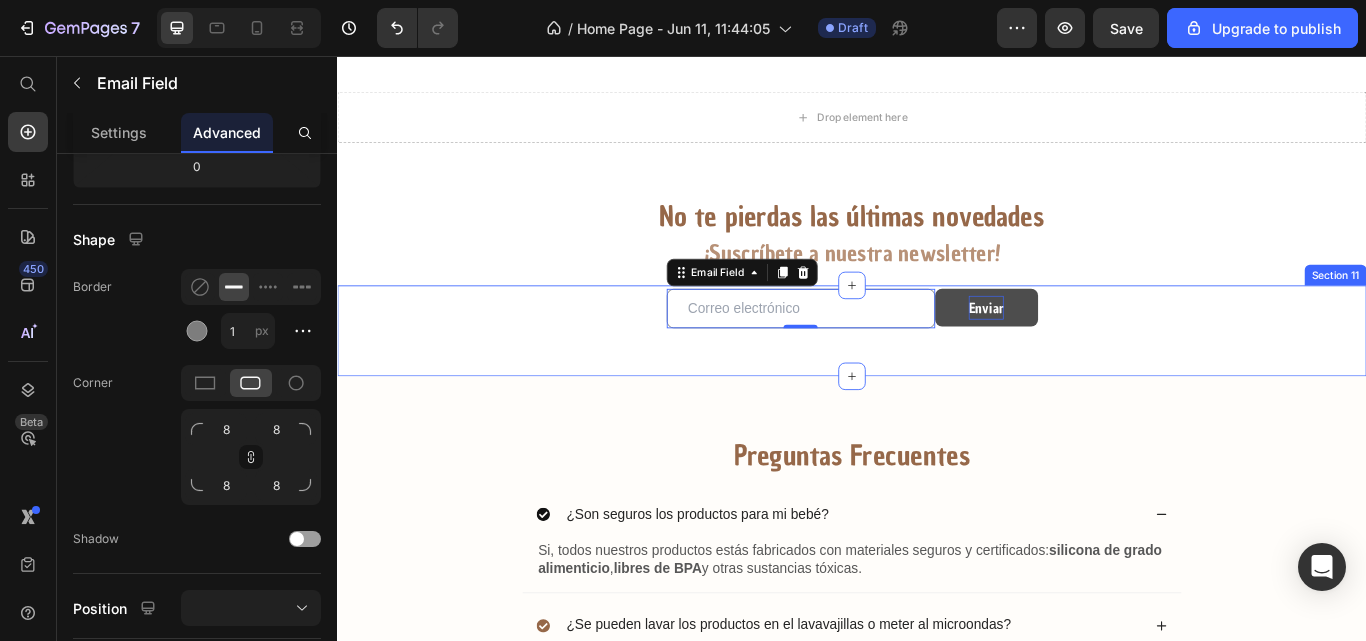 click on "Email Field   0 Enviar Submit Button Row Newsletter Section 11" at bounding box center (937, 377) 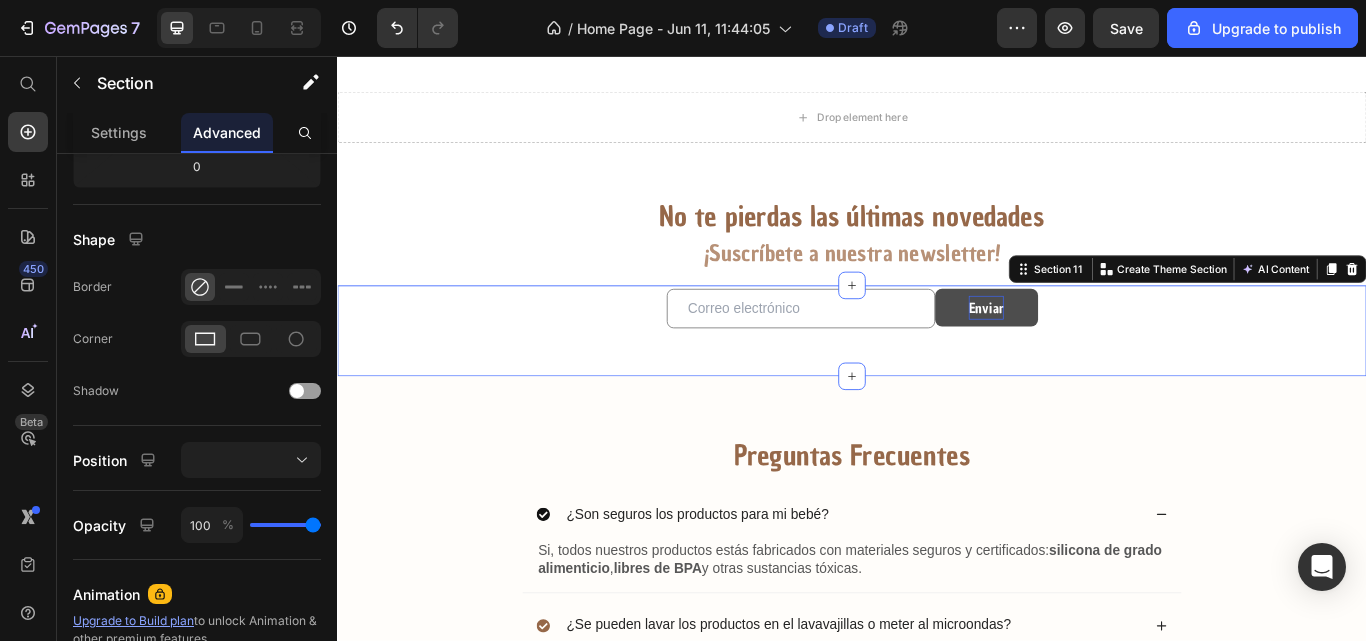 scroll, scrollTop: 0, scrollLeft: 0, axis: both 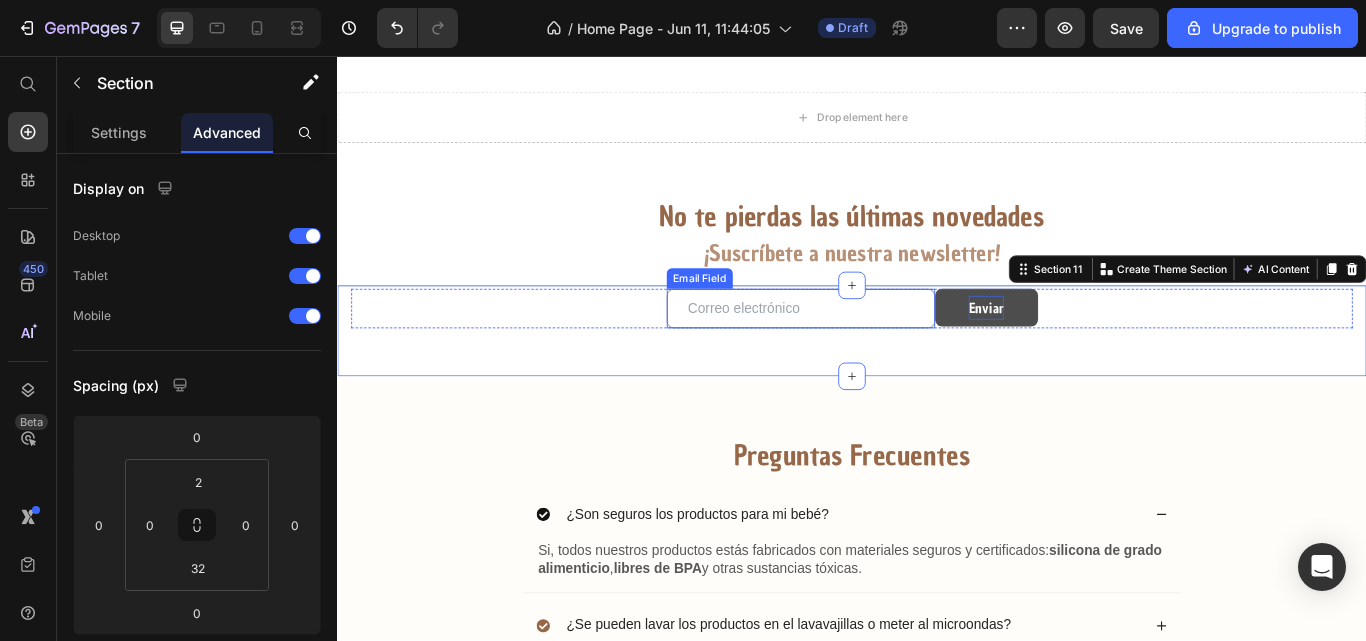 click at bounding box center (877, 351) 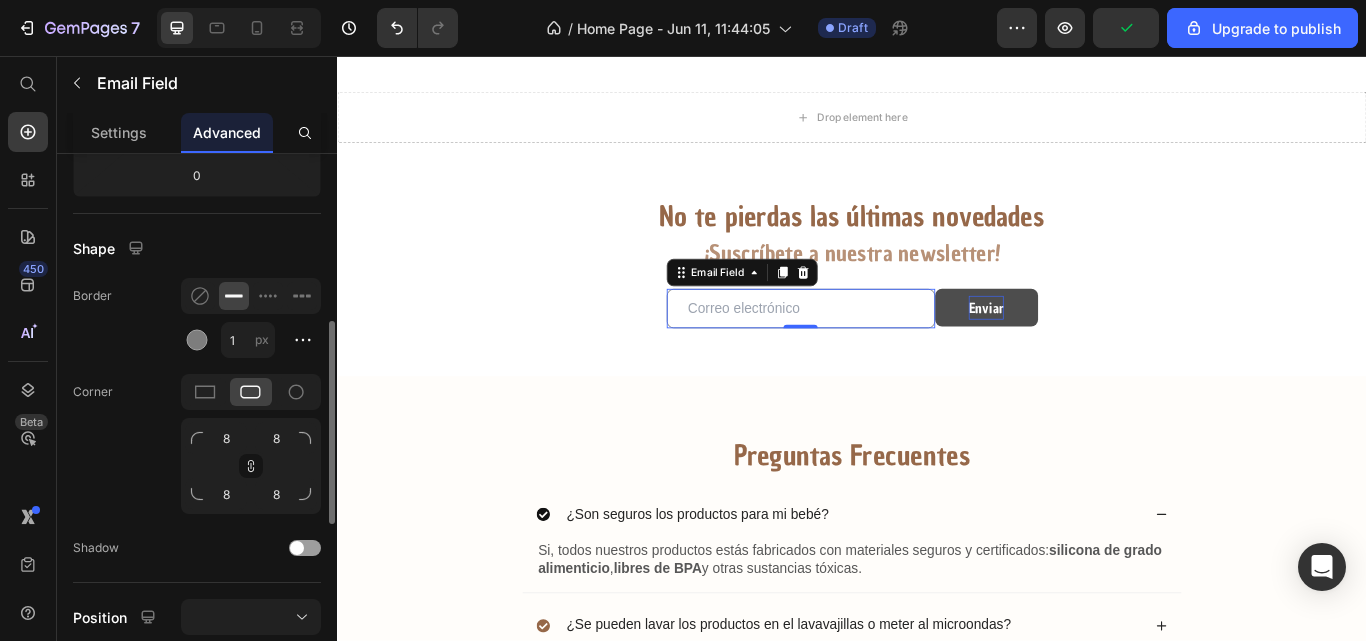 scroll, scrollTop: 441, scrollLeft: 0, axis: vertical 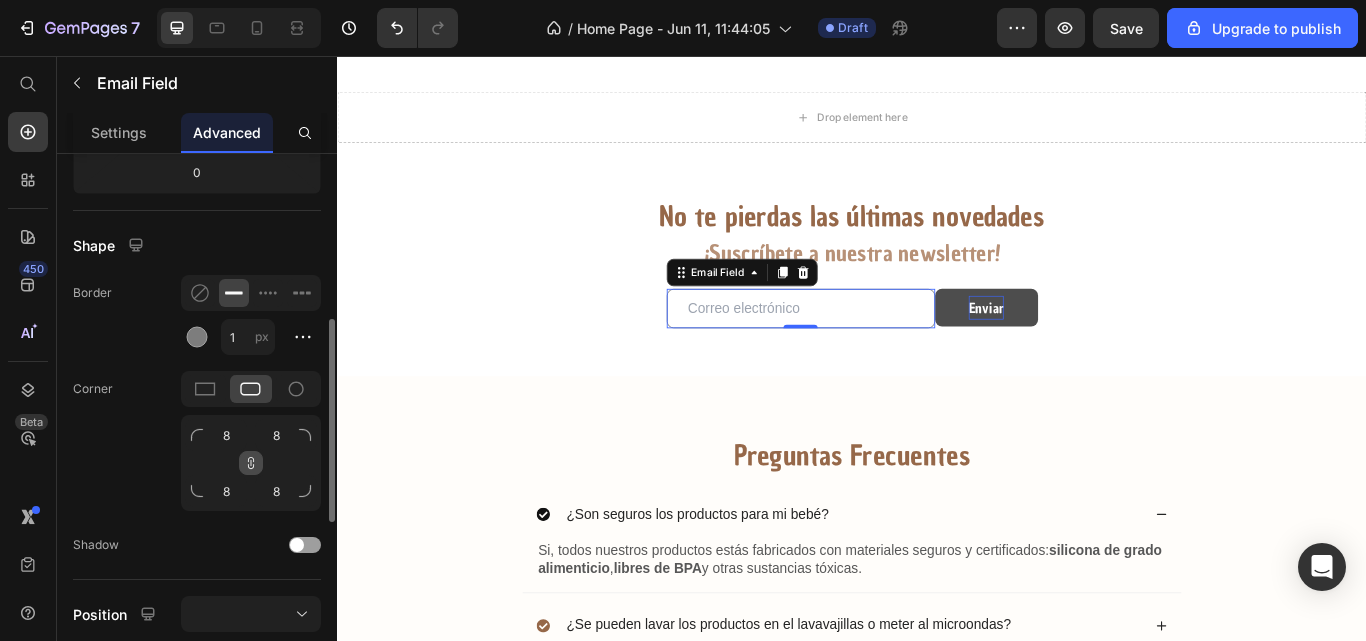 click 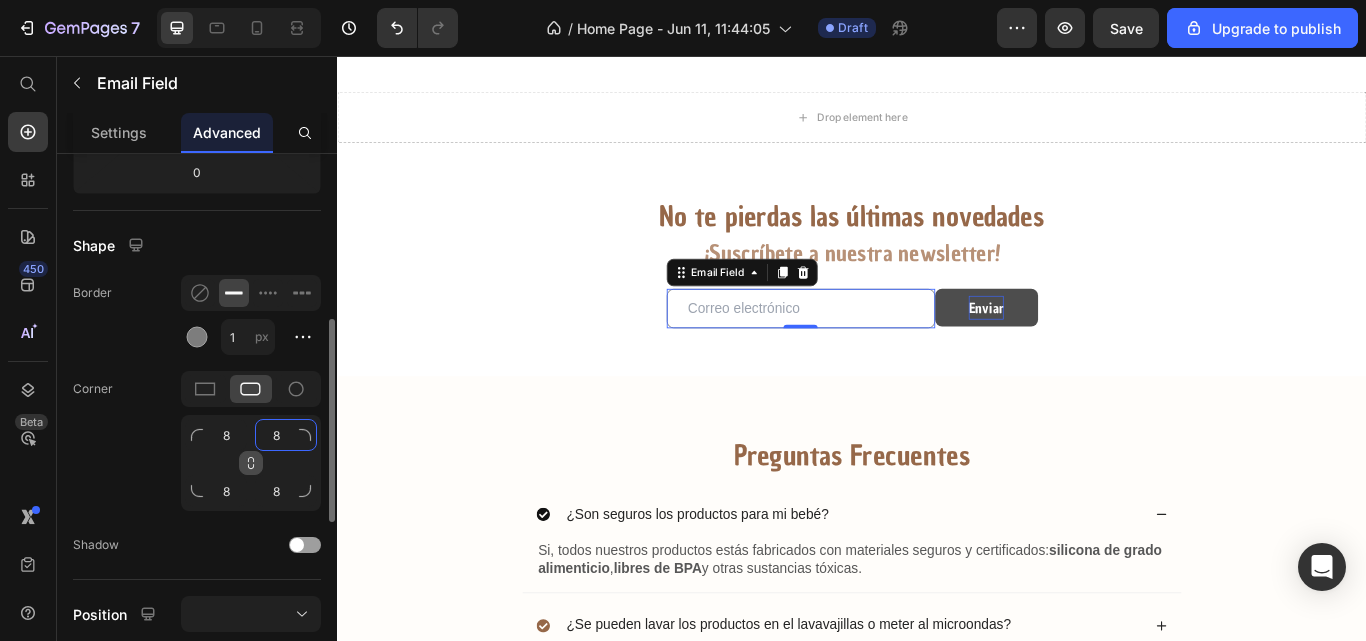 click on "8" 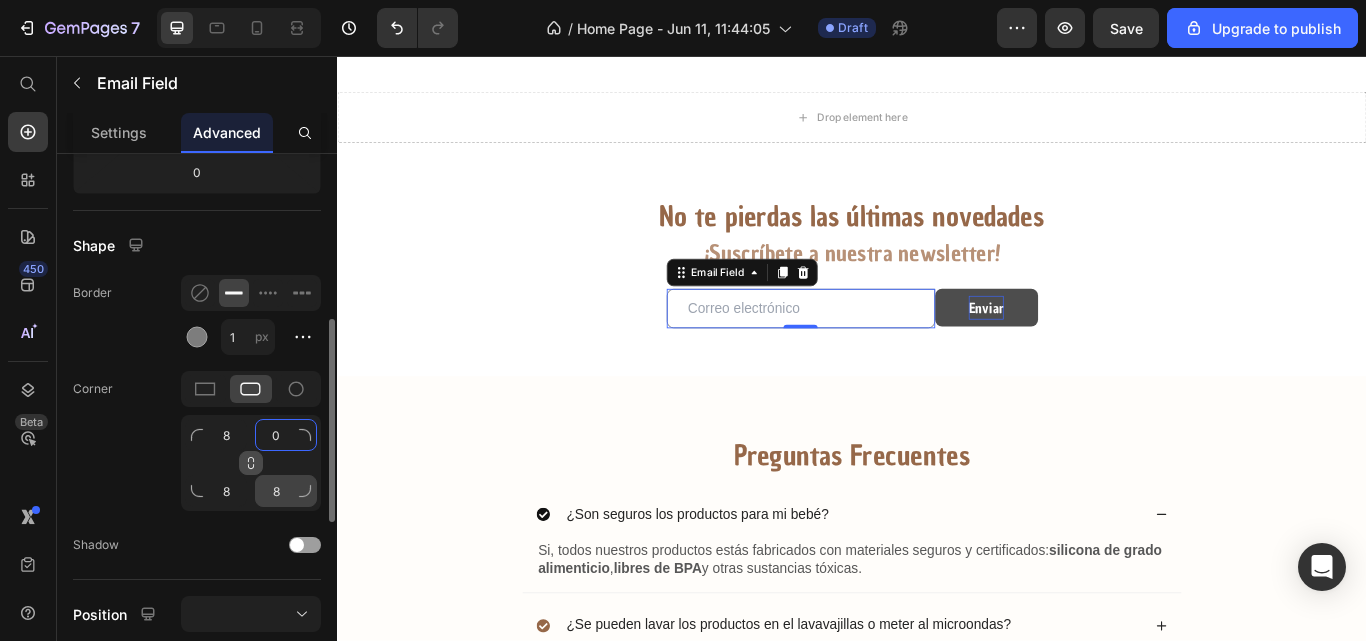 type on "0" 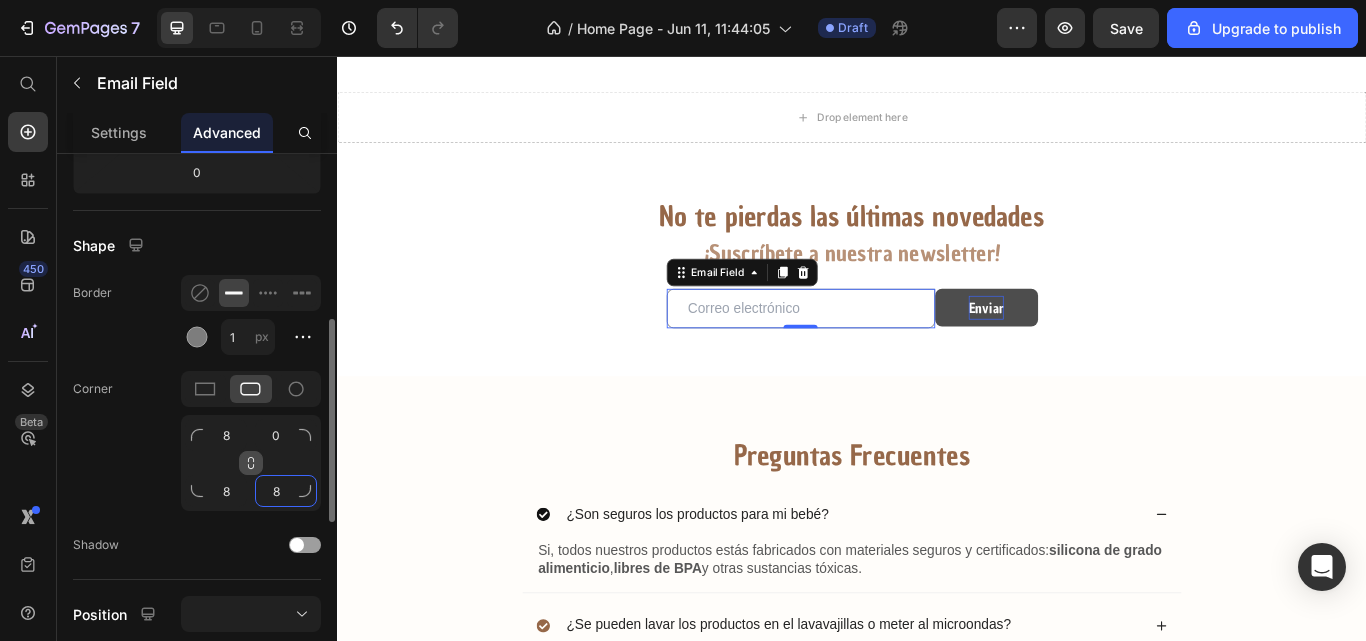 click on "8" 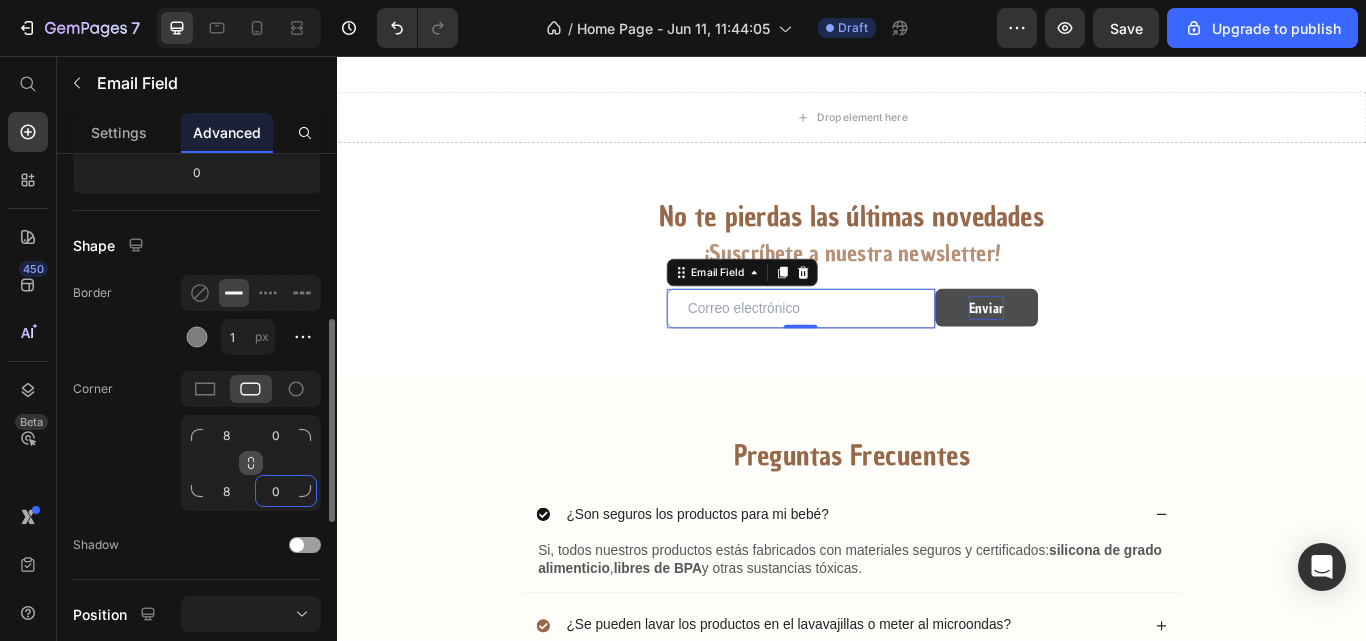 type on "0" 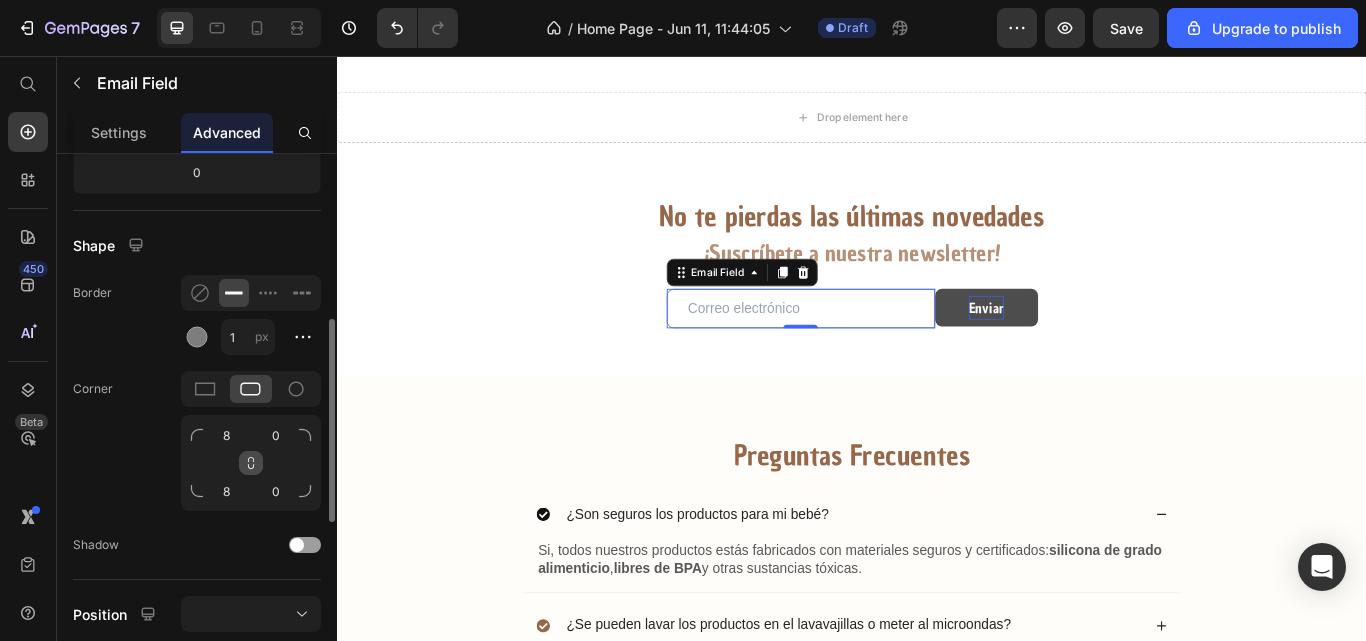 click on "Corner 8 0 8 0" 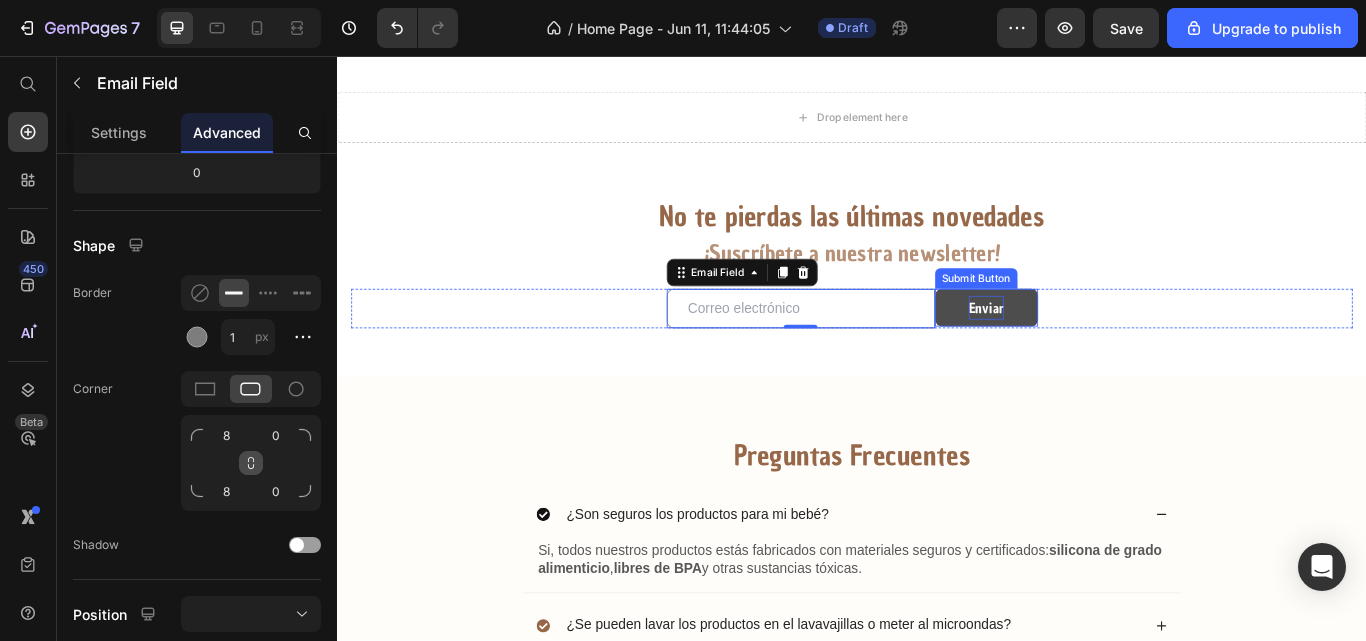 click on "Enviar" at bounding box center [1094, 350] 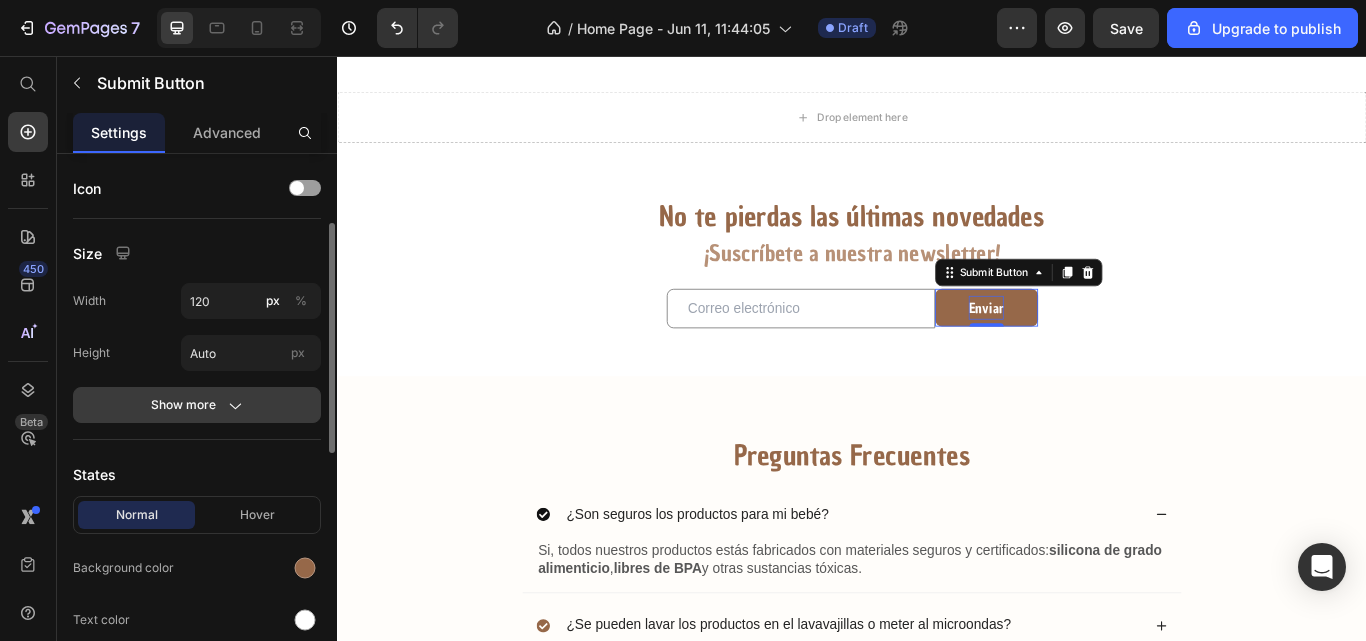 scroll, scrollTop: 52, scrollLeft: 0, axis: vertical 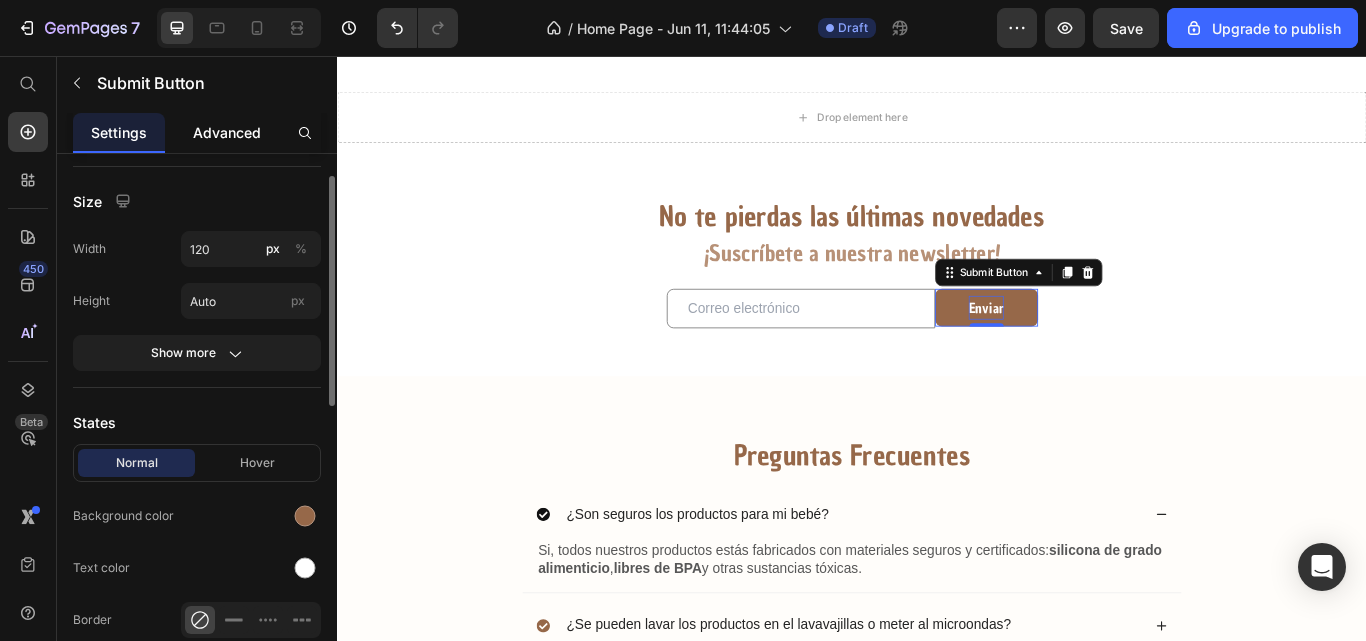 click on "Advanced" at bounding box center [227, 132] 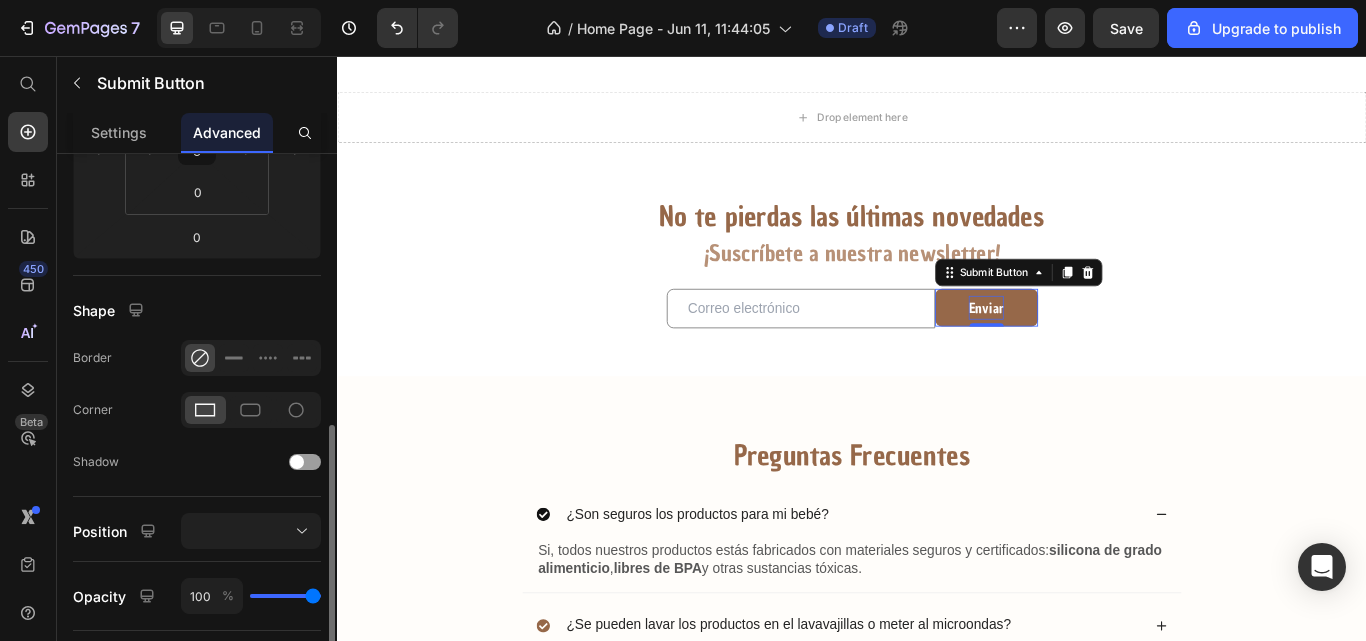 scroll, scrollTop: 457, scrollLeft: 0, axis: vertical 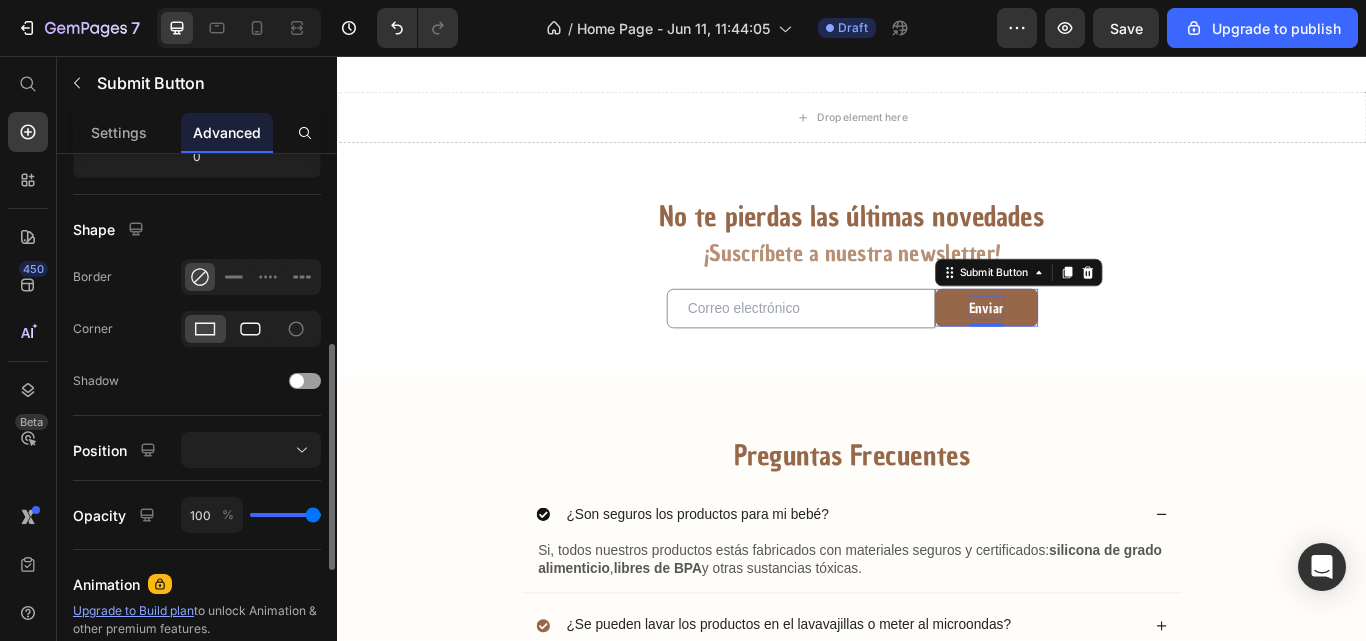 click 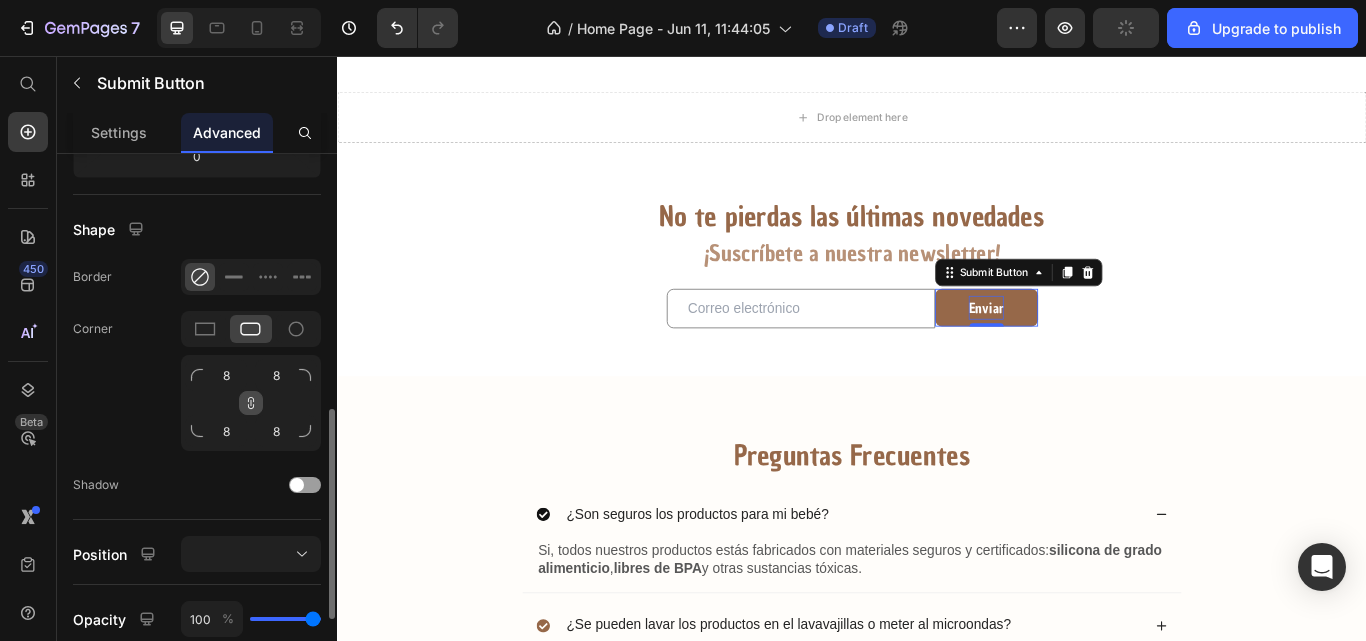 click 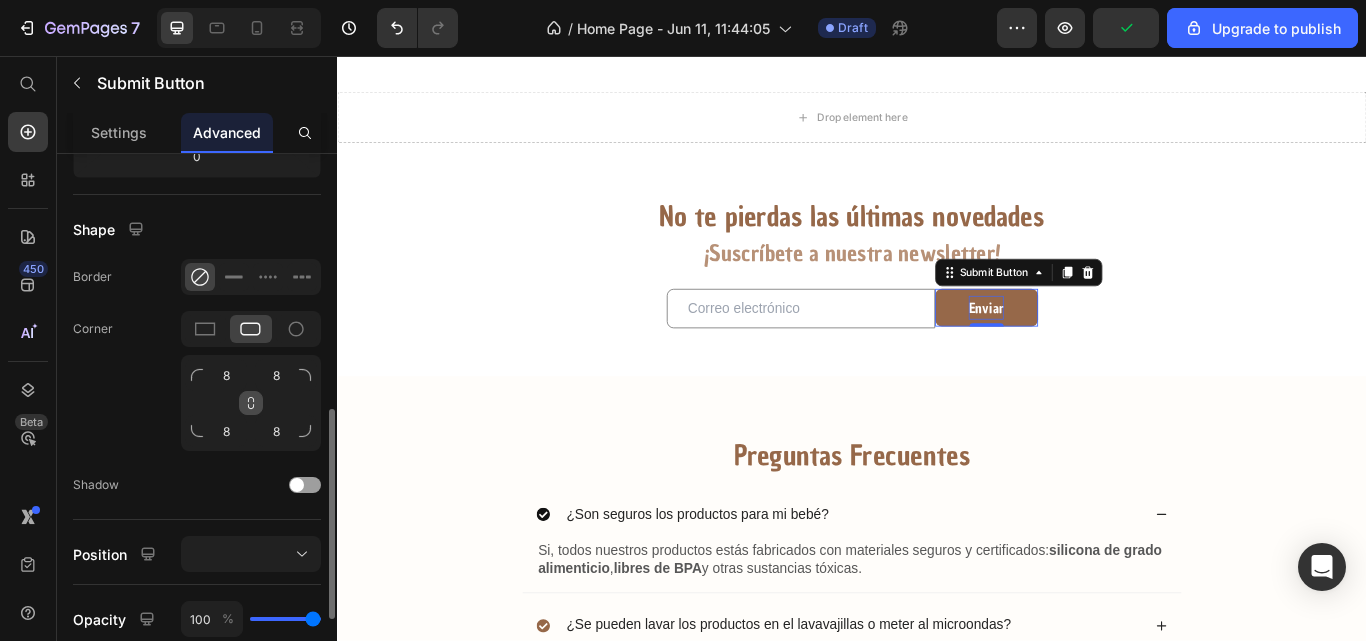 scroll, scrollTop: 514, scrollLeft: 0, axis: vertical 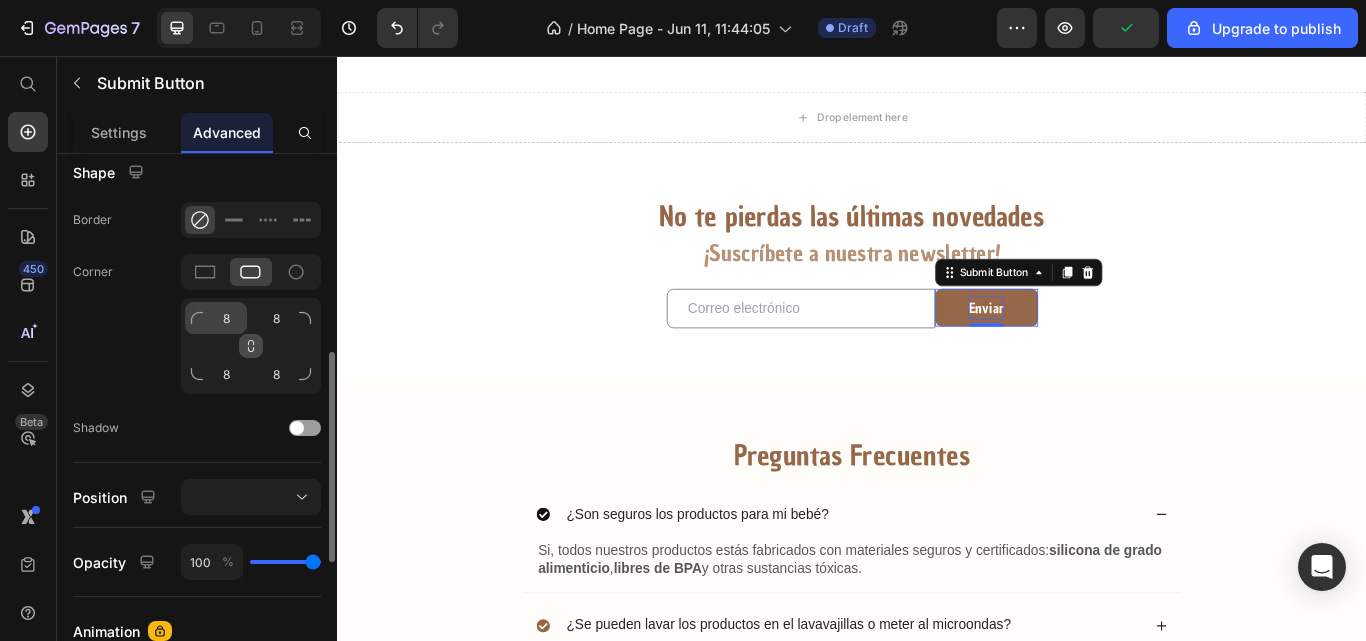 drag, startPoint x: 248, startPoint y: 348, endPoint x: 224, endPoint y: 322, distance: 35.383614 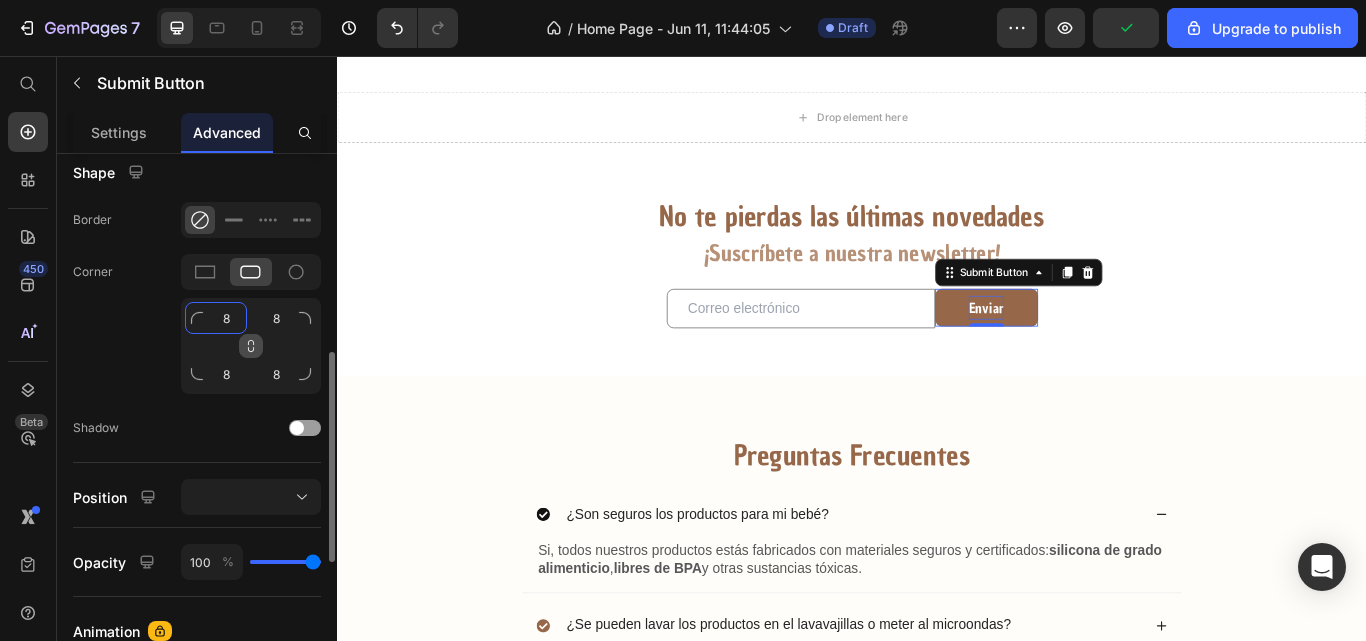 click on "8" 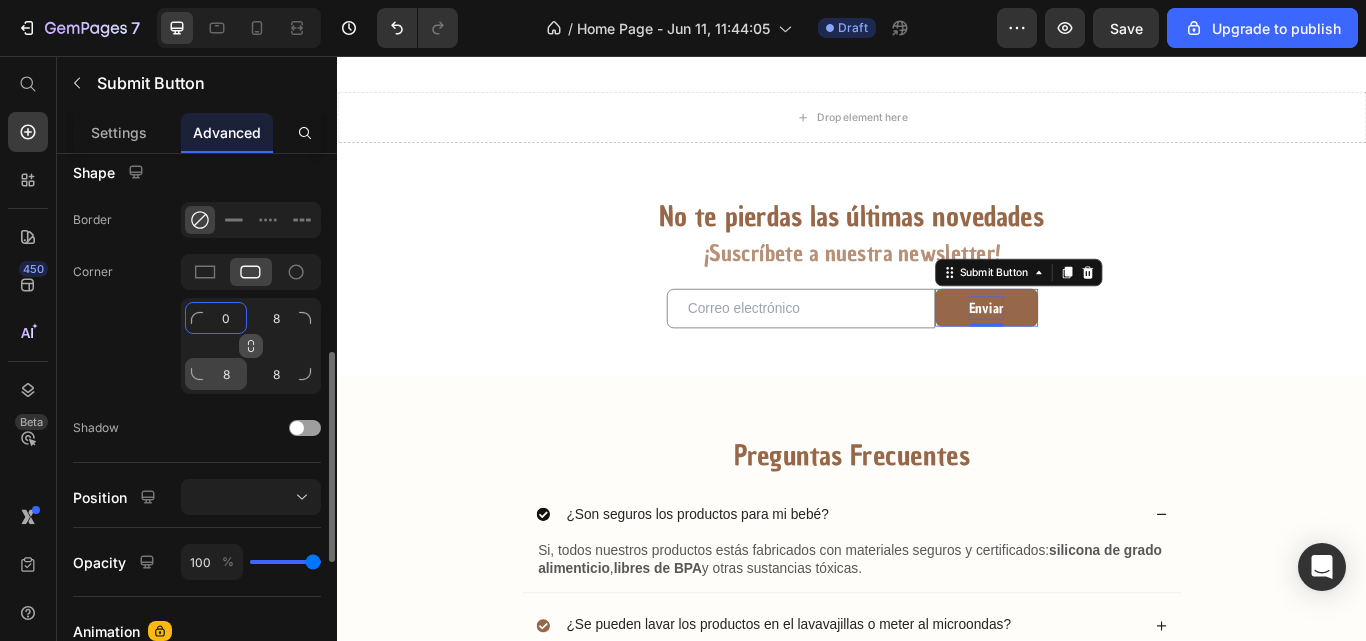 type on "0" 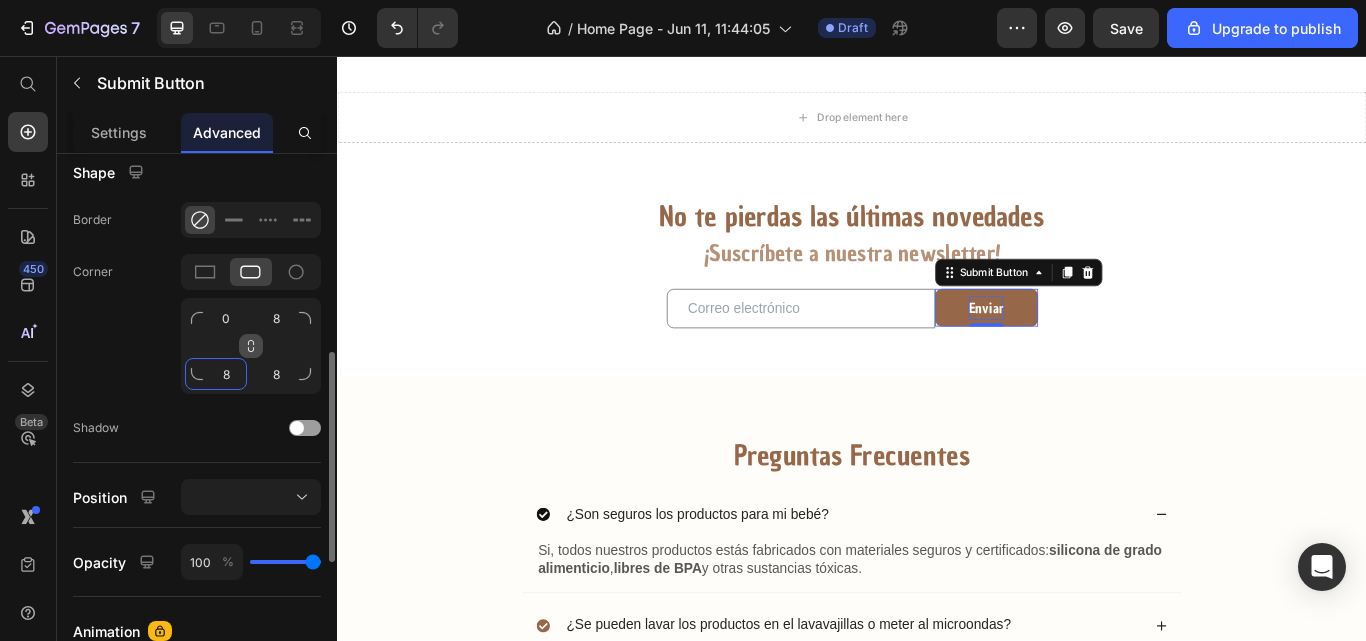 click on "8" 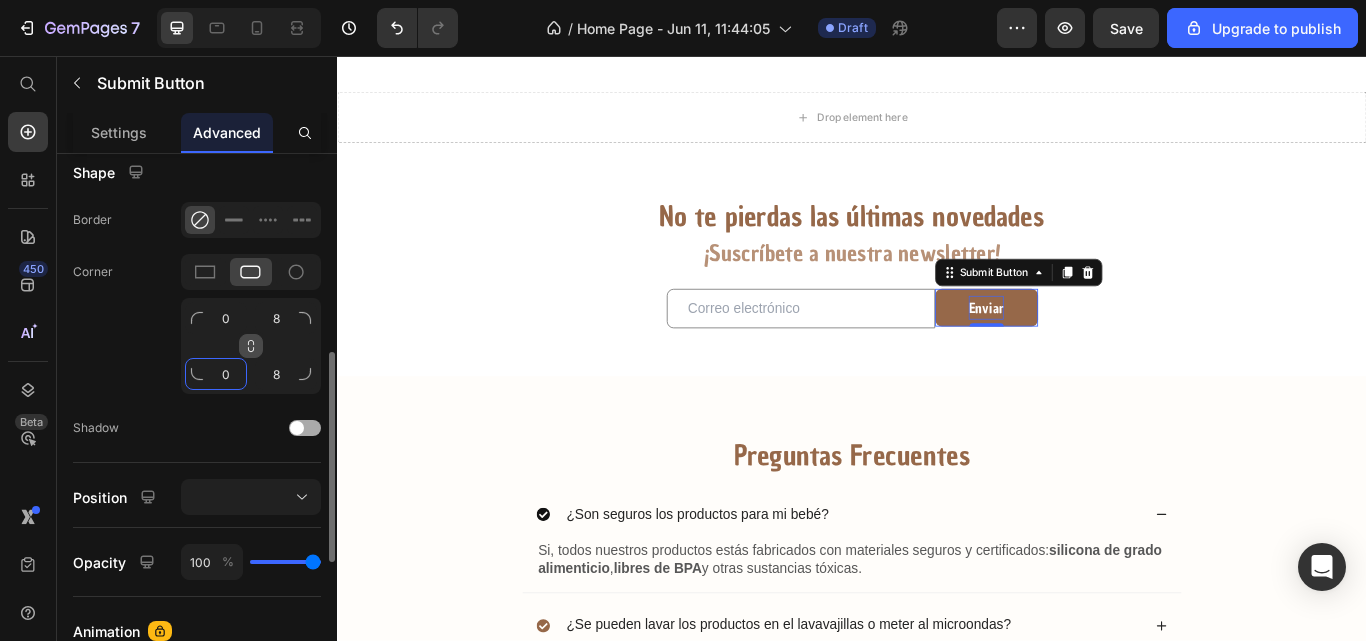type on "0" 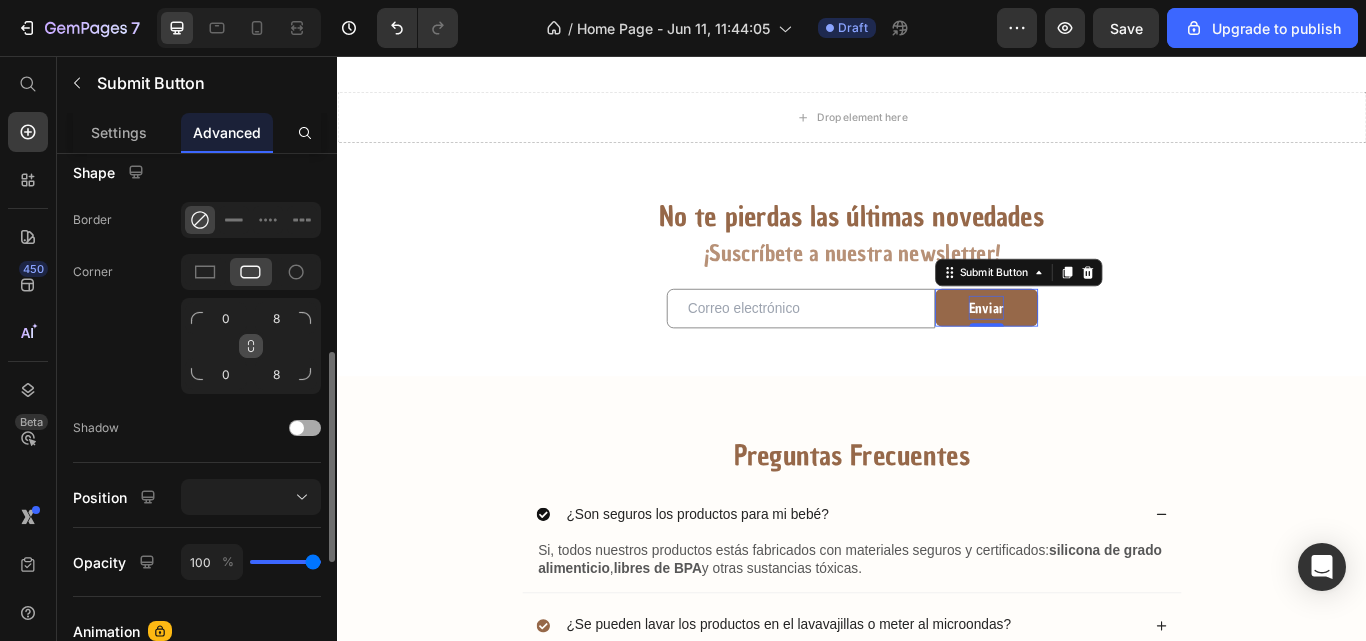 click on "Shadow" 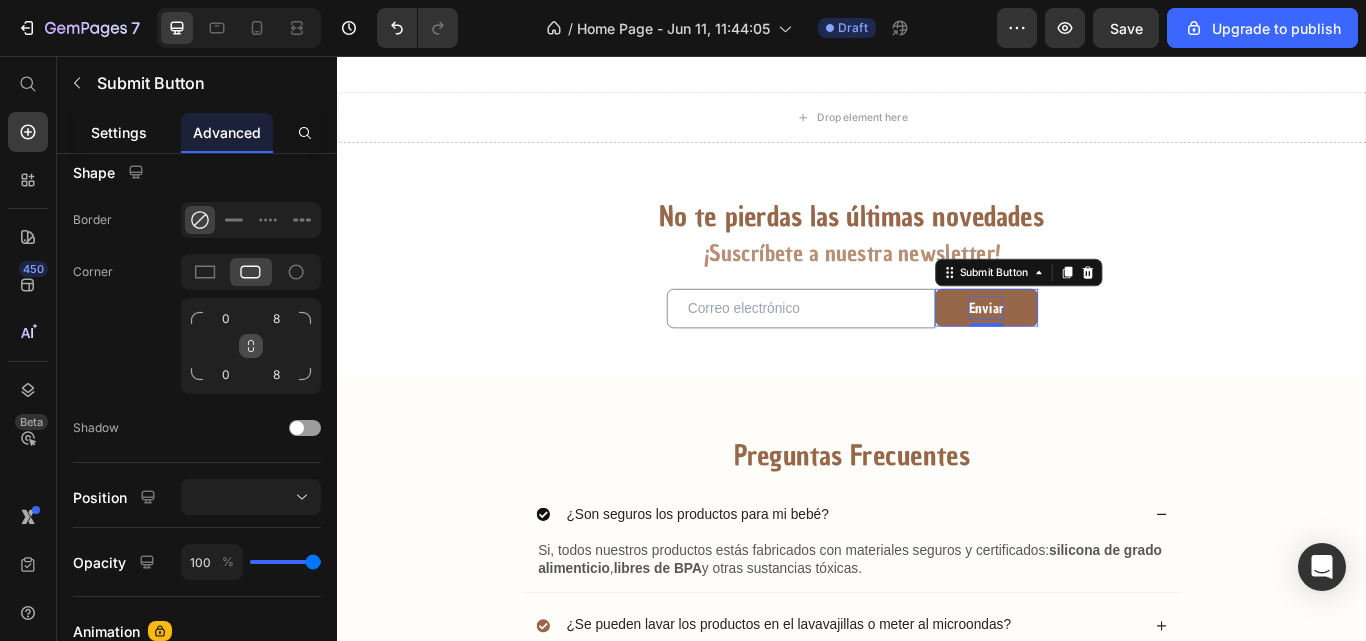 click on "Settings" at bounding box center (119, 132) 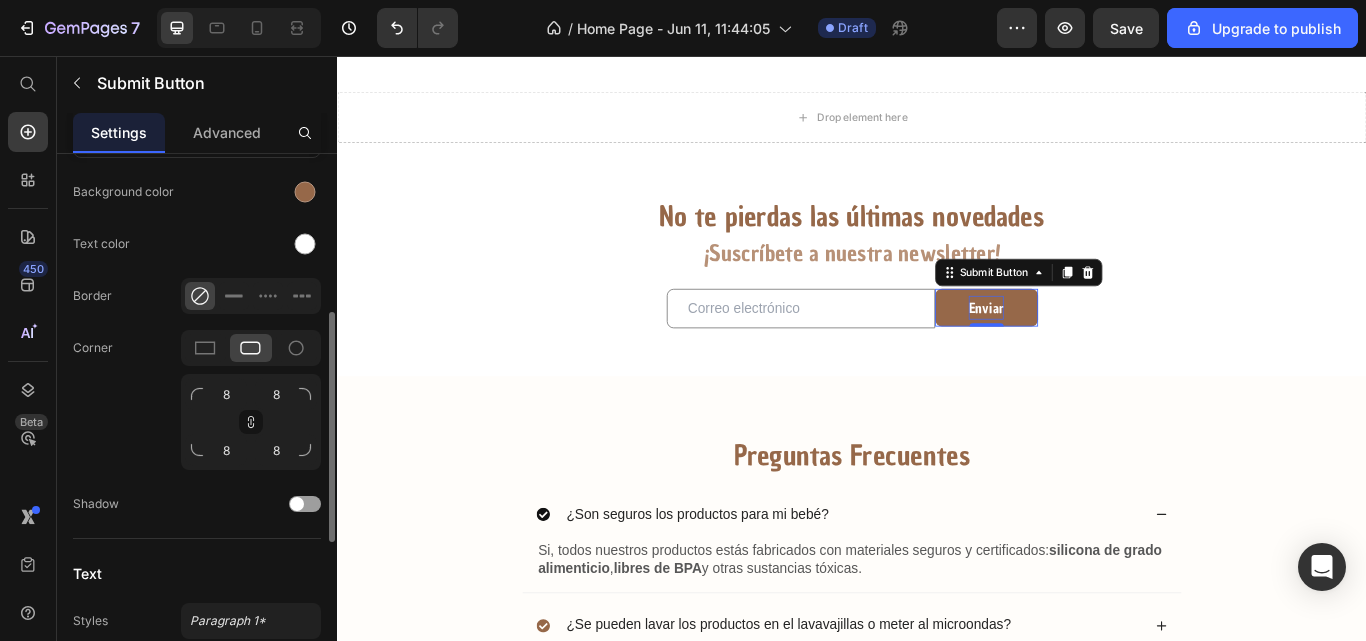 scroll, scrollTop: 377, scrollLeft: 0, axis: vertical 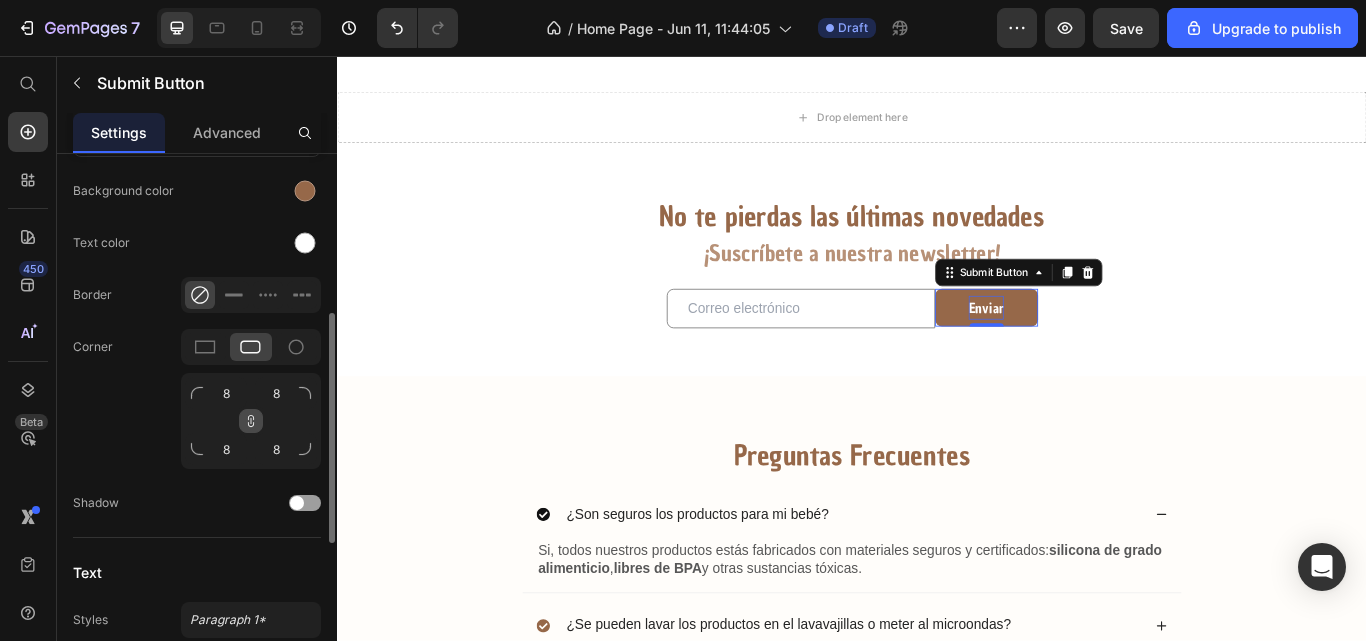 click 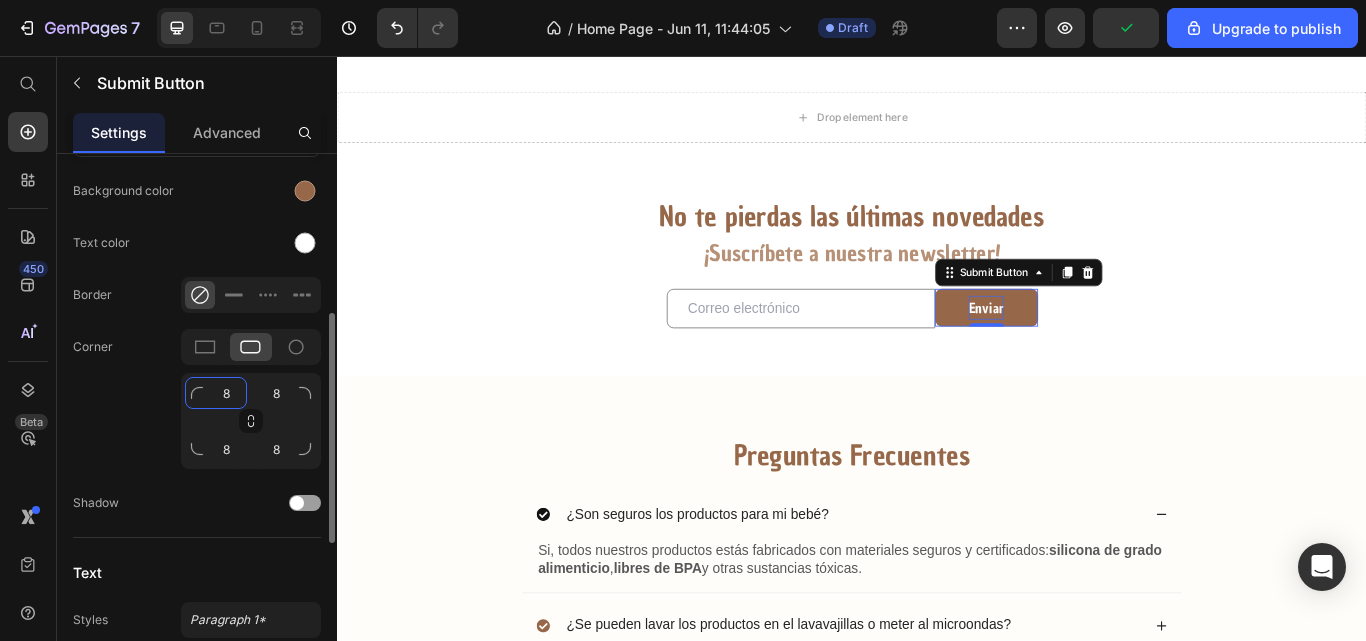 click on "8" 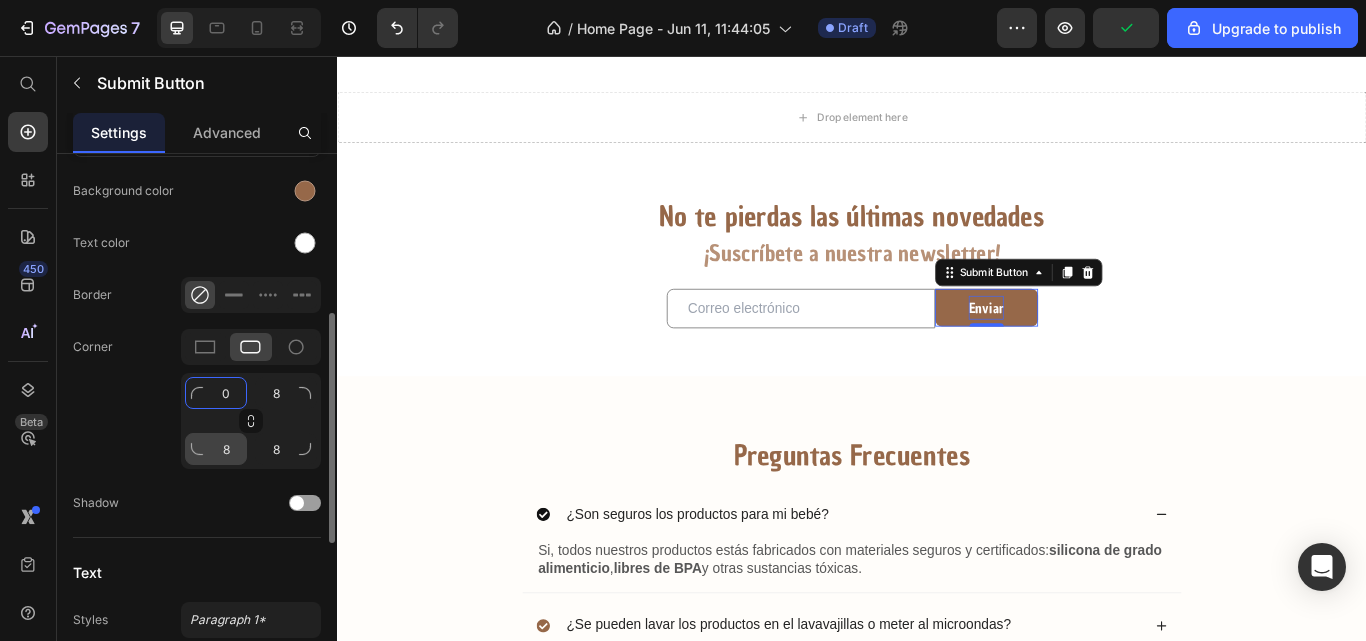 type on "0" 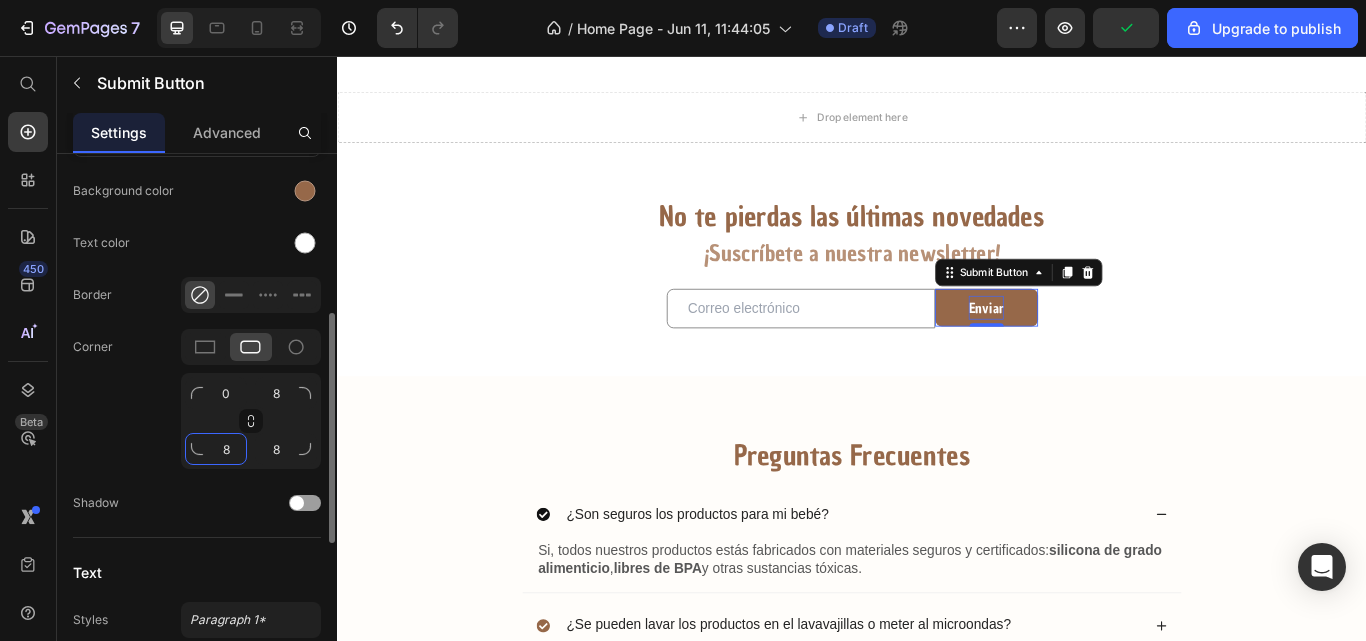 click on "8" 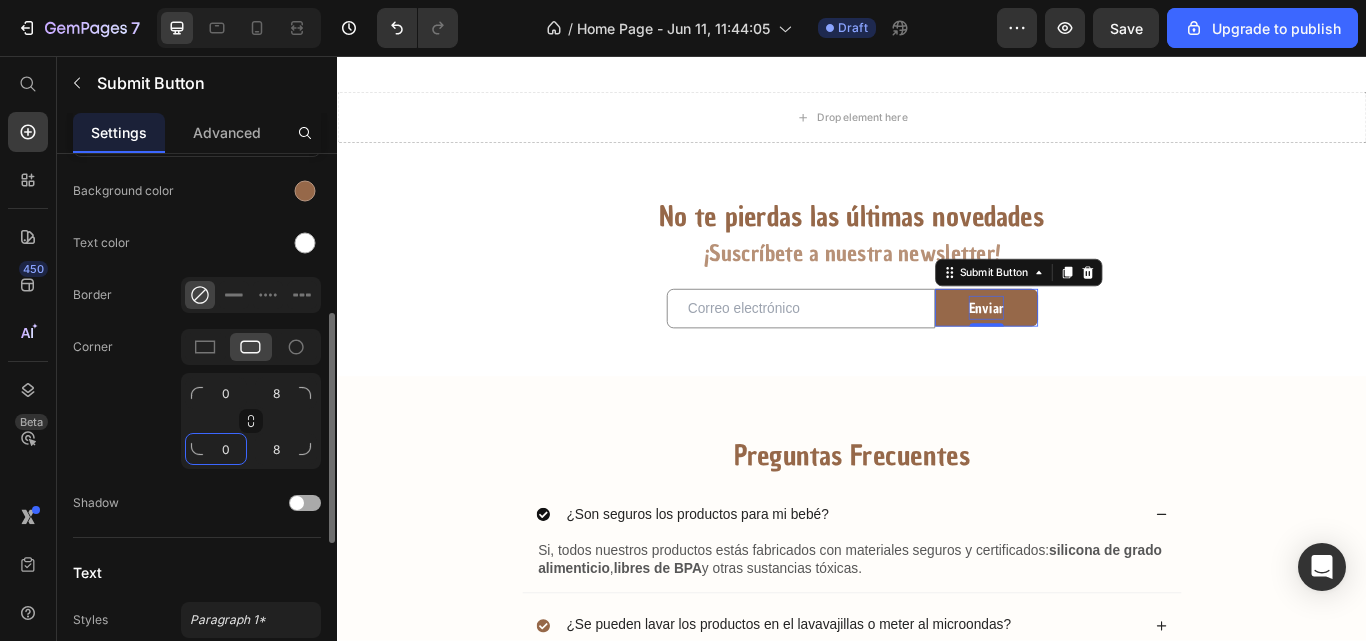 type on "0" 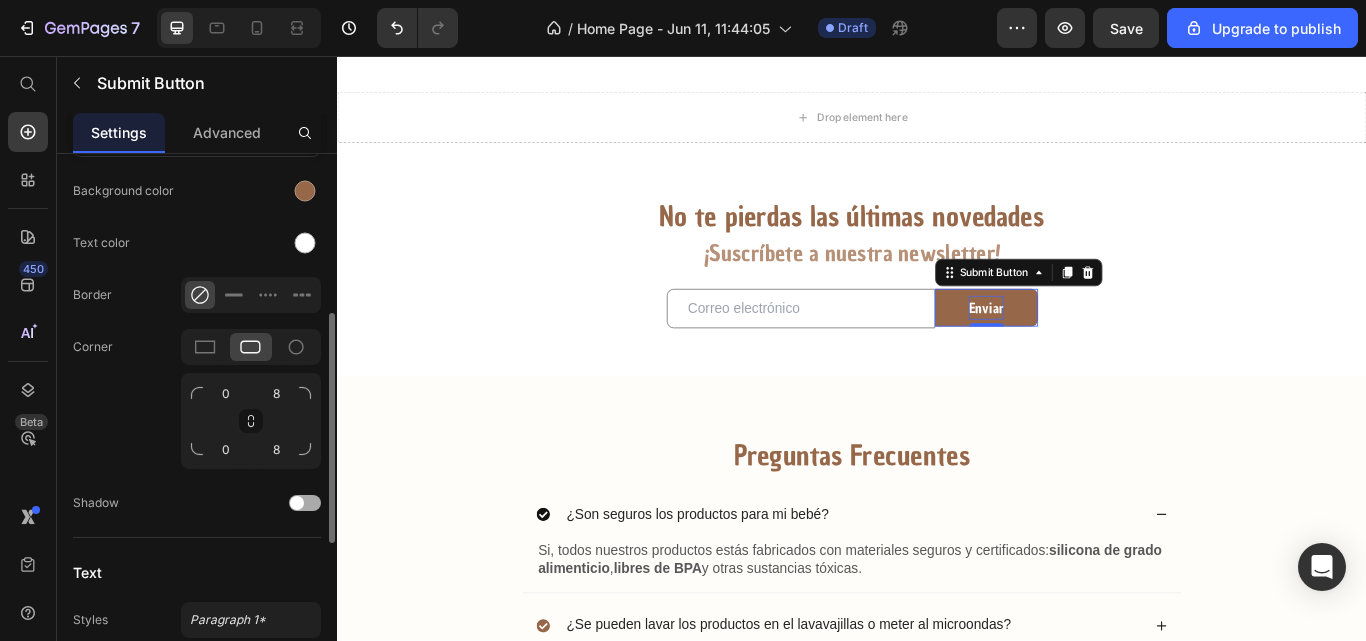 click on "Shadow" 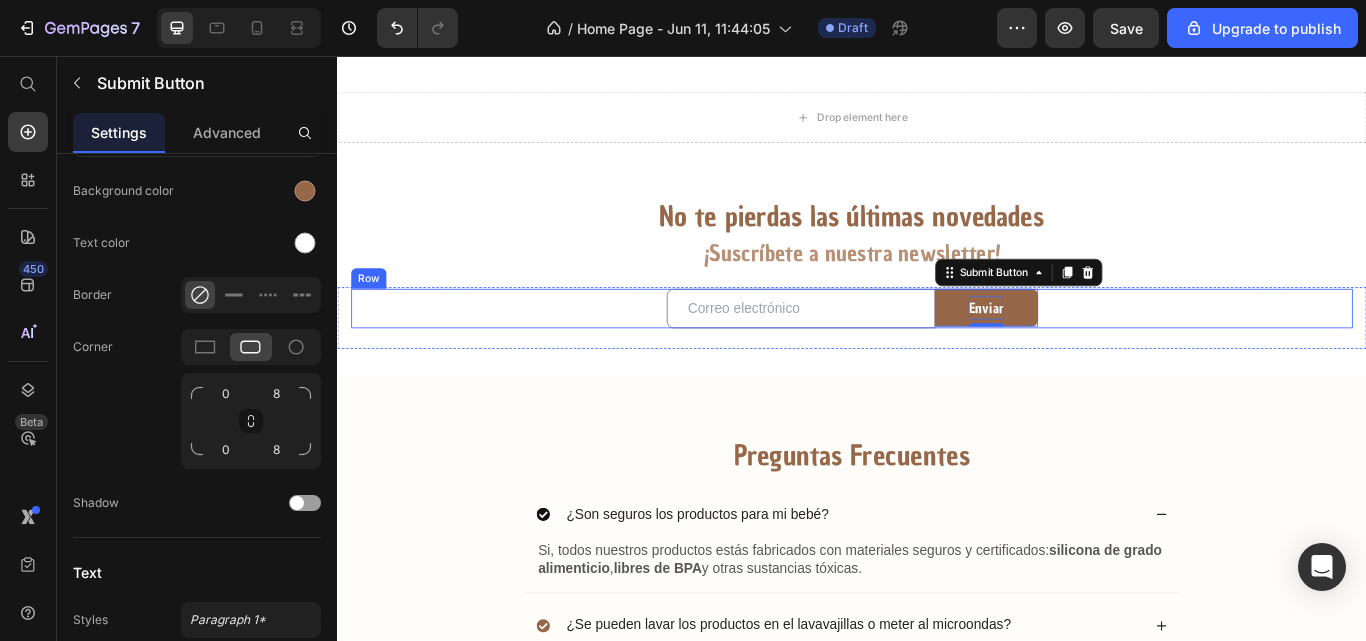 click on "Email Field Enviar Submit Button   0 Row" at bounding box center (937, 351) 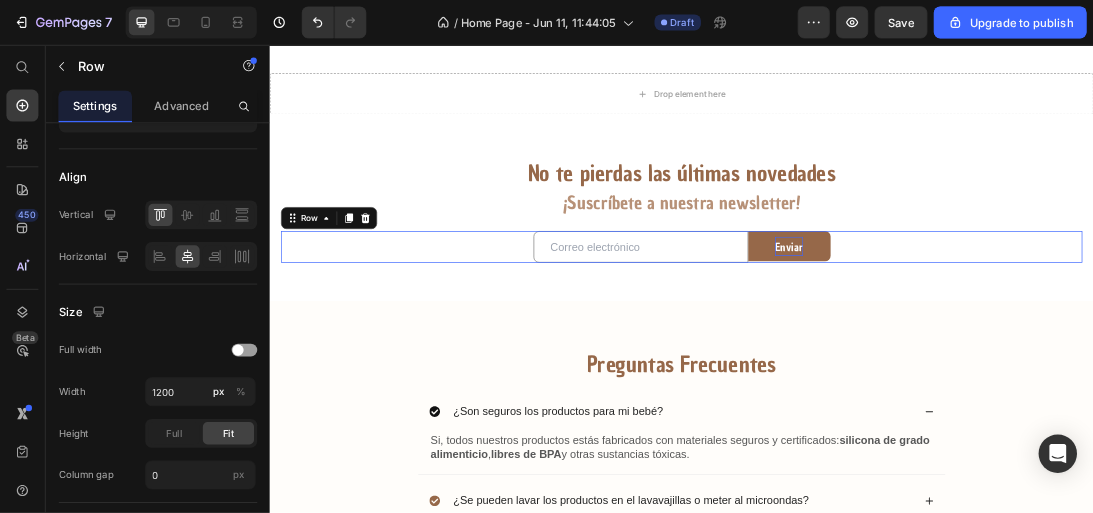 scroll, scrollTop: 0, scrollLeft: 0, axis: both 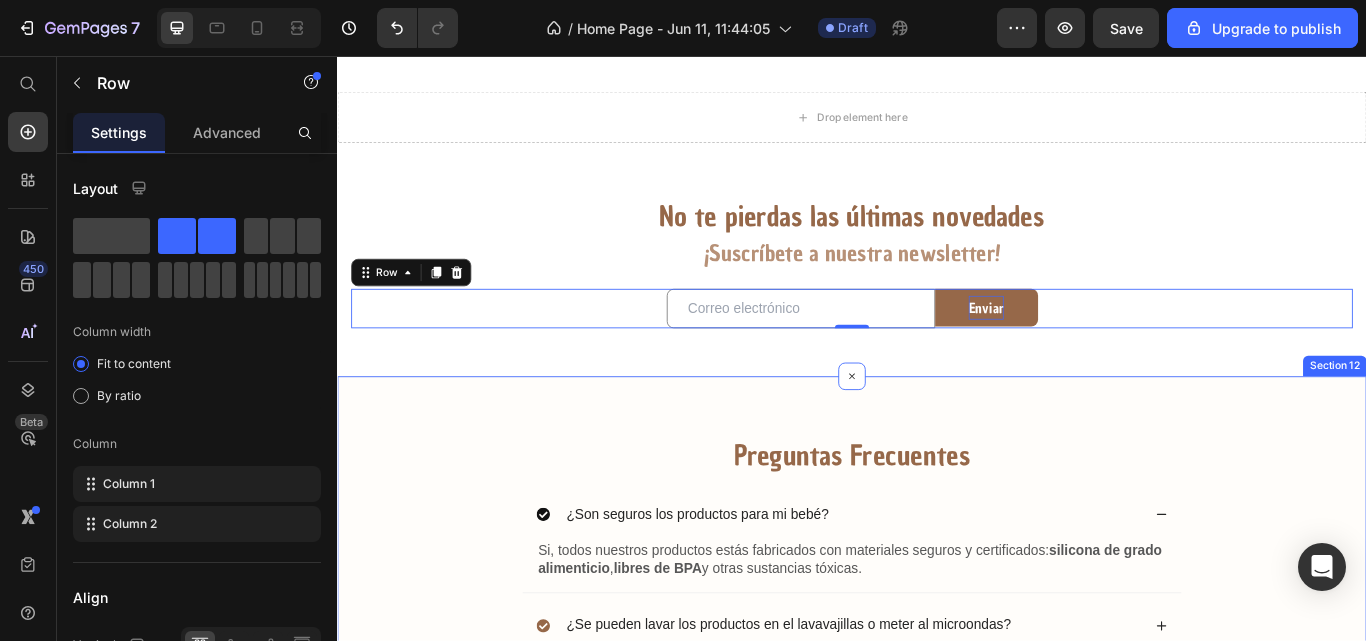 click on "Preguntas Frecuentes Heading
¿Son seguros los productos para mi bebé? Si, todos nuestros productos estás fabricados con materiales seguros y certificados:  silicona de grado alimenticio ,  libres de BPA  y otras sustancias tóxicas. Text Block
¿Se pueden lavar los productos en el lavavajillas o meter al microondas?
¿Desde dónde se envían los pedidos?
¿Cuanto tarda en llegar mi pedido?
¿Puedo devolver un producto? Accordion Row" at bounding box center [937, 747] 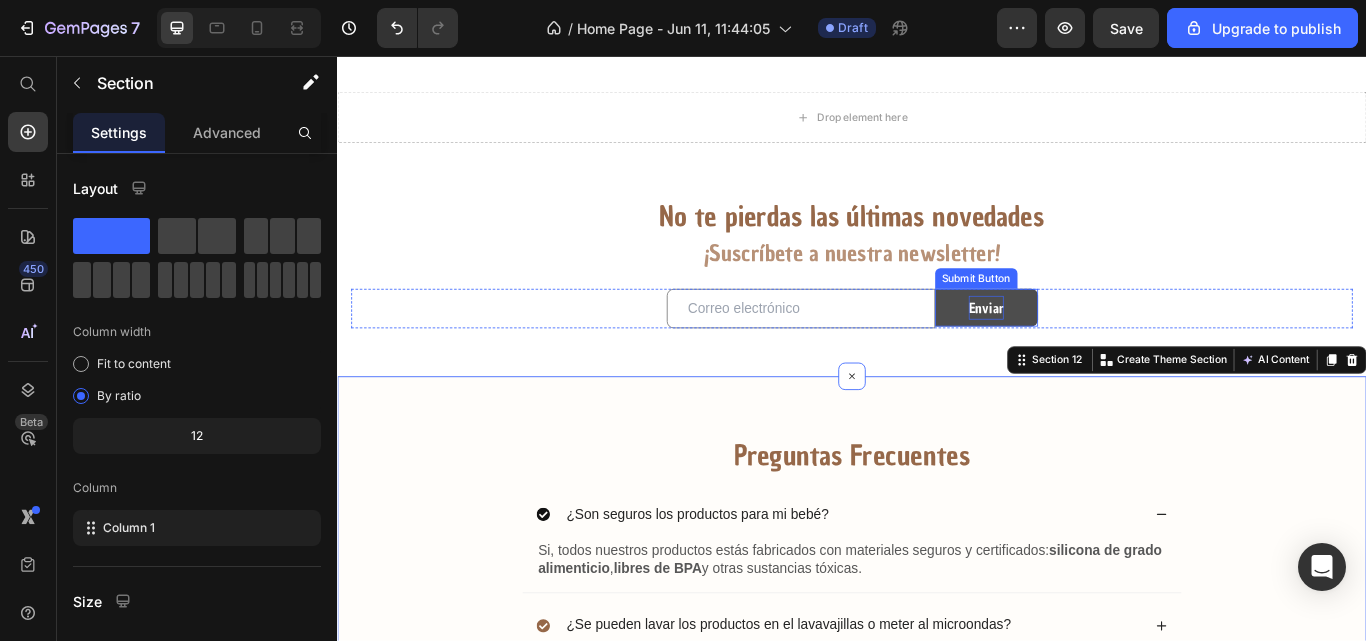 click on "Enviar" at bounding box center (1094, 350) 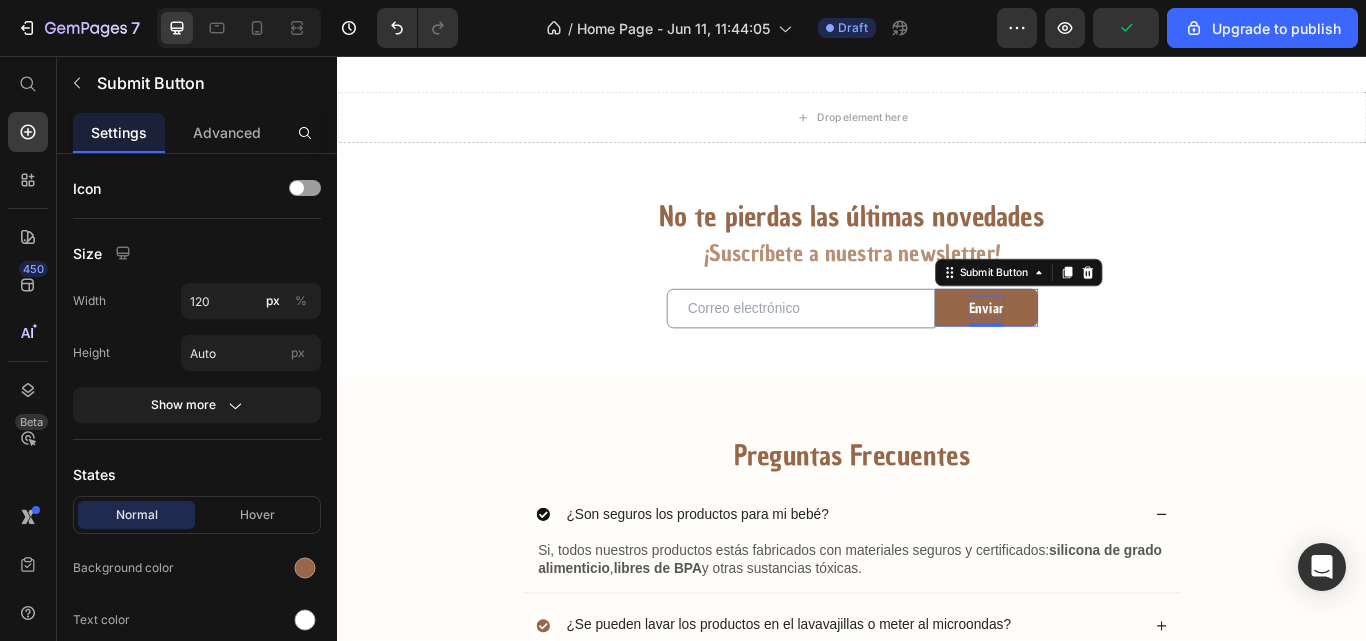 type 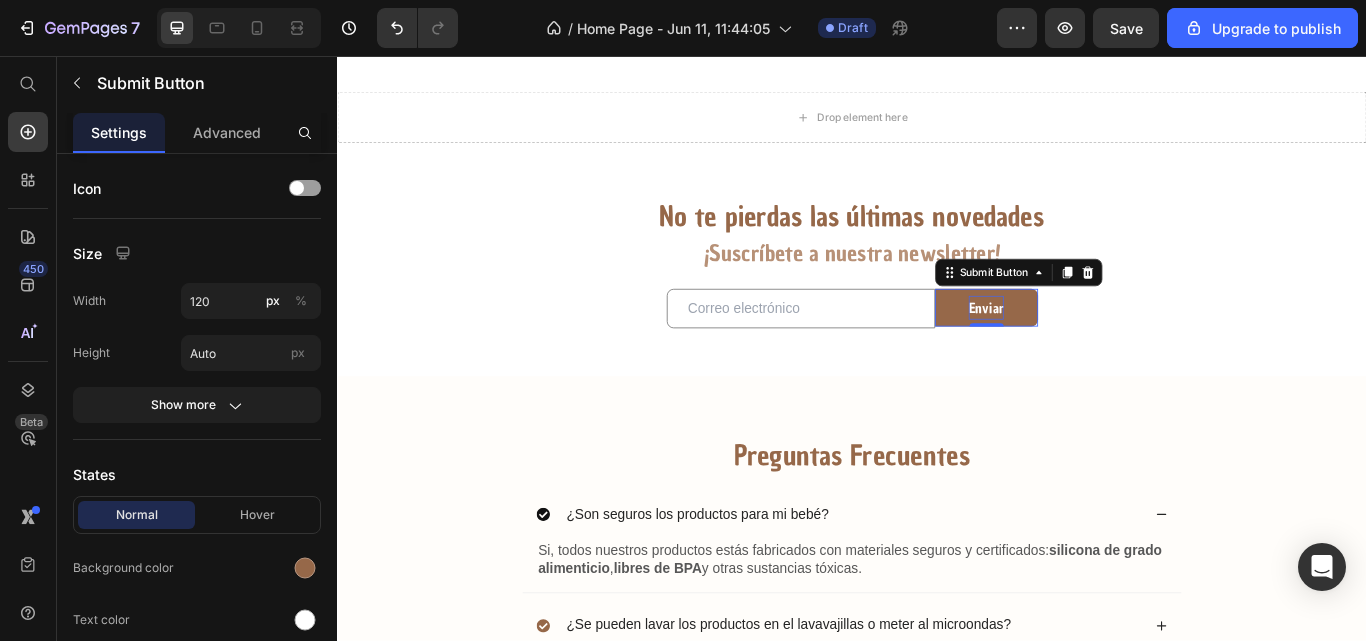 scroll, scrollTop: 2056, scrollLeft: 0, axis: vertical 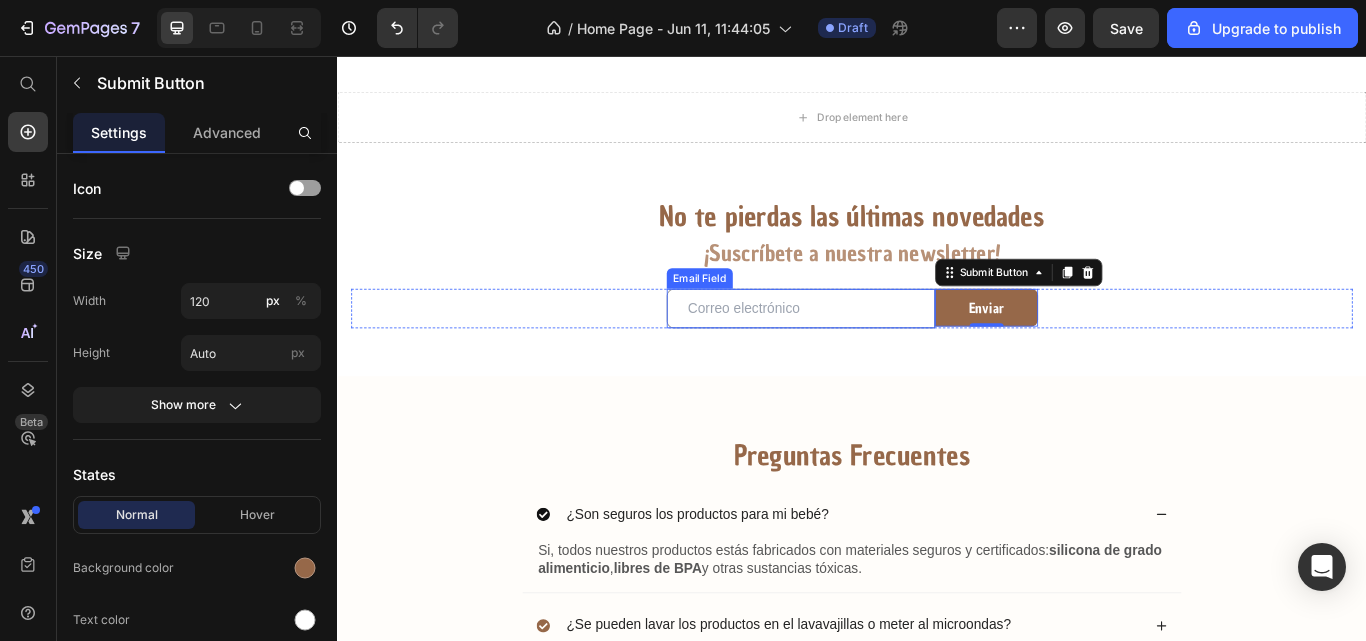 click at bounding box center (877, 351) 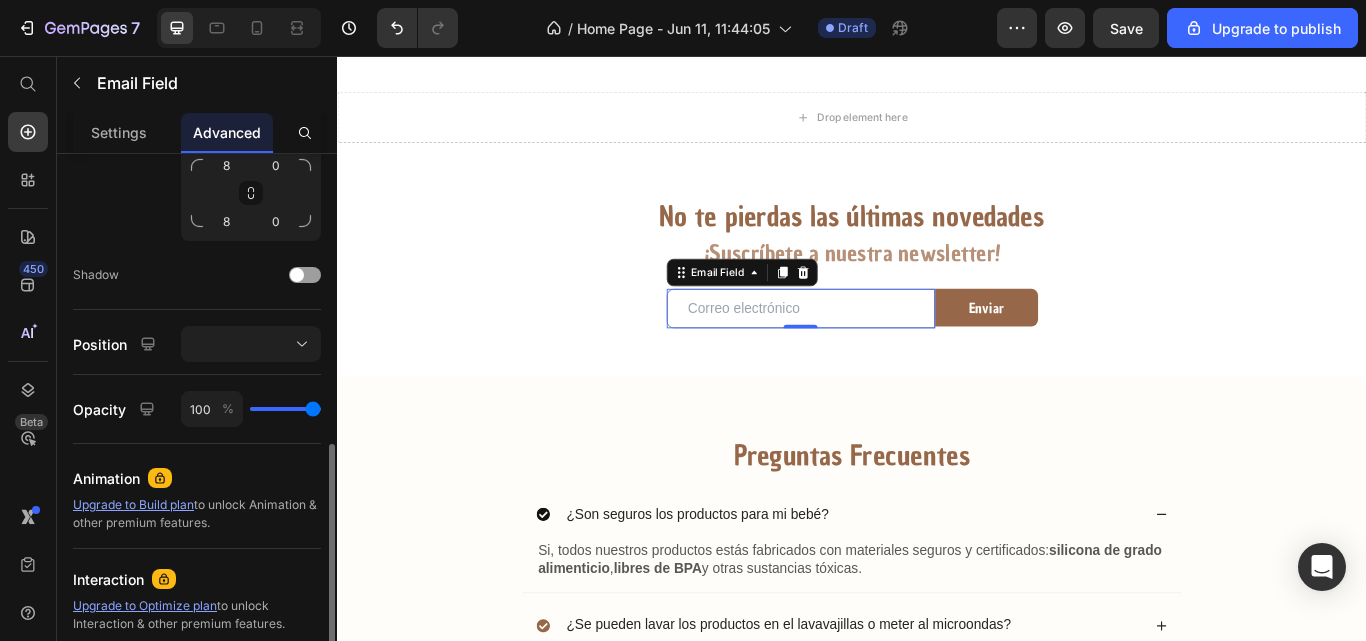 scroll, scrollTop: 730, scrollLeft: 0, axis: vertical 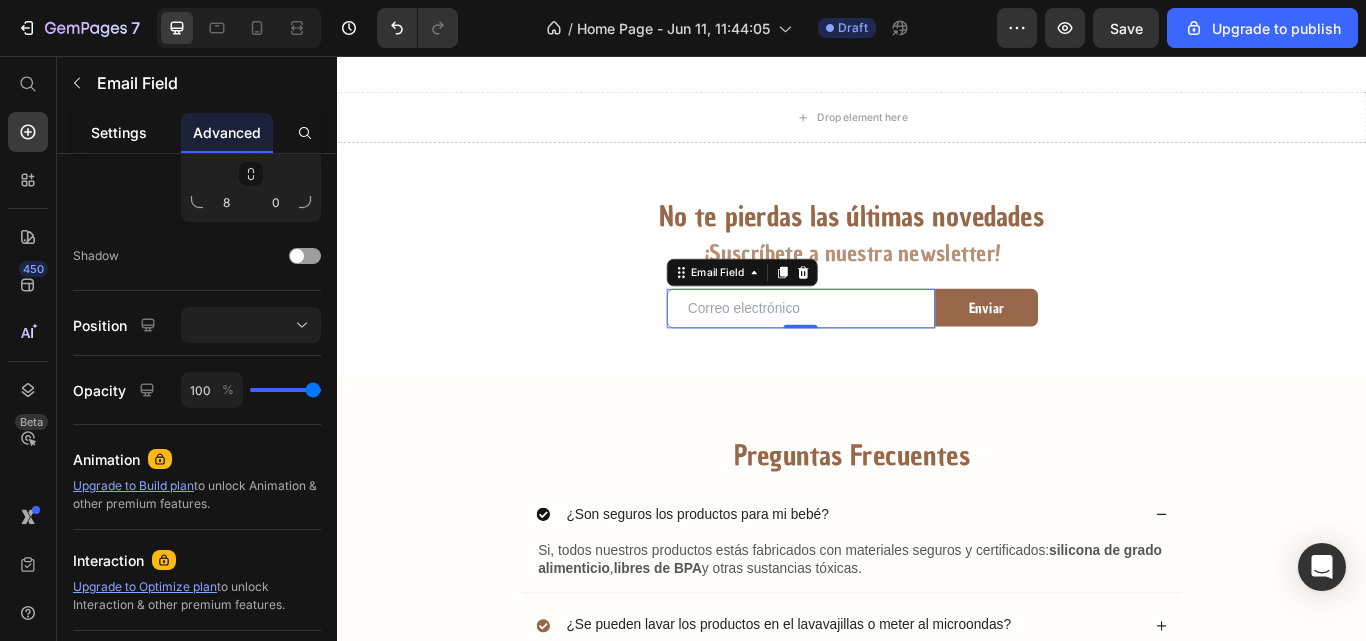 click on "Settings" at bounding box center [119, 132] 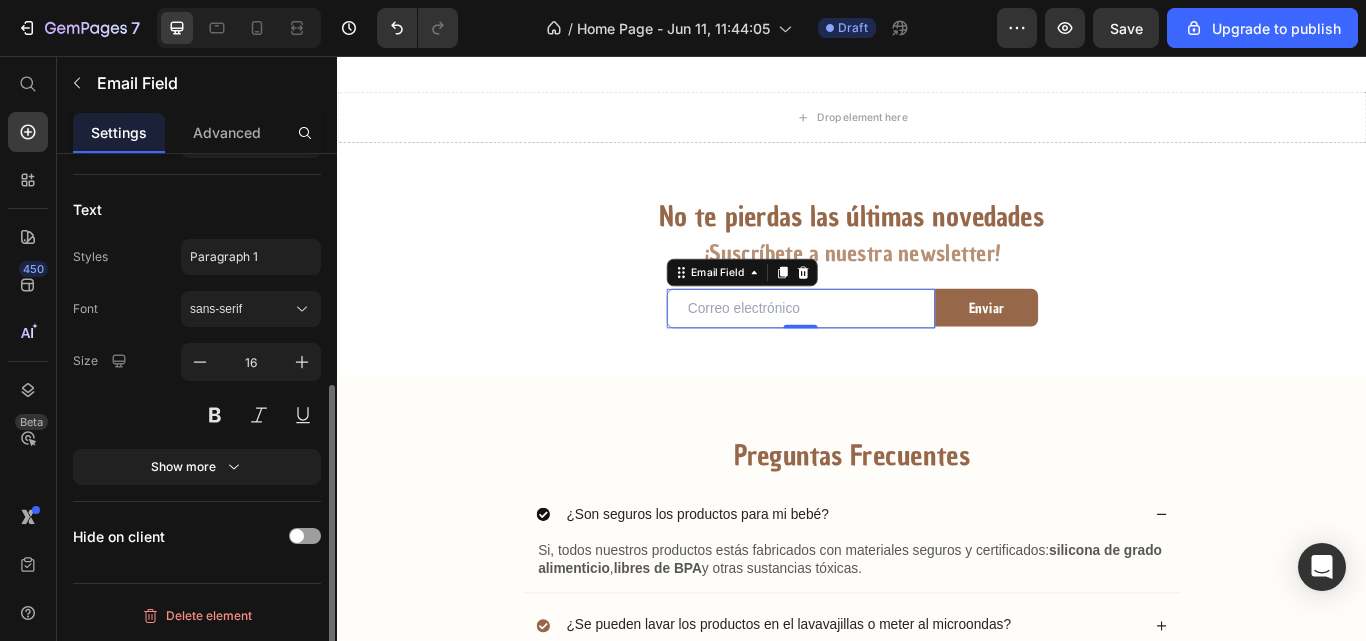 scroll, scrollTop: 0, scrollLeft: 0, axis: both 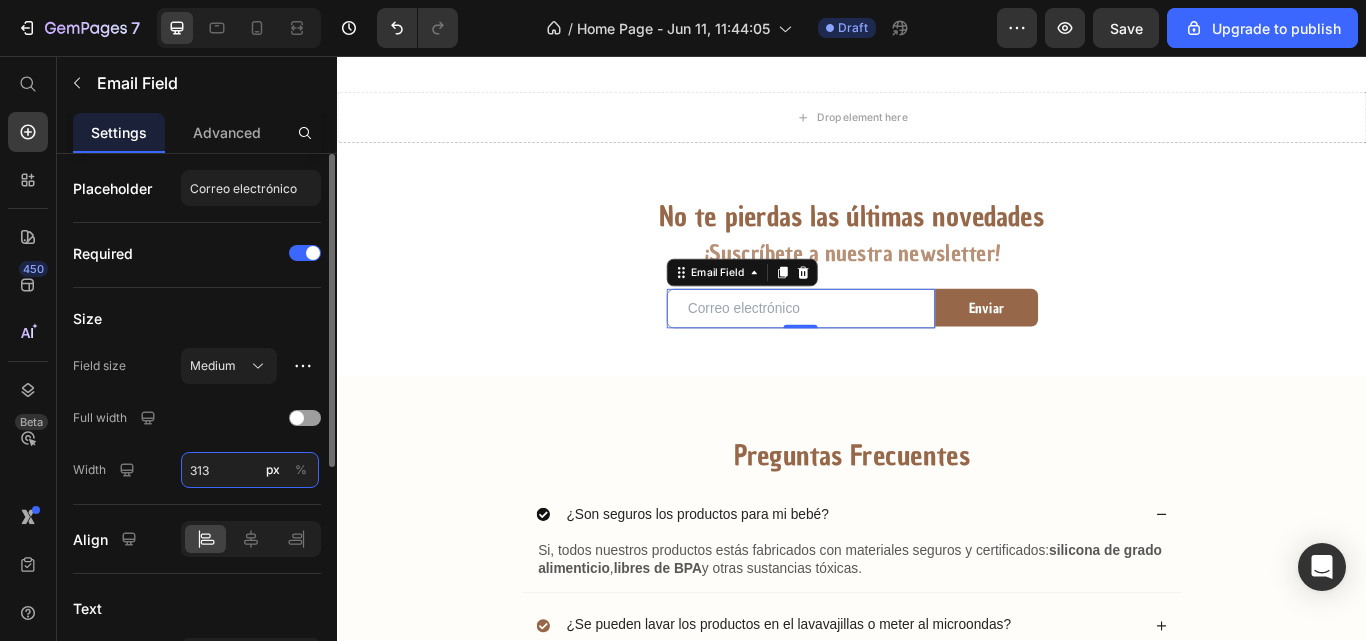 click on "313" at bounding box center (250, 470) 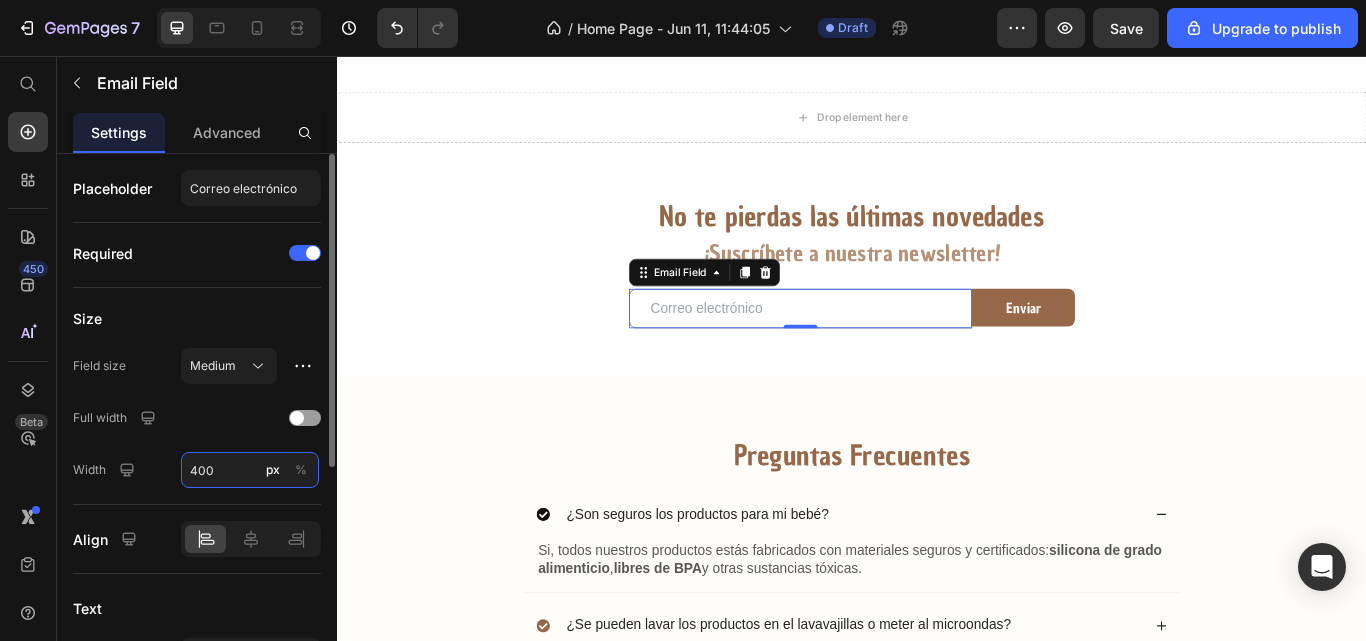 type on "400" 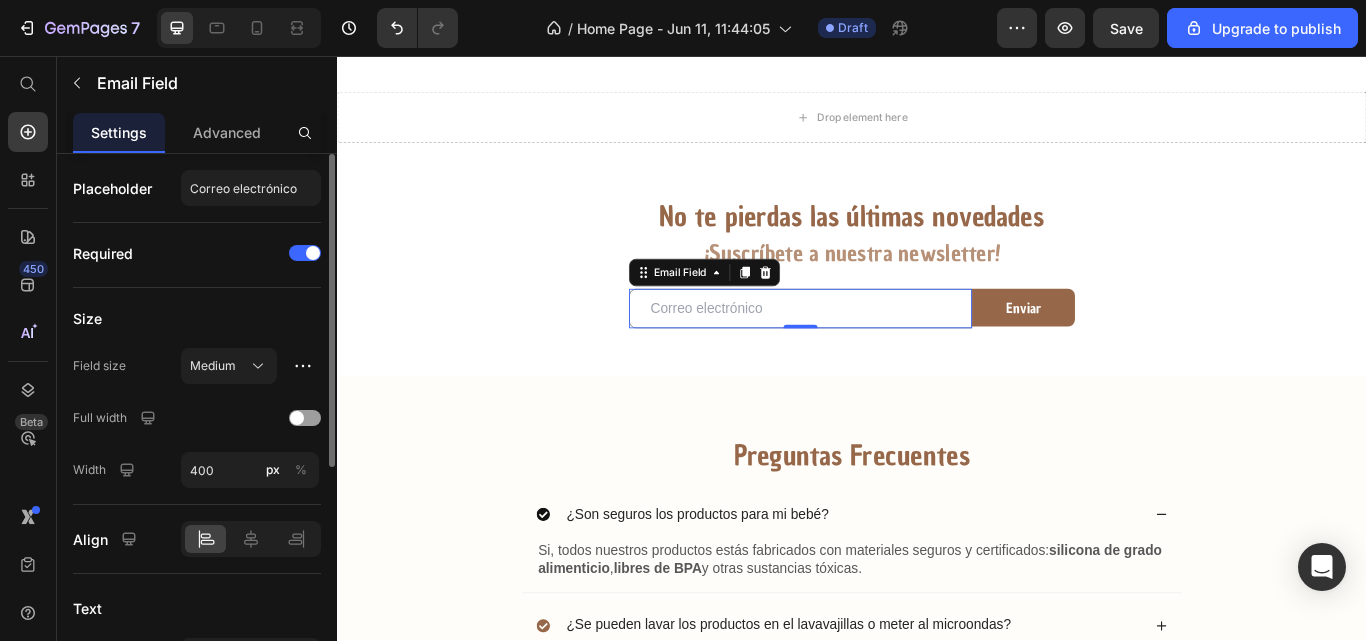 click on "Size Field size Medium Full width Width 400 px %" 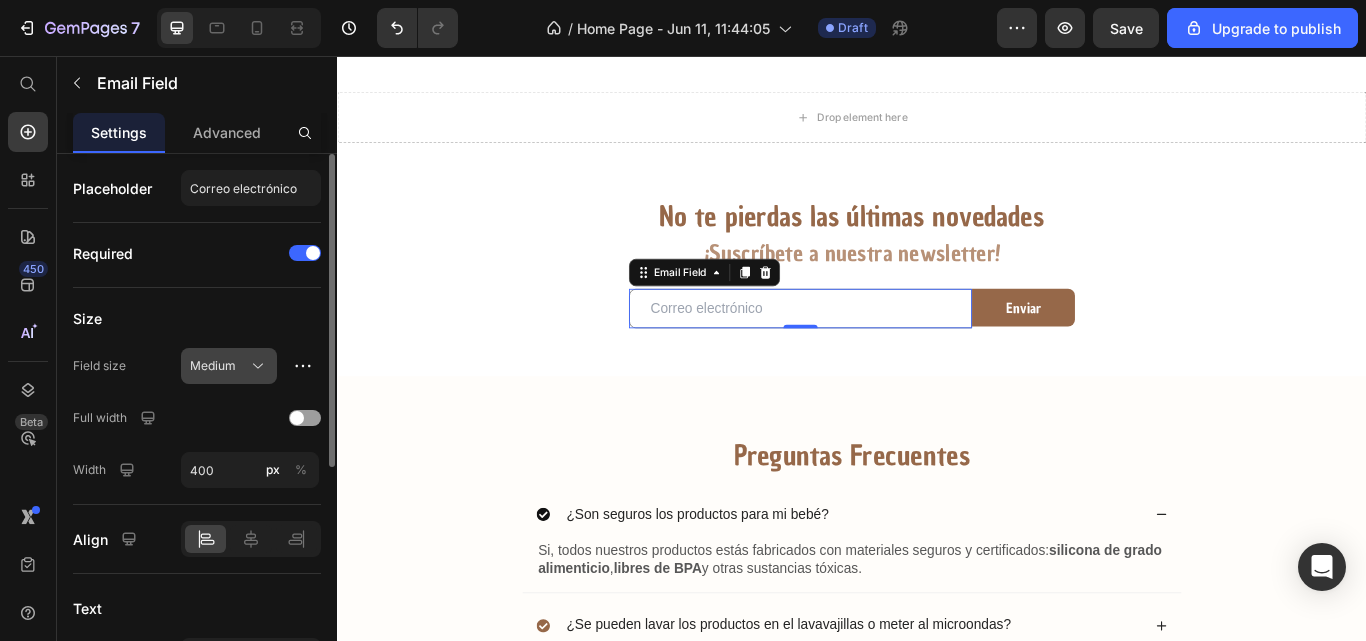 click 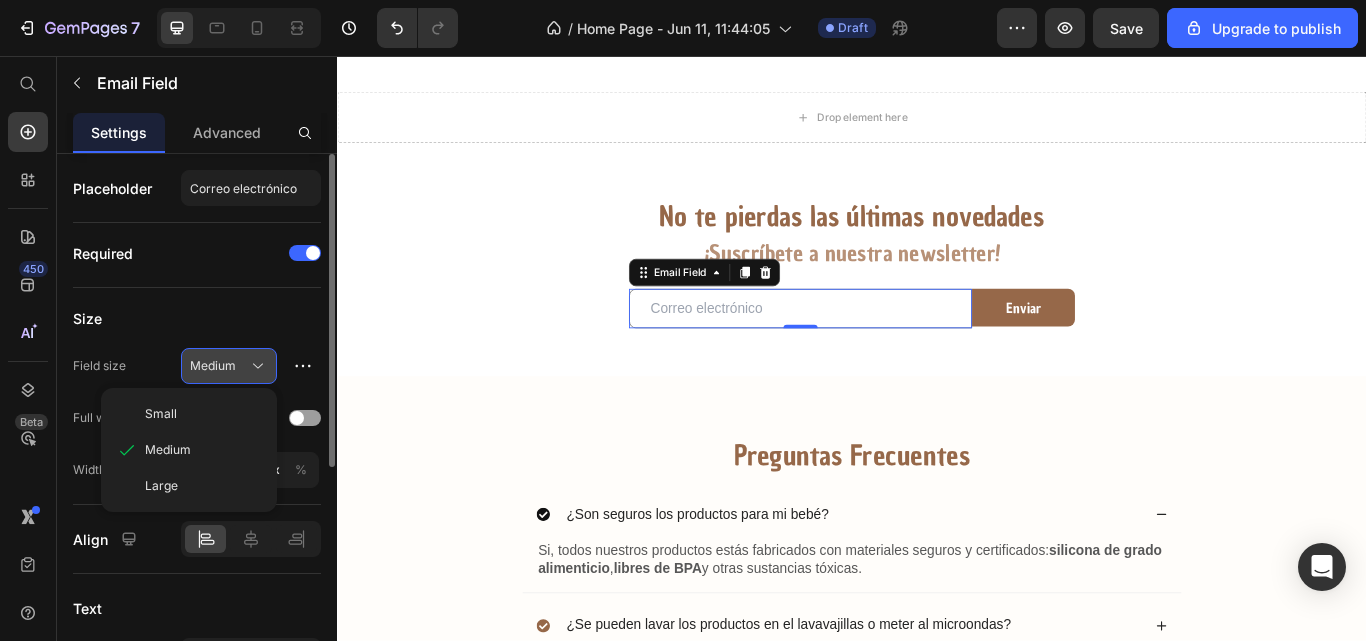click 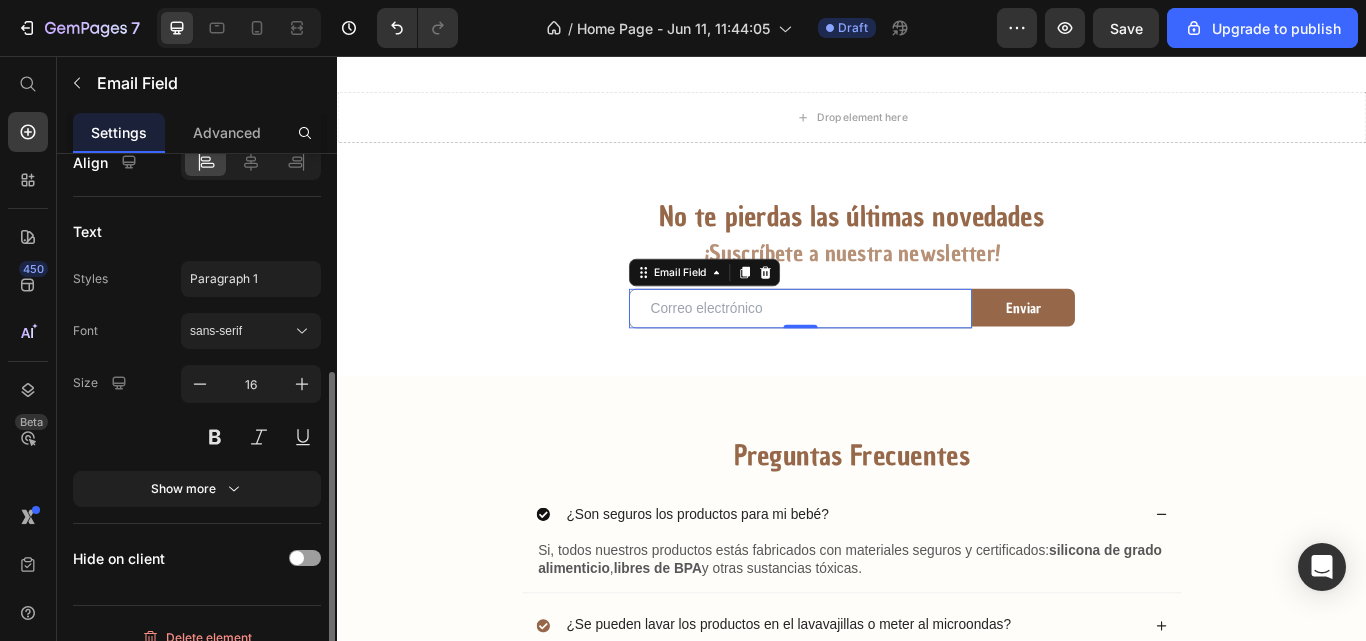 scroll, scrollTop: 384, scrollLeft: 0, axis: vertical 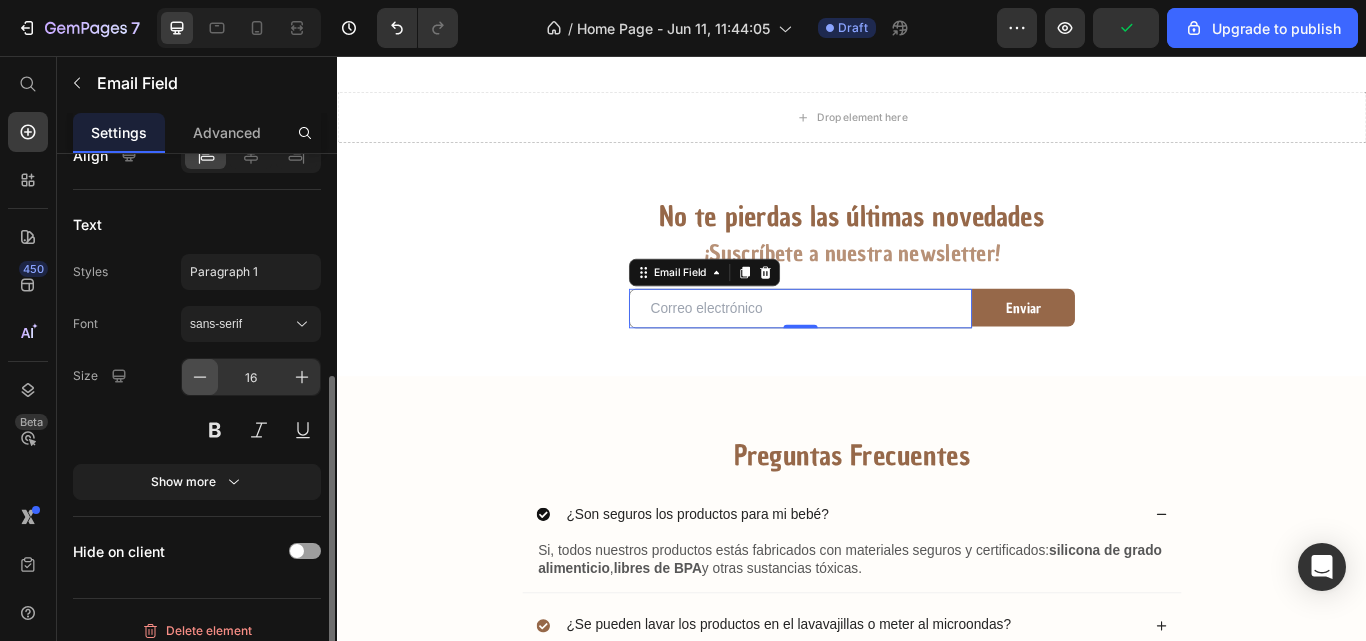 click 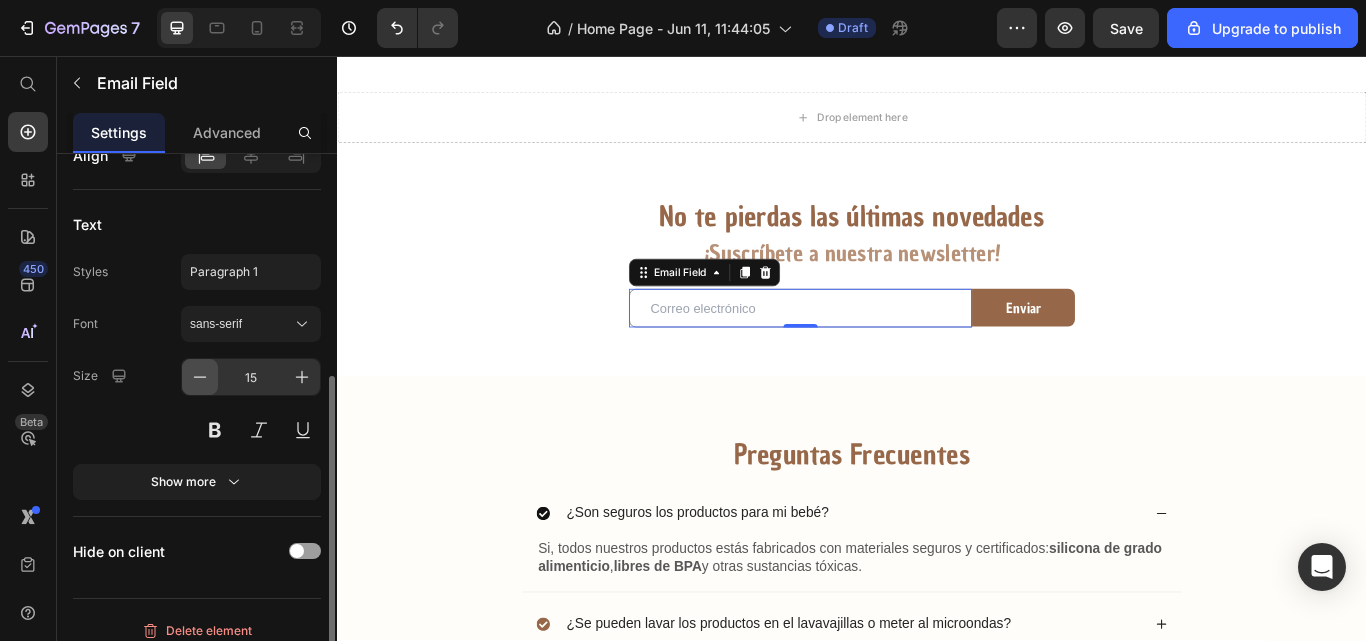 click 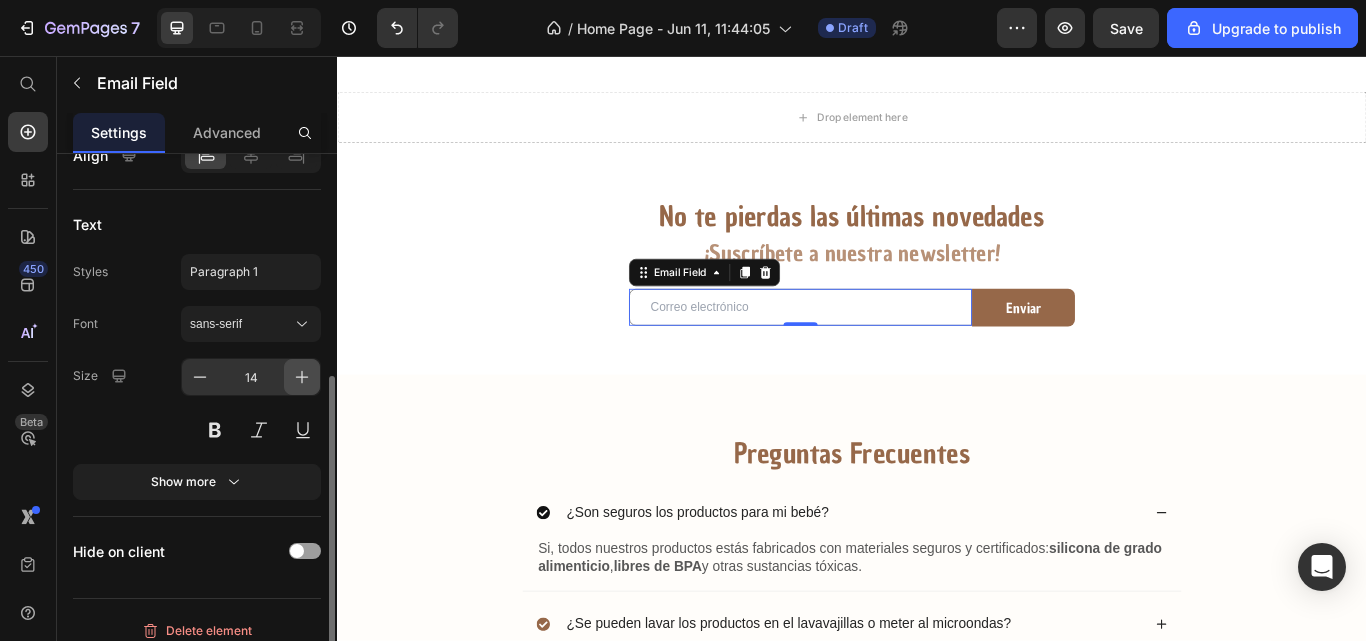 click 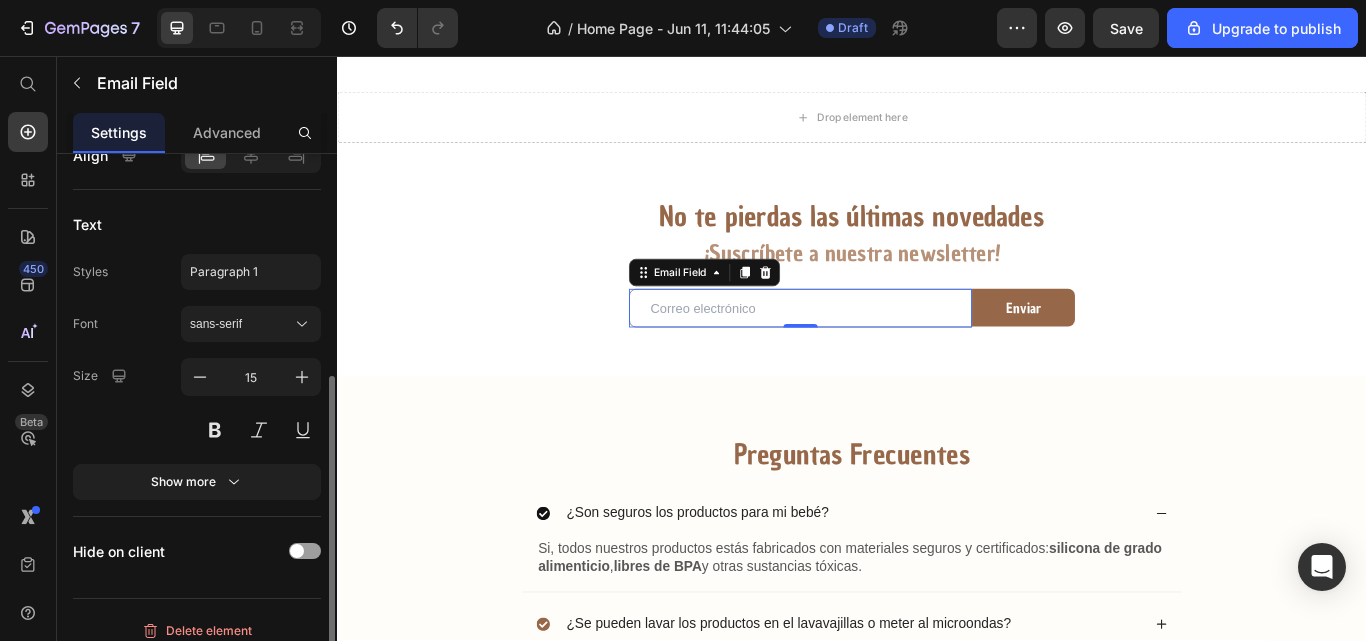 click on "Size 15" at bounding box center (197, 403) 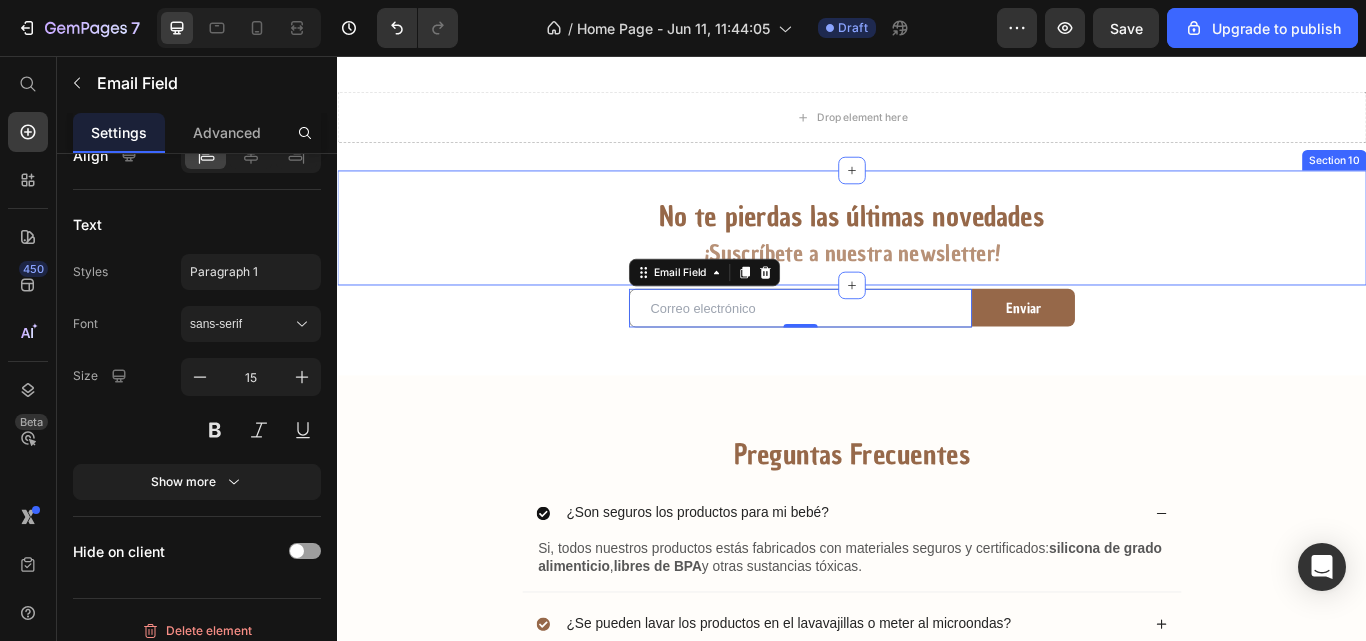 click on "No te pierdas las últimas novedades Heading ¡Suscríbete a nuestra newsletter! Heading Section 10" at bounding box center (937, 256) 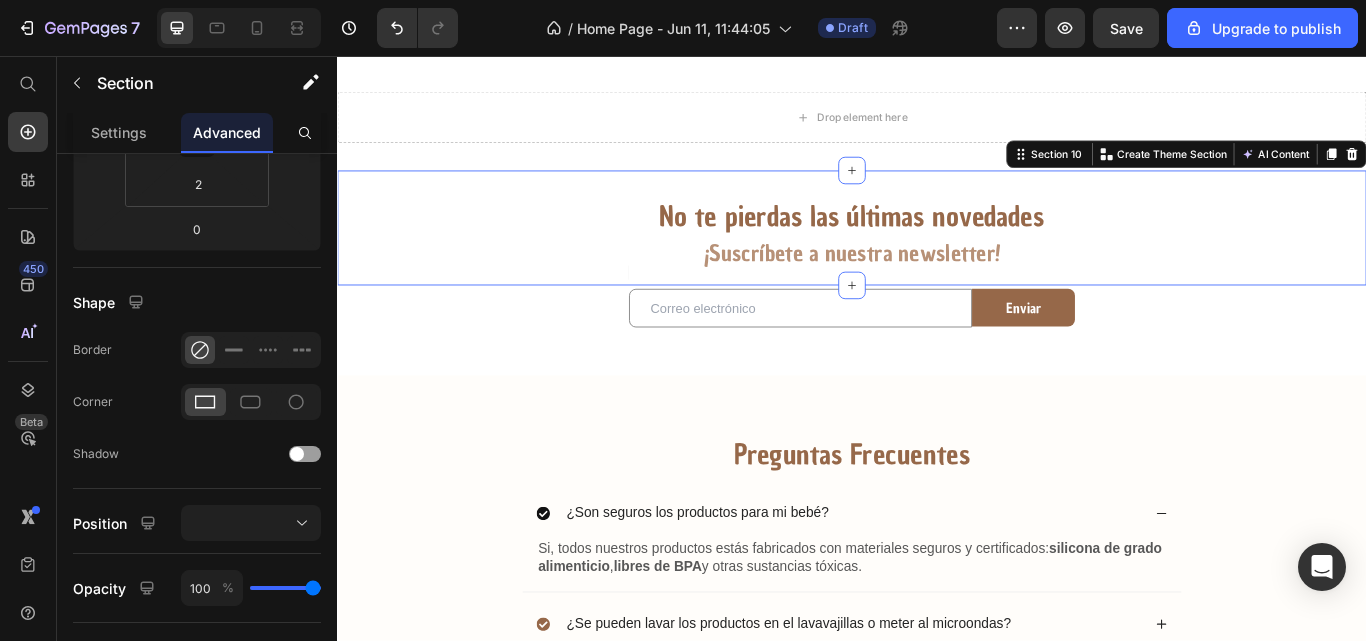scroll, scrollTop: 0, scrollLeft: 0, axis: both 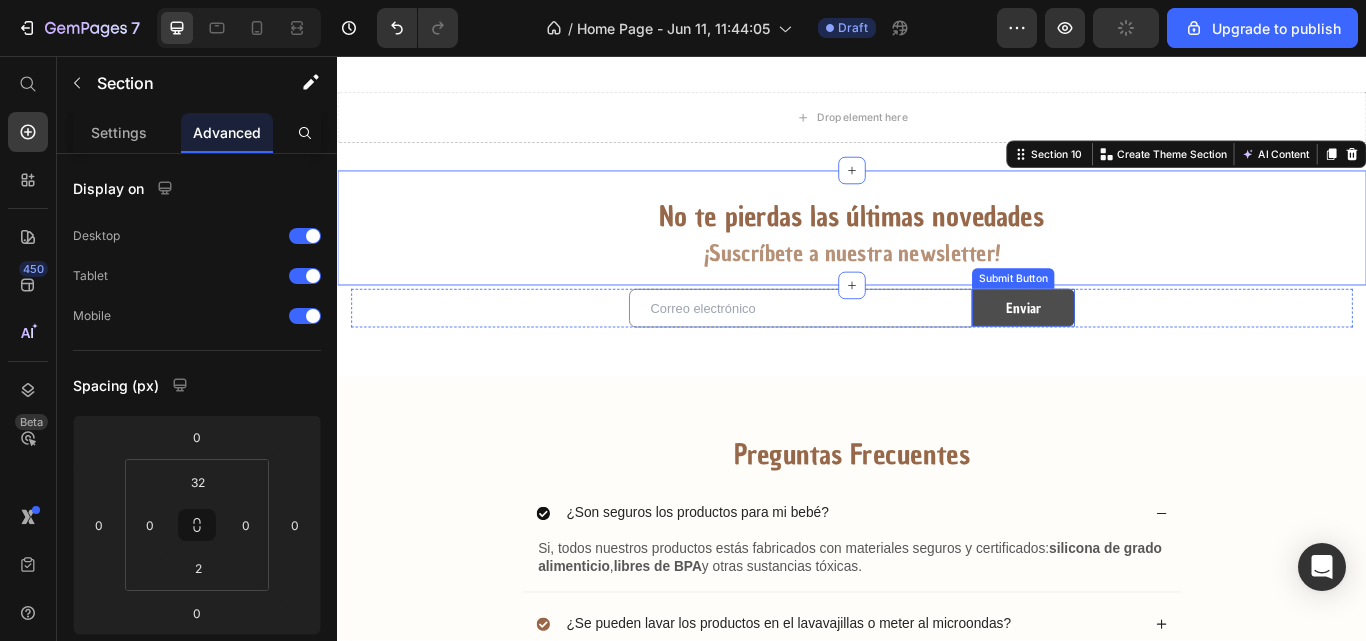 click on "Enviar" at bounding box center [1137, 350] 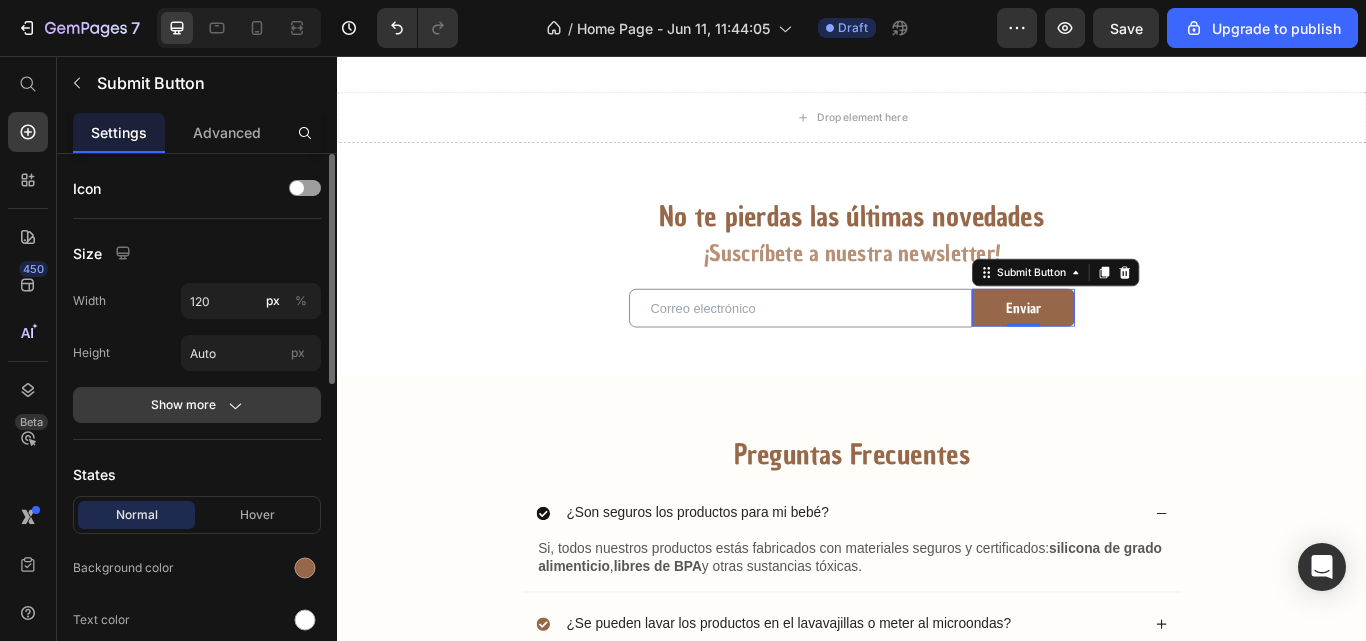 click 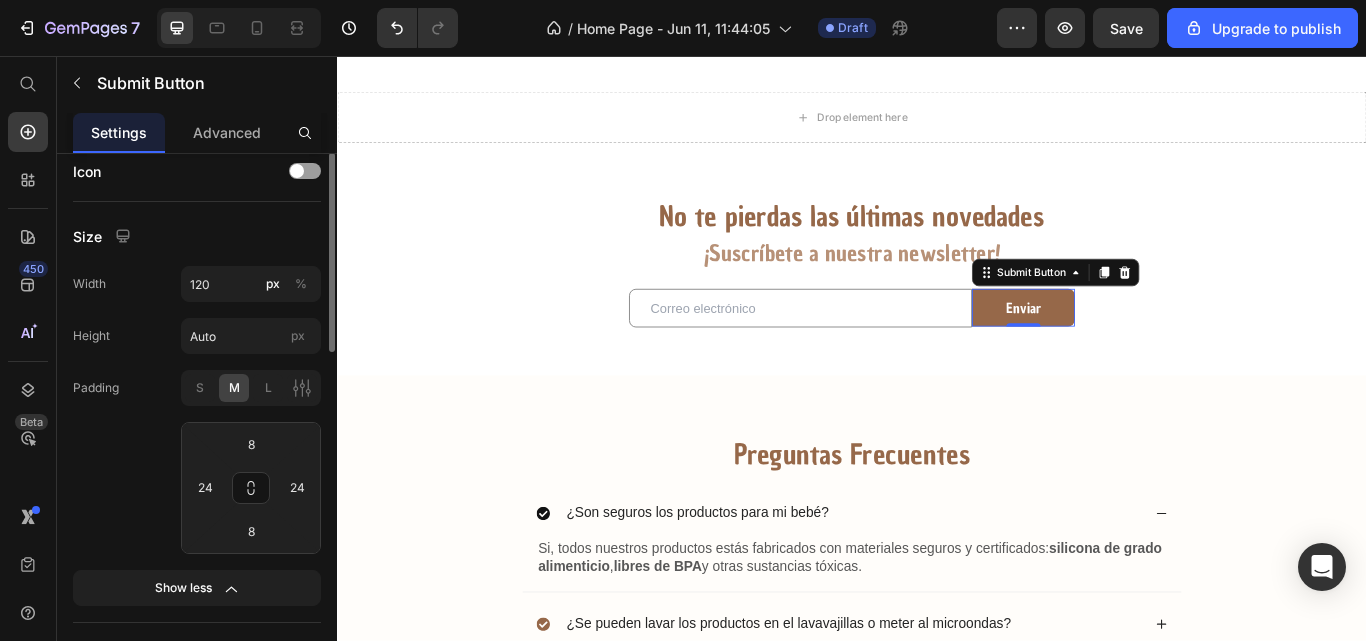 scroll, scrollTop: 11, scrollLeft: 0, axis: vertical 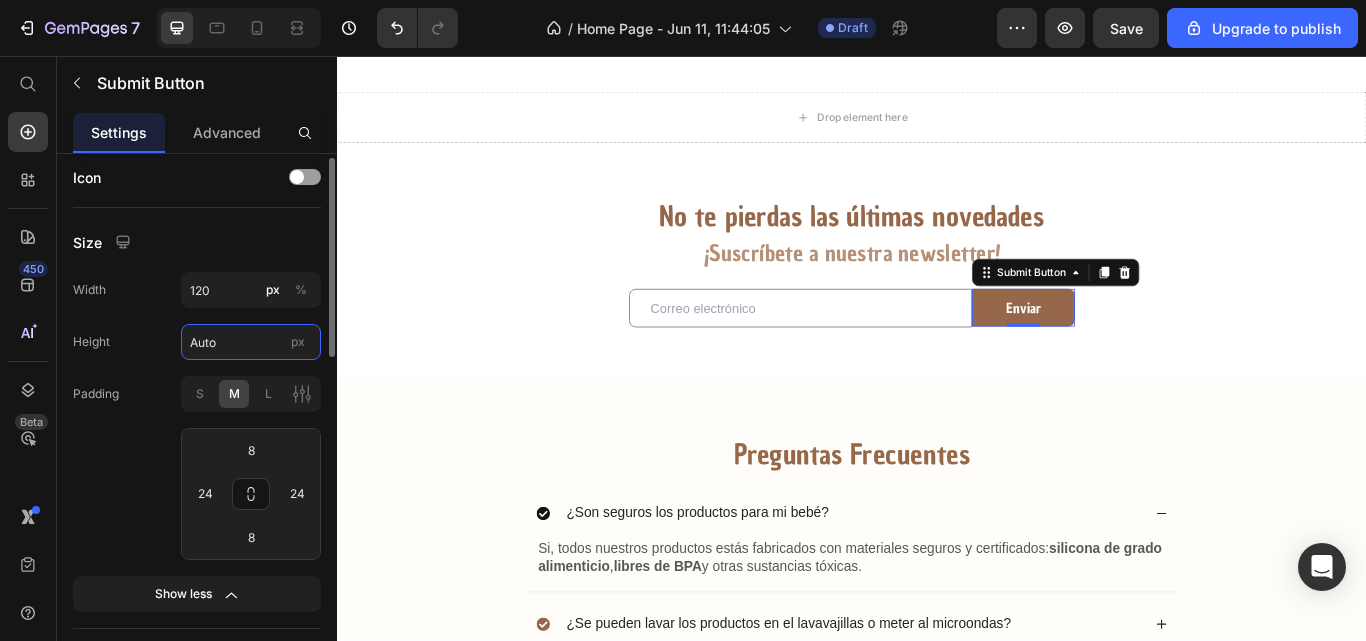 click on "Auto" at bounding box center [251, 342] 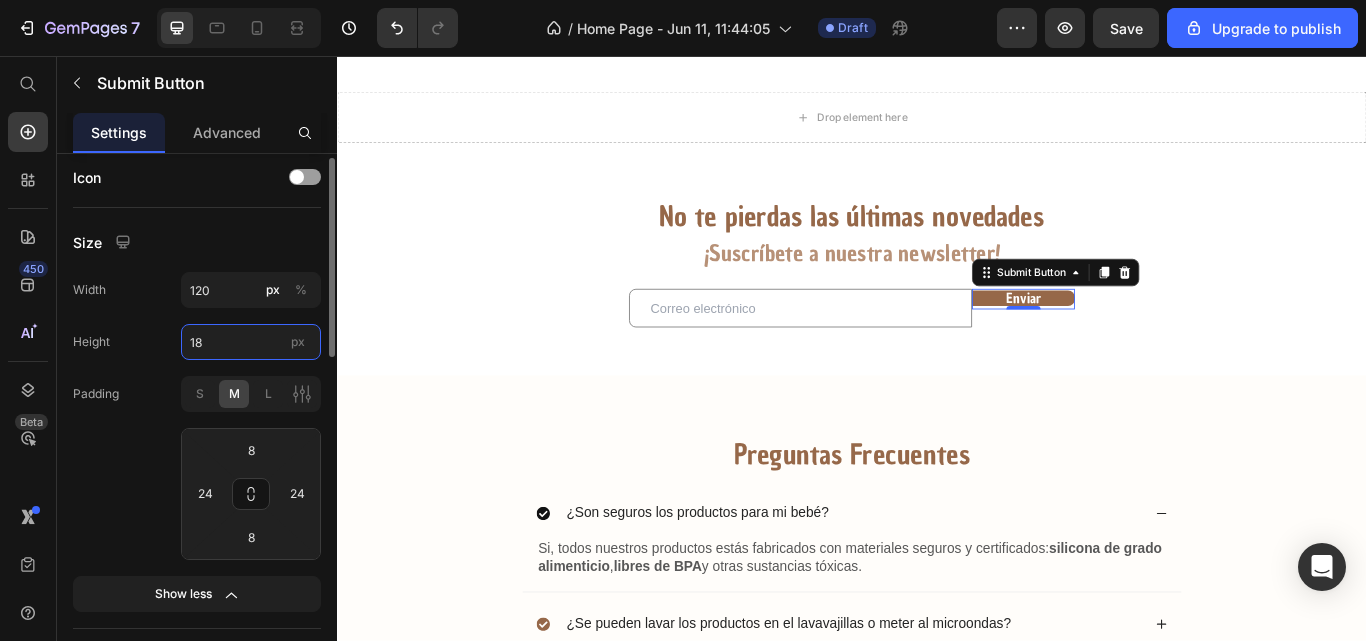 type on "1" 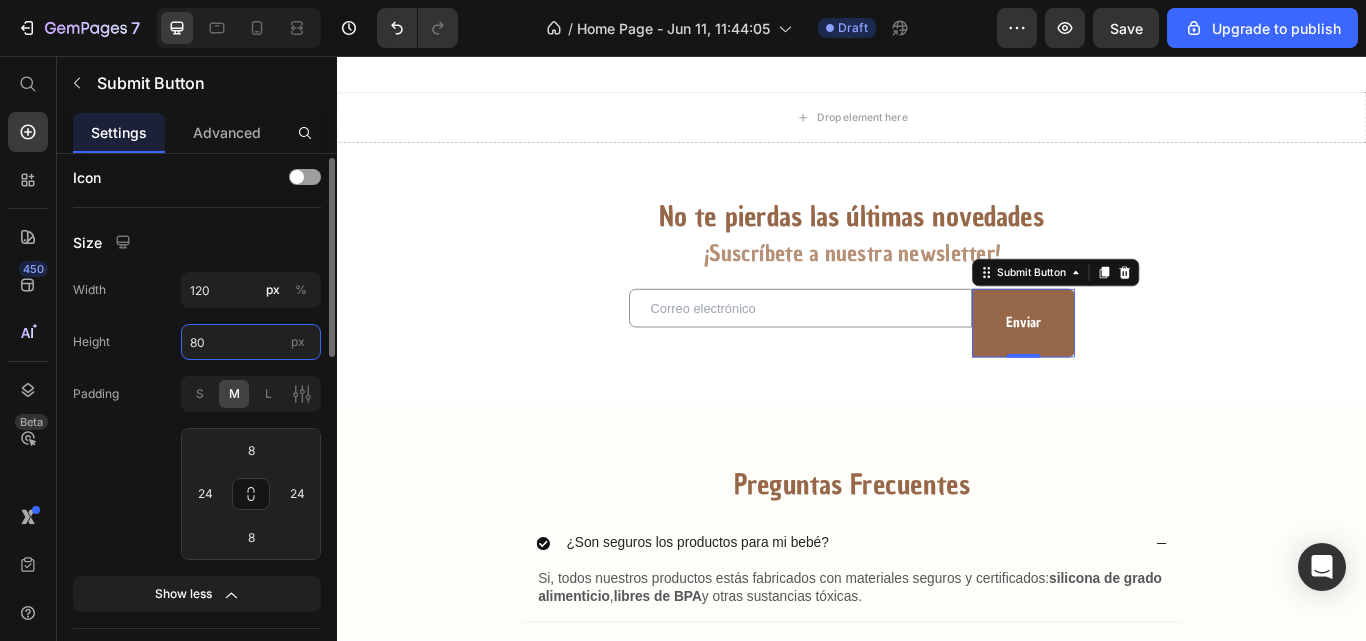 type on "8" 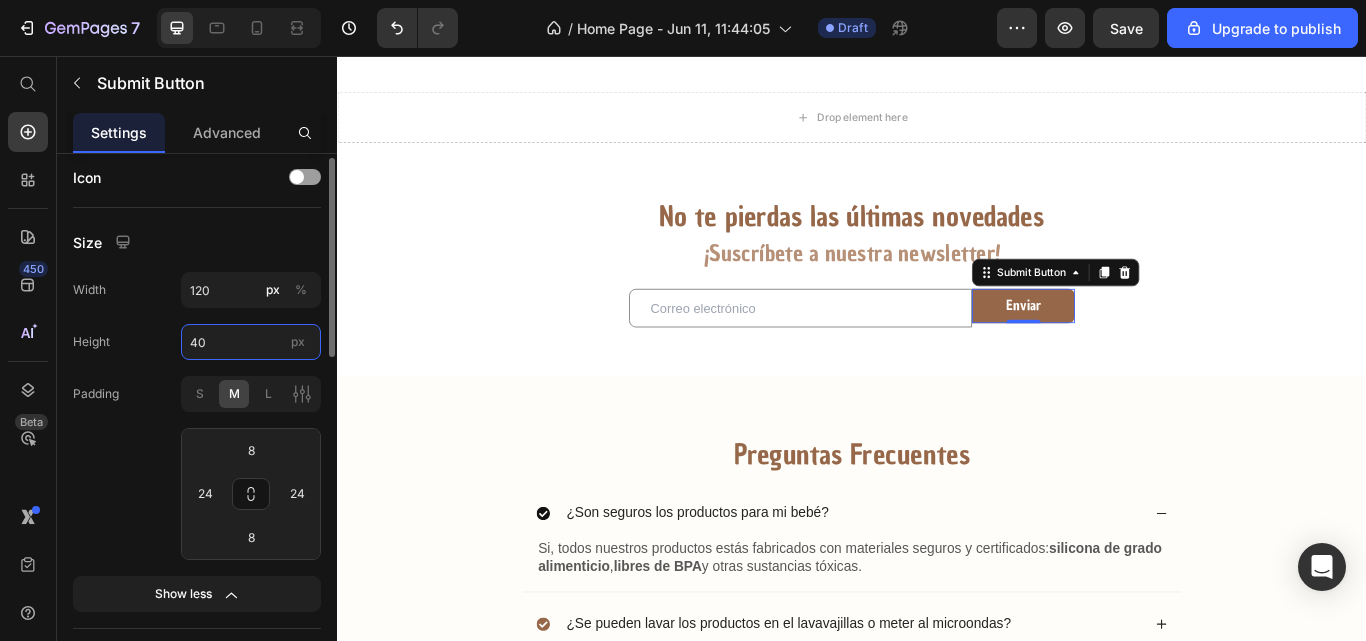 type on "4" 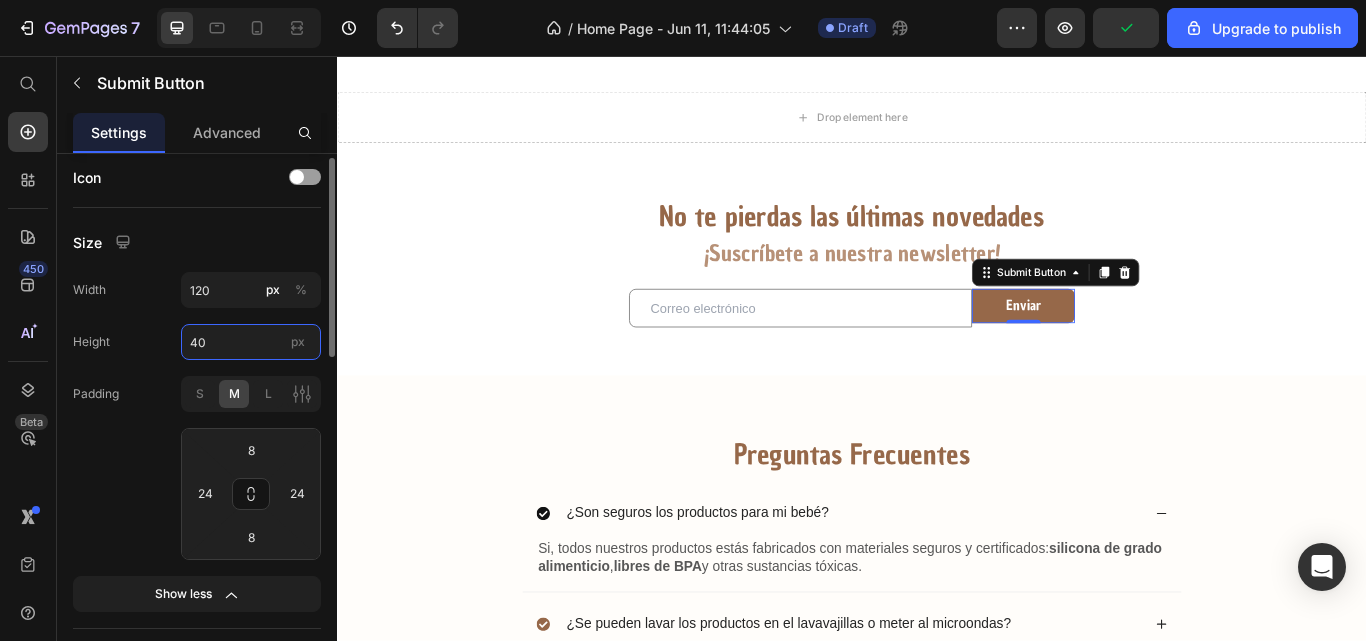 type on "4" 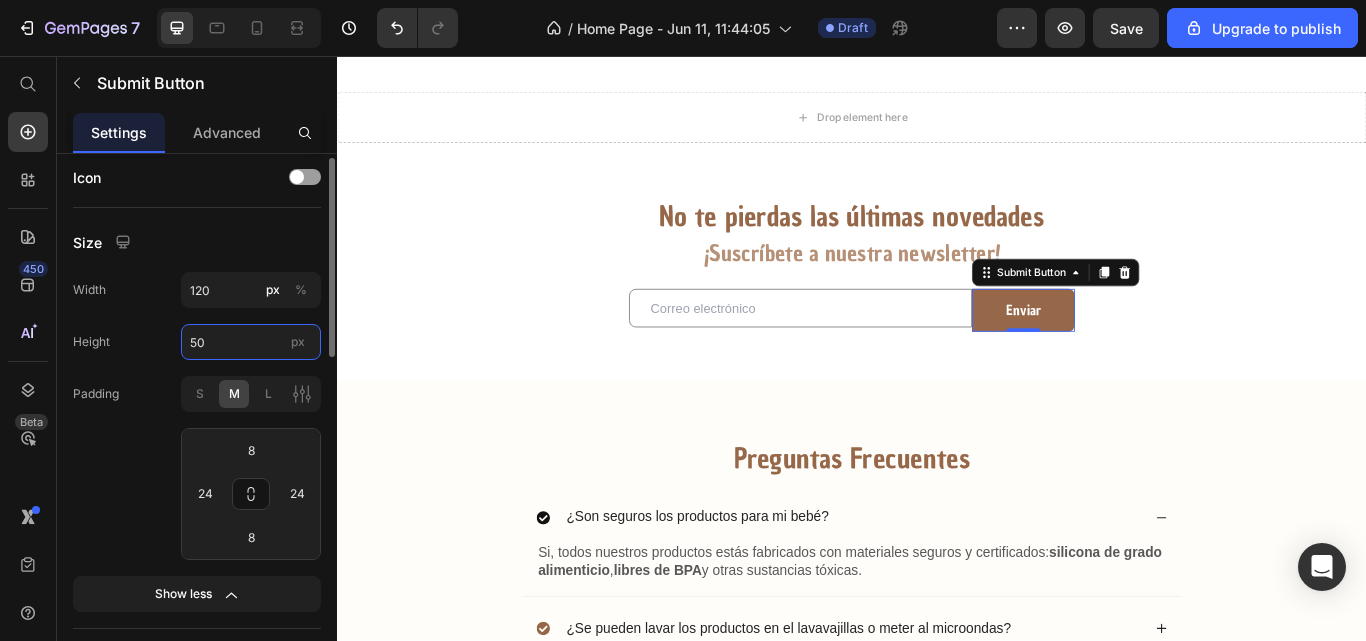 type on "5" 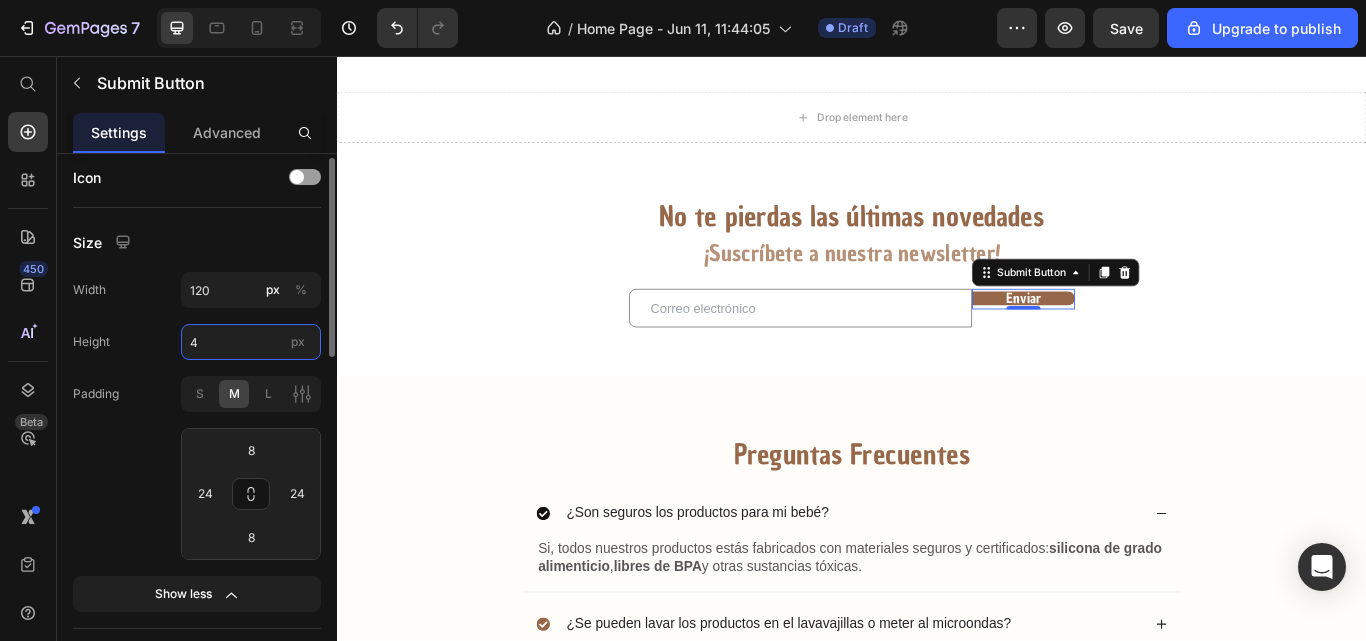 type on "45" 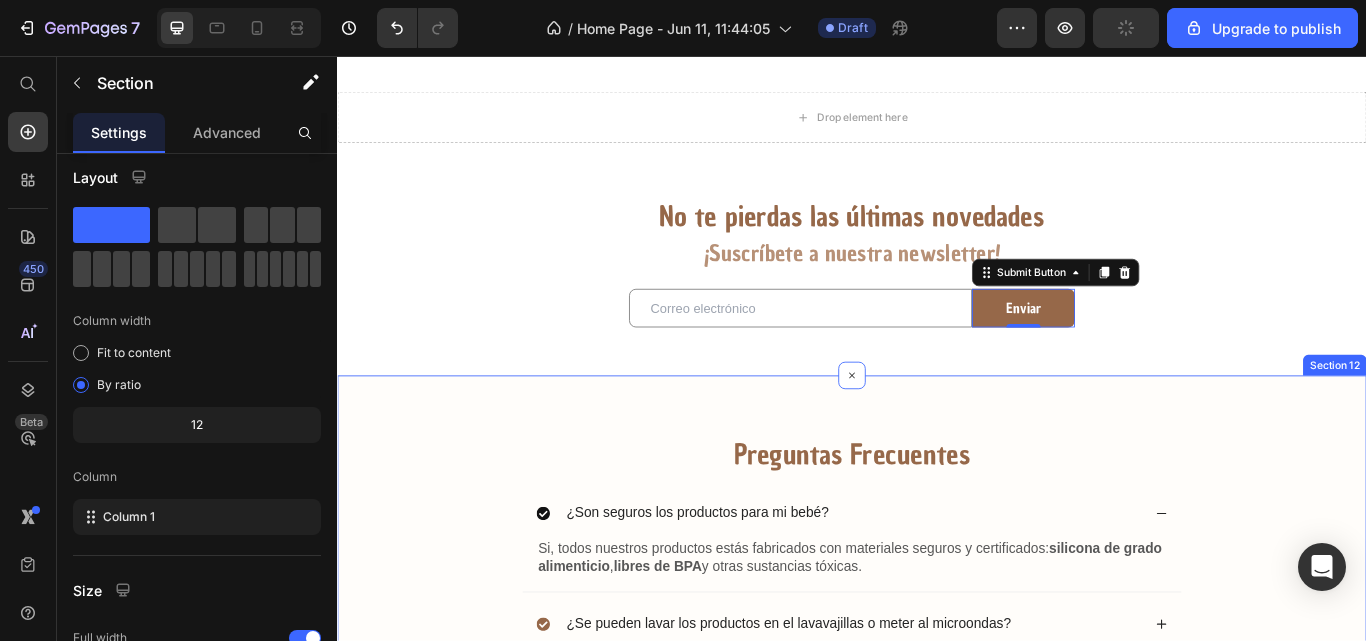 click on "Preguntas Frecuentes Heading
¿Son seguros los productos para mi bebé? Si, todos nuestros productos estás fabricados con materiales seguros y certificados:  silicona de grado alimenticio ,  libres de BPA  y otras sustancias tóxicas. Text Block
¿Se pueden lavar los productos en el lavavajillas o meter al microondas?
¿Desde dónde se envían los pedidos?
¿Cuanto tarda en llegar mi pedido?
¿Puedo devolver un producto? Accordion Row Section 12" at bounding box center (937, 730) 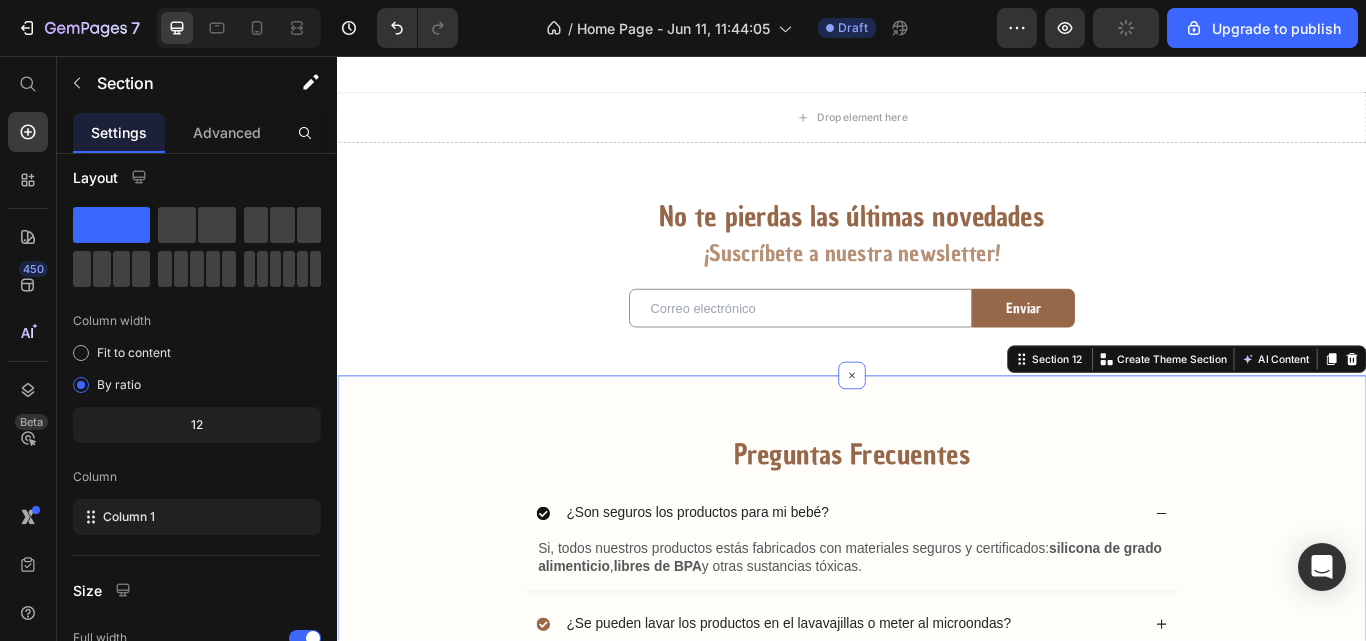 scroll, scrollTop: 0, scrollLeft: 0, axis: both 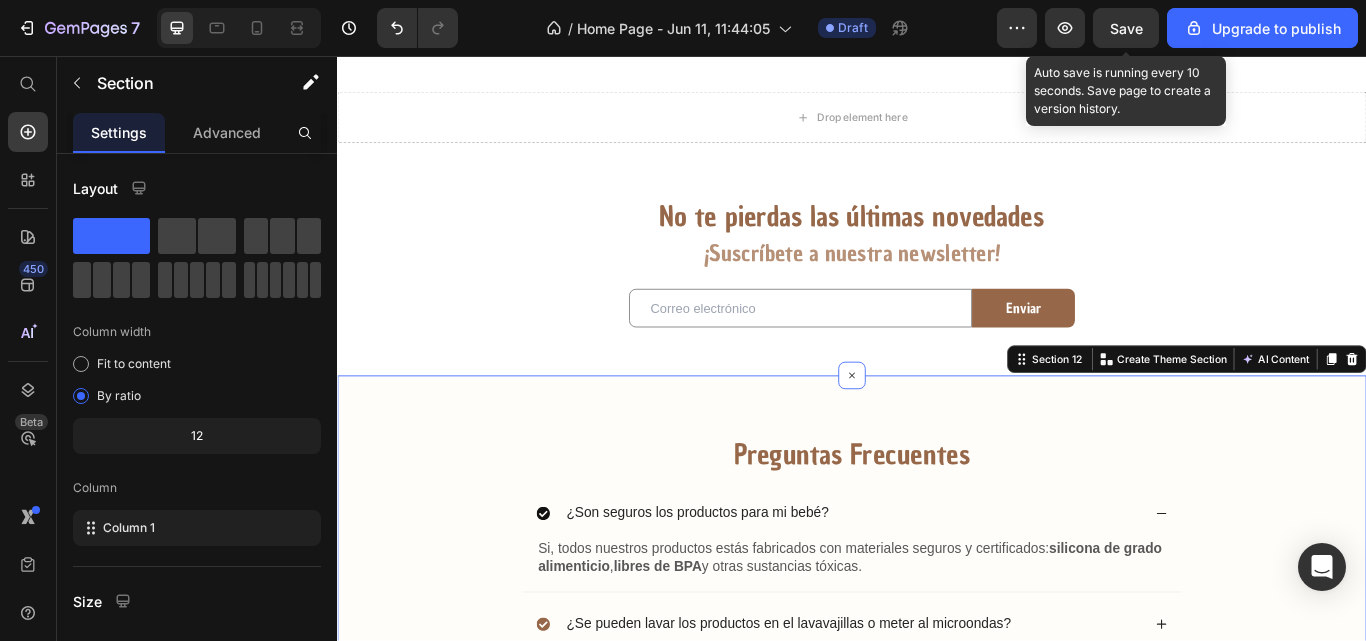 click on "Save" at bounding box center [1126, 28] 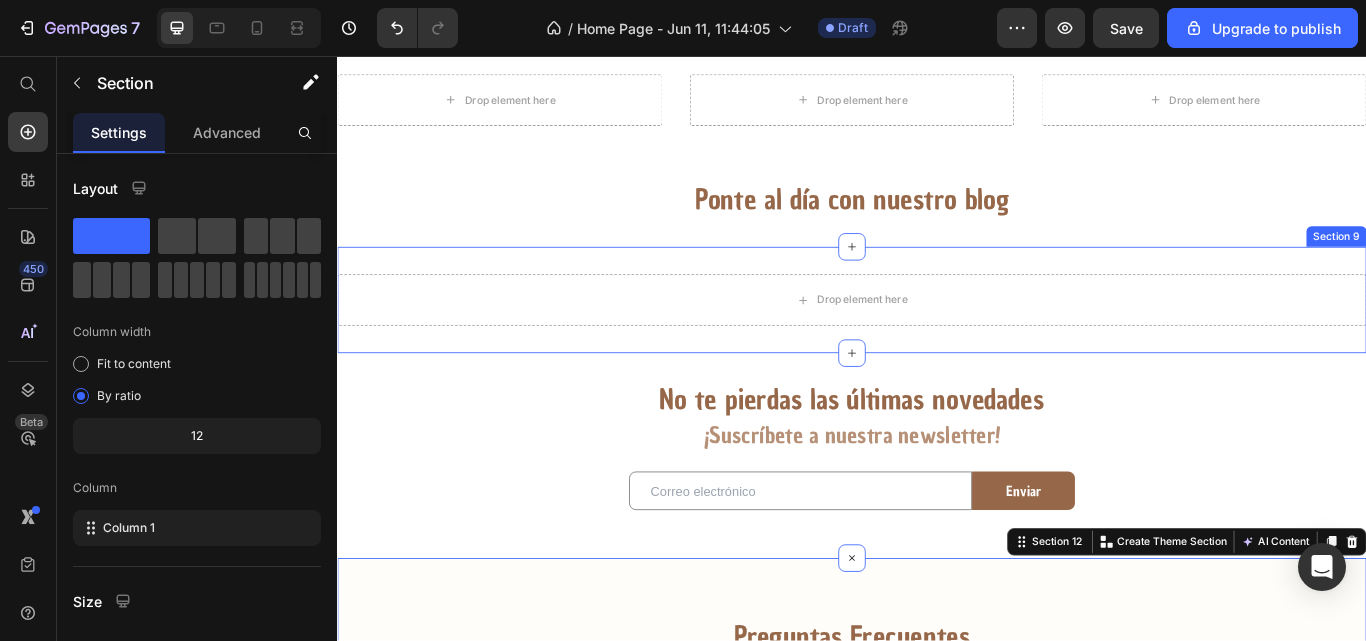 scroll, scrollTop: 1830, scrollLeft: 0, axis: vertical 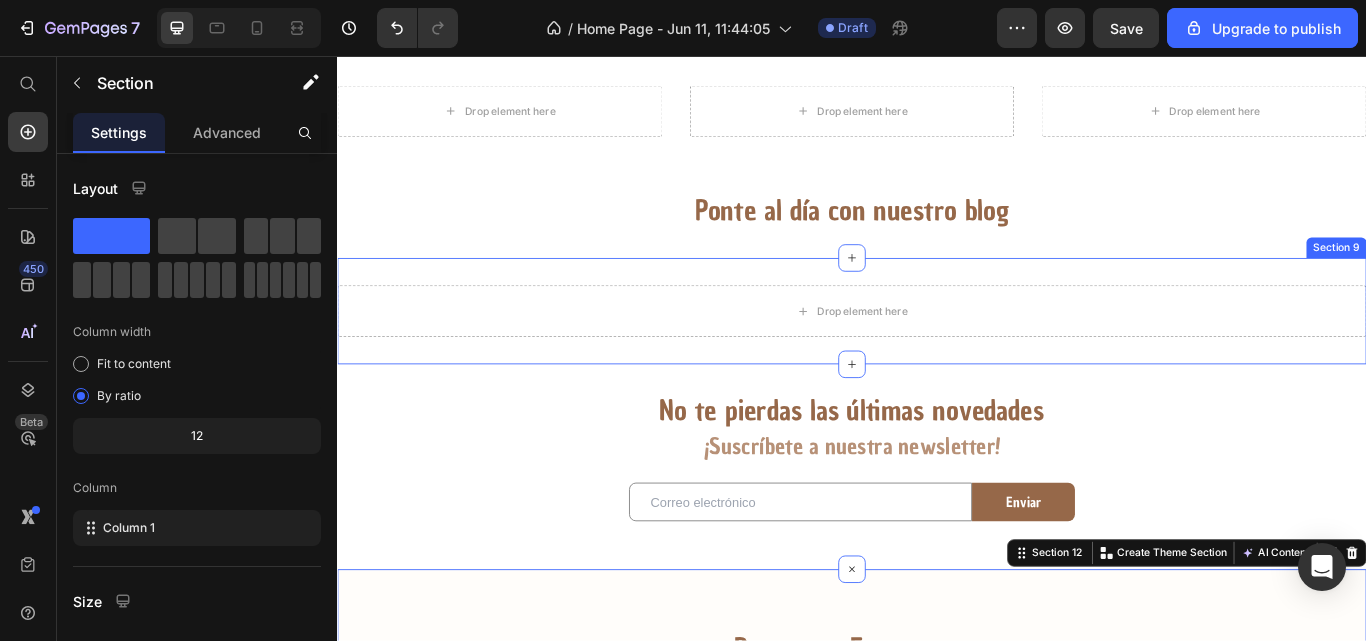click on "Drop element here Section 9" at bounding box center (937, 354) 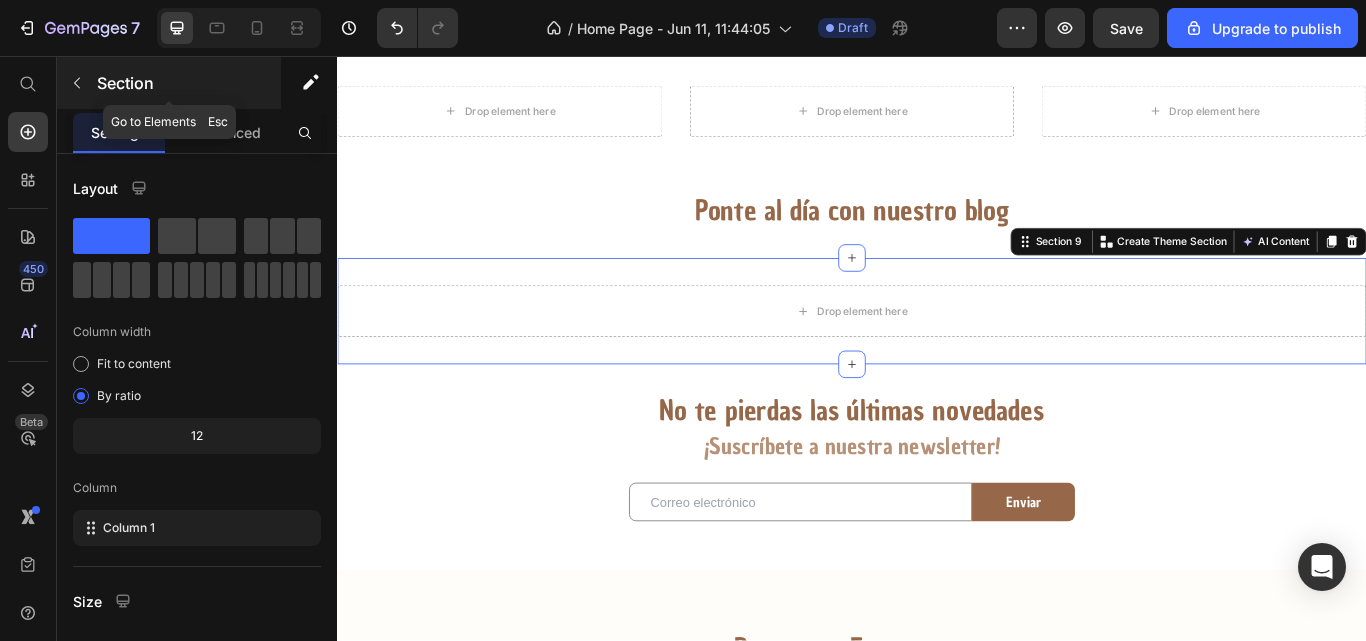 click 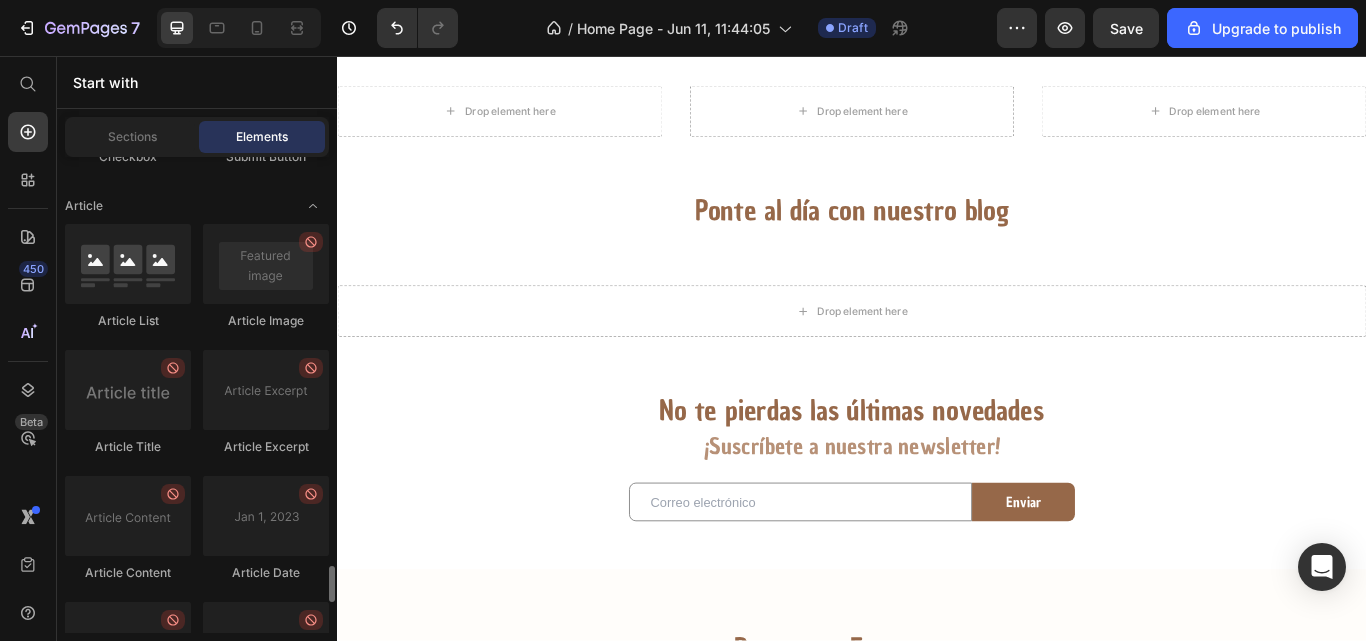scroll, scrollTop: 5314, scrollLeft: 0, axis: vertical 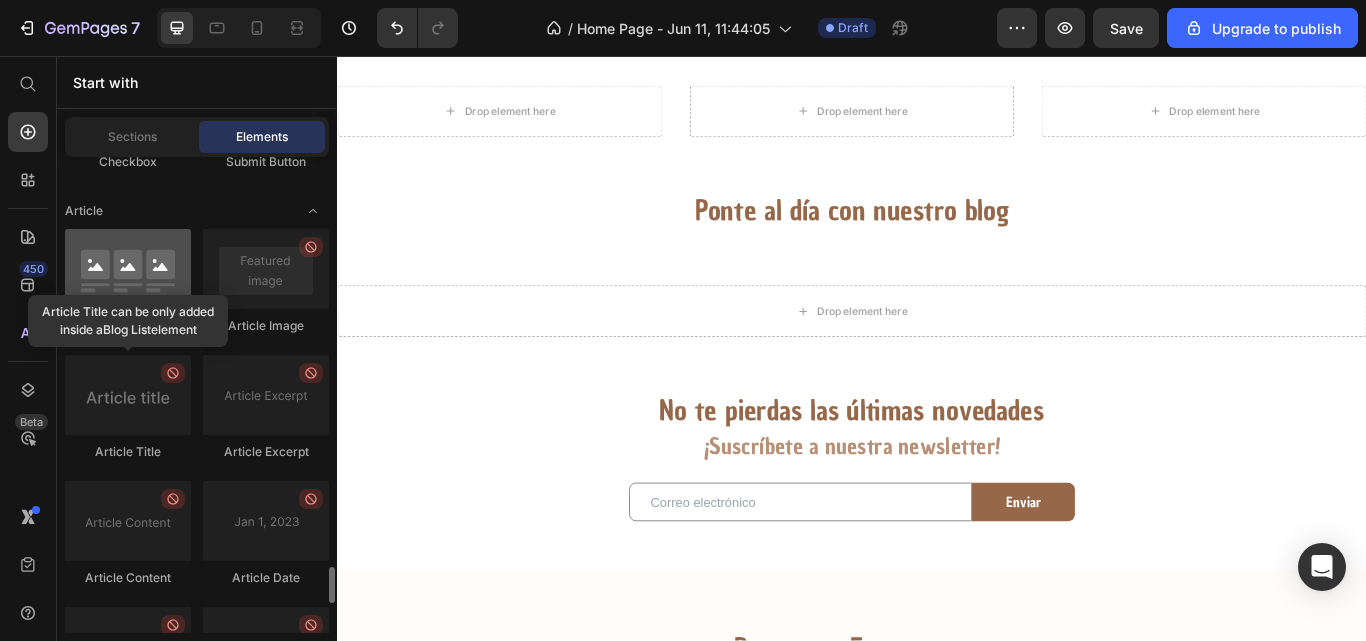 click at bounding box center (128, 269) 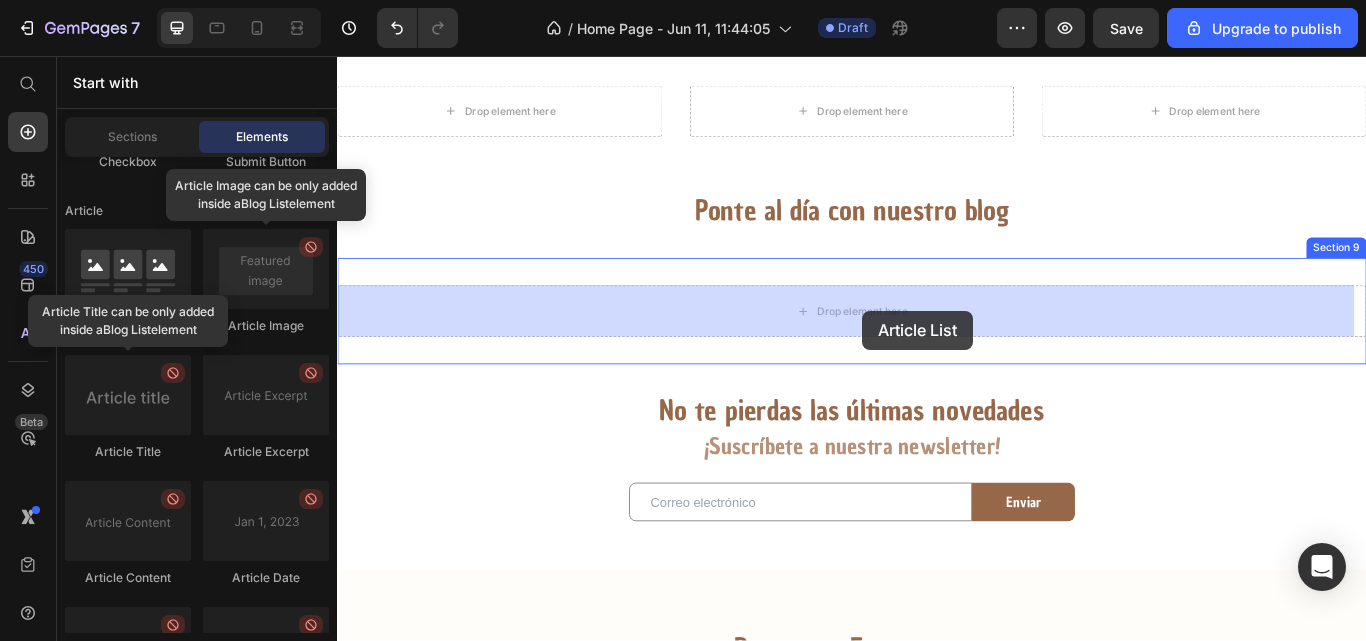 drag, startPoint x: 471, startPoint y: 319, endPoint x: 949, endPoint y: 353, distance: 479.20767 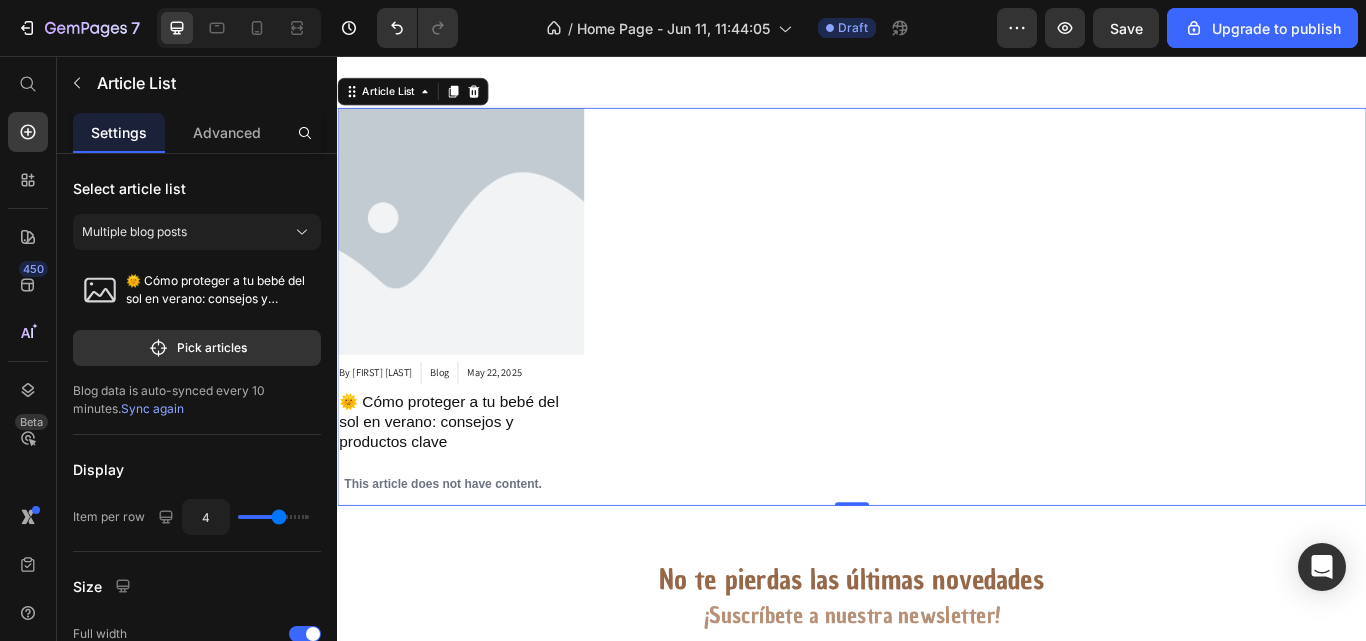 scroll, scrollTop: 2051, scrollLeft: 0, axis: vertical 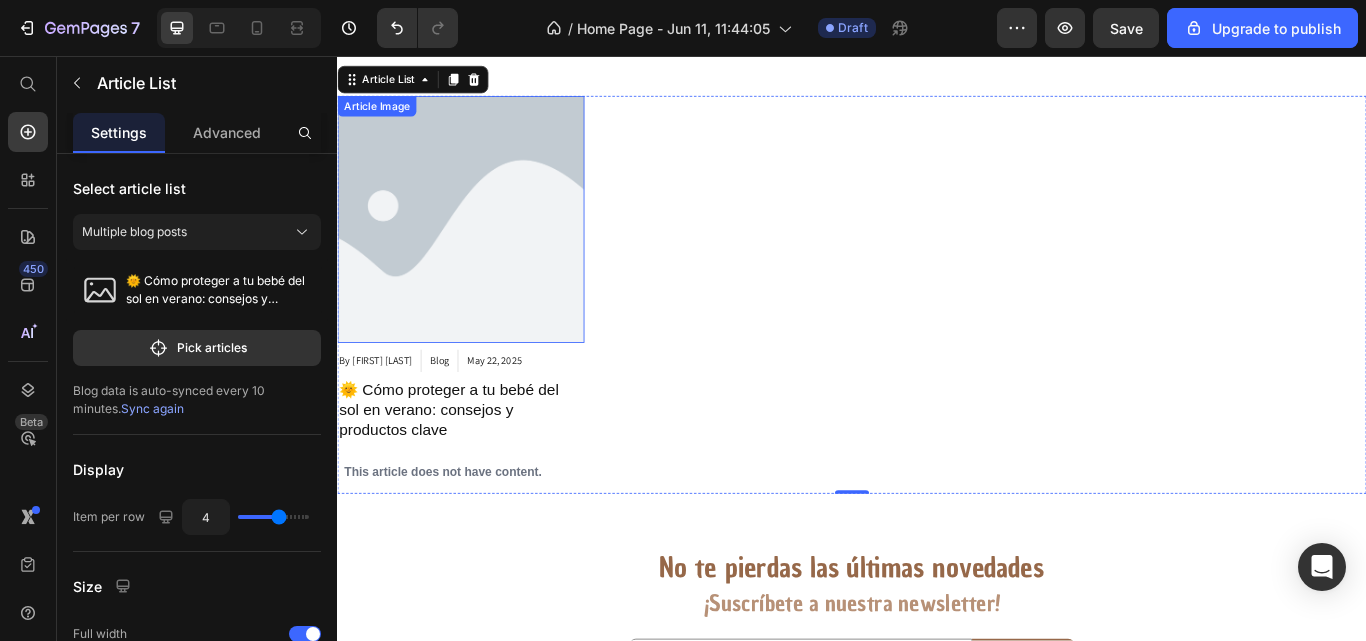 click at bounding box center [481, 247] 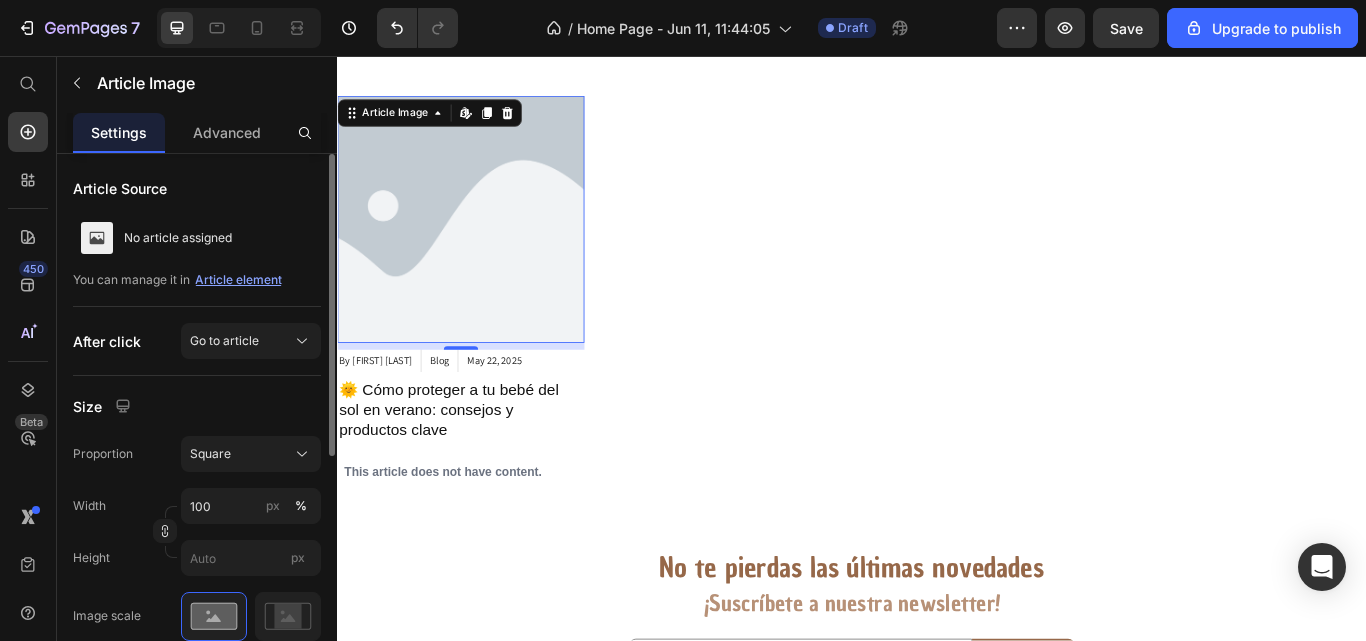 click on "Article element" at bounding box center [238, 280] 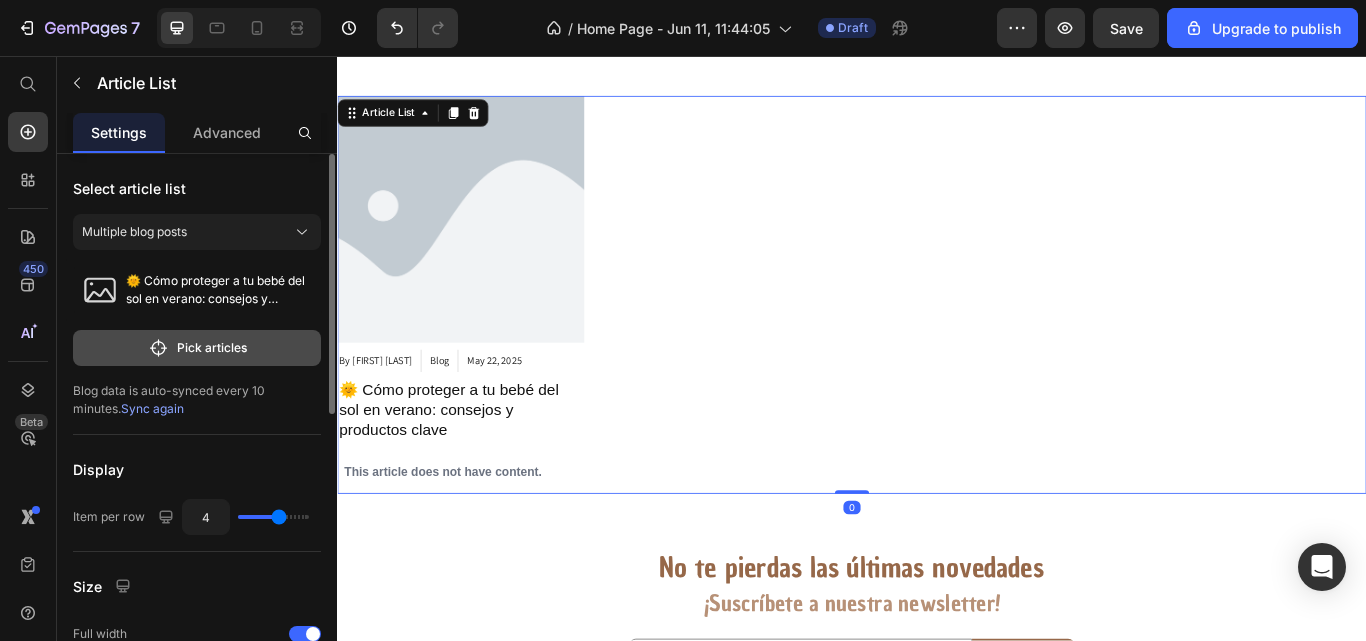 click on "Pick articles" 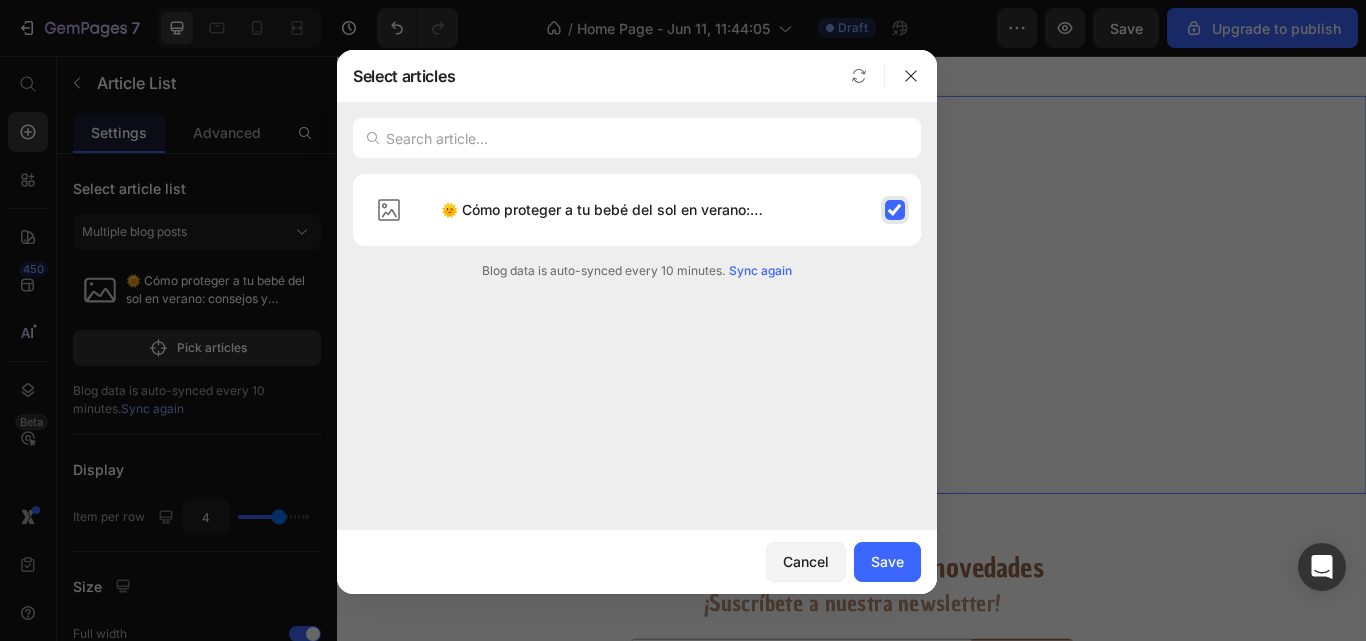 click on "🌞 Cómo proteger a tu bebé del sol en verano: consejos y productos clave" at bounding box center [627, 210] 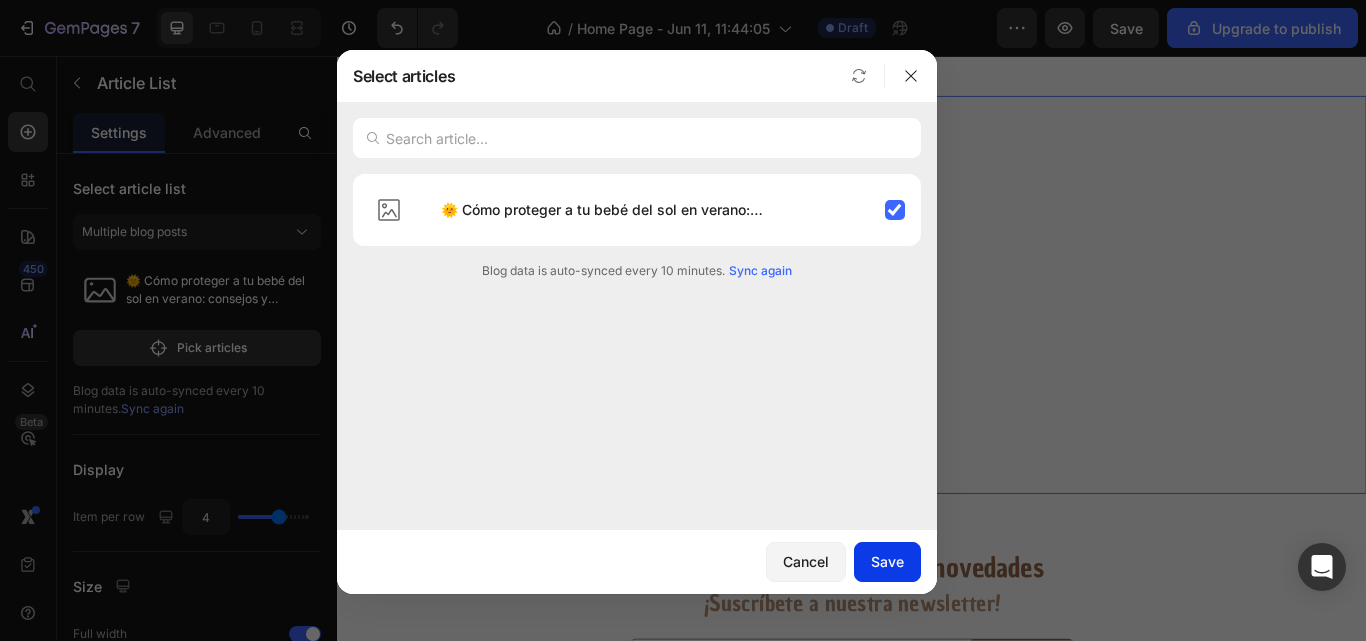 click on "Save" 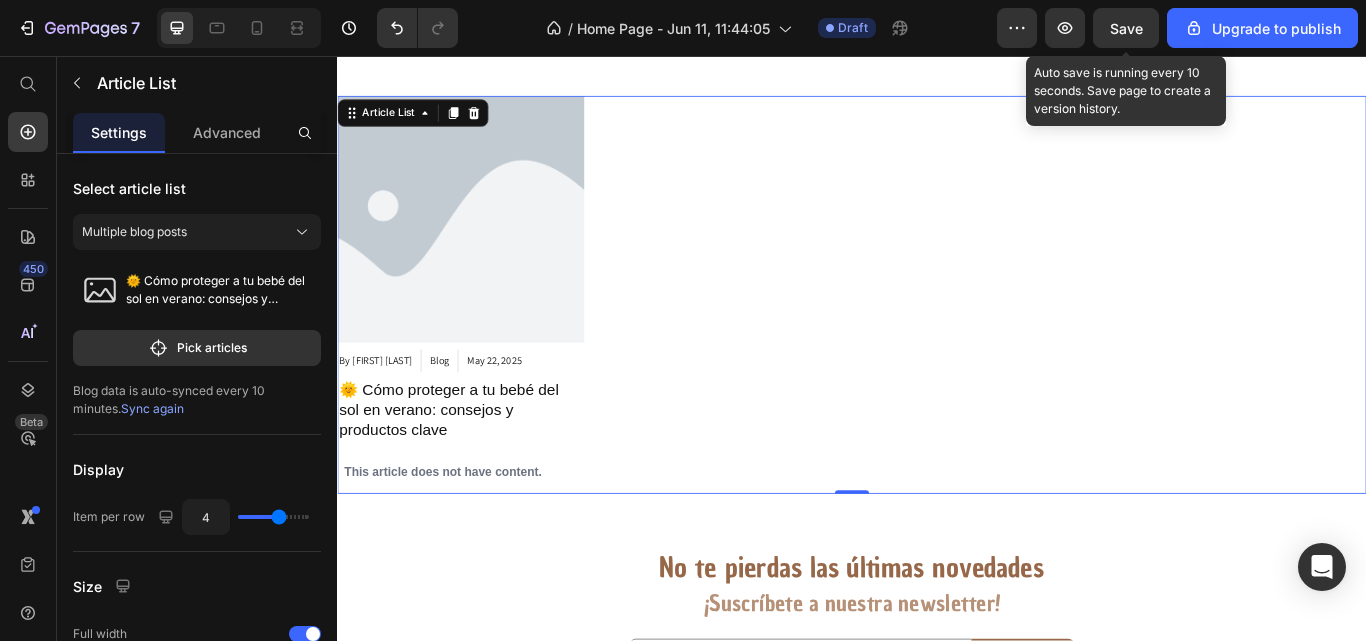 click on "Save" at bounding box center (1126, 28) 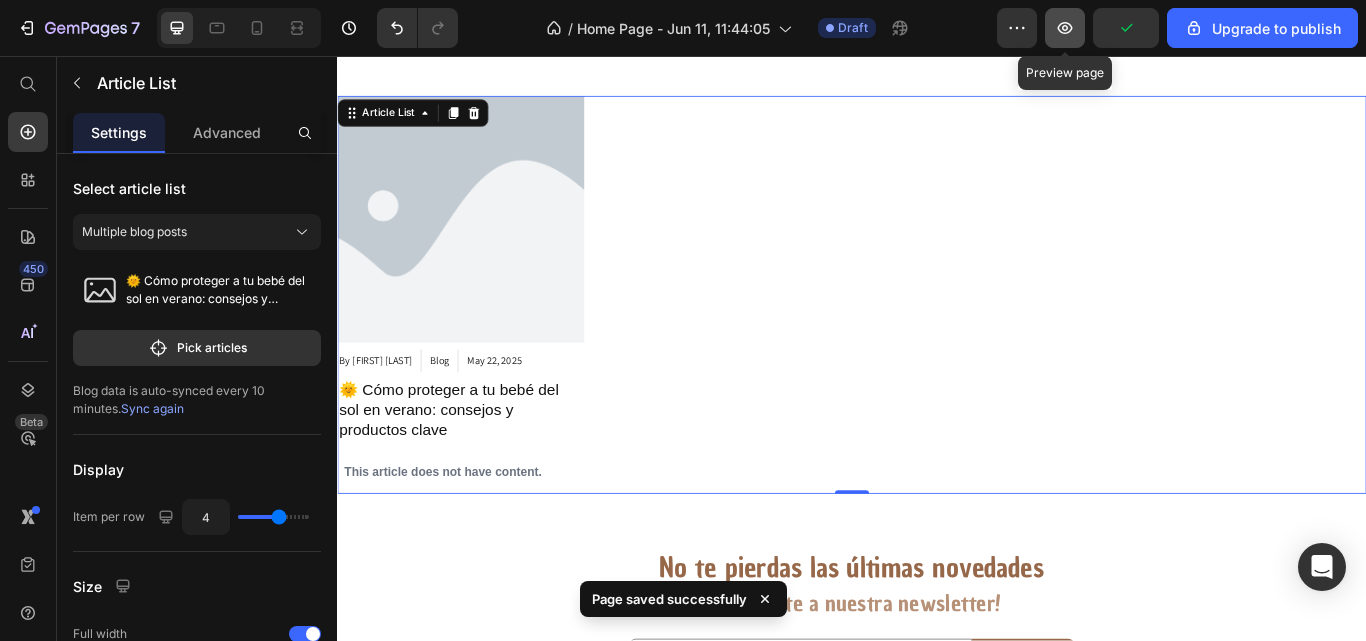 click 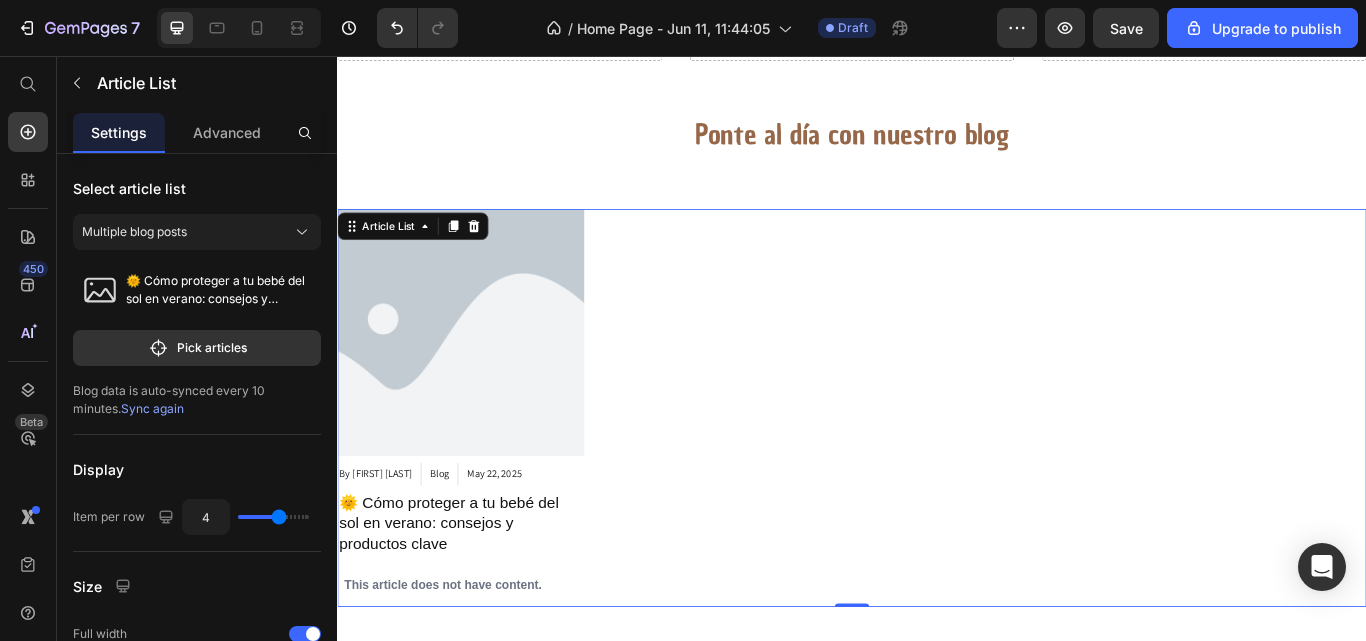 scroll, scrollTop: 1951, scrollLeft: 0, axis: vertical 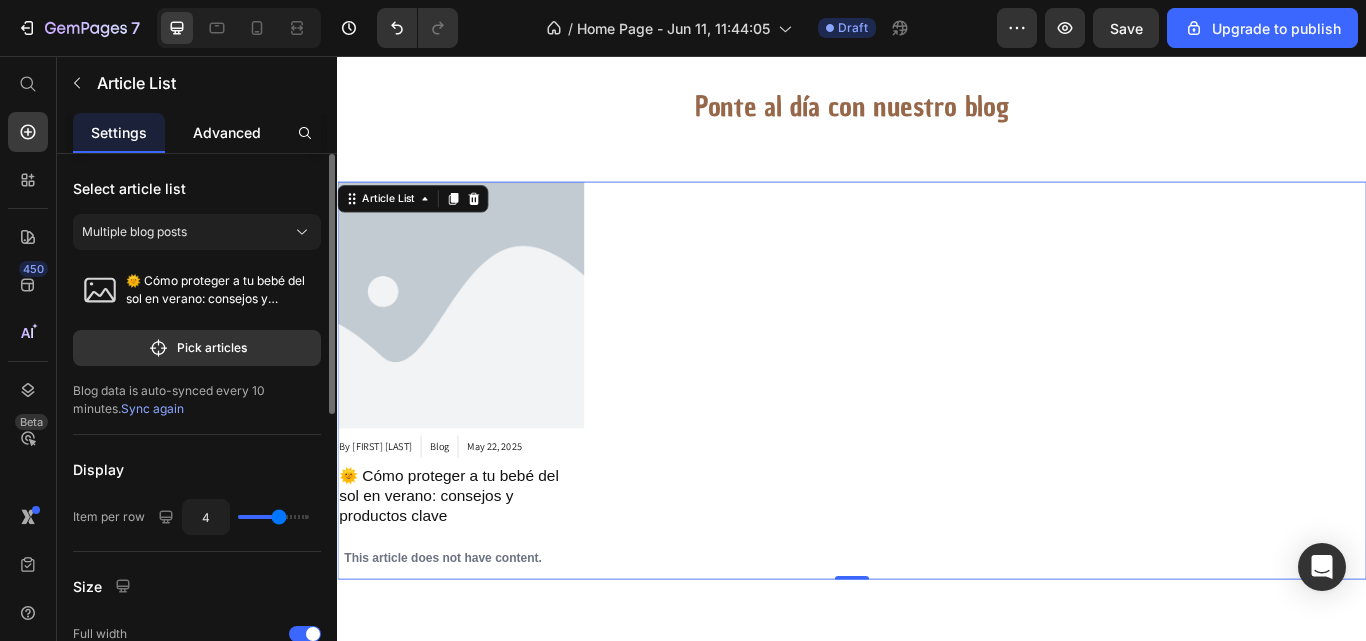 click on "Advanced" at bounding box center (227, 132) 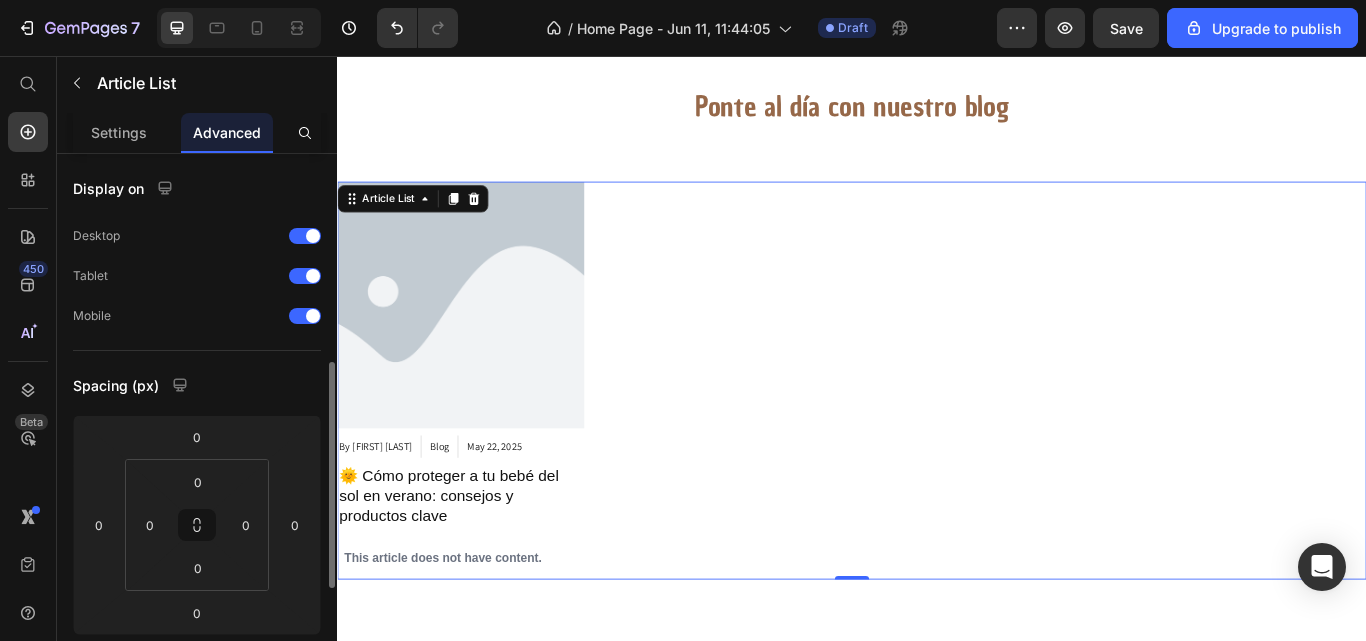scroll, scrollTop: 148, scrollLeft: 0, axis: vertical 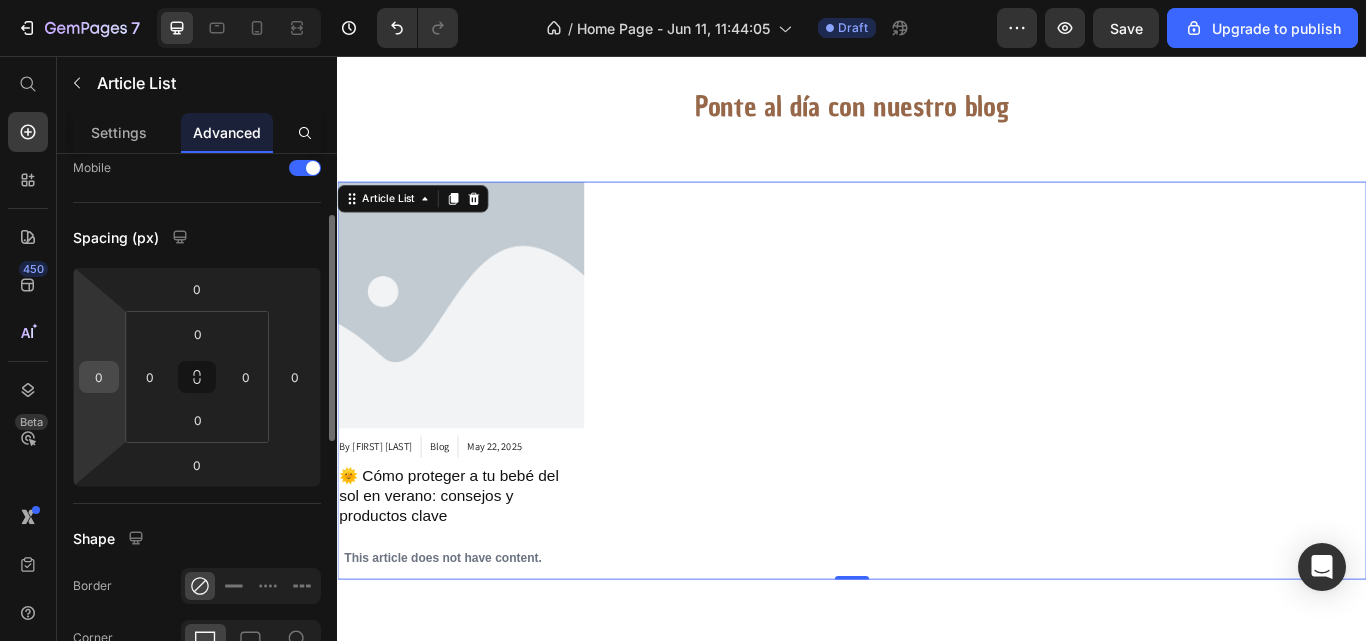 click on "0" at bounding box center (99, 377) 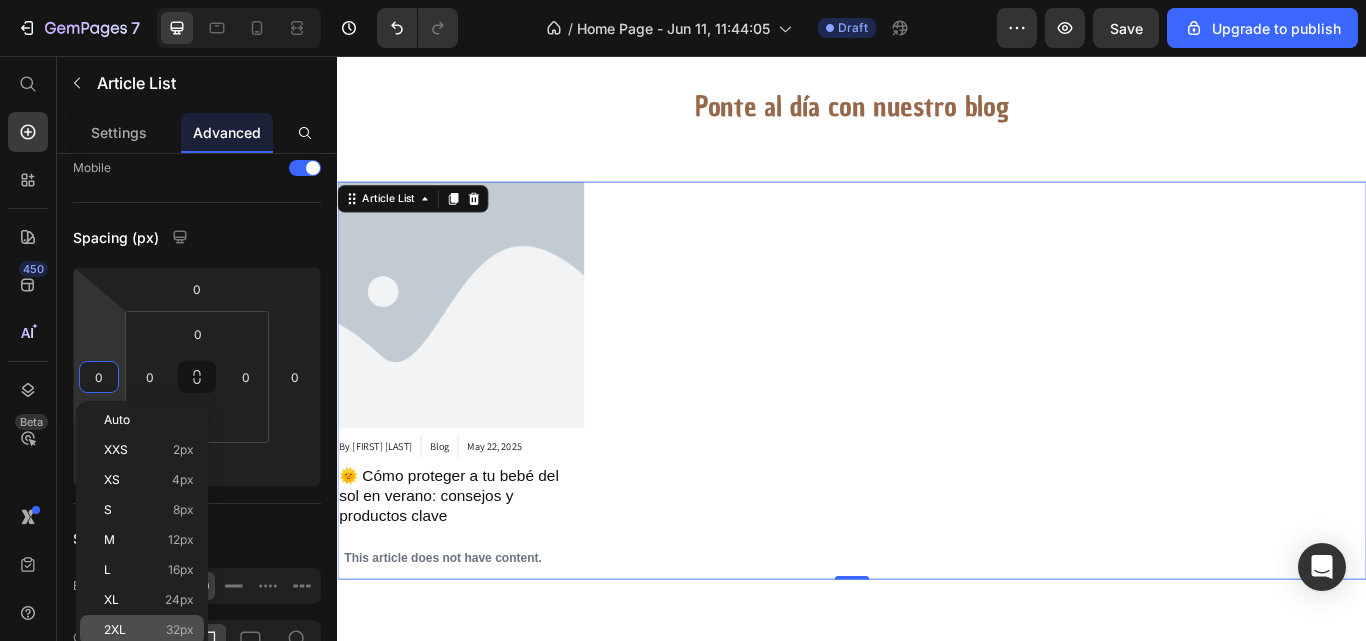 click on "2XL 32px" 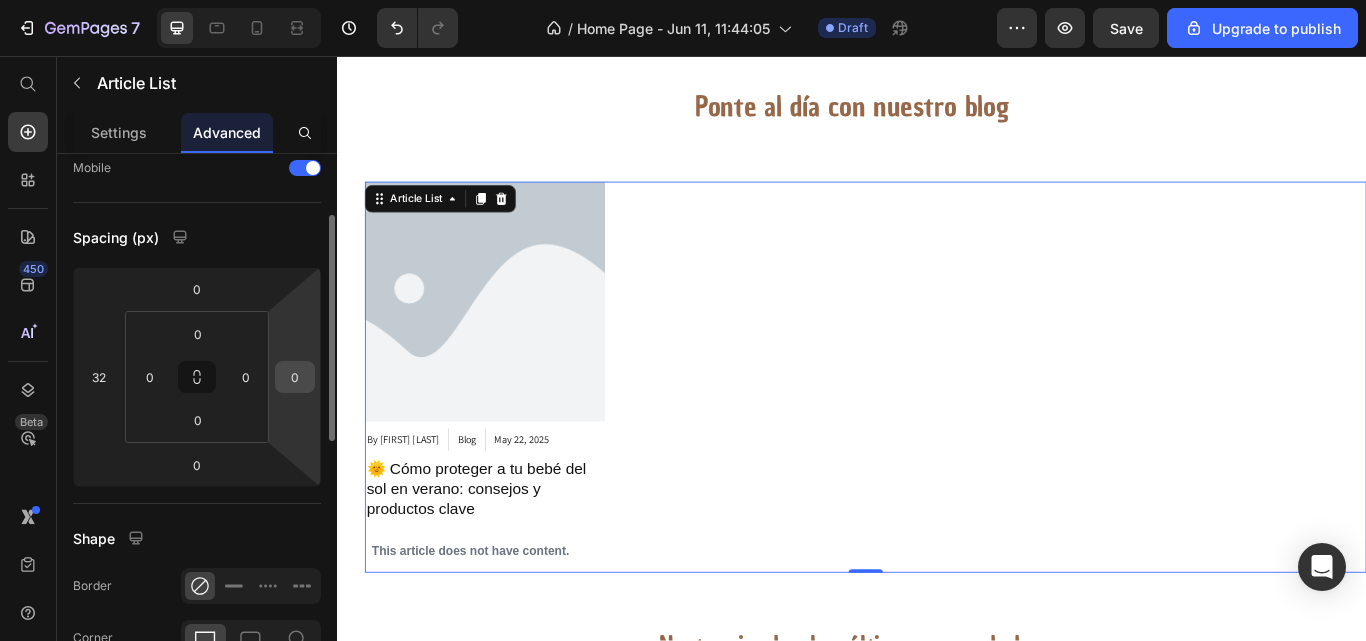 click on "0" at bounding box center (295, 377) 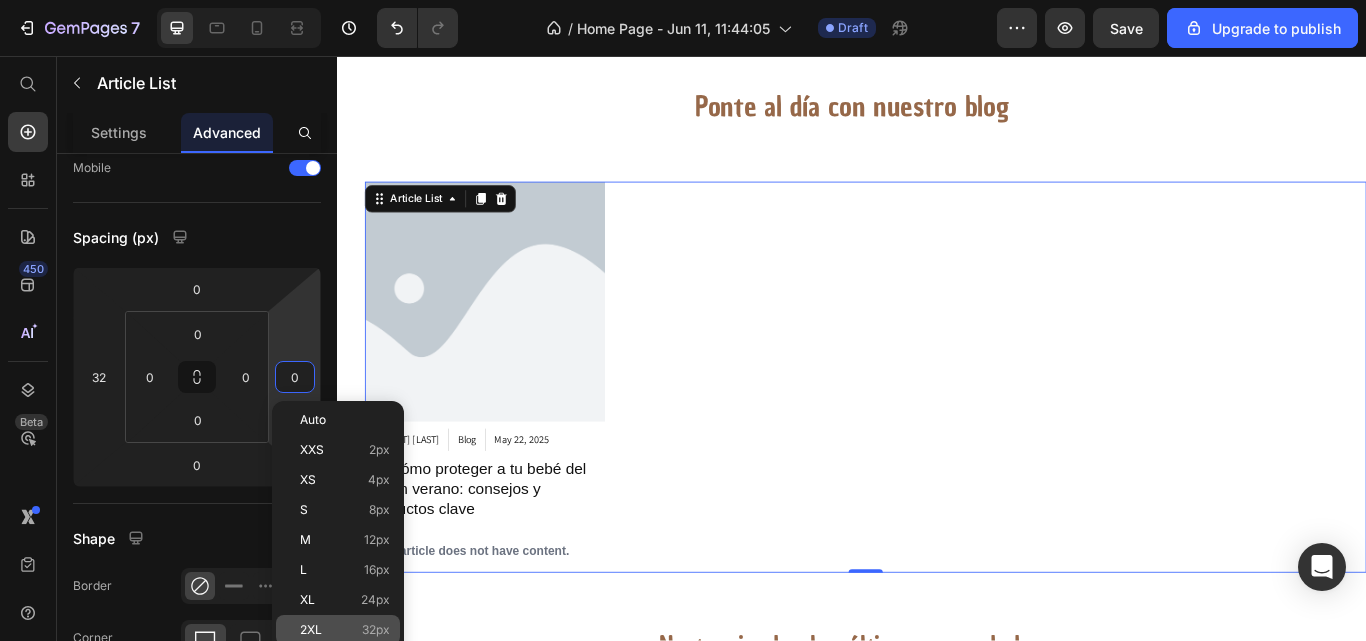 click on "2XL 32px" at bounding box center [345, 630] 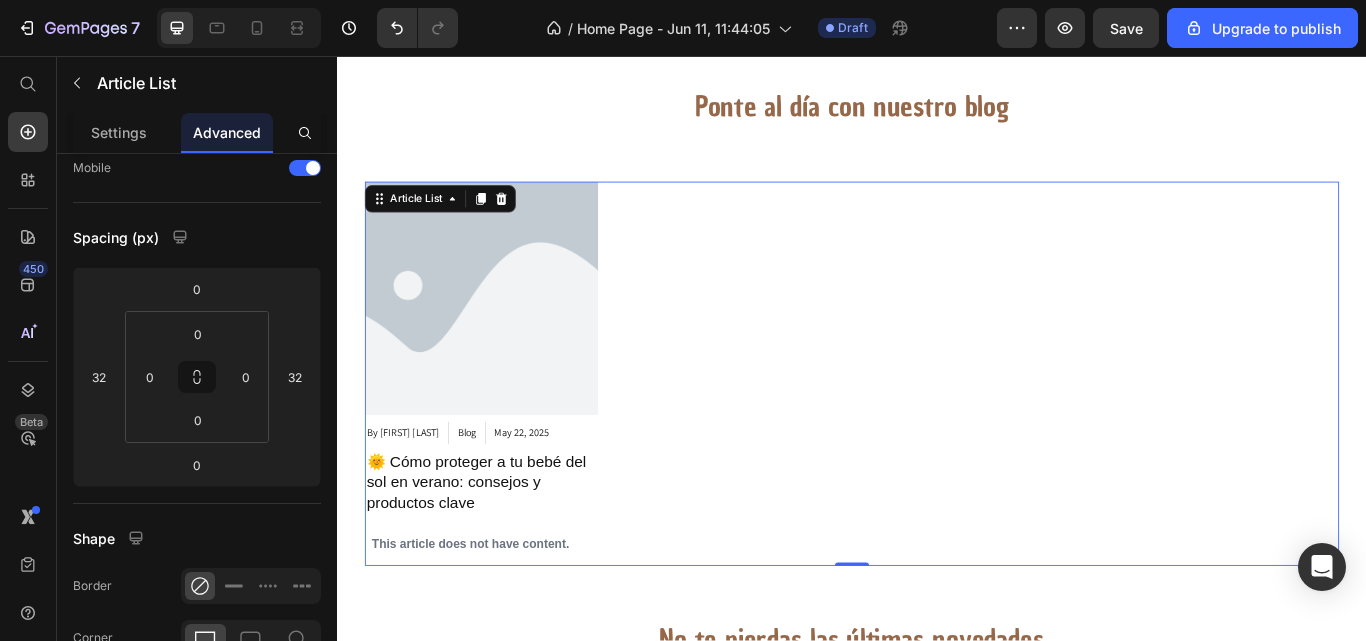 click on "By [FIRST] [LAST]" at bounding box center [937, 427] 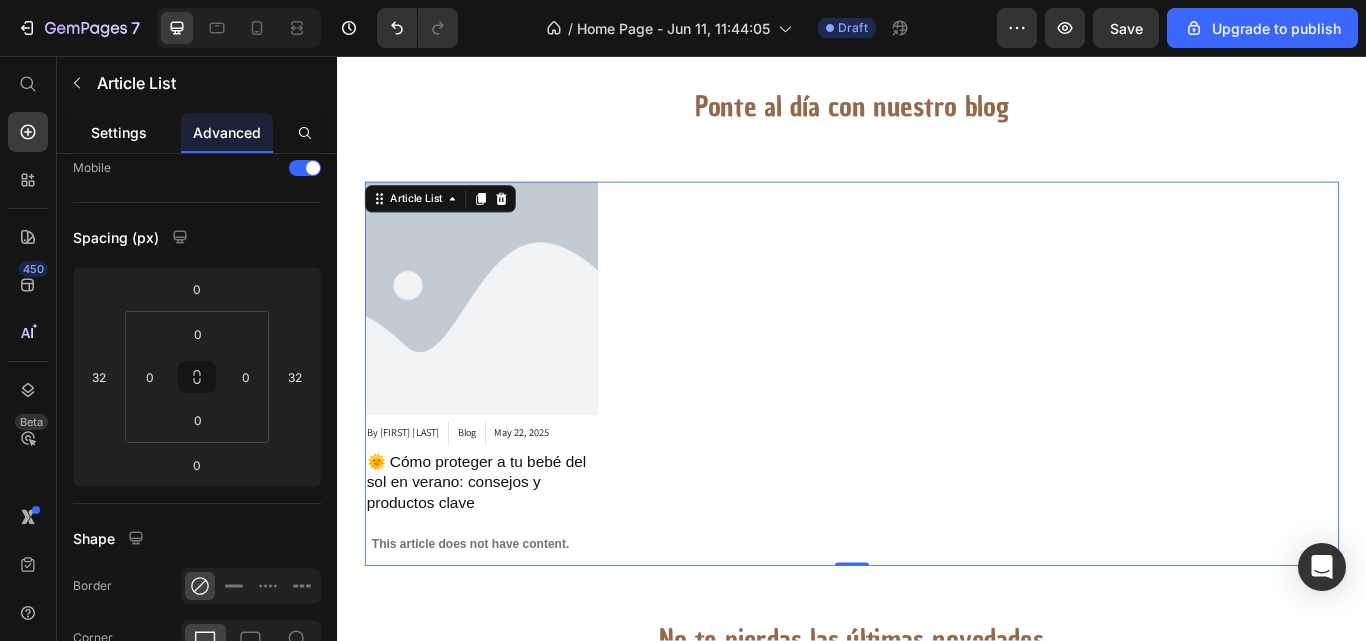 click on "Settings" at bounding box center [119, 132] 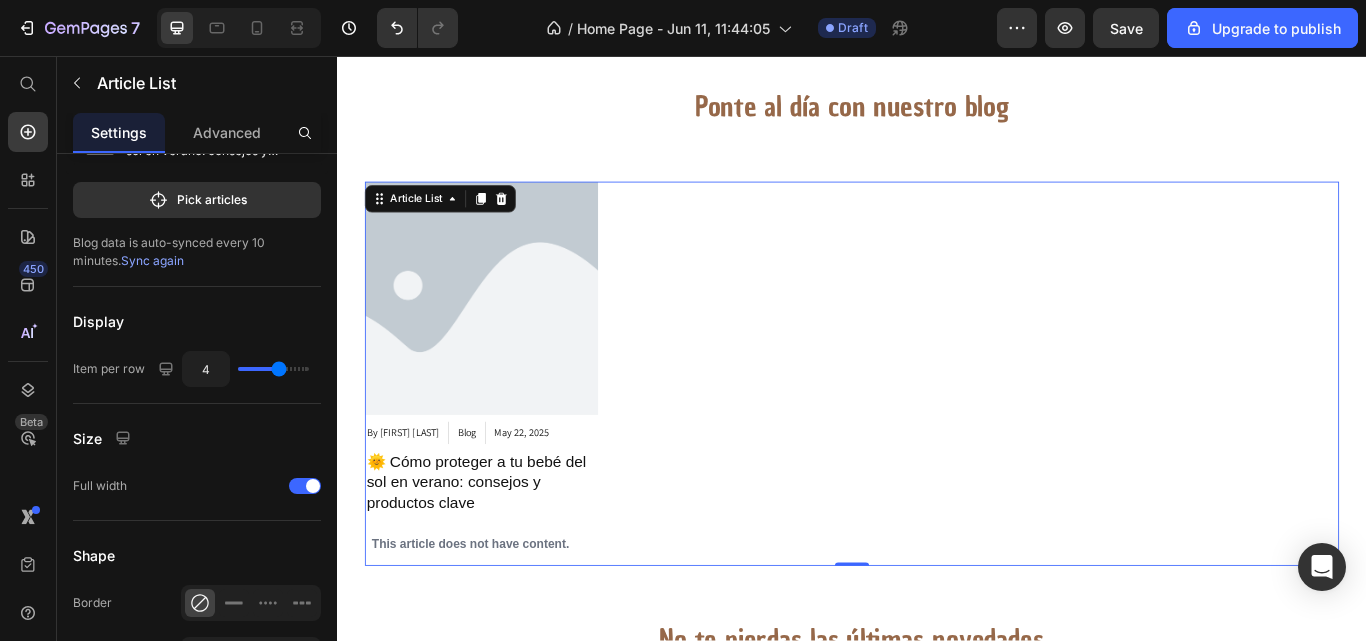 scroll, scrollTop: 0, scrollLeft: 0, axis: both 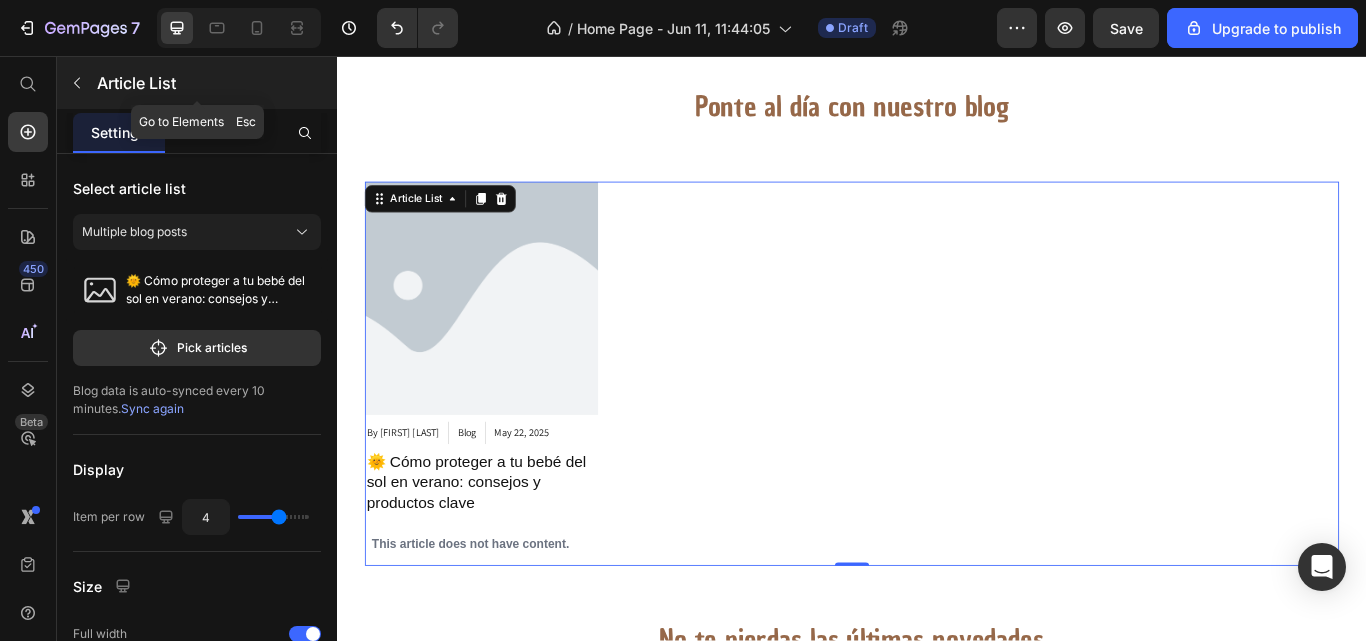 click 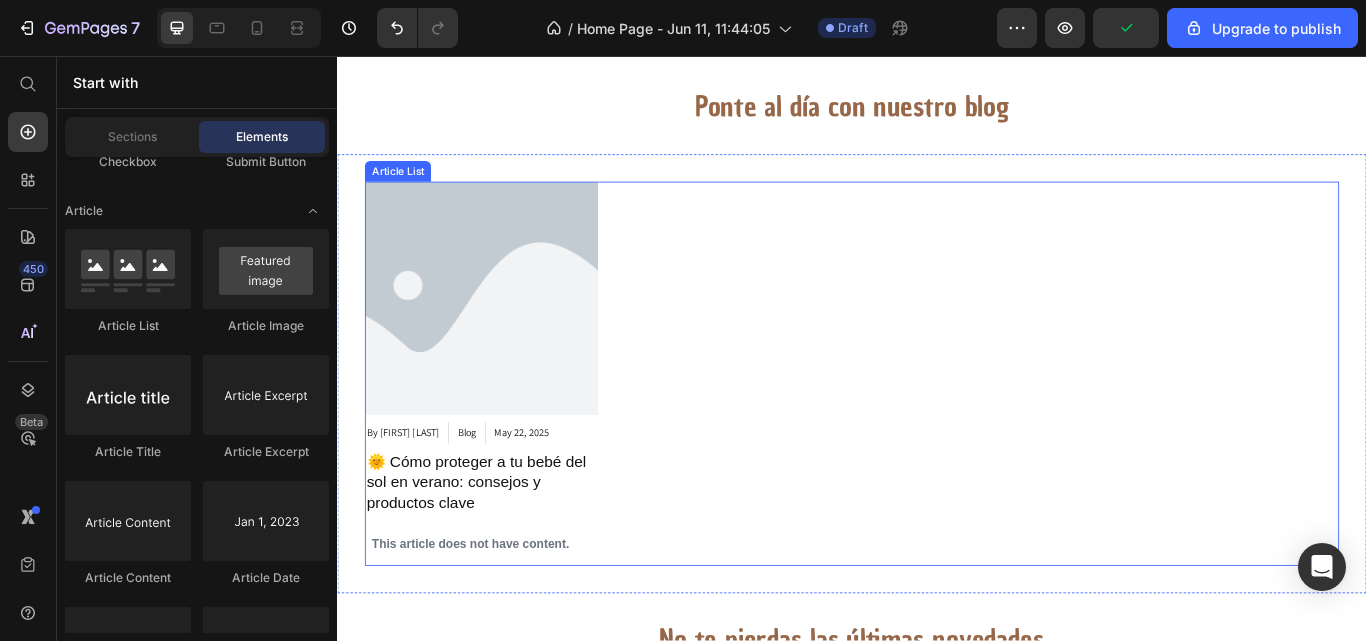 scroll, scrollTop: 2007, scrollLeft: 0, axis: vertical 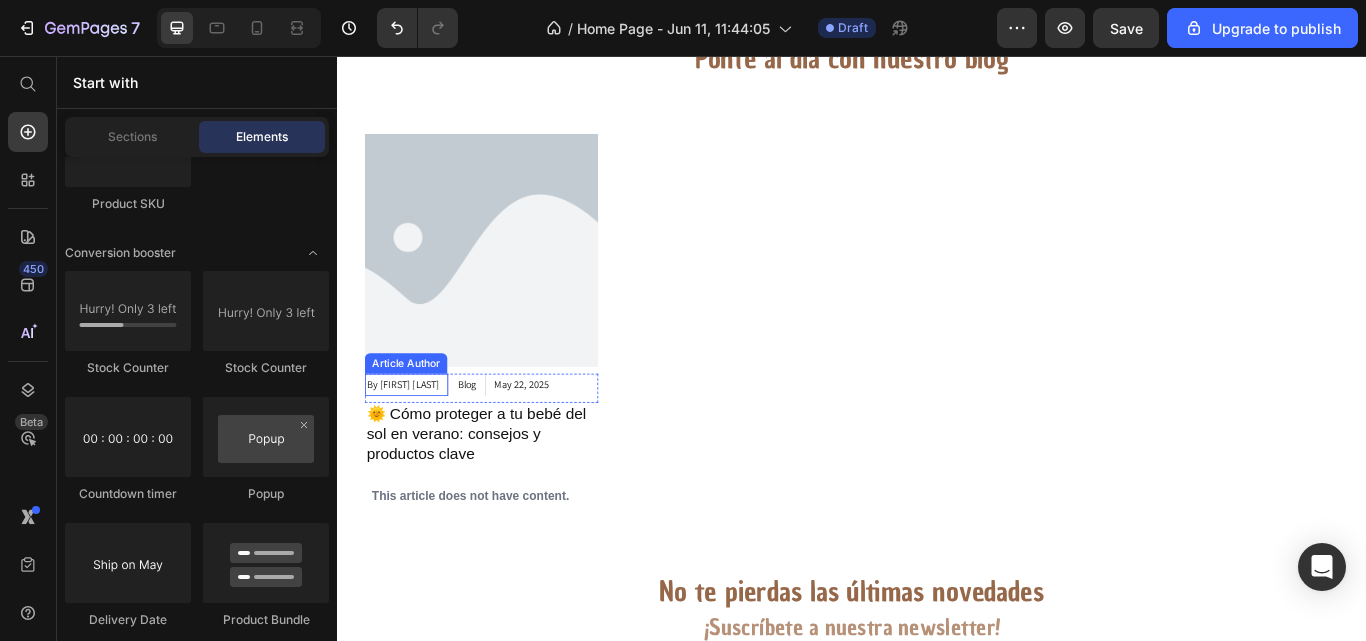 click on "By [FIRST] [LAST]" at bounding box center (413, 440) 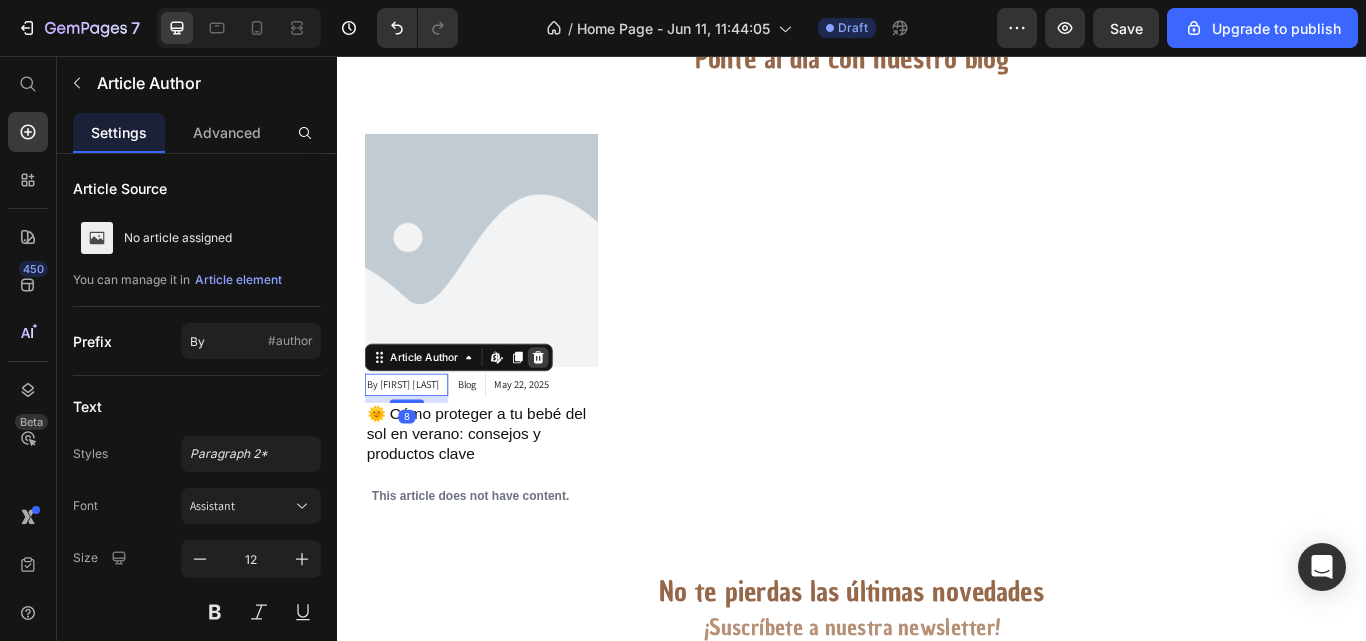 click 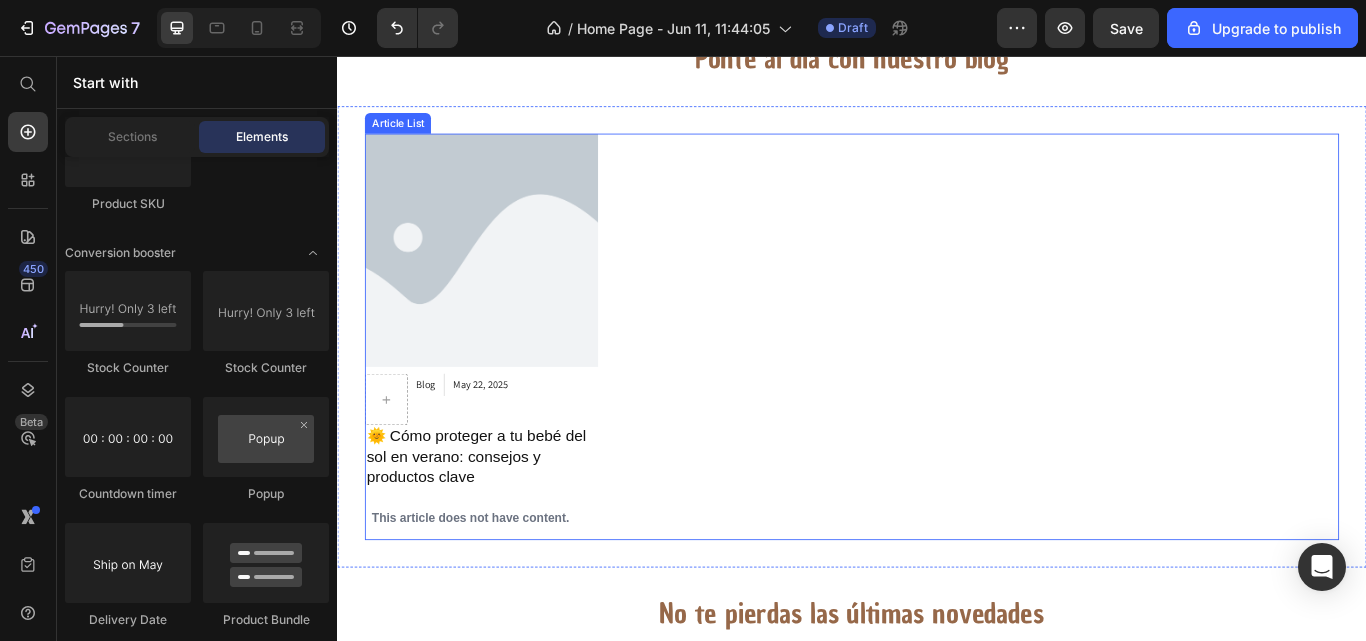 click on "Article Image
Blog Article Category May 22, 2025 Article Date Row 🌞 Cómo proteger a tu bebé del sol en verano: consejos y productos clave Article Title This article does not have content. Article Content" at bounding box center (937, 384) 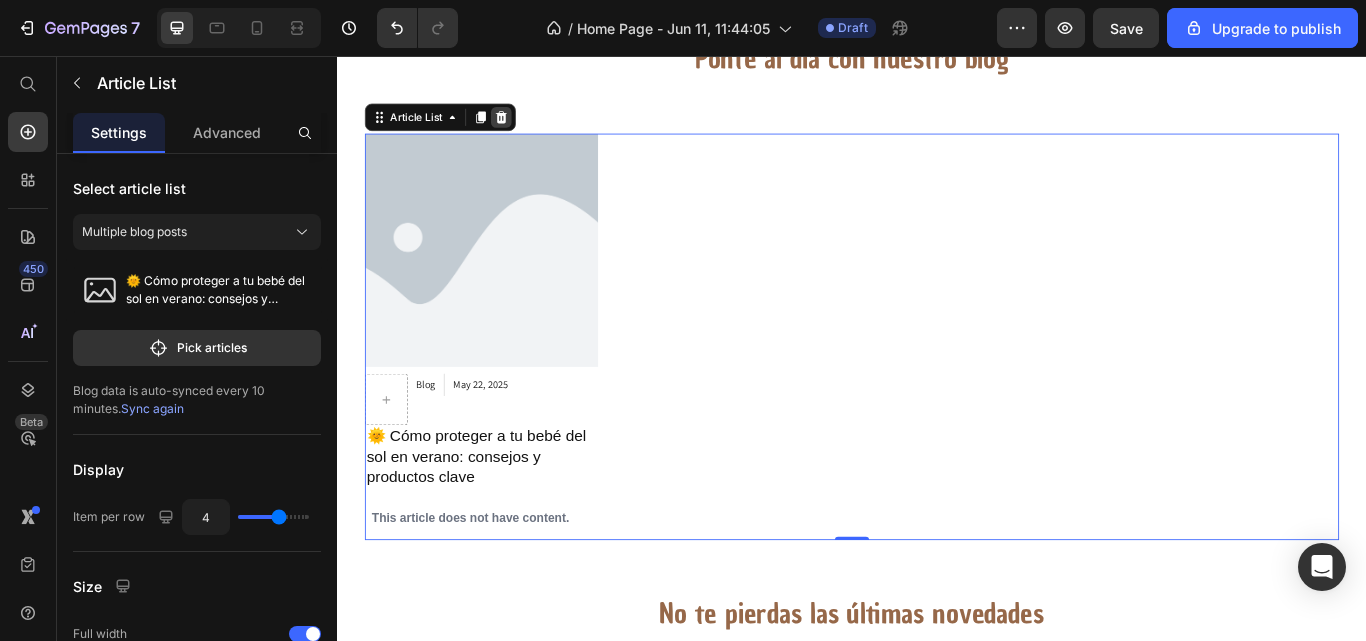 click 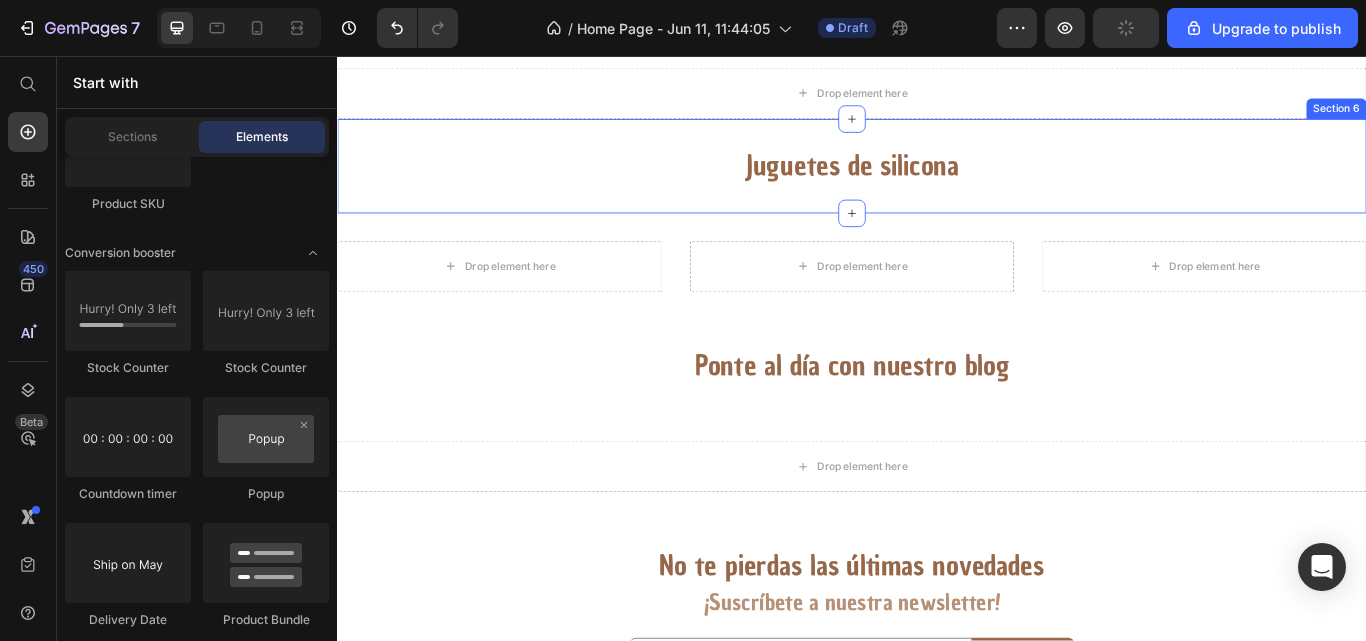 scroll, scrollTop: 1738, scrollLeft: 0, axis: vertical 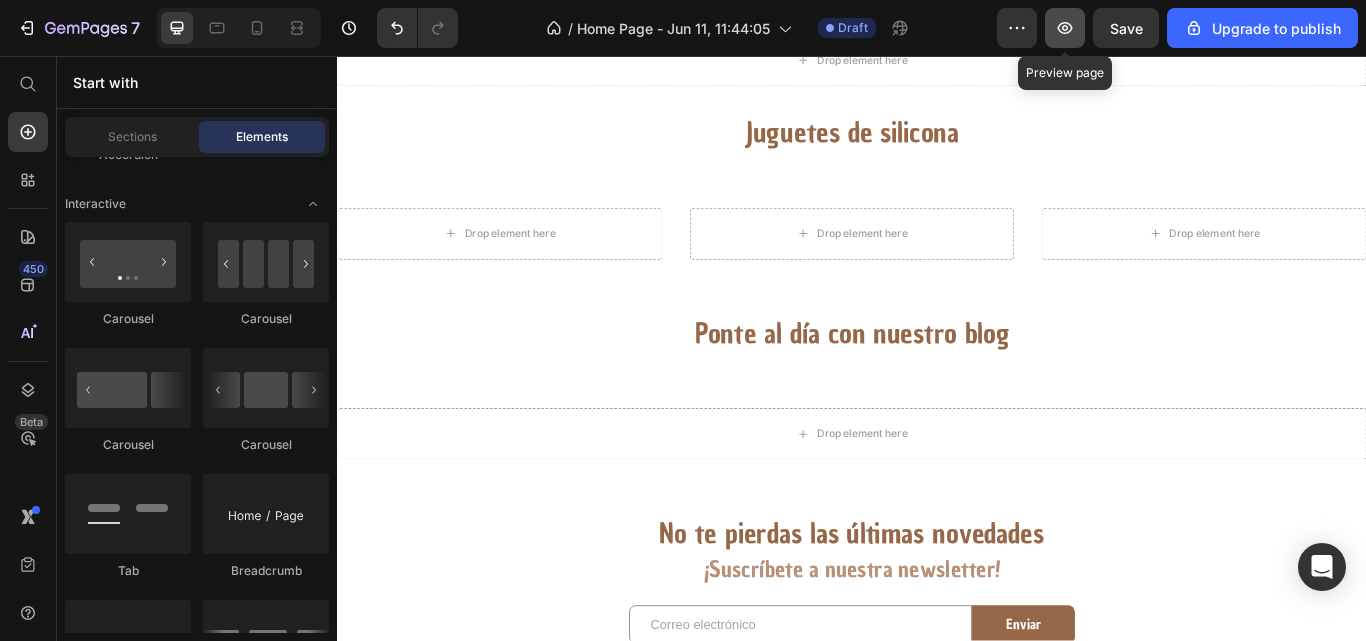 click 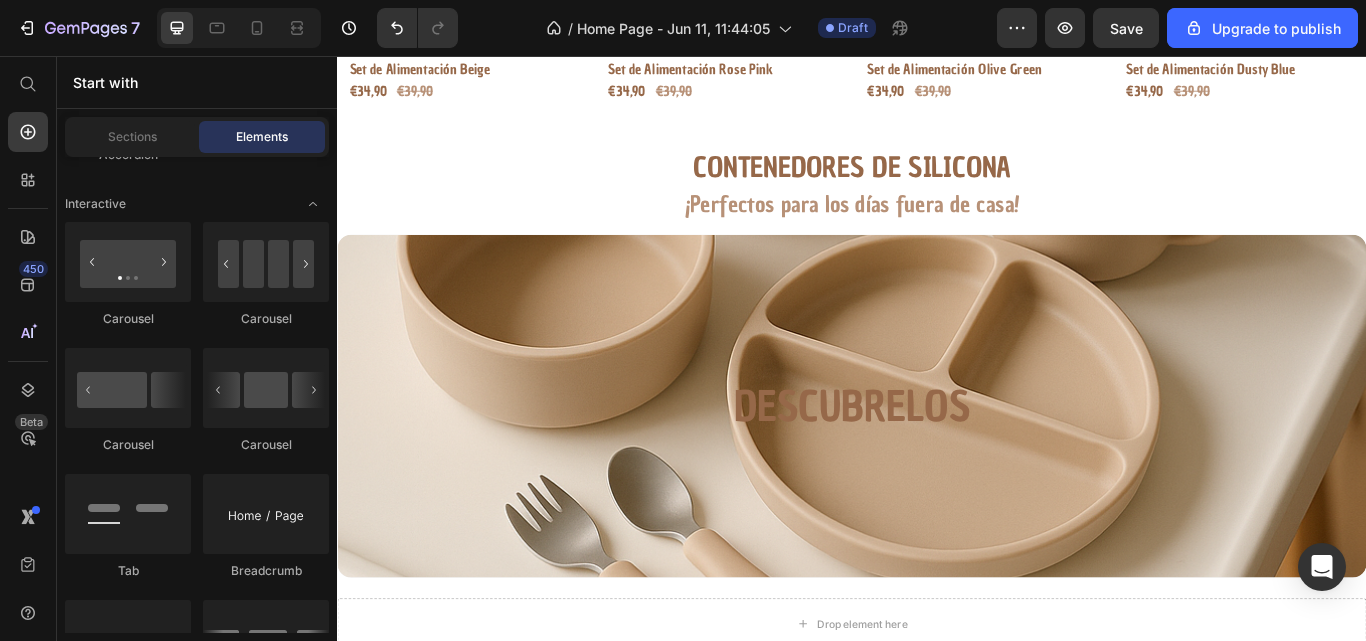 scroll, scrollTop: 598, scrollLeft: 0, axis: vertical 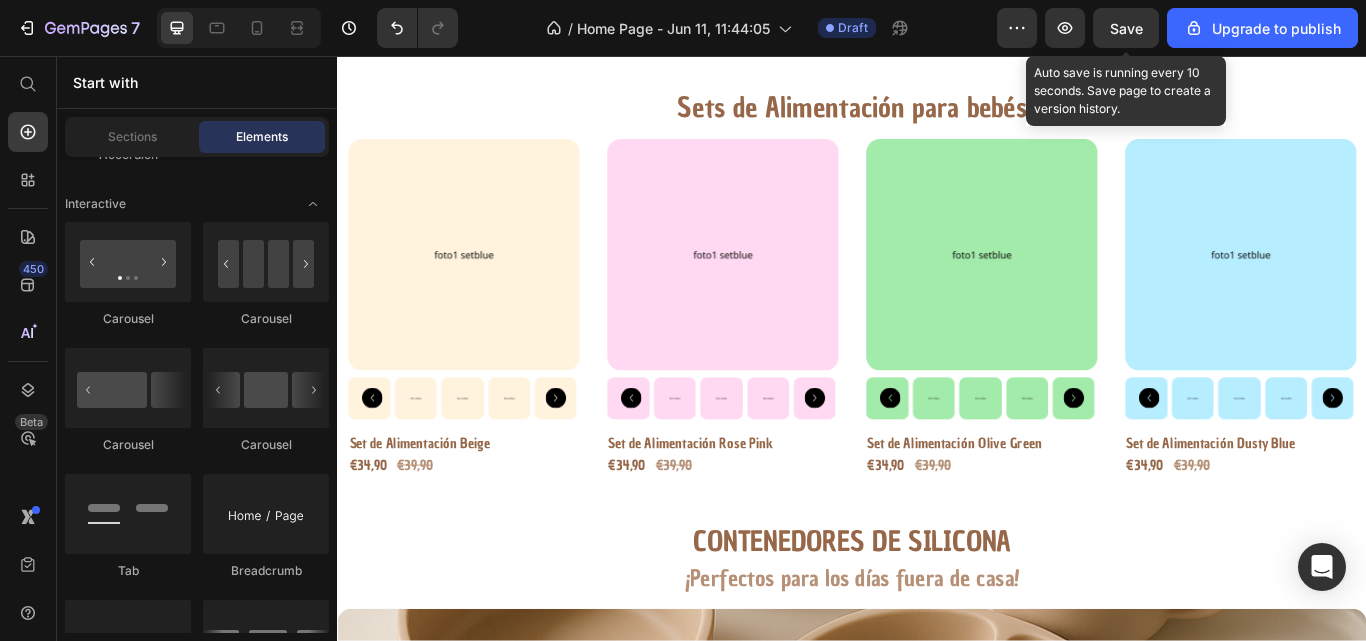 click on "Save" at bounding box center (1126, 28) 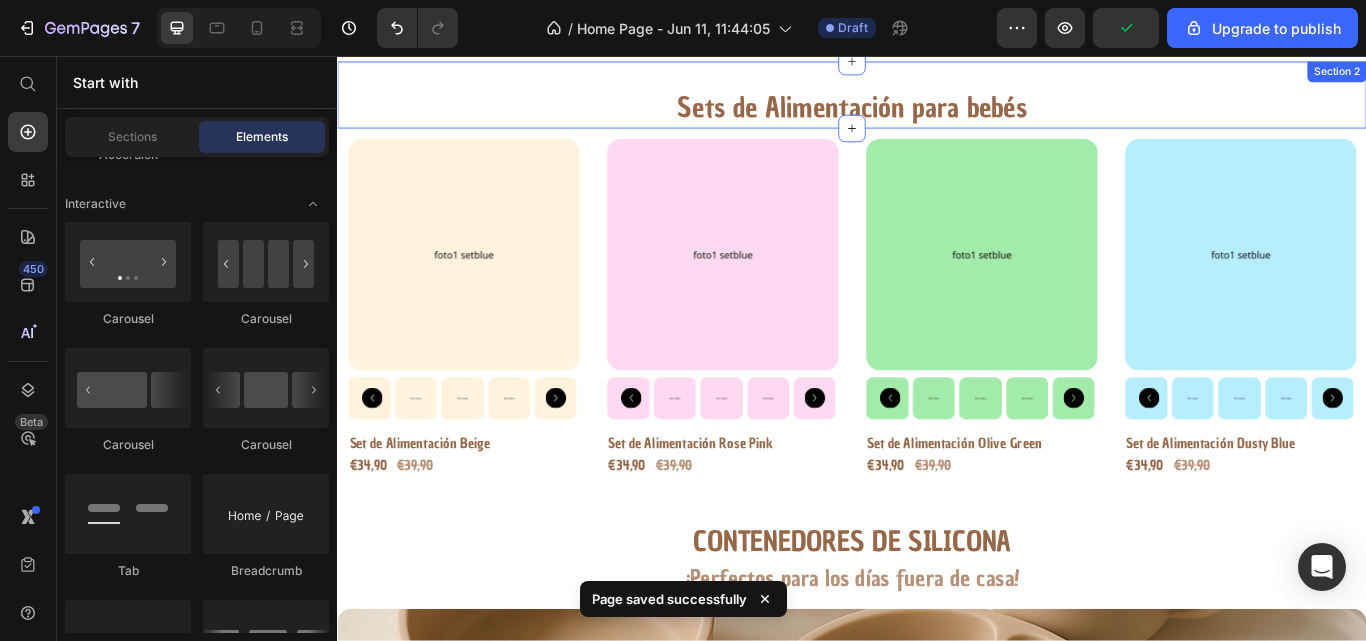 scroll, scrollTop: 0, scrollLeft: 0, axis: both 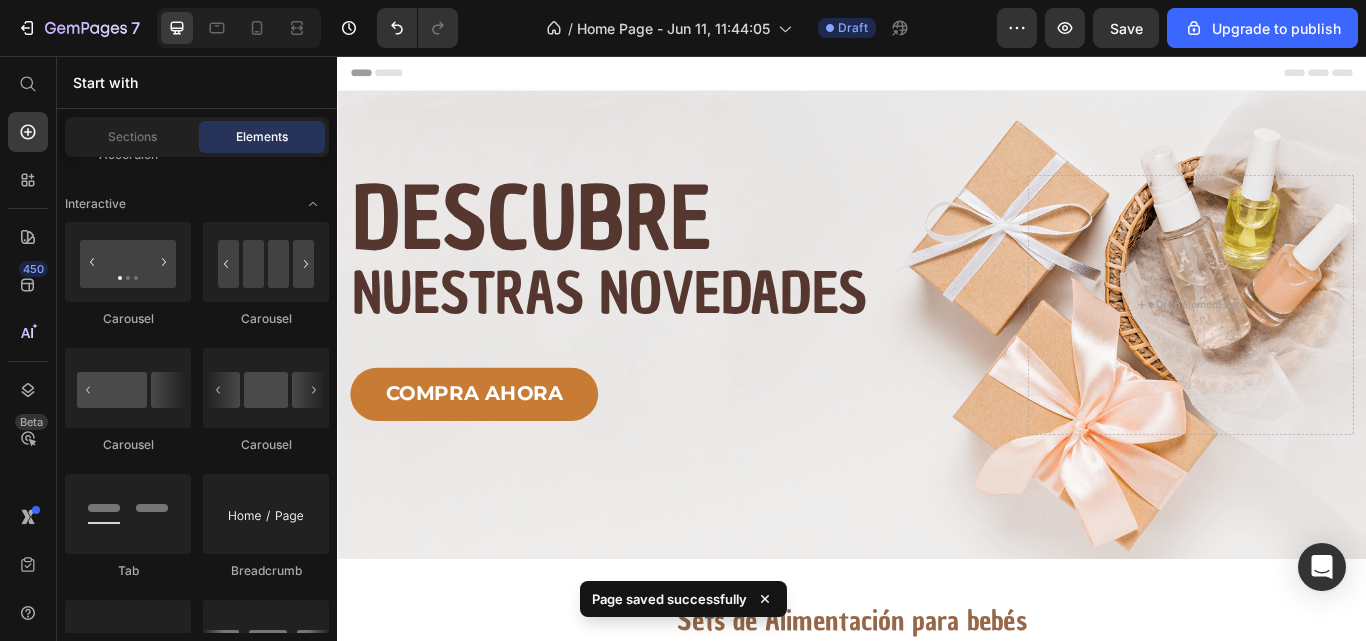 click on "Header" at bounding box center [394, 76] 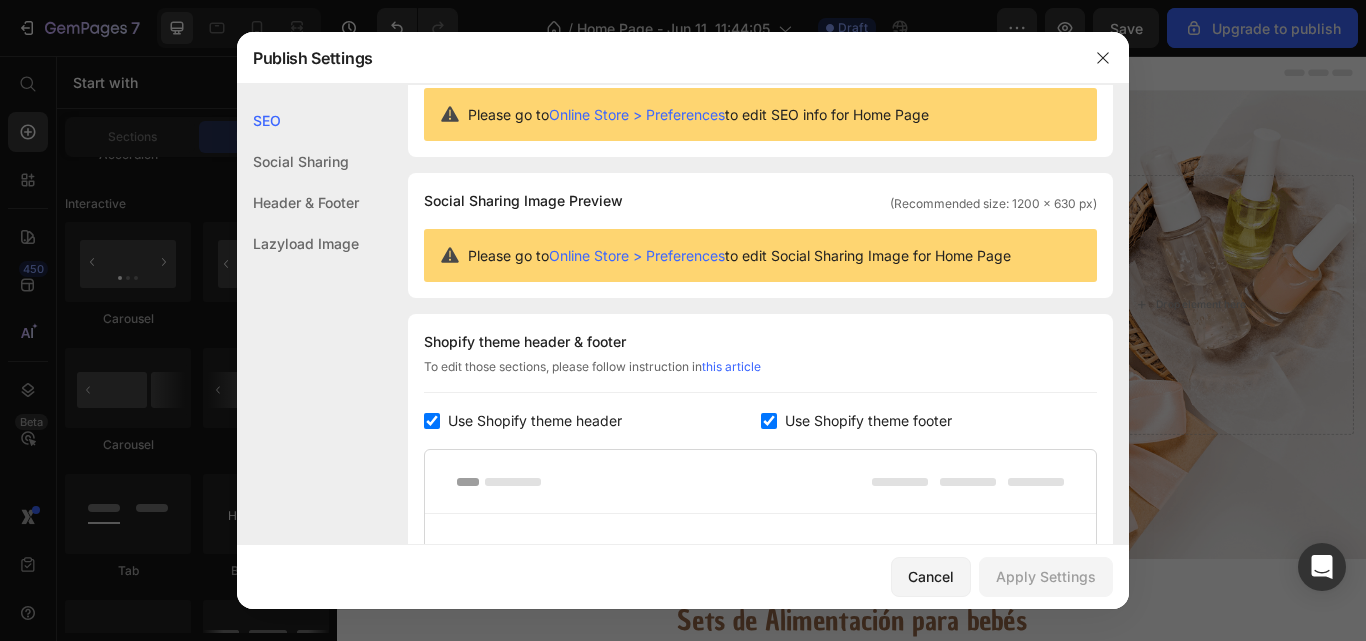 scroll, scrollTop: 0, scrollLeft: 0, axis: both 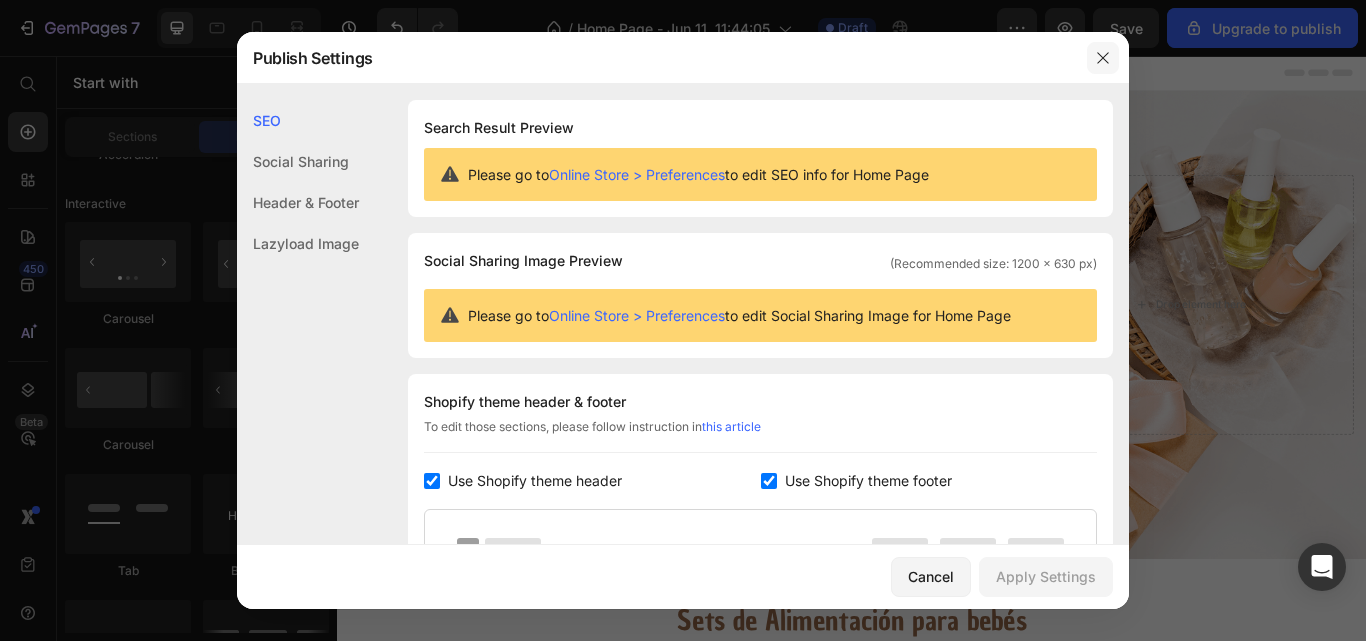 click 